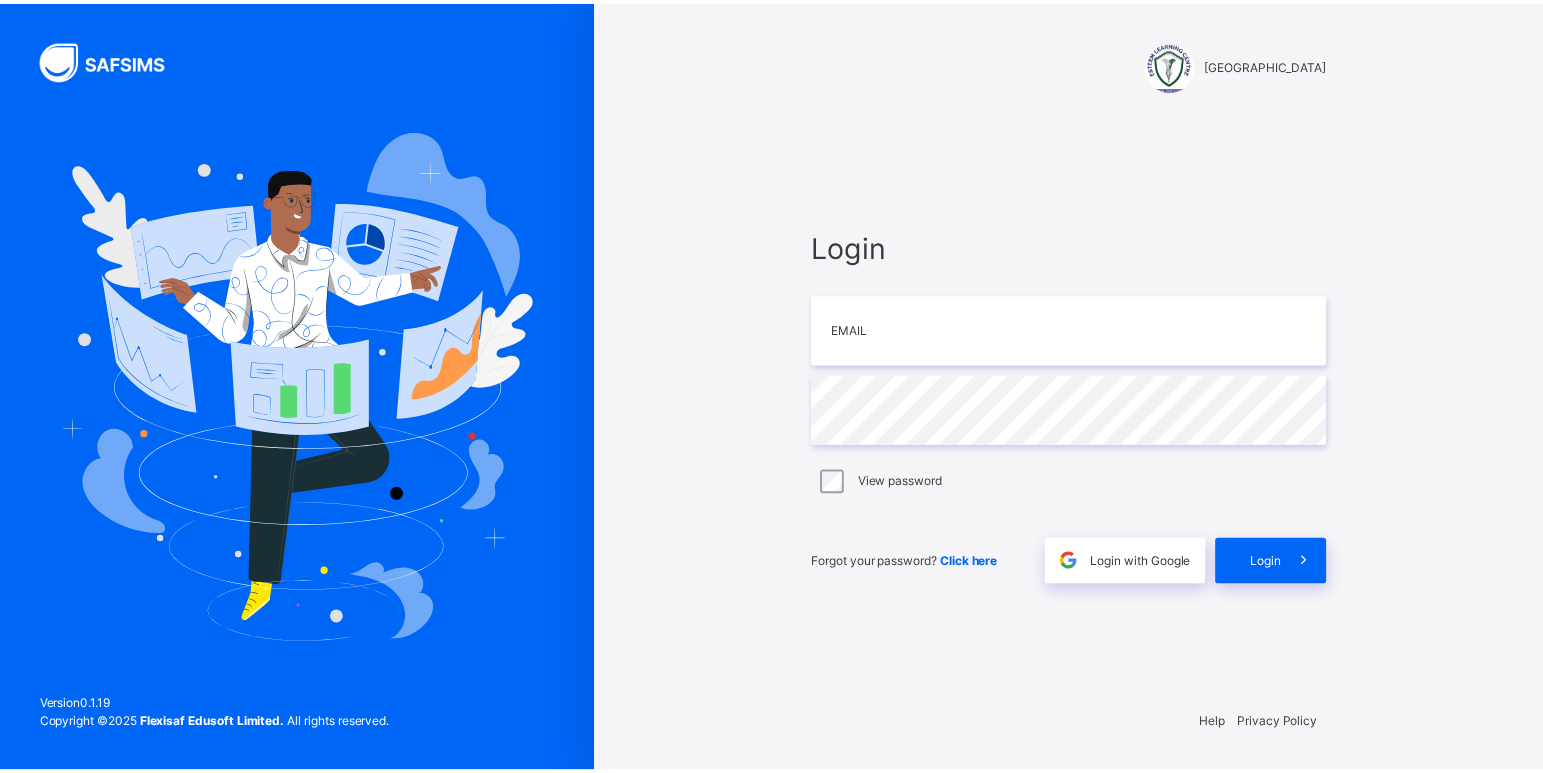 scroll, scrollTop: 0, scrollLeft: 0, axis: both 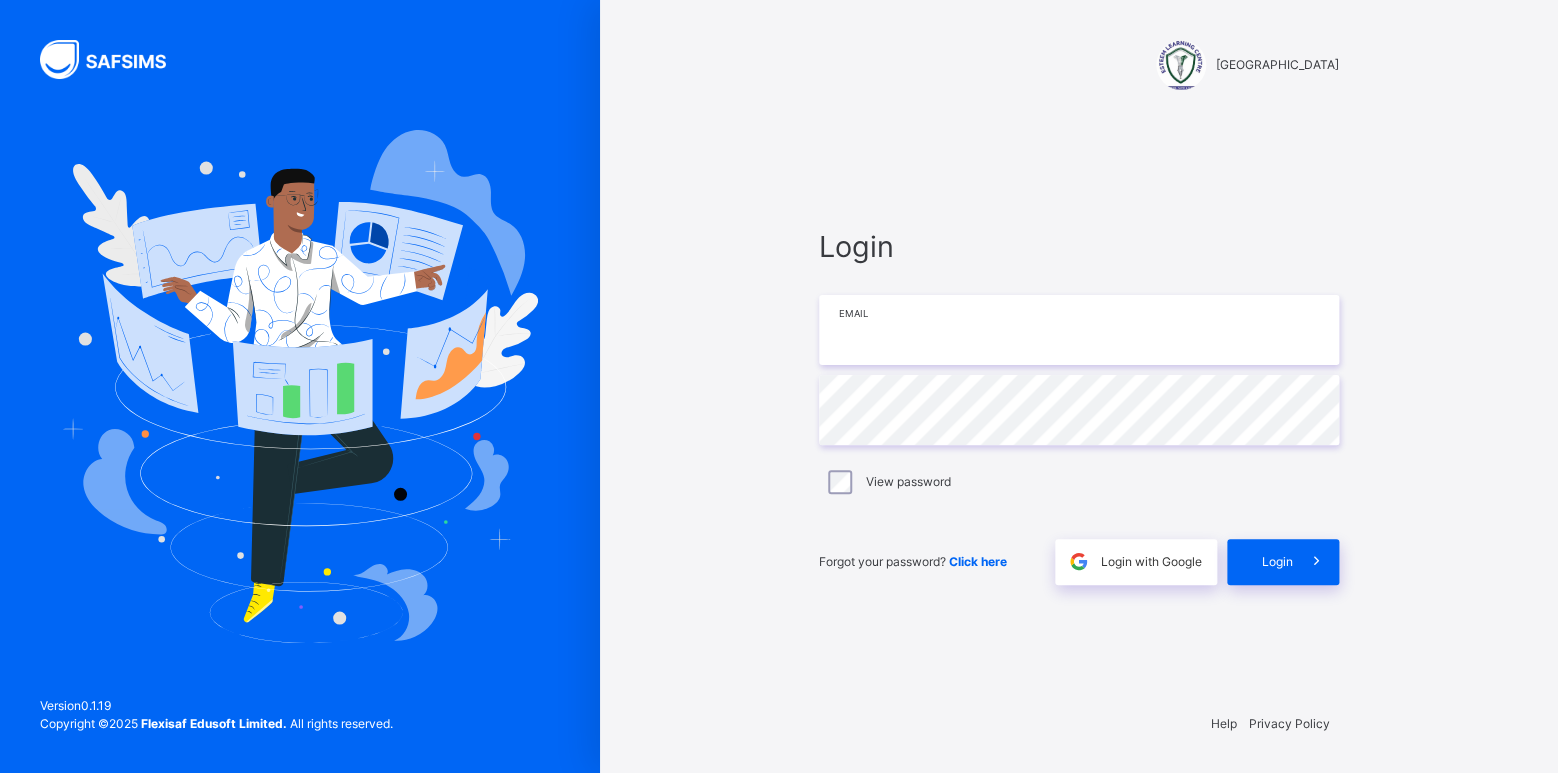click at bounding box center [1079, 330] 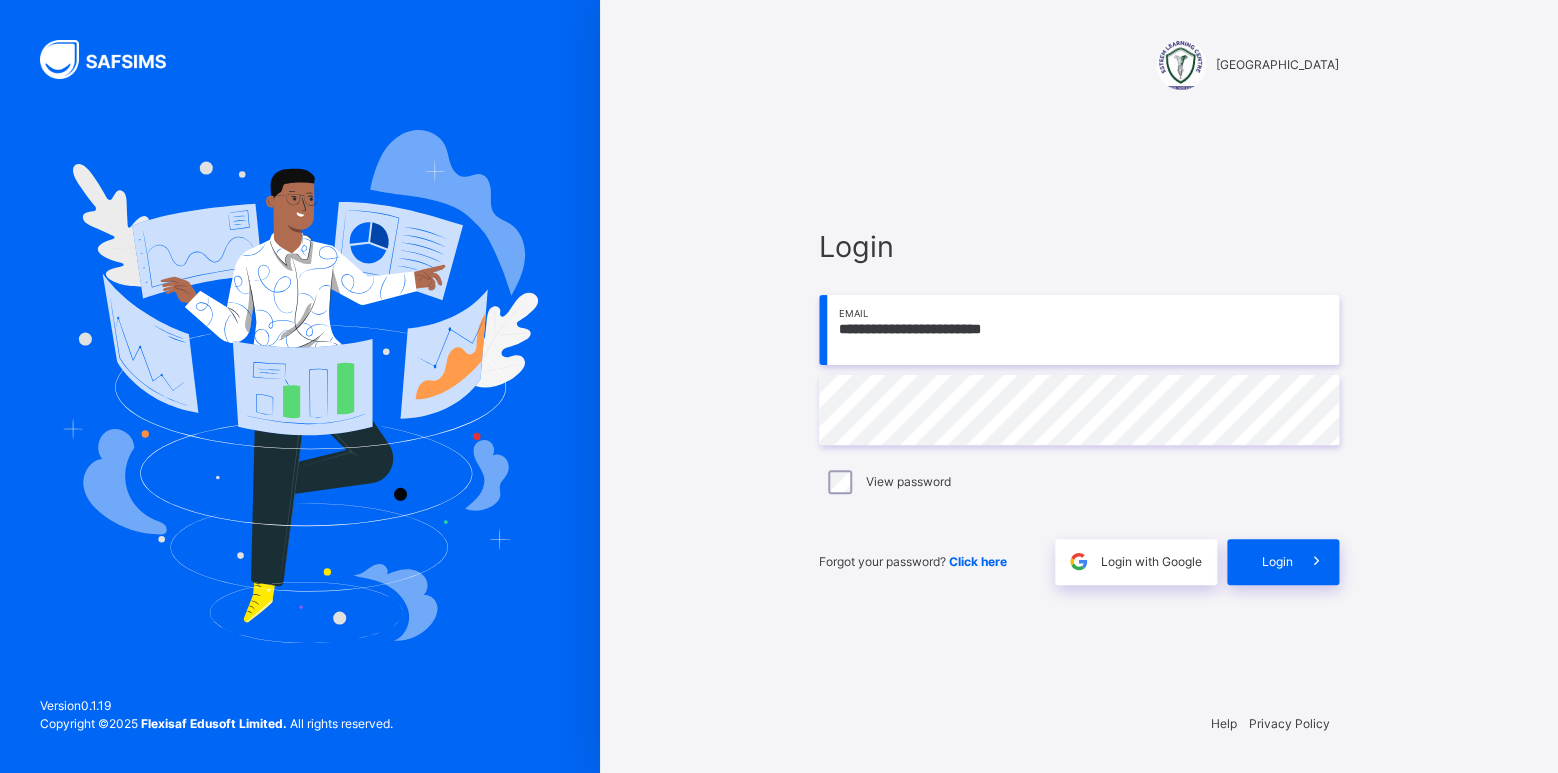type on "**********" 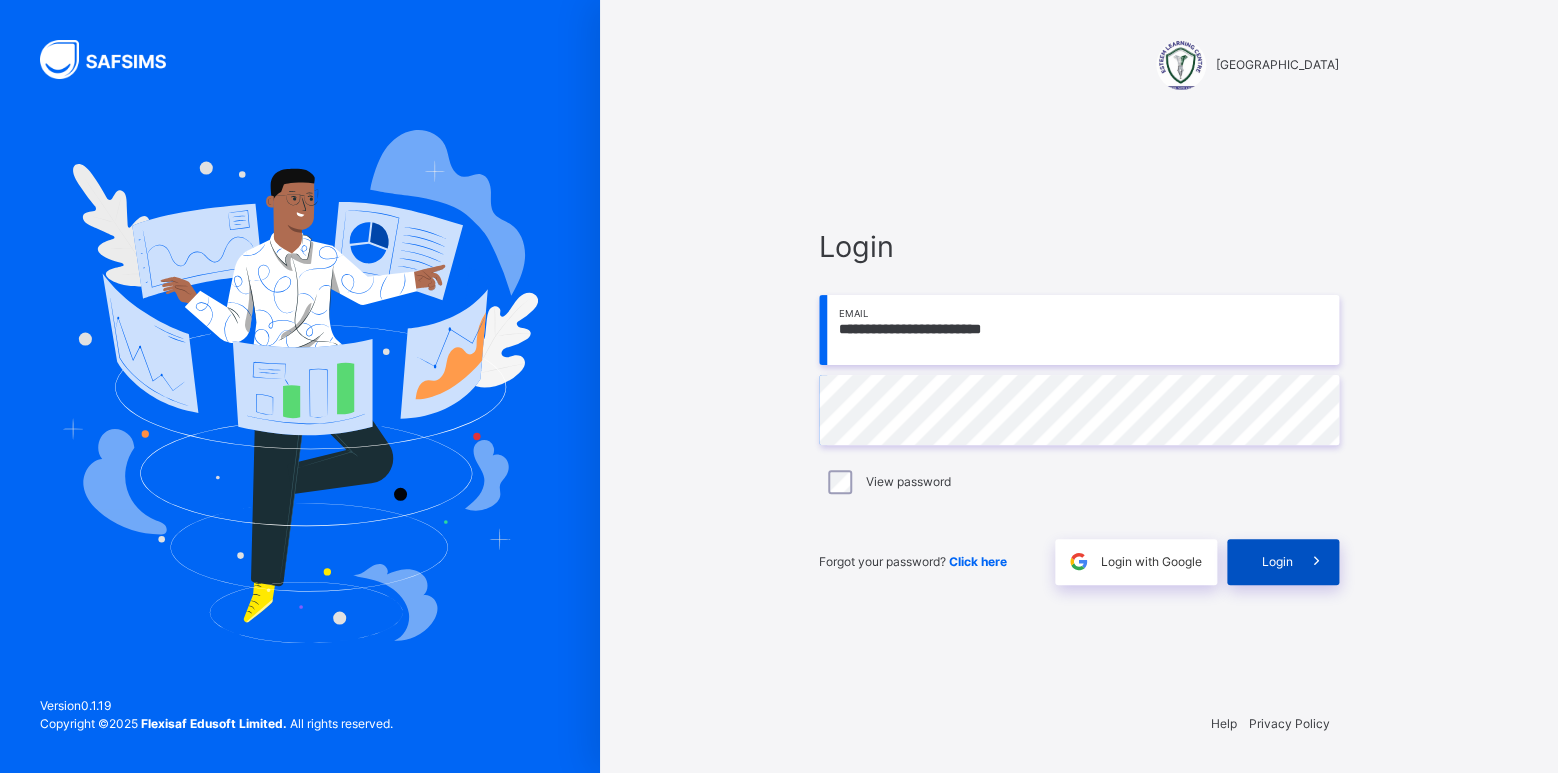 click on "Login" at bounding box center [1283, 562] 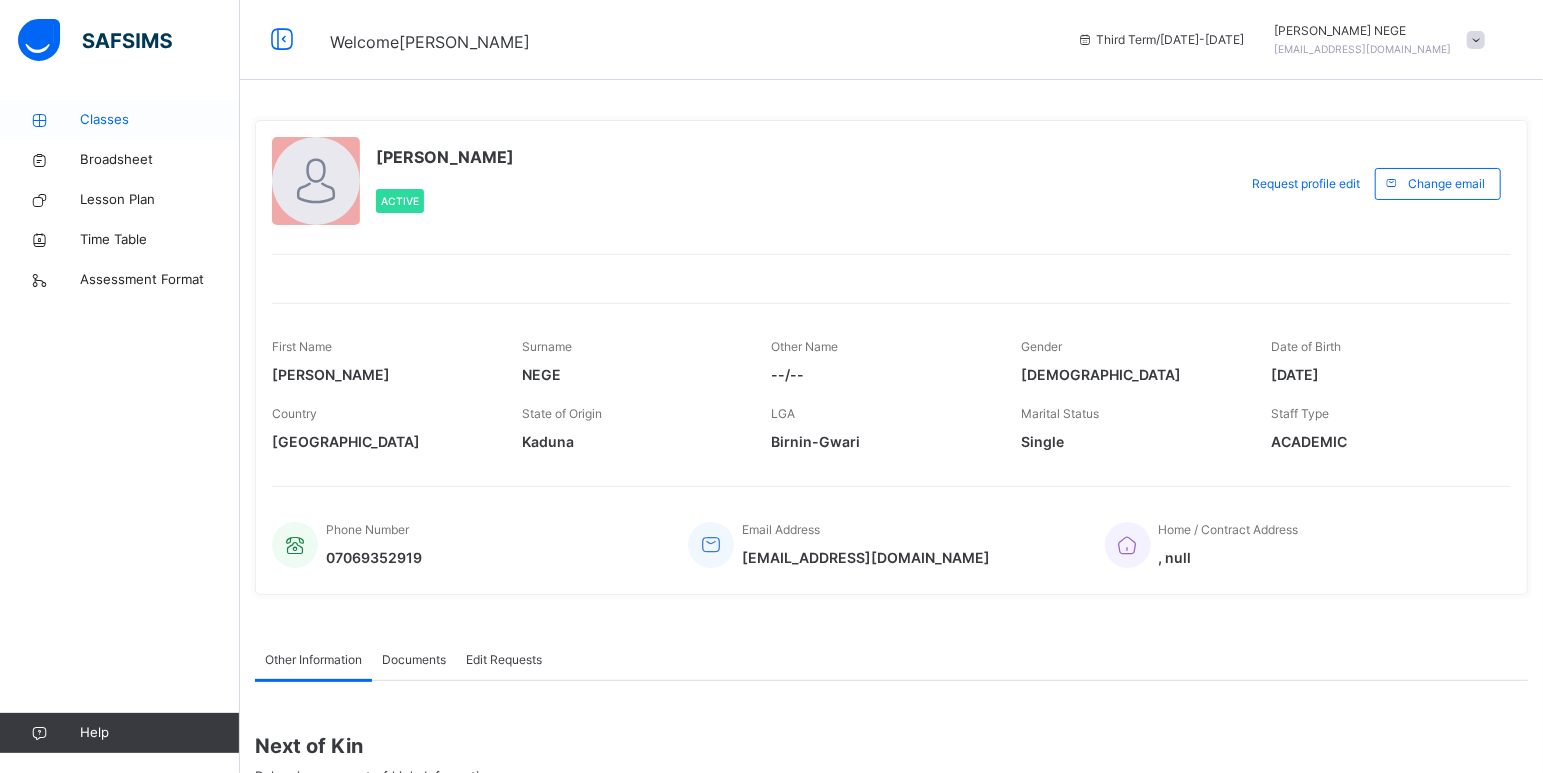 click on "Classes" at bounding box center (160, 120) 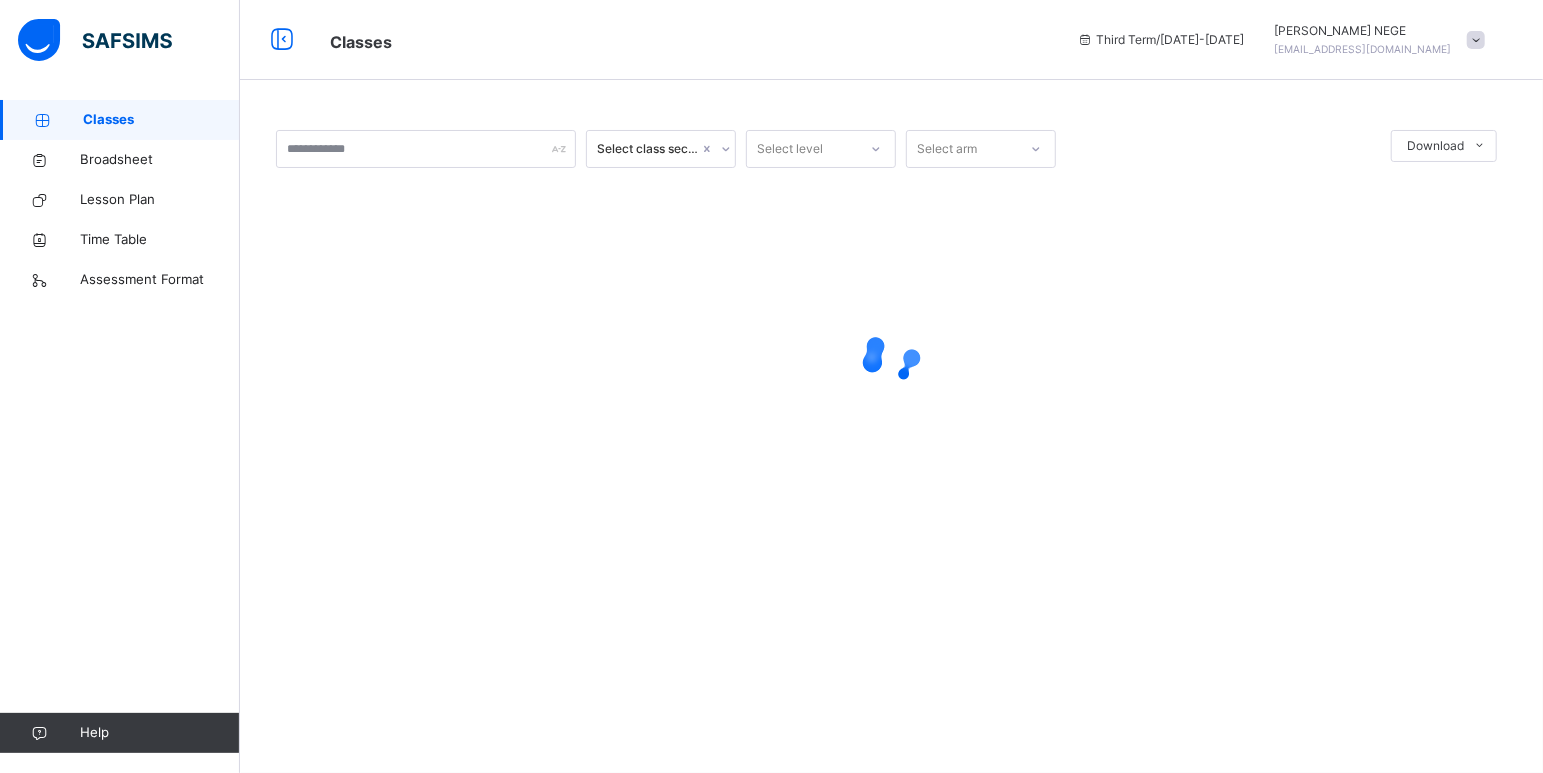 click on "Classes" at bounding box center (161, 120) 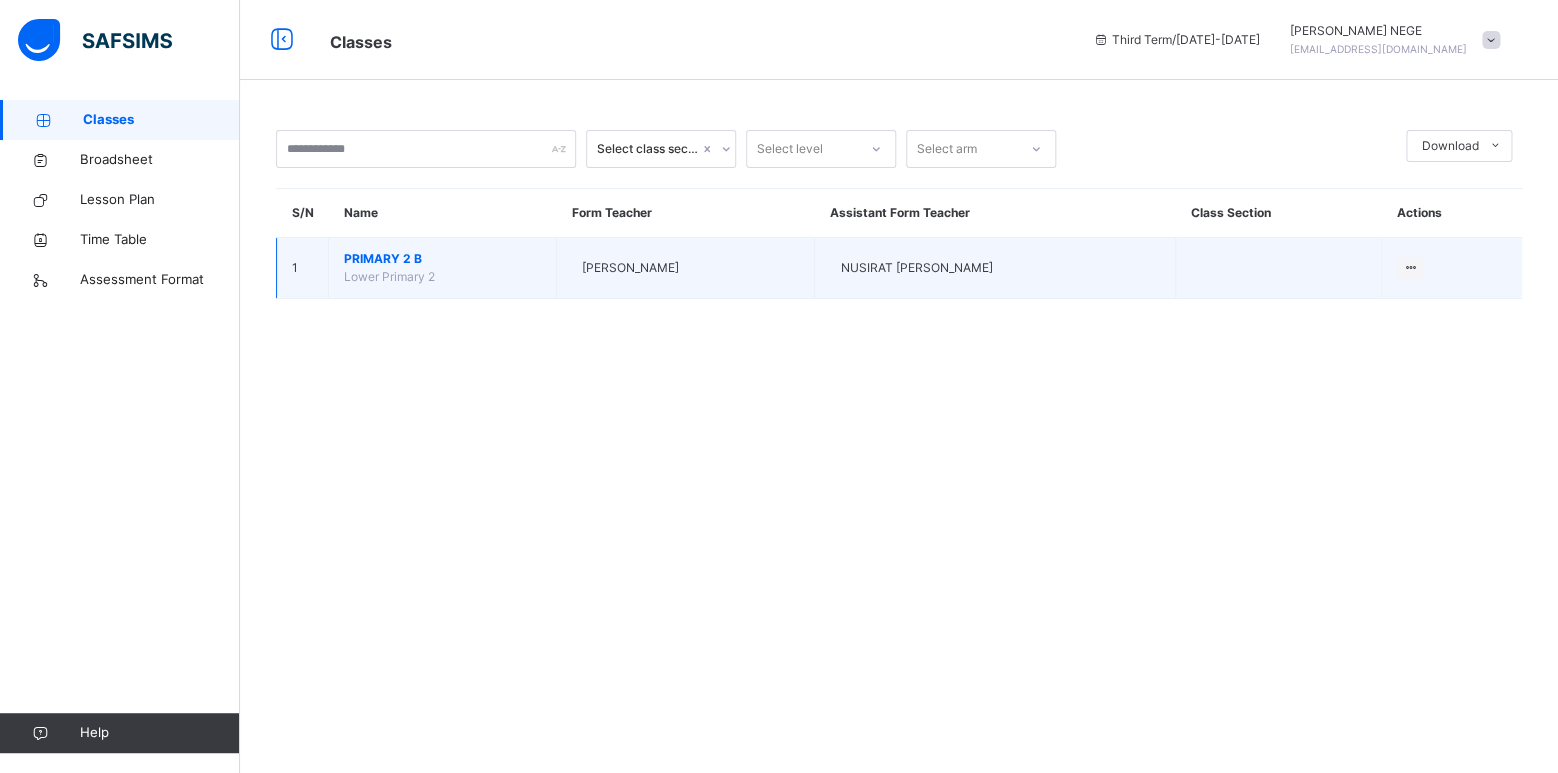 click on "[PERSON_NAME]" at bounding box center (686, 268) 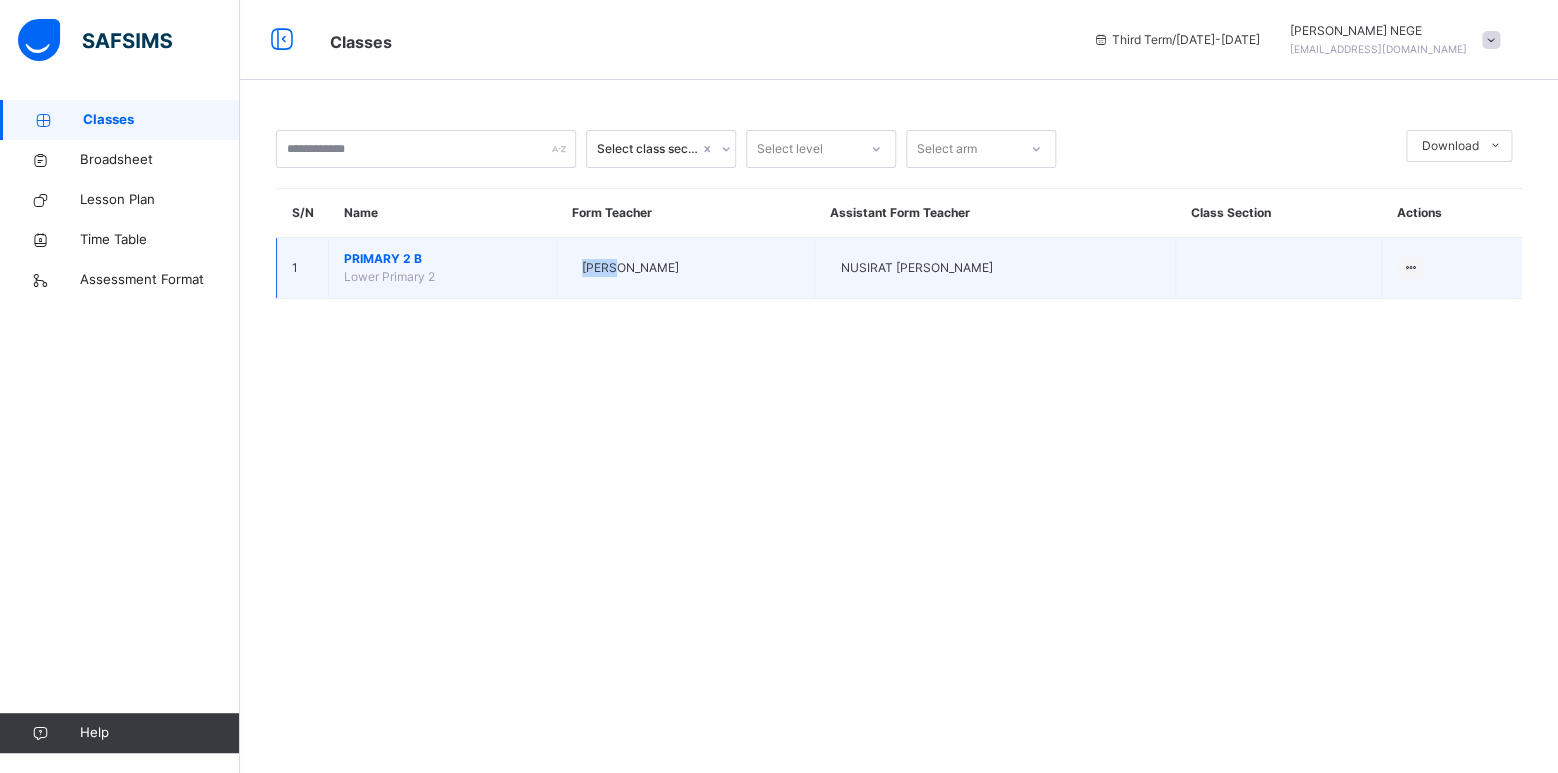 click on "[PERSON_NAME]" at bounding box center [685, 268] 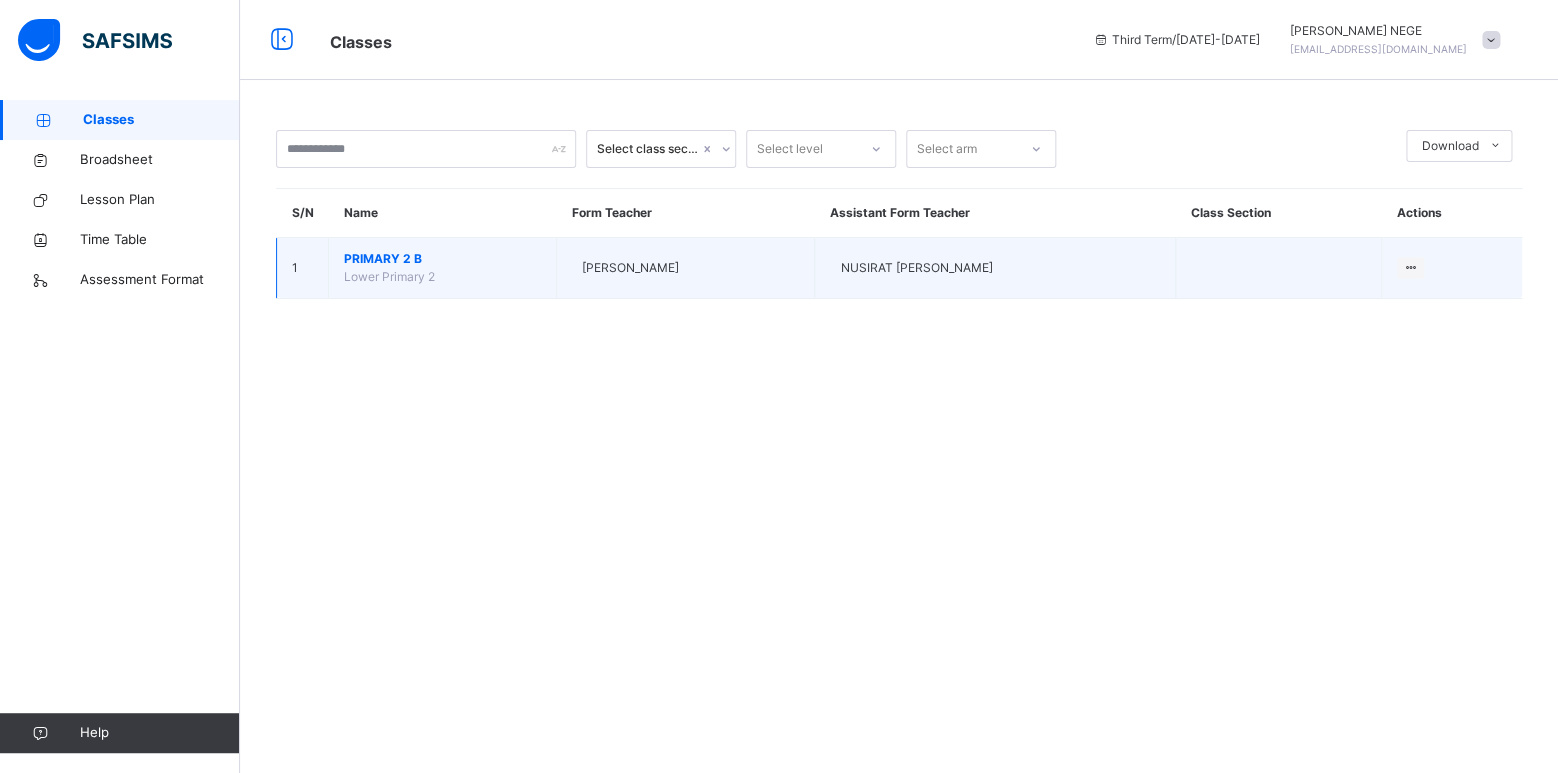 click on "PRIMARY 2   B" at bounding box center [442, 259] 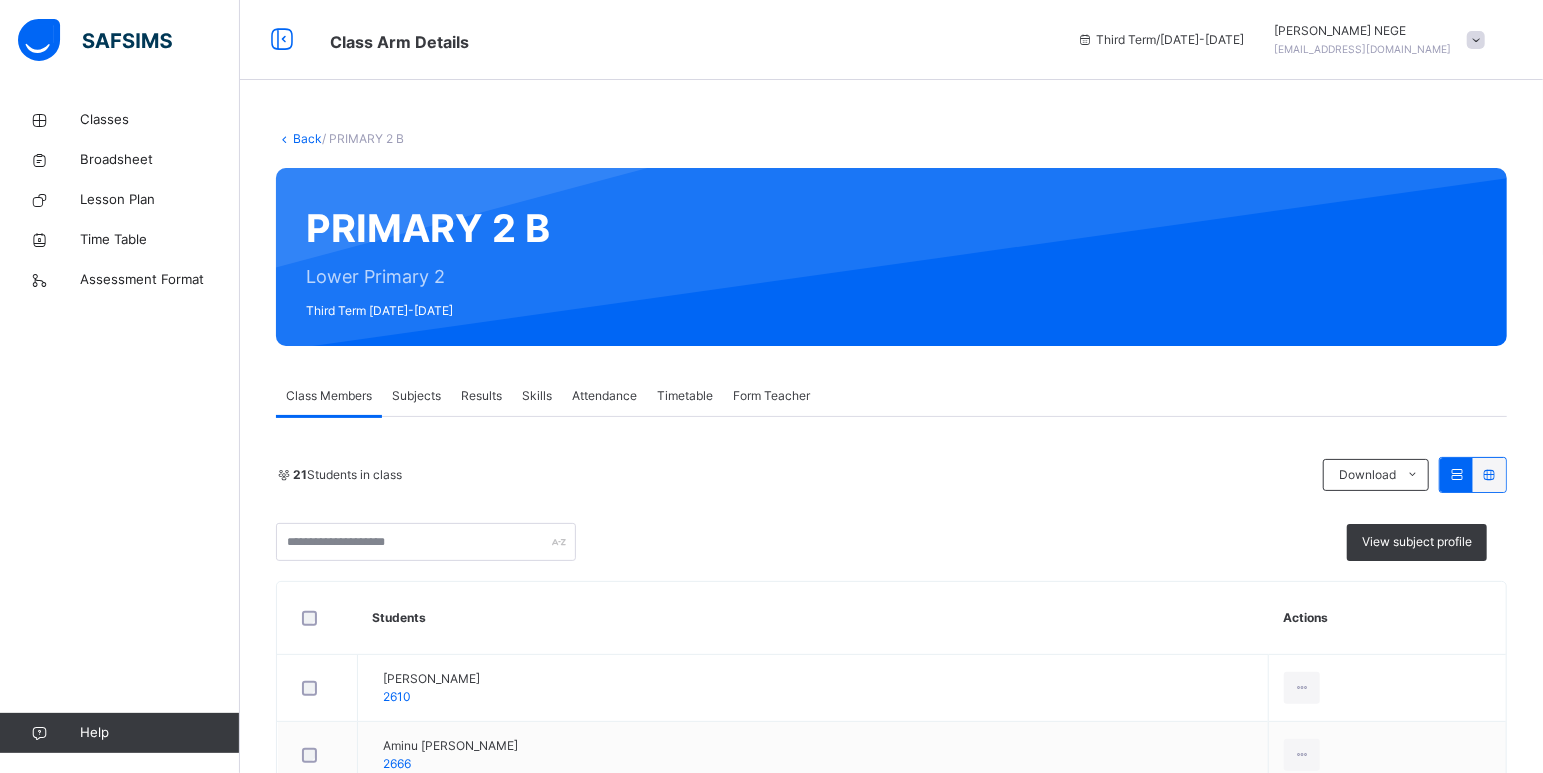 click on "Form Teacher" at bounding box center [771, 396] 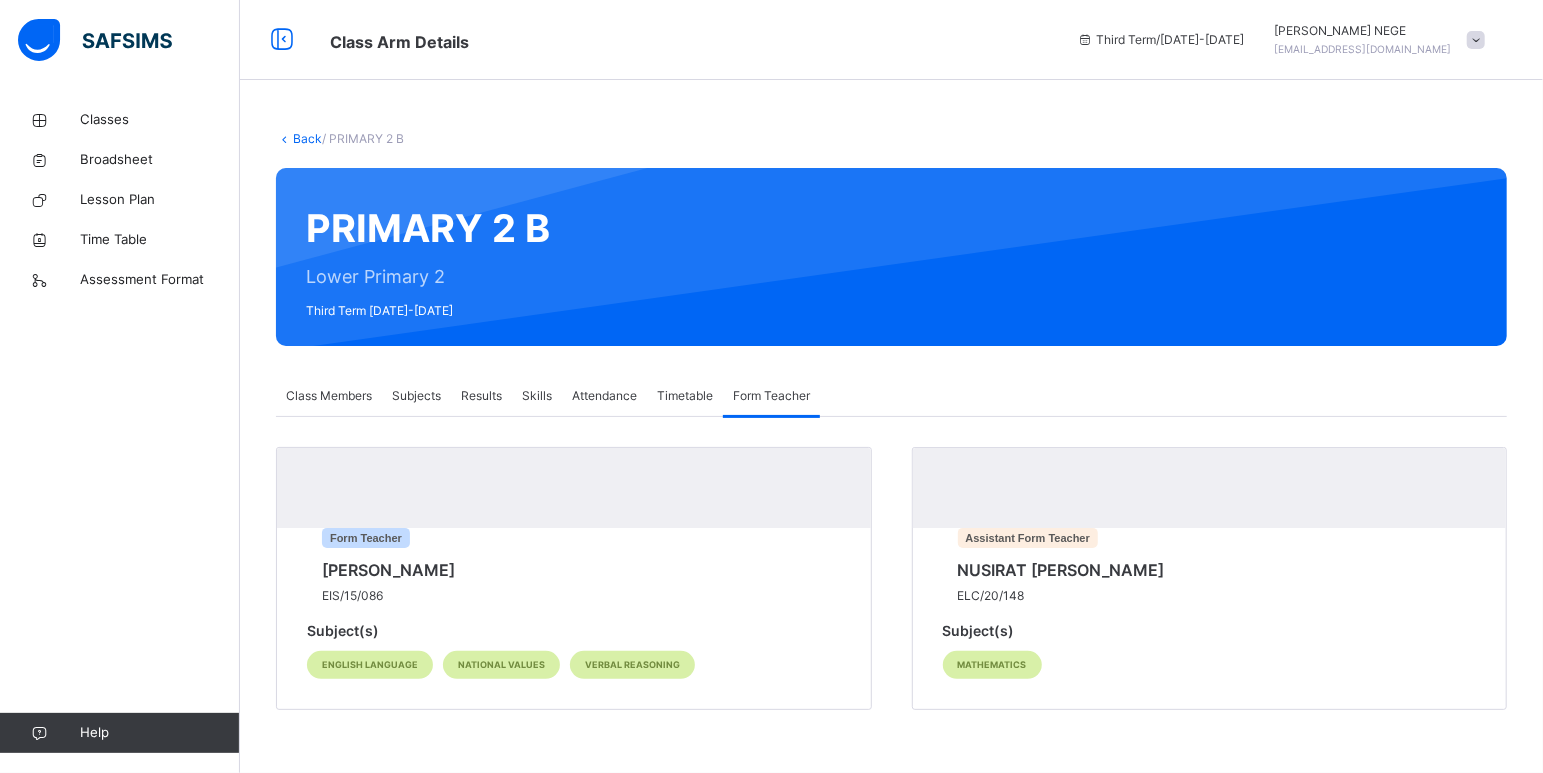 click on "Form Teacher" at bounding box center (771, 396) 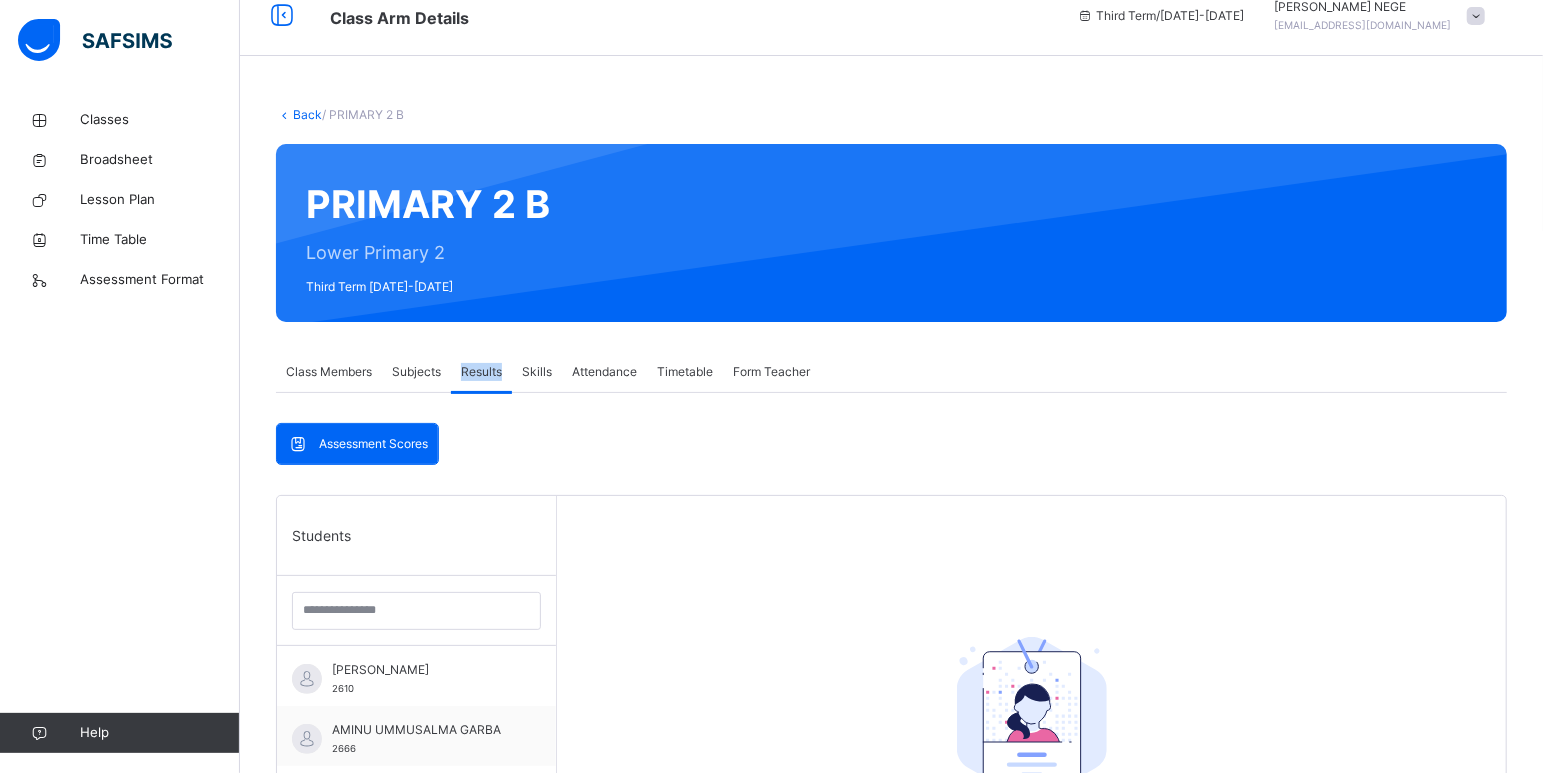 click on "Results" at bounding box center (481, 372) 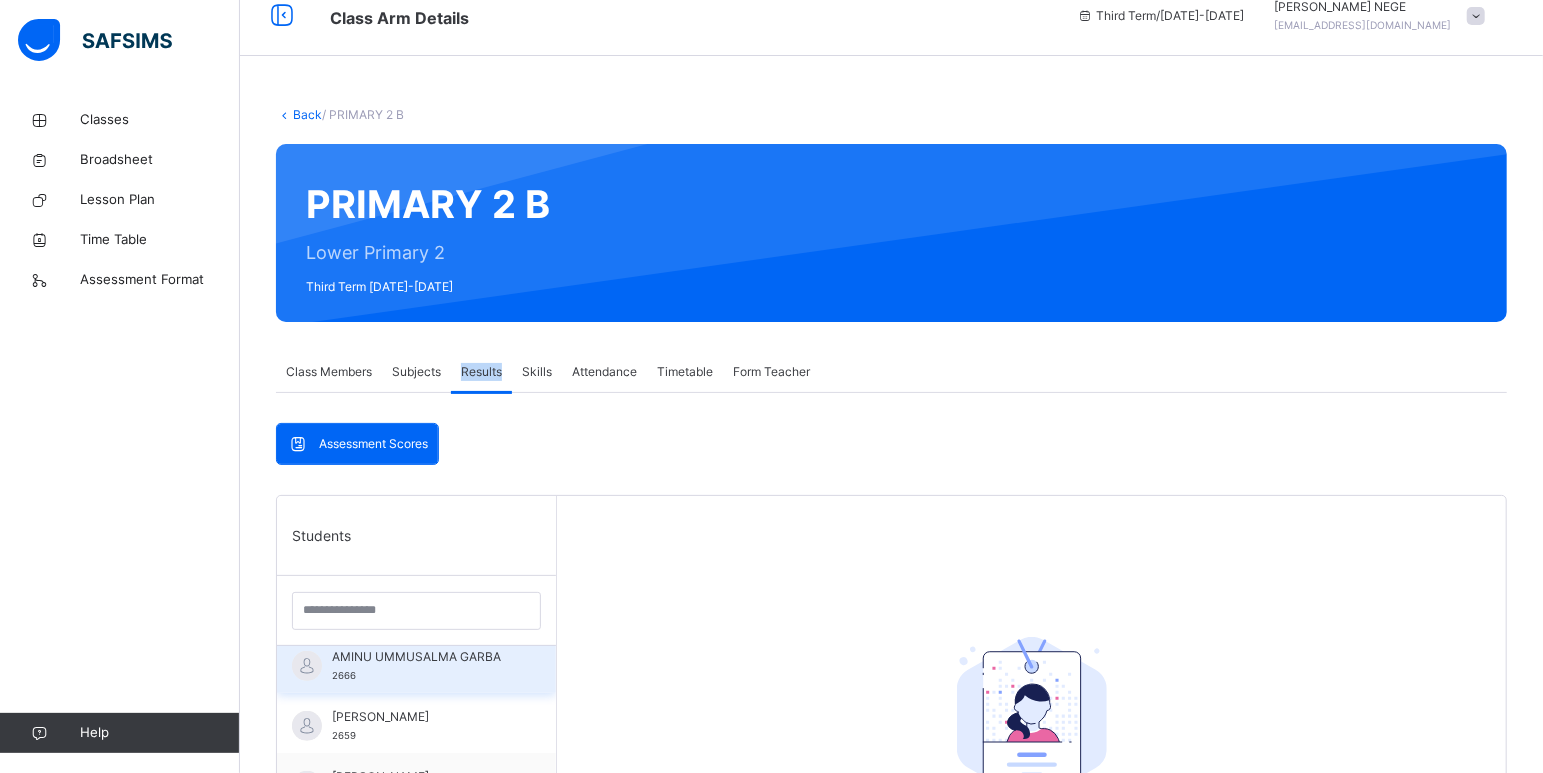 scroll, scrollTop: 0, scrollLeft: 0, axis: both 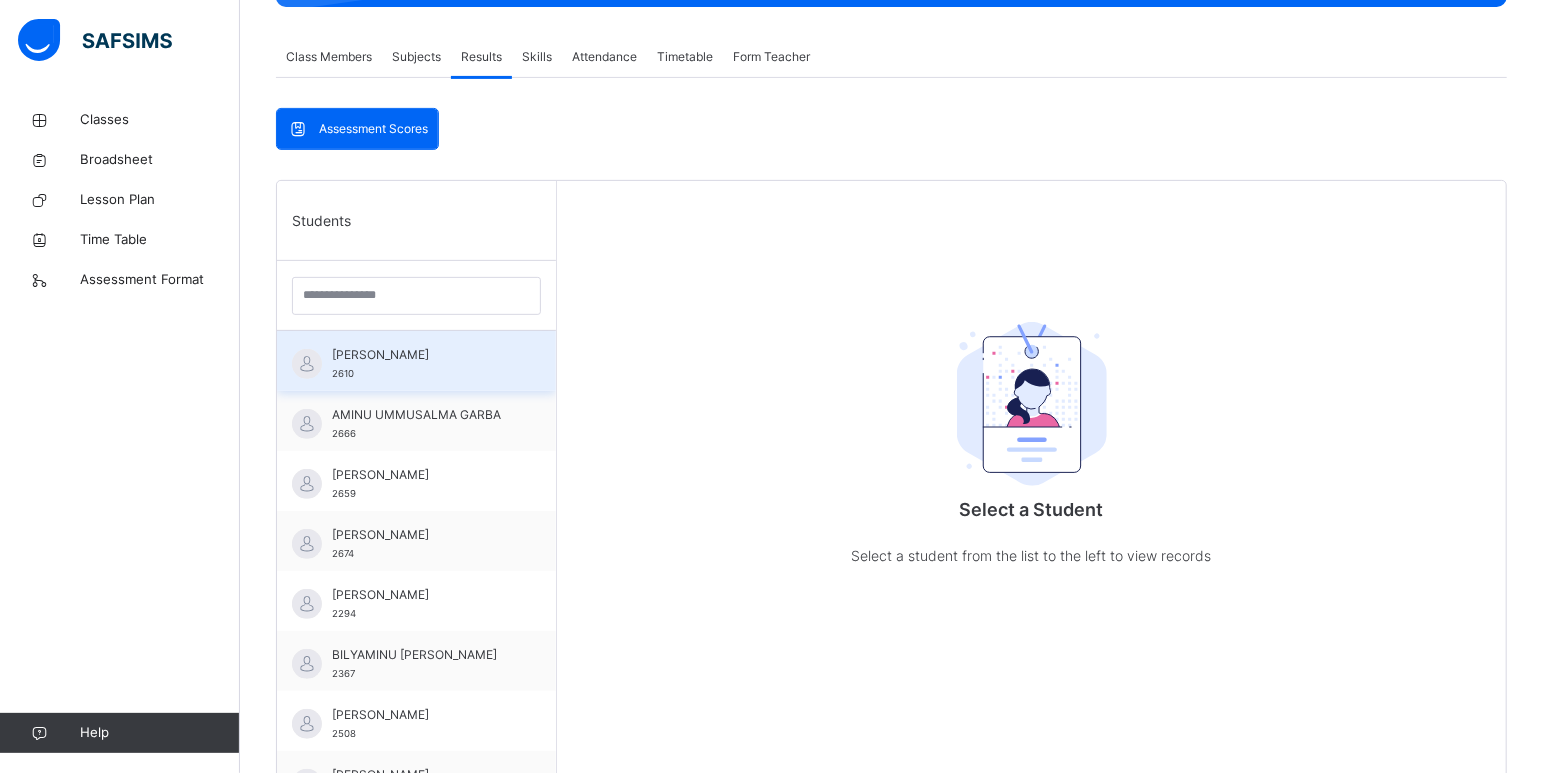 click on "ALIYU KHALIL GUMMI 2610" at bounding box center (421, 364) 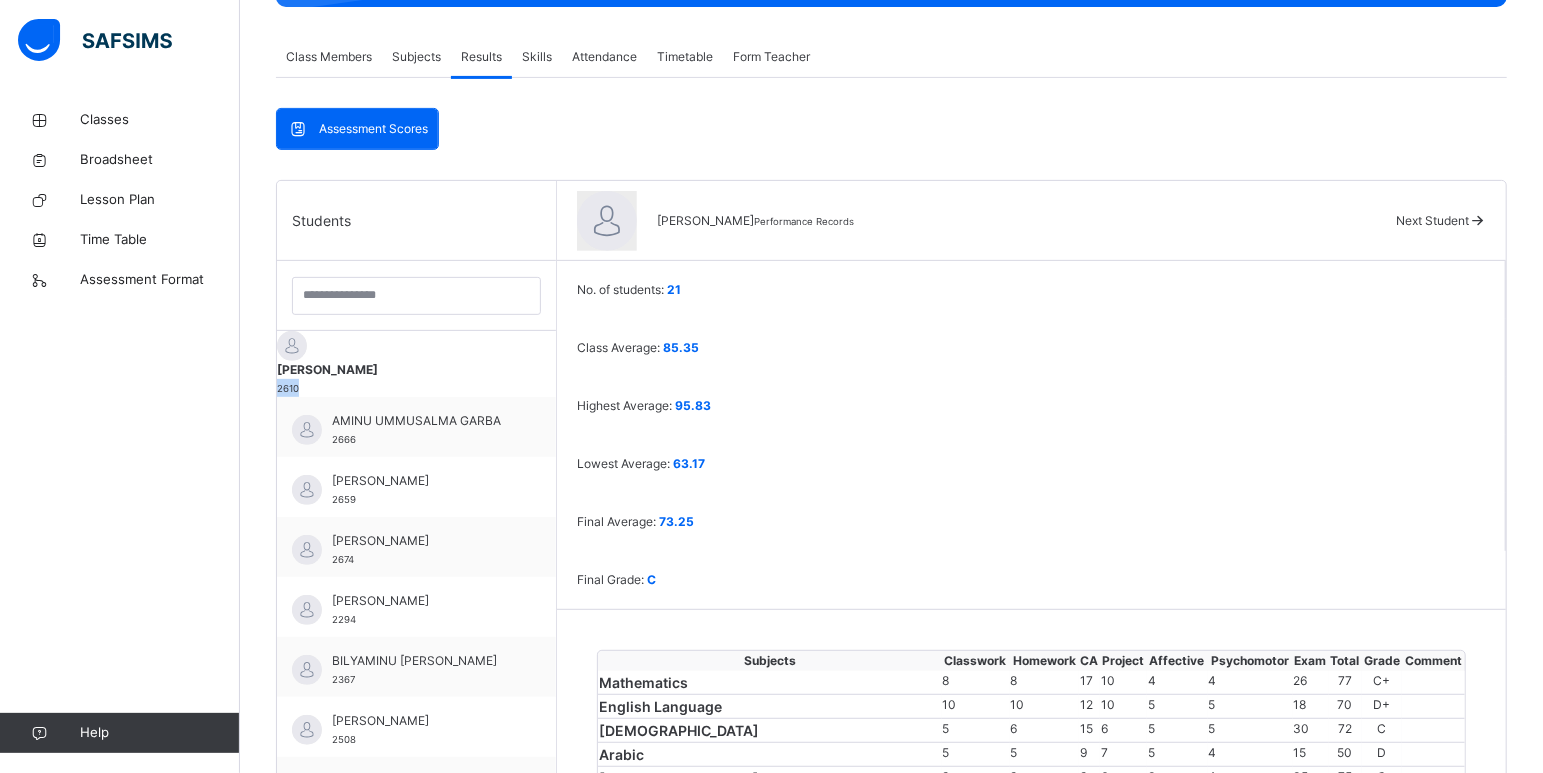 scroll, scrollTop: 580, scrollLeft: 0, axis: vertical 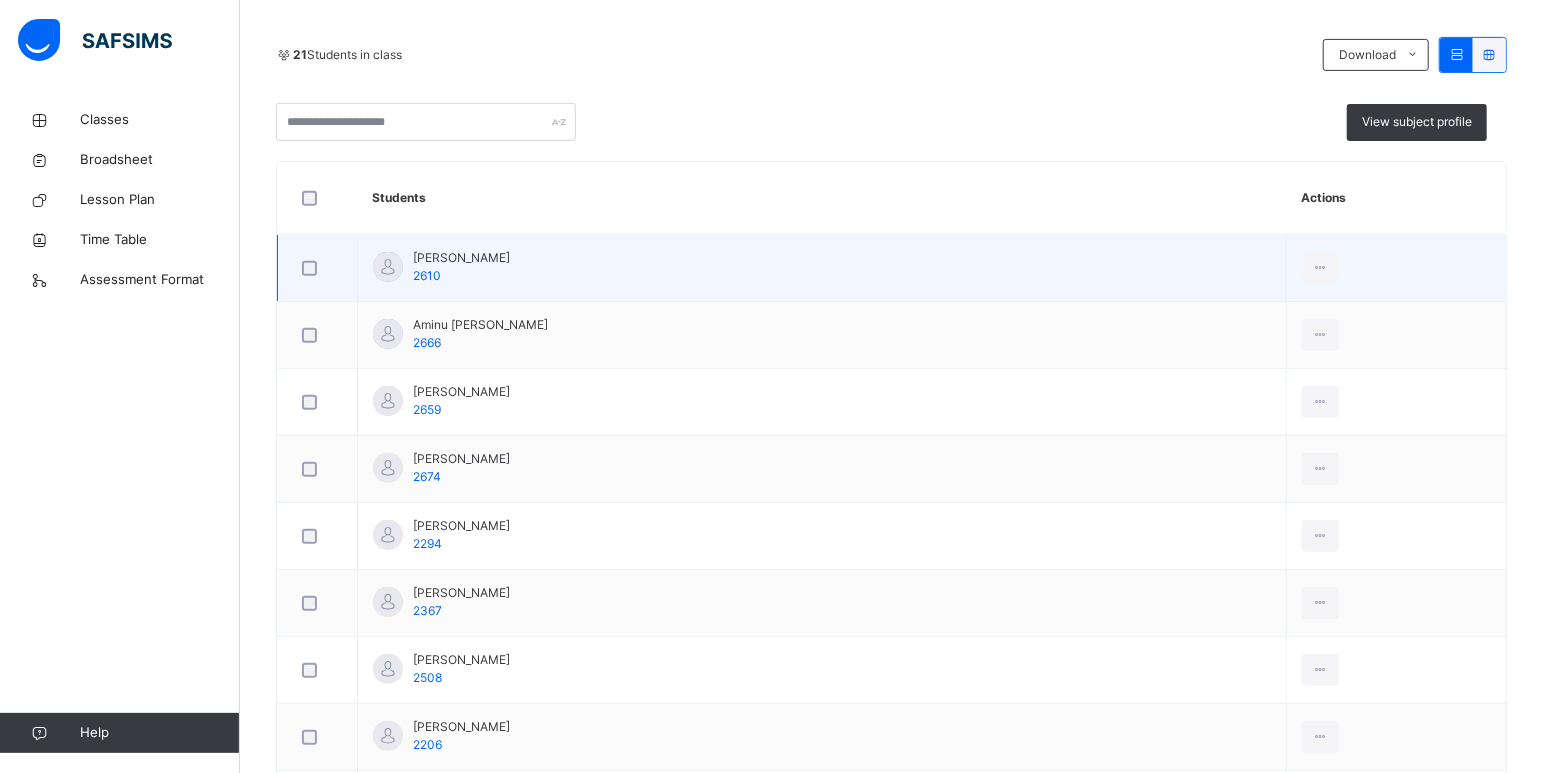 click on "[PERSON_NAME] 2610" at bounding box center (822, 268) 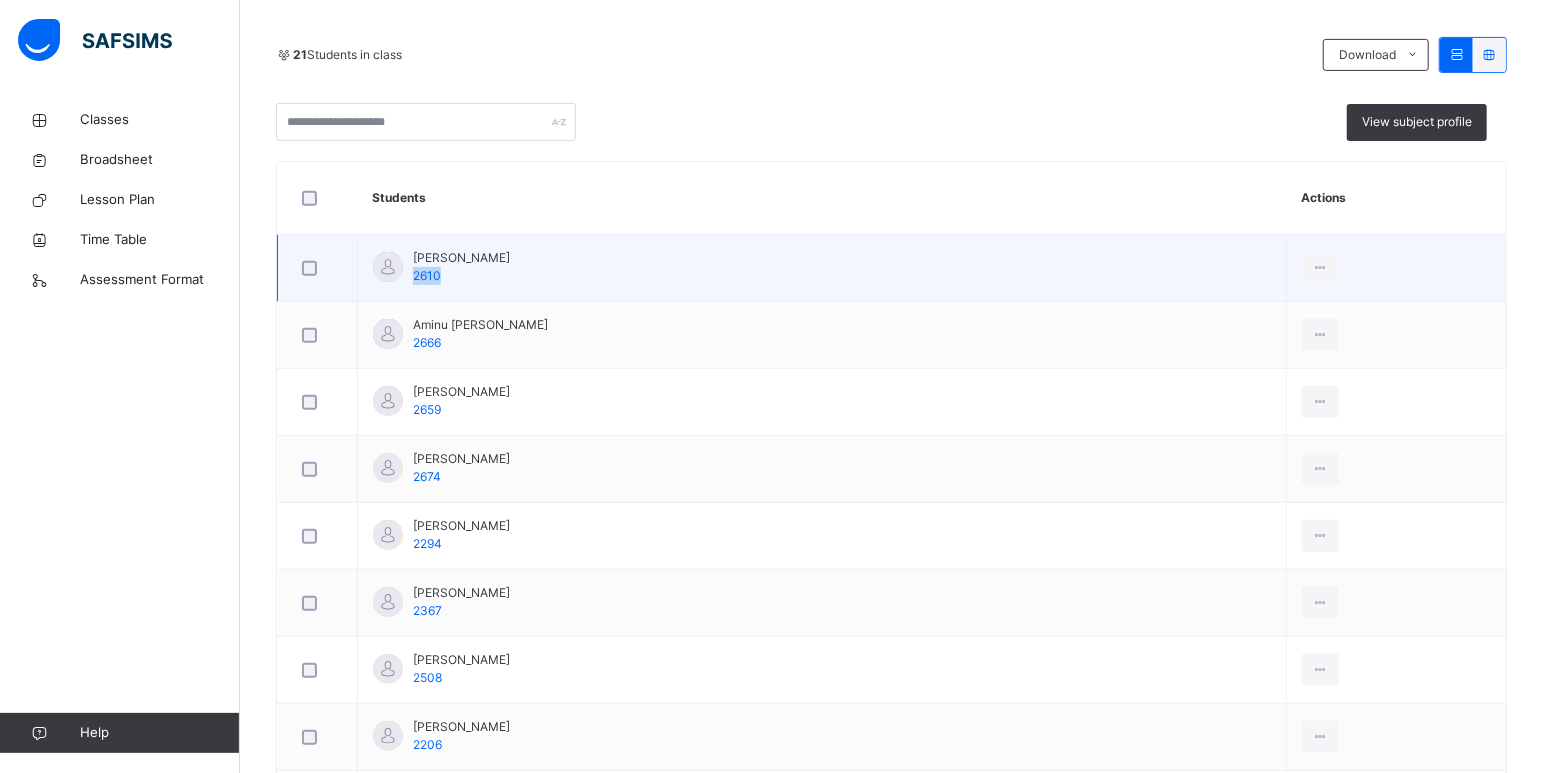 click on "Aliyu Khalil Gummi 2610" at bounding box center [822, 268] 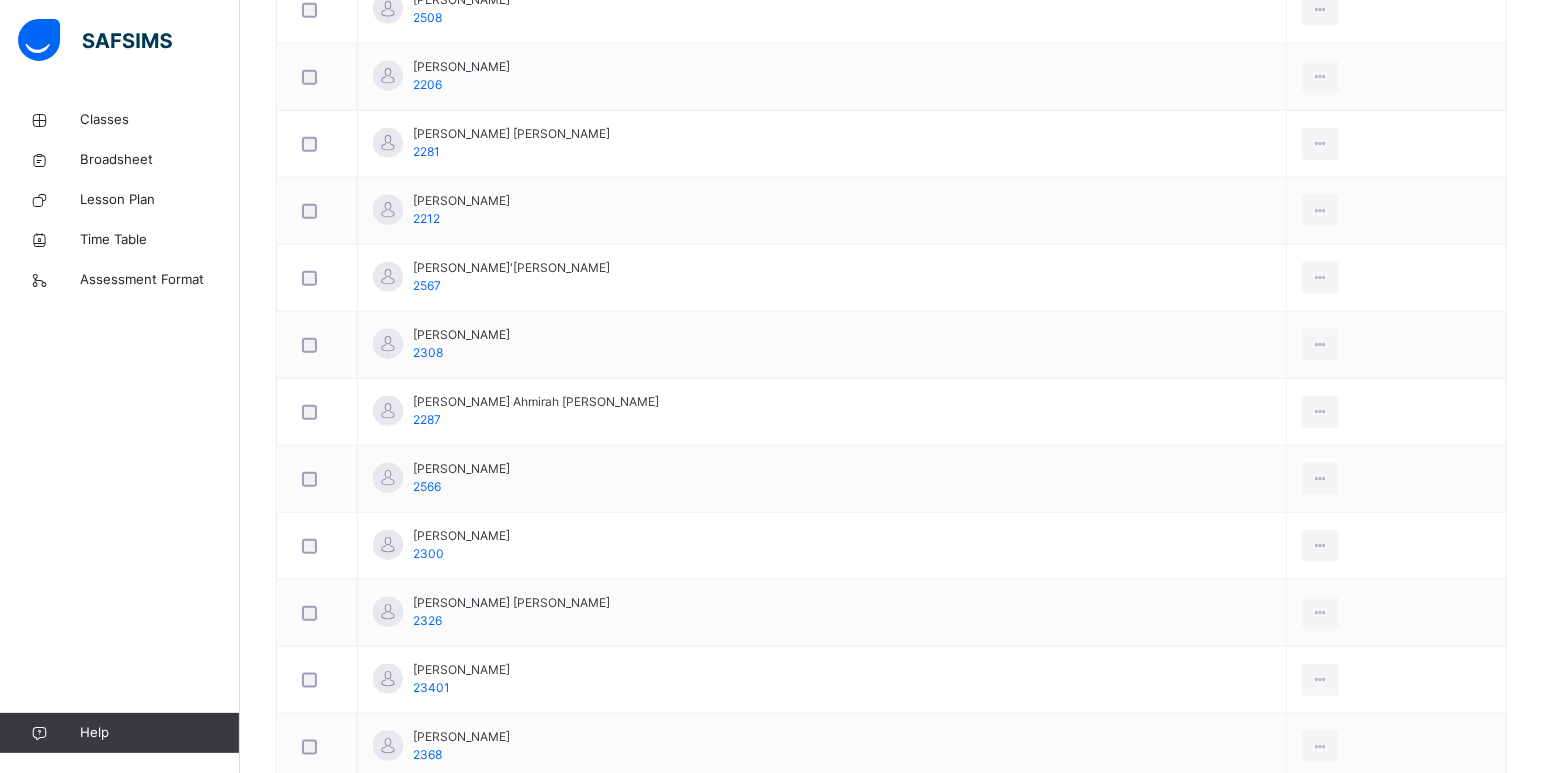 scroll, scrollTop: 1395, scrollLeft: 0, axis: vertical 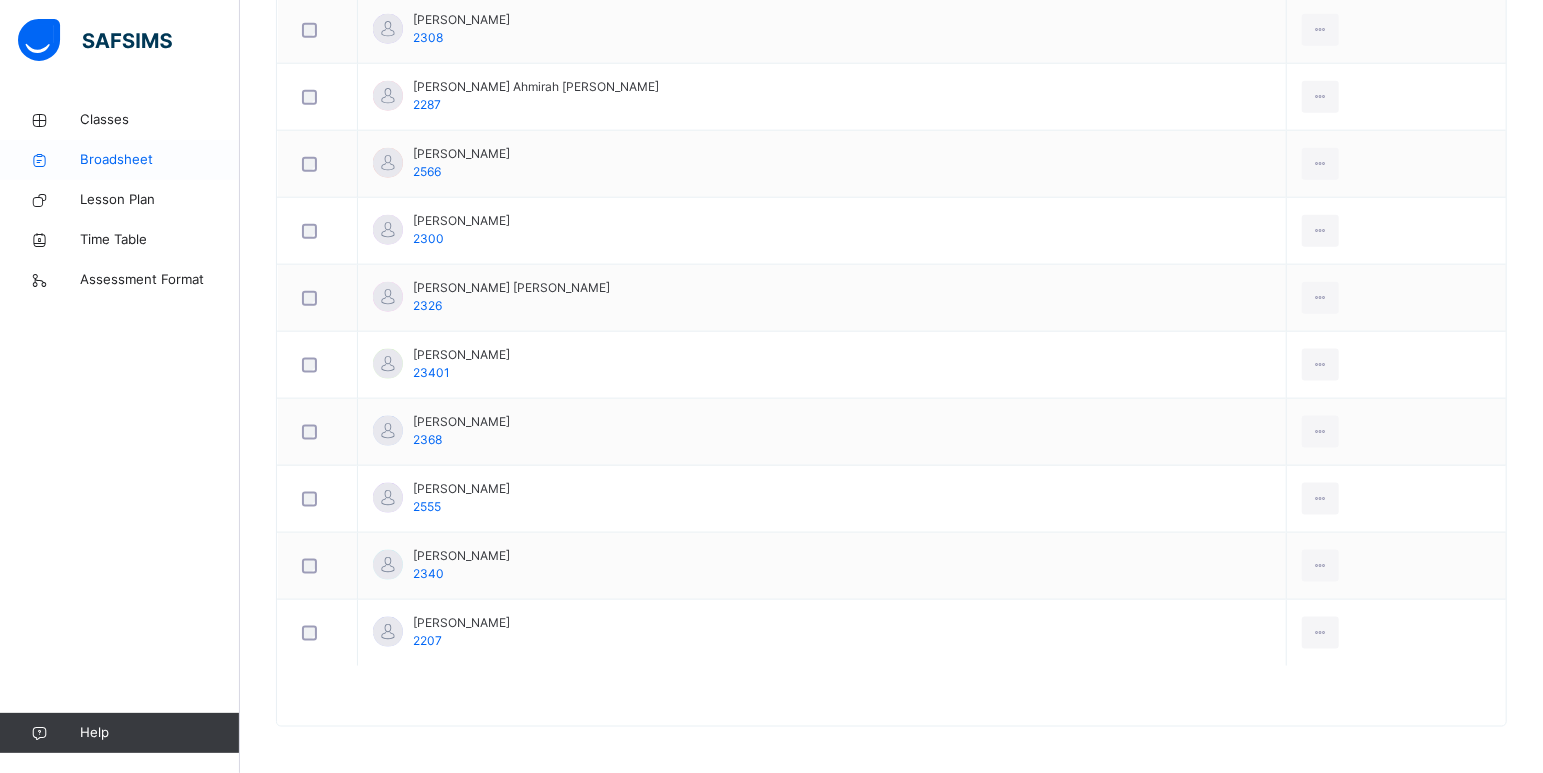 click on "Broadsheet" at bounding box center [160, 160] 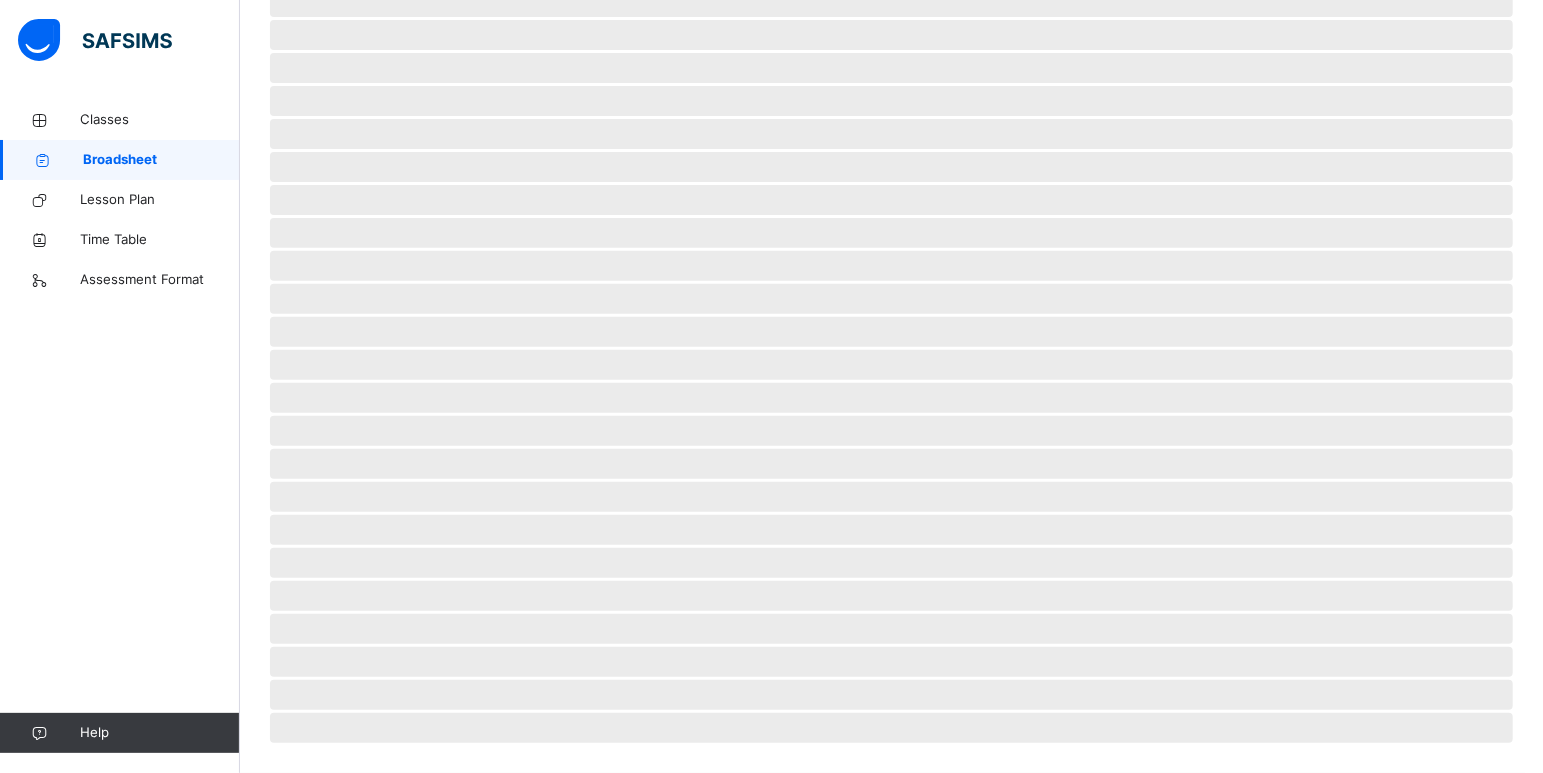 scroll, scrollTop: 0, scrollLeft: 0, axis: both 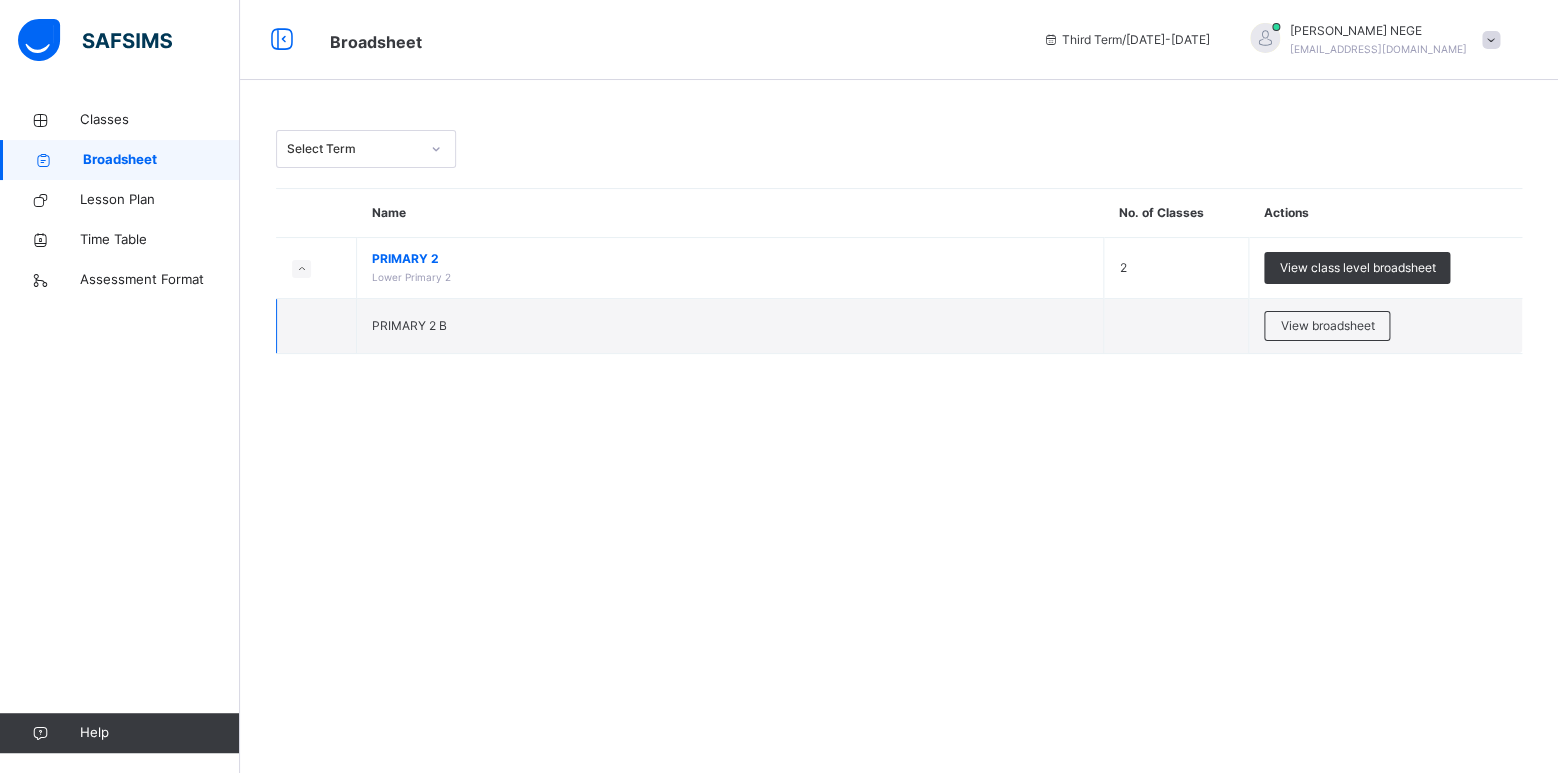 click on "PRIMARY 2 B" at bounding box center (730, 326) 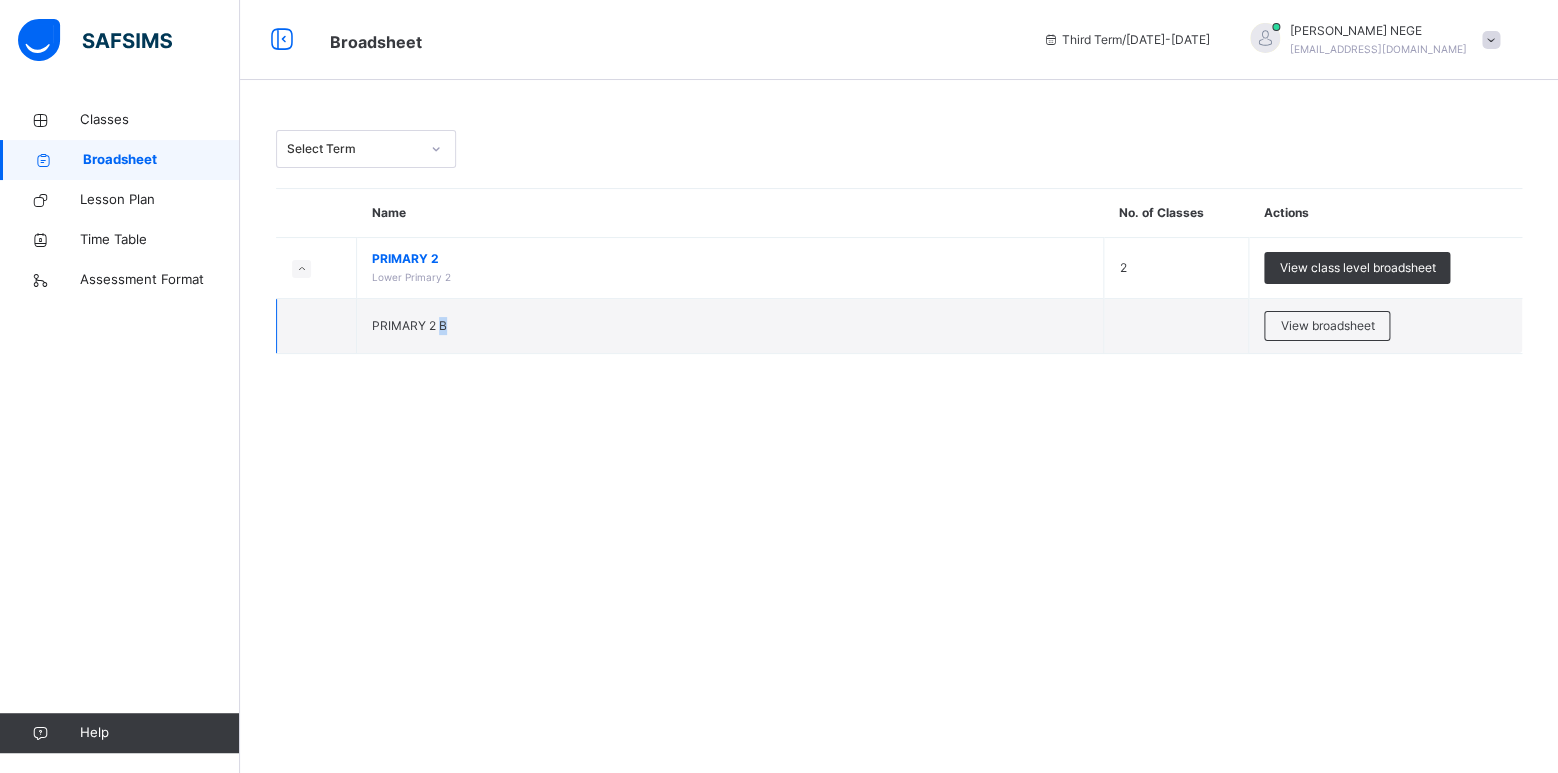 click on "PRIMARY 2 B" at bounding box center (730, 326) 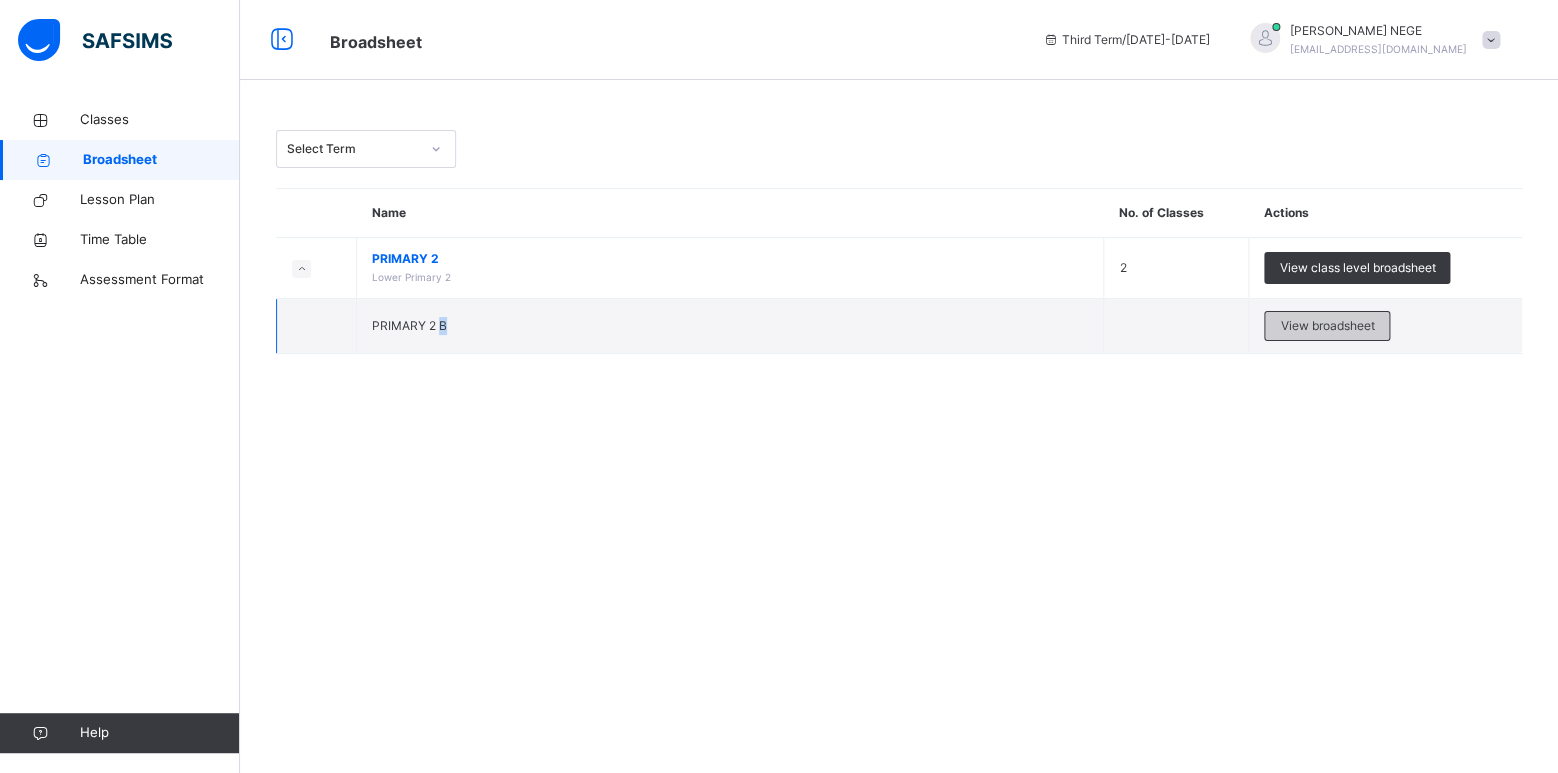 click on "View broadsheet" at bounding box center (1327, 326) 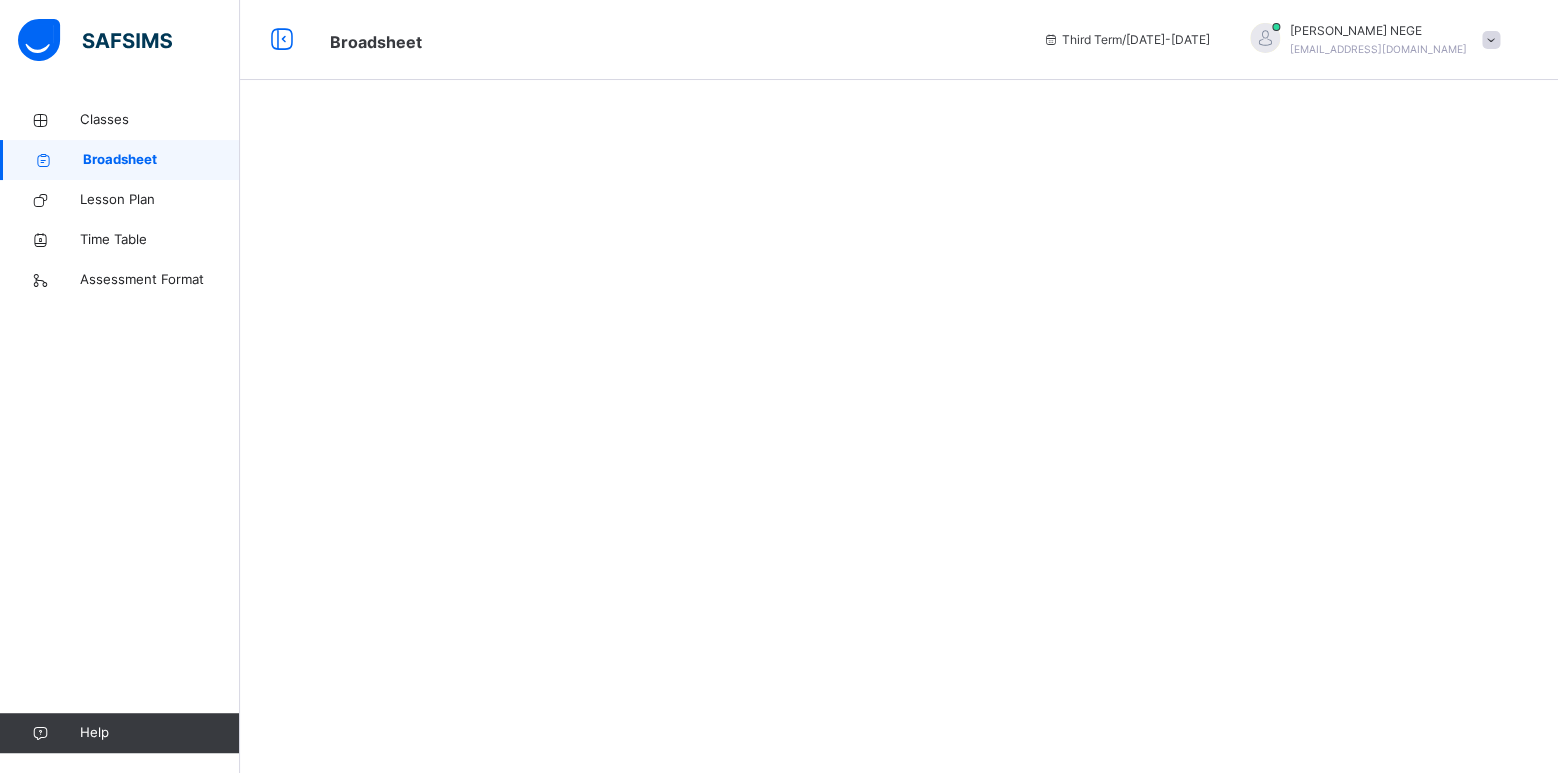 click at bounding box center (899, 386) 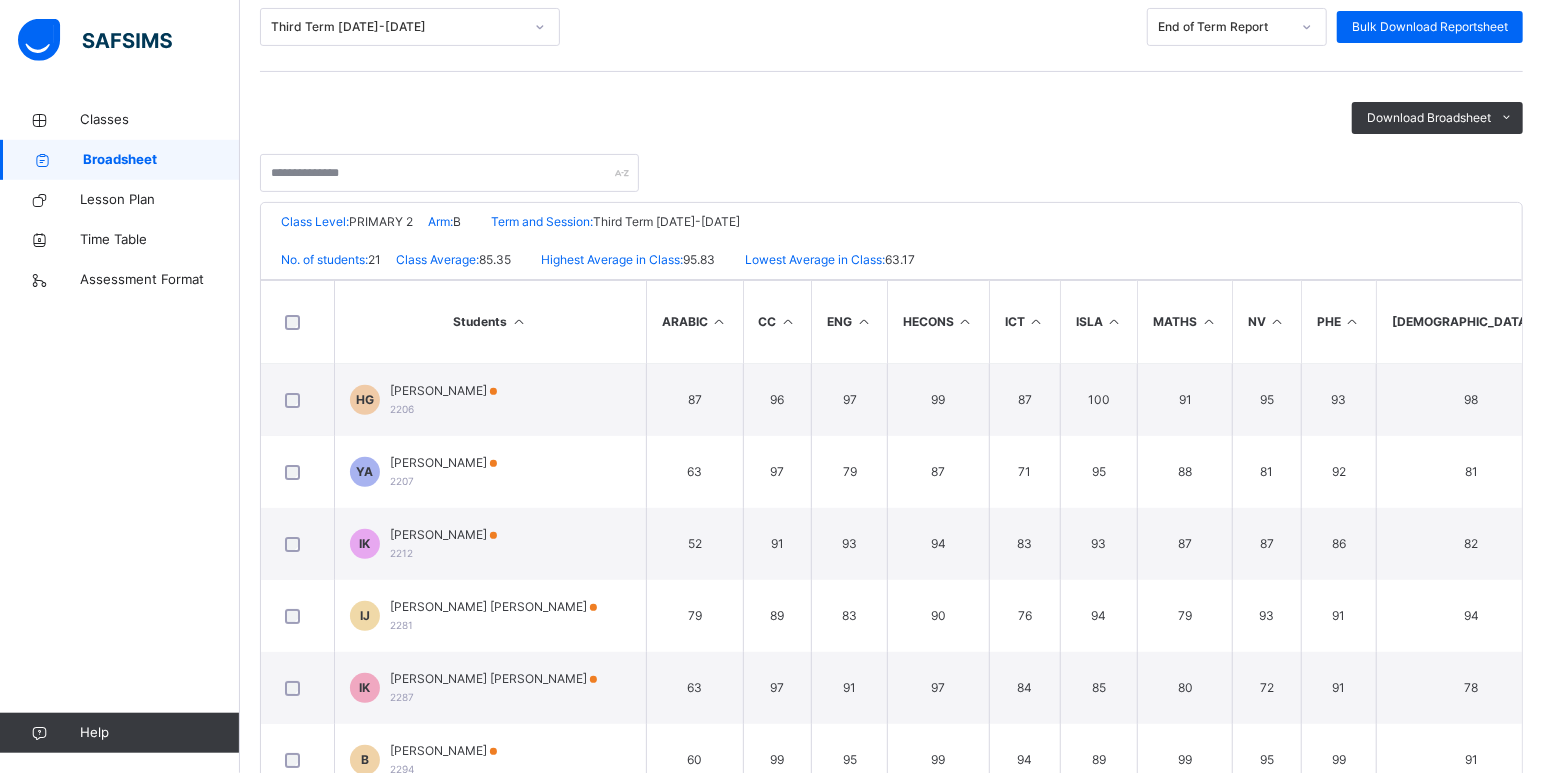 scroll, scrollTop: 315, scrollLeft: 0, axis: vertical 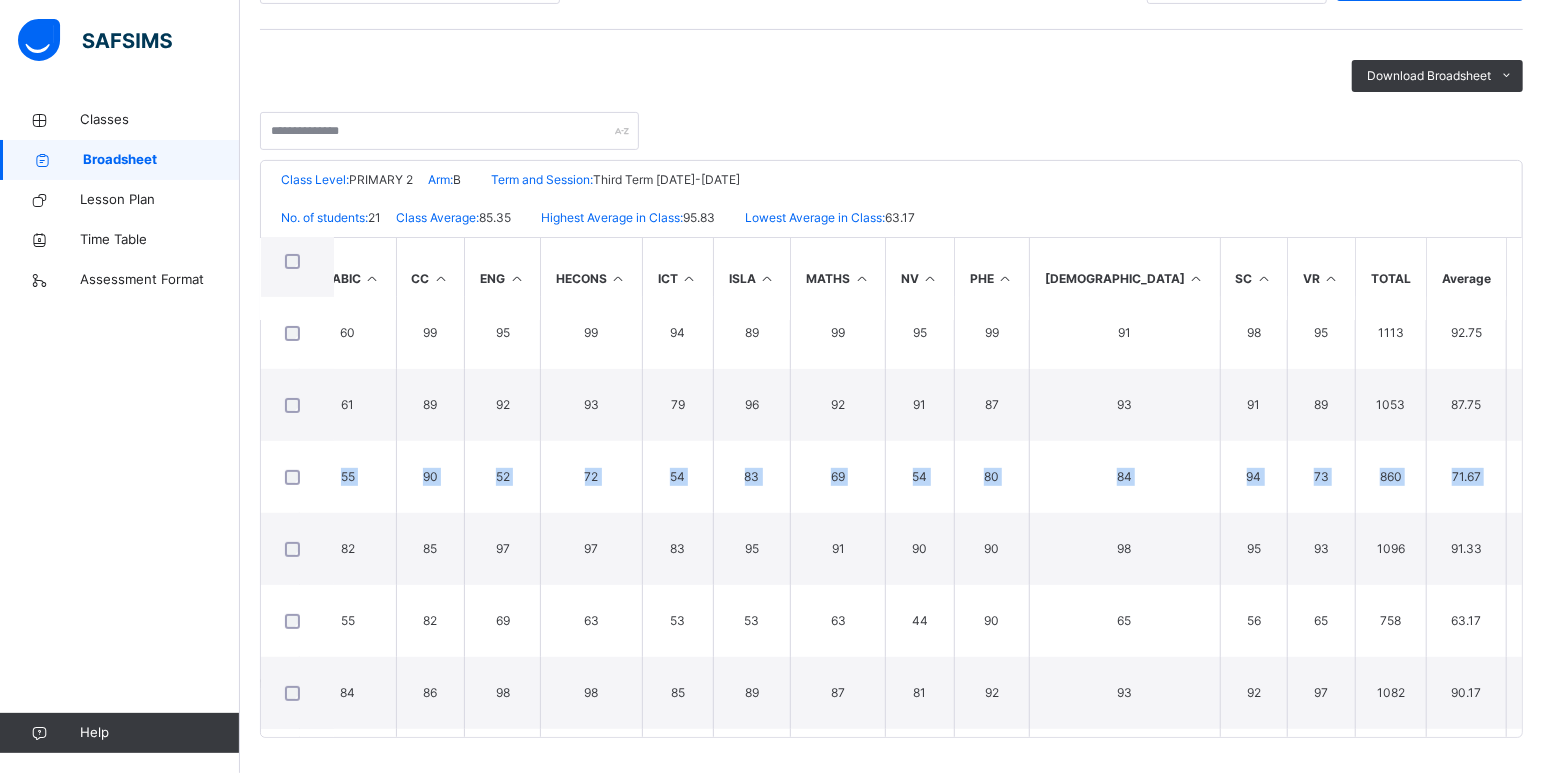 drag, startPoint x: 1530, startPoint y: 329, endPoint x: 1543, endPoint y: 423, distance: 94.89468 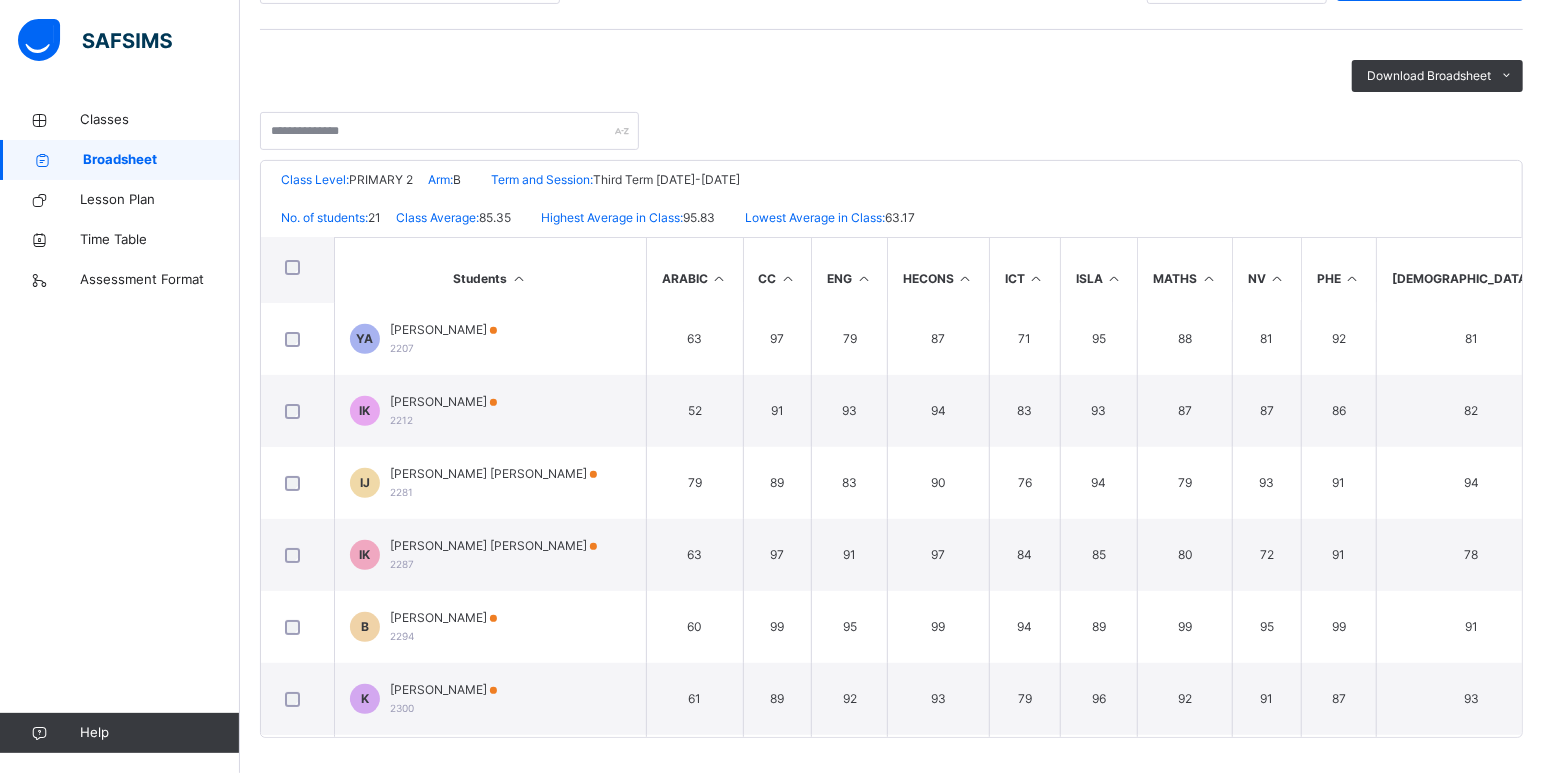 scroll, scrollTop: 0, scrollLeft: 0, axis: both 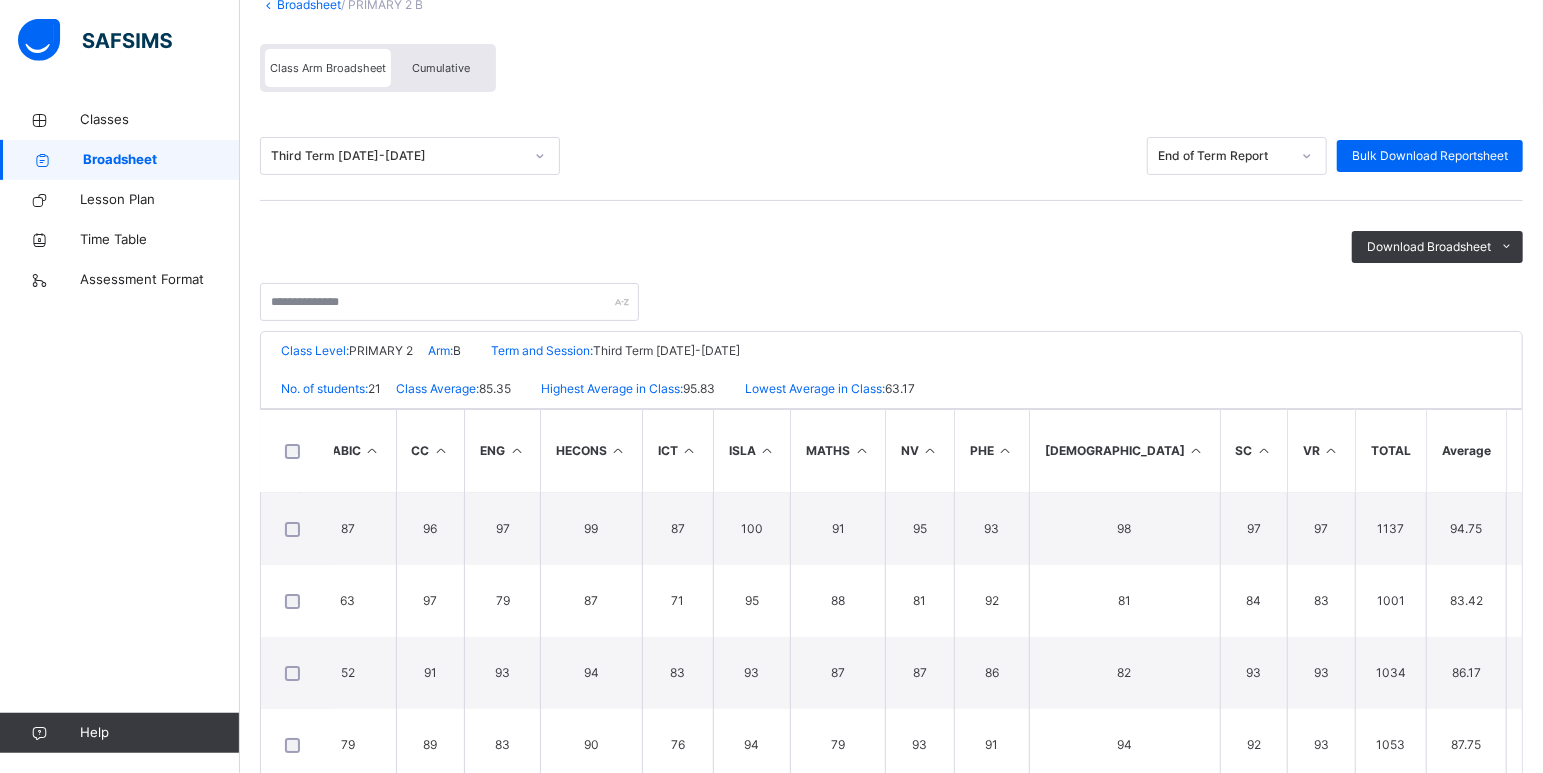click on "Cumulative" at bounding box center [441, 68] 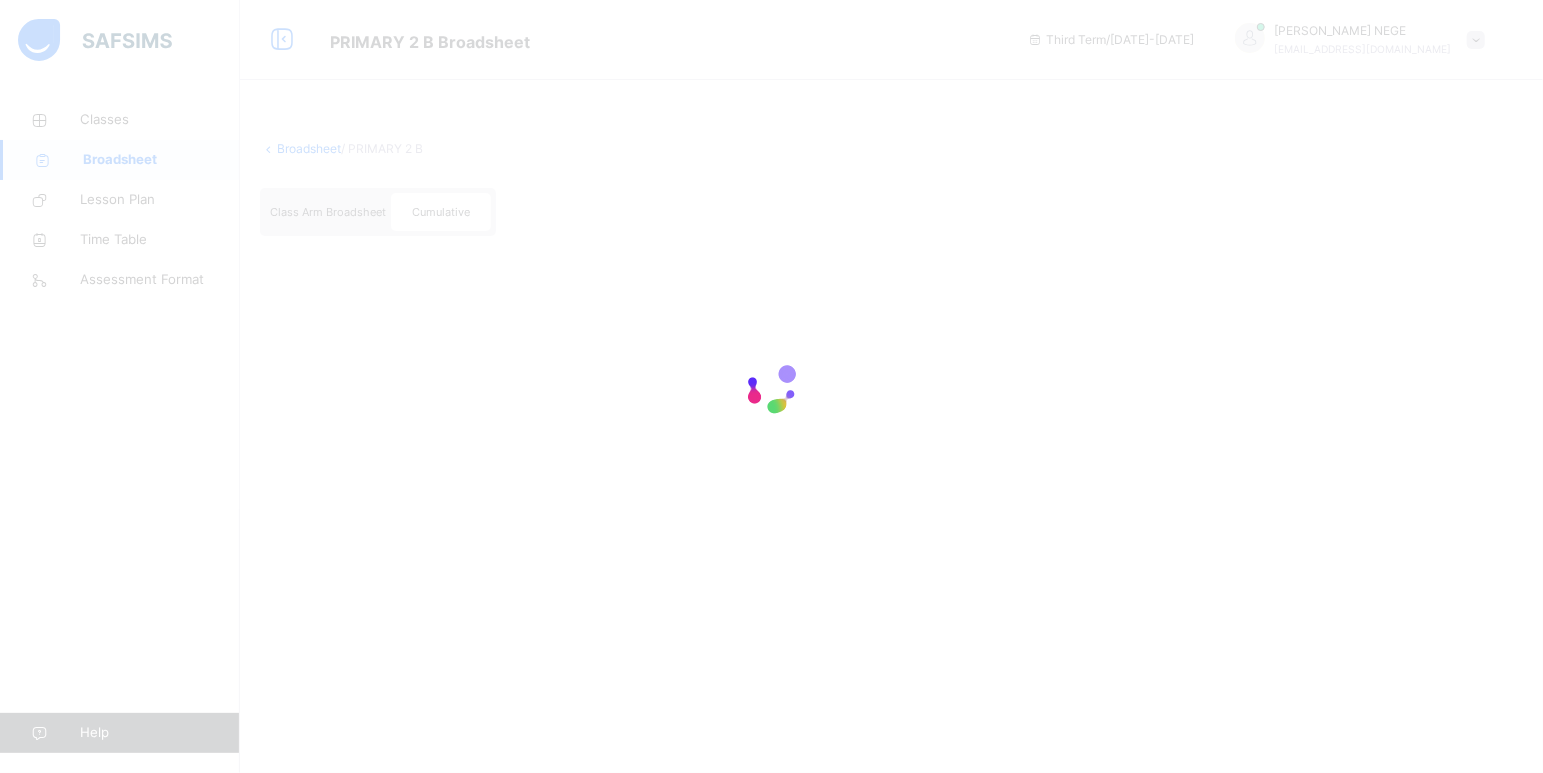 scroll, scrollTop: 0, scrollLeft: 0, axis: both 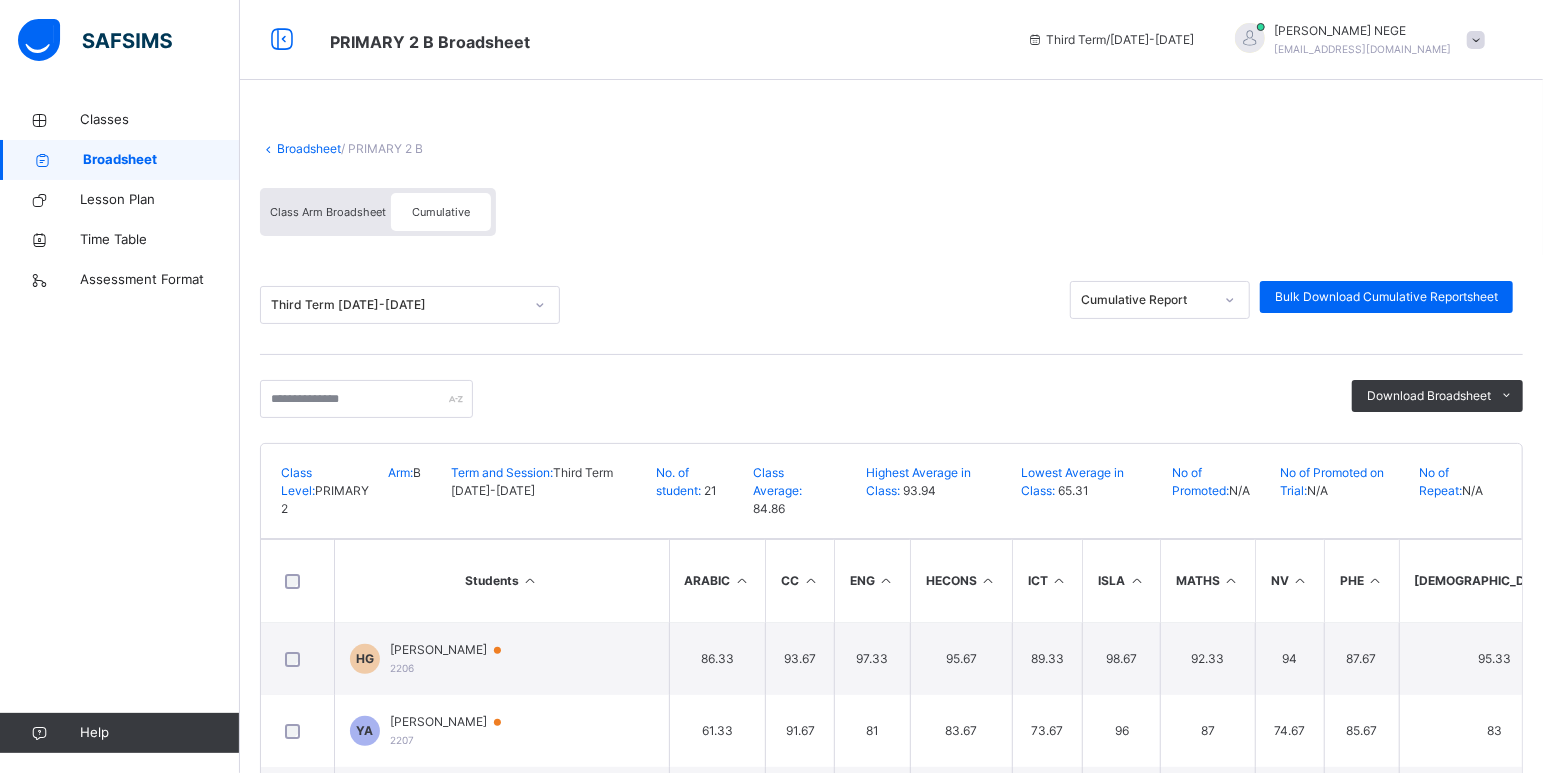 click at bounding box center [742, 580] 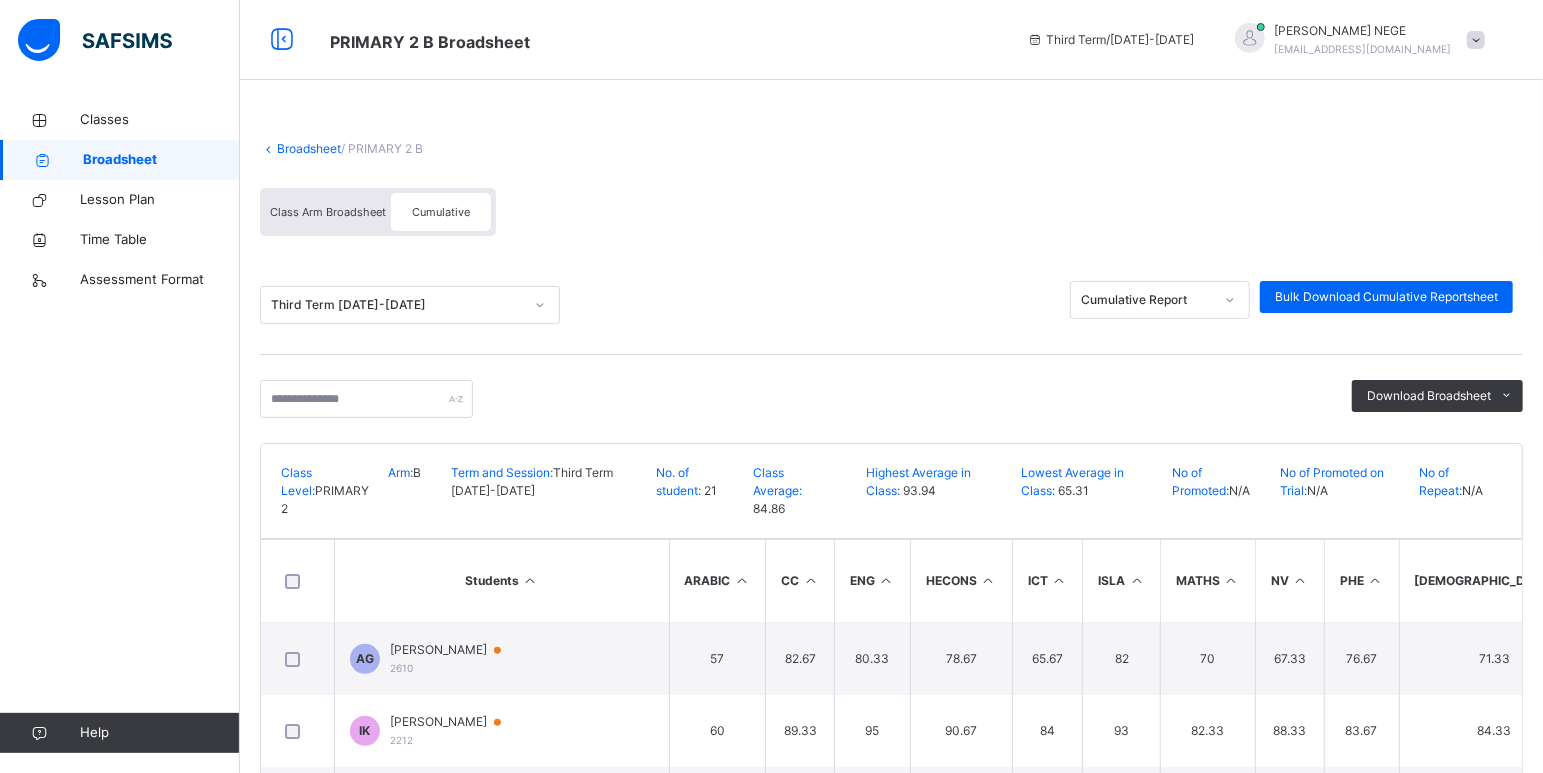 click at bounding box center [742, 580] 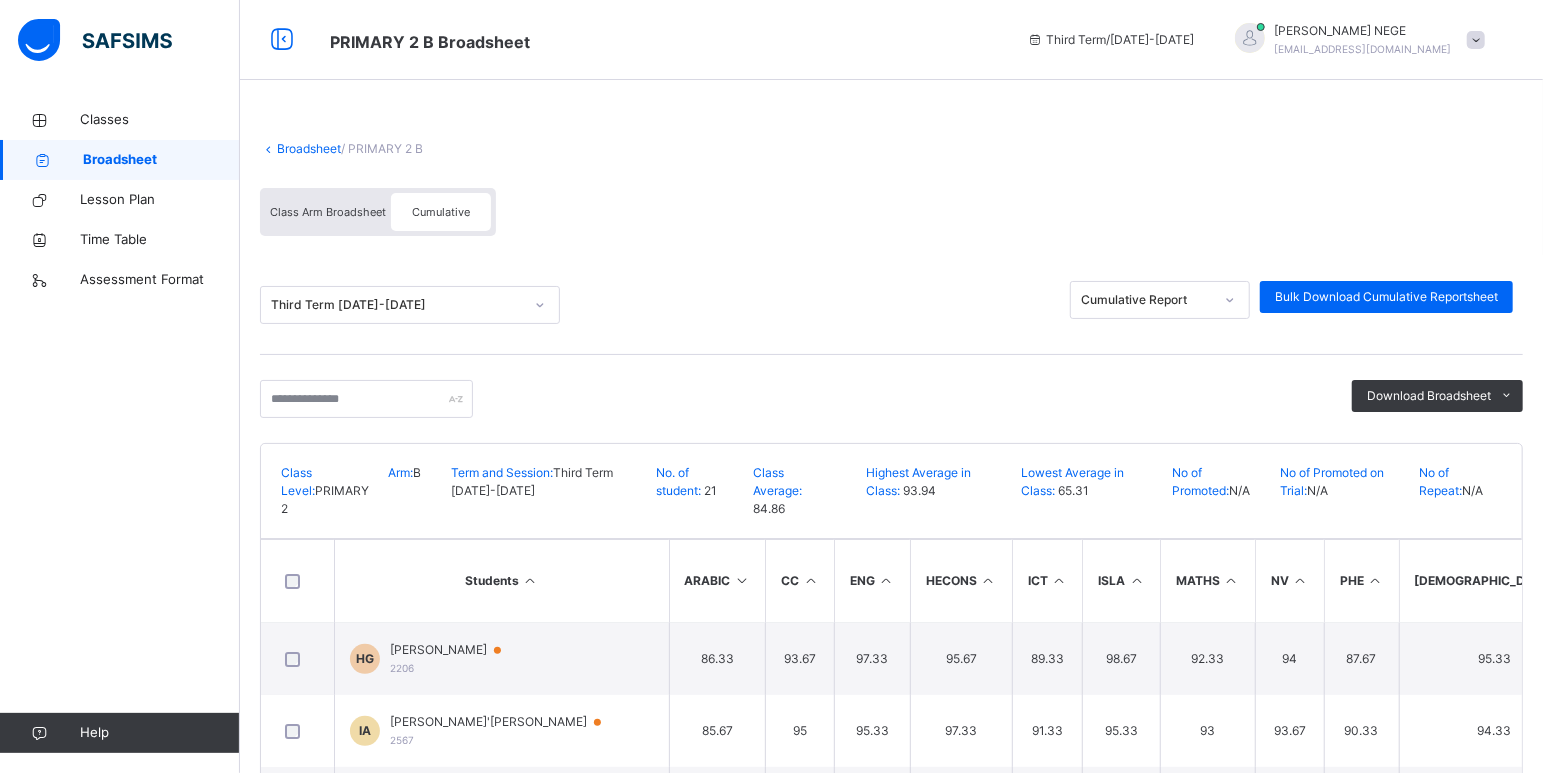 click at bounding box center [810, 580] 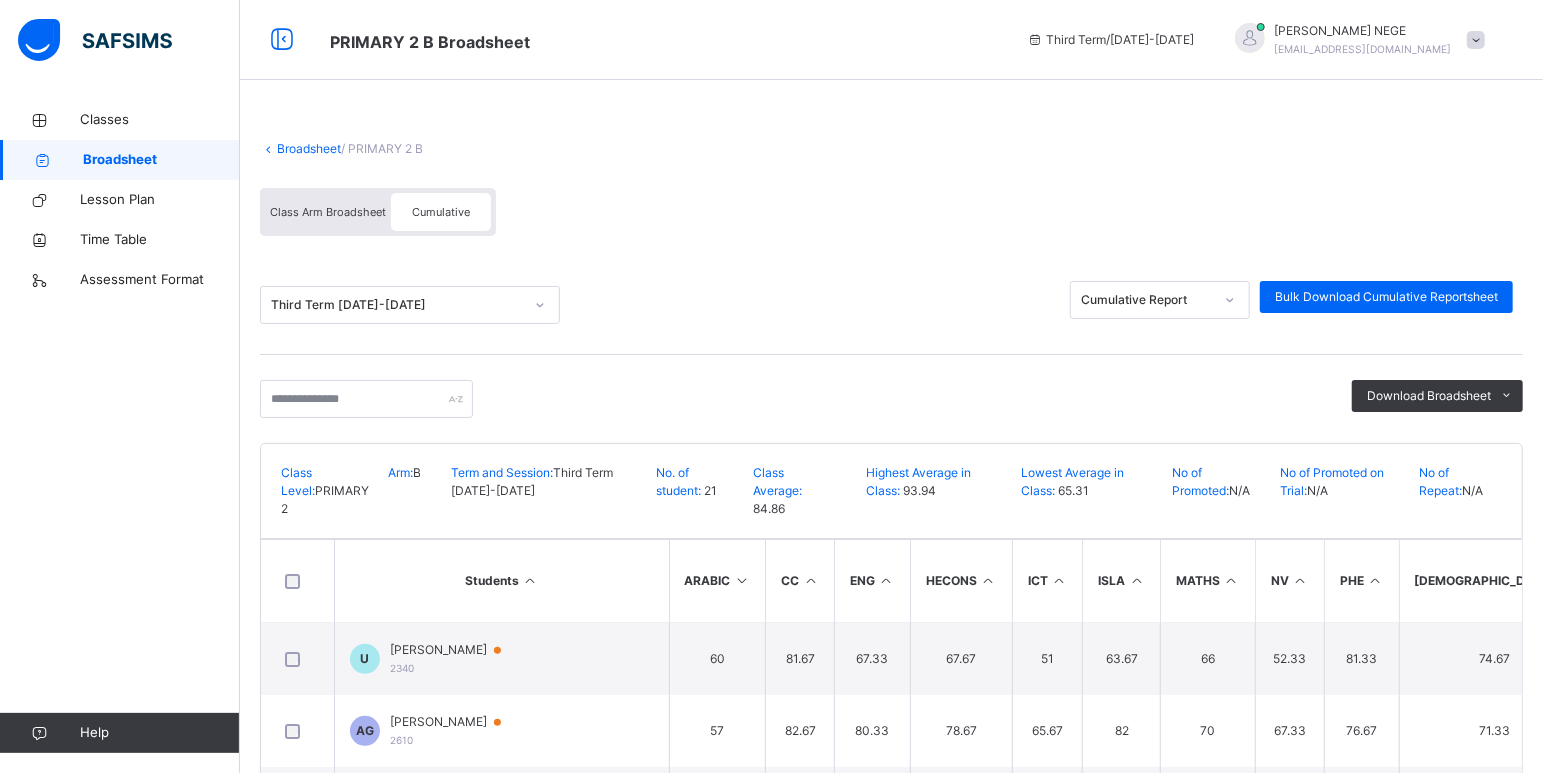 click at bounding box center (810, 580) 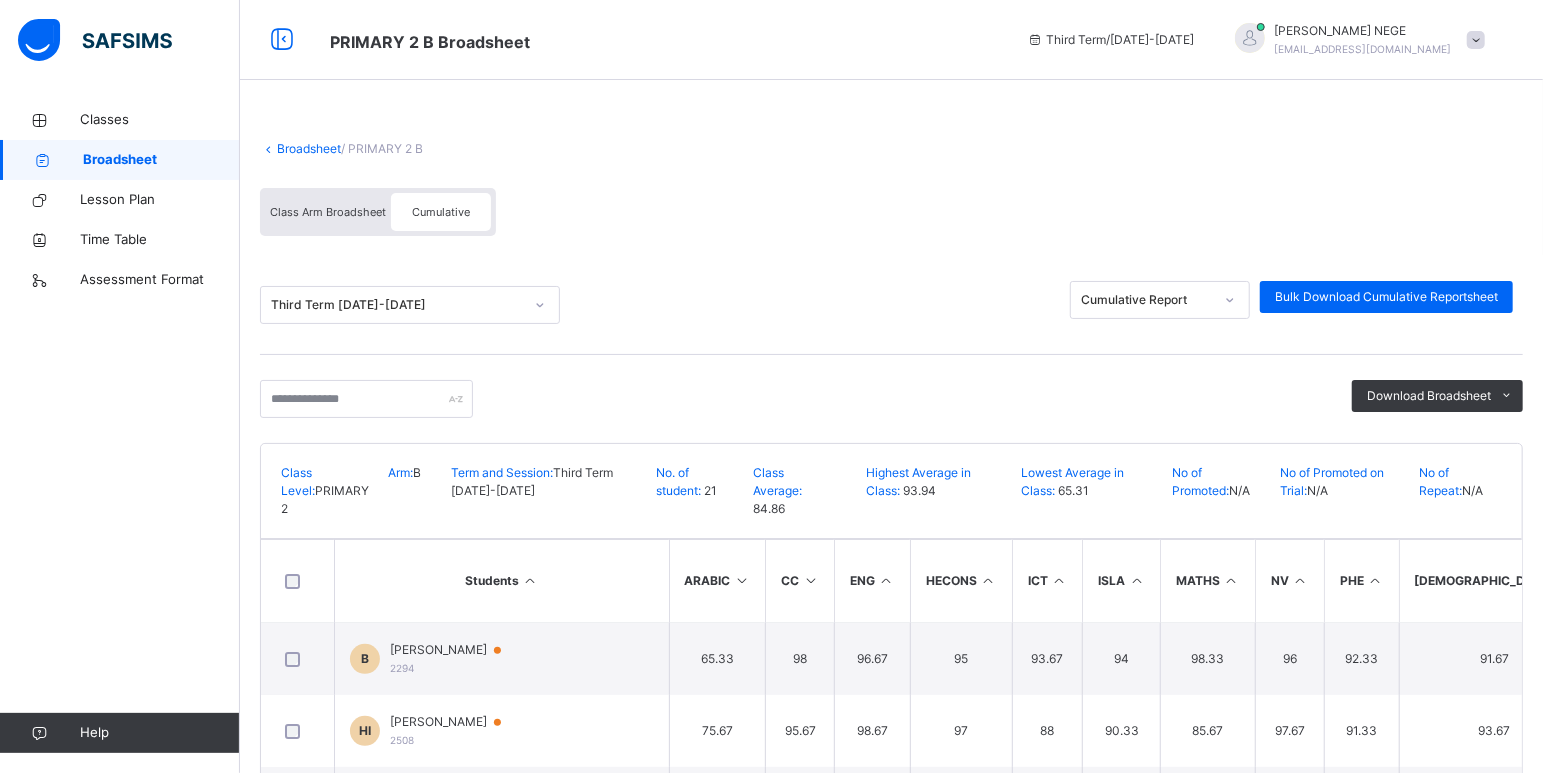 click at bounding box center [886, 580] 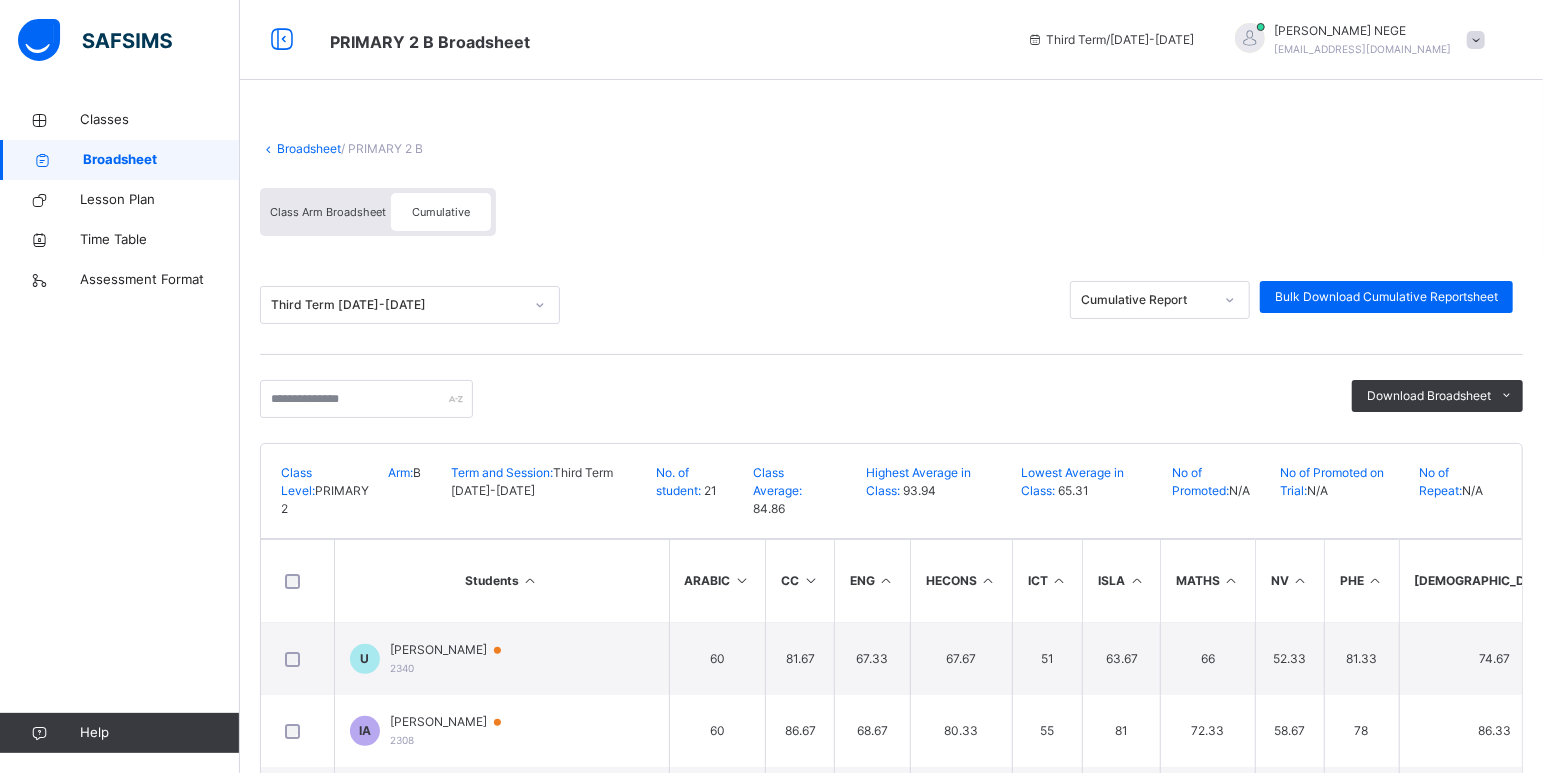 click at bounding box center [886, 580] 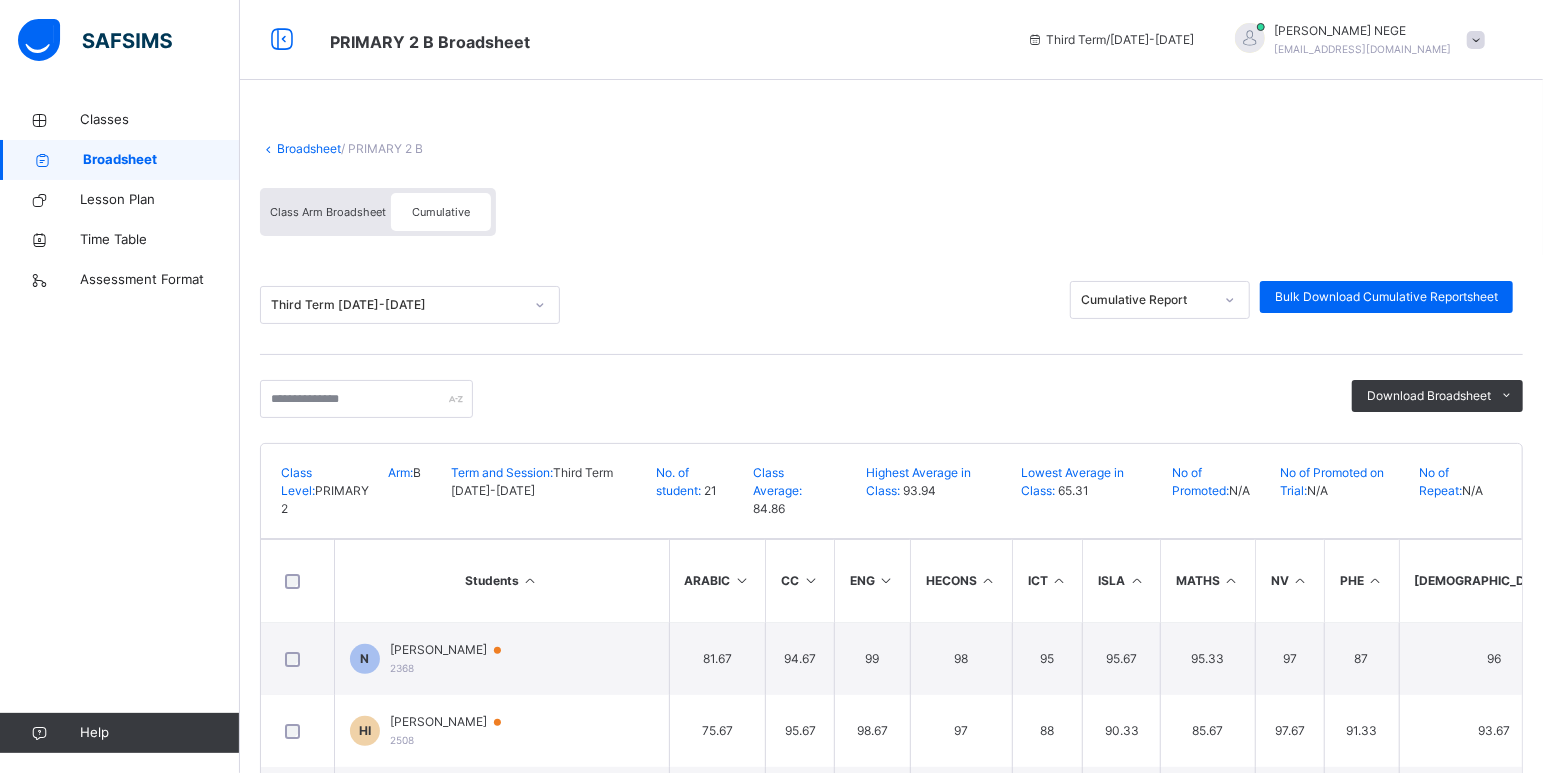 click at bounding box center (988, 580) 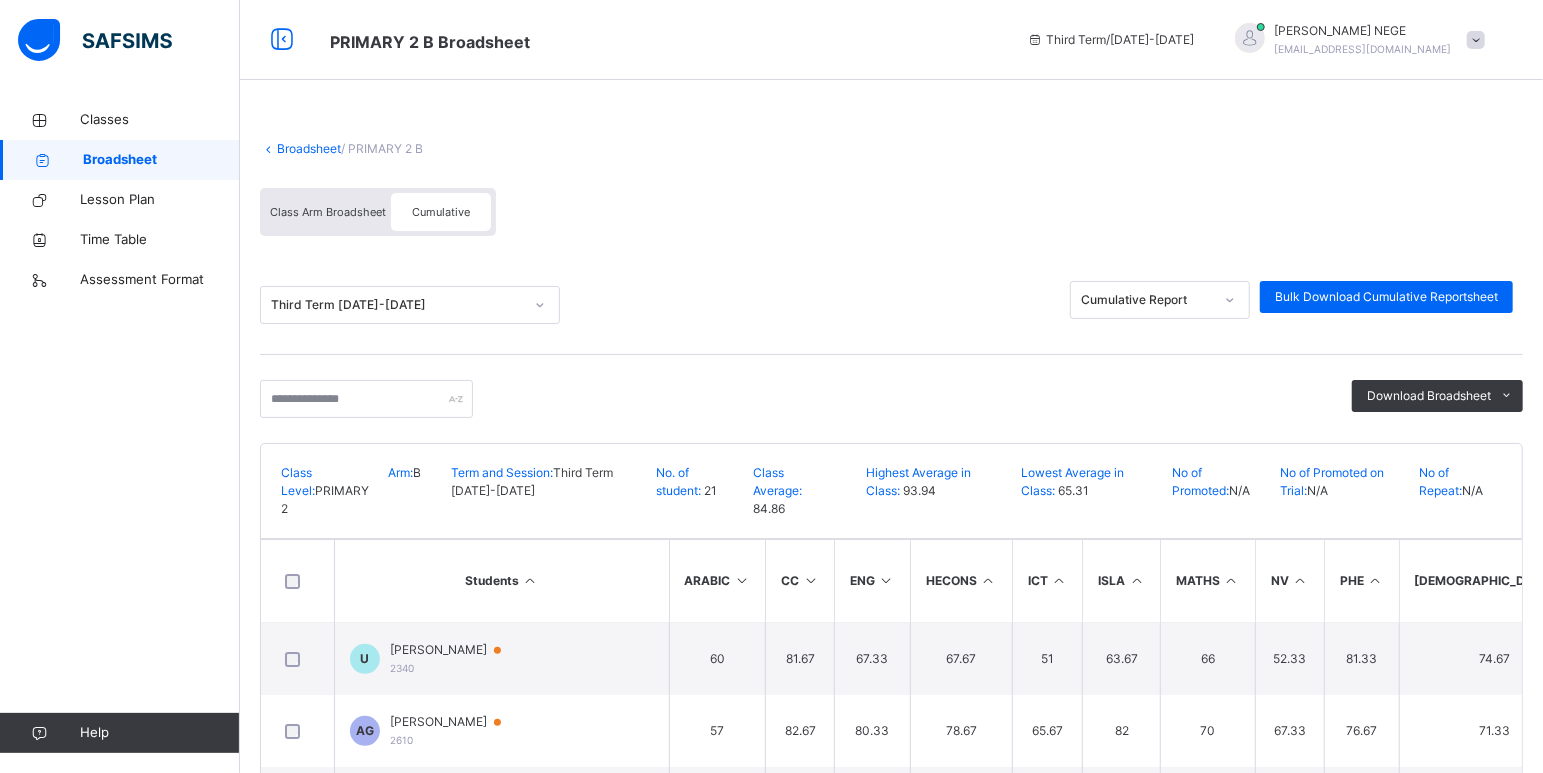 click at bounding box center [988, 580] 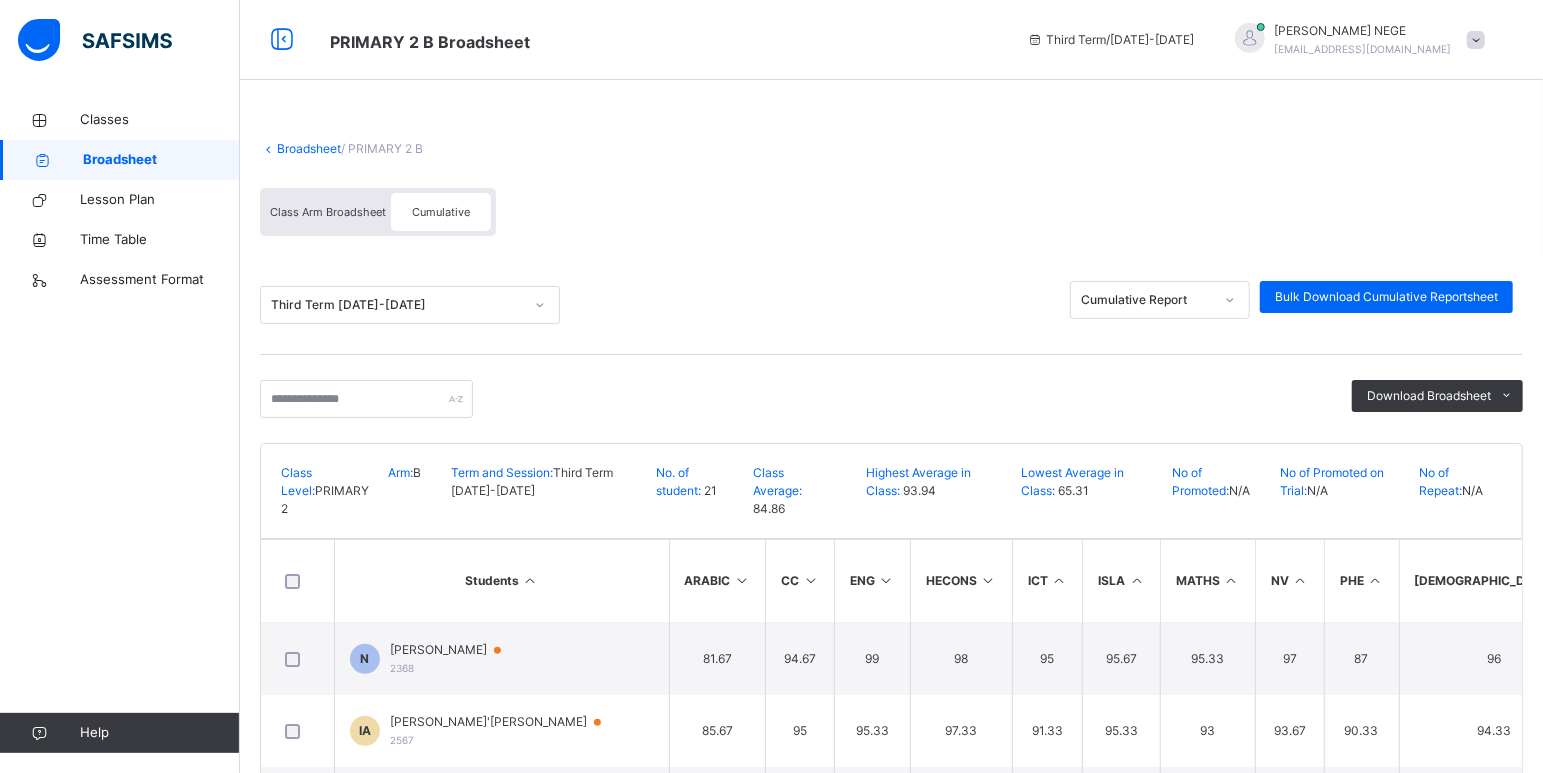 click at bounding box center [1059, 580] 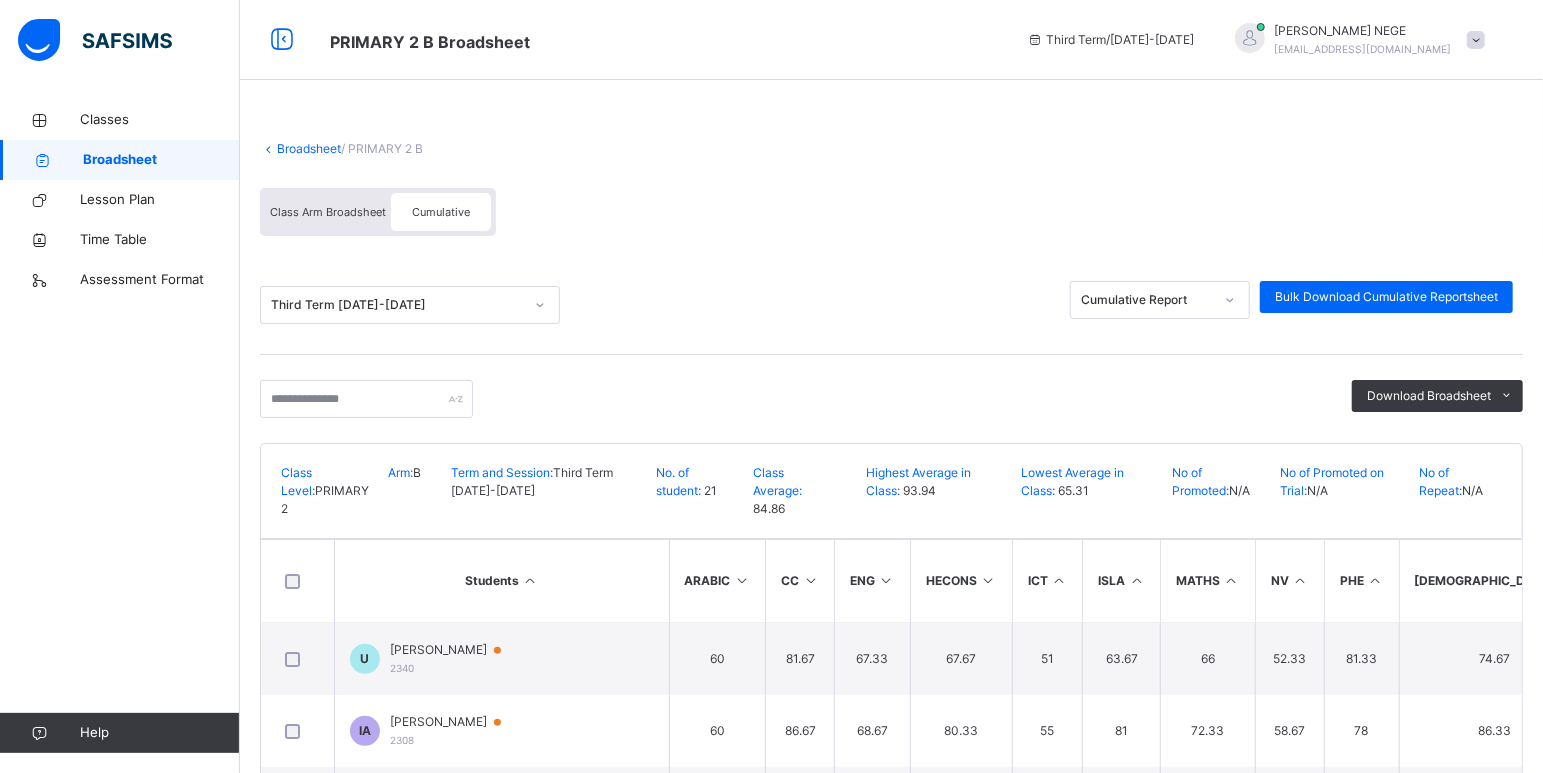 click at bounding box center [1059, 580] 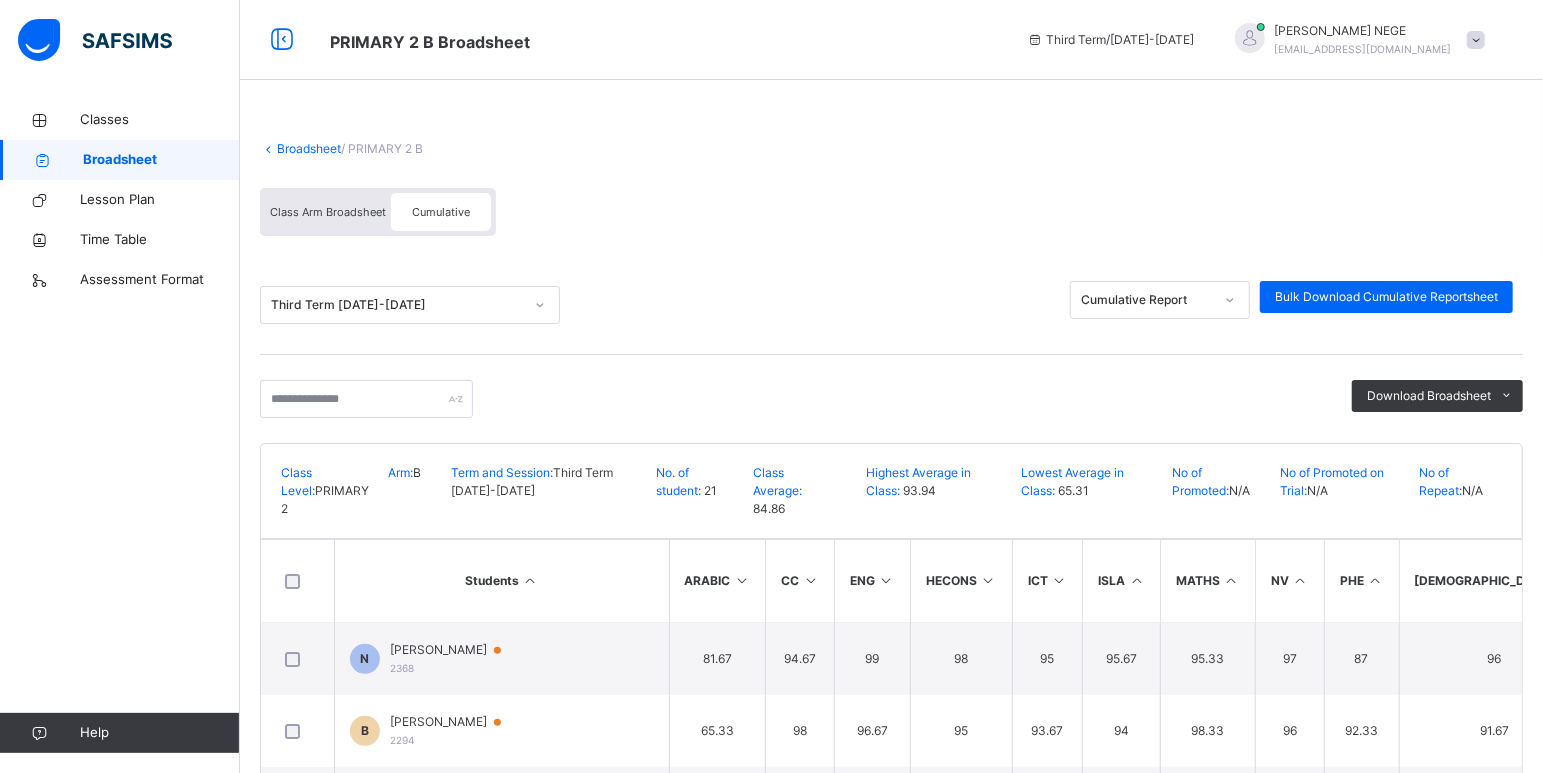 click at bounding box center [1136, 580] 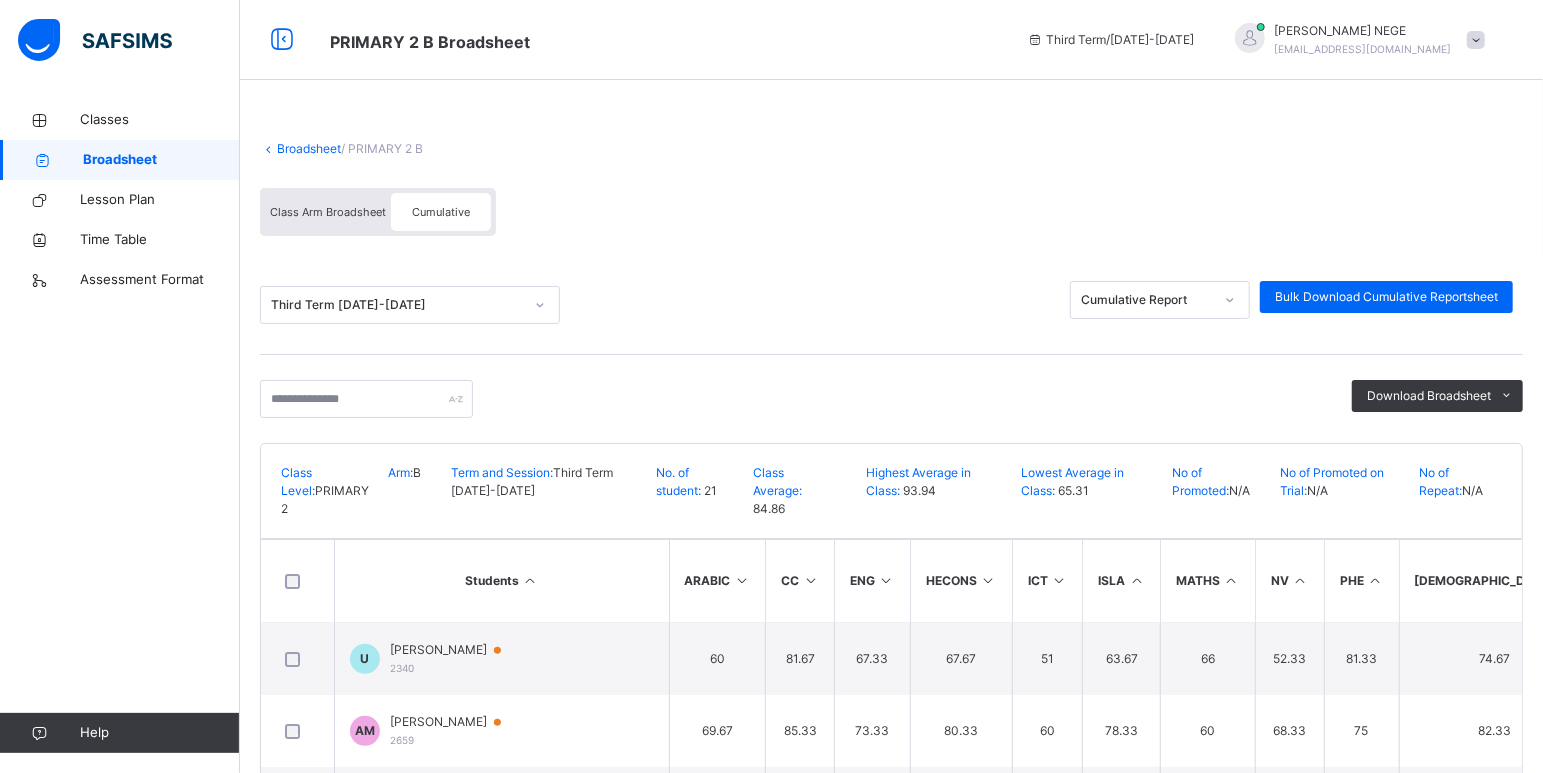 click at bounding box center [1136, 580] 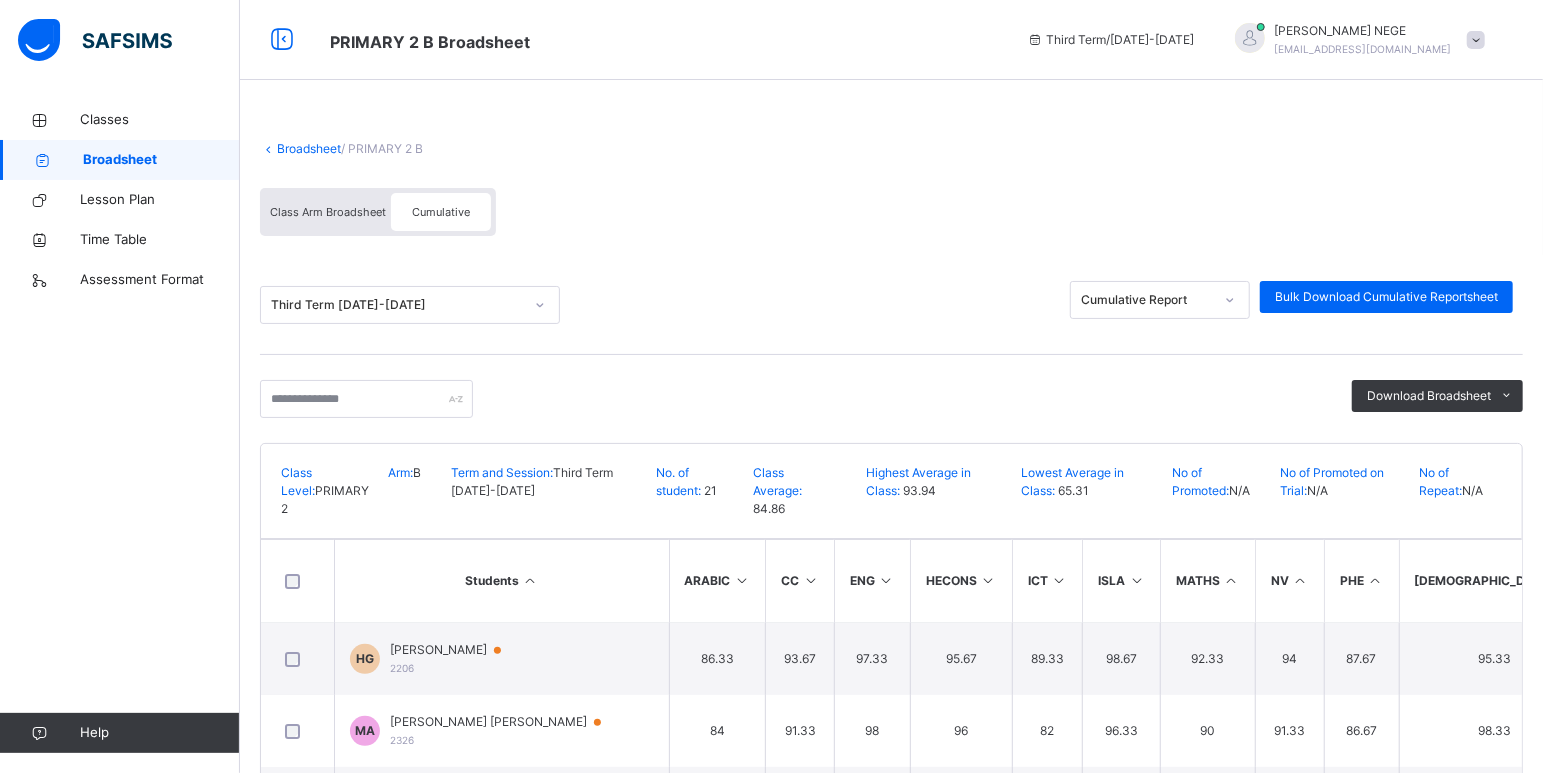 click at bounding box center (1231, 580) 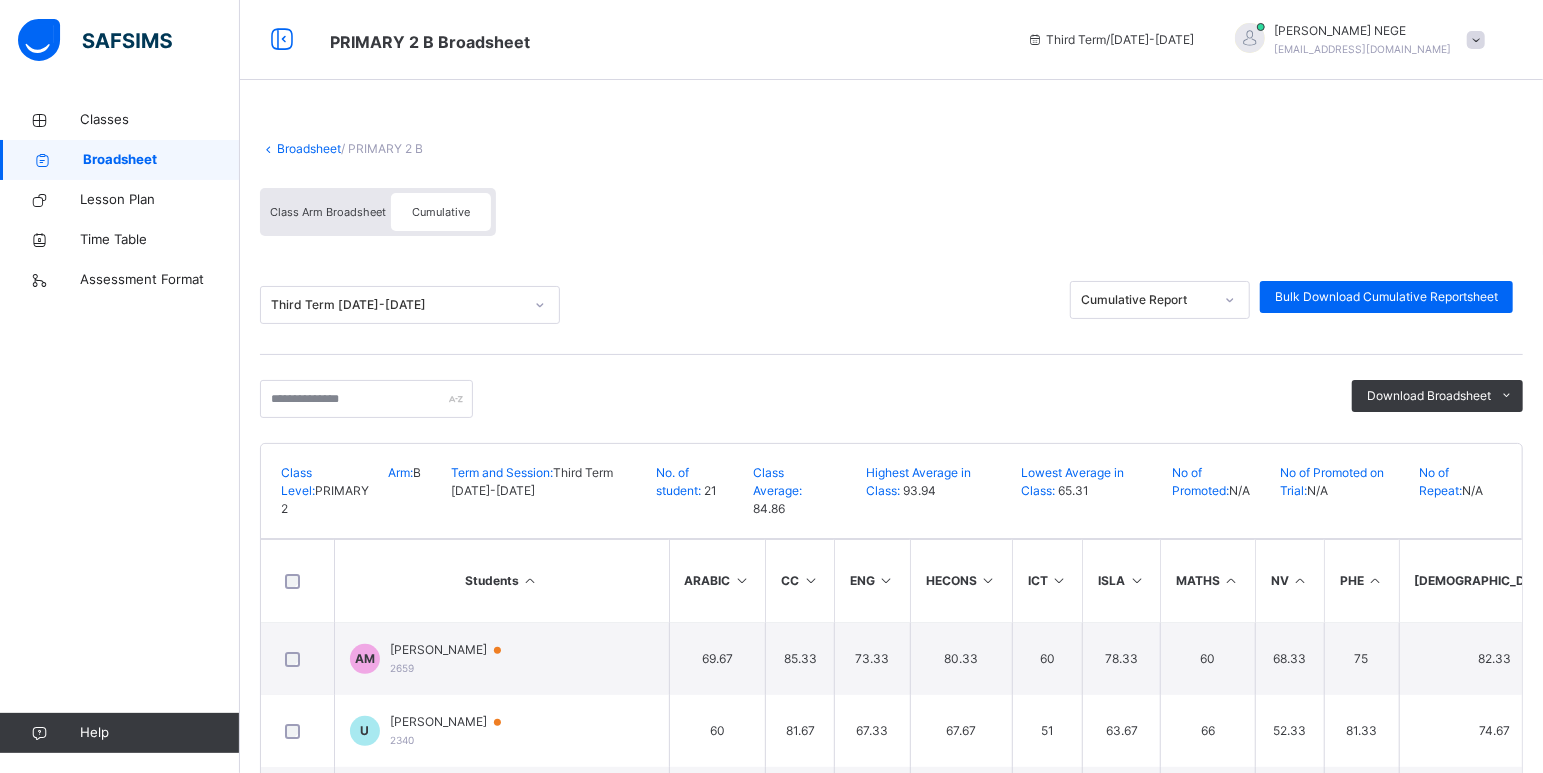 click at bounding box center (1231, 580) 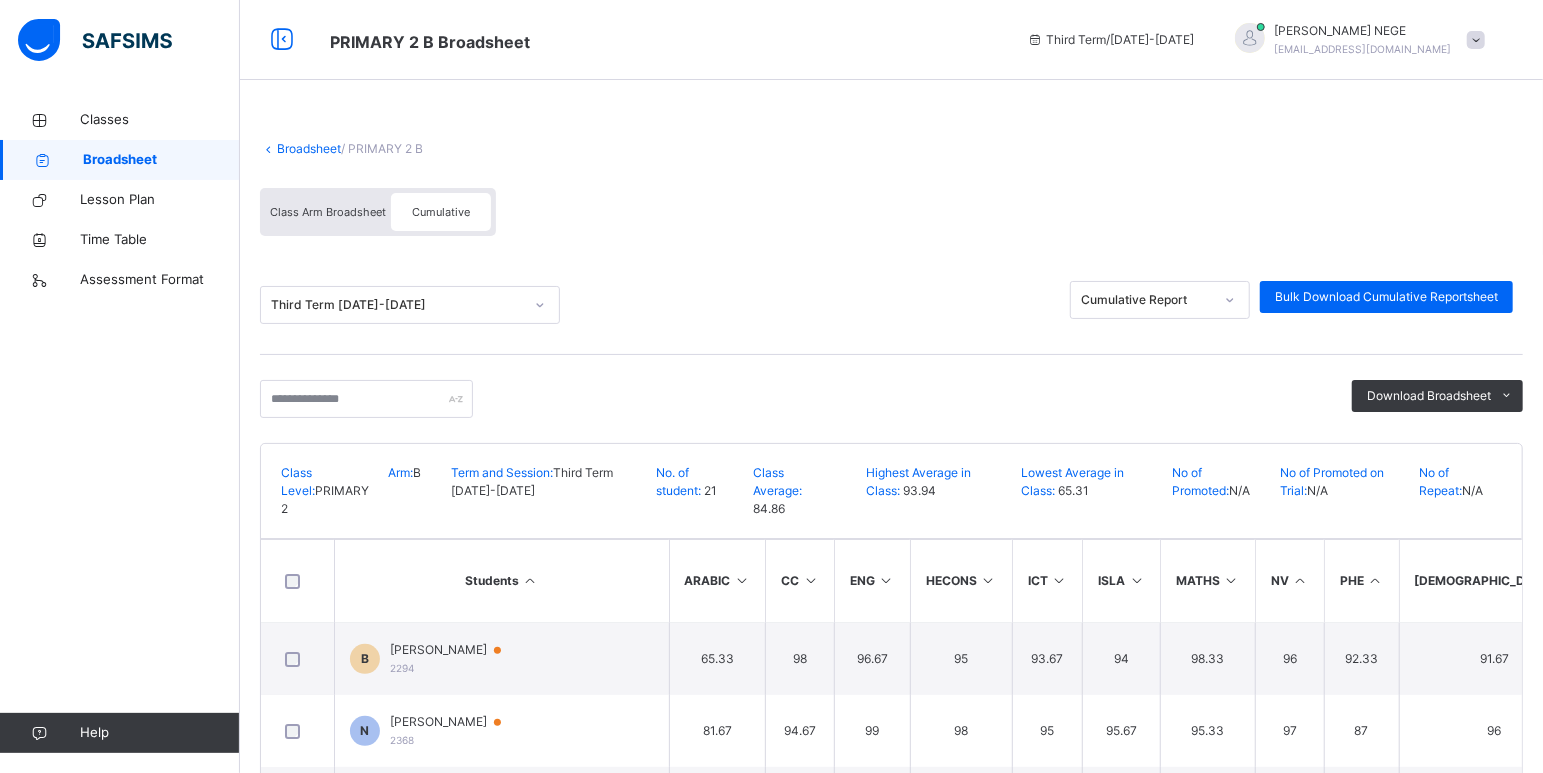 click at bounding box center (1375, 580) 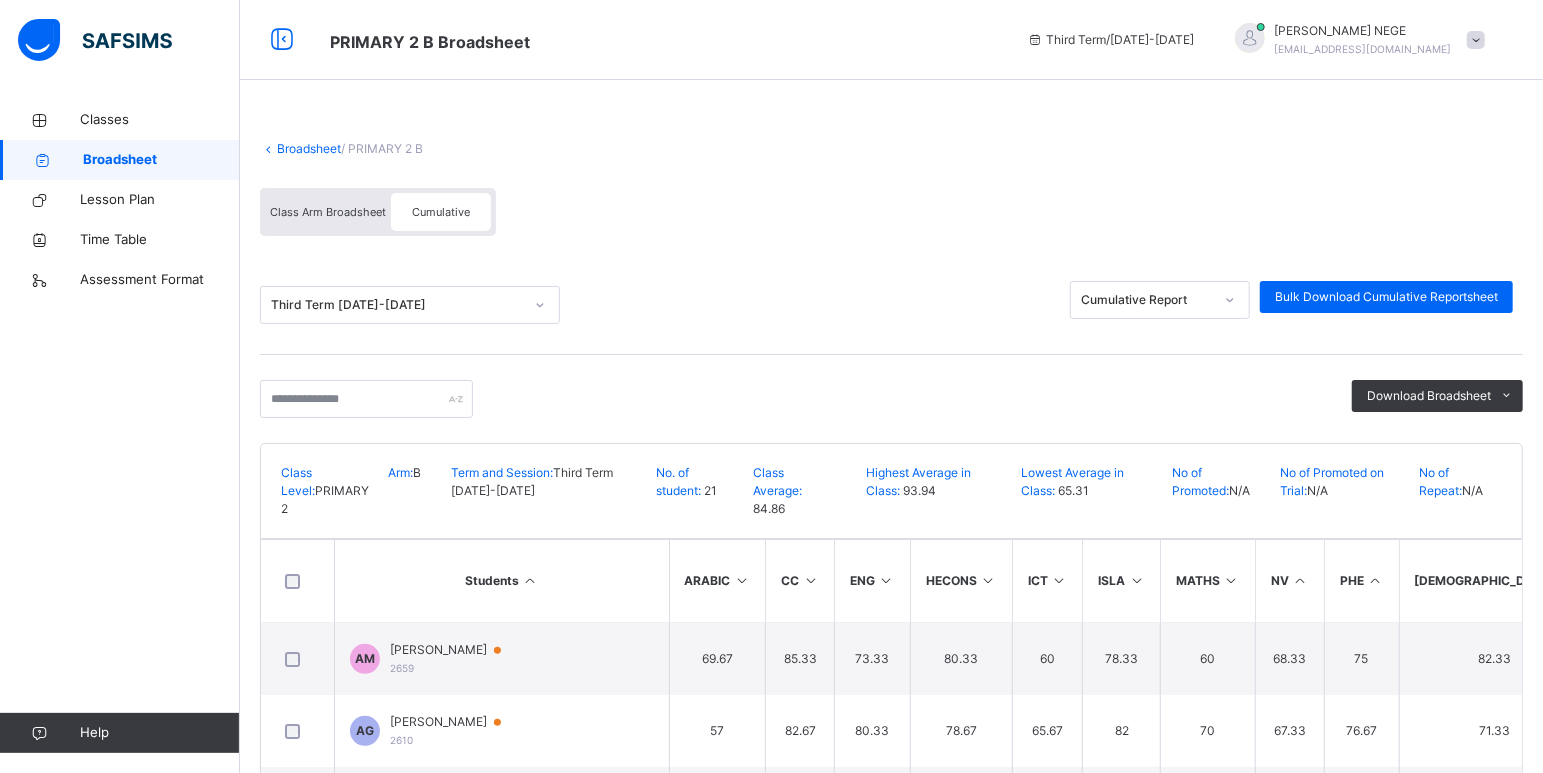 click at bounding box center (1375, 580) 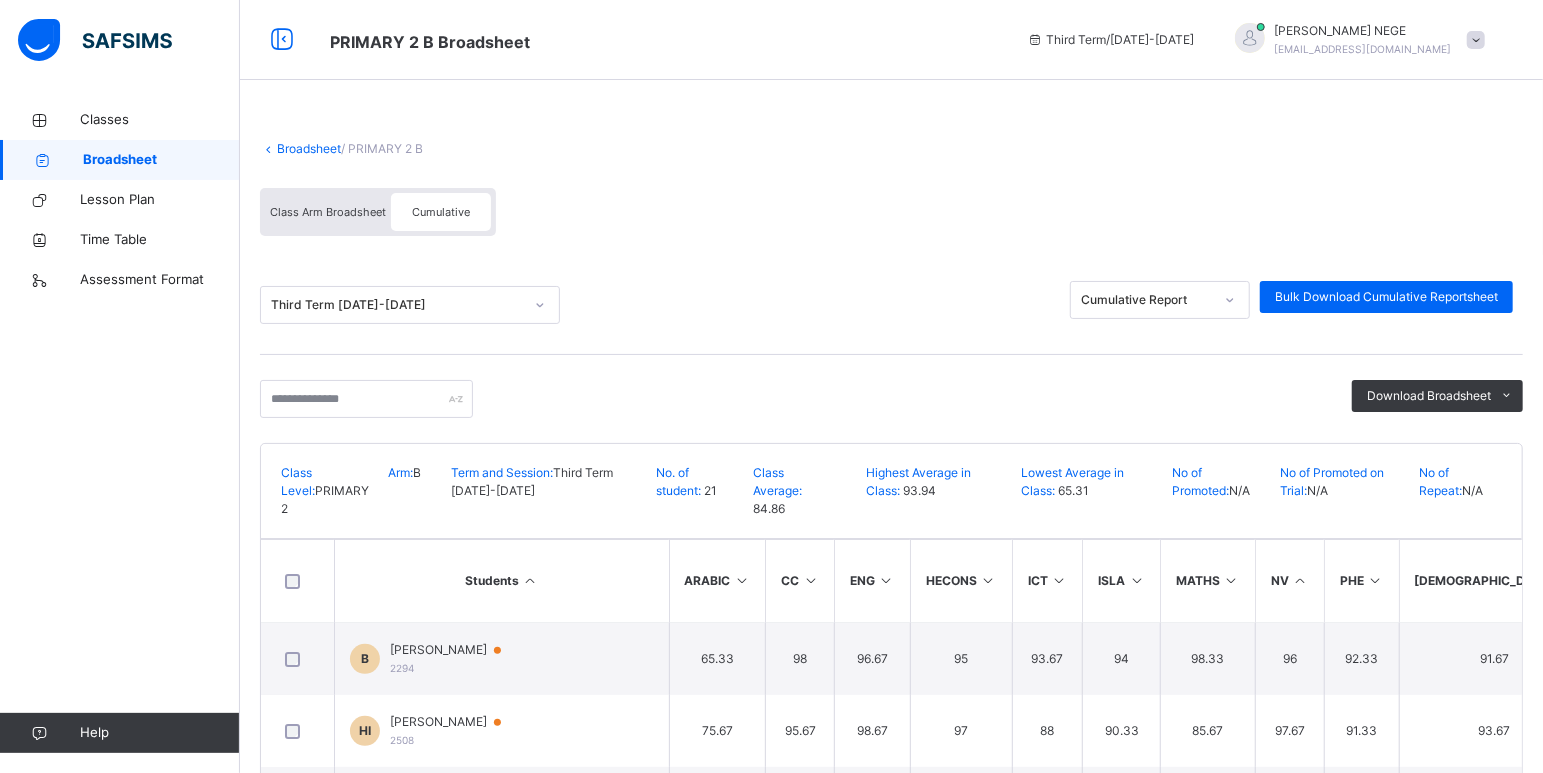 click on "[DEMOGRAPHIC_DATA]" at bounding box center [1494, 581] 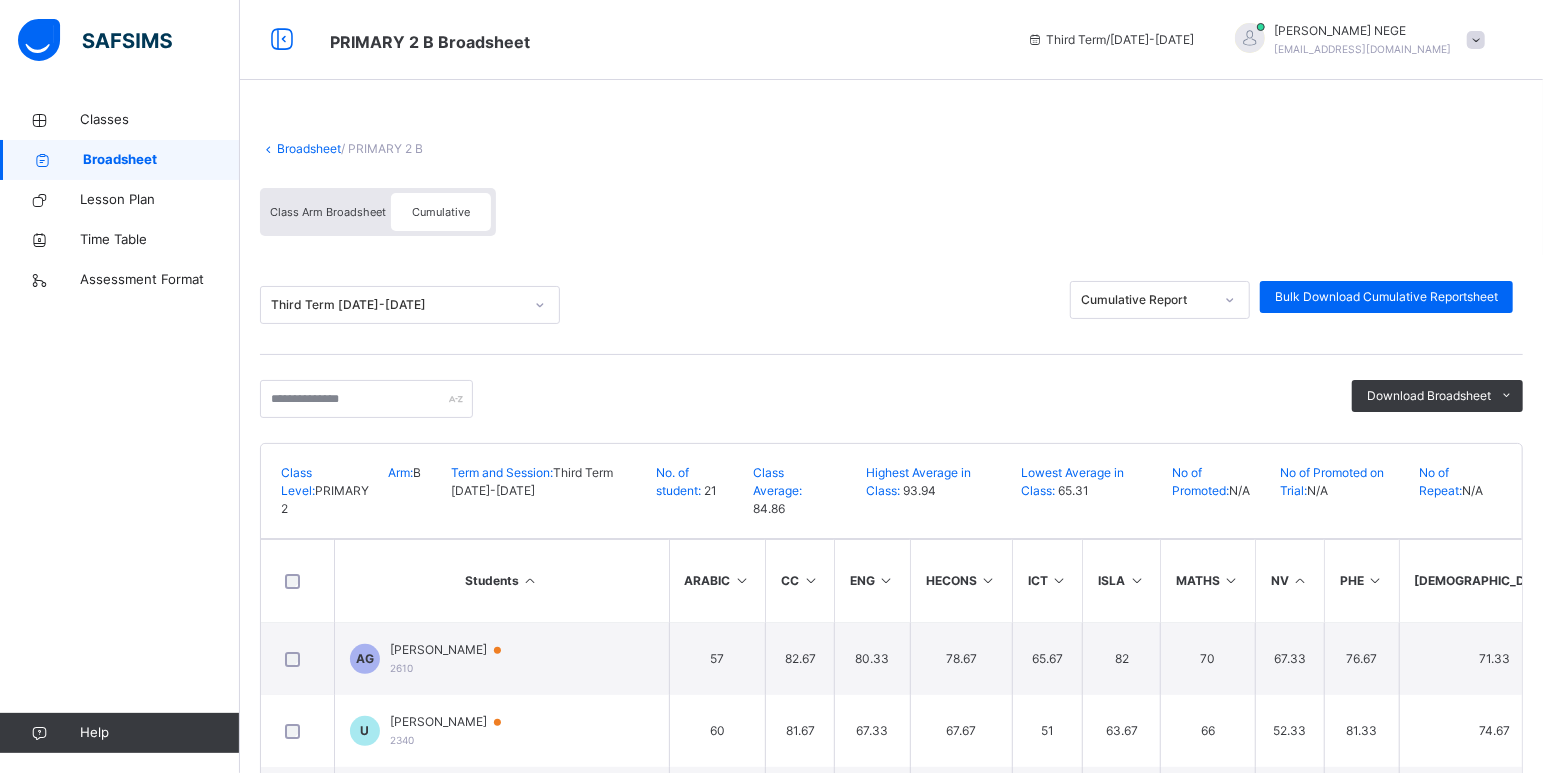 click at bounding box center (1566, 580) 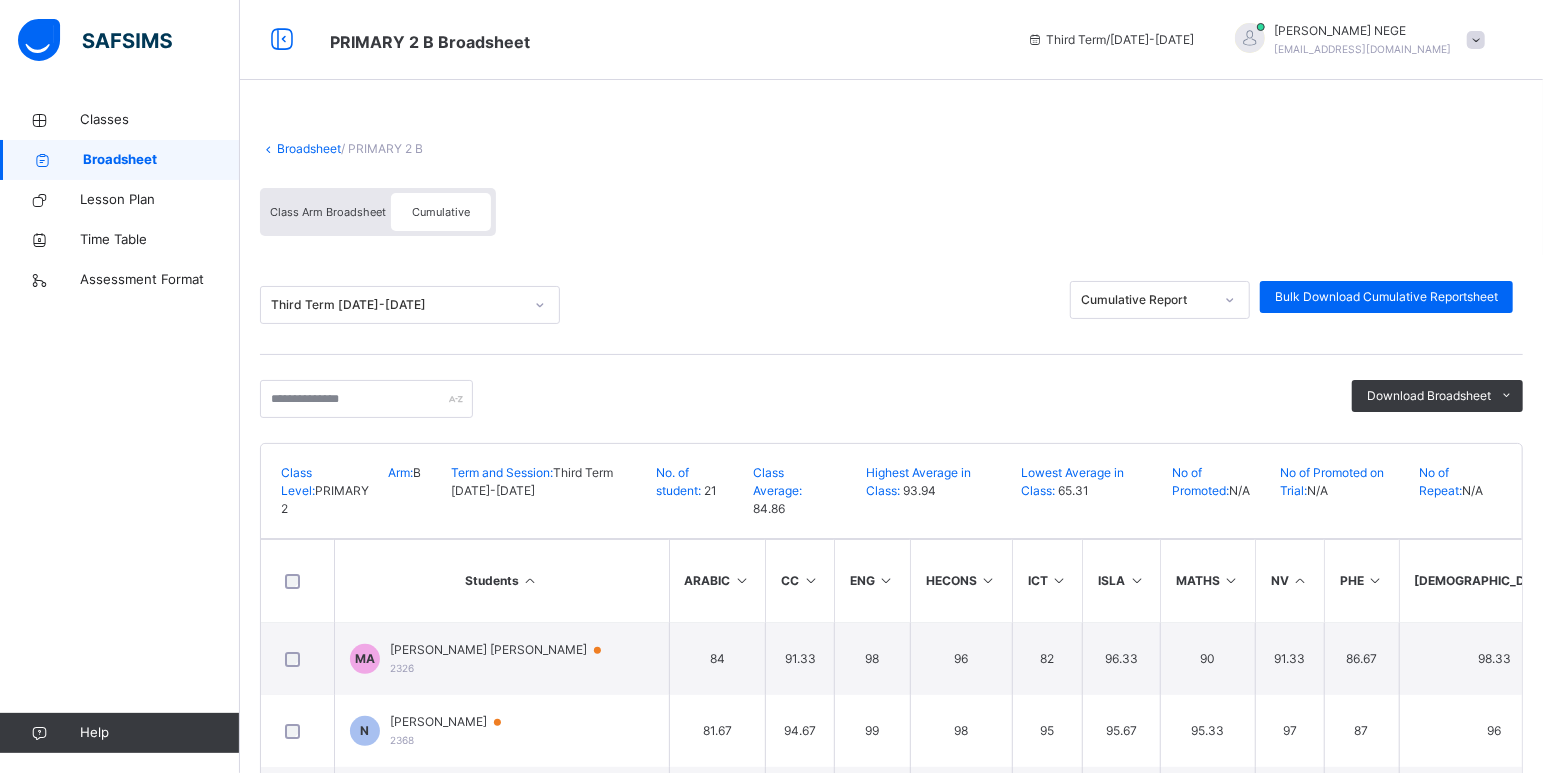 click at bounding box center [1633, 580] 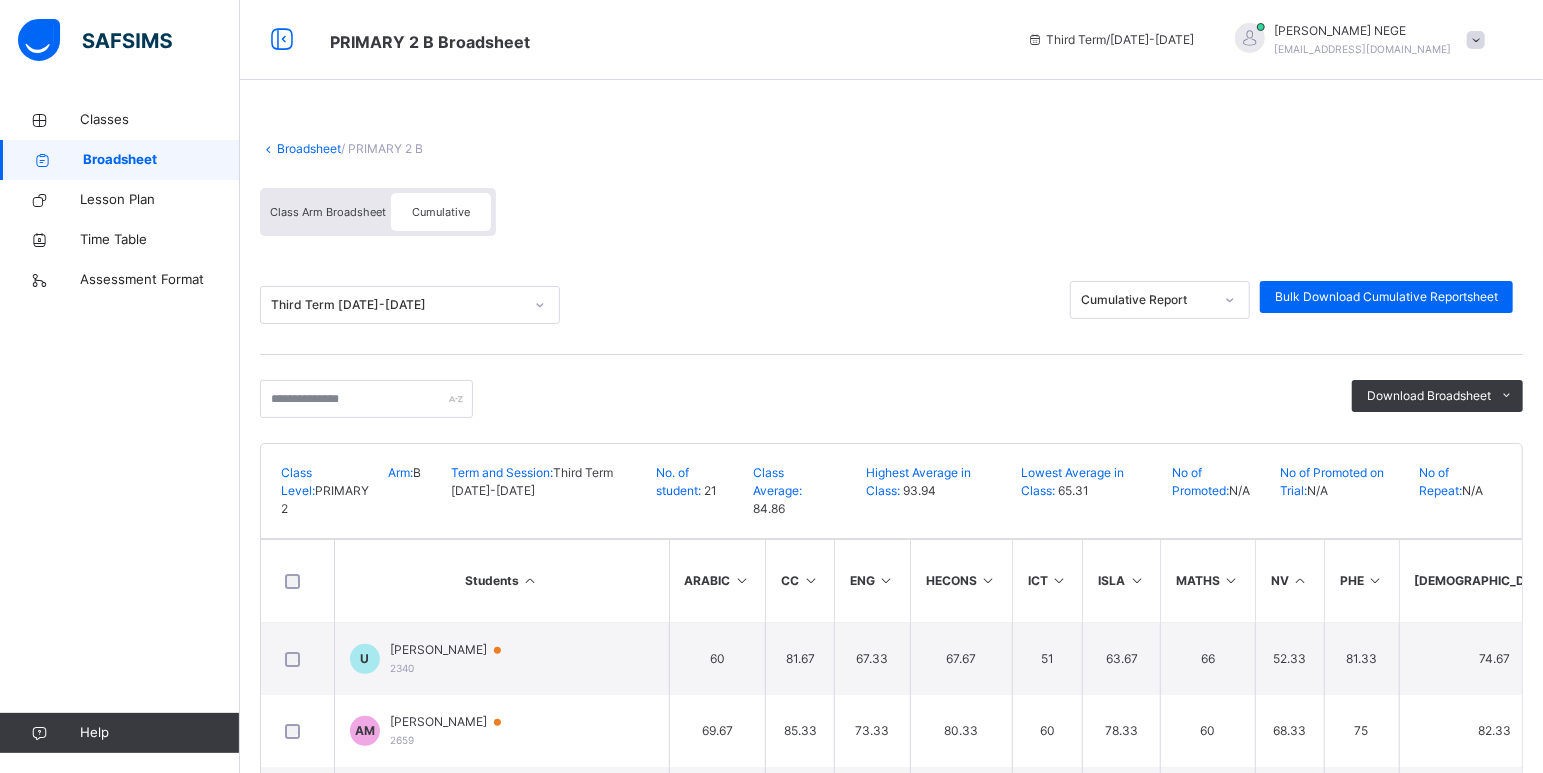 click at bounding box center [1633, 580] 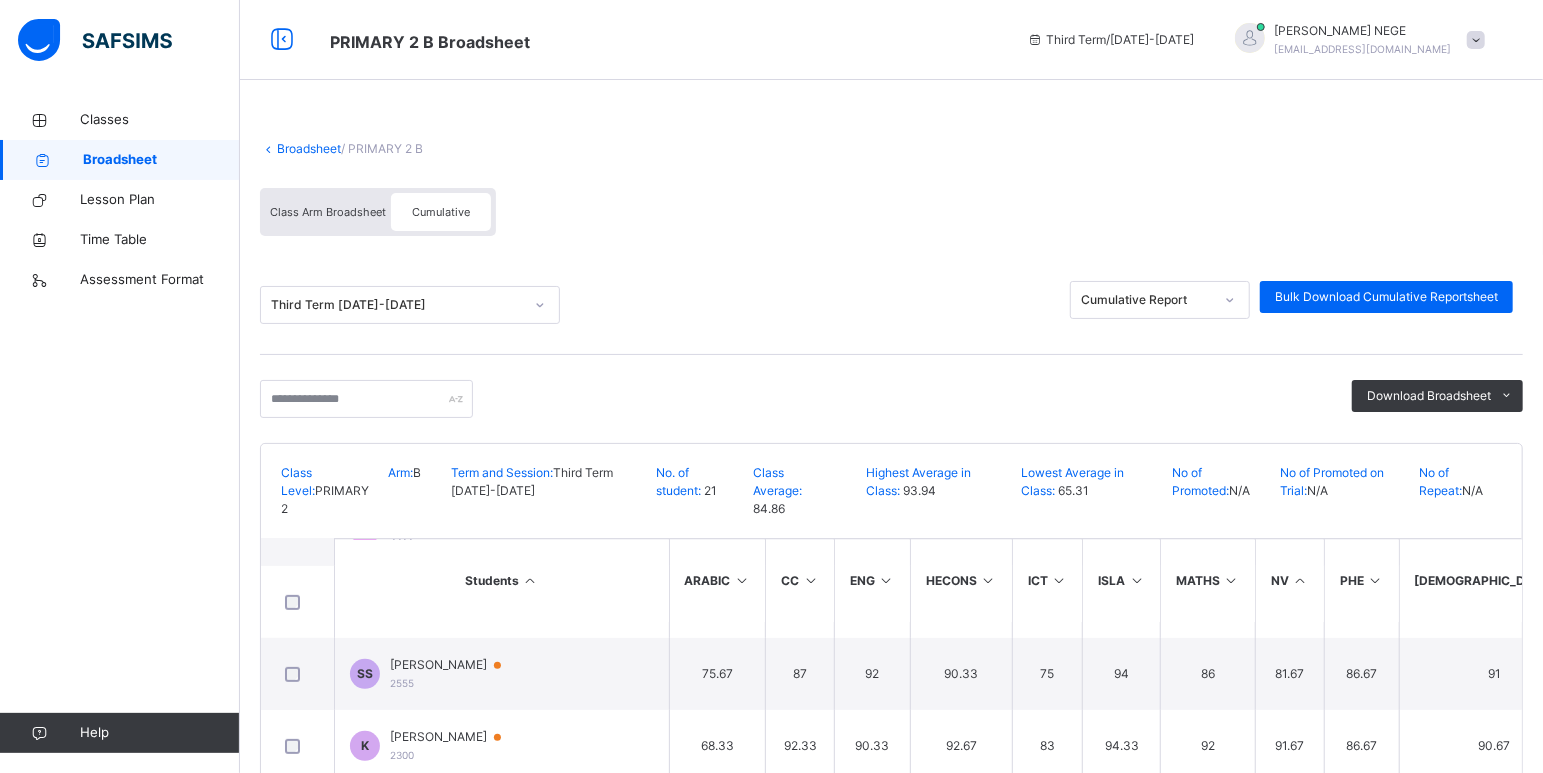 scroll, scrollTop: 564, scrollLeft: 0, axis: vertical 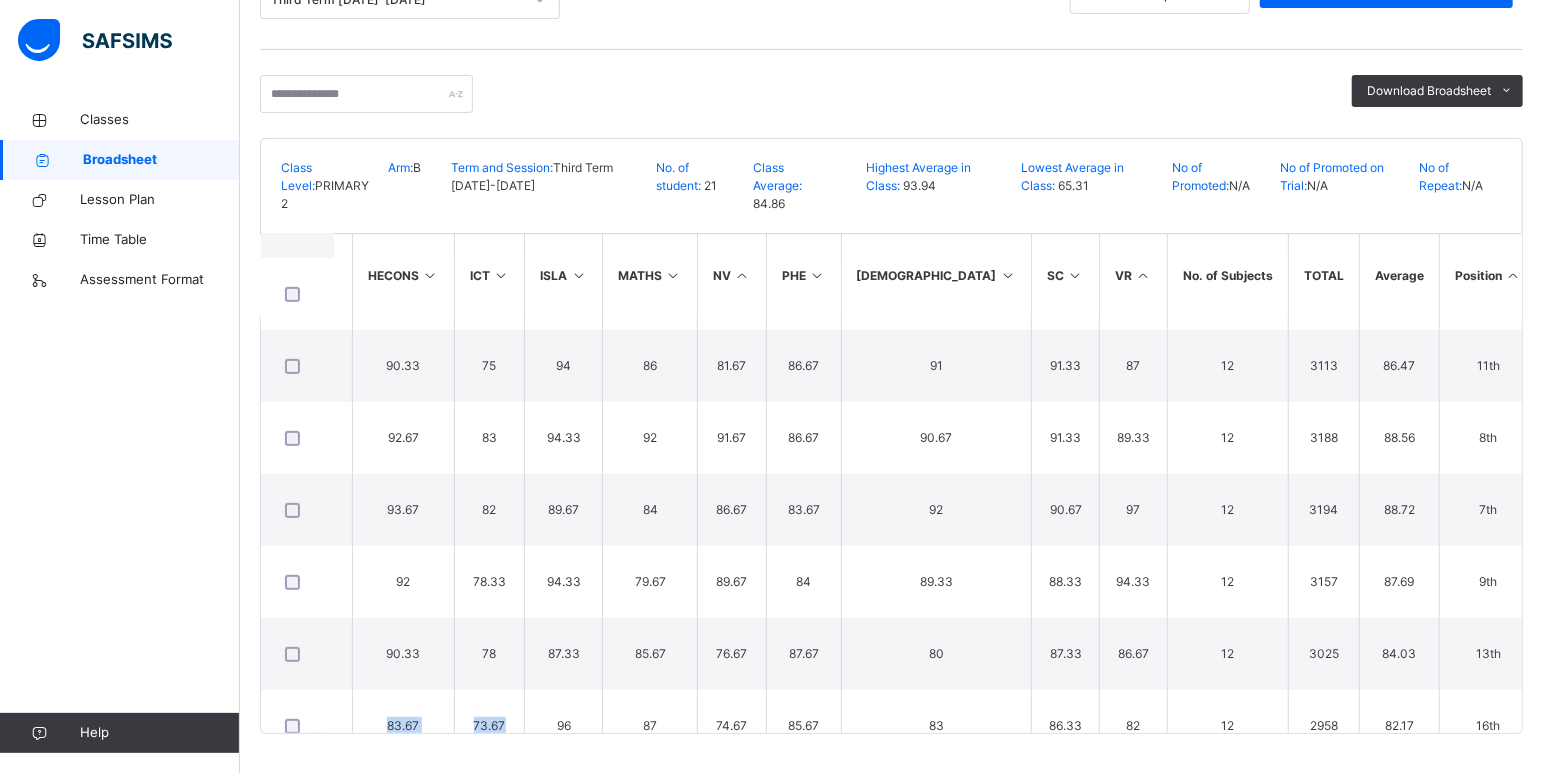 drag, startPoint x: 1020, startPoint y: 718, endPoint x: 1528, endPoint y: 687, distance: 508.94498 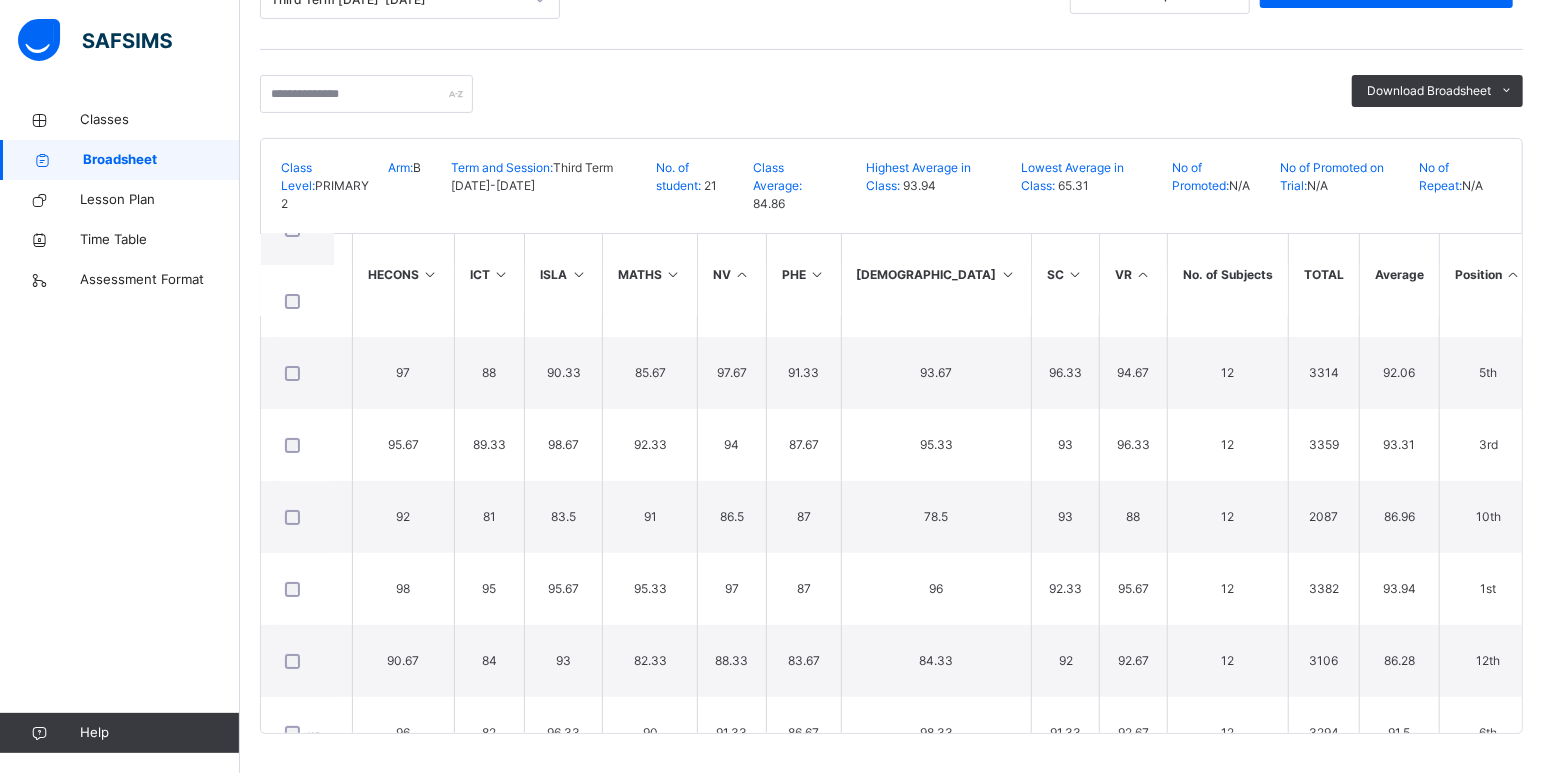 scroll, scrollTop: 0, scrollLeft: 558, axis: horizontal 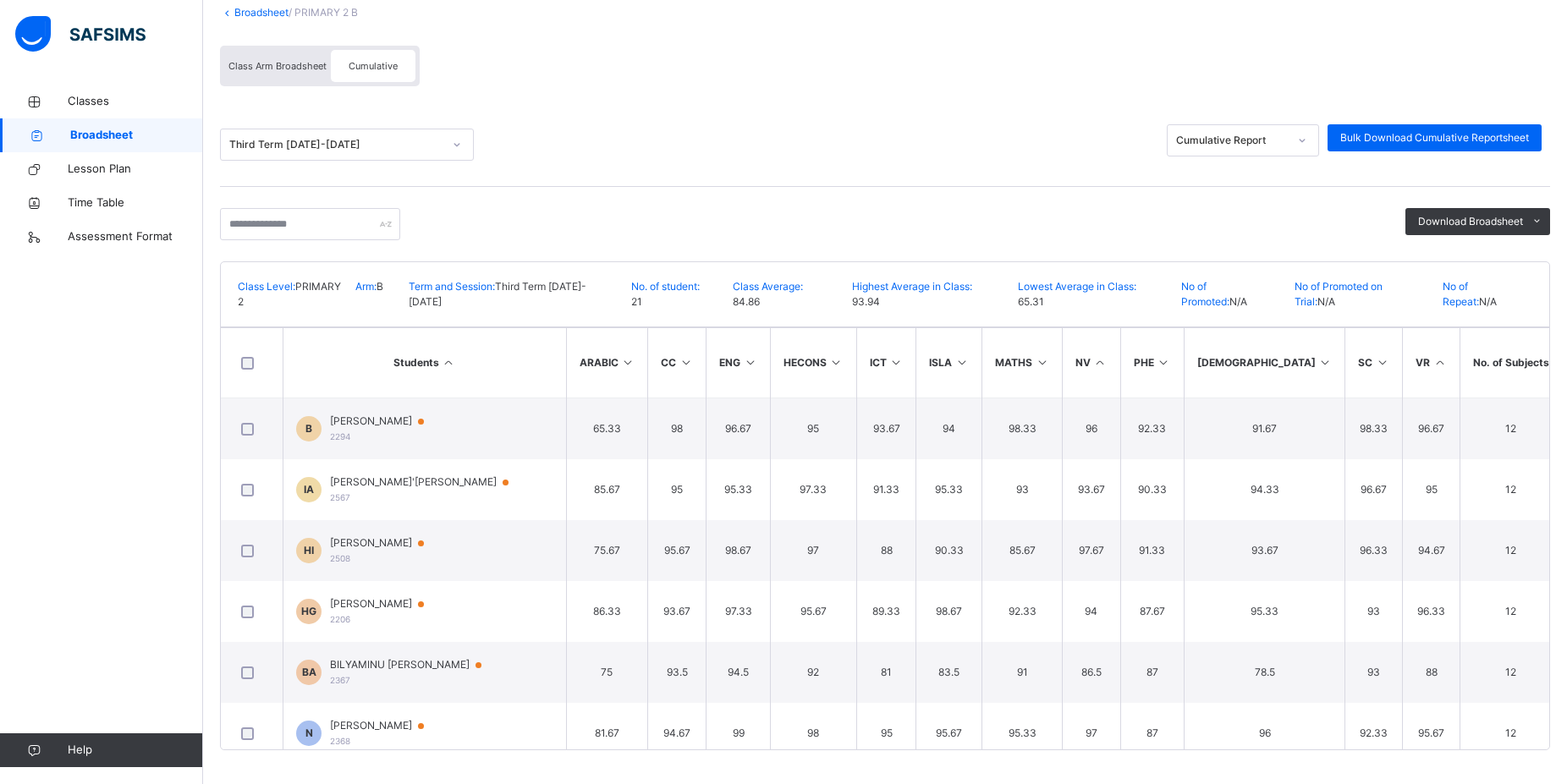 click on "Class Arm Broadsheet" at bounding box center [278, 66] 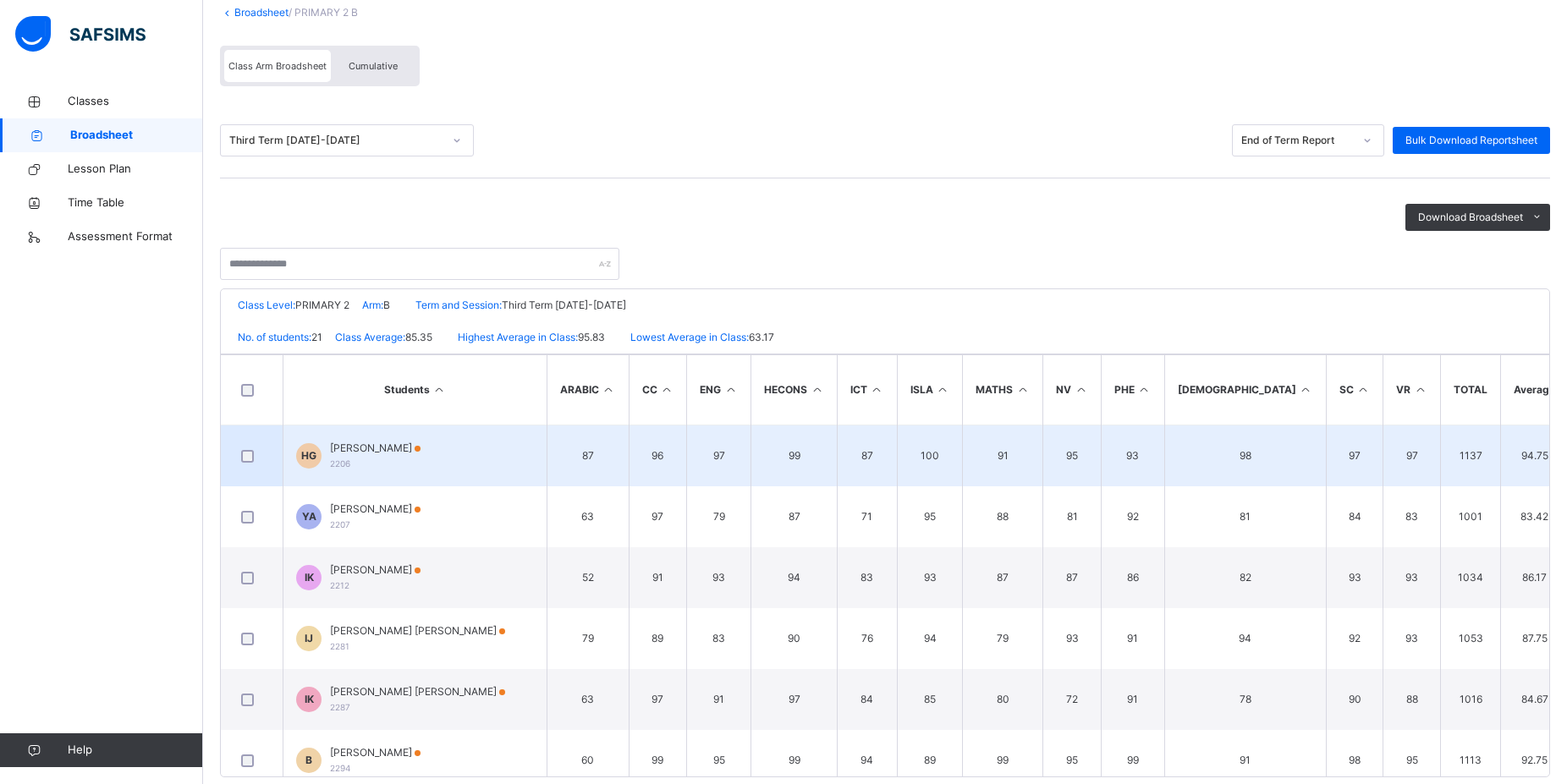click on "HASSAN KHADIJA GARACHI" at bounding box center [375, 448] 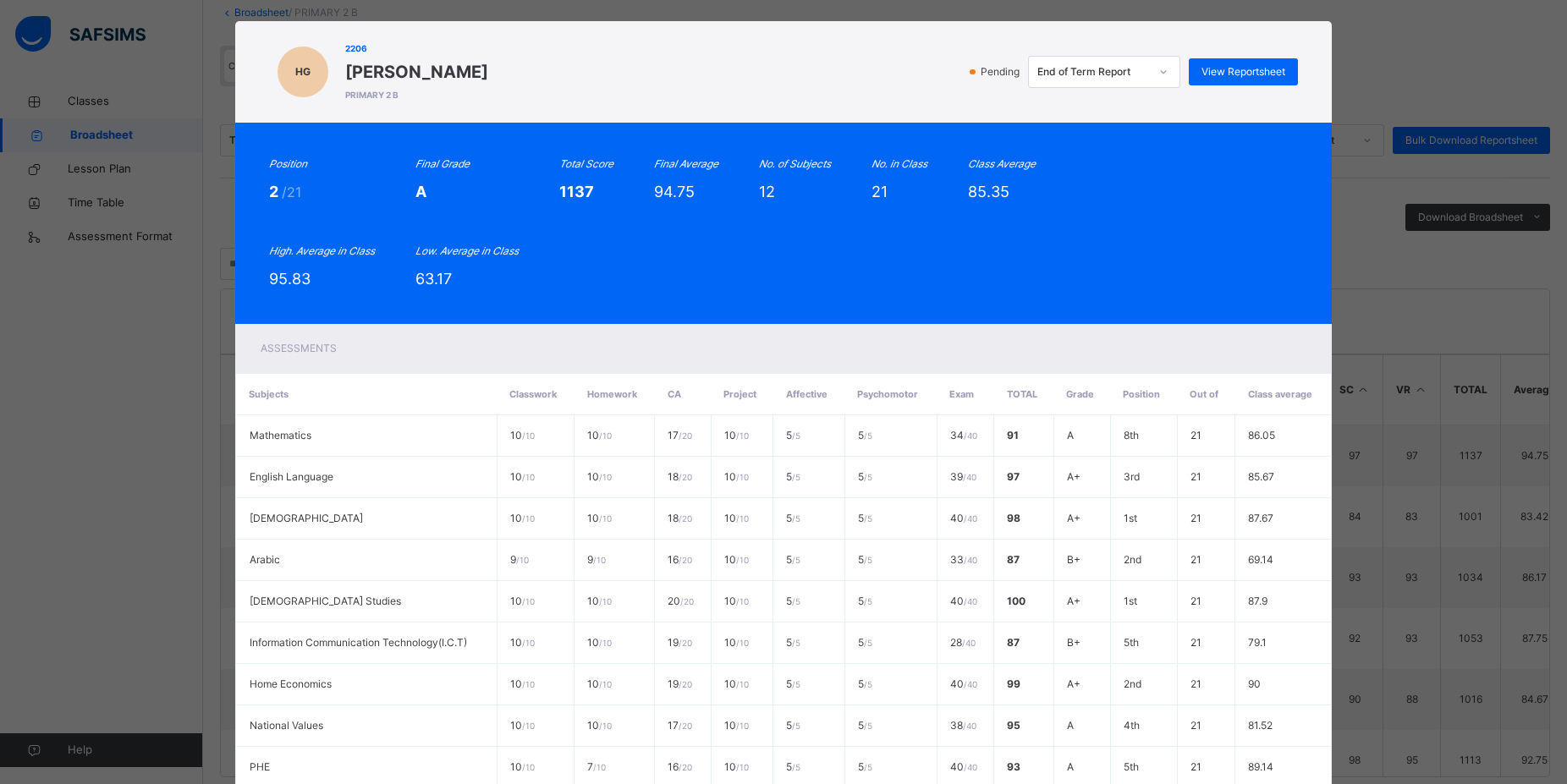 scroll, scrollTop: 306, scrollLeft: 0, axis: vertical 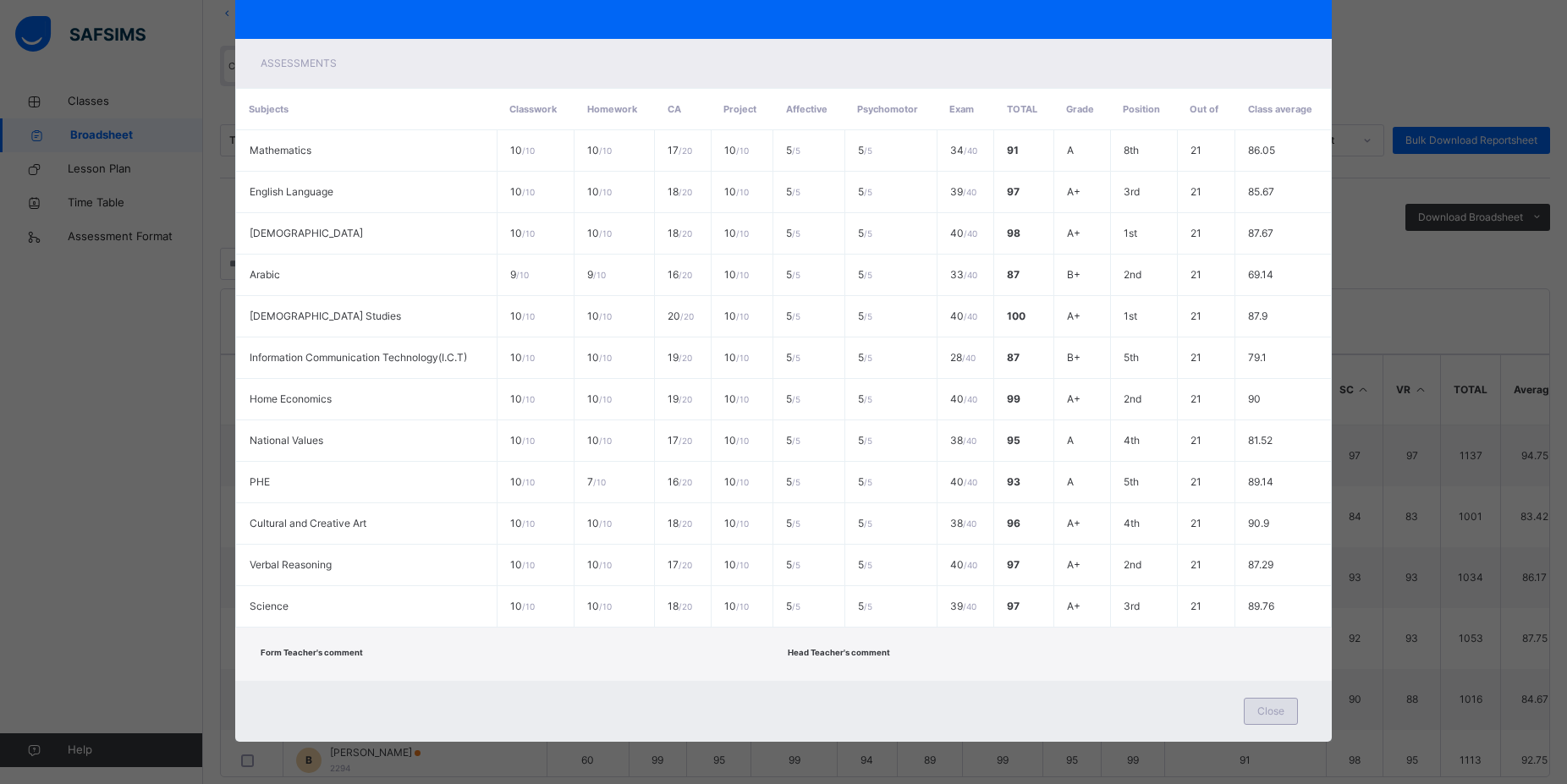 click on "Close" at bounding box center [1271, 711] 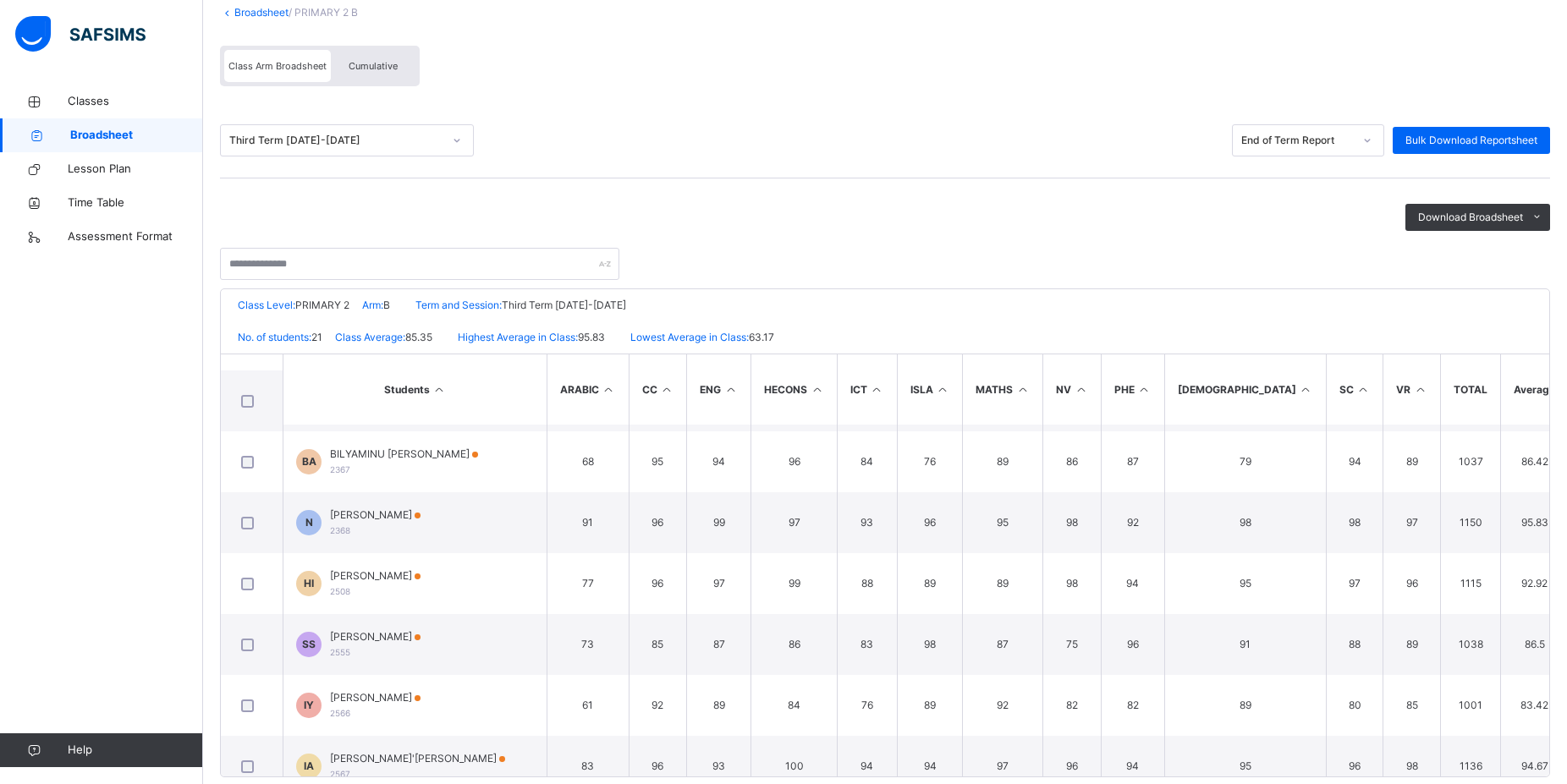 scroll, scrollTop: 685, scrollLeft: 0, axis: vertical 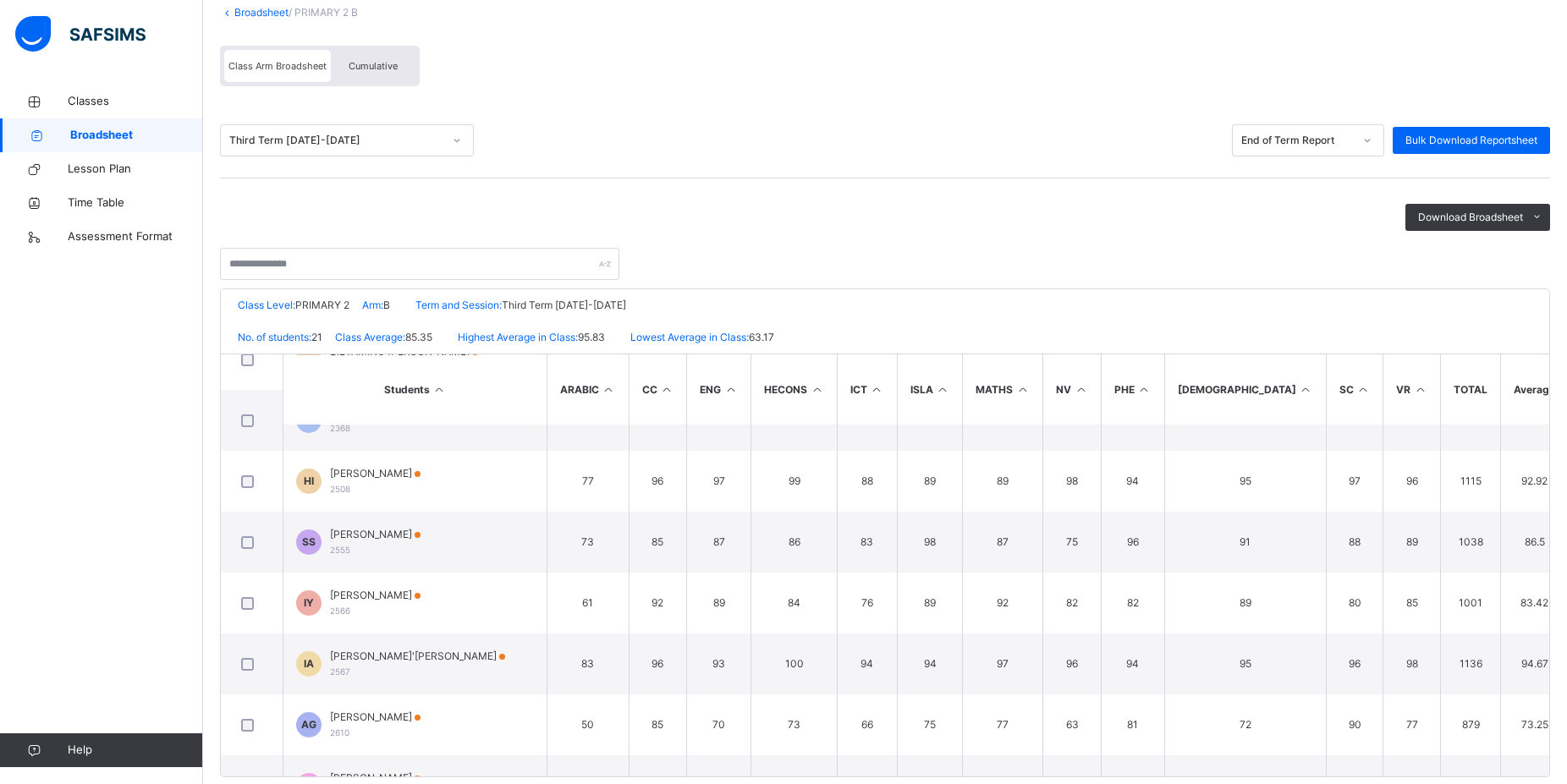 click on "Cumulative" at bounding box center [373, 66] 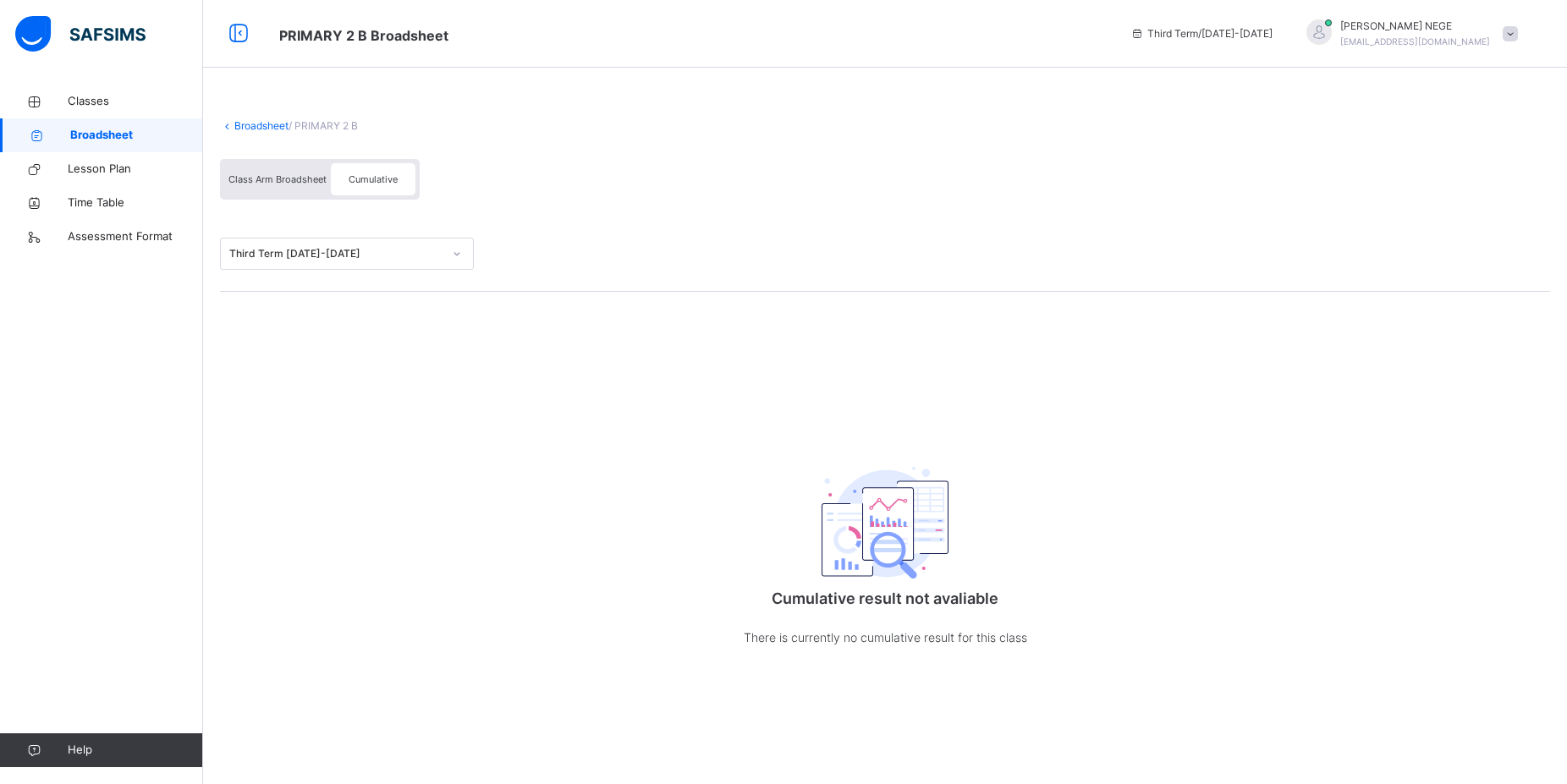 scroll, scrollTop: 0, scrollLeft: 0, axis: both 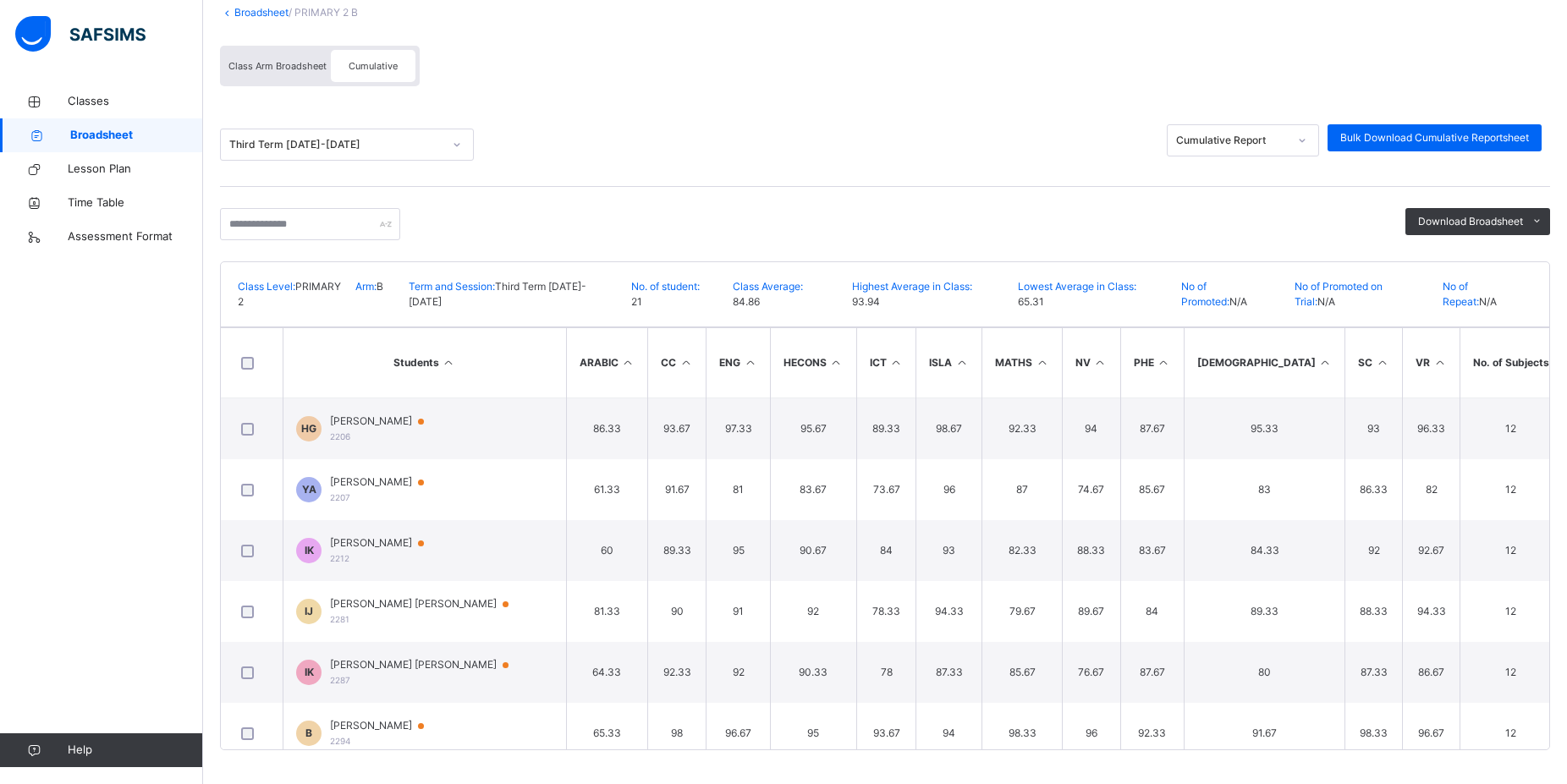 click on "ESTEEM LEARNING CENTRE Date: 16th Jul 2025, 8:03:19 am  Class Level:  PRIMARY 2  Arm:  B  Term and Session:  Third Term 2024-2025  No. of student:    21    Class Average:    84.86  Highest Average in Class:    93.94    Lowest Average in Class:    65.31    No of Promoted:   N/A   No of Promoted on Trial:   N/A   No of Repeat:   N/A  S/NO Admission No. Full Name ARABIC CC ENG HECONS ICT ISLA MATHS NV PHE QURAN SC VR No. of Subjects TOTAL Average Position Status Grade 1 2206 HASSAN KHADIJA GARACHI   86.33   93.67   97.33   95.67   89.33   98.67   92.33   94   87.67   95.33   93   96.33 12 3359 93.31 3rd N/A A 2 2207 YAHAYA MOHAMMED ALI   61.33   91.67   81   83.67   73.67   96   87   74.67   85.67   83   86.33   82 12 2958 82.17 16th N/A B 3 2212 IBRAHIM AMAAN KAMSELEM   60   89.33   95   90.67   84   93   82.33   88.33   83.67   84.33   92   92.67 12 3106 86.28 12th N/A B+ 4 2281 IBRAHIM ADAM JALO   81.33   90   91   92   78.33   94.33   79.67   89.67   84   89.33   88.33   94.33 12 3157 87.69 9th N/A B+ 5 2287" at bounding box center [885, 506] 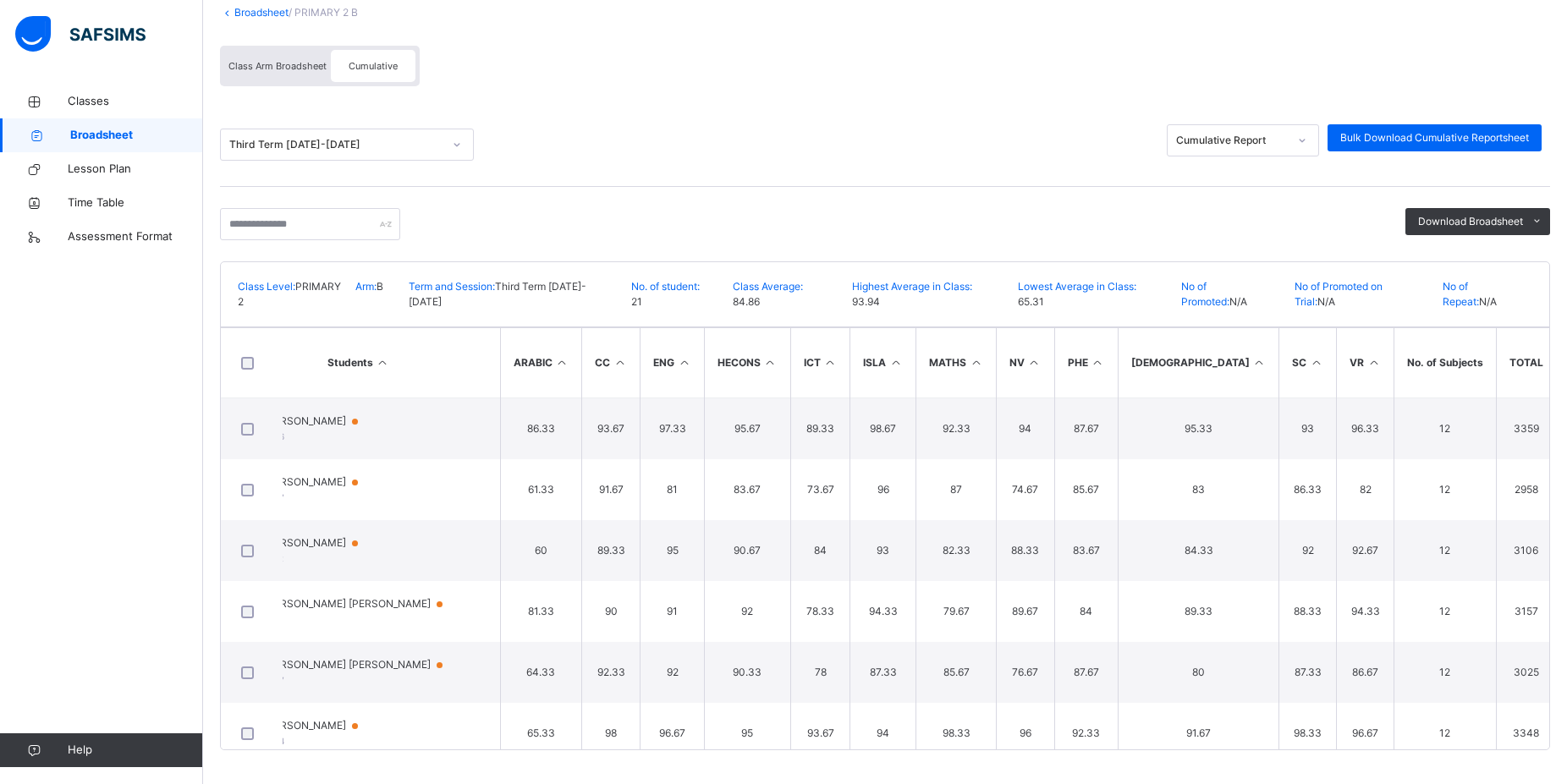 scroll, scrollTop: 0, scrollLeft: 33, axis: horizontal 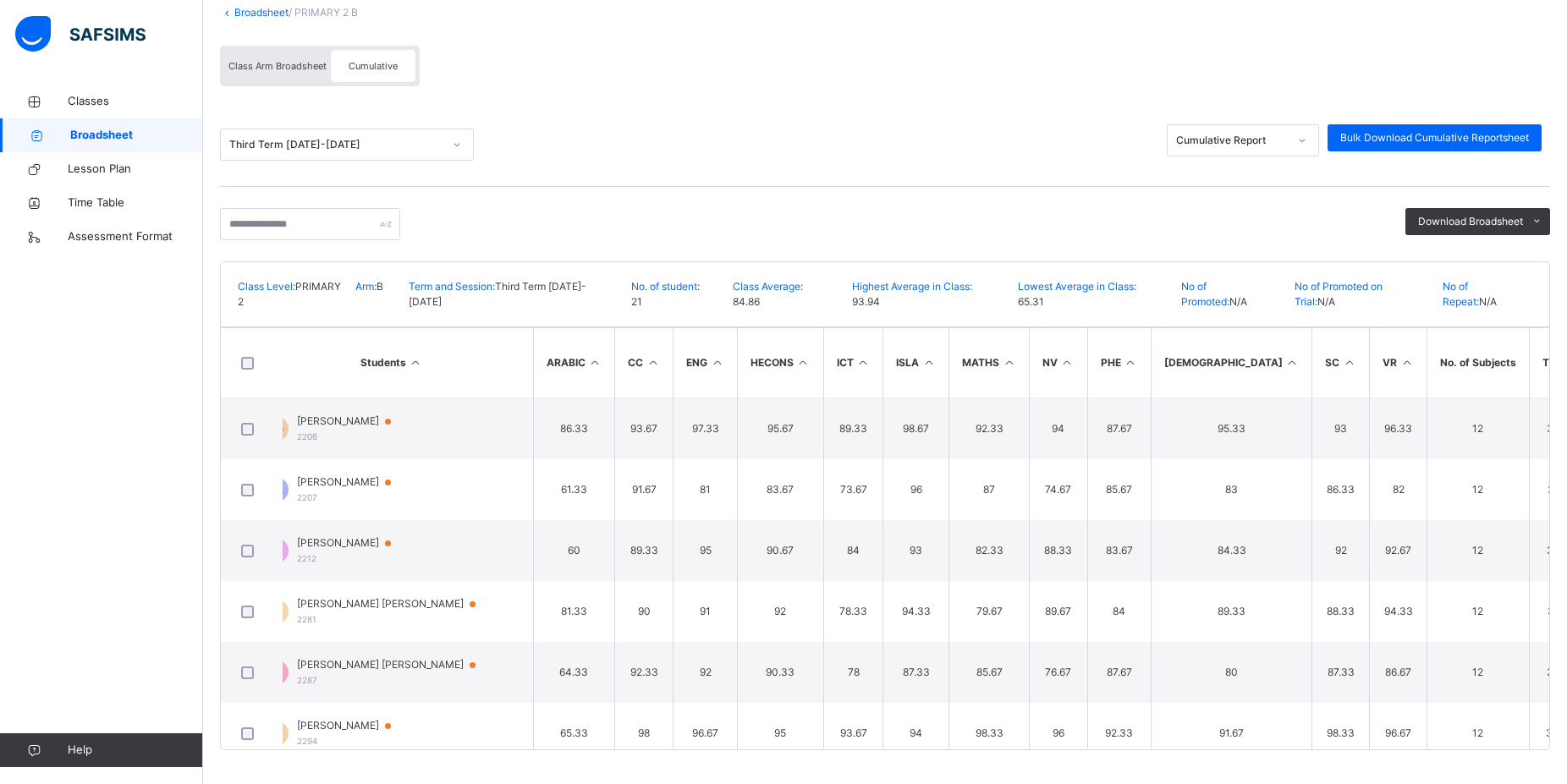 click on "Cumulative" at bounding box center (373, 66) 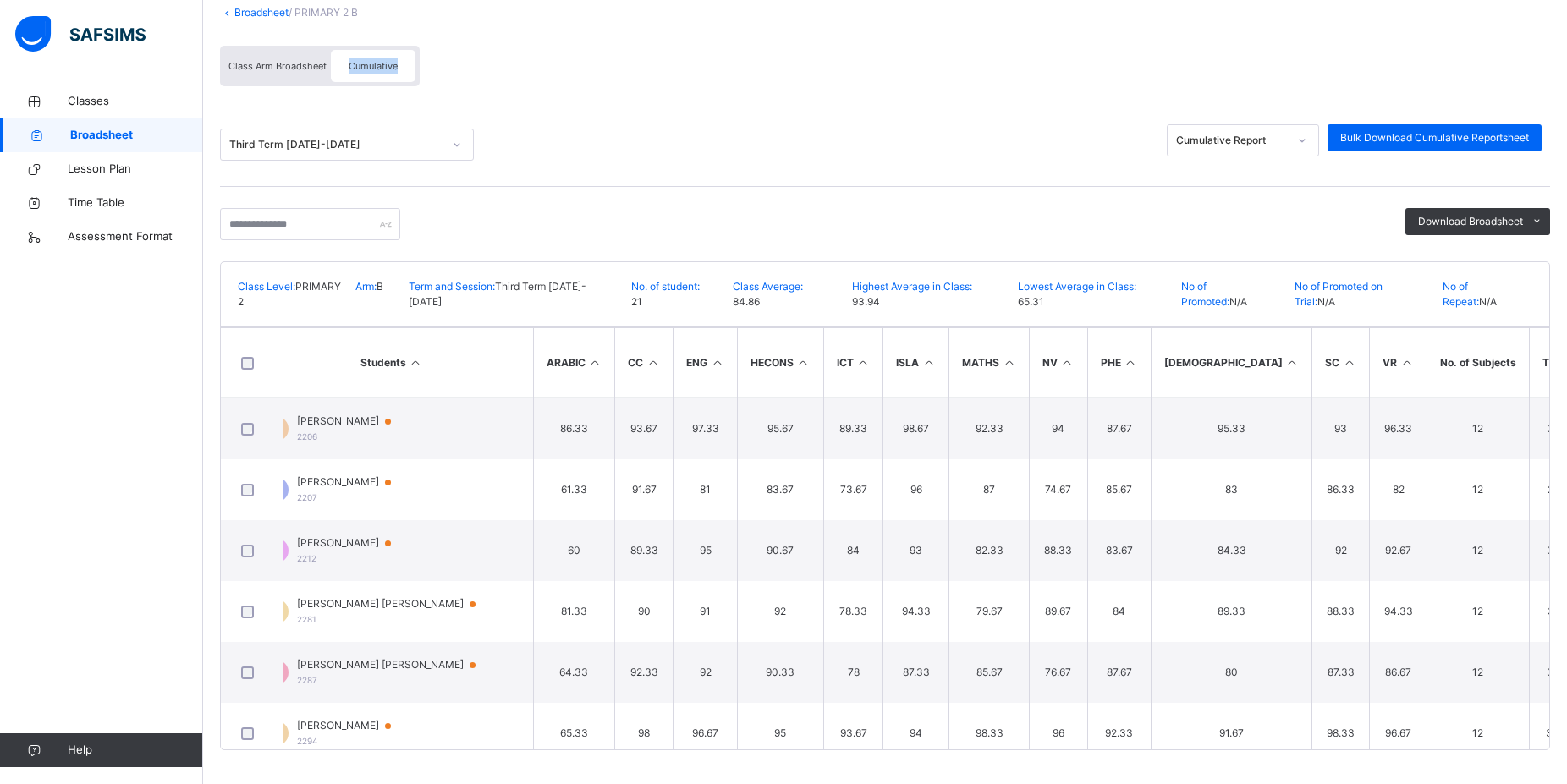 click on "Cumulative" at bounding box center (373, 66) 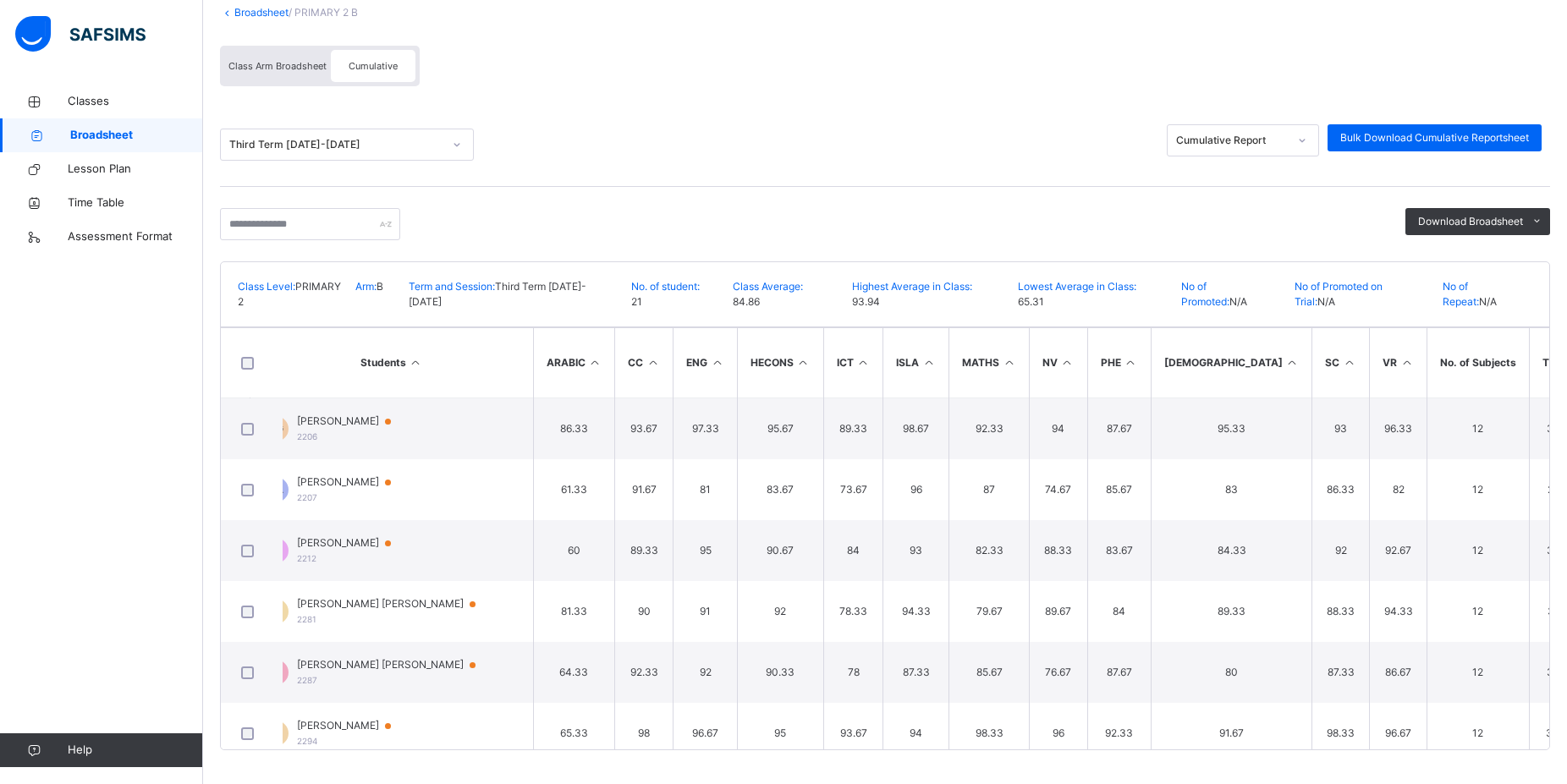 click on "Class Arm Broadsheet" at bounding box center [278, 66] 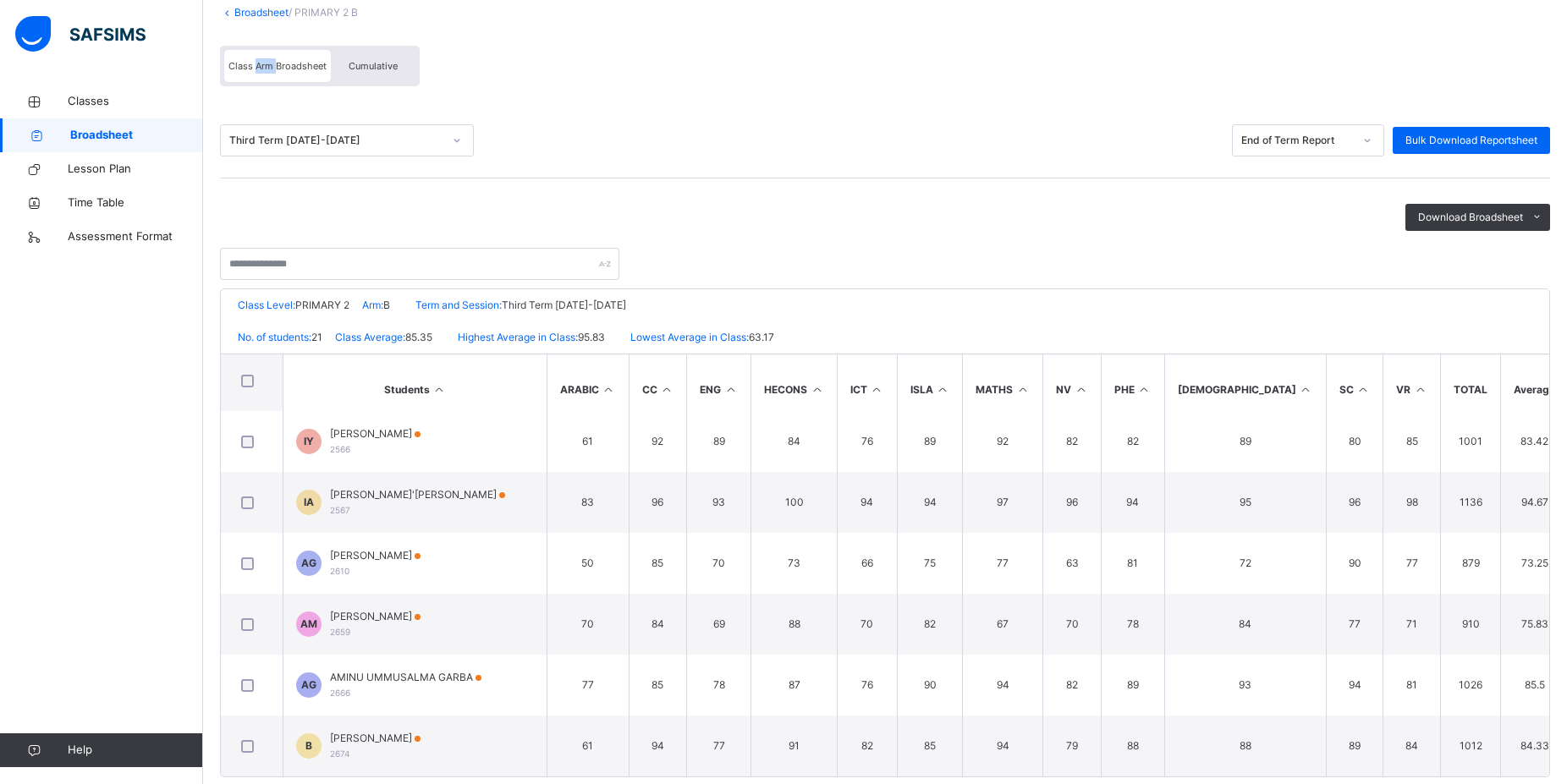 scroll, scrollTop: 942, scrollLeft: 0, axis: vertical 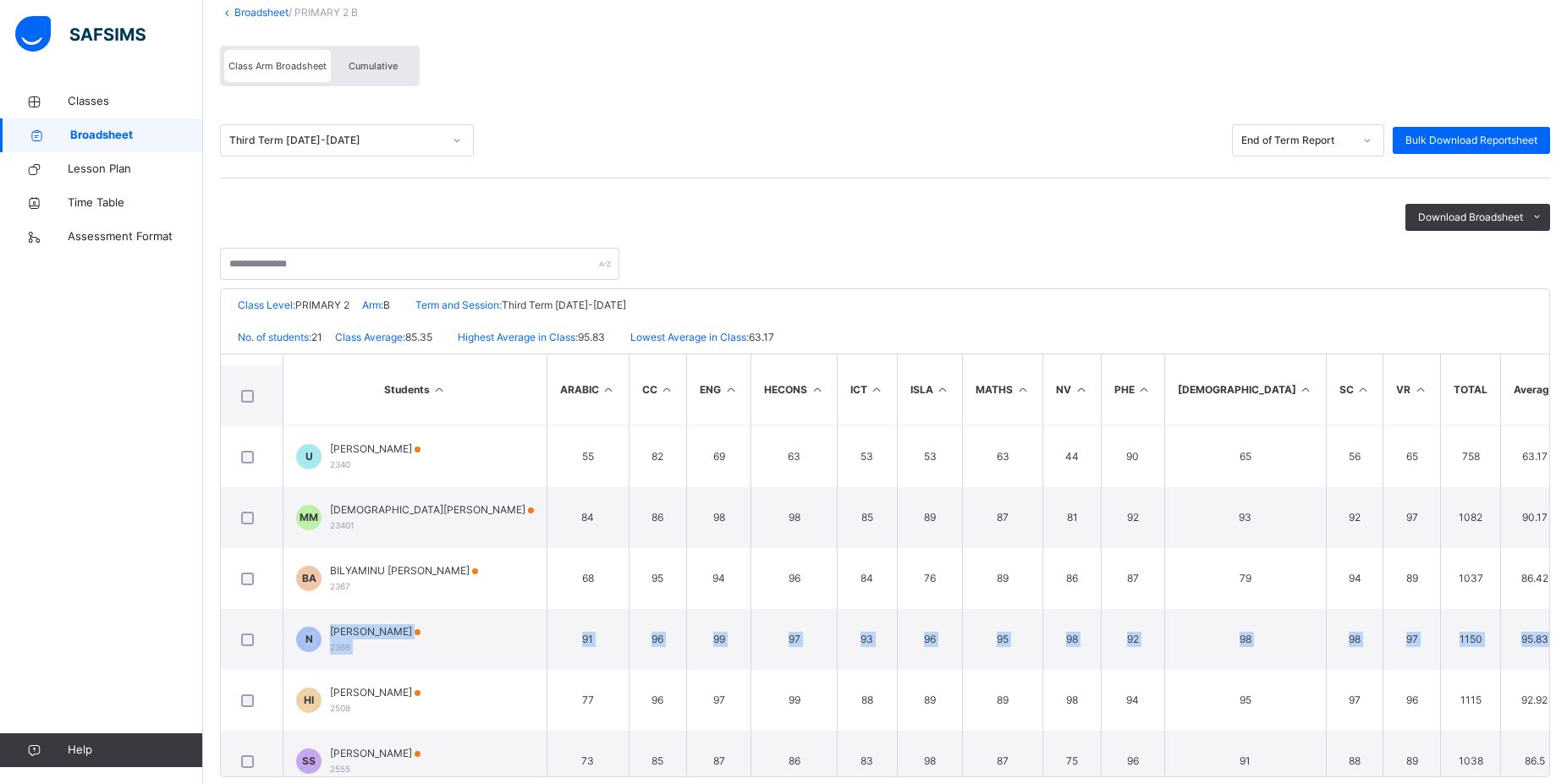drag, startPoint x: 1564, startPoint y: 613, endPoint x: 1566, endPoint y: 570, distance: 43.046487 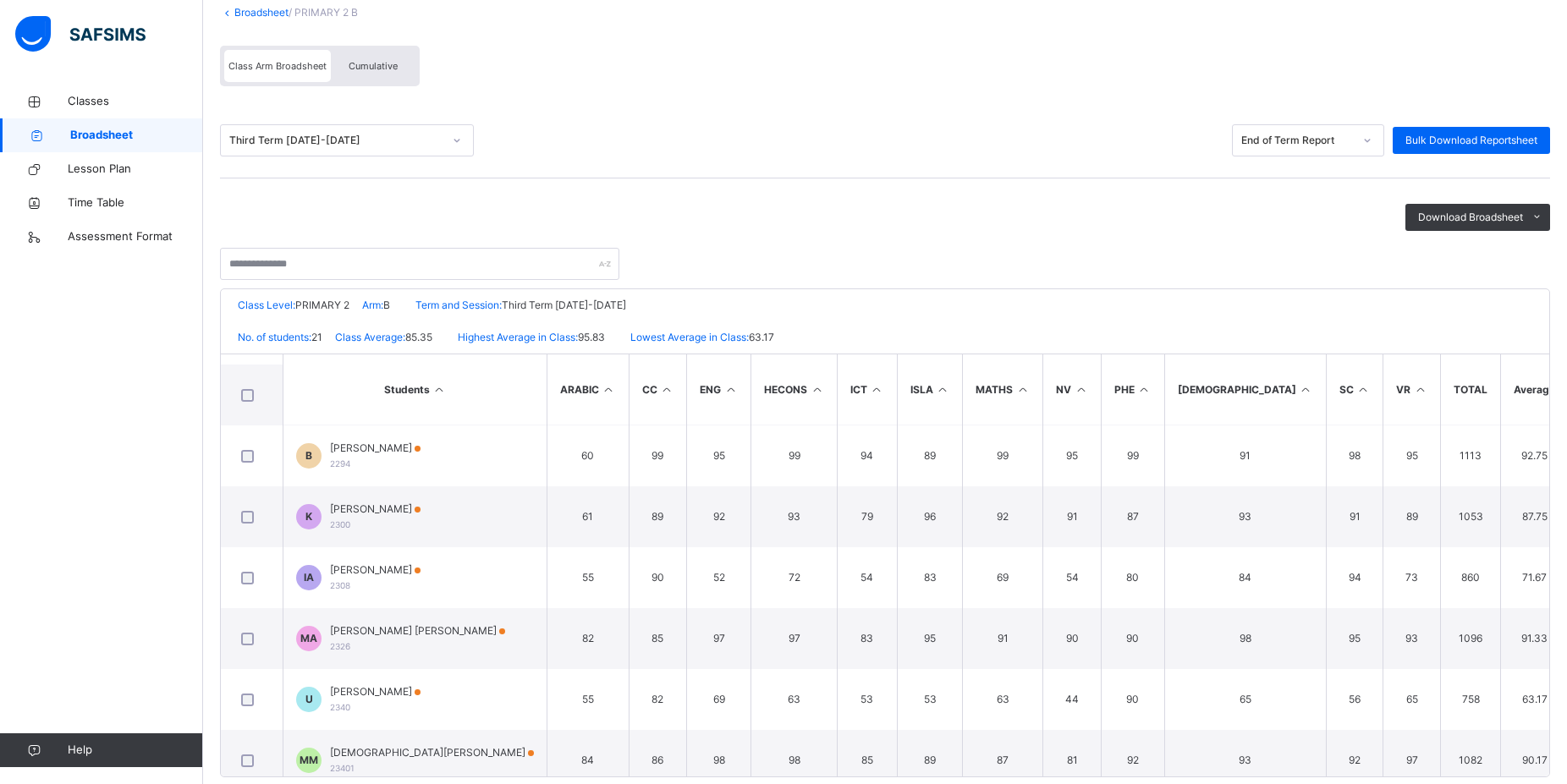 scroll, scrollTop: 299, scrollLeft: 0, axis: vertical 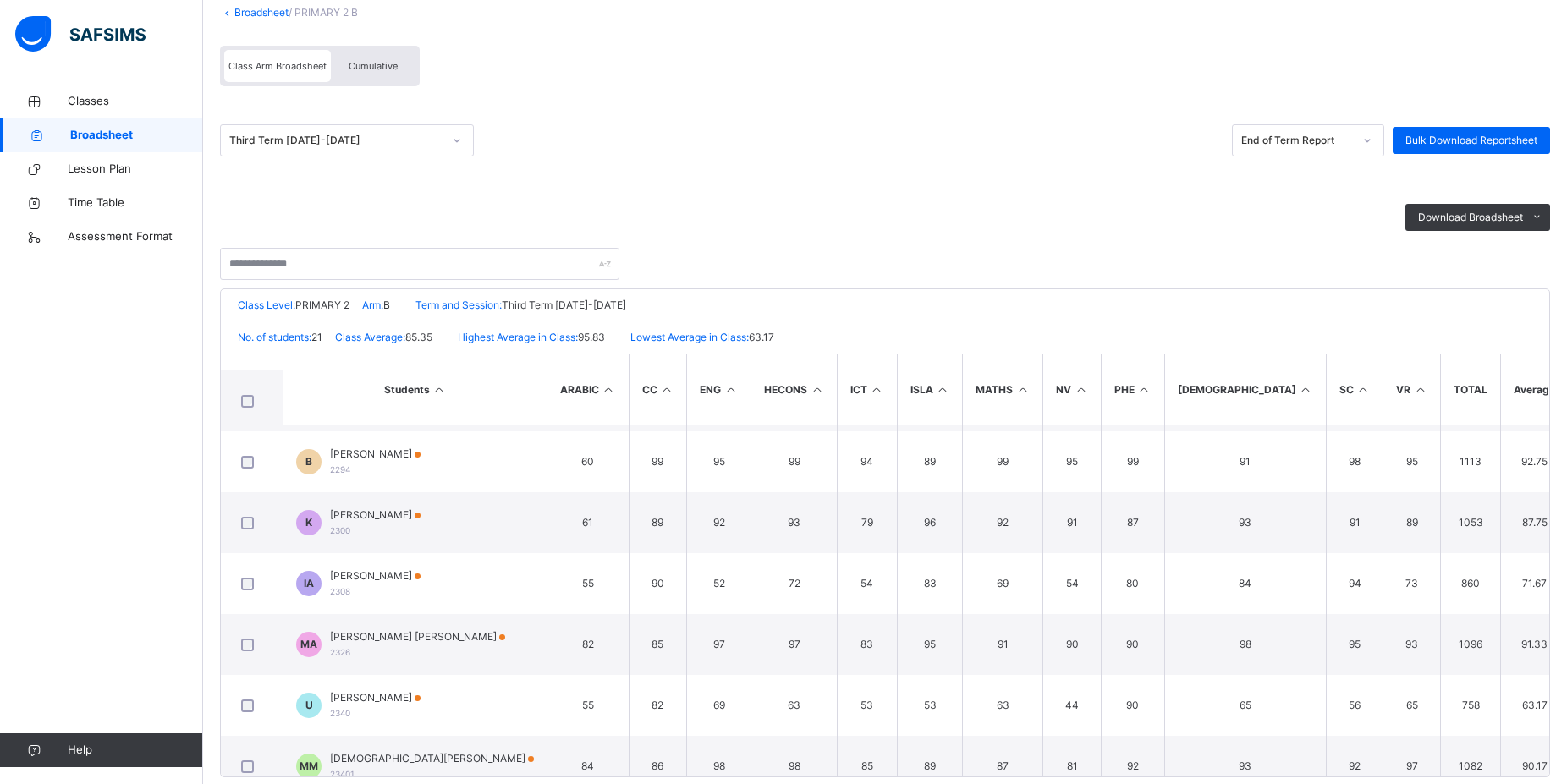 click on "Cumulative" at bounding box center (373, 66) 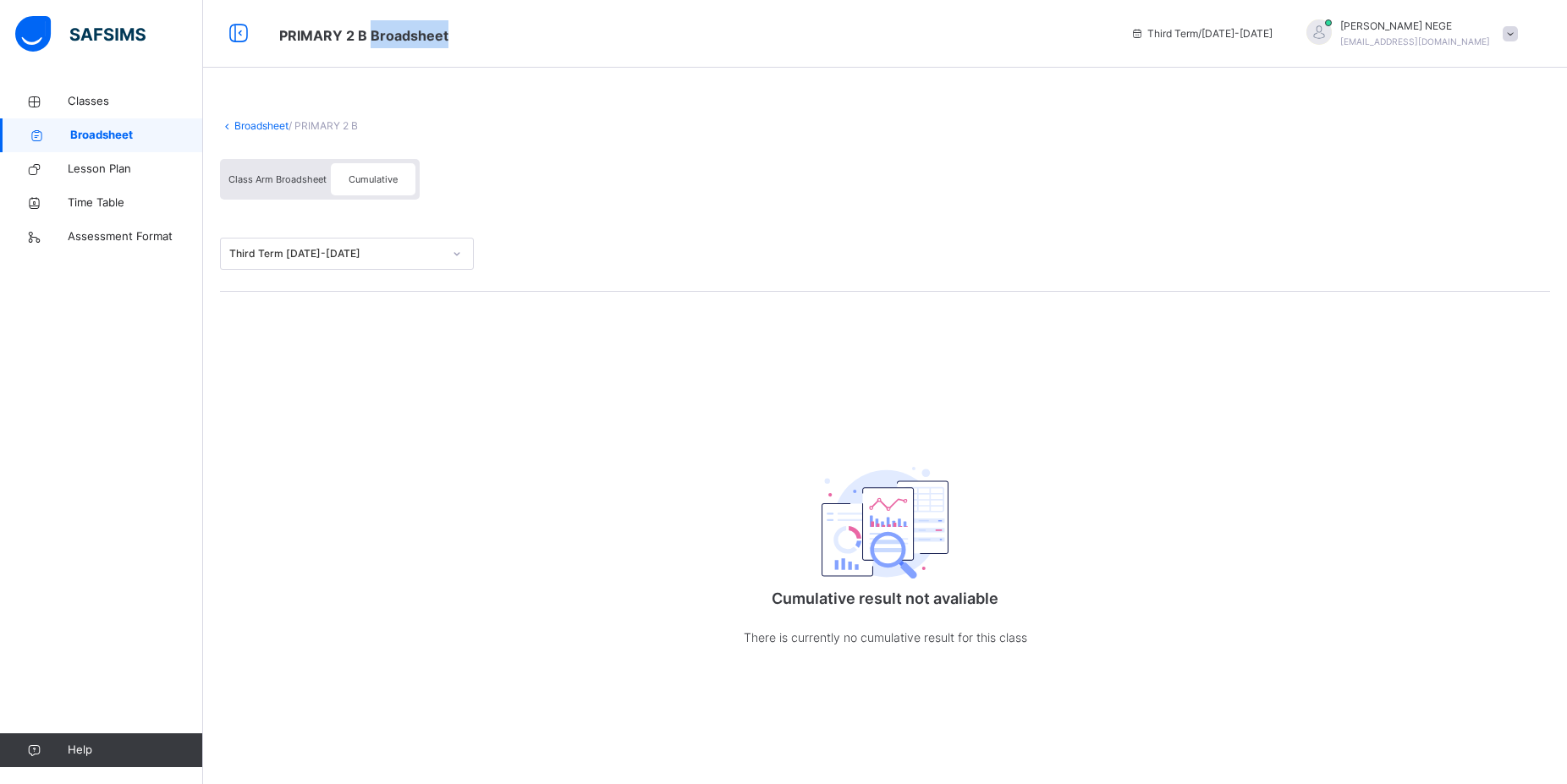 scroll, scrollTop: 0, scrollLeft: 0, axis: both 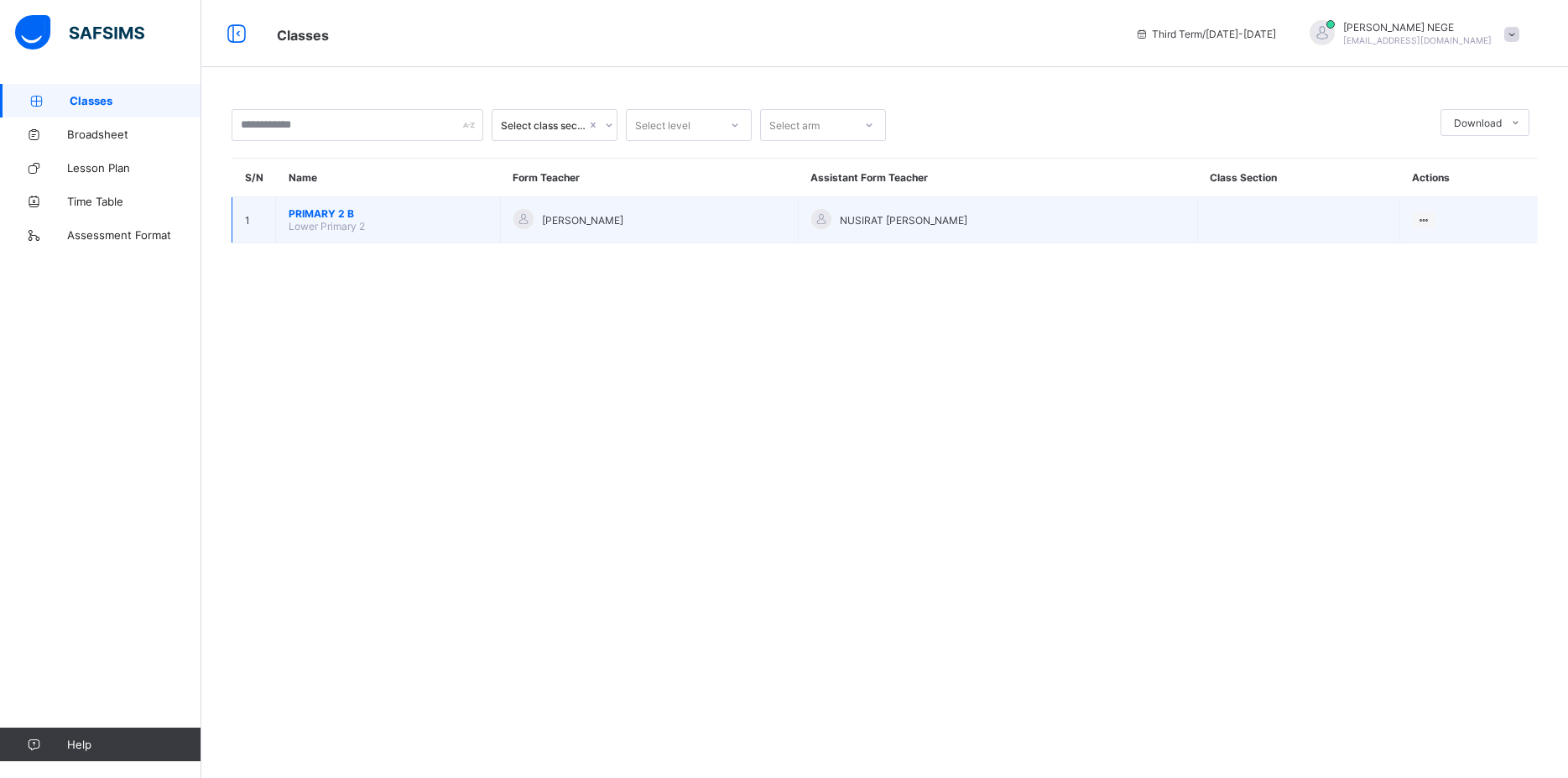 click on "PRIMARY 2   B   Lower Primary 2" at bounding box center [388, 220] 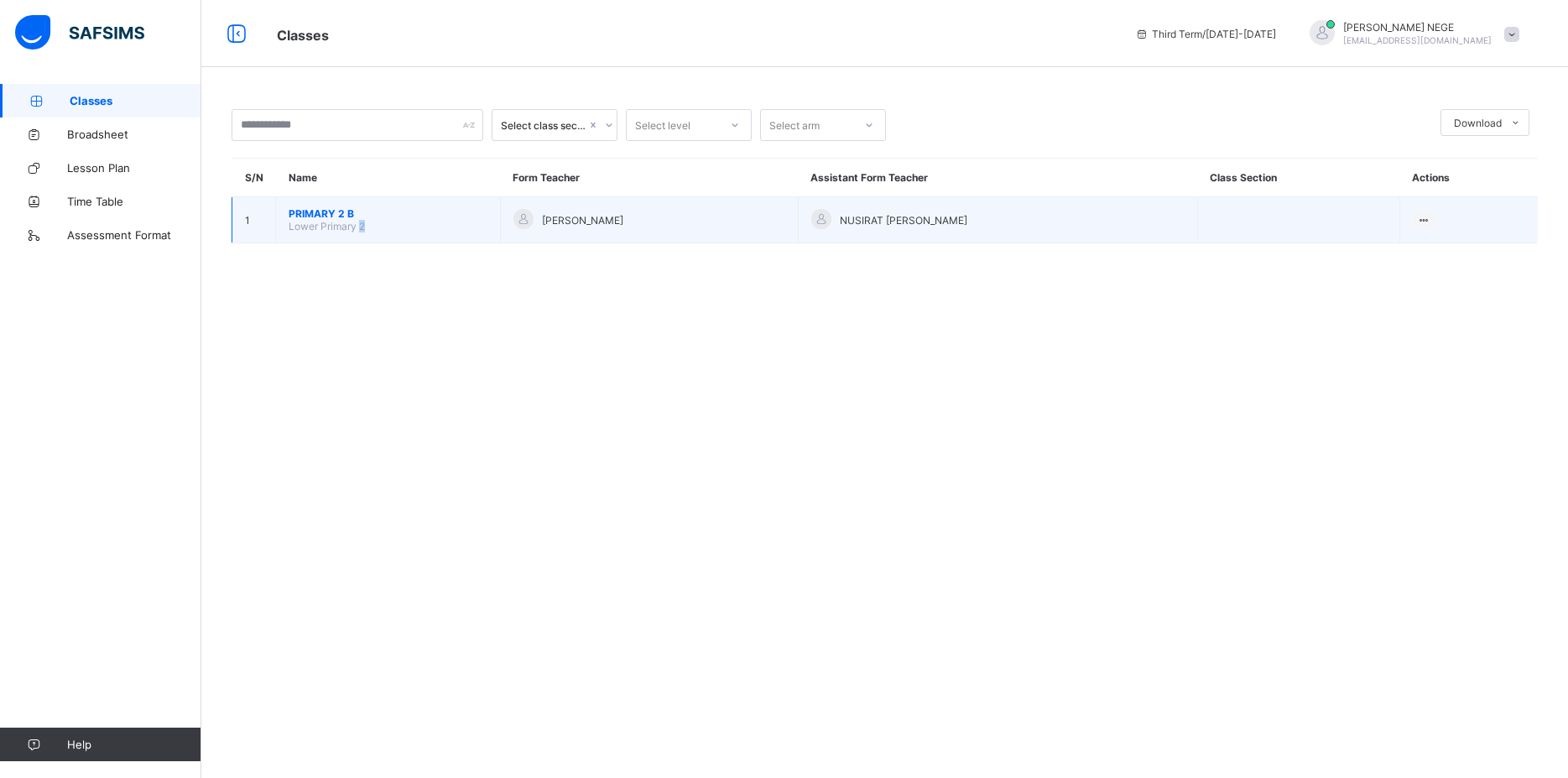 click on "PRIMARY 2   B   Lower Primary 2" at bounding box center (388, 220) 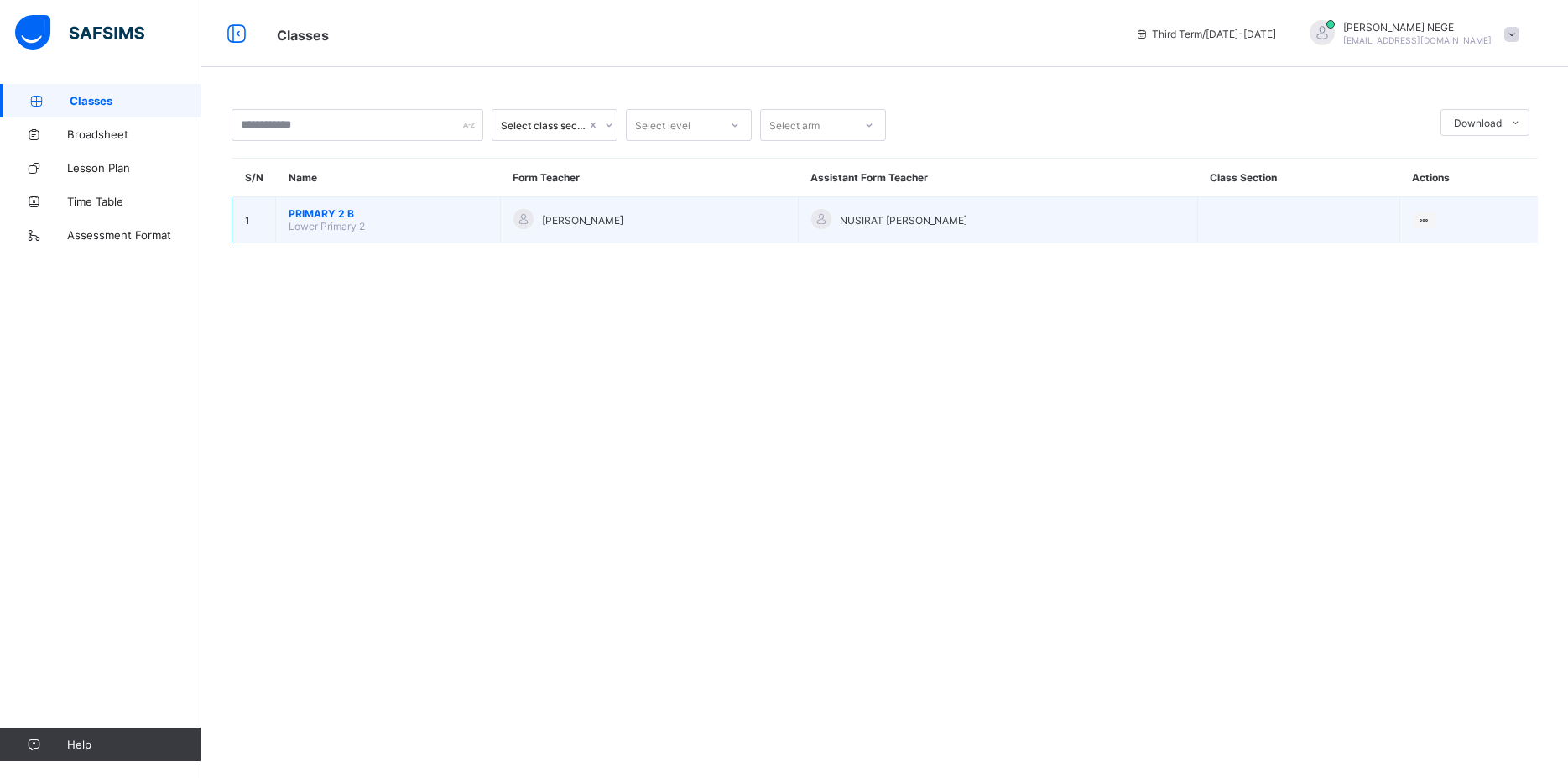 click on "PRIMARY 2   B   Lower Primary 2" at bounding box center (388, 220) 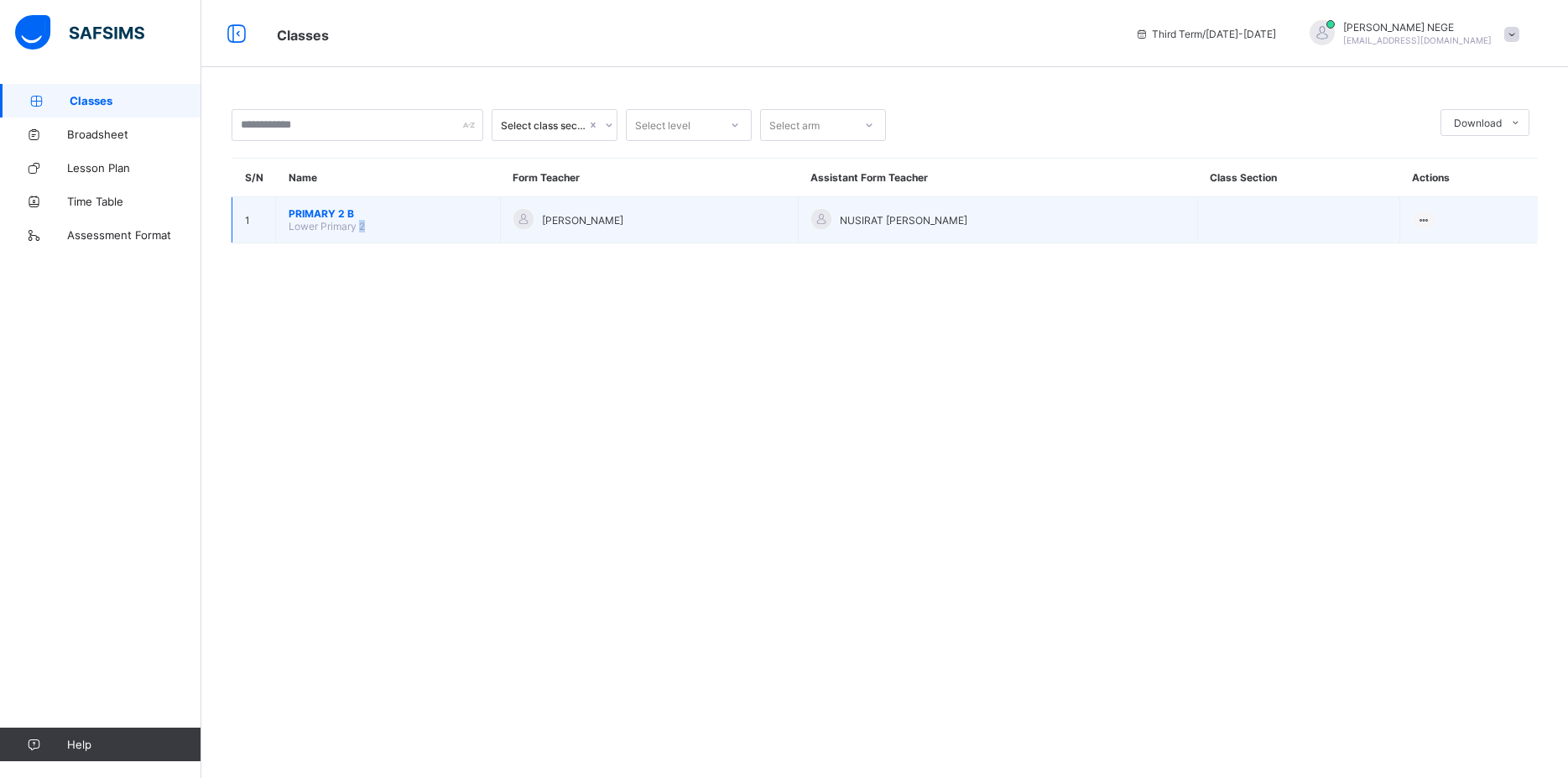 click on "PRIMARY 2   B   Lower Primary 2" at bounding box center (388, 220) 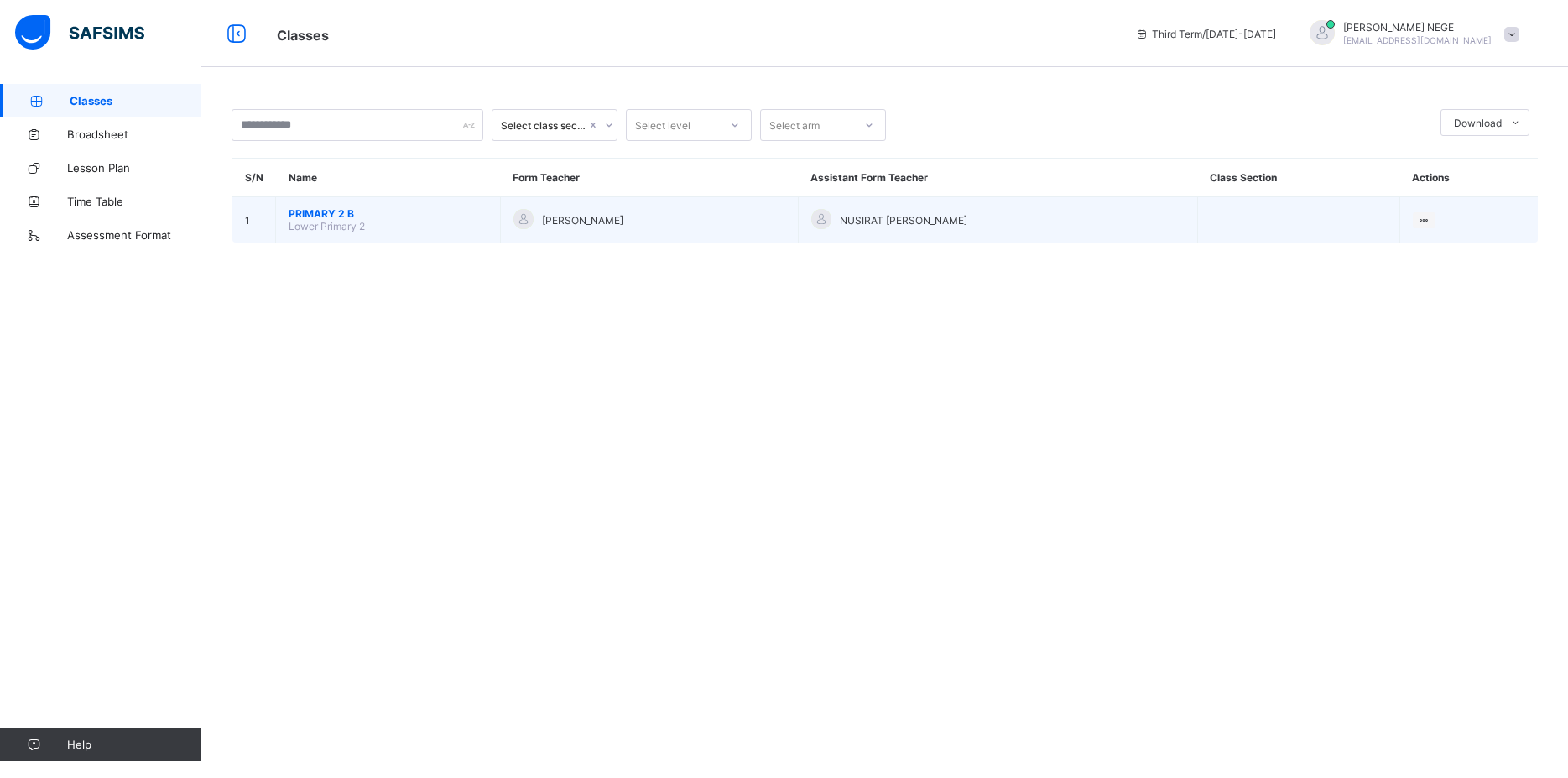 click on "PRIMARY 2   B" at bounding box center [388, 213] 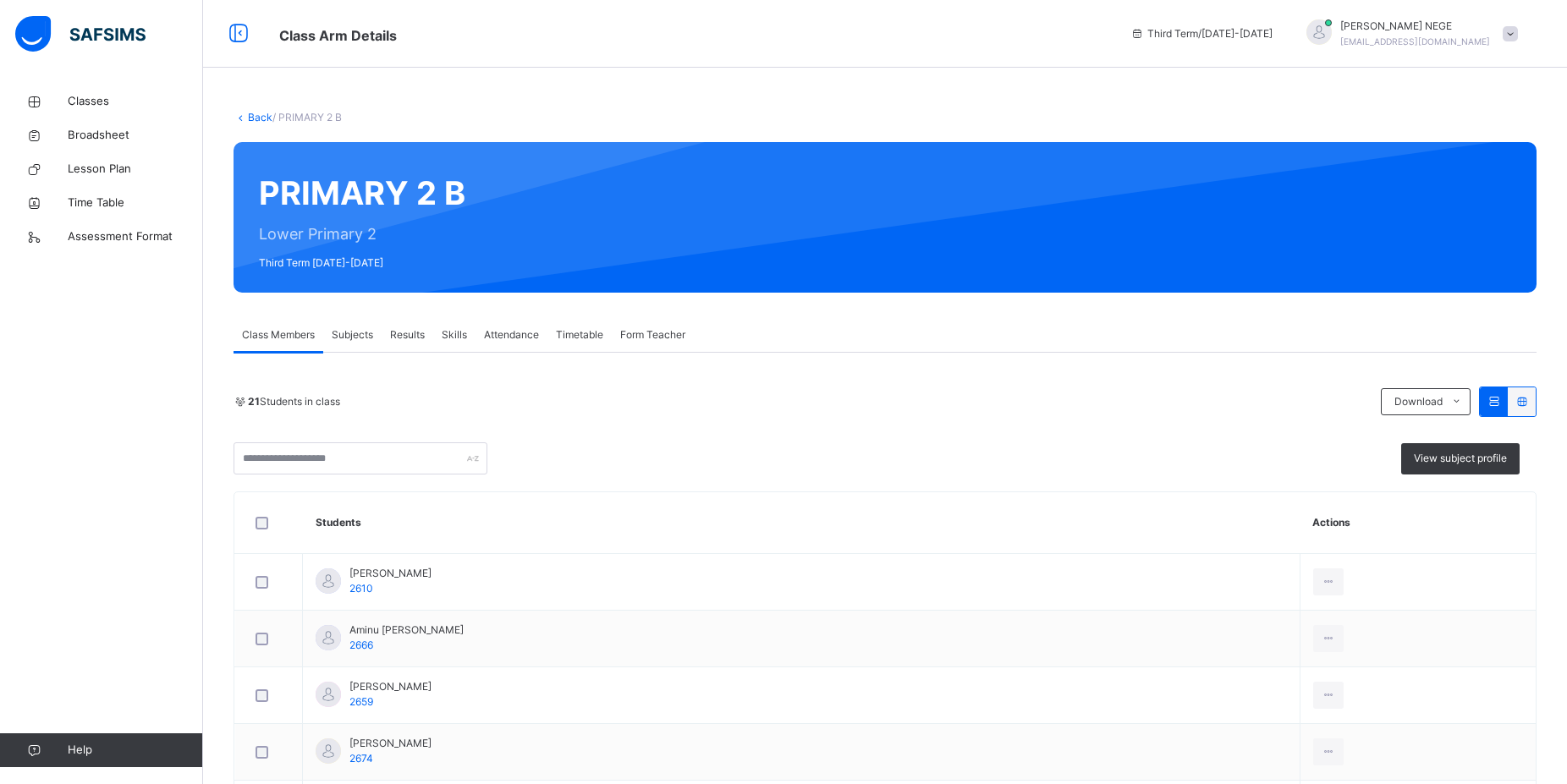 click on "Results" at bounding box center [407, 335] 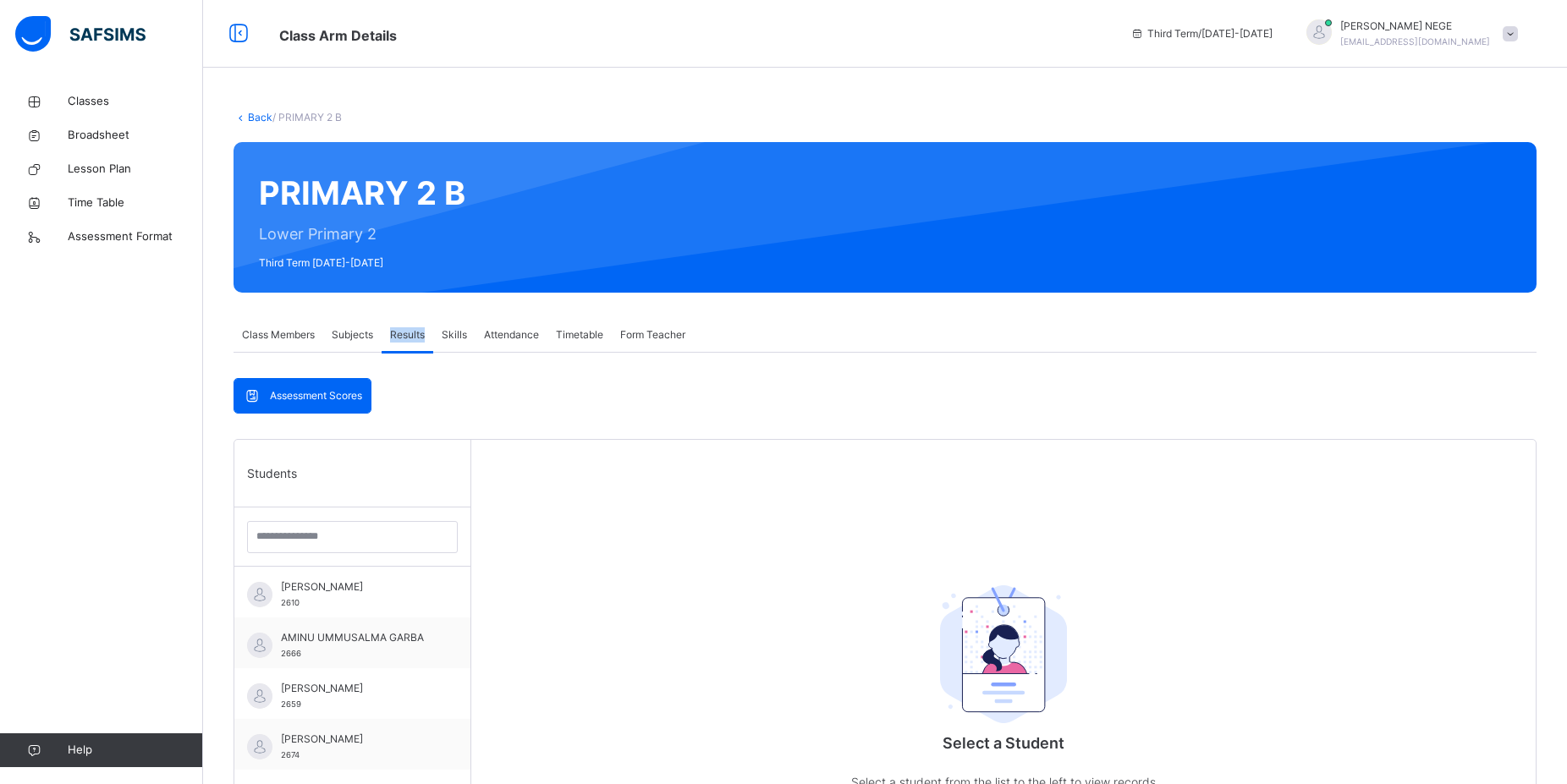 click on "Results" at bounding box center [407, 335] 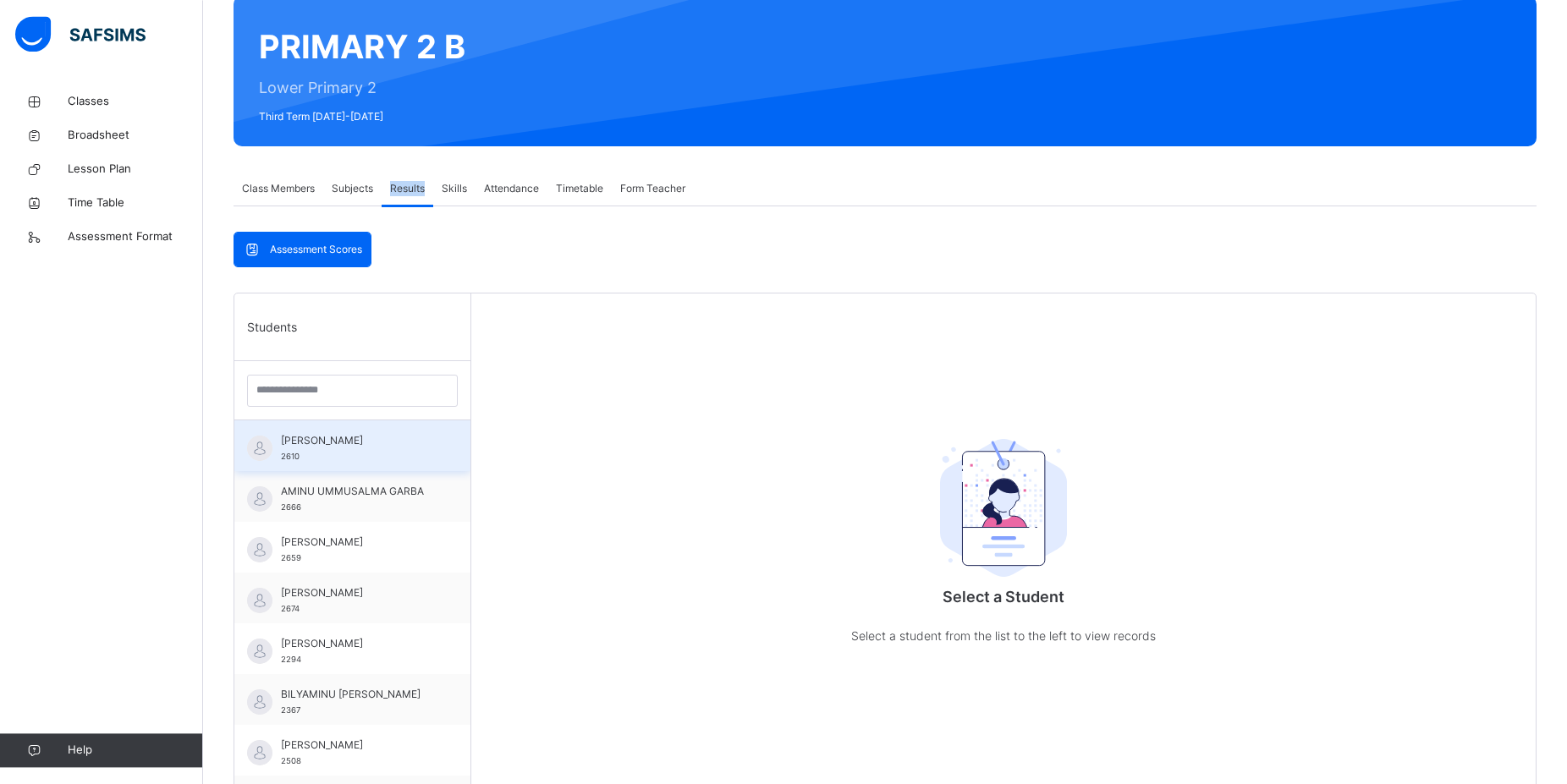 scroll, scrollTop: 173, scrollLeft: 0, axis: vertical 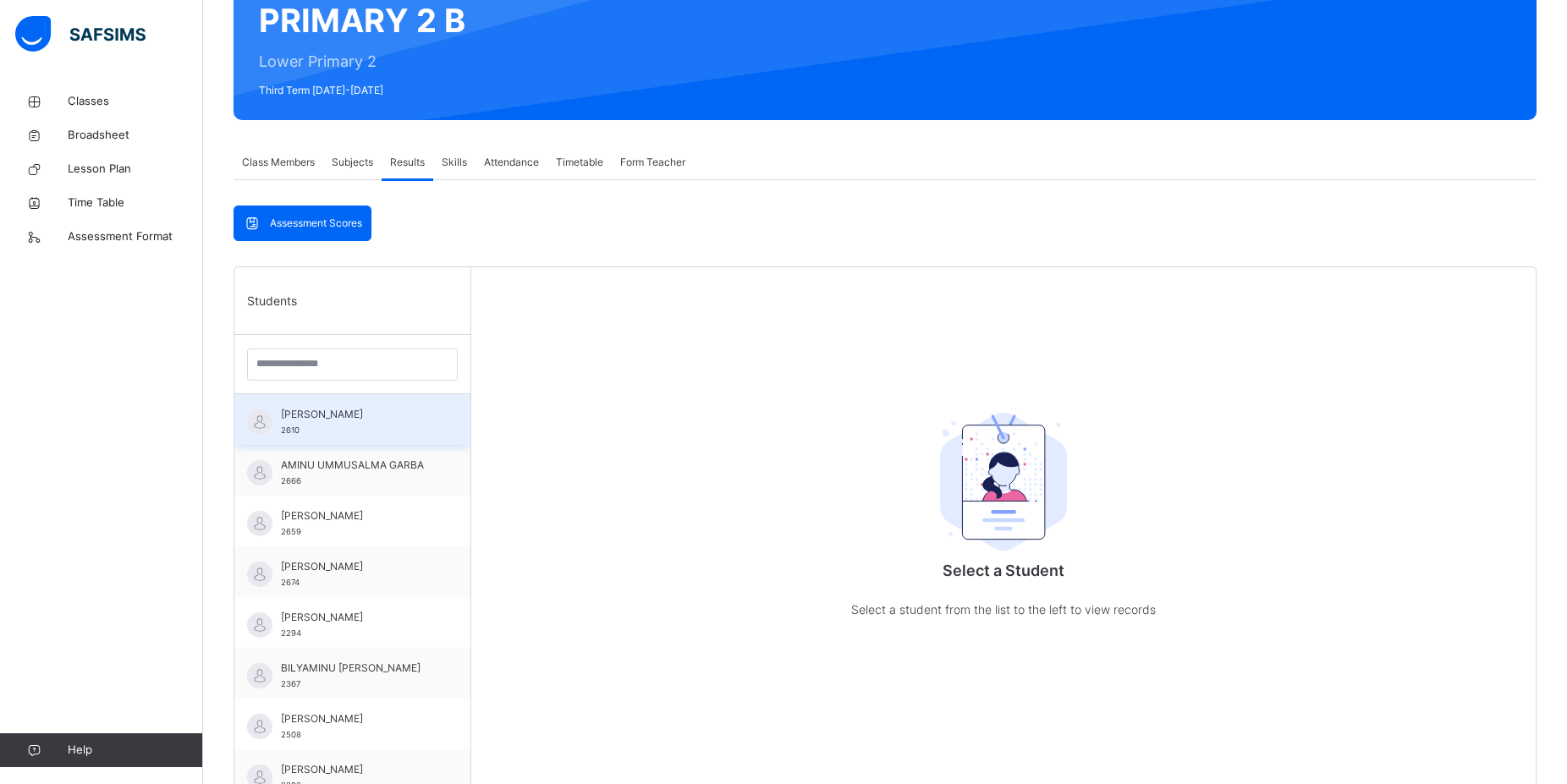 click on "[PERSON_NAME]" at bounding box center (356, 414) 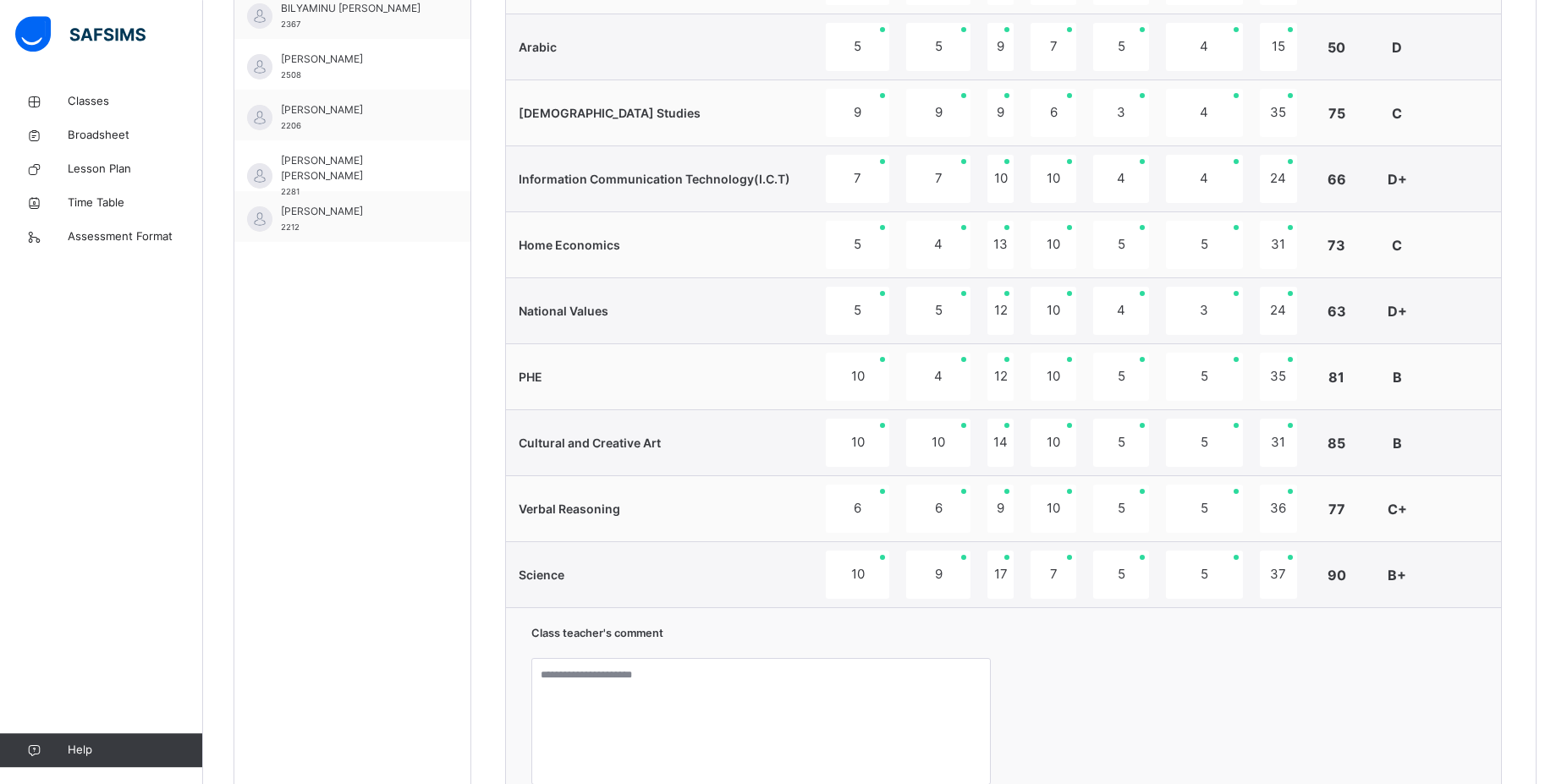 scroll, scrollTop: 1081, scrollLeft: 0, axis: vertical 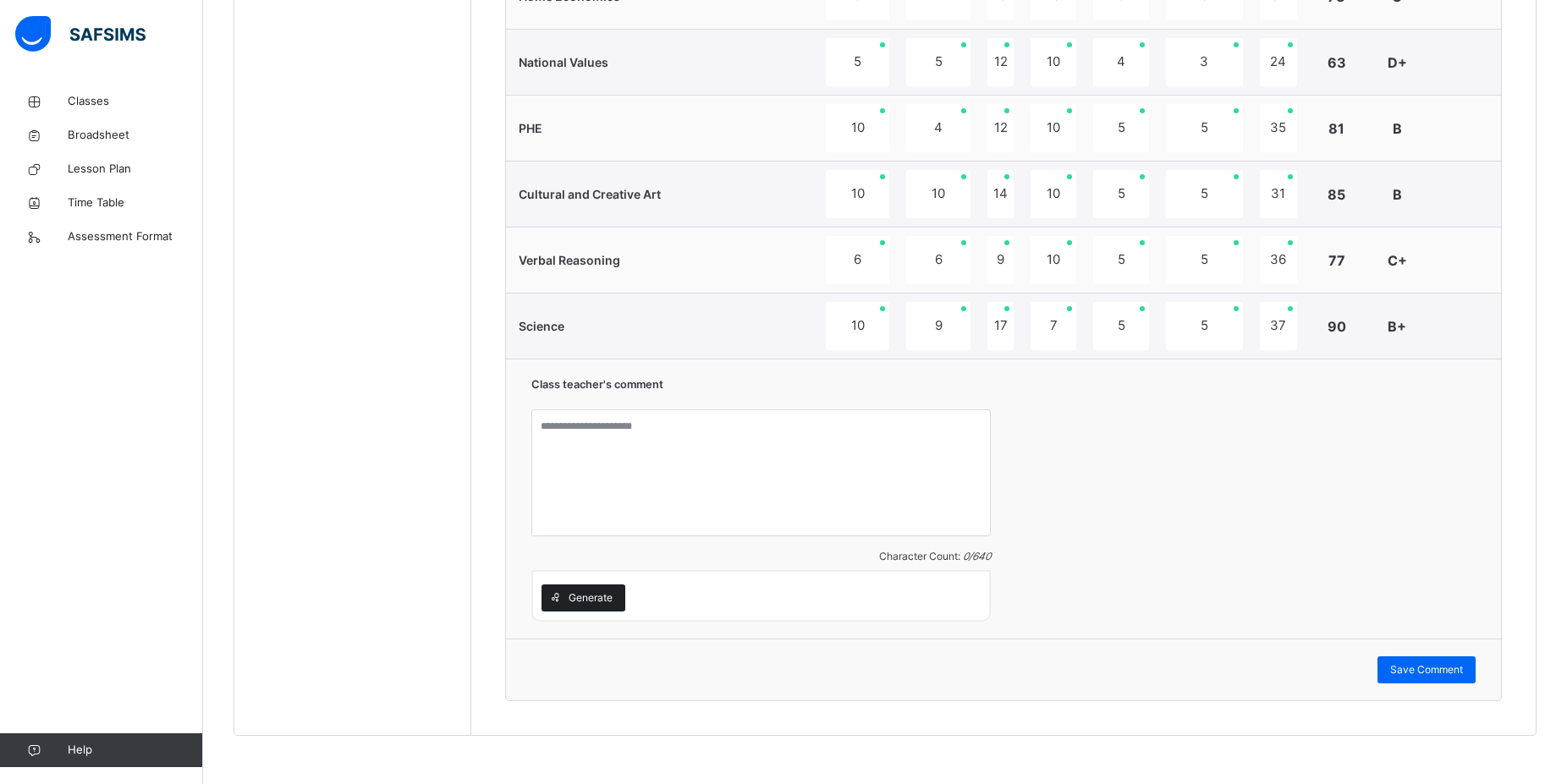 click on "Generate" at bounding box center (591, 598) 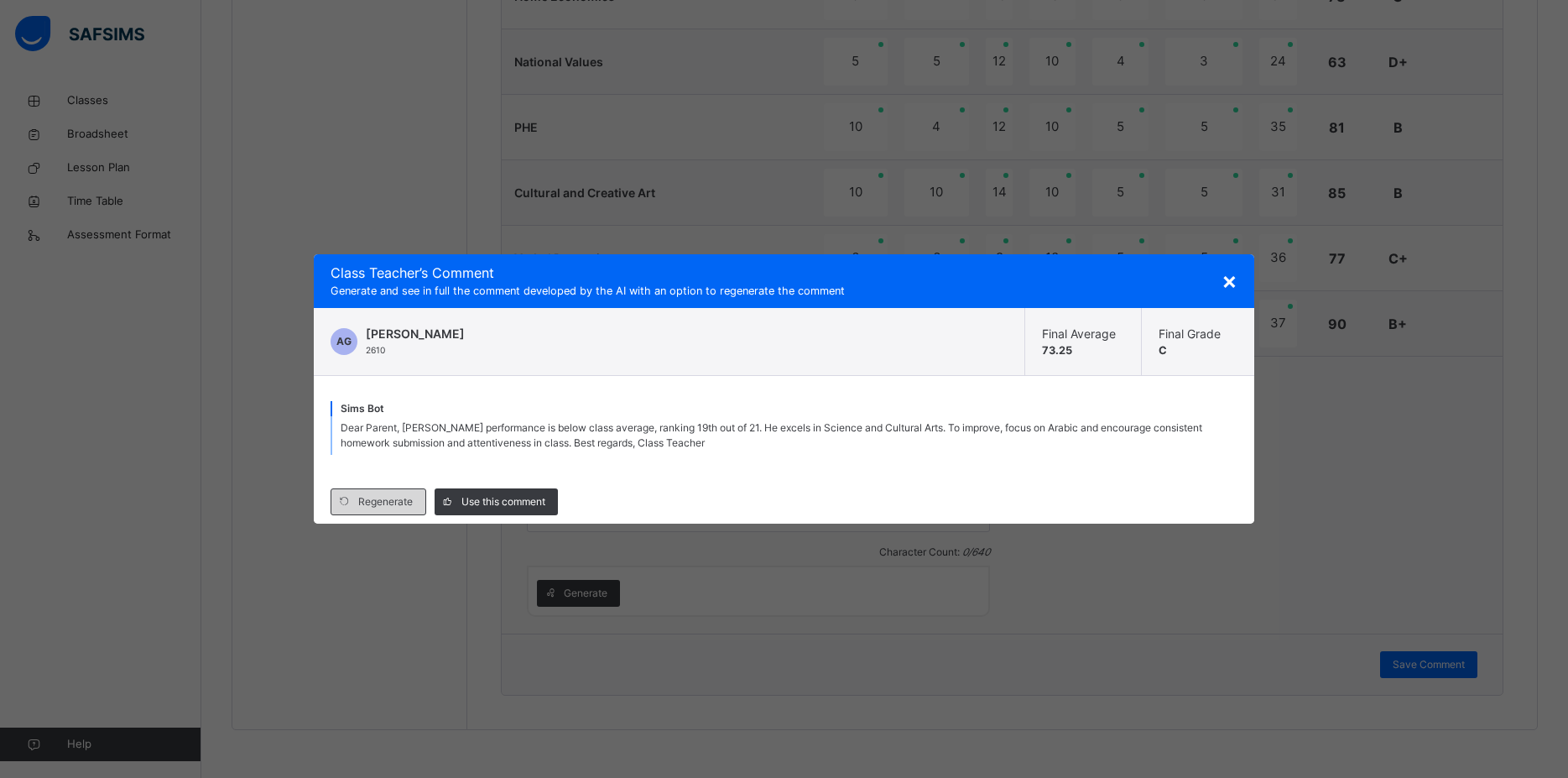 click on "Regenerate" at bounding box center [385, 502] 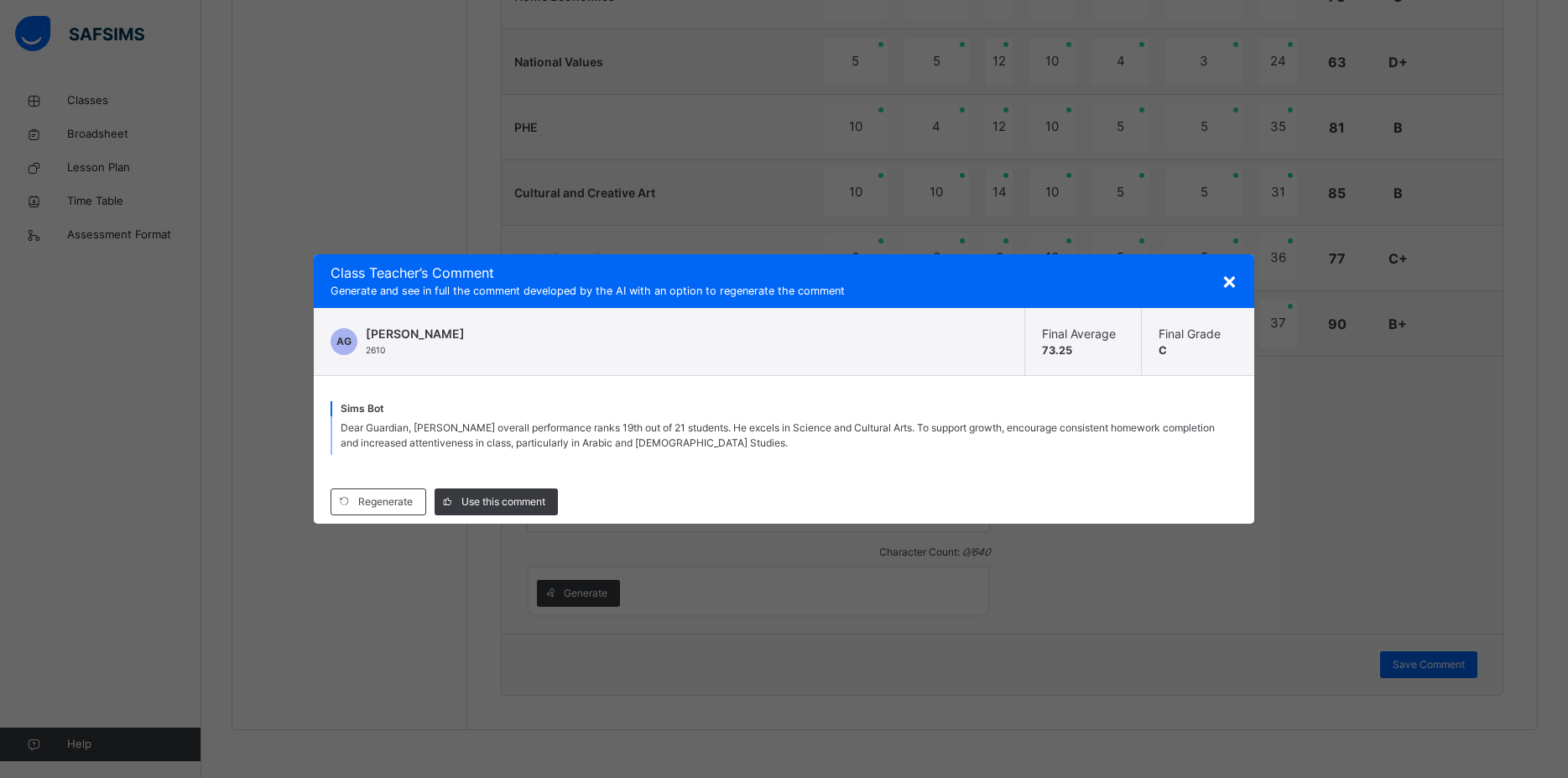 click on "Generate and see in full the comment developed by the AI with an option to regenerate the comment" at bounding box center (784, 290) 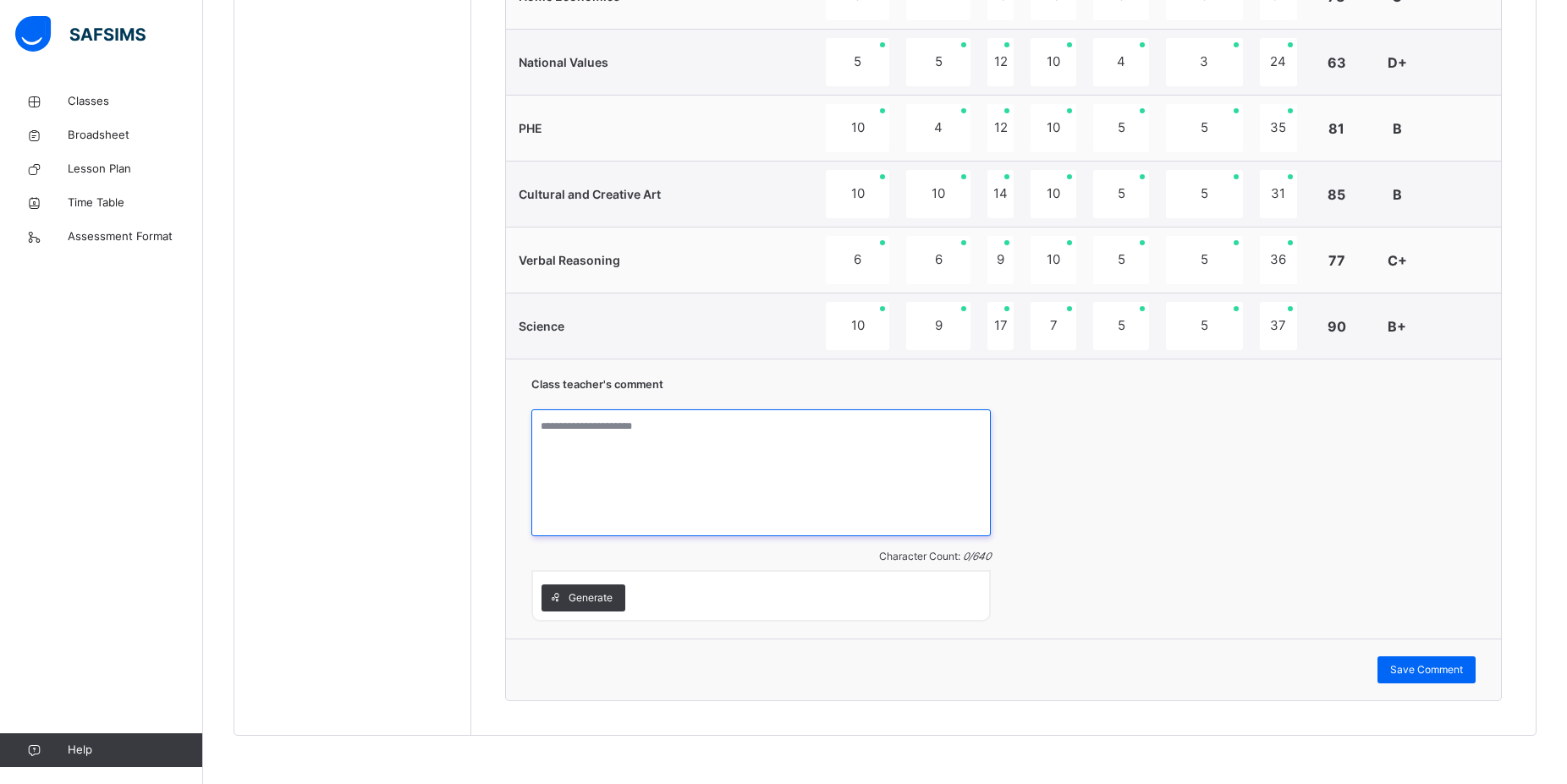 click at bounding box center (761, 473) 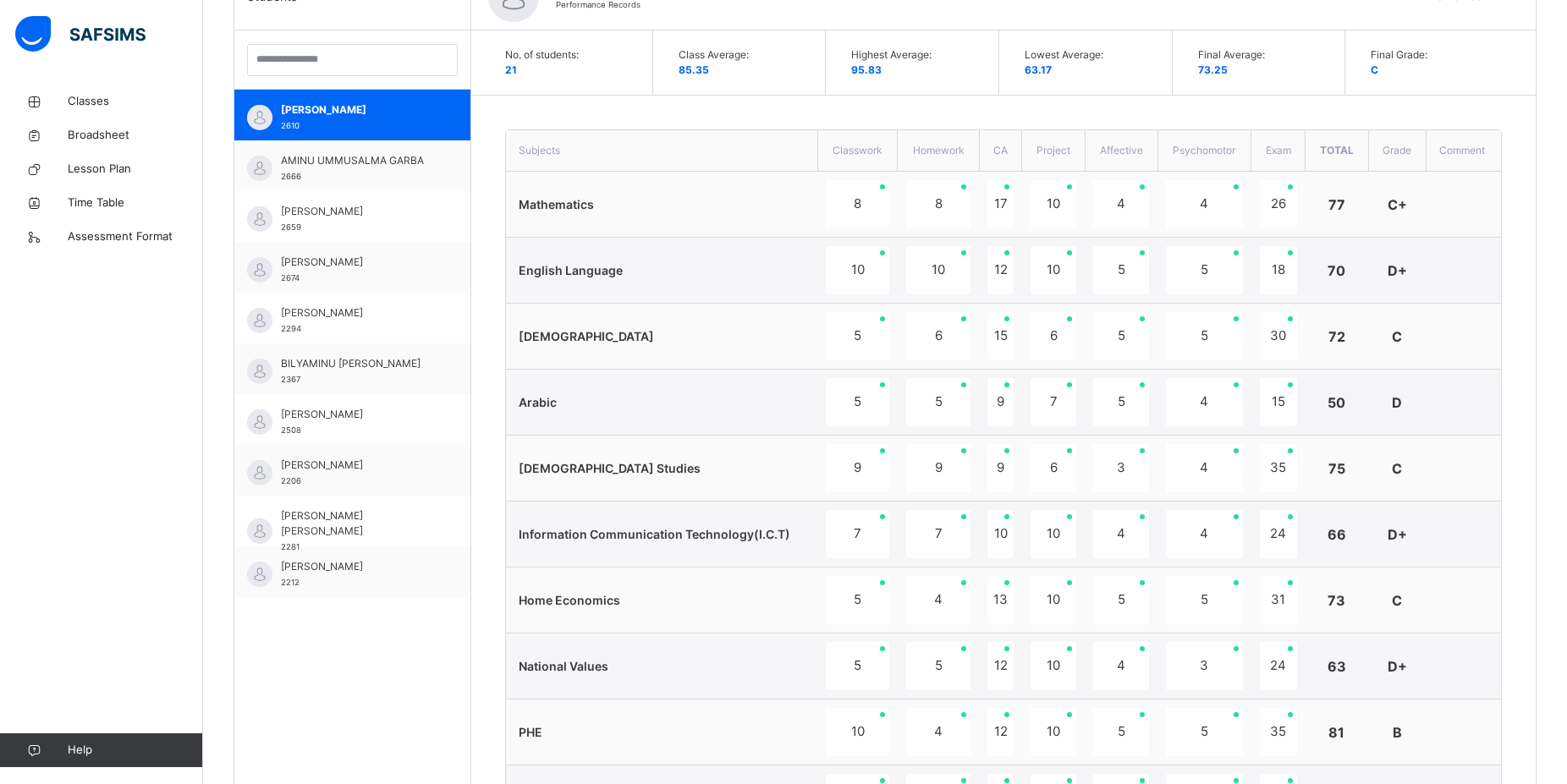 scroll, scrollTop: 1081, scrollLeft: 0, axis: vertical 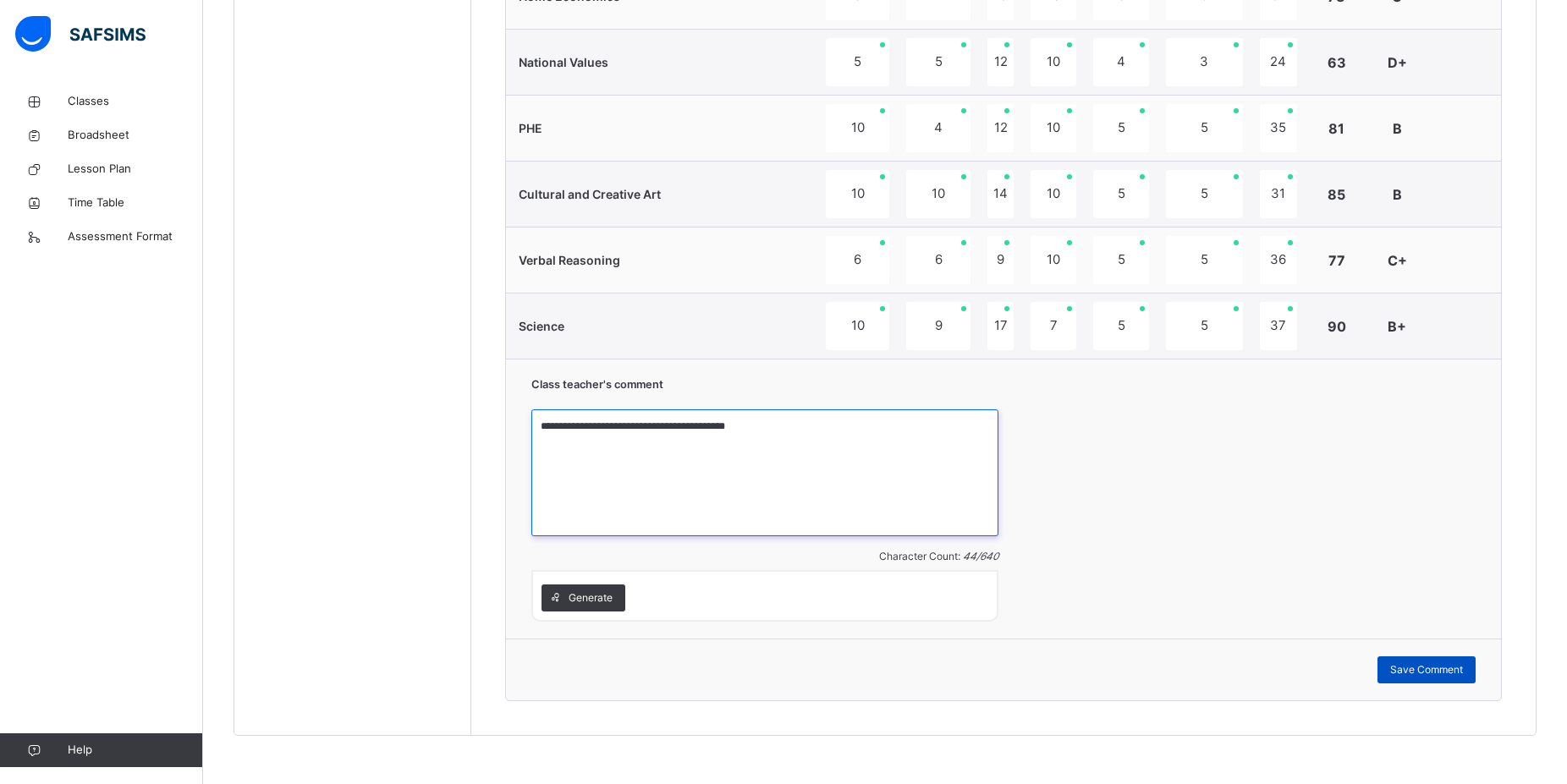 type on "**********" 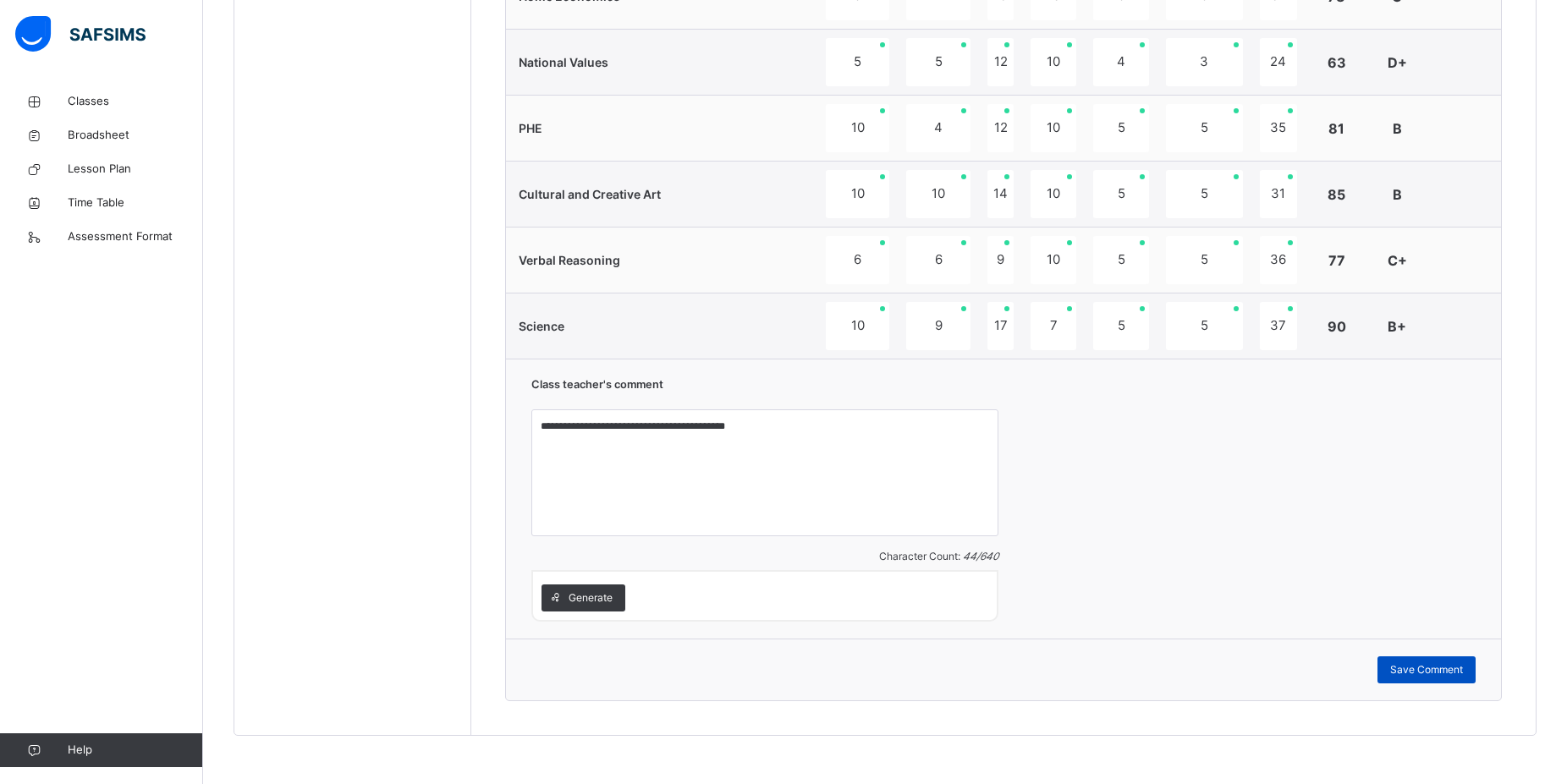 click on "Save Comment" at bounding box center (1427, 670) 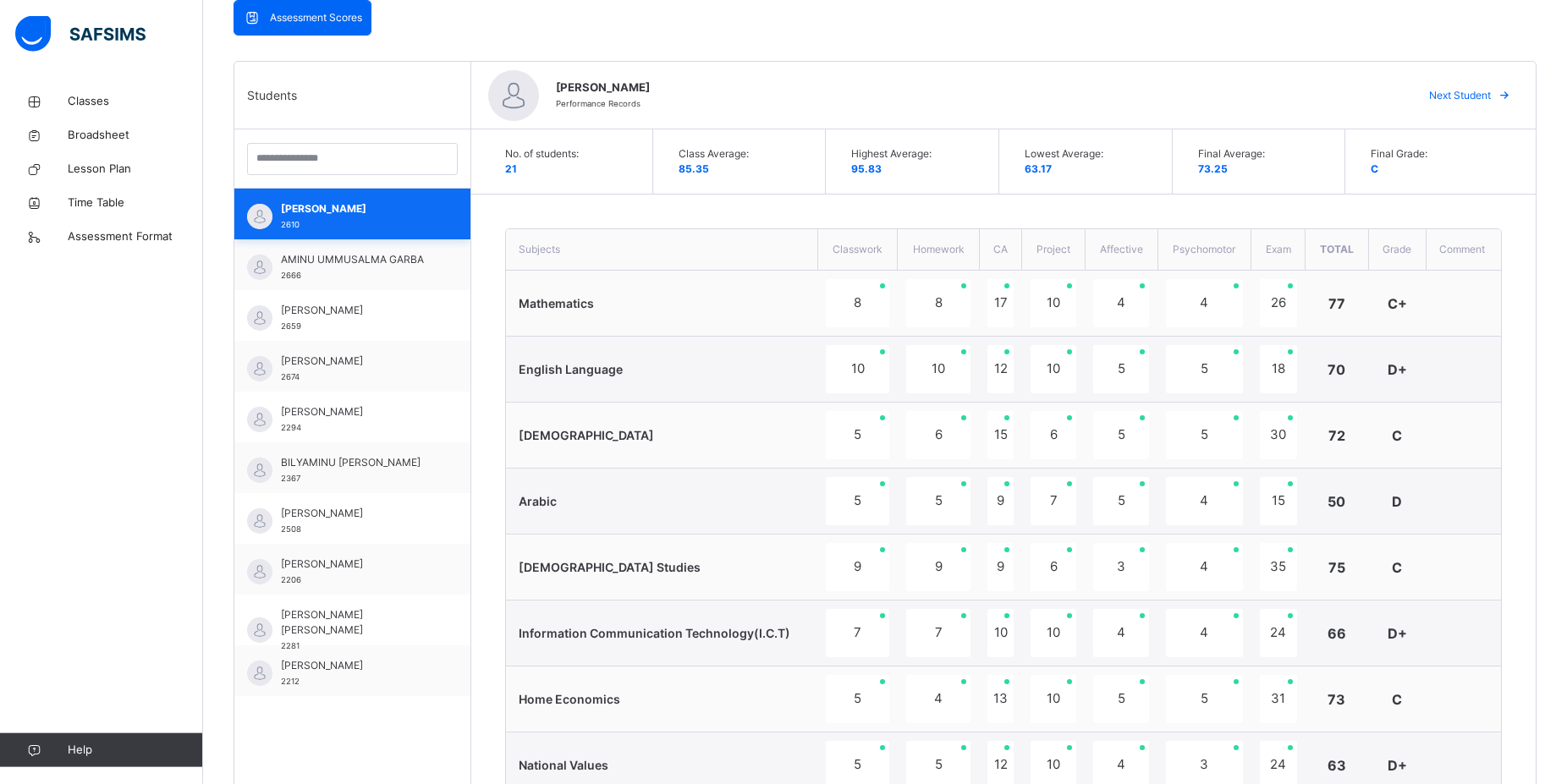 scroll, scrollTop: 477, scrollLeft: 0, axis: vertical 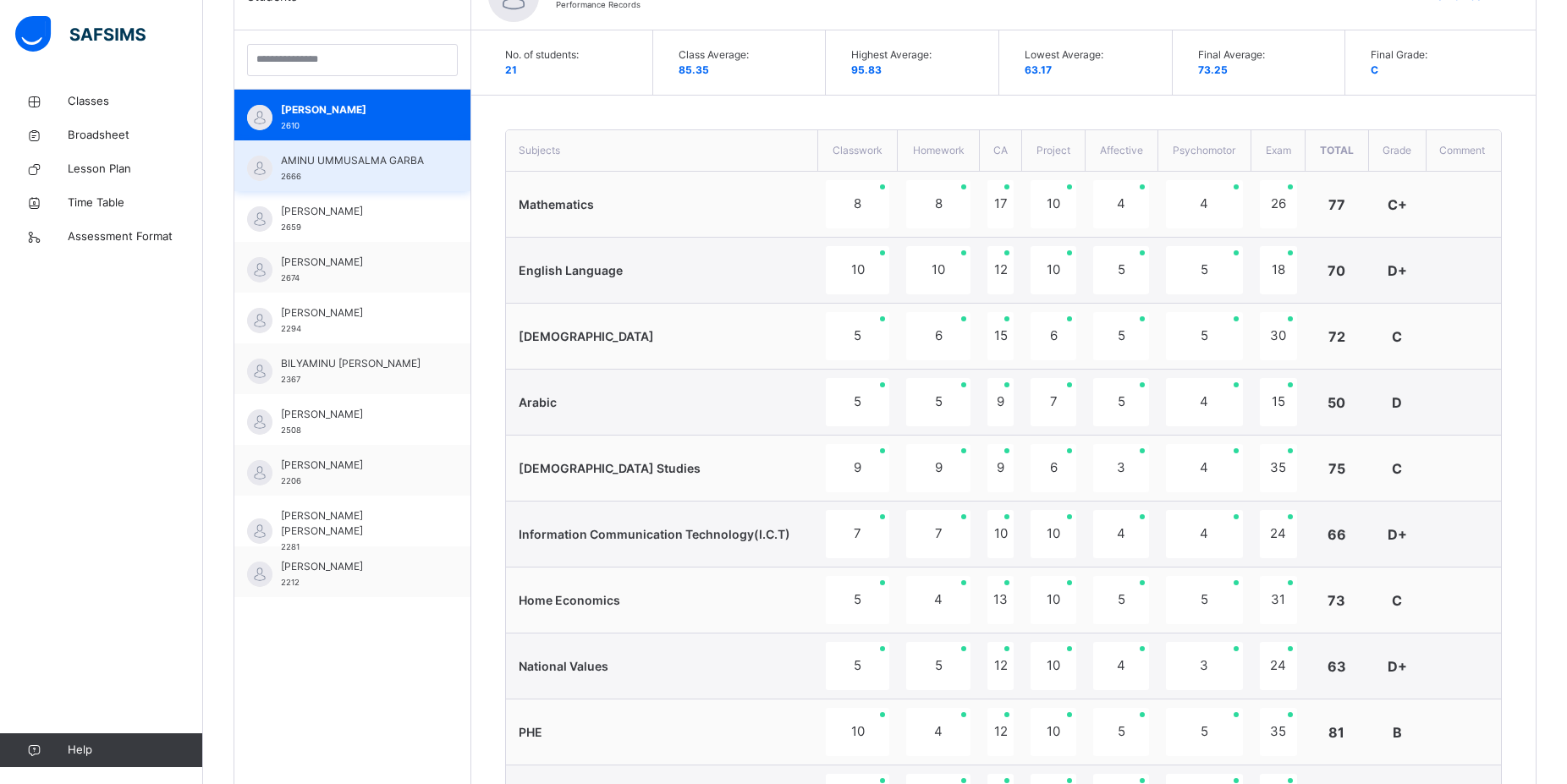click on "AMINU UMMUSALMA GARBA" at bounding box center [356, 161] 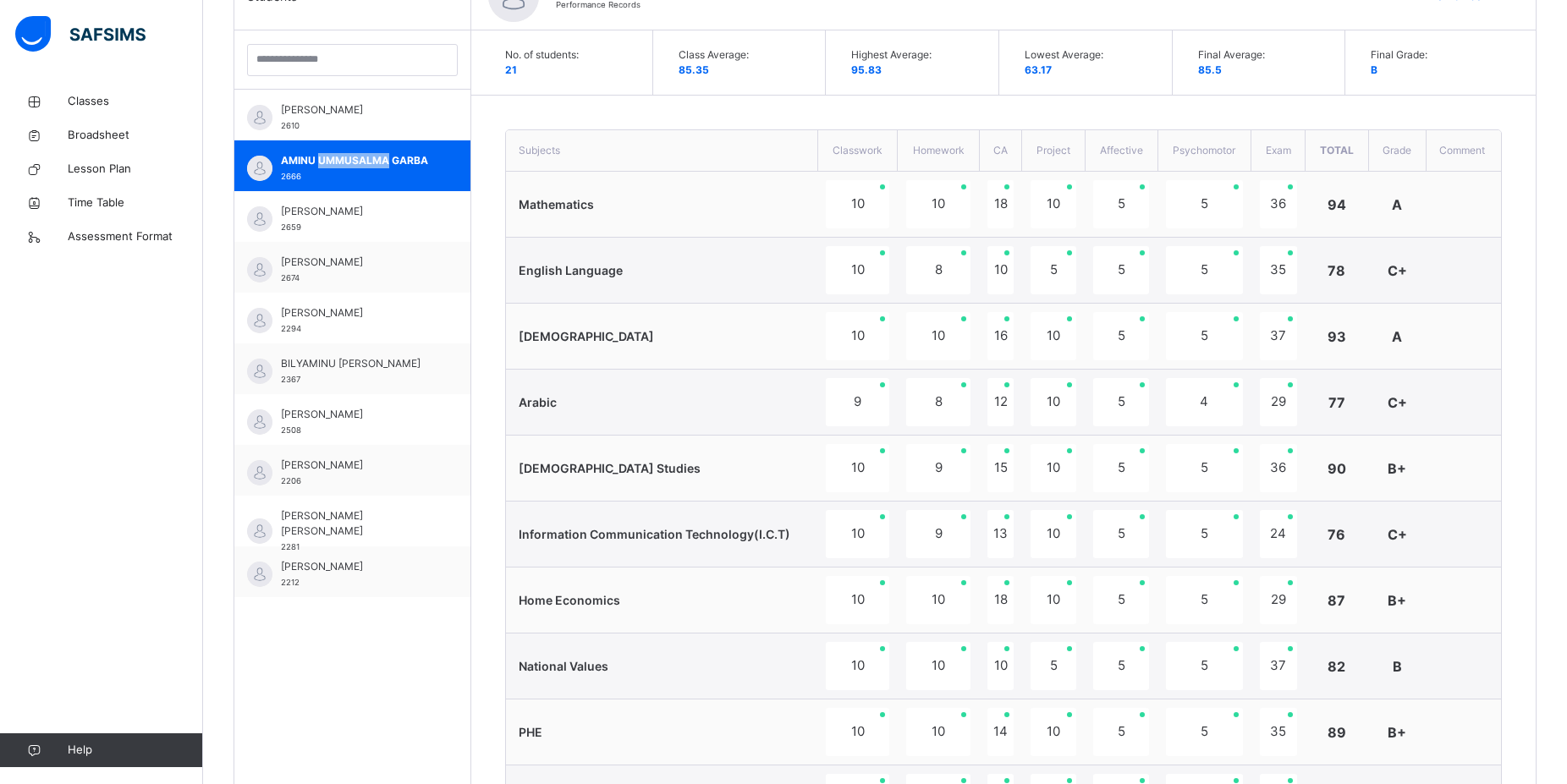 scroll, scrollTop: 908, scrollLeft: 0, axis: vertical 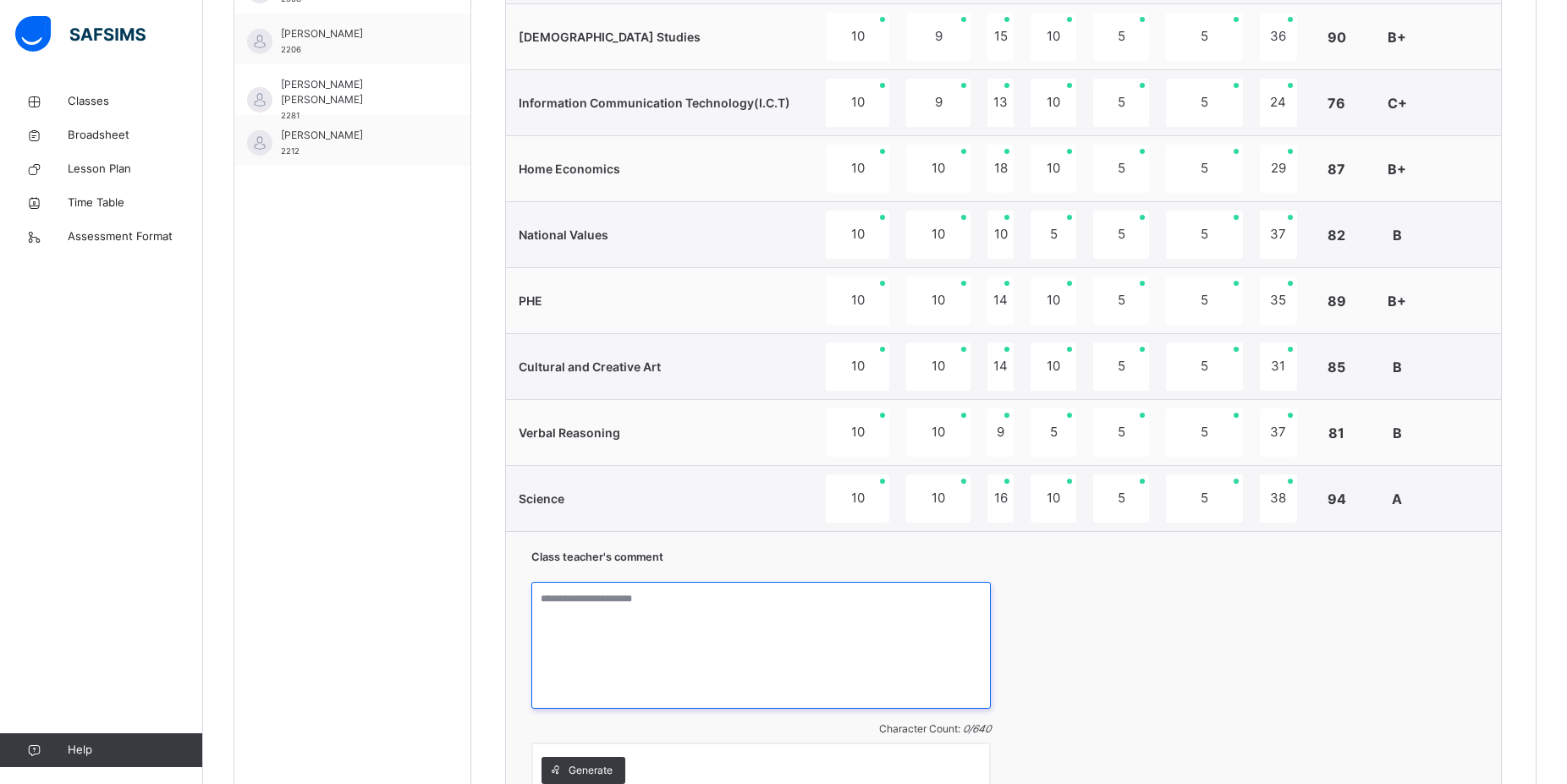click at bounding box center (761, 645) 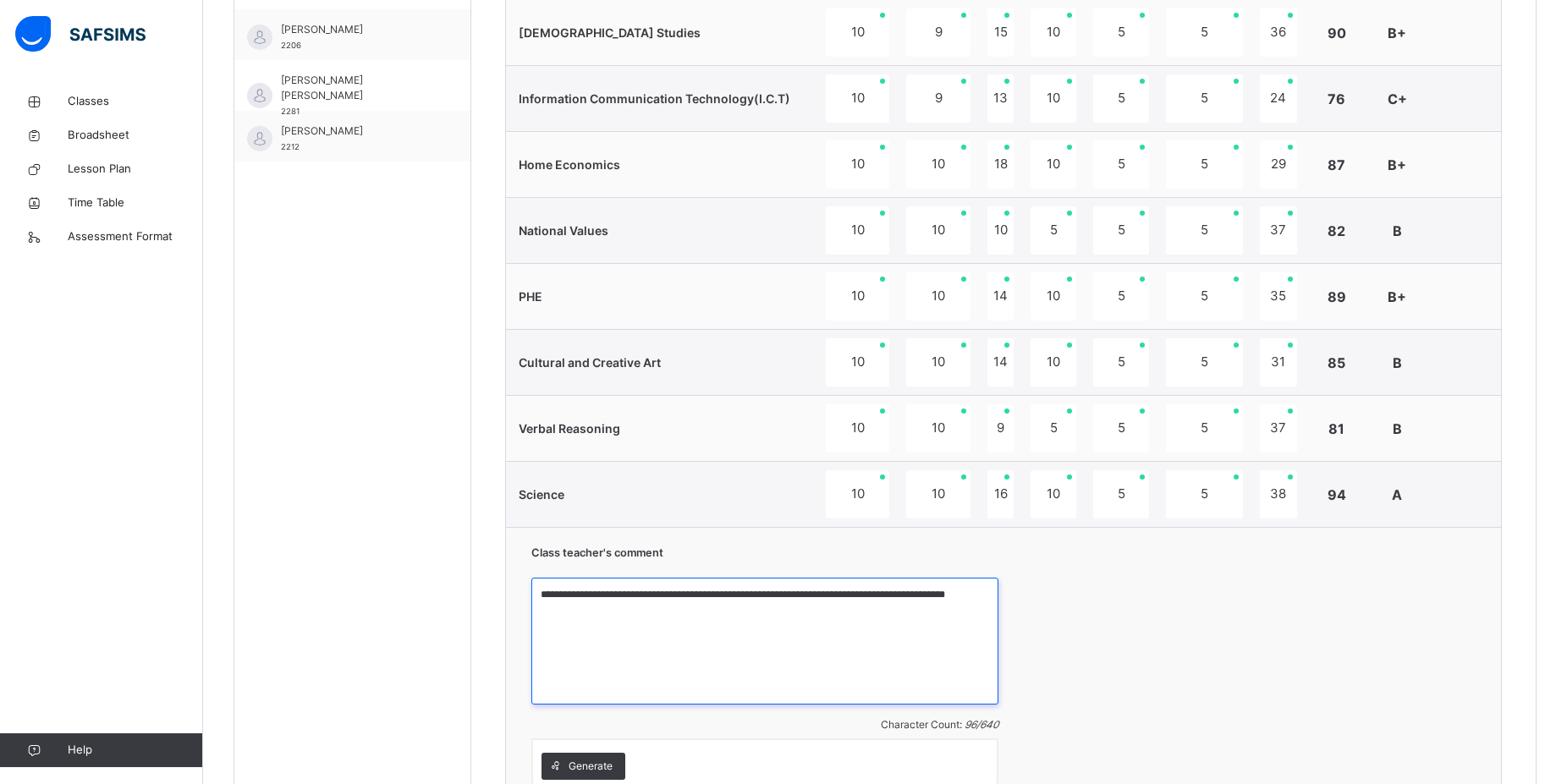 scroll, scrollTop: 1081, scrollLeft: 0, axis: vertical 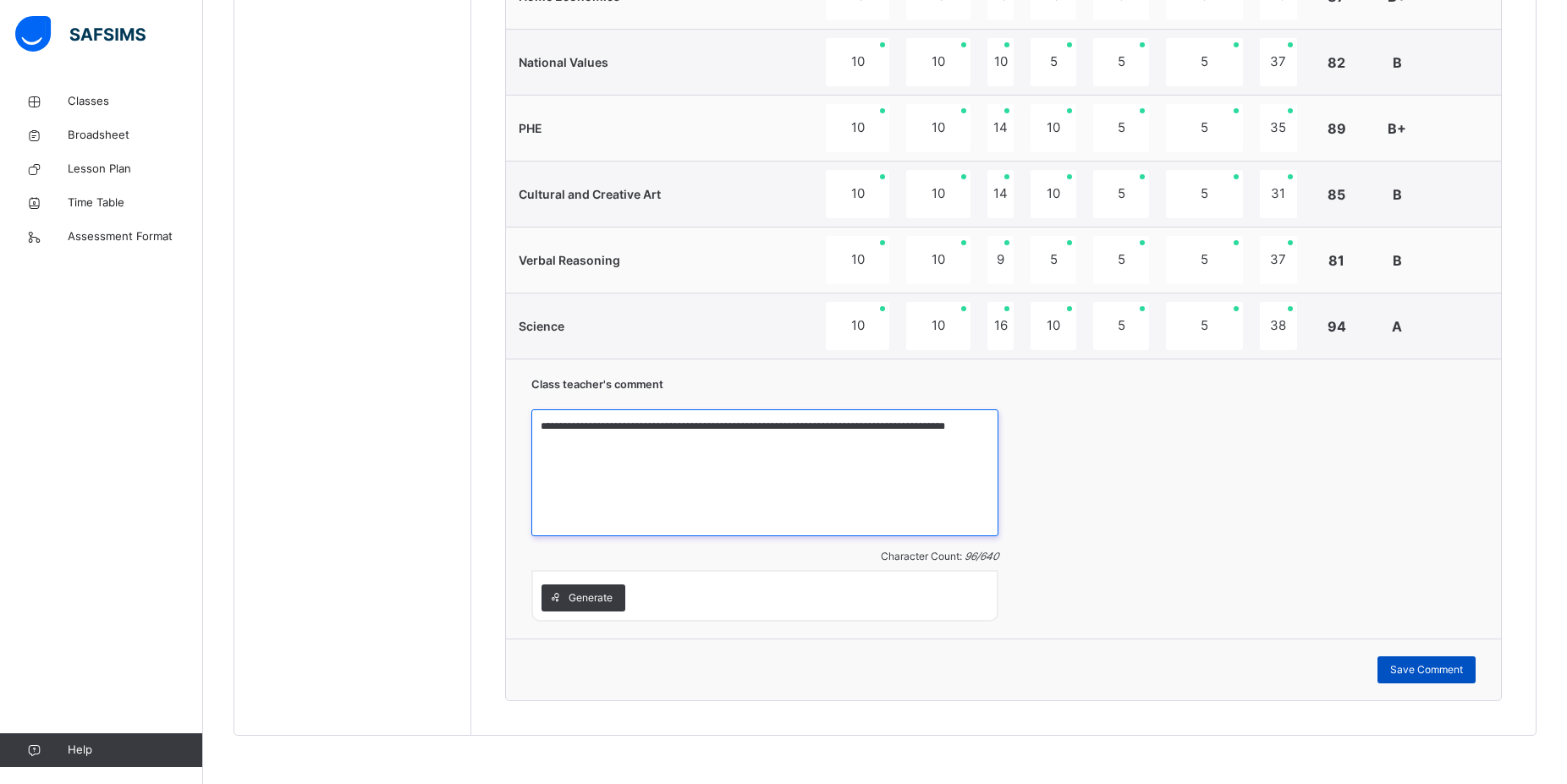 type on "**********" 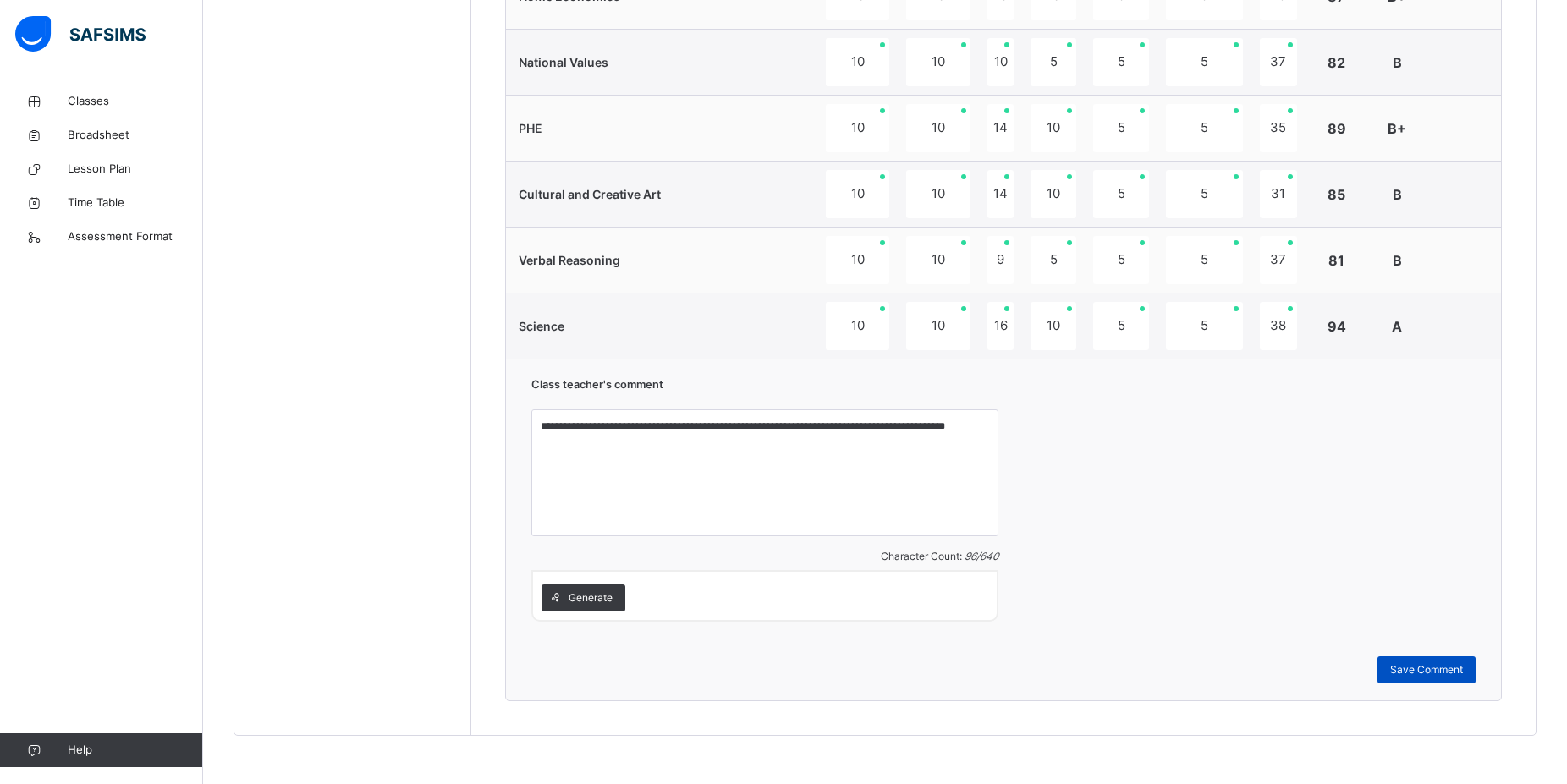click on "Save Comment" at bounding box center (1427, 670) 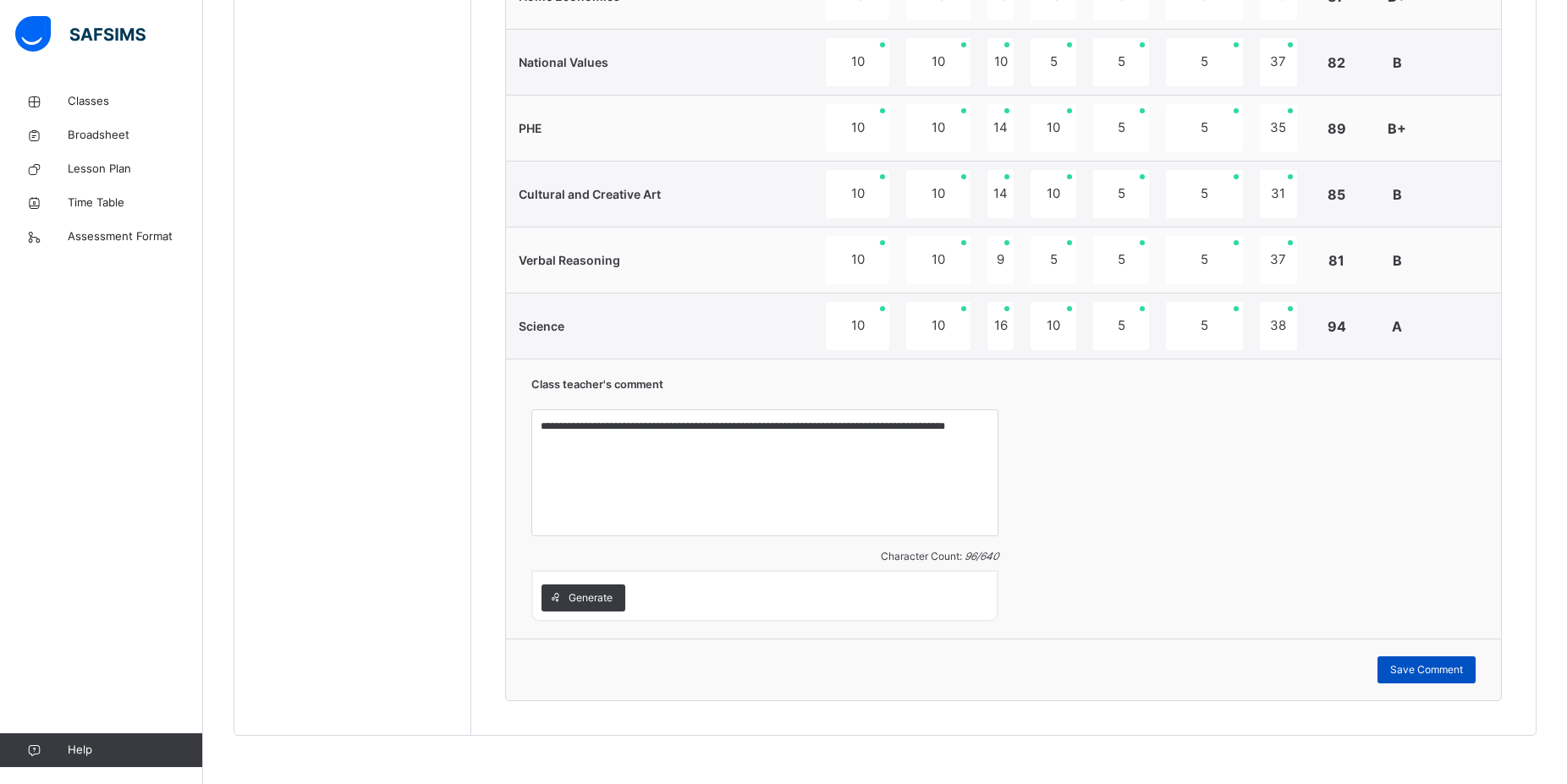 click on "Save Comment" at bounding box center [1427, 670] 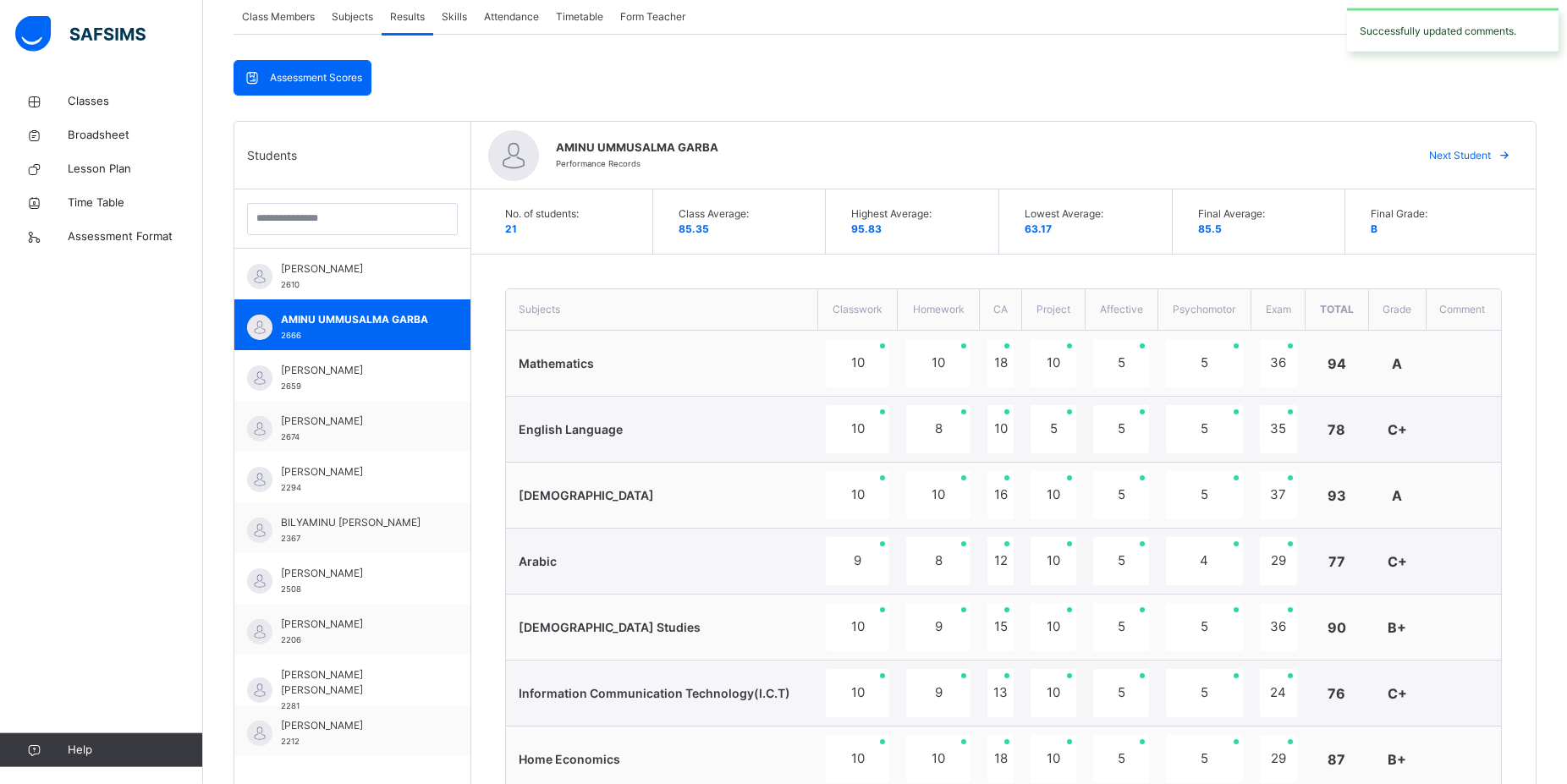 scroll, scrollTop: 304, scrollLeft: 0, axis: vertical 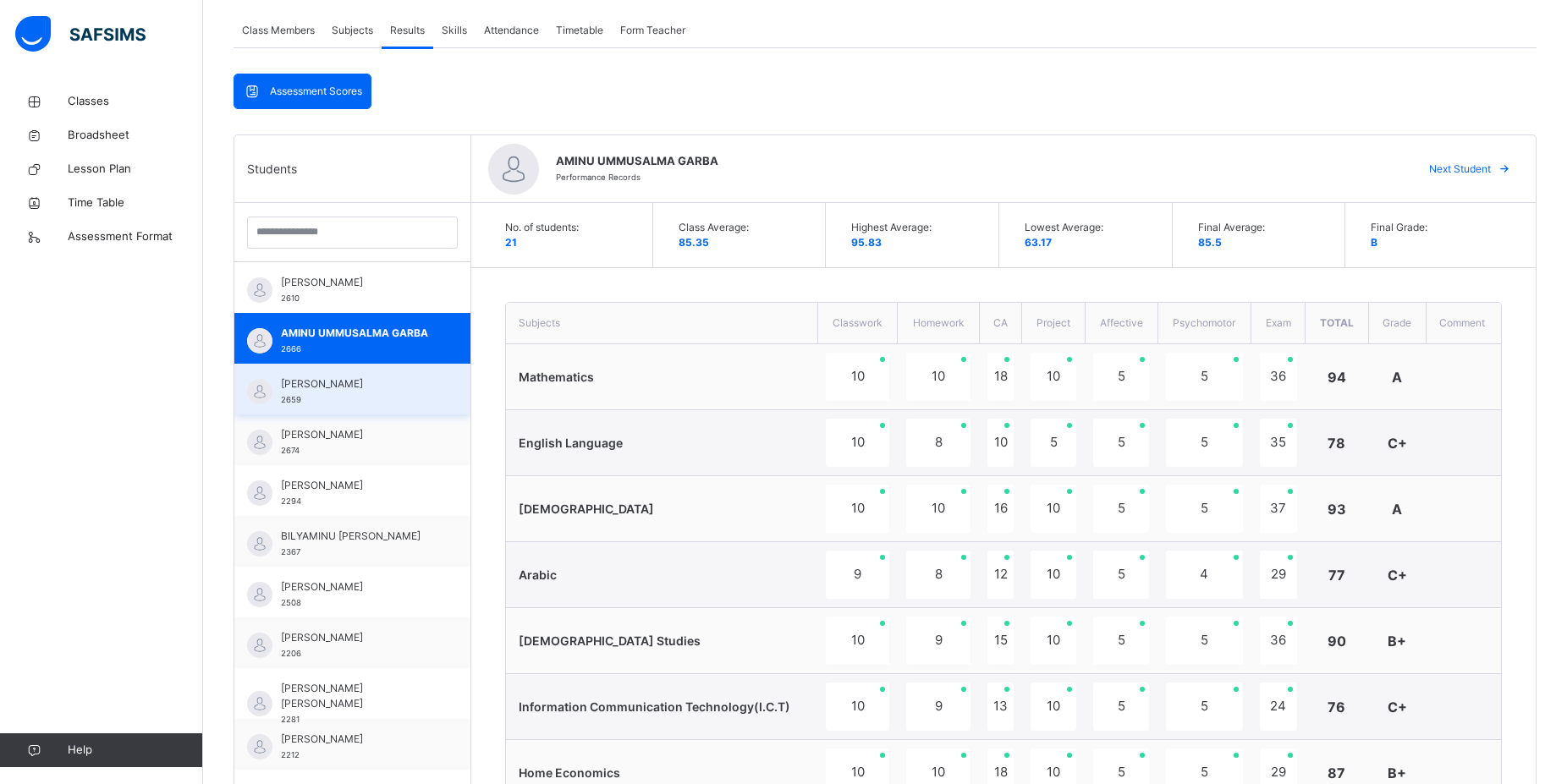 click on "AUWAL BILKISU MUHAMMAD 2659" at bounding box center (356, 392) 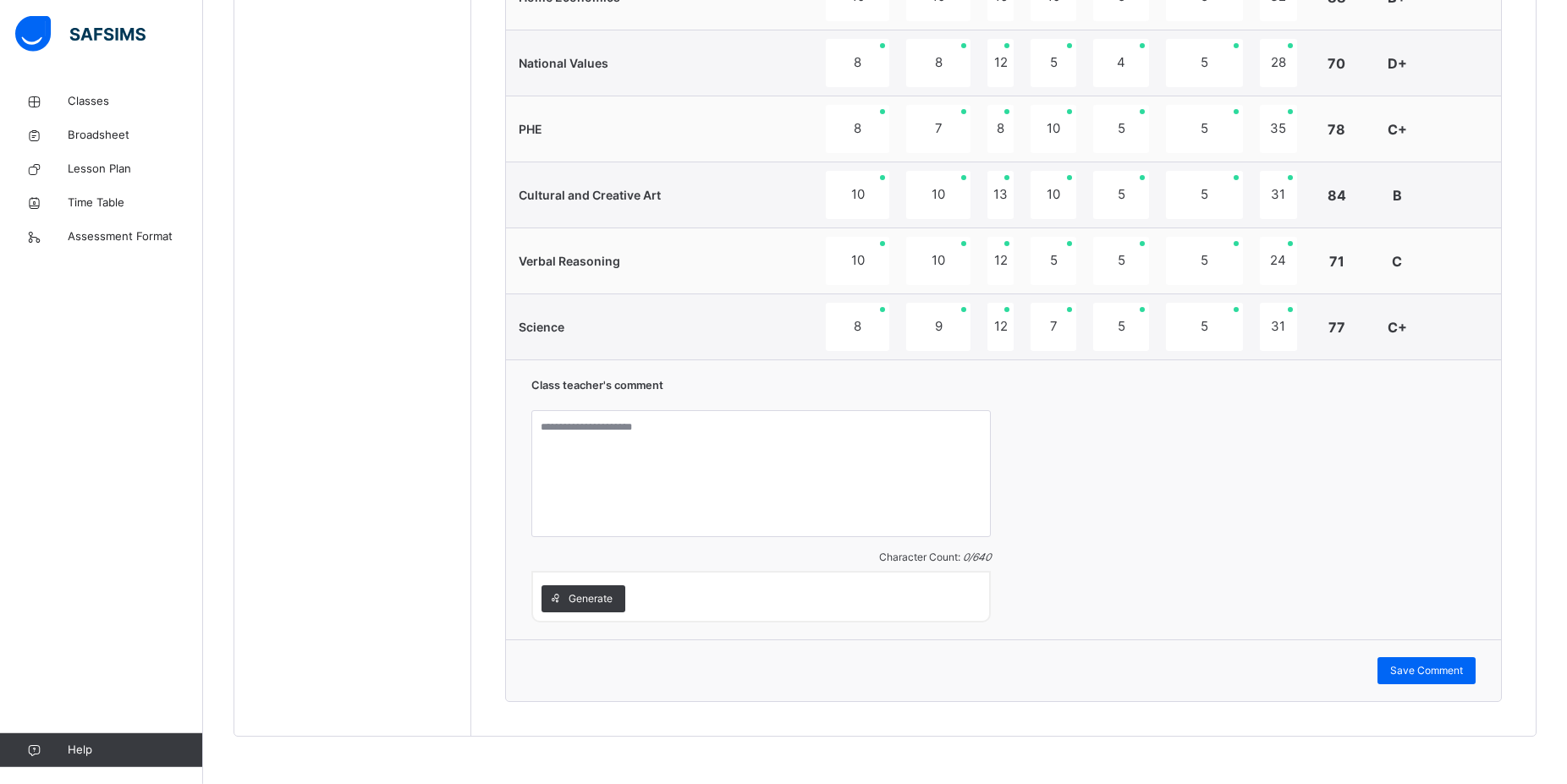 scroll, scrollTop: 1081, scrollLeft: 0, axis: vertical 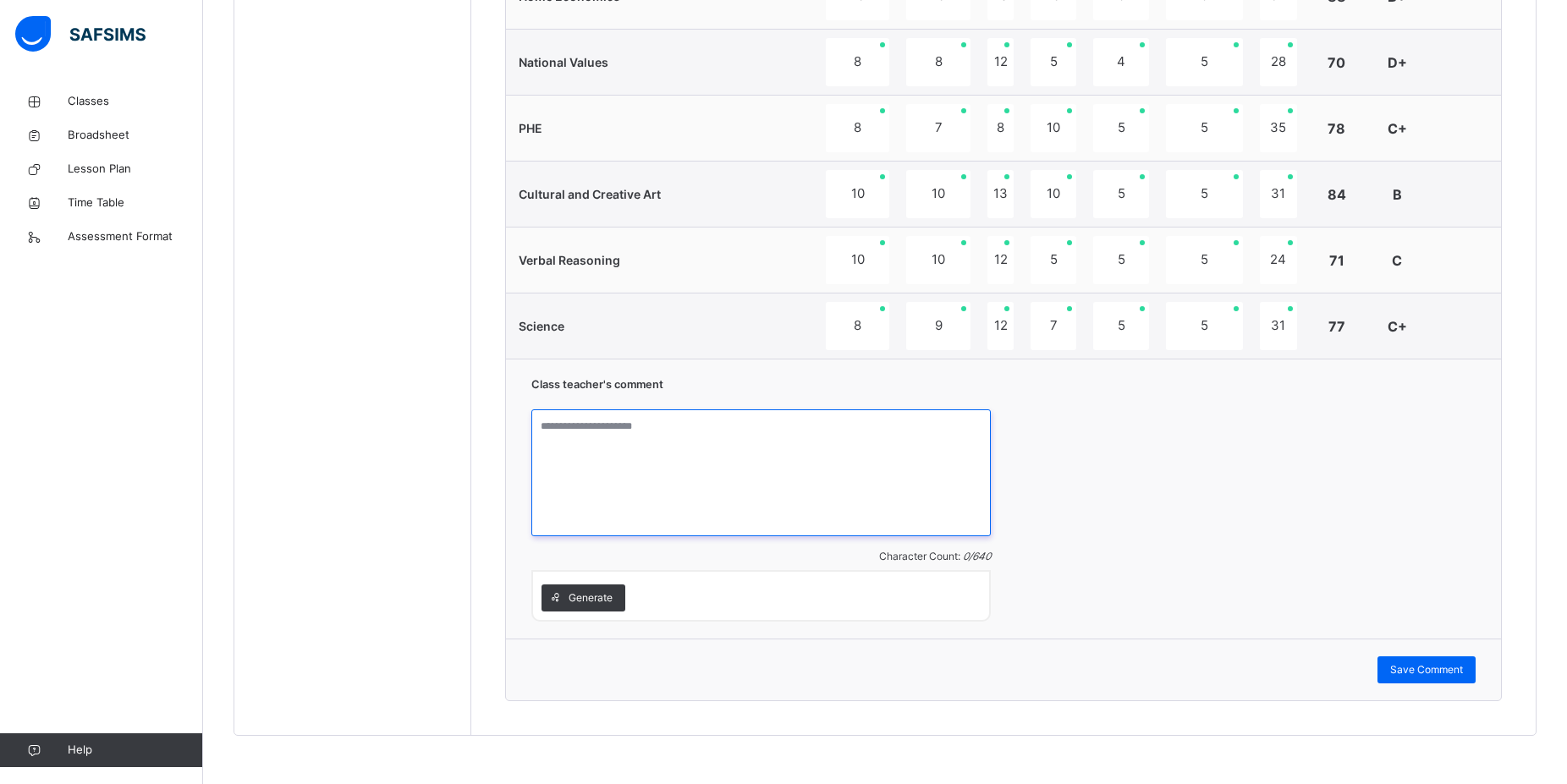 click at bounding box center [761, 473] 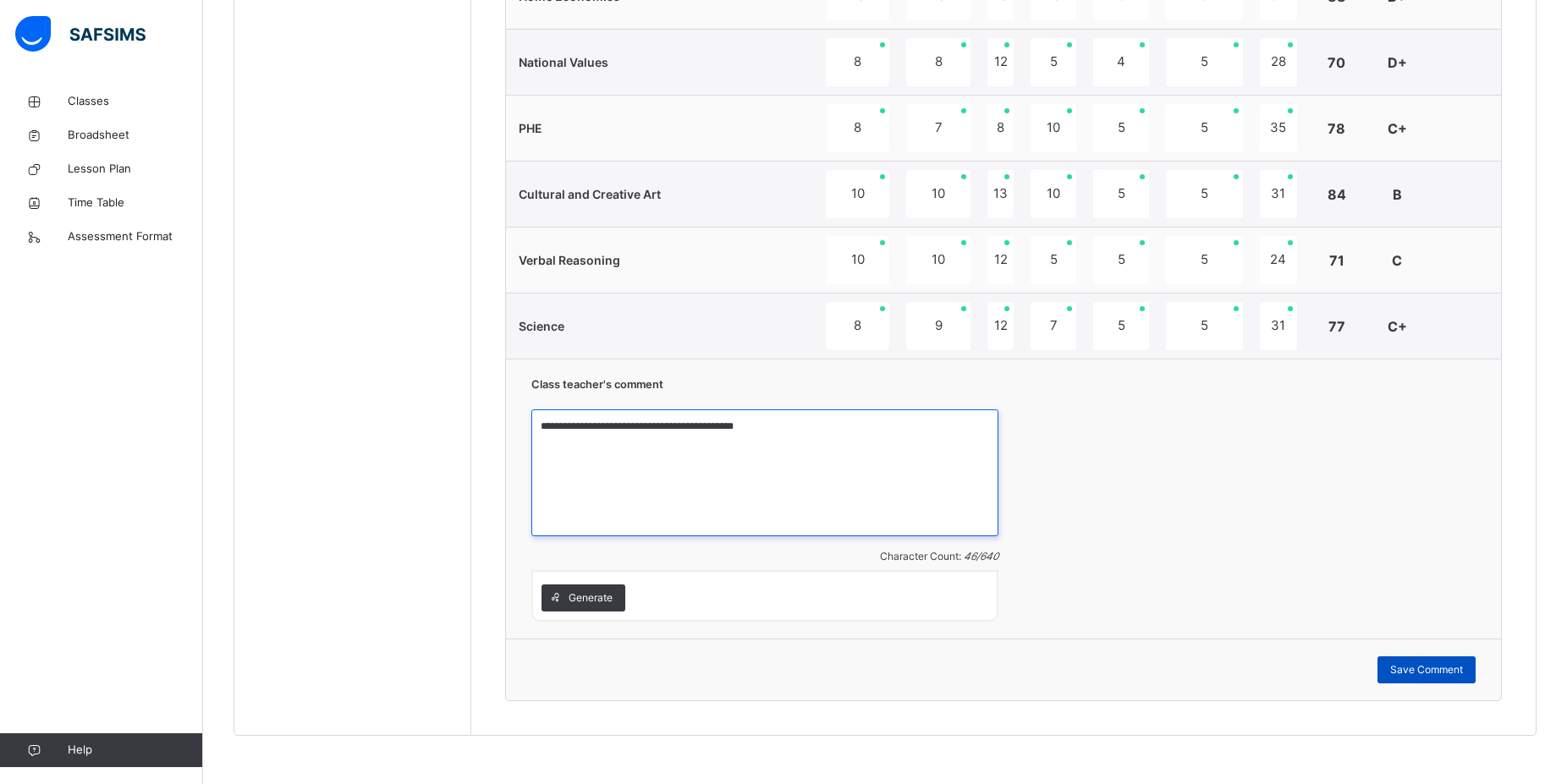 type on "**********" 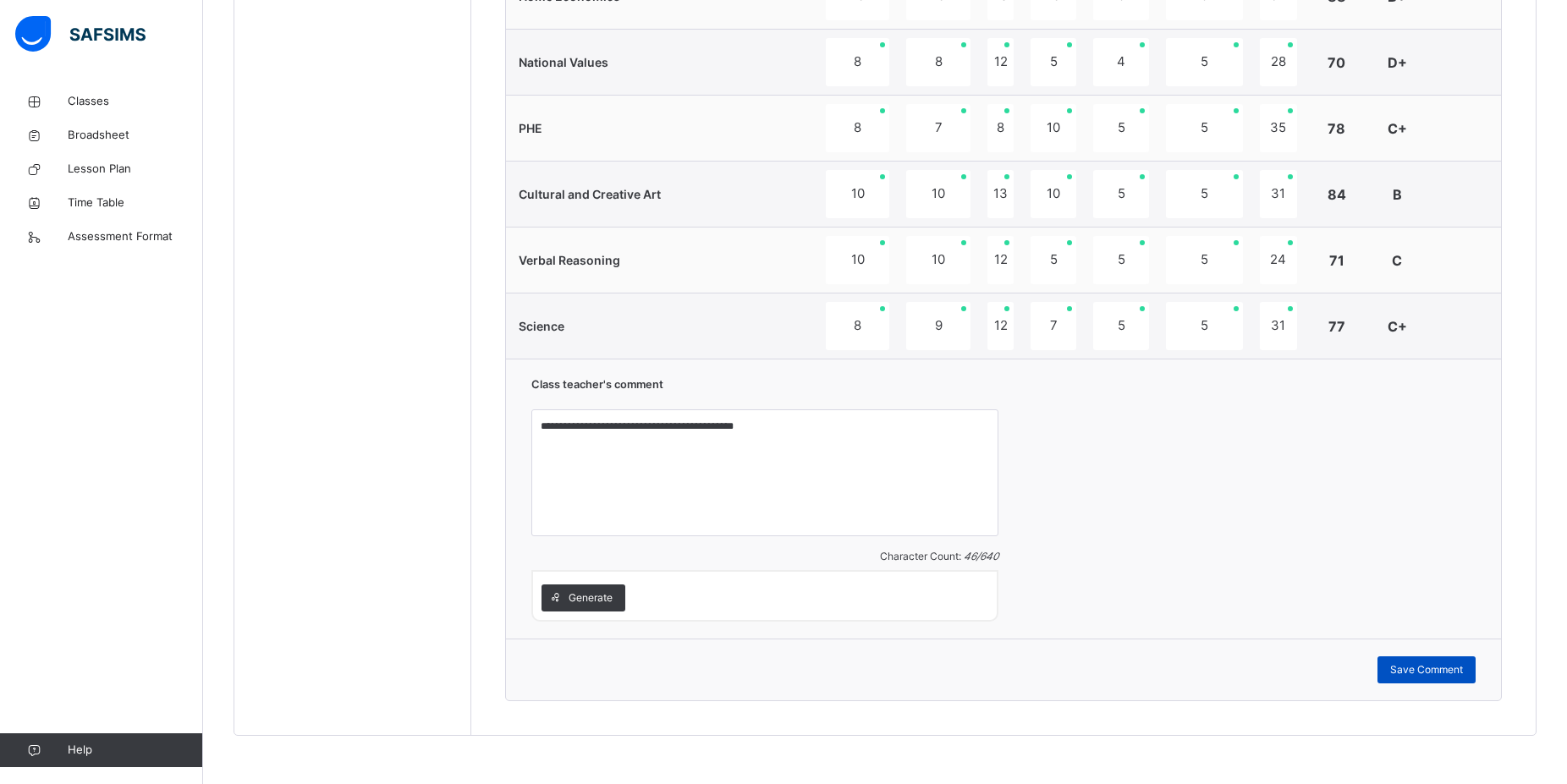 click on "Save Comment" at bounding box center (1427, 670) 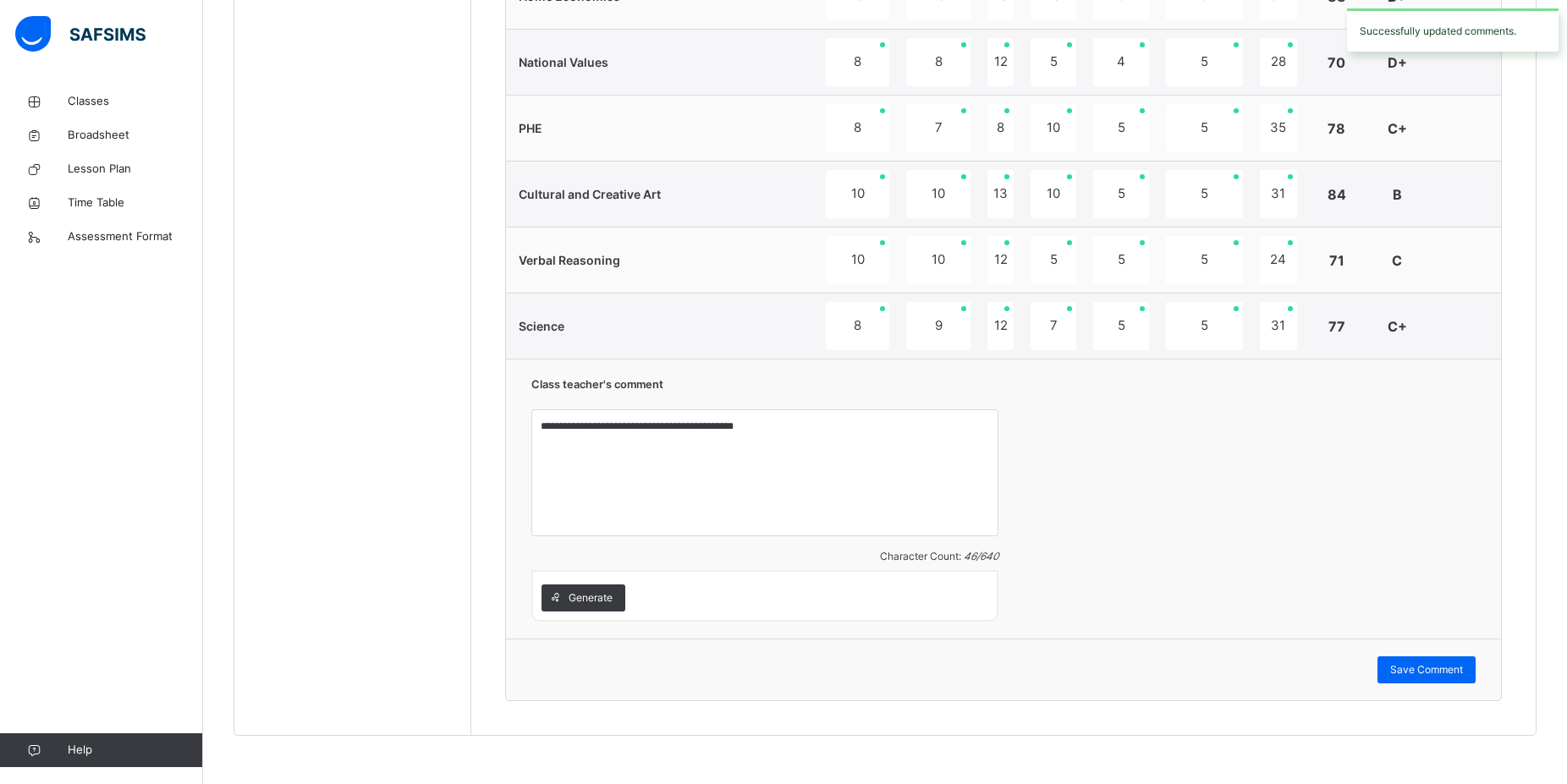 scroll, scrollTop: 650, scrollLeft: 0, axis: vertical 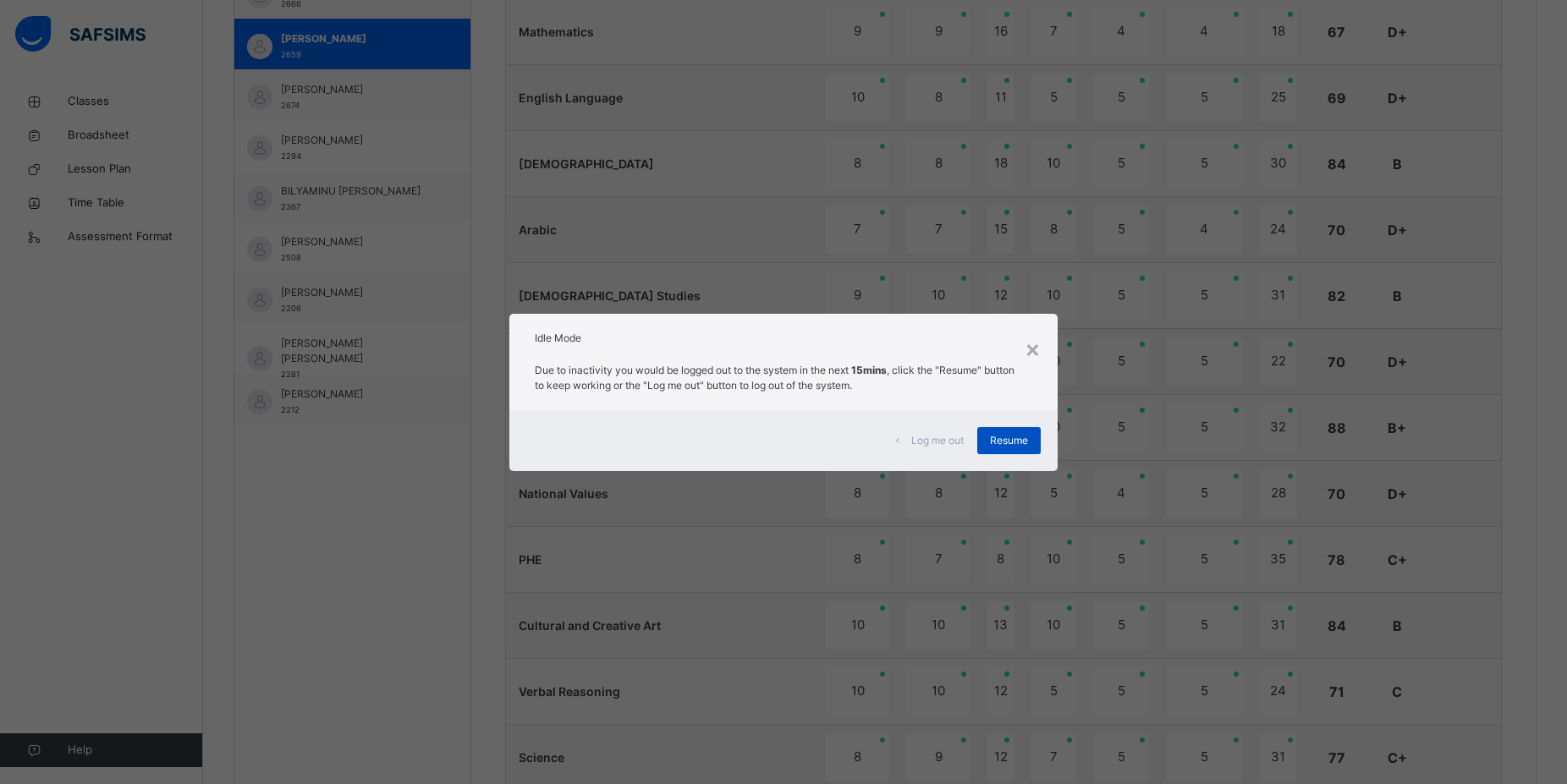 click on "Resume" at bounding box center (1009, 441) 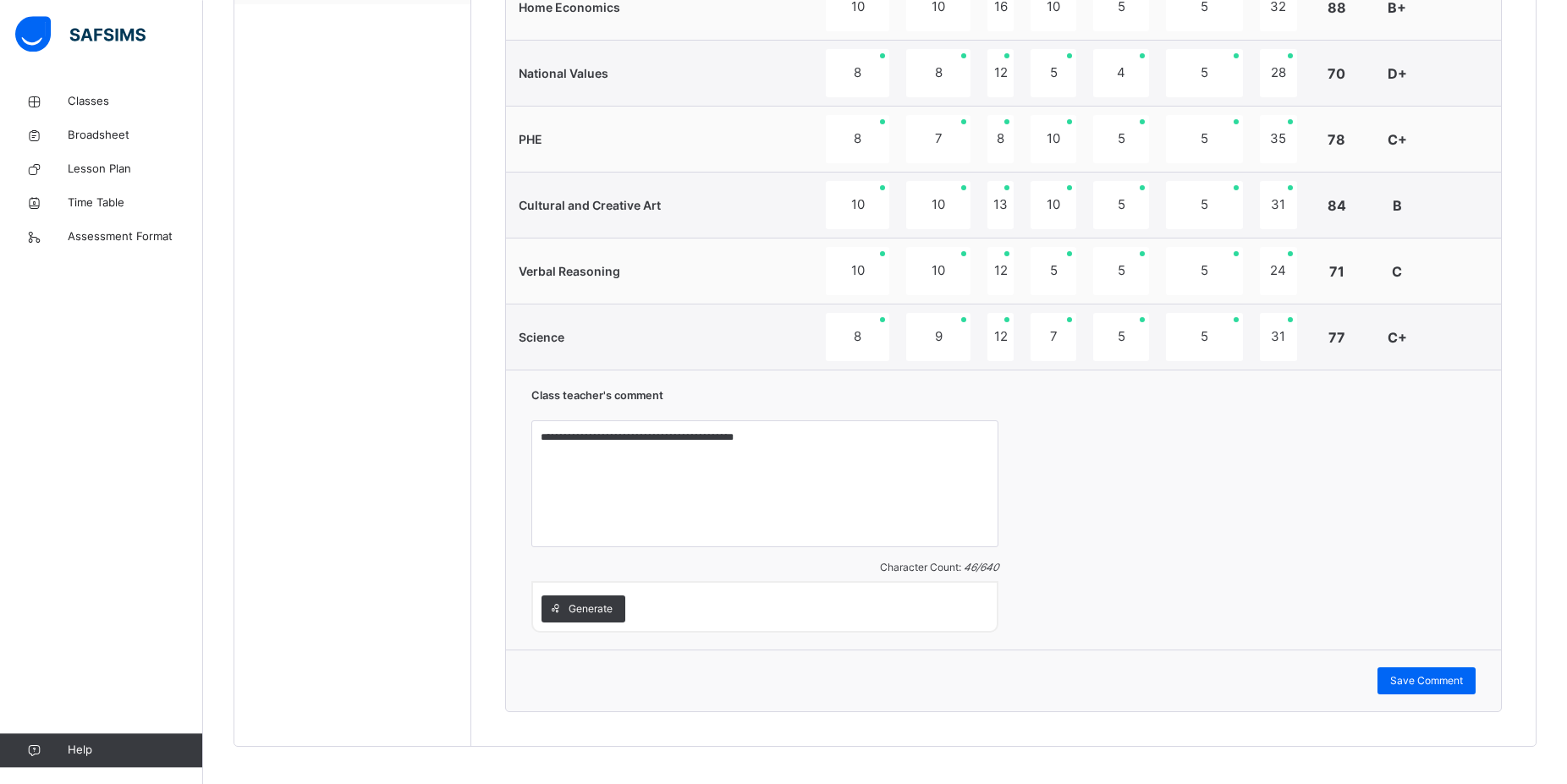 scroll, scrollTop: 1081, scrollLeft: 0, axis: vertical 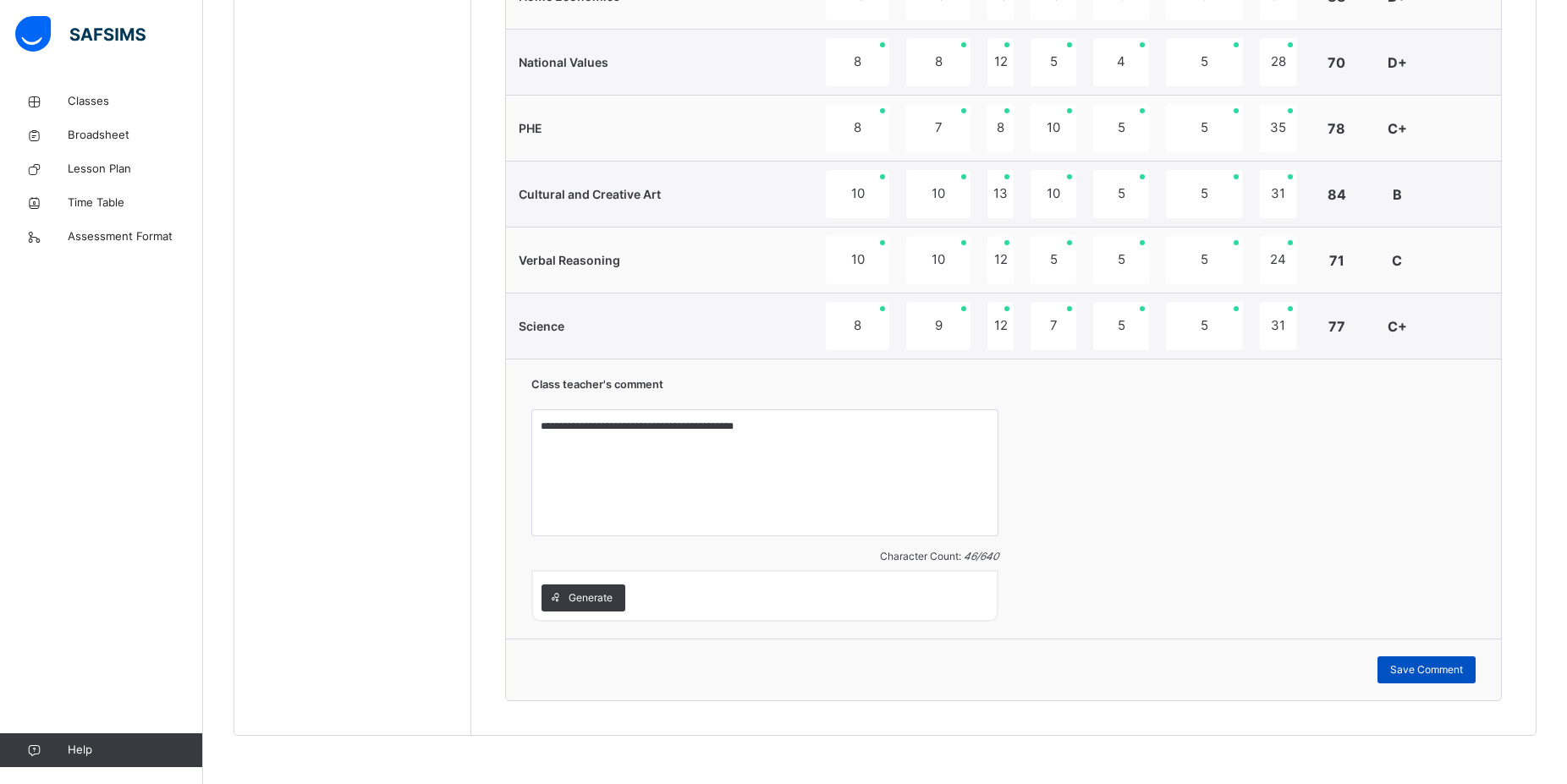 drag, startPoint x: 1452, startPoint y: 682, endPoint x: 1452, endPoint y: 667, distance: 15 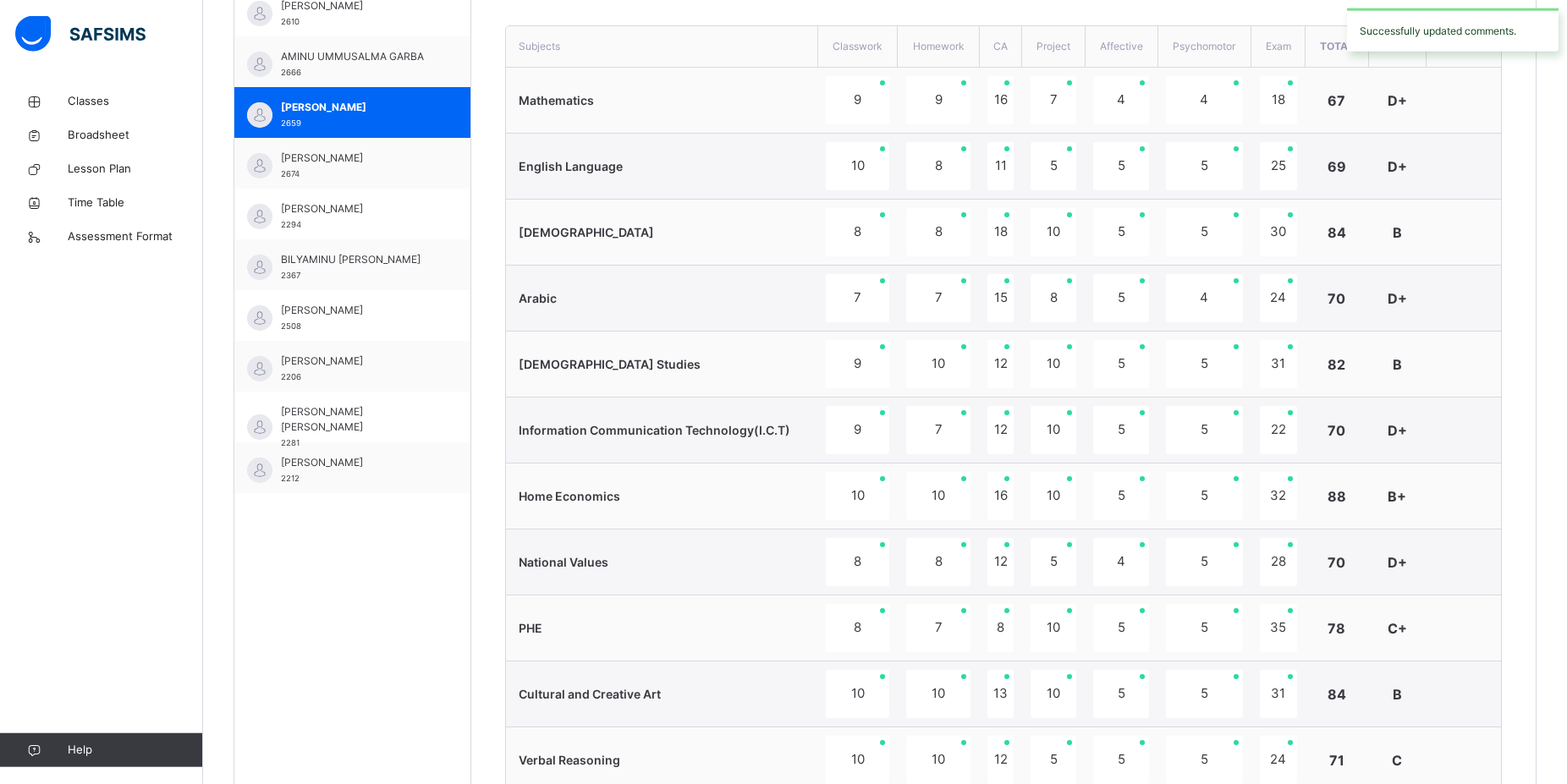 scroll, scrollTop: 650, scrollLeft: 0, axis: vertical 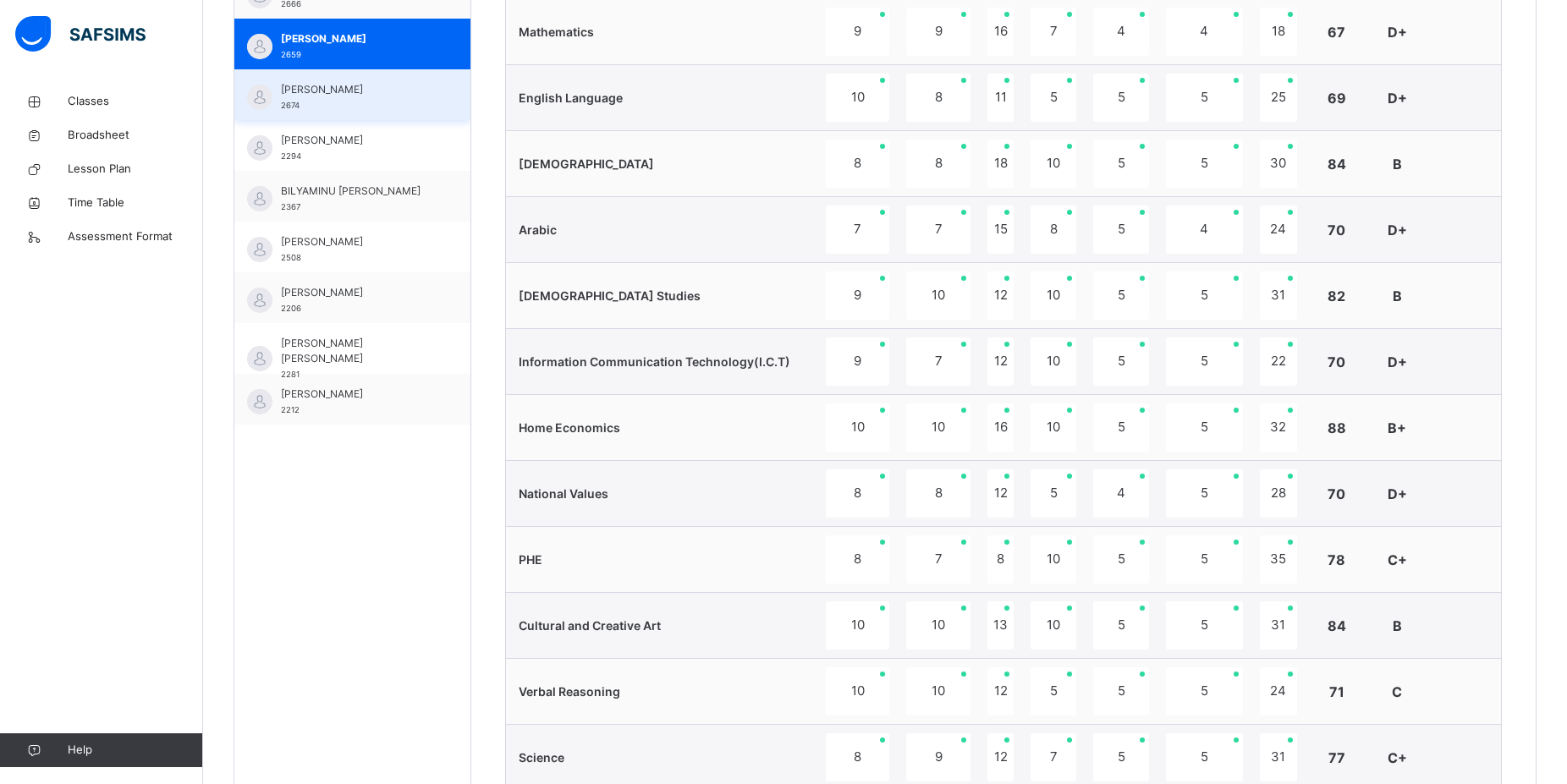 click on "BARAU ISHAQ FAYSAL  2674" at bounding box center [356, 97] 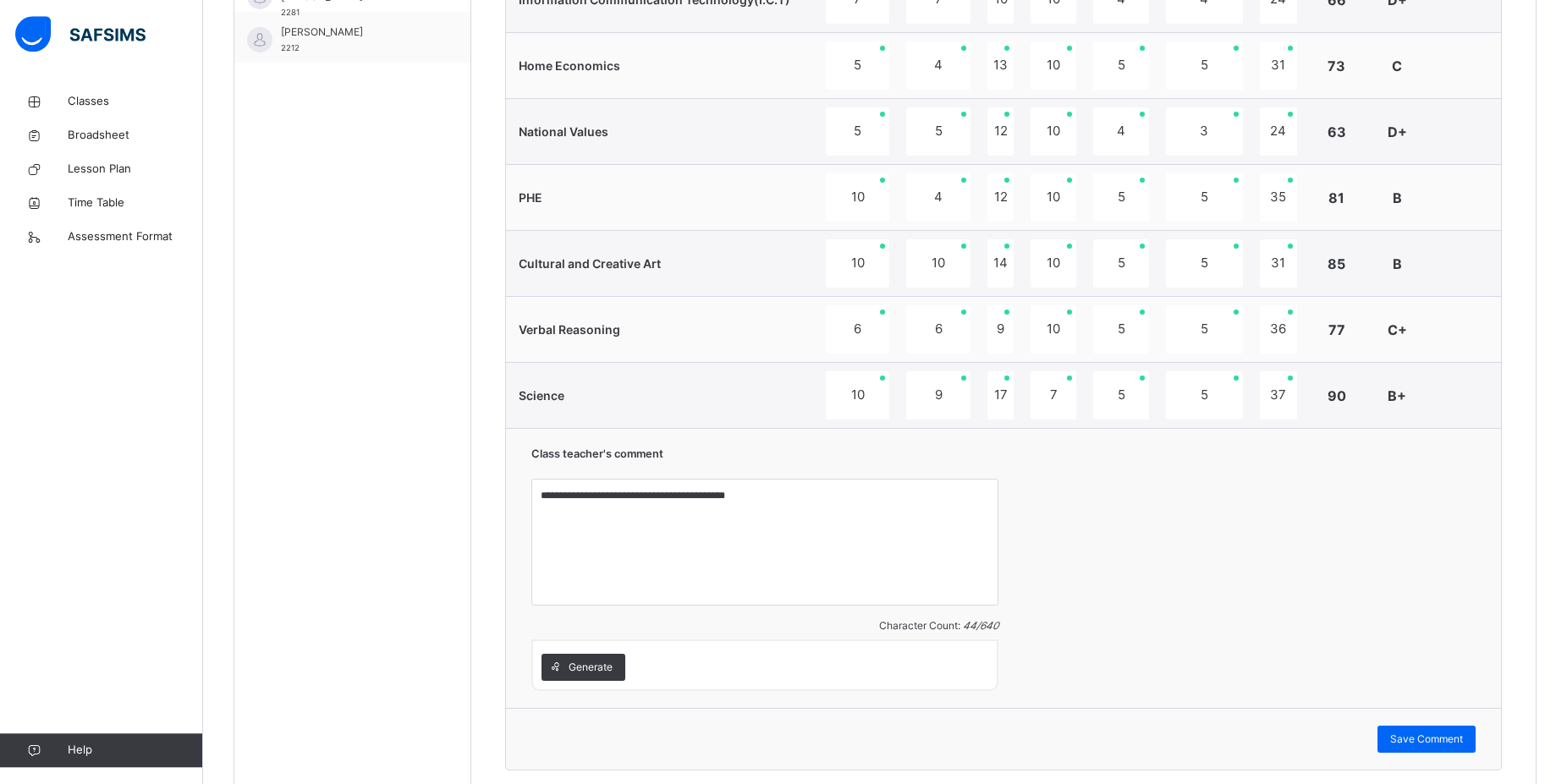 scroll, scrollTop: 1081, scrollLeft: 0, axis: vertical 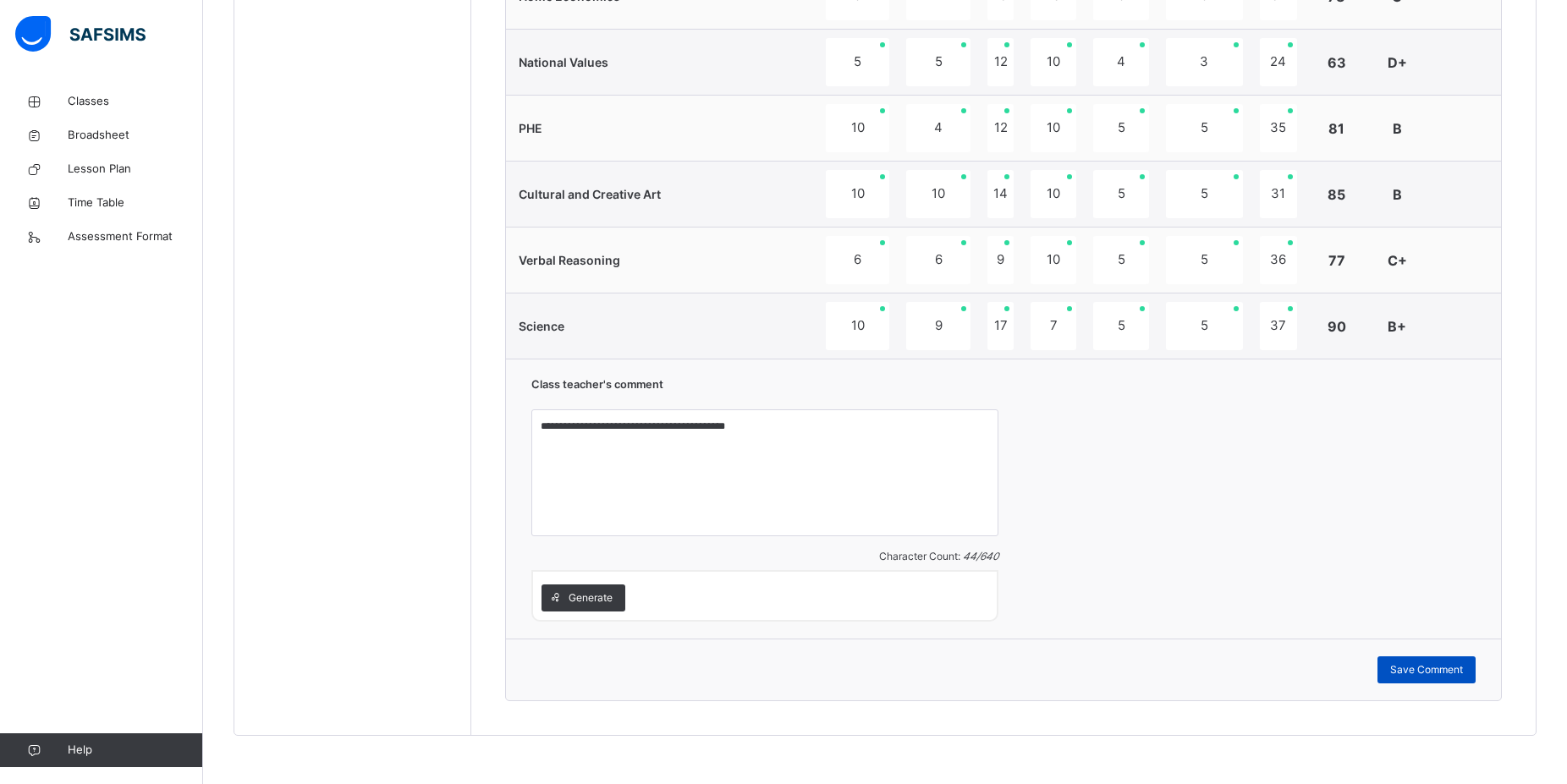 click on "Save Comment" at bounding box center [1427, 670] 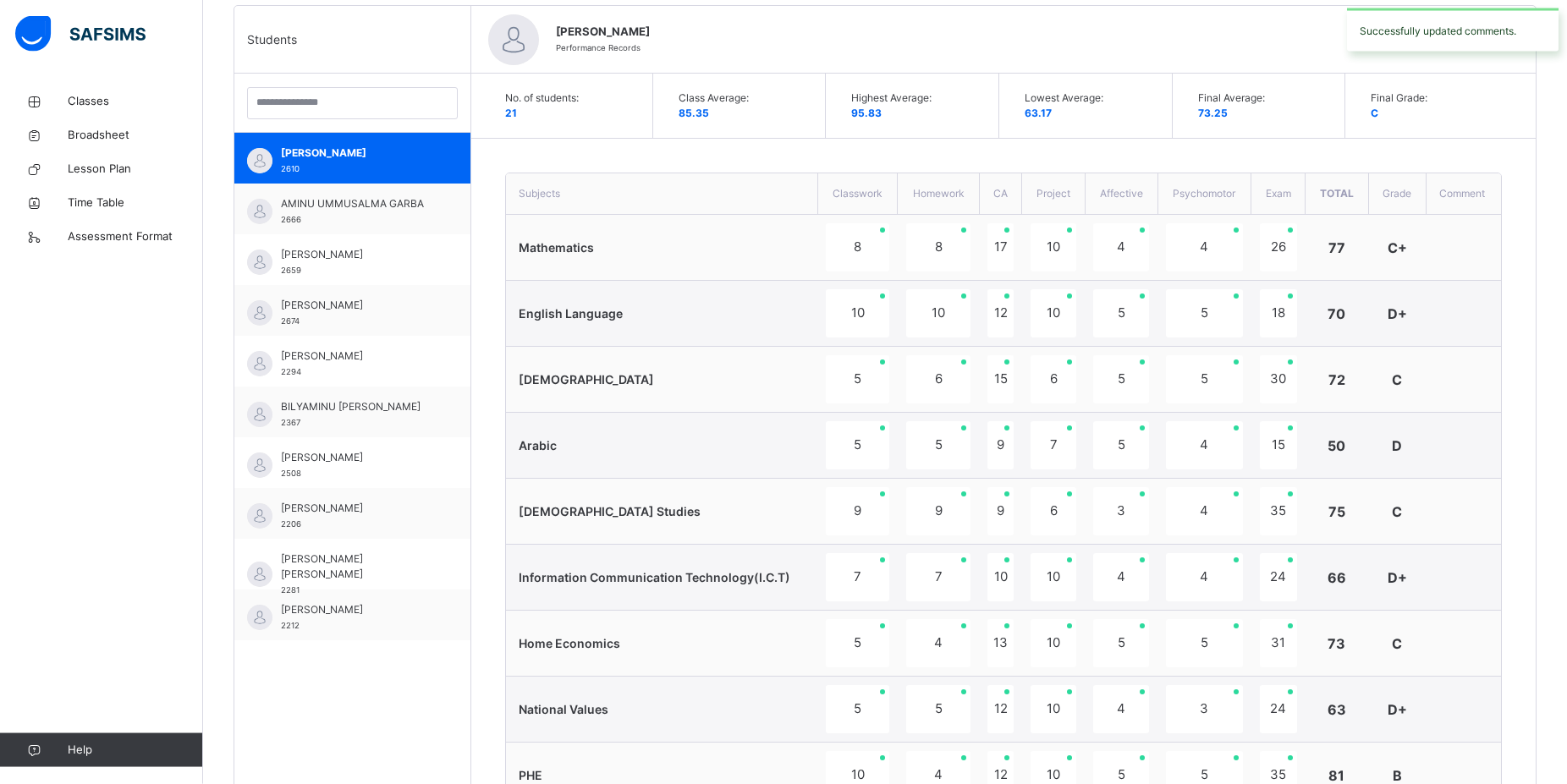 scroll, scrollTop: 477, scrollLeft: 0, axis: vertical 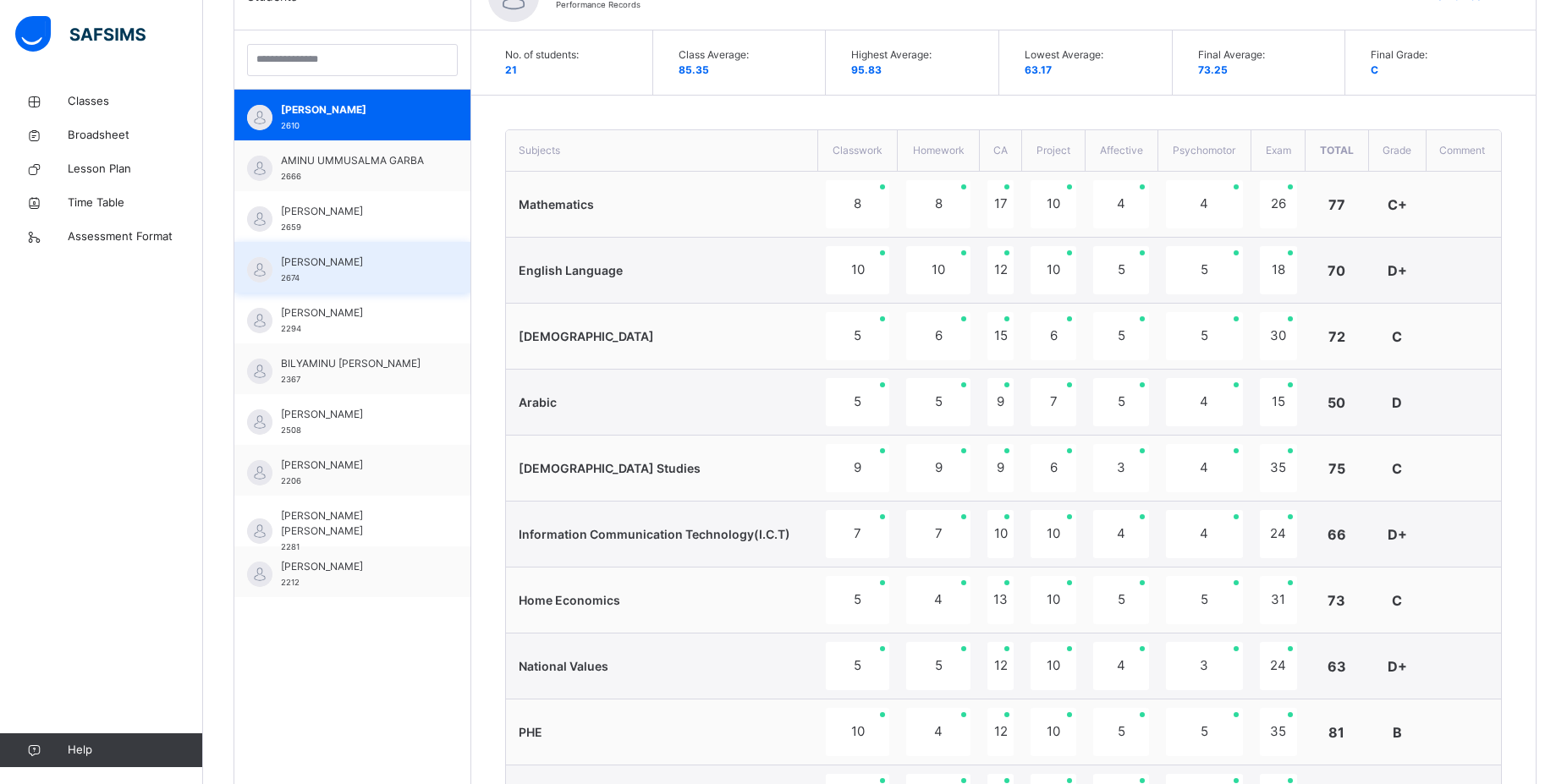 click on "BARAU ISHAQ FAYSAL  2674" at bounding box center (356, 270) 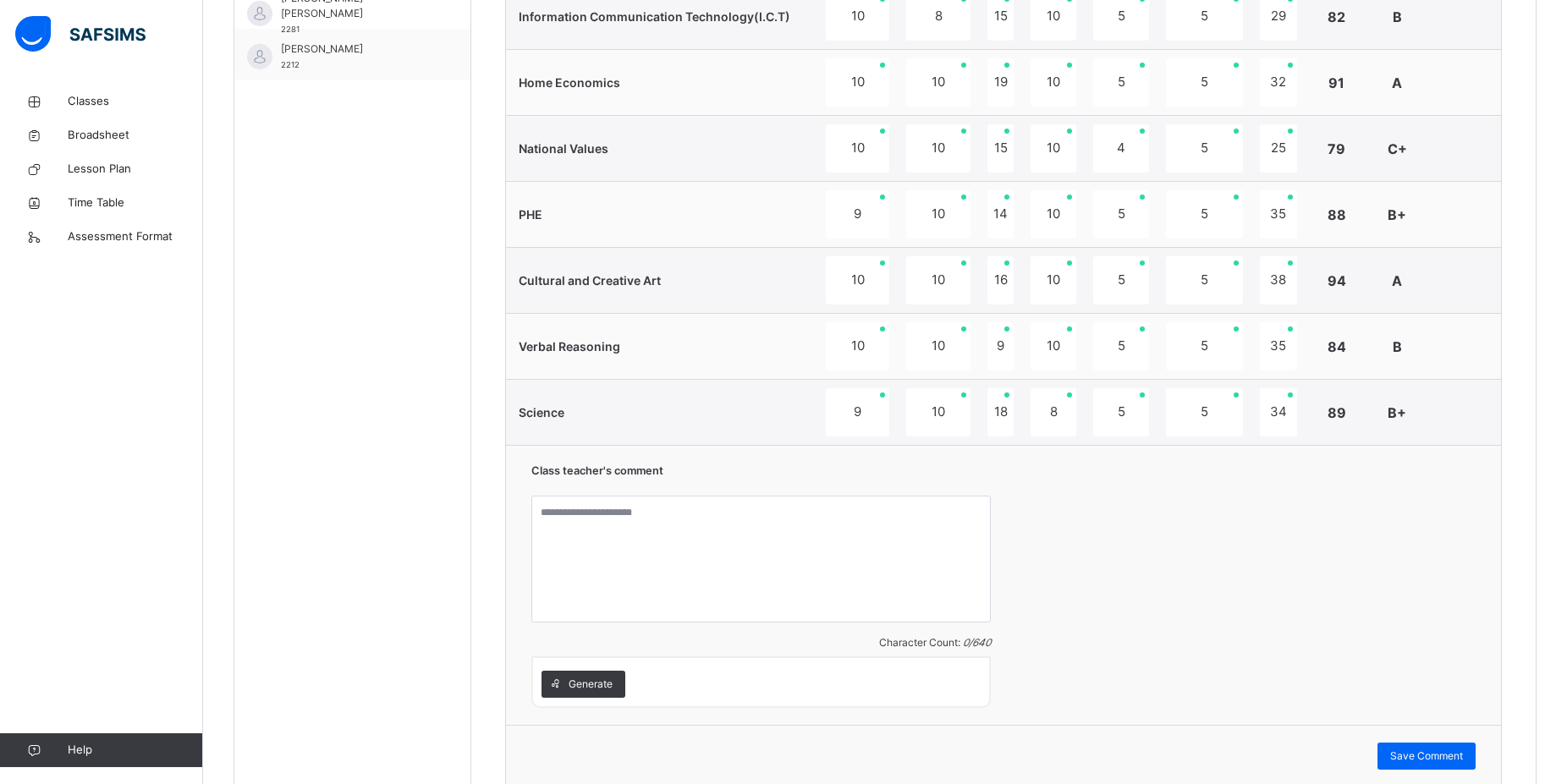 scroll, scrollTop: 1081, scrollLeft: 0, axis: vertical 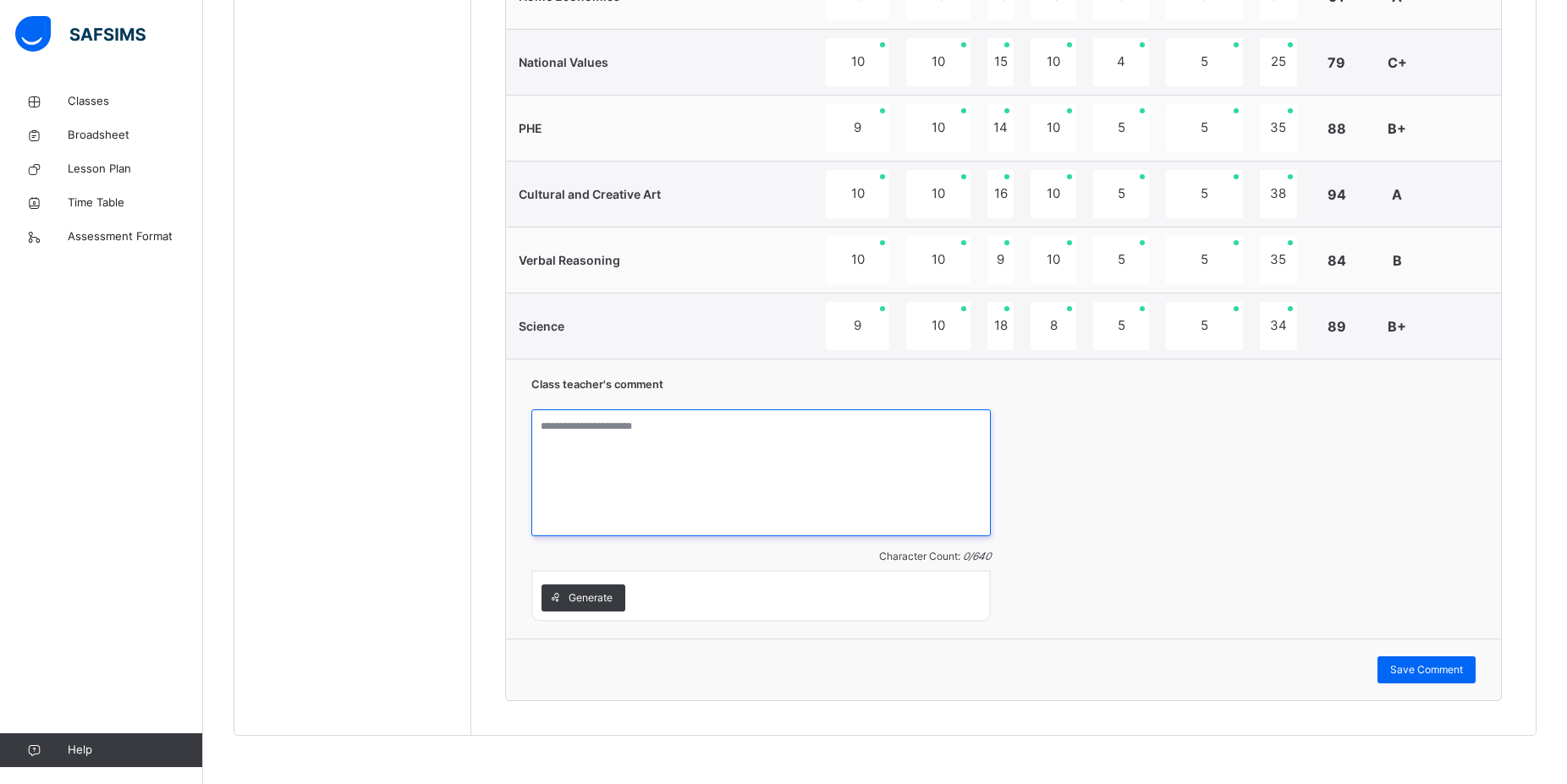 click at bounding box center (761, 473) 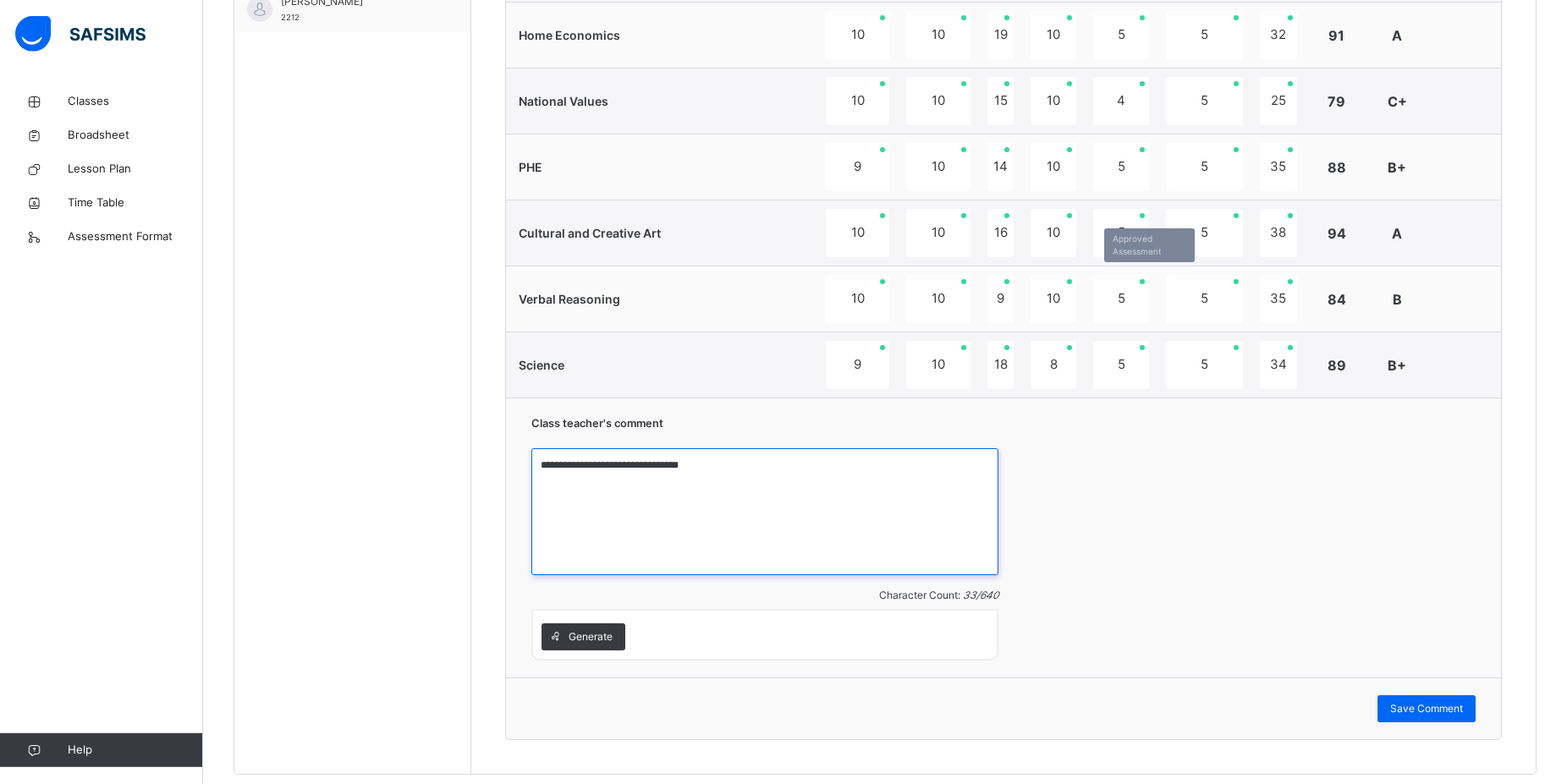 scroll, scrollTop: 1081, scrollLeft: 0, axis: vertical 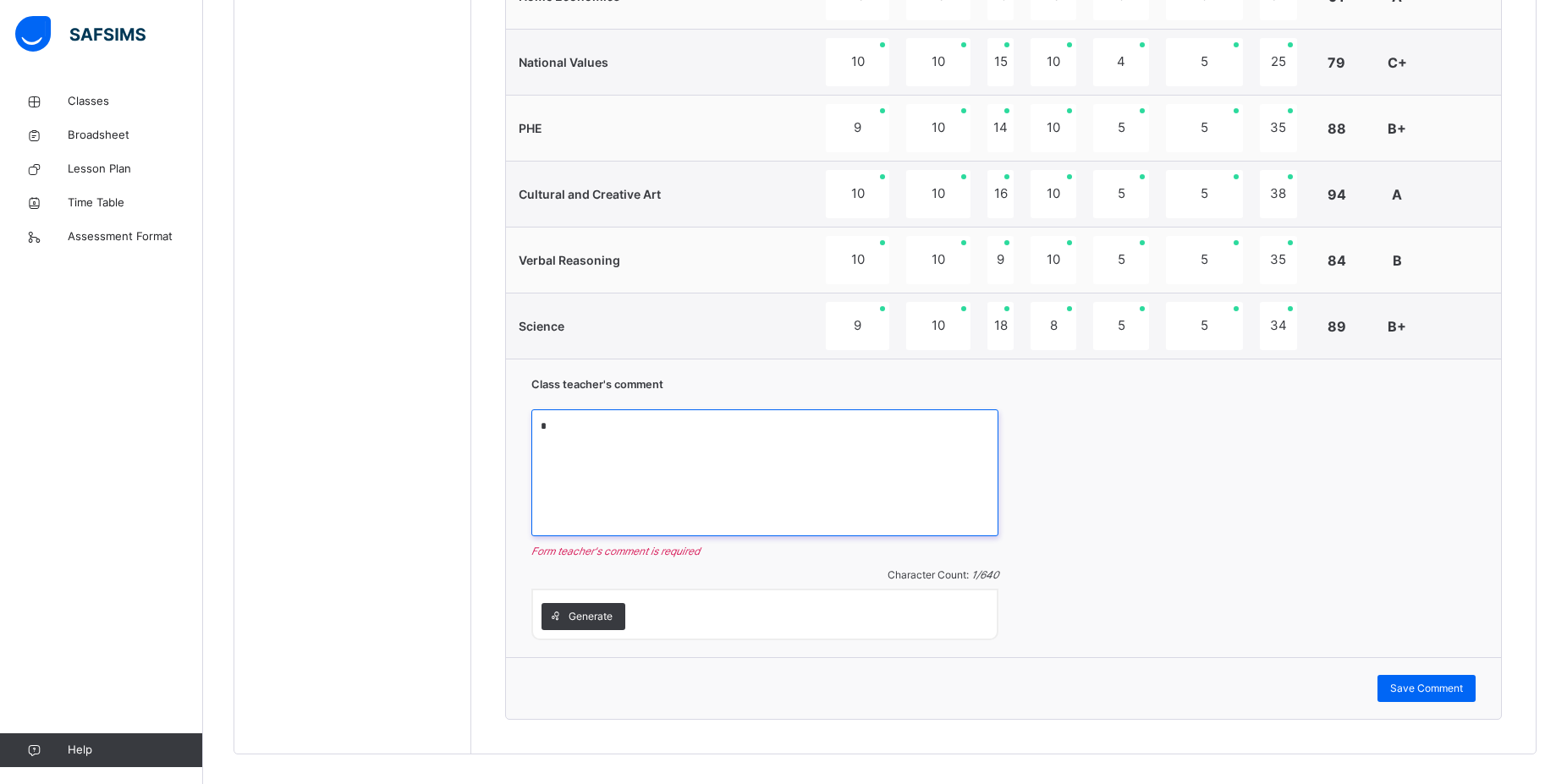 click on "*" at bounding box center [765, 473] 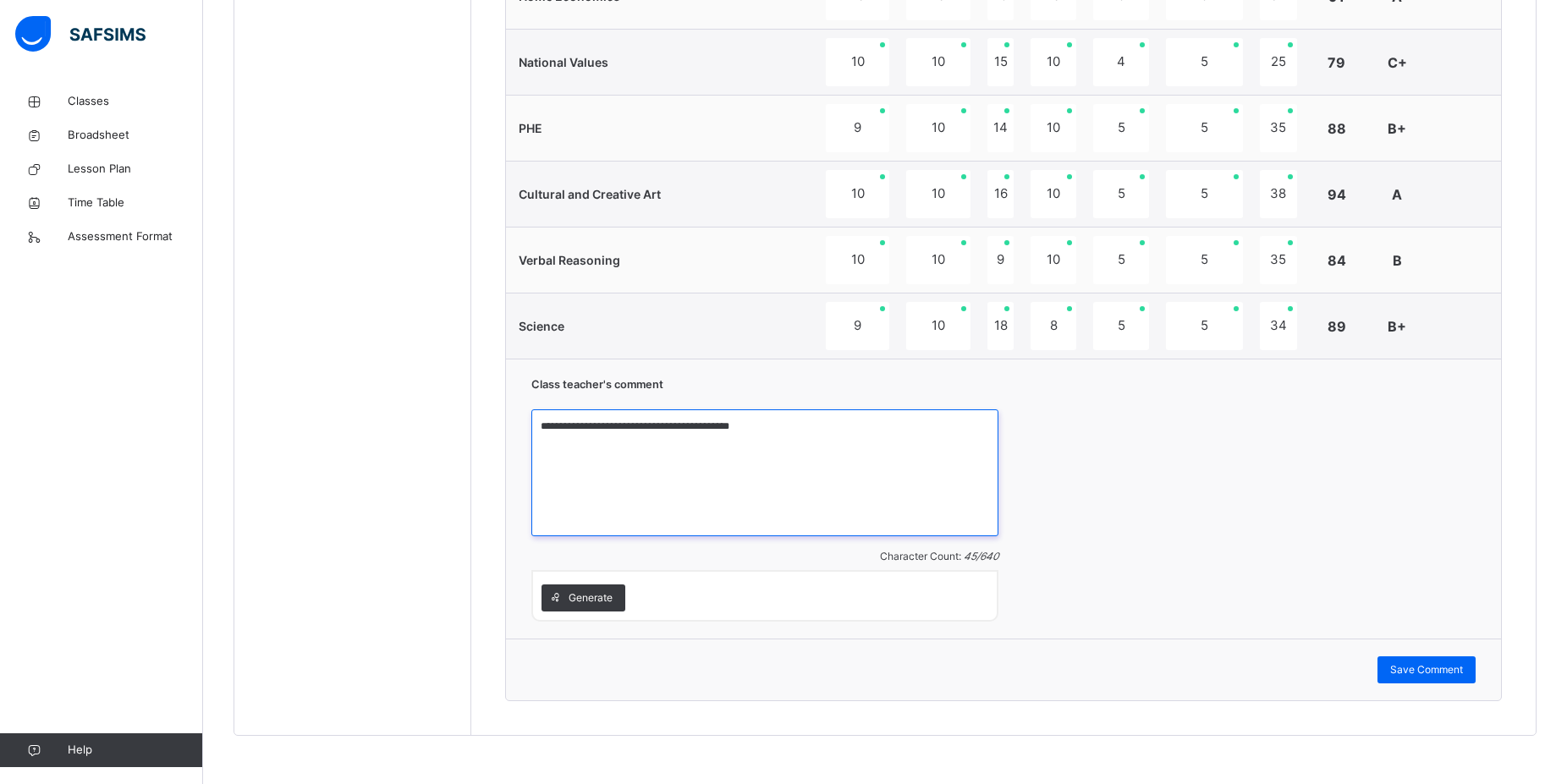 click on "**********" at bounding box center [765, 473] 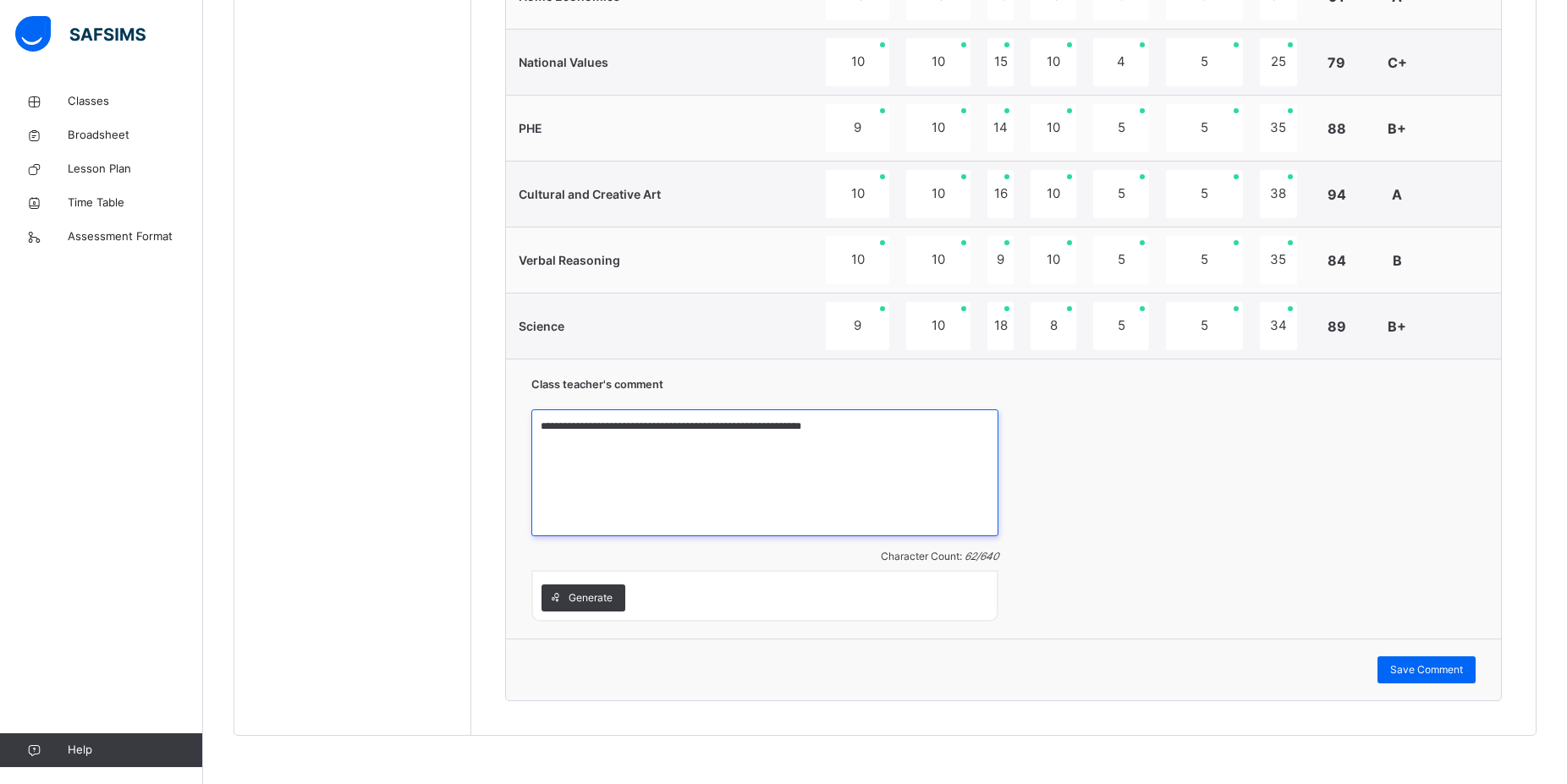 type on "**********" 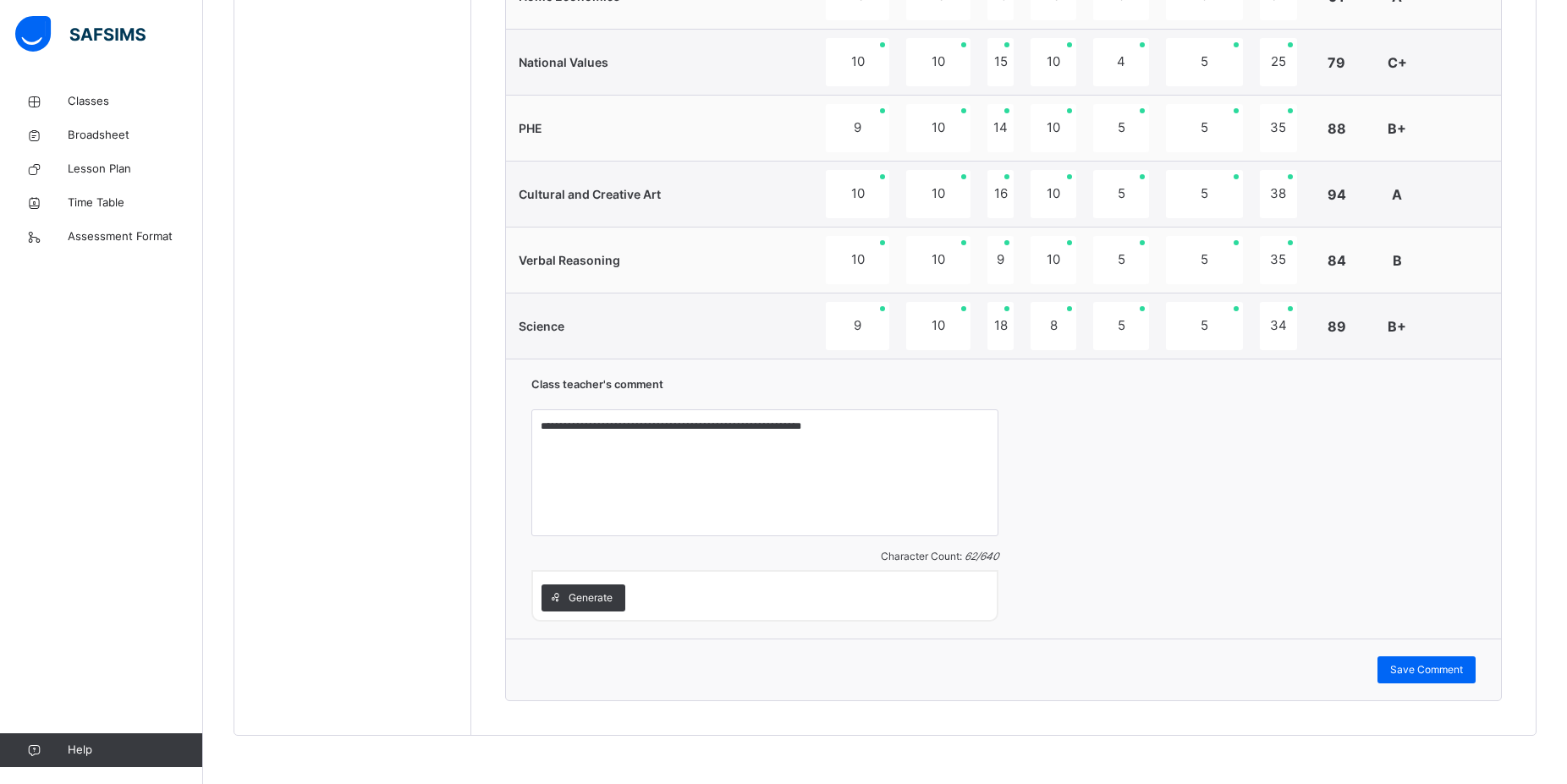 click on "**********" at bounding box center (1003, 498) 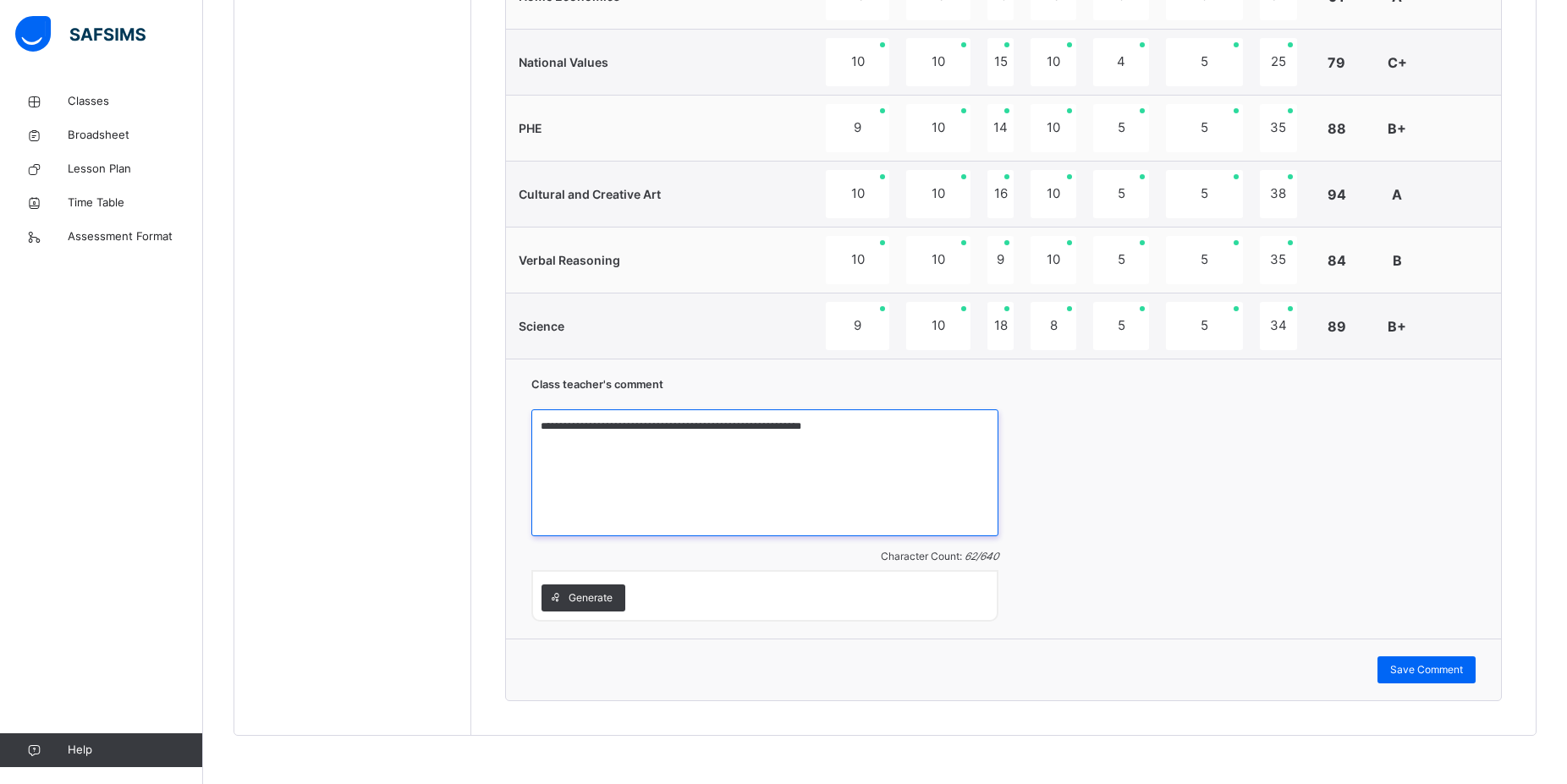 click on "**********" at bounding box center (765, 473) 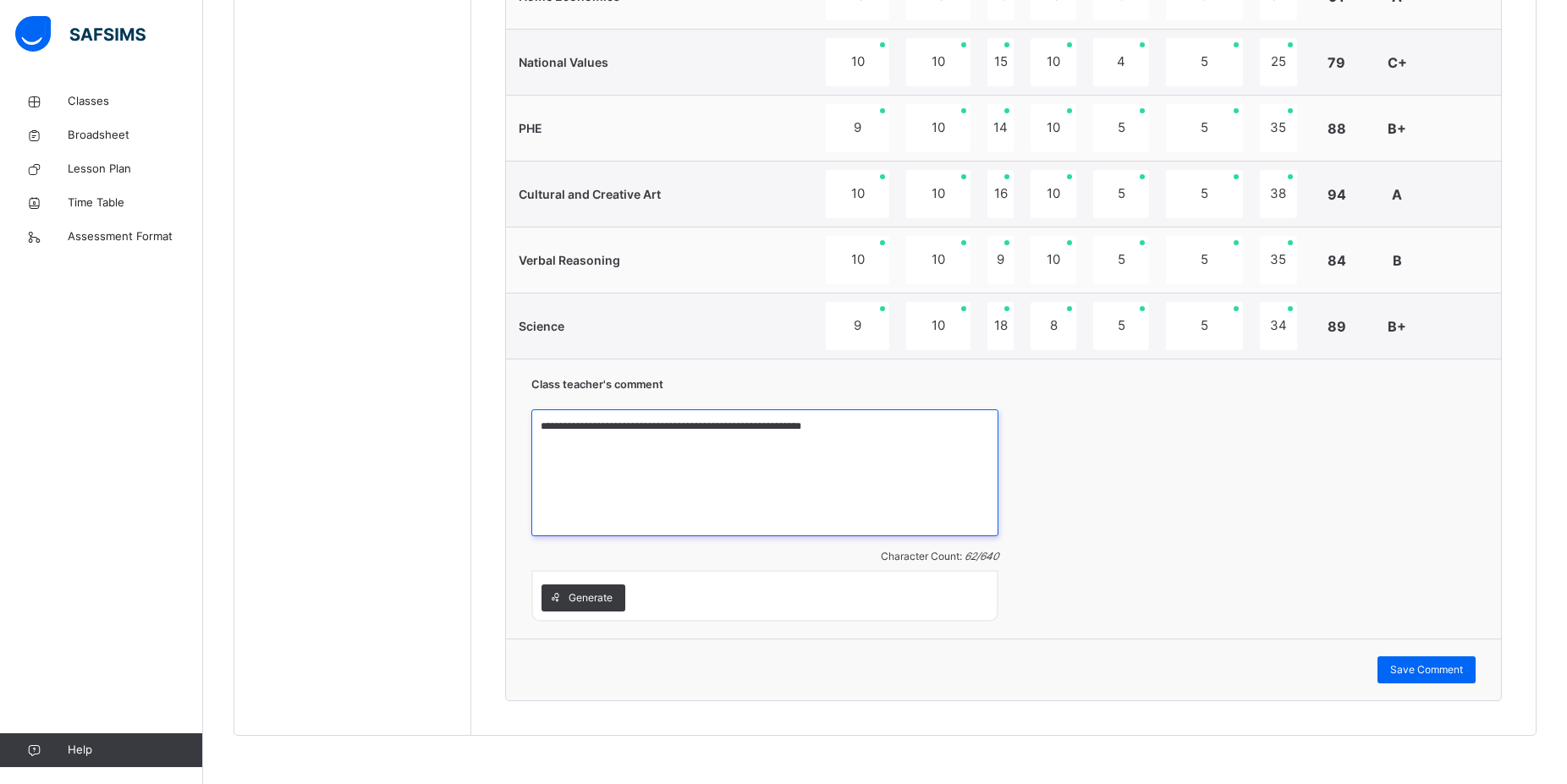 click on "**********" at bounding box center (765, 473) 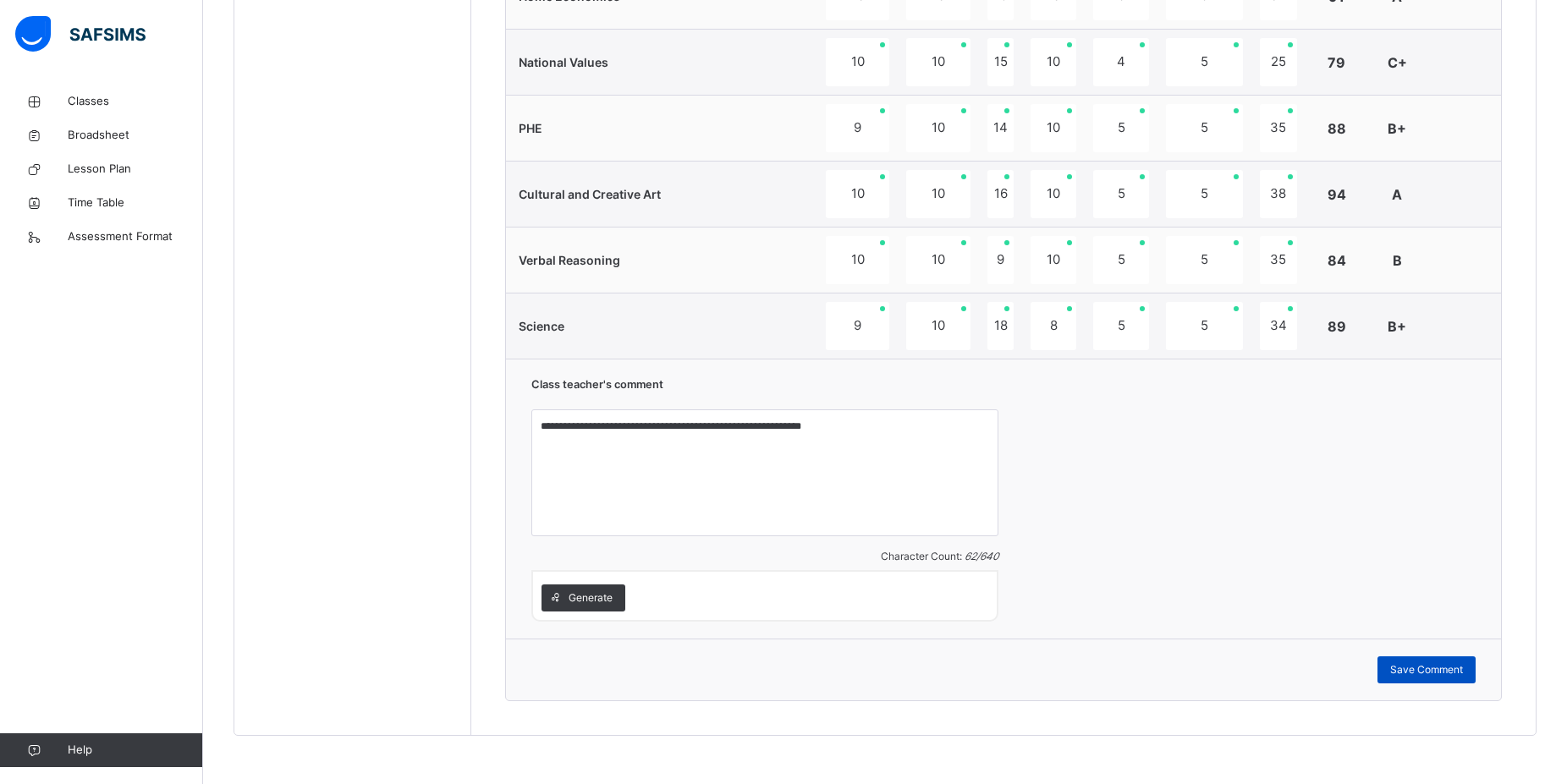 click on "Save Comment" at bounding box center [1427, 670] 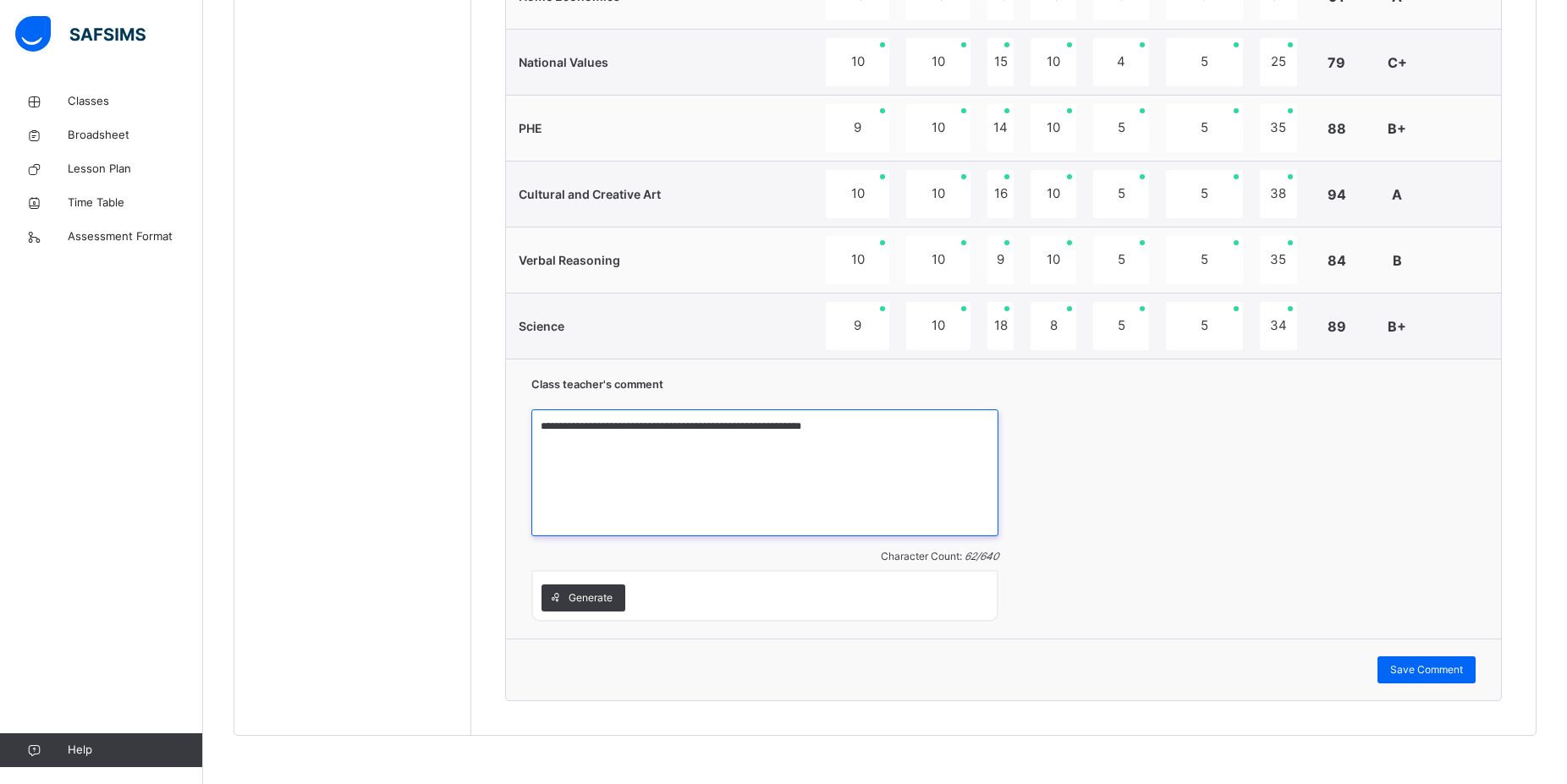 click on "**********" at bounding box center (765, 473) 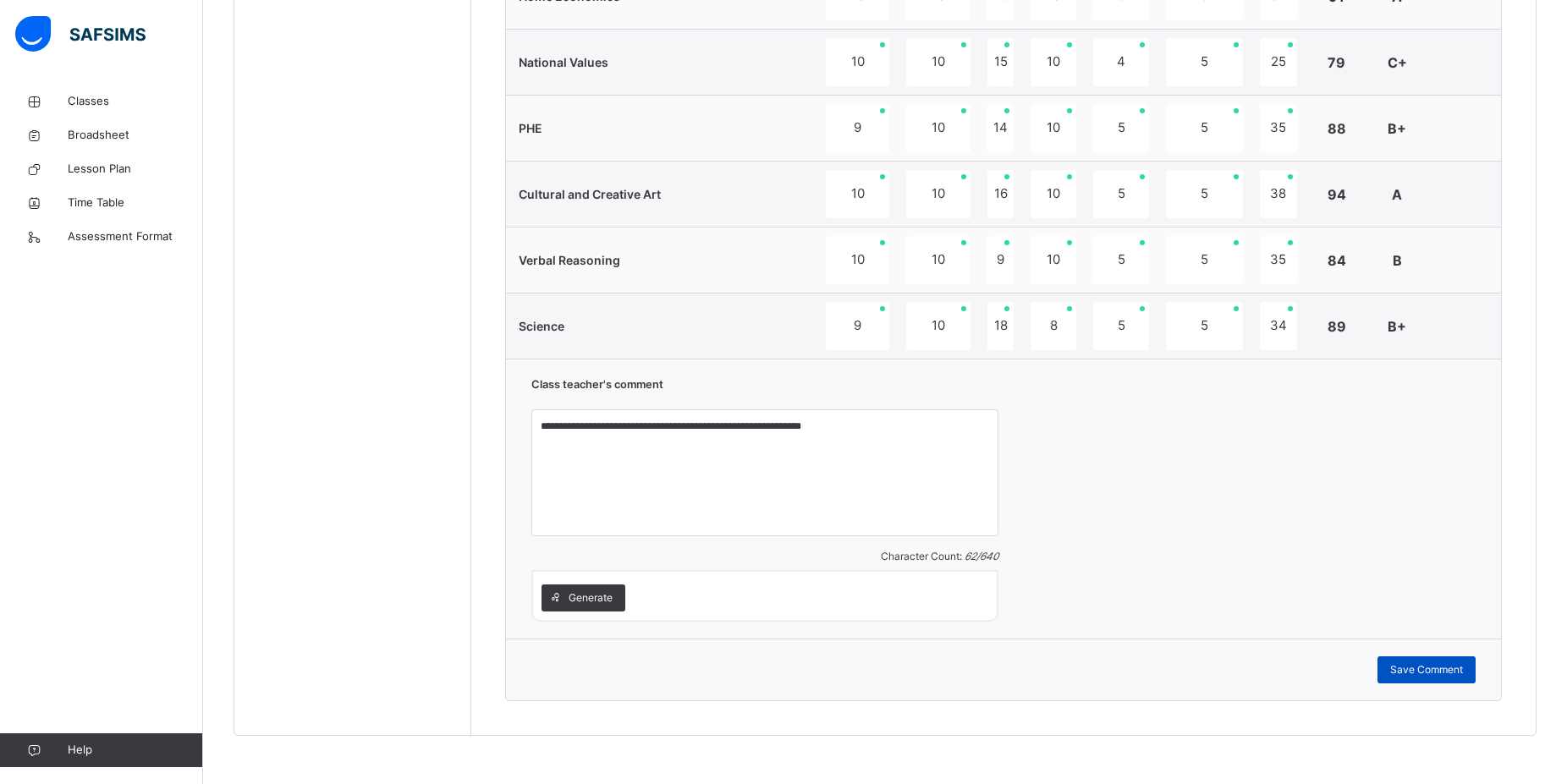 click on "Save Comment" at bounding box center (1427, 670) 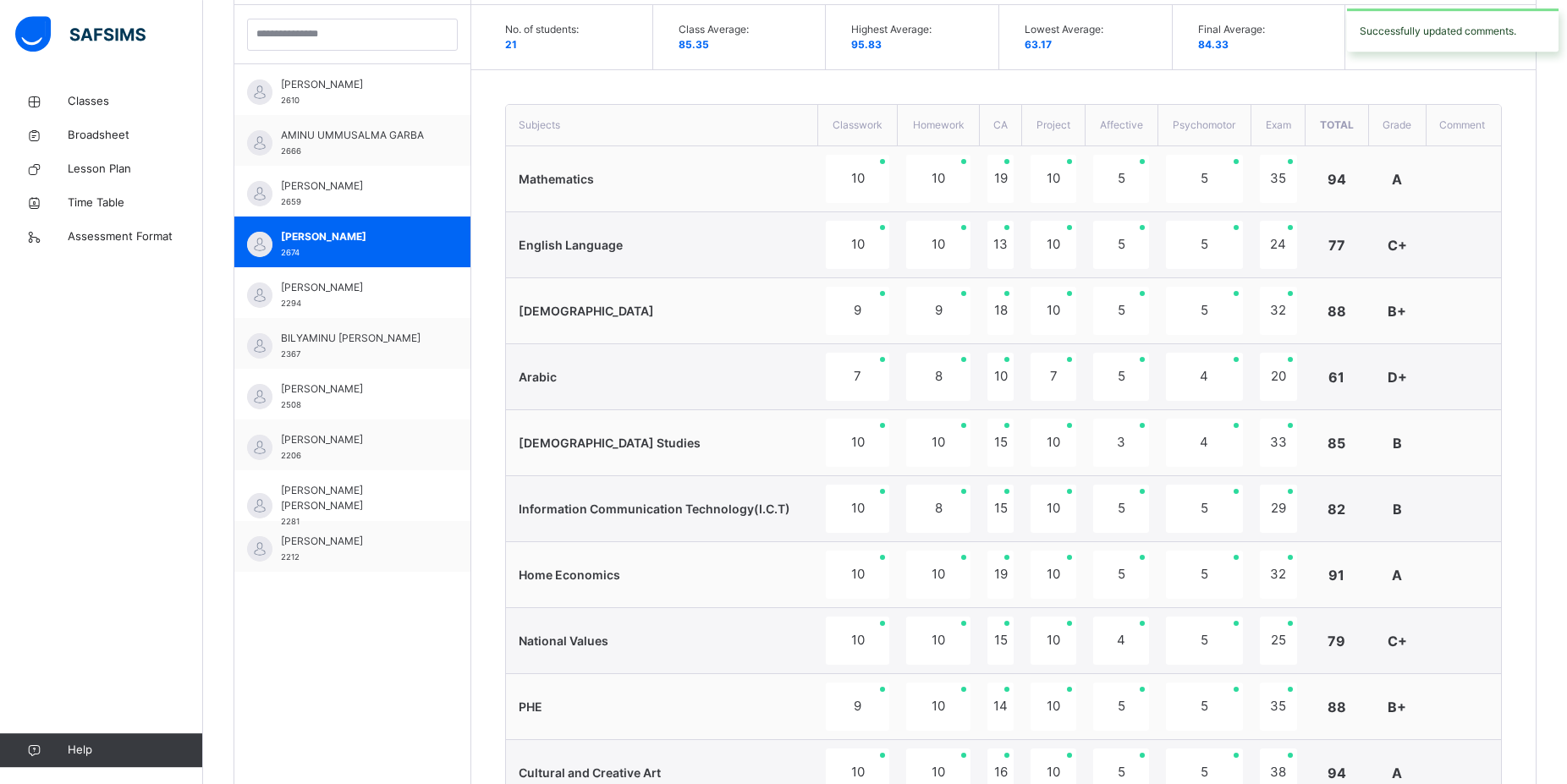 scroll, scrollTop: 391, scrollLeft: 0, axis: vertical 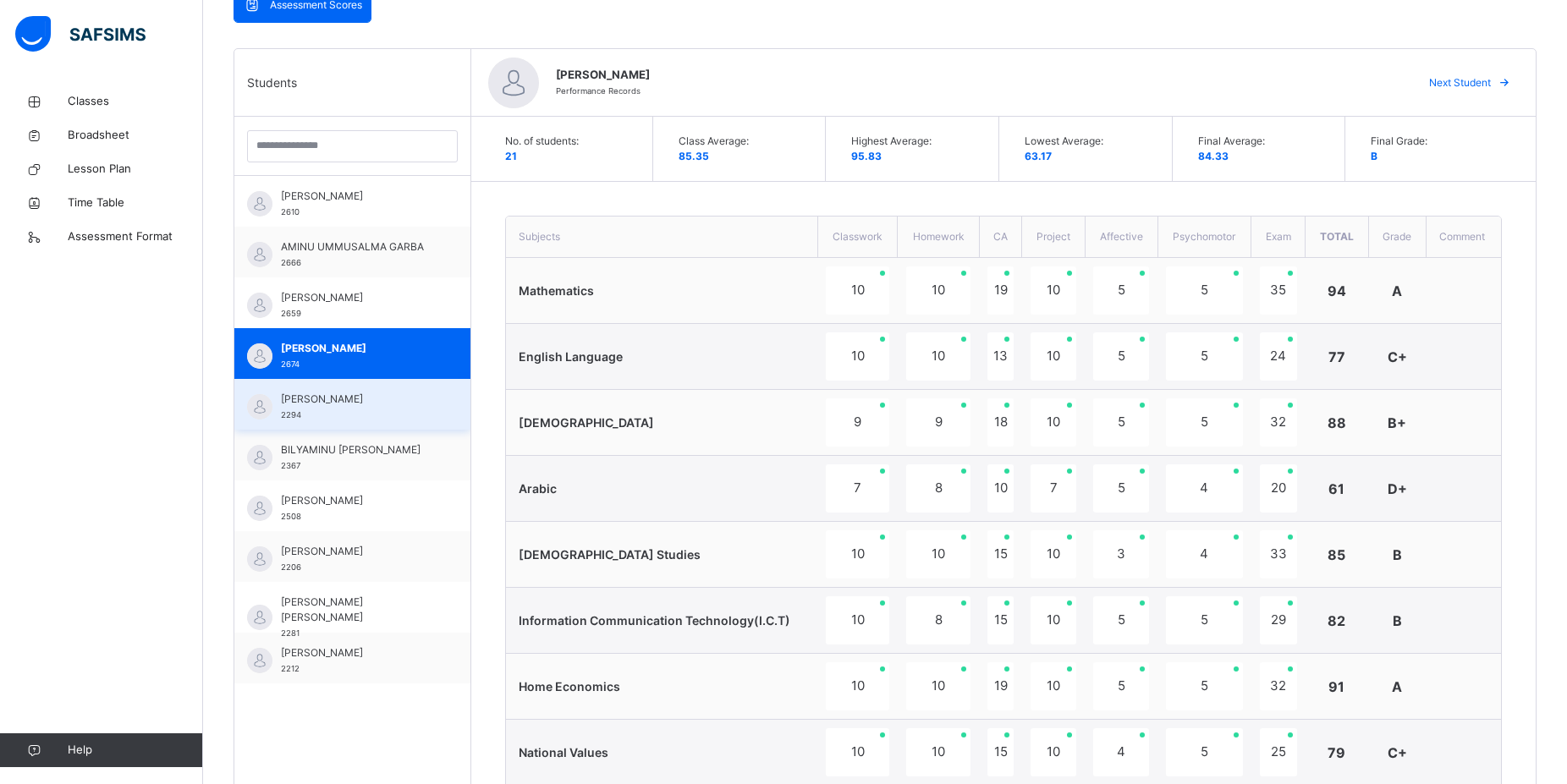 click on "BASHARU MUBEEN  2294" at bounding box center (356, 407) 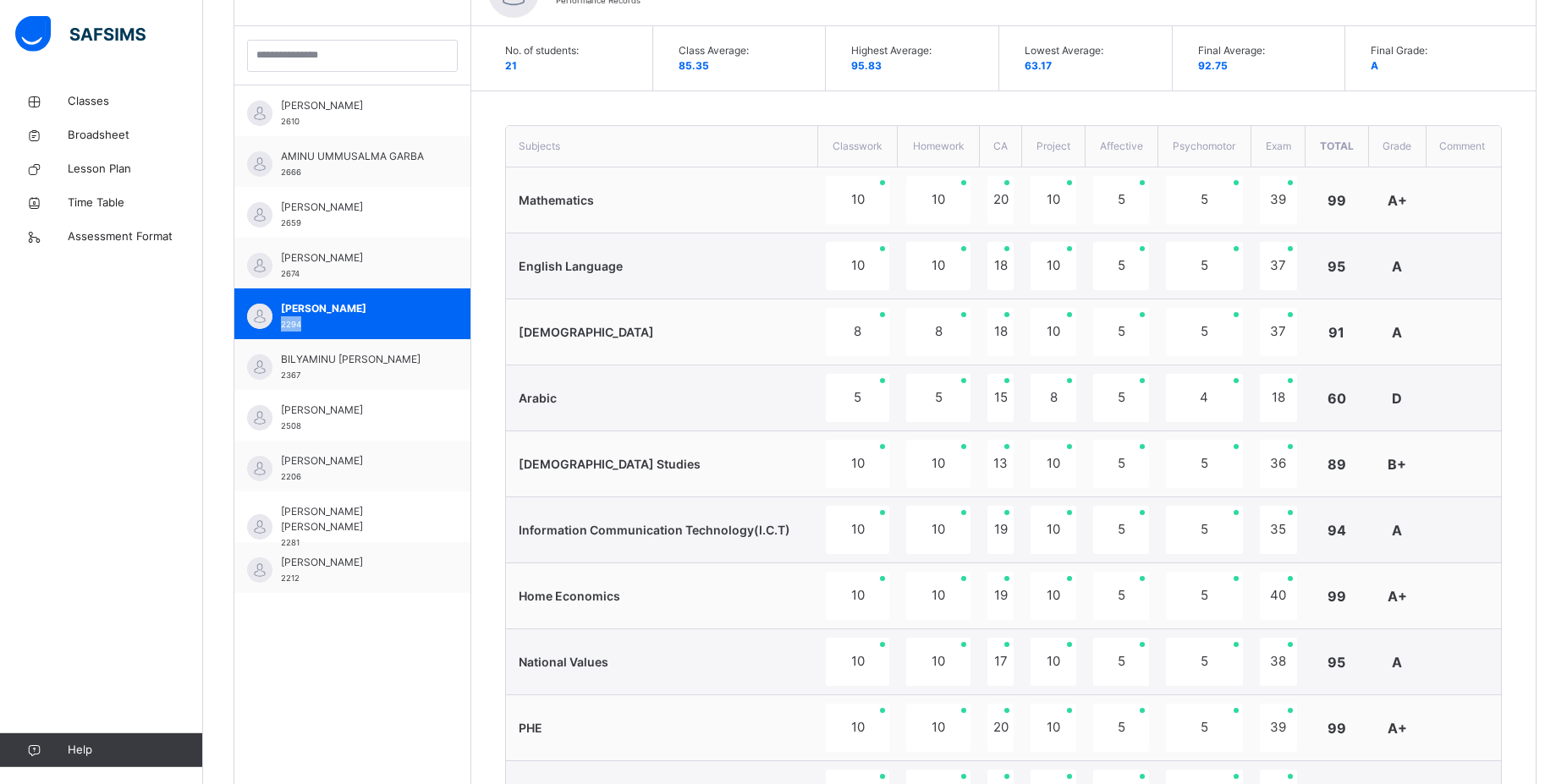 scroll, scrollTop: 1081, scrollLeft: 0, axis: vertical 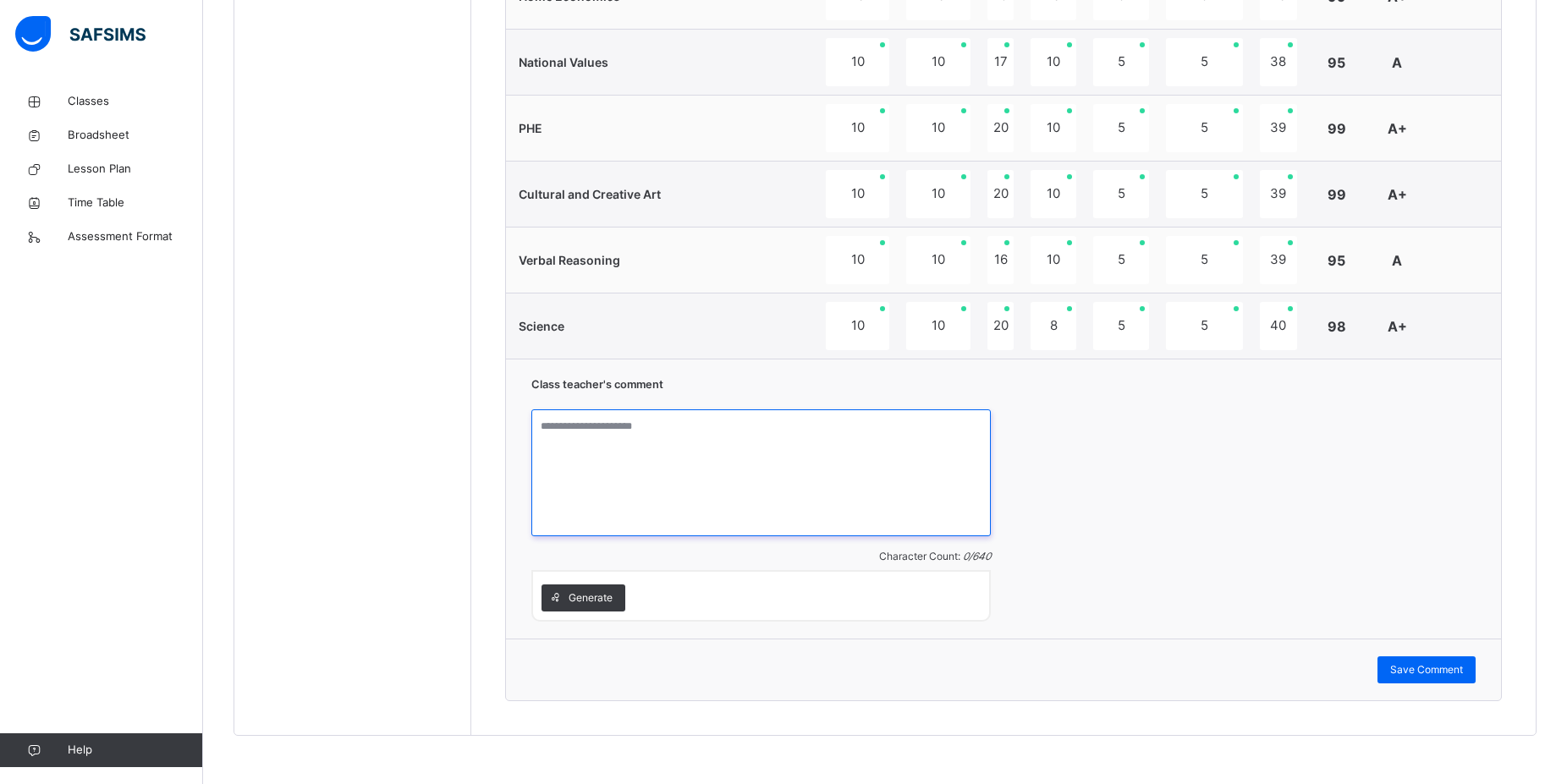 click at bounding box center [761, 473] 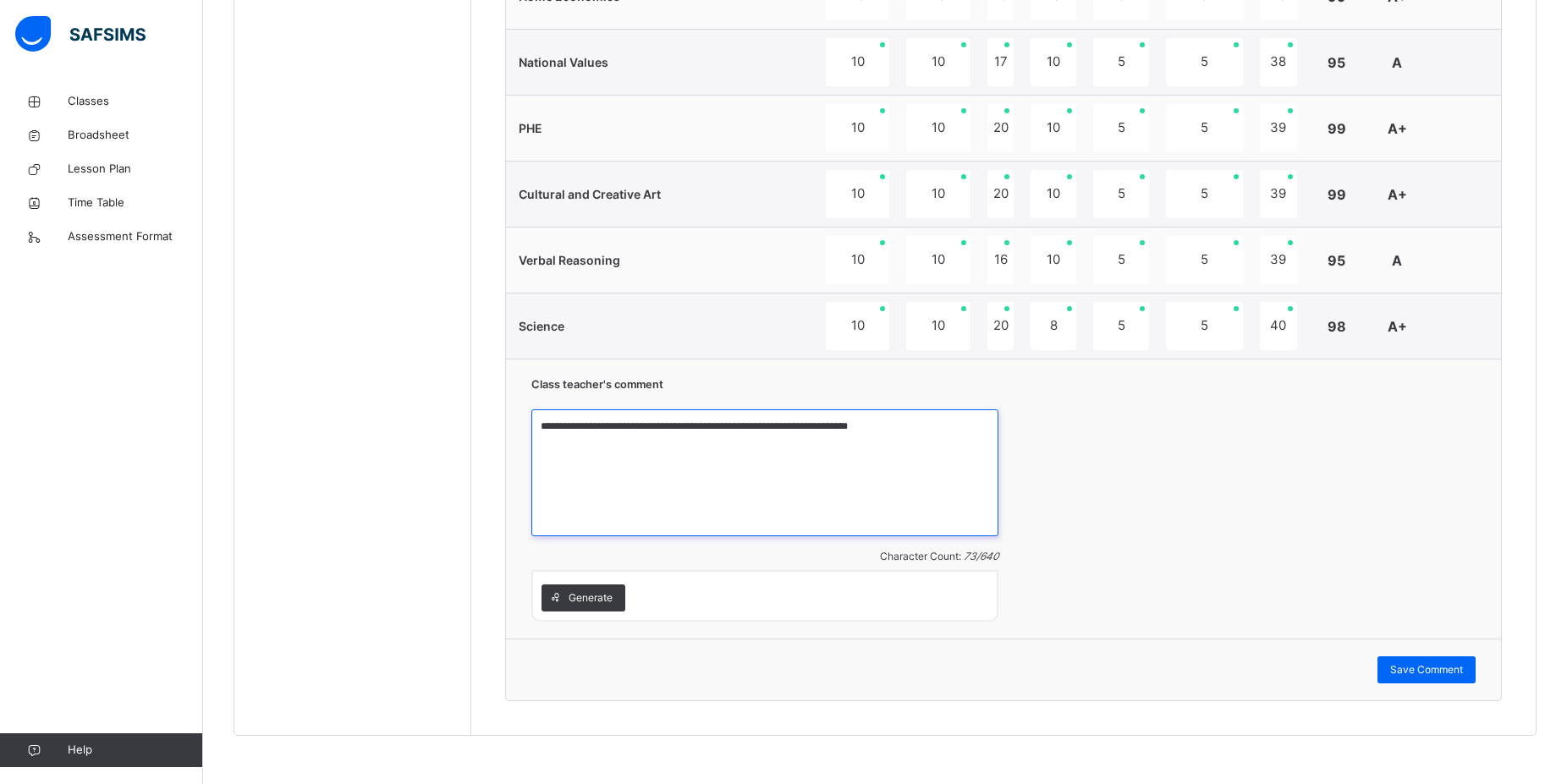 click on "**********" at bounding box center [765, 473] 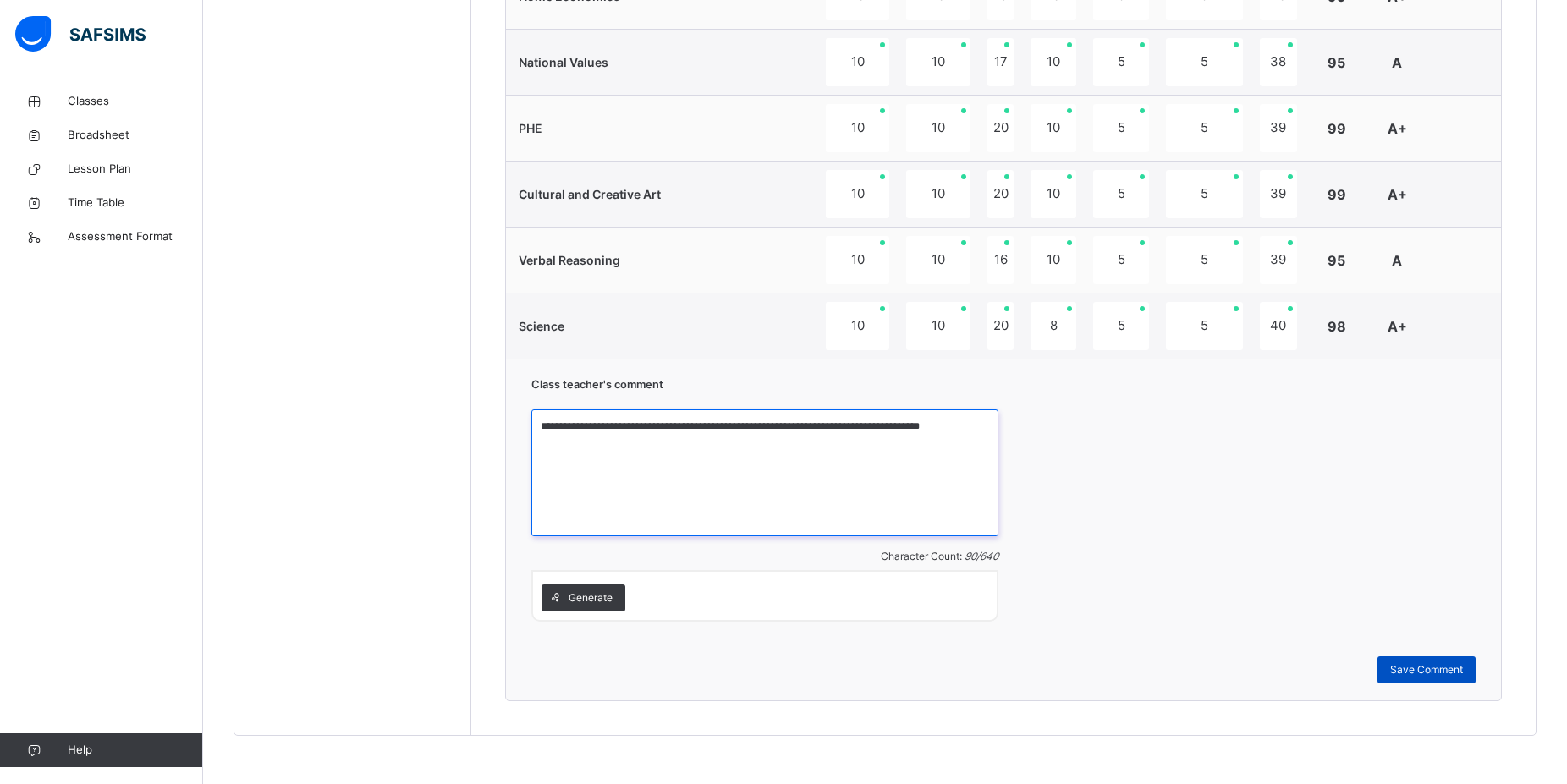 type on "**********" 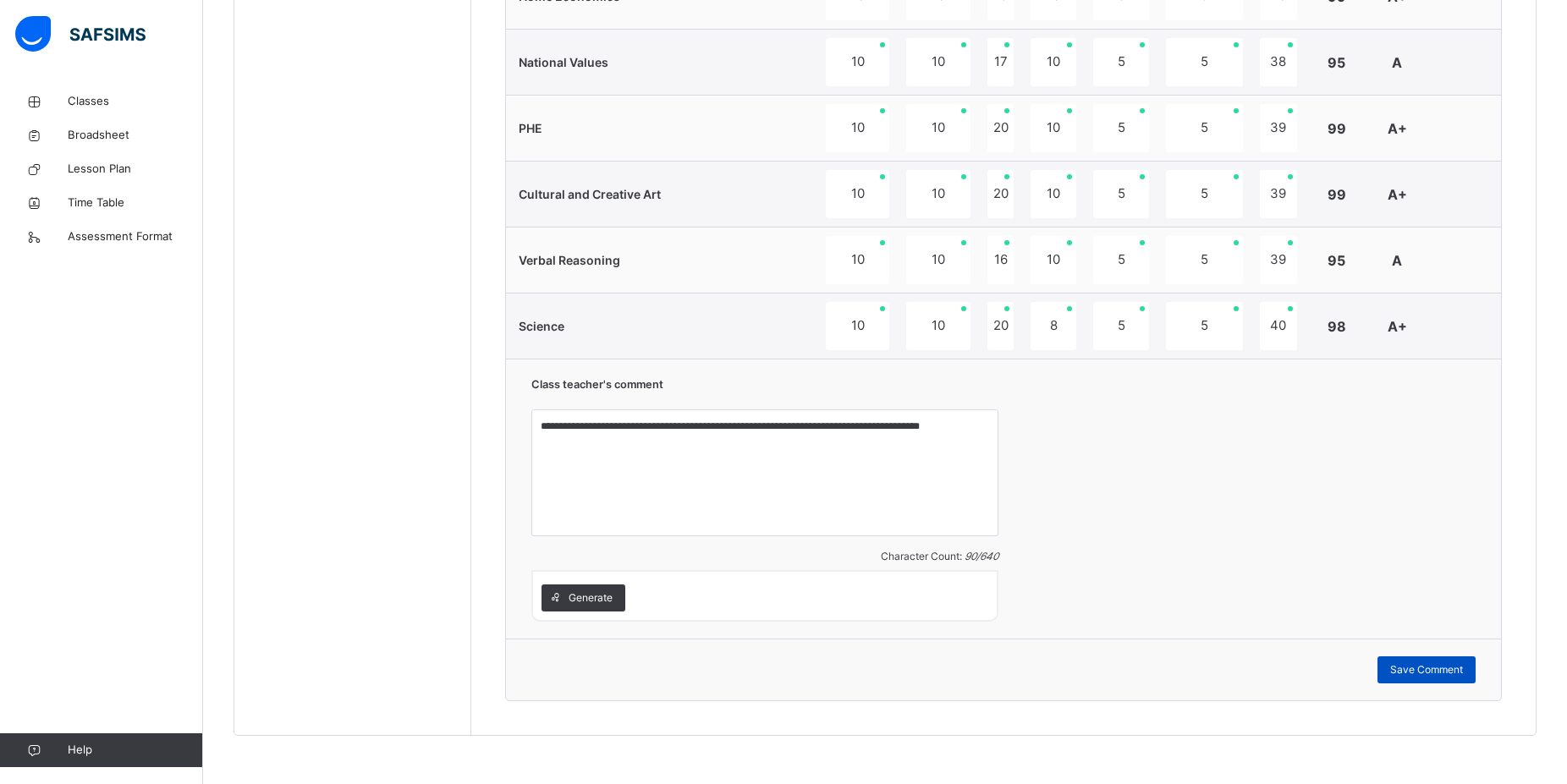 click on "Save Comment" at bounding box center (1427, 670) 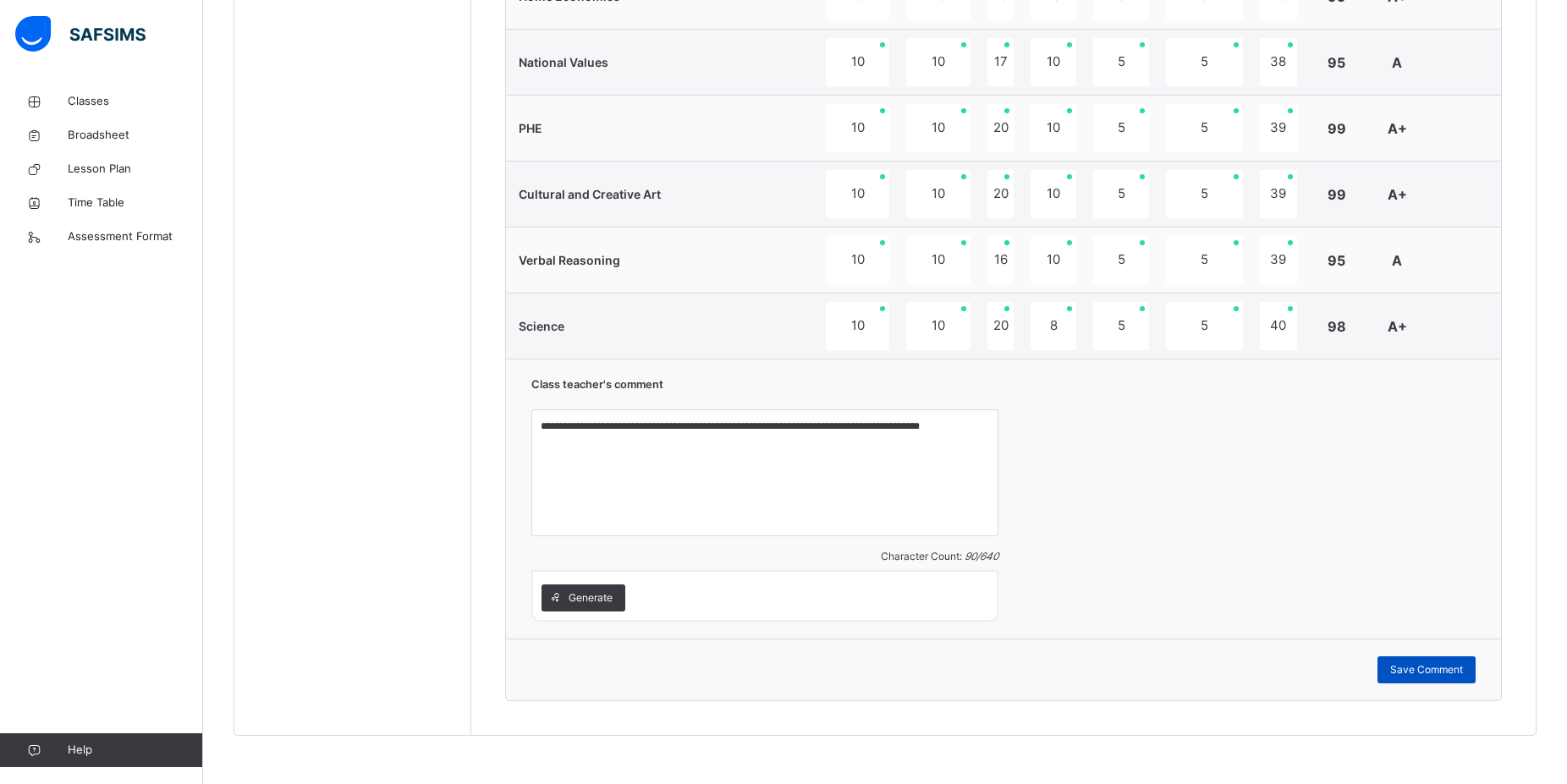 click on "Save Comment" at bounding box center (1427, 670) 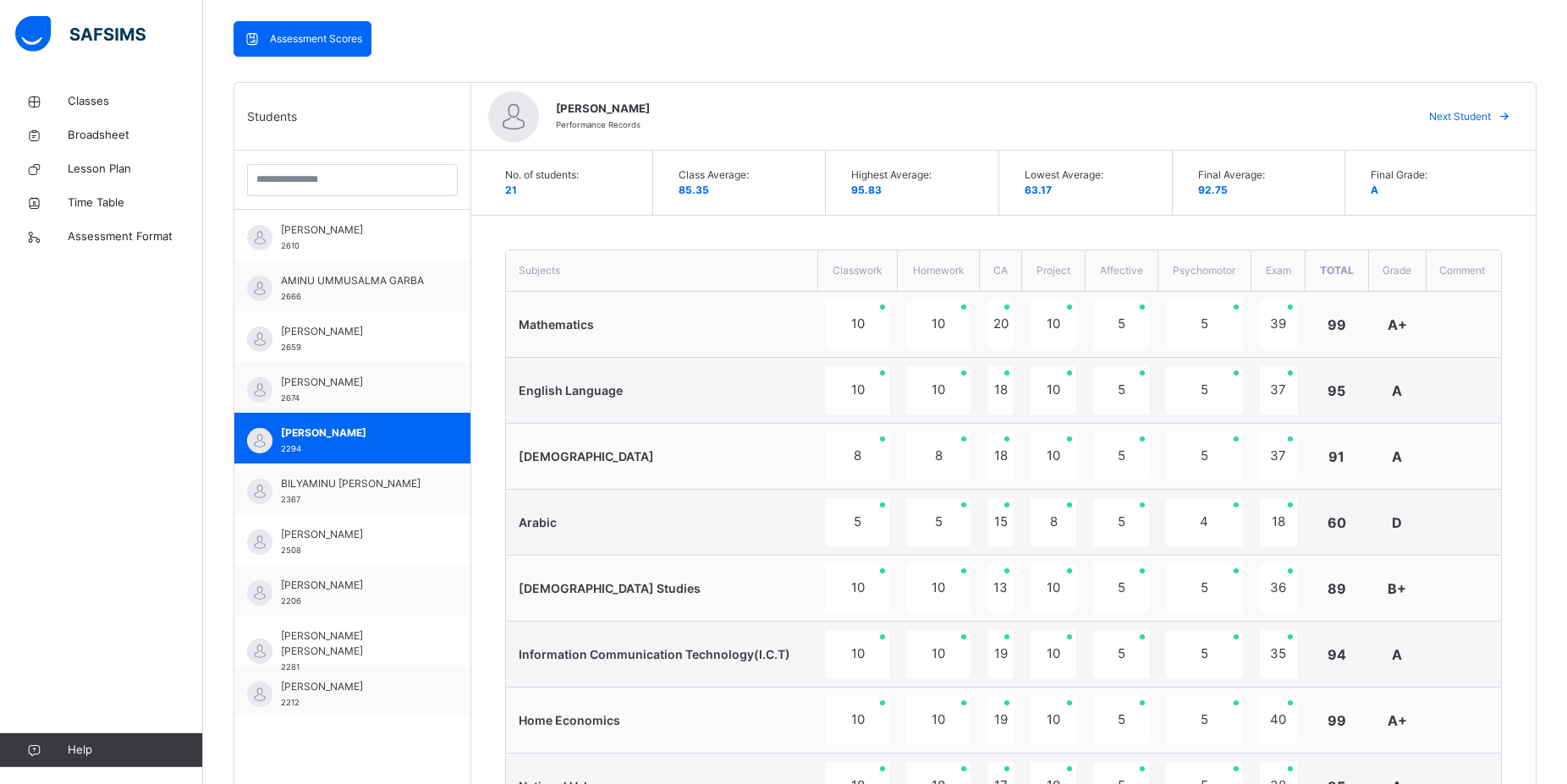 scroll, scrollTop: 391, scrollLeft: 0, axis: vertical 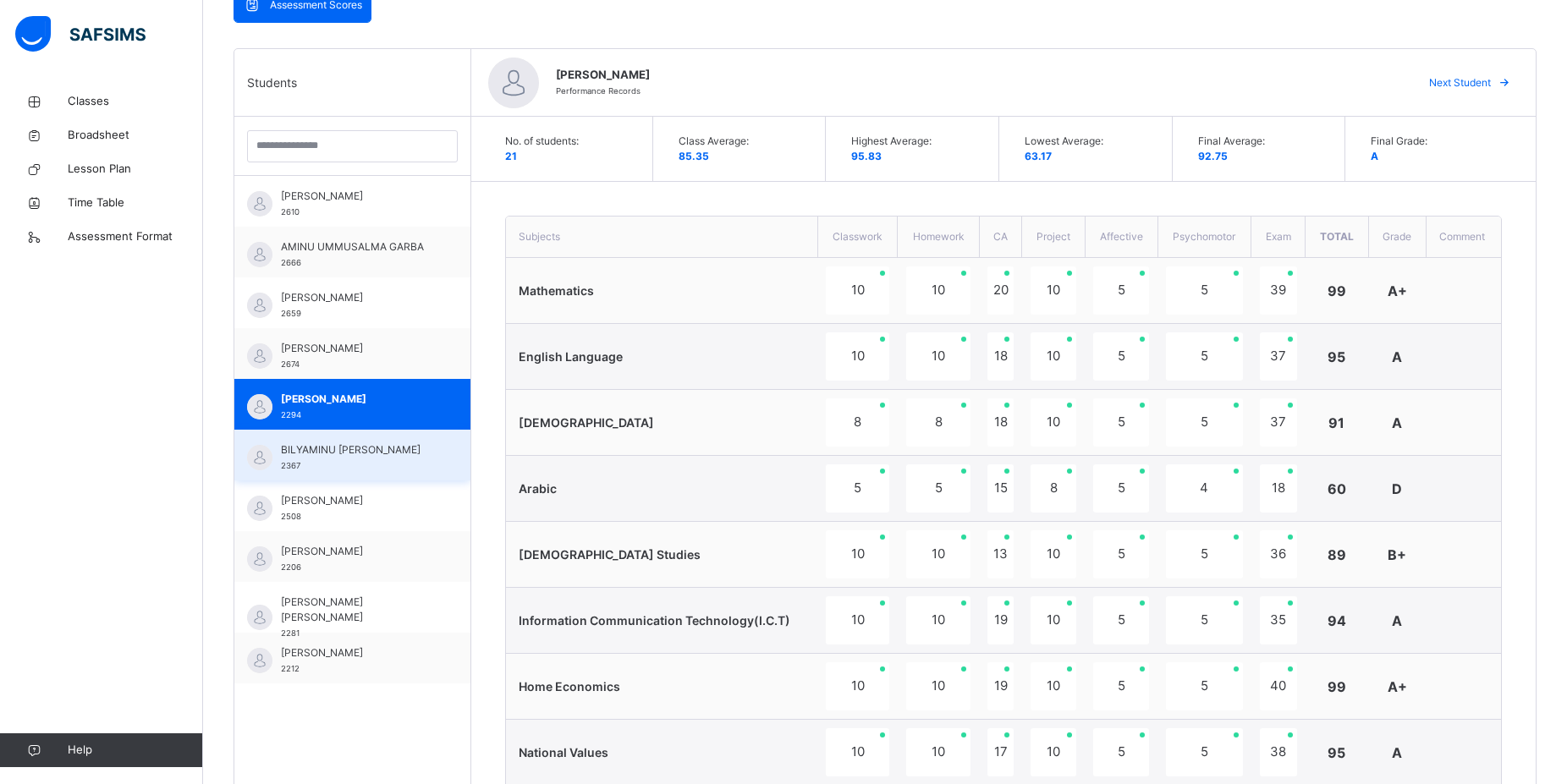 click on "BILYAMINU AISHA ABUBAKAR" at bounding box center (356, 450) 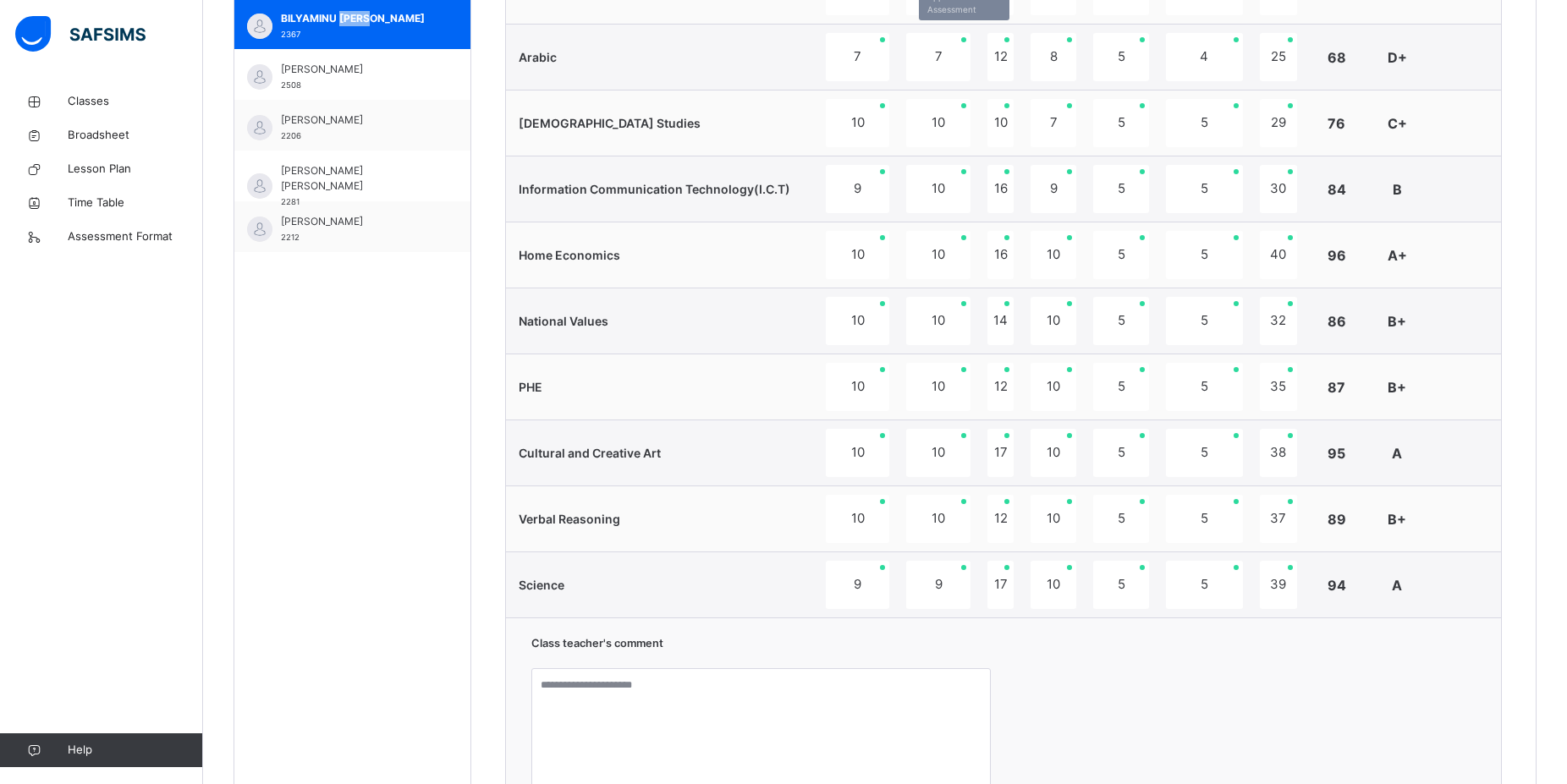 scroll, scrollTop: 1081, scrollLeft: 0, axis: vertical 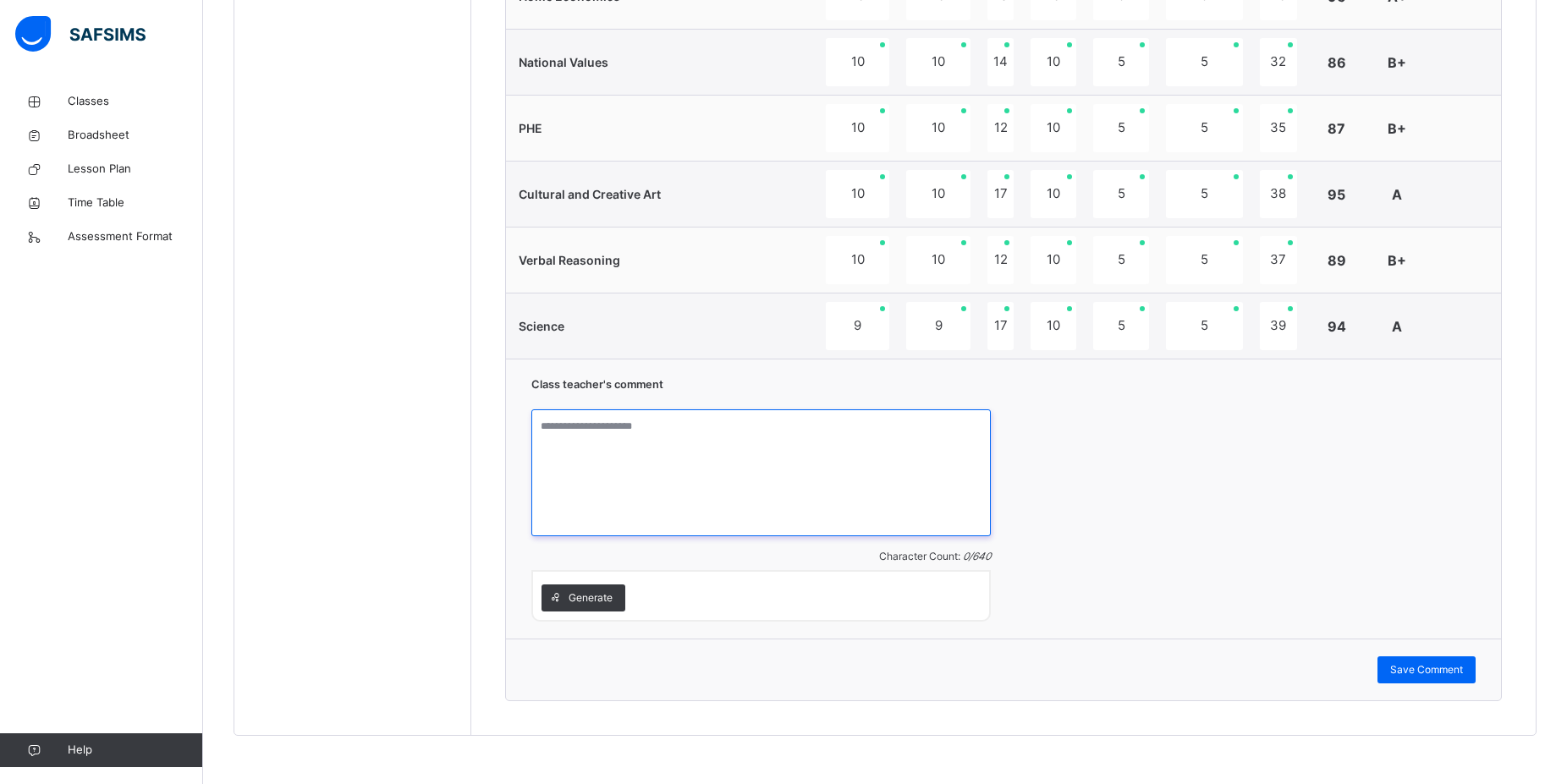 click at bounding box center (761, 473) 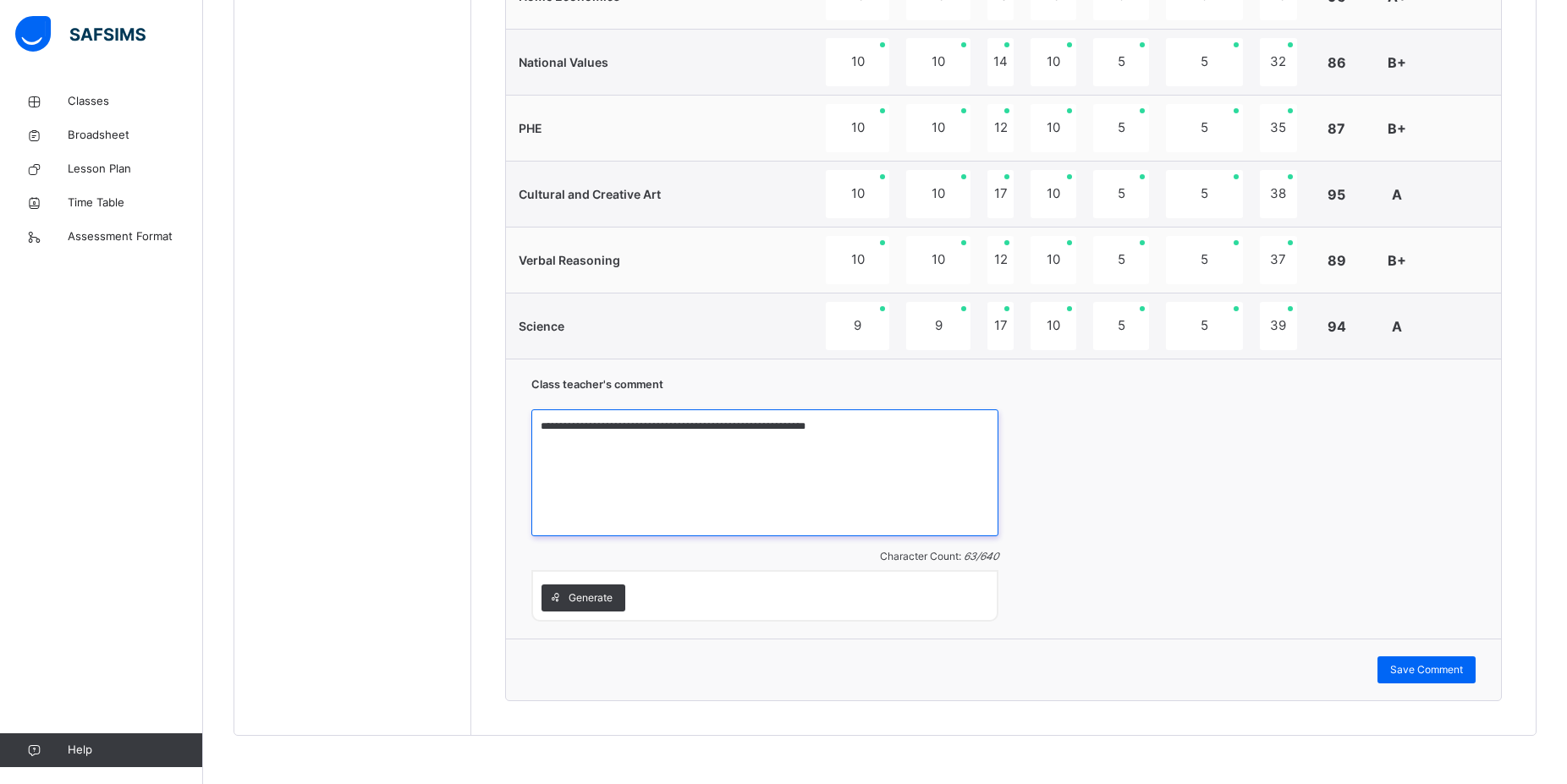 click on "**********" at bounding box center [765, 473] 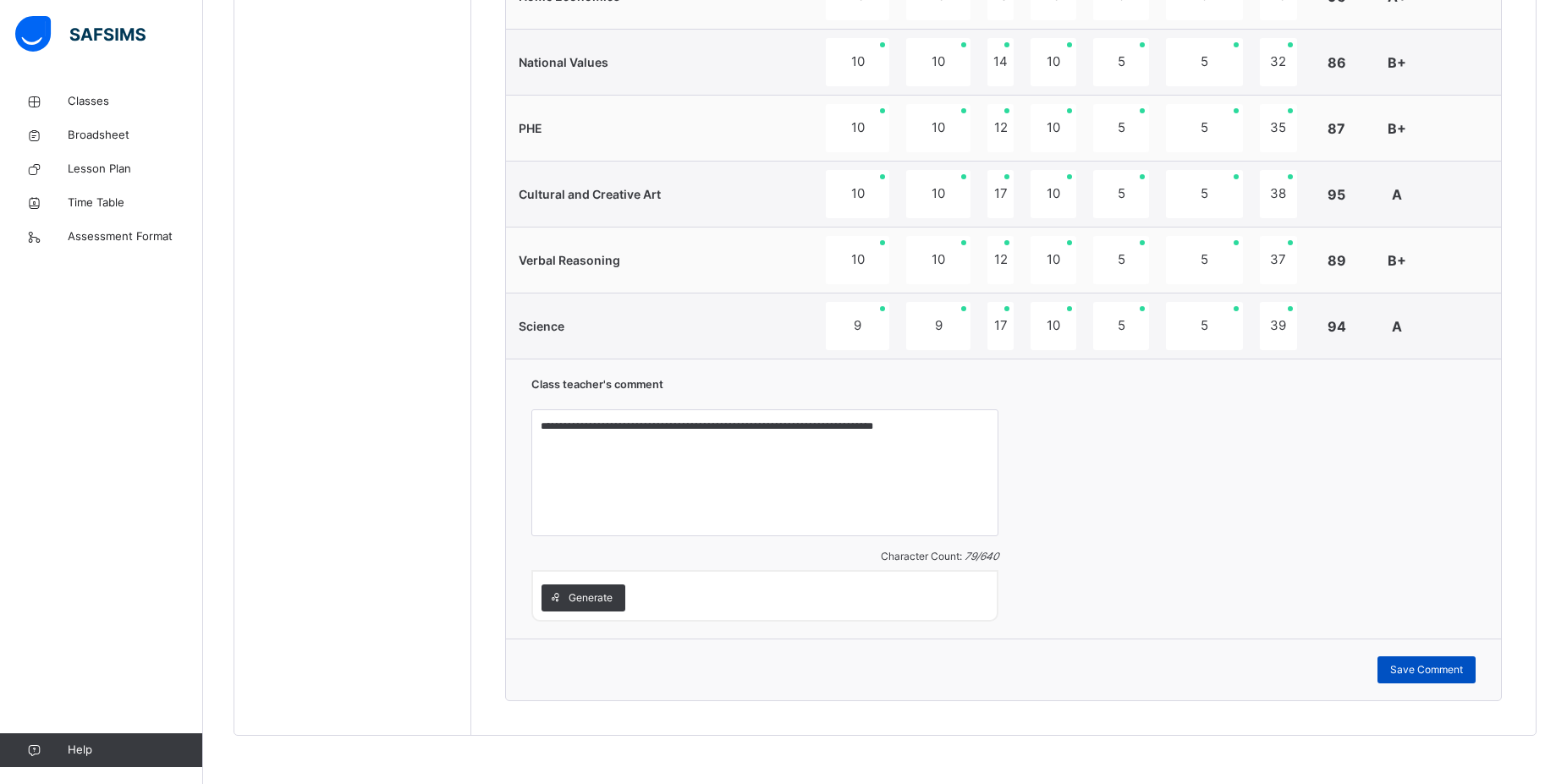 click on "Save Comment" at bounding box center [1427, 670] 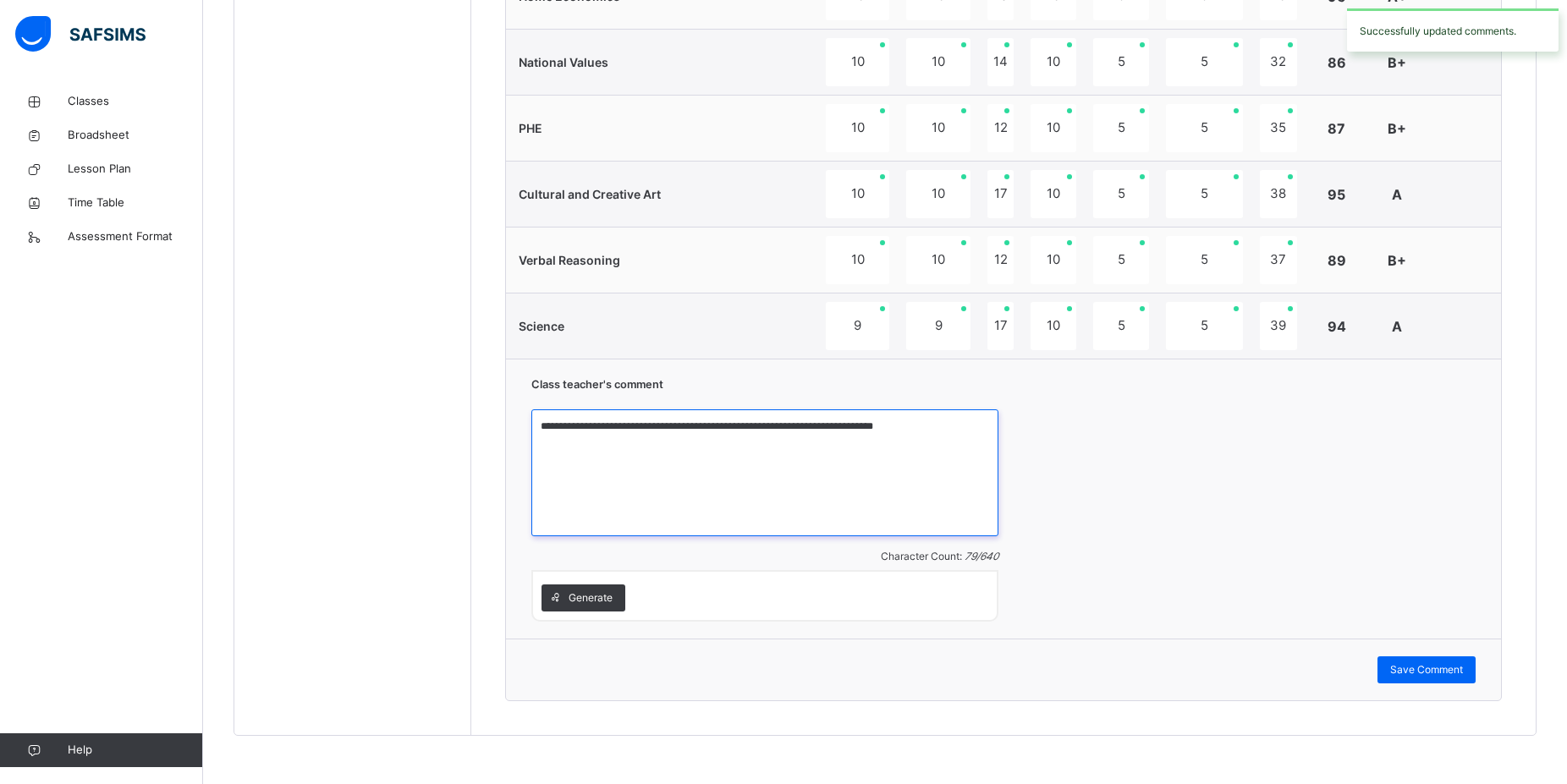 click on "**********" at bounding box center [765, 473] 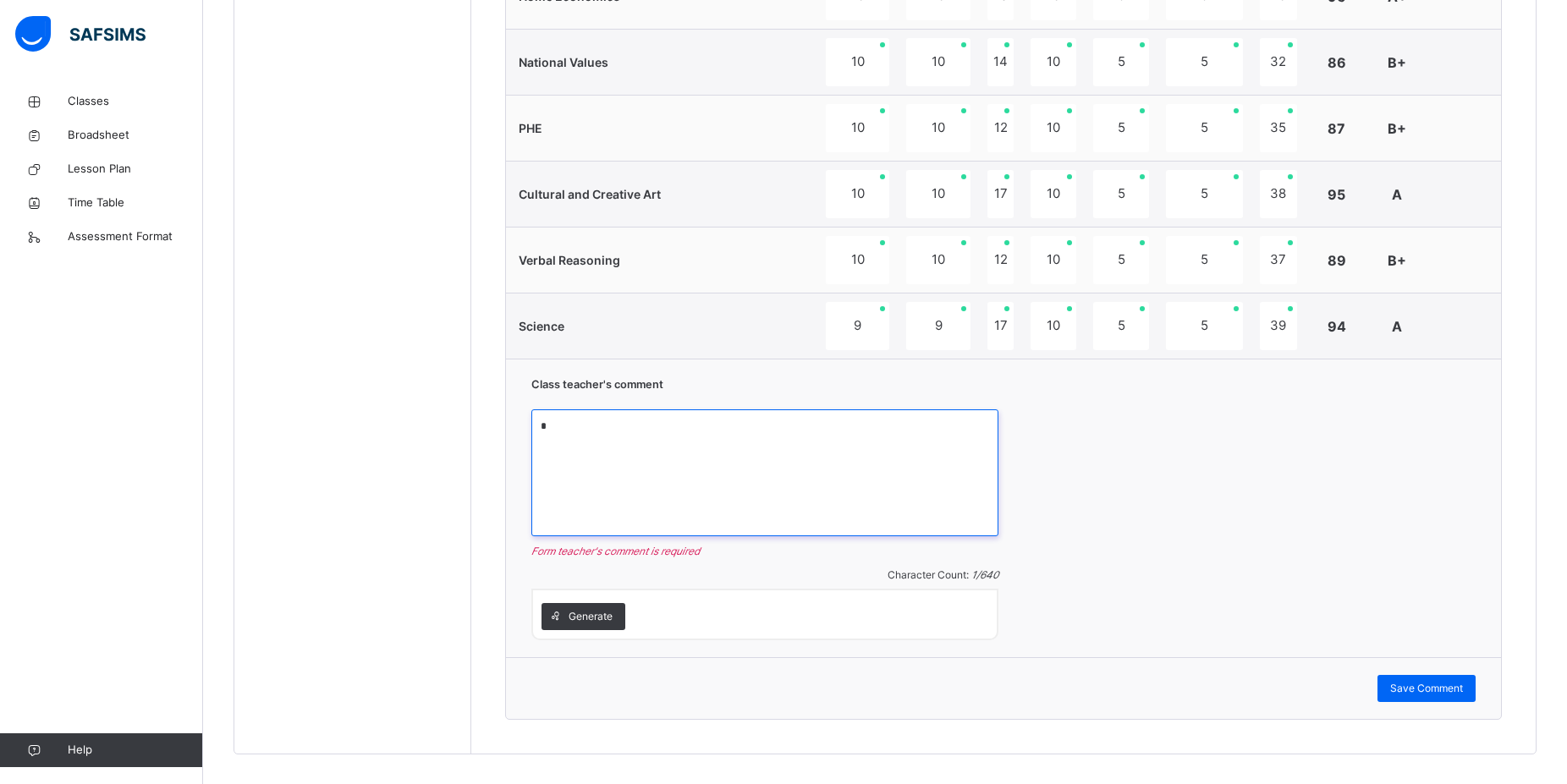 drag, startPoint x: 537, startPoint y: 422, endPoint x: 559, endPoint y: 425, distance: 22.203603 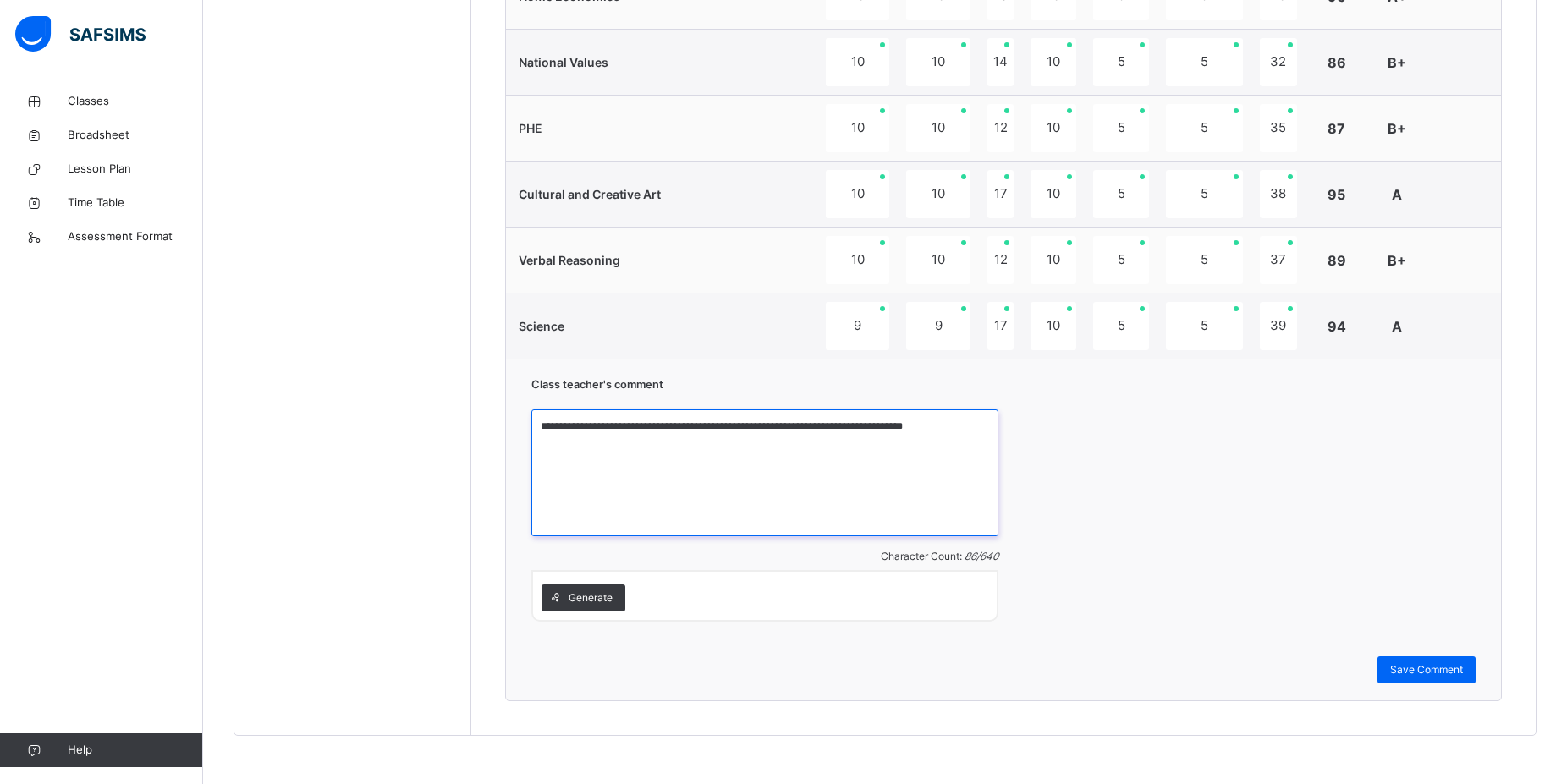 click on "**********" at bounding box center (765, 473) 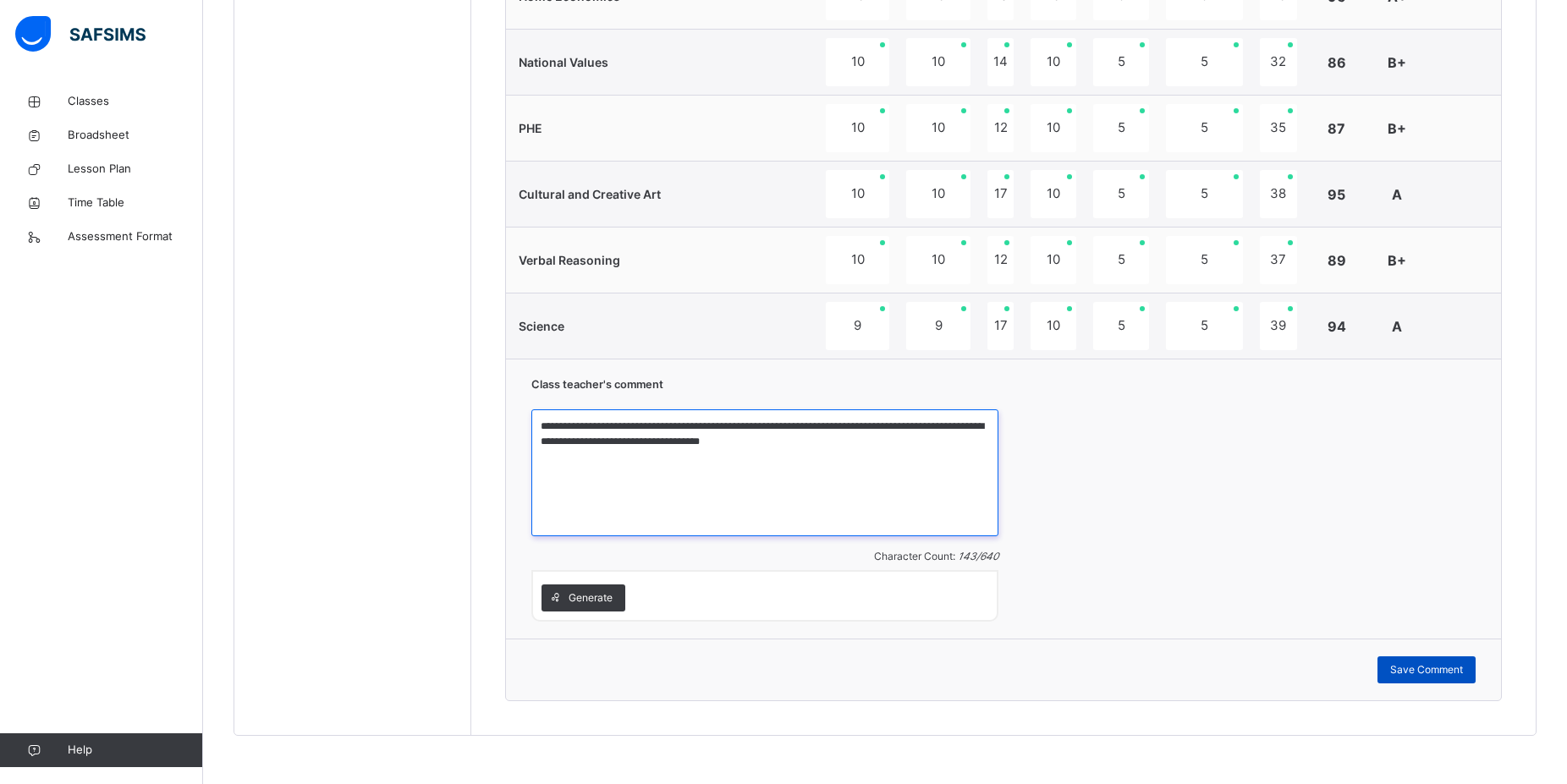type on "**********" 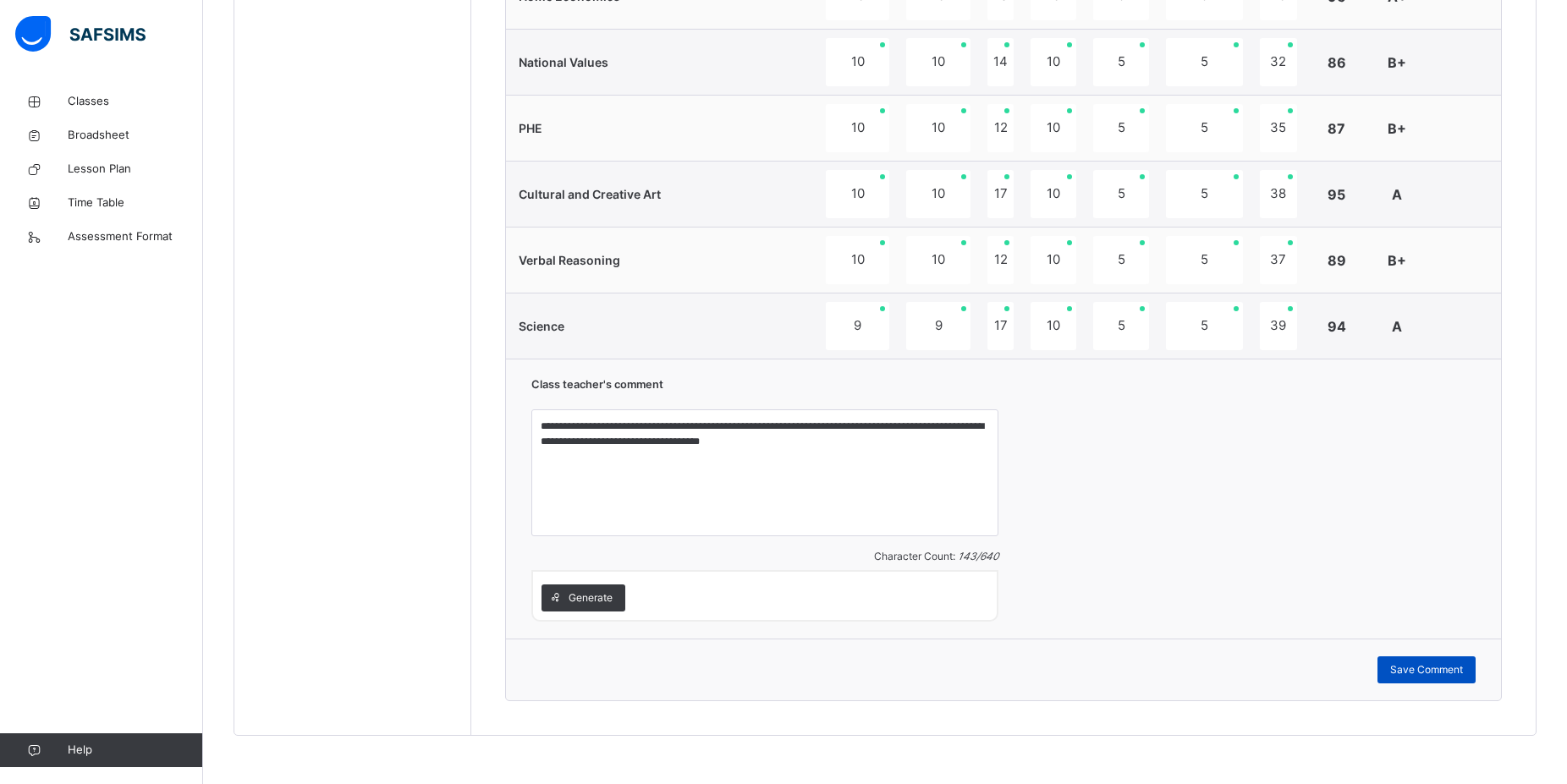 click on "Save Comment" at bounding box center (1427, 670) 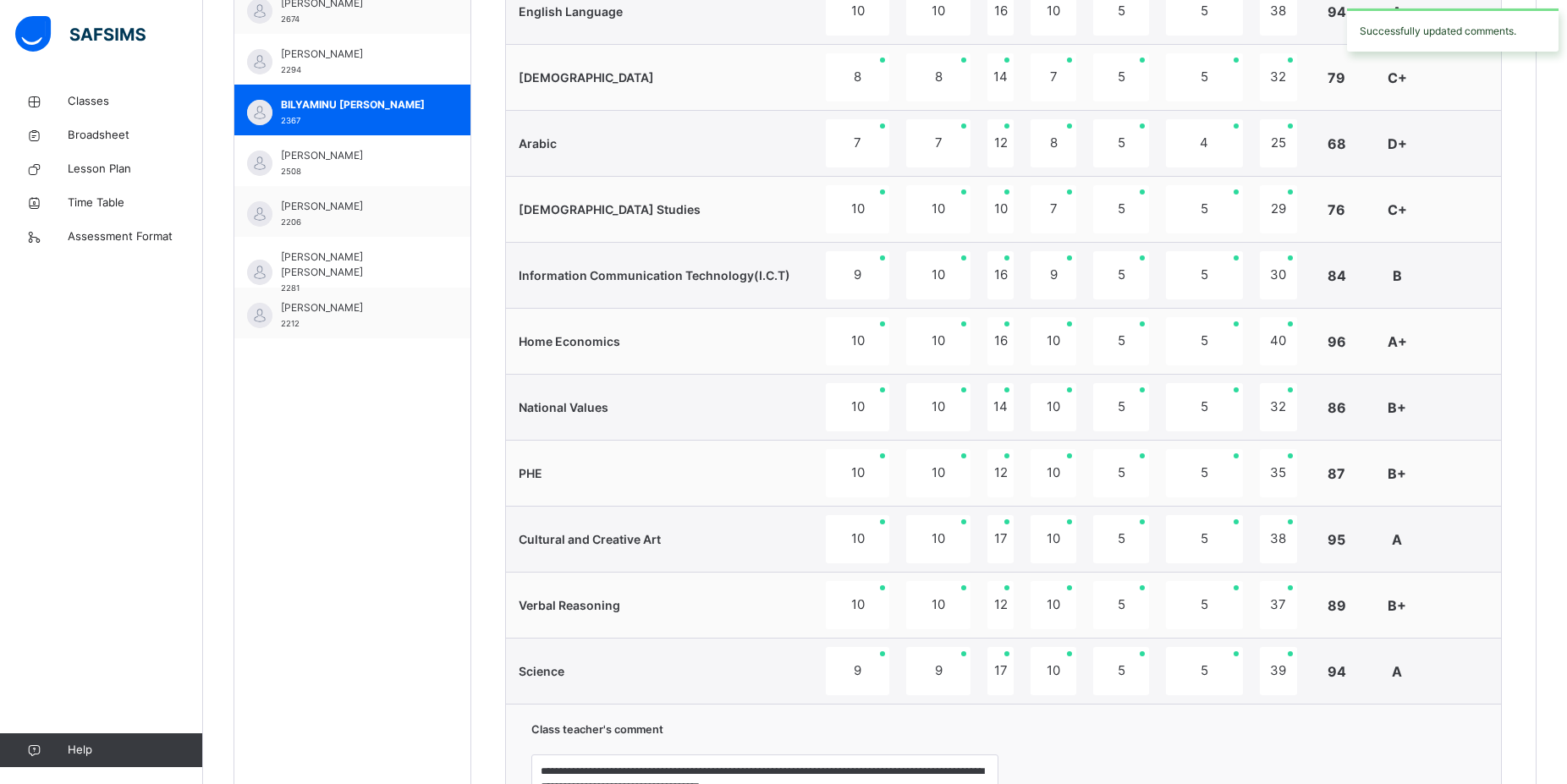 scroll, scrollTop: 477, scrollLeft: 0, axis: vertical 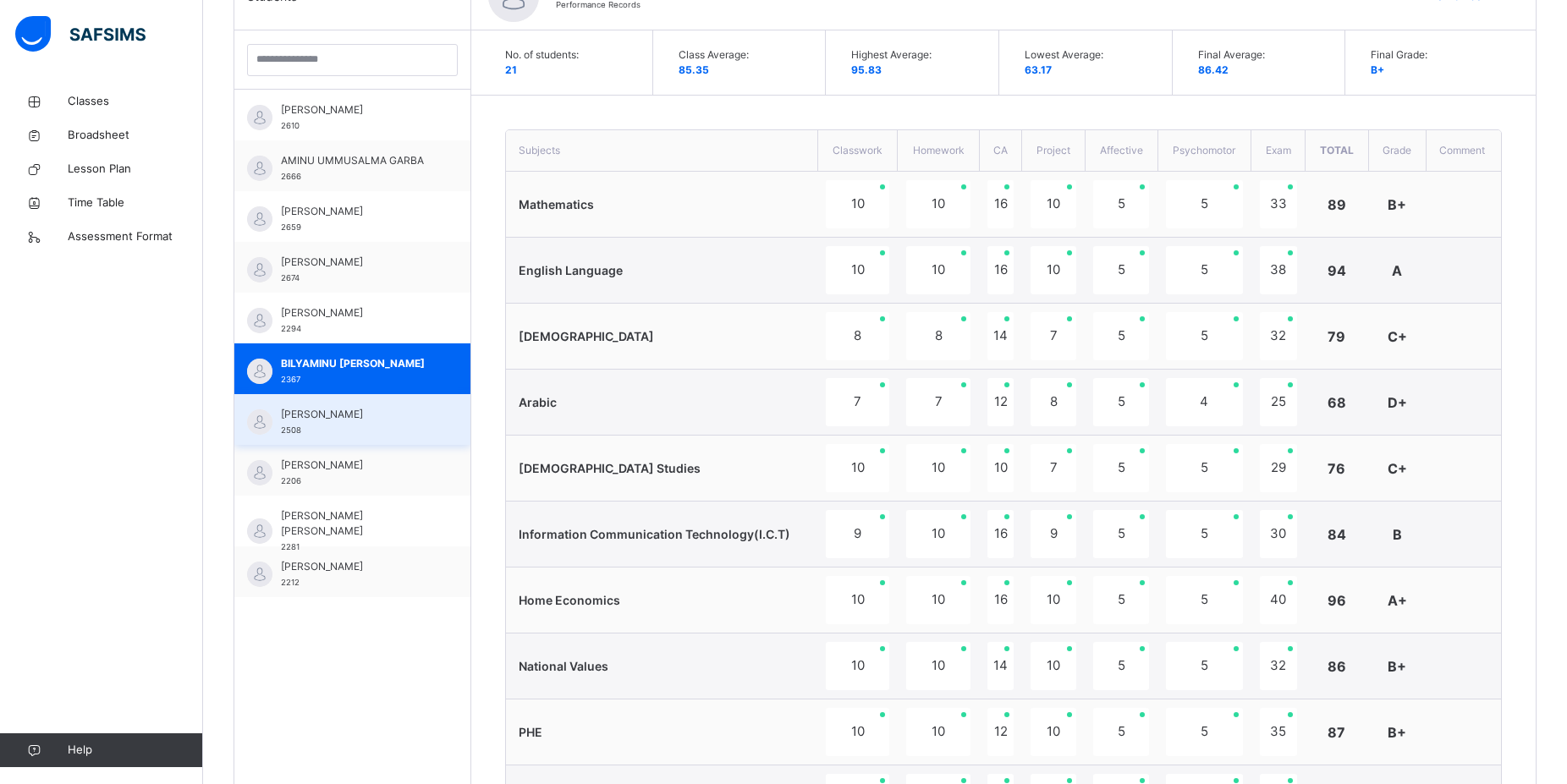 click on "HARUNA AMEENAH IDRIS 2508" at bounding box center [356, 422] 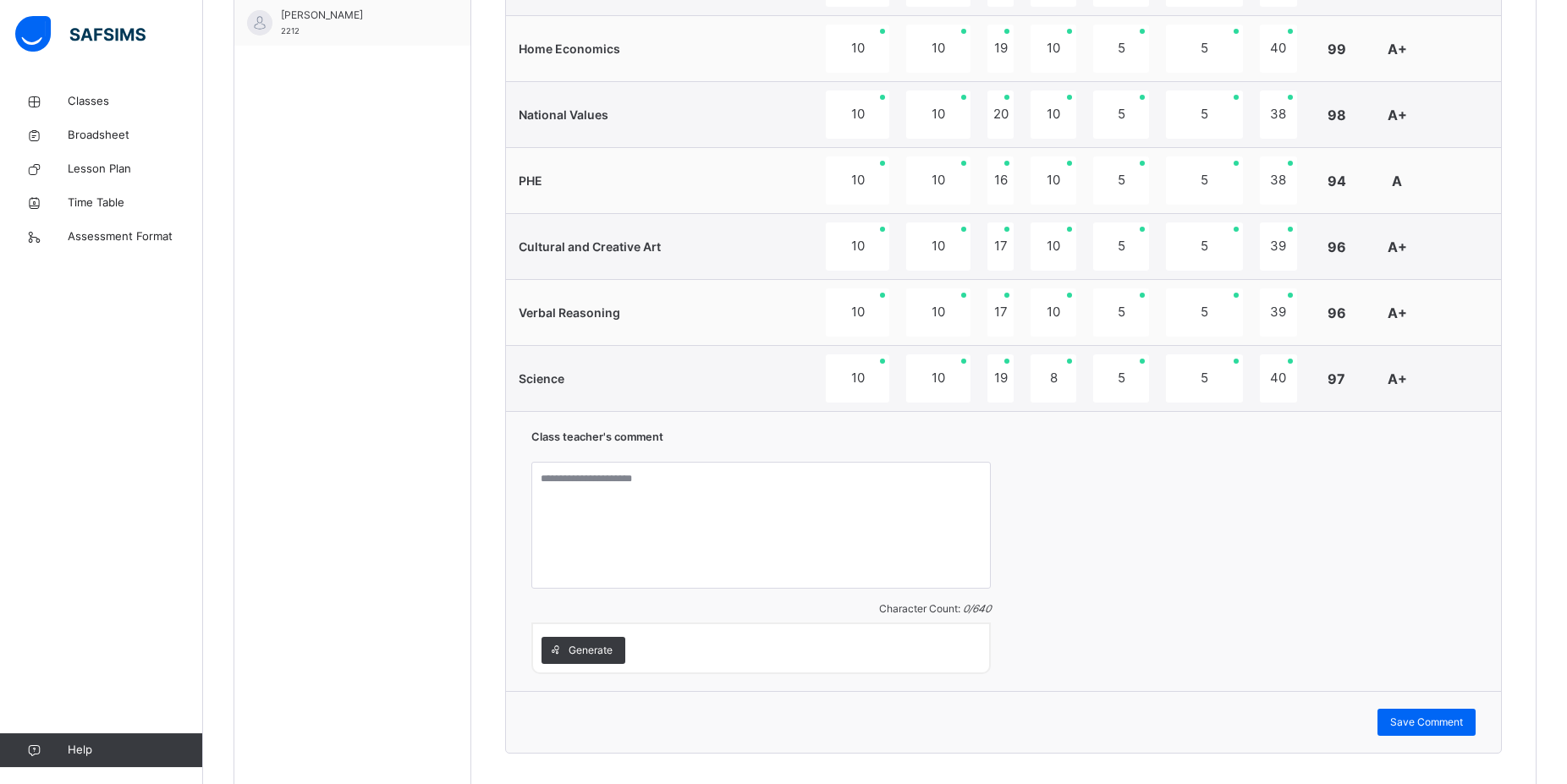 scroll, scrollTop: 1081, scrollLeft: 0, axis: vertical 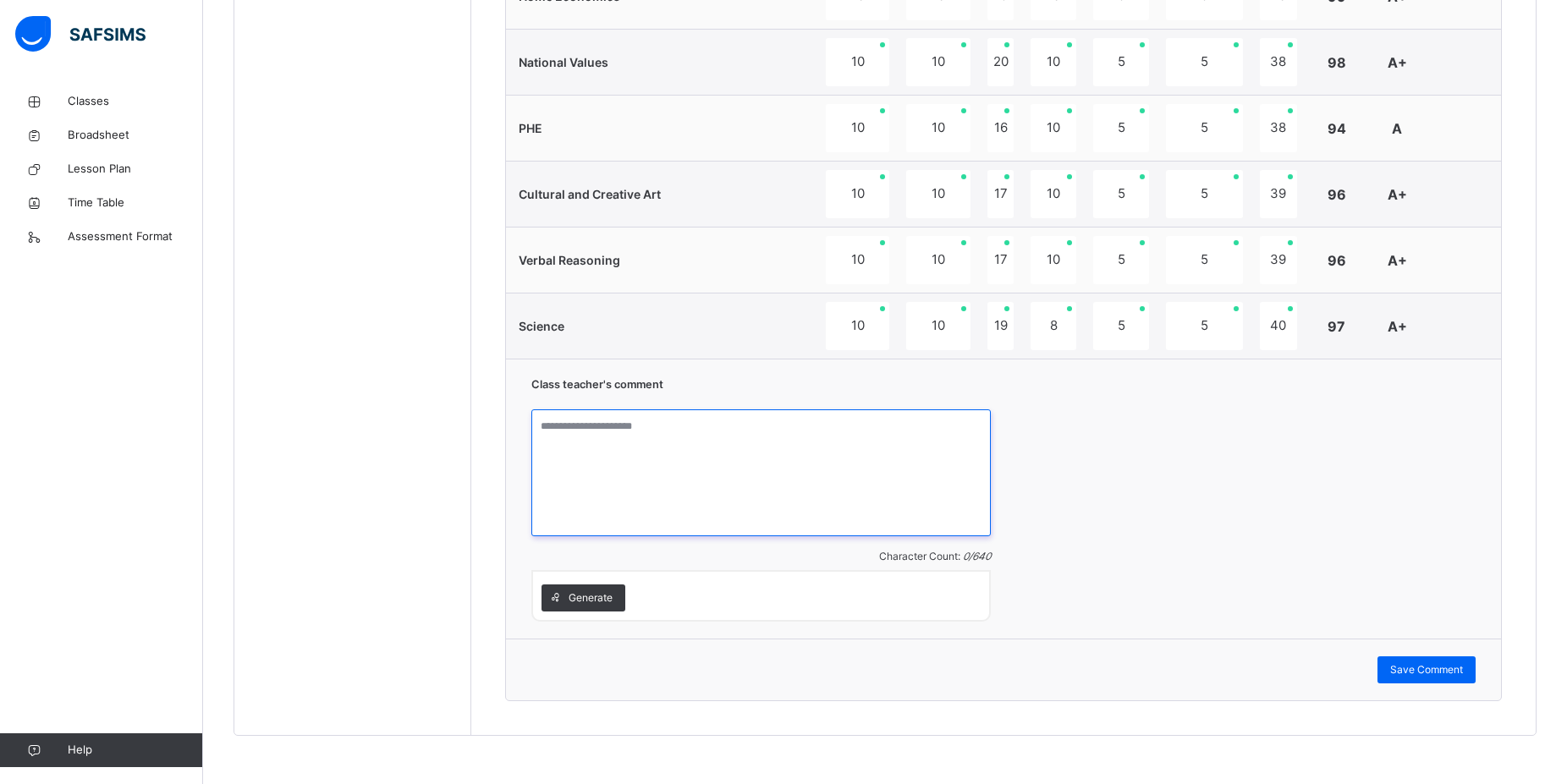 click at bounding box center (761, 473) 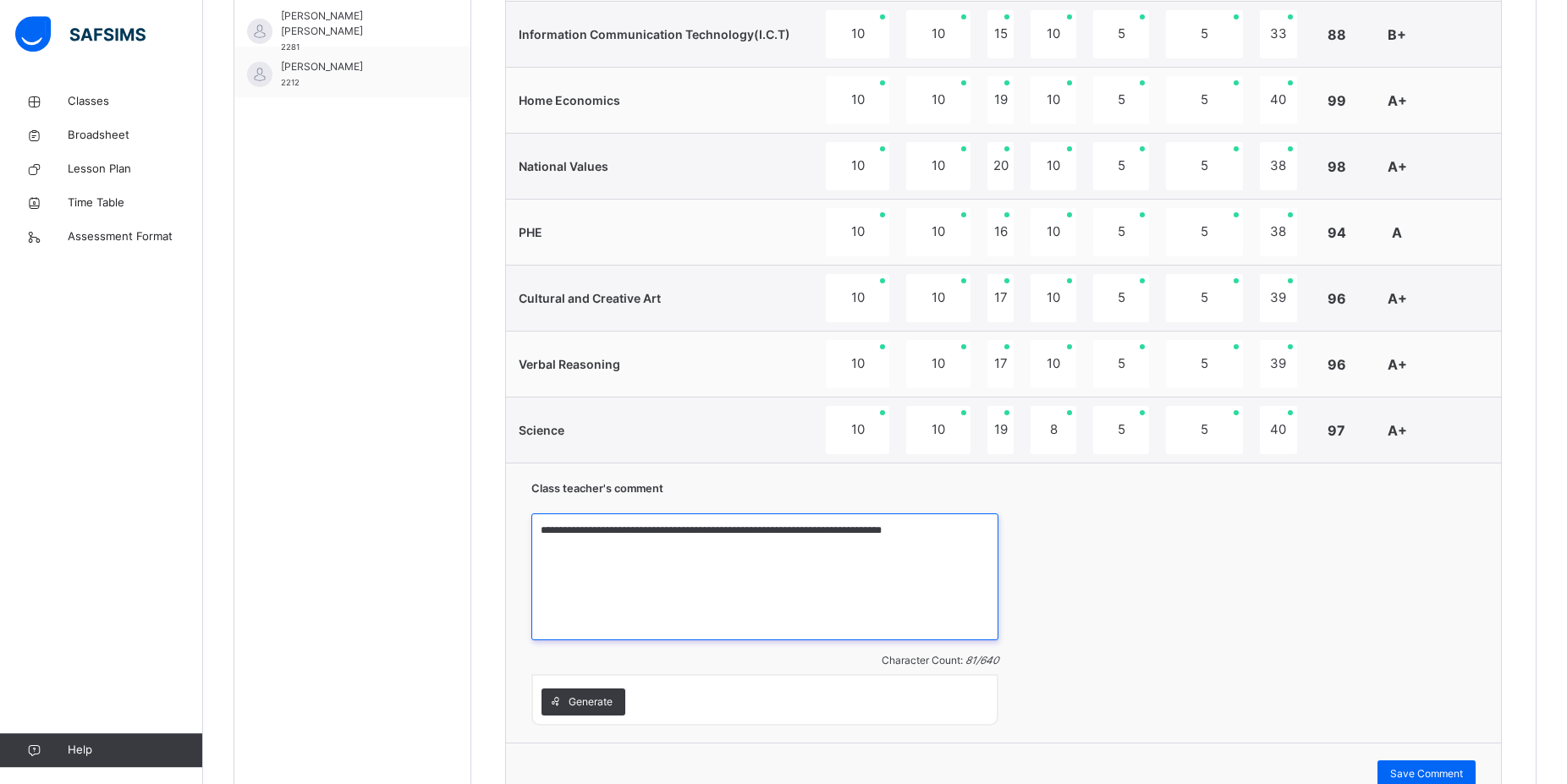 scroll, scrollTop: 995, scrollLeft: 0, axis: vertical 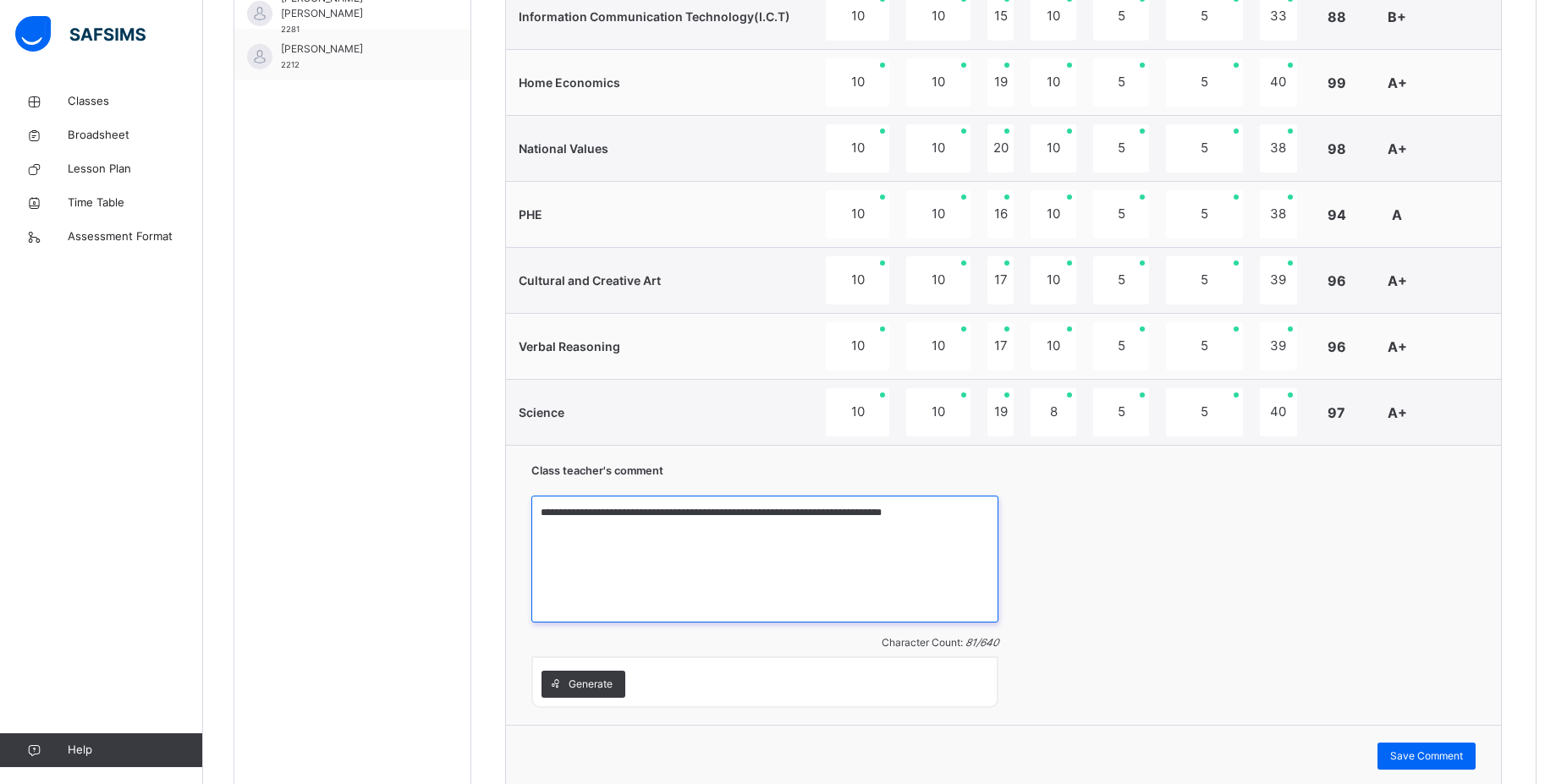 click on "**********" at bounding box center (765, 559) 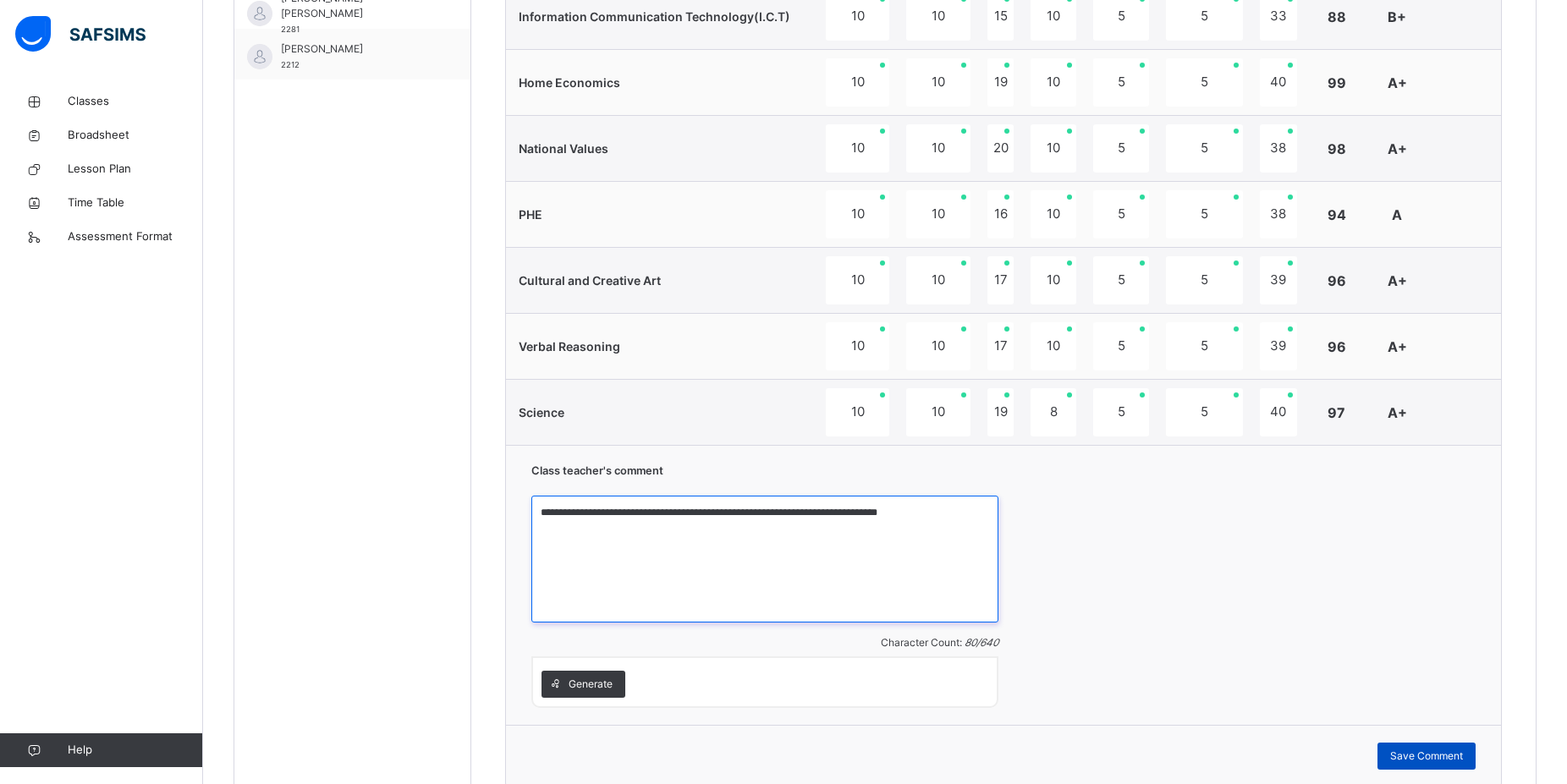 type on "**********" 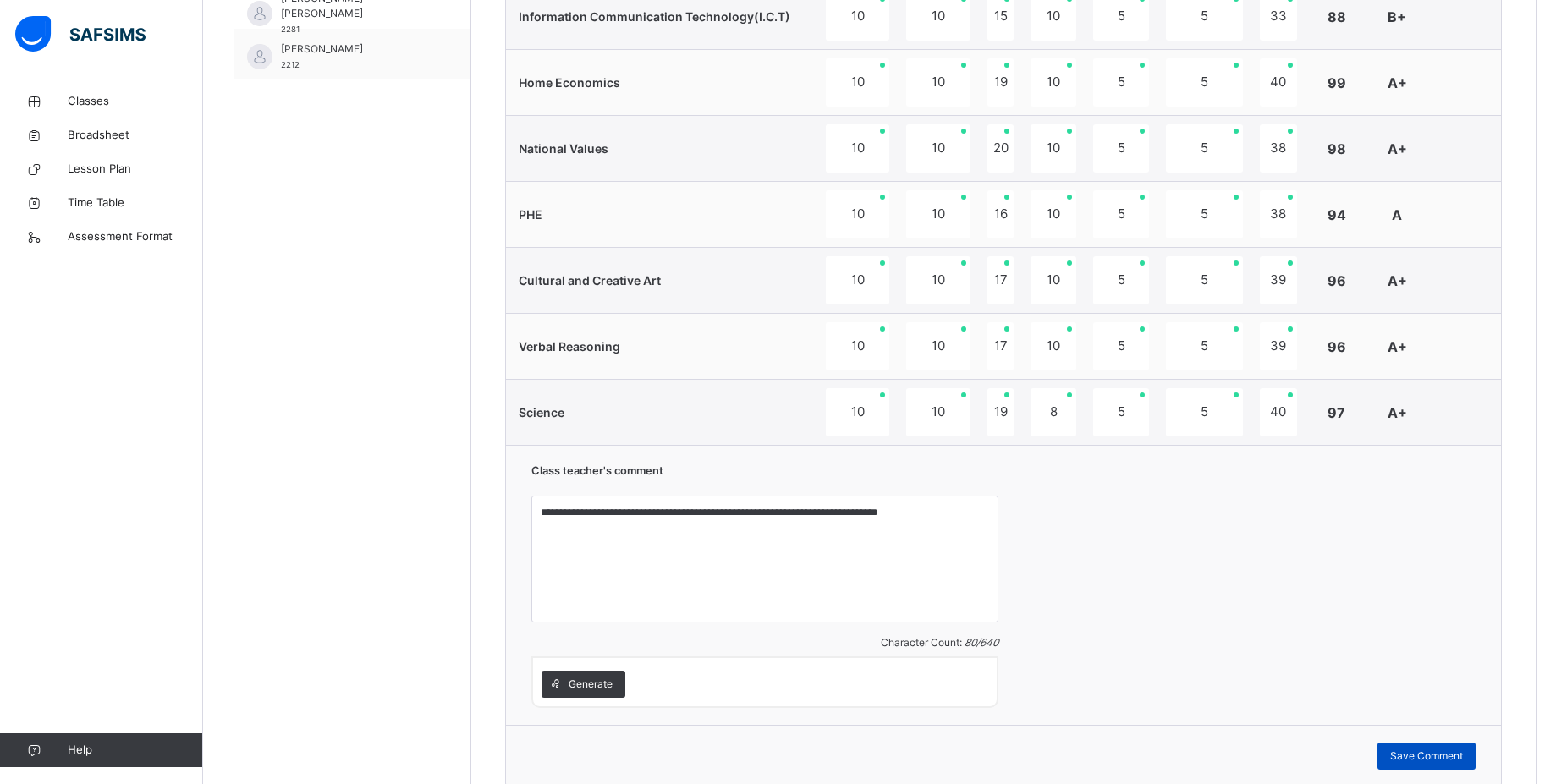 click on "Save Comment" at bounding box center [1427, 756] 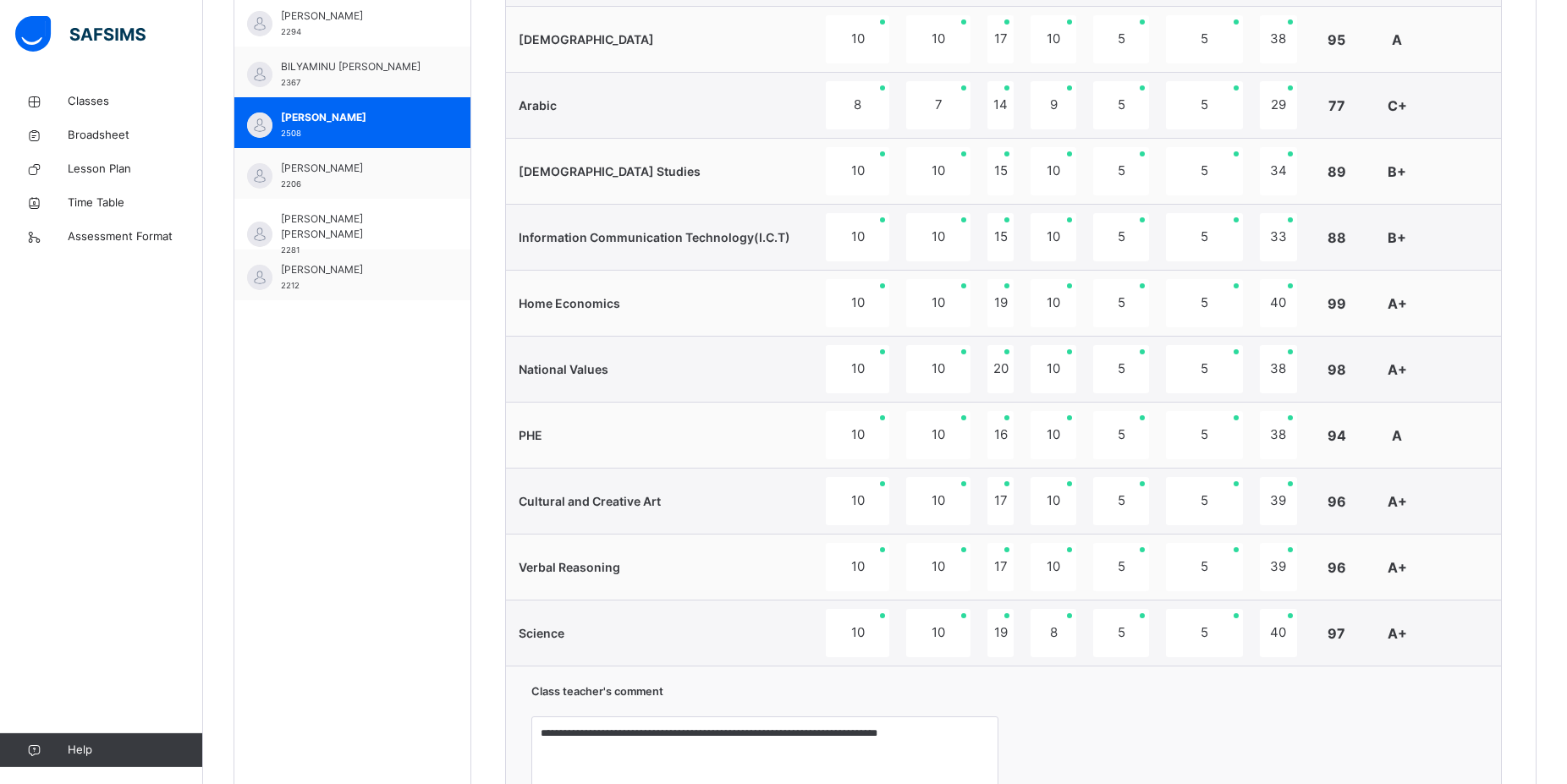 scroll, scrollTop: 650, scrollLeft: 0, axis: vertical 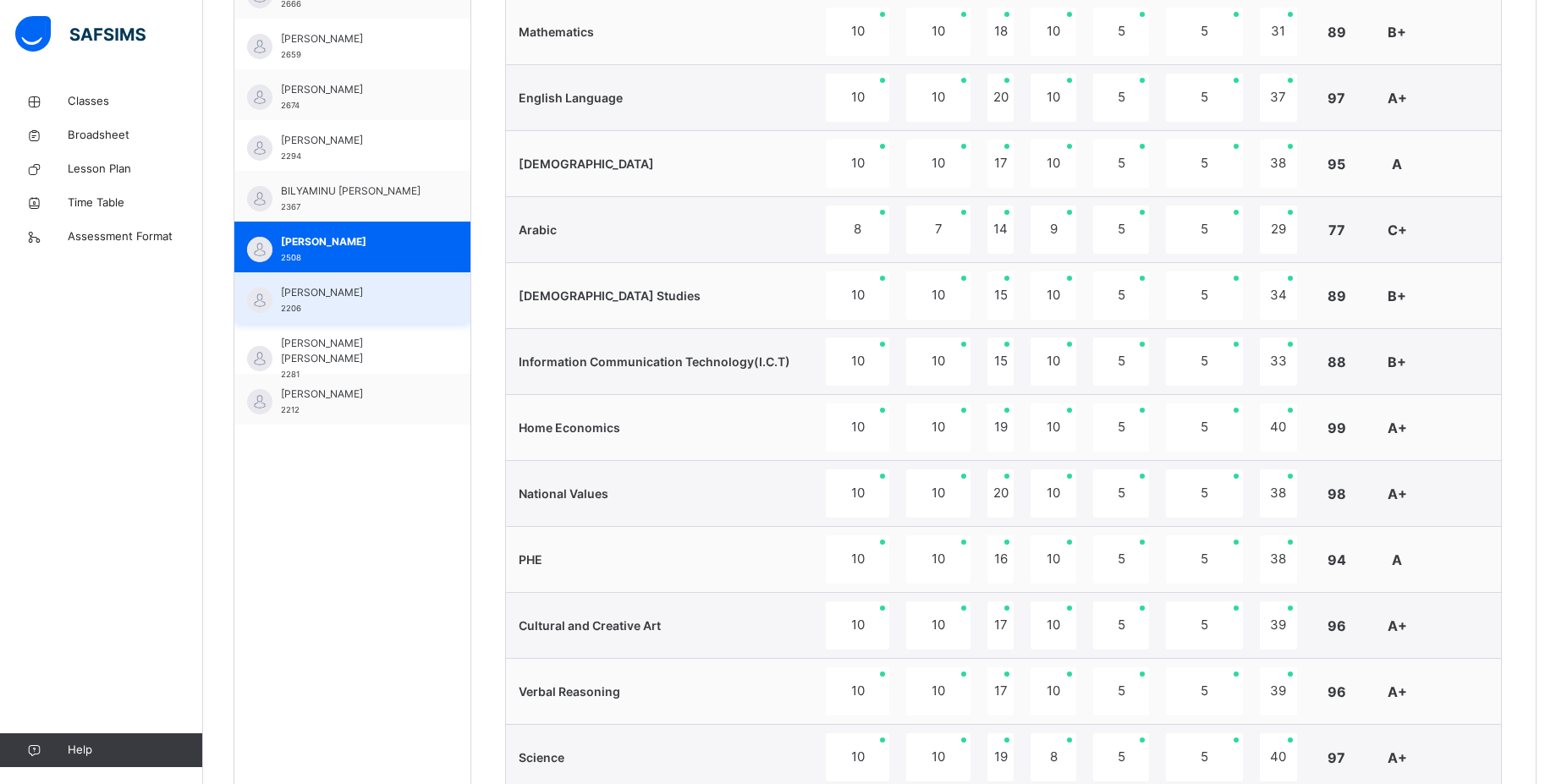 click on "HASSAN KHADIJA GARACHI 2206" at bounding box center (356, 300) 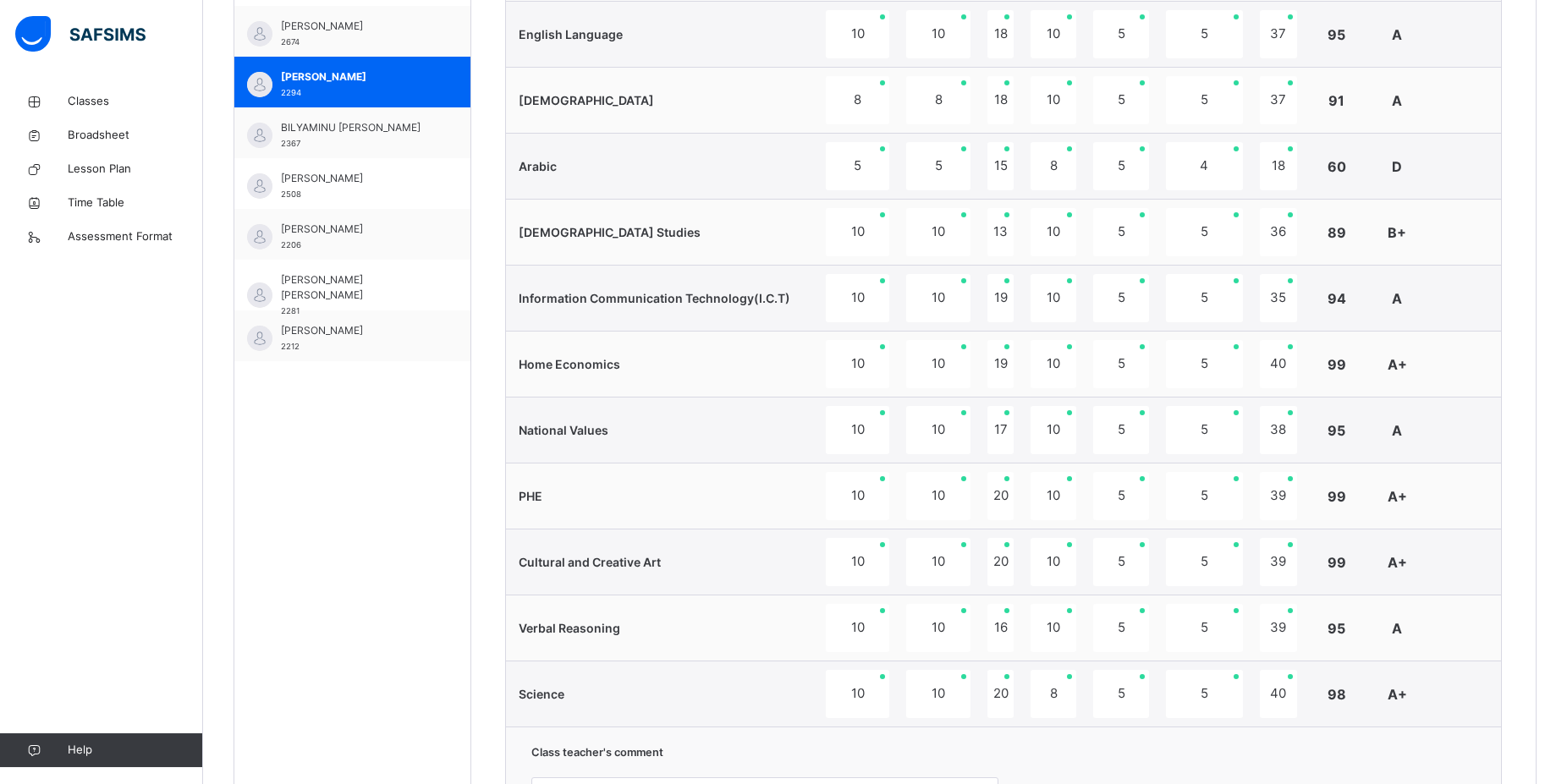 scroll, scrollTop: 578, scrollLeft: 0, axis: vertical 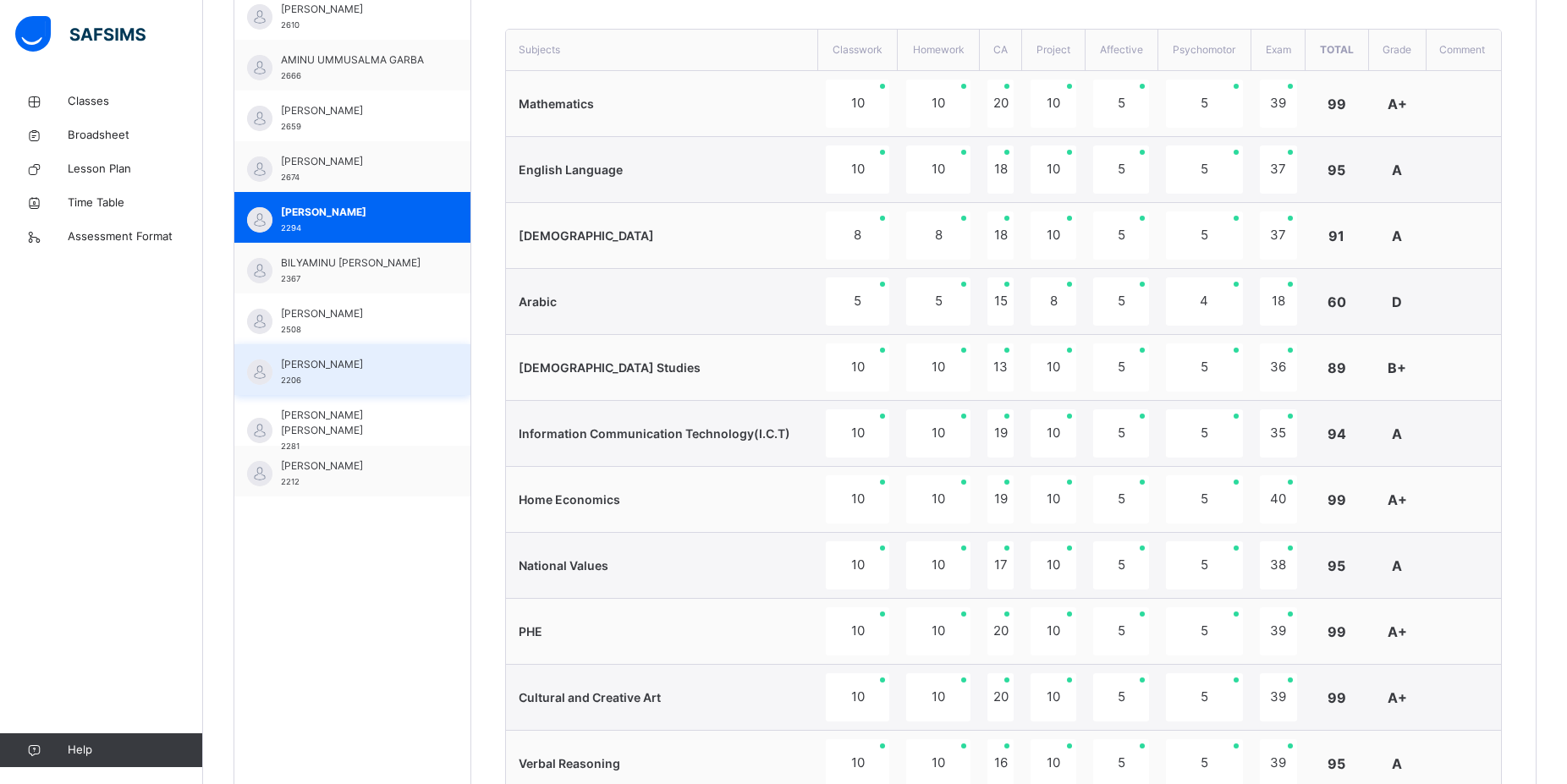 click on "HASSAN KHADIJA GARACHI" at bounding box center (356, 365) 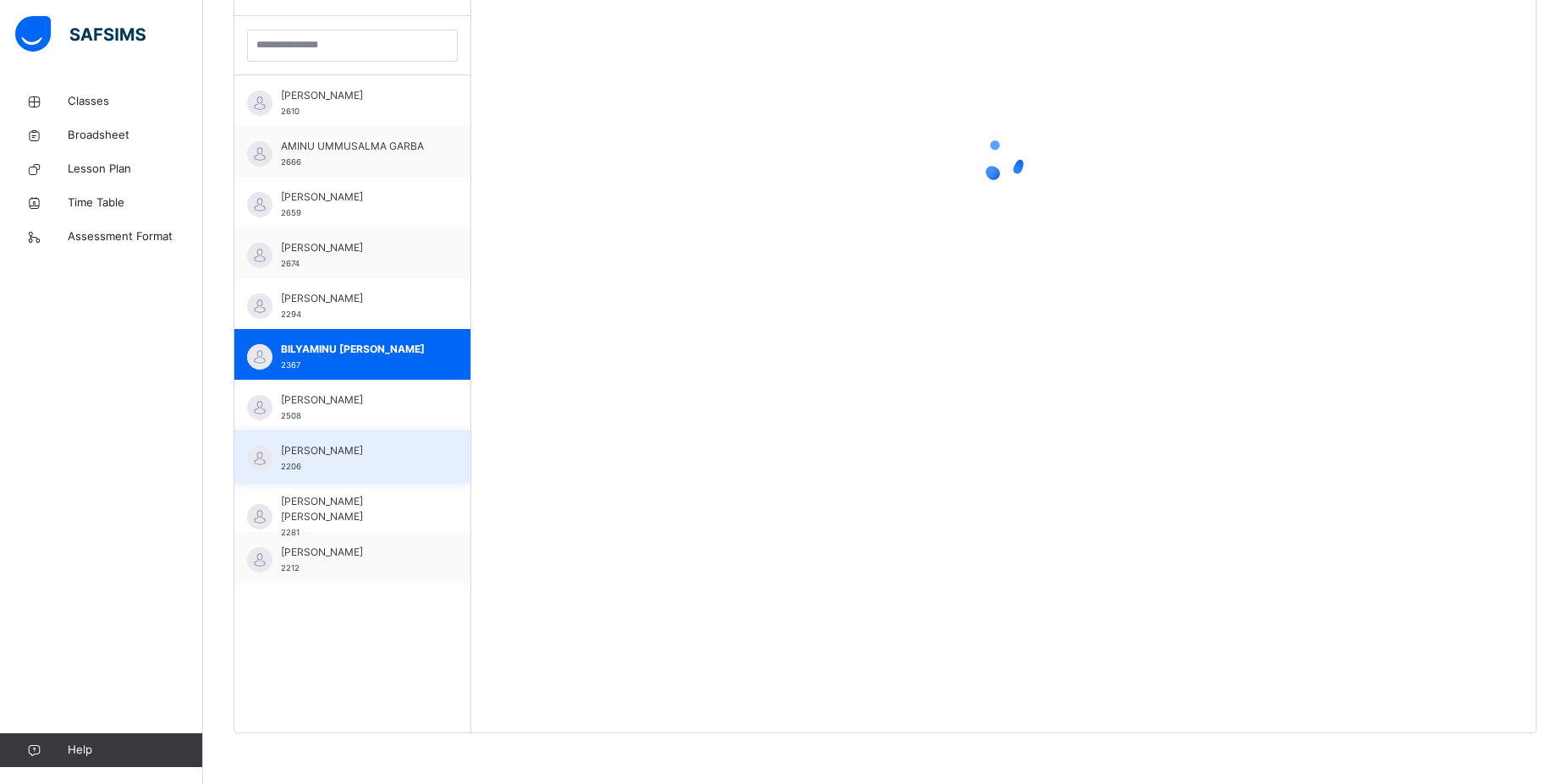 scroll, scrollTop: 491, scrollLeft: 0, axis: vertical 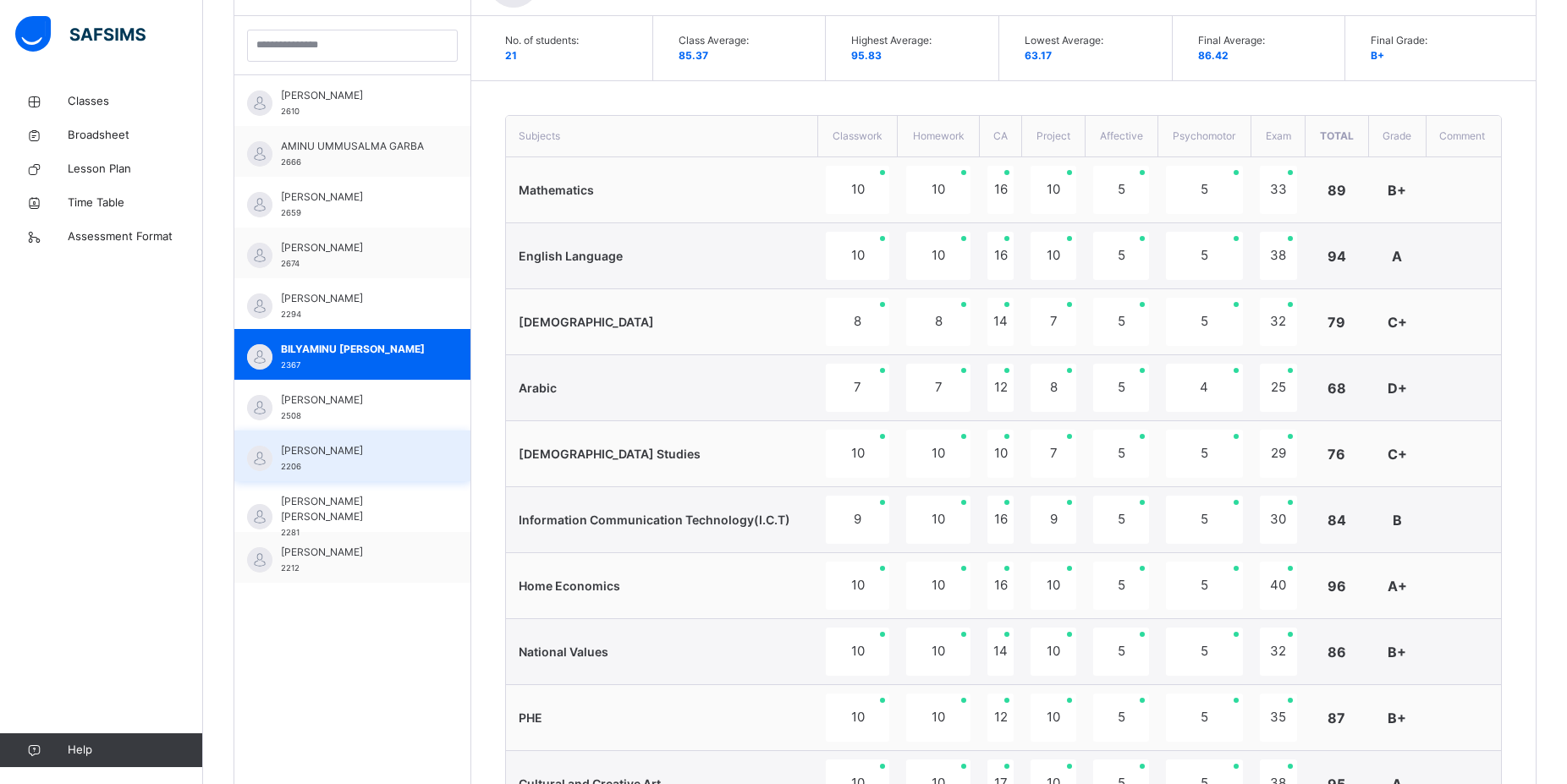click on "HASSAN KHADIJA GARACHI" at bounding box center [356, 451] 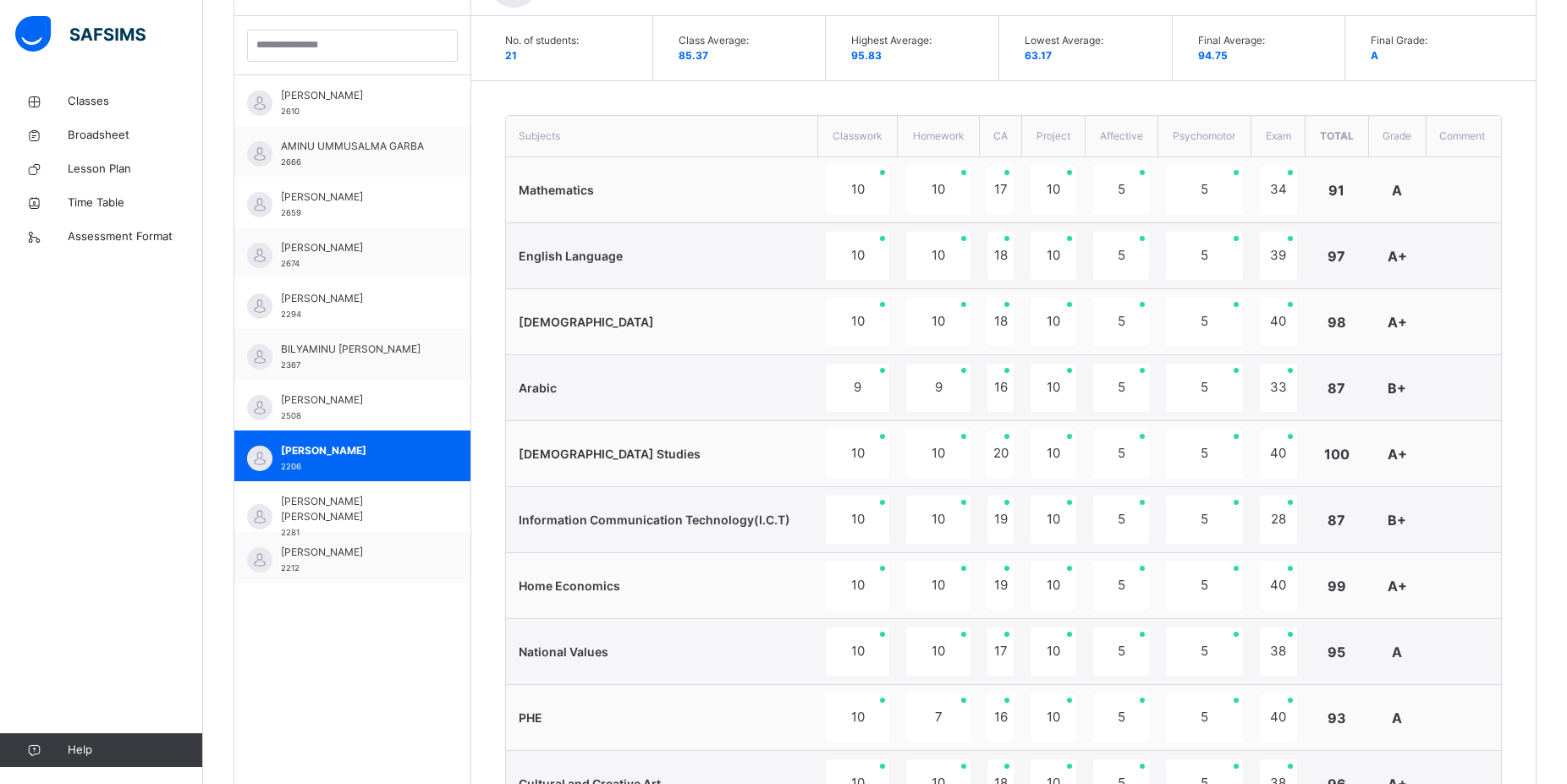 scroll, scrollTop: 923, scrollLeft: 0, axis: vertical 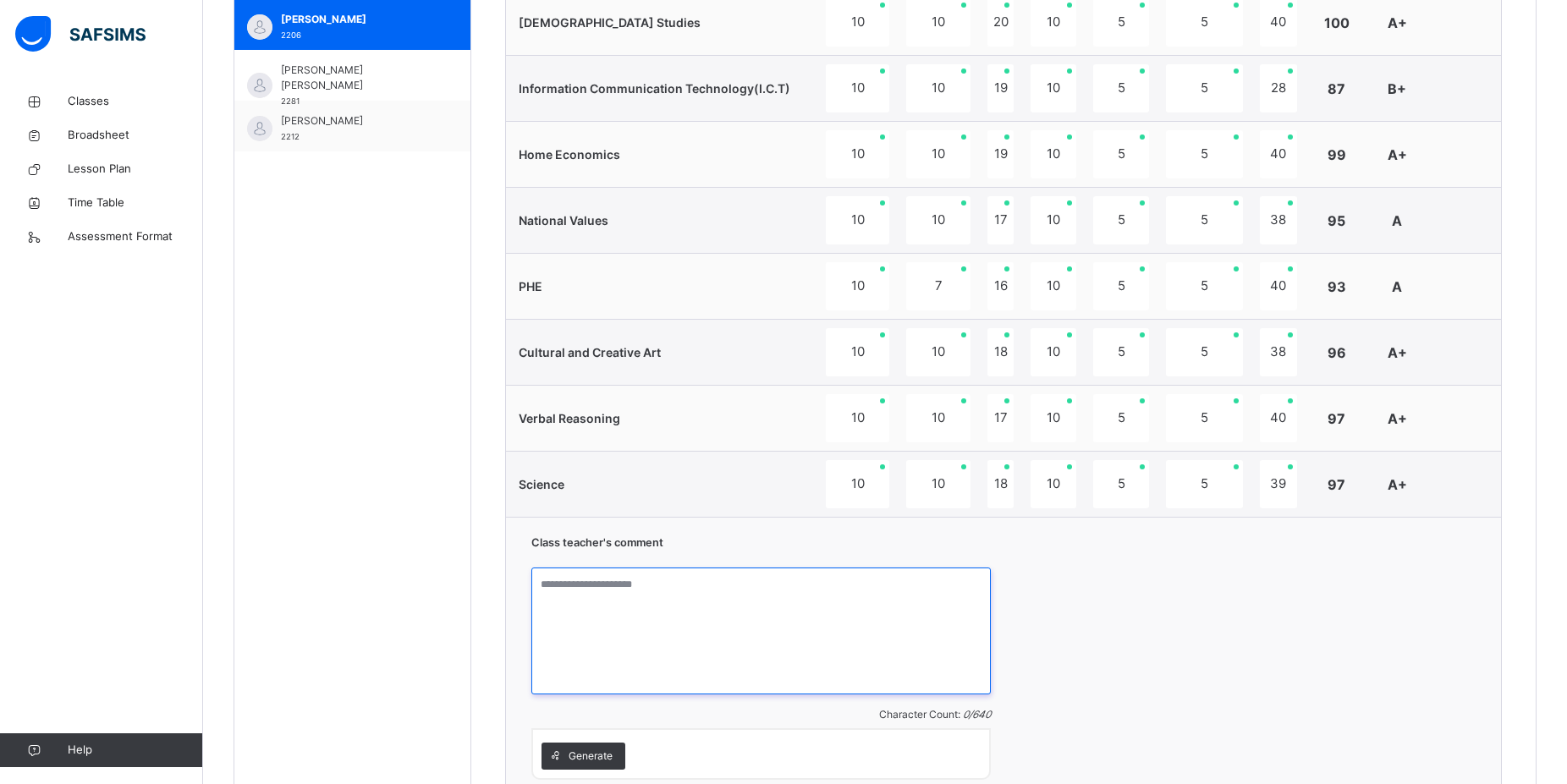 click at bounding box center (761, 631) 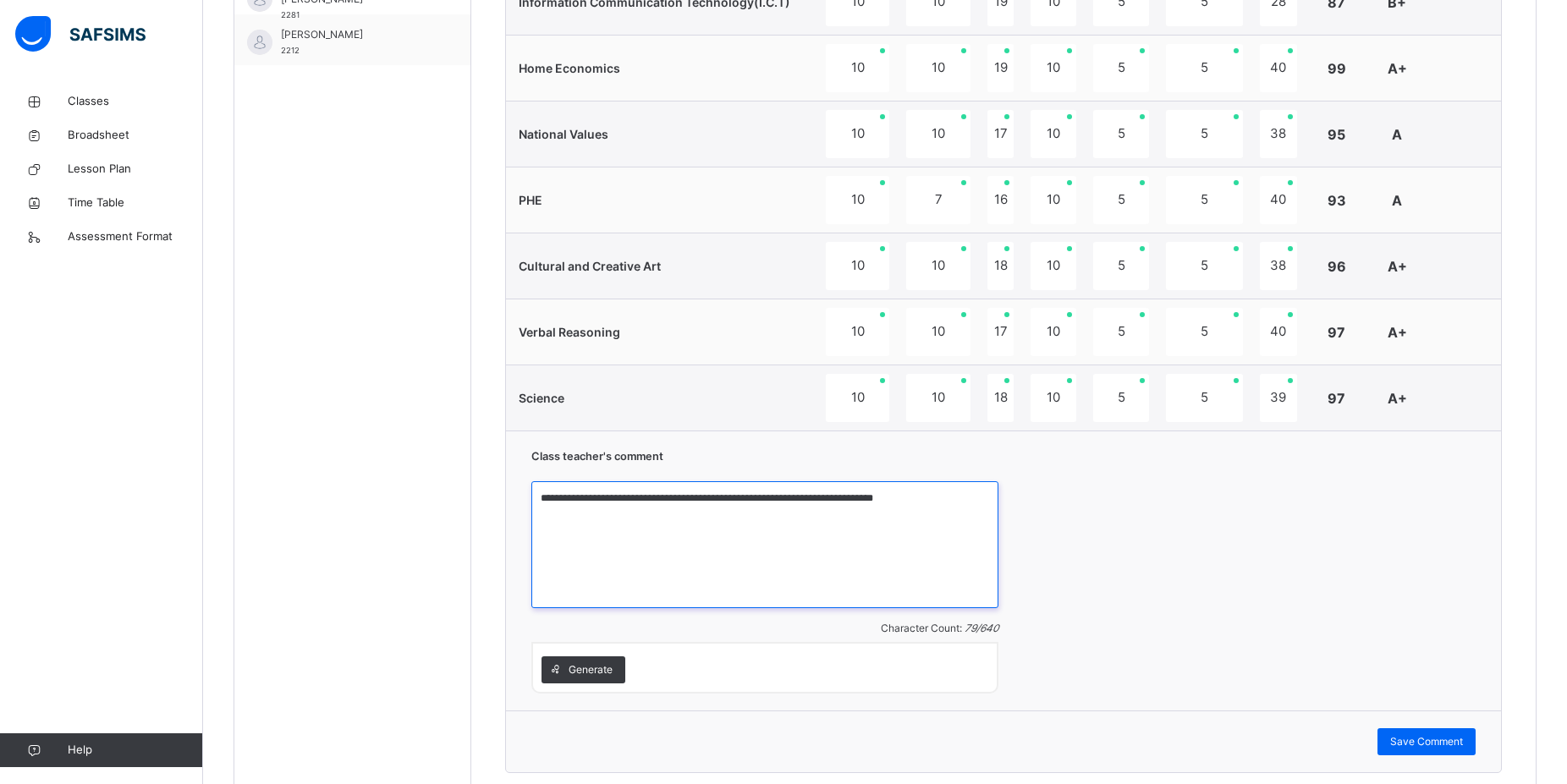 scroll, scrollTop: 1081, scrollLeft: 0, axis: vertical 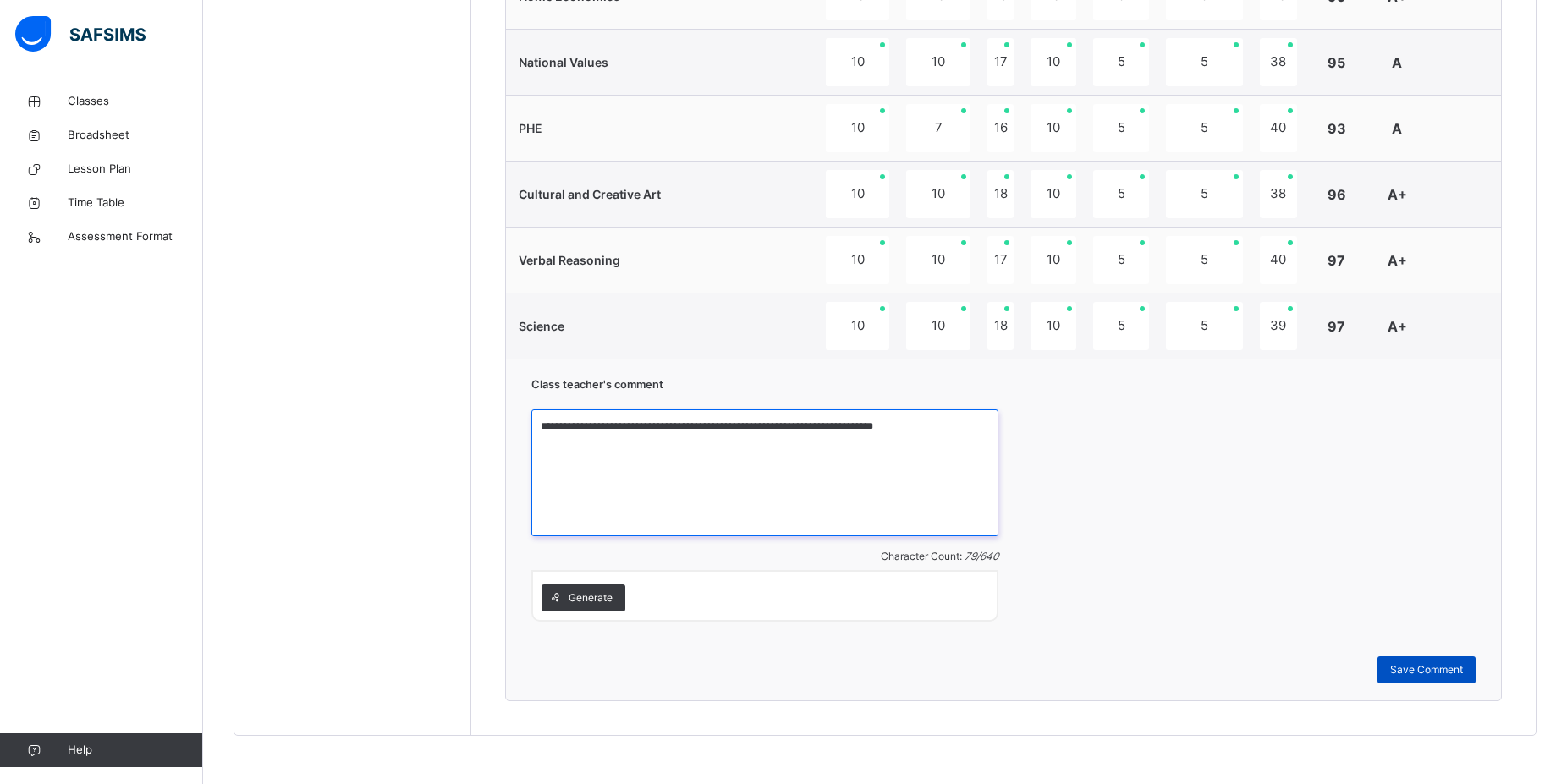 type on "**********" 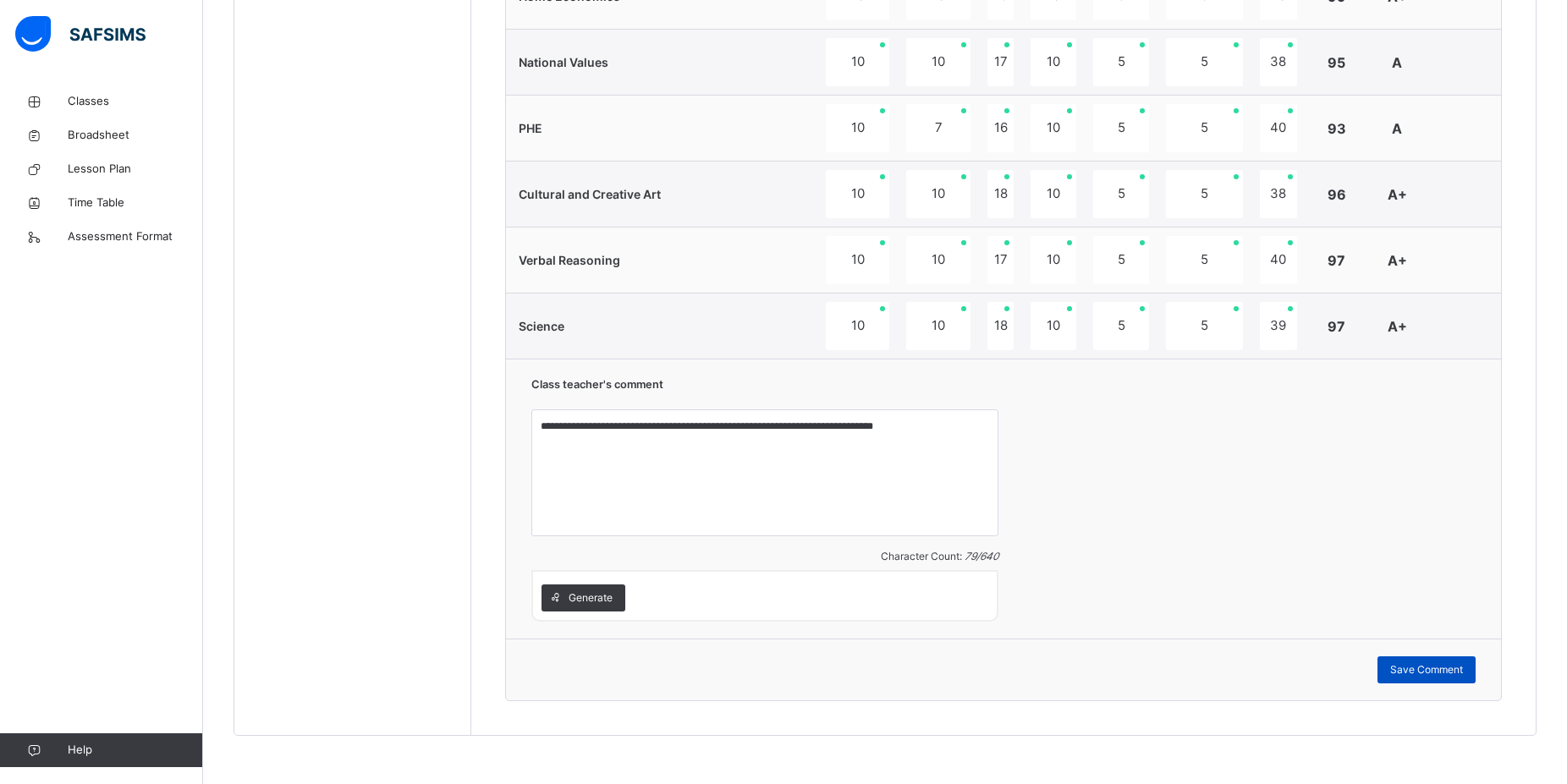click on "Save Comment" at bounding box center (1427, 670) 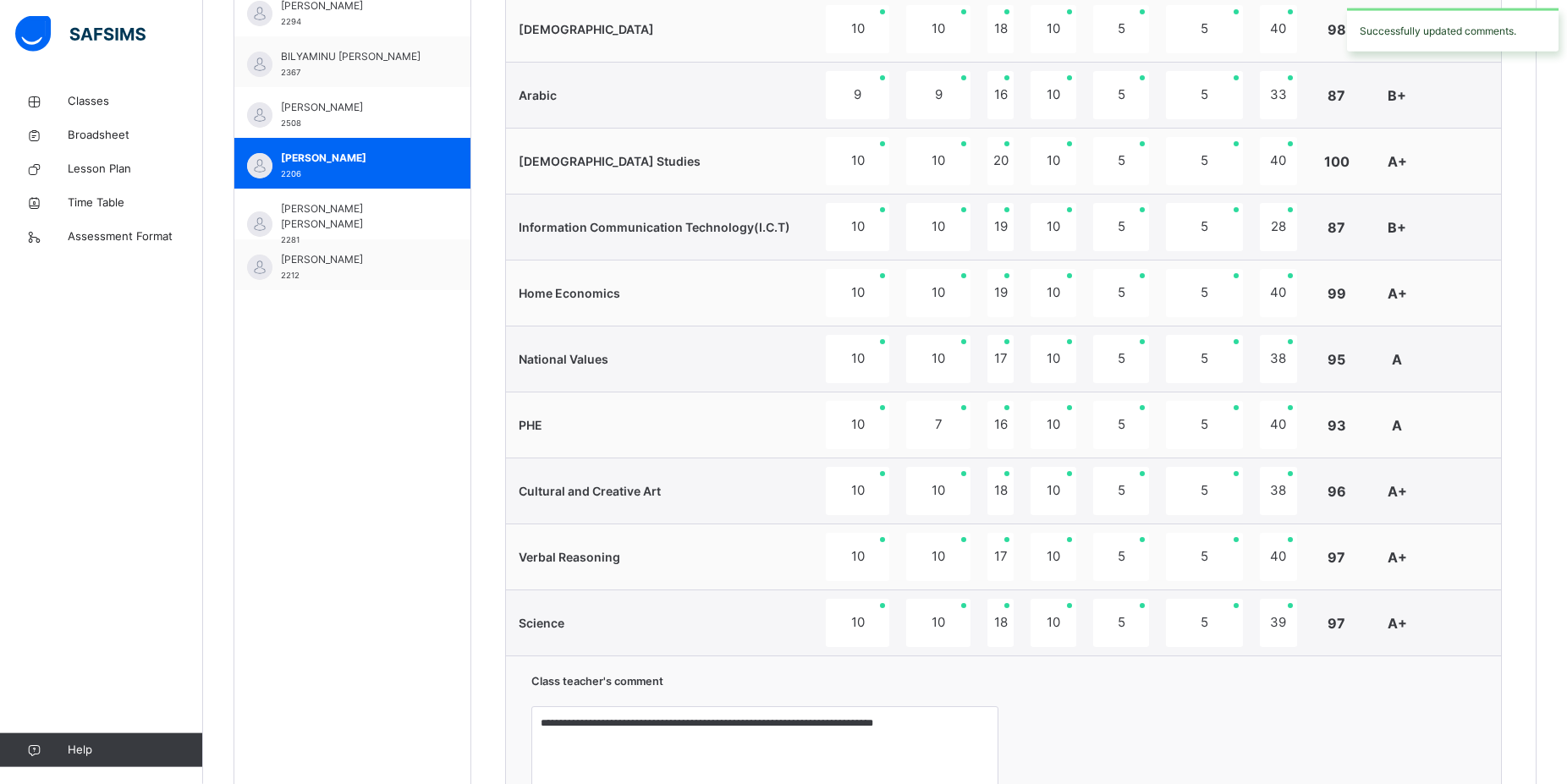 scroll, scrollTop: 650, scrollLeft: 0, axis: vertical 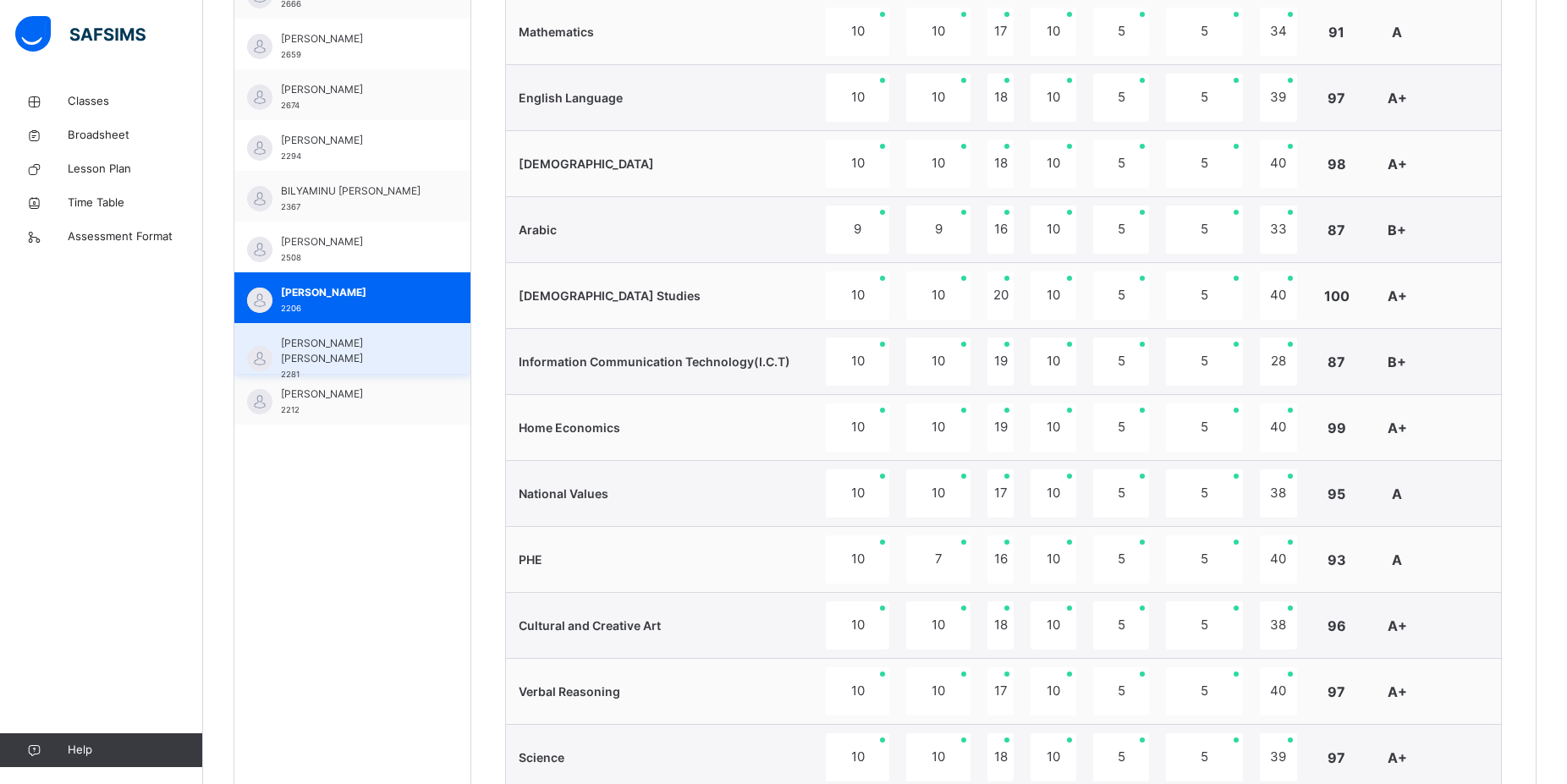 click on "IBRAHIM ADAM JALO" at bounding box center [356, 351] 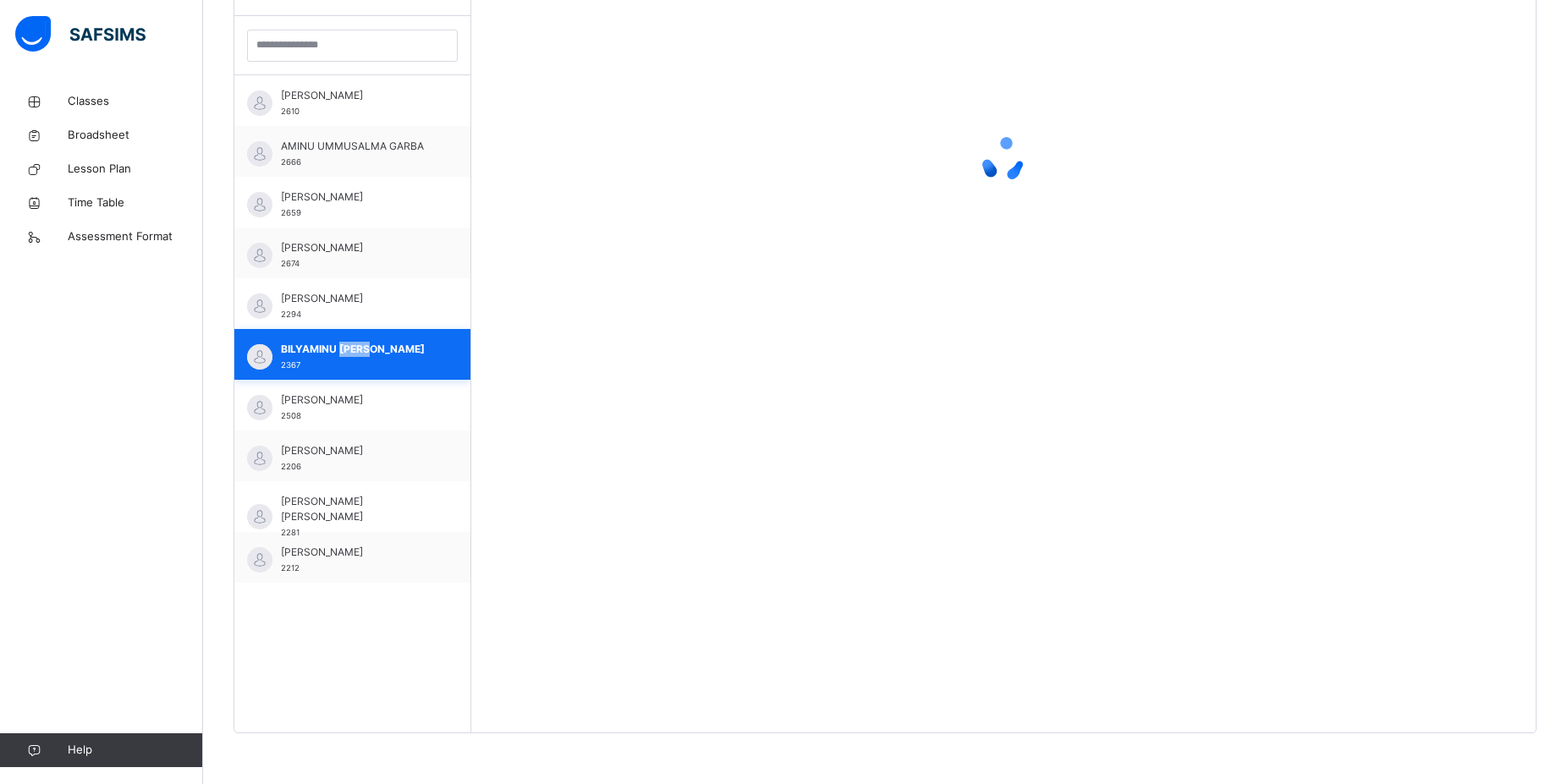 scroll, scrollTop: 491, scrollLeft: 0, axis: vertical 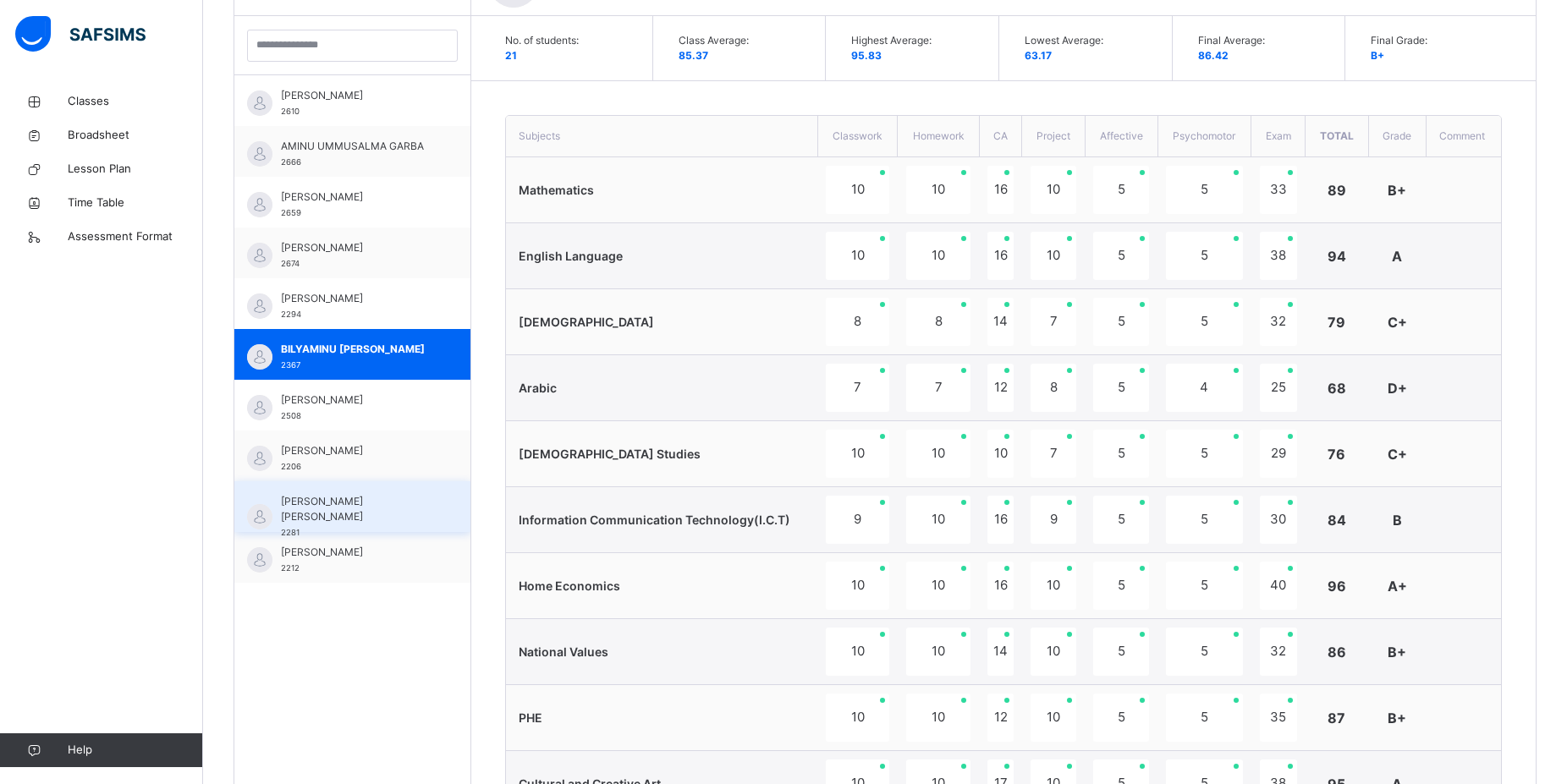 click on "IBRAHIM ADAM JALO" at bounding box center (356, 509) 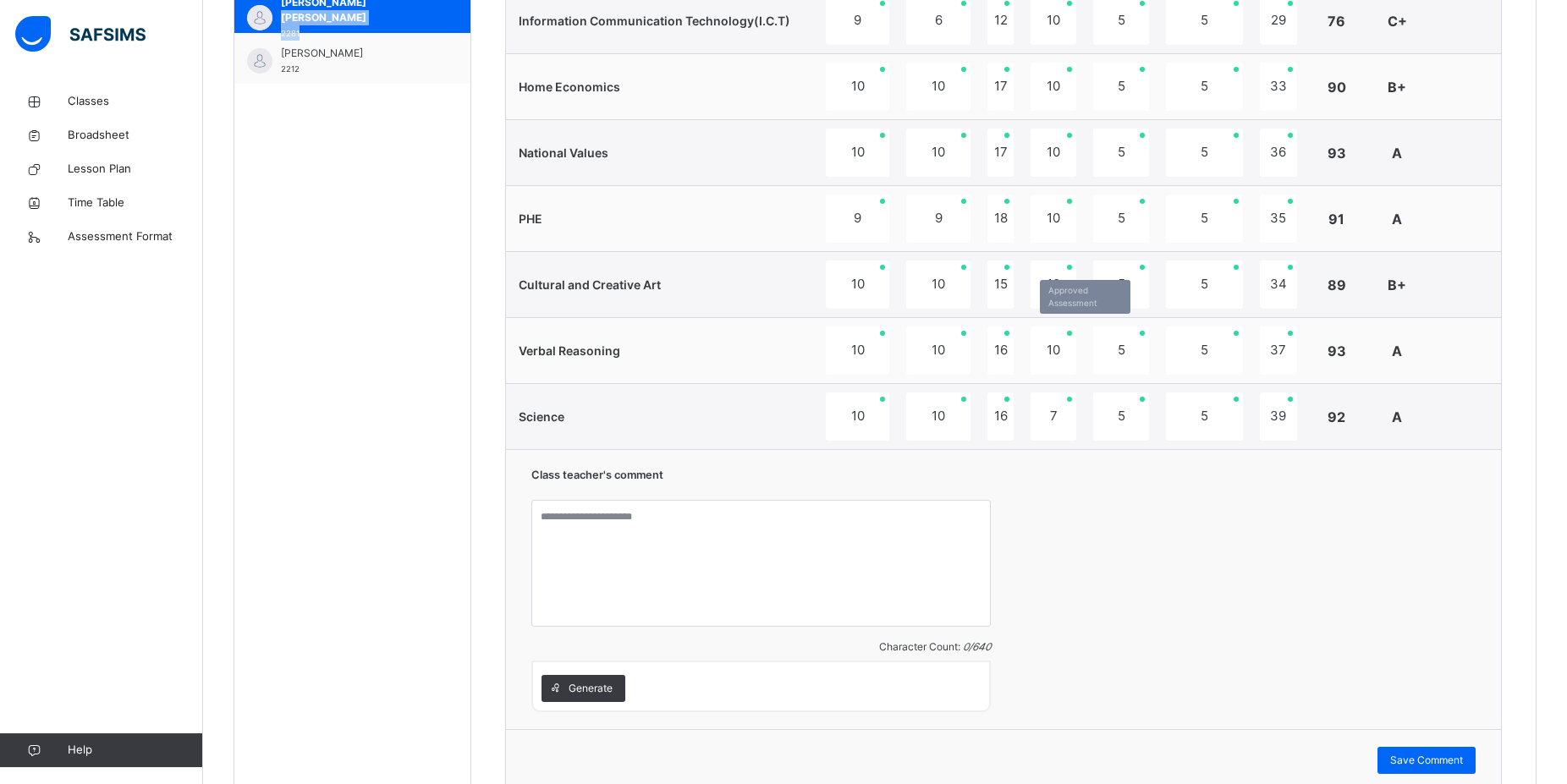 scroll, scrollTop: 1081, scrollLeft: 0, axis: vertical 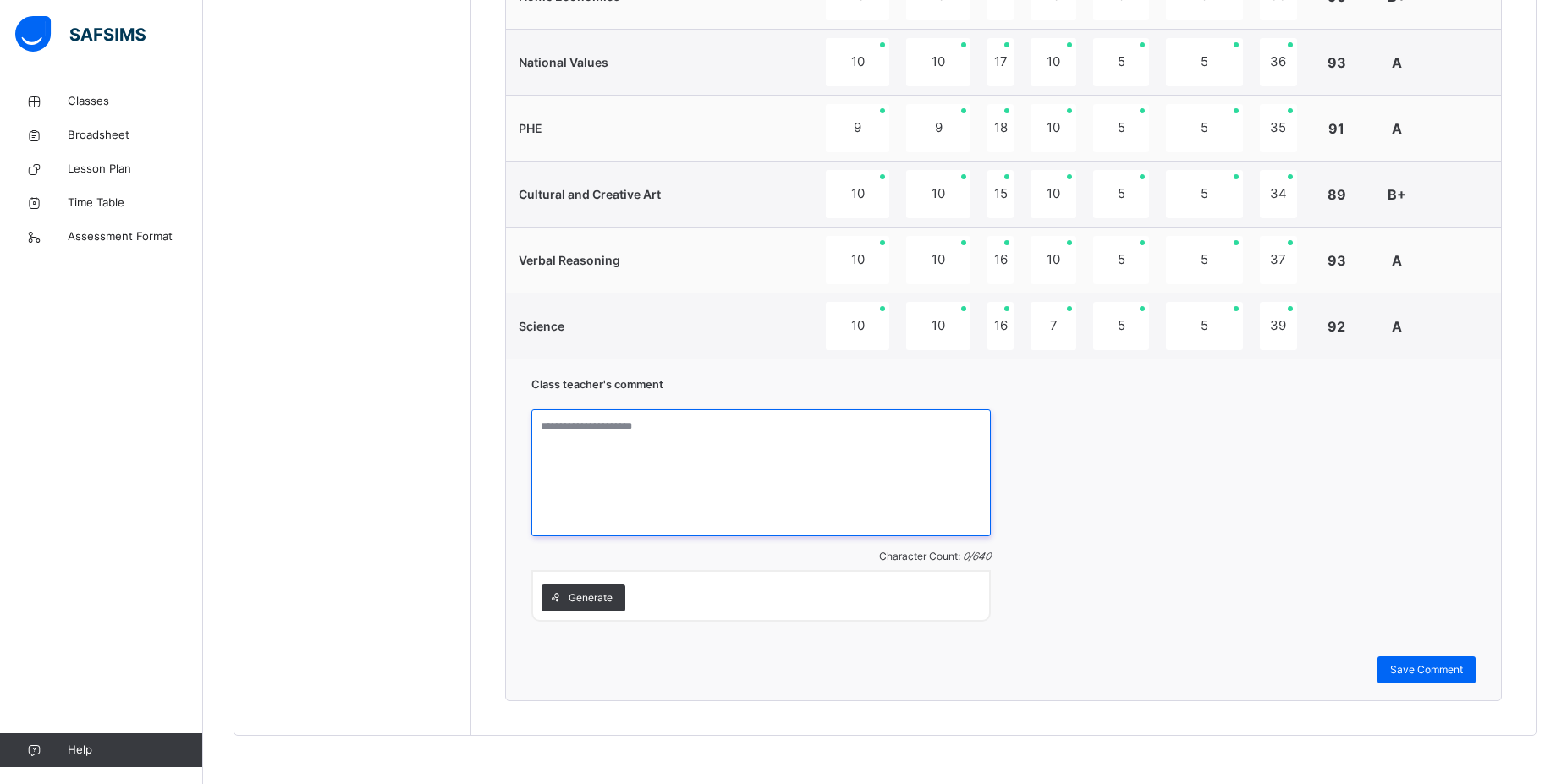 click at bounding box center (761, 473) 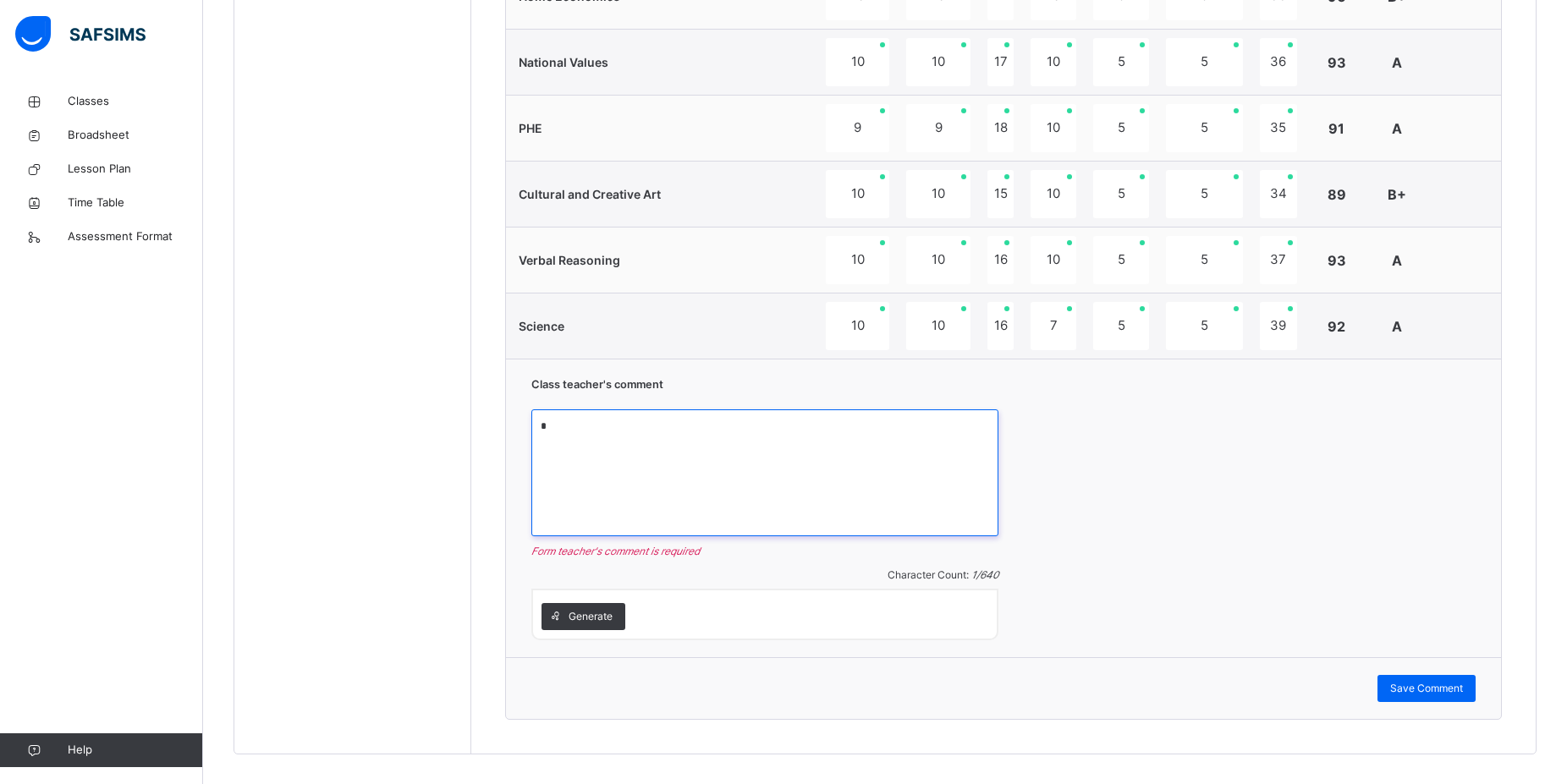 drag, startPoint x: 536, startPoint y: 421, endPoint x: 649, endPoint y: 447, distance: 115.95258 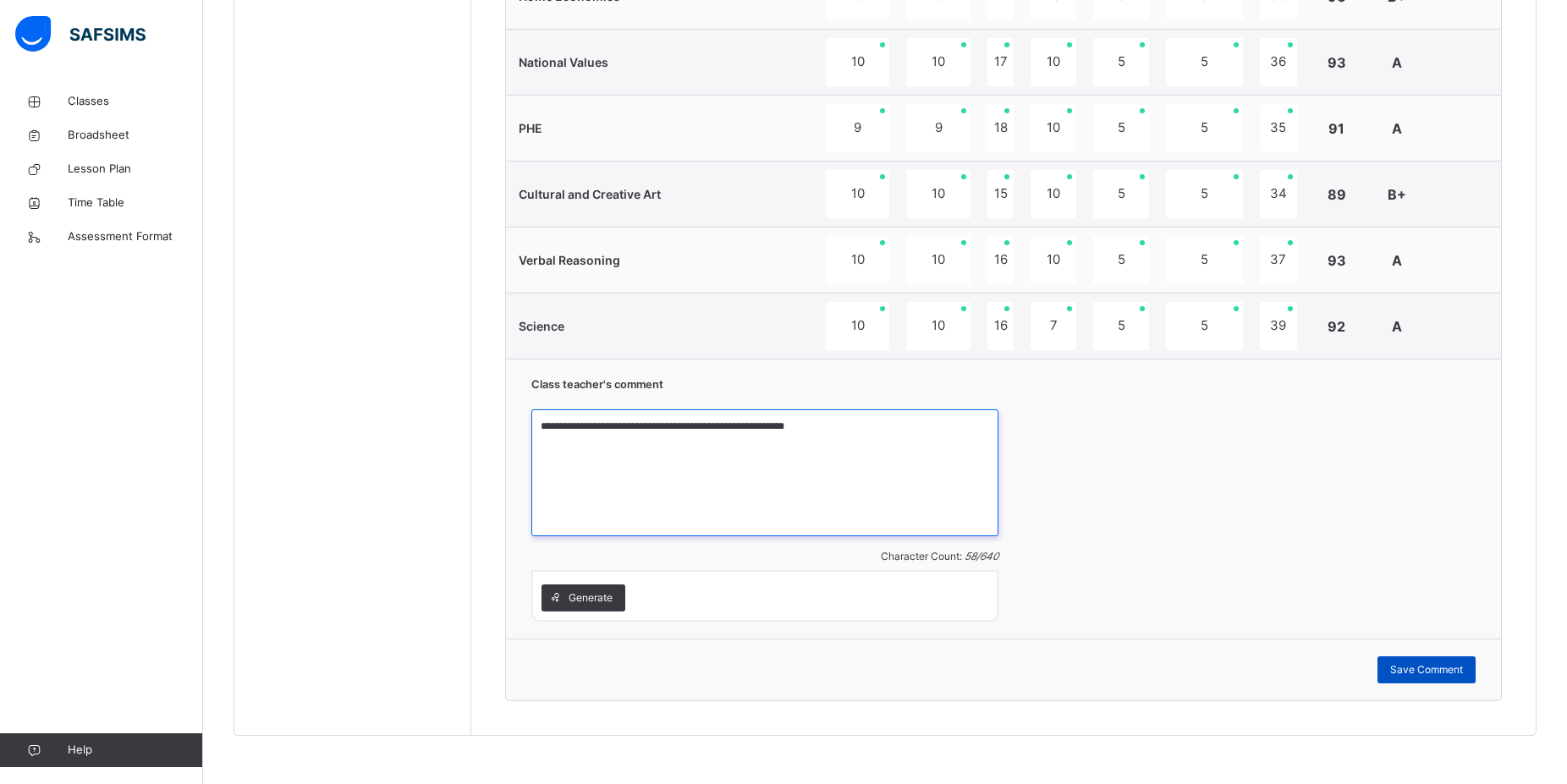 type on "**********" 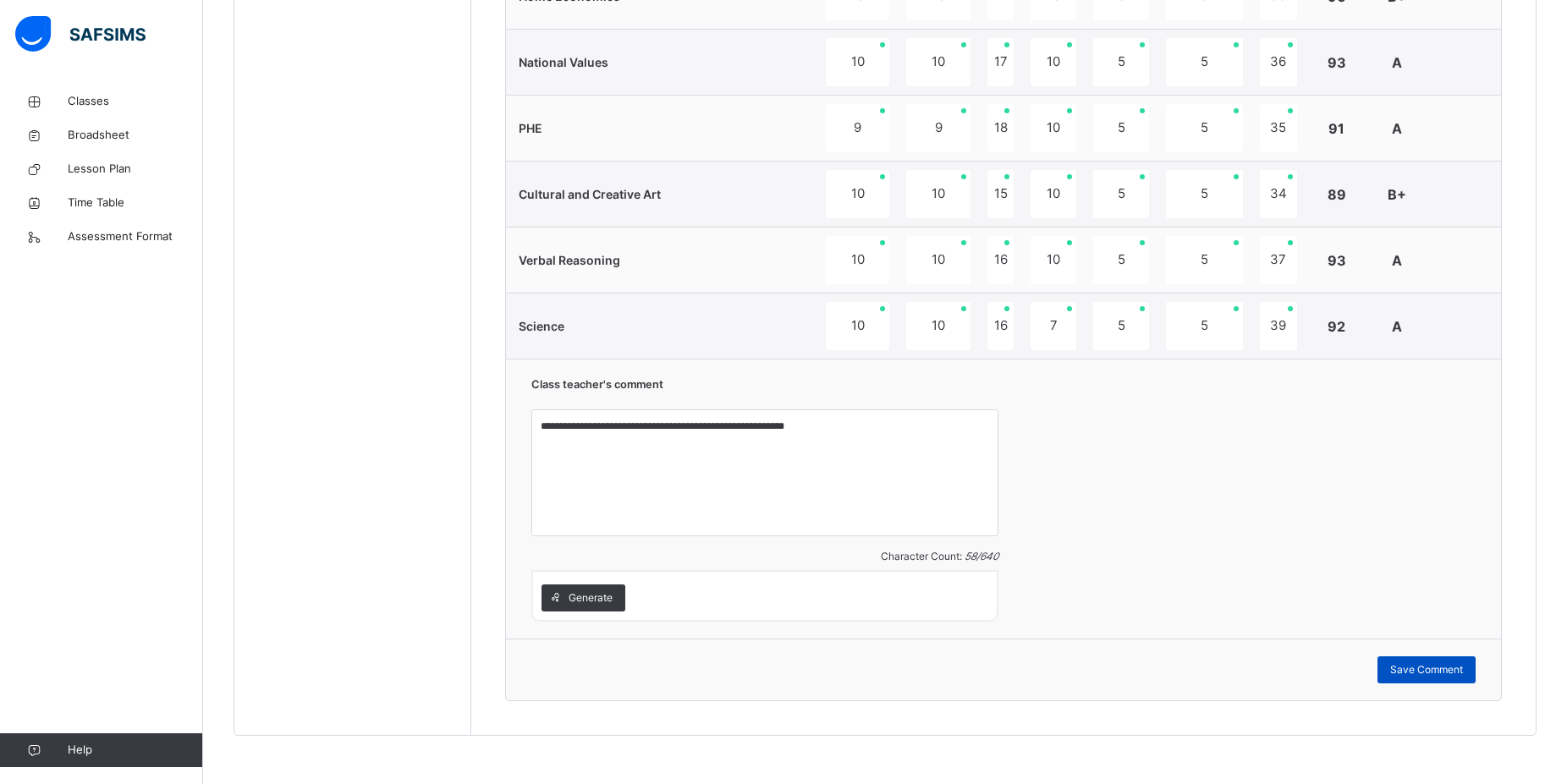 click on "Save Comment" at bounding box center (1427, 670) 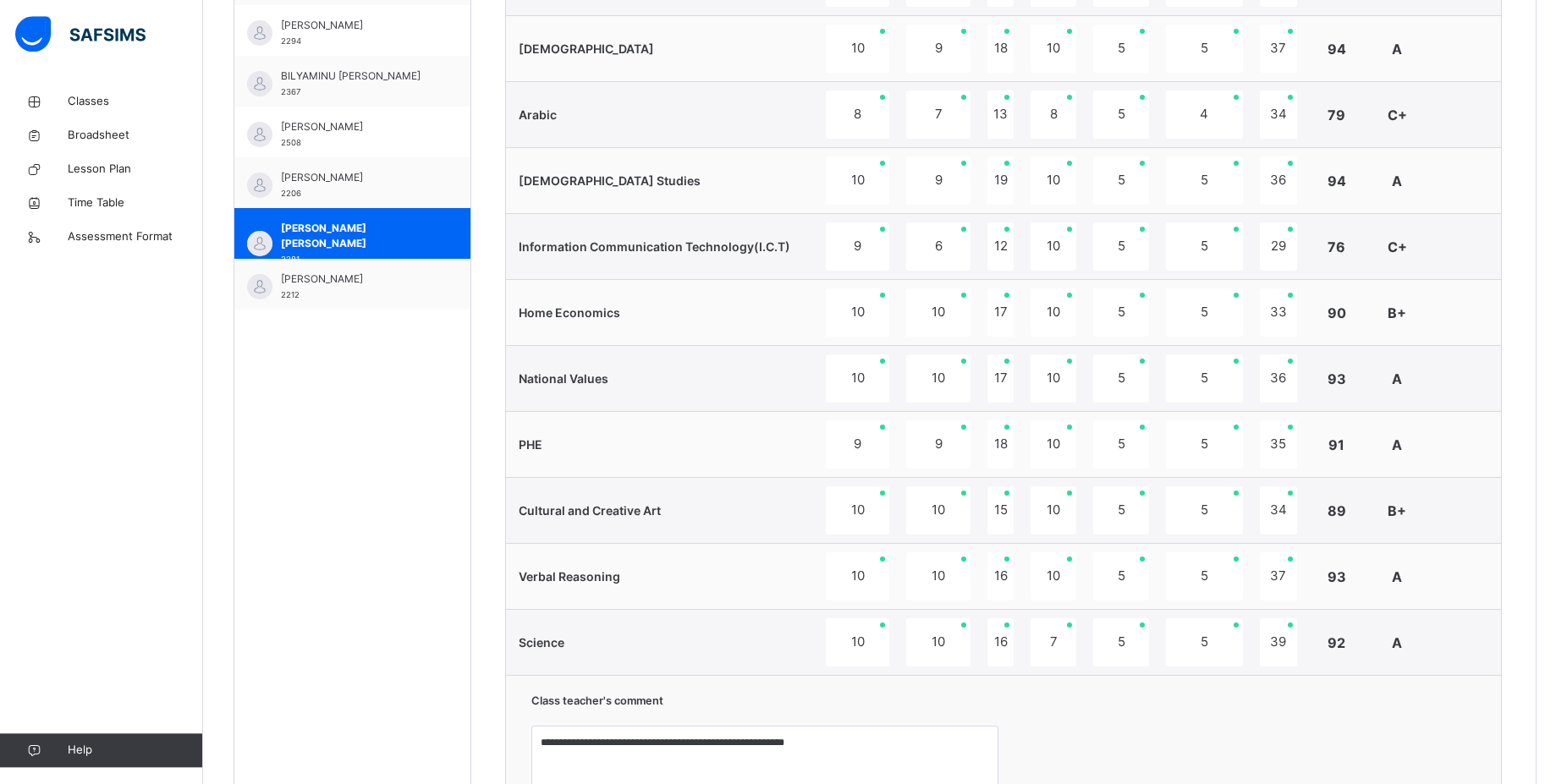 scroll, scrollTop: 736, scrollLeft: 0, axis: vertical 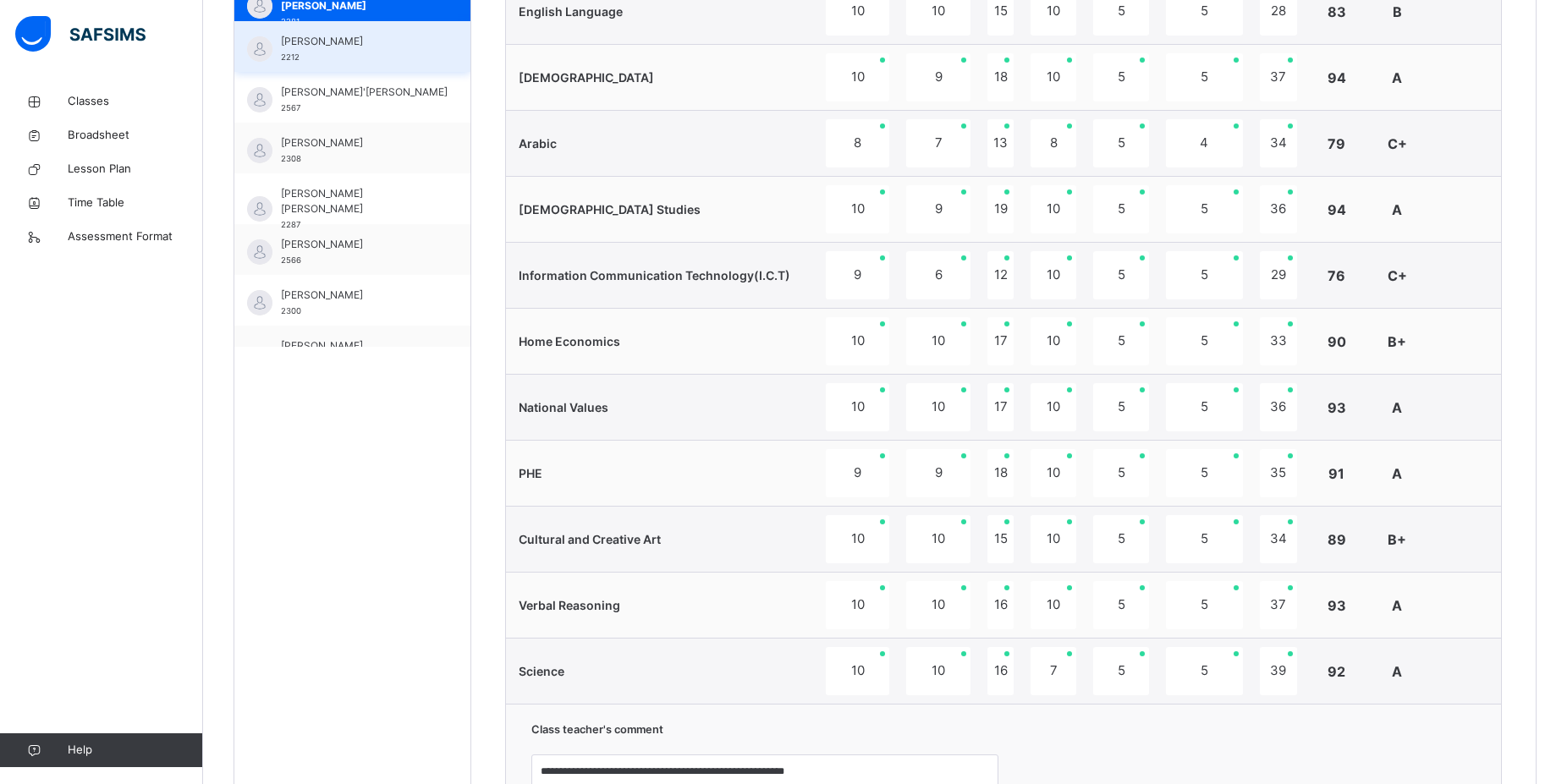 click on "IBRAHIM AMAAN KAMSELEM 2212" at bounding box center [352, 47] 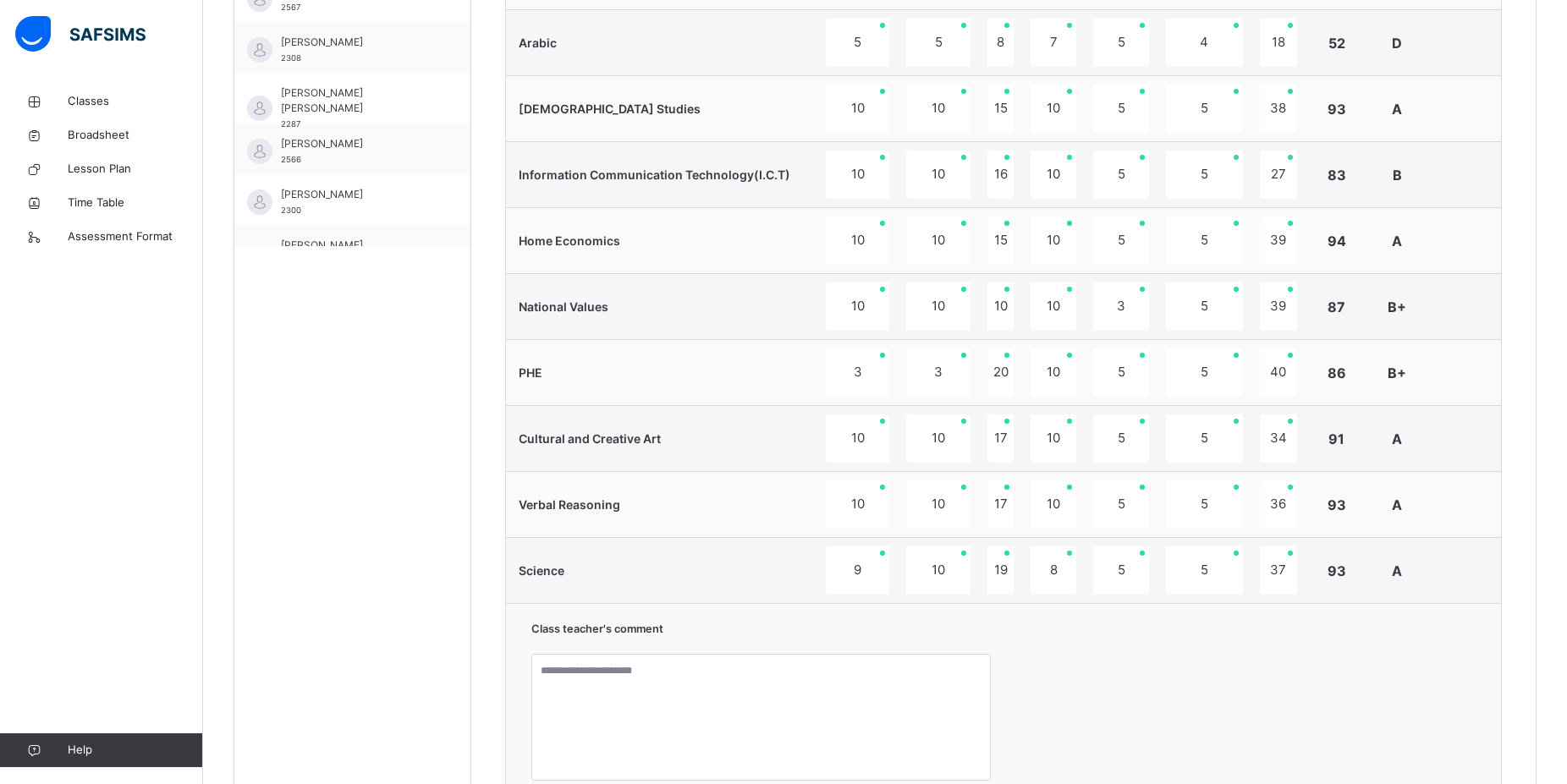 scroll, scrollTop: 1081, scrollLeft: 0, axis: vertical 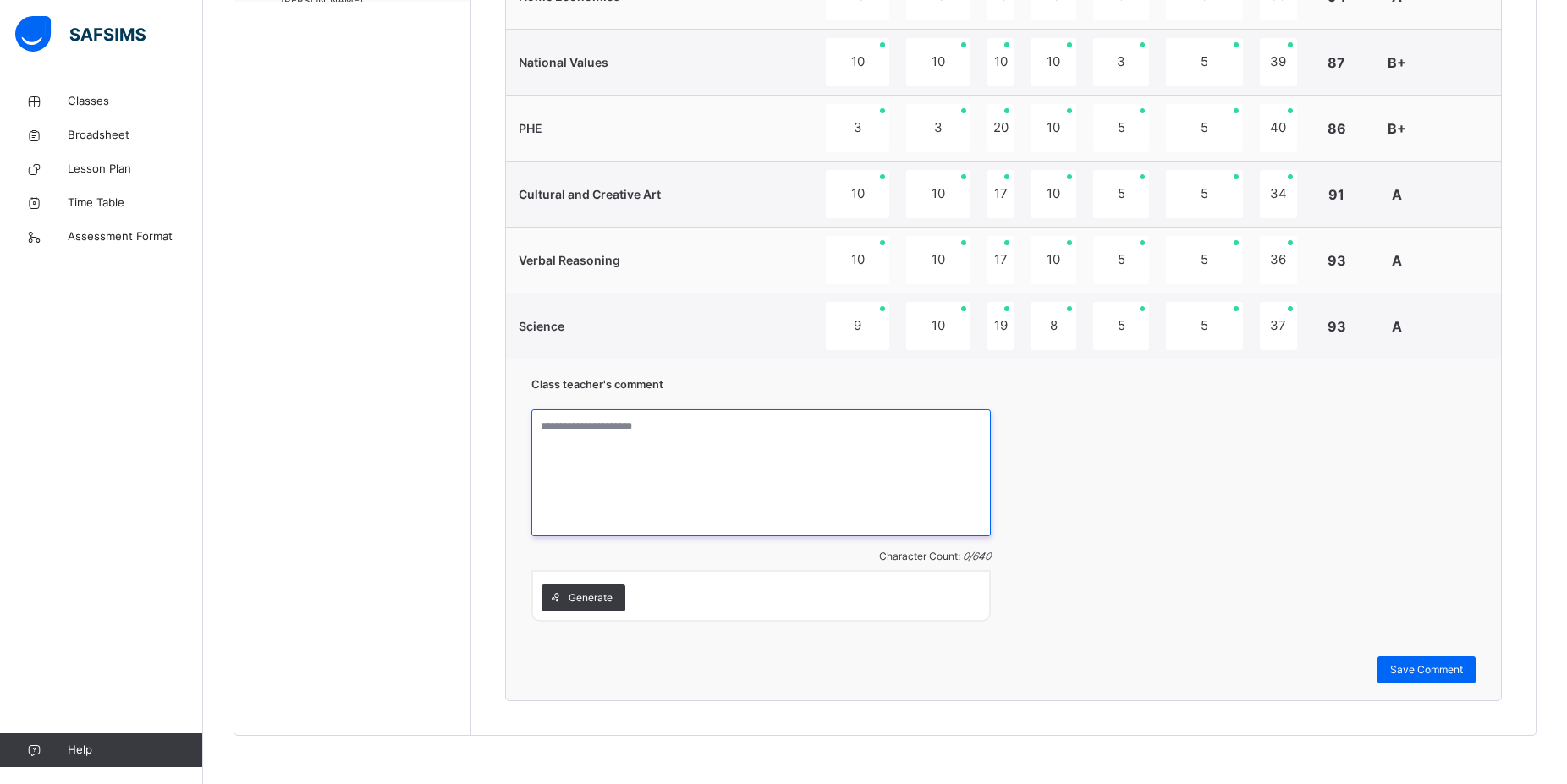 click at bounding box center [761, 473] 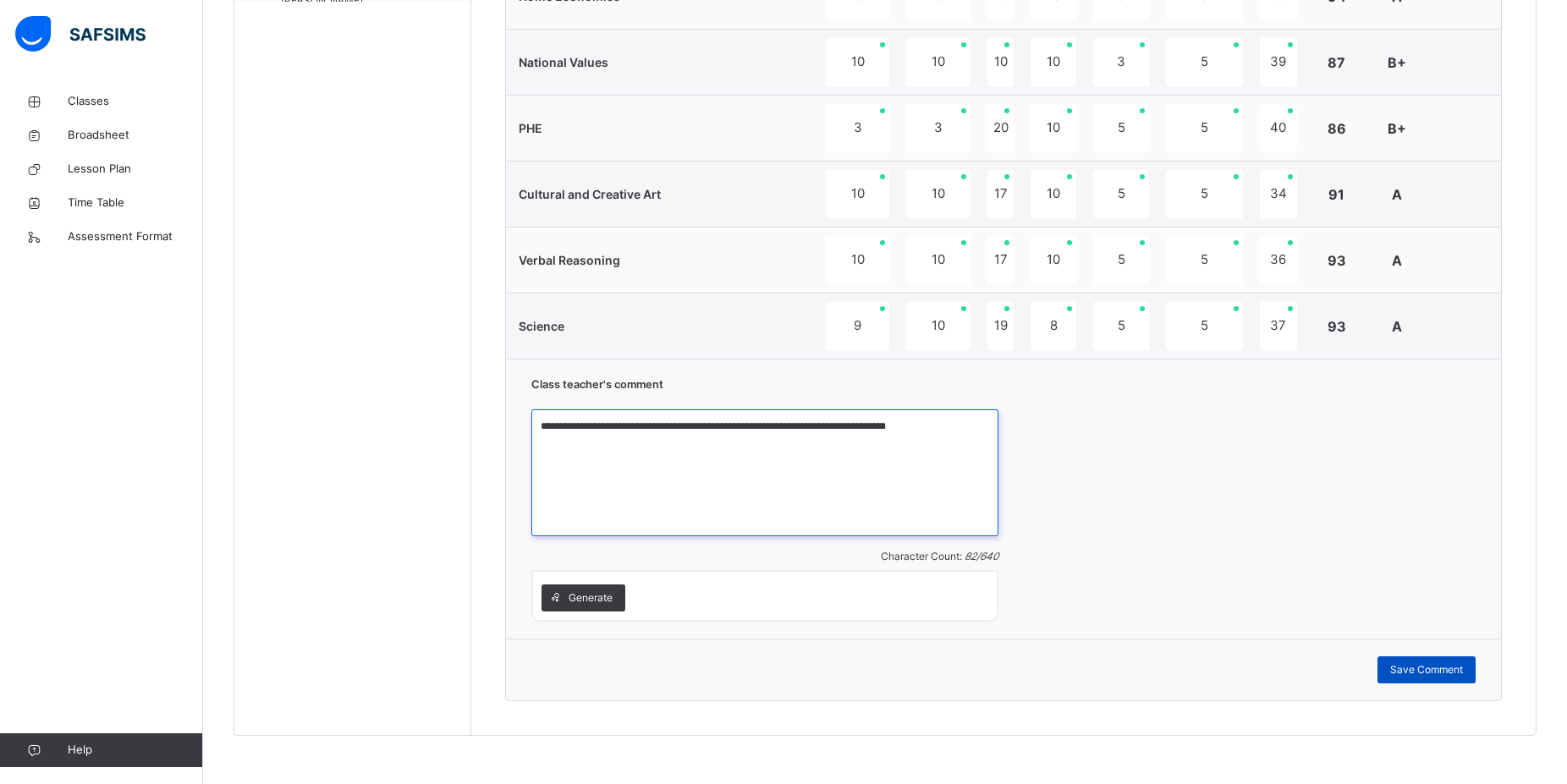 type on "**********" 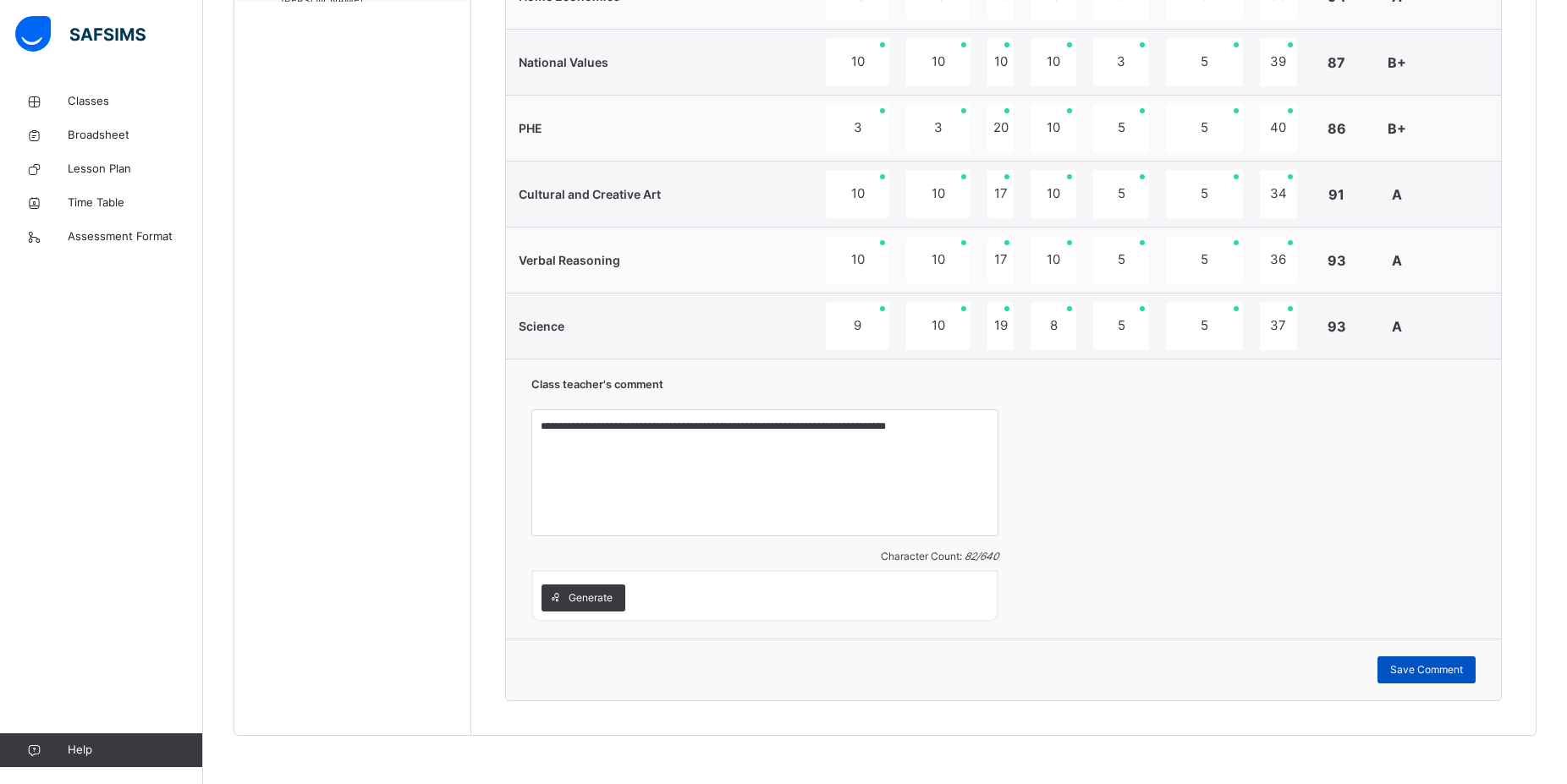 click on "Save Comment" at bounding box center [1427, 670] 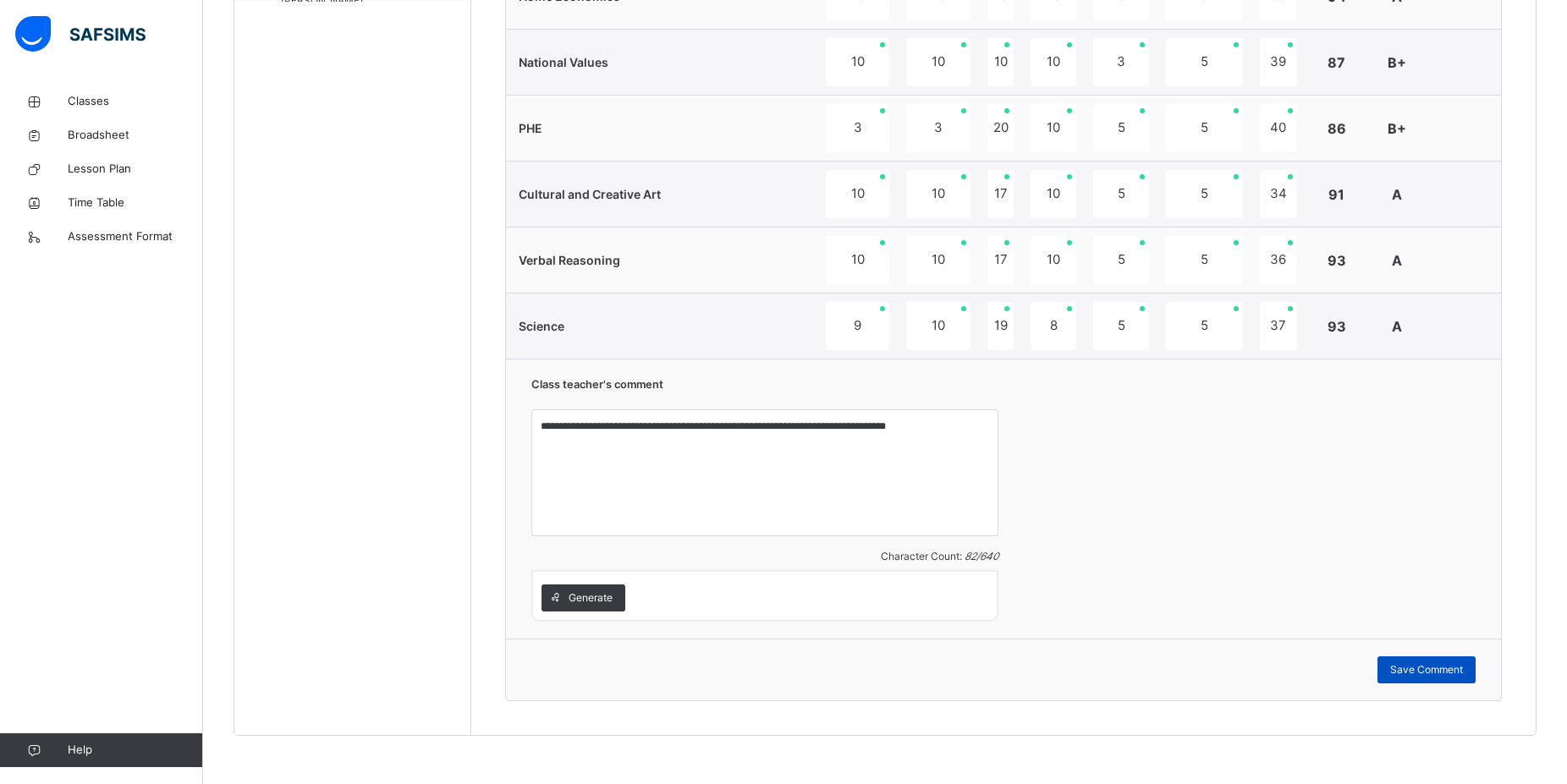 click on "Save Comment" at bounding box center [1427, 670] 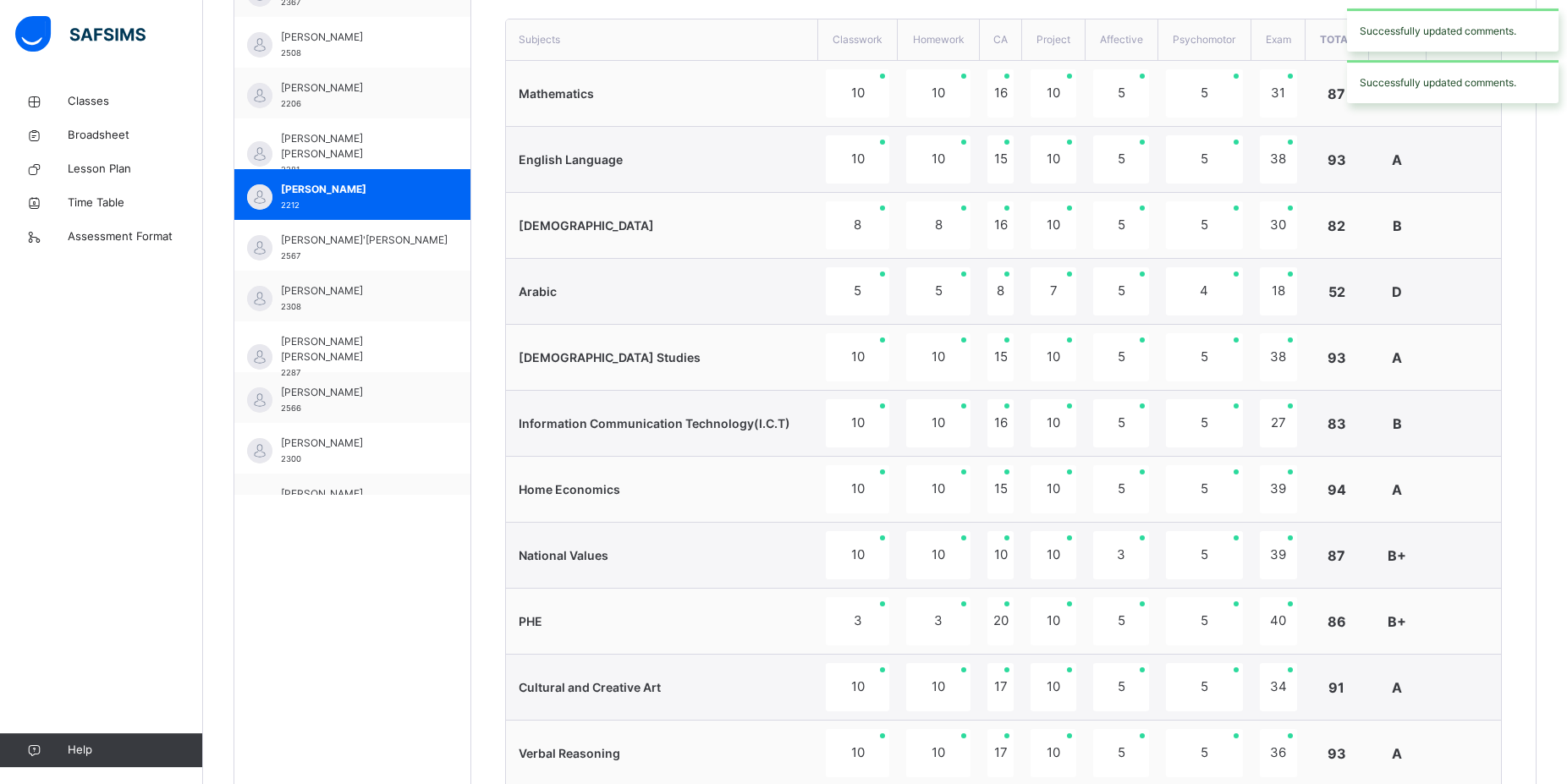 scroll, scrollTop: 563, scrollLeft: 0, axis: vertical 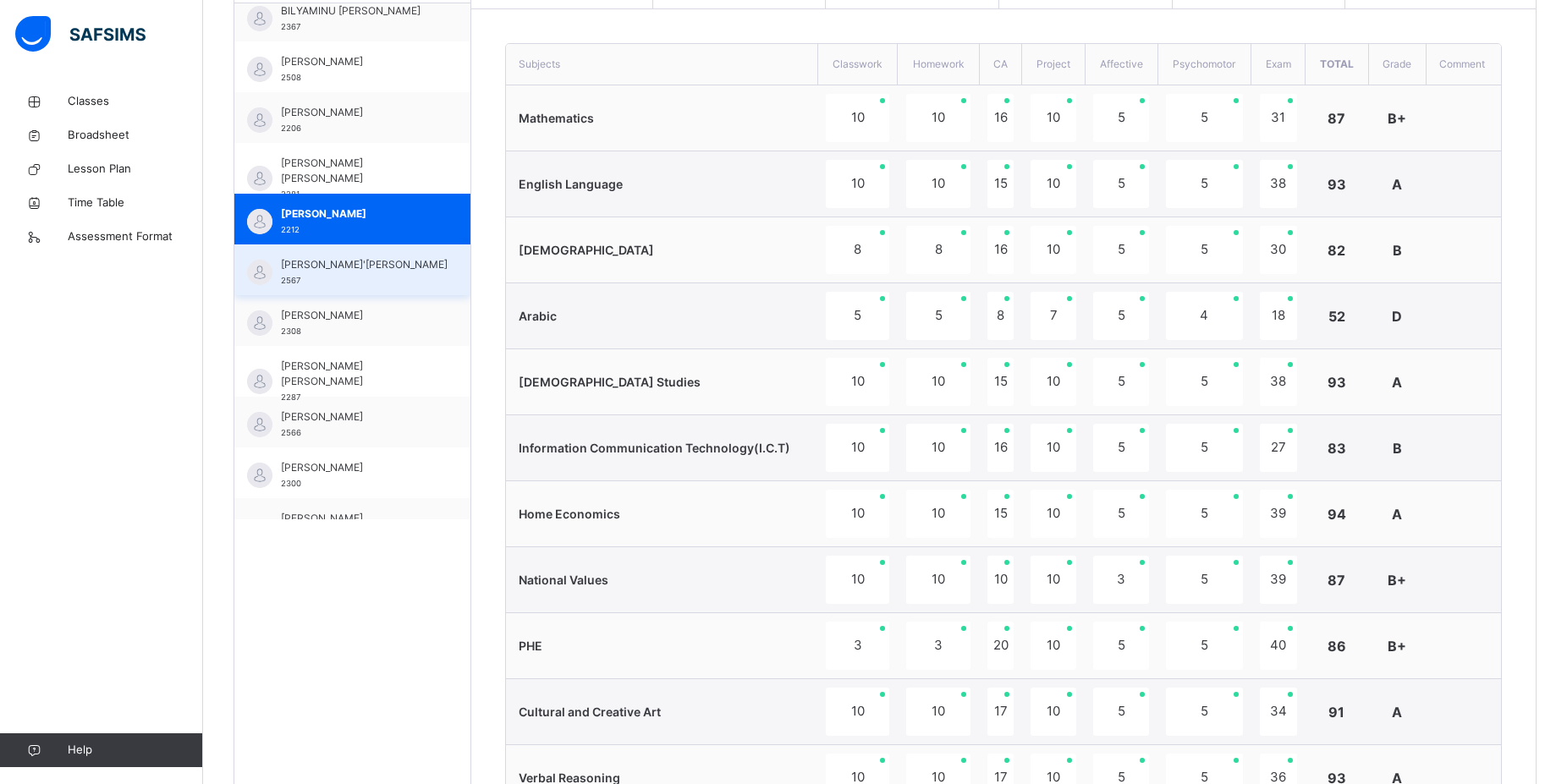 click on "IBRAHIM RABI'AH ABDULLAH" at bounding box center [364, 265] 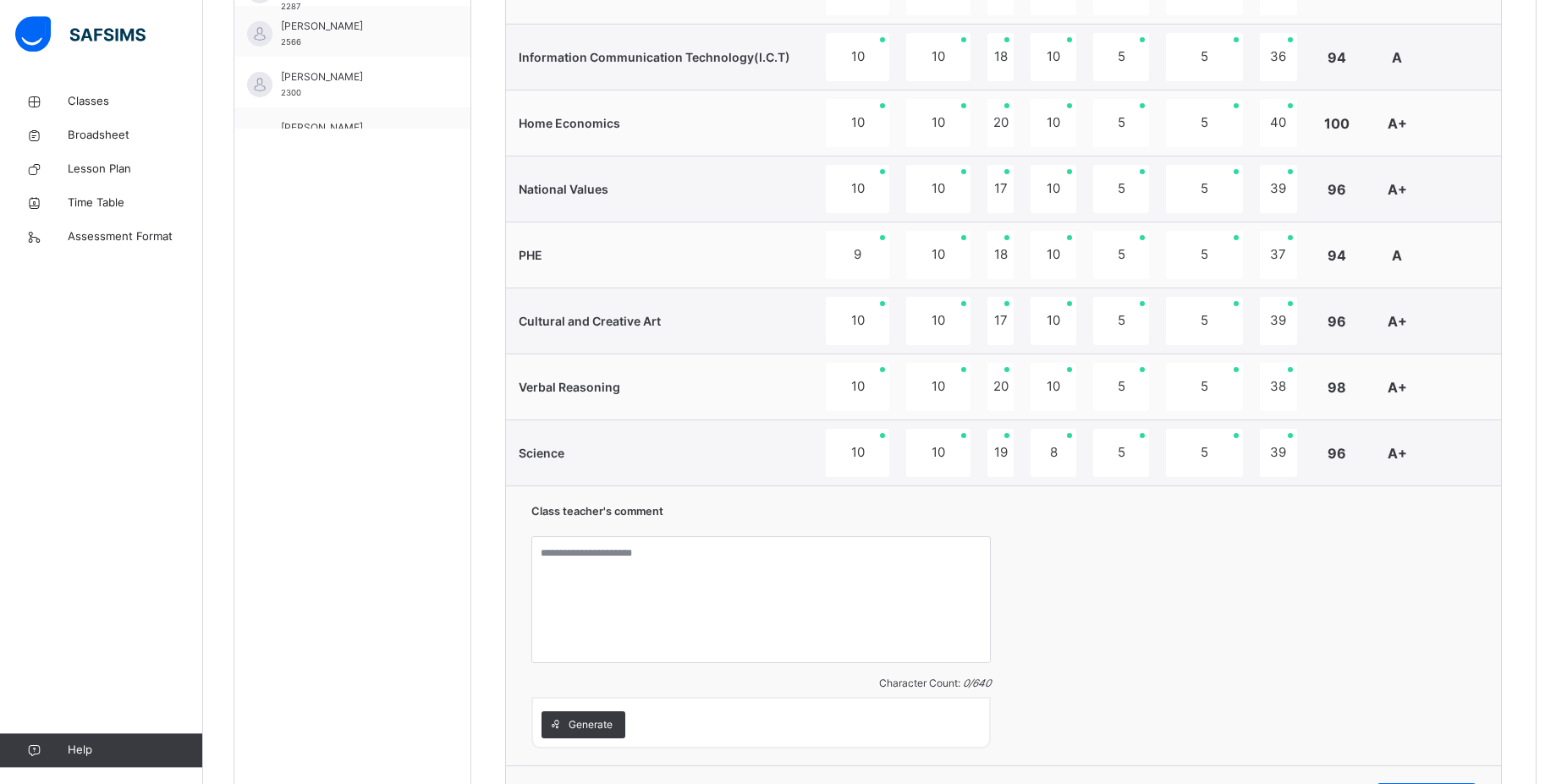 scroll, scrollTop: 1081, scrollLeft: 0, axis: vertical 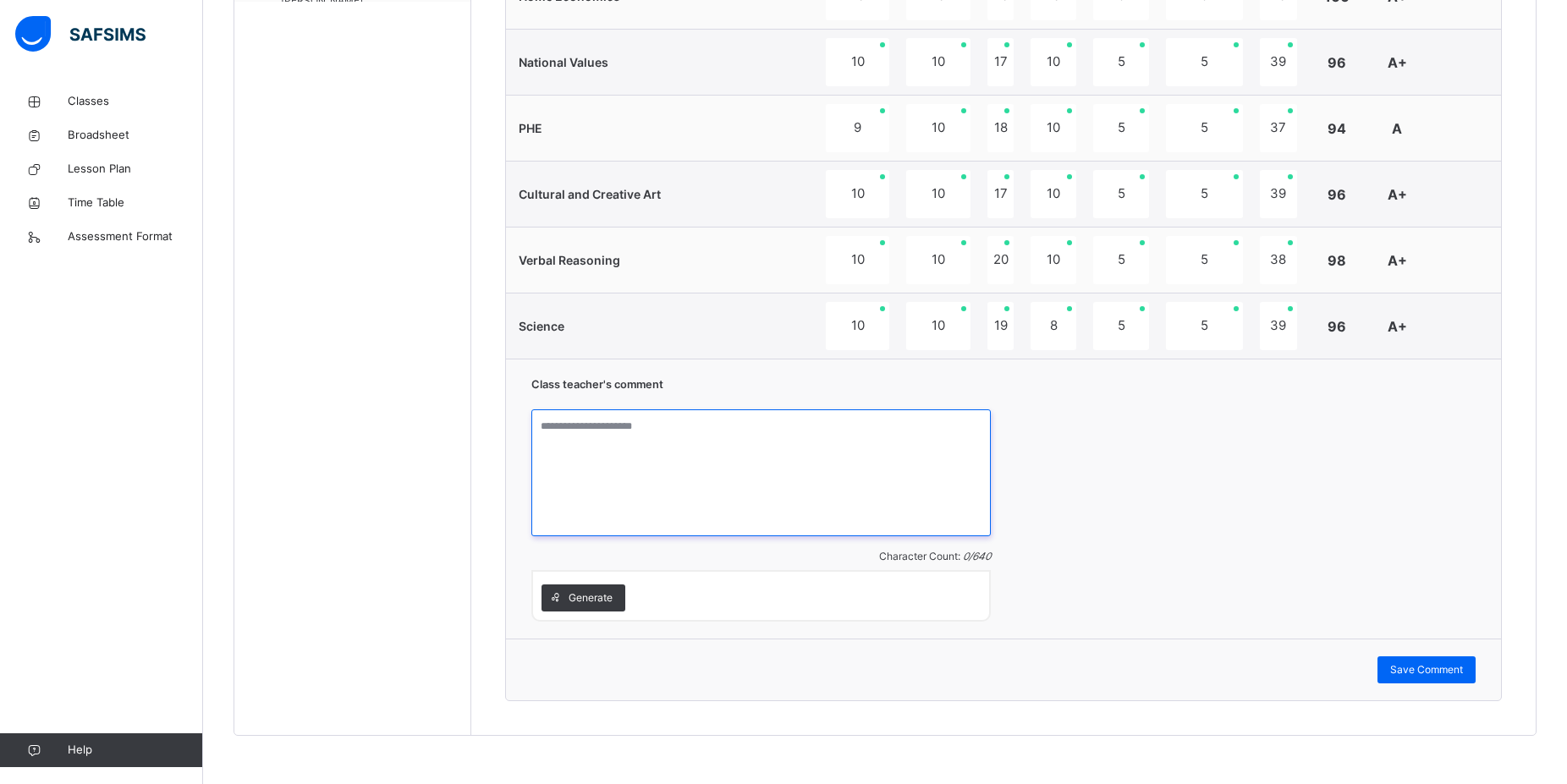click at bounding box center [761, 473] 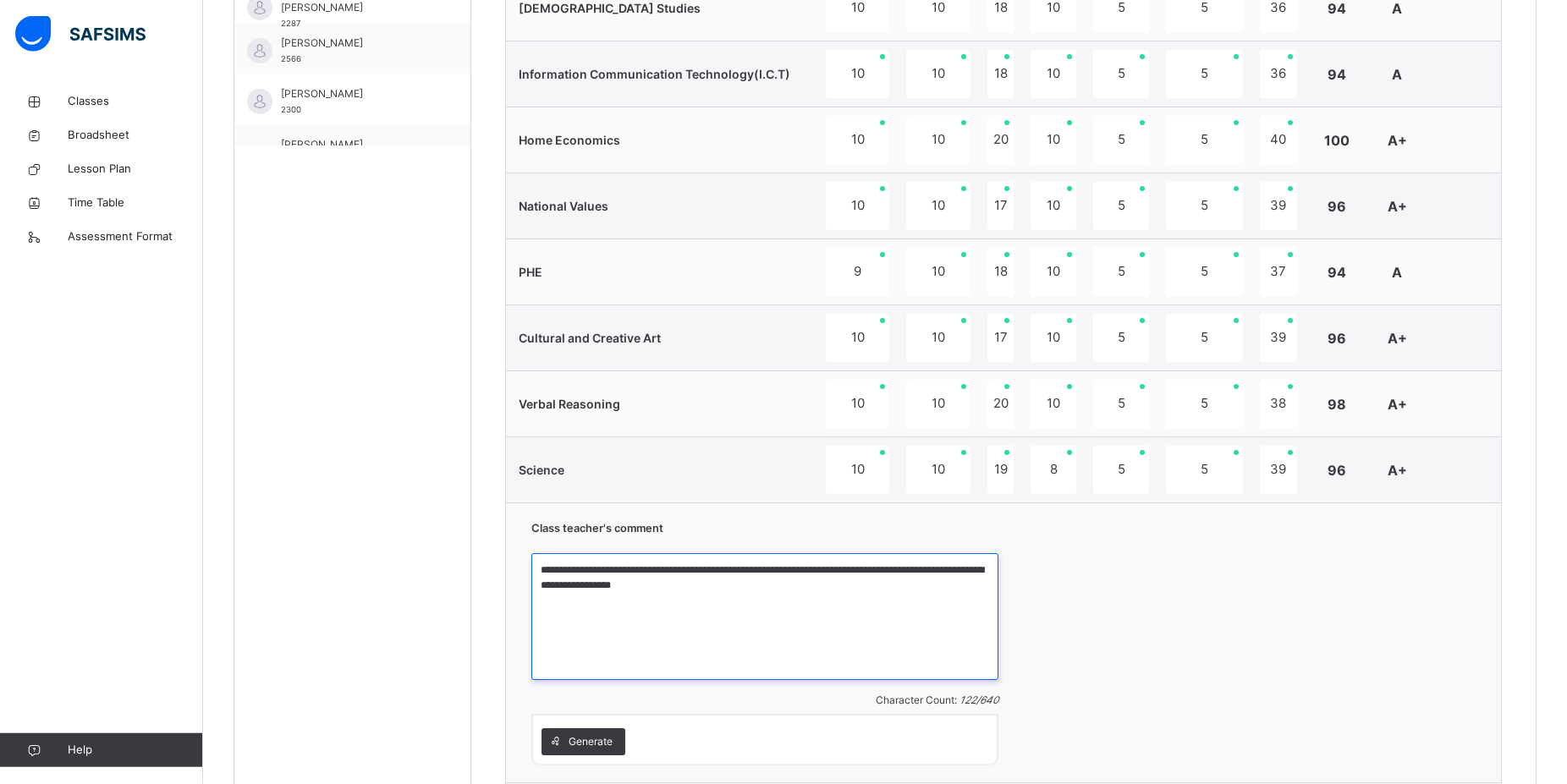 scroll, scrollTop: 1081, scrollLeft: 0, axis: vertical 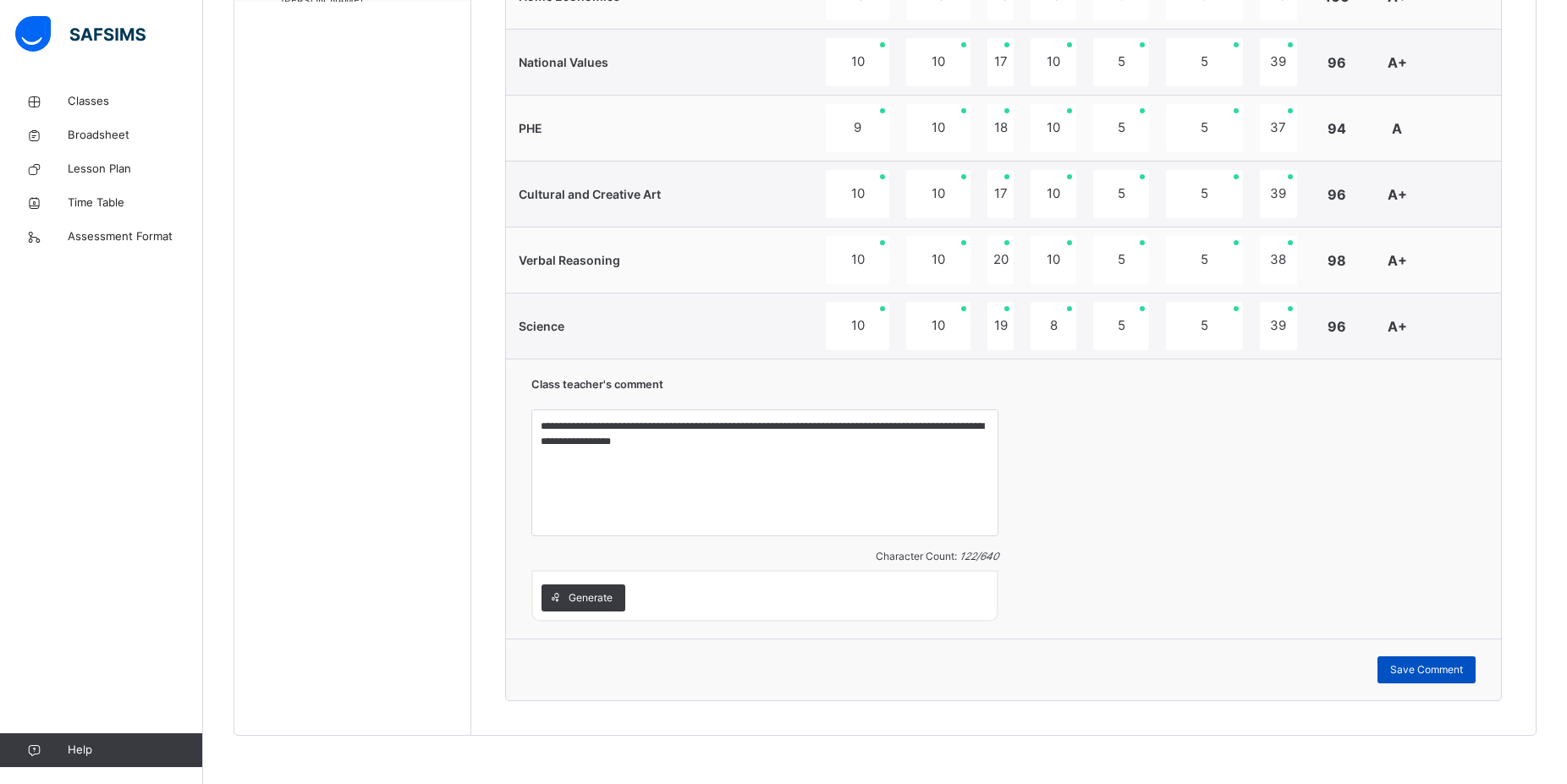 click on "Save Comment" at bounding box center (1427, 670) 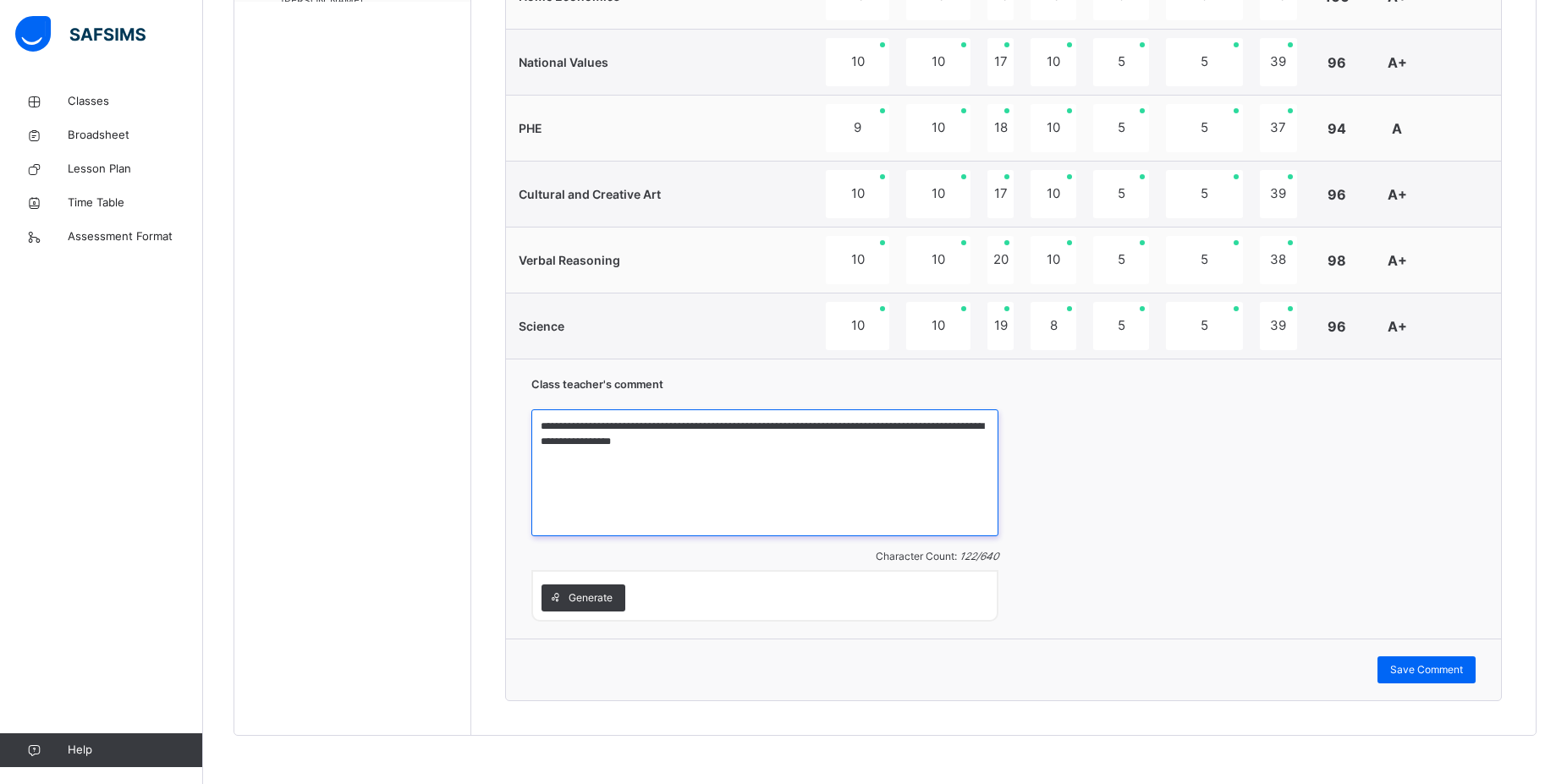 drag, startPoint x: 719, startPoint y: 429, endPoint x: 538, endPoint y: 420, distance: 181.22362 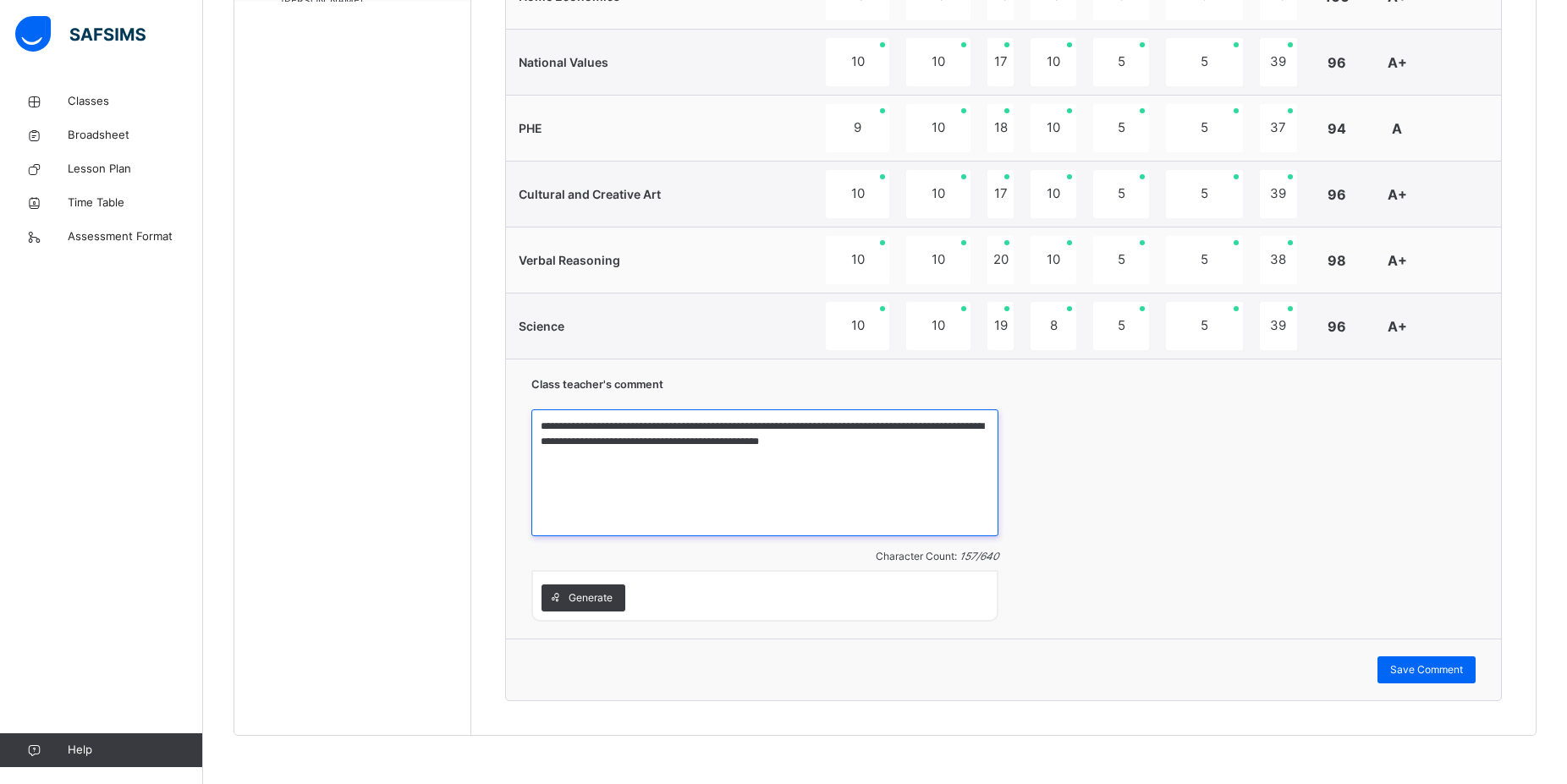 click on "**********" at bounding box center (765, 473) 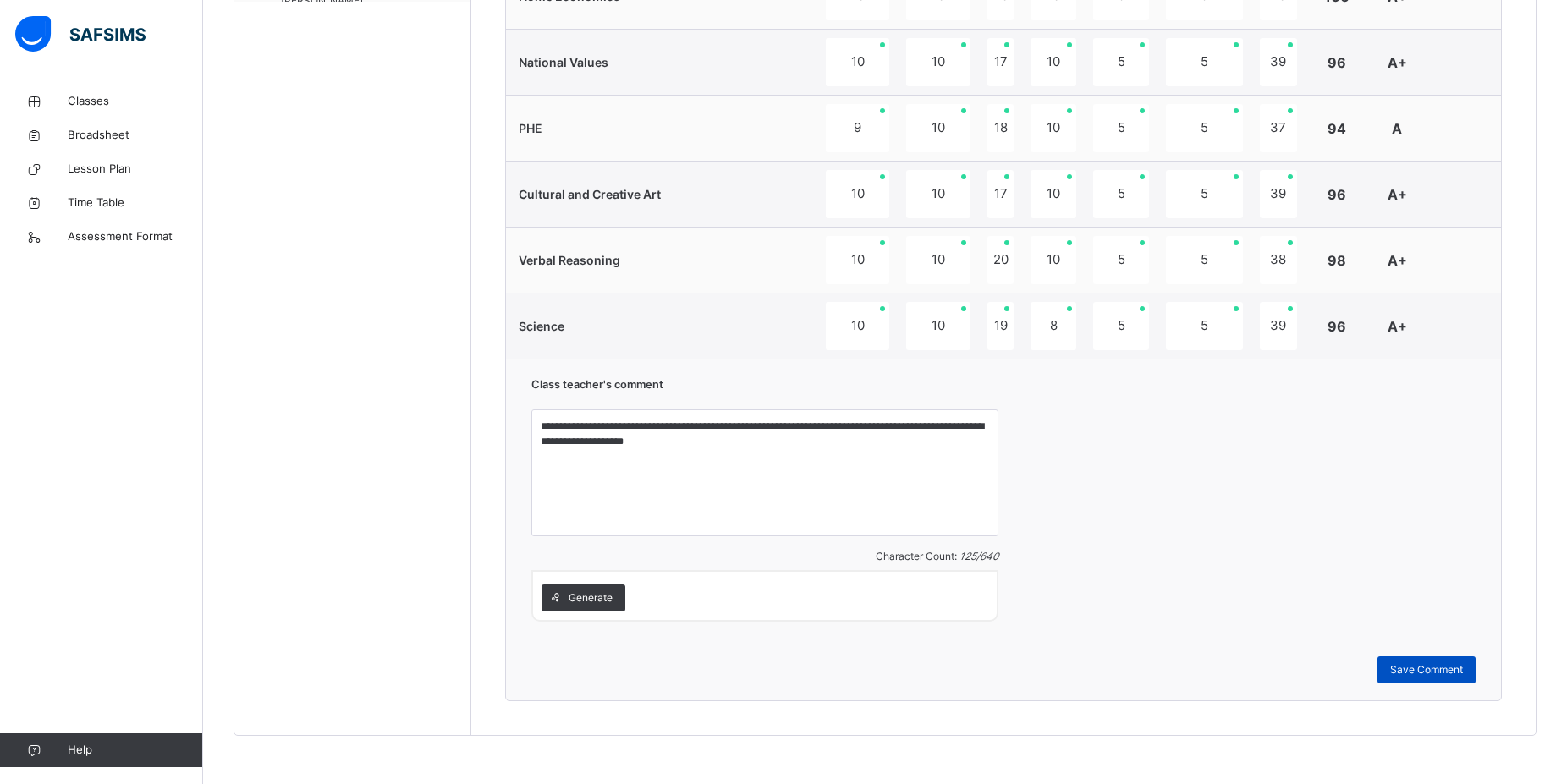 click on "Save Comment" at bounding box center (1427, 670) 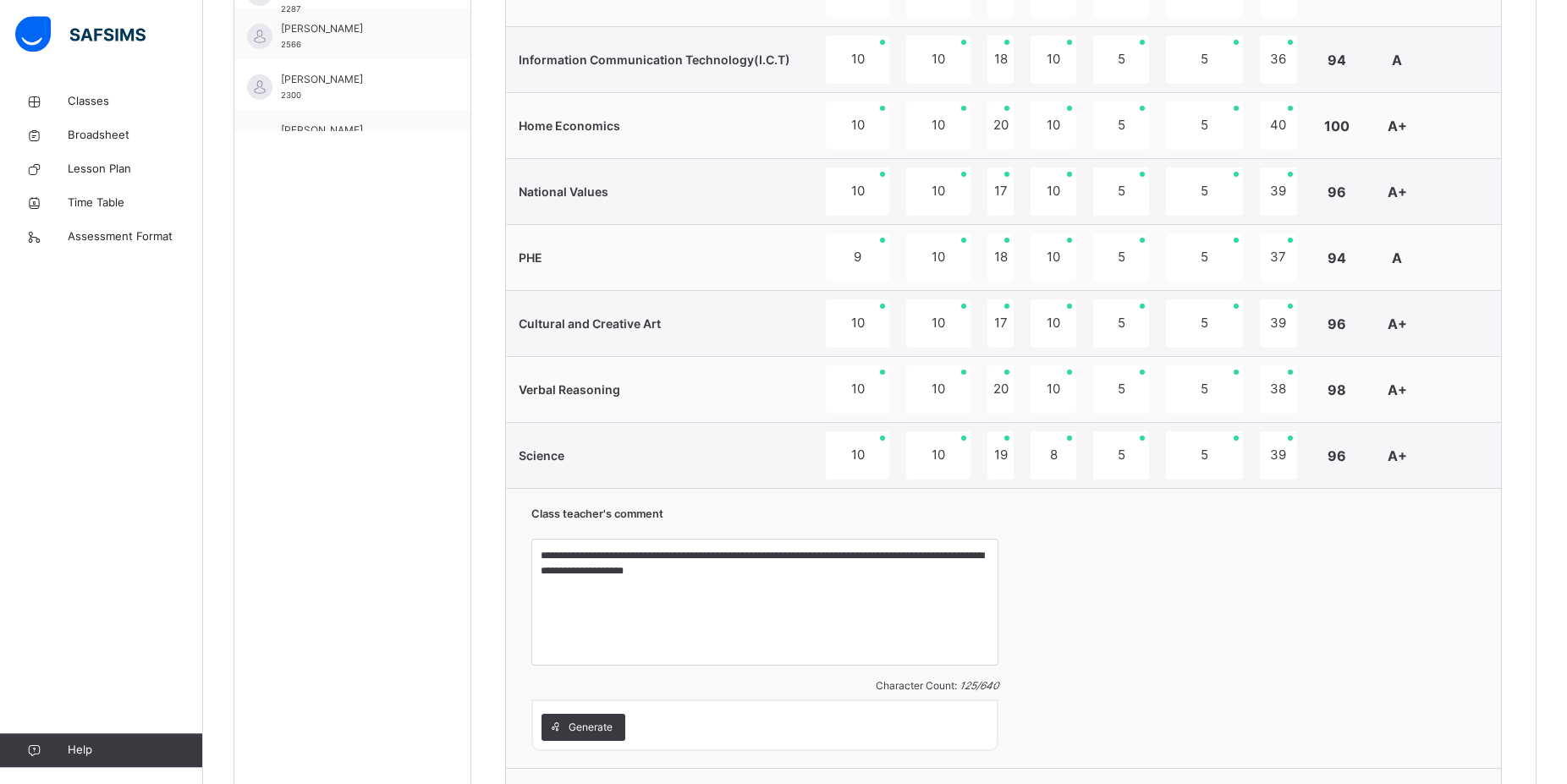 scroll, scrollTop: 995, scrollLeft: 0, axis: vertical 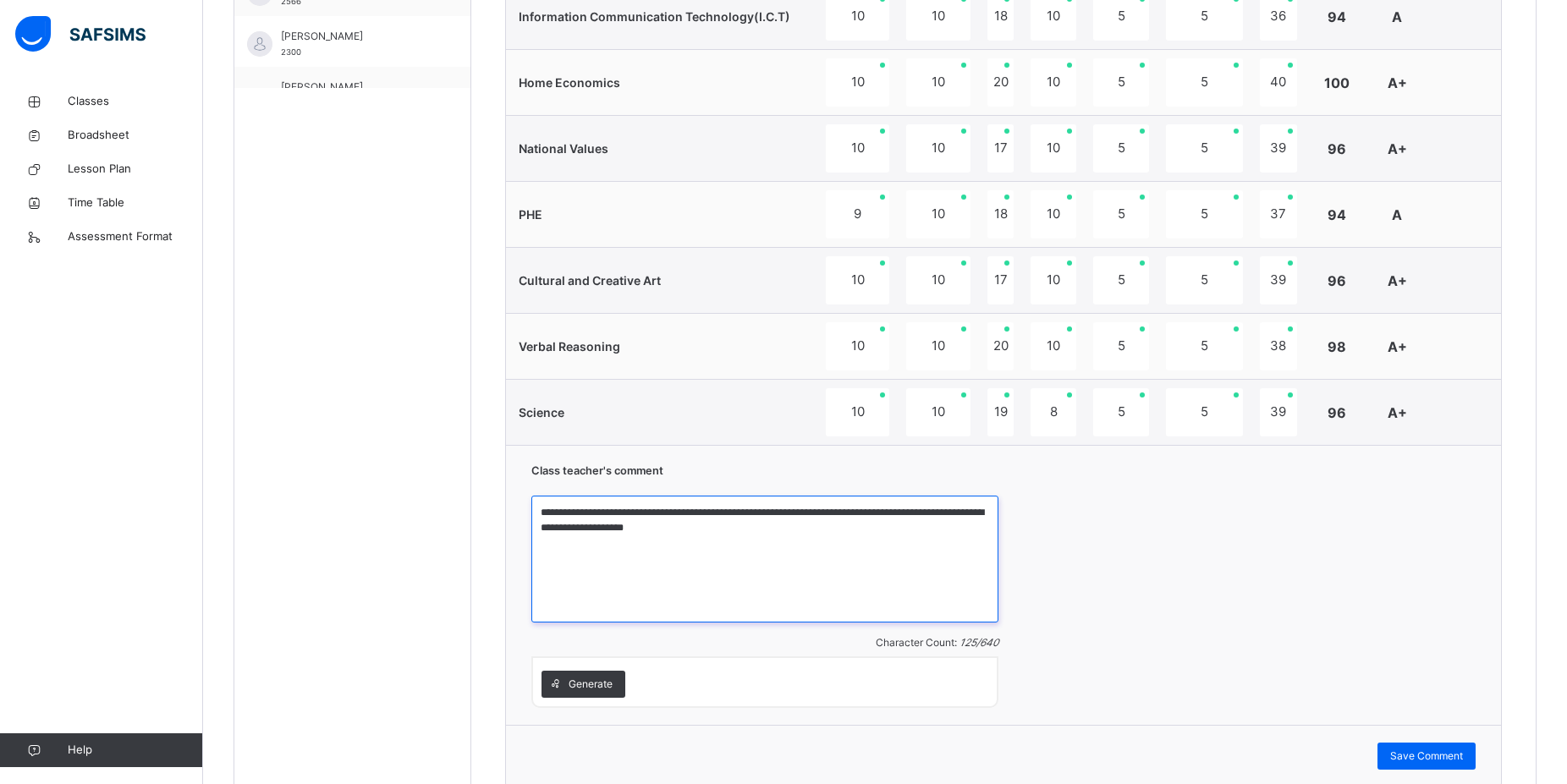 click on "**********" at bounding box center [765, 559] 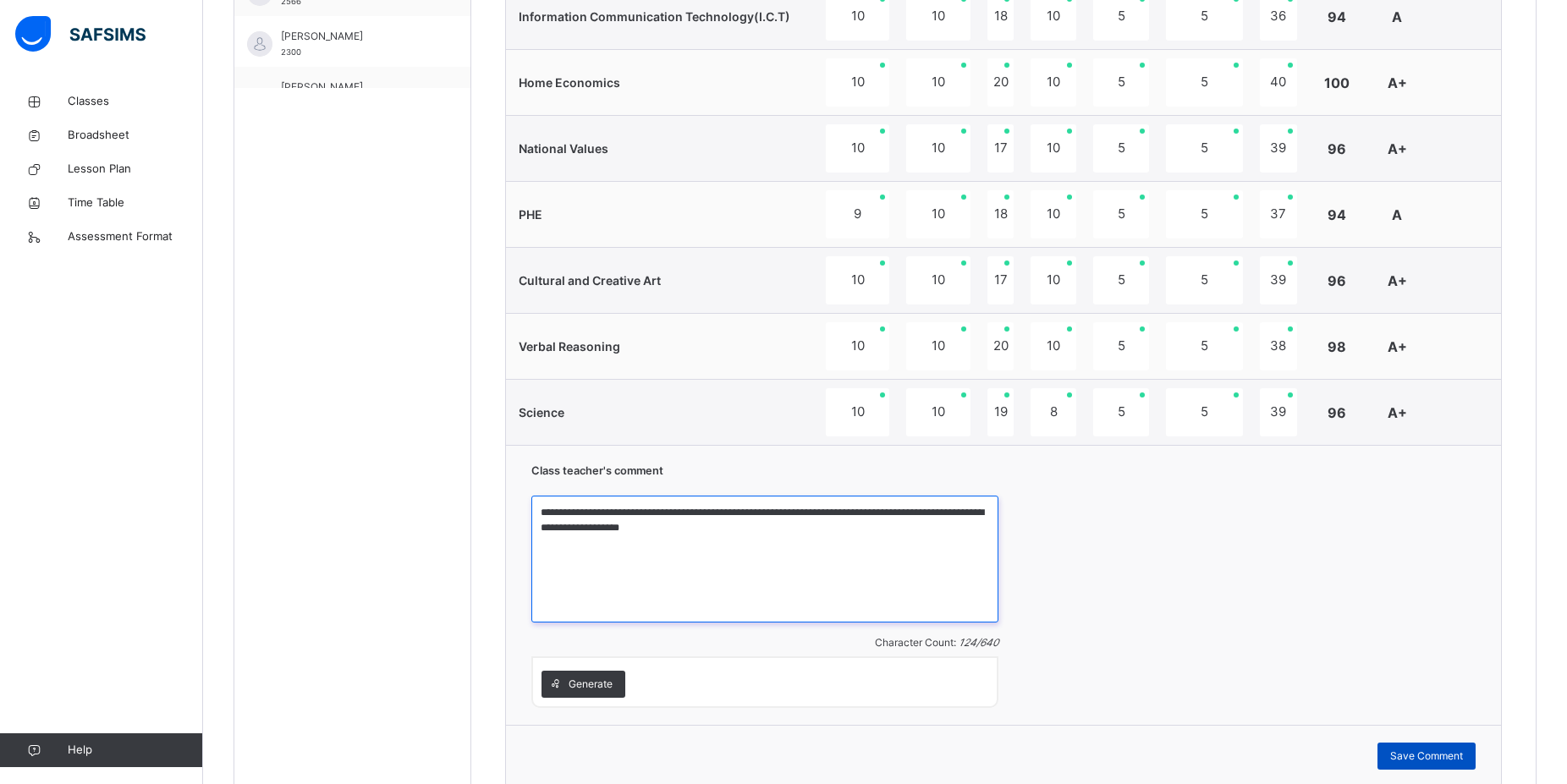 type on "**********" 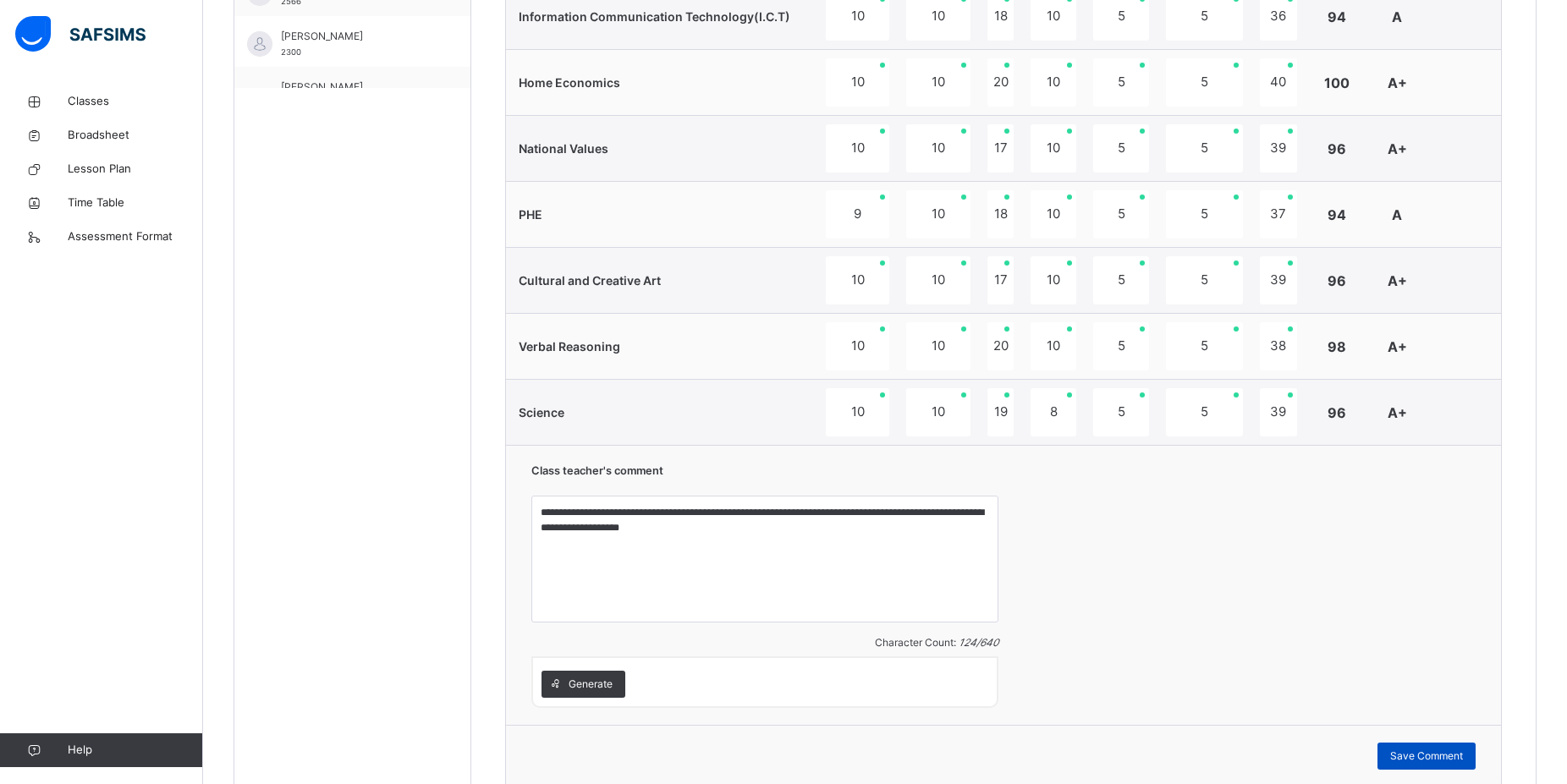 click on "Save Comment" at bounding box center [1427, 756] 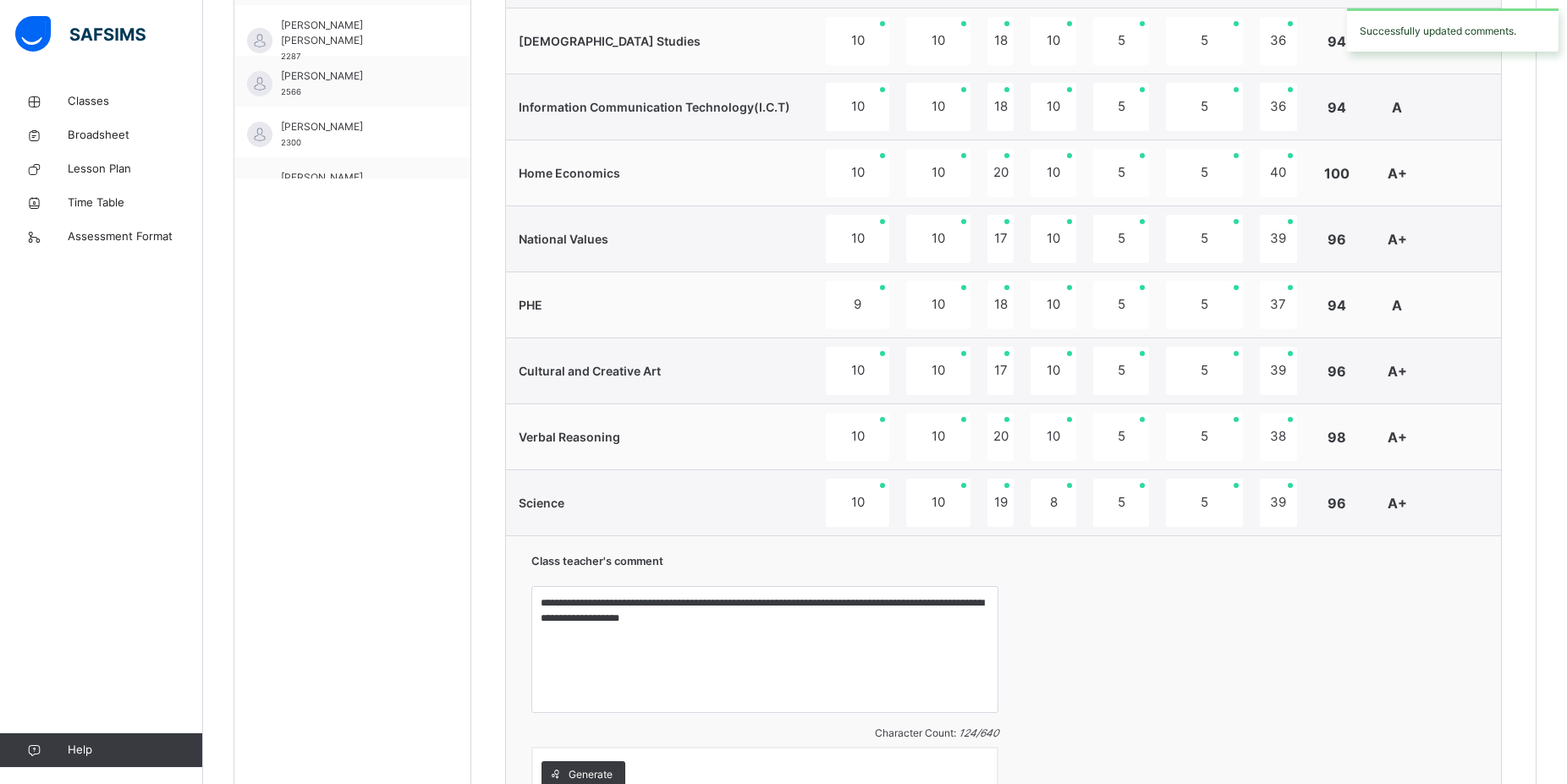 scroll, scrollTop: 736, scrollLeft: 0, axis: vertical 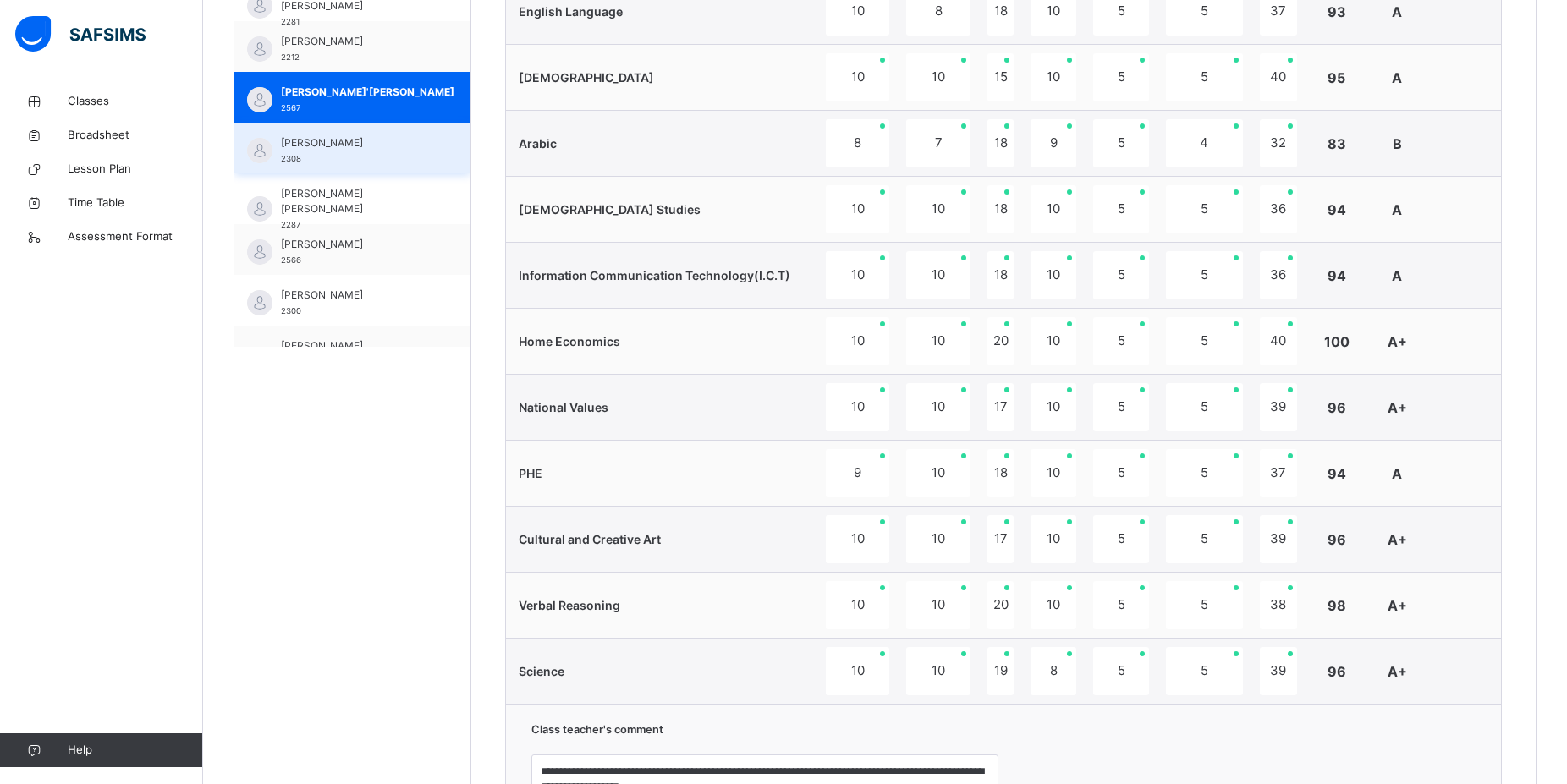 click on "IDRIS BUHARI ABUBAKAR 2308" at bounding box center [356, 151] 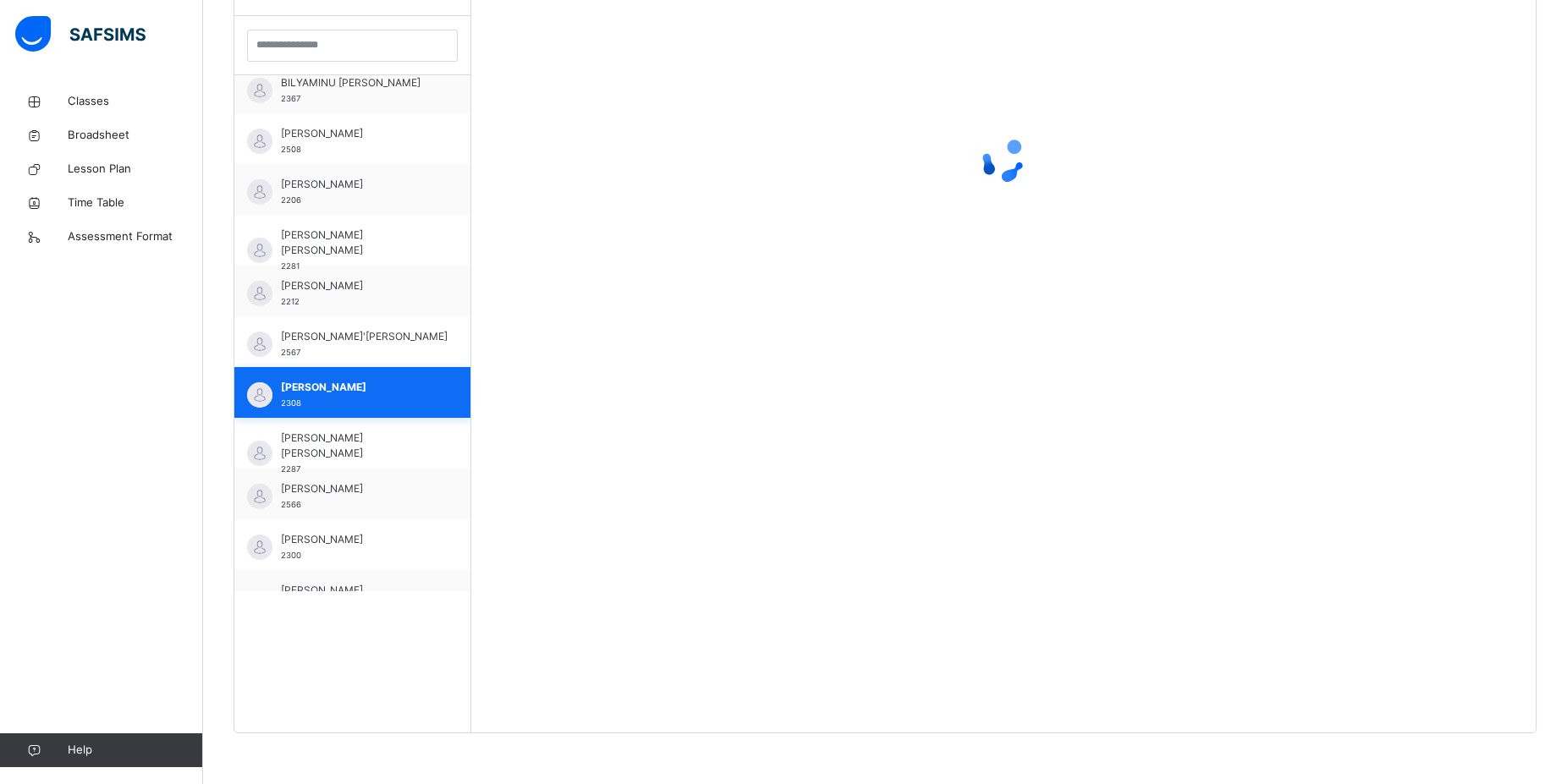 scroll, scrollTop: 491, scrollLeft: 0, axis: vertical 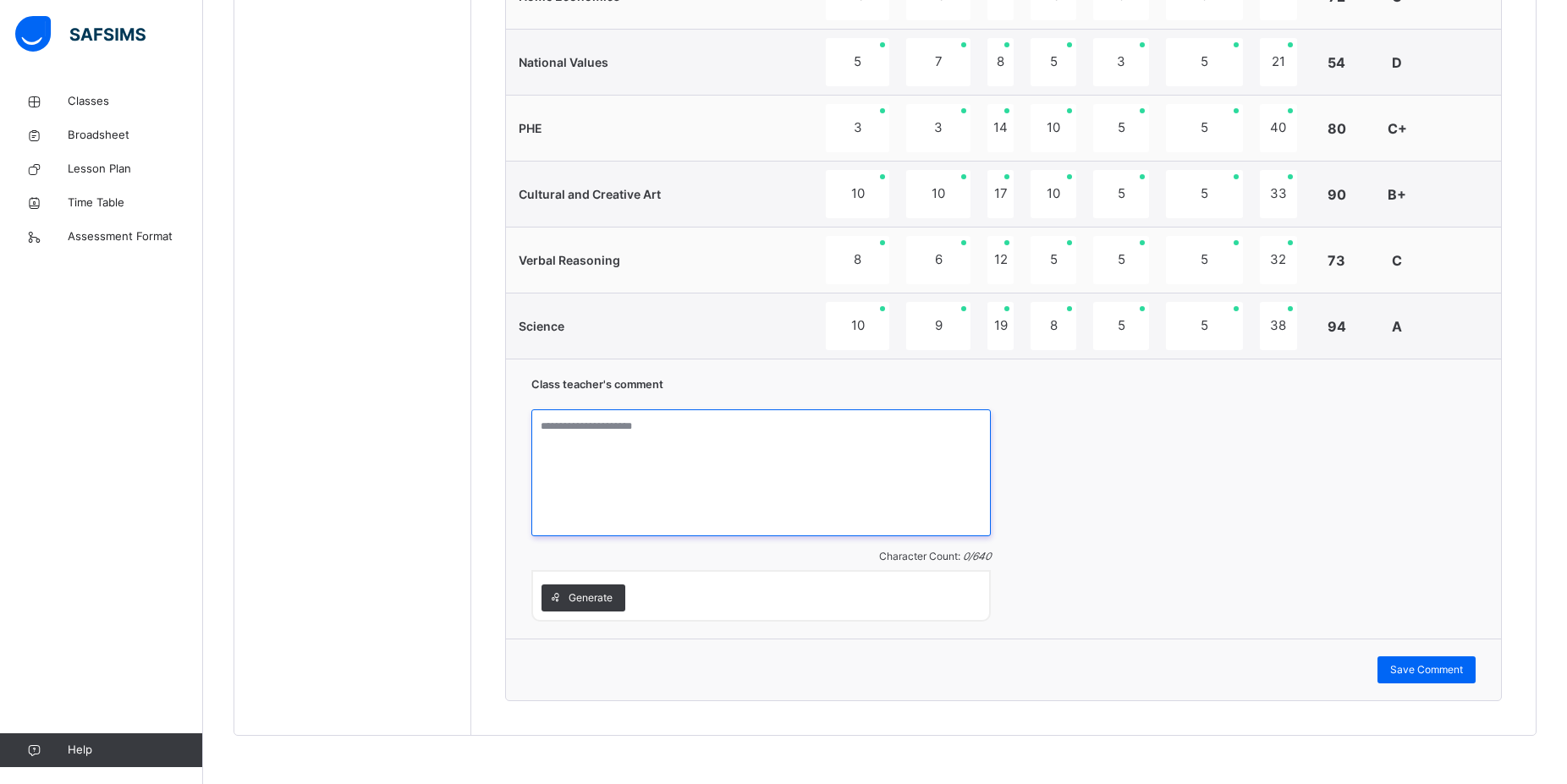 click at bounding box center [761, 473] 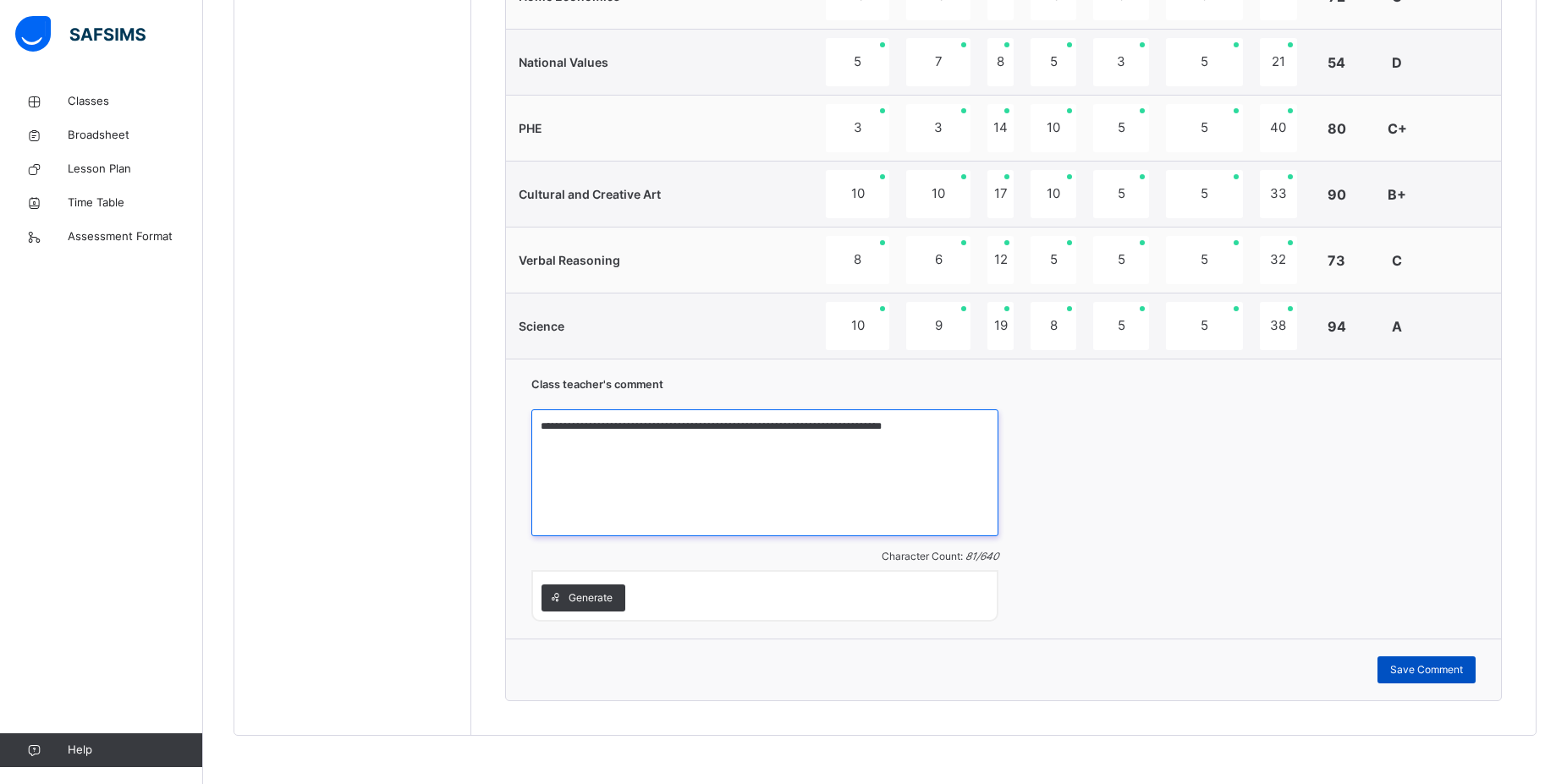 type on "**********" 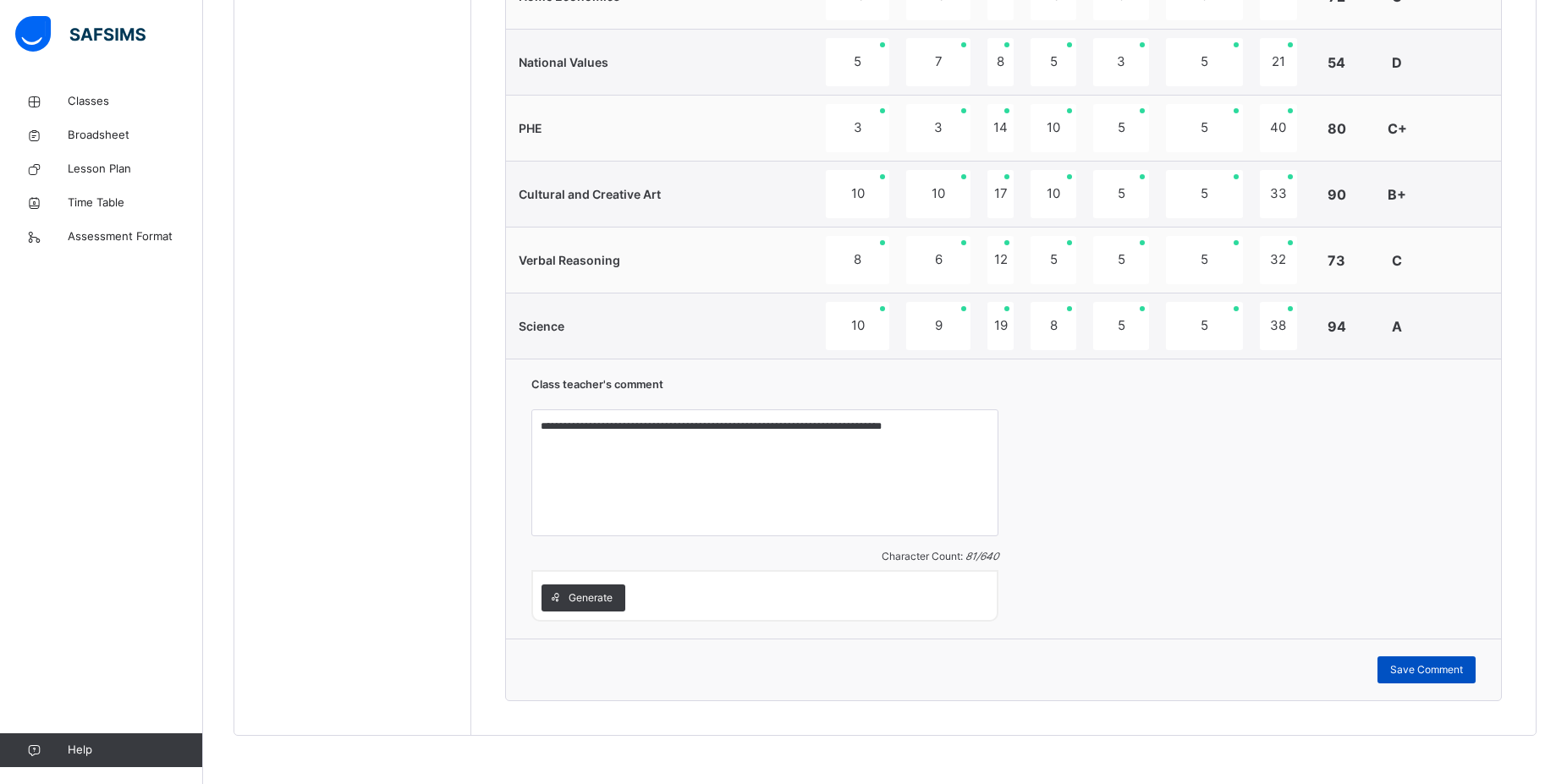 click on "Save Comment" at bounding box center [1427, 670] 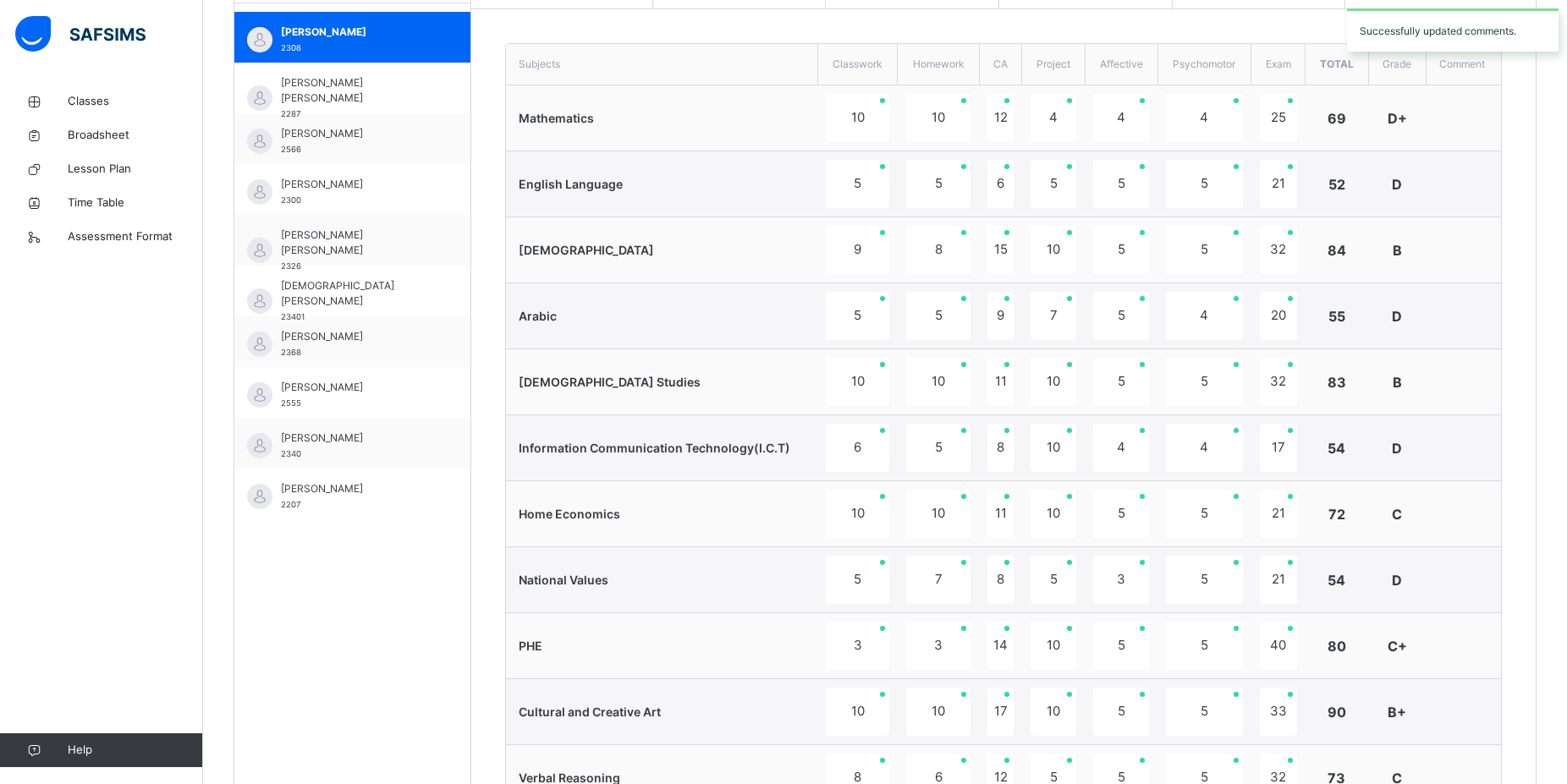 scroll, scrollTop: 477, scrollLeft: 0, axis: vertical 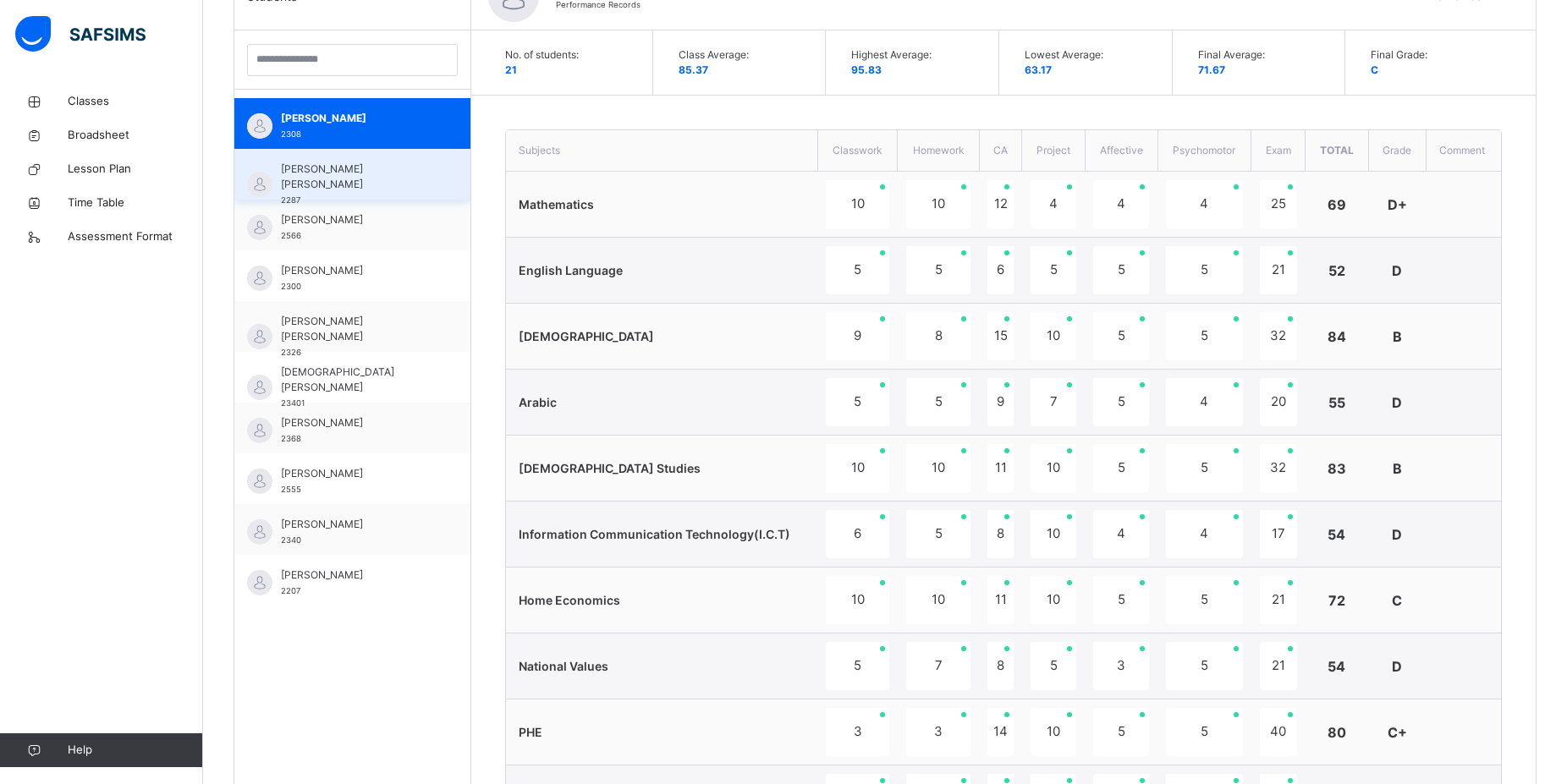 click on "ISMAIL AHMIRAH KASSIM 2287" at bounding box center (356, 184) 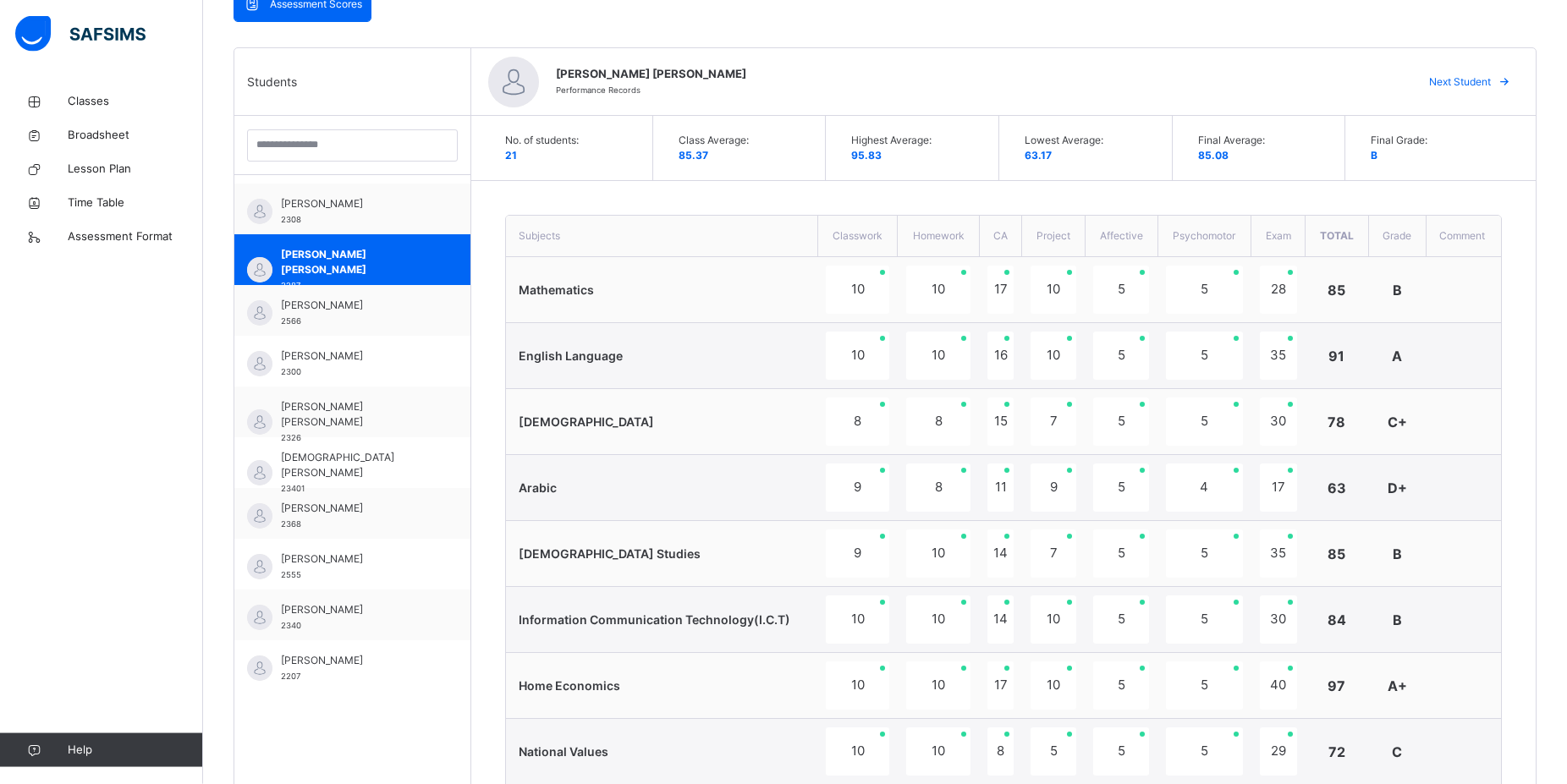 scroll, scrollTop: 391, scrollLeft: 0, axis: vertical 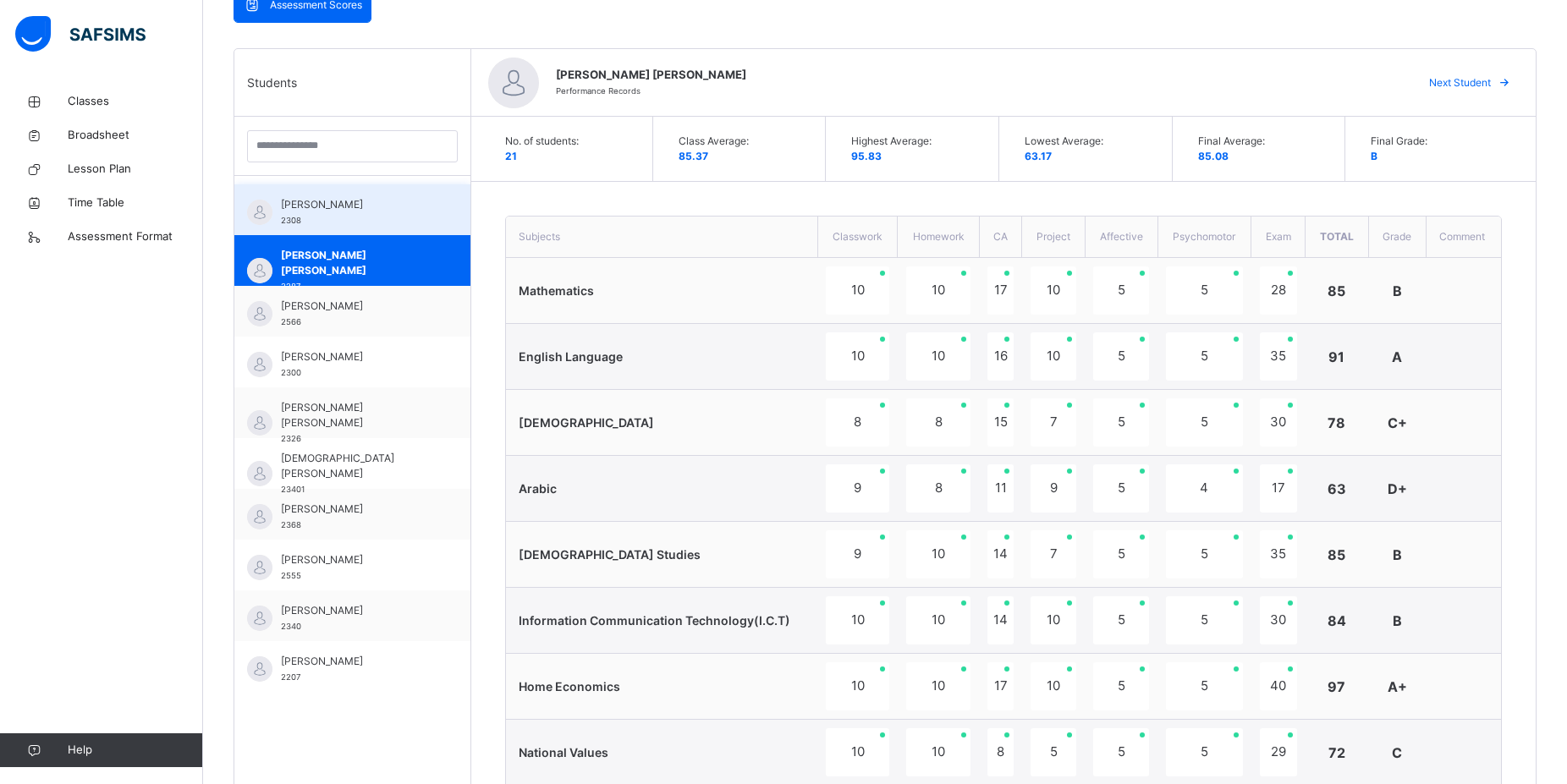 click on "IDRIS BUHARI ABUBAKAR" at bounding box center [356, 205] 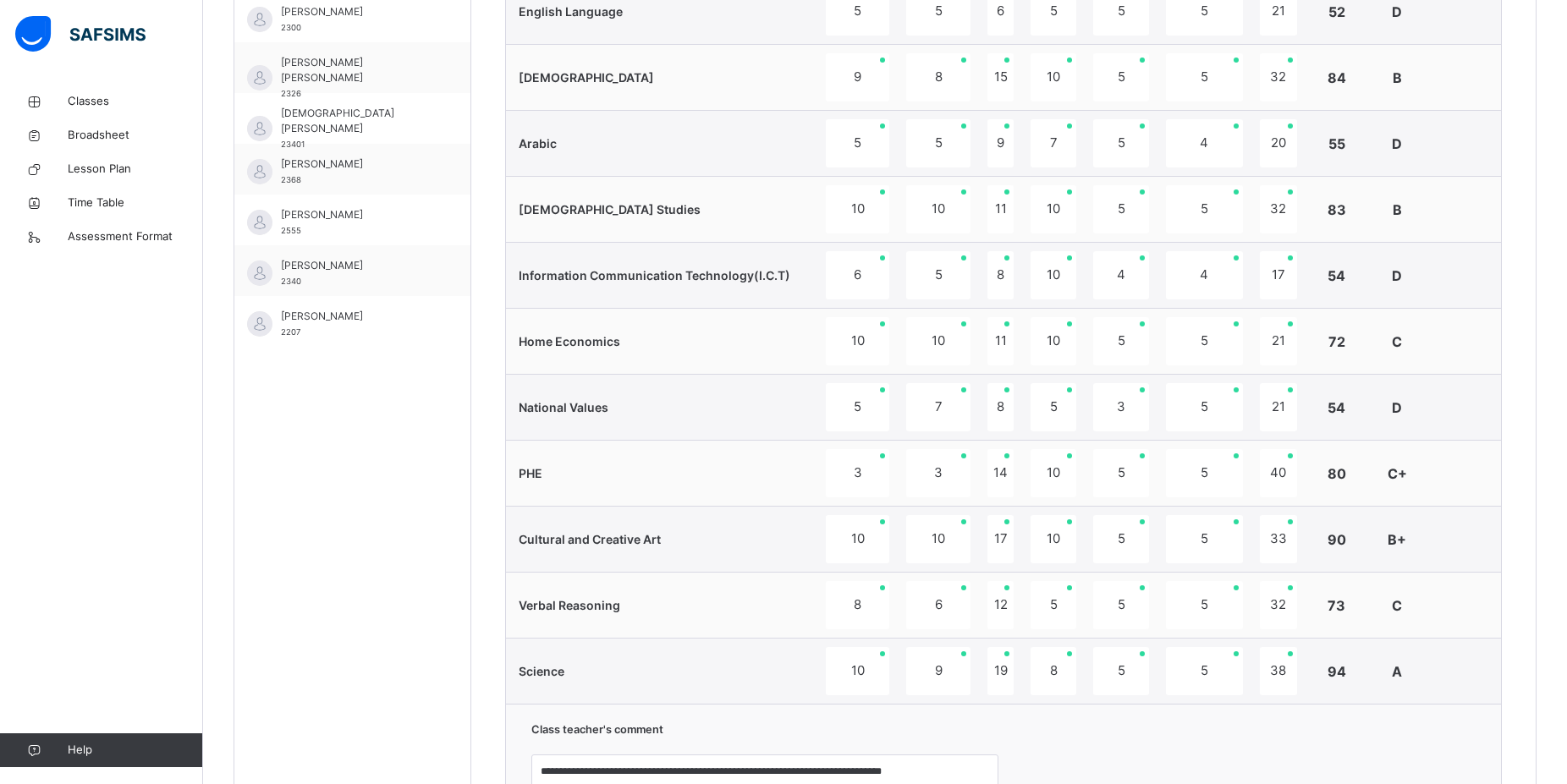scroll, scrollTop: 1081, scrollLeft: 0, axis: vertical 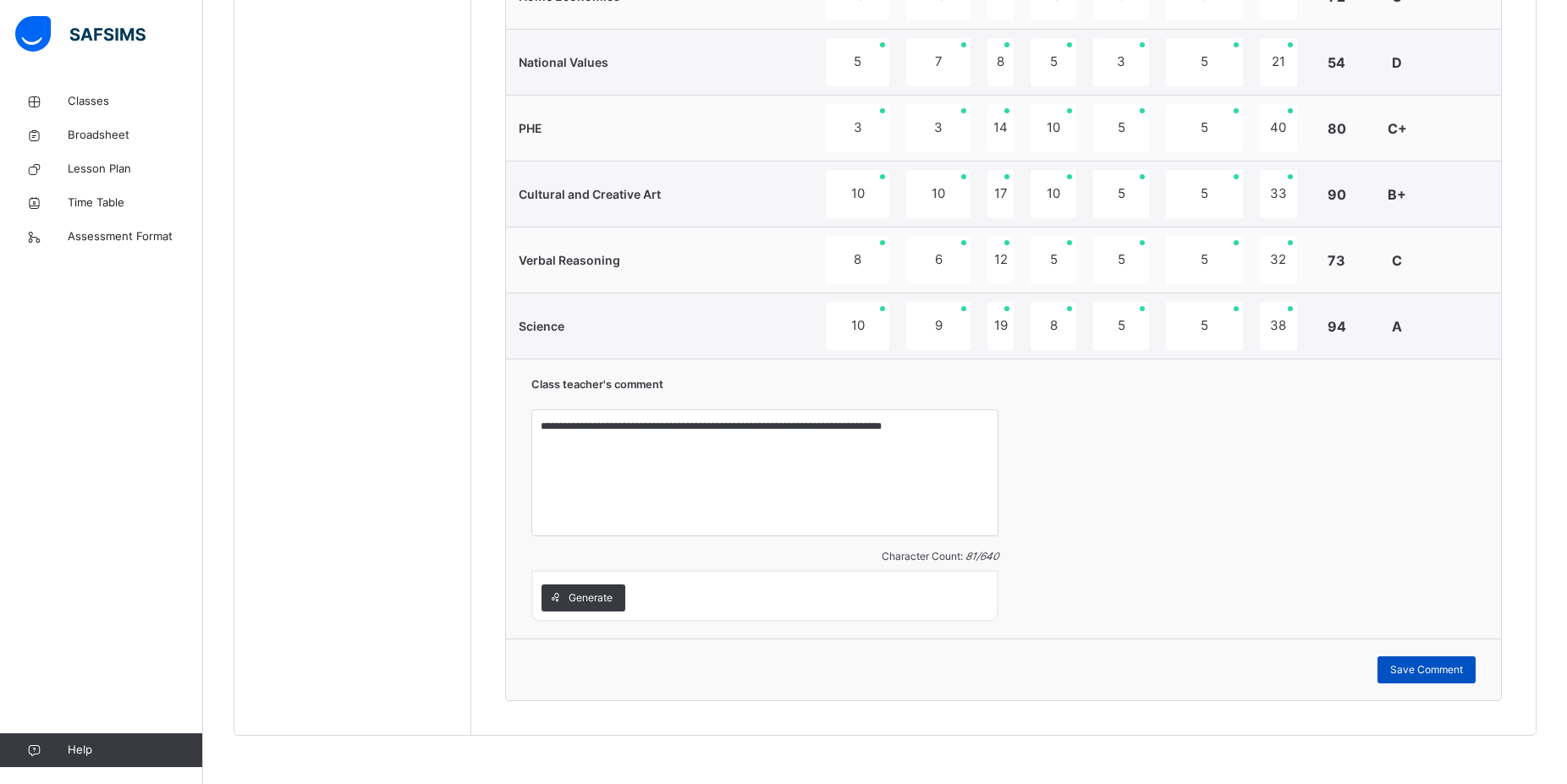 click on "Save Comment" at bounding box center (1427, 670) 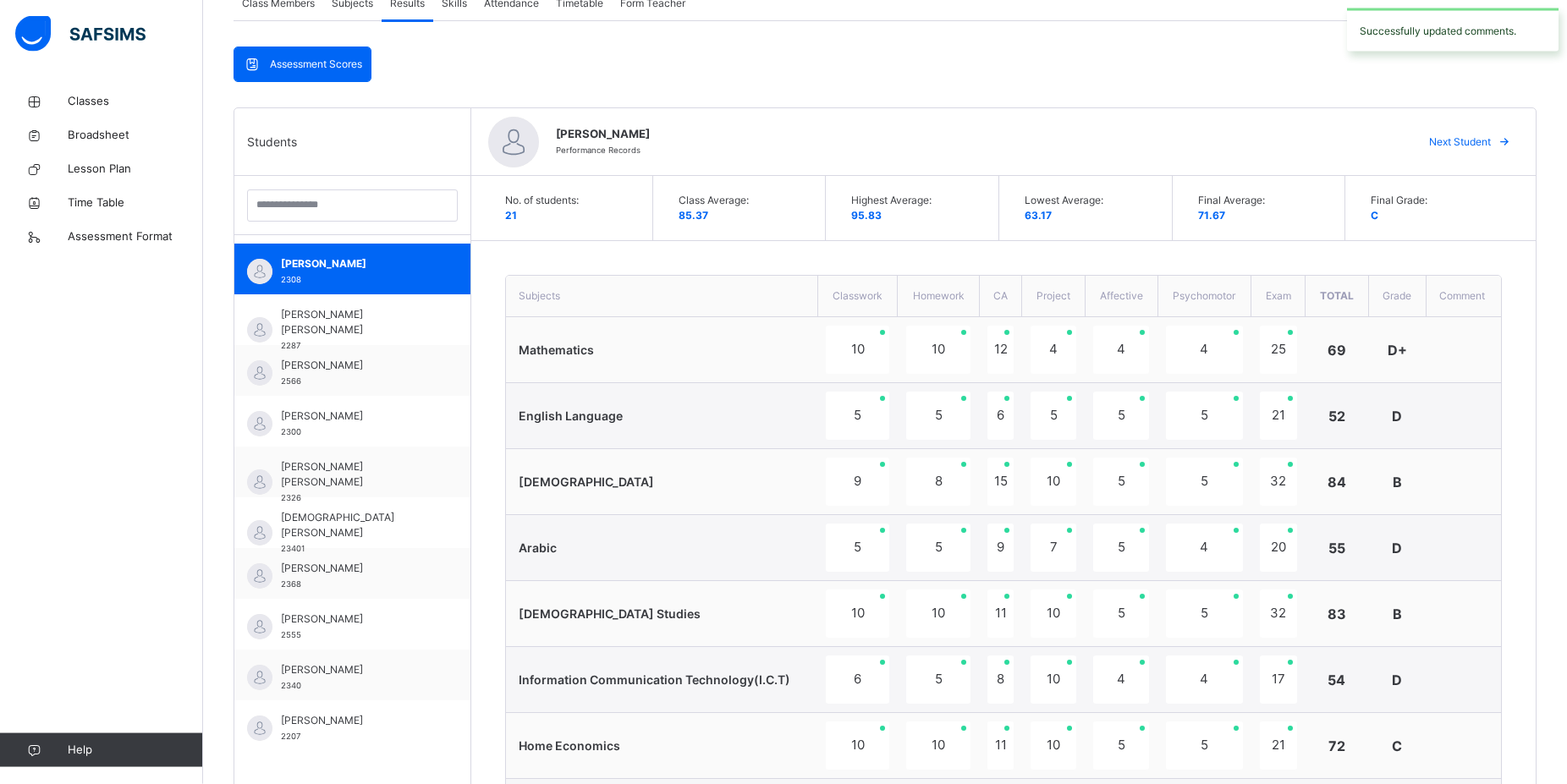scroll, scrollTop: 304, scrollLeft: 0, axis: vertical 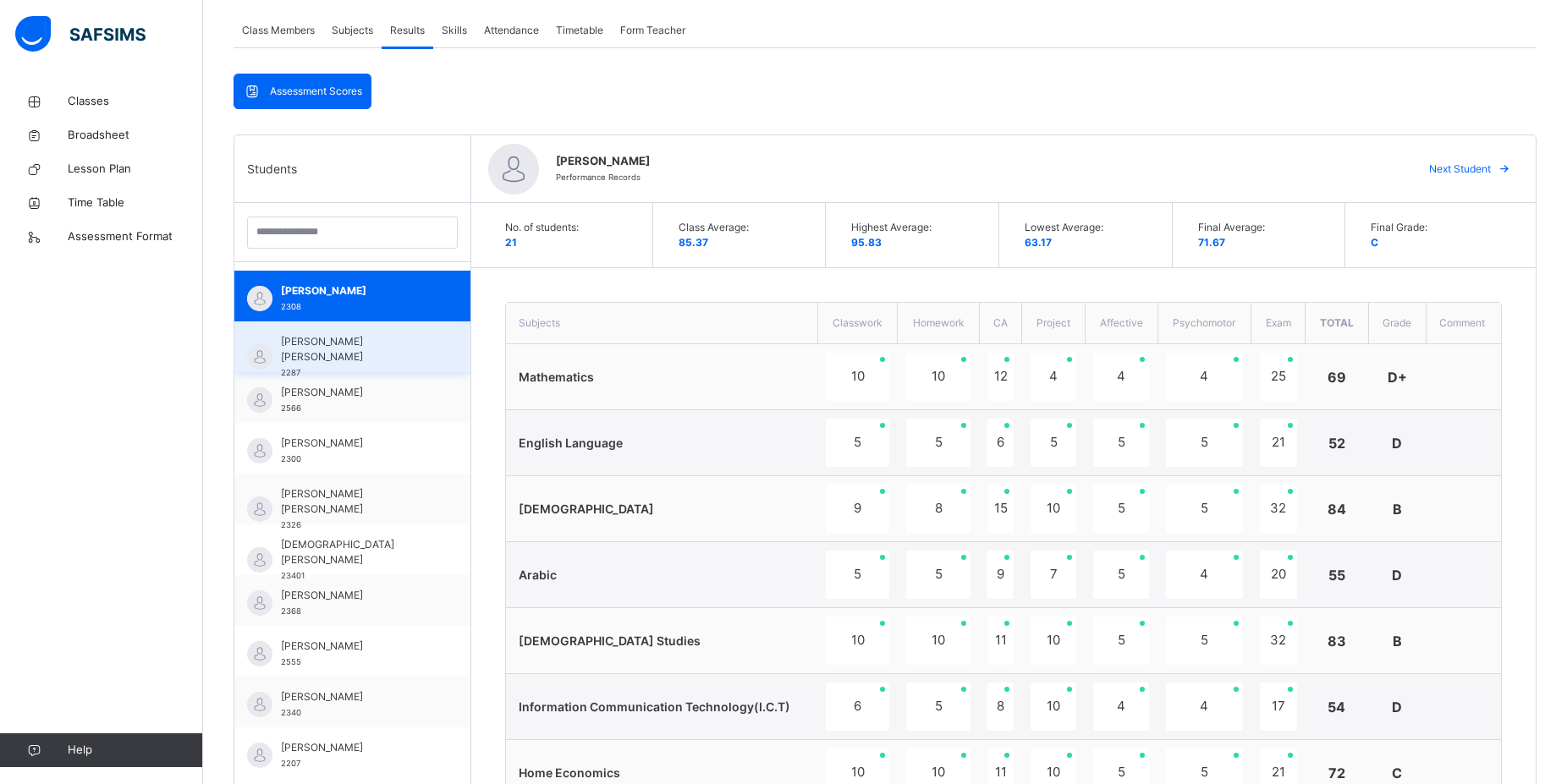click on "ISMAIL AHMIRAH KASSIM 2287" at bounding box center (352, 347) 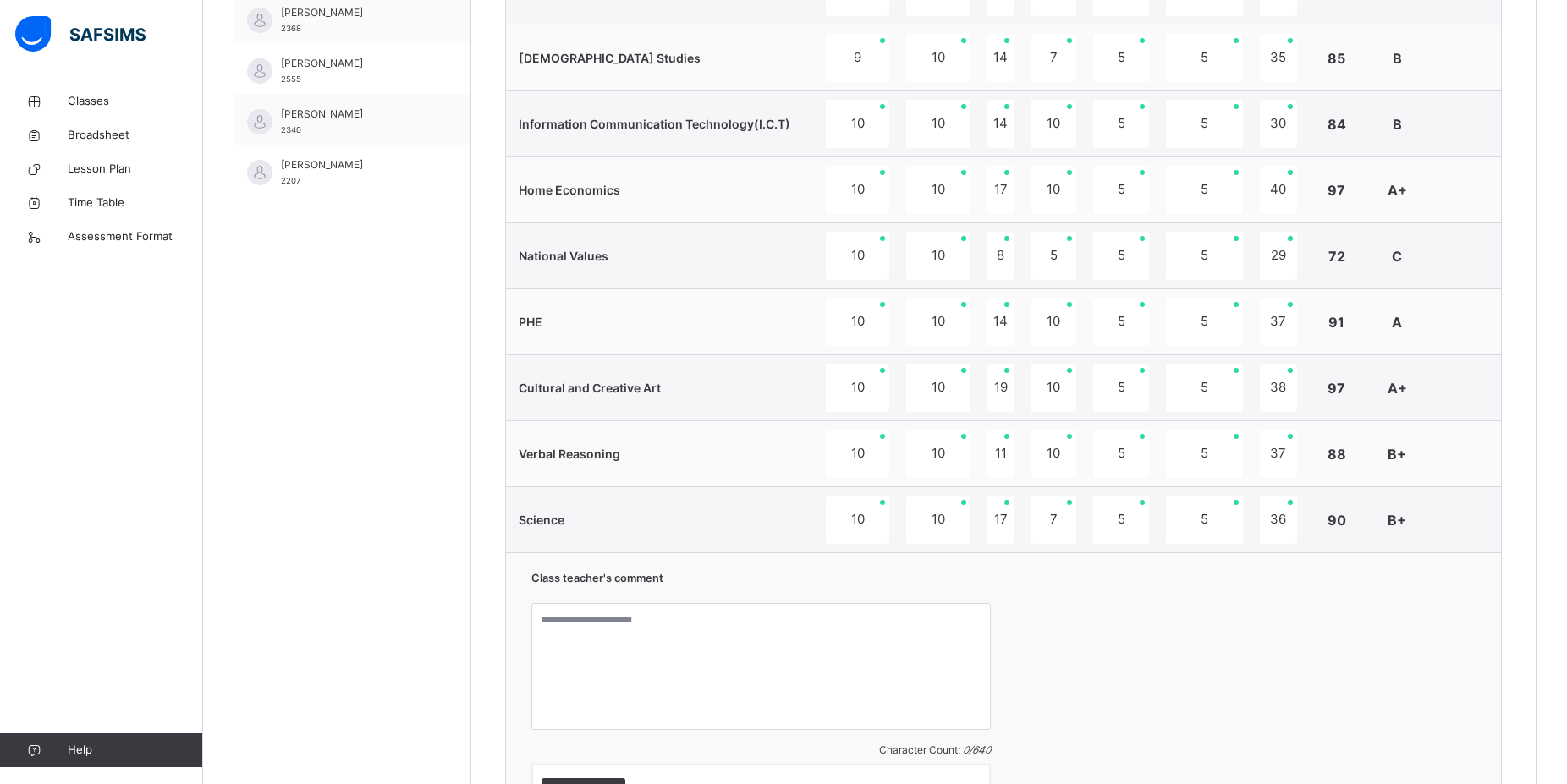 scroll, scrollTop: 908, scrollLeft: 0, axis: vertical 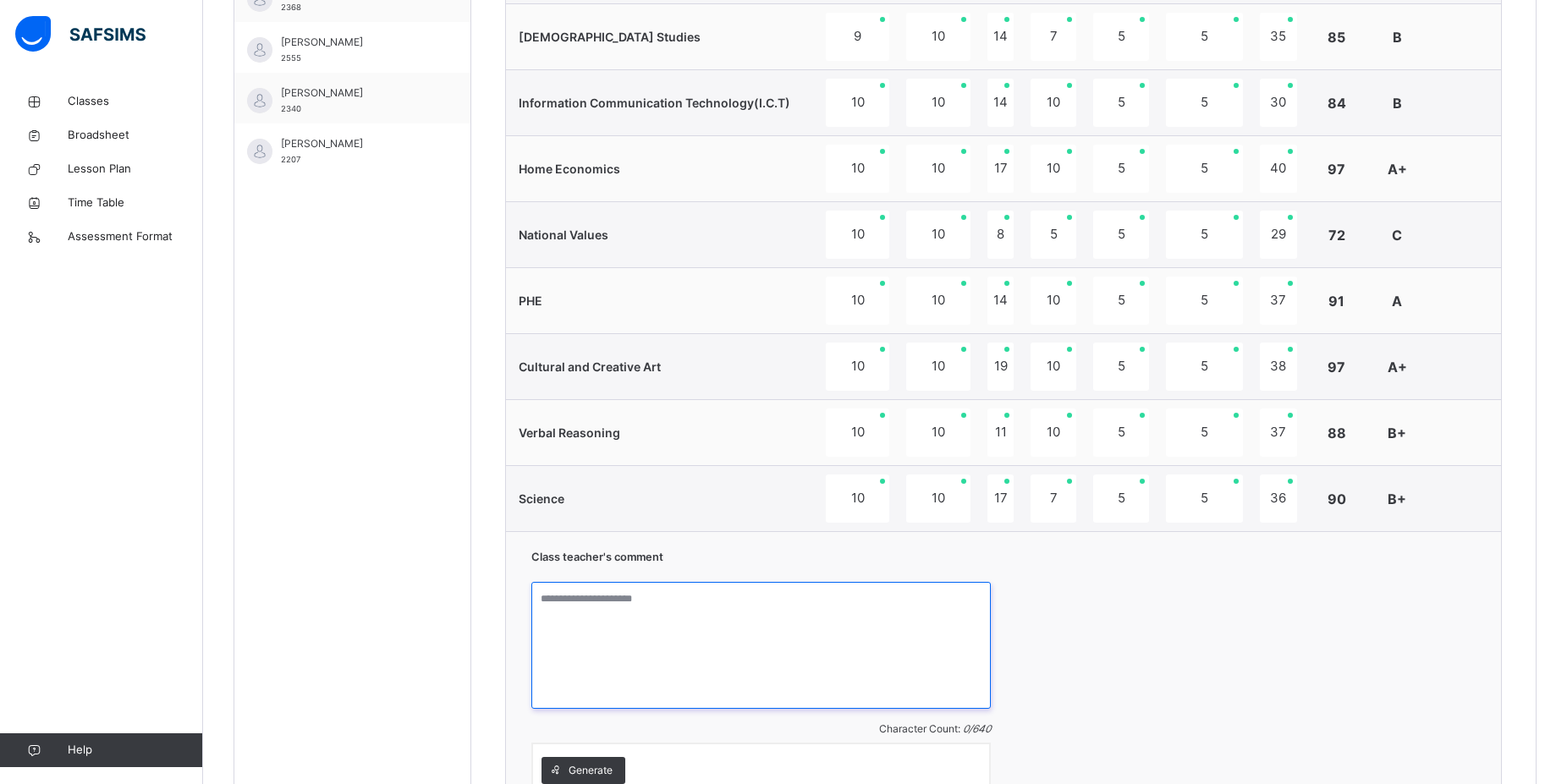 click at bounding box center [761, 645] 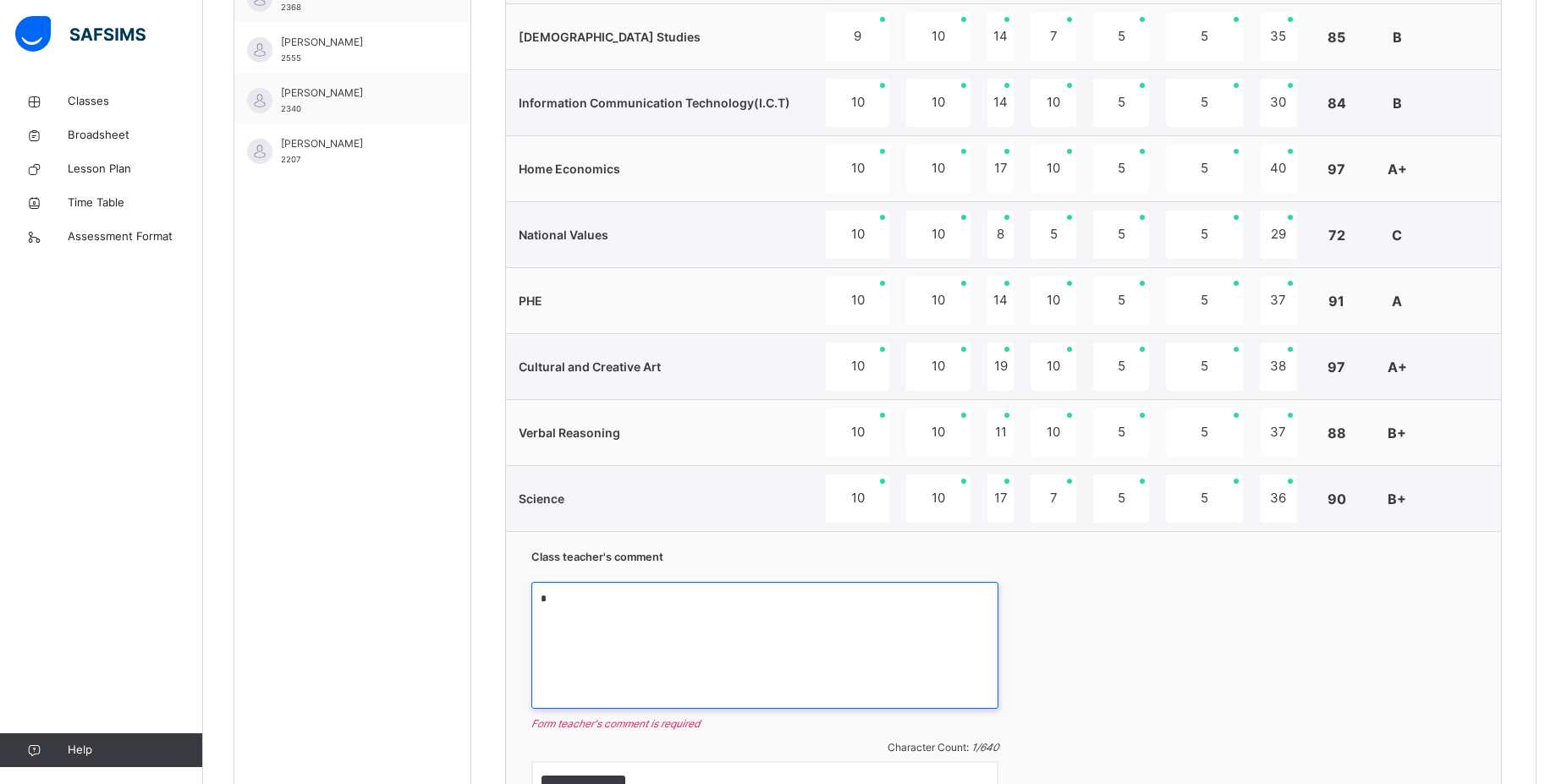 drag, startPoint x: 541, startPoint y: 597, endPoint x: 597, endPoint y: 602, distance: 56.22277 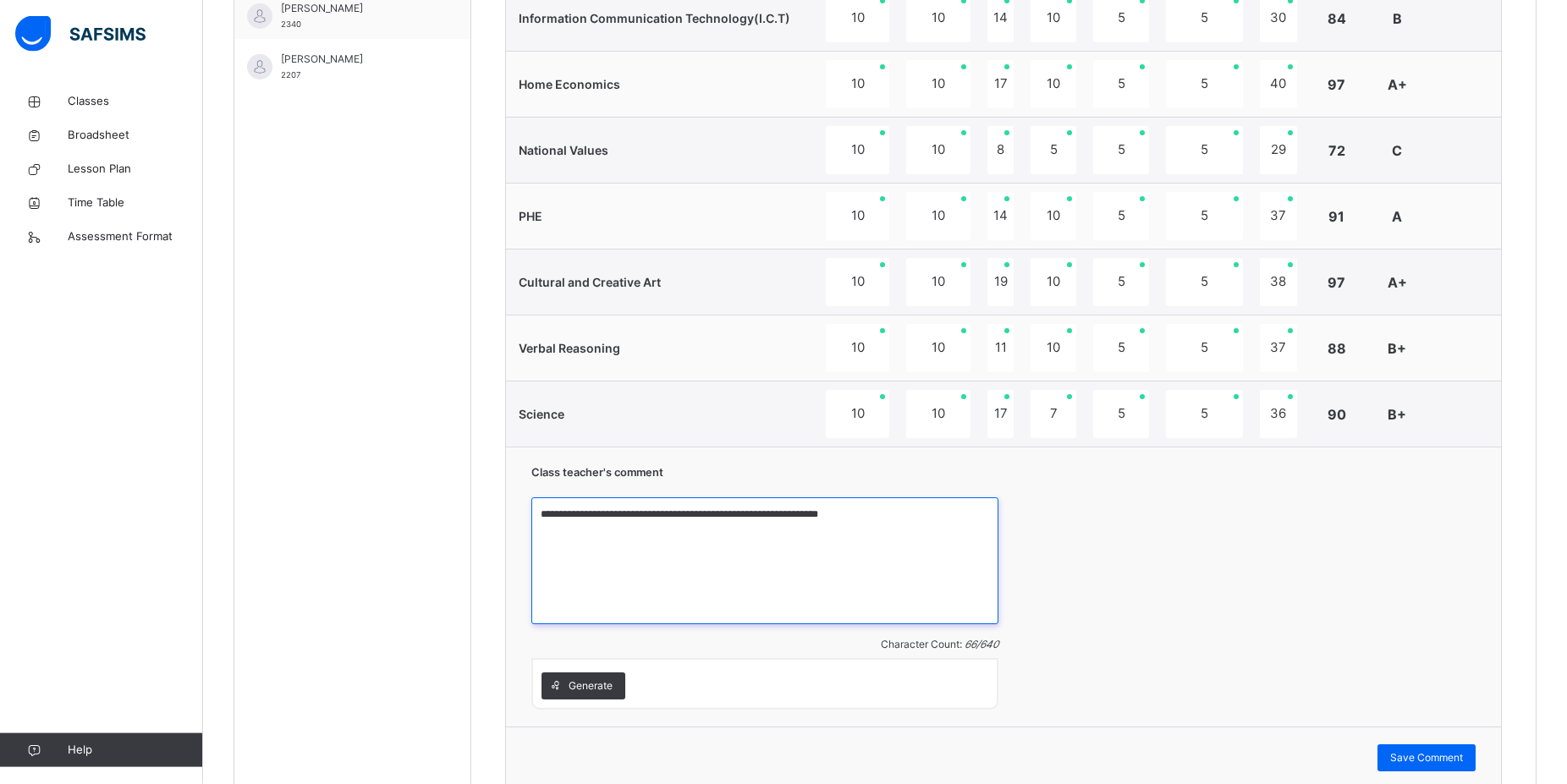 scroll, scrollTop: 1081, scrollLeft: 0, axis: vertical 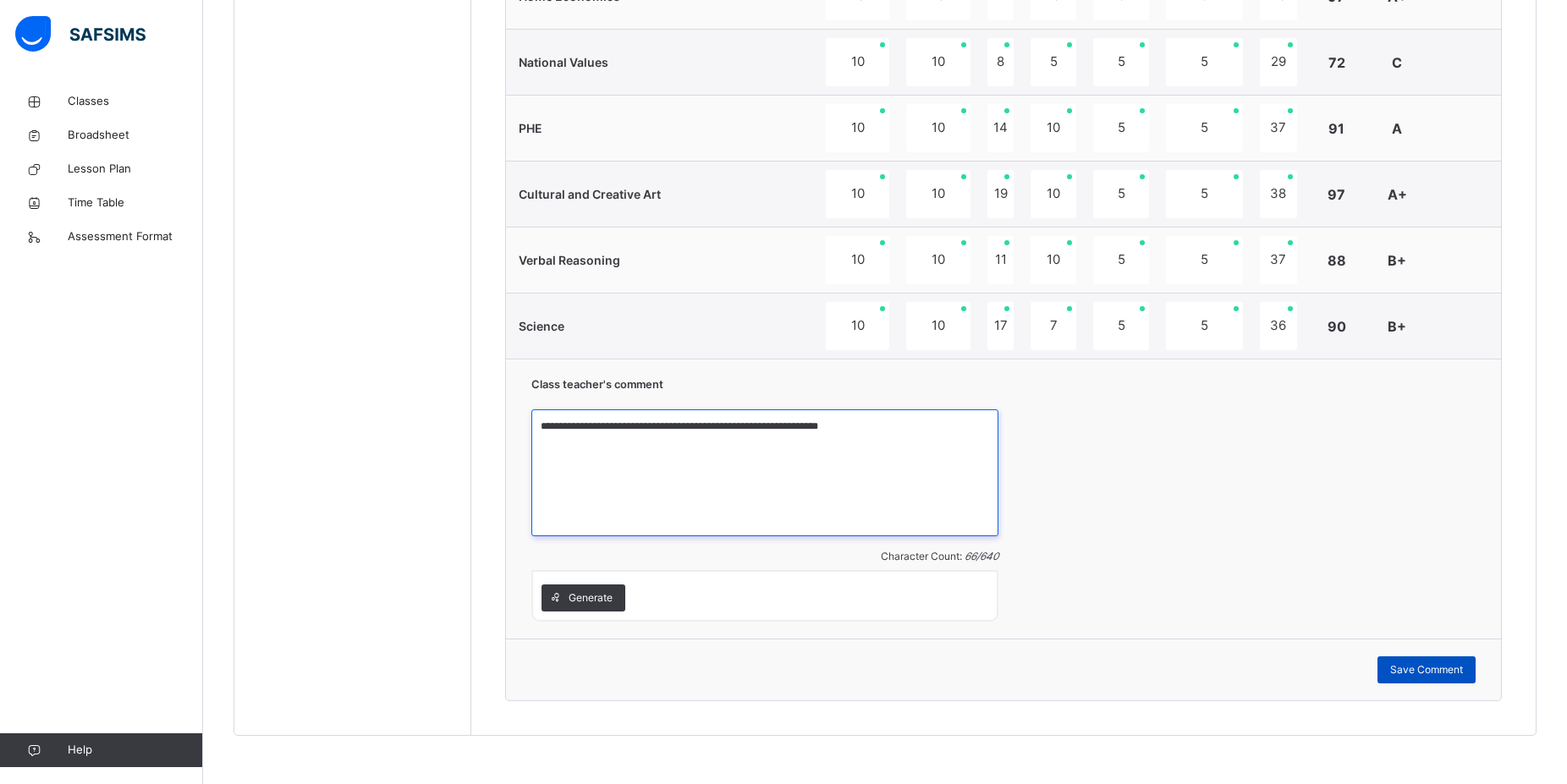 type on "**********" 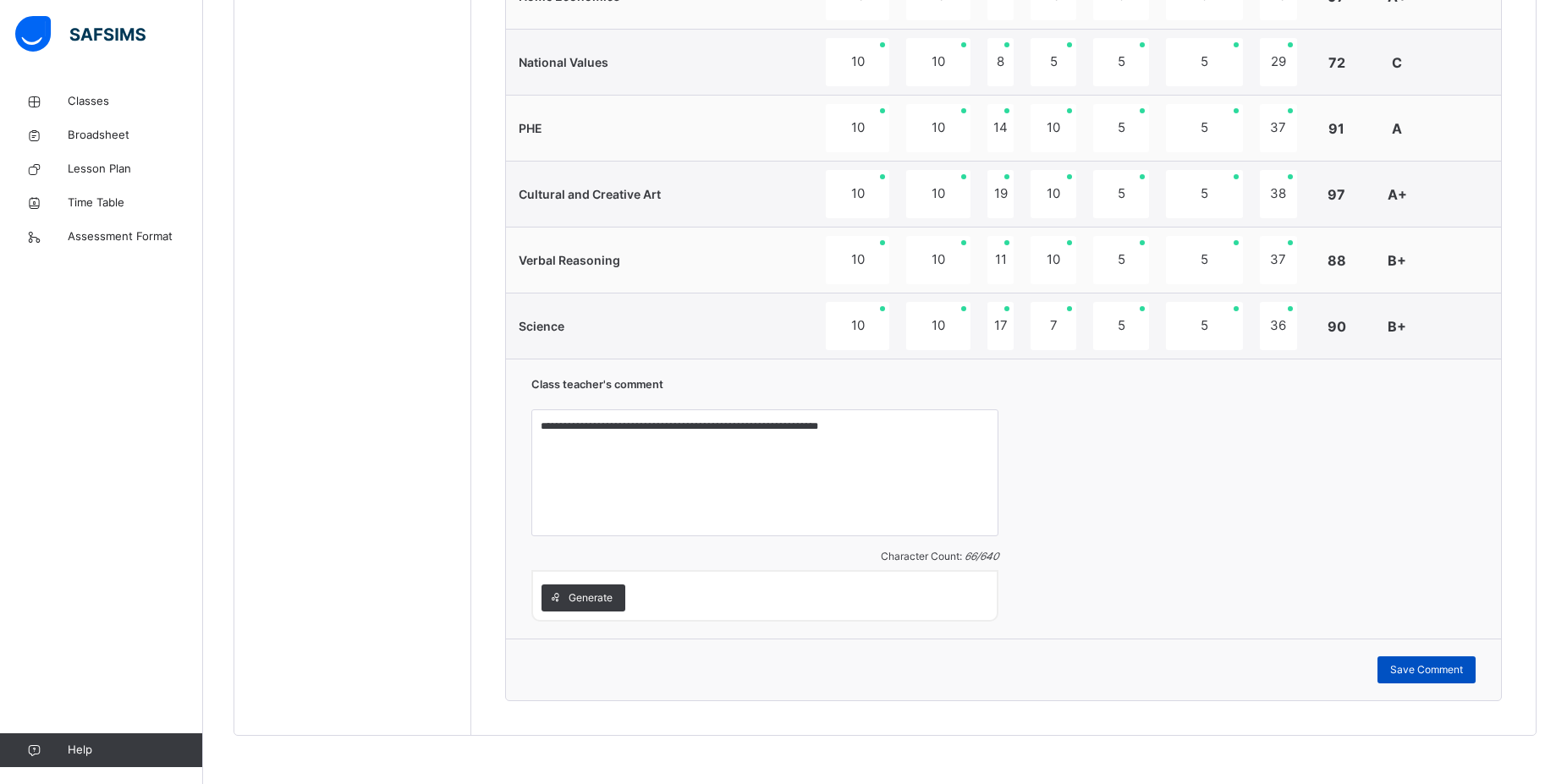 click on "Save Comment" at bounding box center (1427, 670) 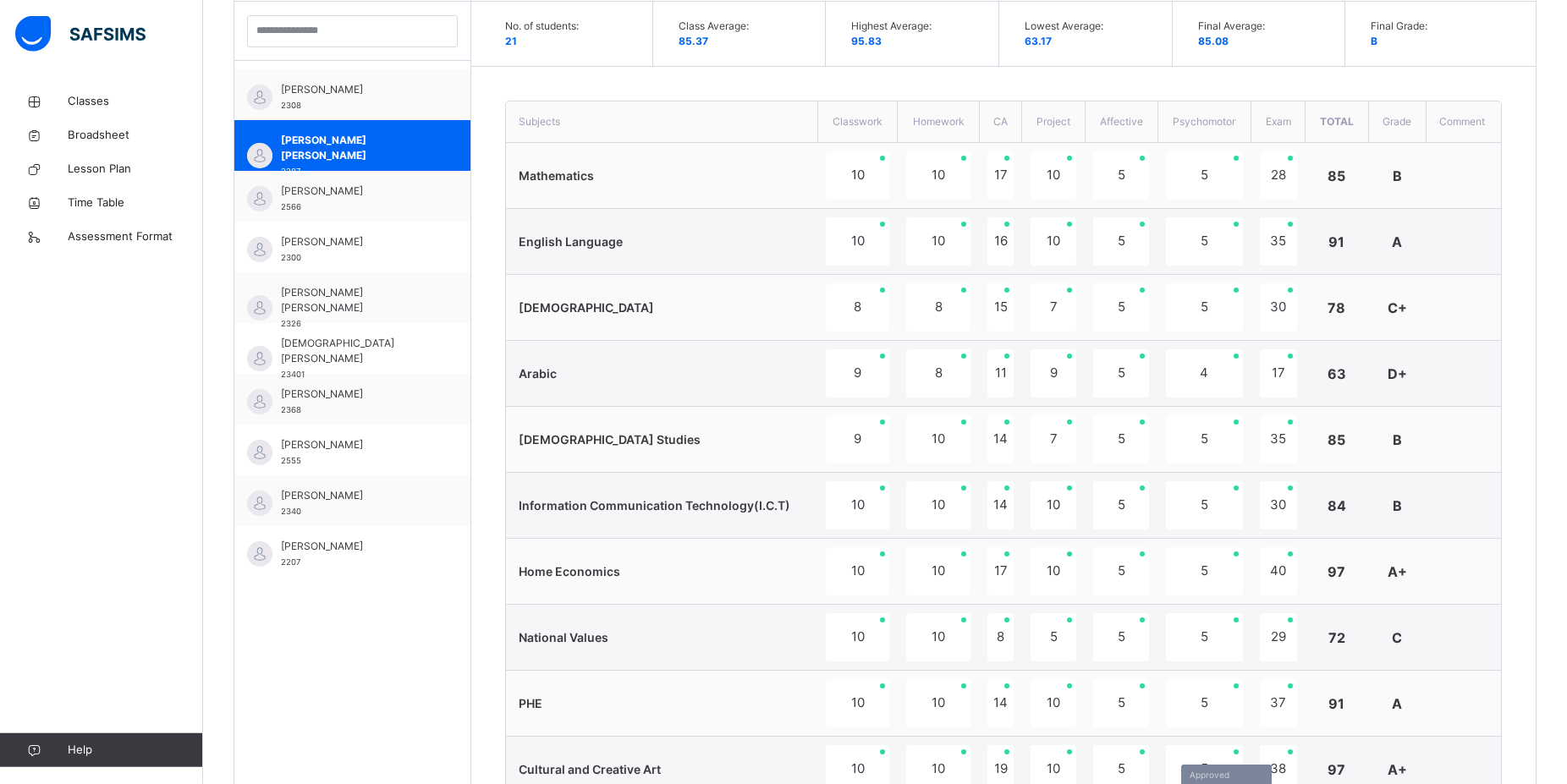 scroll, scrollTop: 477, scrollLeft: 0, axis: vertical 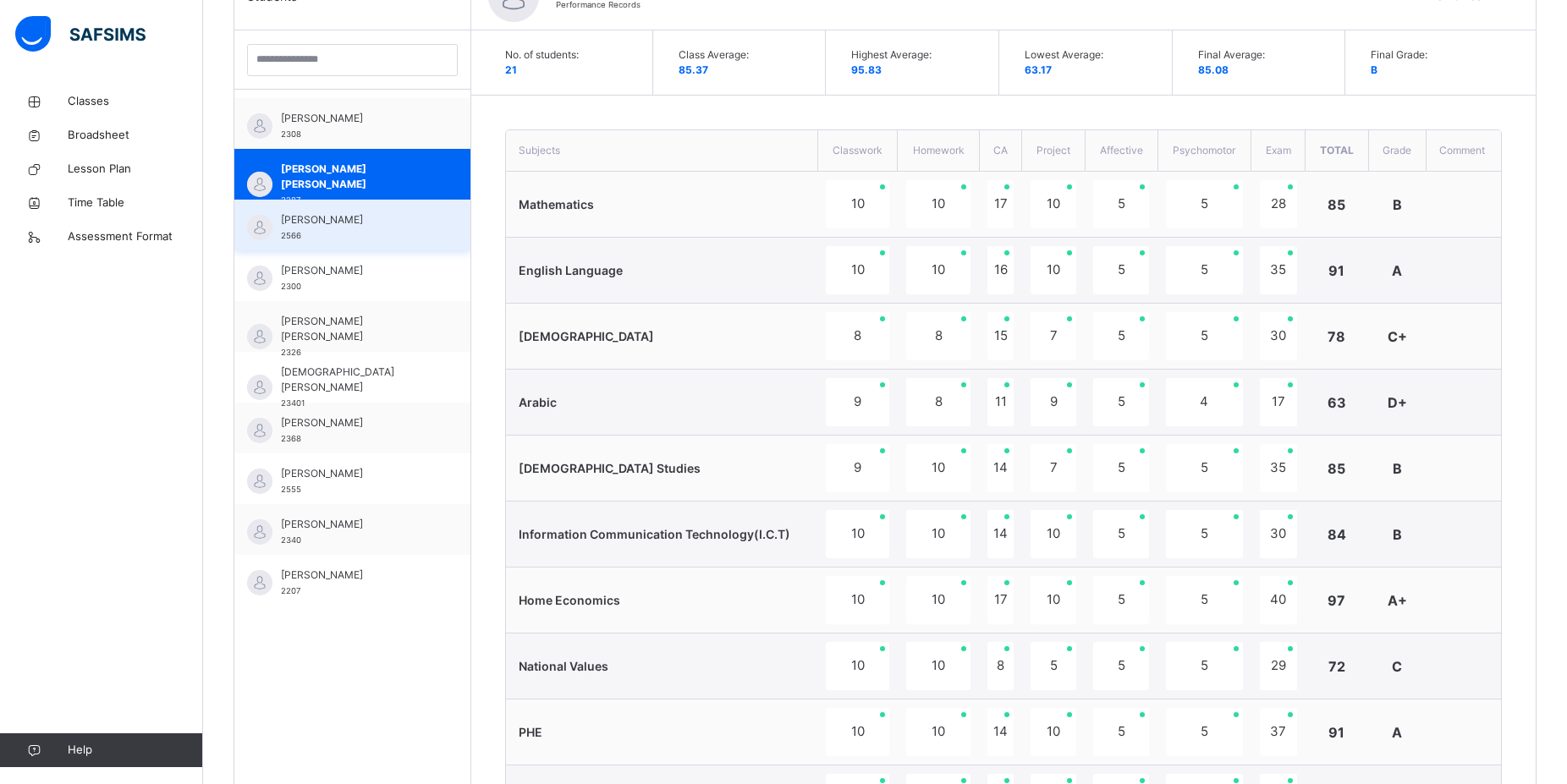 click on "ISYAKU ABDURRAHMAN YUSUF" at bounding box center (356, 220) 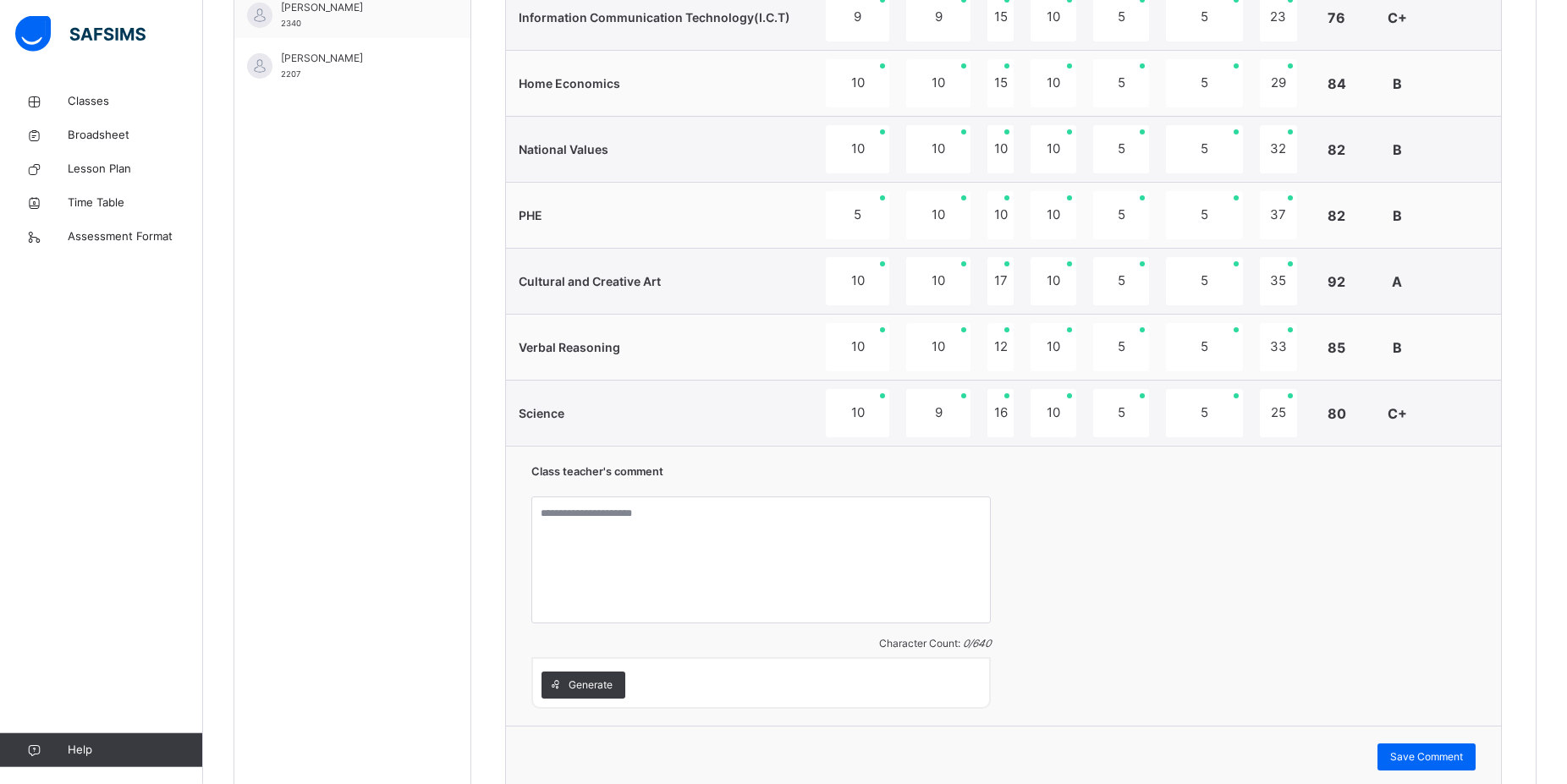 scroll, scrollTop: 995, scrollLeft: 0, axis: vertical 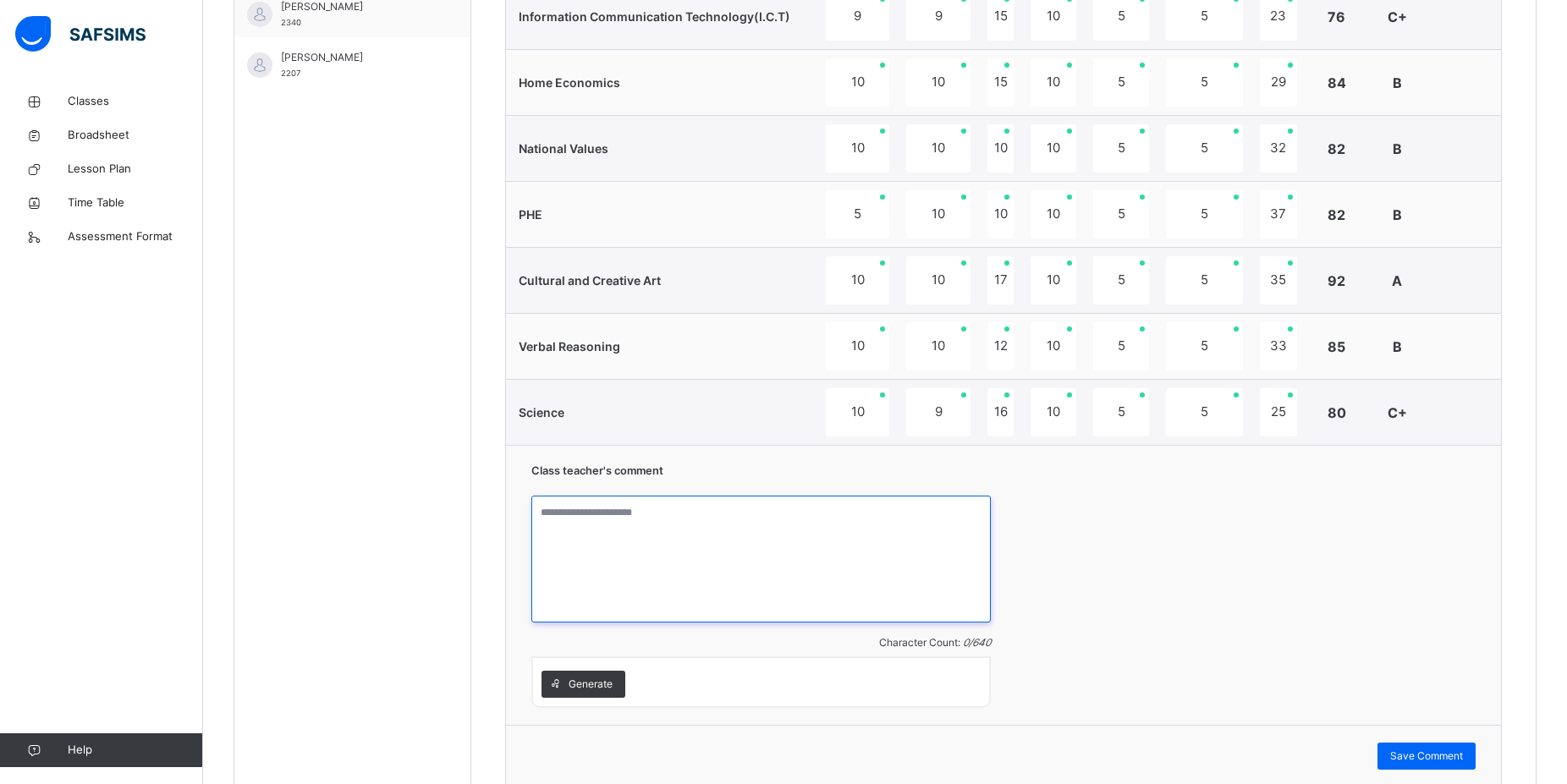 click at bounding box center (761, 559) 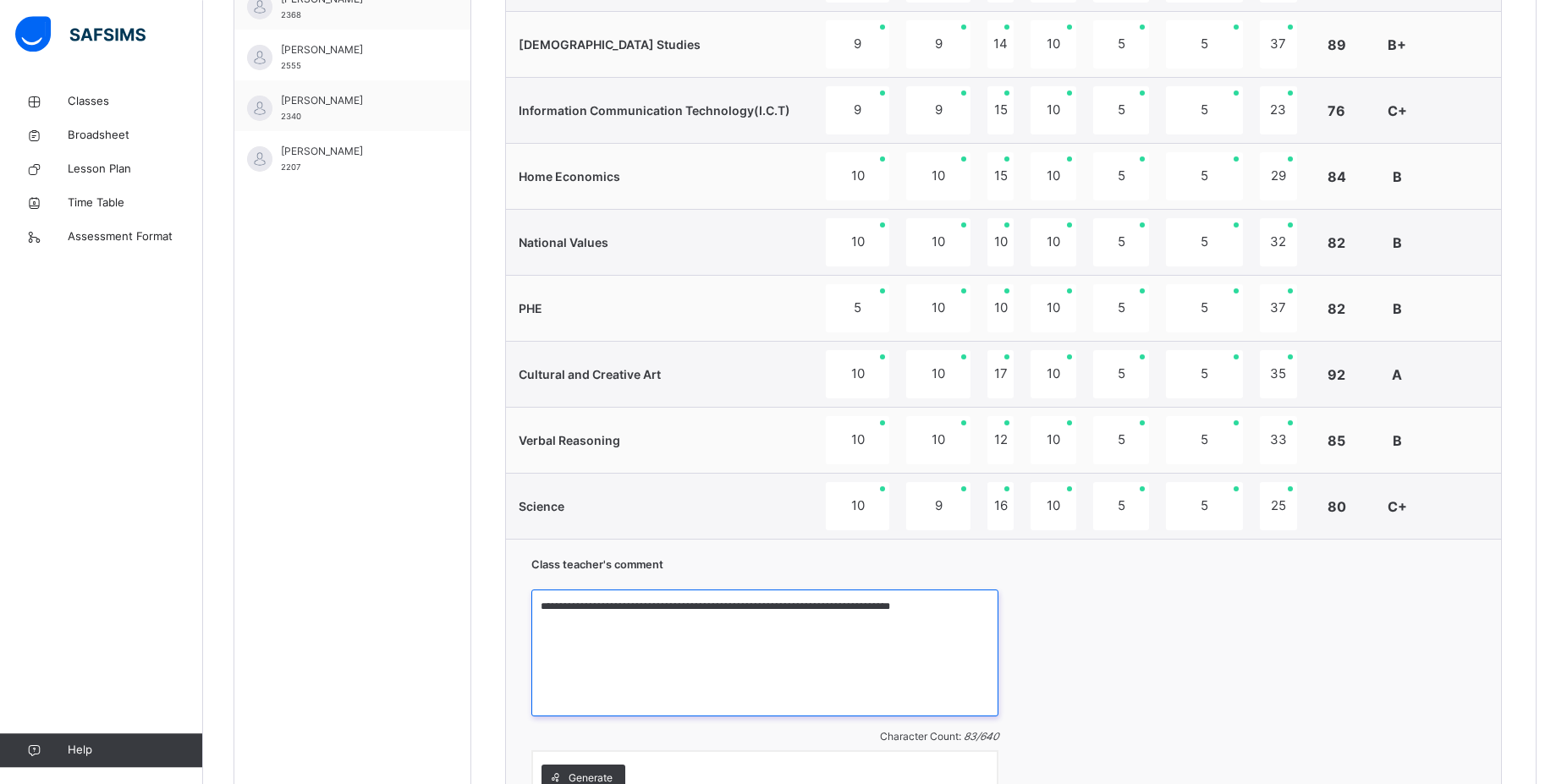 scroll, scrollTop: 908, scrollLeft: 0, axis: vertical 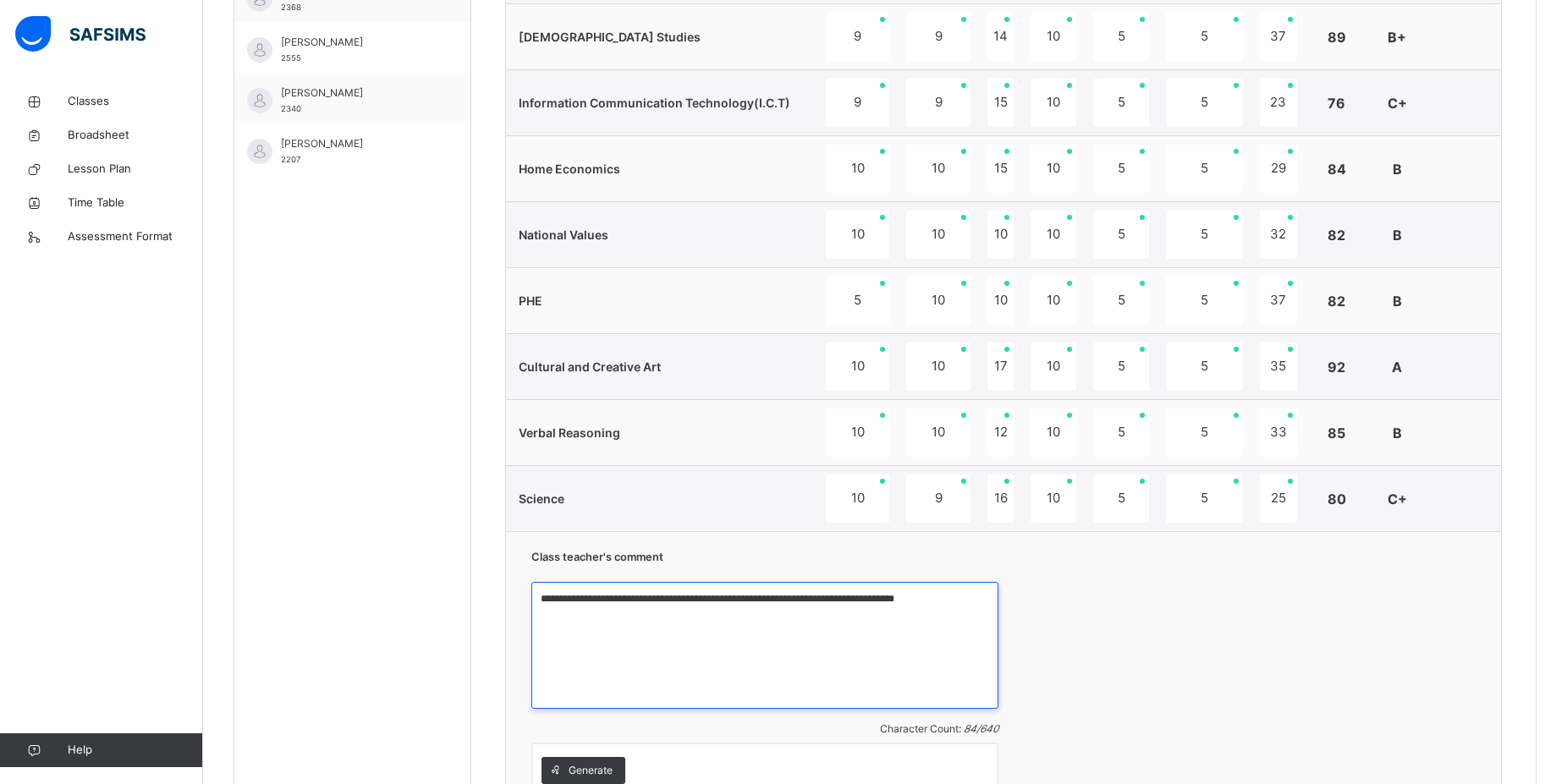 type on "**********" 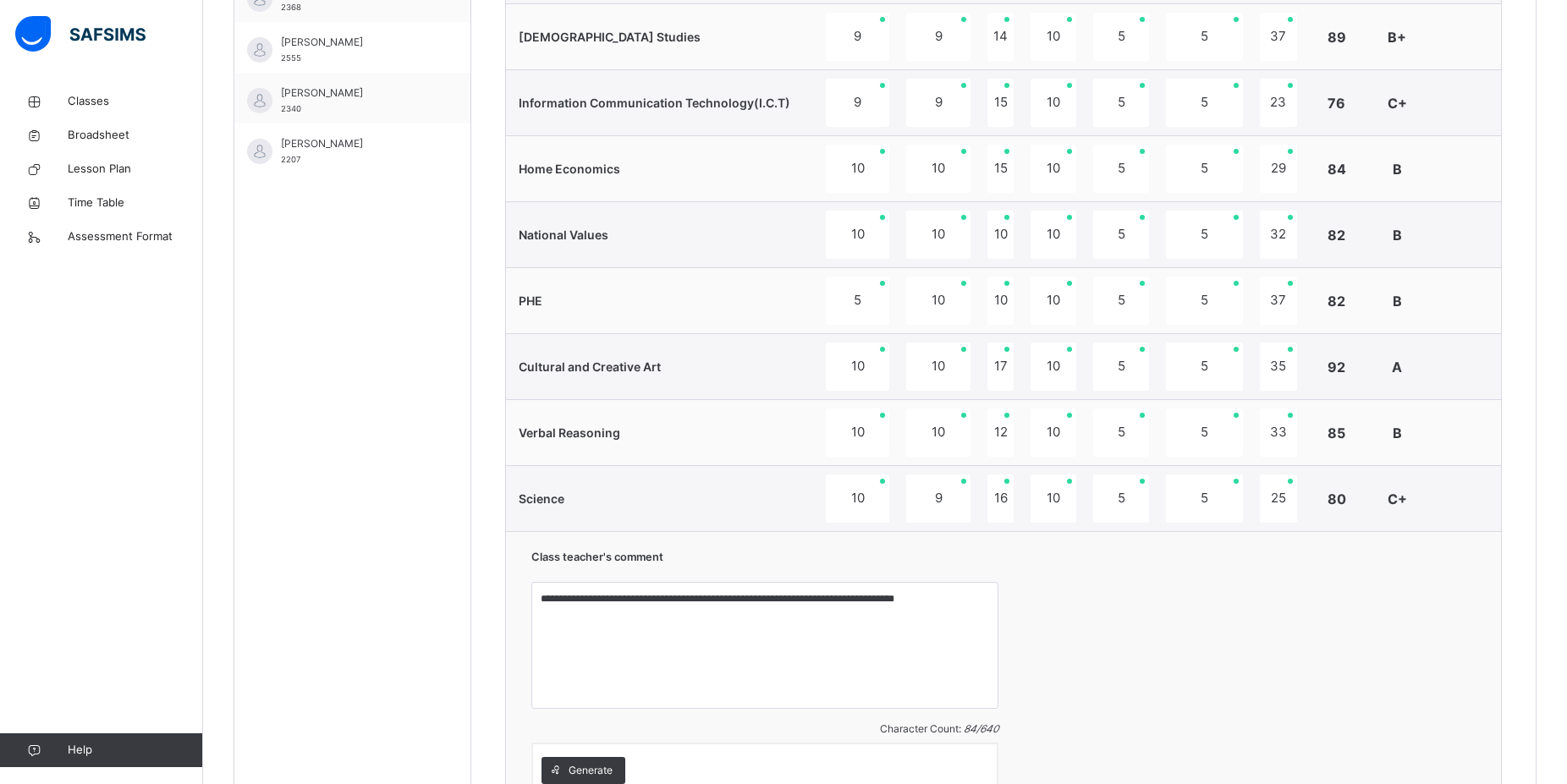 click on "**********" at bounding box center [1003, 671] 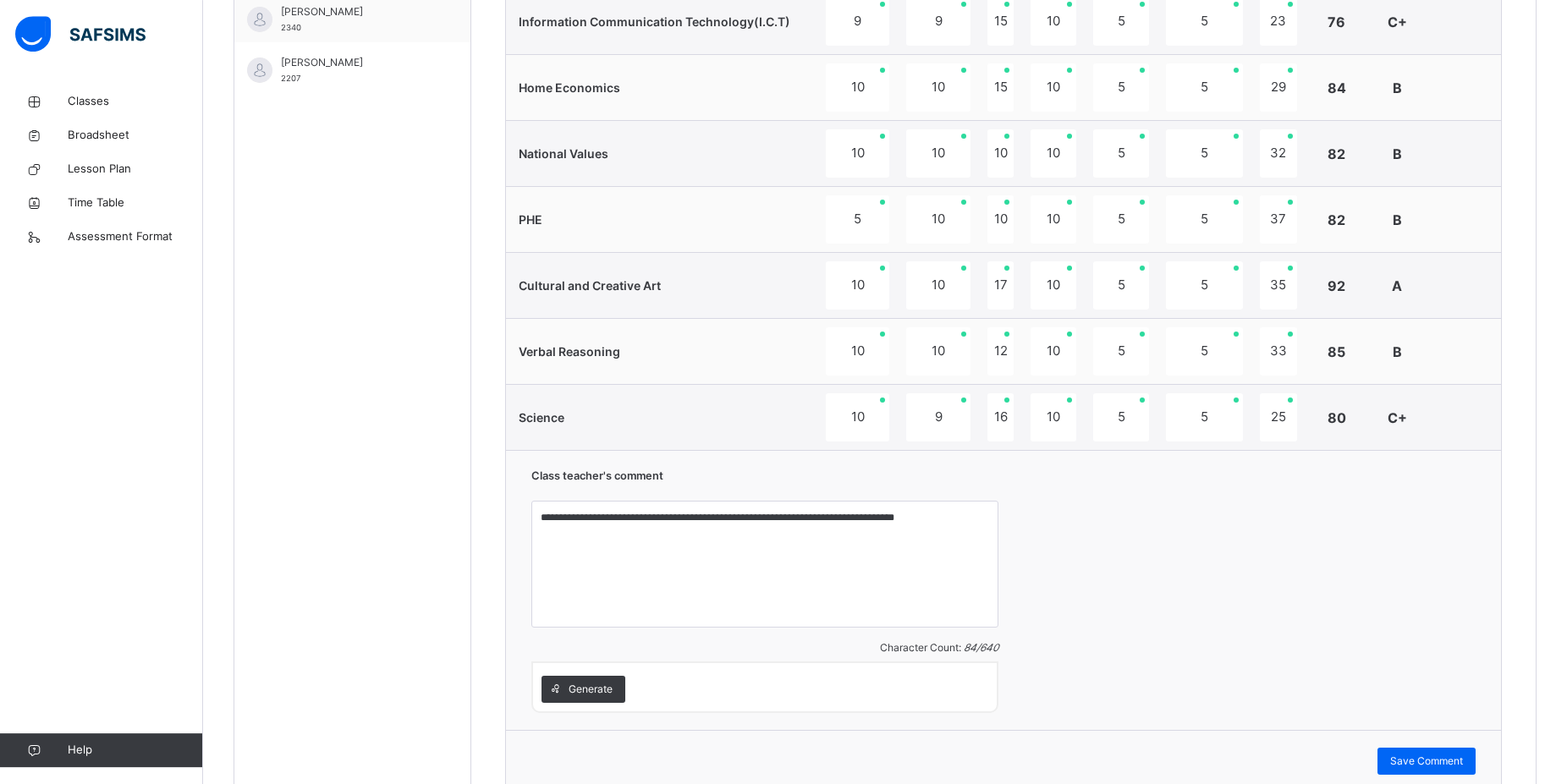 scroll, scrollTop: 1081, scrollLeft: 0, axis: vertical 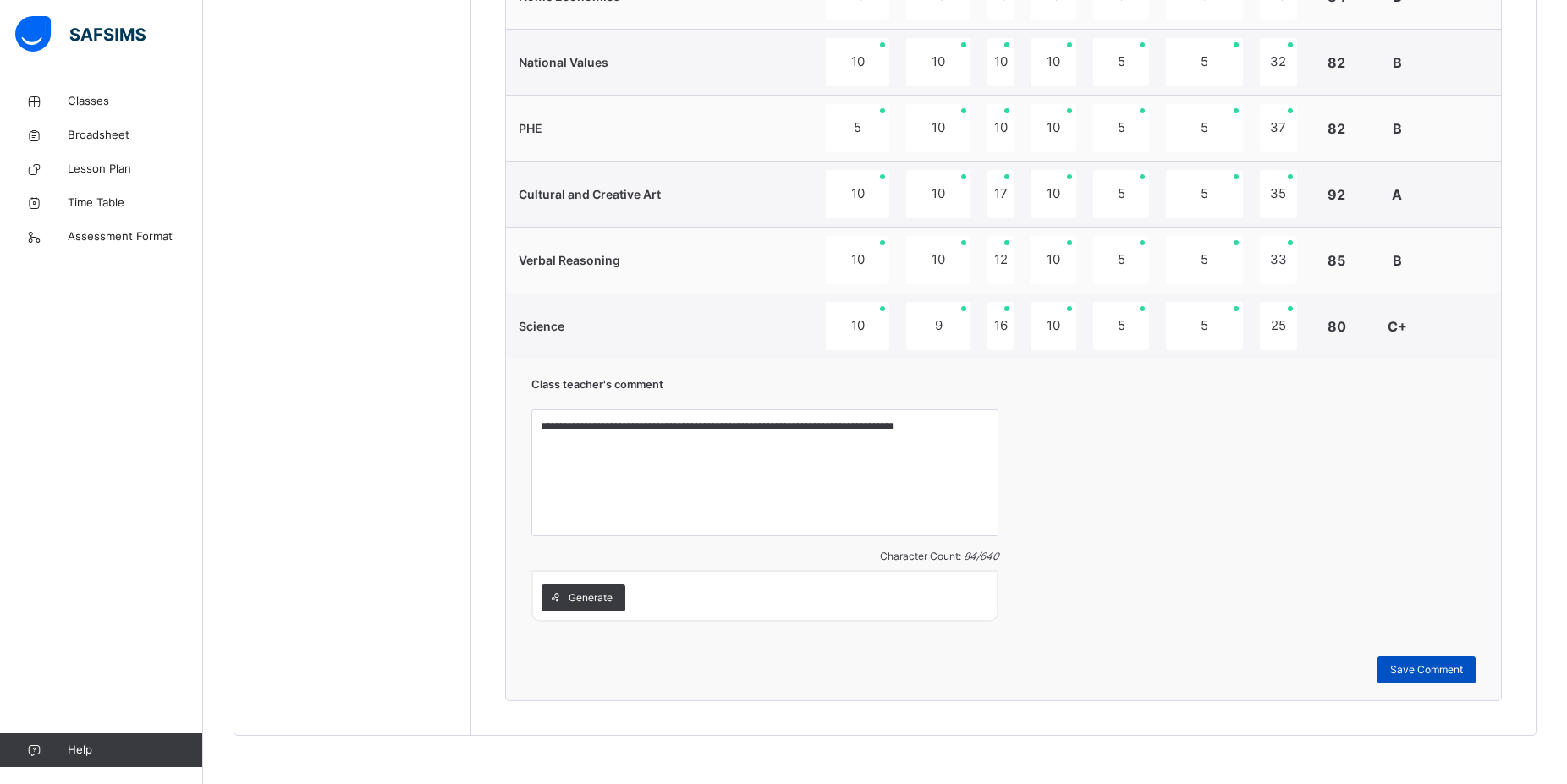 click on "Save Comment" at bounding box center (1427, 670) 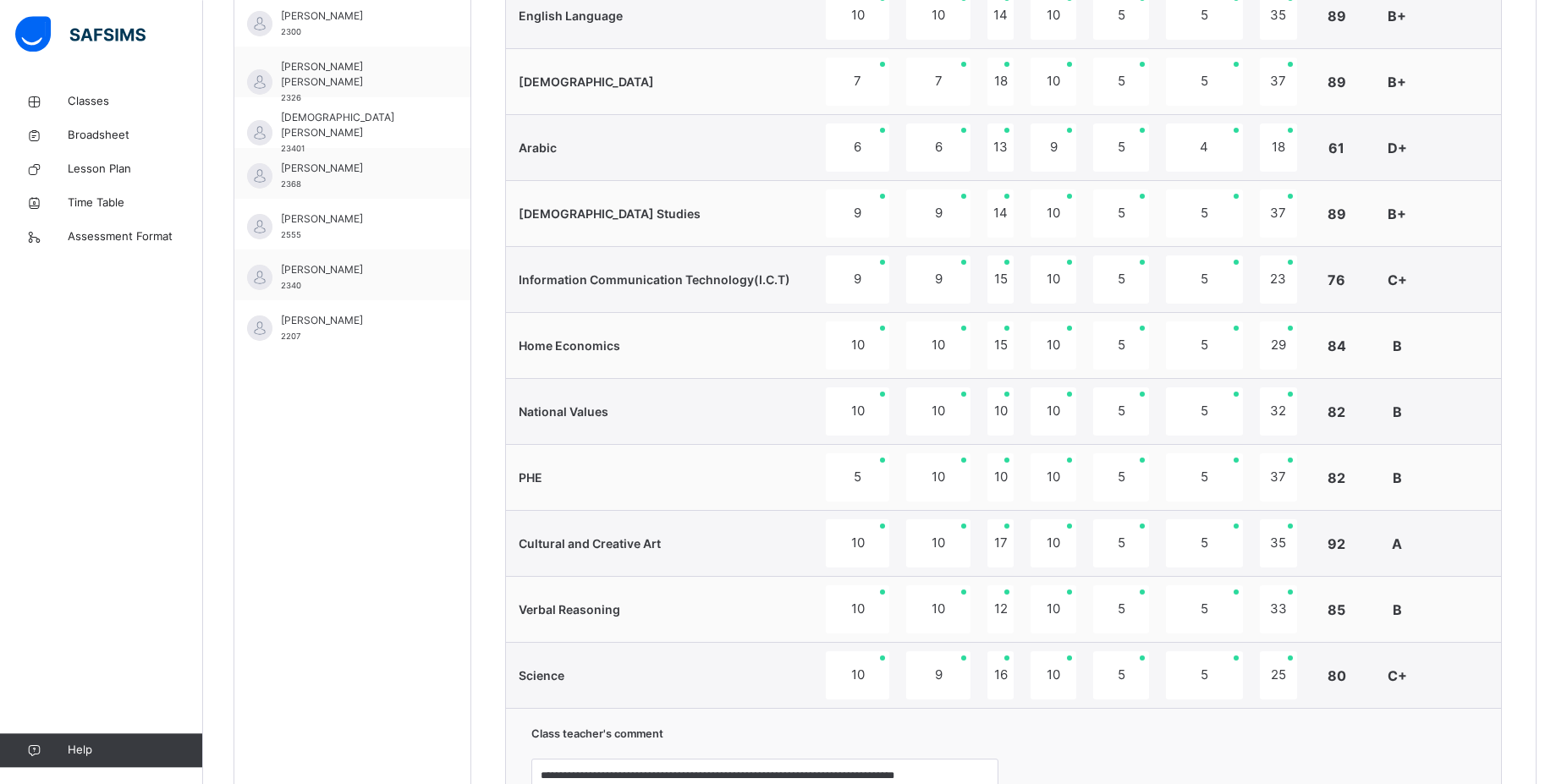 scroll, scrollTop: 650, scrollLeft: 0, axis: vertical 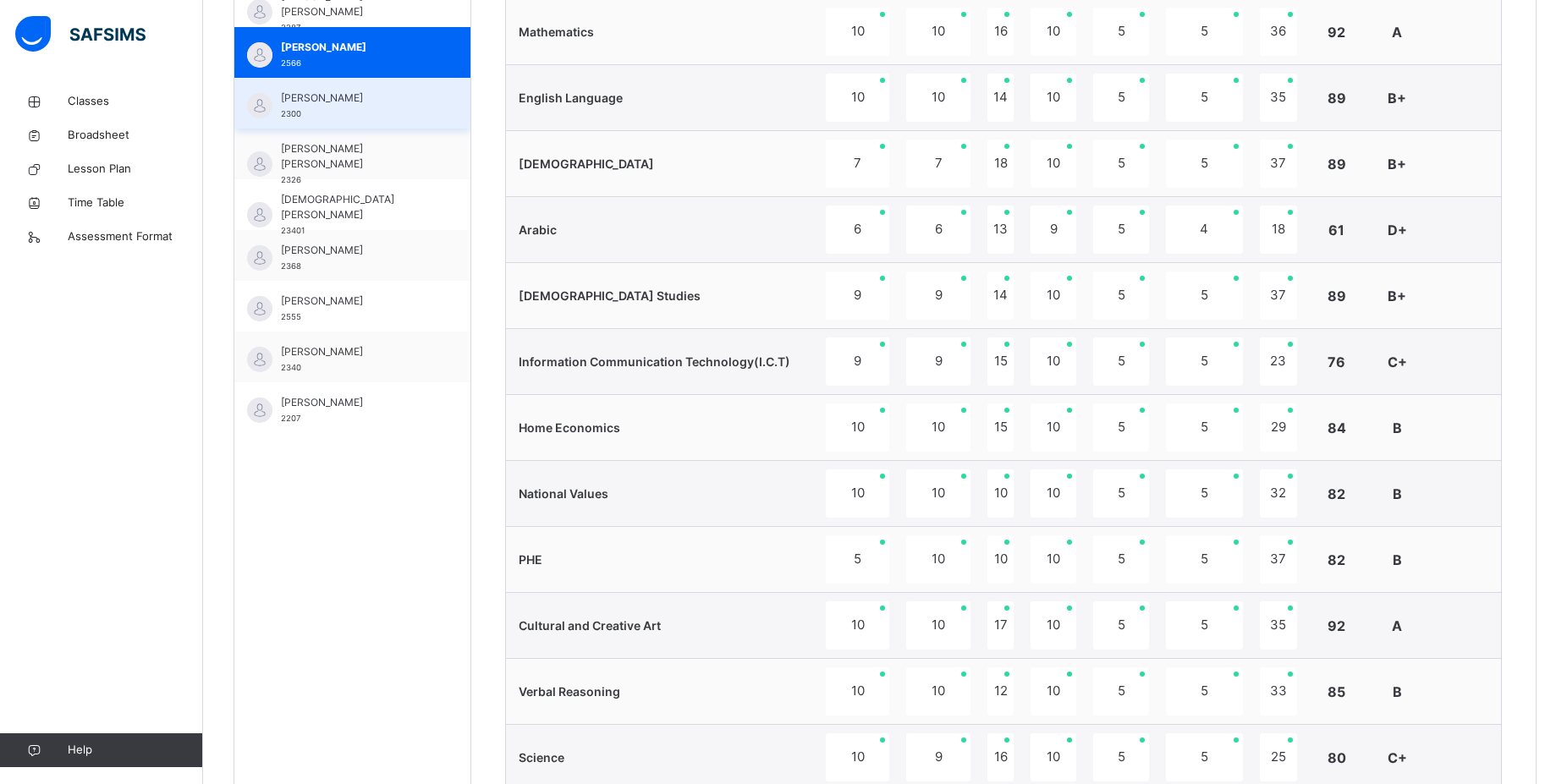 click on "KAMFUT ALIYU  2300" at bounding box center [352, 103] 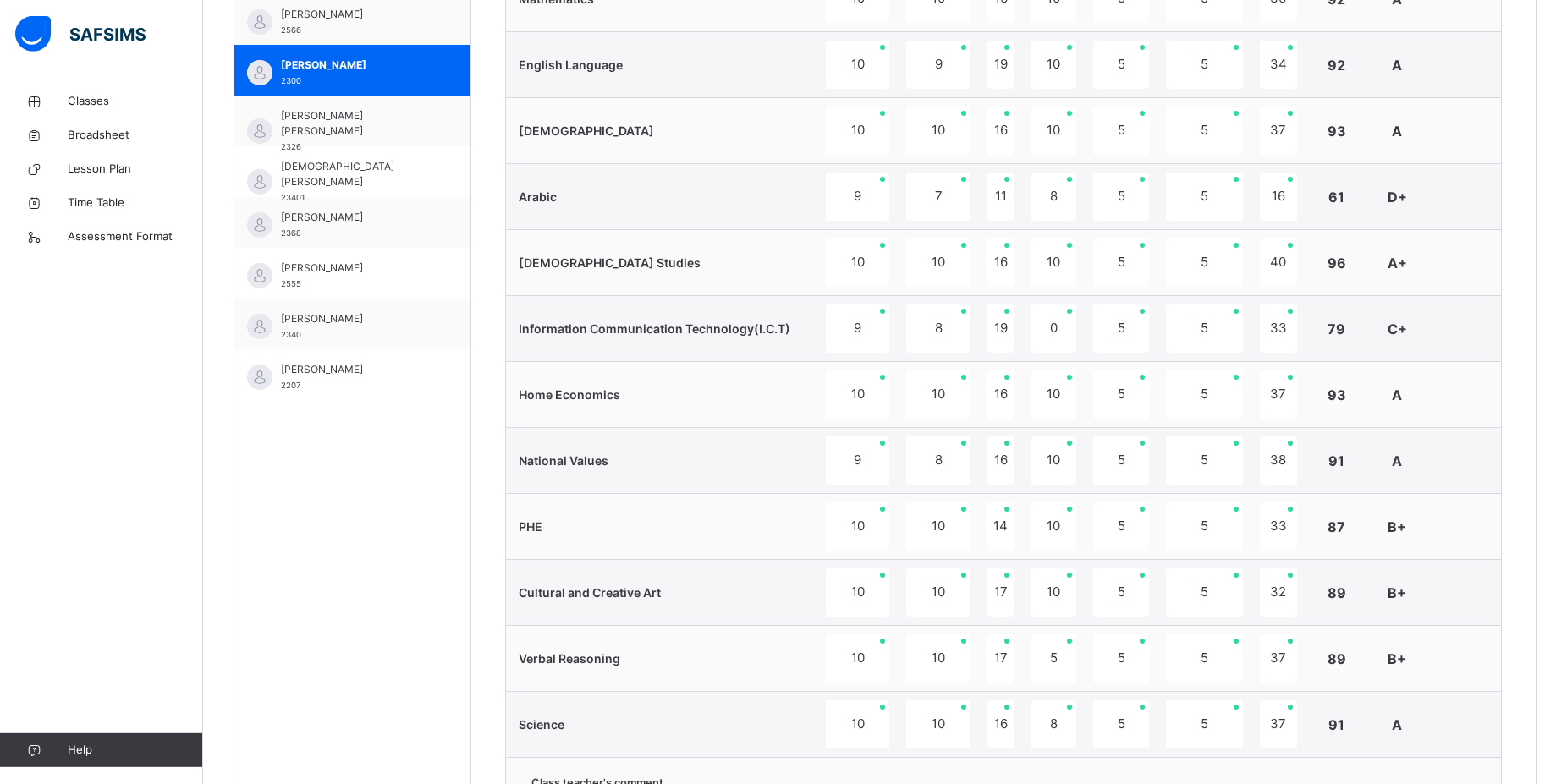 scroll, scrollTop: 1009, scrollLeft: 0, axis: vertical 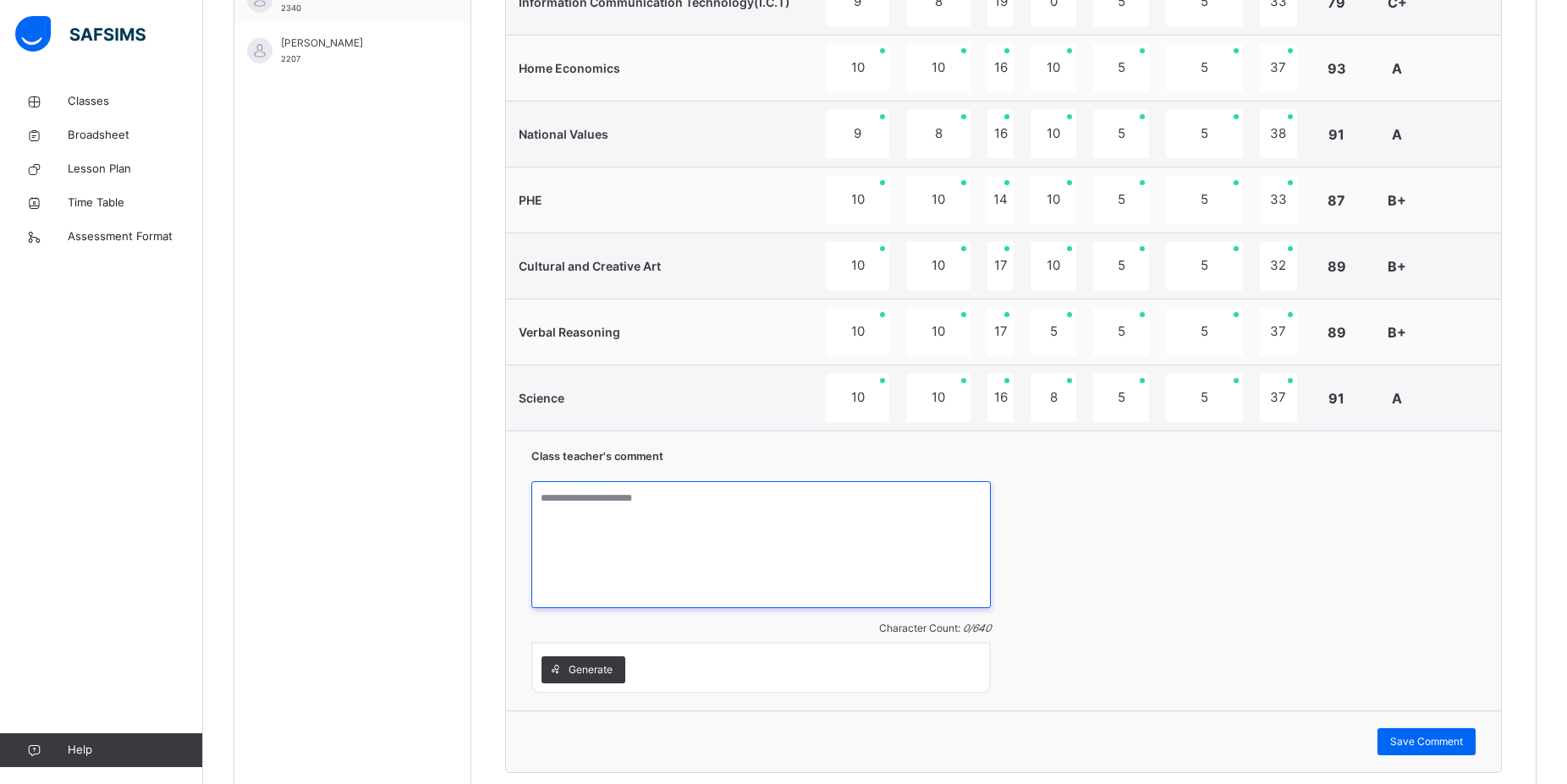 click at bounding box center [761, 545] 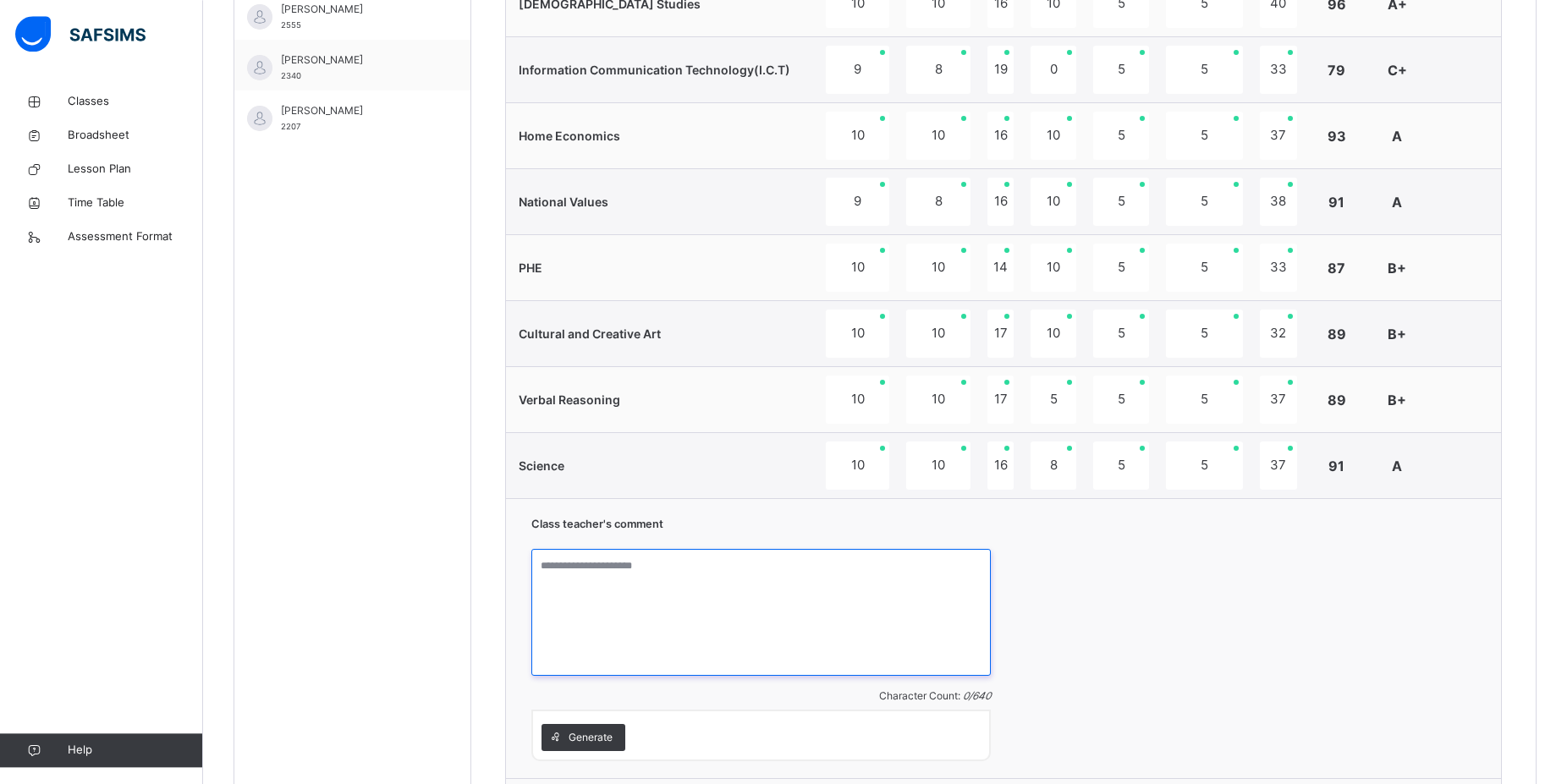 scroll, scrollTop: 1081, scrollLeft: 0, axis: vertical 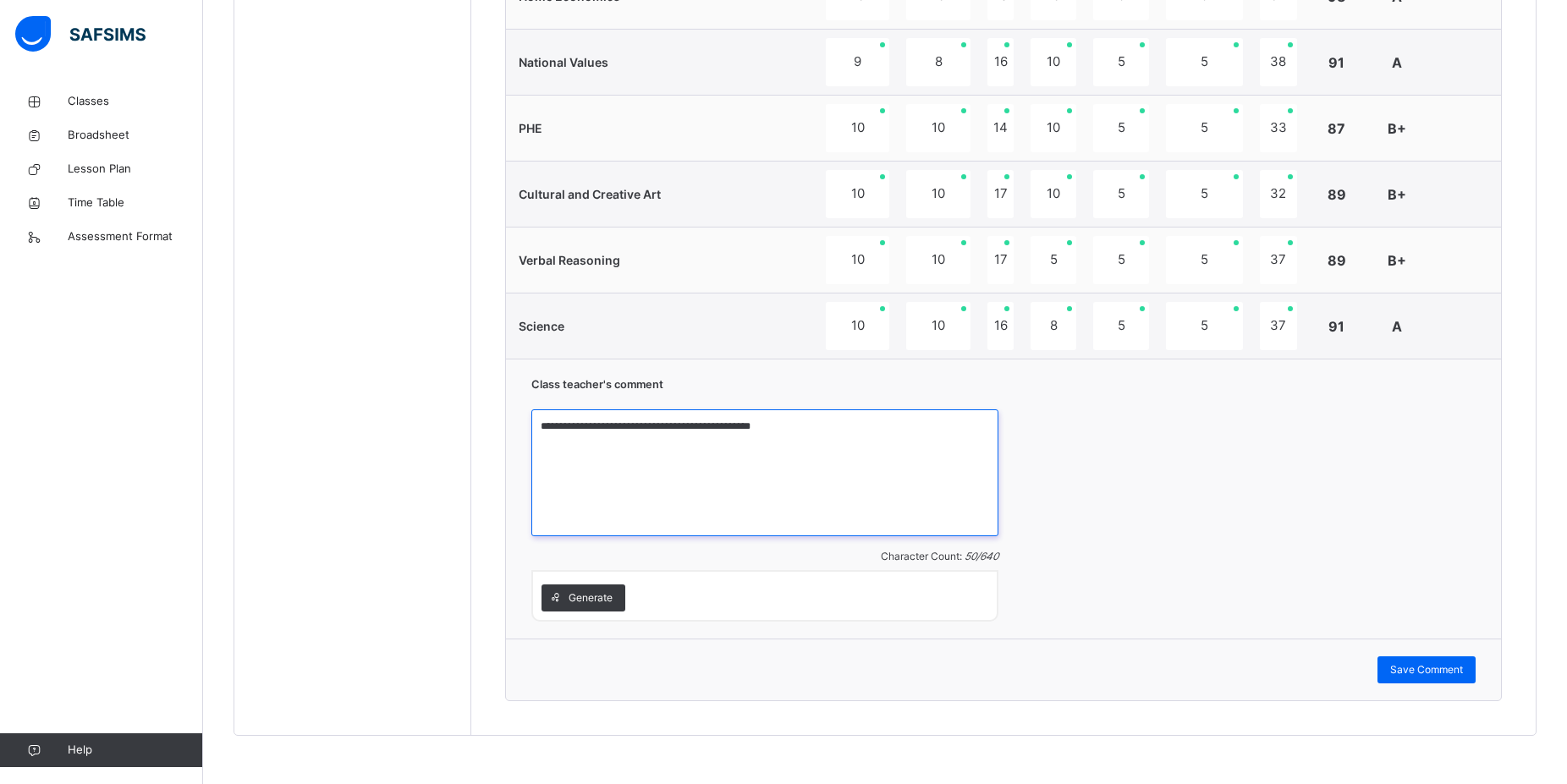 click on "**********" at bounding box center (765, 473) 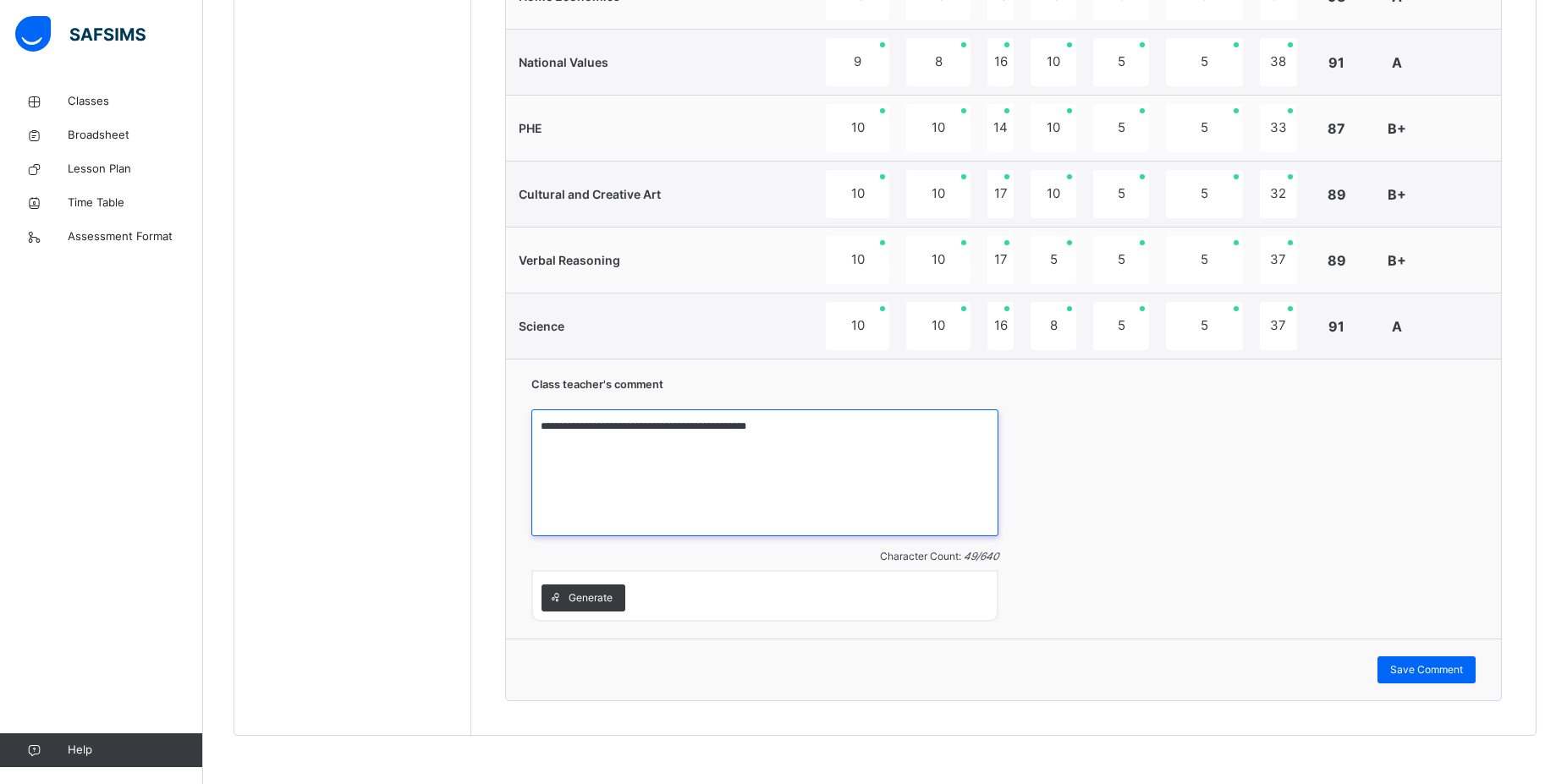 click on "**********" at bounding box center [765, 473] 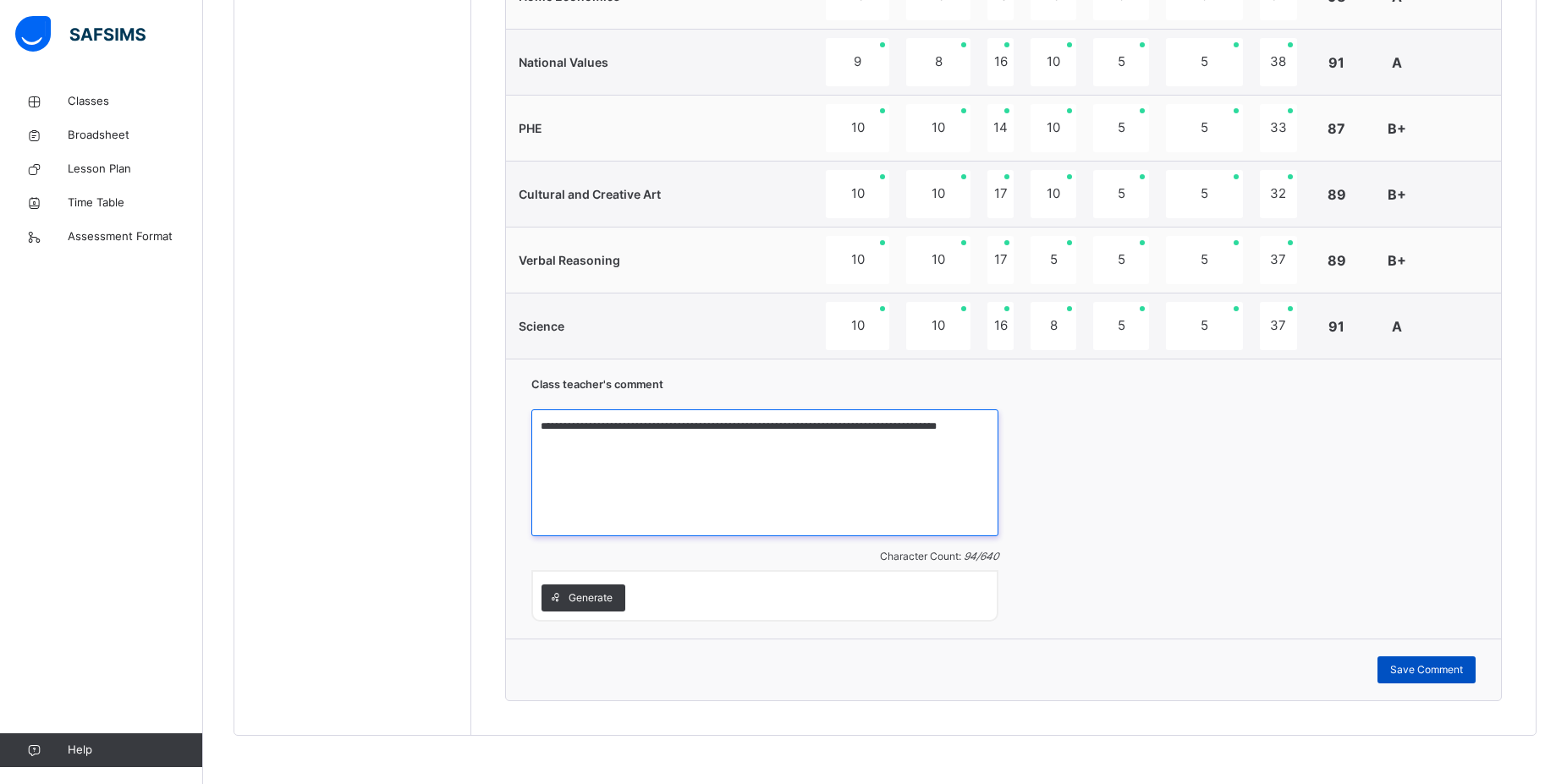 type on "**********" 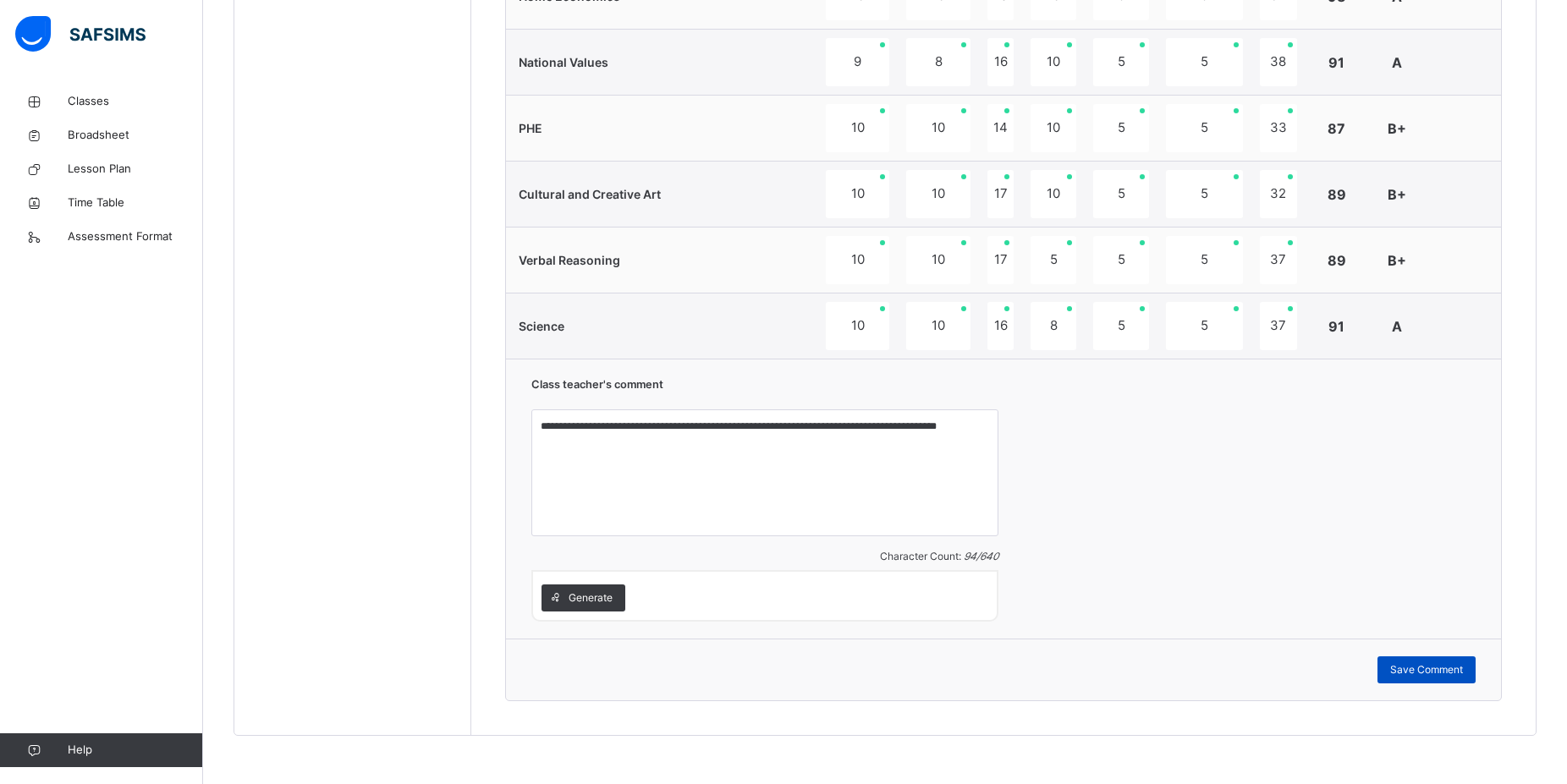 click on "Save Comment" at bounding box center (1427, 670) 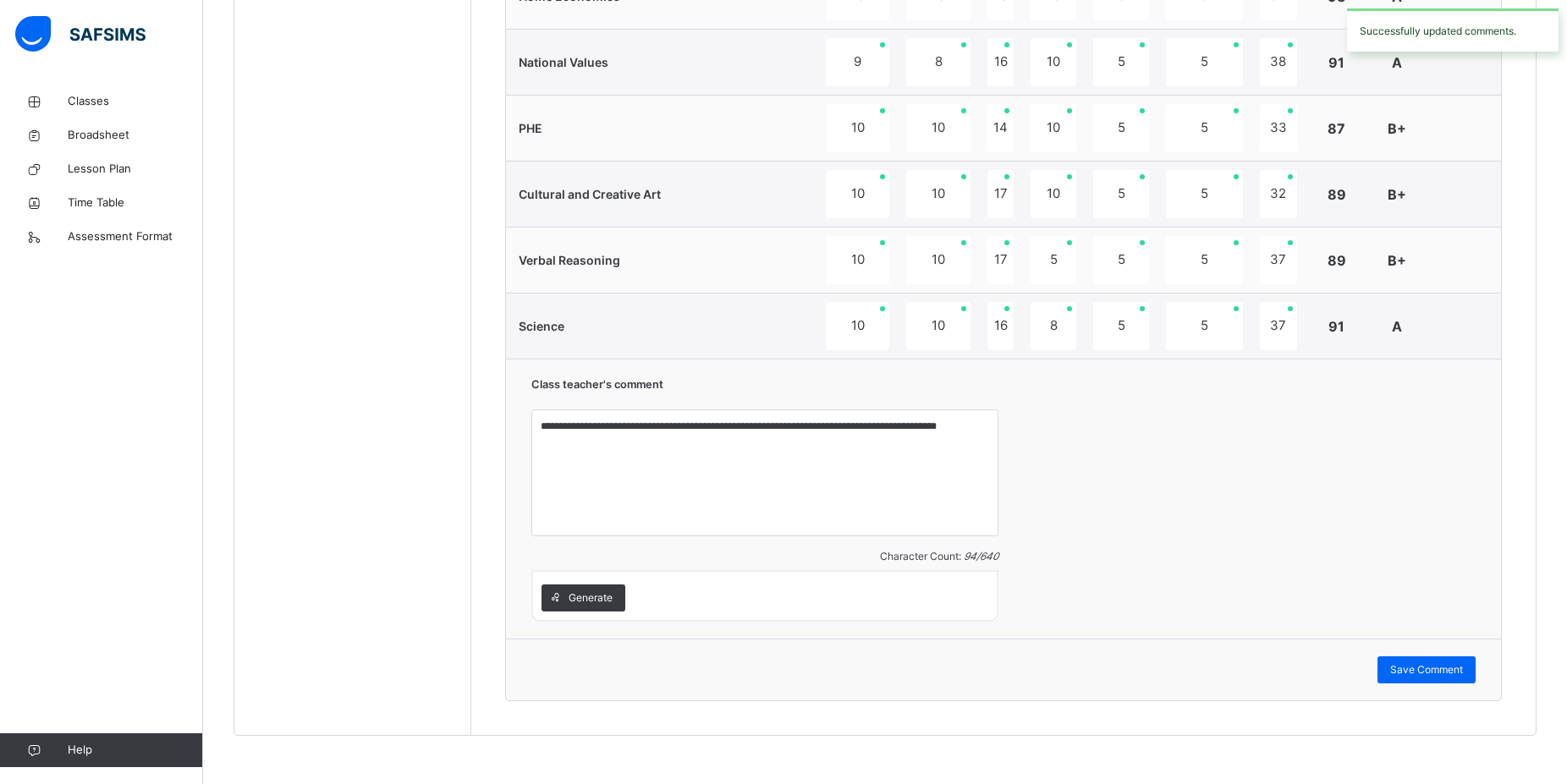 scroll, scrollTop: 650, scrollLeft: 0, axis: vertical 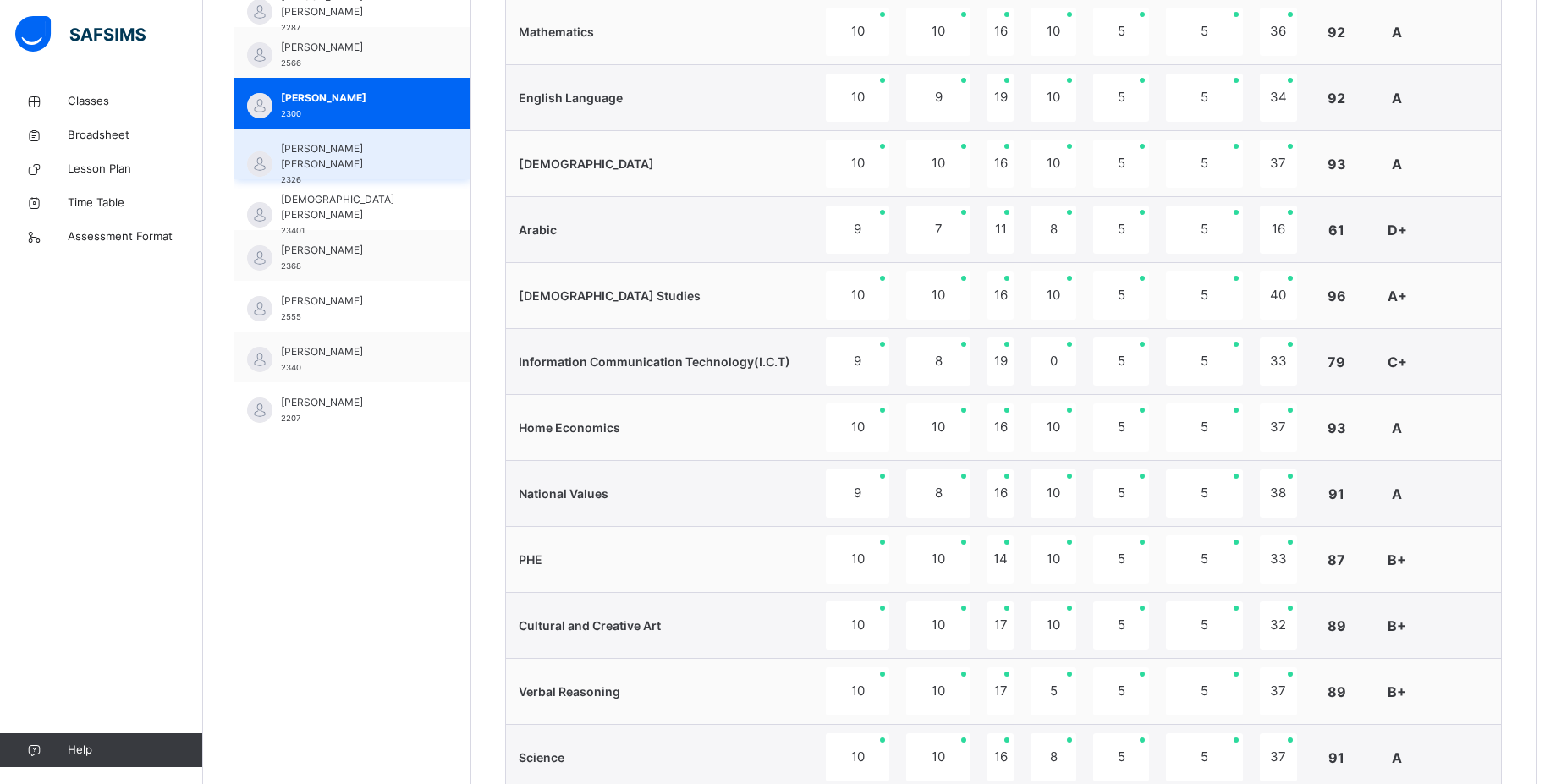 click on "MOHAMMED KHADIJA ALI 2326" at bounding box center [356, 164] 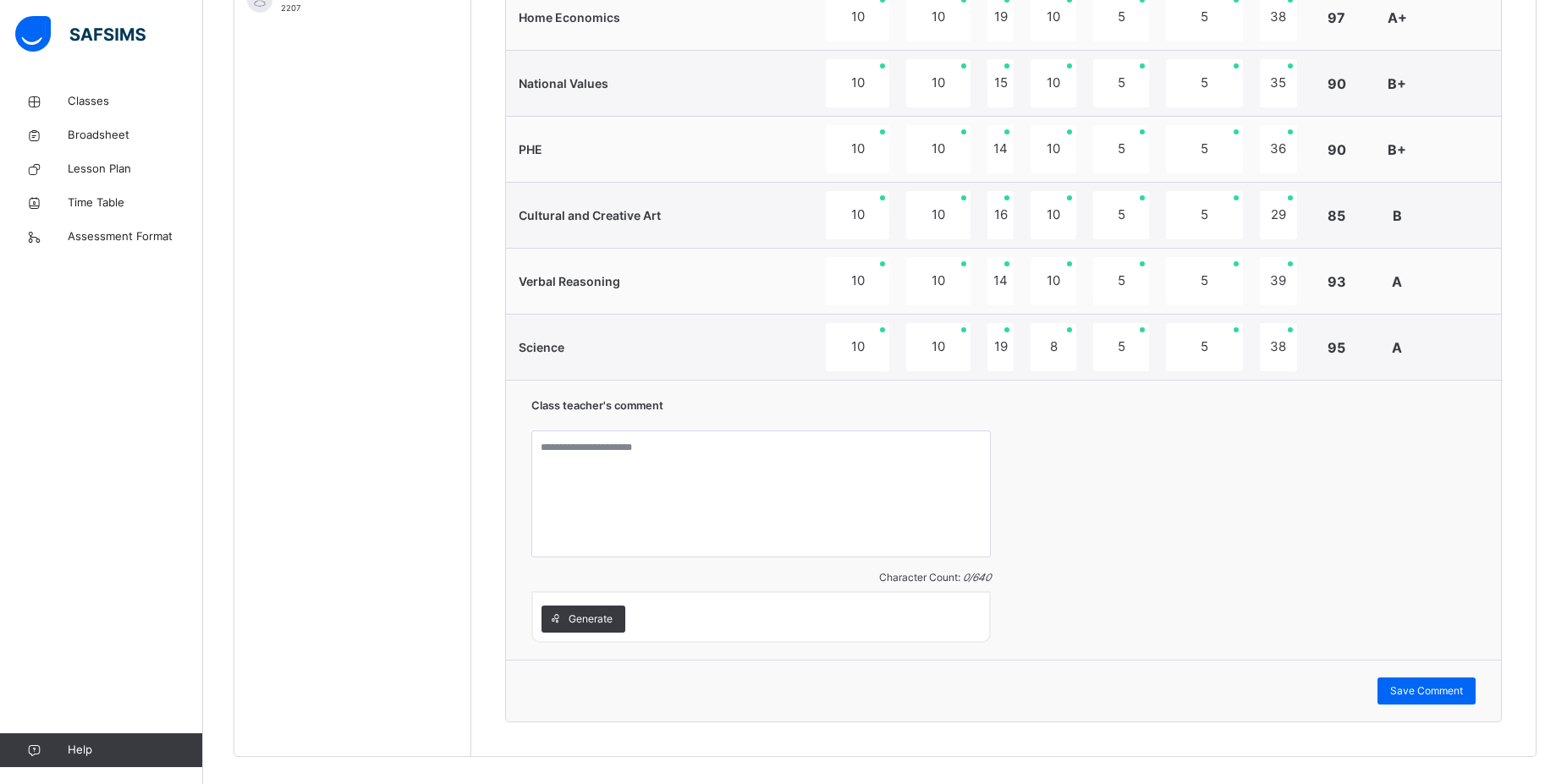 scroll, scrollTop: 1081, scrollLeft: 0, axis: vertical 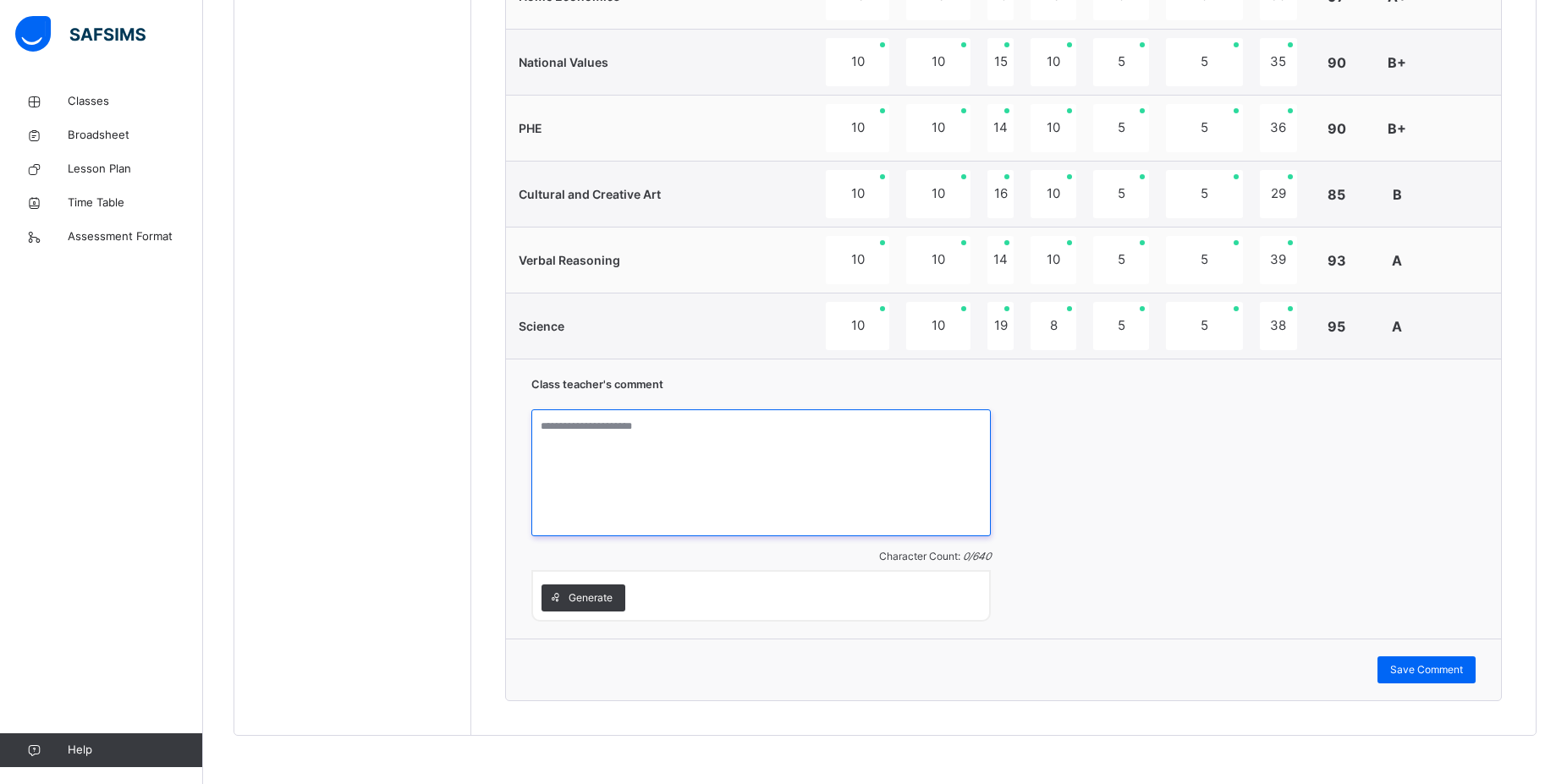 click at bounding box center [761, 473] 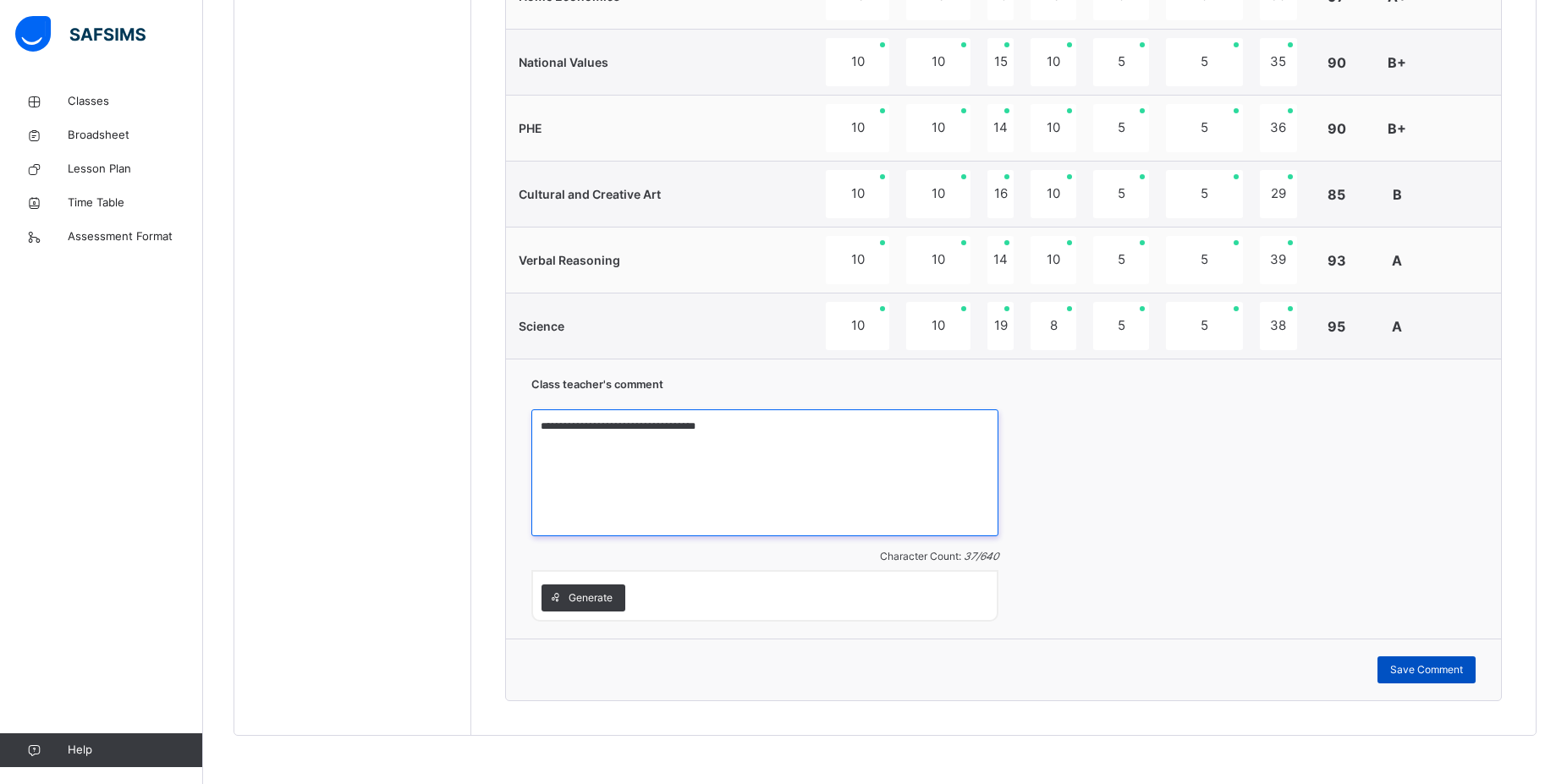 type on "**********" 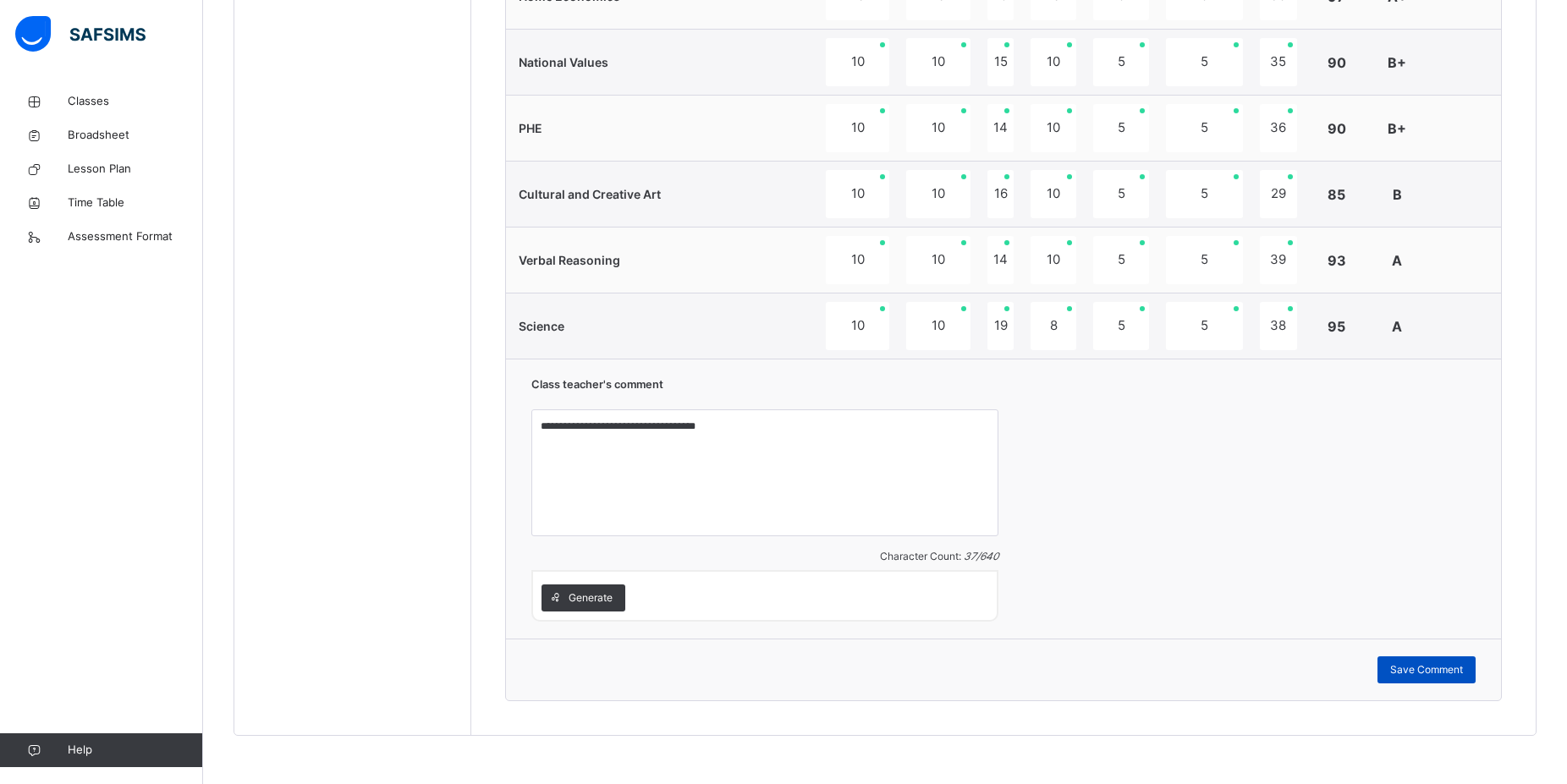 click on "Save Comment" at bounding box center (1427, 670) 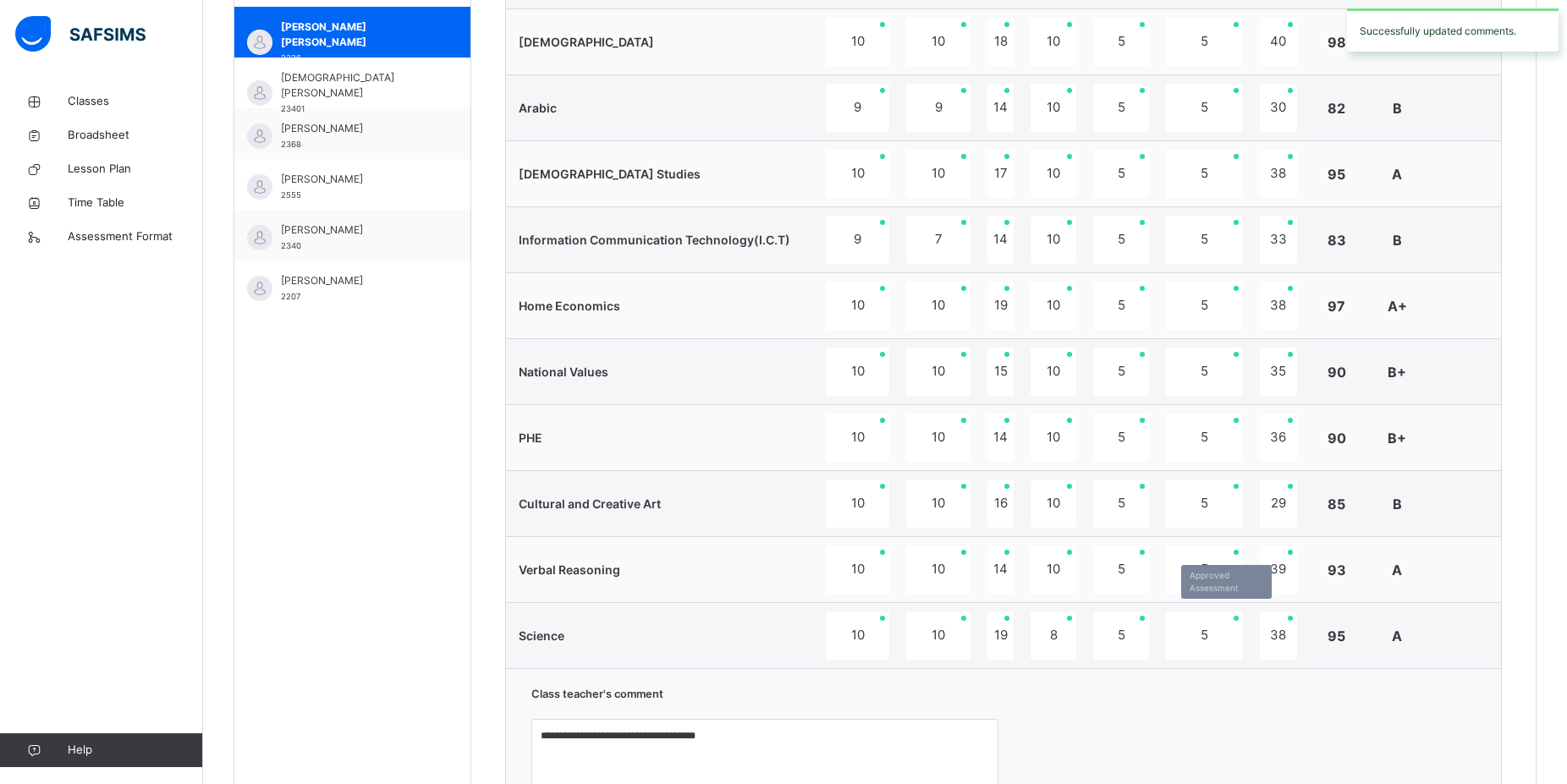 scroll, scrollTop: 736, scrollLeft: 0, axis: vertical 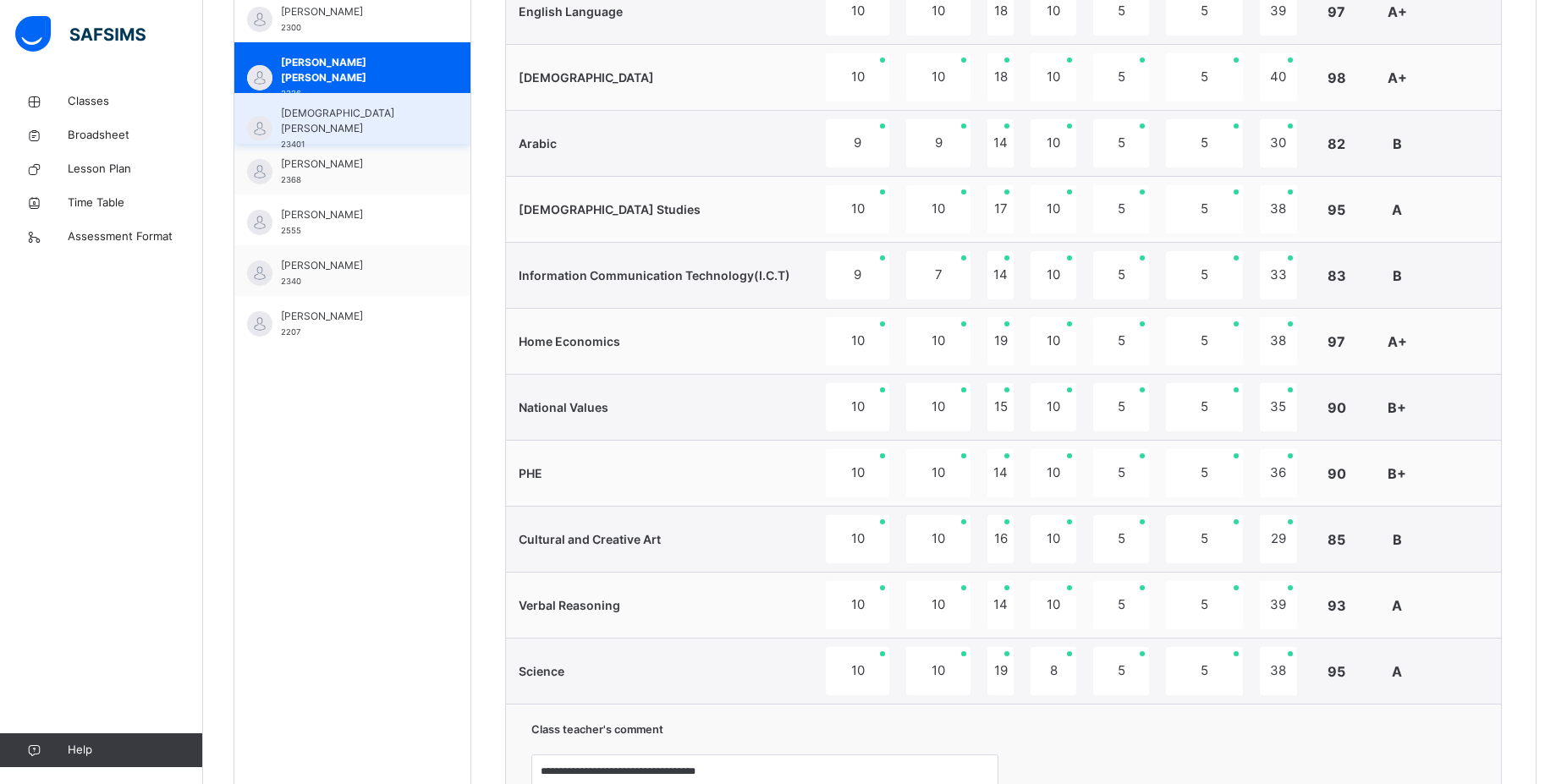 click on "MUHAMMAD AISHA MUSA" at bounding box center [356, 121] 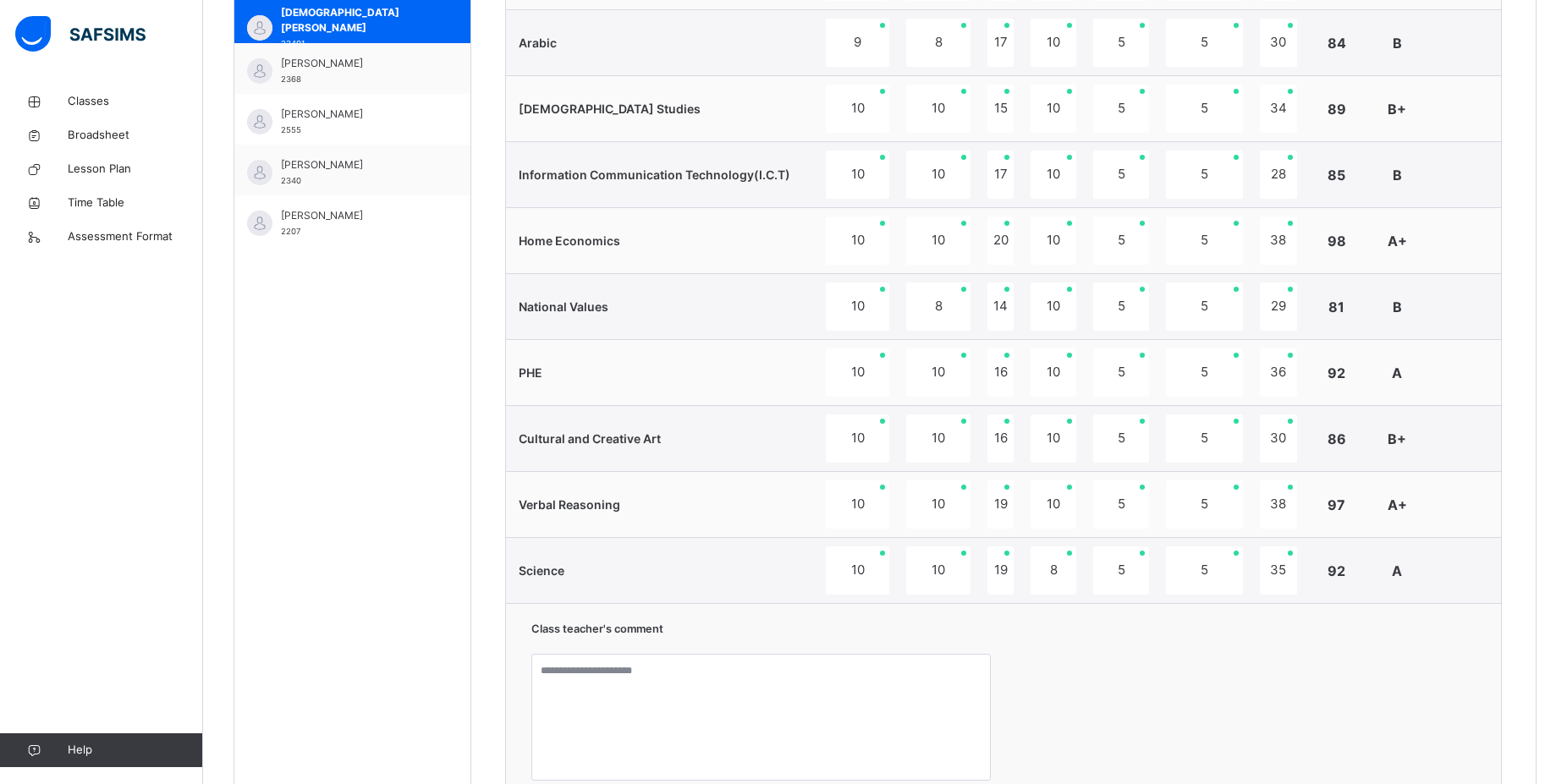 scroll, scrollTop: 1081, scrollLeft: 0, axis: vertical 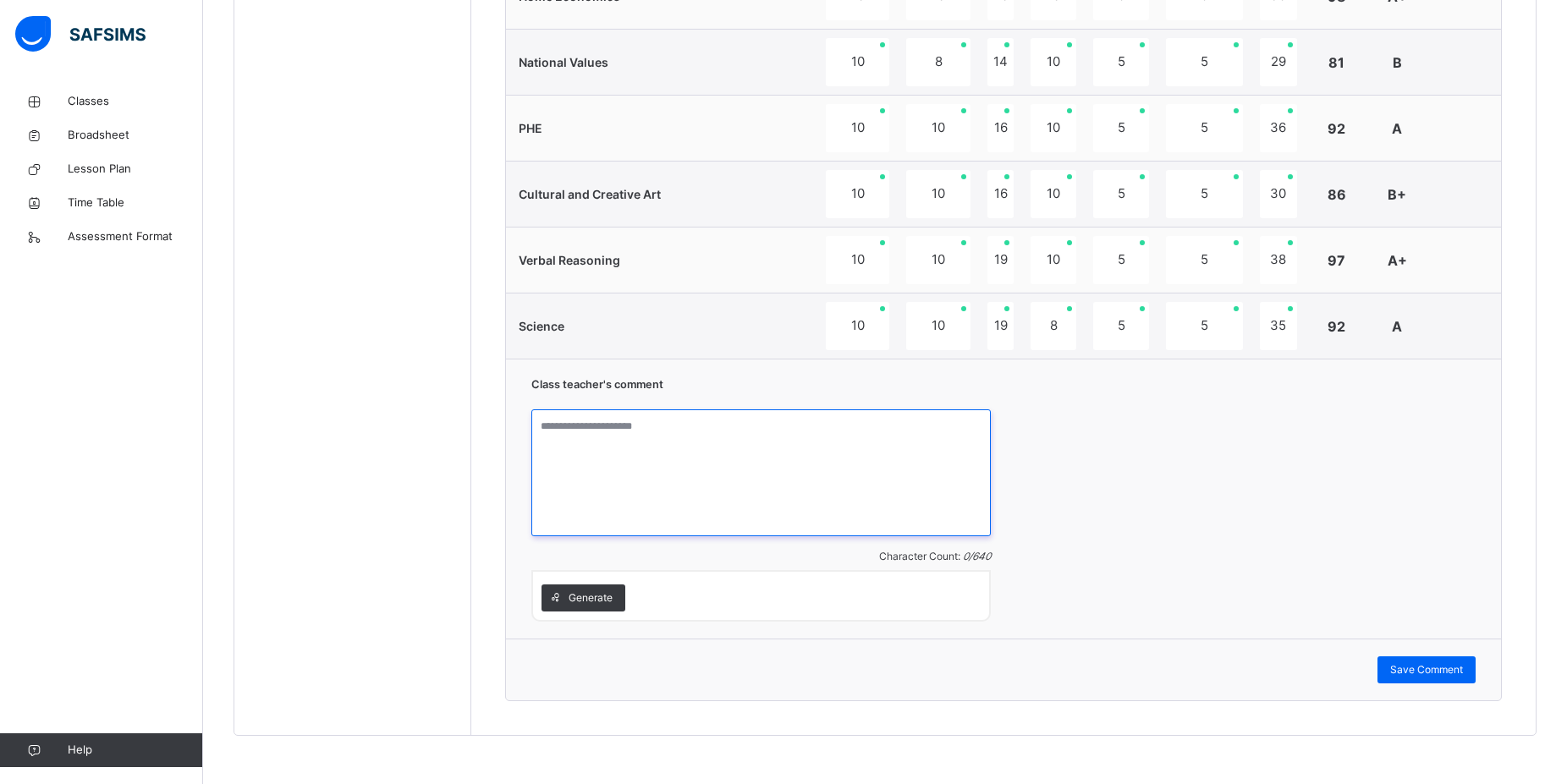 click at bounding box center [761, 473] 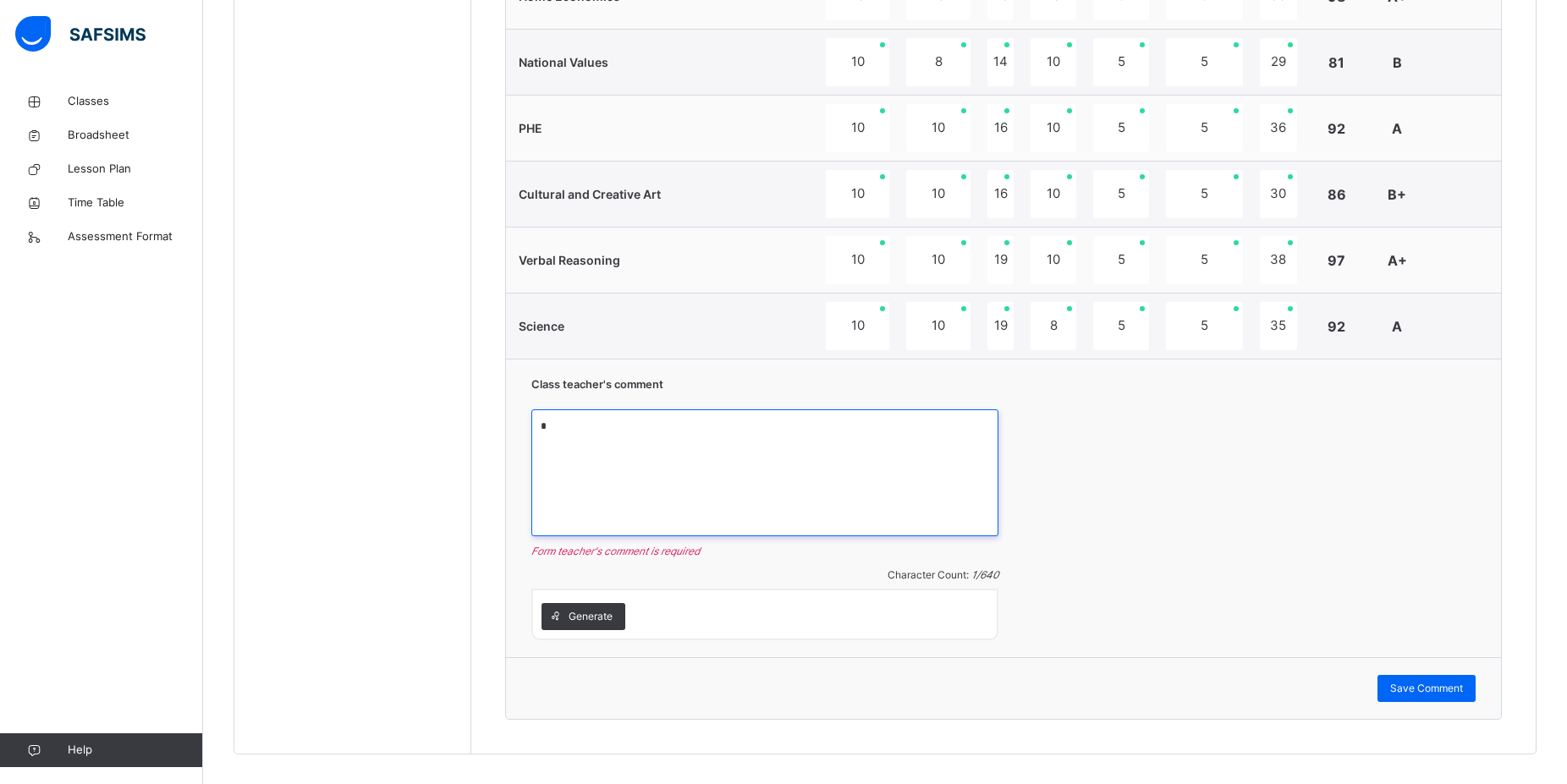 drag, startPoint x: 538, startPoint y: 429, endPoint x: 579, endPoint y: 427, distance: 41.04875 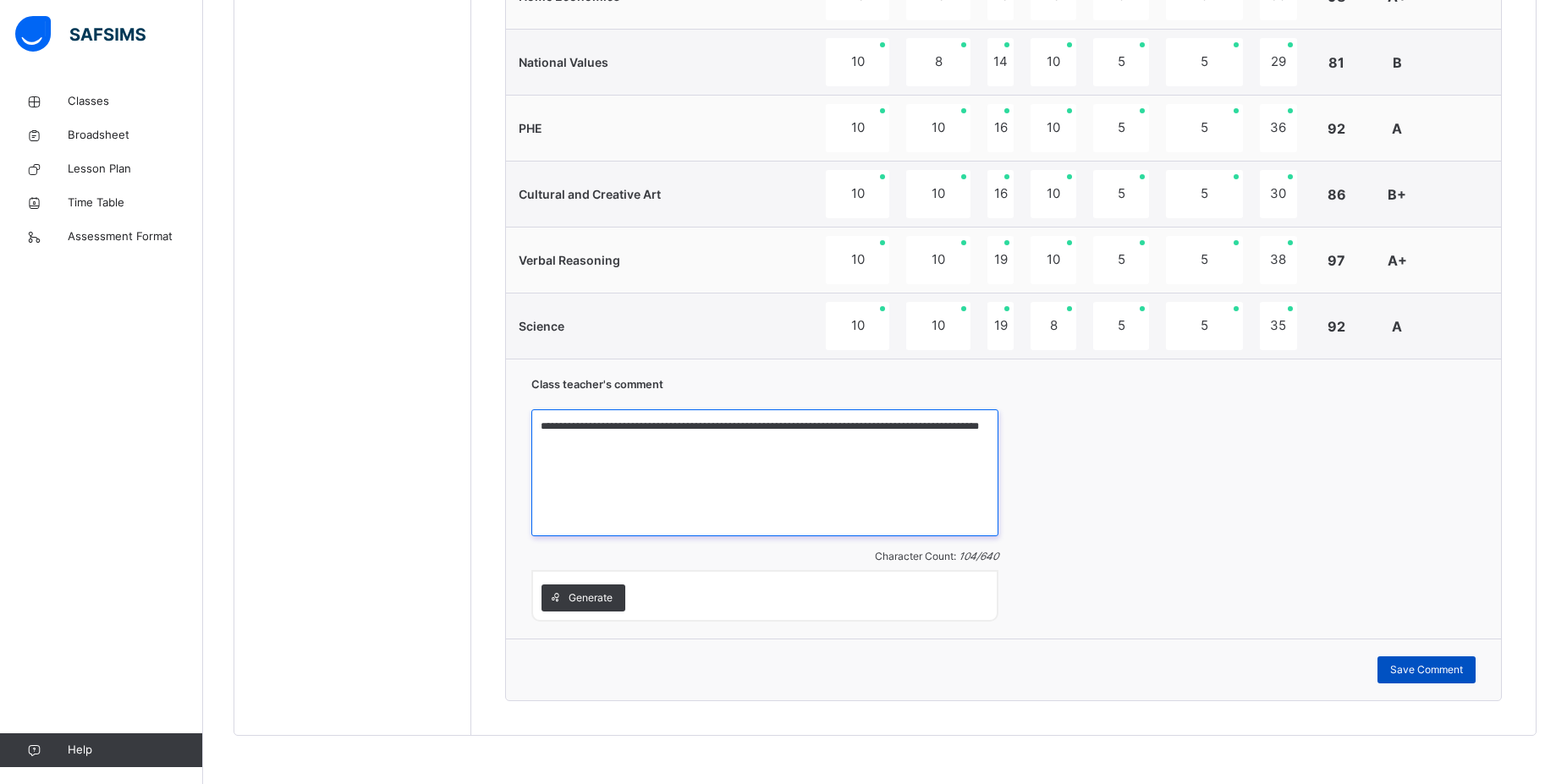 type on "**********" 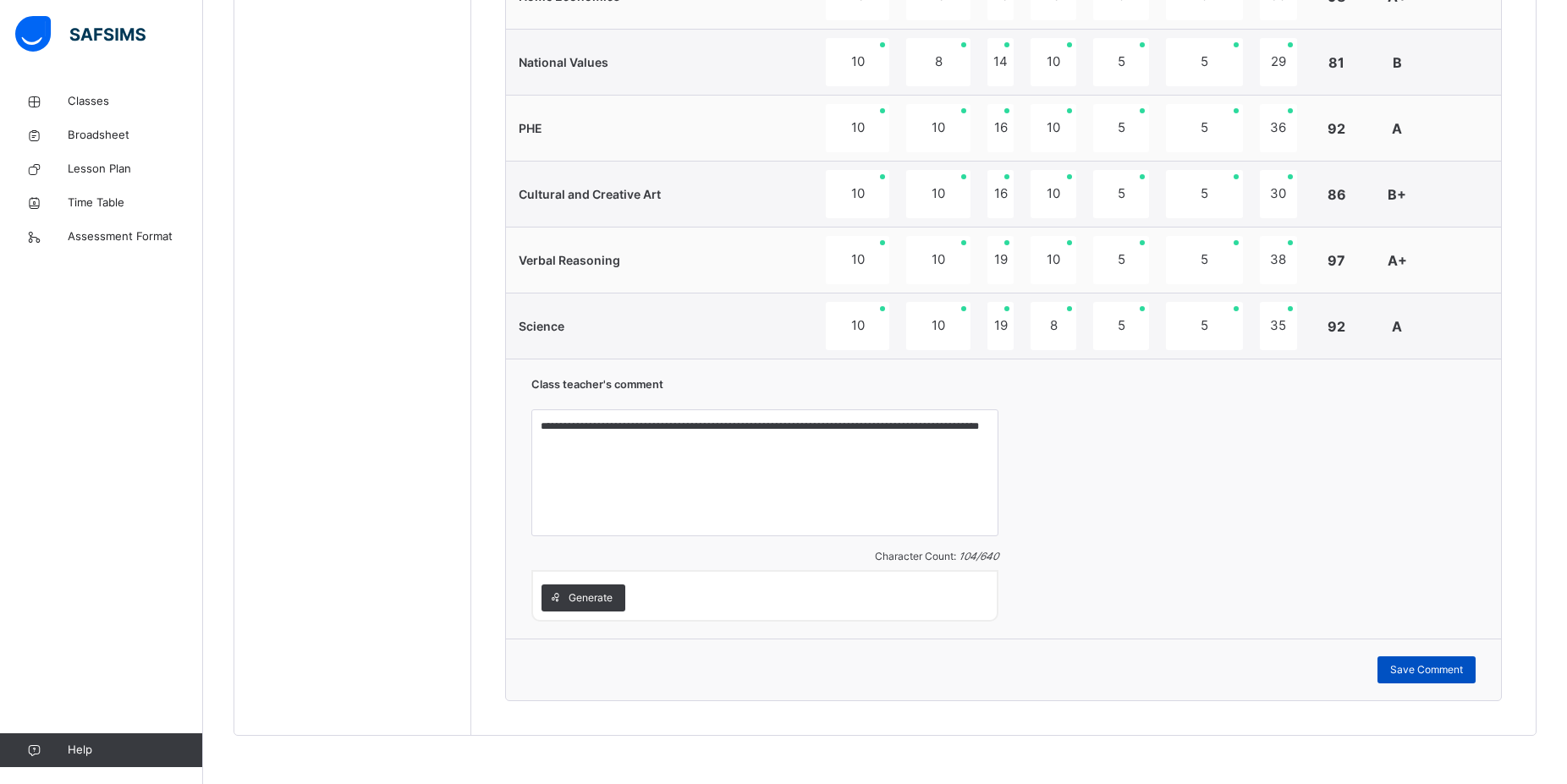 click on "Save Comment" at bounding box center (1427, 670) 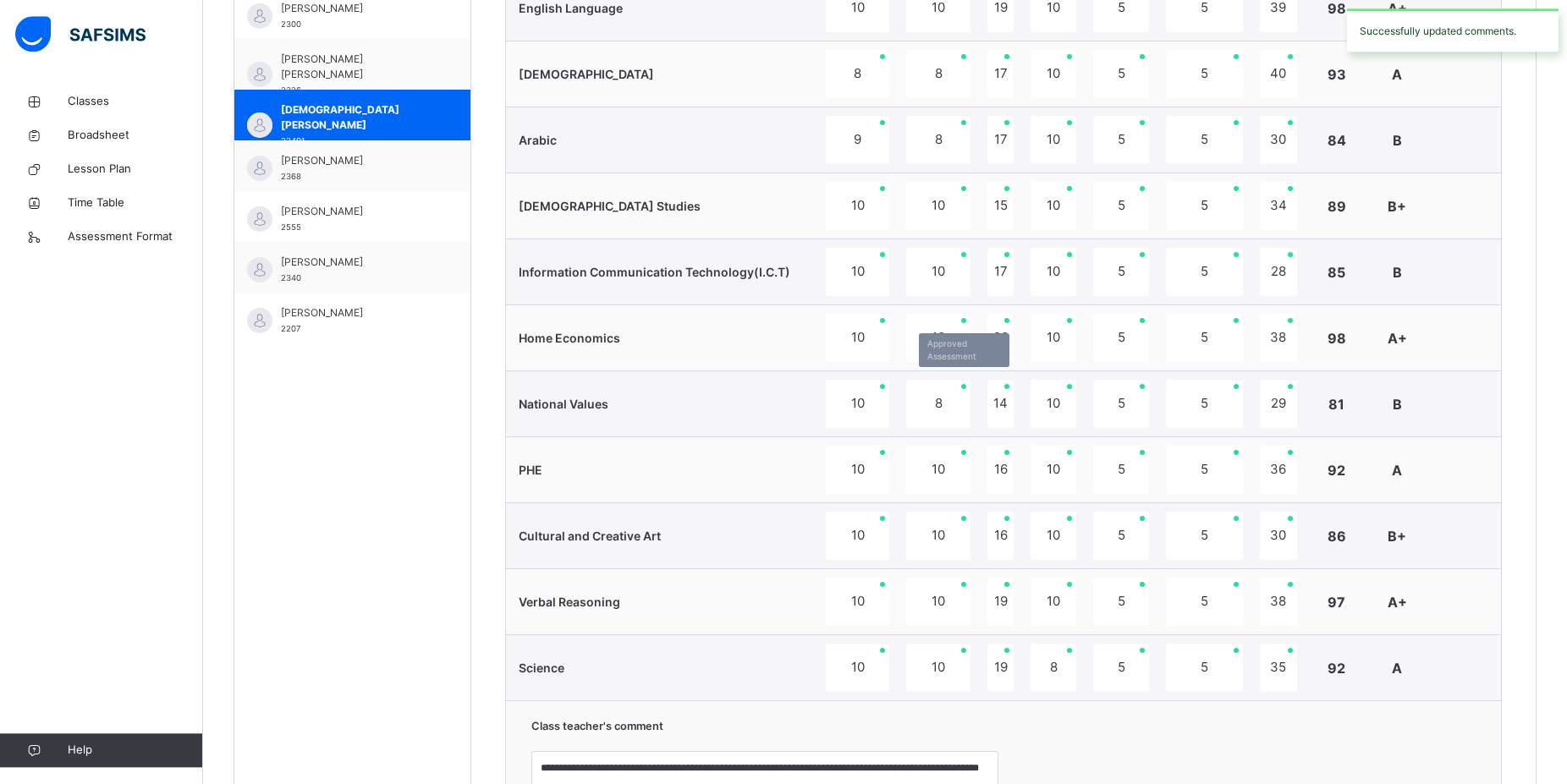 scroll, scrollTop: 736, scrollLeft: 0, axis: vertical 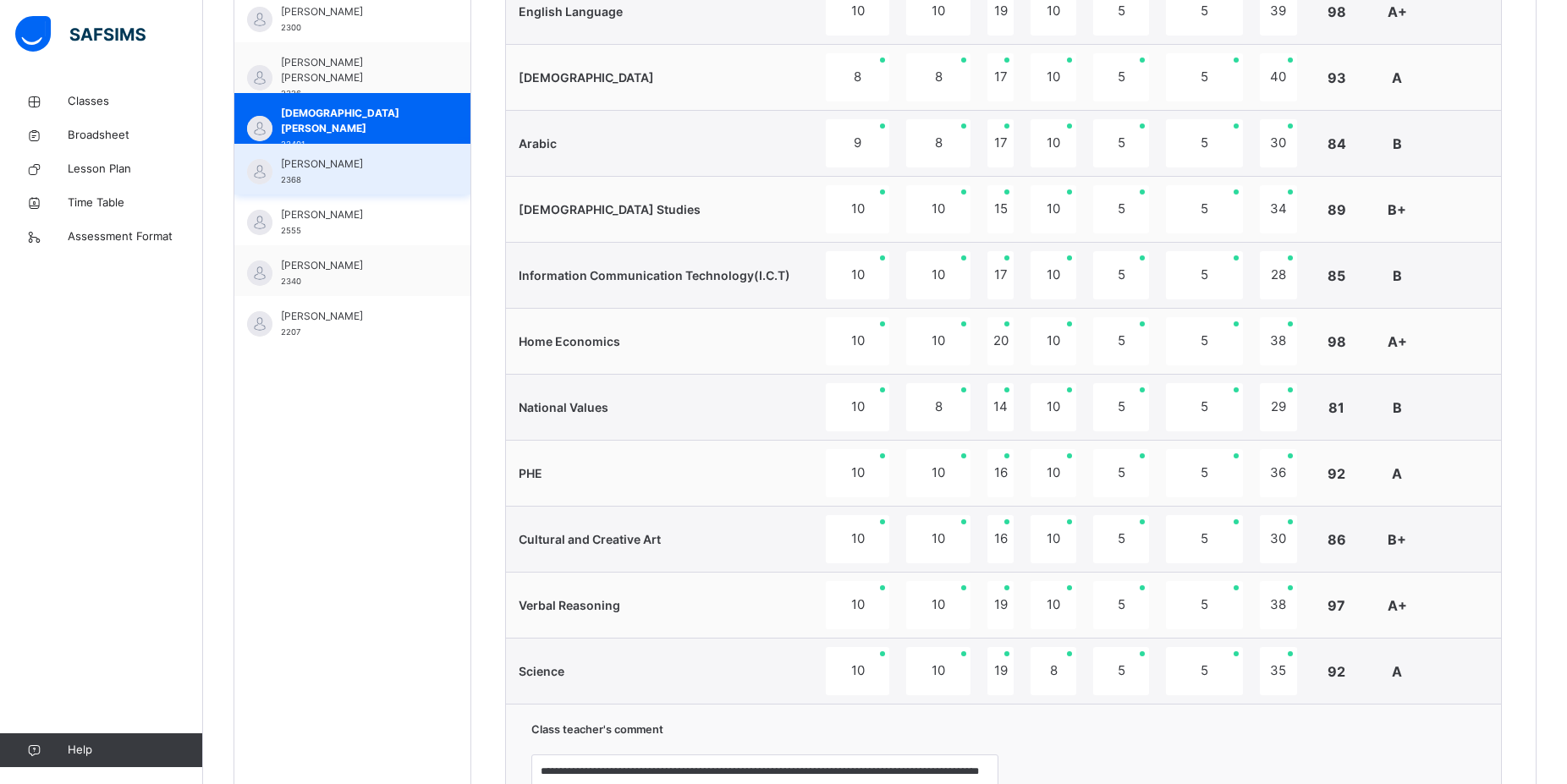 click on "NASIRU KHADIJAH  2368" at bounding box center (352, 169) 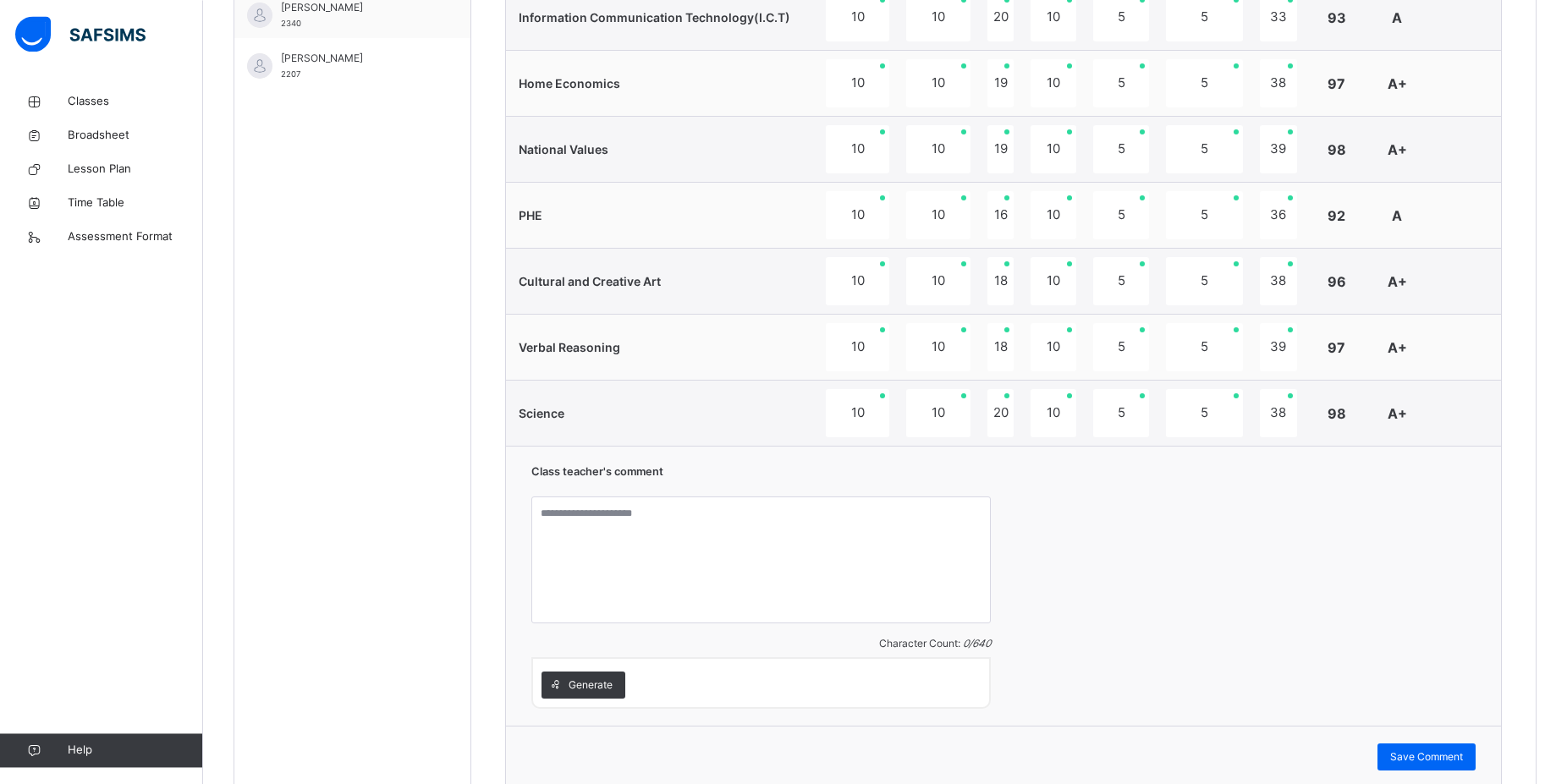 scroll, scrollTop: 1081, scrollLeft: 0, axis: vertical 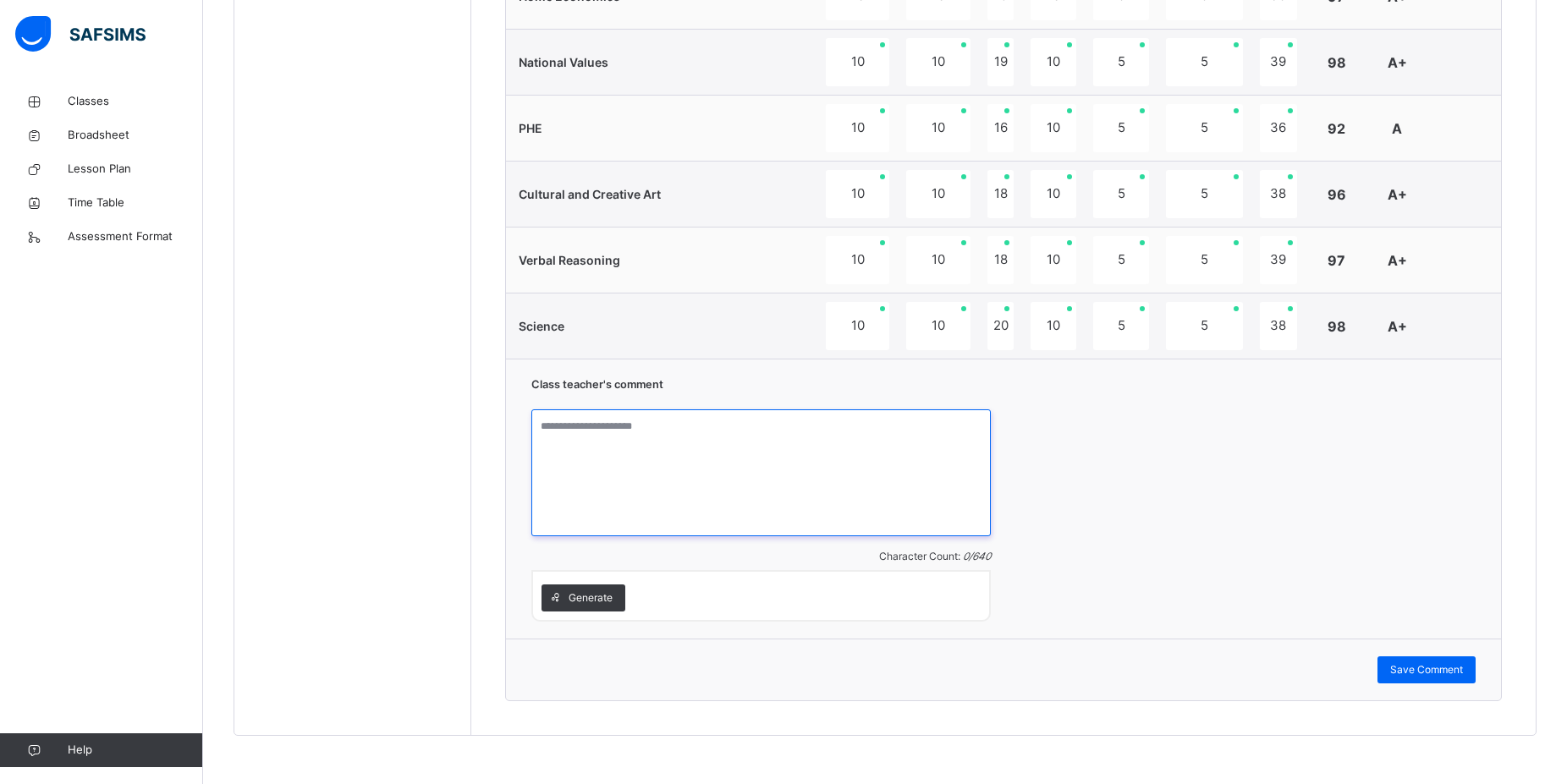click at bounding box center [761, 473] 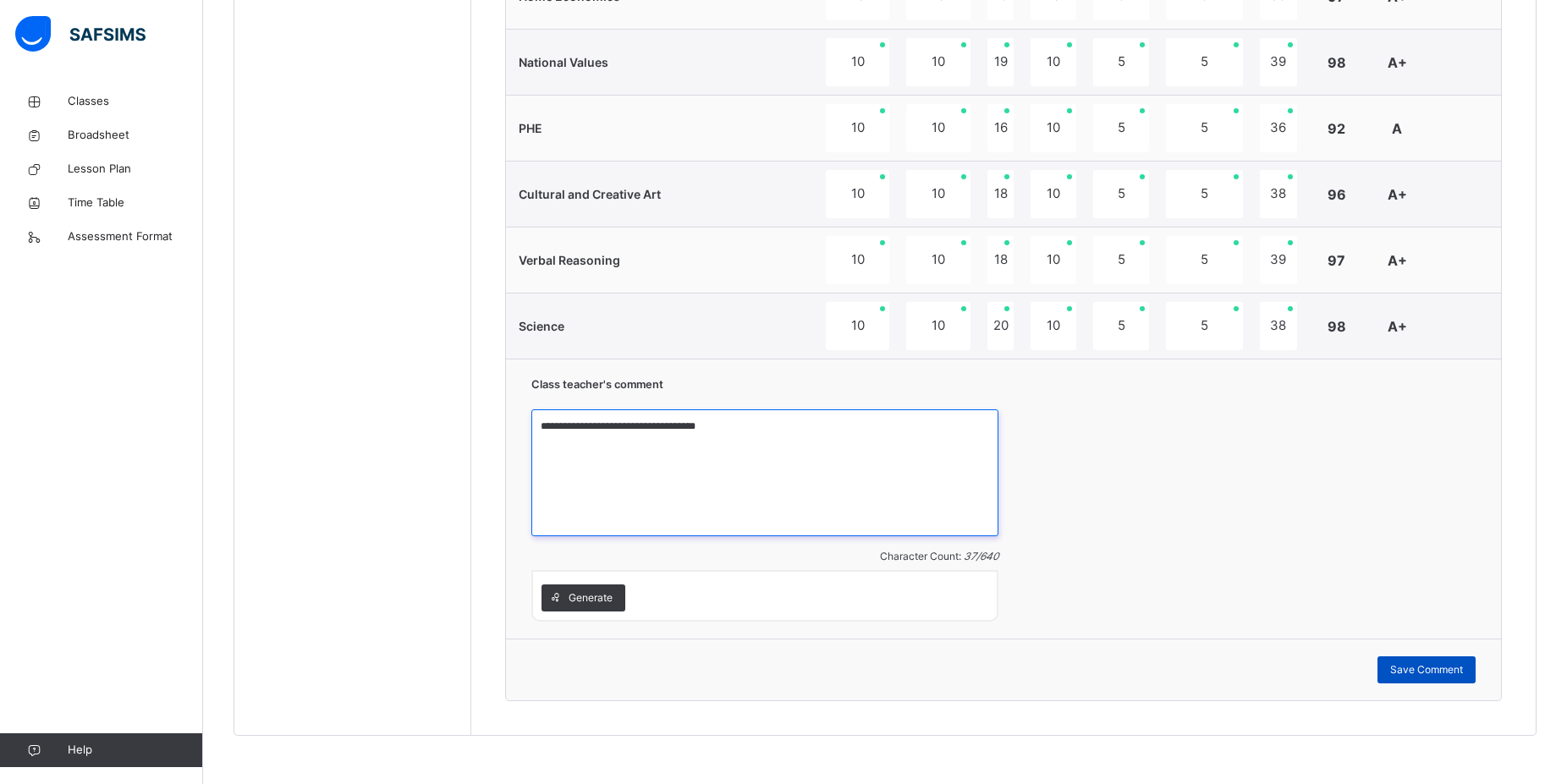 type on "**********" 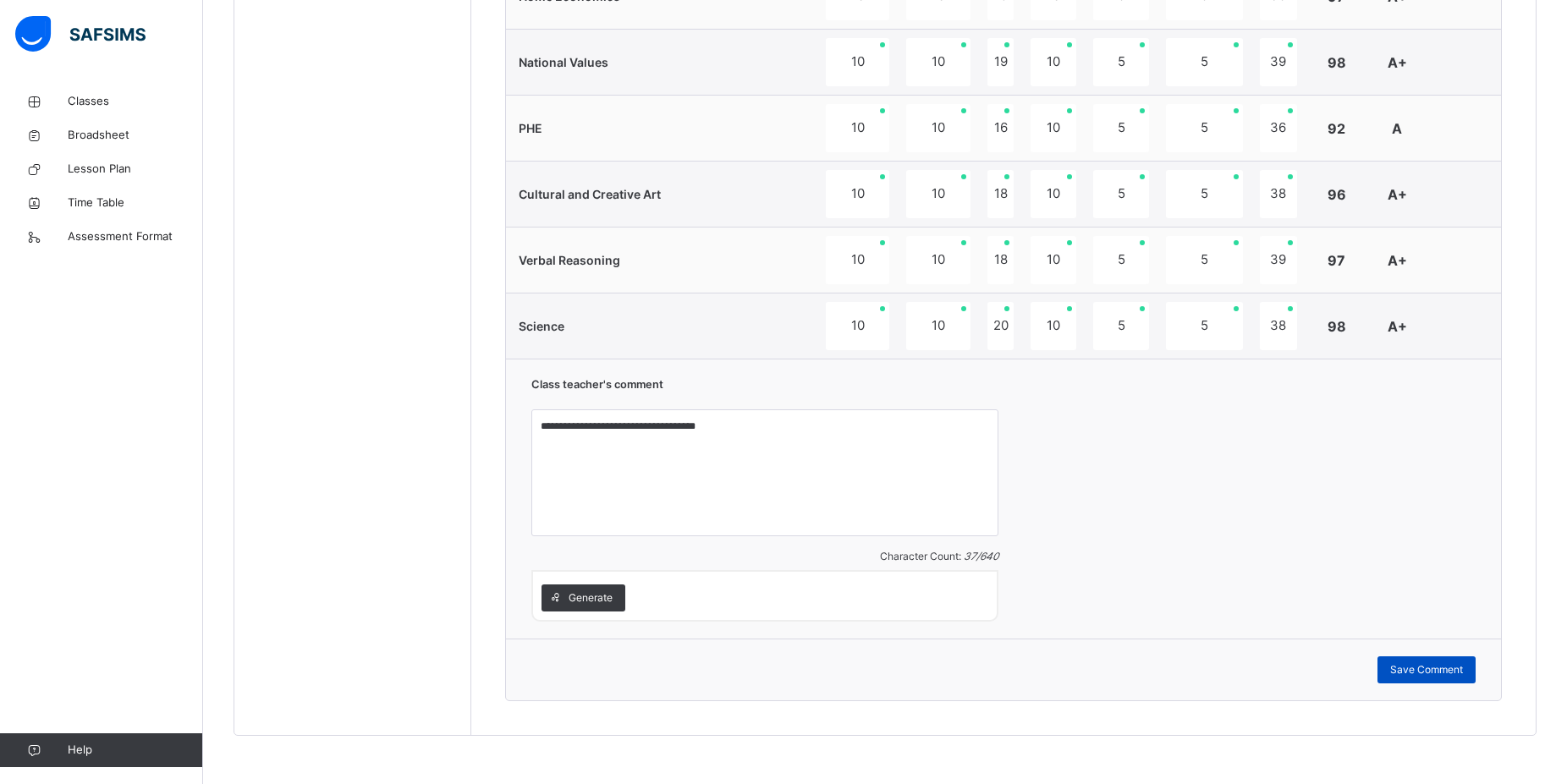 click on "Save Comment" at bounding box center [1427, 670] 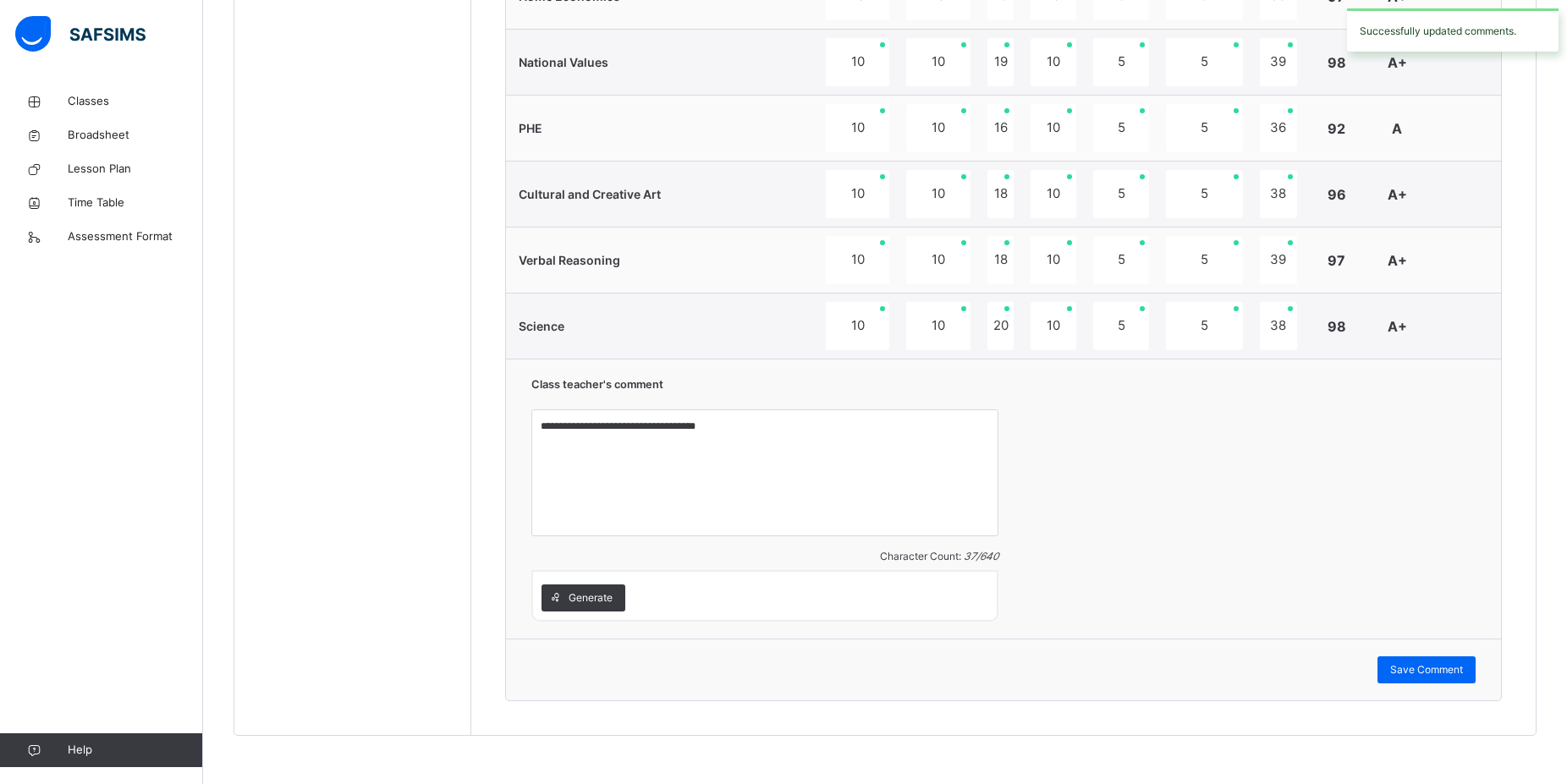 scroll, scrollTop: 822, scrollLeft: 0, axis: vertical 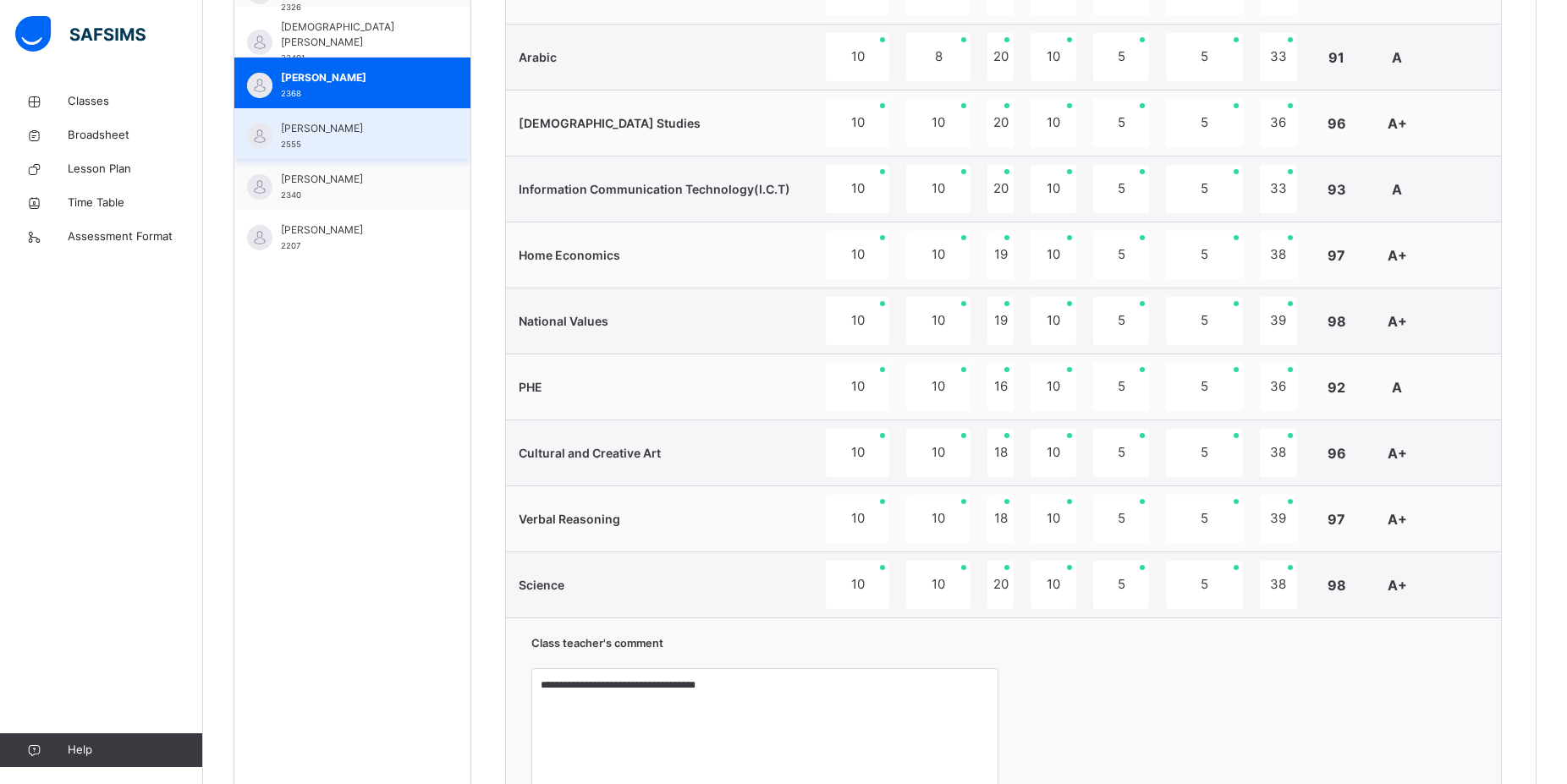 click on "SALISU ABUBAKAR SALISU 2555" at bounding box center (352, 134) 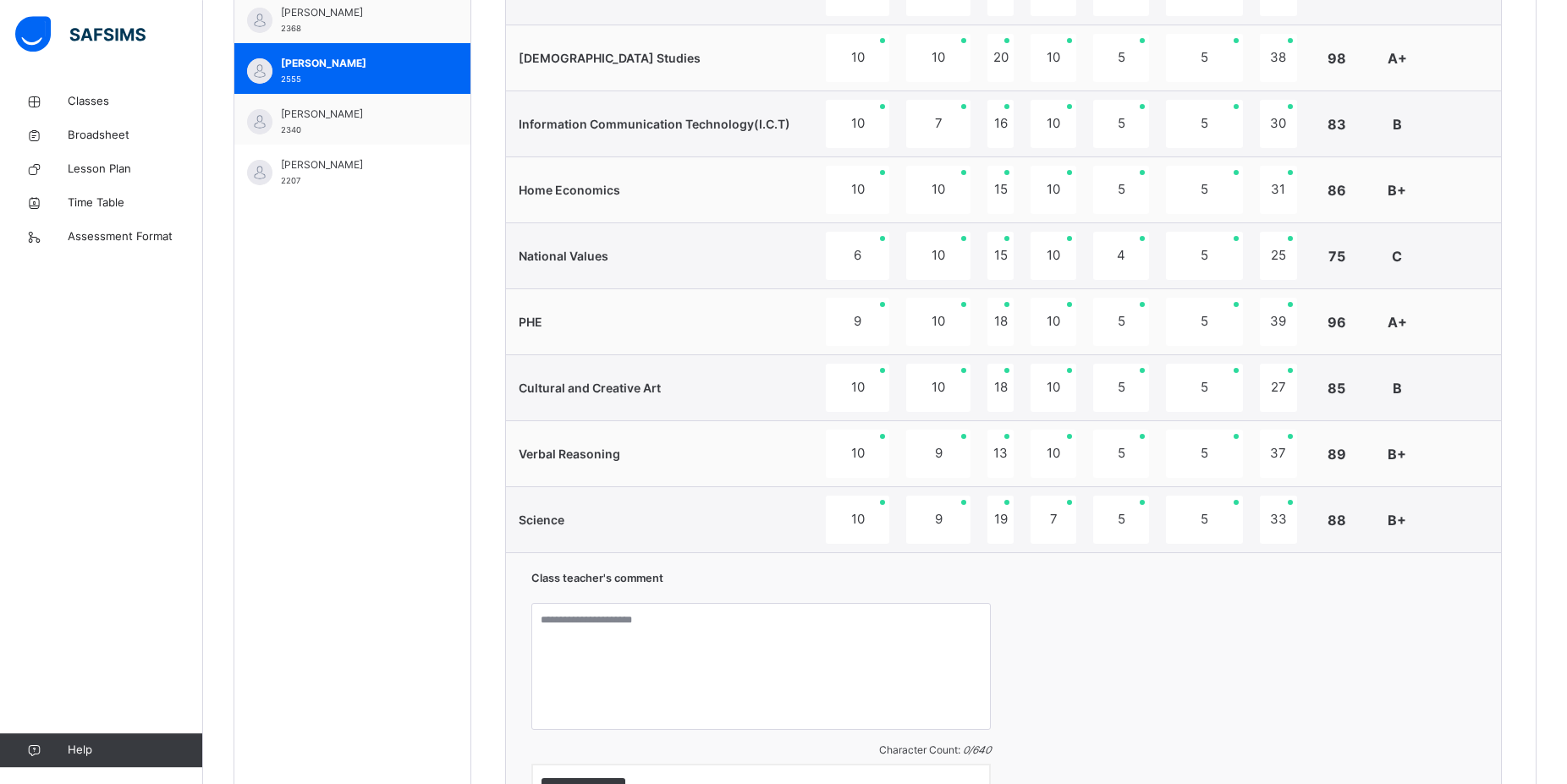 scroll, scrollTop: 1081, scrollLeft: 0, axis: vertical 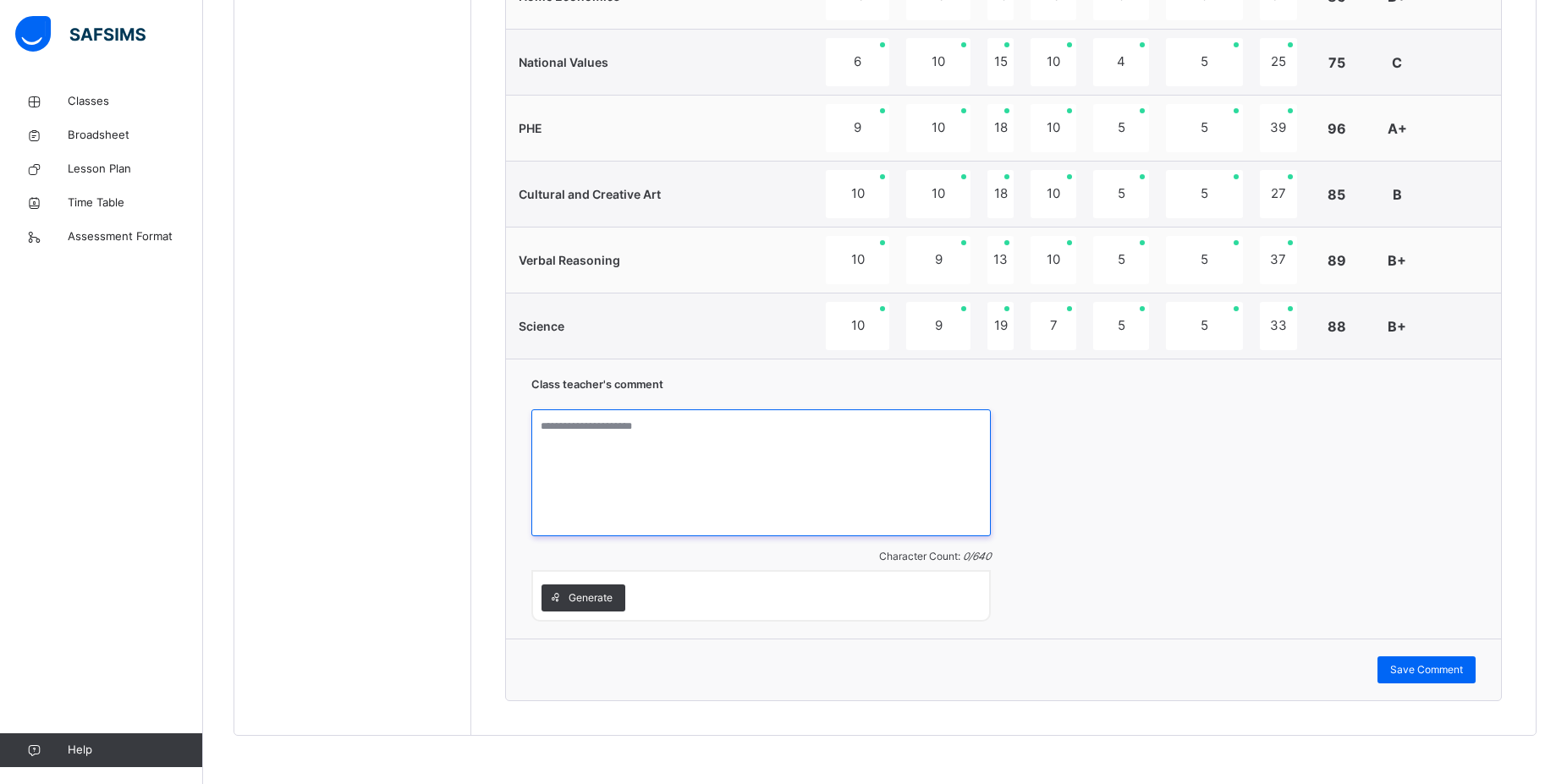 click at bounding box center (761, 473) 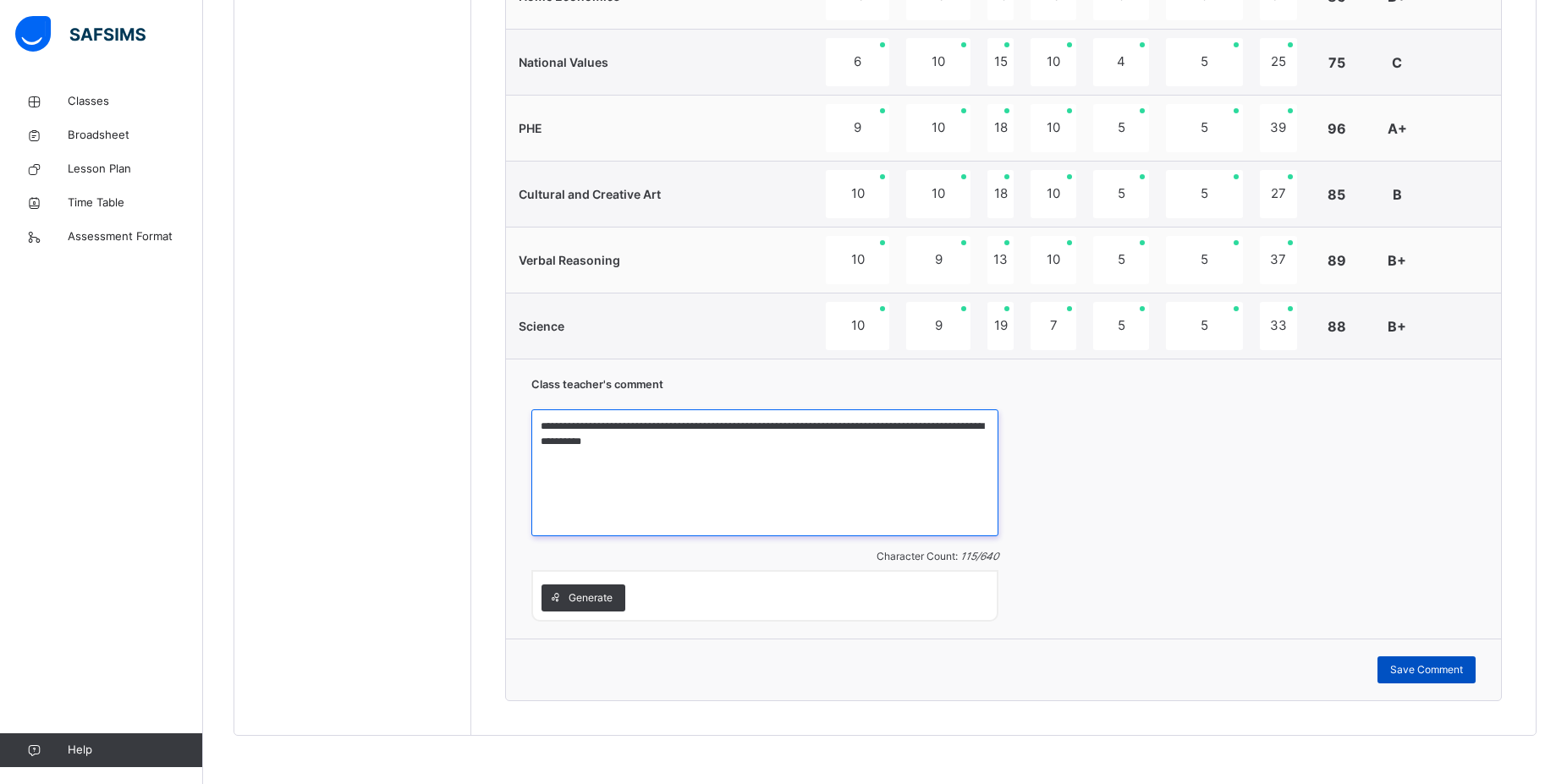 type on "**********" 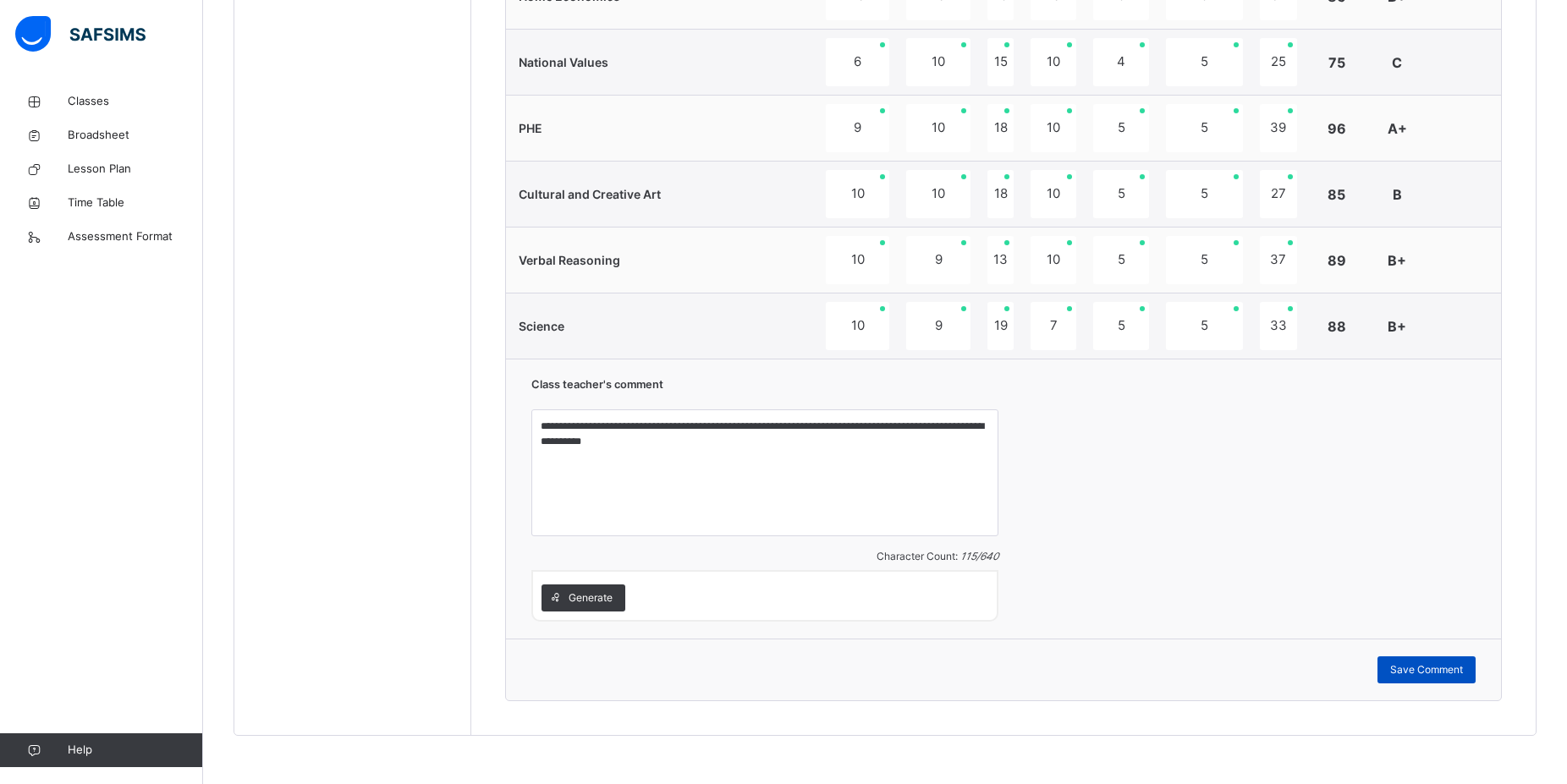 click on "Save Comment" at bounding box center (1427, 670) 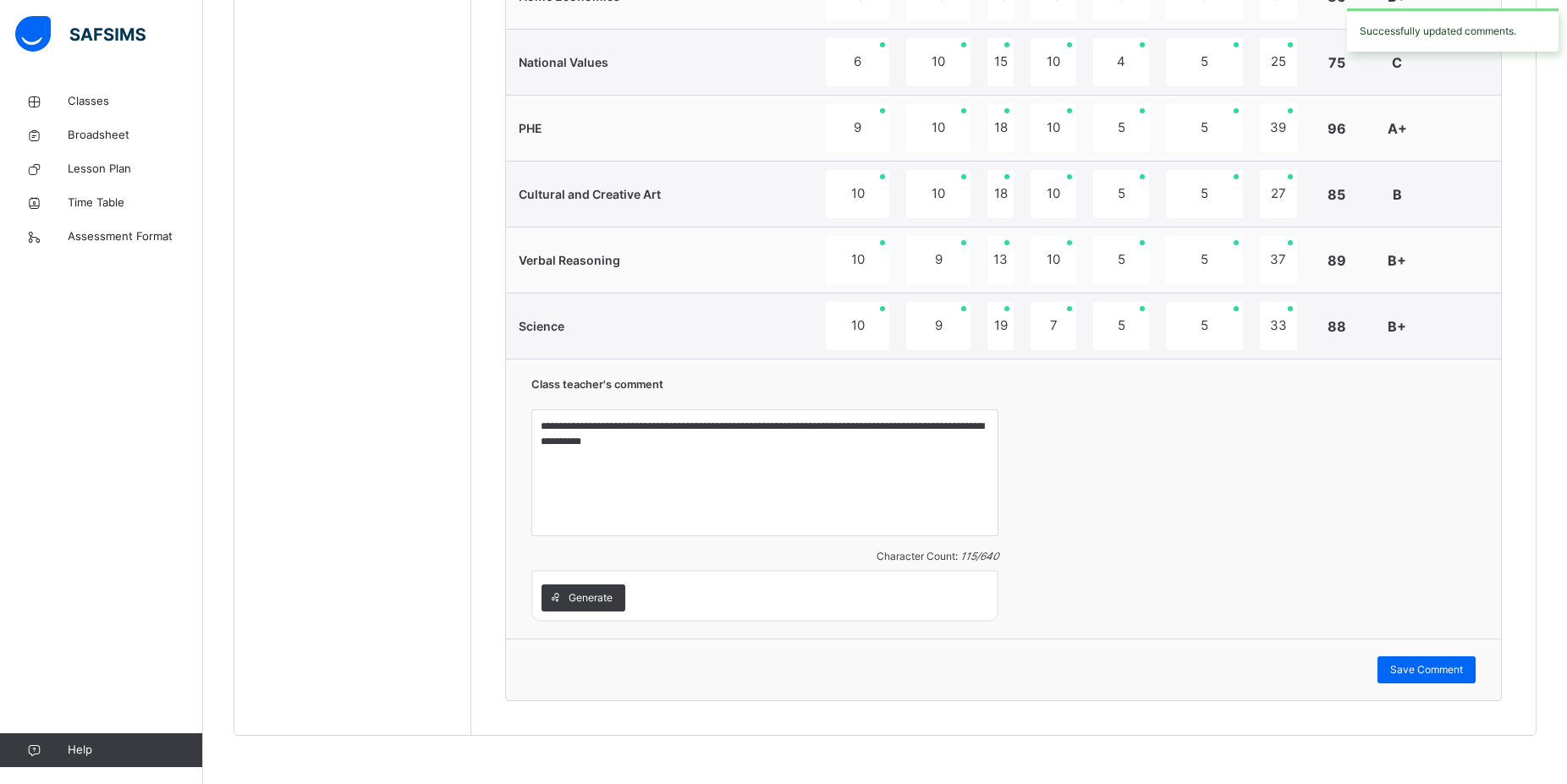 scroll, scrollTop: 563, scrollLeft: 0, axis: vertical 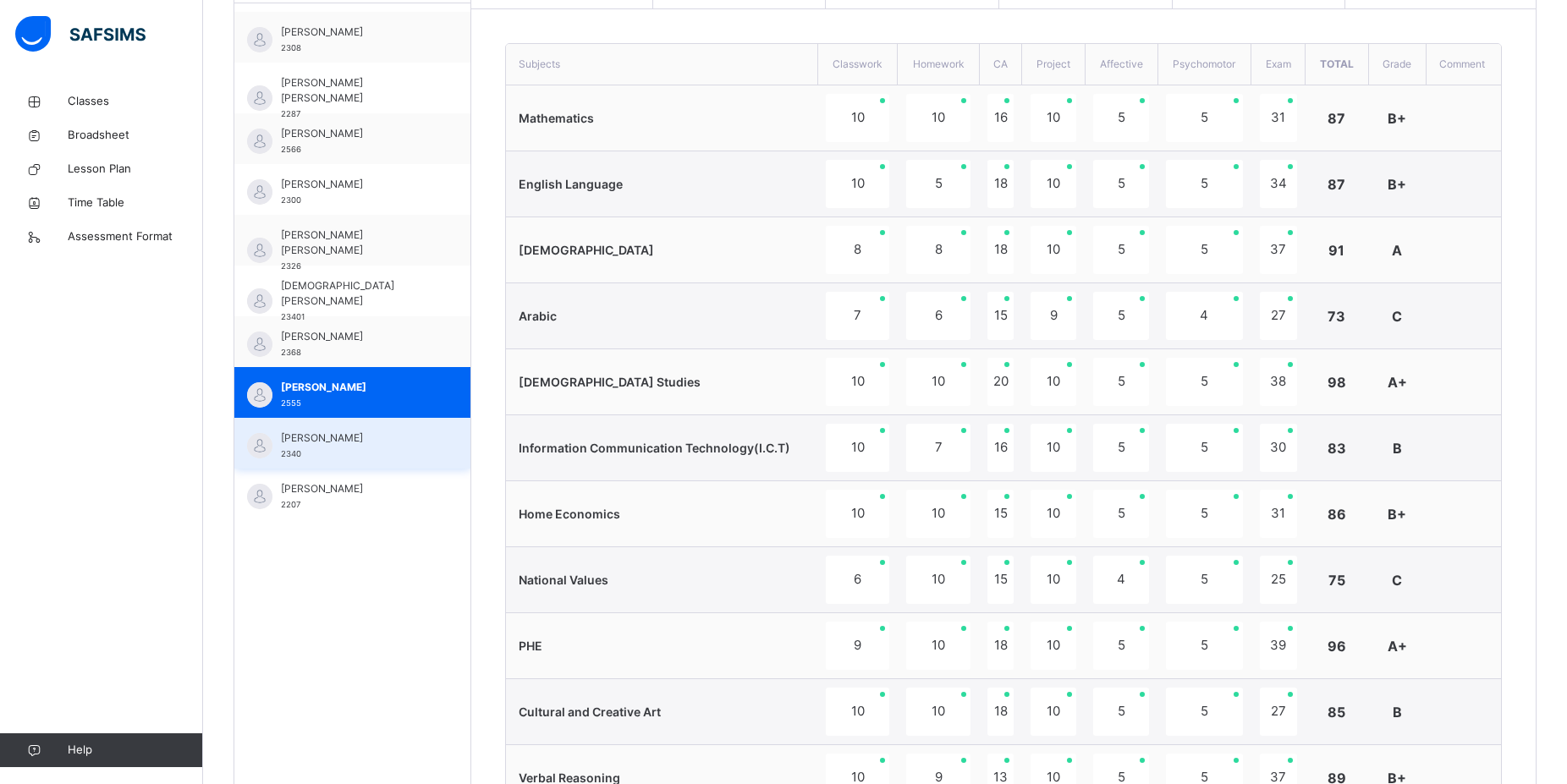 click on "UMAR RAEESA" at bounding box center (356, 438) 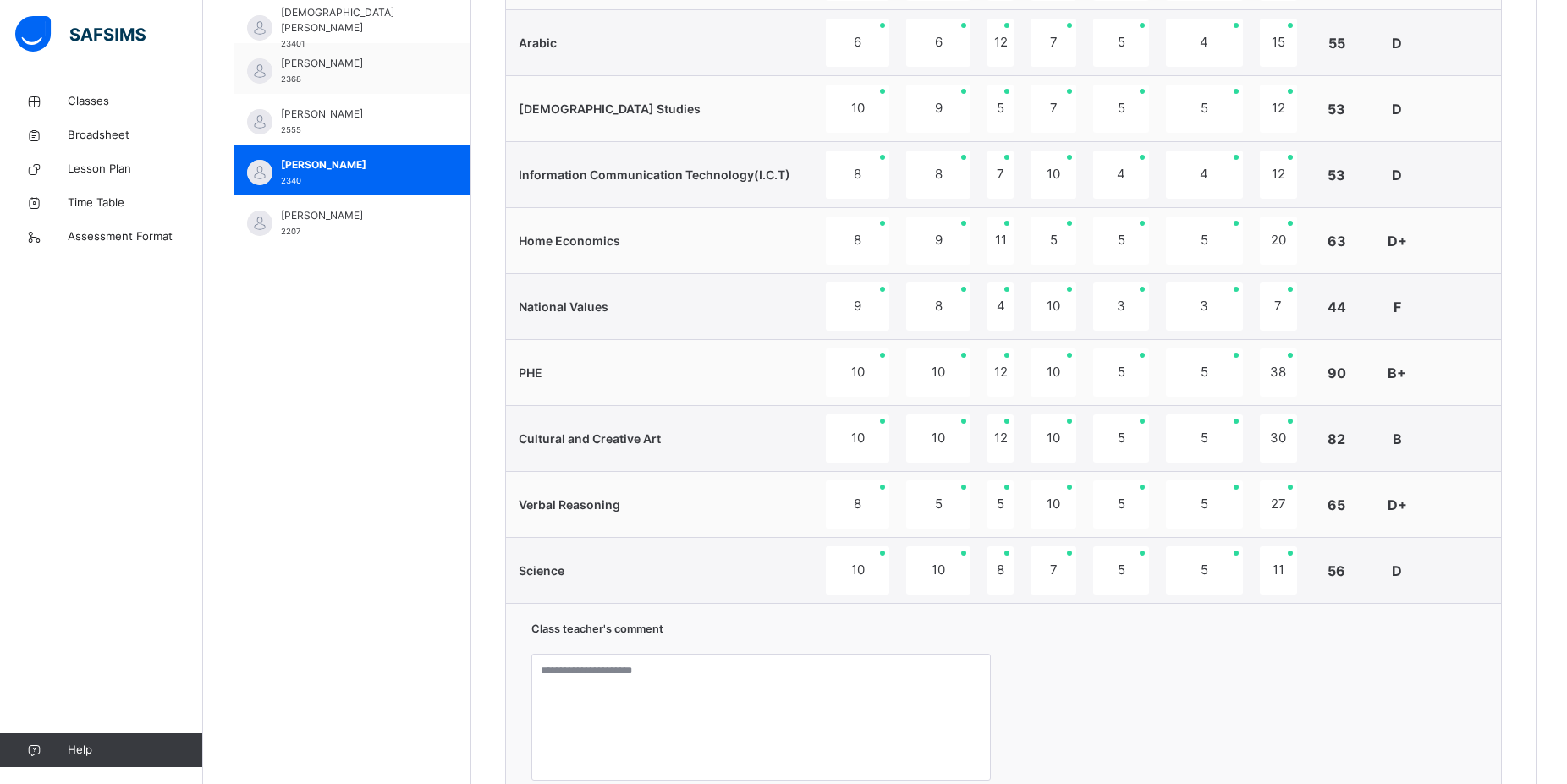 scroll, scrollTop: 1081, scrollLeft: 0, axis: vertical 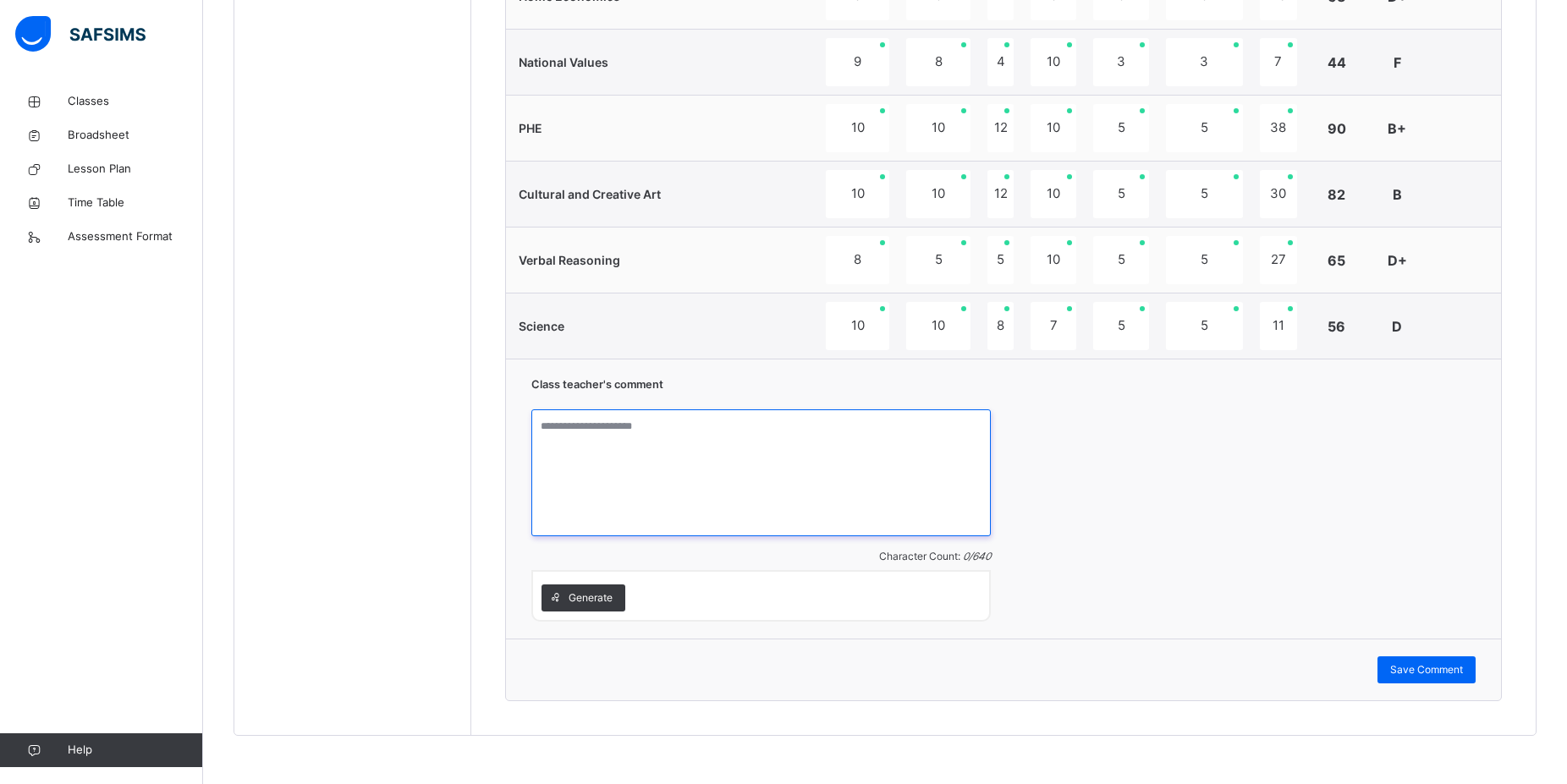 click at bounding box center [761, 473] 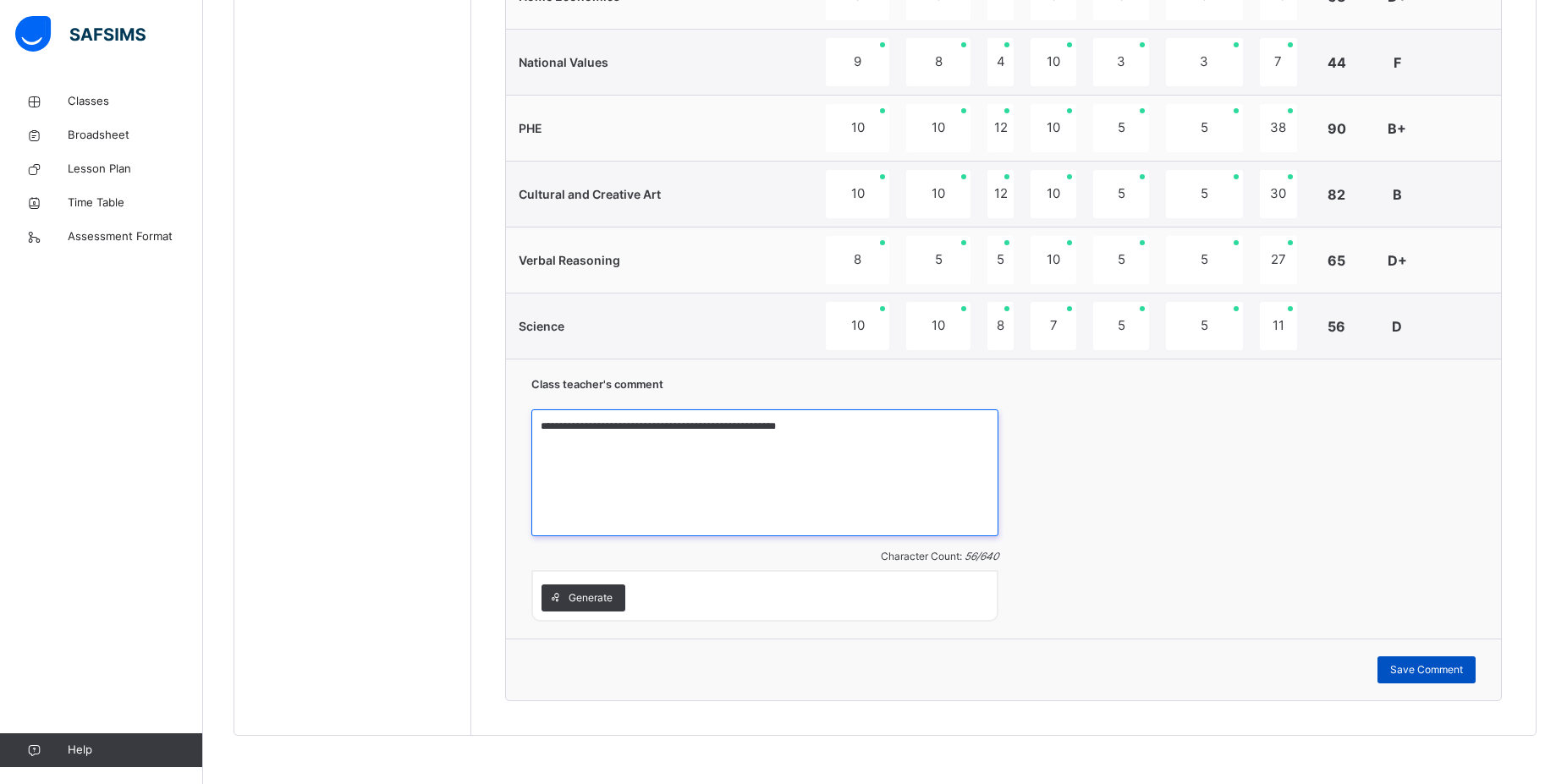 type on "**********" 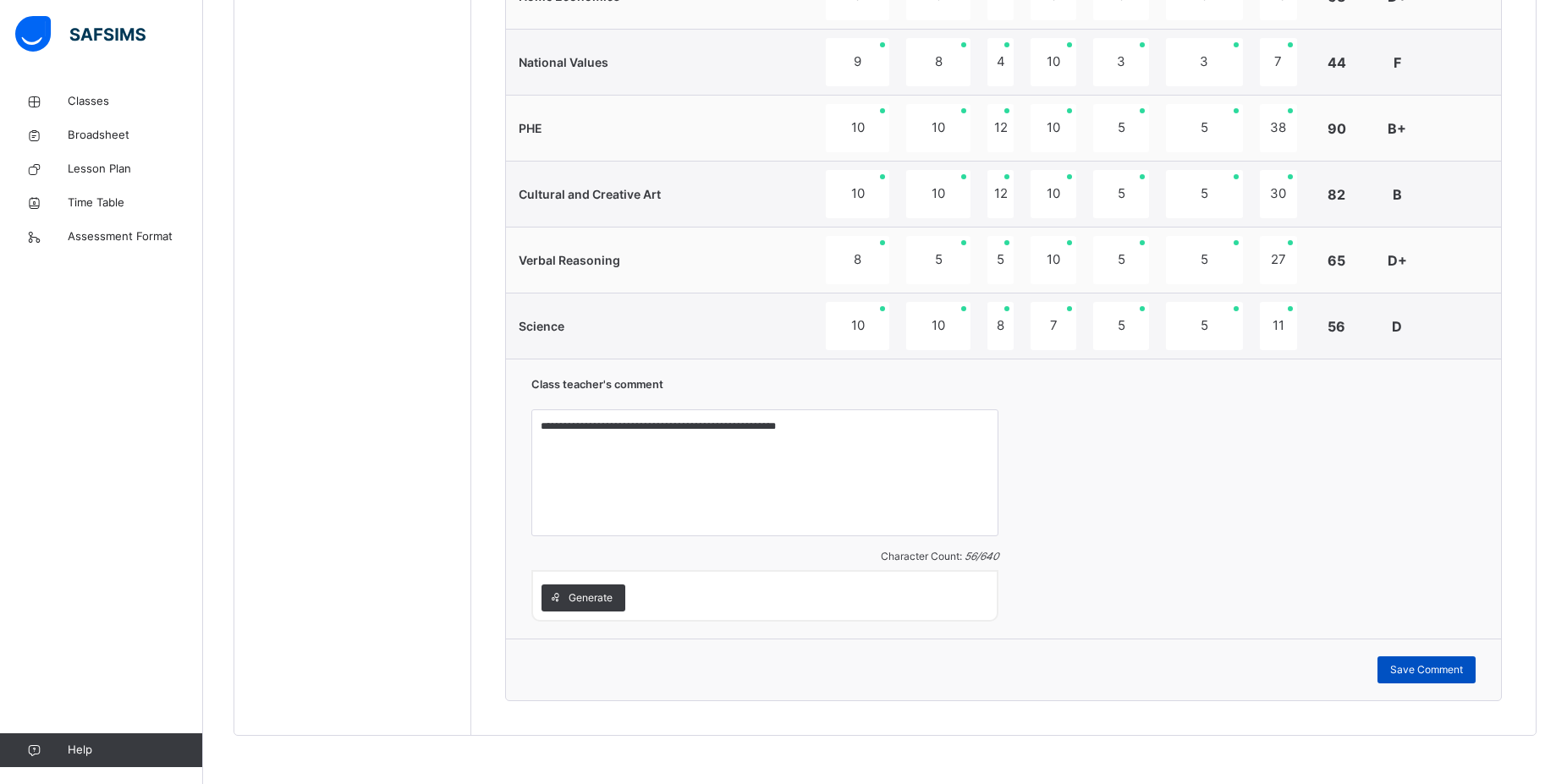 click on "Save Comment" at bounding box center (1427, 670) 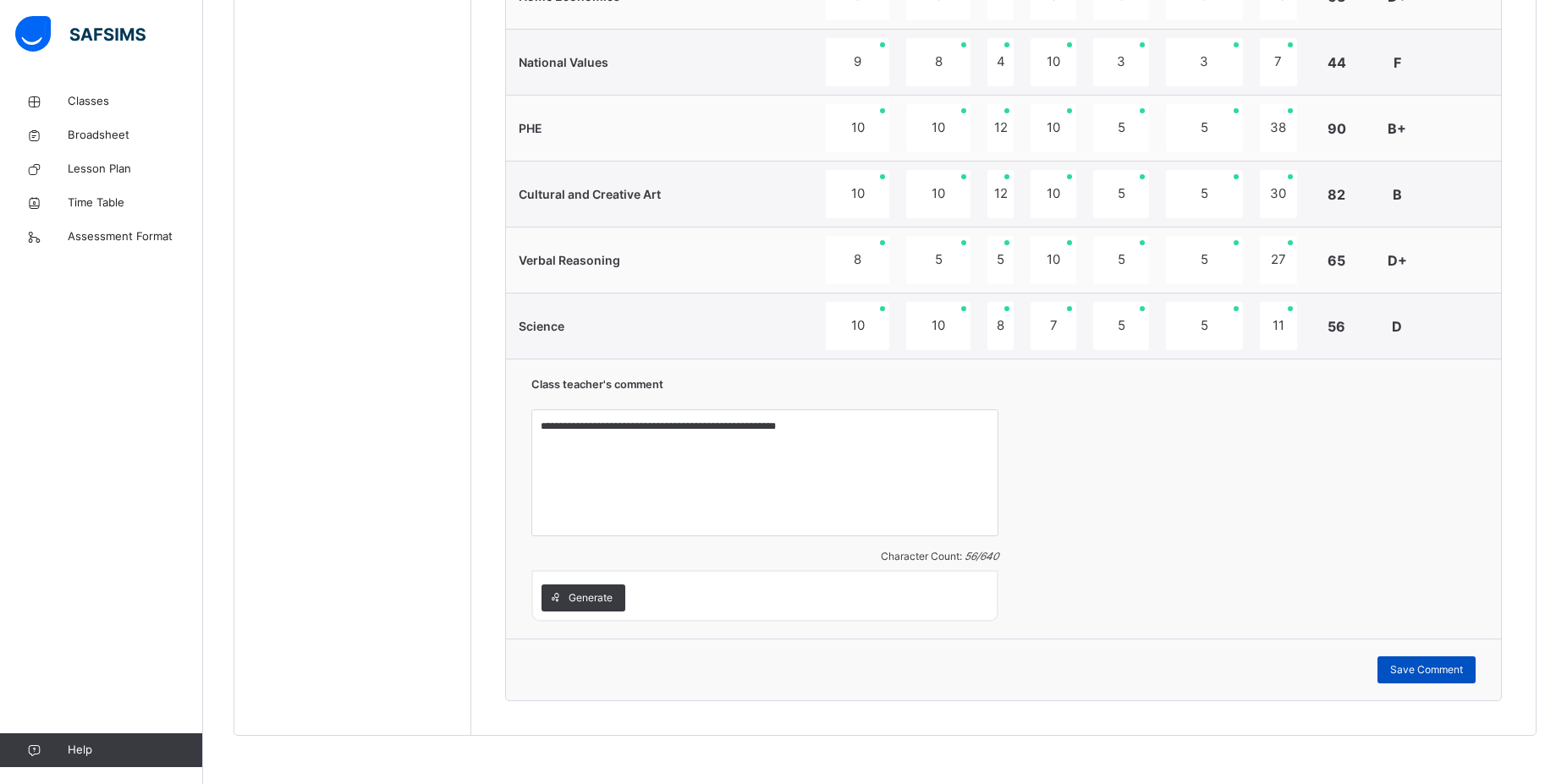 click on "Save Comment" at bounding box center [1427, 670] 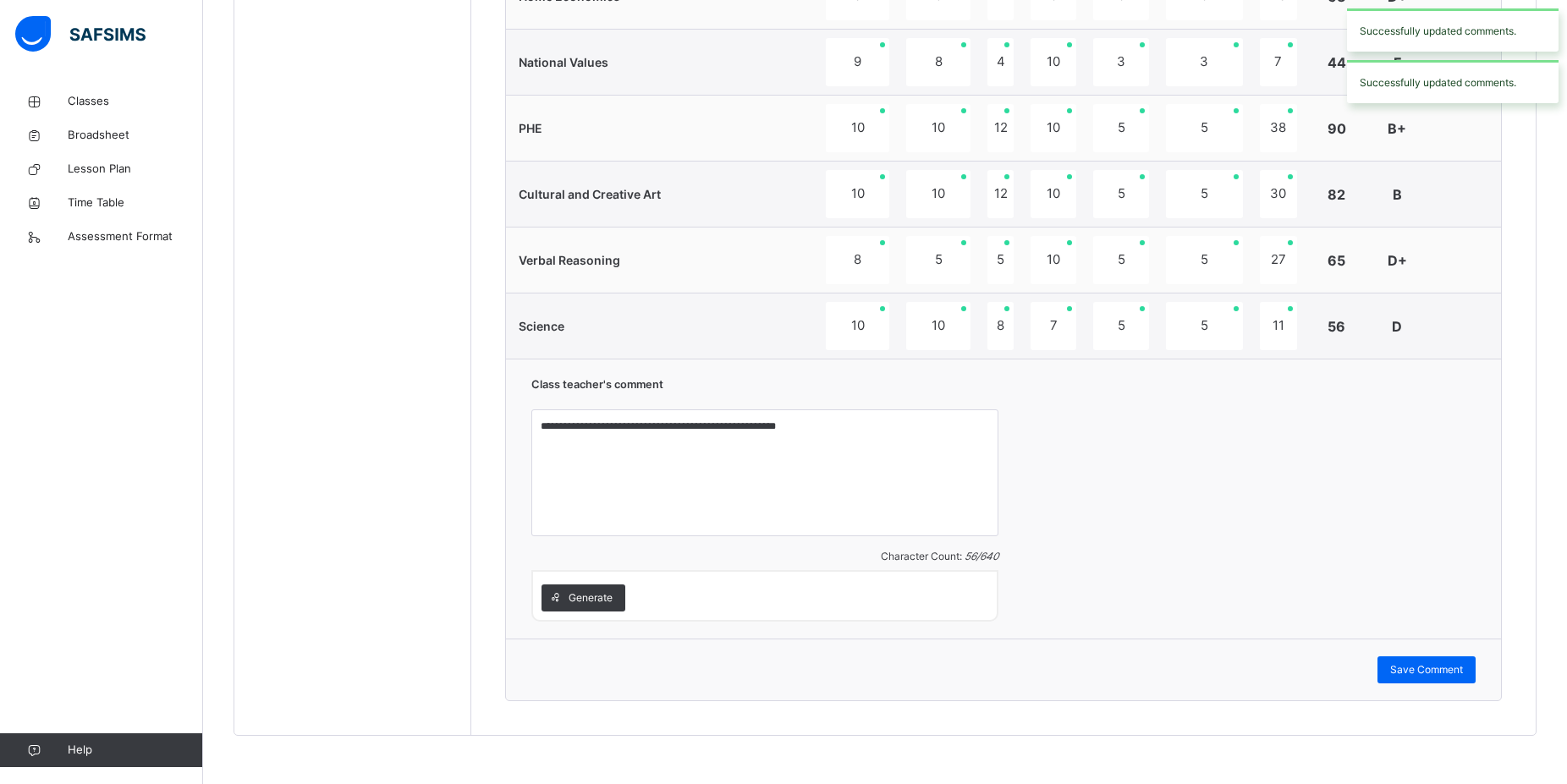 scroll, scrollTop: 736, scrollLeft: 0, axis: vertical 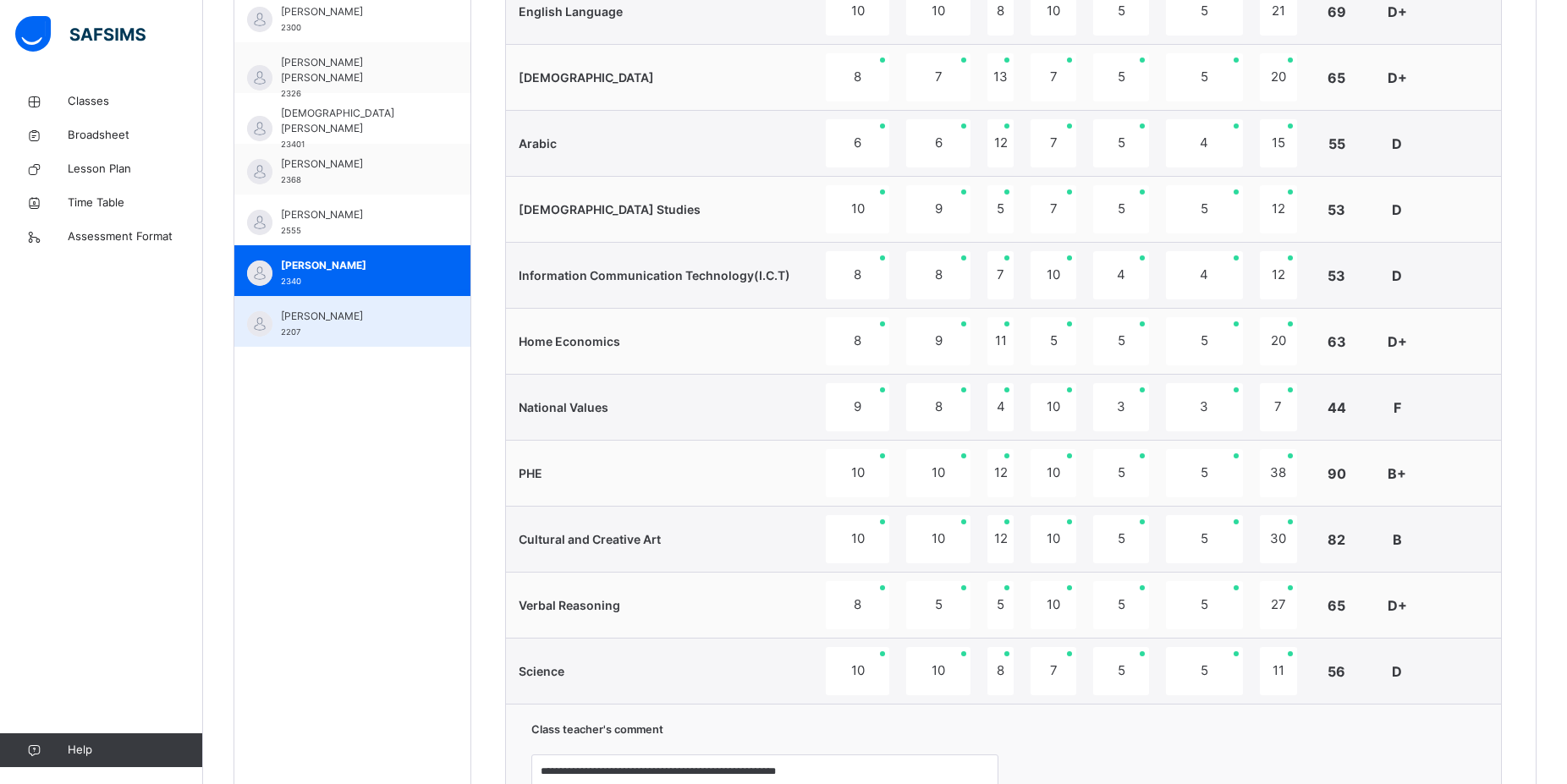 click on "YAHAYA MOHAMMED ALI 2207" at bounding box center (356, 324) 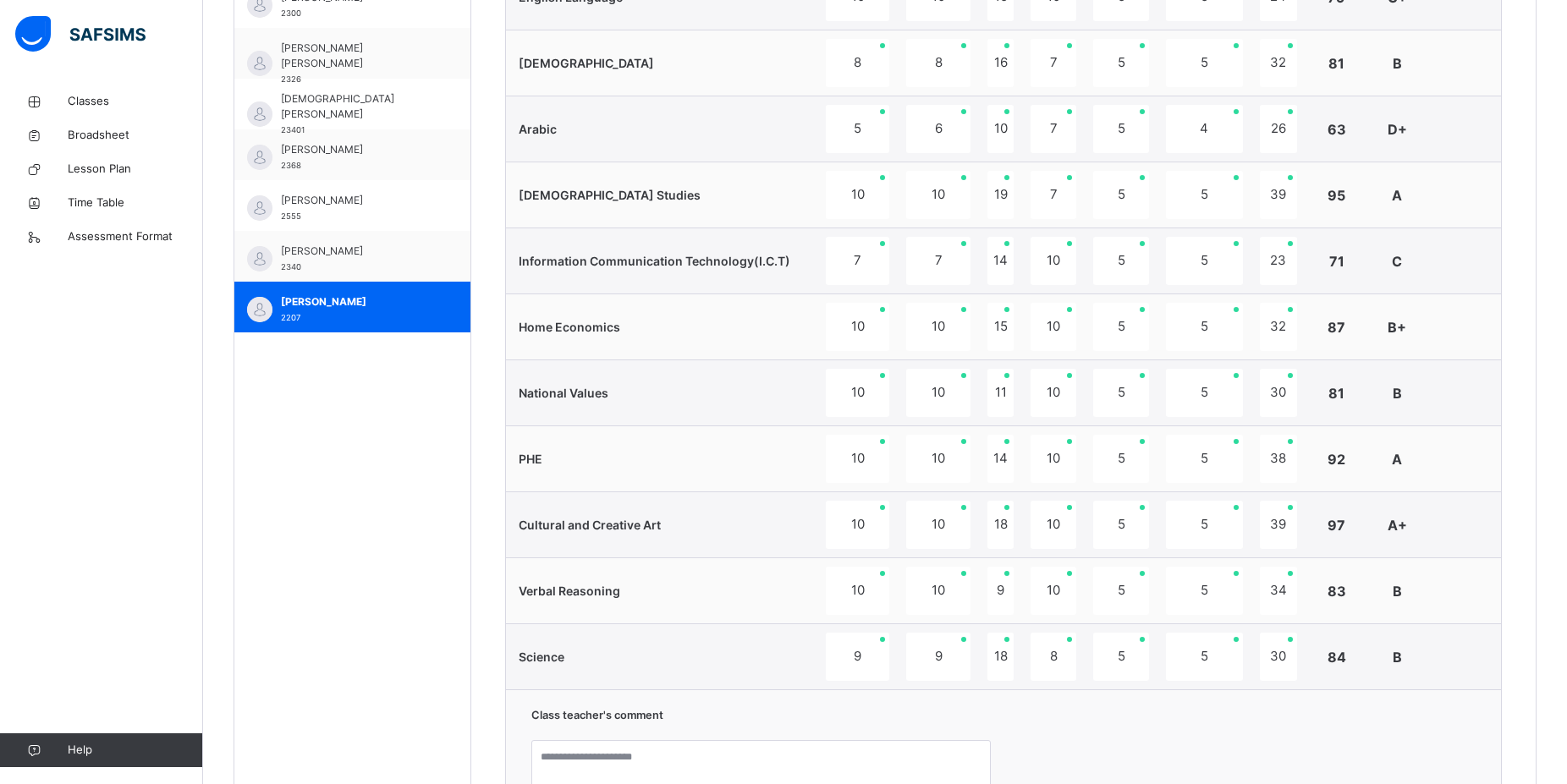 scroll, scrollTop: 1081, scrollLeft: 0, axis: vertical 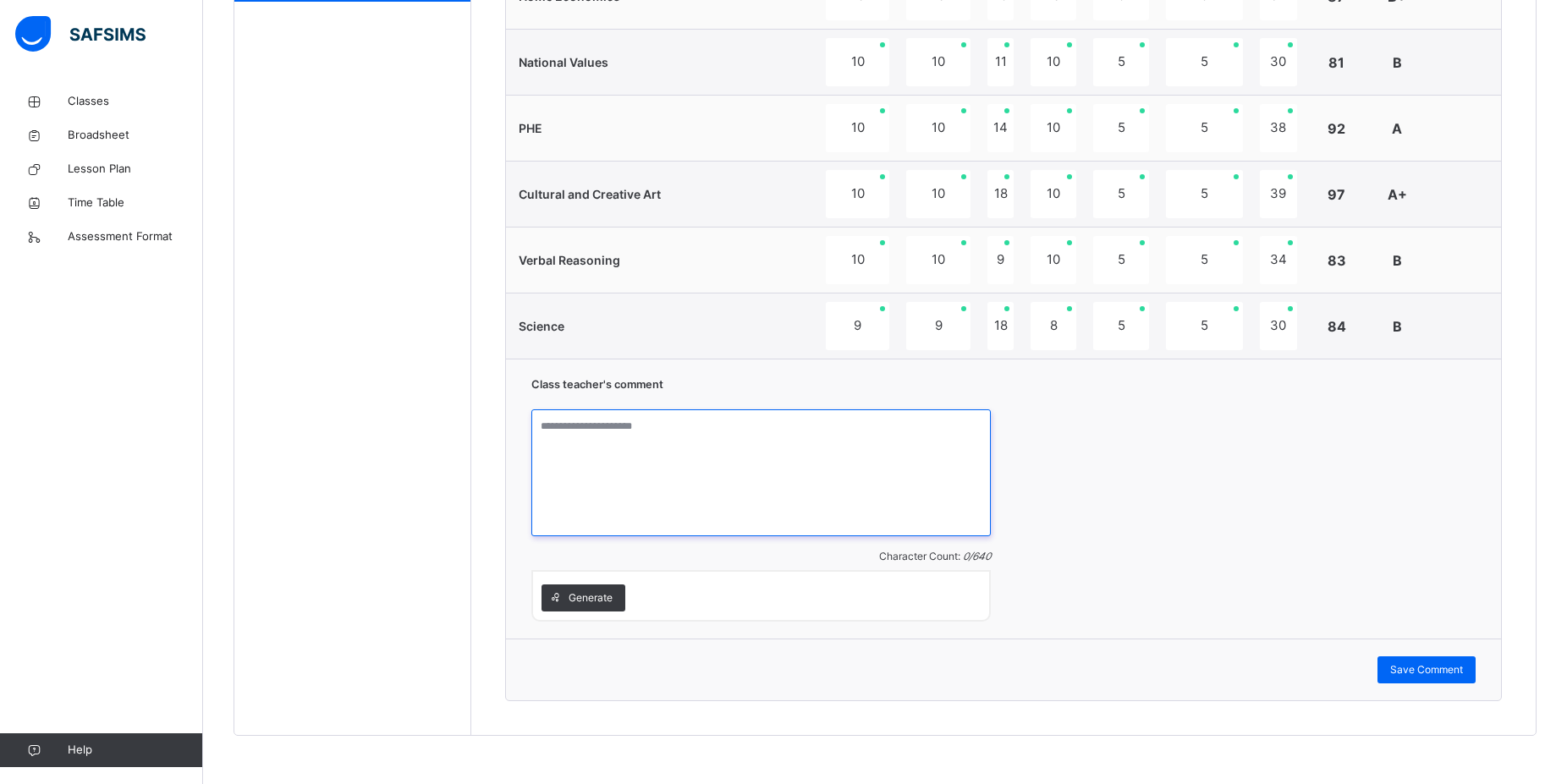 click at bounding box center (761, 473) 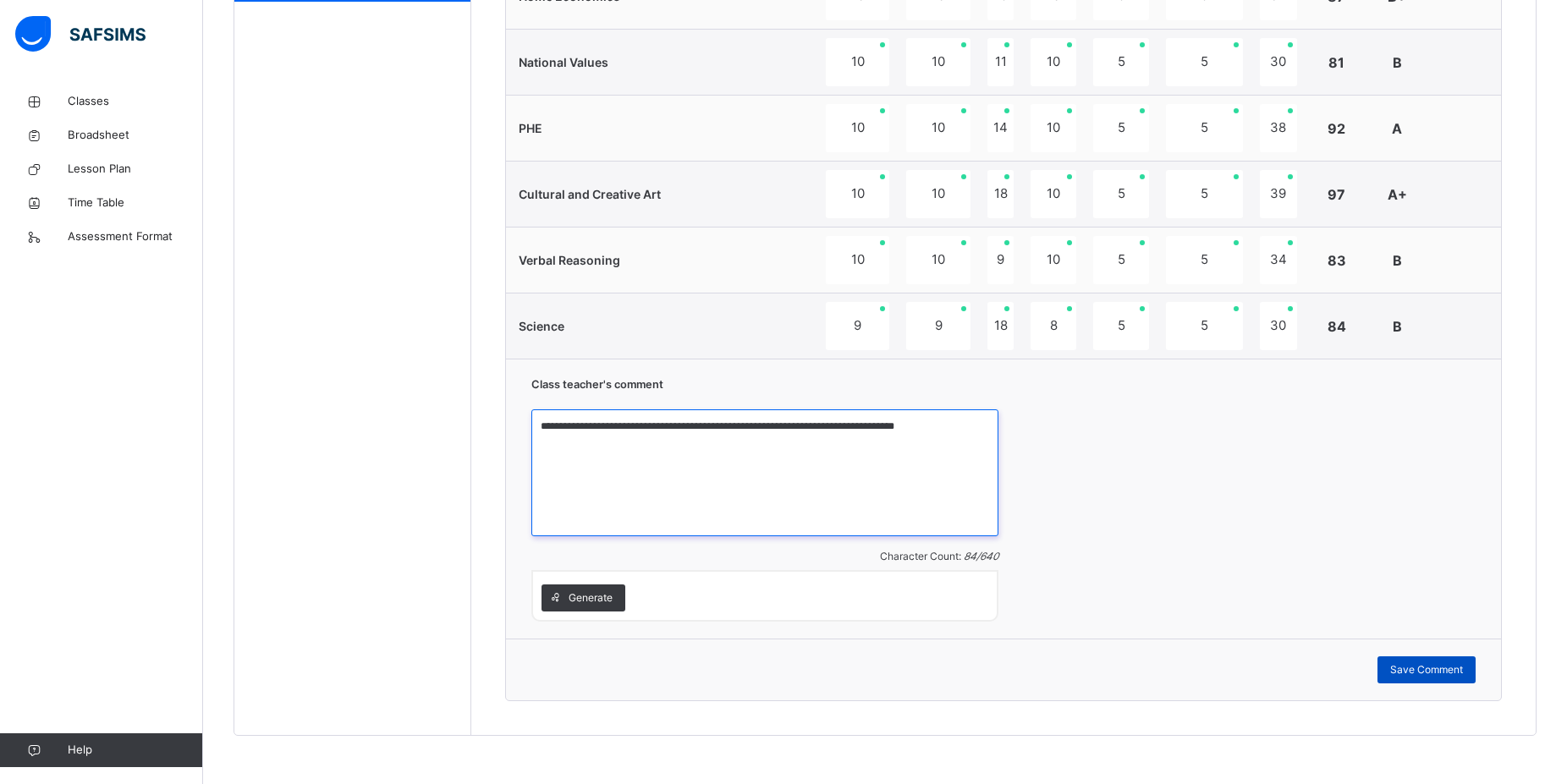 type on "**********" 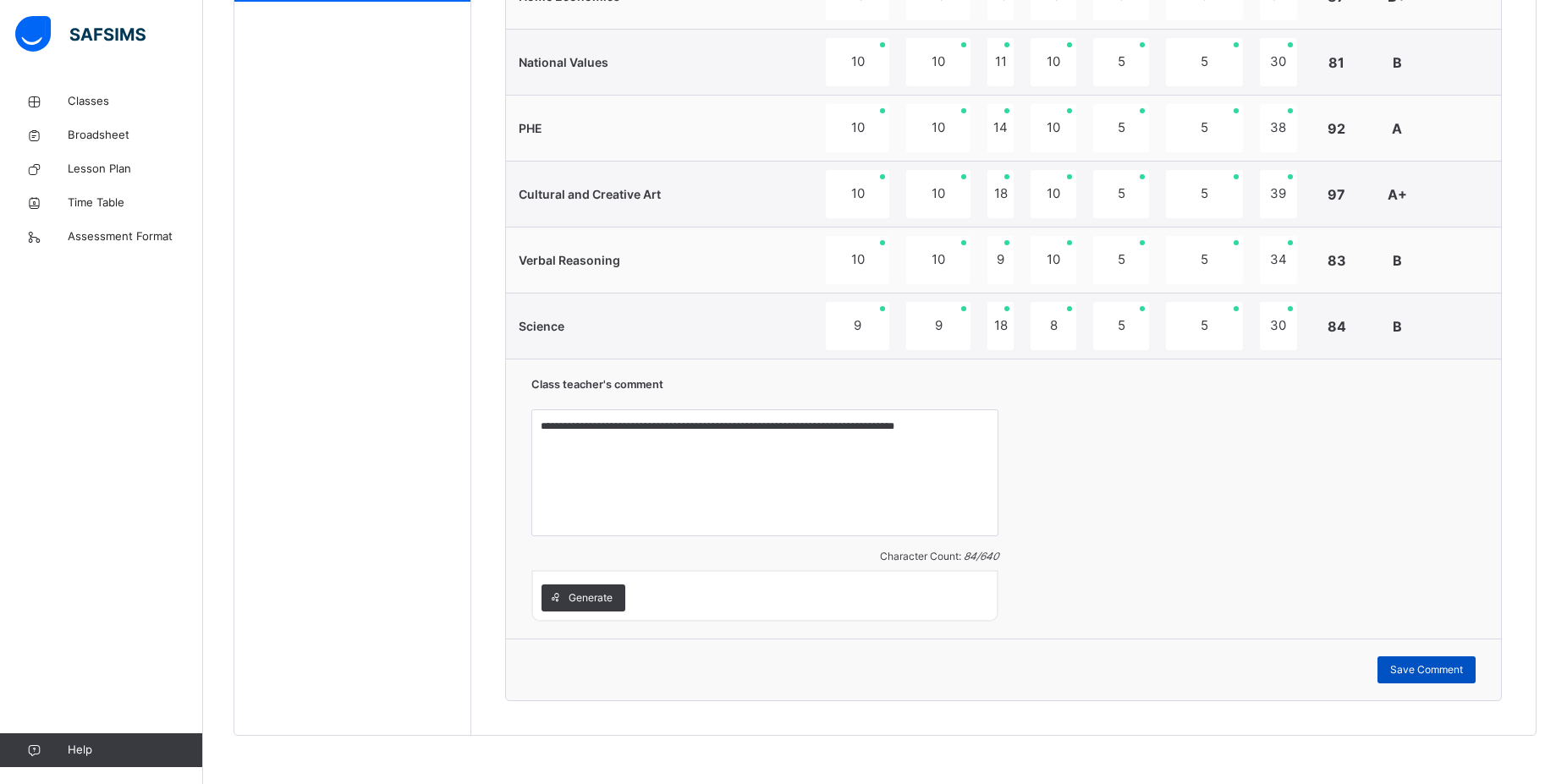 click on "Save Comment" at bounding box center [1427, 670] 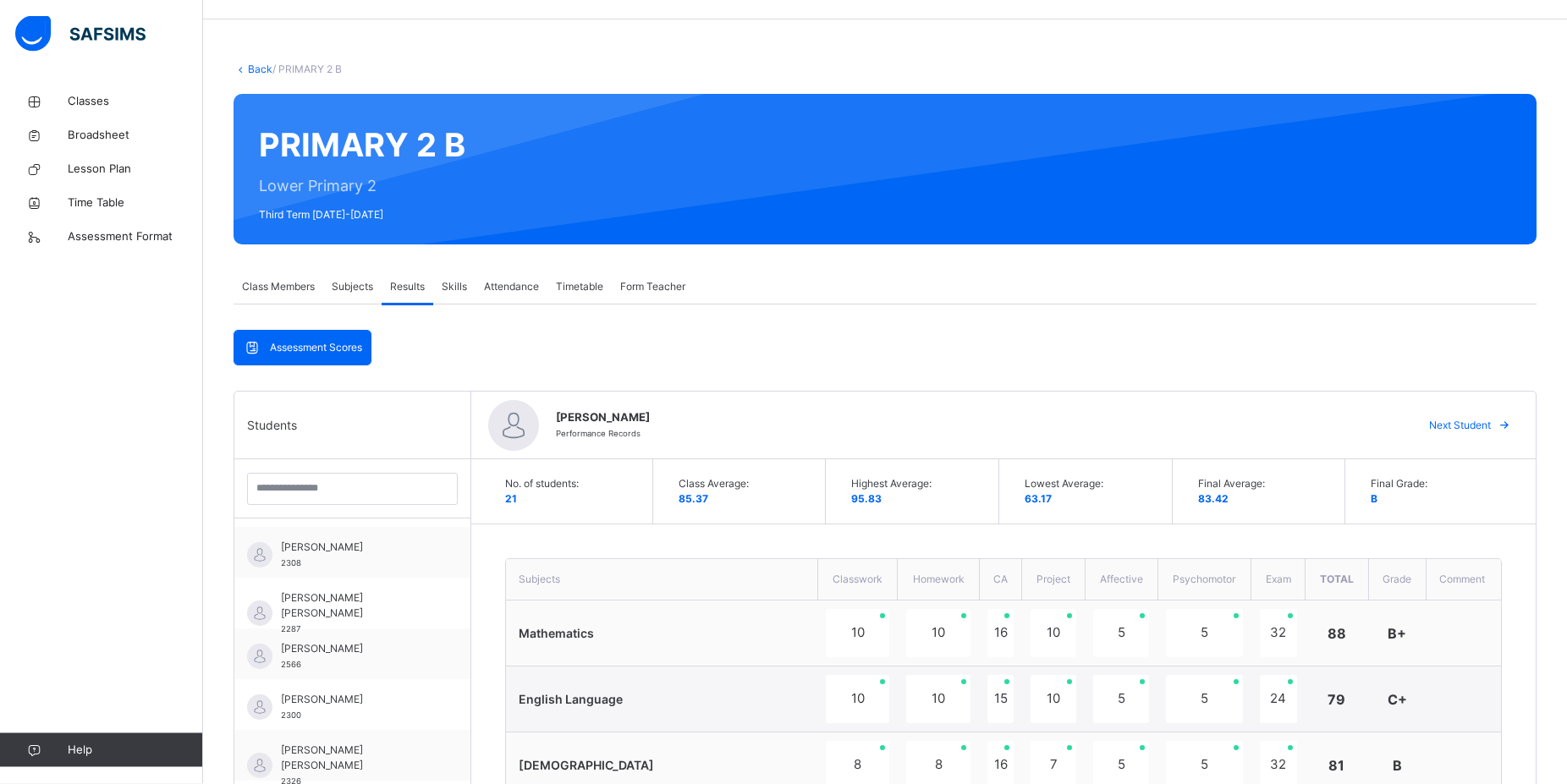 scroll, scrollTop: 46, scrollLeft: 0, axis: vertical 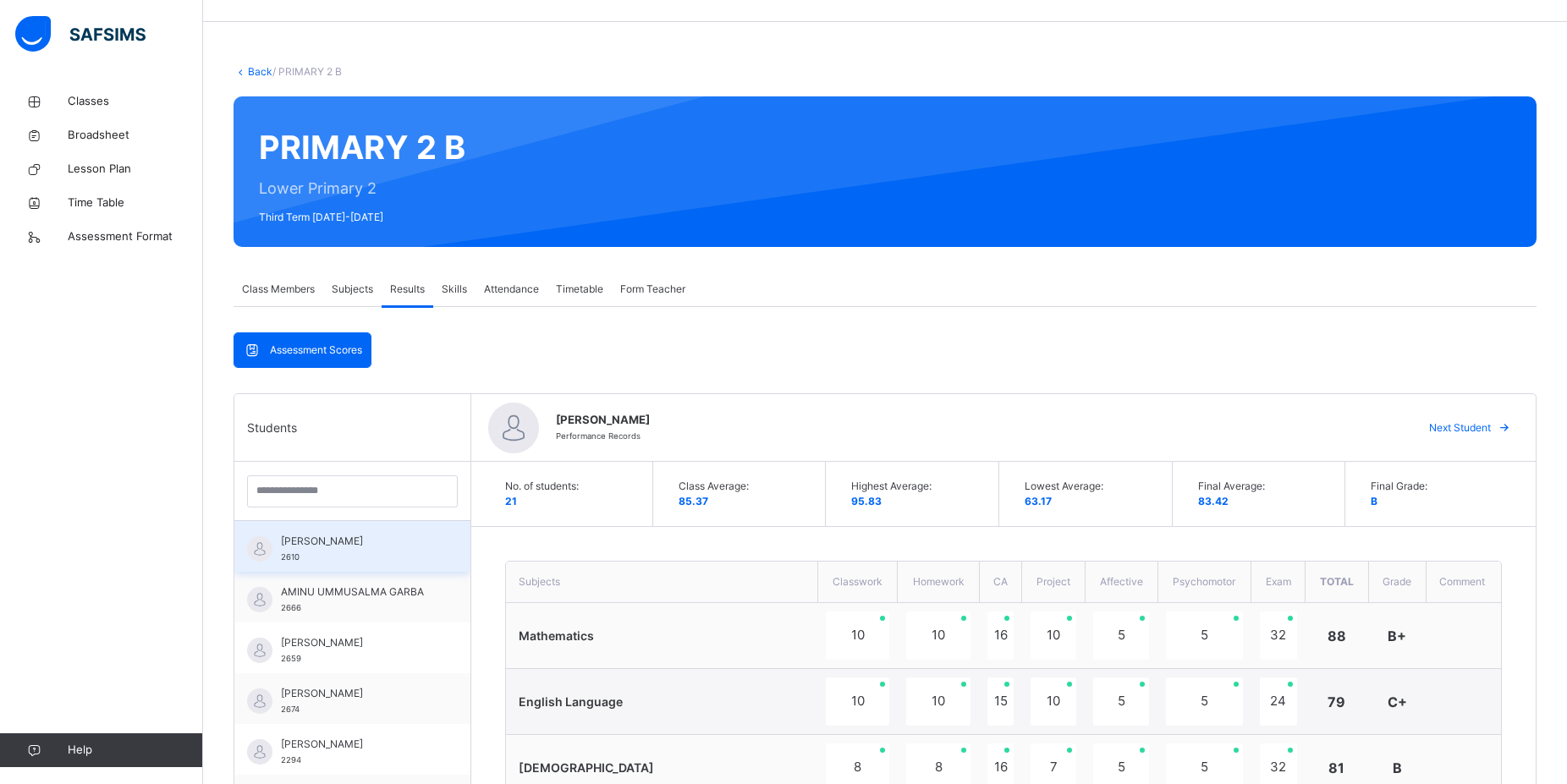 click on "ALIYU KHALIL GUMMI 2610" at bounding box center [352, 546] 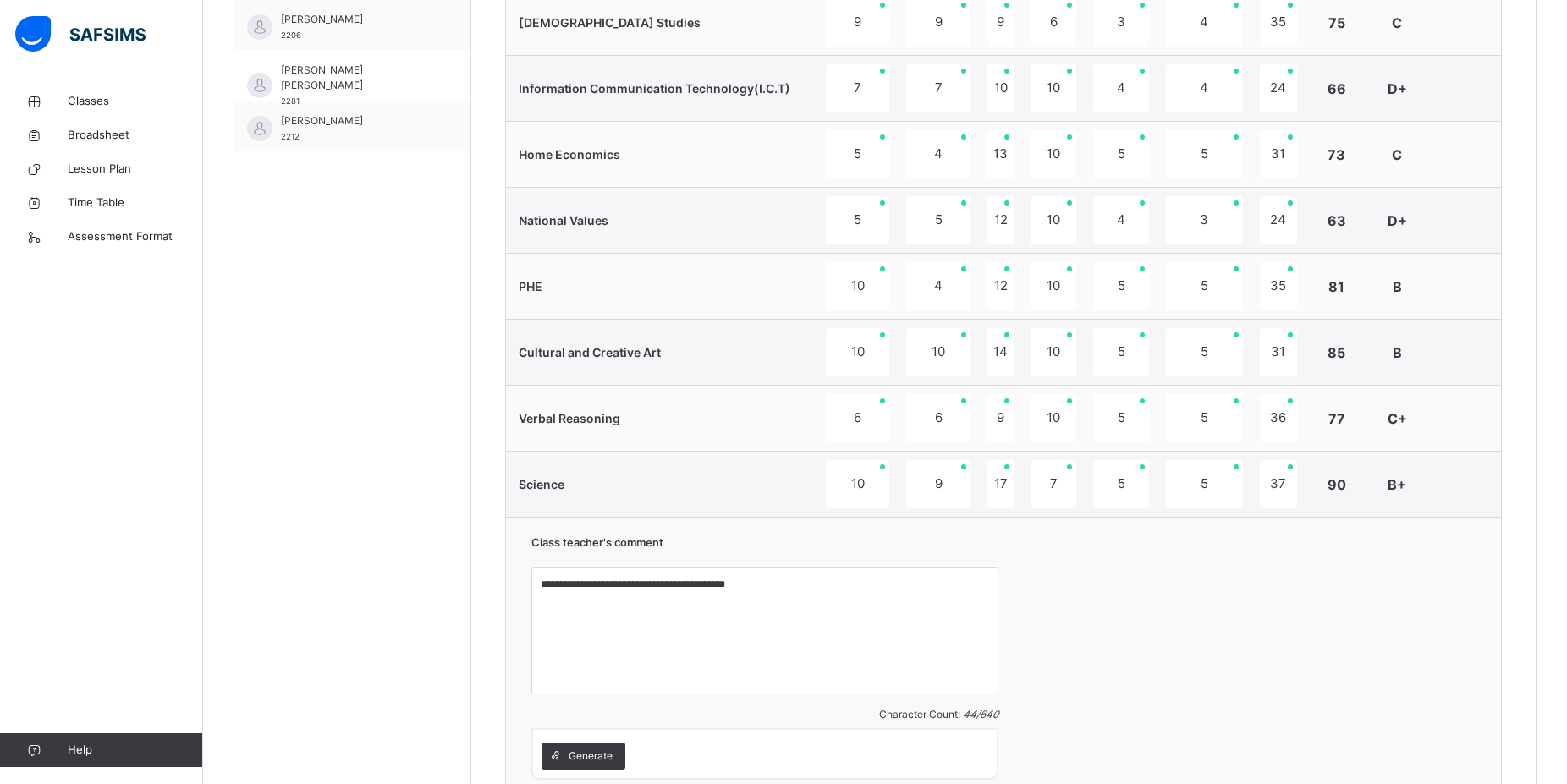 scroll, scrollTop: 1081, scrollLeft: 0, axis: vertical 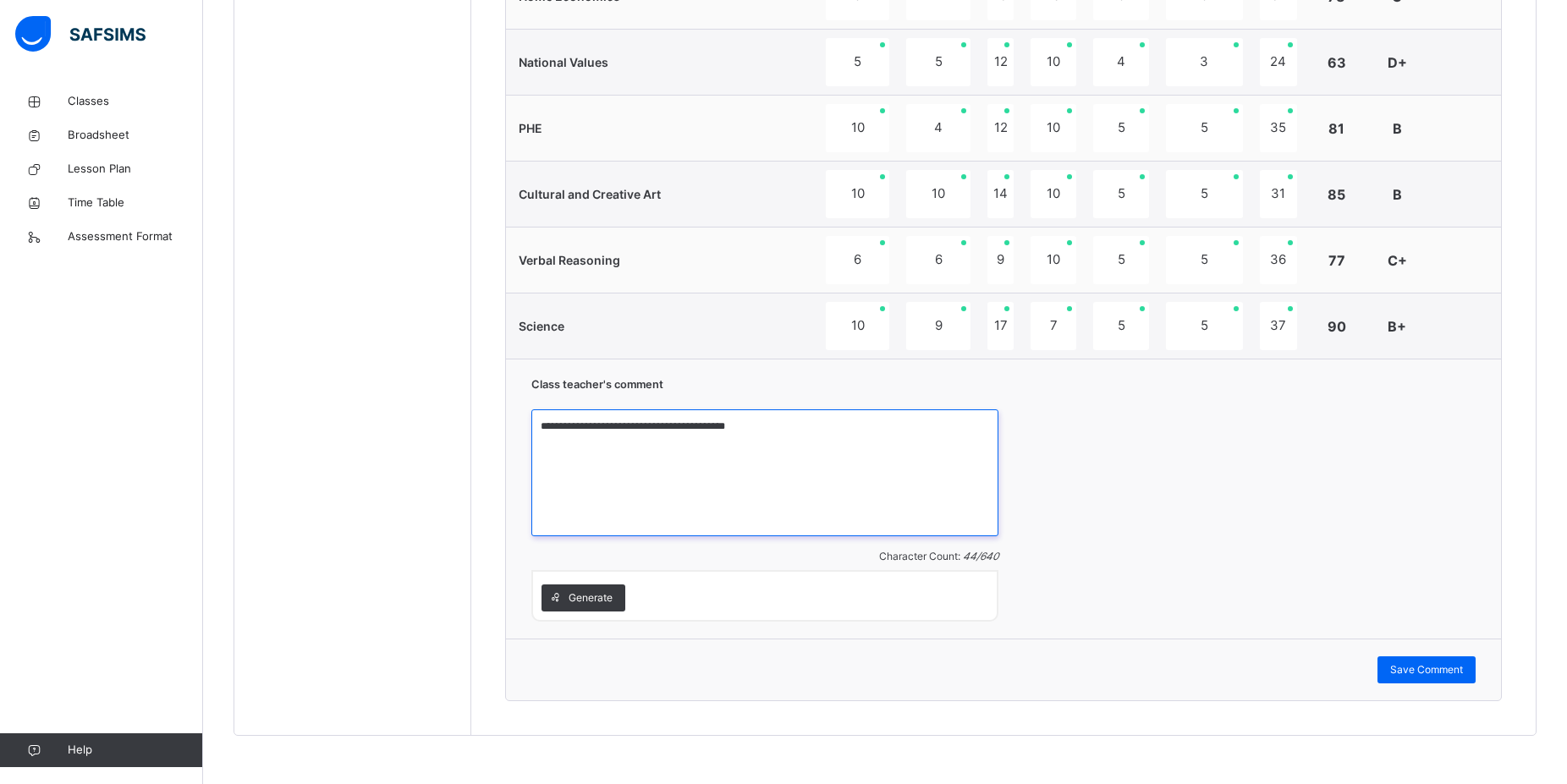 click on "**********" at bounding box center [765, 473] 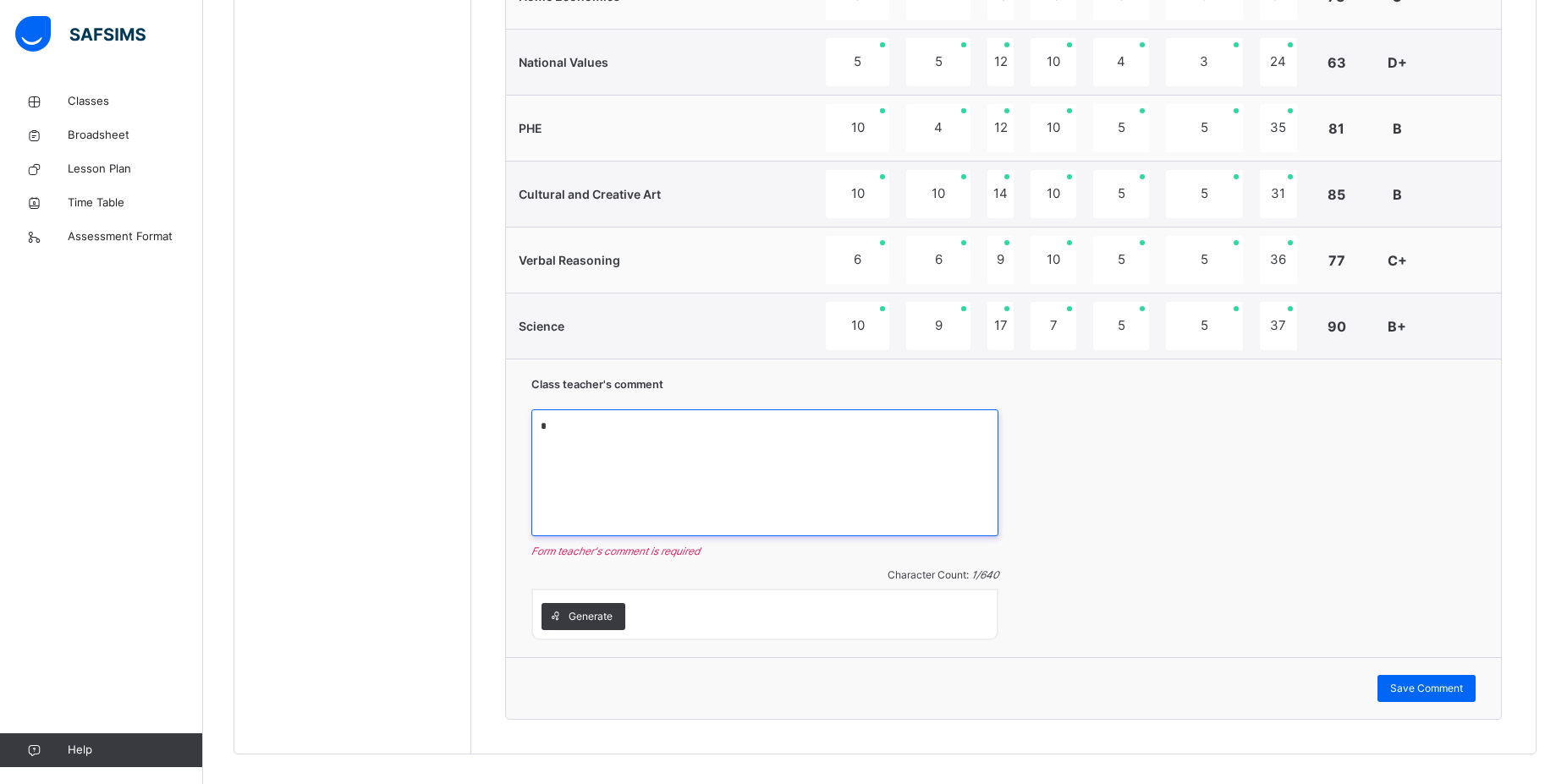 drag, startPoint x: 540, startPoint y: 430, endPoint x: 555, endPoint y: 429, distance: 15.033296 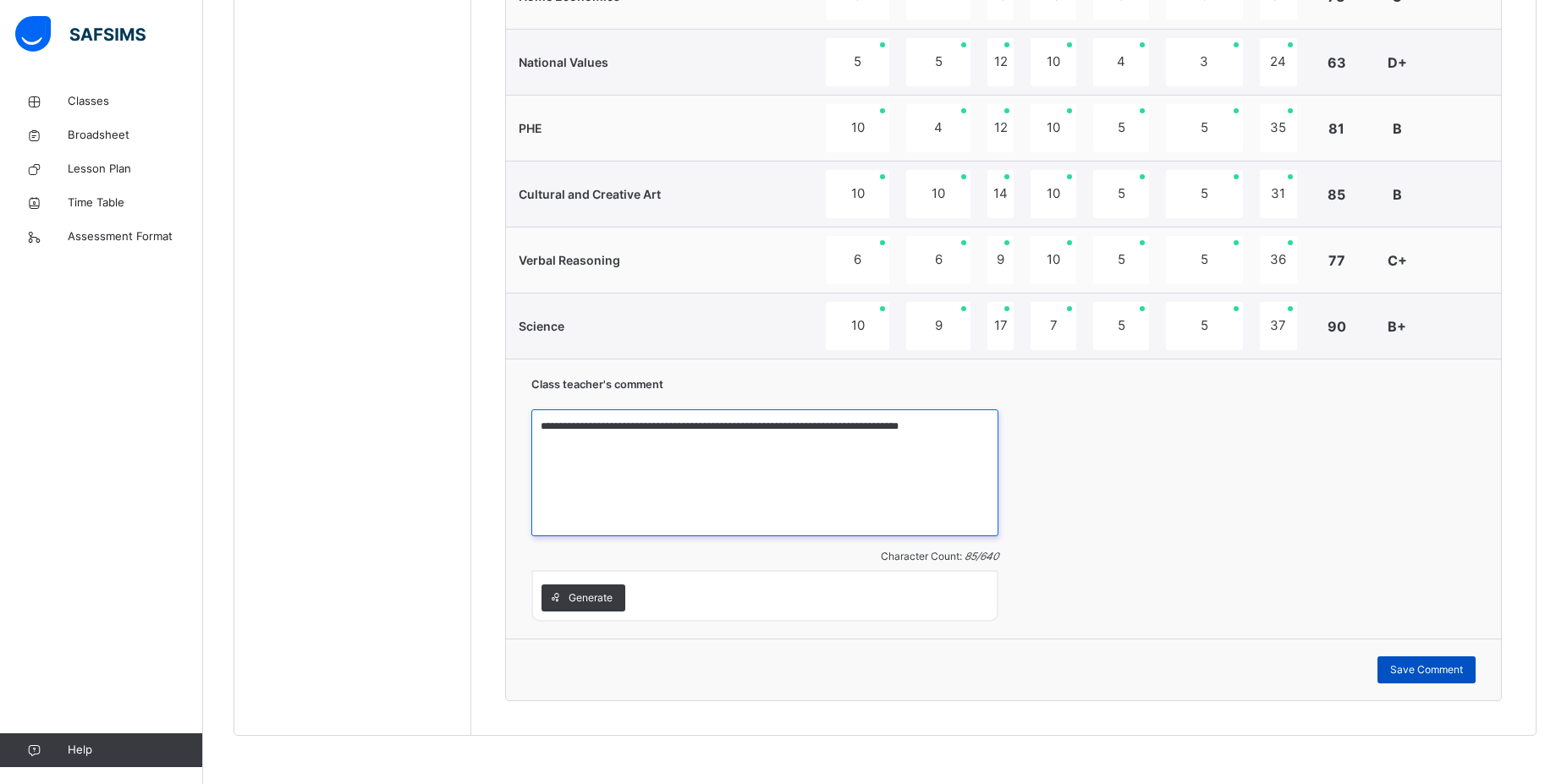 type on "**********" 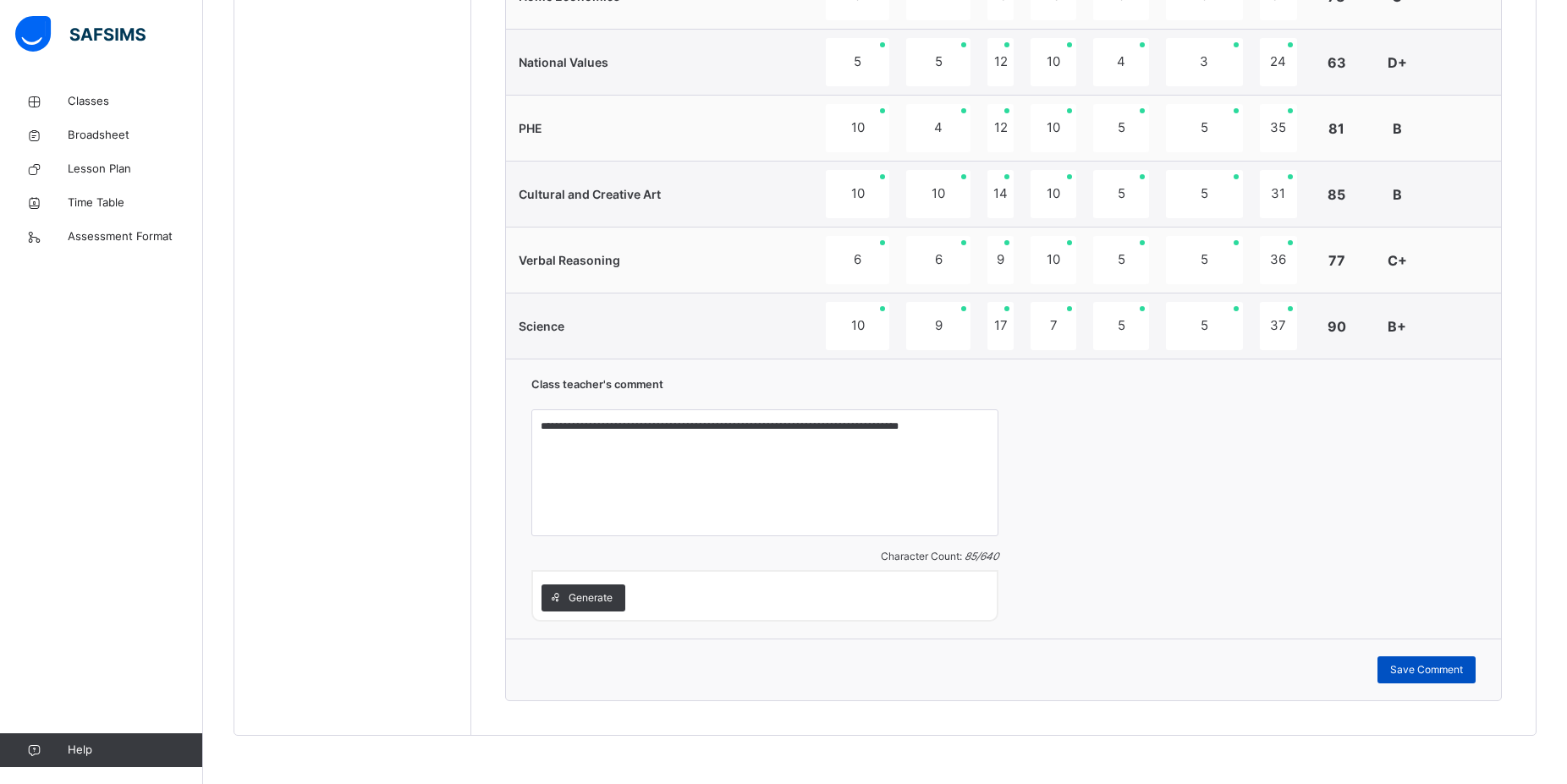 click on "Save Comment" at bounding box center [1427, 670] 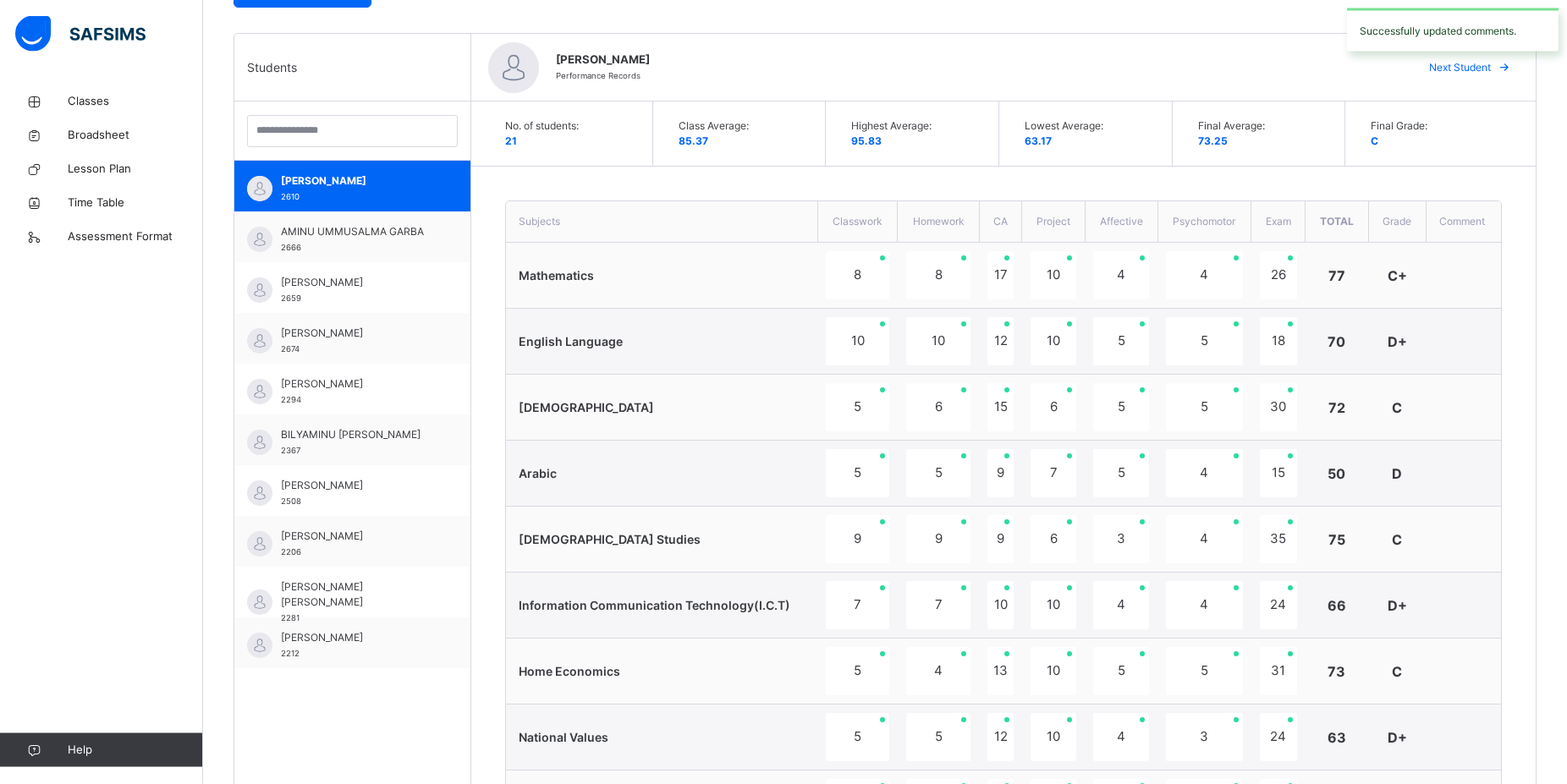 scroll, scrollTop: 391, scrollLeft: 0, axis: vertical 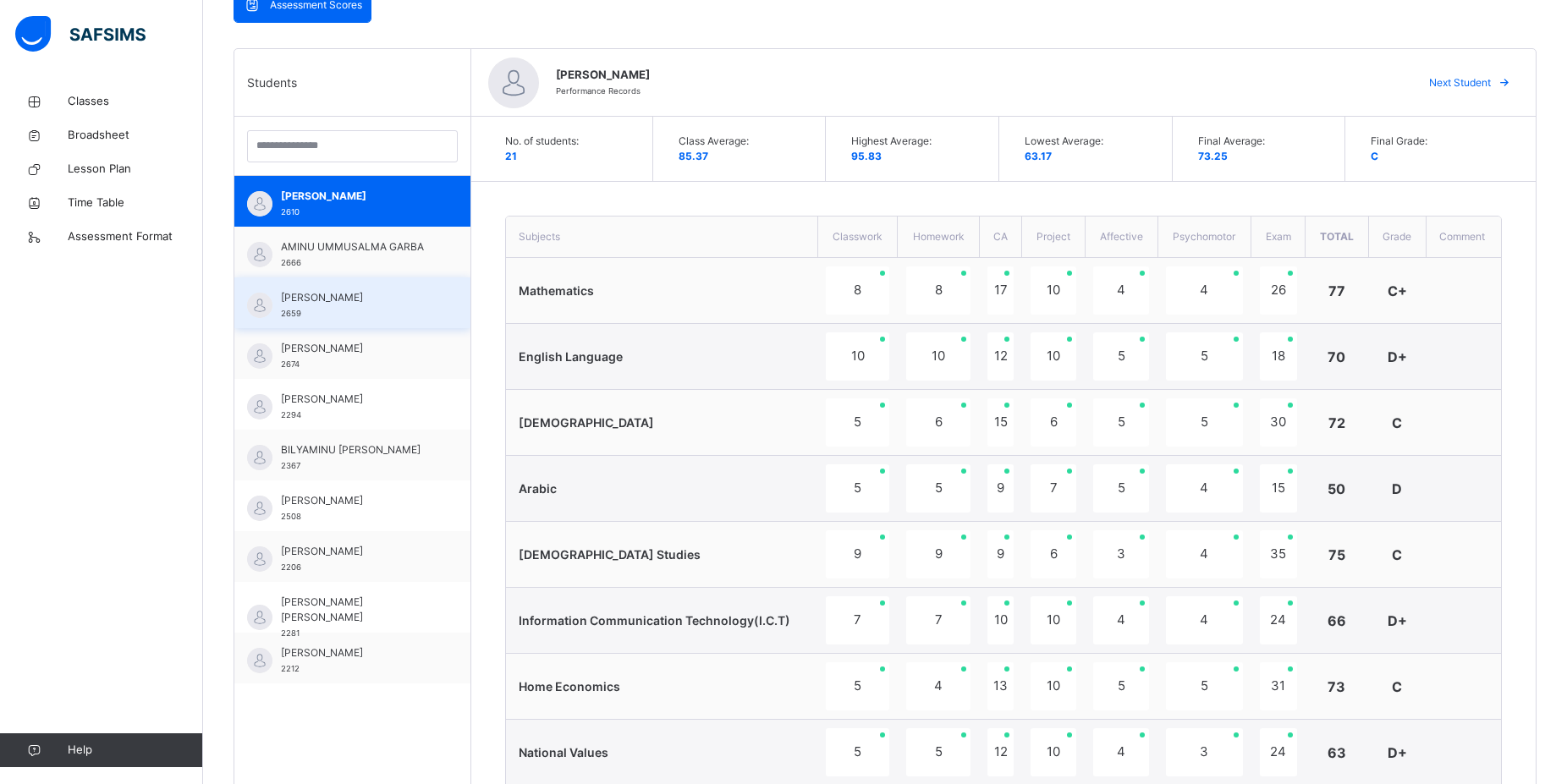 click on "AUWAL BILKISU MUHAMMAD" at bounding box center (356, 298) 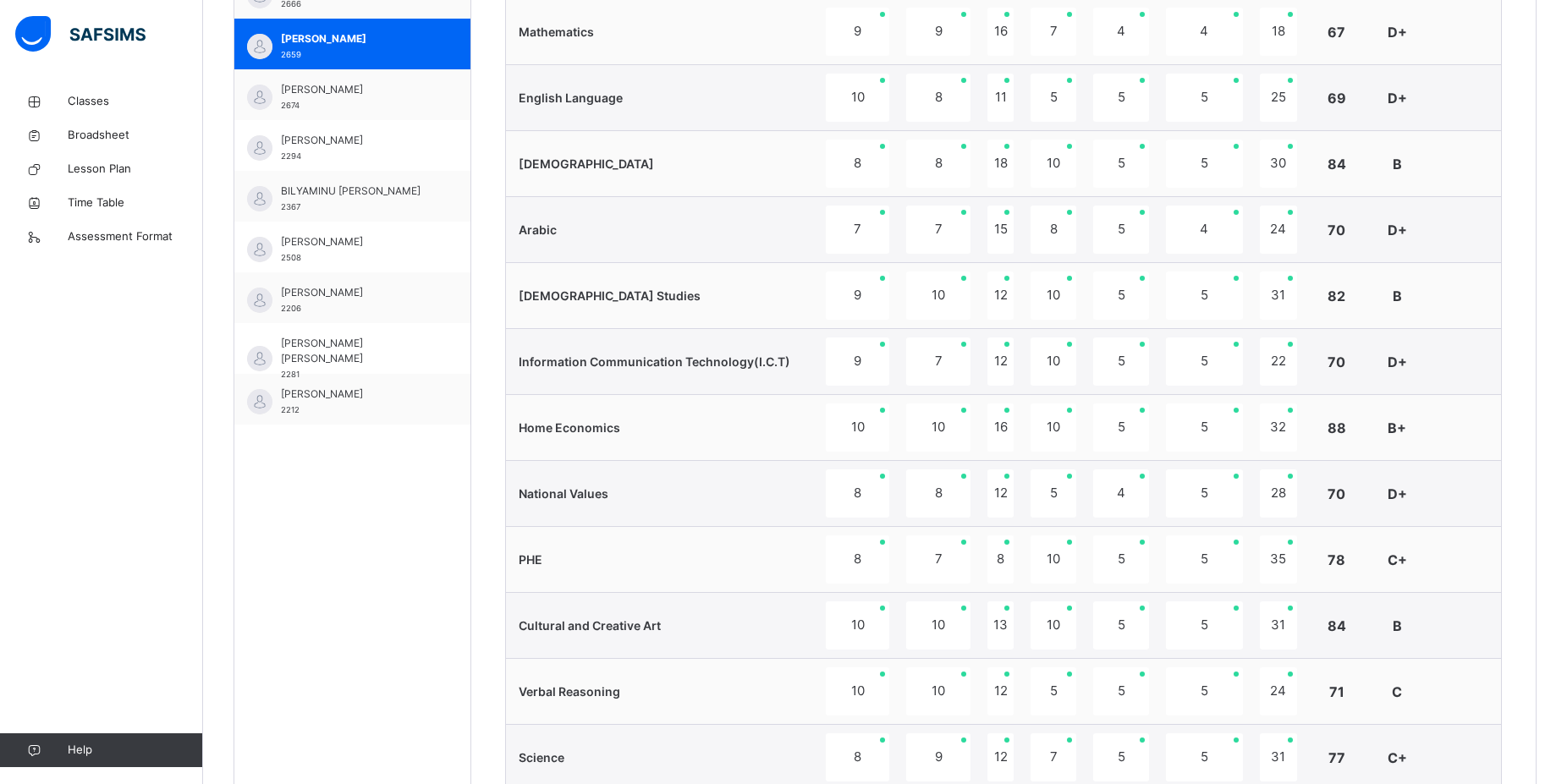 scroll, scrollTop: 995, scrollLeft: 0, axis: vertical 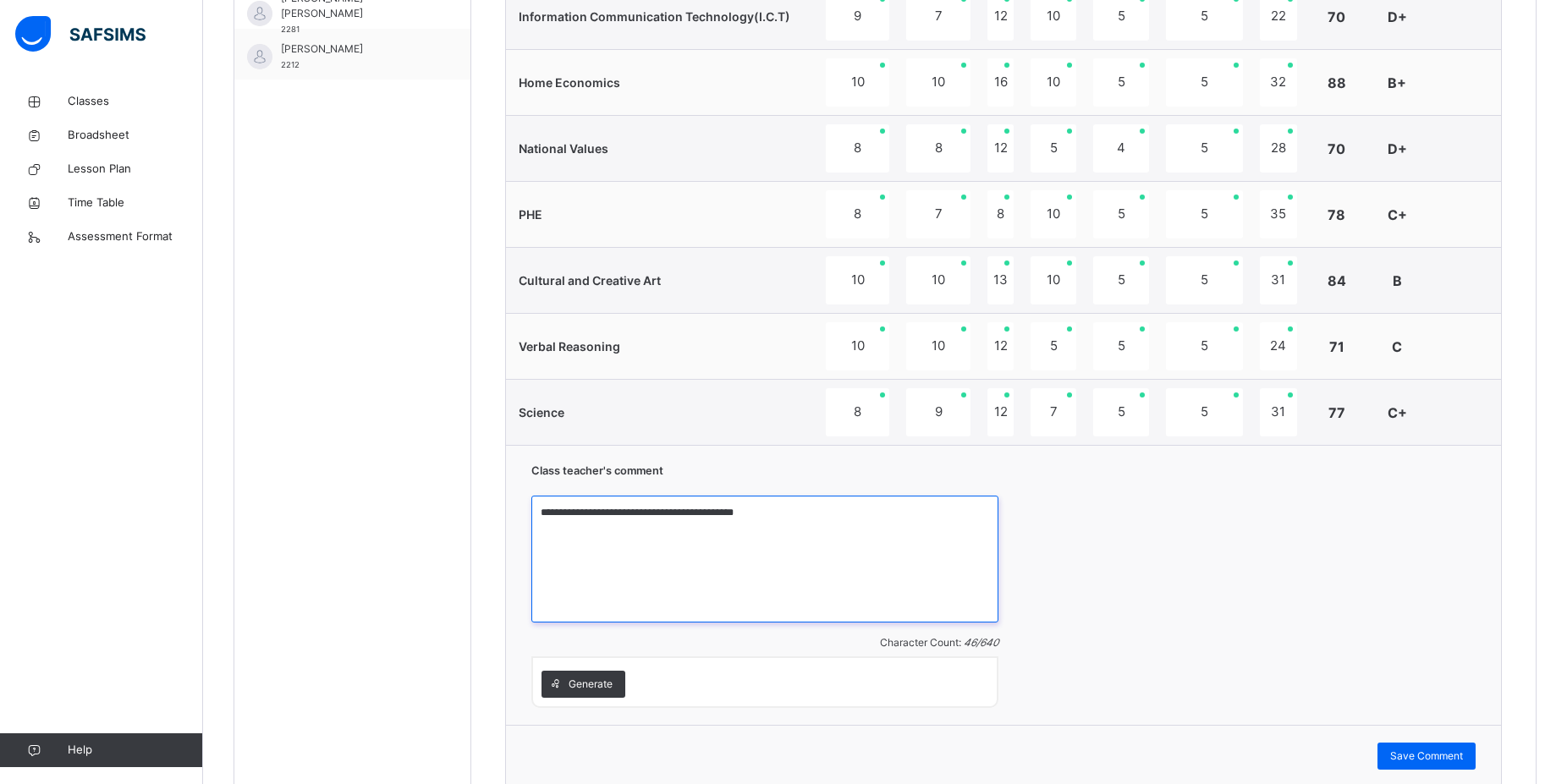 click on "**********" at bounding box center [765, 559] 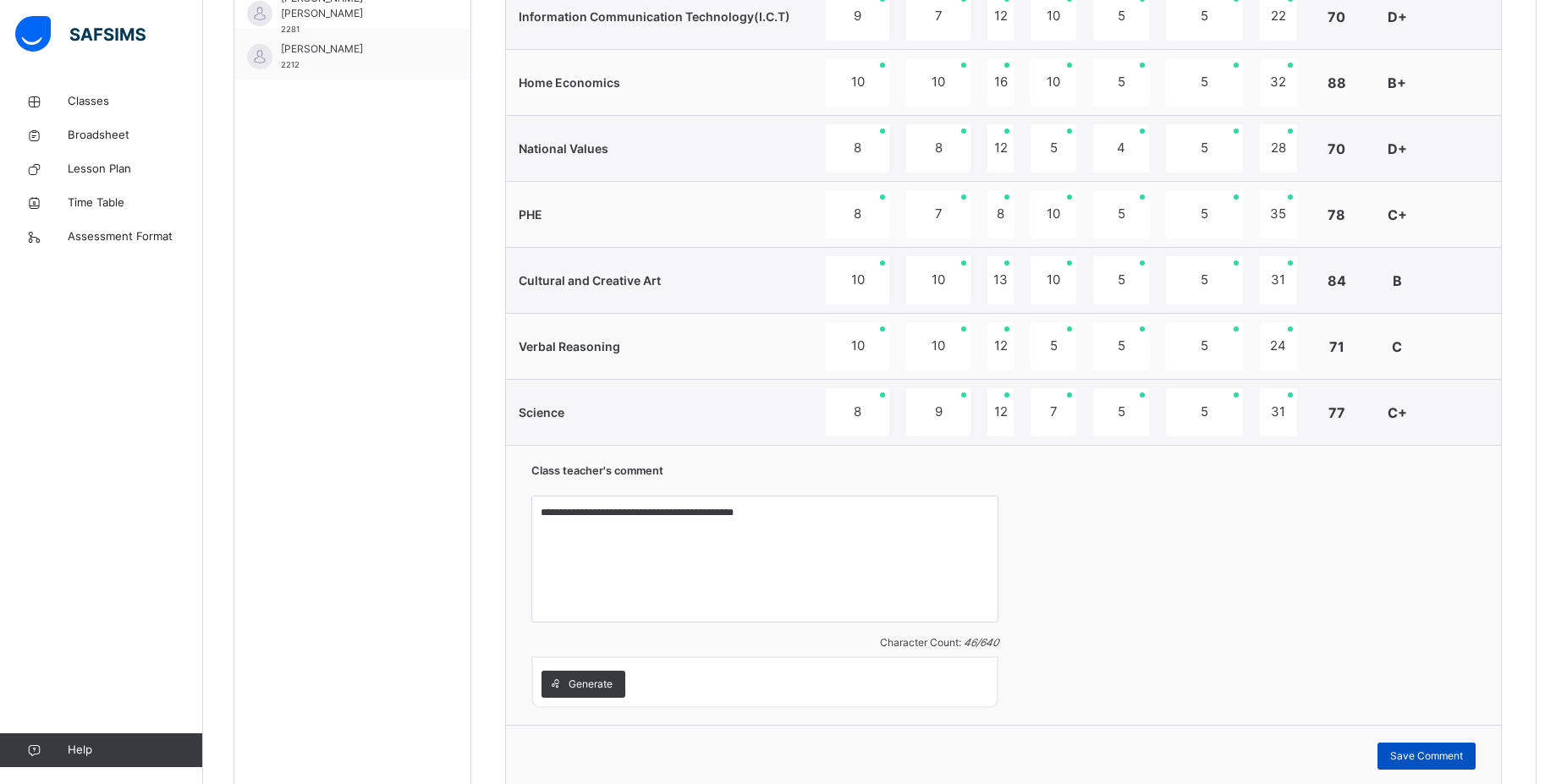 click on "Save Comment" at bounding box center (1427, 756) 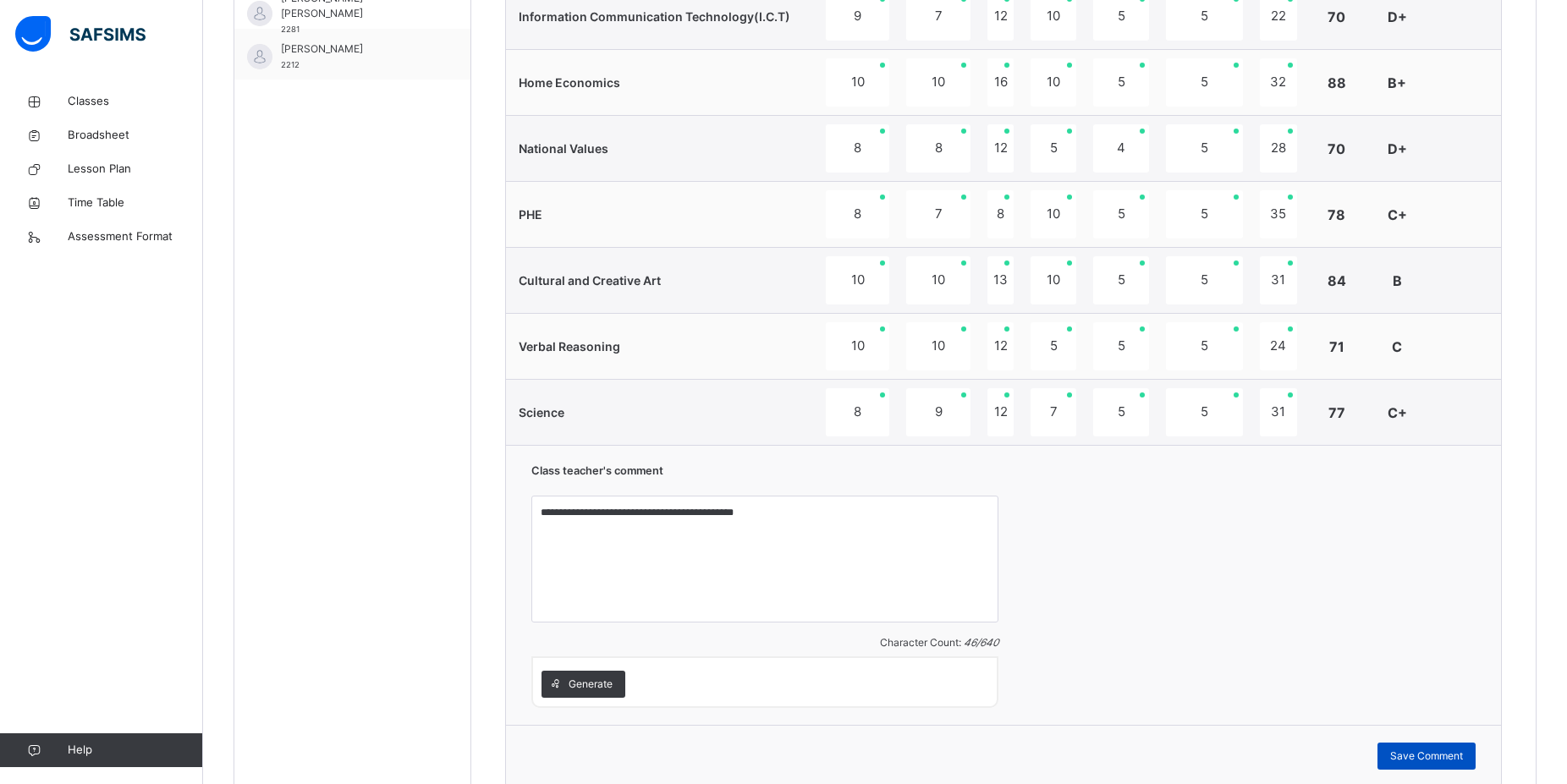 click on "Save Comment" at bounding box center [1427, 756] 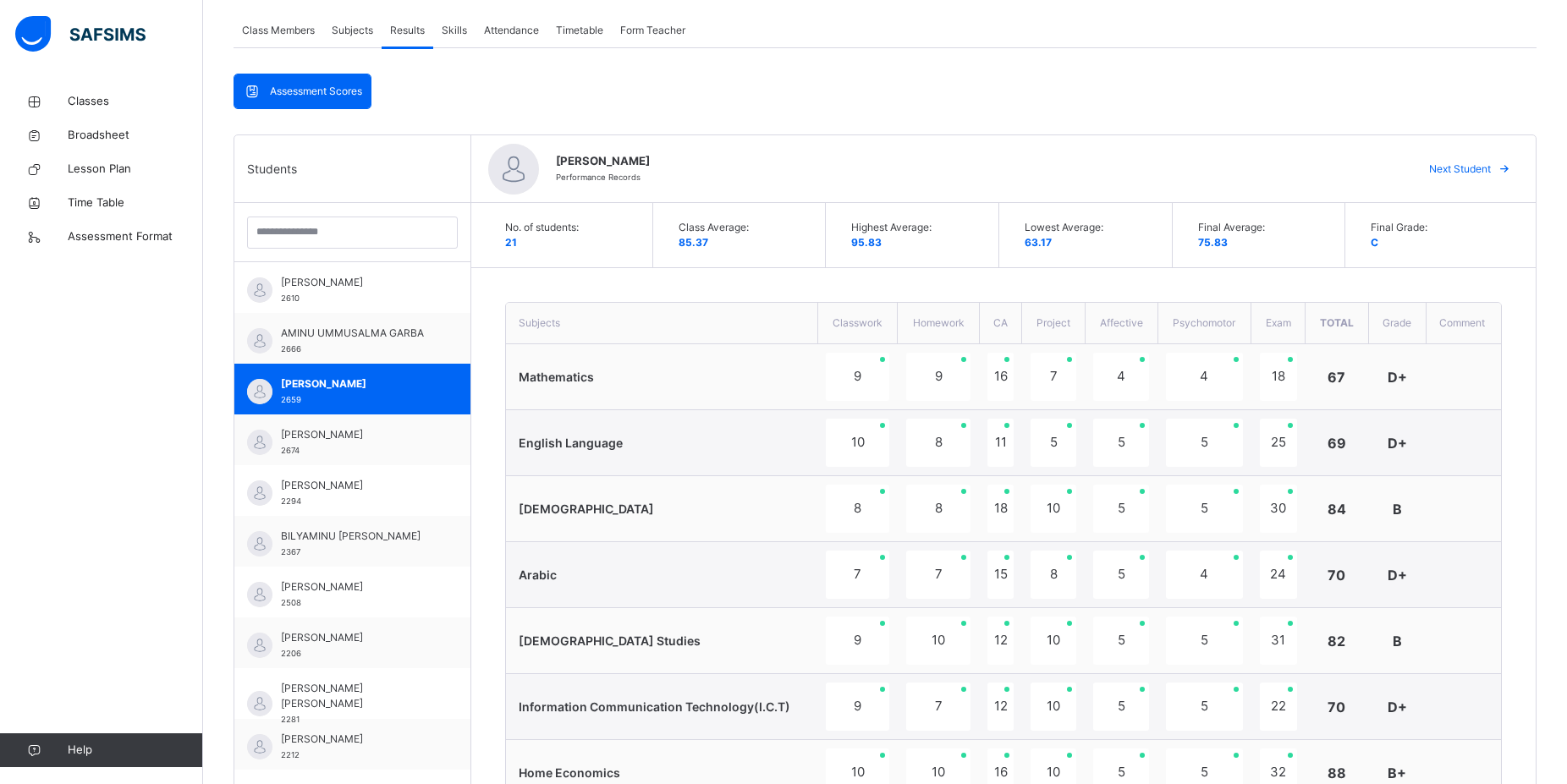 scroll, scrollTop: 0, scrollLeft: 0, axis: both 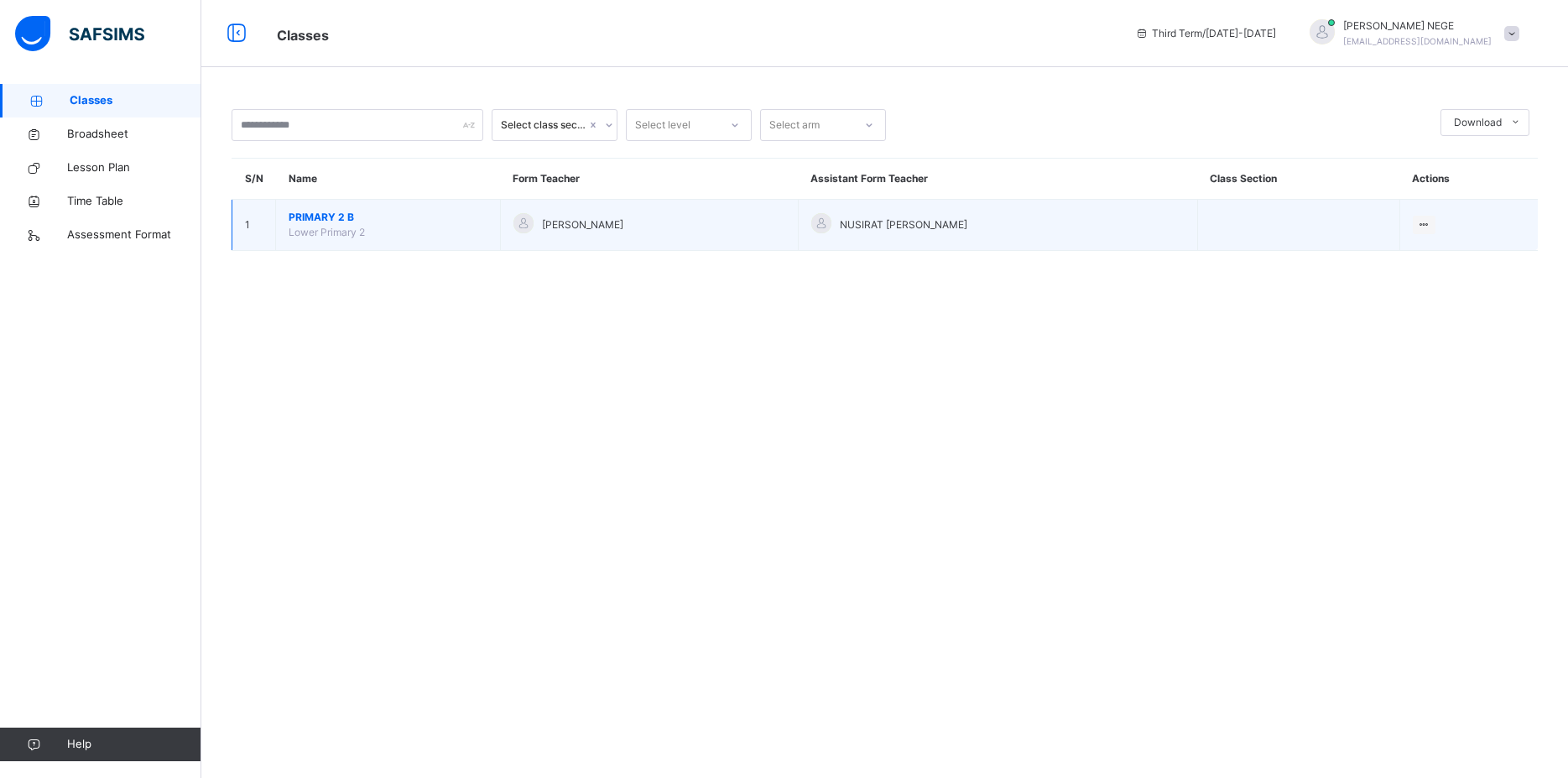 click on "PRIMARY 2   B" at bounding box center [388, 217] 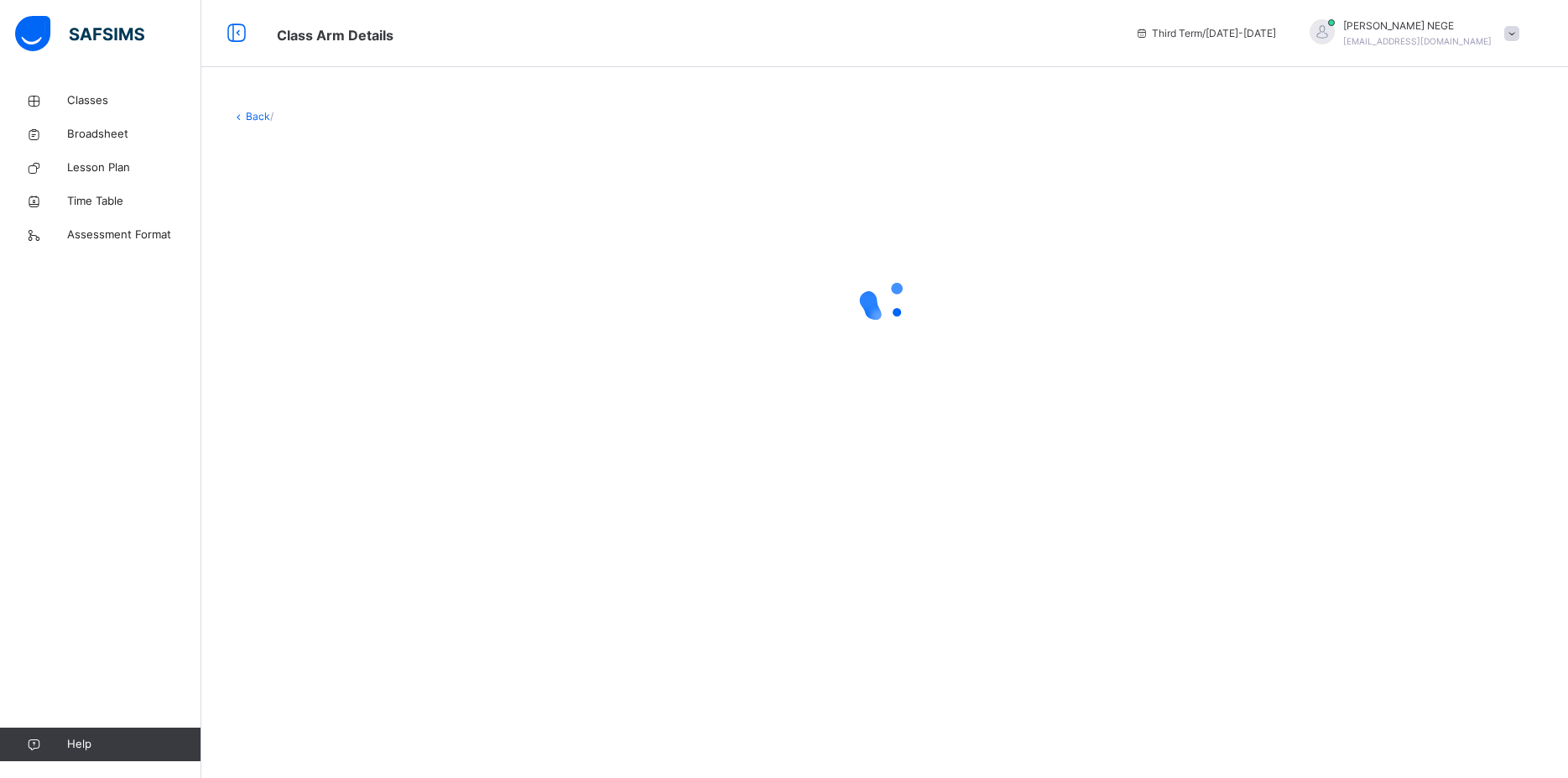 click at bounding box center (884, 300) 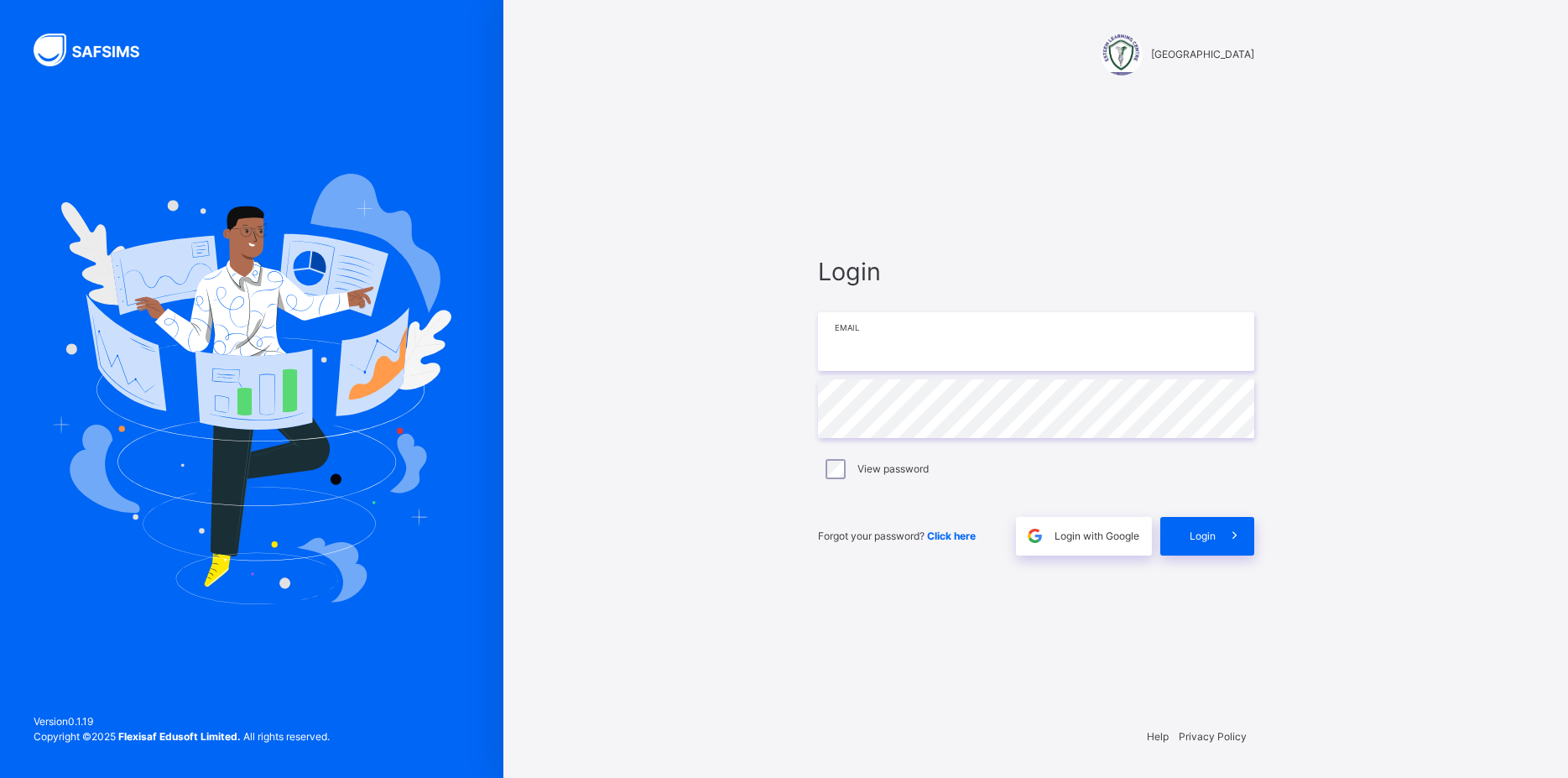 click at bounding box center [1036, 342] 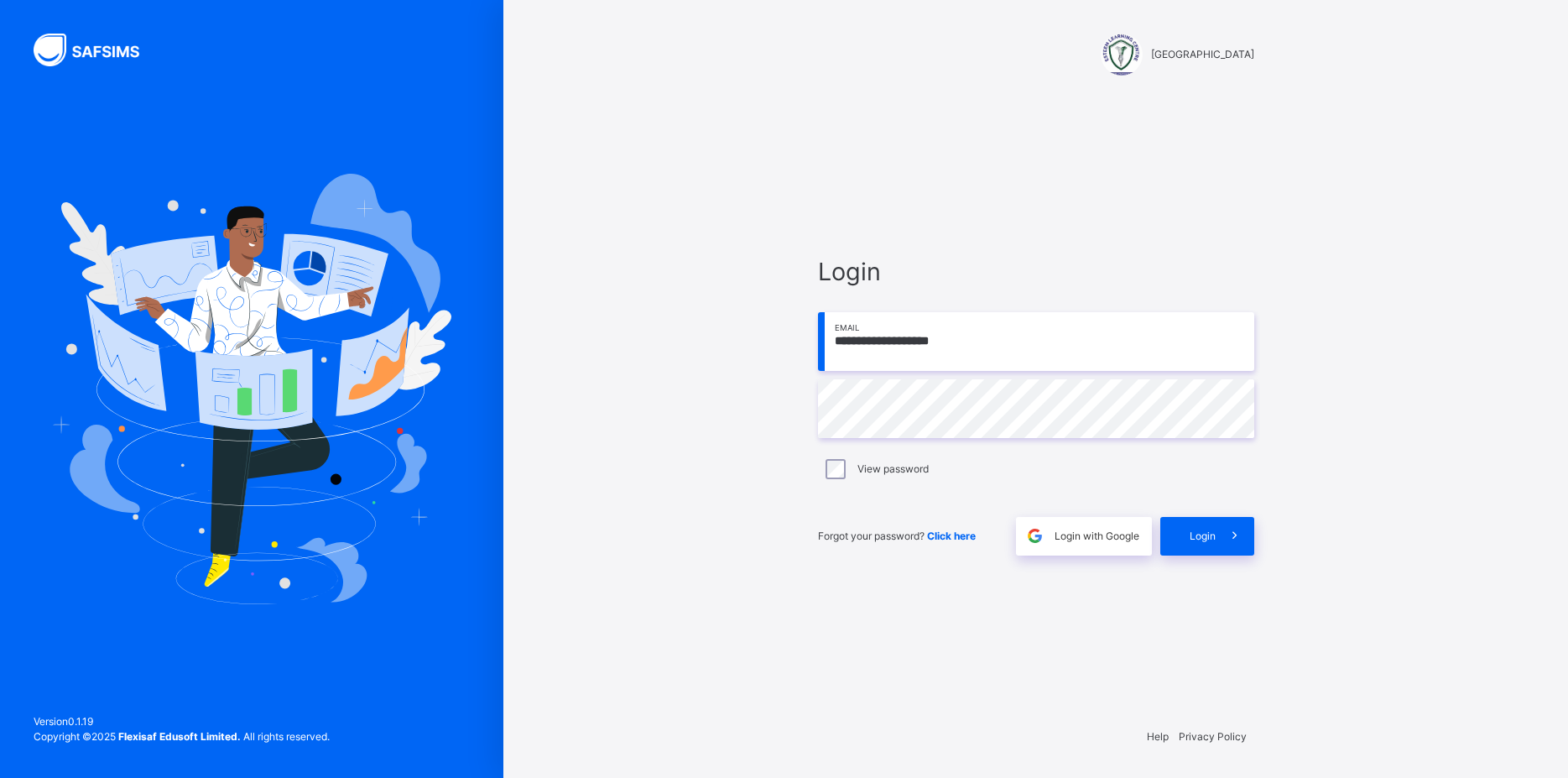 type on "**********" 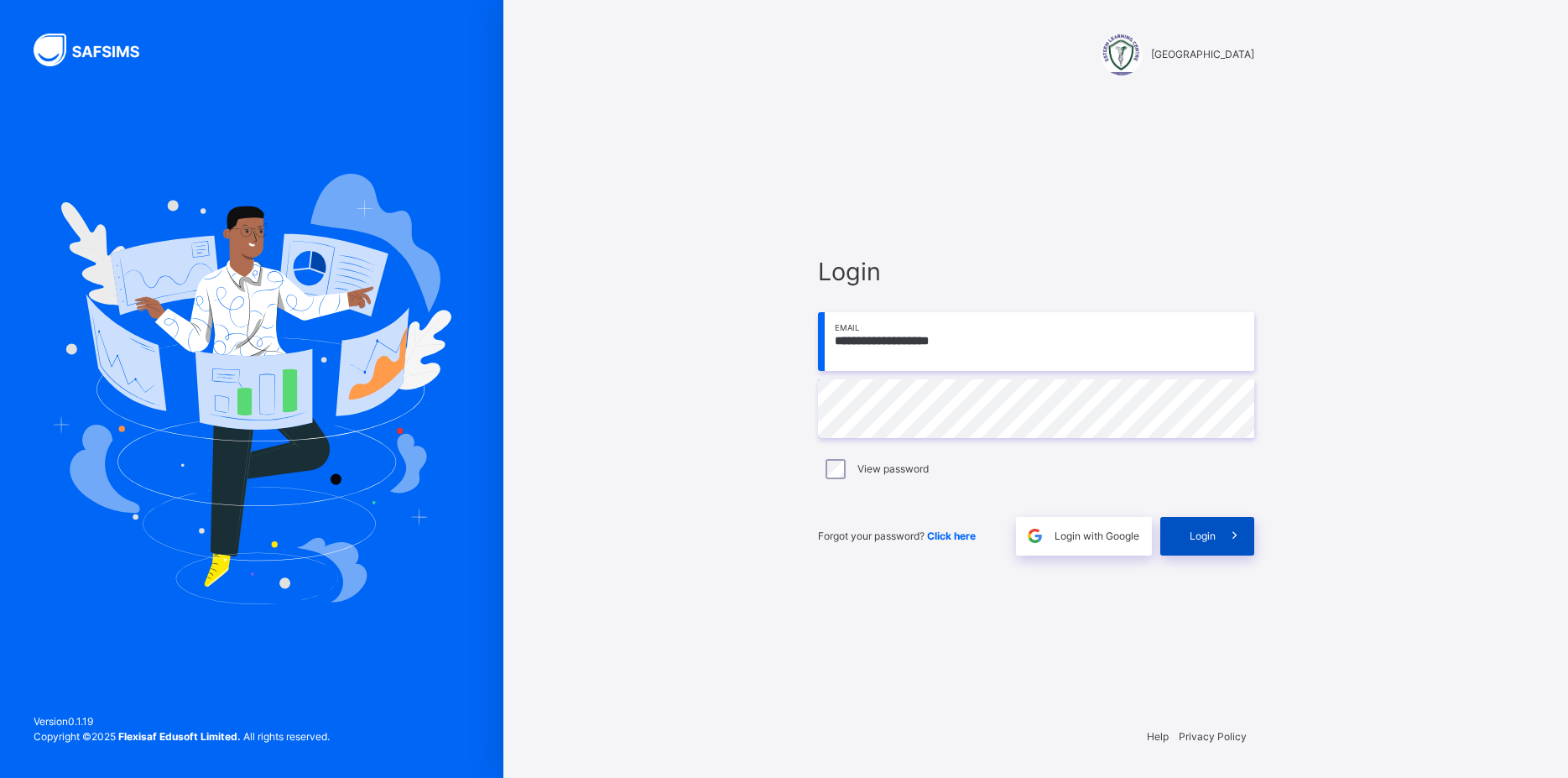 click at bounding box center [1234, 535] 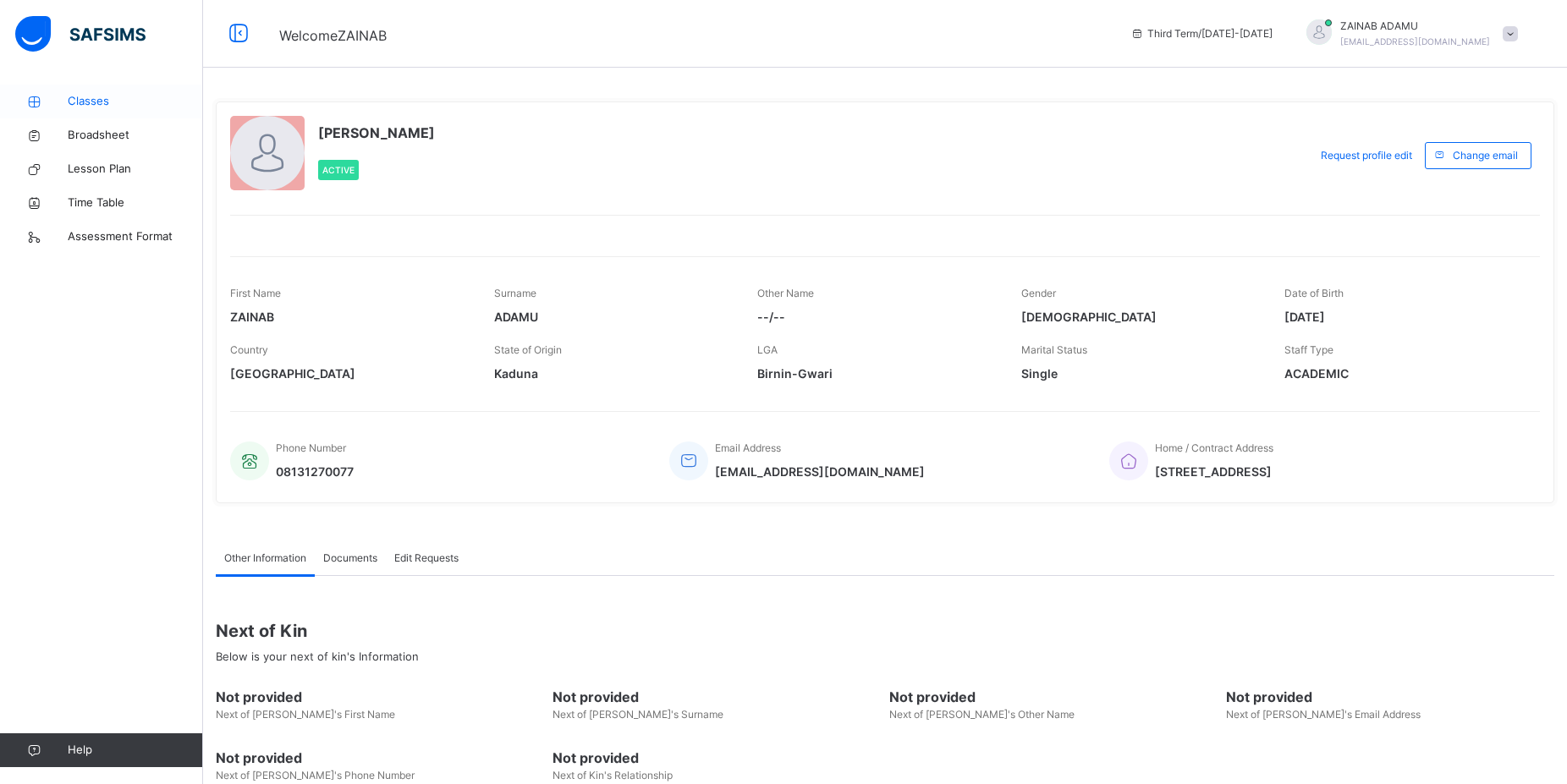 click on "Classes" at bounding box center (135, 101) 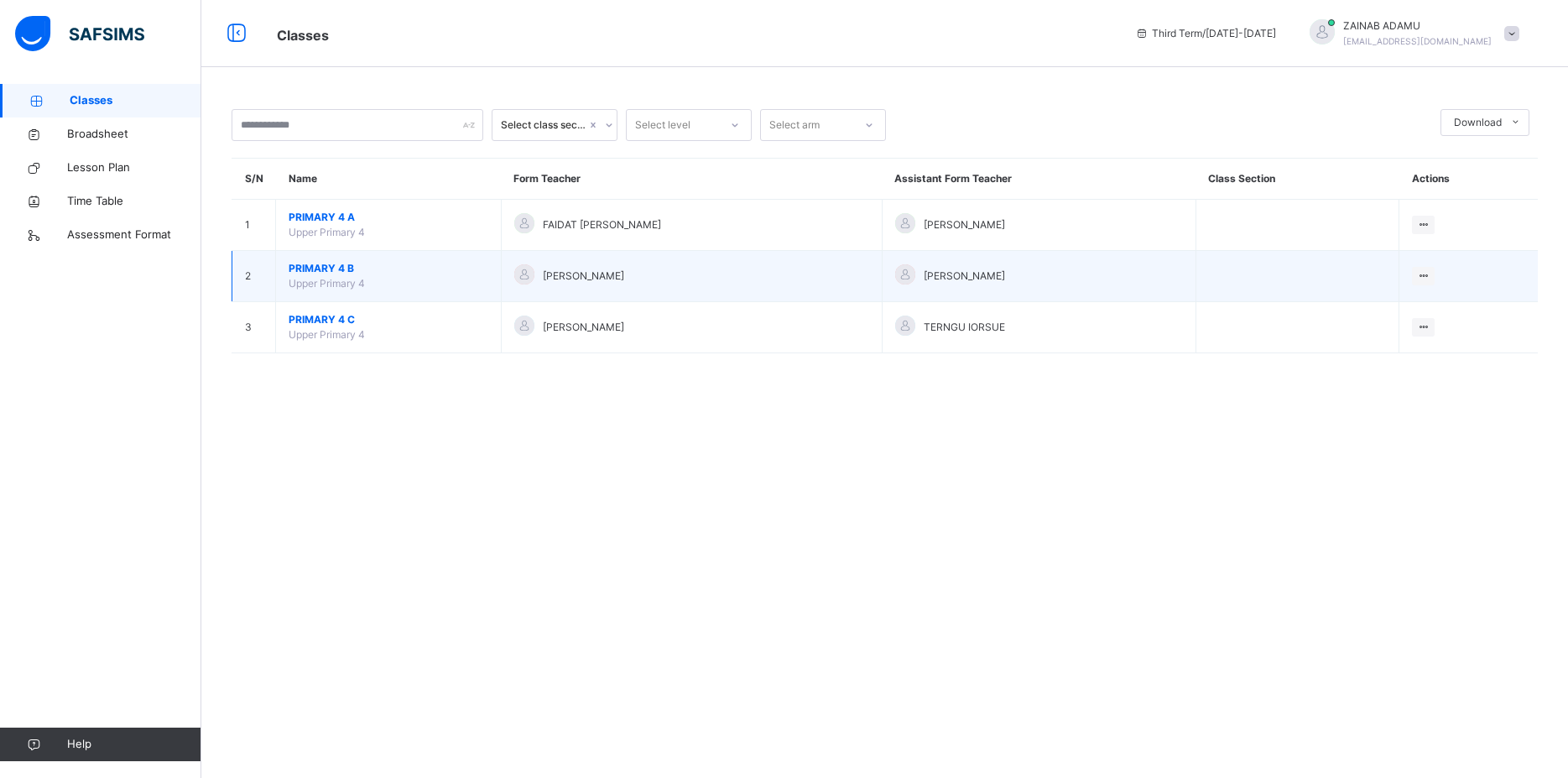 click on "PRIMARY 4   B   Upper Primary 4" at bounding box center [388, 276] 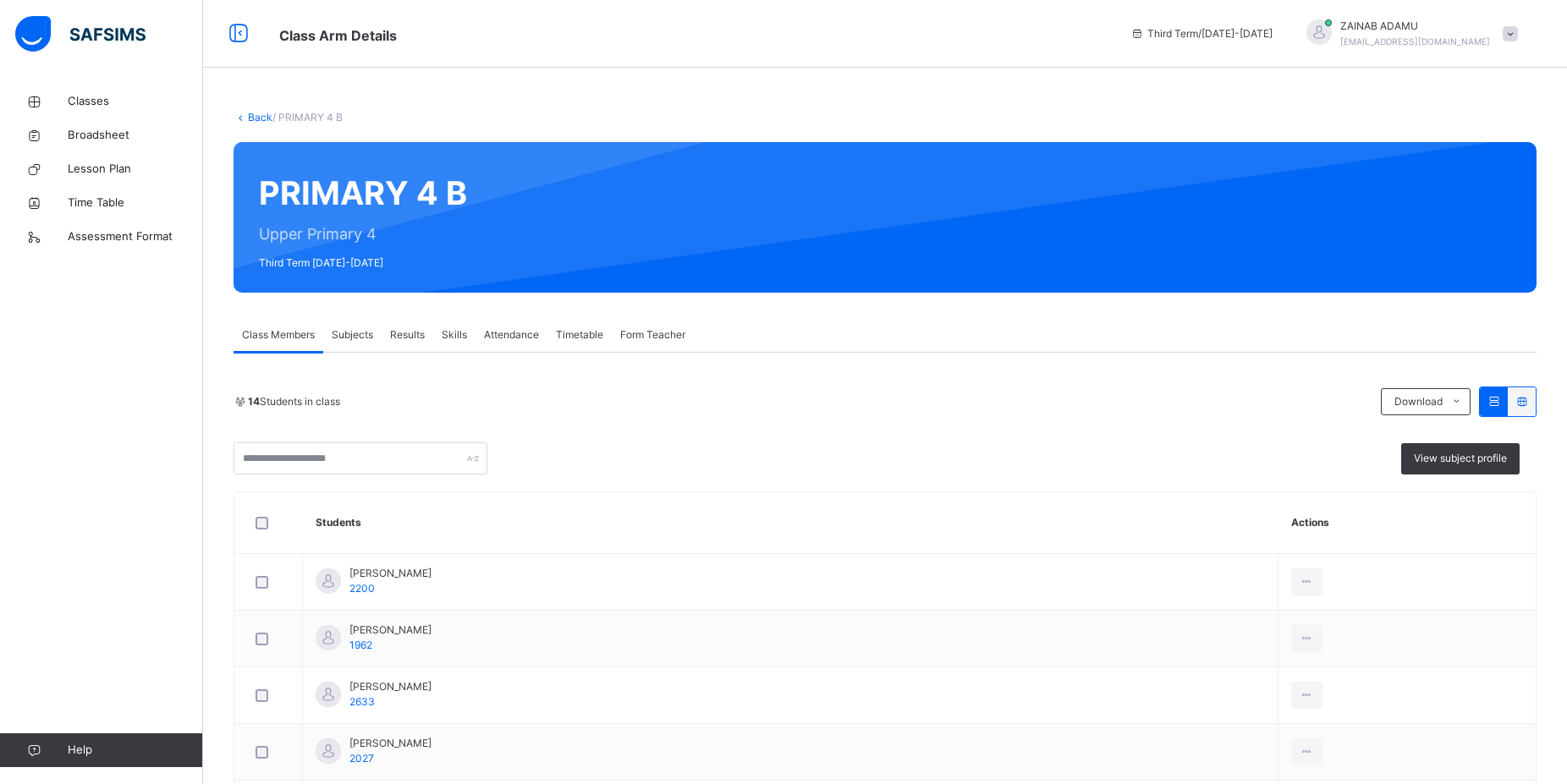 click on "Subjects" at bounding box center [352, 335] 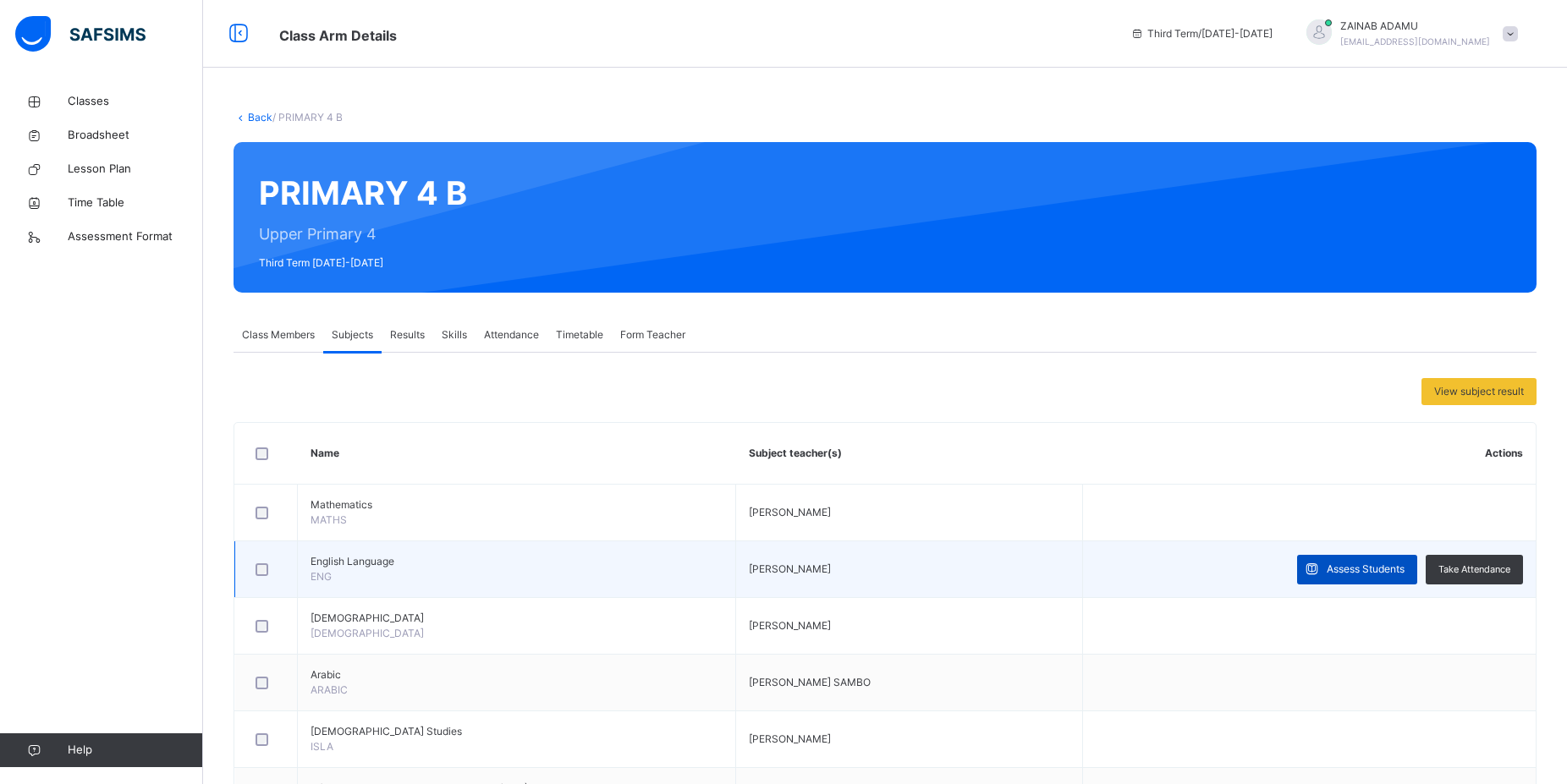 click on "Assess Students" at bounding box center [1366, 569] 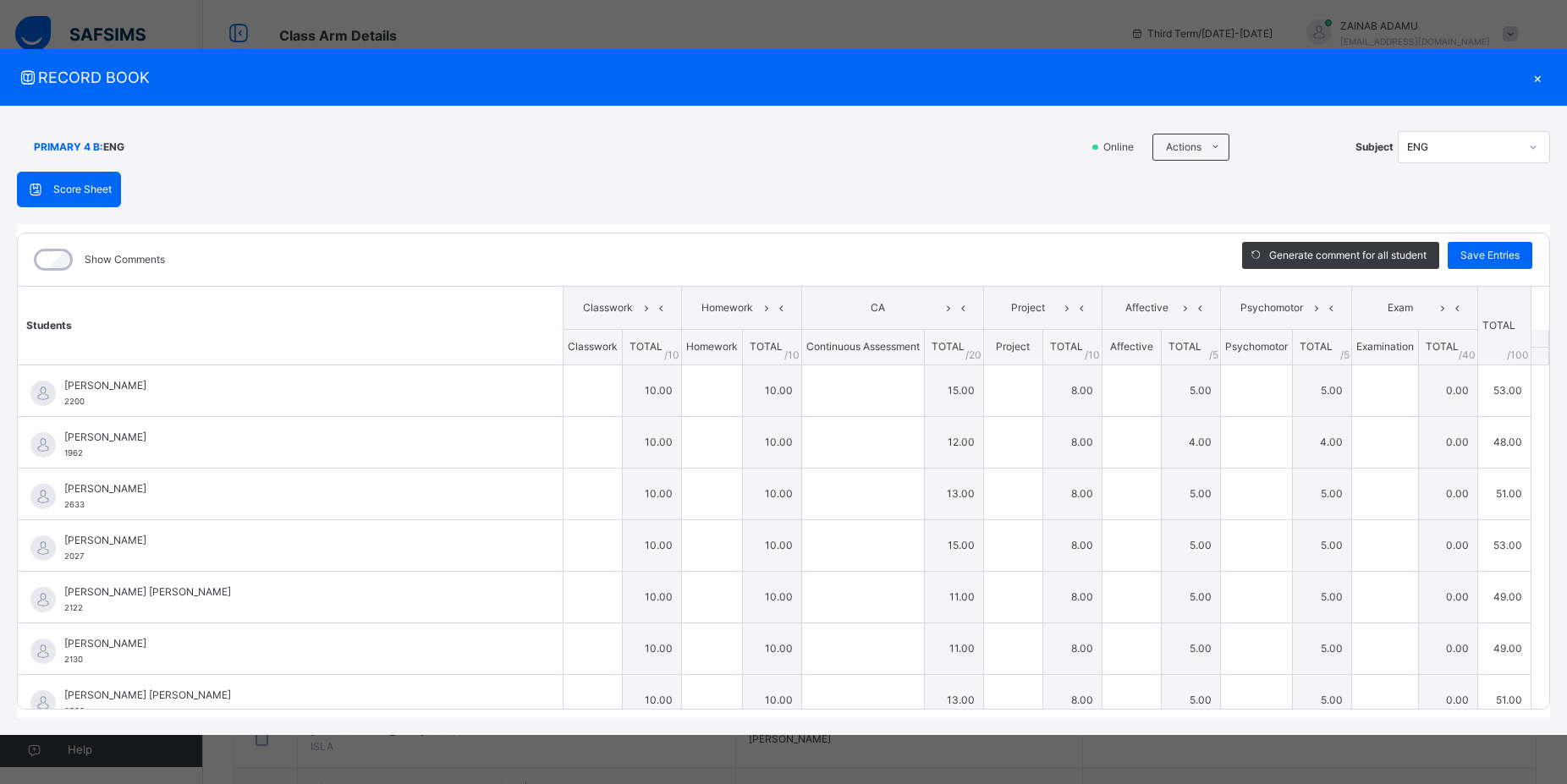 type on "**" 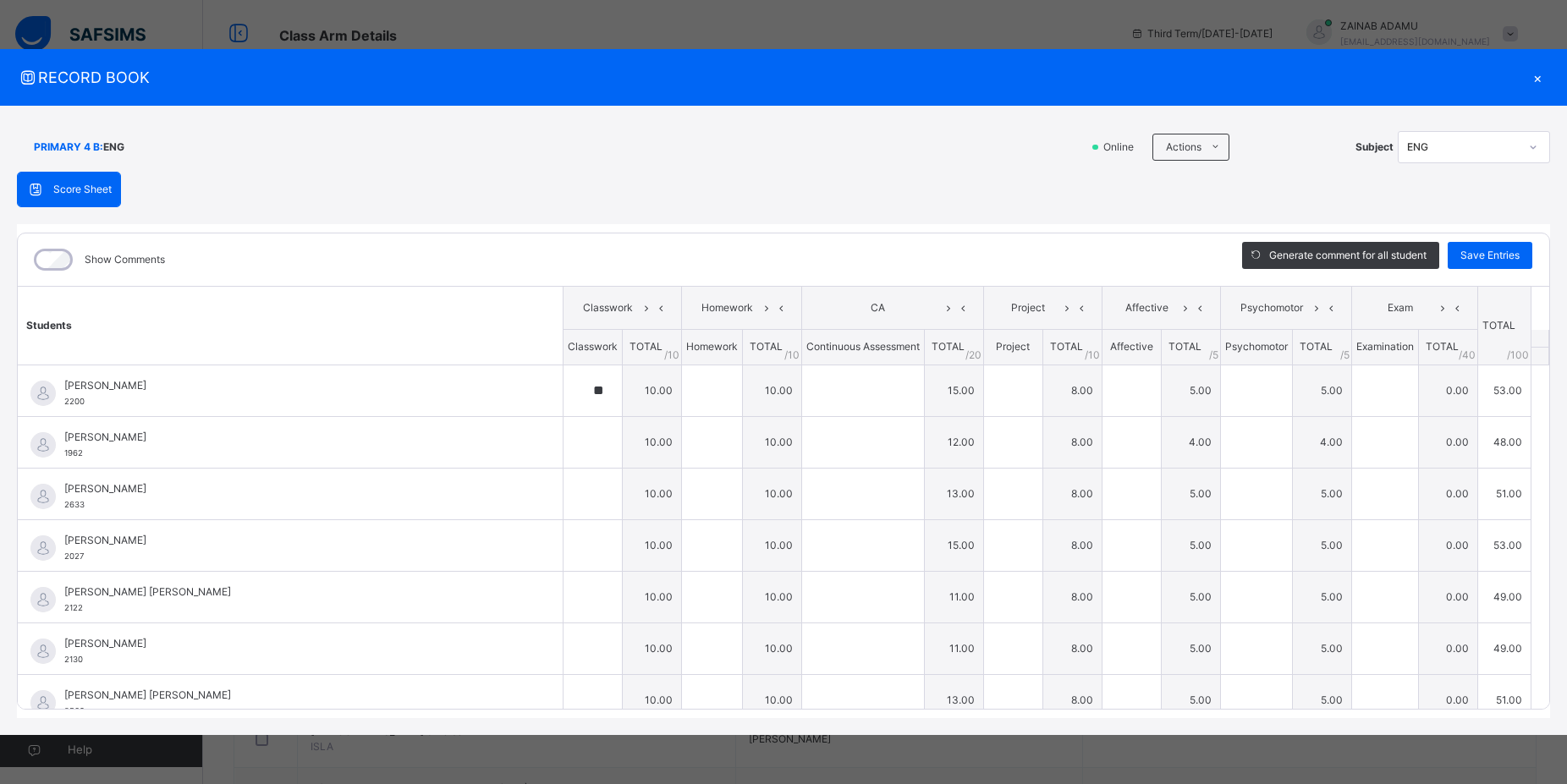 type on "**" 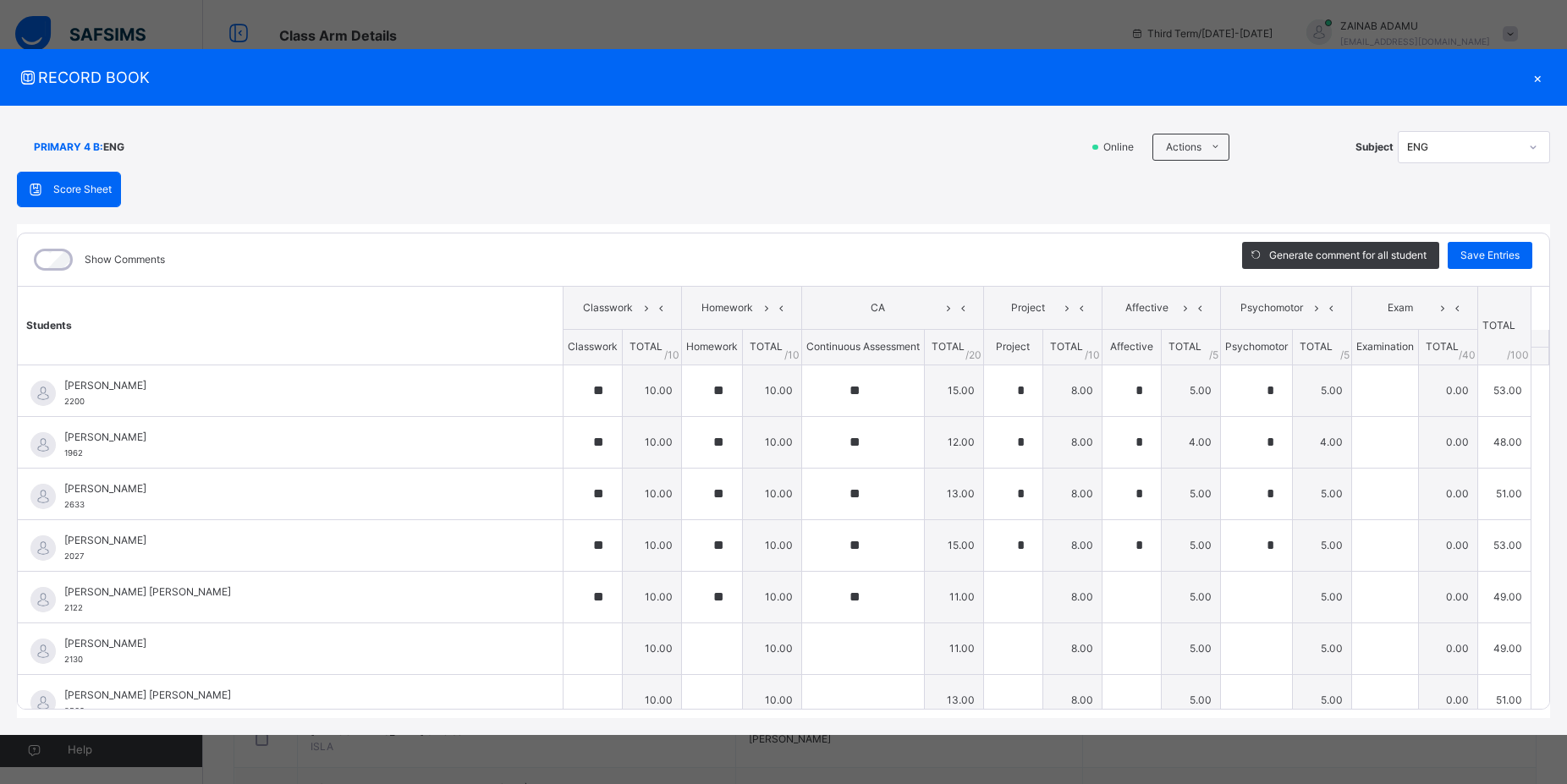 type on "*" 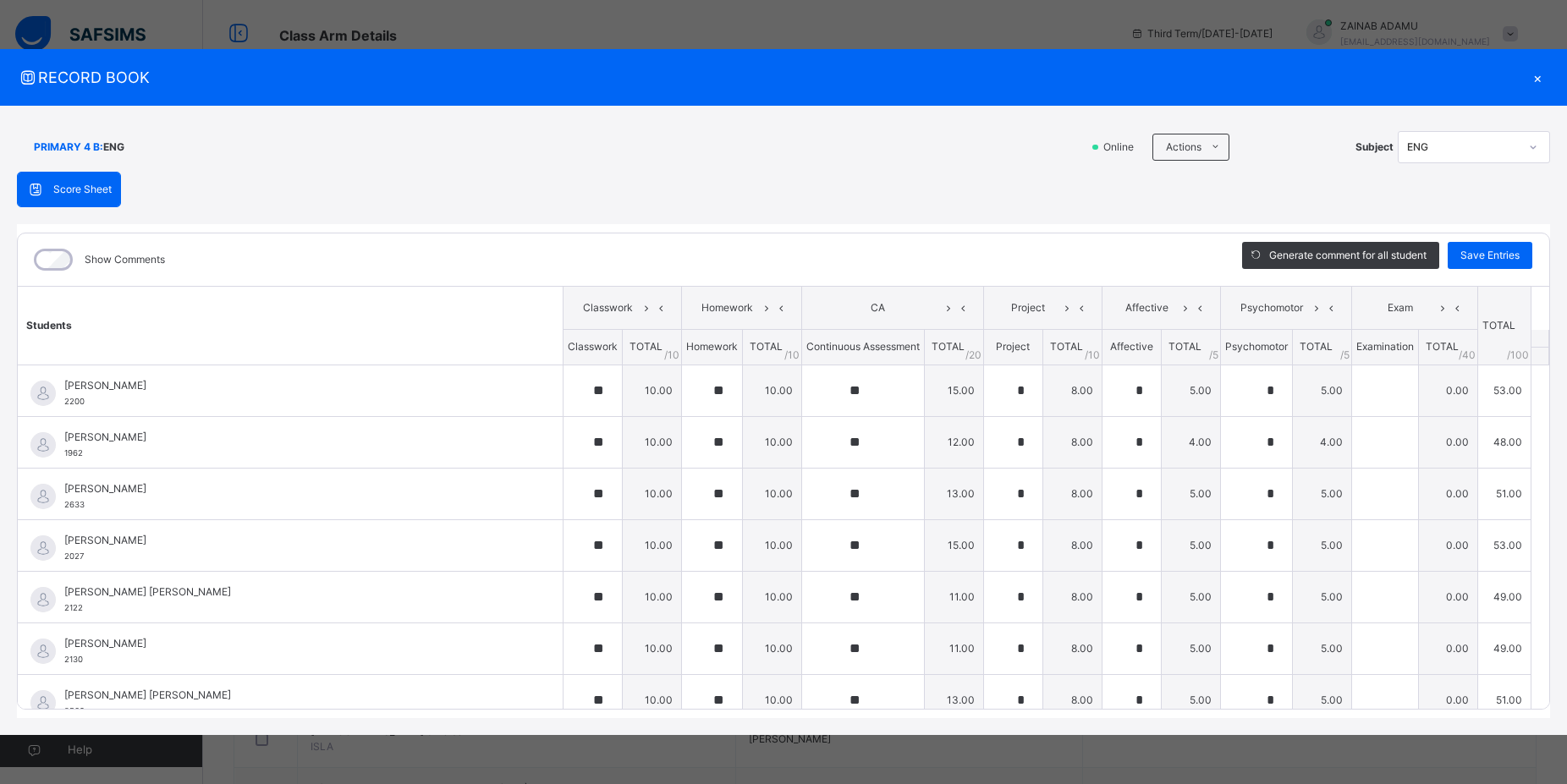 type on "*" 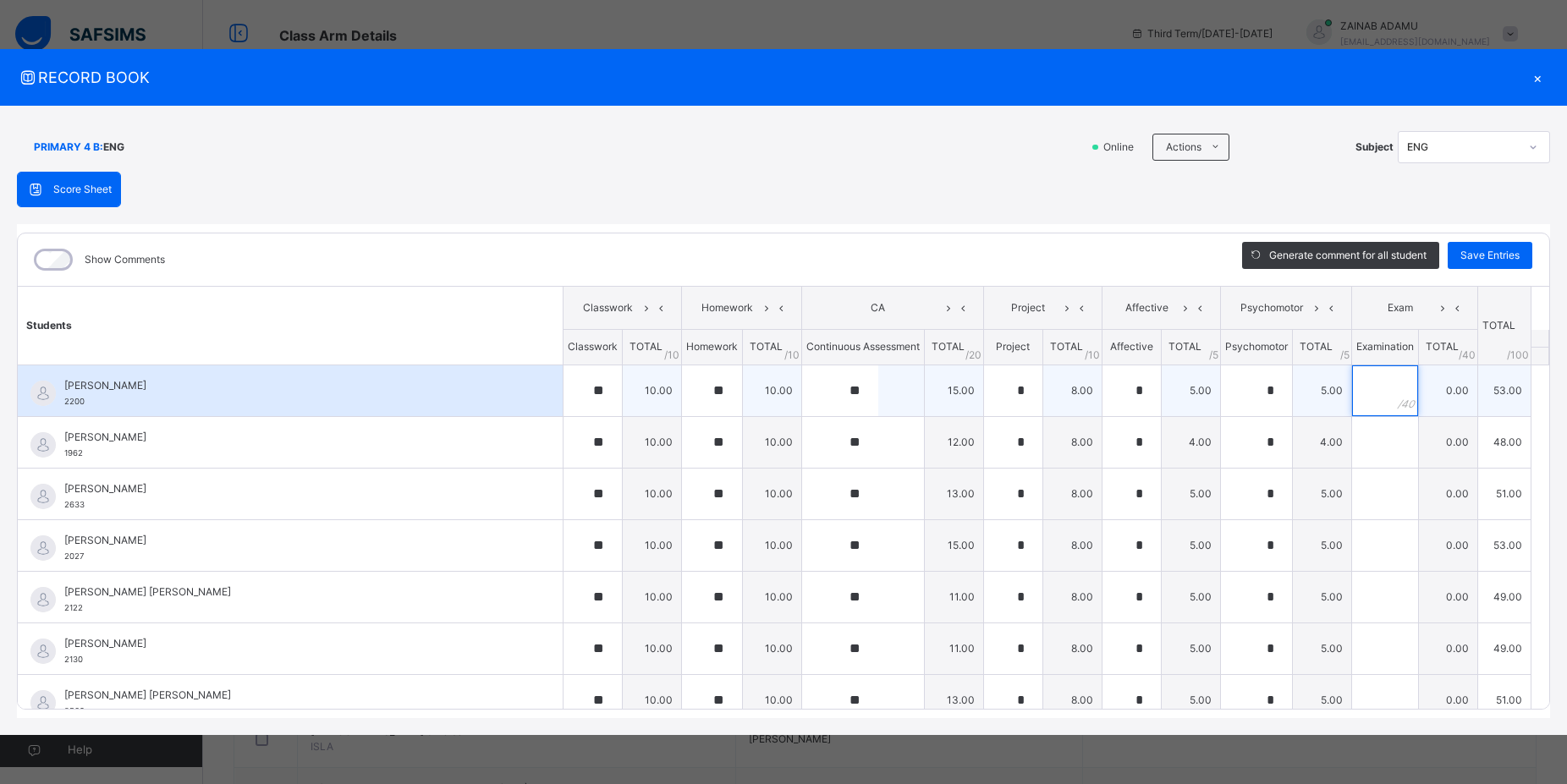 click at bounding box center (1385, 391) 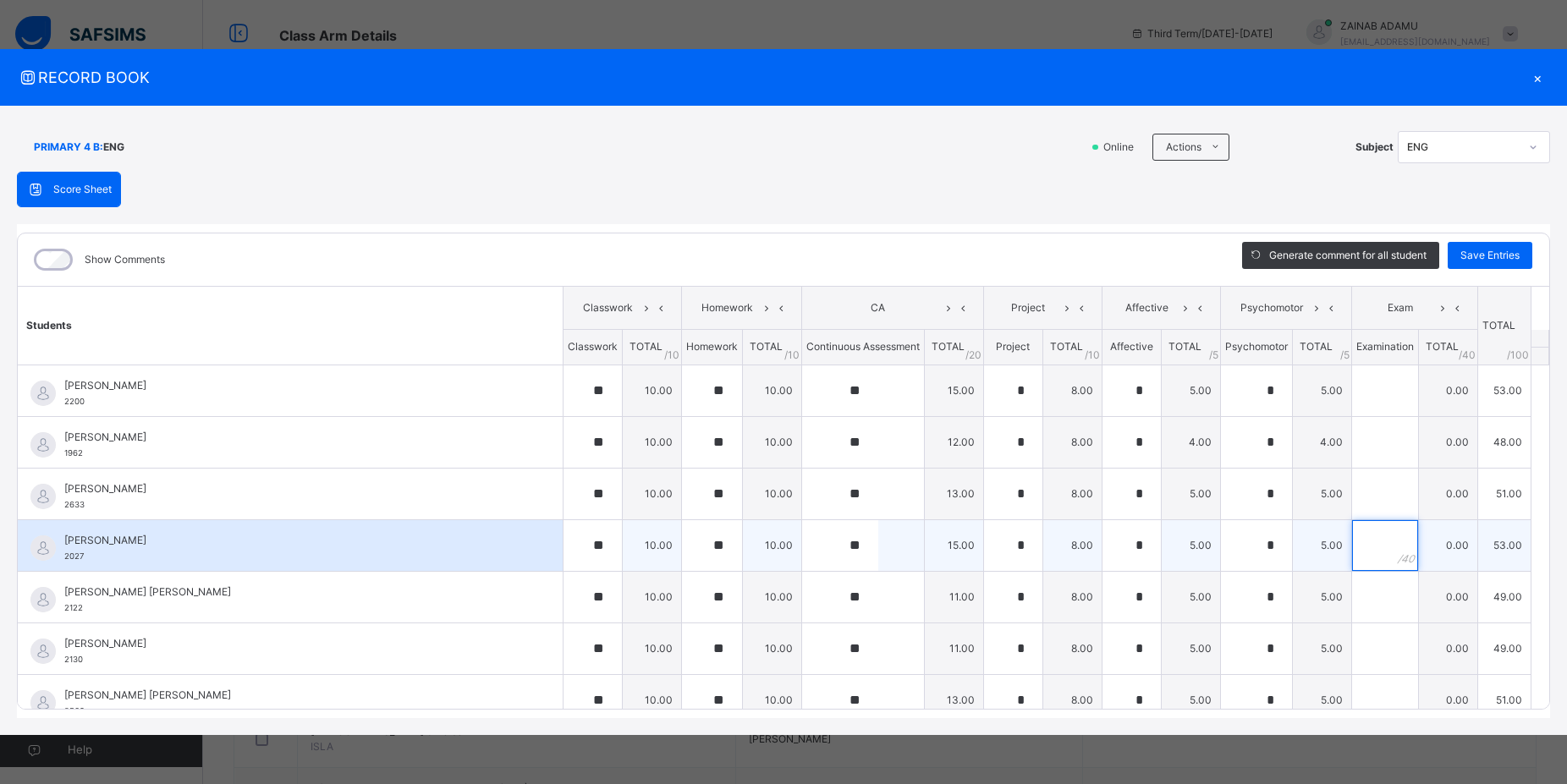 click at bounding box center (1385, 546) 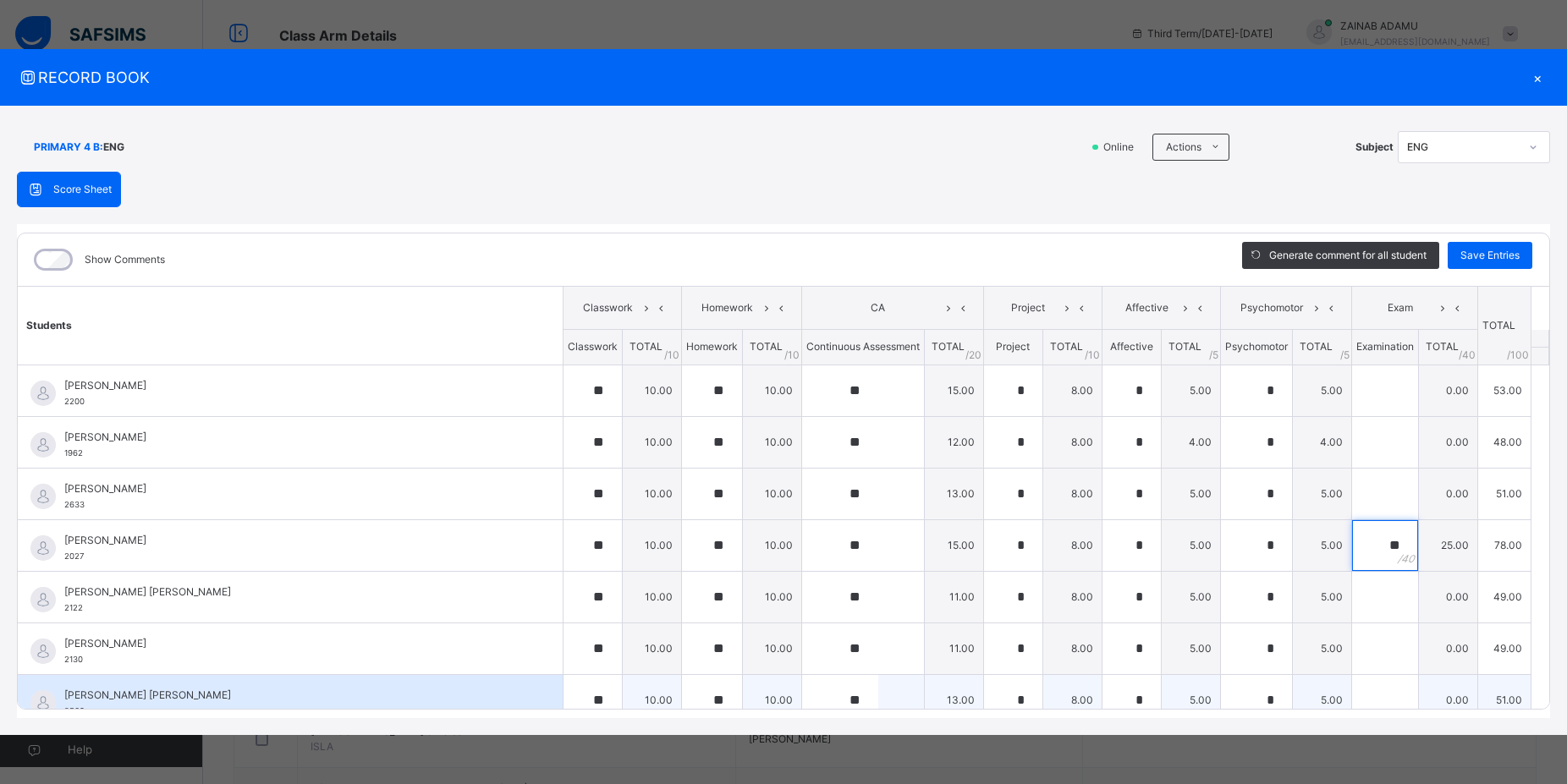 type on "**" 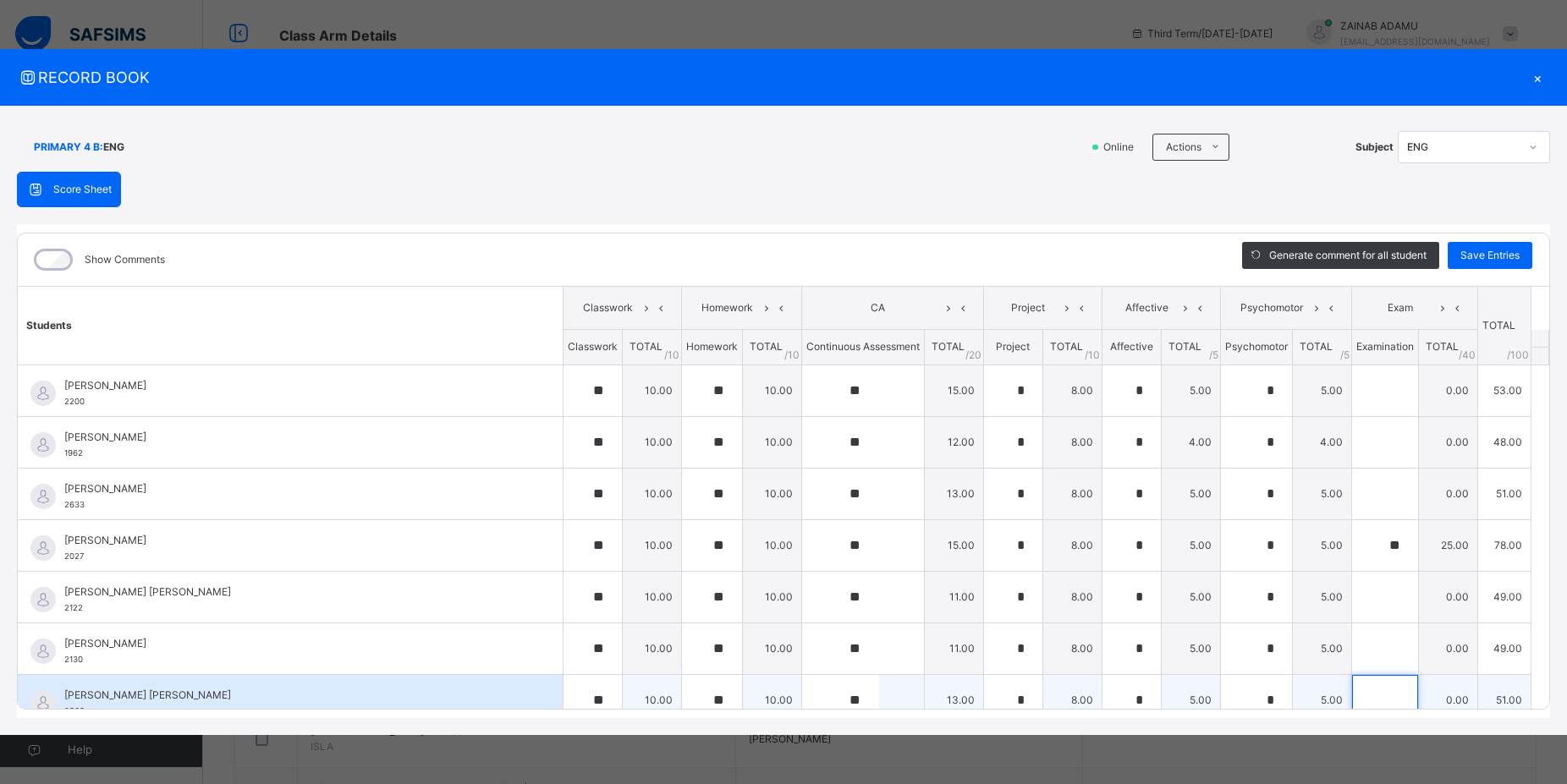 click at bounding box center (1385, 700) 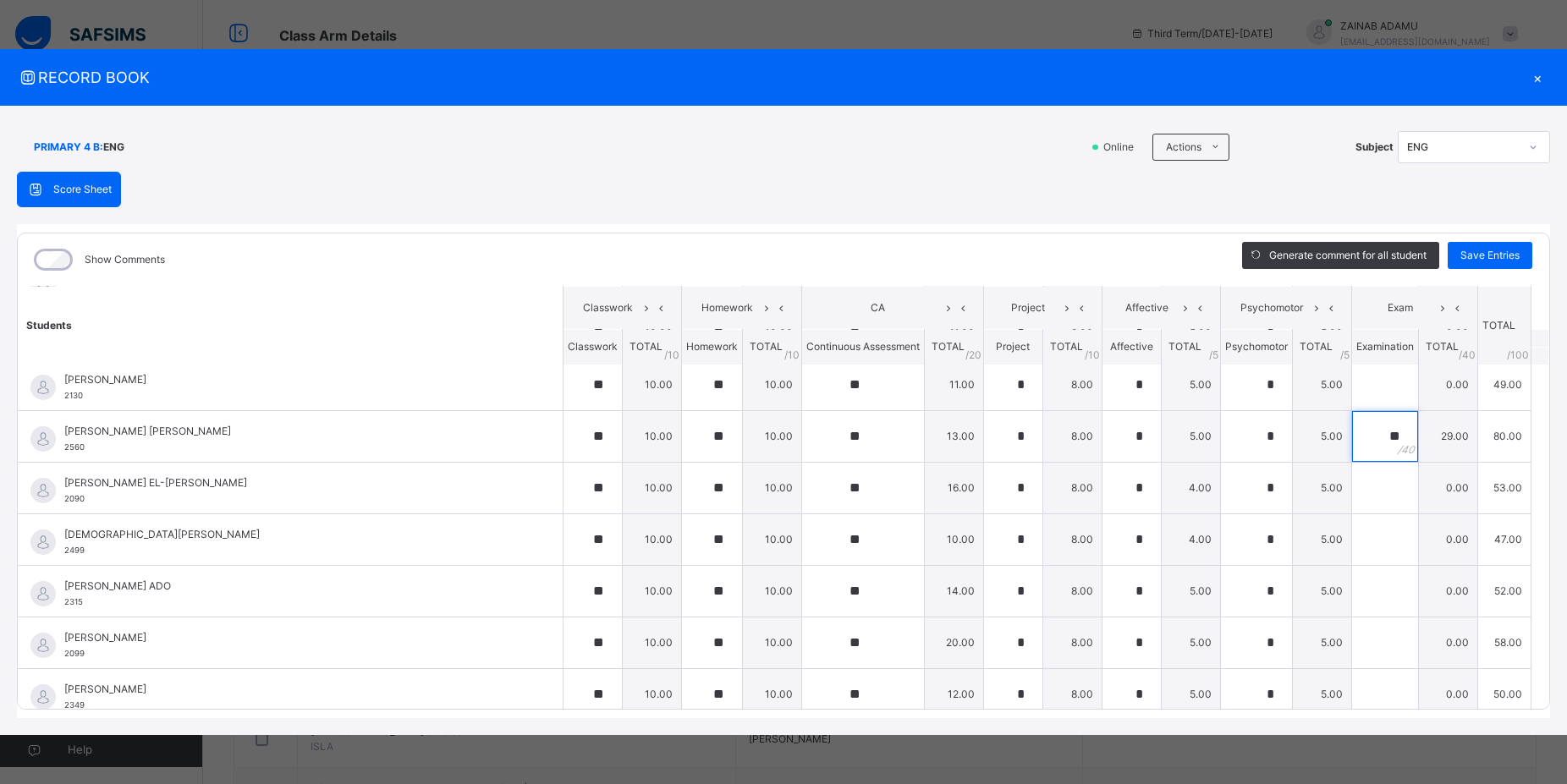 scroll, scrollTop: 292, scrollLeft: 0, axis: vertical 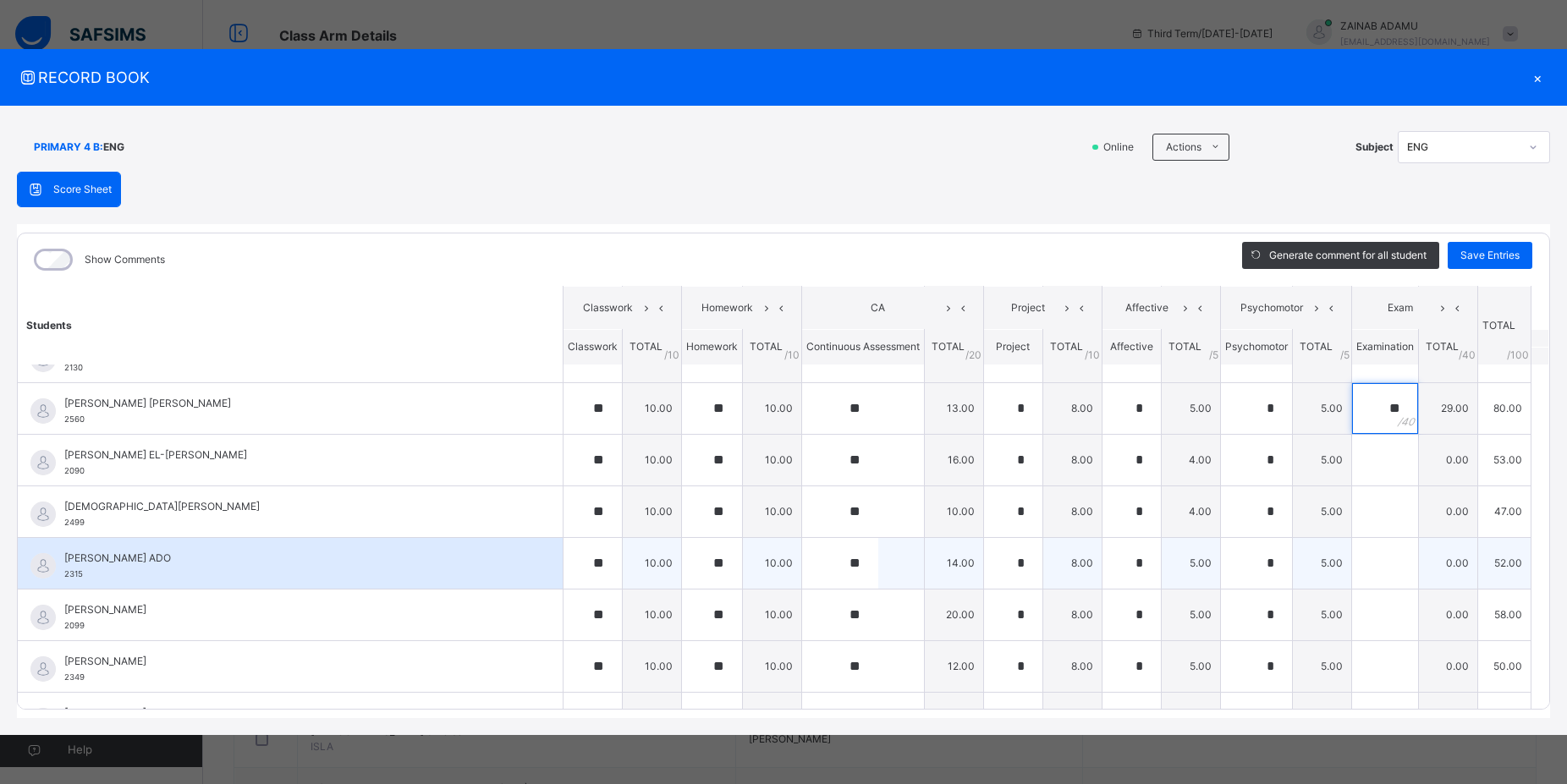 type on "**" 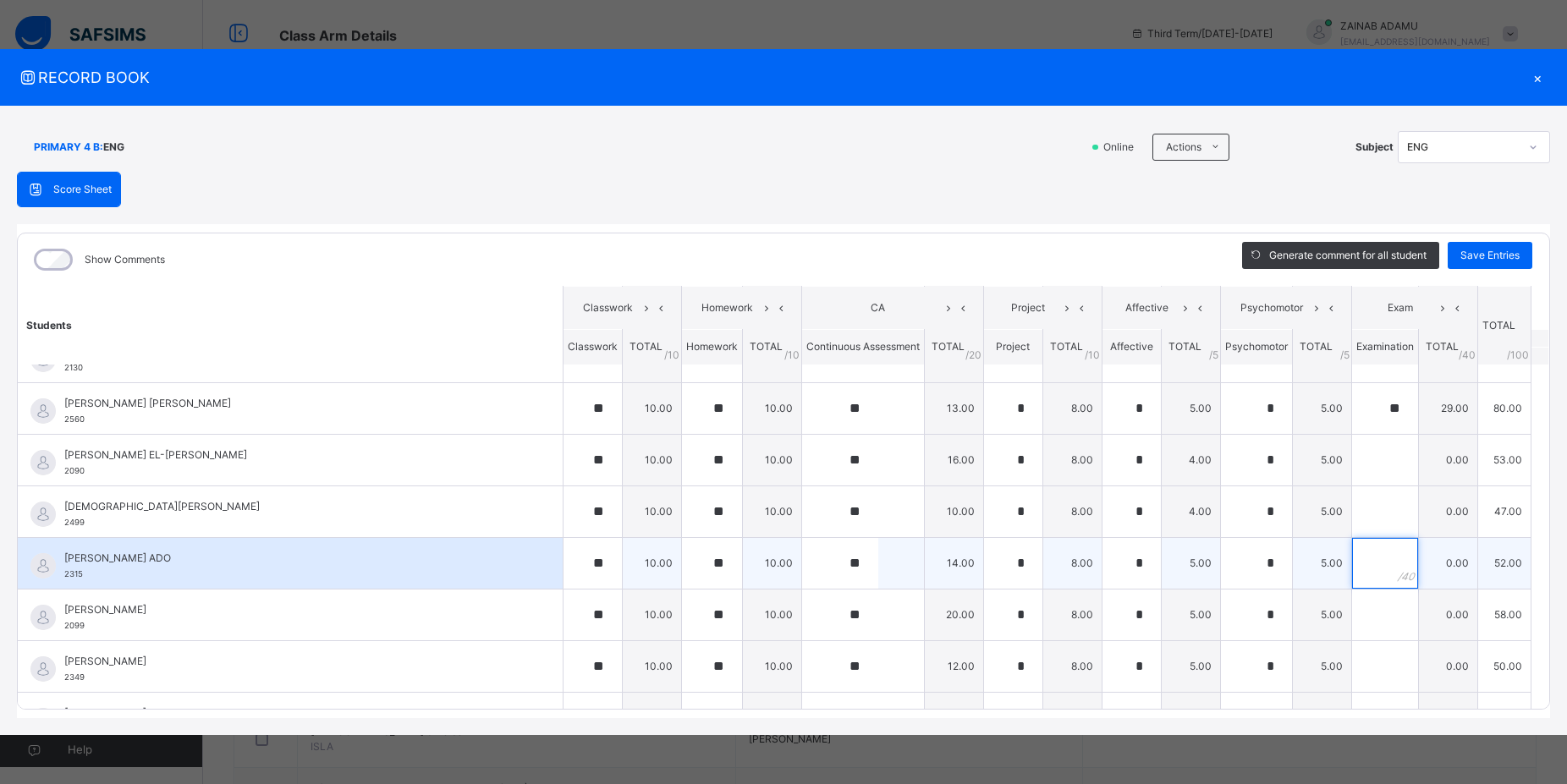click at bounding box center (1385, 563) 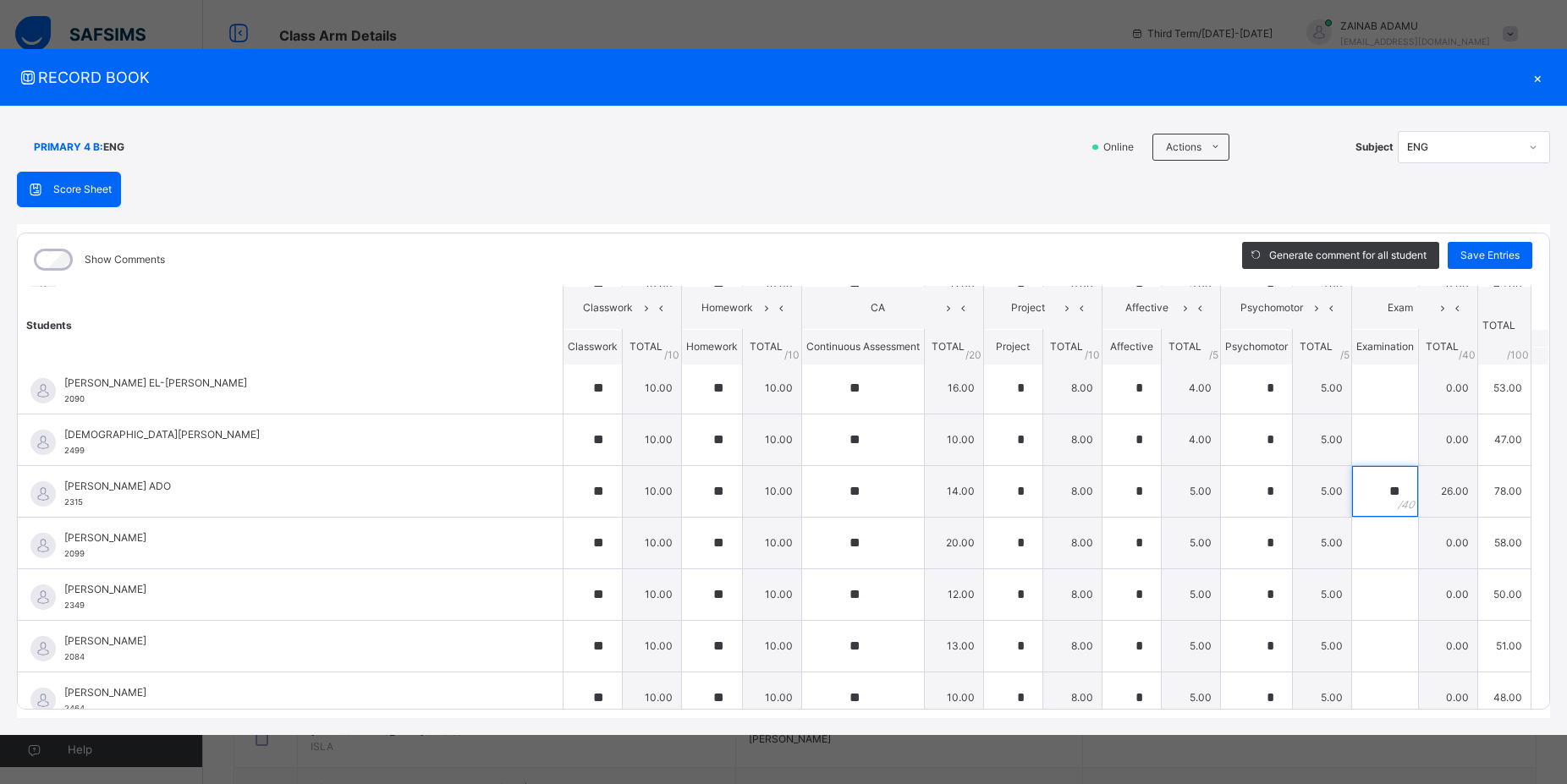 scroll, scrollTop: 379, scrollLeft: 0, axis: vertical 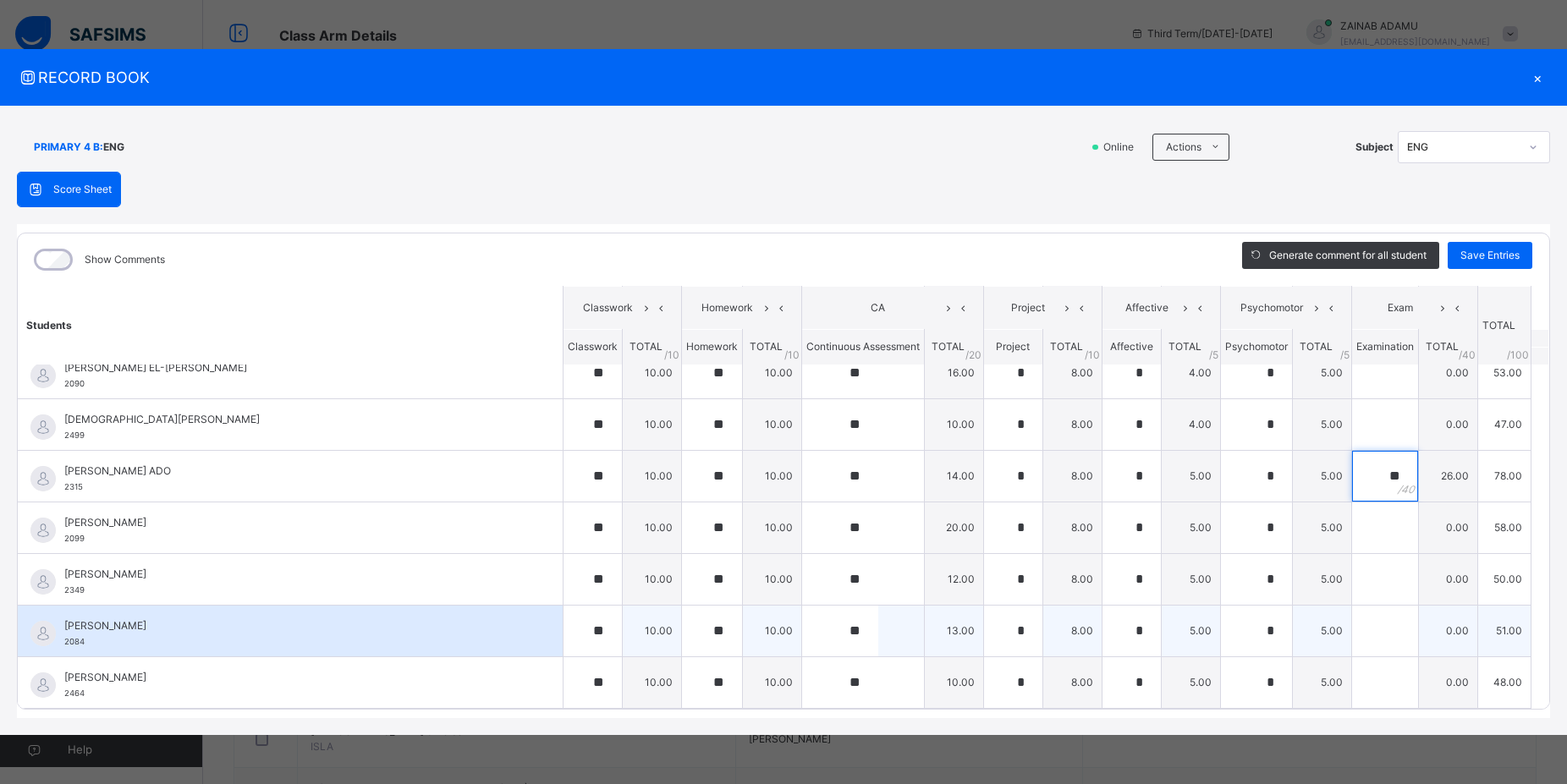 type on "**" 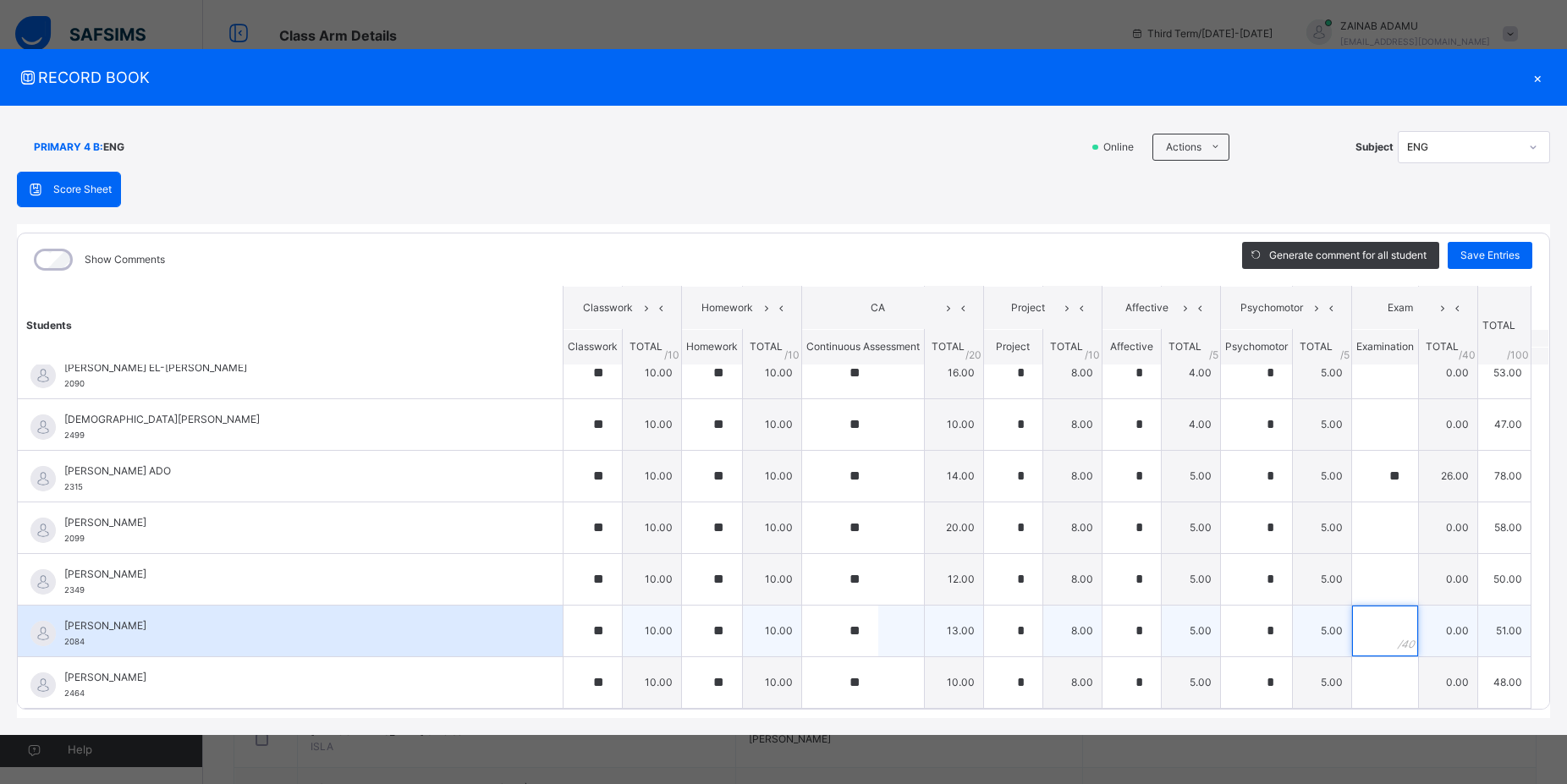 click at bounding box center [1385, 631] 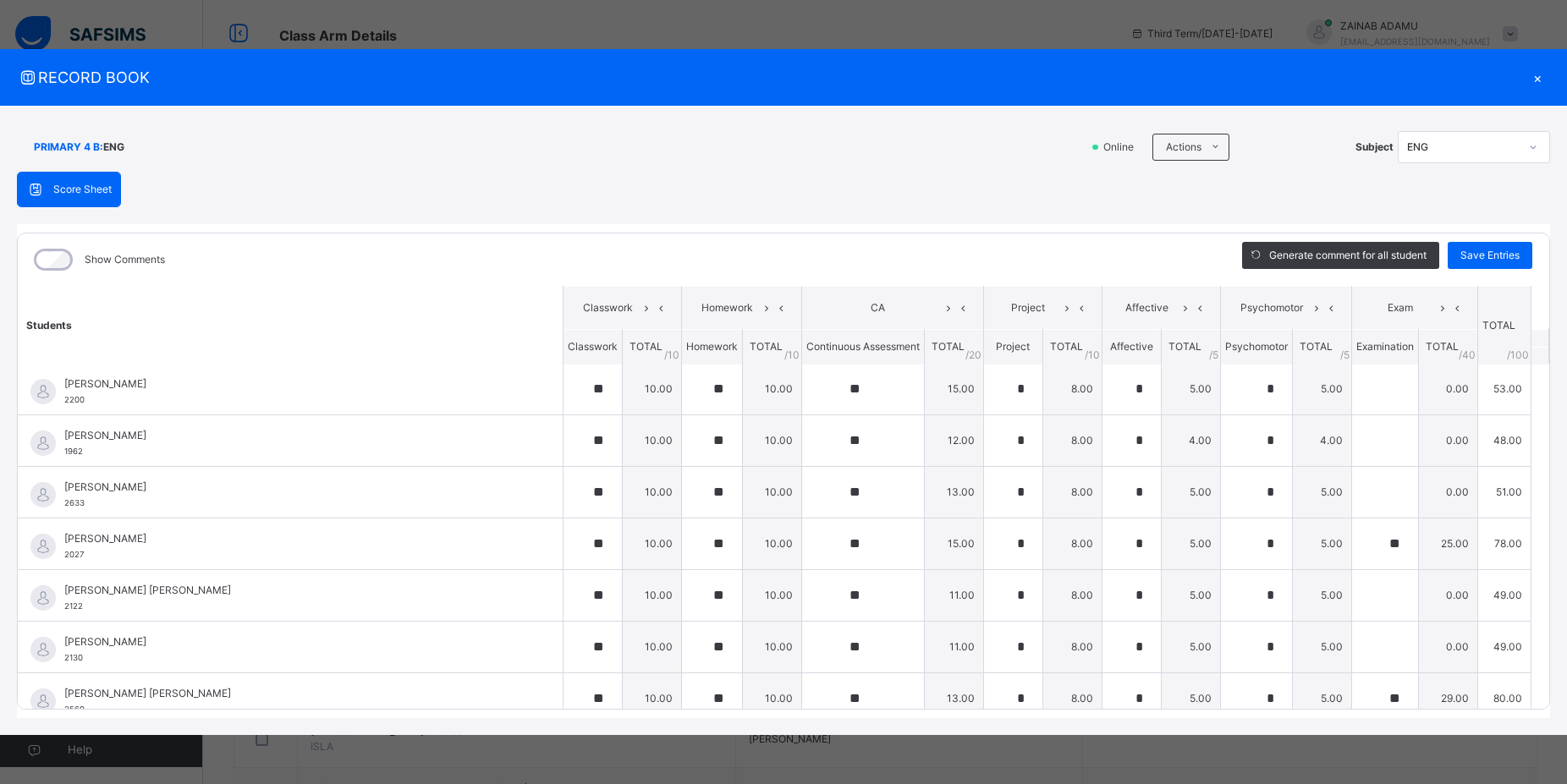 scroll, scrollTop: 0, scrollLeft: 0, axis: both 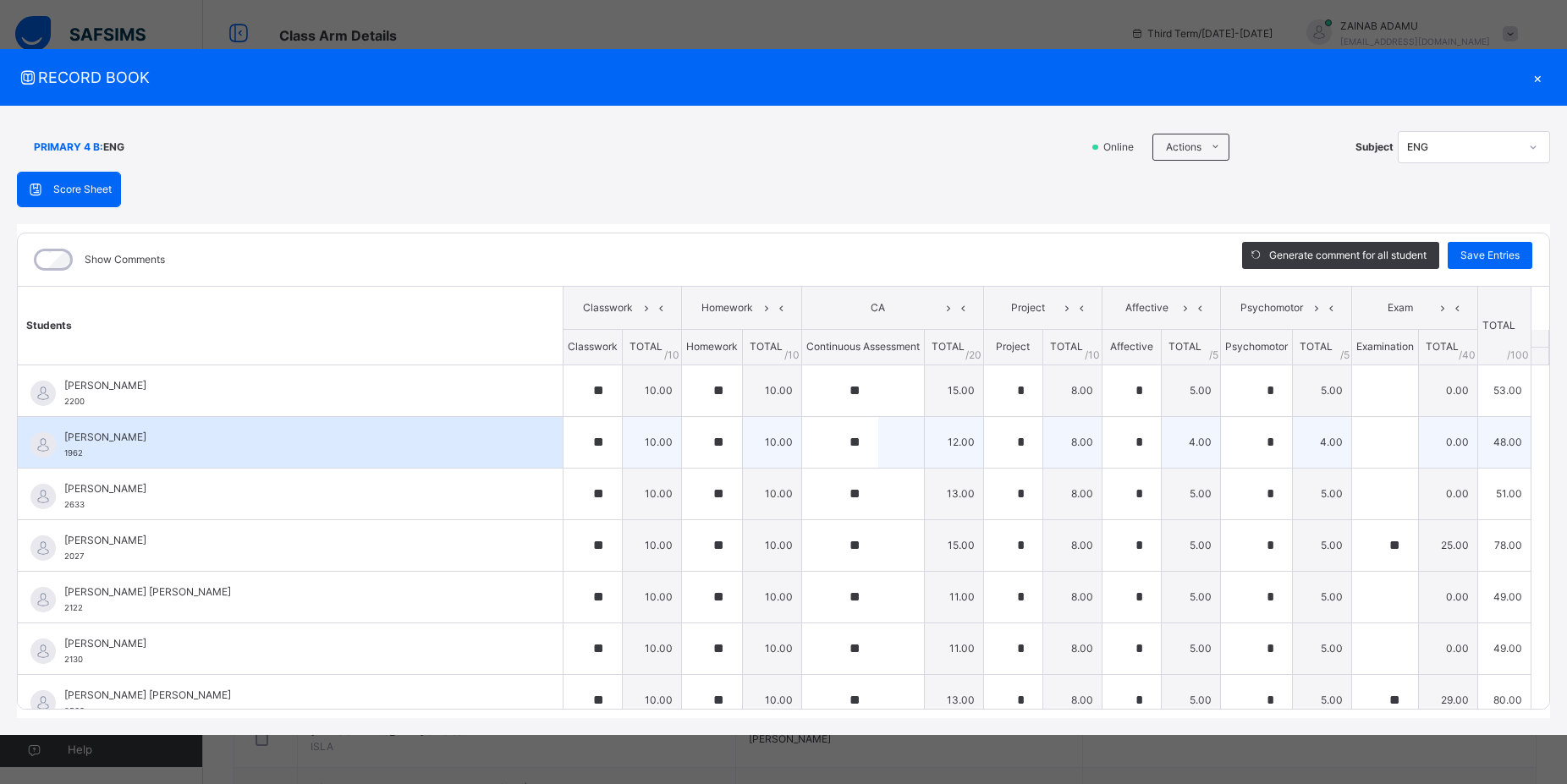 type on "**" 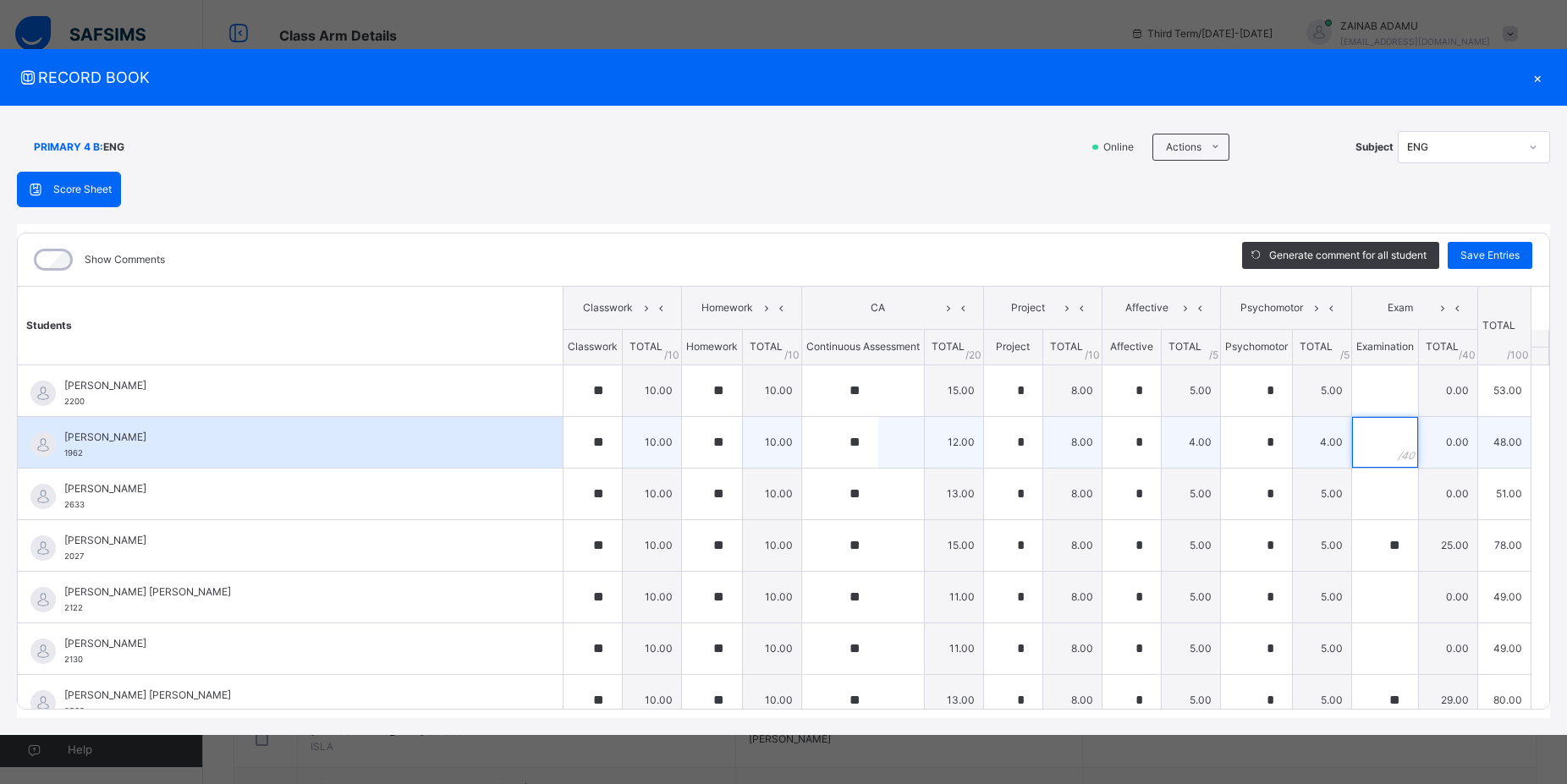 click at bounding box center [1385, 442] 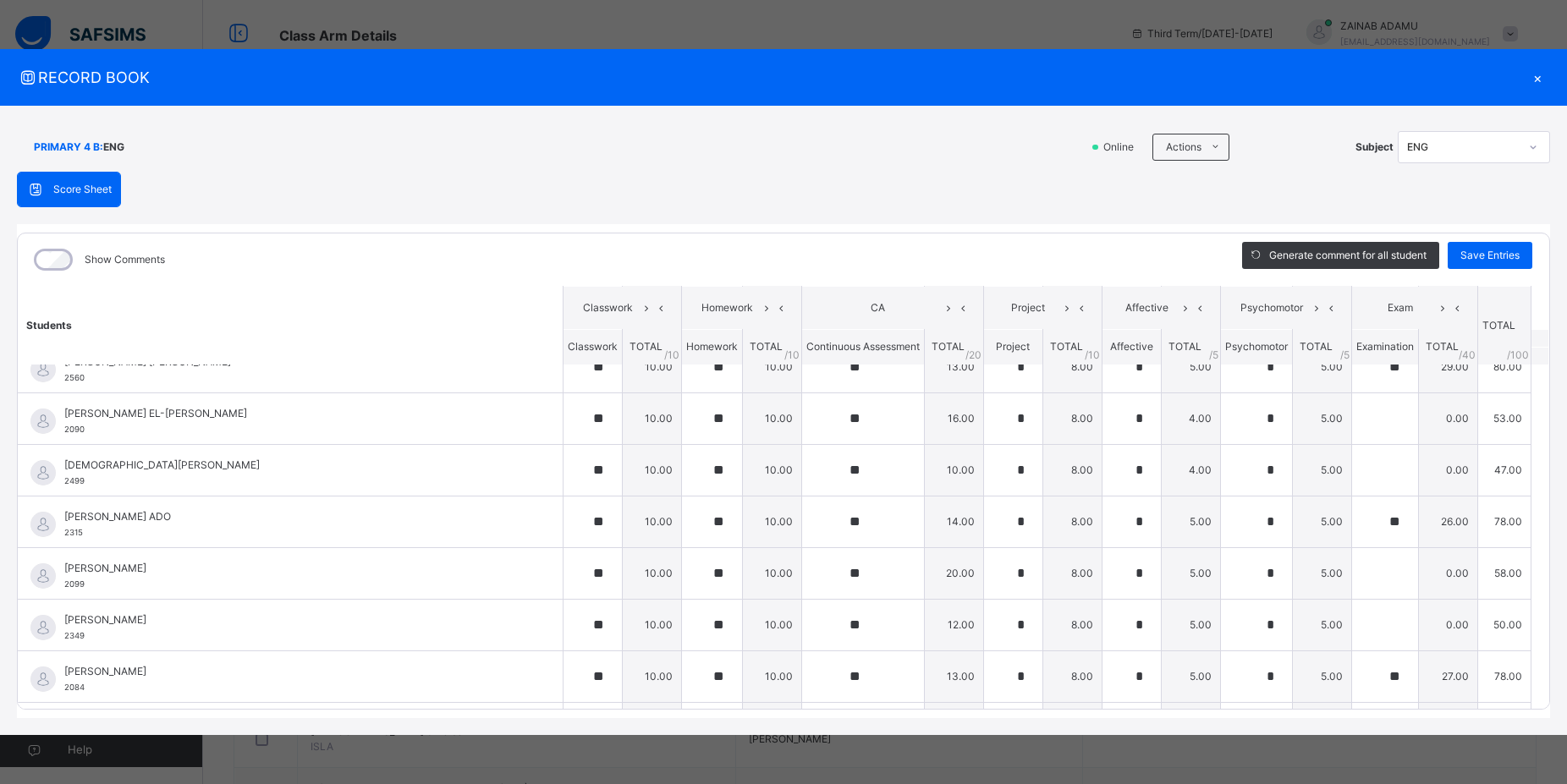 scroll, scrollTop: 355, scrollLeft: 0, axis: vertical 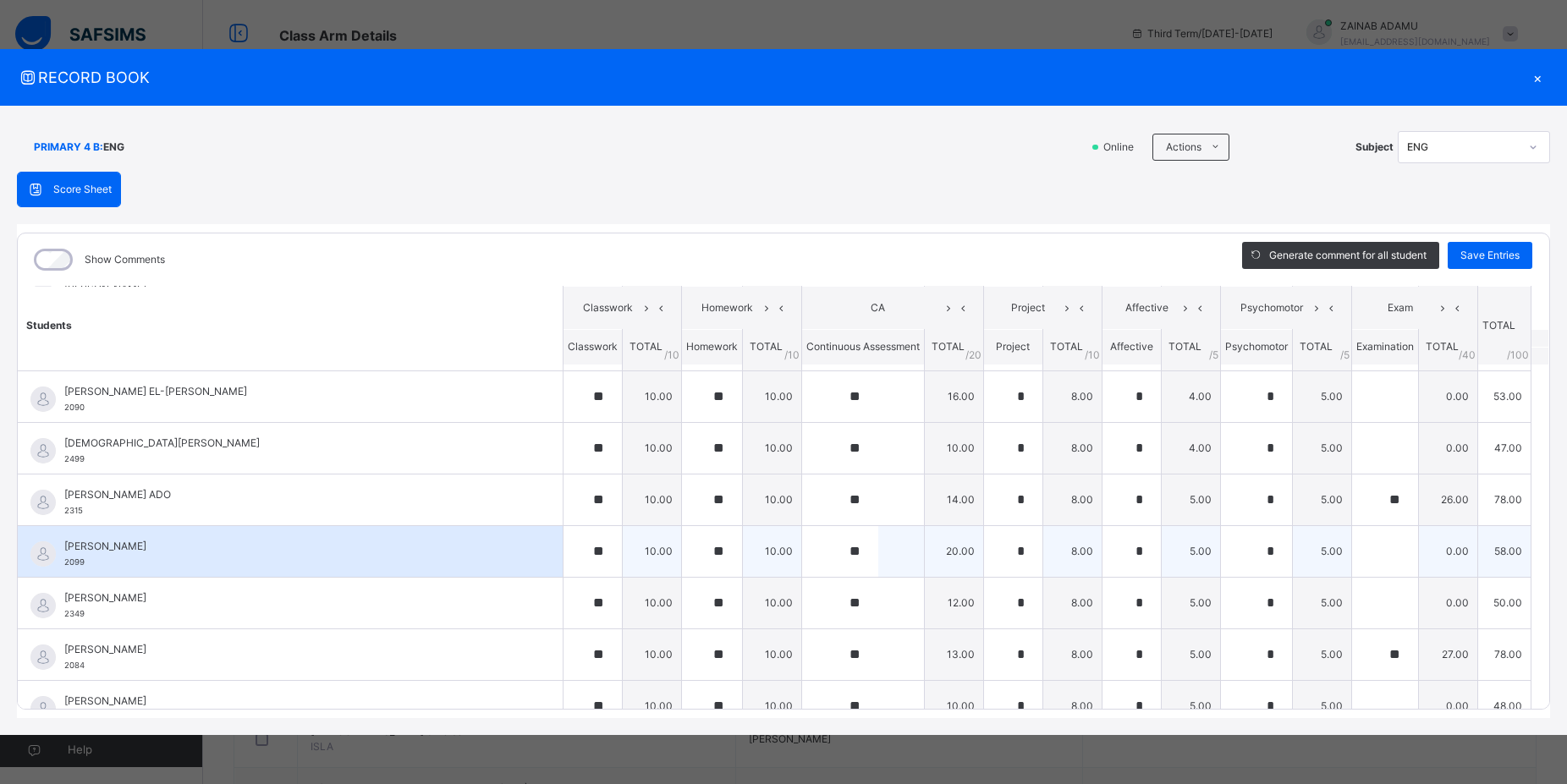 type on "**" 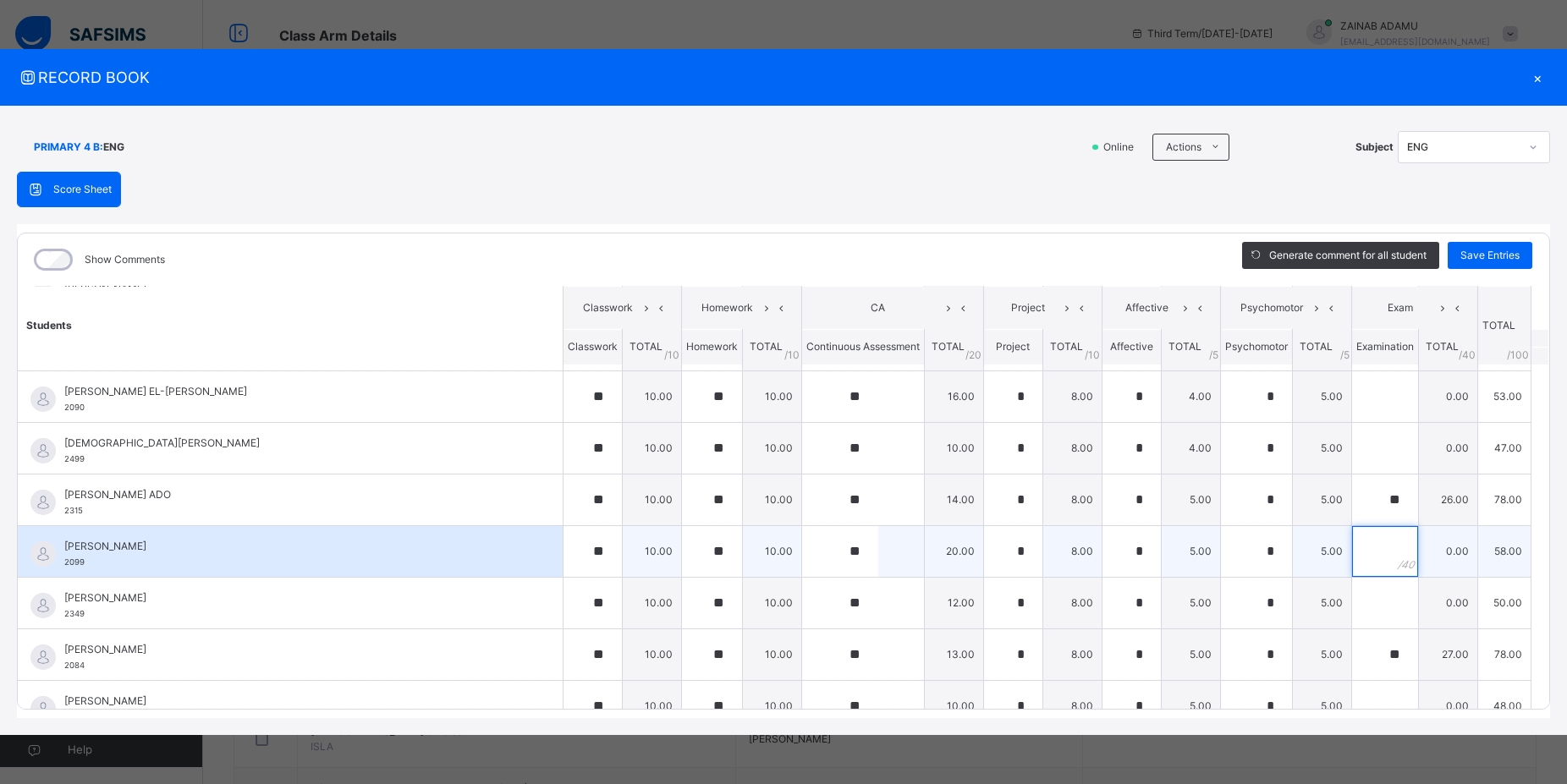 click at bounding box center [1385, 551] 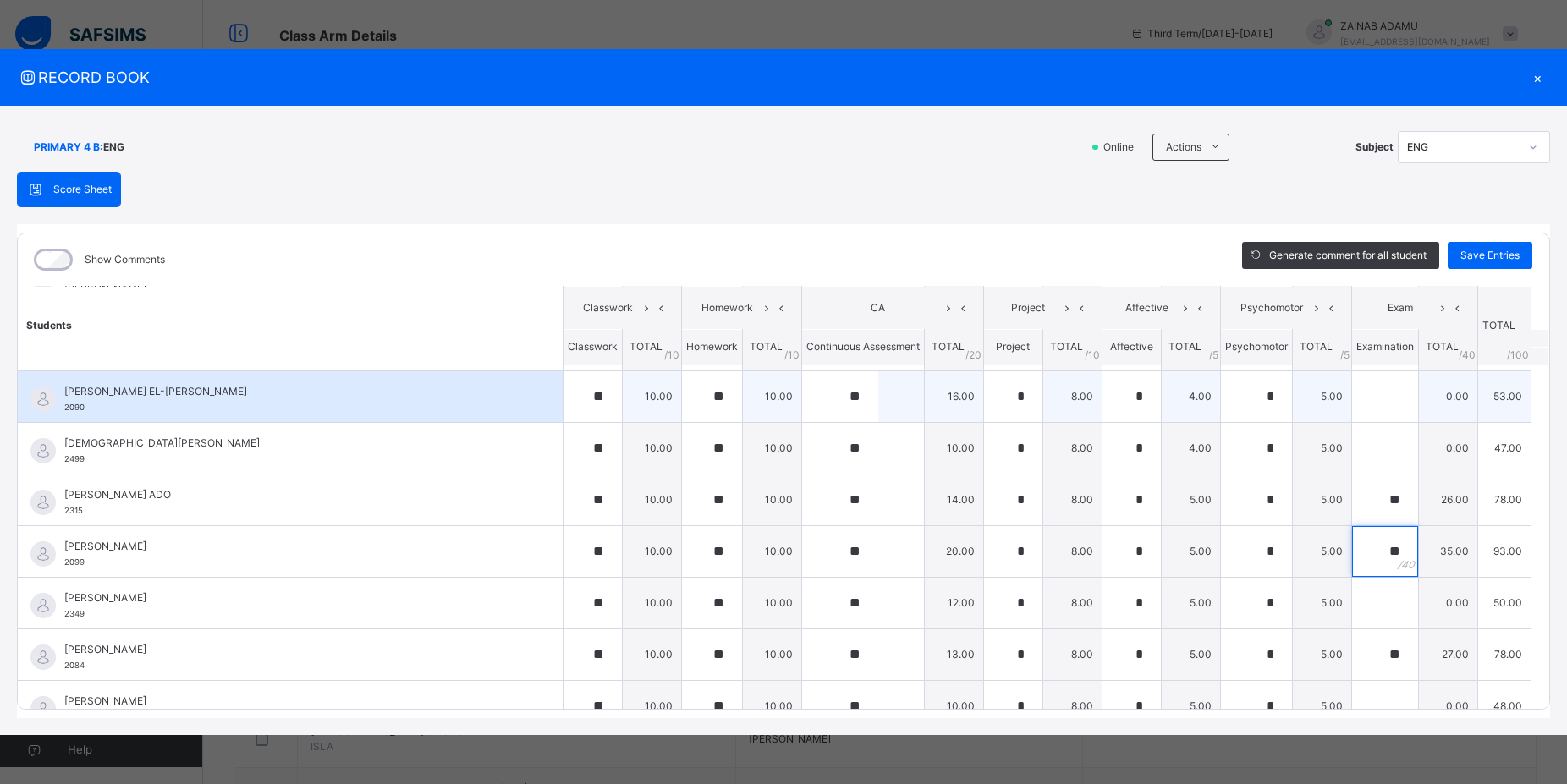 type on "**" 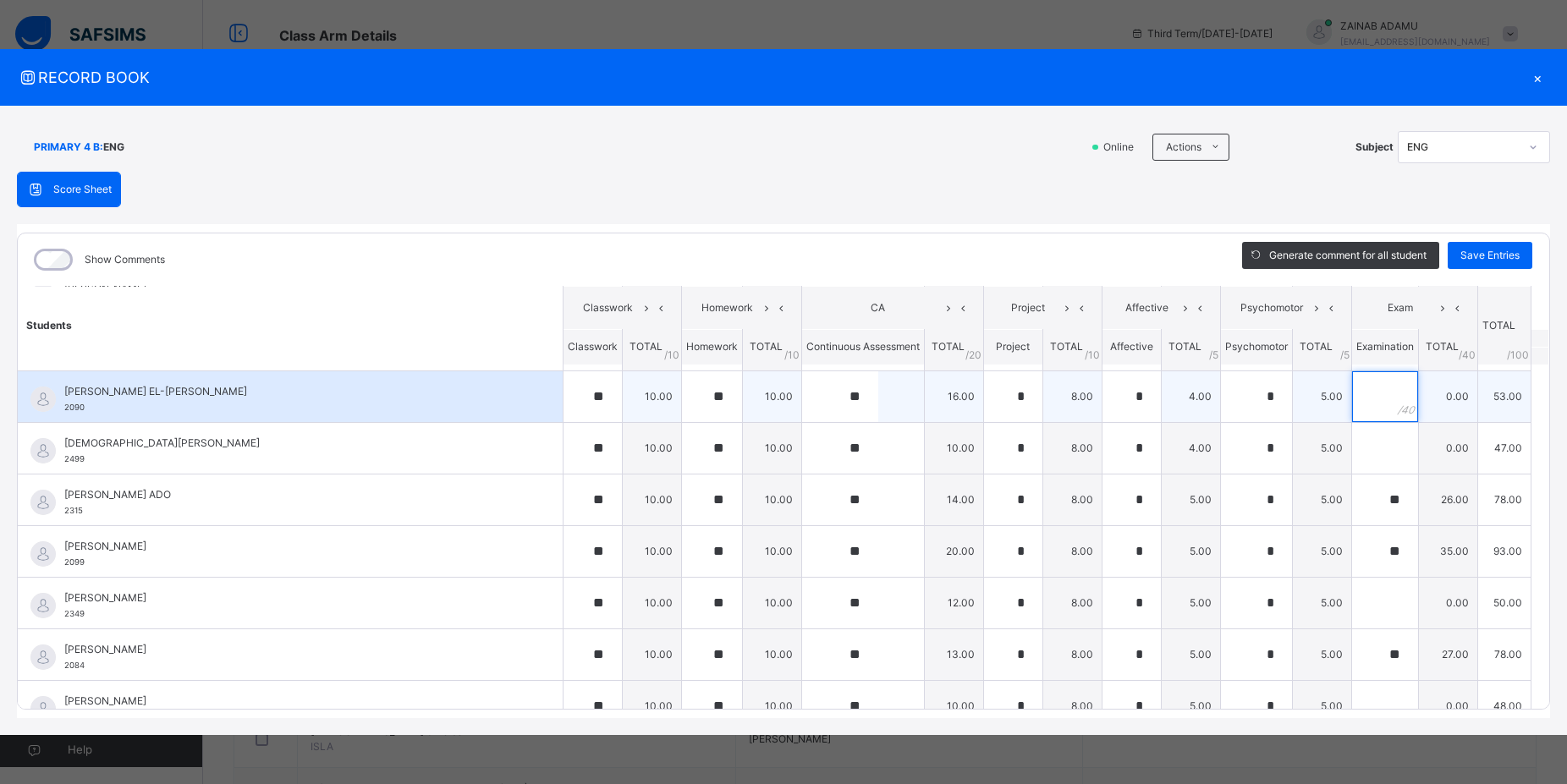click at bounding box center [1385, 397] 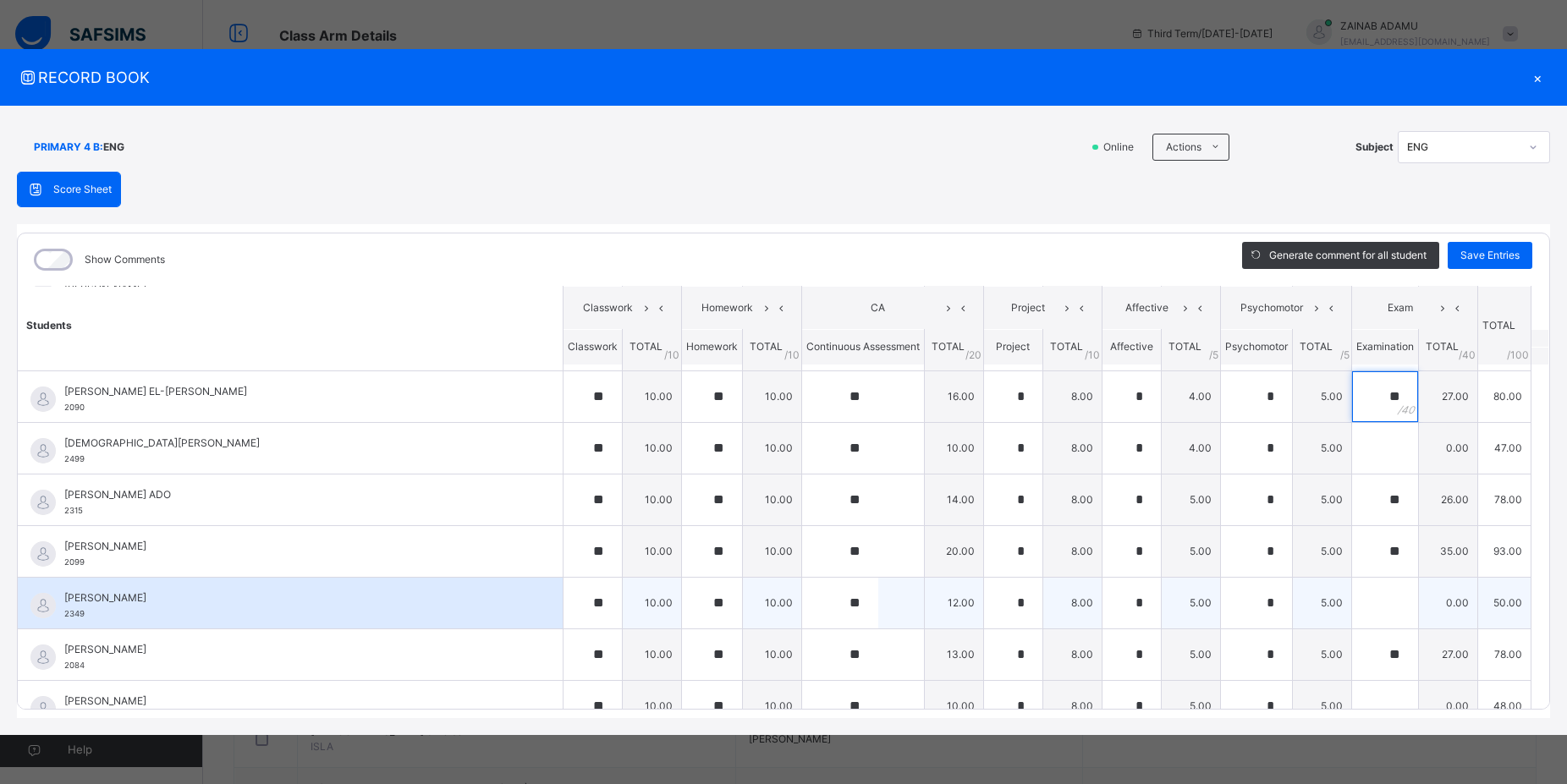 type on "**" 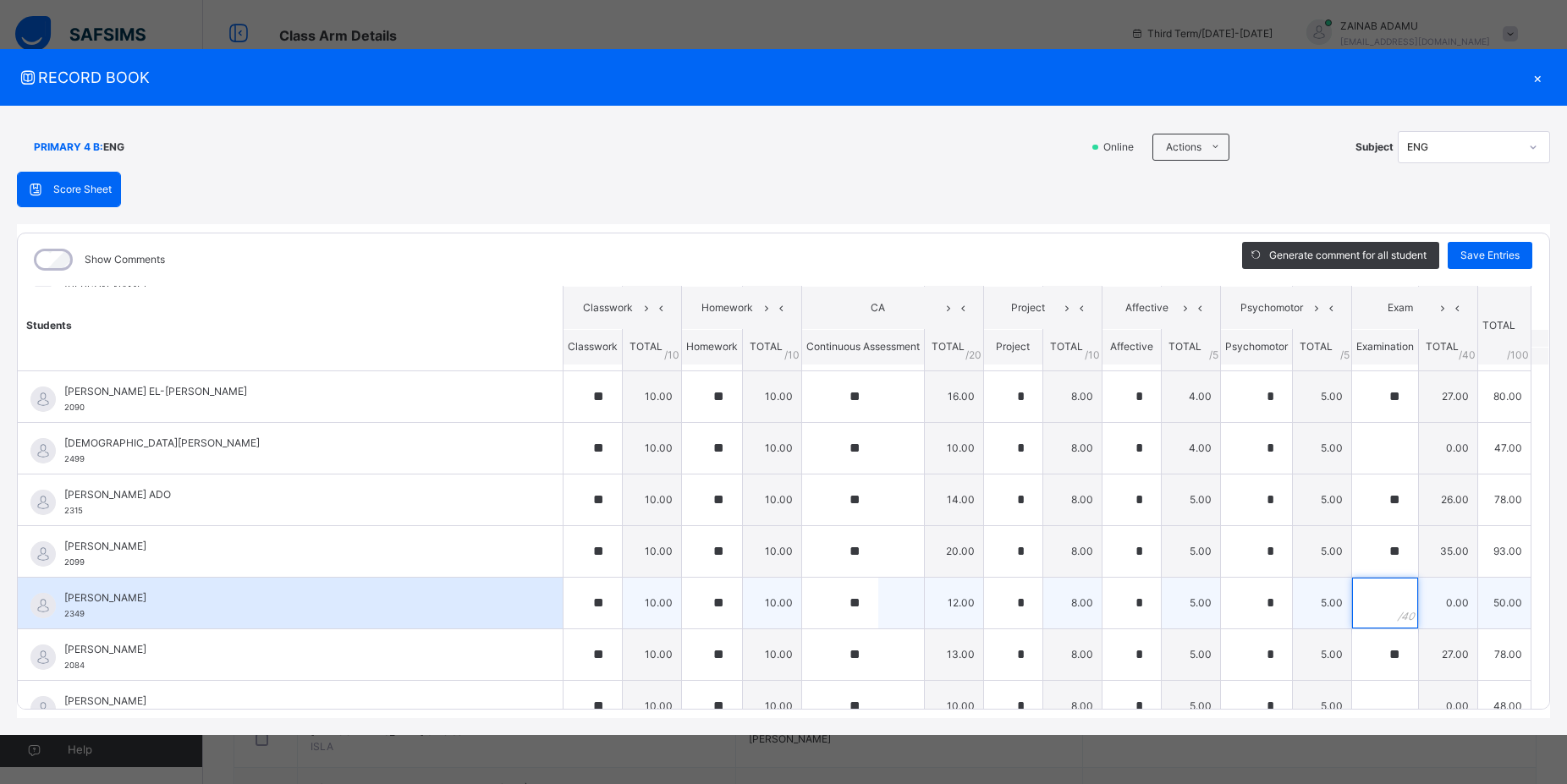 click at bounding box center (1385, 603) 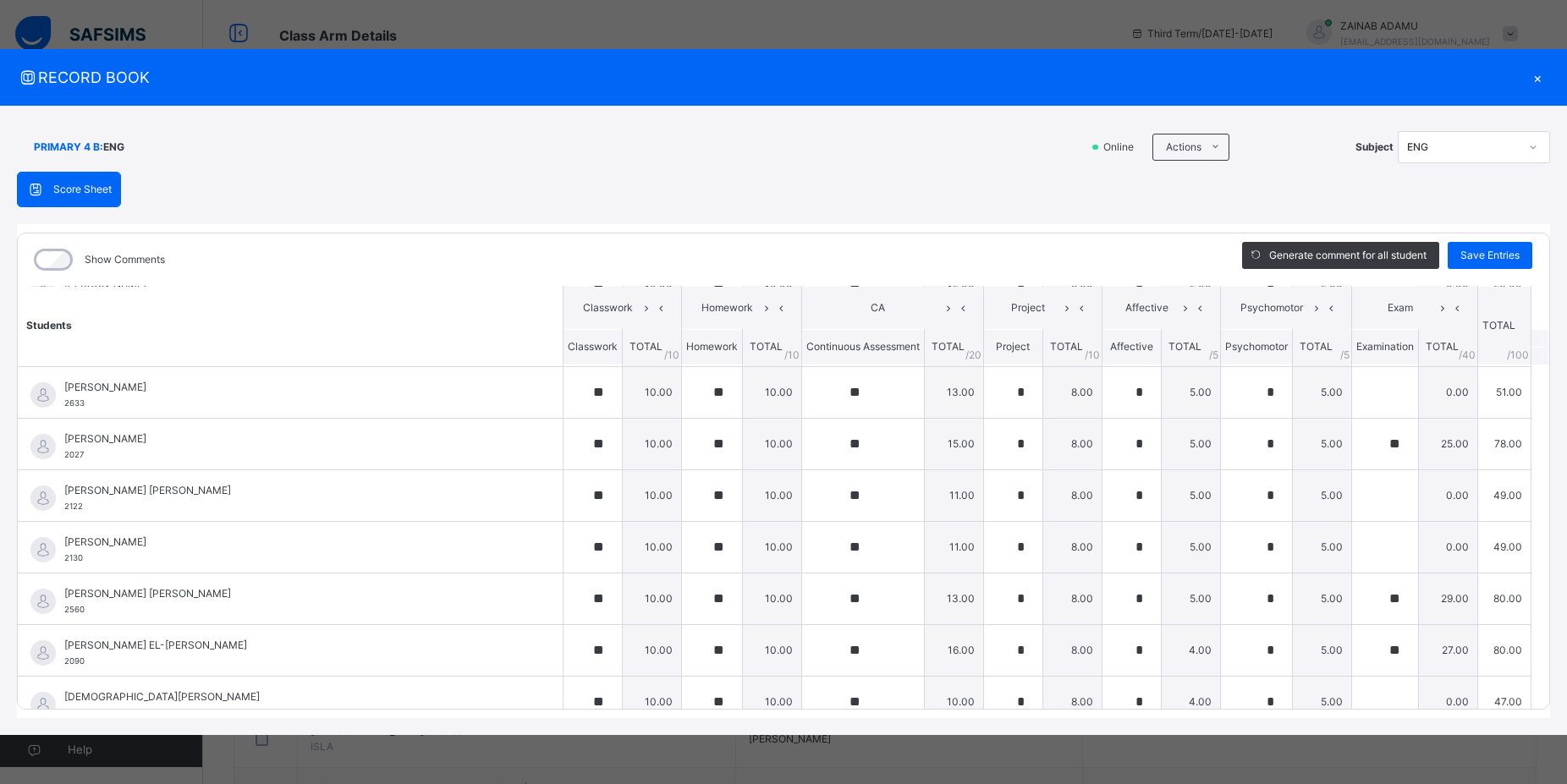 scroll, scrollTop: 63, scrollLeft: 0, axis: vertical 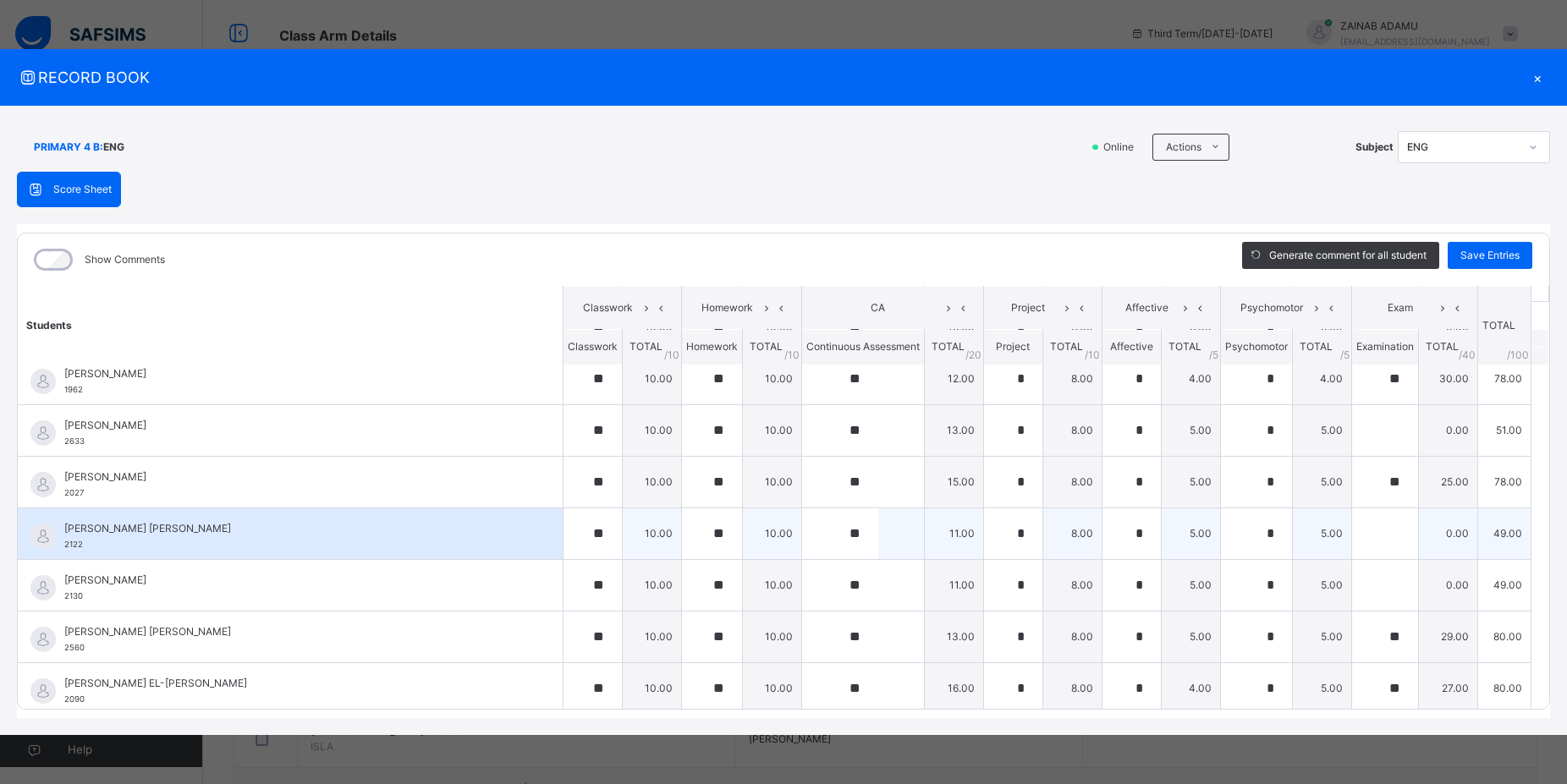 type on "**" 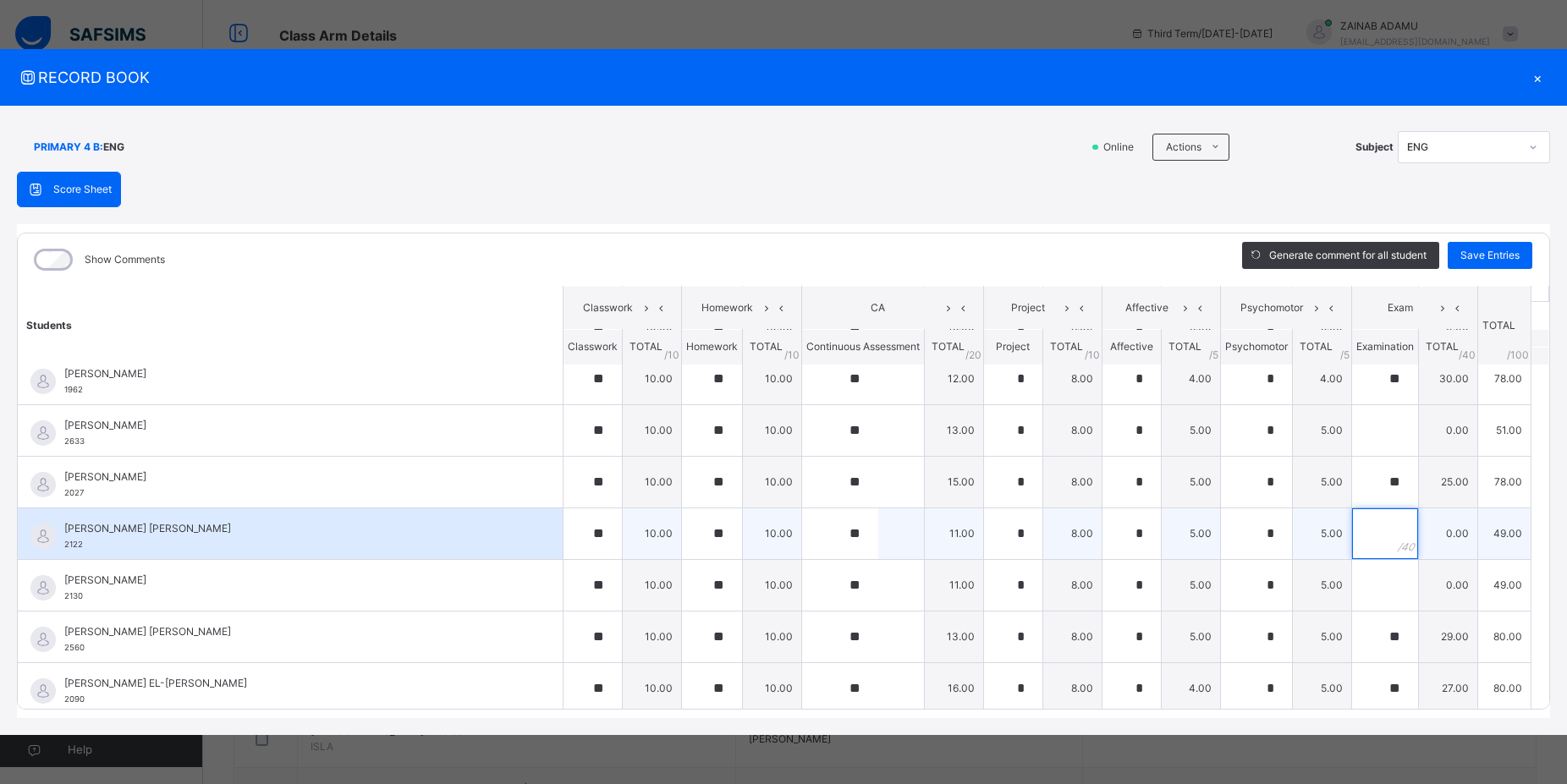 click at bounding box center [1385, 534] 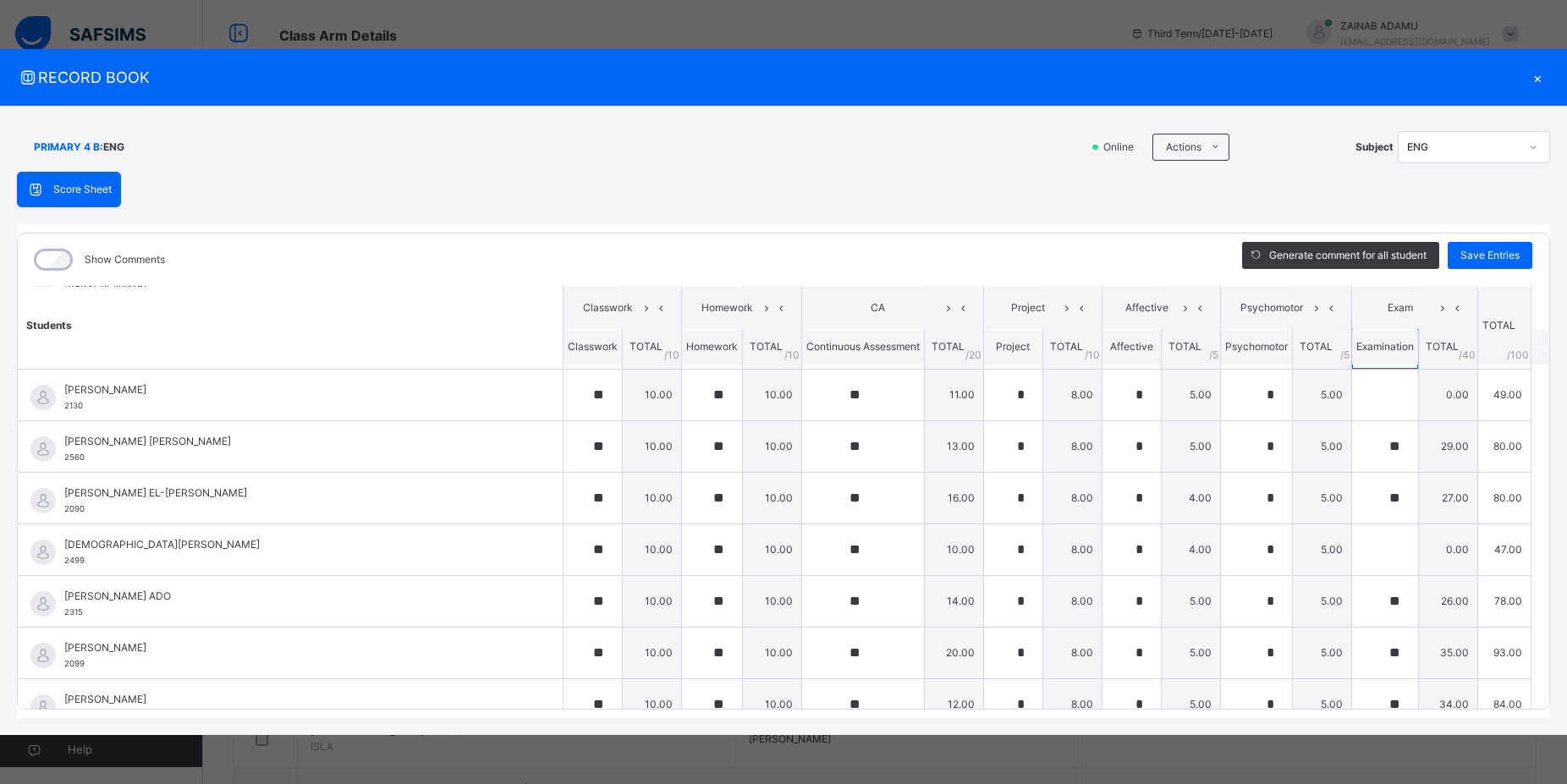 scroll, scrollTop: 266, scrollLeft: 0, axis: vertical 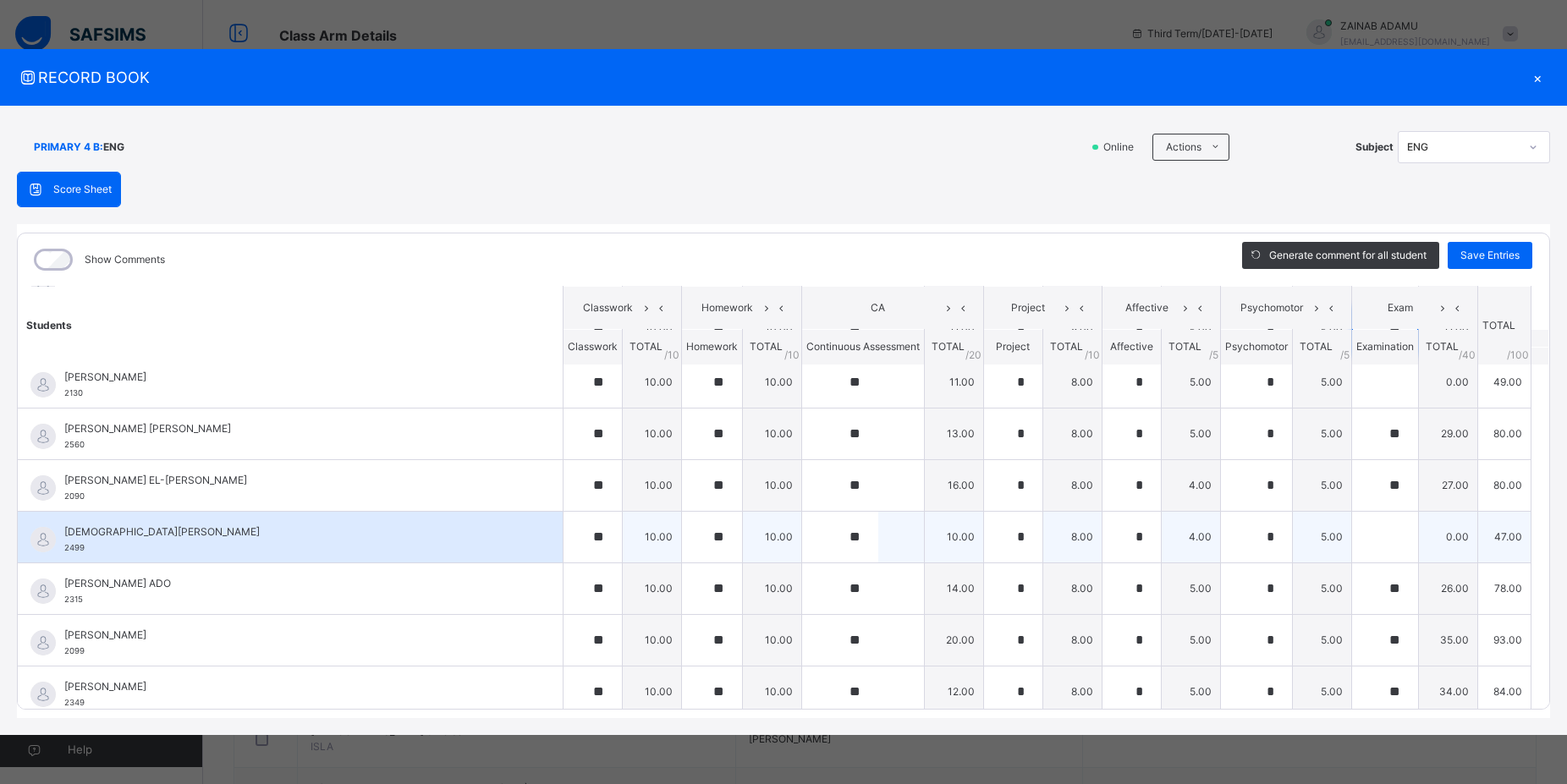 type on "**" 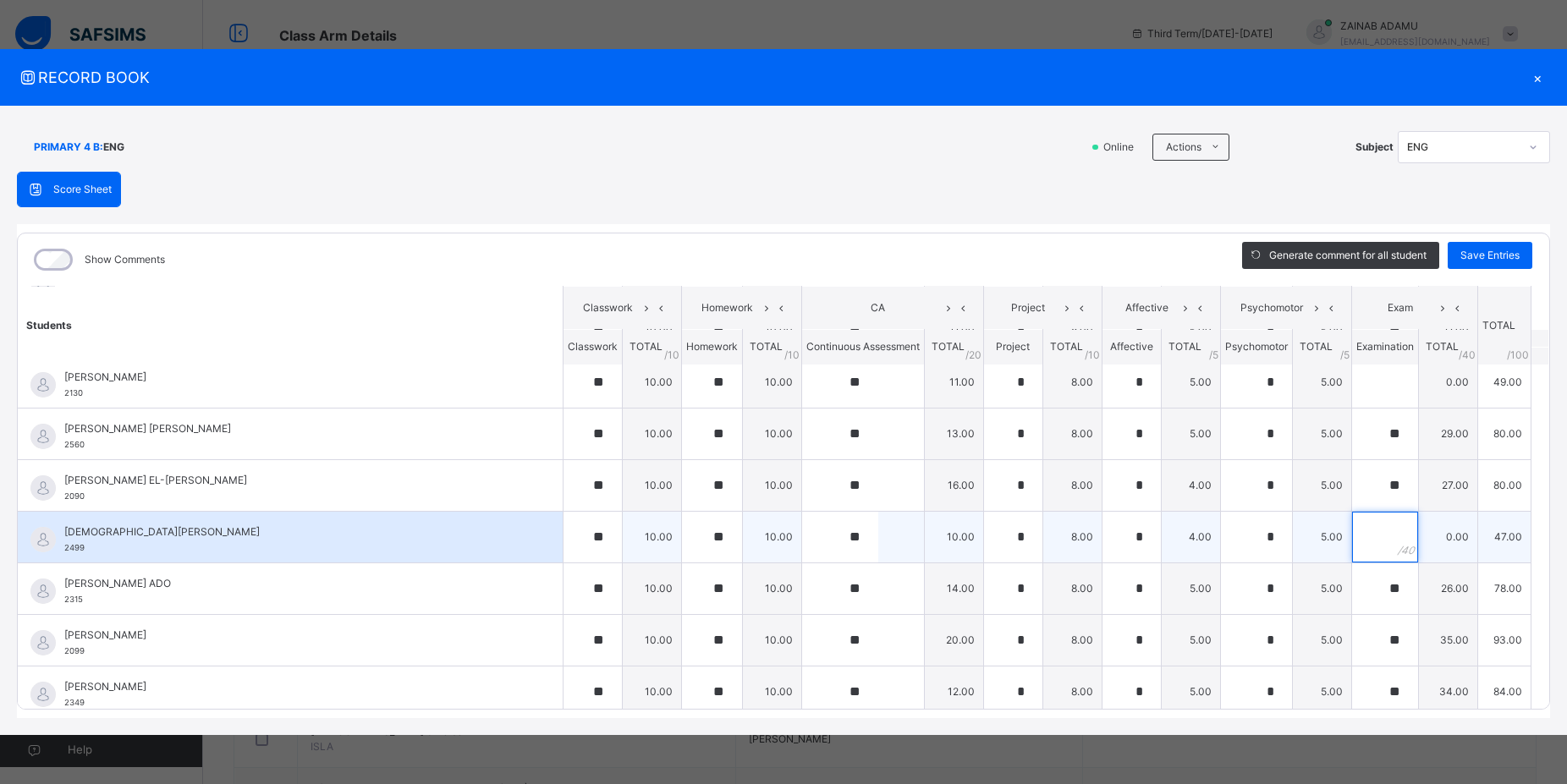 click at bounding box center (1385, 537) 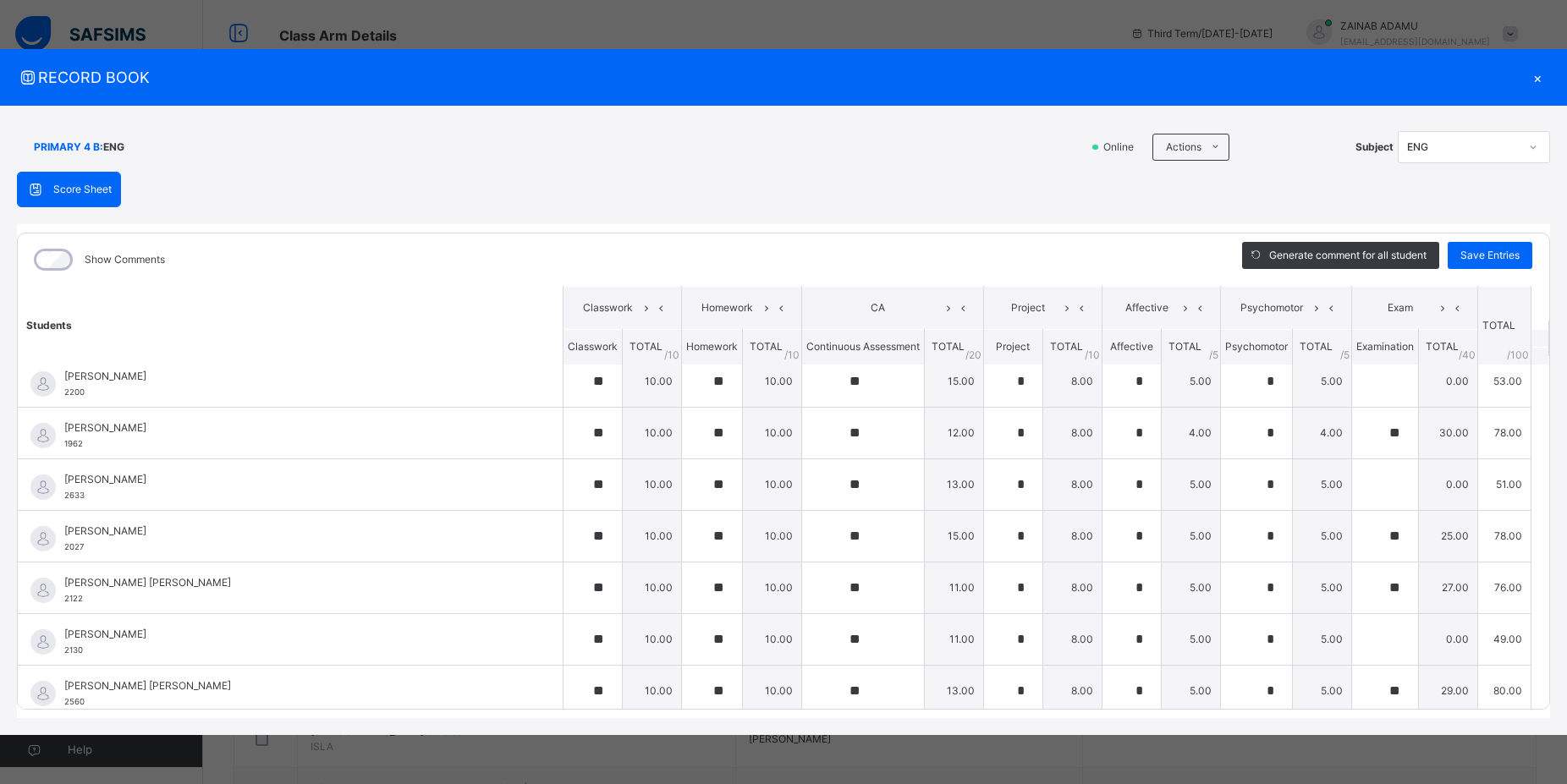 scroll, scrollTop: 0, scrollLeft: 0, axis: both 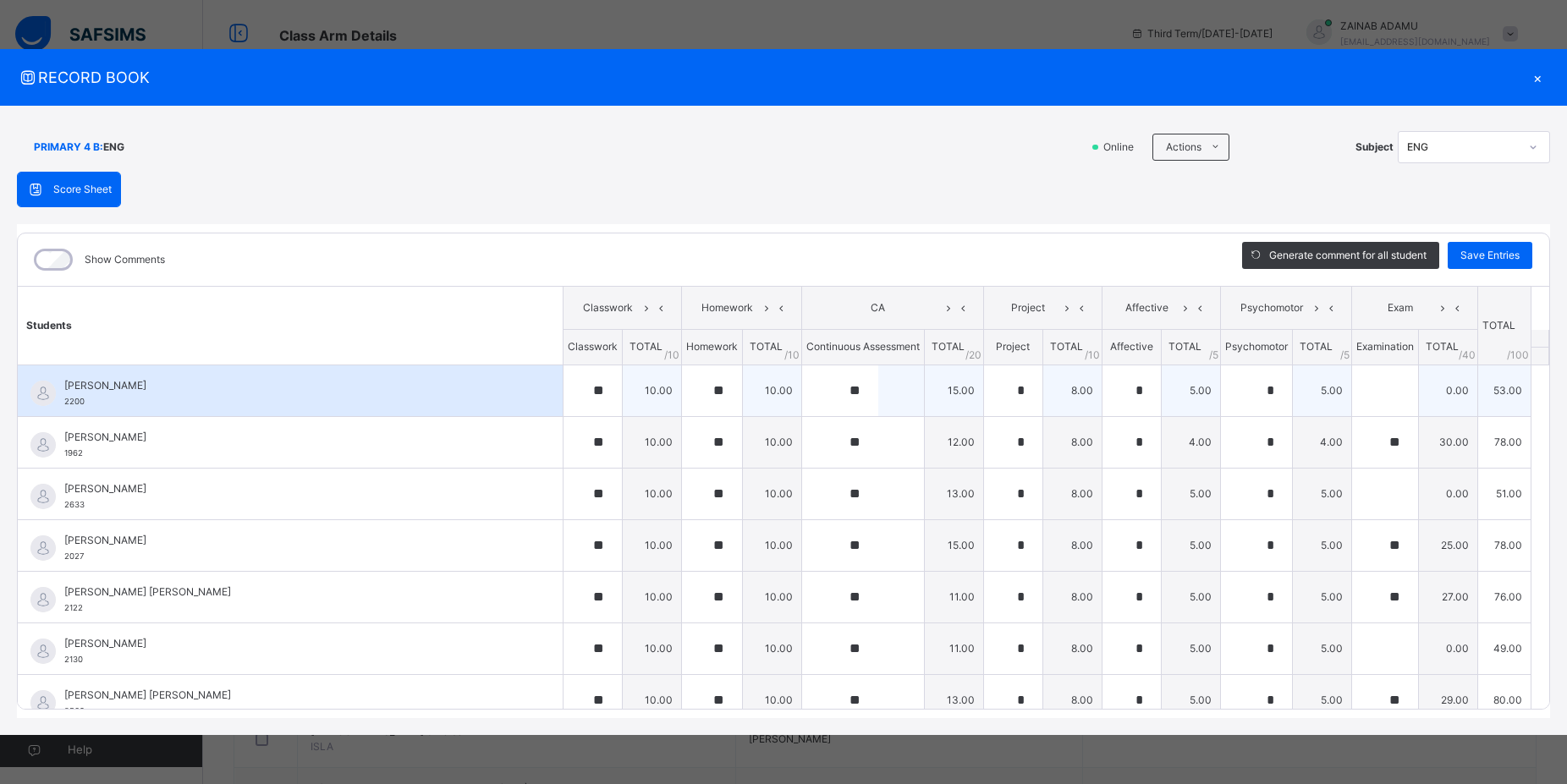 type on "**" 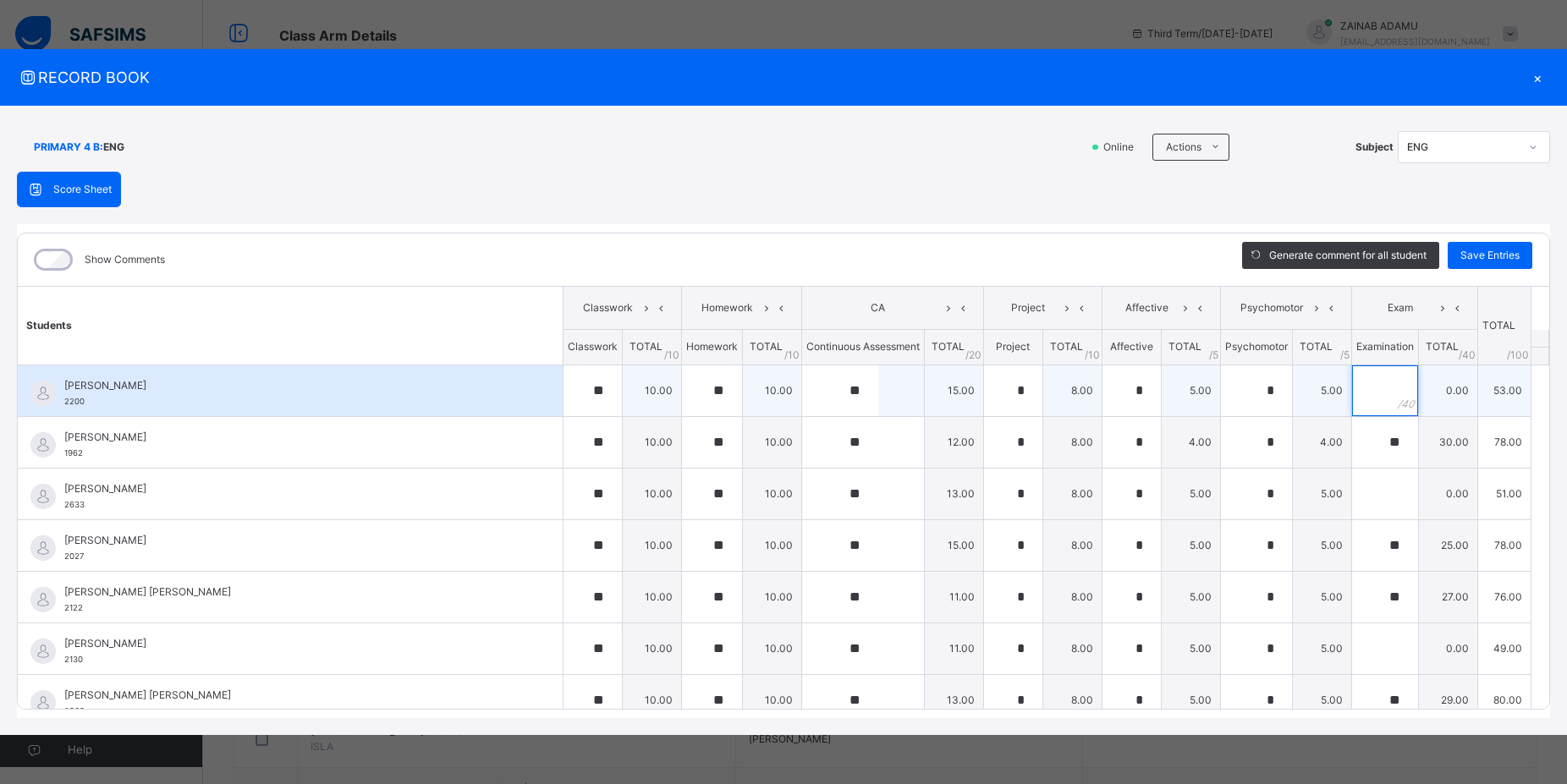 click at bounding box center [1385, 391] 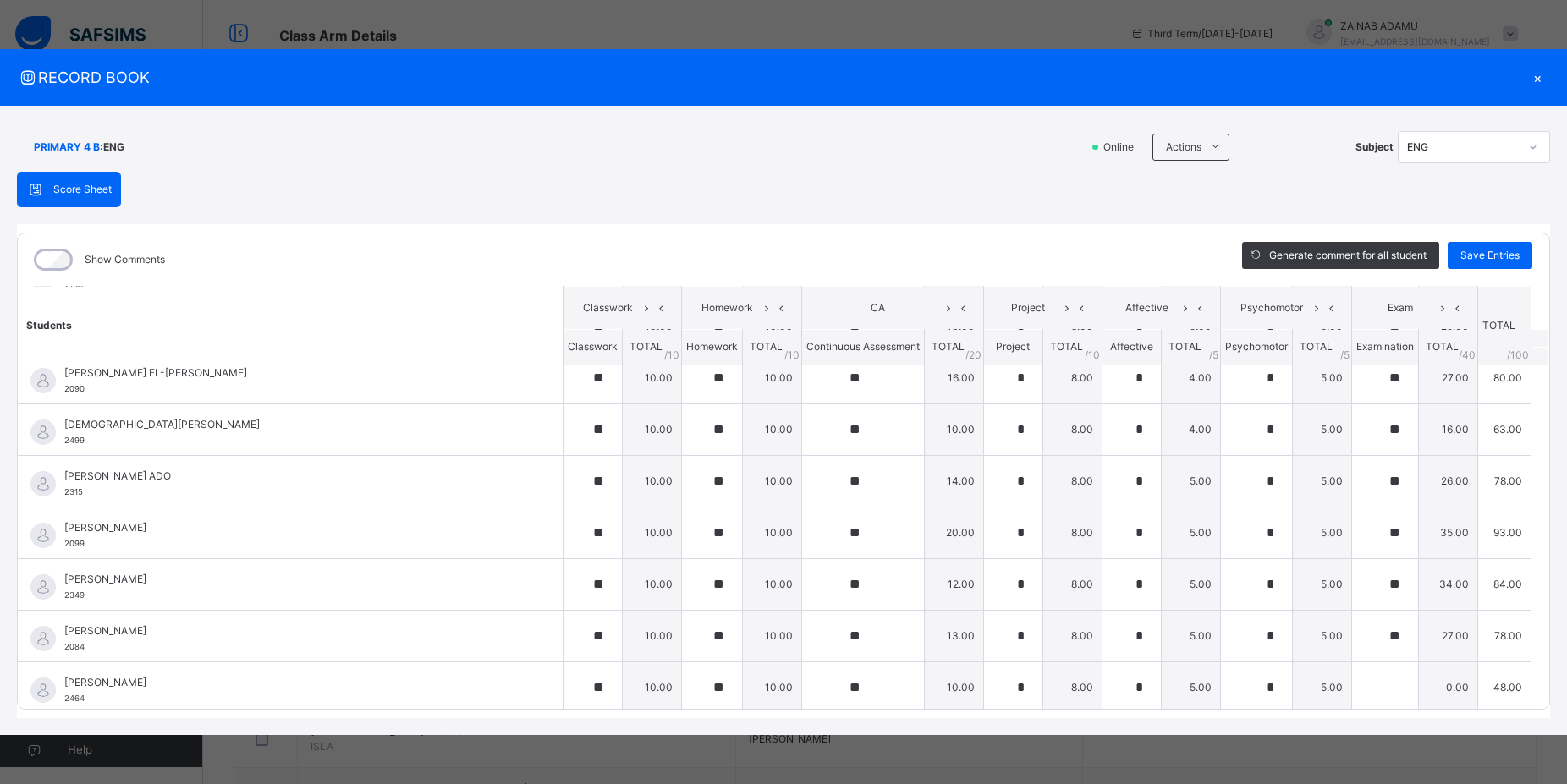 scroll, scrollTop: 379, scrollLeft: 0, axis: vertical 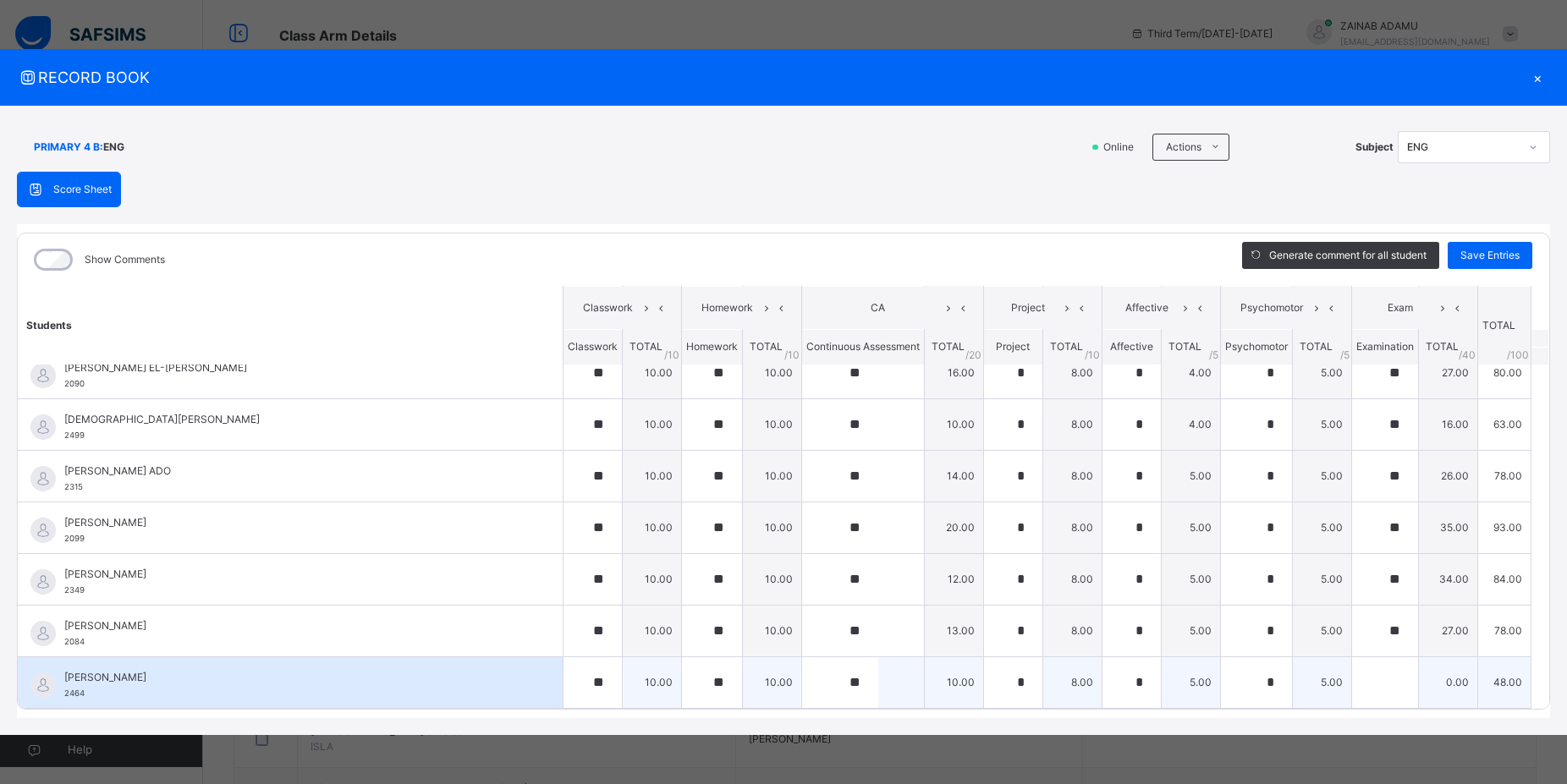 type on "**" 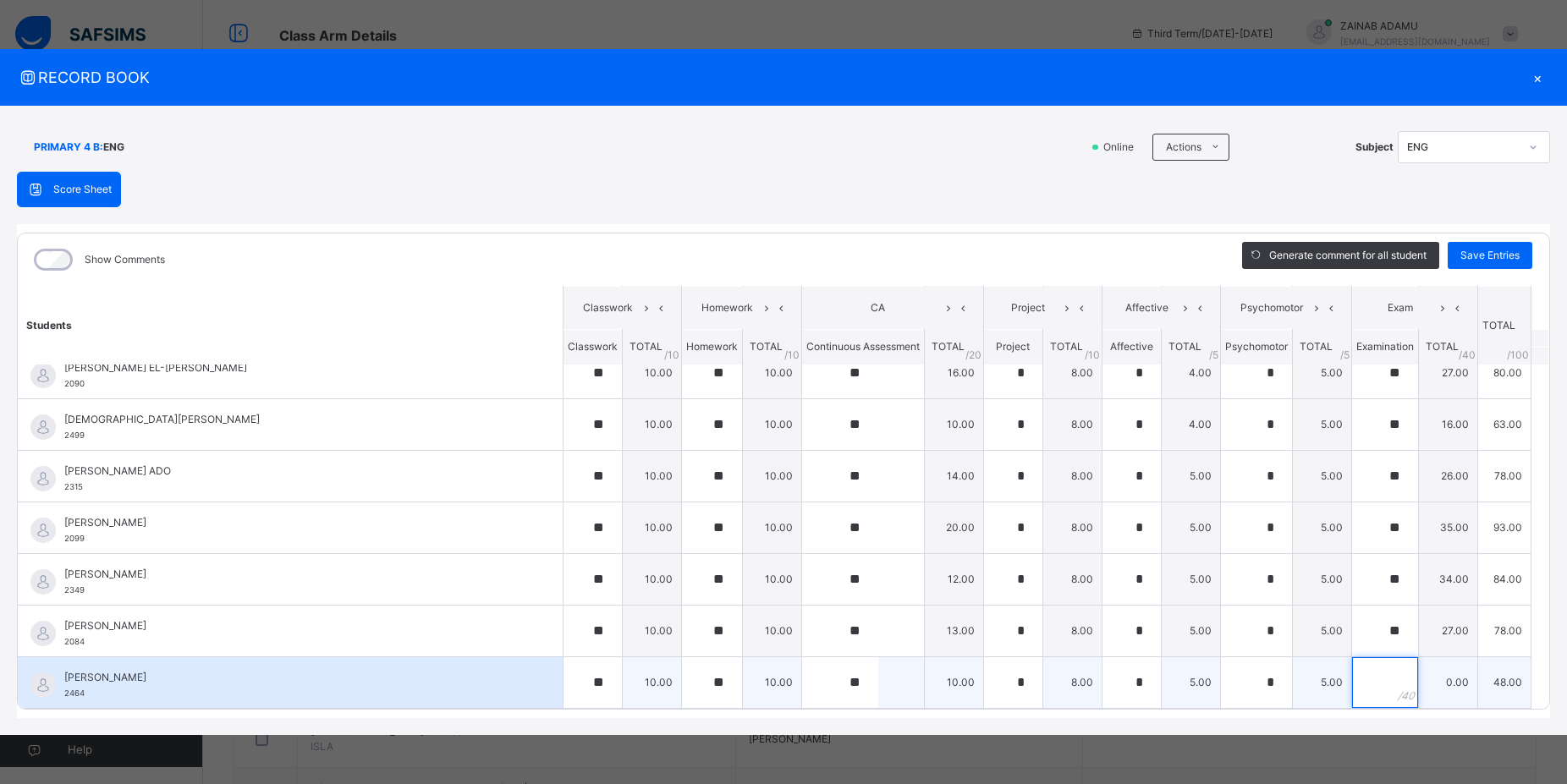 click at bounding box center [1385, 683] 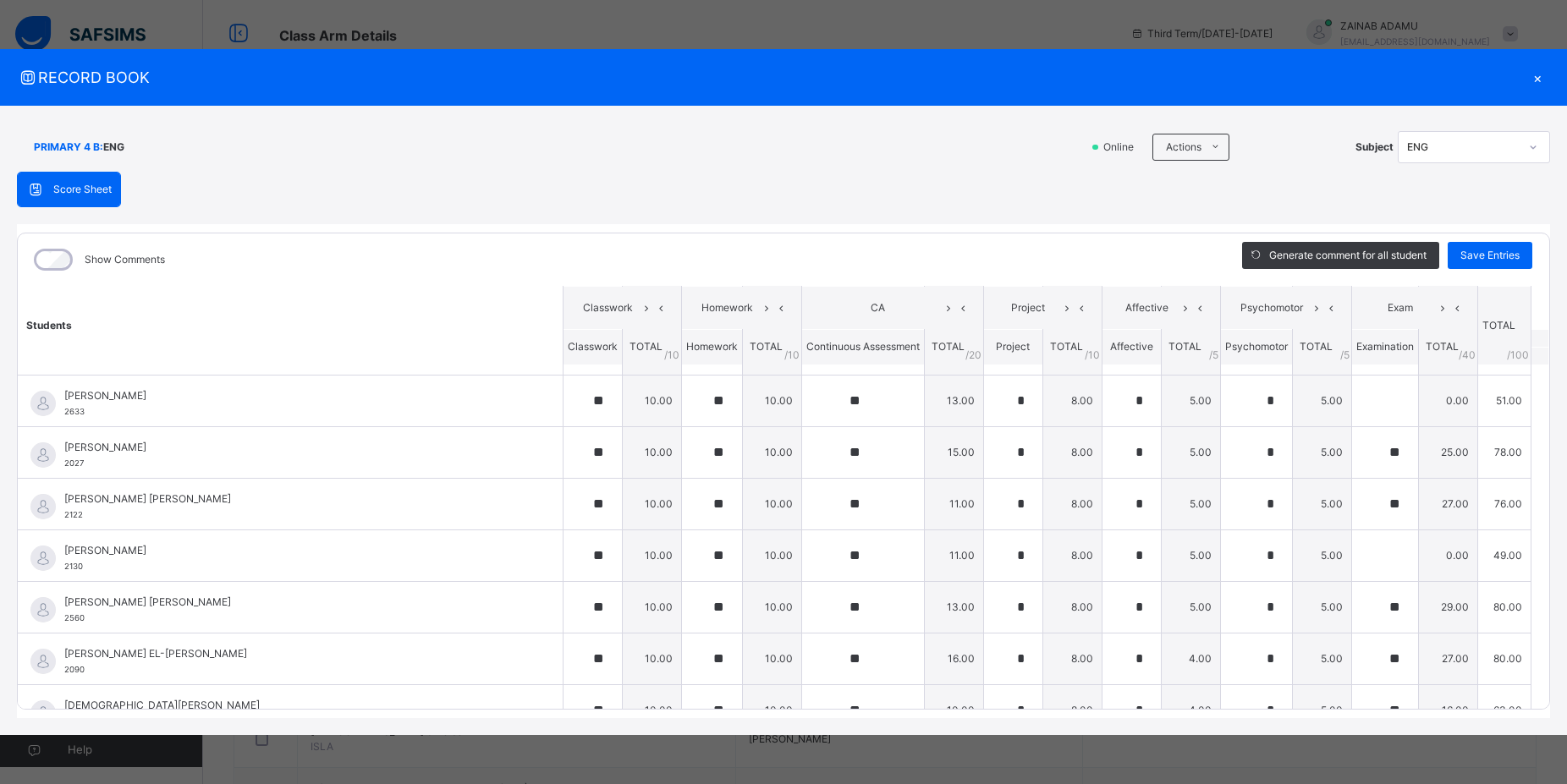 scroll, scrollTop: 74, scrollLeft: 0, axis: vertical 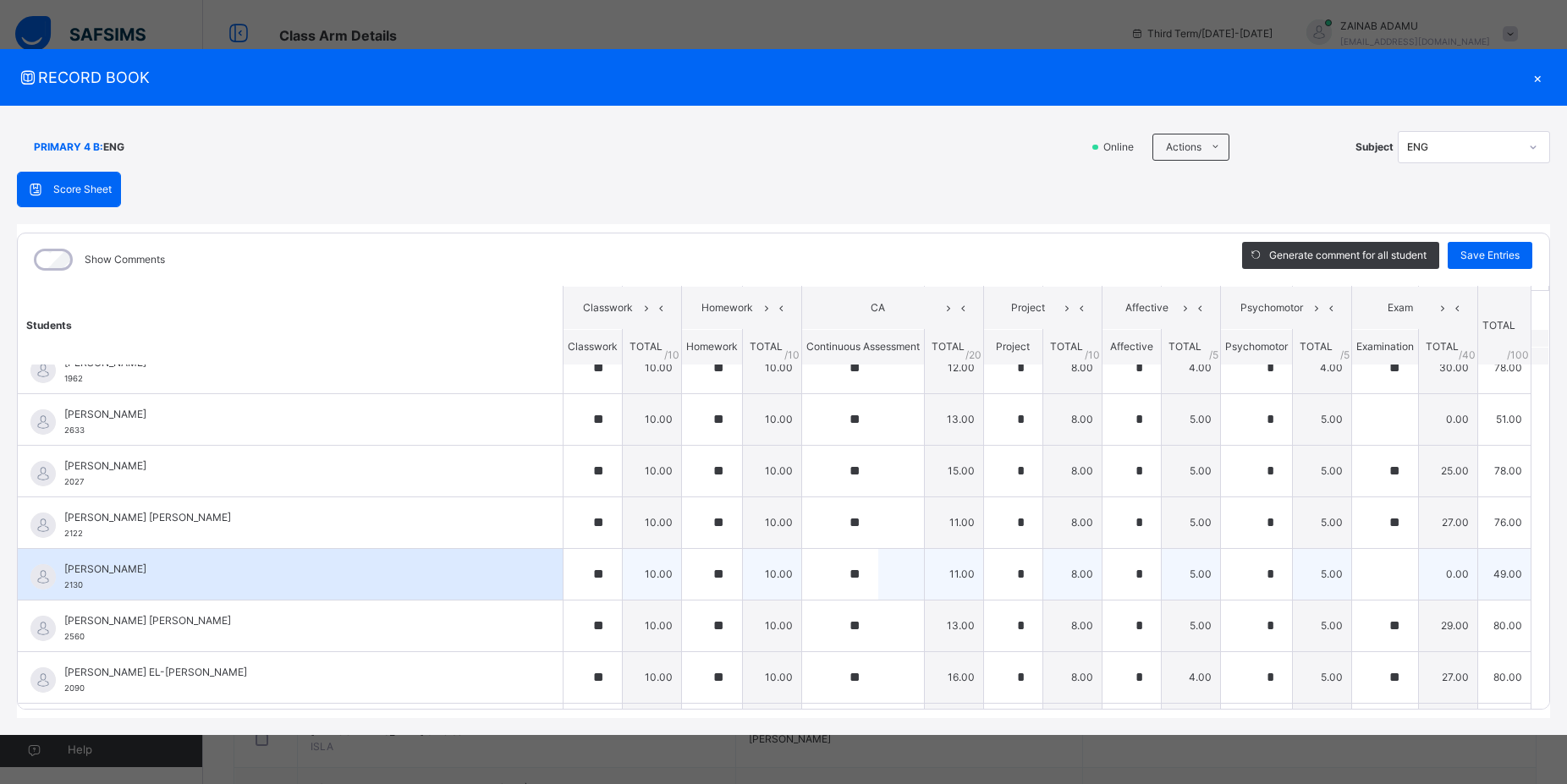type on "**" 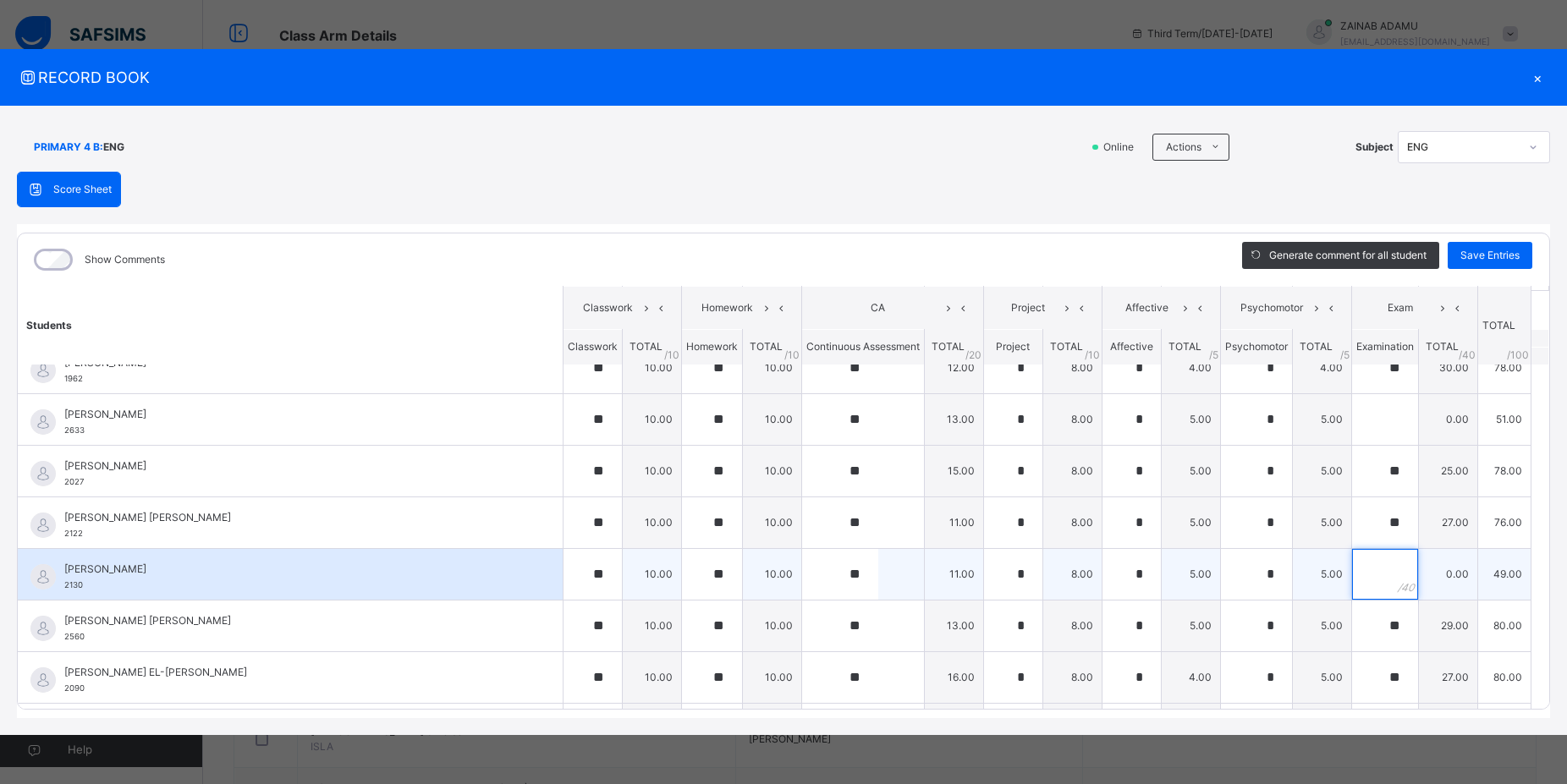 click at bounding box center [1385, 574] 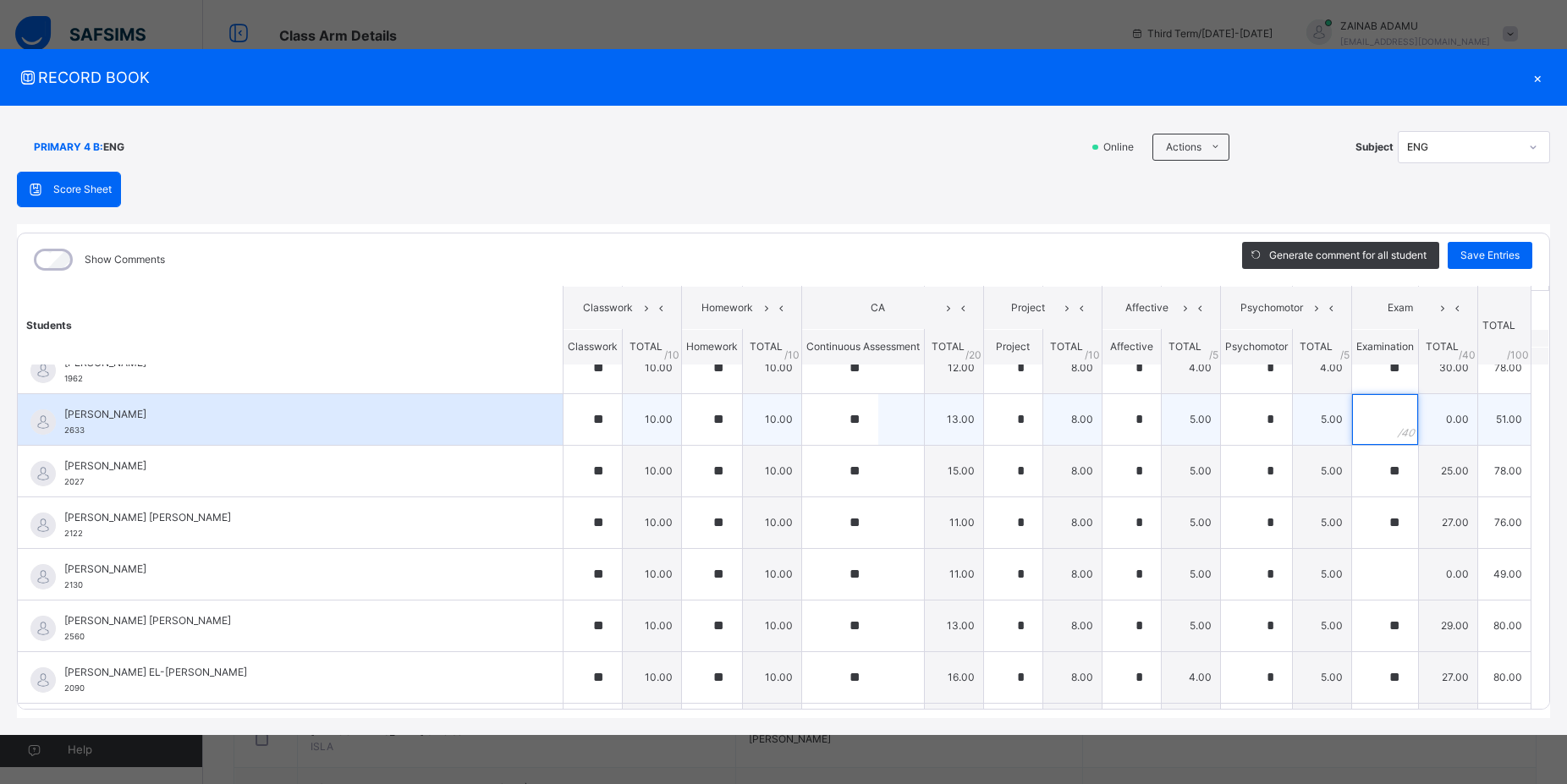 click at bounding box center [1385, 419] 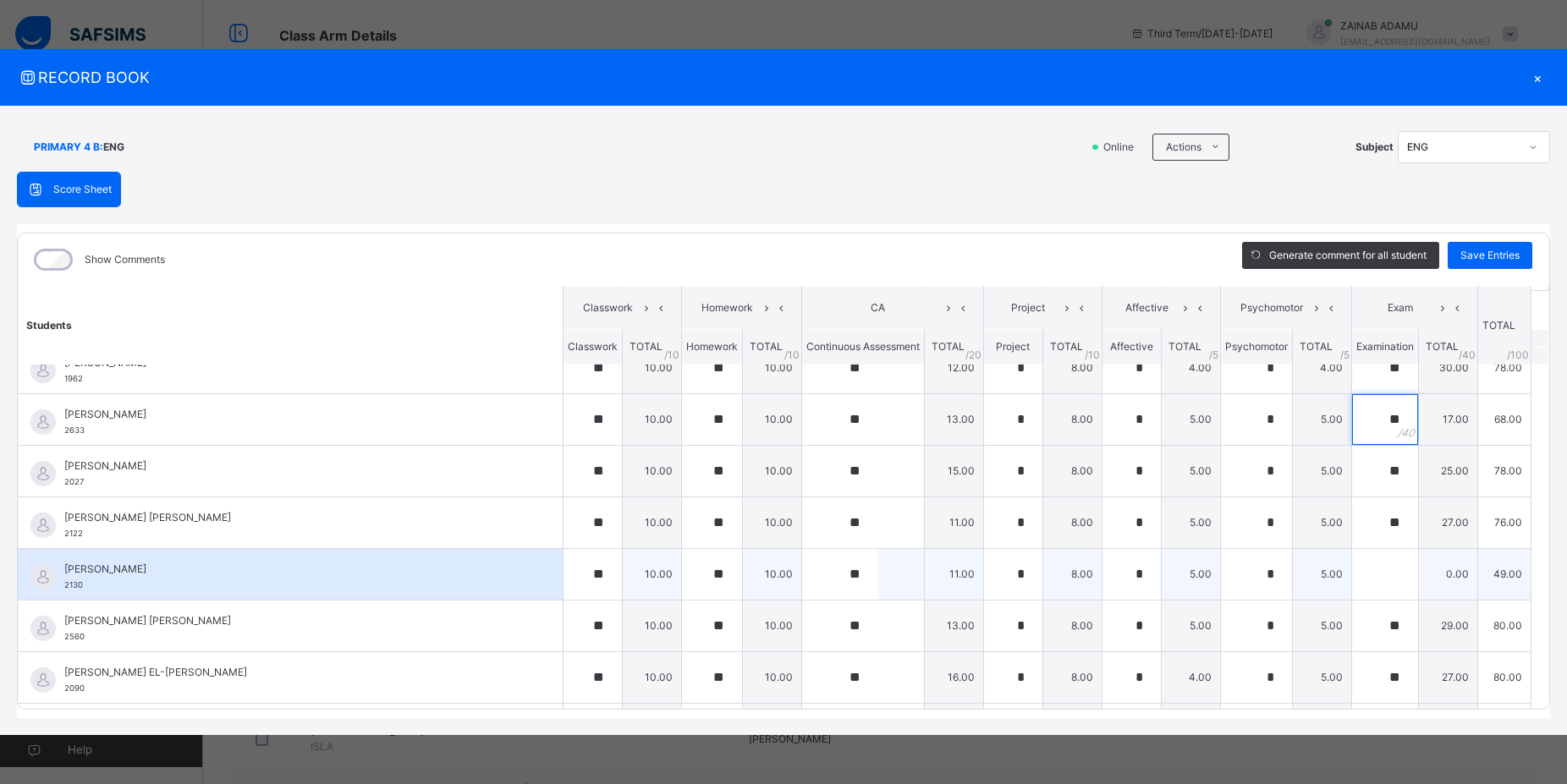 type on "**" 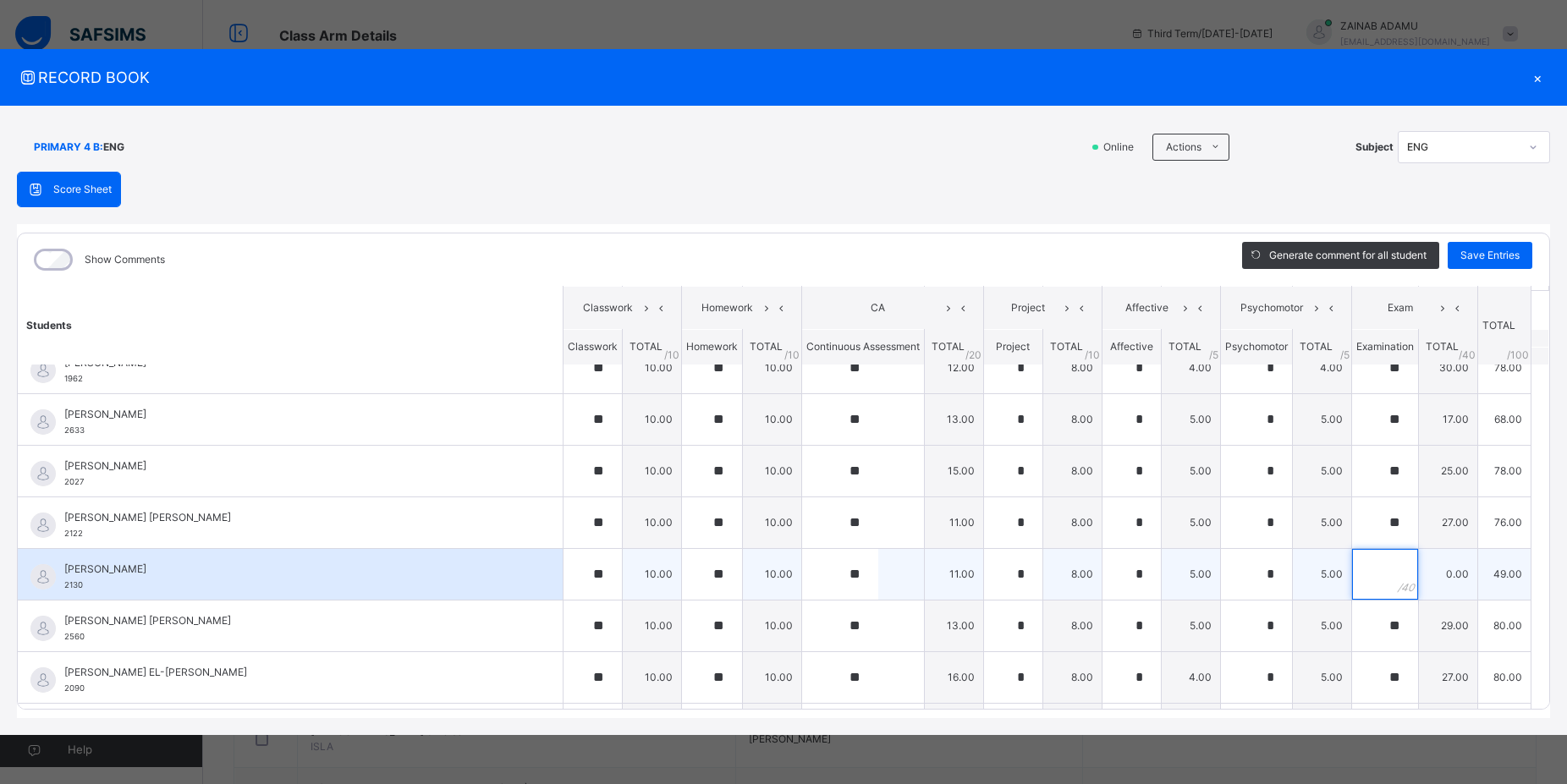 click at bounding box center (1385, 574) 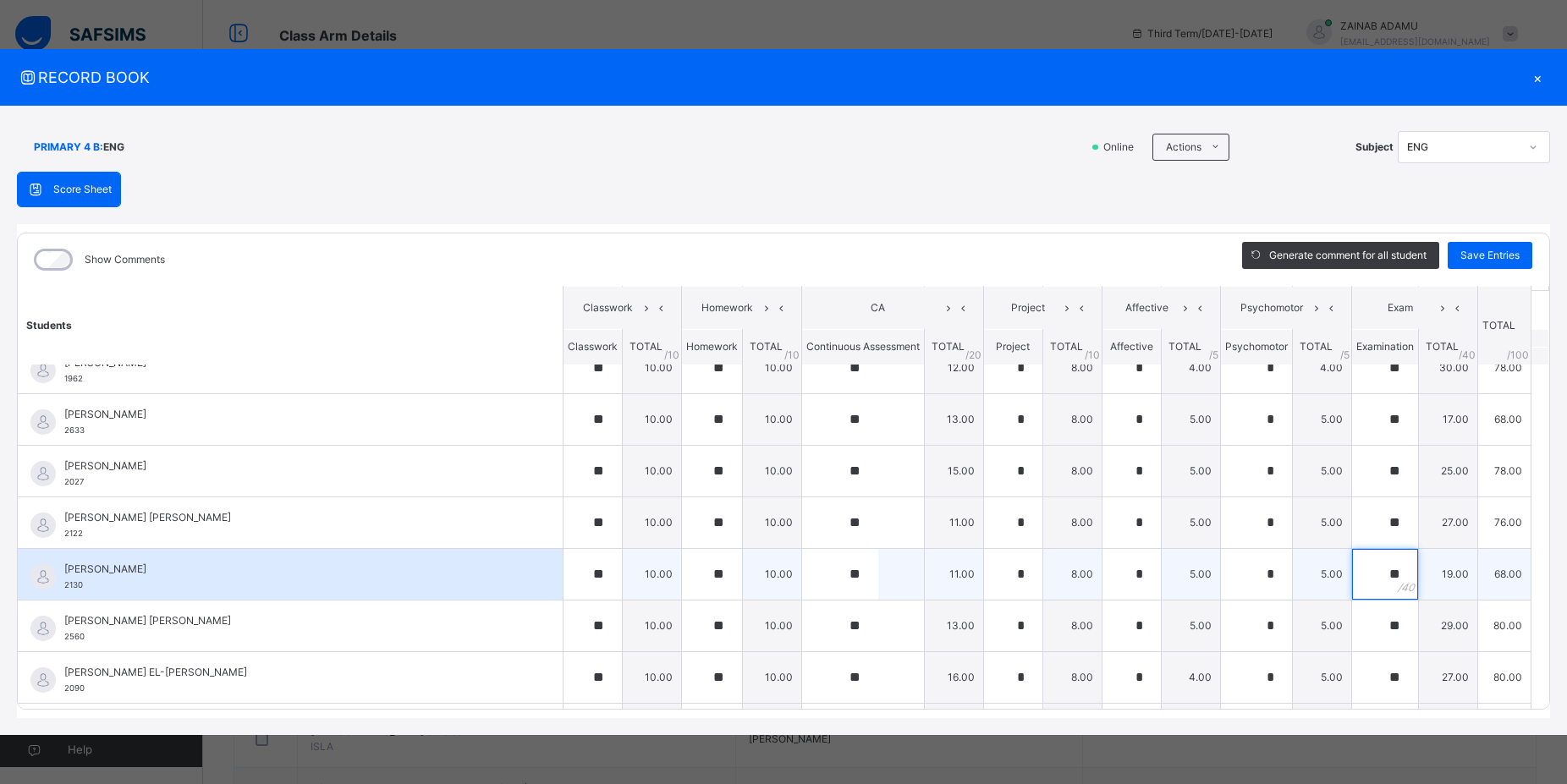 type on "*" 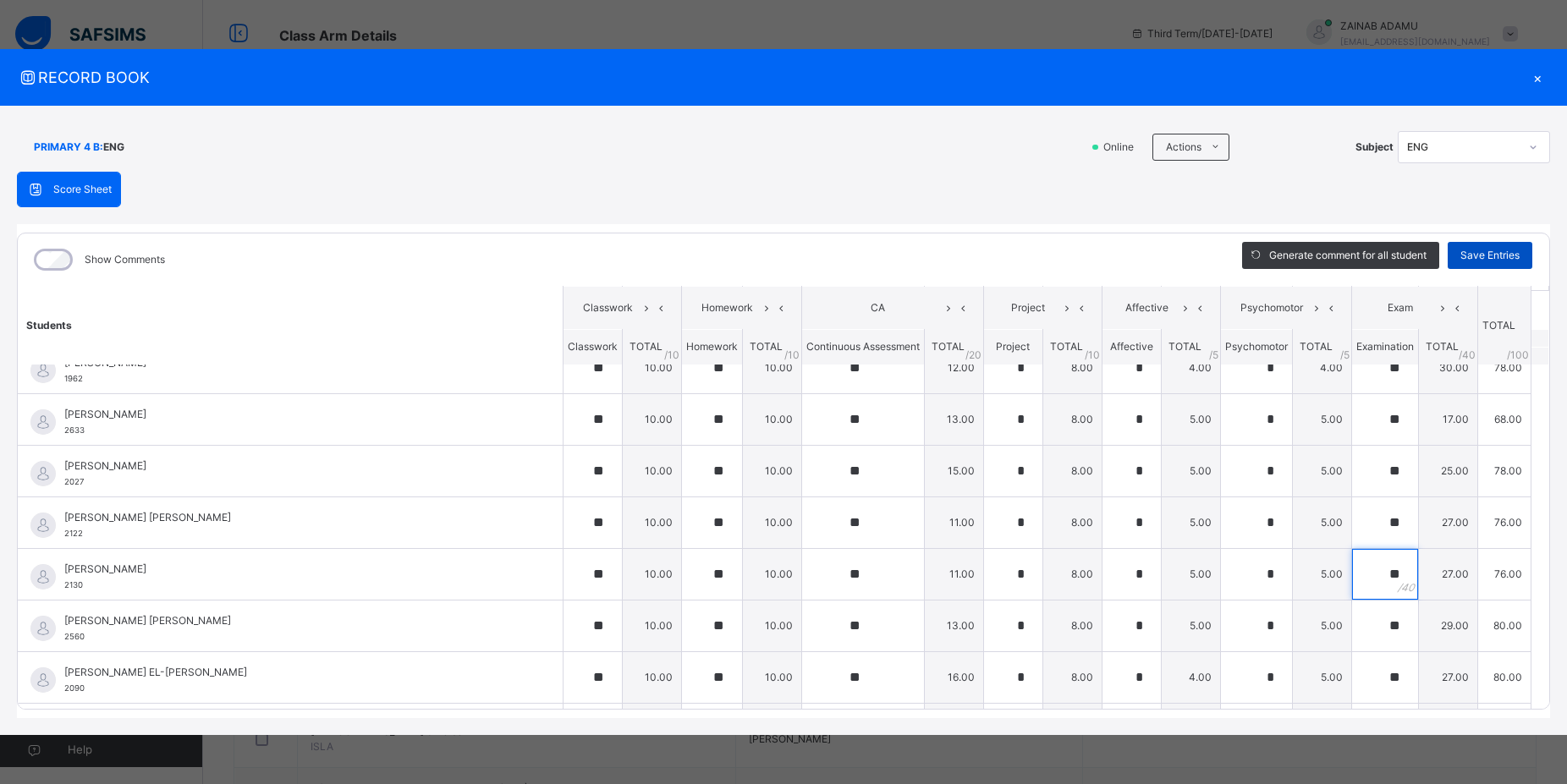 type on "**" 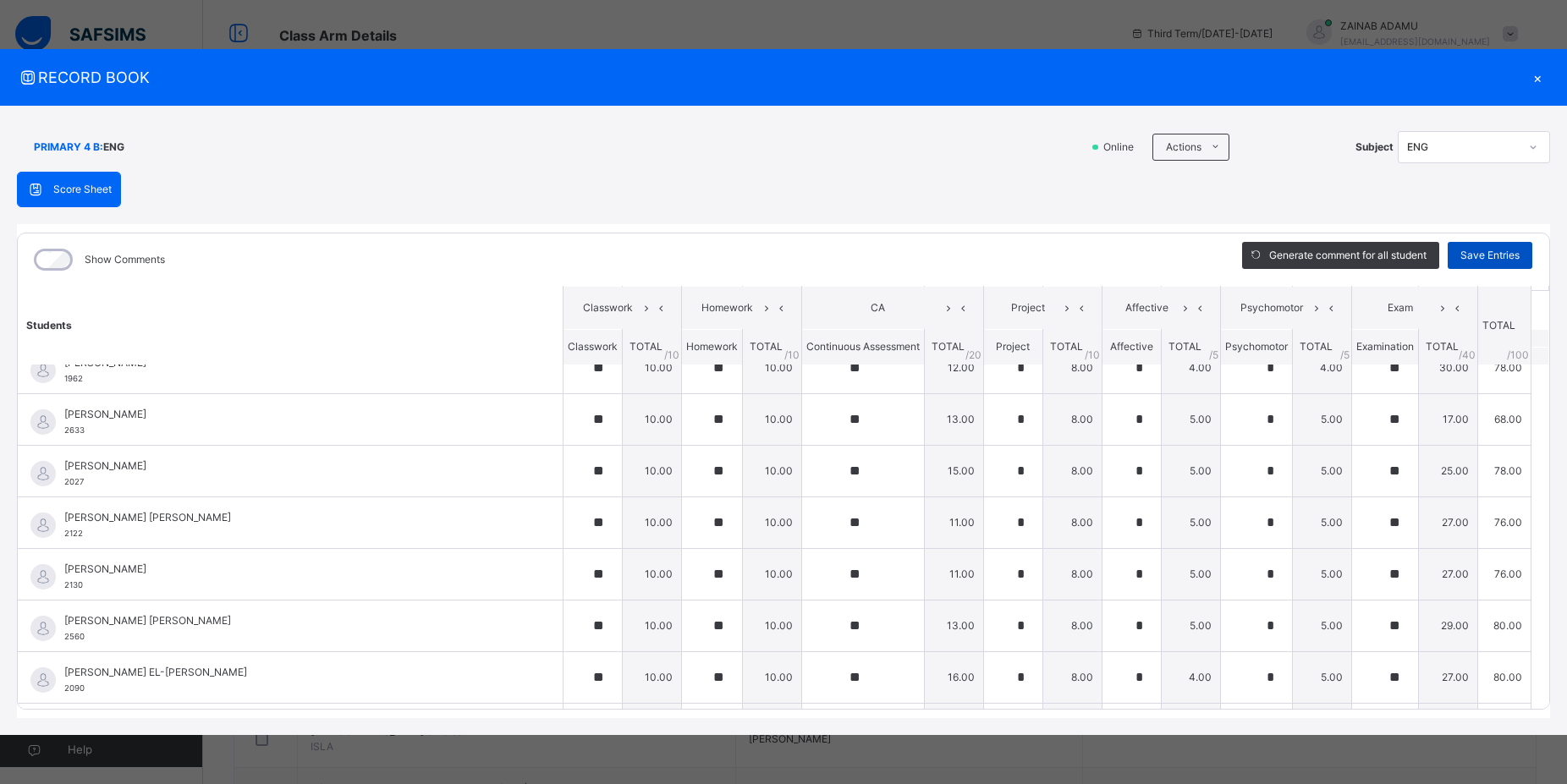 click on "Save Entries" at bounding box center (1490, 255) 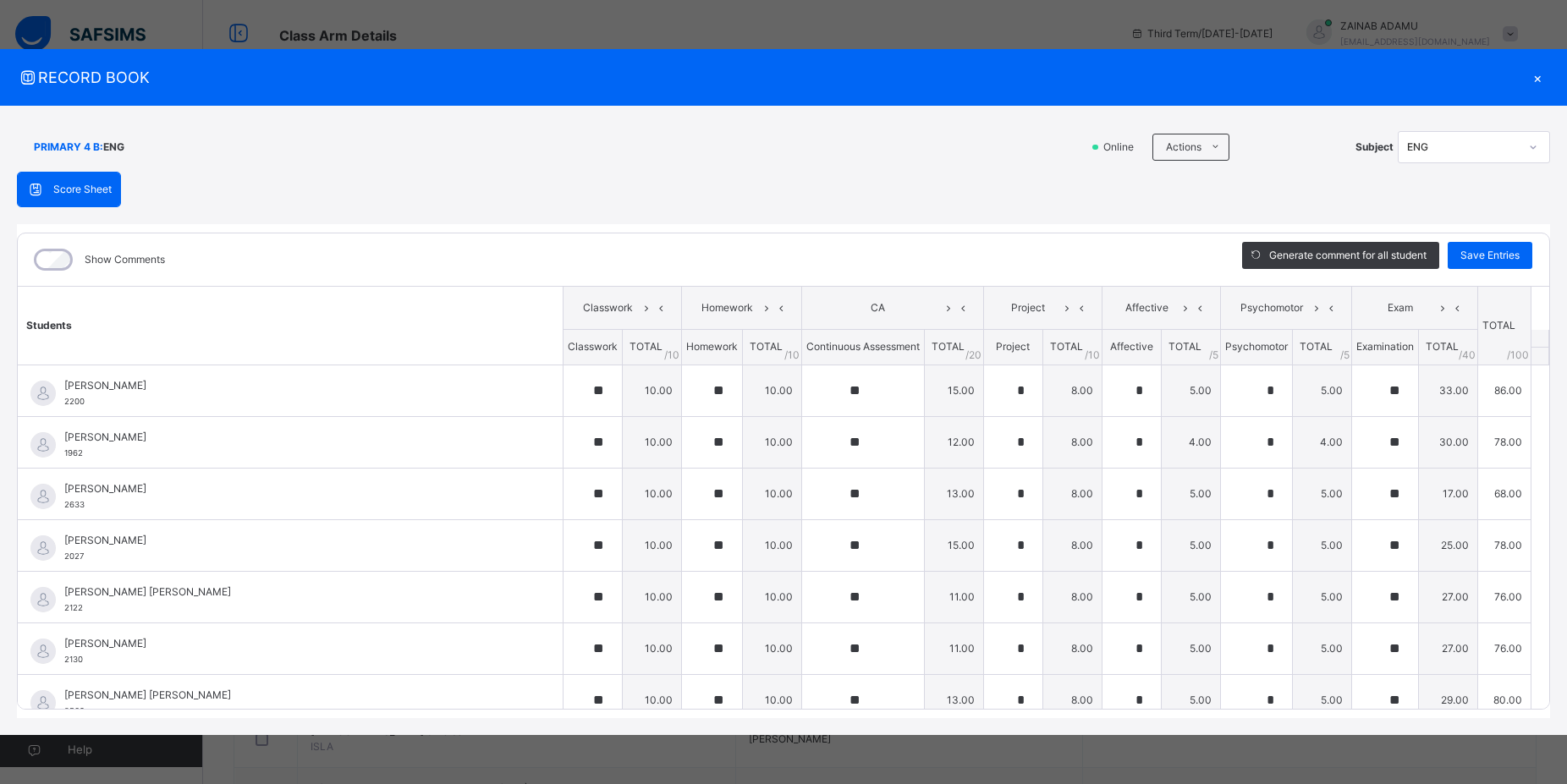 type on "**" 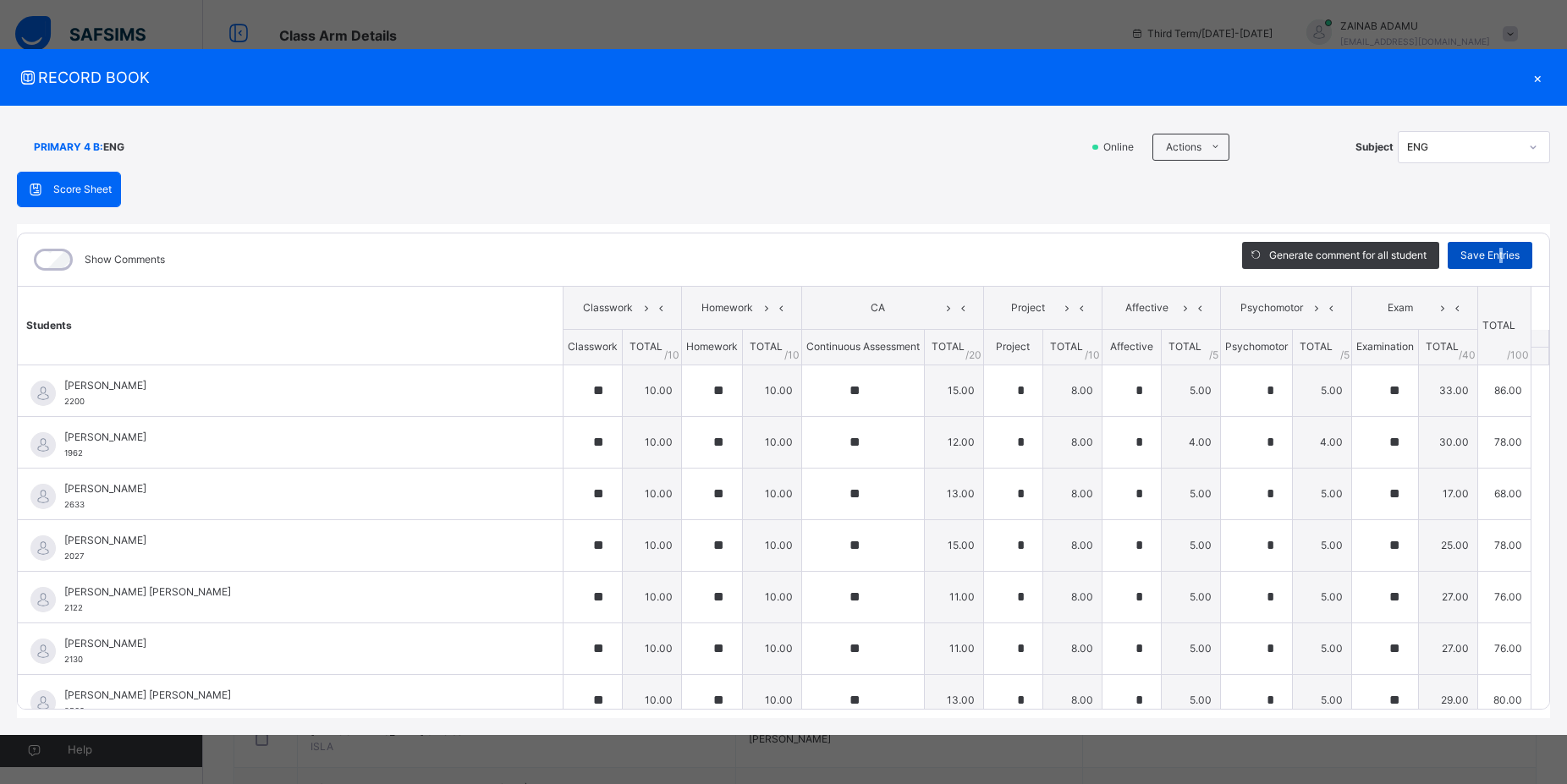 click on "Save Entries" at bounding box center [1490, 255] 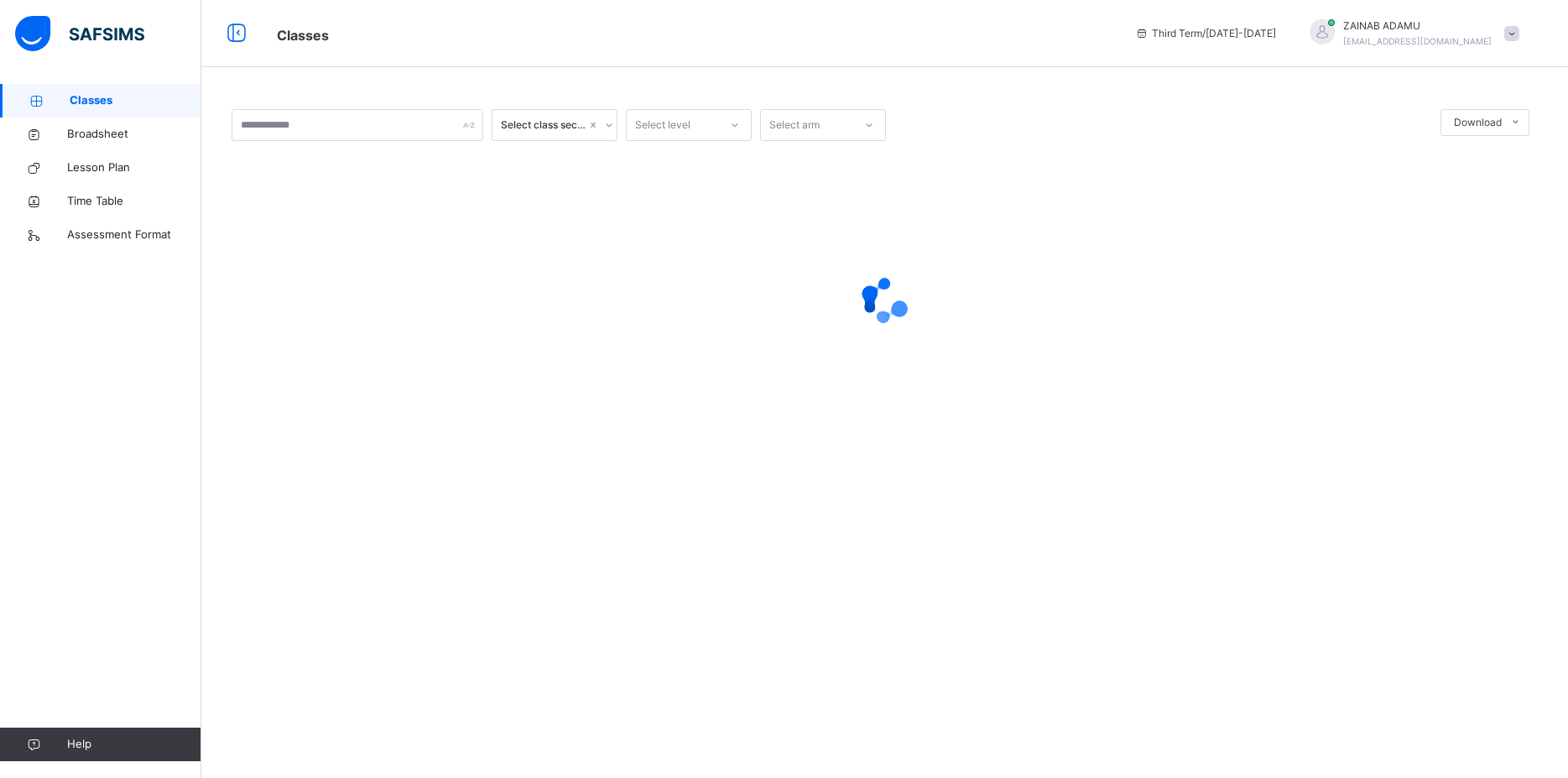 click on "Classes" at bounding box center (135, 101) 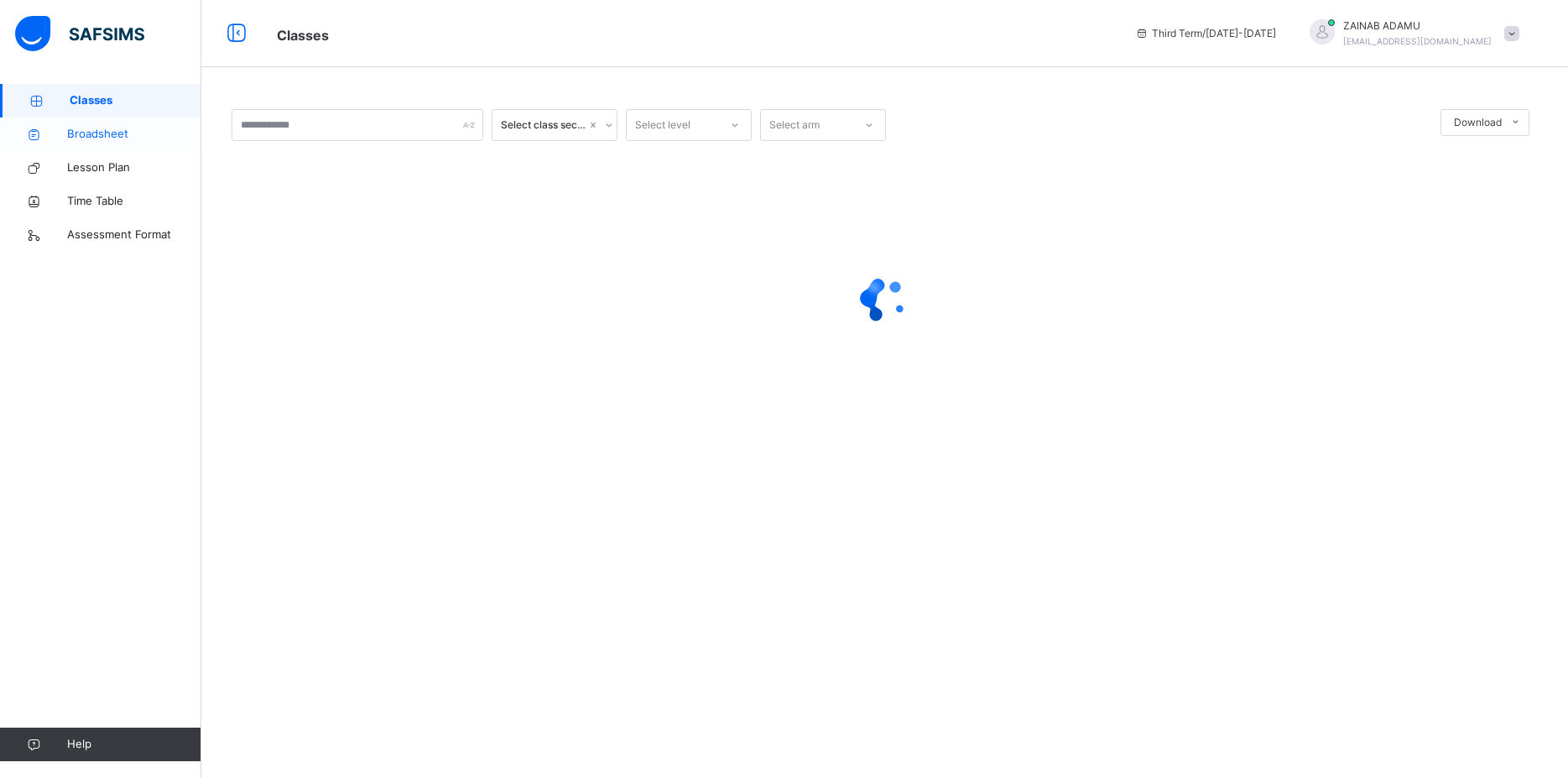 click on "Broadsheet" at bounding box center (134, 134) 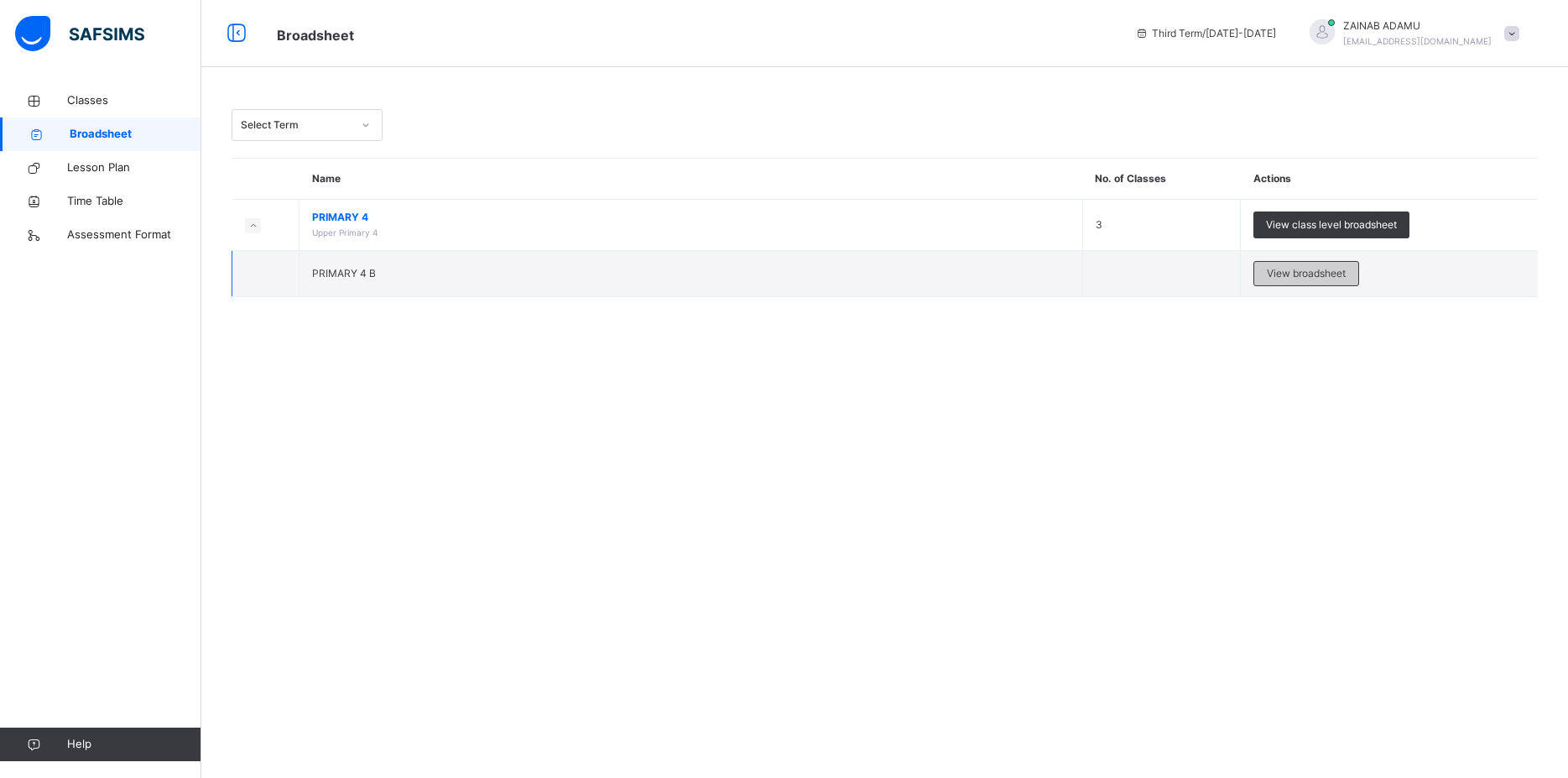 click on "View broadsheet" at bounding box center (1306, 274) 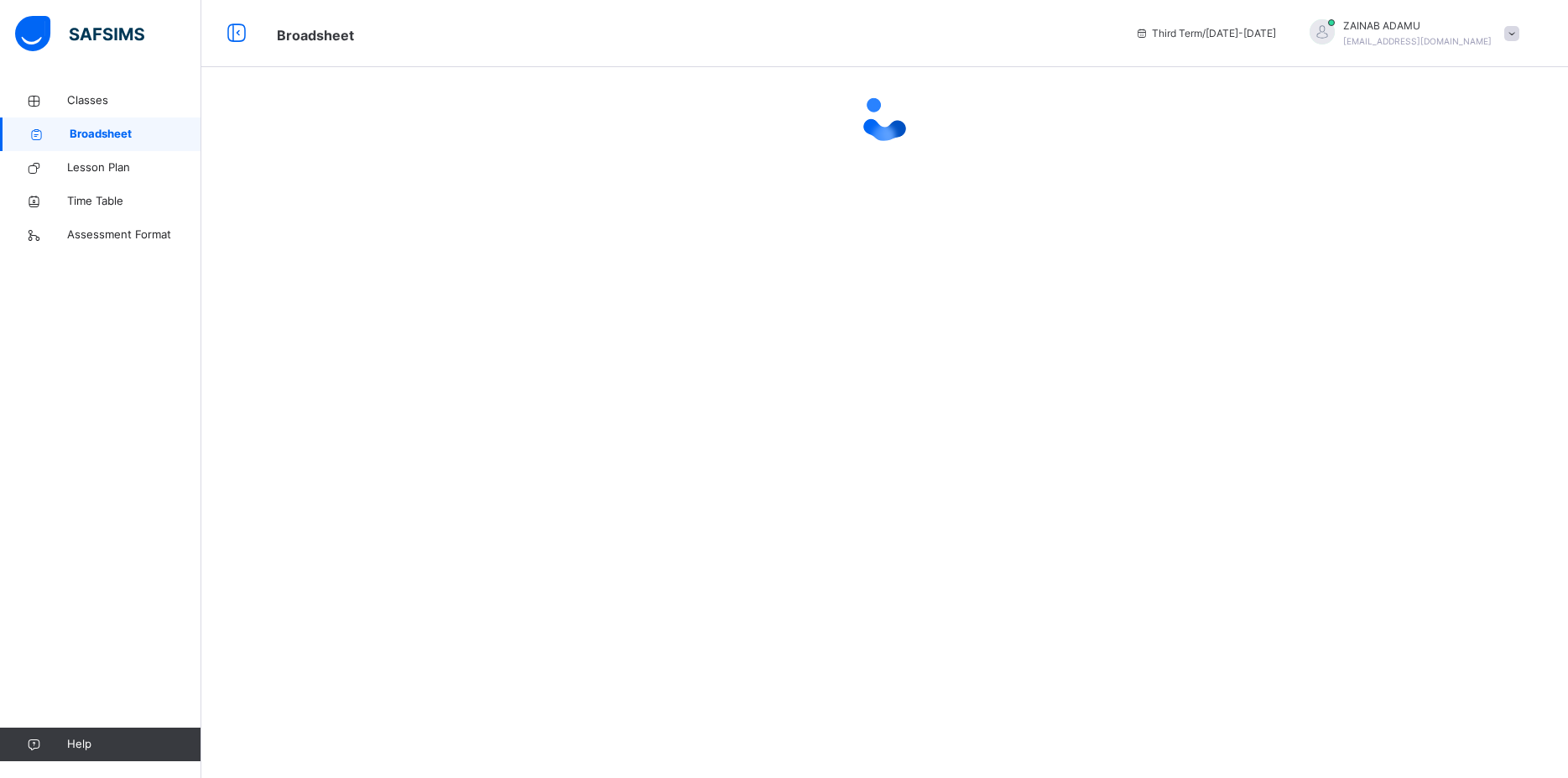 click at bounding box center [1512, 34] 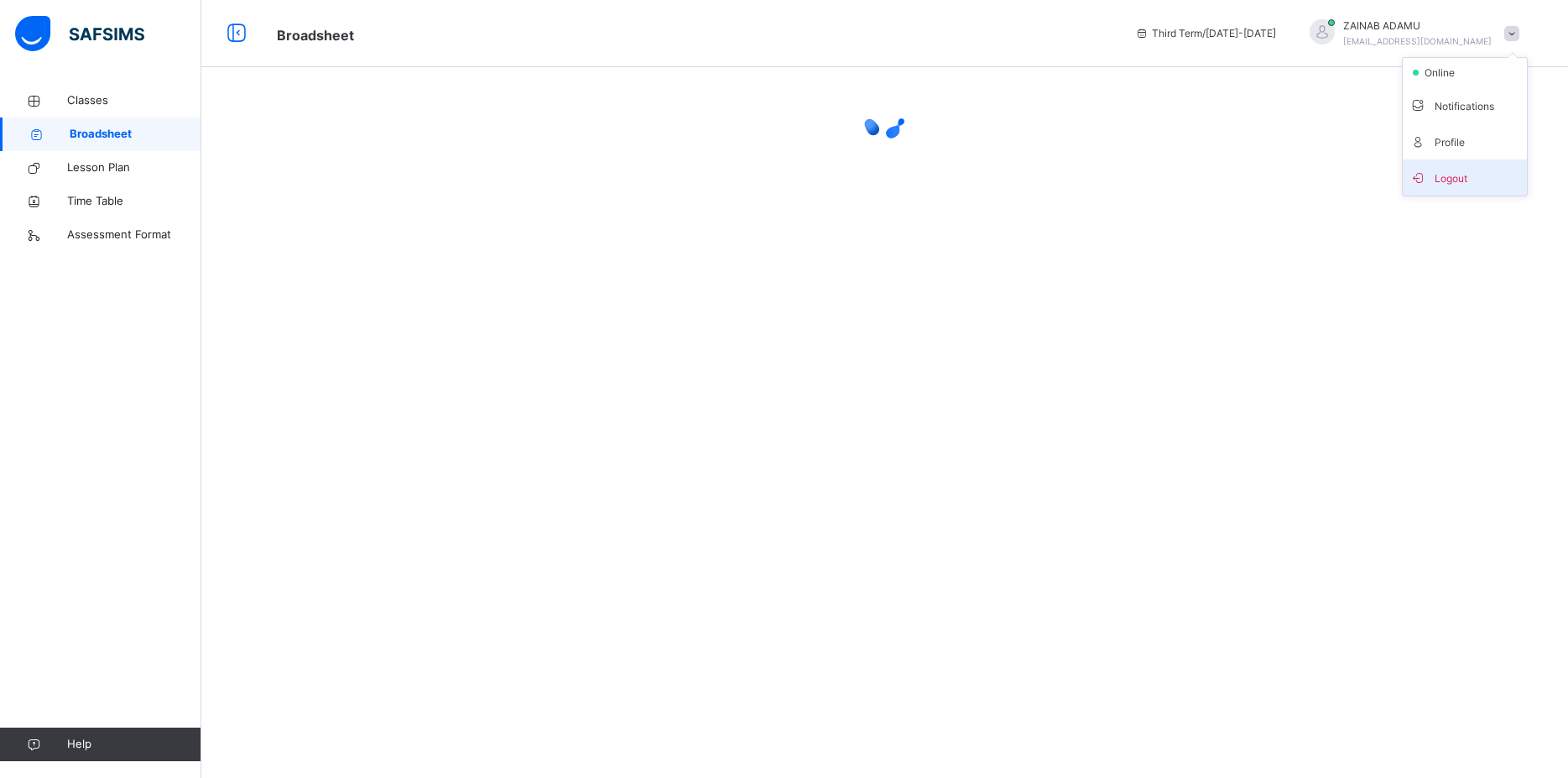 click on "Logout" at bounding box center (1465, 177) 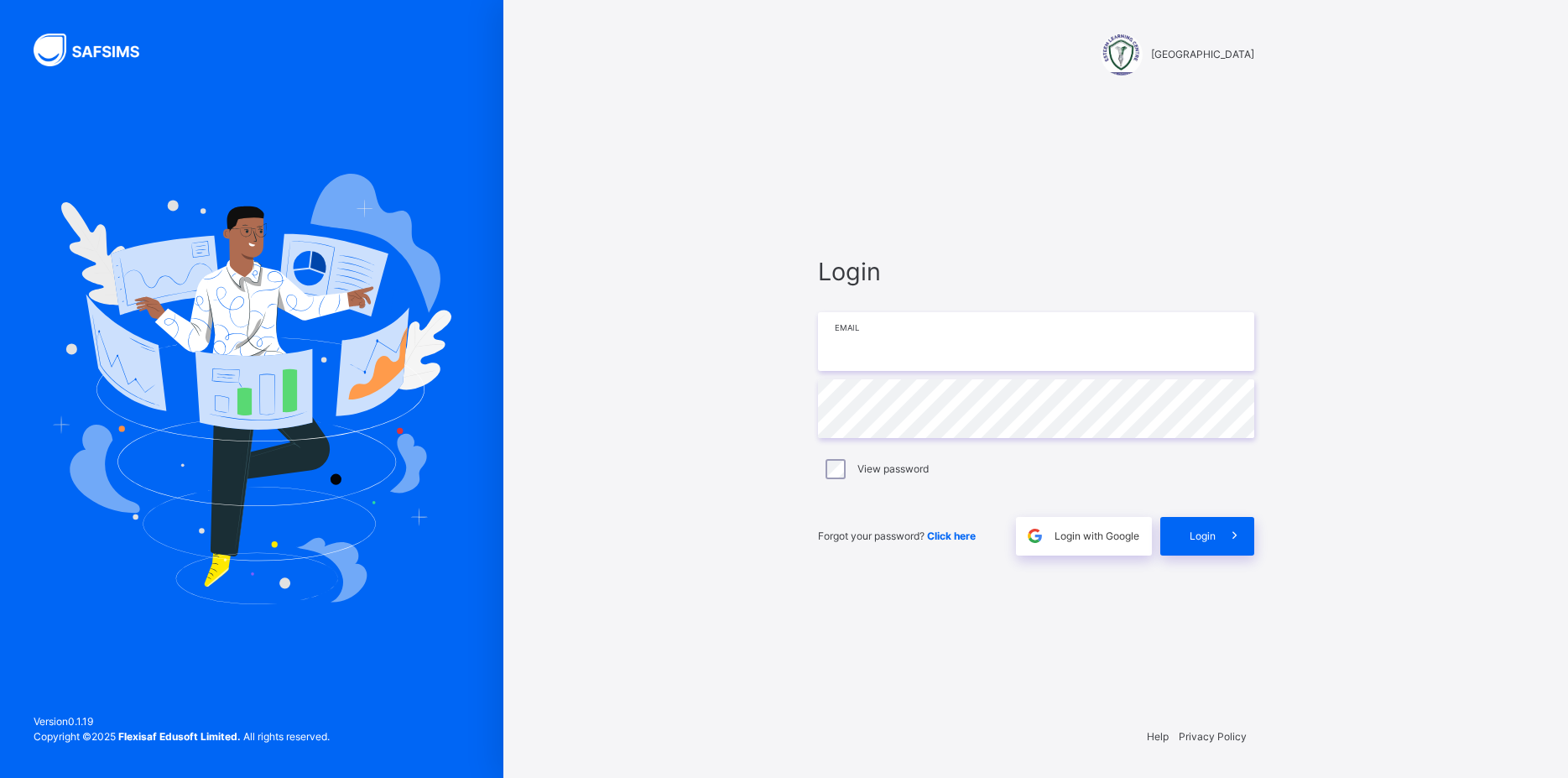 click at bounding box center (1036, 342) 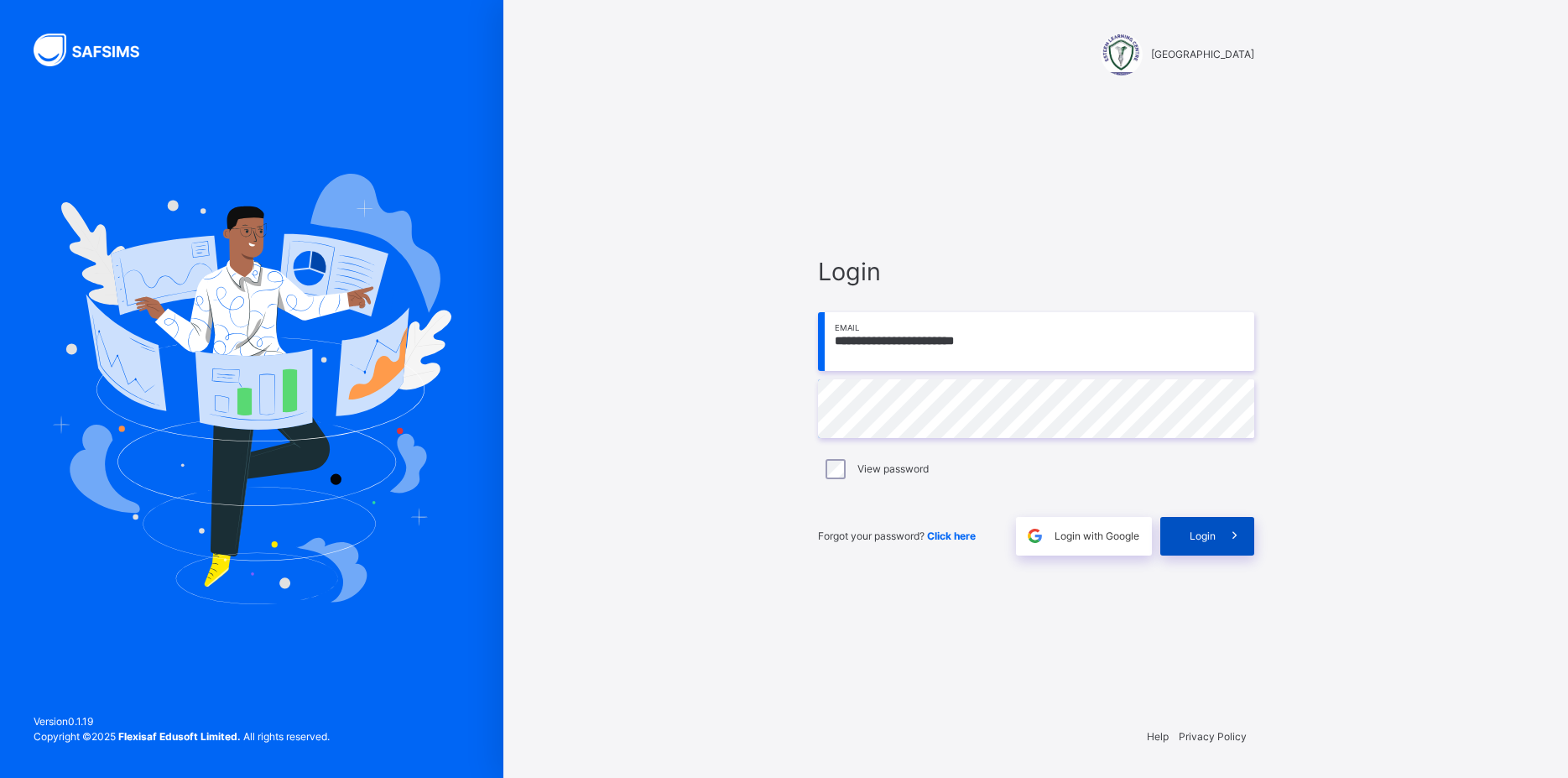 click on "Login" at bounding box center (1202, 536) 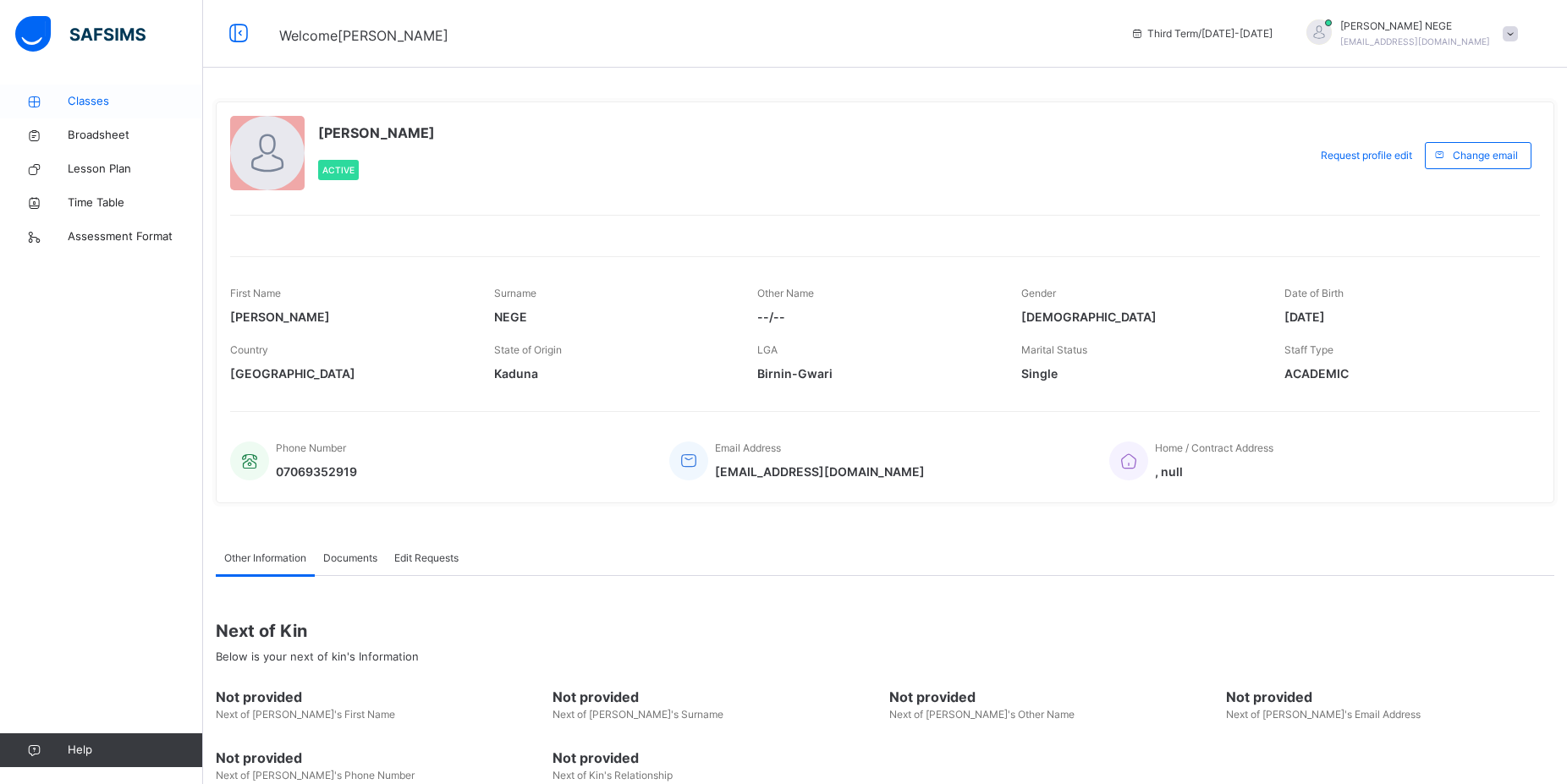 click on "Classes" at bounding box center (135, 101) 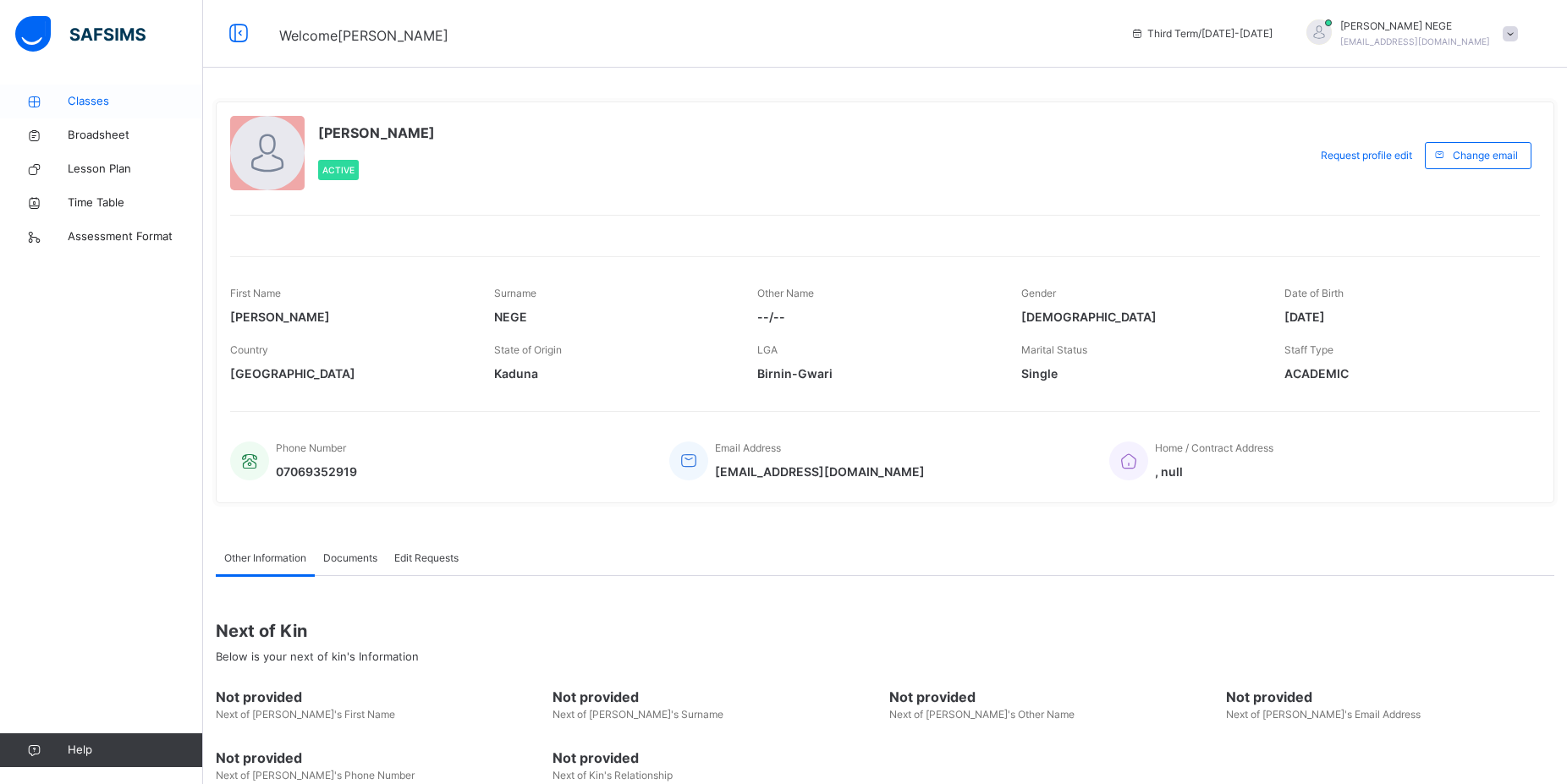 click on "Classes" at bounding box center [135, 101] 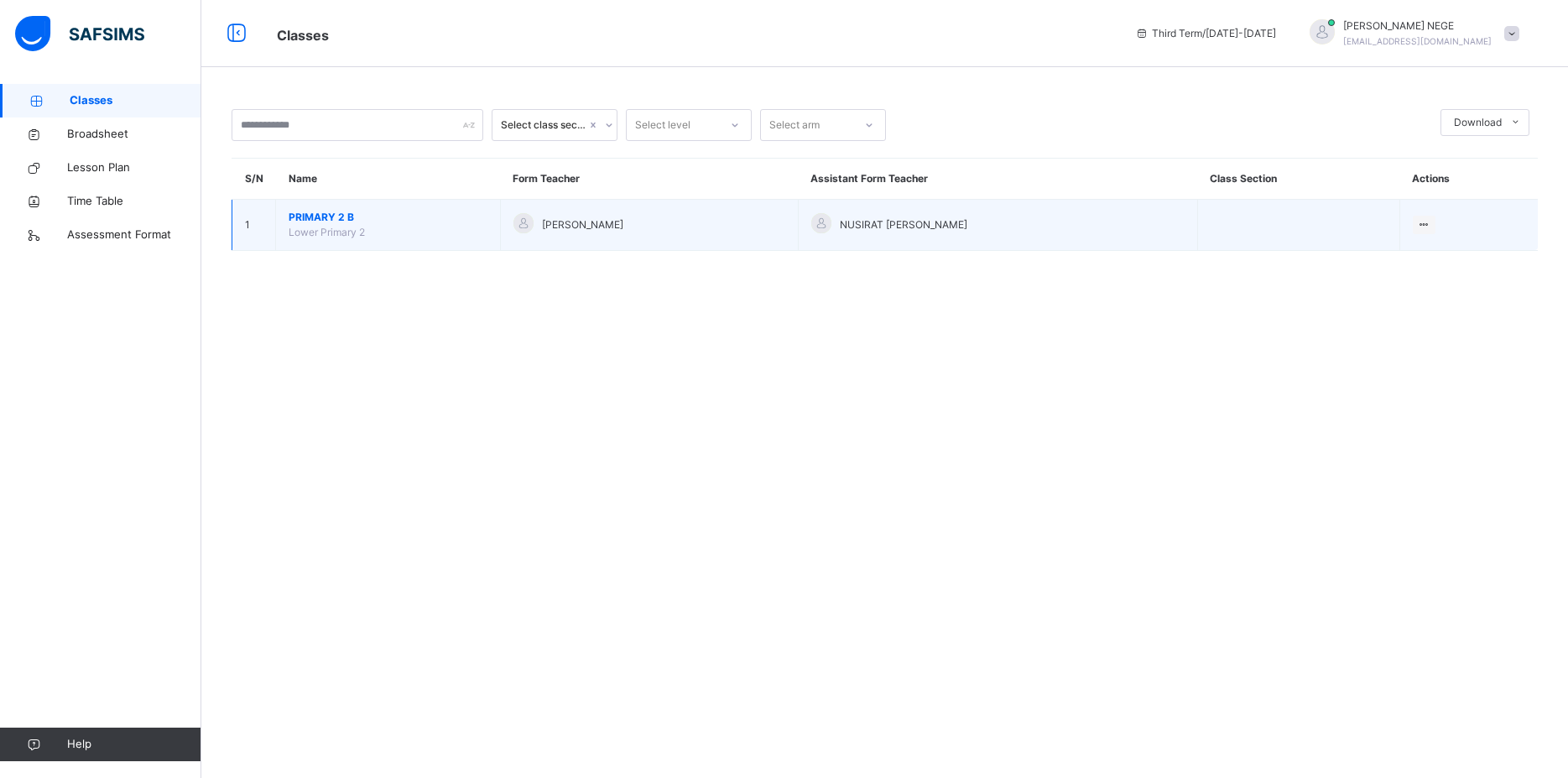 click on "Lower Primary 2" at bounding box center (326, 232) 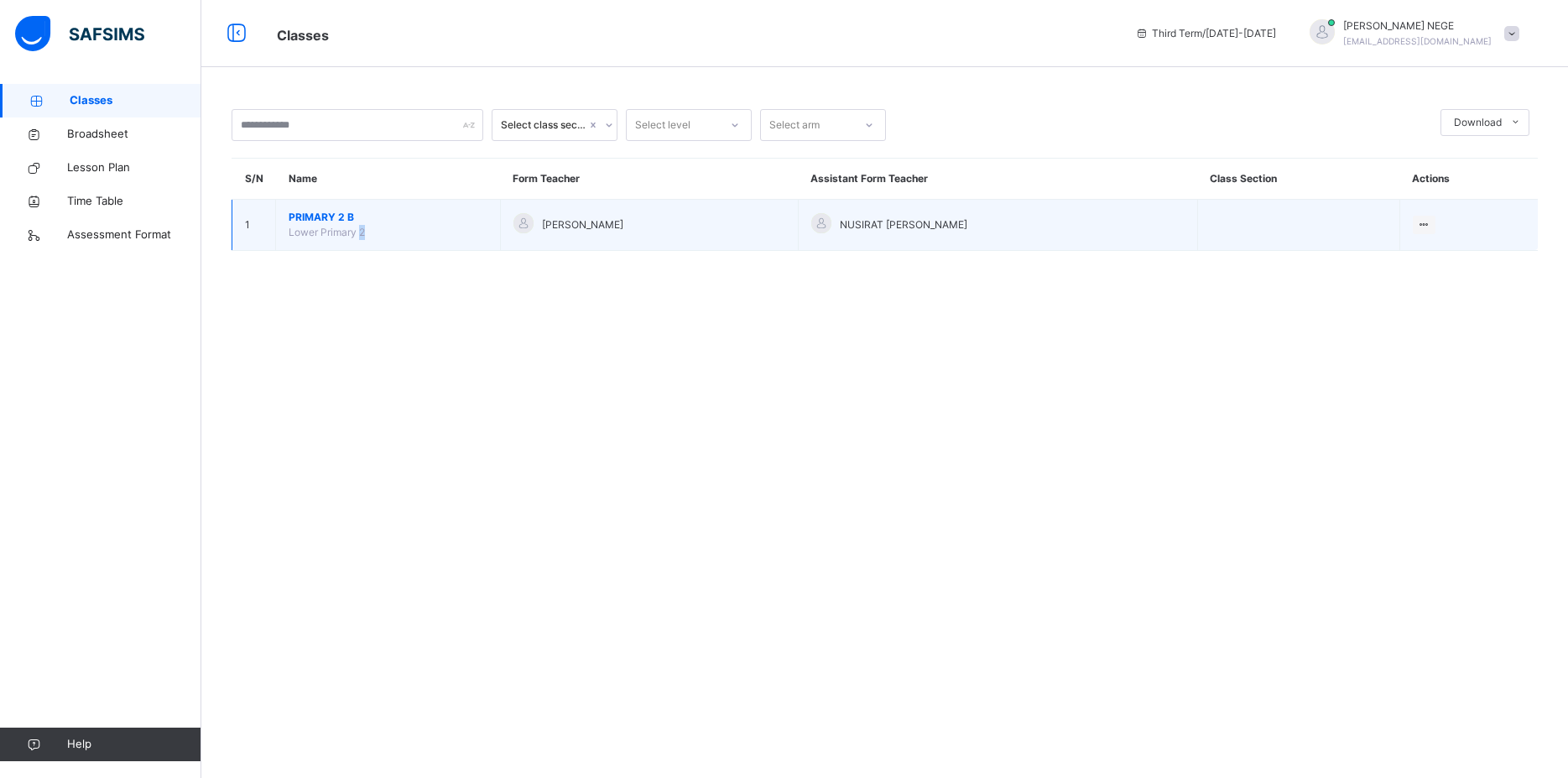 click on "Lower Primary 2" at bounding box center (326, 232) 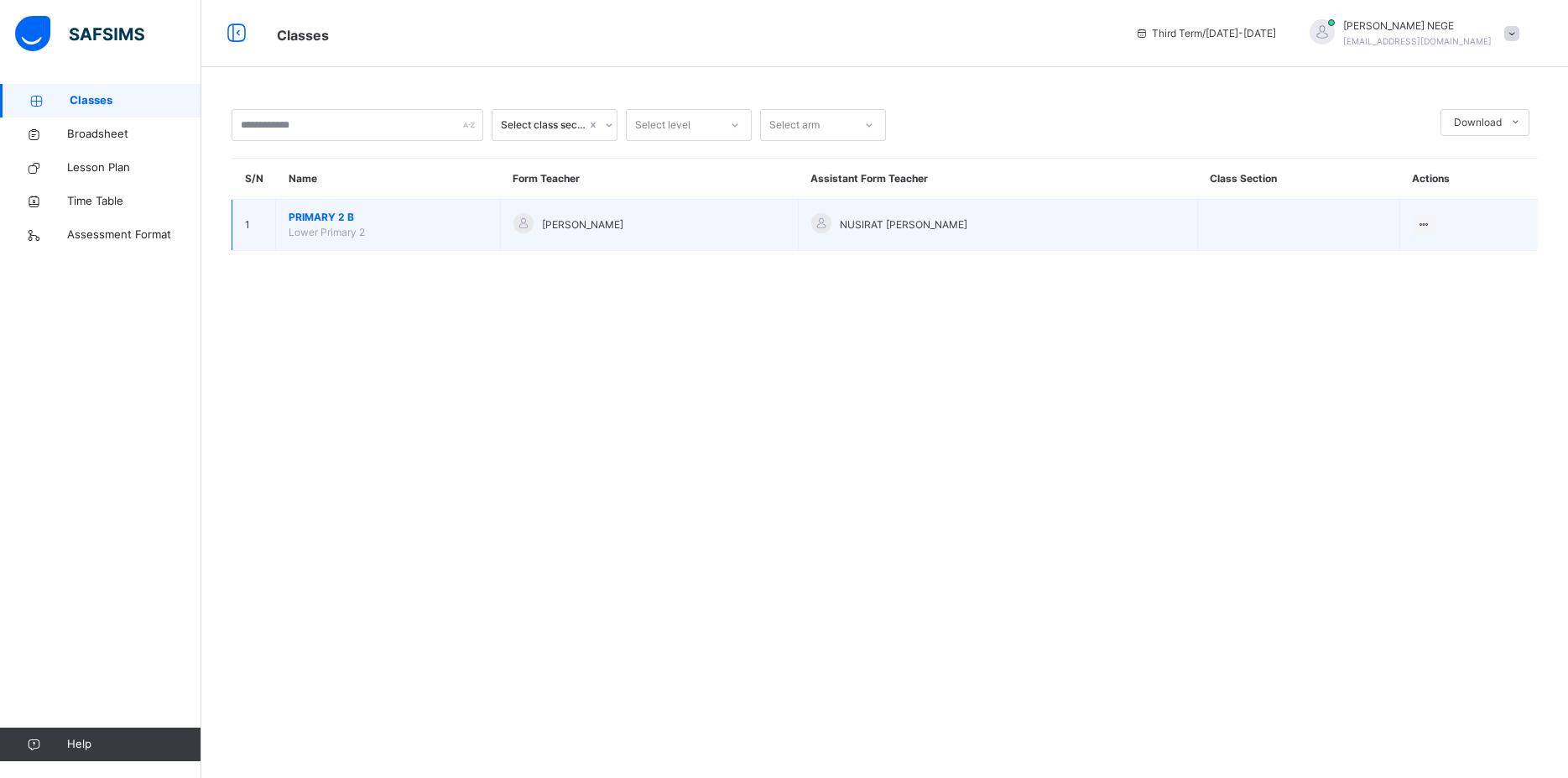 click on "PRIMARY 2   B   Lower Primary 2" at bounding box center [388, 225] 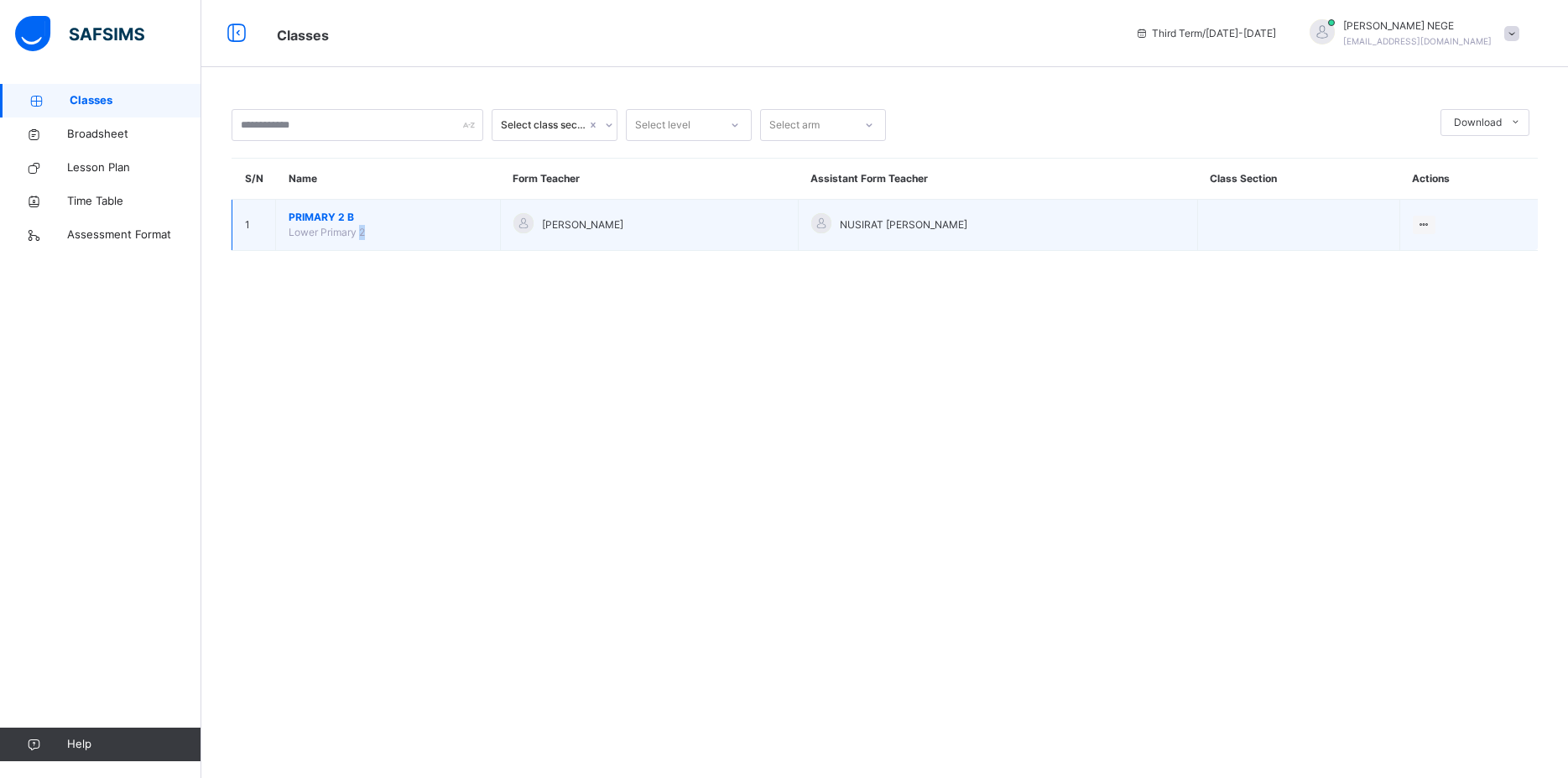click on "PRIMARY 2   B   Lower Primary 2" at bounding box center (388, 225) 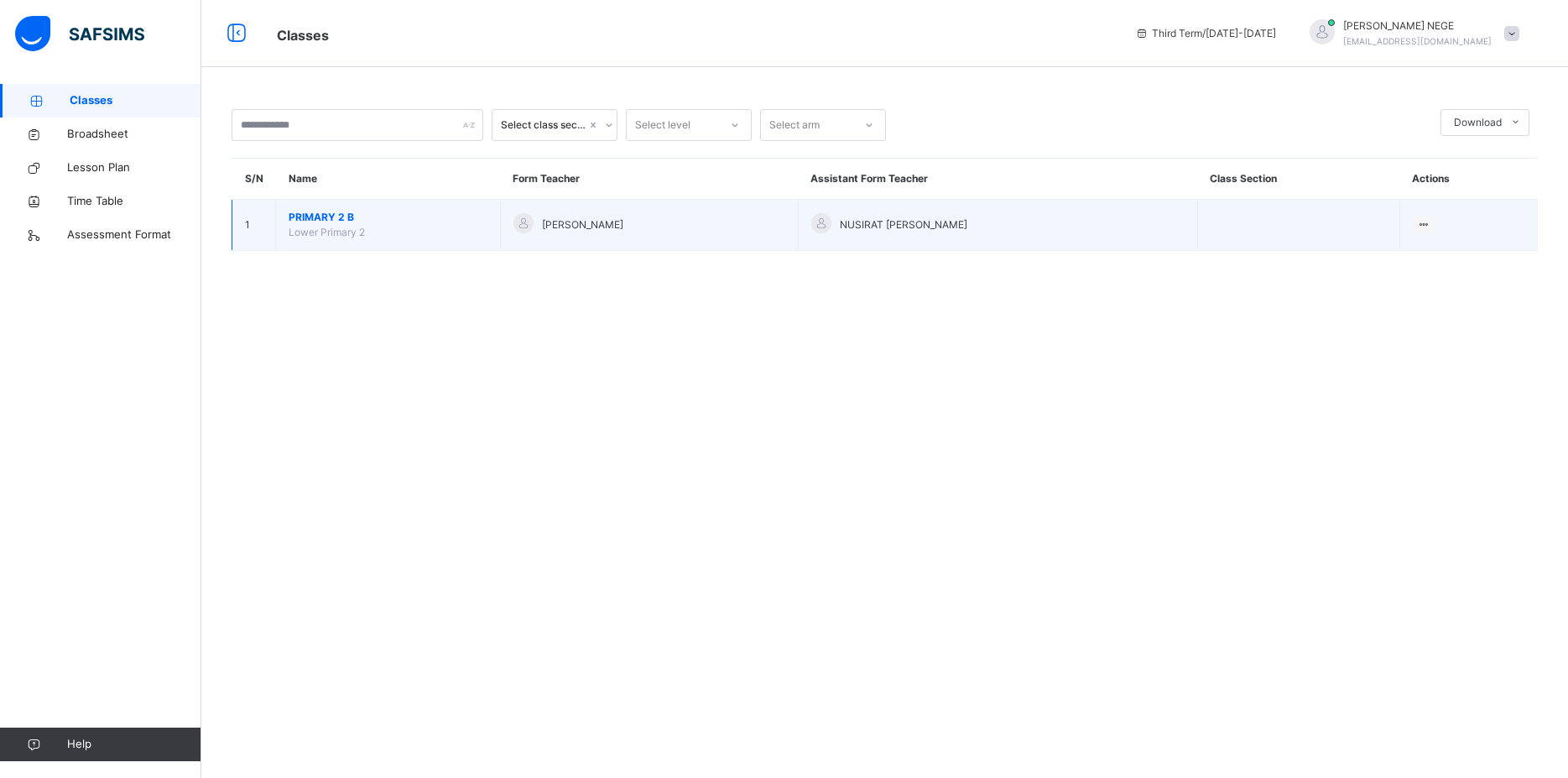 click on "PRIMARY 2   B   Lower Primary 2" at bounding box center (388, 225) 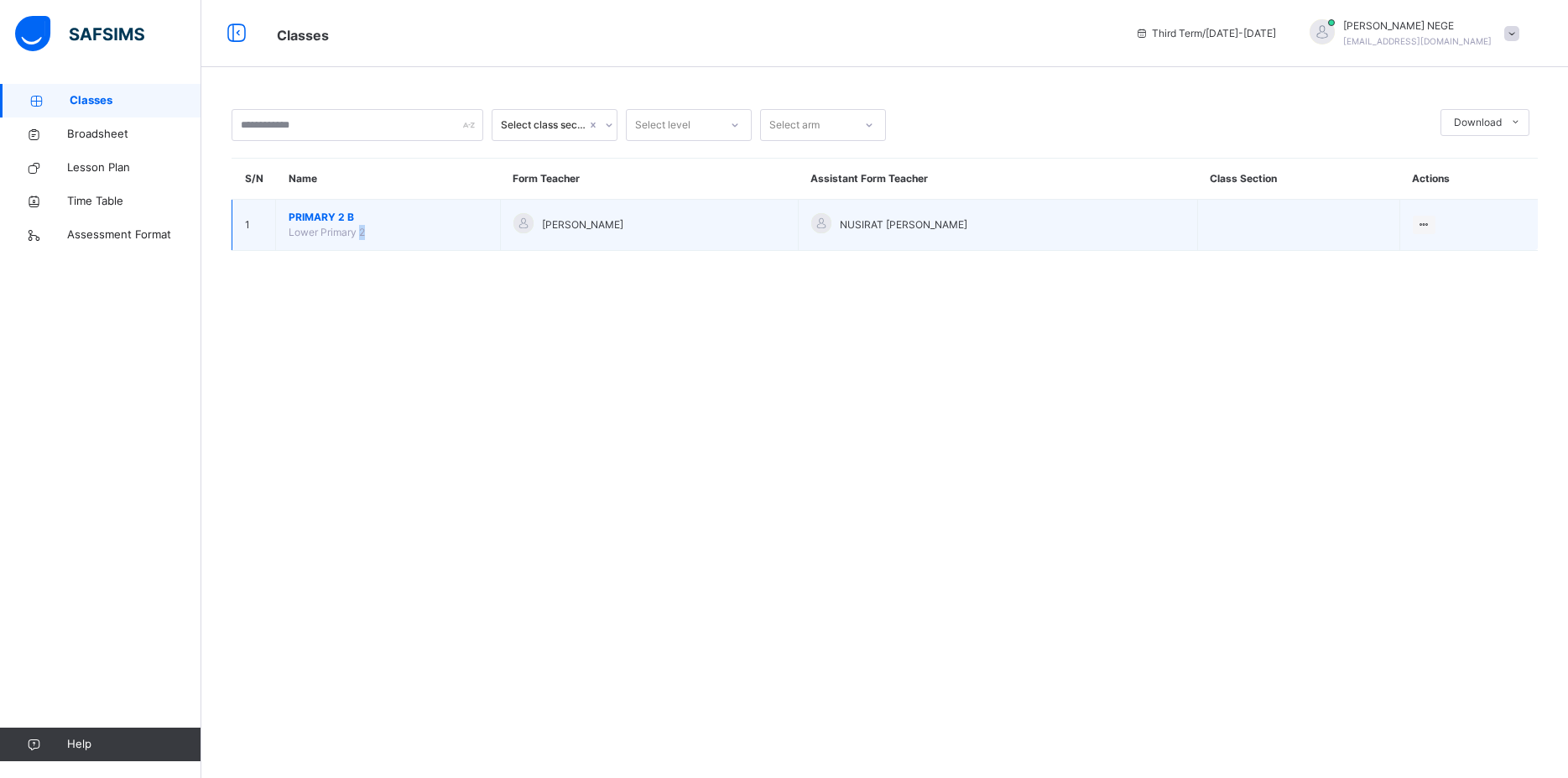 click on "PRIMARY 2   B   Lower Primary 2" at bounding box center [388, 225] 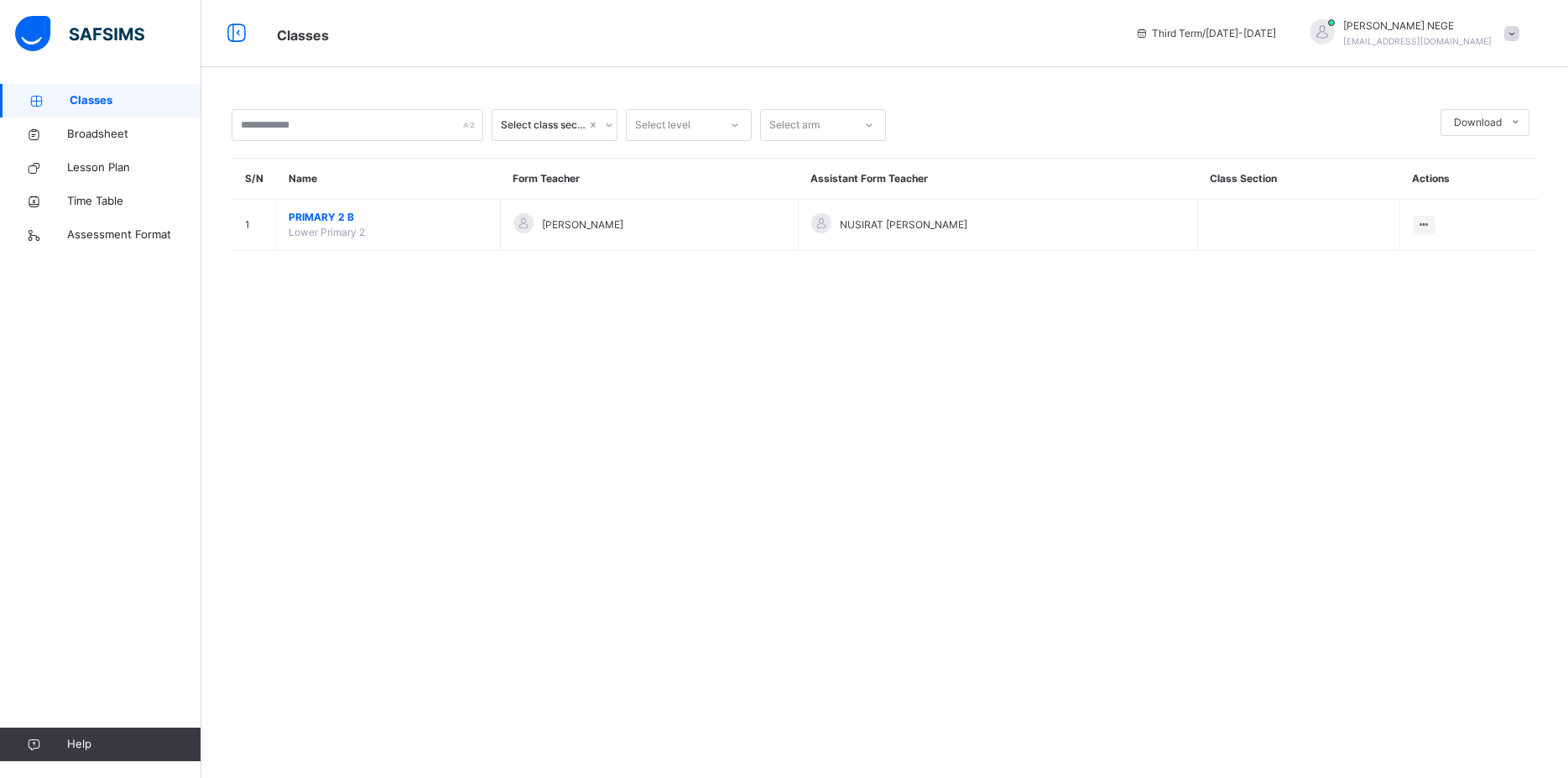 click on "Select class section Select level Select arm Download Pdf Report Excel Report S/N Name Form Teacher Assistant Form Teacher Class Section Actions 1 PRIMARY 2   B   Lower Primary 2 RITA NEGE  NUSIRAT LAWAL ADEOLA View Class × Form Teacher Select Form Teacher ZAINAB ADAMU  Select Assistant Form Teacher IBRAHIM YUSUF  Cancel Save" at bounding box center [884, 188] 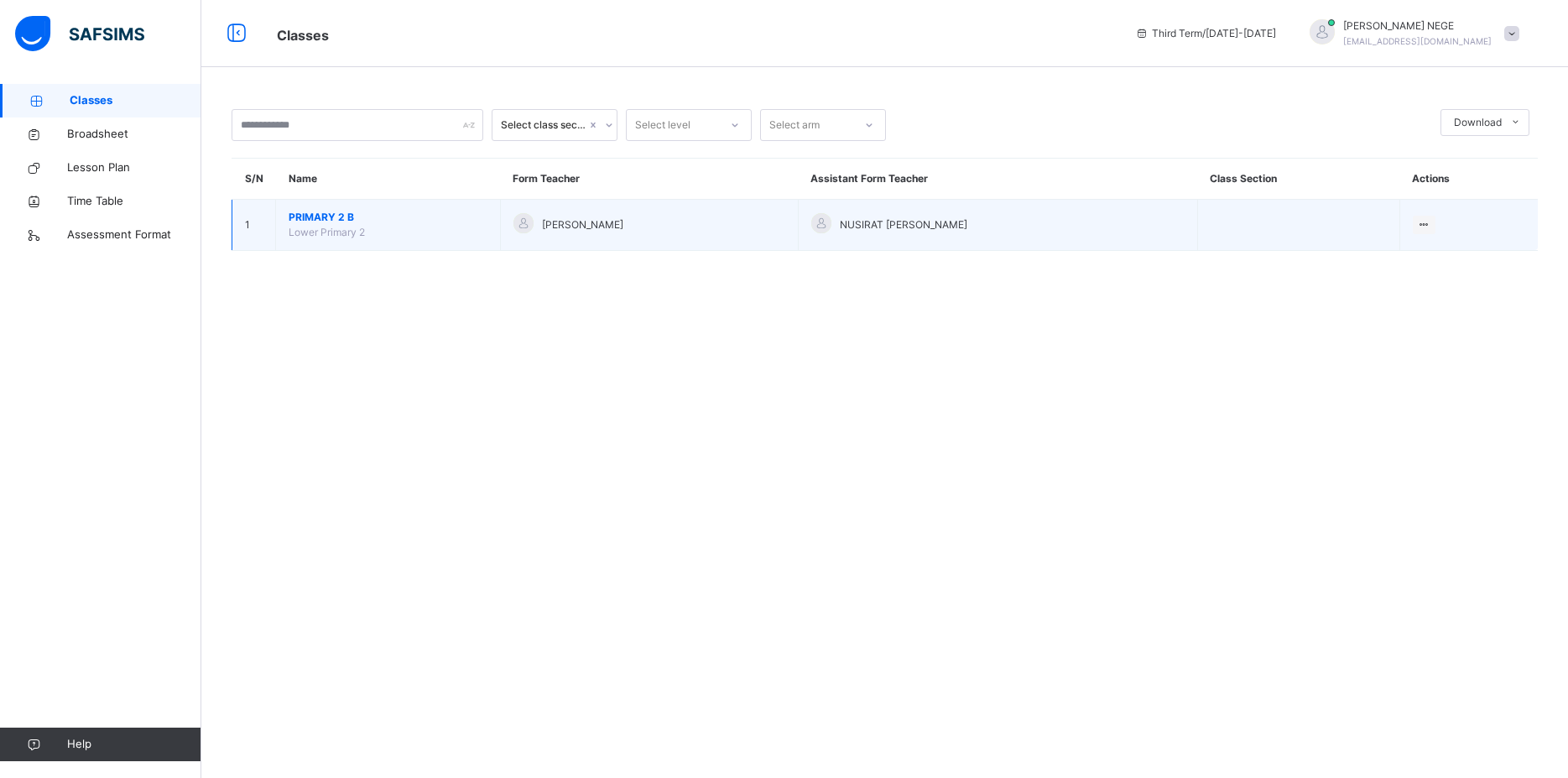click on "PRIMARY 2   B   Lower Primary 2" at bounding box center [388, 225] 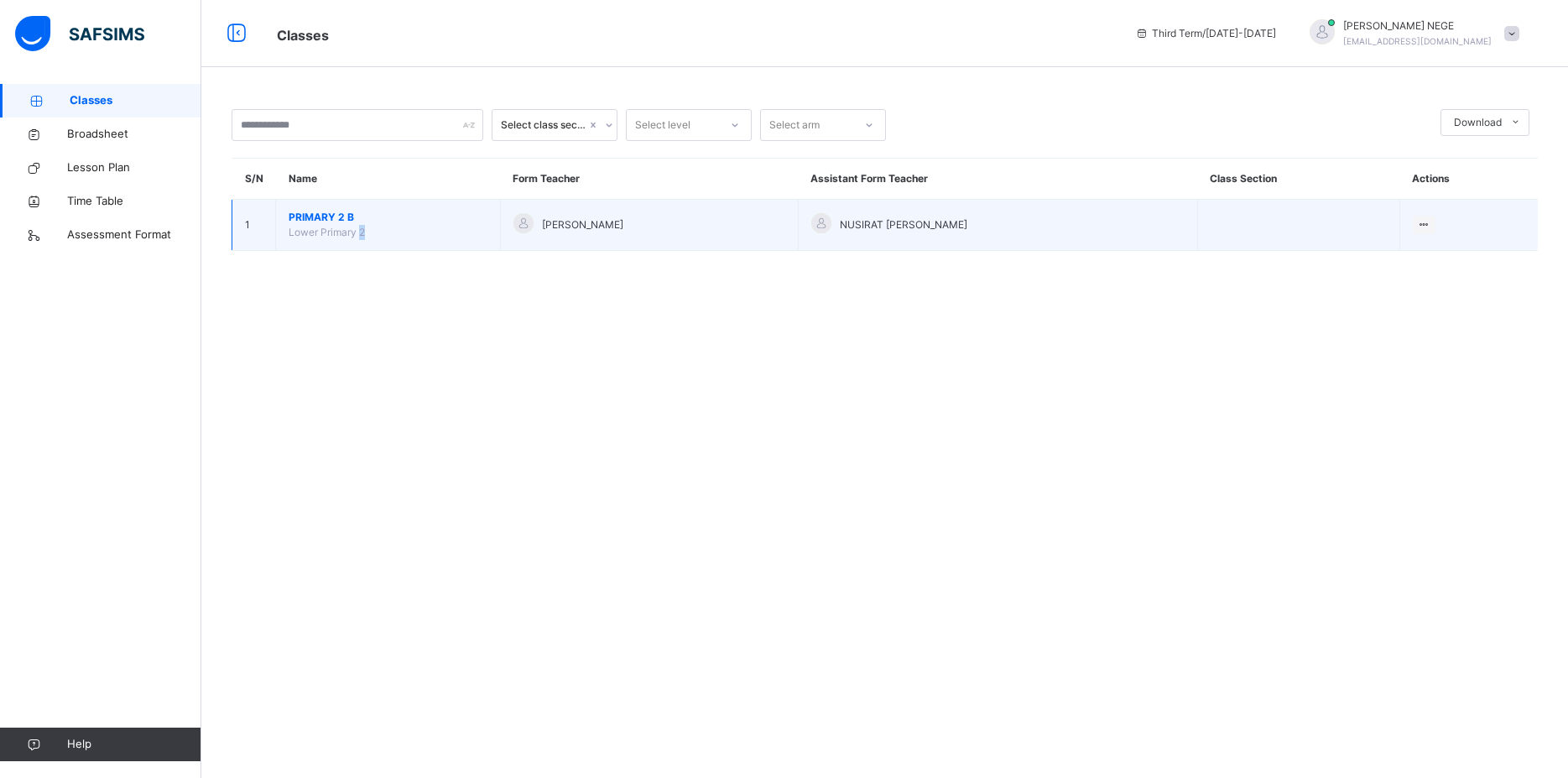 click on "PRIMARY 2   B   Lower Primary 2" at bounding box center (388, 225) 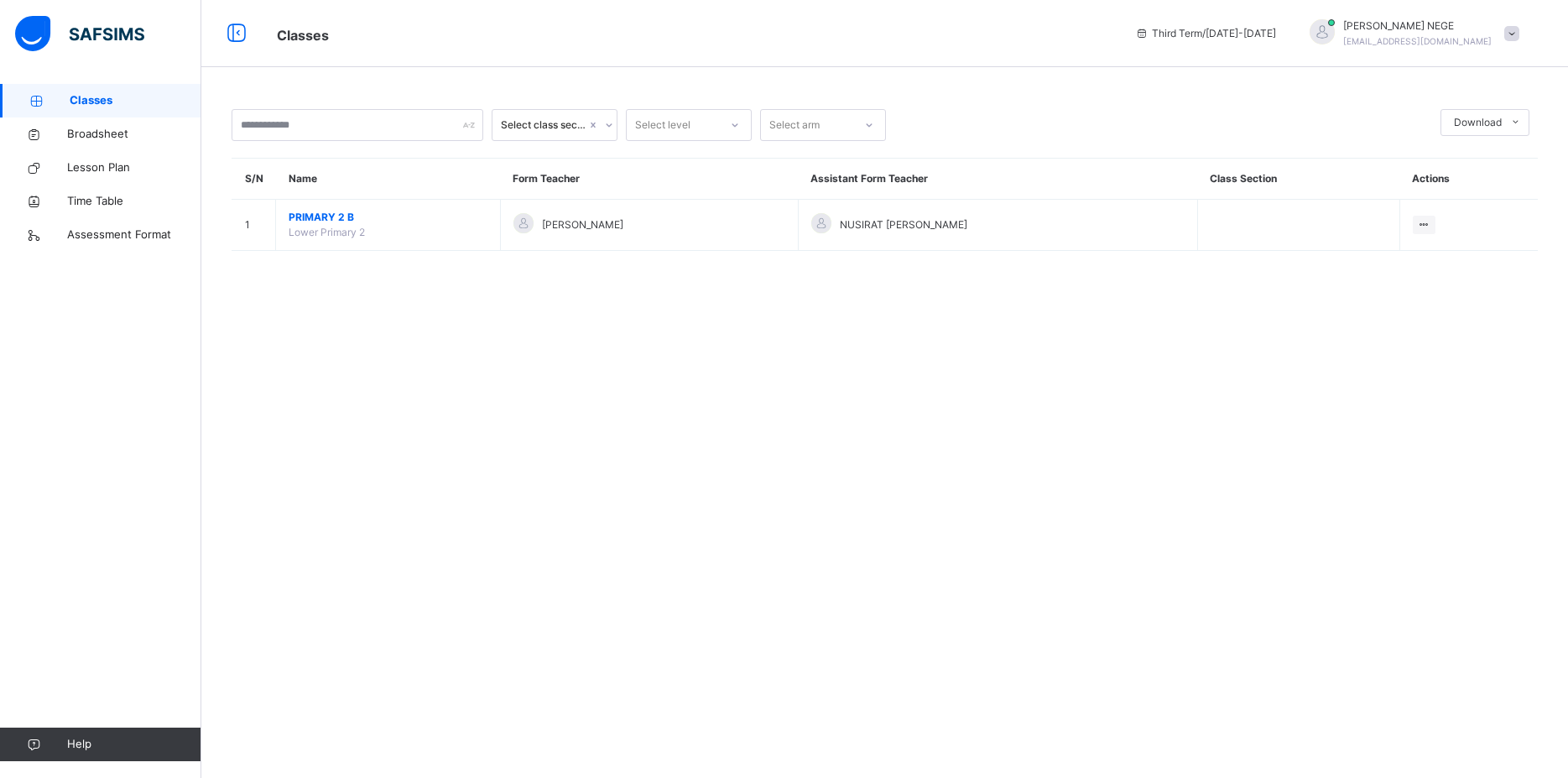 click on "Select class section Select level Select arm Download Pdf Report Excel Report S/N Name Form Teacher Assistant Form Teacher Class Section Actions 1 PRIMARY 2   B   Lower Primary 2 RITA NEGE  NUSIRAT LAWAL ADEOLA View Class × Form Teacher Select Form Teacher ZAINAB ADAMU  Select Assistant Form Teacher IBRAHIM YUSUF  Cancel Save" at bounding box center (884, 188) 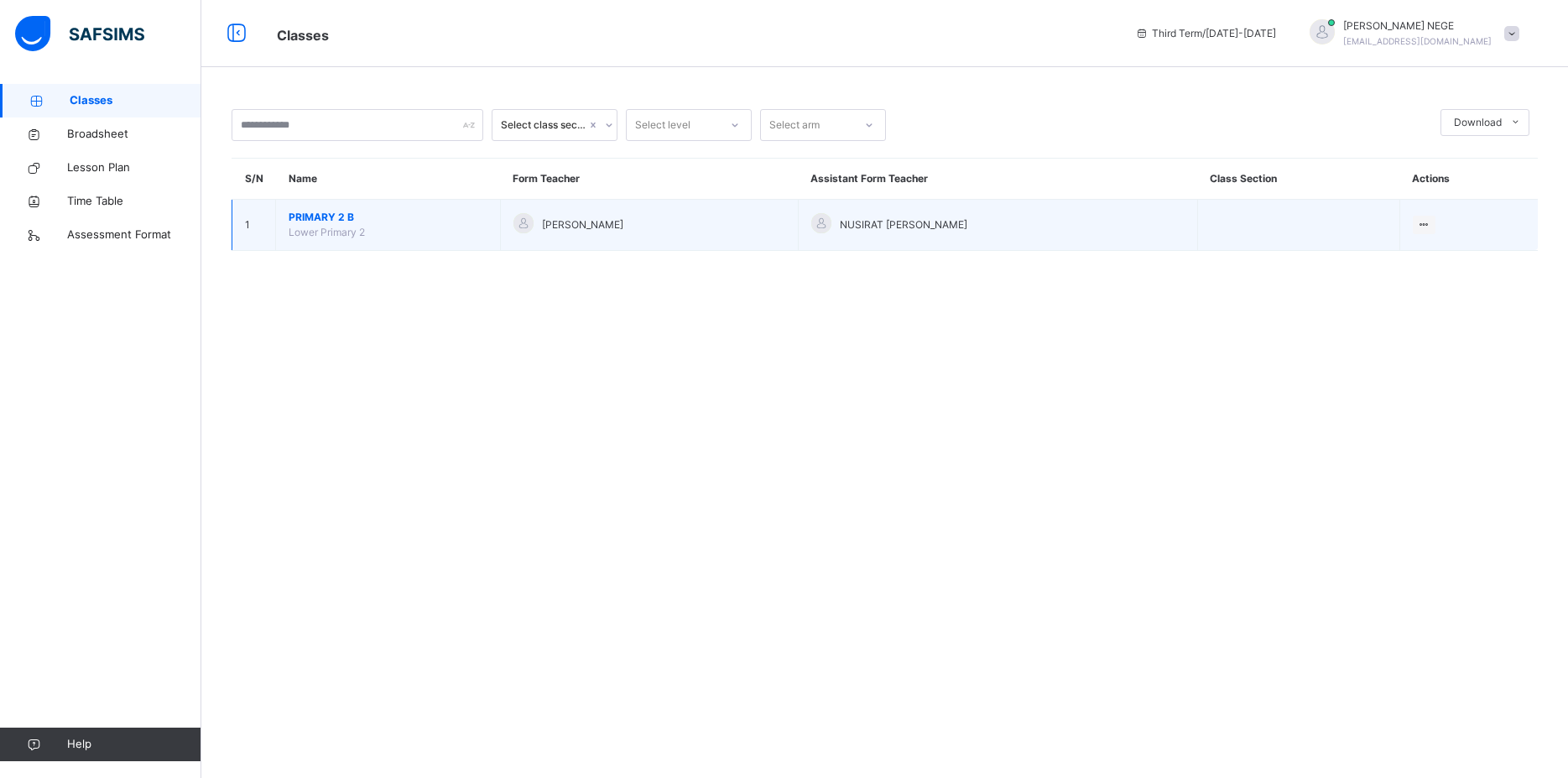 click on "PRIMARY 2   B   Lower Primary 2" at bounding box center [388, 225] 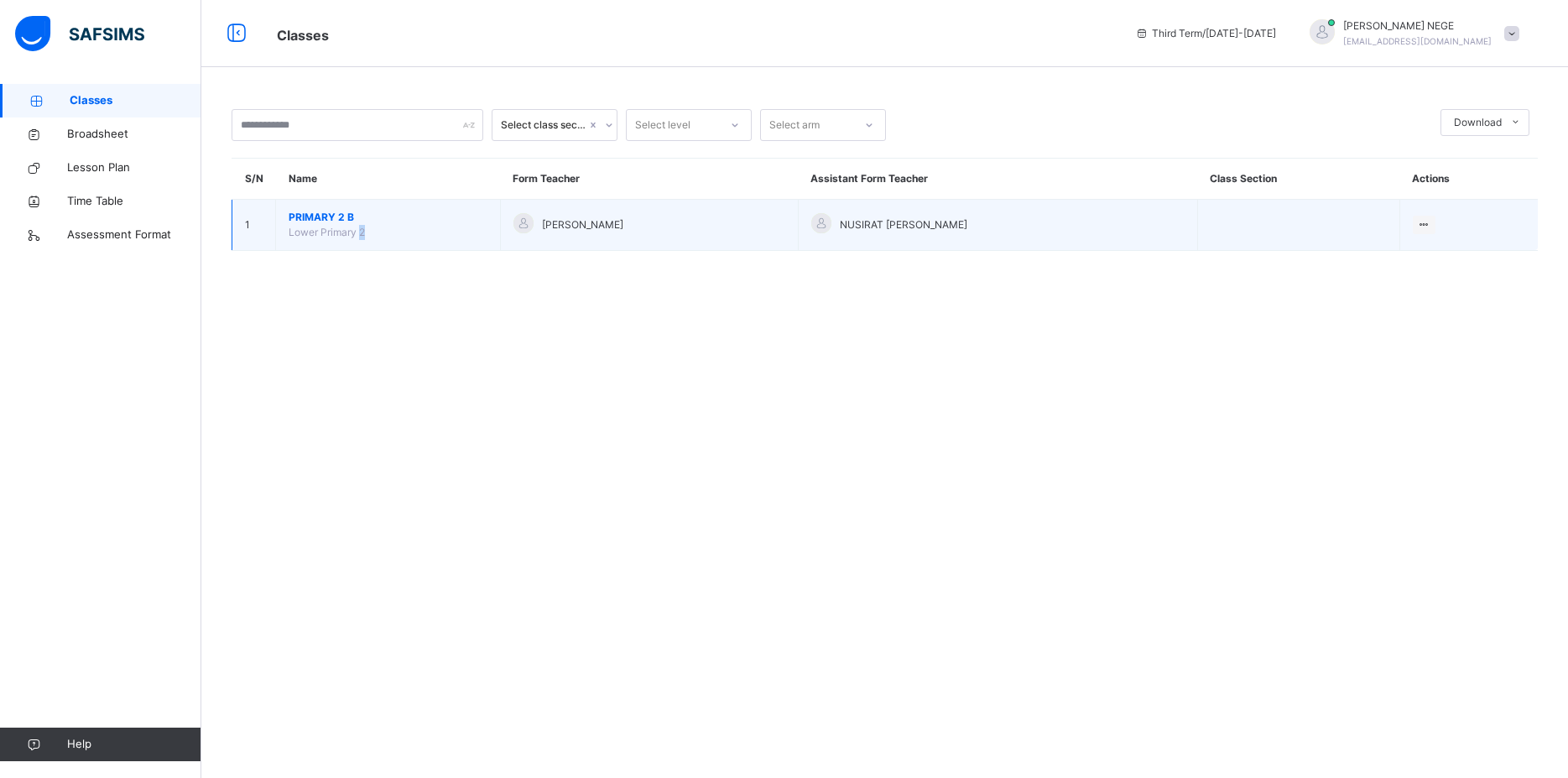 click on "PRIMARY 2   B   Lower Primary 2" at bounding box center [388, 225] 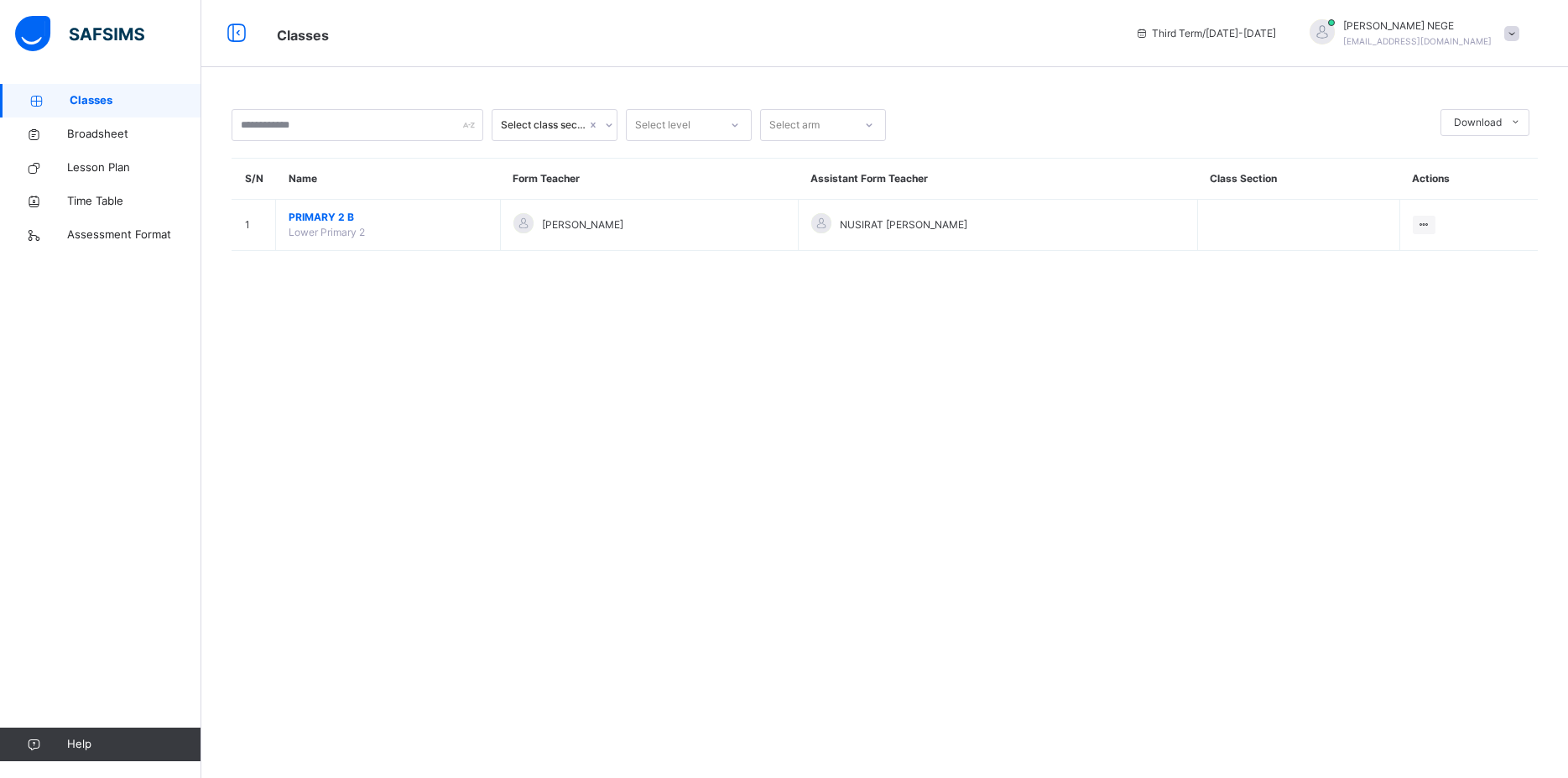 click on "Select class section Select level Select arm Download Pdf Report Excel Report S/N Name Form Teacher Assistant Form Teacher Class Section Actions 1 PRIMARY 2   B   Lower Primary 2 RITA NEGE  NUSIRAT LAWAL ADEOLA View Class × Form Teacher Select Form Teacher ZAINAB ADAMU  Select Assistant Form Teacher IBRAHIM YUSUF  Cancel Save" at bounding box center [884, 188] 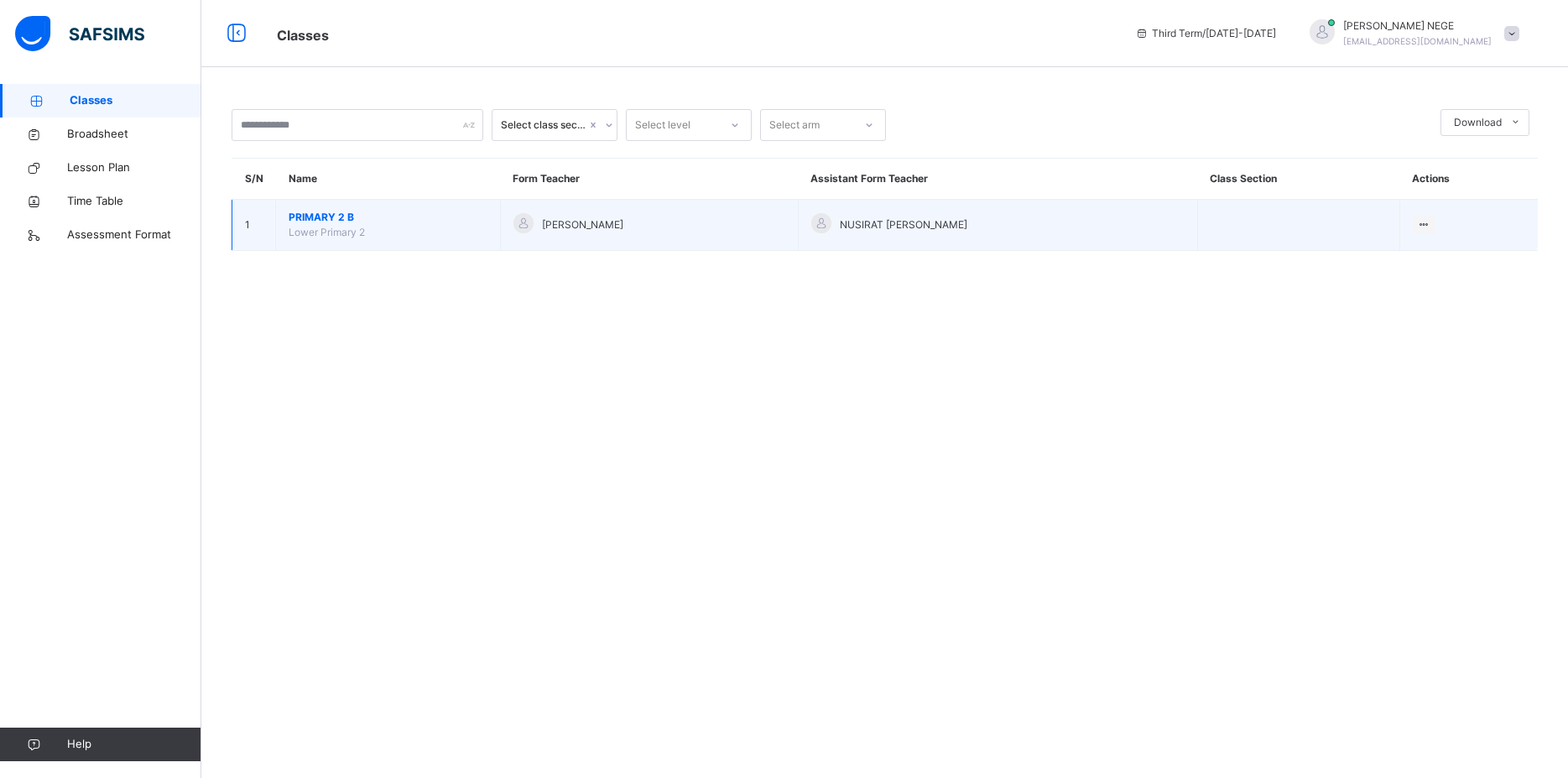 click on "PRIMARY 2   B   Lower Primary 2" at bounding box center (388, 225) 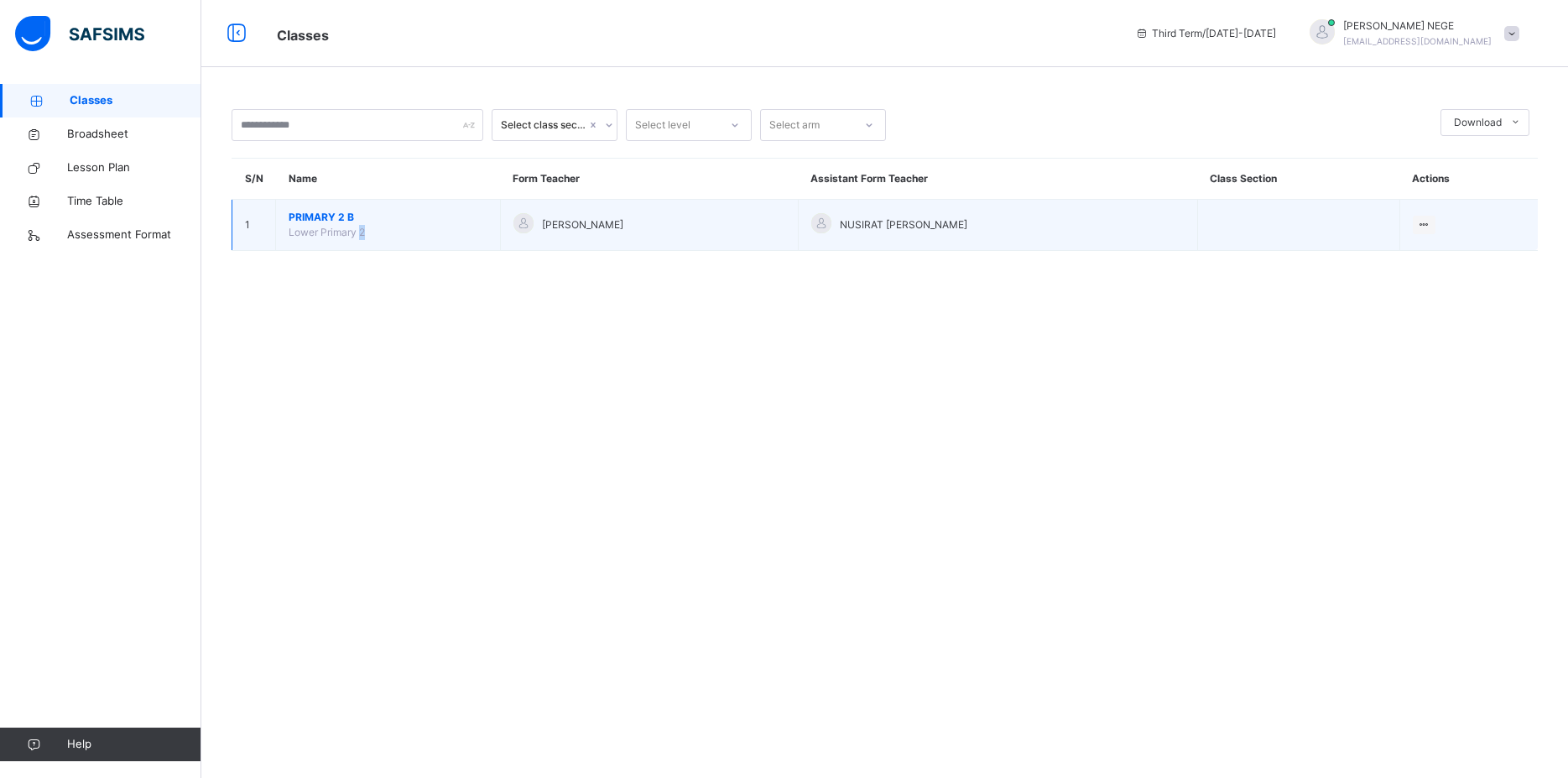 click on "PRIMARY 2   B   Lower Primary 2" at bounding box center (388, 225) 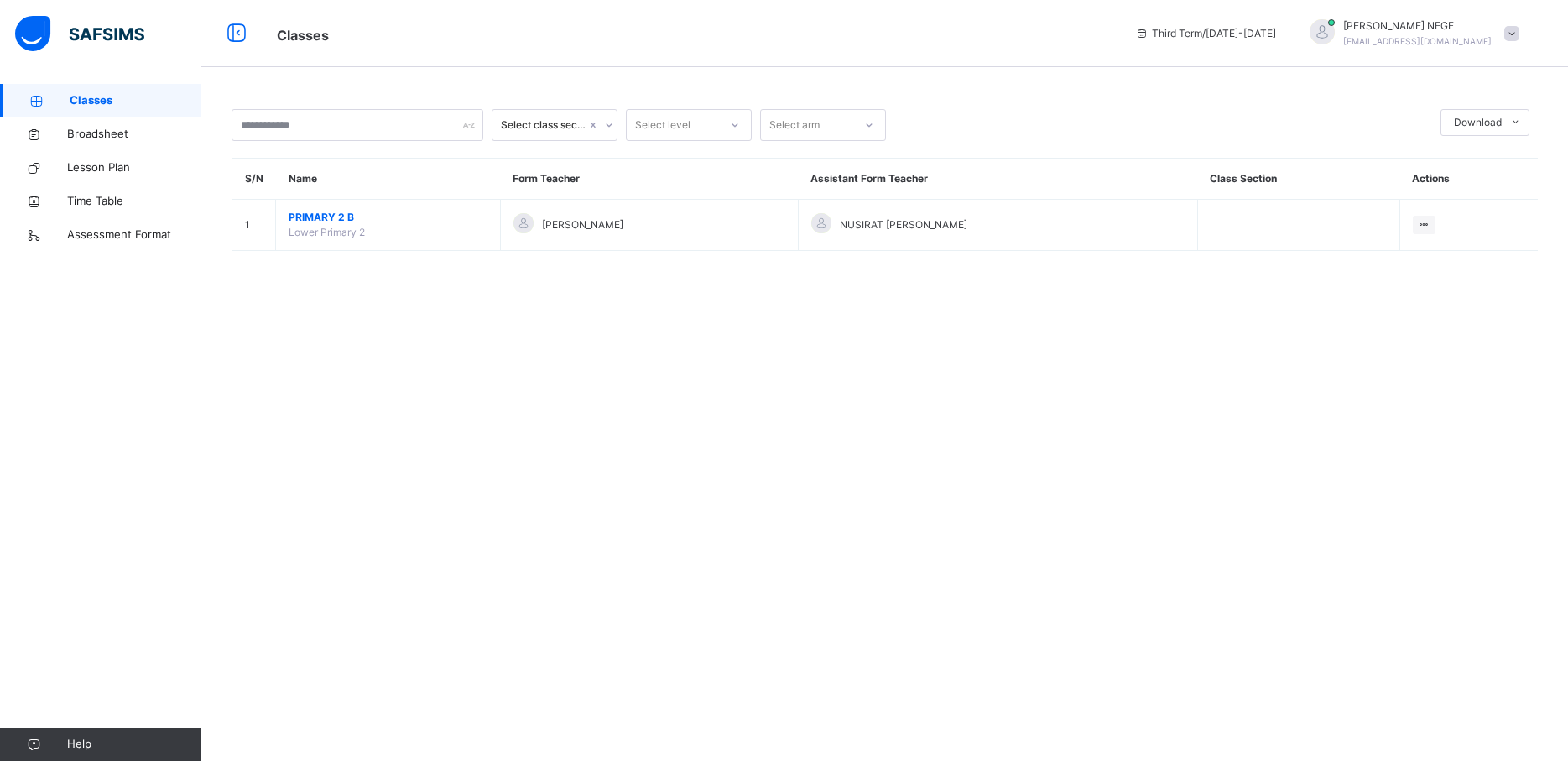 click on "Select class section Select level Select arm Download Pdf Report Excel Report S/N Name Form Teacher Assistant Form Teacher Class Section Actions 1 PRIMARY 2   B   Lower Primary 2 RITA NEGE  NUSIRAT LAWAL ADEOLA View Class × Form Teacher Select Form Teacher ZAINAB ADAMU  Select Assistant Form Teacher IBRAHIM YUSUF  Cancel Save ESTEEM LEARNING CENTRE NURUL-ISLAM (IBRAHIM MEMORIAL) Plot 7, Safi Str., Zone 4, Wuse, Abuja,  , Phone:   +2348055418626 List of Classes 16th Jul 2025, 10:55:19 am Total no. of classes:  22 Term:  Third Term Session:  2024-2025 S/N Class name Class Arms Form Teacher Supervisor Subject Teachers 1 PLAY CLASS (BM) PLAY CLASS BAYTUL MARIFAH A AISHAT IBRAHIM  No supervisor No class teachers 2 RECEPTION RECEPTION A SUKURAT ALAMU OMOLOLA No supervisor No class teachers 3 RECEPTION RECEPTION B MARIAM IBRAHIM MAIRO No supervisor No class teachers 4 Reception (BM) Reception Baytul Marifah A HAJARA ZUBAIR MUAZ No supervisor No class teachers 5 NURSERY1 NURSERY 1 A RAMAT MAHA  No supervisor 6 B 7 C" at bounding box center [884, 389] 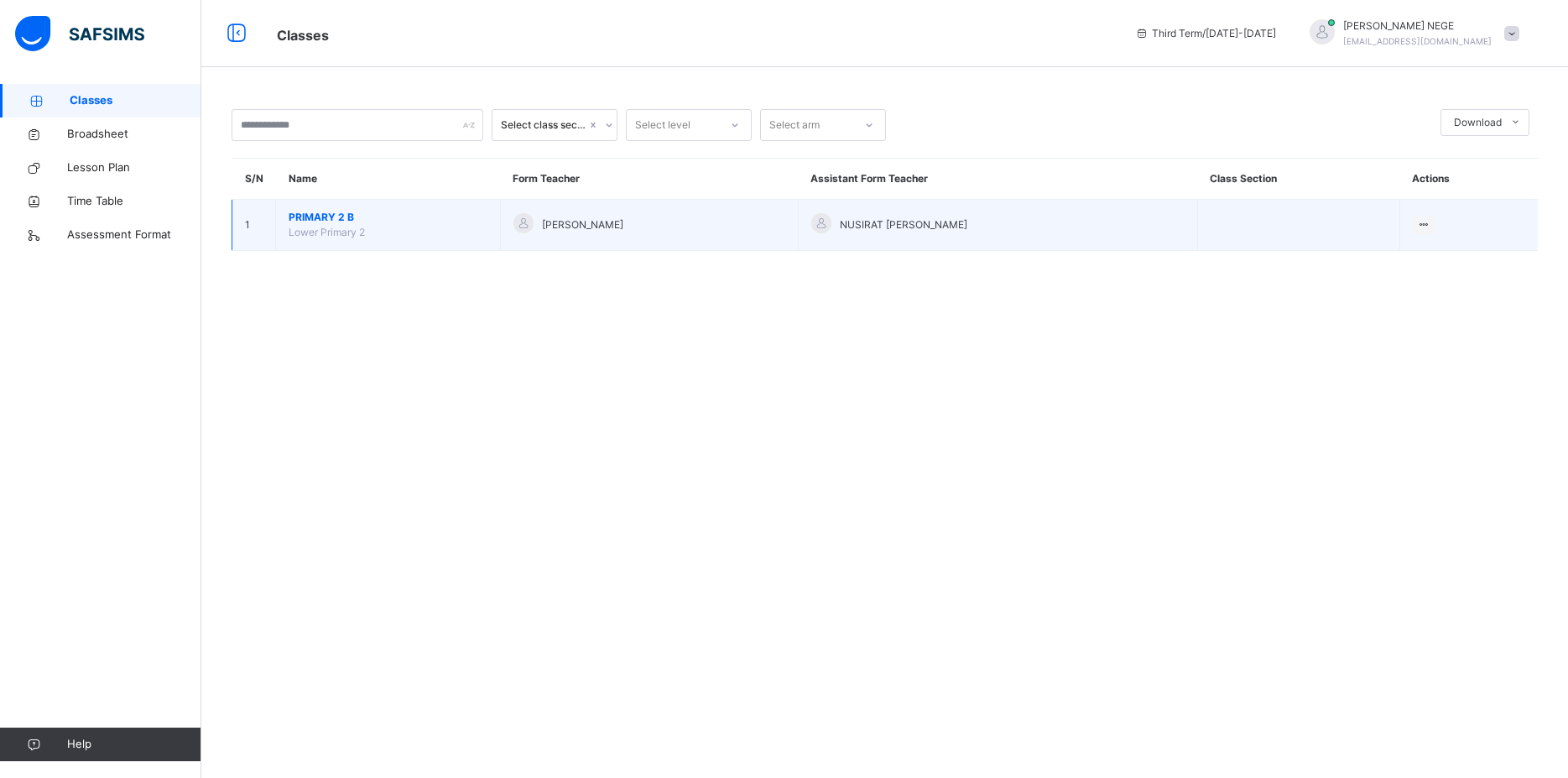 click on "PRIMARY 2   B   Lower Primary 2" at bounding box center (388, 225) 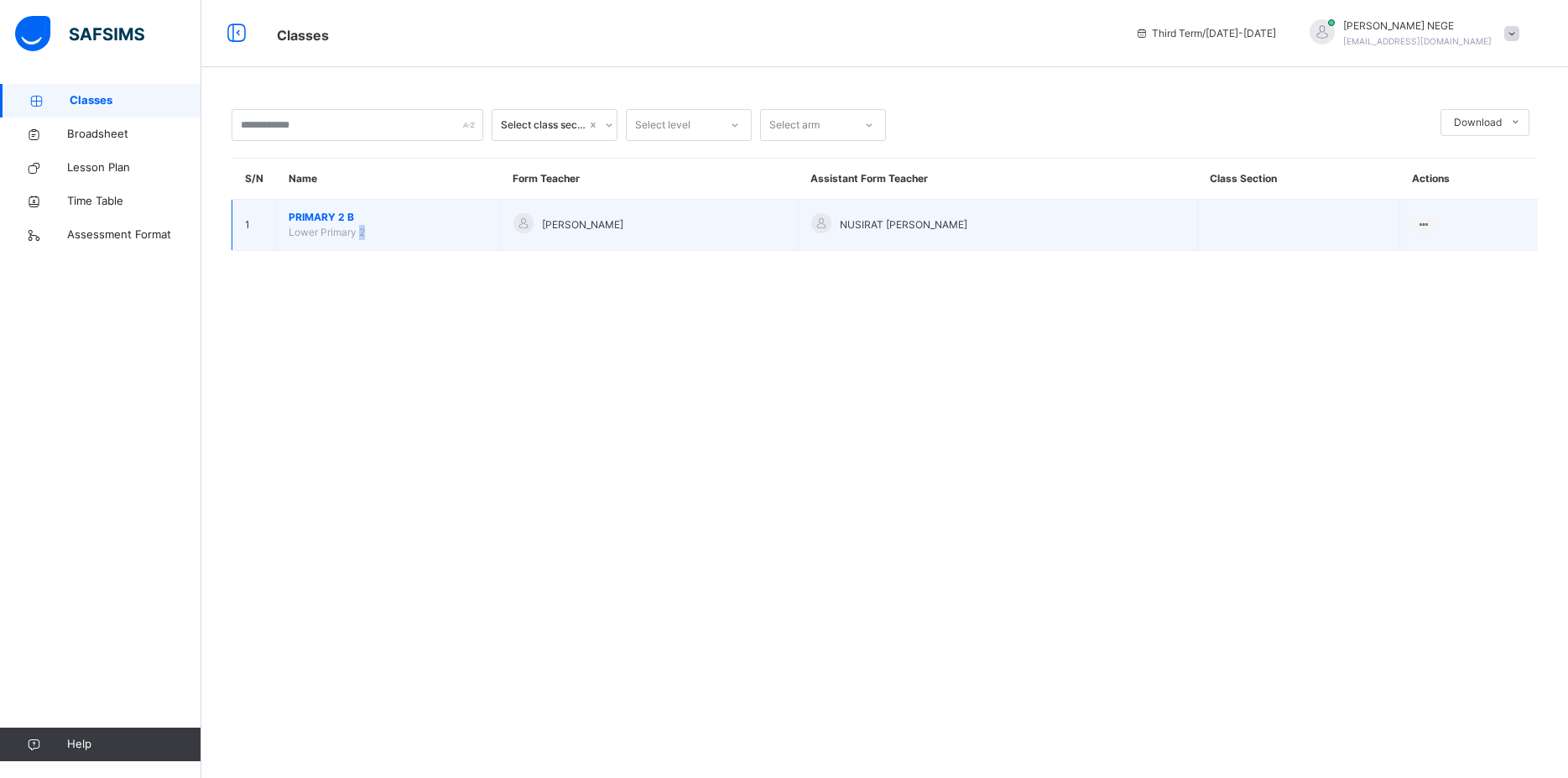 click on "PRIMARY 2   B   Lower Primary 2" at bounding box center [388, 225] 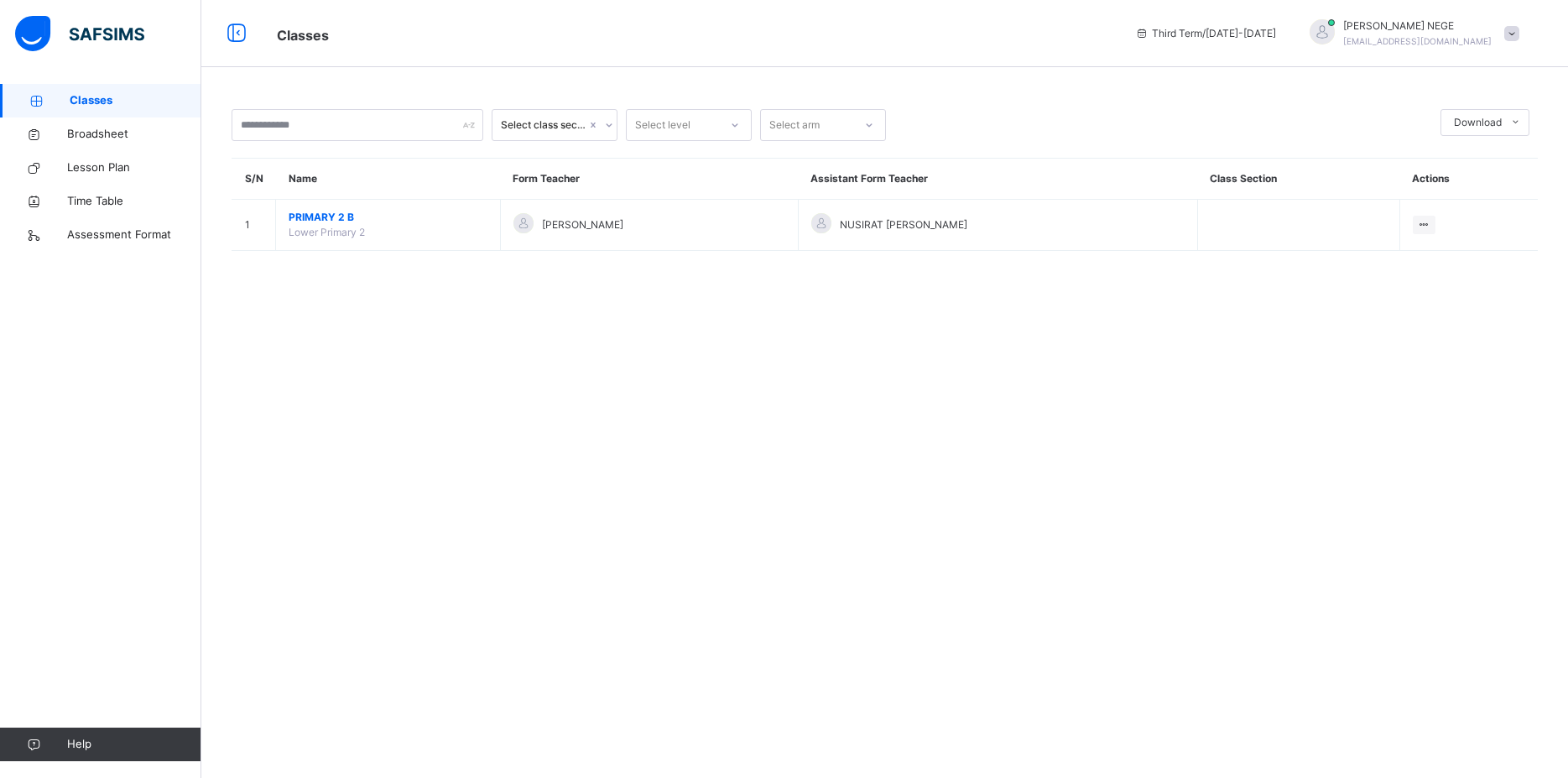 click on "Select class section Select level Select arm Download Pdf Report Excel Report S/N Name Form Teacher Assistant Form Teacher Class Section Actions 1 PRIMARY 2   B   Lower Primary 2 RITA NEGE  NUSIRAT LAWAL ADEOLA View Class × Form Teacher Select Form Teacher ZAINAB ADAMU  Select Assistant Form Teacher IBRAHIM YUSUF  Cancel Save" at bounding box center (884, 188) 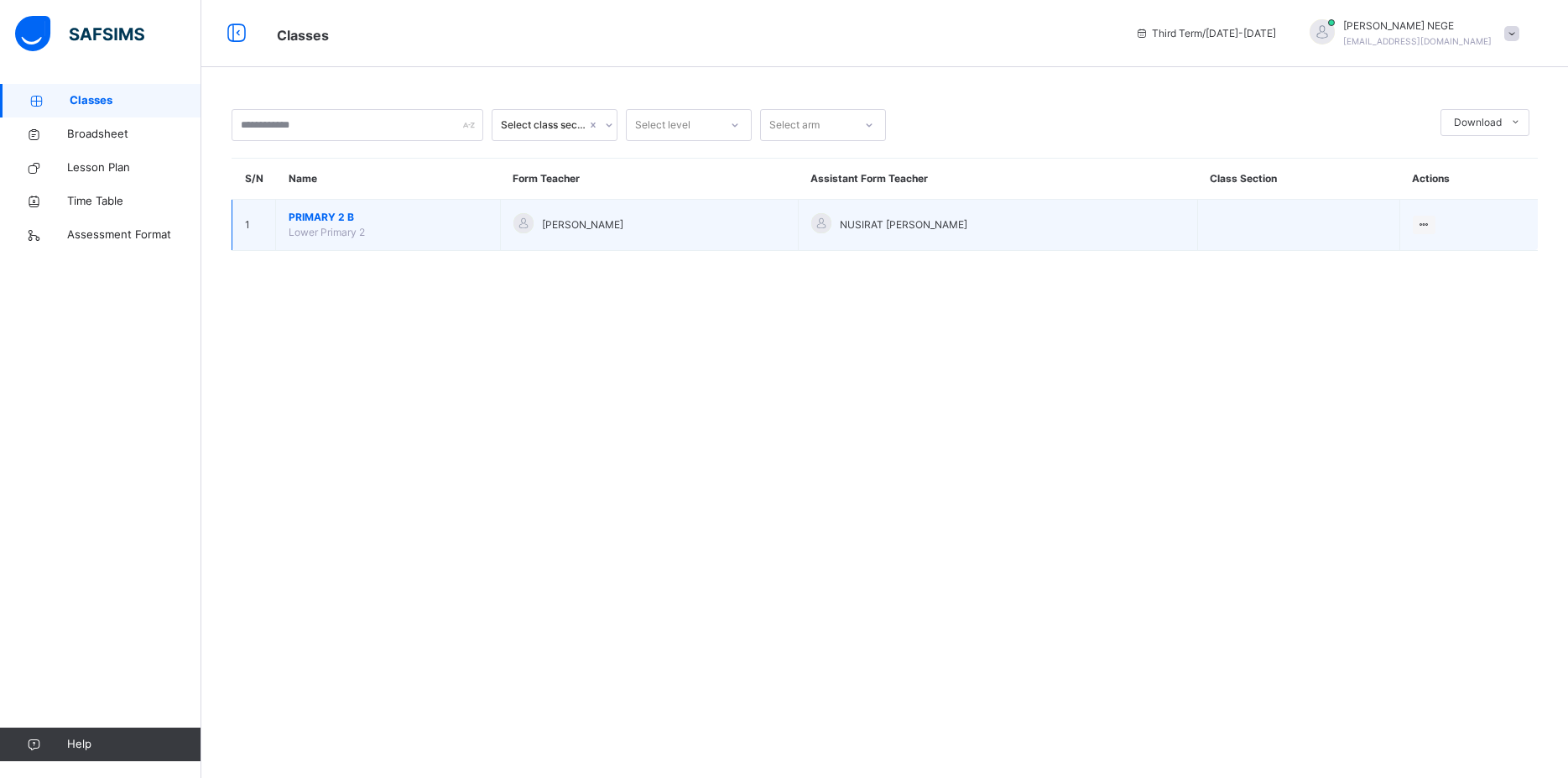click on "PRIMARY 2   B   Lower Primary 2" at bounding box center (388, 225) 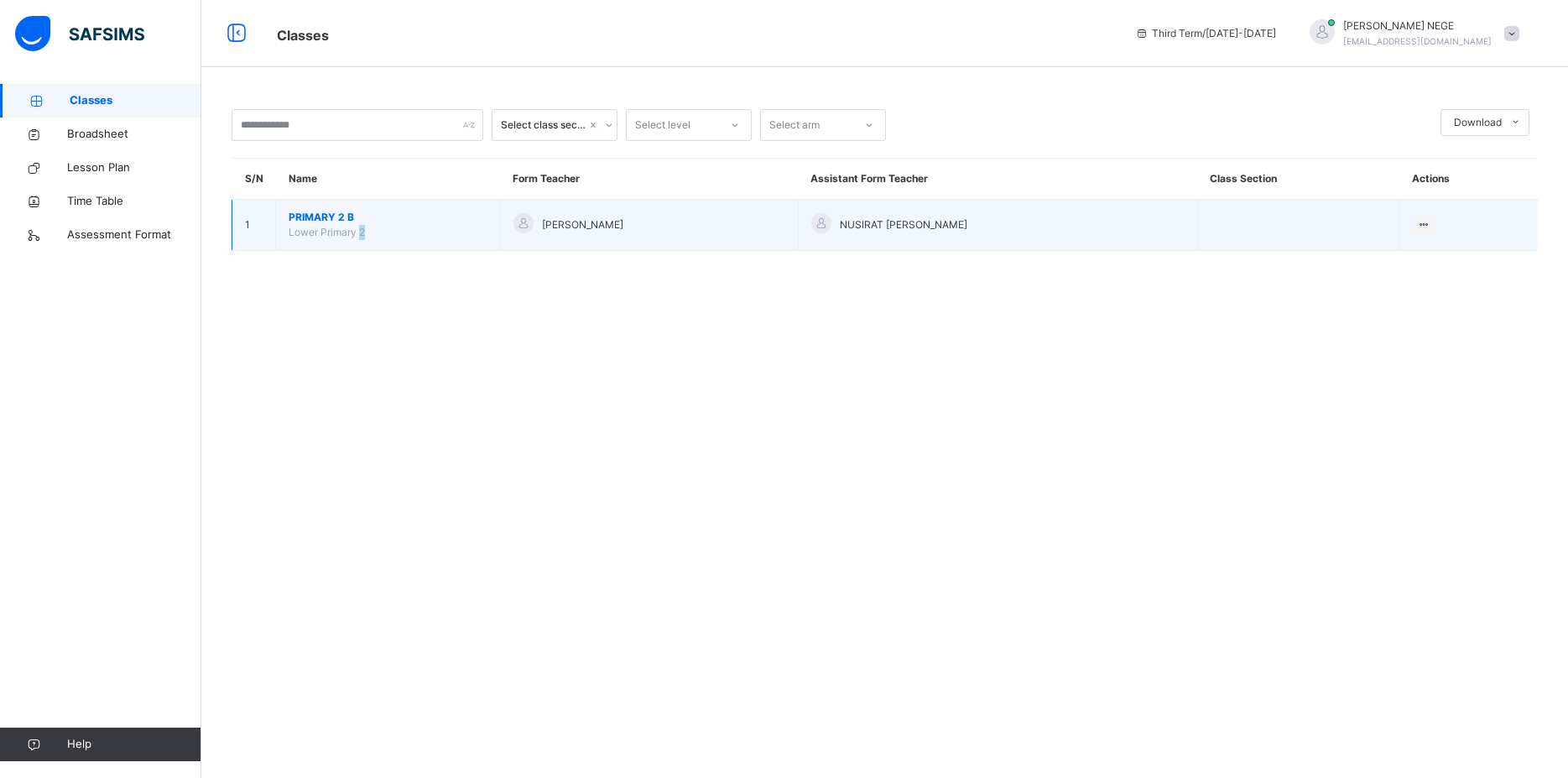 click on "PRIMARY 2   B   Lower Primary 2" at bounding box center (388, 225) 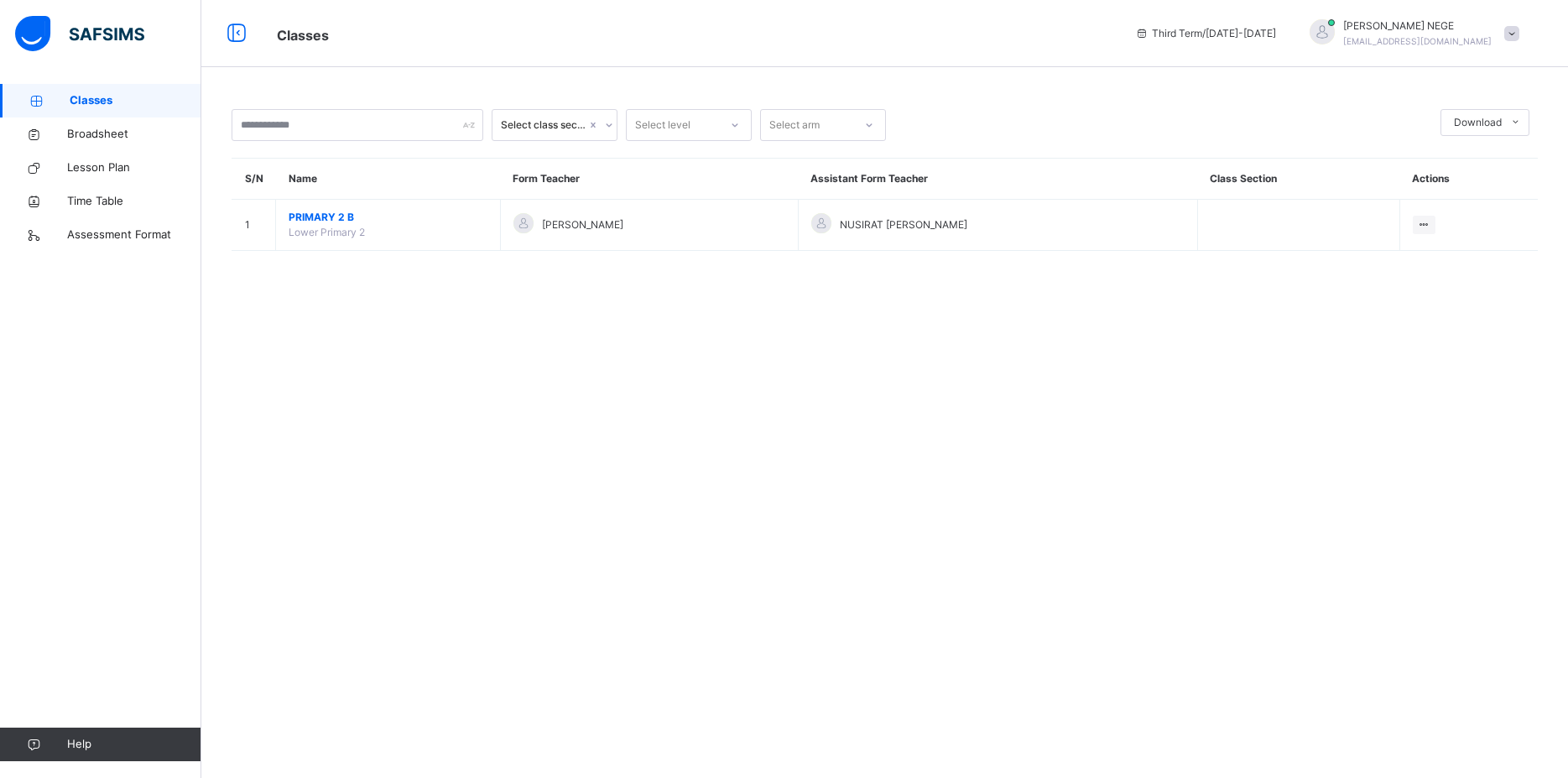 click on "Select class section Select level Select arm Download Pdf Report Excel Report S/N Name Form Teacher Assistant Form Teacher Class Section Actions 1 PRIMARY 2   B   Lower Primary 2 RITA NEGE  NUSIRAT LAWAL ADEOLA View Class × Form Teacher Select Form Teacher ZAINAB ADAMU  Select Assistant Form Teacher IBRAHIM YUSUF  Cancel Save ESTEEM LEARNING CENTRE NURUL-ISLAM (IBRAHIM MEMORIAL) Plot 7, Safi Str., Zone 4, Wuse, Abuja,  , Phone:   +2348055418626 List of Classes 16th Jul 2025, 10:55:19 am Total no. of classes:  22 Term:  Third Term Session:  2024-2025 S/N Class name Class Arms Form Teacher Supervisor Subject Teachers 1 PLAY CLASS (BM) PLAY CLASS BAYTUL MARIFAH A AISHAT IBRAHIM  No supervisor No class teachers 2 RECEPTION RECEPTION A SUKURAT ALAMU OMOLOLA No supervisor No class teachers 3 RECEPTION RECEPTION B MARIAM IBRAHIM MAIRO No supervisor No class teachers 4 Reception (BM) Reception Baytul Marifah A HAJARA ZUBAIR MUAZ No supervisor No class teachers 5 NURSERY1 NURSERY 1 A RAMAT MAHA  No supervisor 6 B 7 C" at bounding box center (884, 389) 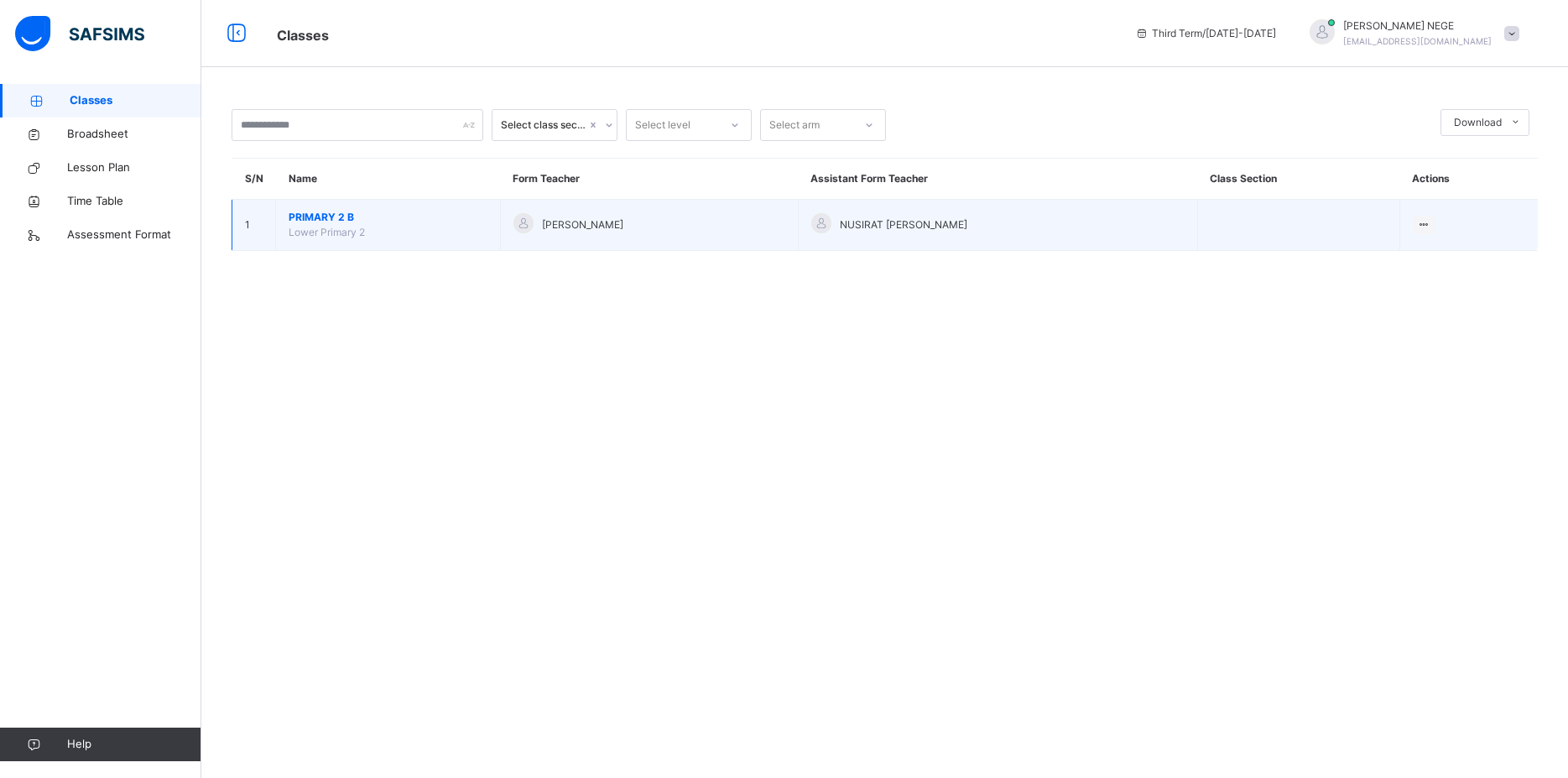 click on "PRIMARY 2   B   Lower Primary 2" at bounding box center [388, 225] 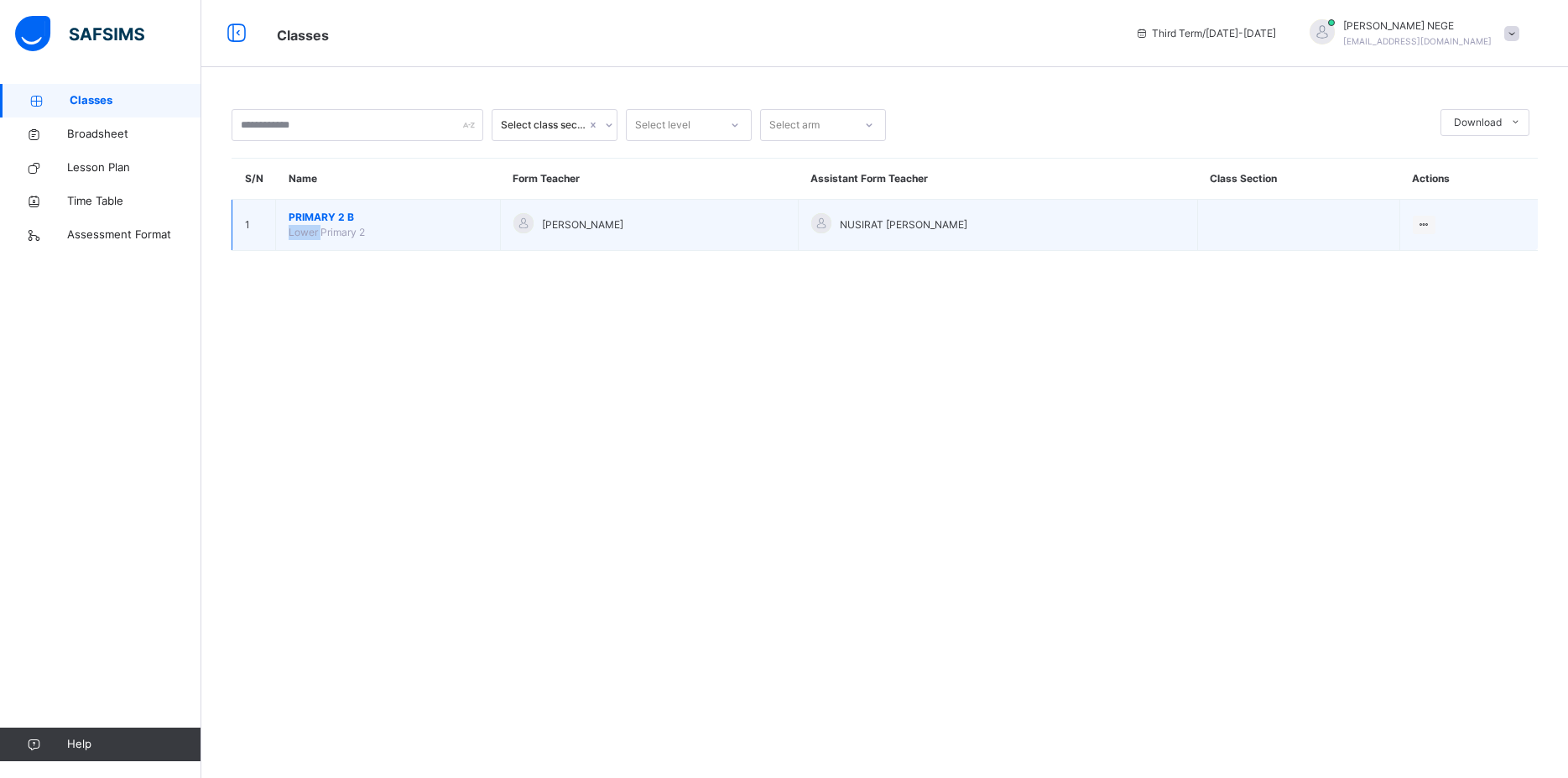 click on "PRIMARY 2   B   Lower Primary 2" at bounding box center (388, 225) 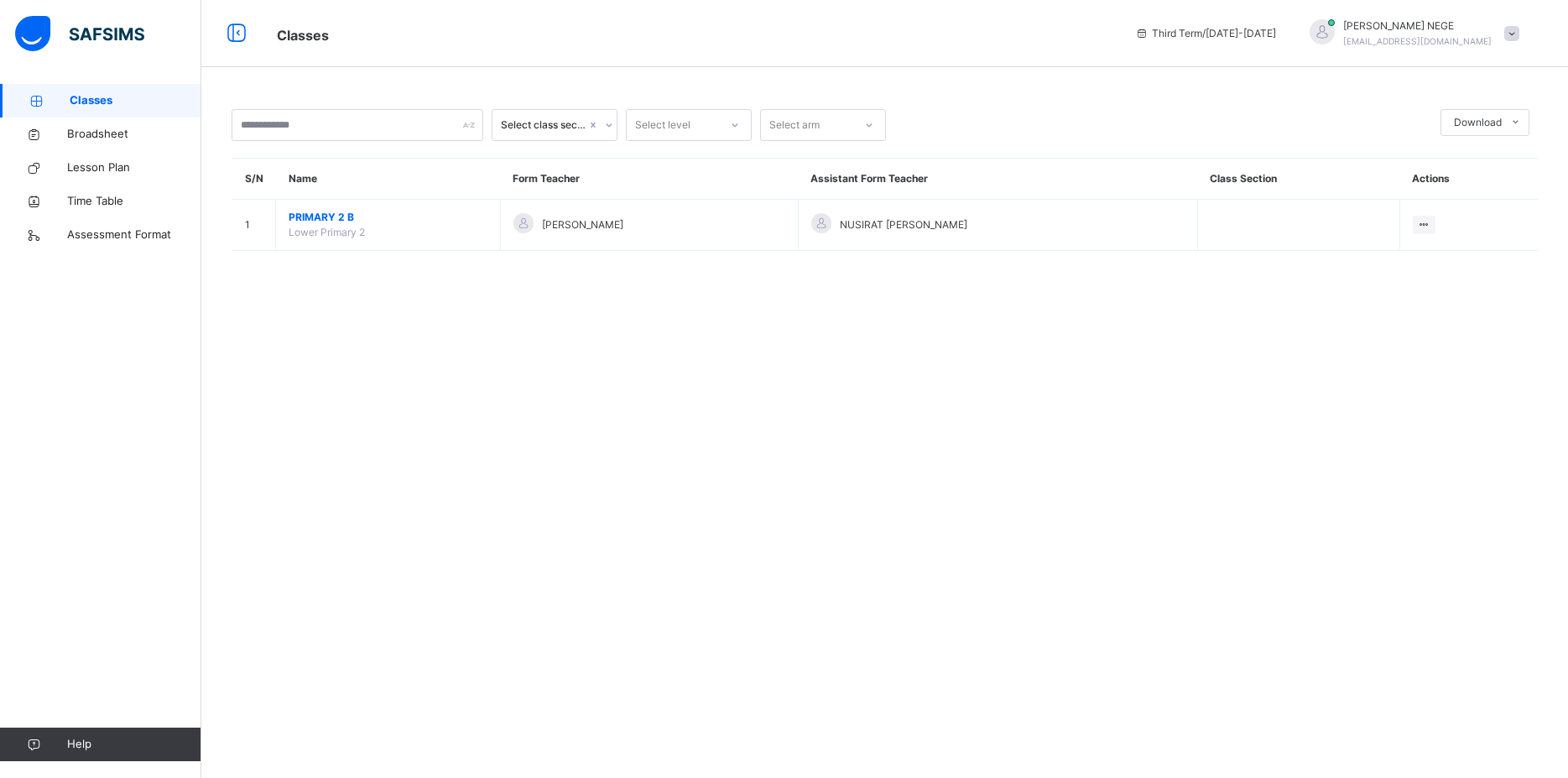 click on "Select class section Select level Select arm Download Pdf Report Excel Report S/N Name Form Teacher Assistant Form Teacher Class Section Actions 1 PRIMARY 2   B   Lower Primary 2 RITA NEGE  NUSIRAT LAWAL ADEOLA View Class × Form Teacher Select Form Teacher ZAINAB ADAMU  Select Assistant Form Teacher IBRAHIM YUSUF  Cancel Save" at bounding box center (884, 188) 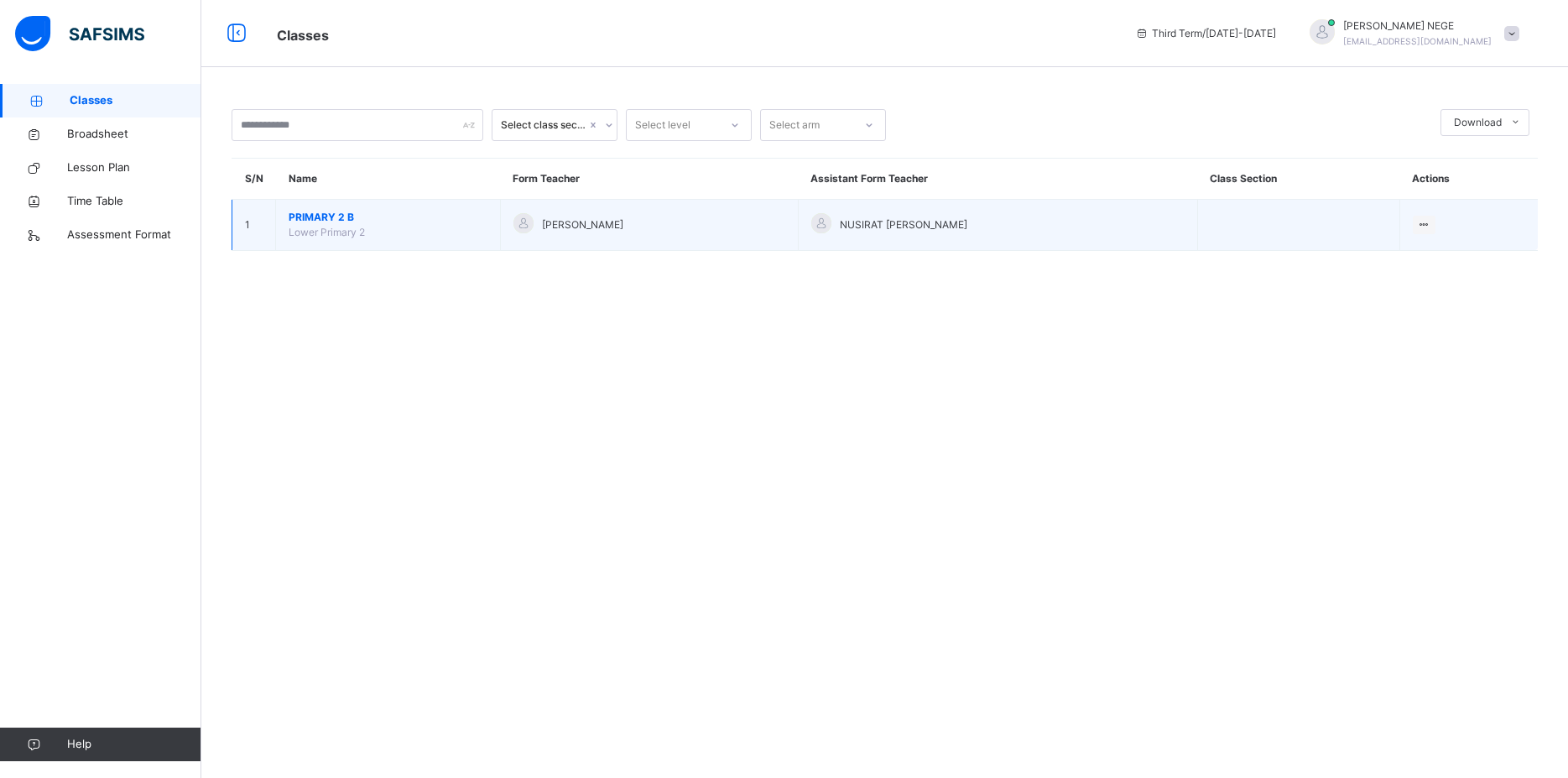 click on "PRIMARY 2   B" at bounding box center [388, 217] 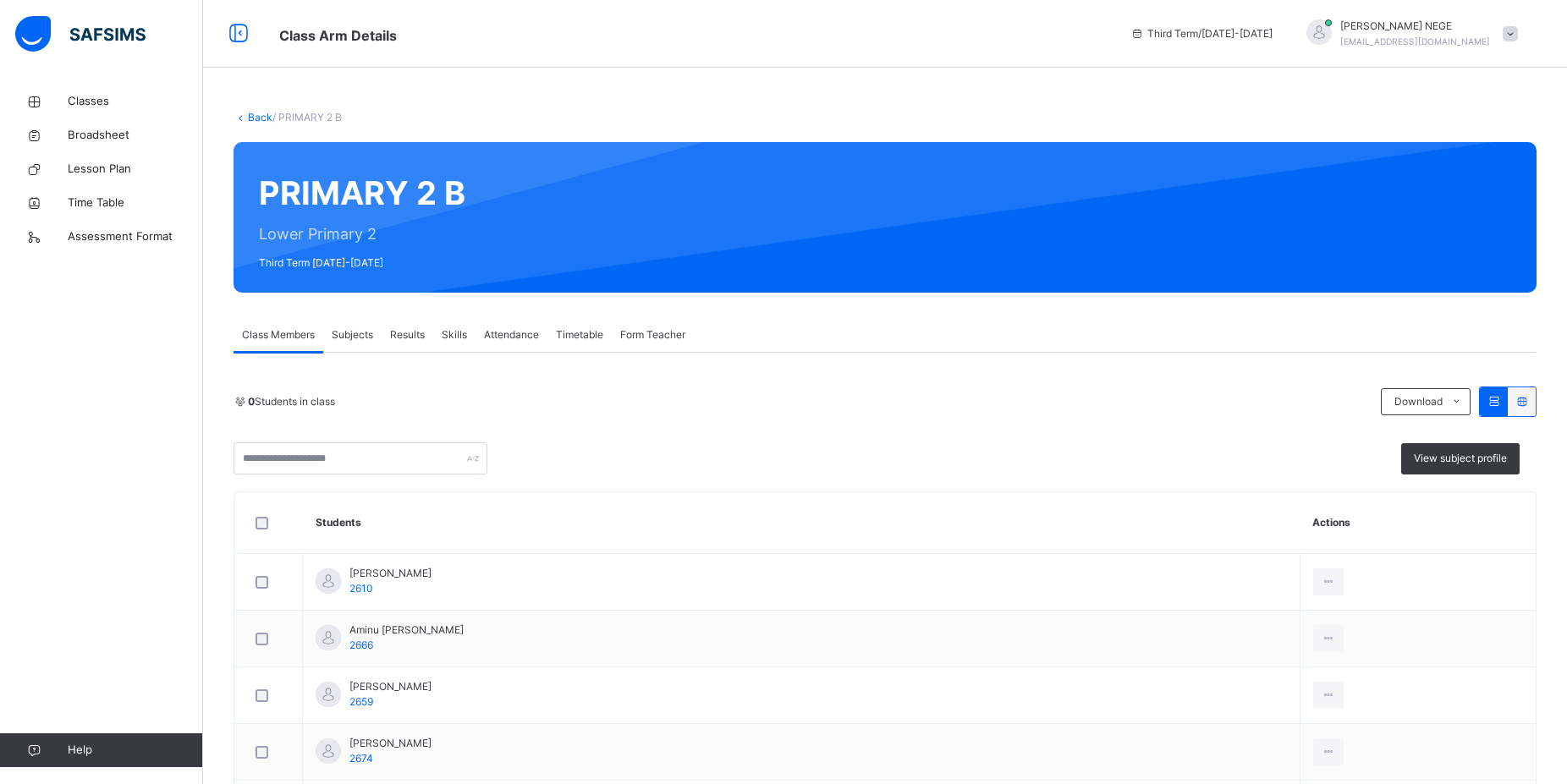 click on "Attendance" at bounding box center (511, 335) 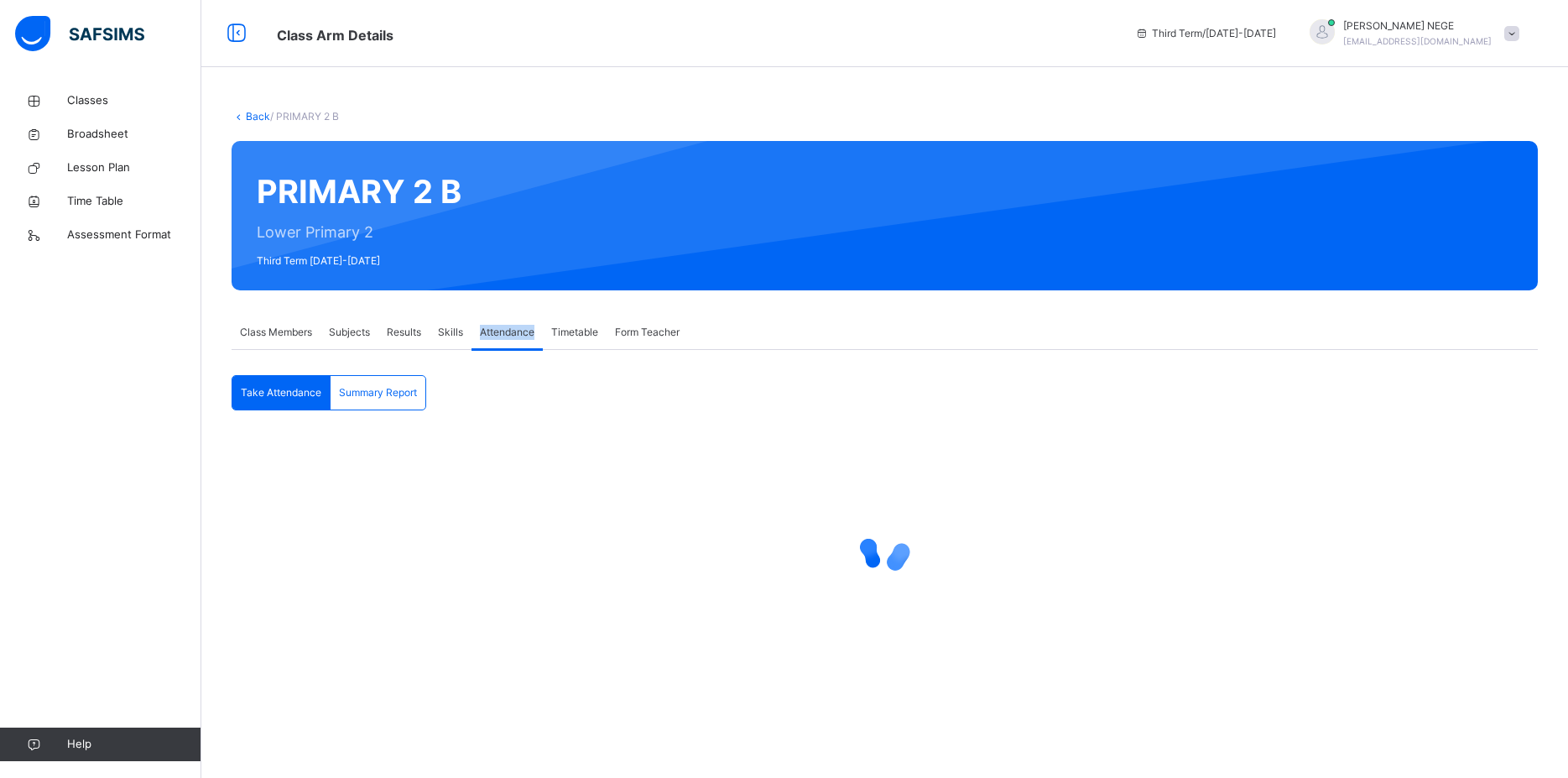 click on "Attendance" at bounding box center [507, 332] 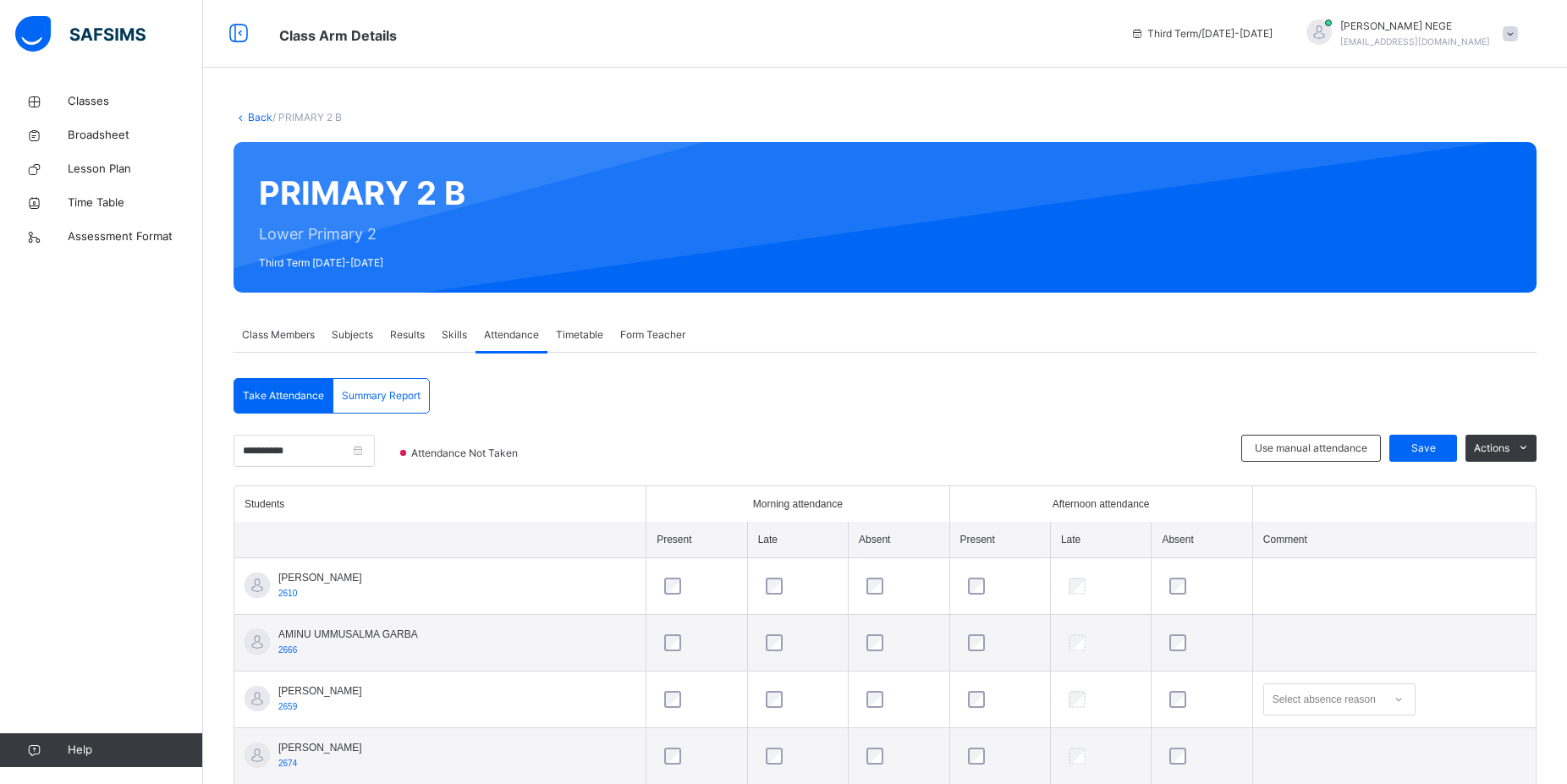 click at bounding box center (899, 699) 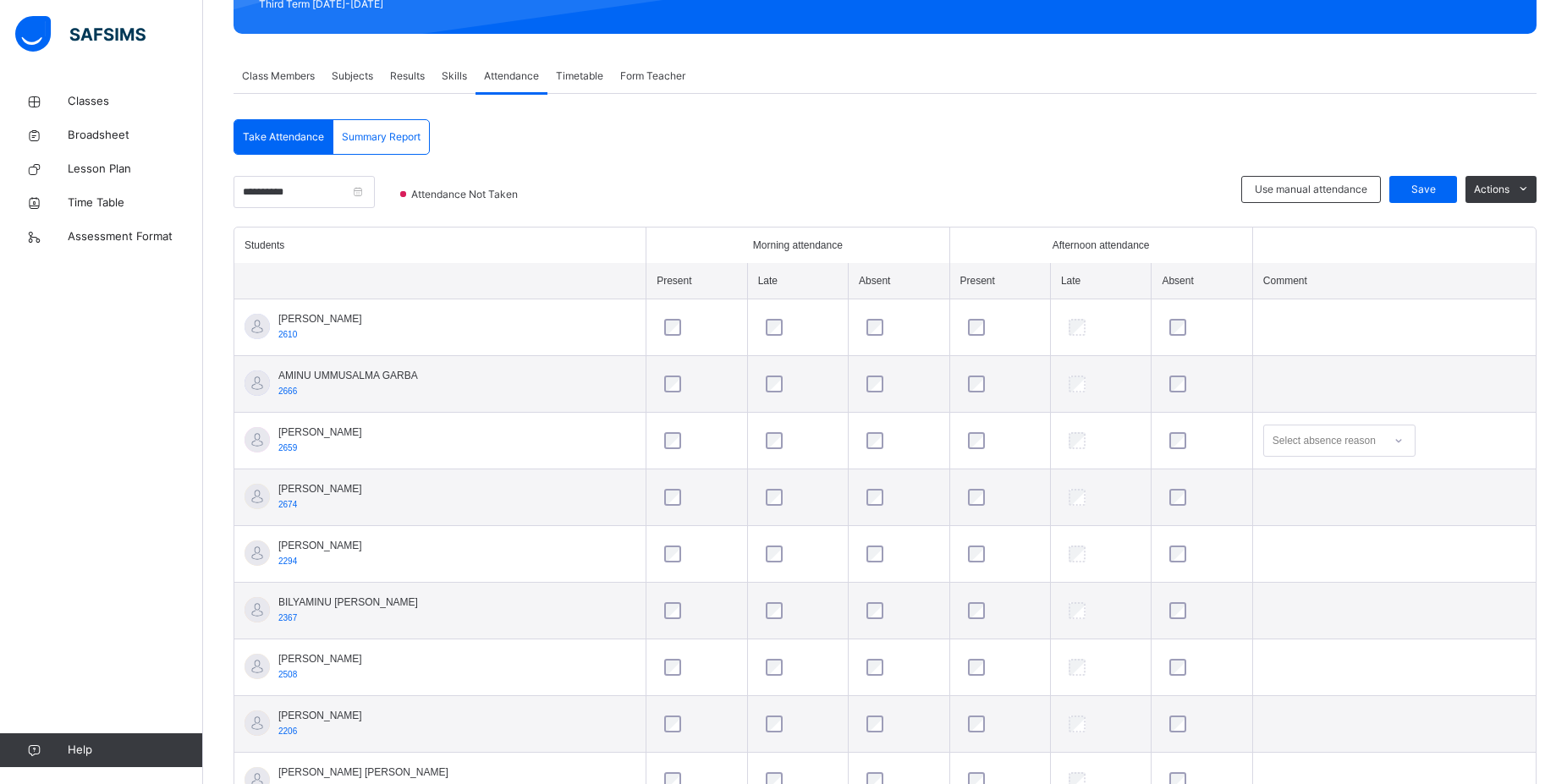 scroll, scrollTop: 0, scrollLeft: 0, axis: both 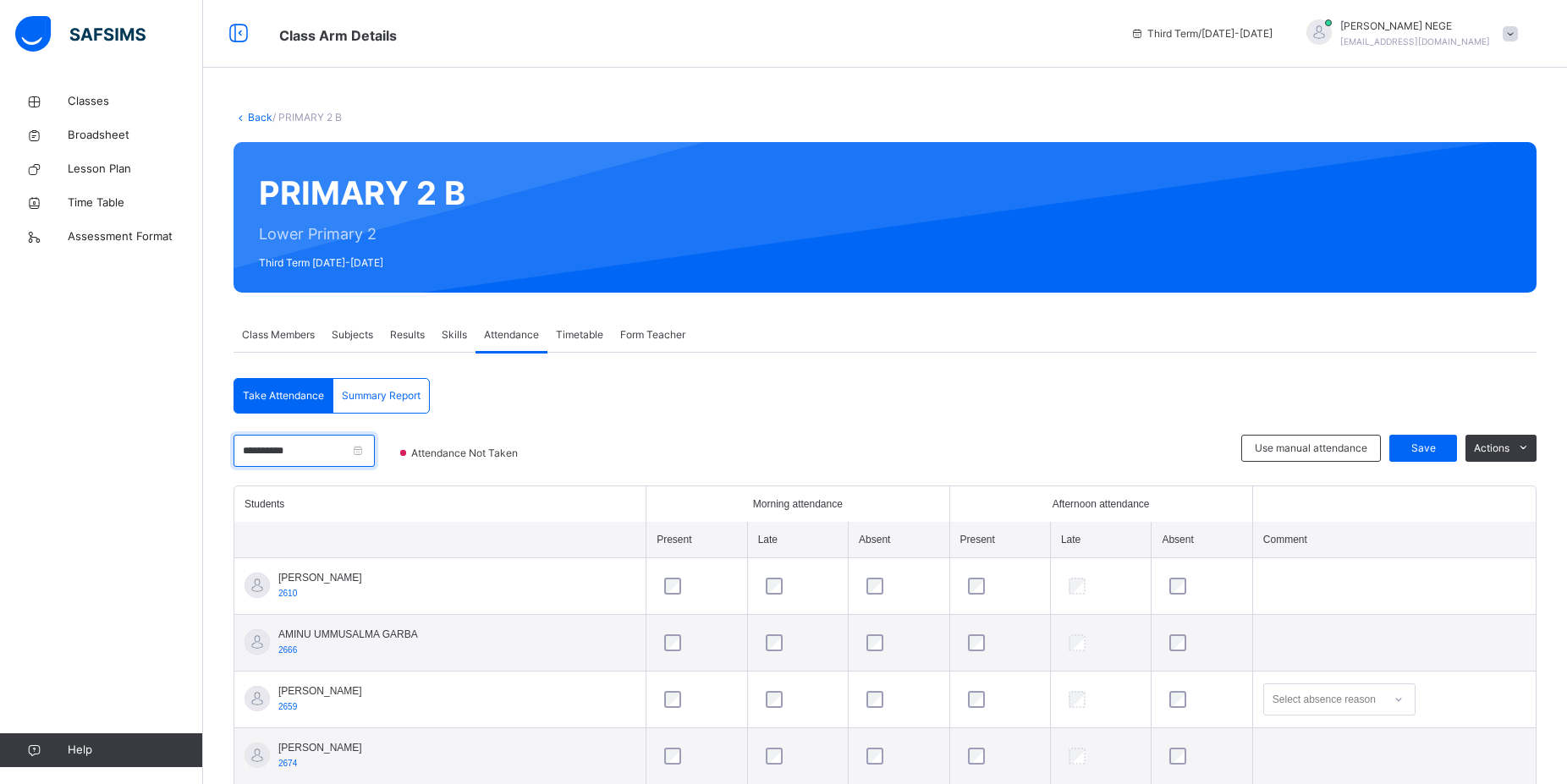 click on "**********" at bounding box center (304, 451) 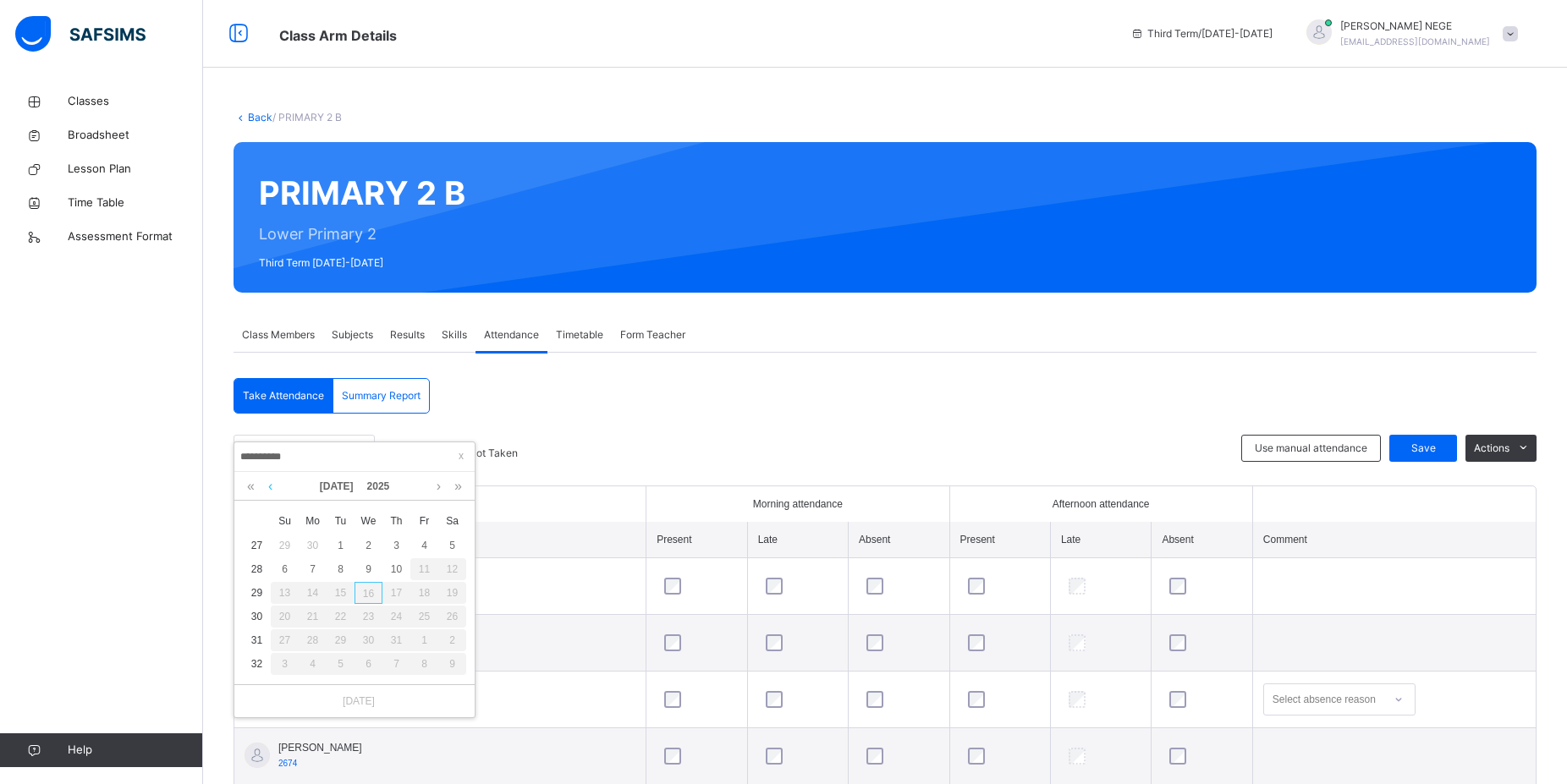 click at bounding box center [270, 486] 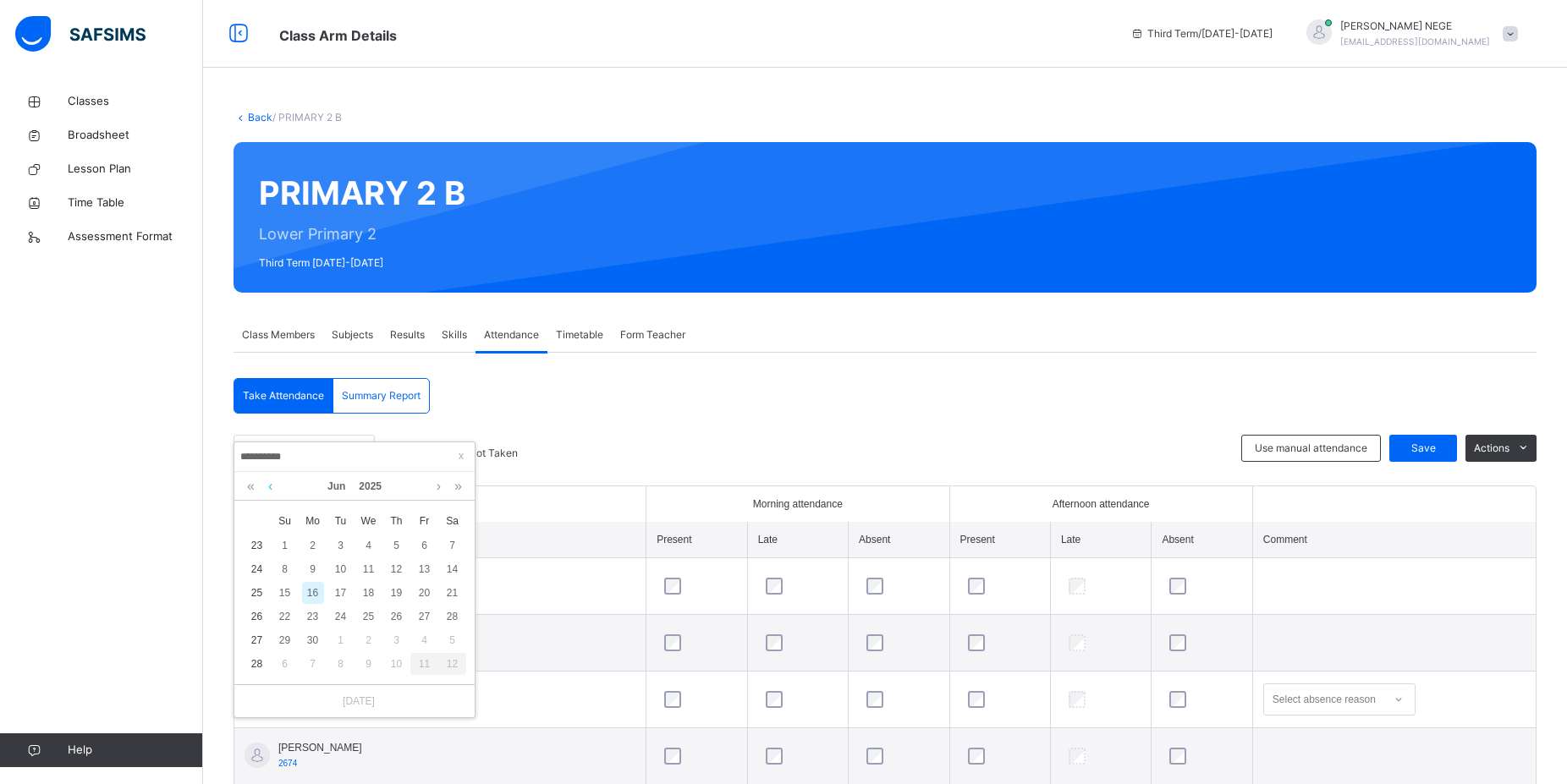 click at bounding box center [270, 486] 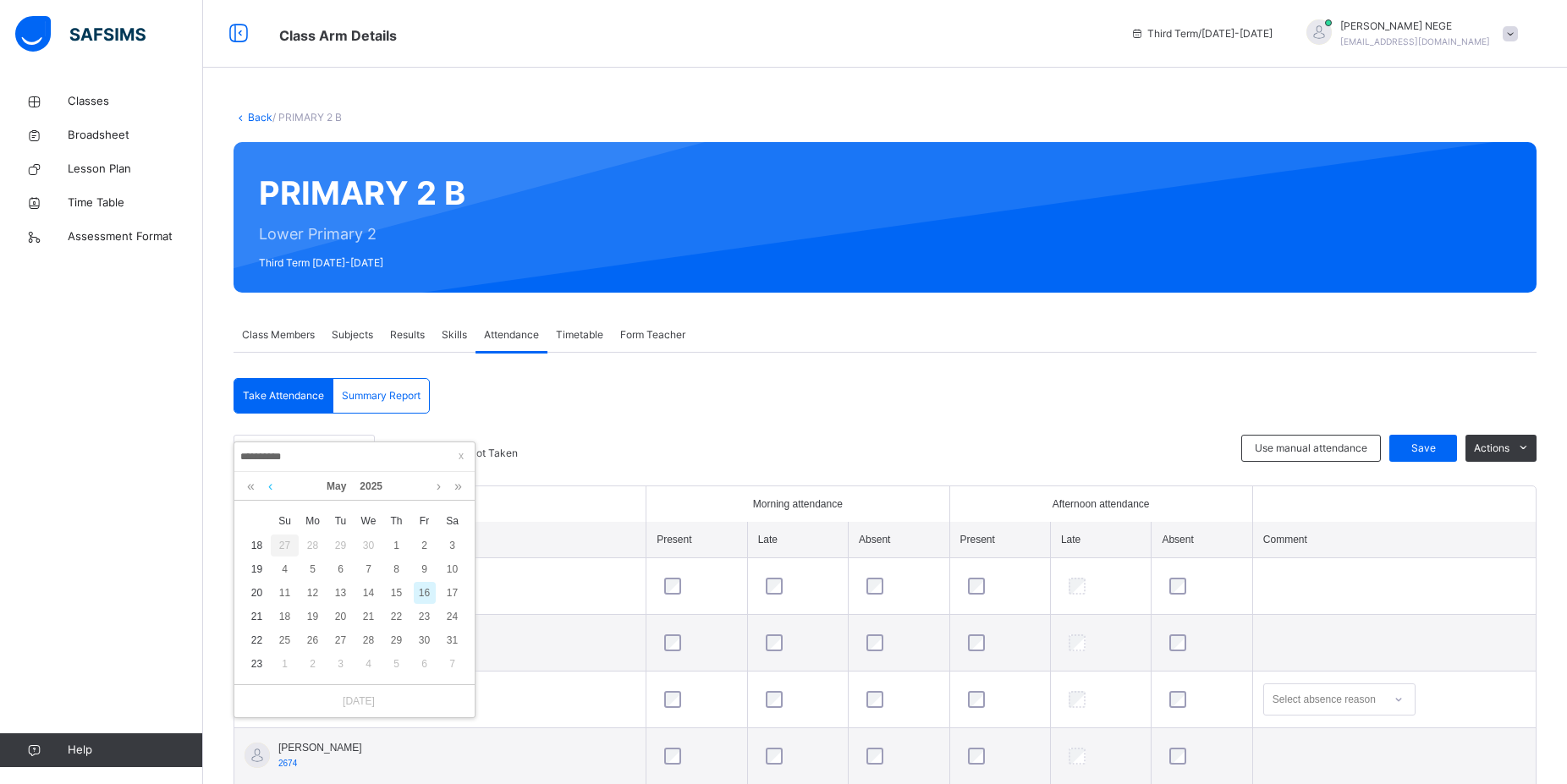 click at bounding box center [270, 486] 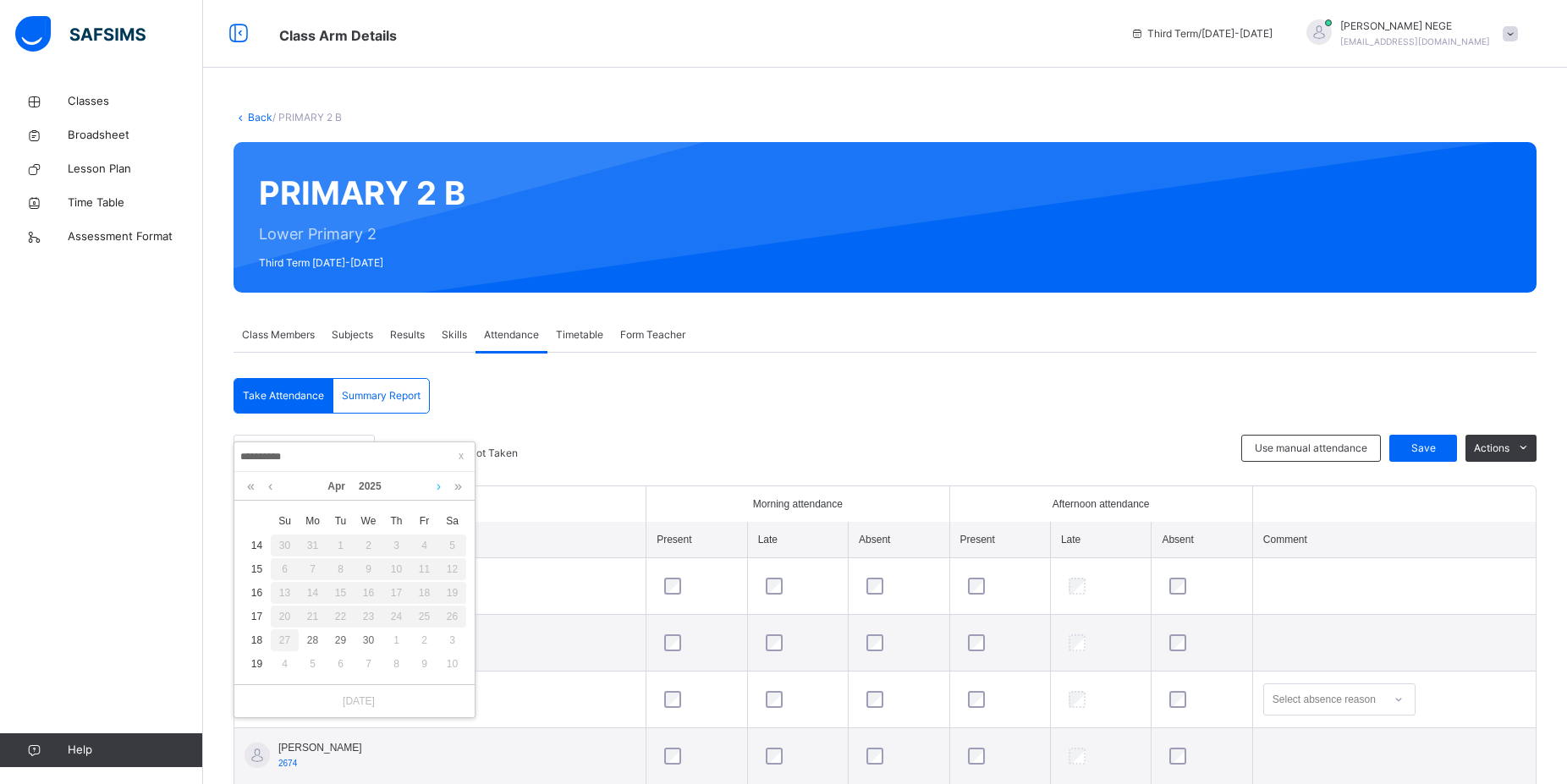click at bounding box center [438, 486] 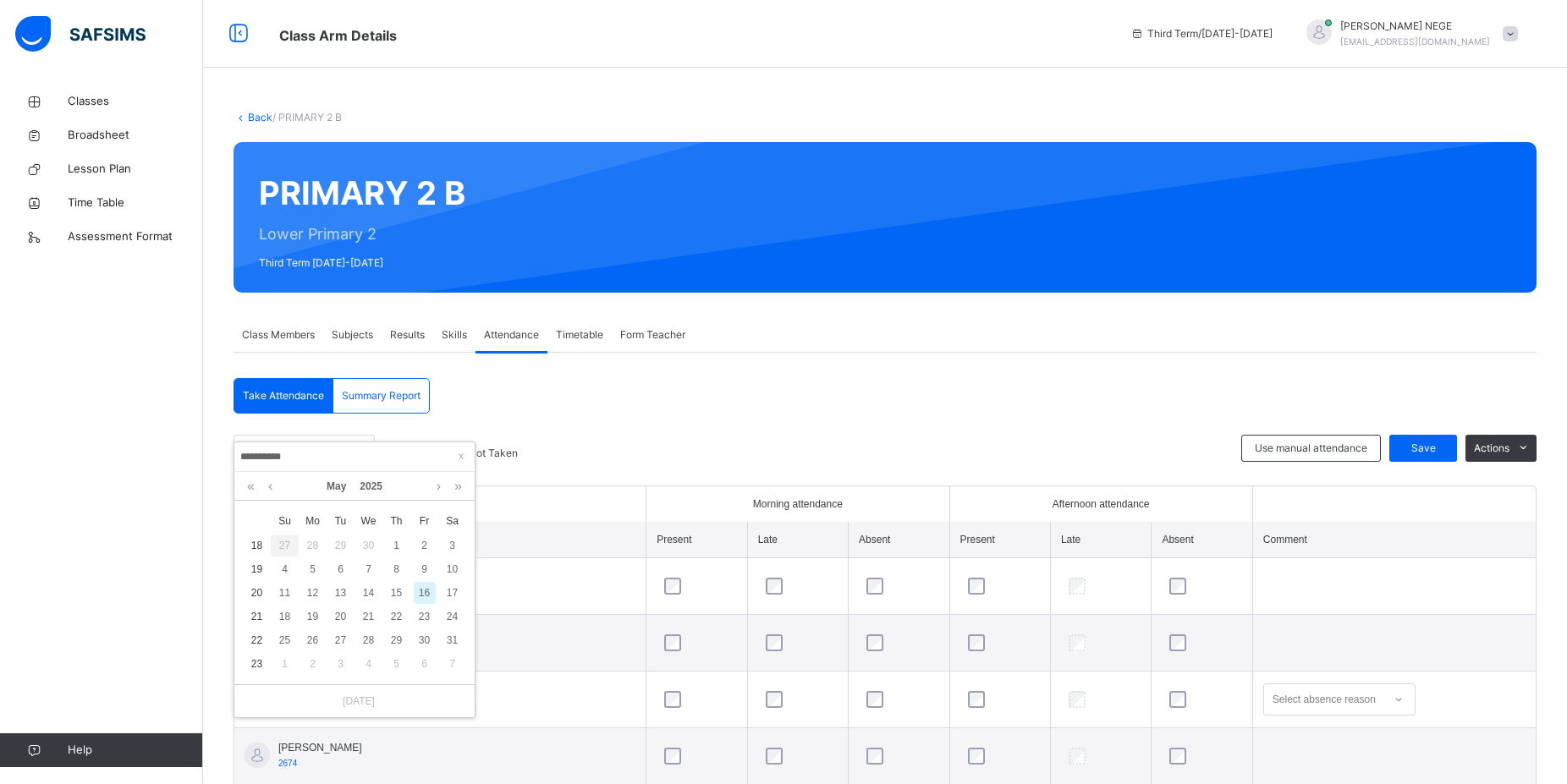 click on "May 2025" at bounding box center (355, 486) 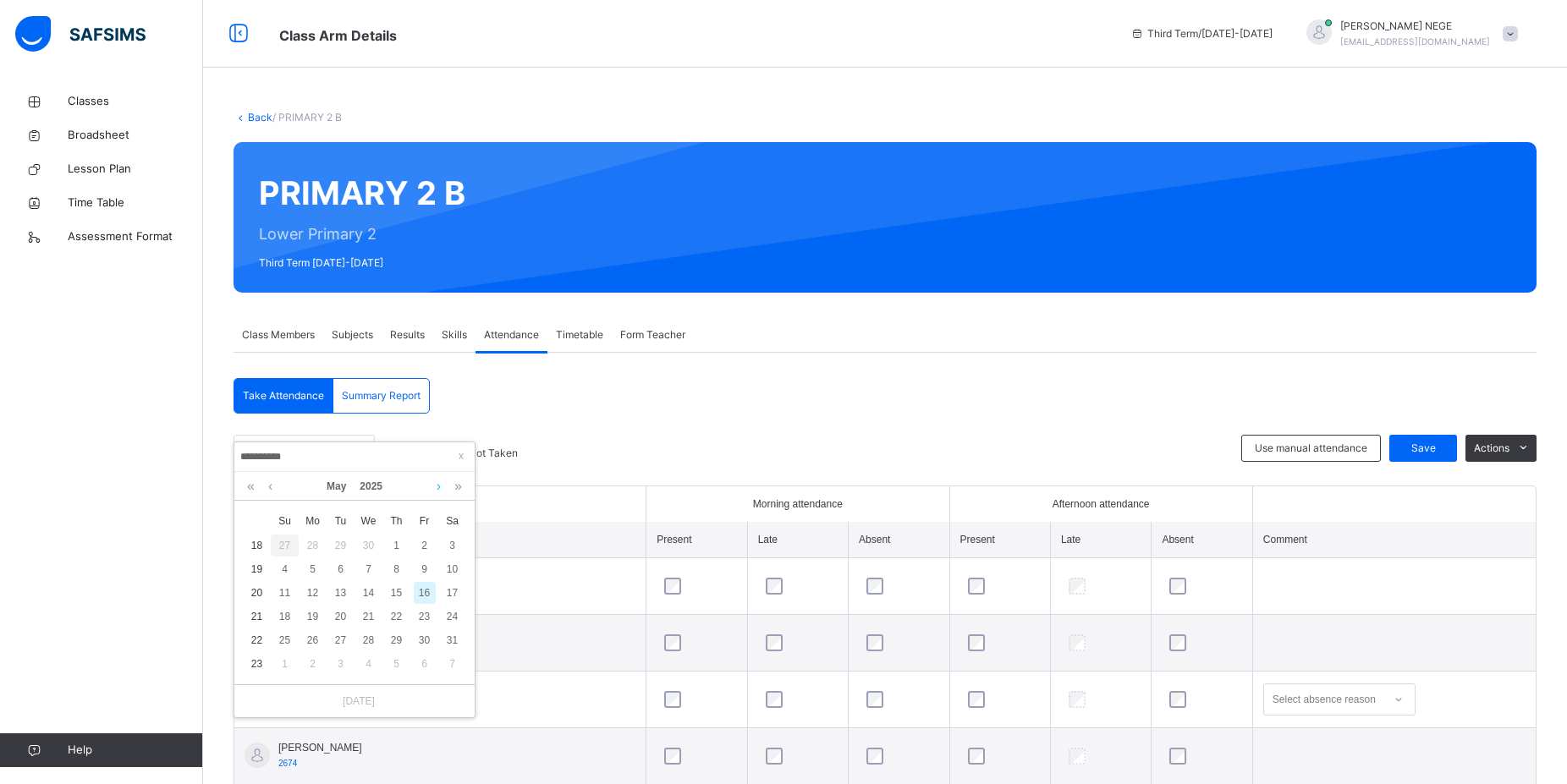 click at bounding box center (438, 486) 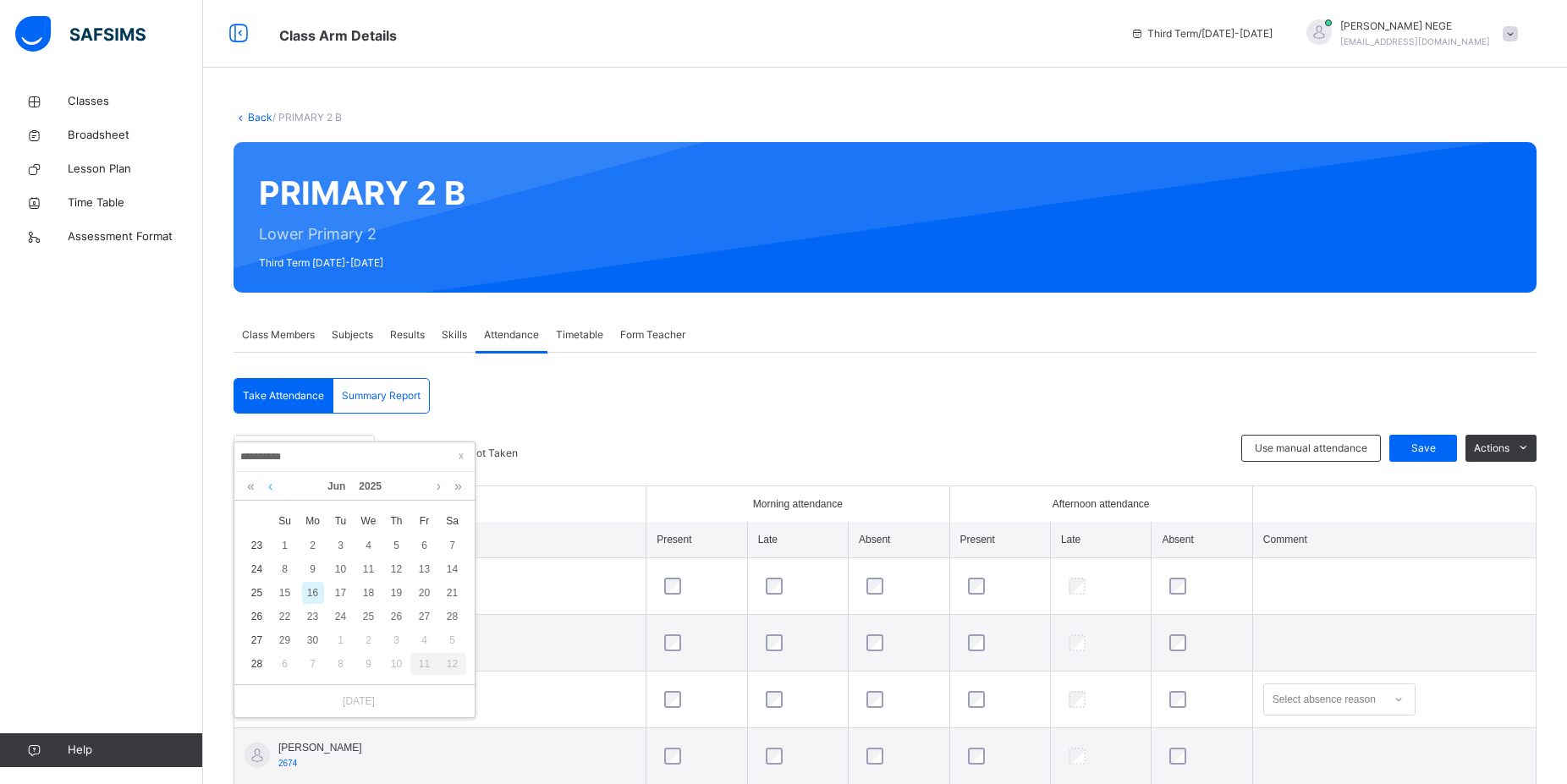 click at bounding box center (270, 486) 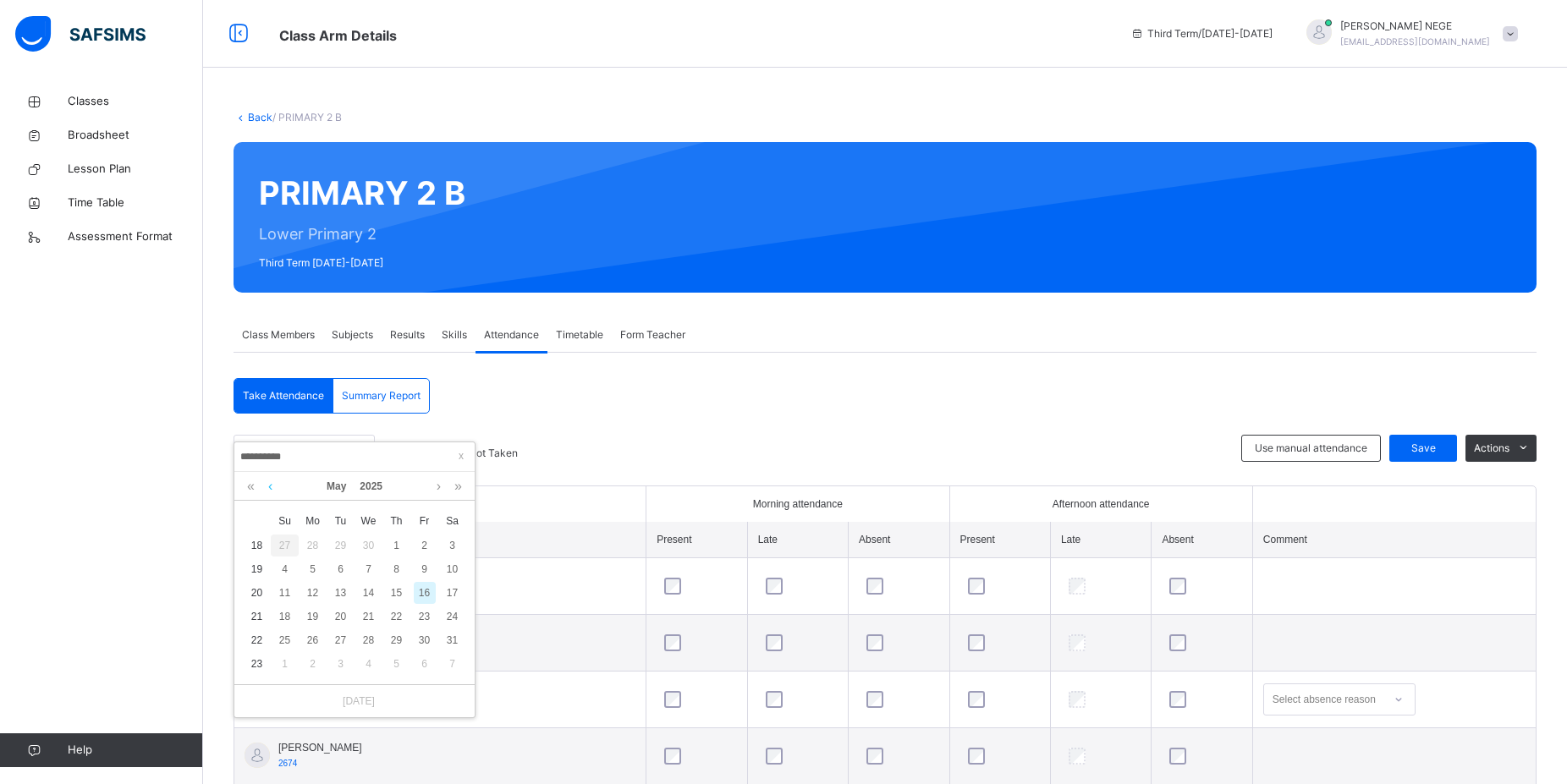 click at bounding box center (270, 486) 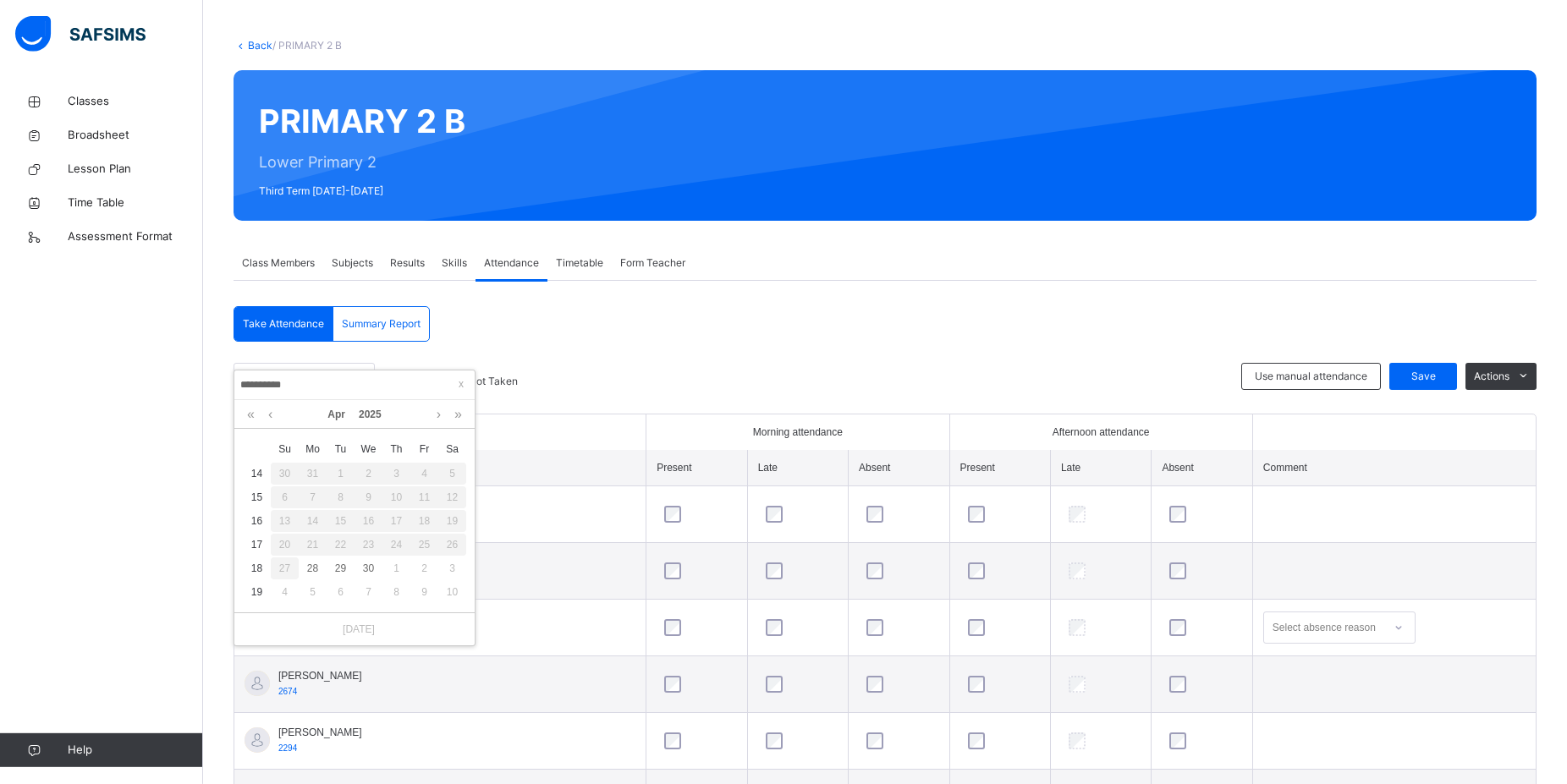 scroll, scrollTop: 86, scrollLeft: 0, axis: vertical 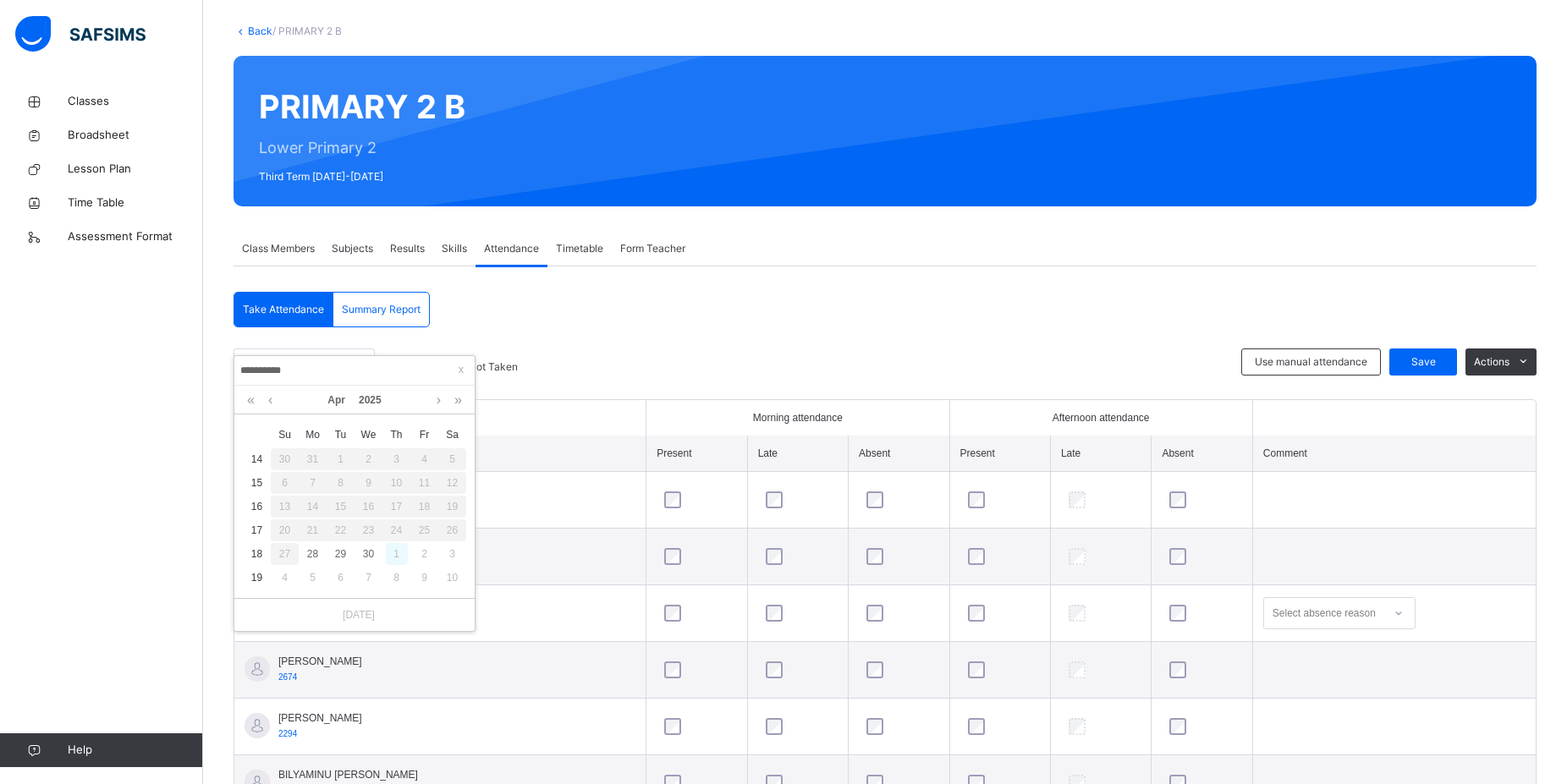 click on "1" at bounding box center (397, 554) 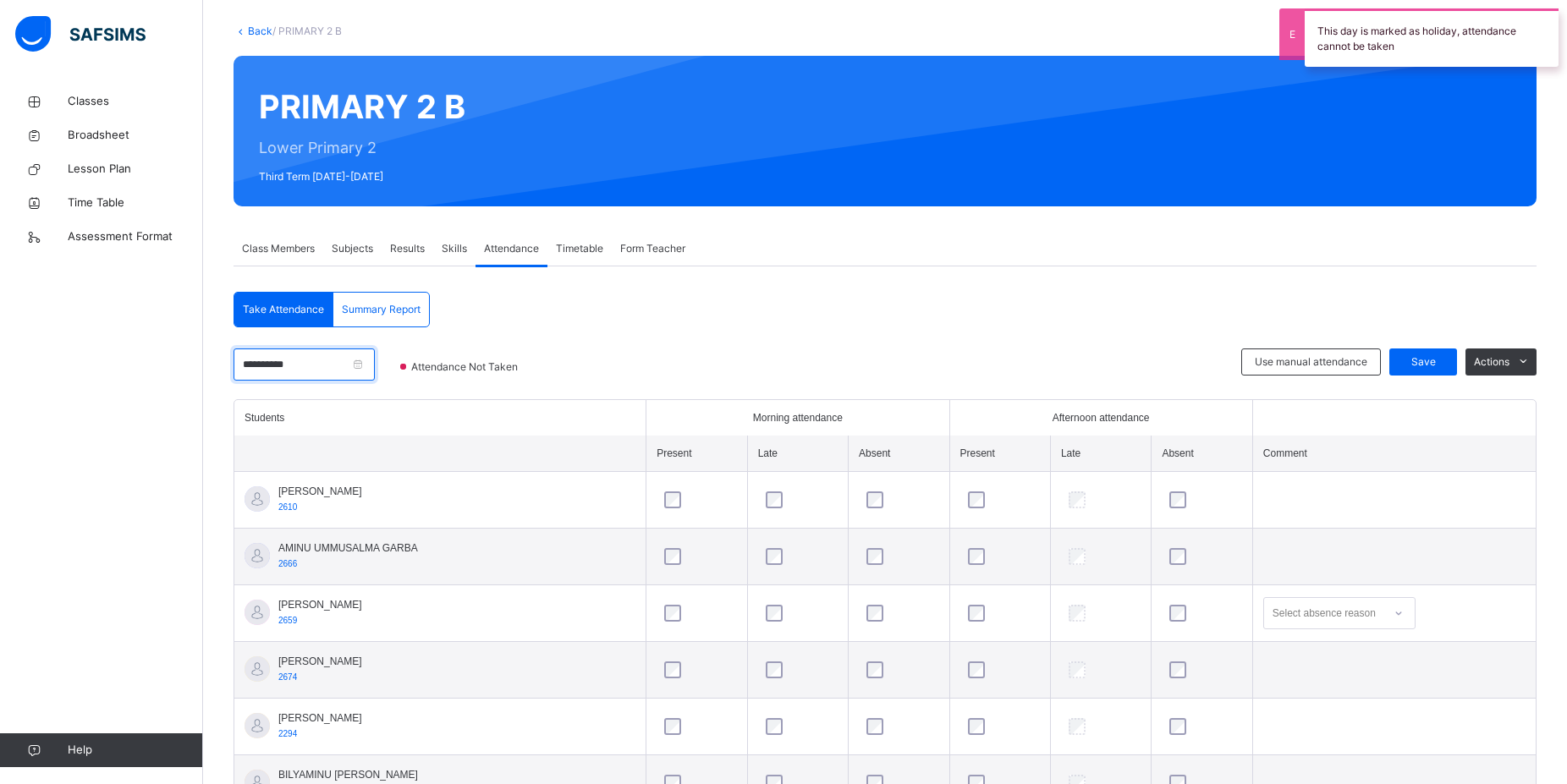 click on "**********" at bounding box center (304, 365) 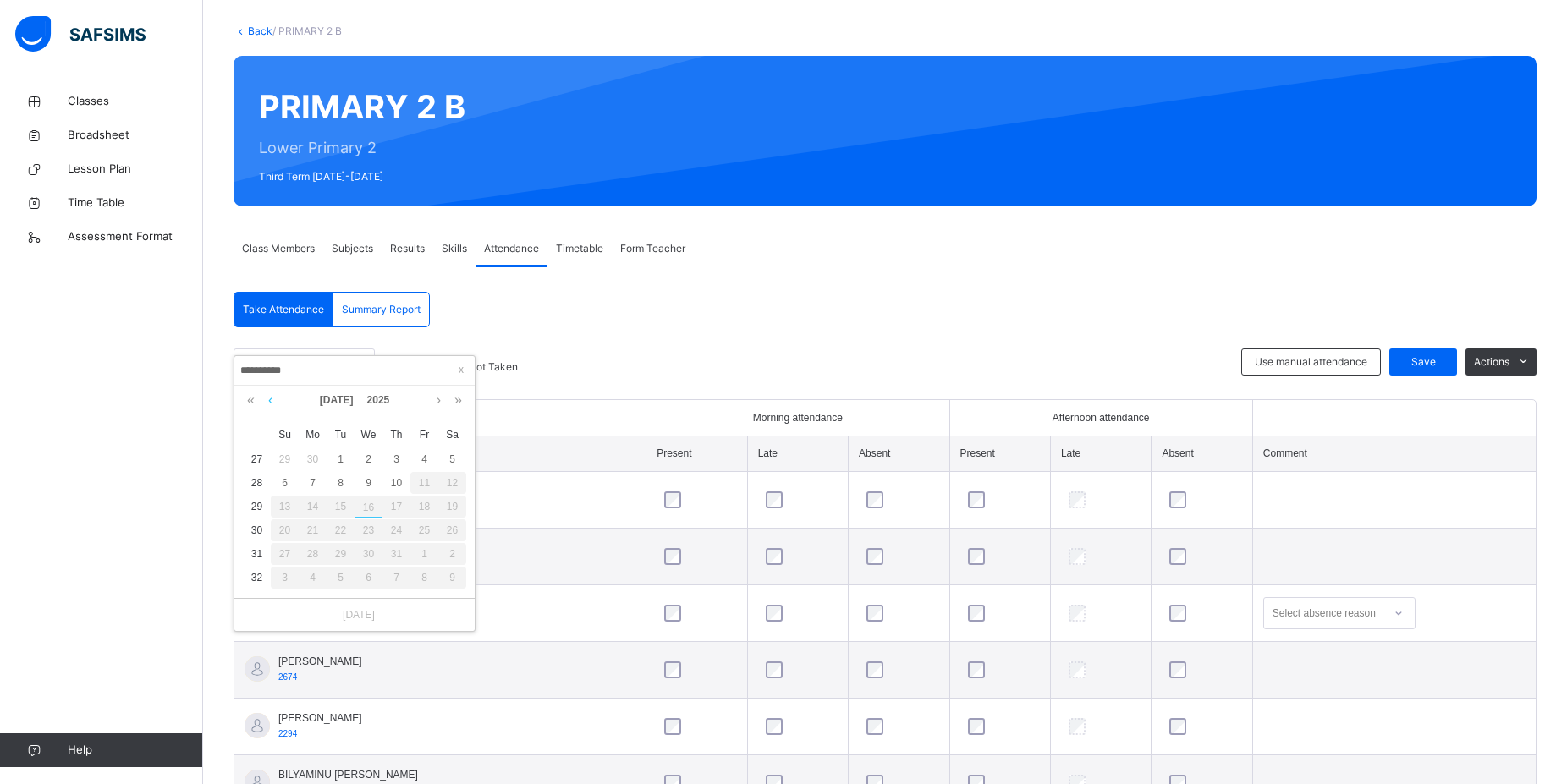 click at bounding box center [270, 400] 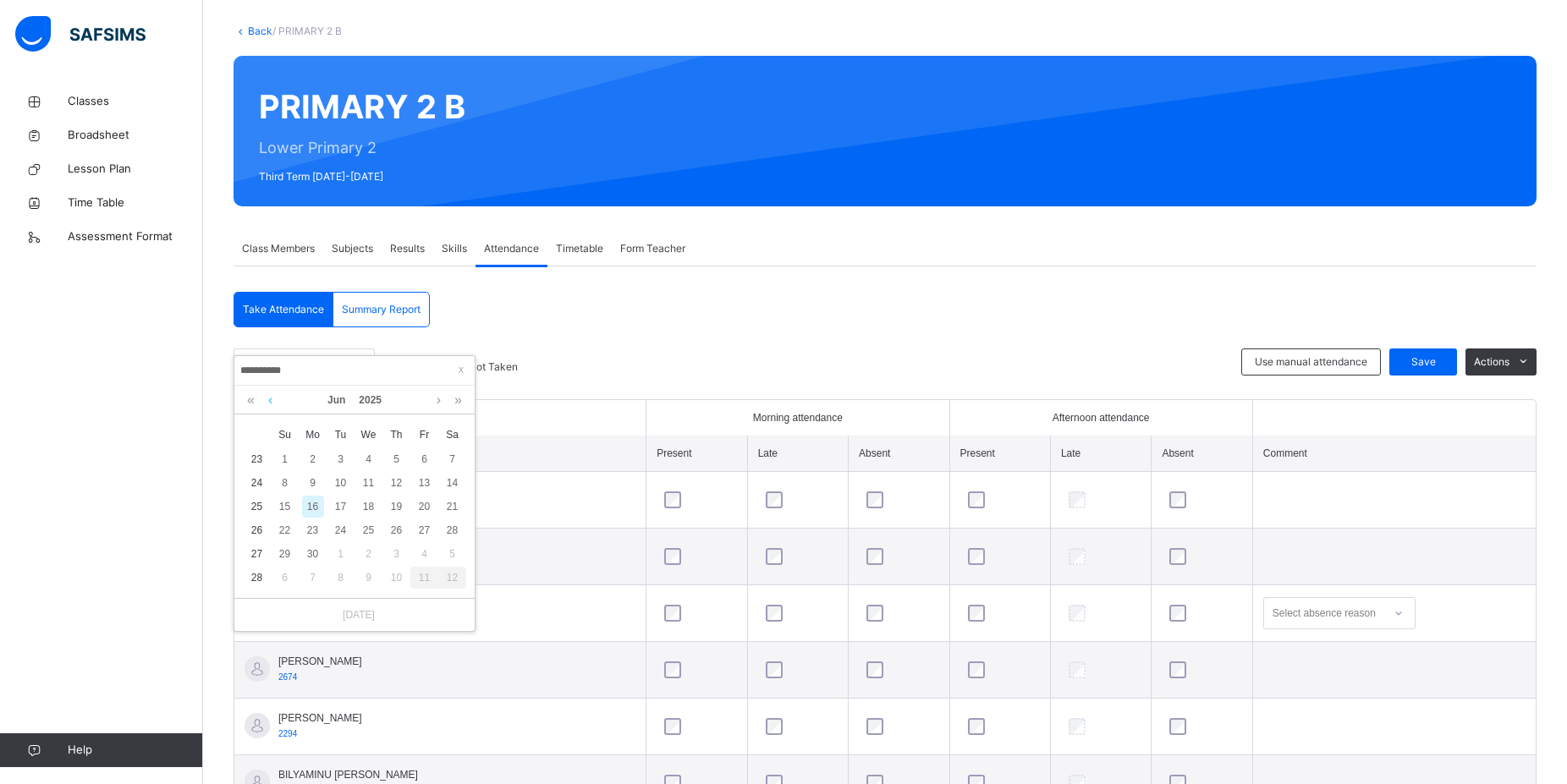 click at bounding box center [270, 400] 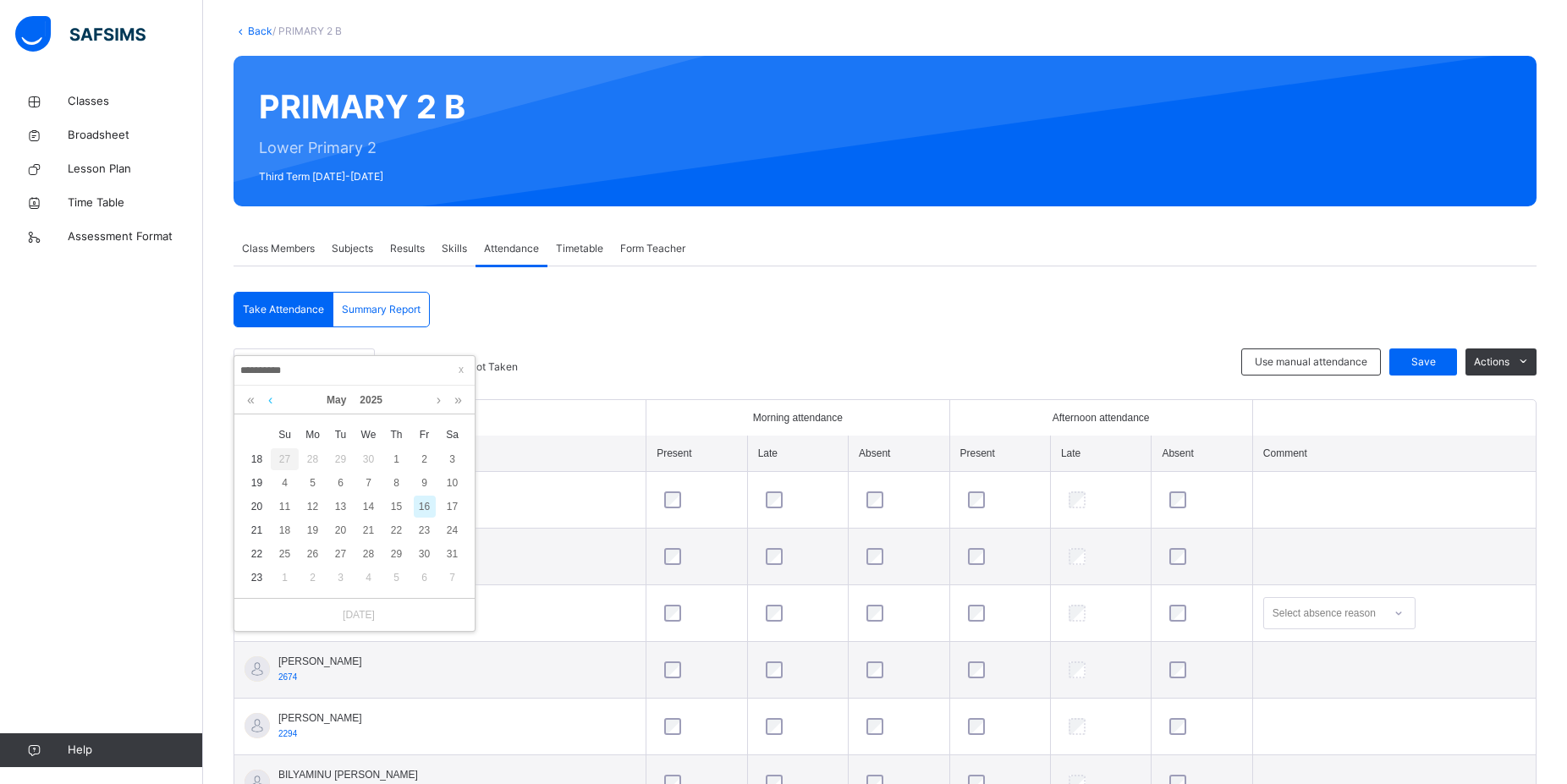 click at bounding box center (270, 400) 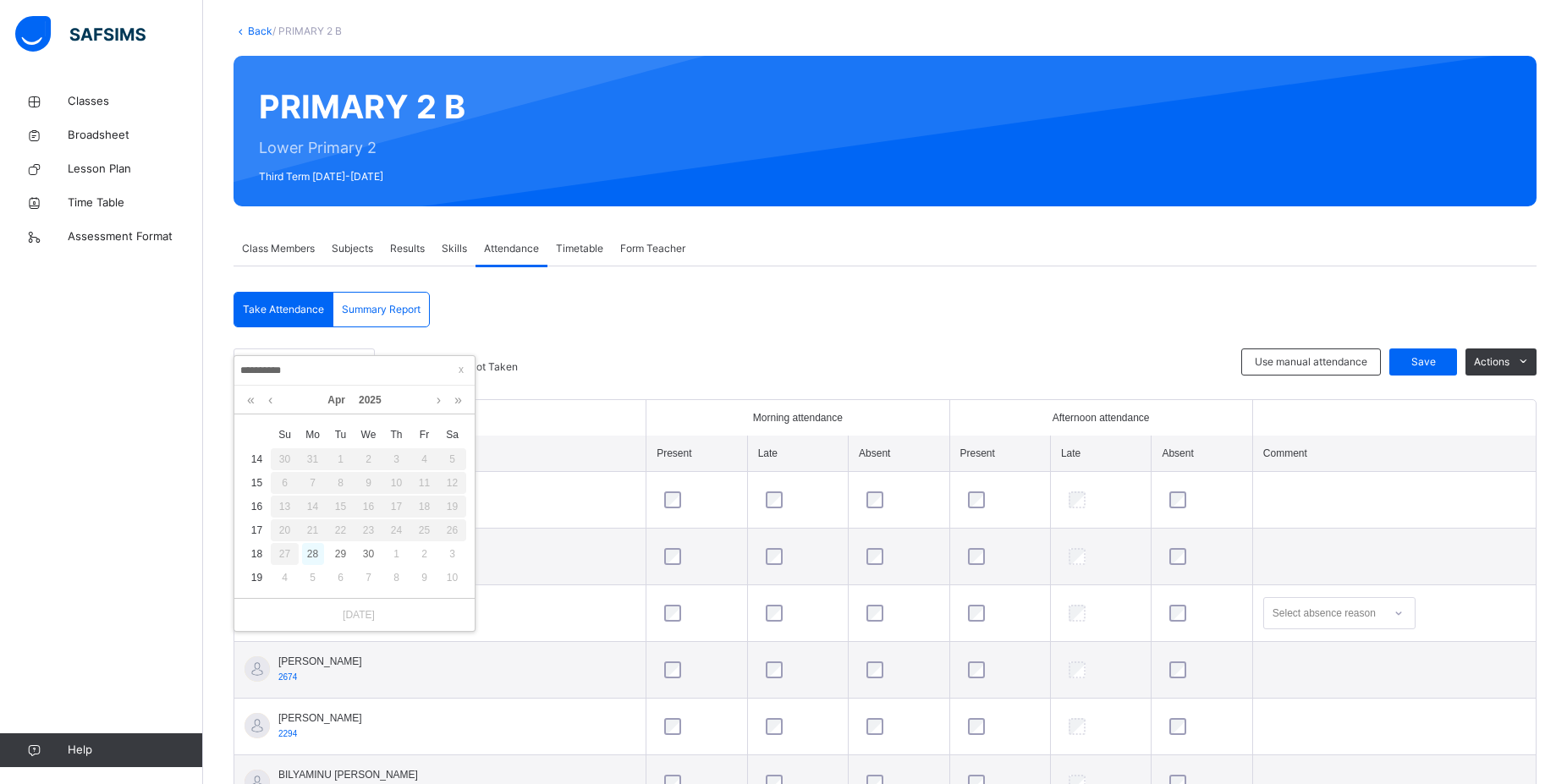 click on "28" at bounding box center [313, 554] 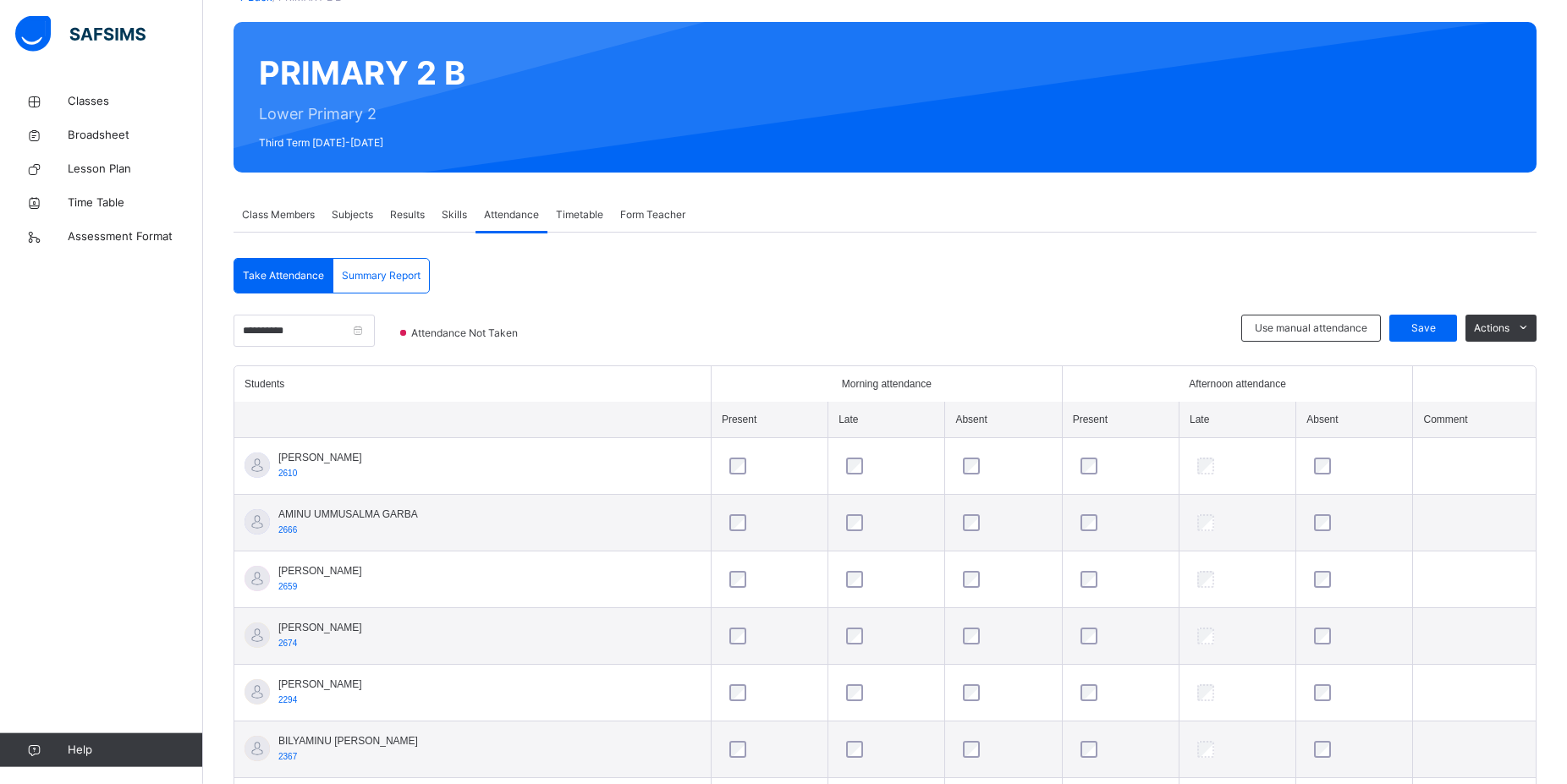 scroll, scrollTop: 173, scrollLeft: 0, axis: vertical 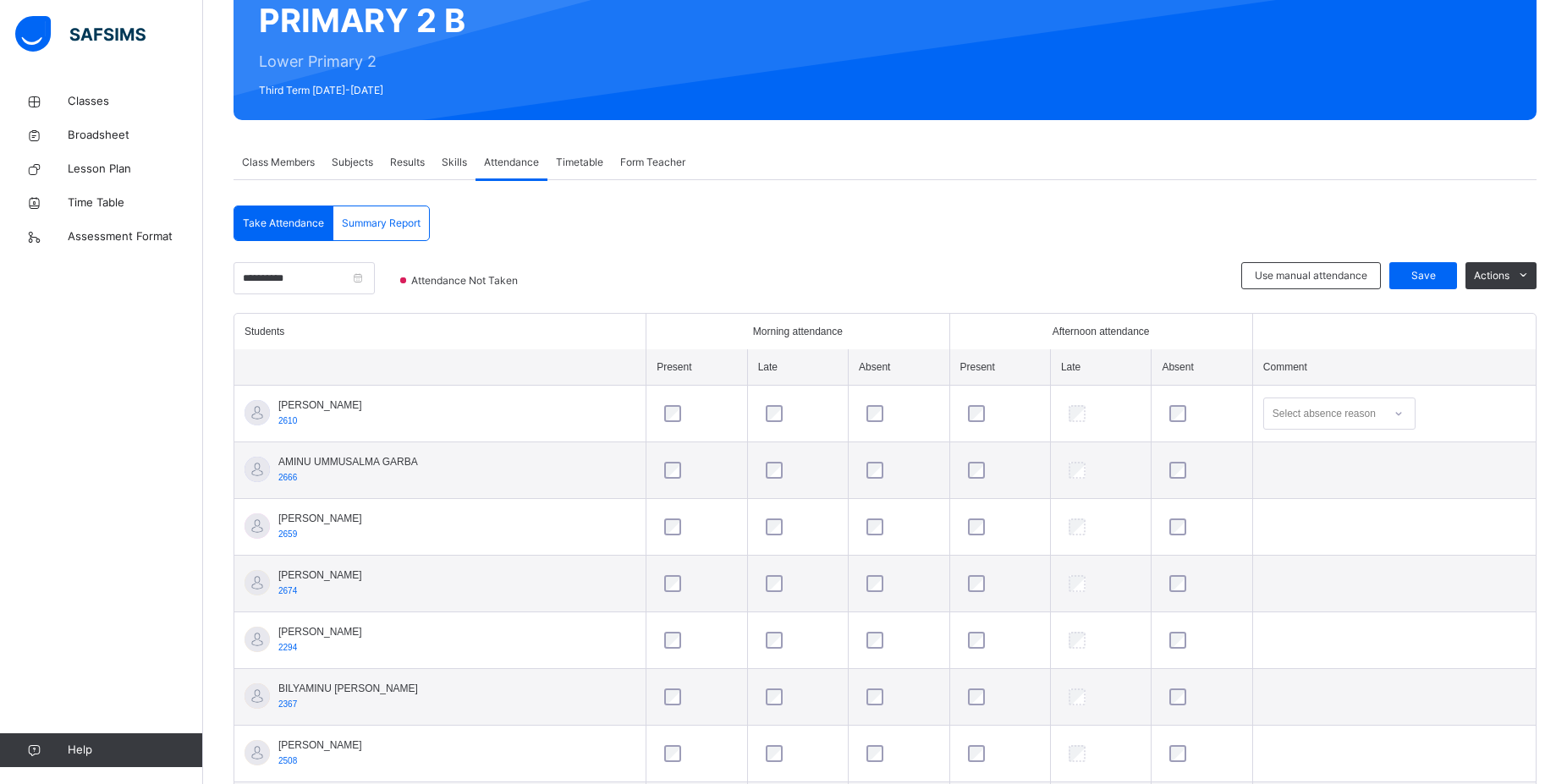 click at bounding box center (696, 414) 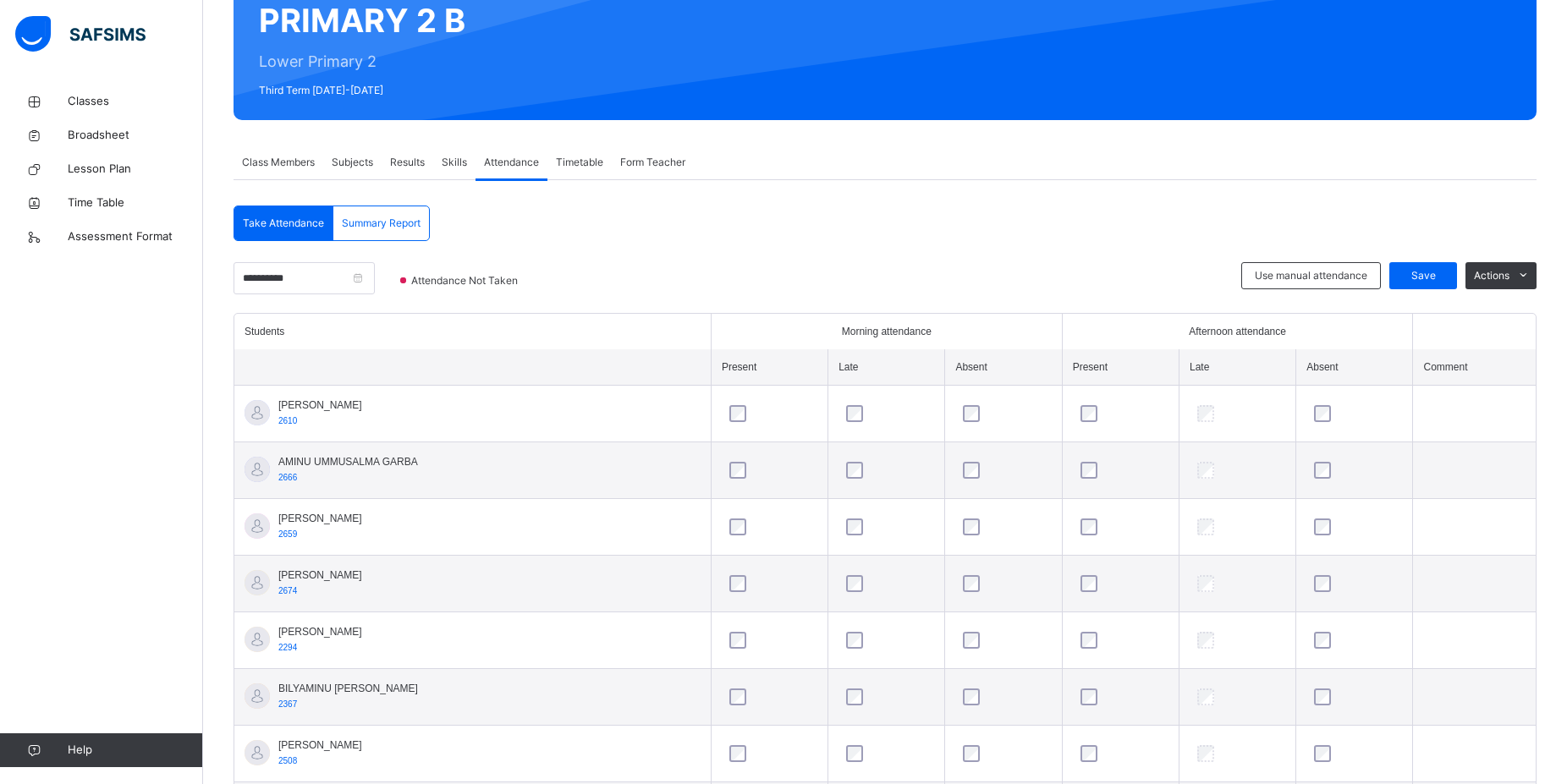 click at bounding box center (769, 527) 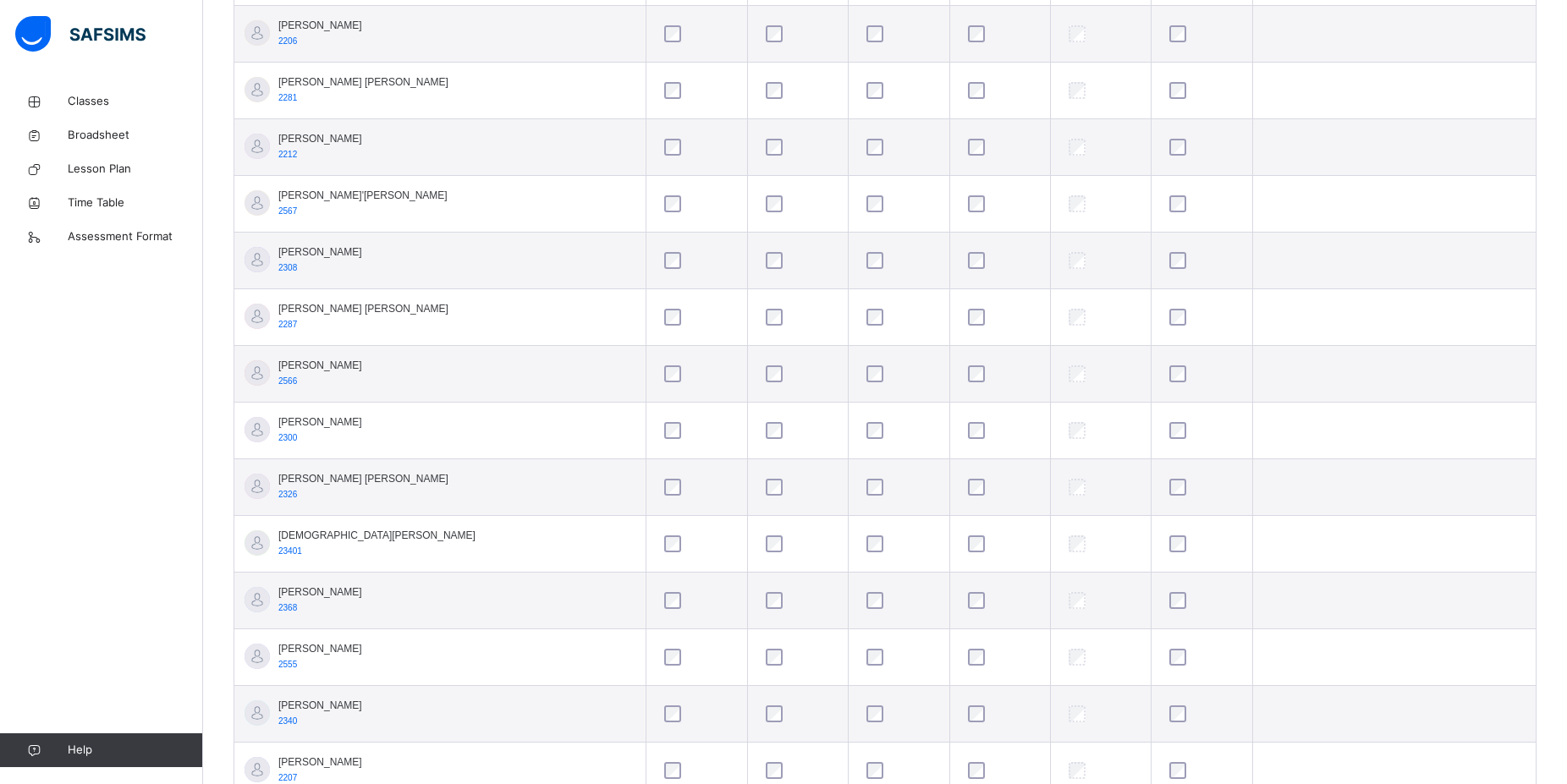 scroll, scrollTop: 1011, scrollLeft: 0, axis: vertical 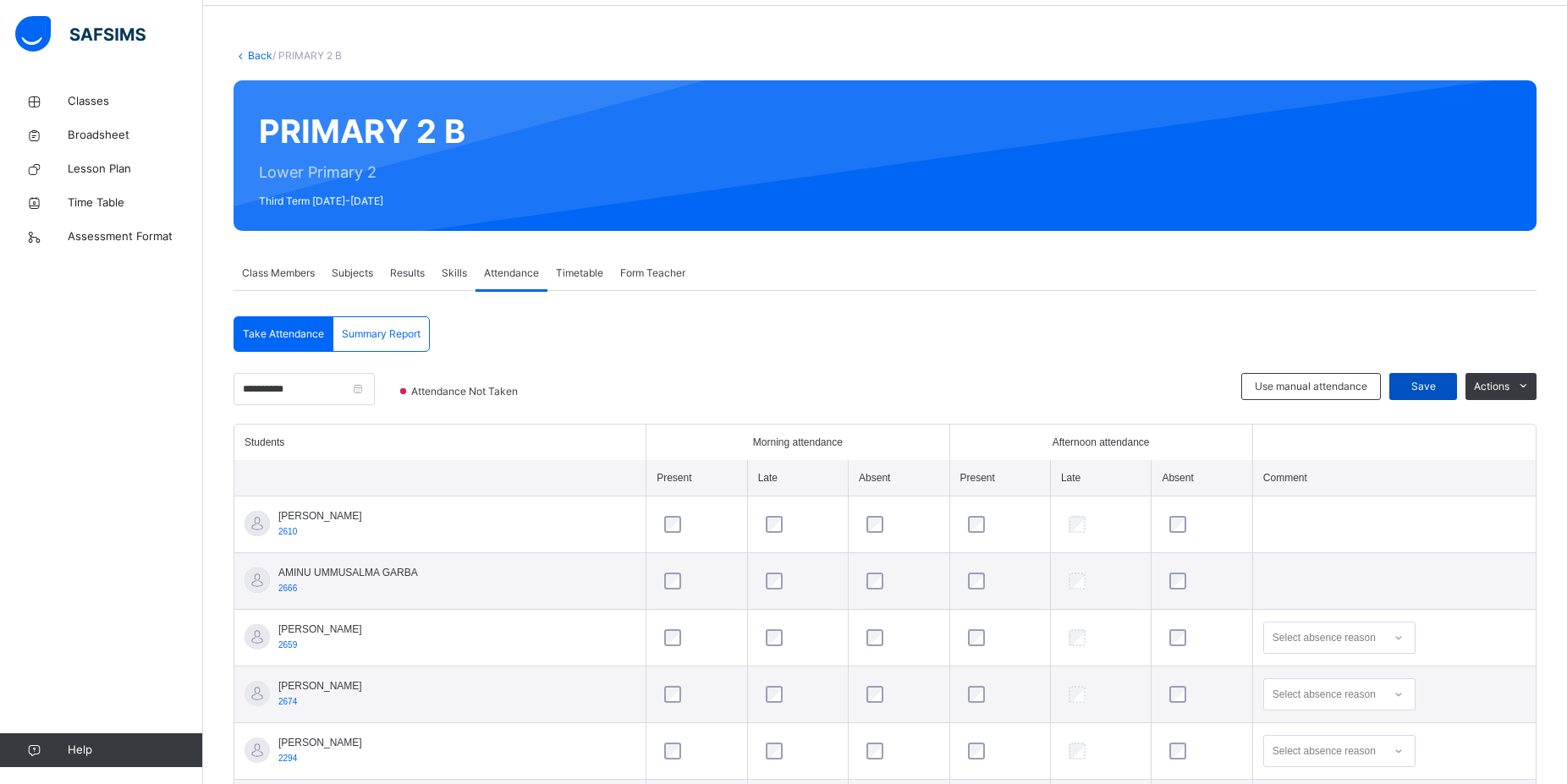 click on "Save" at bounding box center [1423, 387] 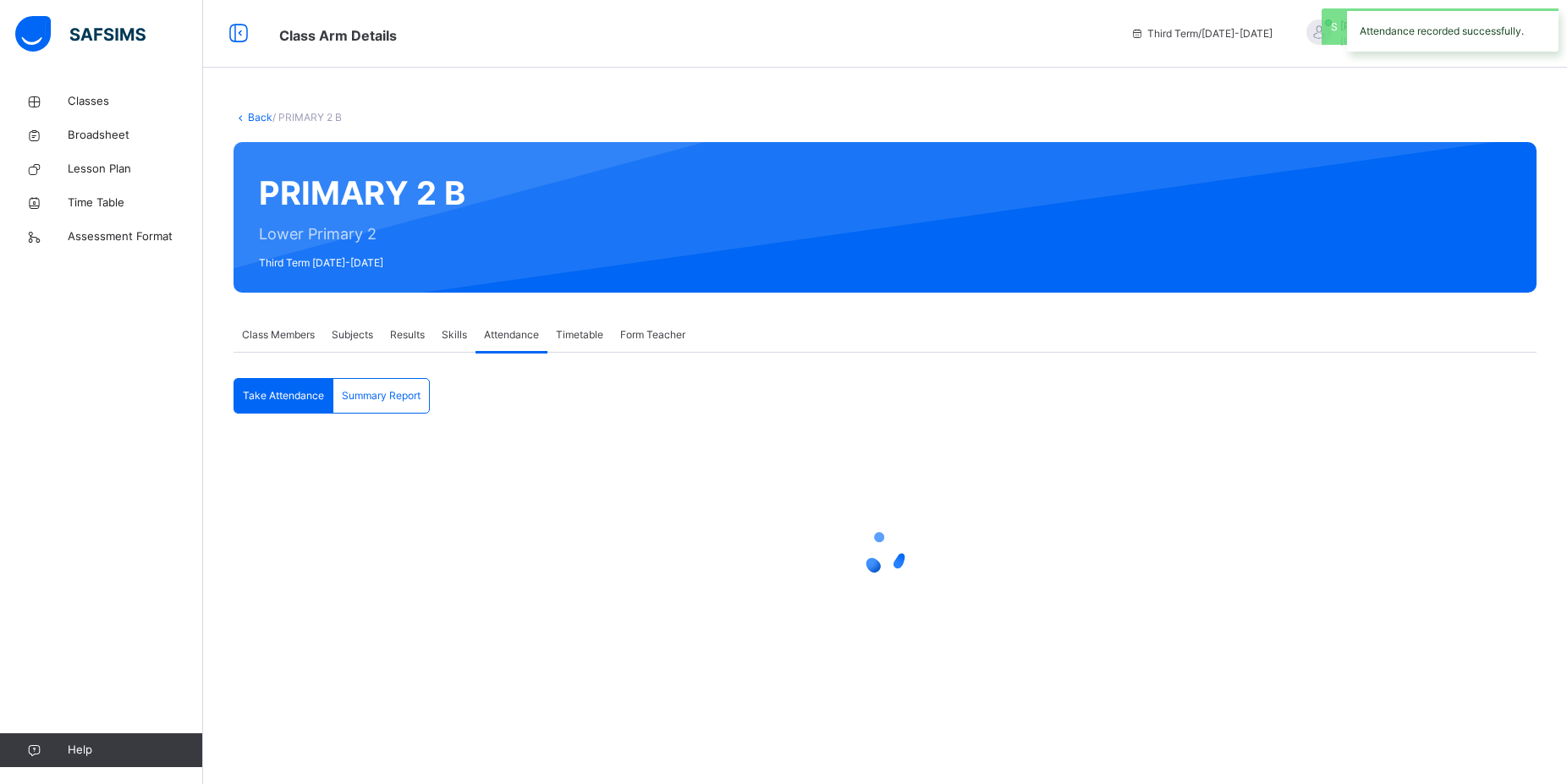 scroll, scrollTop: 0, scrollLeft: 0, axis: both 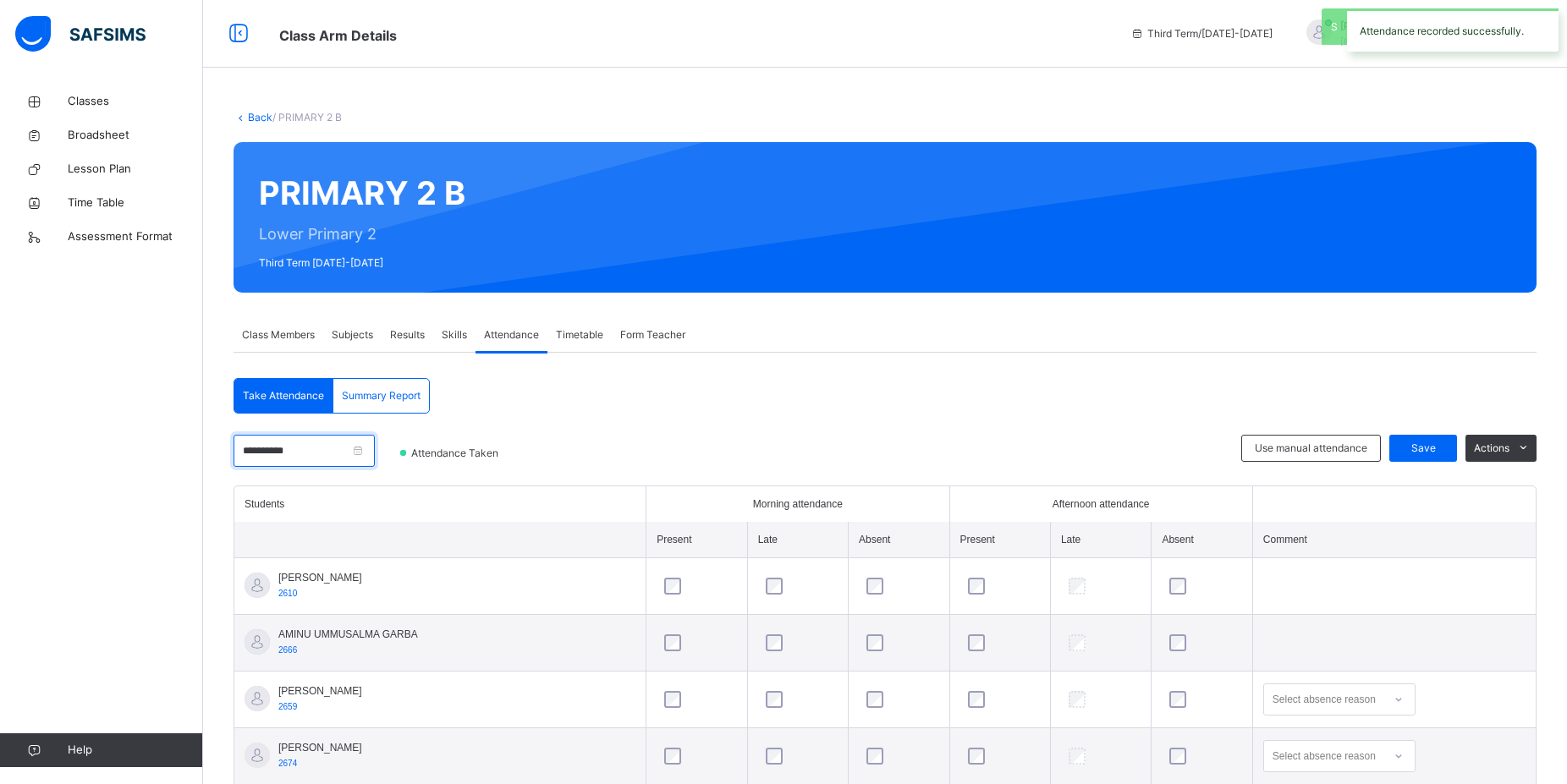 click on "**********" at bounding box center [304, 451] 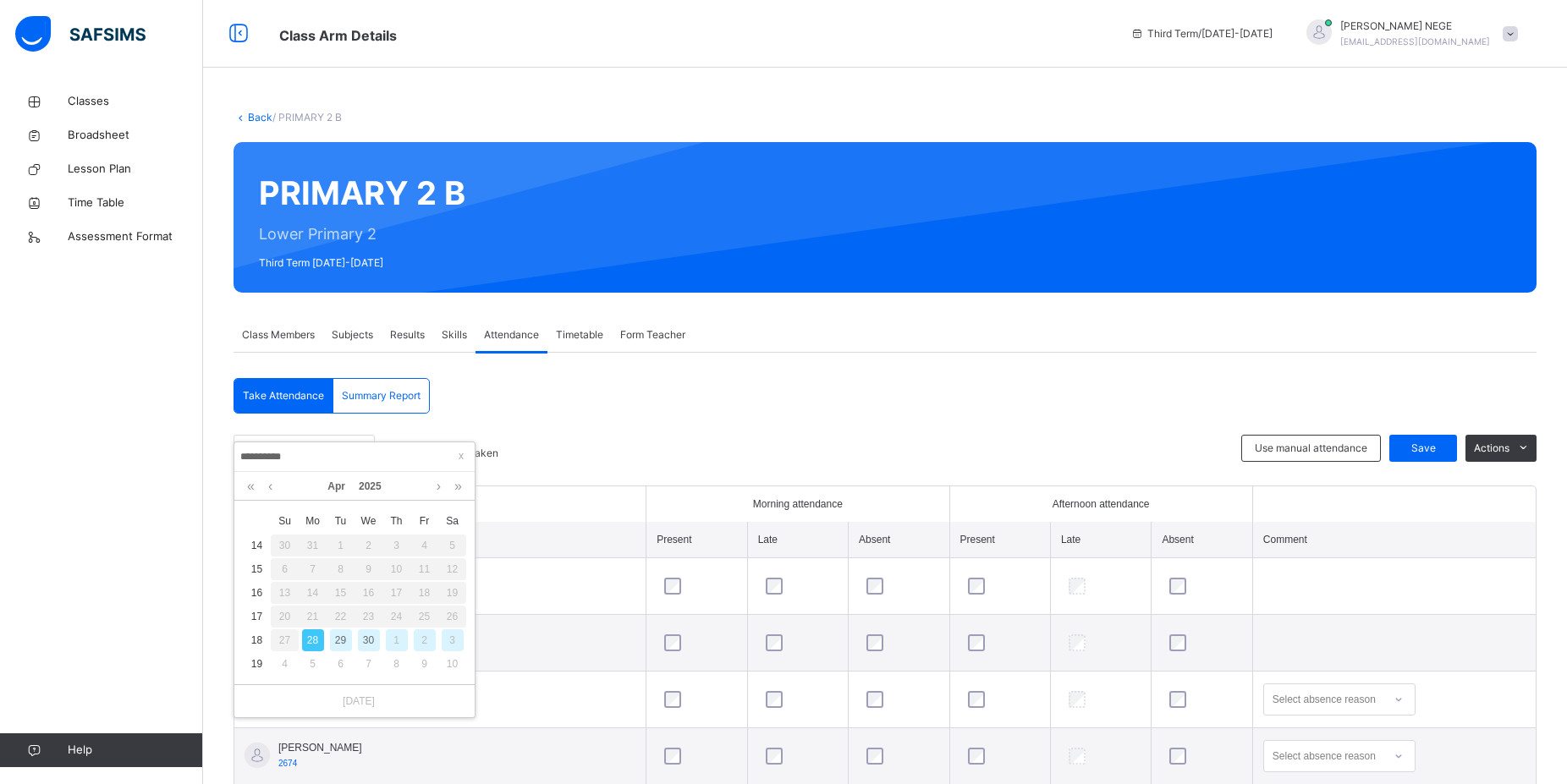 click on "29" at bounding box center (341, 640) 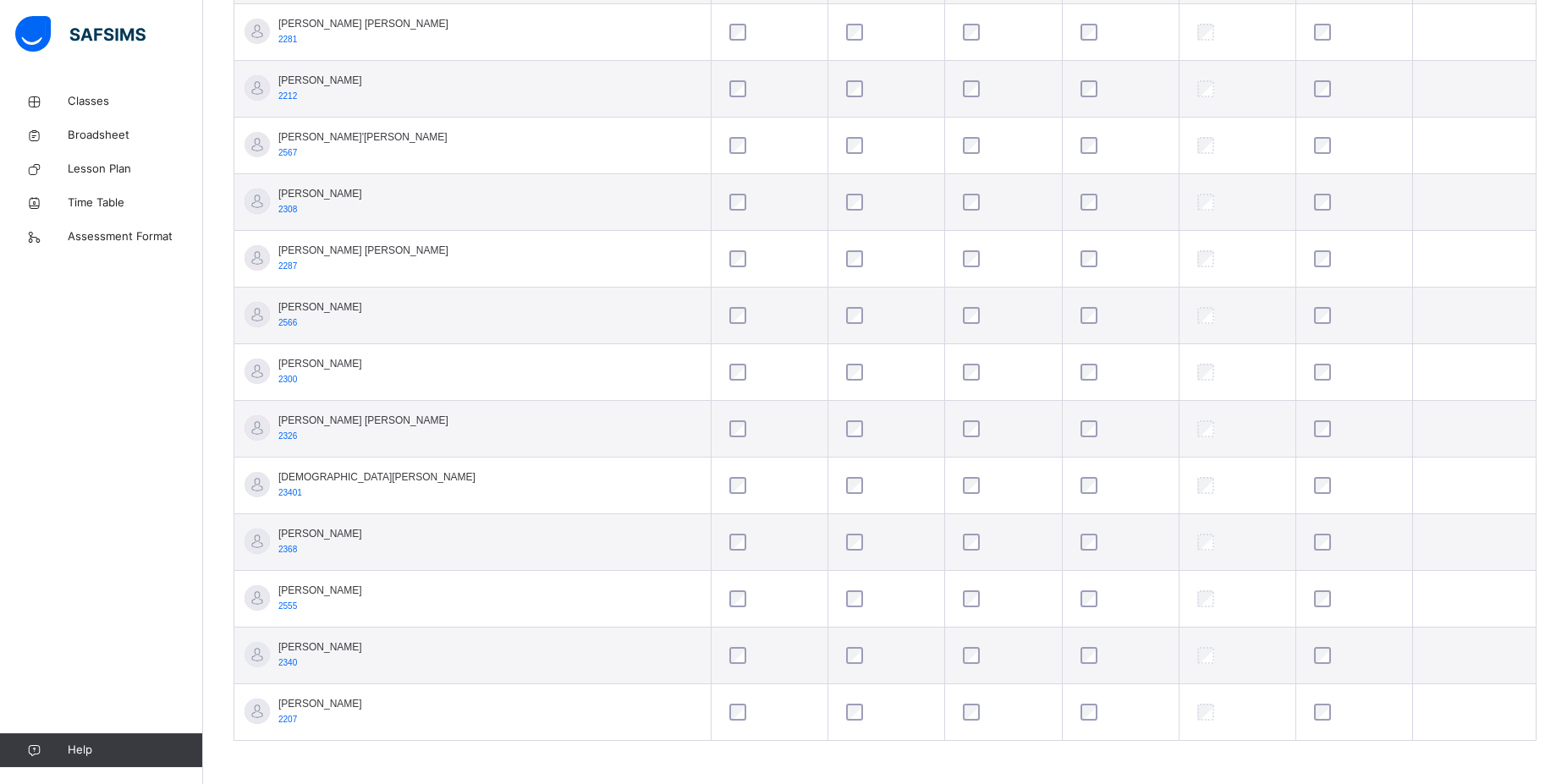 scroll, scrollTop: 1011, scrollLeft: 0, axis: vertical 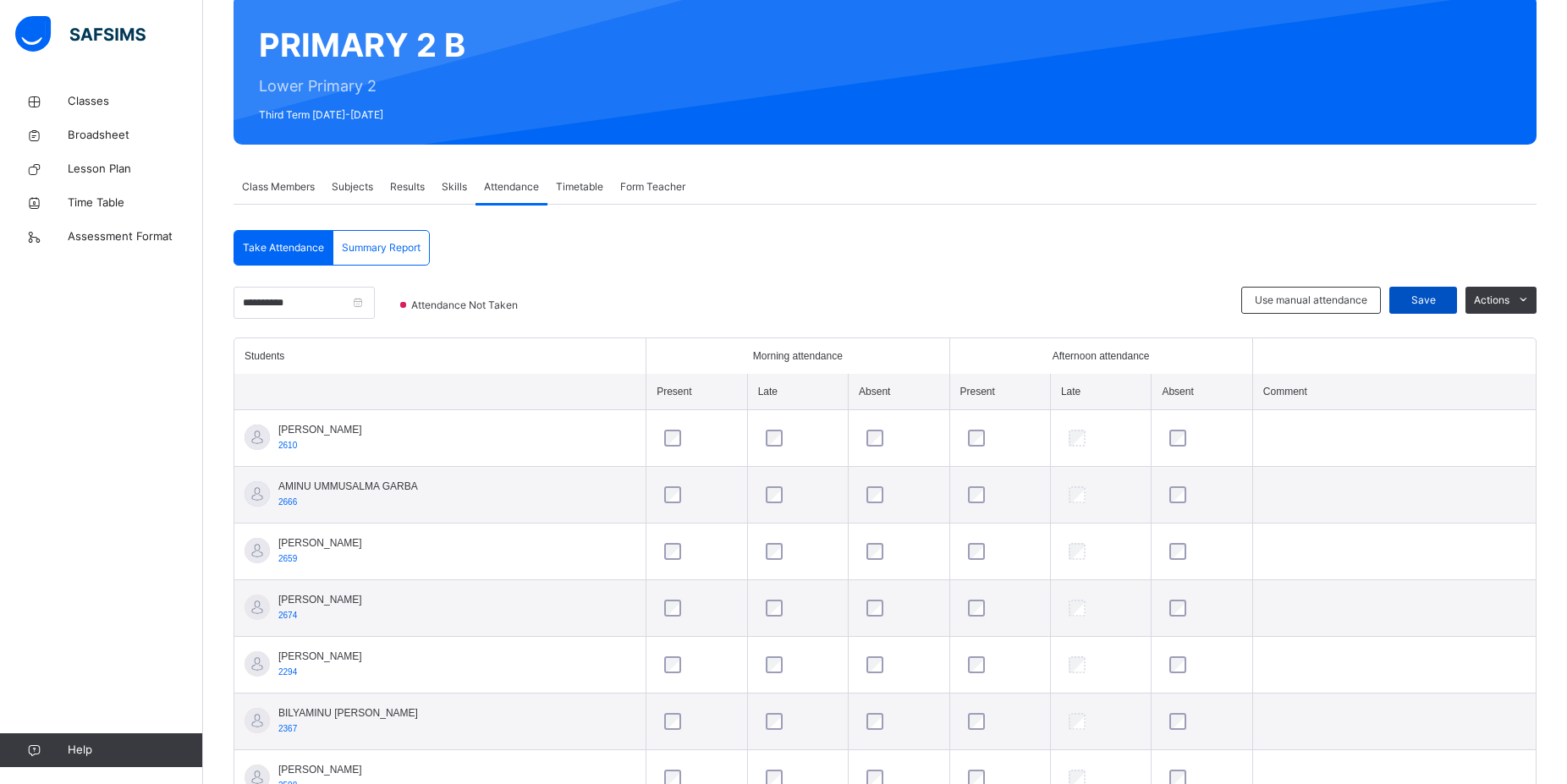 click on "Save" at bounding box center [1423, 300] 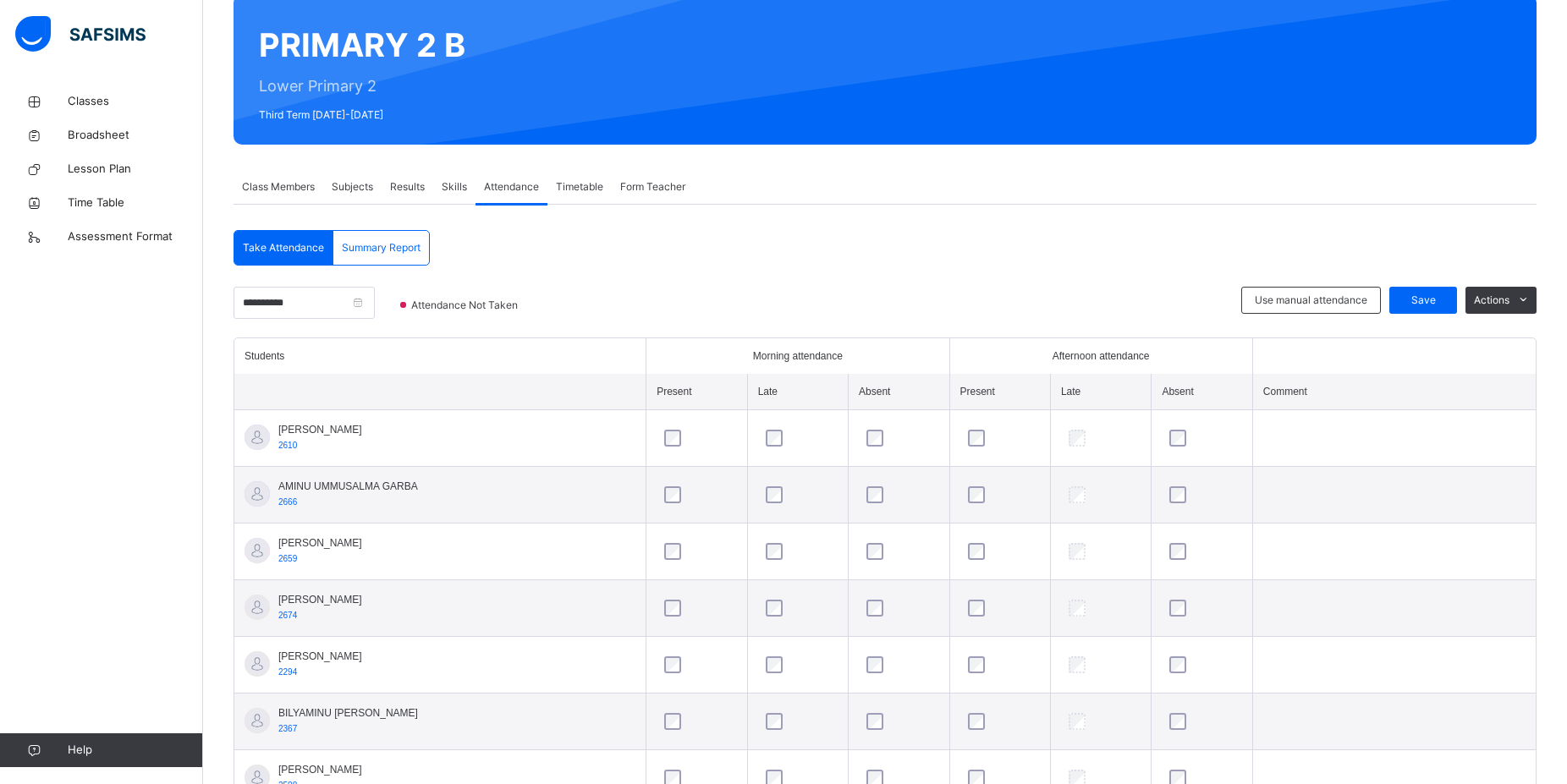 scroll, scrollTop: 0, scrollLeft: 0, axis: both 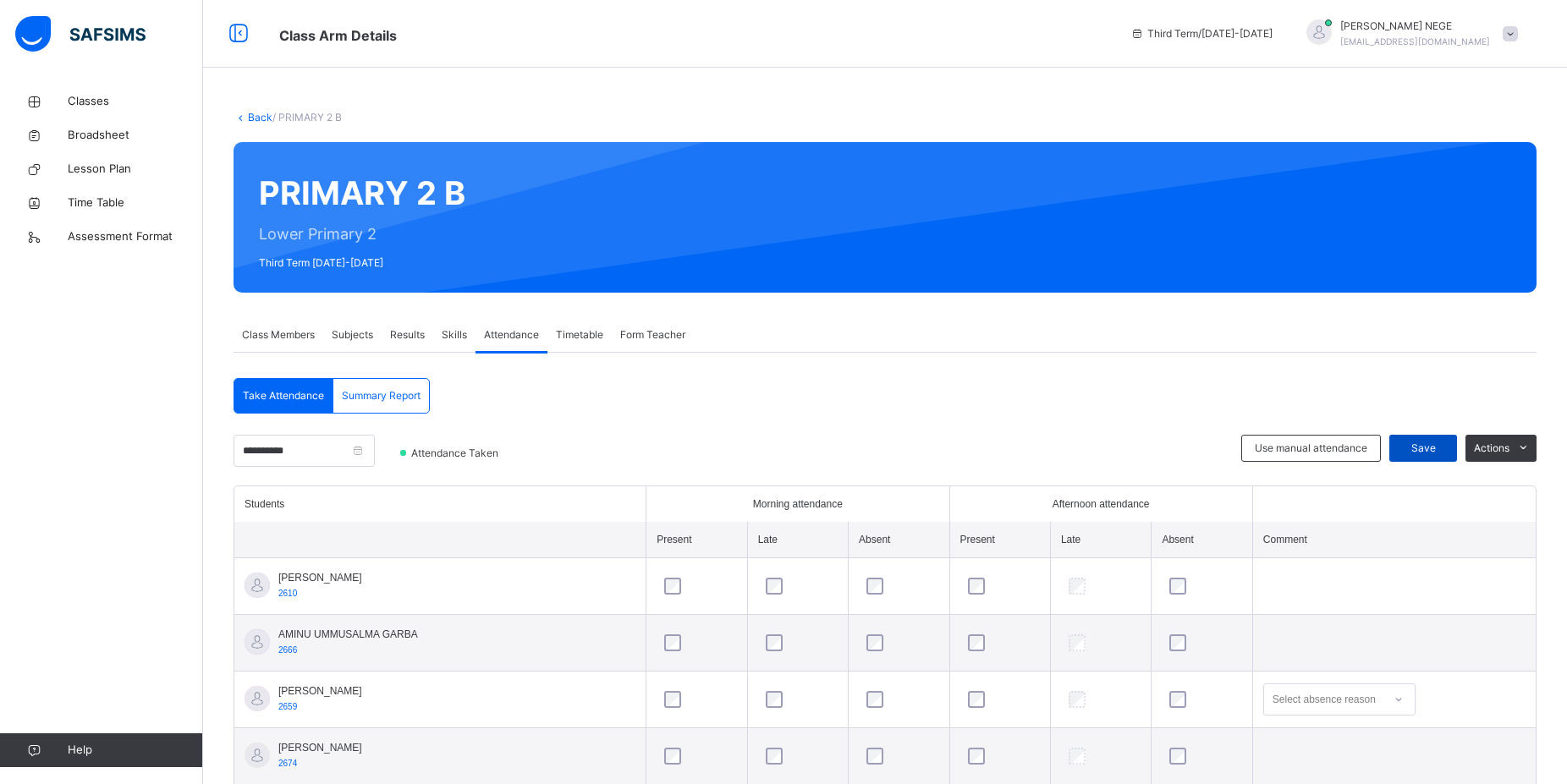click on "Save" at bounding box center (1423, 448) 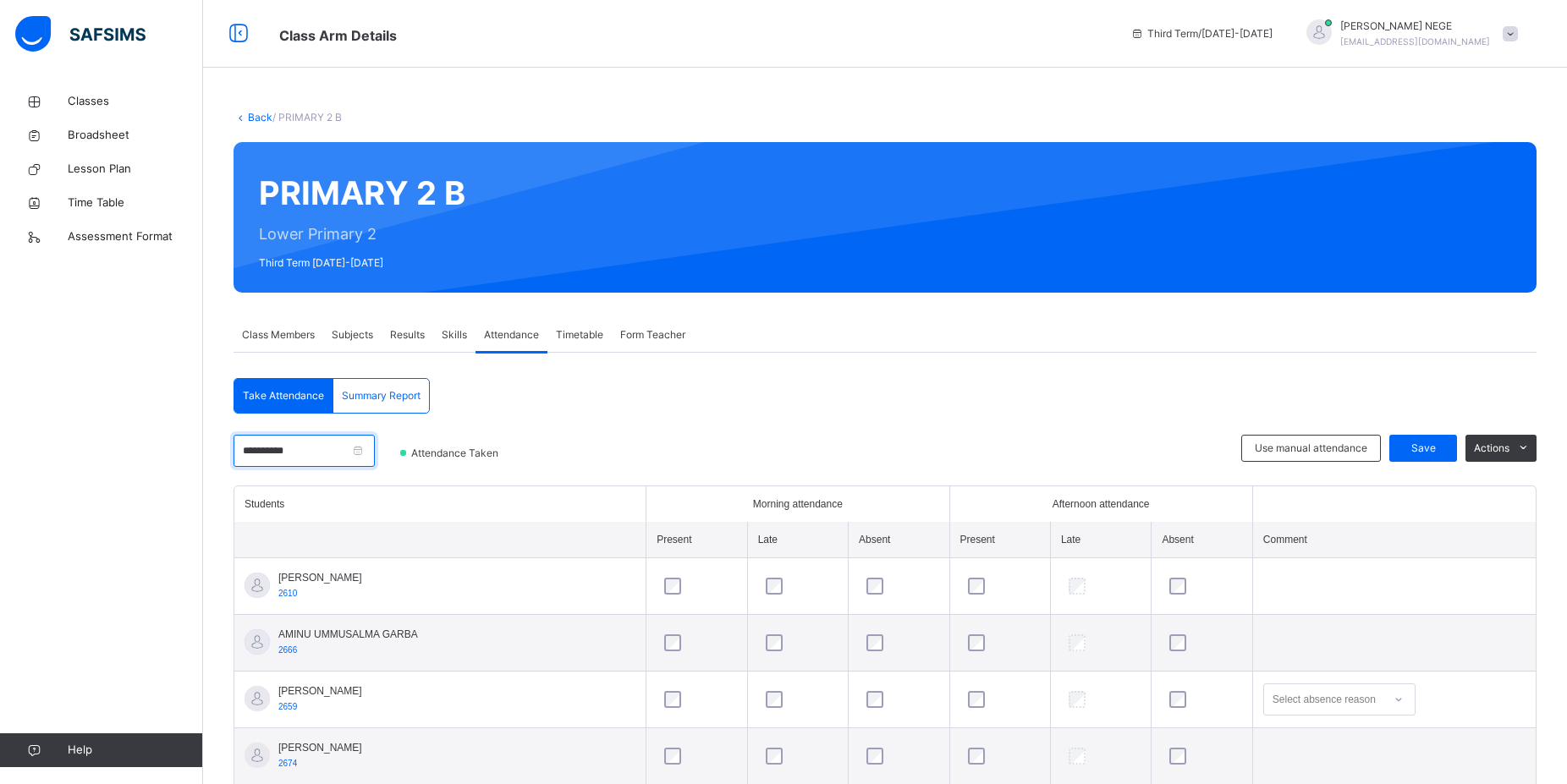 click on "**********" at bounding box center [304, 451] 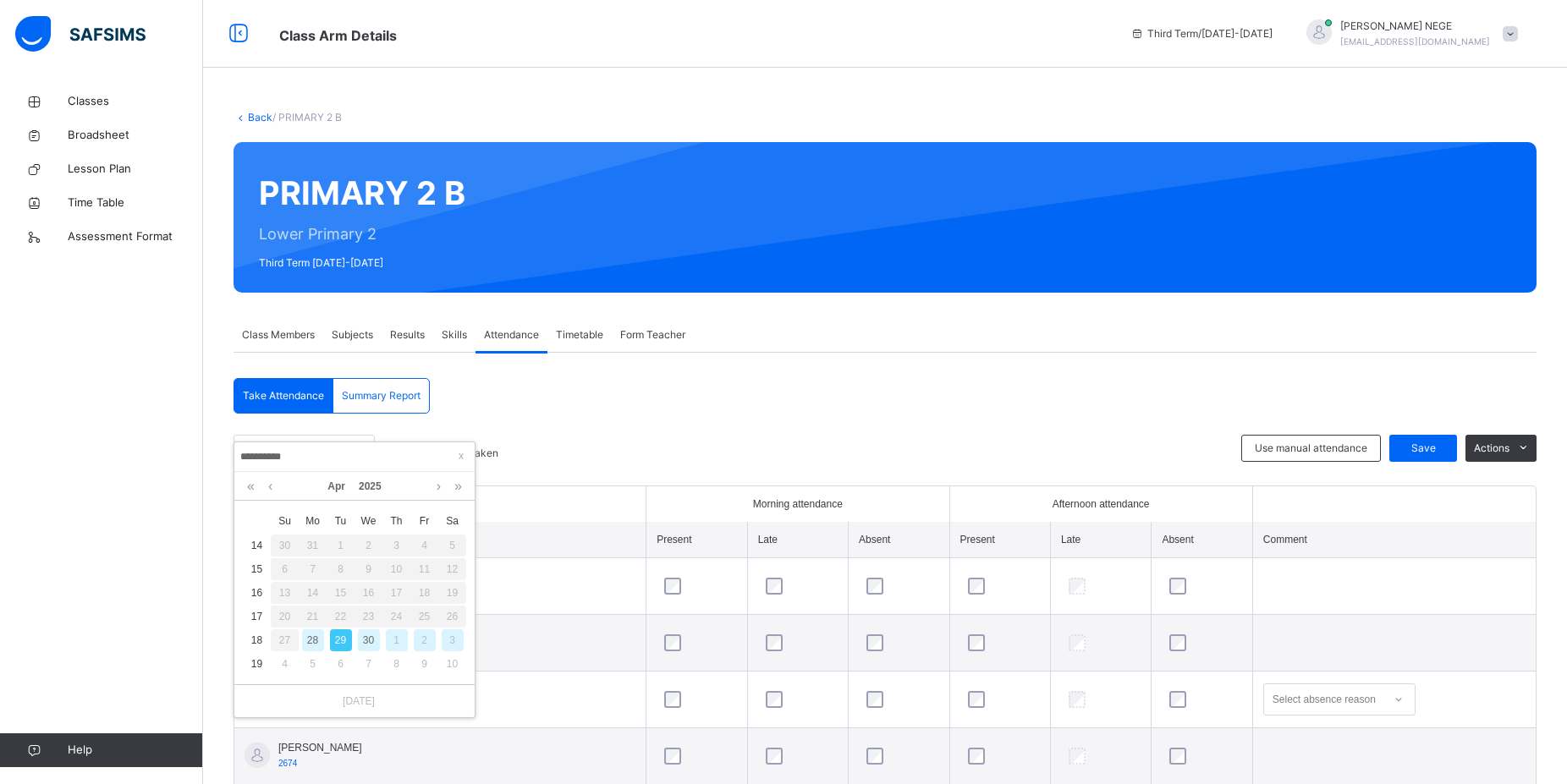click on "30" at bounding box center (369, 640) 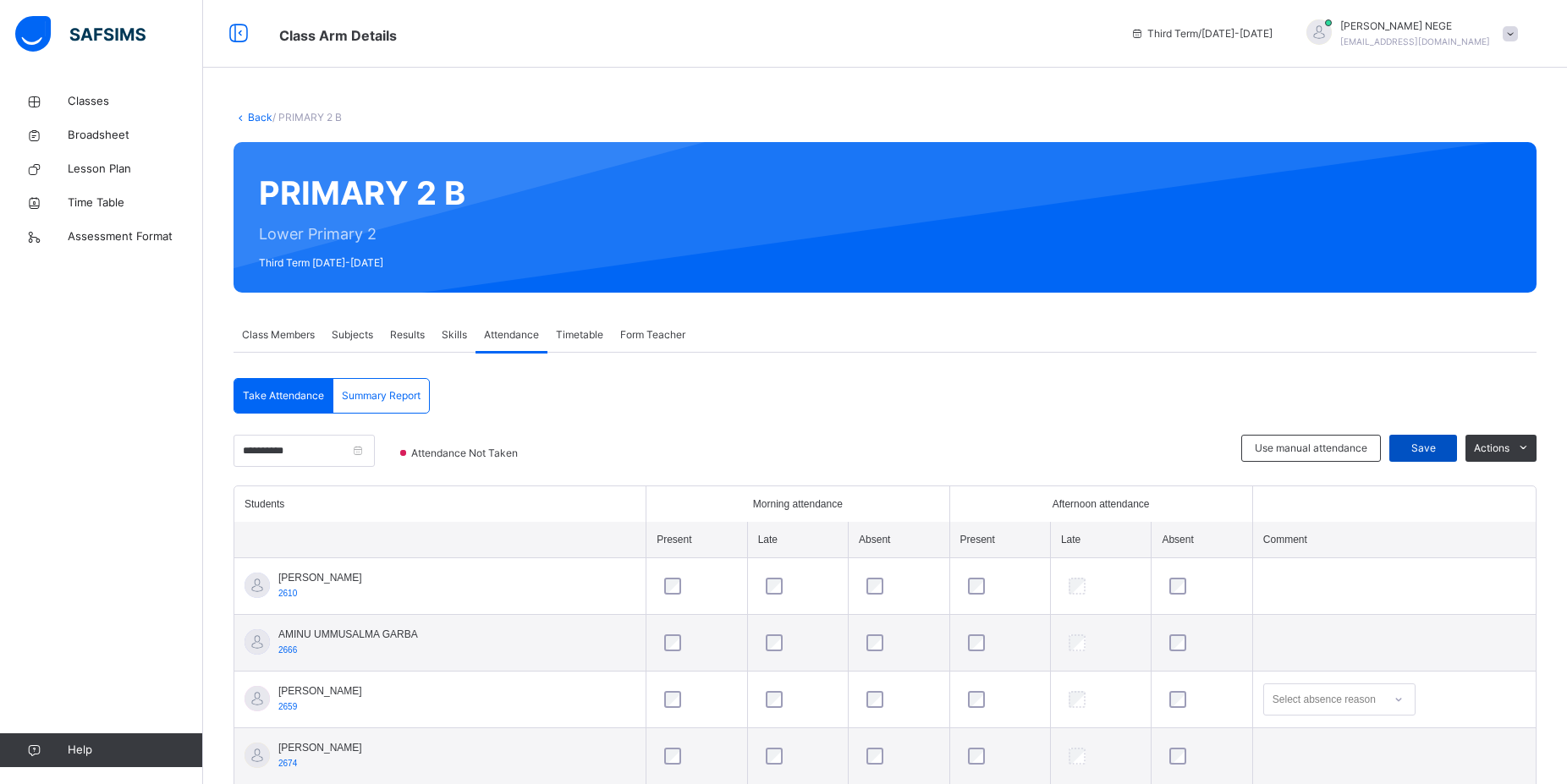 click on "Save" at bounding box center (1423, 448) 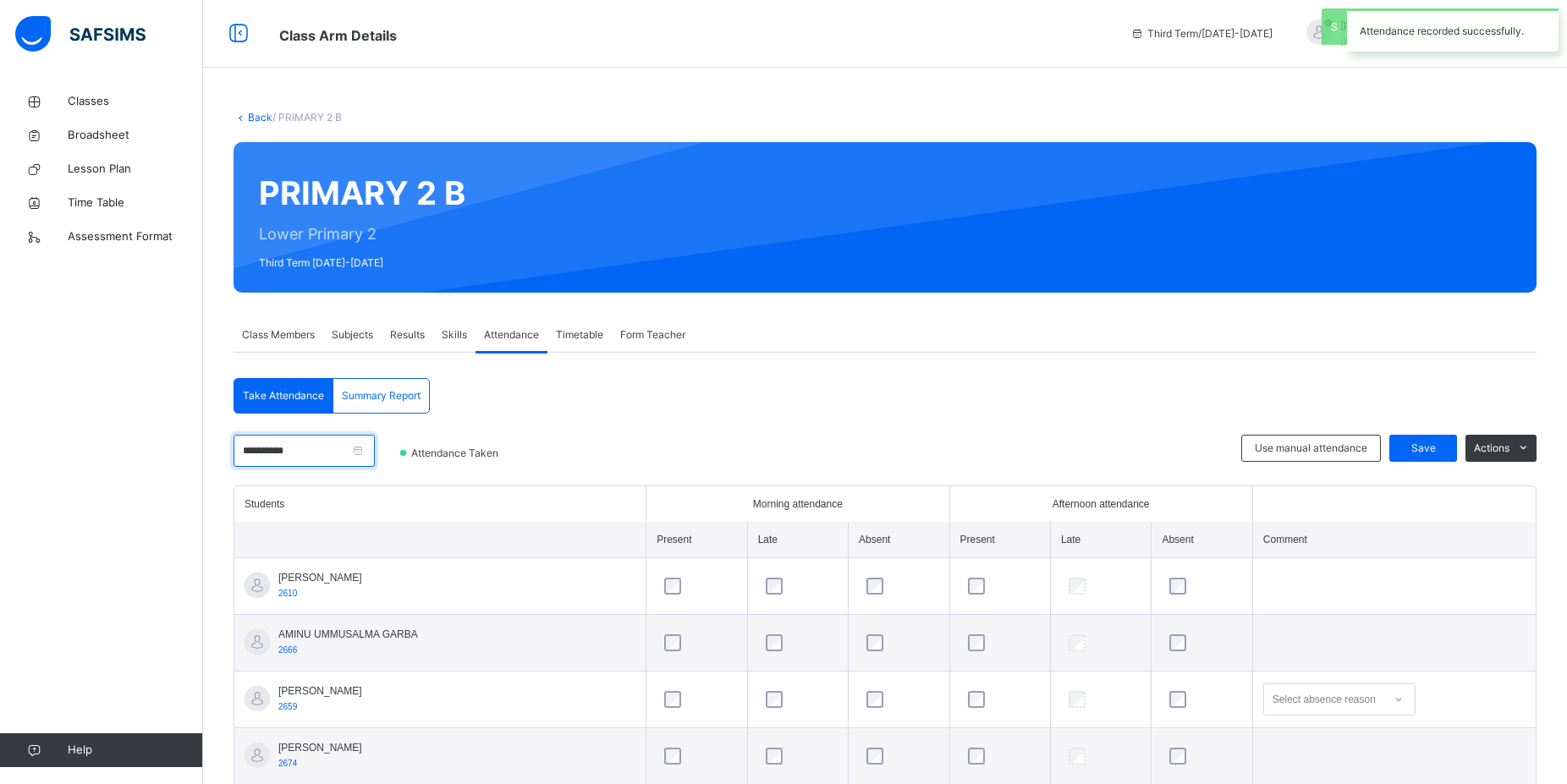 click on "**********" at bounding box center [304, 451] 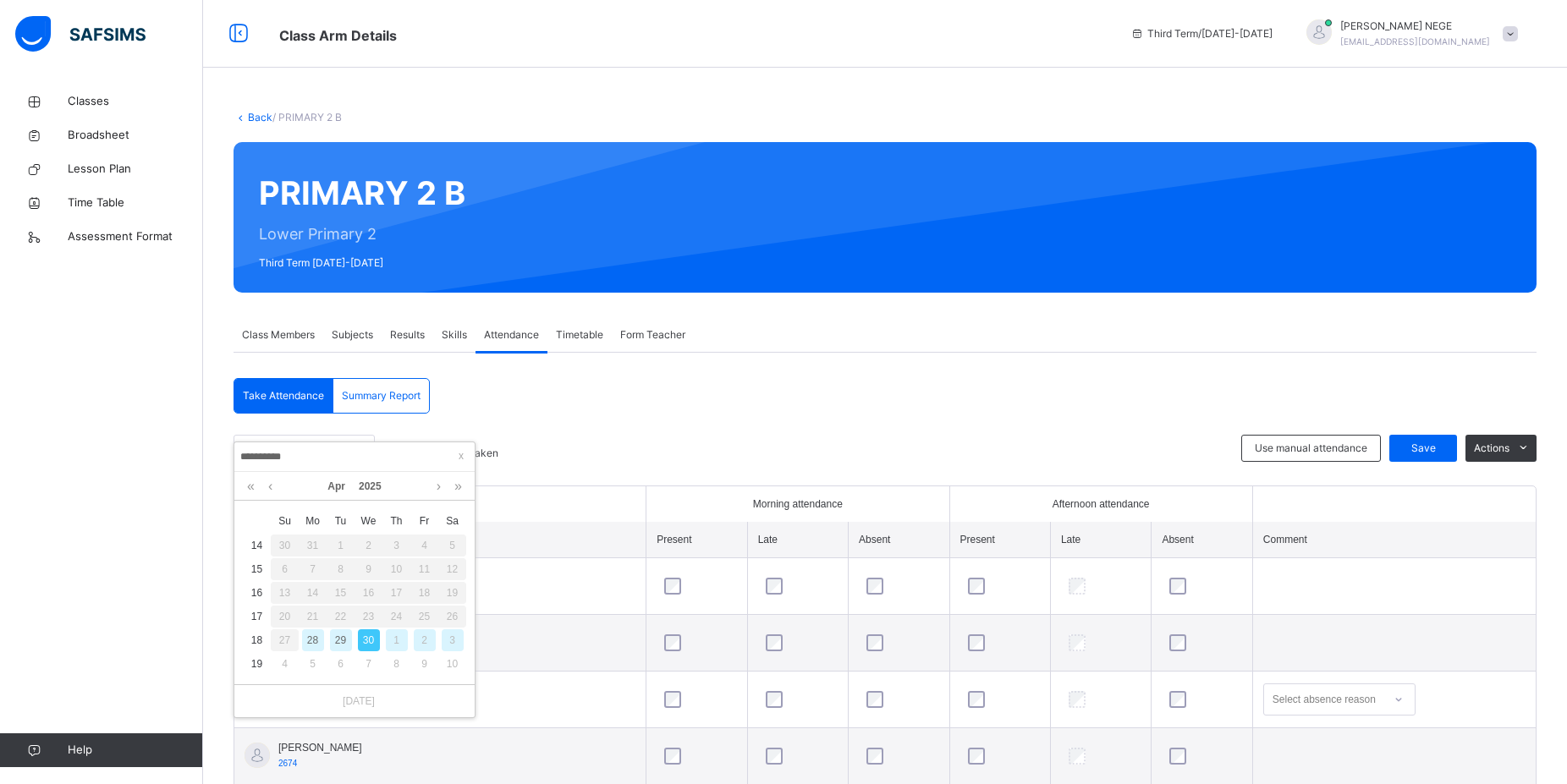 click on "1" at bounding box center (397, 640) 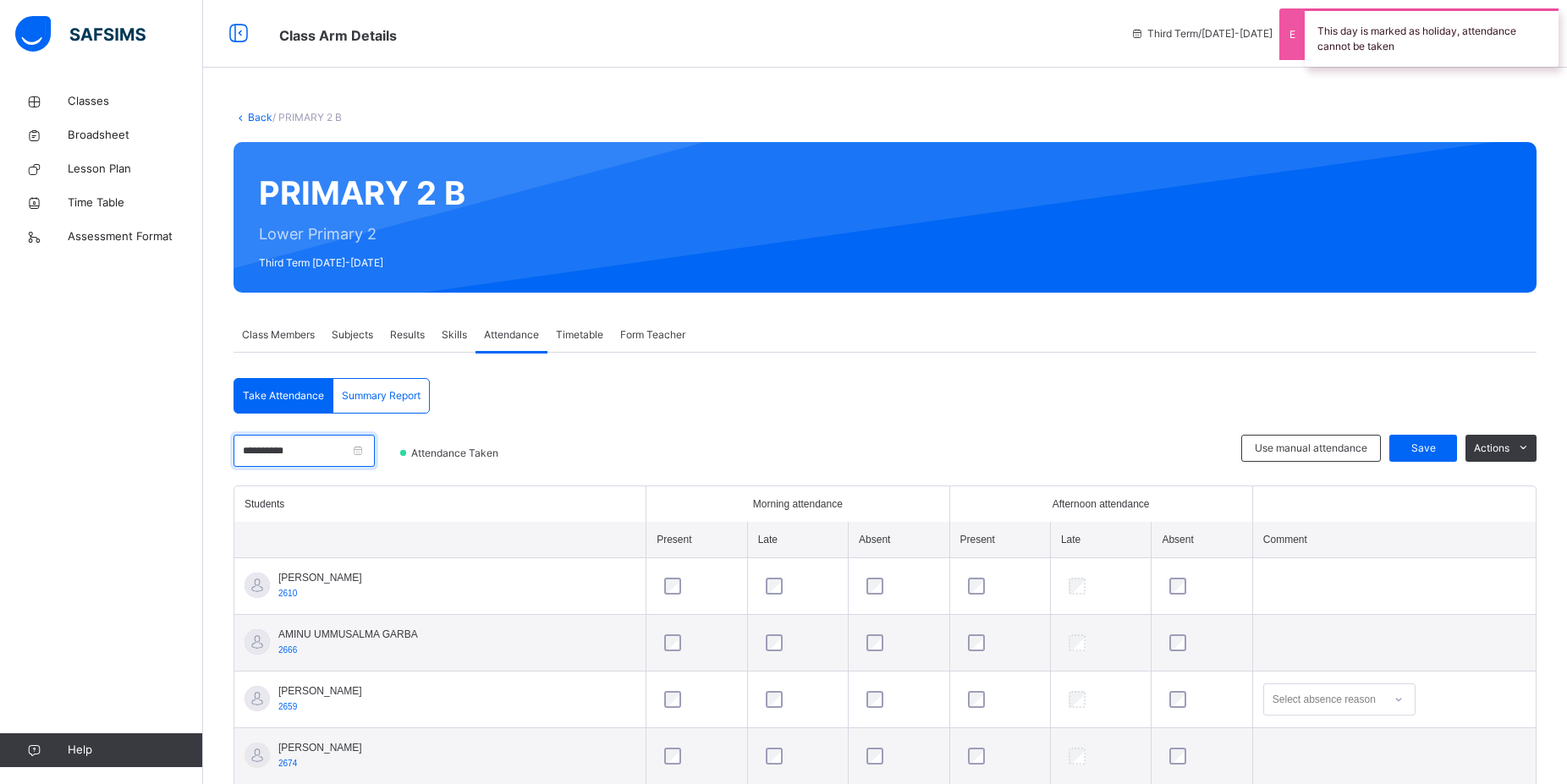click on "**********" at bounding box center (304, 451) 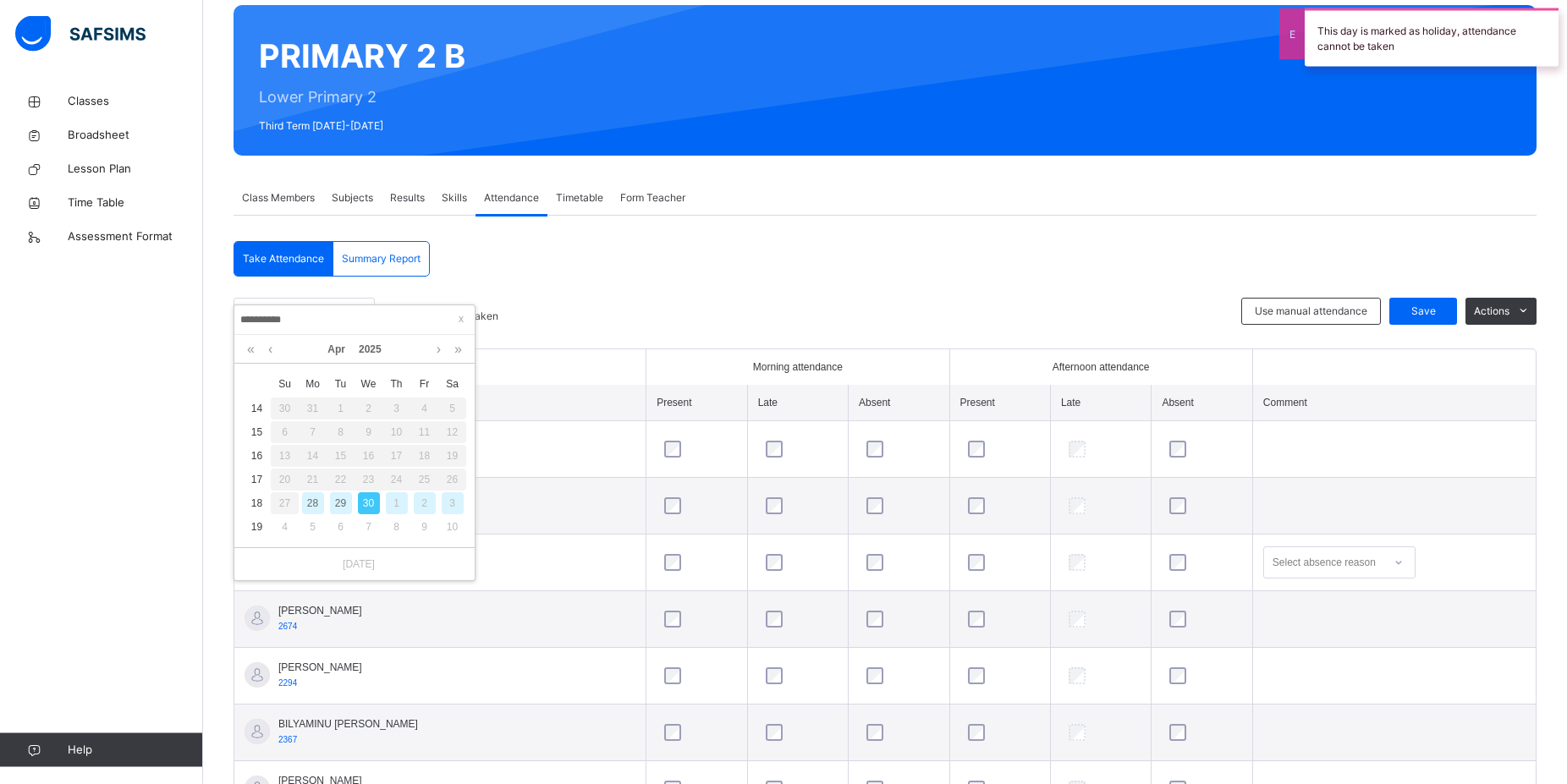 scroll, scrollTop: 173, scrollLeft: 0, axis: vertical 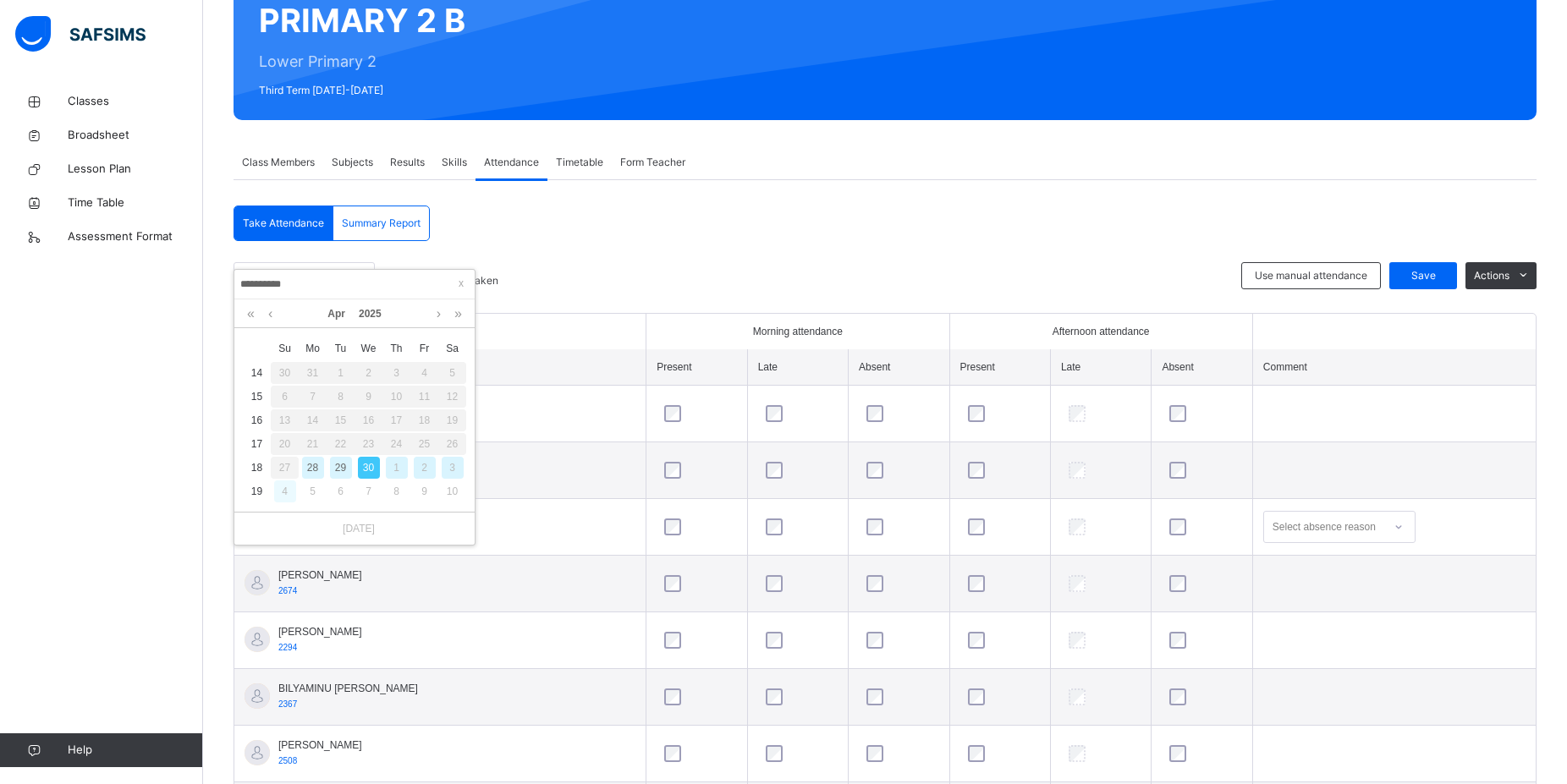 click on "4" at bounding box center [285, 491] 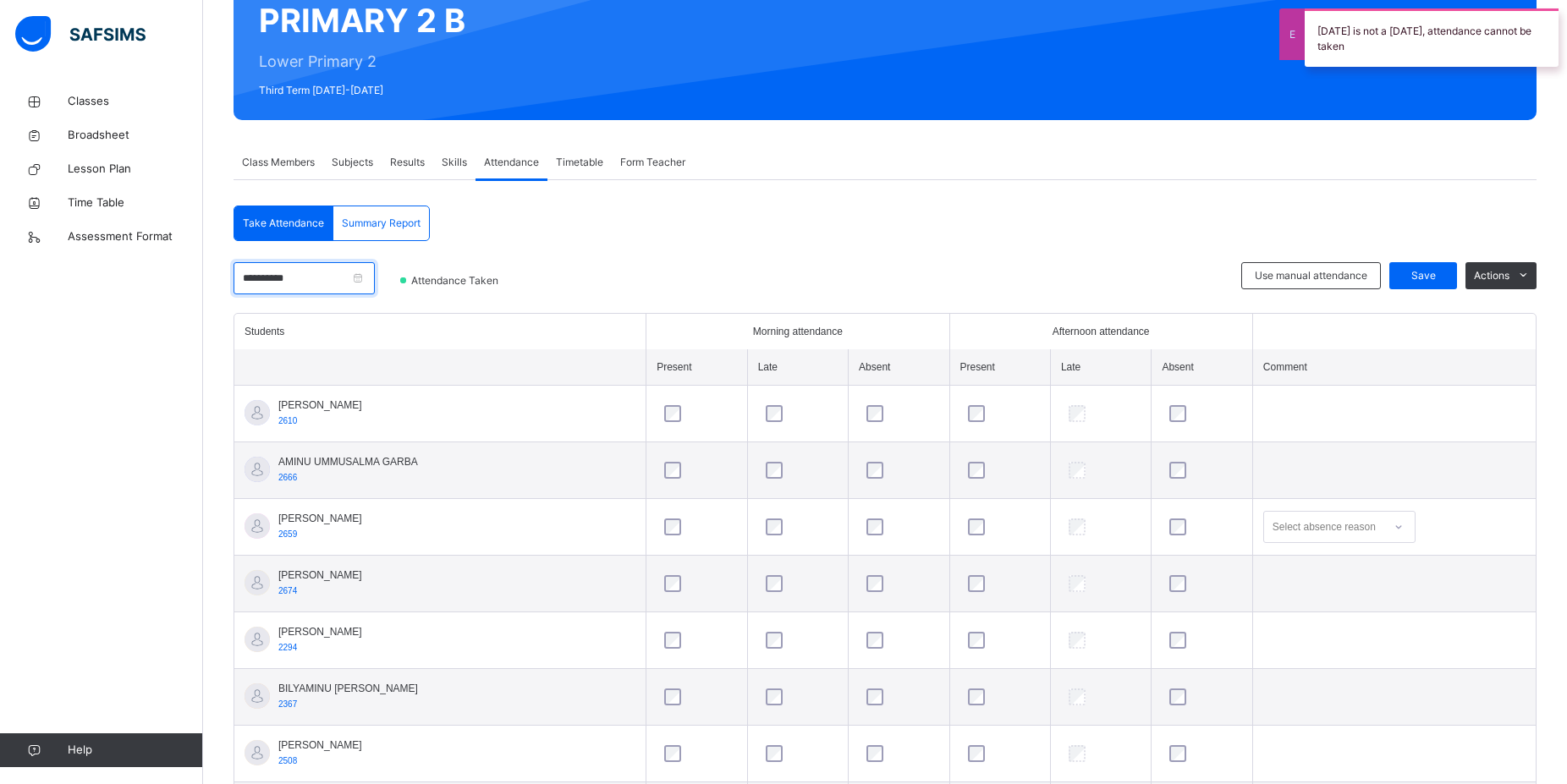 click on "**********" at bounding box center [304, 278] 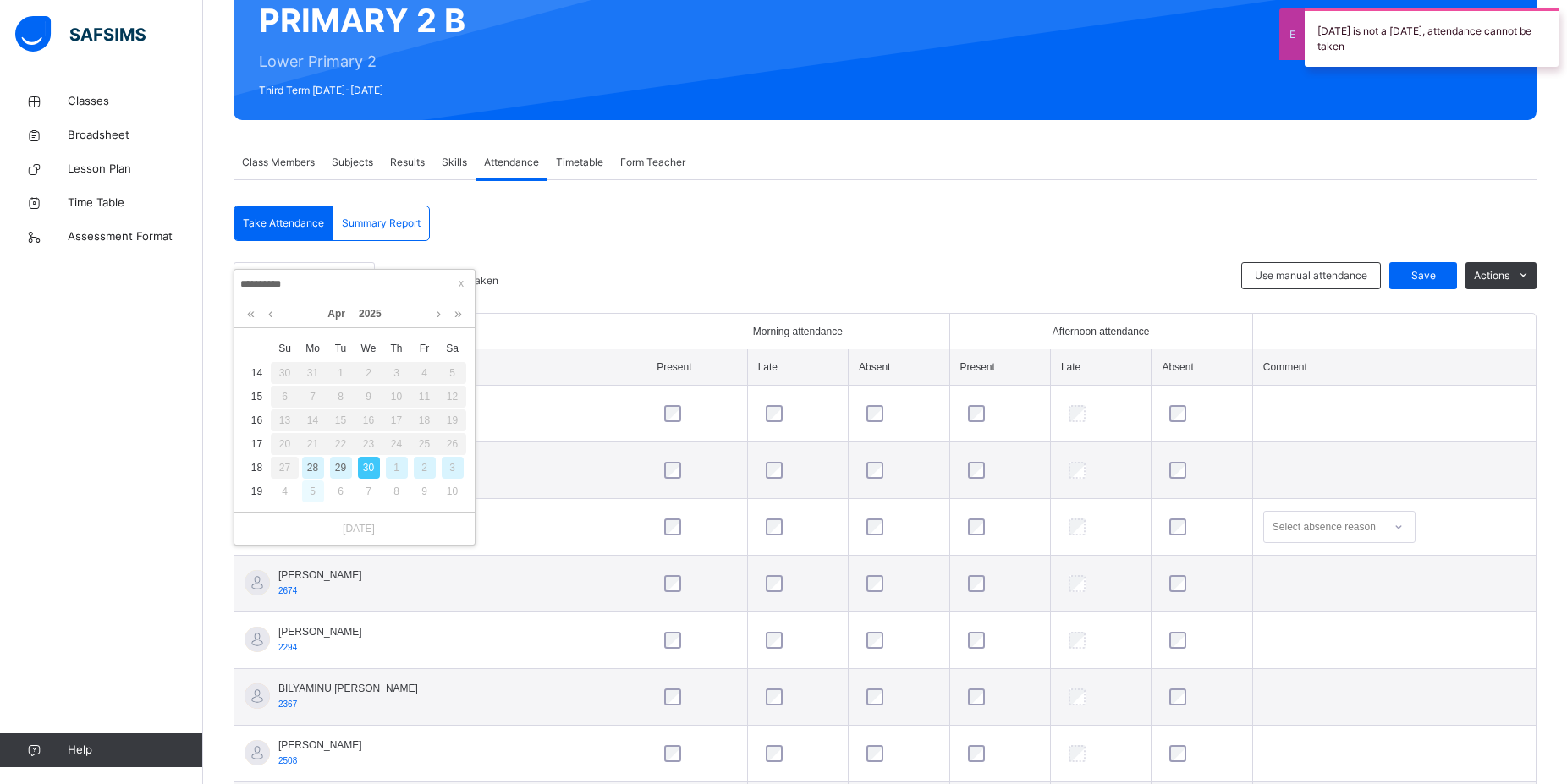 click on "5" at bounding box center [313, 491] 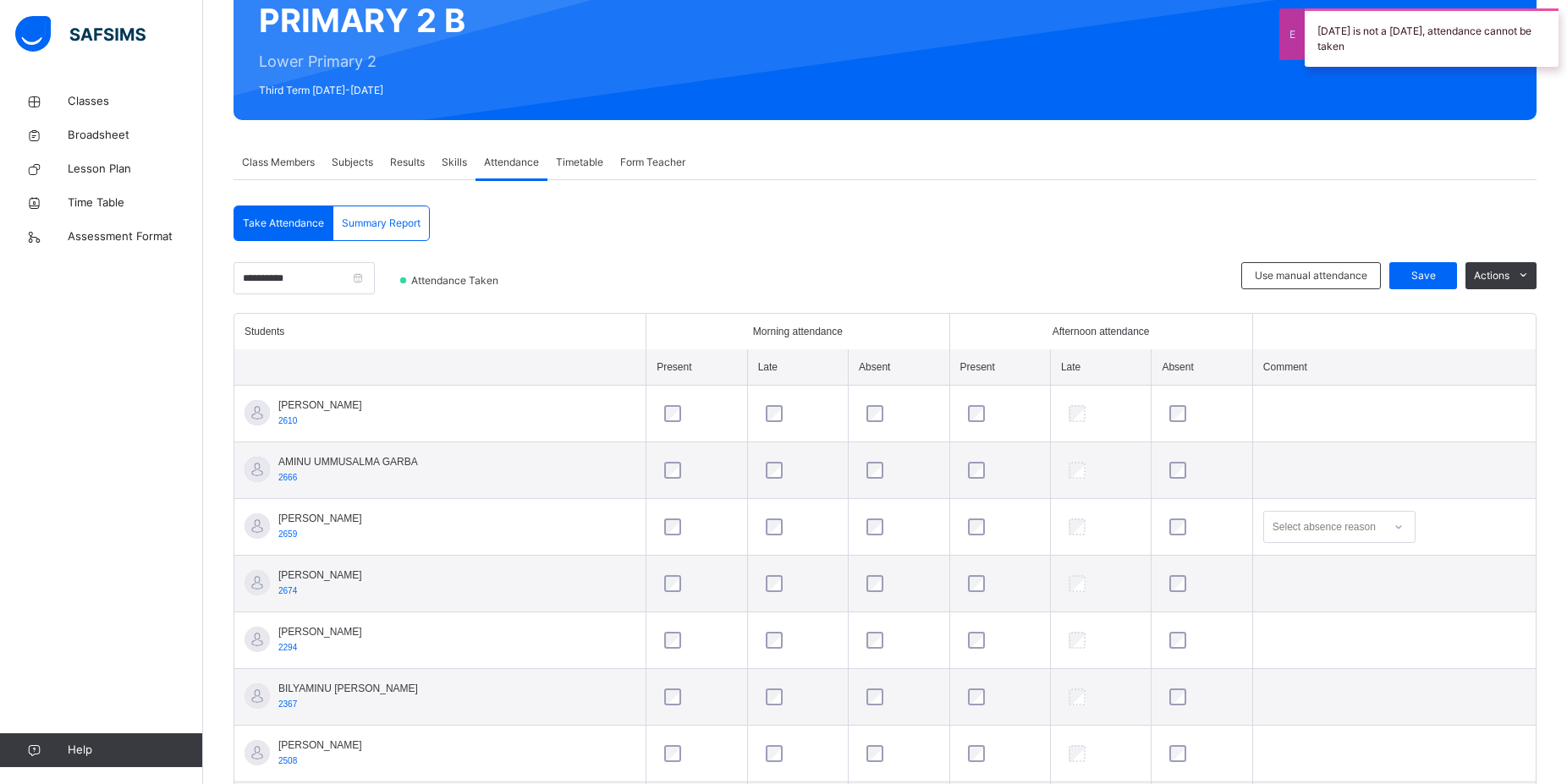 scroll, scrollTop: 0, scrollLeft: 0, axis: both 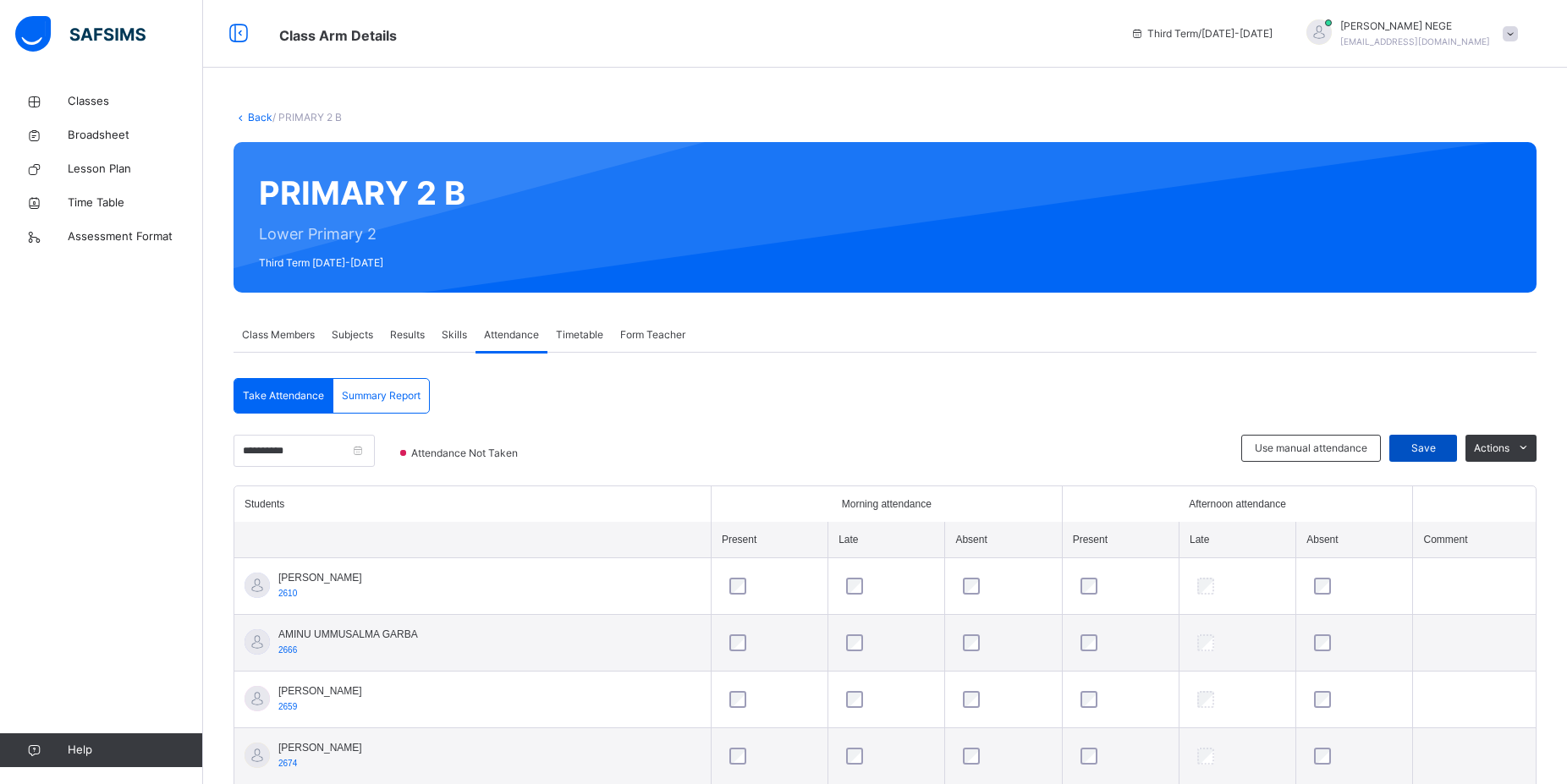 click on "Save" at bounding box center (1423, 448) 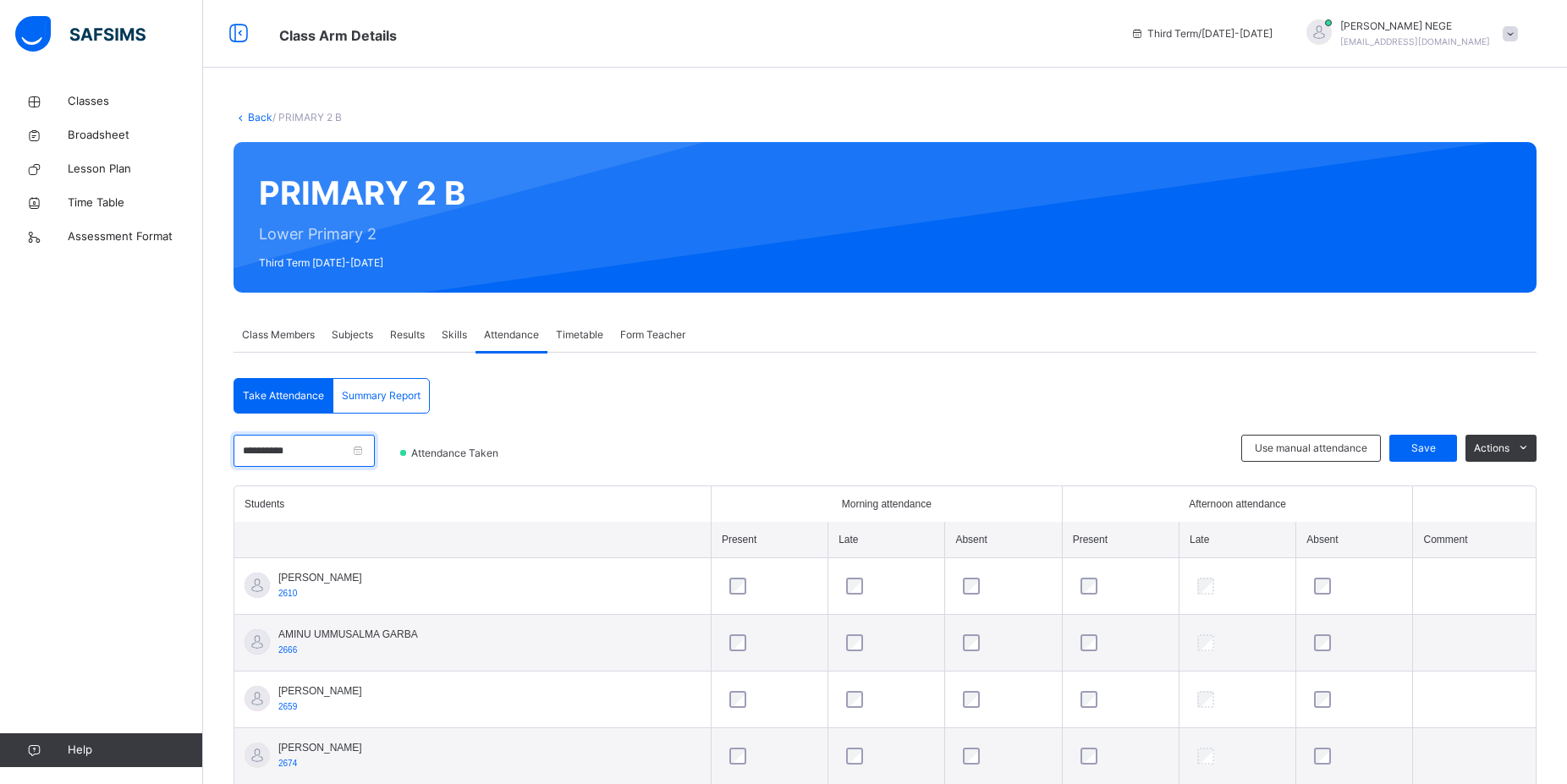 click on "**********" at bounding box center [304, 451] 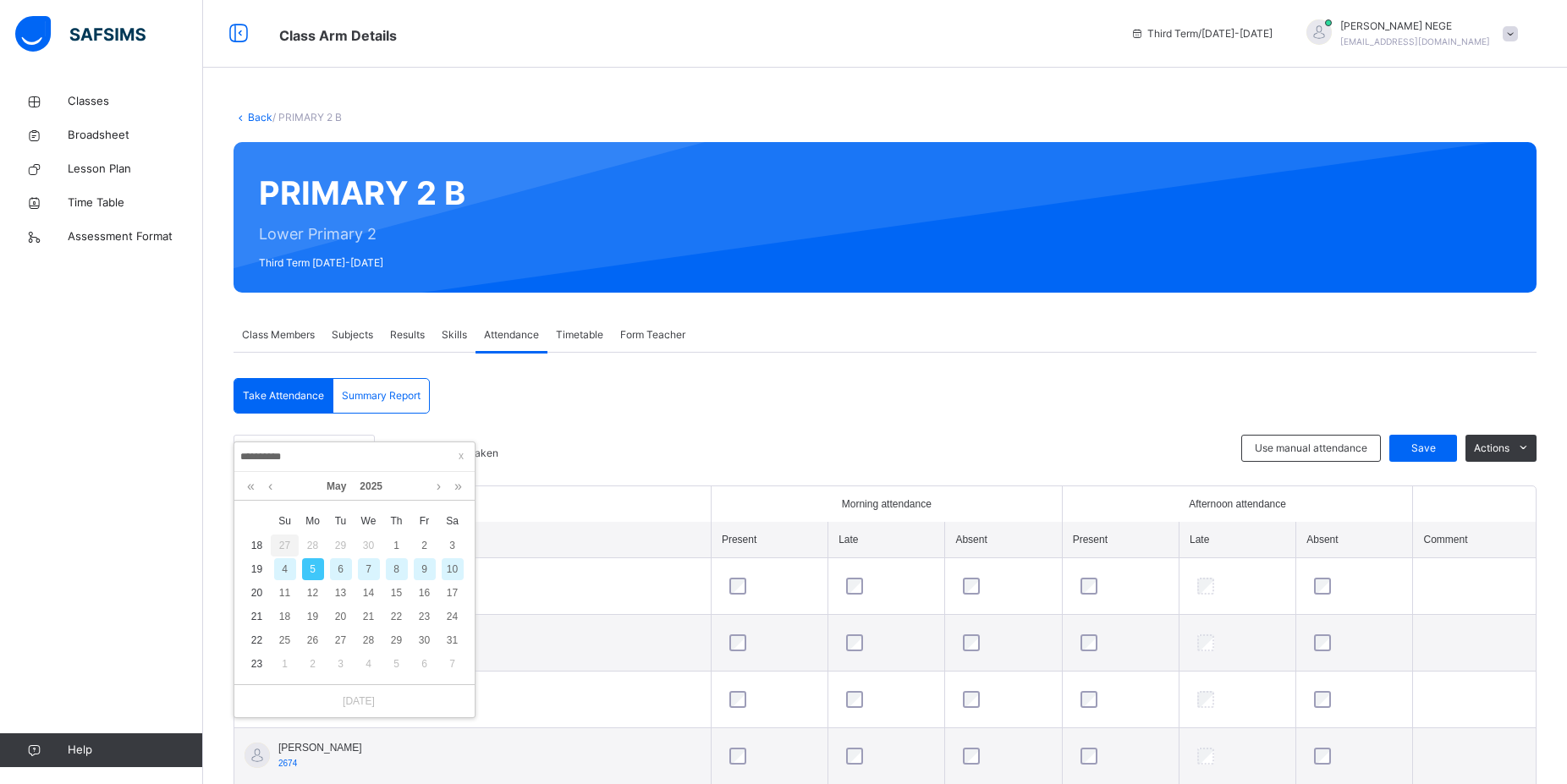 click on "6" at bounding box center [341, 569] 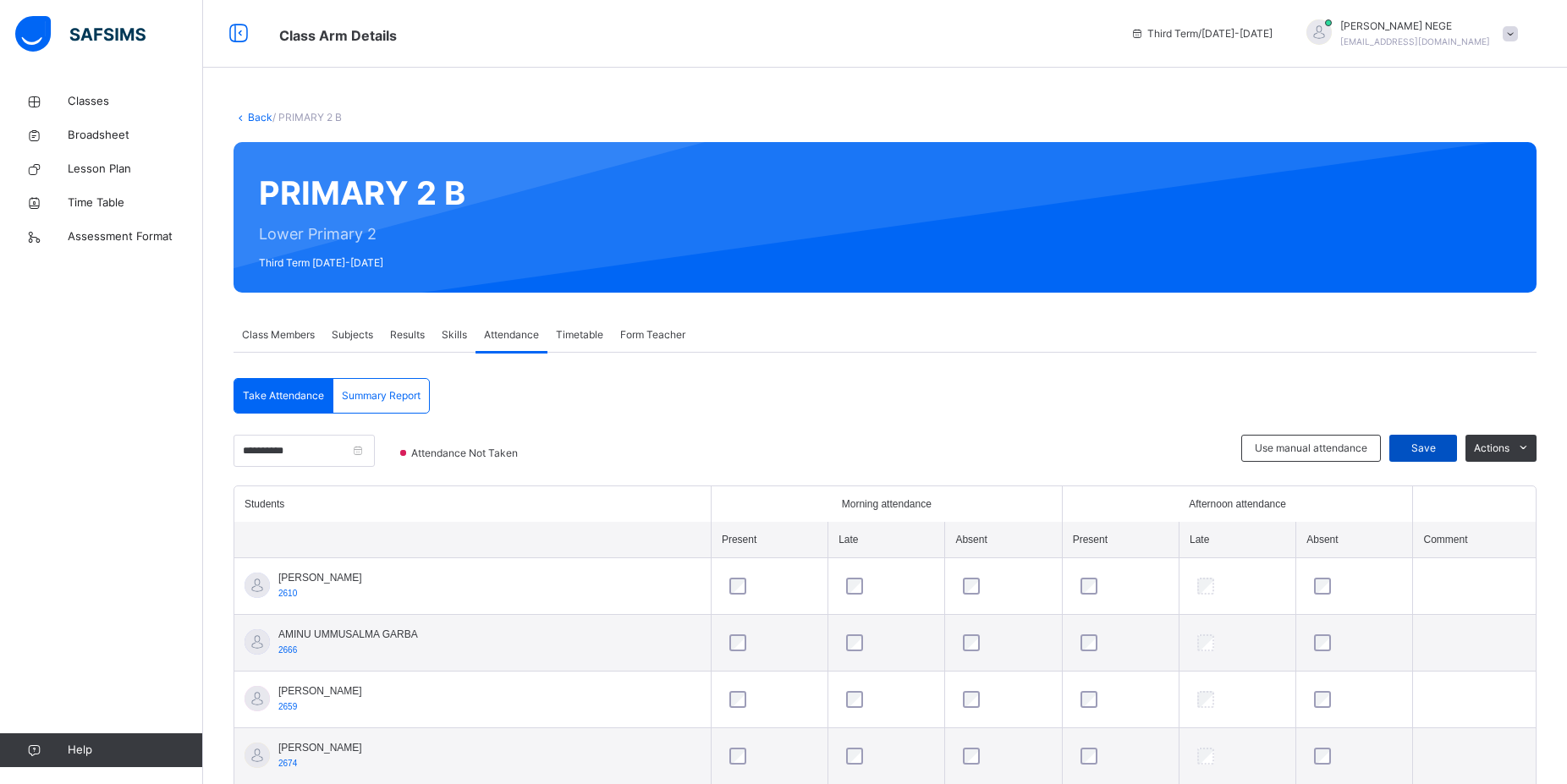 click on "Save" at bounding box center (1423, 448) 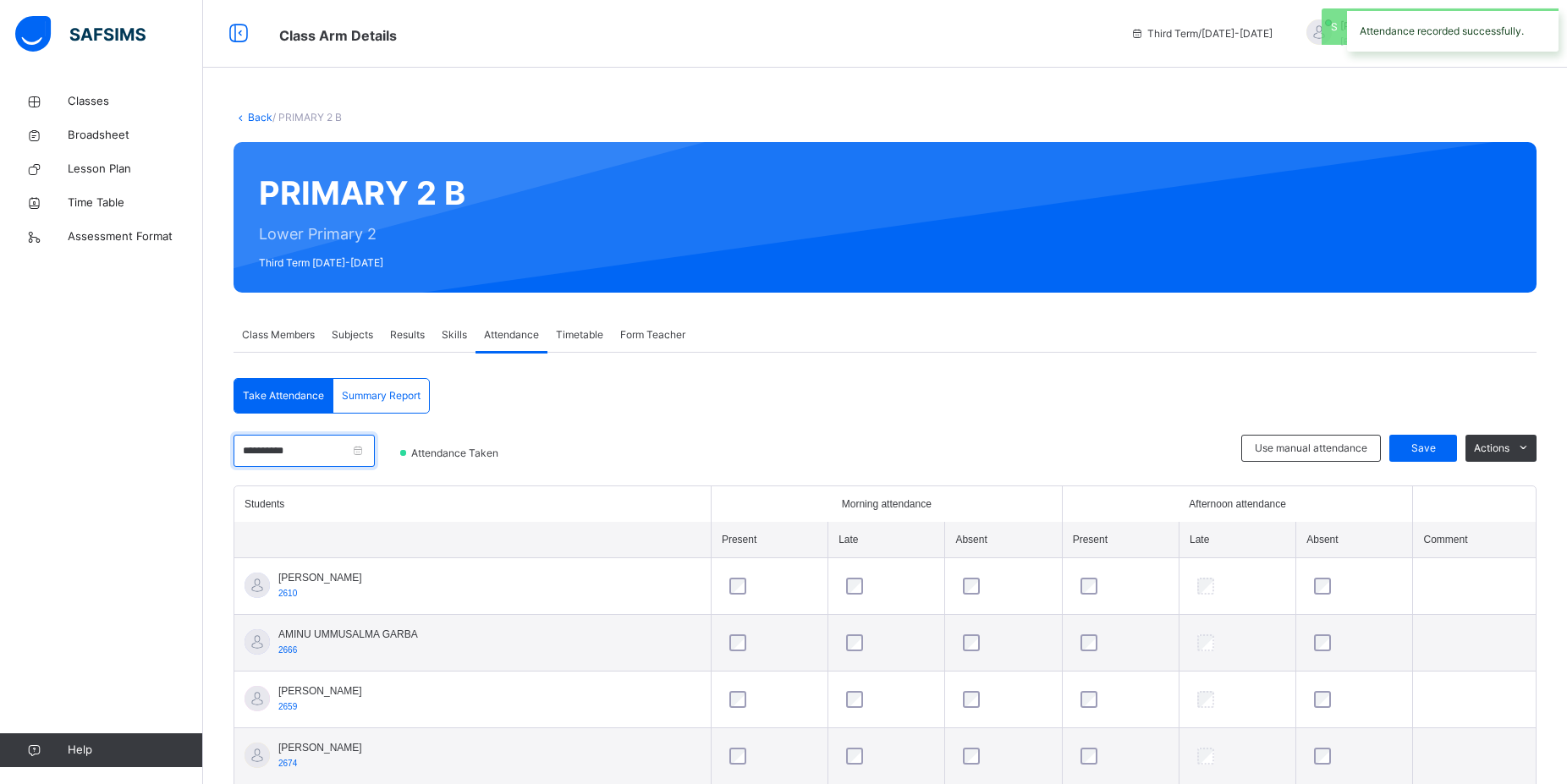 click on "**********" at bounding box center [304, 451] 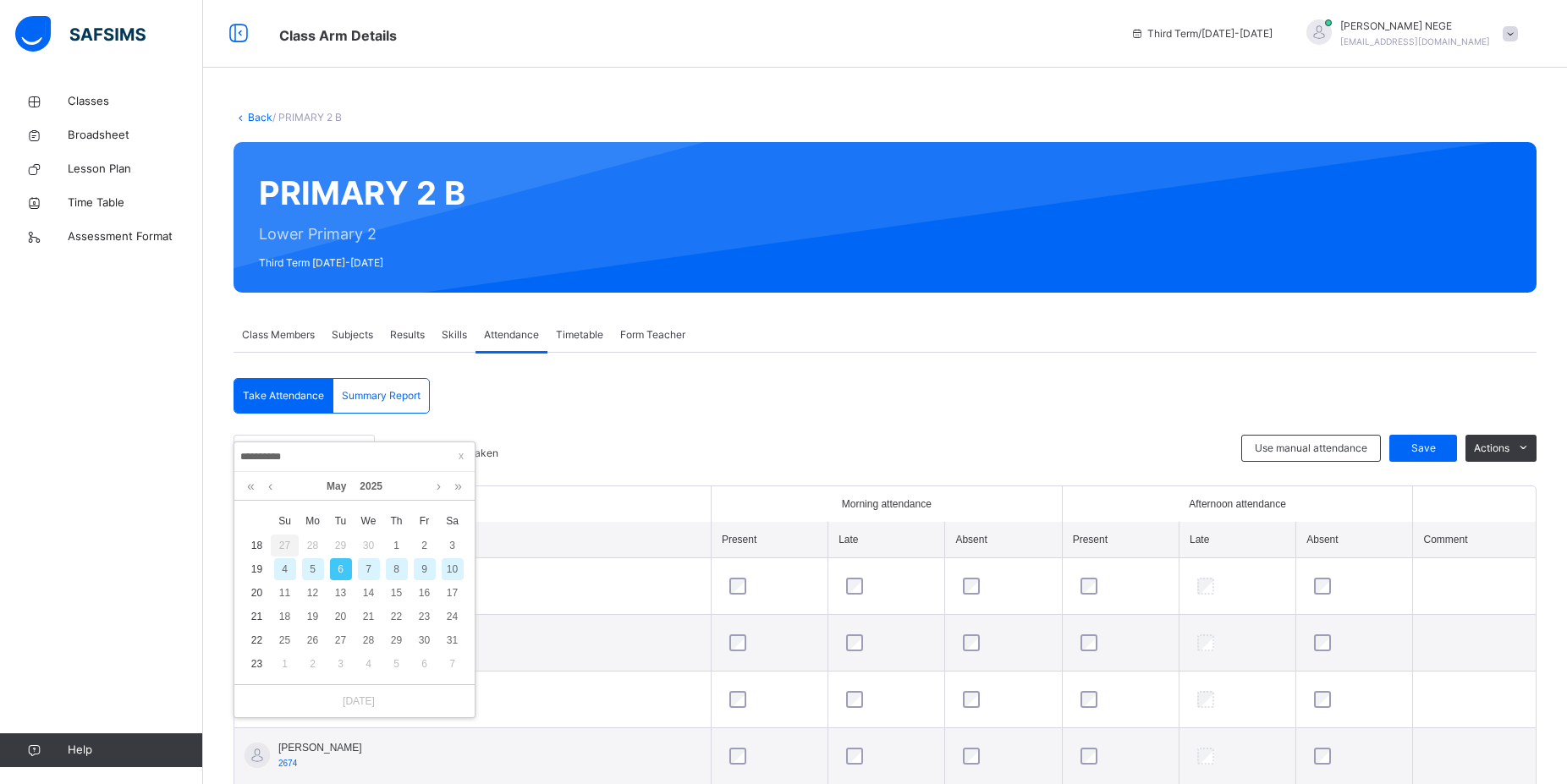 click on "7" at bounding box center [369, 569] 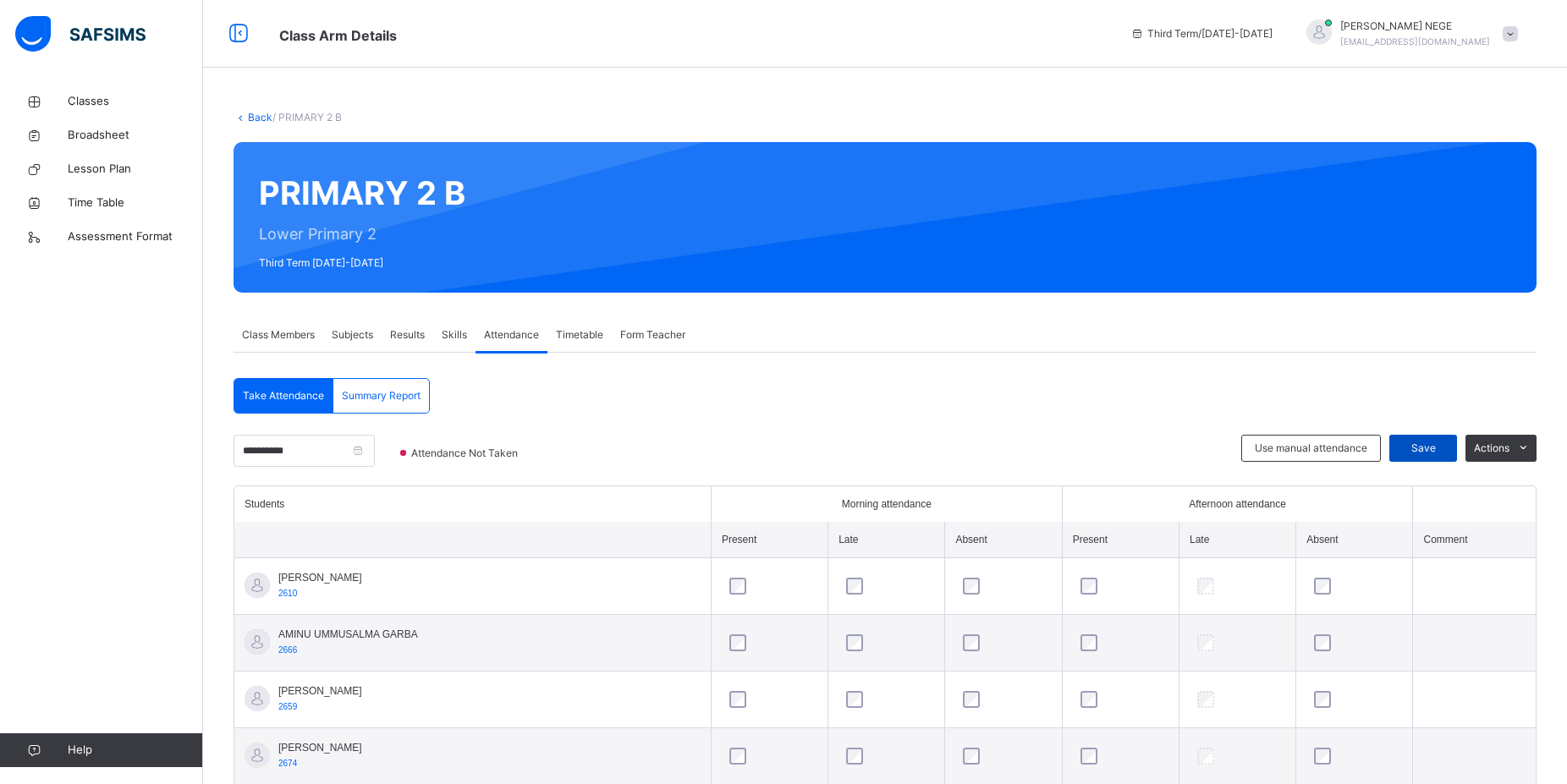 click on "Save" at bounding box center [1423, 448] 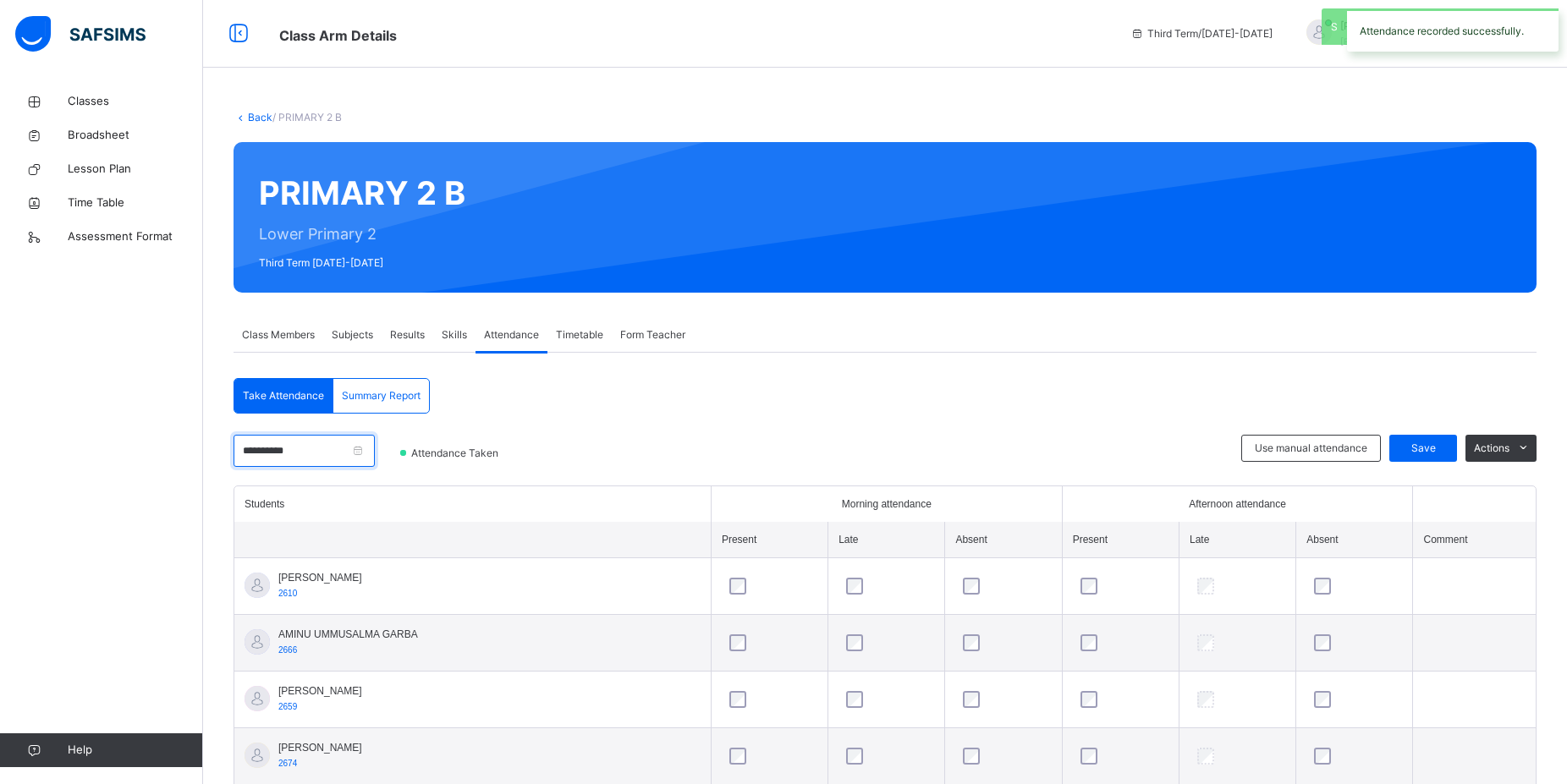 click on "**********" at bounding box center (304, 451) 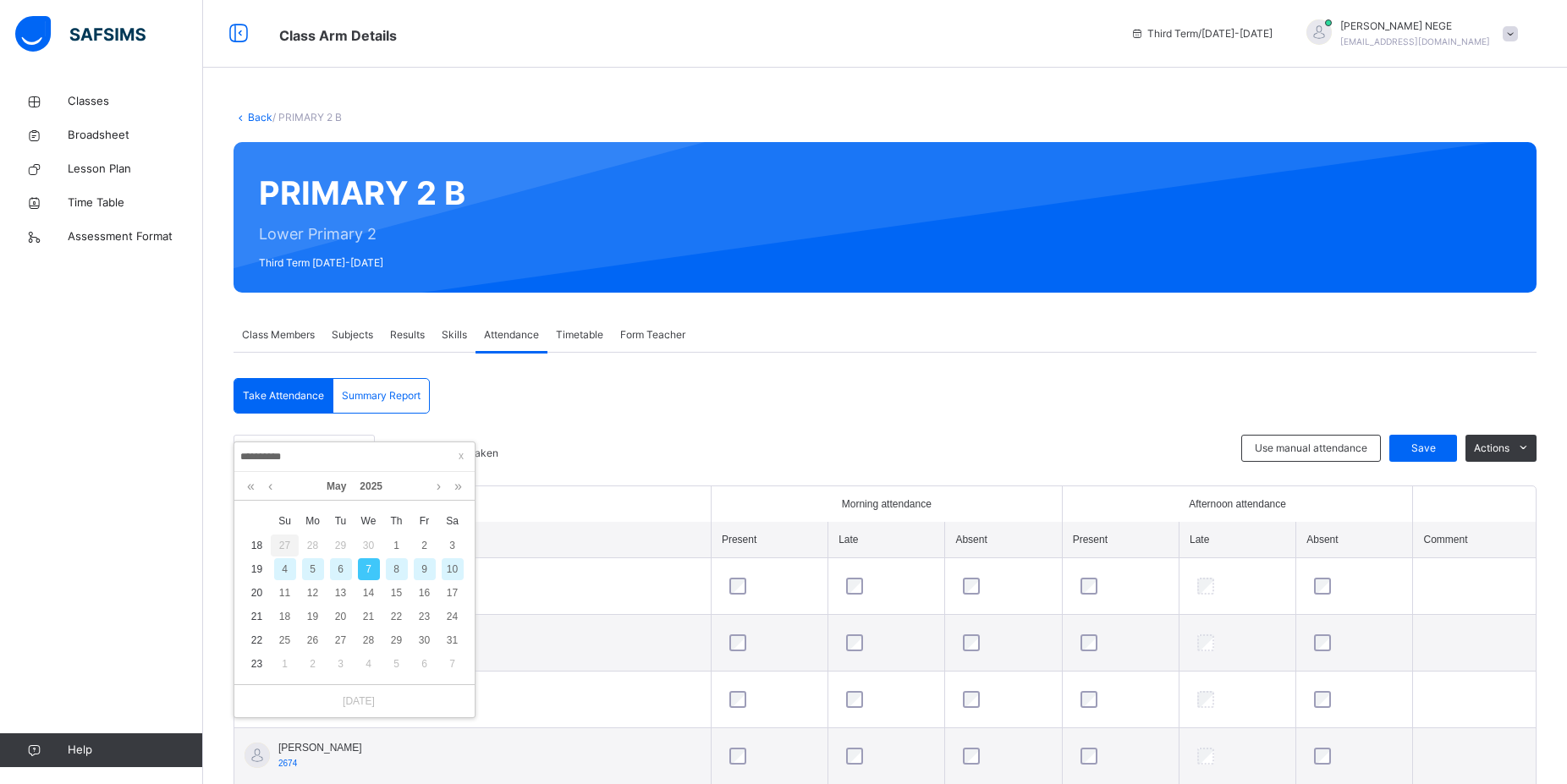 click on "8" at bounding box center [397, 569] 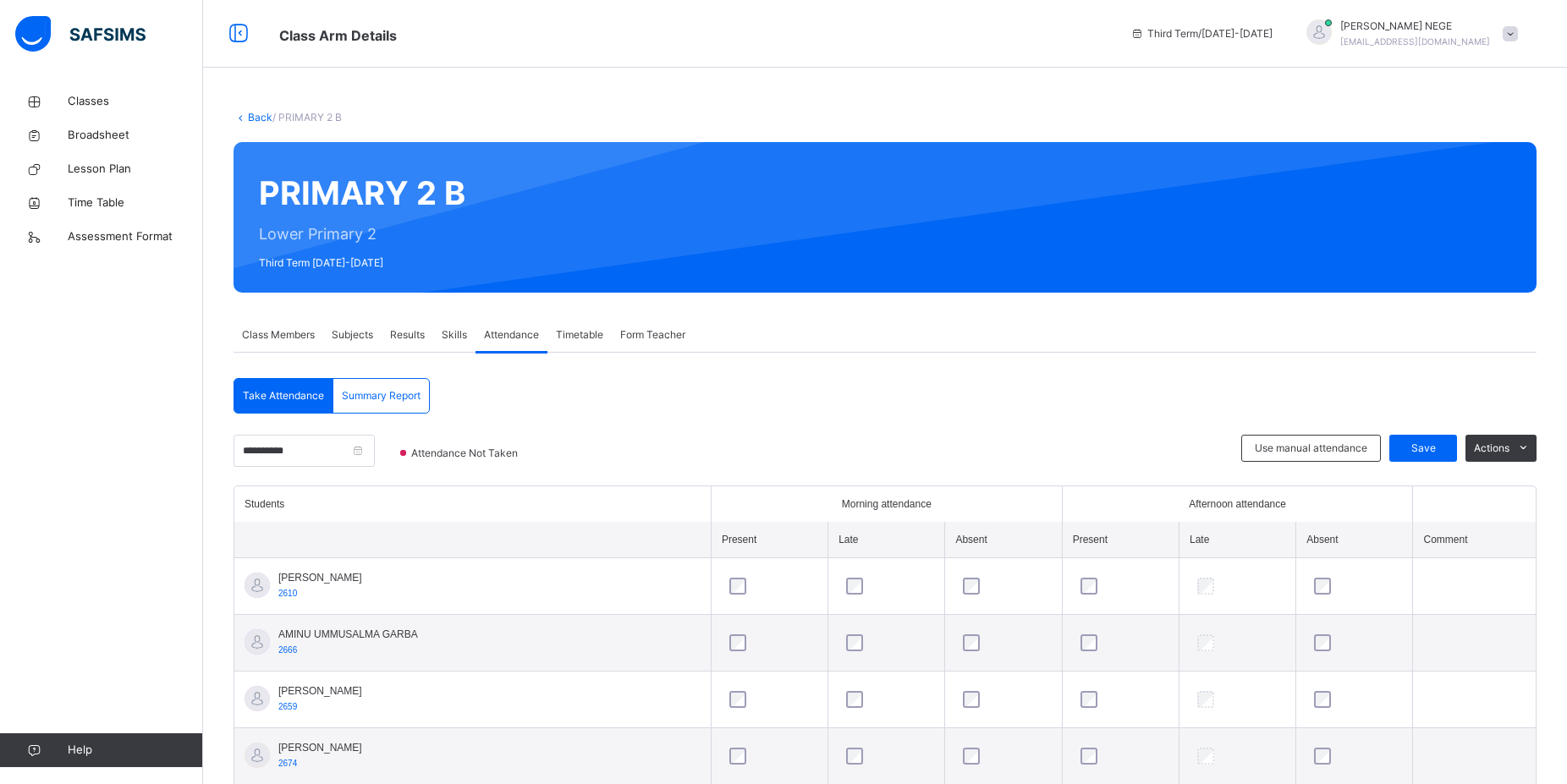 click on "**********" at bounding box center [885, 1091] 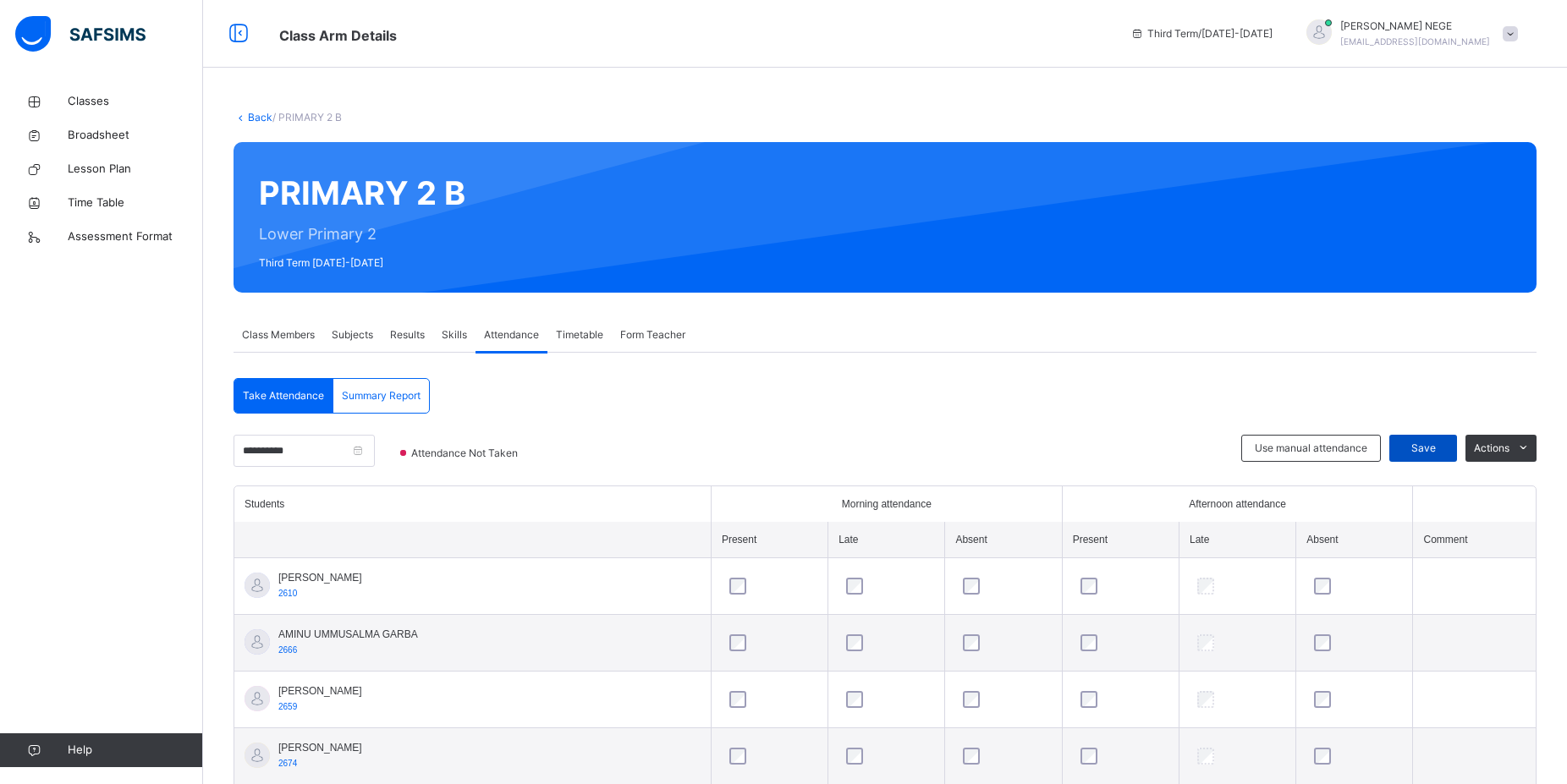 click on "Save" at bounding box center (1423, 448) 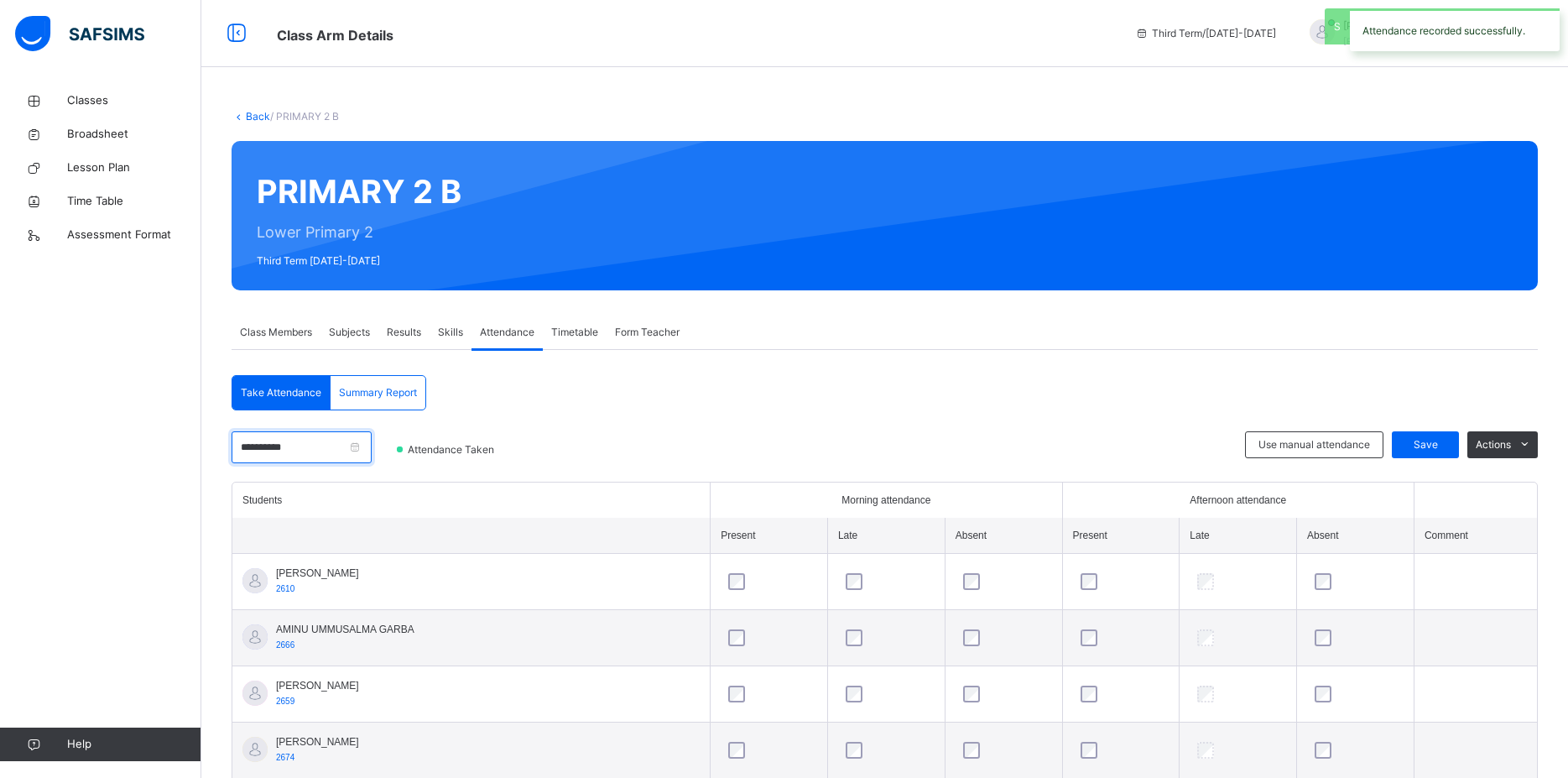 click on "**********" at bounding box center (301, 447) 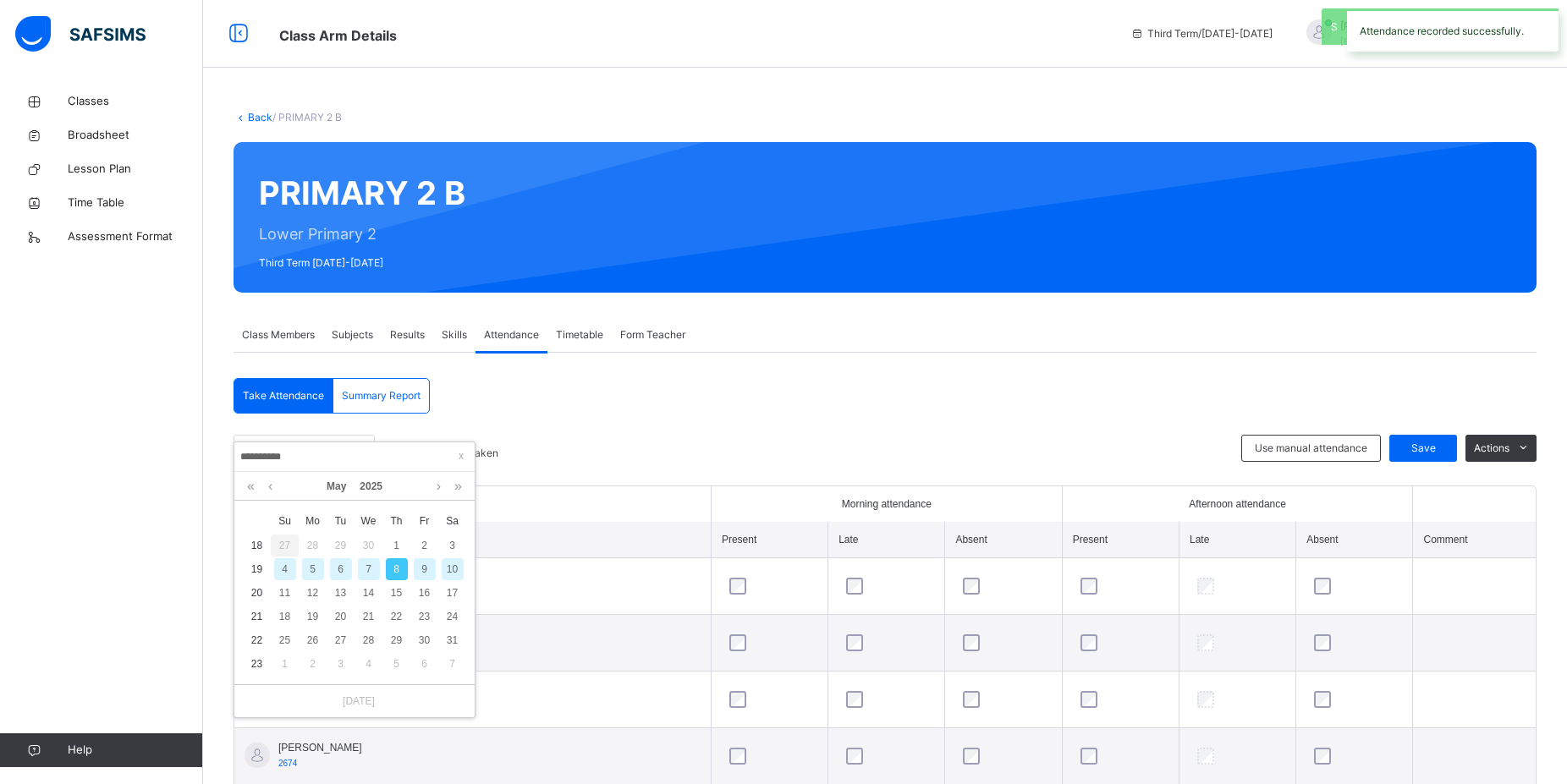 click on "9" at bounding box center (425, 569) 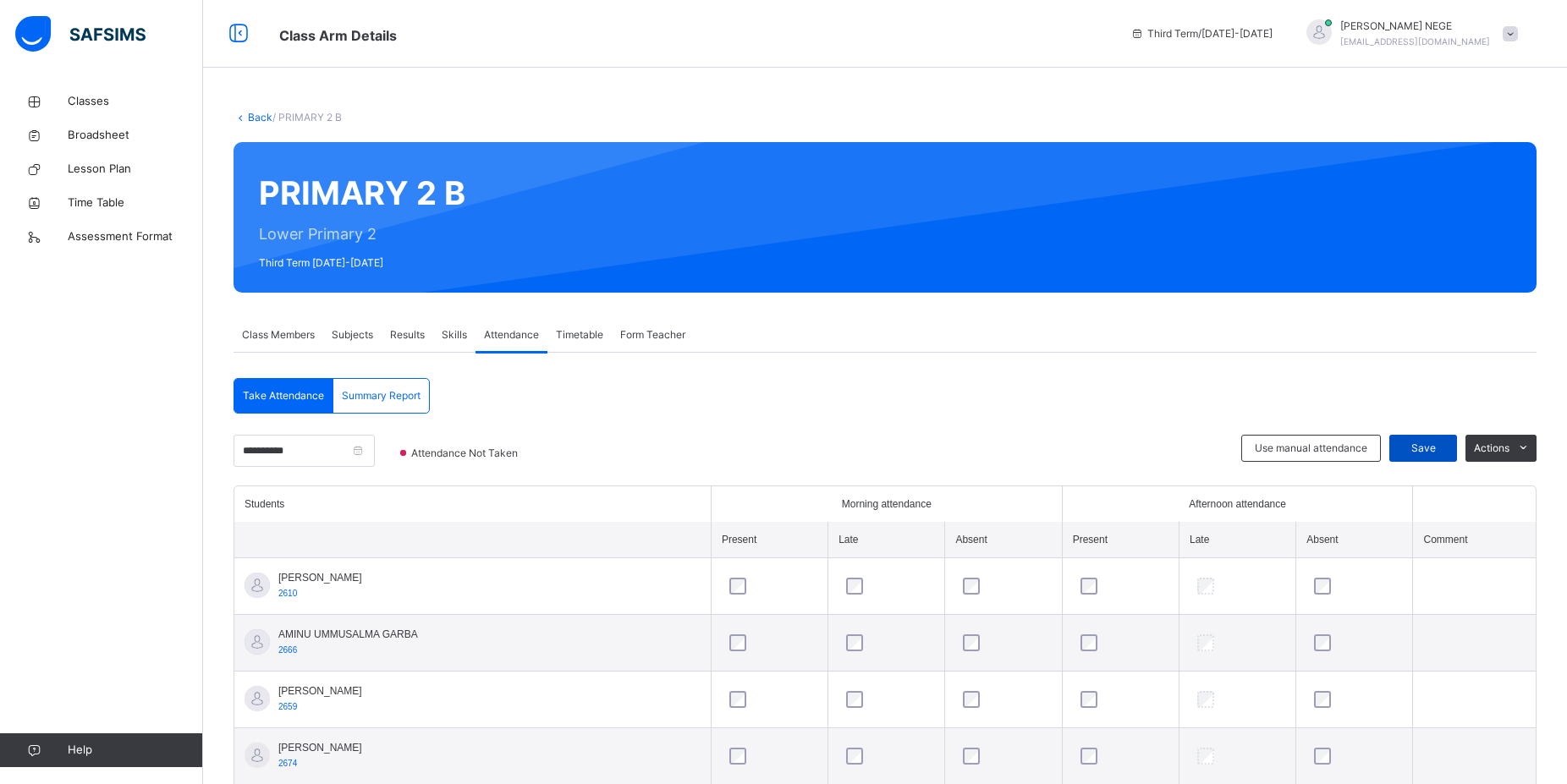 click on "Save" at bounding box center [1423, 448] 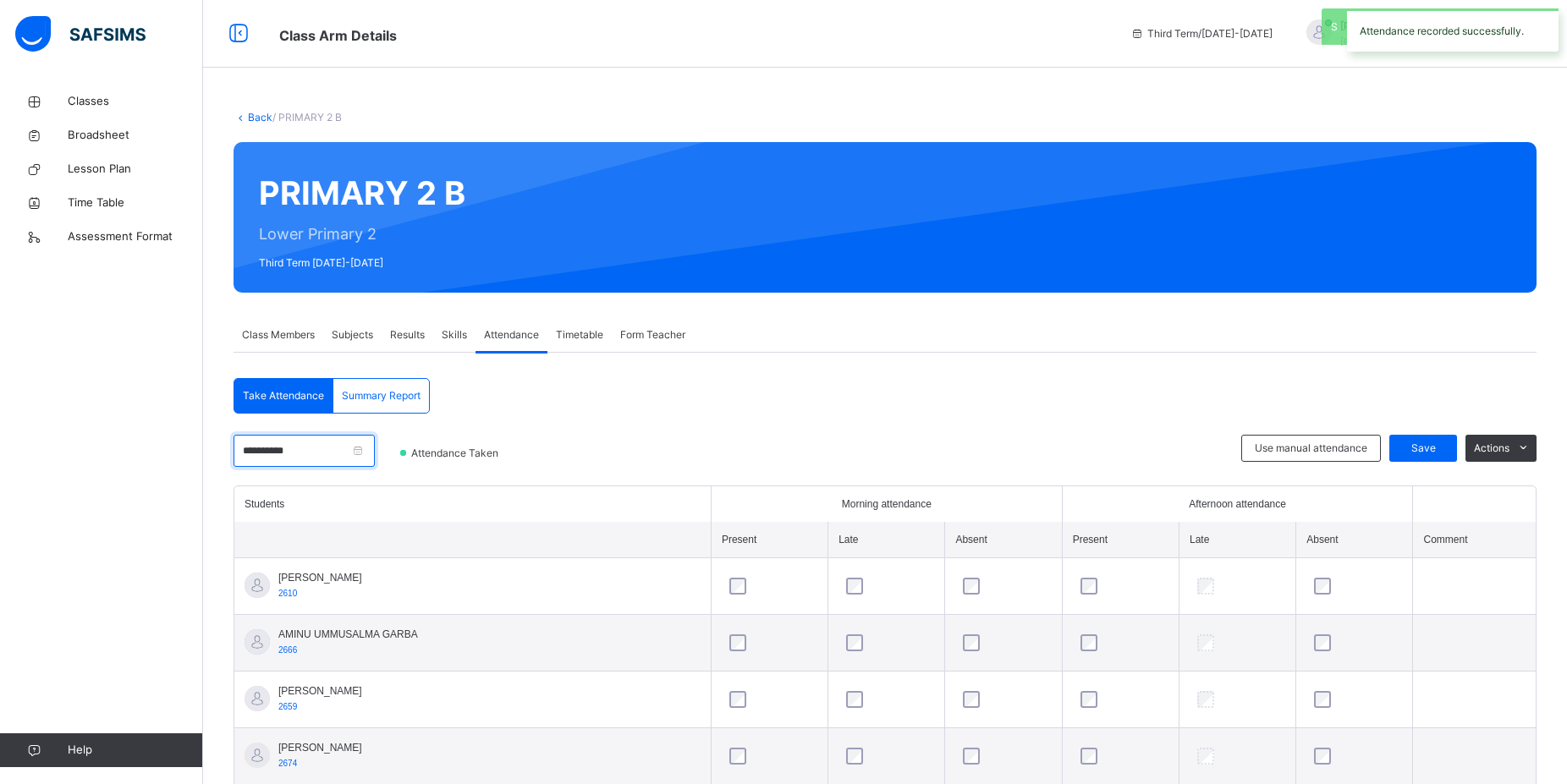 click on "**********" at bounding box center (304, 451) 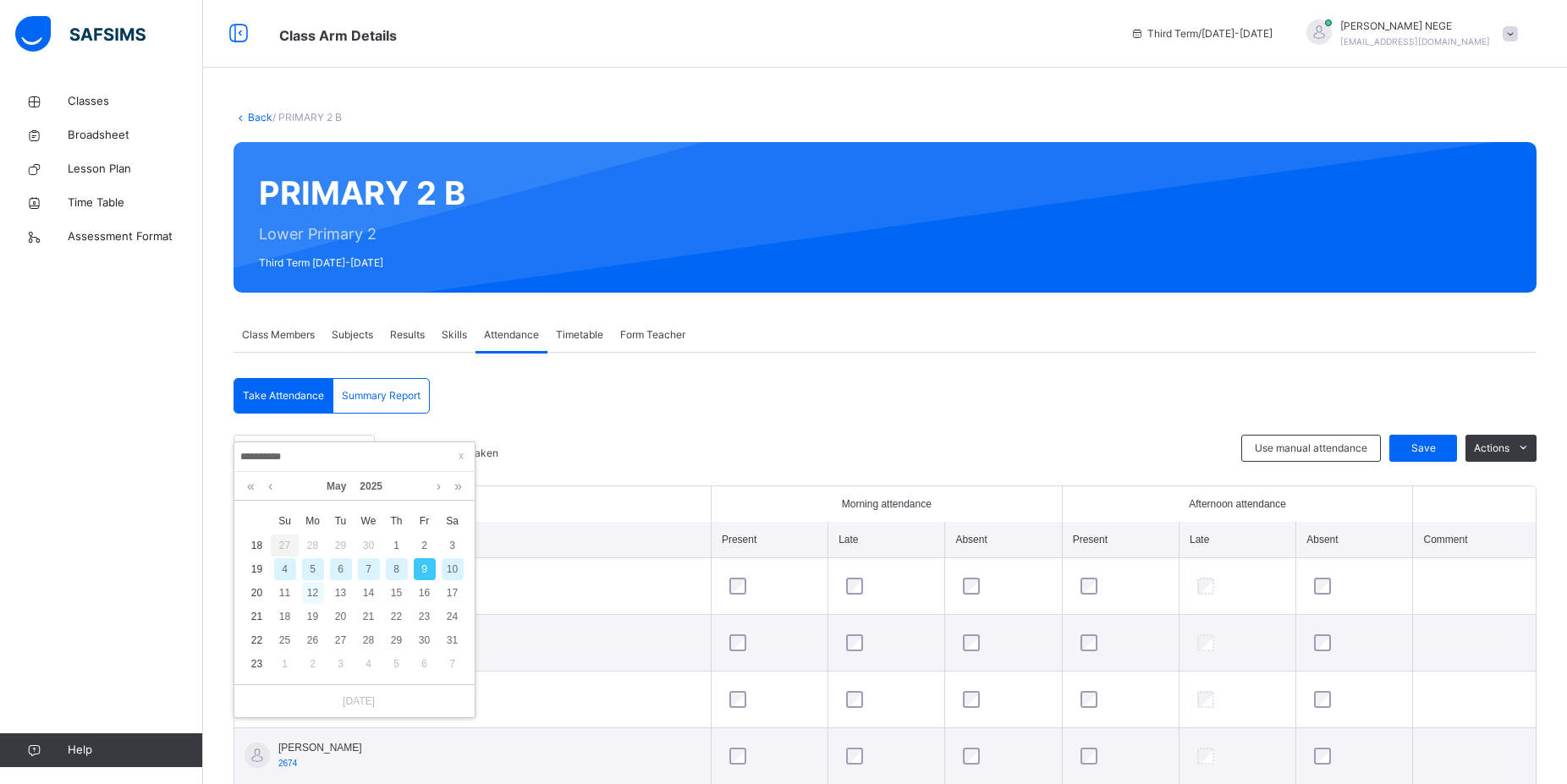 click on "12" at bounding box center [313, 593] 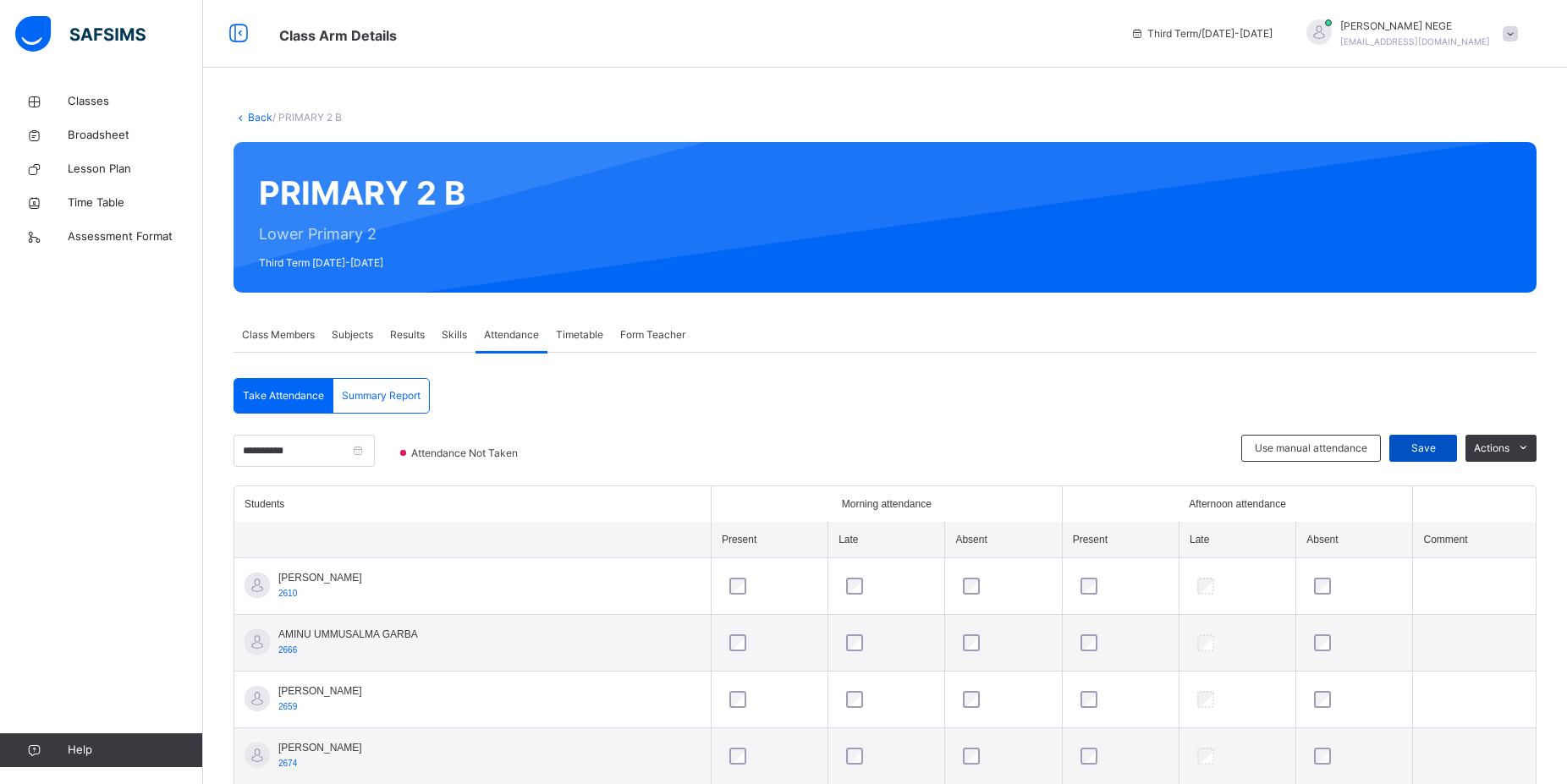 click on "Save" at bounding box center [1423, 448] 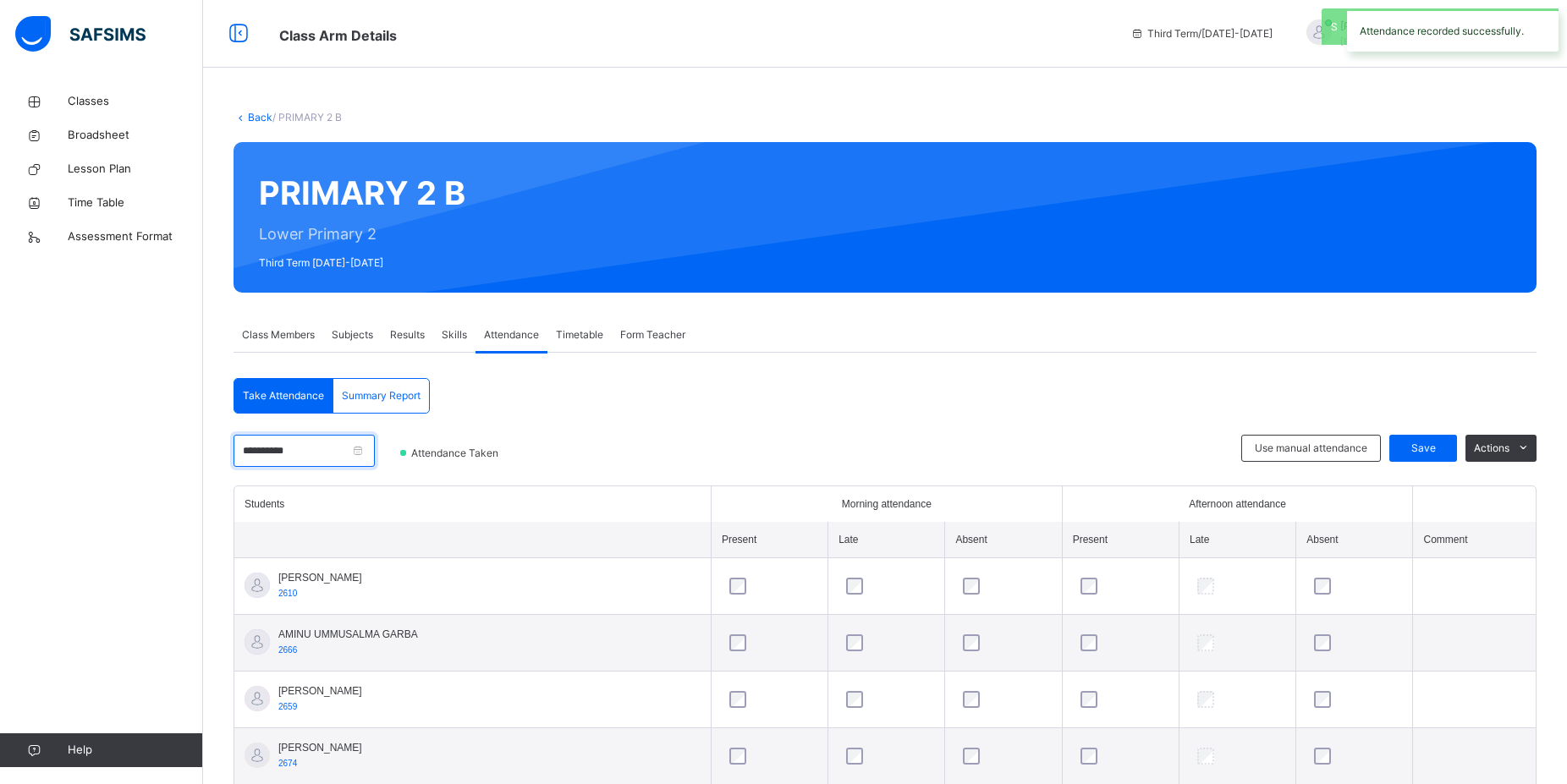 click on "**********" at bounding box center (304, 451) 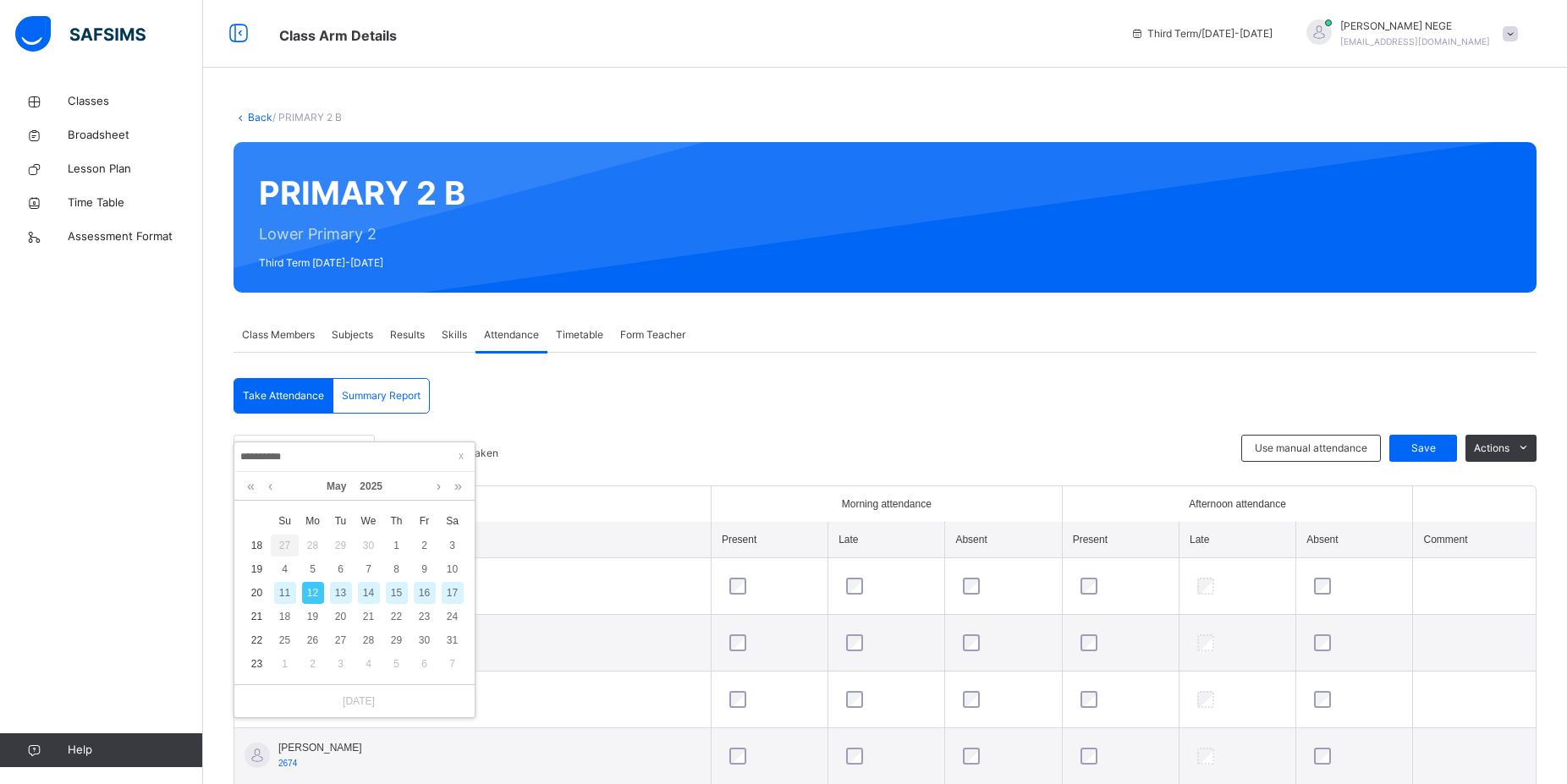 click on "13" at bounding box center [341, 593] 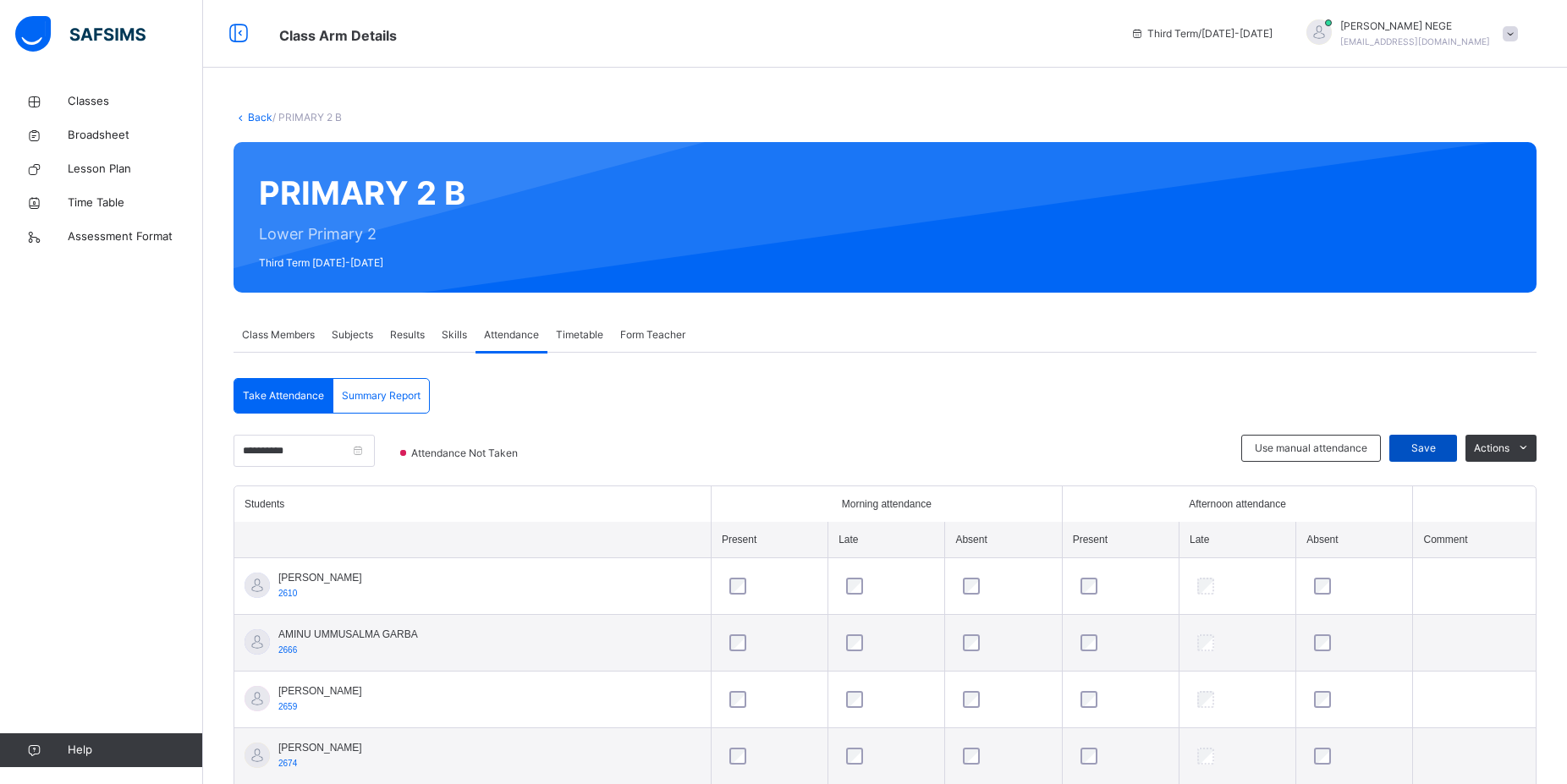 click on "Save" at bounding box center [1423, 448] 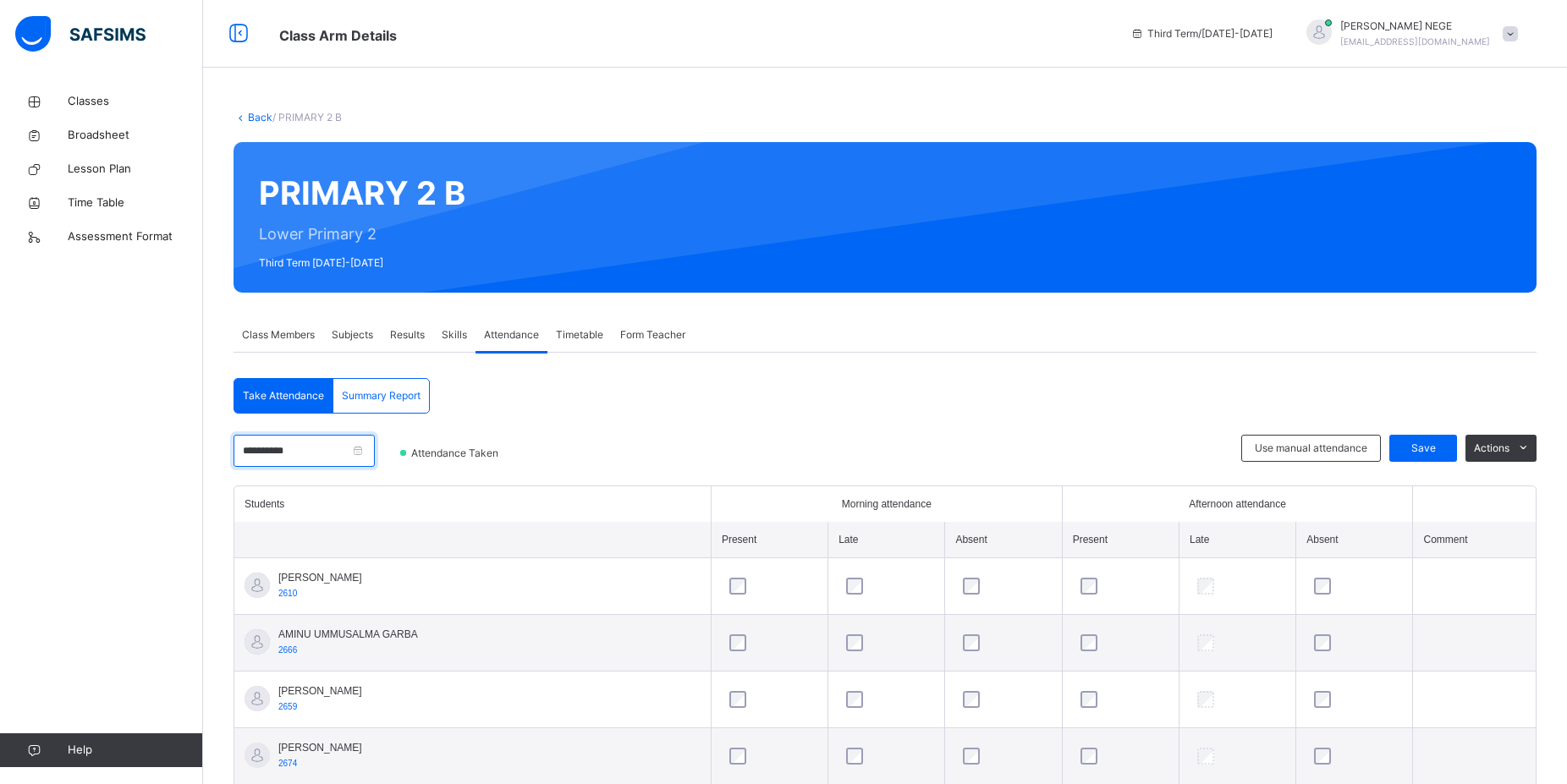 click on "**********" at bounding box center [304, 451] 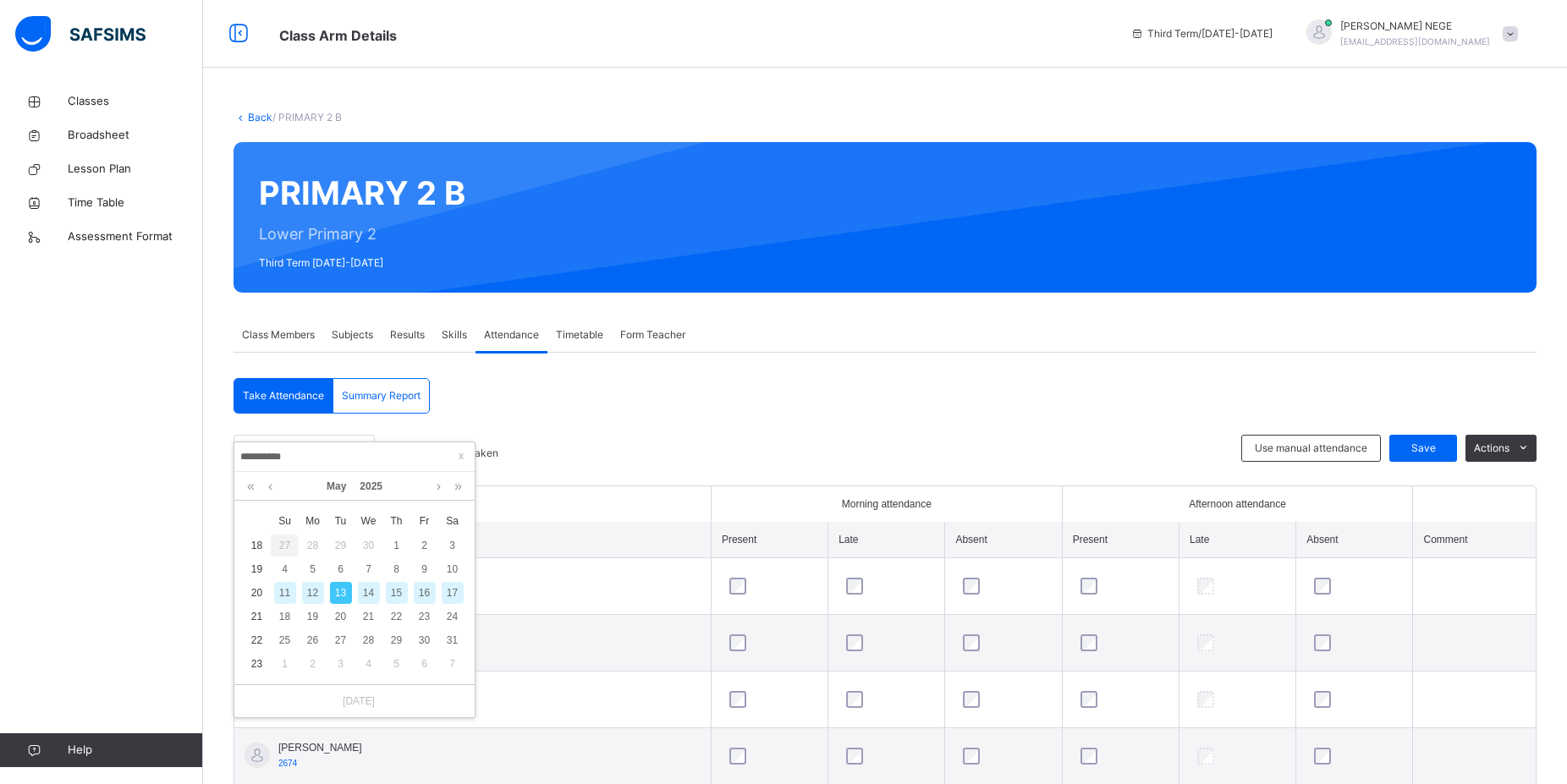 click on "14" at bounding box center (369, 593) 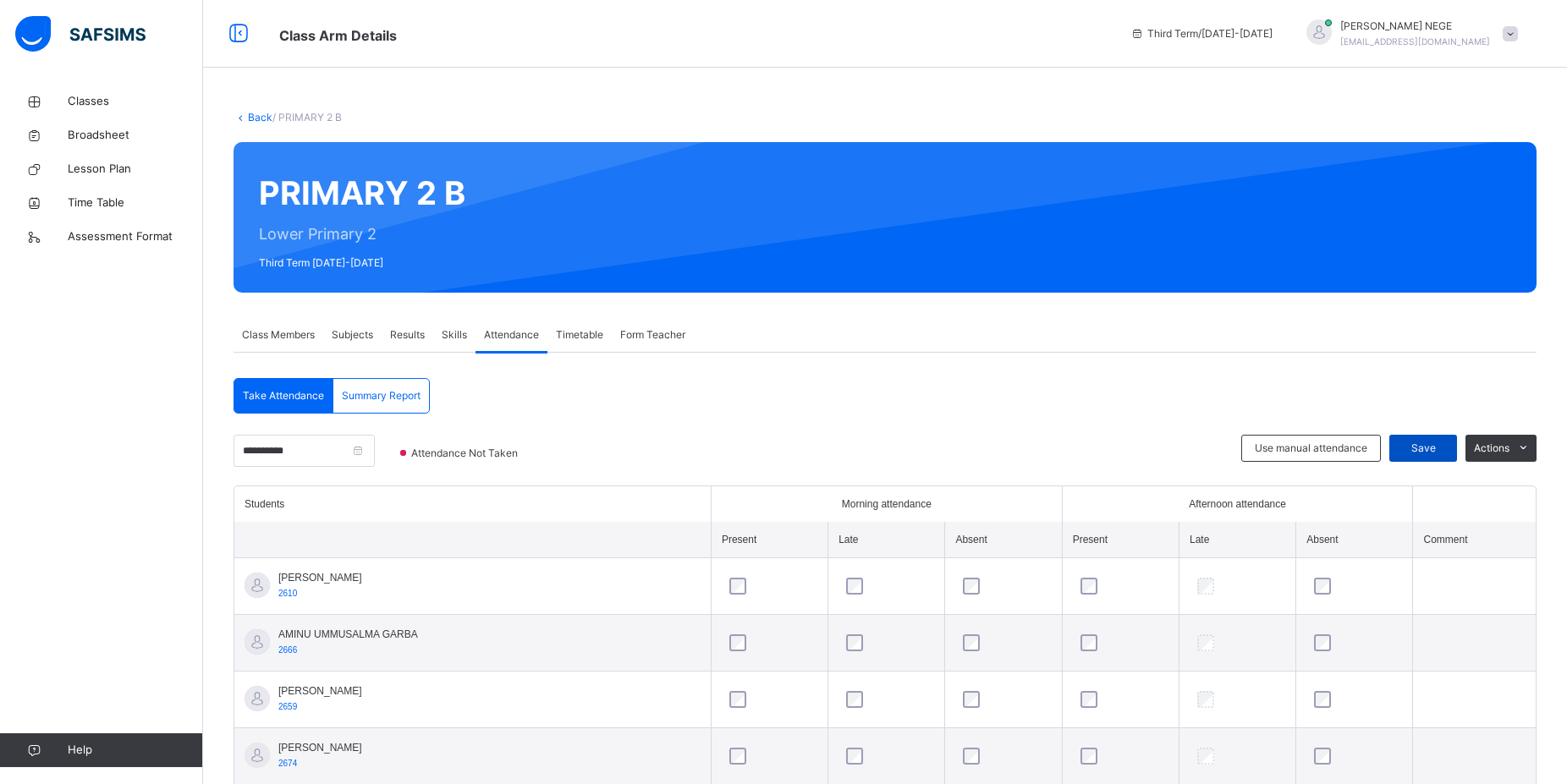 click on "Save" at bounding box center [1423, 448] 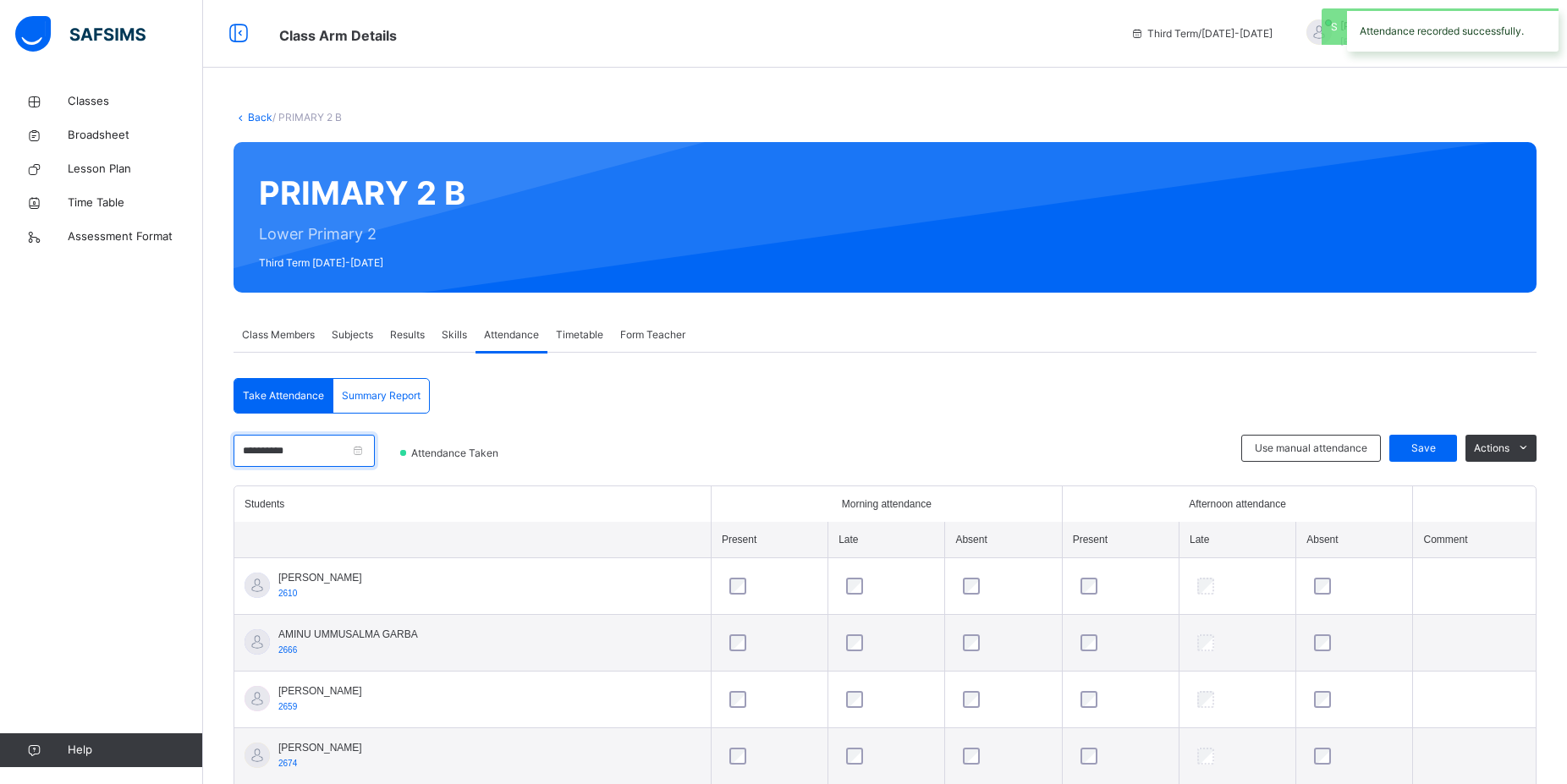 click on "**********" at bounding box center [304, 451] 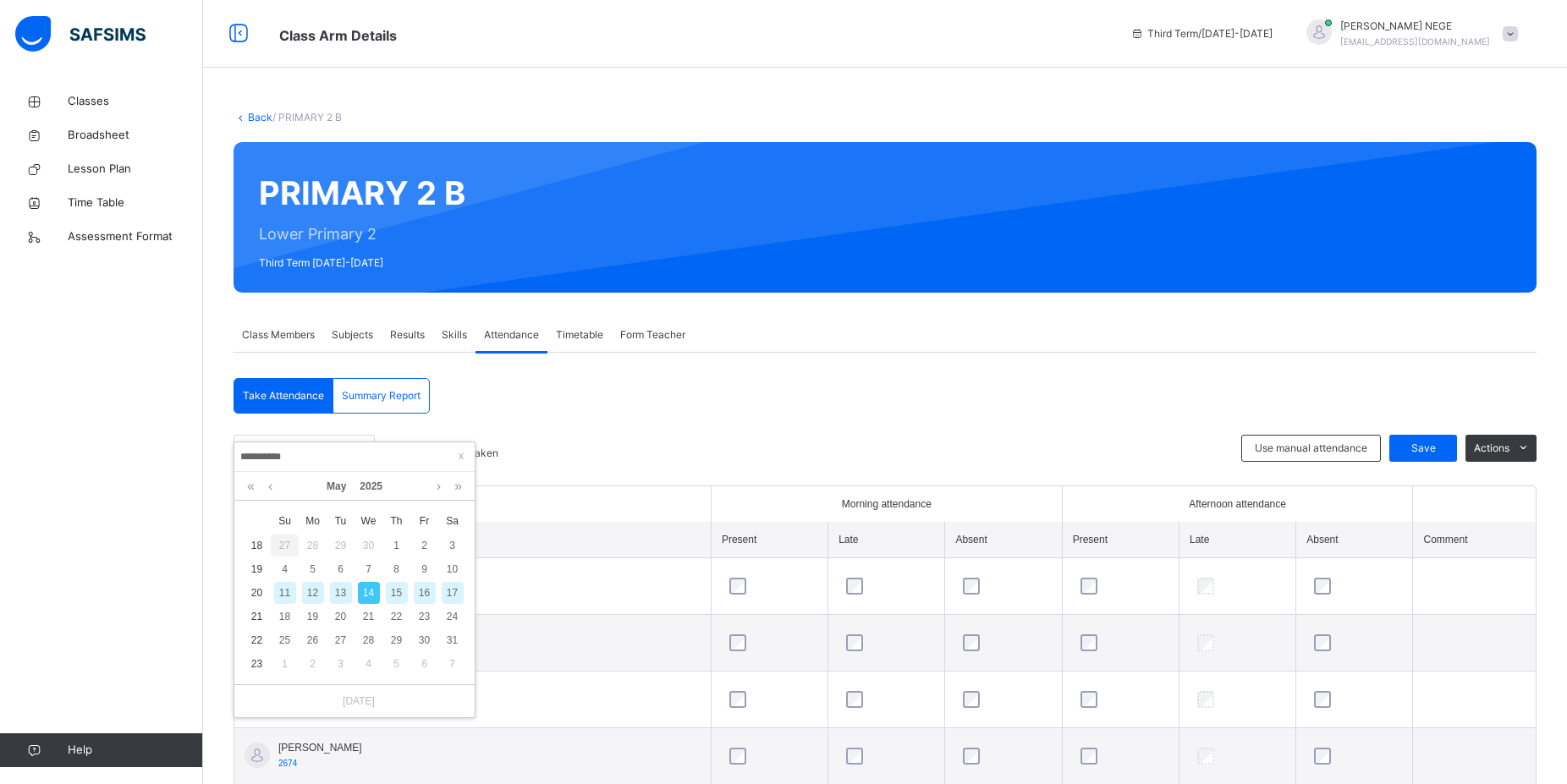 click on "15" at bounding box center (397, 593) 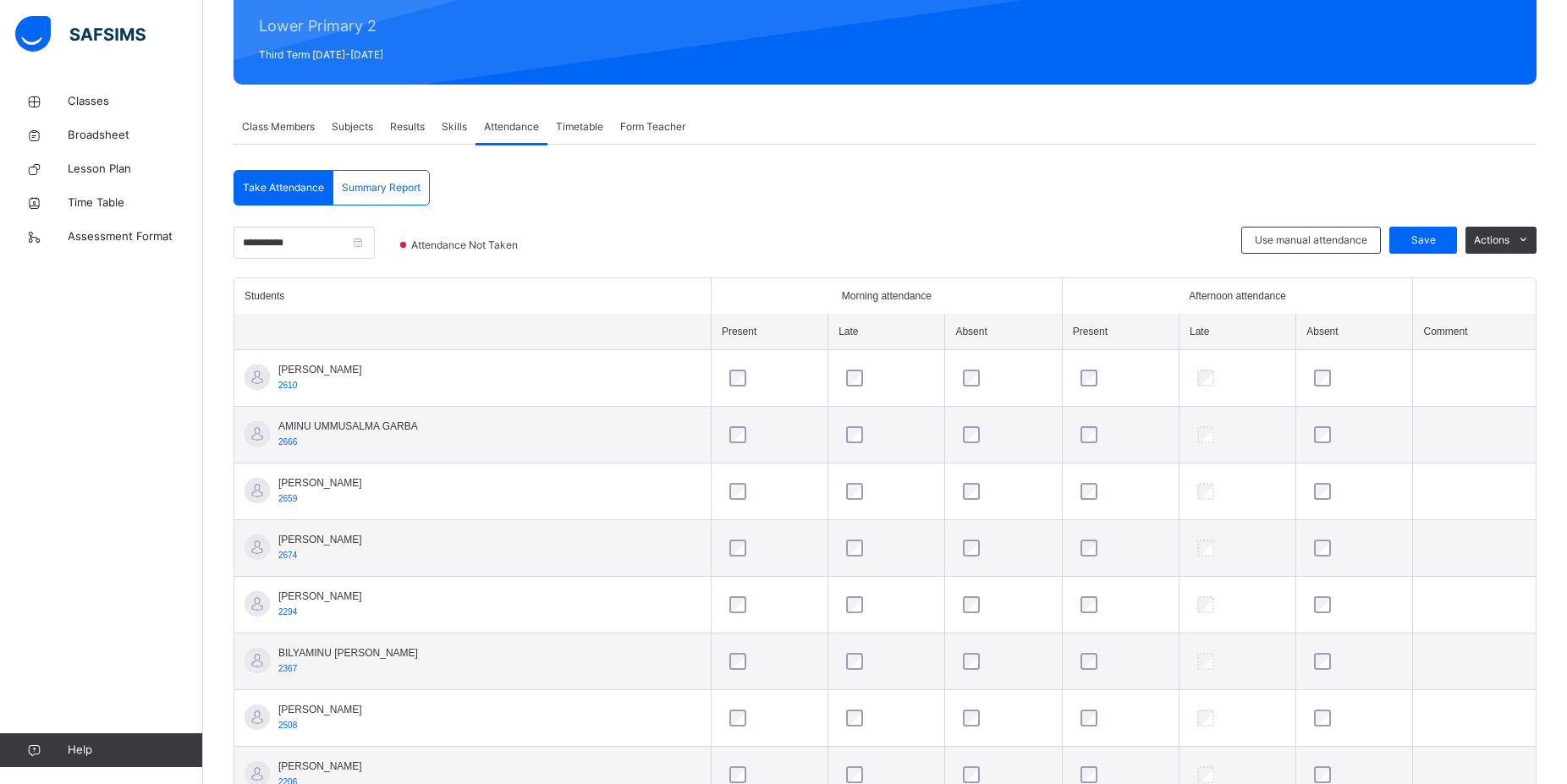 scroll, scrollTop: 342, scrollLeft: 0, axis: vertical 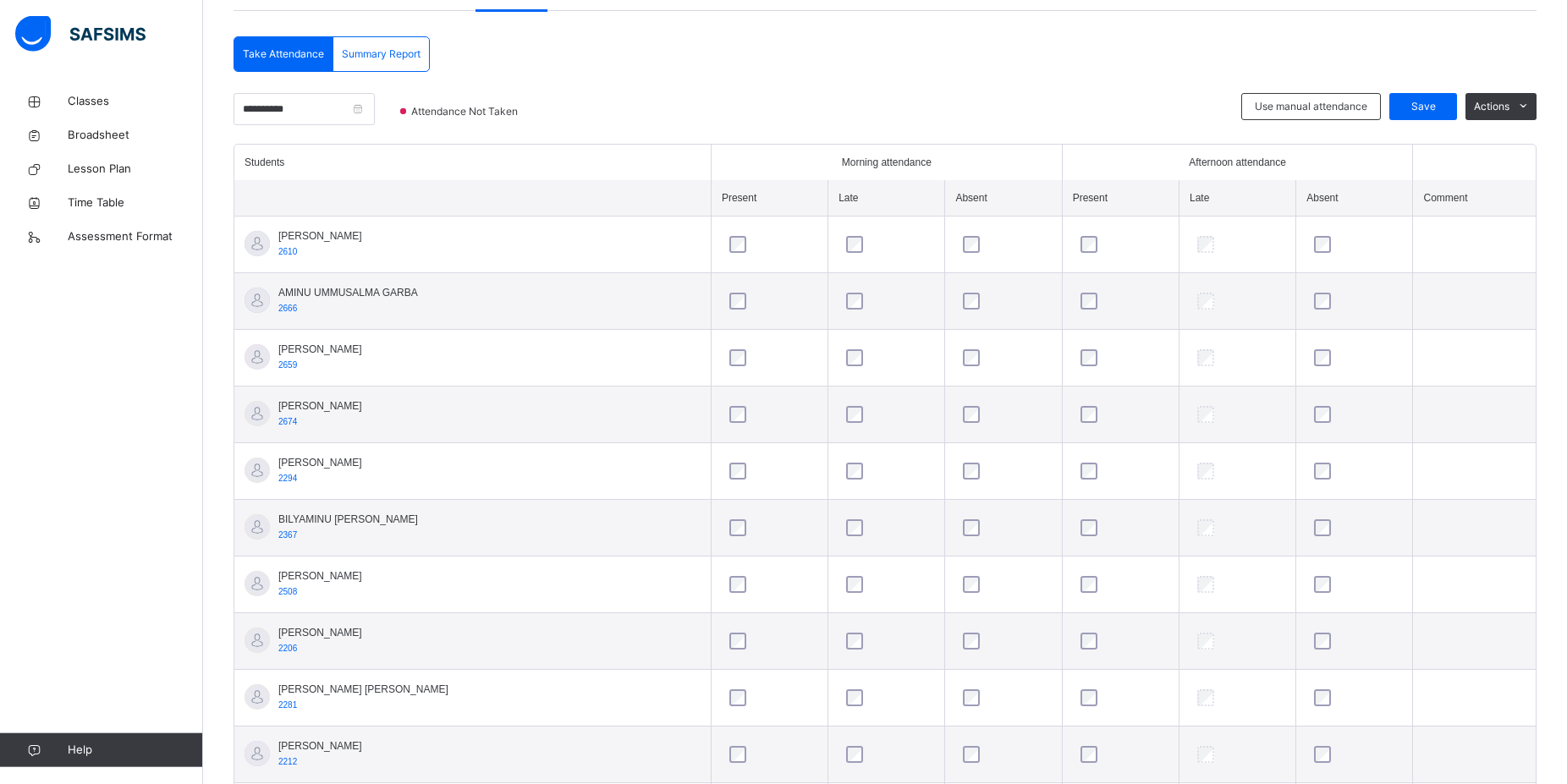 click at bounding box center [769, 698] 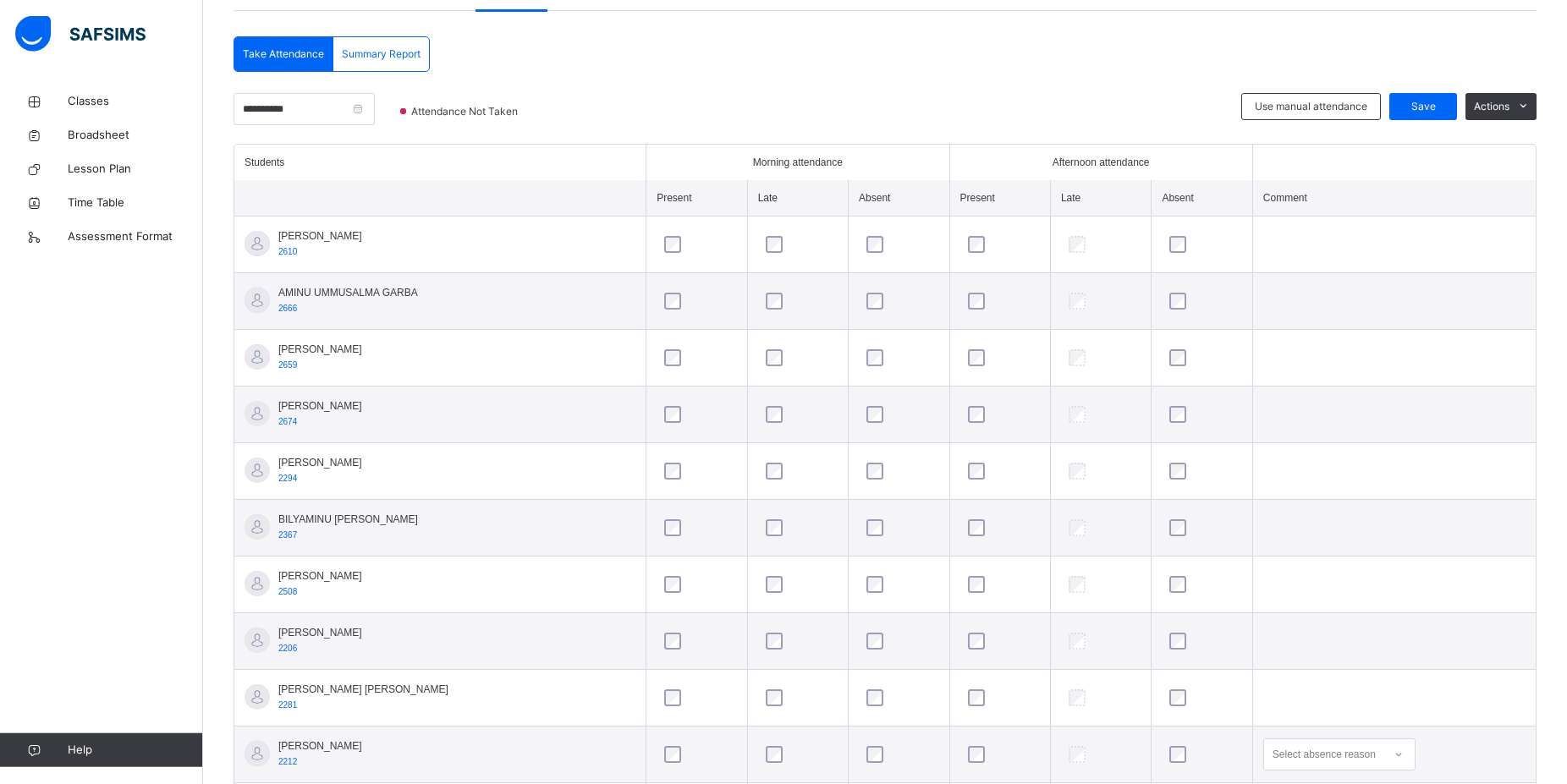 scroll, scrollTop: 518, scrollLeft: 0, axis: vertical 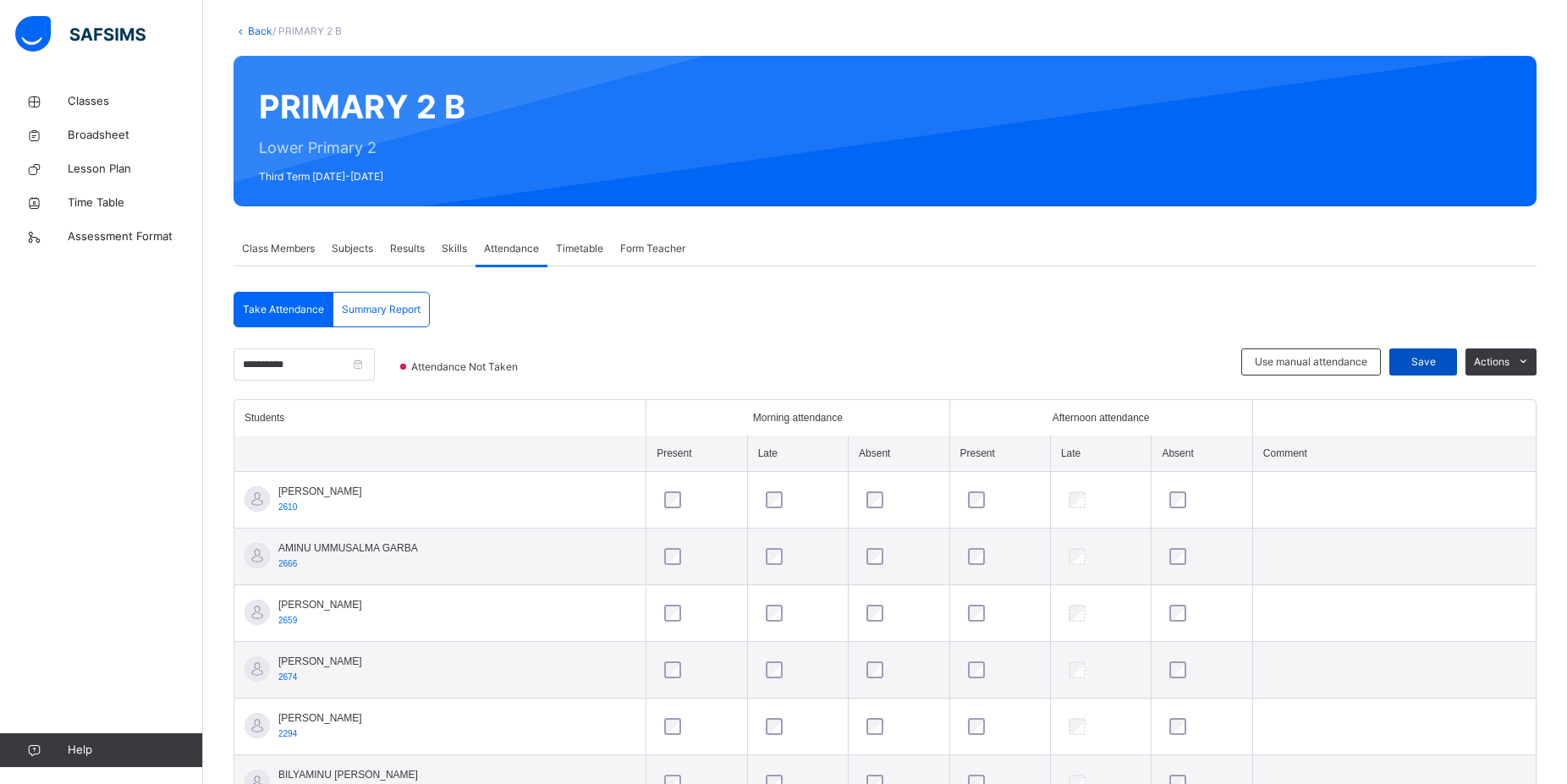 click on "Save" at bounding box center [1423, 362] 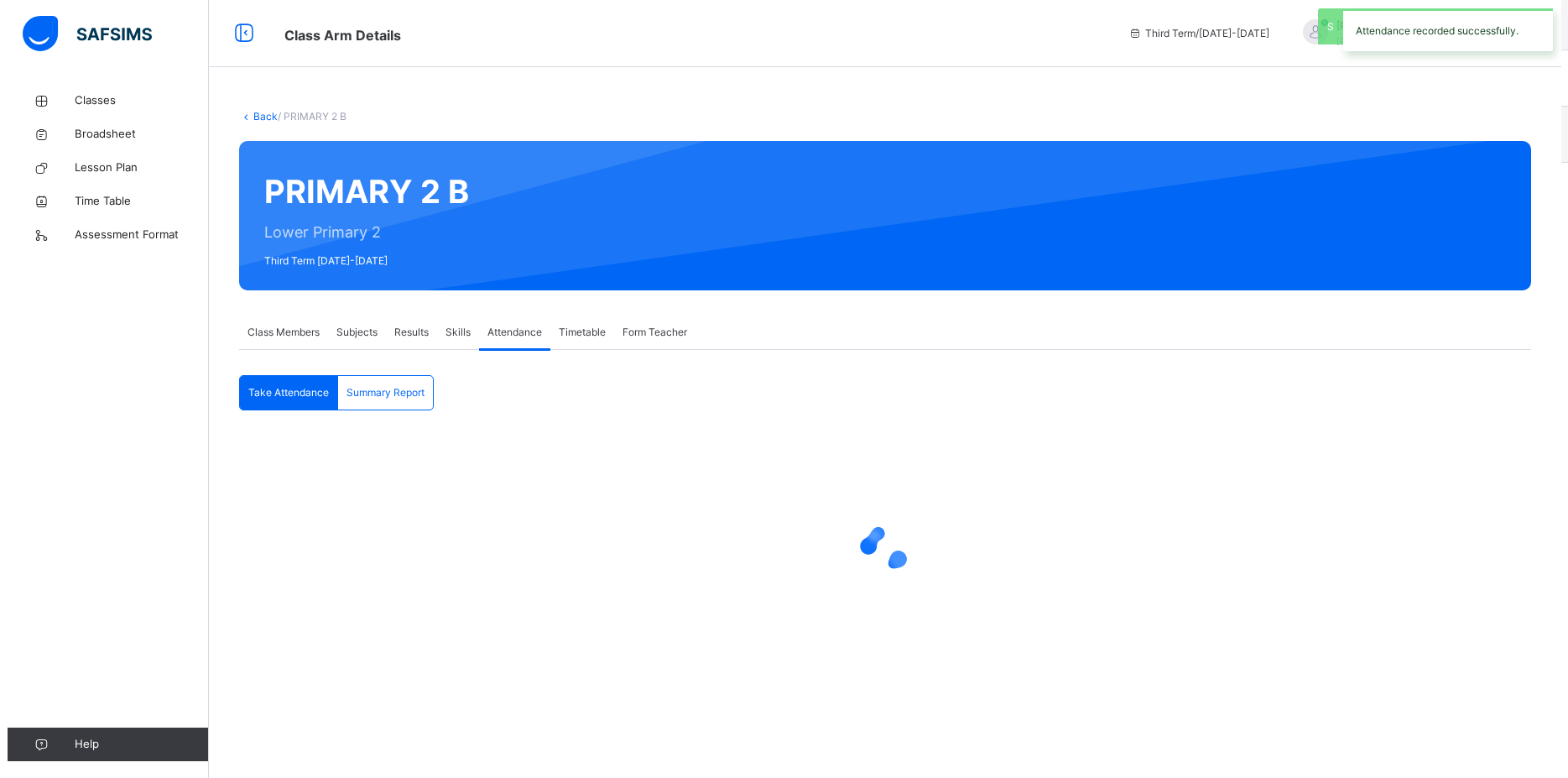 scroll, scrollTop: 0, scrollLeft: 0, axis: both 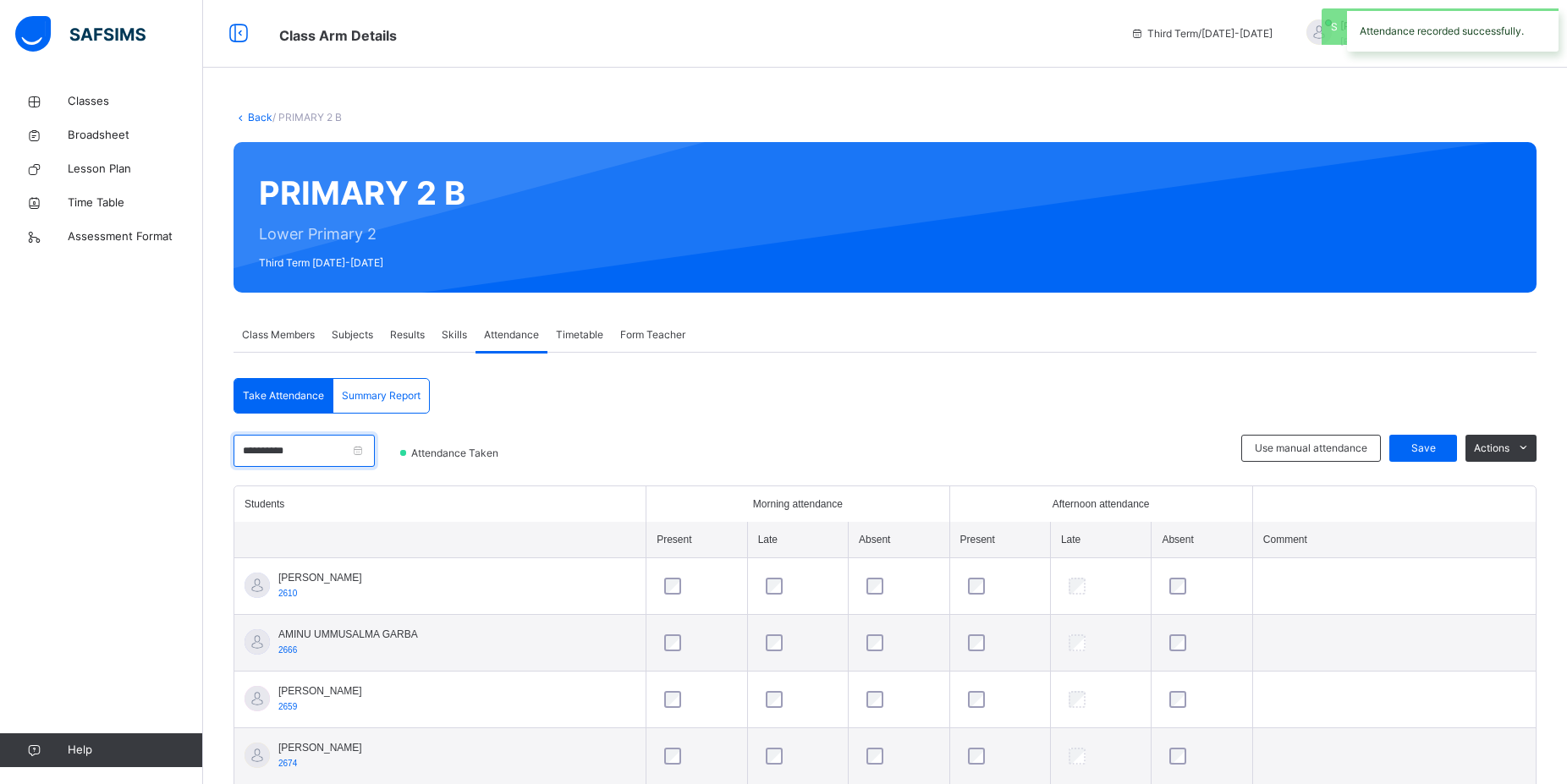 click on "**********" at bounding box center (304, 451) 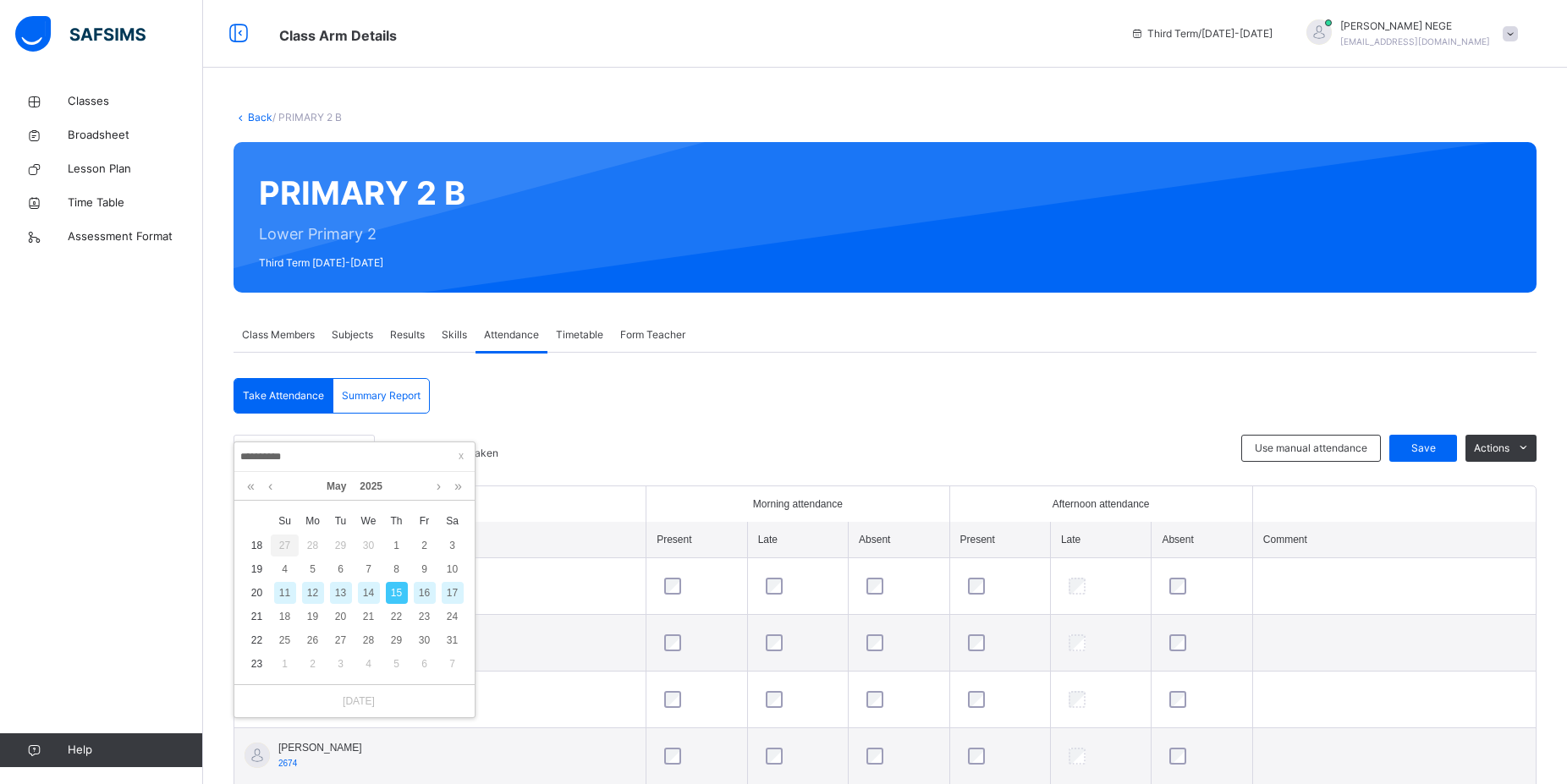 click on "16" at bounding box center [425, 593] 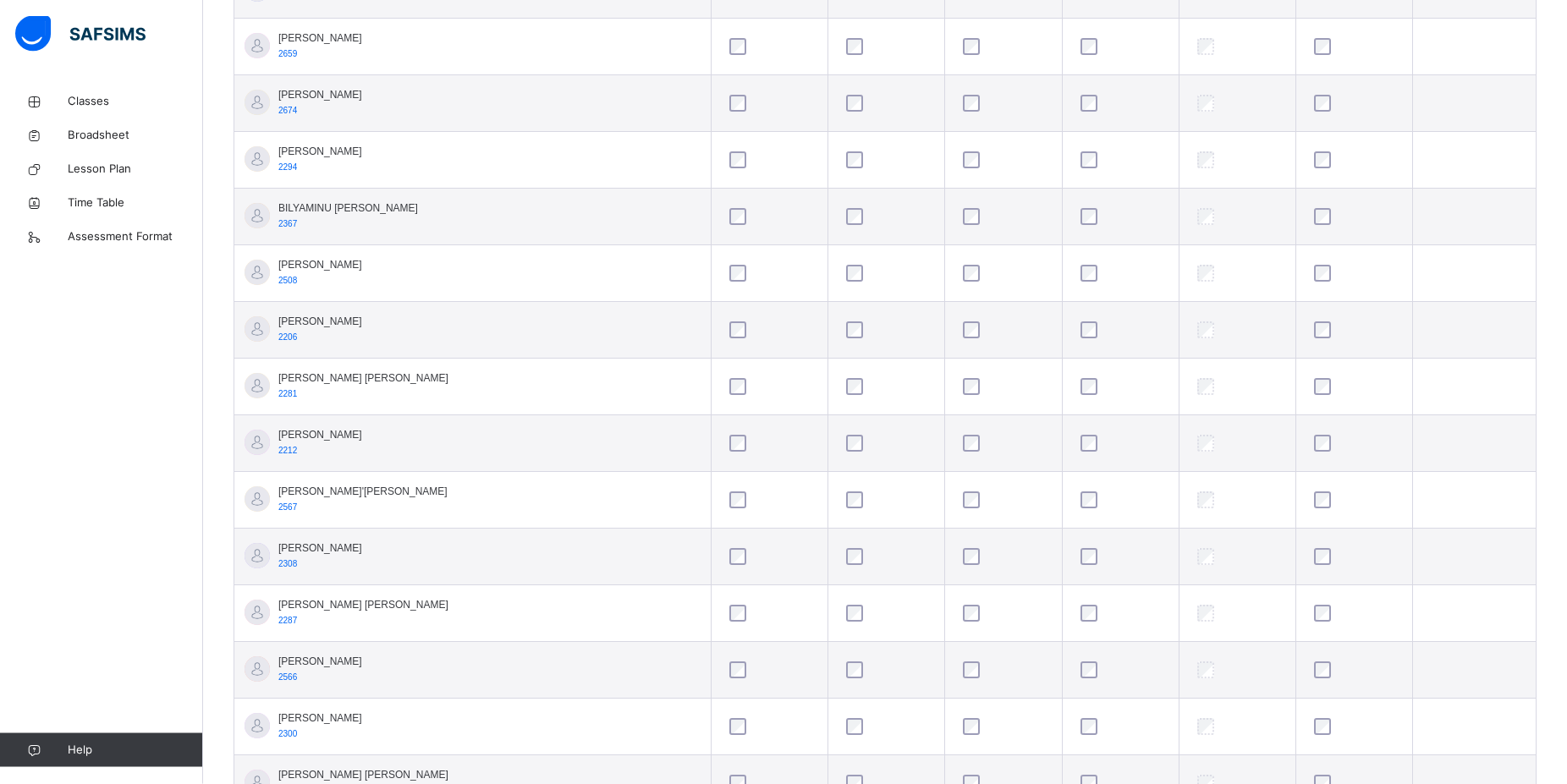 scroll, scrollTop: 690, scrollLeft: 0, axis: vertical 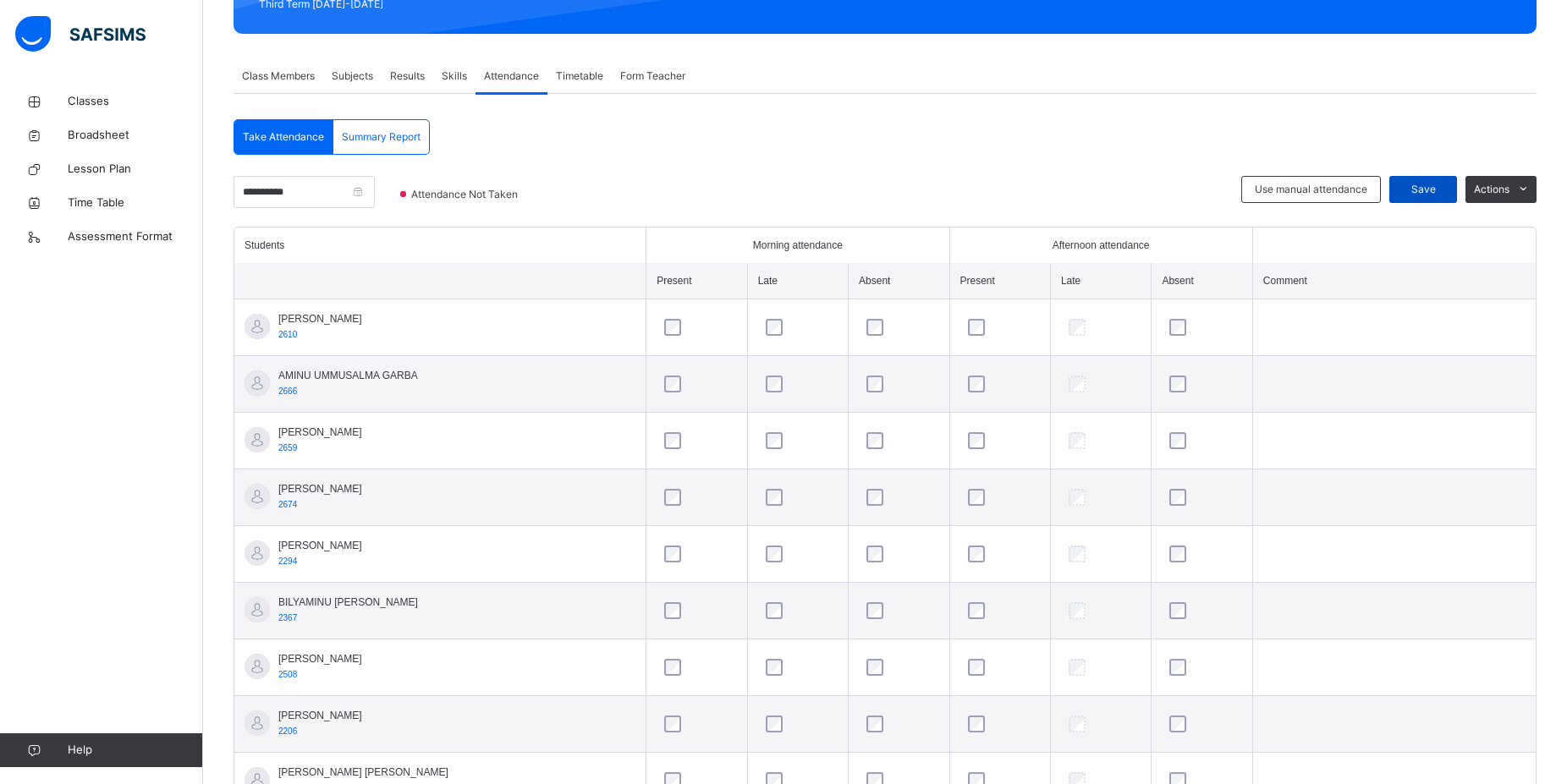 click on "Save" at bounding box center [1423, 189] 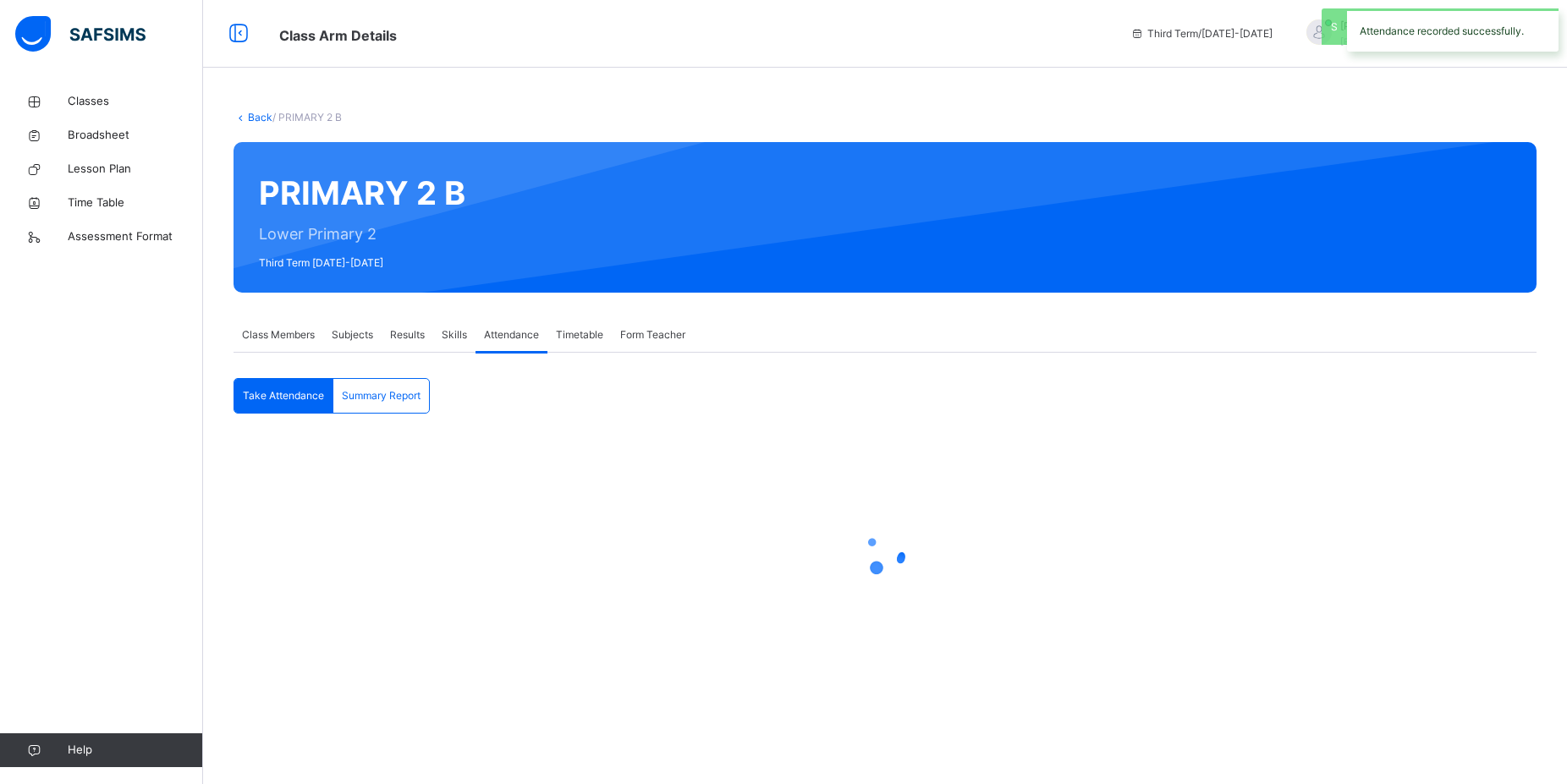 scroll, scrollTop: 0, scrollLeft: 0, axis: both 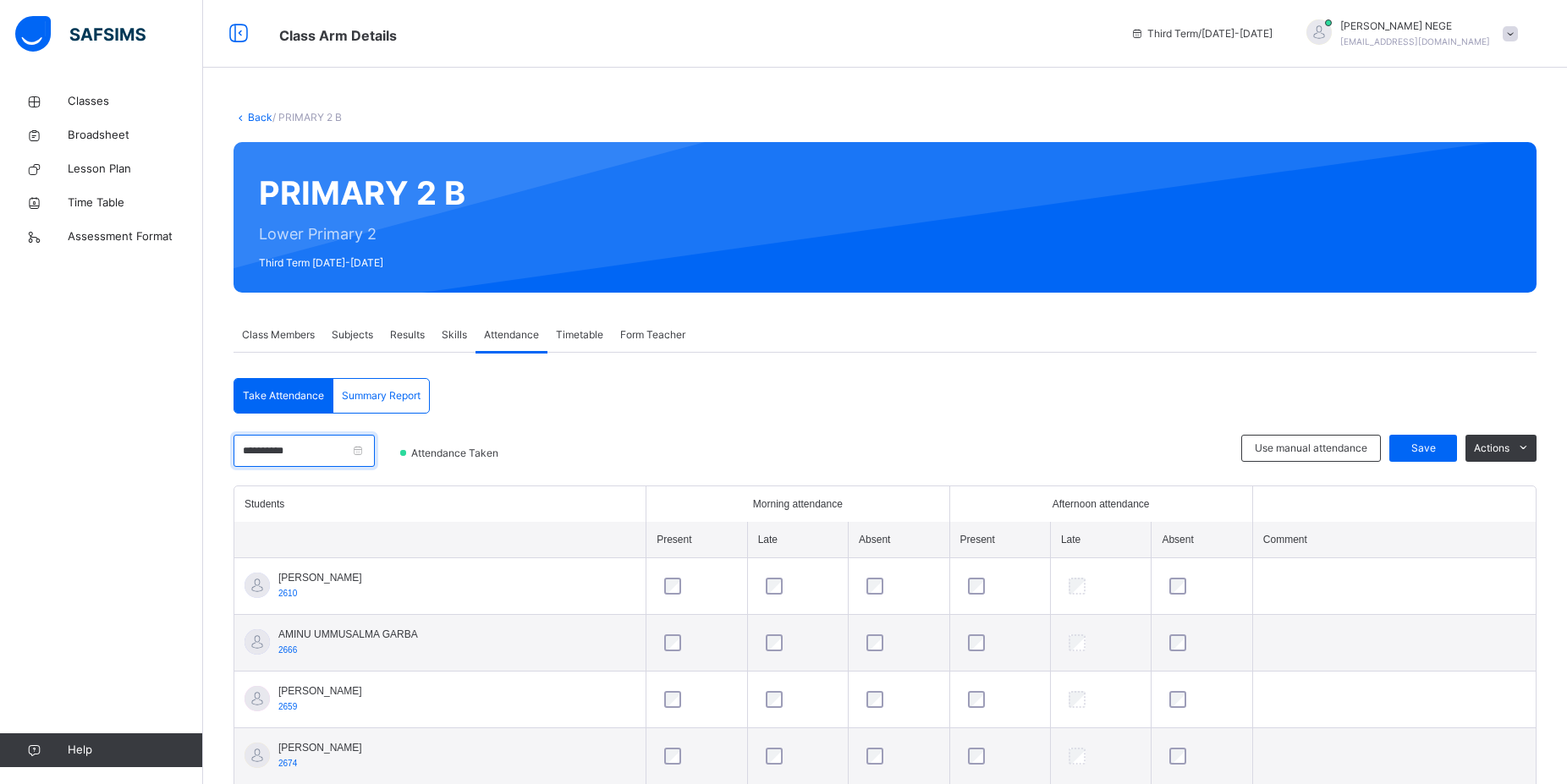 click on "**********" at bounding box center (304, 451) 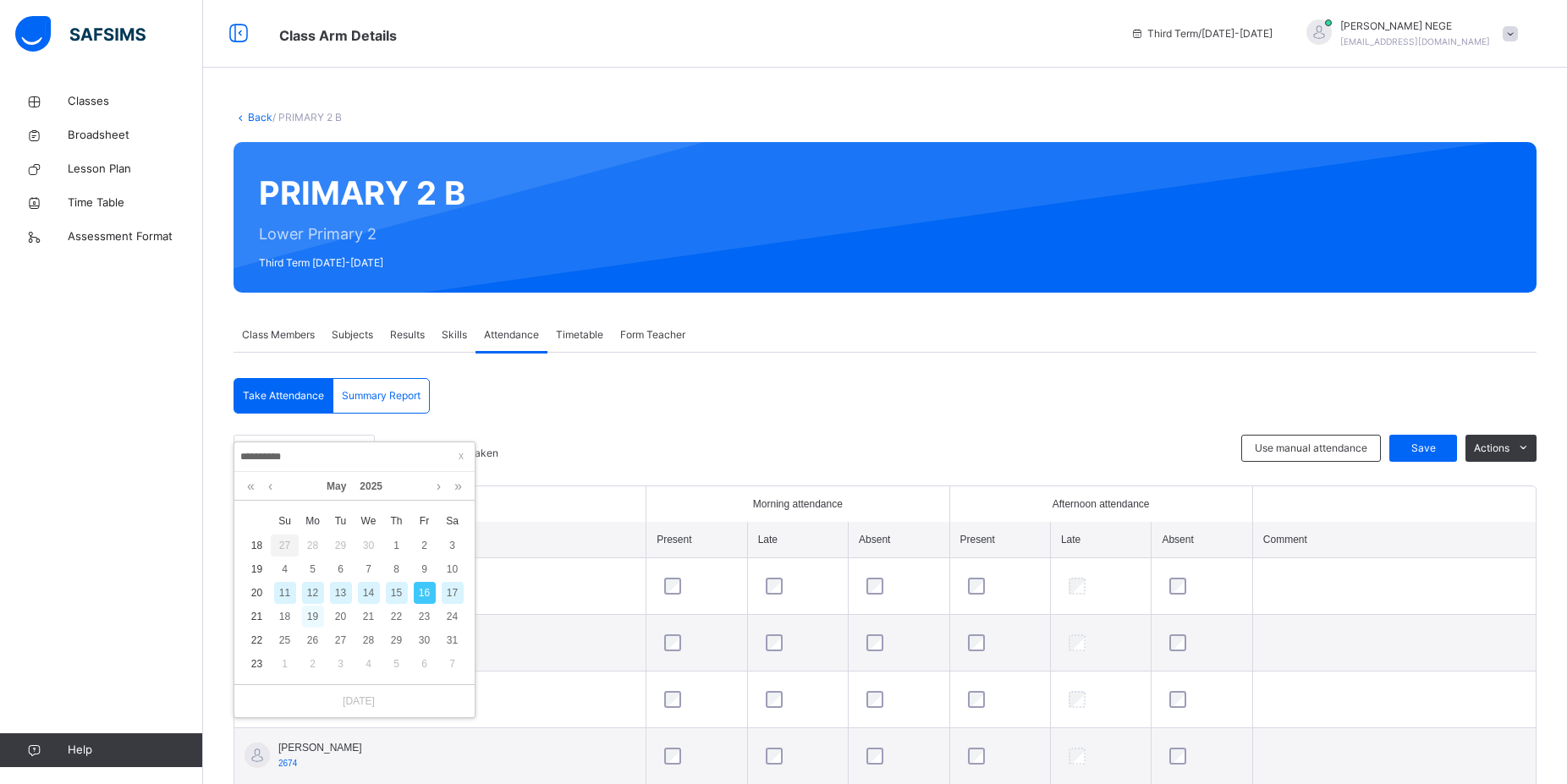 click on "19" at bounding box center [313, 617] 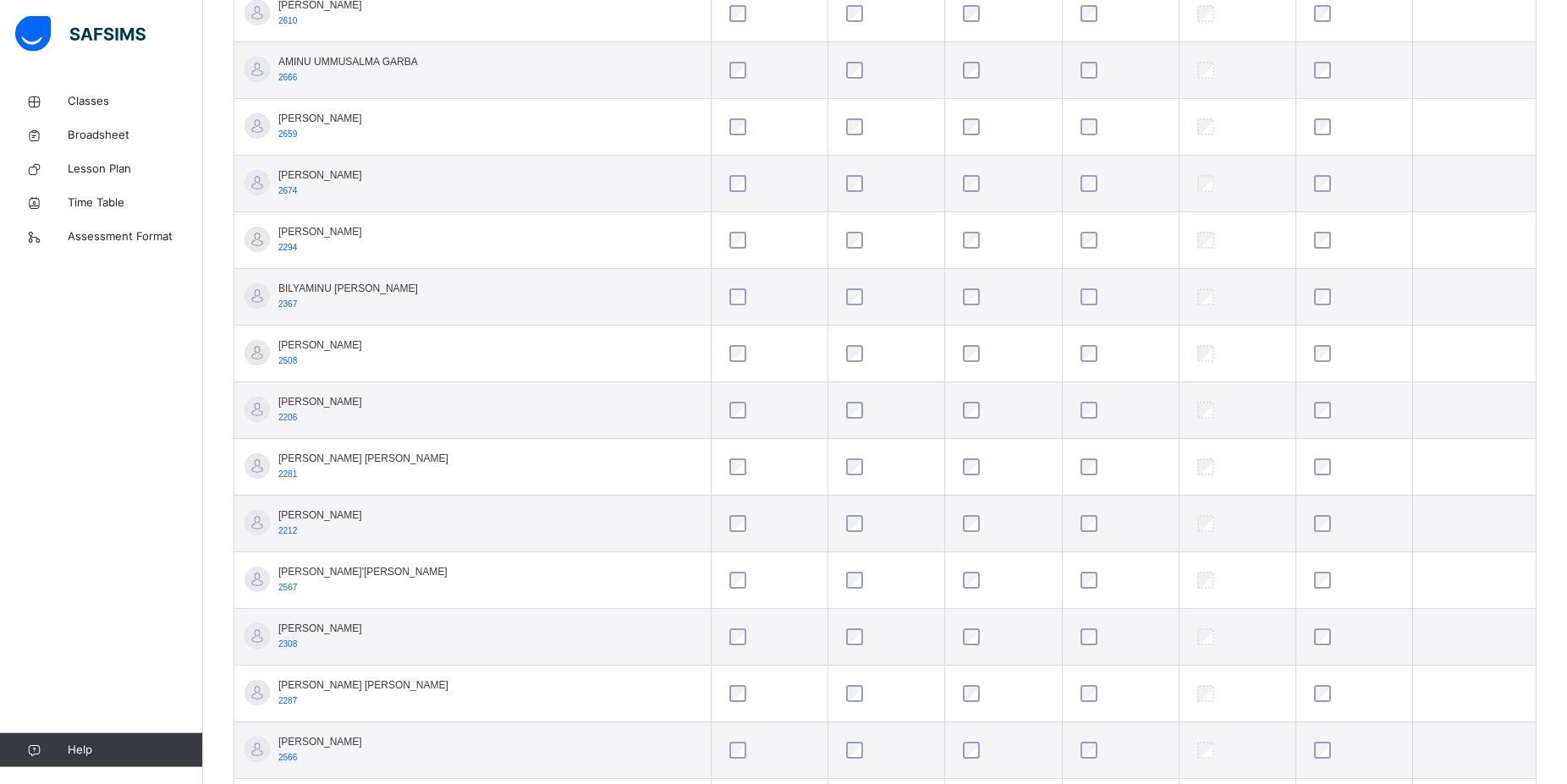 scroll, scrollTop: 604, scrollLeft: 0, axis: vertical 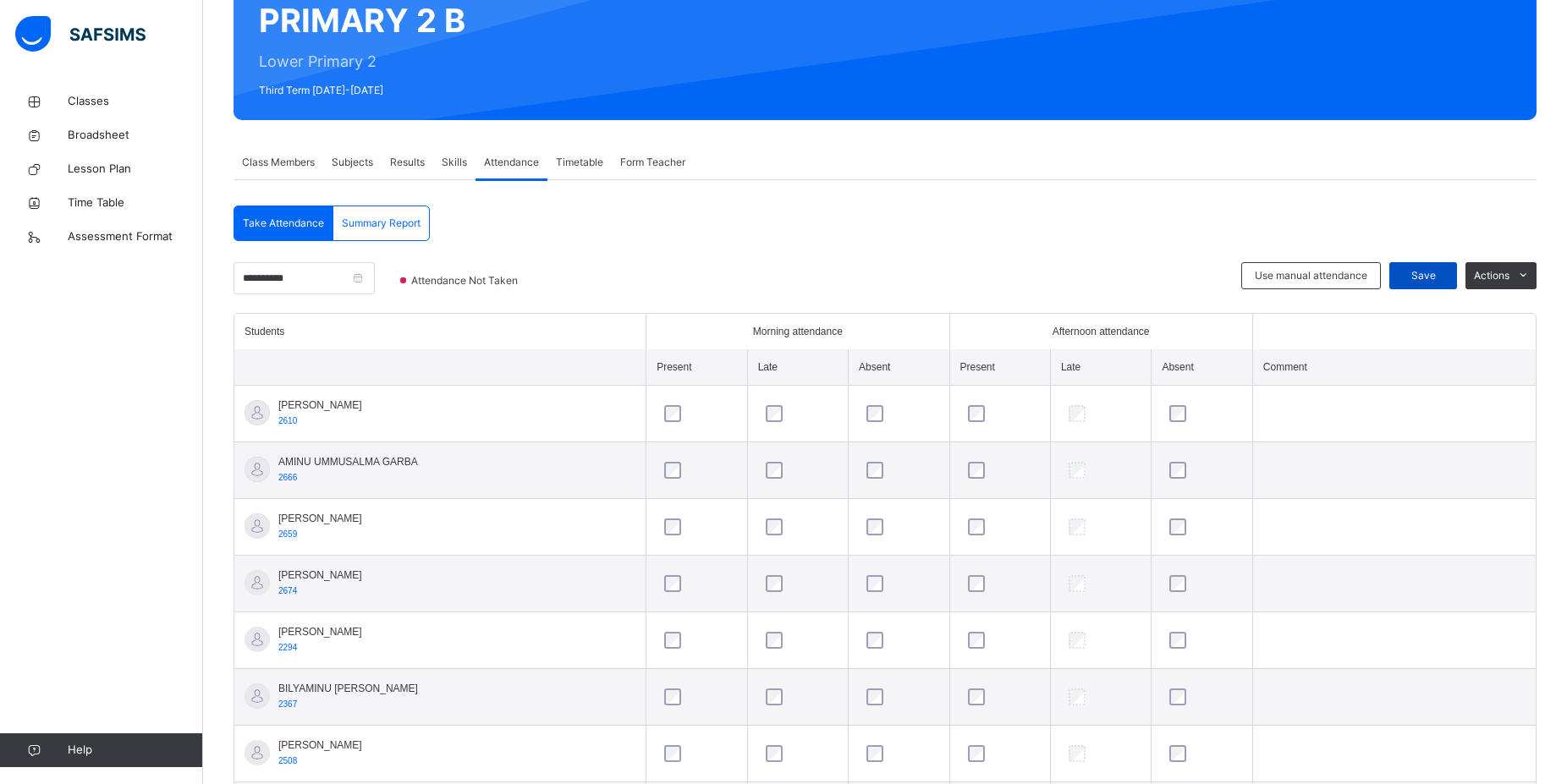 click on "Save" at bounding box center [1423, 276] 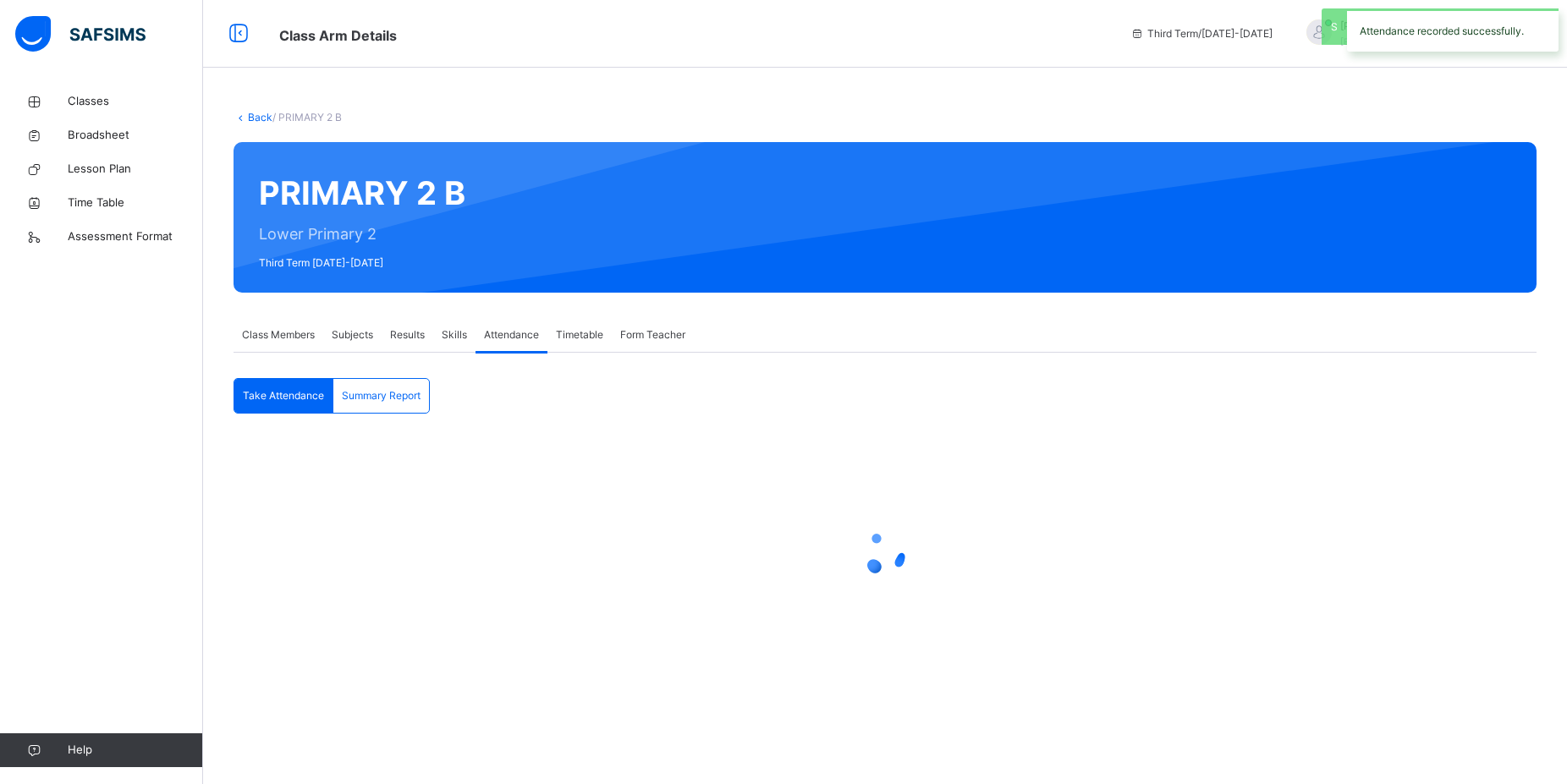 scroll, scrollTop: 0, scrollLeft: 0, axis: both 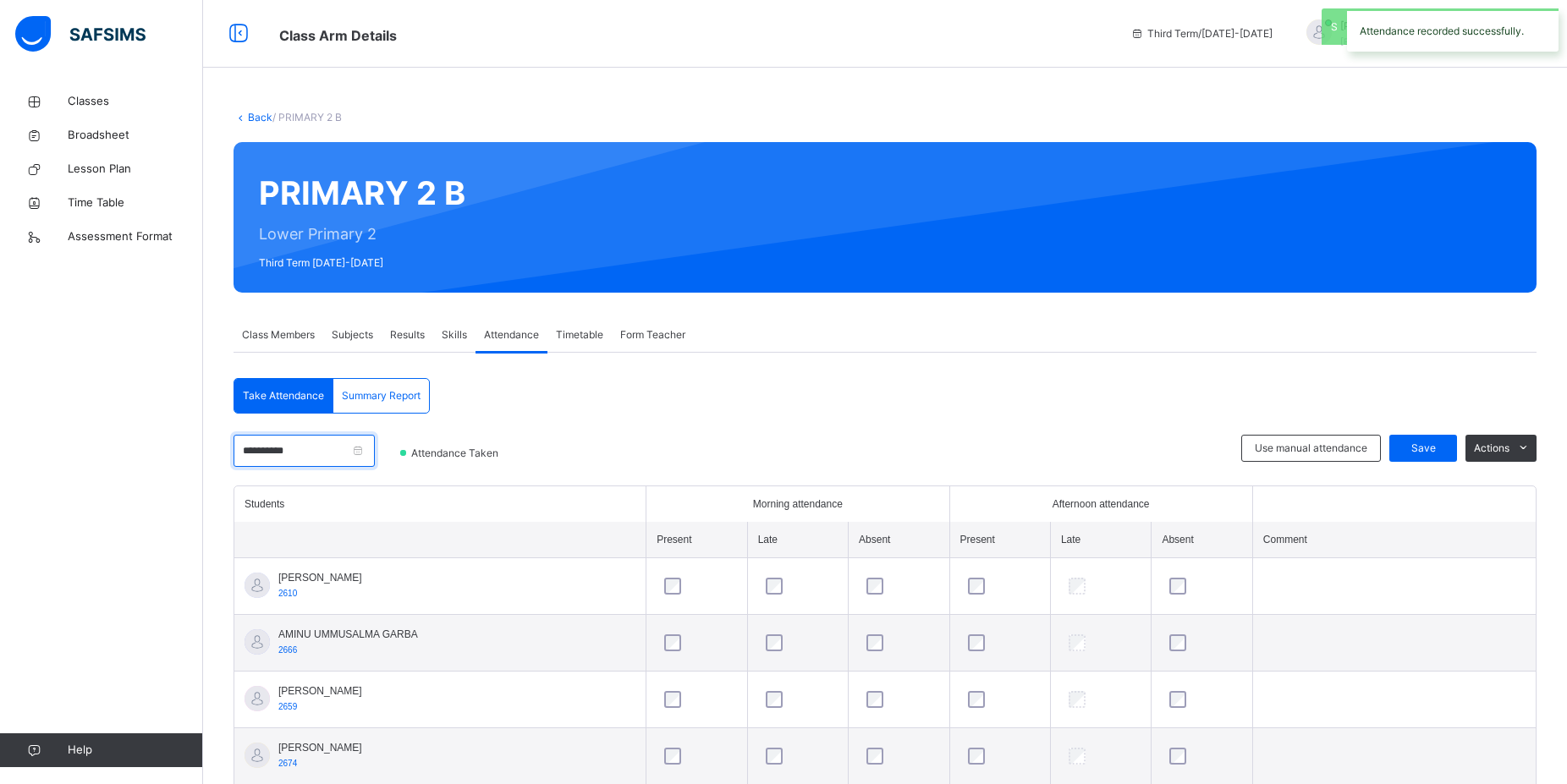 click on "**********" at bounding box center (304, 451) 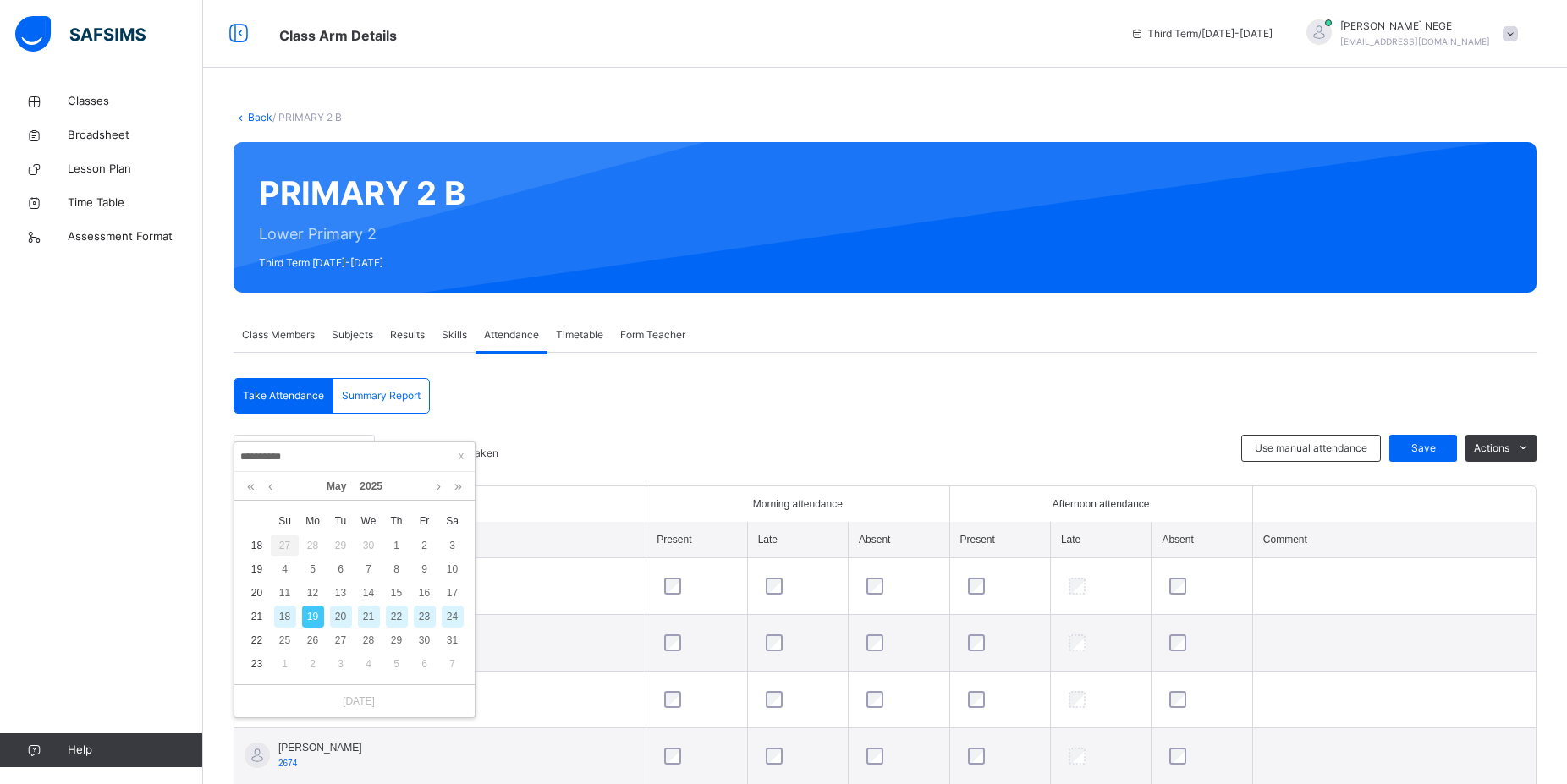 click on "20" at bounding box center [341, 617] 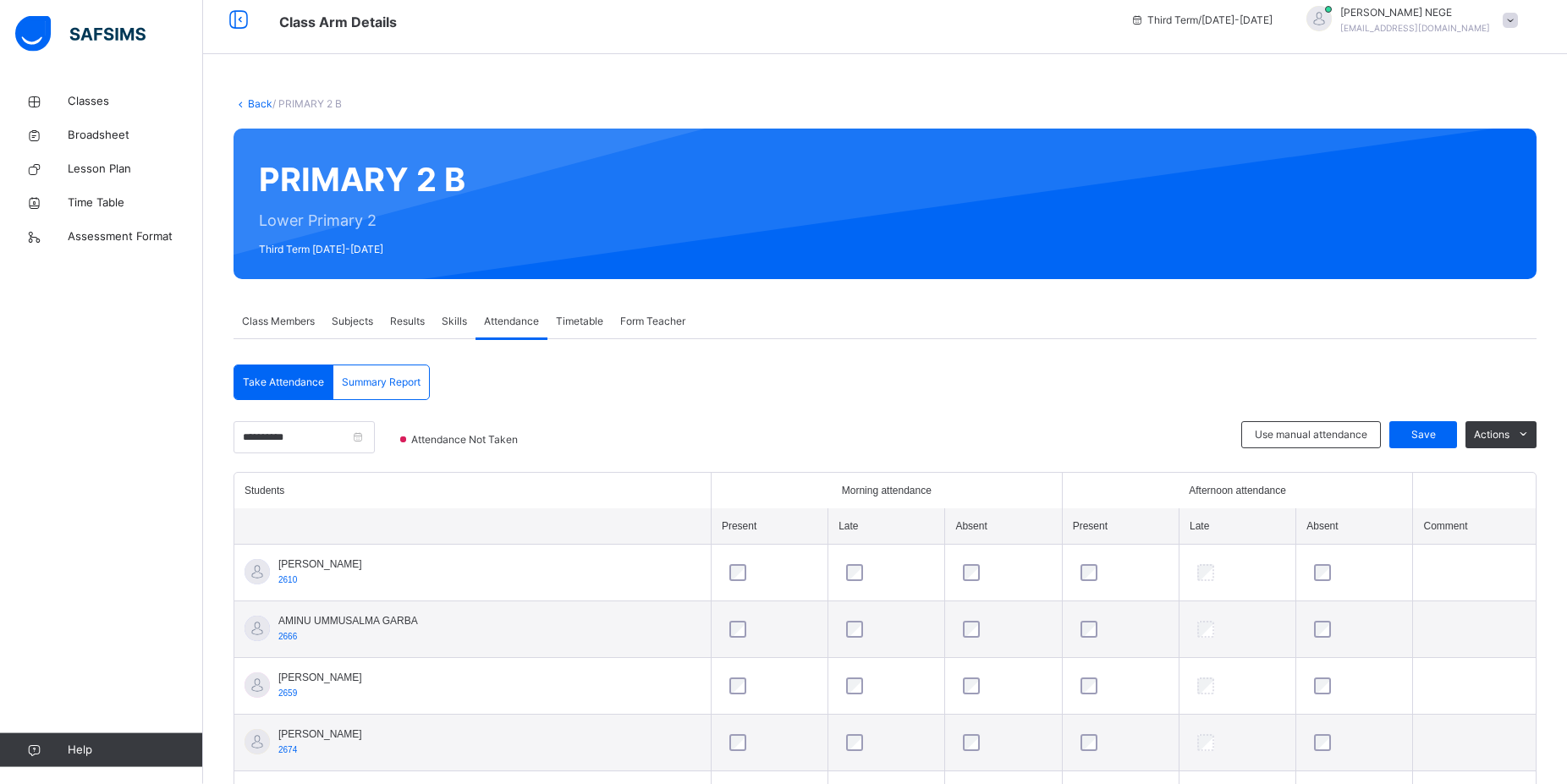 scroll, scrollTop: 518, scrollLeft: 0, axis: vertical 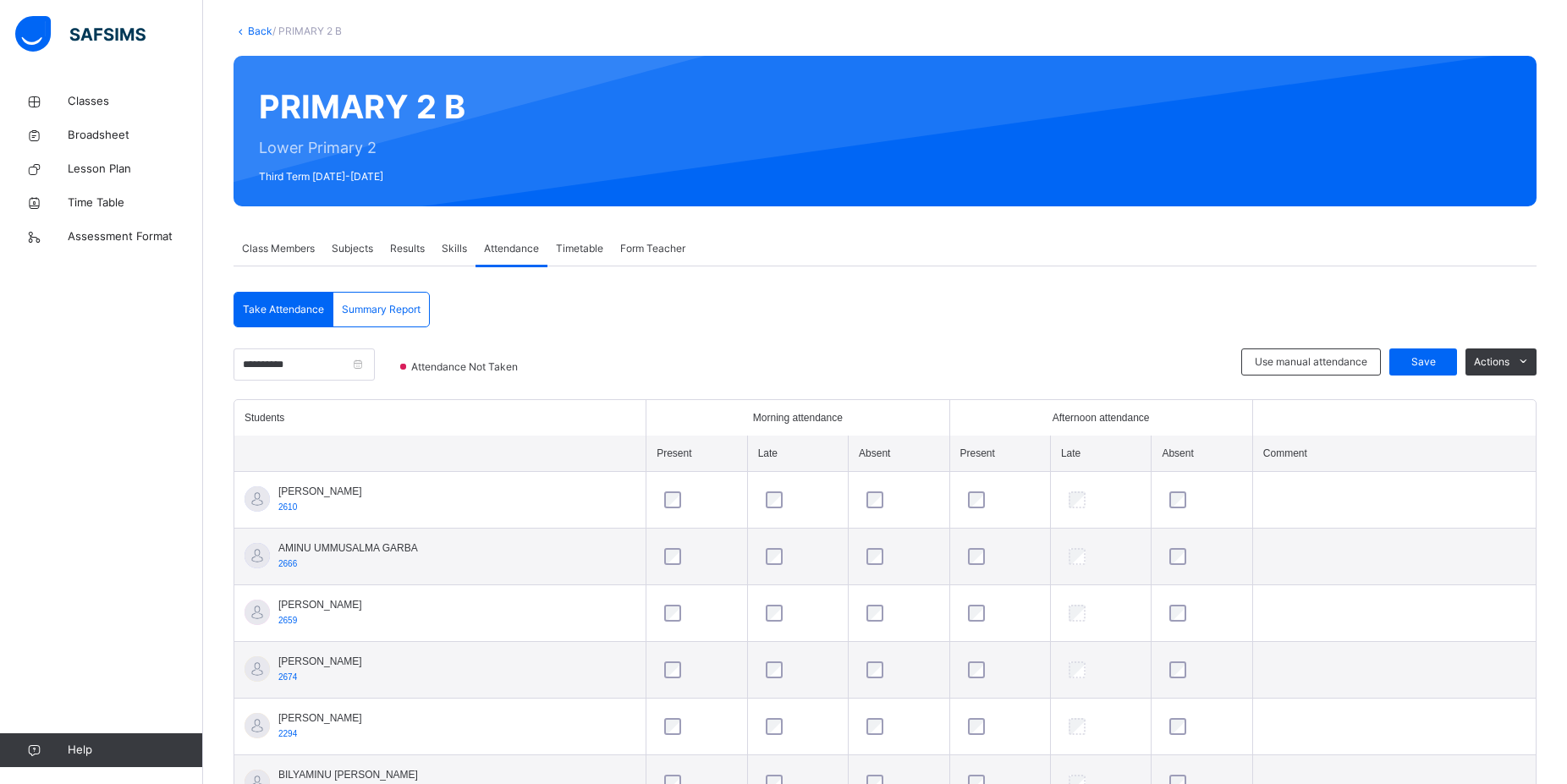 click on "Use manual attendance Save   Actions" at bounding box center [1388, 374] 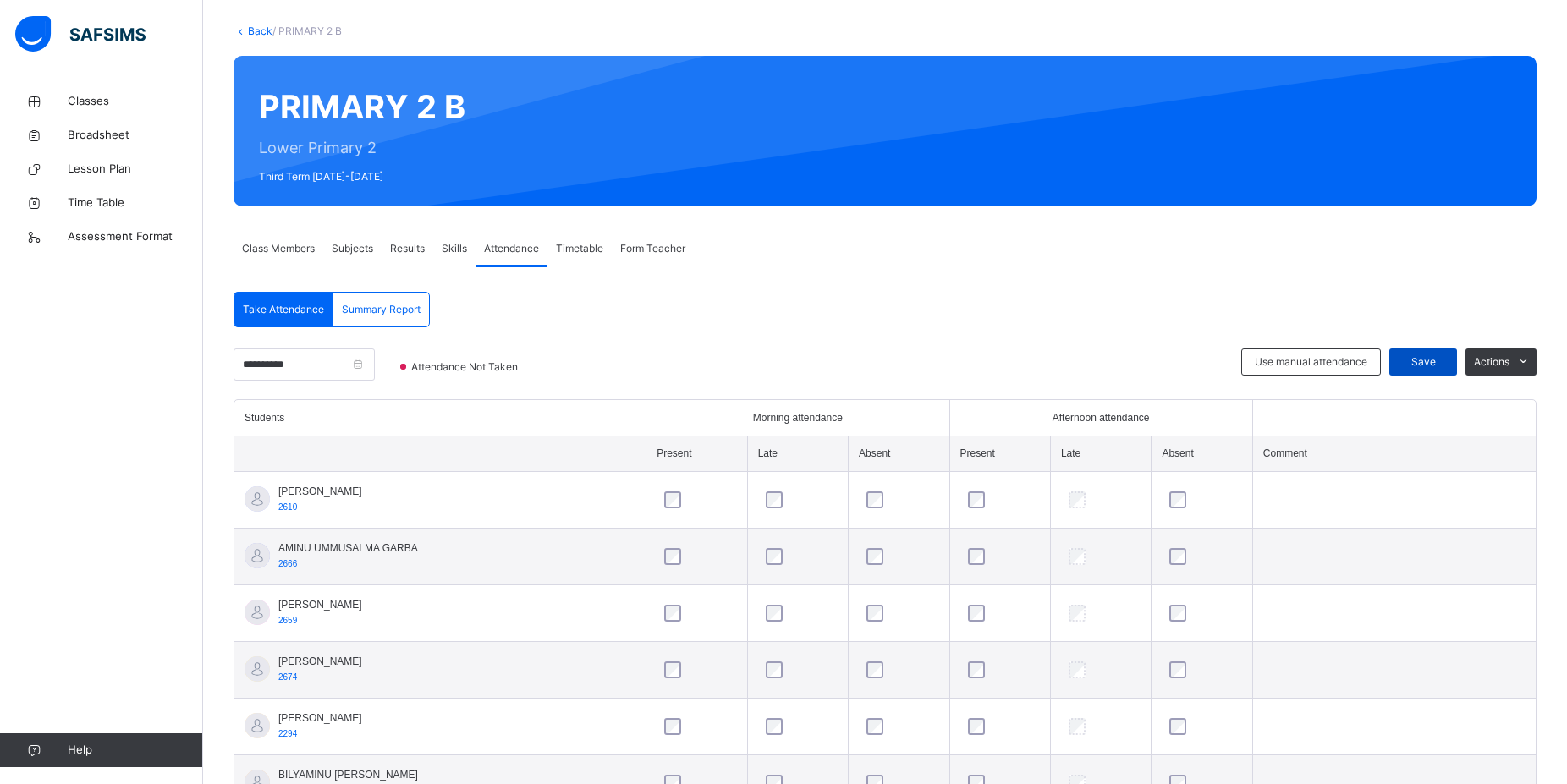 click on "Save" at bounding box center [1423, 362] 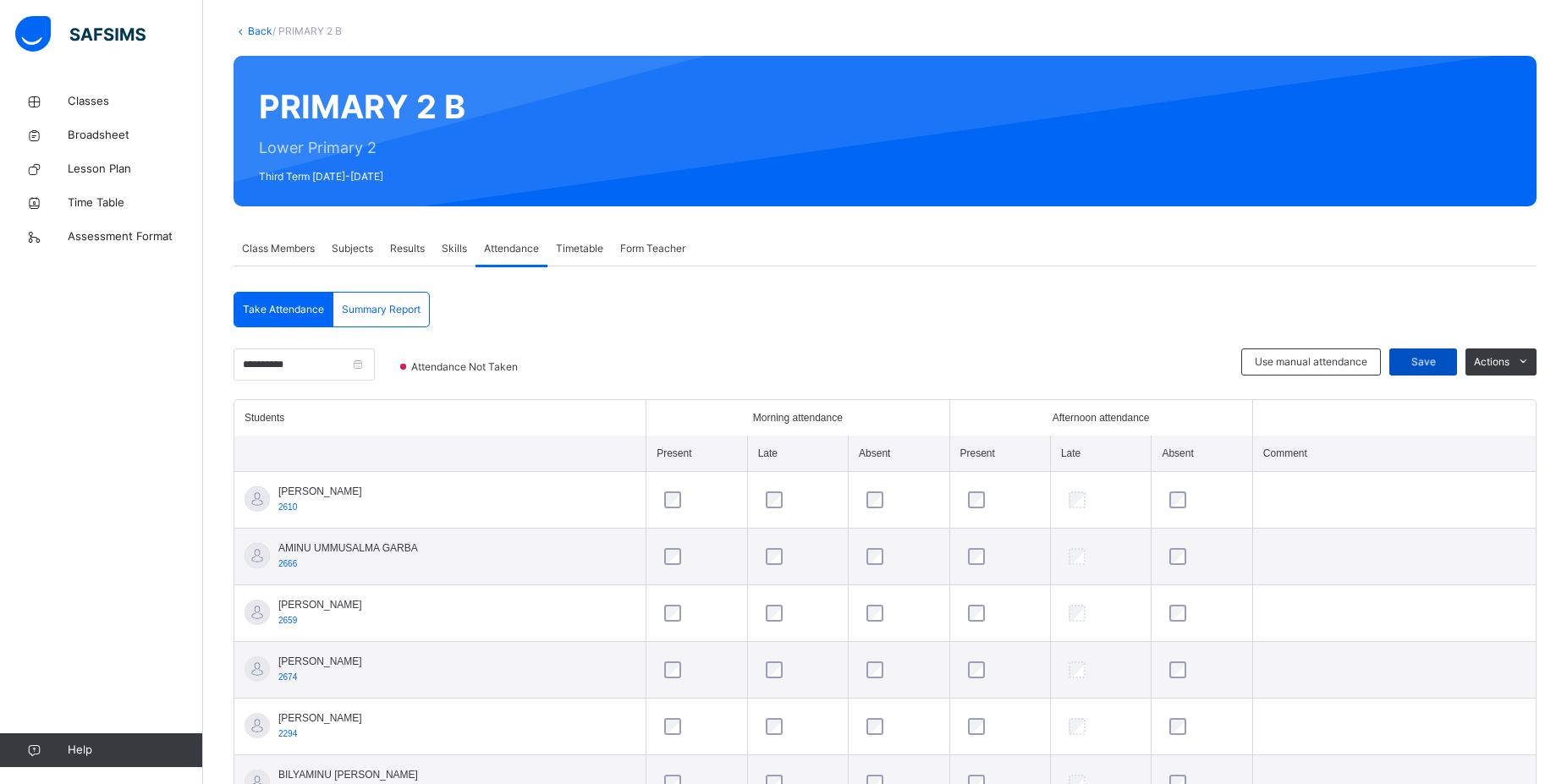 click on "Save" at bounding box center [1423, 362] 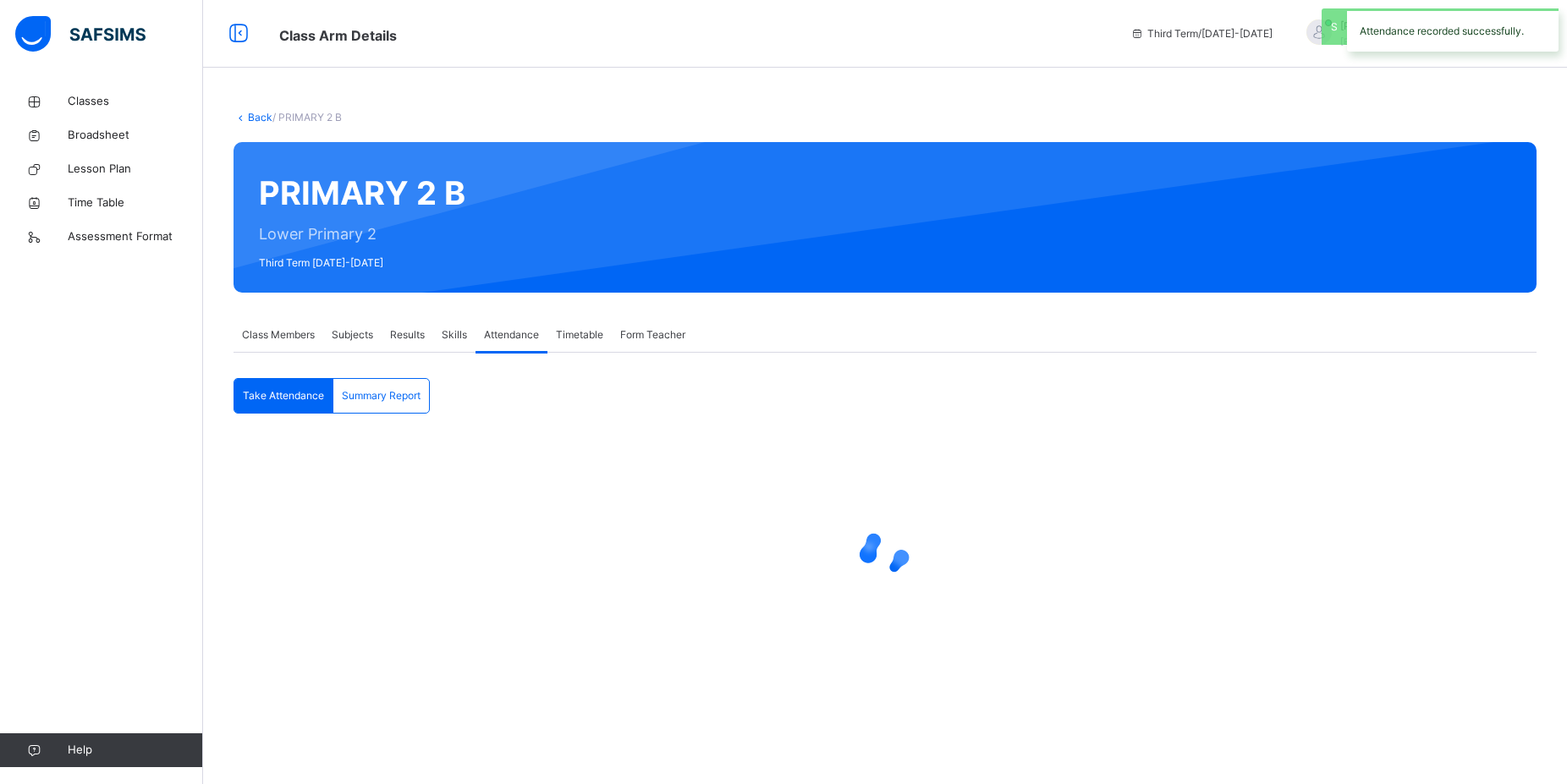 scroll, scrollTop: 0, scrollLeft: 0, axis: both 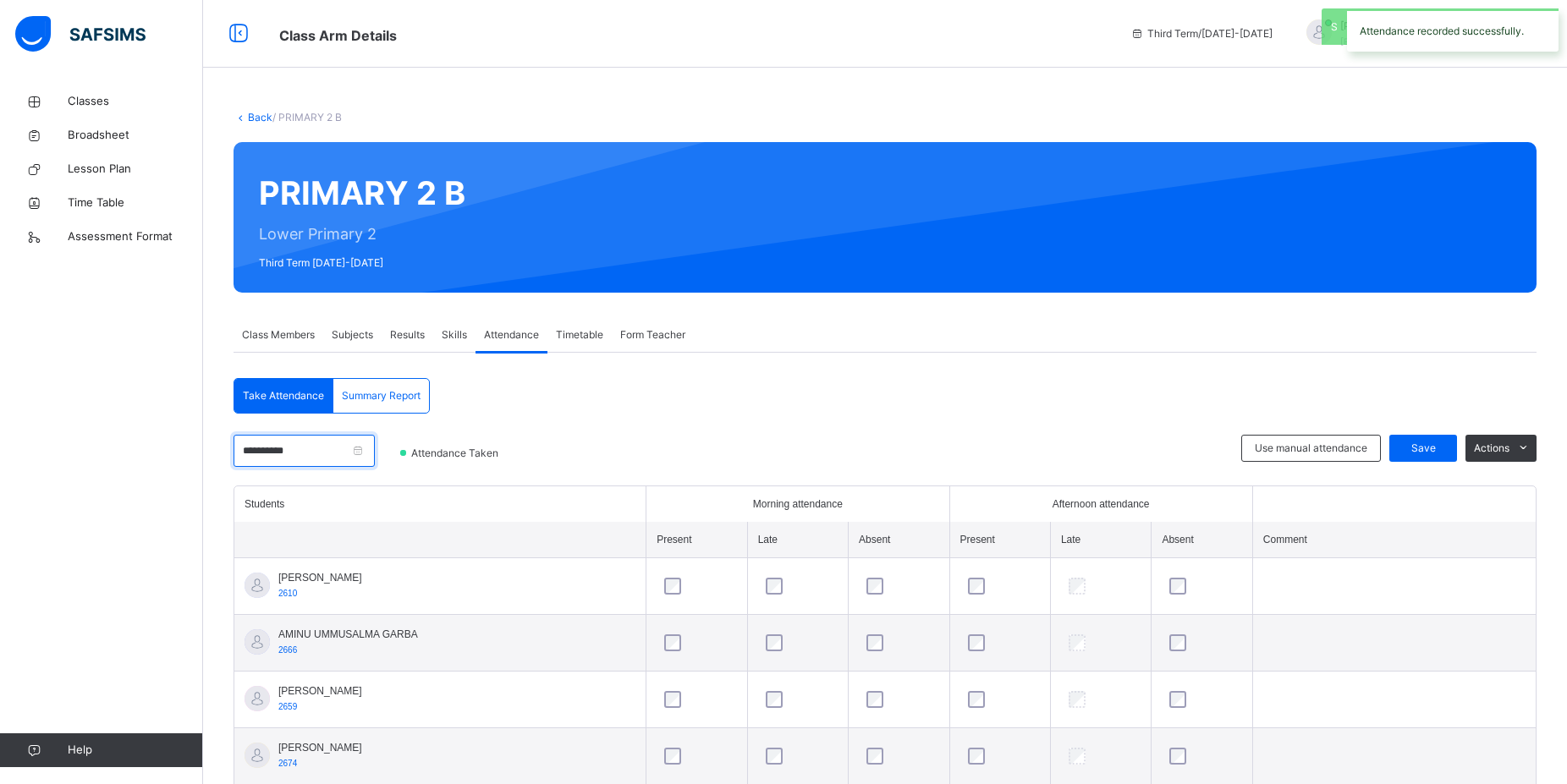 click on "**********" at bounding box center (304, 451) 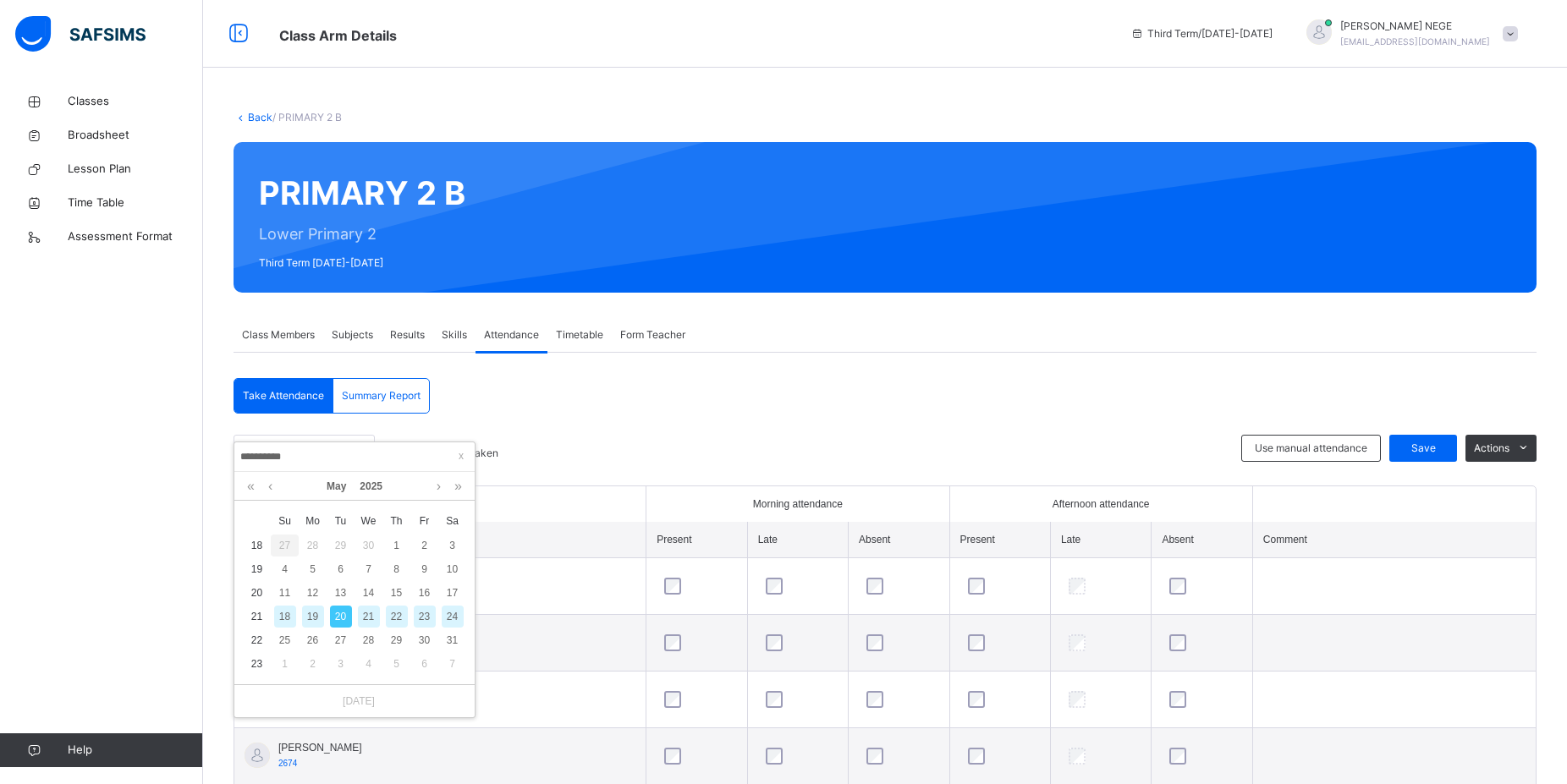 click on "21" at bounding box center [369, 617] 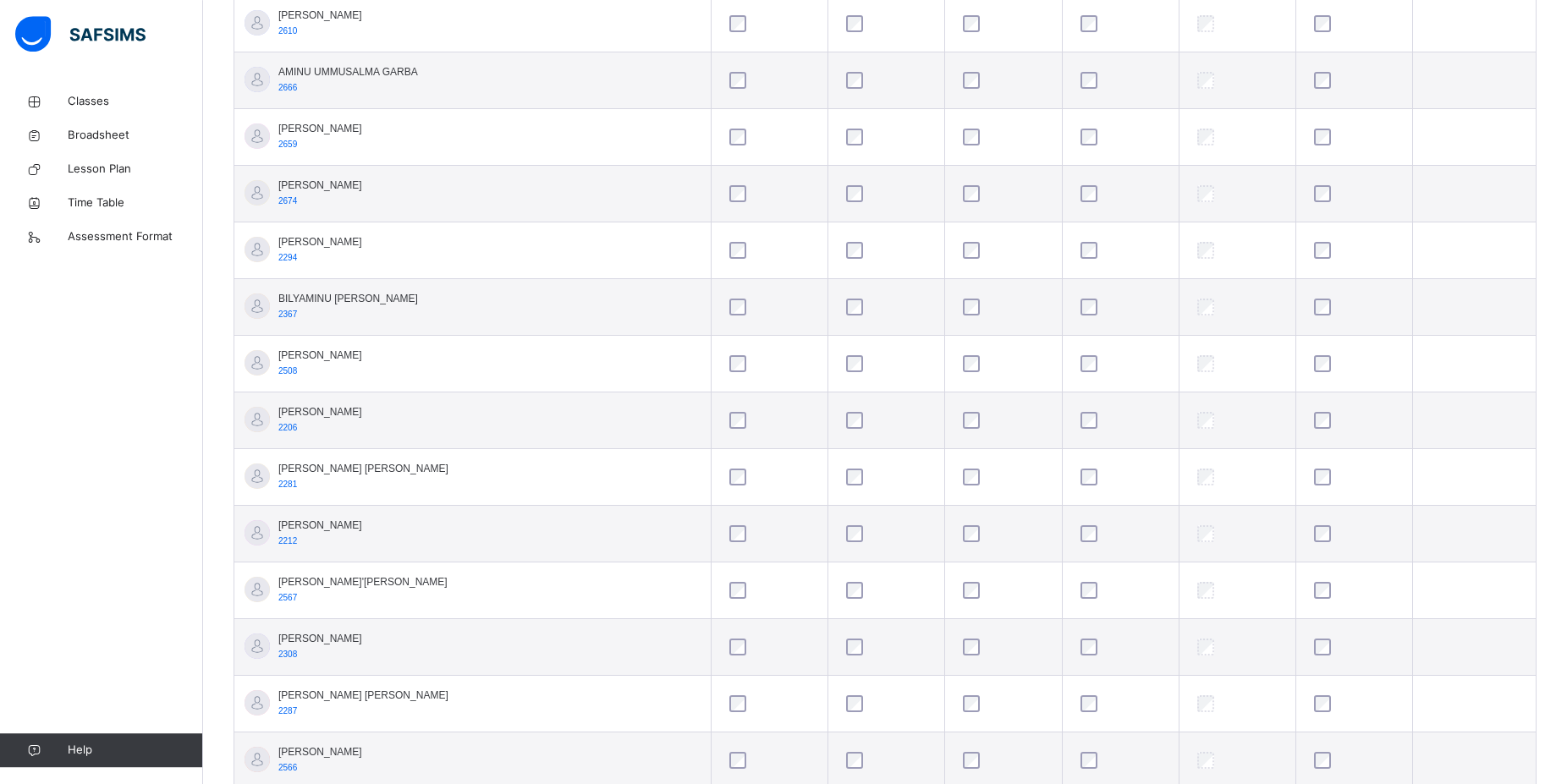 scroll, scrollTop: 604, scrollLeft: 0, axis: vertical 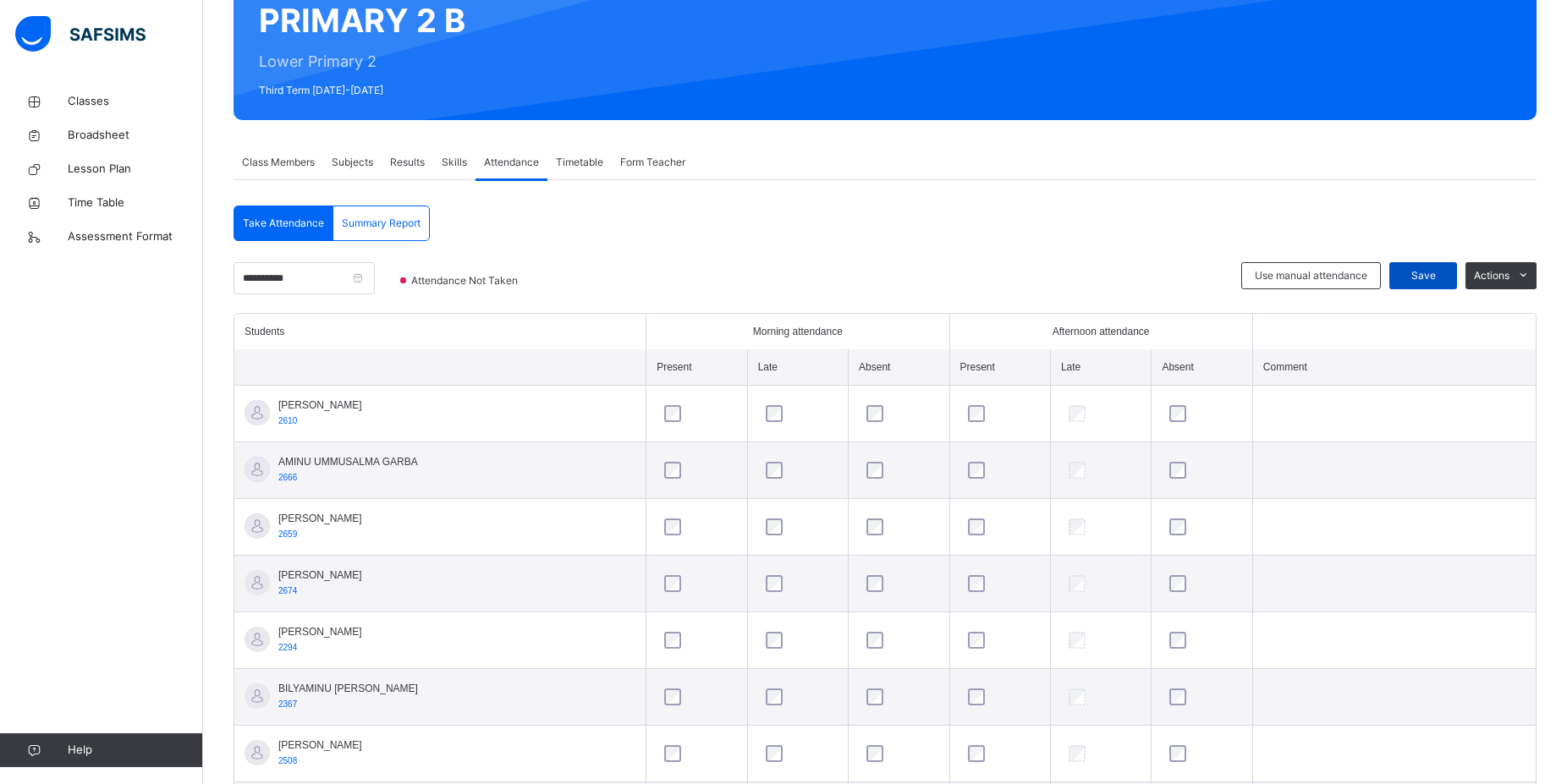 click on "Save" at bounding box center [1423, 276] 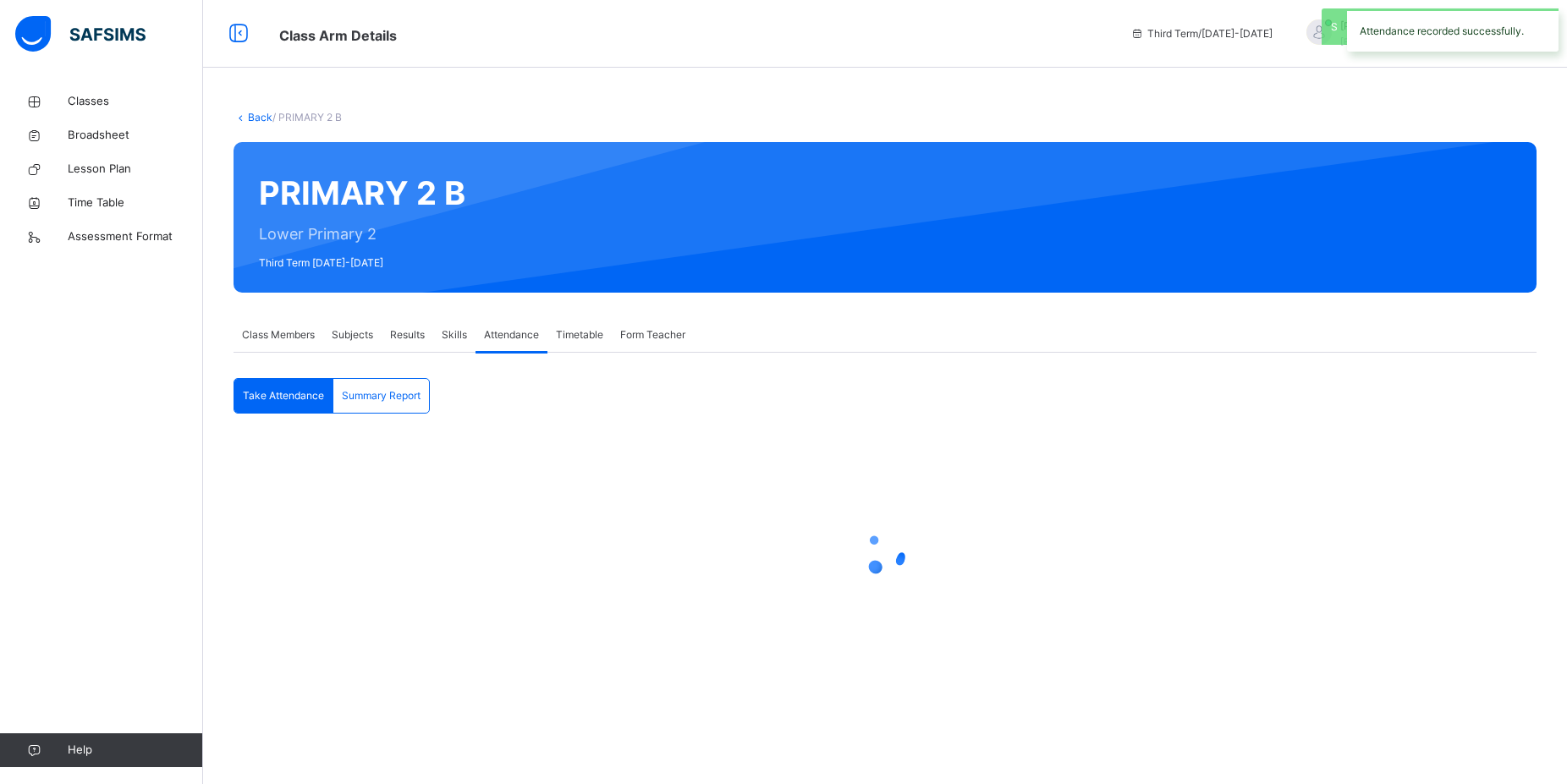 scroll, scrollTop: 0, scrollLeft: 0, axis: both 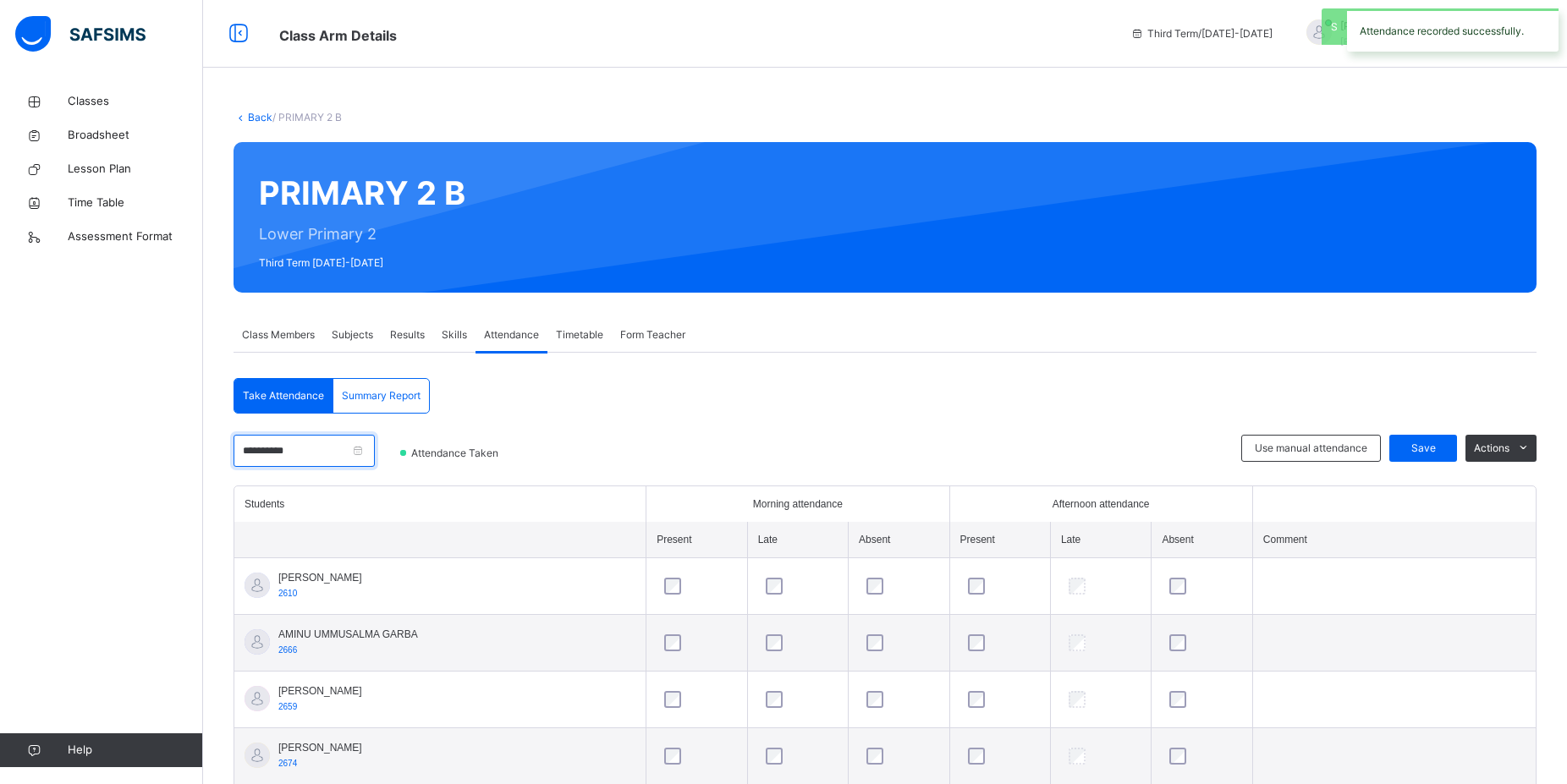 click on "**********" at bounding box center (304, 451) 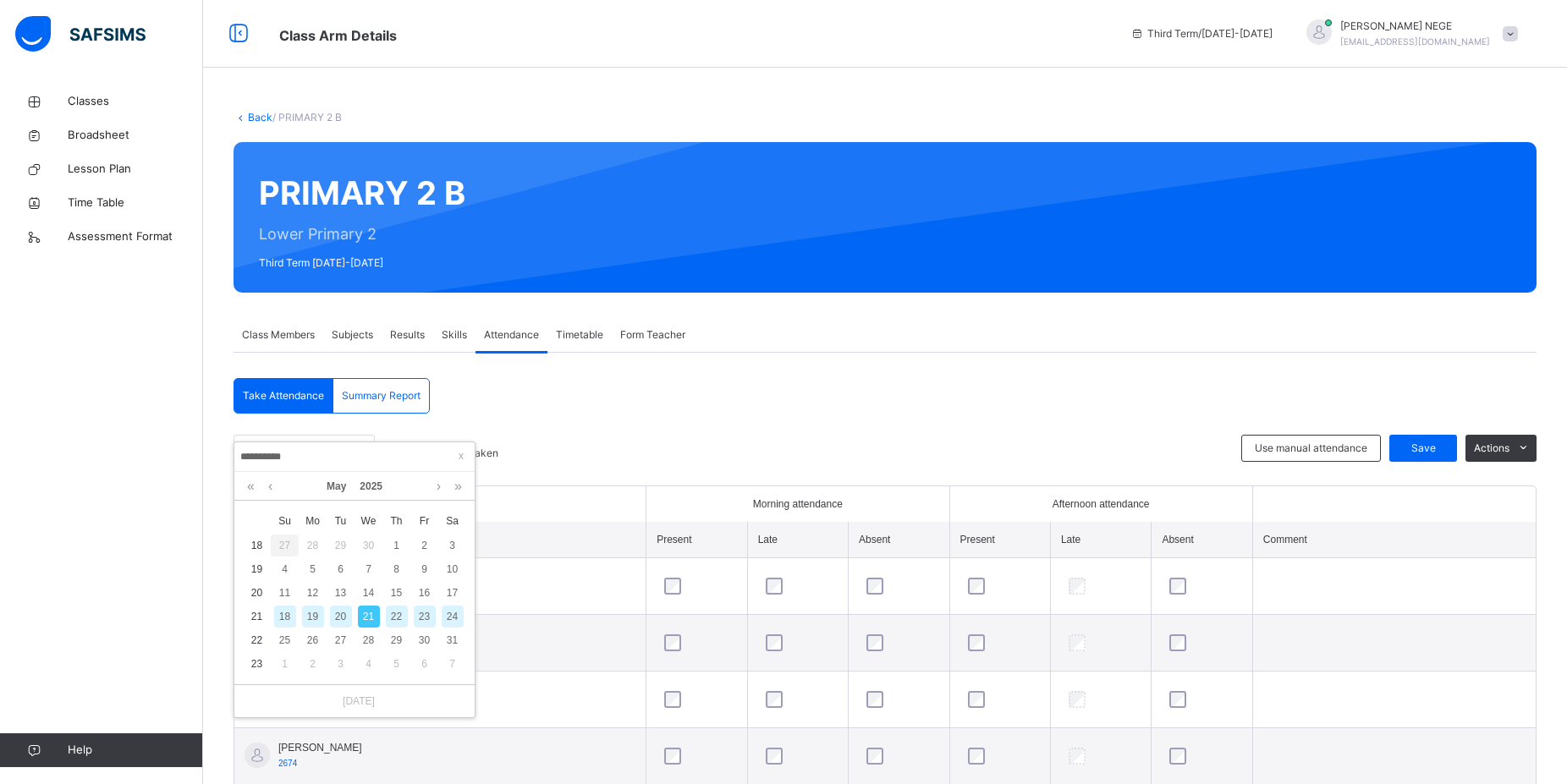 click on "**********" at bounding box center [355, 457] 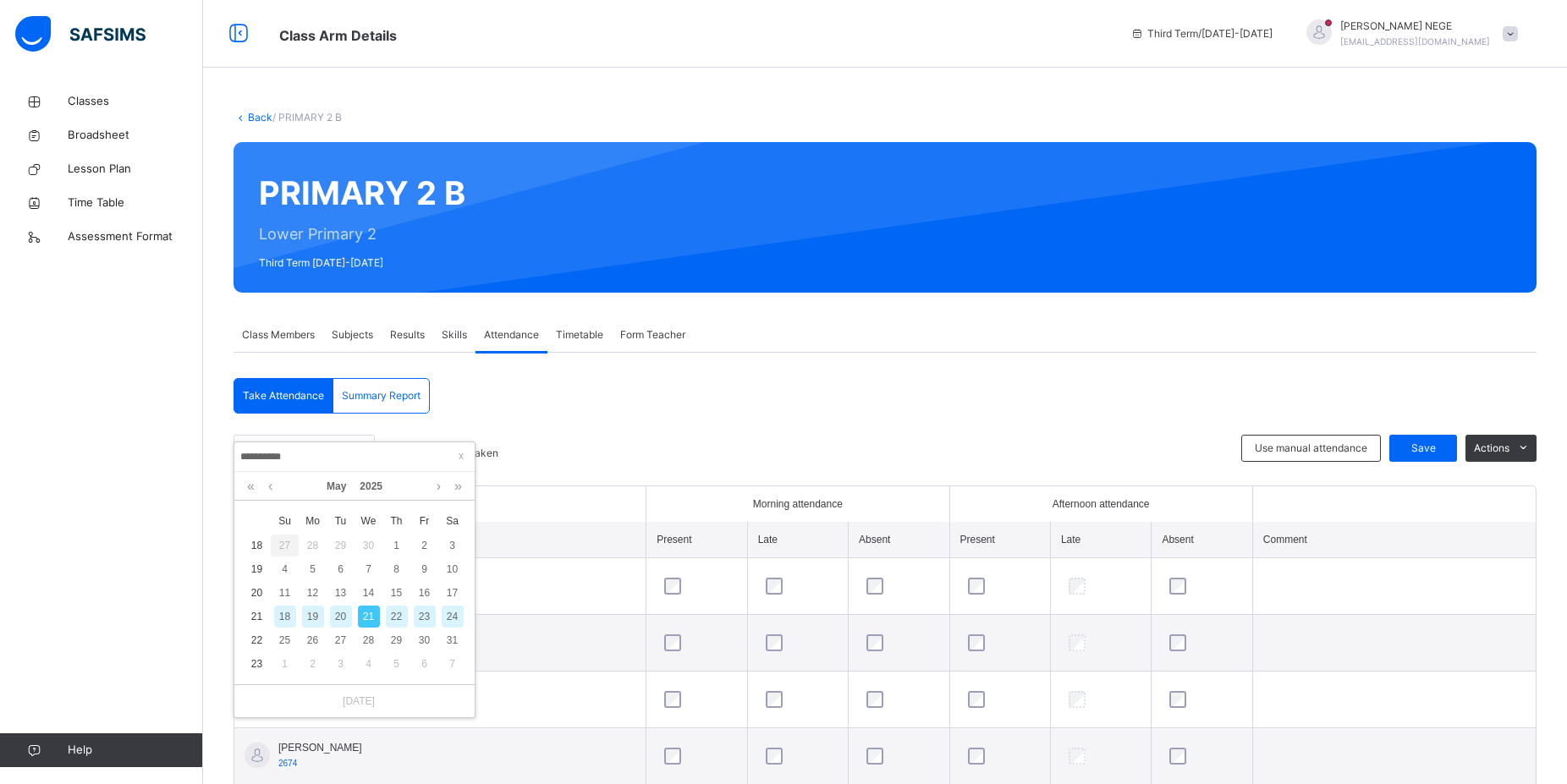 click on "22" at bounding box center (397, 617) 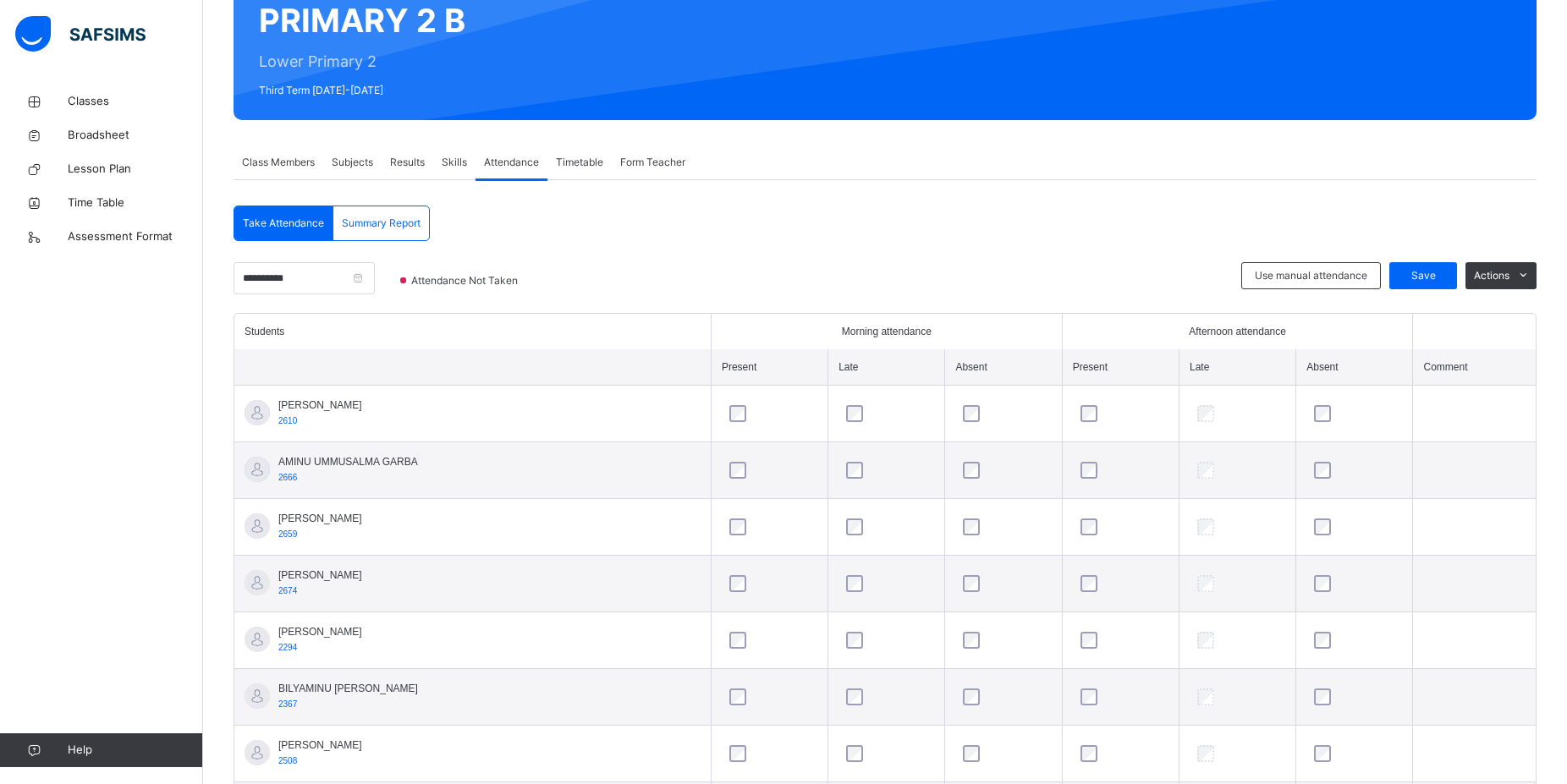 scroll, scrollTop: 257, scrollLeft: 0, axis: vertical 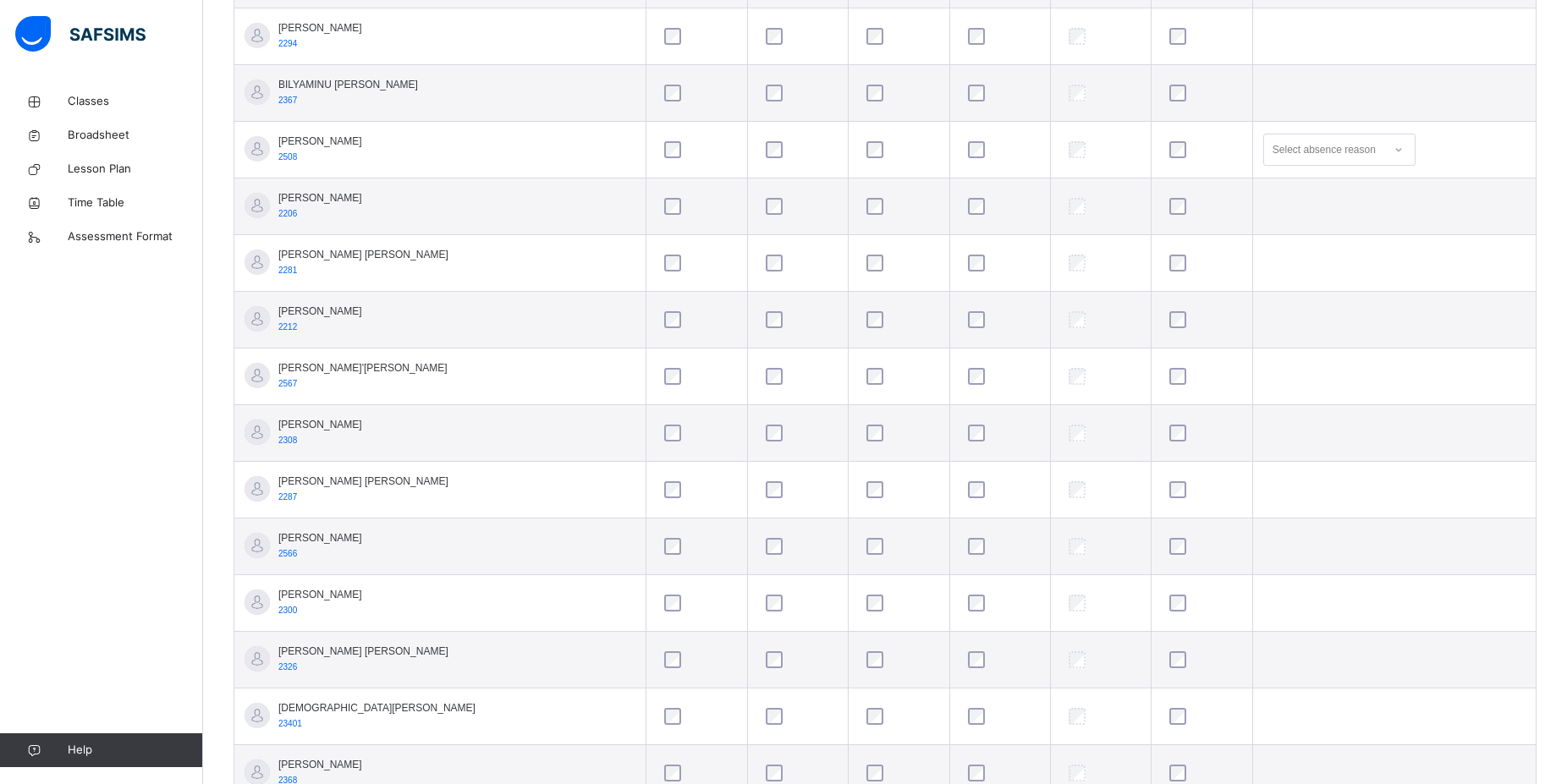 click at bounding box center [696, 490] 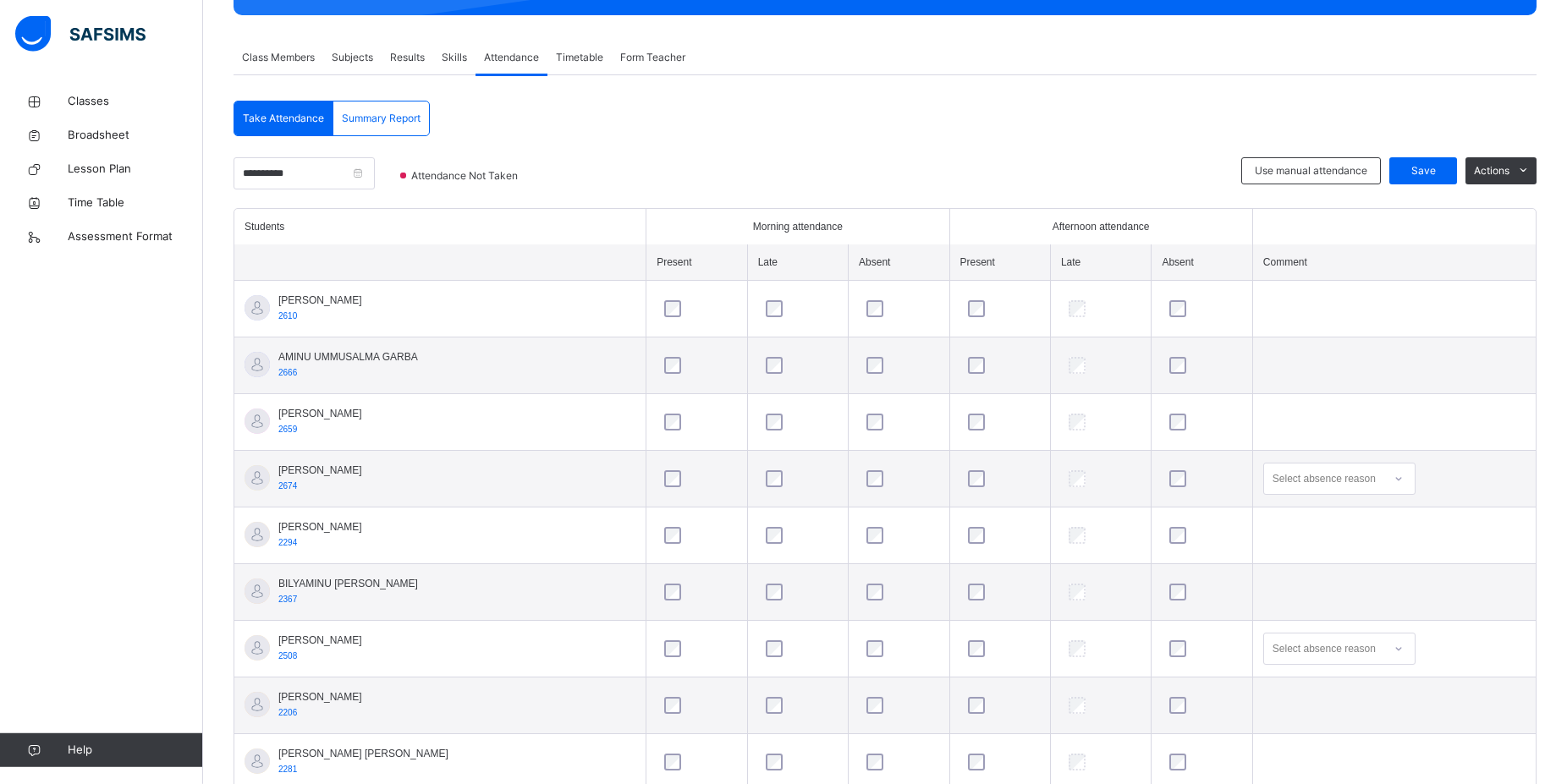 scroll, scrollTop: 259, scrollLeft: 0, axis: vertical 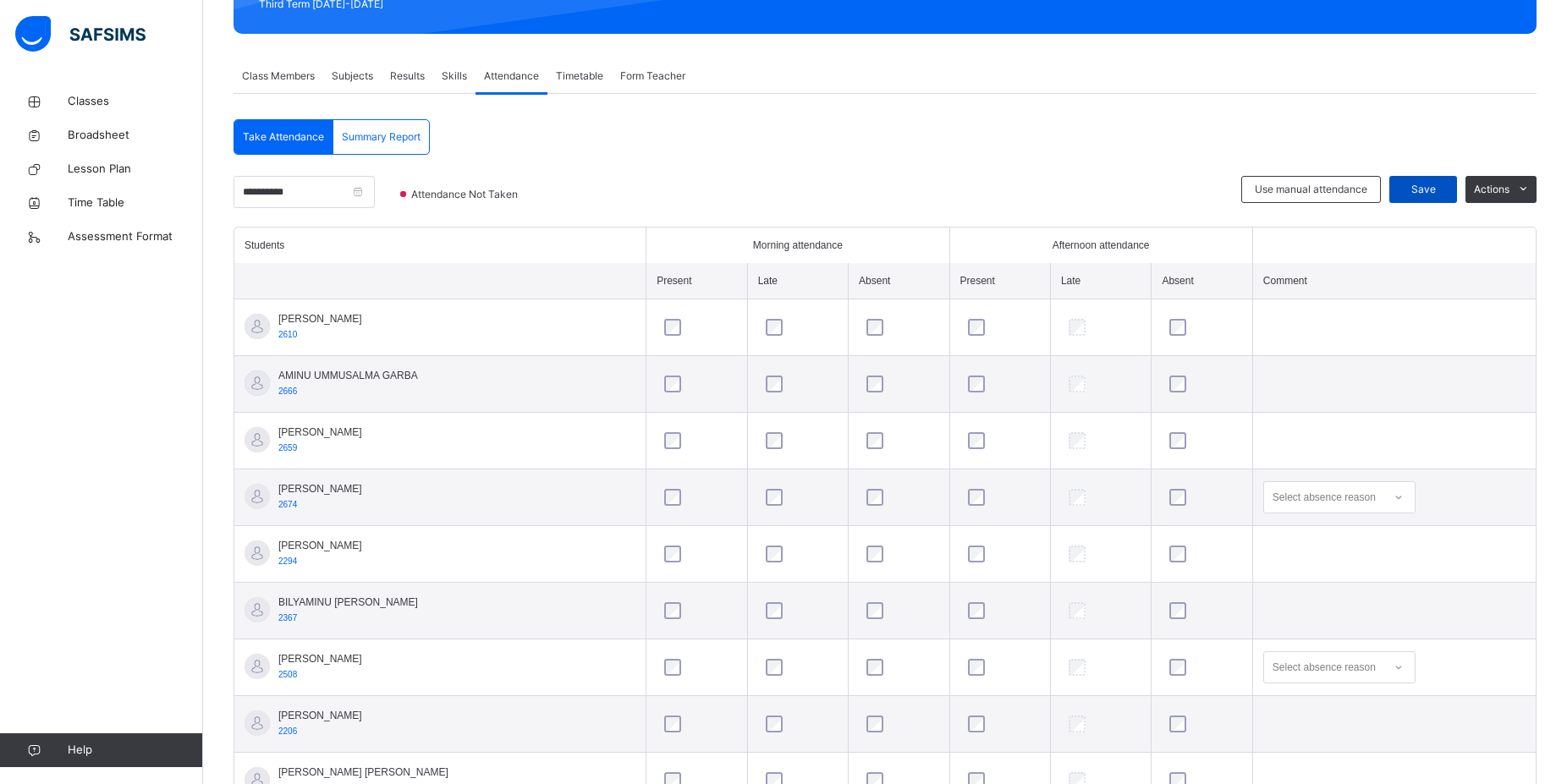click on "Save" at bounding box center (1423, 189) 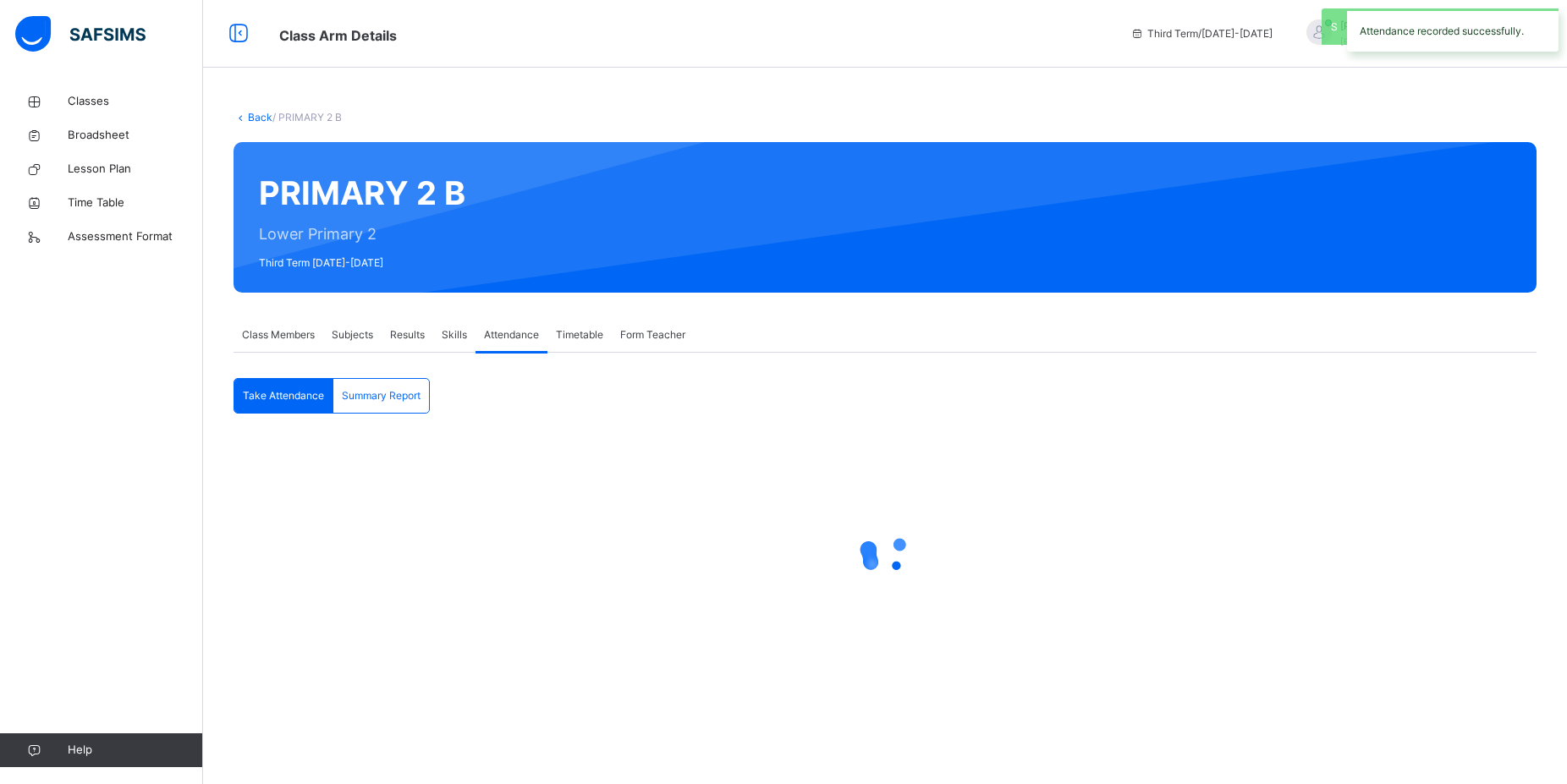 scroll, scrollTop: 0, scrollLeft: 0, axis: both 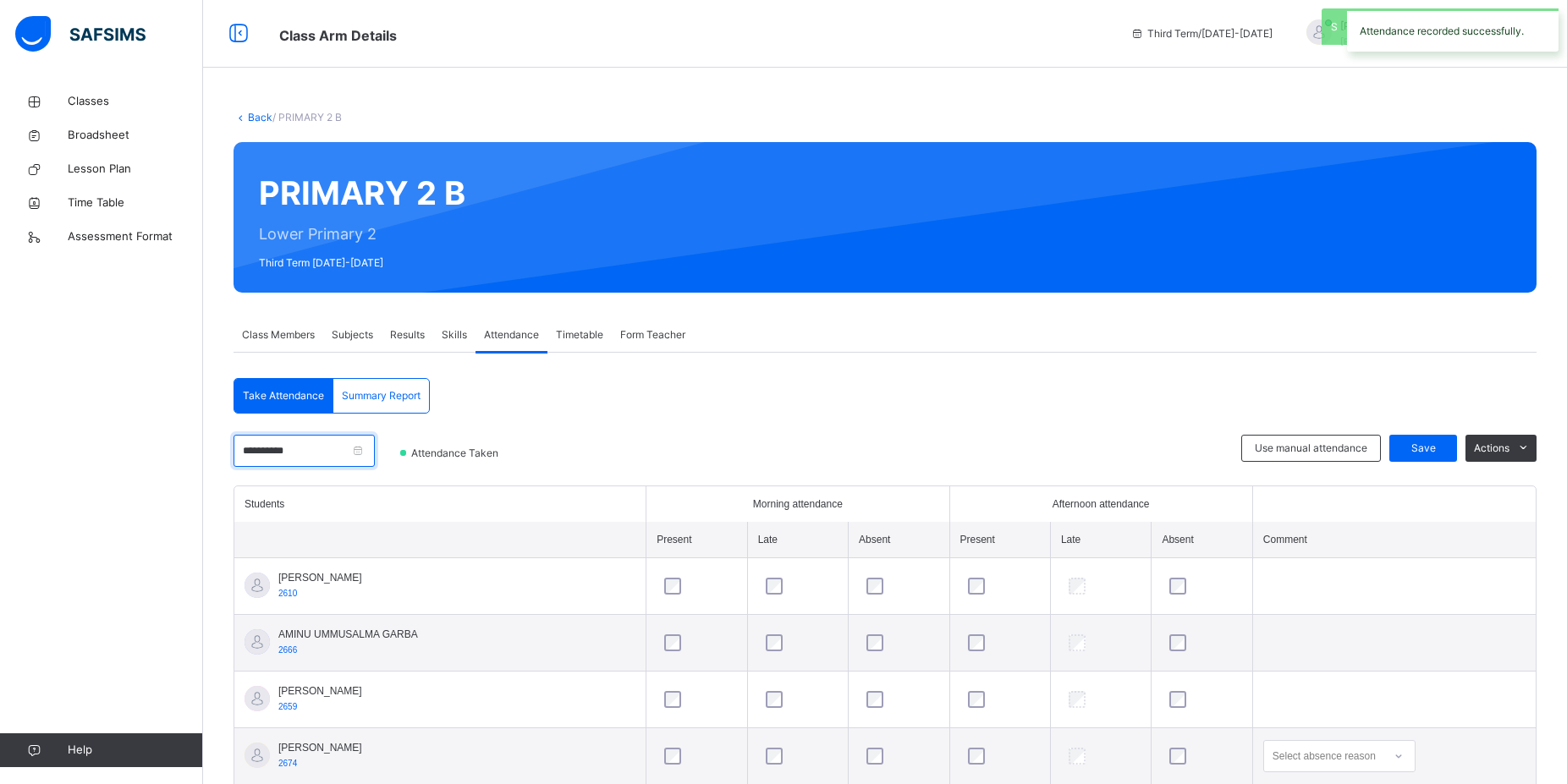 click on "**********" at bounding box center (304, 451) 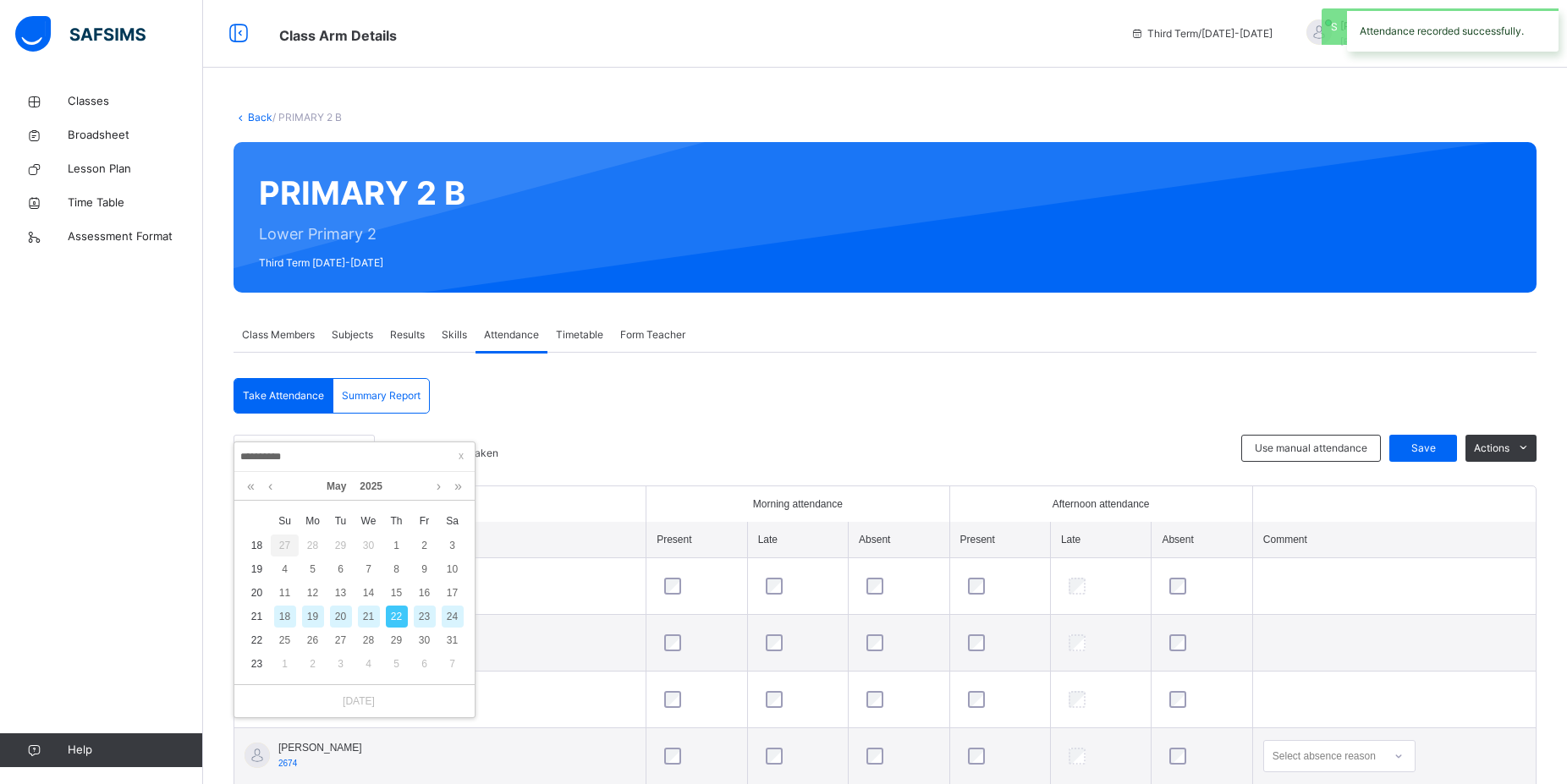 click on "23" at bounding box center (425, 617) 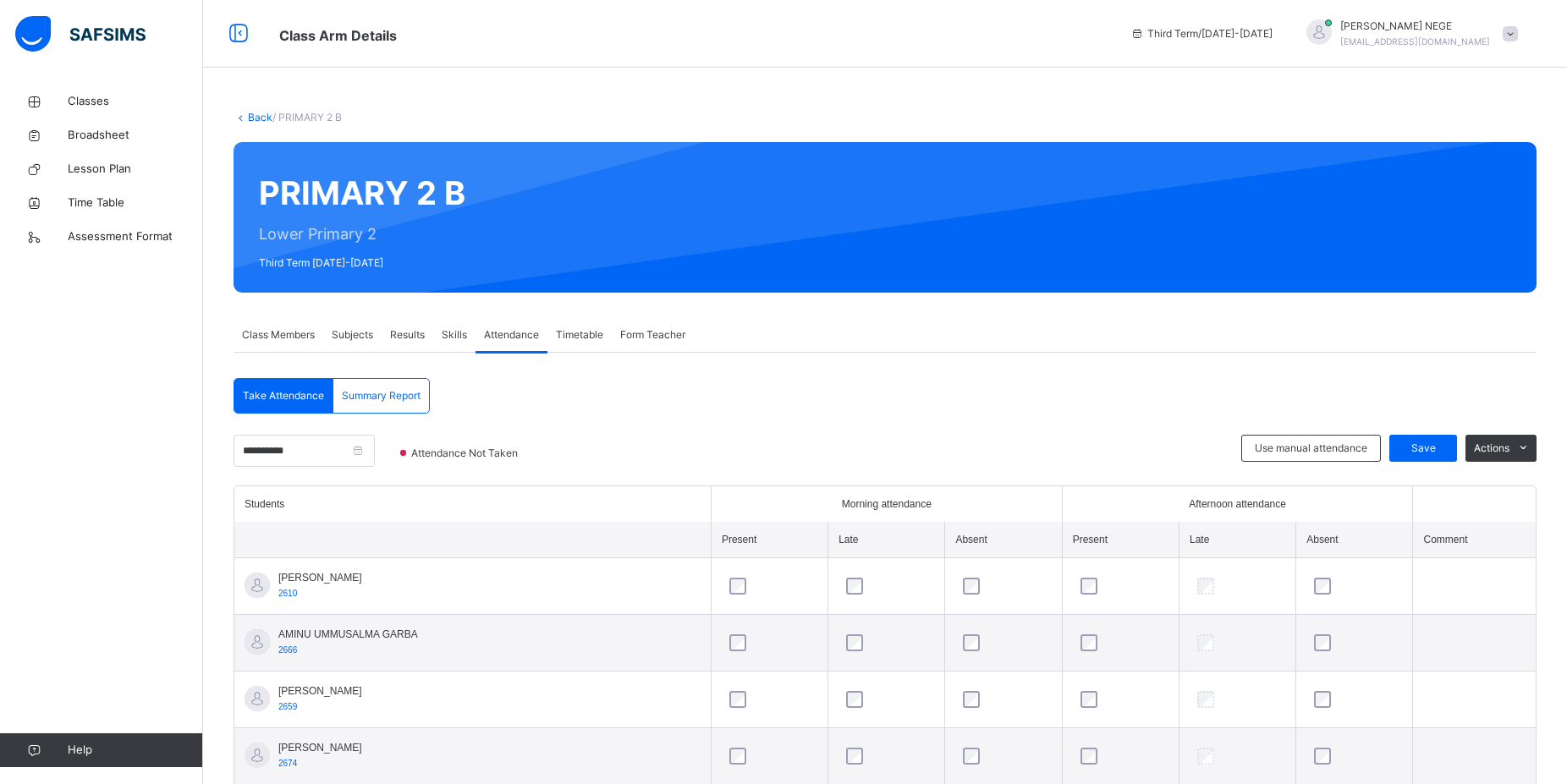 scroll, scrollTop: 345, scrollLeft: 0, axis: vertical 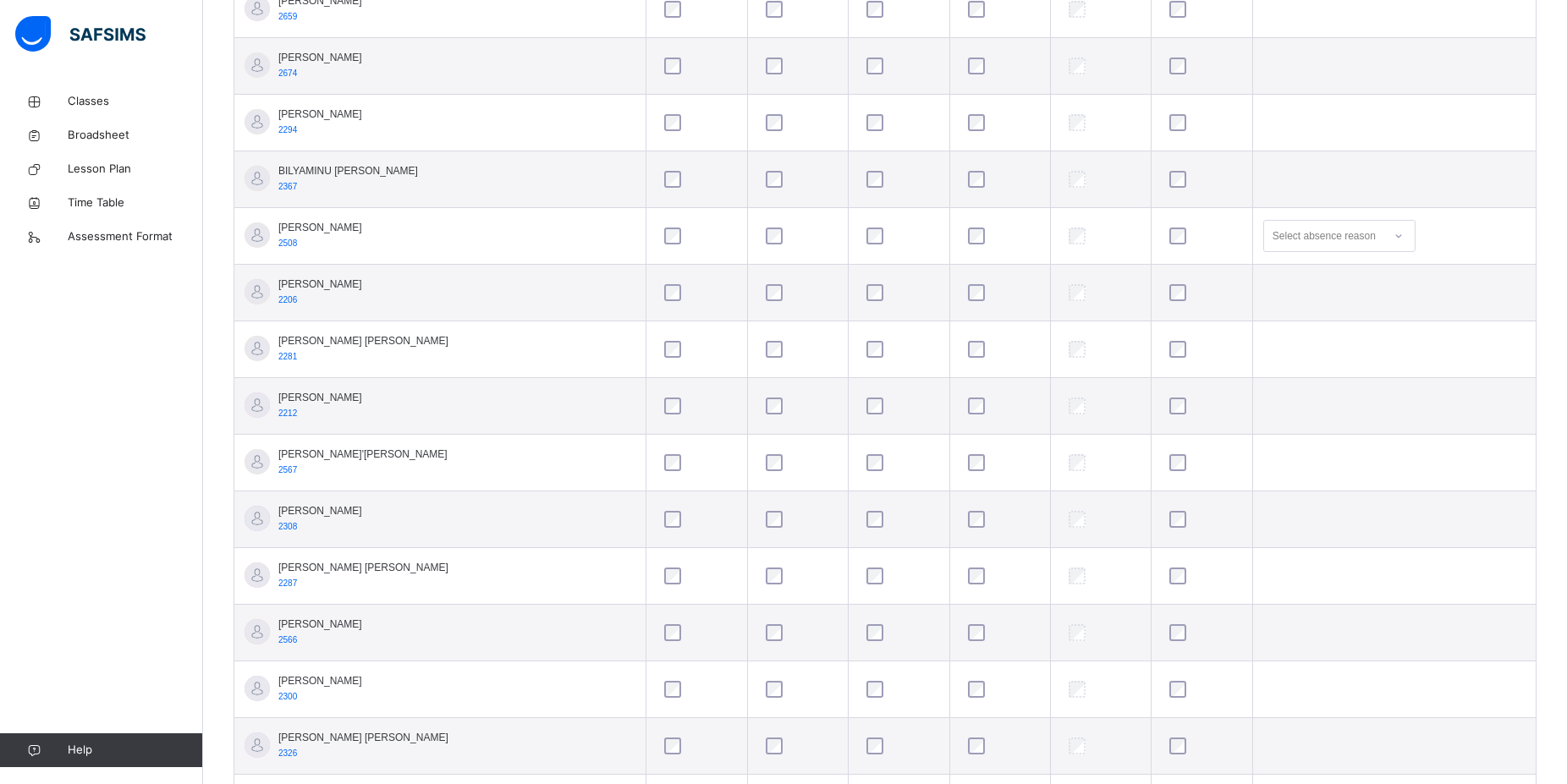 click at bounding box center [696, 576] 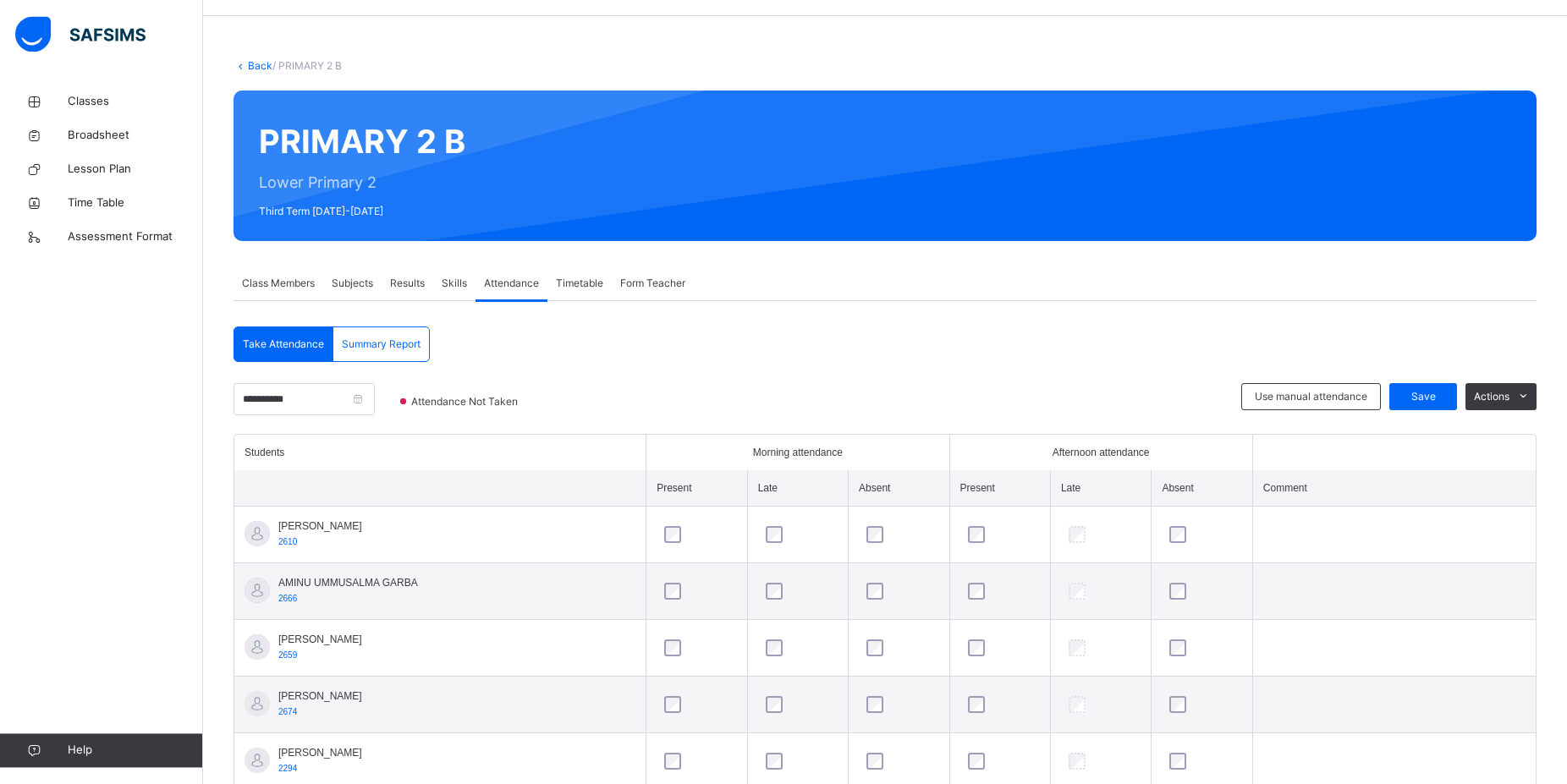 scroll, scrollTop: 0, scrollLeft: 0, axis: both 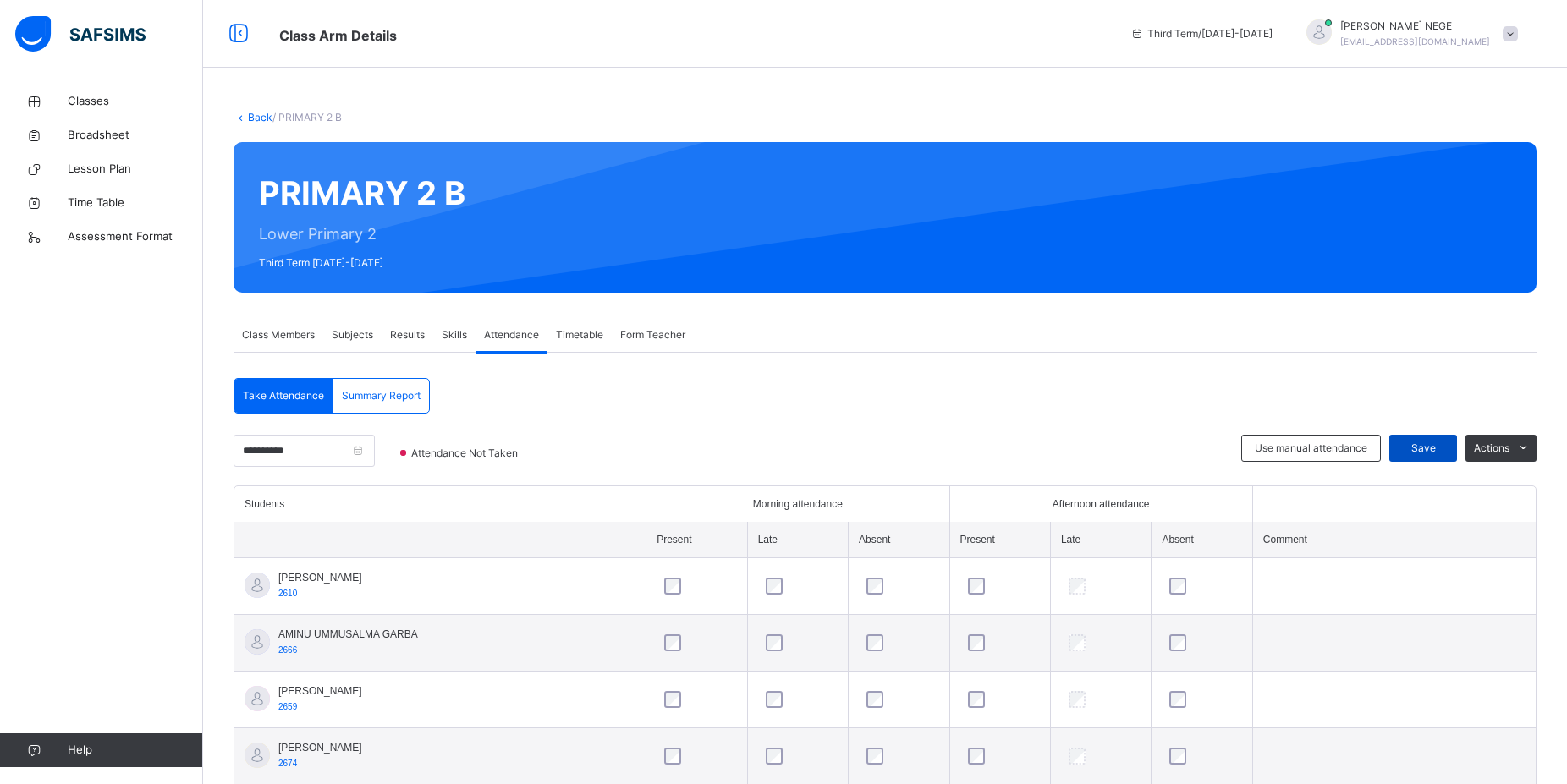click on "Save" at bounding box center [1423, 448] 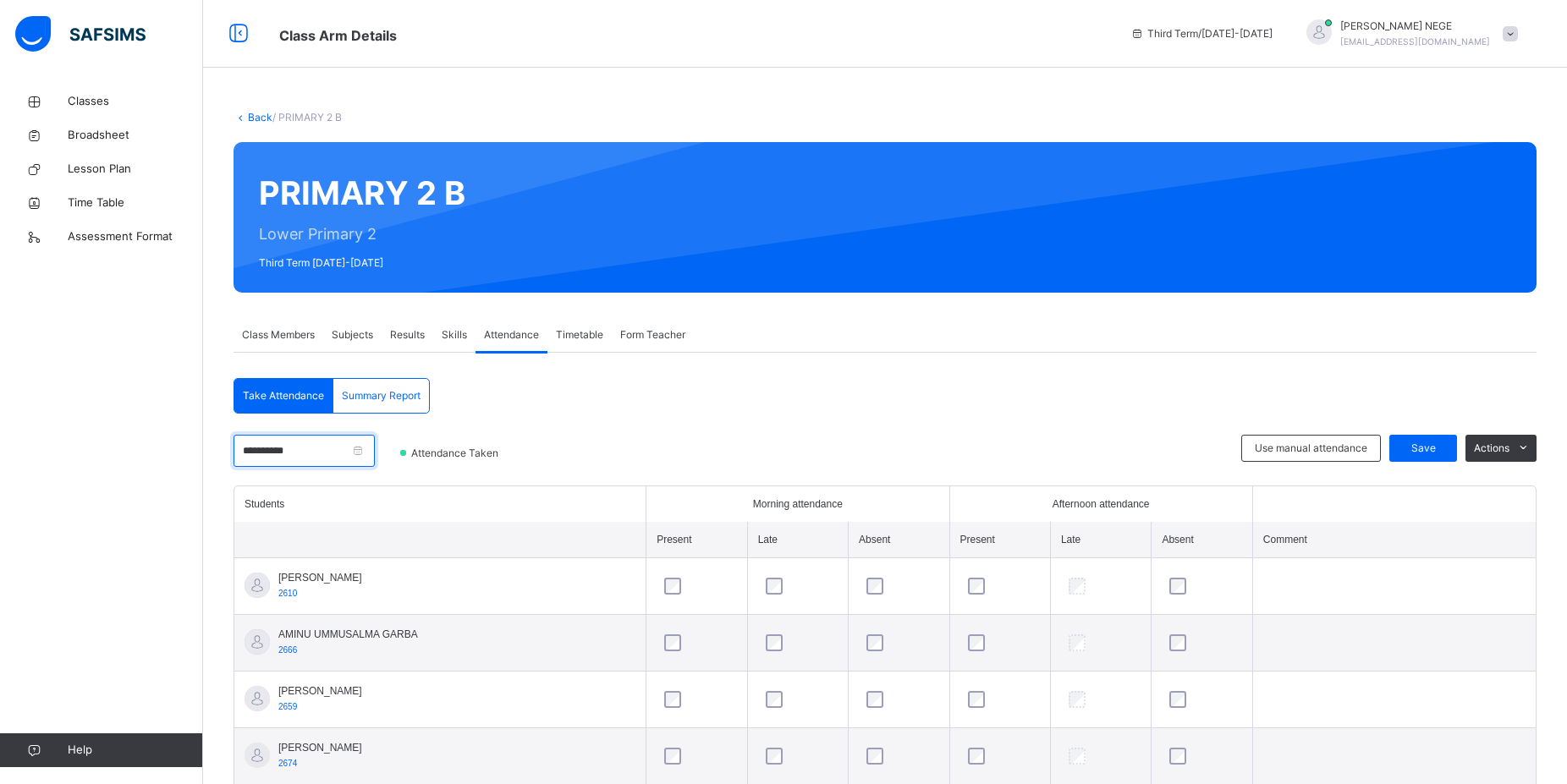 click on "**********" at bounding box center [304, 451] 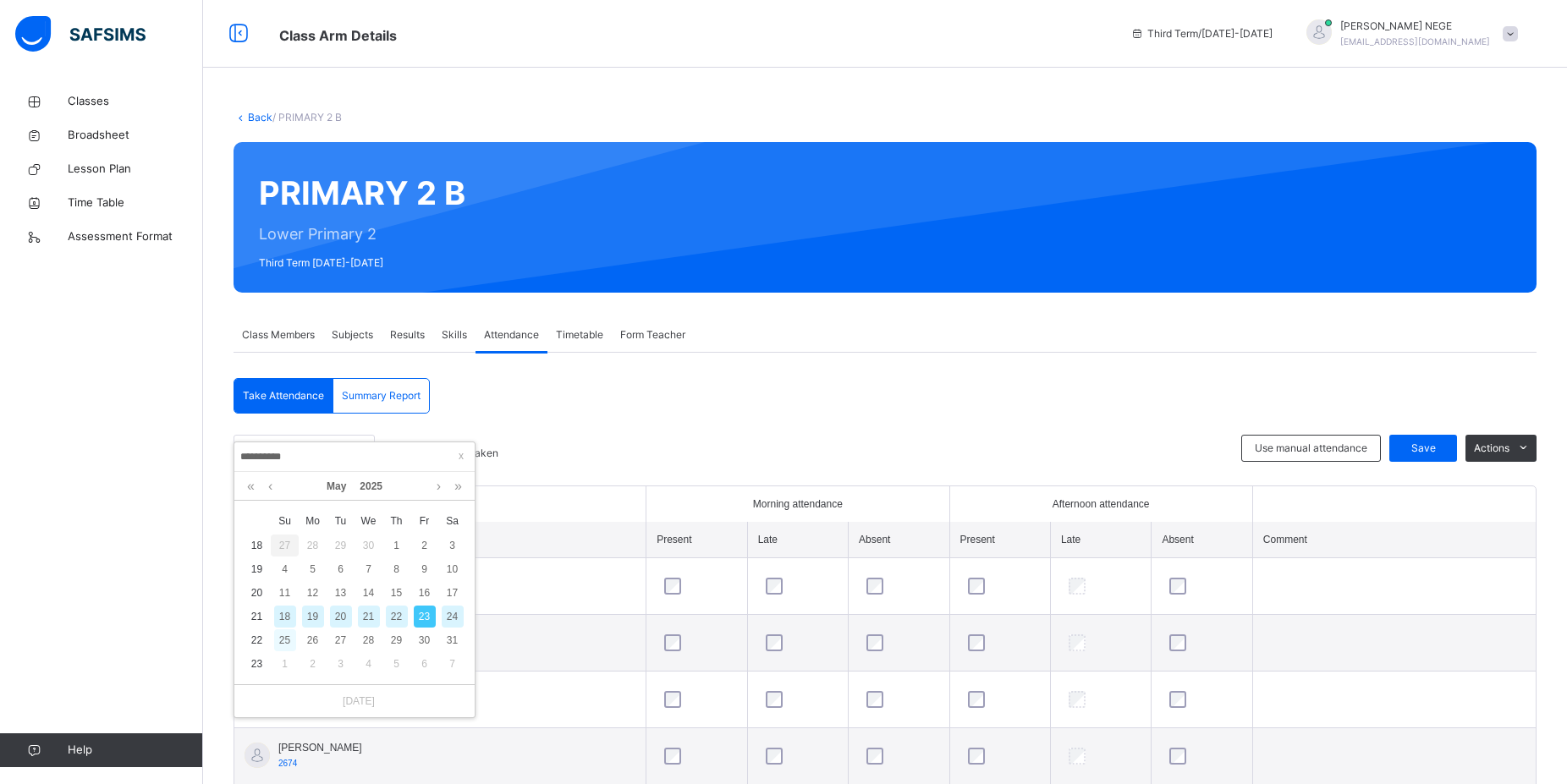 click on "25" at bounding box center (285, 640) 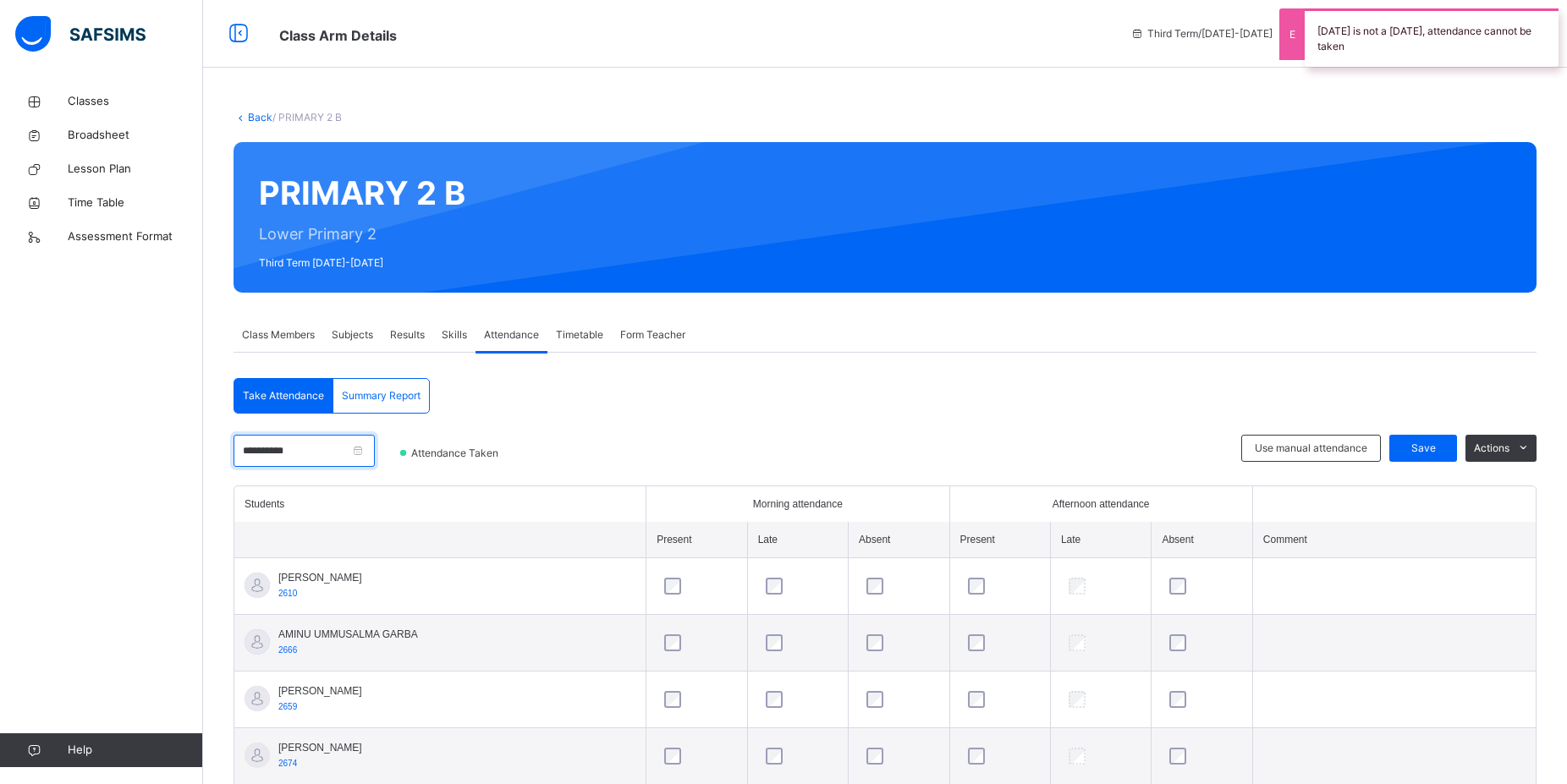 click on "**********" at bounding box center [304, 451] 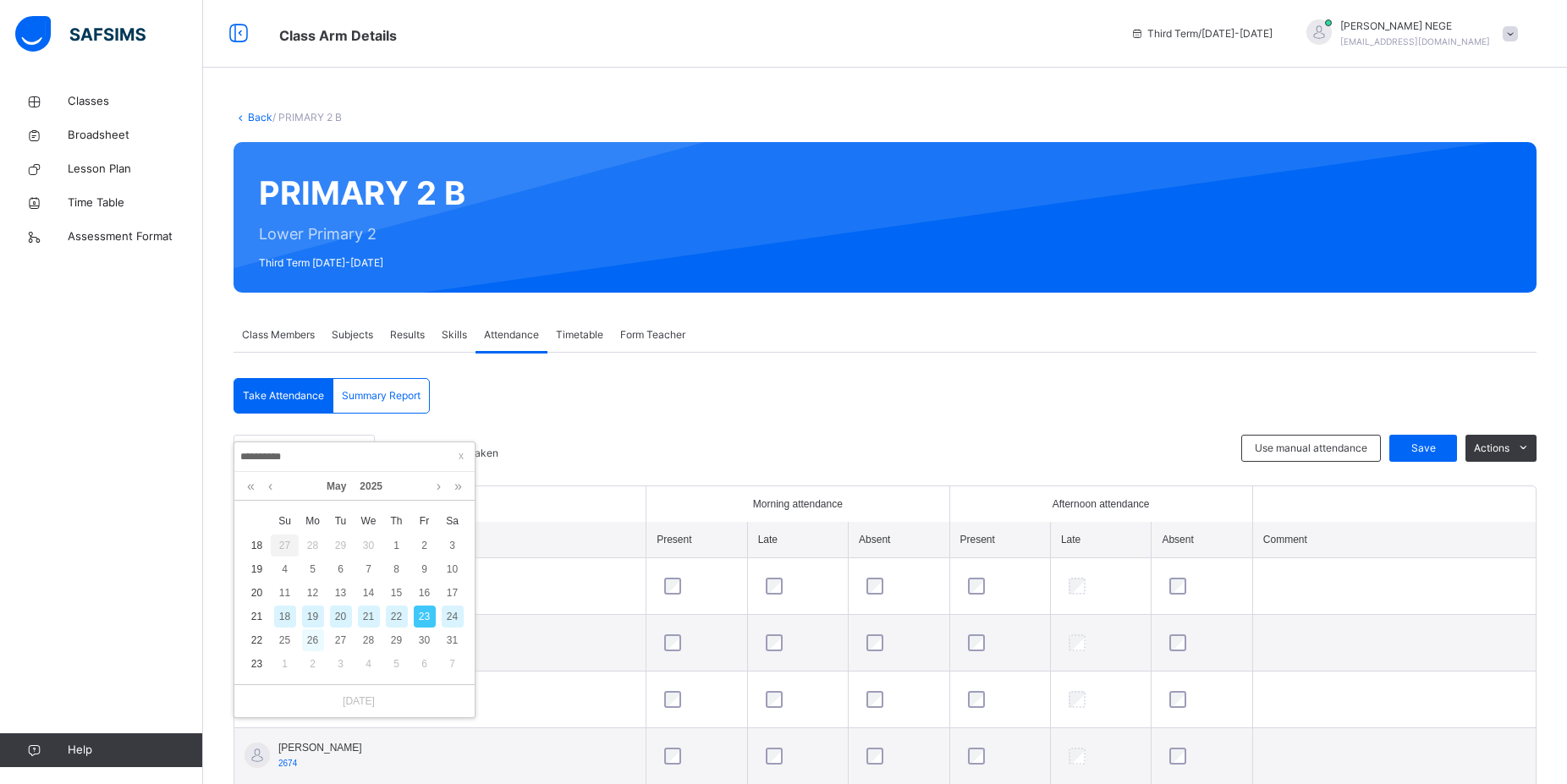 click on "26" at bounding box center [313, 640] 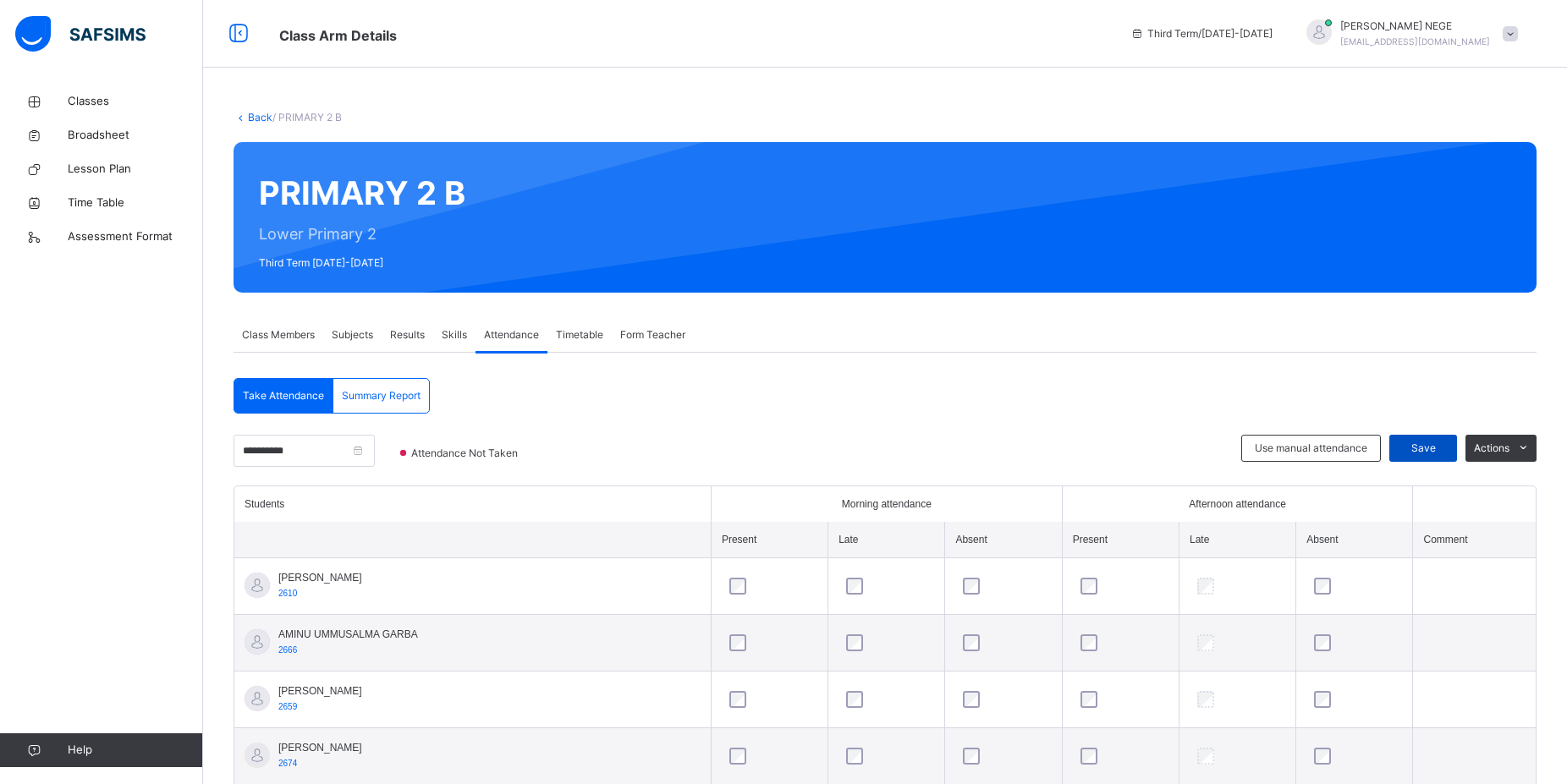 click on "Save" at bounding box center (1423, 448) 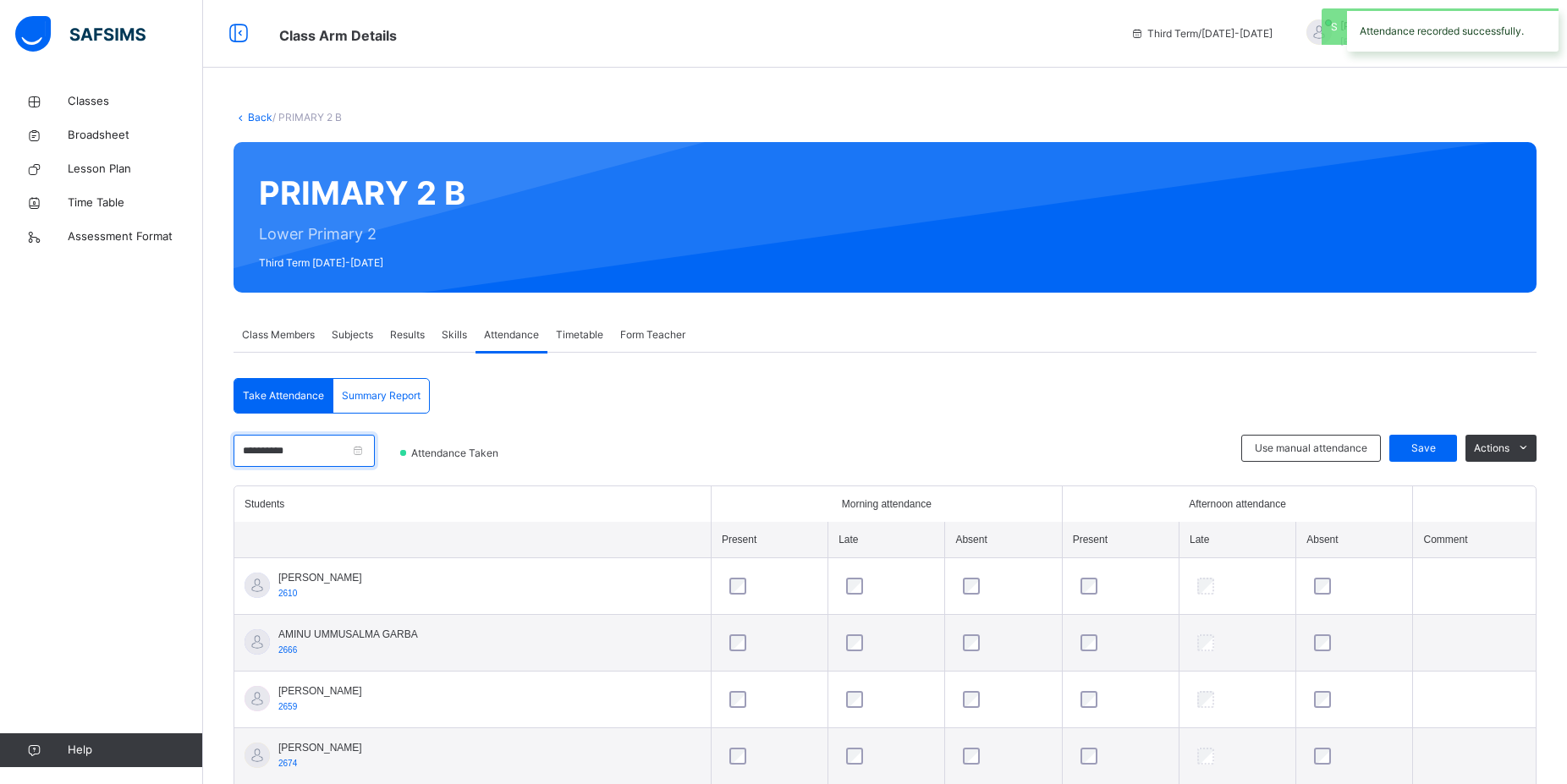 click on "**********" at bounding box center [304, 451] 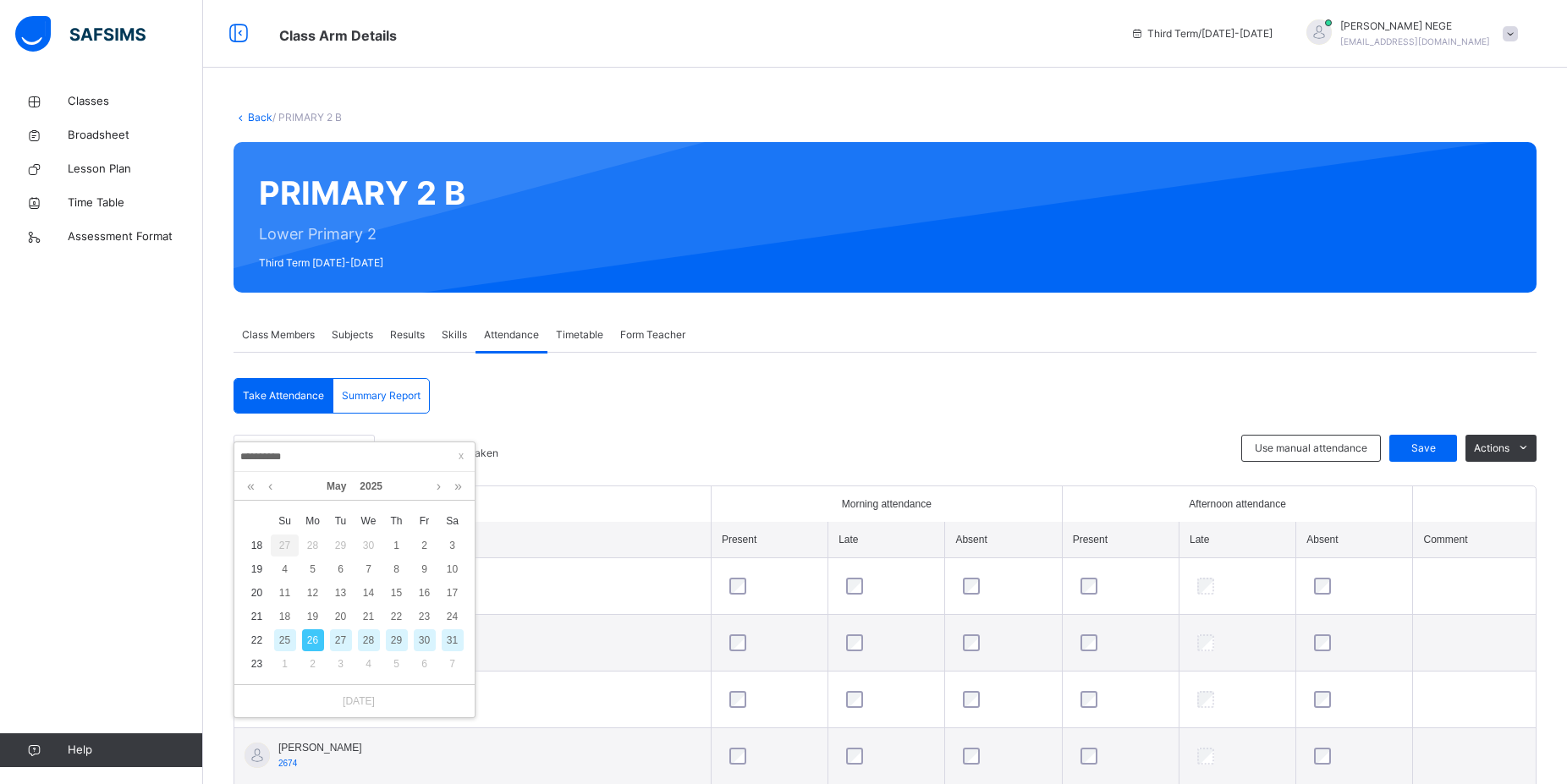click on "27" at bounding box center (341, 640) 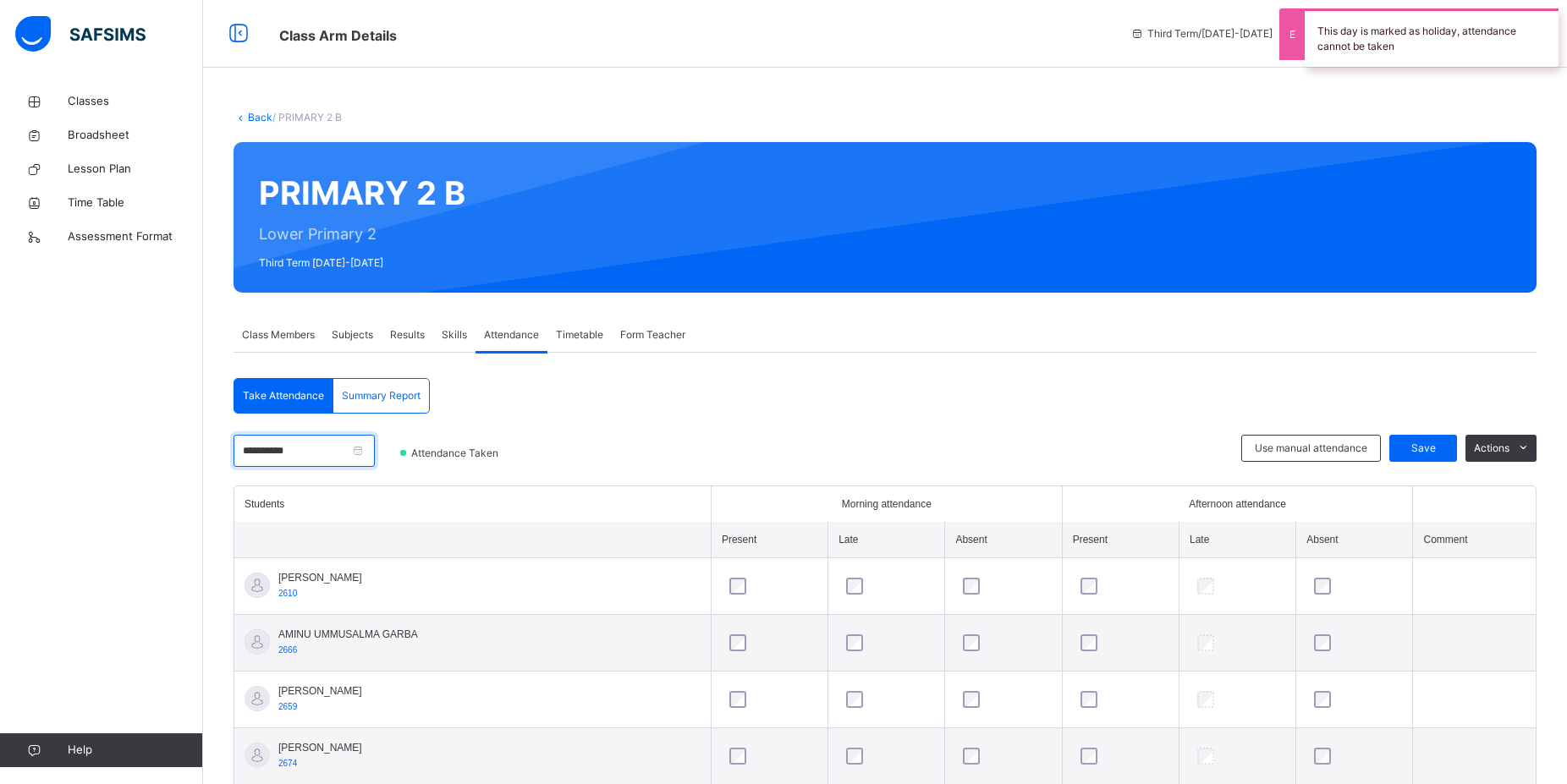click on "**********" at bounding box center [304, 451] 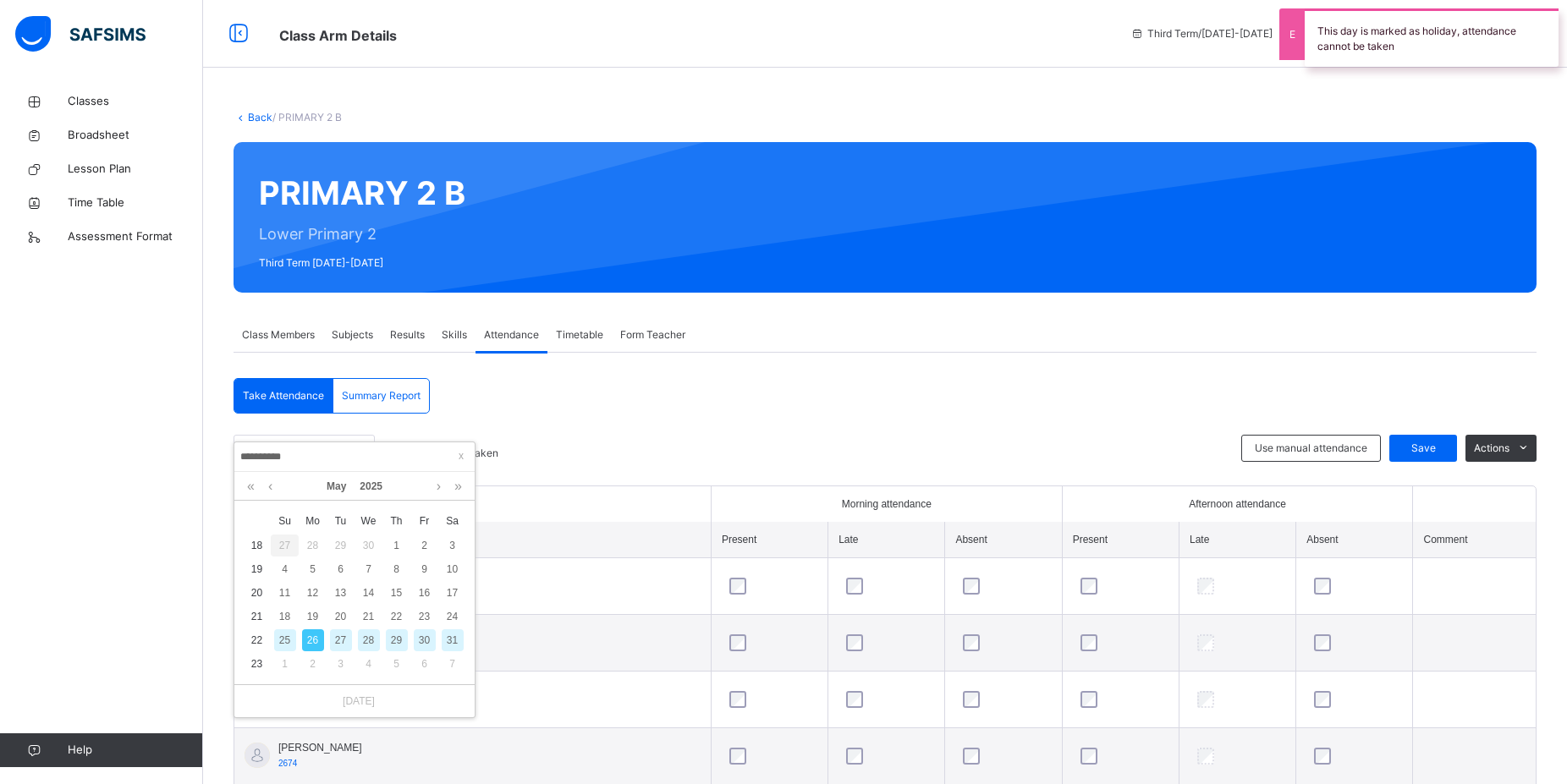 click on "28" at bounding box center (369, 640) 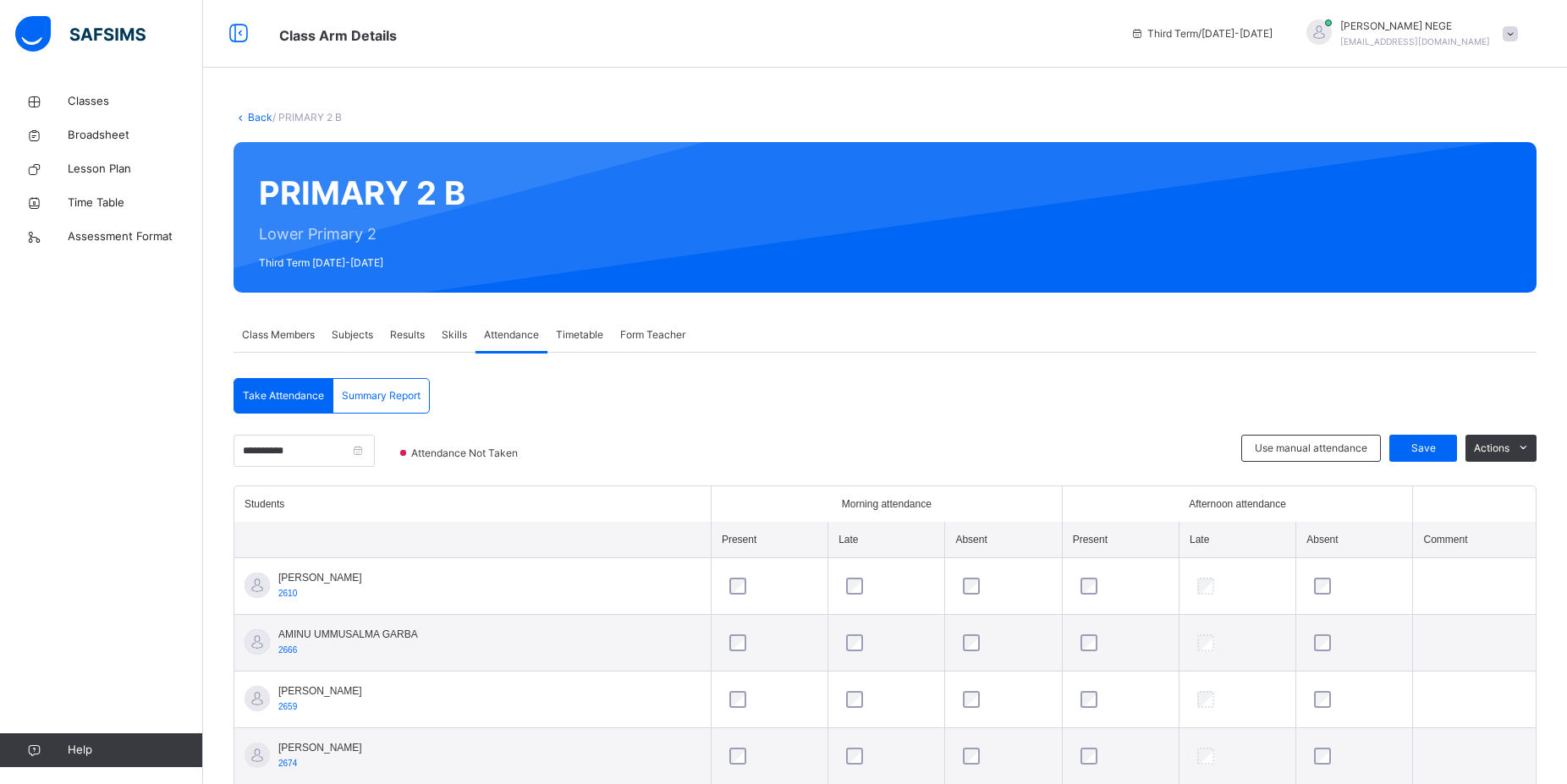 scroll, scrollTop: 345, scrollLeft: 0, axis: vertical 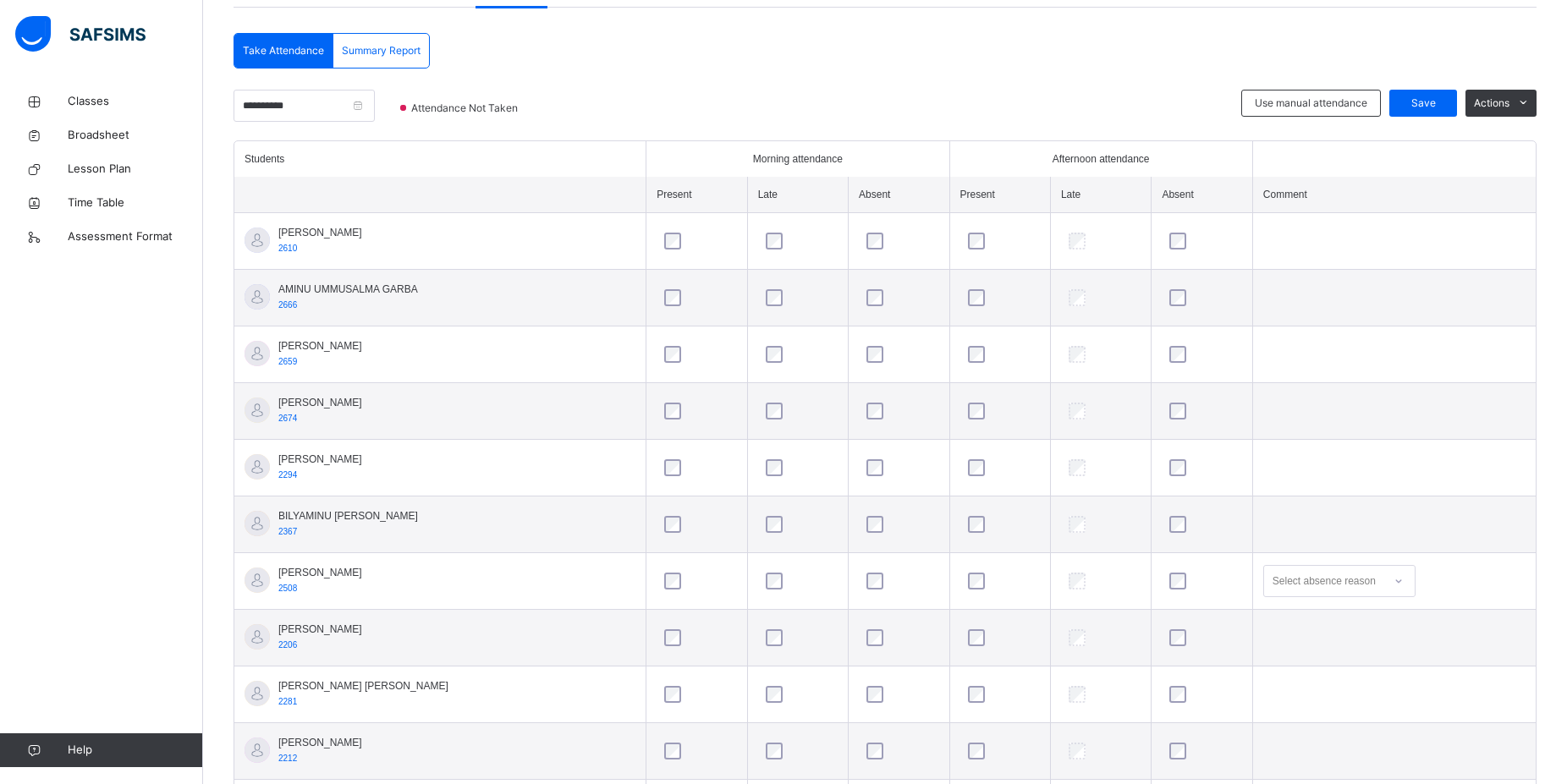 click at bounding box center [1000, 581] 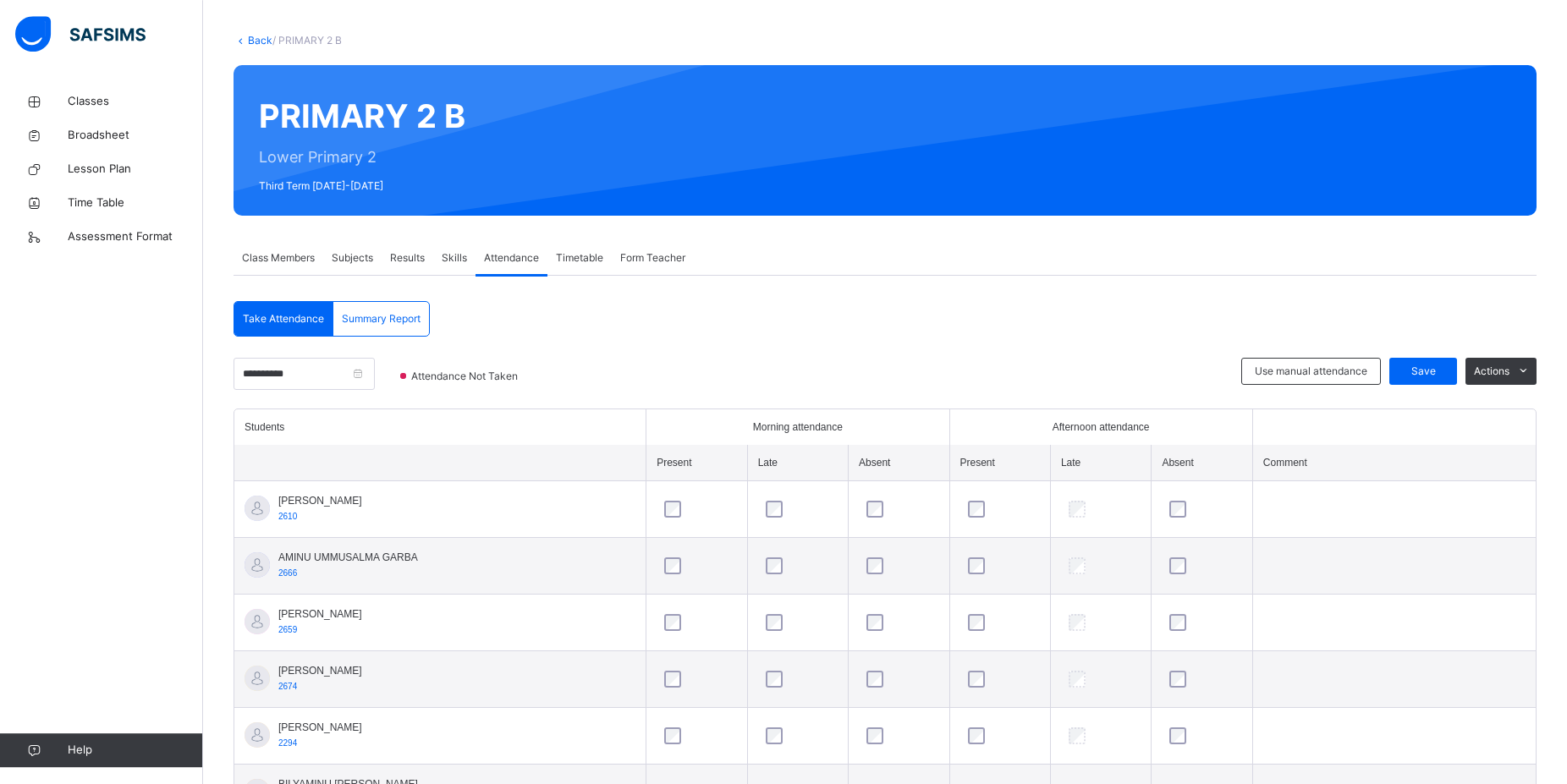 scroll, scrollTop: 0, scrollLeft: 0, axis: both 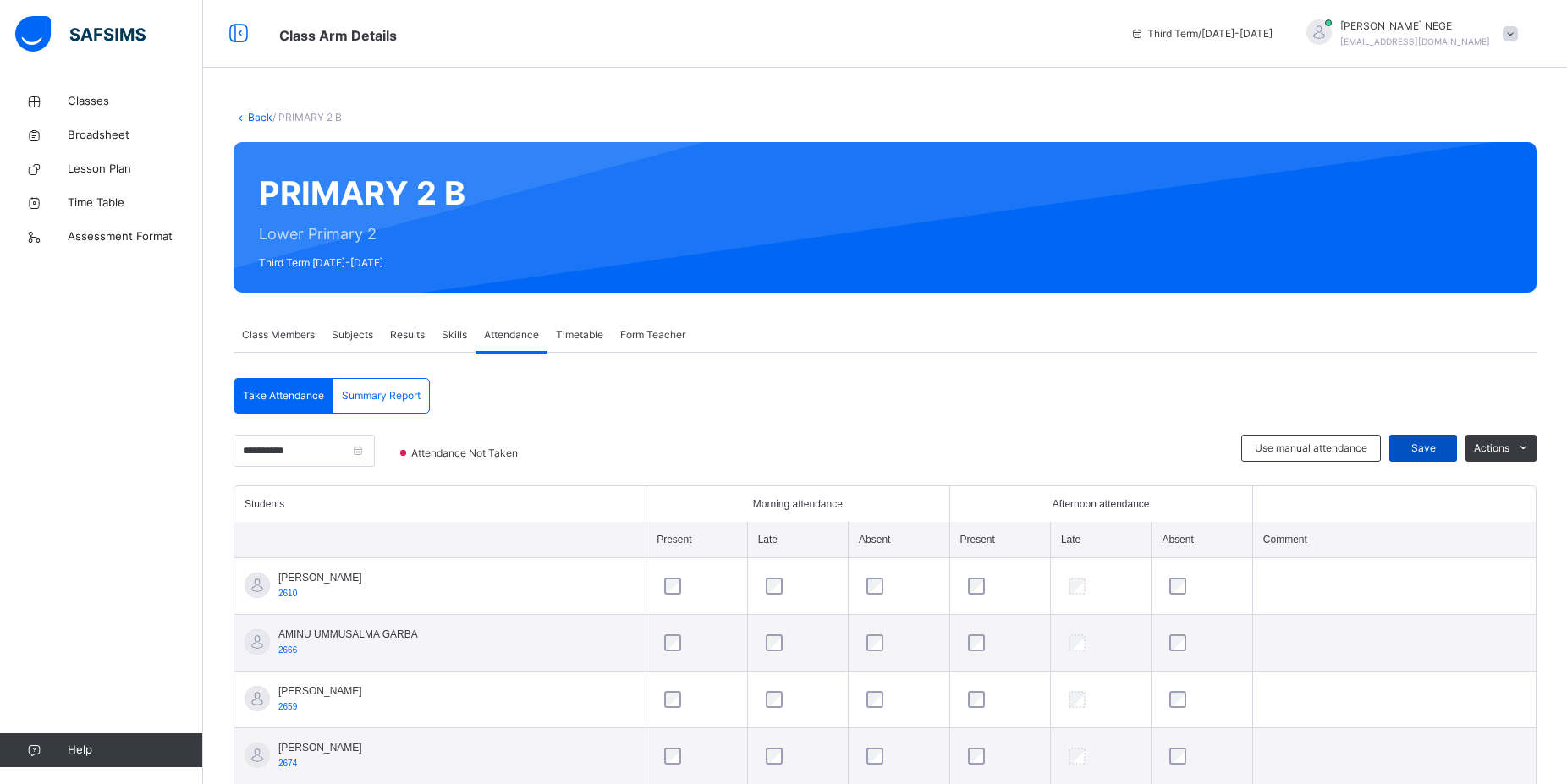 click on "Save" at bounding box center (1423, 448) 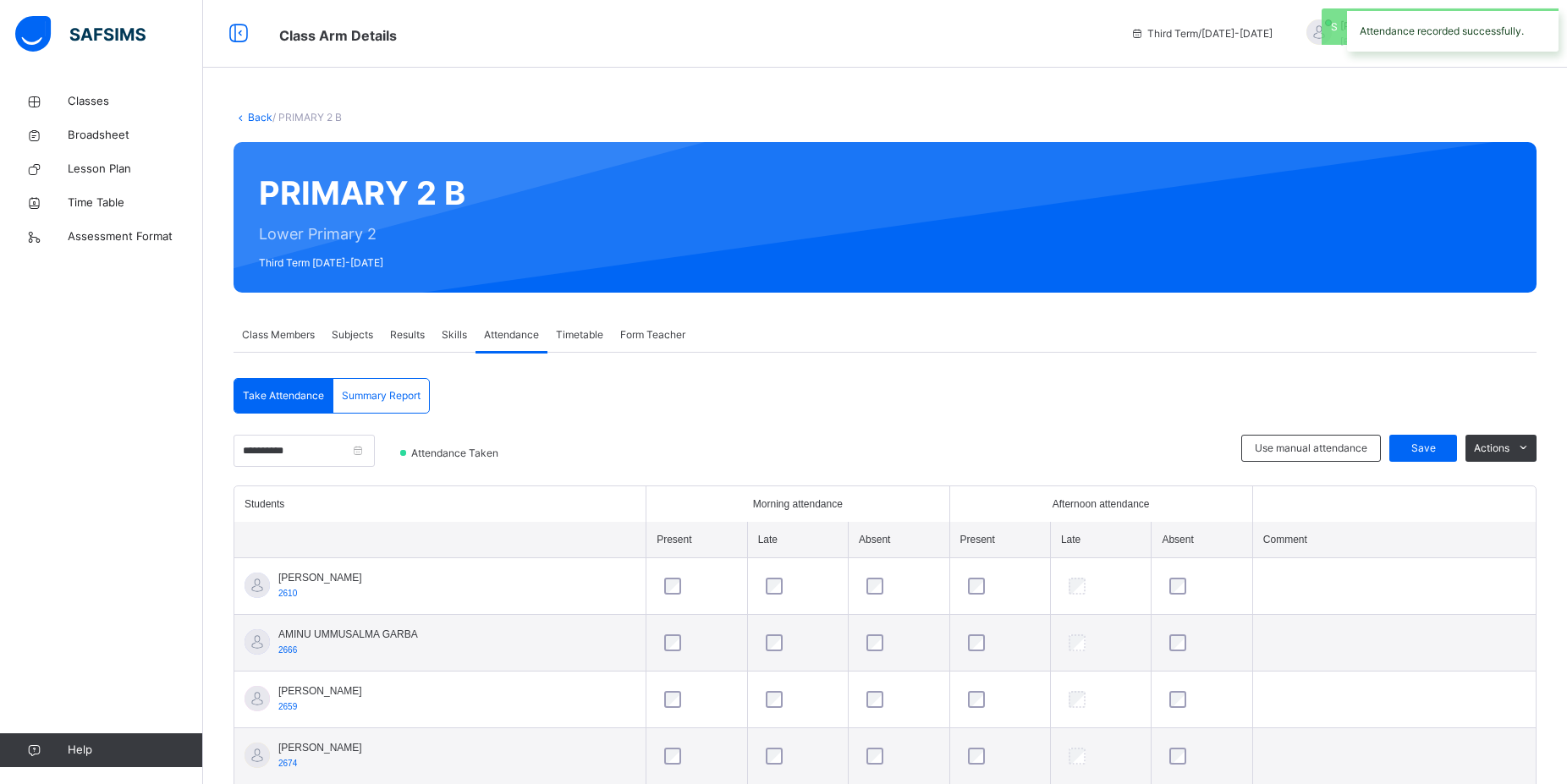 scroll, scrollTop: 173, scrollLeft: 0, axis: vertical 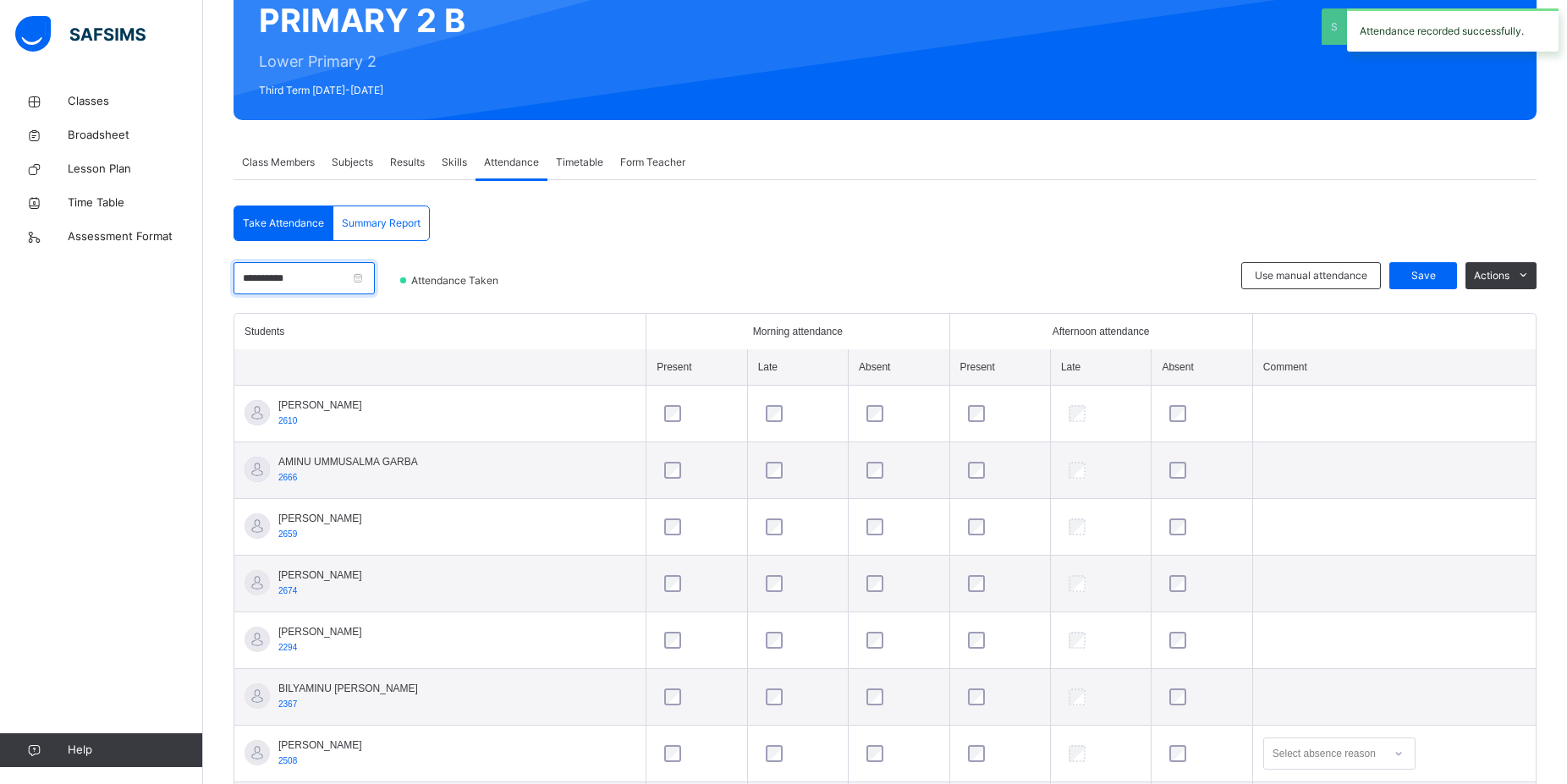 click on "**********" at bounding box center [304, 278] 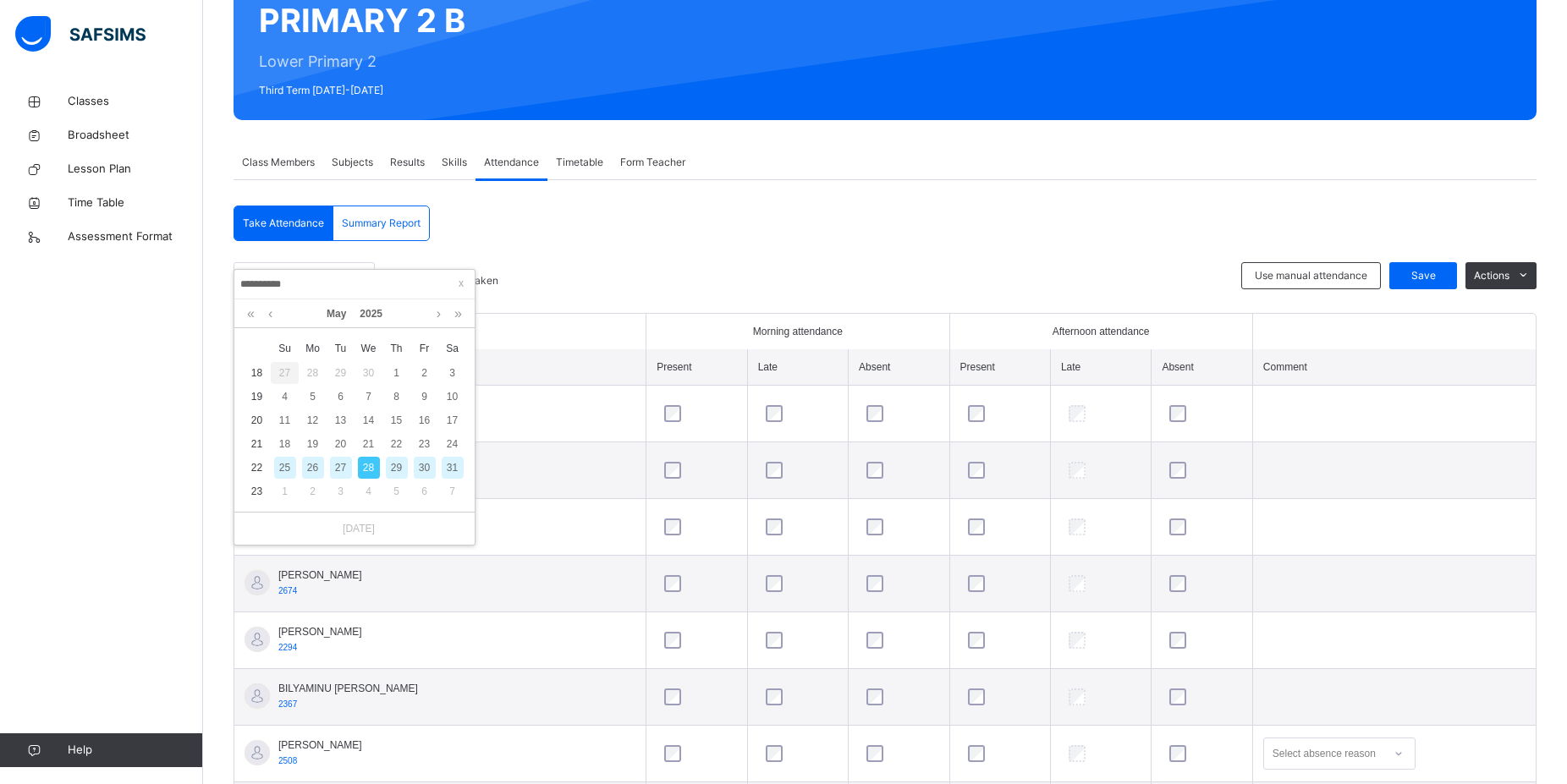 click on "29" at bounding box center (397, 468) 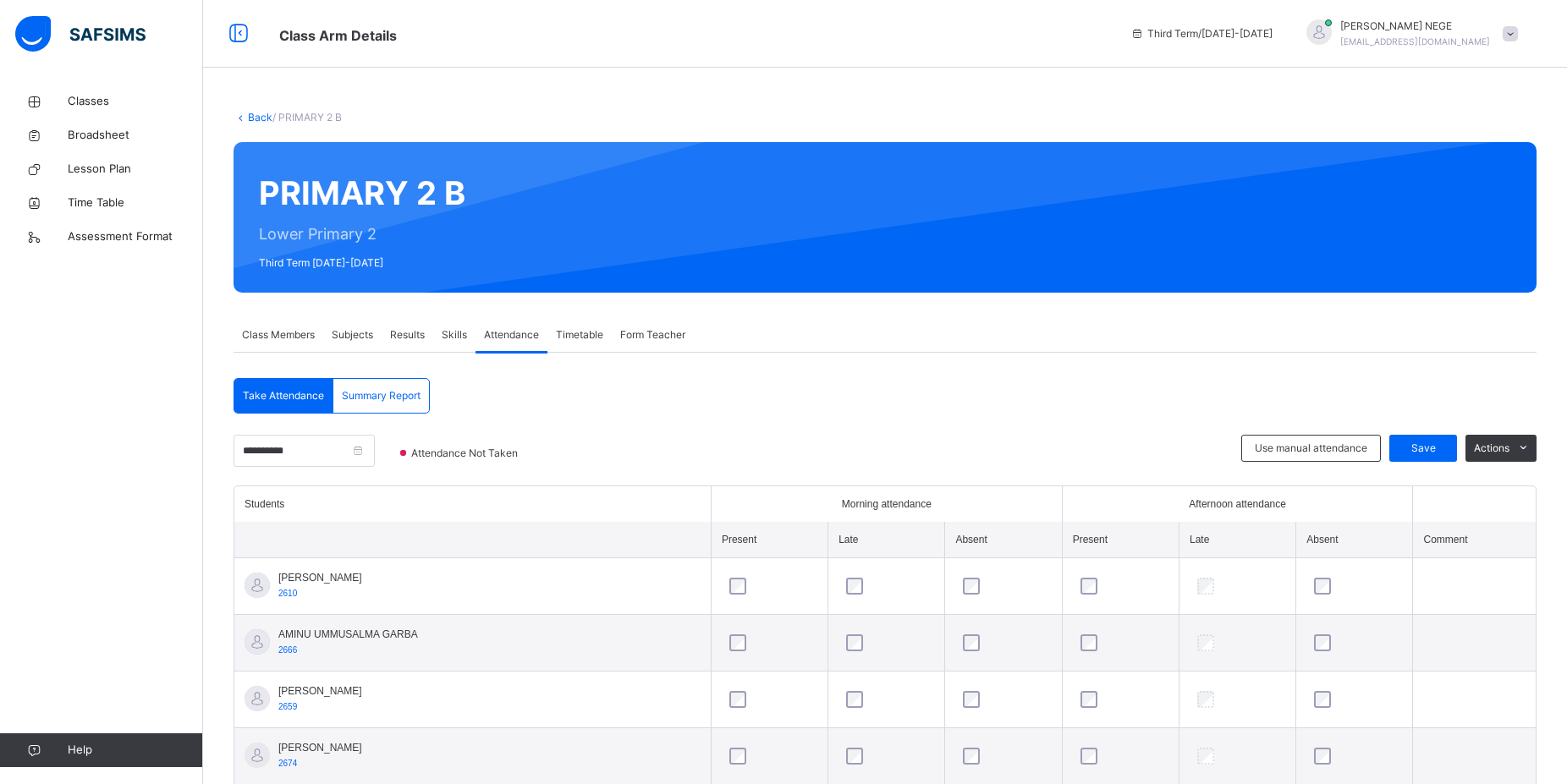 scroll, scrollTop: 345, scrollLeft: 0, axis: vertical 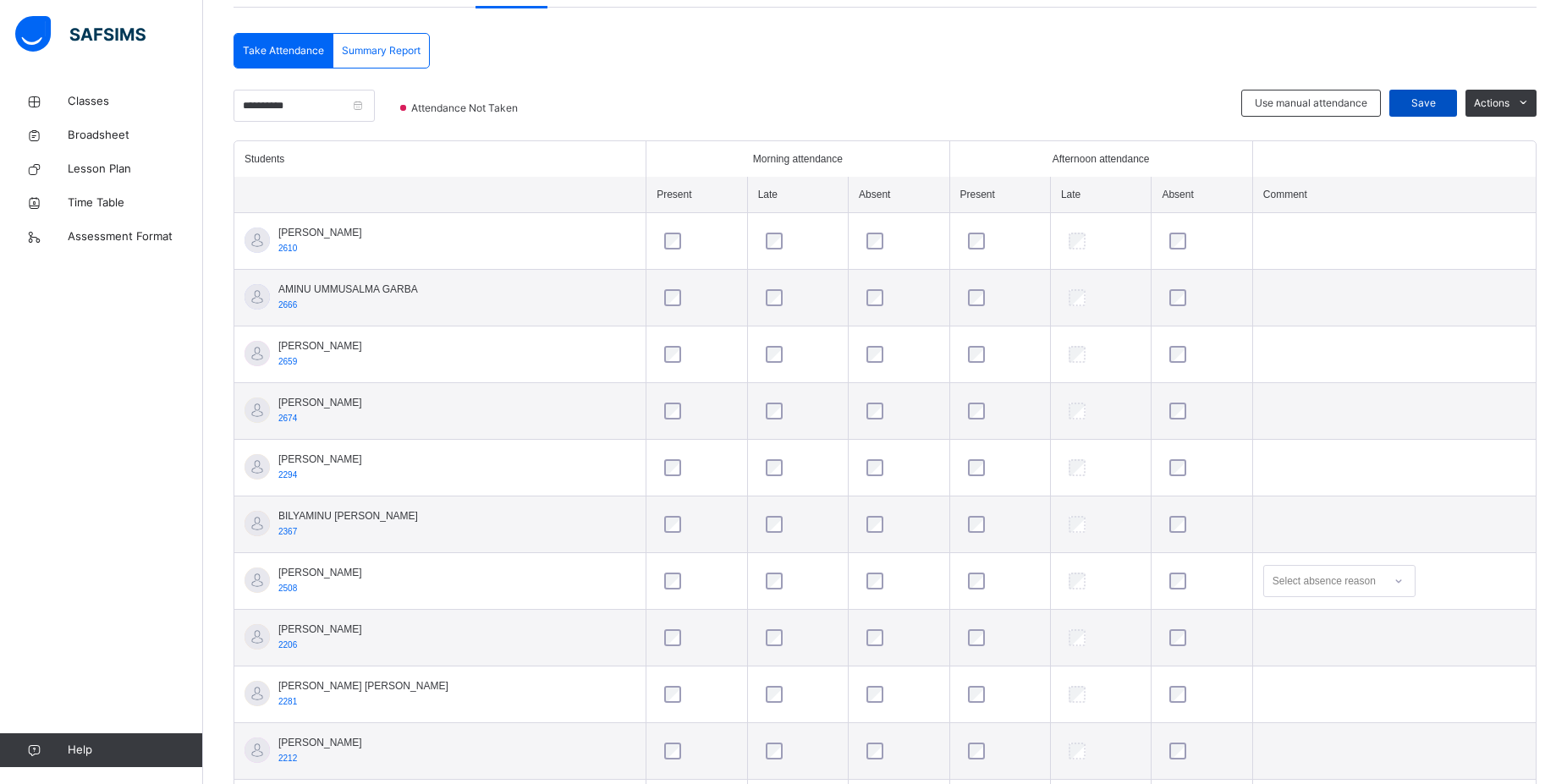 click on "Save" at bounding box center (1423, 103) 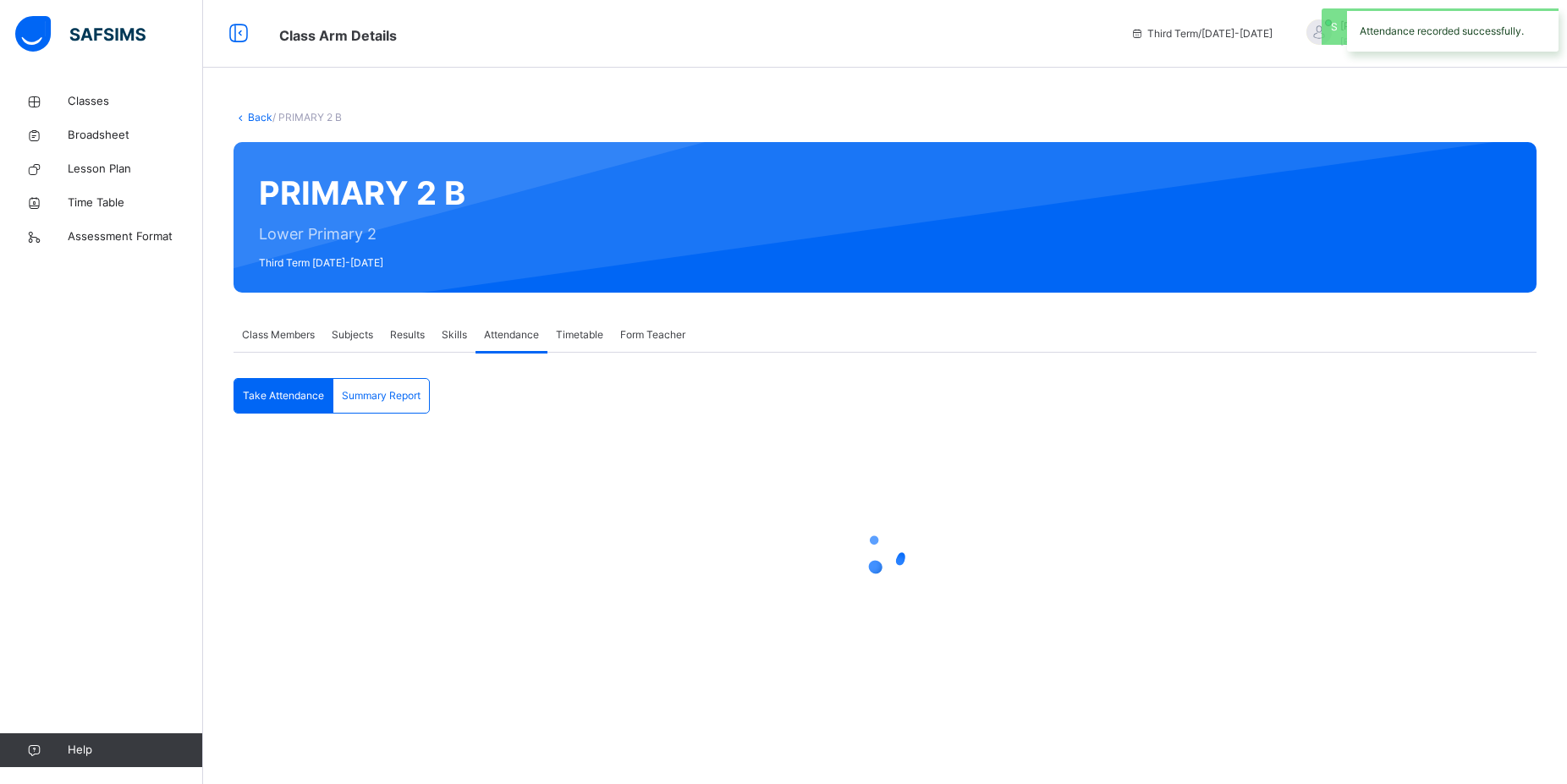 scroll, scrollTop: 0, scrollLeft: 0, axis: both 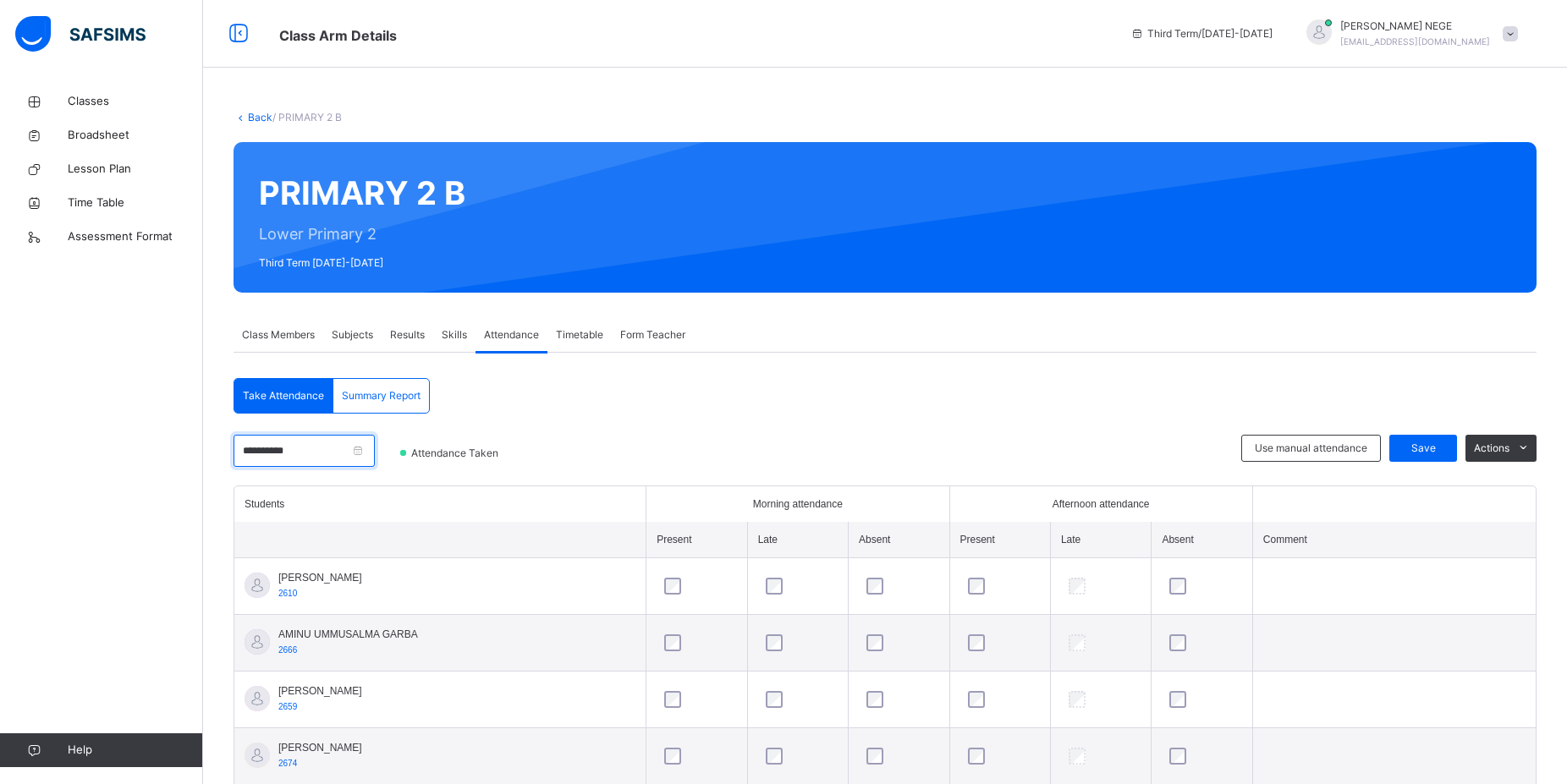 click on "**********" at bounding box center (304, 451) 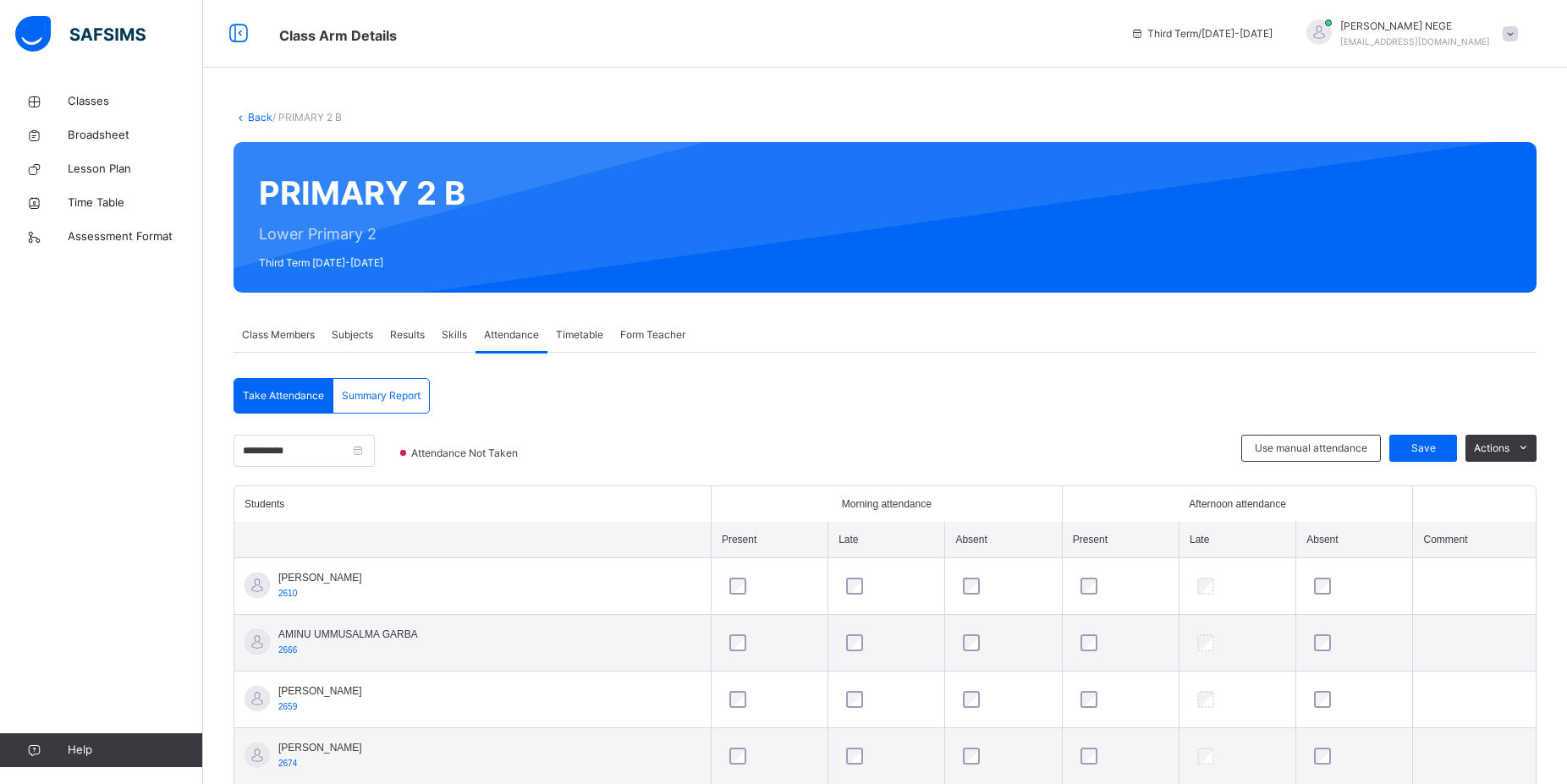 scroll, scrollTop: 345, scrollLeft: 0, axis: vertical 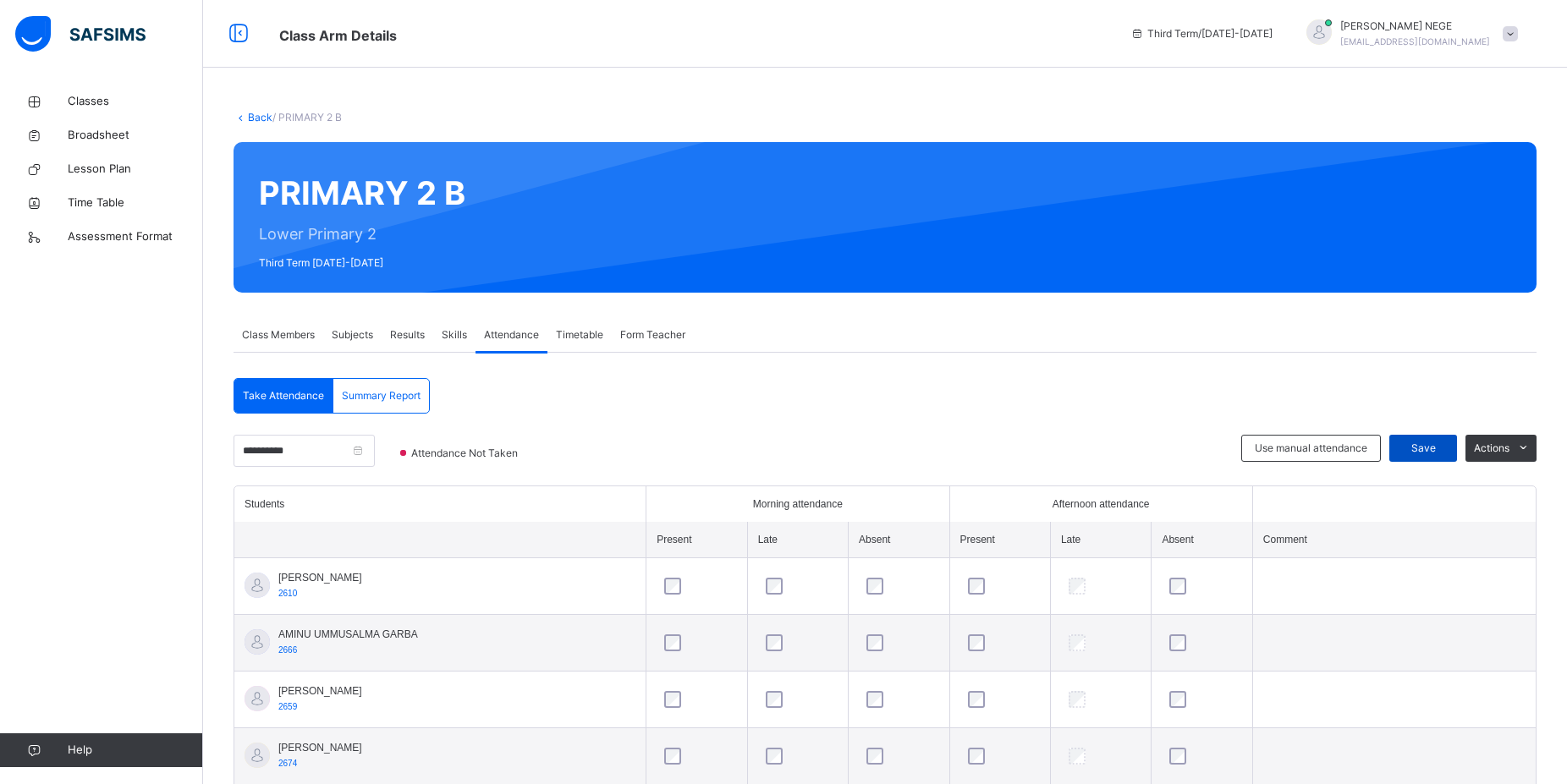 click on "Save" at bounding box center [1423, 448] 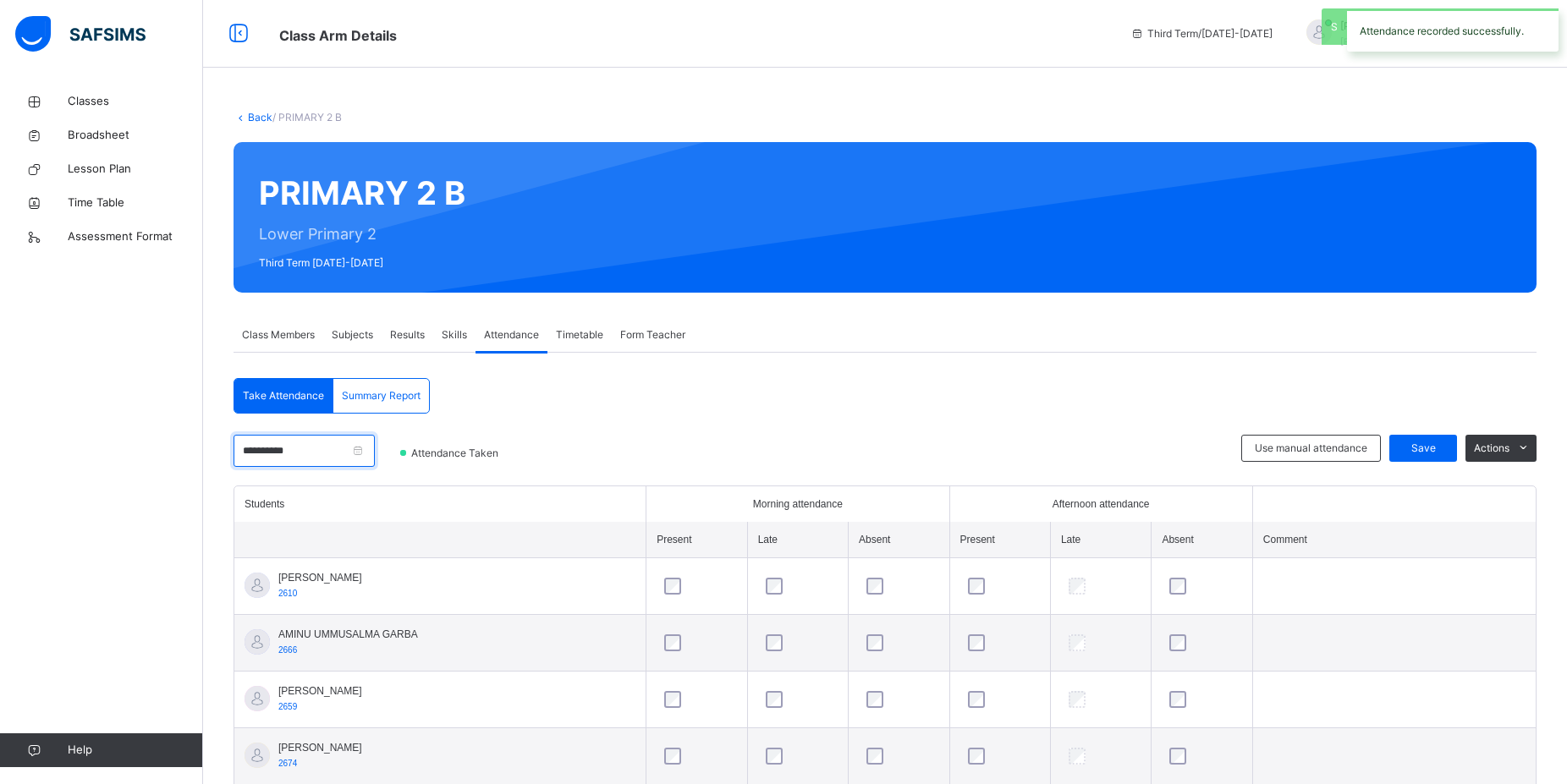 click on "**********" at bounding box center [304, 451] 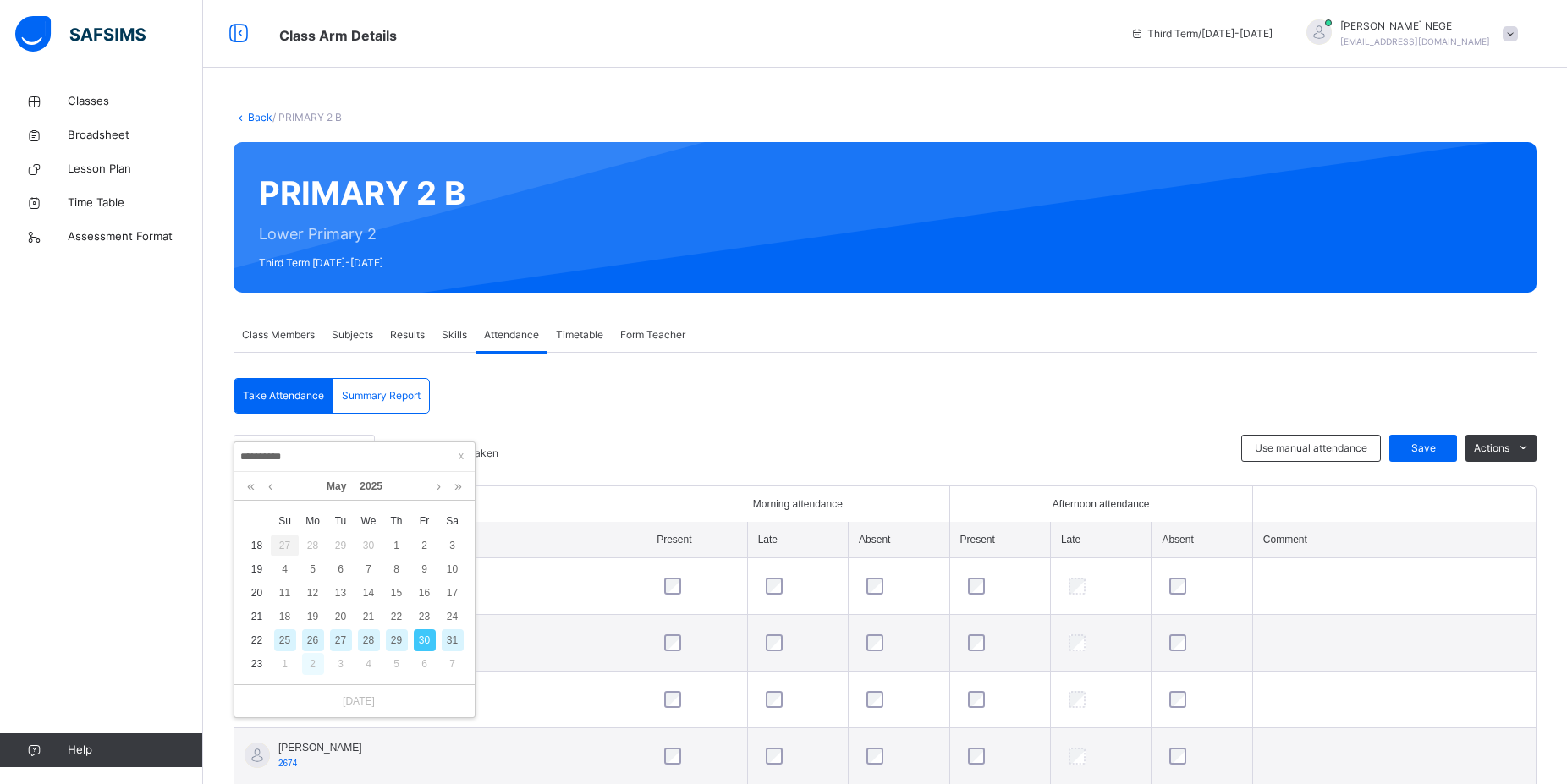 click on "2" at bounding box center (313, 664) 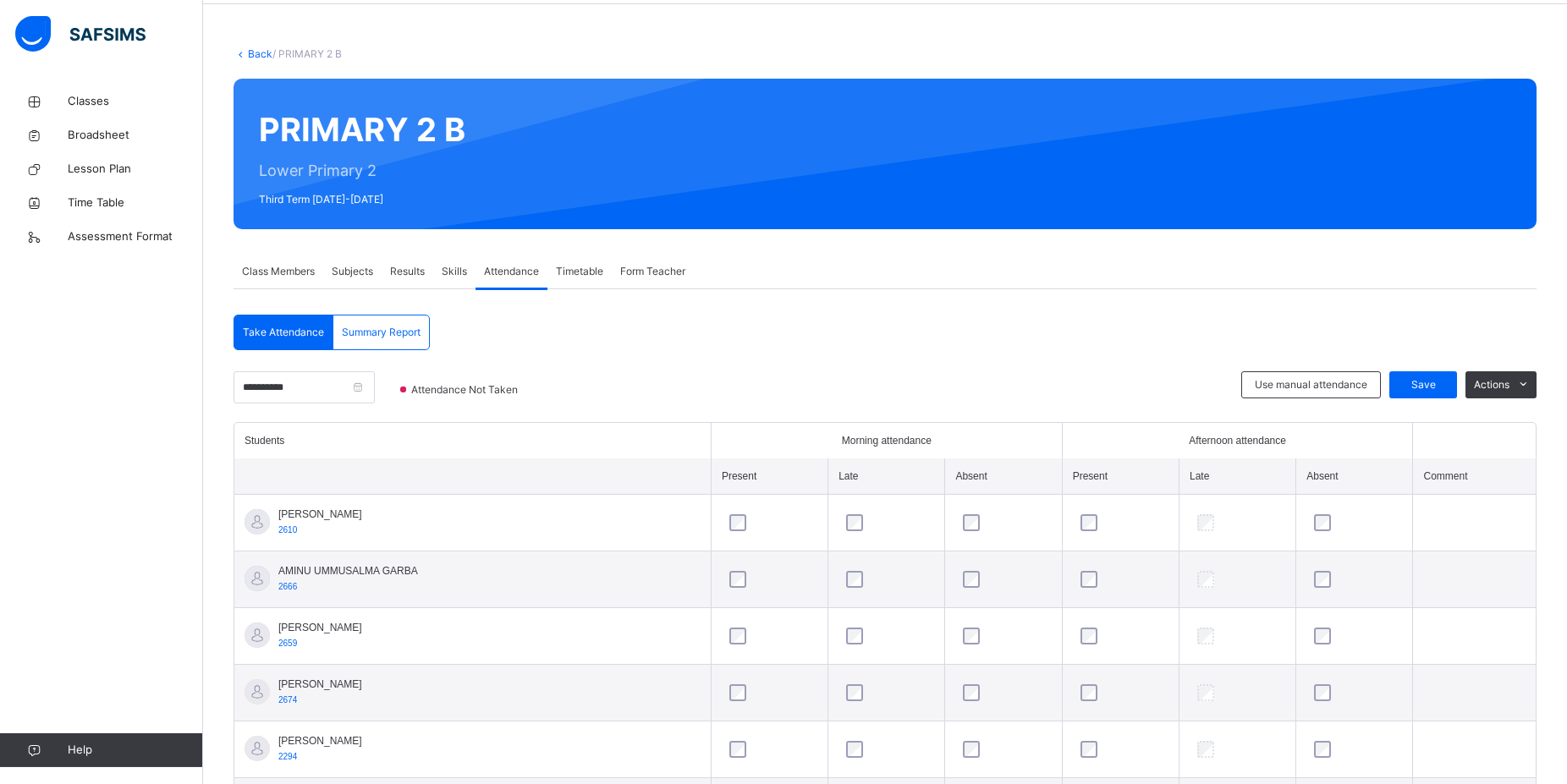 scroll, scrollTop: 86, scrollLeft: 0, axis: vertical 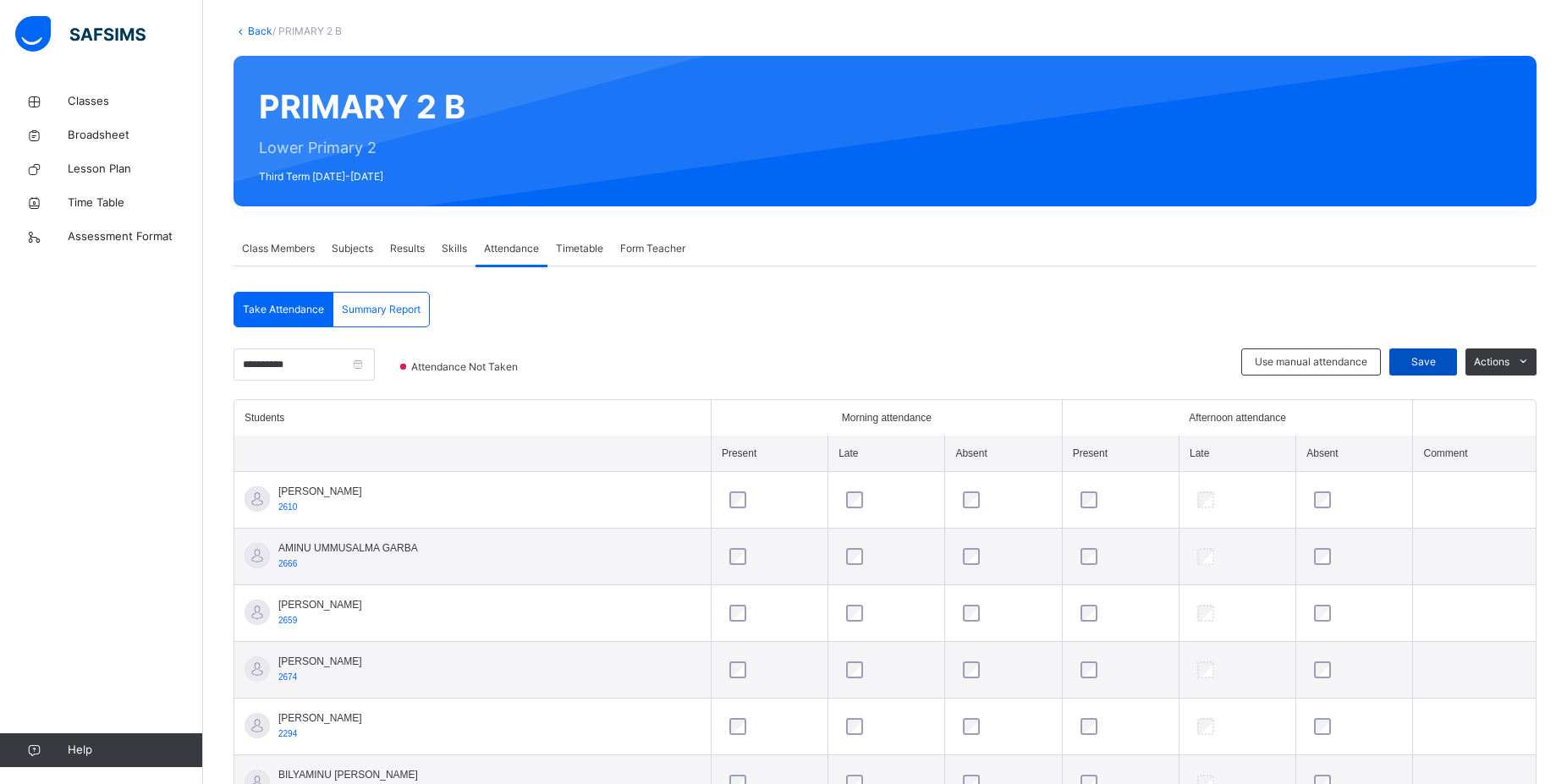 click on "Save" at bounding box center (1423, 362) 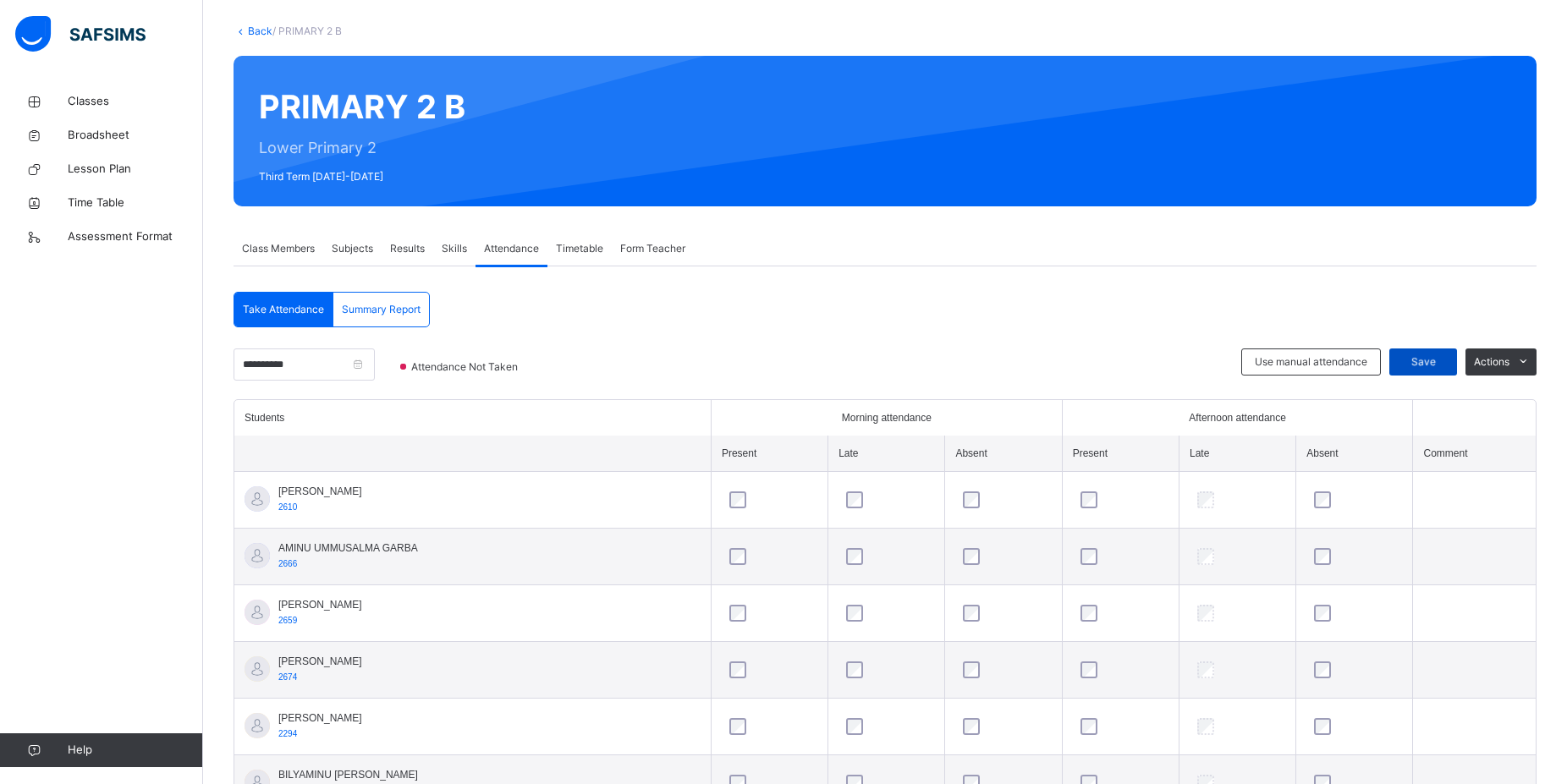 click on "Save" at bounding box center [1423, 362] 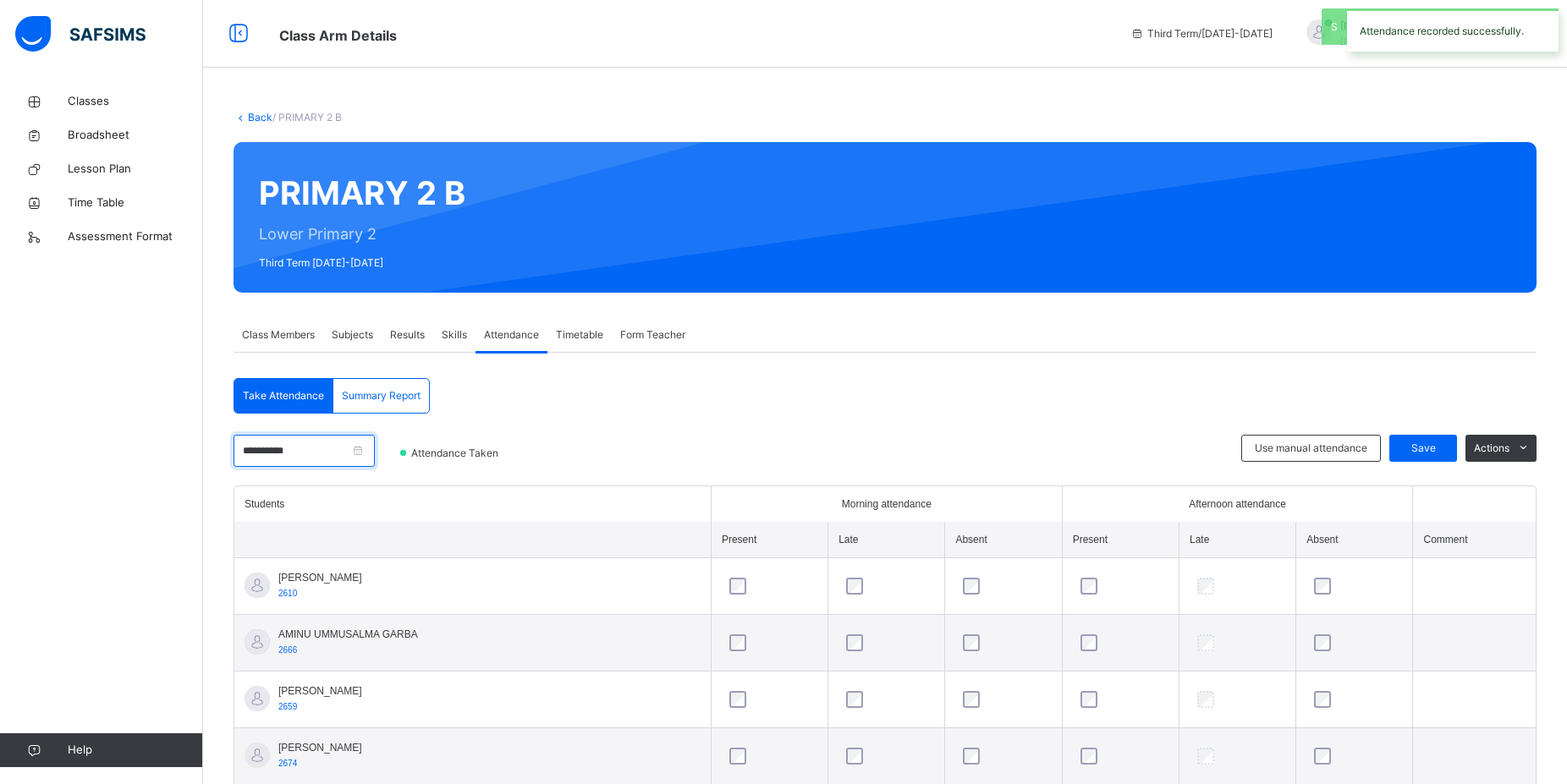 click on "**********" at bounding box center [304, 451] 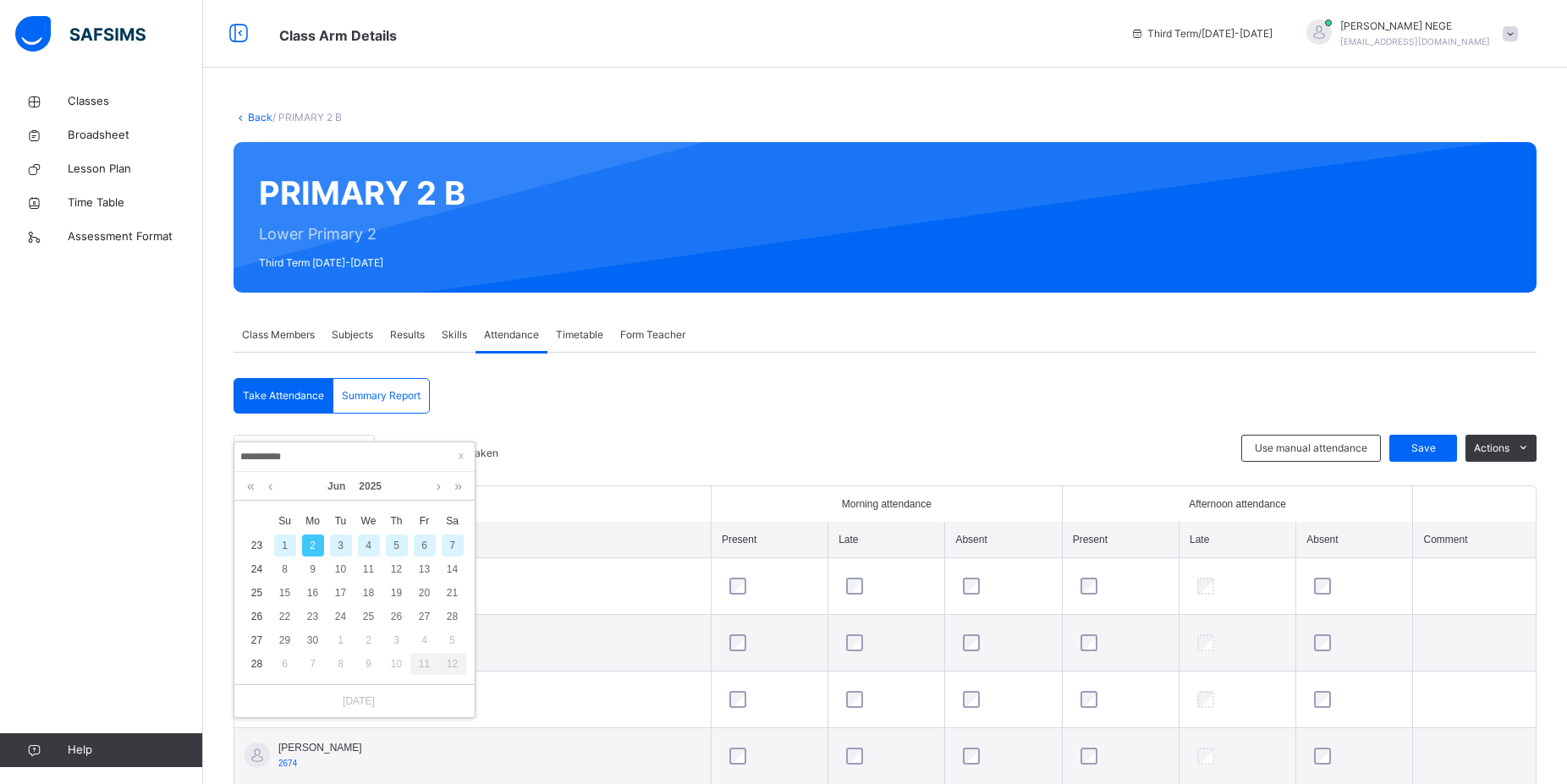 click on "3" at bounding box center [341, 546] 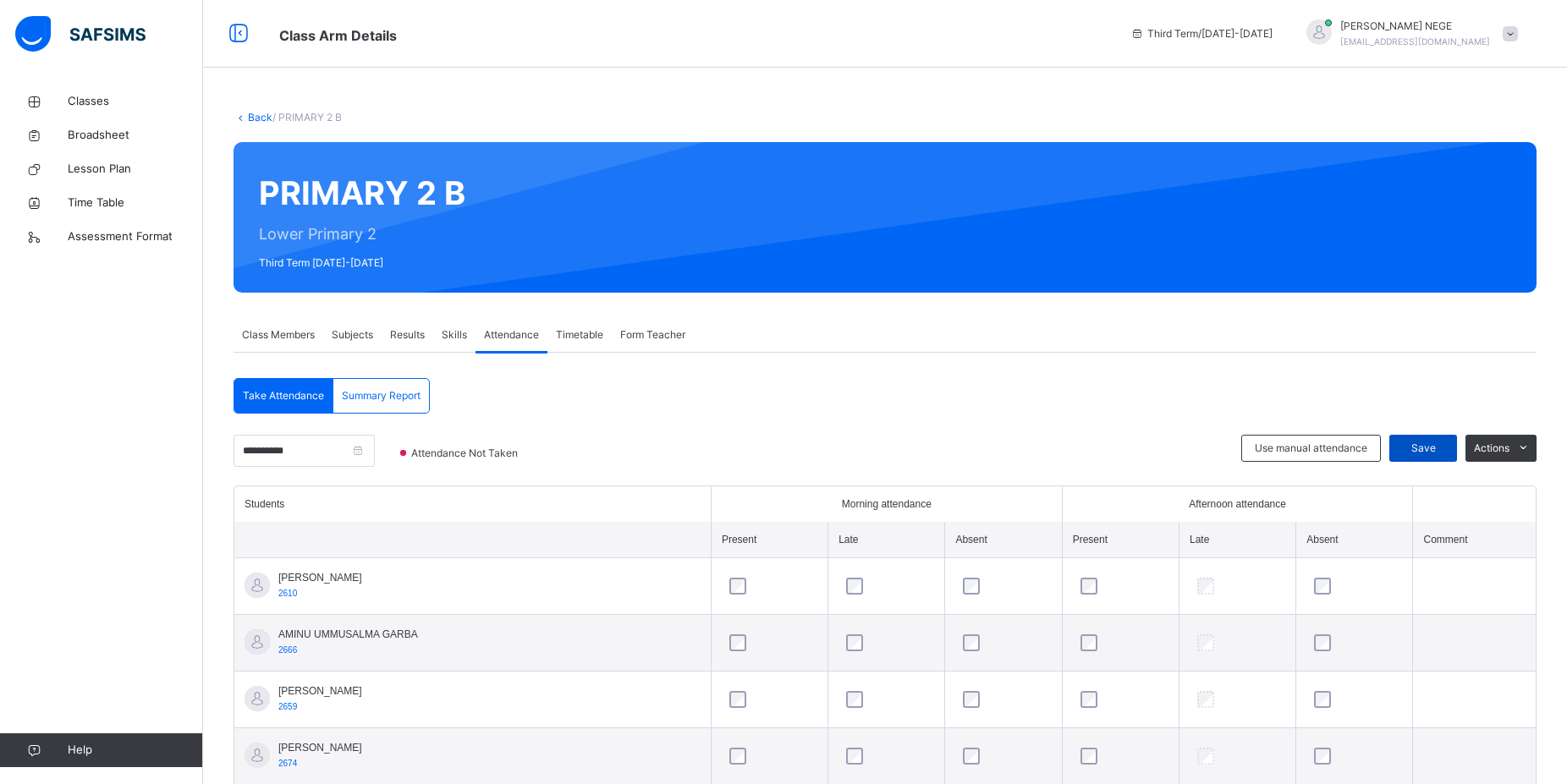 click on "Save" at bounding box center (1423, 448) 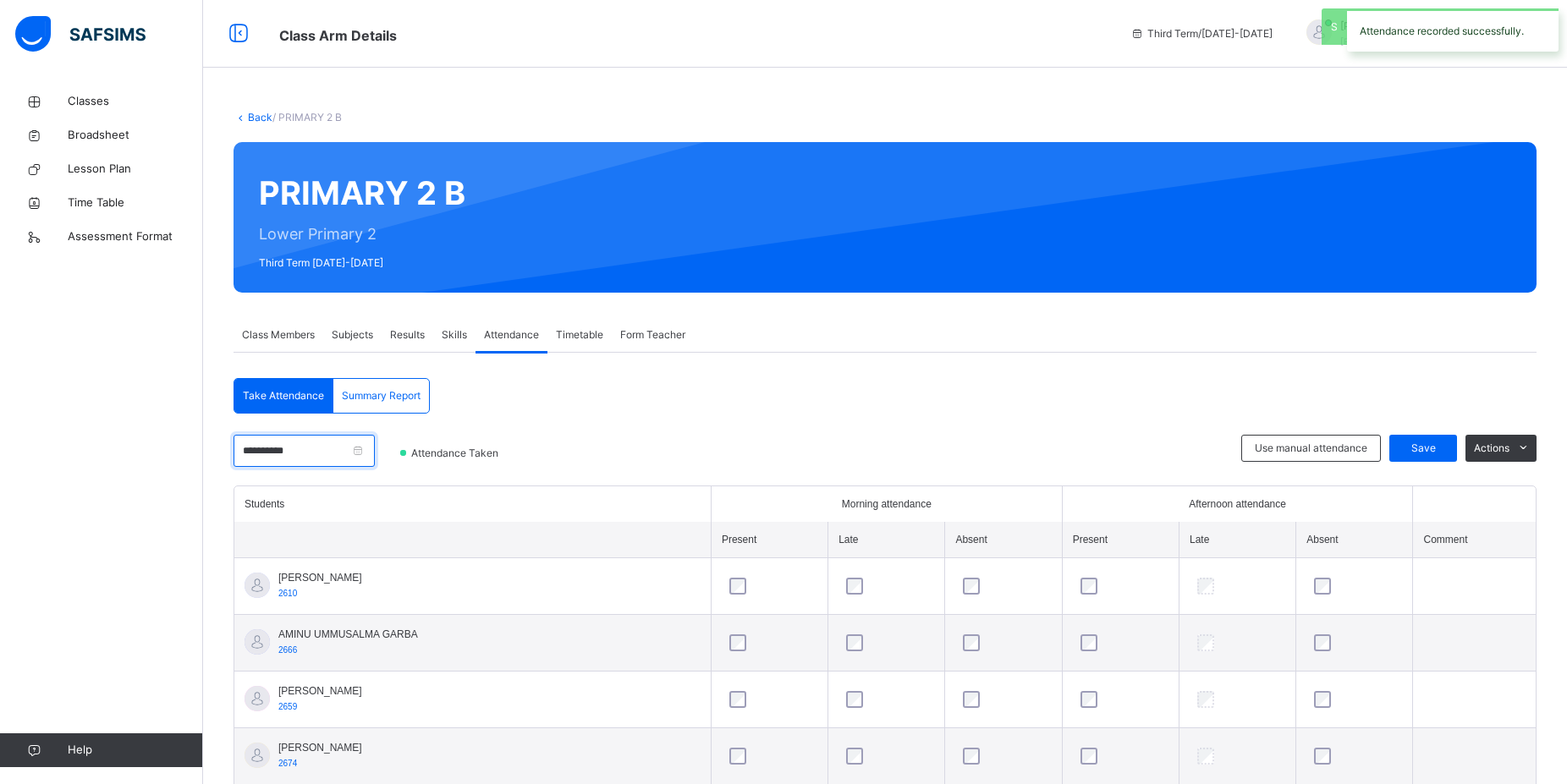 click on "**********" at bounding box center [304, 451] 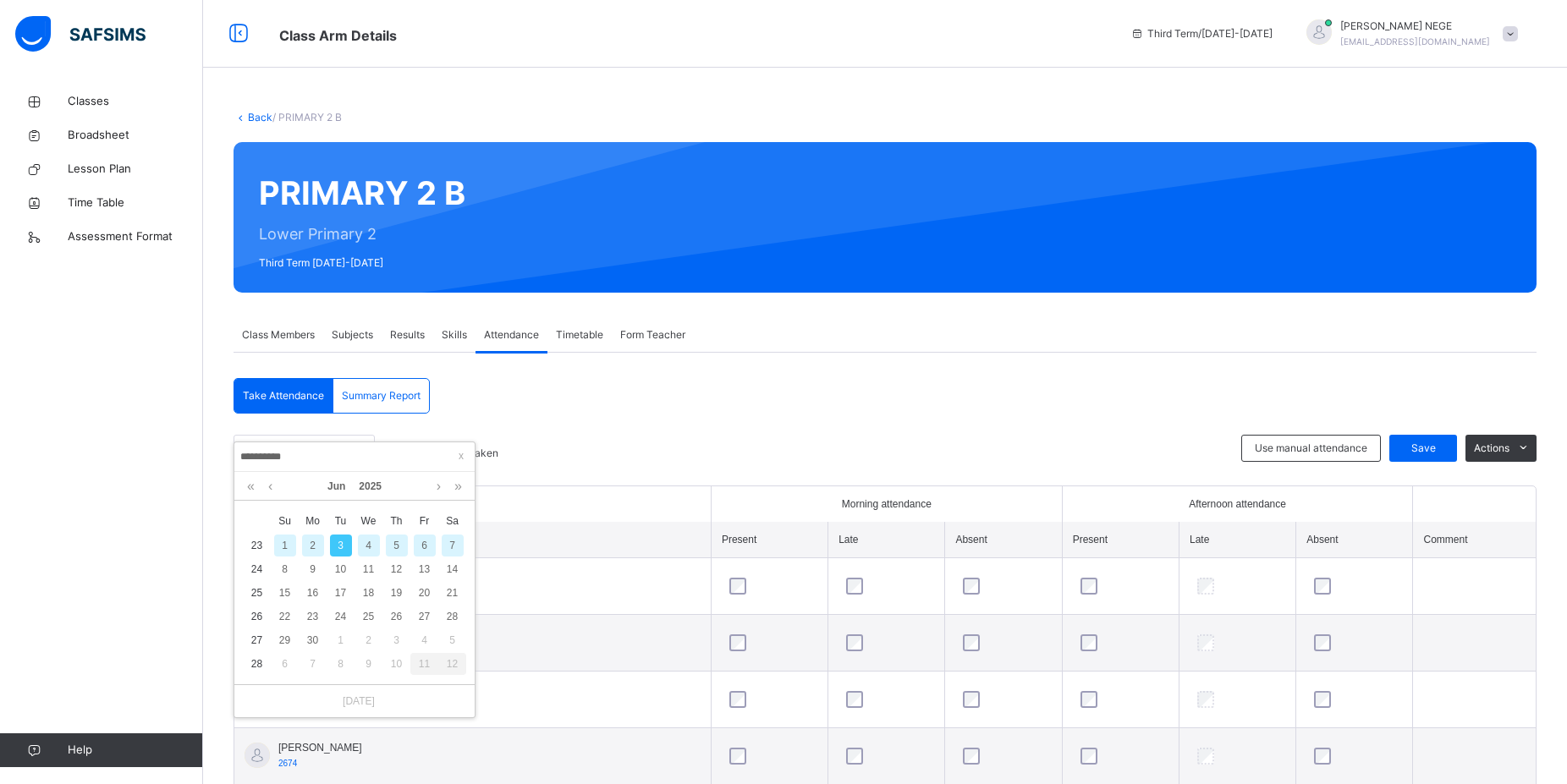 click on "4" at bounding box center [369, 546] 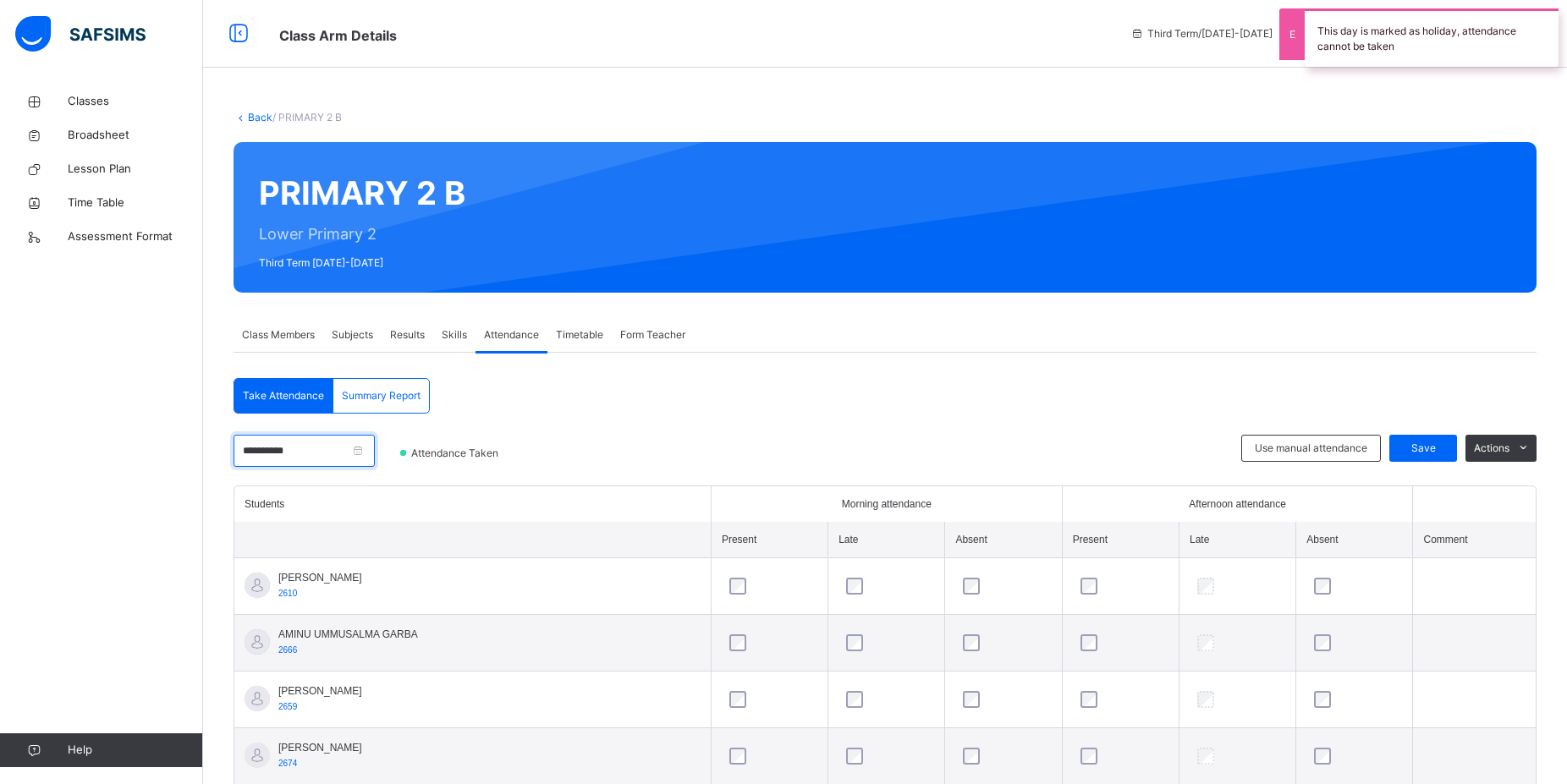 click on "**********" at bounding box center [304, 451] 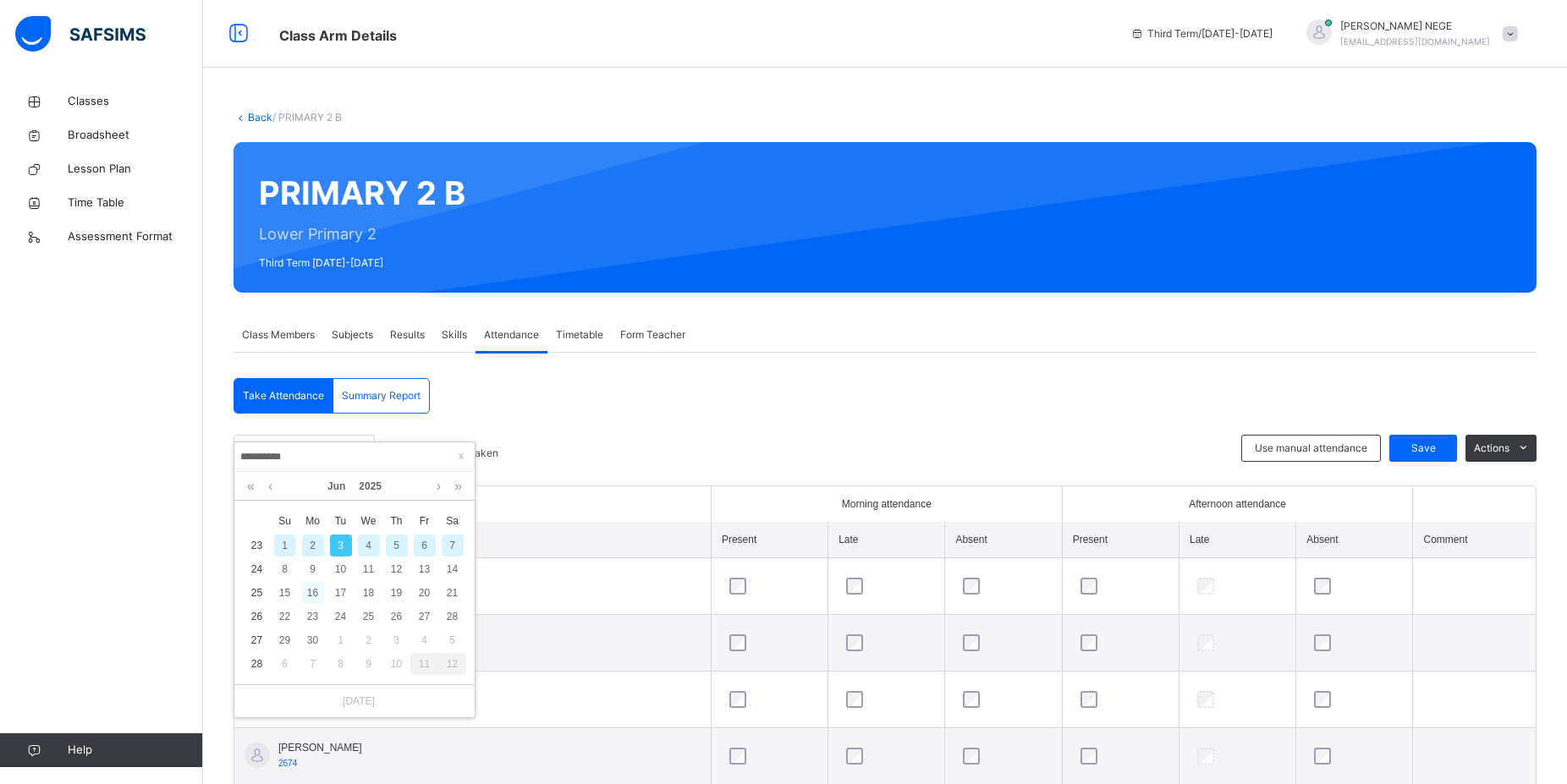 click on "16" at bounding box center [313, 593] 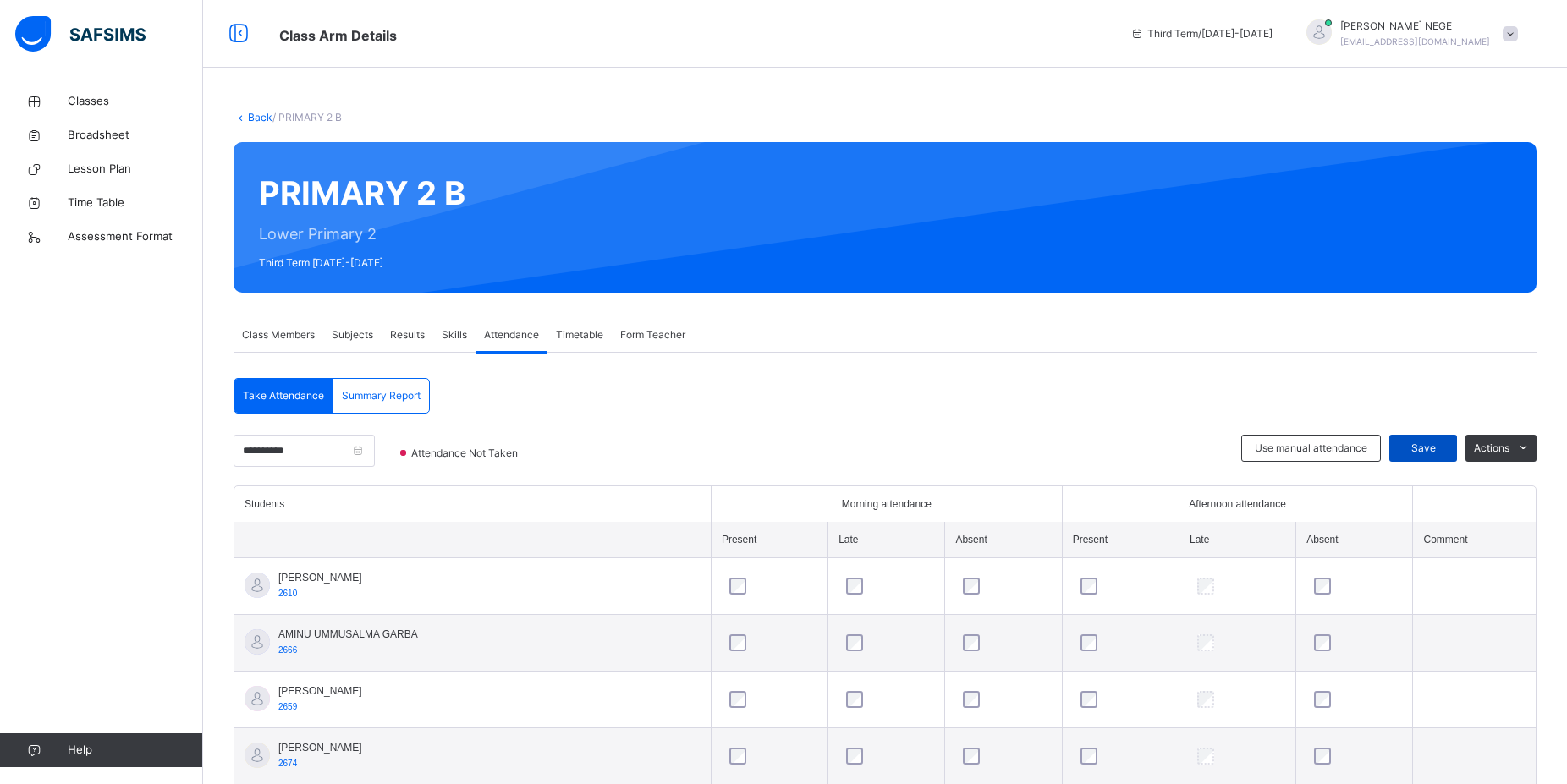 click on "Save" at bounding box center (1423, 448) 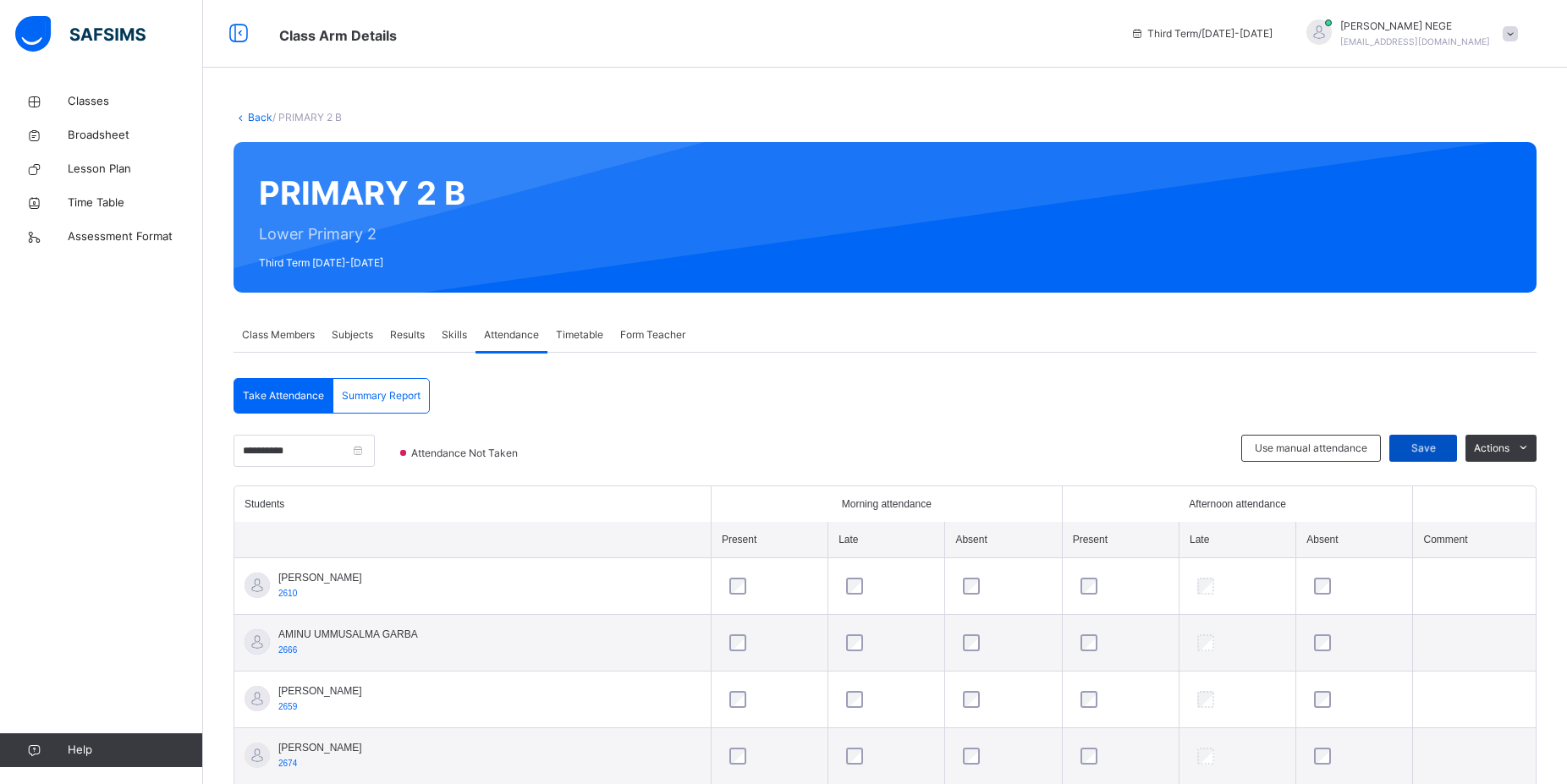 click on "Save" at bounding box center (1423, 448) 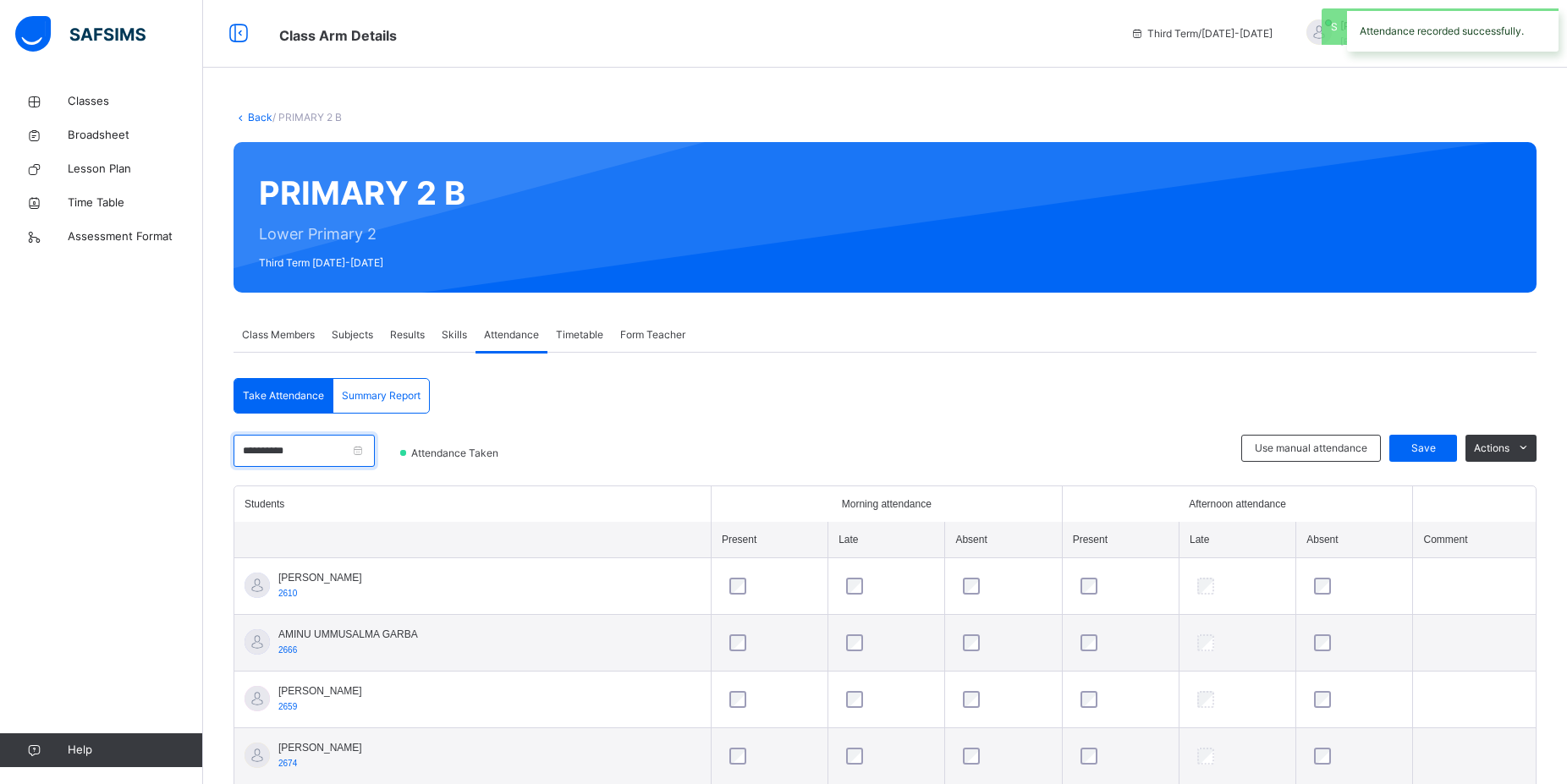 click on "**********" at bounding box center (304, 451) 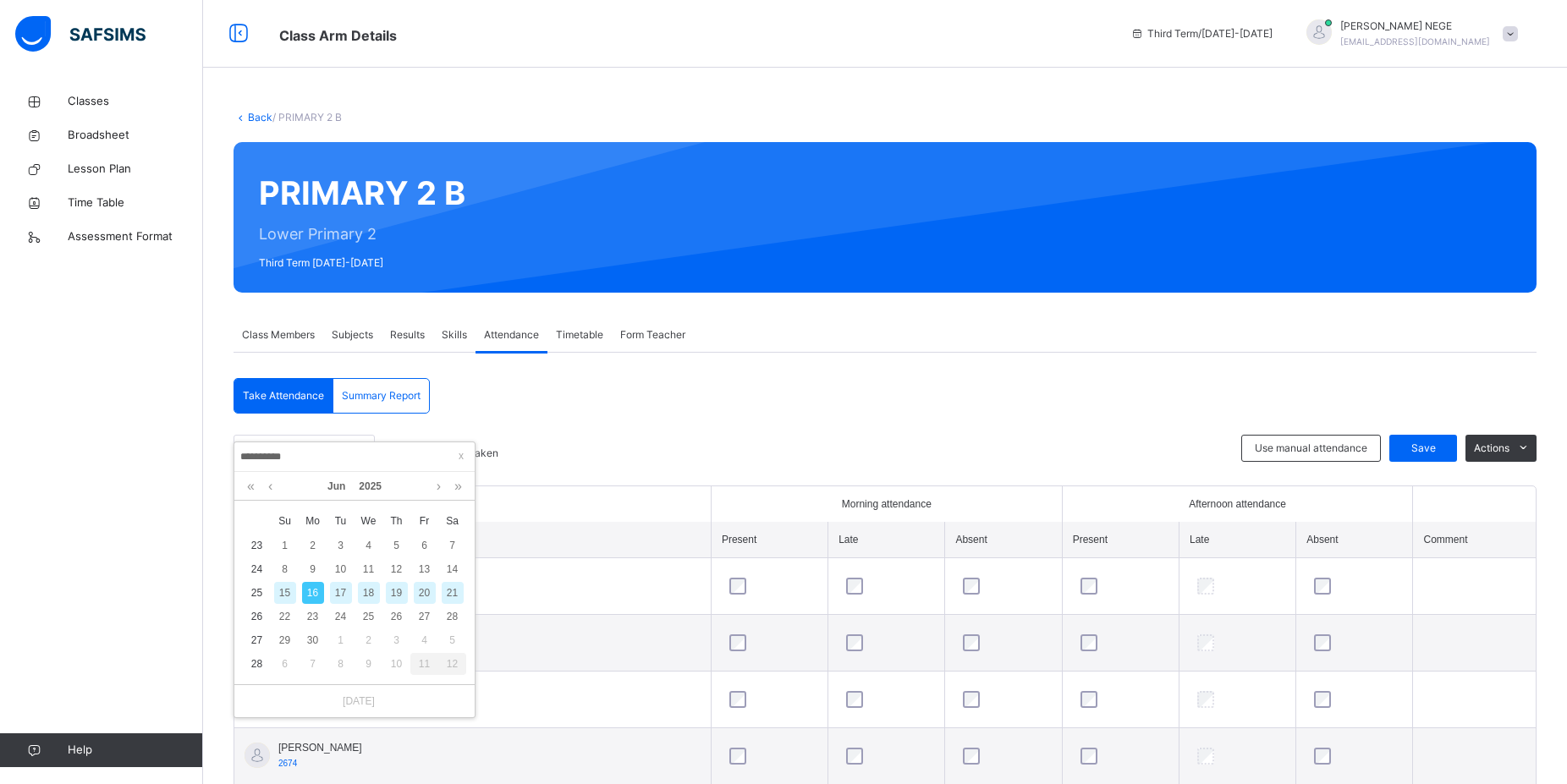 click on "17" at bounding box center (341, 593) 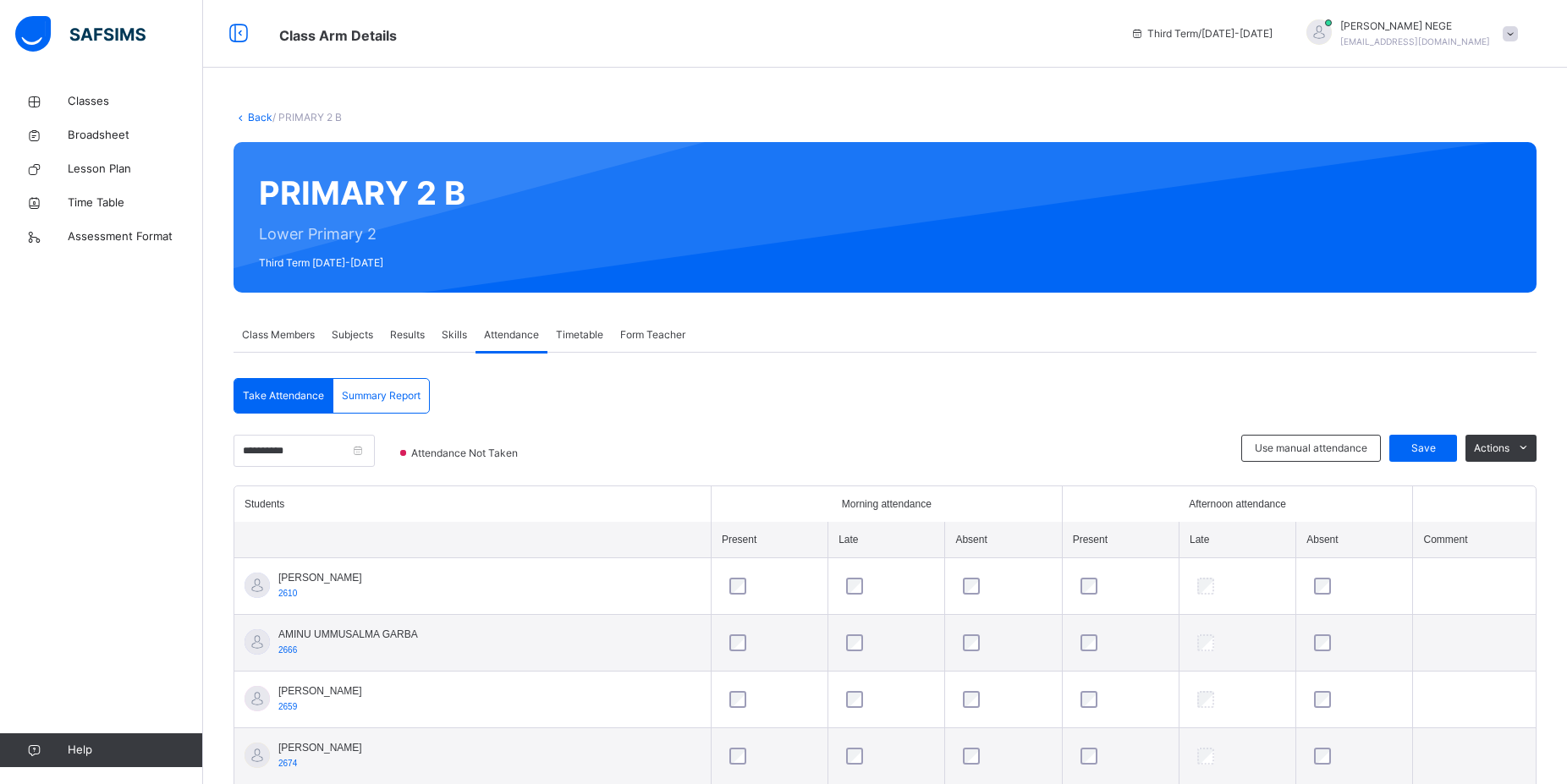 click on "Save" at bounding box center (1423, 448) 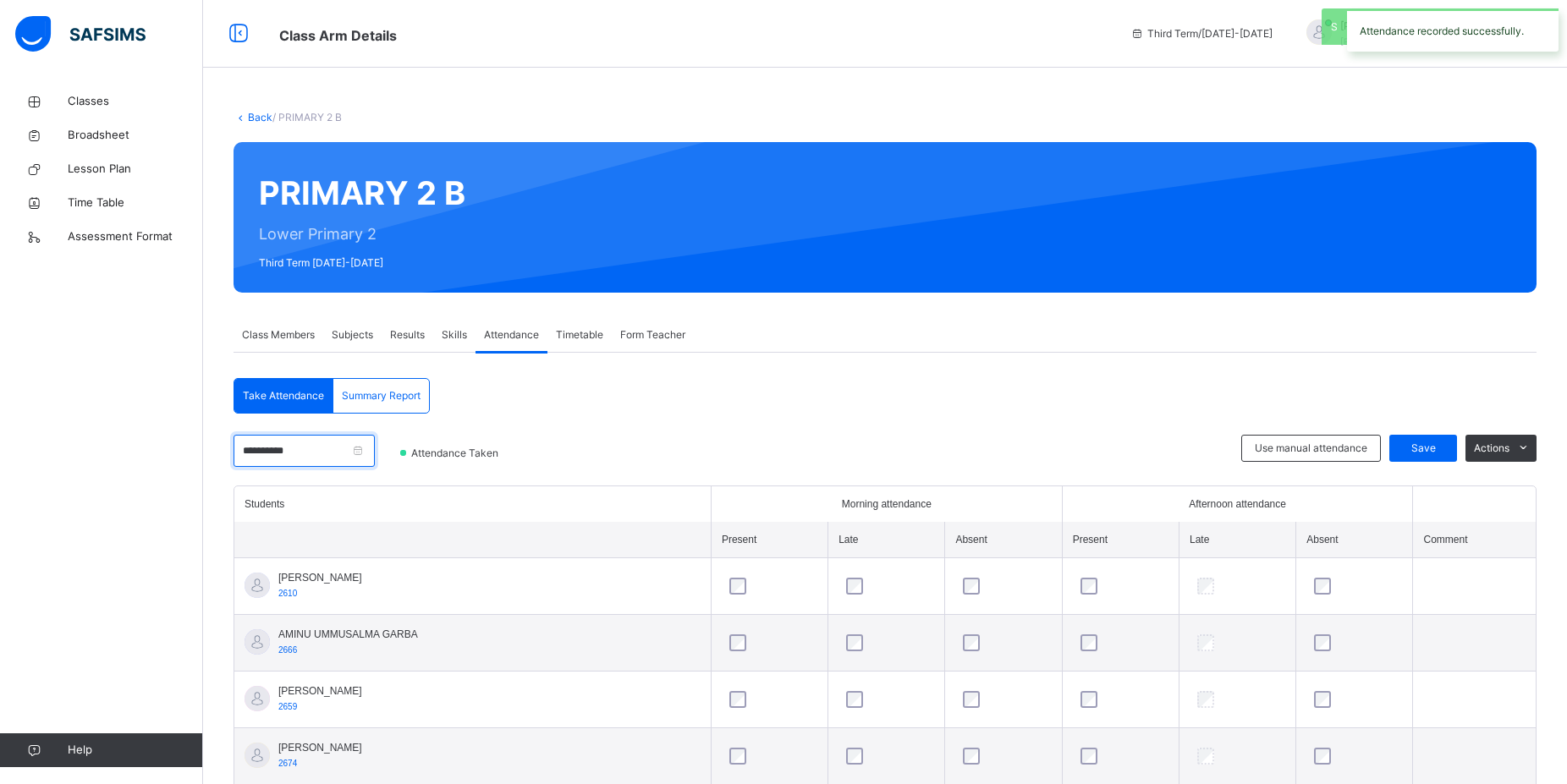 click on "**********" at bounding box center [304, 451] 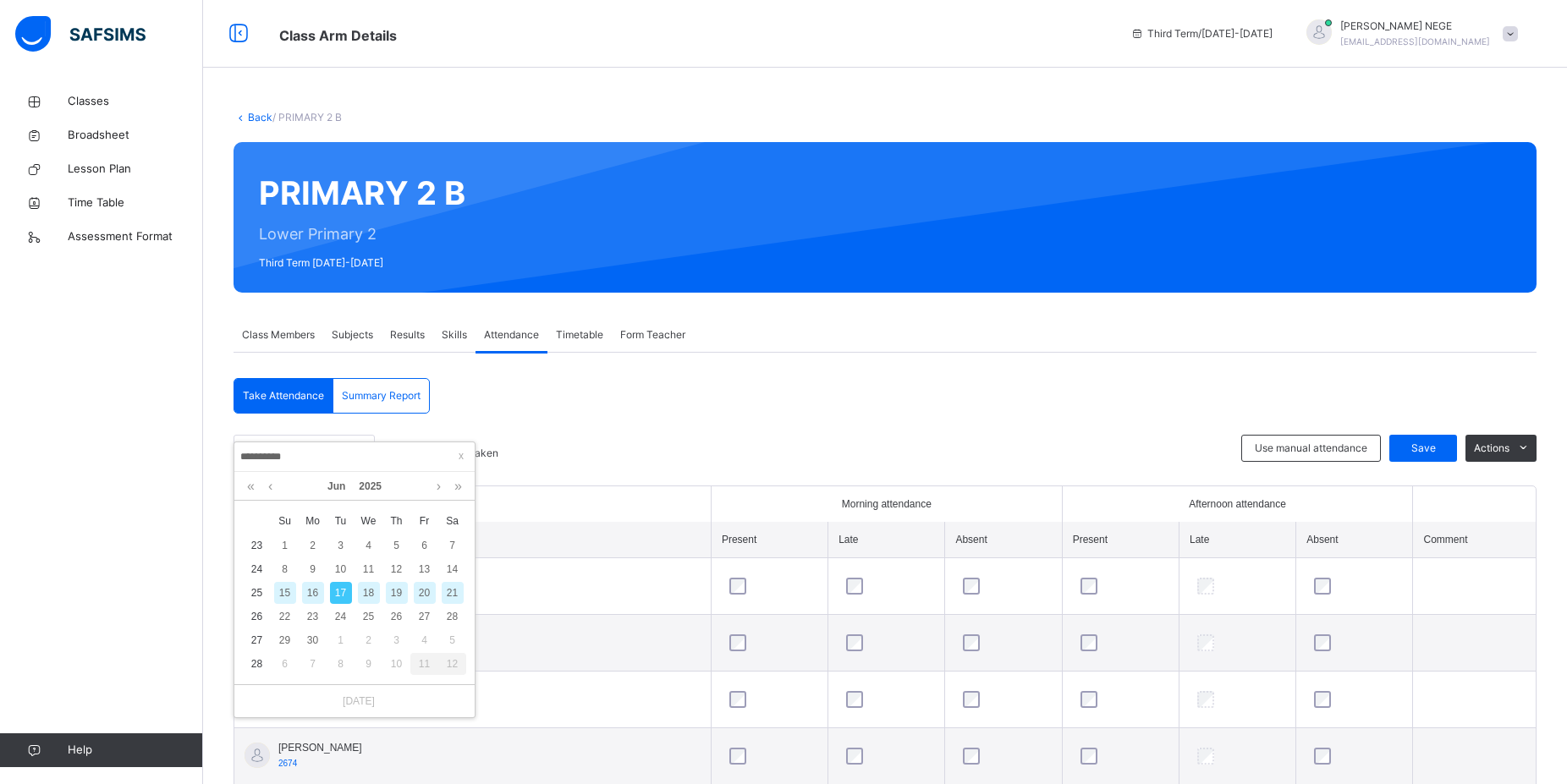 click on "18" at bounding box center [369, 593] 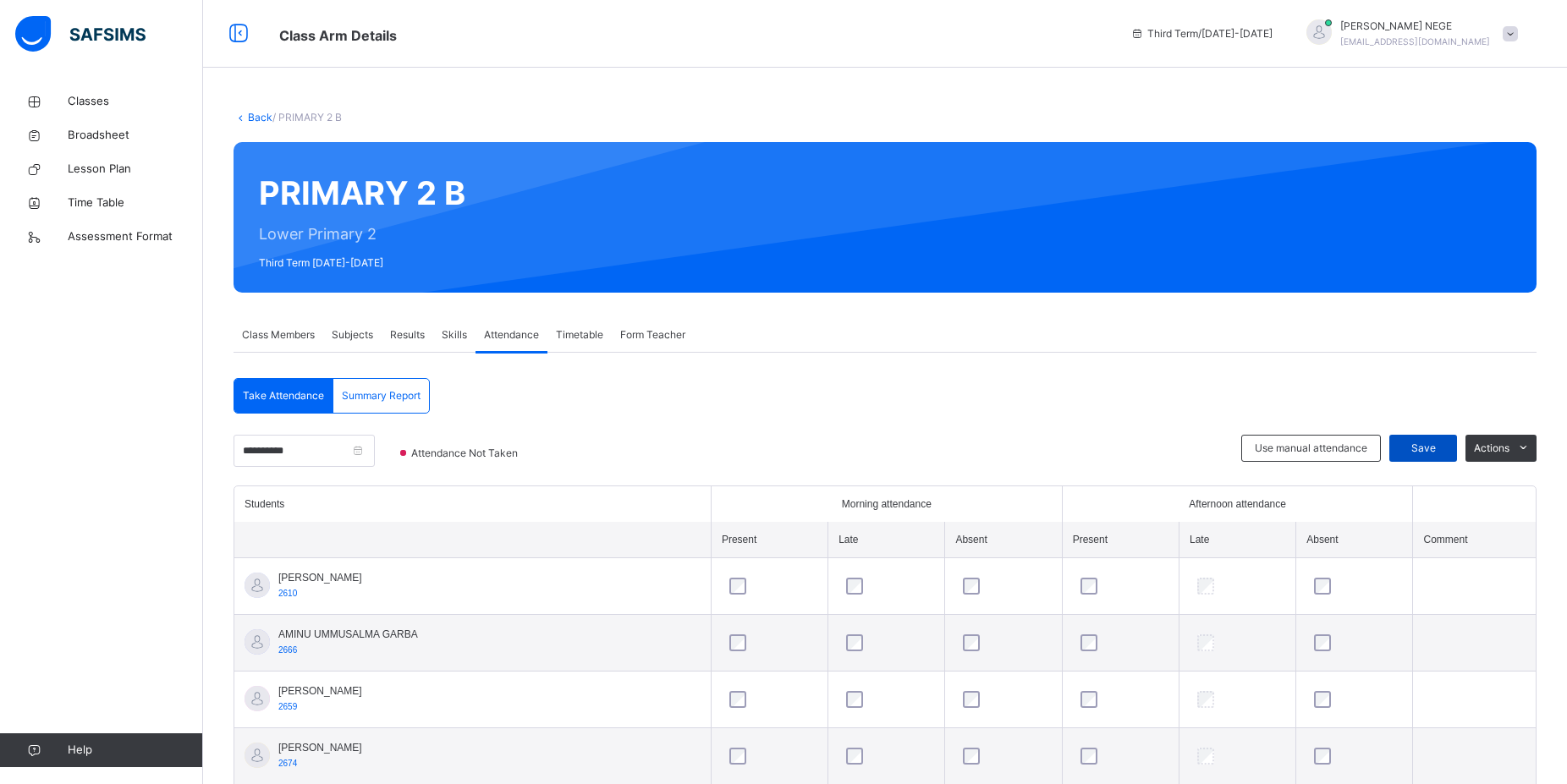 click on "Save" at bounding box center (1423, 448) 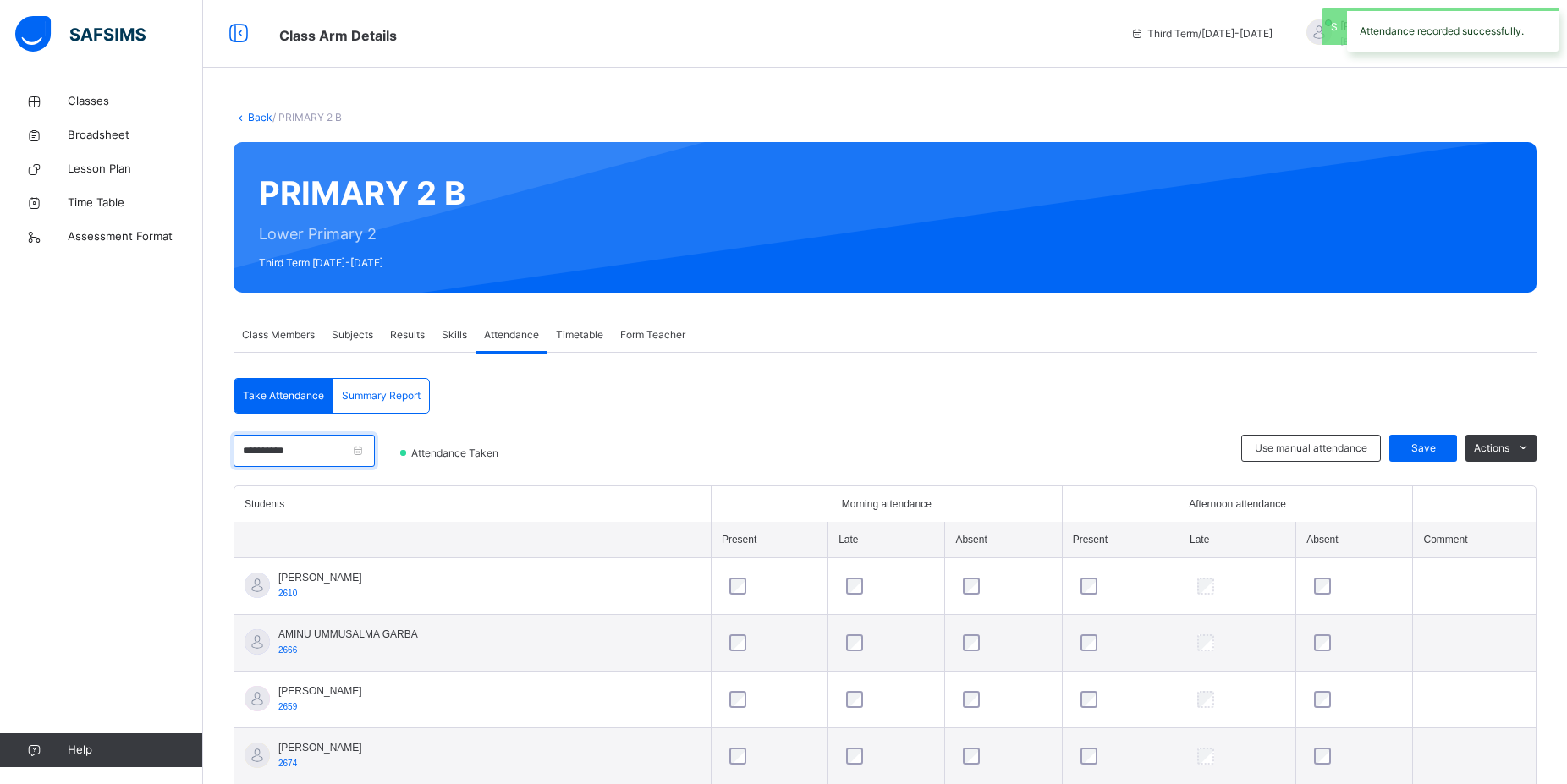 click on "**********" at bounding box center (304, 451) 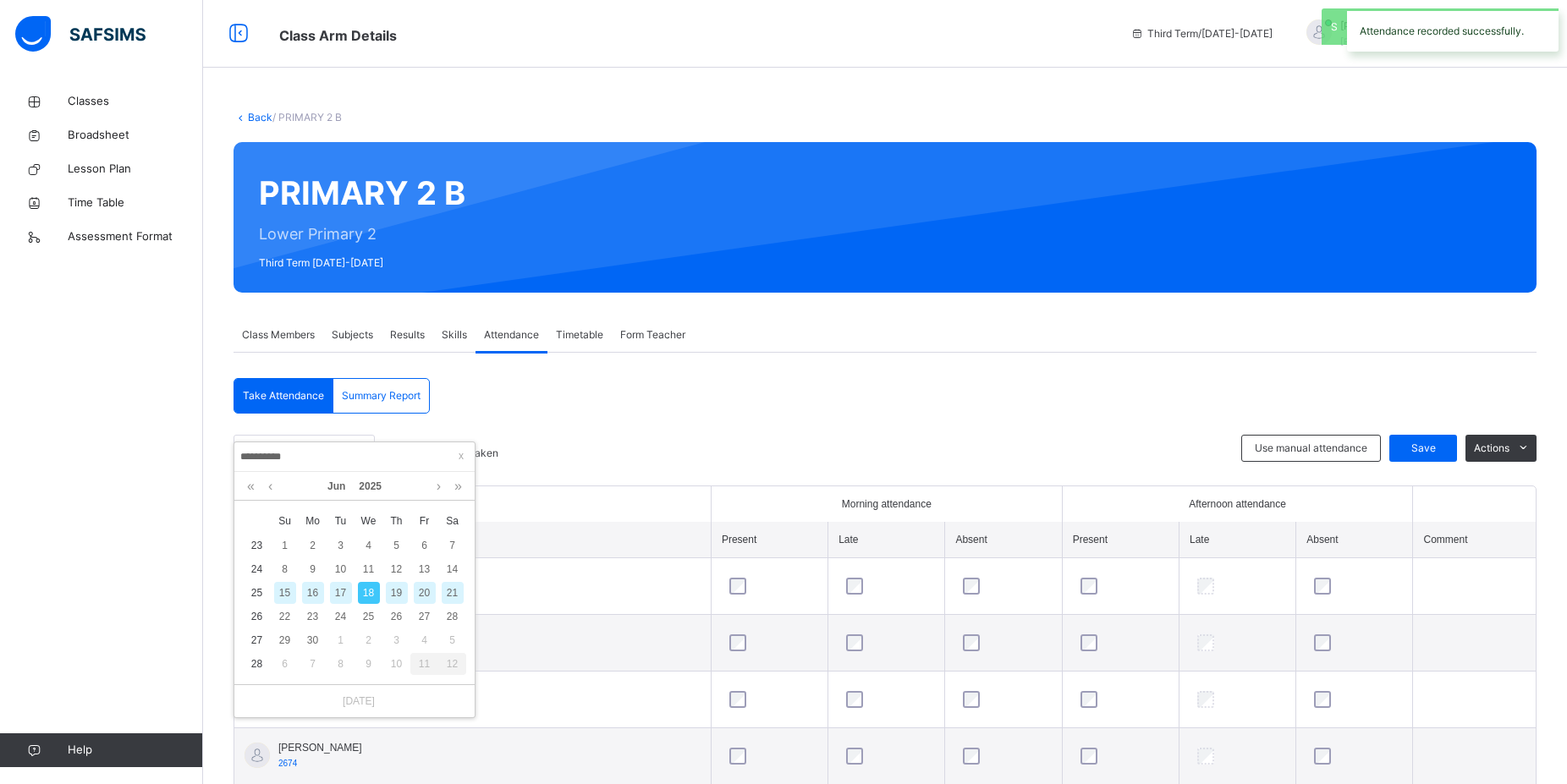click on "19" at bounding box center (397, 593) 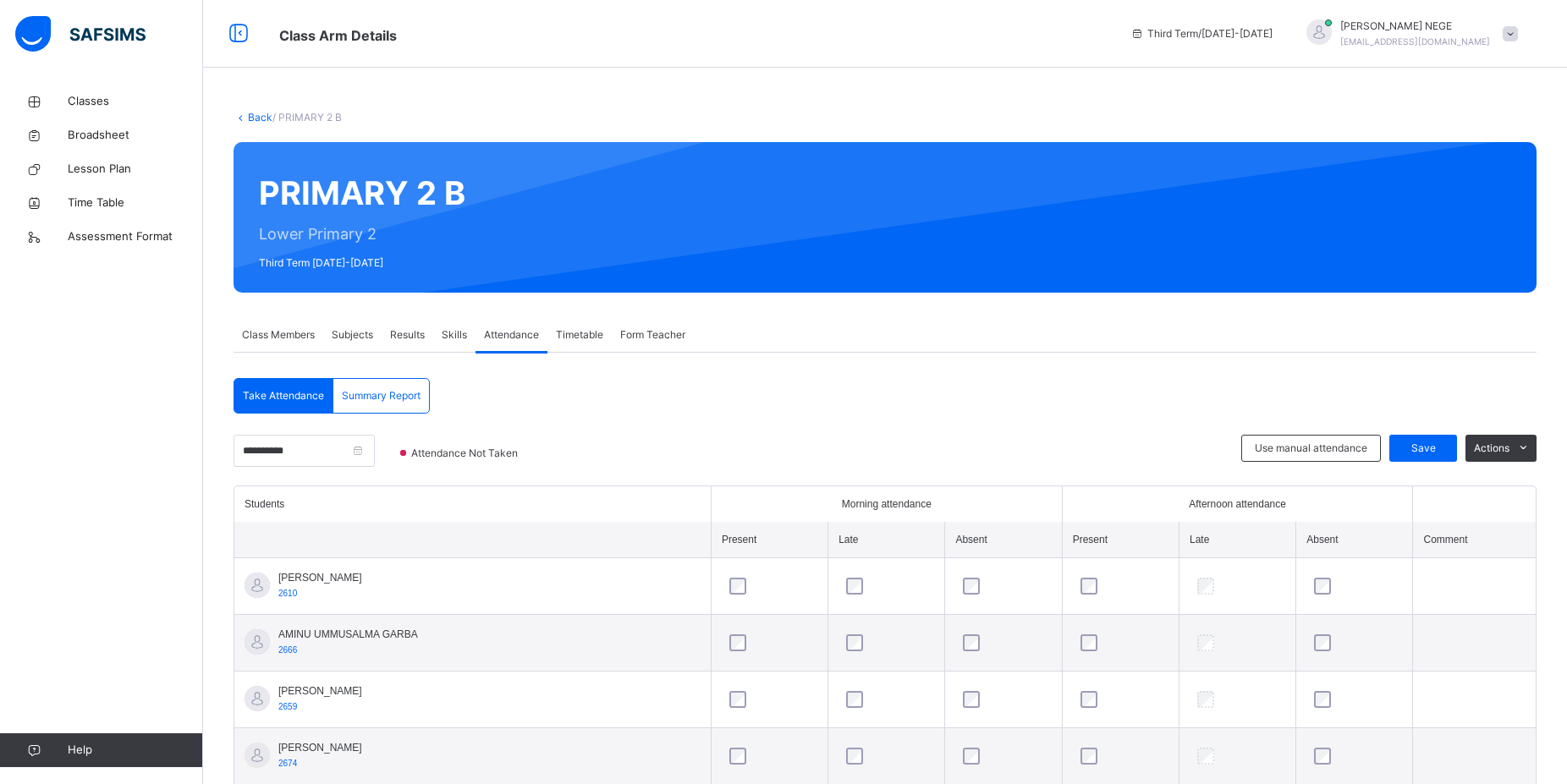 click on "Save" at bounding box center [1423, 448] 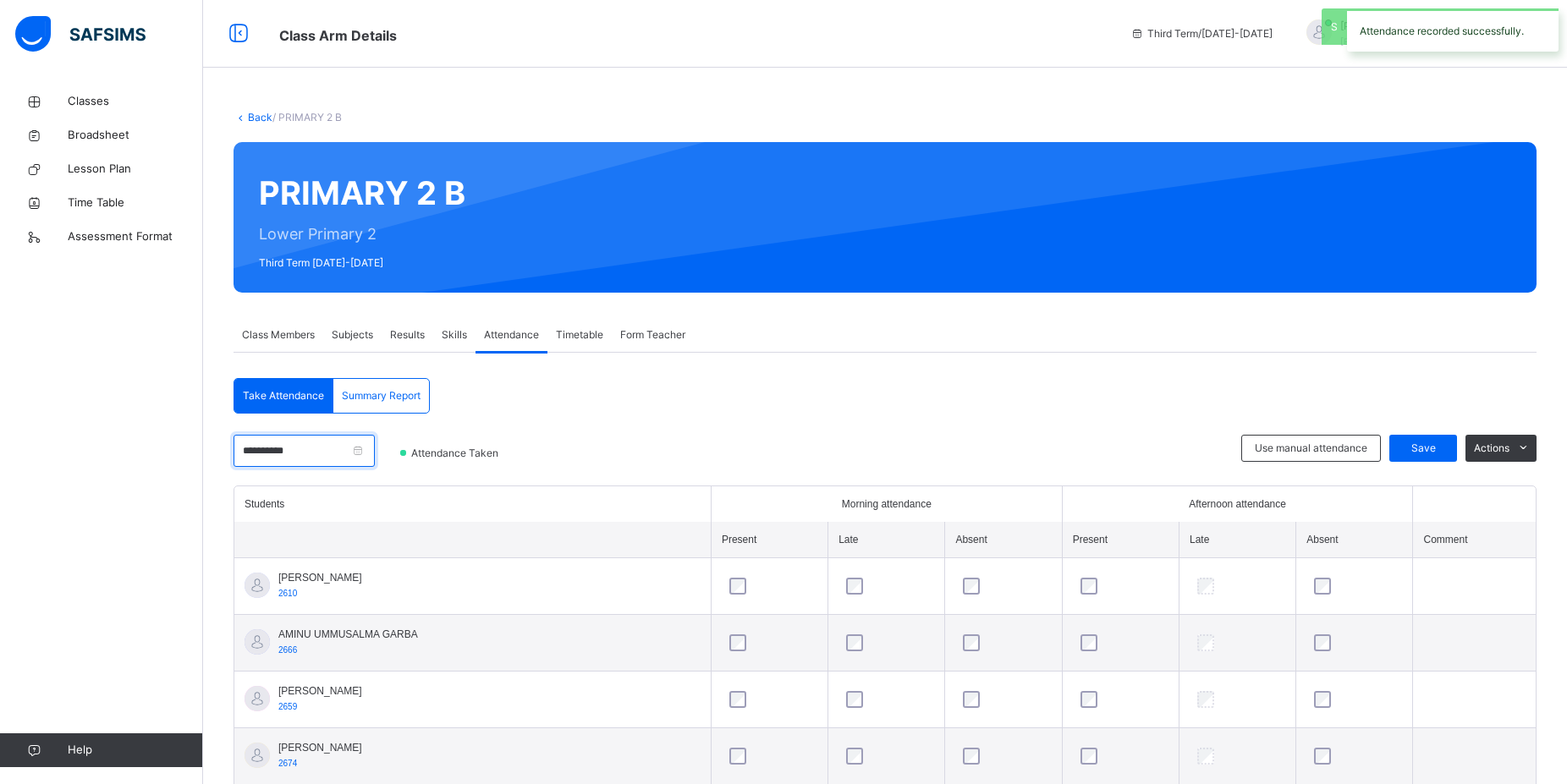 click on "**********" at bounding box center (304, 451) 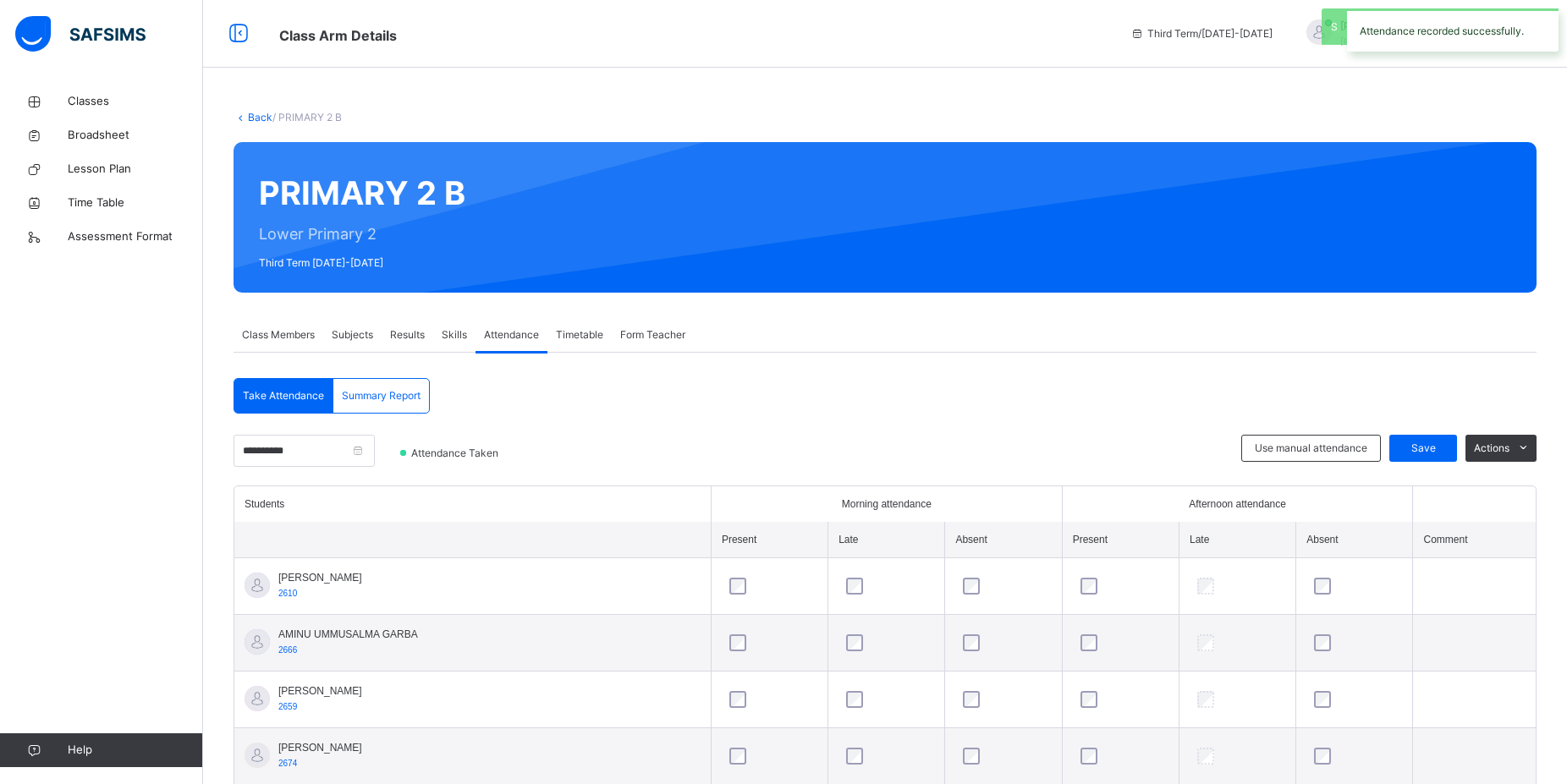 click on "**********" at bounding box center [355, 457] 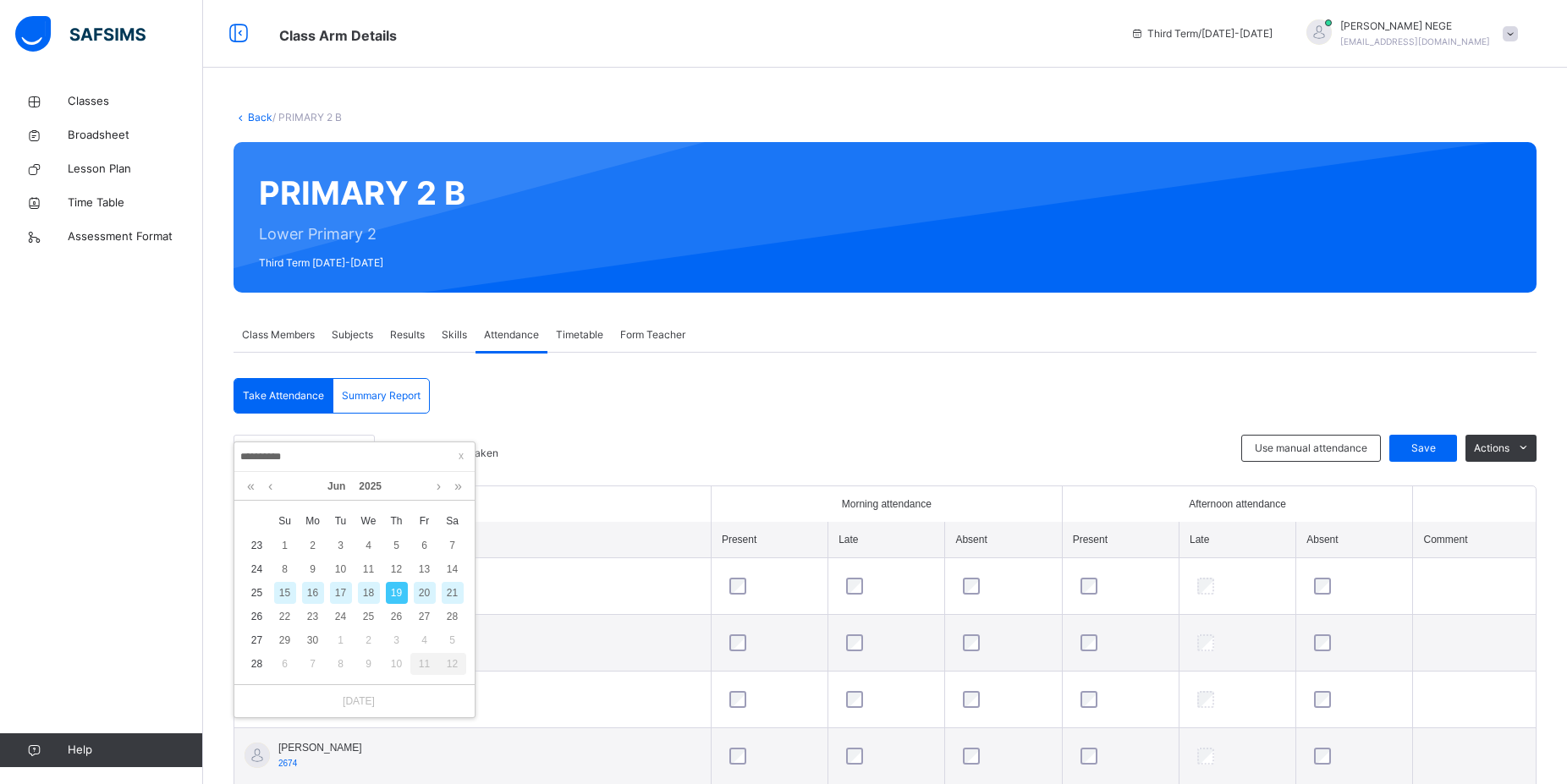 click on "20" at bounding box center [425, 593] 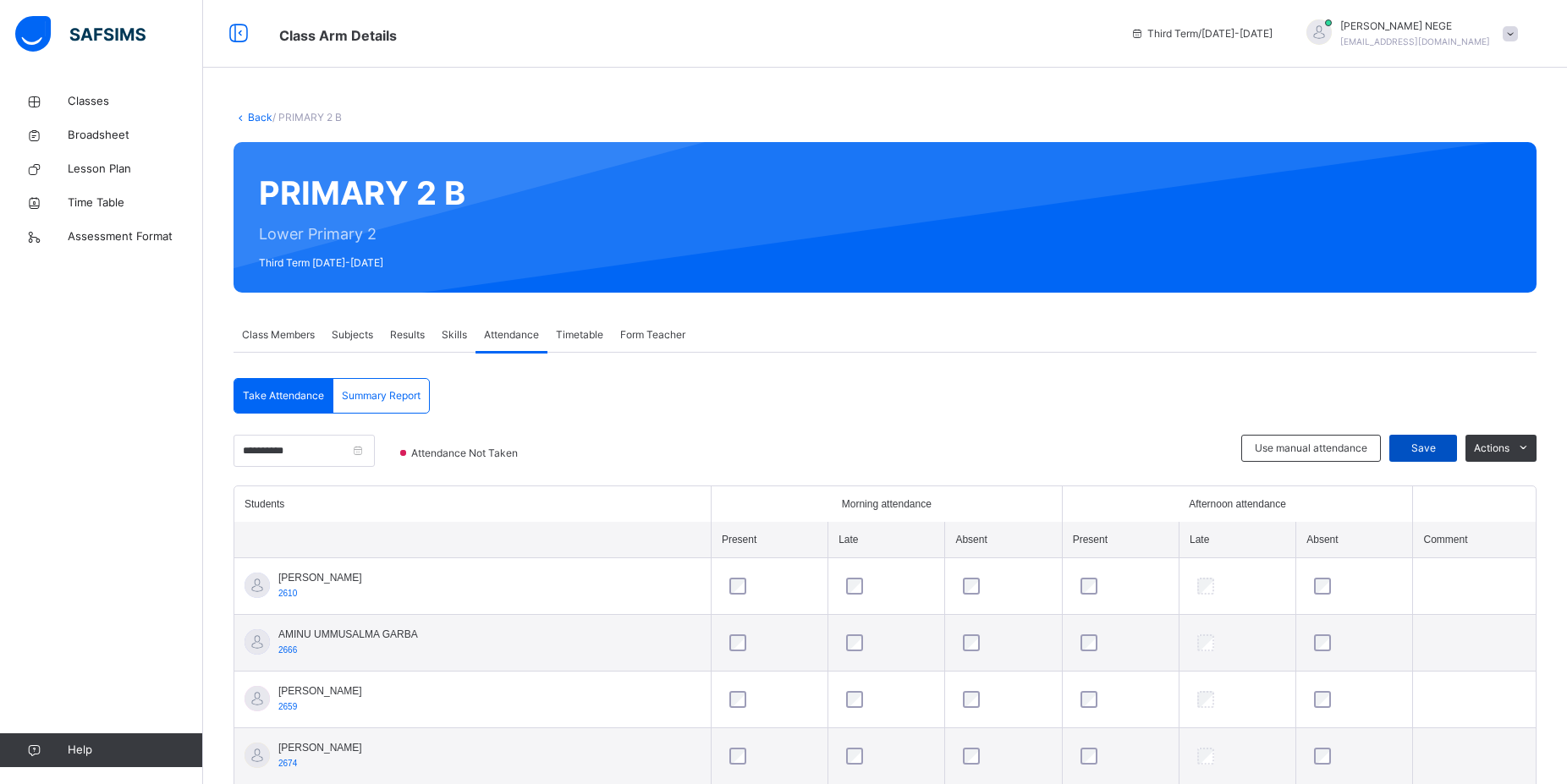 click on "Save" at bounding box center [1423, 448] 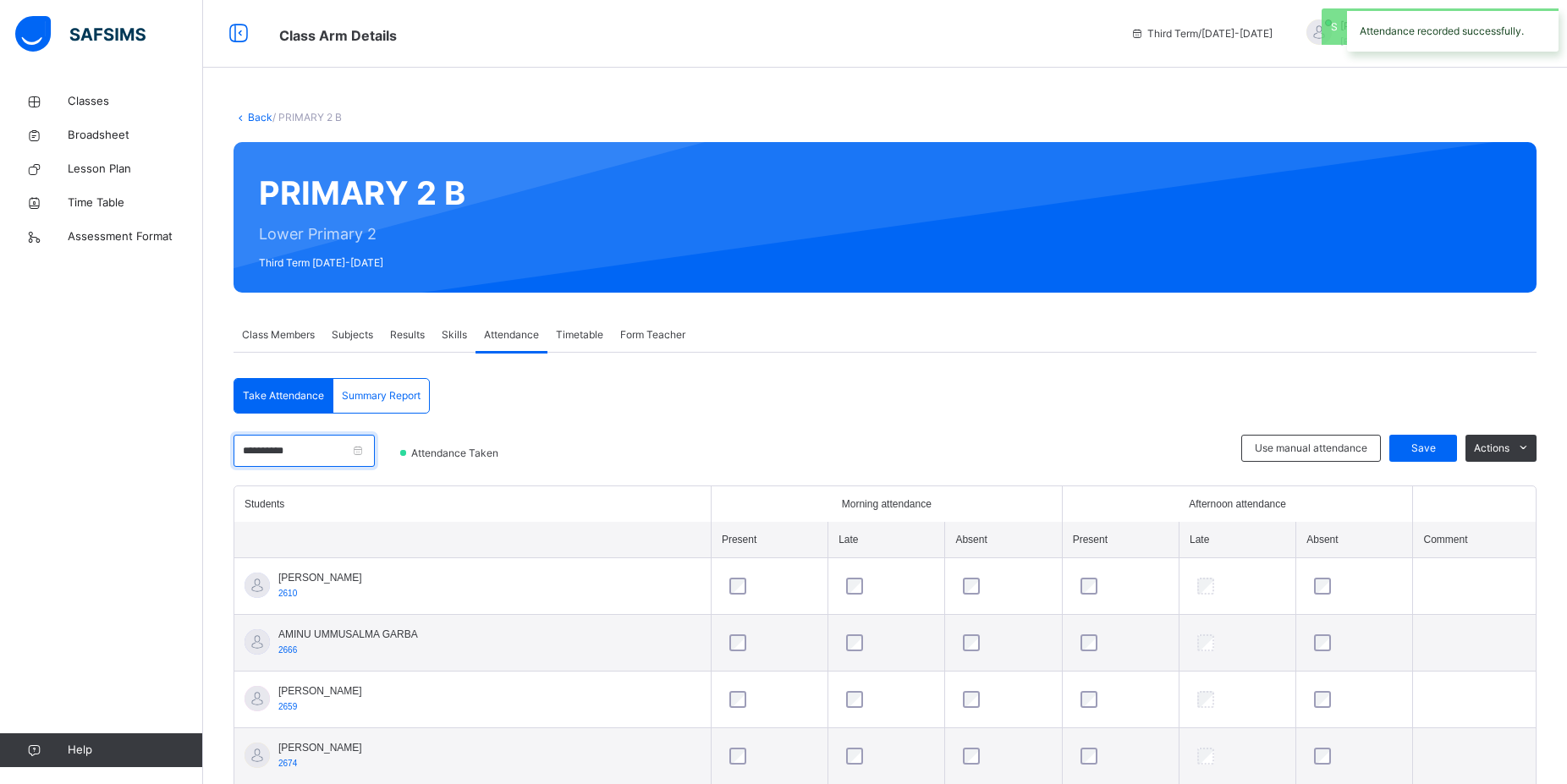 click on "**********" at bounding box center (304, 451) 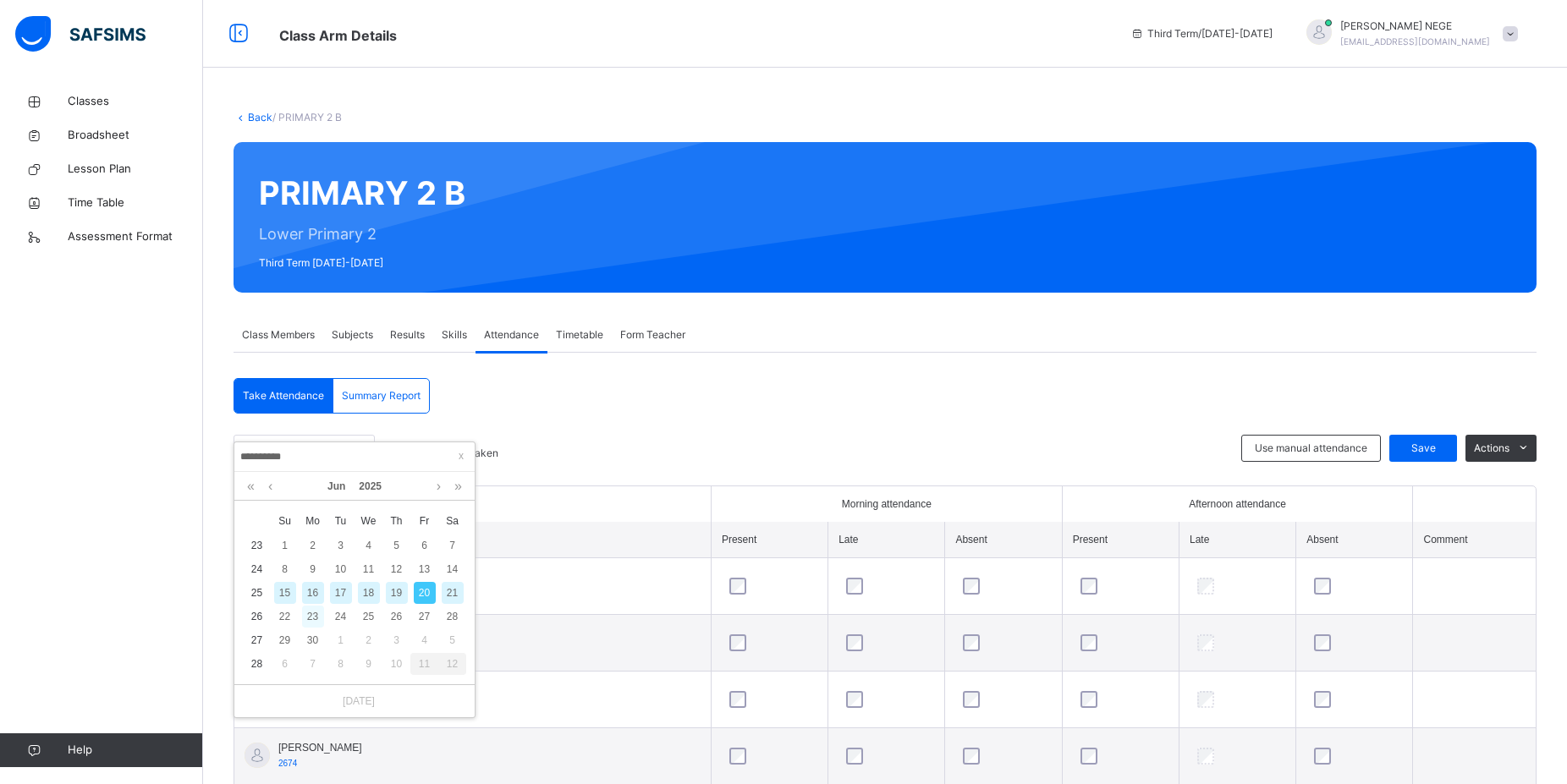 click on "23" at bounding box center [313, 617] 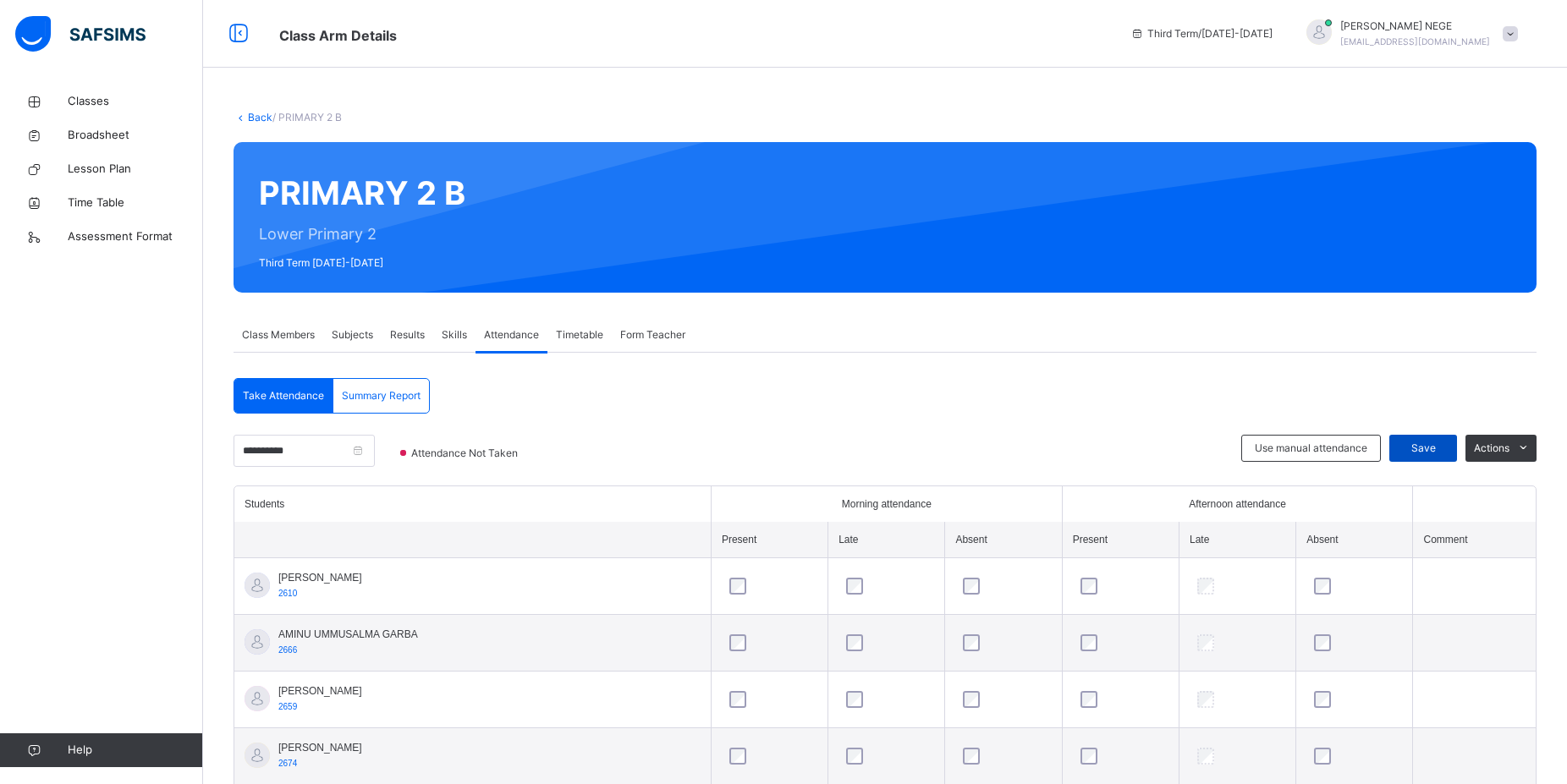 click on "Save" at bounding box center [1423, 448] 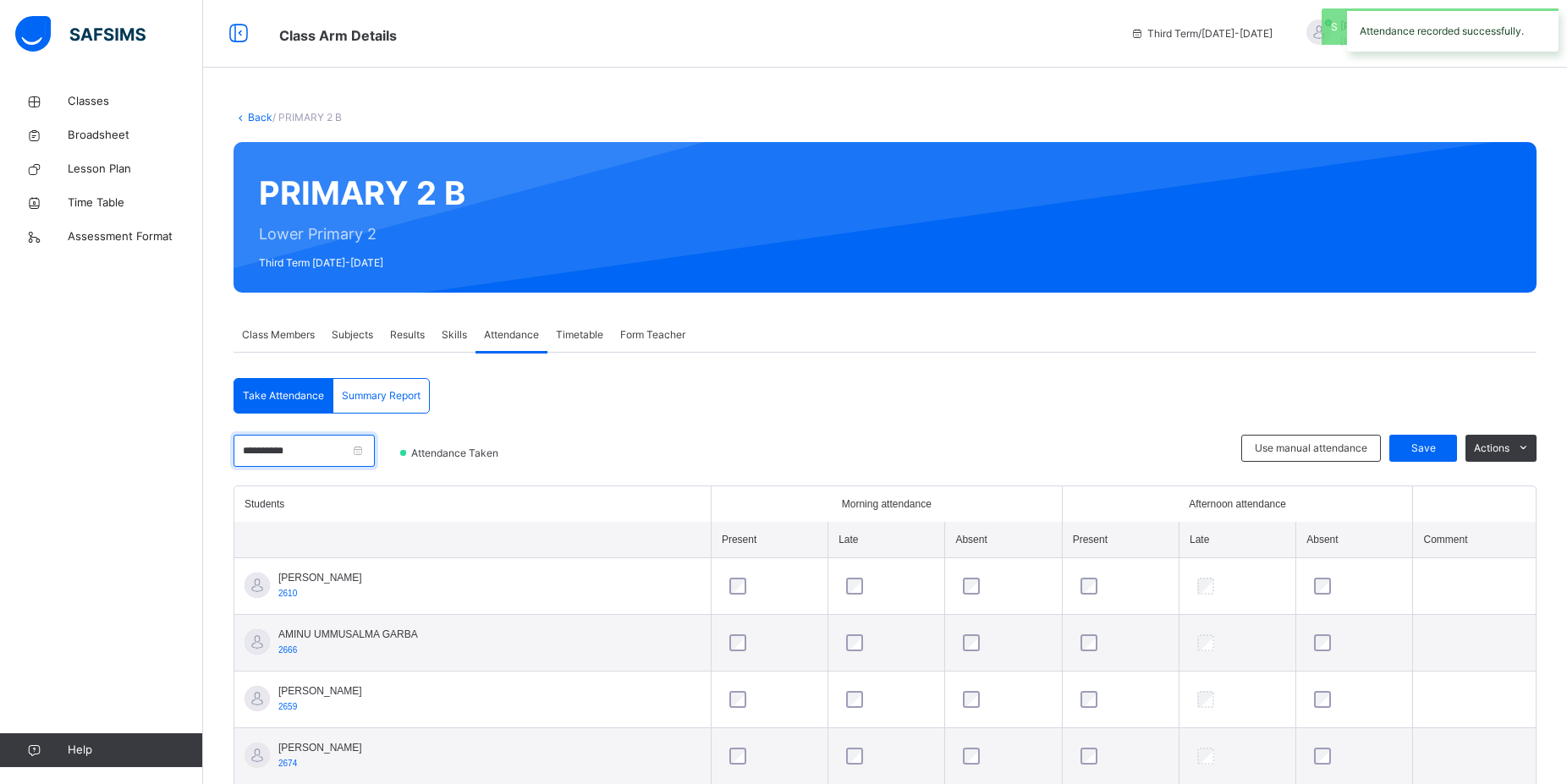 click on "**********" at bounding box center [304, 451] 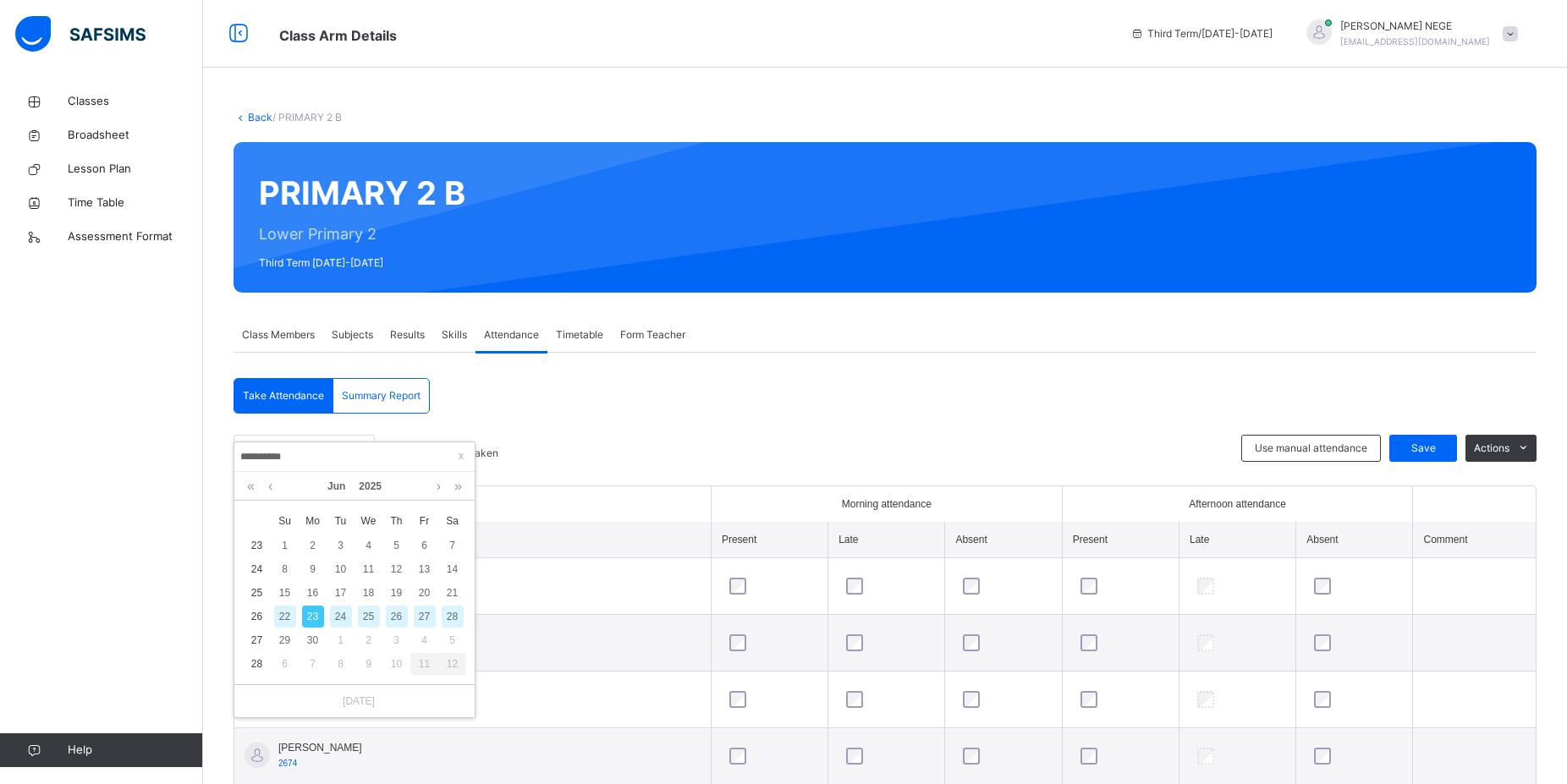 click on "24" at bounding box center [341, 617] 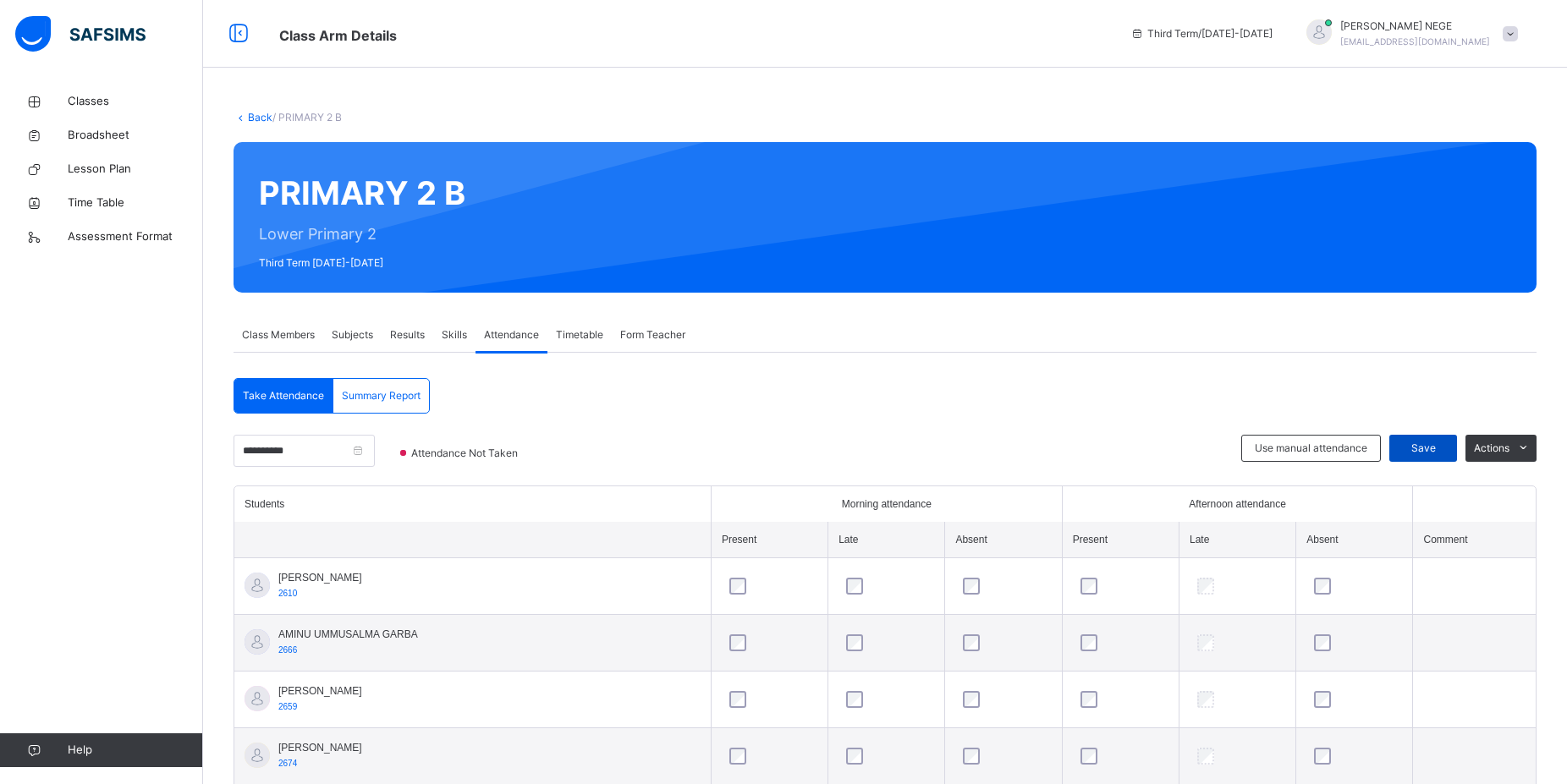click on "Save" at bounding box center (1423, 448) 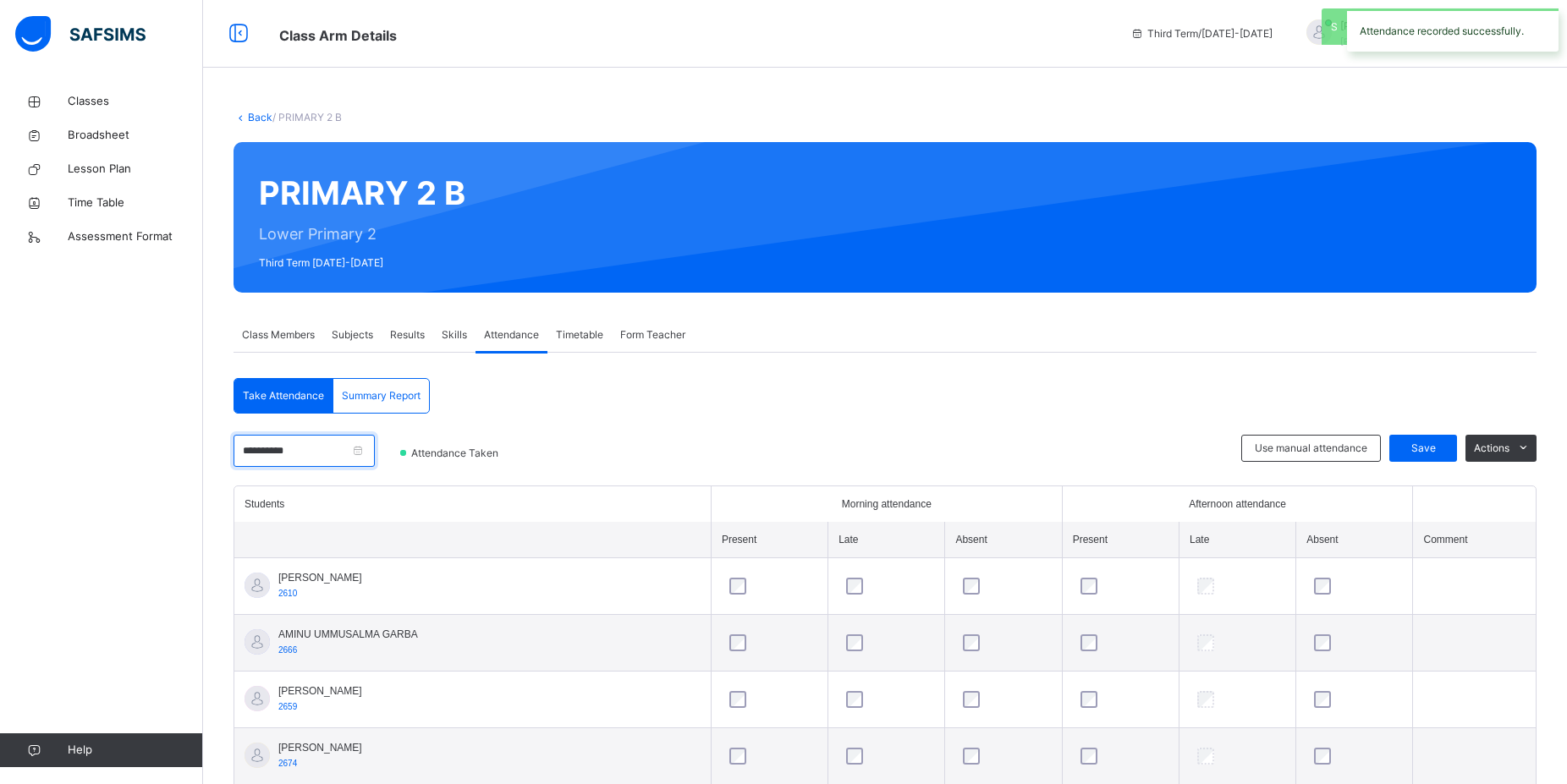 click on "**********" at bounding box center (304, 451) 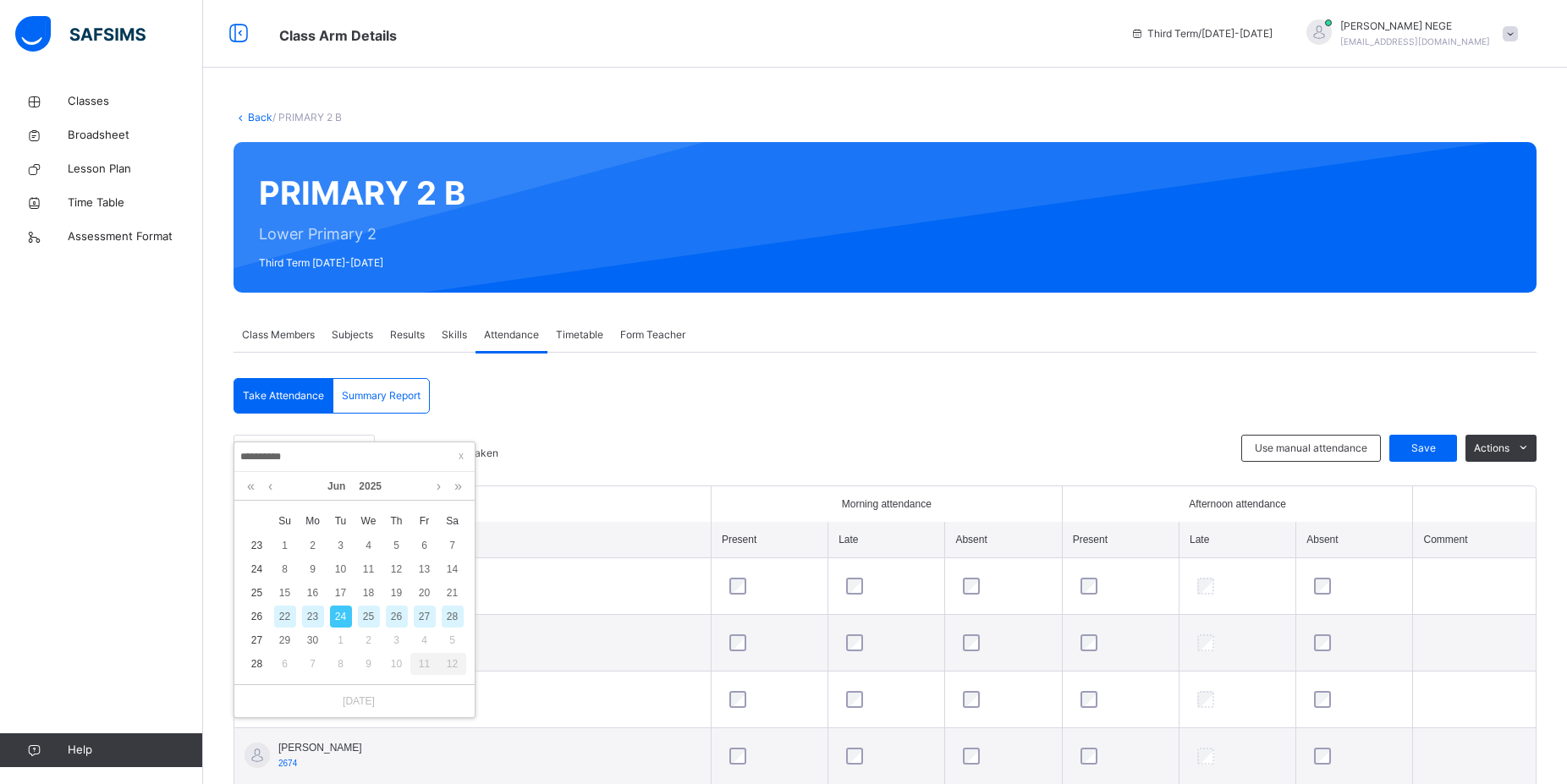 click on "25" at bounding box center (369, 617) 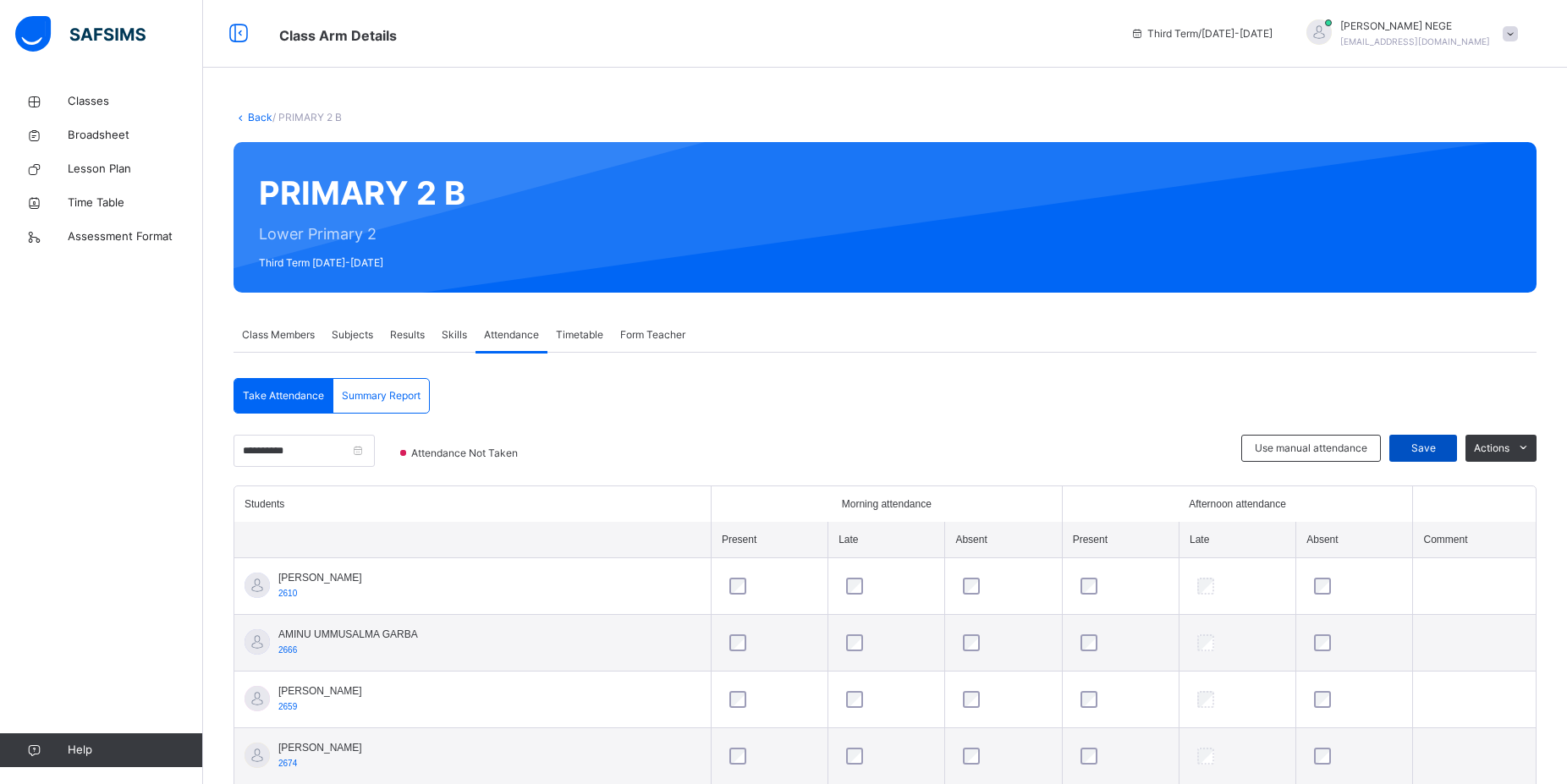click on "Save" at bounding box center (1423, 448) 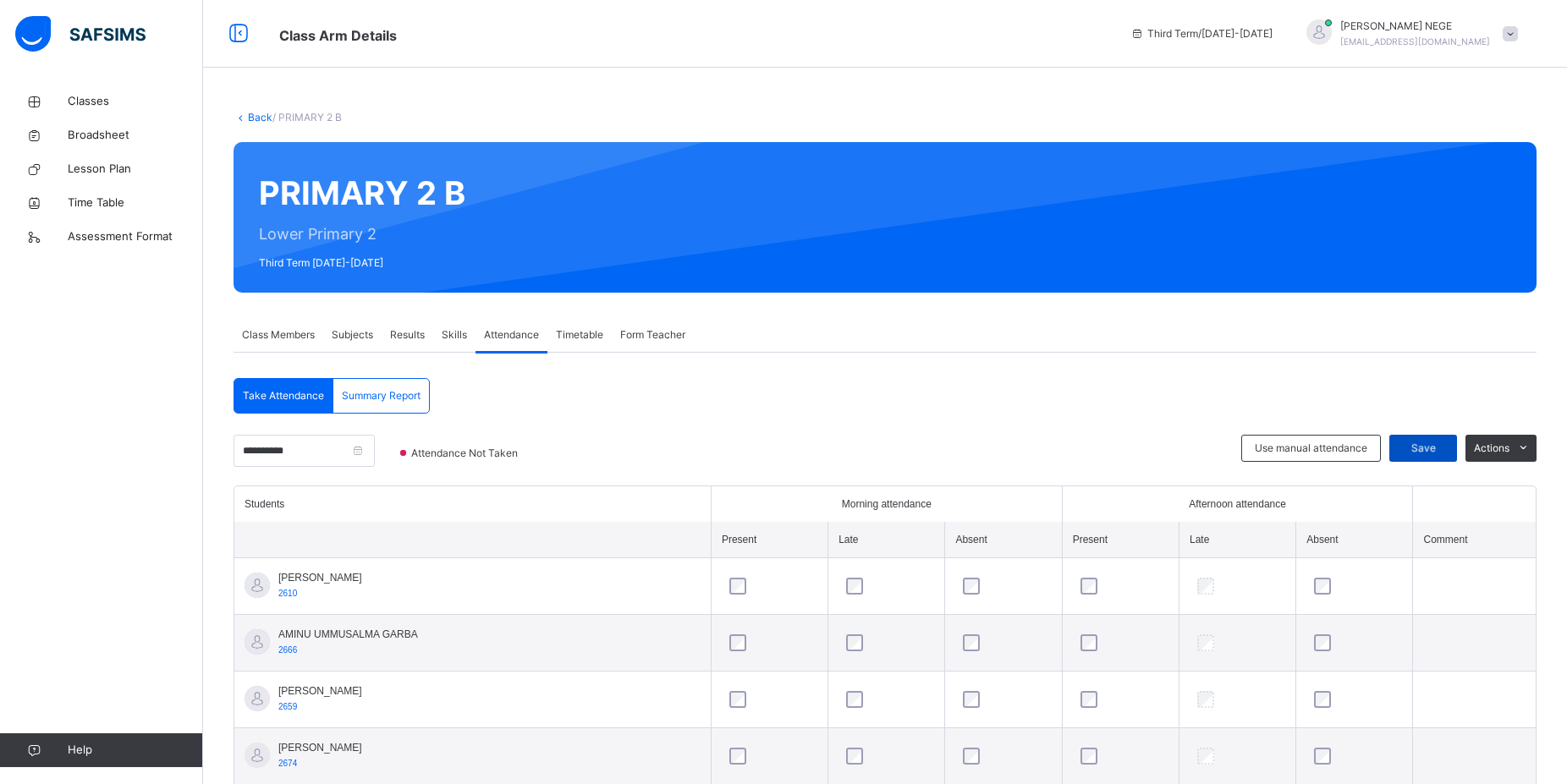 click on "Save" at bounding box center [1423, 448] 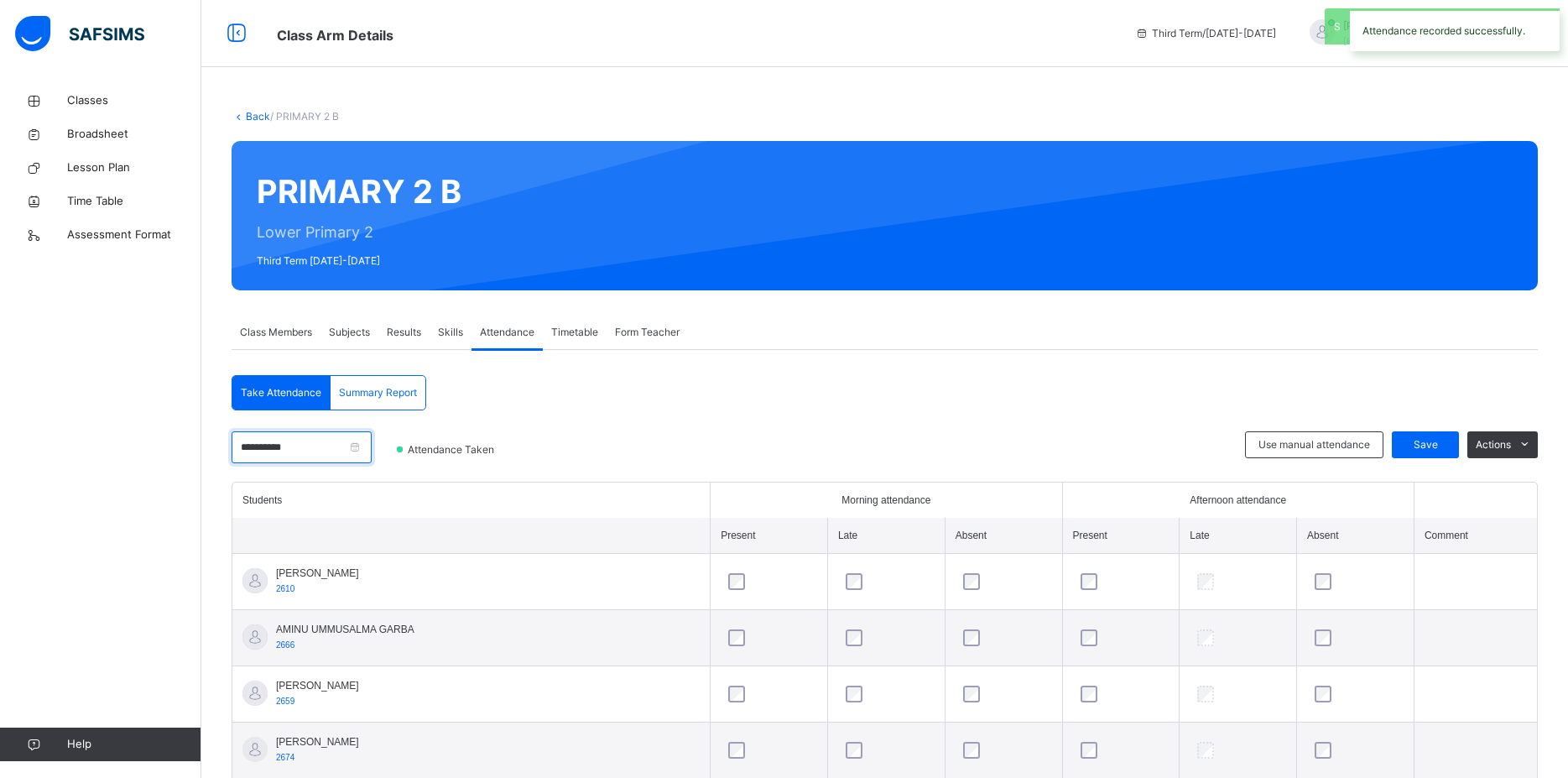 click on "**********" at bounding box center [301, 447] 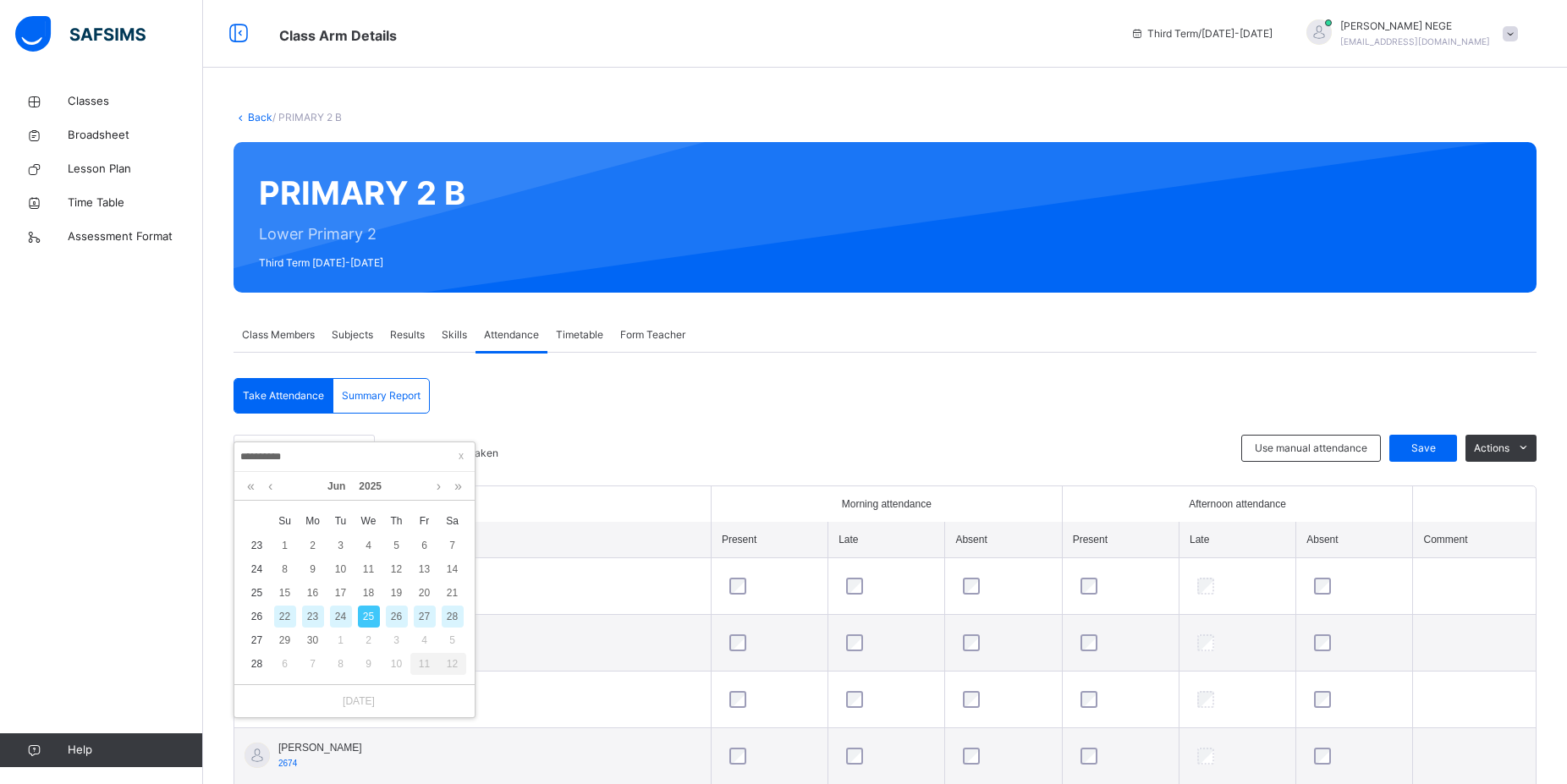 click on "26" at bounding box center (397, 617) 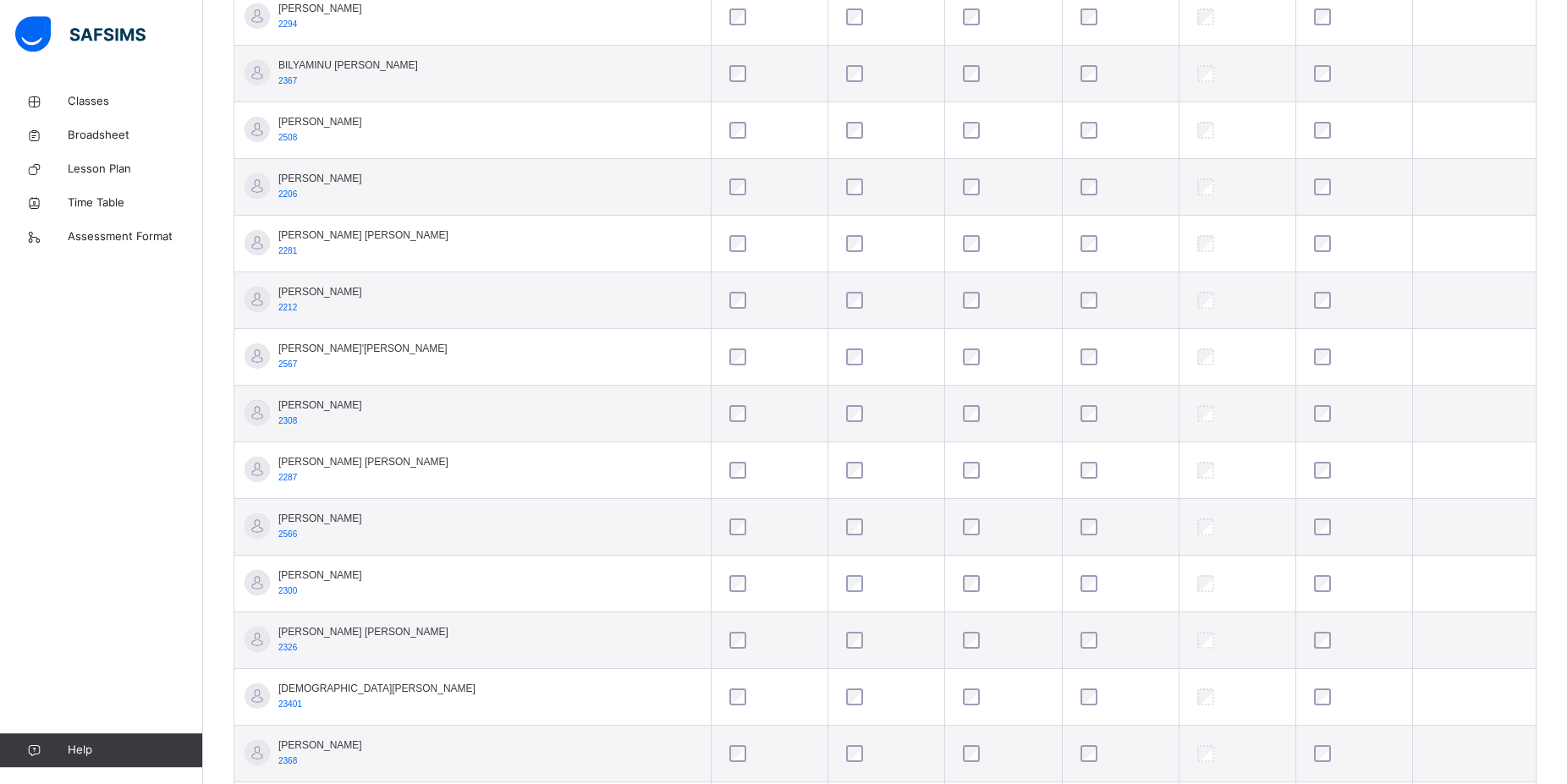 scroll, scrollTop: 1011, scrollLeft: 0, axis: vertical 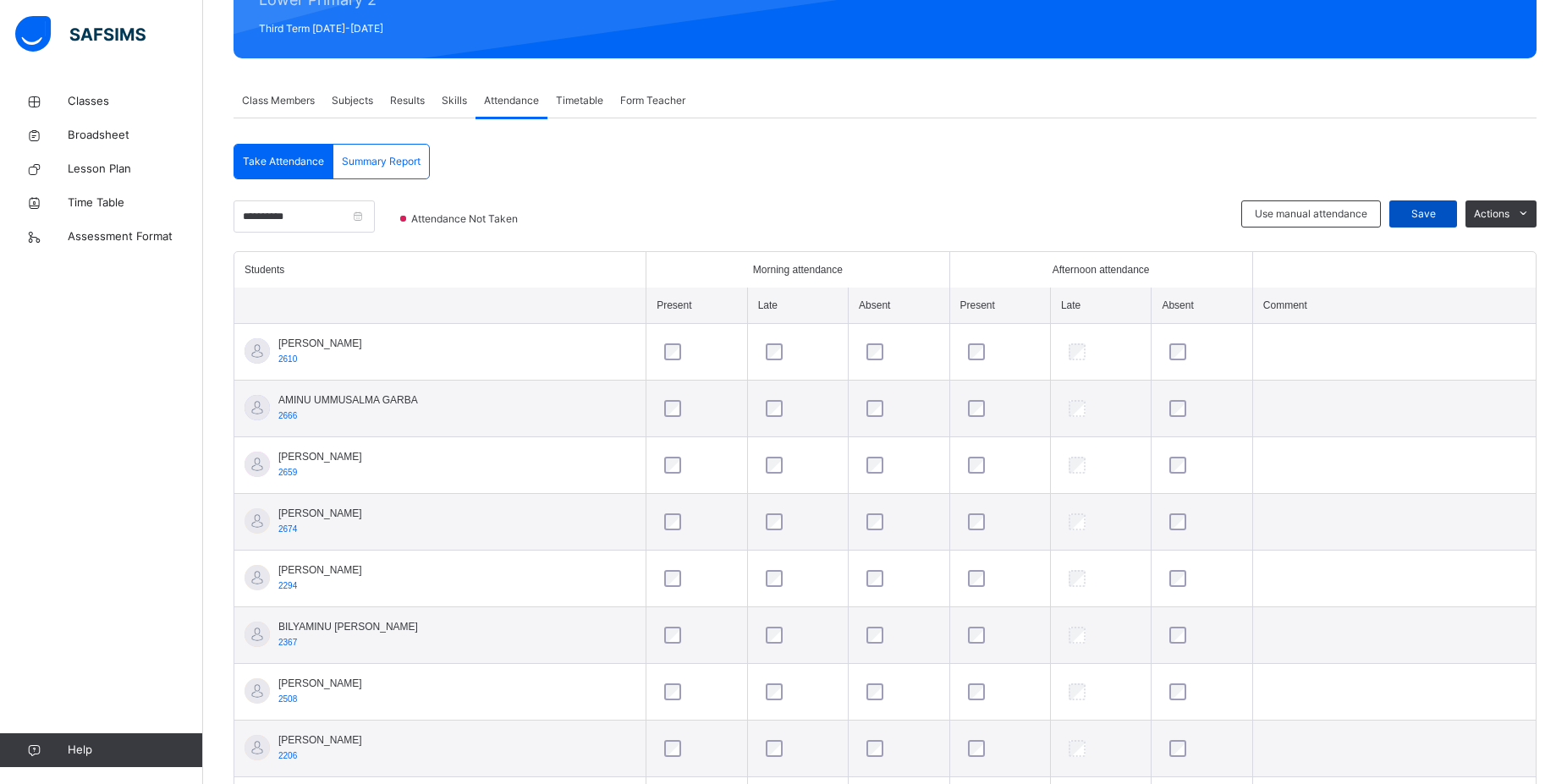 click on "Save" at bounding box center (1423, 214) 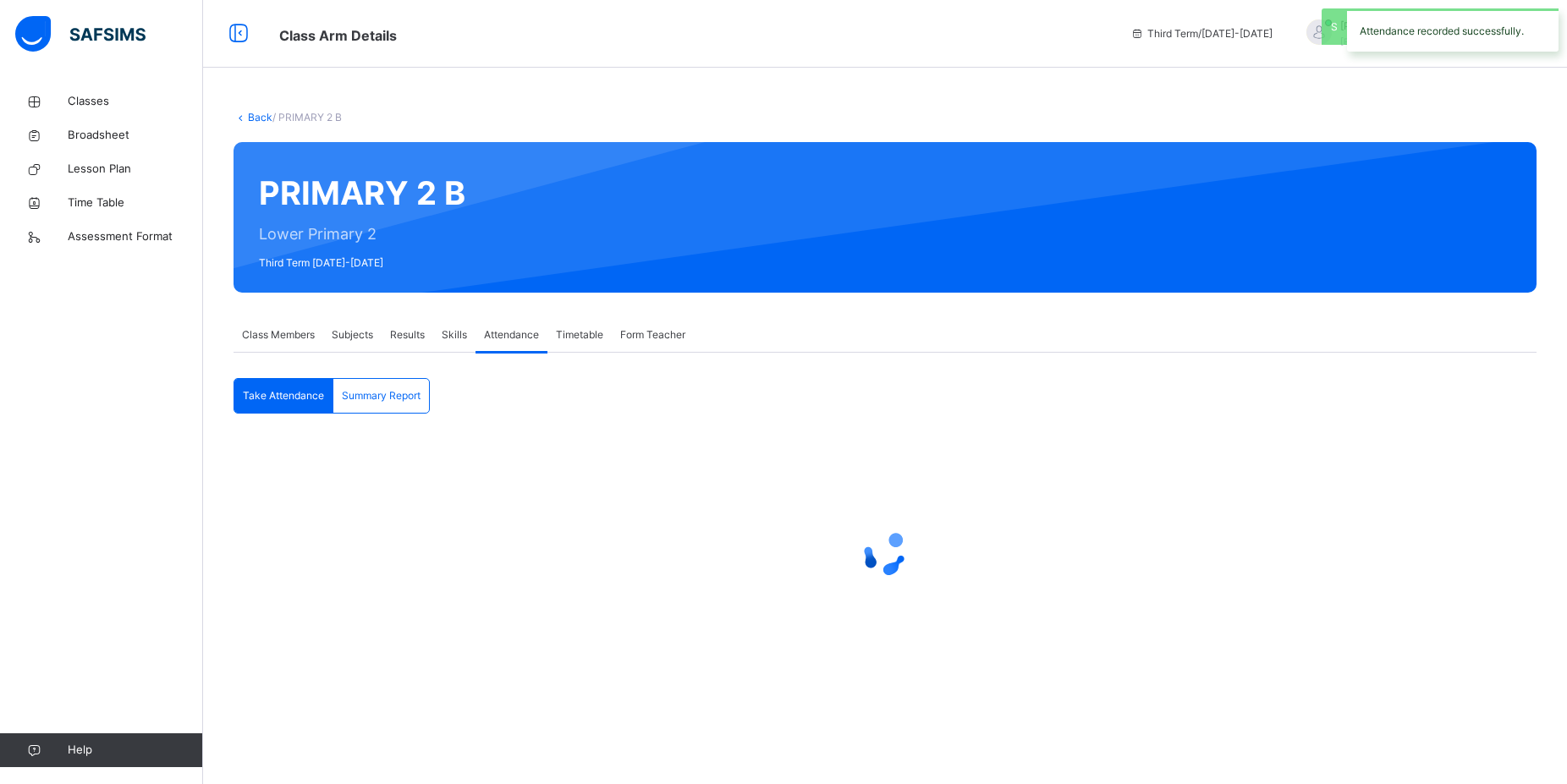 scroll, scrollTop: 0, scrollLeft: 0, axis: both 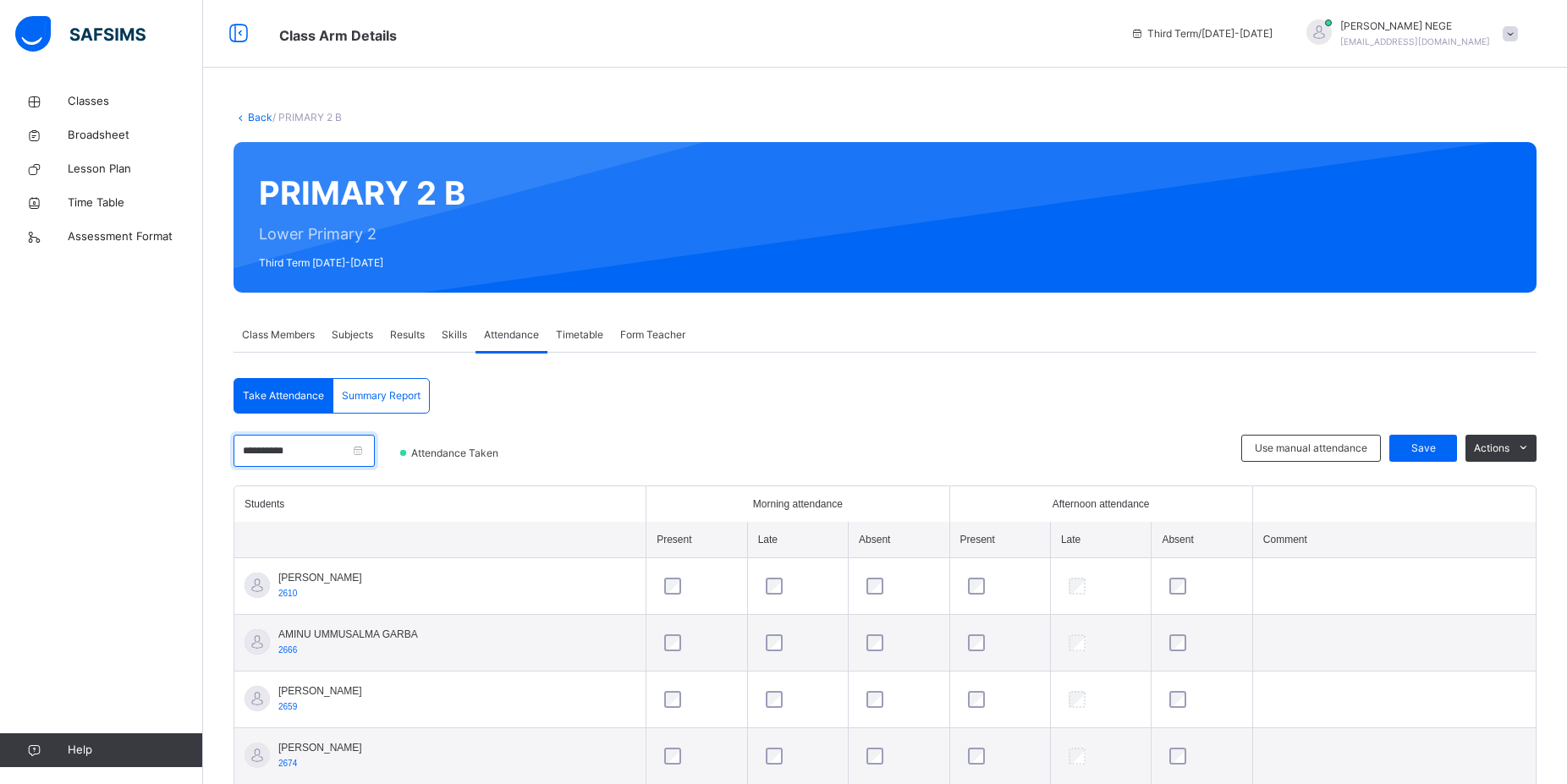 click on "**********" at bounding box center [304, 451] 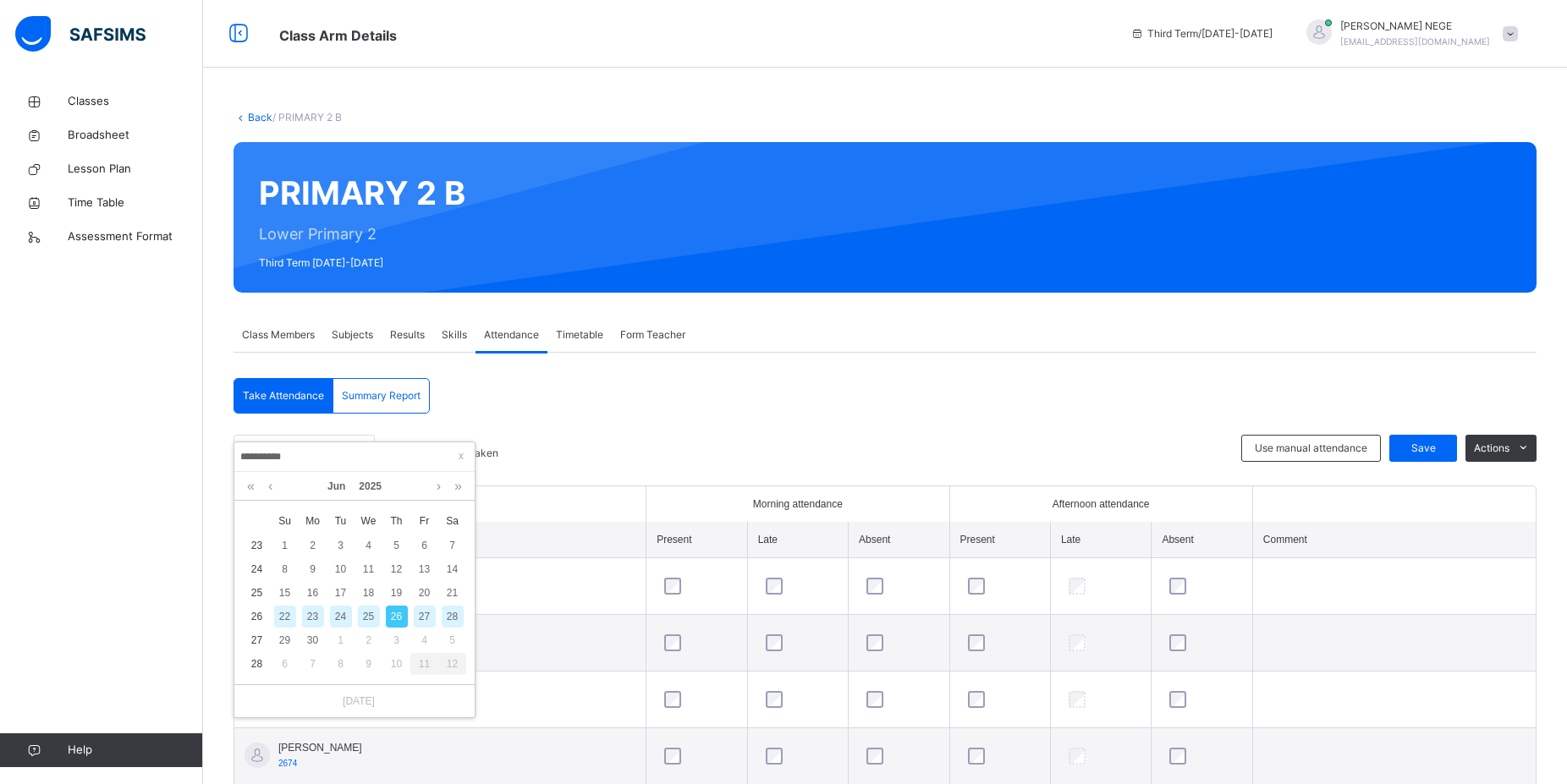 click on "27" at bounding box center (425, 617) 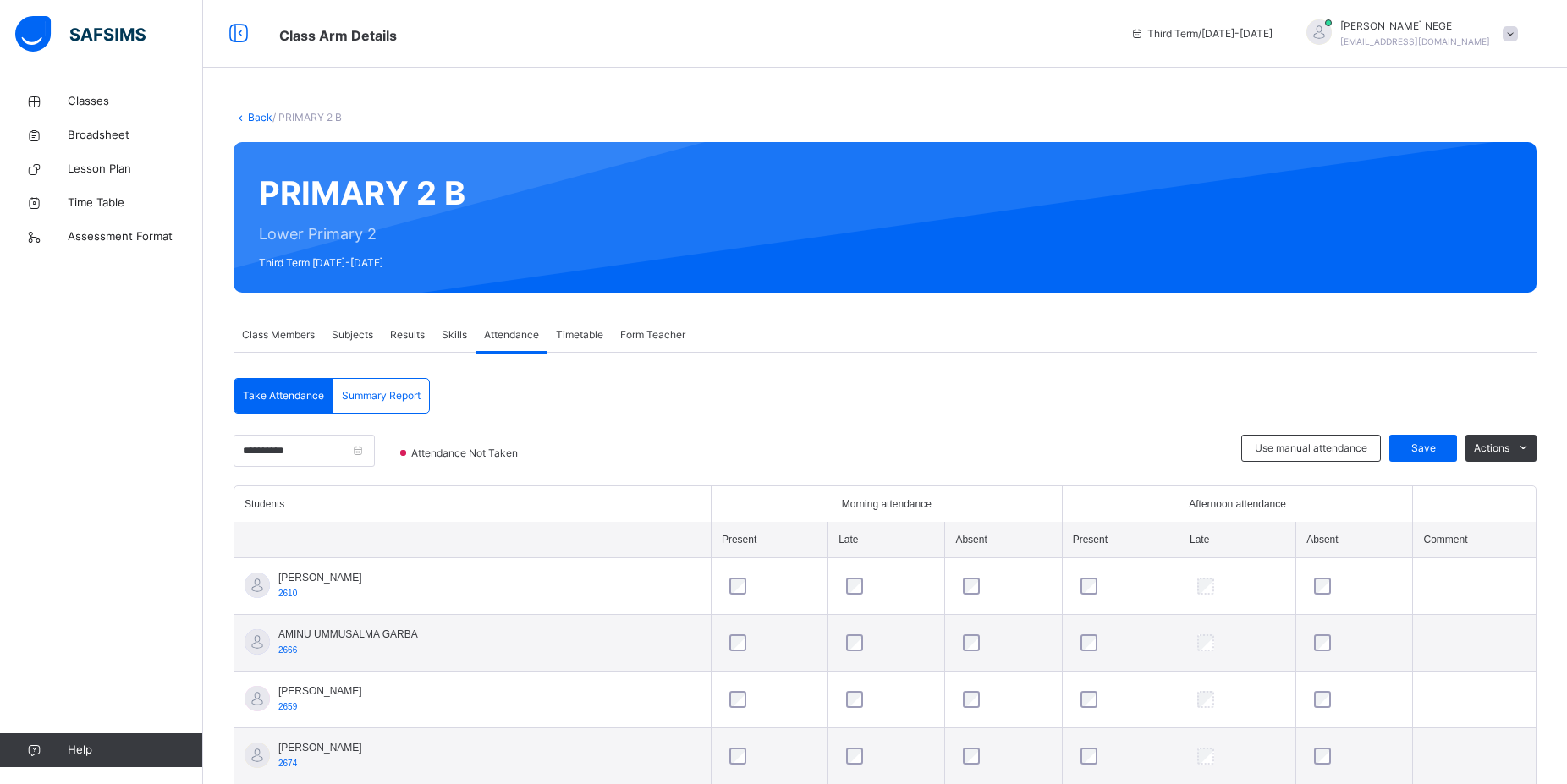 scroll, scrollTop: 949, scrollLeft: 0, axis: vertical 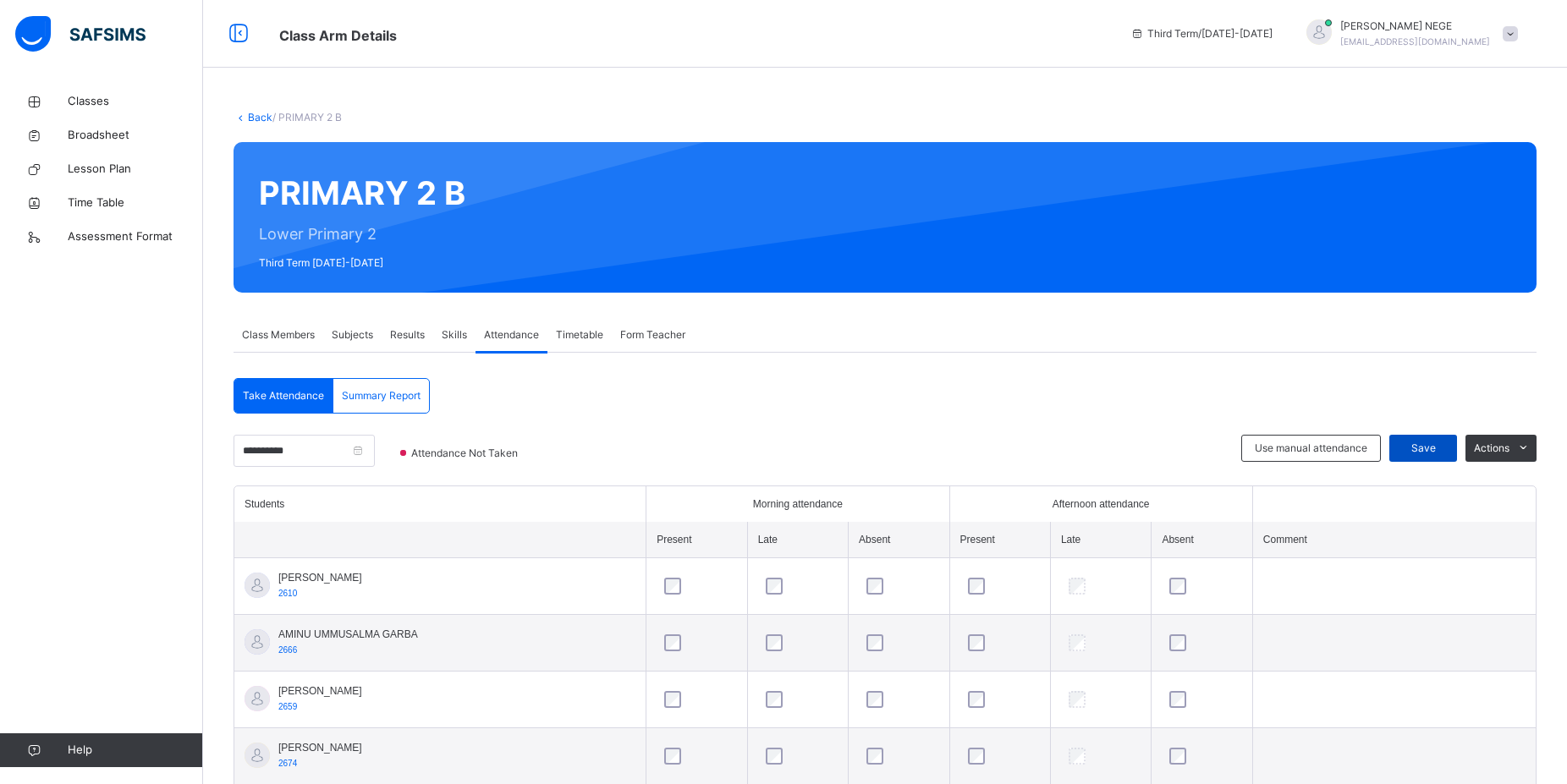 click on "Save" at bounding box center (1423, 448) 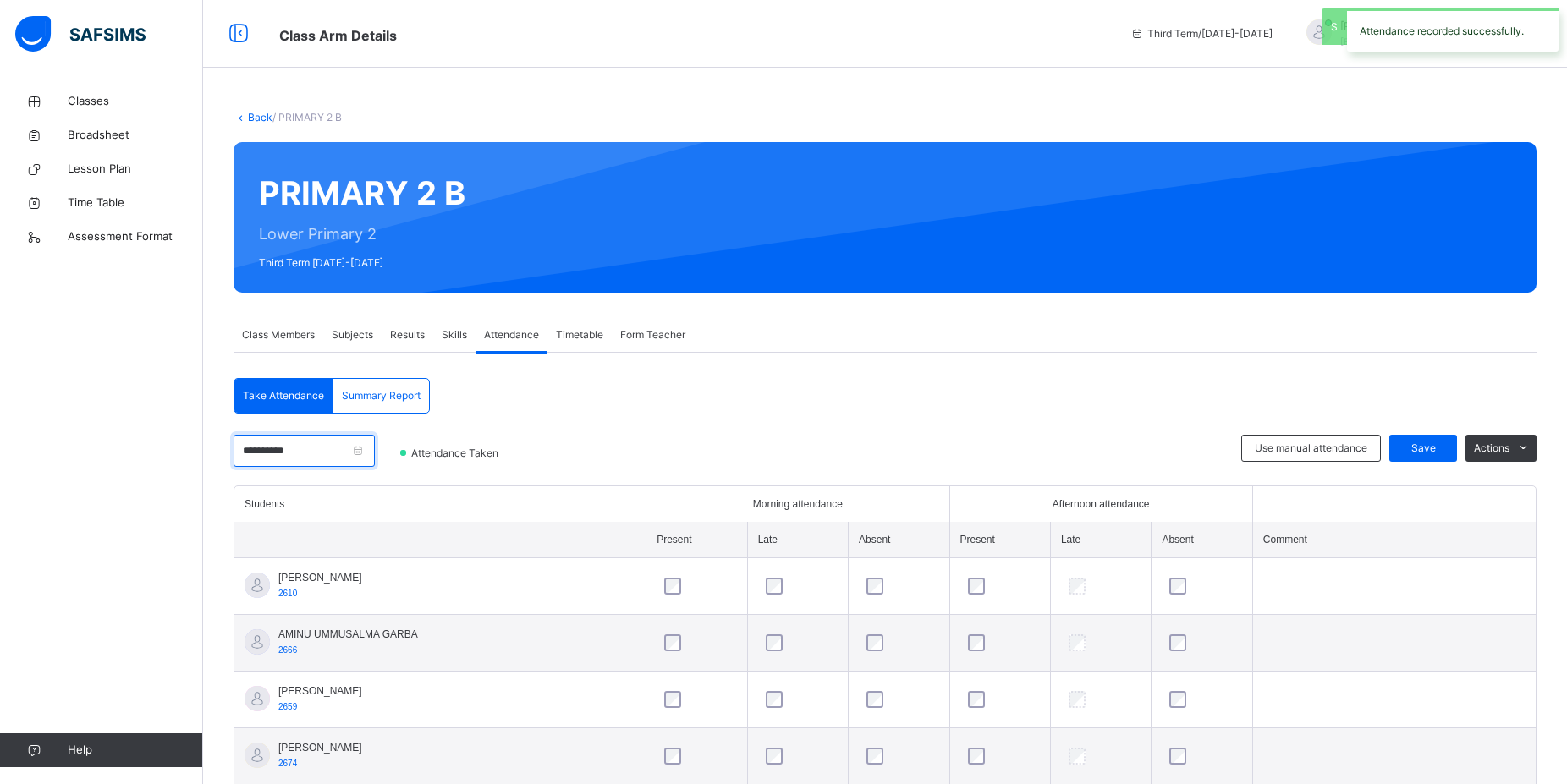 click on "**********" at bounding box center (304, 451) 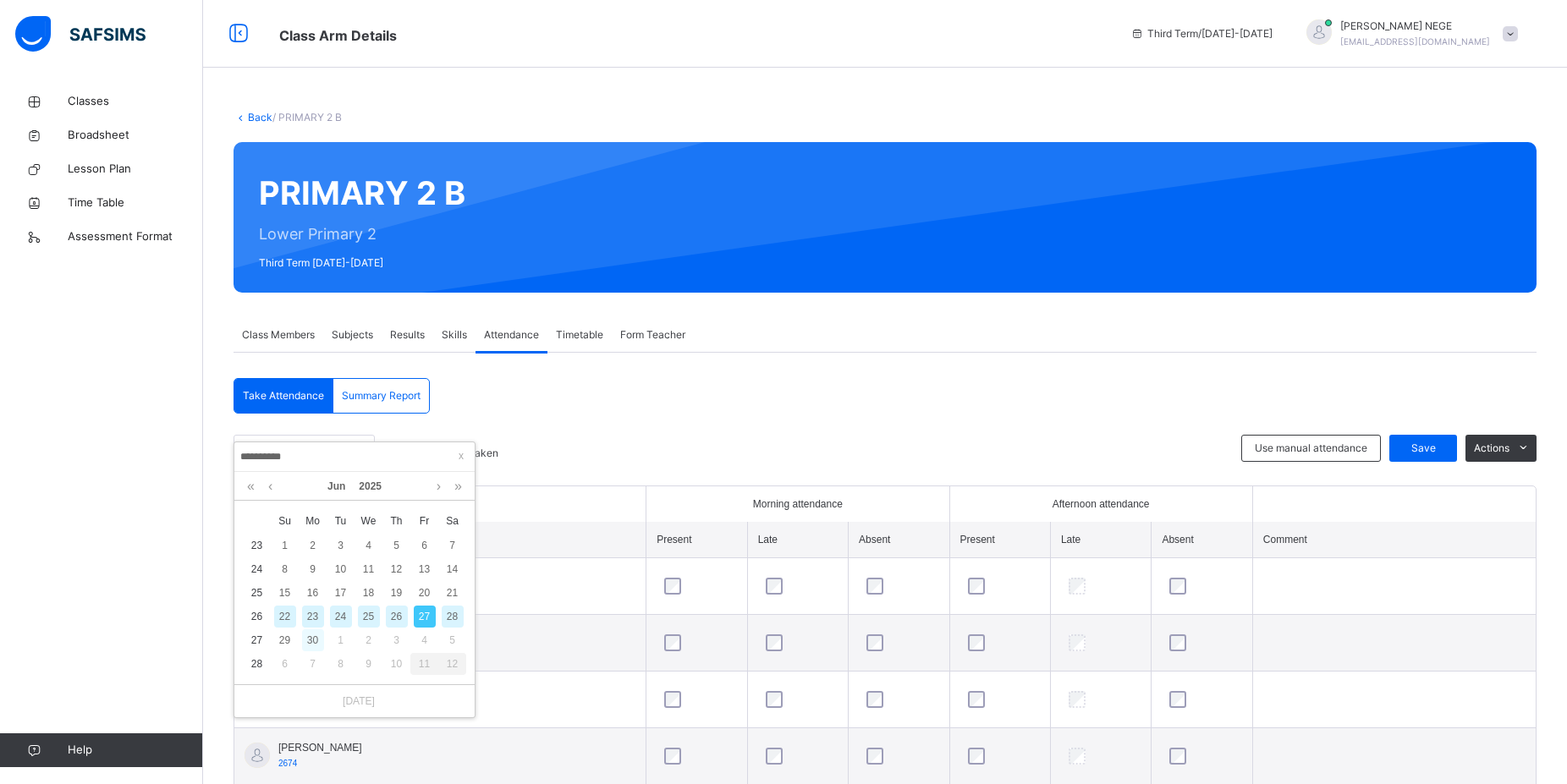 click on "30" at bounding box center [313, 640] 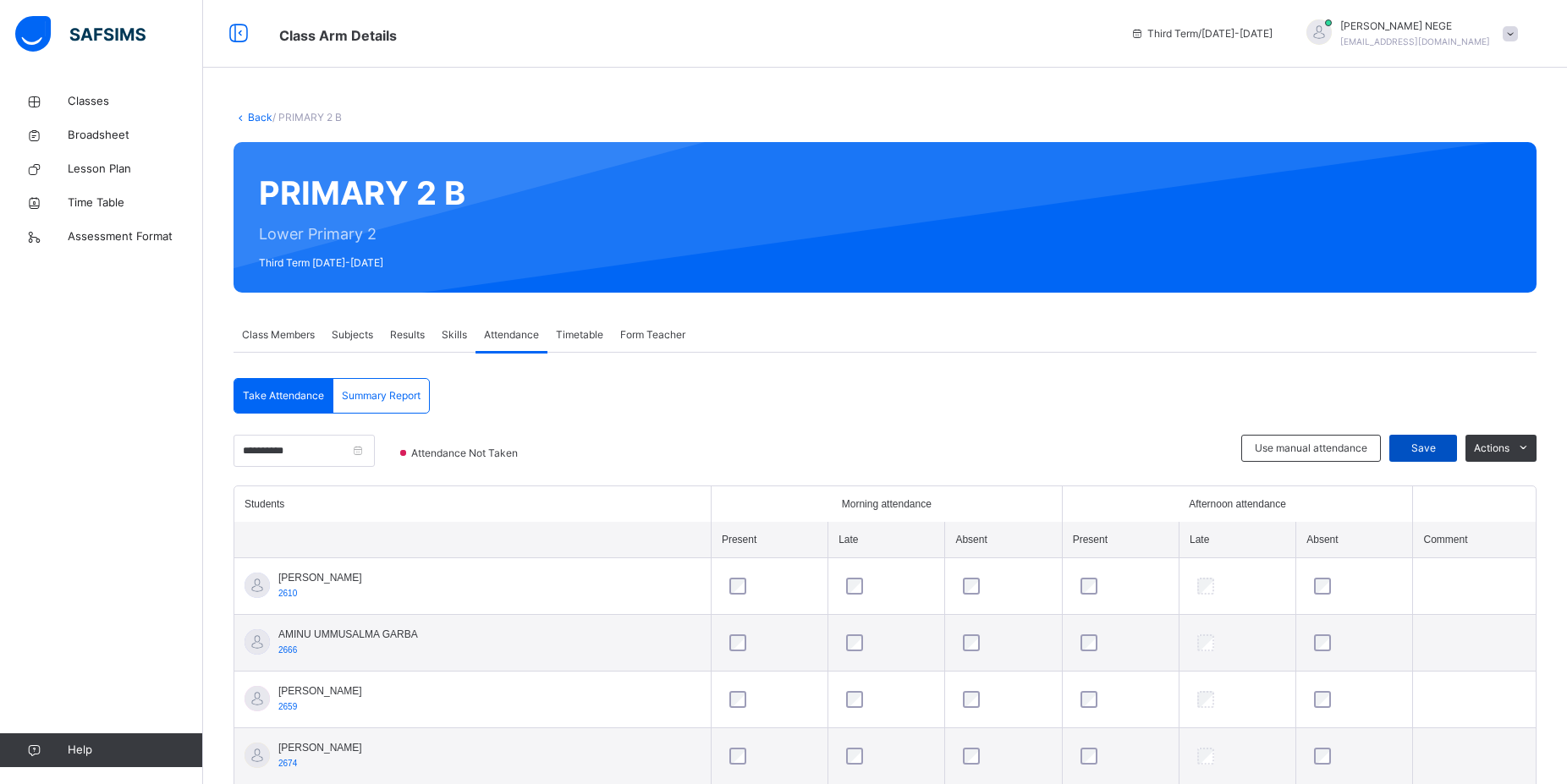 click on "Save" at bounding box center [1423, 448] 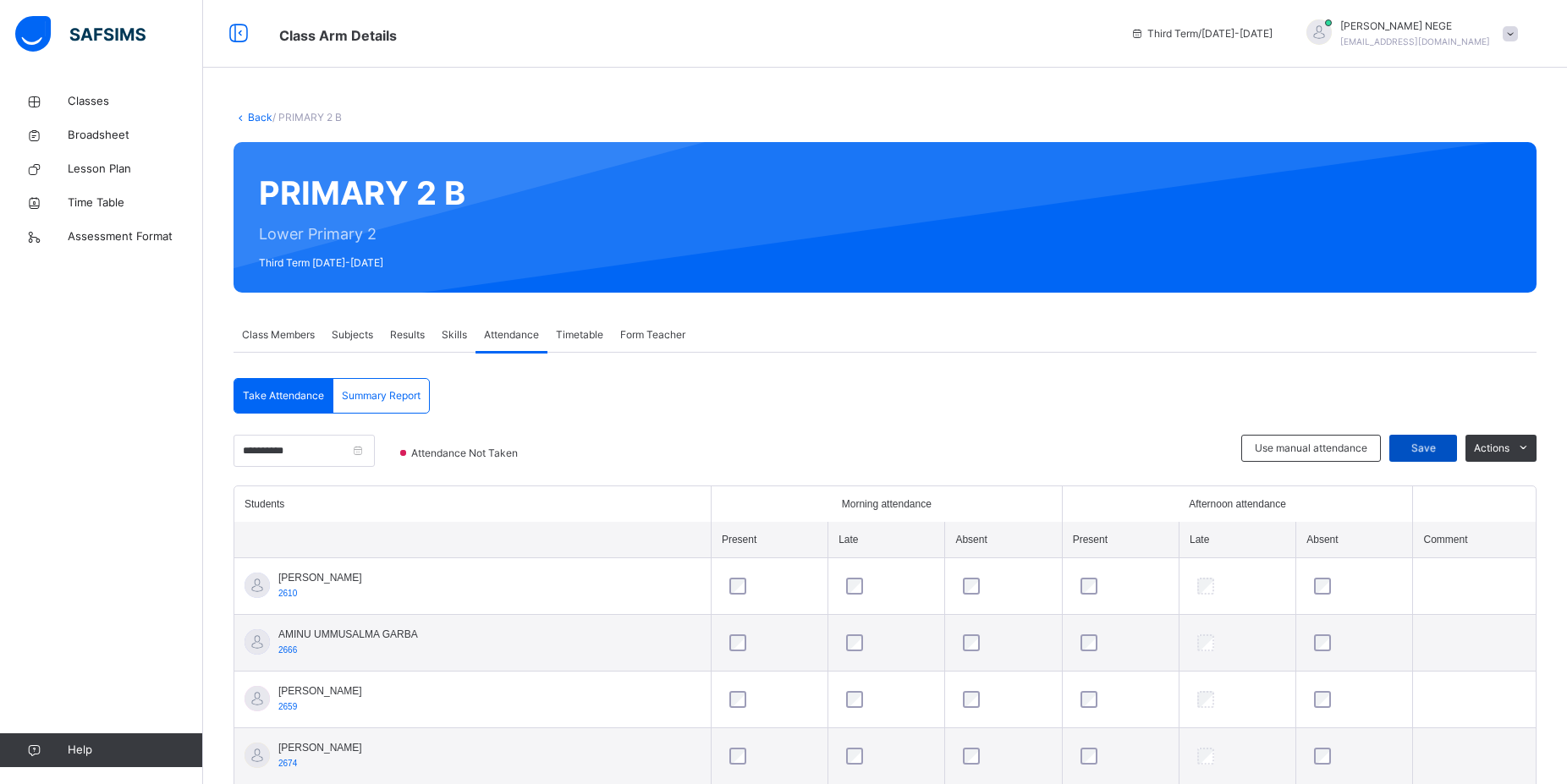 click on "Save" at bounding box center [1423, 448] 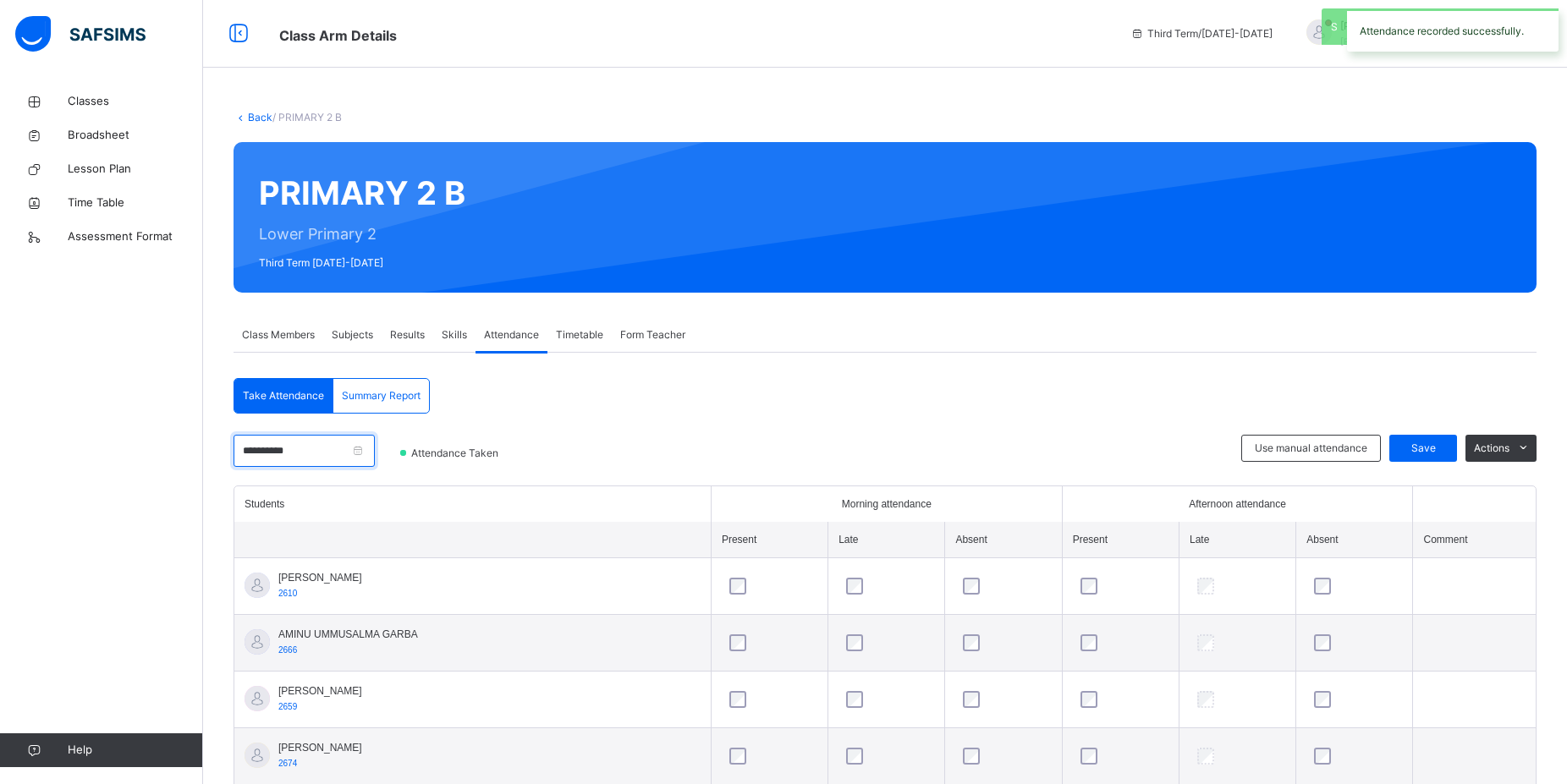 click on "**********" at bounding box center [304, 451] 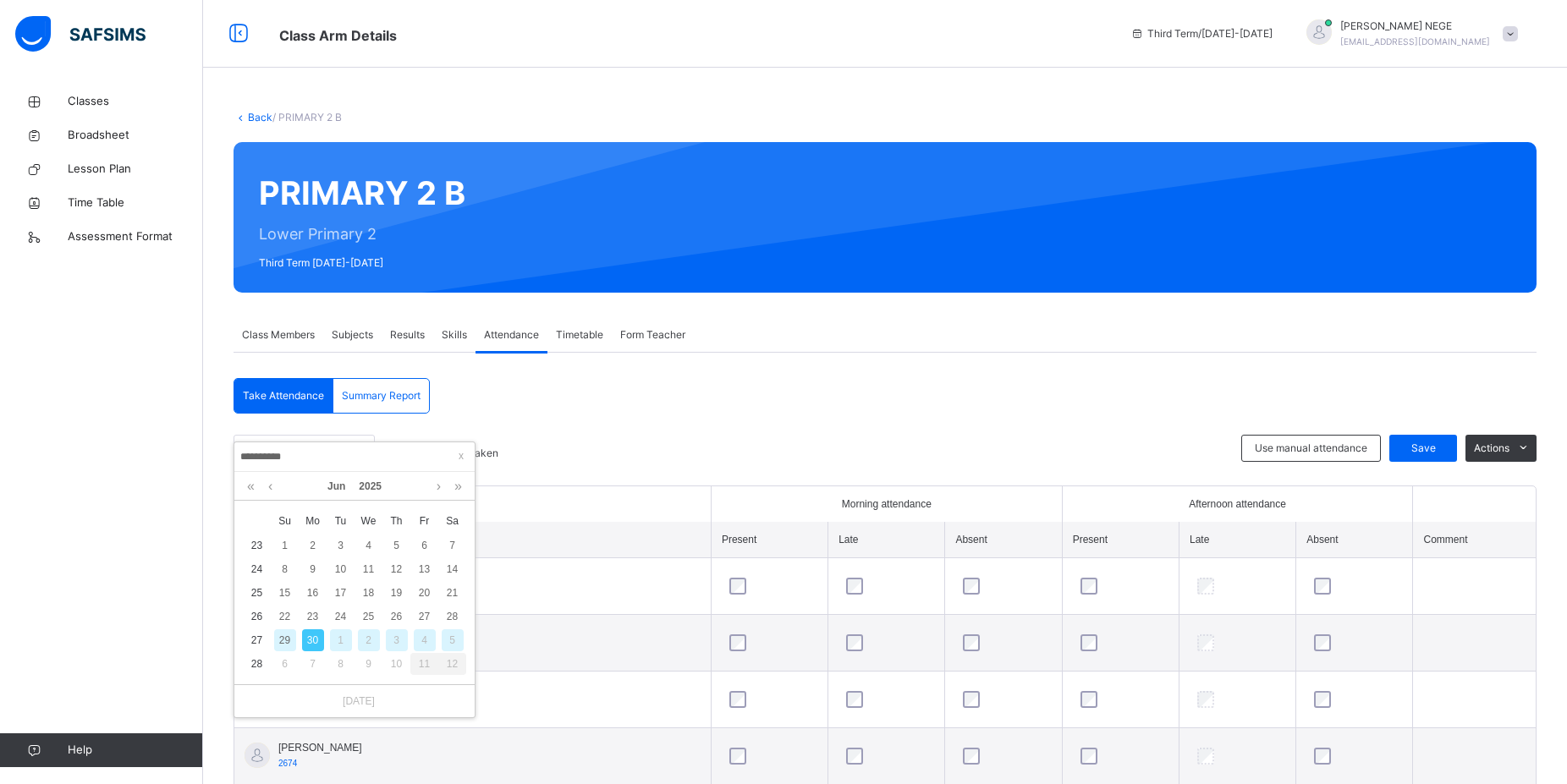 click on "1" at bounding box center [341, 640] 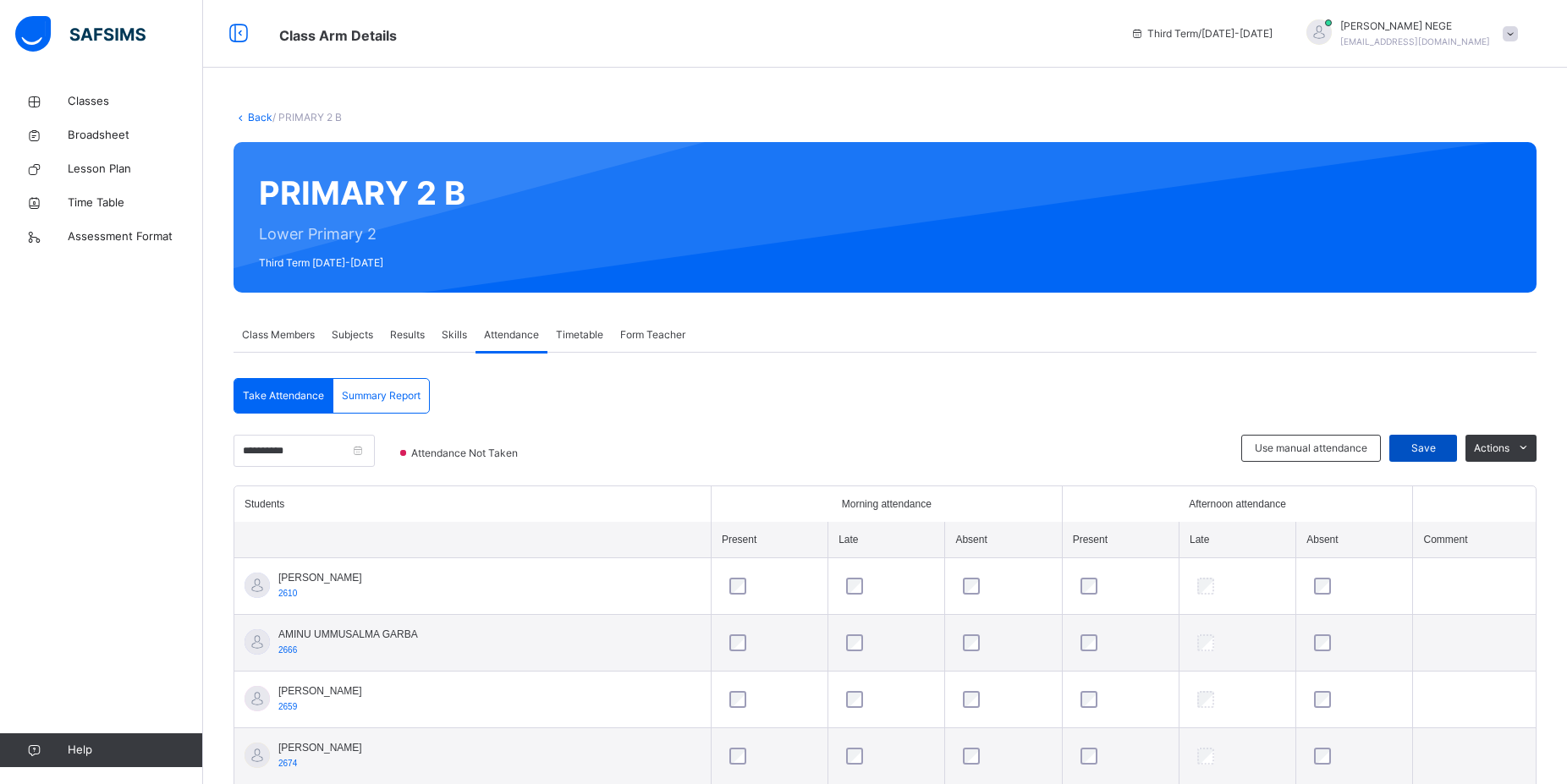 click on "Save" at bounding box center (1423, 448) 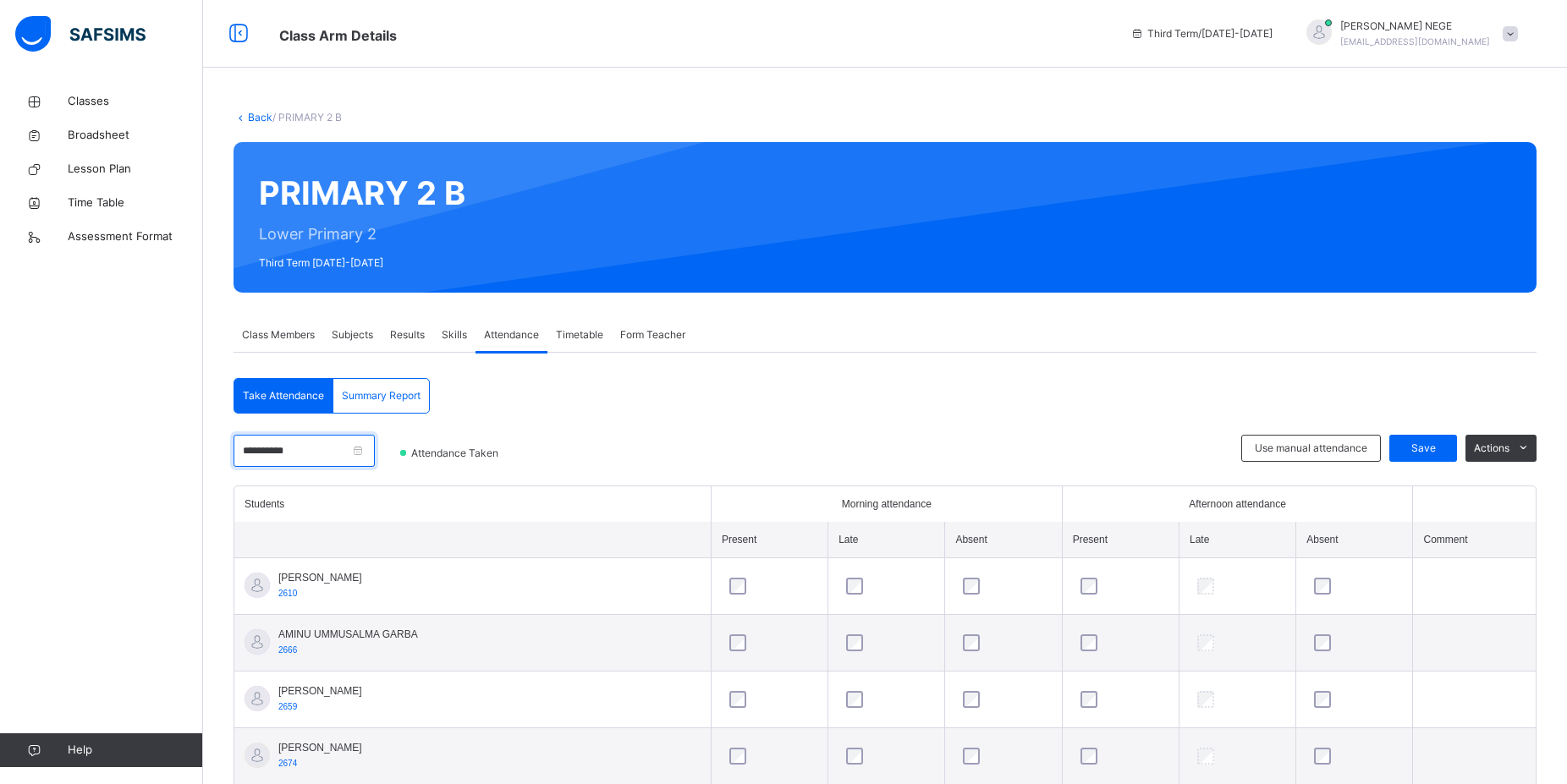 click on "**********" at bounding box center (304, 451) 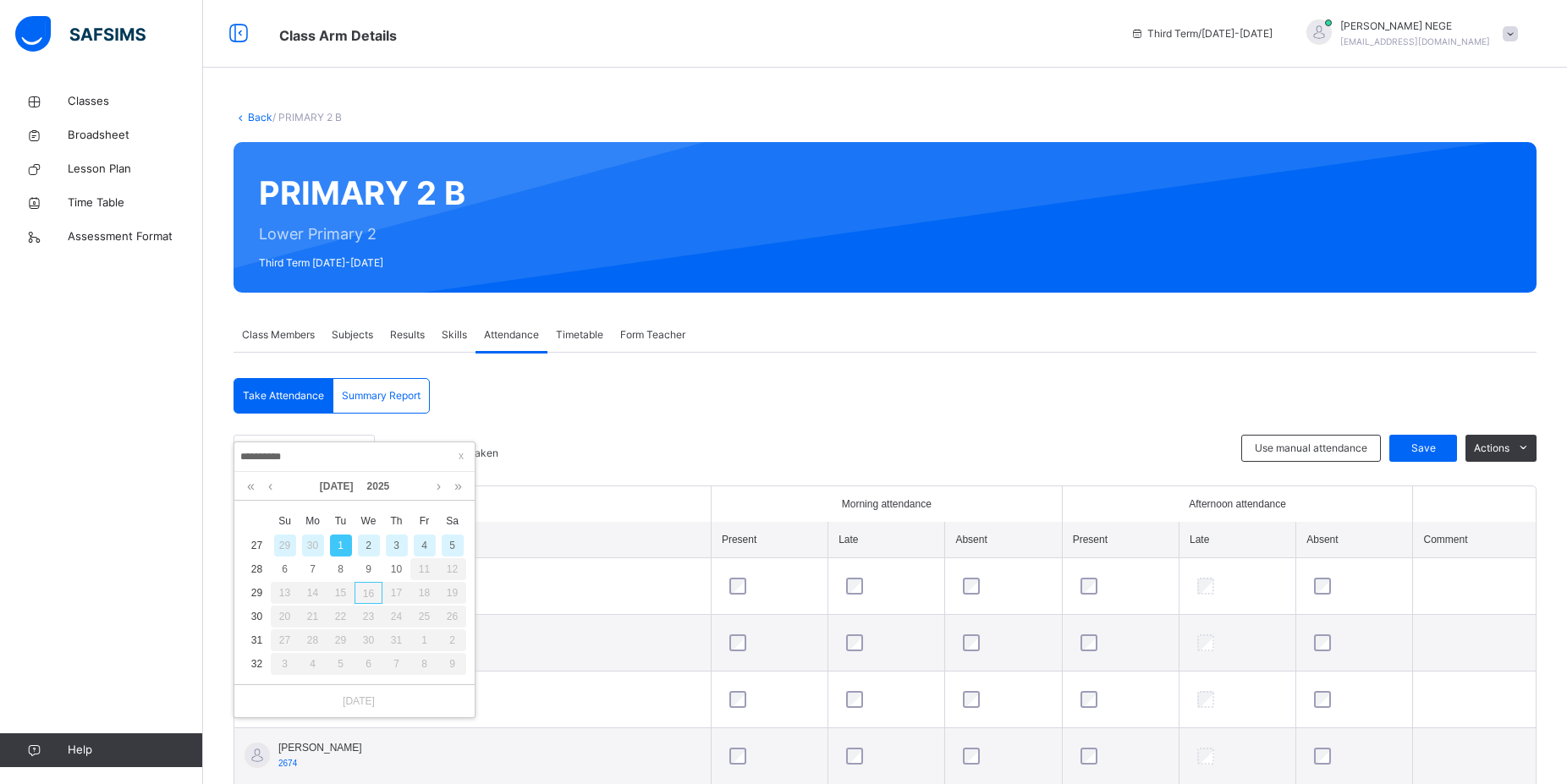 click on "2" at bounding box center (369, 546) 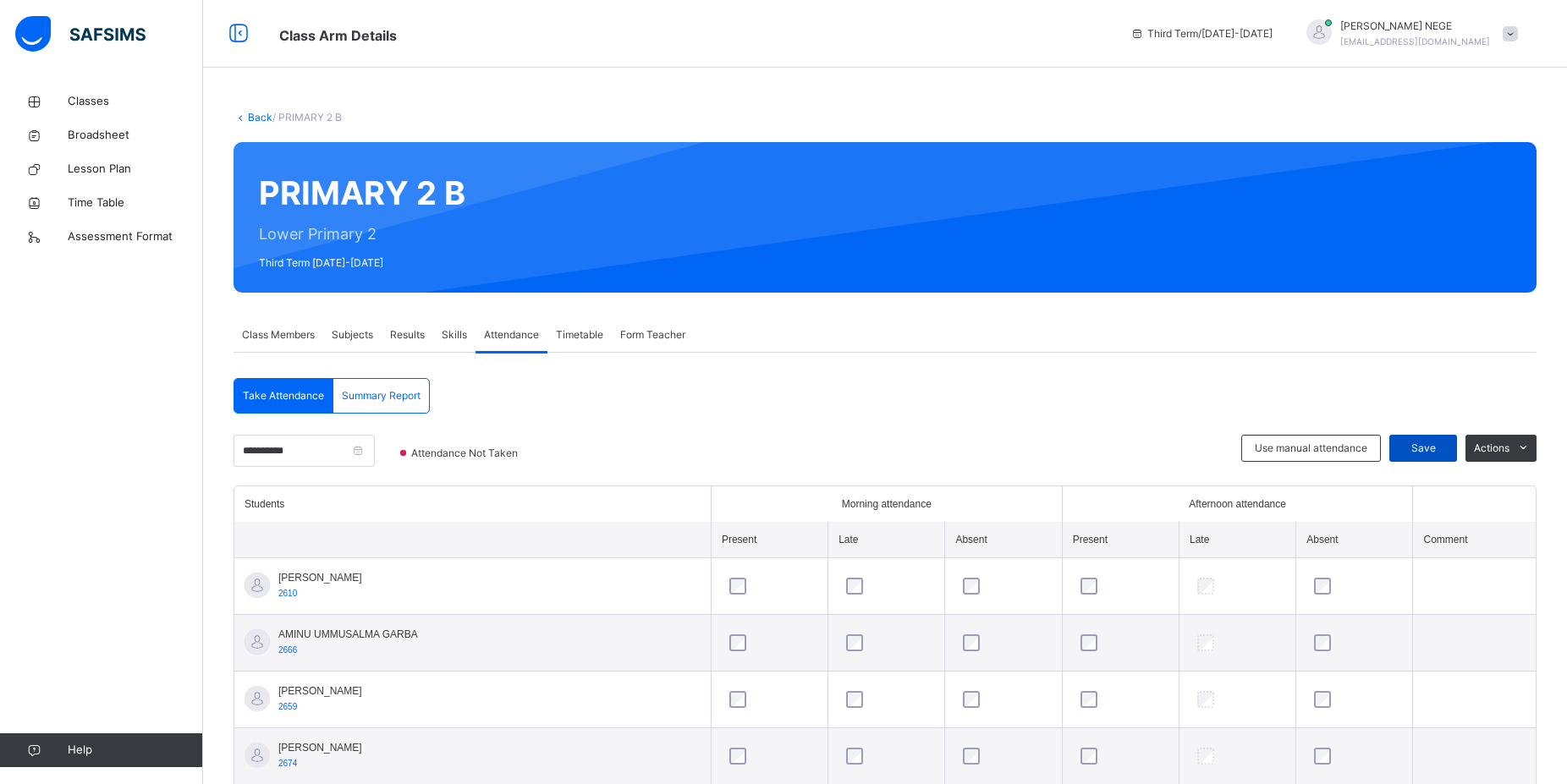 click on "Save" at bounding box center [1423, 448] 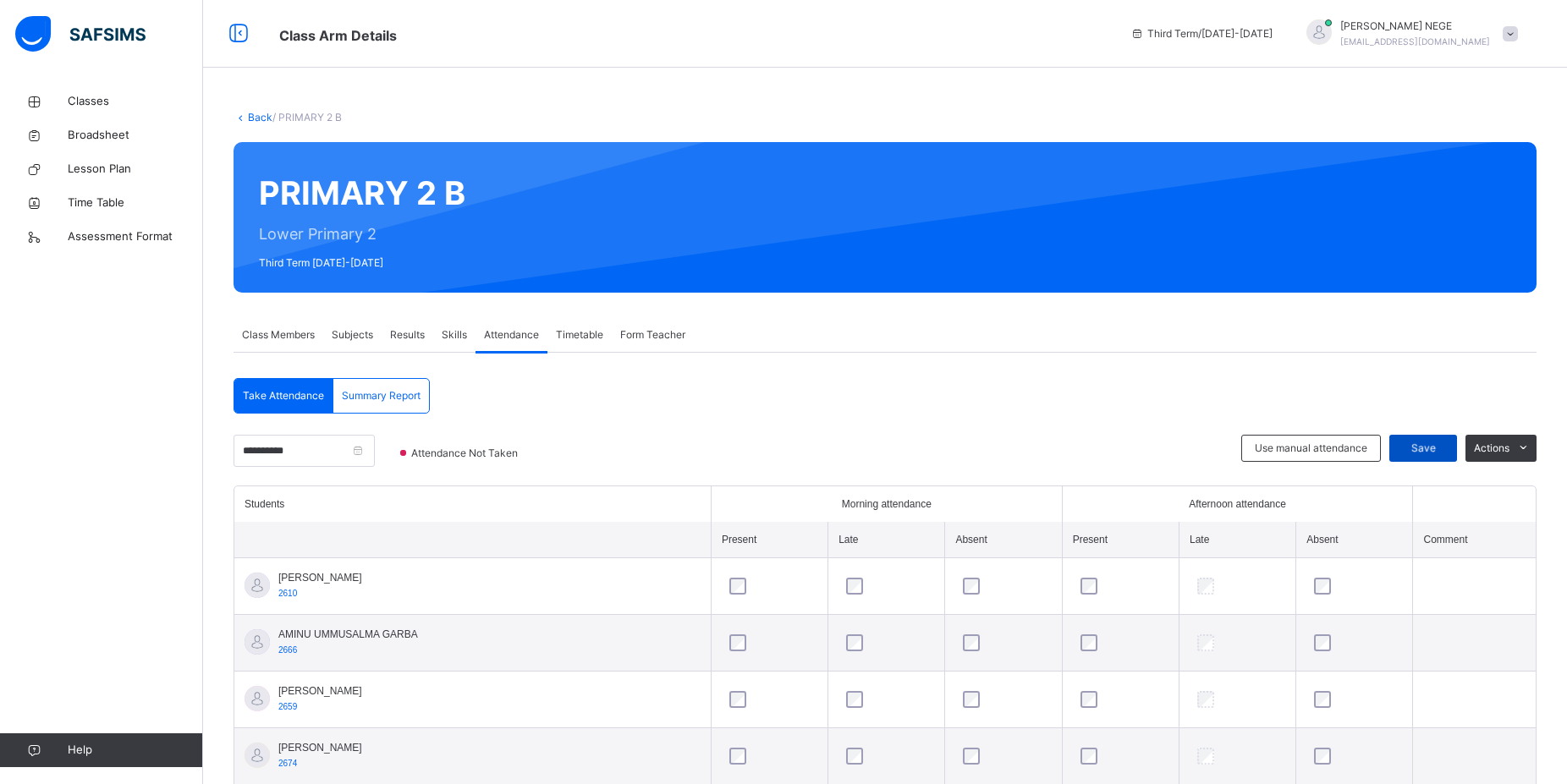 click on "Save" at bounding box center [1423, 448] 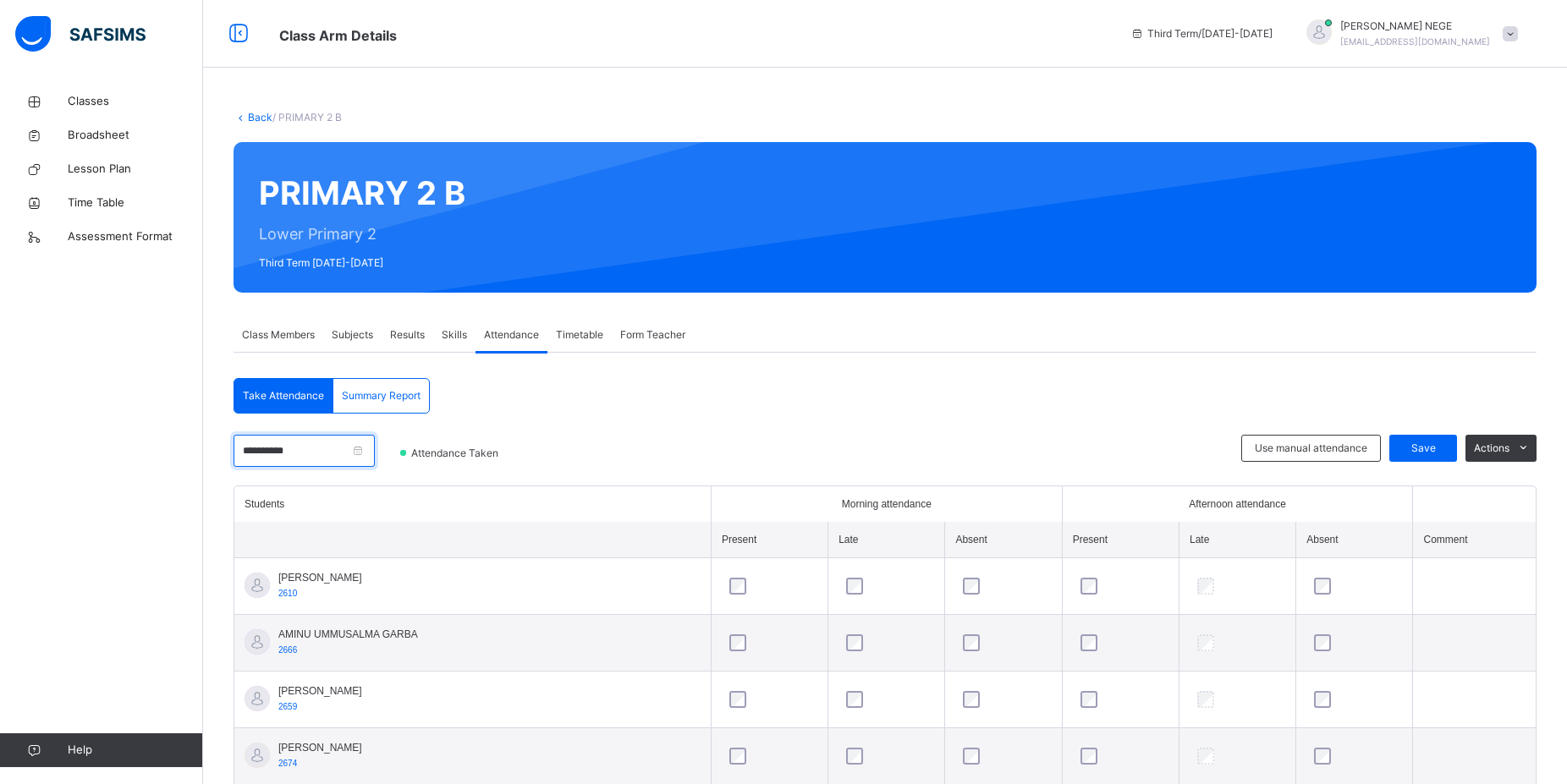 click on "**********" at bounding box center [304, 451] 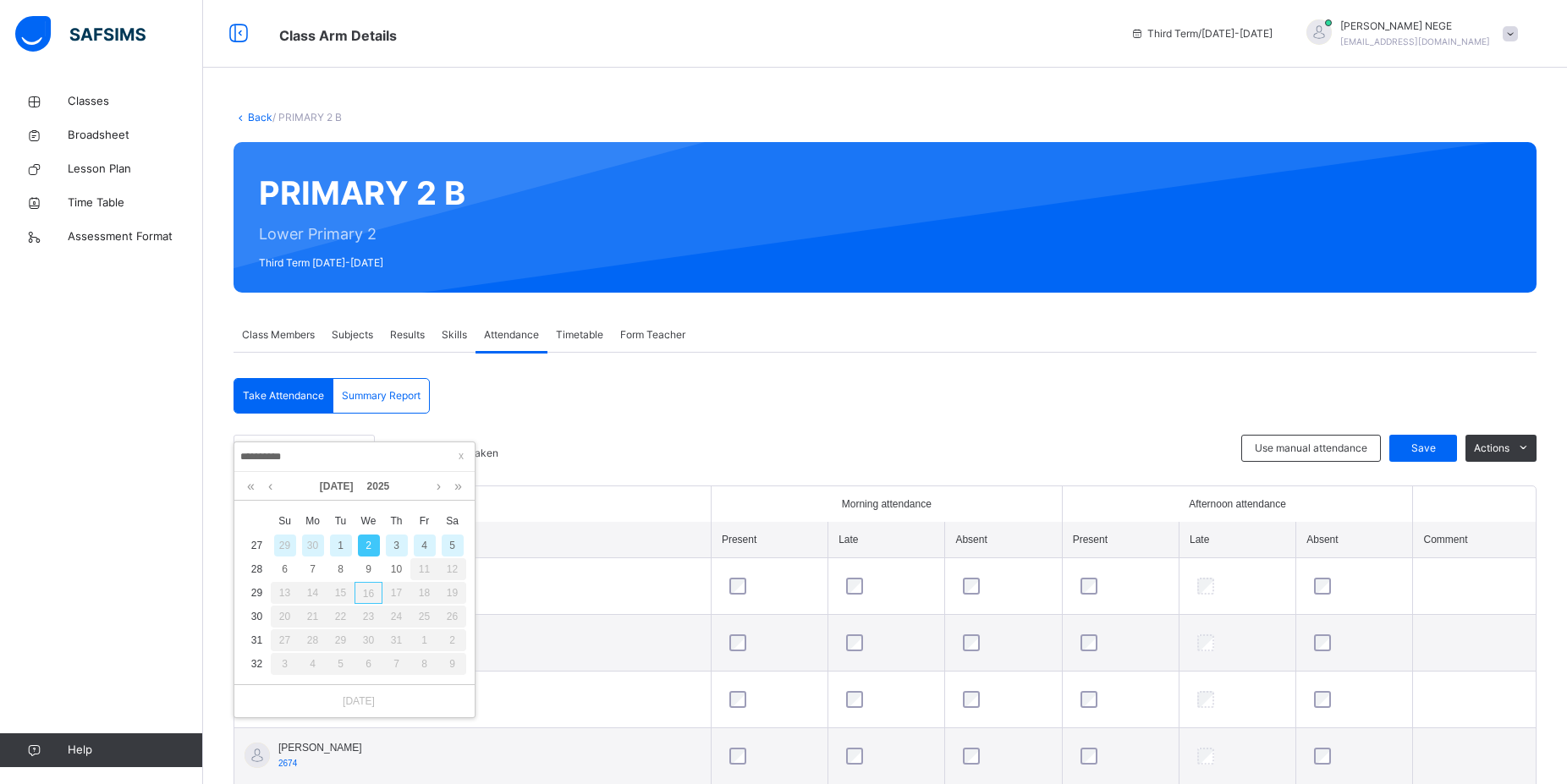 click on "3" at bounding box center (397, 546) 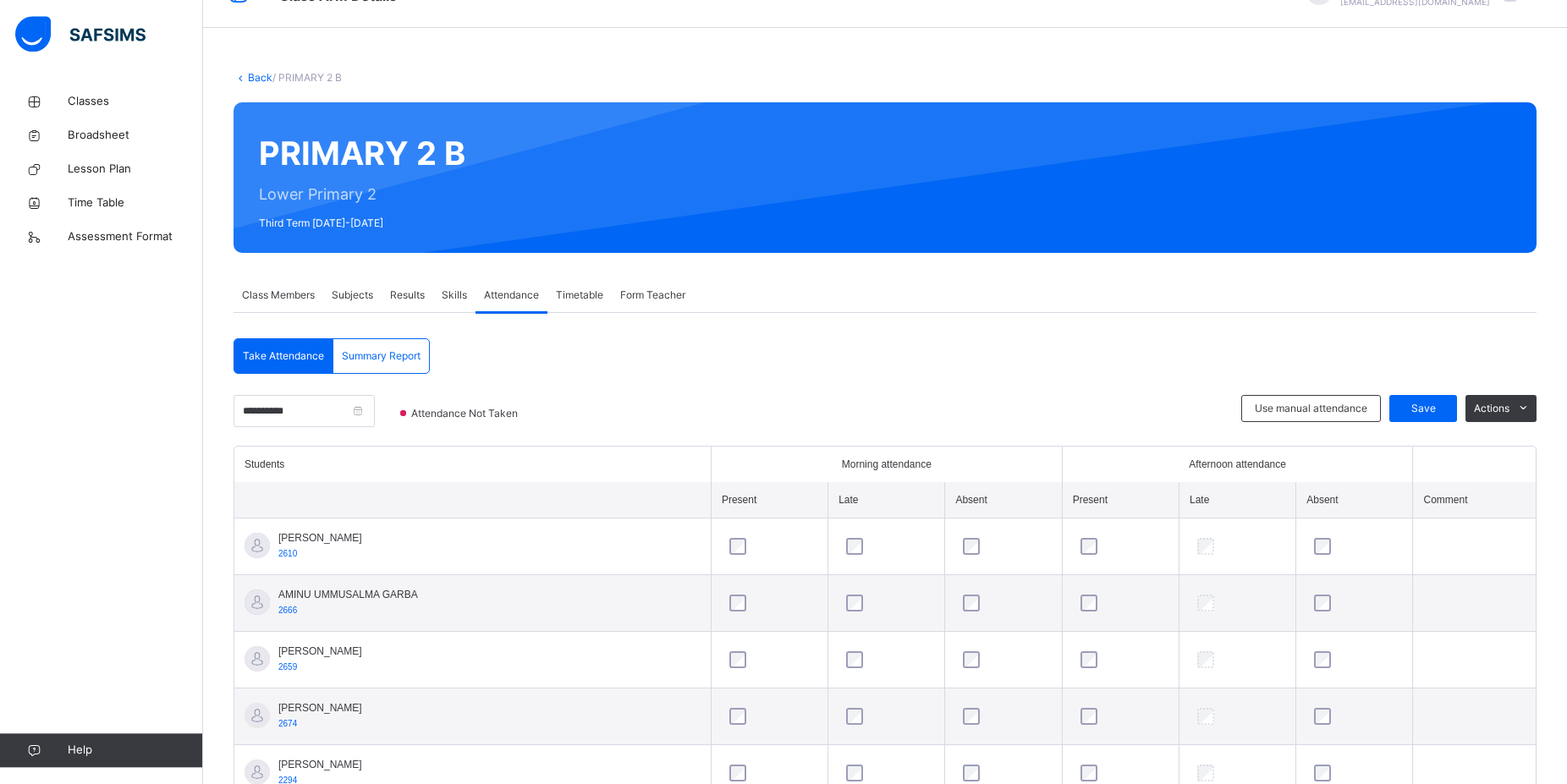 scroll, scrollTop: 345, scrollLeft: 0, axis: vertical 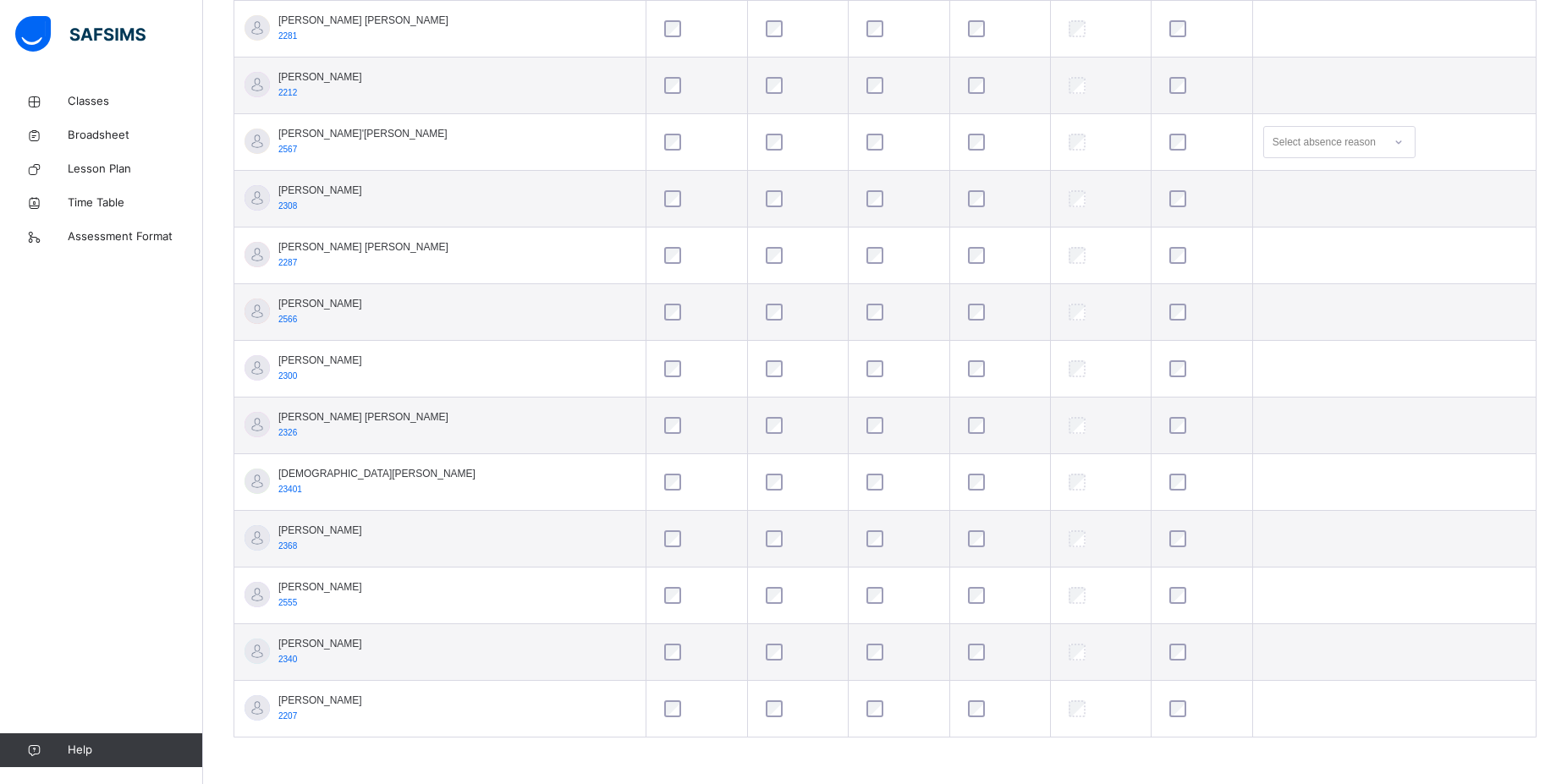 click at bounding box center (1394, 312) 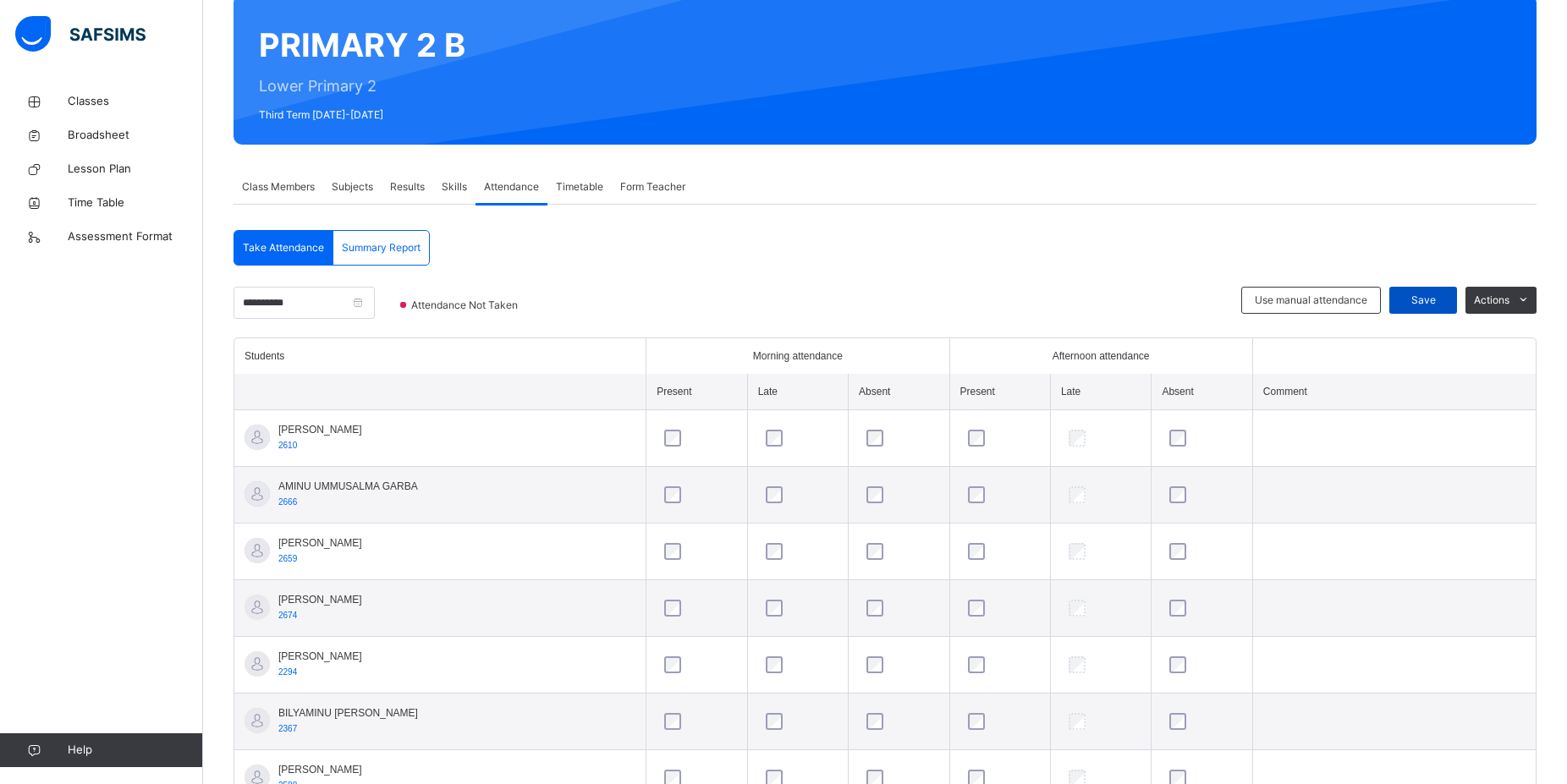 click on "Save" at bounding box center (1423, 300) 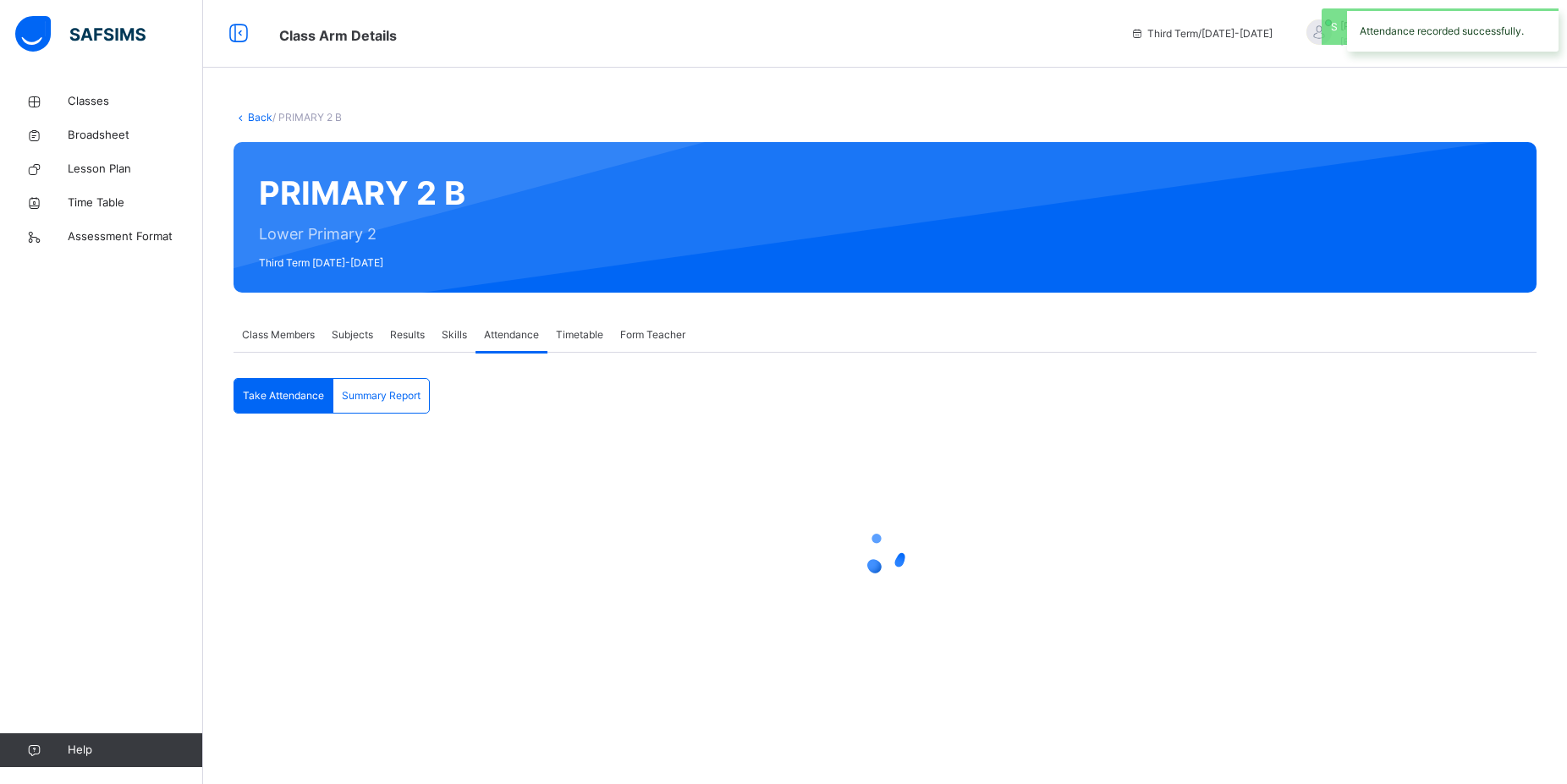 scroll, scrollTop: 0, scrollLeft: 0, axis: both 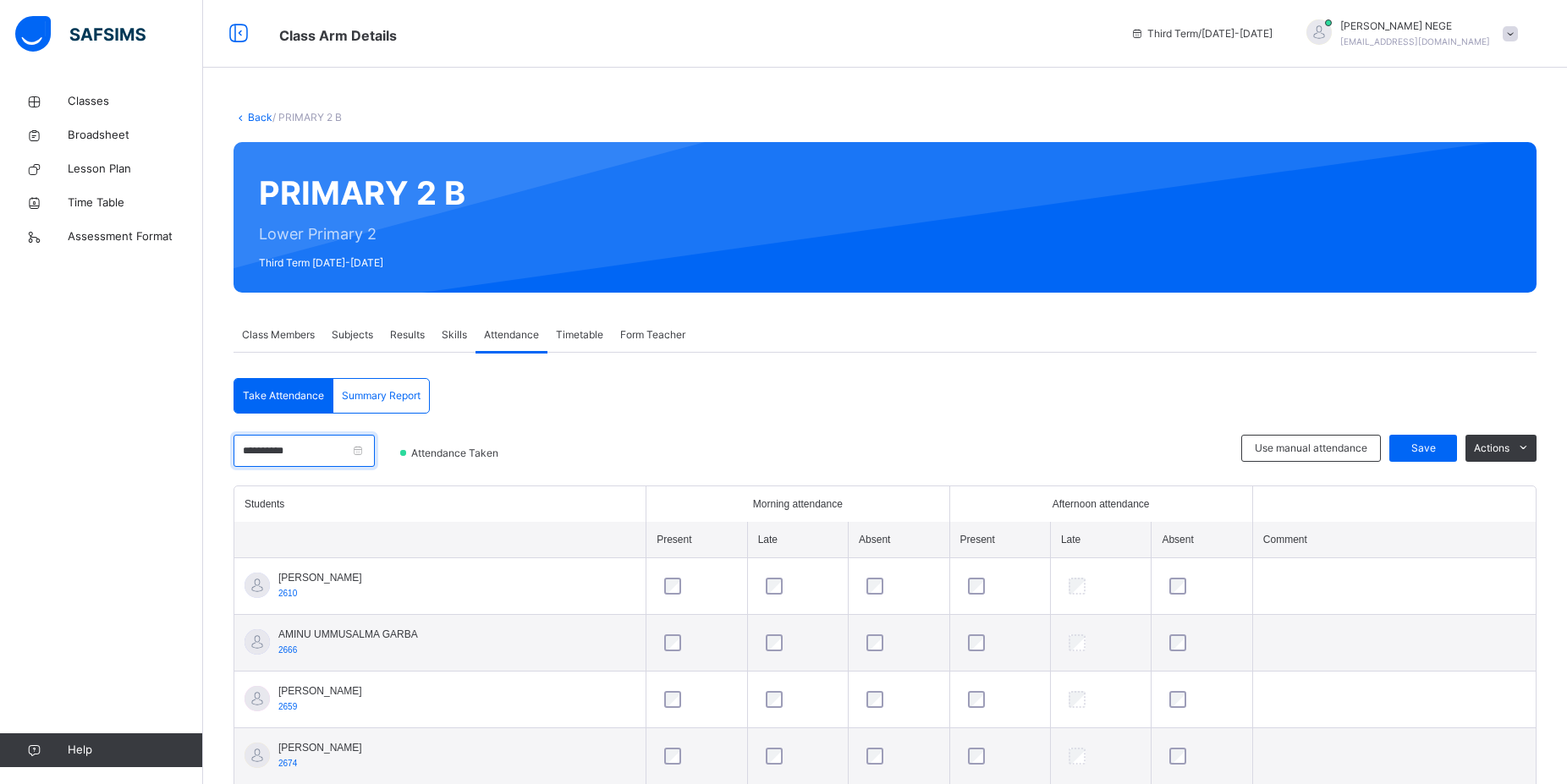 click on "**********" at bounding box center (304, 451) 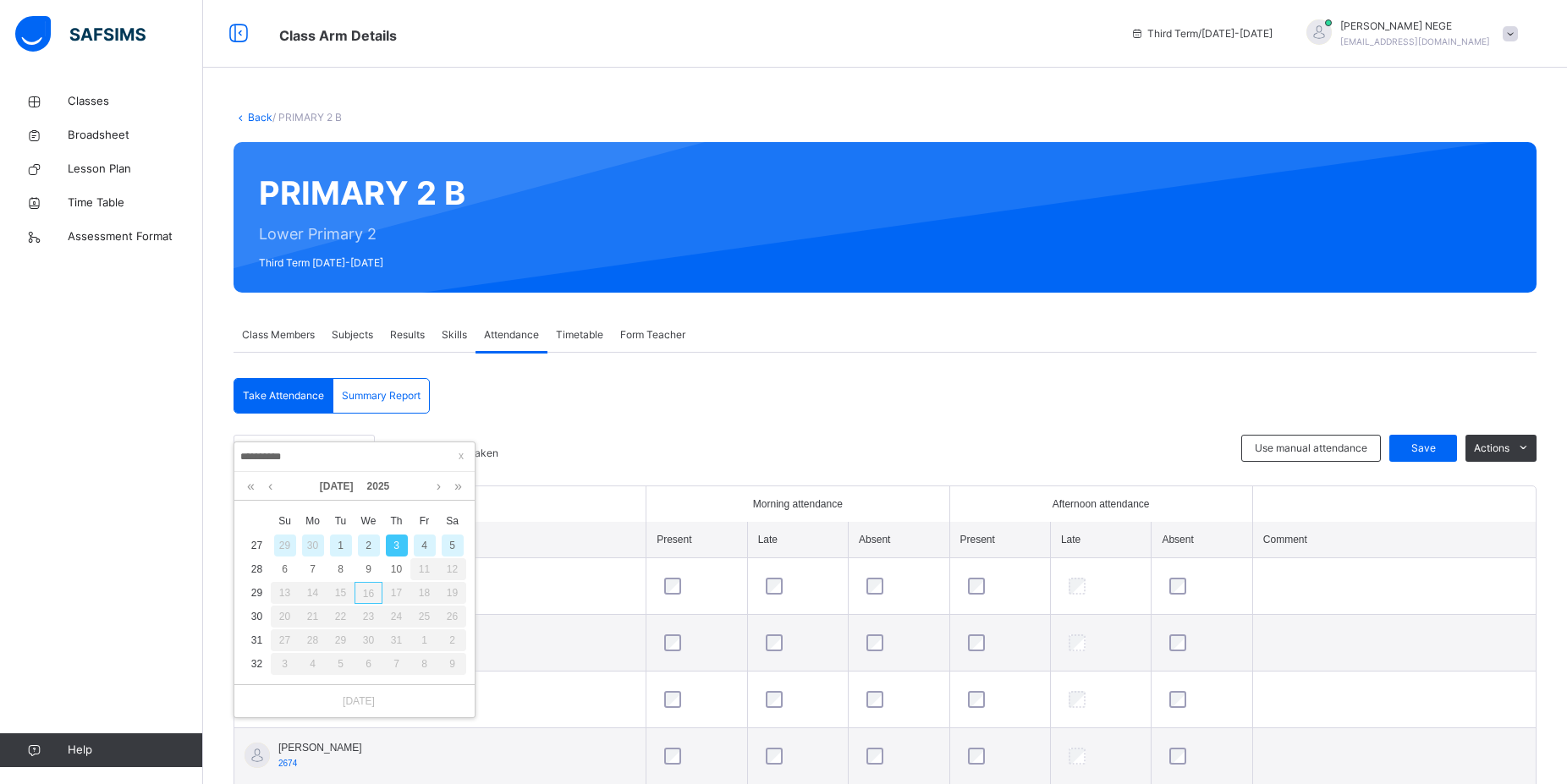click on "4" at bounding box center [425, 546] 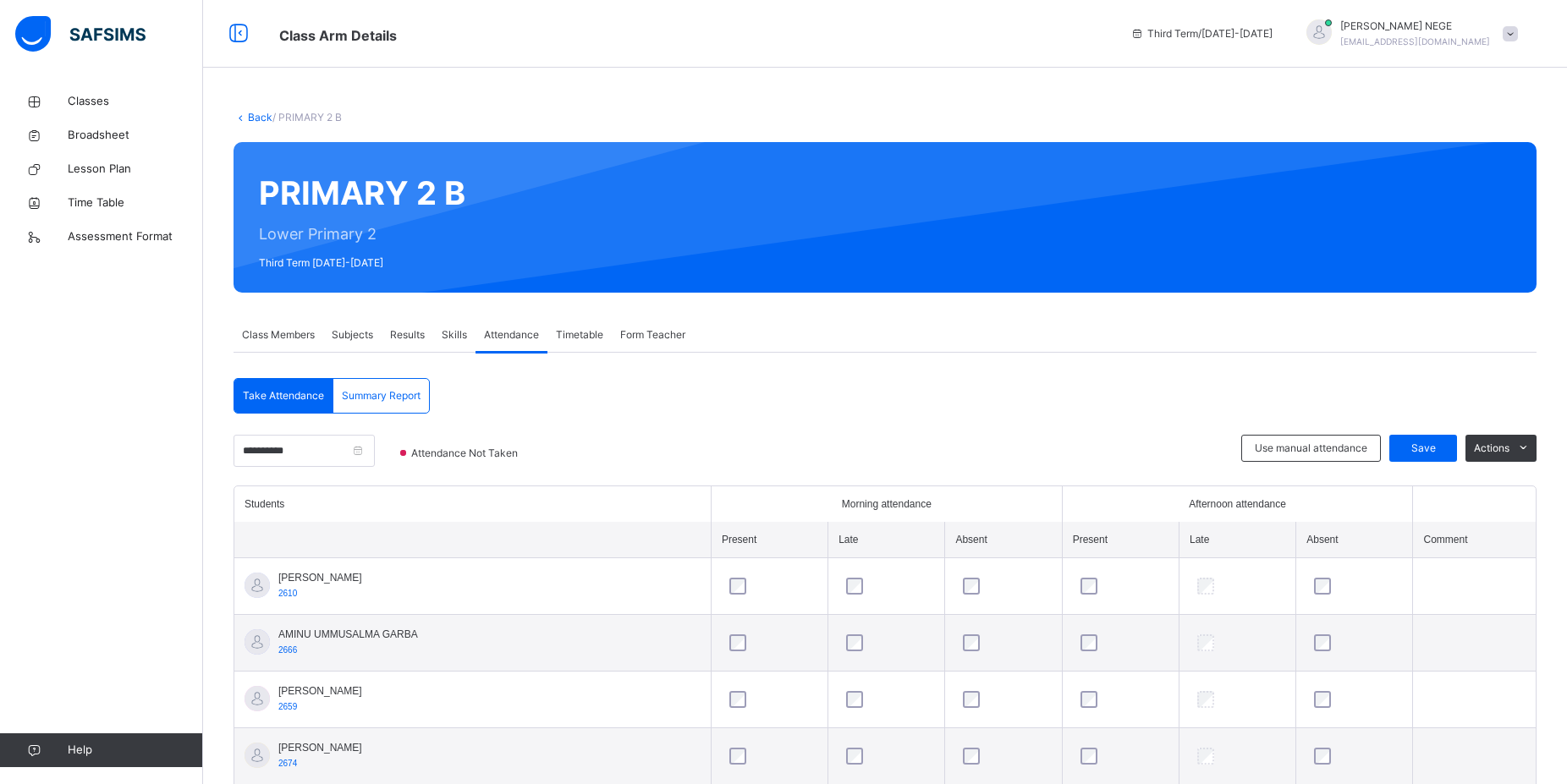 click at bounding box center (769, 983) 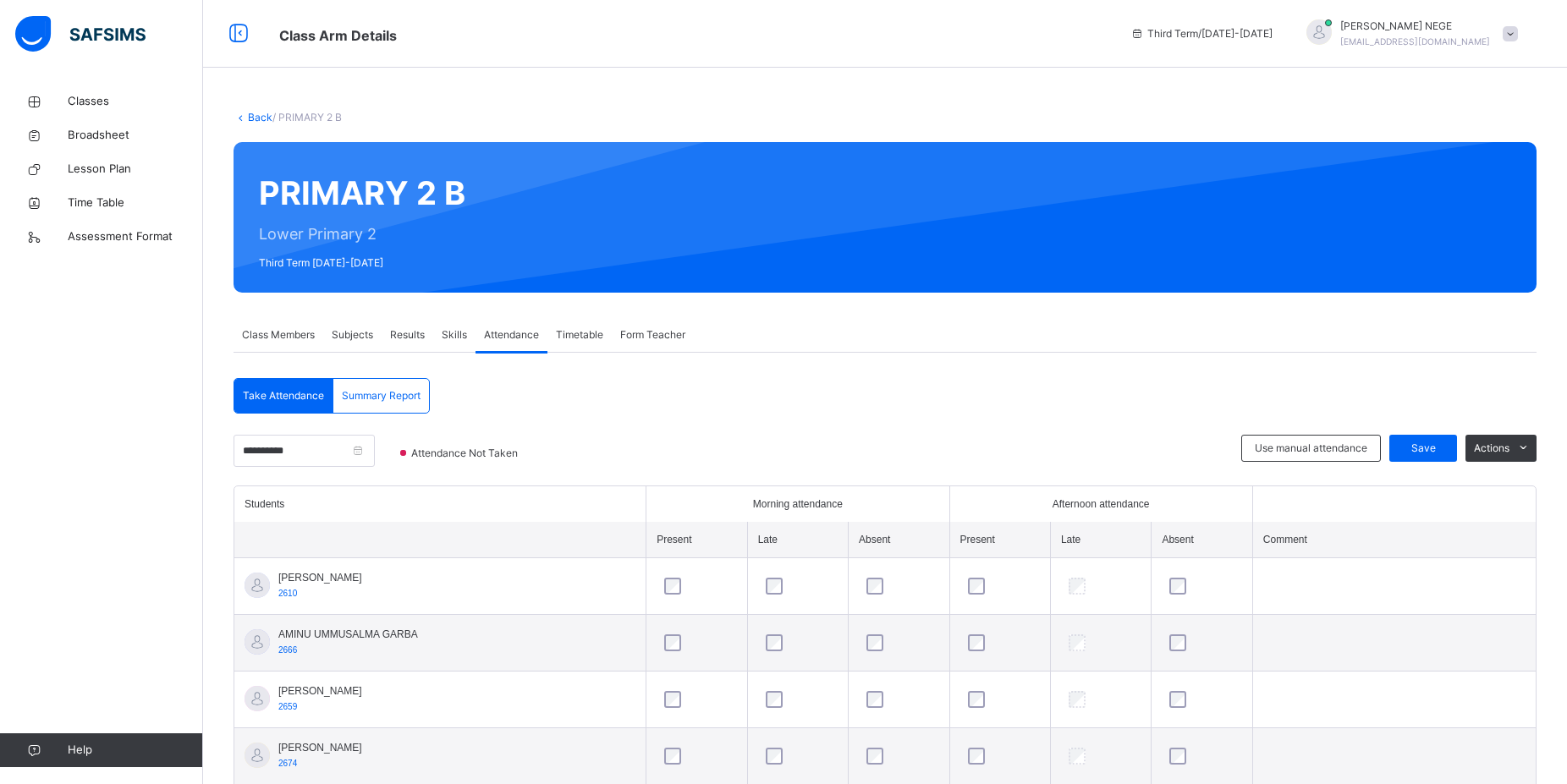 scroll, scrollTop: 345, scrollLeft: 0, axis: vertical 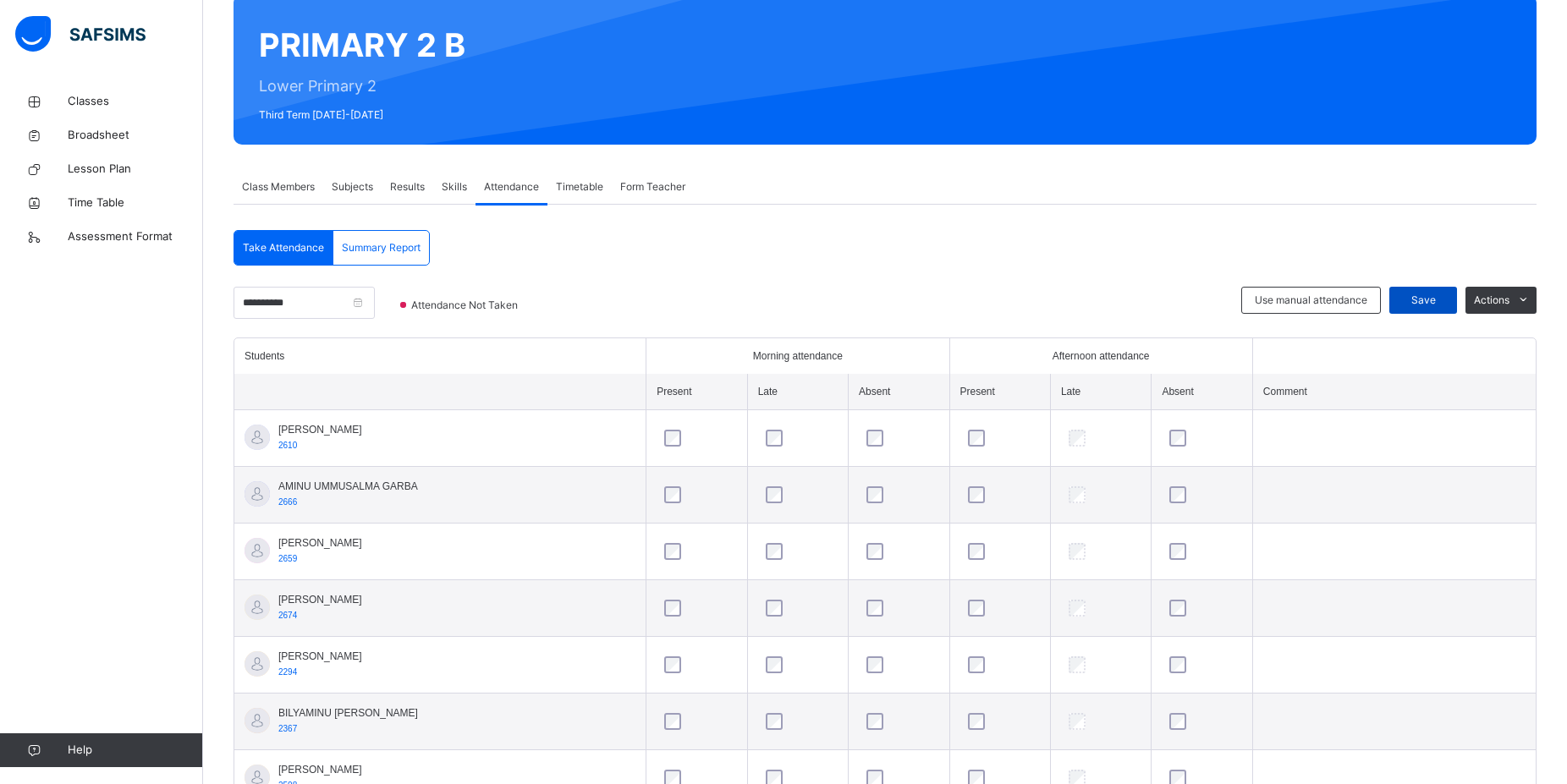 click on "Save" at bounding box center (1423, 300) 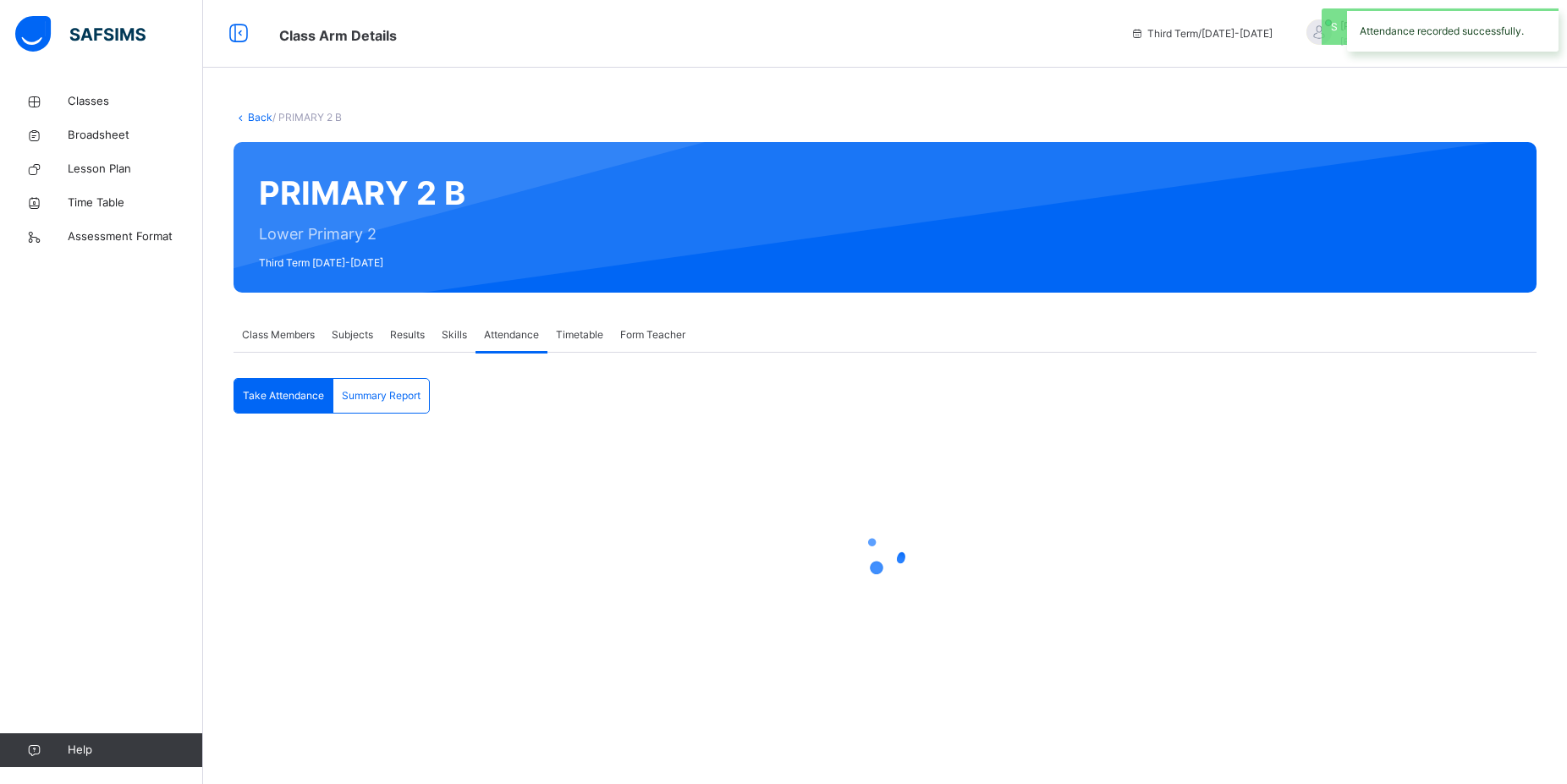 scroll, scrollTop: 0, scrollLeft: 0, axis: both 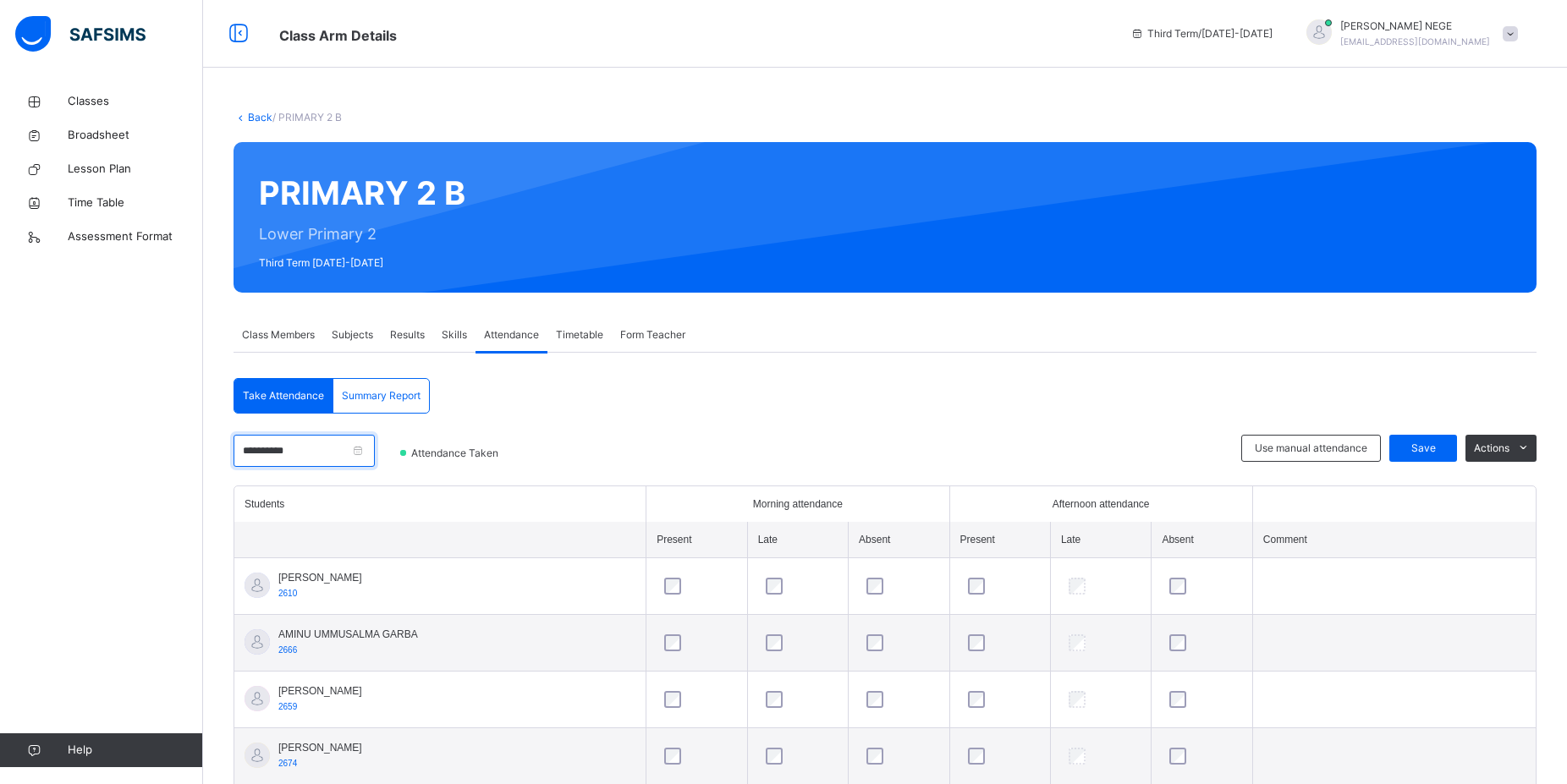 click on "**********" at bounding box center (304, 451) 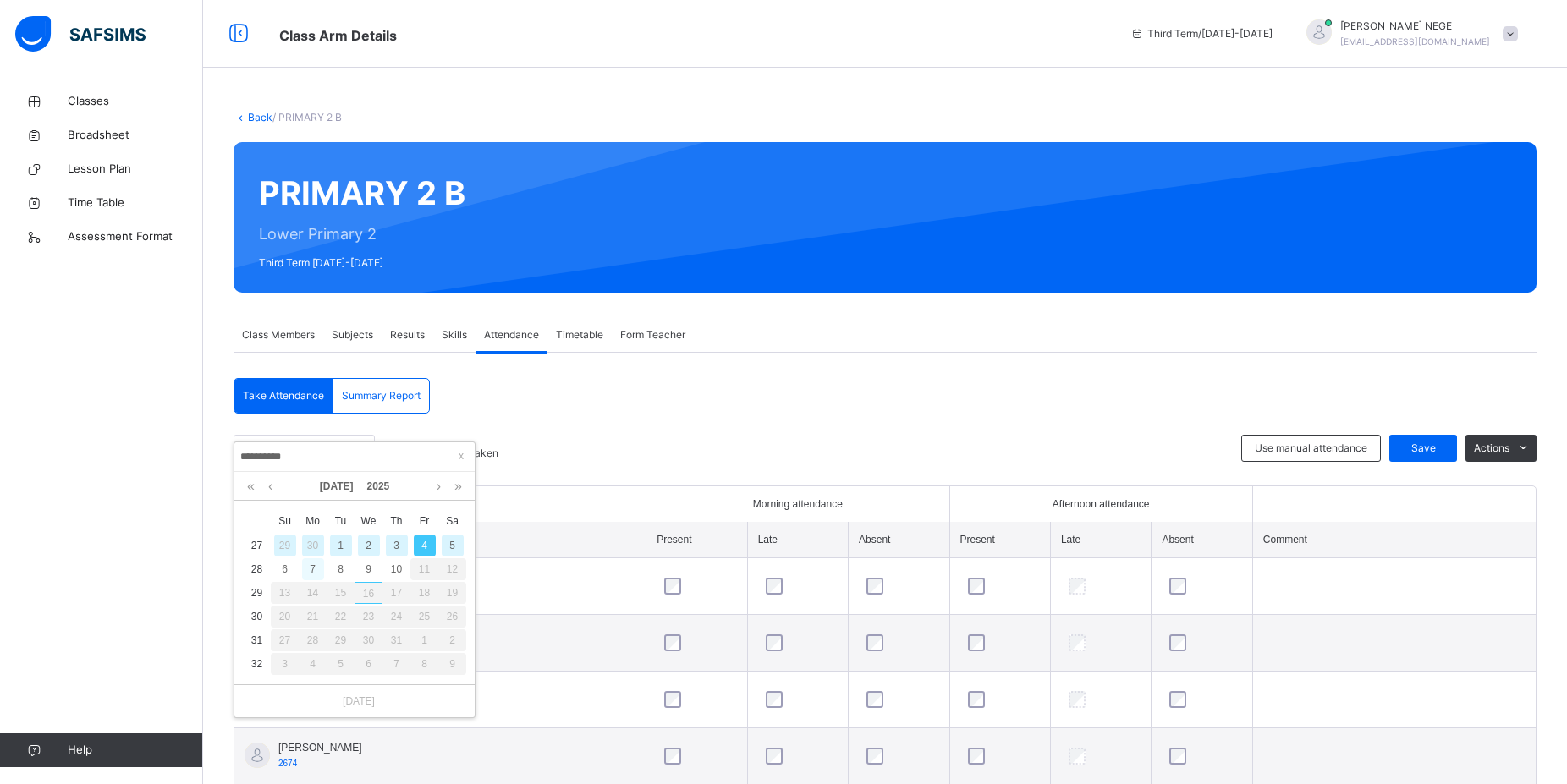 click on "7" at bounding box center [313, 569] 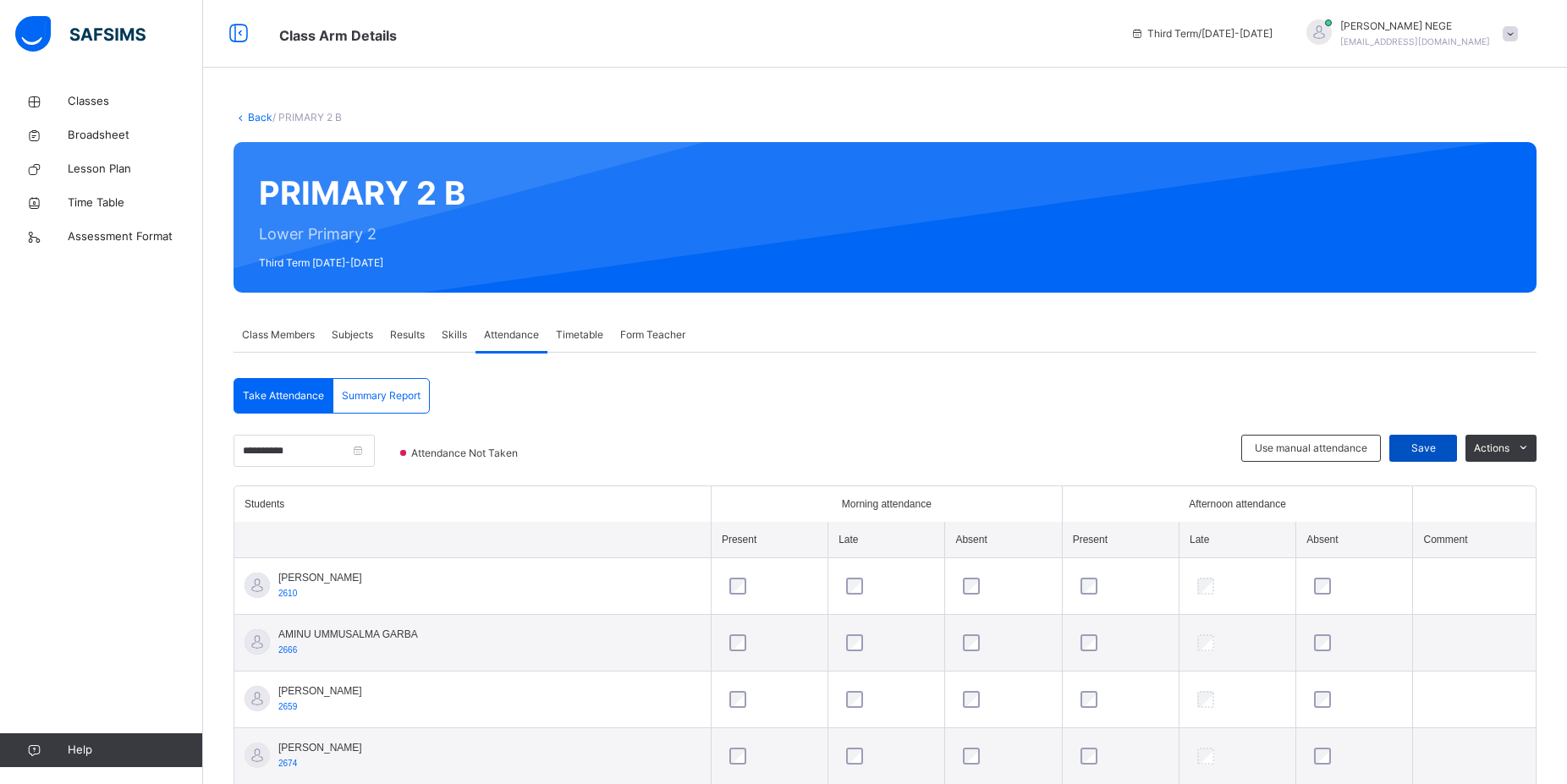 click on "Save" at bounding box center (1423, 448) 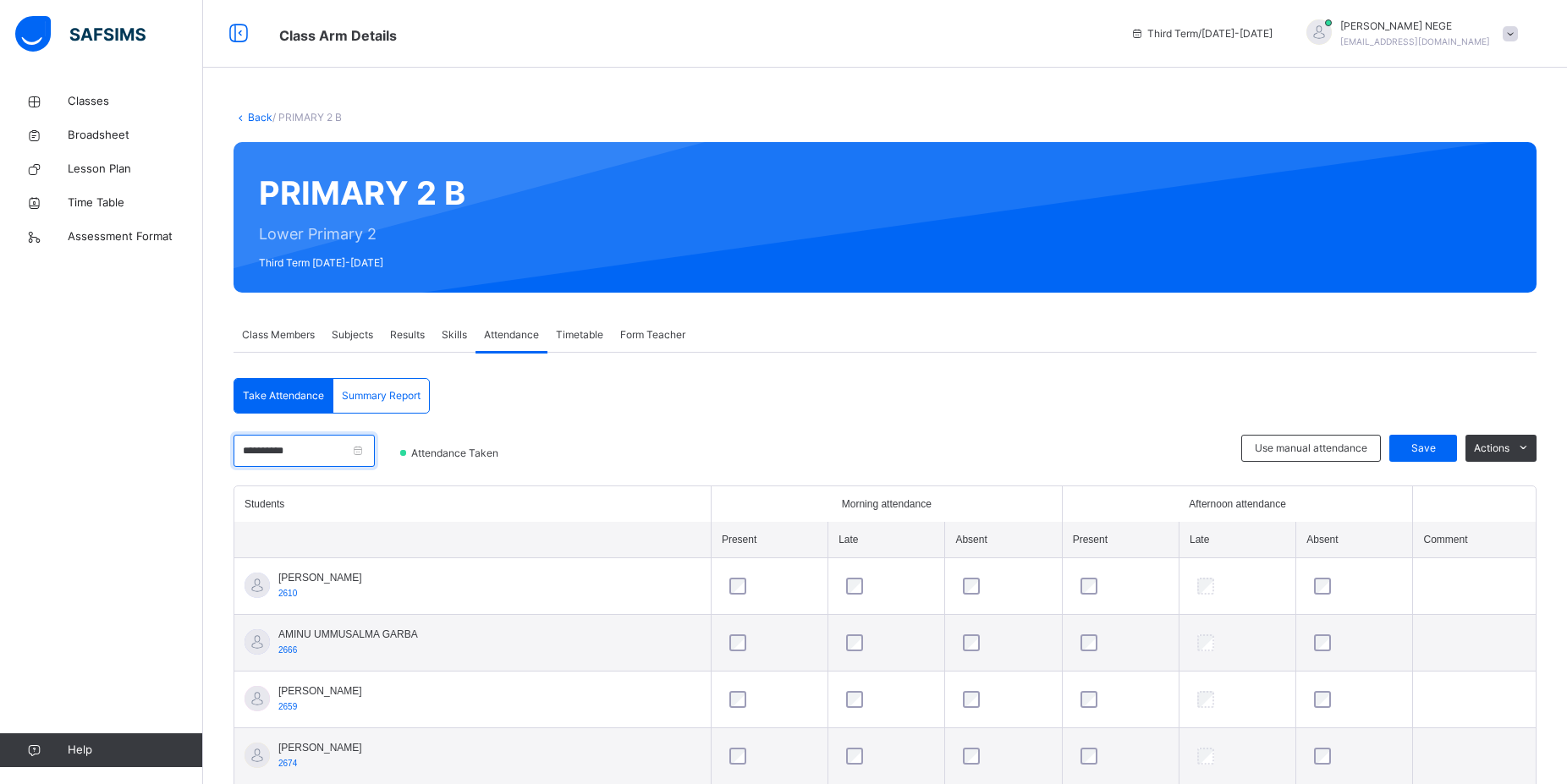 click on "**********" at bounding box center [304, 451] 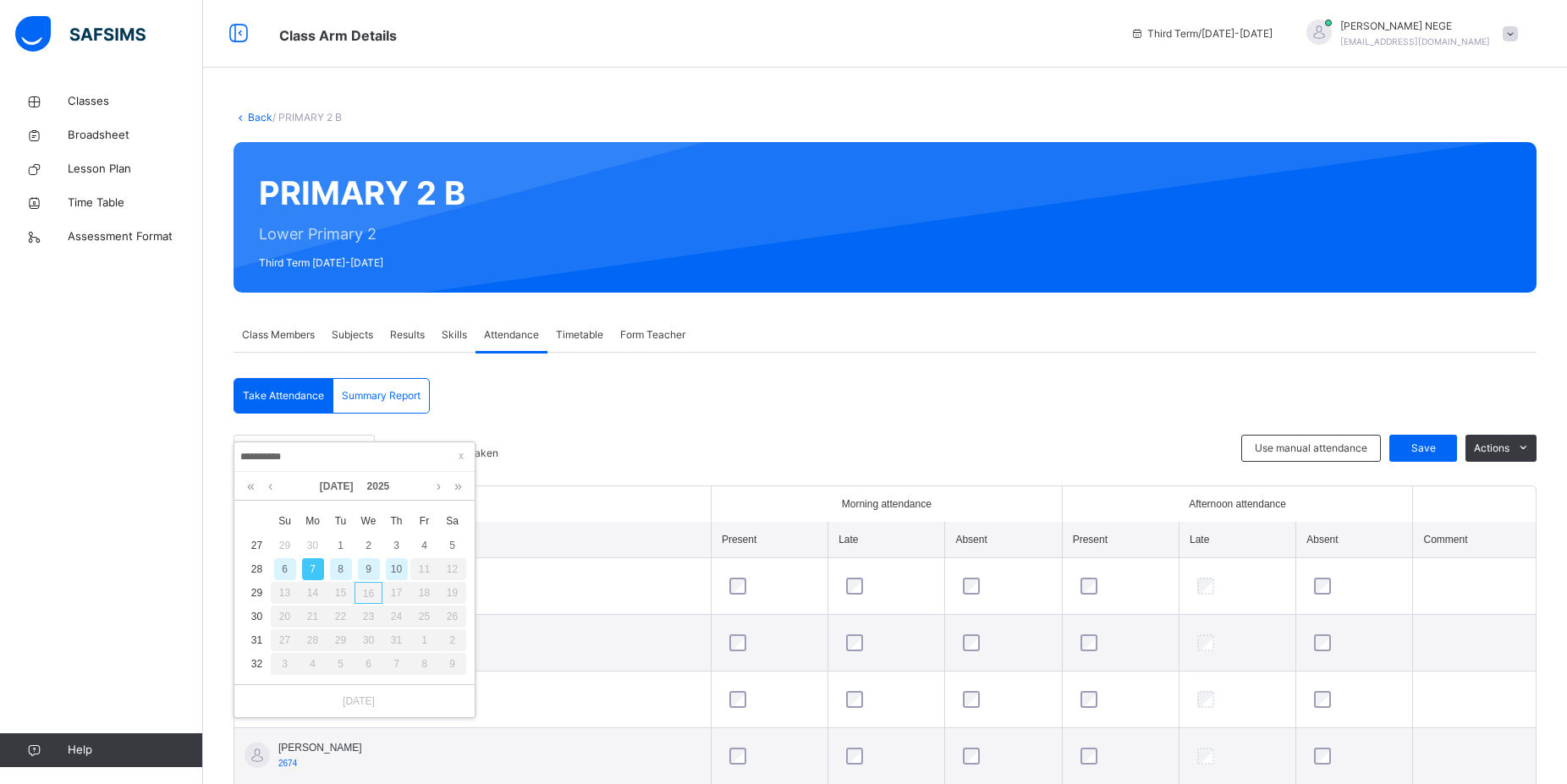 click on "8" at bounding box center [341, 569] 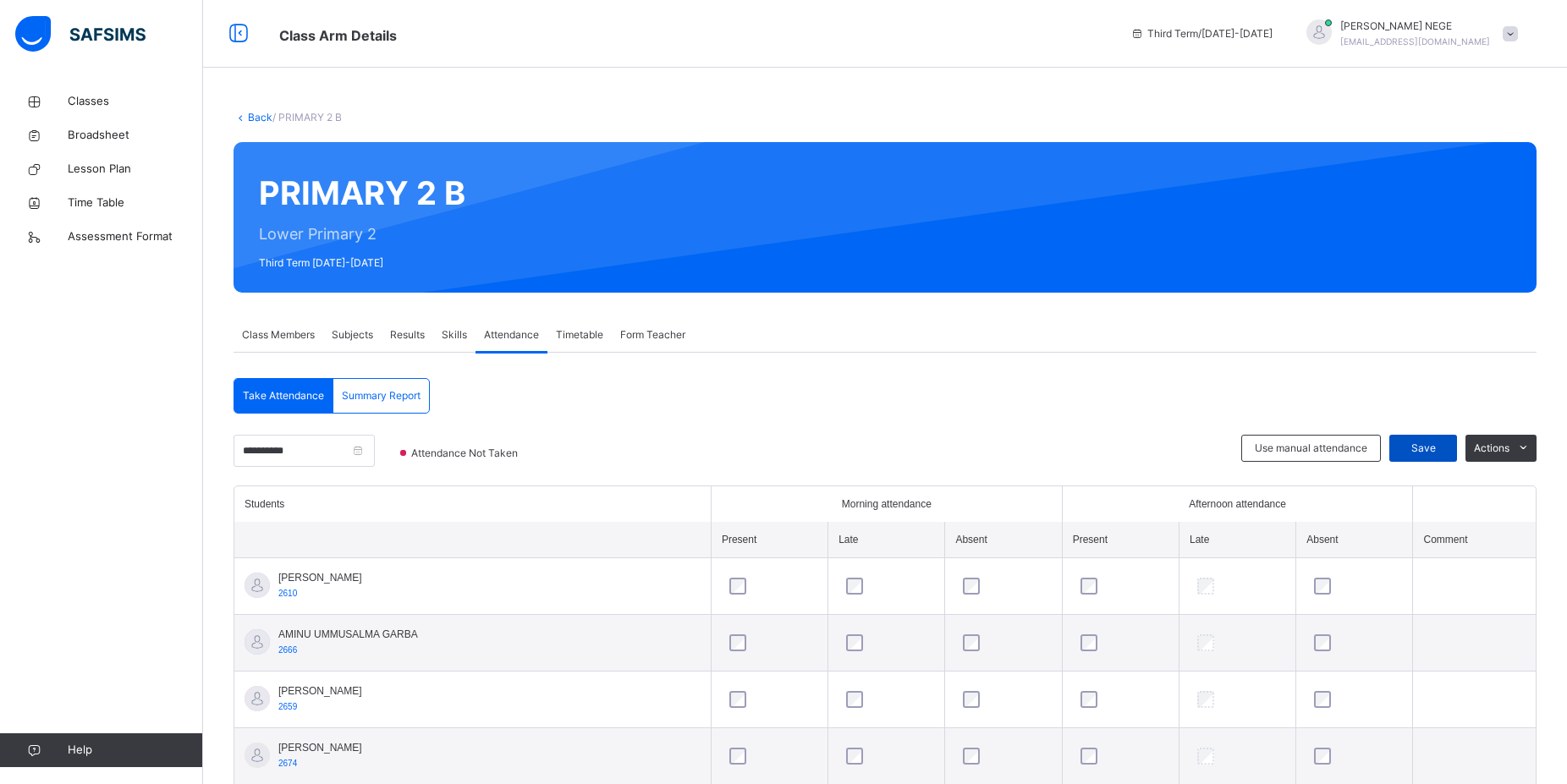 click on "Save" at bounding box center (1423, 448) 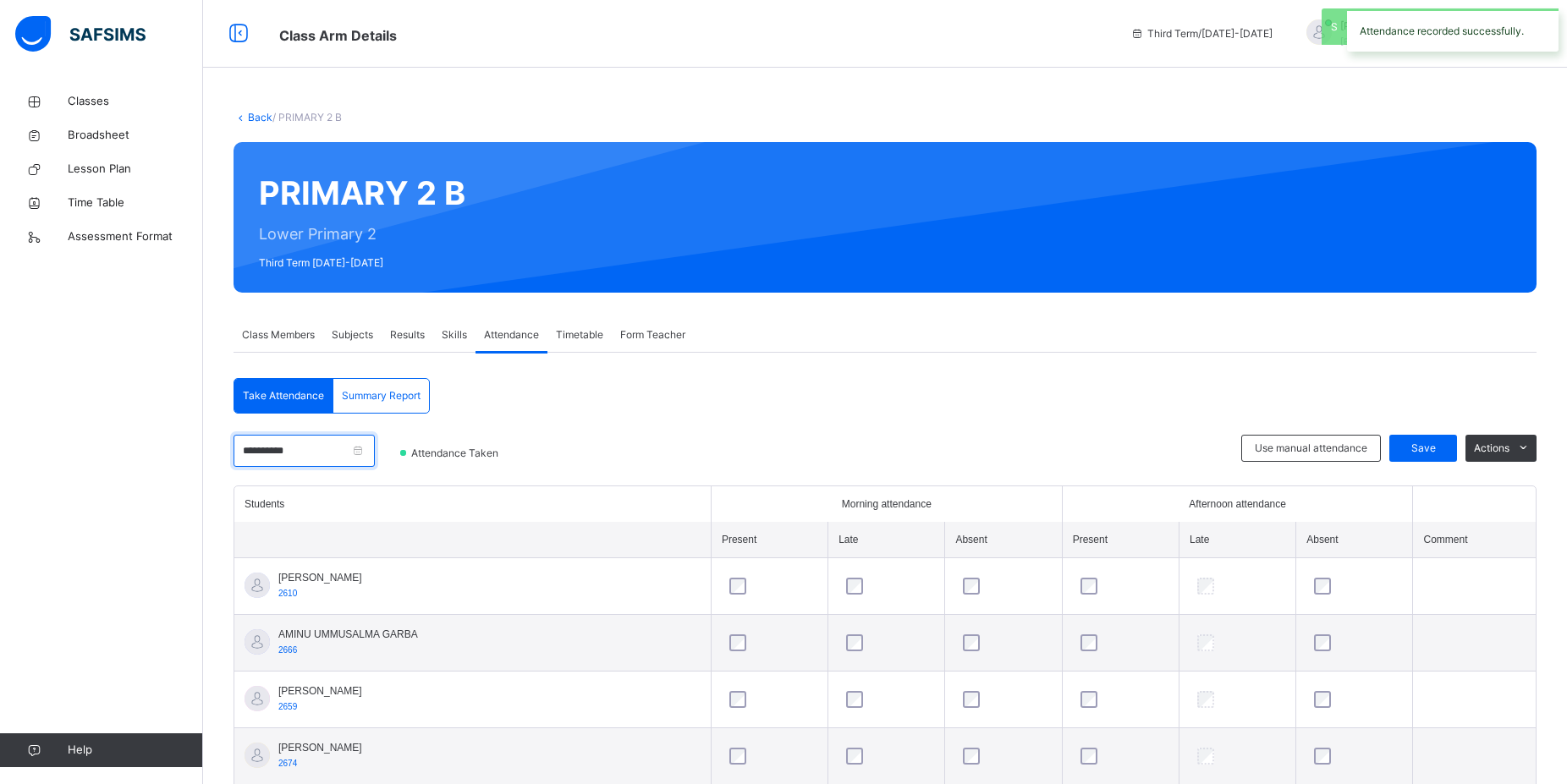 click on "**********" at bounding box center [304, 451] 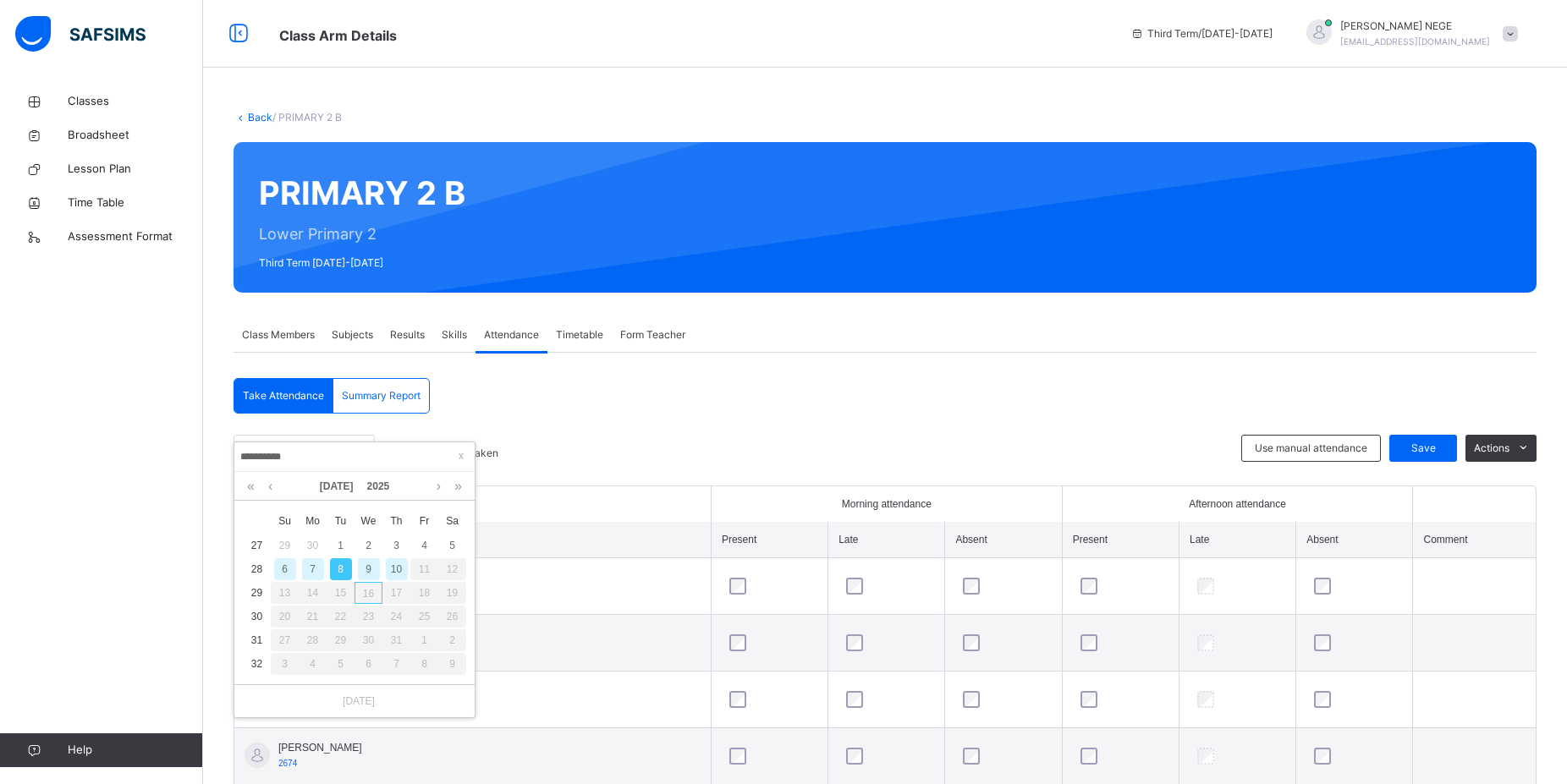 click on "**********" at bounding box center (355, 457) 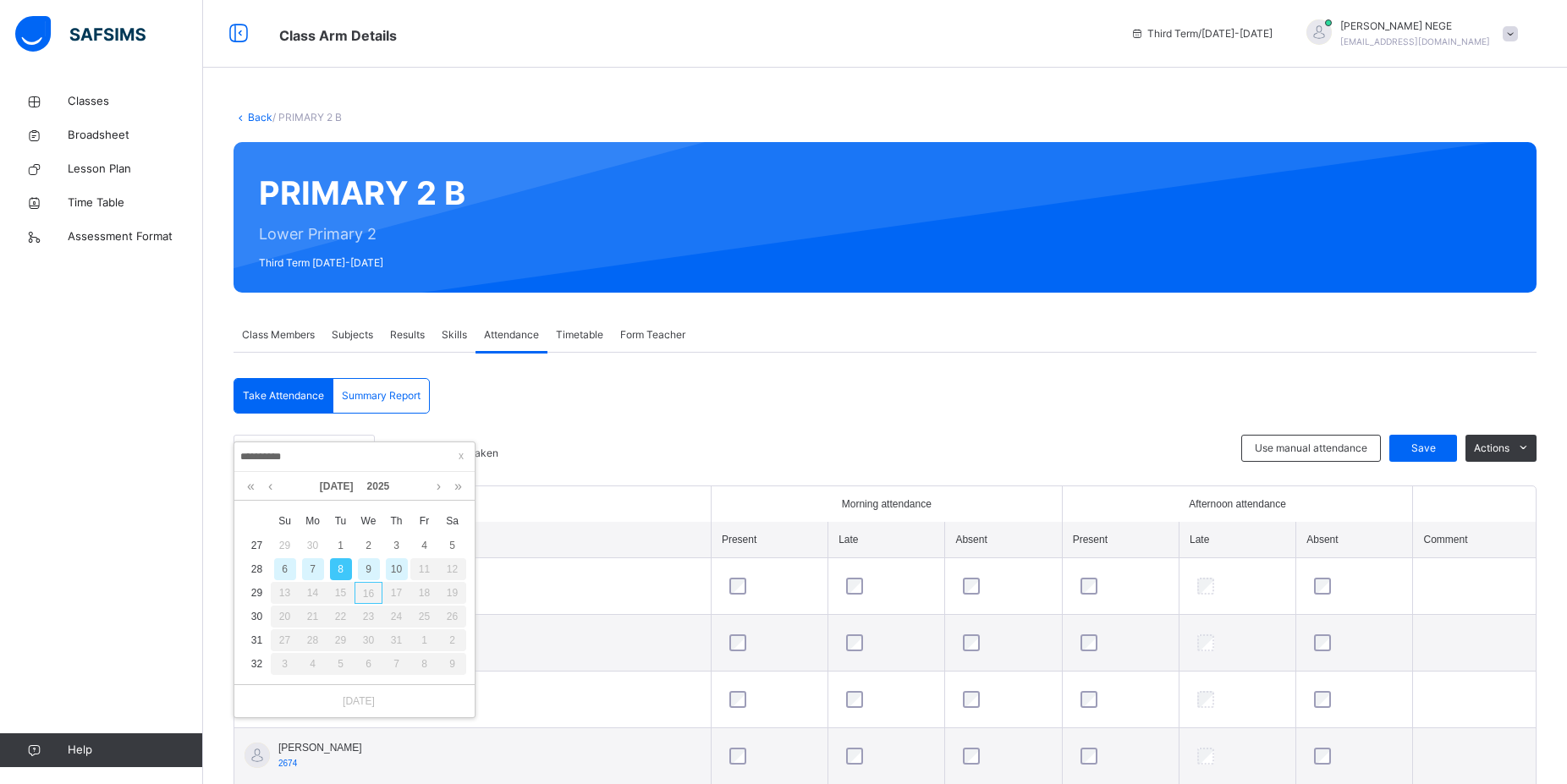 click on "9" at bounding box center (368, 569) 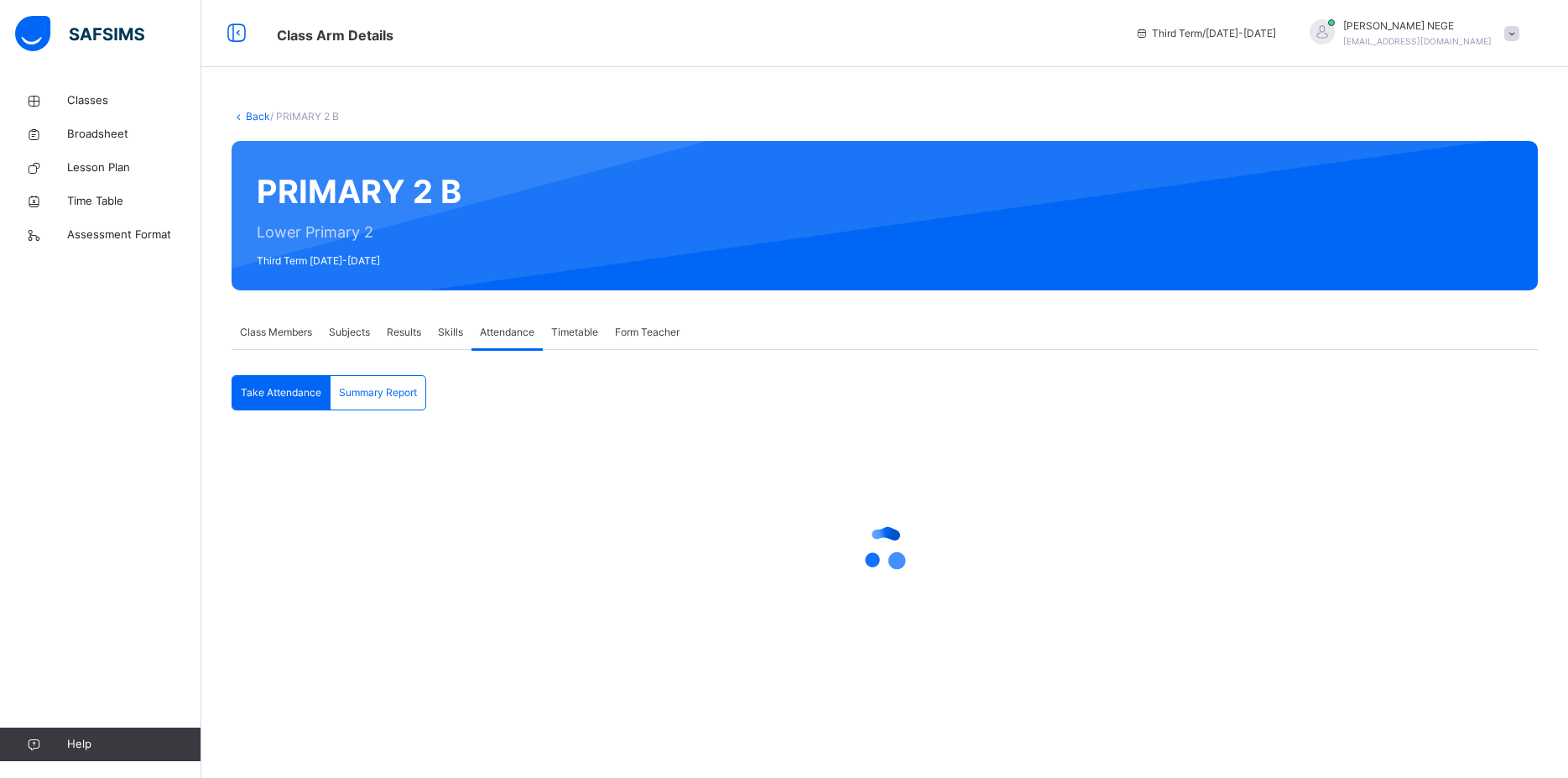 click at bounding box center [884, 549] 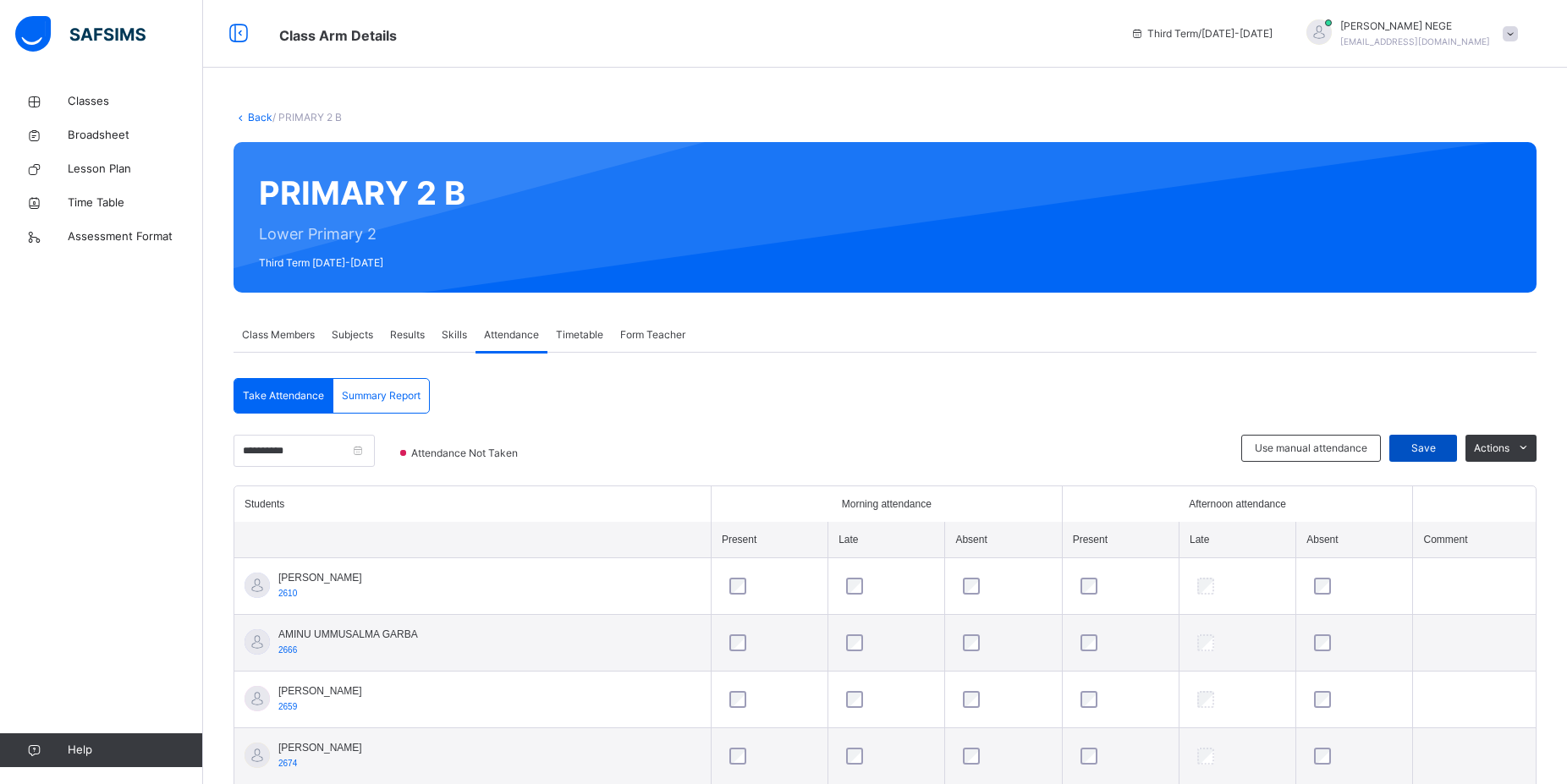 click on "Save" at bounding box center [1423, 448] 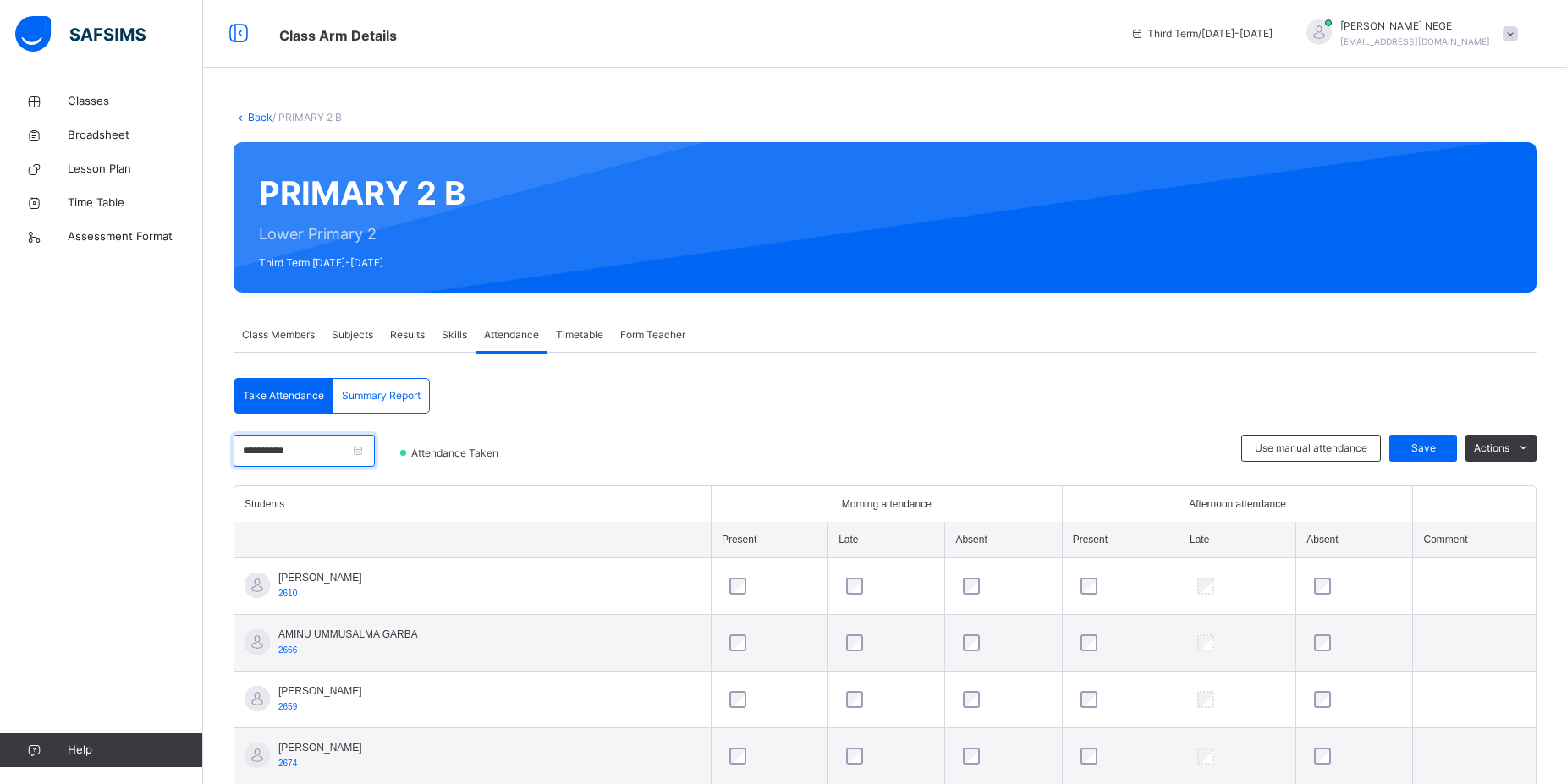 click on "**********" at bounding box center [304, 451] 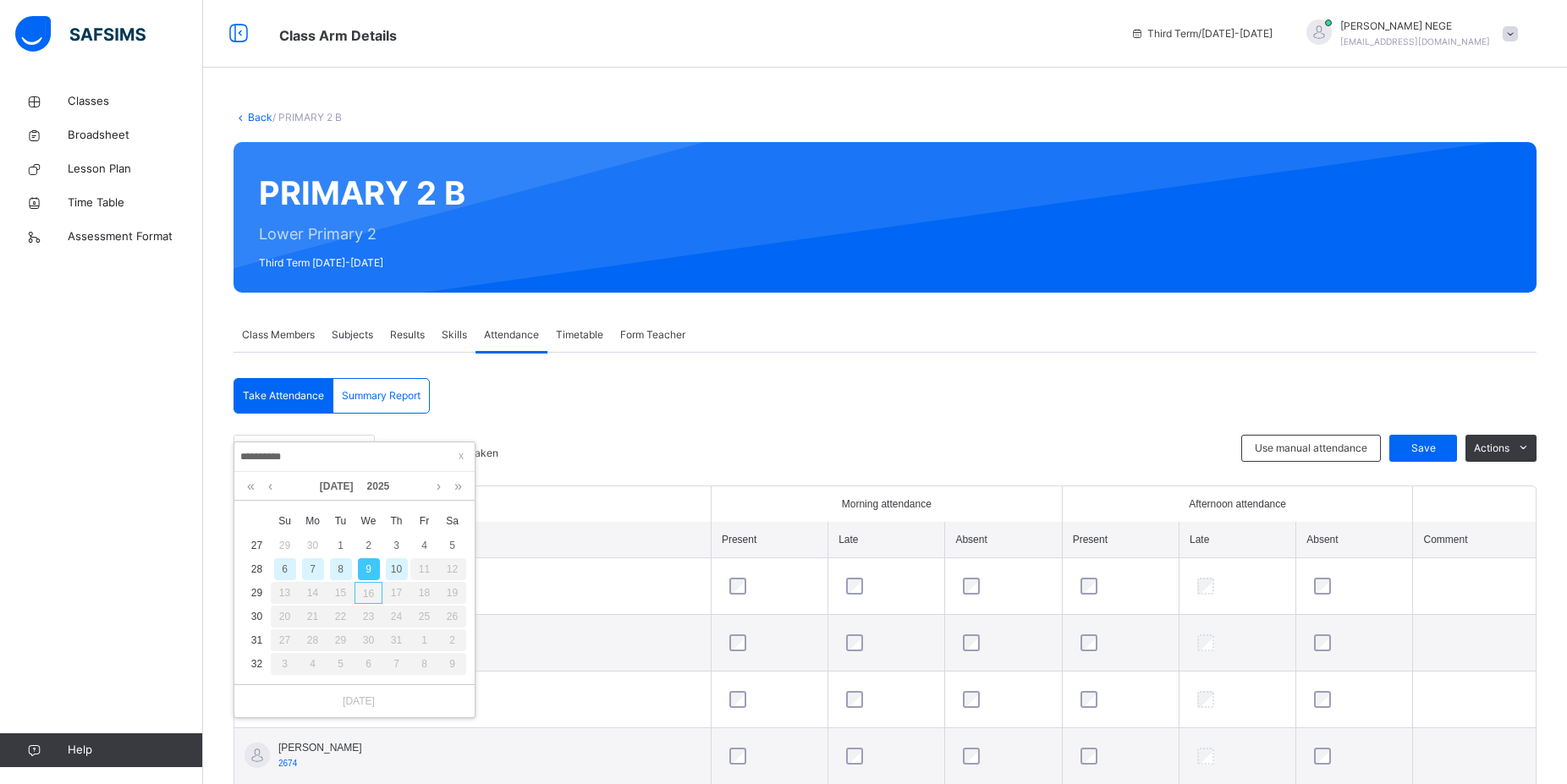 click on "10" at bounding box center (397, 569) 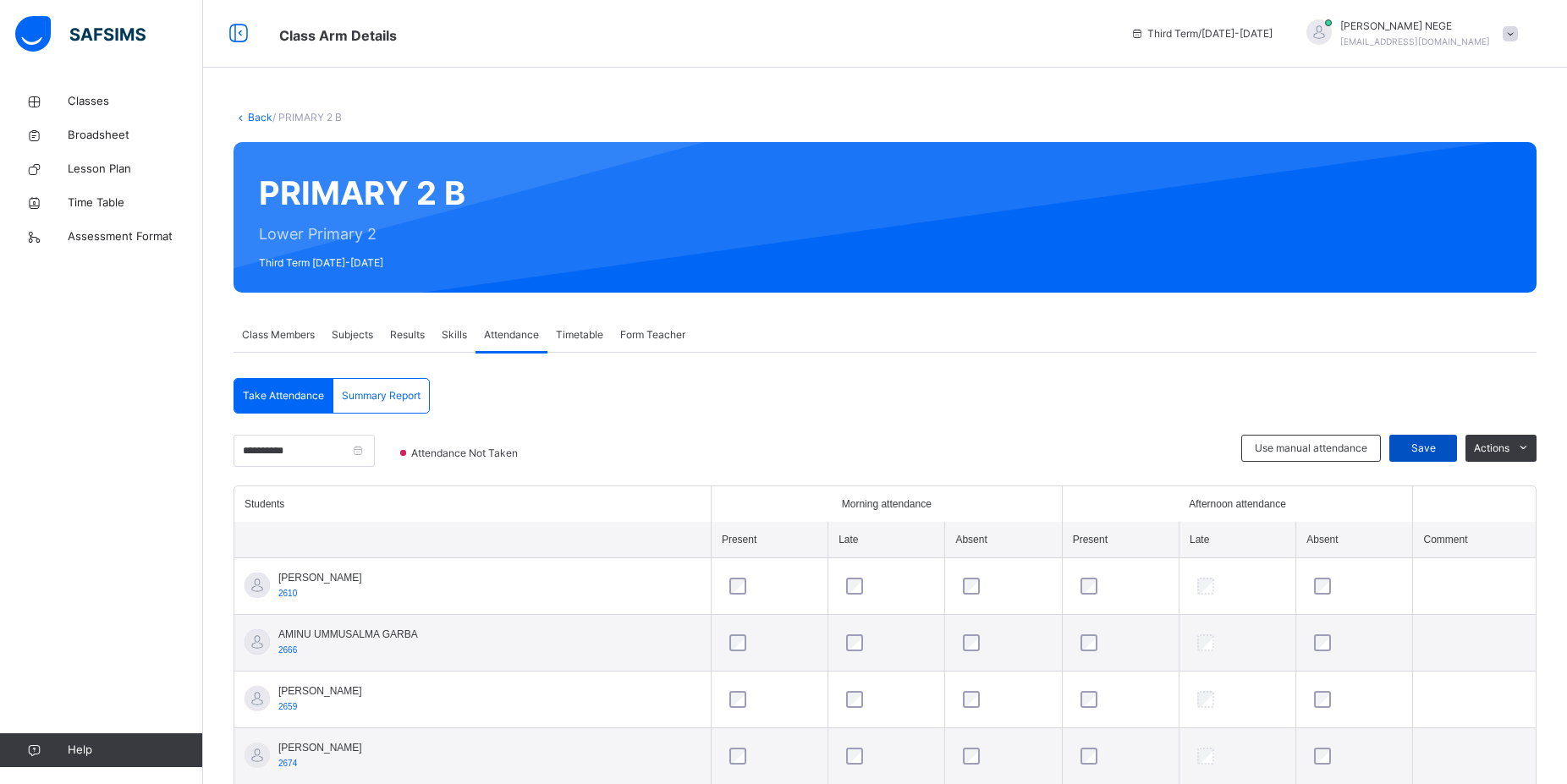 click on "Save" at bounding box center [1423, 448] 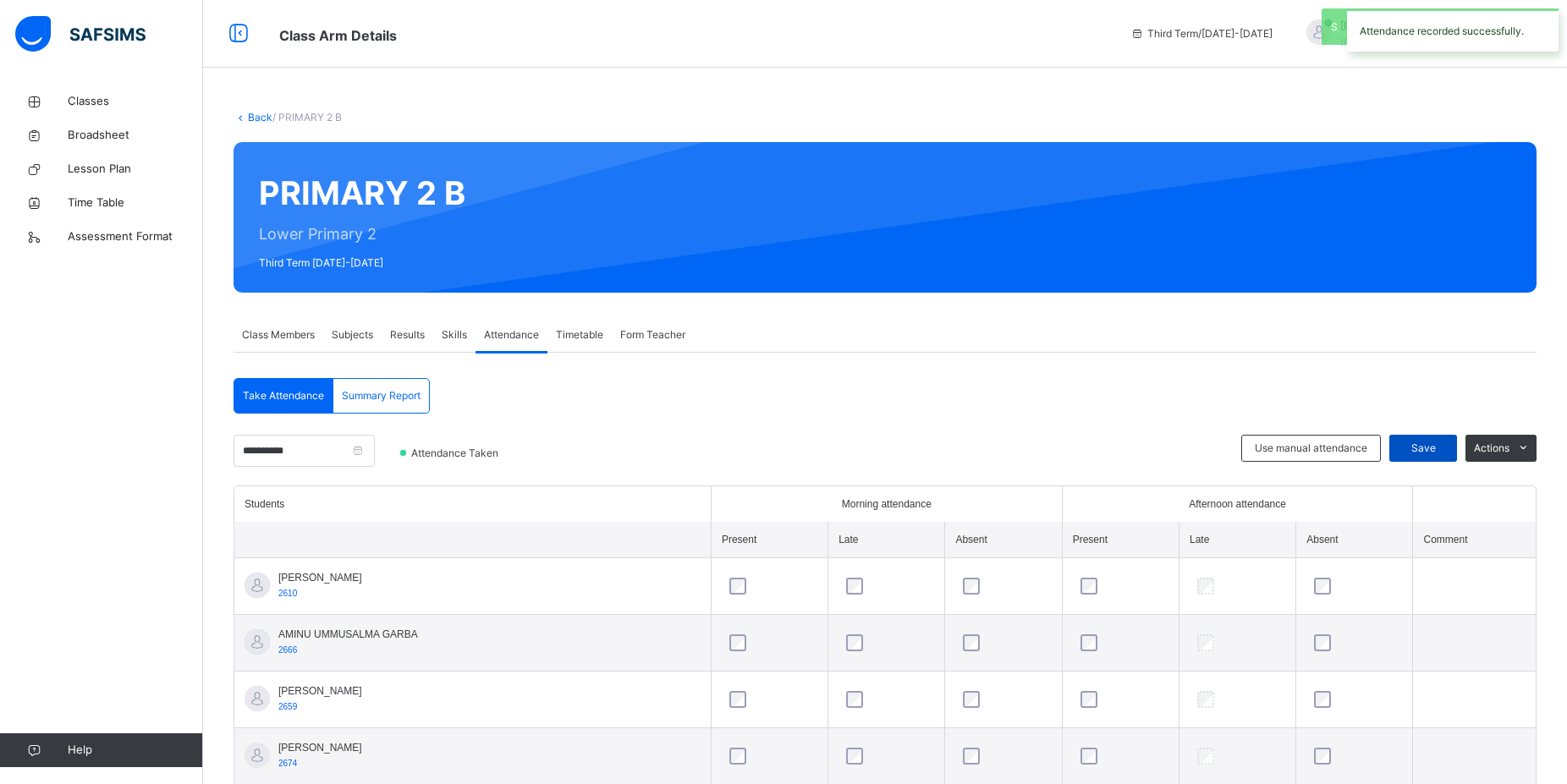 click on "Save" at bounding box center (1423, 448) 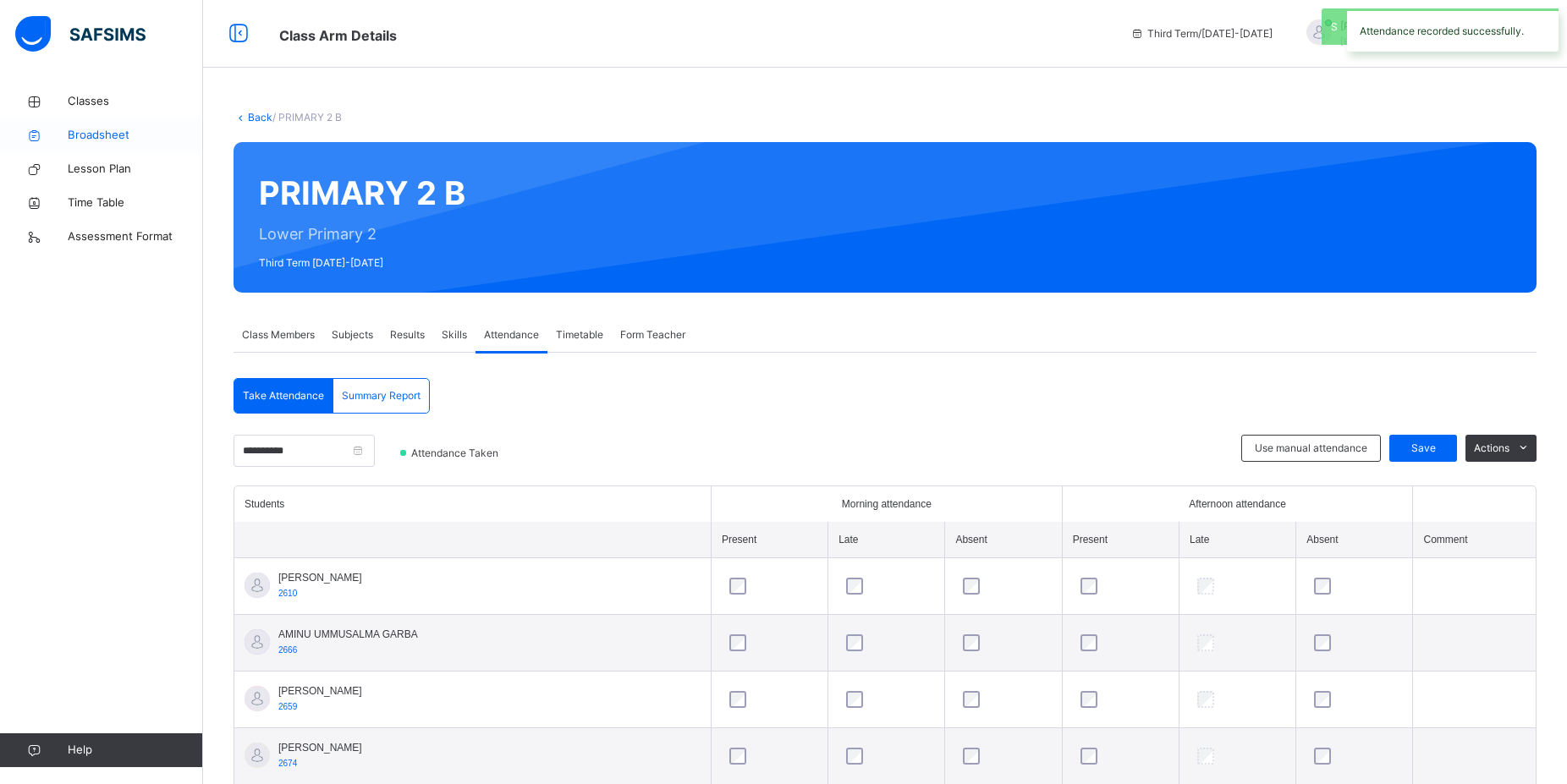 click on "Broadsheet" at bounding box center [135, 135] 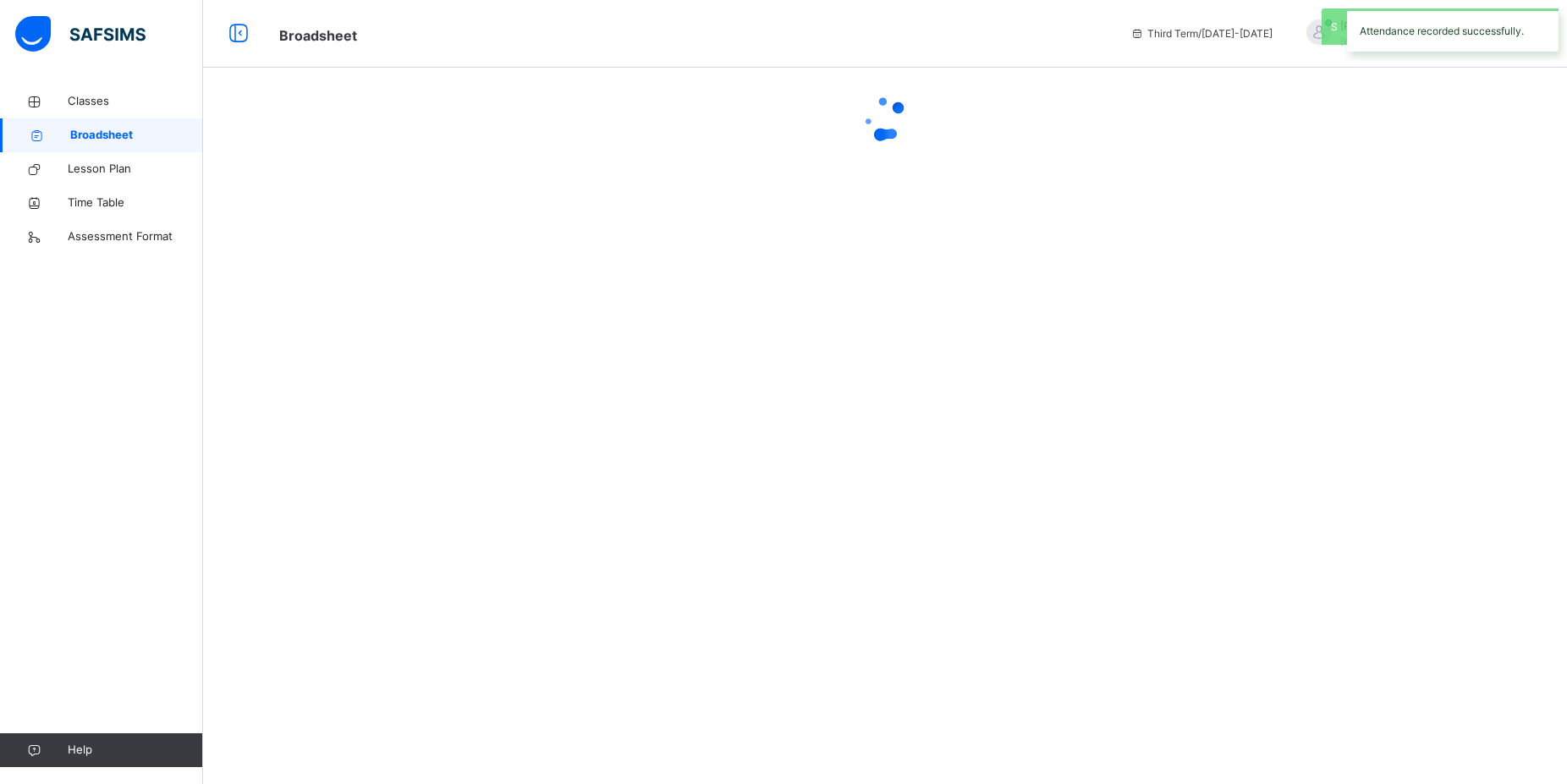 click on "Broadsheet" at bounding box center [136, 135] 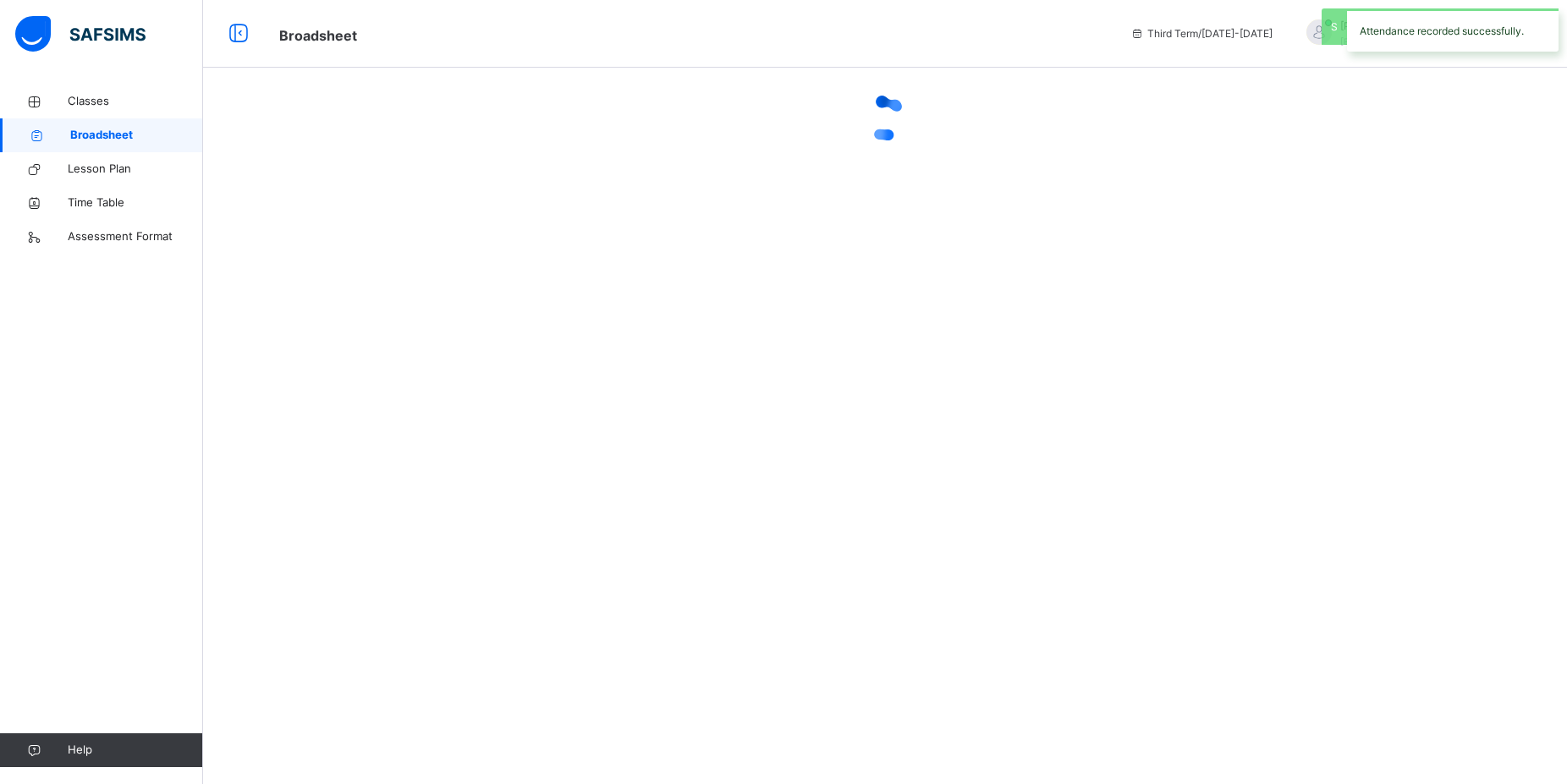 click on "Broadsheet" at bounding box center (136, 135) 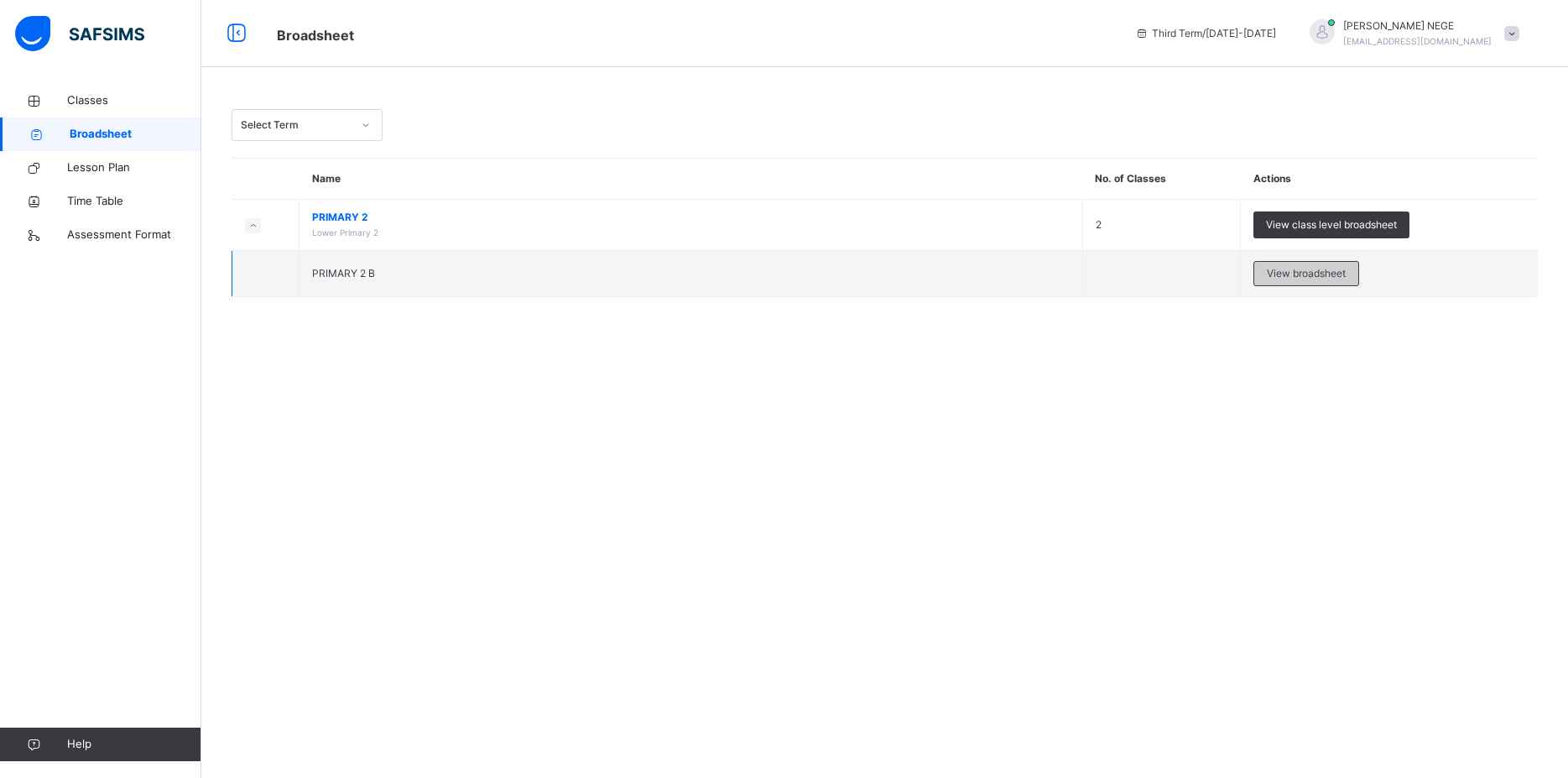 click on "View broadsheet" at bounding box center (1306, 274) 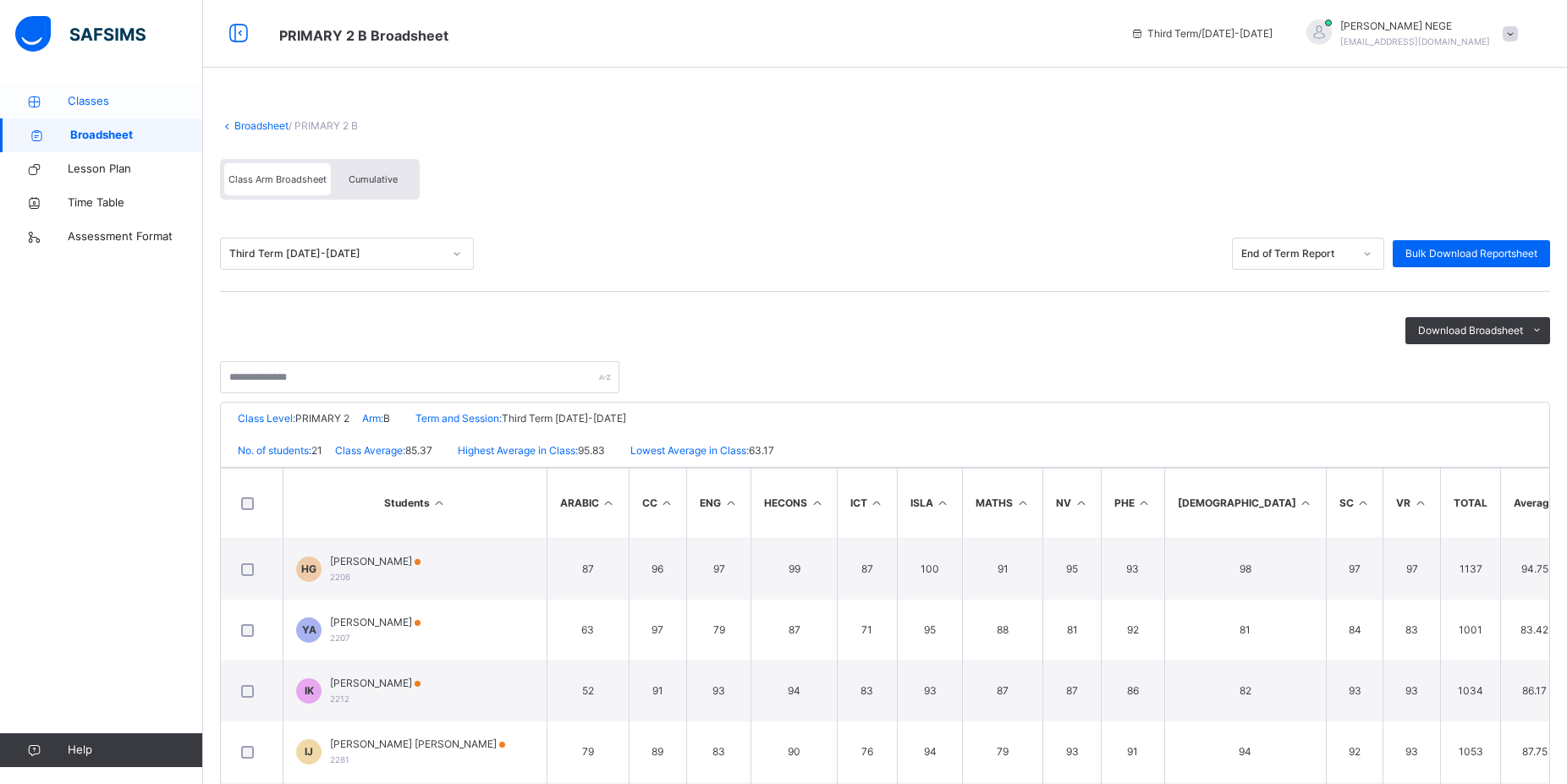 click on "Classes" at bounding box center [135, 101] 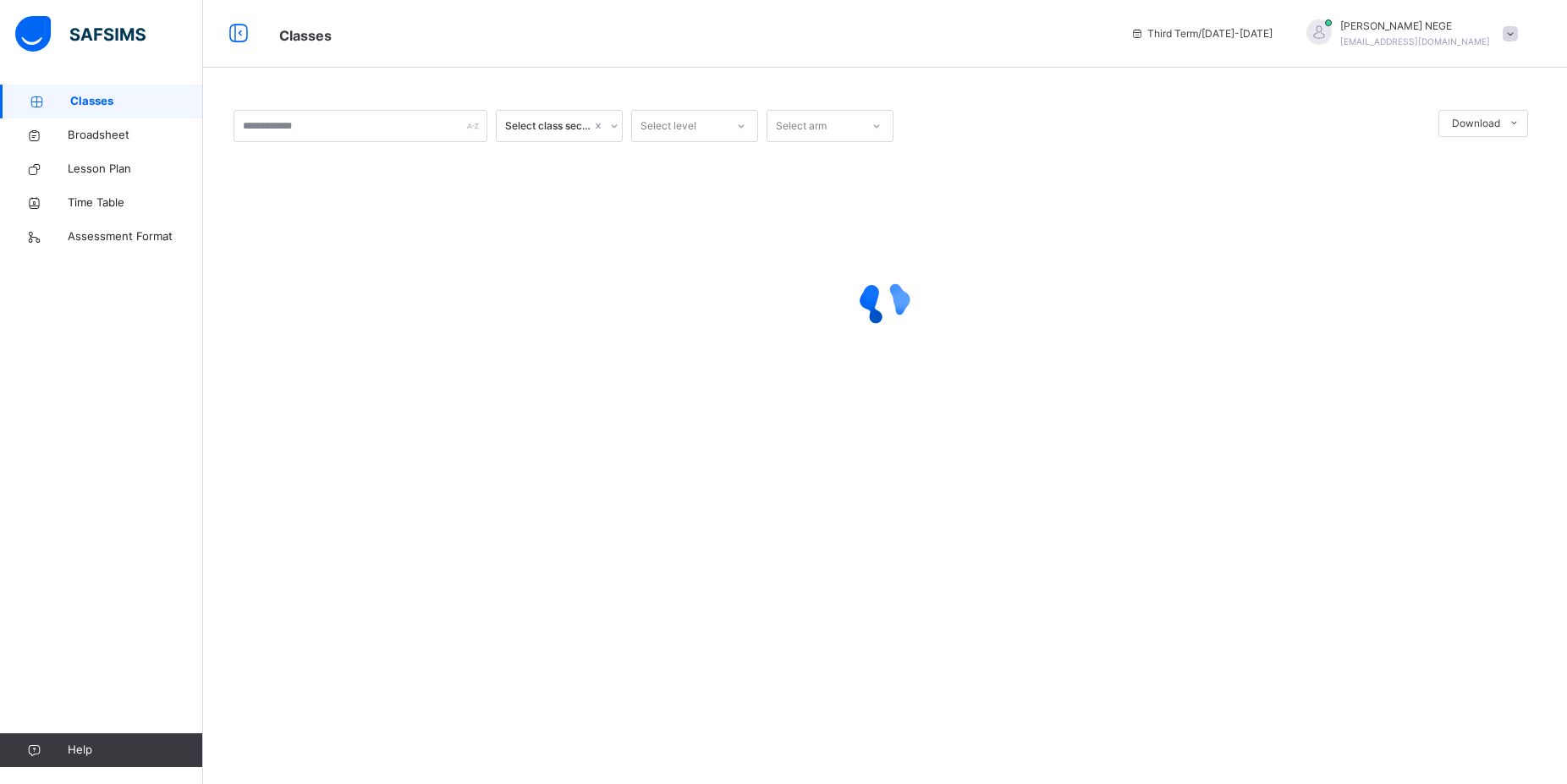 click on "Classes" at bounding box center (136, 101) 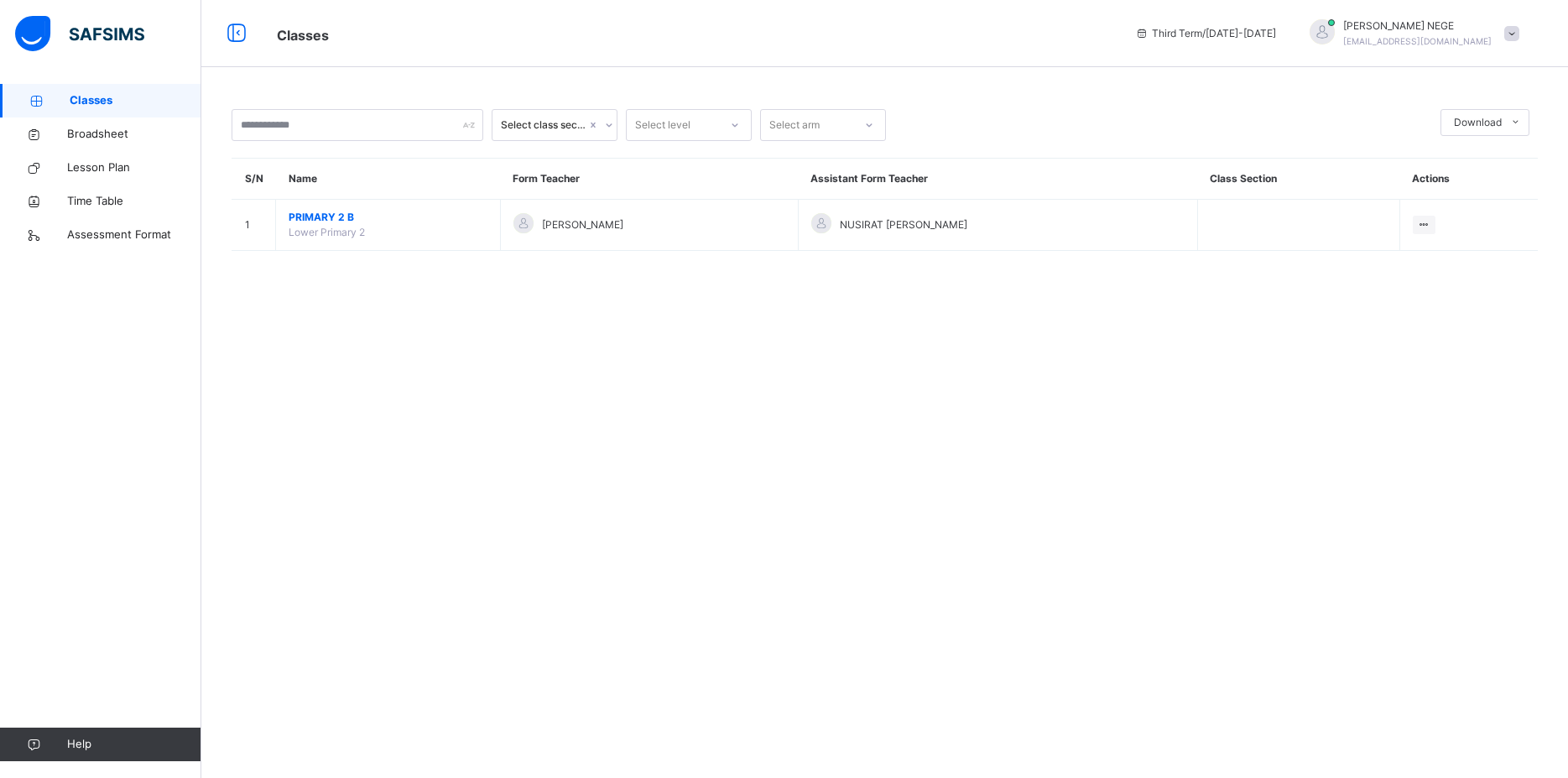 click 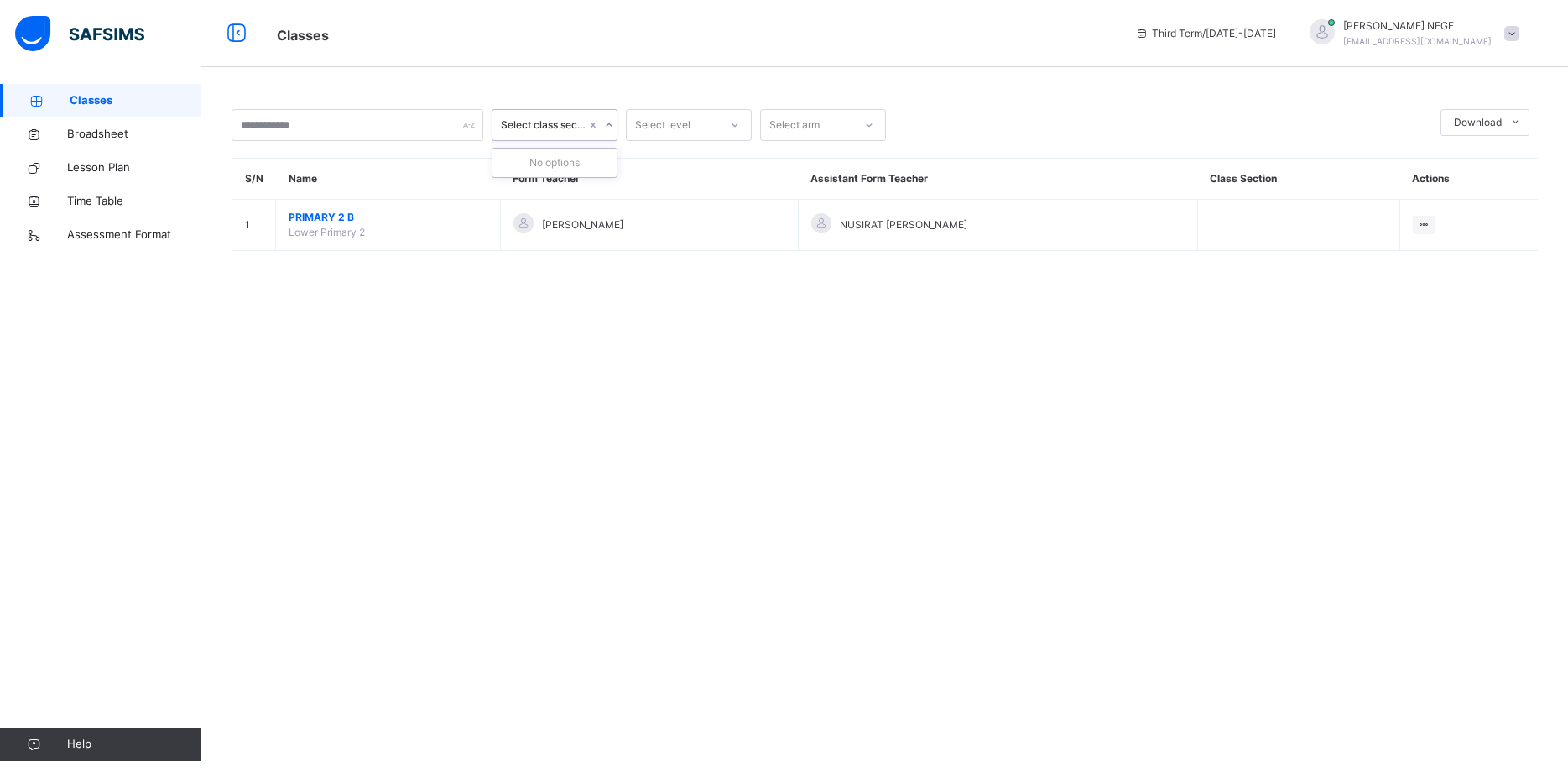 click 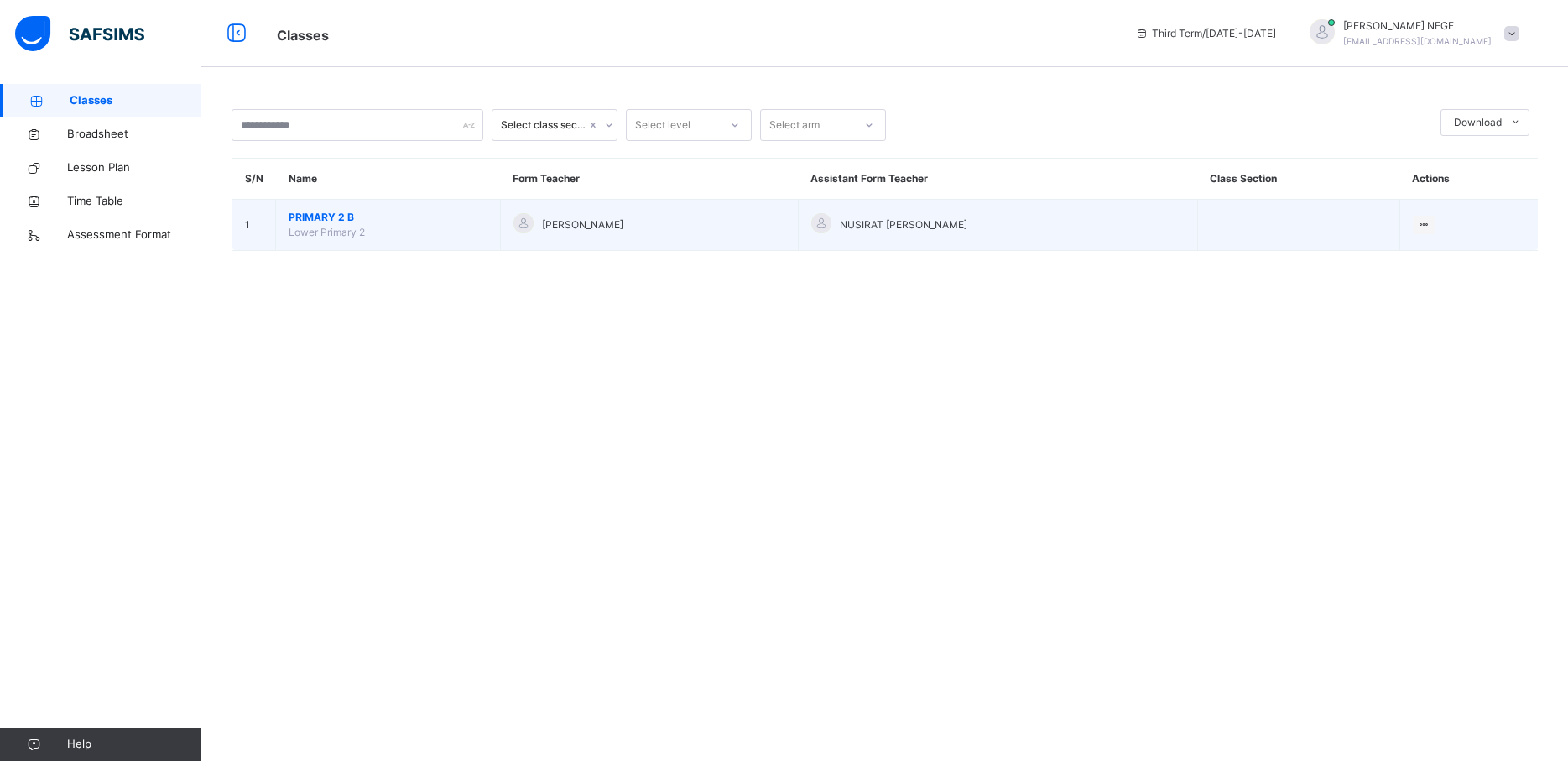 click on "PRIMARY 2   B" at bounding box center (388, 217) 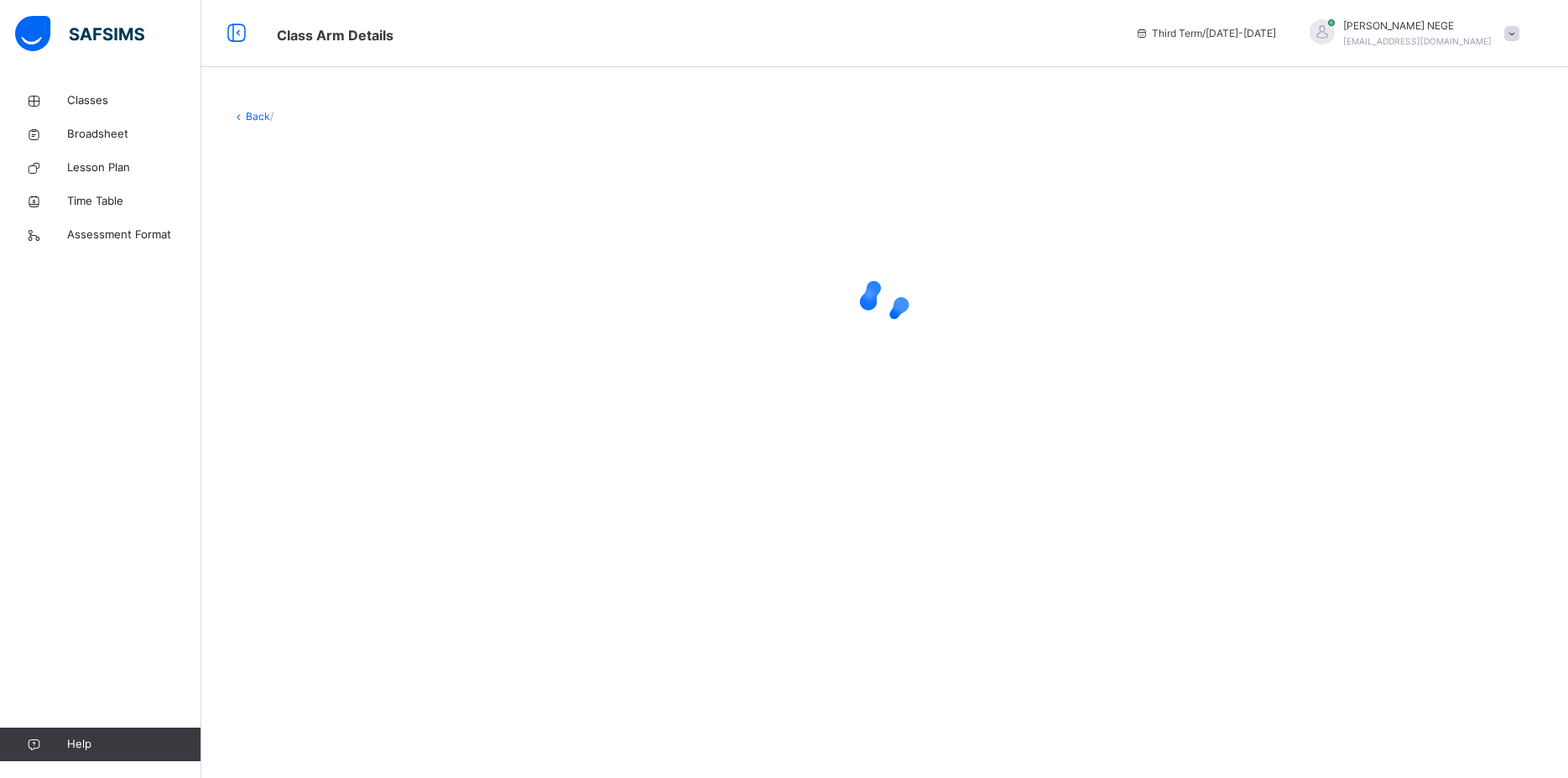 click at bounding box center (884, 300) 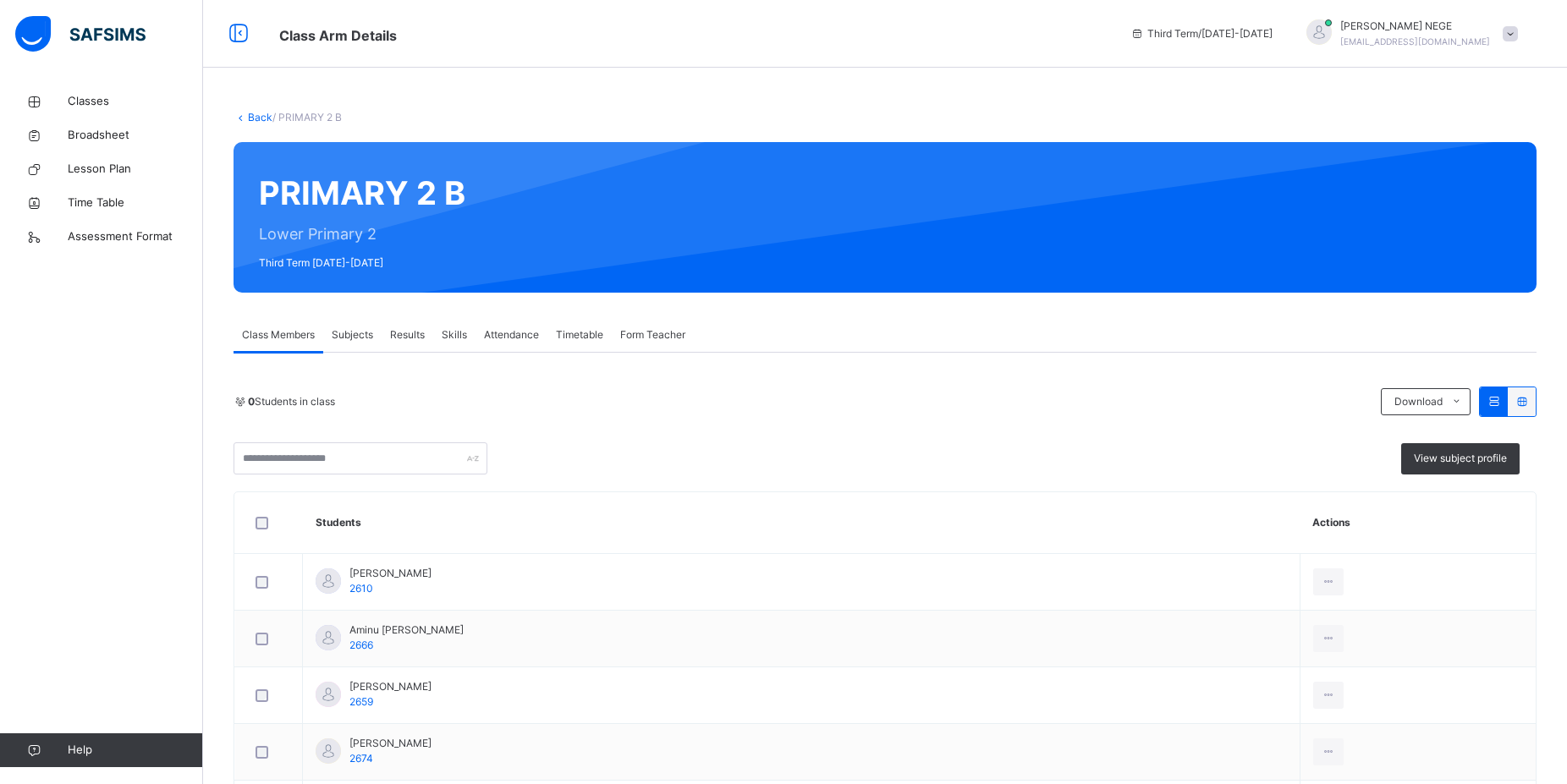 click on "Subjects" at bounding box center [352, 335] 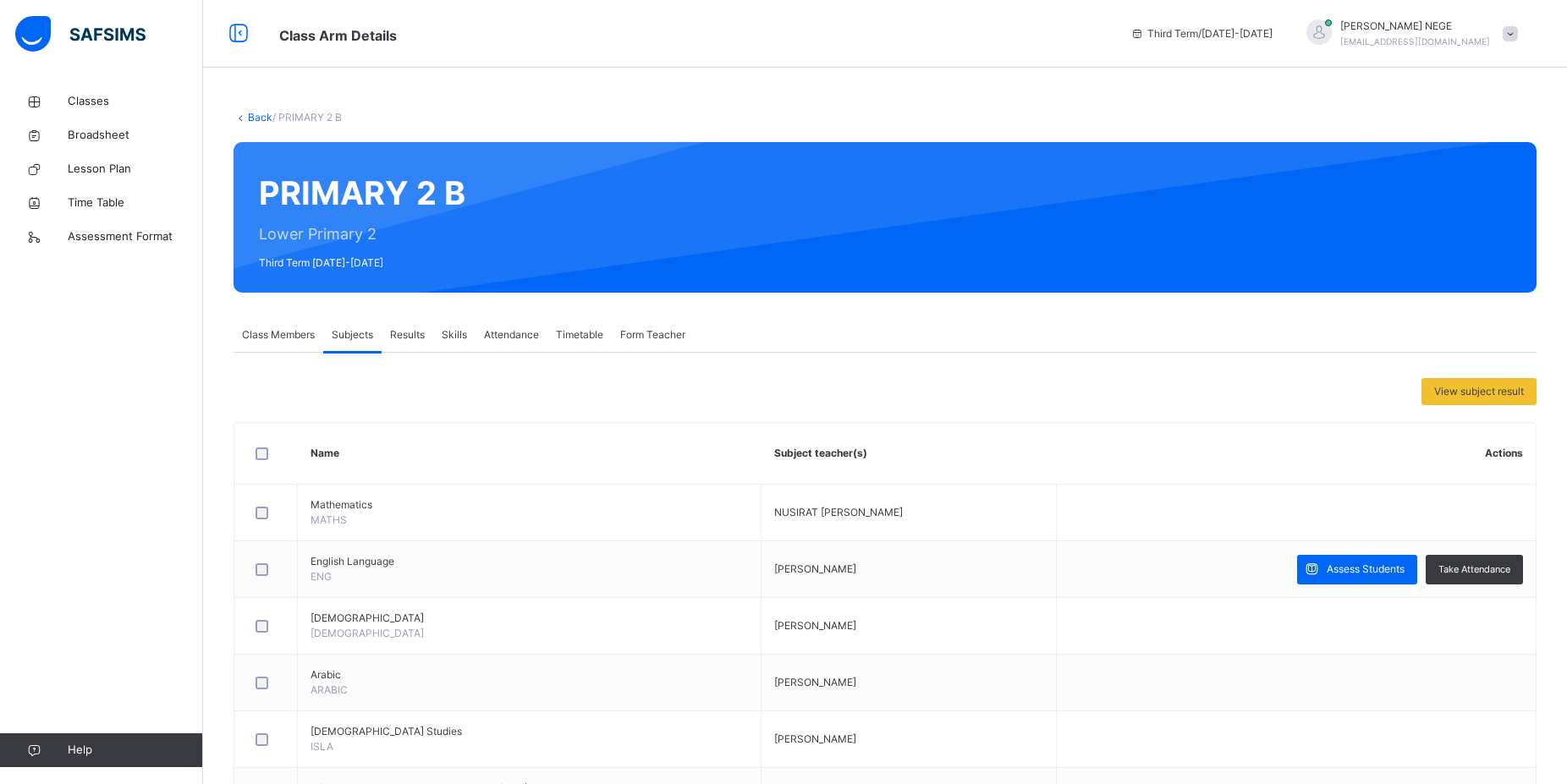 click on "Subjects" at bounding box center (352, 335) 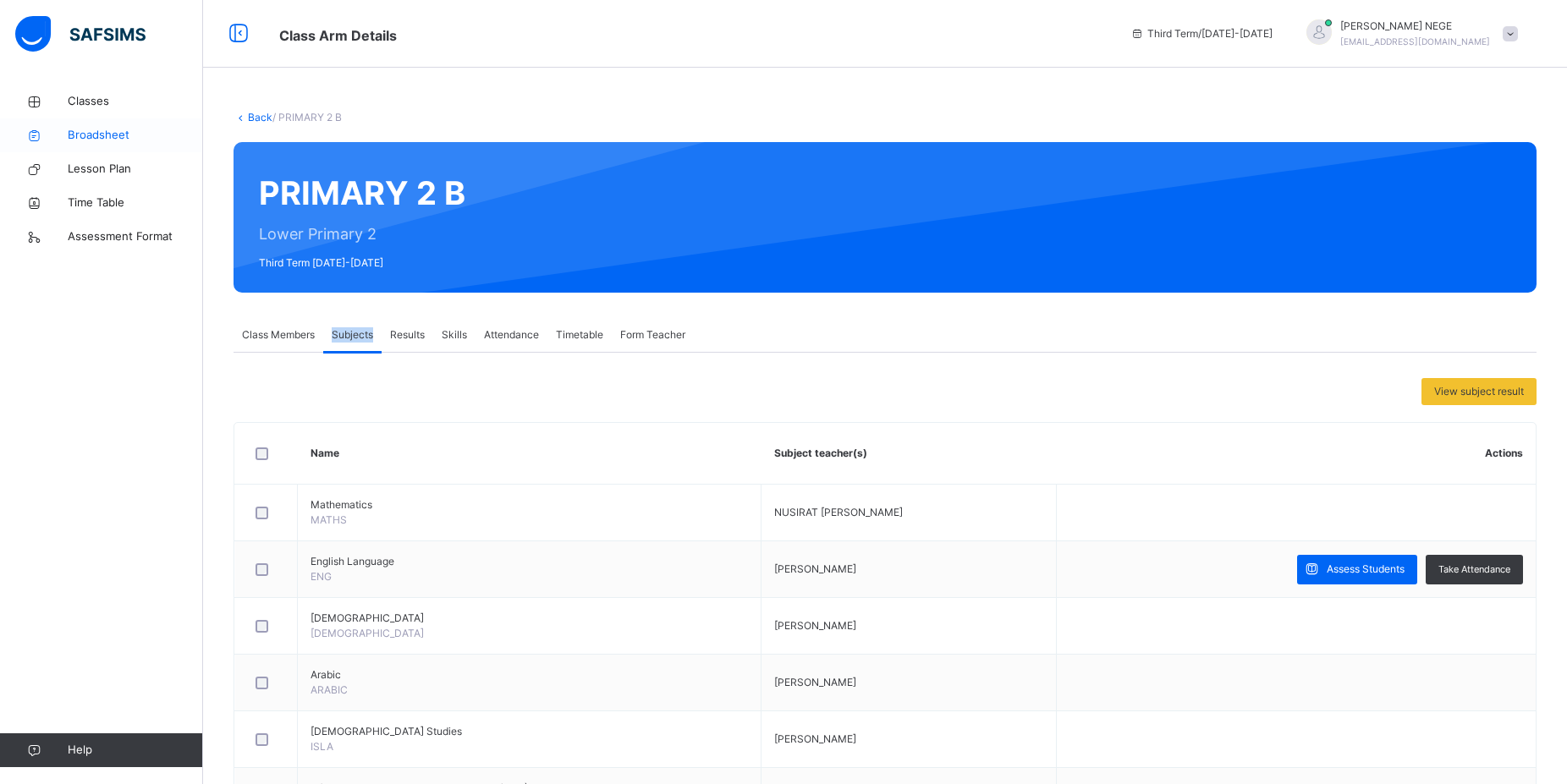 click on "Broadsheet" at bounding box center [135, 135] 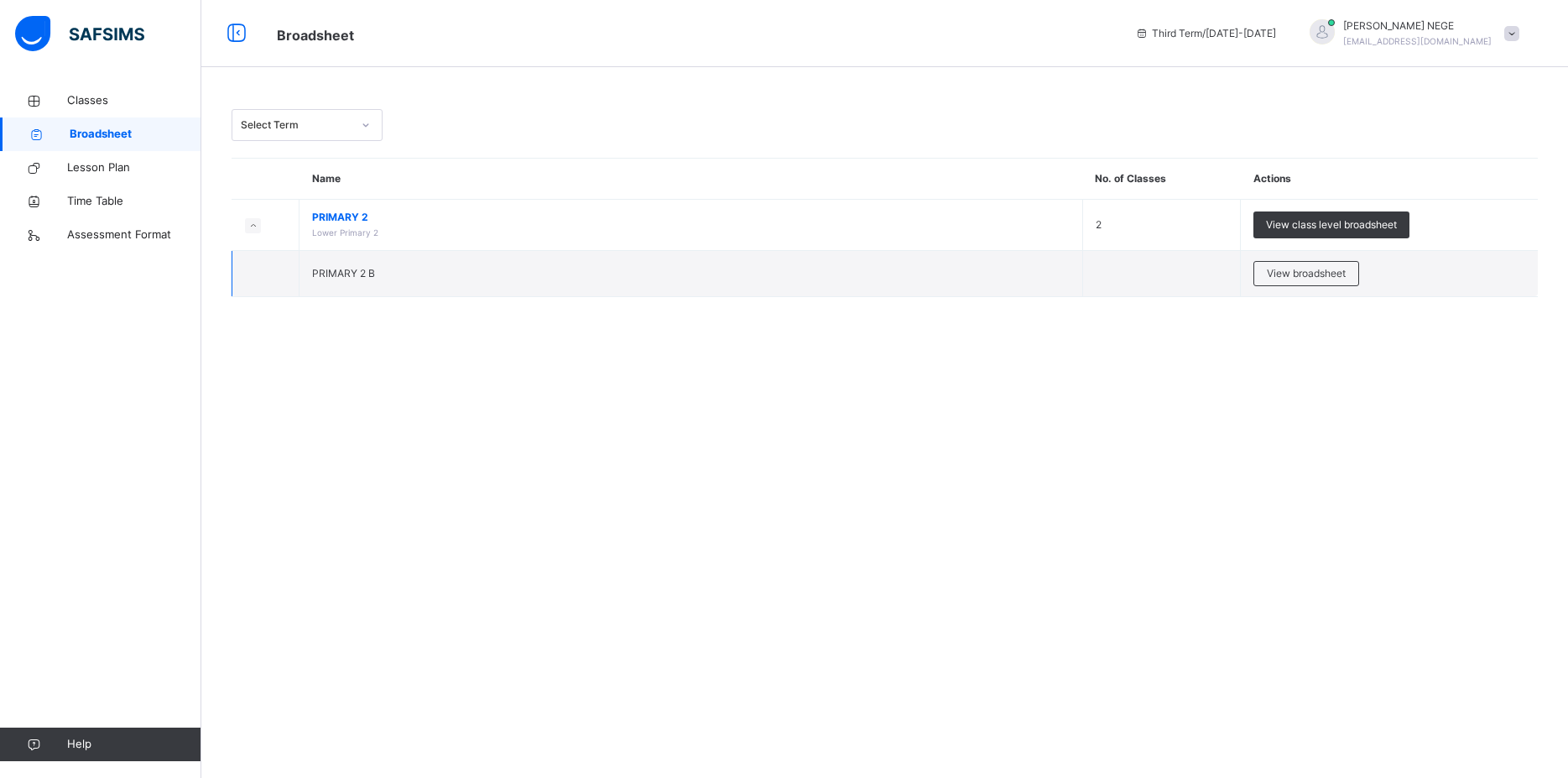 click on "PRIMARY 2 B" at bounding box center [691, 274] 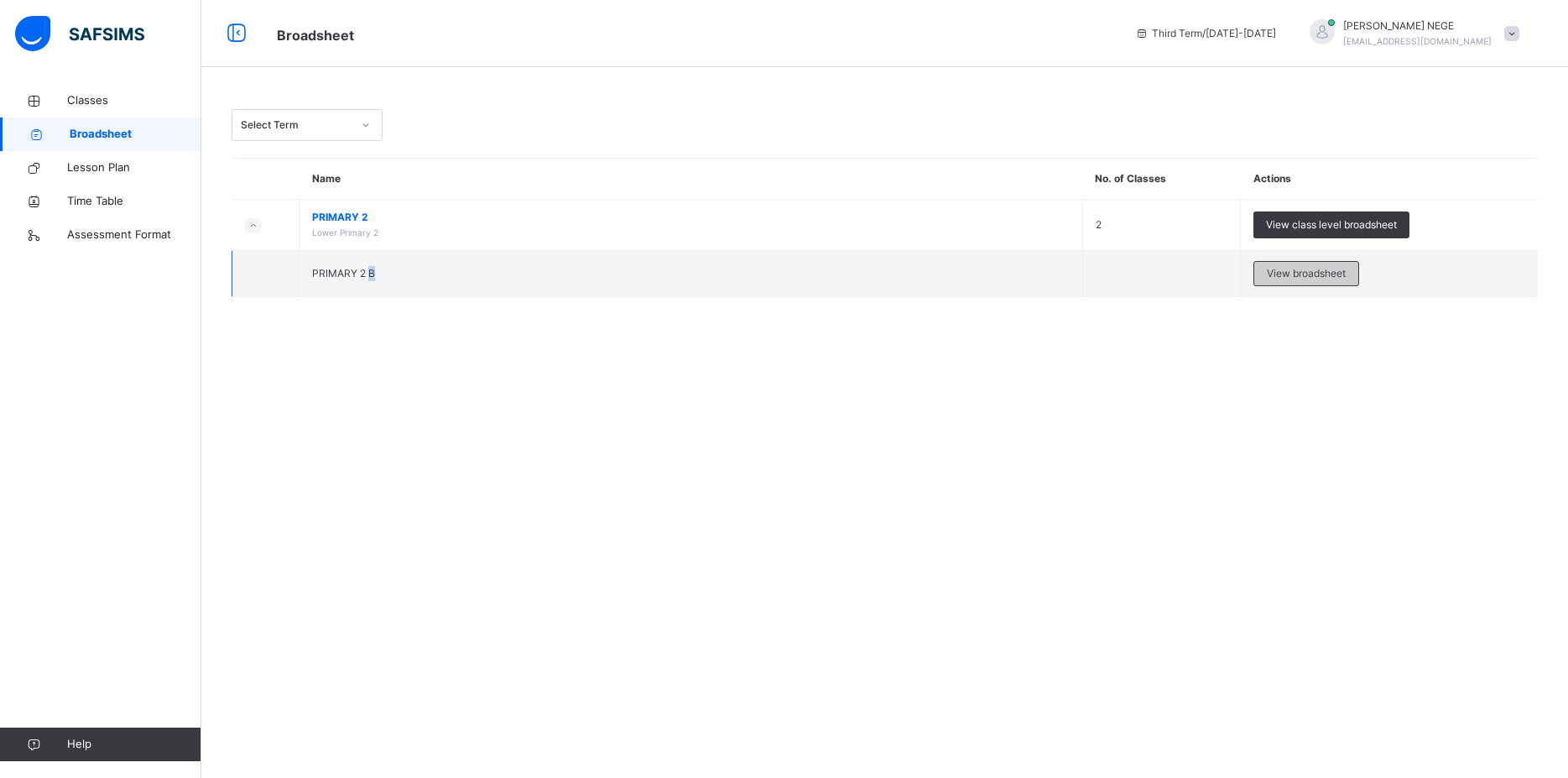 click on "View broadsheet" at bounding box center [1306, 274] 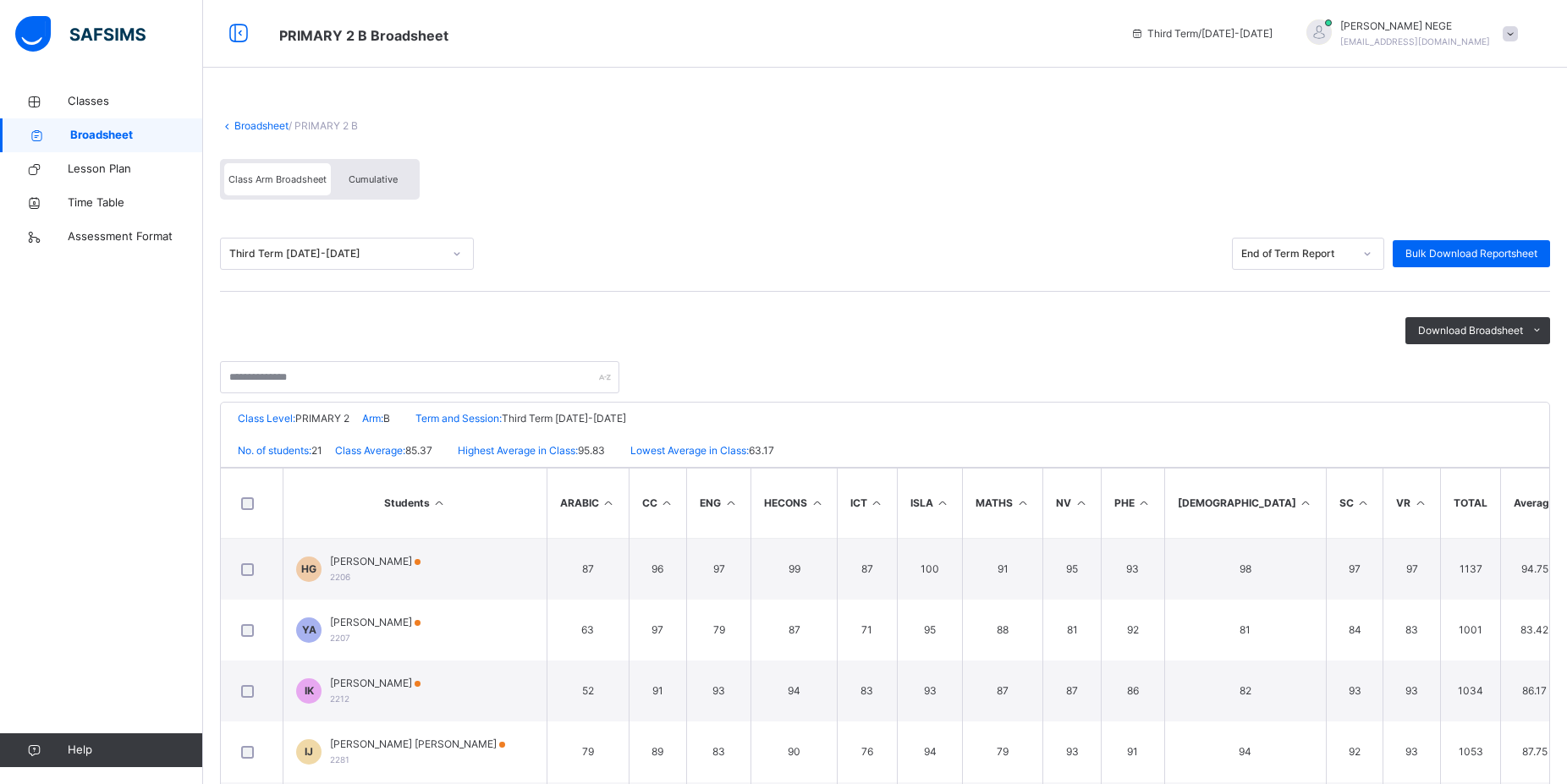click on "Cumulative" at bounding box center (373, 179) 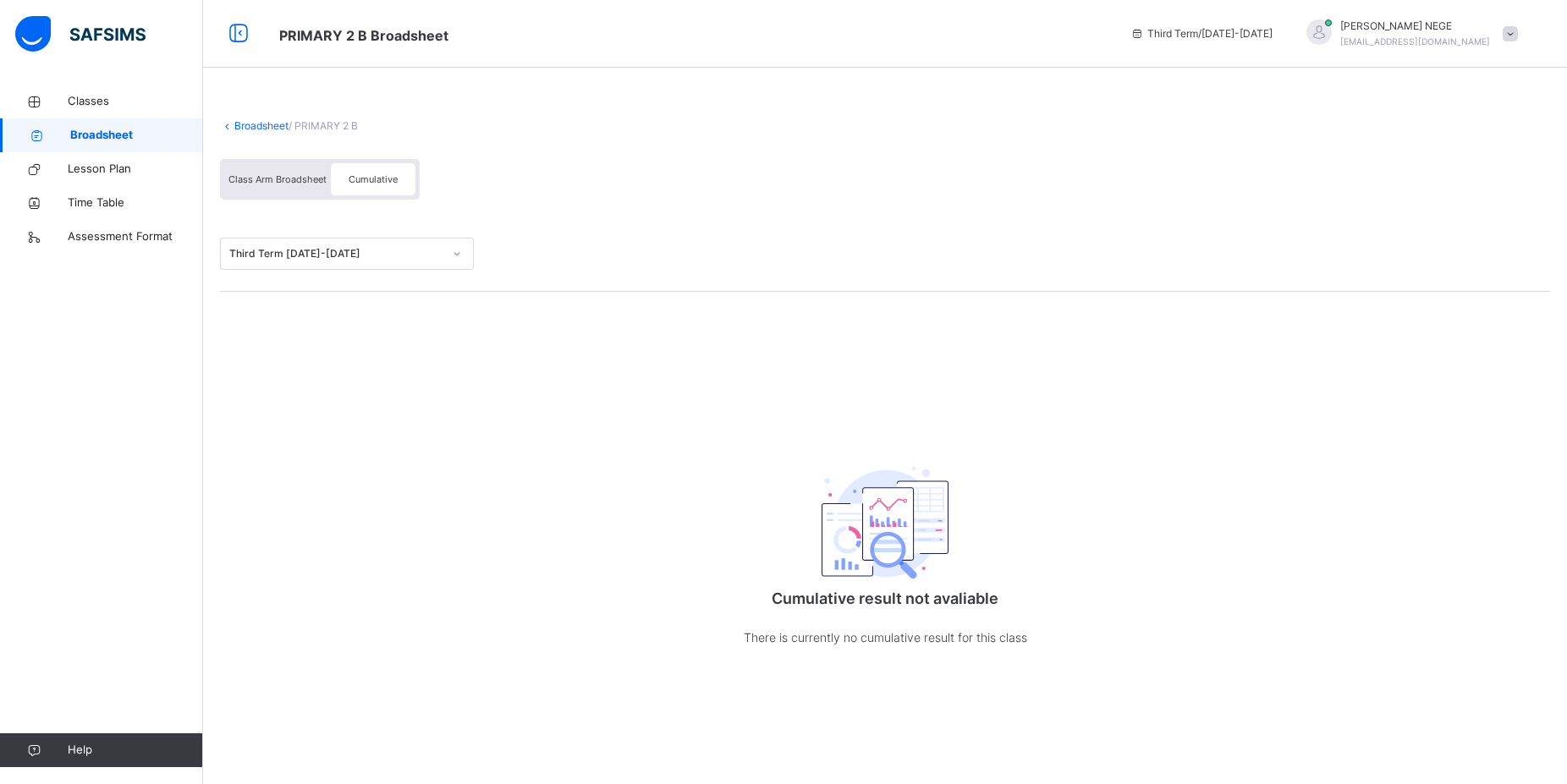 click on "Cumulative" at bounding box center (373, 179) 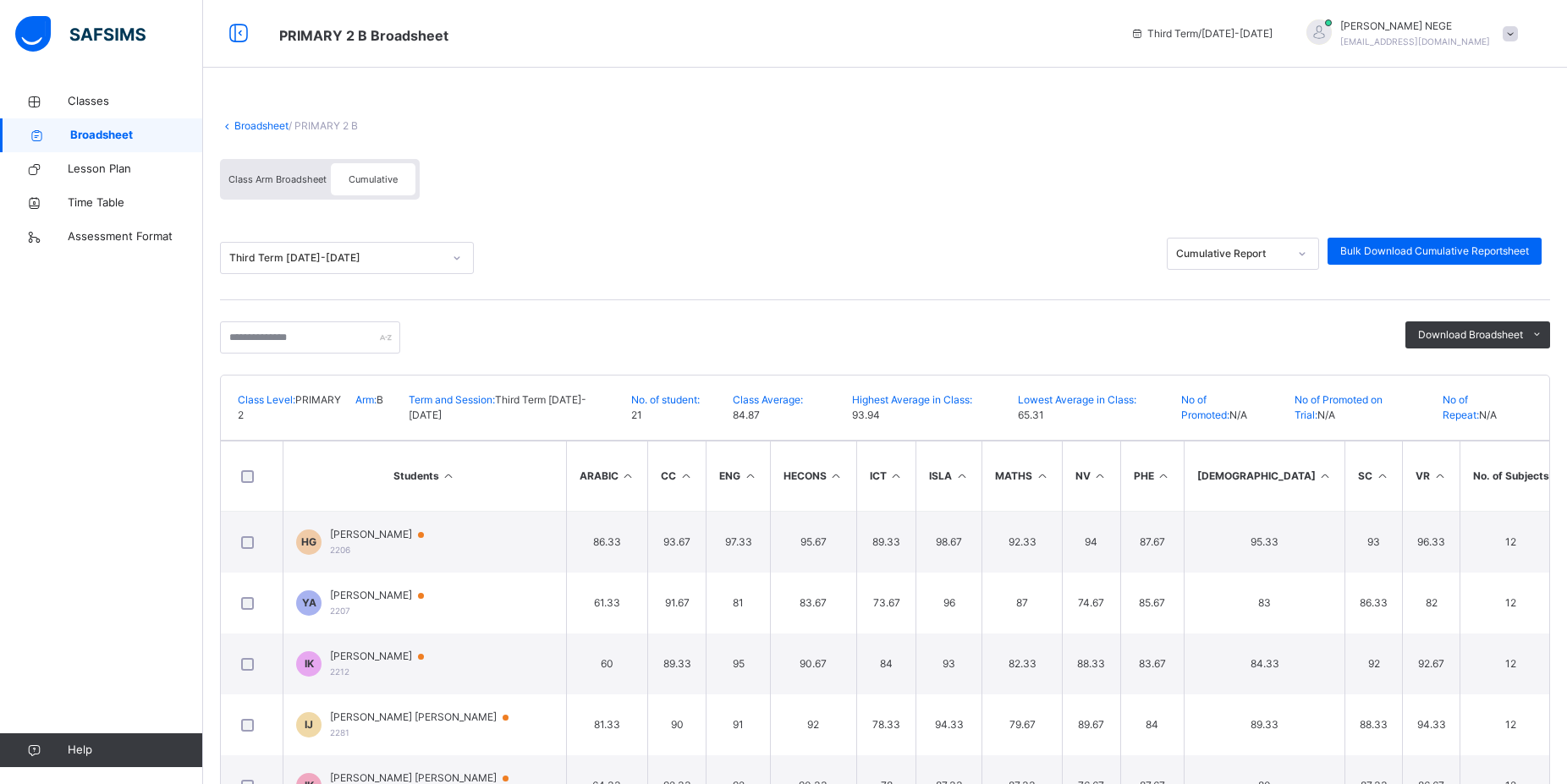 click at bounding box center (628, 475) 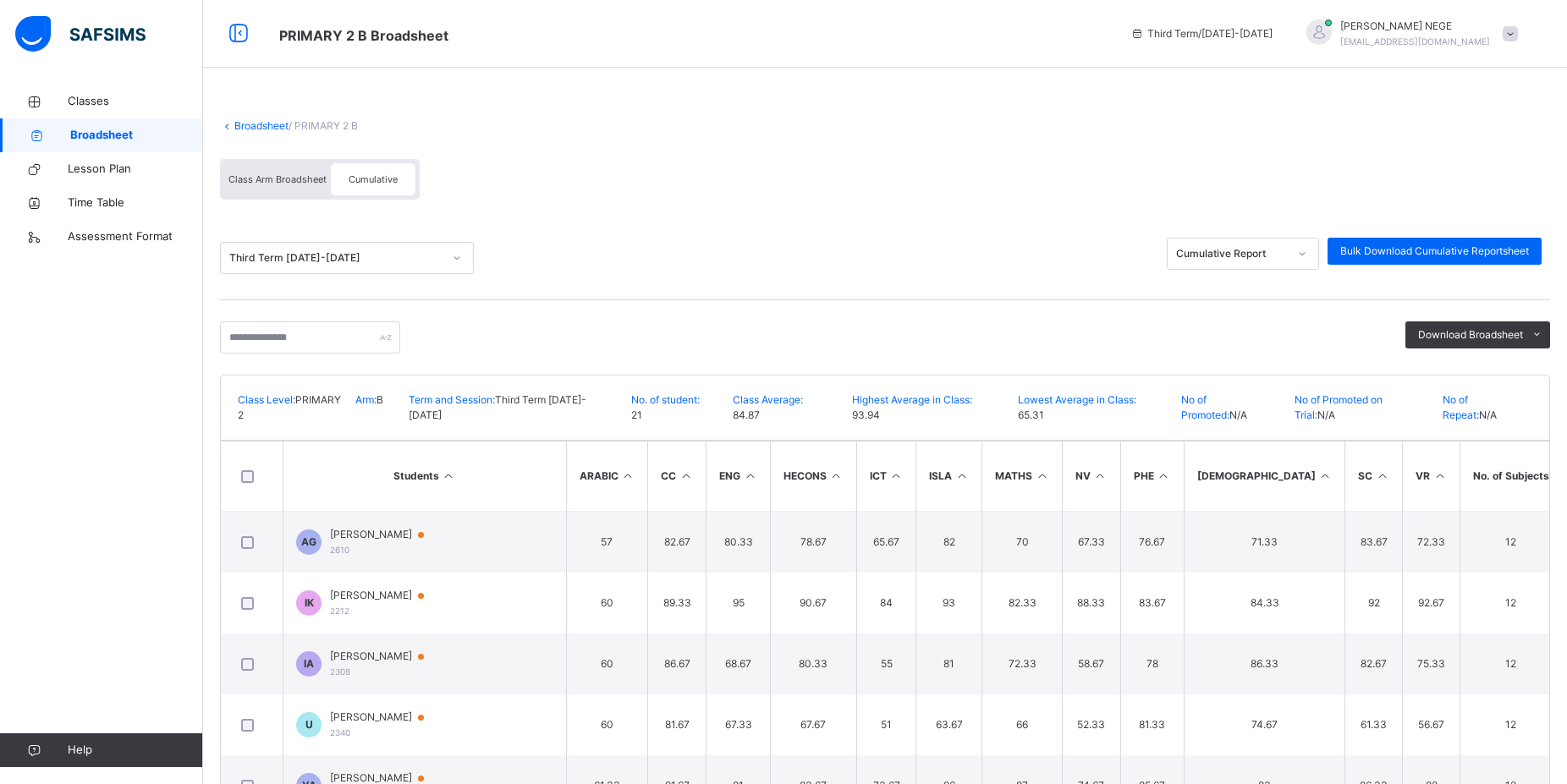 click at bounding box center [628, 475] 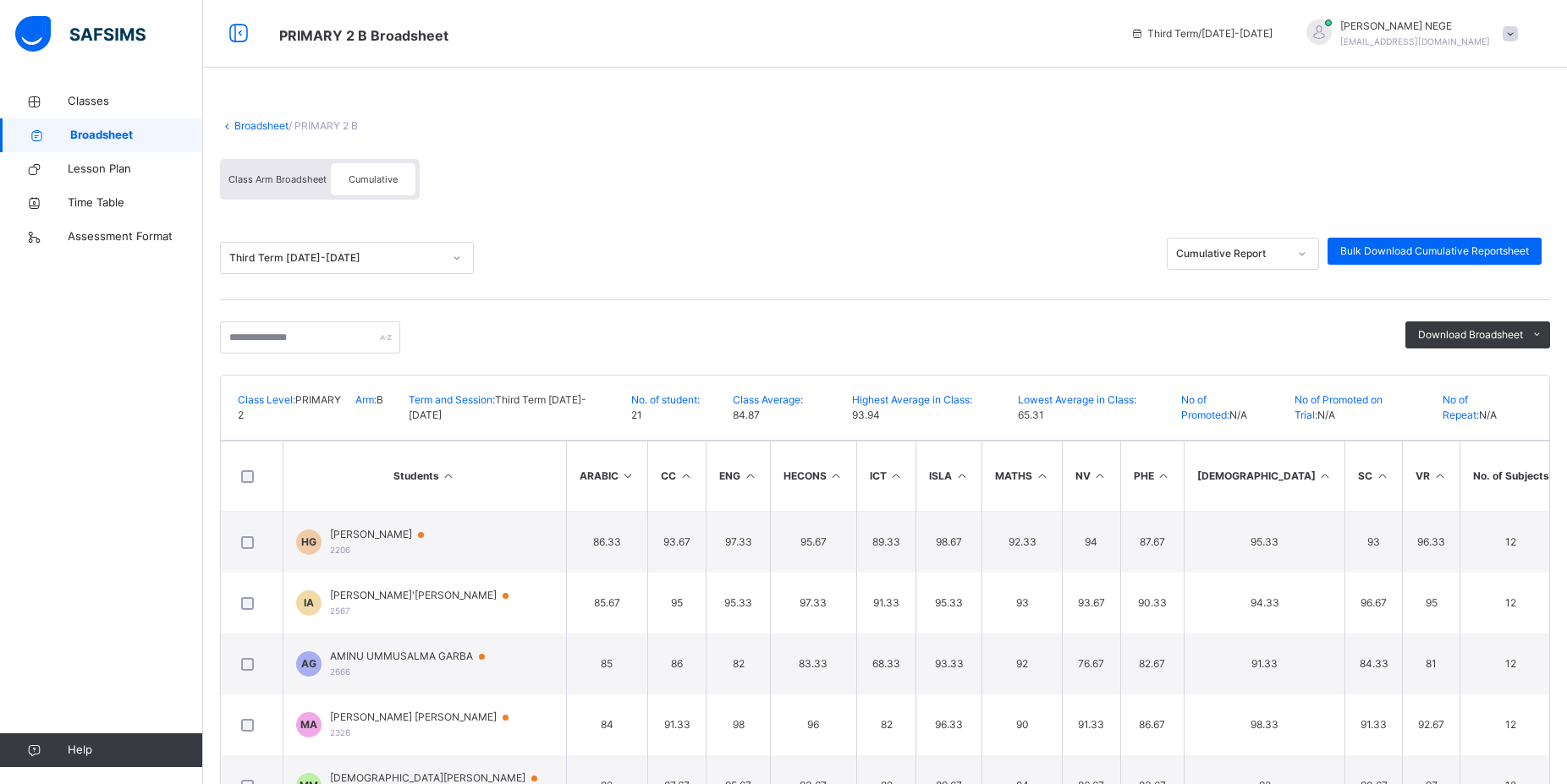 click on "ENG" at bounding box center [739, 476] 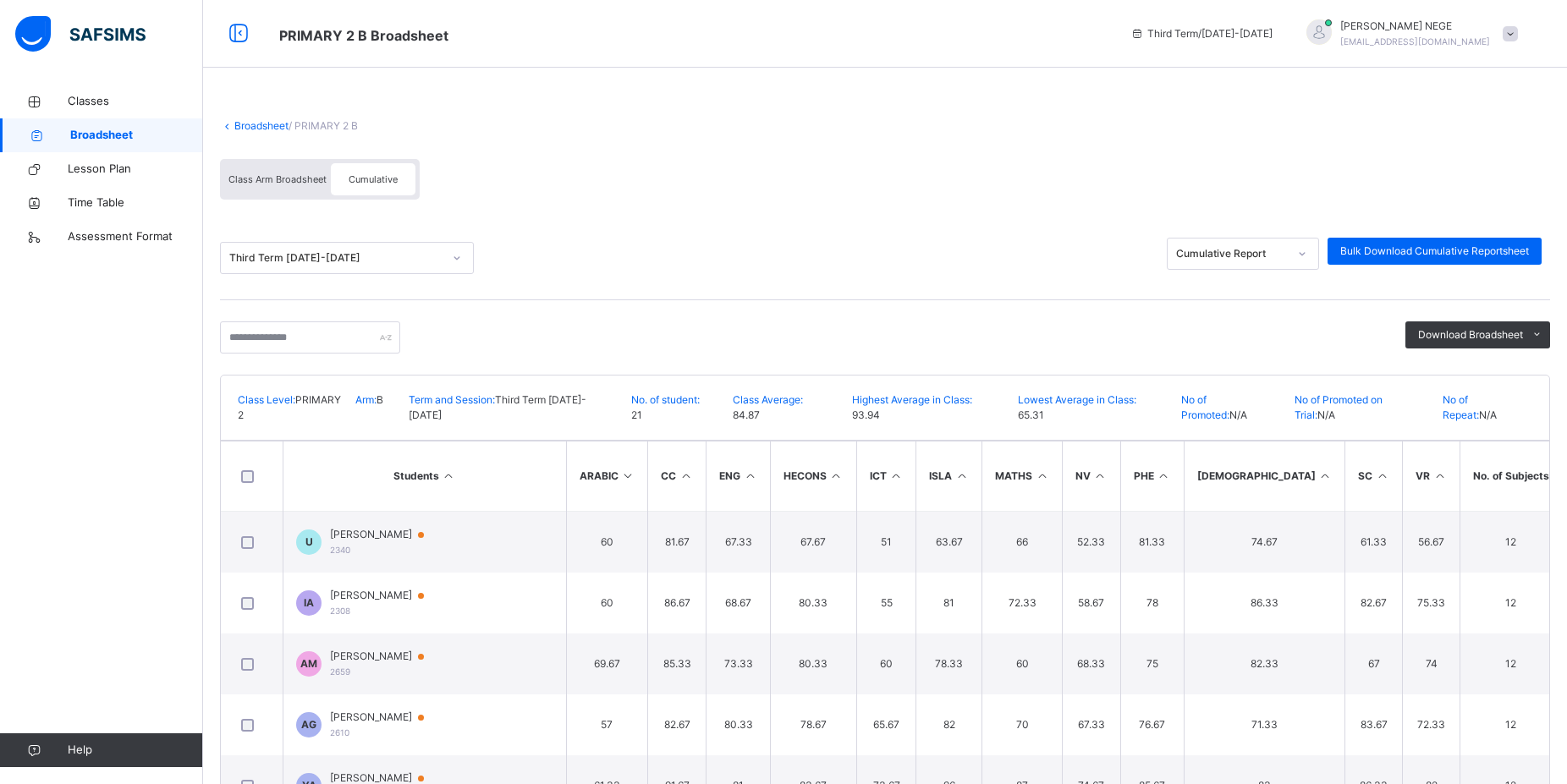 click at bounding box center (750, 475) 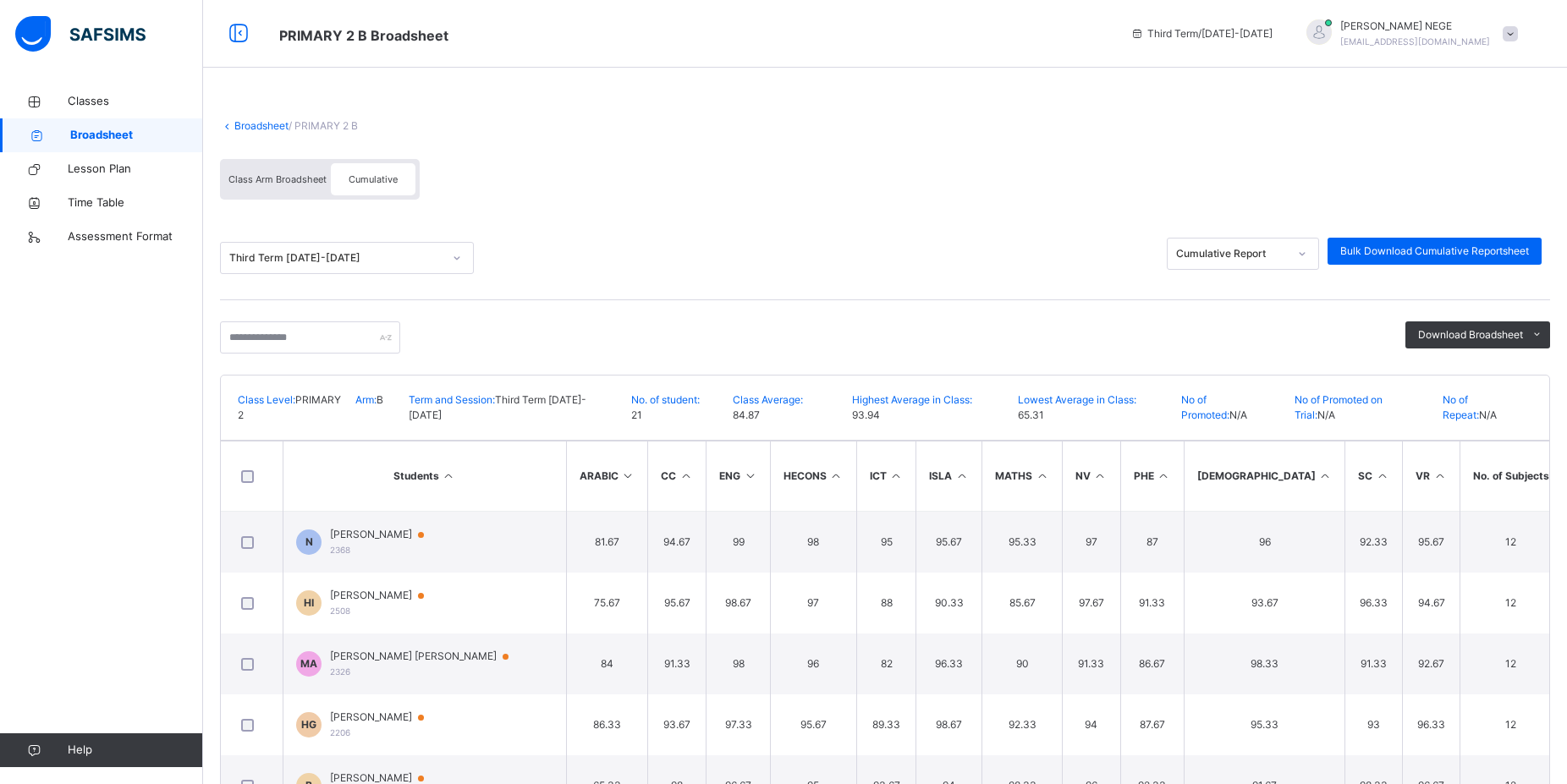 click at bounding box center [961, 475] 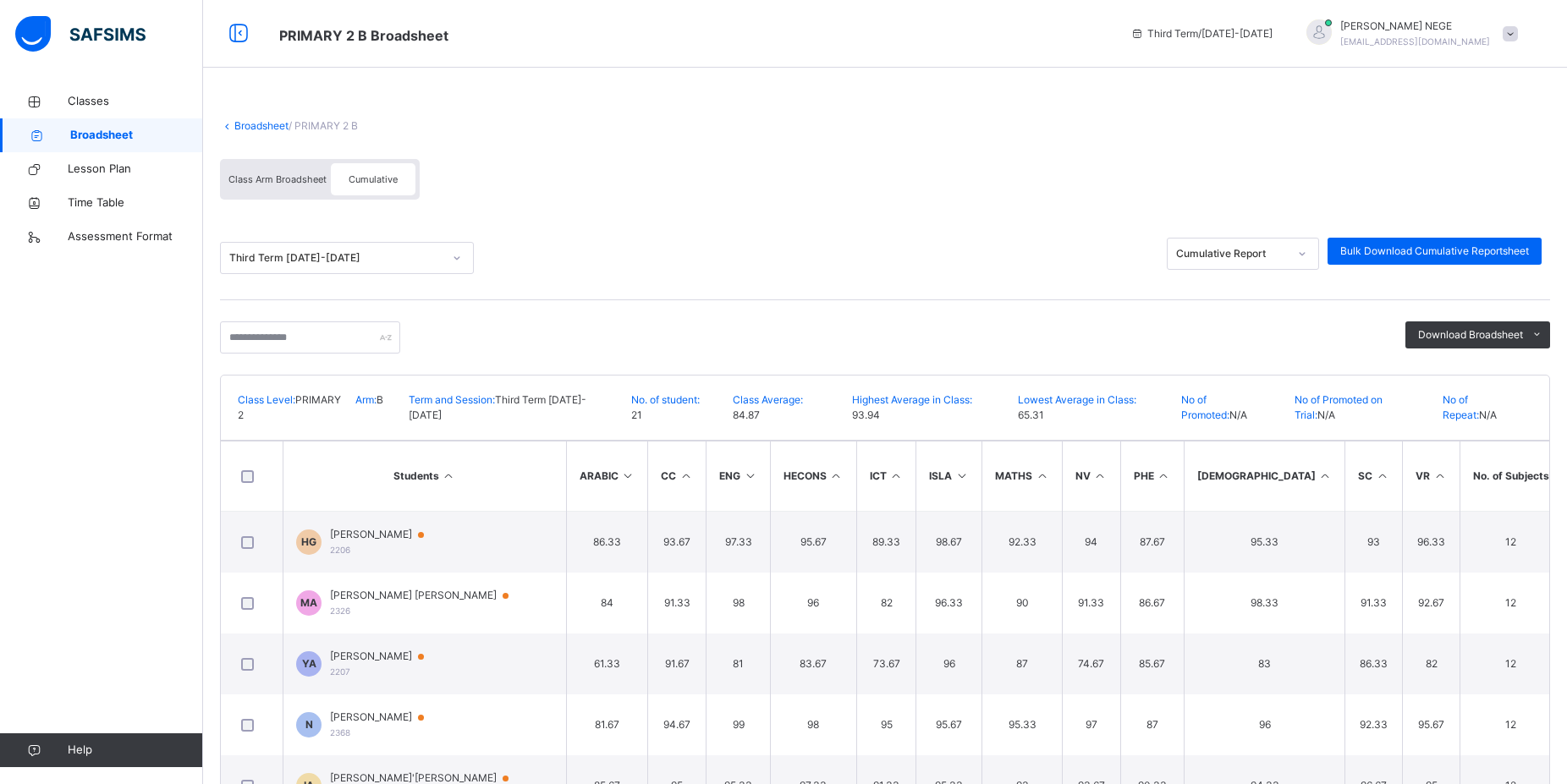 click on "MATHS" at bounding box center (1022, 476) 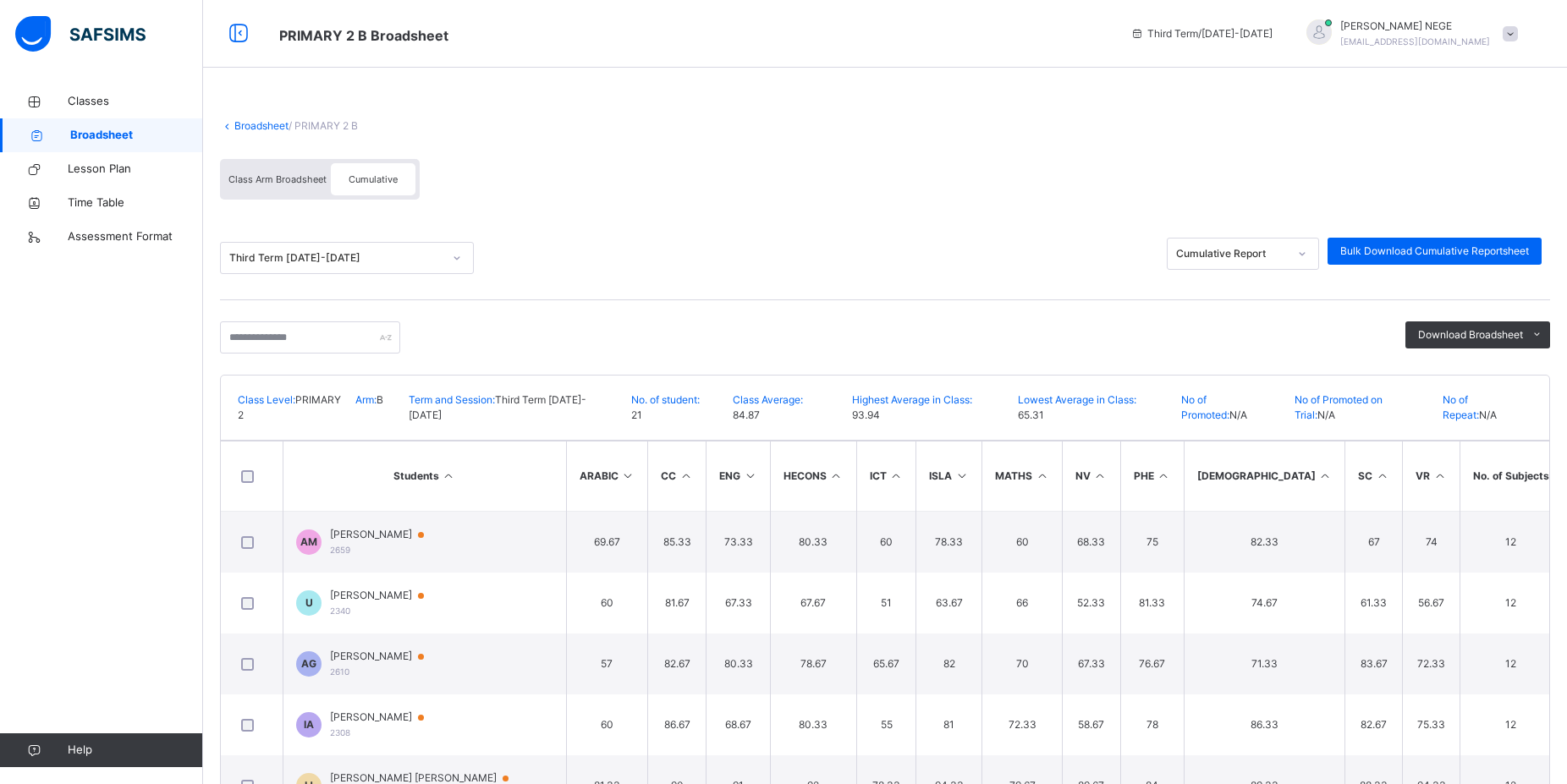 click at bounding box center [1042, 475] 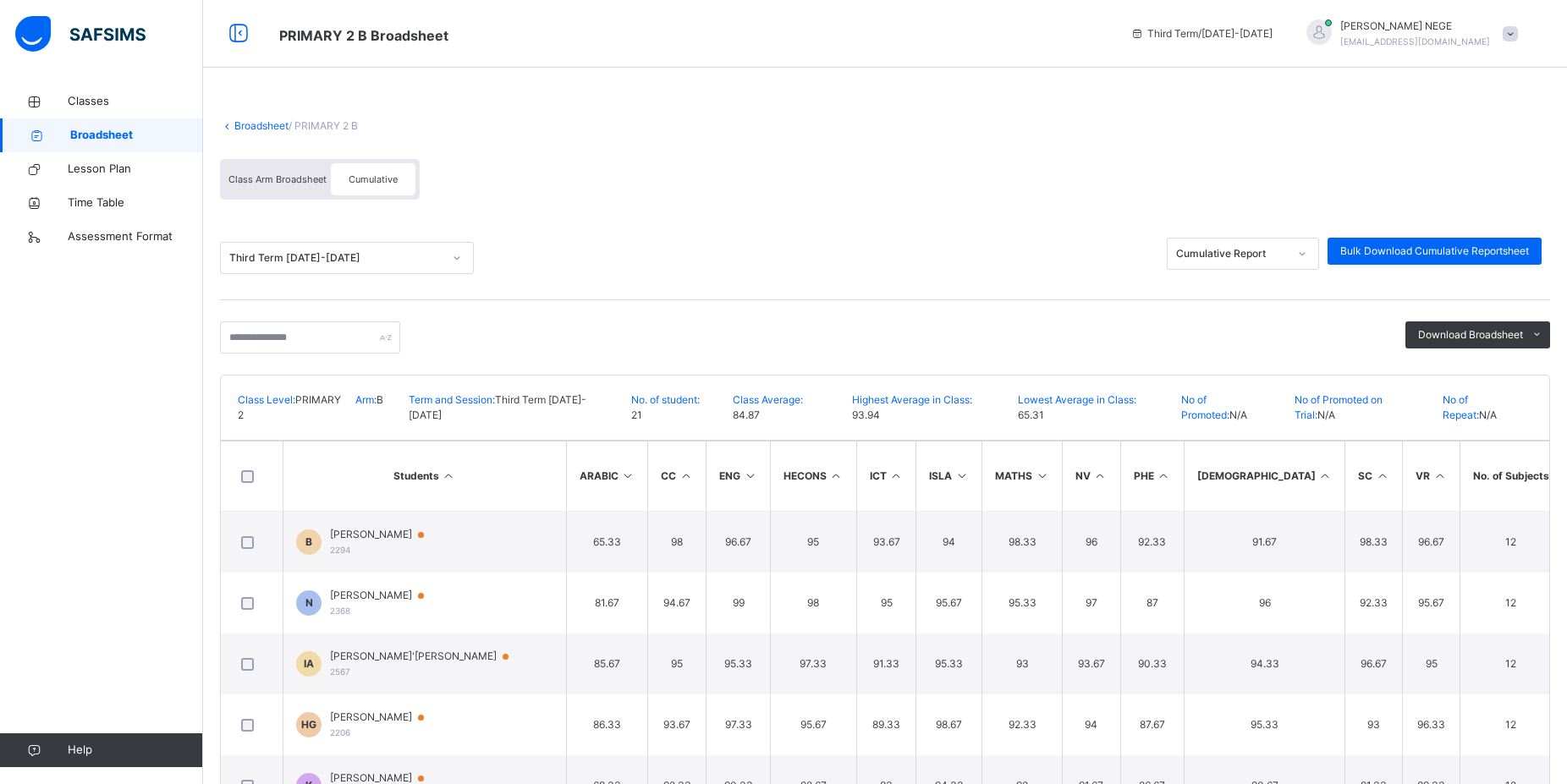 click at bounding box center (1325, 475) 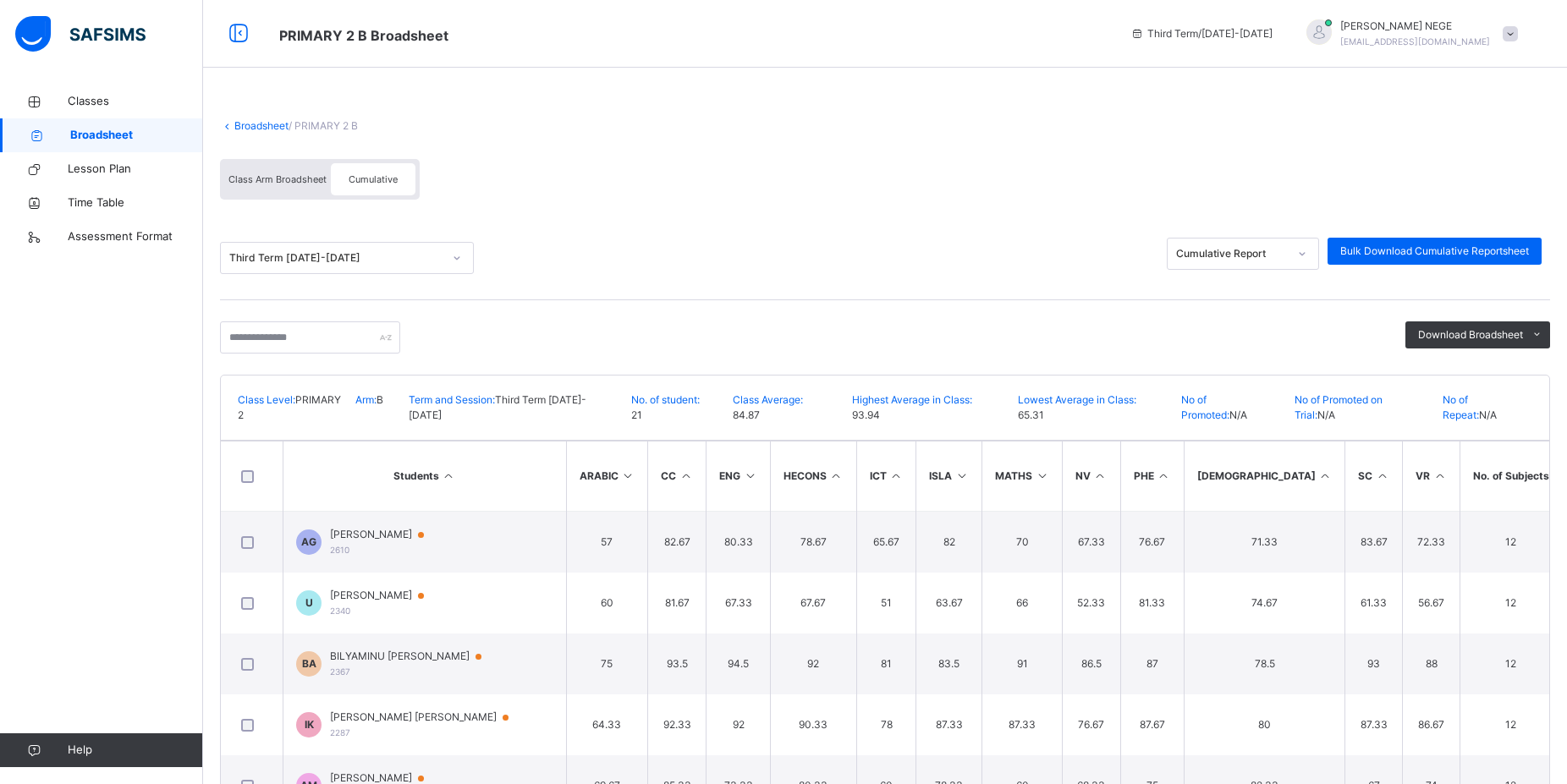 click at bounding box center [1325, 475] 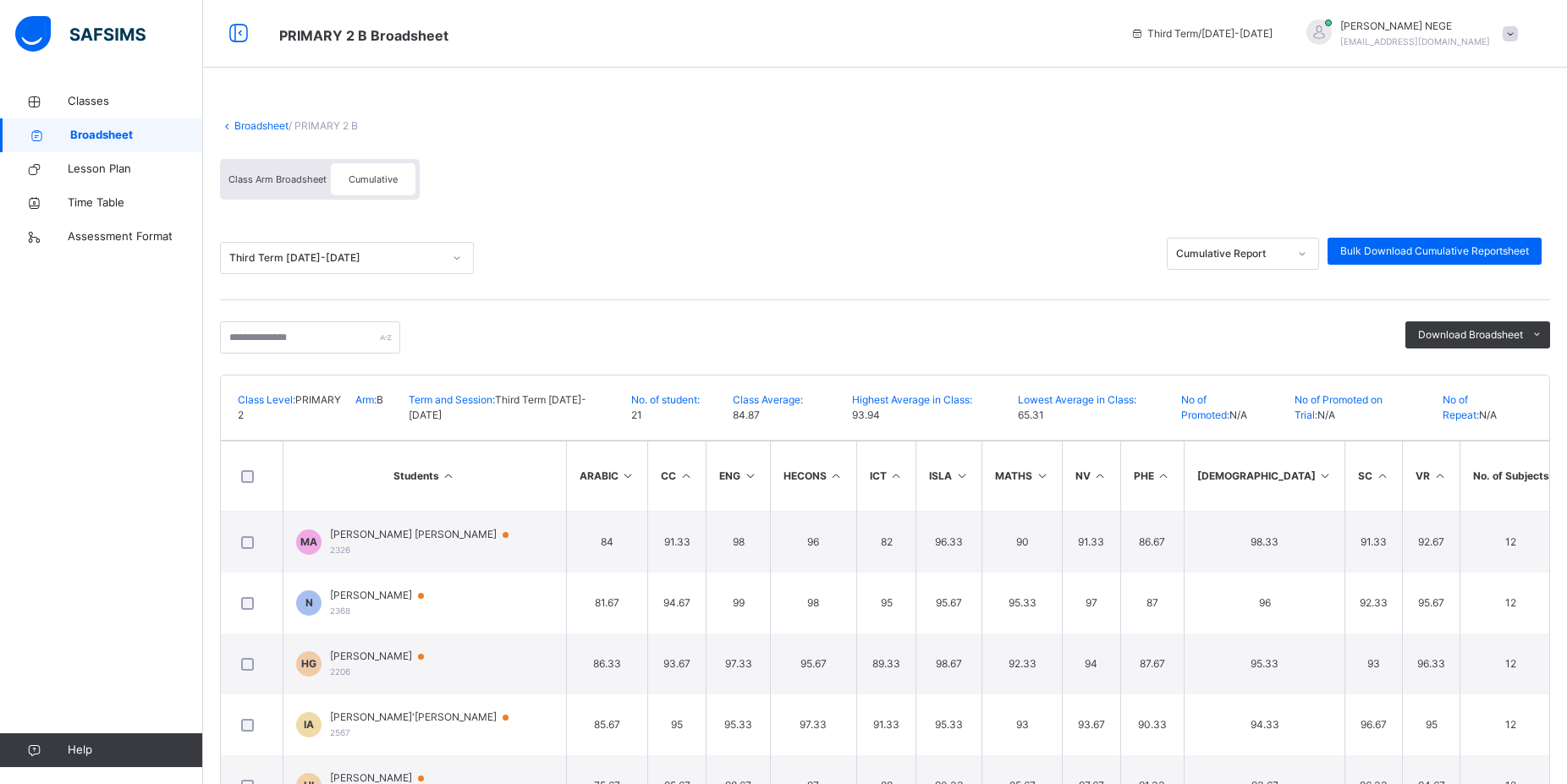click at bounding box center [1325, 475] 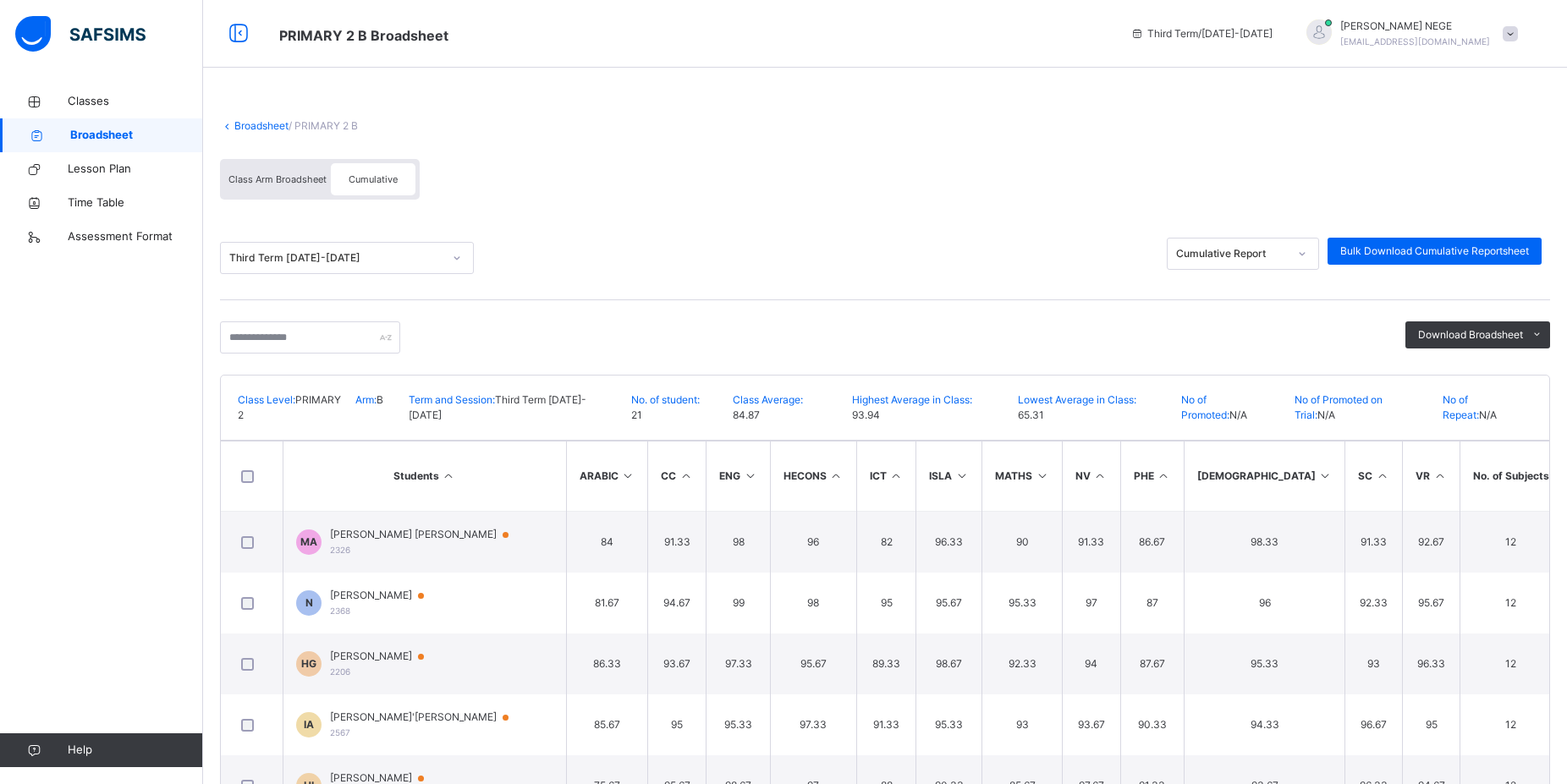 click at bounding box center (1382, 475) 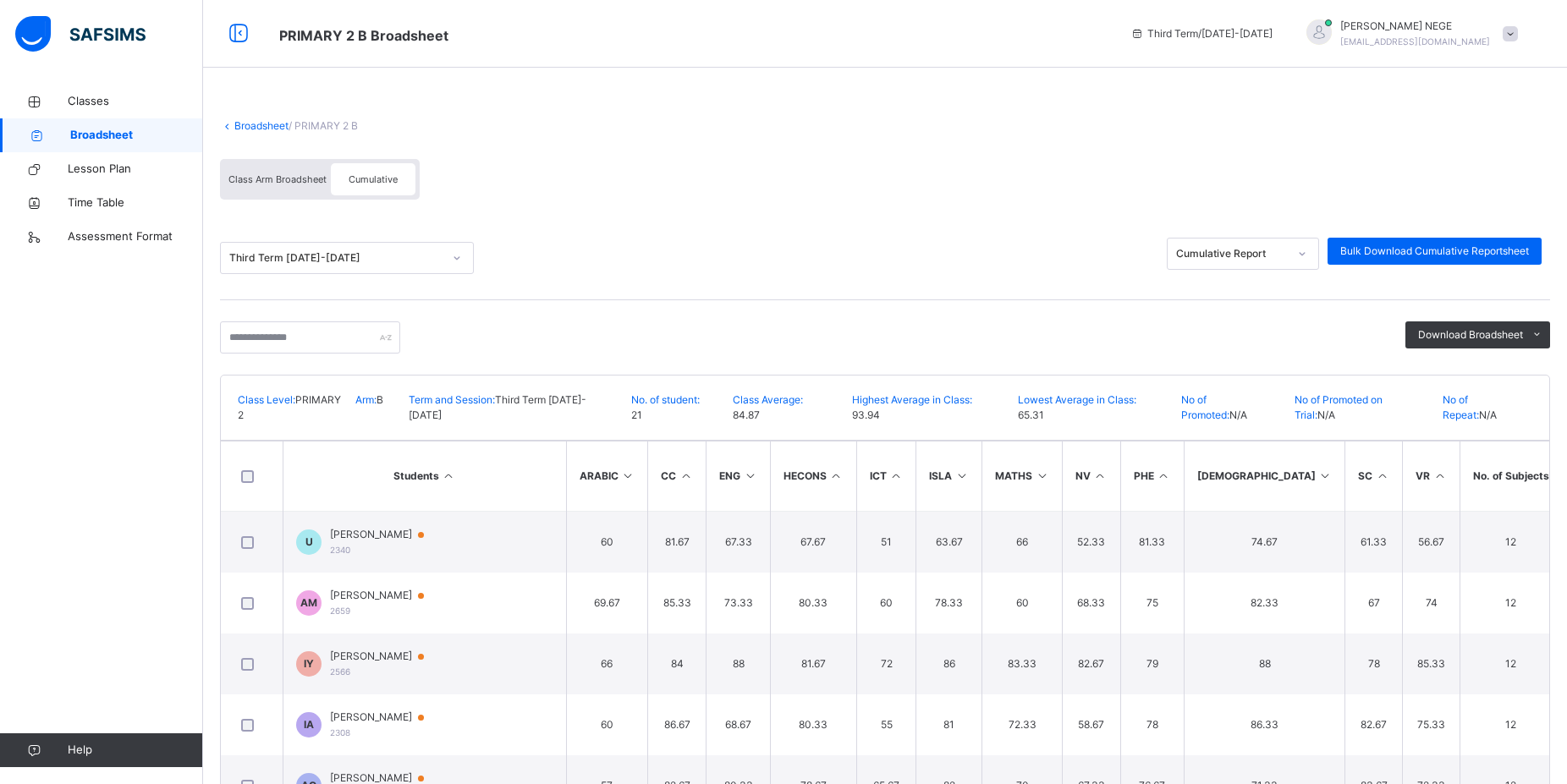 click at bounding box center (1382, 475) 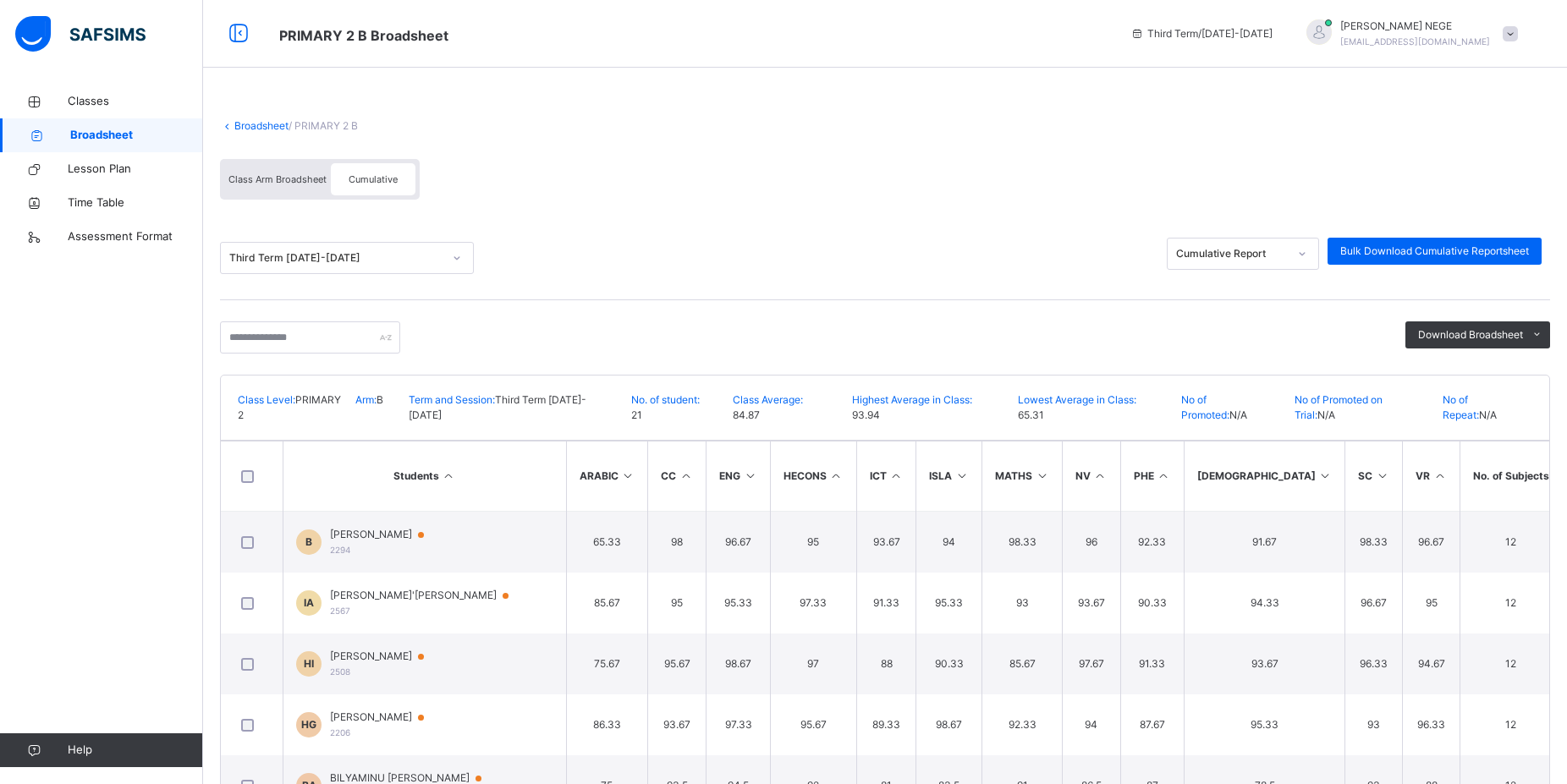 scroll, scrollTop: 382, scrollLeft: 0, axis: vertical 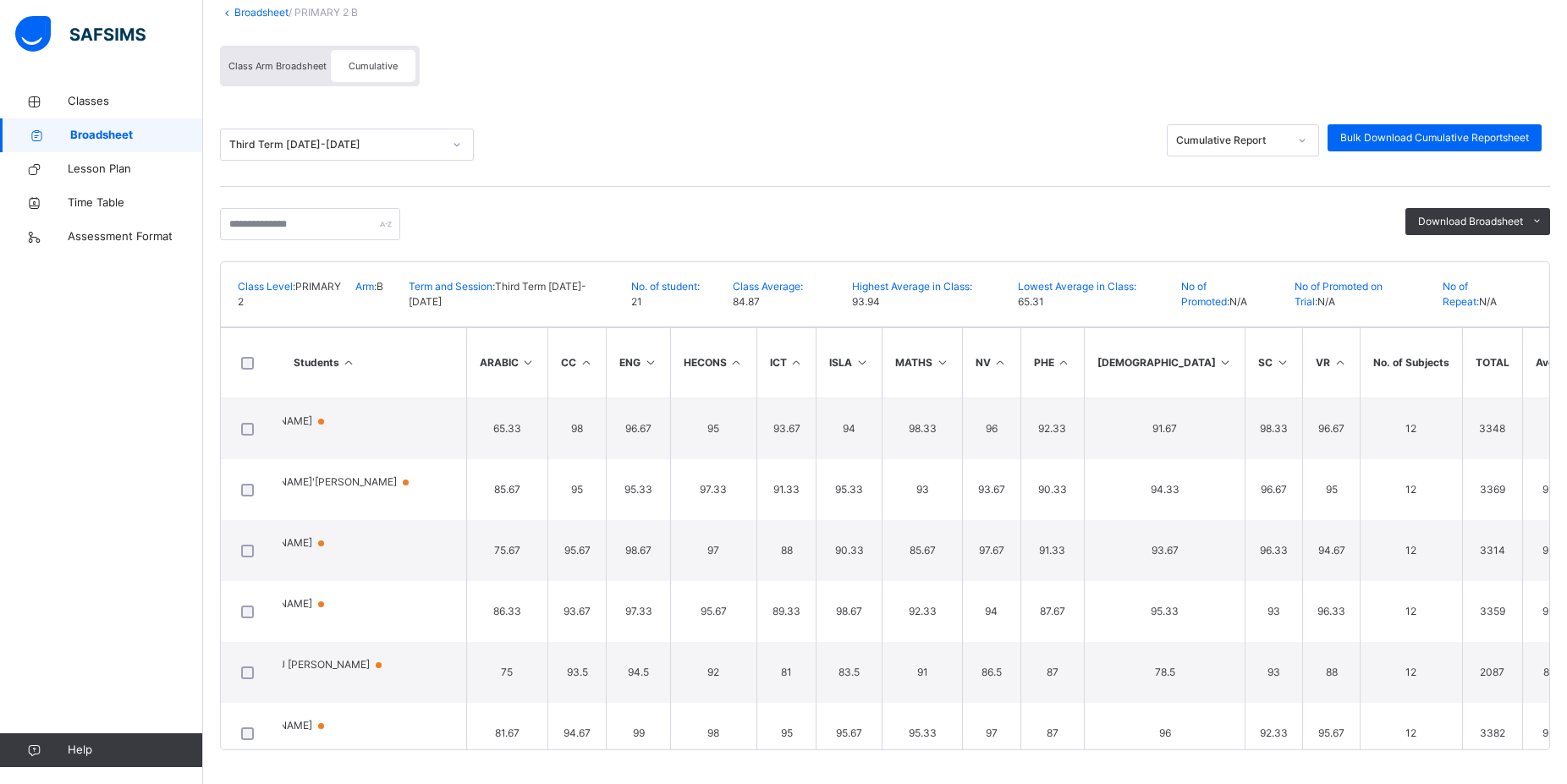 click at bounding box center (1652, 362) 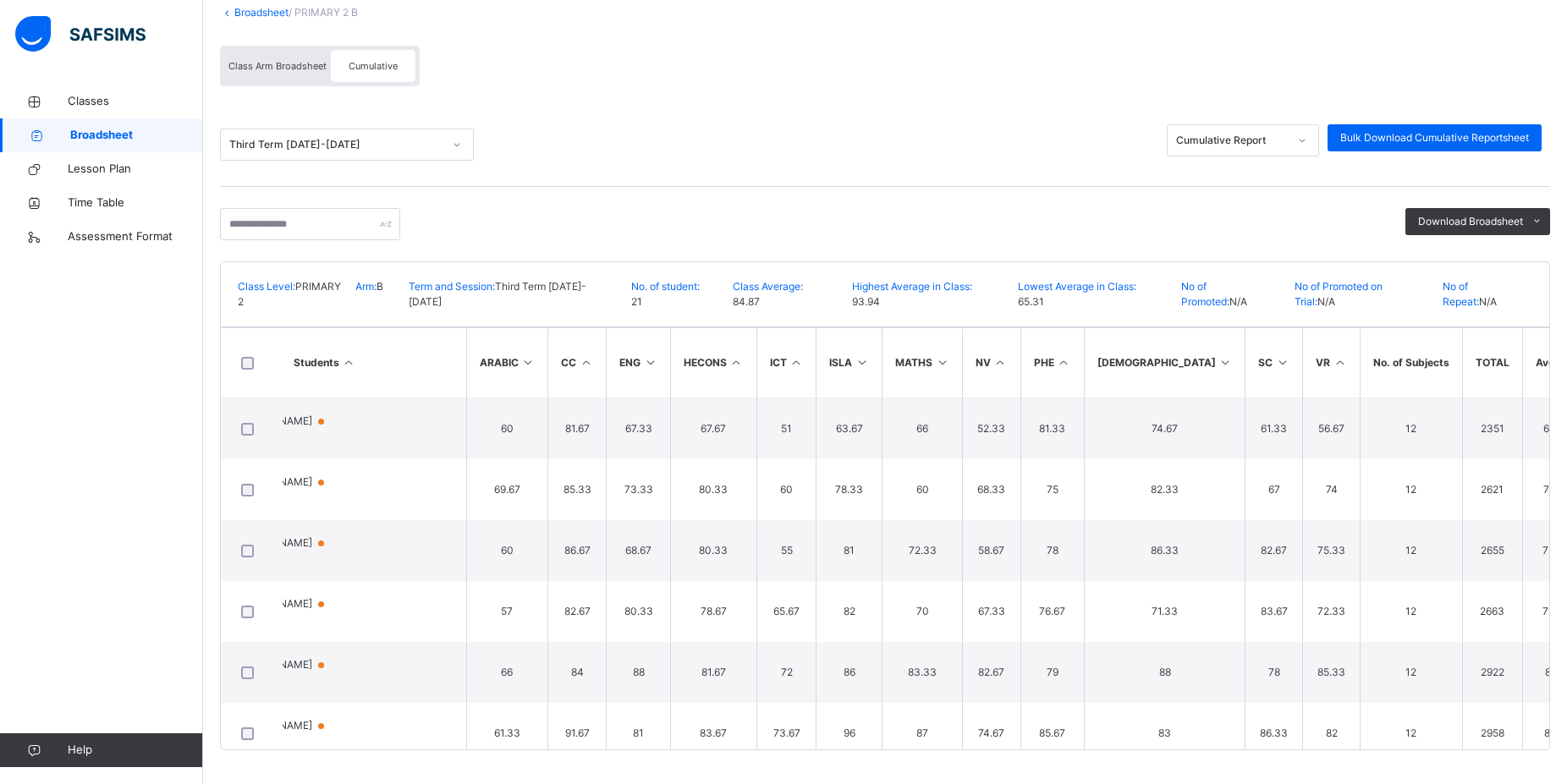 click at bounding box center [1652, 362] 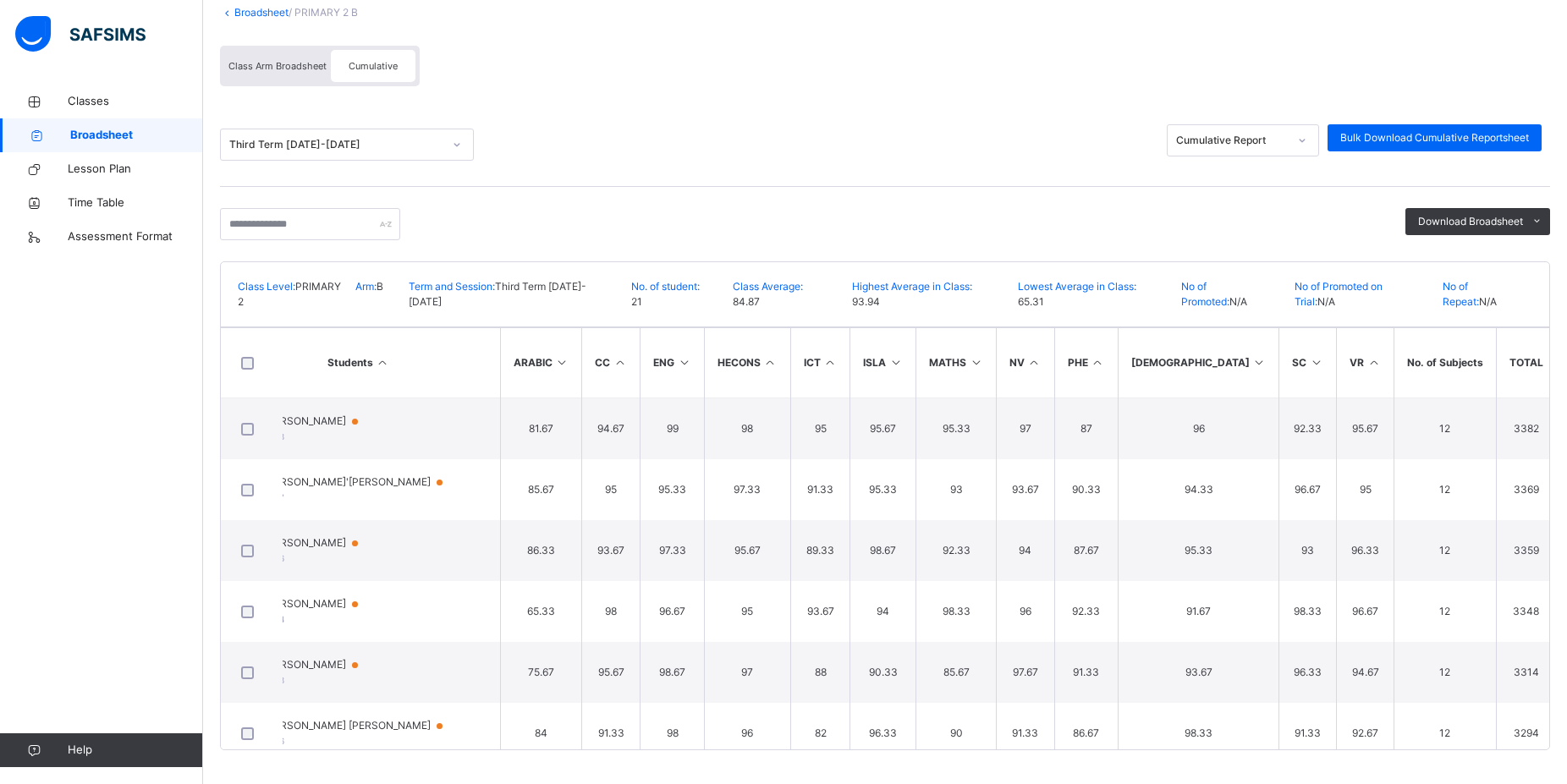 scroll, scrollTop: 0, scrollLeft: 33, axis: horizontal 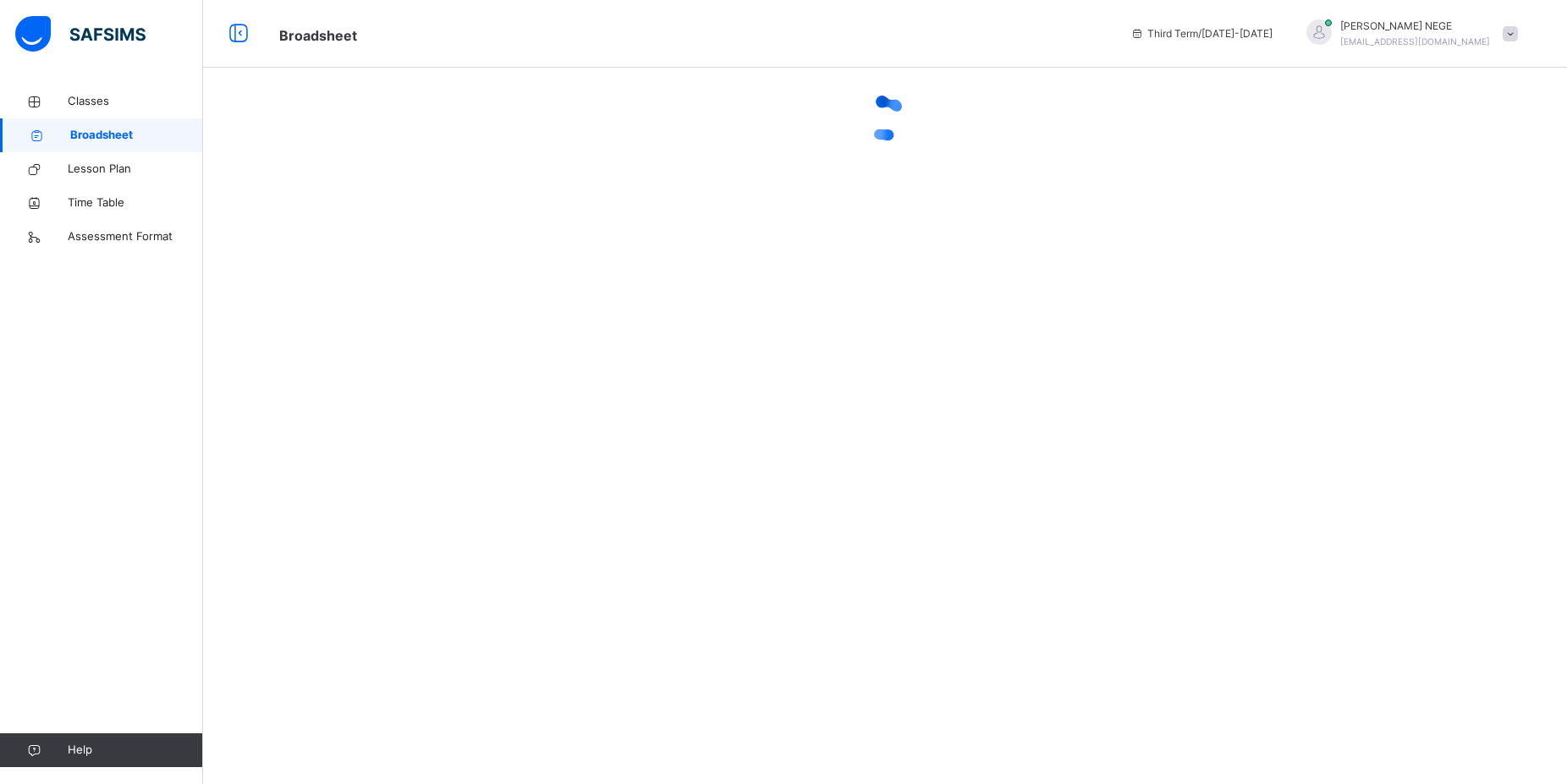 click at bounding box center [1510, 34] 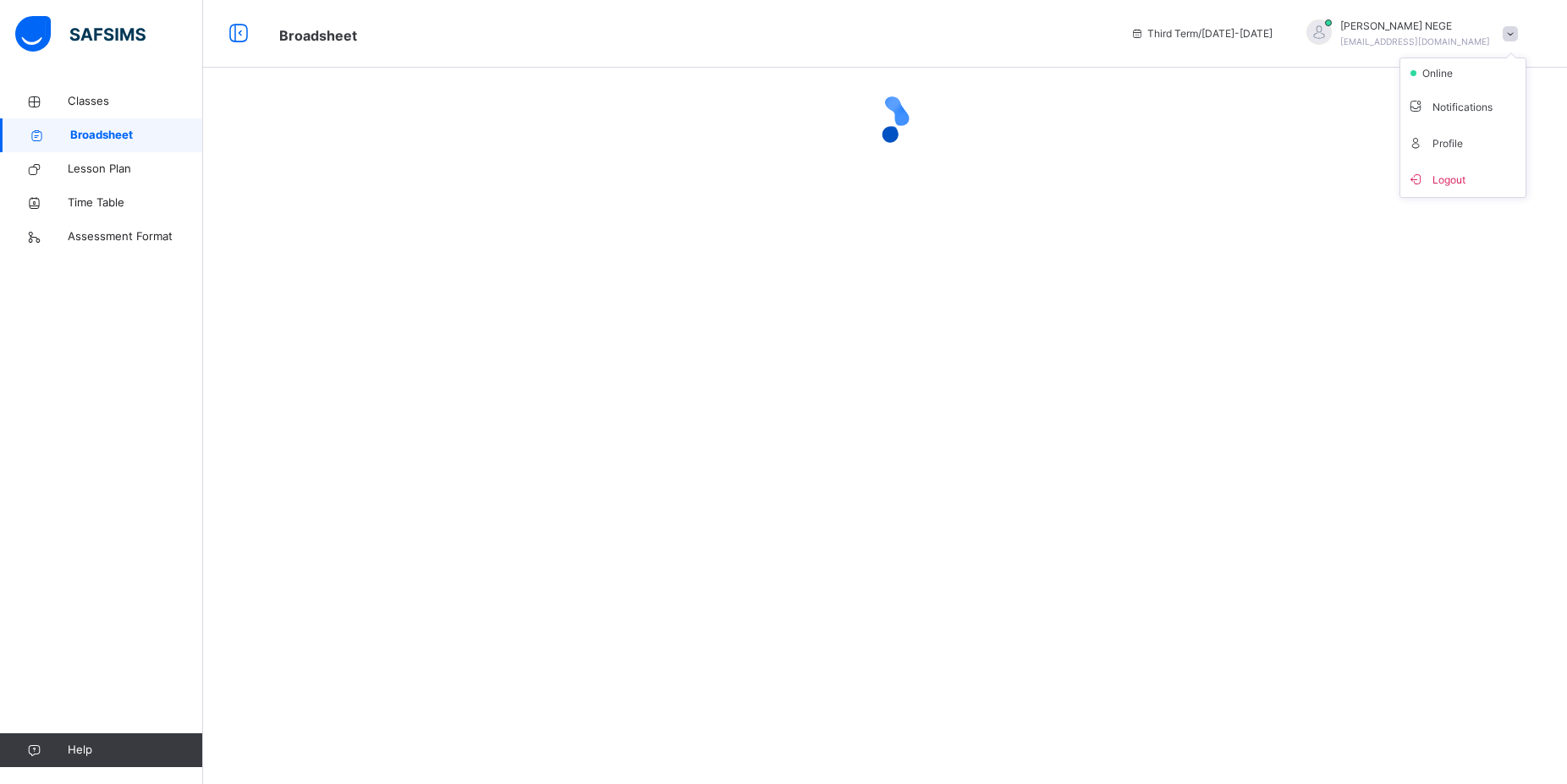 scroll, scrollTop: 0, scrollLeft: 0, axis: both 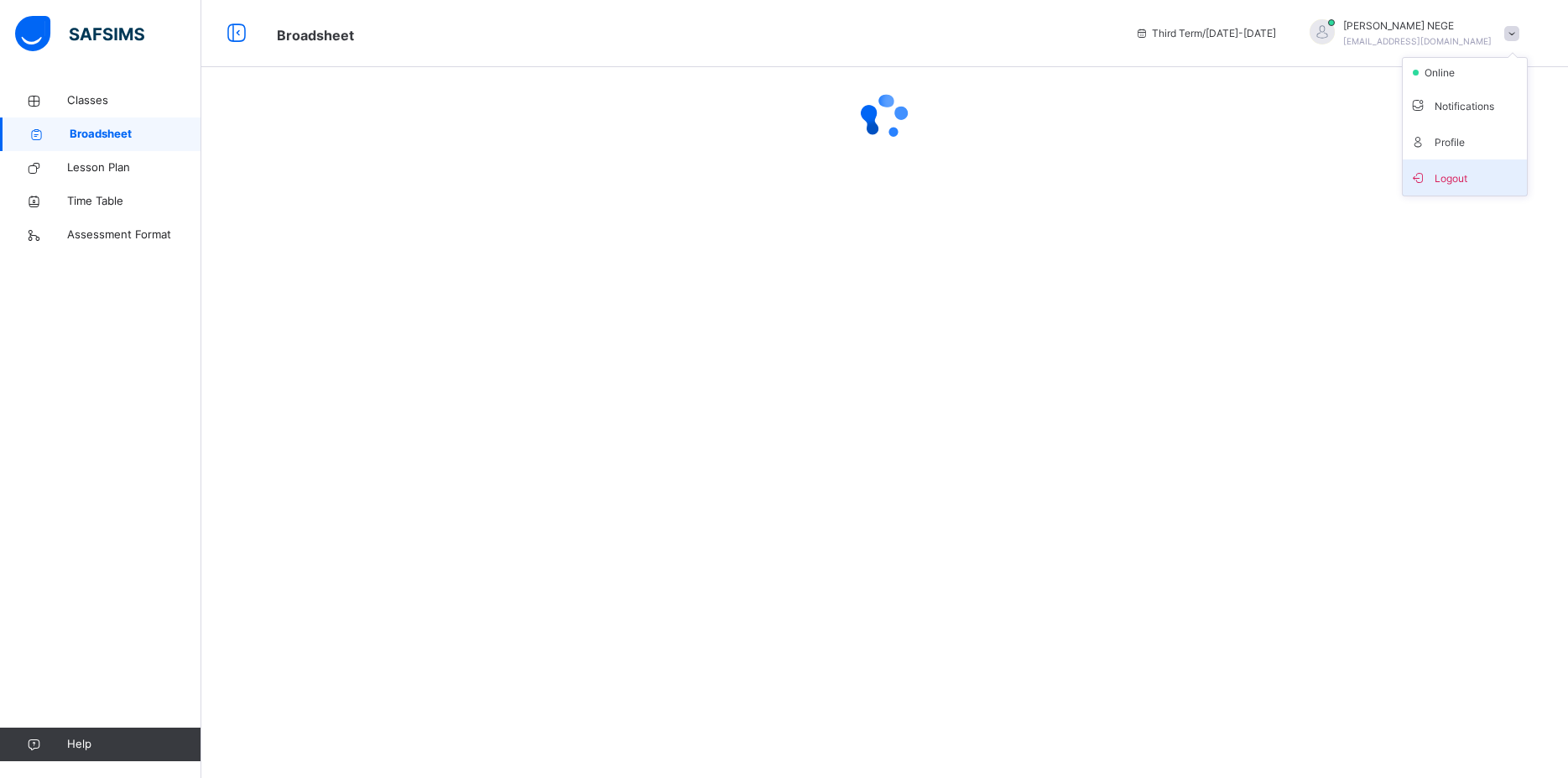 click on "Logout" at bounding box center [1465, 177] 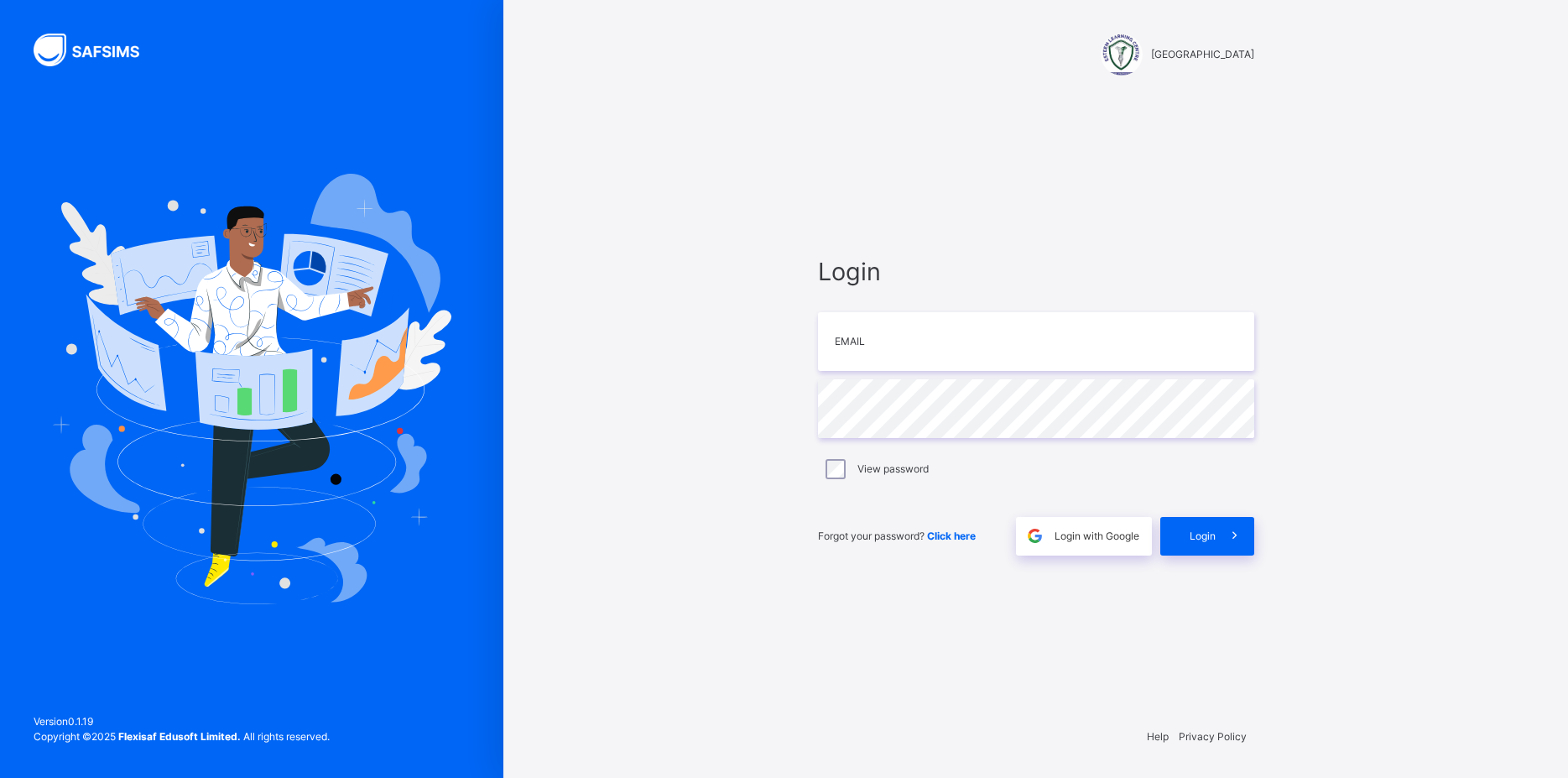 click on "ESTEEM LEARNING CENTRE Login Email Password View password Forgot your password?   Click here Login with Google Login   Help       Privacy Policy     Version  0.1.19 Copyright ©  2025   Flexisaf Edusoft Limited.   All rights reserved." at bounding box center (1035, 389) 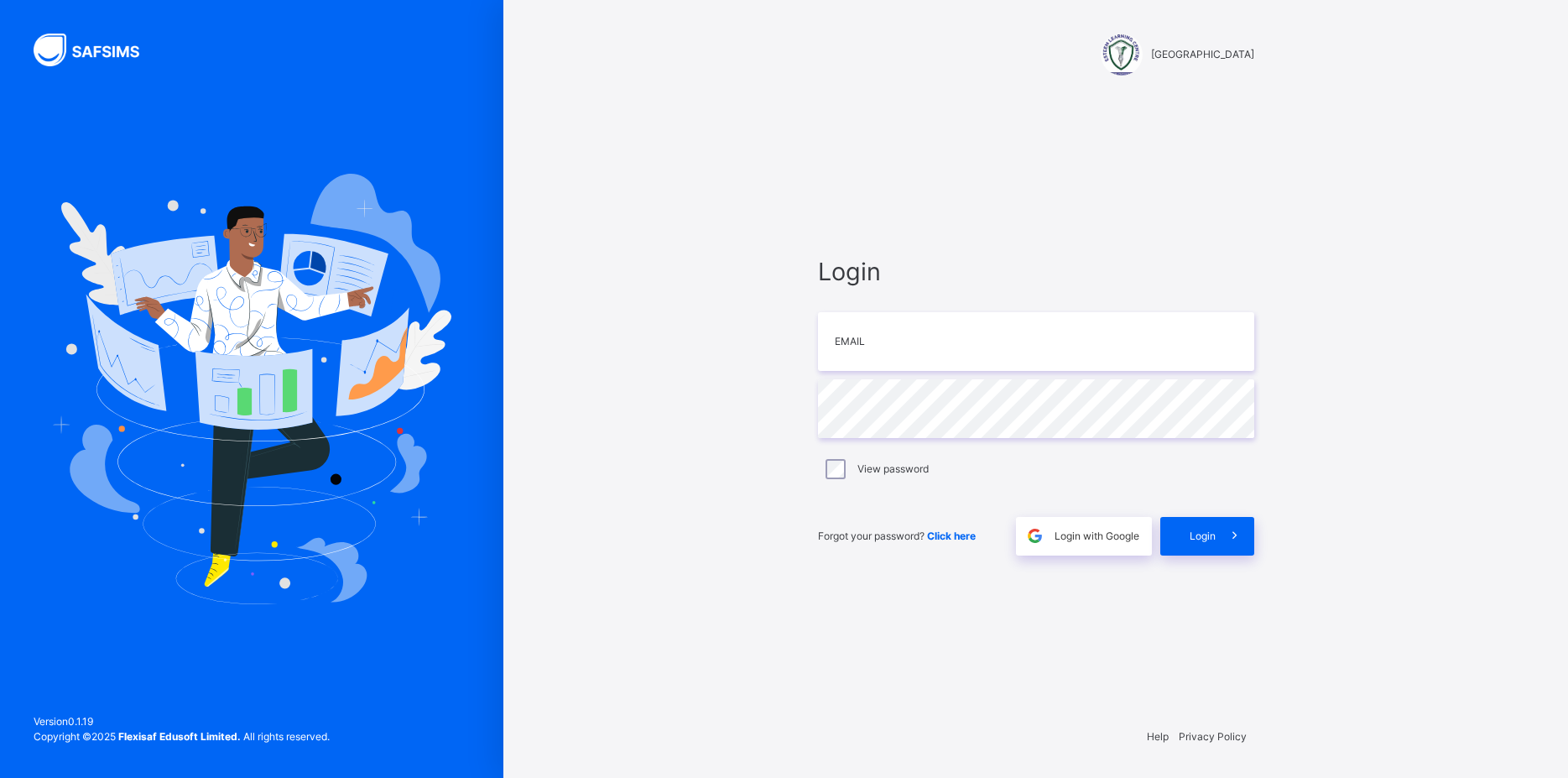 click on "Login" at bounding box center (1036, 271) 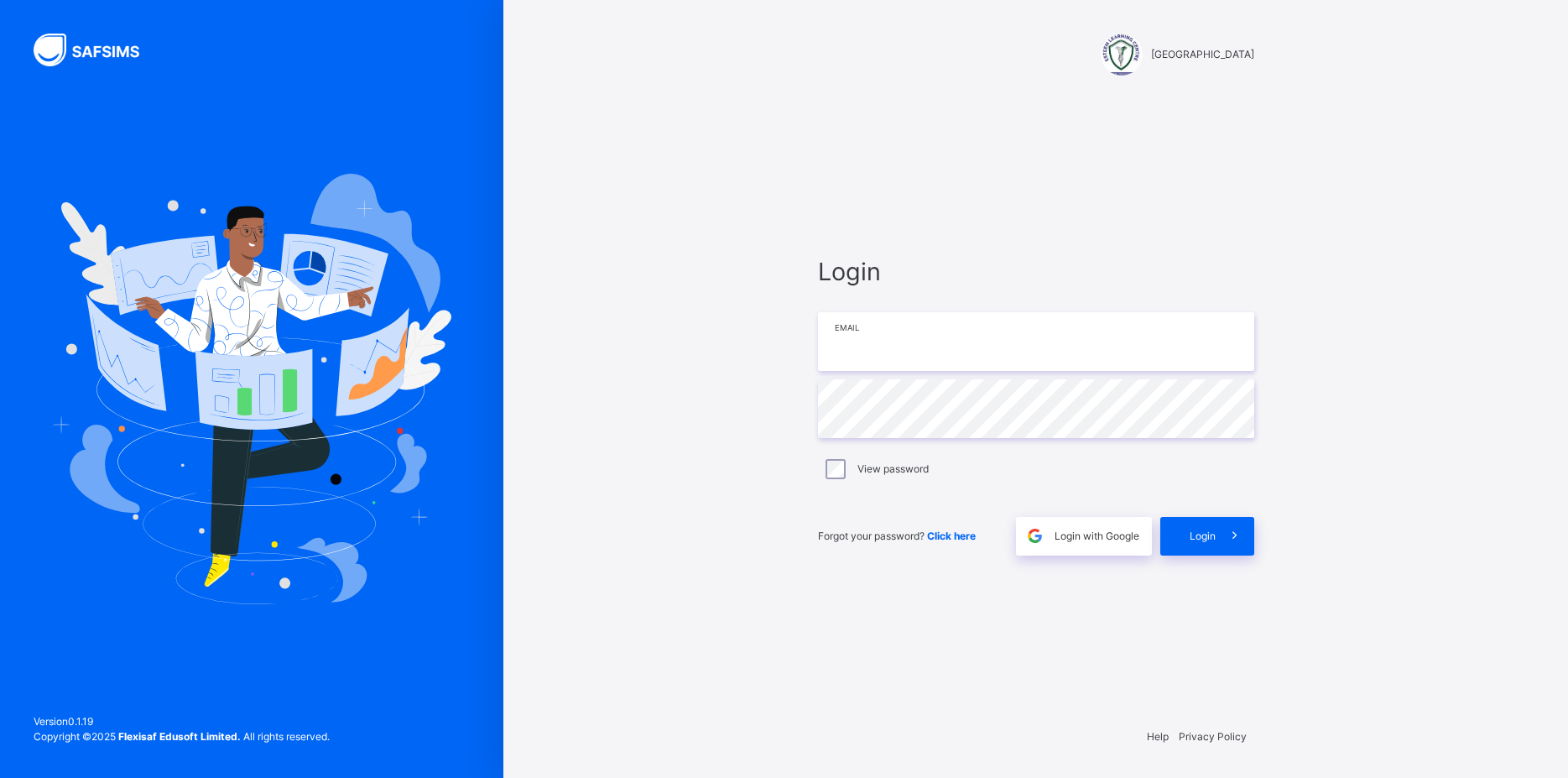 click at bounding box center (1036, 342) 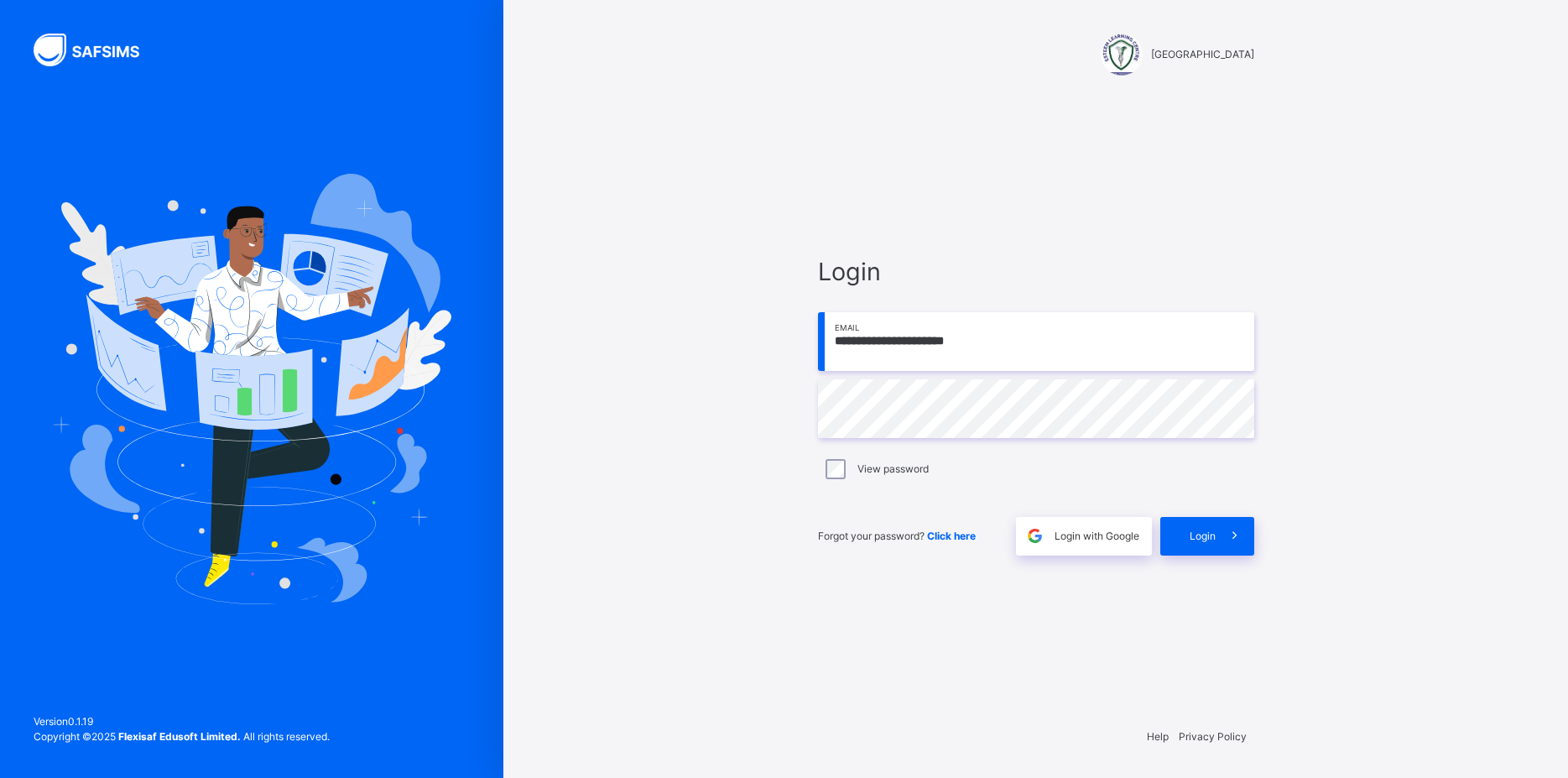 type on "**********" 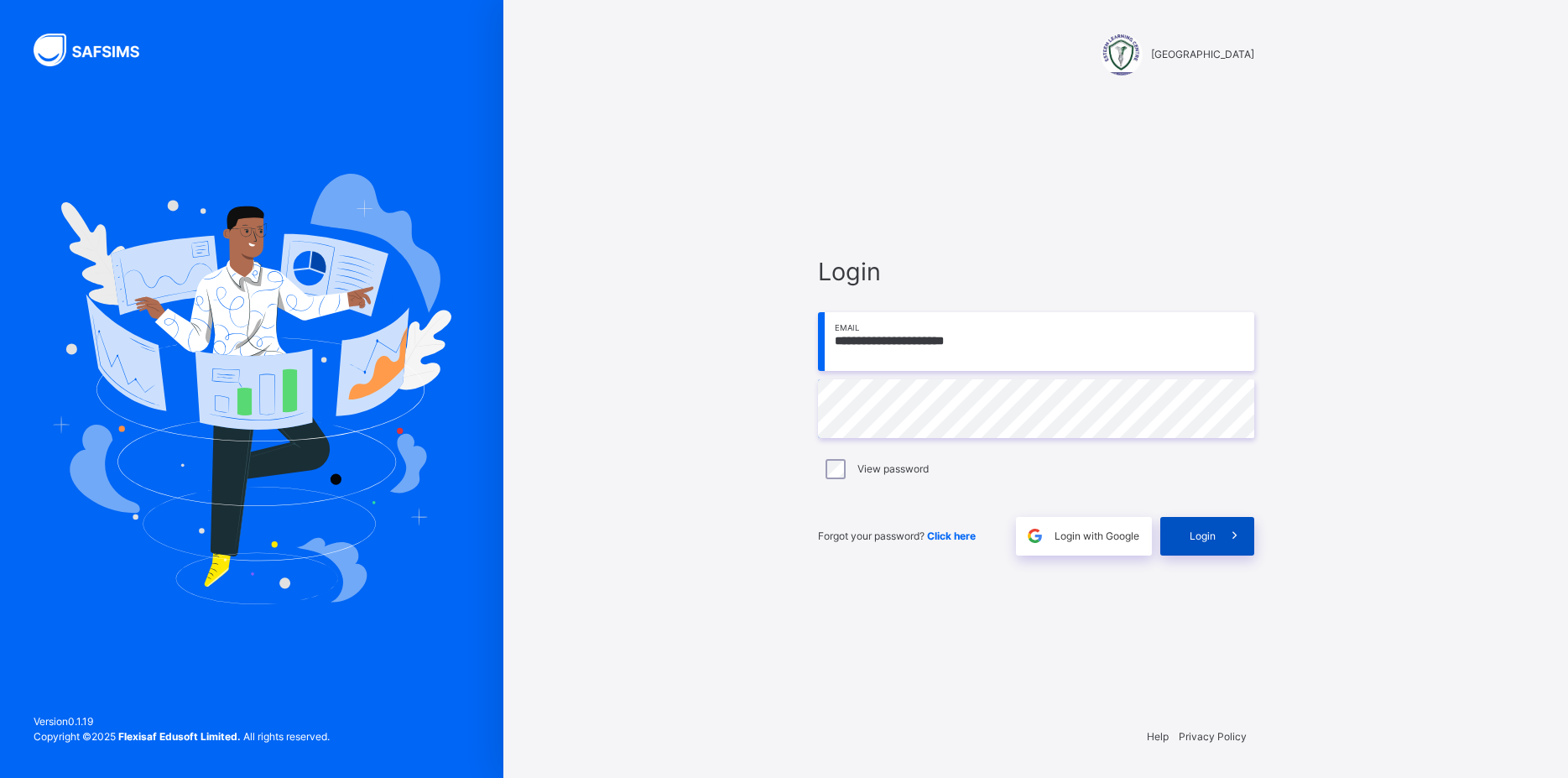 click on "Login" at bounding box center [1202, 536] 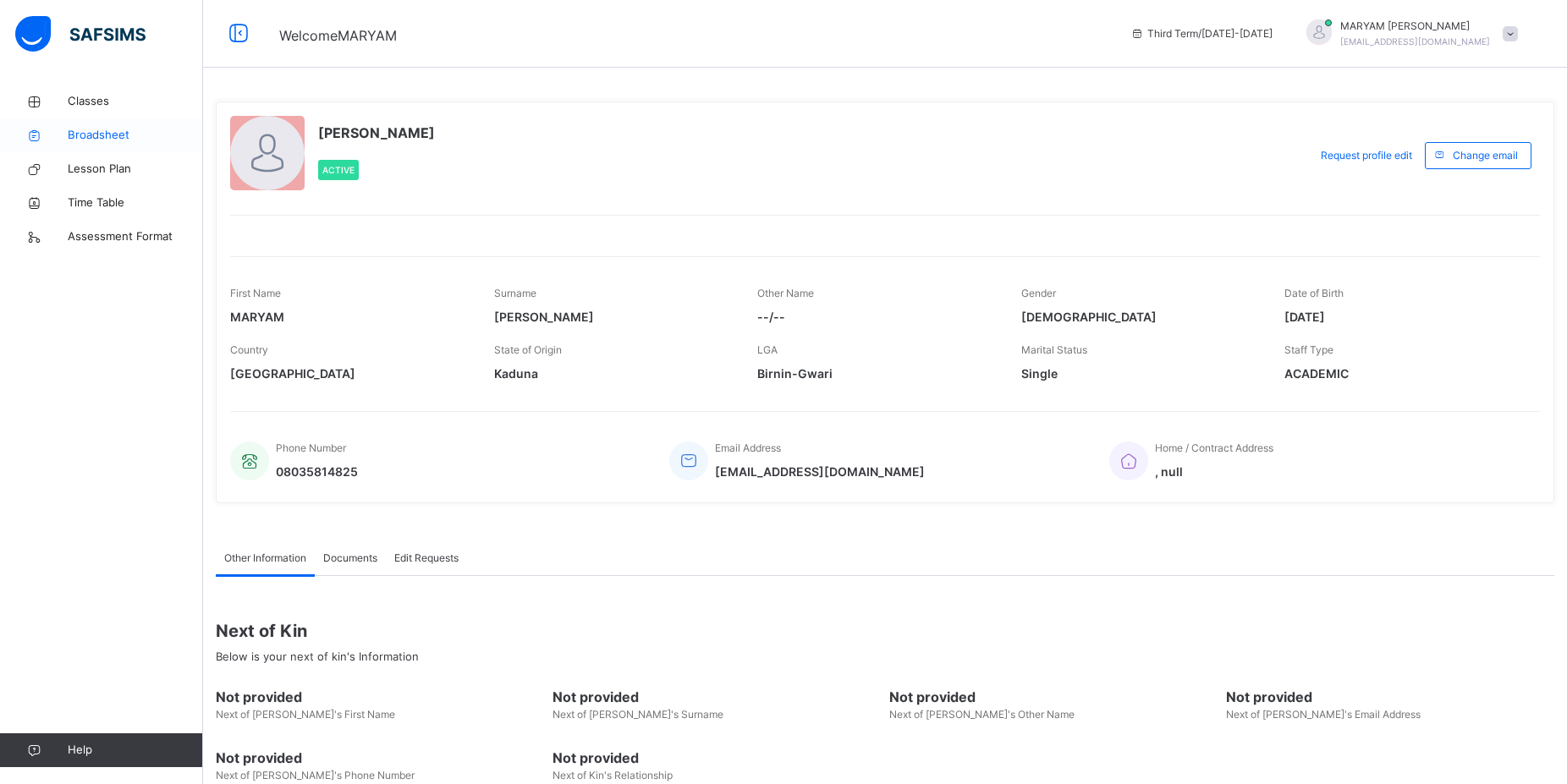 click on "Broadsheet" at bounding box center [135, 135] 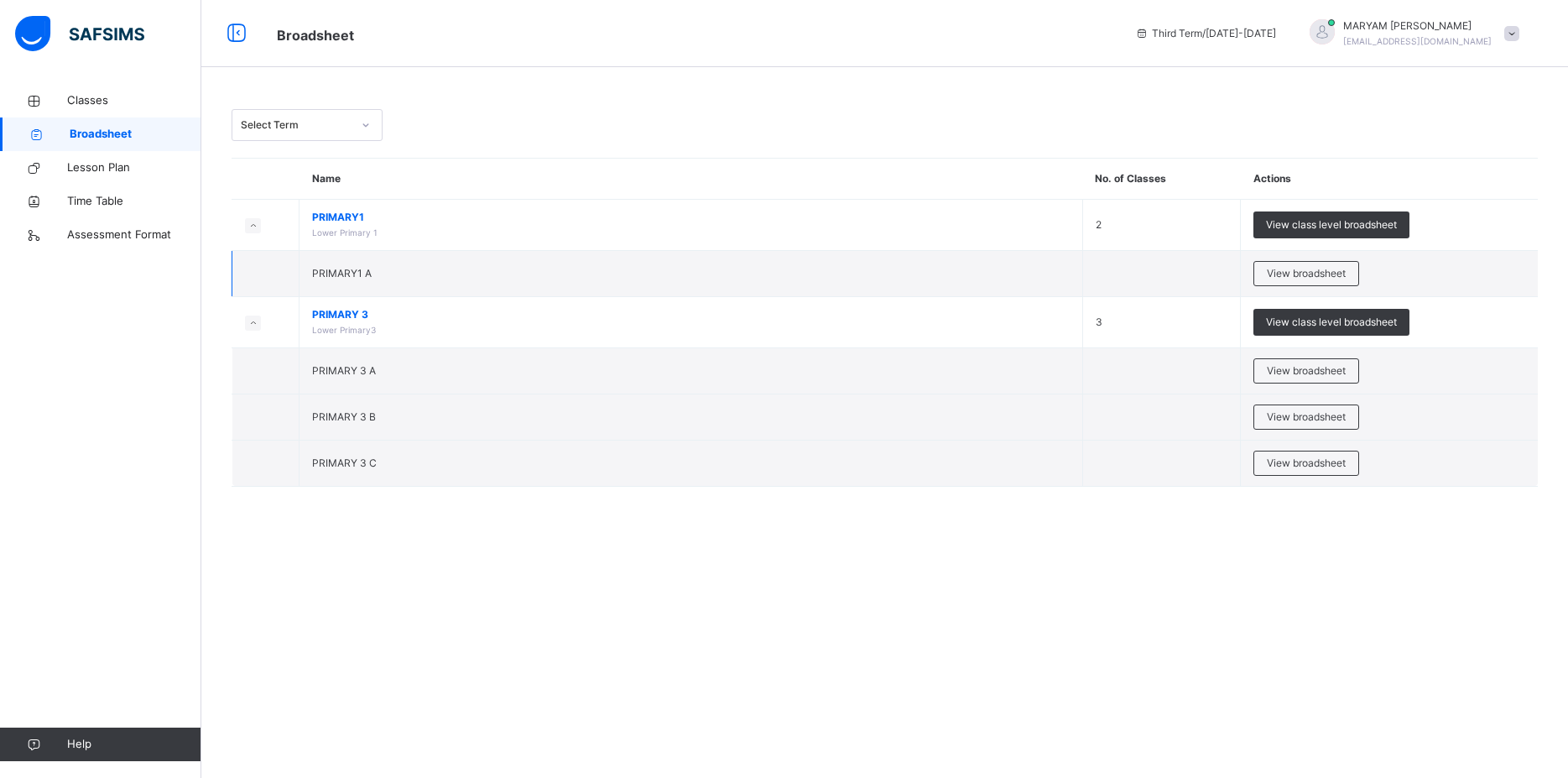 click on "PRIMARY1 A" at bounding box center (691, 274) 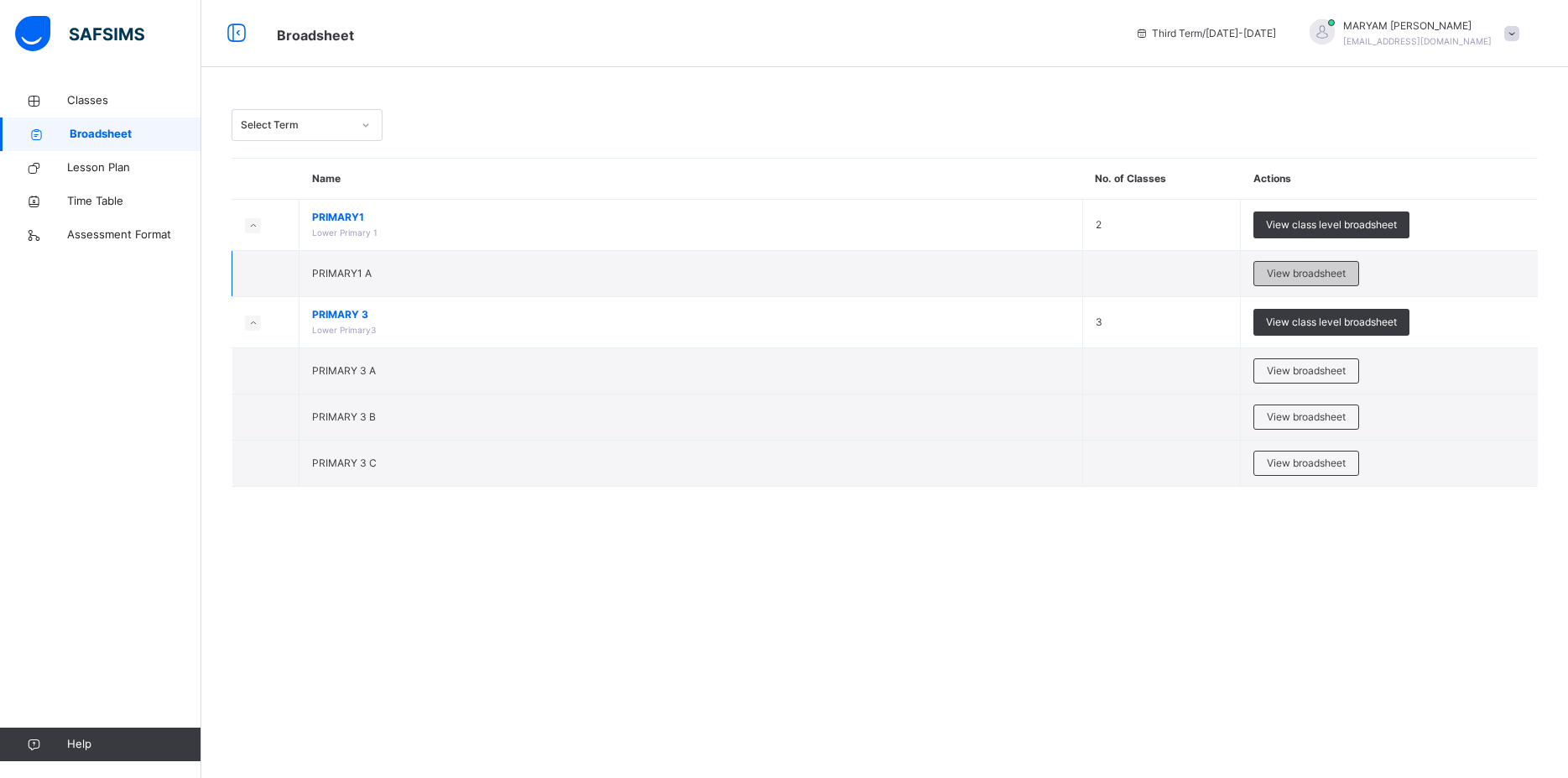 click on "View broadsheet" at bounding box center [1306, 274] 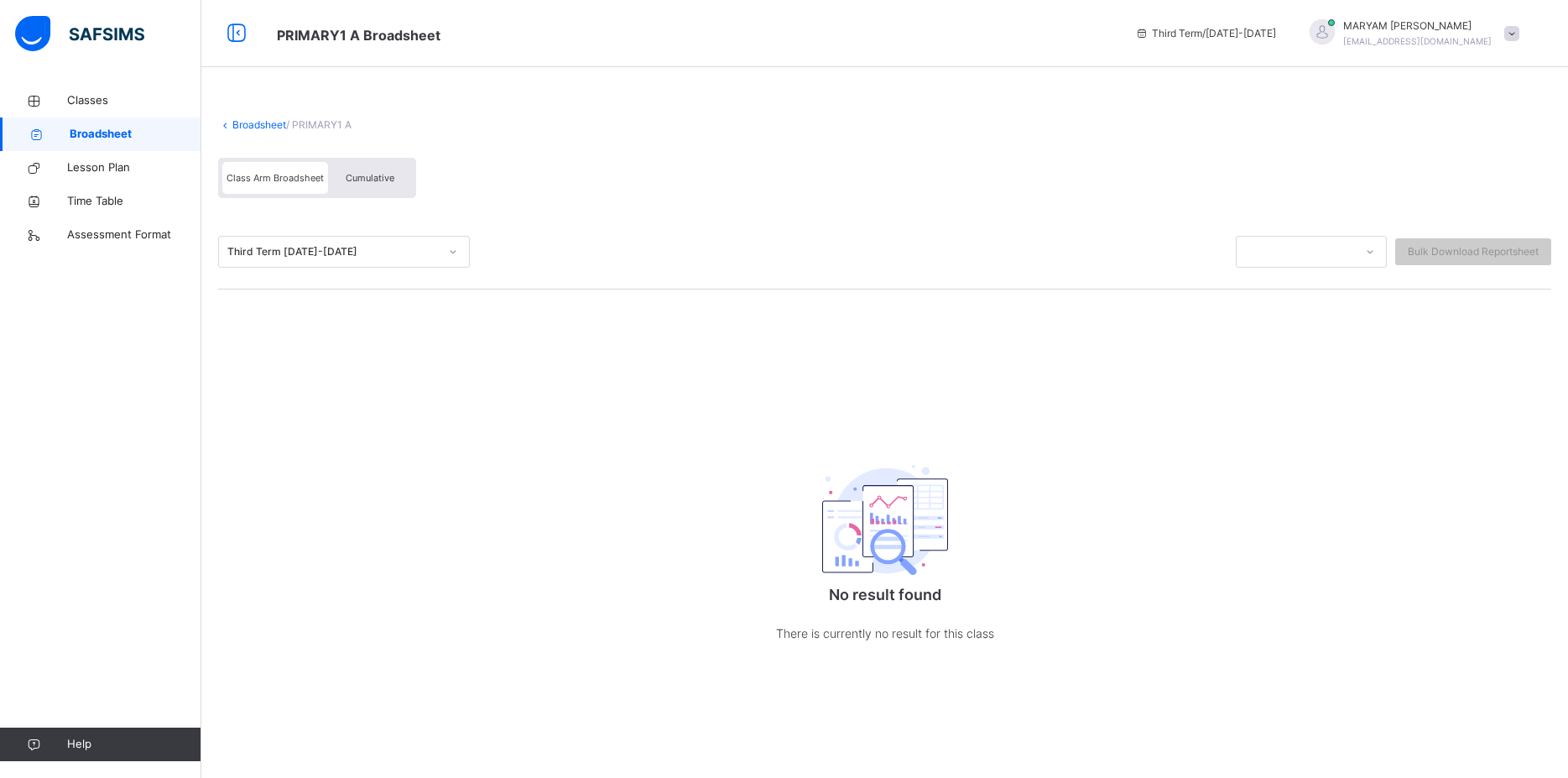 click on "Cumulative" at bounding box center [370, 178] 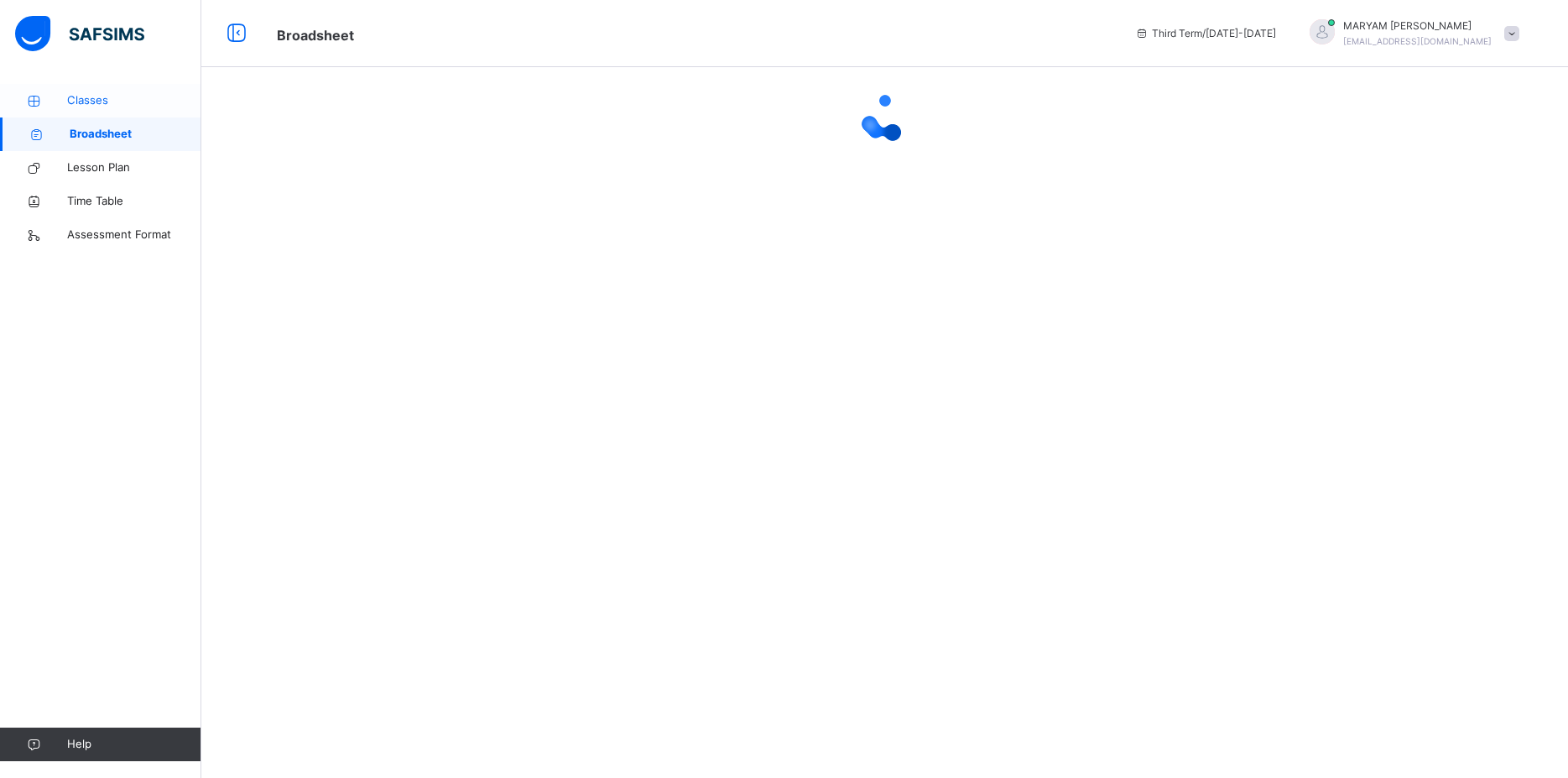click on "Classes" at bounding box center (134, 101) 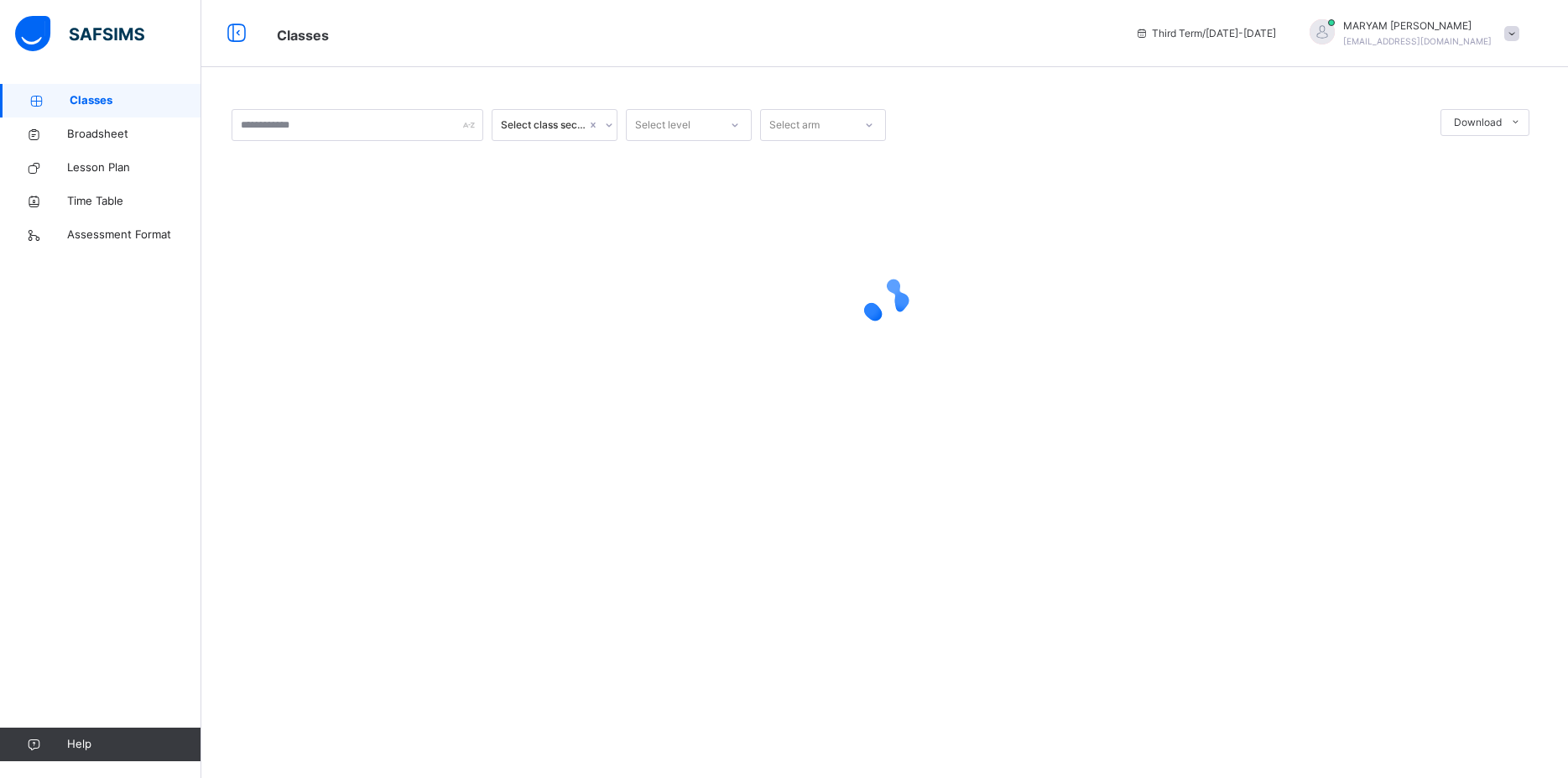 click on "Classes" at bounding box center (135, 101) 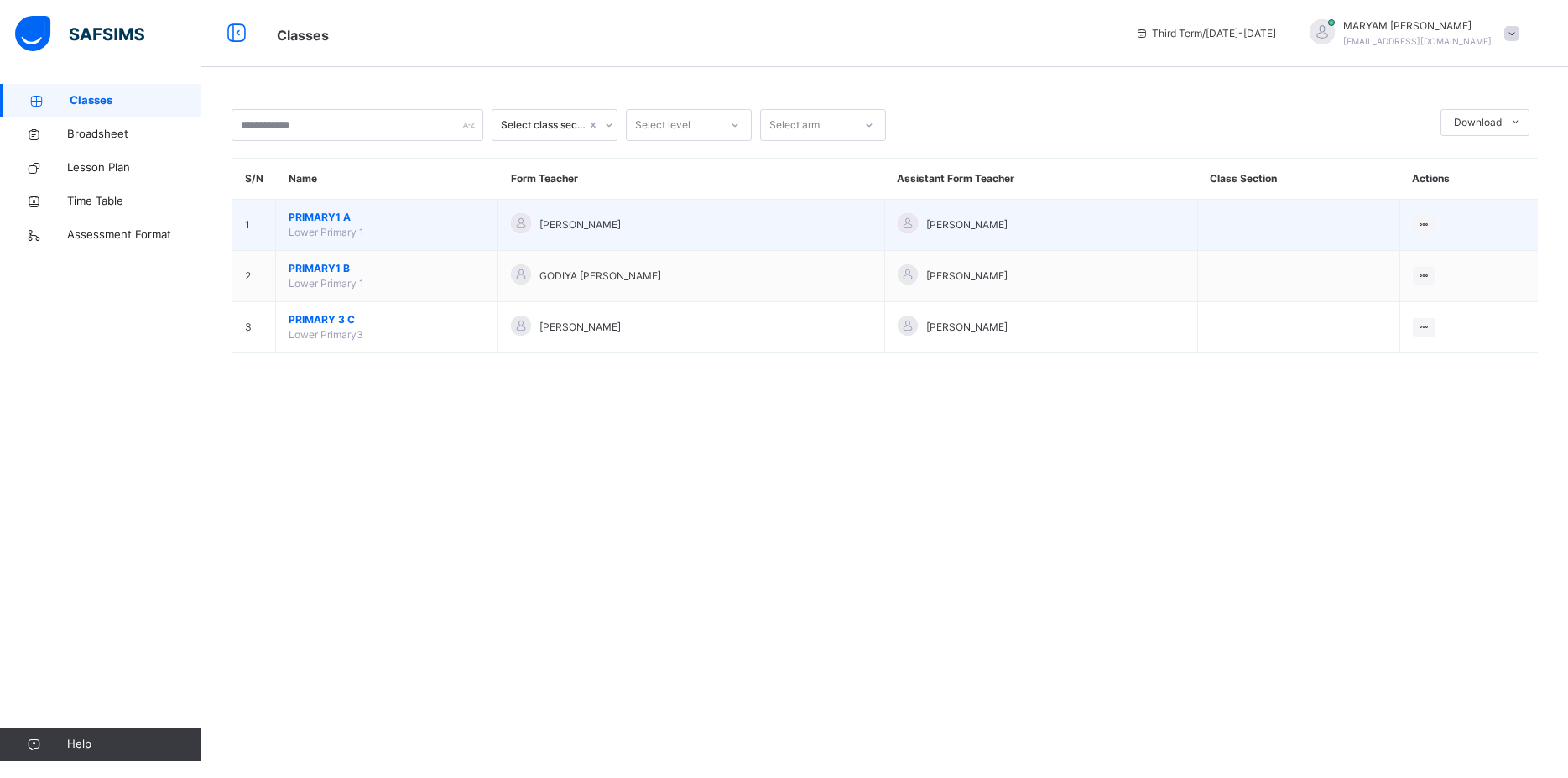 click on "PRIMARY1   A" at bounding box center (387, 217) 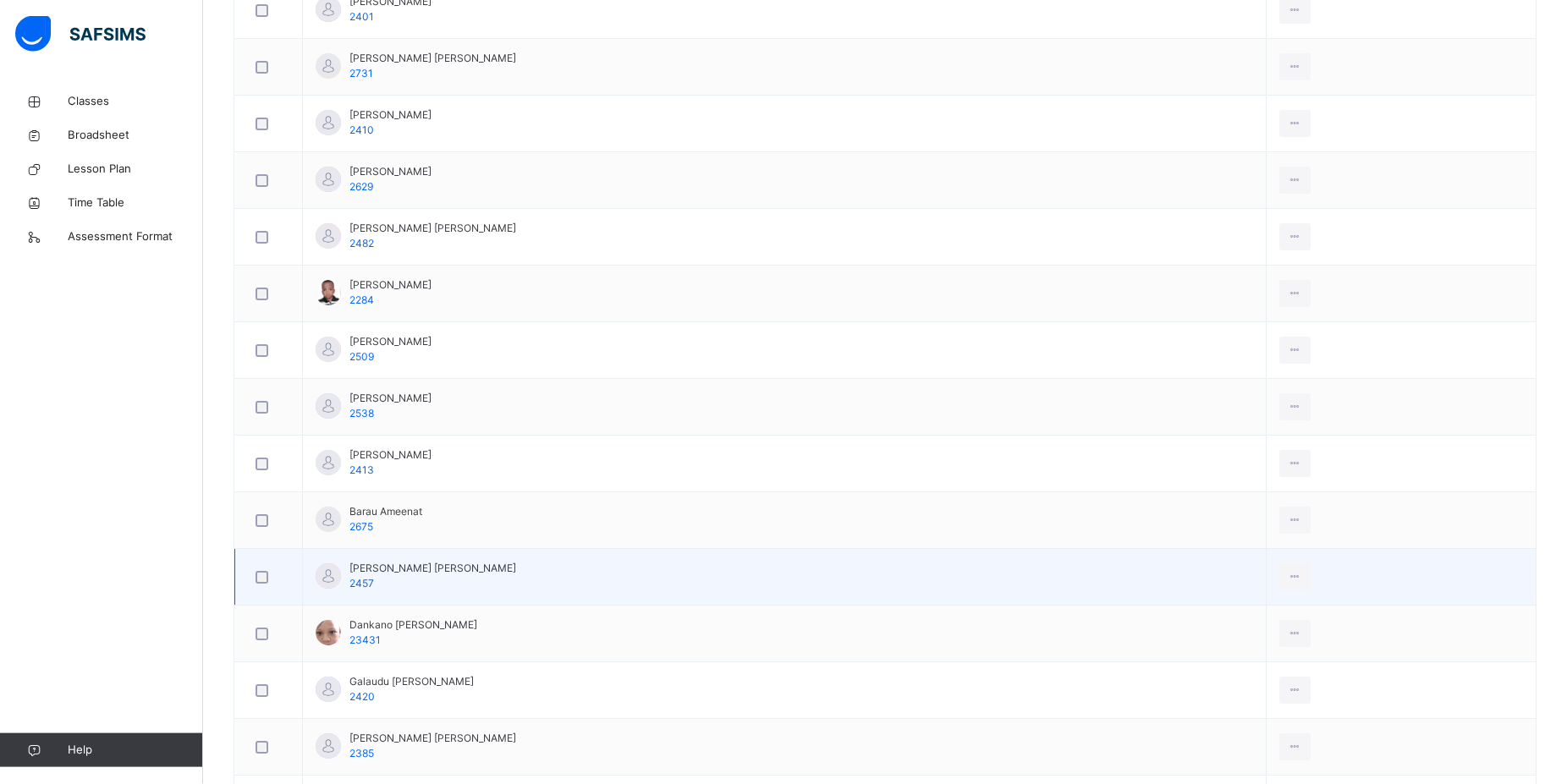 scroll, scrollTop: 690, scrollLeft: 0, axis: vertical 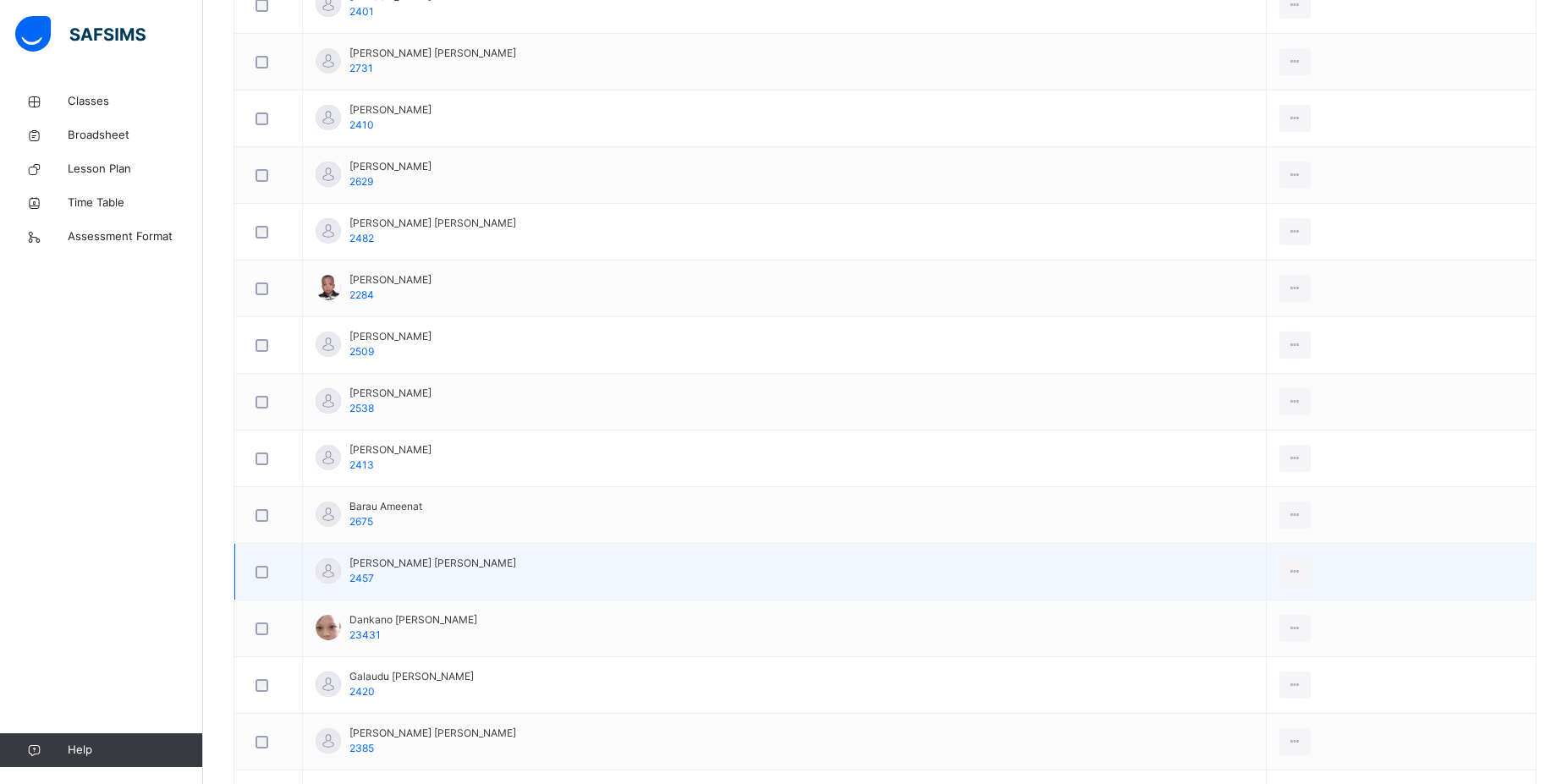 click on "Bello Zainab Mohammed 2457" at bounding box center [784, 572] 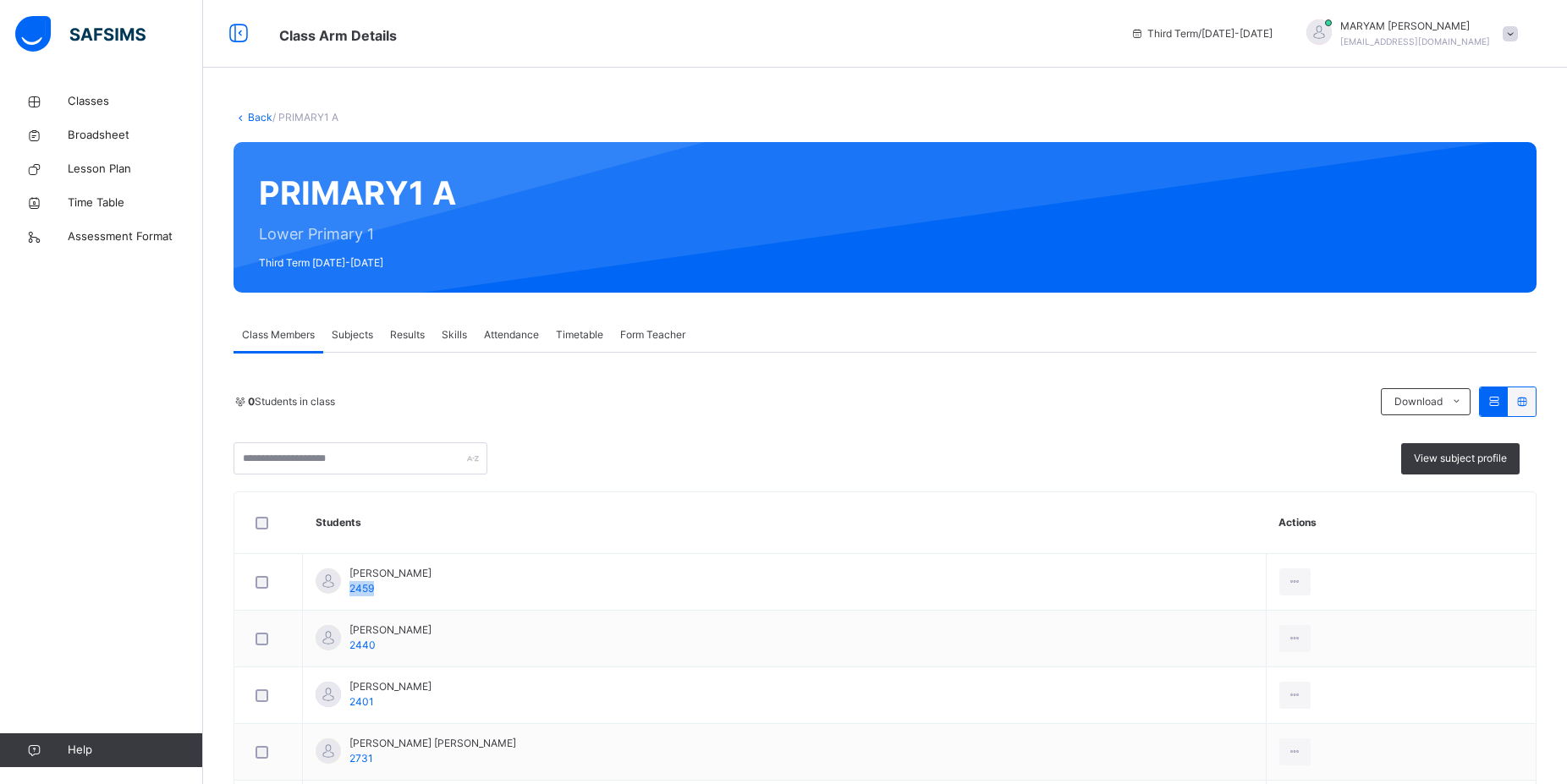 click on "Subjects" at bounding box center (352, 335) 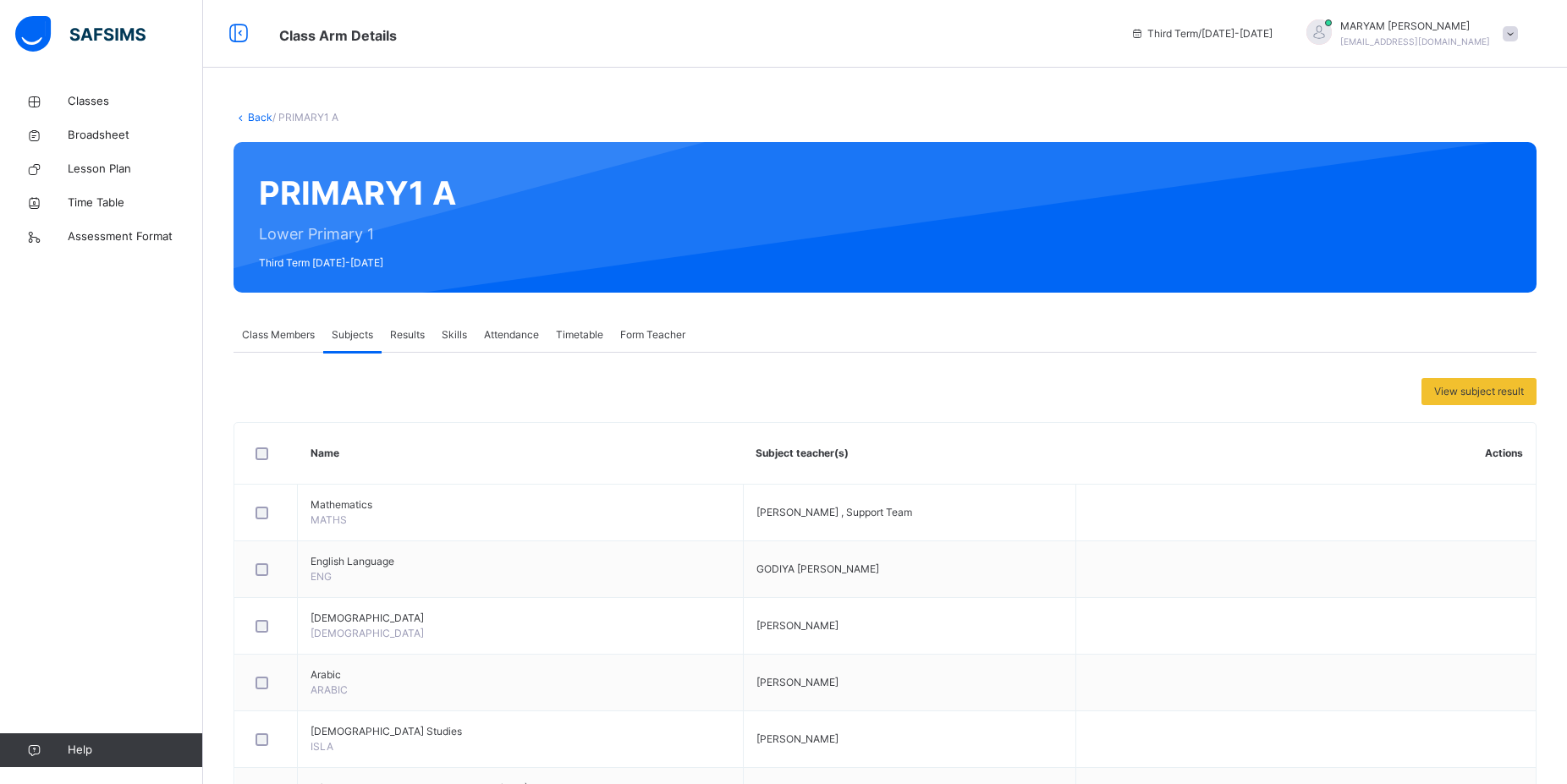 click on "Form Teacher" at bounding box center [652, 335] 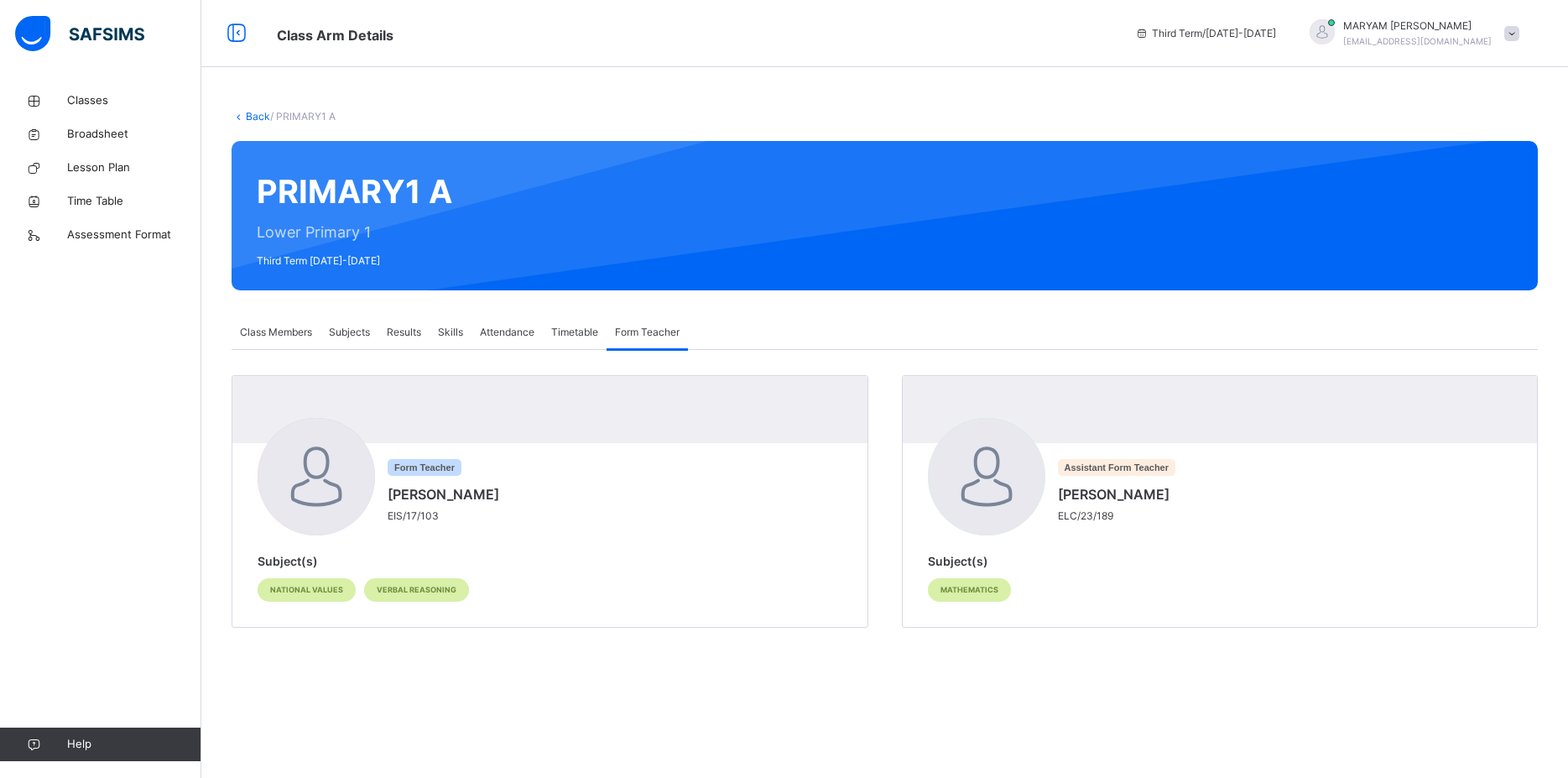 click on "EIS/17/103" at bounding box center (447, 516) 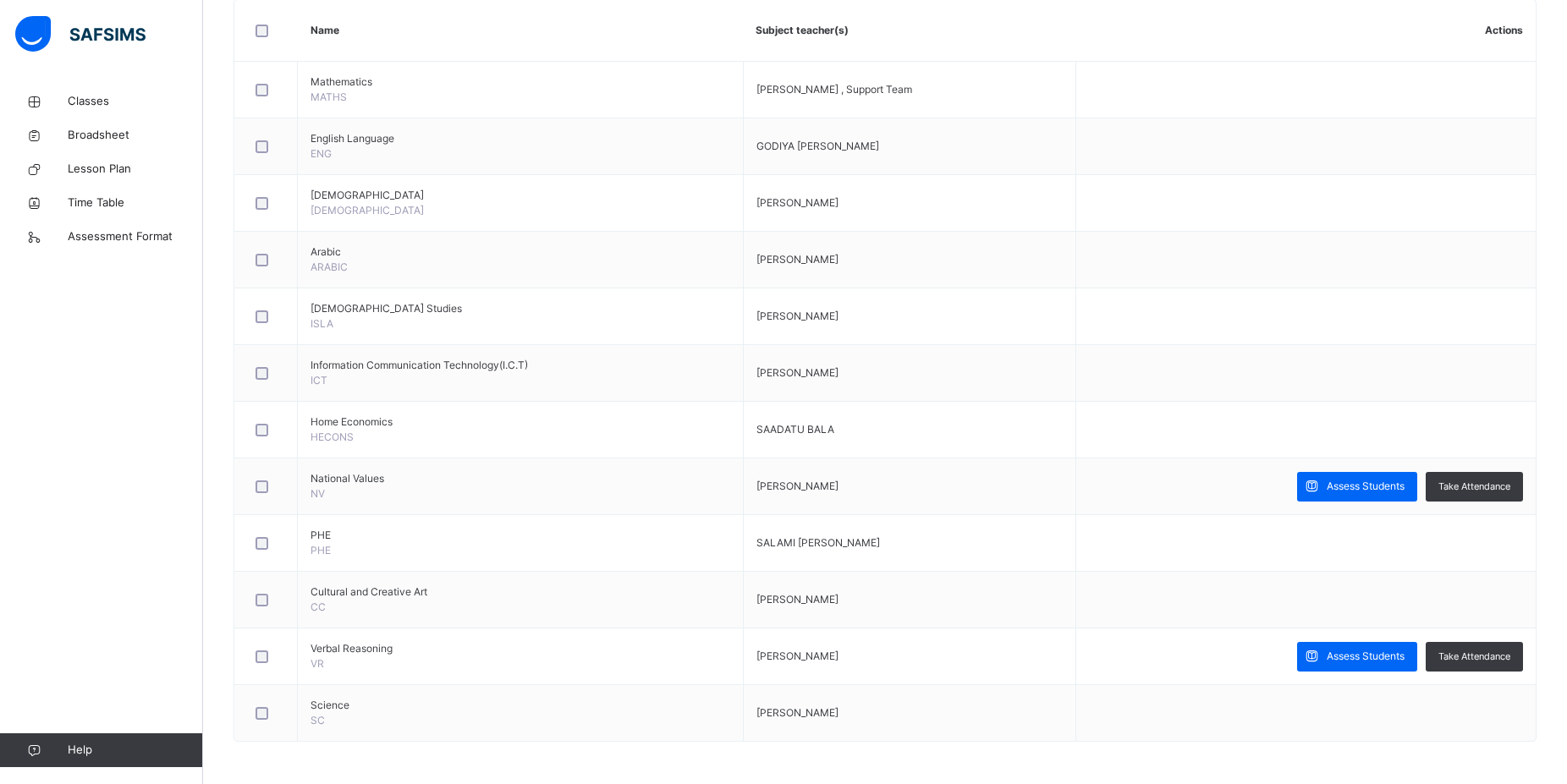 scroll, scrollTop: 0, scrollLeft: 0, axis: both 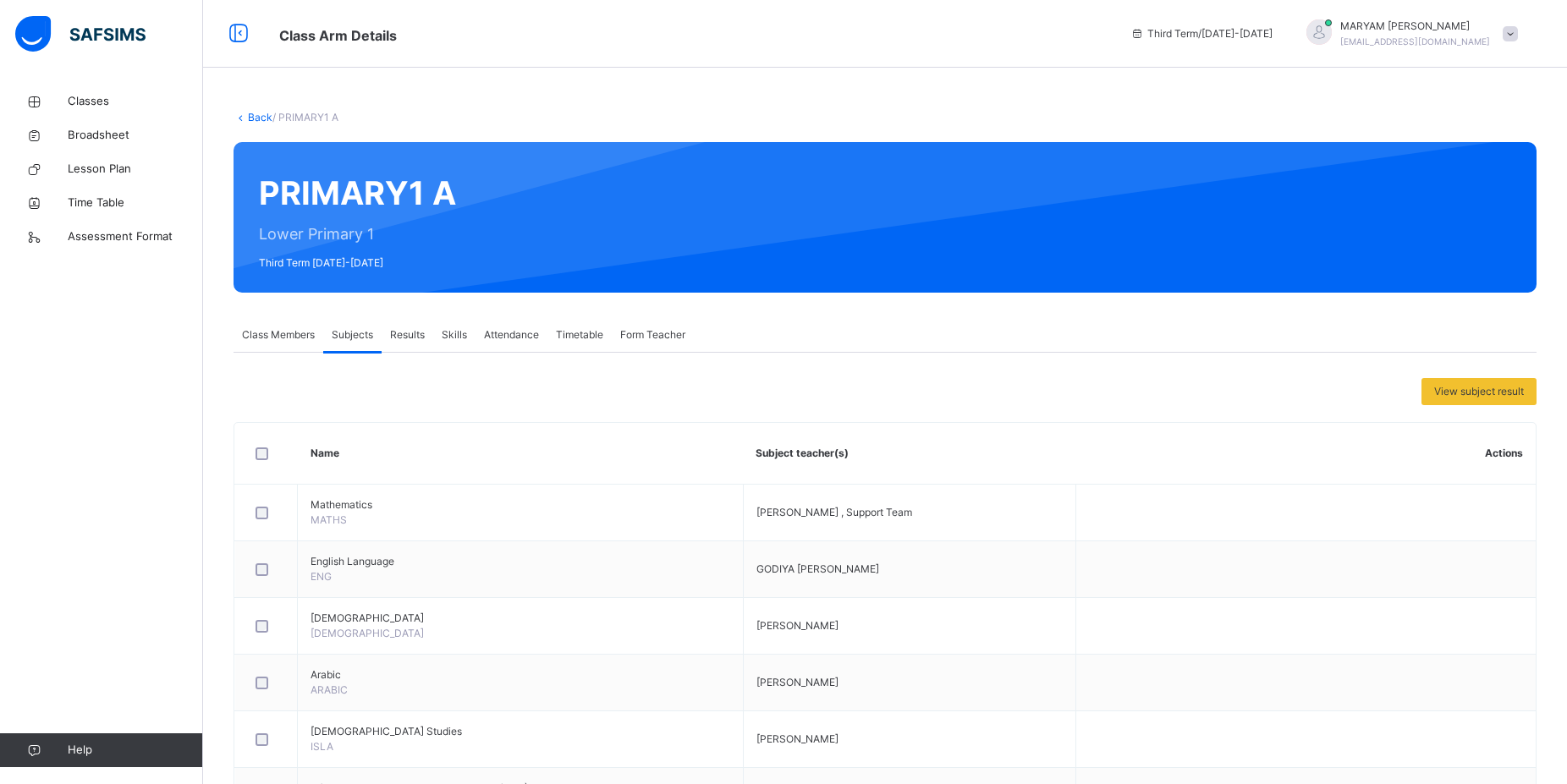 click on "Class Members" at bounding box center (278, 335) 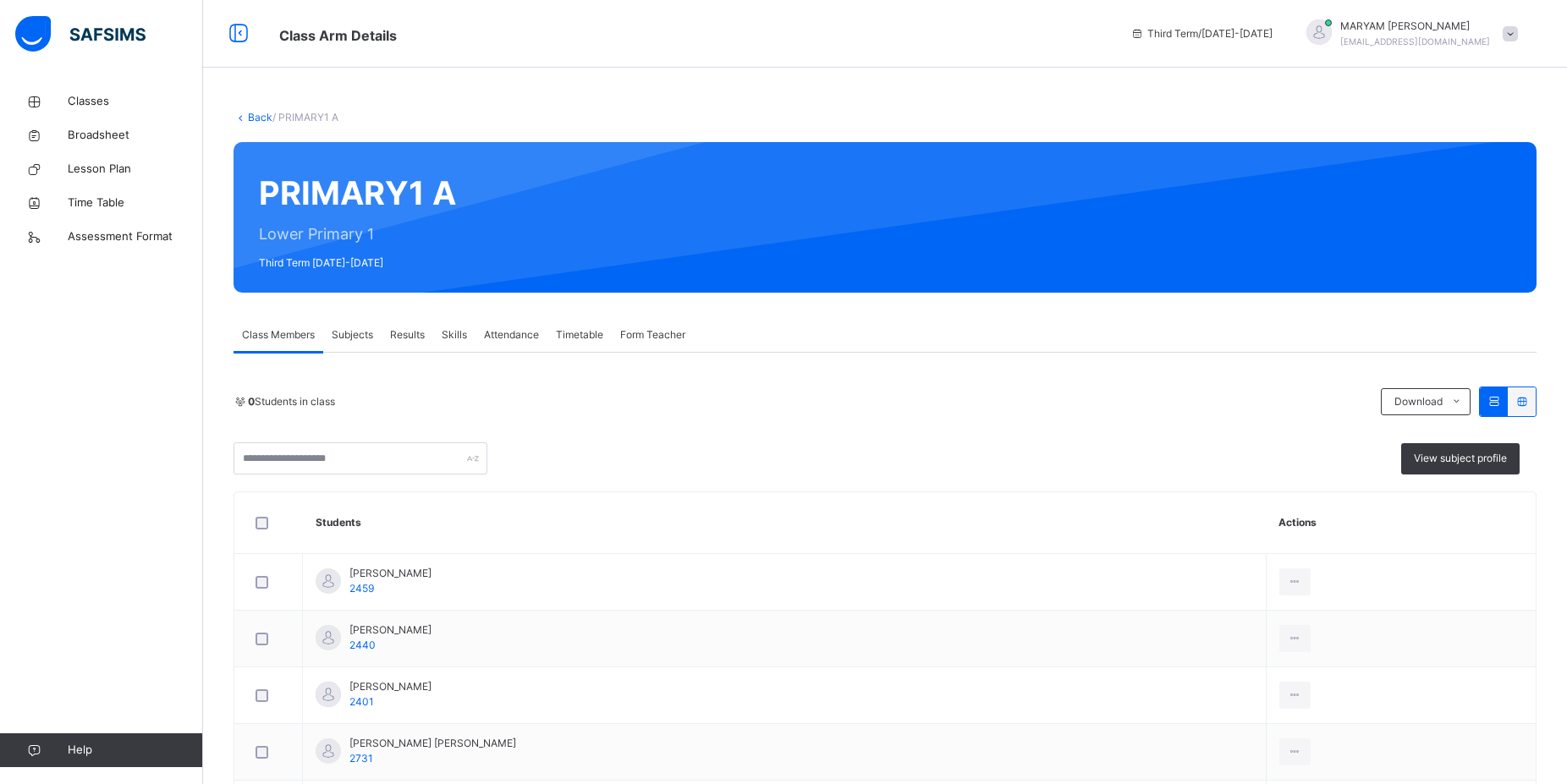 click on "Results" at bounding box center [407, 335] 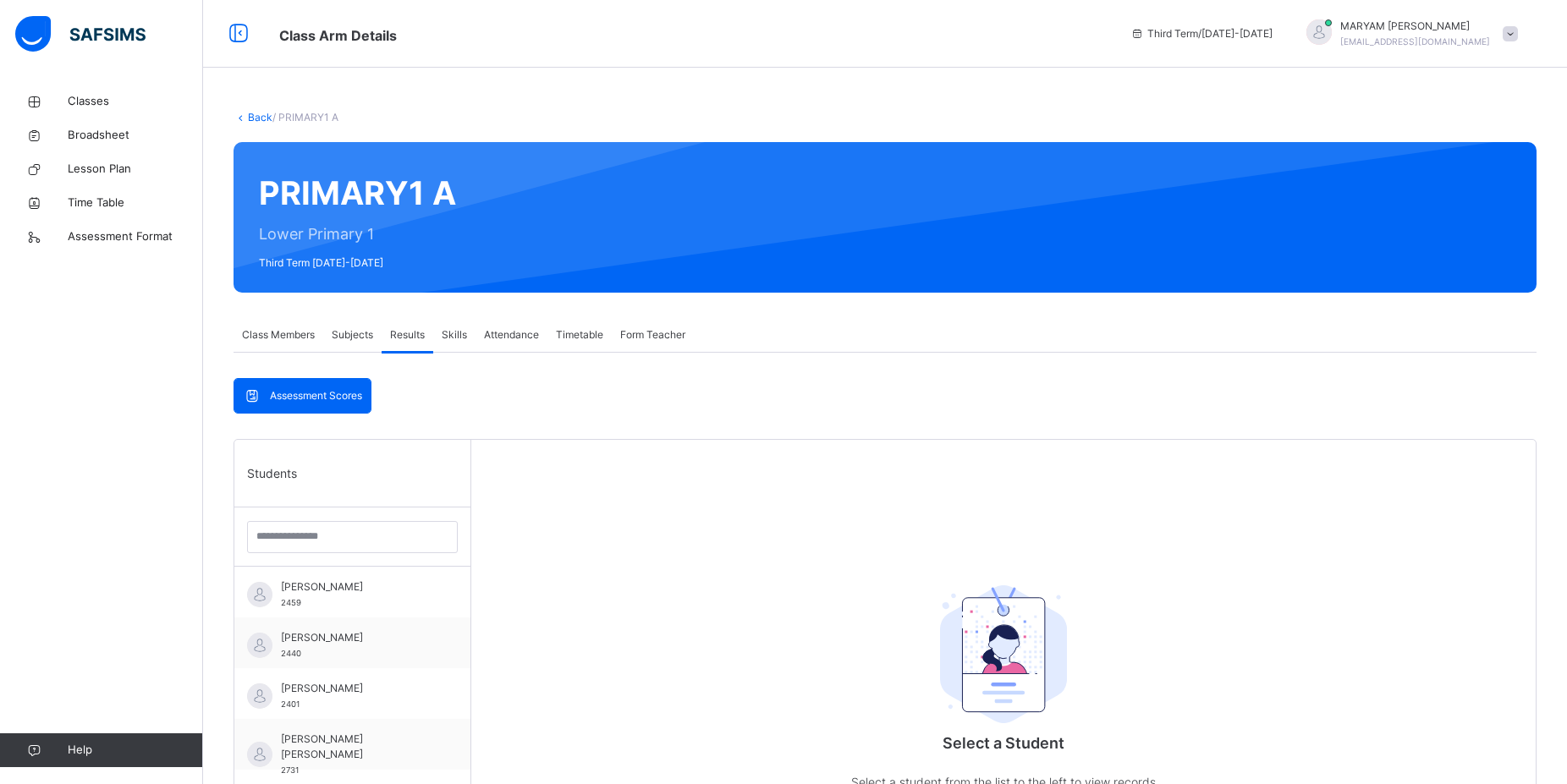 click on "Results" at bounding box center [407, 335] 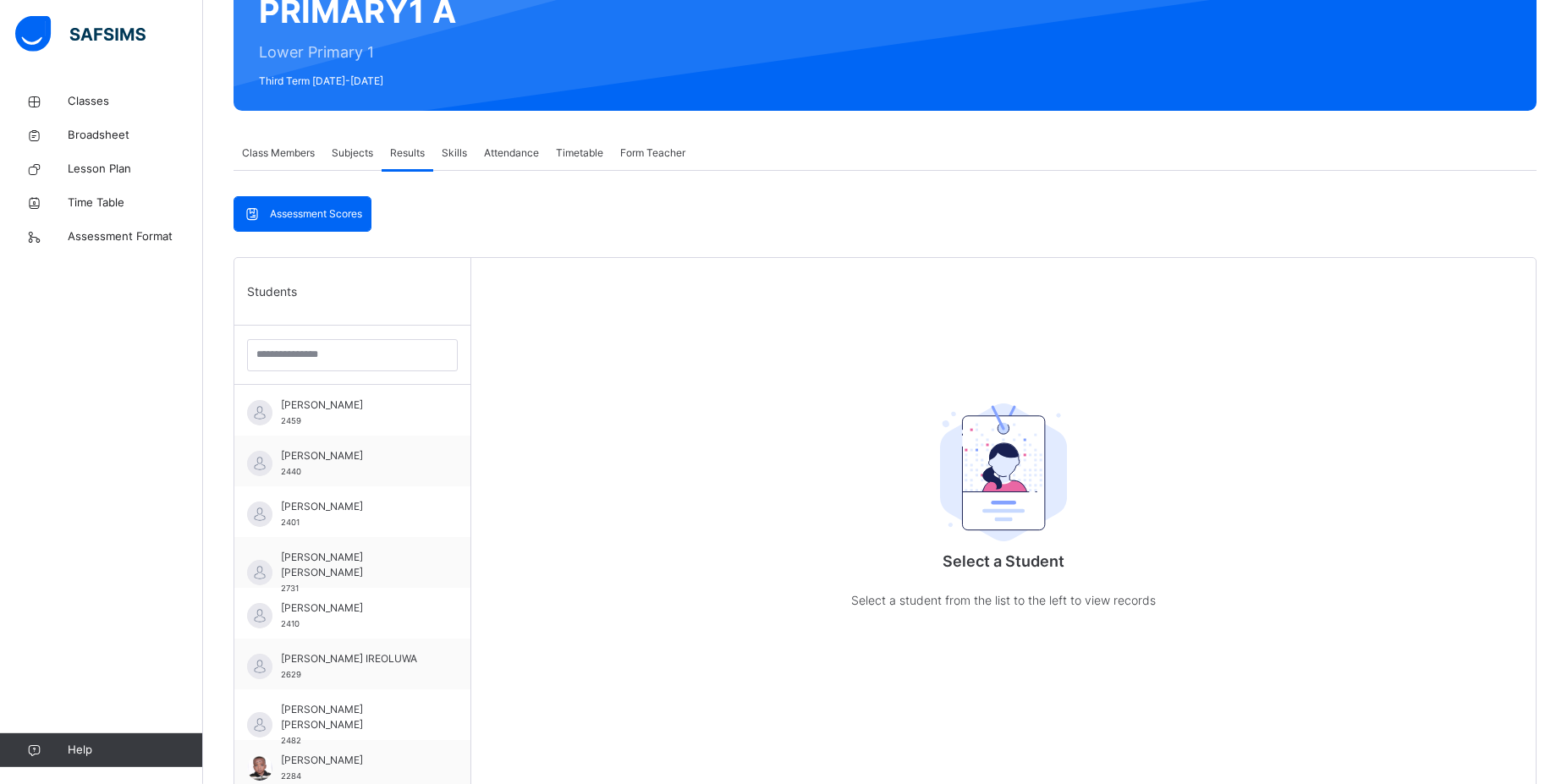 scroll, scrollTop: 173, scrollLeft: 0, axis: vertical 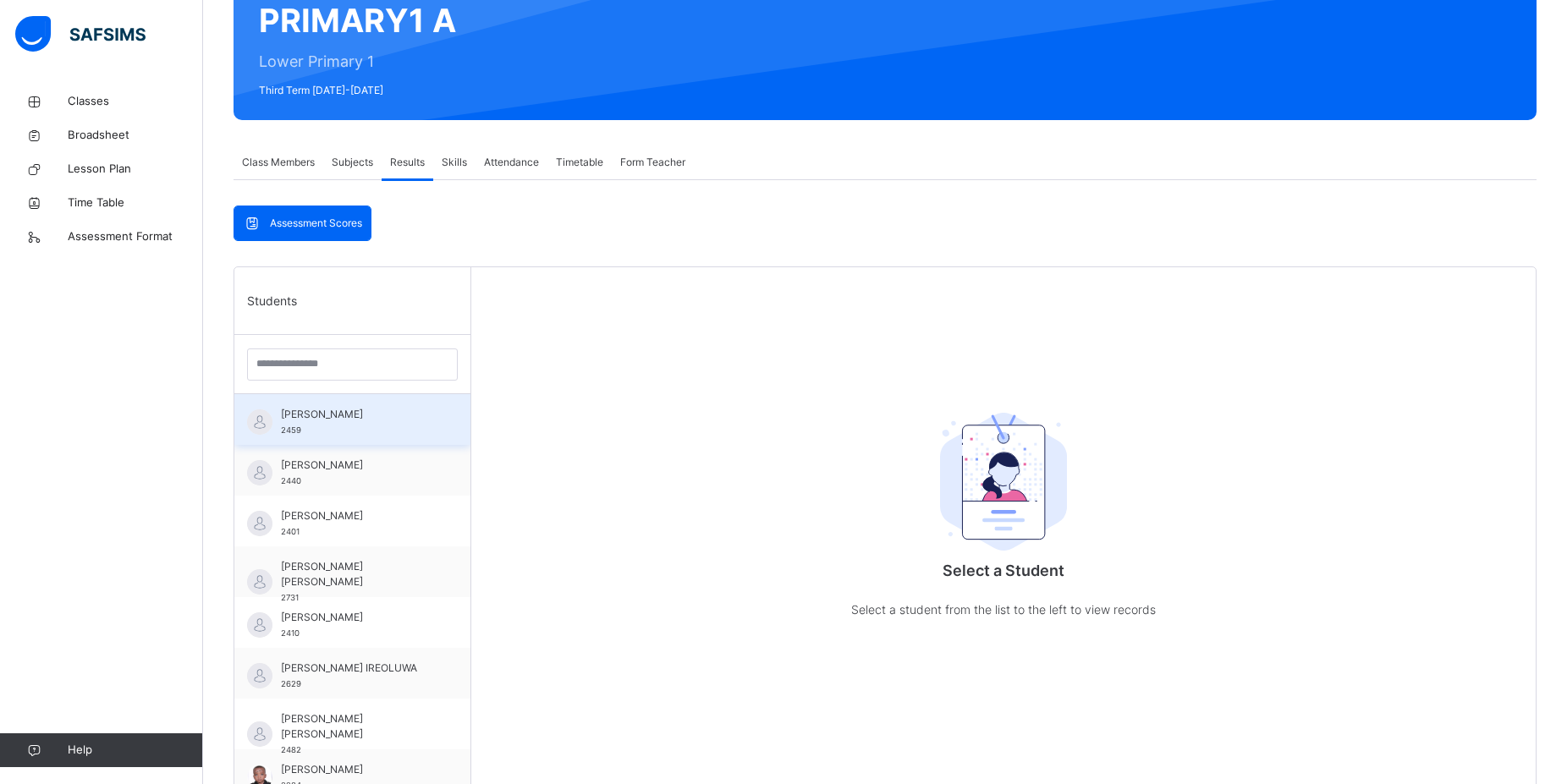 click on "ABDULKADIR JAMAL  2459" at bounding box center (356, 422) 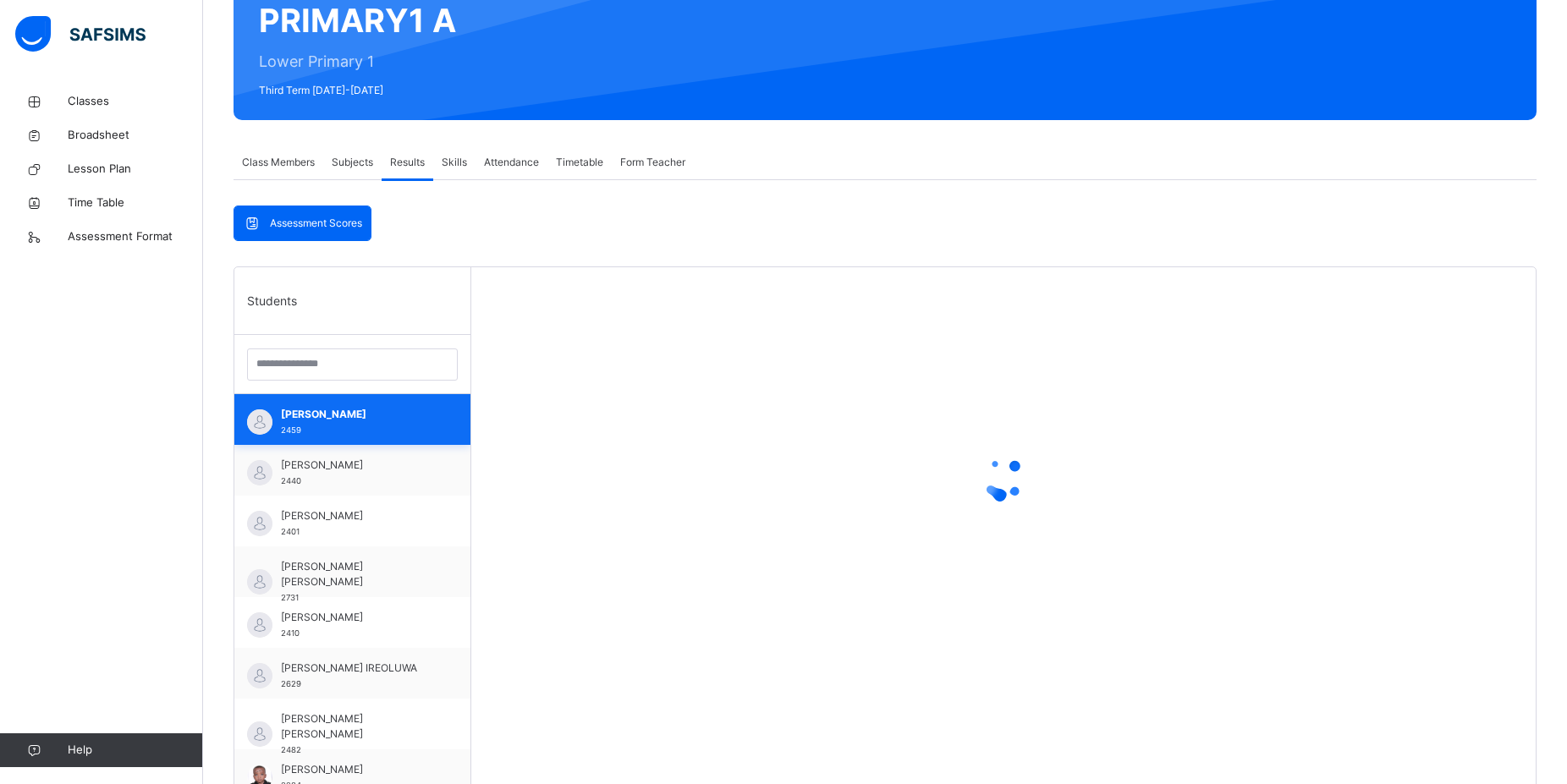 click on "ABDULKADIR JAMAL  2459" at bounding box center (356, 422) 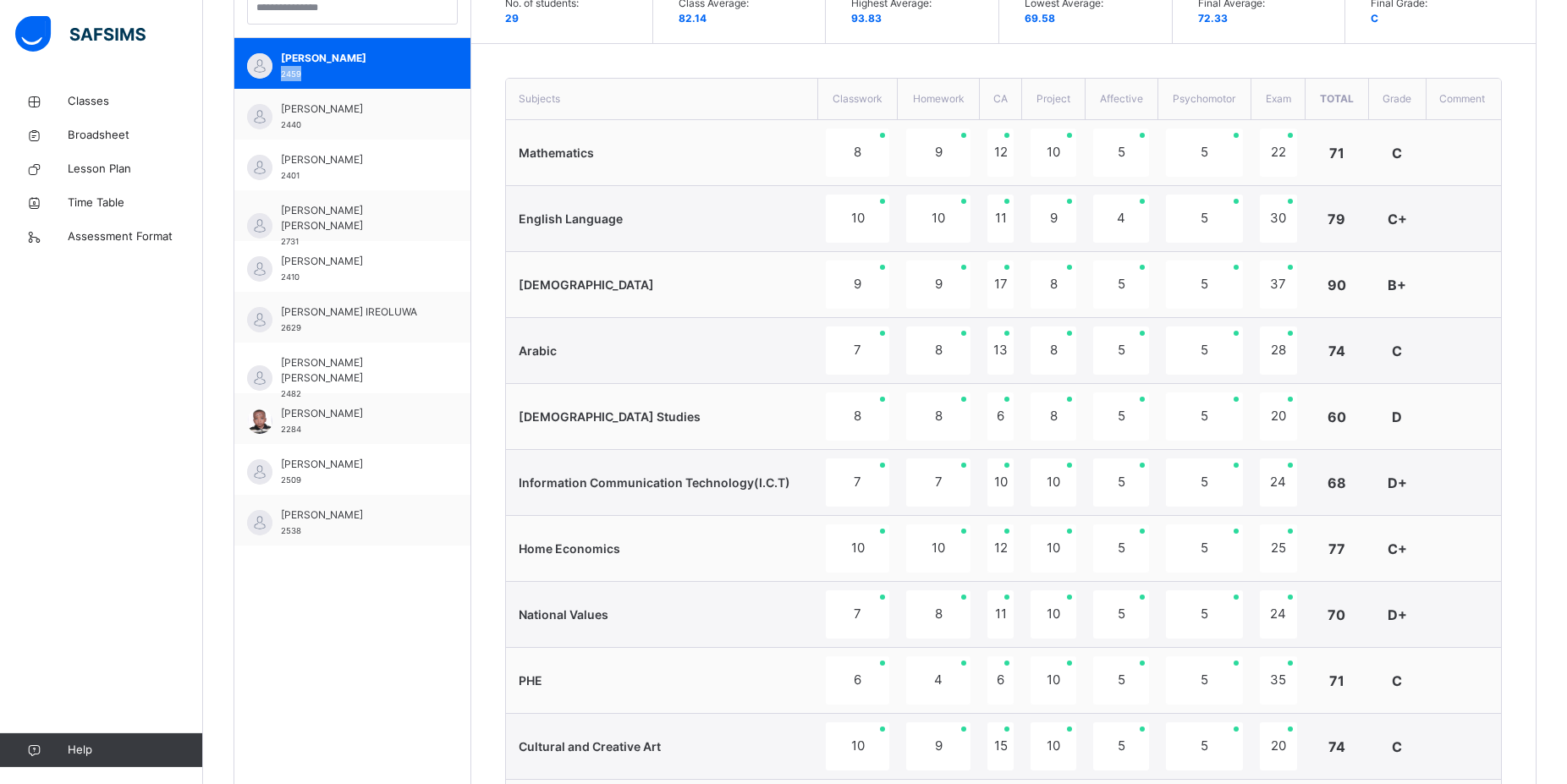 scroll, scrollTop: 518, scrollLeft: 0, axis: vertical 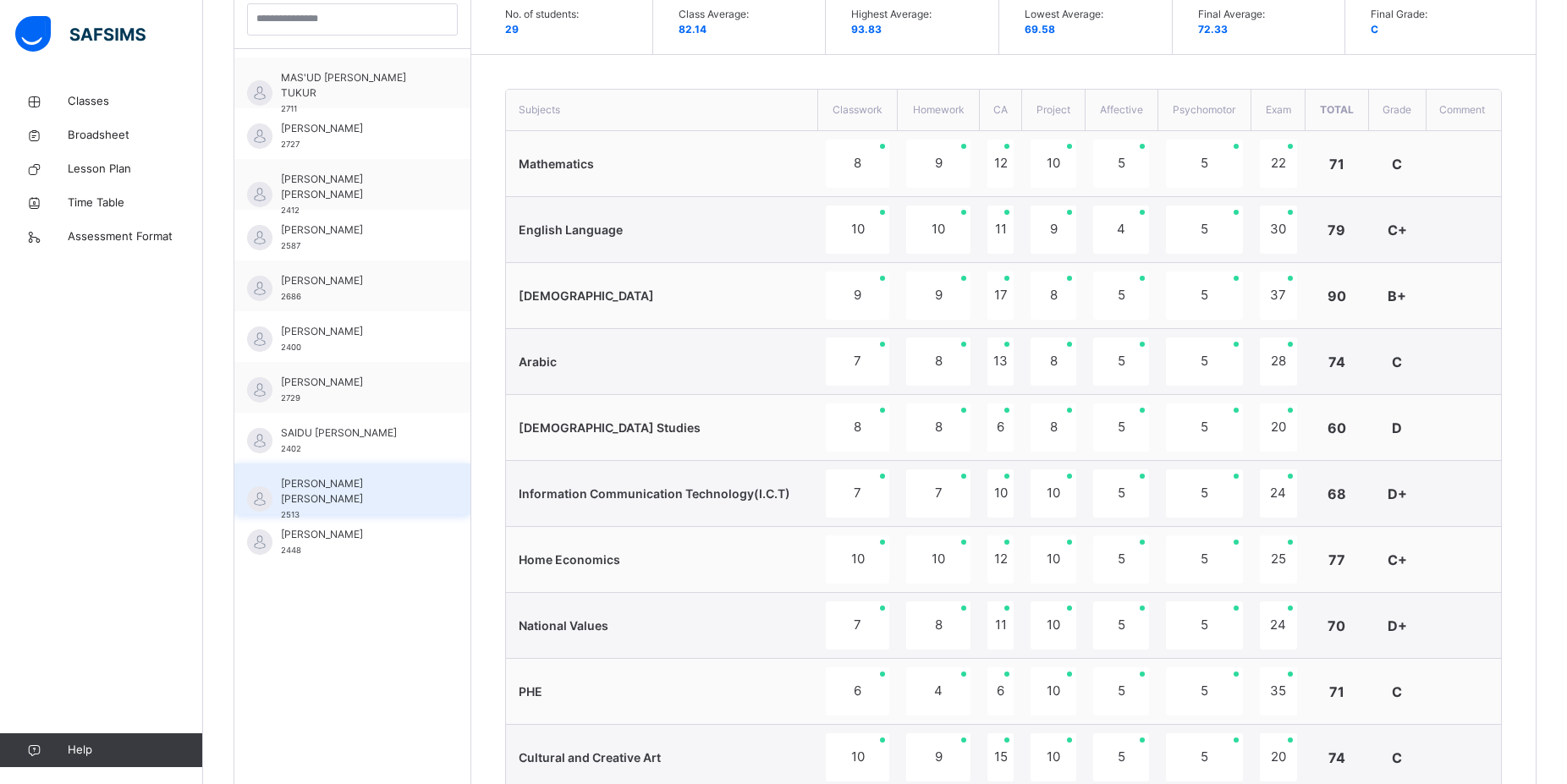 click on "[PERSON_NAME] [PERSON_NAME]" at bounding box center (356, 491) 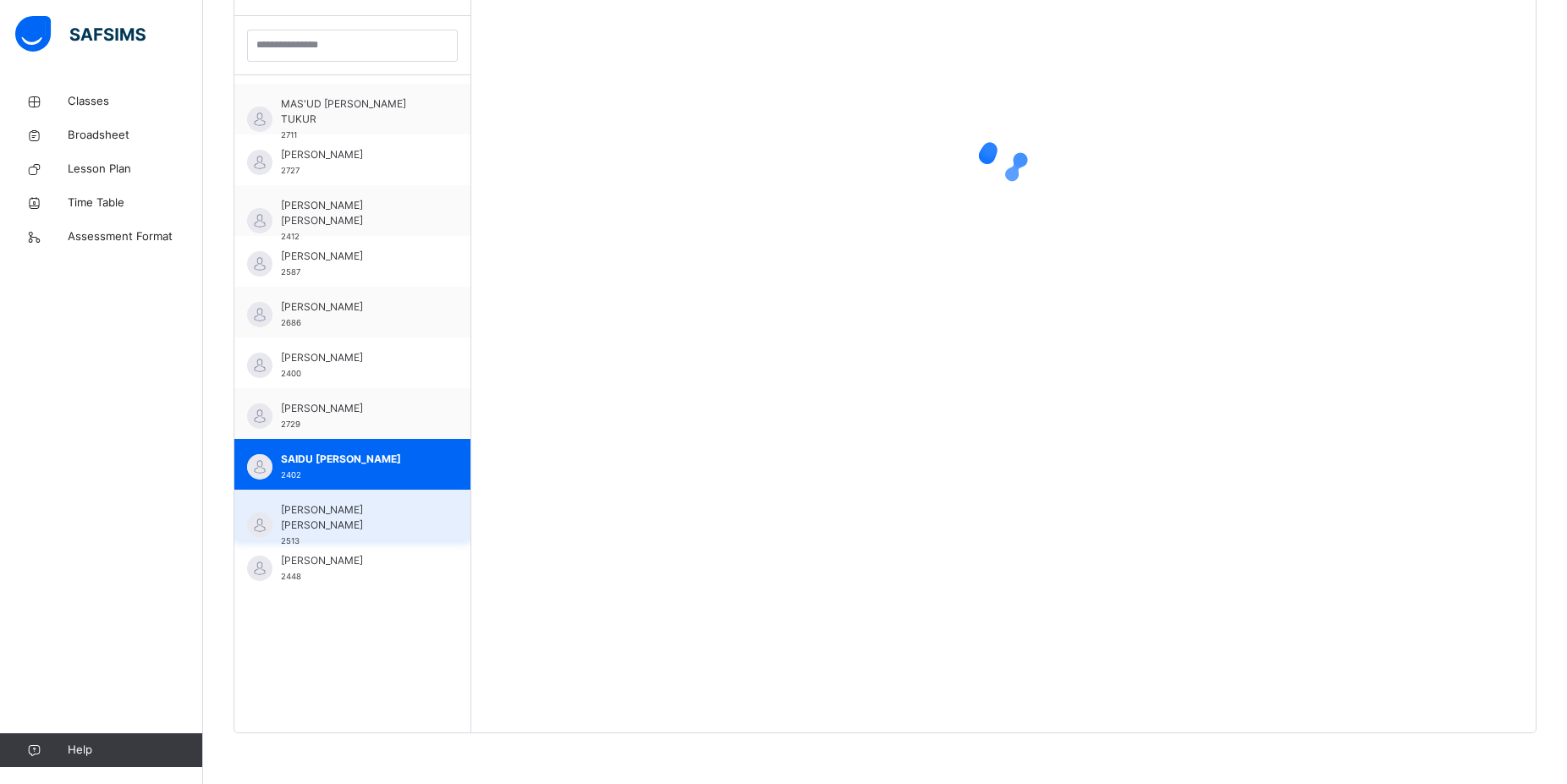 click on "SALIHU AHMAD TAOFEEK 2513" at bounding box center [356, 525] 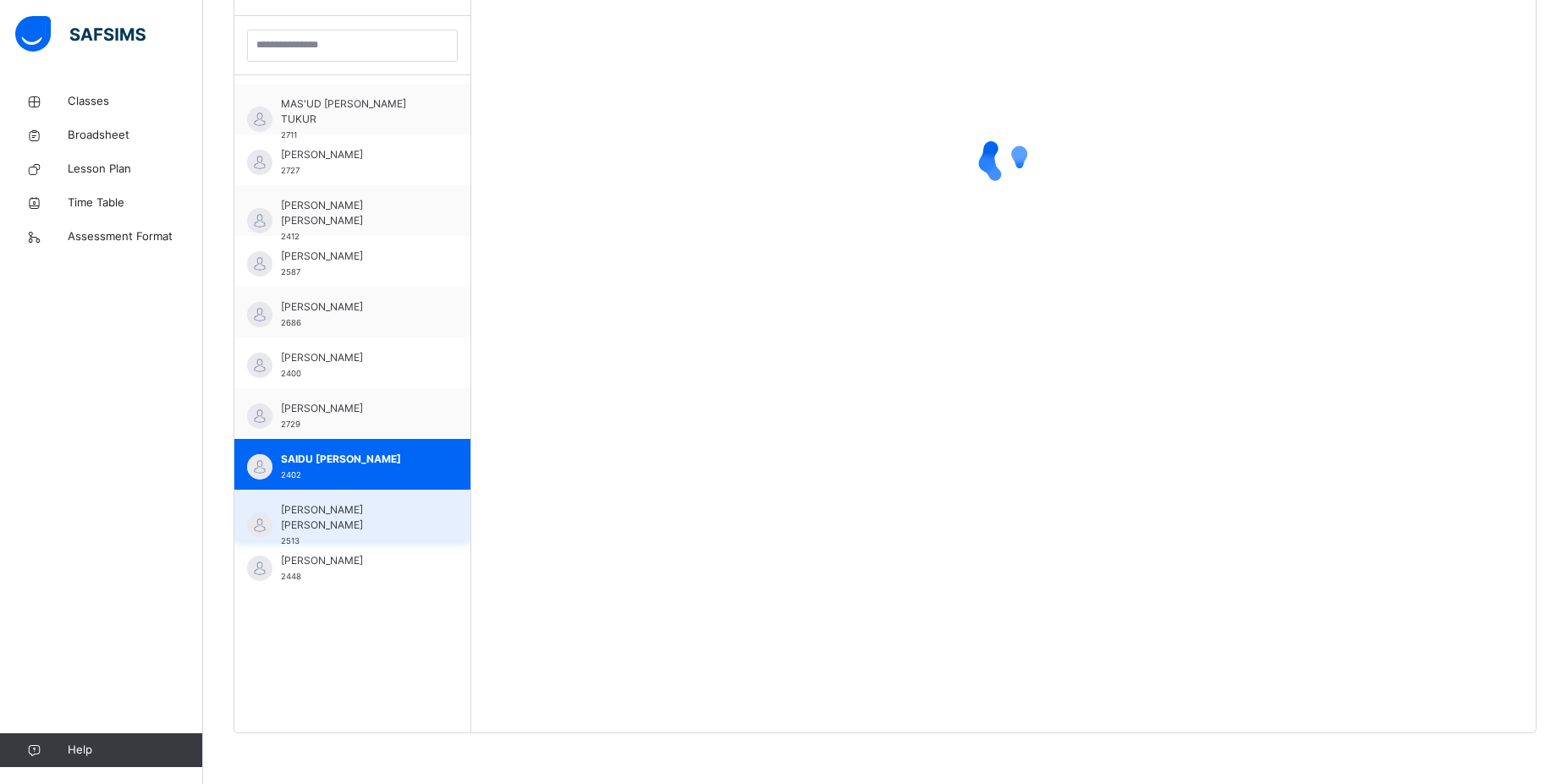 click on "[PERSON_NAME] [PERSON_NAME]" at bounding box center [356, 518] 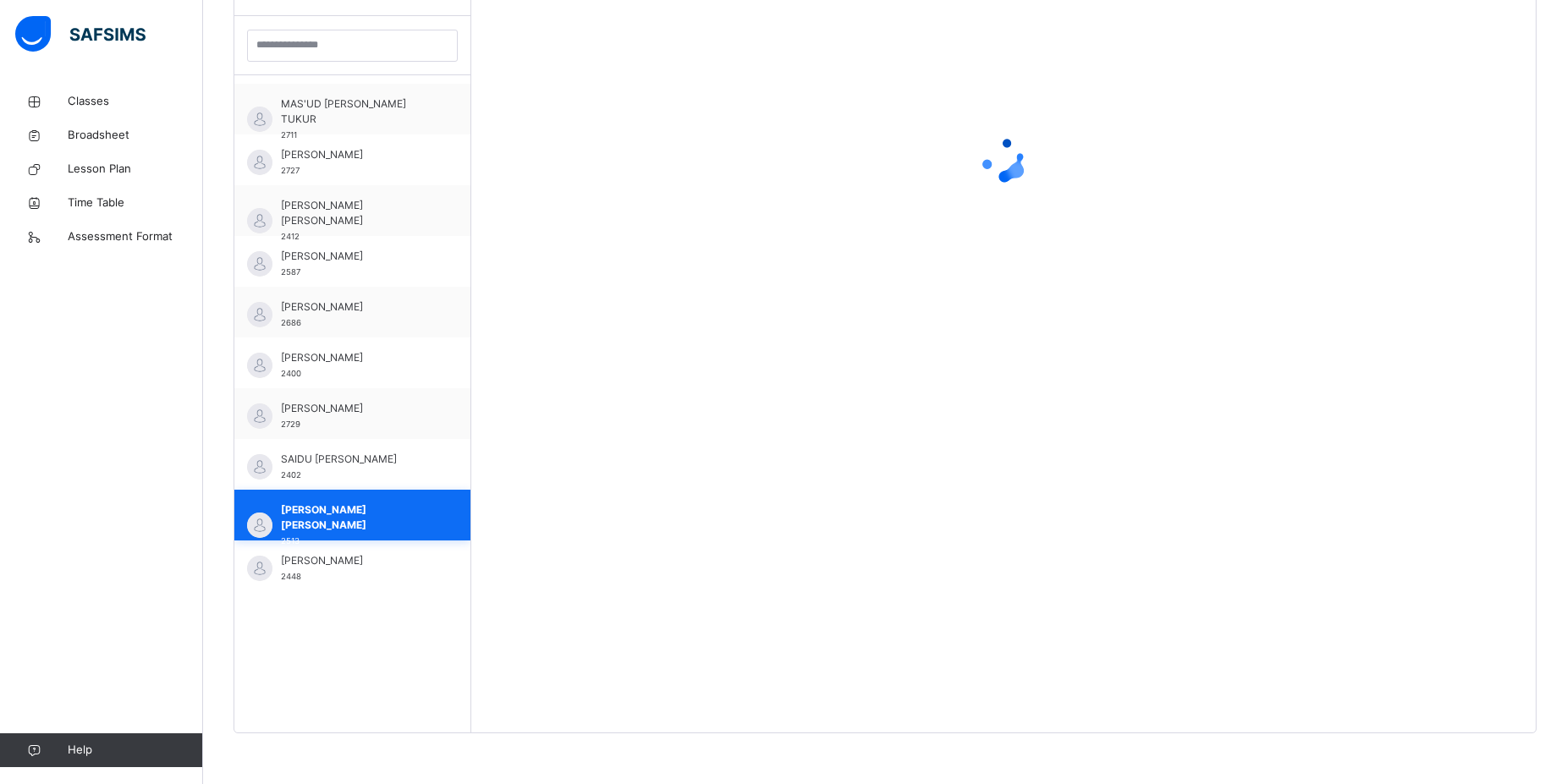 click on "[PERSON_NAME] [PERSON_NAME]" at bounding box center (356, 518) 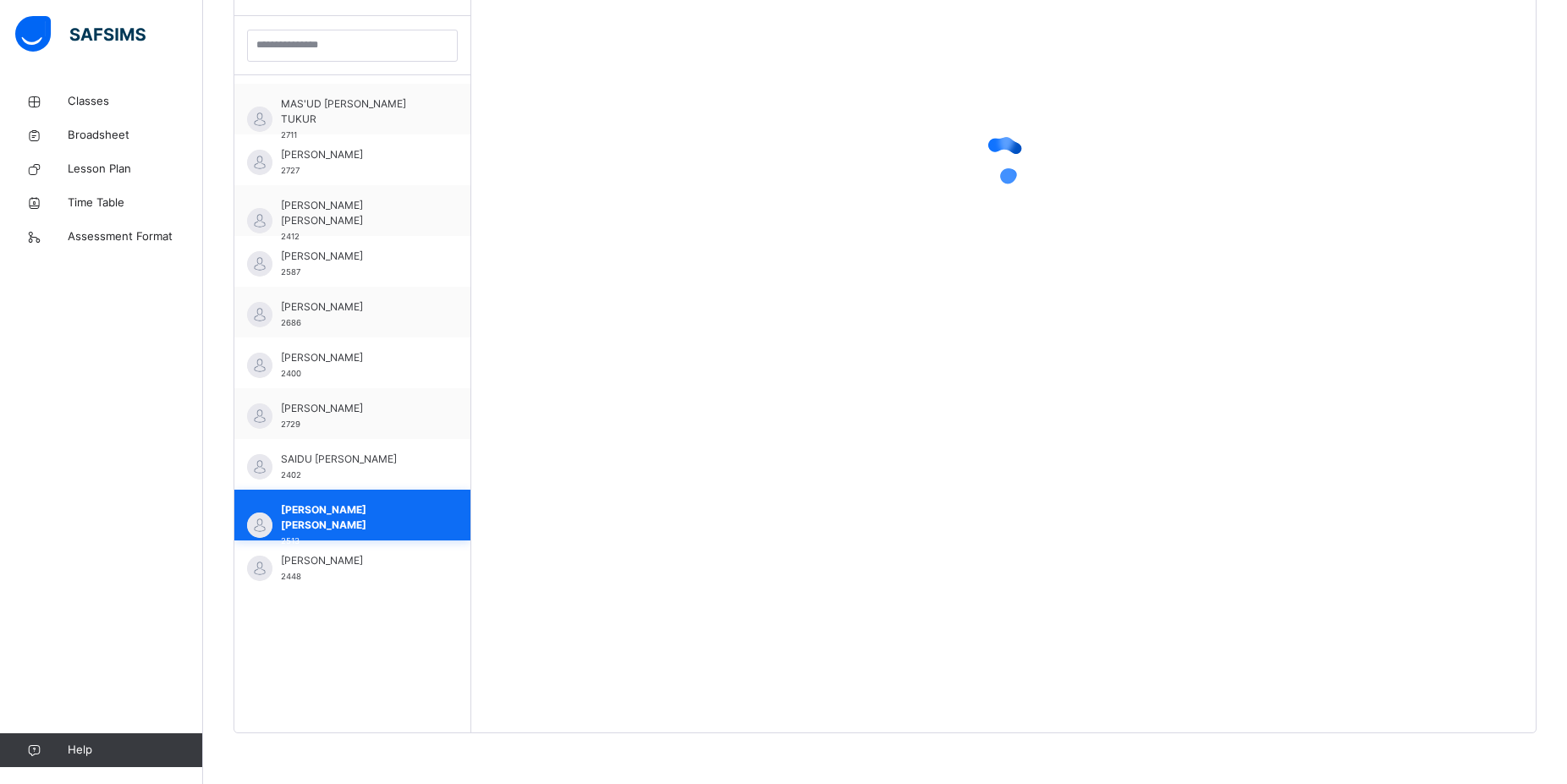 click on "[PERSON_NAME] [PERSON_NAME]" at bounding box center [356, 518] 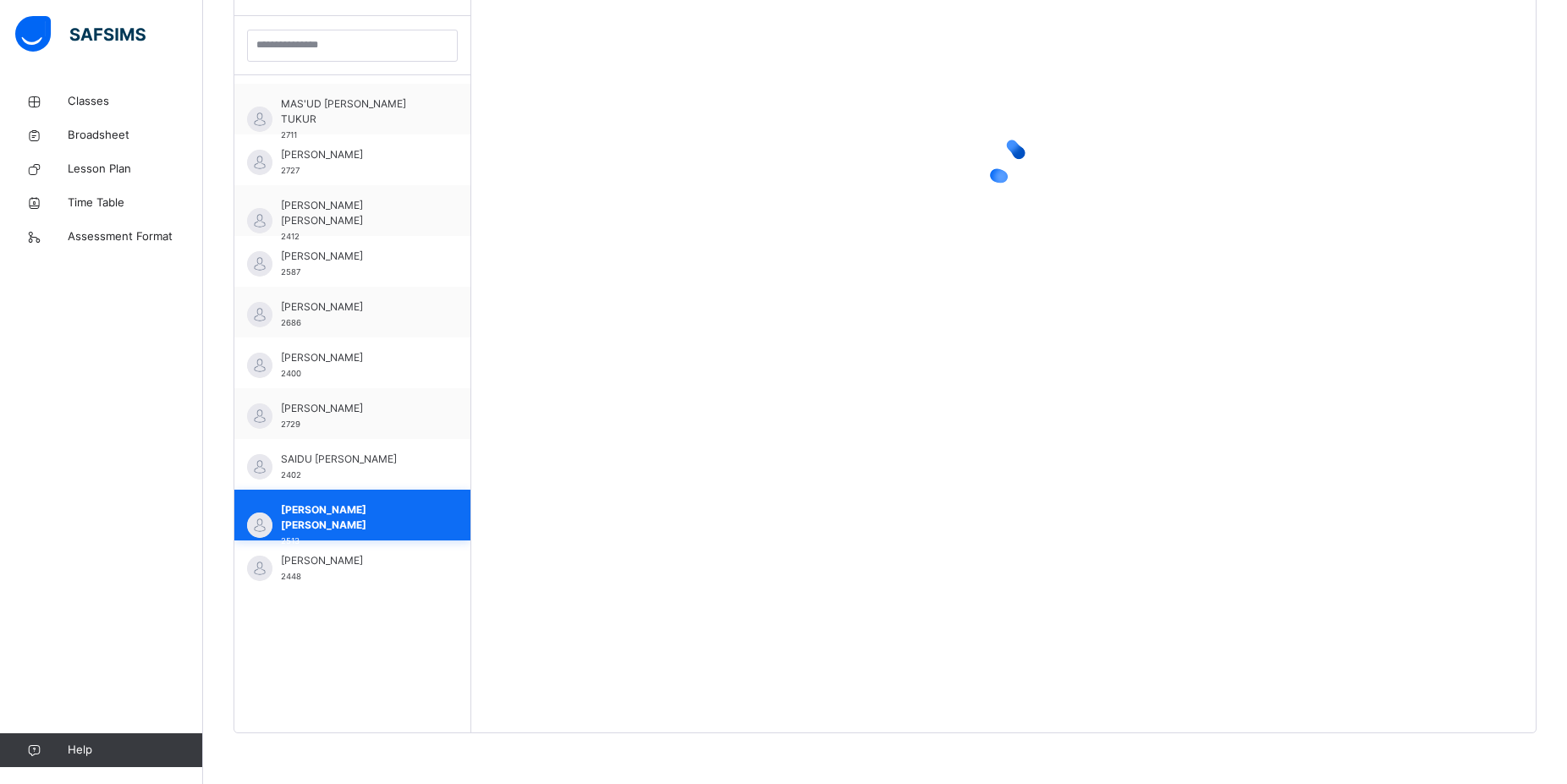 click on "[PERSON_NAME] [PERSON_NAME]" at bounding box center [356, 518] 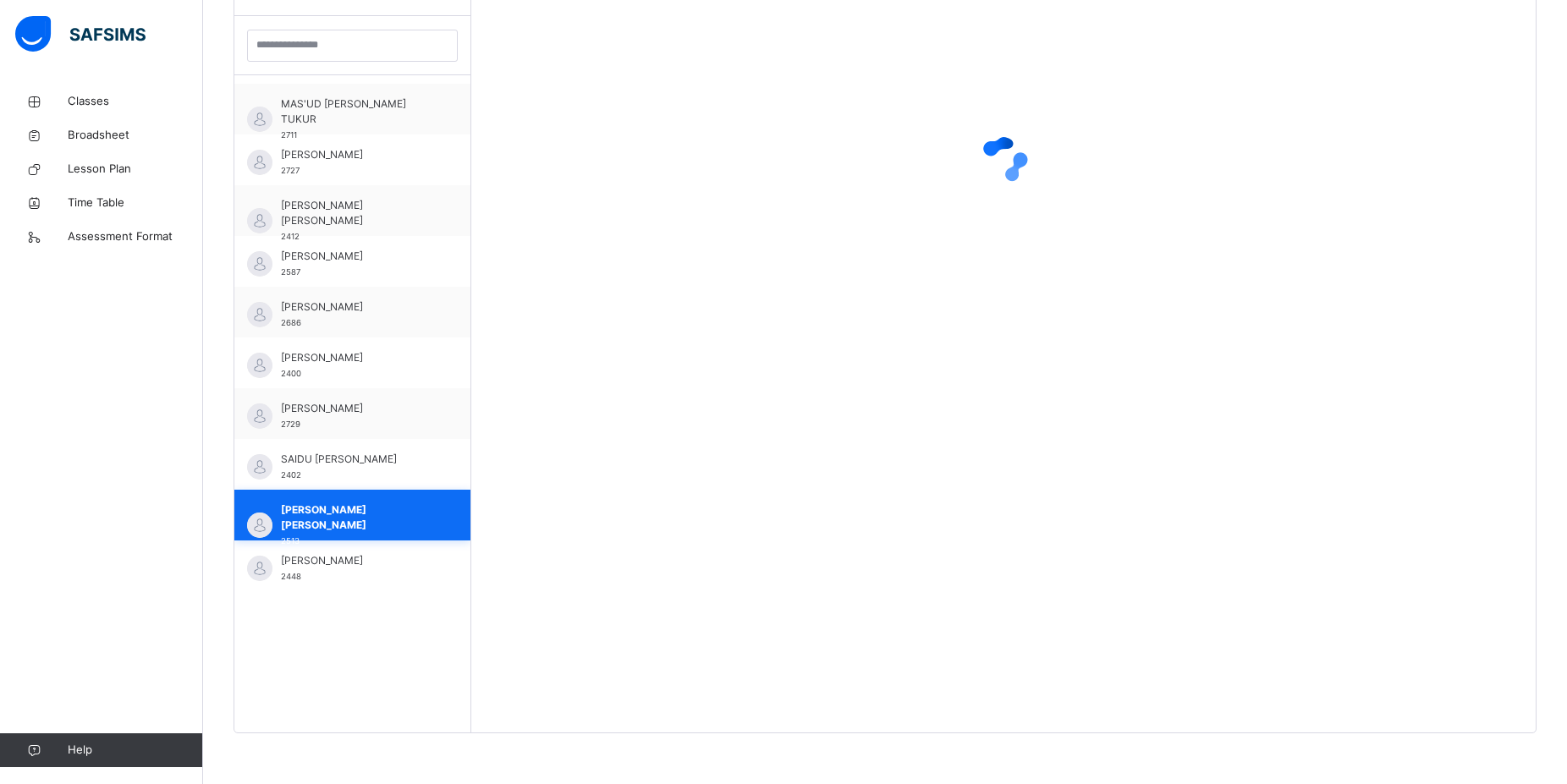 scroll, scrollTop: 491, scrollLeft: 0, axis: vertical 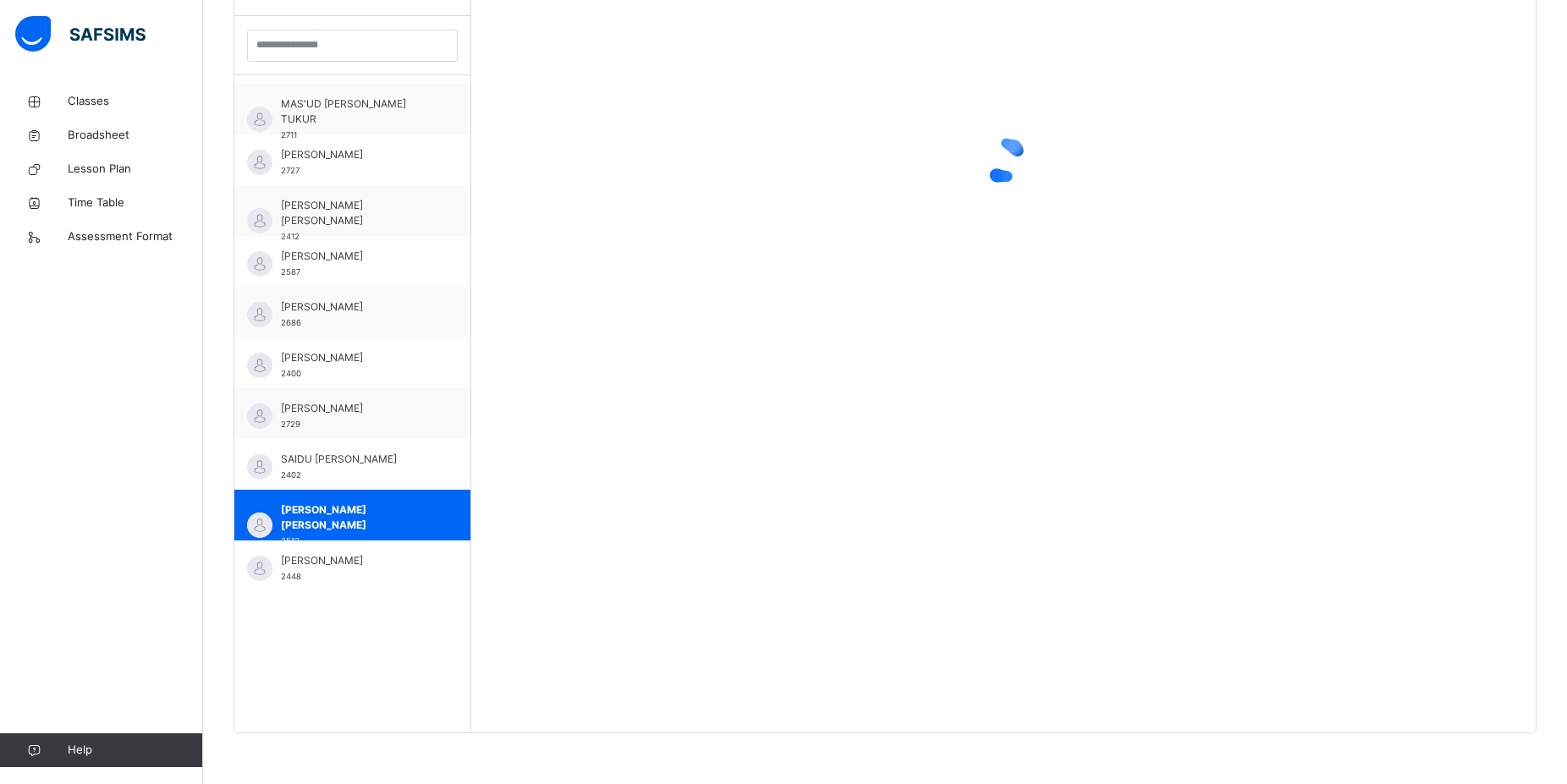 click on "Students ABDULKADIR JAMAL  2459 ABDULLAHI SAKINA YAKUBU 2440 ABOAGYE UMAR ABBA 2401 ABUBAKAR IBRAHIM NYASS ISAH 2731 ABUBAKAR SULAIMAN RAYHAN 2410 ADEBAYO AL-AMEEN IREOLUWA 2629 AHMAD INUWA ASHRAF  2482 AHMED ABDALLAH TAHIR 2284 ALI BALA FATIMA  2509 ALIYU KHALID GARO 2538 ALIYU MUHAMMAD AMEEN 2413 BARAU AMEENAT  2675 BELLO ZAINAB MOHAMMED 2457 DANKANO RUKAIYA JAMIL 23431 GALAUDU ZAINAB SALISU 2420 IBRAHIM ABUBAKAR SADIQ 2385 IBRAHIM AISHA LAU 2407 ISHAQ MUBARAK YUSUF 2572 ISMAIL INTISAR MAIMUNAT  2470 MAS'UD ZEENAT TUKUR 2711 MOHAMMAD RADIYA NURU 2727 MOHAMMED FARIA SALIHU 2412 MUHAMMAD FATIMA KAROFI 2587 MUHAMMAD MUHAMMAD ADAMU 2686 NASIR AMINA BAZZA 2400 NURUDDEEN RADIYYAH  2729 SAIDU FATIMA MOHAMMED 2402 SALIHU AHMAD TAOFEEK 2513 UMAR FATIMA MIJINYAWA 2448" at bounding box center (353, 340) 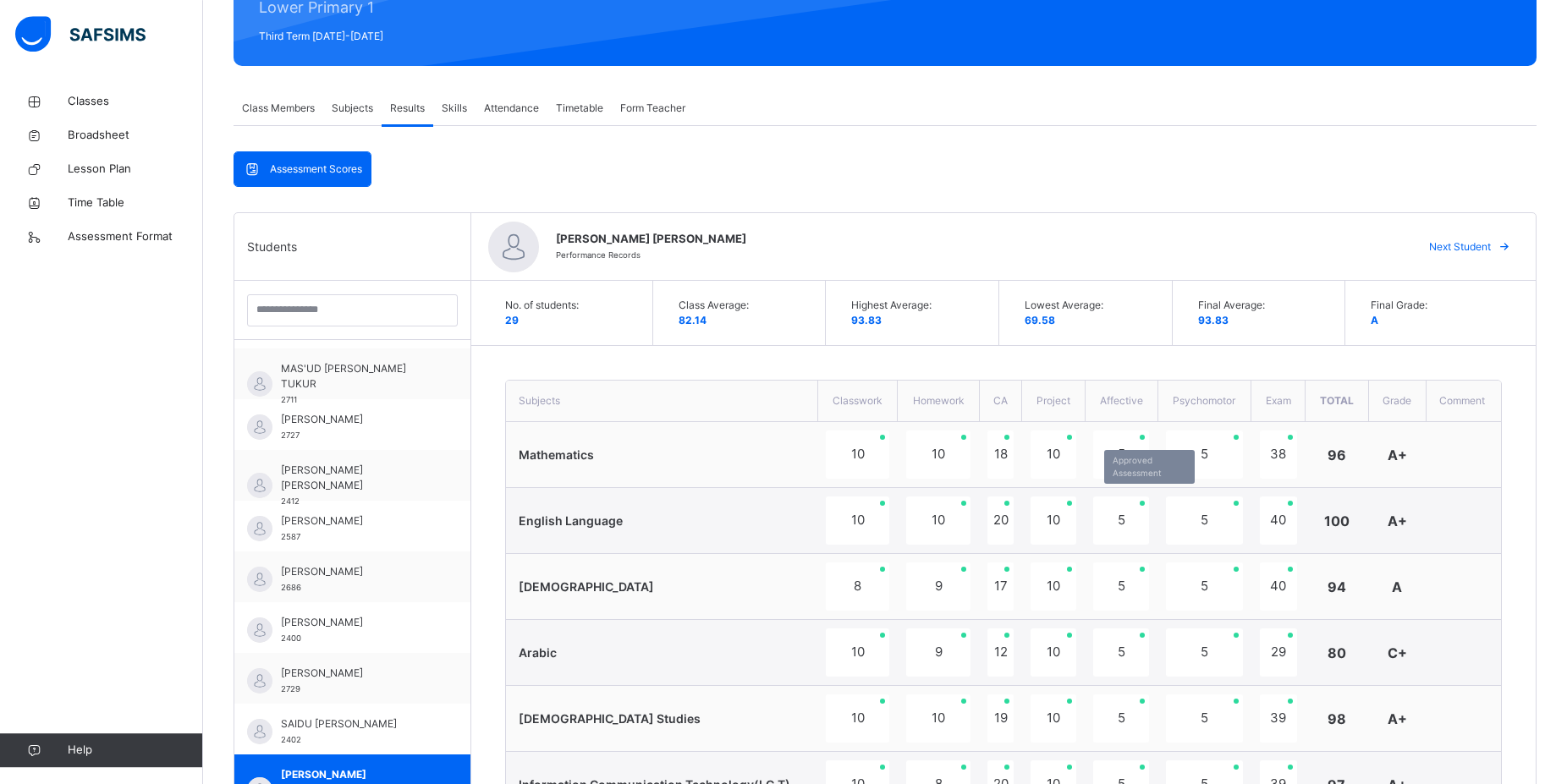 scroll, scrollTop: 304, scrollLeft: 0, axis: vertical 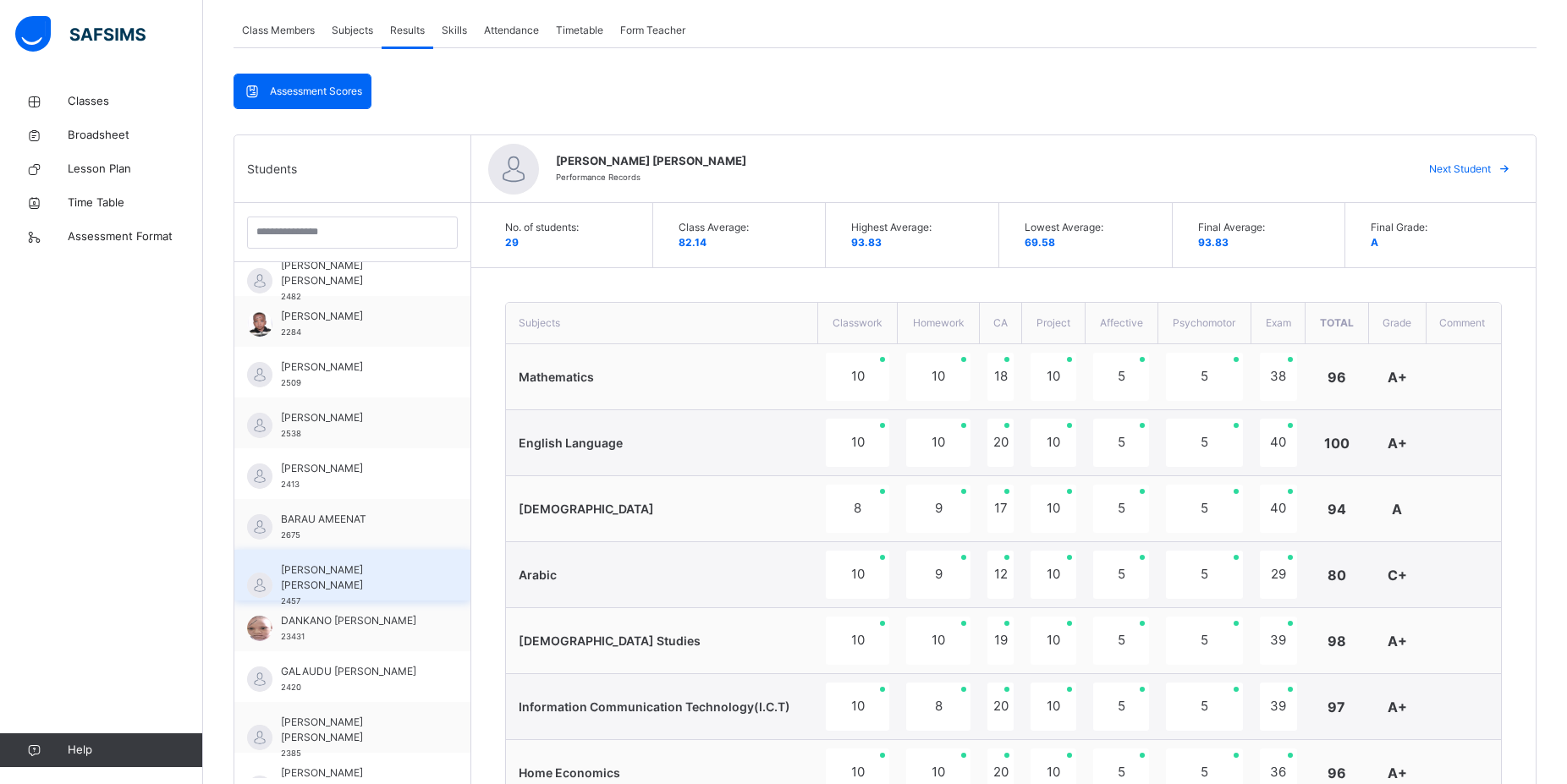 click on "[PERSON_NAME] [PERSON_NAME]" at bounding box center [356, 578] 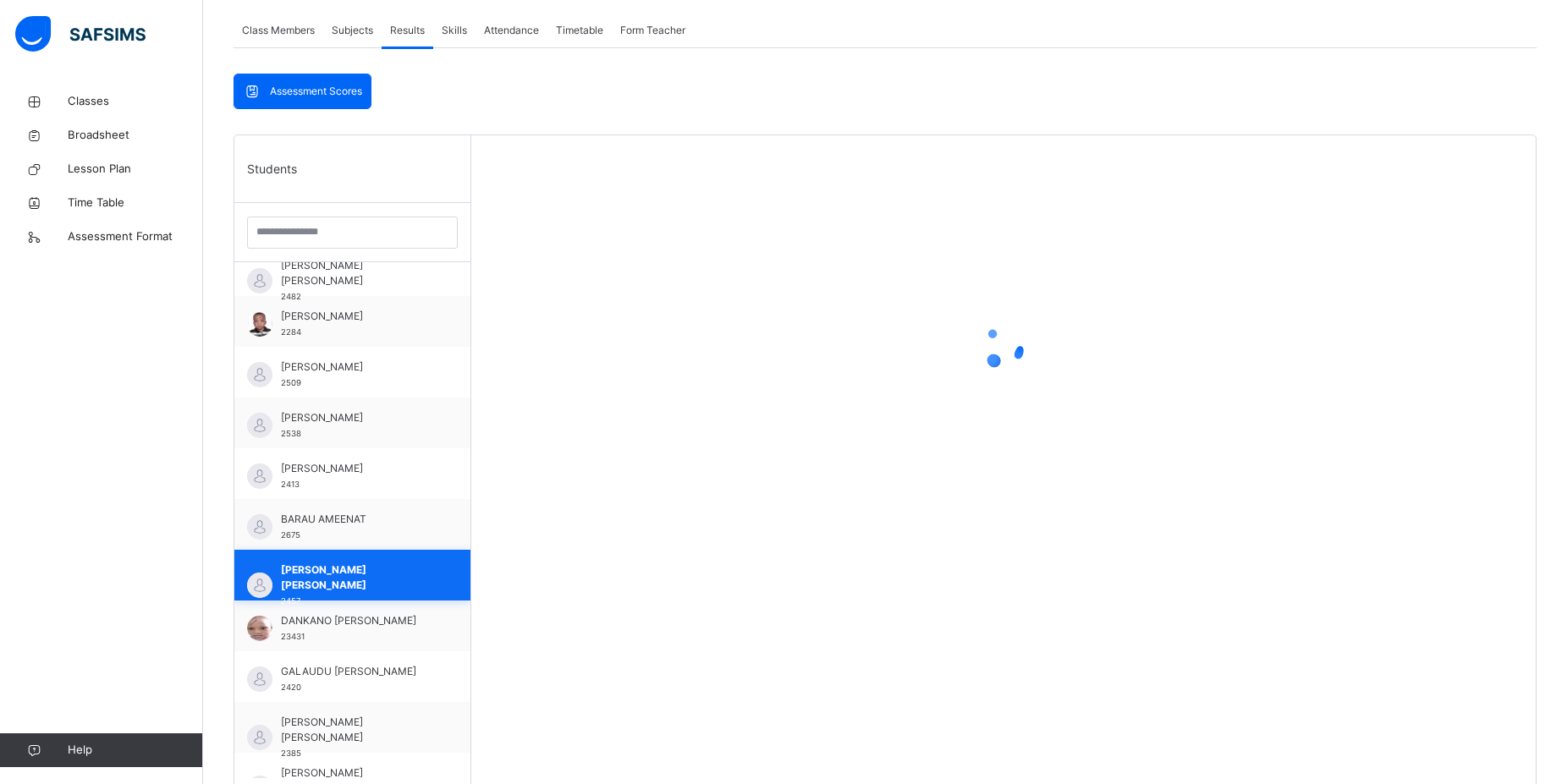 click on "[PERSON_NAME] [PERSON_NAME]" at bounding box center [356, 578] 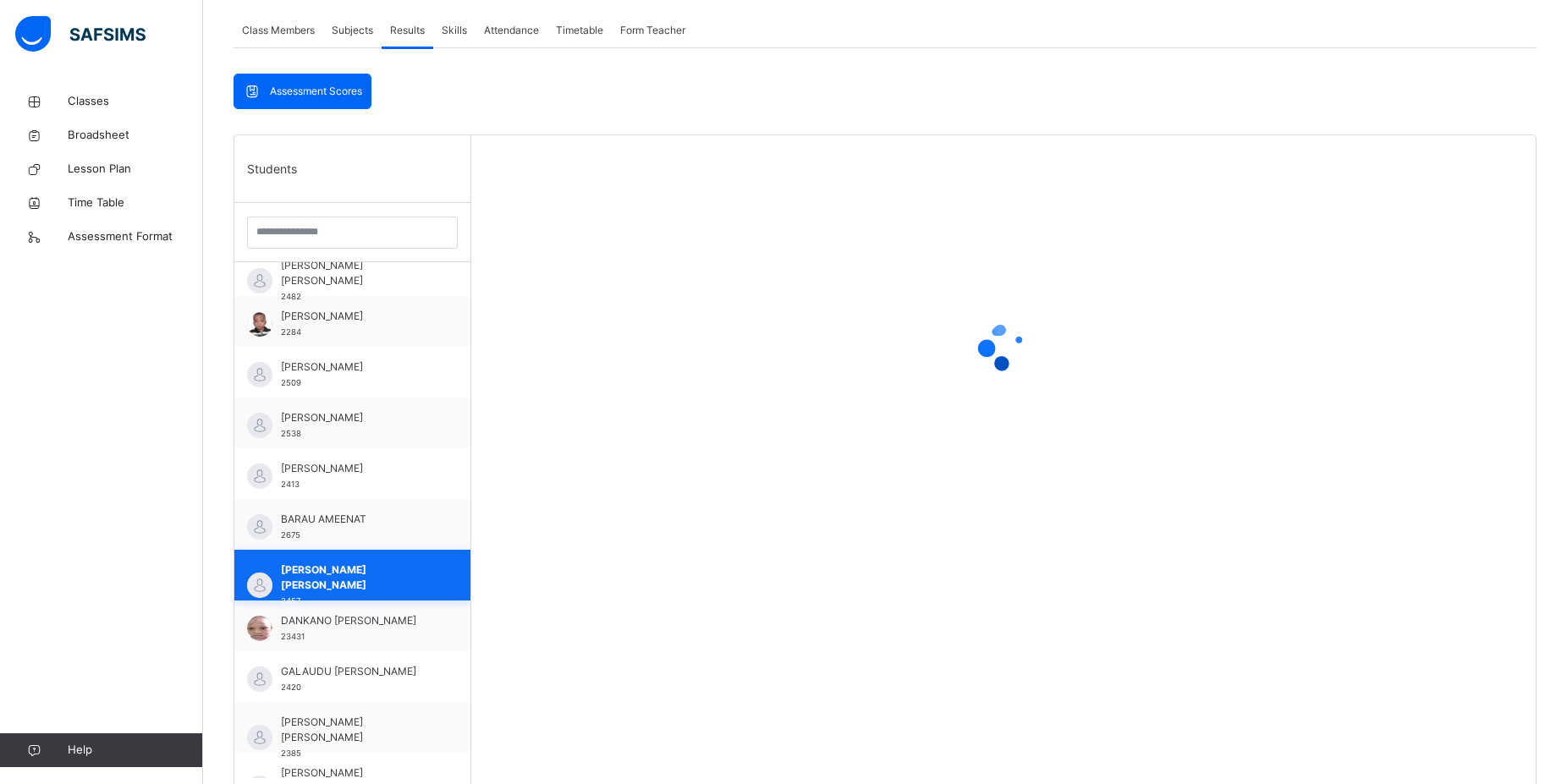 click on "[PERSON_NAME] [PERSON_NAME]" at bounding box center [356, 578] 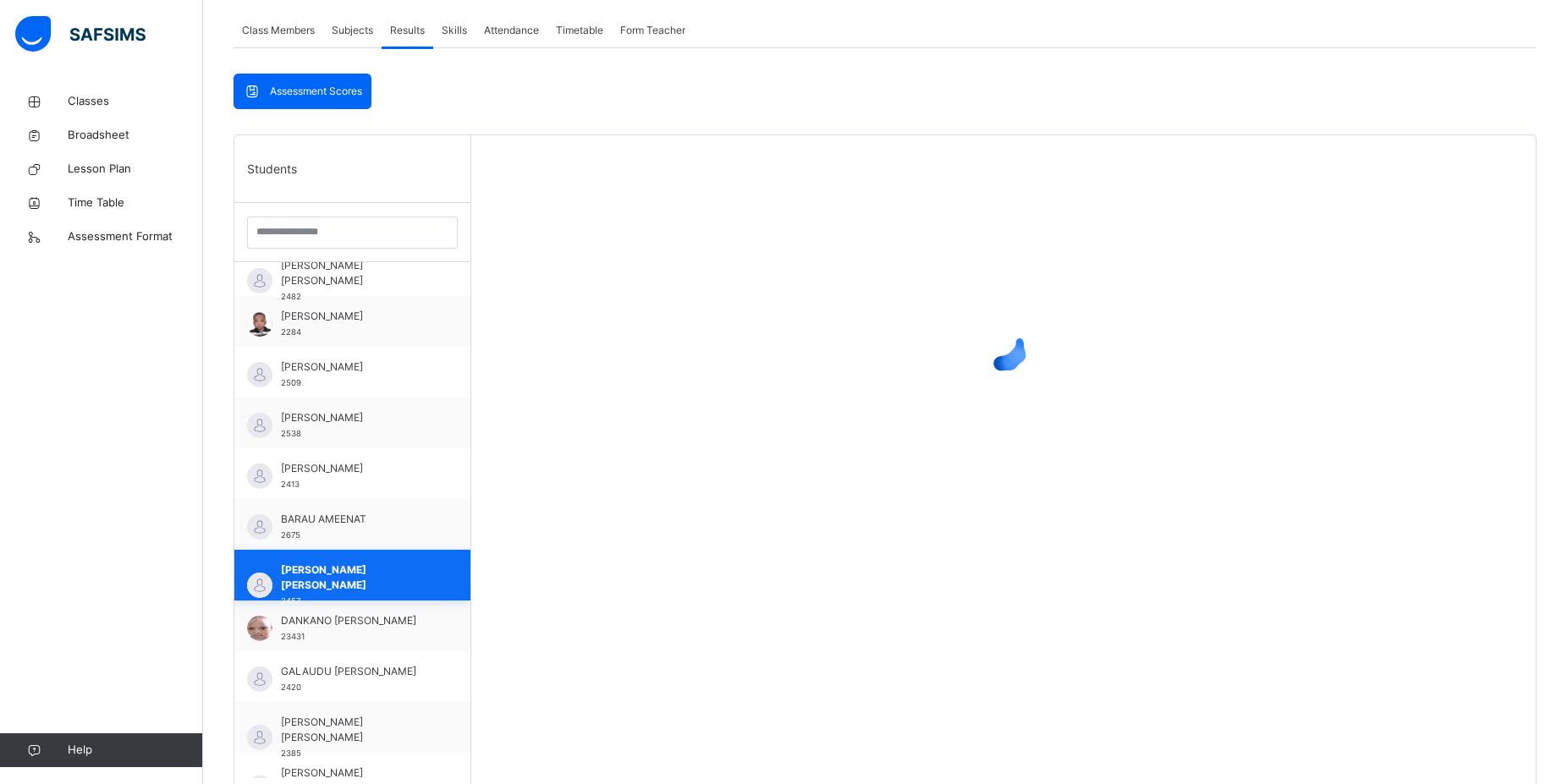 click on "[PERSON_NAME] [PERSON_NAME]" at bounding box center [356, 578] 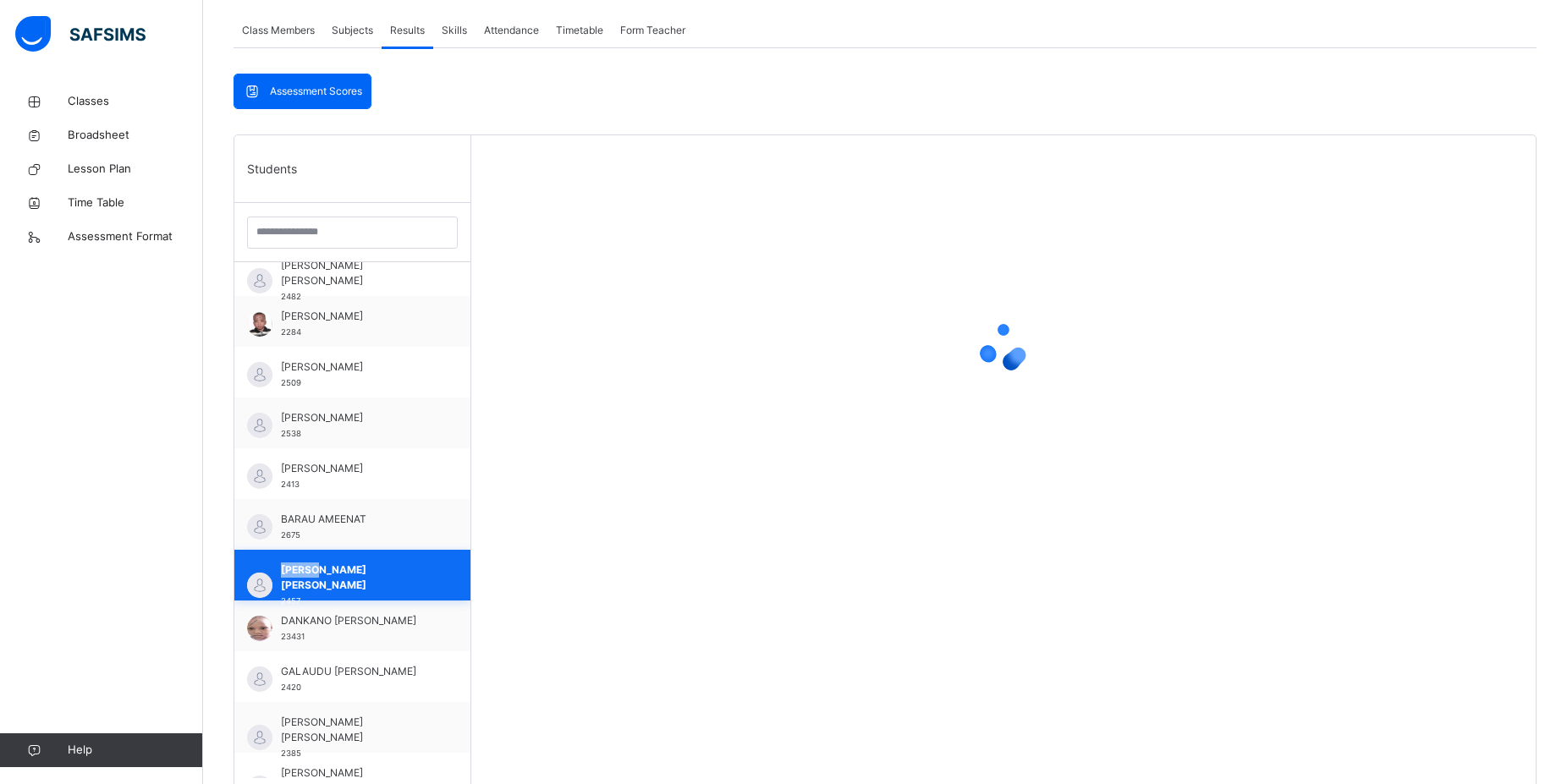 scroll, scrollTop: 343, scrollLeft: 0, axis: vertical 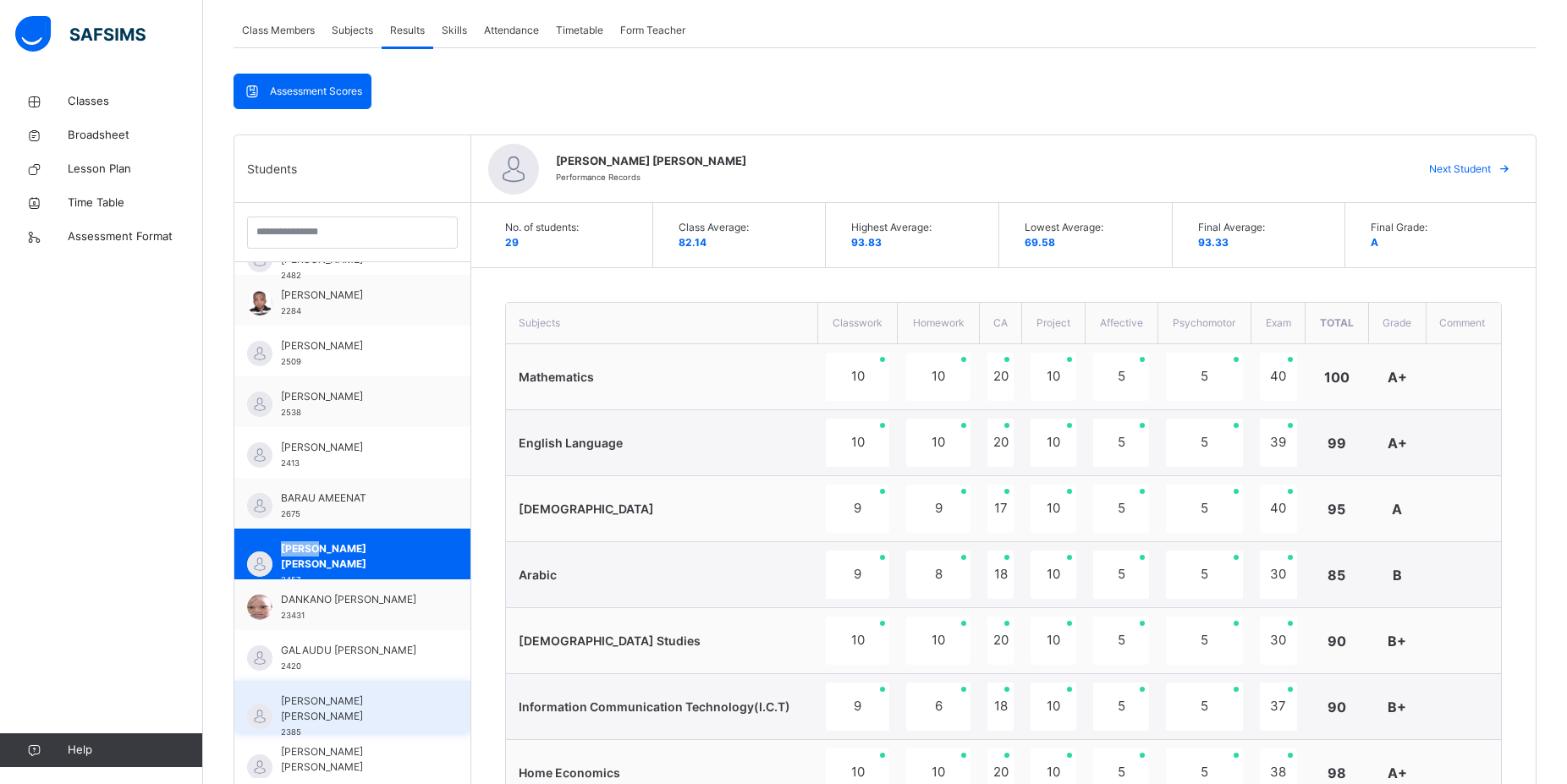 click on "IBRAHIM ABUBAKAR SADIQ 2385" at bounding box center [356, 716] 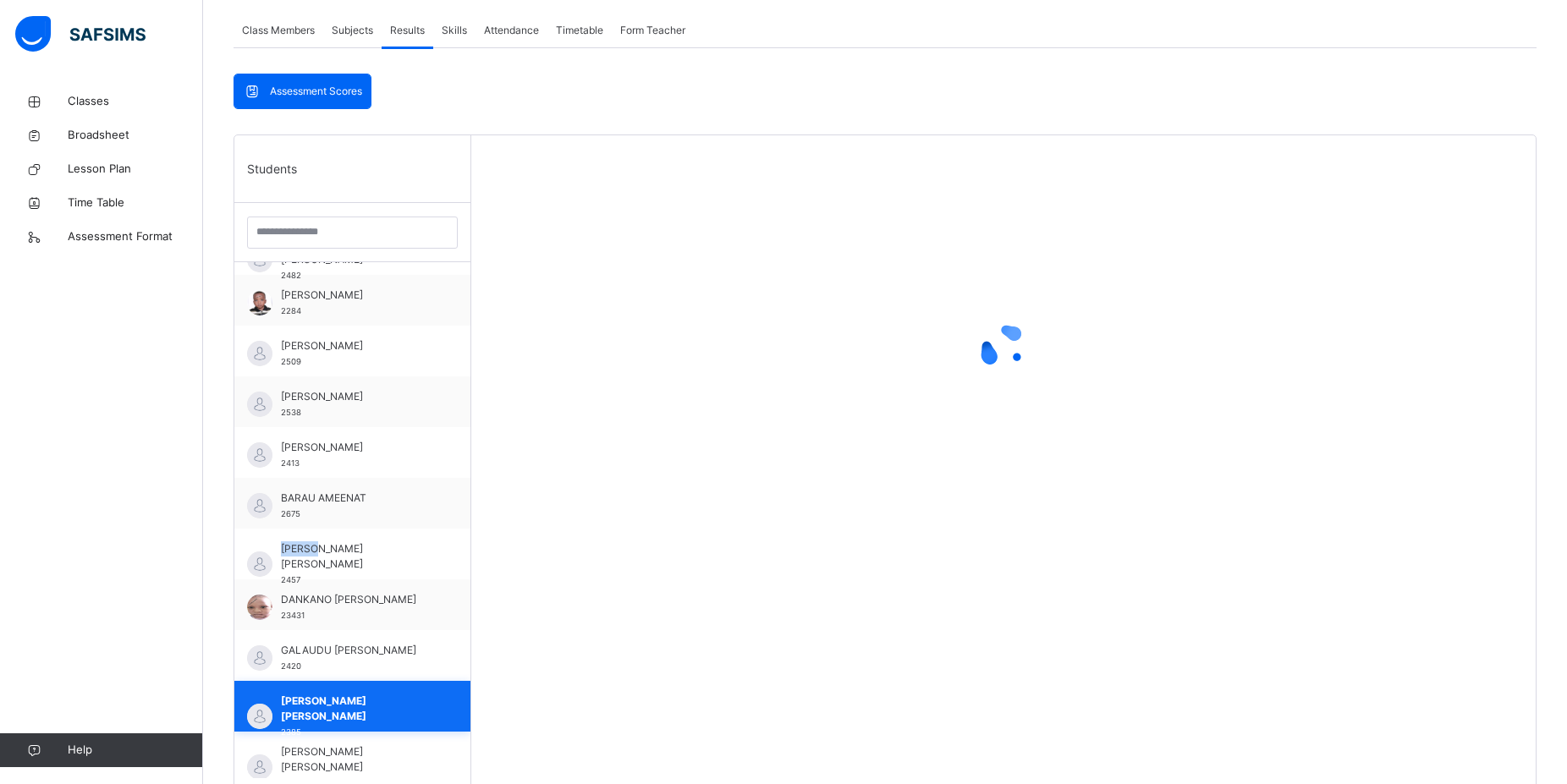 click on "[PERSON_NAME] [PERSON_NAME]" at bounding box center (356, 709) 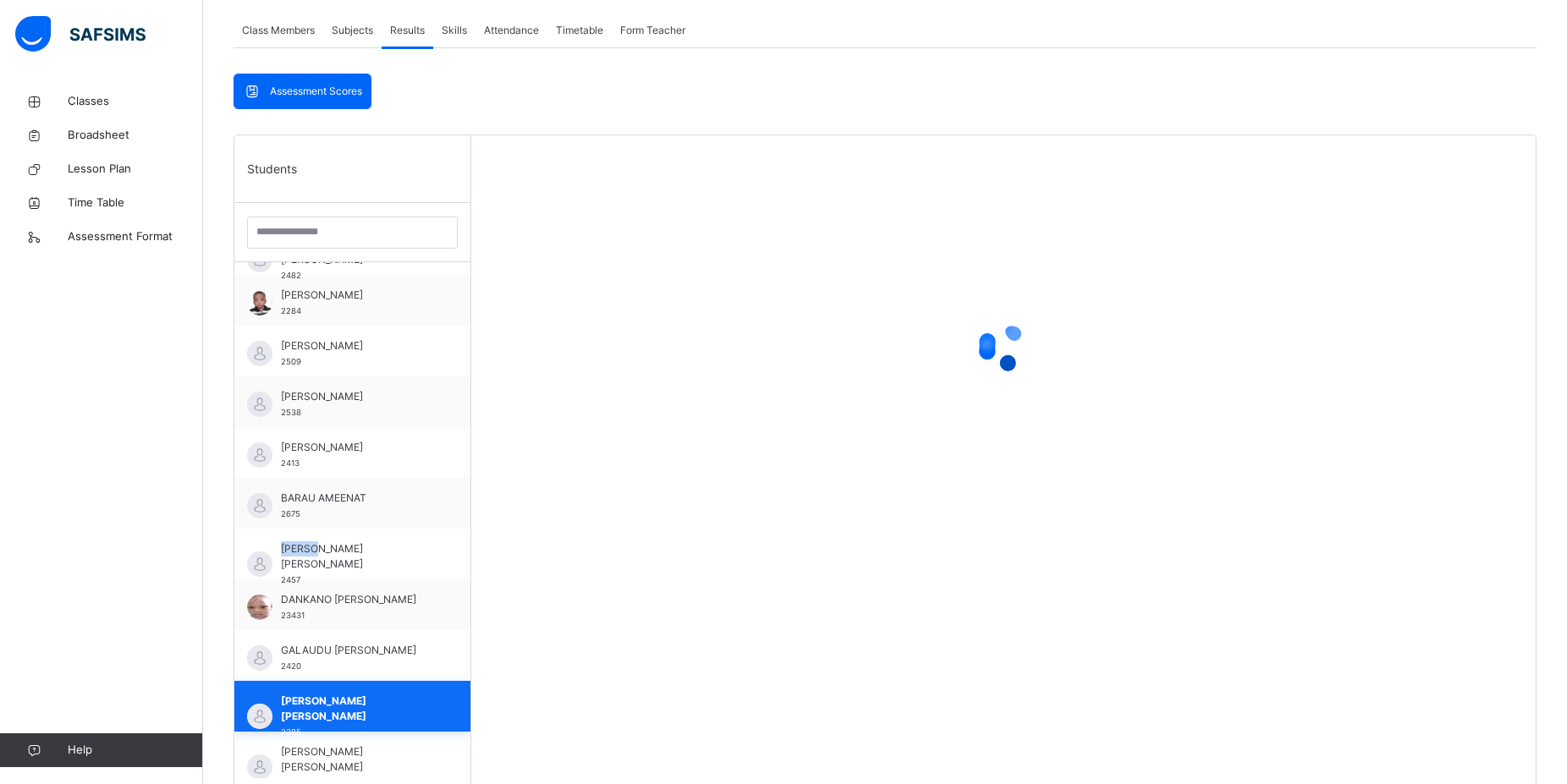 click on "[PERSON_NAME] [PERSON_NAME]" at bounding box center [356, 709] 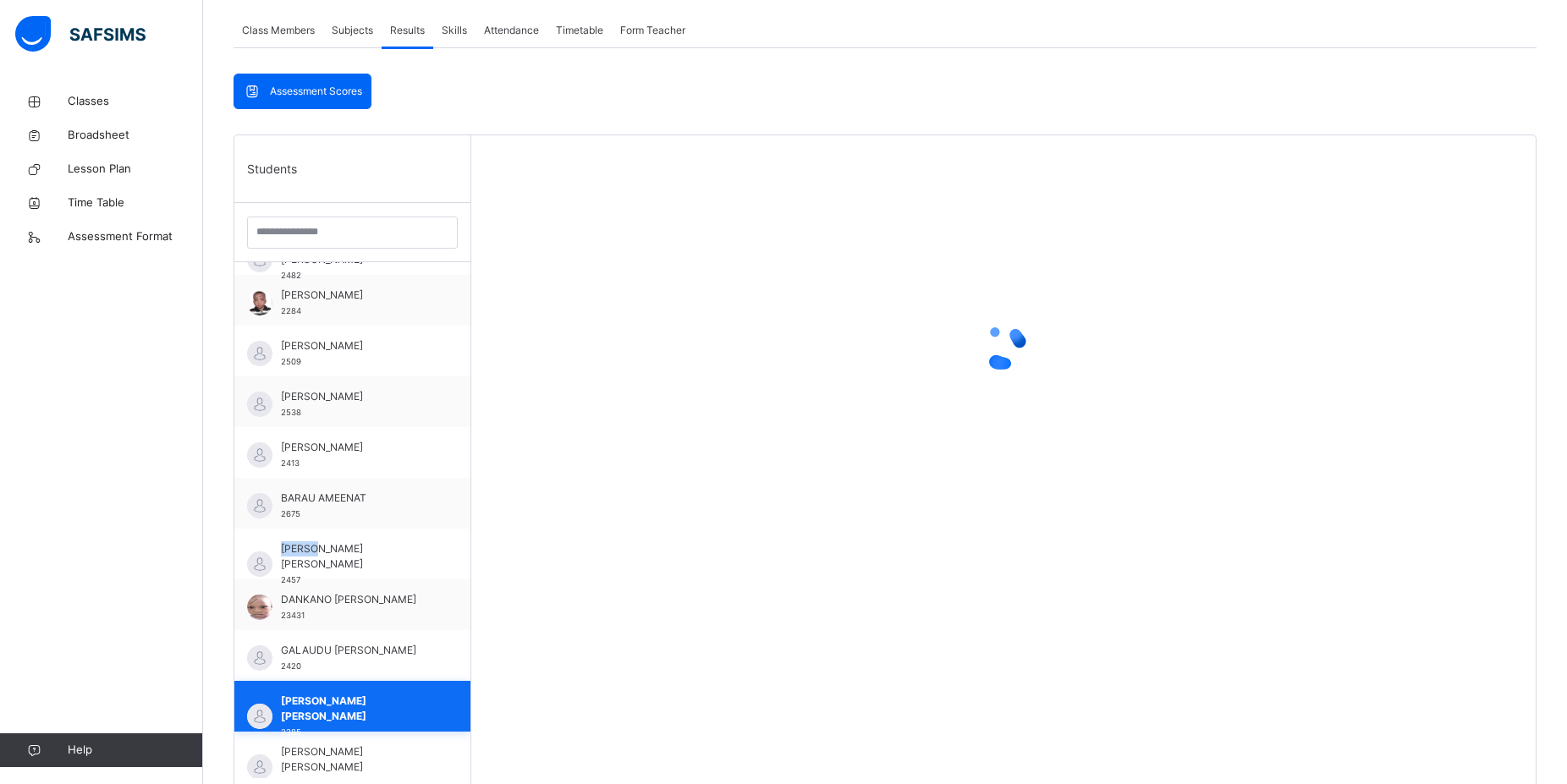 drag, startPoint x: 349, startPoint y: 706, endPoint x: 338, endPoint y: 696, distance: 14.866069 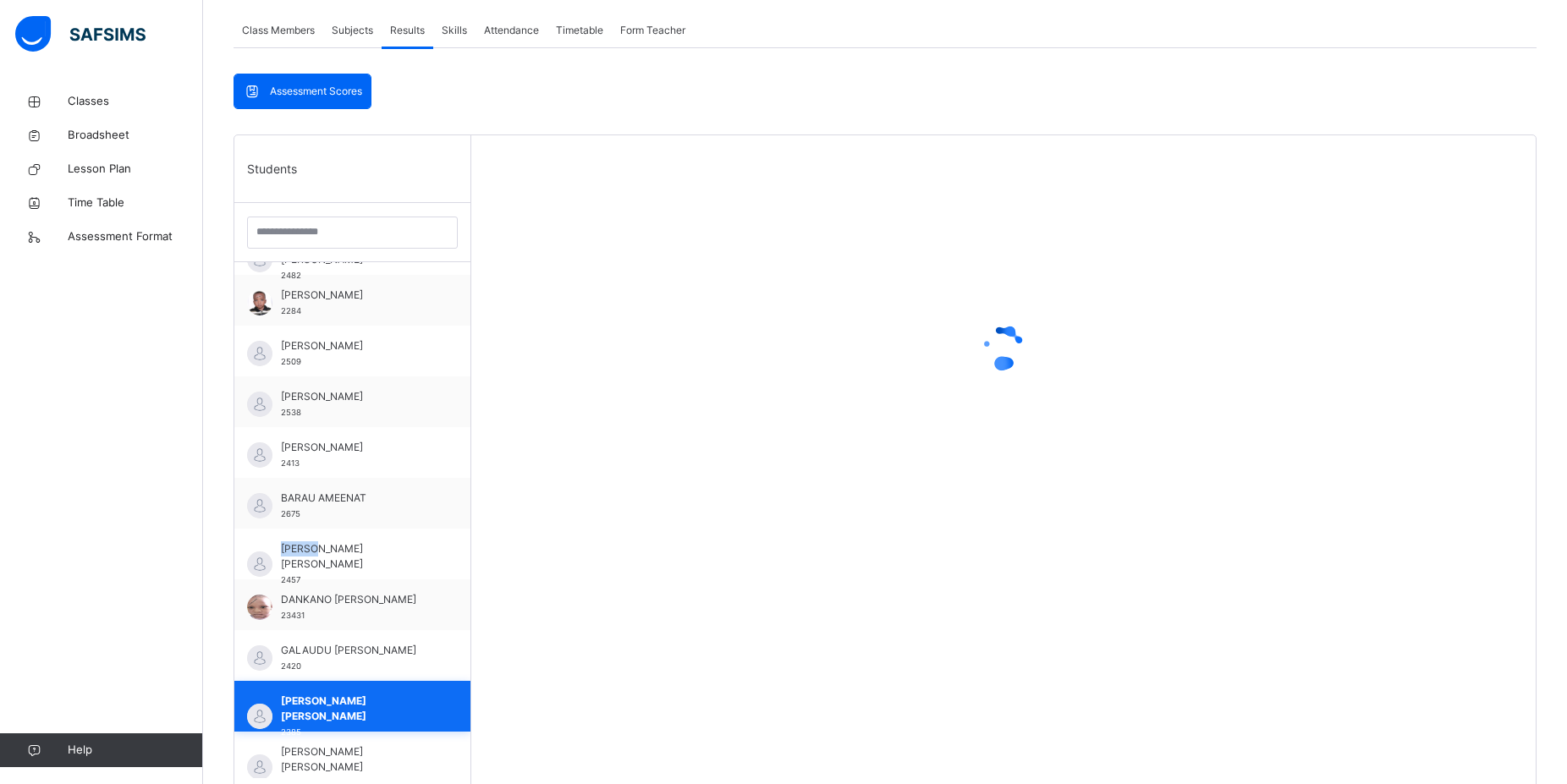 click on "[PERSON_NAME] [PERSON_NAME]" at bounding box center (356, 709) 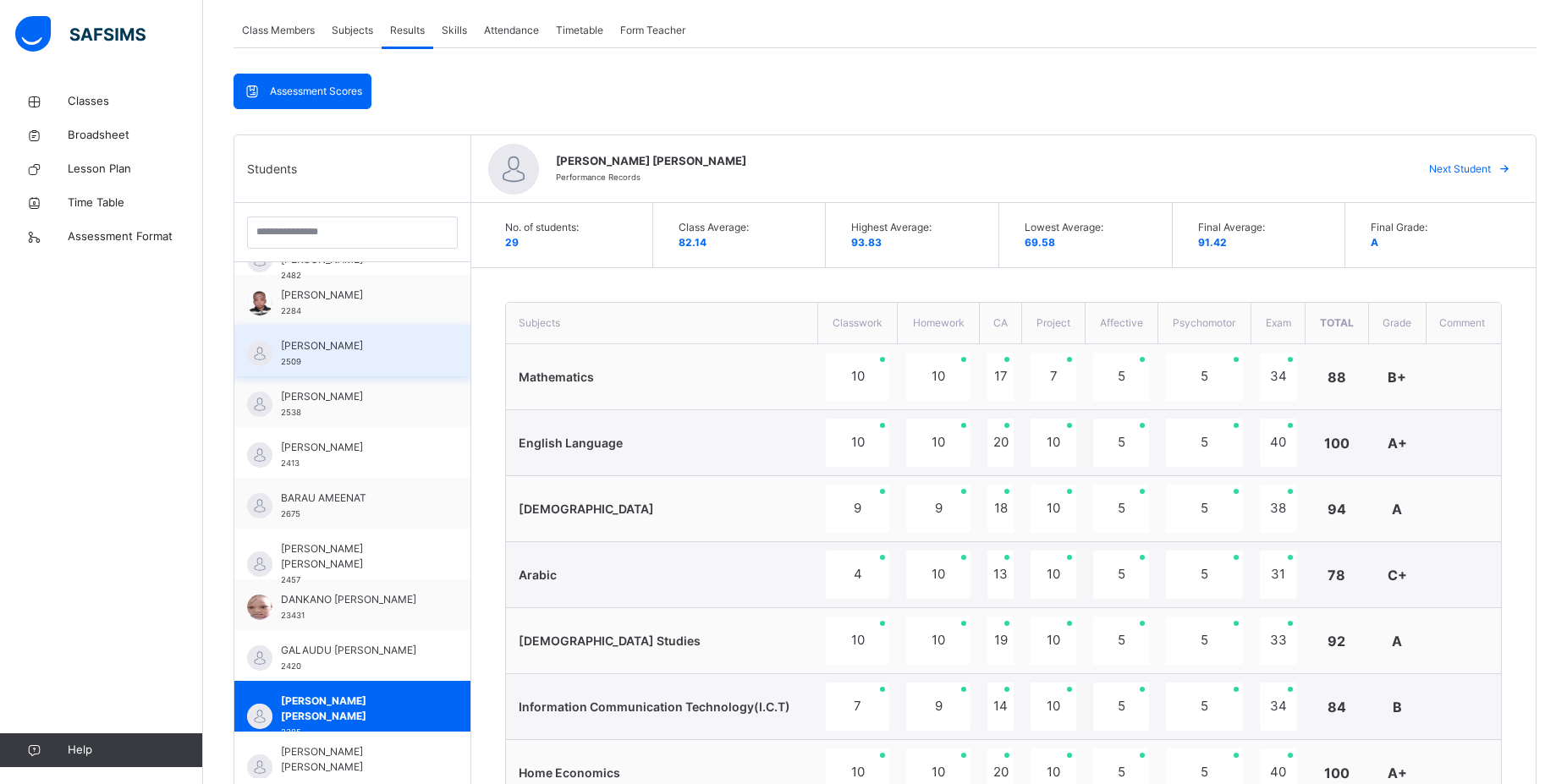 click on "[PERSON_NAME]" at bounding box center (356, 346) 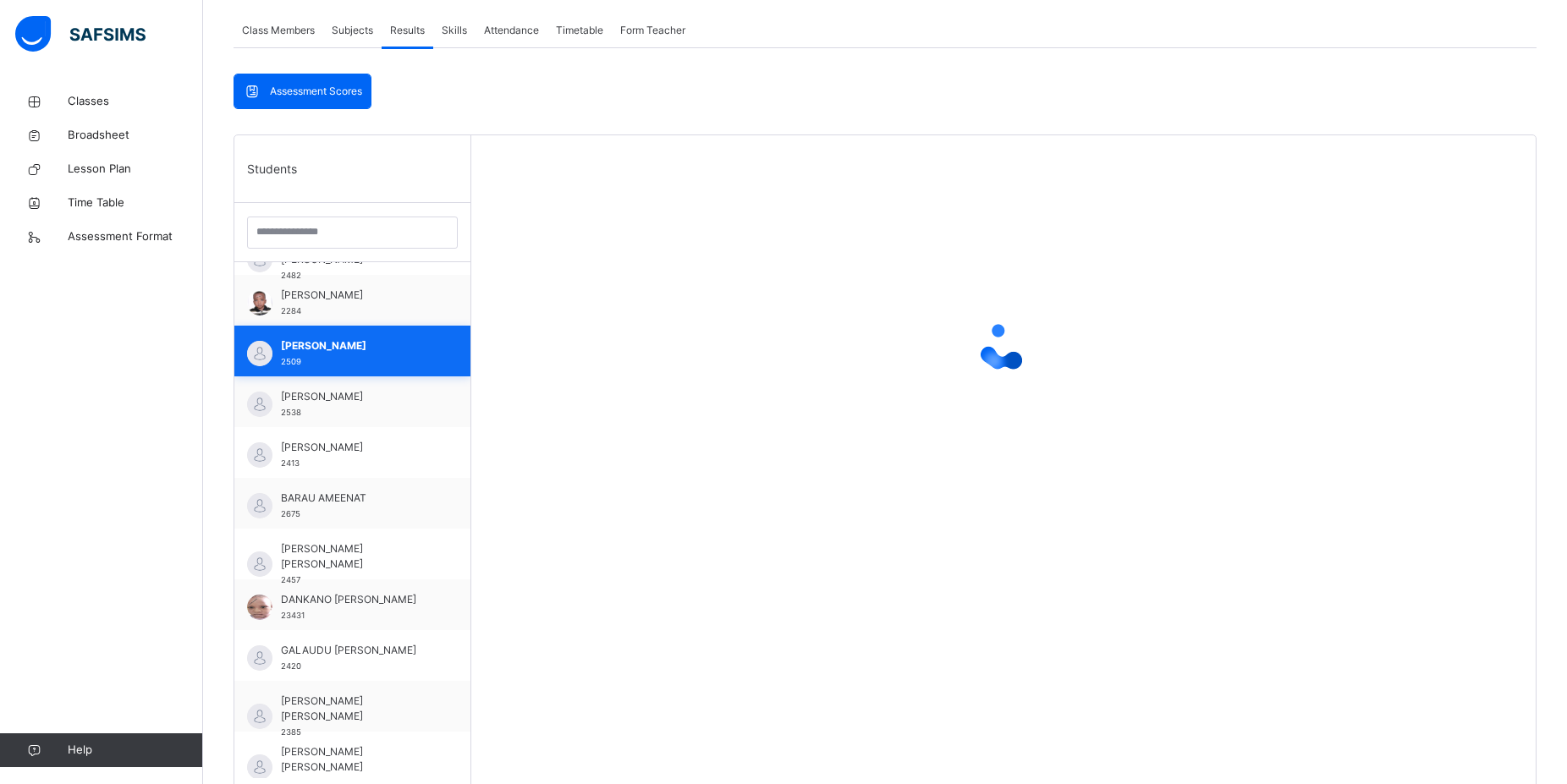 click on "[PERSON_NAME]" at bounding box center [356, 346] 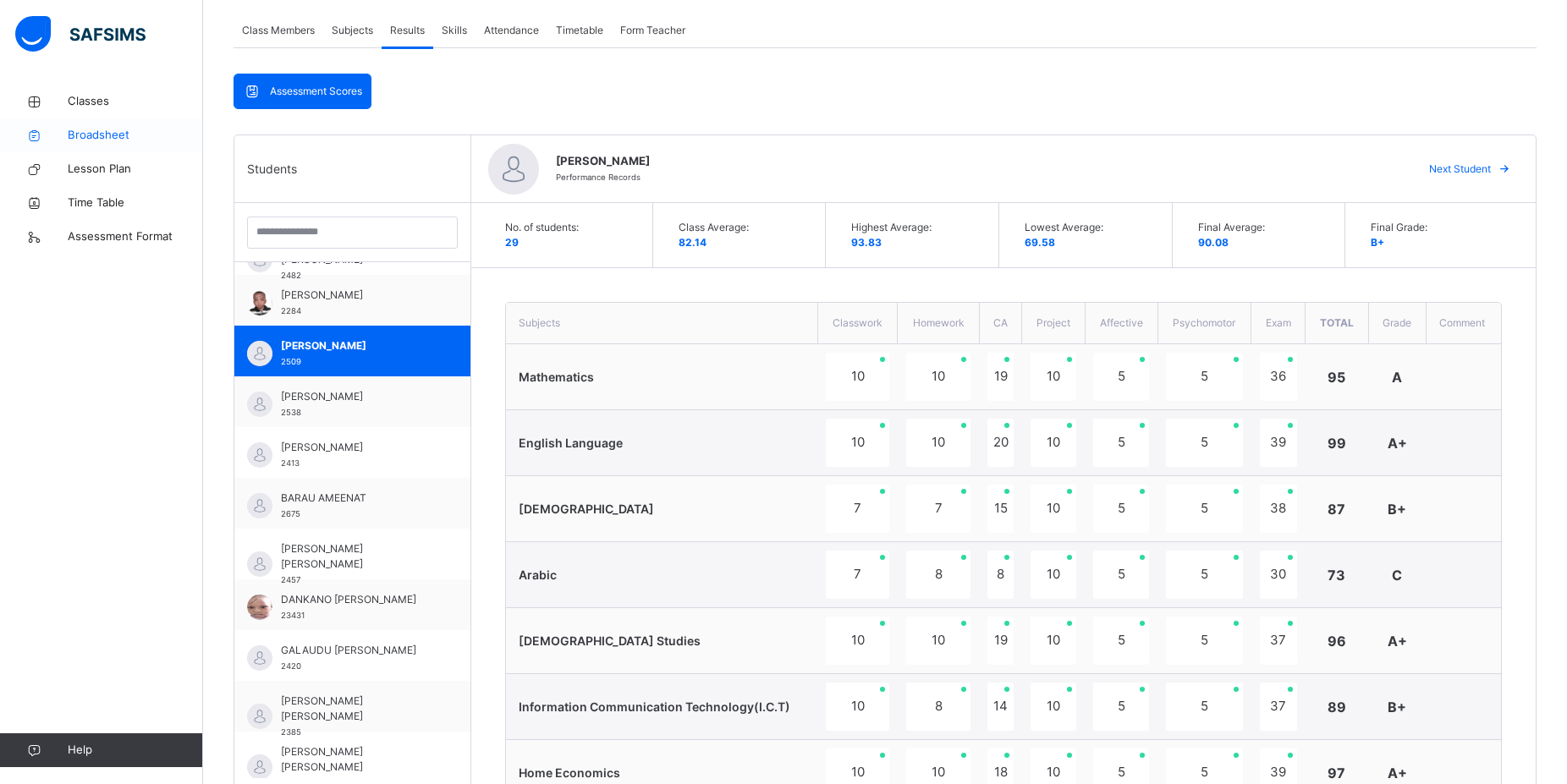 click on "Broadsheet" at bounding box center (135, 135) 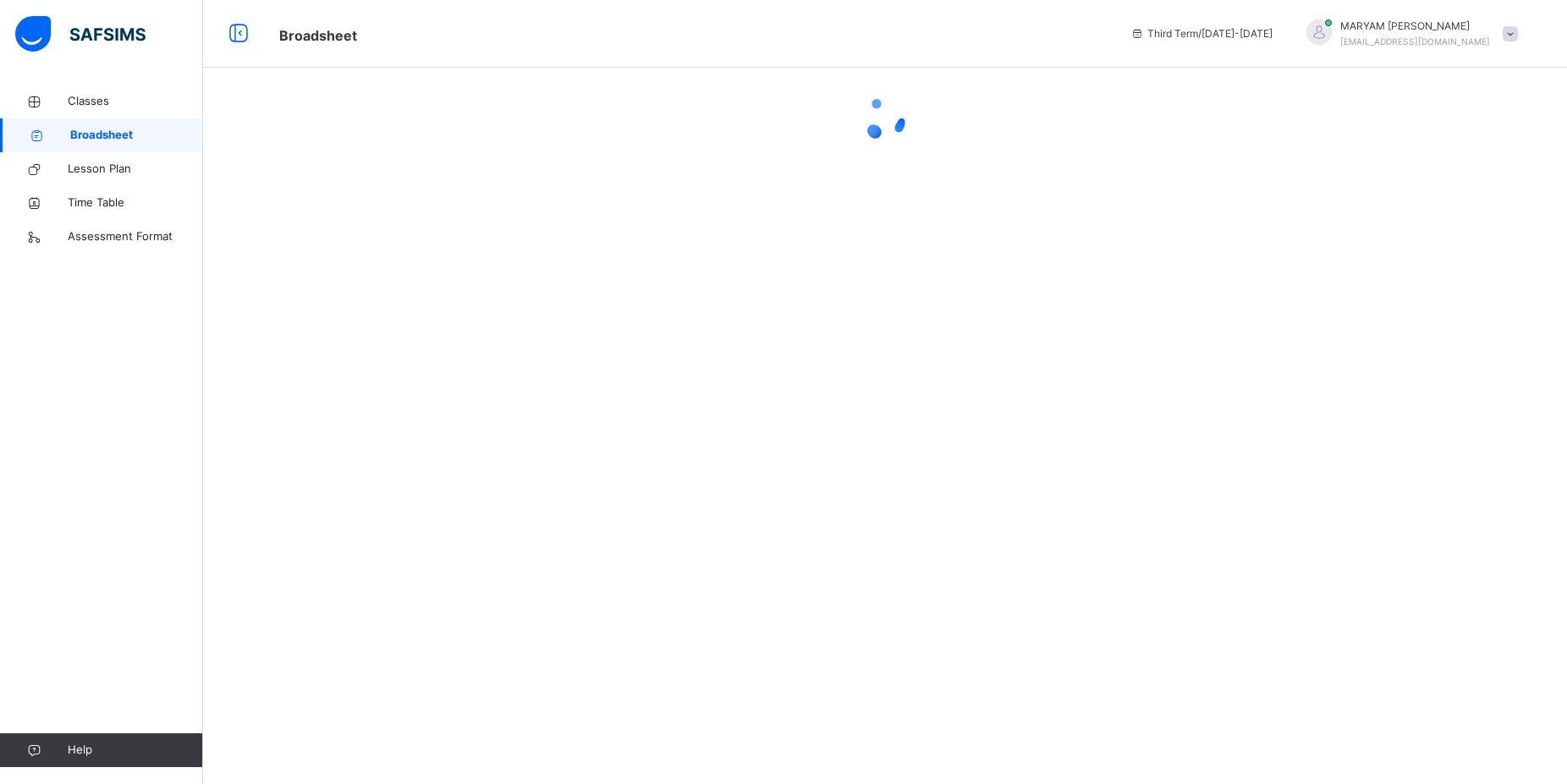 scroll, scrollTop: 0, scrollLeft: 0, axis: both 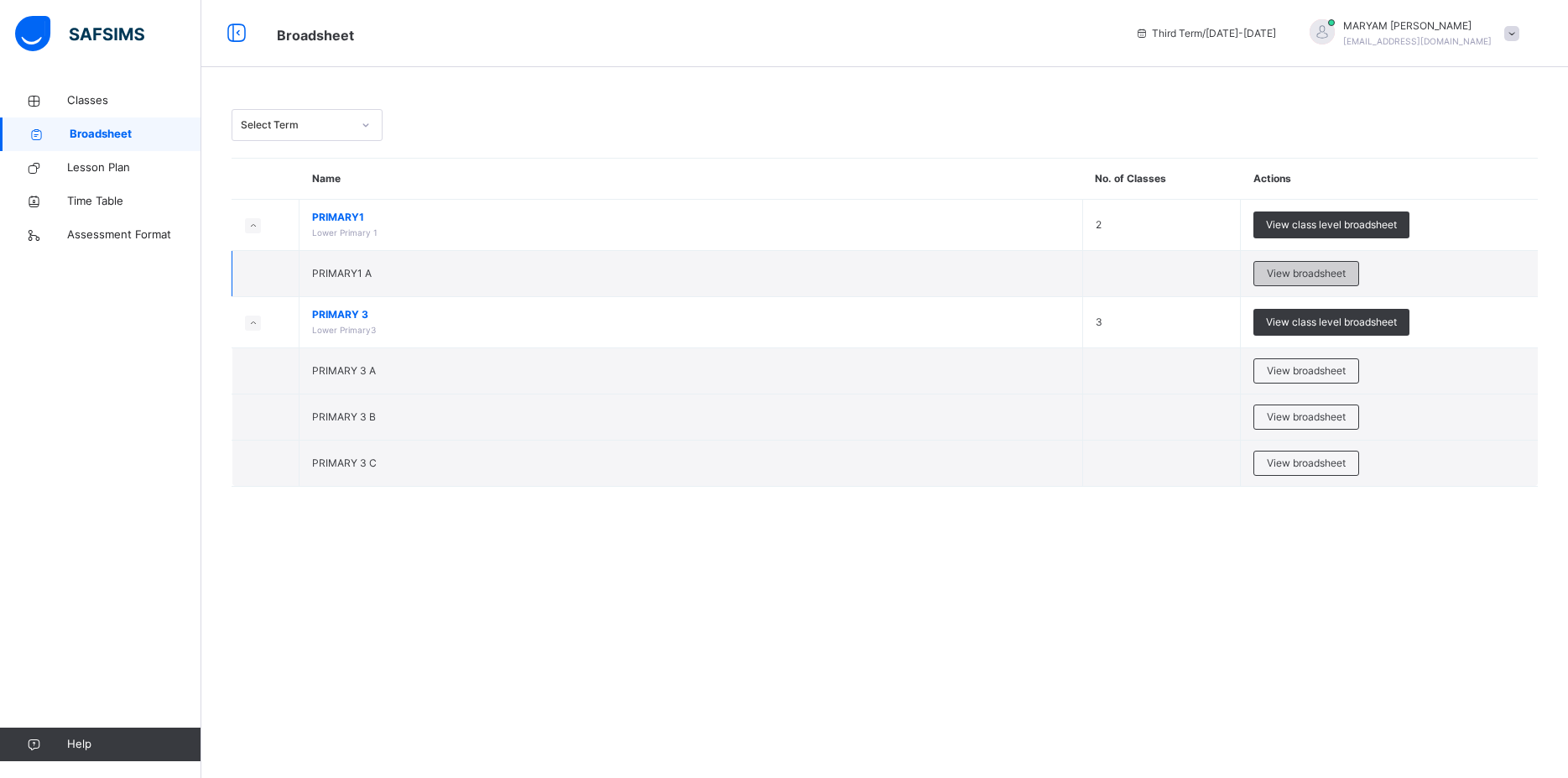click on "View broadsheet" at bounding box center (1306, 274) 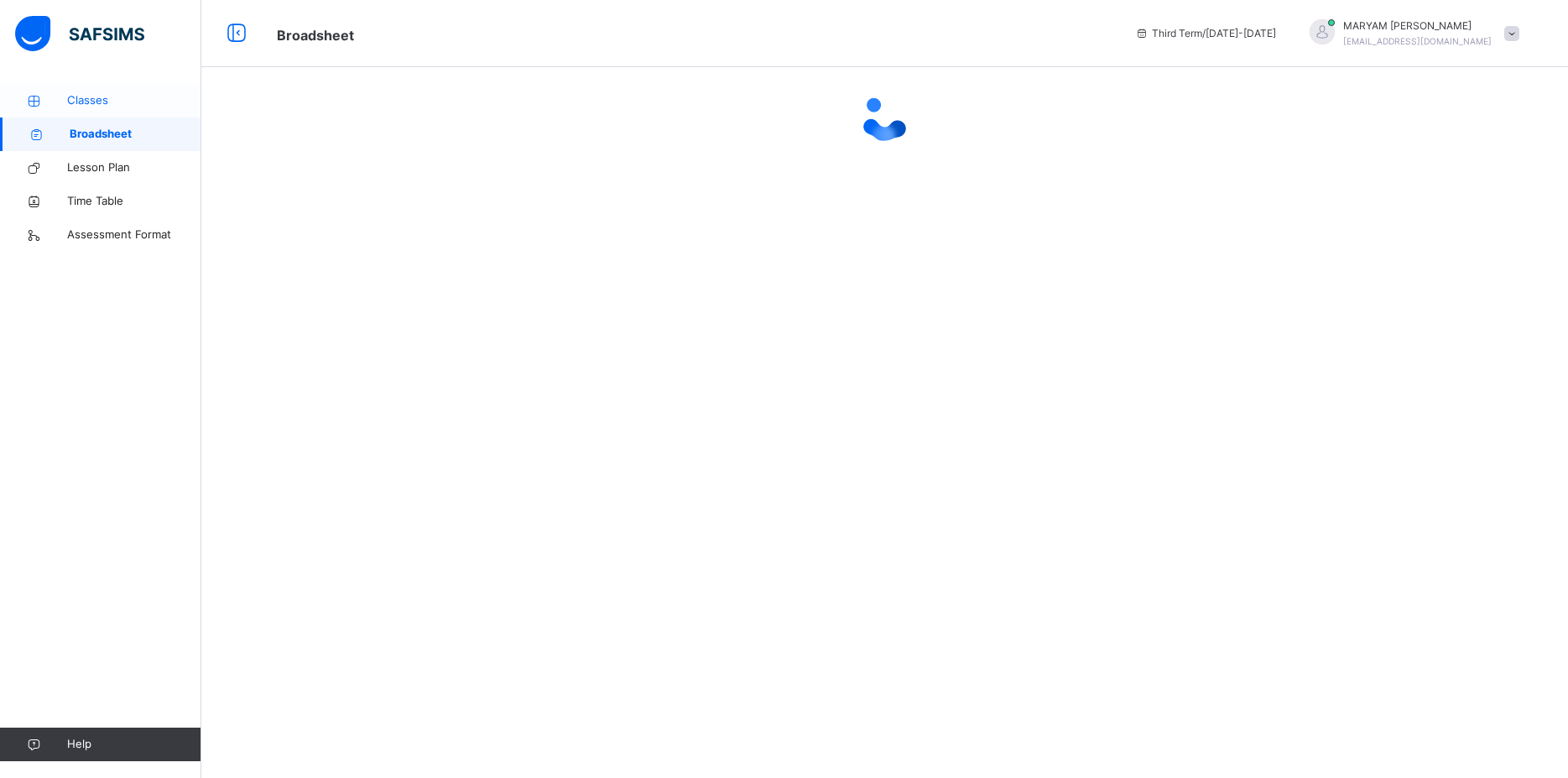 click on "Classes" at bounding box center [134, 101] 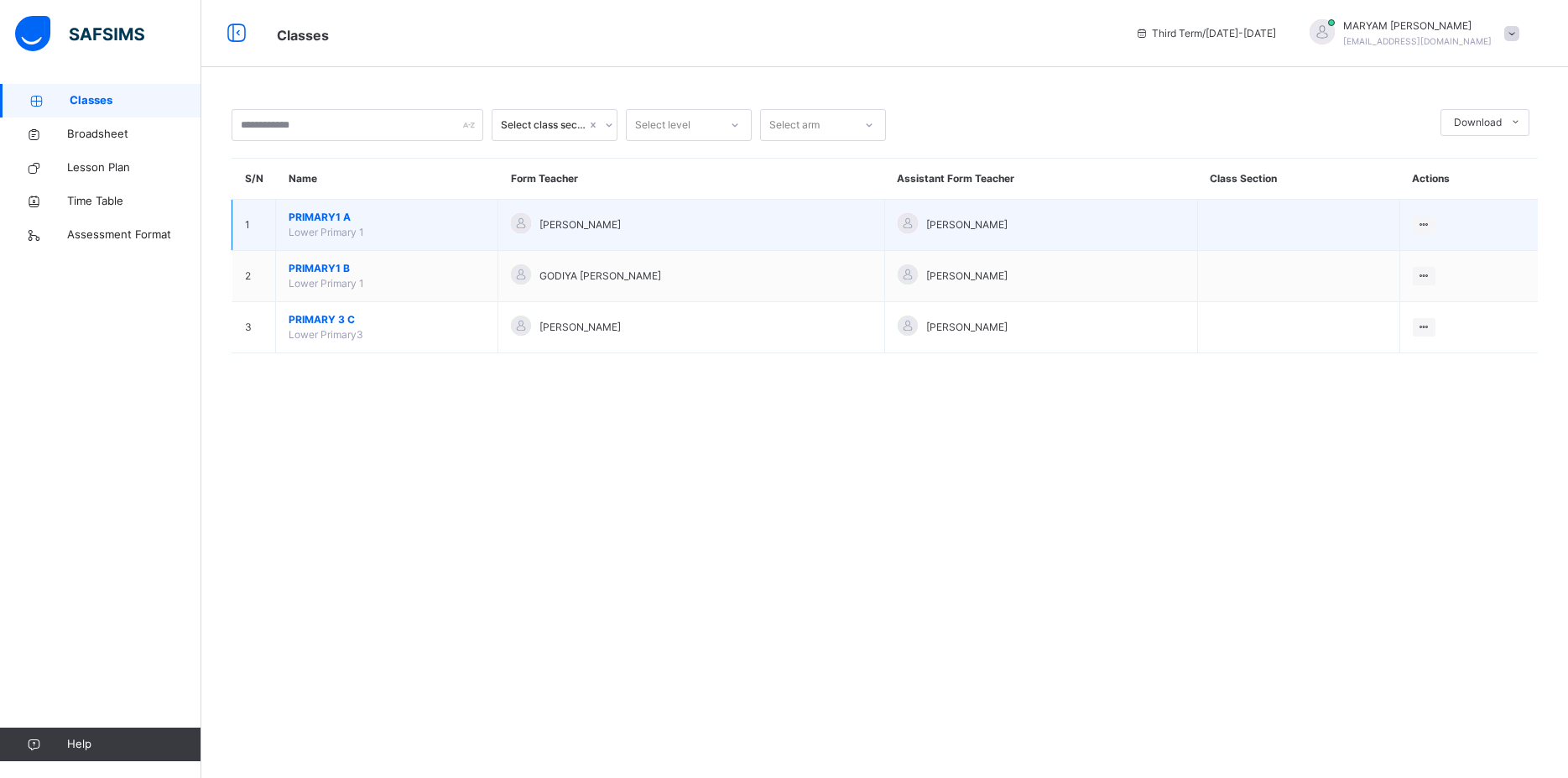 click on "[PERSON_NAME]" at bounding box center [580, 225] 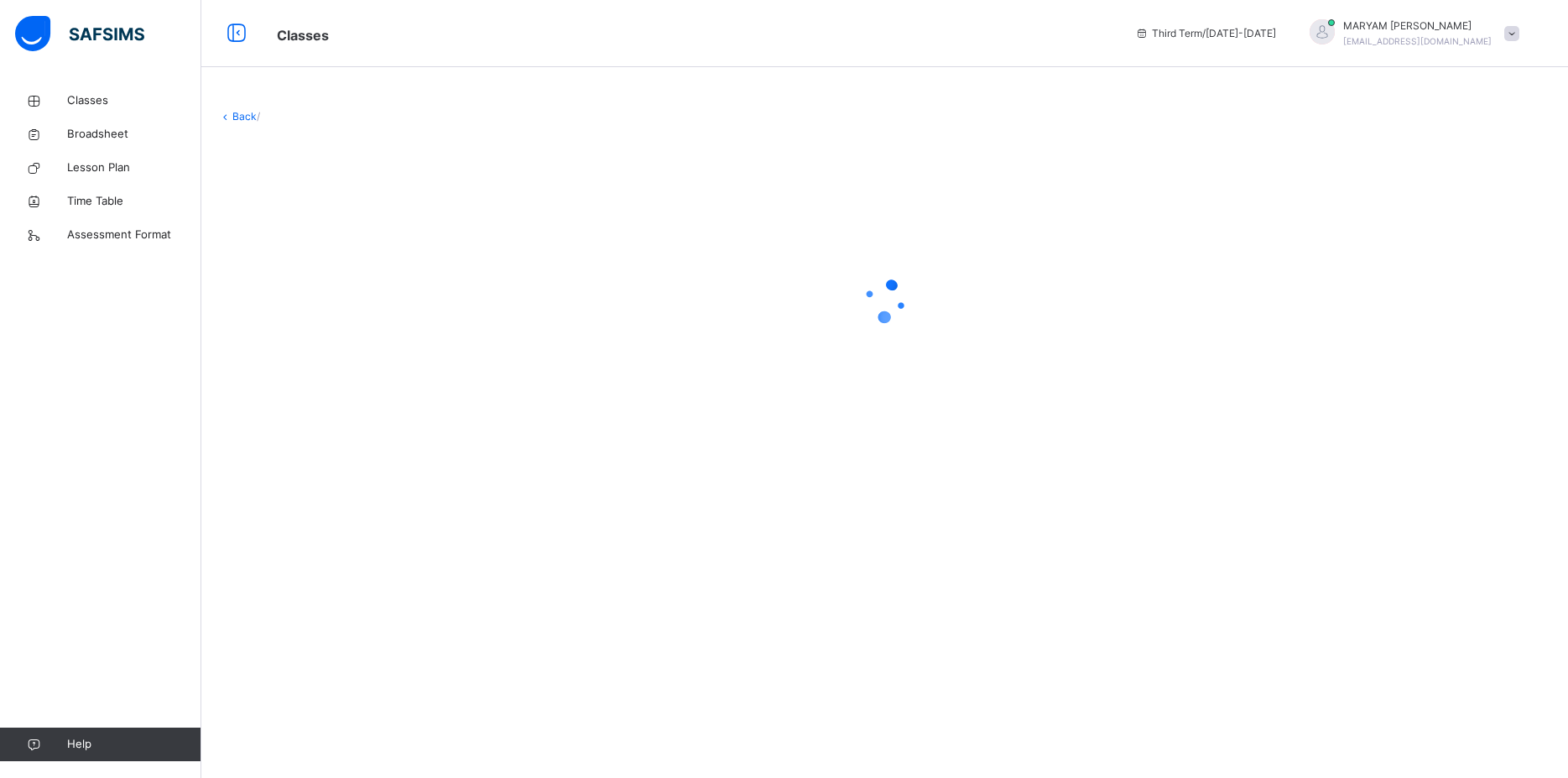 click at bounding box center (884, 300) 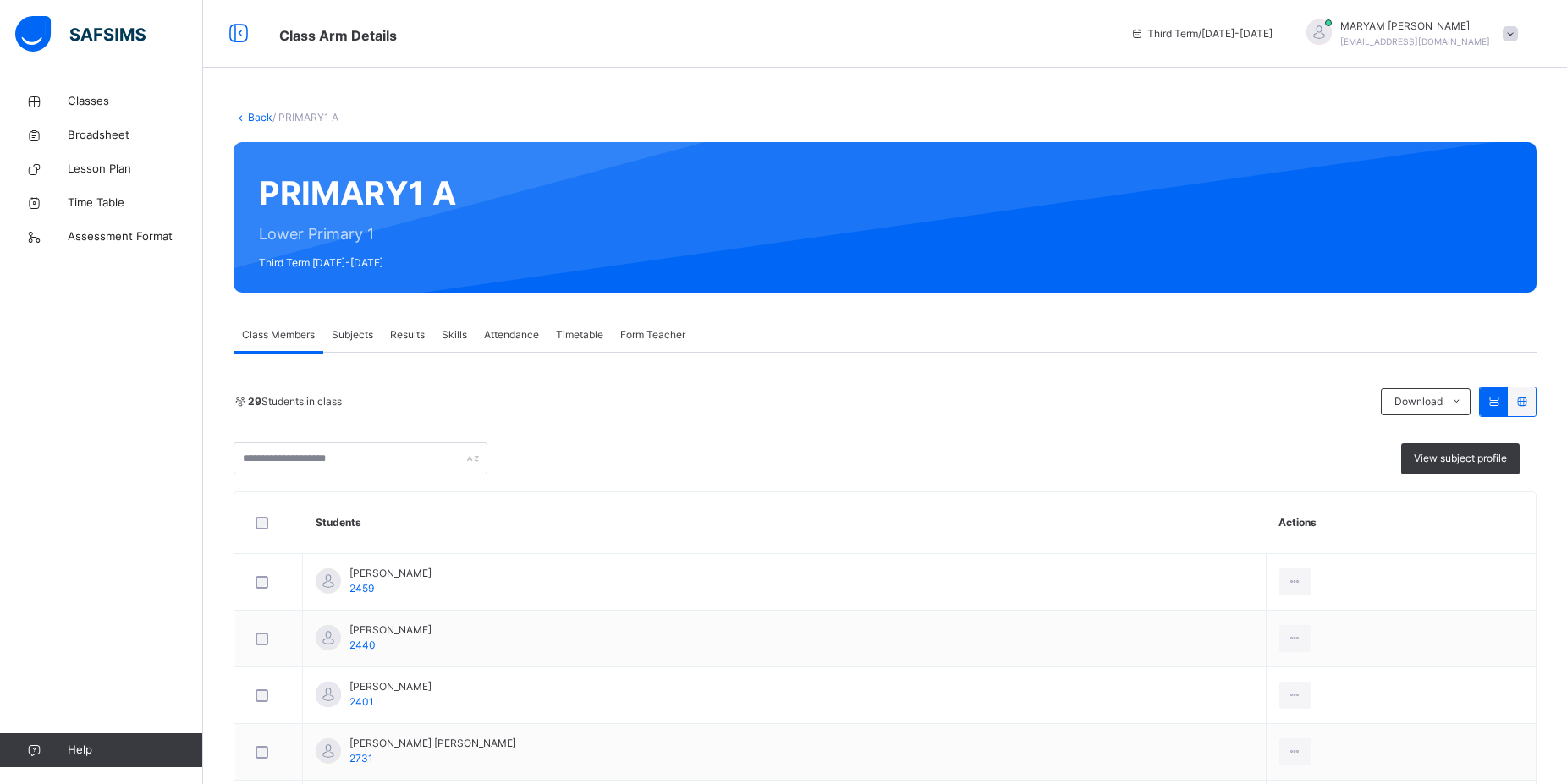 click on "Results" at bounding box center [407, 335] 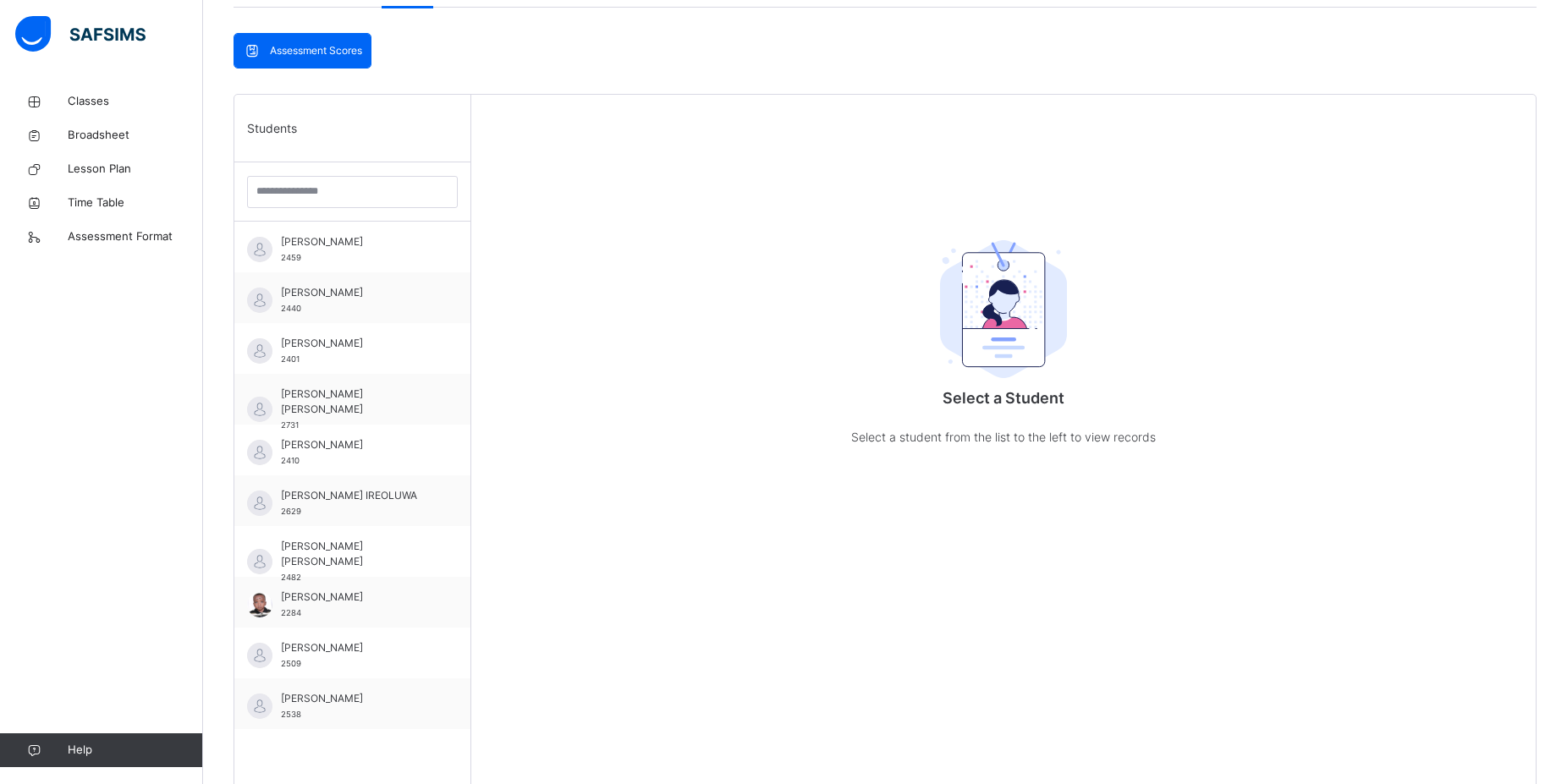 scroll, scrollTop: 157, scrollLeft: 0, axis: vertical 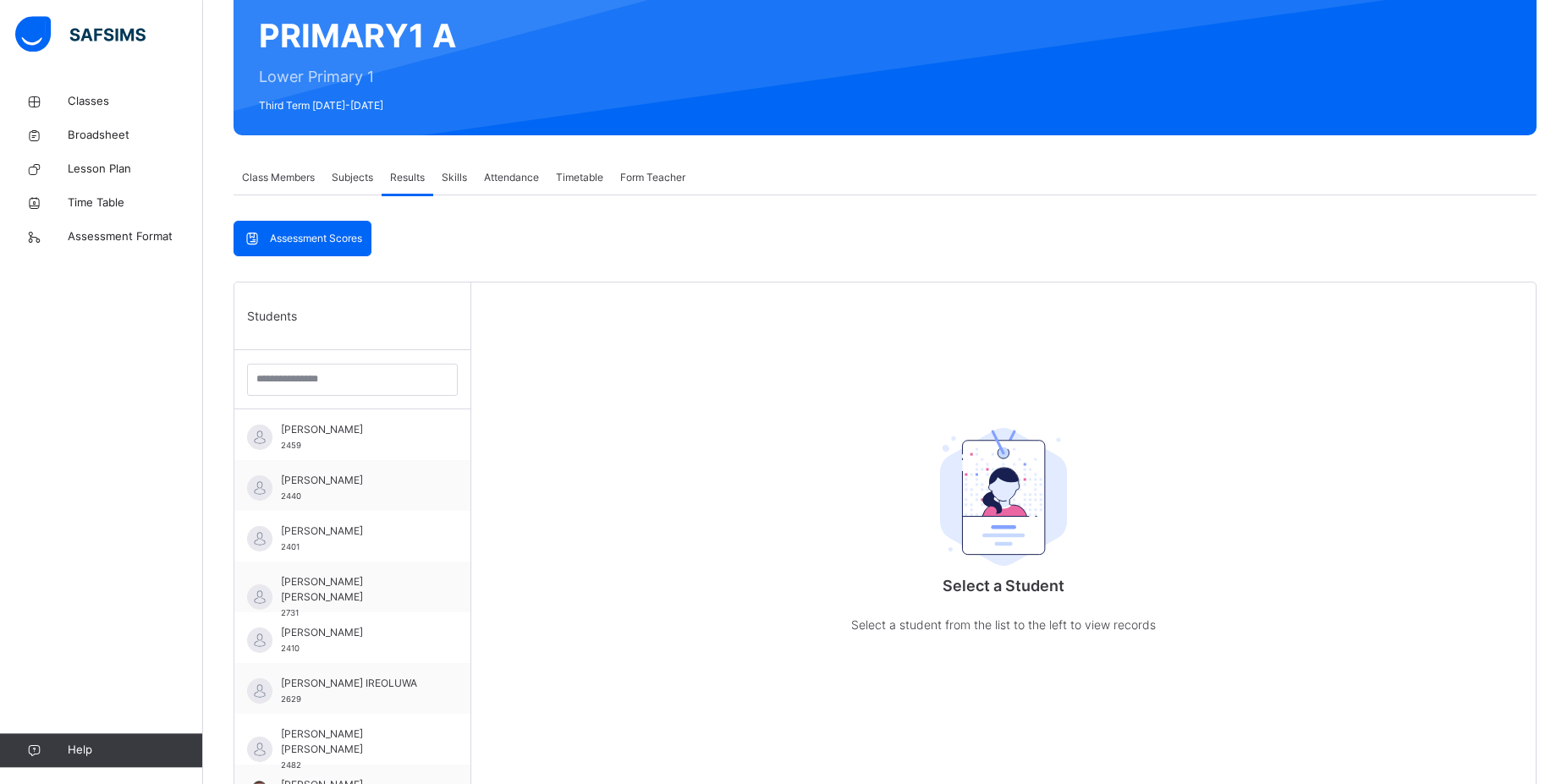 click on "Students" at bounding box center [352, 316] 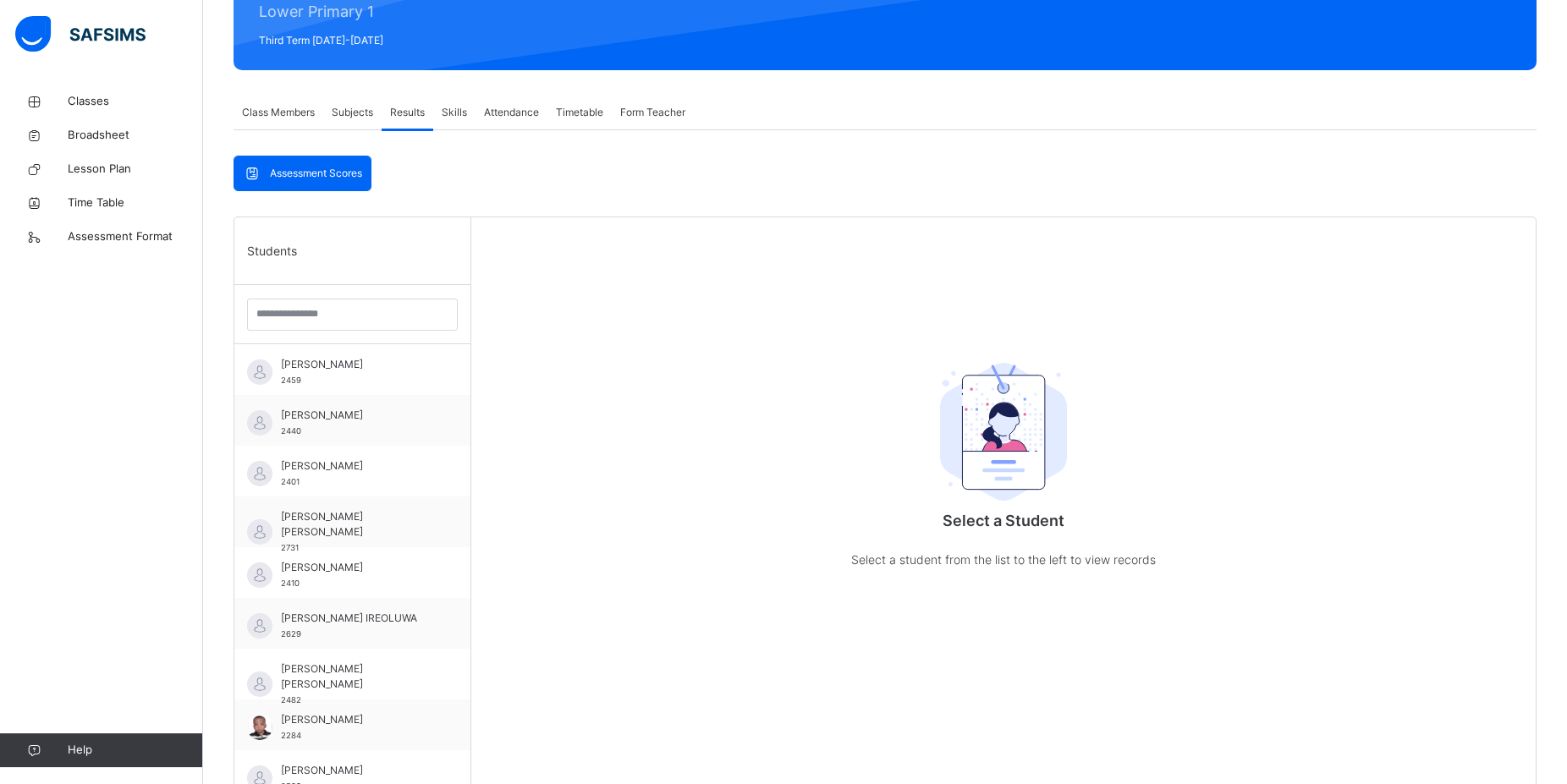 scroll, scrollTop: 259, scrollLeft: 0, axis: vertical 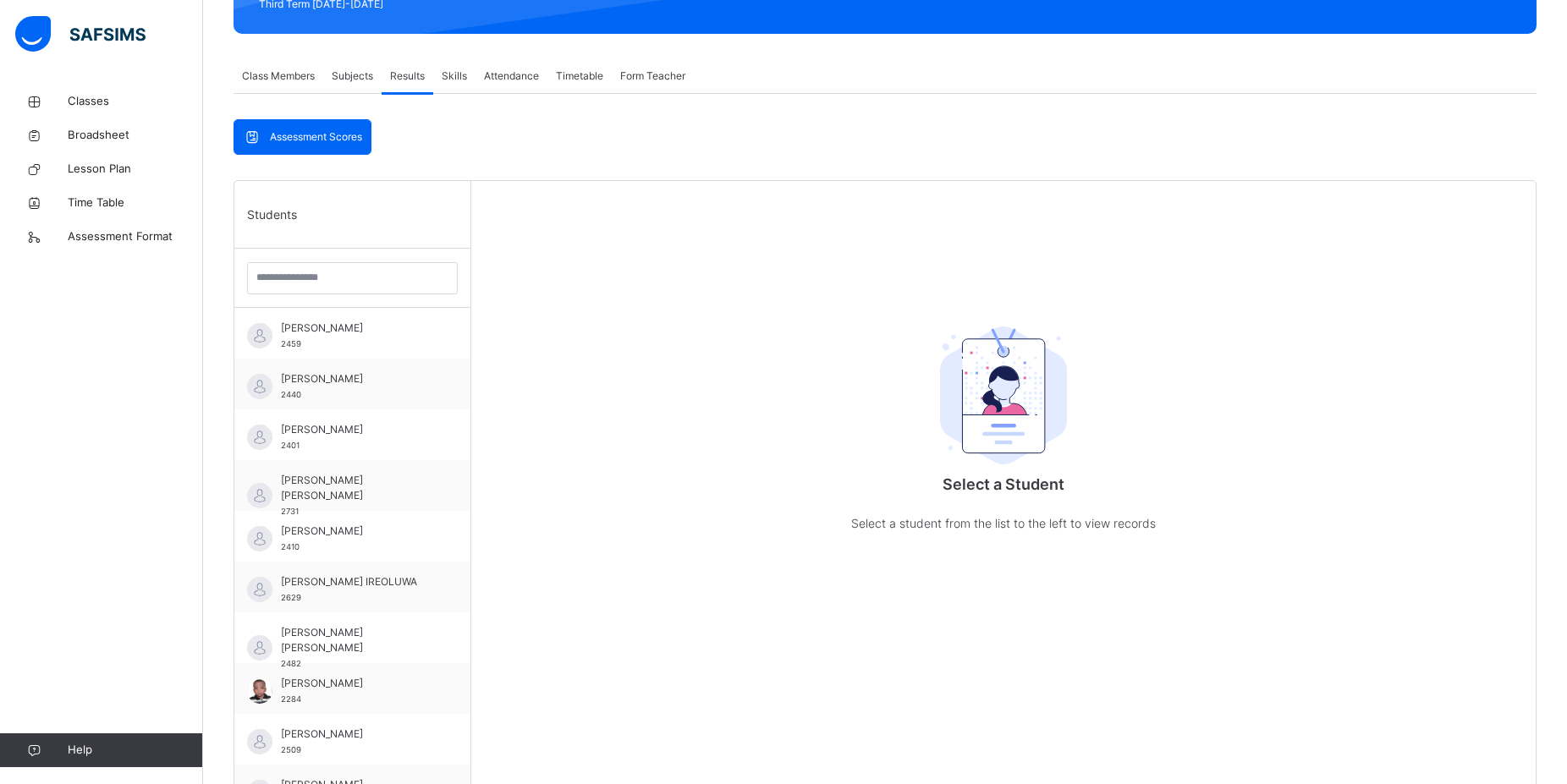 click on "[PERSON_NAME]" at bounding box center [356, 328] 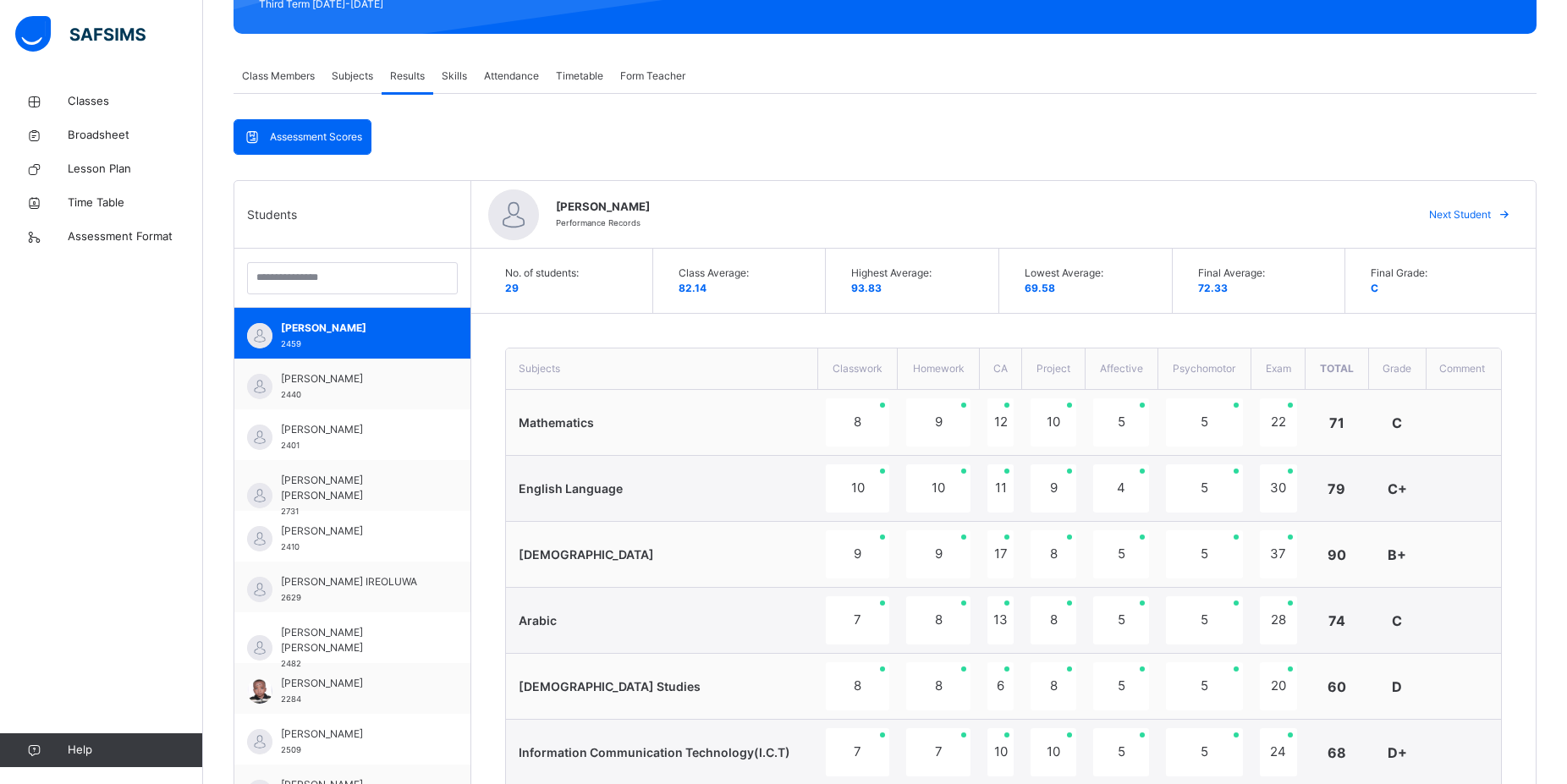 scroll, scrollTop: 908, scrollLeft: 0, axis: vertical 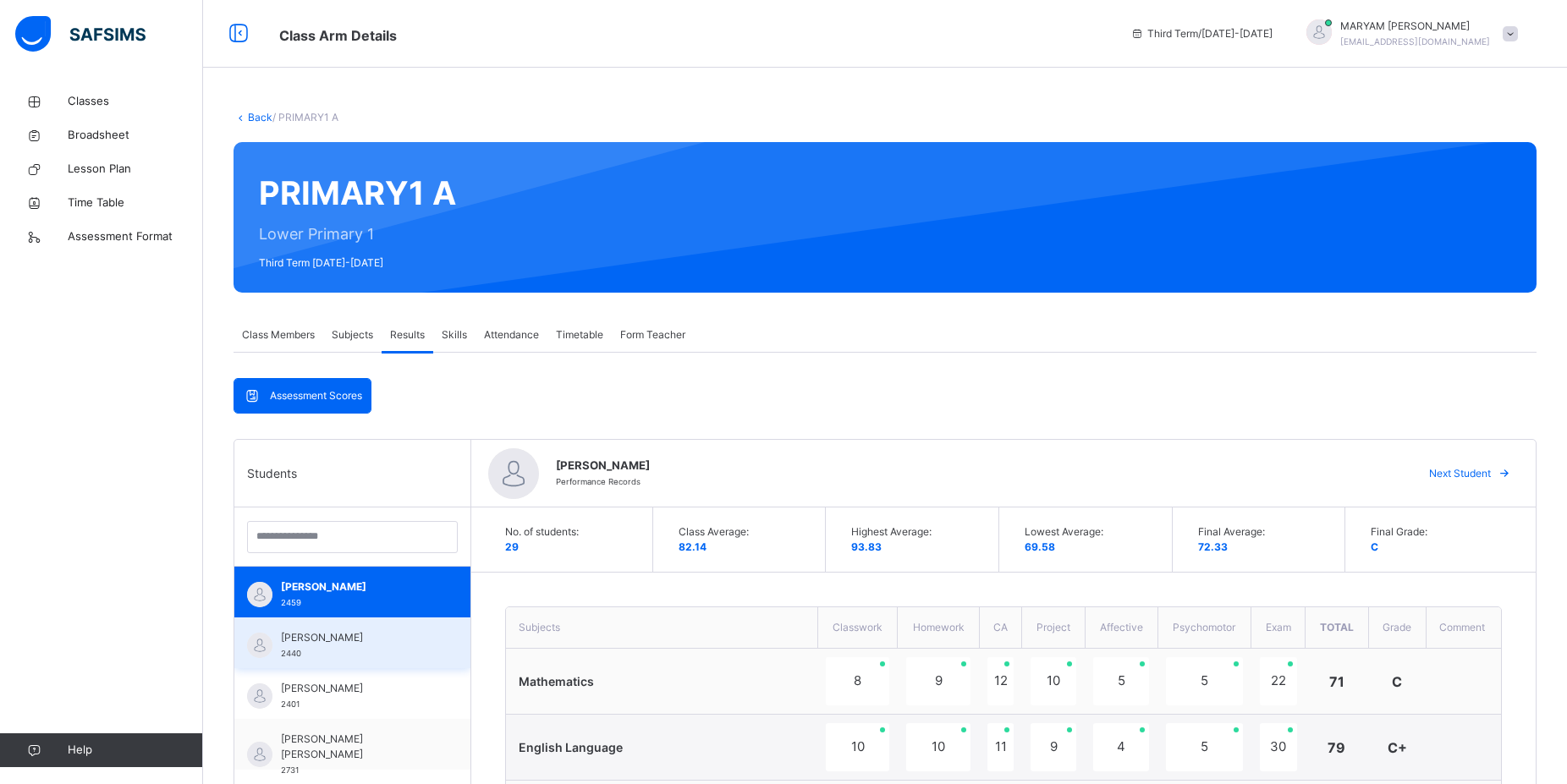 click on "[PERSON_NAME]" at bounding box center [356, 638] 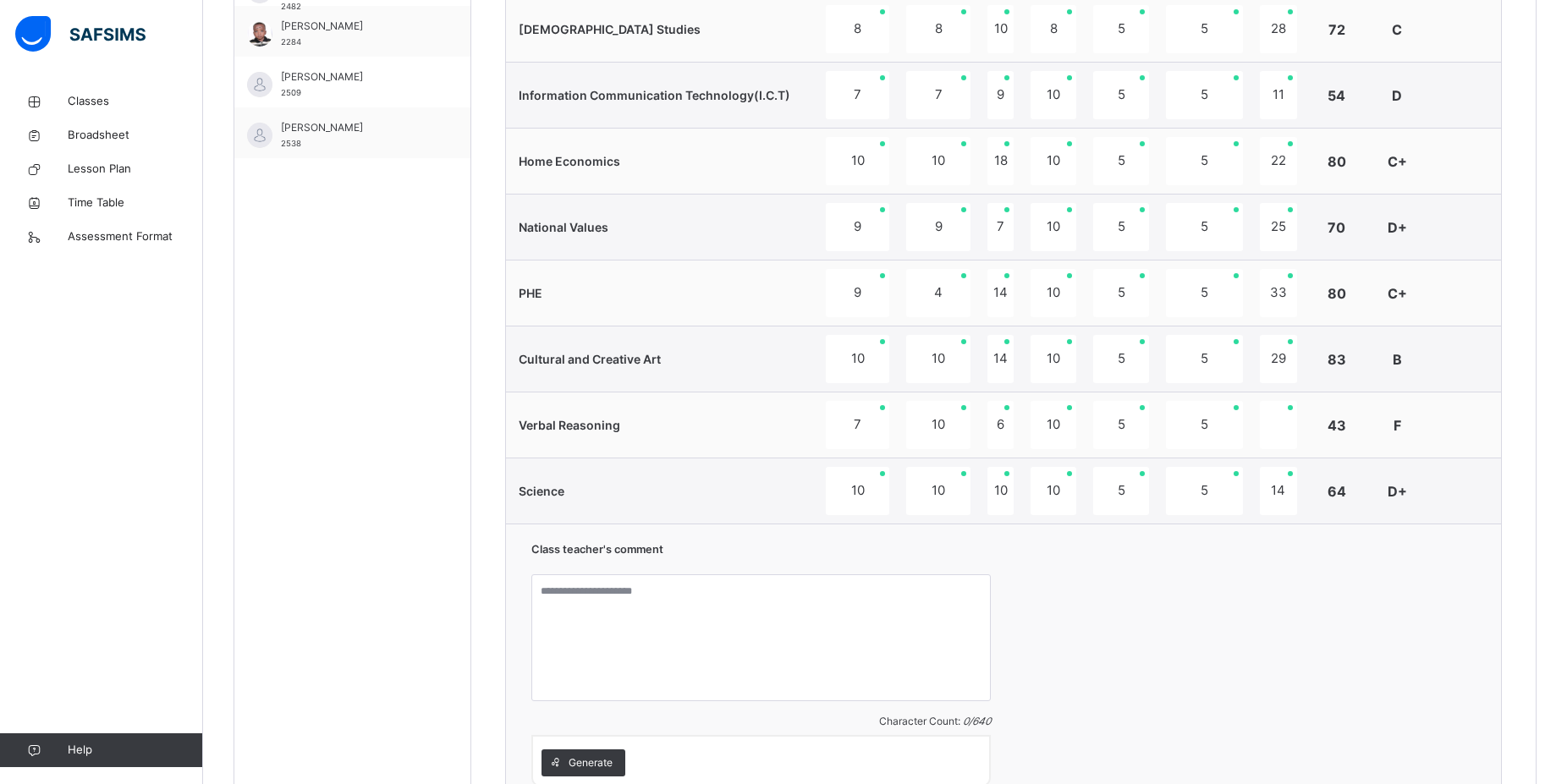scroll, scrollTop: 1081, scrollLeft: 0, axis: vertical 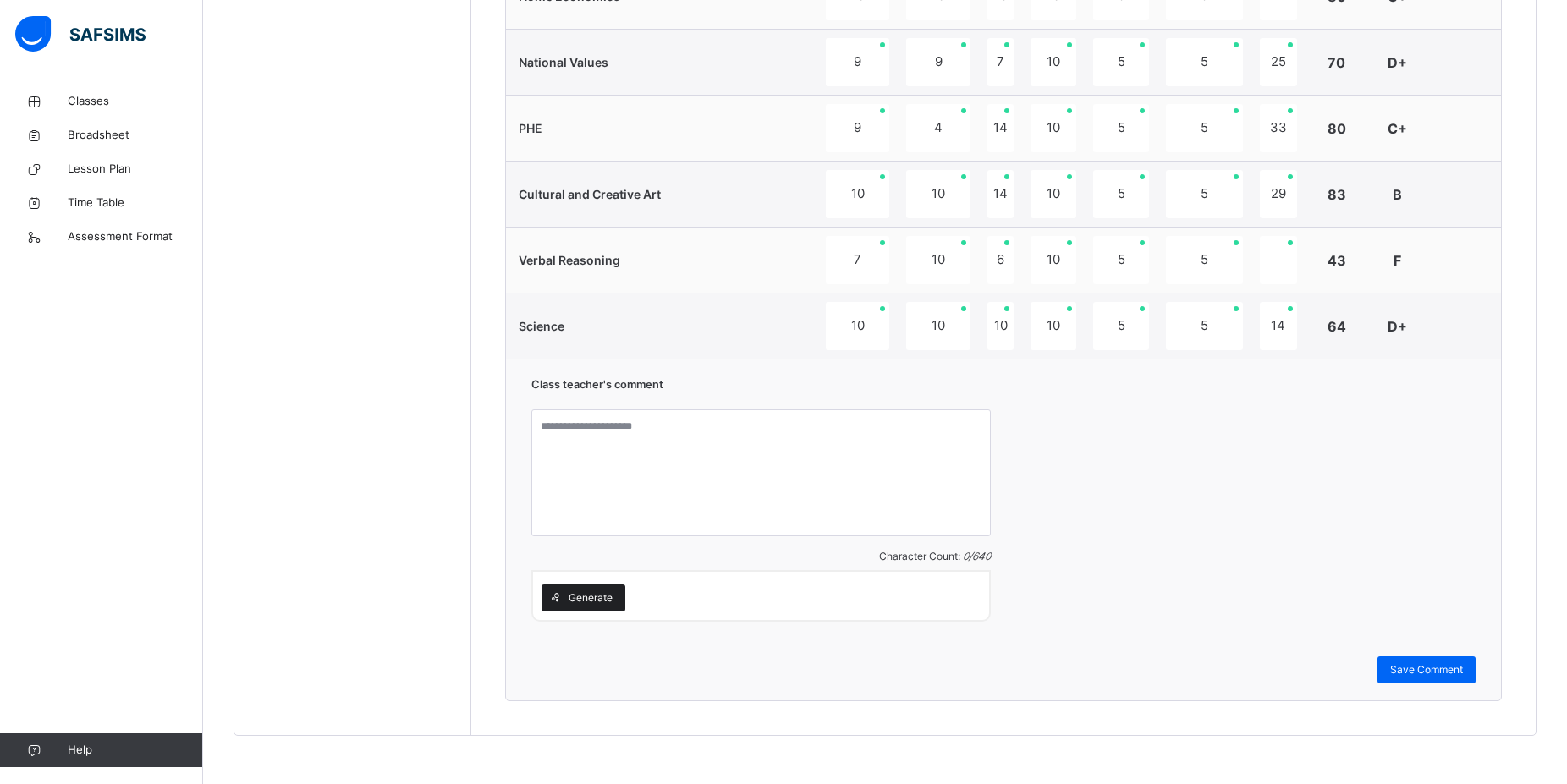 click on "Generate" at bounding box center (591, 598) 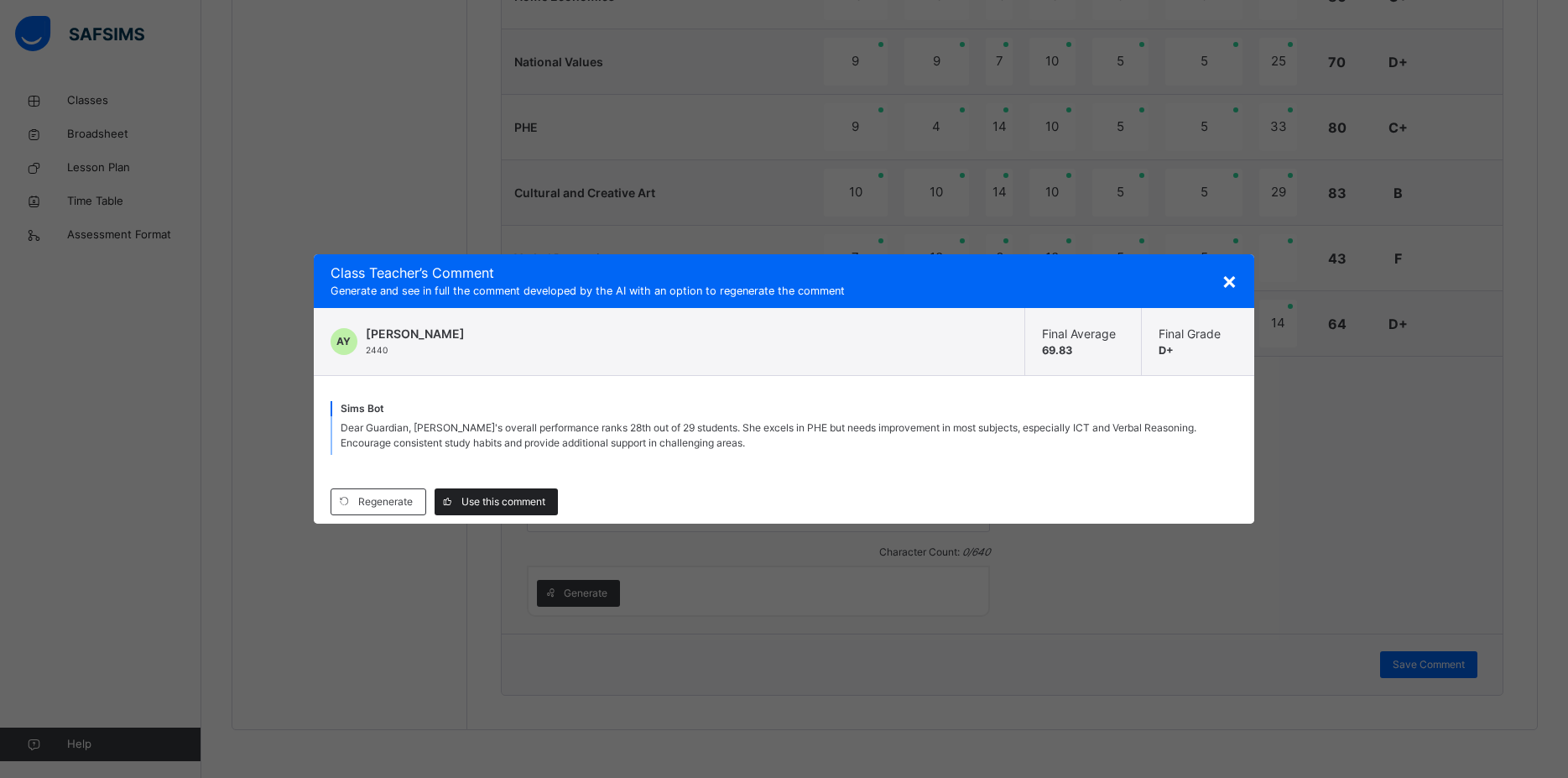 click on "Use this comment" at bounding box center [503, 502] 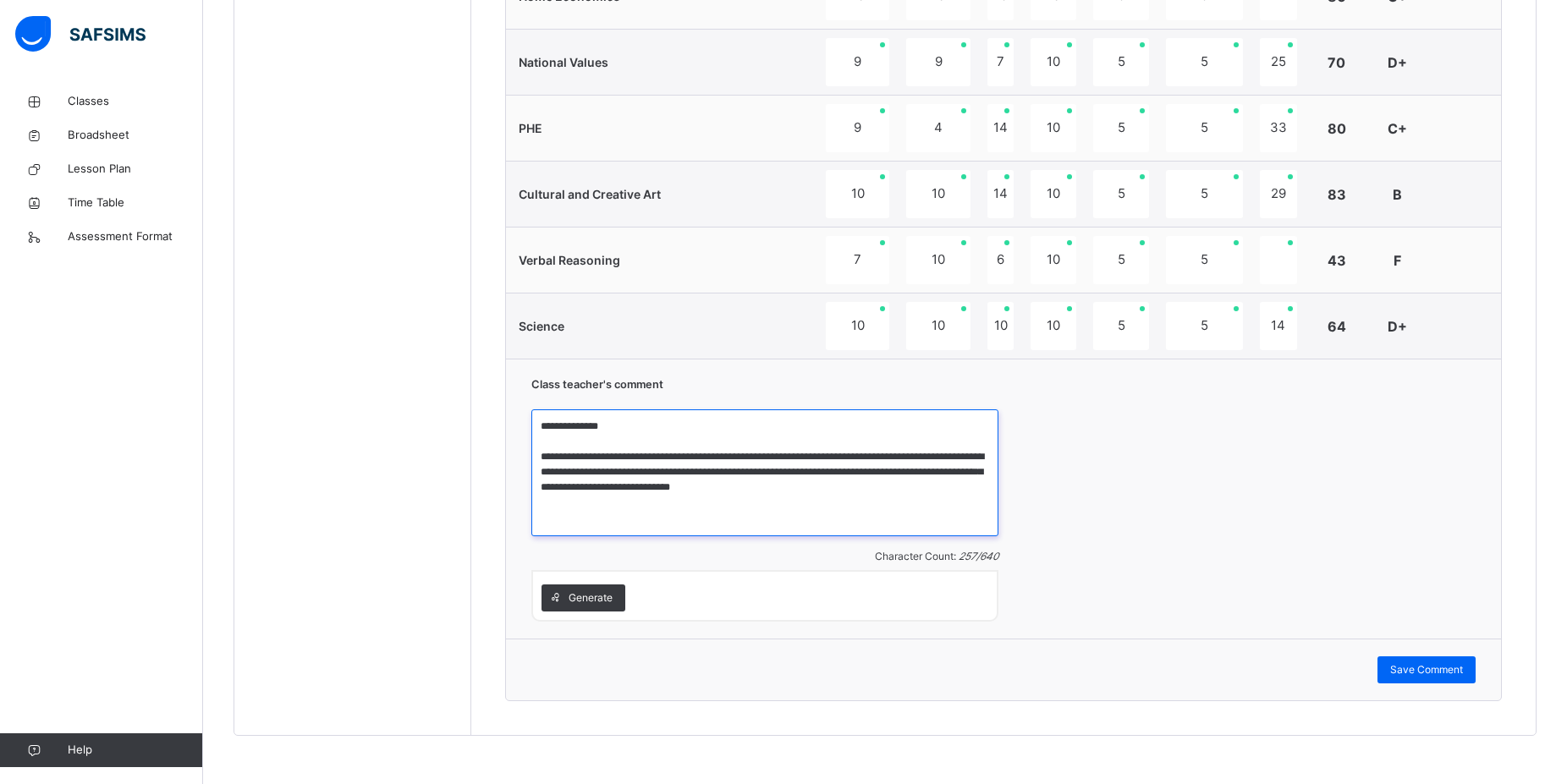 click on "**********" at bounding box center [765, 473] 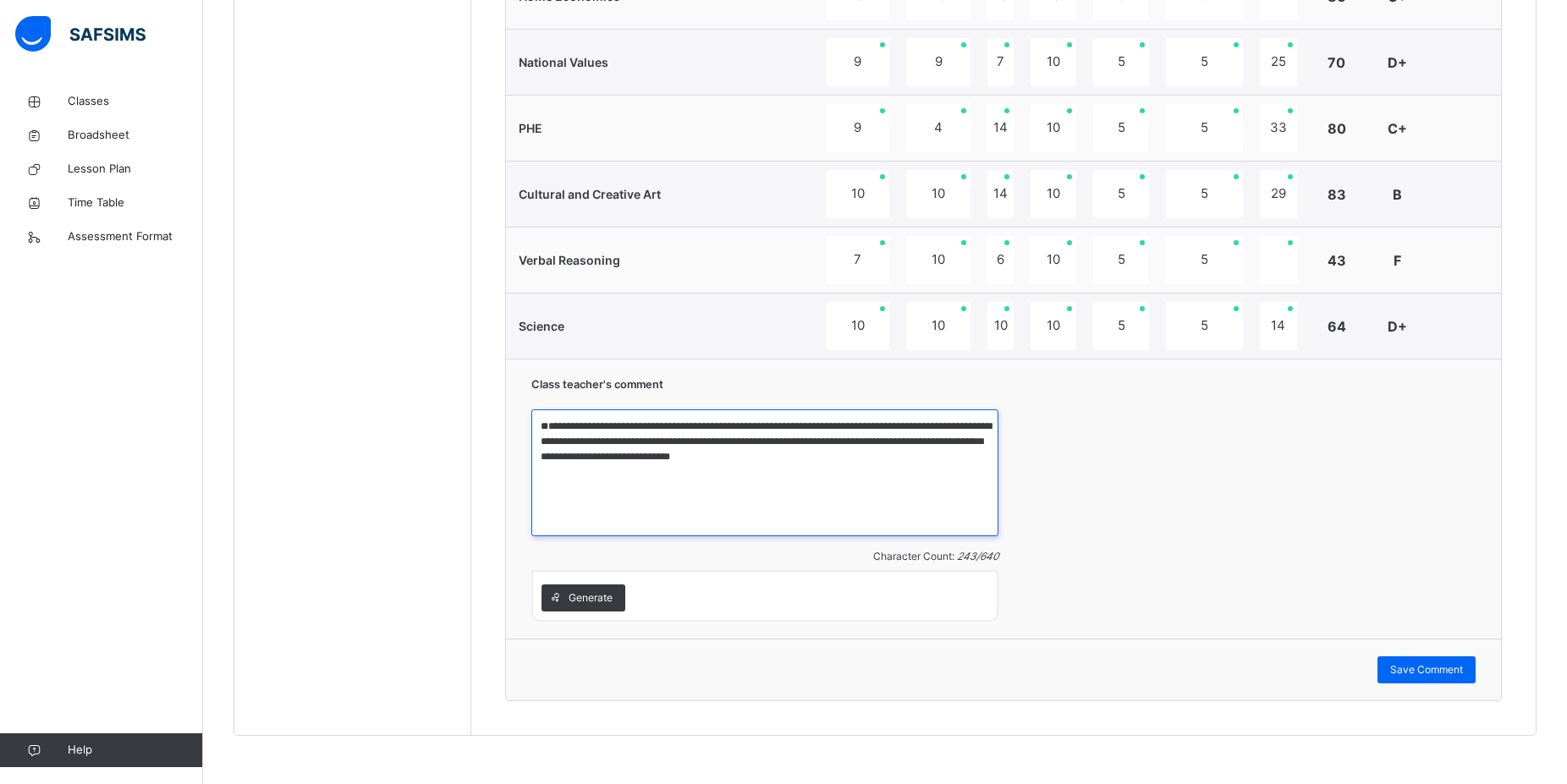 click on "**********" at bounding box center (765, 473) 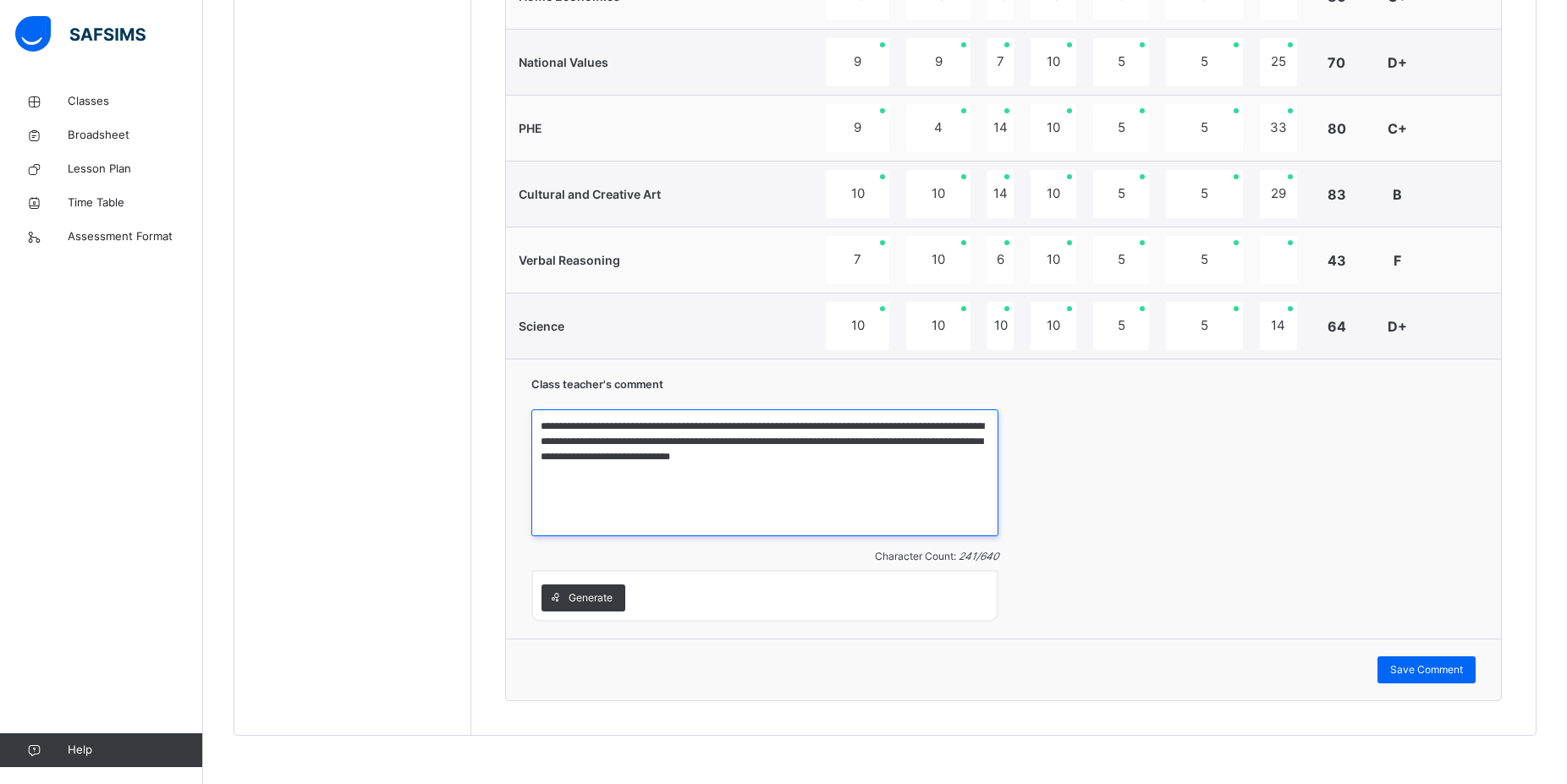 click on "**********" at bounding box center [765, 473] 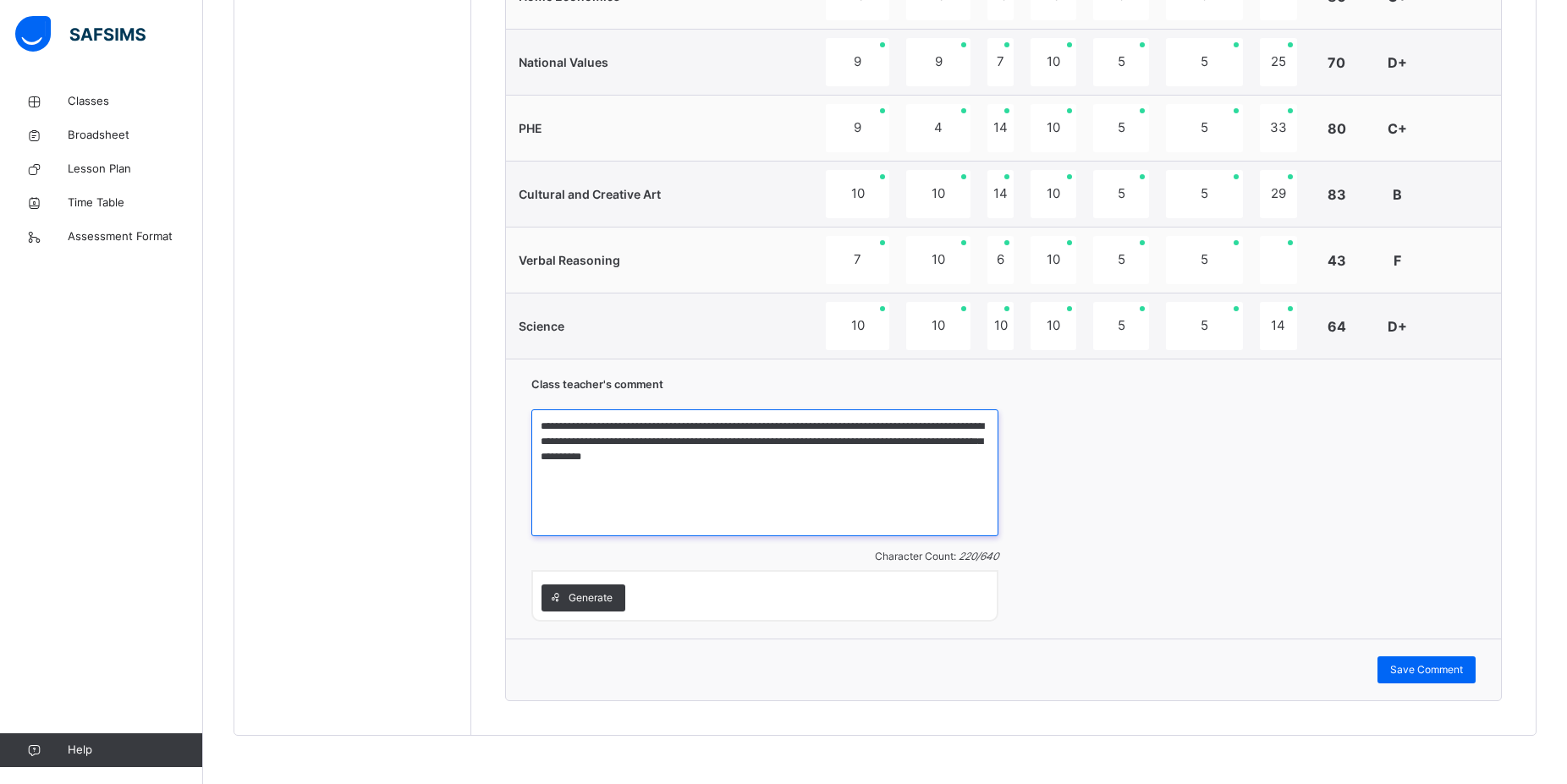 click on "**********" at bounding box center (765, 473) 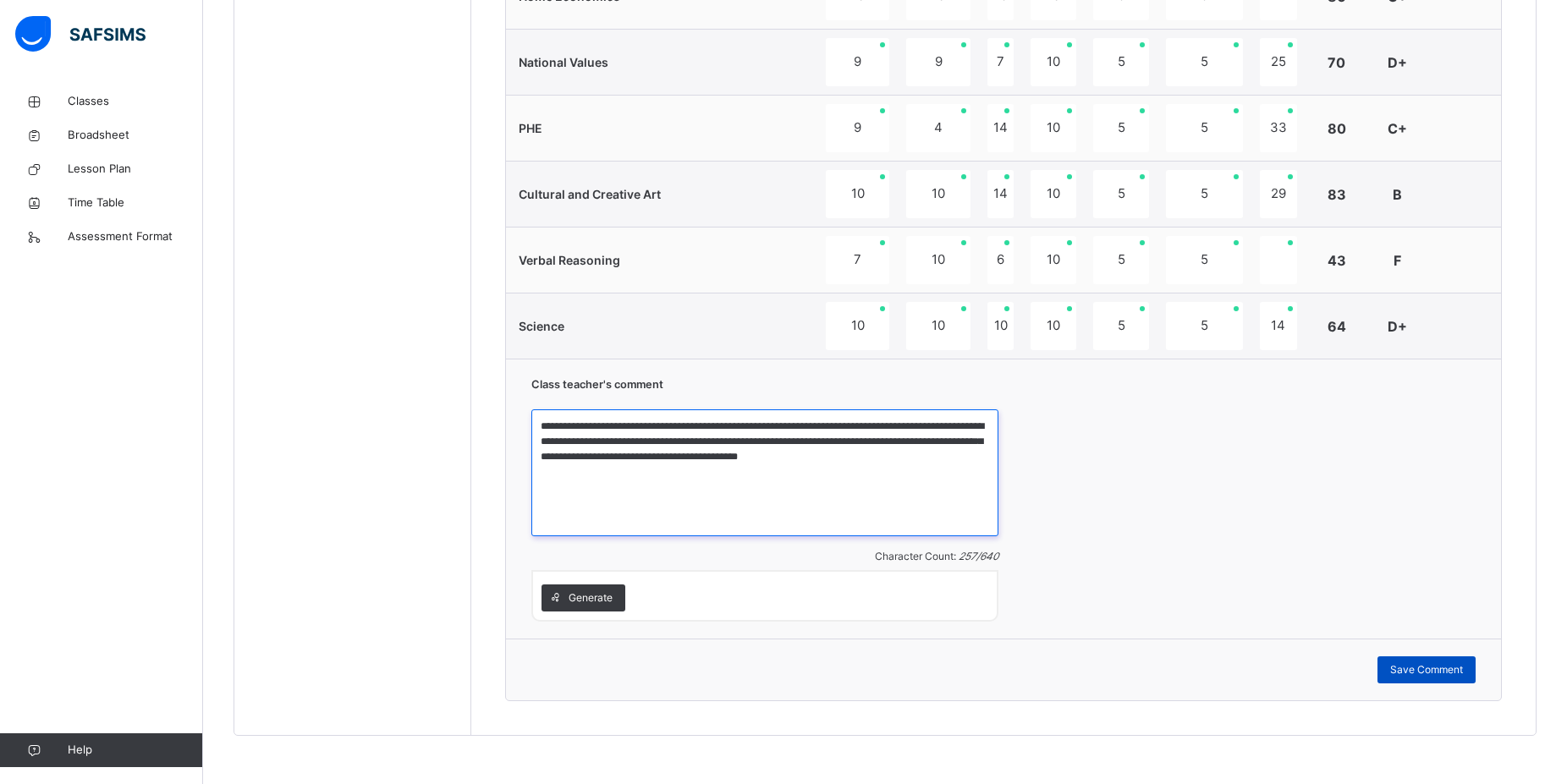 type on "**********" 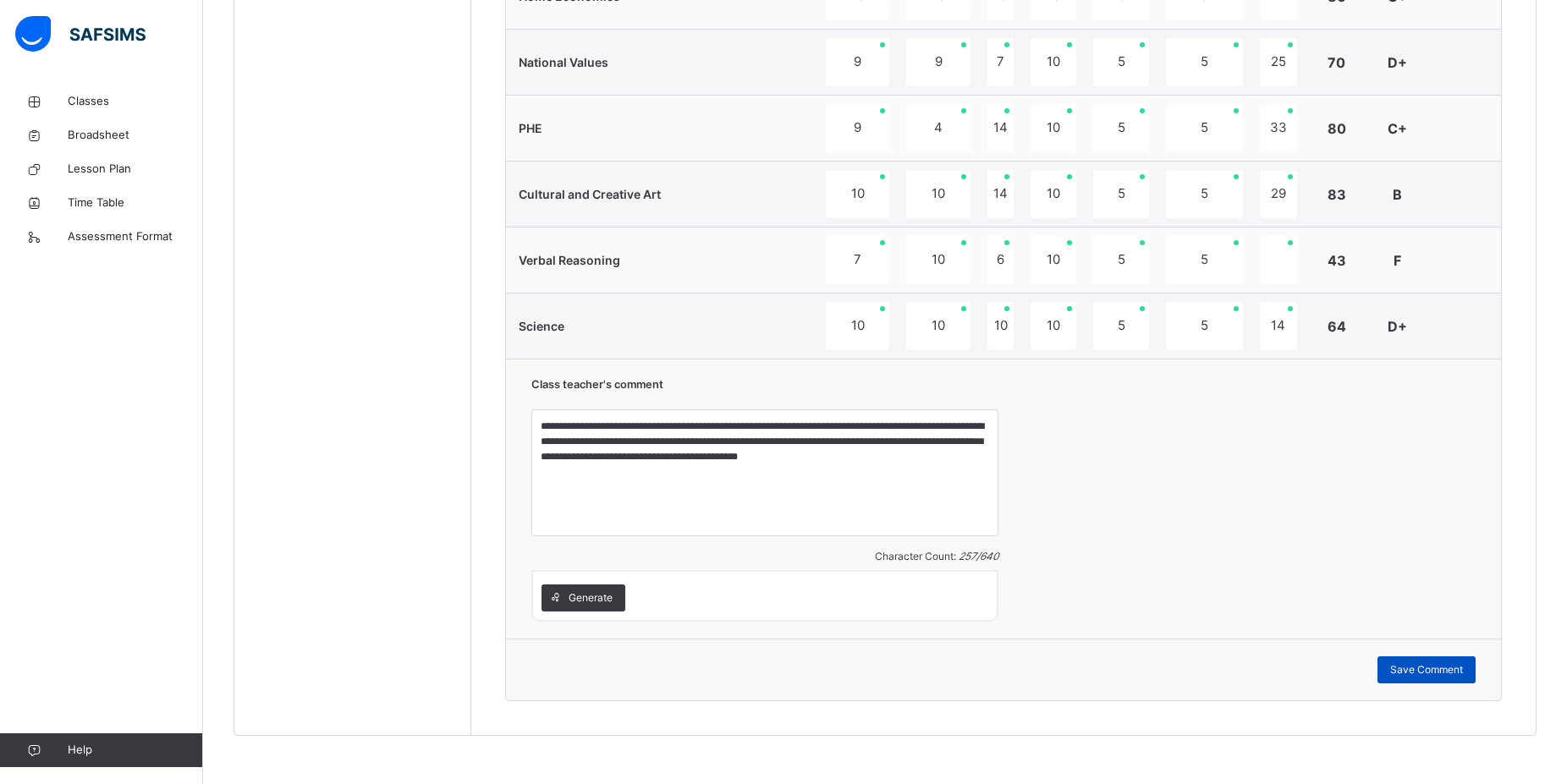 click on "Save Comment" at bounding box center (1427, 670) 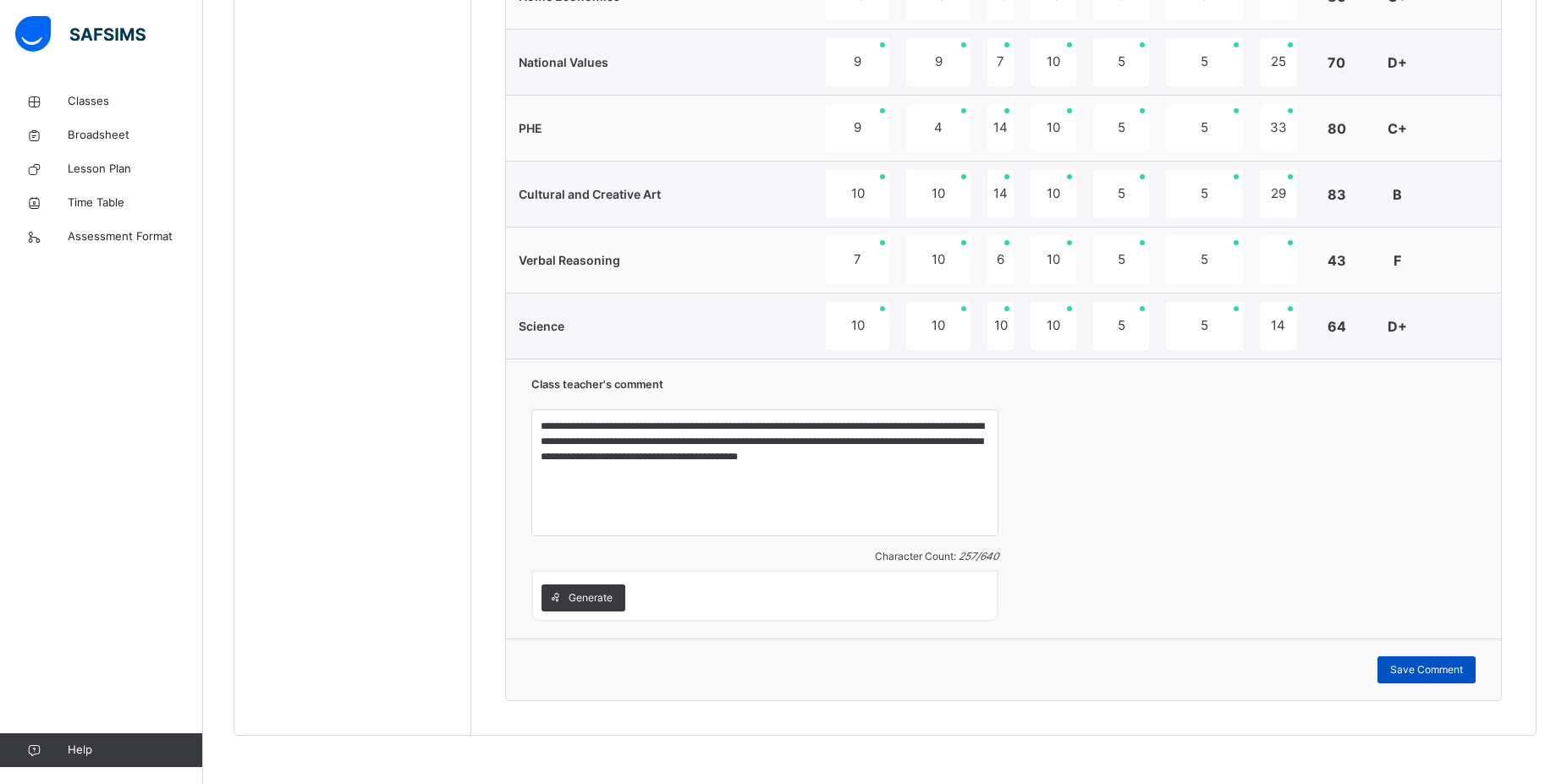 click on "Save Comment" at bounding box center [1427, 670] 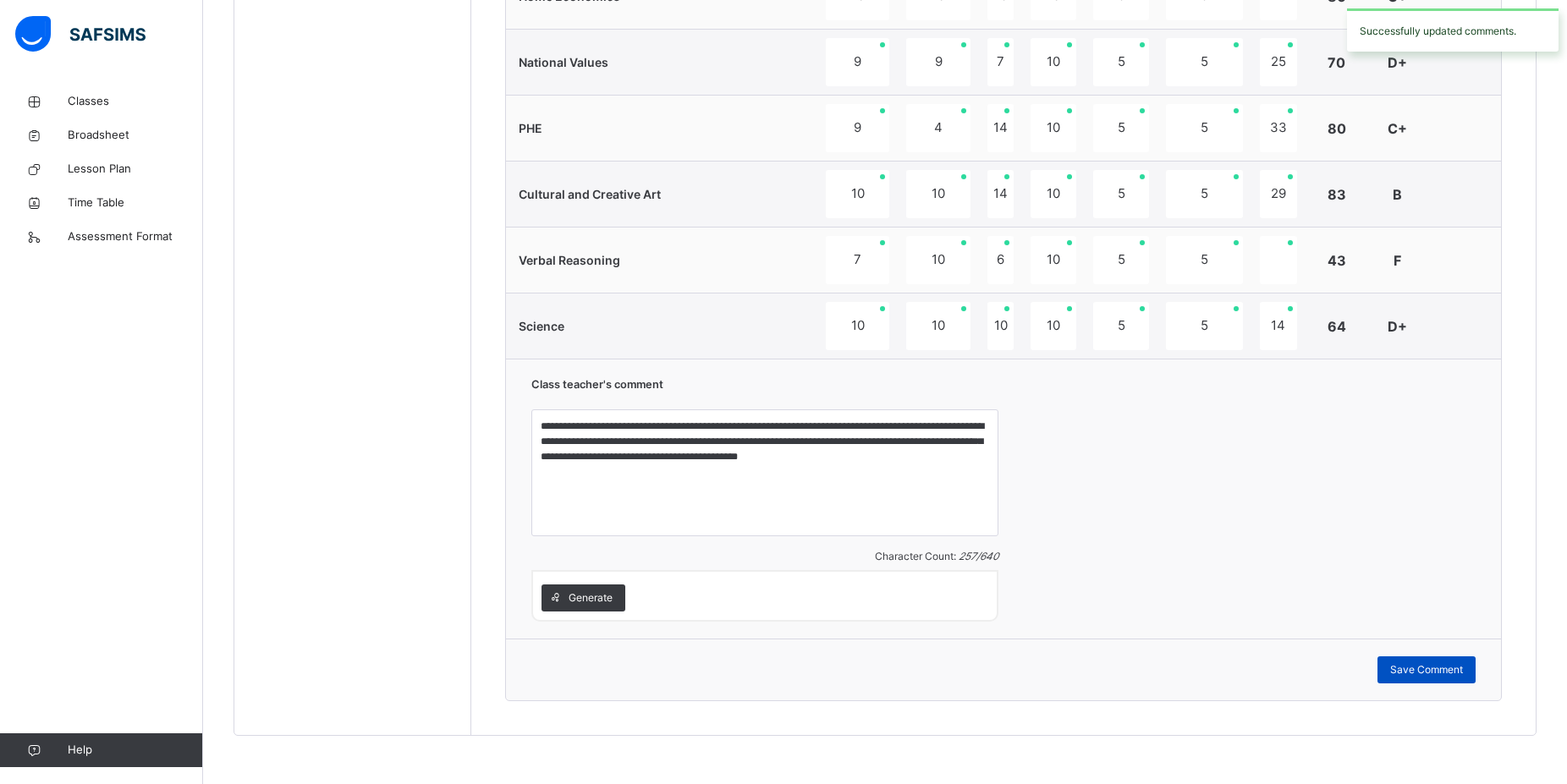 click on "Save Comment" at bounding box center (1427, 670) 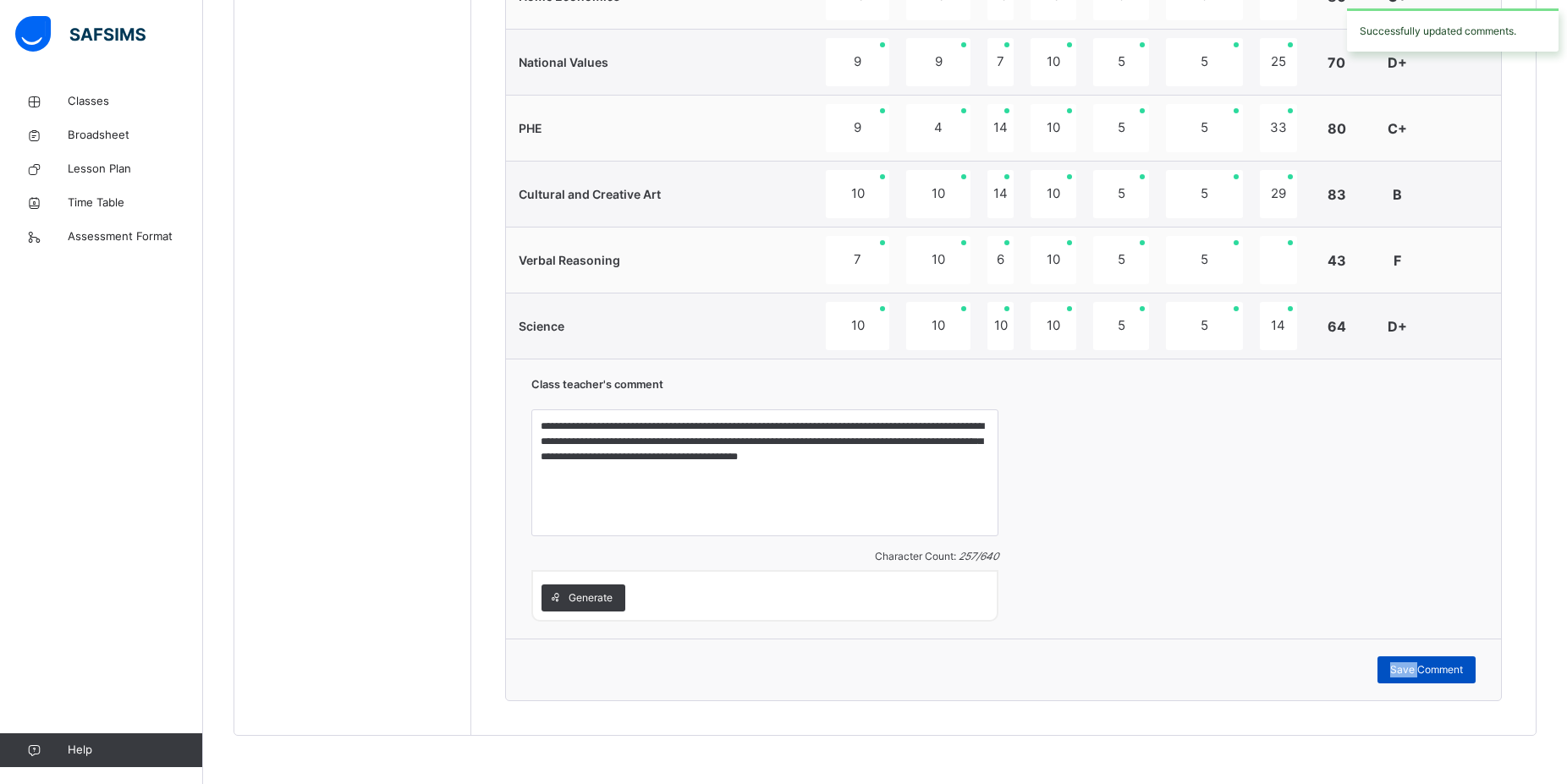 click on "Save Comment" at bounding box center (1427, 670) 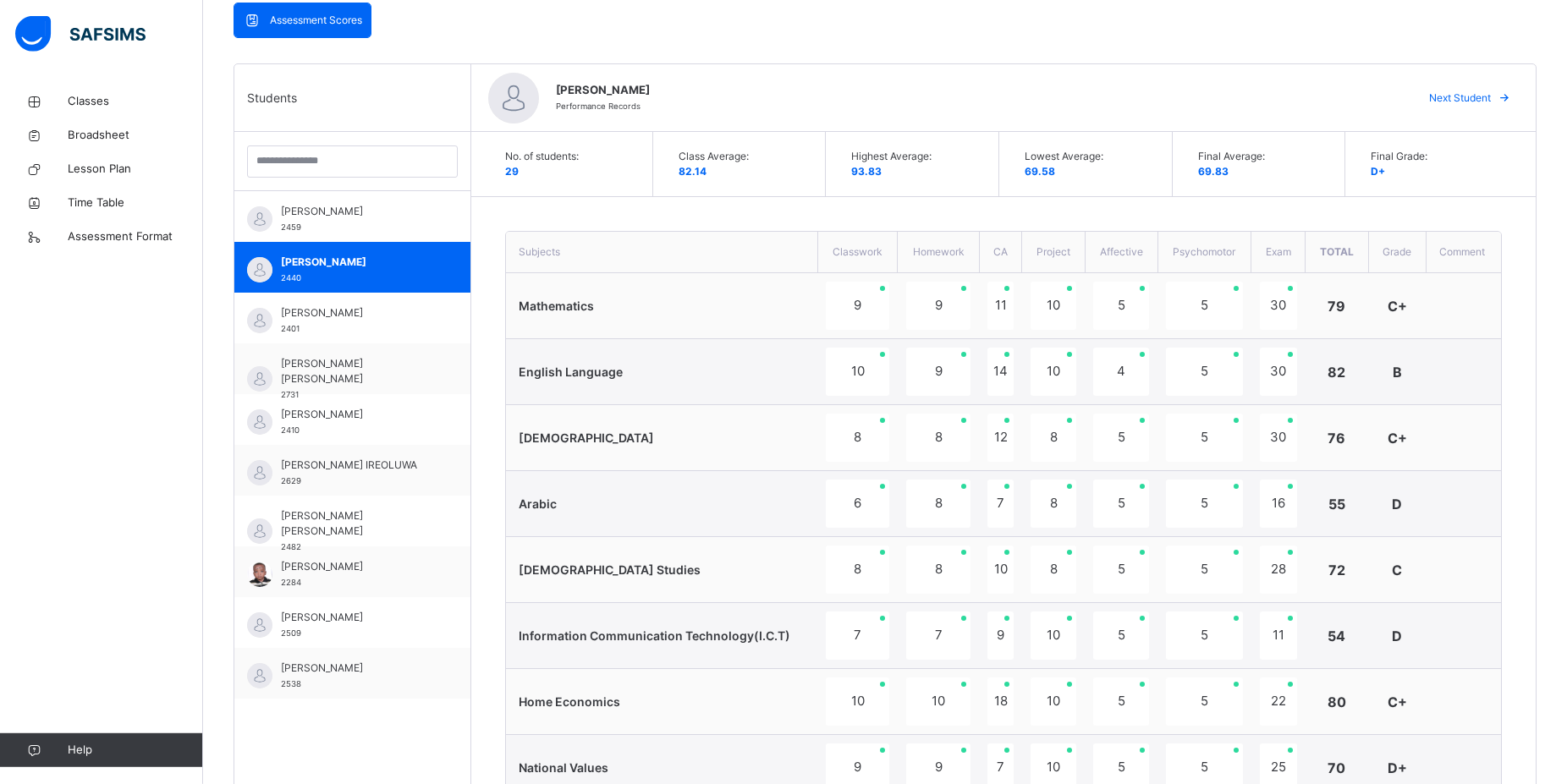 scroll, scrollTop: 348, scrollLeft: 0, axis: vertical 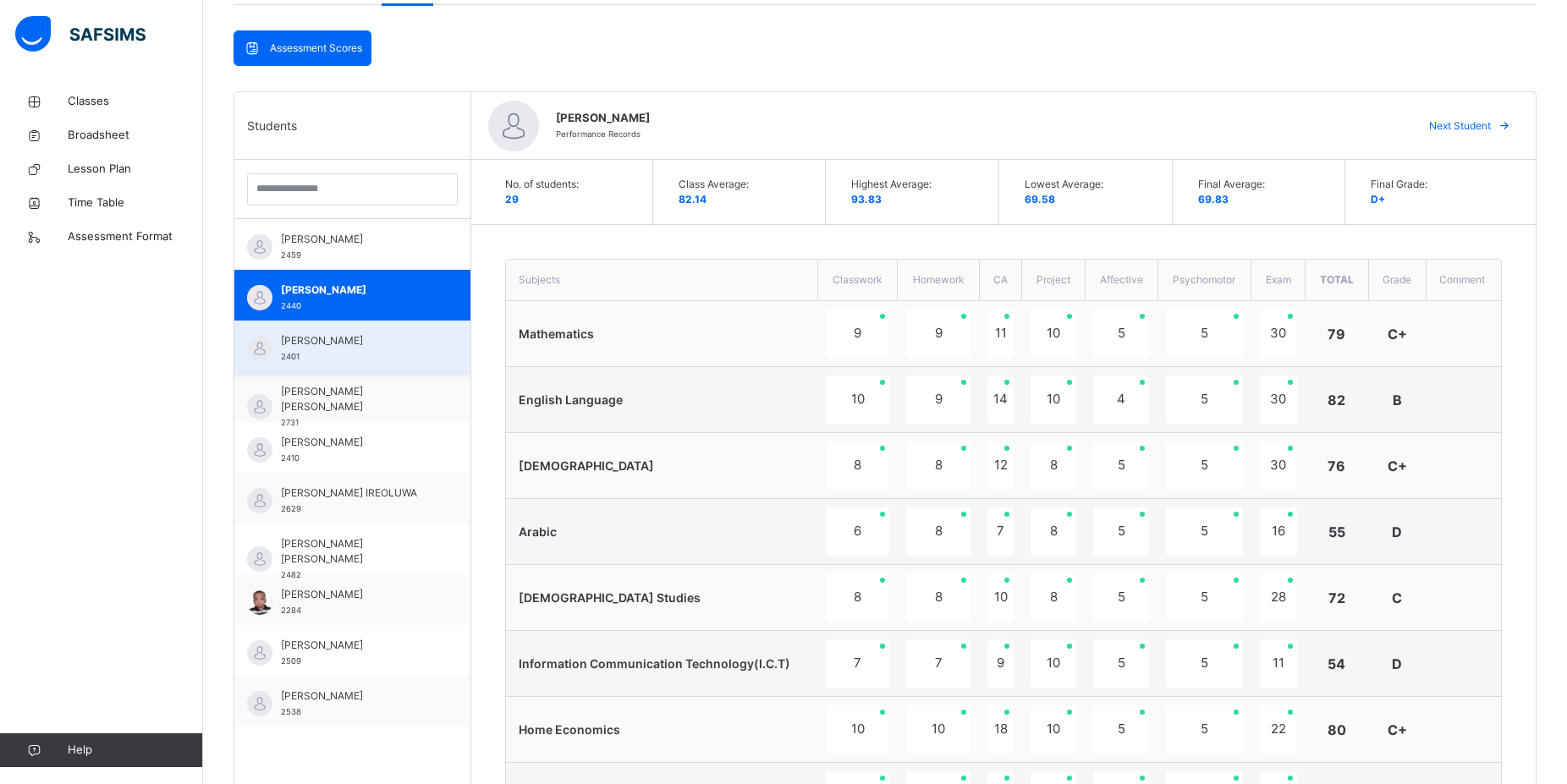 click on "[PERSON_NAME]" at bounding box center [356, 341] 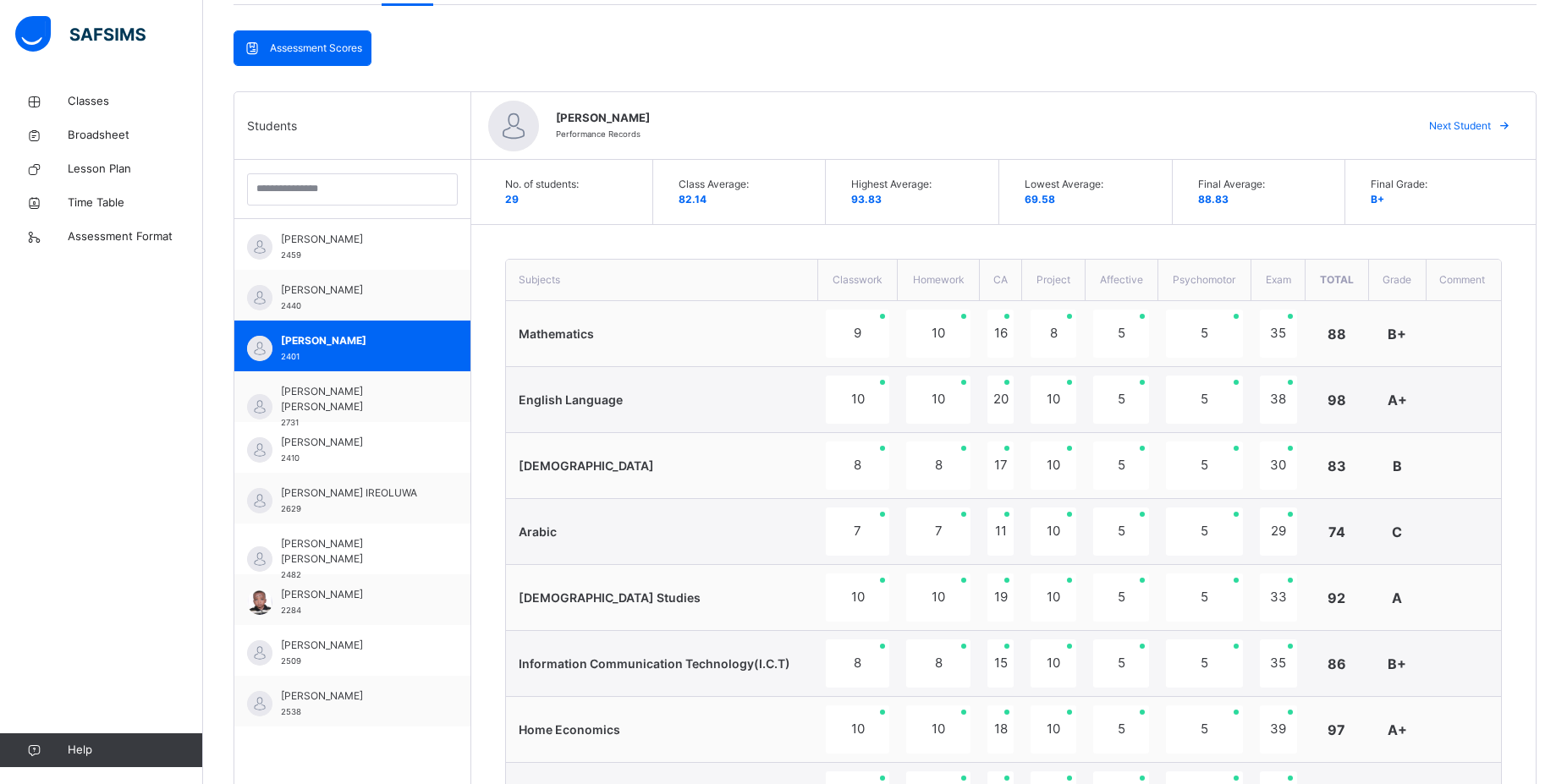 scroll, scrollTop: 1081, scrollLeft: 0, axis: vertical 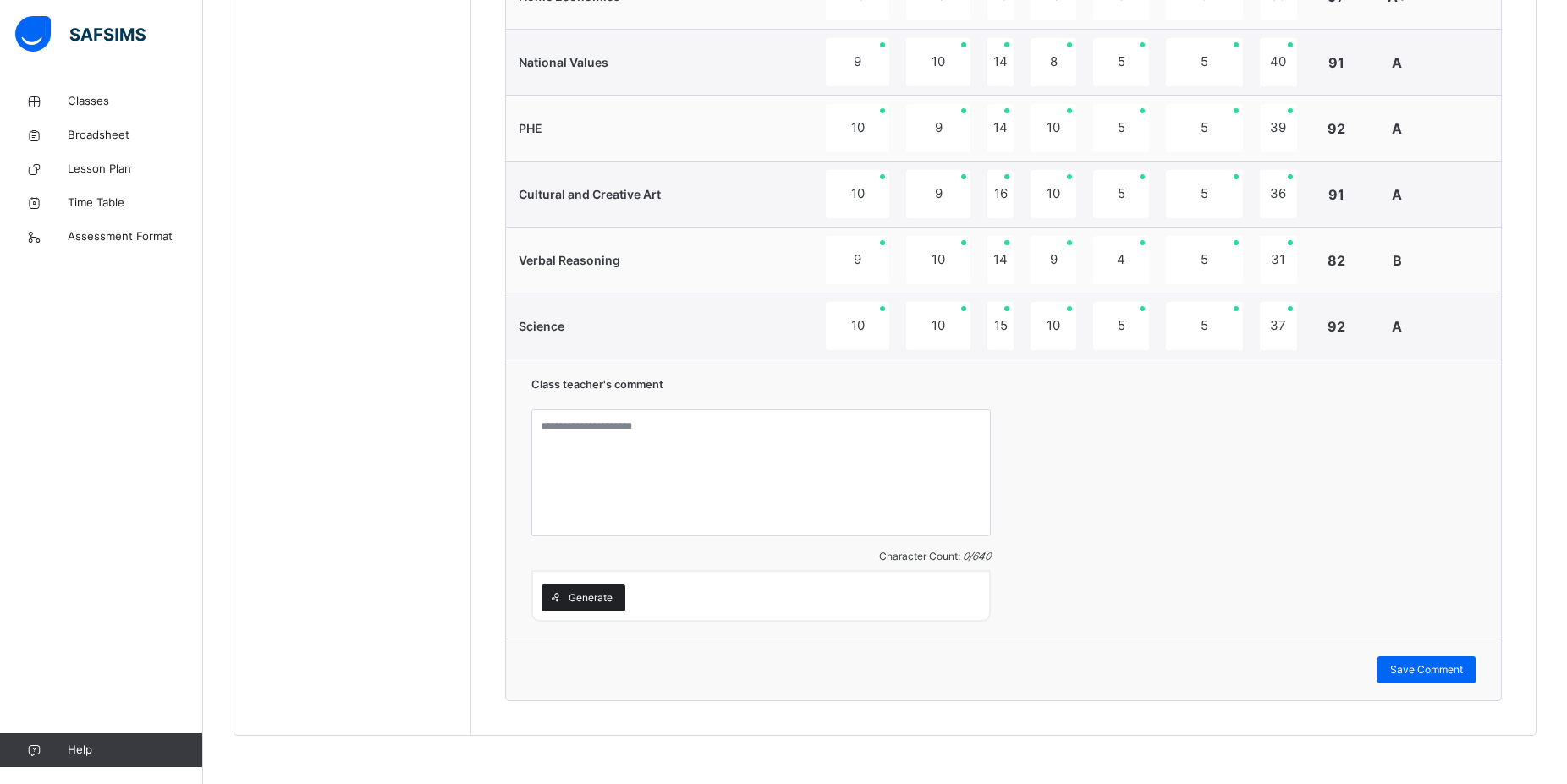 click on "Generate" at bounding box center [591, 598] 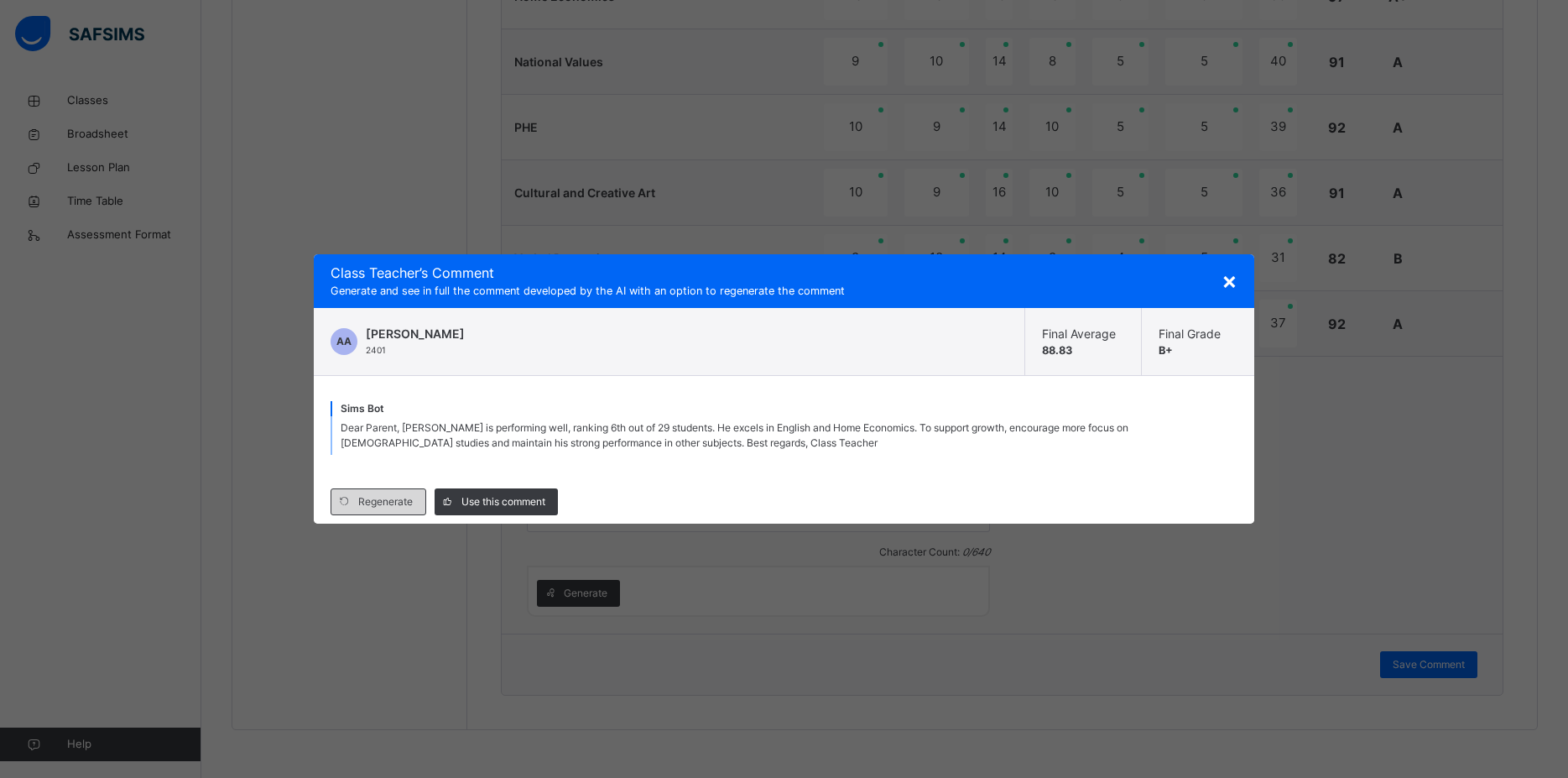 click on "Regenerate" at bounding box center (385, 502) 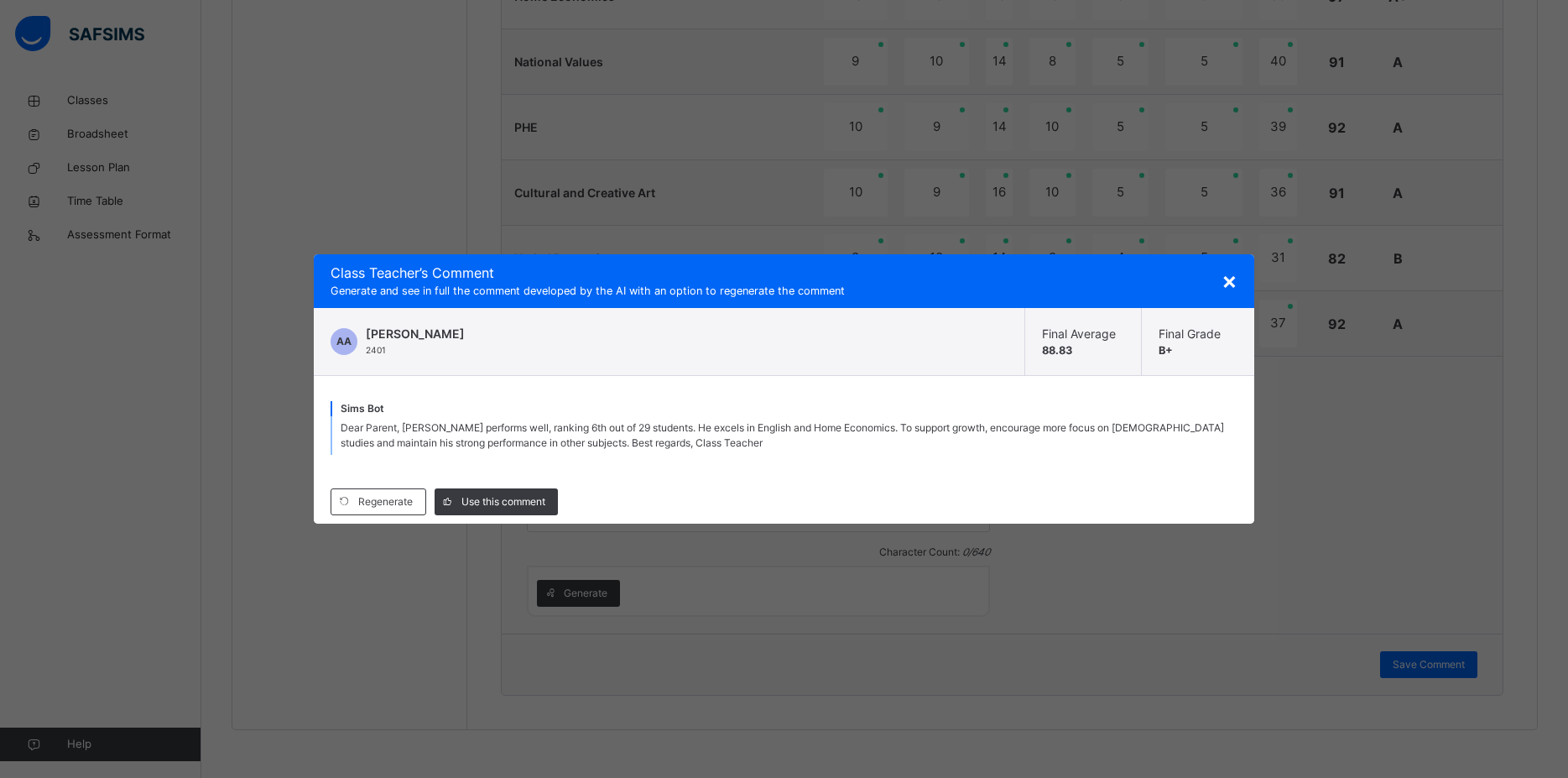 click on "×" at bounding box center (1229, 280) 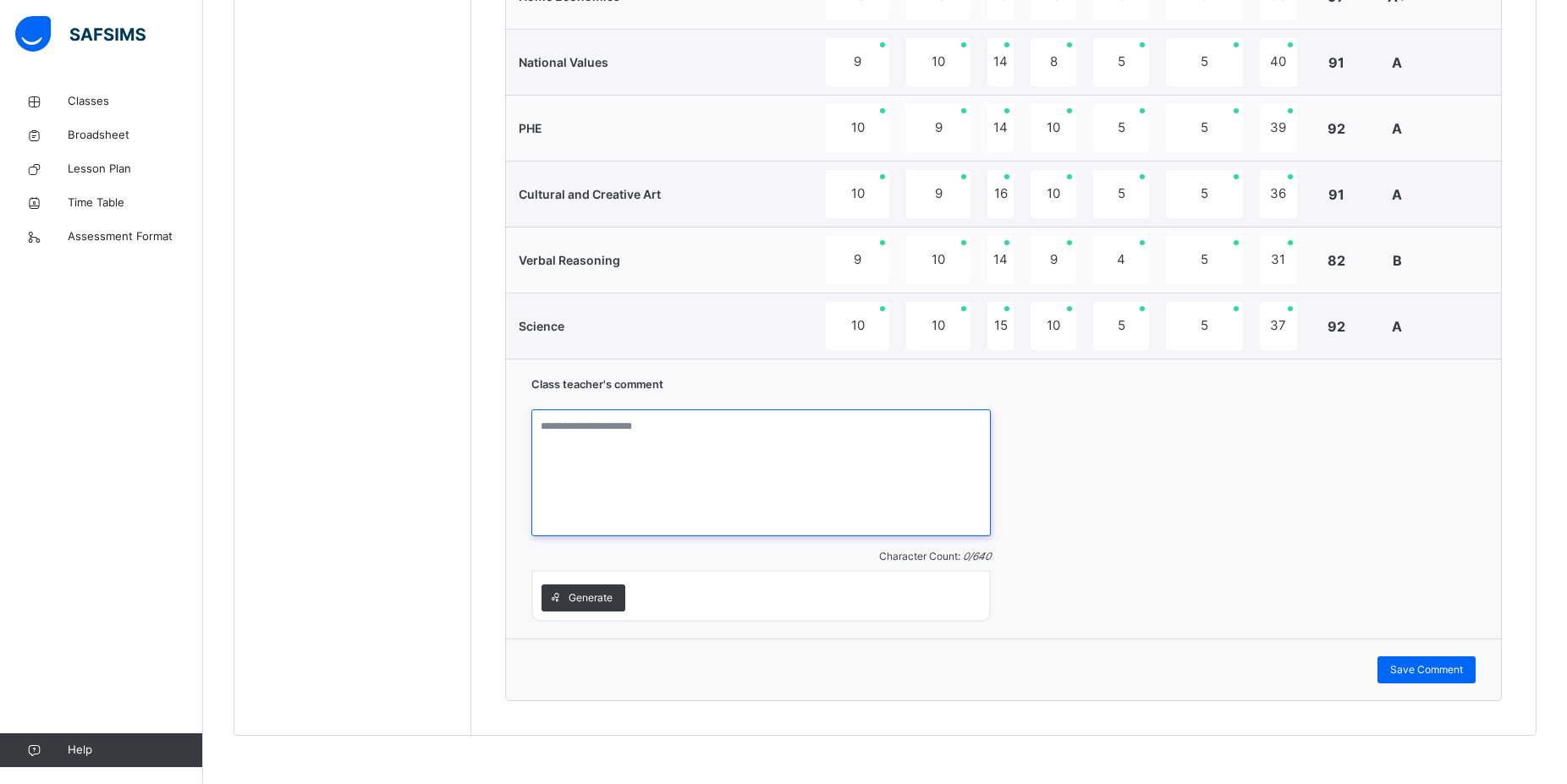 click at bounding box center (761, 473) 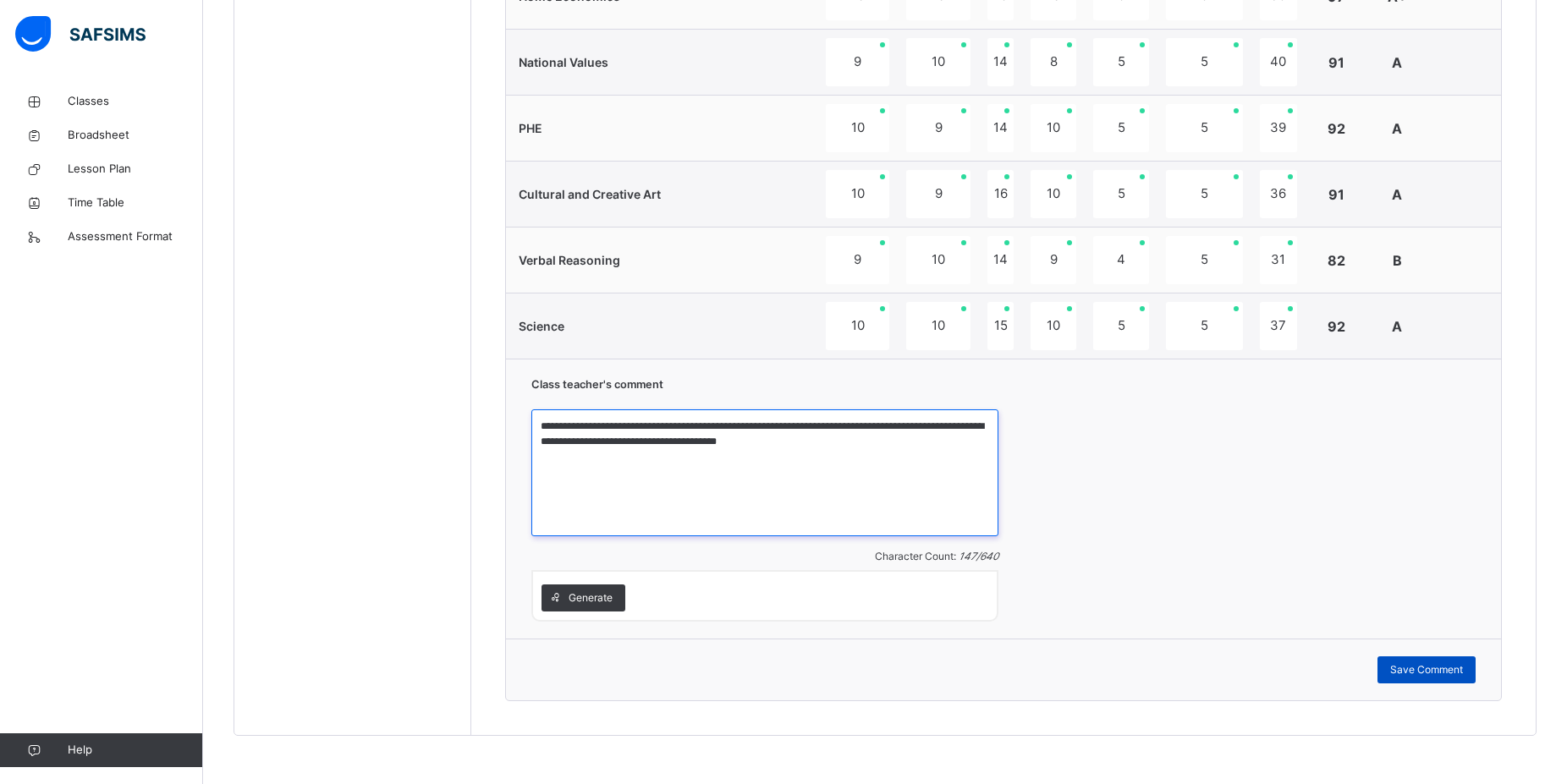type on "**********" 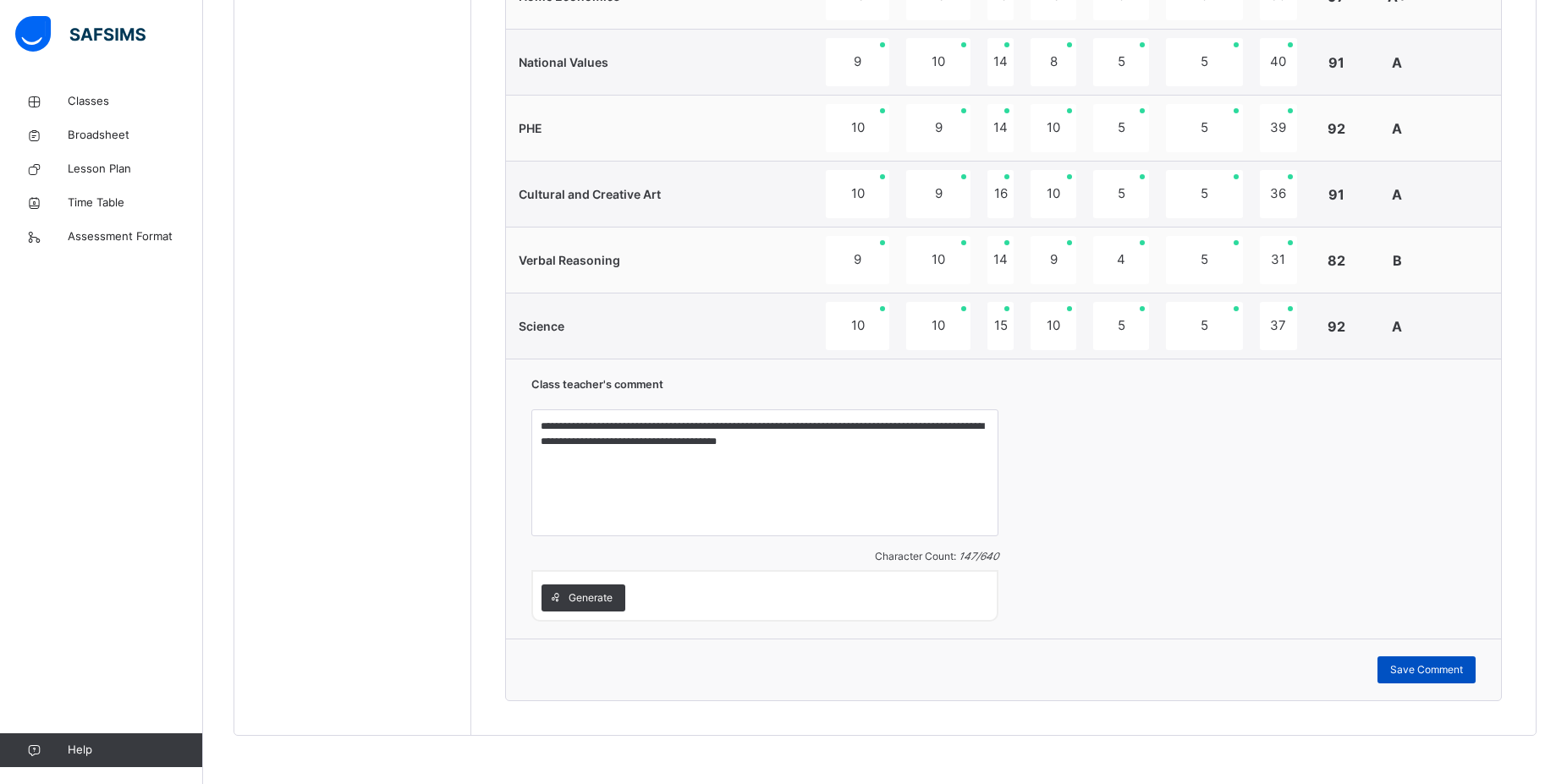 click on "Save Comment" at bounding box center (1427, 670) 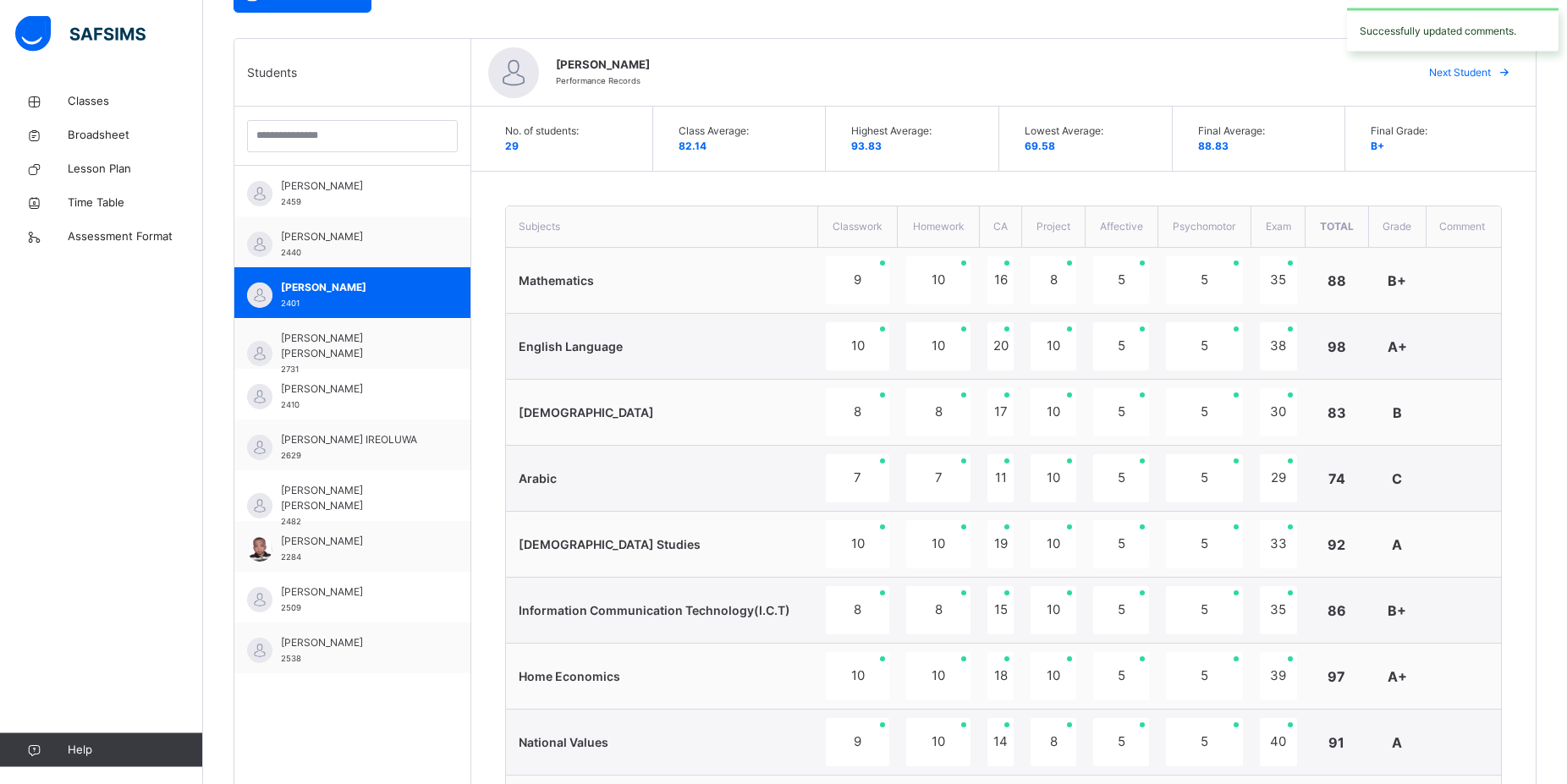scroll, scrollTop: 391, scrollLeft: 0, axis: vertical 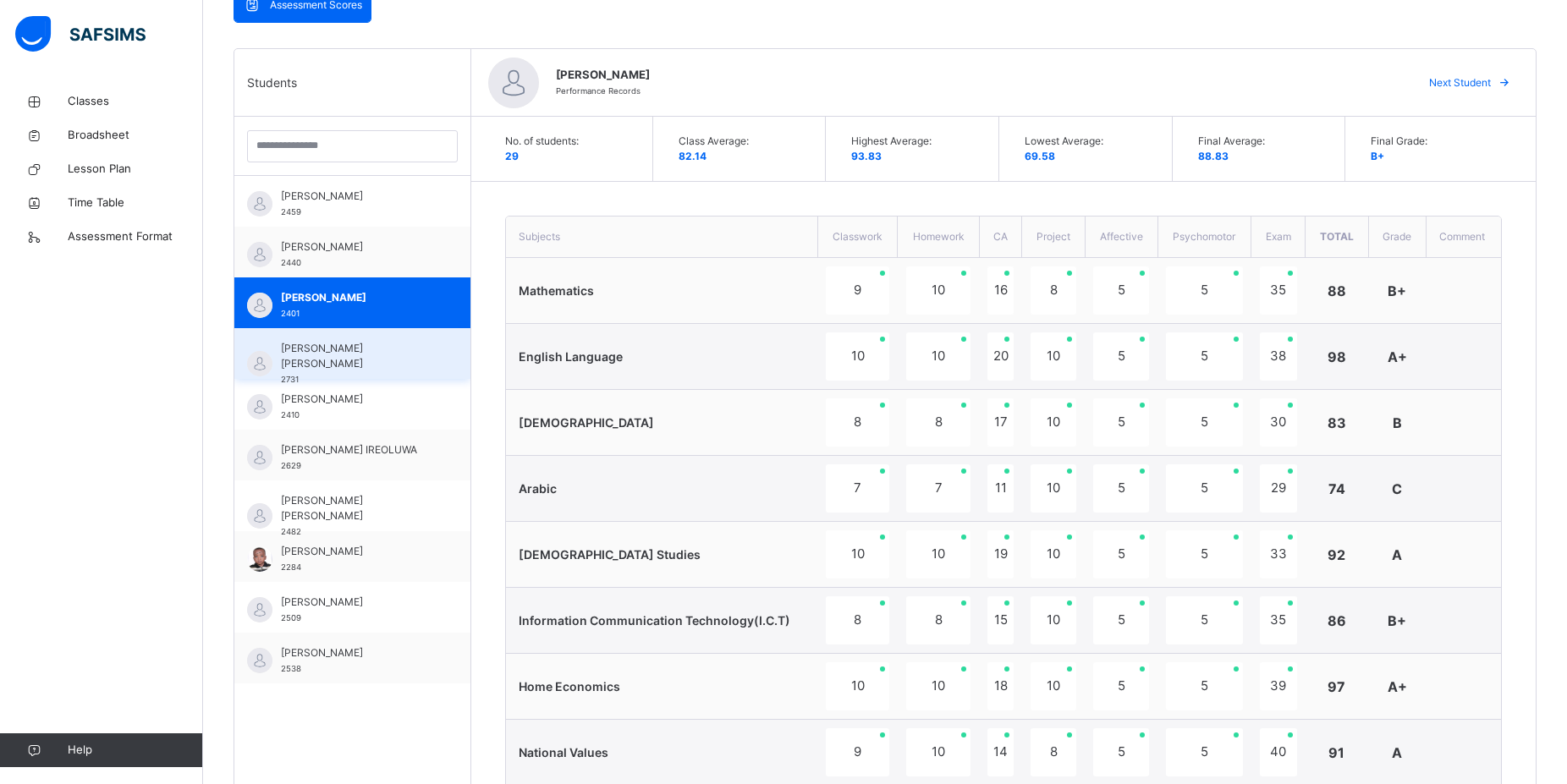 click on "[PERSON_NAME] [PERSON_NAME]" at bounding box center [356, 356] 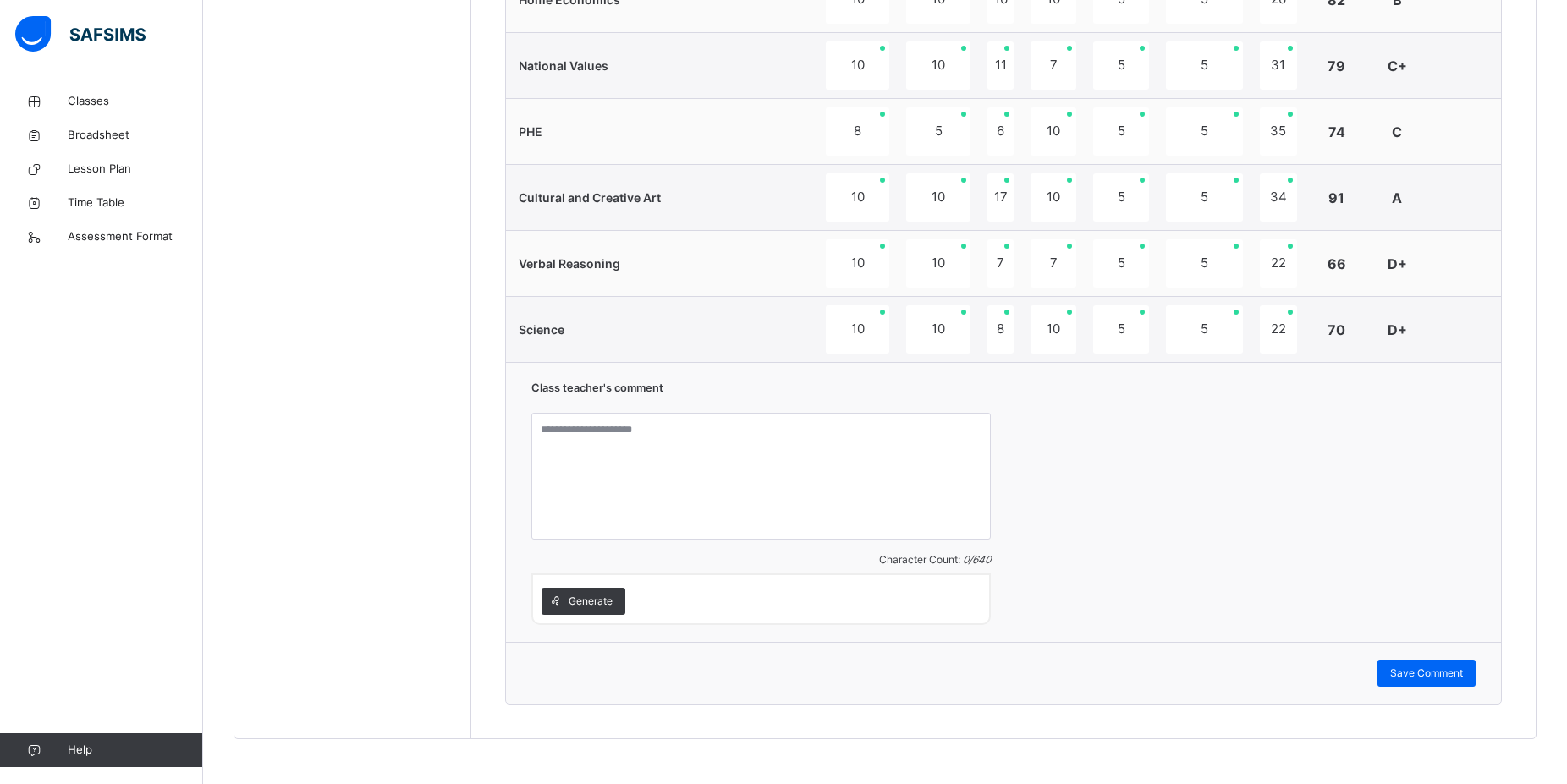 scroll, scrollTop: 1081, scrollLeft: 0, axis: vertical 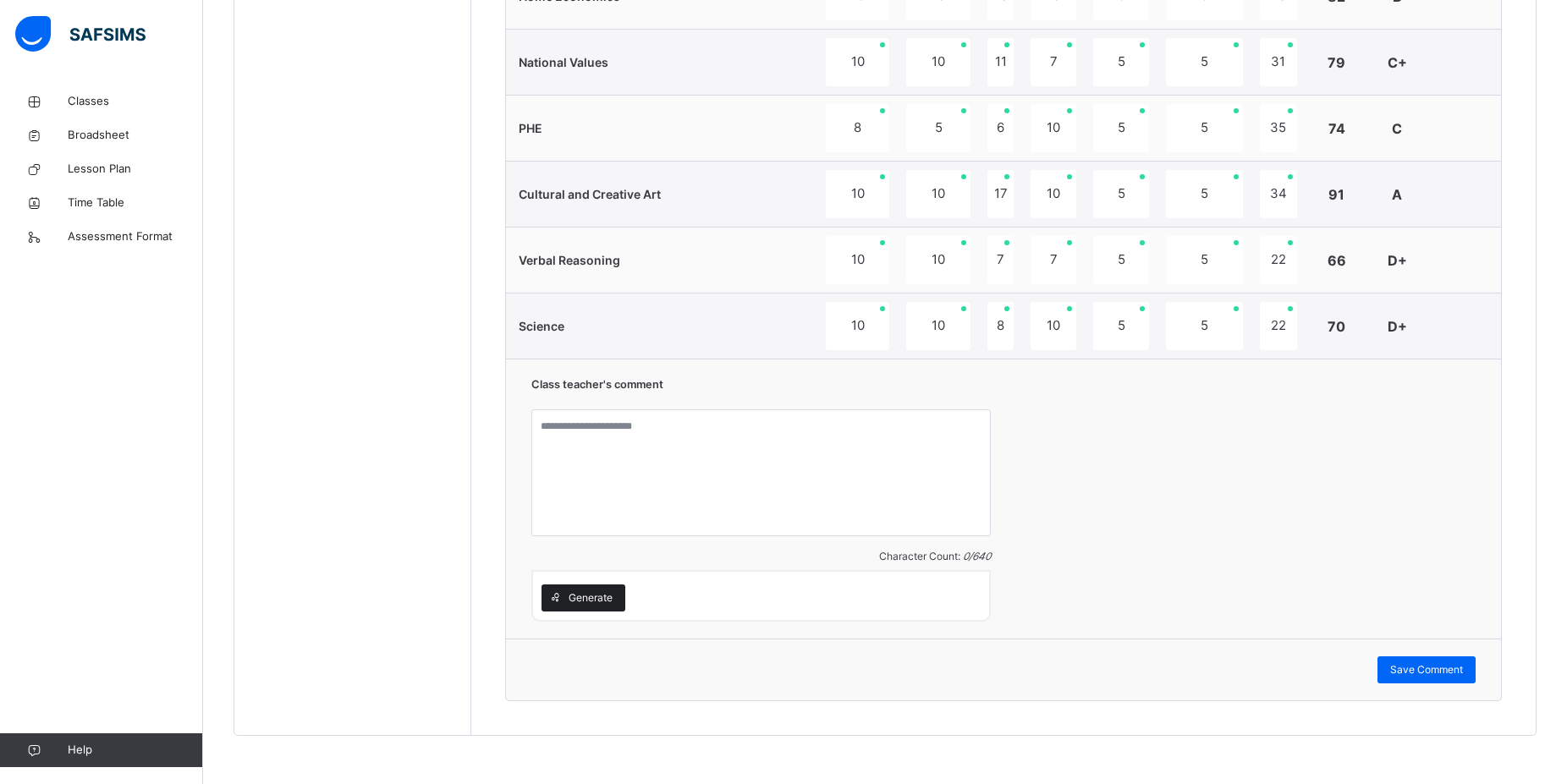 click on "Generate" at bounding box center (583, 598) 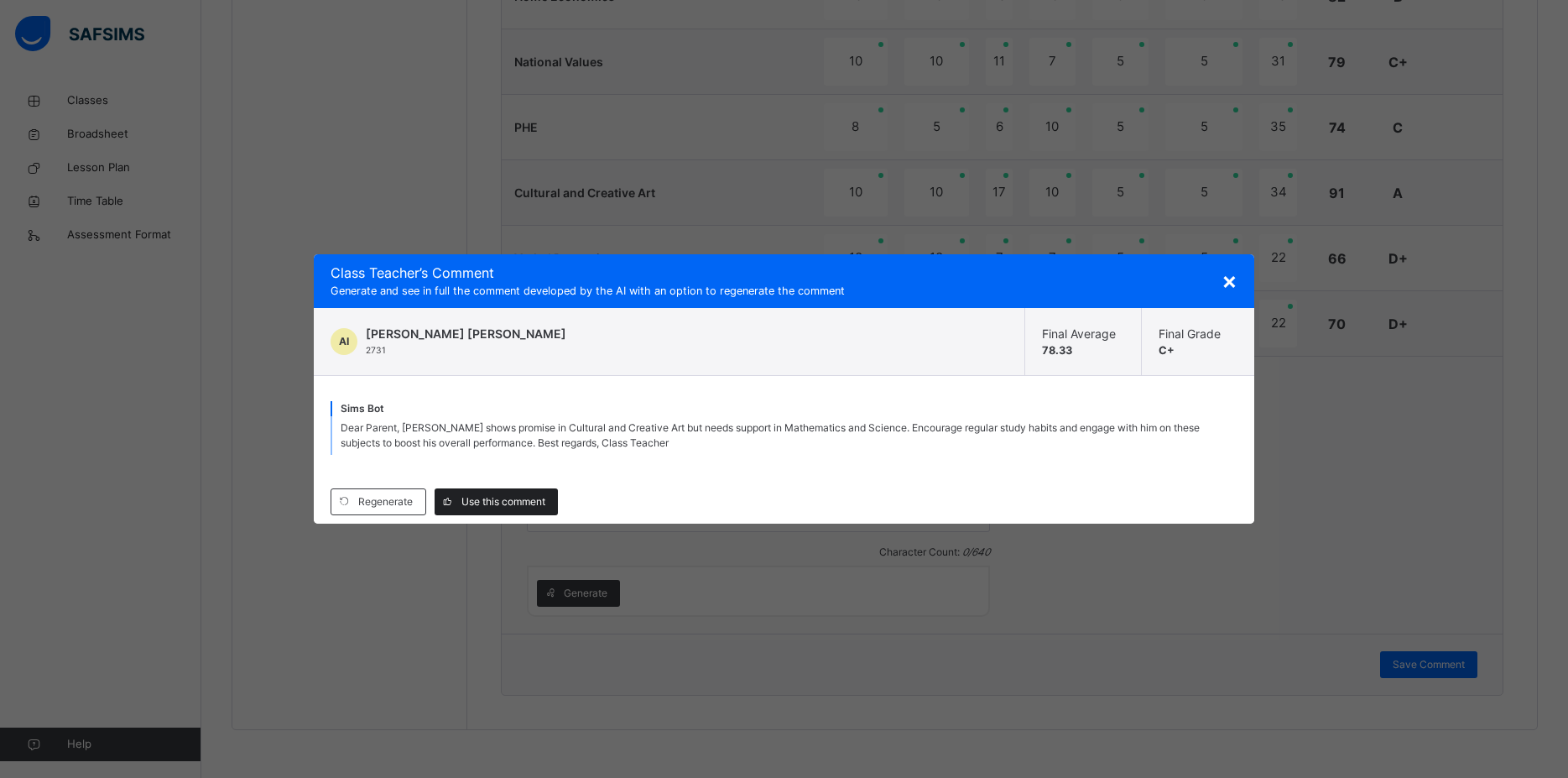 click on "Use this comment" at bounding box center (503, 502) 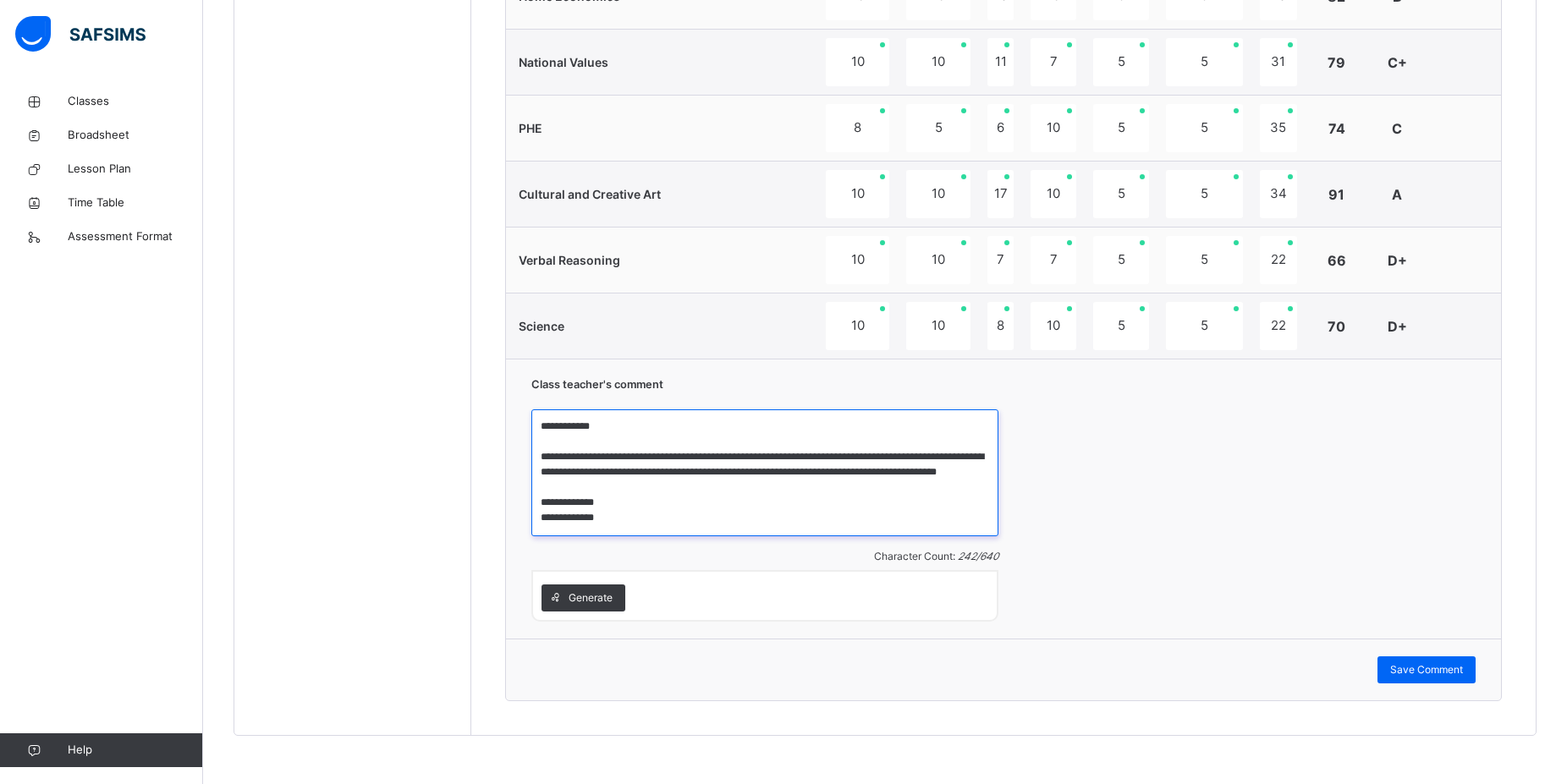 click on "**********" at bounding box center [765, 473] 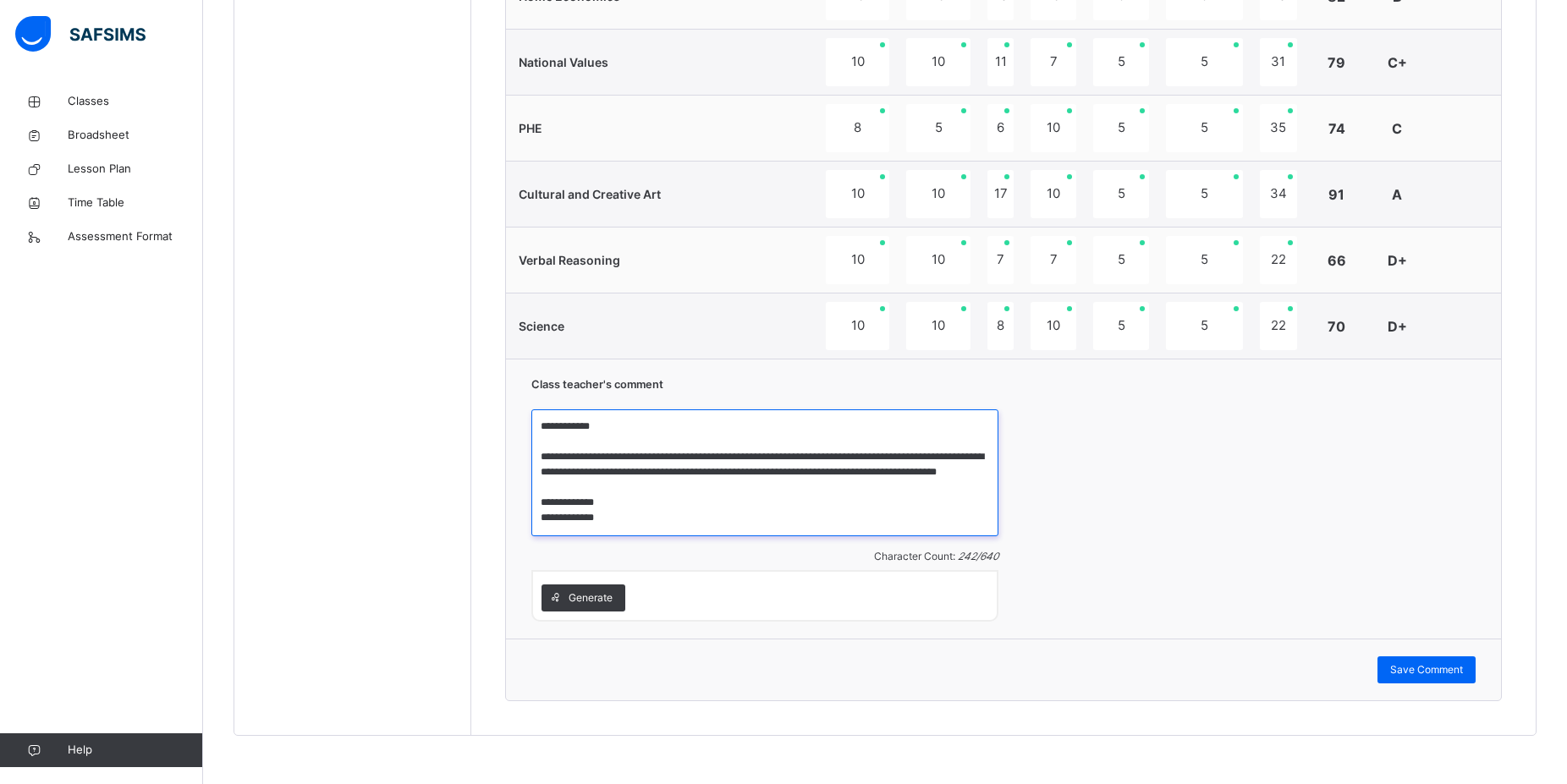 click on "**********" at bounding box center (765, 473) 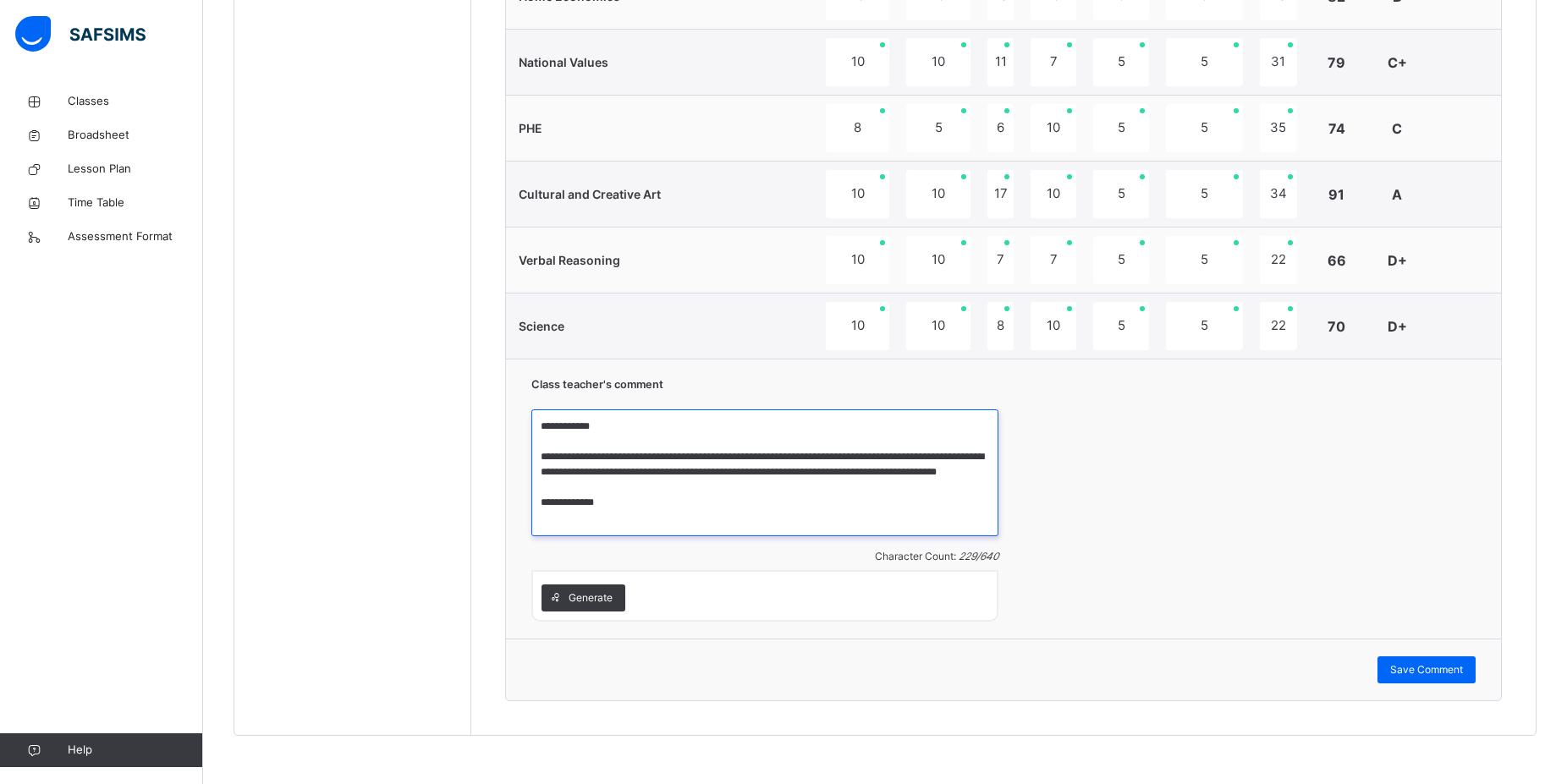 scroll, scrollTop: 0, scrollLeft: 0, axis: both 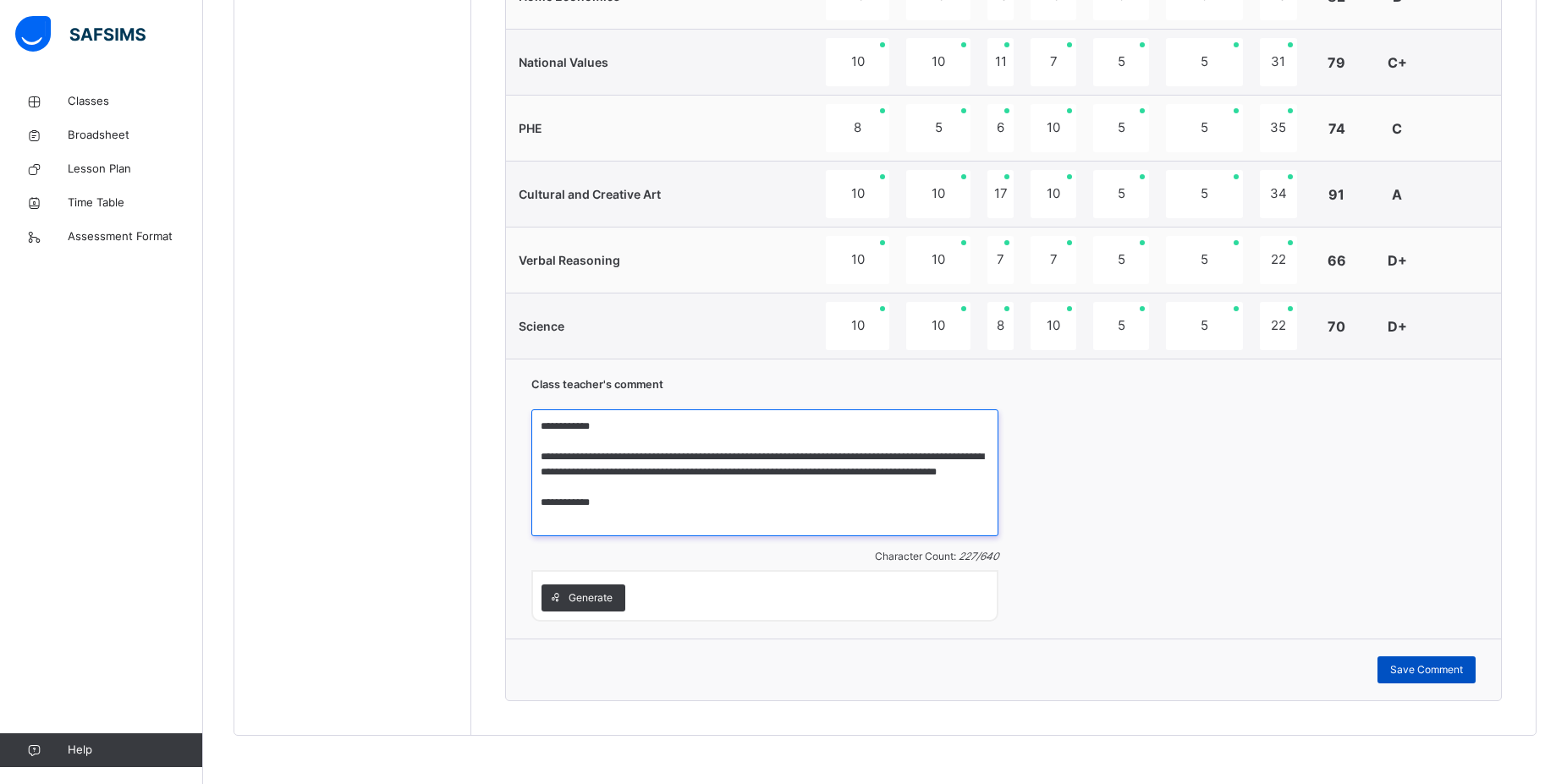 type on "**********" 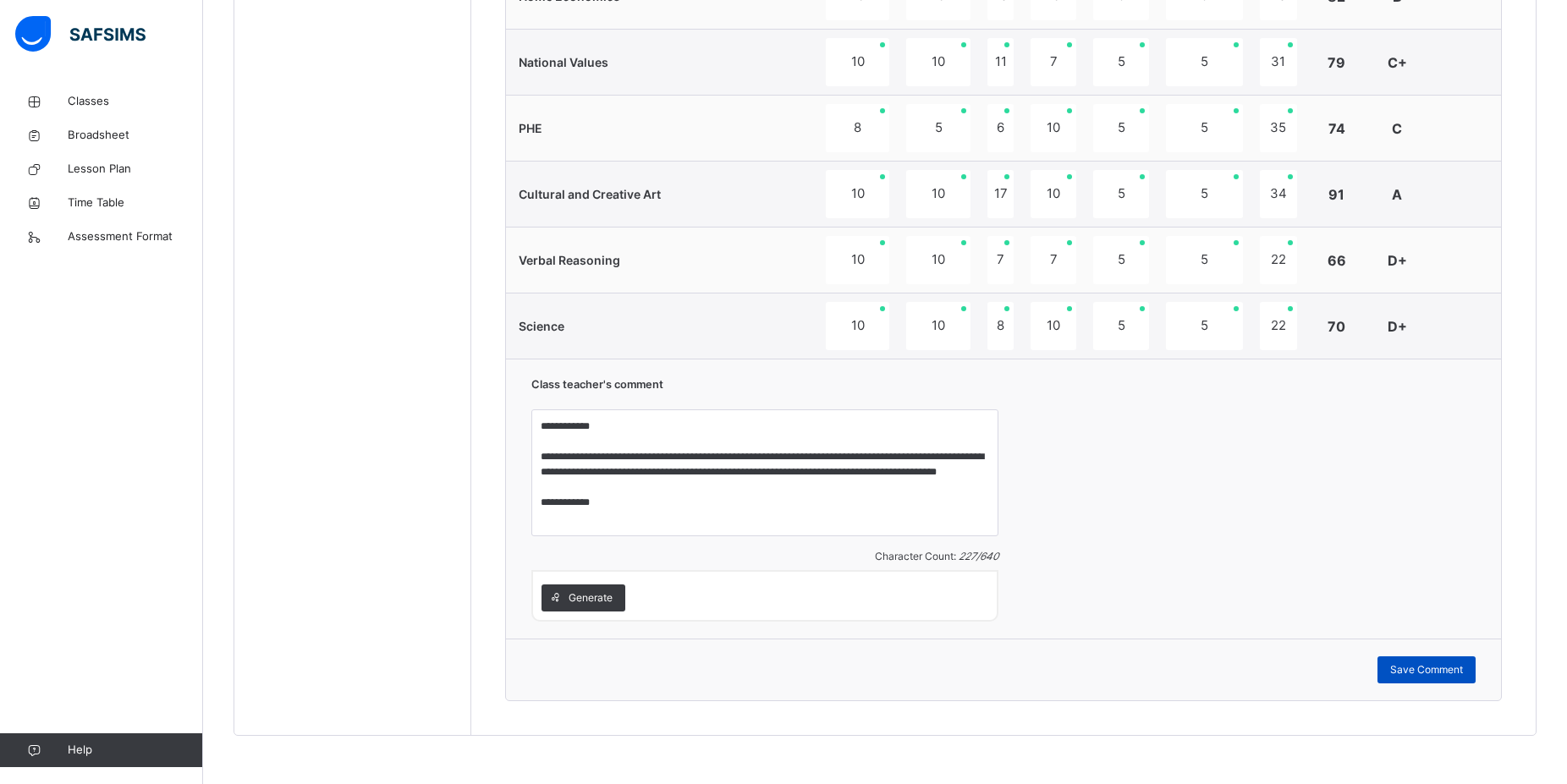 click on "Save Comment" at bounding box center [1427, 670] 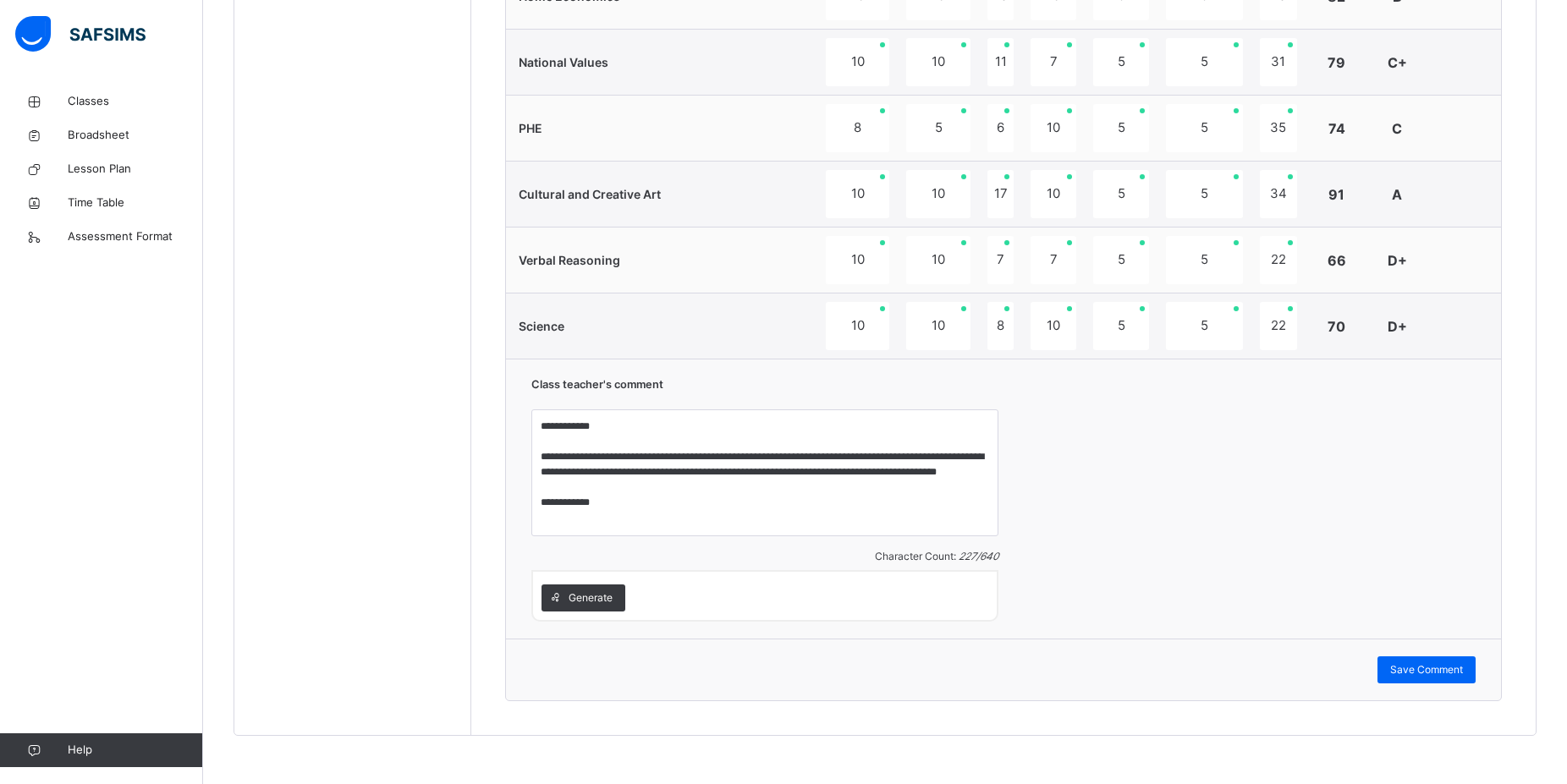 scroll, scrollTop: 736, scrollLeft: 0, axis: vertical 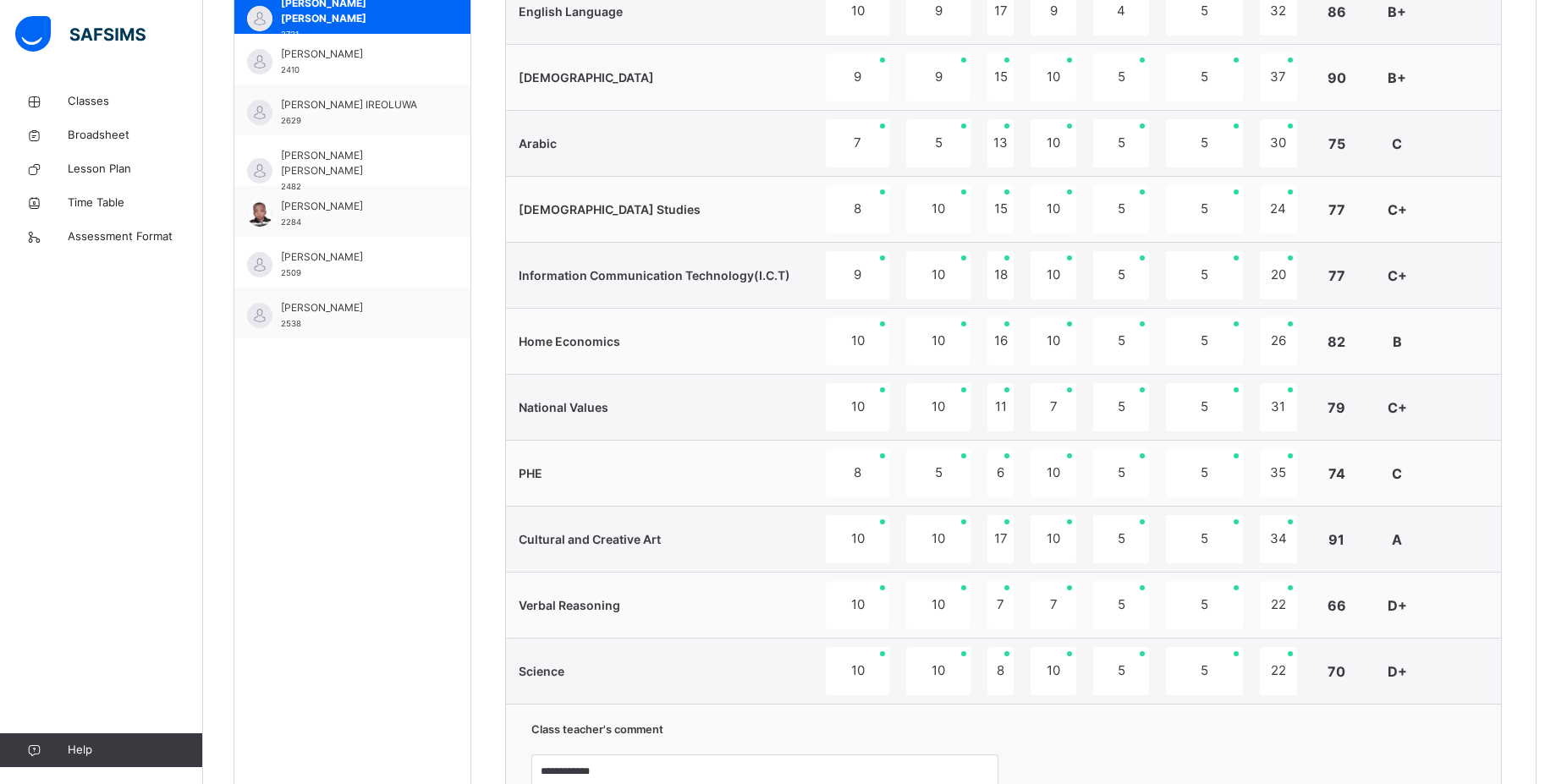 click on "Students ABDULKADIR JAMAL  2459 ABDULLAHI SAKINA YAKUBU 2440 ABOAGYE UMAR ABBA 2401 ABUBAKAR IBRAHIM NYASS ISAH 2731 ABUBAKAR SULAIMAN RAYHAN 2410 ADEBAYO AL-AMEEN IREOLUWA 2629 AHMAD INUWA ASHRAF  2482 AHMED ABDALLAH TAHIR 2284 ALI BALA FATIMA  2509 ALIYU KHALID GARO 2538 ALIYU MUHAMMAD AMEEN 2413 BARAU AMEENAT  2675 BELLO ZAINAB MOHAMMED 2457 DANKANO RUKAIYA JAMIL 23431 GALAUDU ZAINAB SALISU 2420 IBRAHIM ABUBAKAR SADIQ 2385 IBRAHIM AISHA LAU 2407 ISHAQ MUBARAK YUSUF 2572 ISMAIL INTISAR MAIMUNAT  2470 MAS'UD ZEENAT TUKUR 2711 MOHAMMAD RADIYA NURU 2727 MOHAMMED FARIA SALIHU 2412 MUHAMMAD FATIMA KAROFI 2587 MUHAMMAD MUHAMMAD ADAMU 2686 NASIR AMINA BAZZA 2400 NURUDDEEN RADIYYAH  2729 SAIDU FATIMA MOHAMMED 2402 SALIHU AHMAD TAOFEEK 2513 UMAR FATIMA MIJINYAWA 2448" at bounding box center (353, 392) 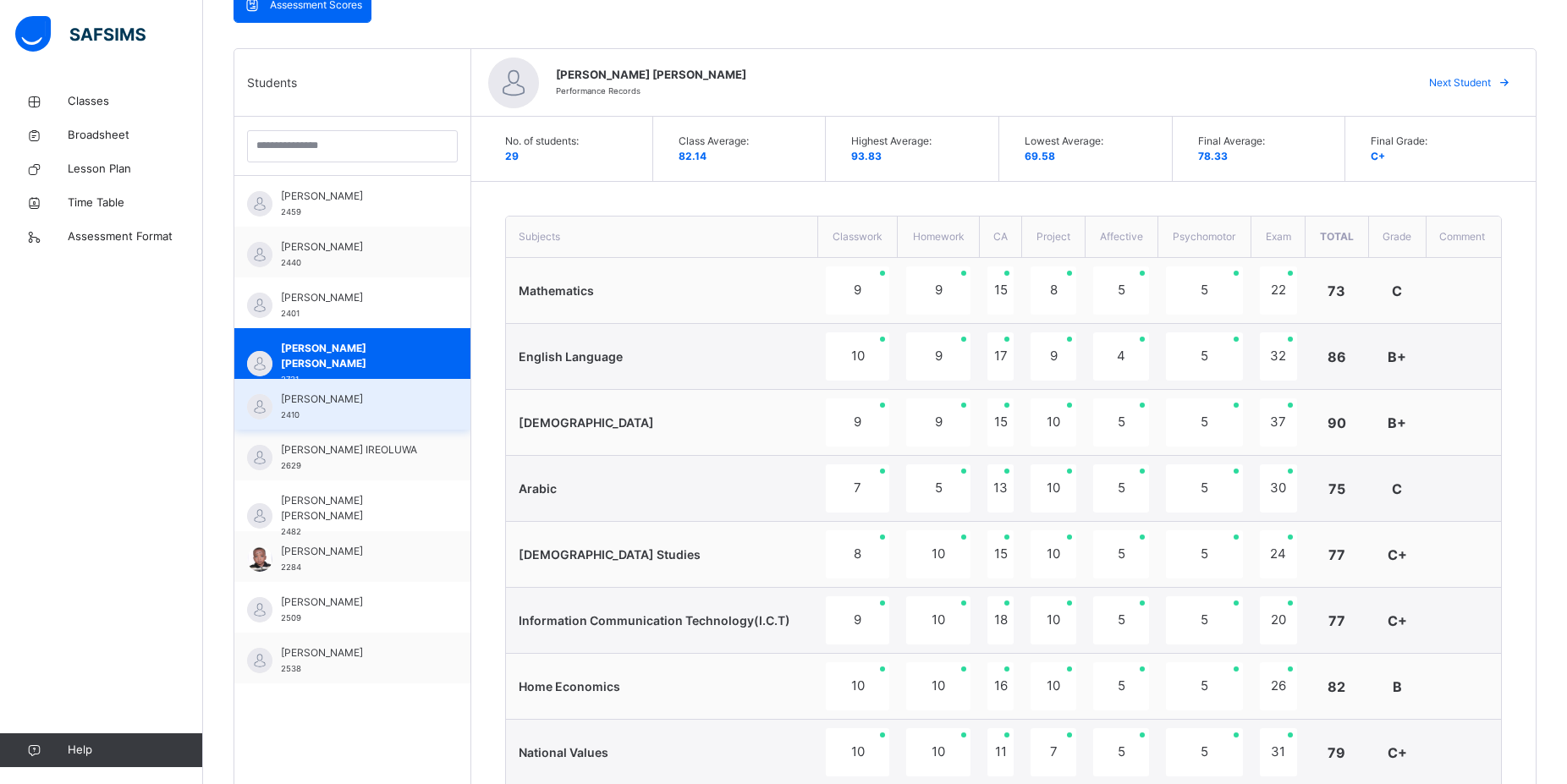 click on "[PERSON_NAME]" at bounding box center [356, 399] 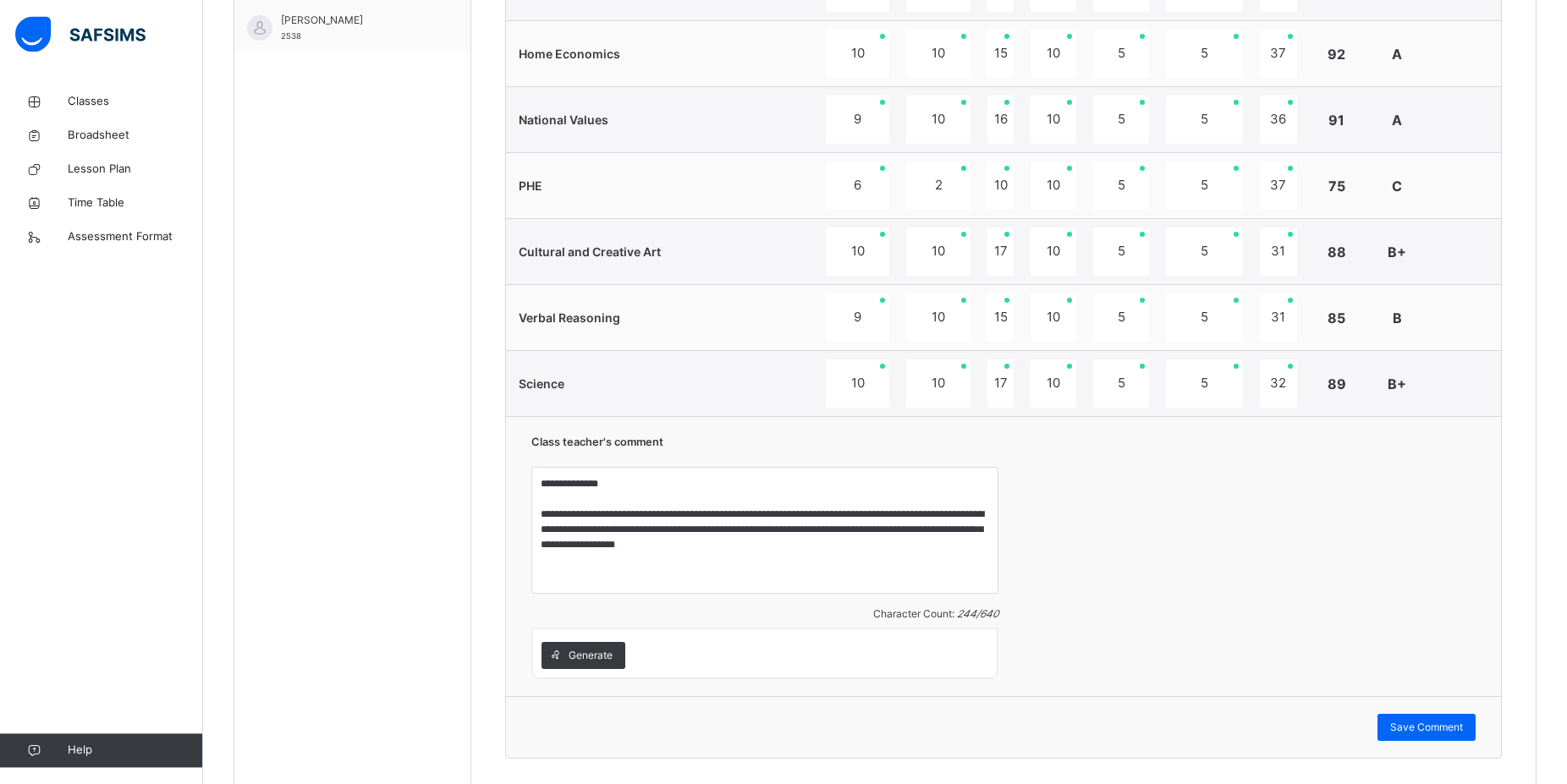scroll, scrollTop: 1081, scrollLeft: 0, axis: vertical 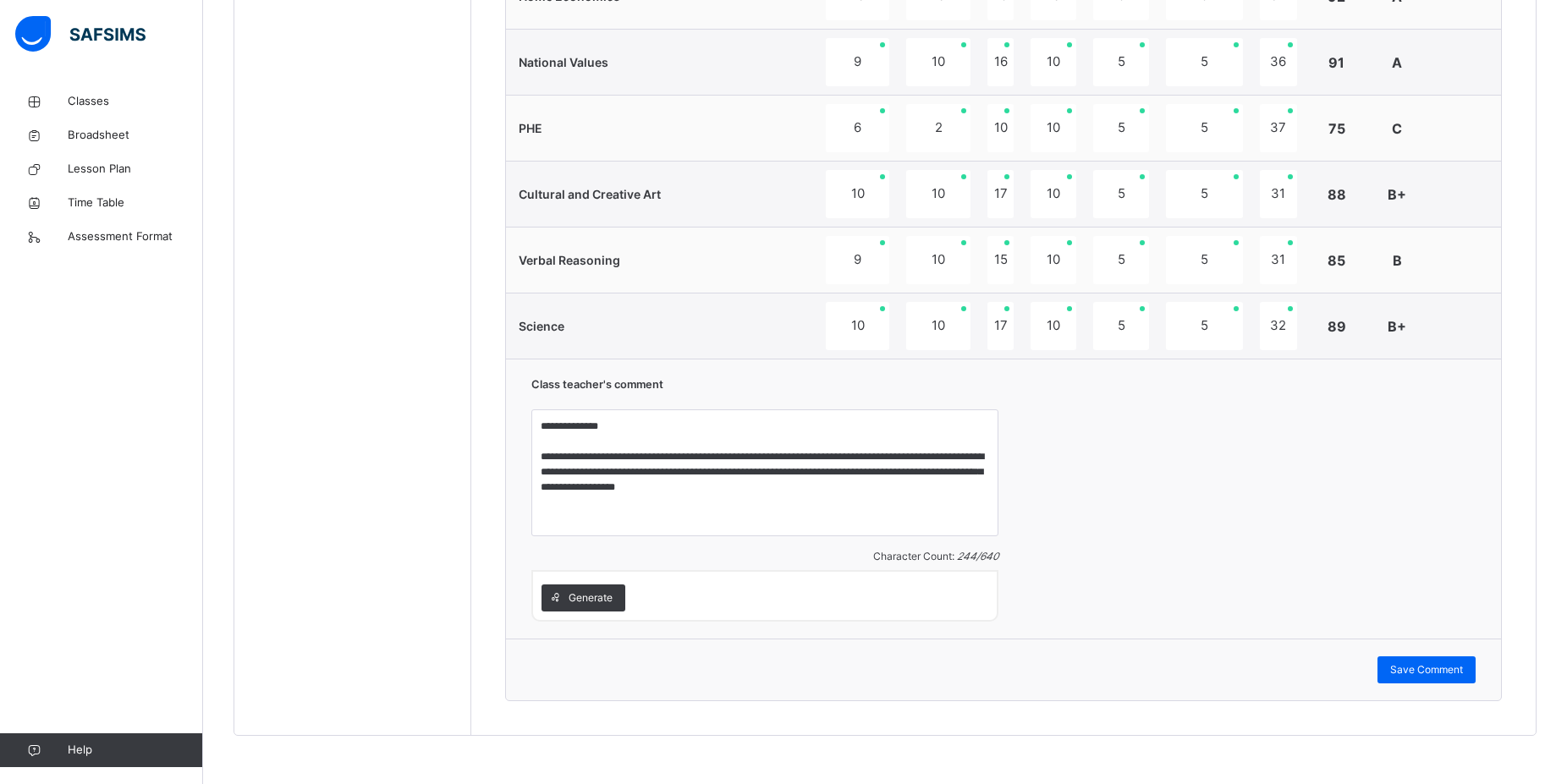 click on "Students ABDULKADIR JAMAL  2459 ABDULLAHI SAKINA YAKUBU 2440 ABOAGYE UMAR ABBA 2401 ABUBAKAR IBRAHIM NYASS ISAH 2731 ABUBAKAR SULAIMAN RAYHAN 2410 ADEBAYO AL-AMEEN IREOLUWA 2629 AHMAD INUWA ASHRAF  2482 AHMED ABDALLAH TAHIR 2284 ALI BALA FATIMA  2509 ALIYU KHALID GARO 2538 ALIYU MUHAMMAD AMEEN 2413 BARAU AMEENAT  2675 BELLO ZAINAB MOHAMMED 2457 DANKANO RUKAIYA JAMIL 23431 GALAUDU ZAINAB SALISU 2420 IBRAHIM ABUBAKAR SADIQ 2385 IBRAHIM AISHA LAU 2407 ISHAQ MUBARAK YUSUF 2572 ISMAIL INTISAR MAIMUNAT  2470 MAS'UD ZEENAT TUKUR 2711 MOHAMMAD RADIYA NURU 2727 MOHAMMED FARIA SALIHU 2412 MUHAMMAD FATIMA KAROFI 2587 MUHAMMAD MUHAMMAD ADAMU 2686 NASIR AMINA BAZZA 2400 NURUDDEEN RADIYYAH  2729 SAIDU FATIMA MOHAMMED 2402 SALIHU AHMAD TAOFEEK 2513 UMAR FATIMA MIJINYAWA 2448" at bounding box center [353, 47] 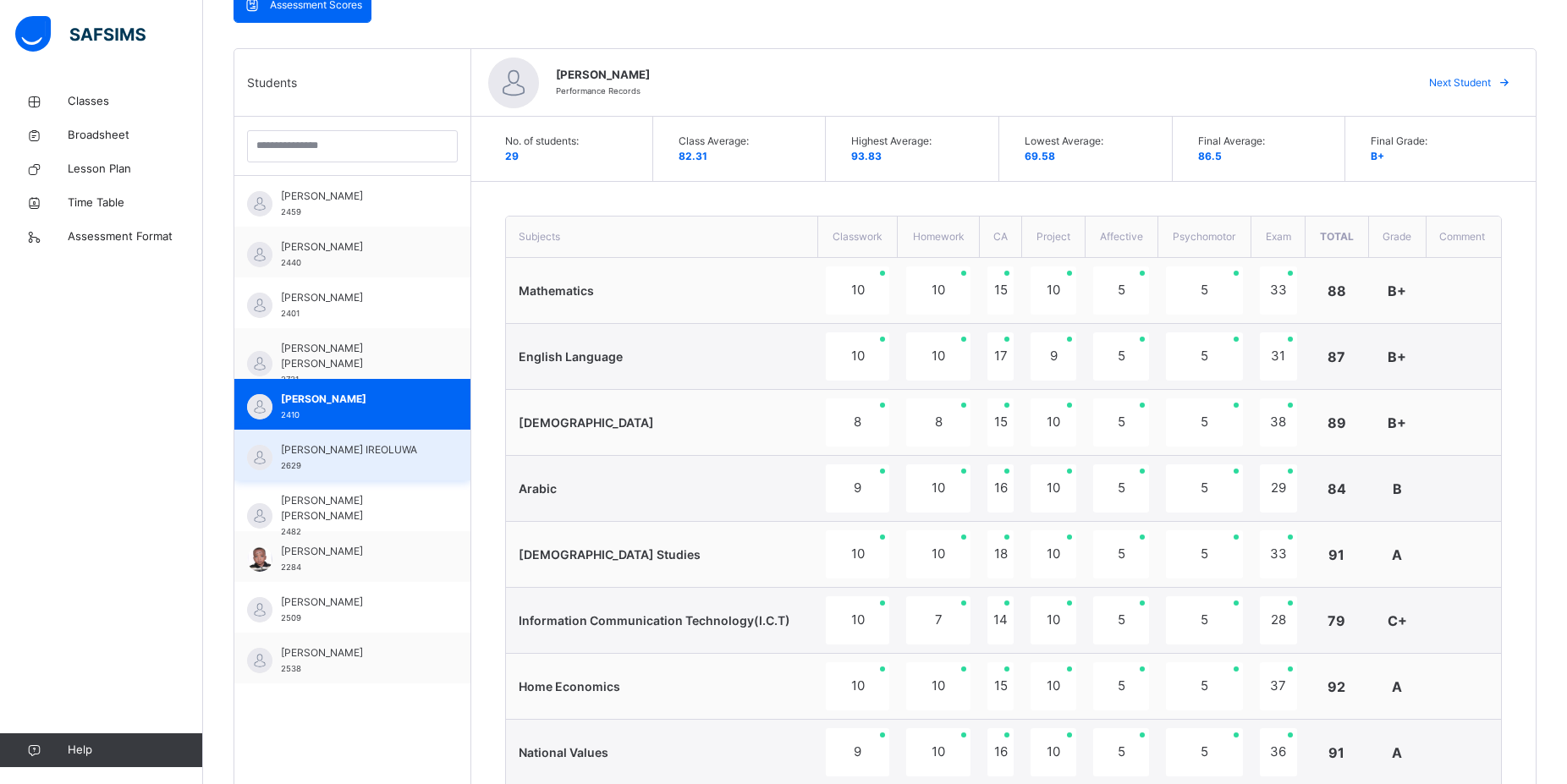 click on "[PERSON_NAME] IREOLUWA" at bounding box center [356, 450] 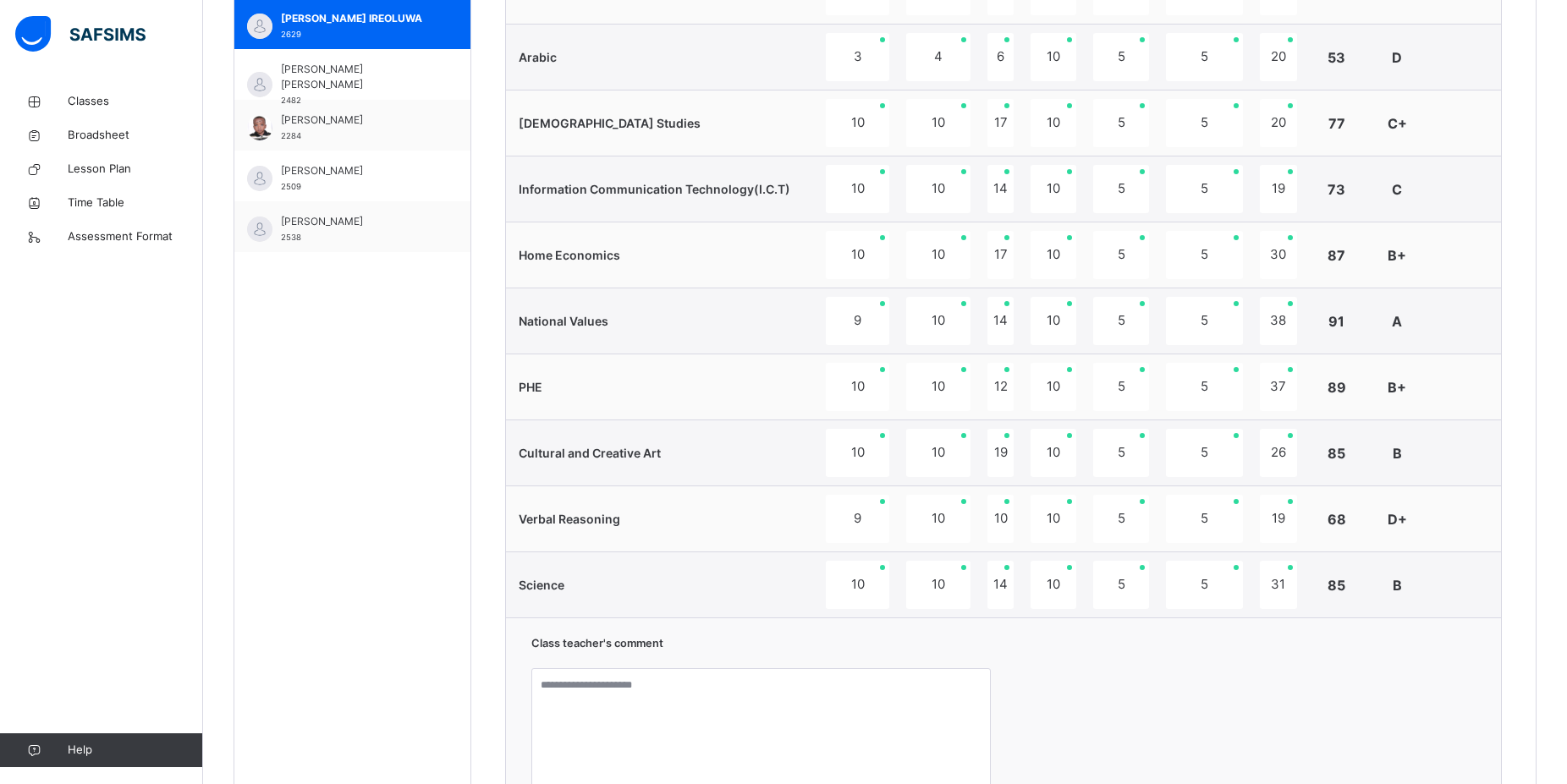 scroll, scrollTop: 1081, scrollLeft: 0, axis: vertical 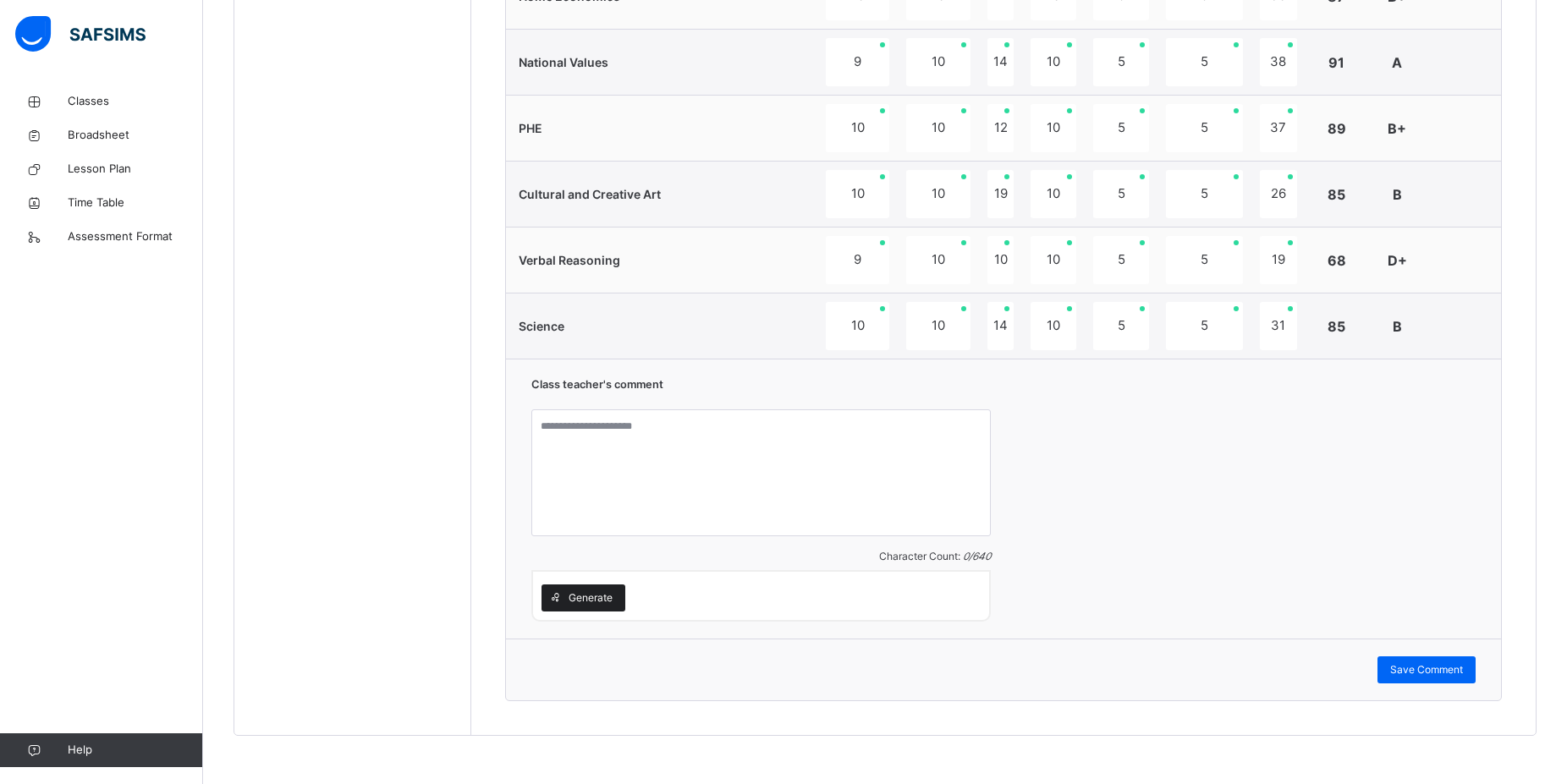 click on "Generate" at bounding box center [591, 598] 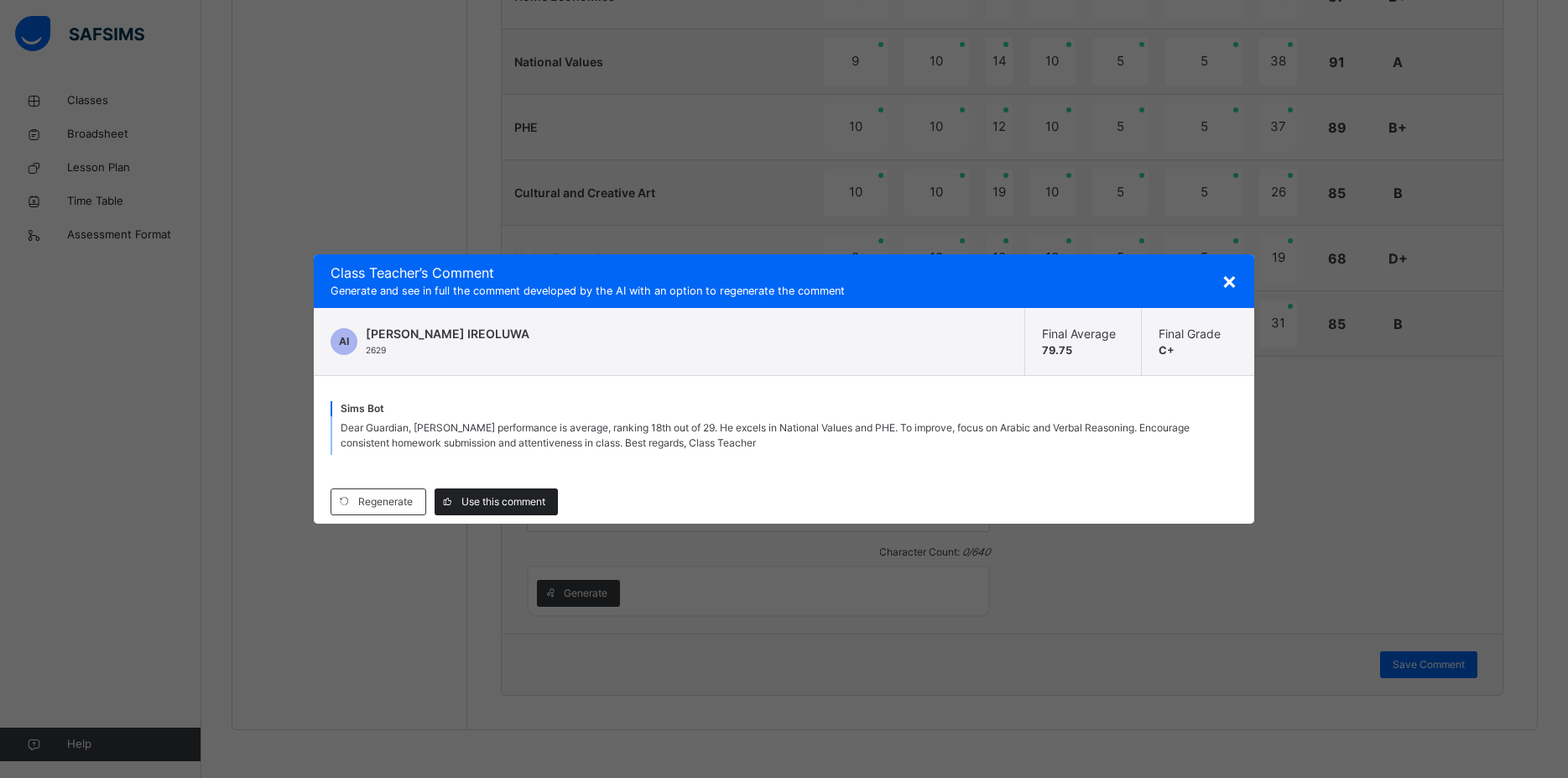 click on "Use this comment" at bounding box center (503, 502) 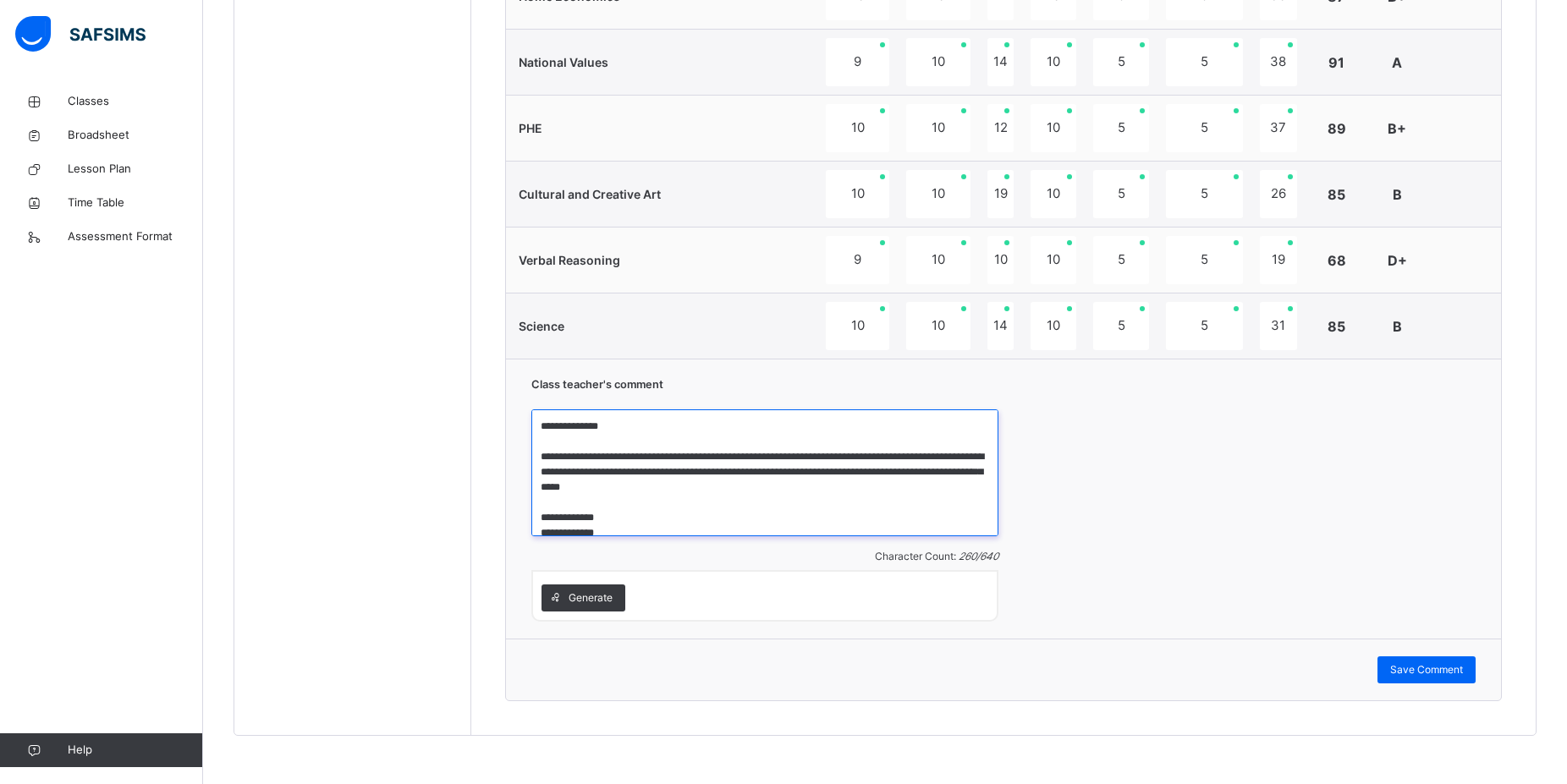 click on "**********" at bounding box center (765, 473) 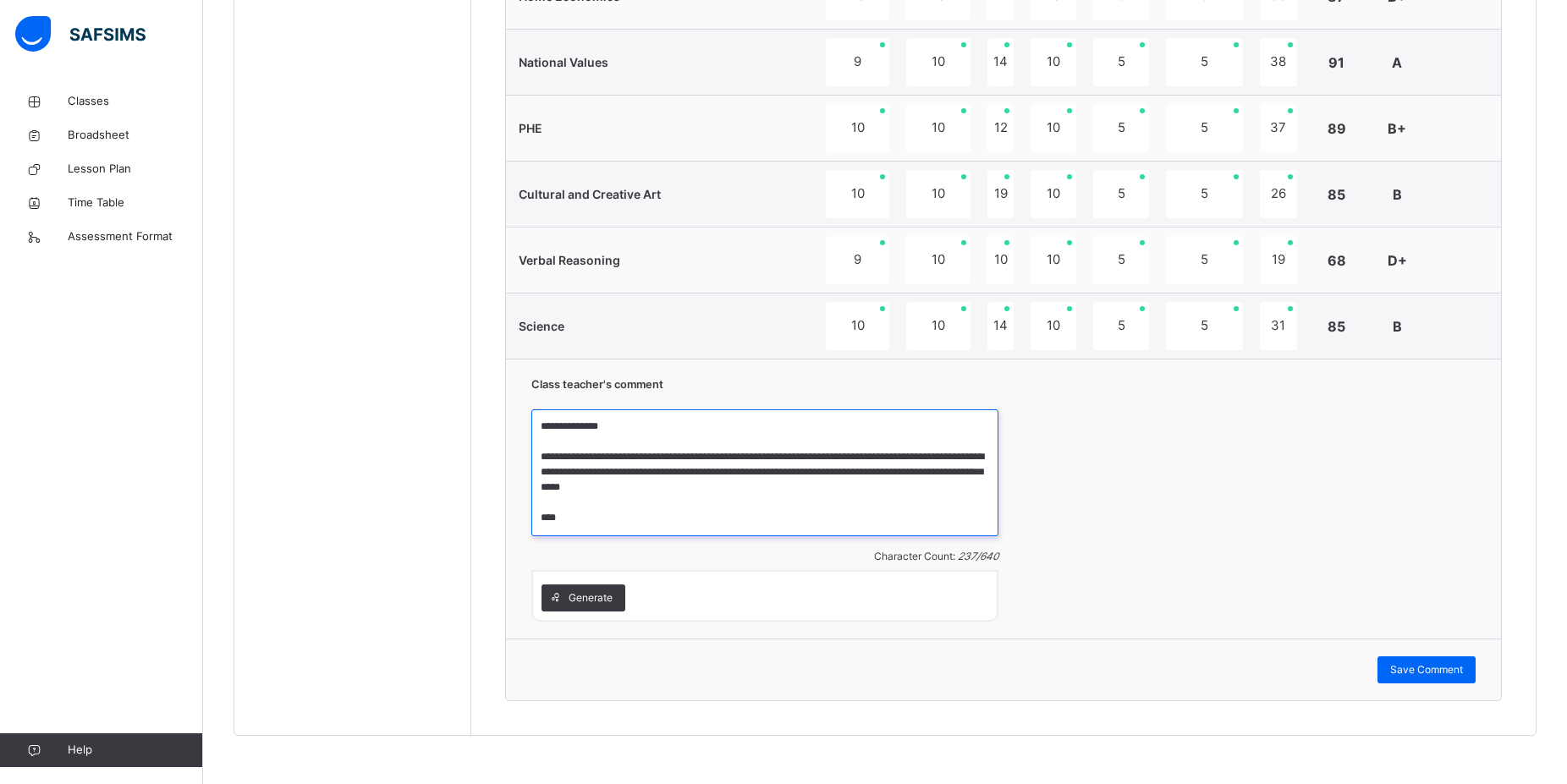scroll, scrollTop: 0, scrollLeft: 0, axis: both 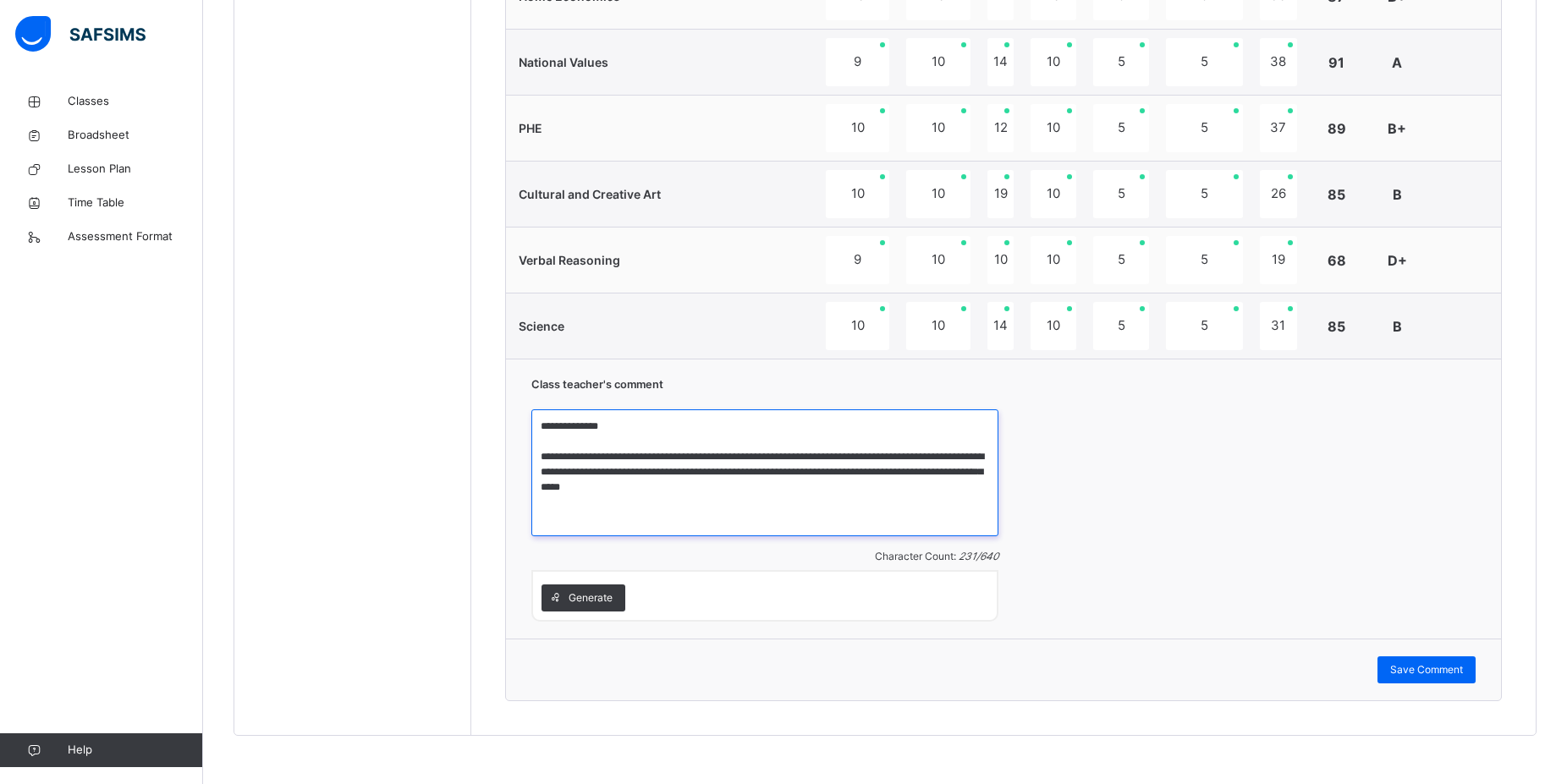 click on "**********" at bounding box center [765, 473] 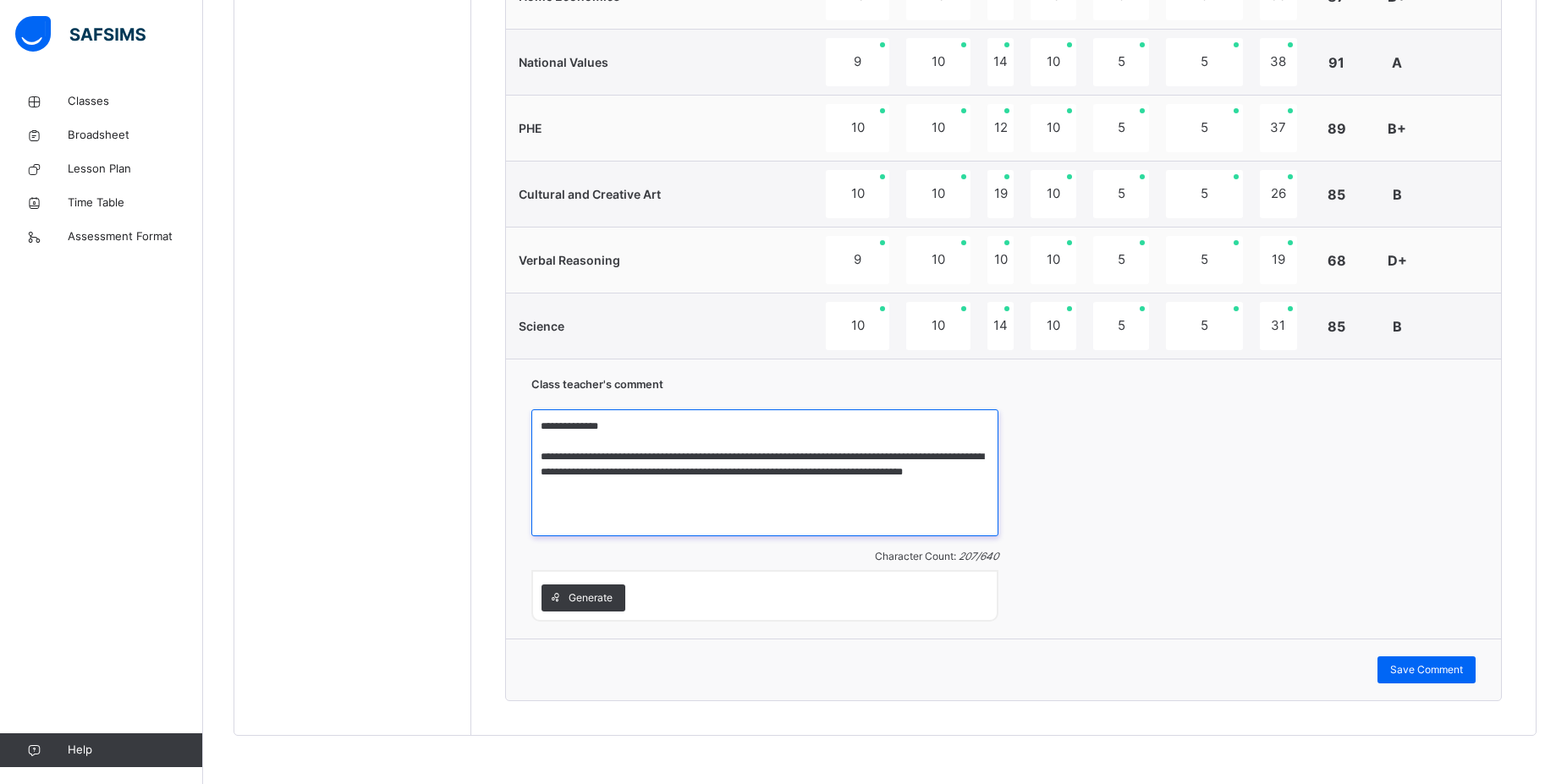 click on "**********" at bounding box center (765, 473) 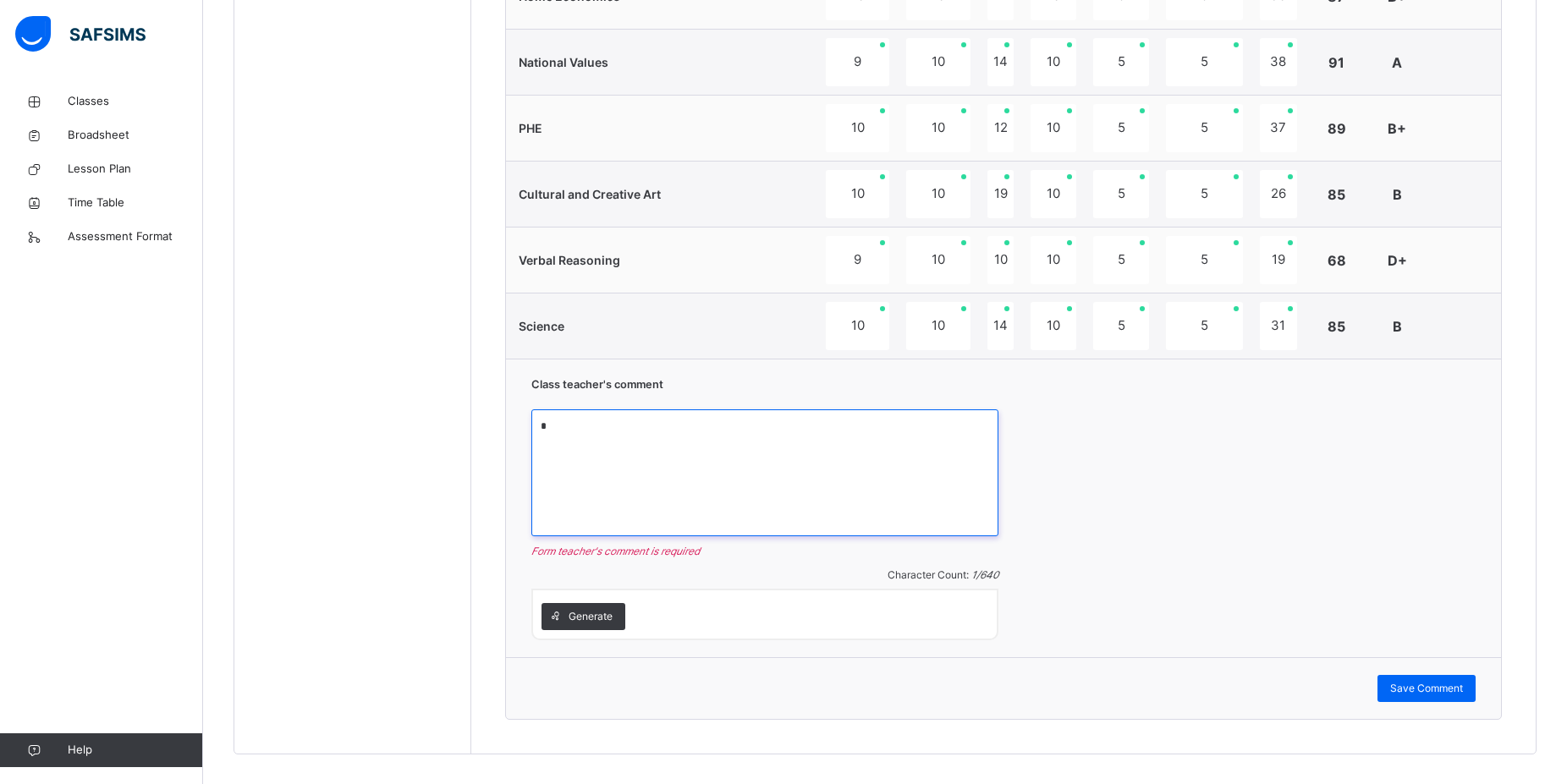click on "*" at bounding box center (765, 473) 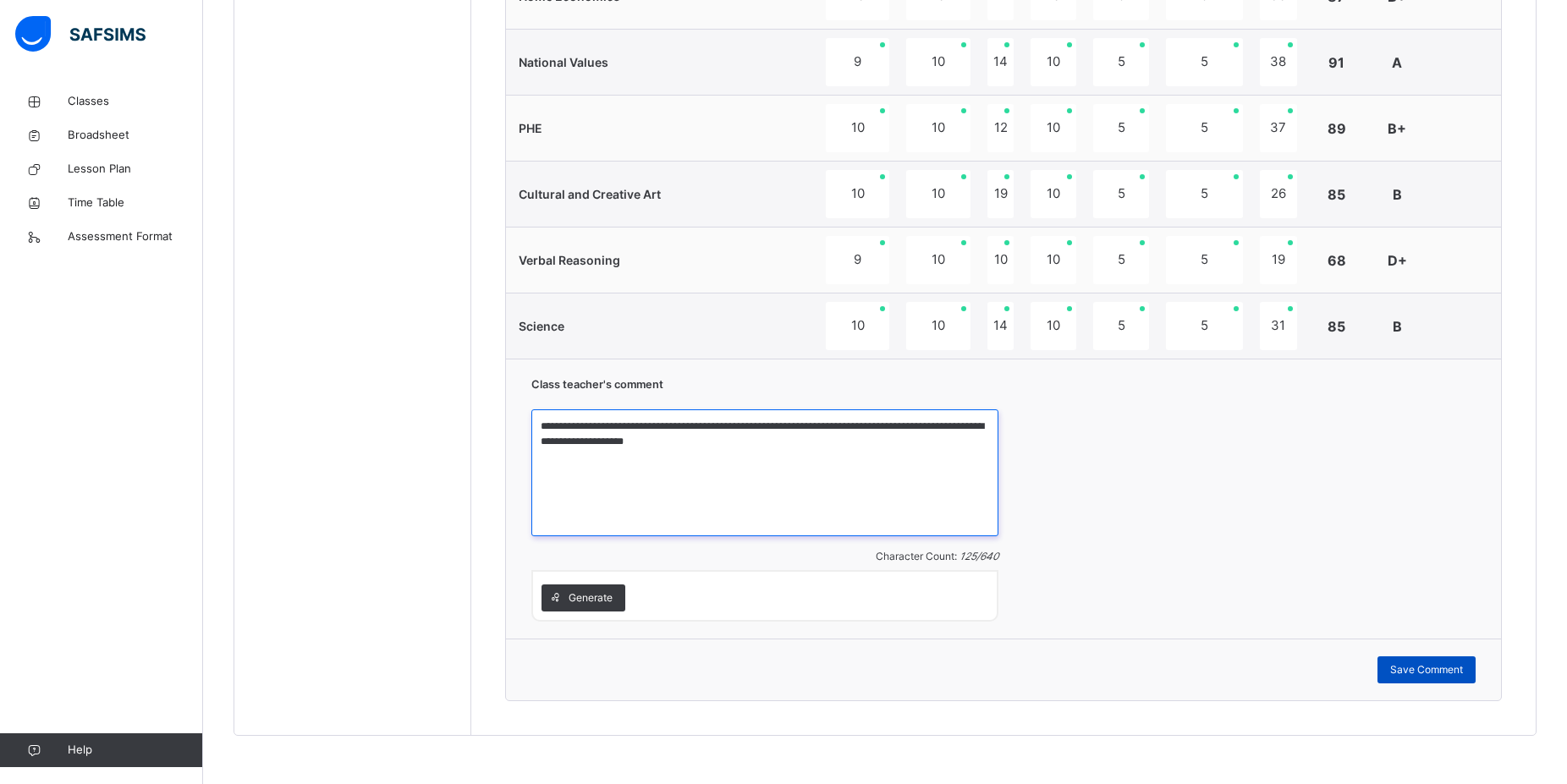 type on "**********" 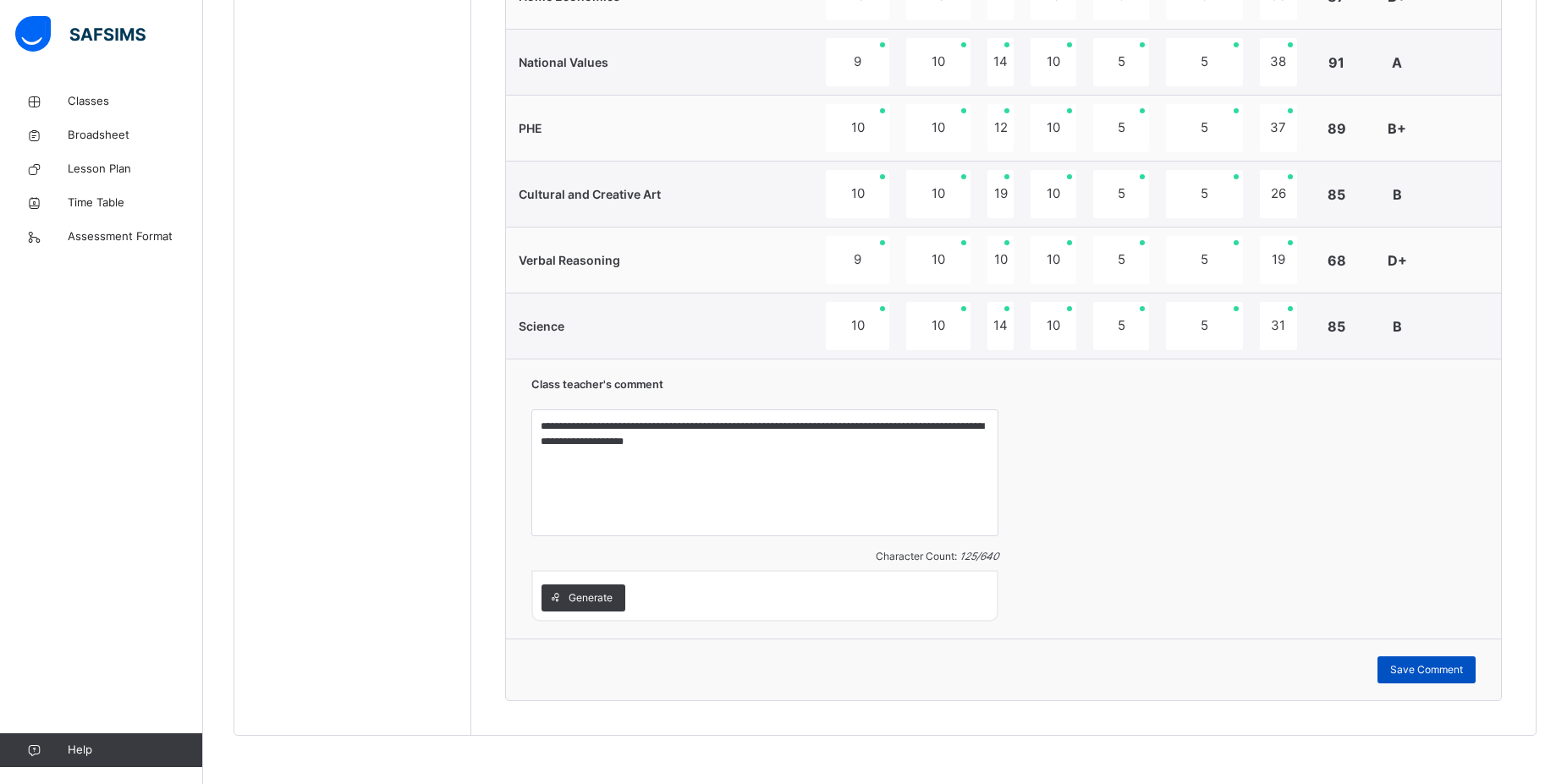click on "Save Comment" at bounding box center [1427, 670] 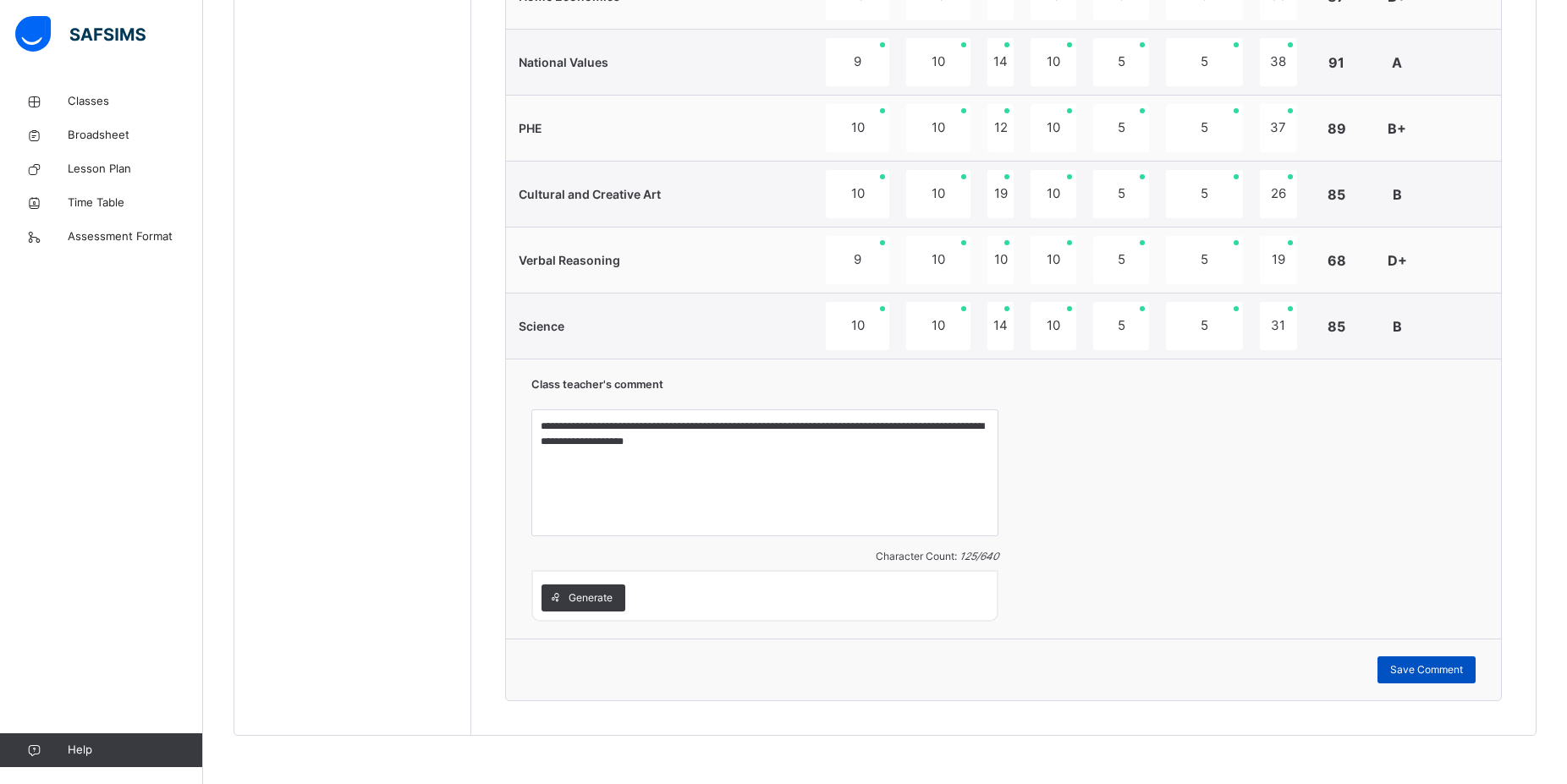 click on "Save Comment" at bounding box center [1427, 670] 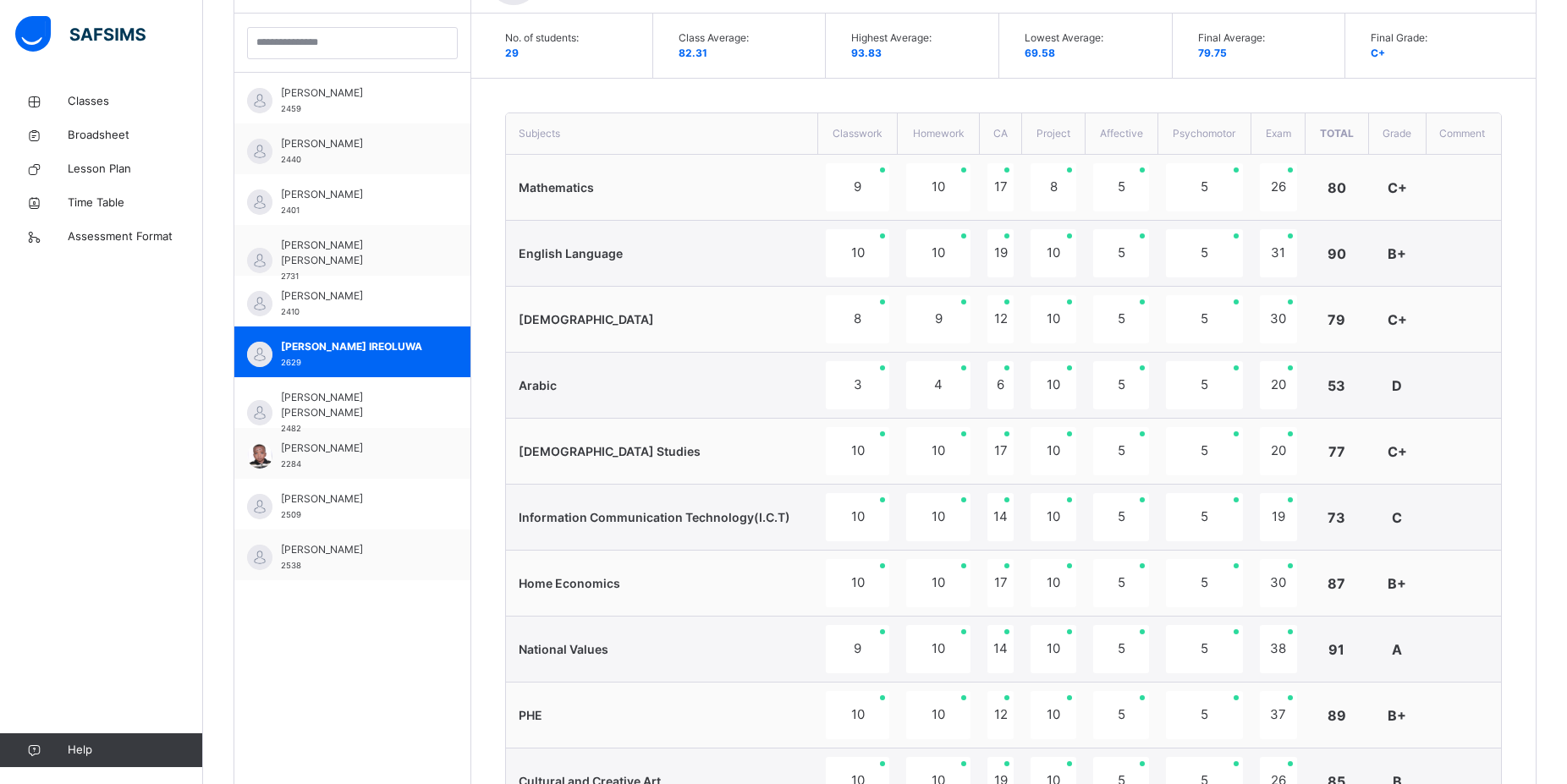 scroll, scrollTop: 477, scrollLeft: 0, axis: vertical 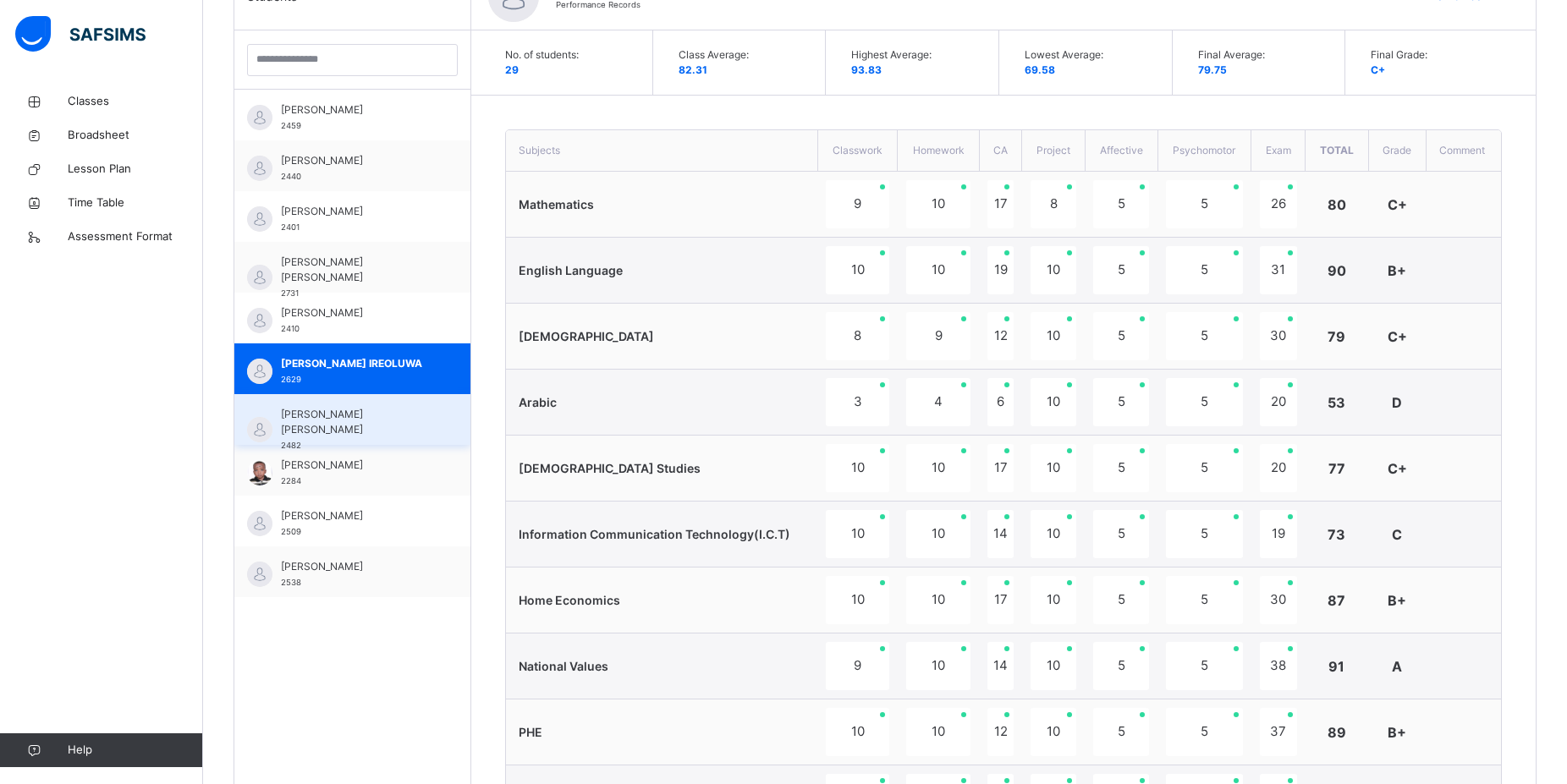 click on "[PERSON_NAME] [PERSON_NAME]" at bounding box center (356, 422) 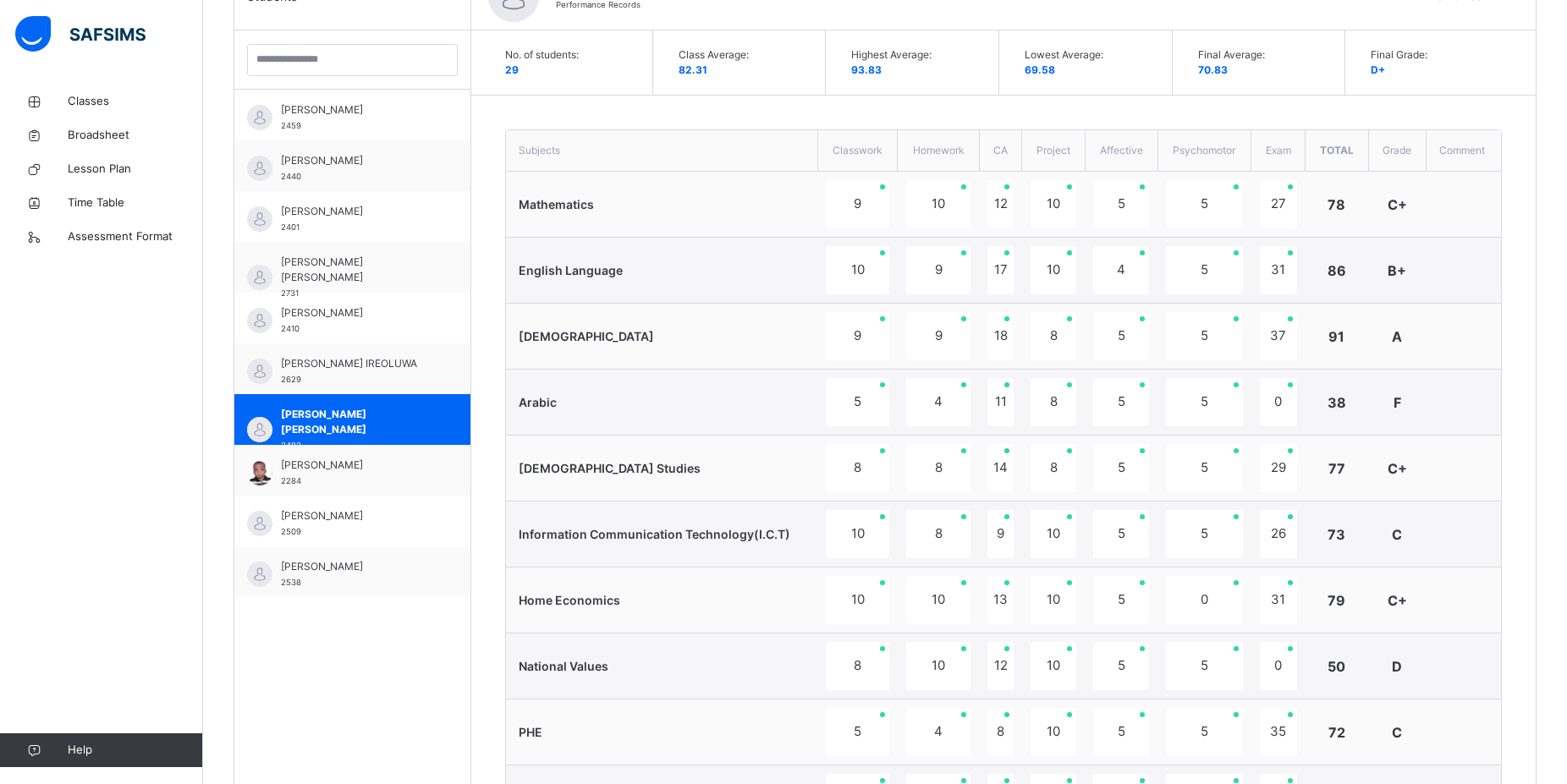 scroll, scrollTop: 1081, scrollLeft: 0, axis: vertical 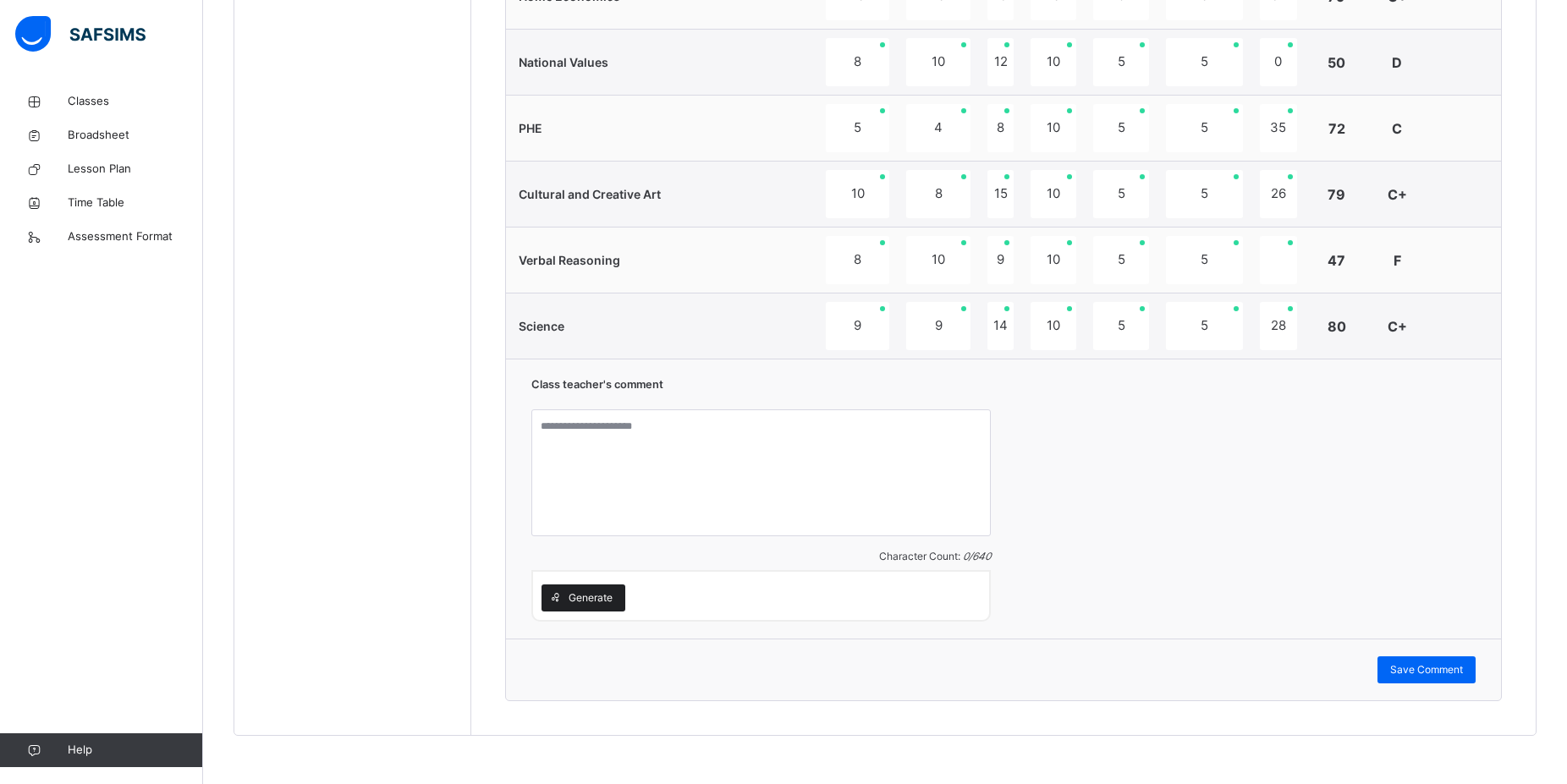 click on "Generate" at bounding box center (591, 598) 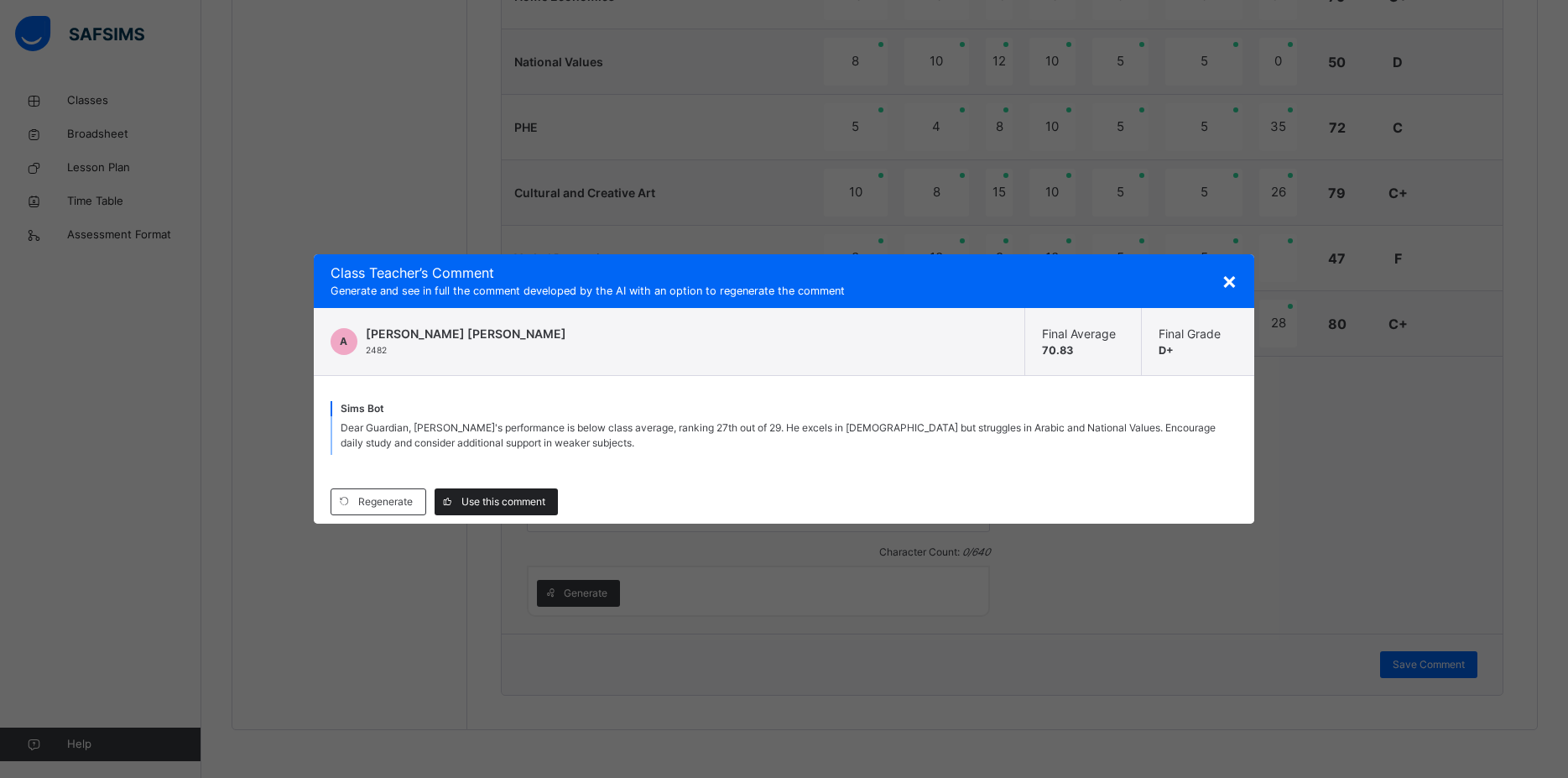 click on "Use this comment" at bounding box center [496, 502] 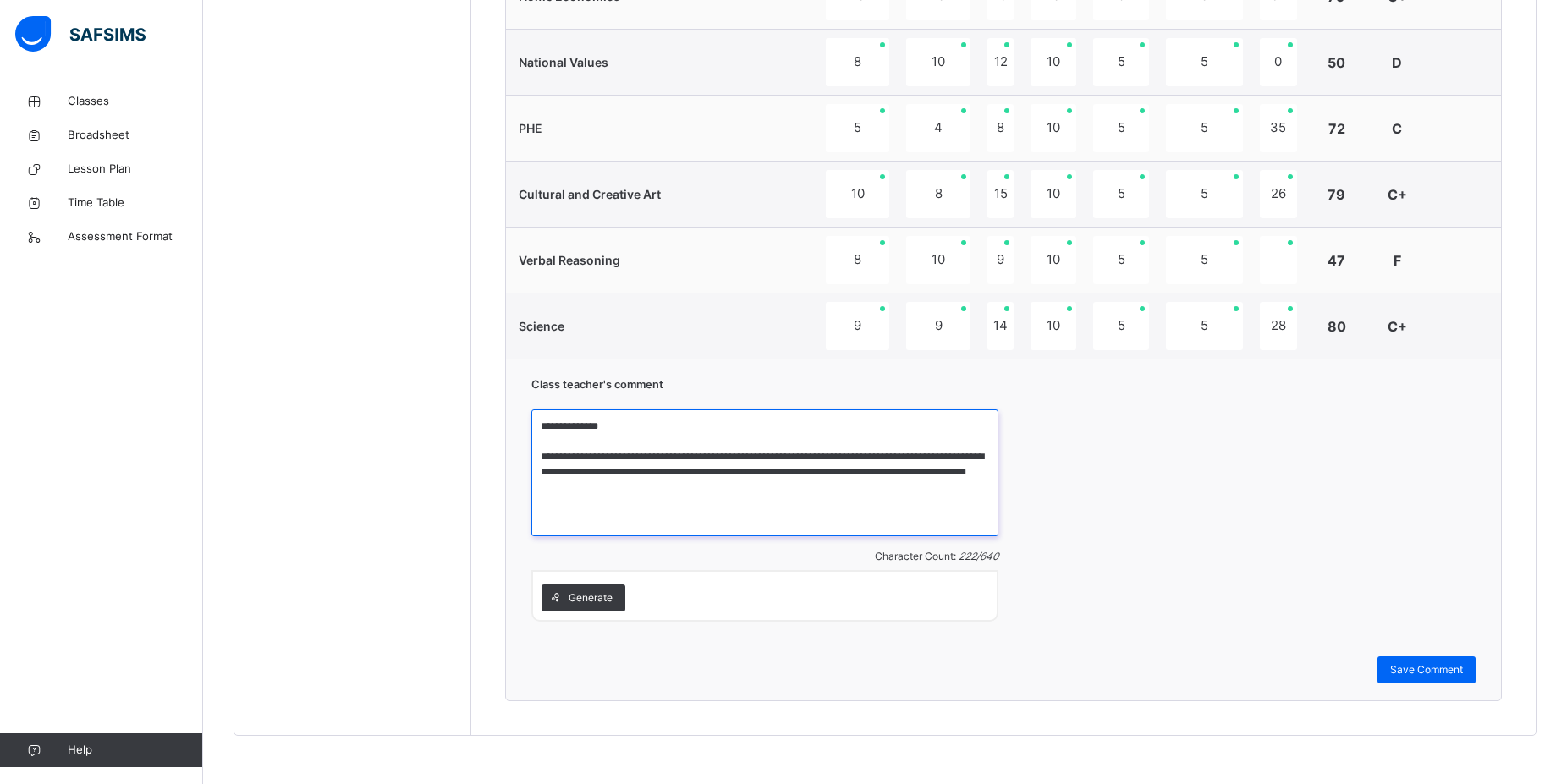 click on "**********" at bounding box center [765, 473] 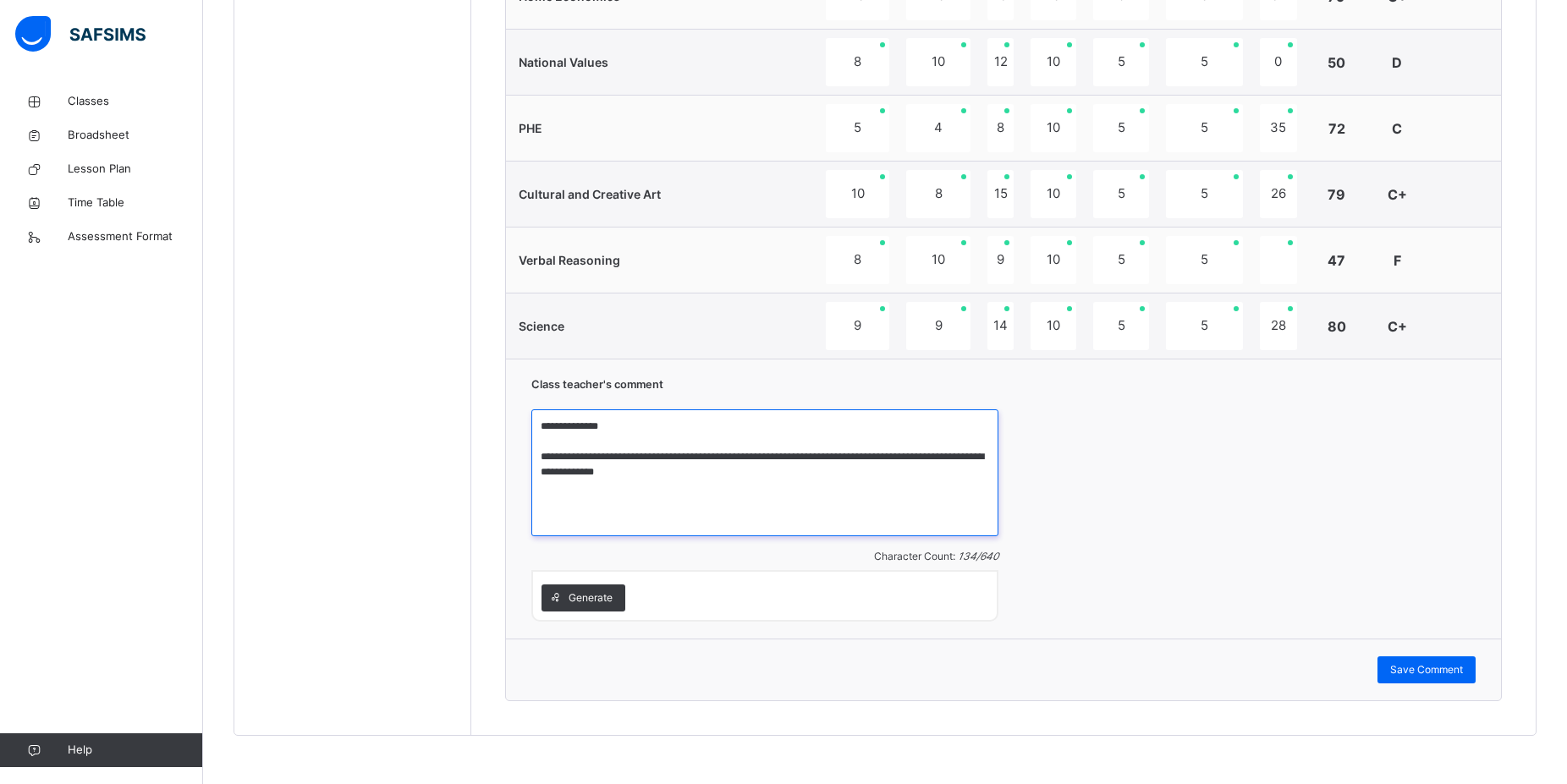 click on "**********" at bounding box center [765, 473] 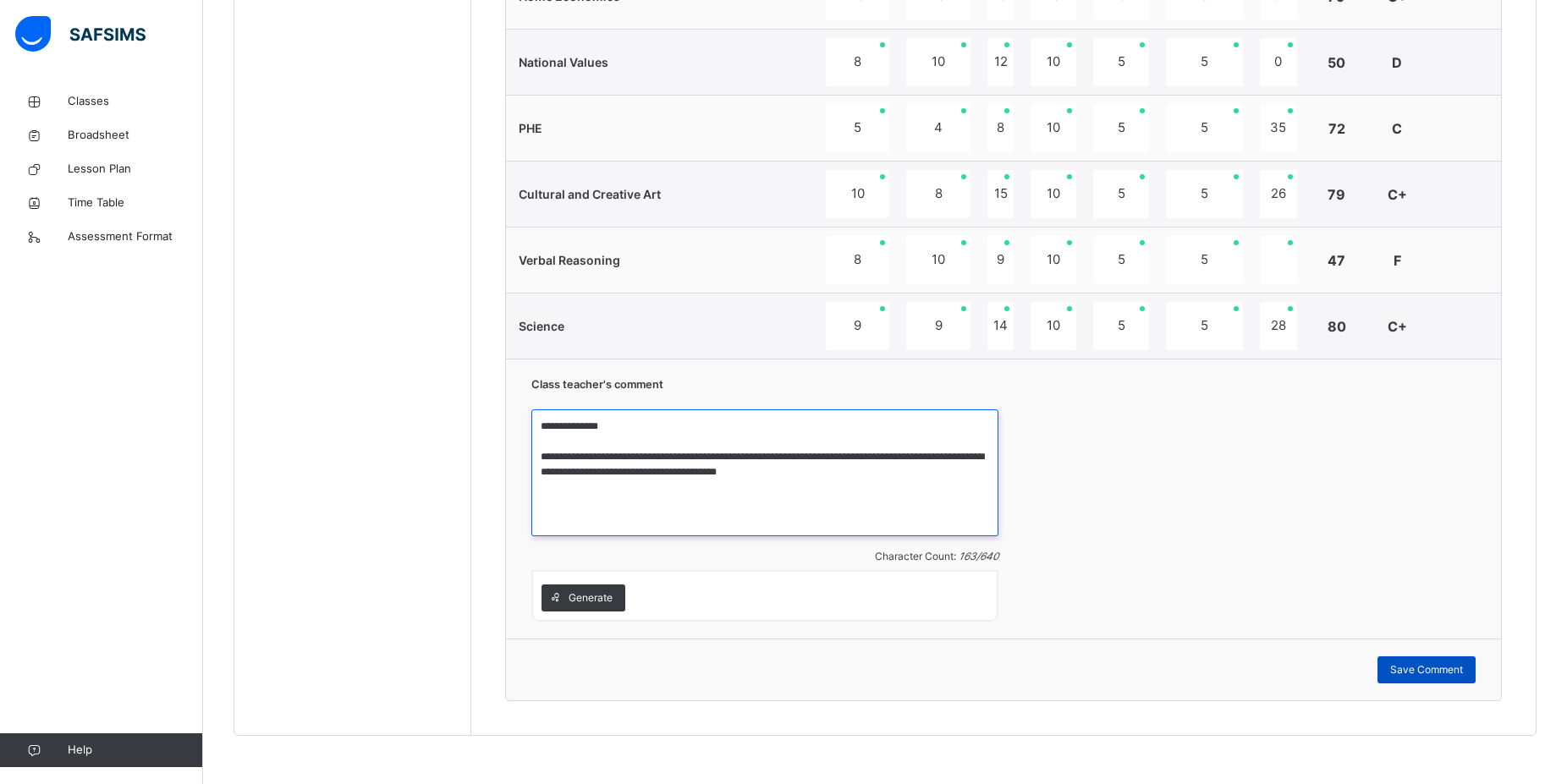 type on "**********" 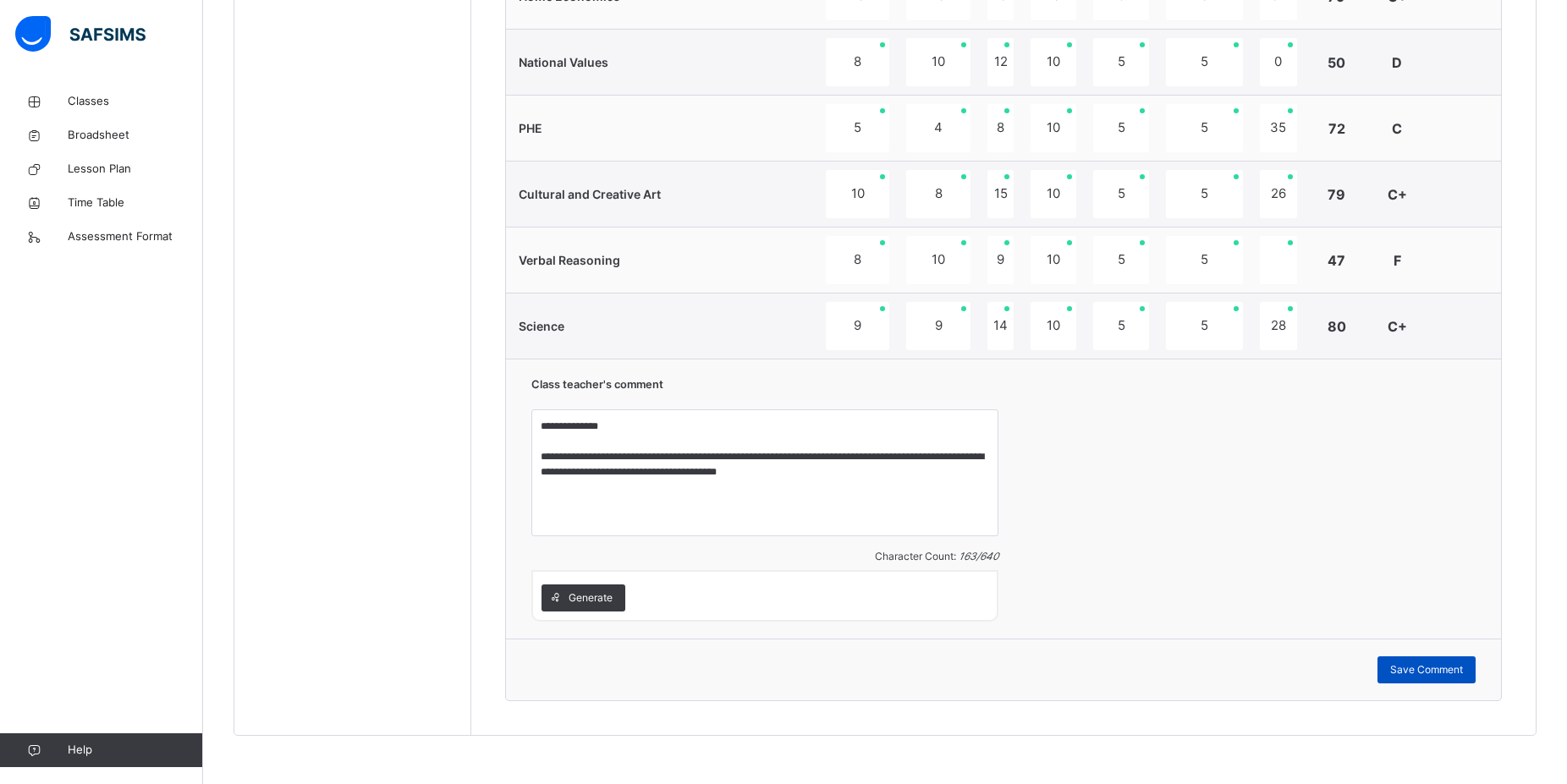 click on "Save Comment" at bounding box center [1427, 670] 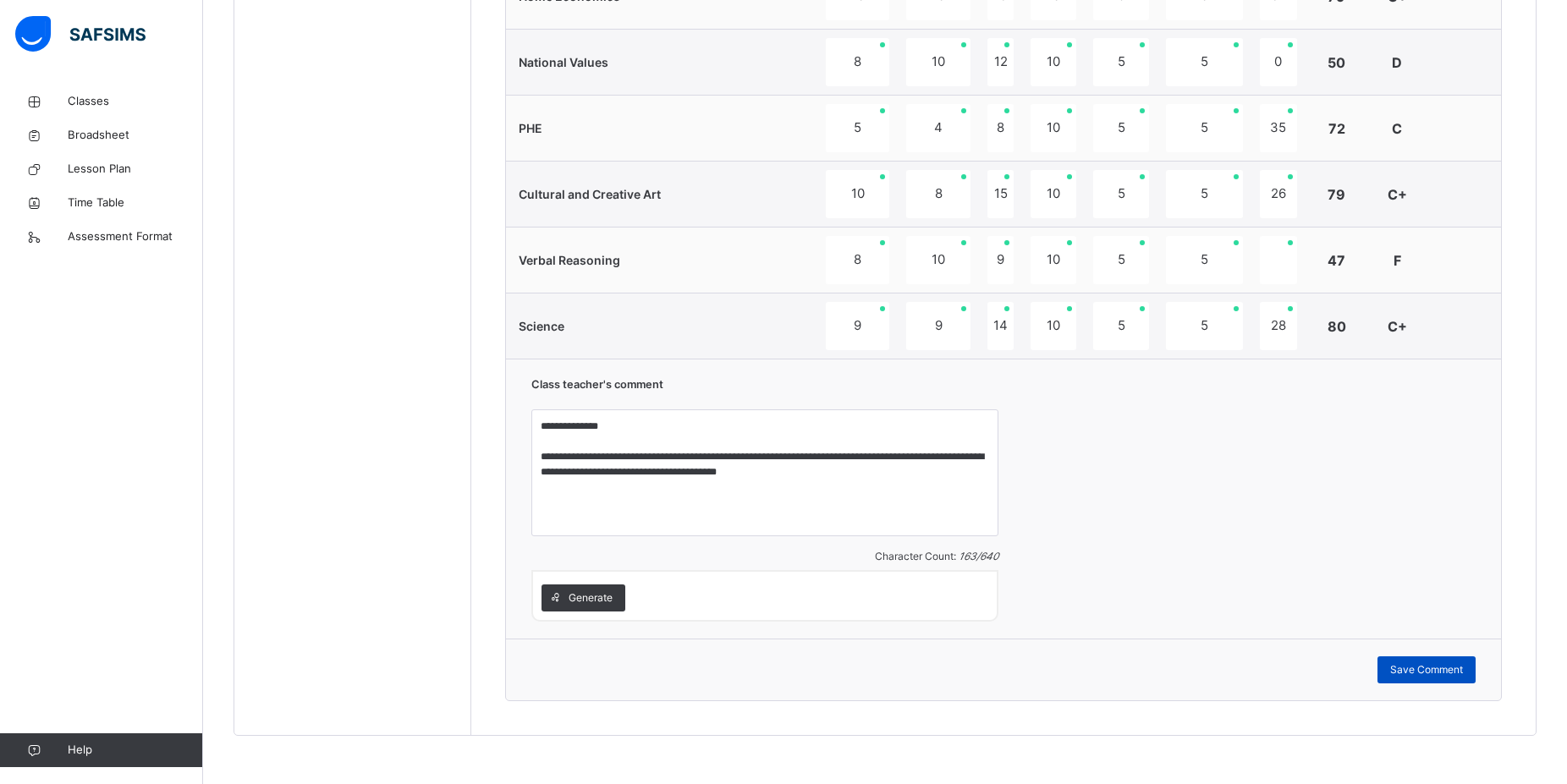 click on "Save Comment" at bounding box center (1427, 670) 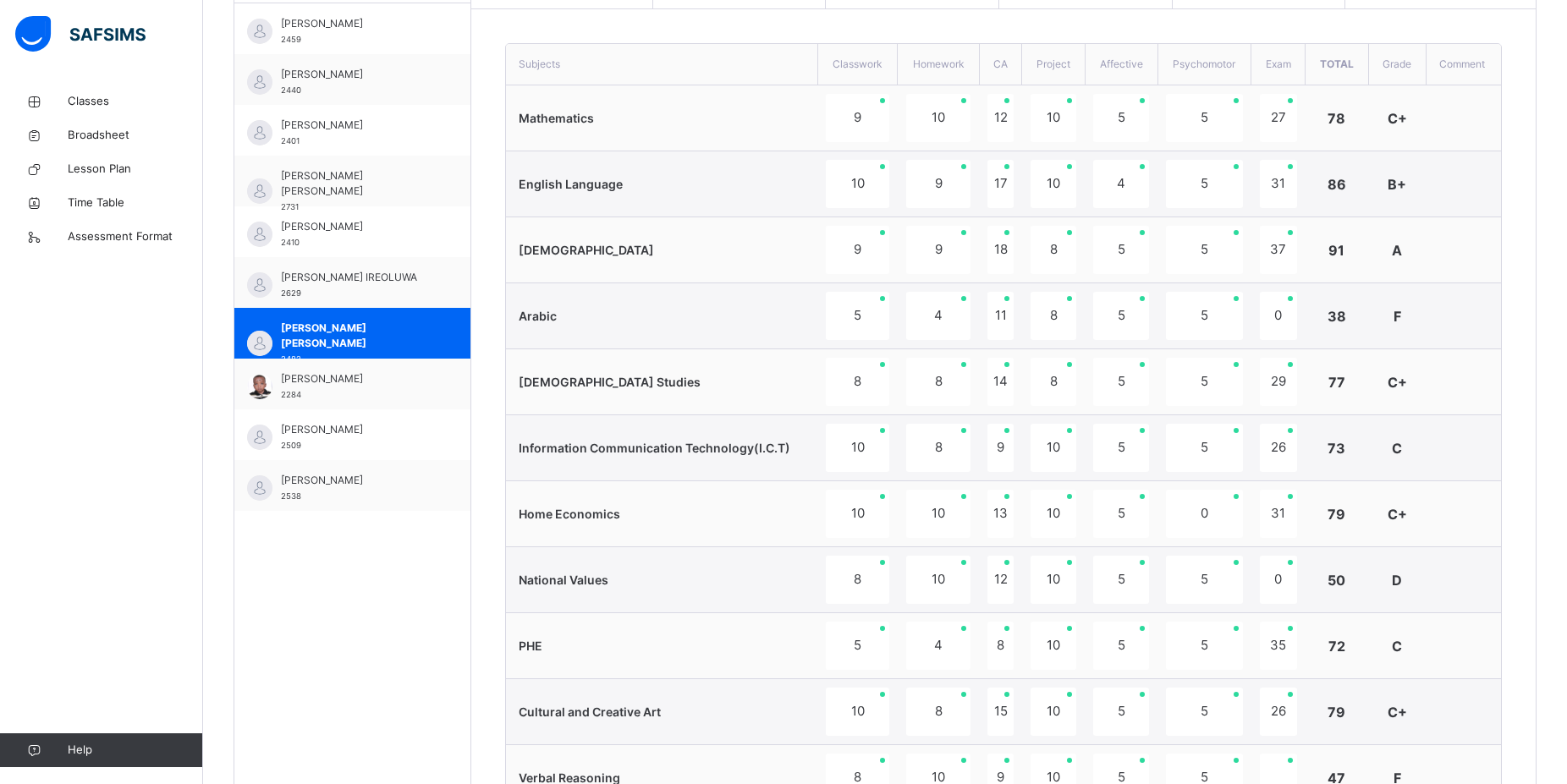 scroll, scrollTop: 650, scrollLeft: 0, axis: vertical 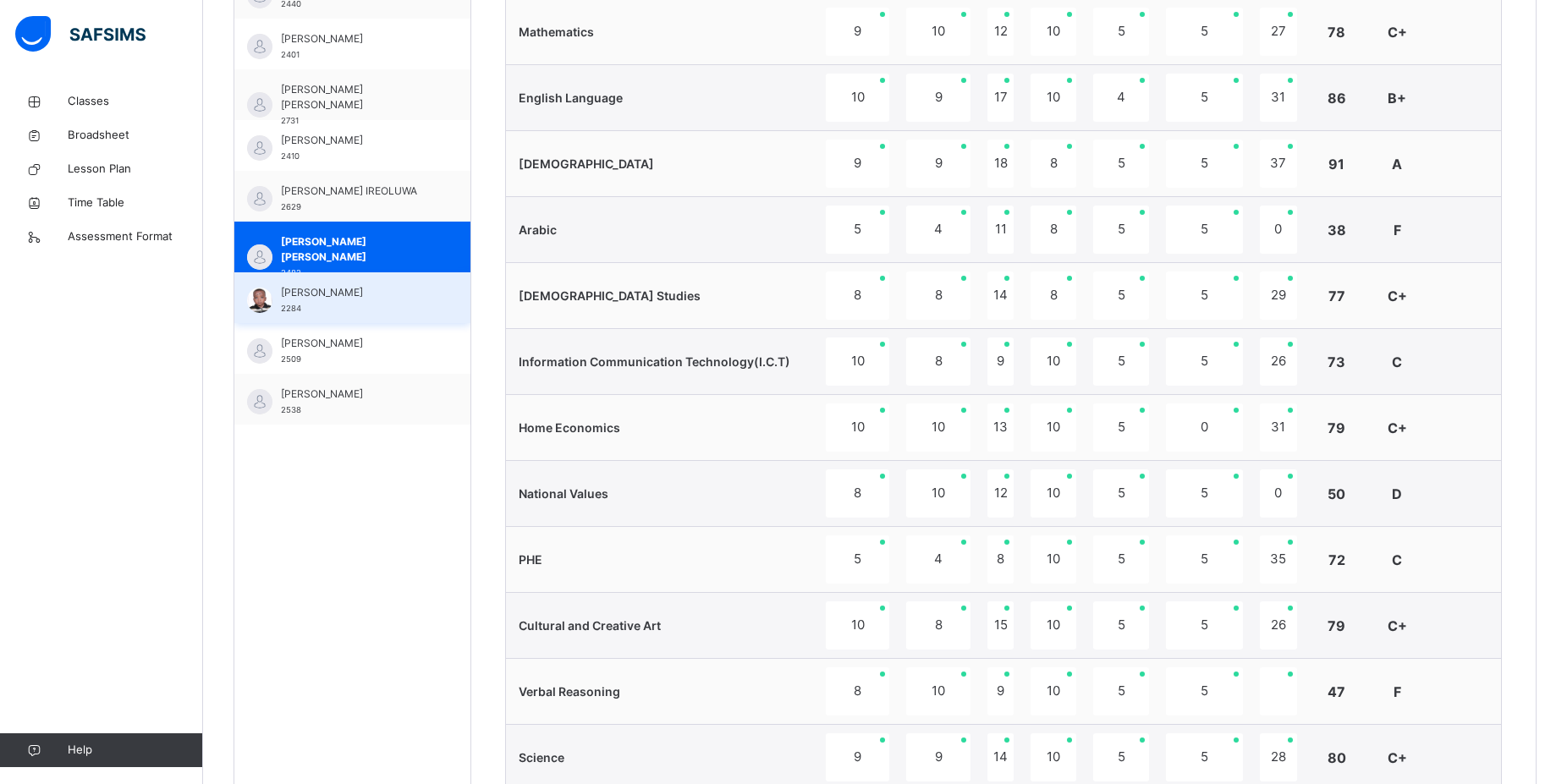 click on "AHMED ABDALLAH TAHIR 2284" at bounding box center (356, 300) 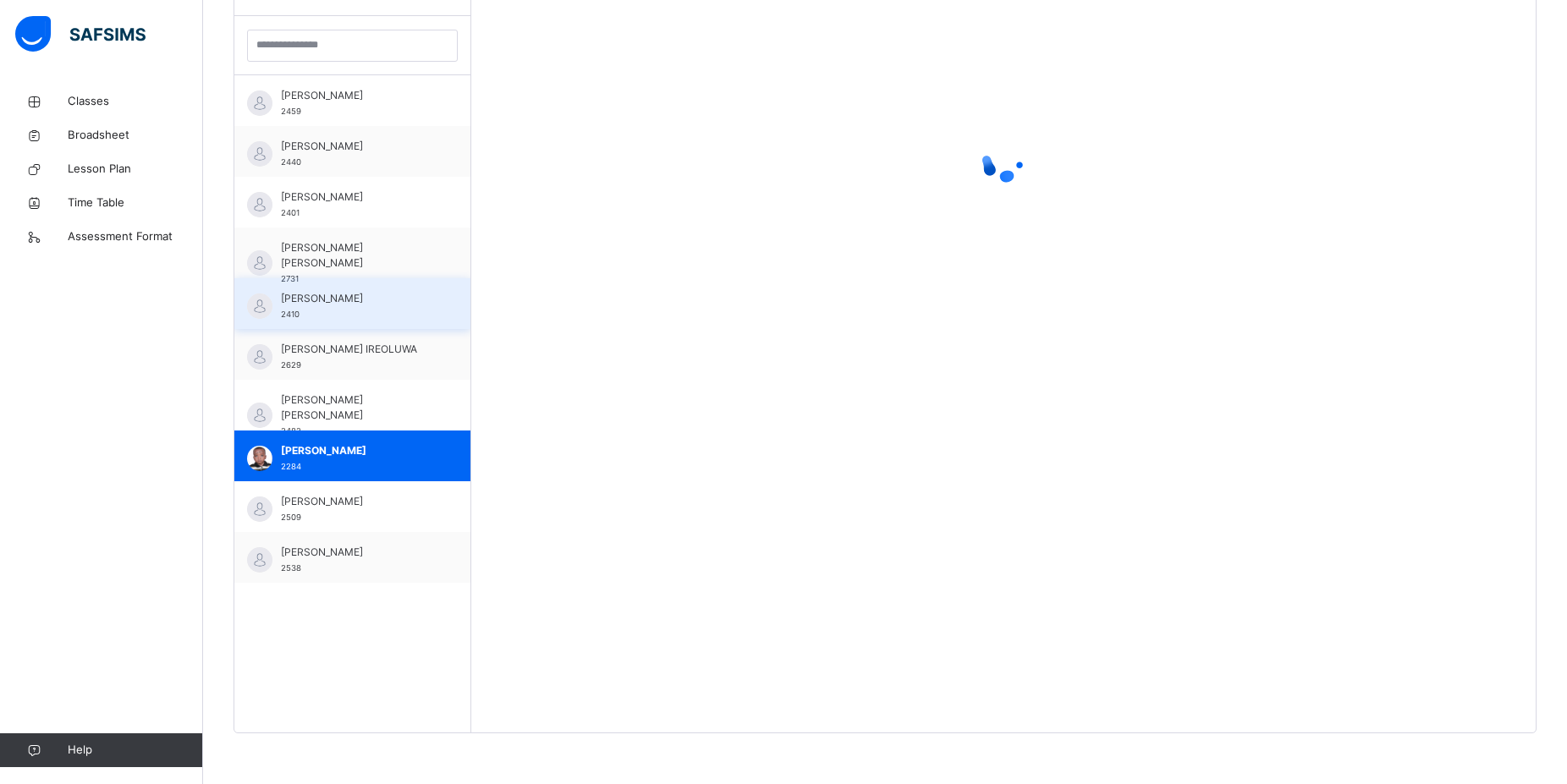 click on "ABUBAKAR SULAIMAN RAYHAN 2410" at bounding box center (352, 304) 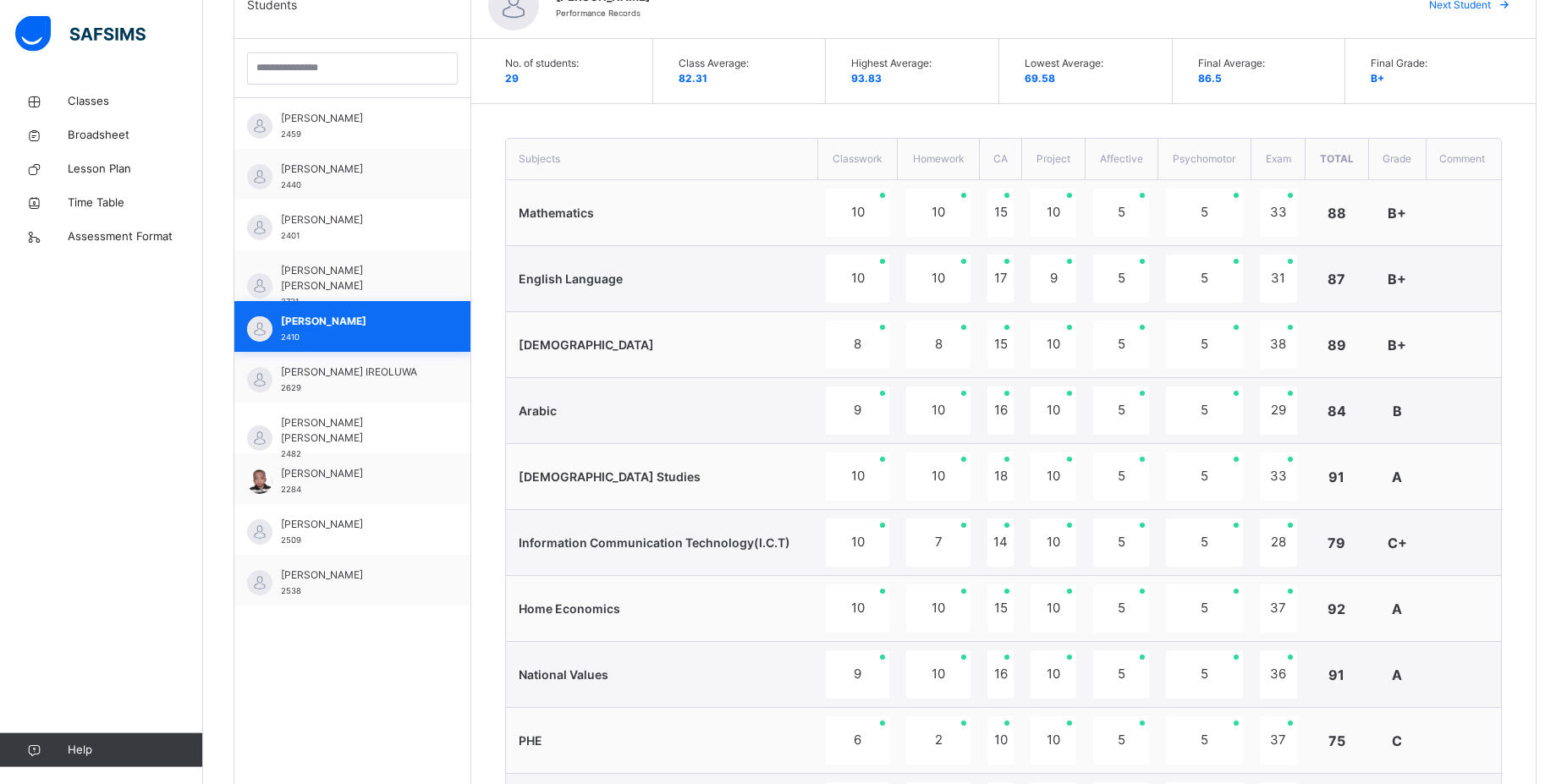 scroll, scrollTop: 405, scrollLeft: 0, axis: vertical 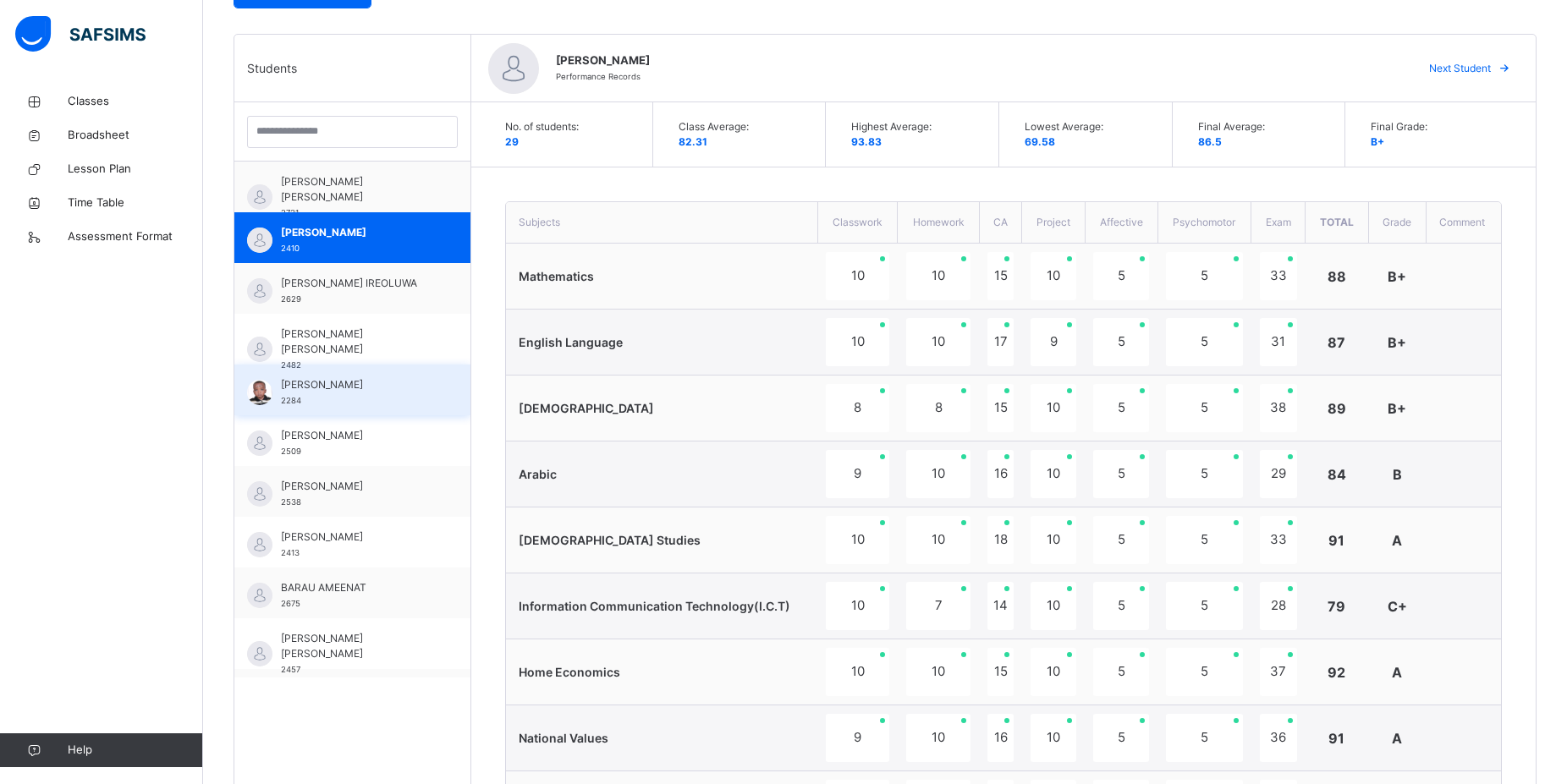 click on "AHMED ABDALLAH TAHIR 2284" at bounding box center (352, 390) 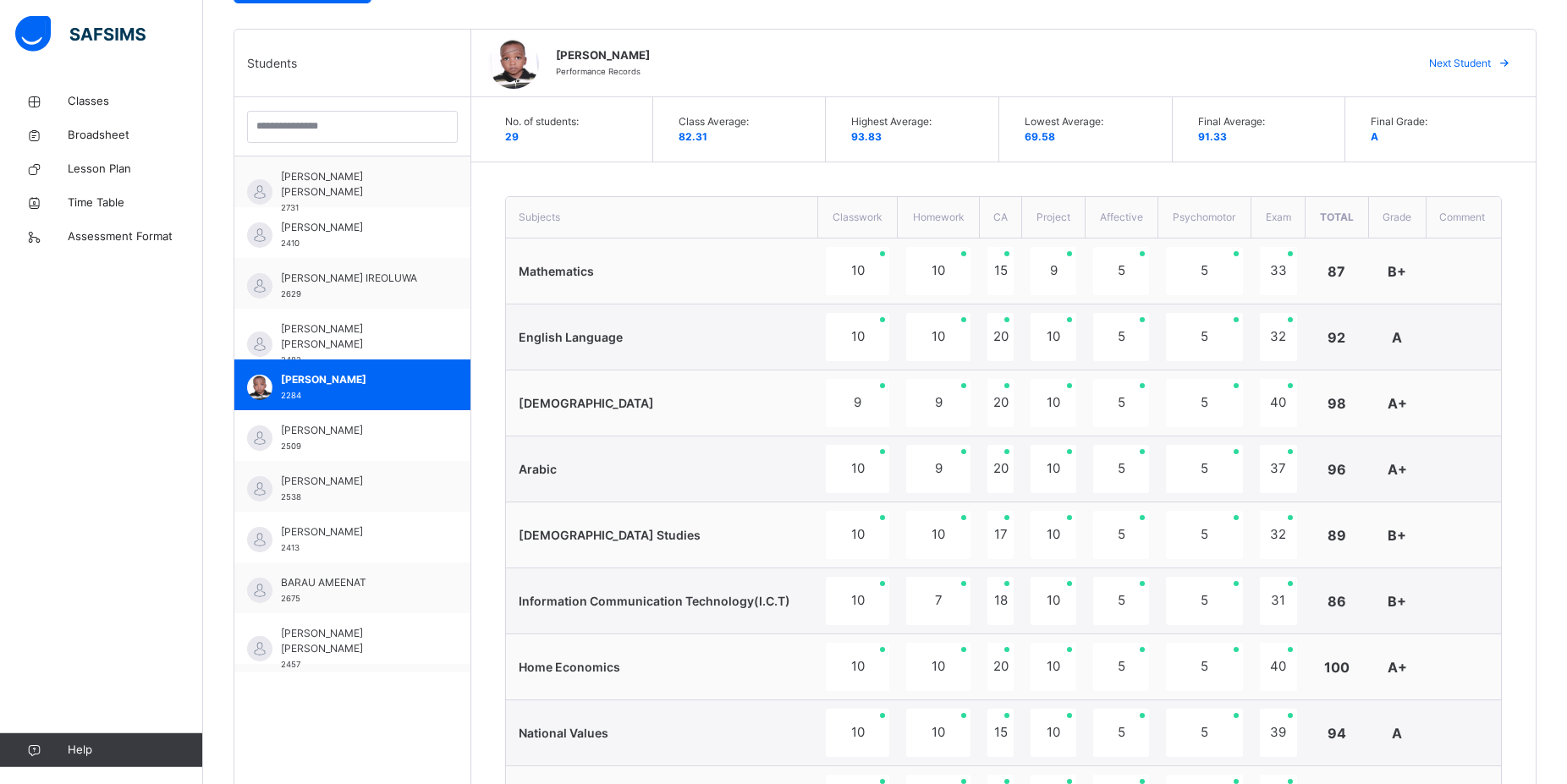 scroll, scrollTop: 901, scrollLeft: 0, axis: vertical 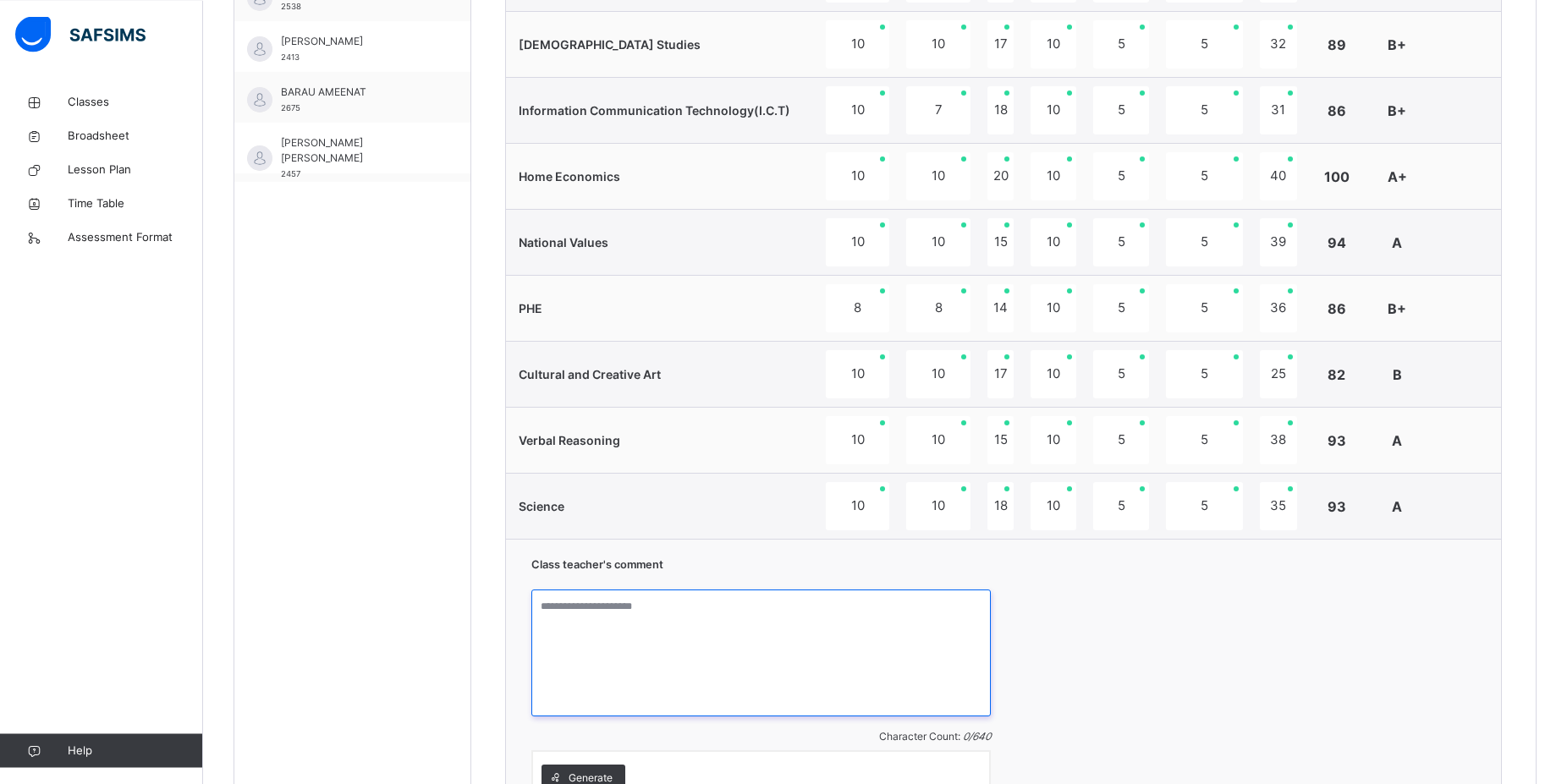 click at bounding box center [761, 653] 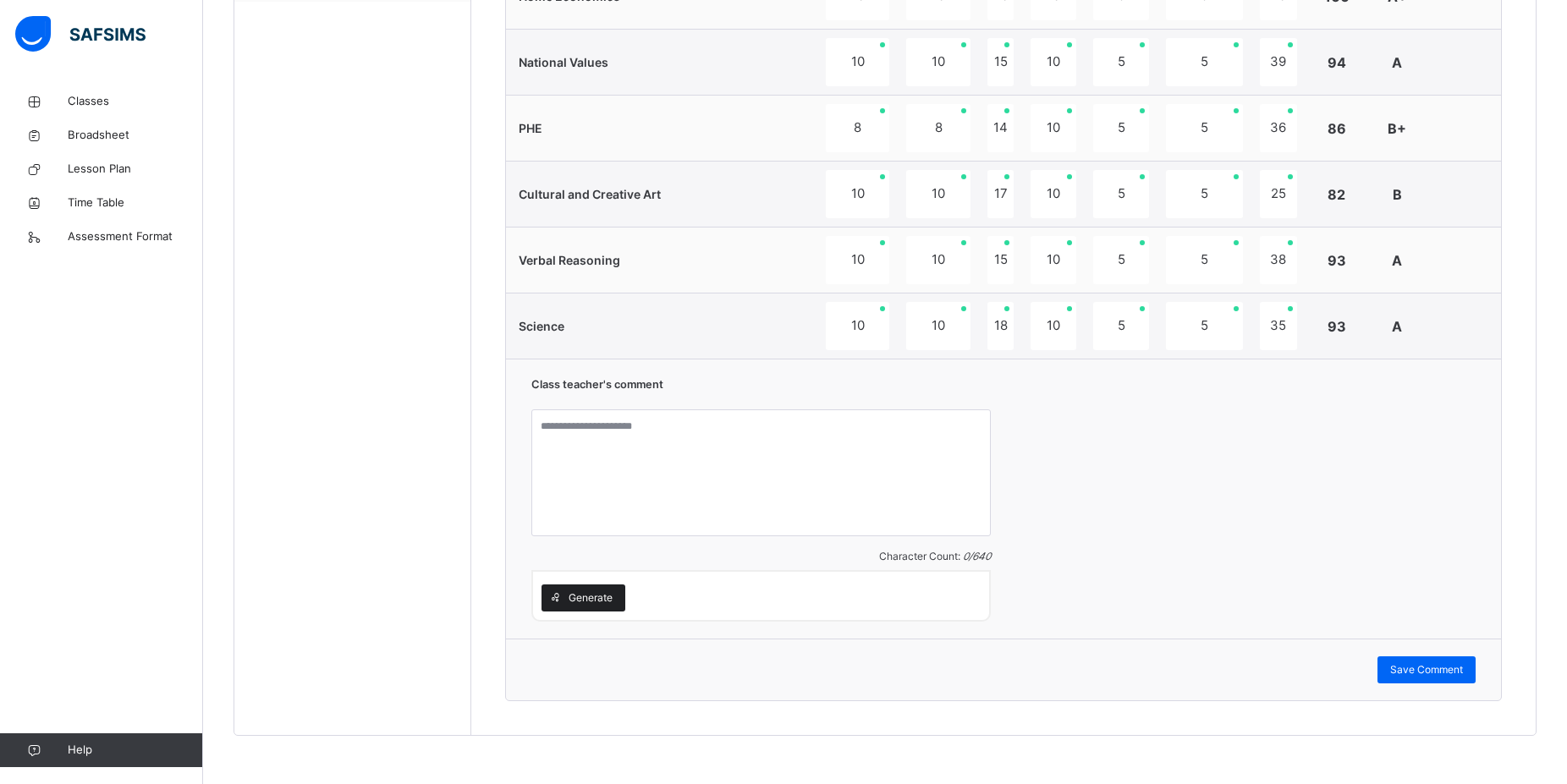 click on "Generate" at bounding box center [591, 598] 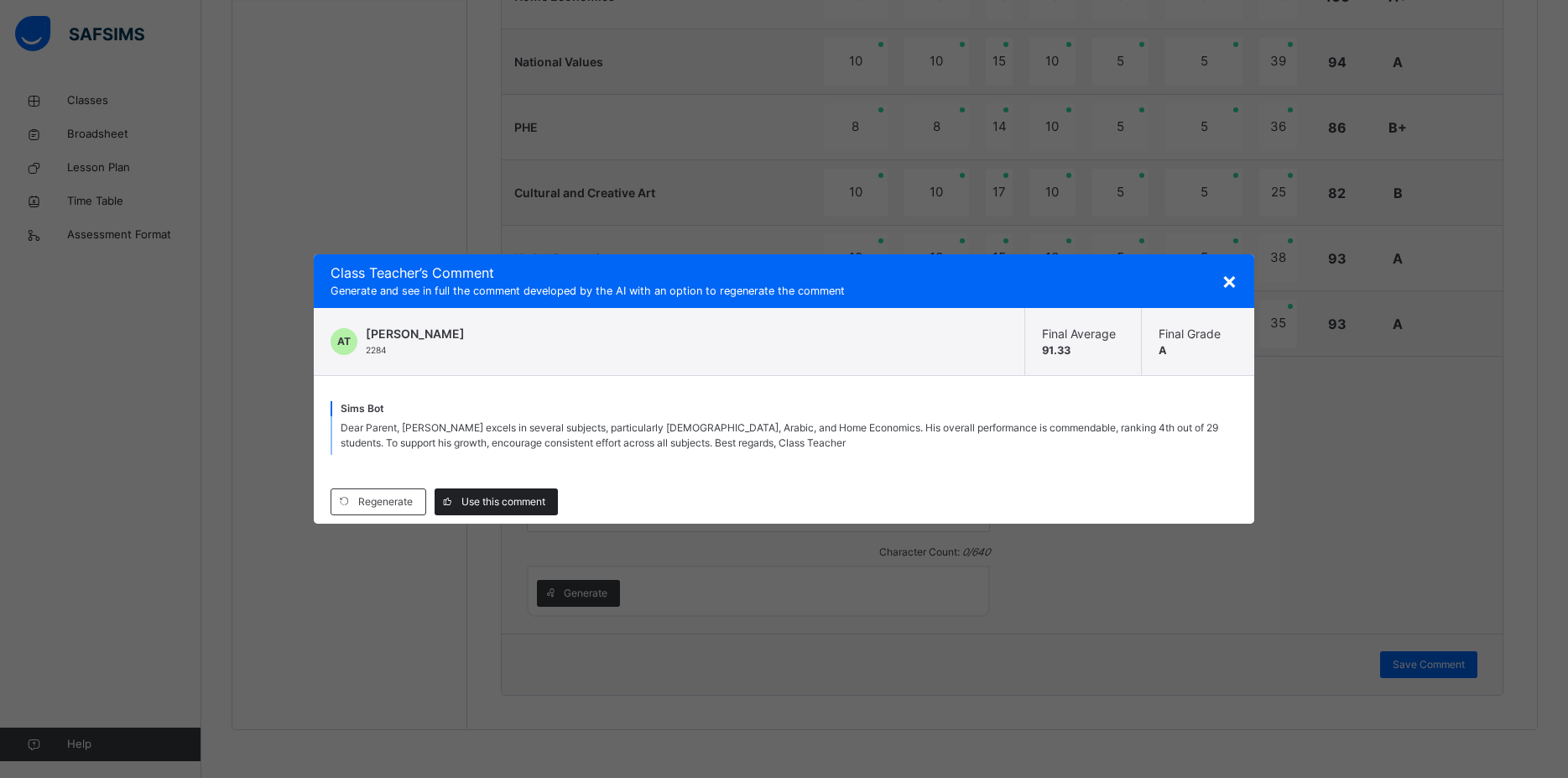 click on "Use this comment" at bounding box center [503, 502] 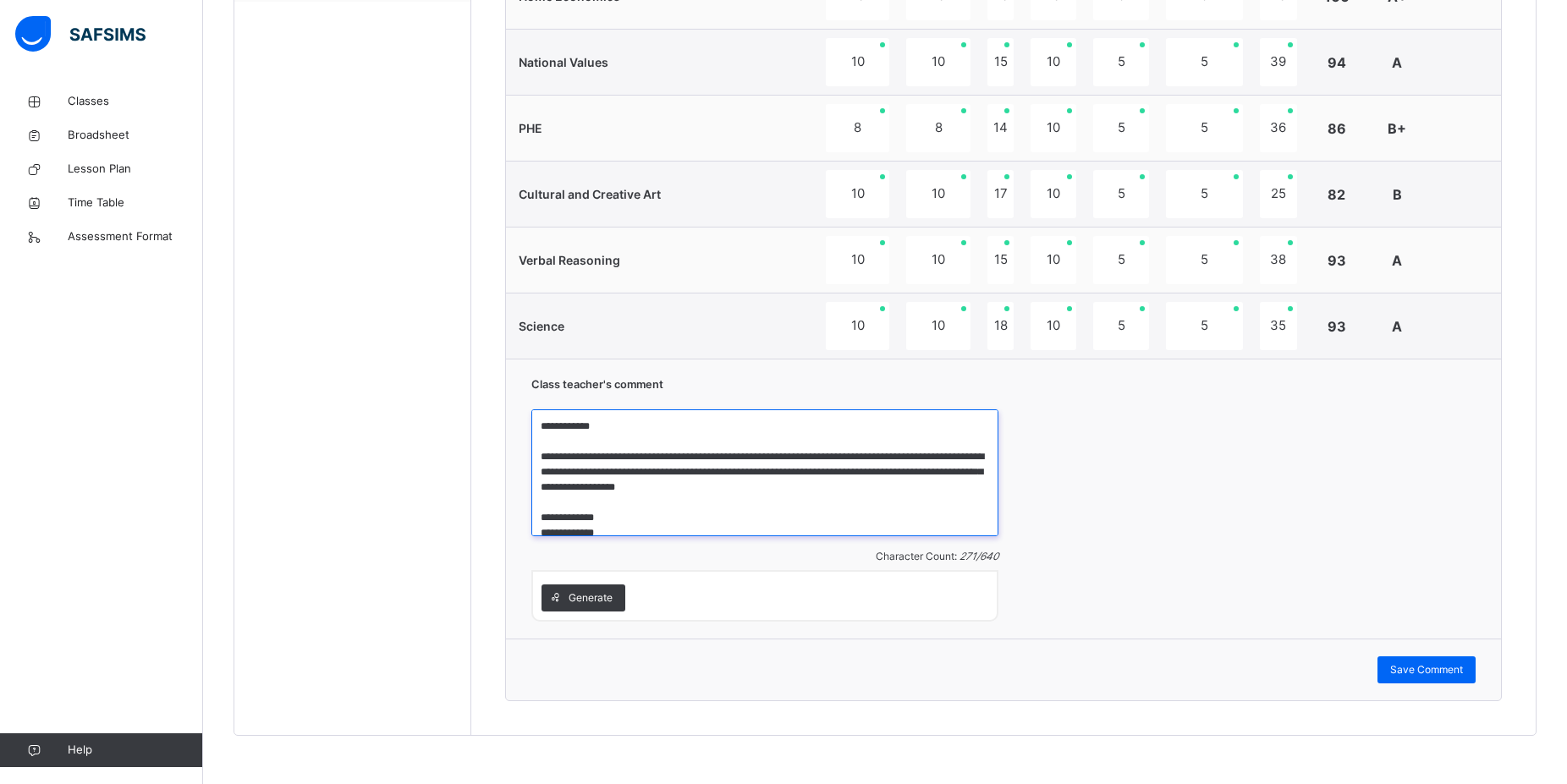 click on "**********" at bounding box center (765, 473) 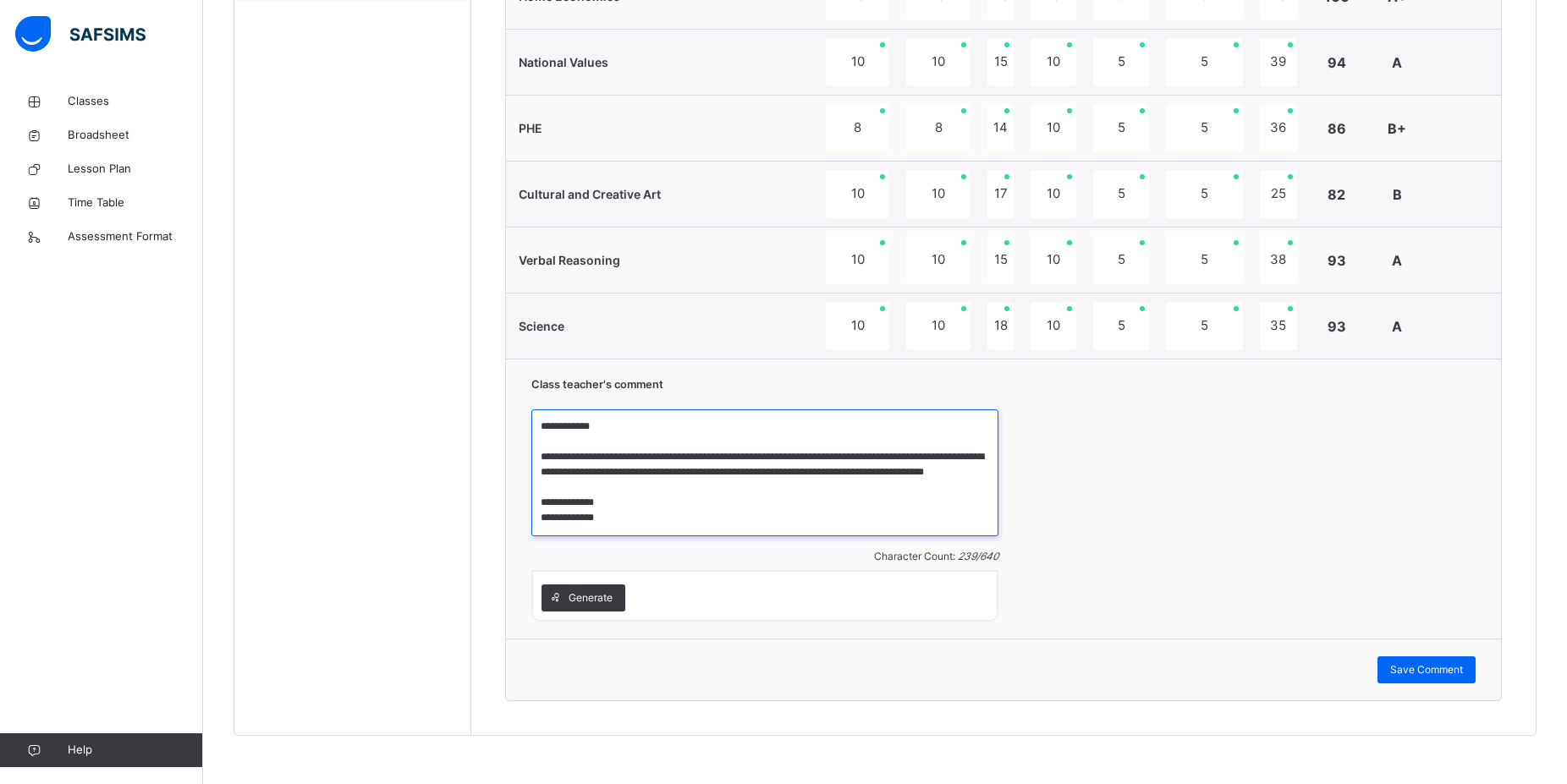 click on "**********" at bounding box center [765, 473] 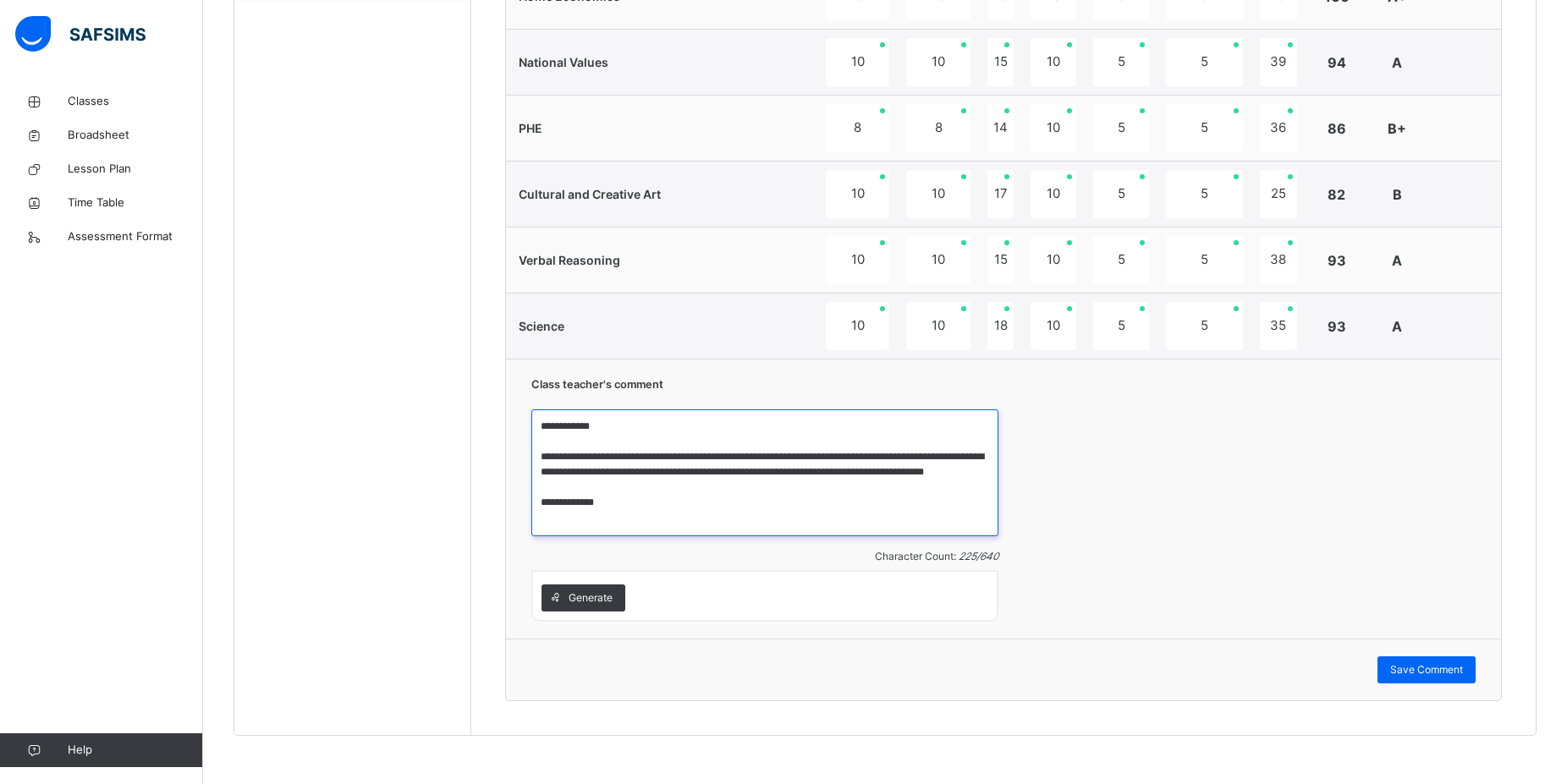 scroll, scrollTop: 0, scrollLeft: 0, axis: both 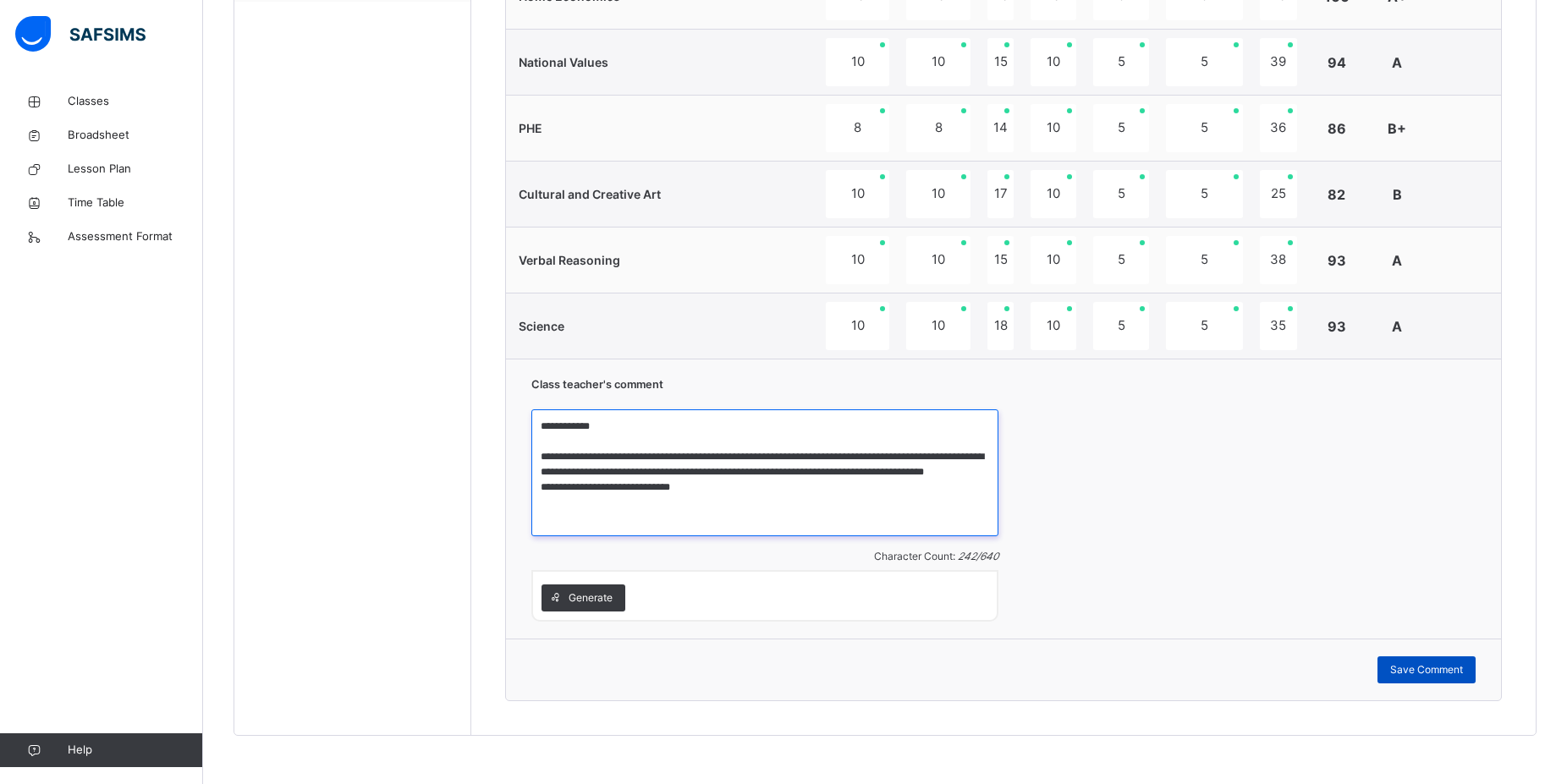 type on "**********" 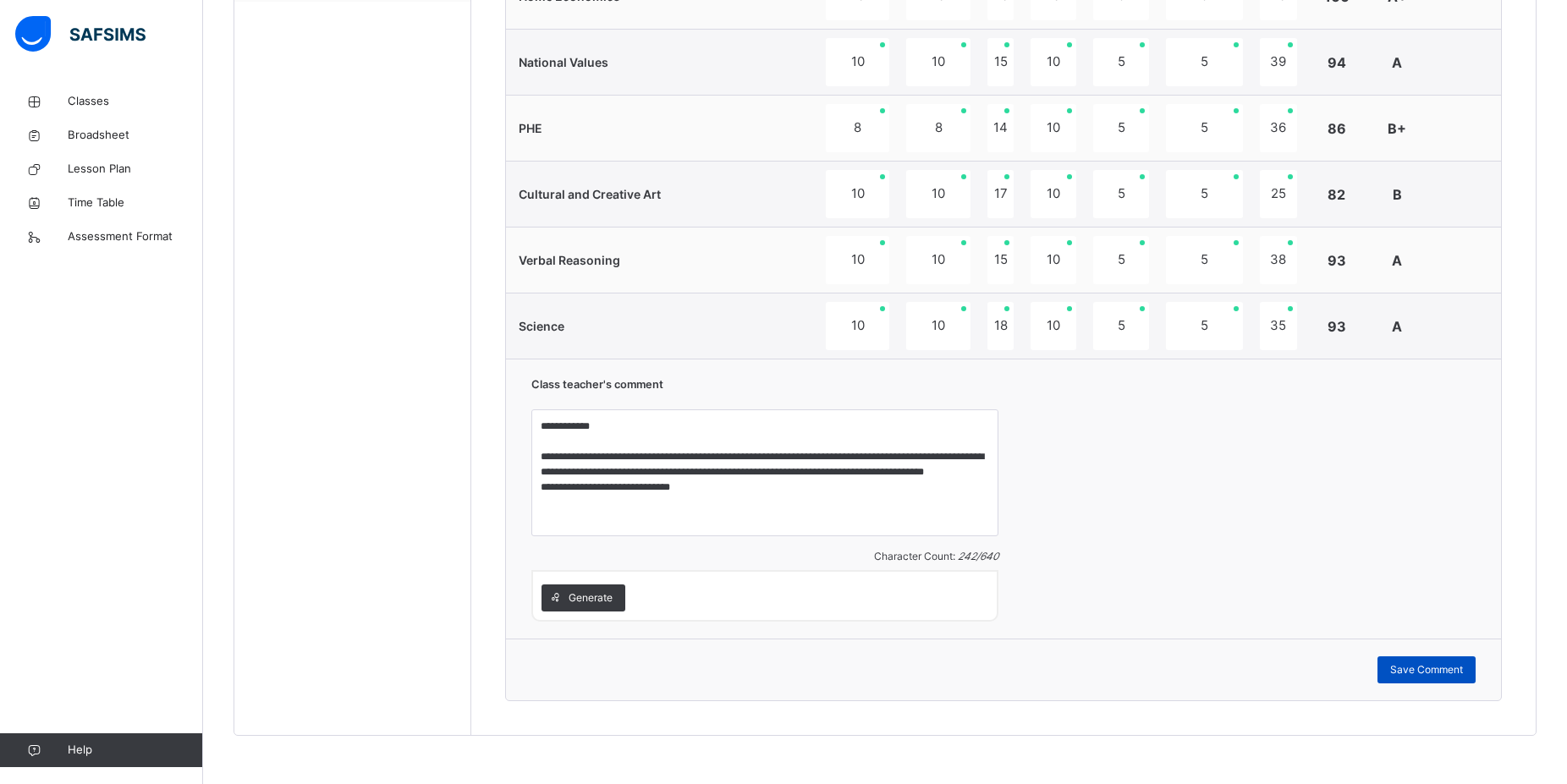 click on "Save Comment" at bounding box center (1427, 670) 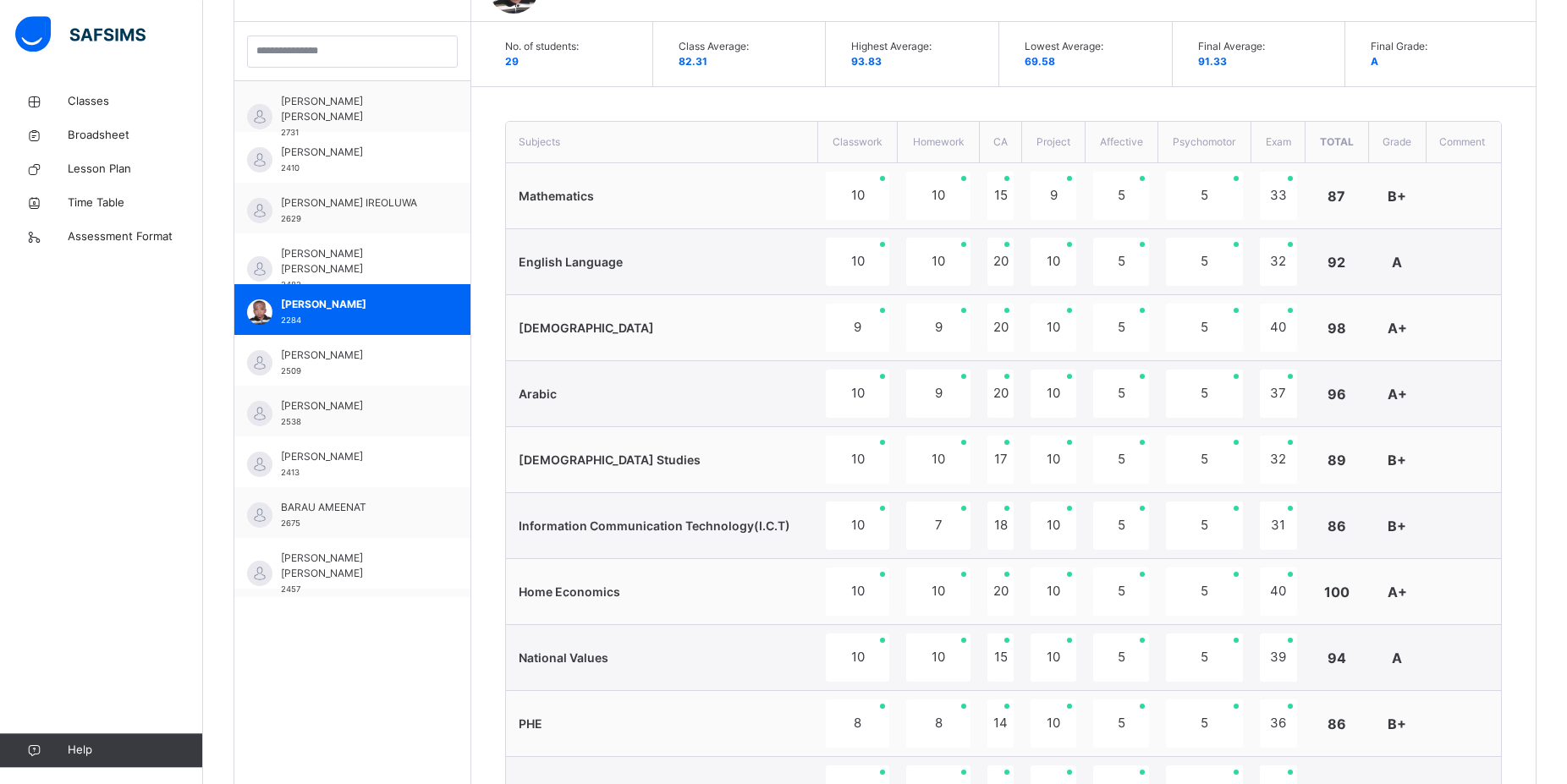 scroll, scrollTop: 477, scrollLeft: 0, axis: vertical 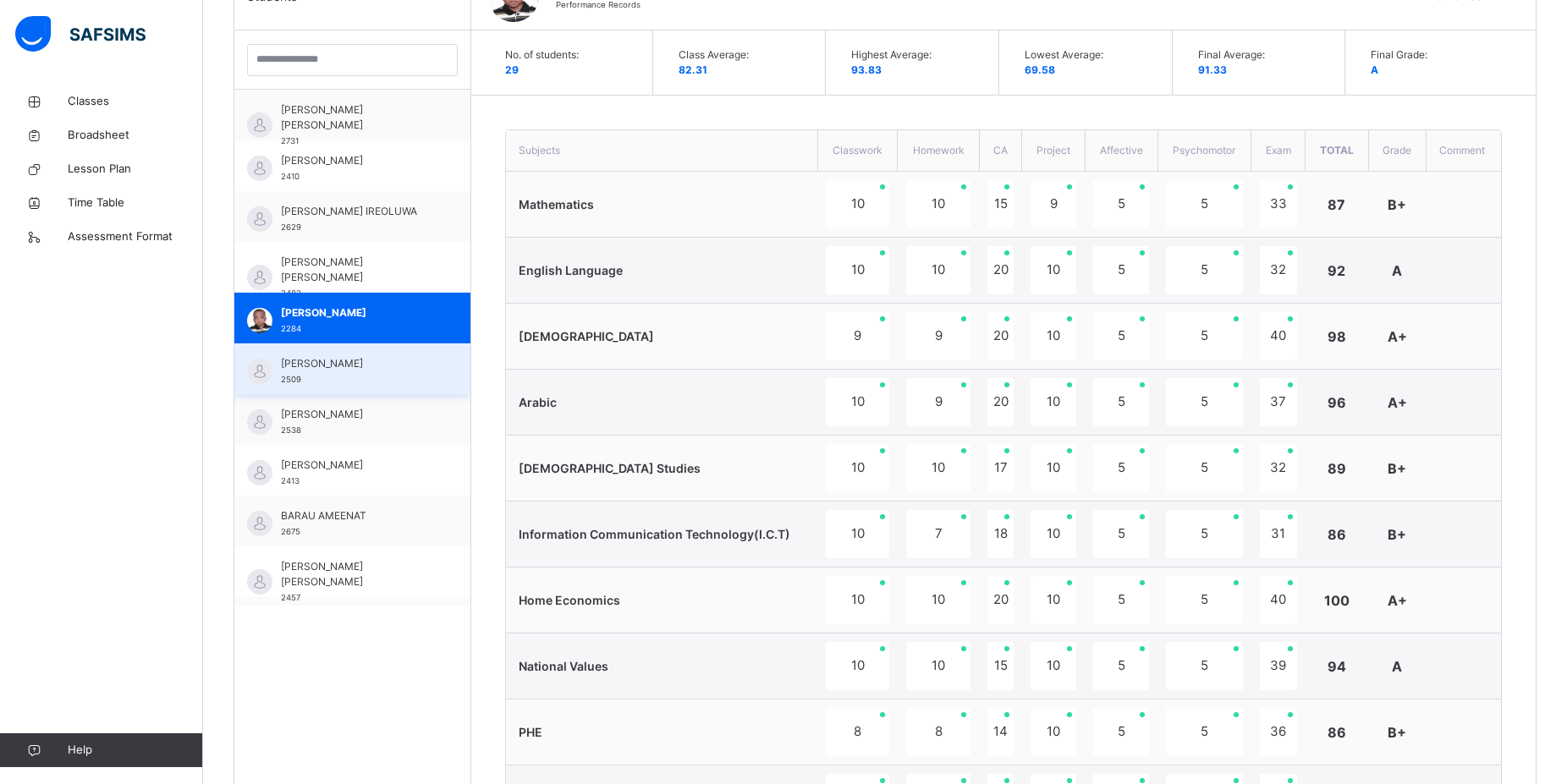 click on "ALI BALA FATIMA  2509" at bounding box center (352, 369) 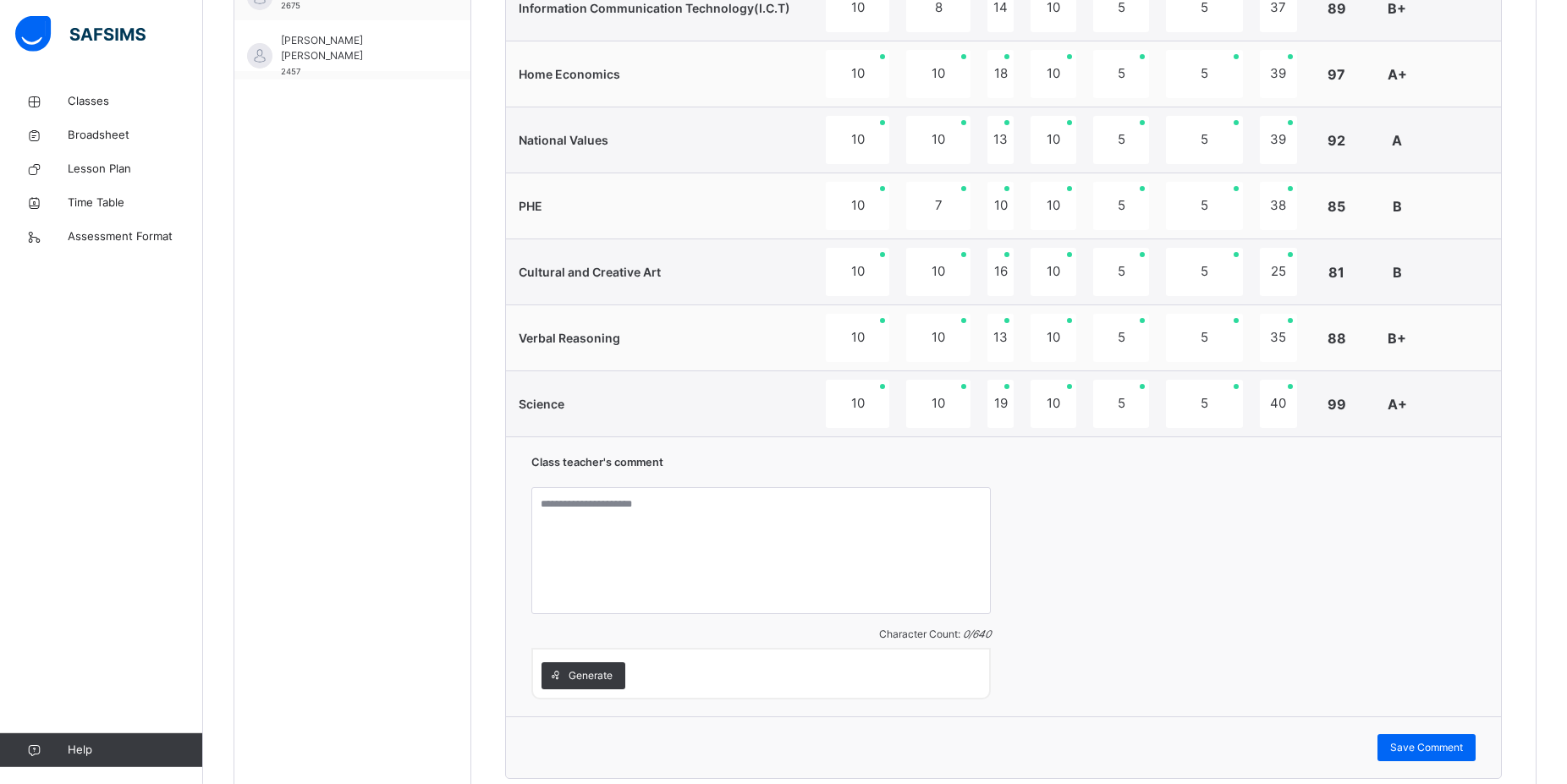 scroll, scrollTop: 1081, scrollLeft: 0, axis: vertical 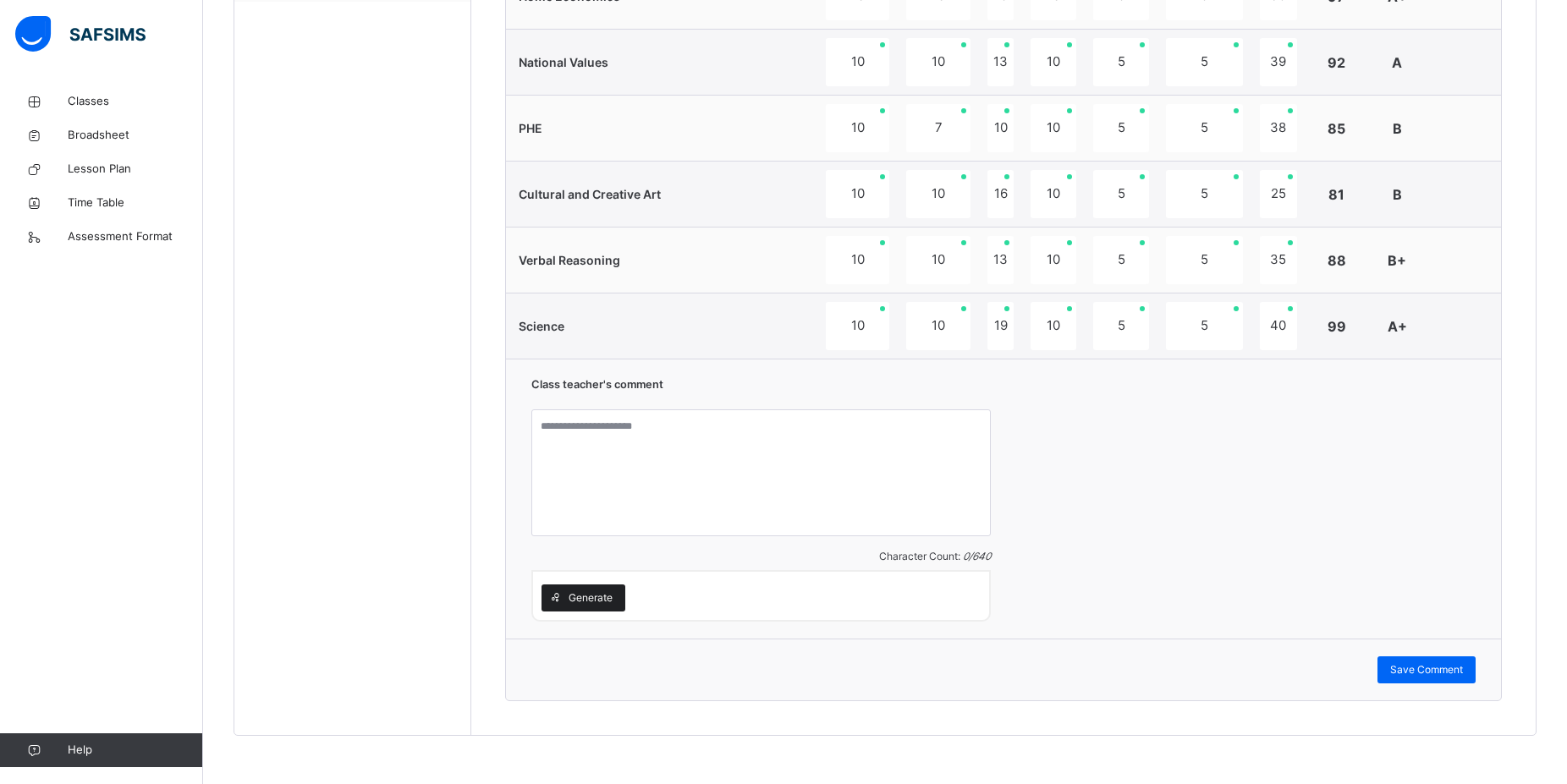 click on "Generate" at bounding box center [583, 598] 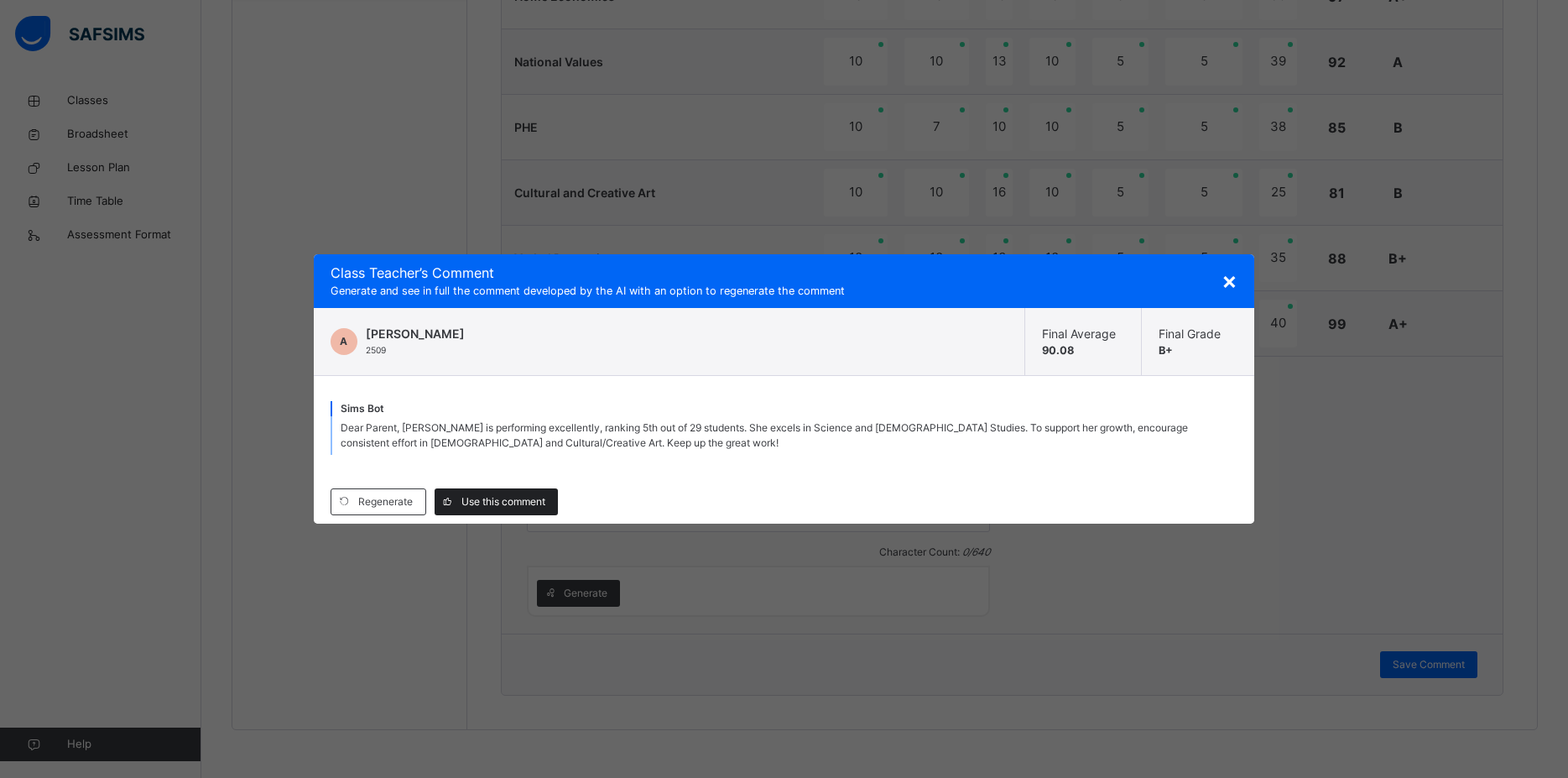 click on "Use this comment" at bounding box center (503, 502) 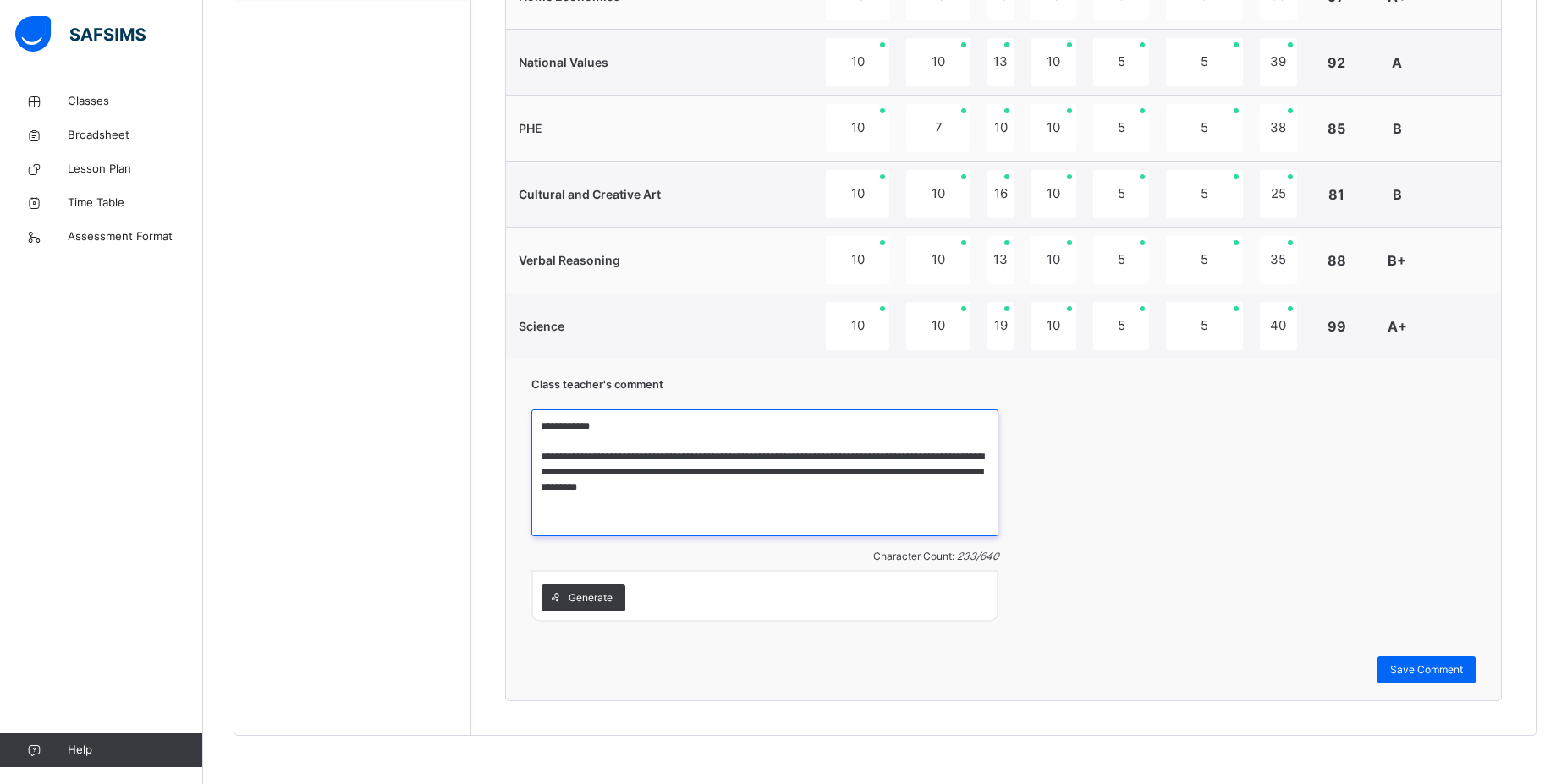 click on "**********" at bounding box center [765, 473] 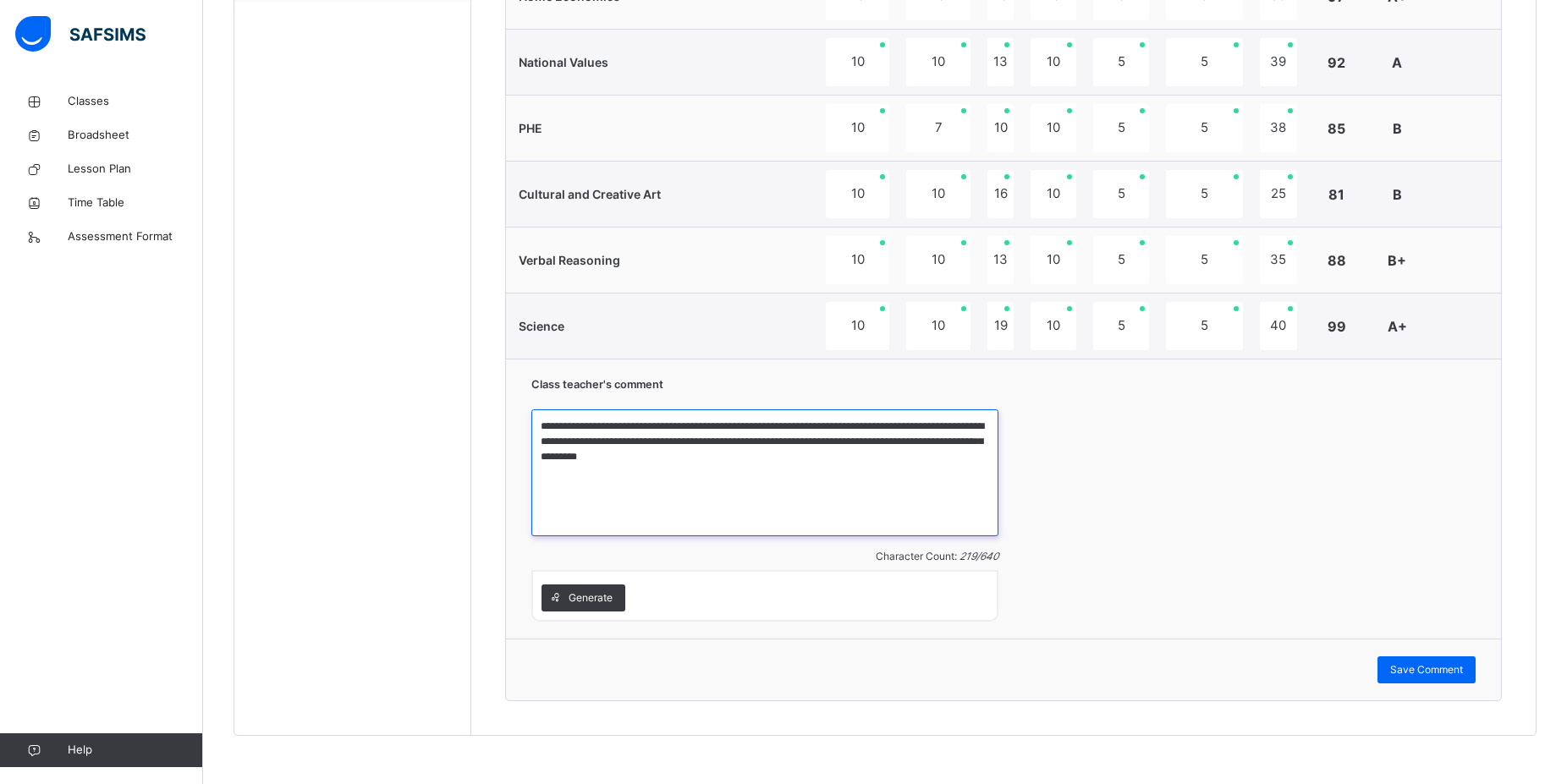 click on "**********" at bounding box center (765, 473) 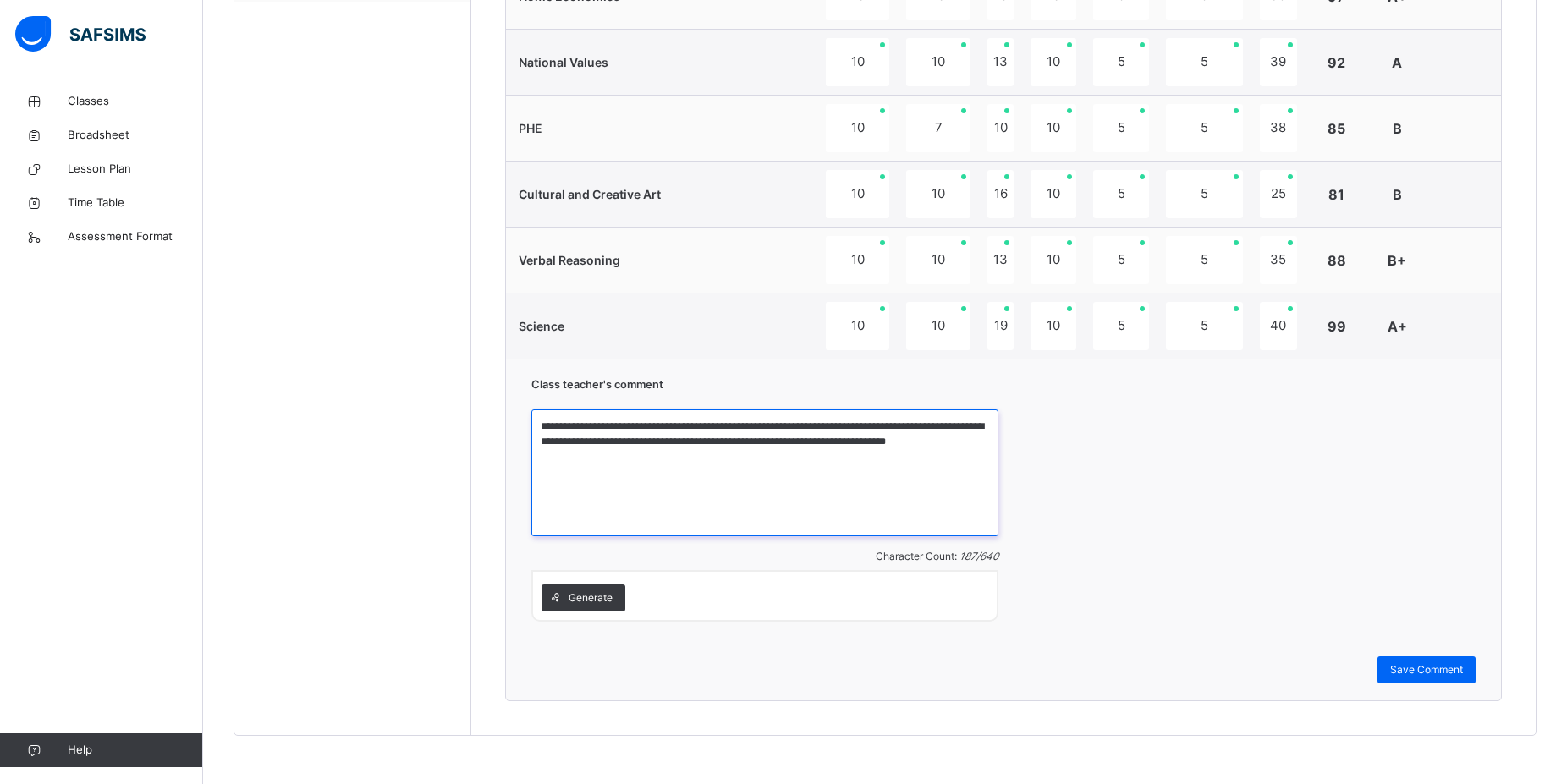 click on "**********" at bounding box center (765, 473) 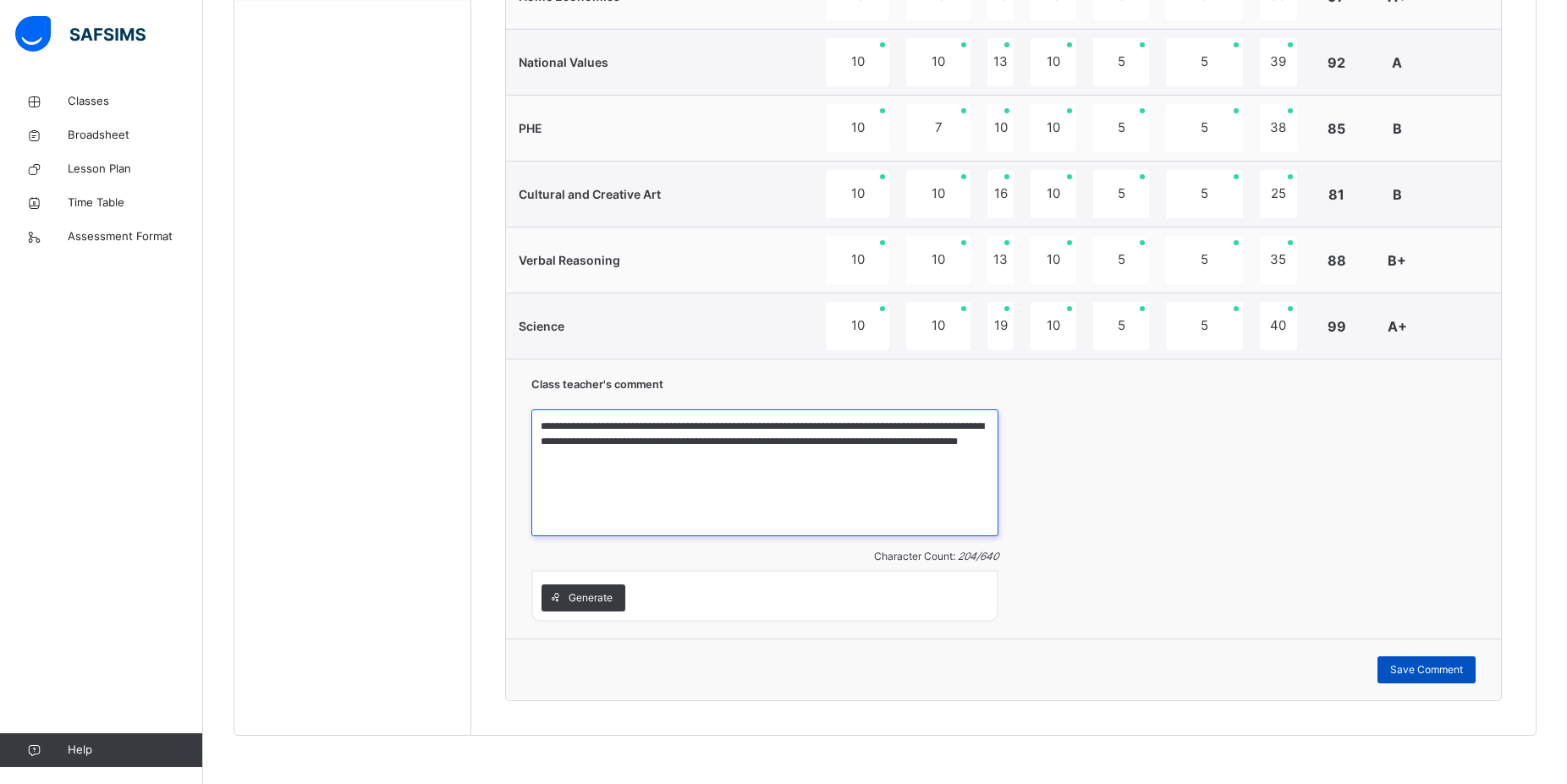 type on "**********" 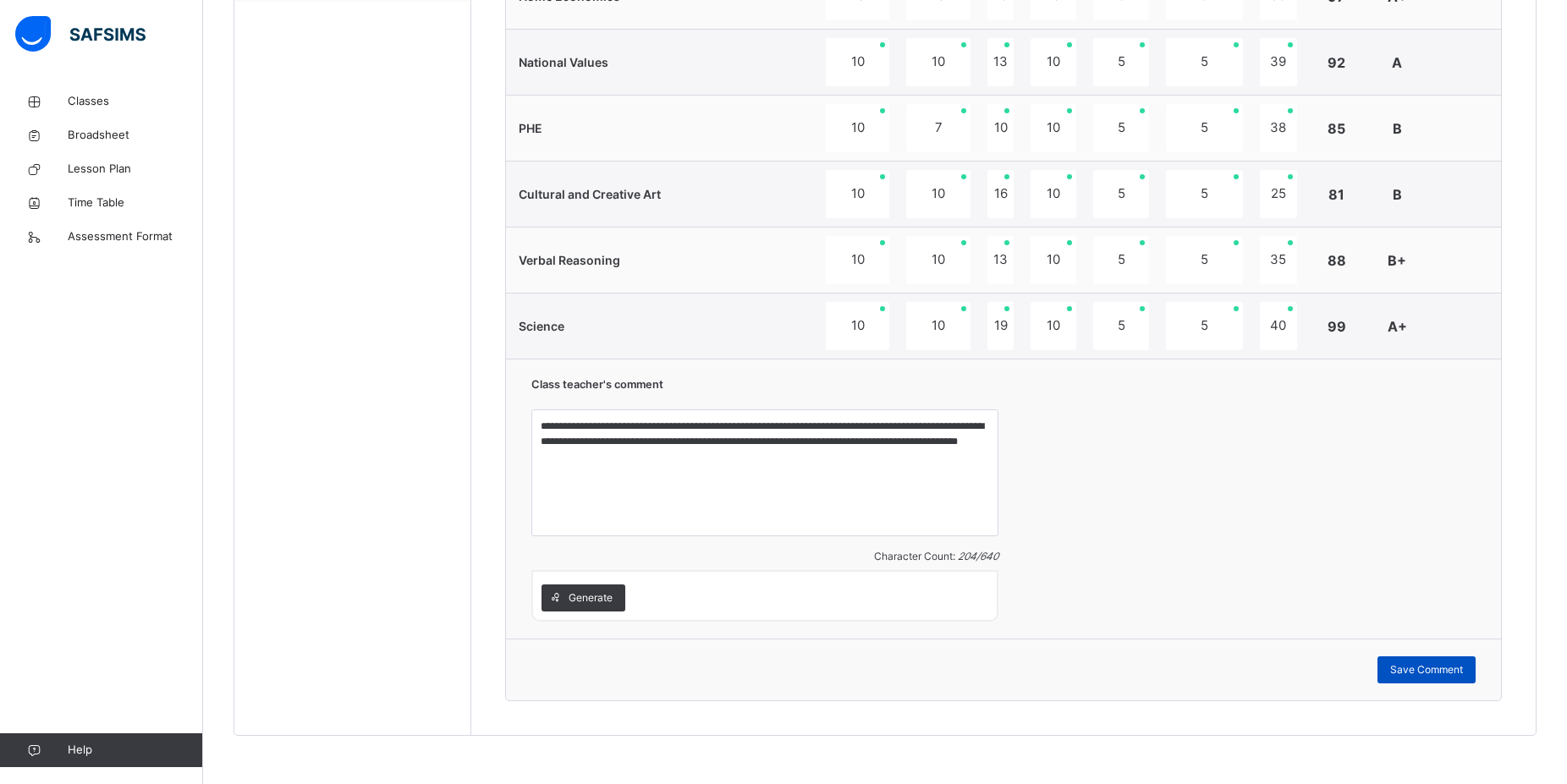 click on "Save Comment" at bounding box center [1427, 670] 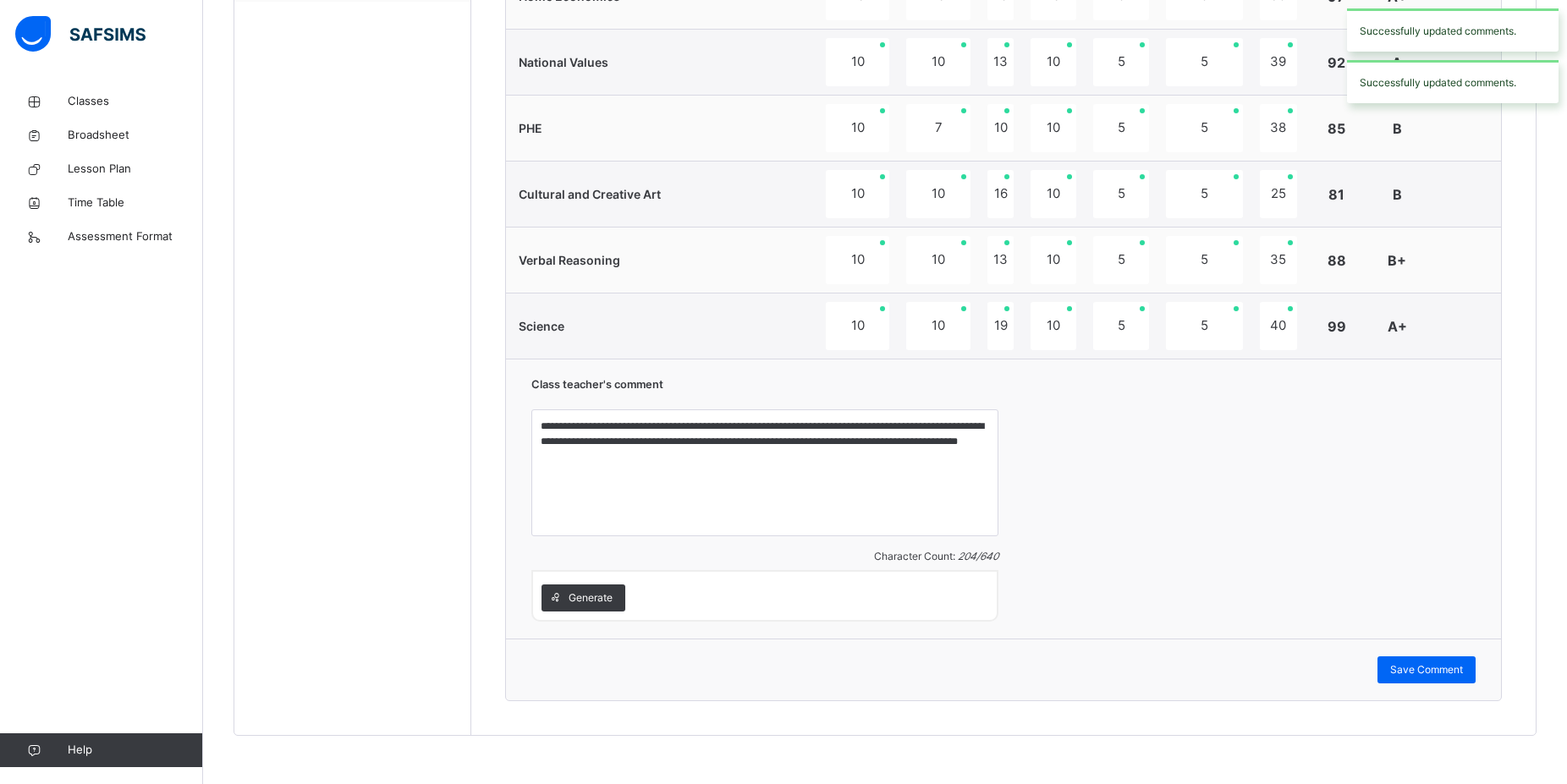 scroll, scrollTop: 822, scrollLeft: 0, axis: vertical 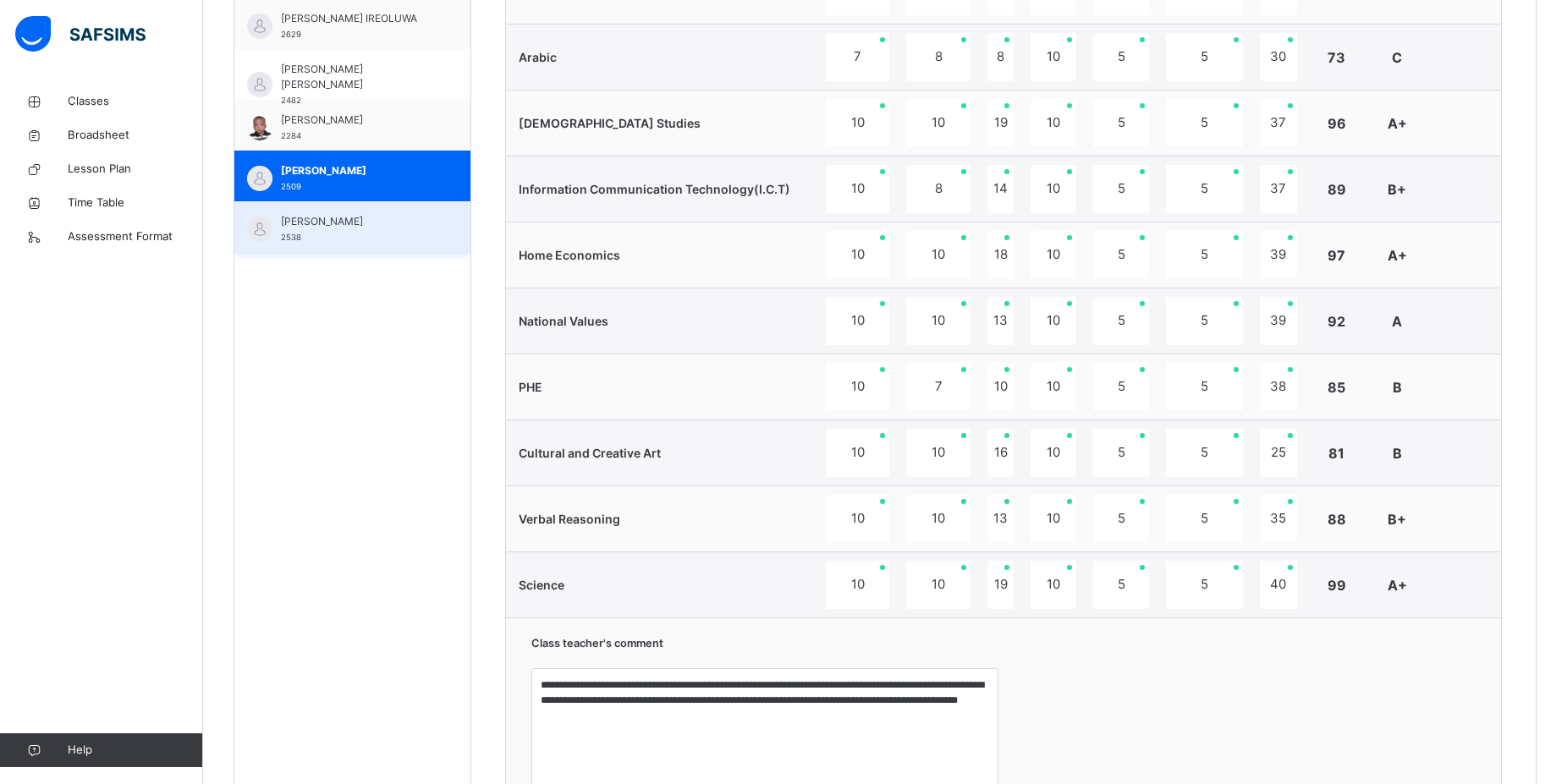 click on "[PERSON_NAME]" at bounding box center [356, 222] 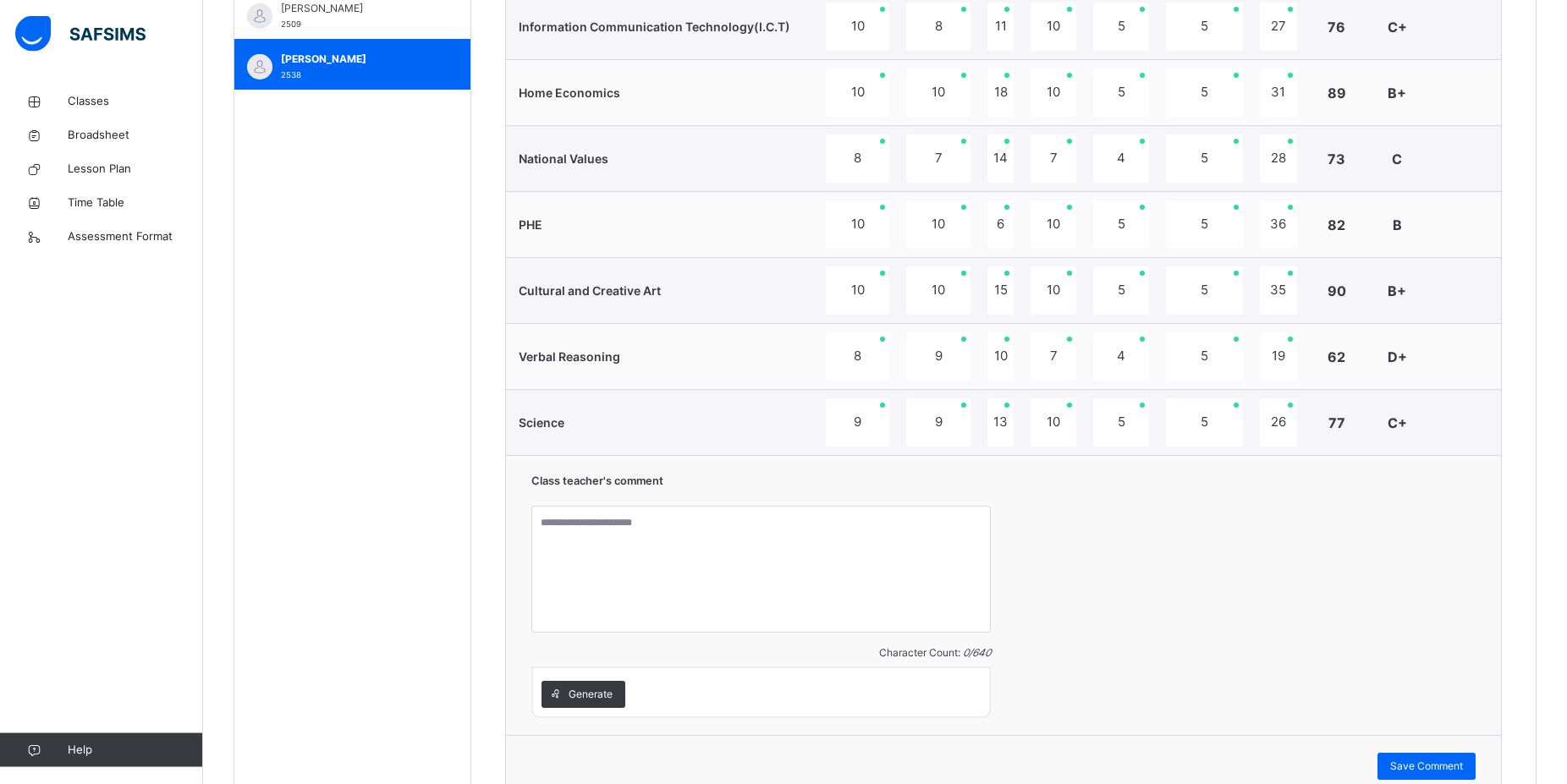 scroll, scrollTop: 1081, scrollLeft: 0, axis: vertical 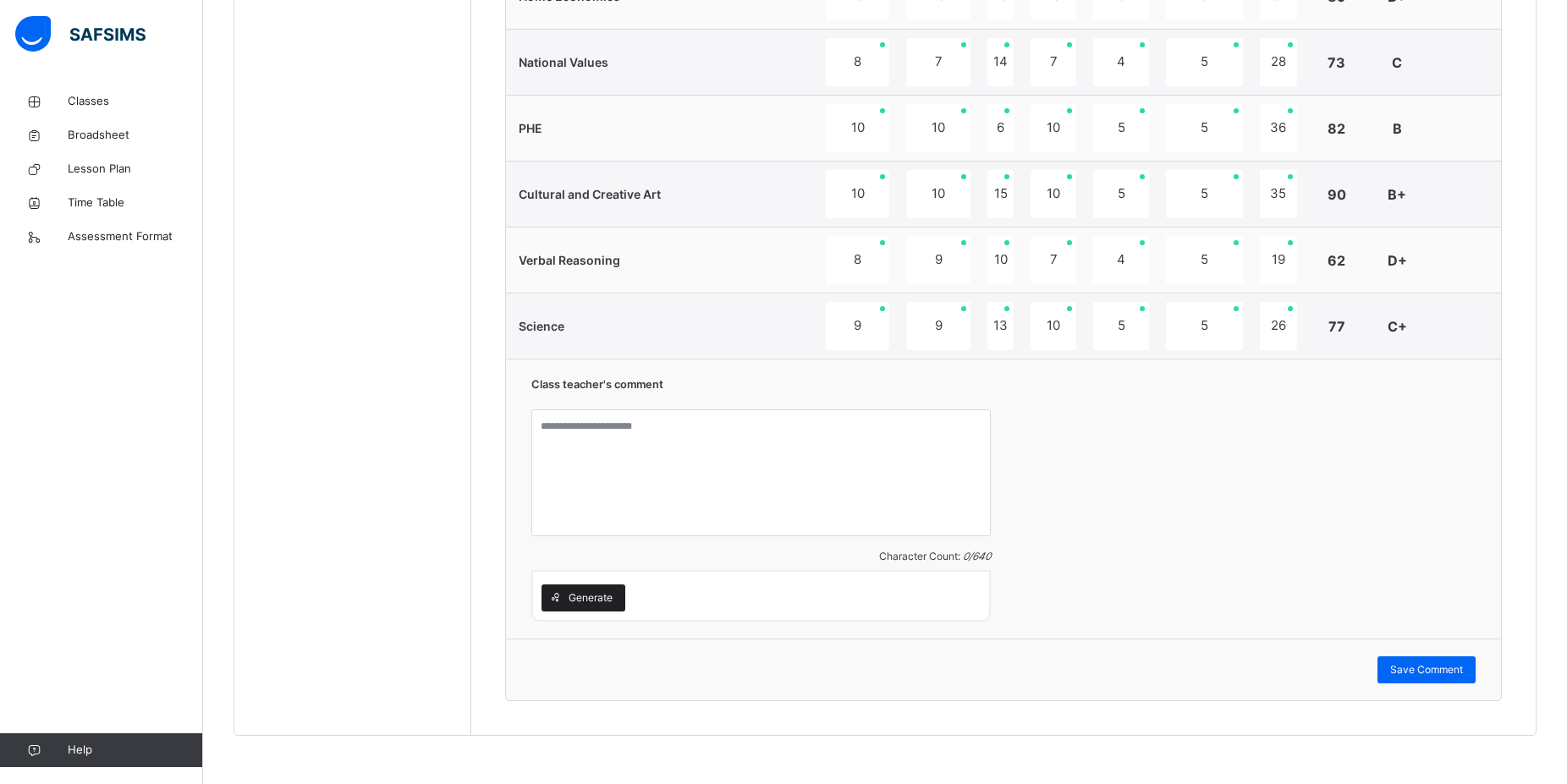 click on "Generate" at bounding box center [591, 598] 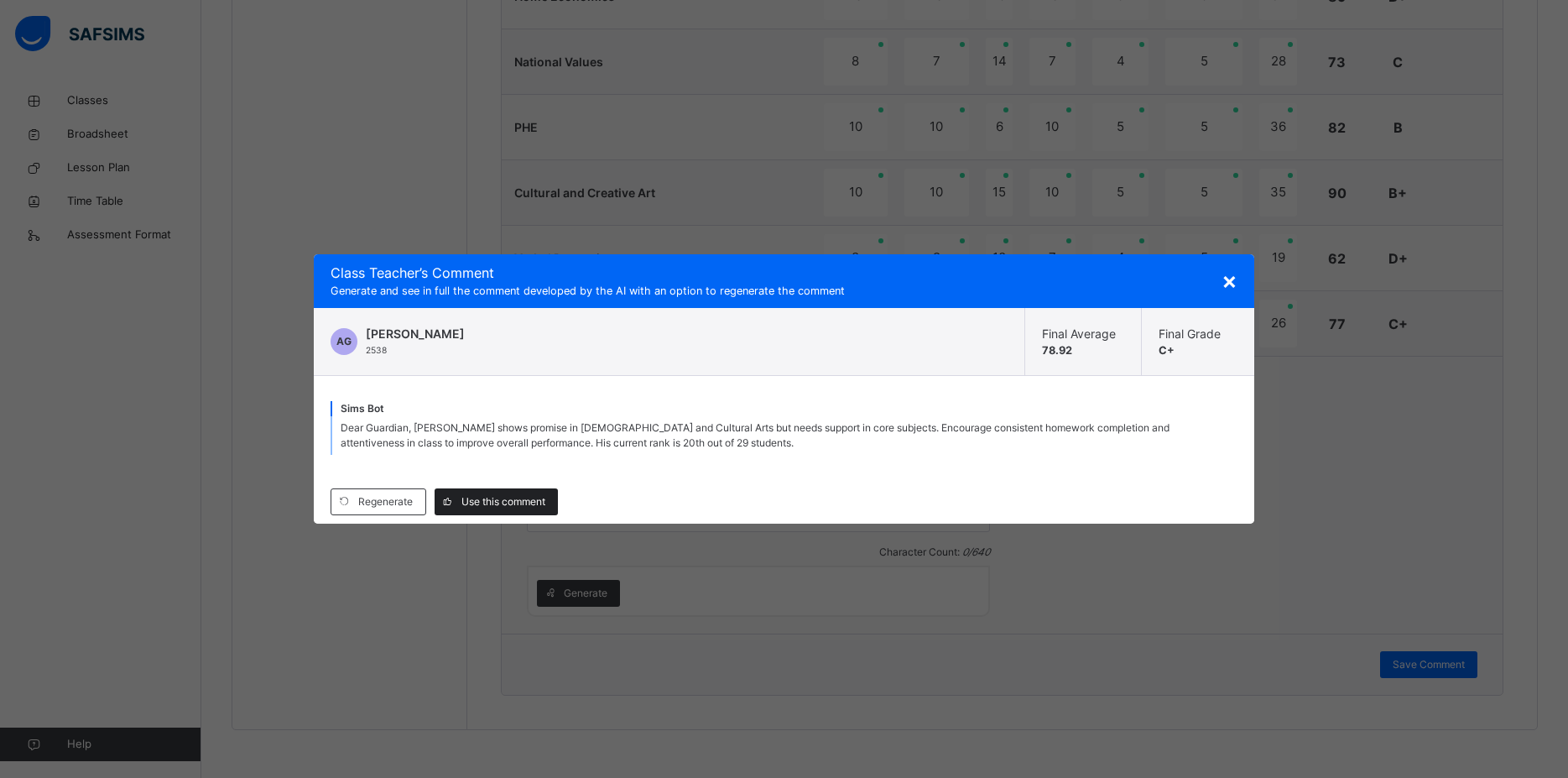 click on "Use this comment" at bounding box center [503, 502] 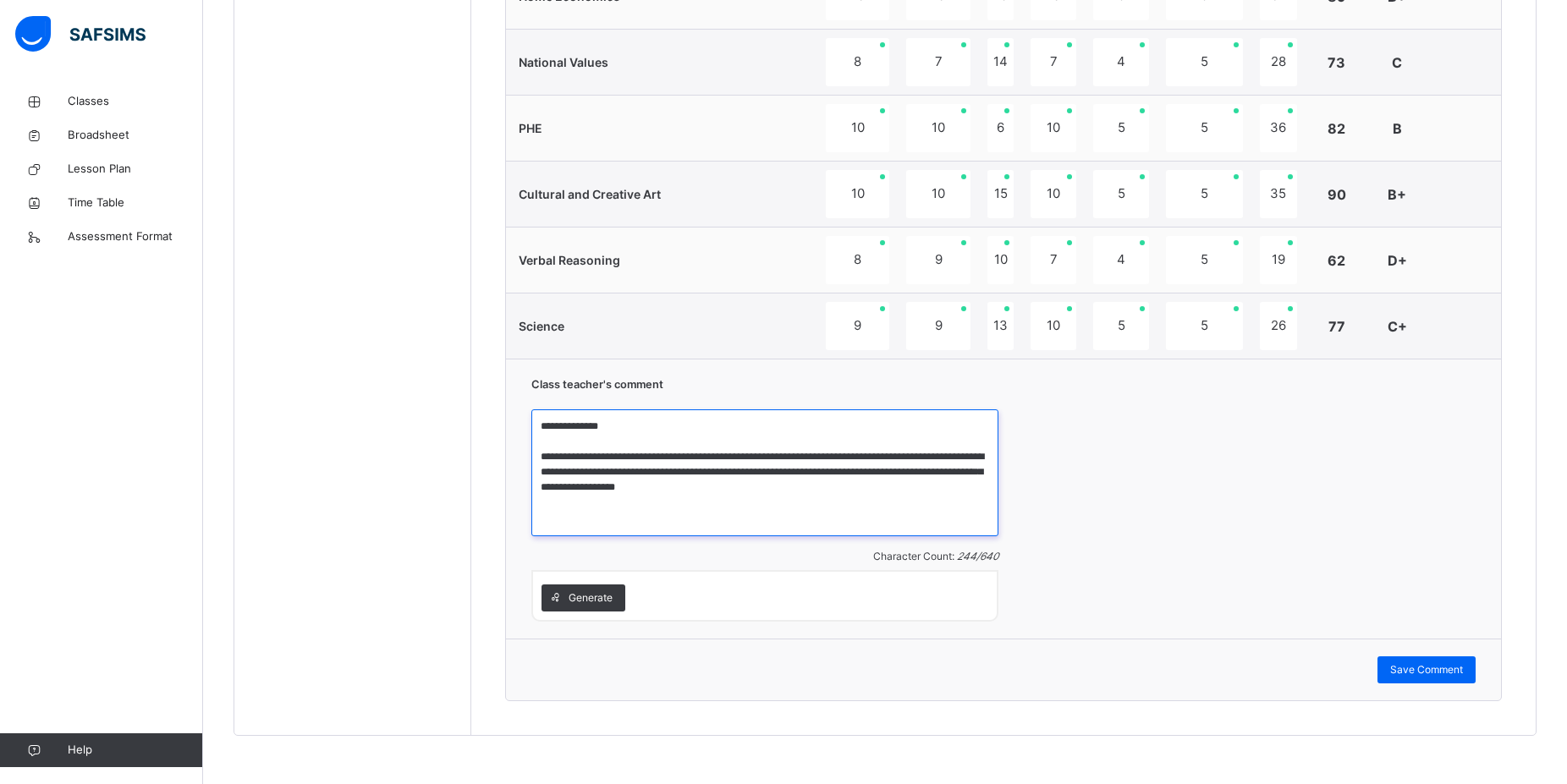 click on "**********" at bounding box center [765, 473] 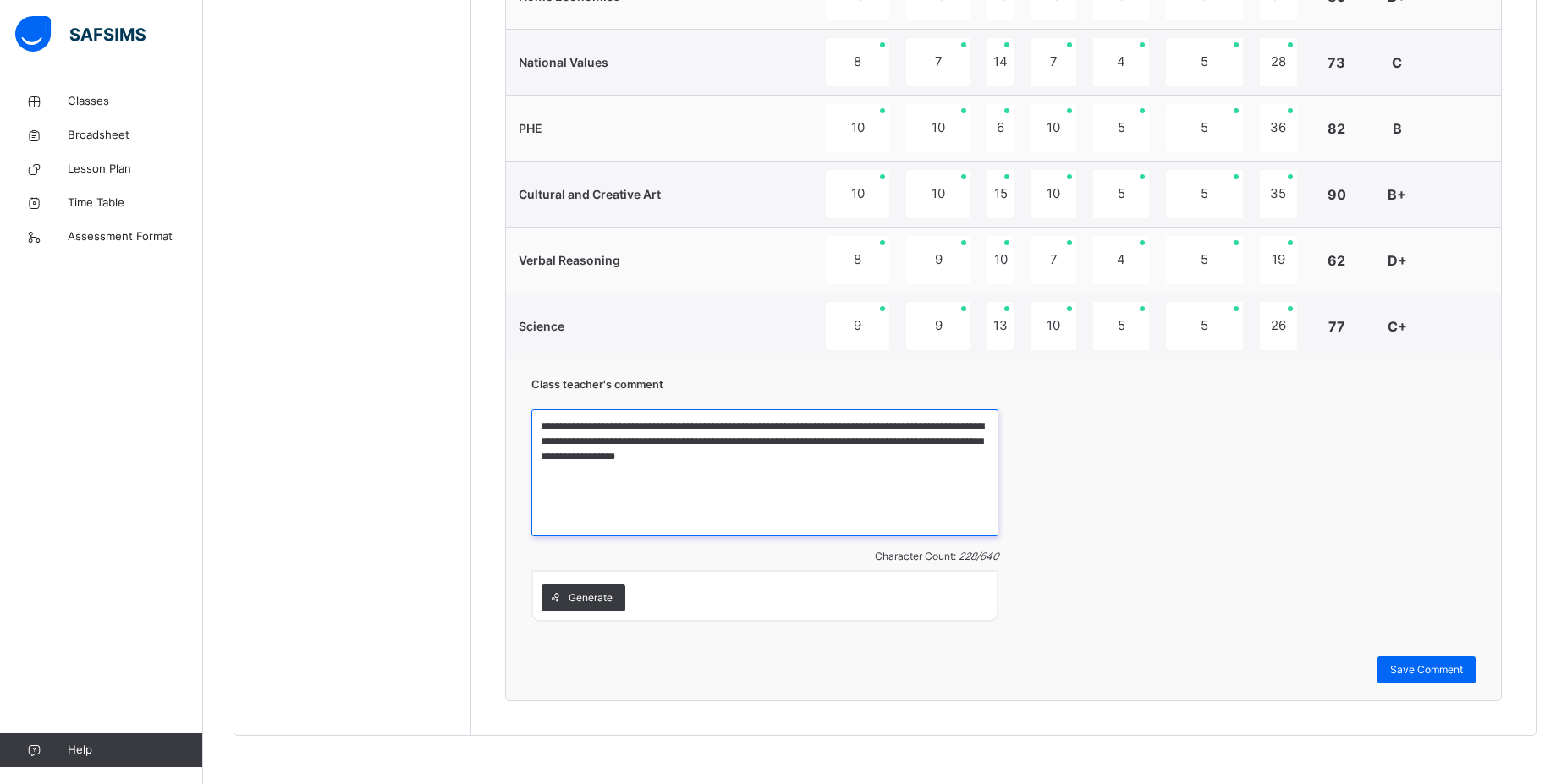click on "**********" at bounding box center [765, 473] 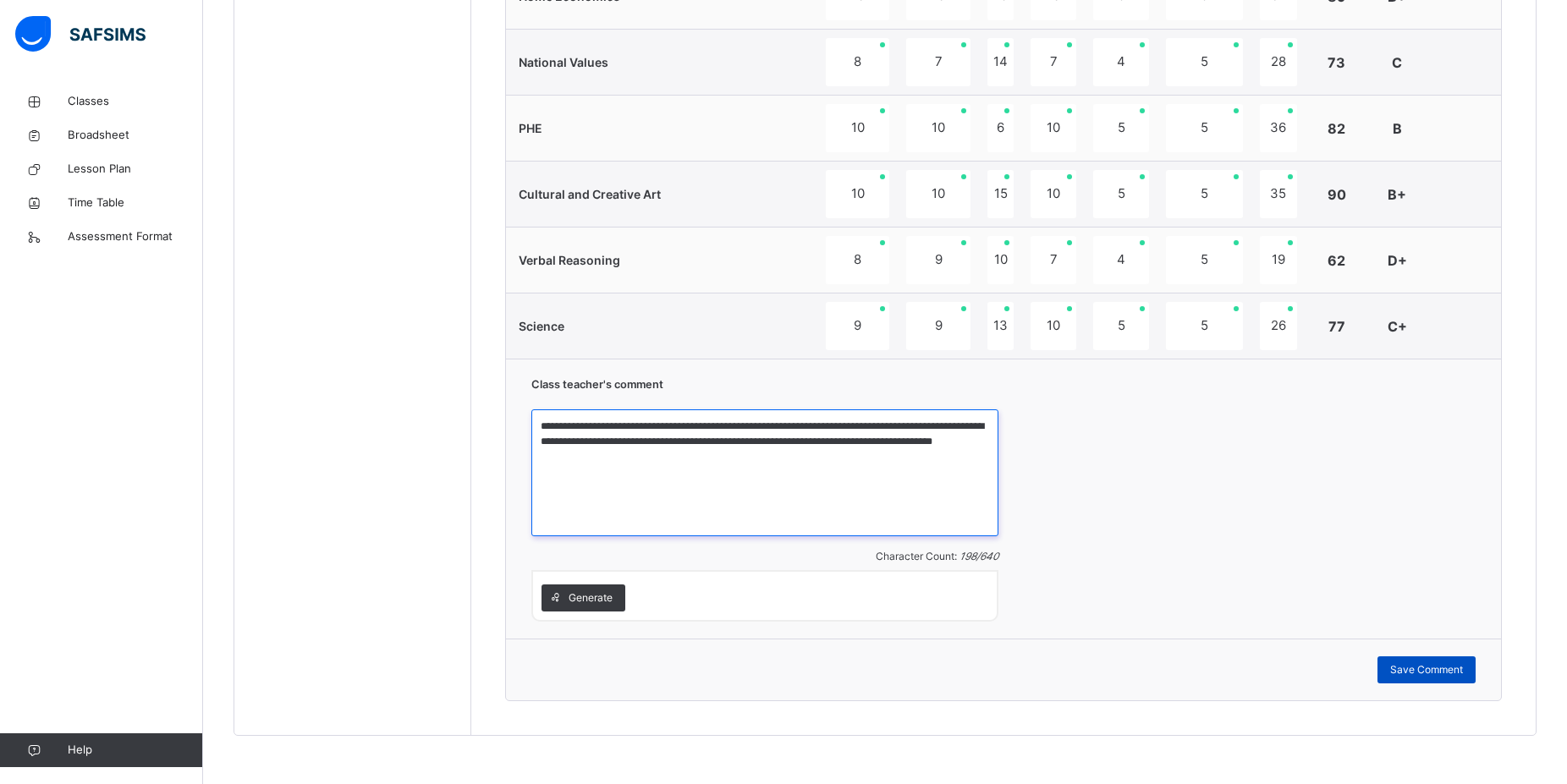 type on "**********" 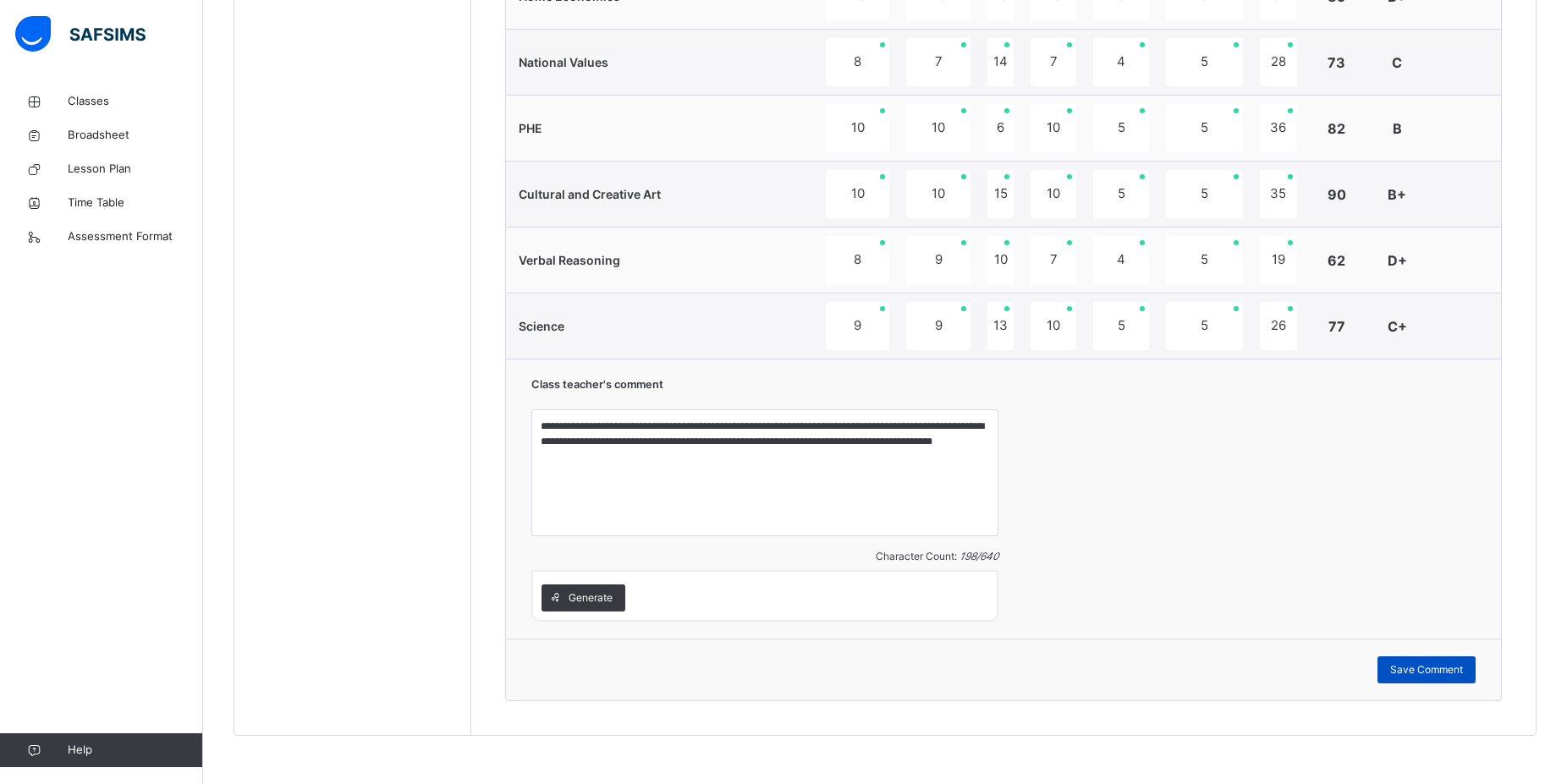 click on "Save Comment" at bounding box center (1427, 670) 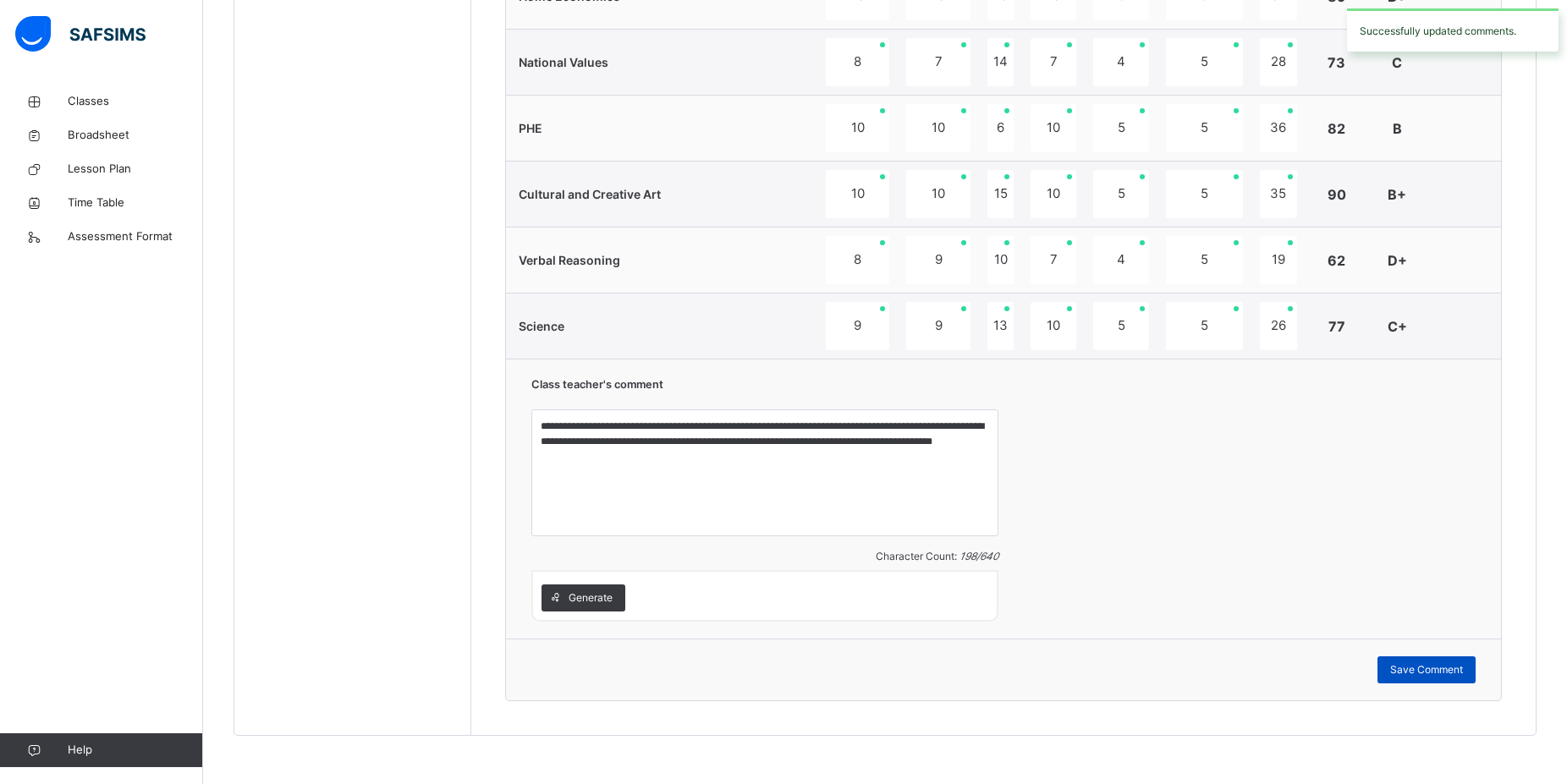 click on "Save Comment" at bounding box center [1427, 670] 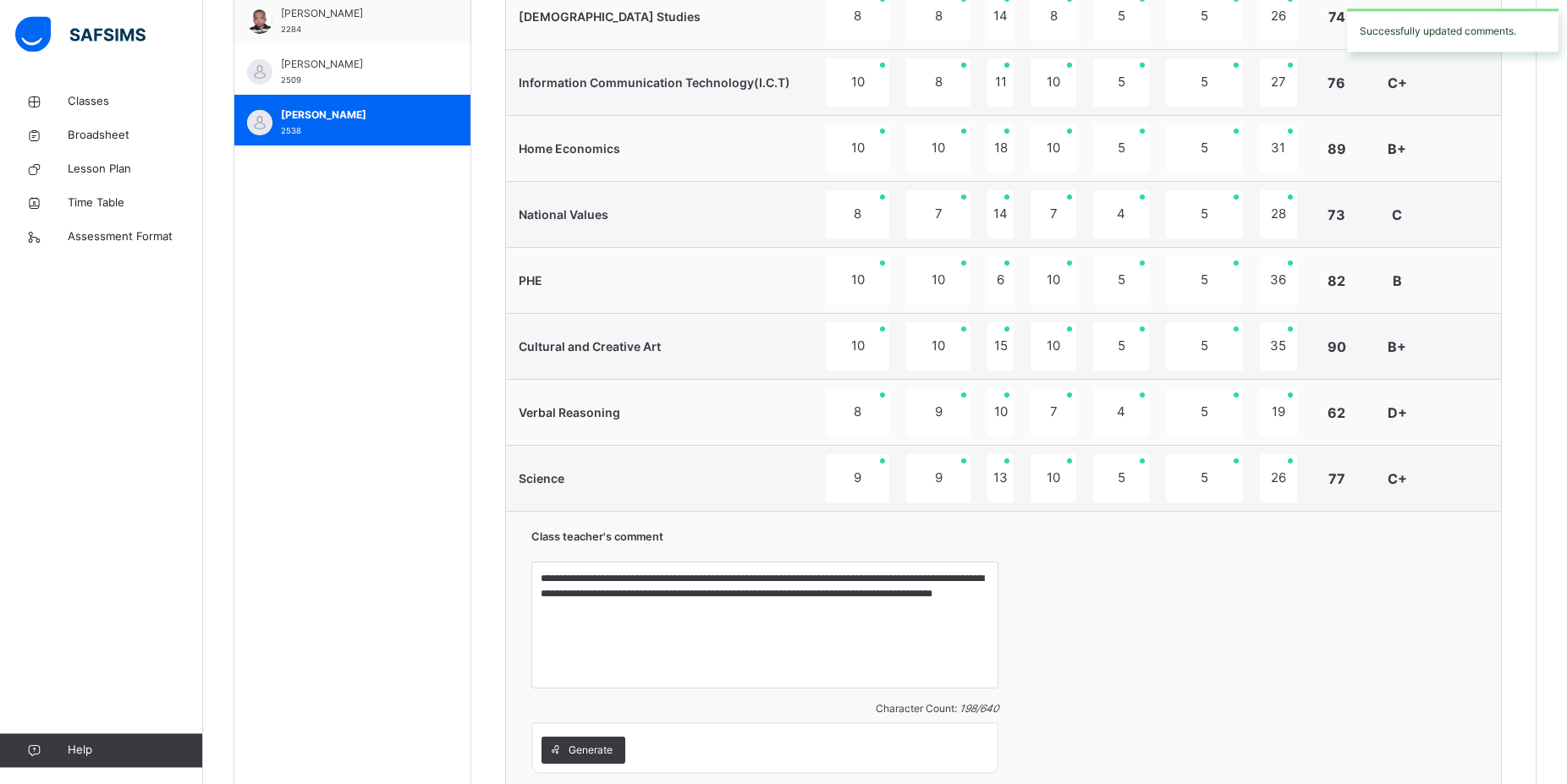 scroll, scrollTop: 908, scrollLeft: 0, axis: vertical 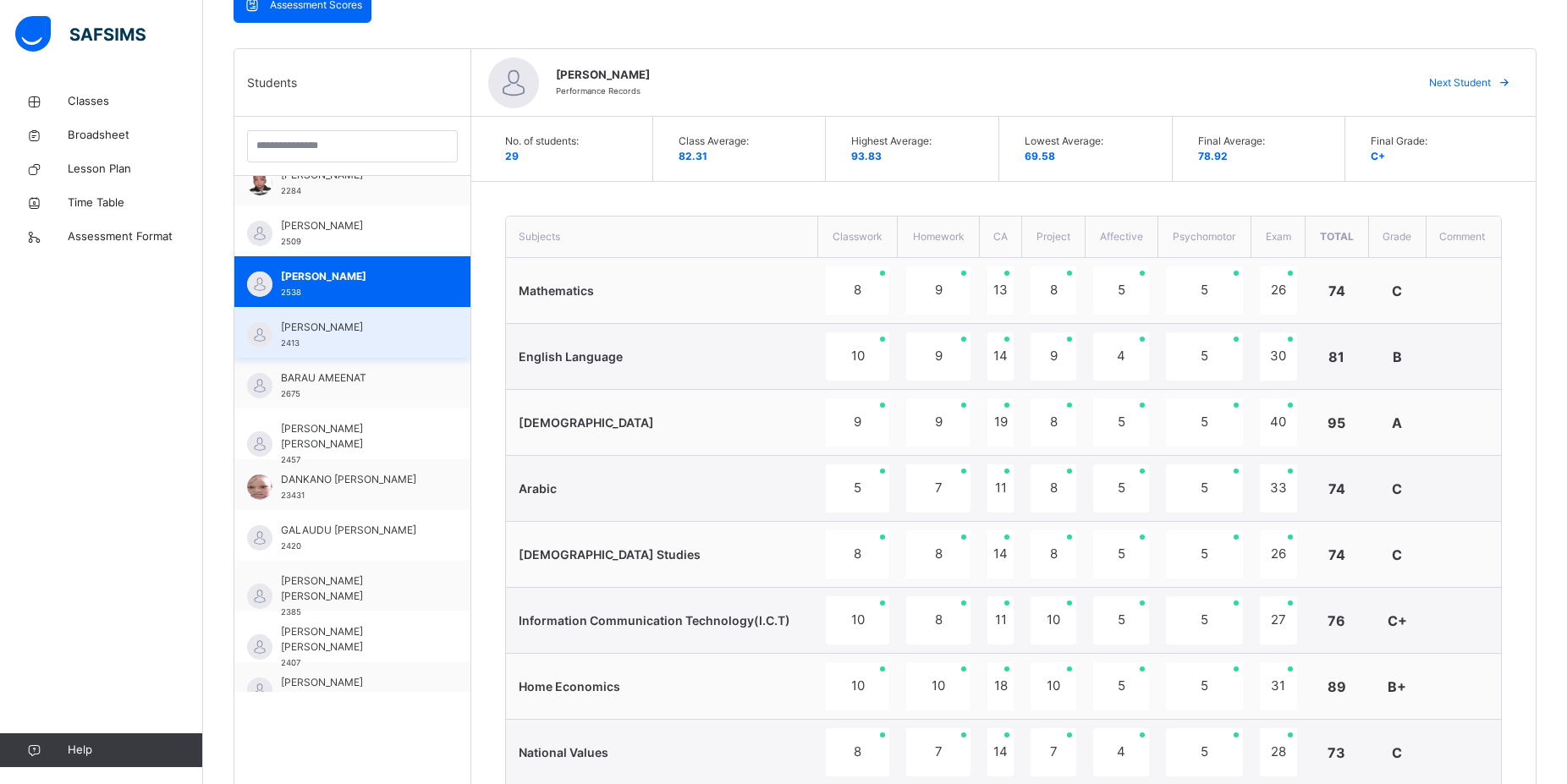 click on "[PERSON_NAME]" at bounding box center (356, 327) 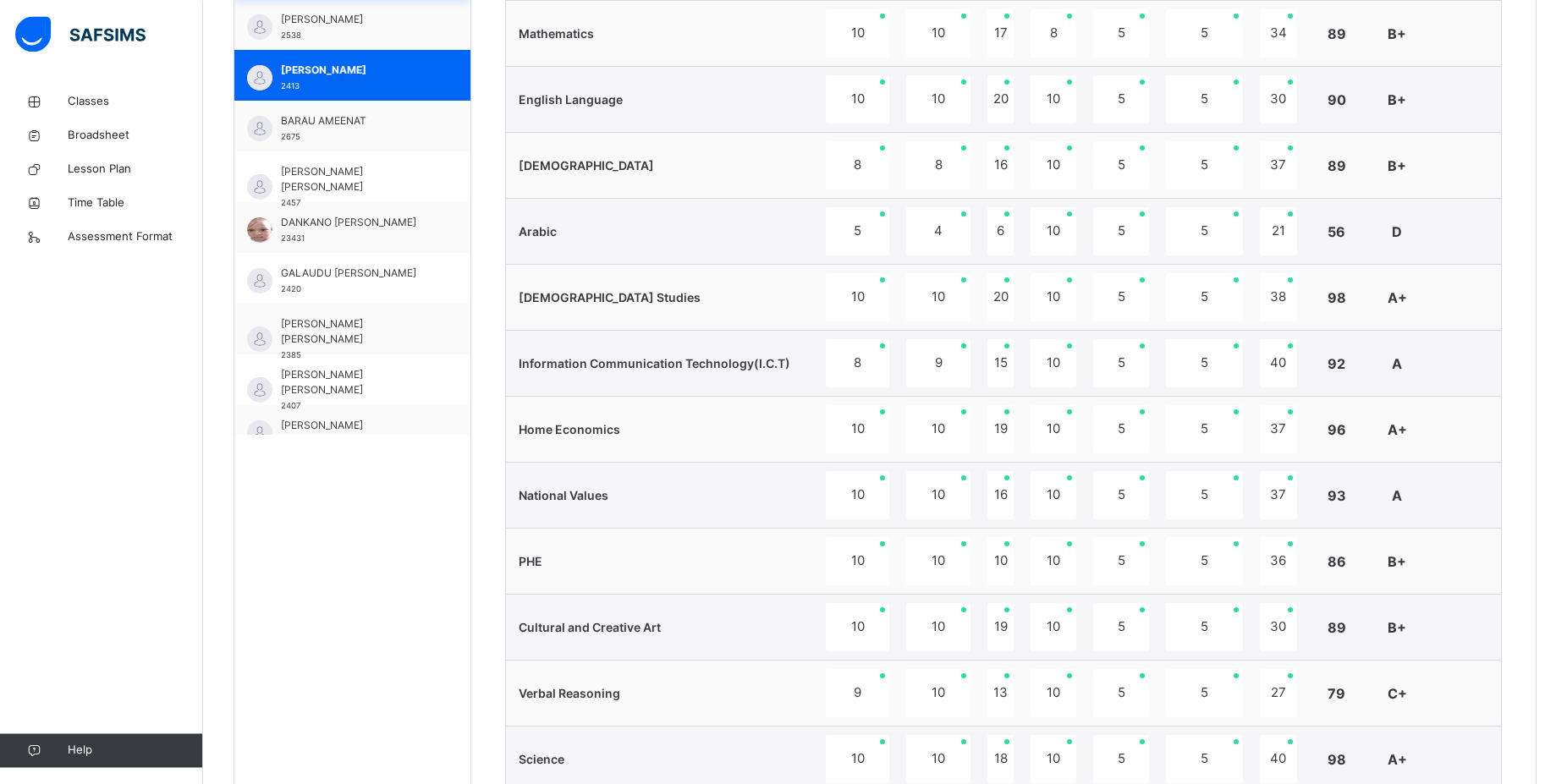 scroll, scrollTop: 477, scrollLeft: 0, axis: vertical 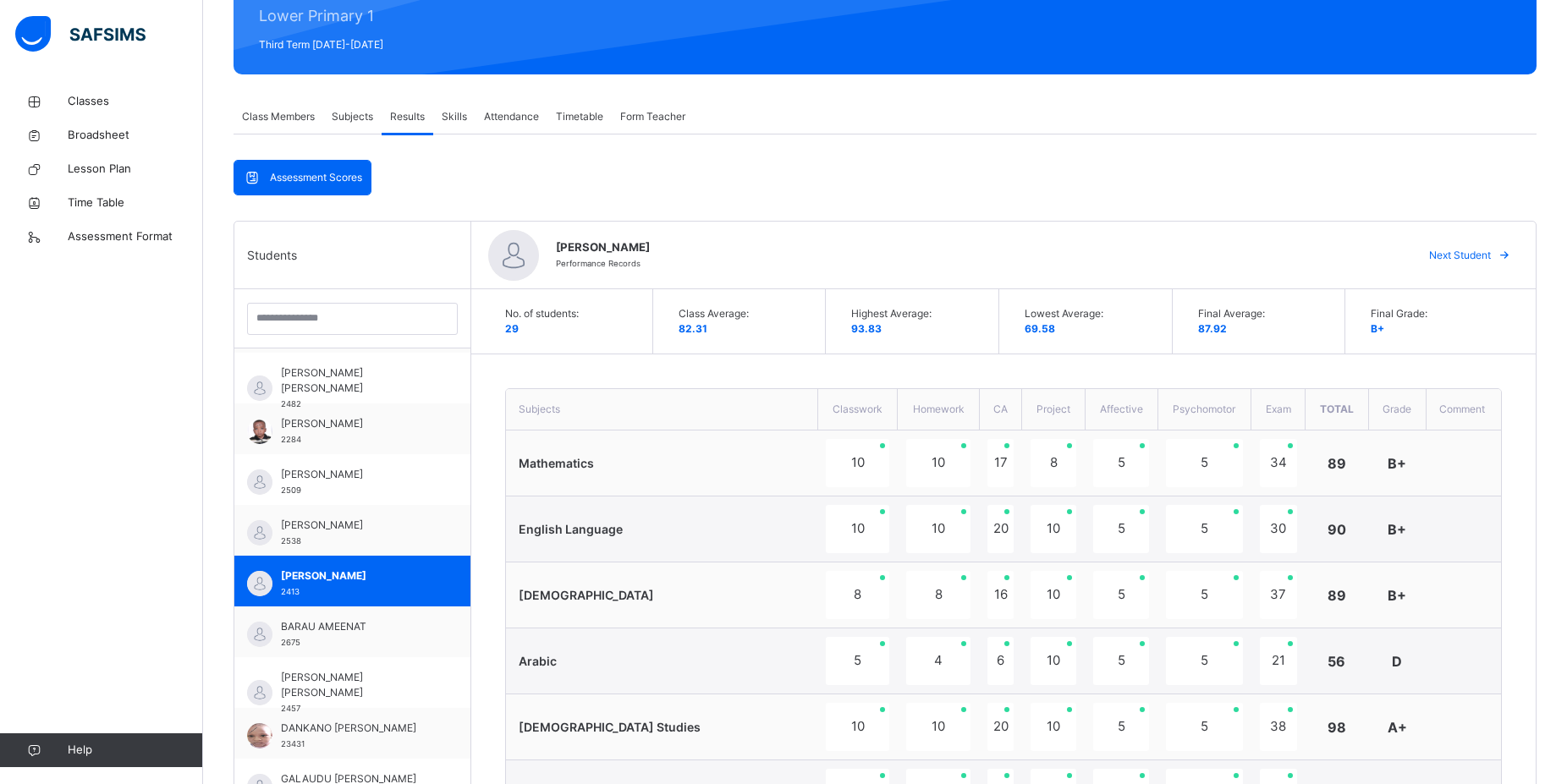 click on "Subjects" at bounding box center (352, 117) 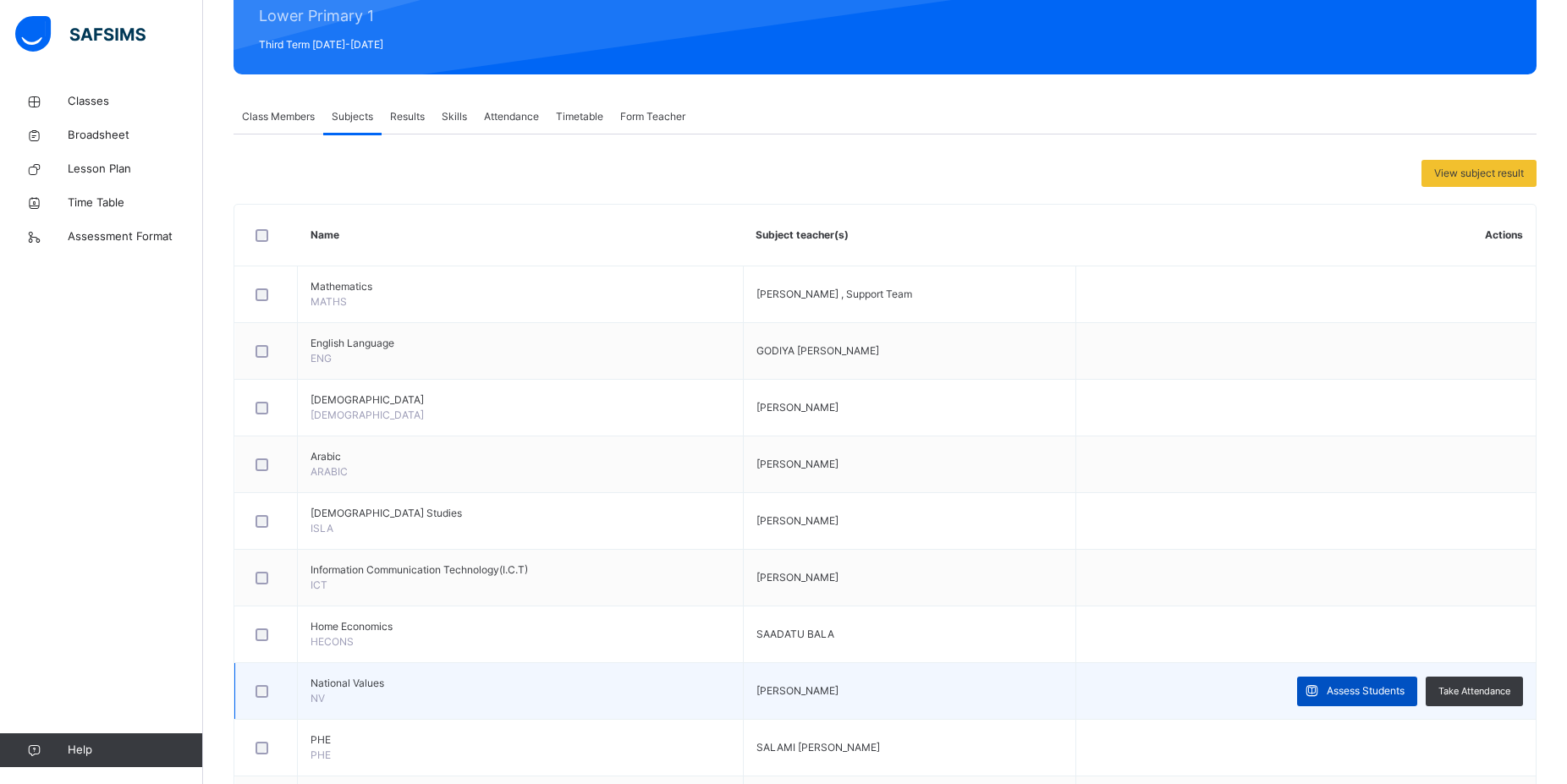 click on "Assess Students" at bounding box center (1366, 691) 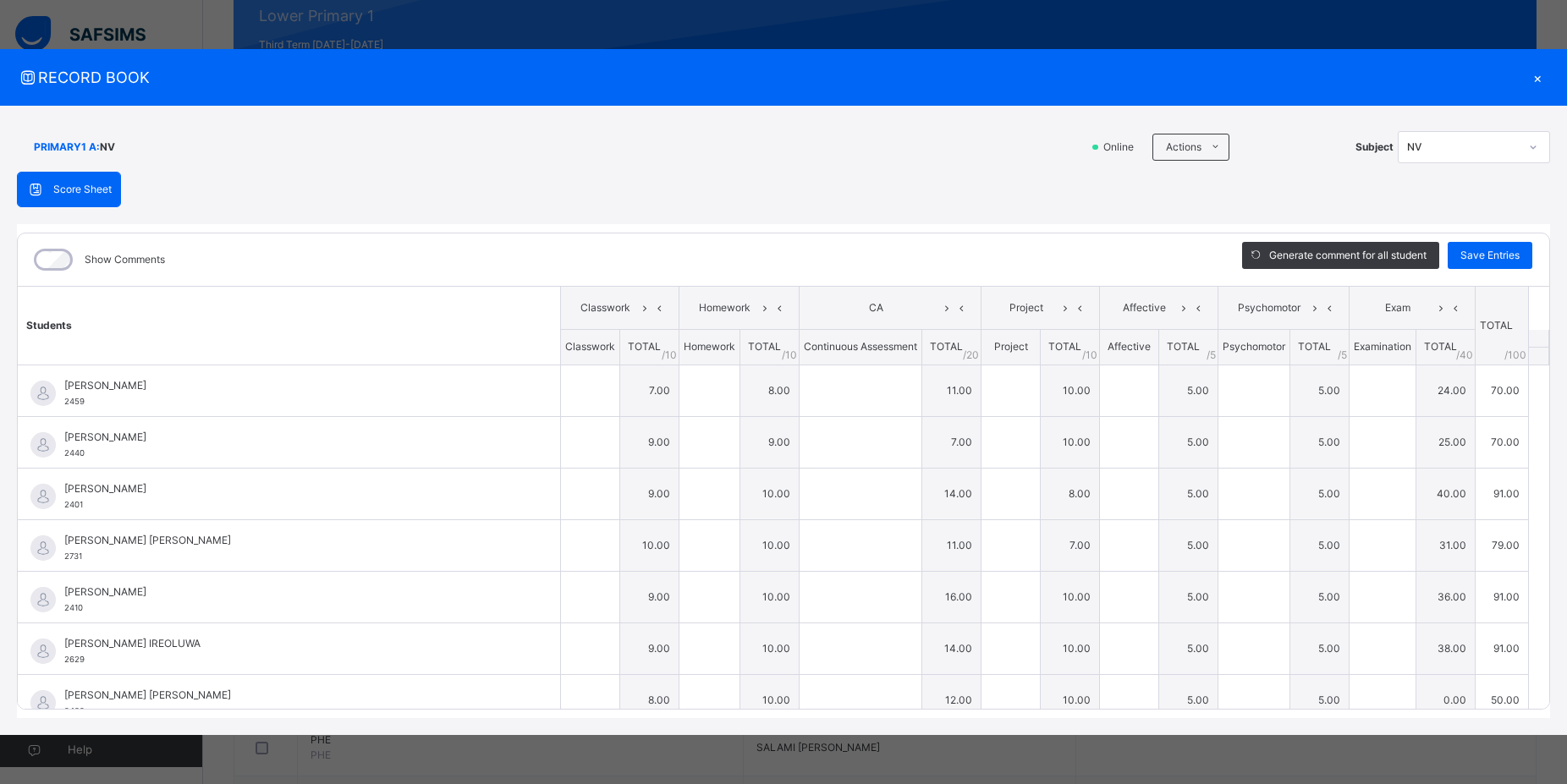 type on "*" 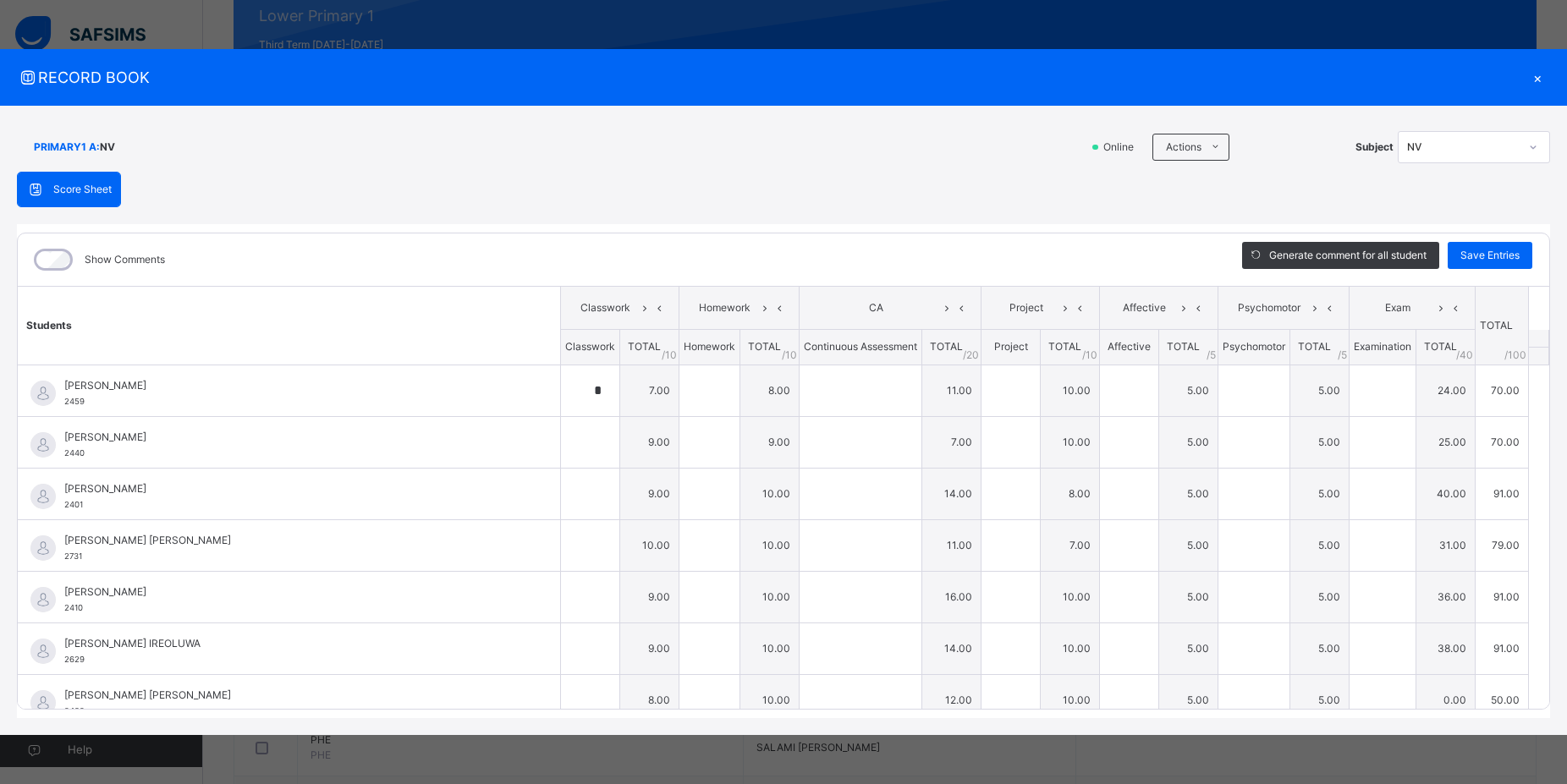 type on "*" 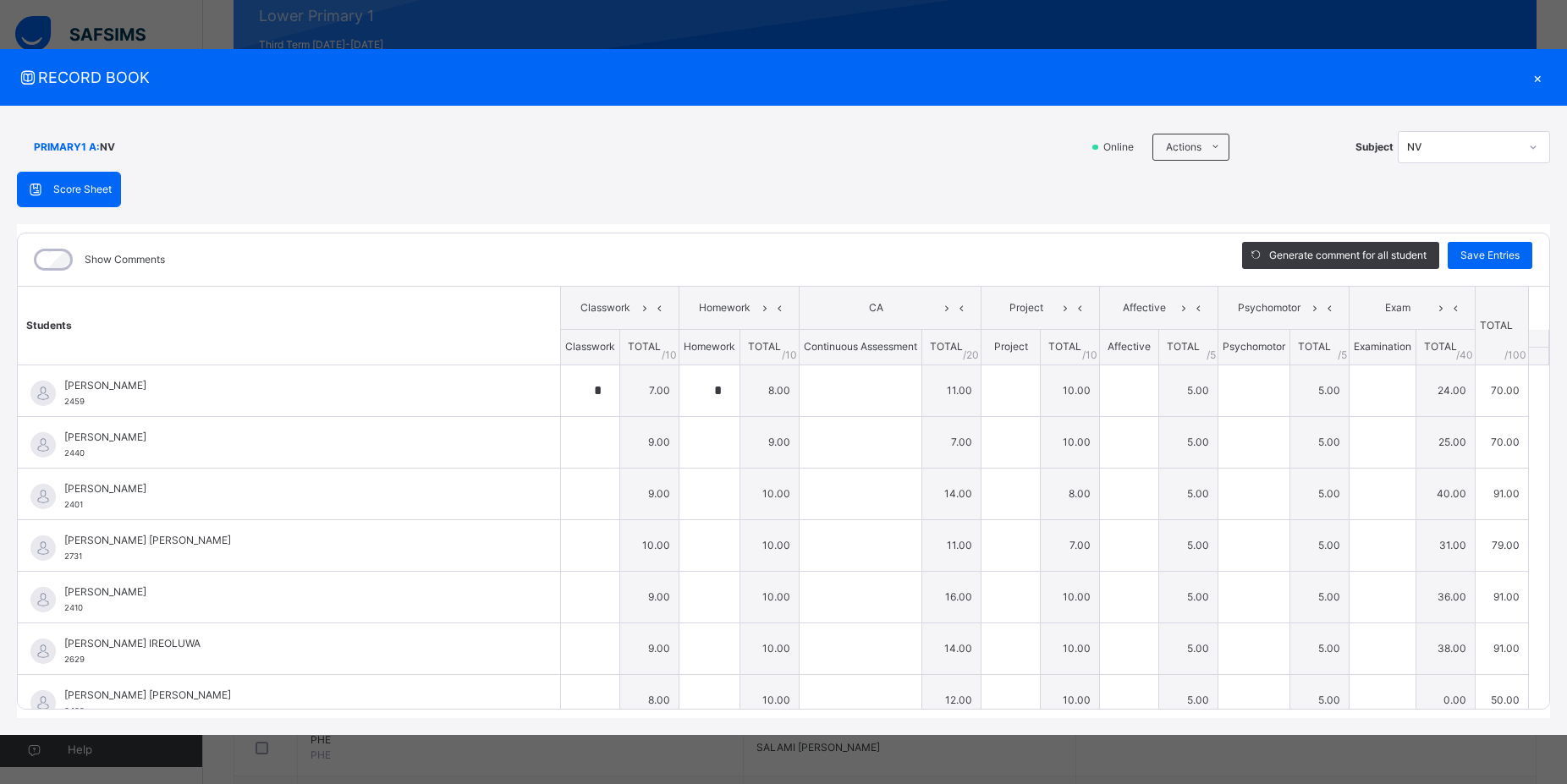type on "**" 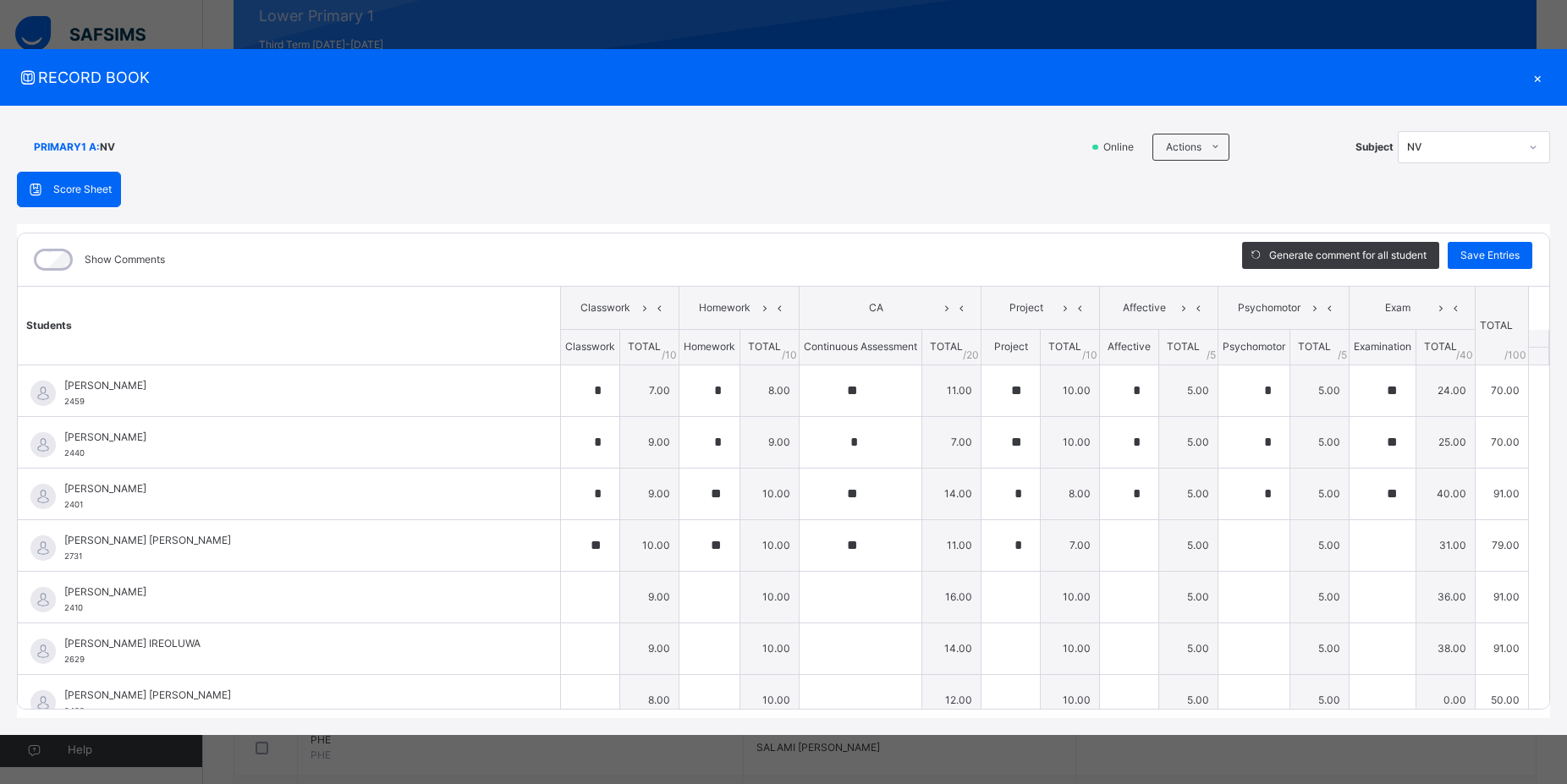 type on "*" 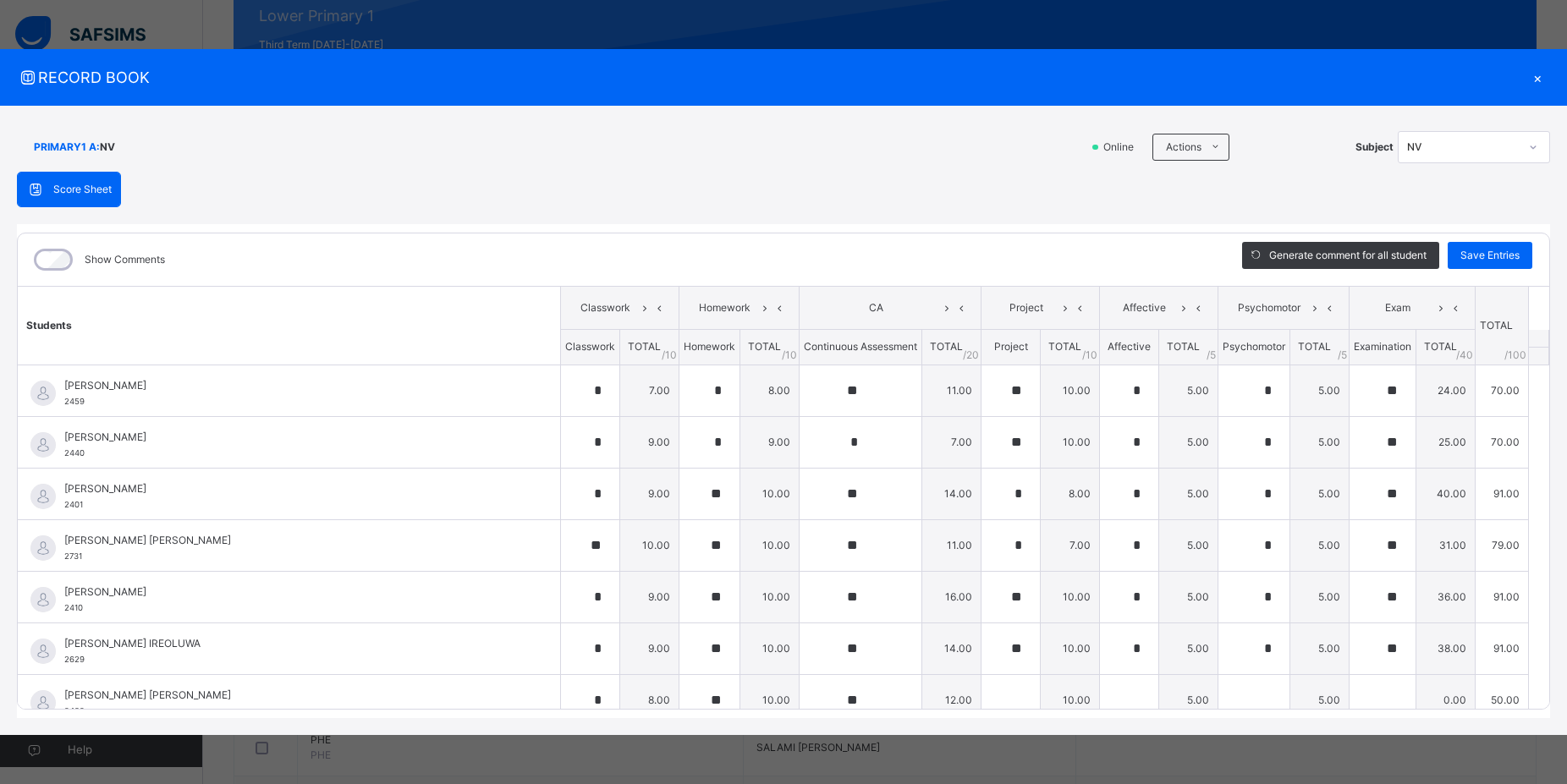 type on "**" 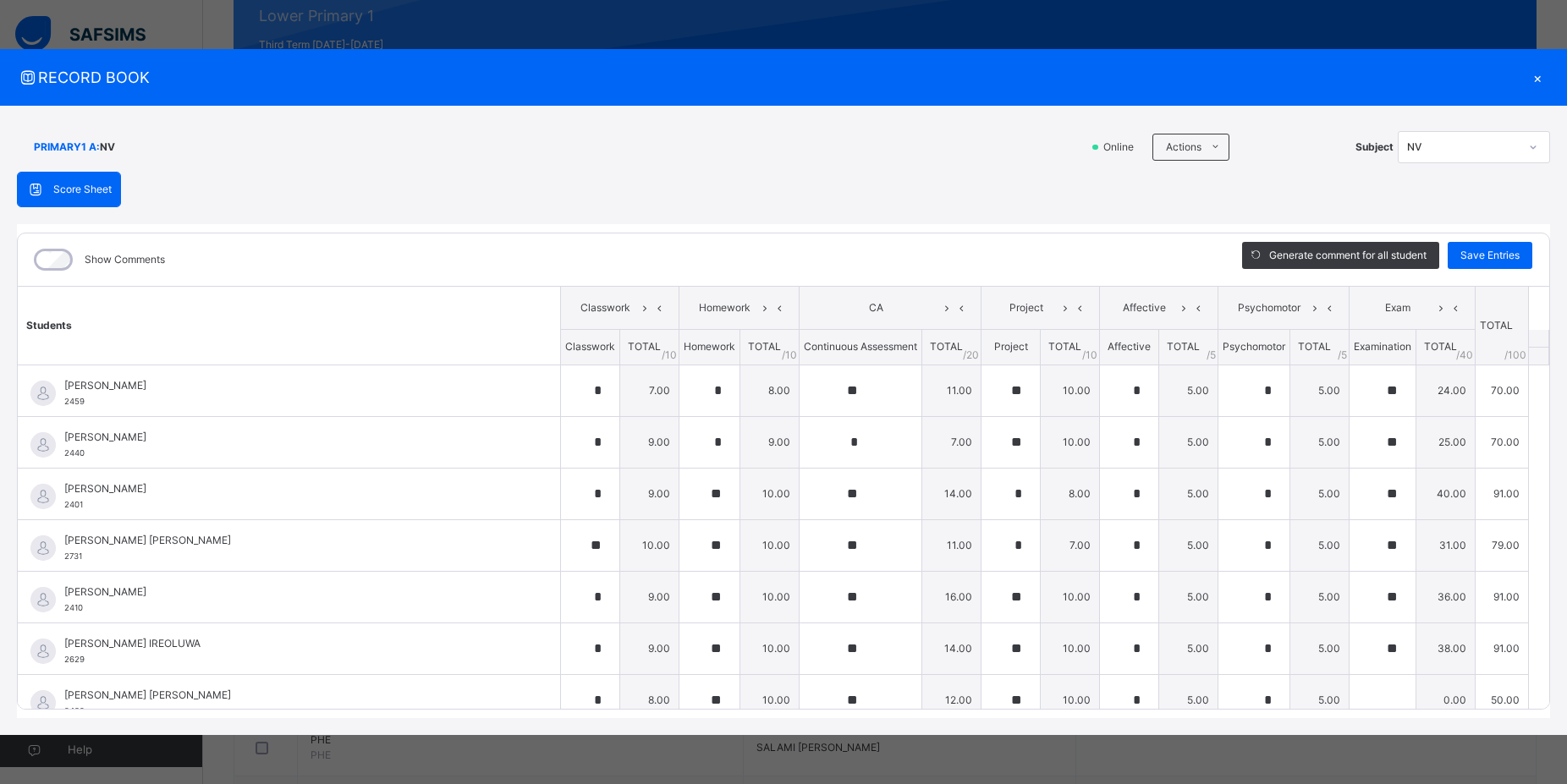 type on "*" 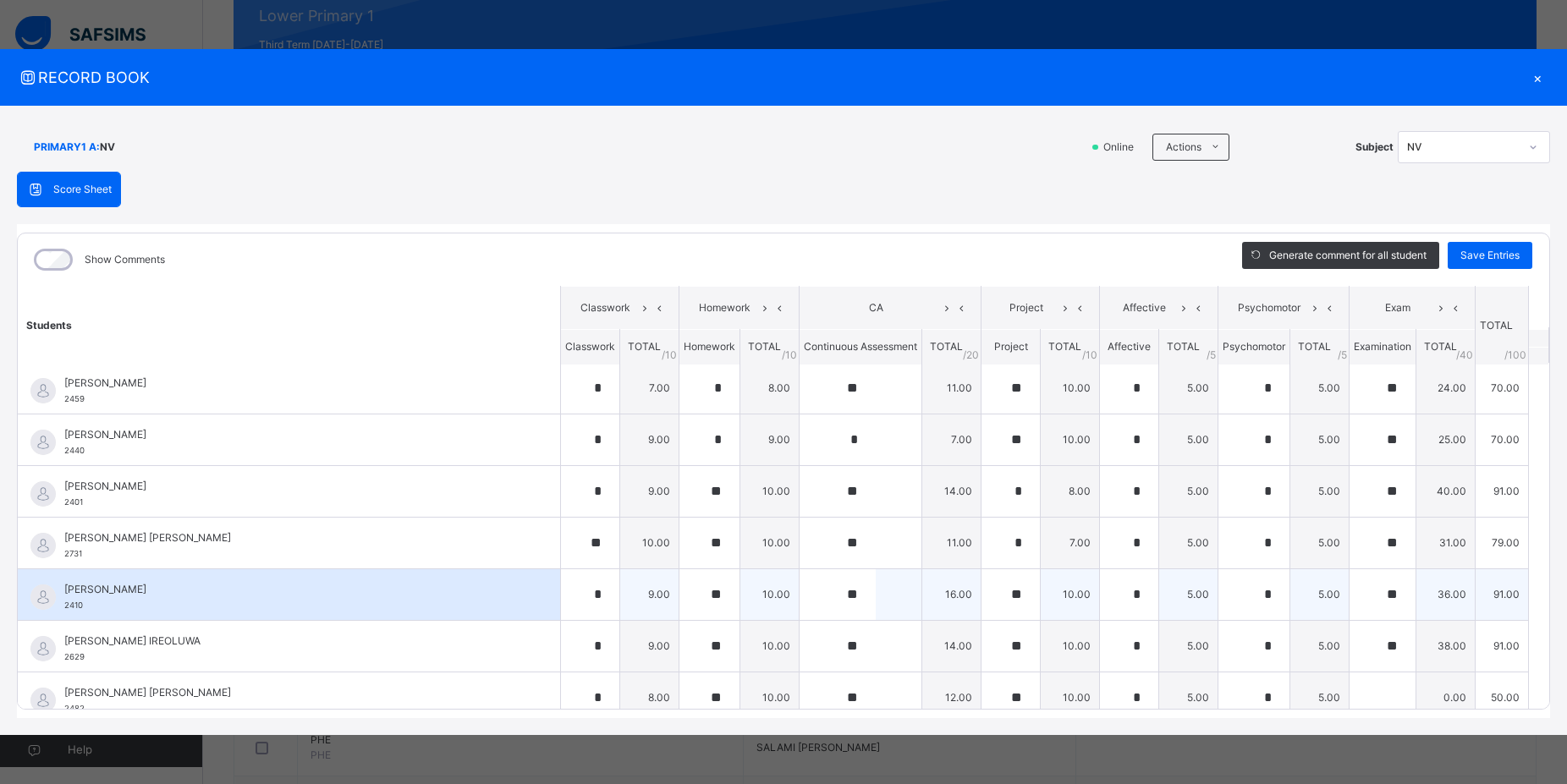 scroll, scrollTop: 0, scrollLeft: 0, axis: both 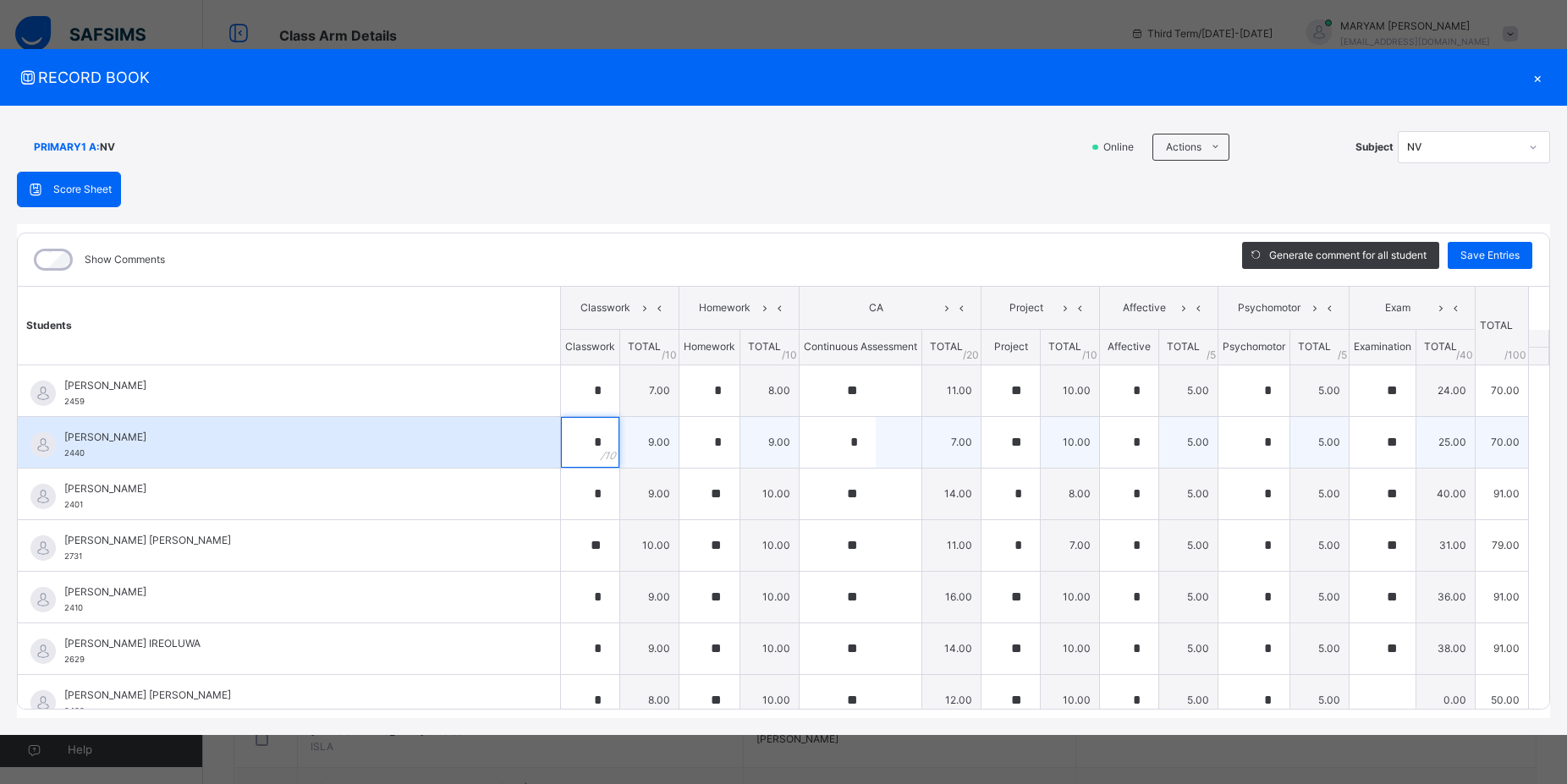 click on "*" at bounding box center (590, 442) 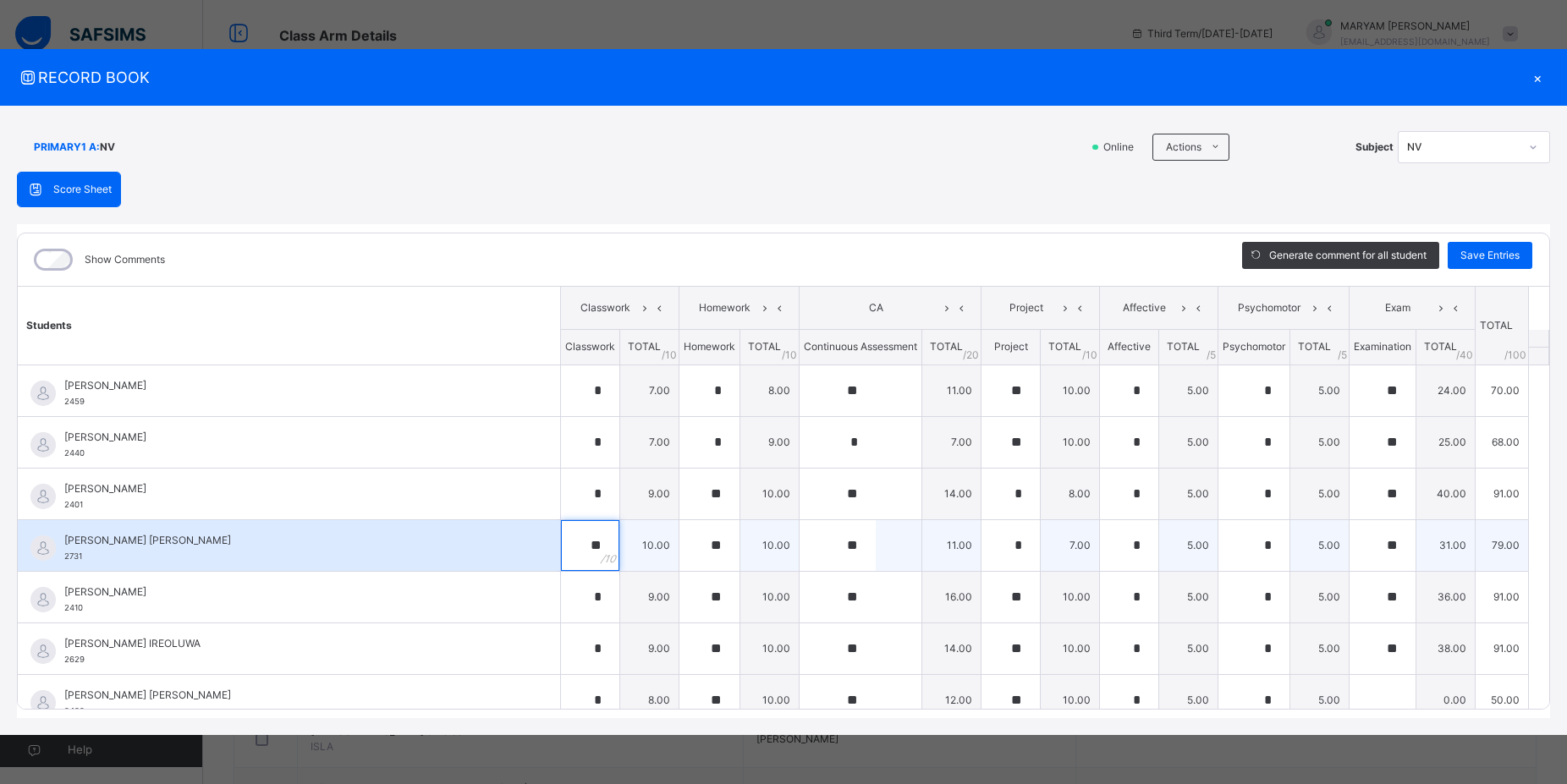 click on "**" at bounding box center (590, 546) 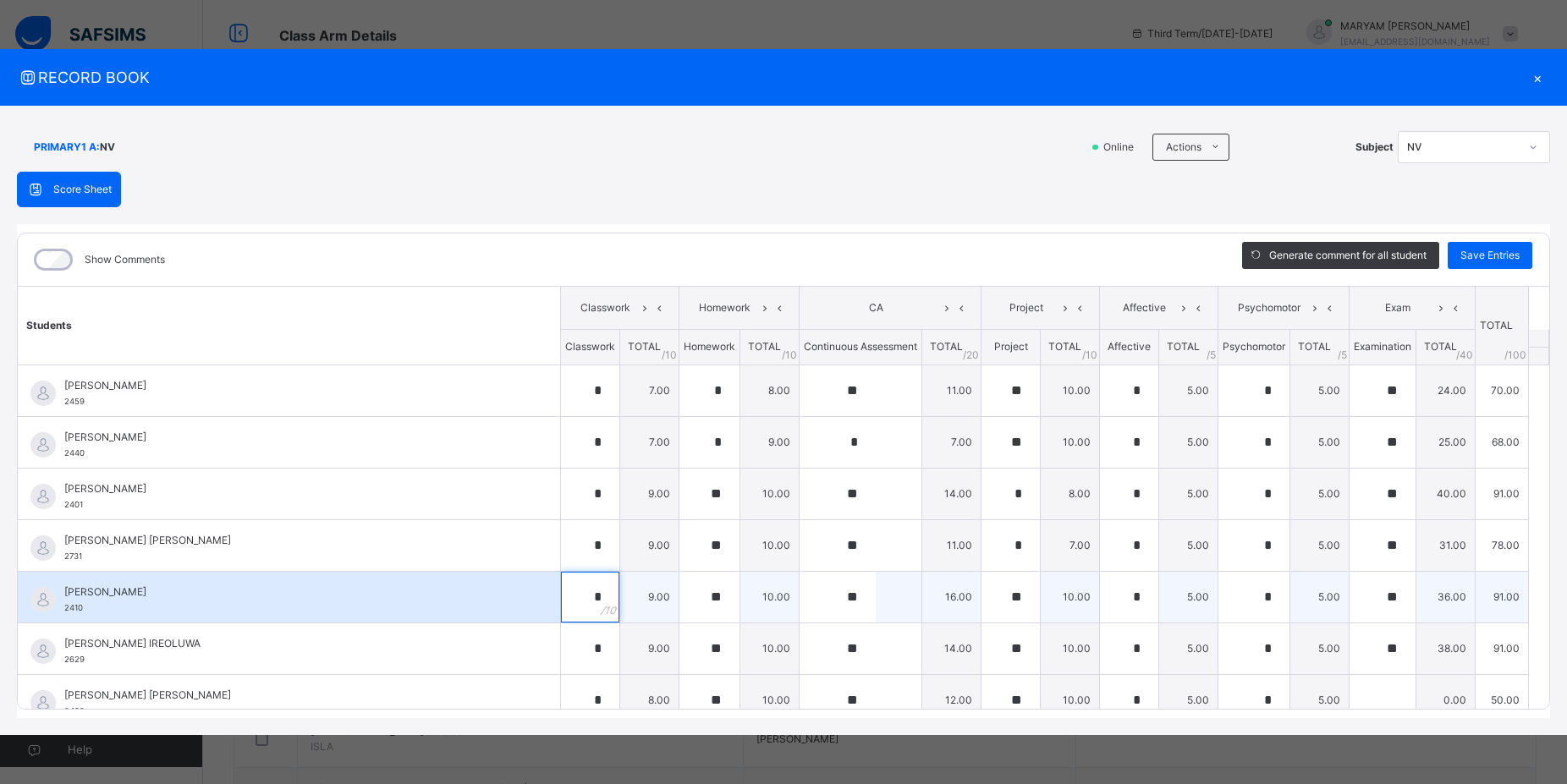 click on "*" at bounding box center (590, 597) 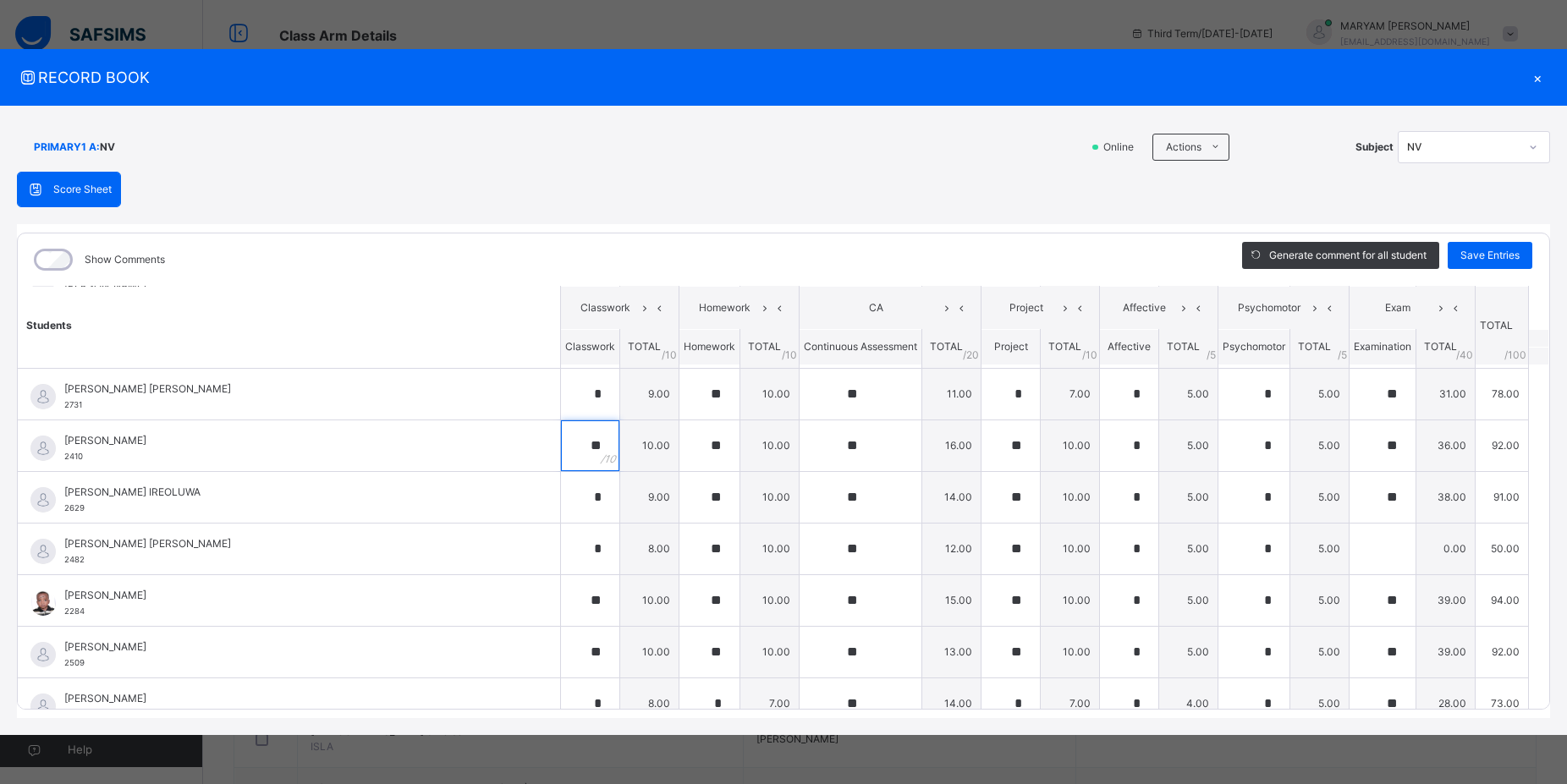 scroll, scrollTop: 152, scrollLeft: 0, axis: vertical 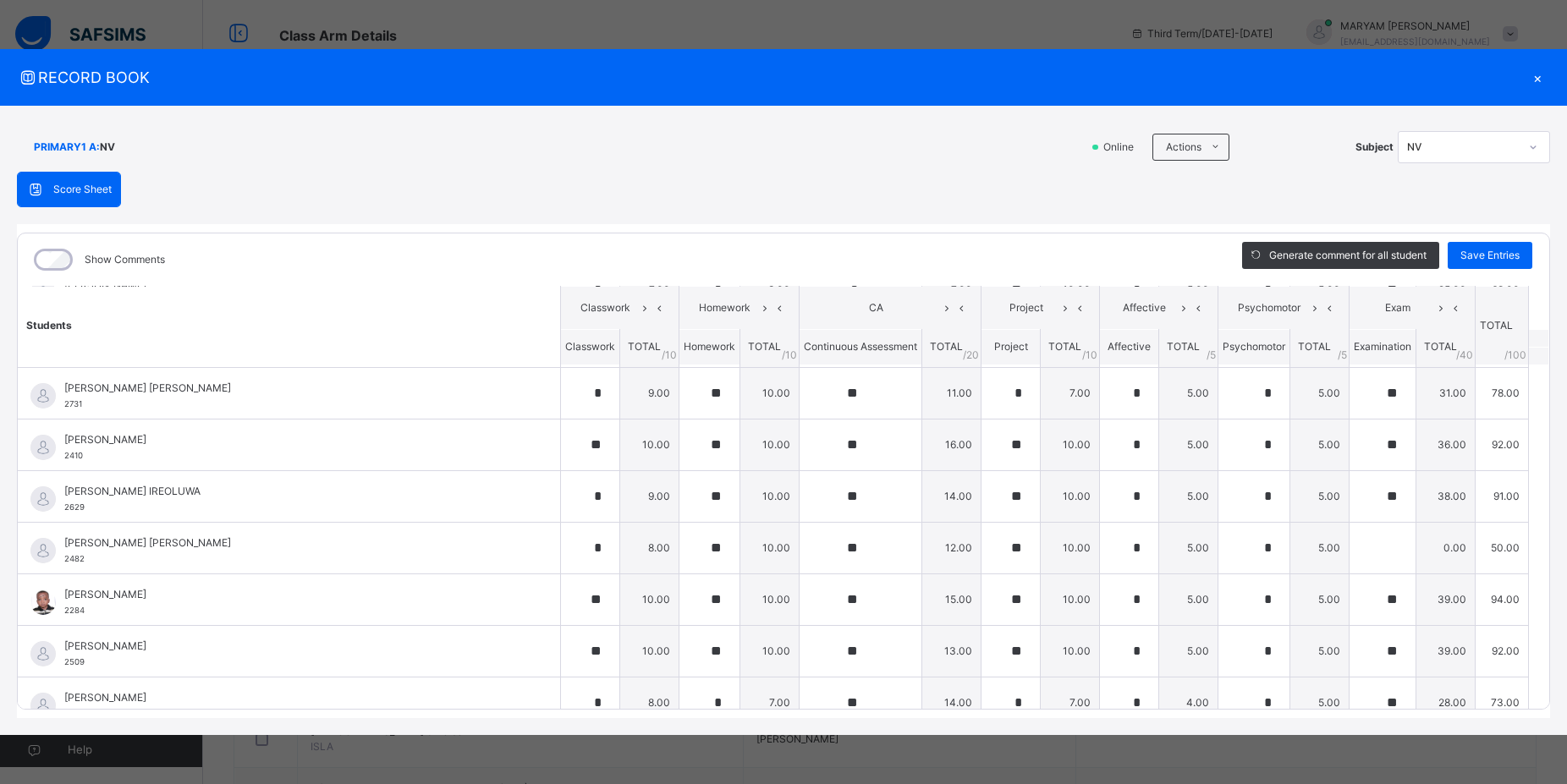 click on "Students Classwork Homework CA Project Affective Psychomotor Exam TOTAL /100 Comment Classwork TOTAL / 10 Homework TOTAL / 10 Continuous Assessment TOTAL / 20 Project TOTAL / 10 Affective TOTAL / 5 Psychomotor TOTAL / 5 Examination TOTAL / 40 ABDULKADIR JAMAL  2459 ABDULKADIR JAMAL  2459 * 7.00 * 8.00 ** 11.00 ** 10.00 * 5.00 * 5.00 ** 24.00 70.00 Generate comment 0 / 250   ×   Subject Teacher’s Comment Generate and see in full the comment developed by the AI with an option to regenerate the comment JS ABDULKADIR JAMAL    2459   Total 70.00  / 100.00 Sims Bot   Regenerate     Use this comment   ABDULLAHI SAKINA YAKUBU 2440 ABDULLAHI SAKINA YAKUBU 2440 * 7.00 * 9.00 * 7.00 ** 10.00 * 5.00 * 5.00 ** 25.00 68.00 Generate comment 0 / 250   ×   Subject Teacher’s Comment Generate and see in full the comment developed by the AI with an option to regenerate the comment JS ABDULLAHI SAKINA YAKUBU   2440   Total 68.00  / 100.00 Sims Bot   Regenerate     Use this comment   ABOAGYE UMAR ABBA 2401 ABOAGYE UMAR ABBA" at bounding box center [784, 921] 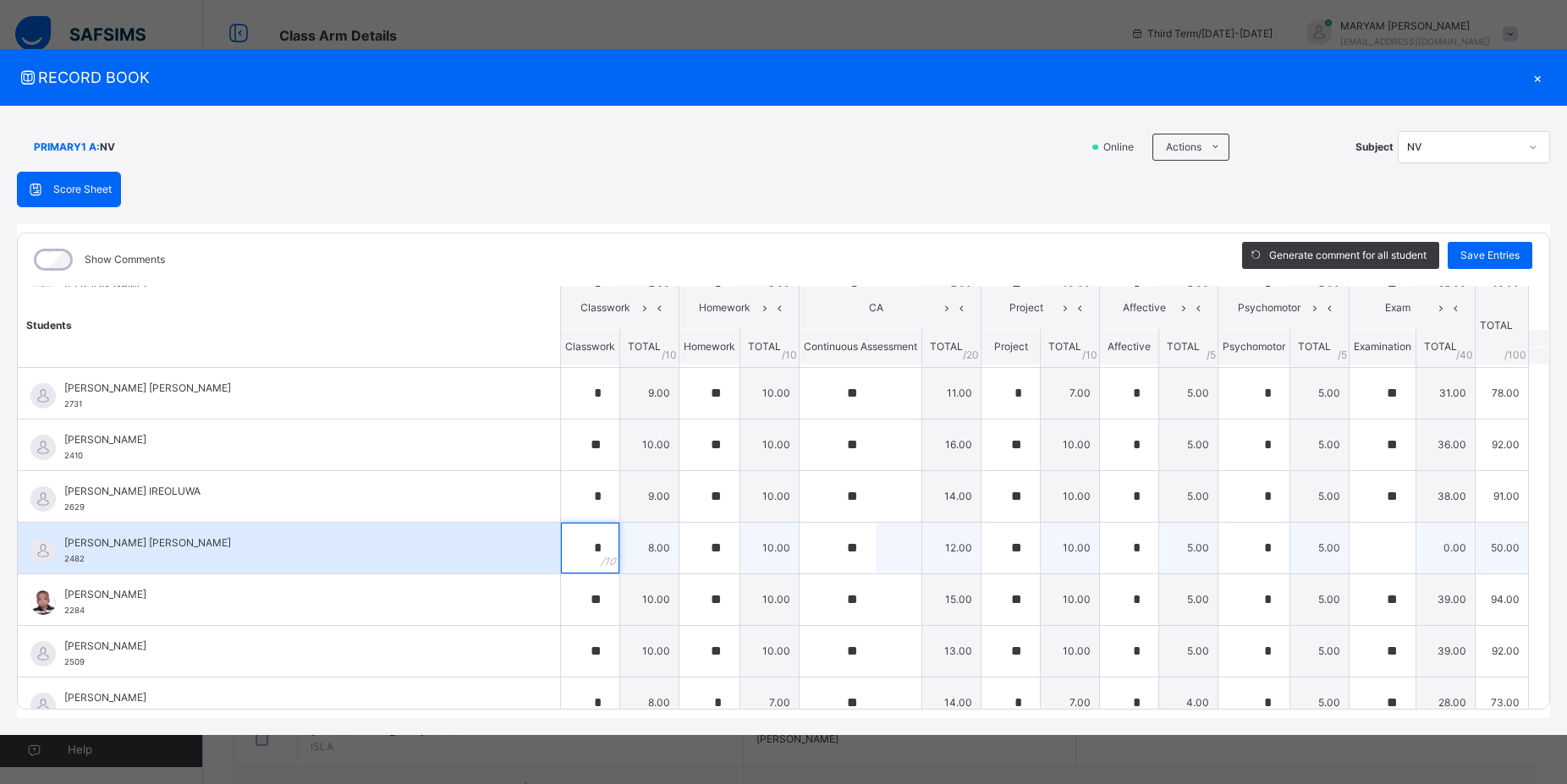 click on "*" at bounding box center [590, 548] 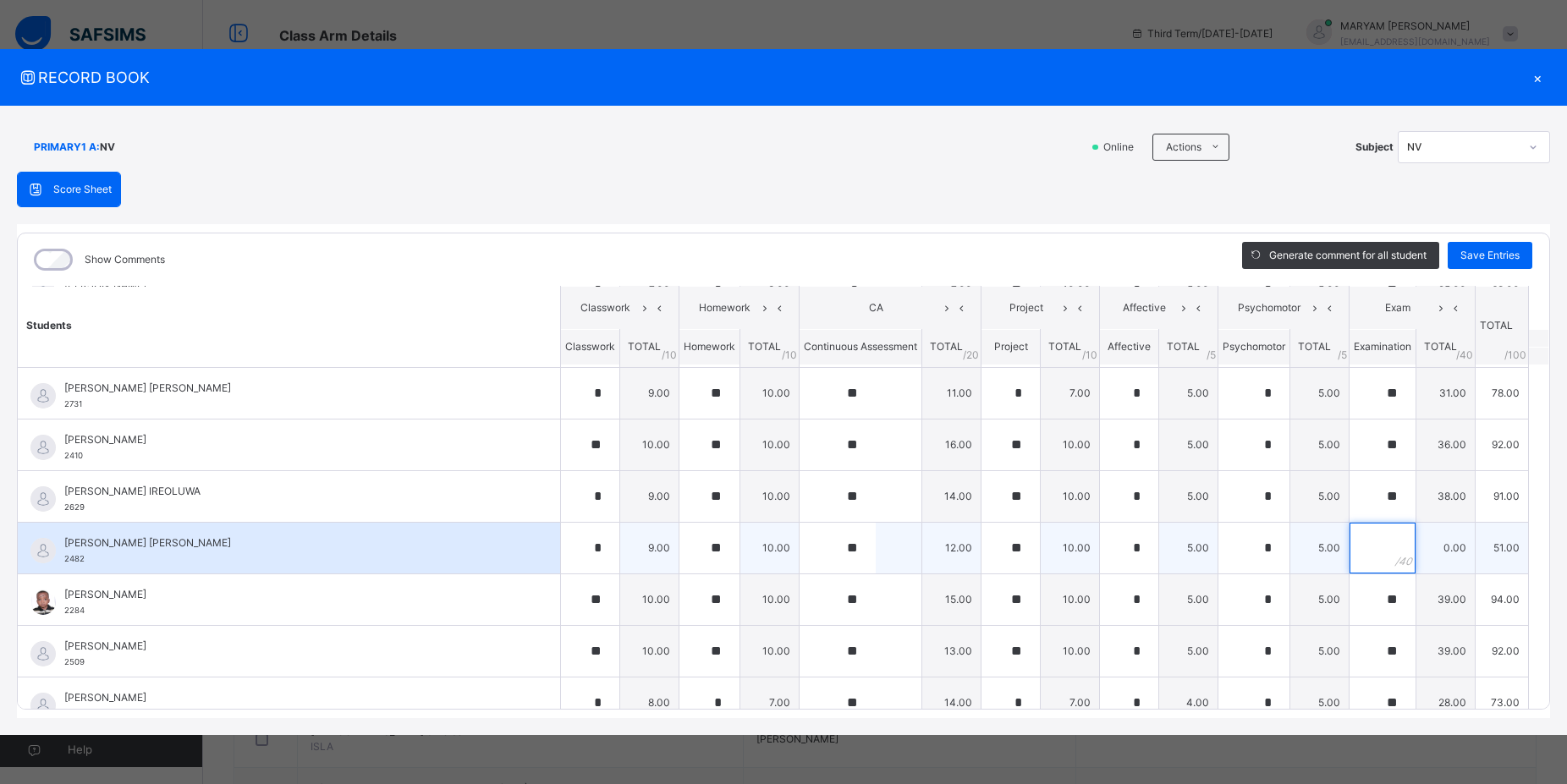 click at bounding box center [1383, 548] 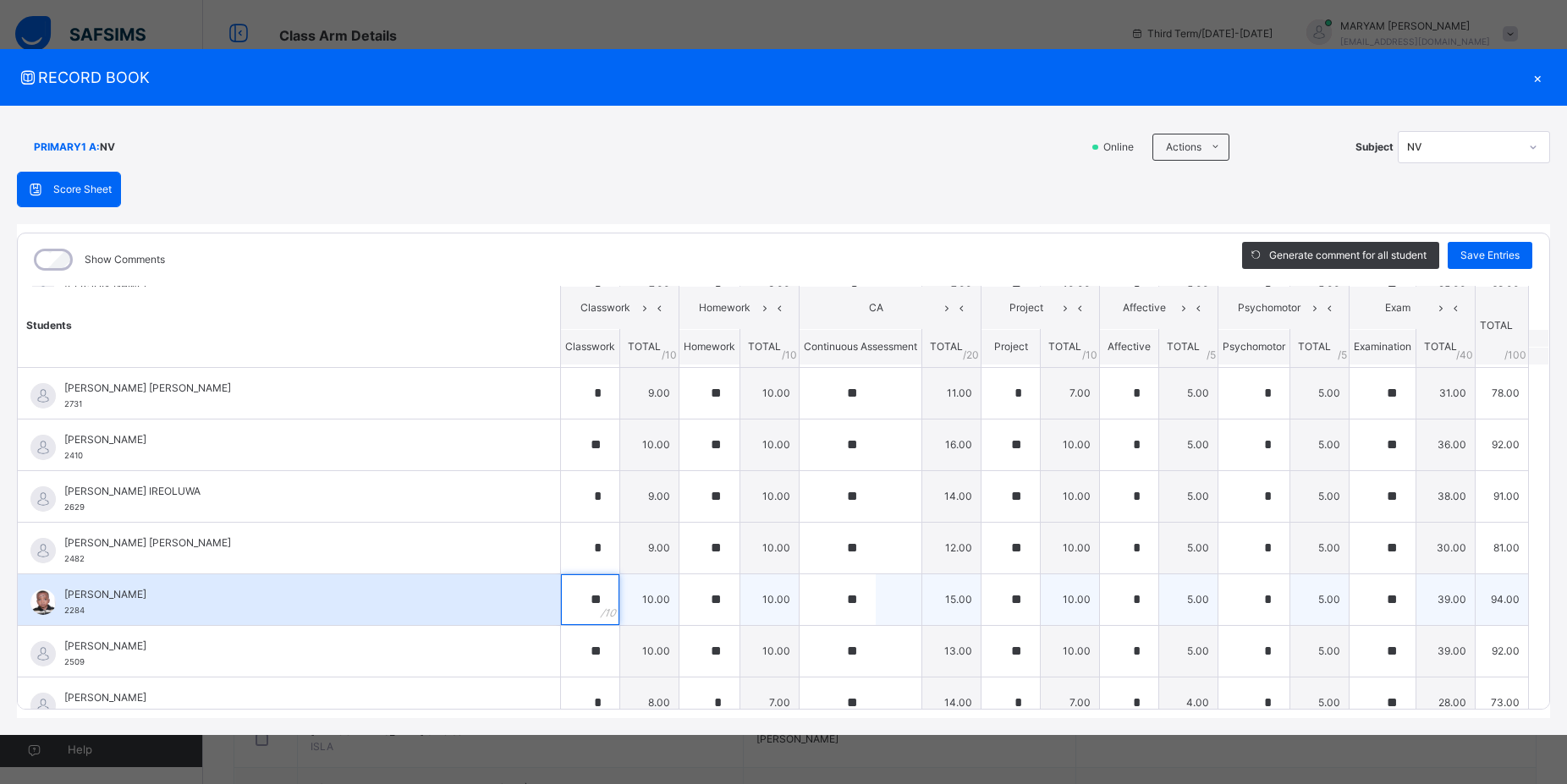 click on "**" at bounding box center [590, 600] 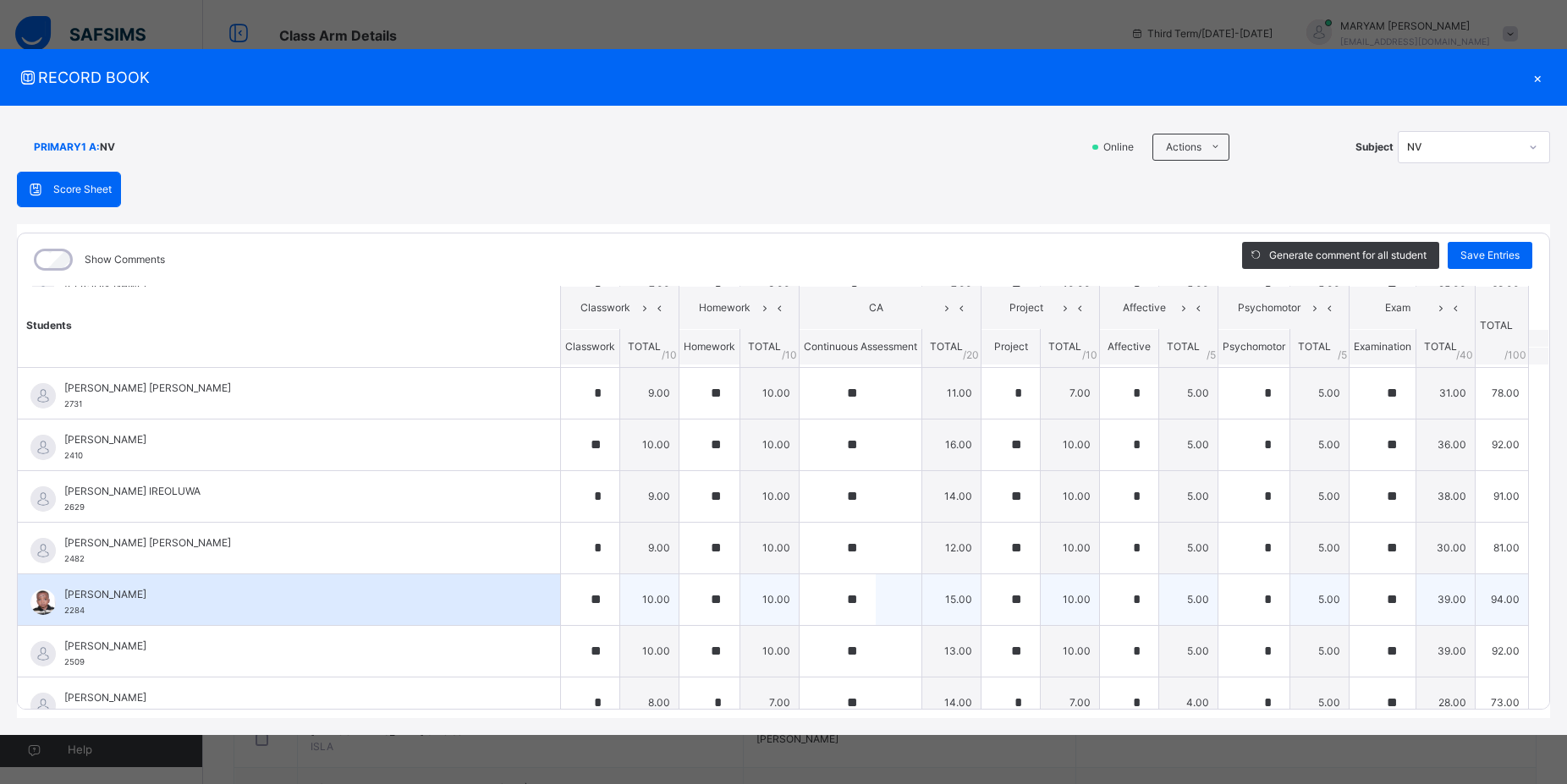 click on "**" at bounding box center (590, 600) 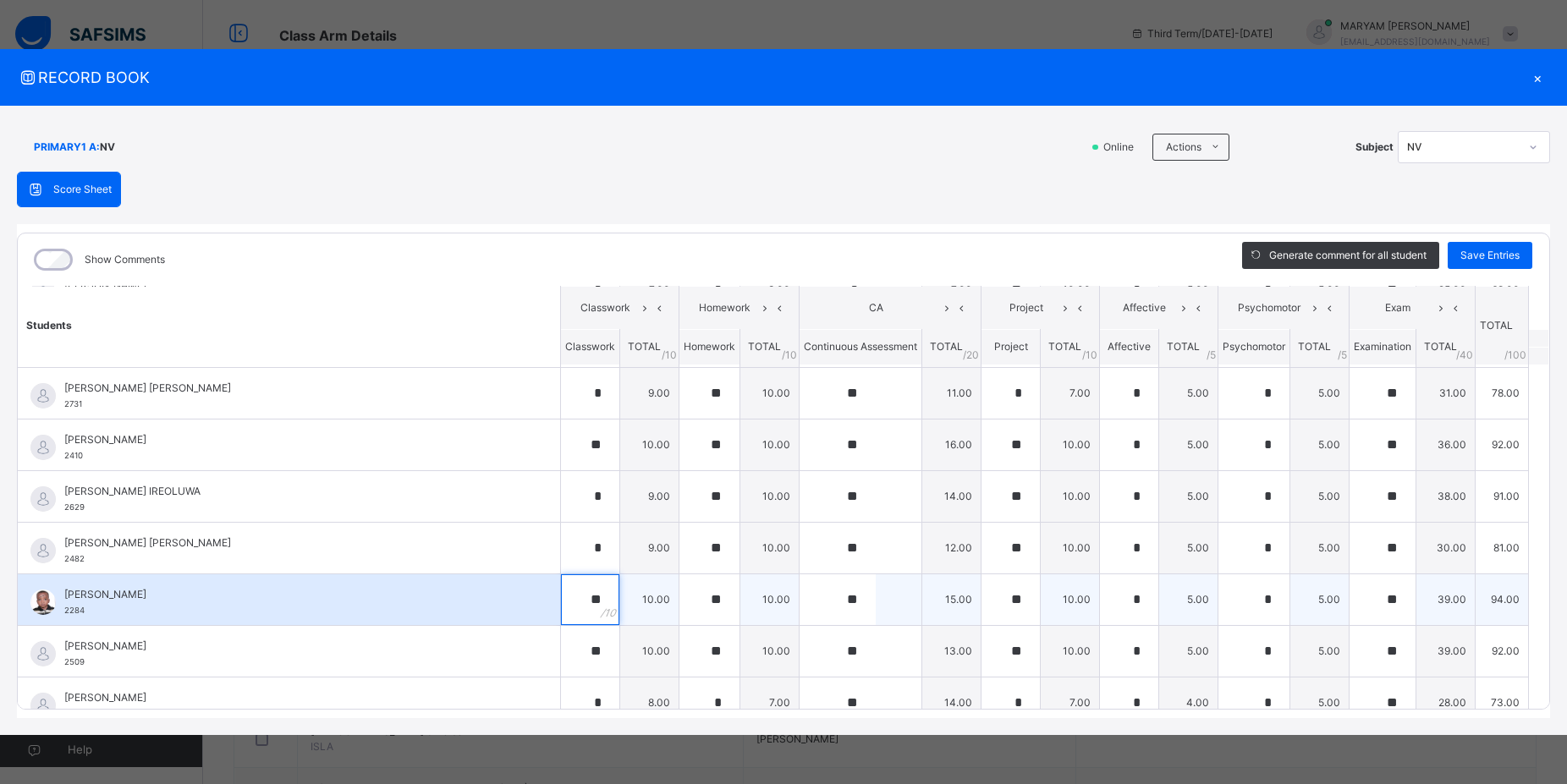 click on "**" at bounding box center (590, 600) 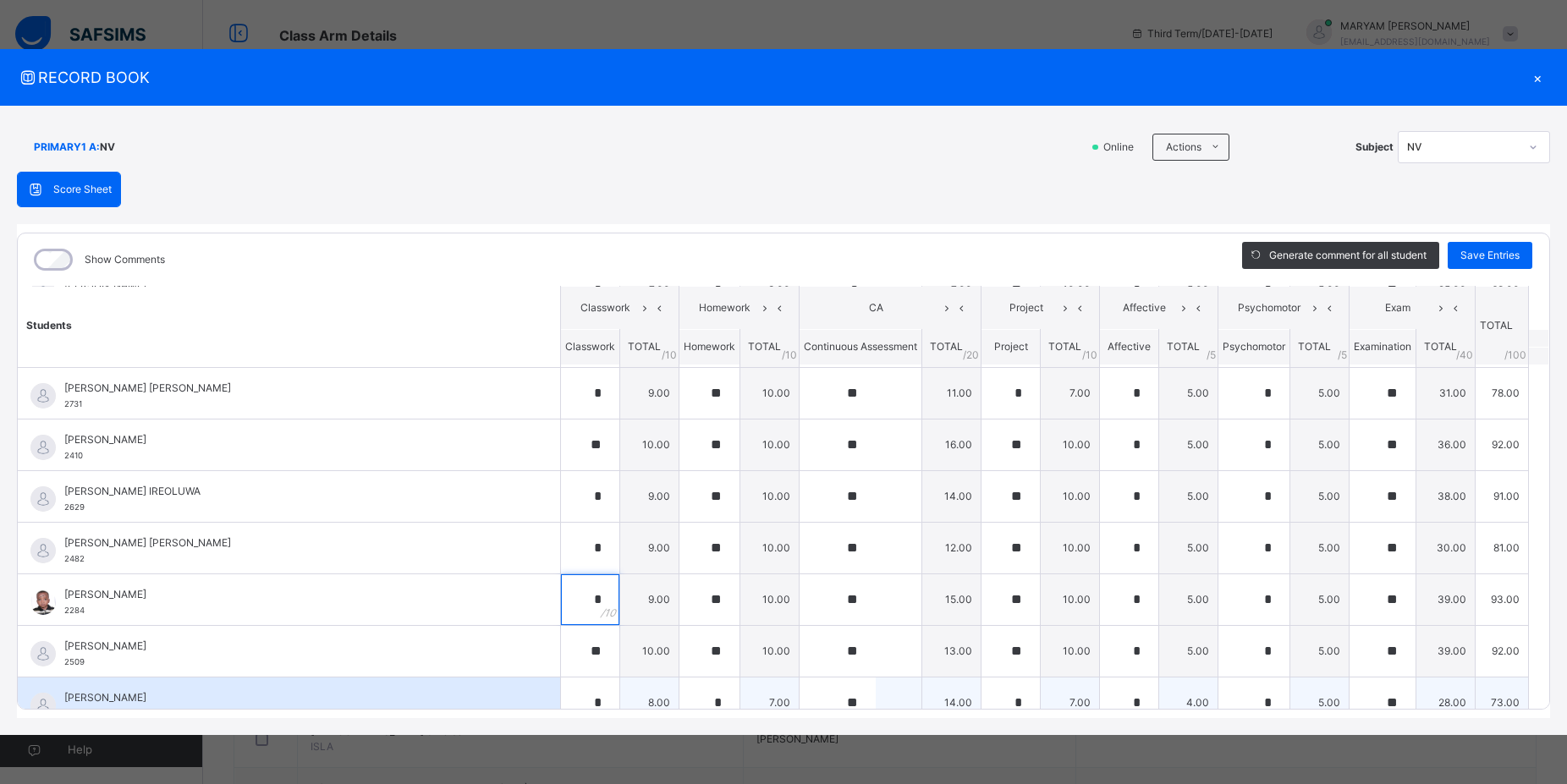 scroll, scrollTop: 228, scrollLeft: 0, axis: vertical 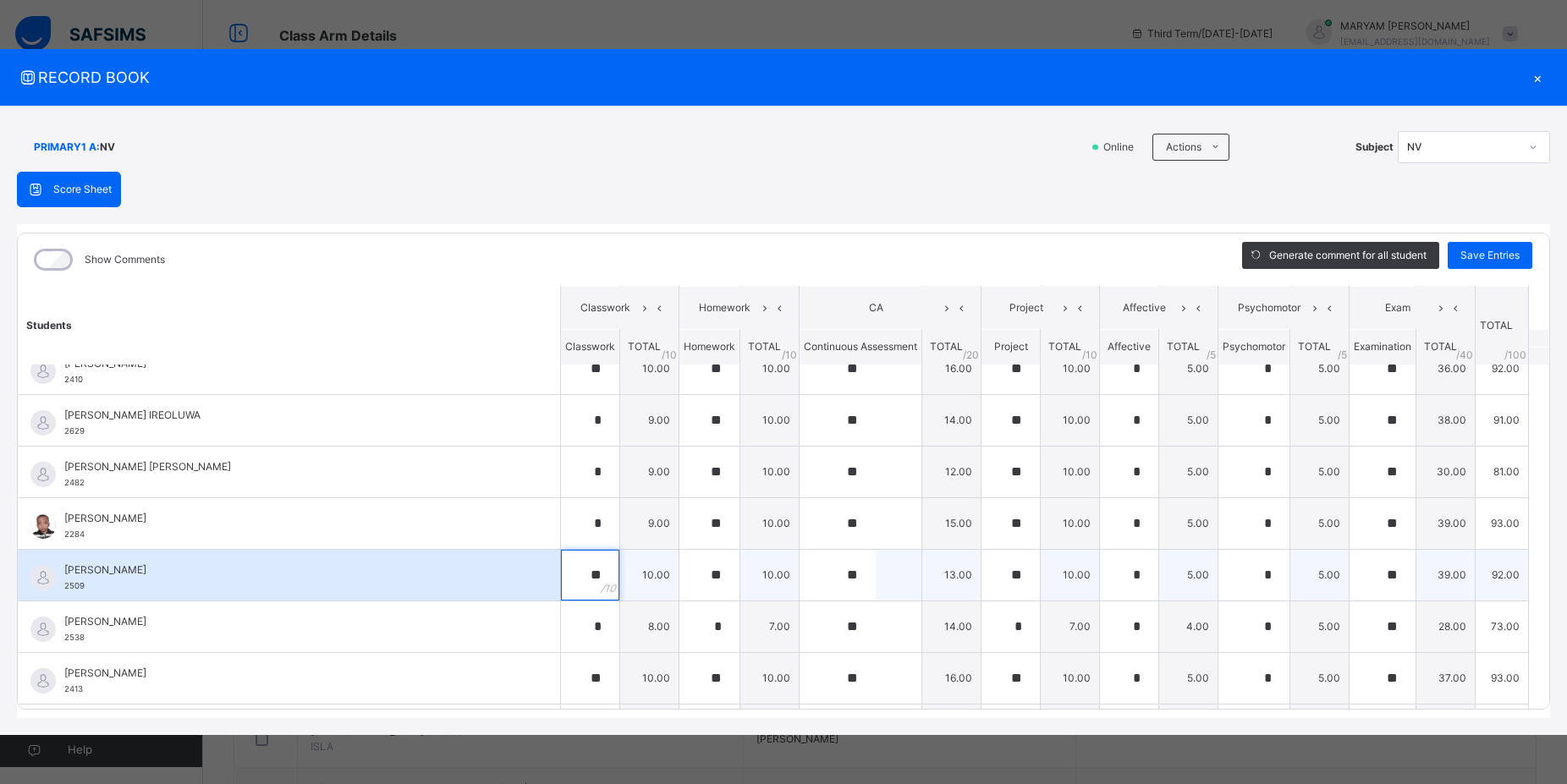 click on "**" at bounding box center (590, 575) 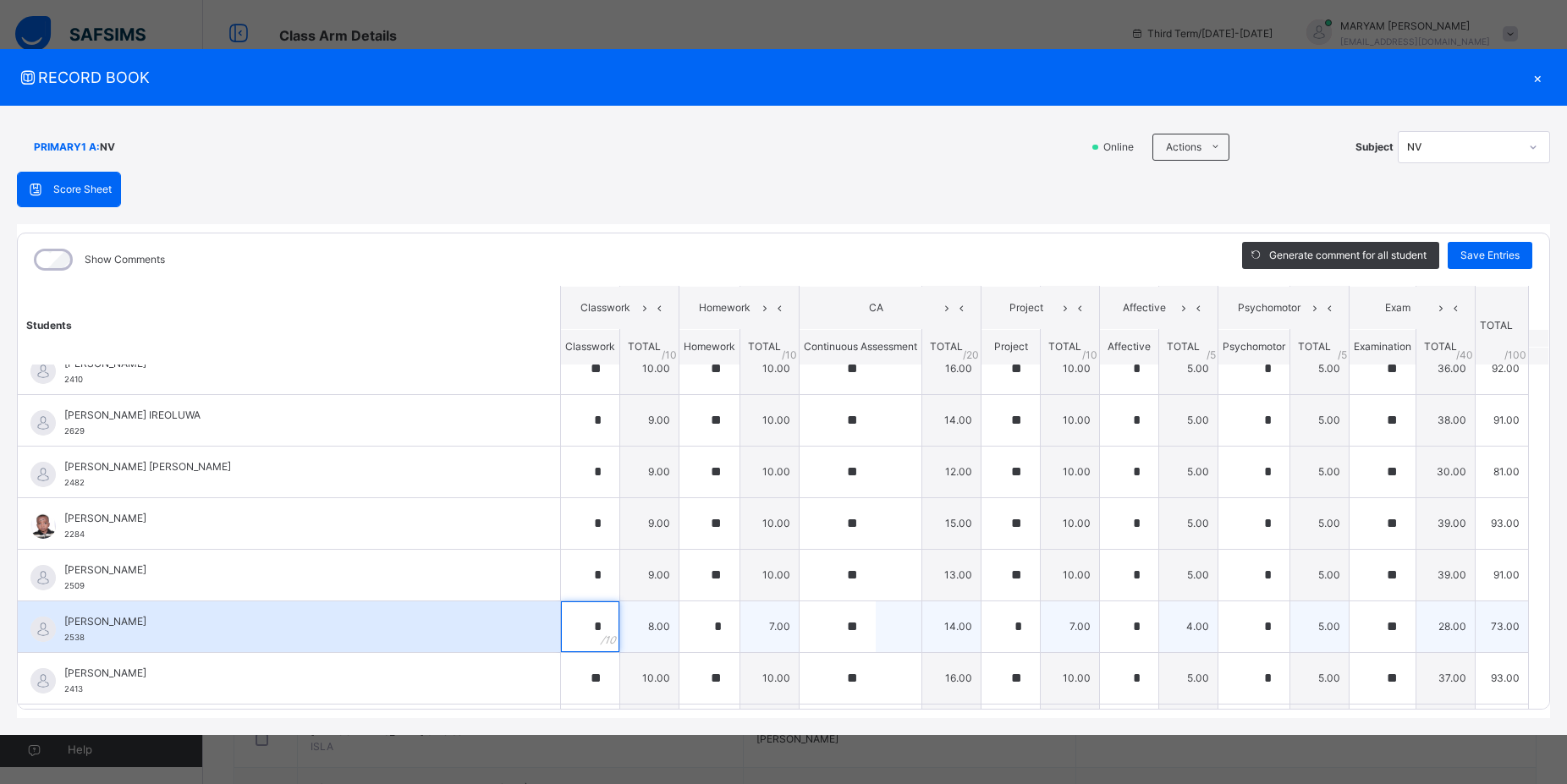 click on "*" at bounding box center (590, 627) 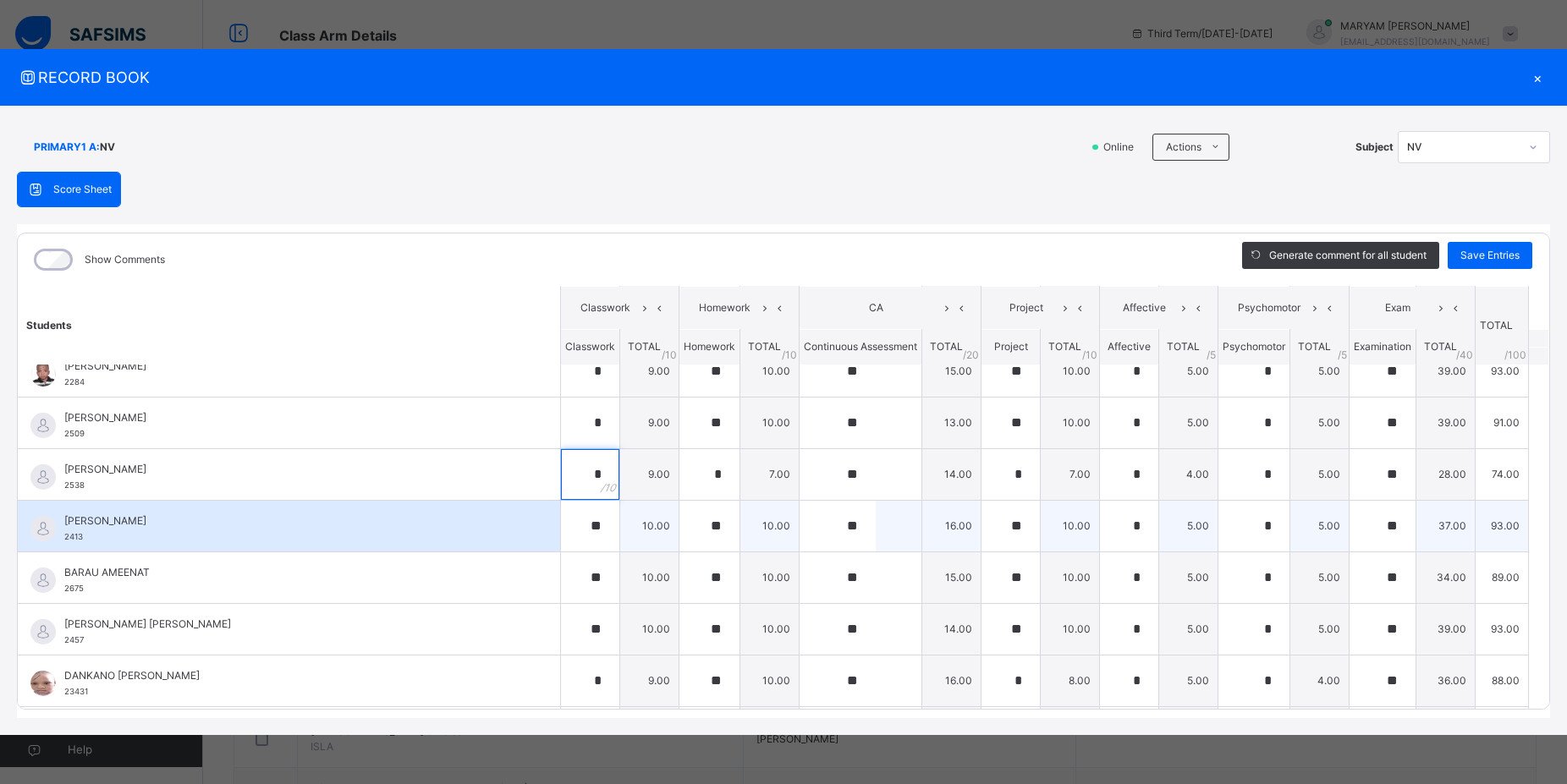 scroll, scrollTop: 457, scrollLeft: 0, axis: vertical 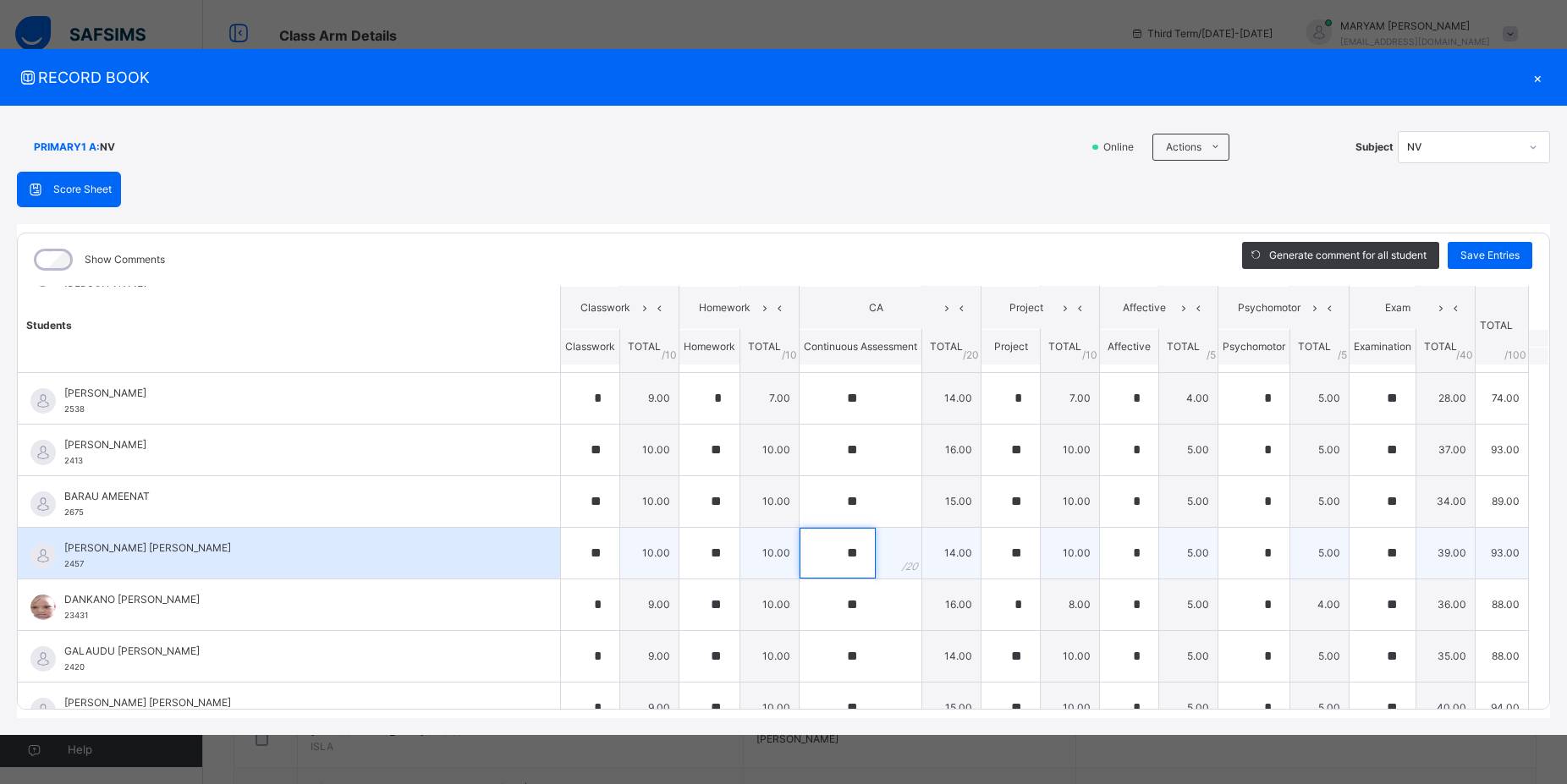 click on "**" at bounding box center (838, 553) 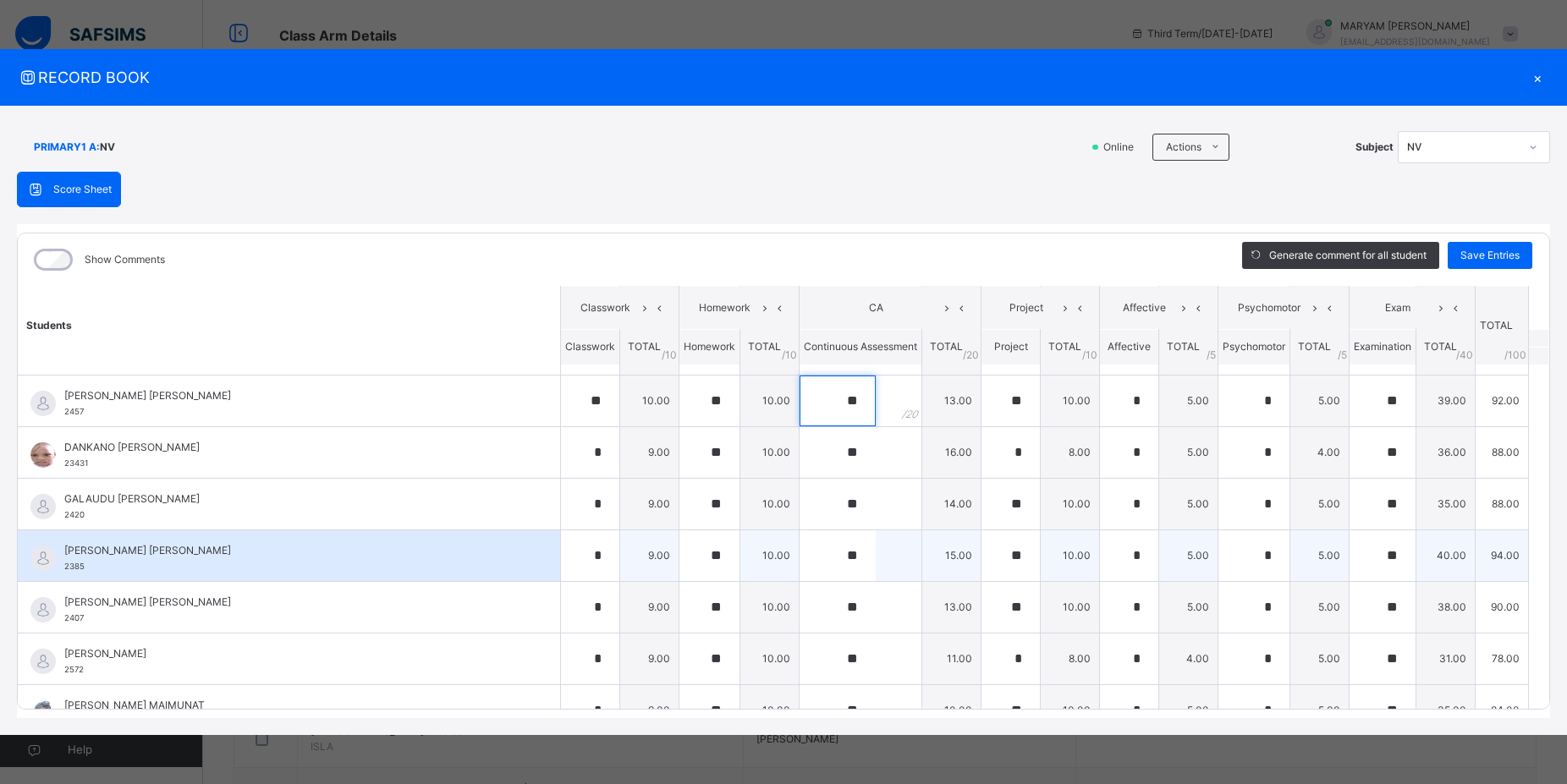 scroll, scrollTop: 685, scrollLeft: 0, axis: vertical 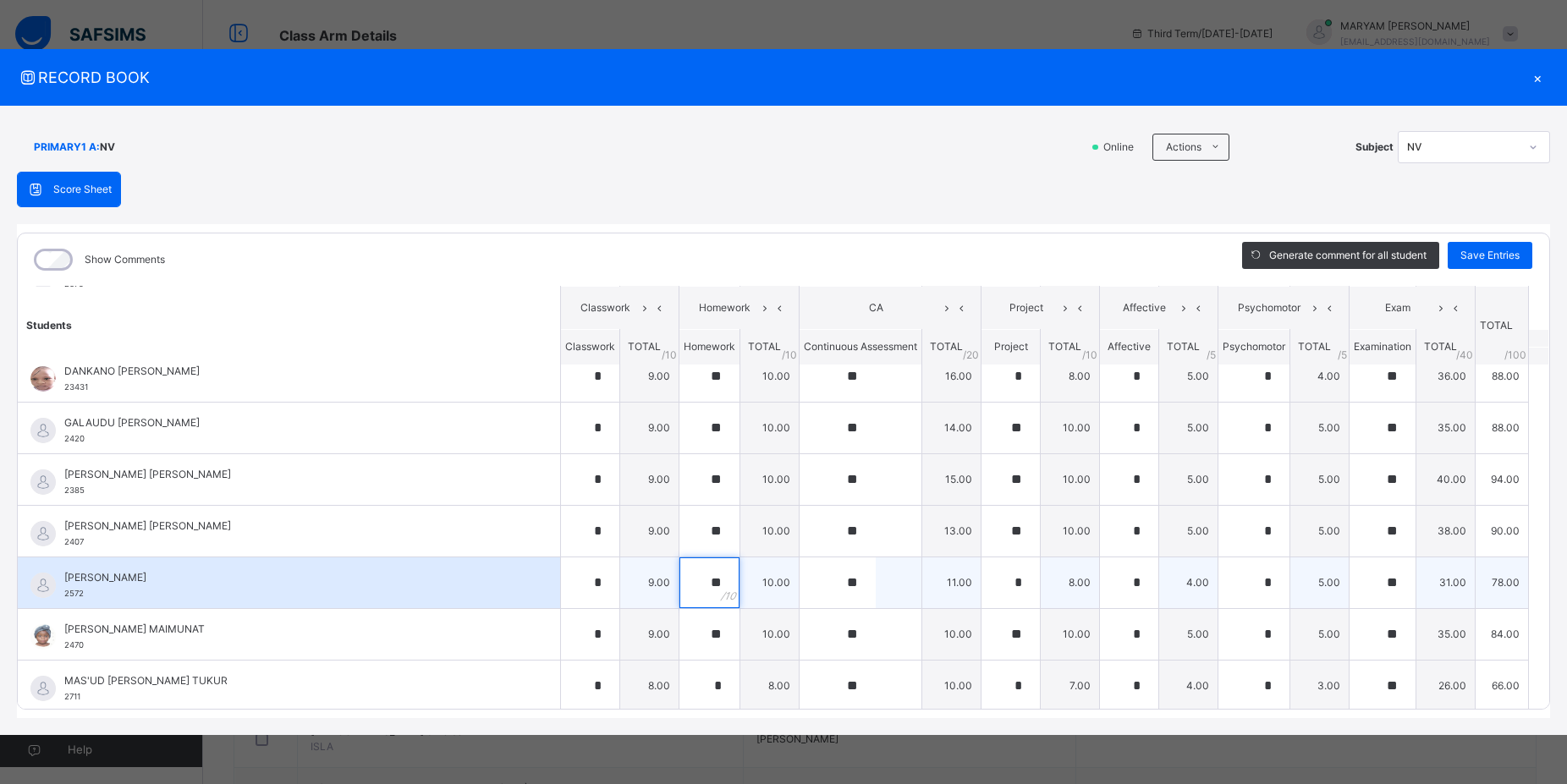 click on "**" at bounding box center [709, 583] 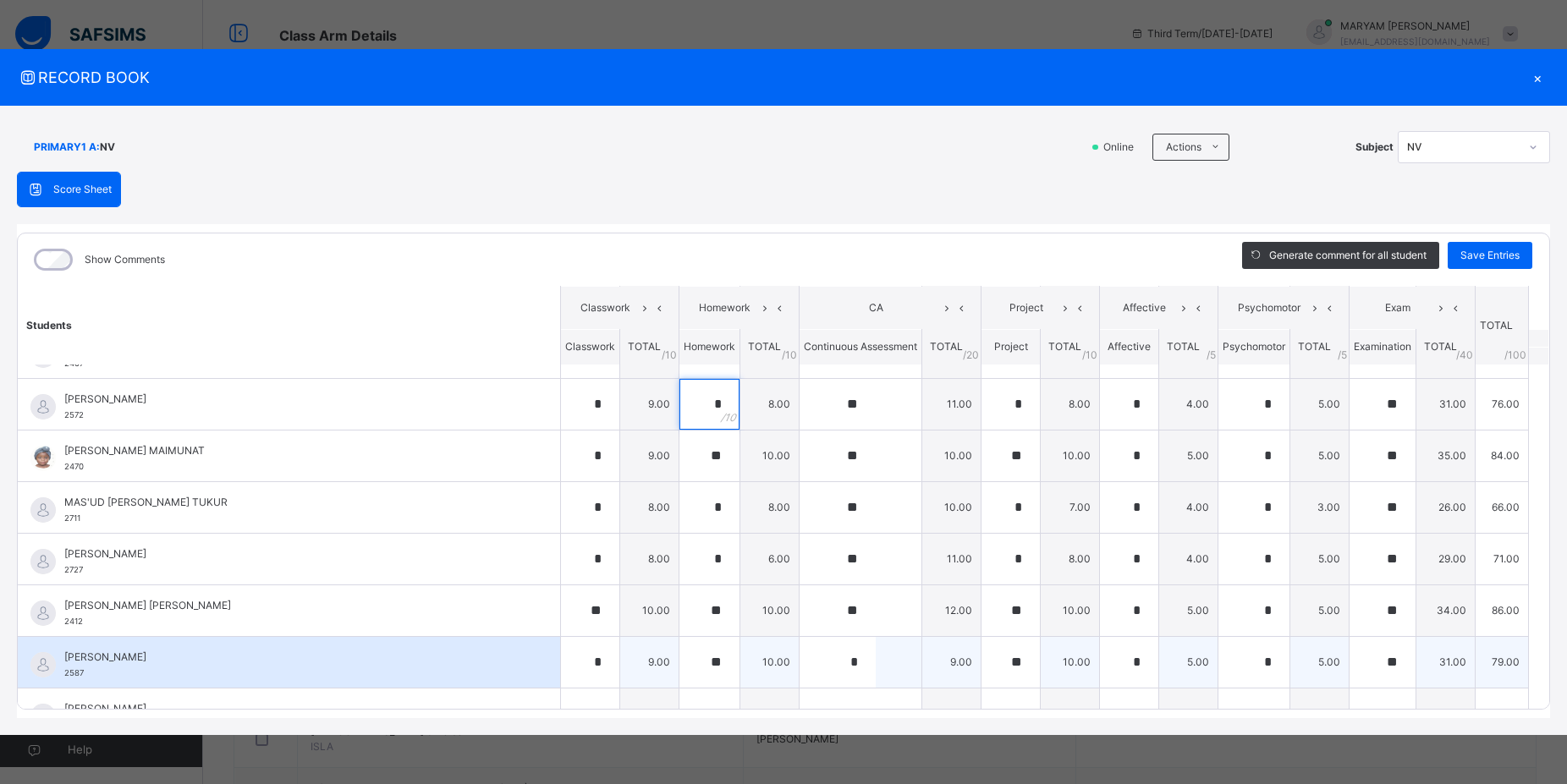 scroll, scrollTop: 761, scrollLeft: 0, axis: vertical 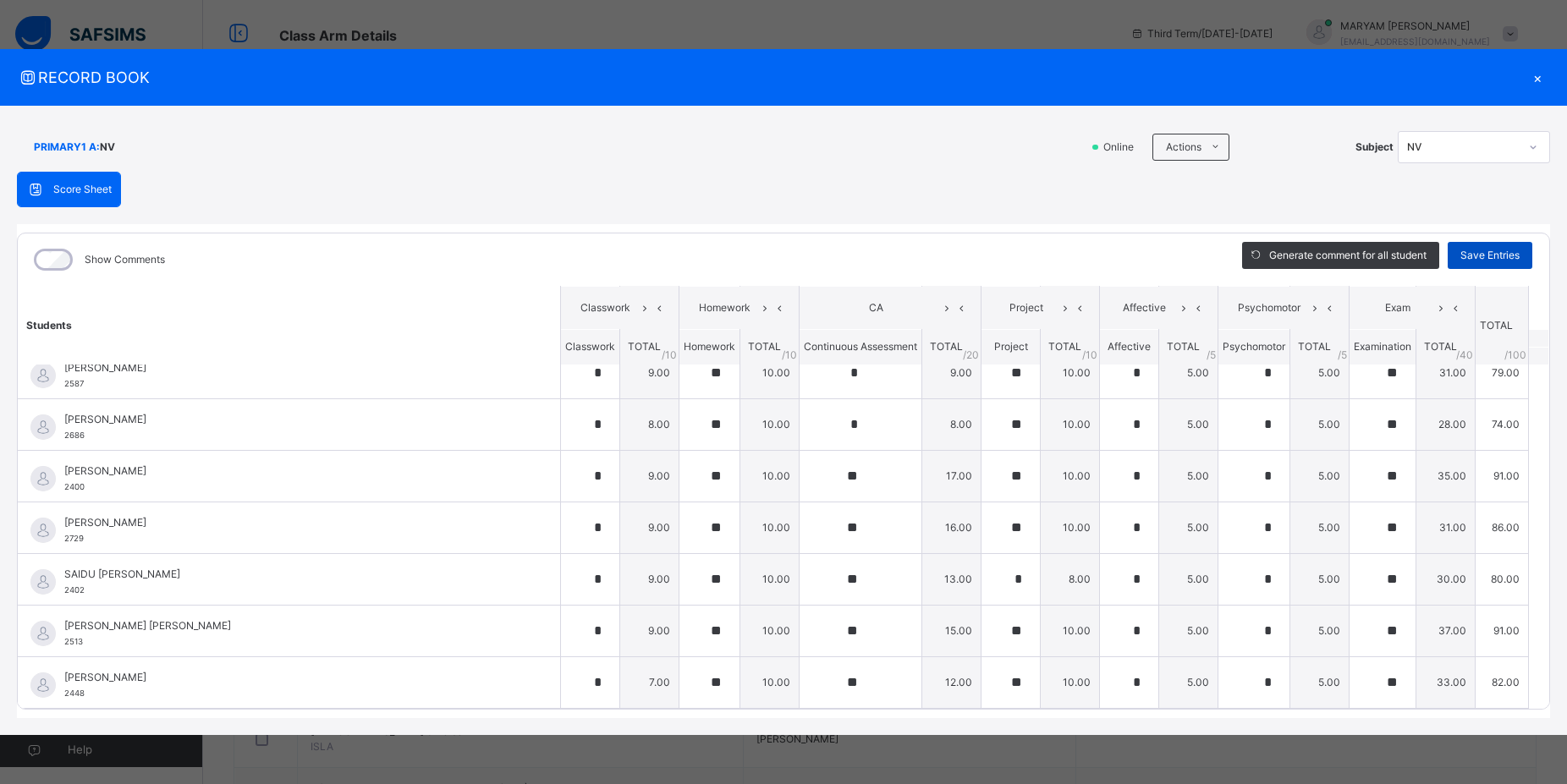 click on "Save Entries" at bounding box center (1490, 255) 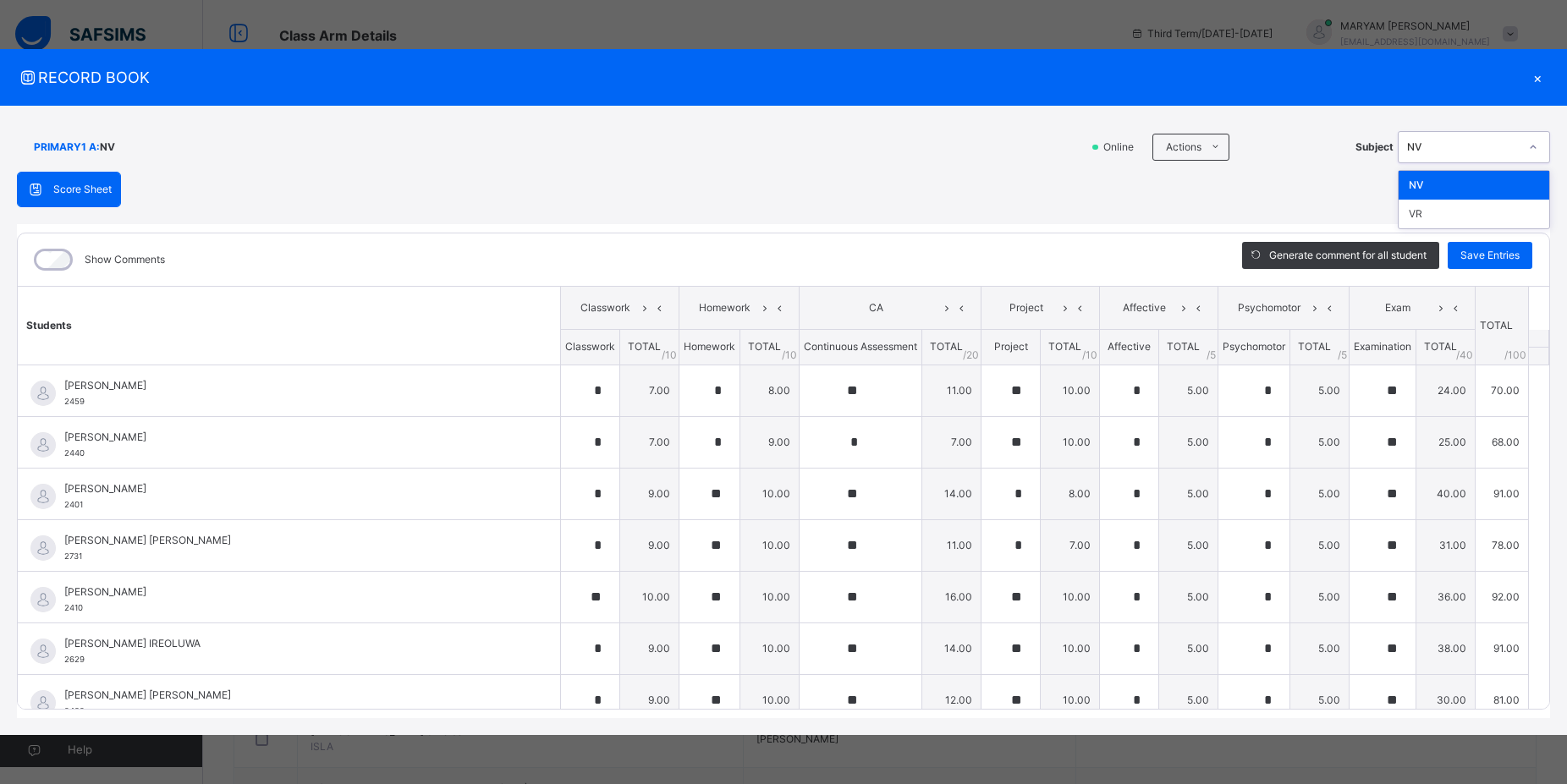 click 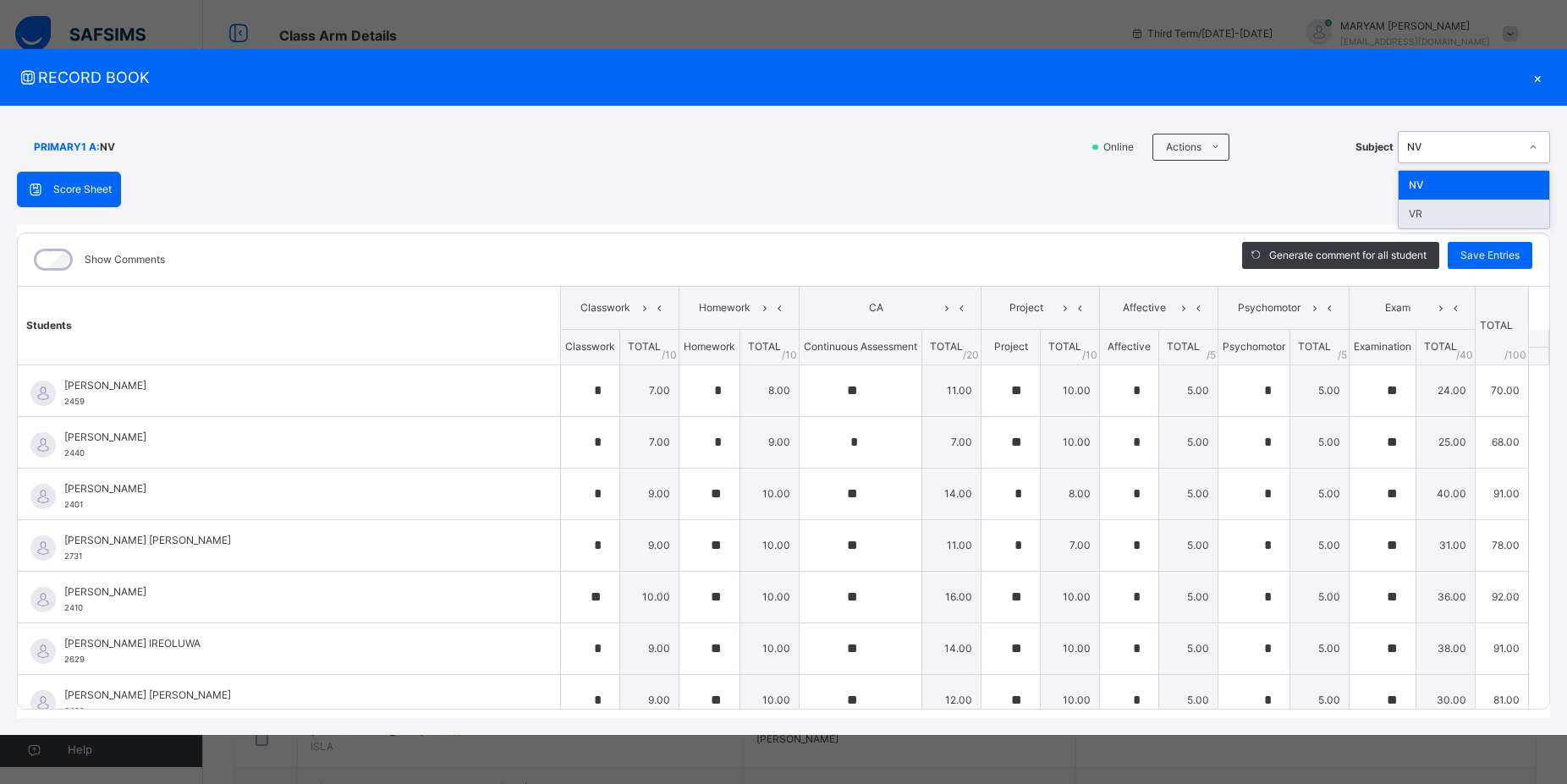drag, startPoint x: 1441, startPoint y: 217, endPoint x: 1430, endPoint y: 214, distance: 11.401754 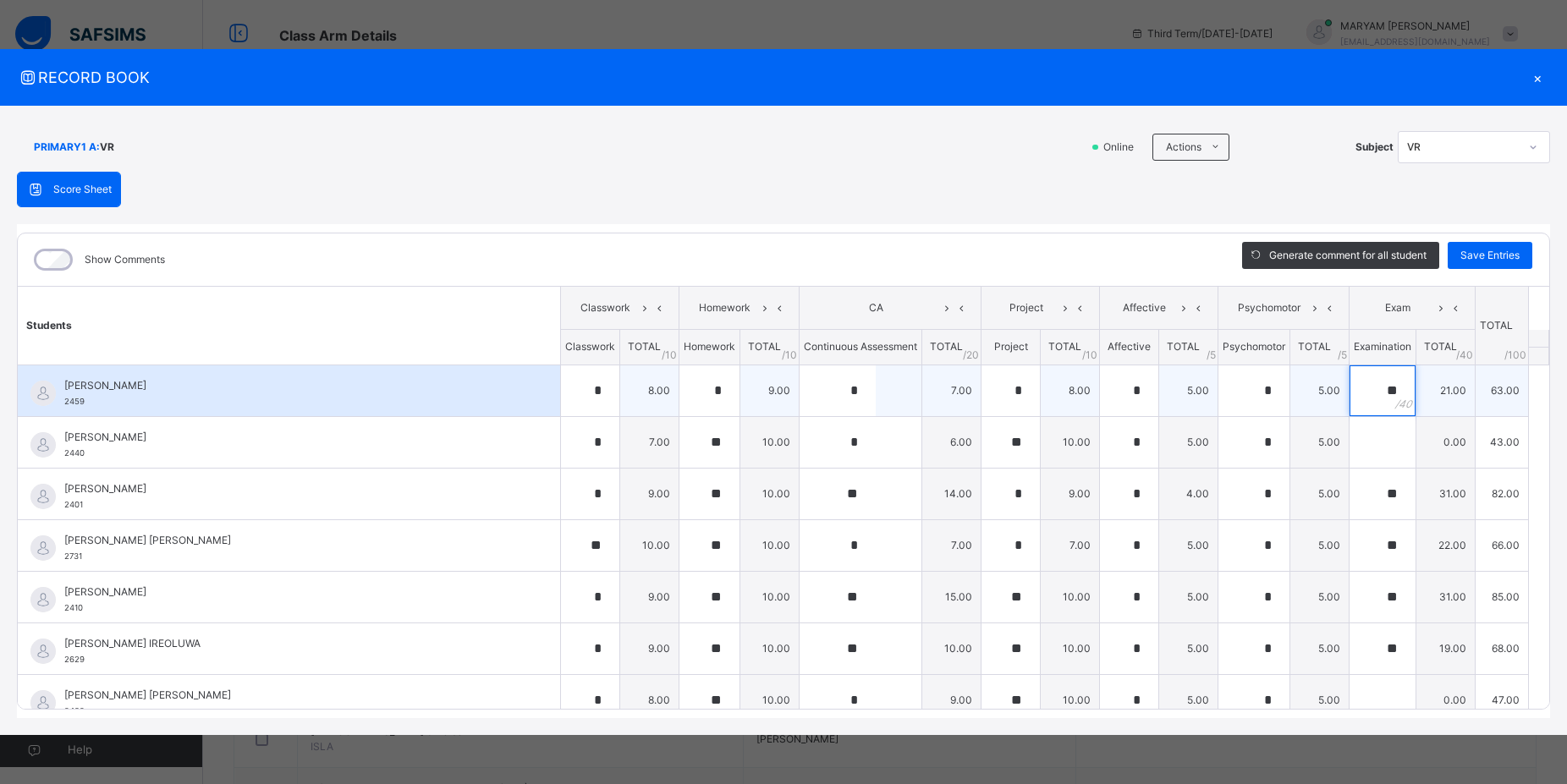 click on "**" at bounding box center [1383, 391] 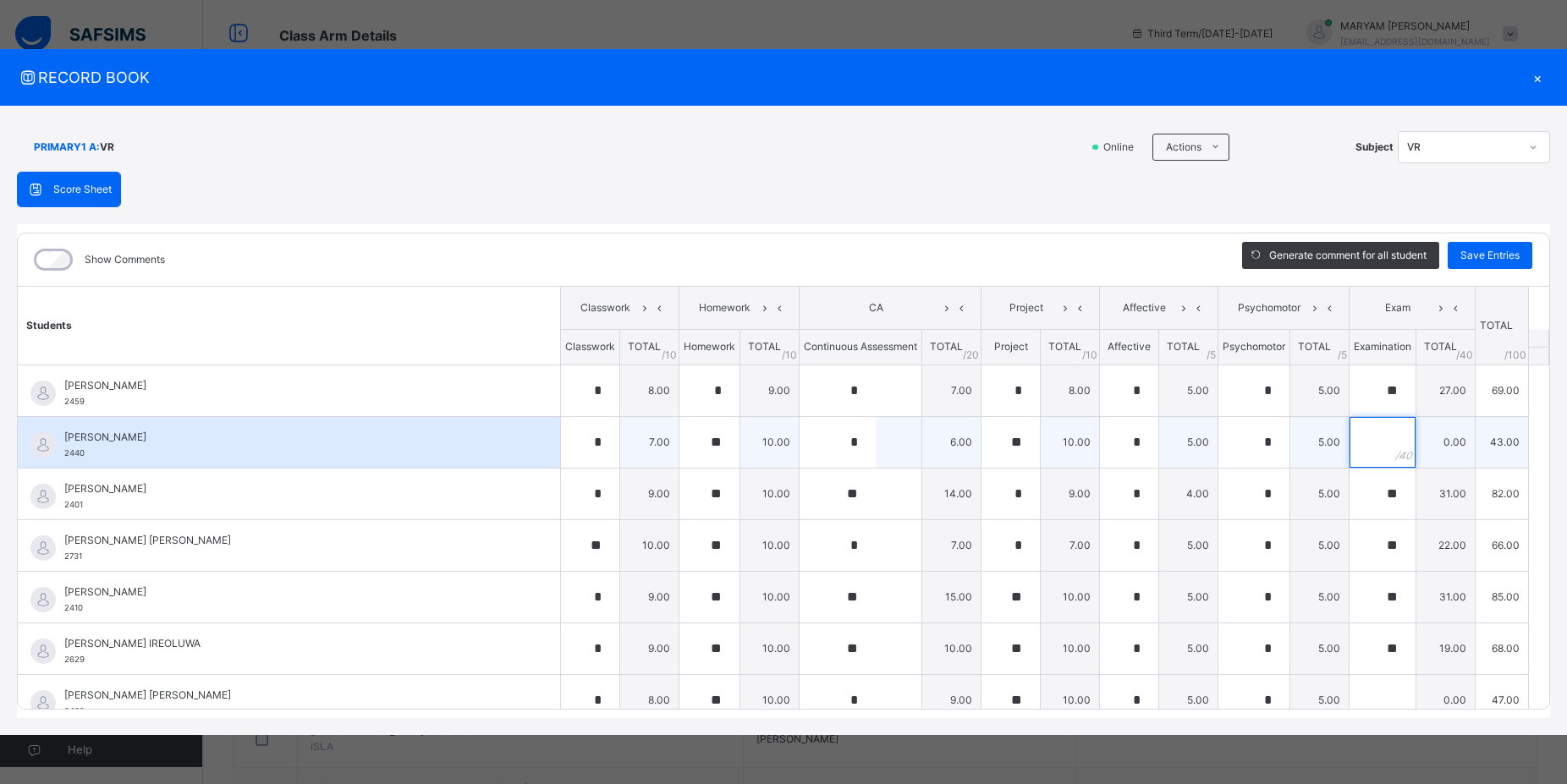 click at bounding box center (1383, 442) 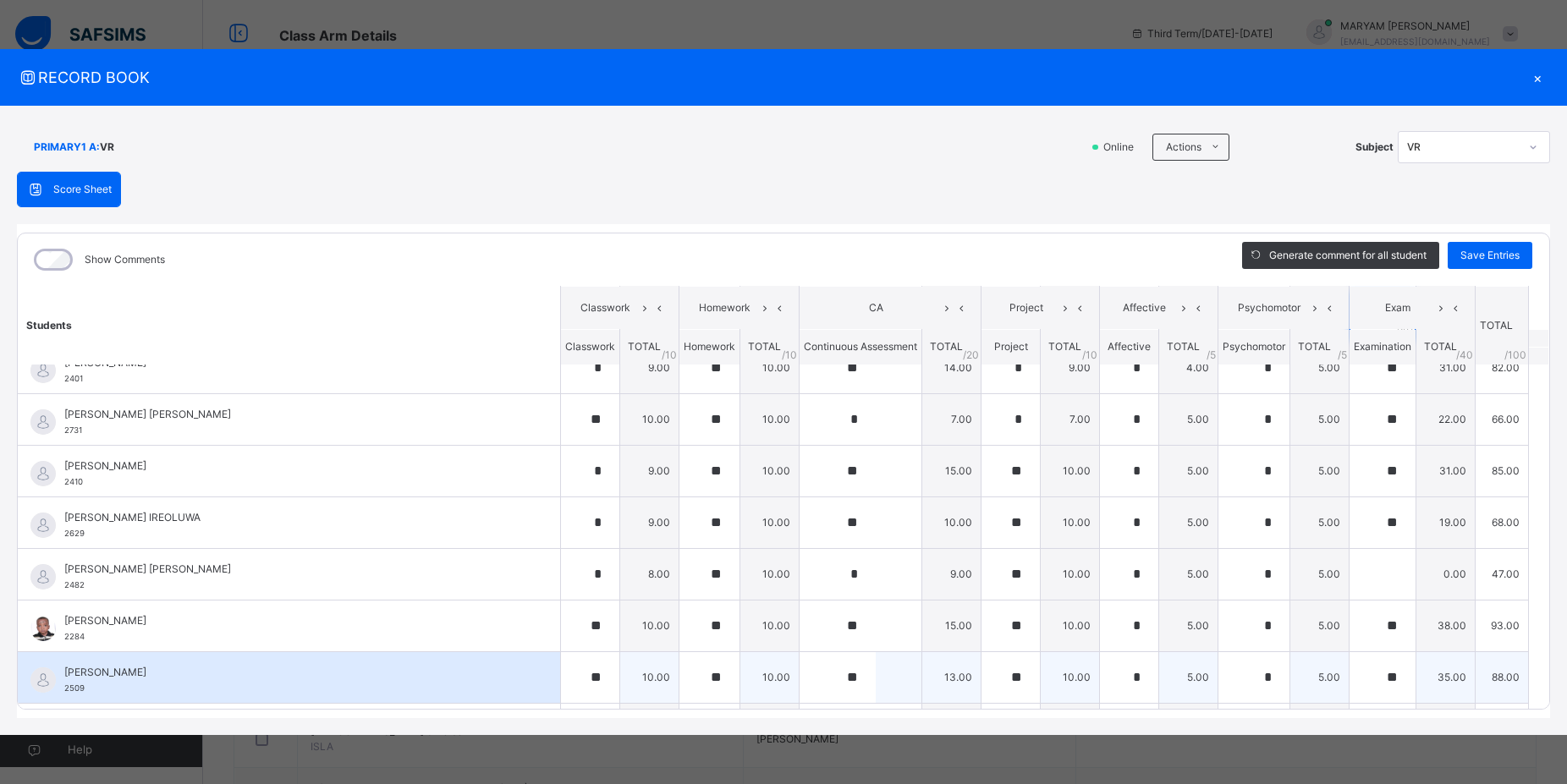 scroll, scrollTop: 152, scrollLeft: 0, axis: vertical 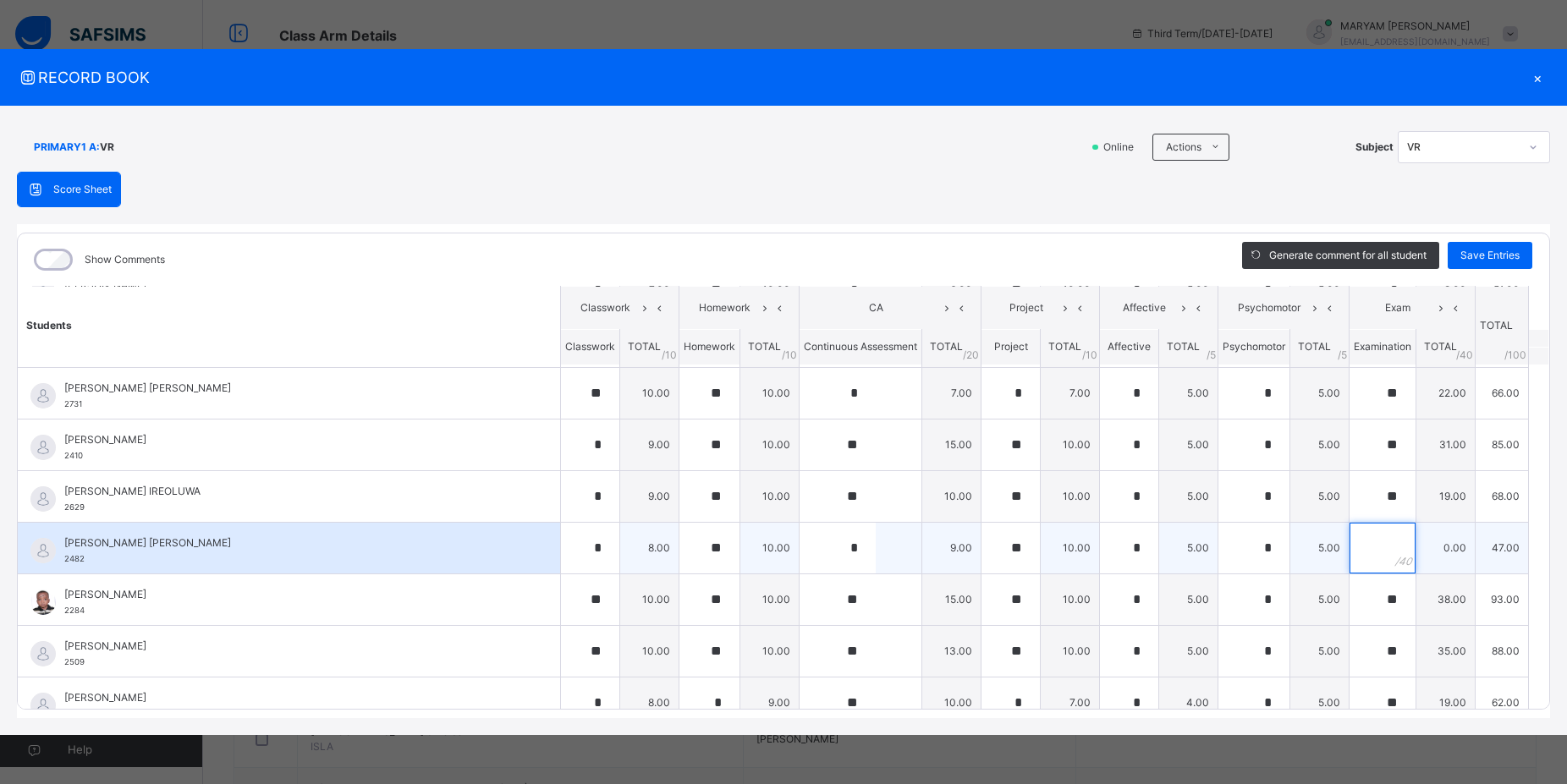 click at bounding box center (1383, 548) 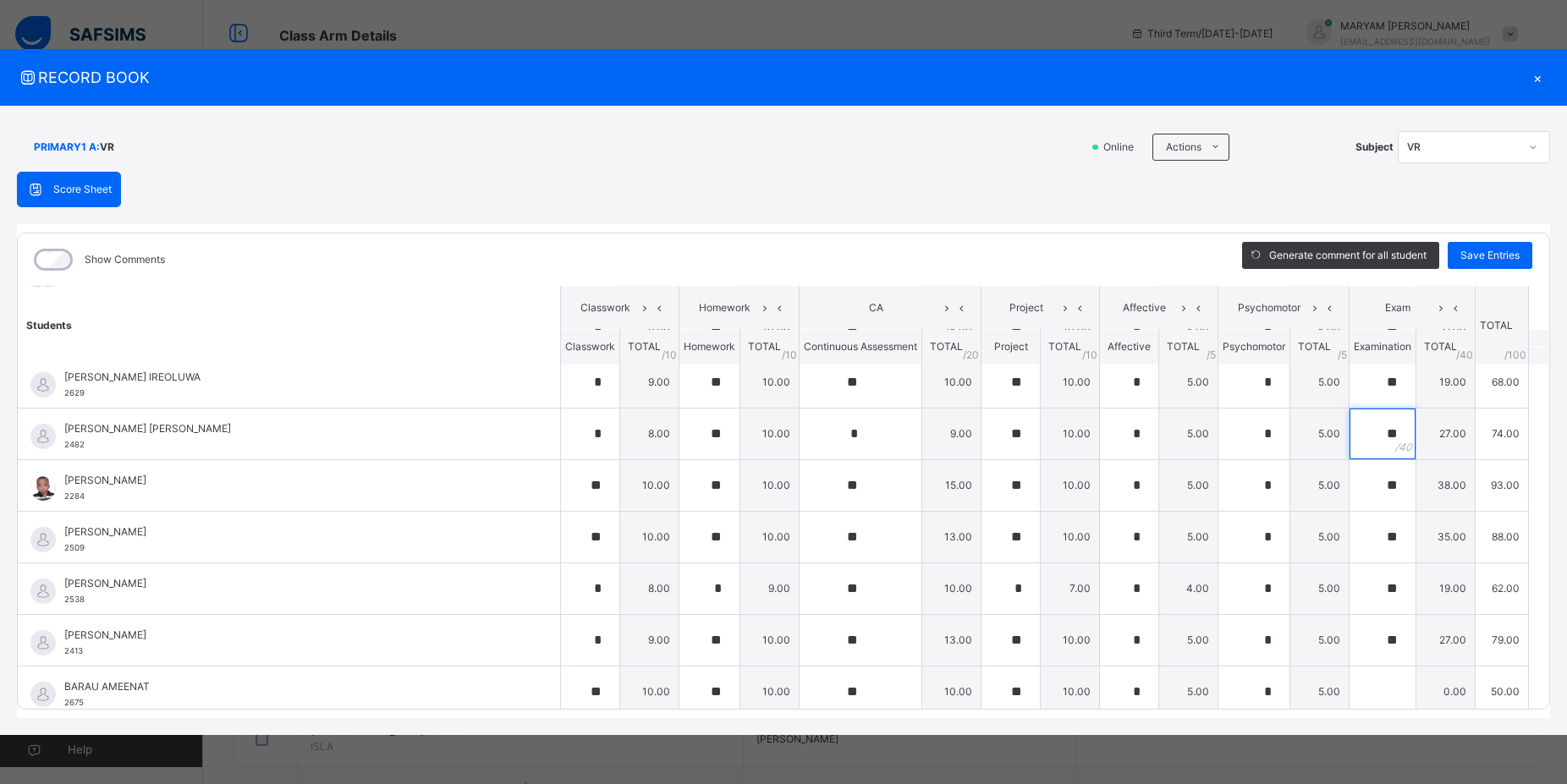 scroll, scrollTop: 304, scrollLeft: 0, axis: vertical 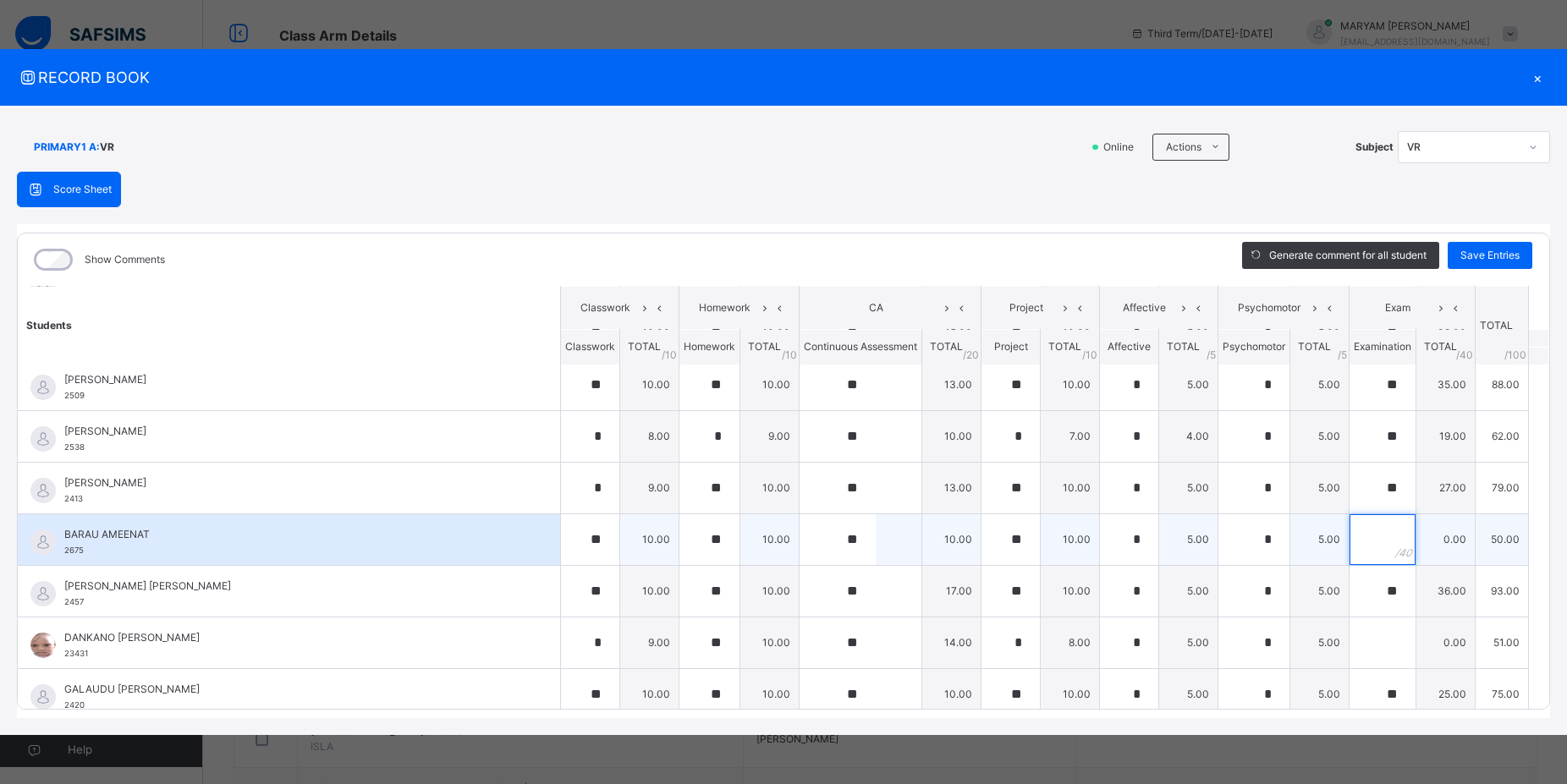 click at bounding box center (1383, 540) 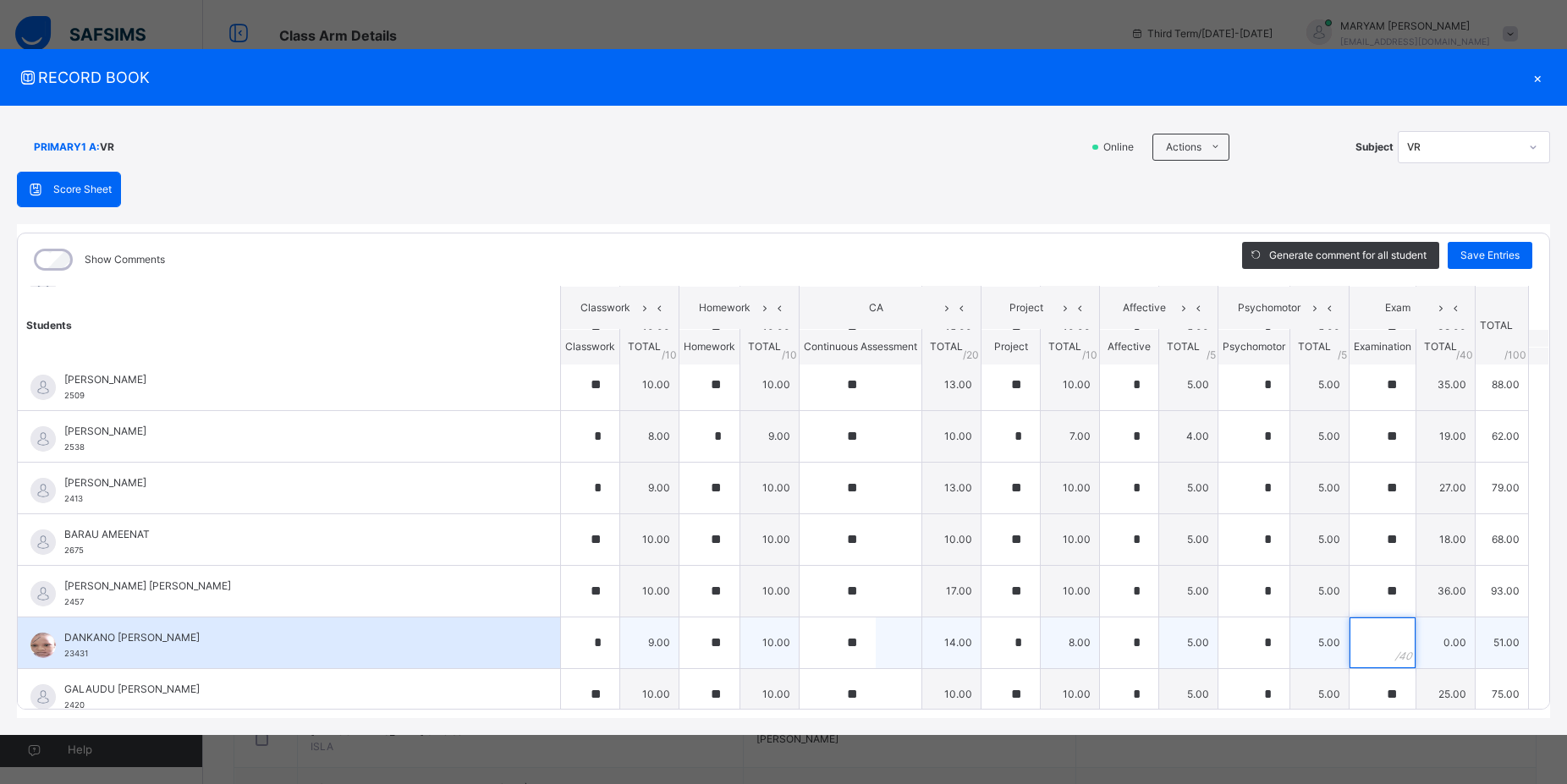 click at bounding box center (1383, 643) 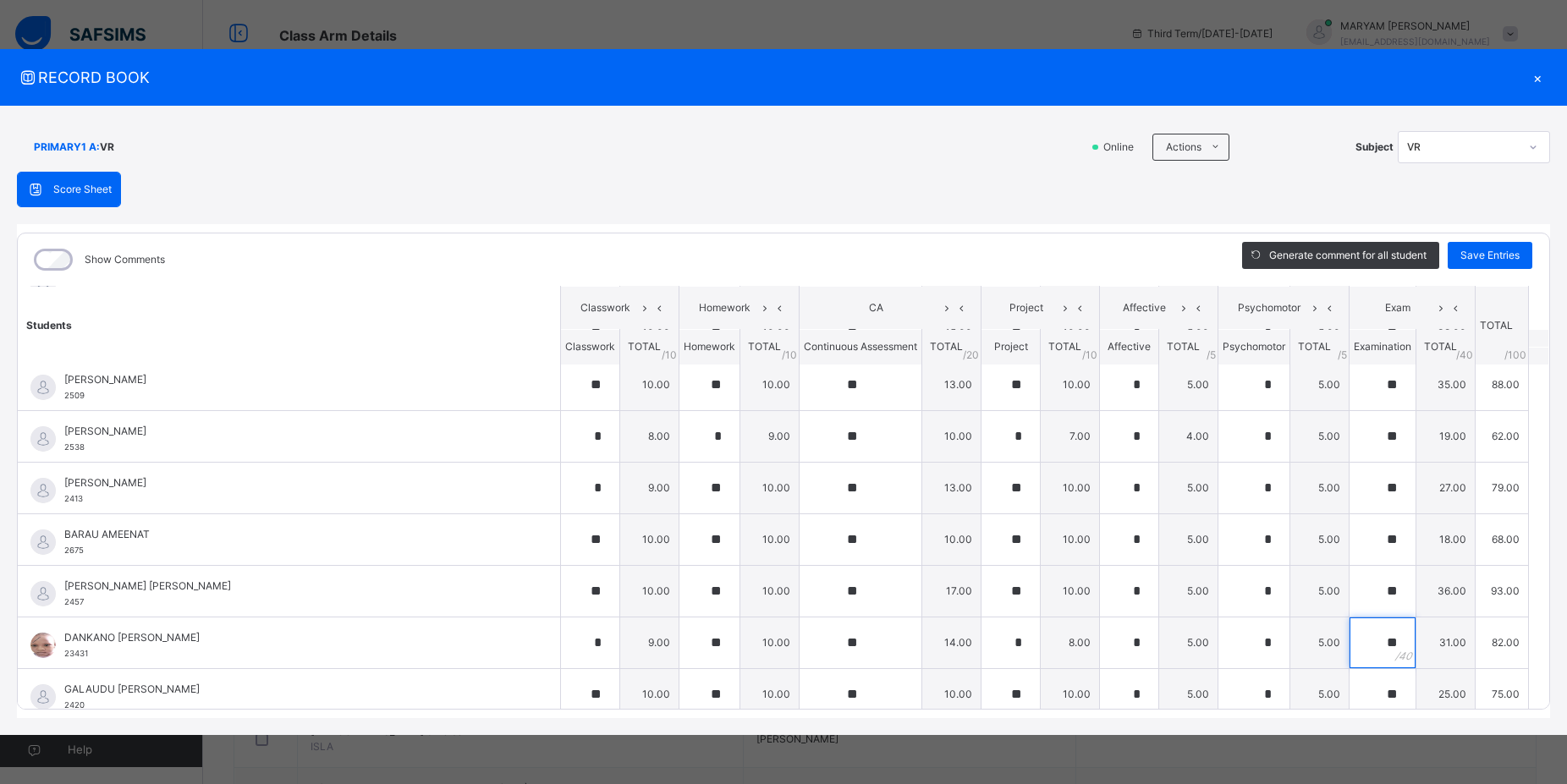 scroll, scrollTop: 483, scrollLeft: 0, axis: vertical 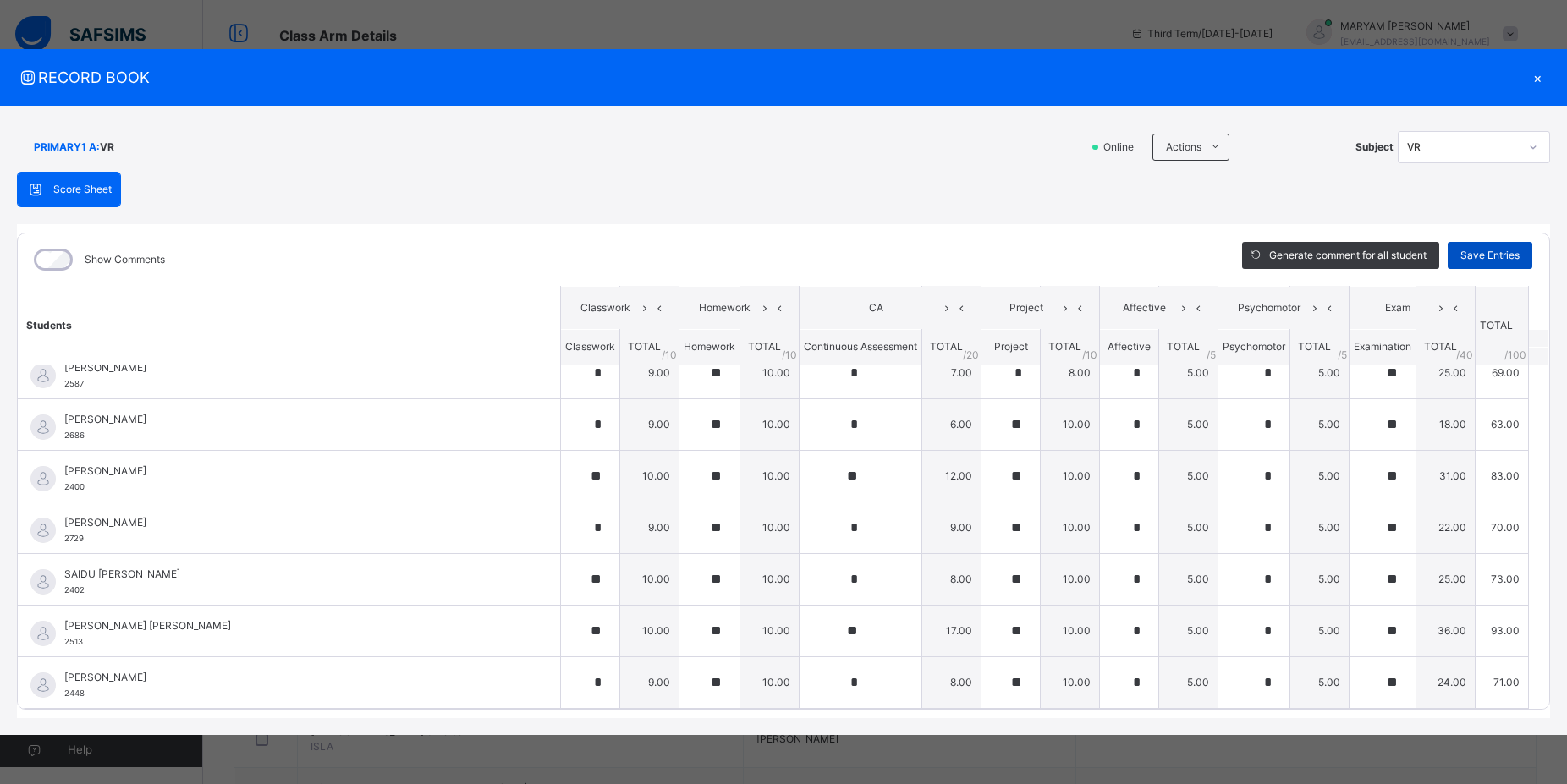 click on "Save Entries" at bounding box center [1490, 255] 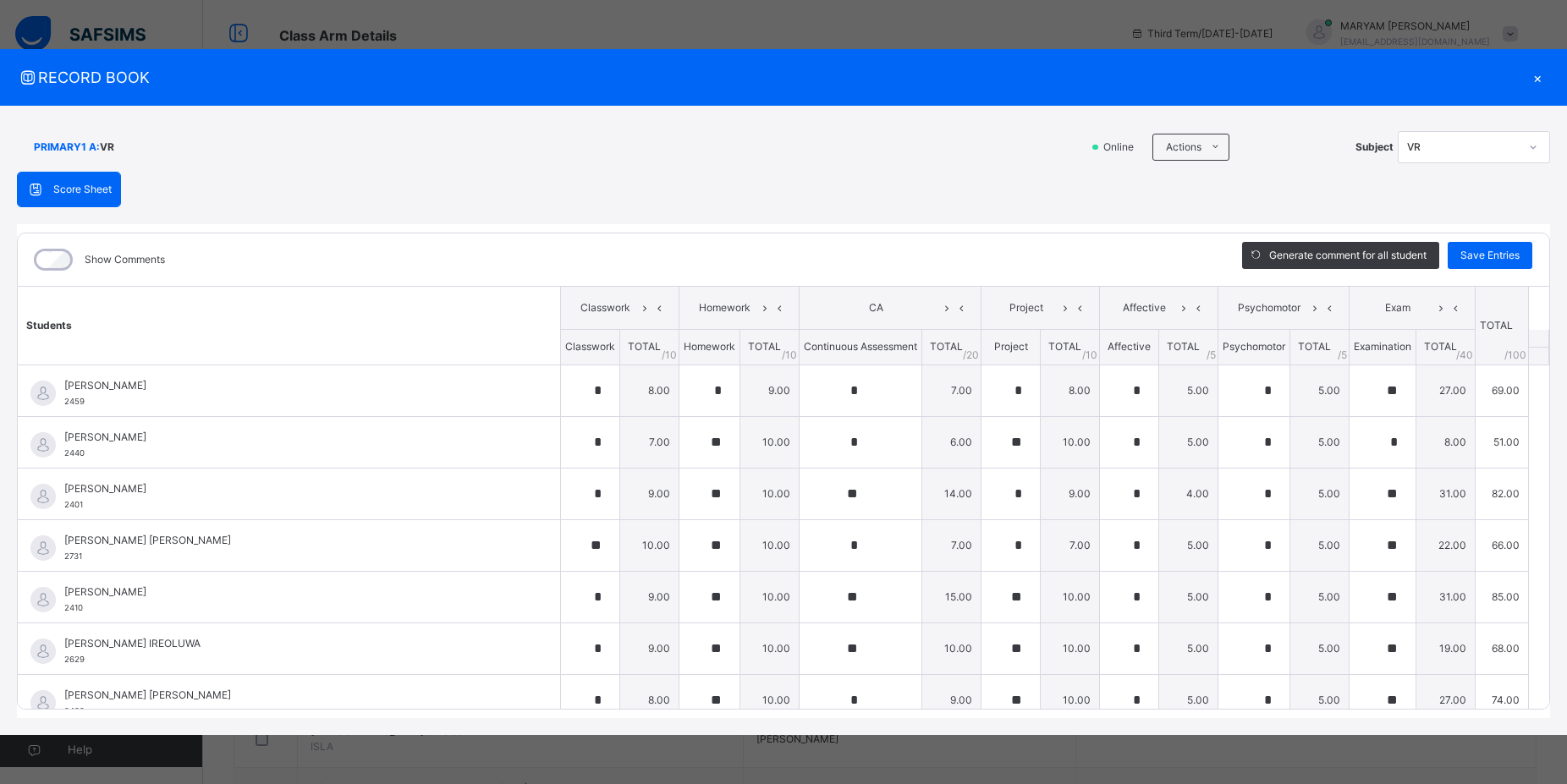 click 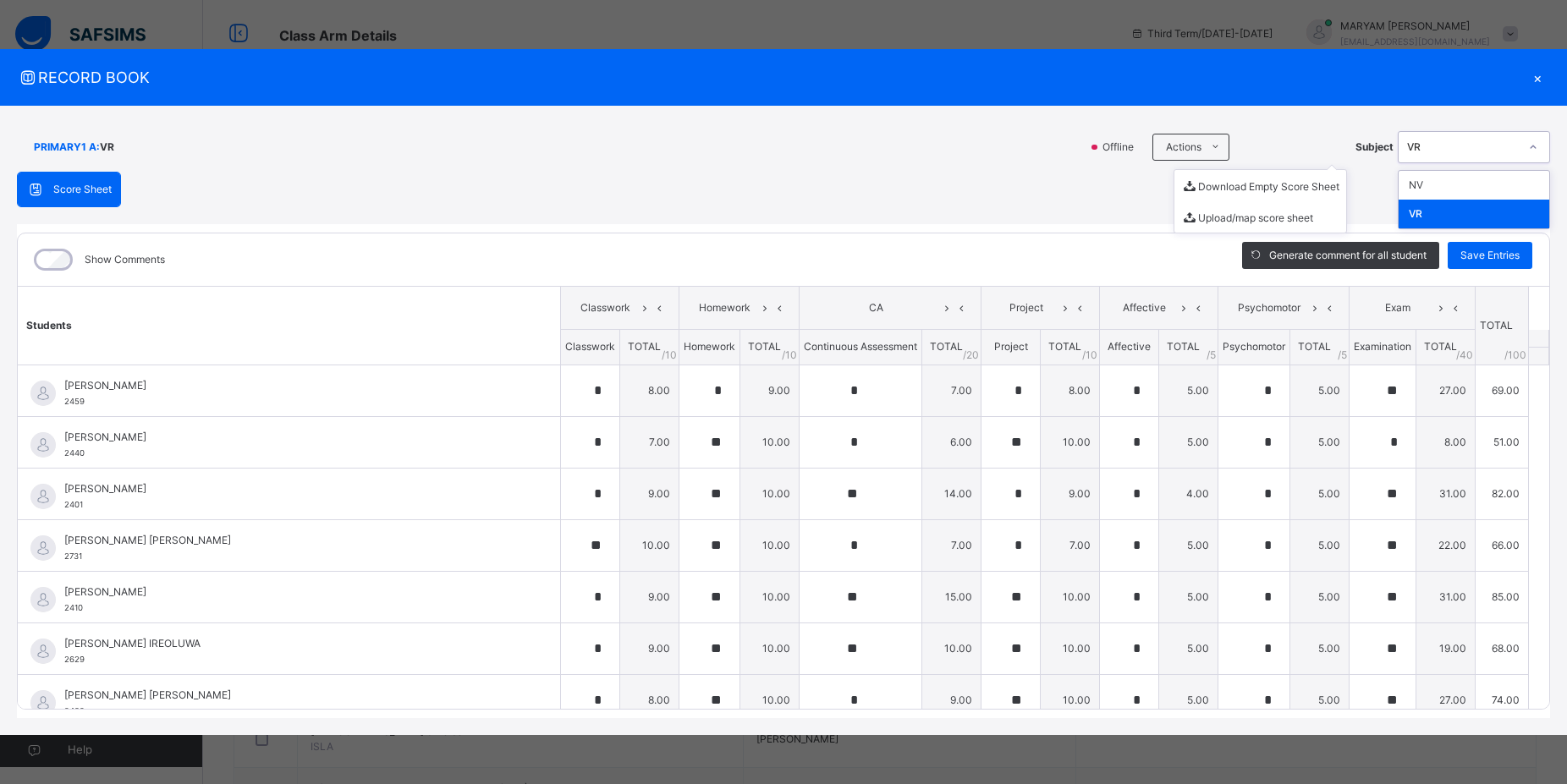 click on "Download Empty Score Sheet  Upload/map score sheet" at bounding box center [1260, 201] 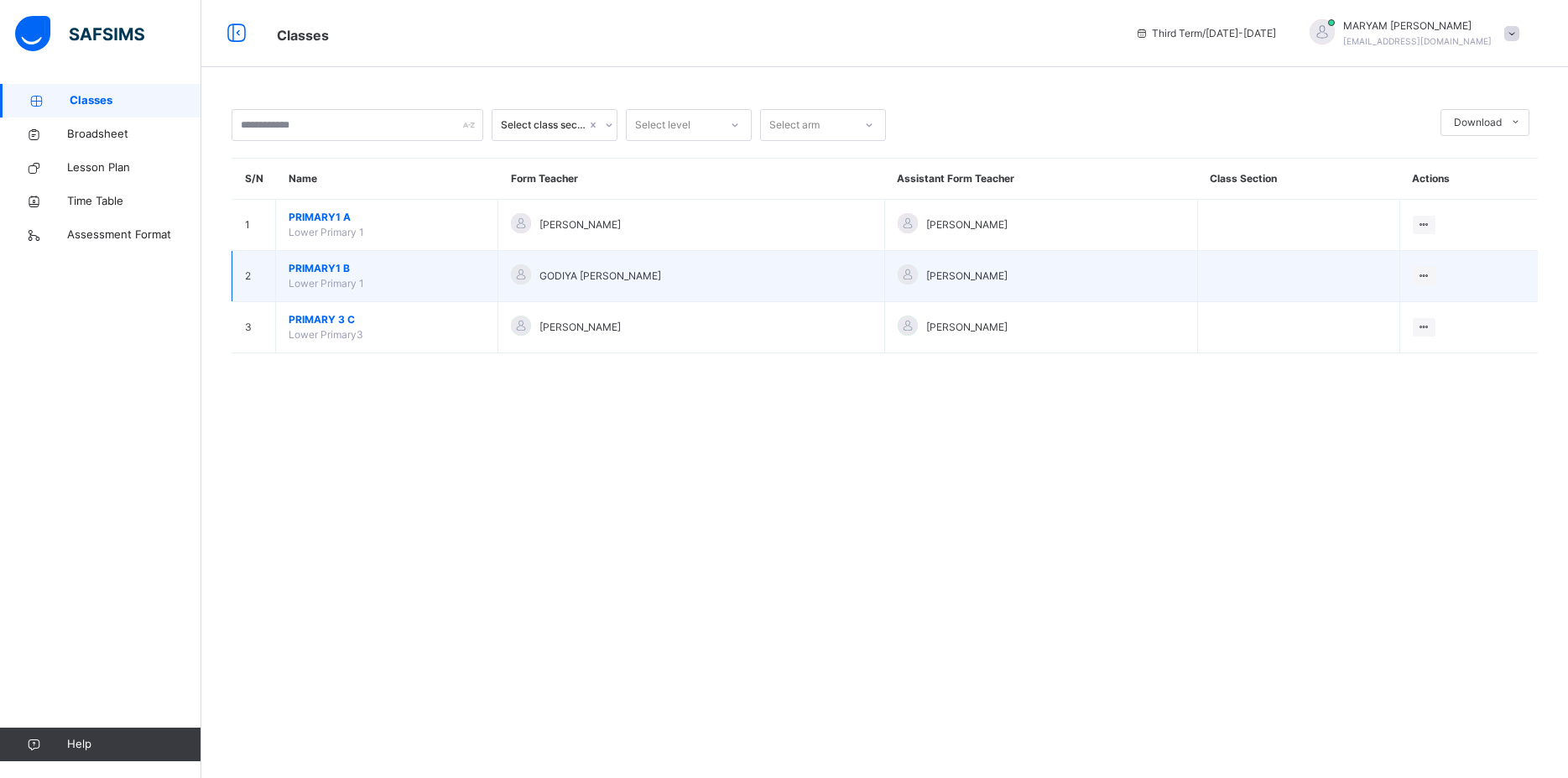 click on "PRIMARY1   B   Lower Primary 1" at bounding box center (387, 276) 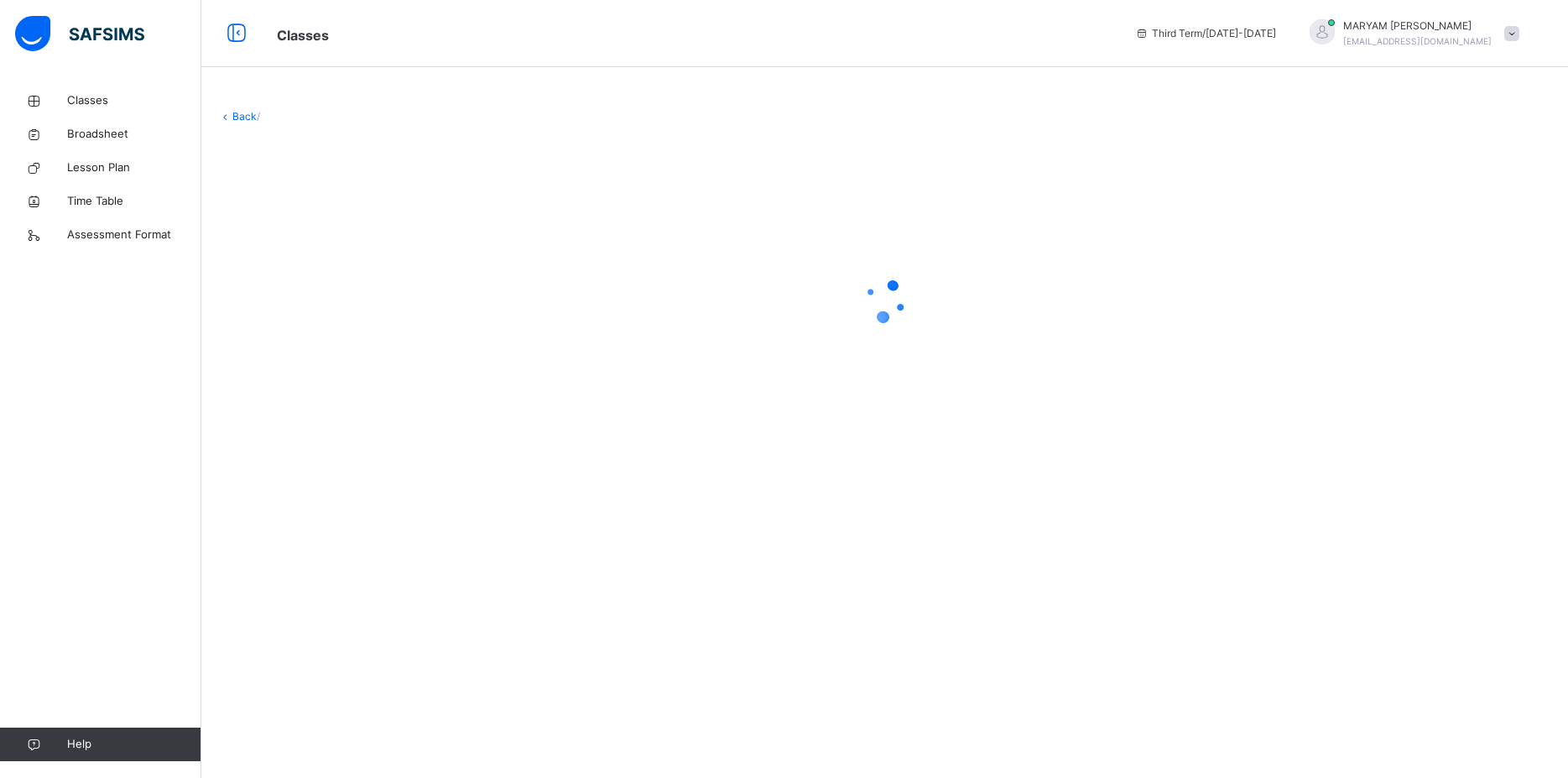 click at bounding box center (884, 300) 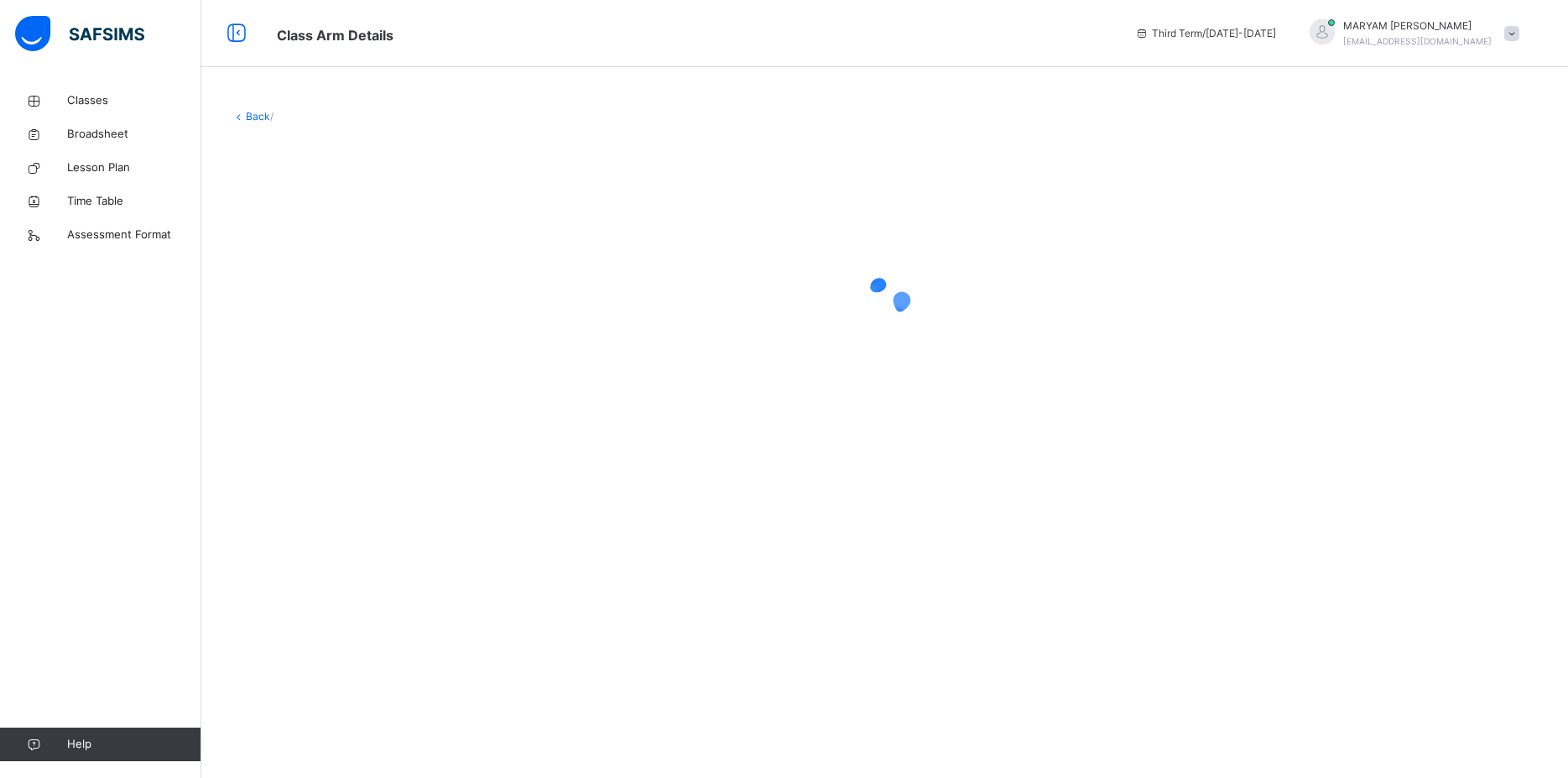 click at bounding box center [884, 300] 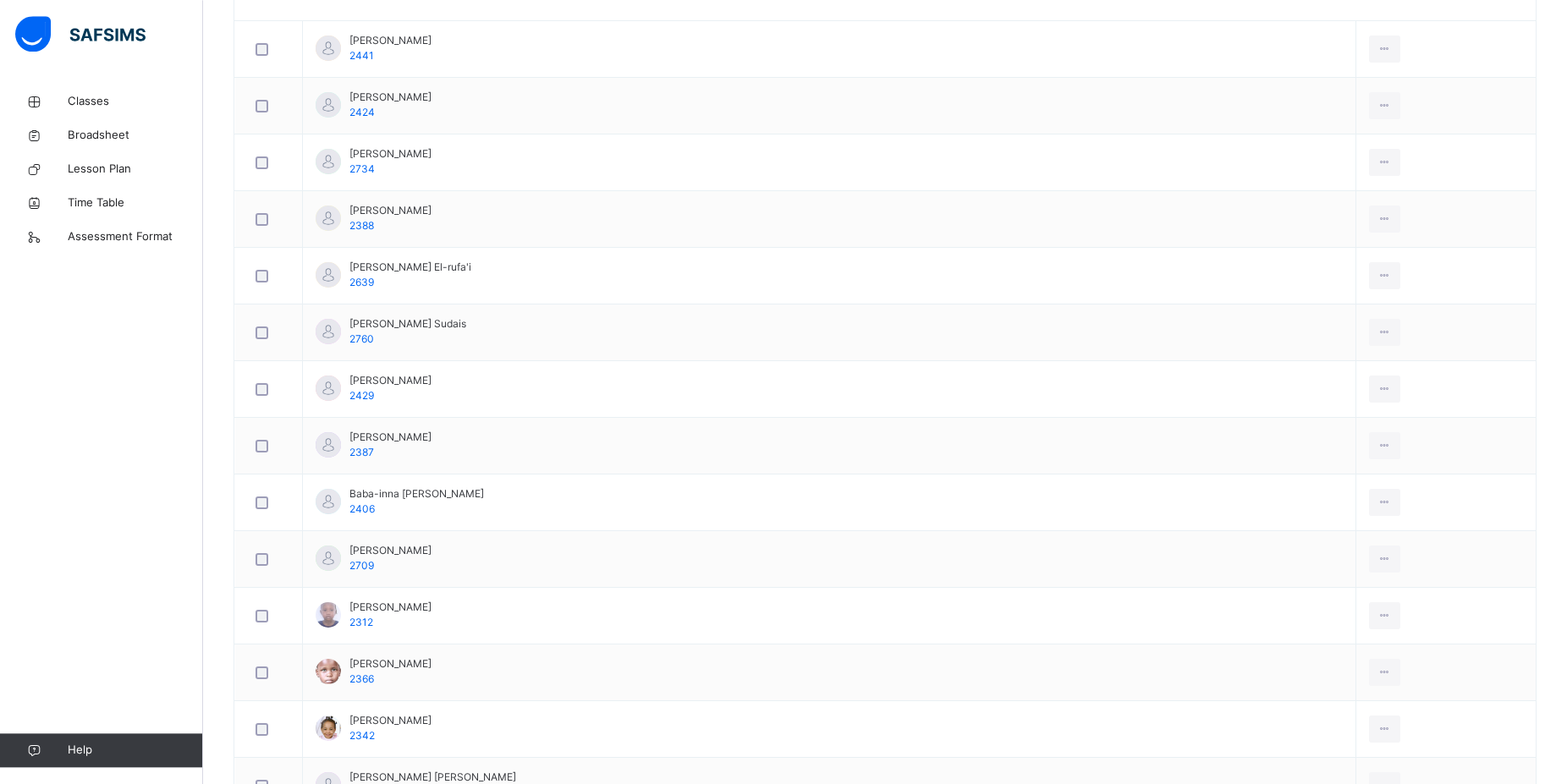 scroll, scrollTop: 0, scrollLeft: 0, axis: both 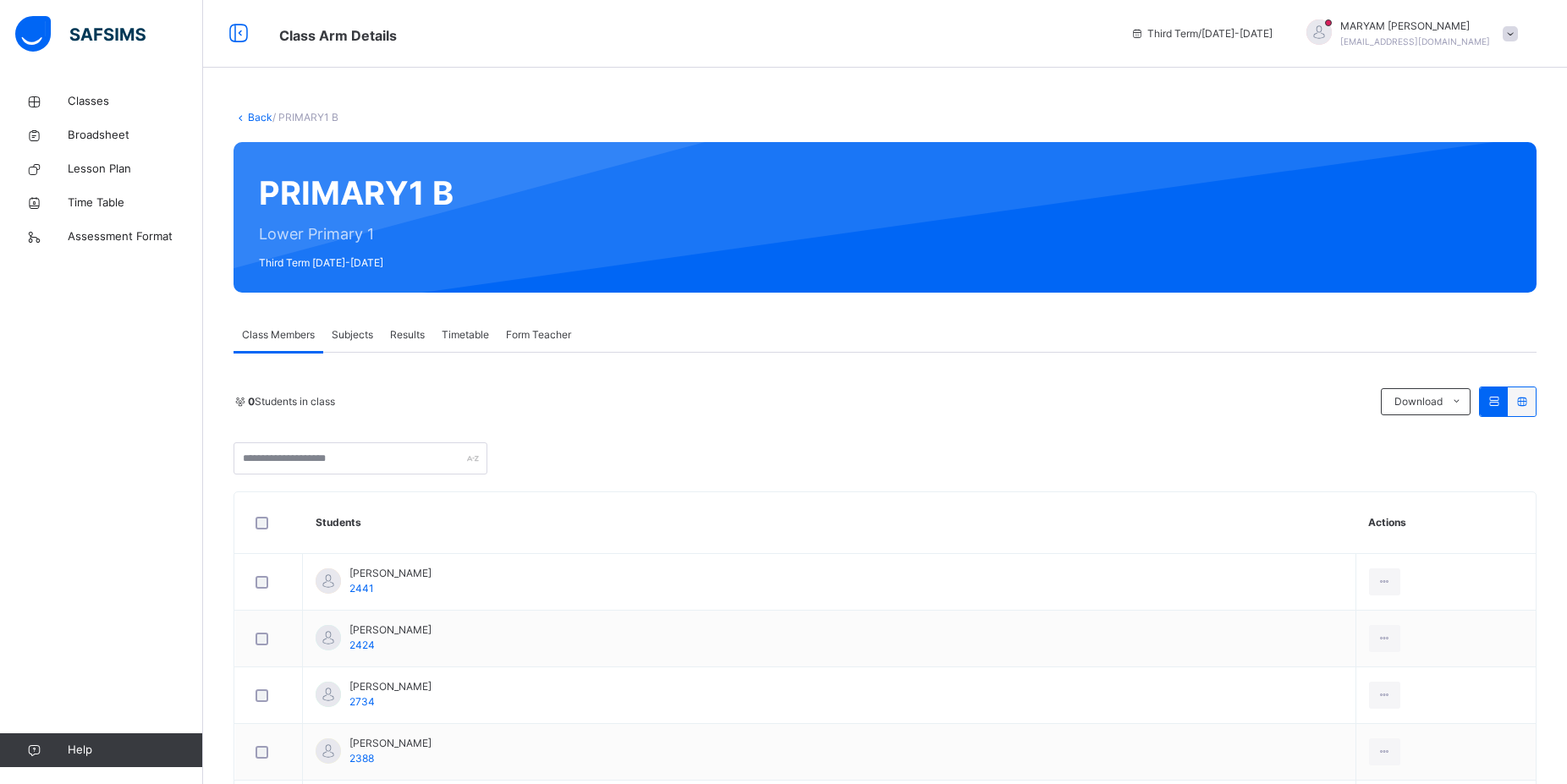 click on "Subjects" at bounding box center (352, 335) 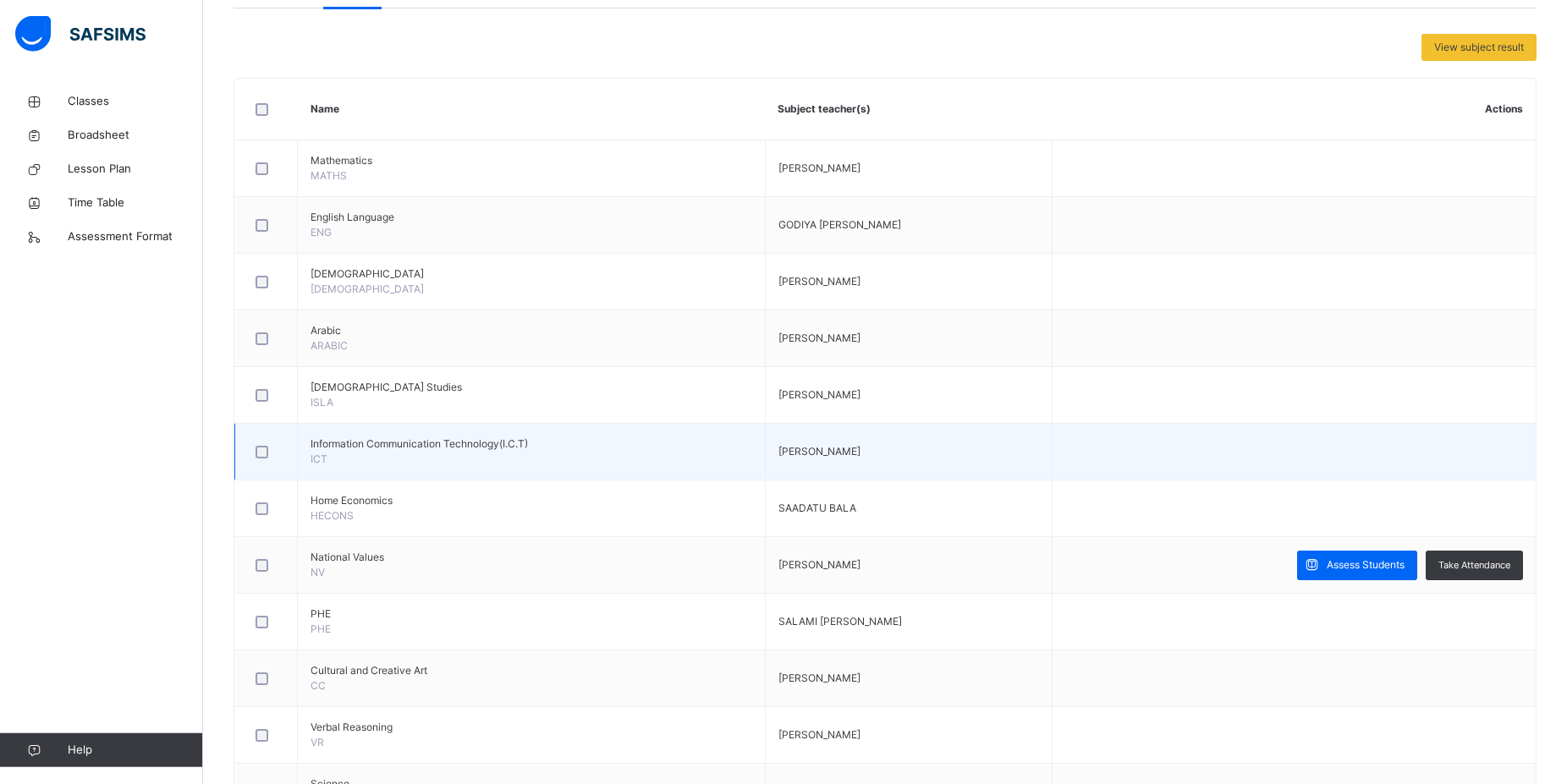 scroll, scrollTop: 345, scrollLeft: 0, axis: vertical 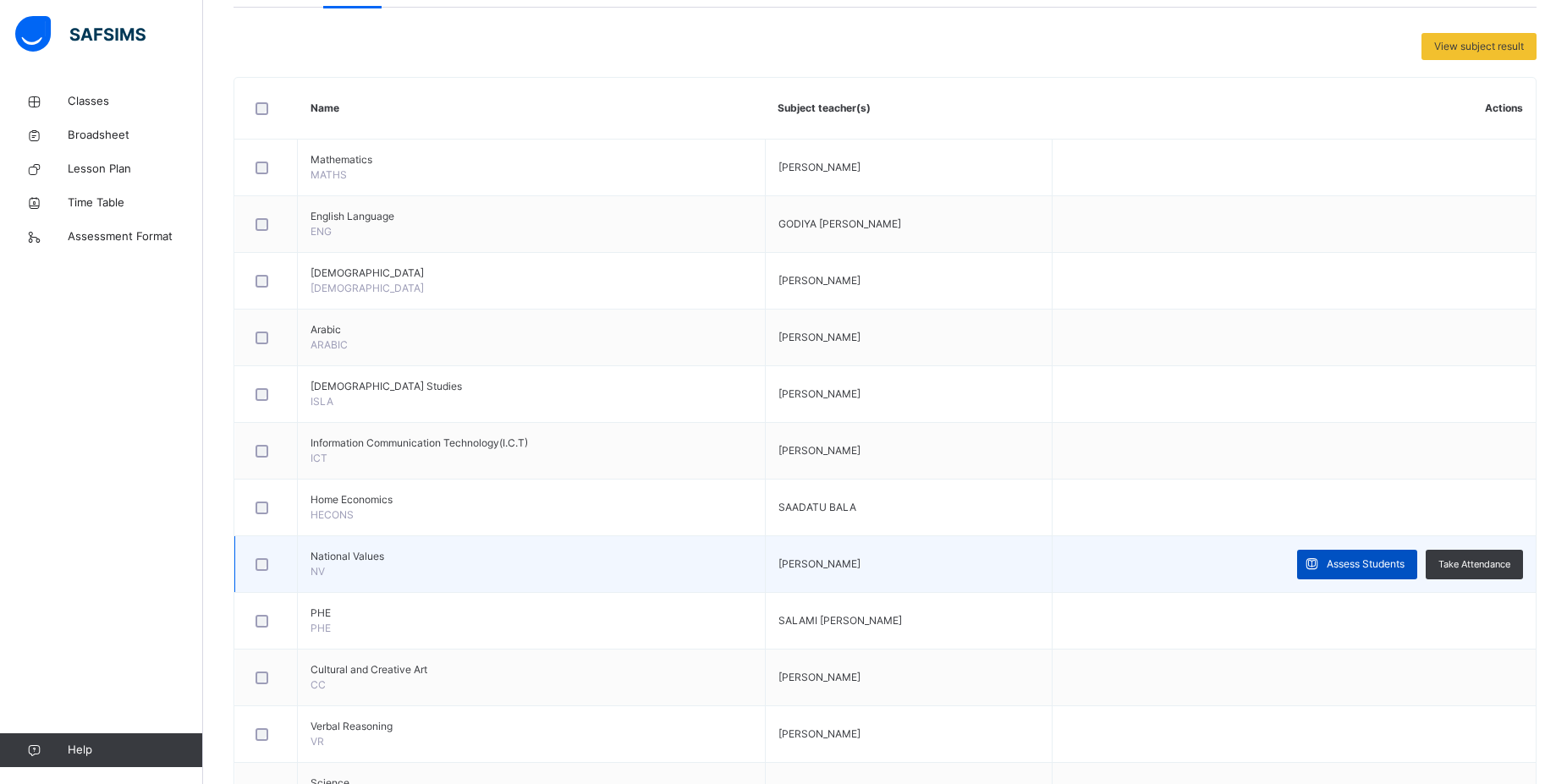 click on "Assess Students" at bounding box center (1366, 564) 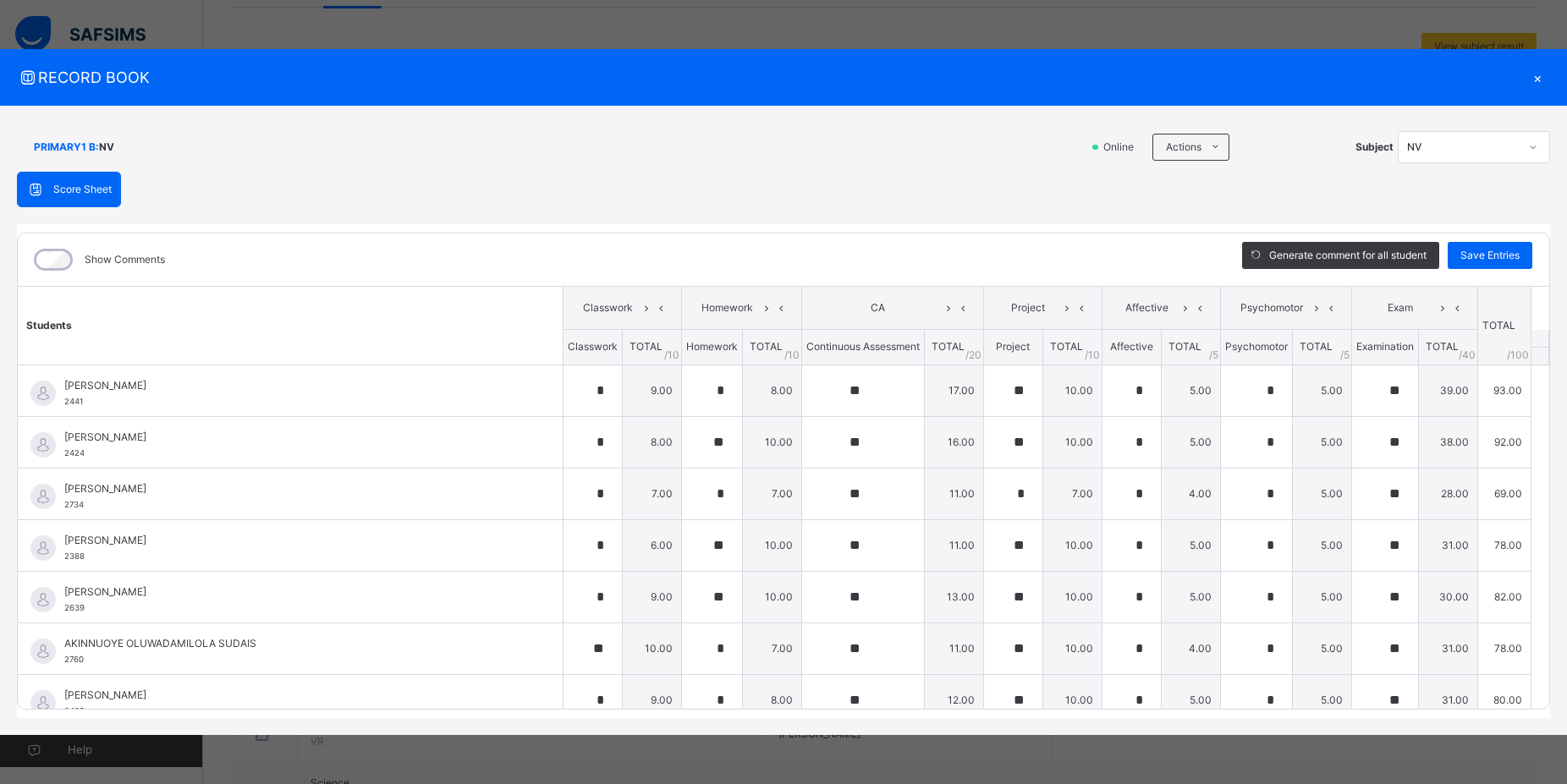 scroll, scrollTop: 423, scrollLeft: 0, axis: vertical 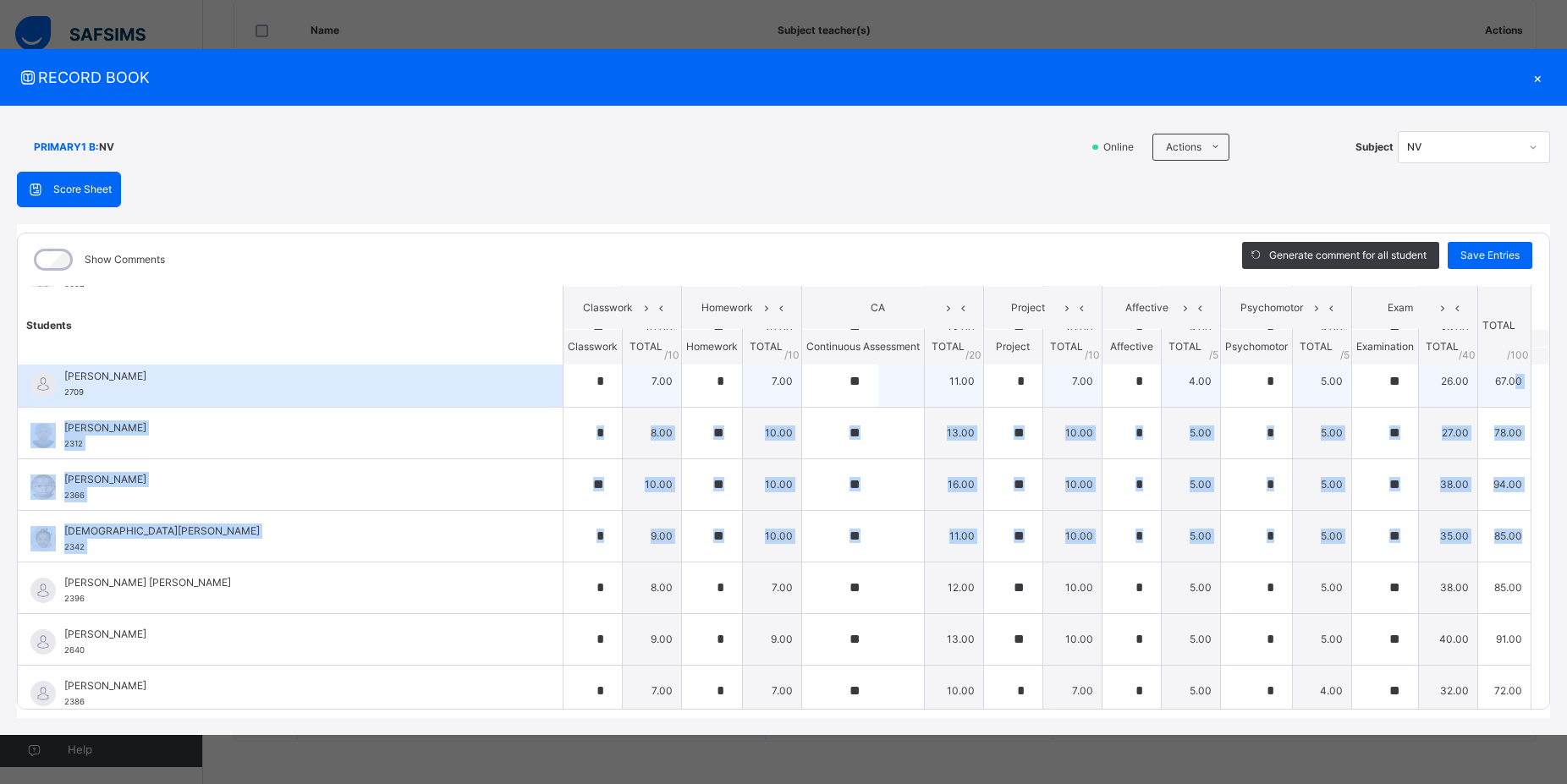 drag, startPoint x: 1530, startPoint y: 558, endPoint x: 1498, endPoint y: 383, distance: 177.90166 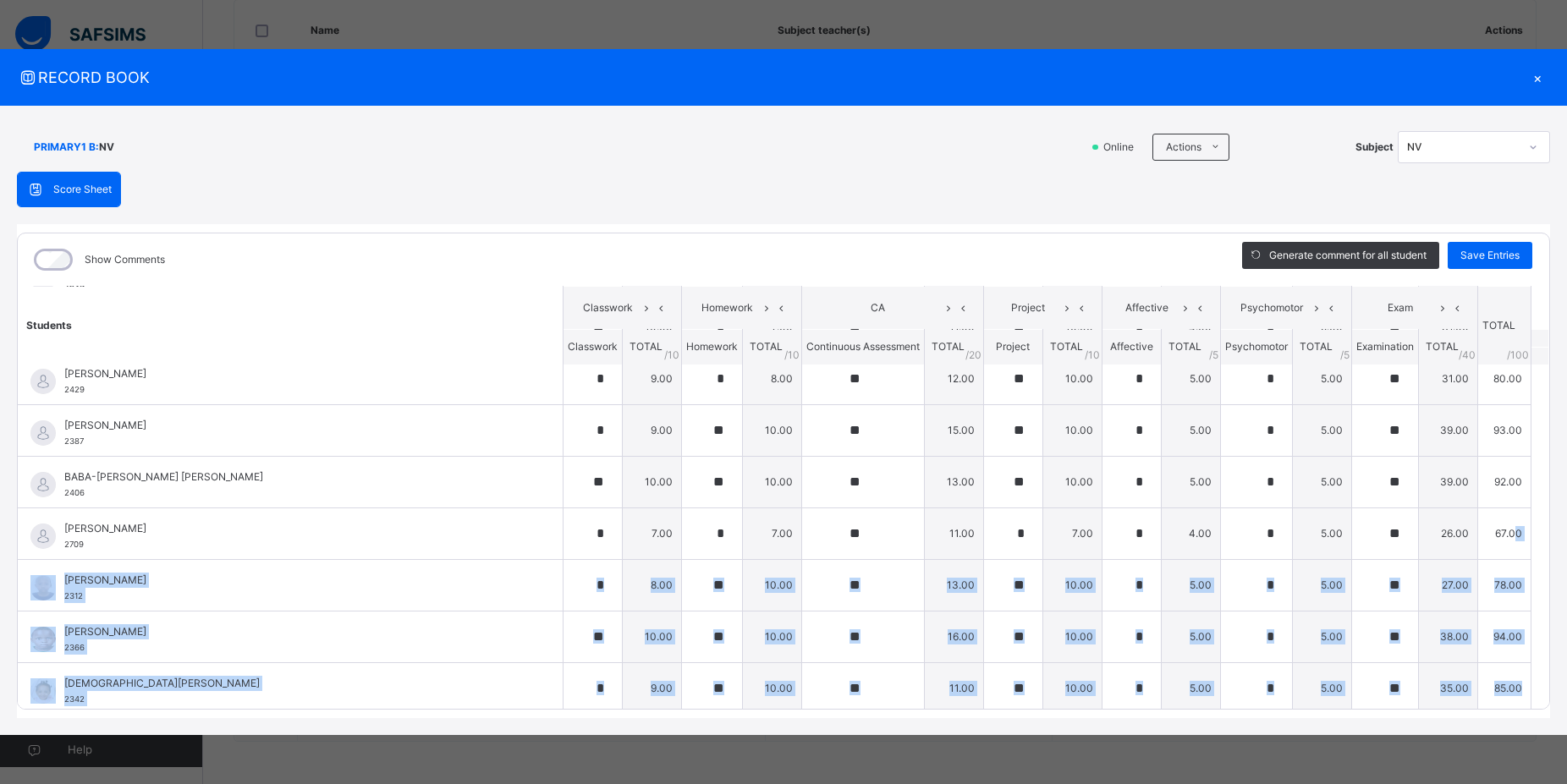 scroll, scrollTop: 283, scrollLeft: 0, axis: vertical 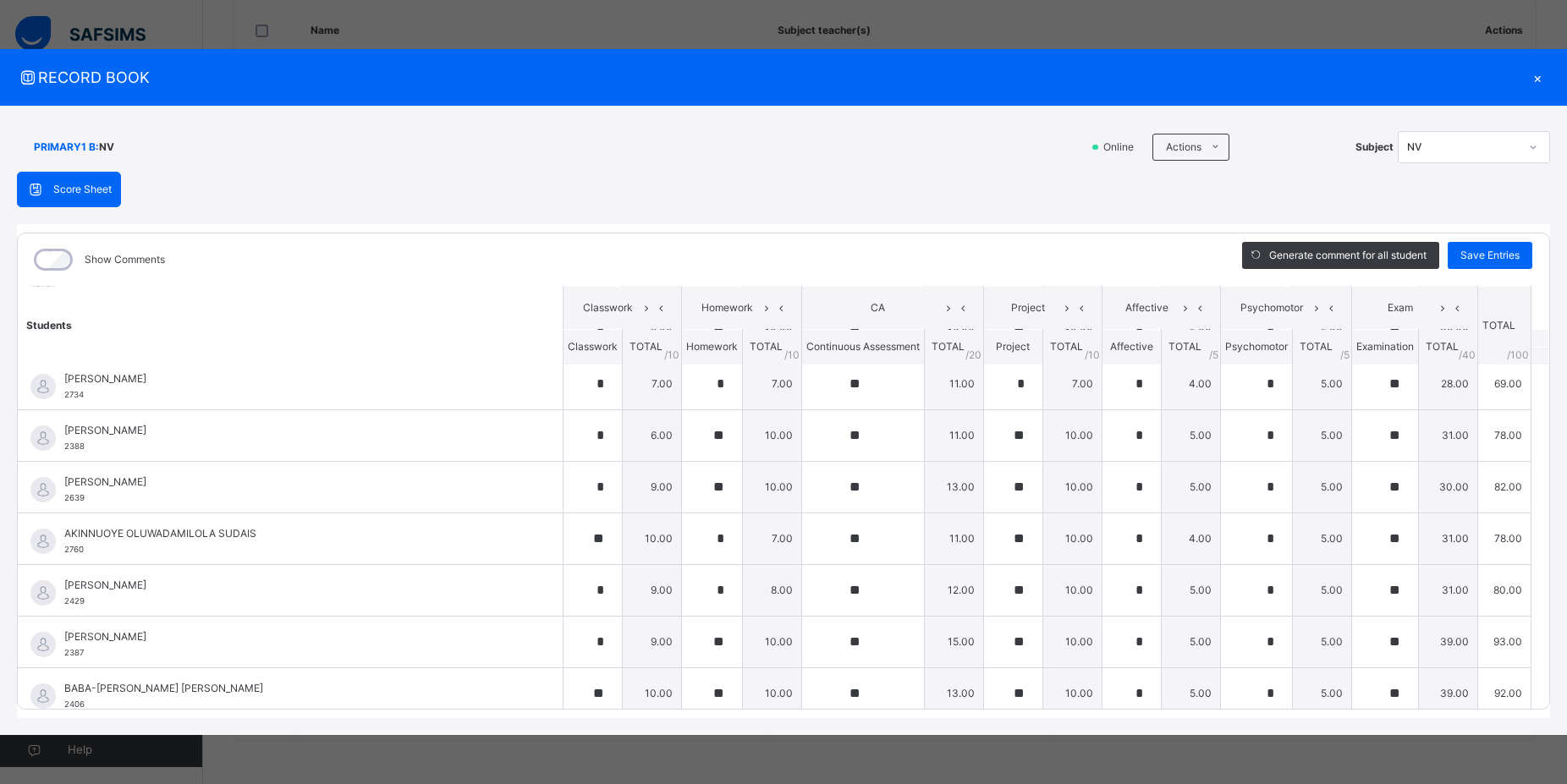click on "Show Comments   Generate comment for all student   Save Entries Class Level:  PRIMARY1   B Subject:  NV Session:  2024/2025 Session Session:  Third Term Students Classwork Homework CA Project Affective Psychomotor Exam TOTAL /100 Comment Classwork TOTAL / 10 Homework TOTAL / 10 Continuous Assessment TOTAL / 20 Project TOTAL / 10 Affective TOTAL / 5 Psychomotor TOTAL / 5 Examination TOTAL / 40 ABDULLAHI HALIMA  2441 ABDULLAHI HALIMA  2441 * 9.00 * 8.00 ** 17.00 ** 10.00 * 5.00 * 5.00 ** 39.00 93.00 Generate comment 0 / 250   ×   Subject Teacher’s Comment Generate and see in full the comment developed by the AI with an option to regenerate the comment JS ABDULLAHI HALIMA    2441   Total 93.00  / 100.00 Sims Bot   Regenerate     Use this comment   ABUBAKAR AMINA AMNA 2424 ABUBAKAR AMINA AMNA 2424 * 8.00 ** 10.00 ** 16.00 ** 10.00 * 5.00 * 5.00 ** 38.00 92.00 Generate comment 0 / 250   ×   Subject Teacher’s Comment JS ABUBAKAR AMINA AMNA   2424   Total 92.00  / 100.00 Sims Bot   Regenerate       2734 2734 *" at bounding box center (784, 471) 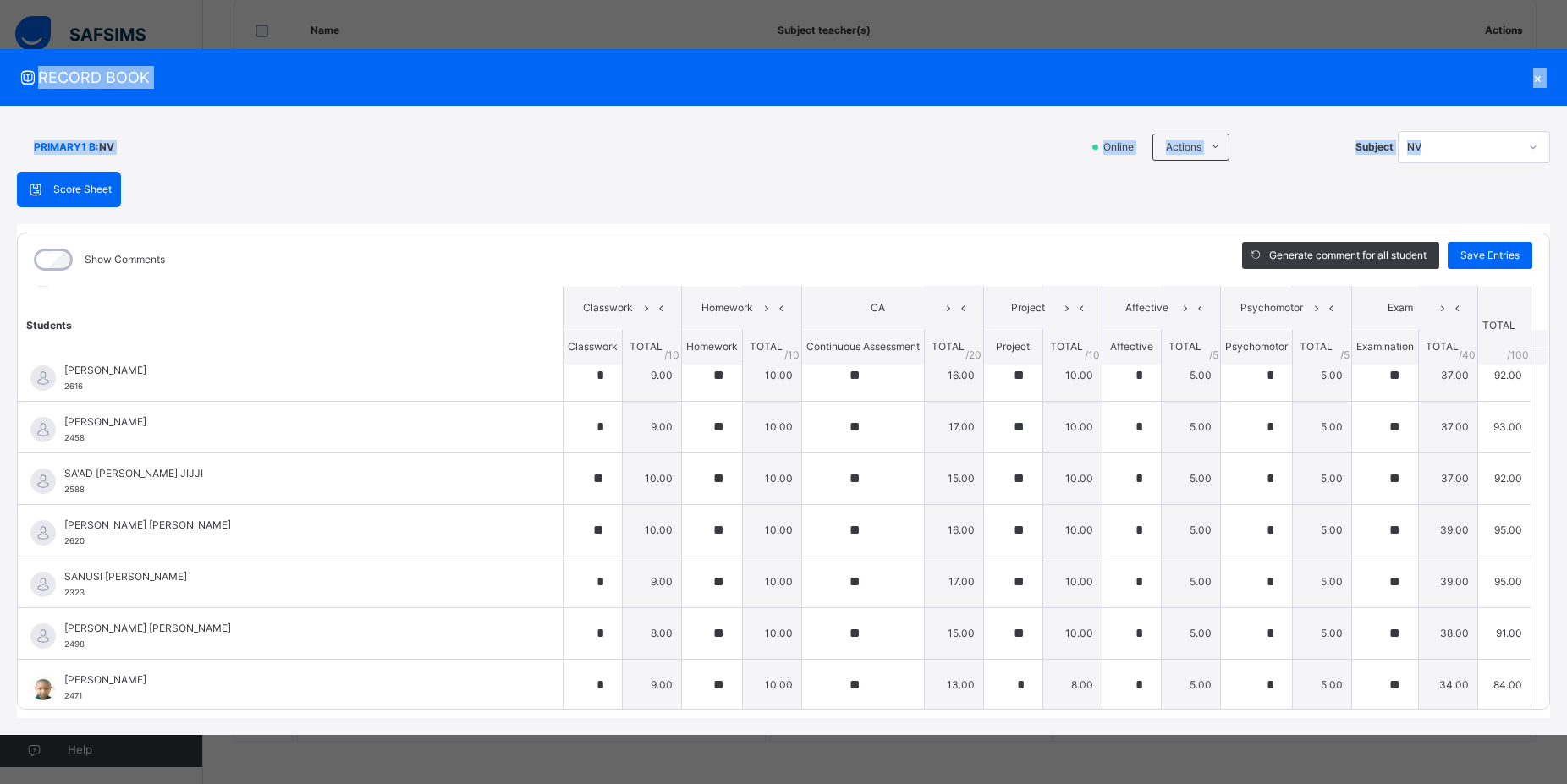 scroll, scrollTop: 895, scrollLeft: 0, axis: vertical 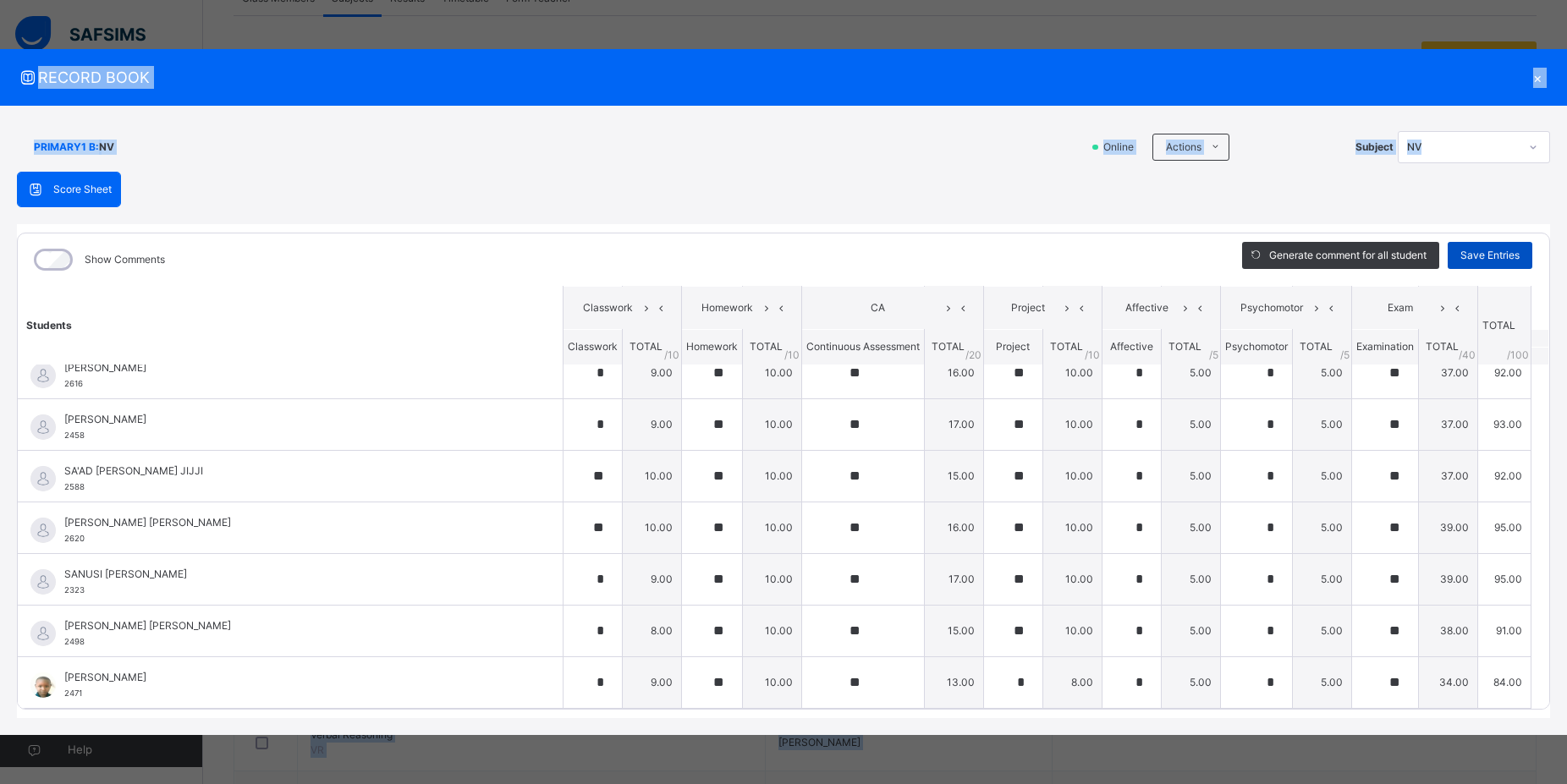 click on "Save Entries" at bounding box center (1490, 255) 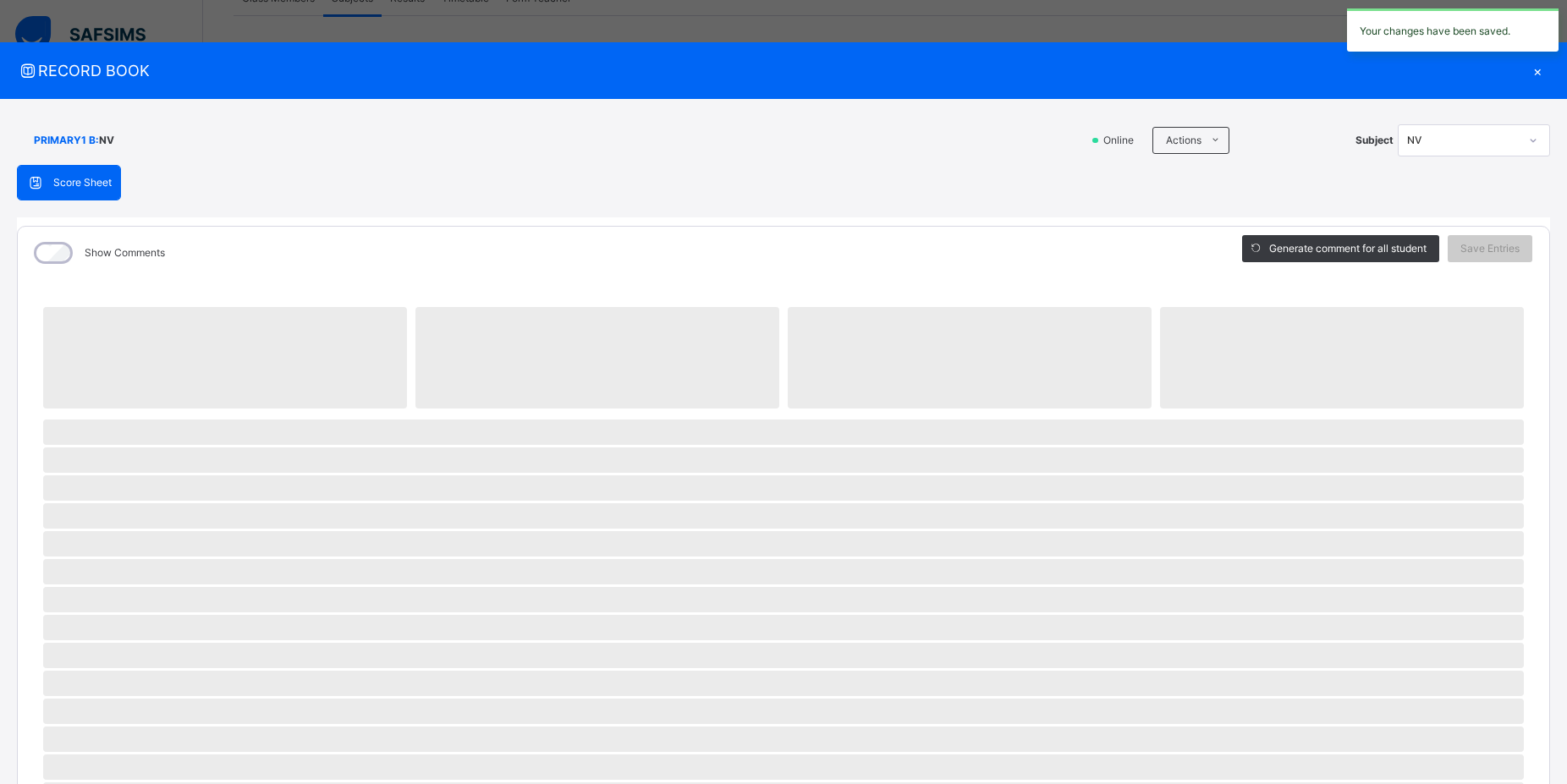 scroll, scrollTop: 164, scrollLeft: 0, axis: vertical 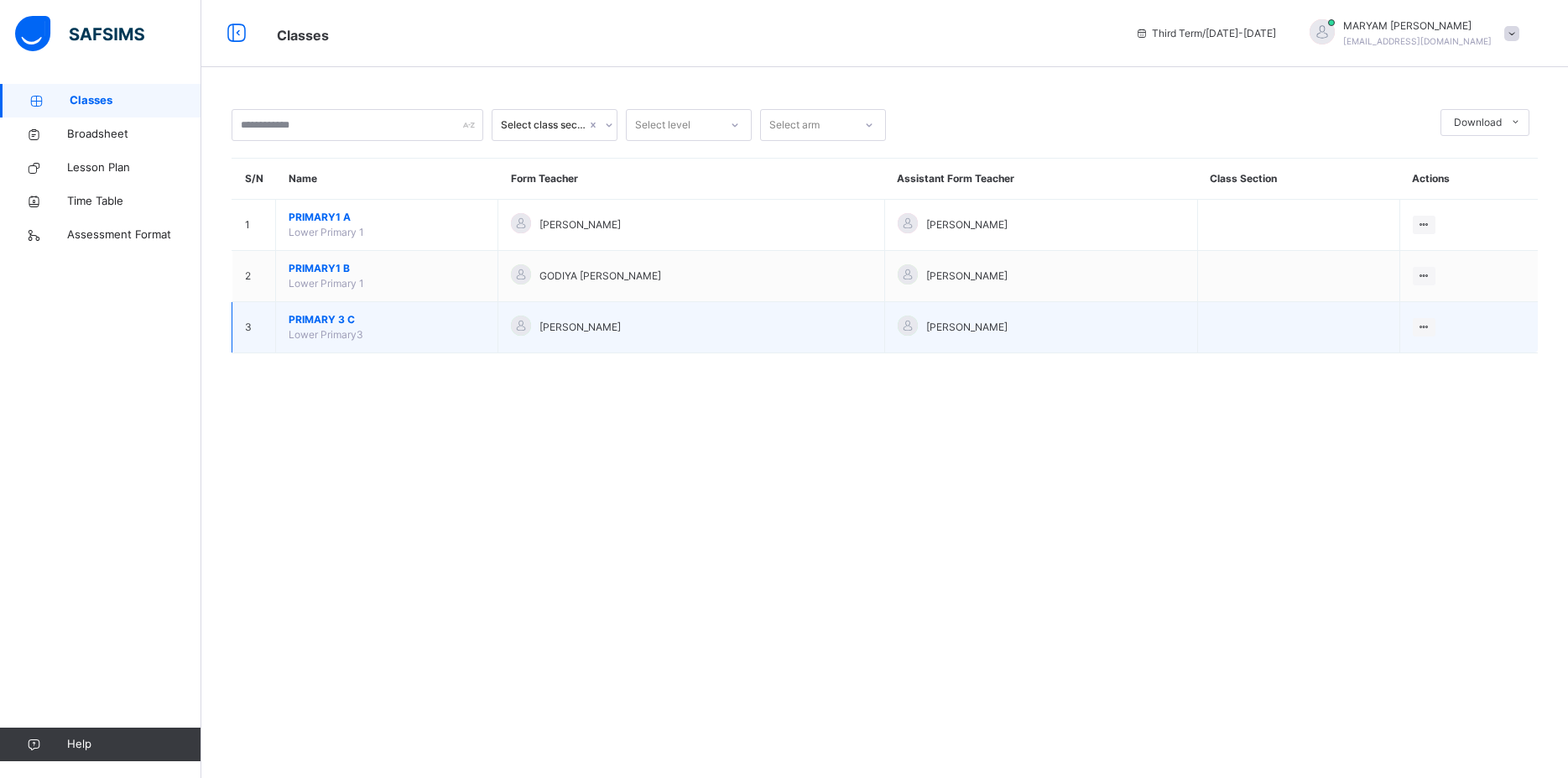 click on "PRIMARY 3   C" at bounding box center [387, 320] 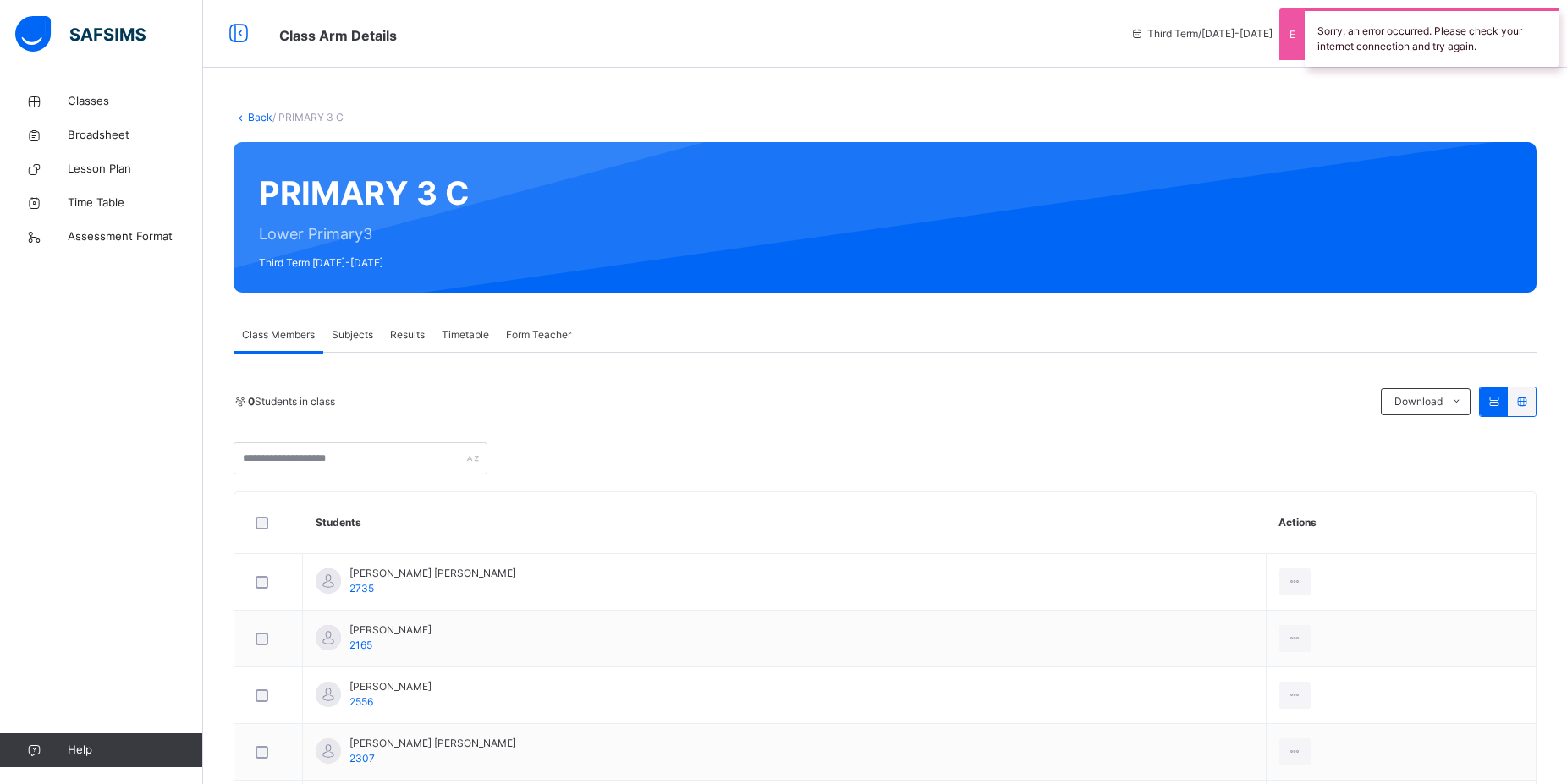 scroll, scrollTop: 86, scrollLeft: 0, axis: vertical 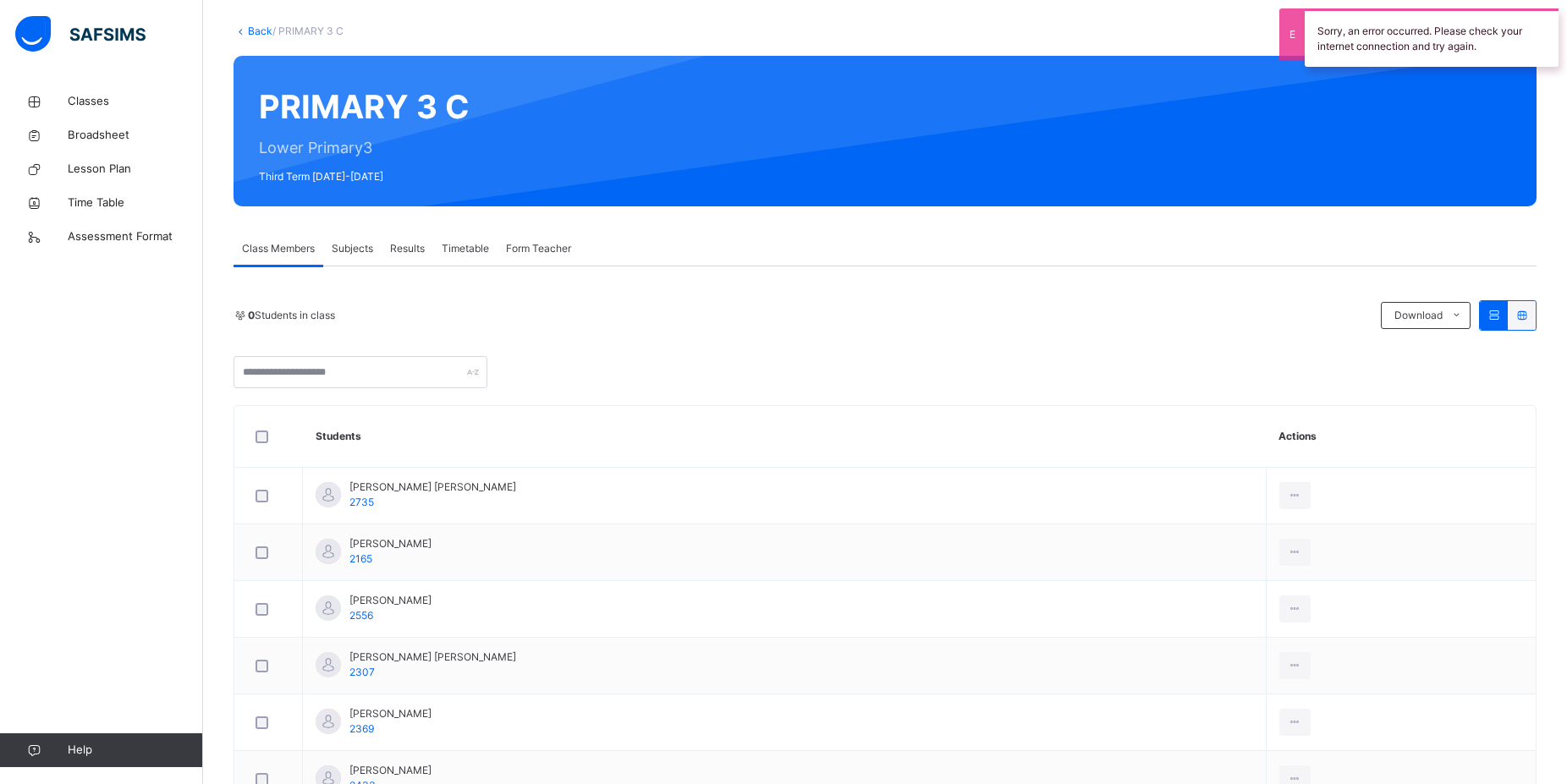 click on "Subjects" at bounding box center (352, 249) 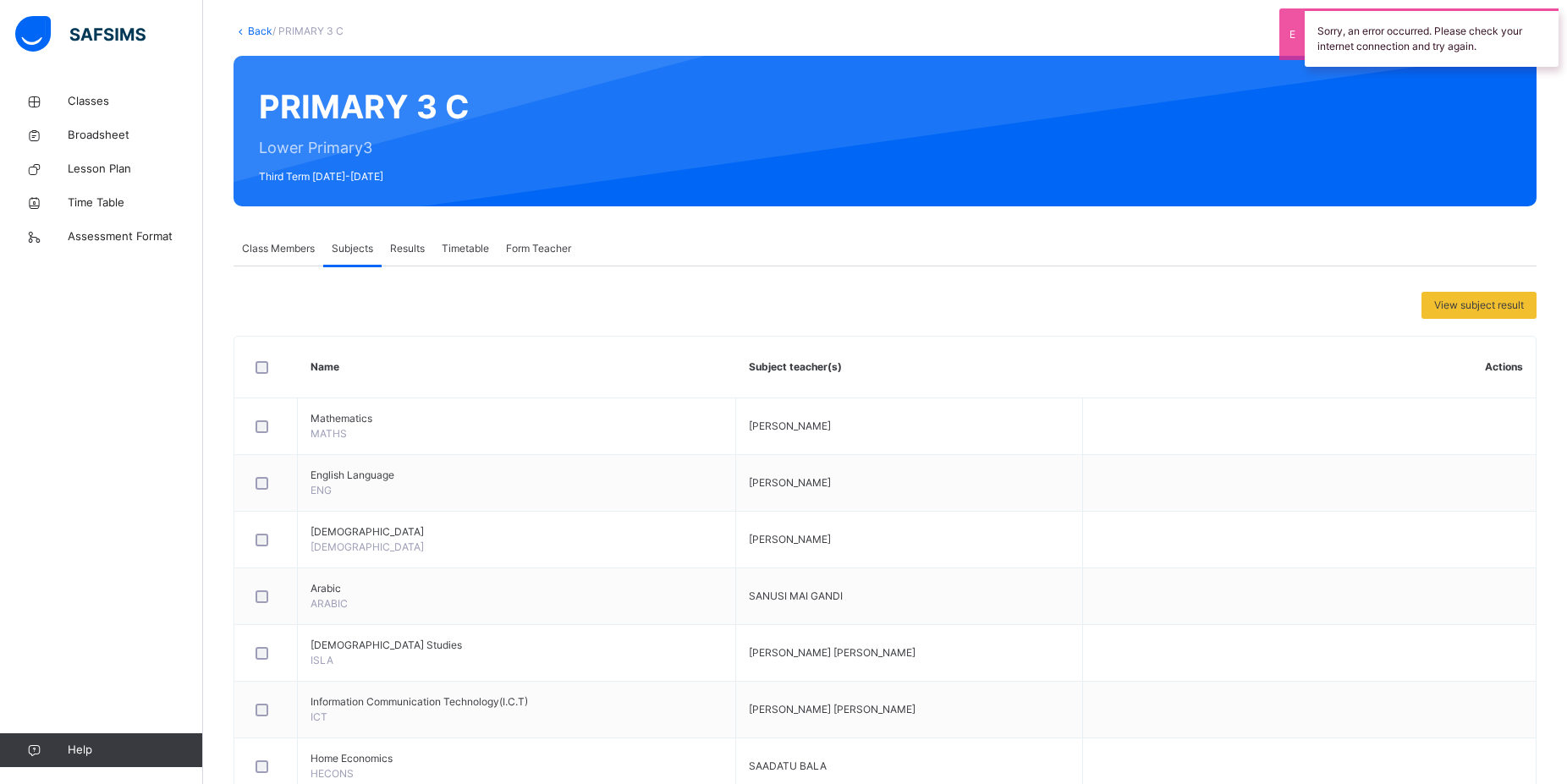 click on "Subjects" at bounding box center (352, 249) 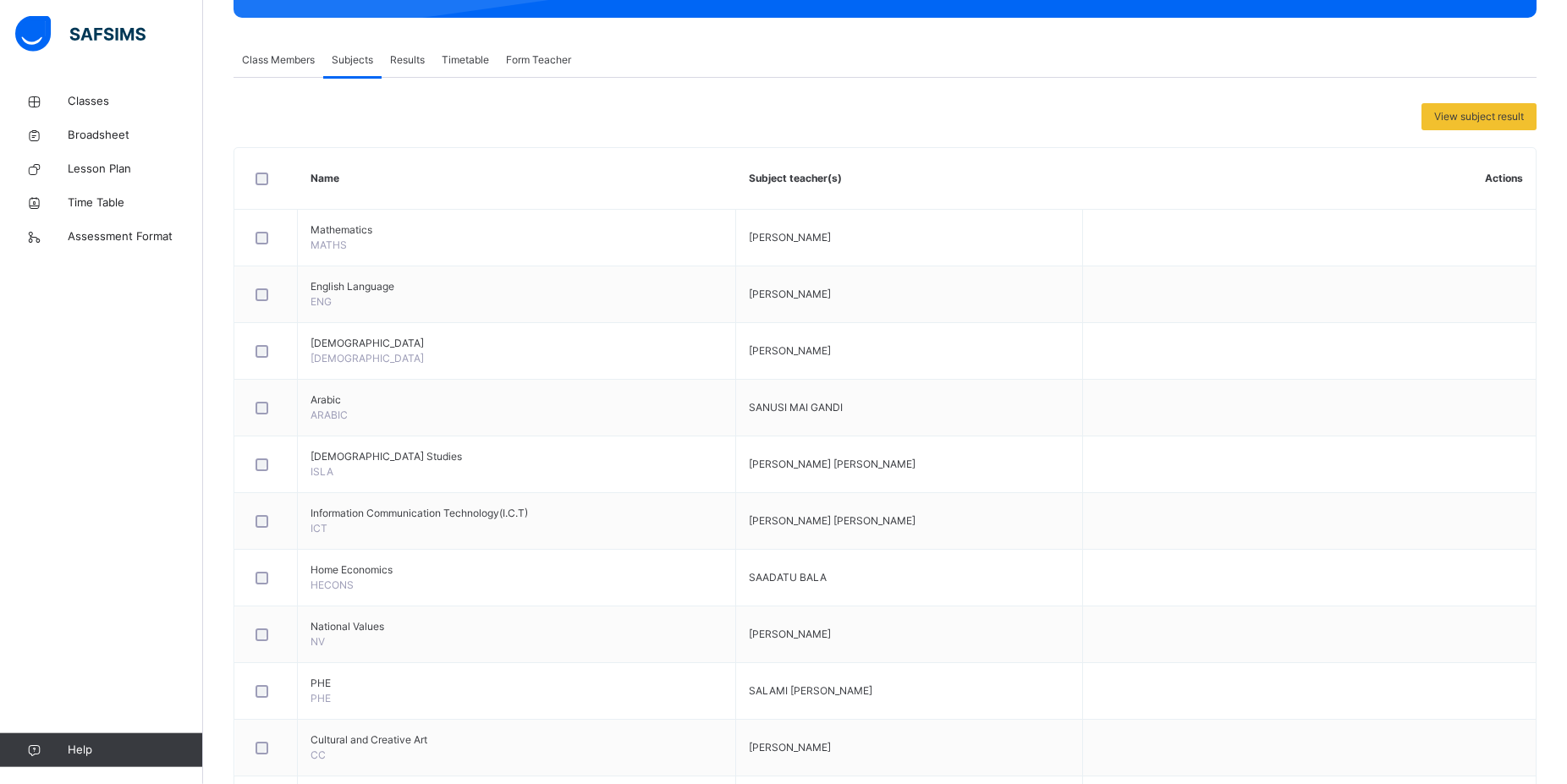 scroll, scrollTop: 423, scrollLeft: 0, axis: vertical 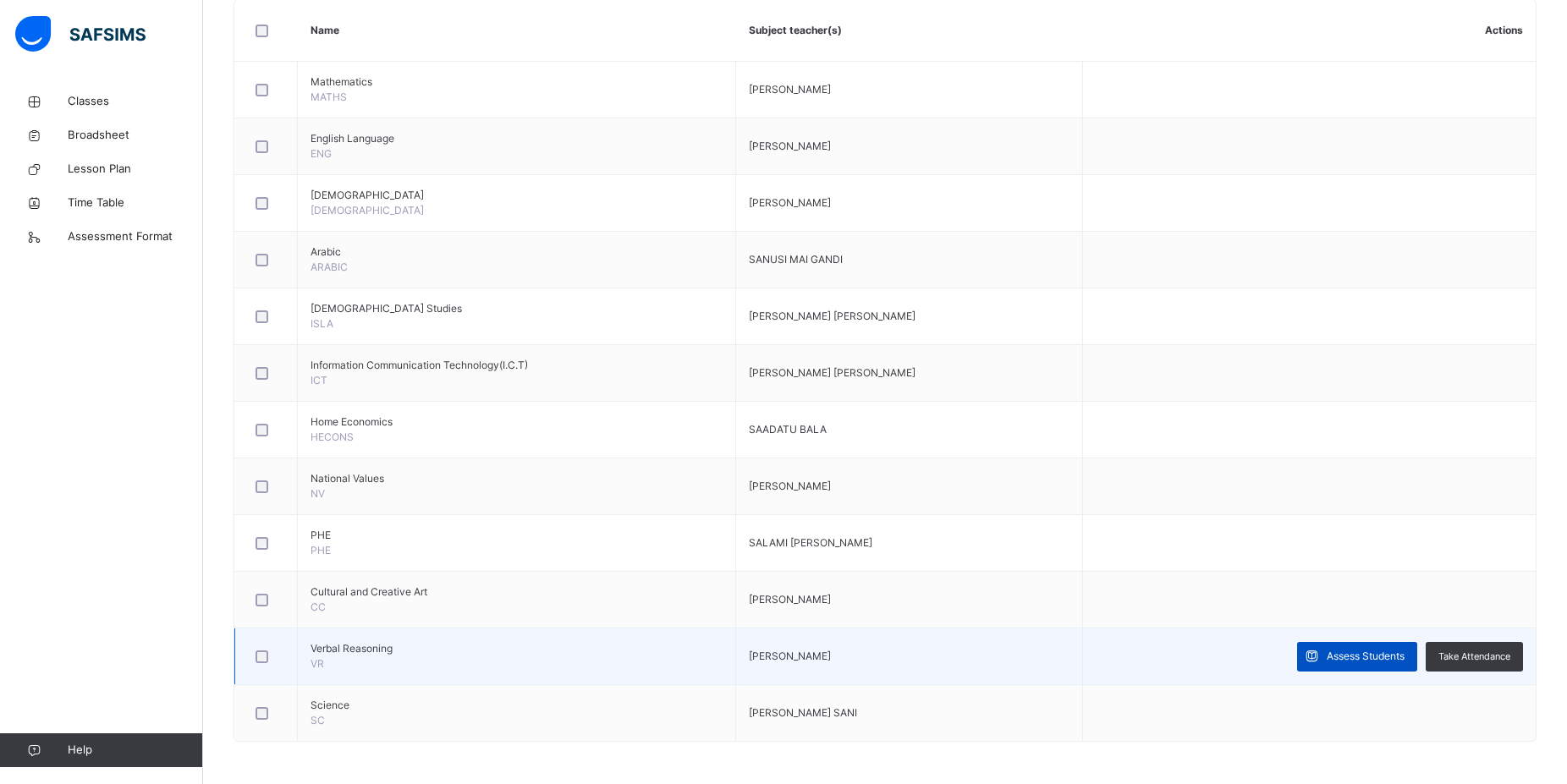 click on "Assess Students" at bounding box center [1366, 656] 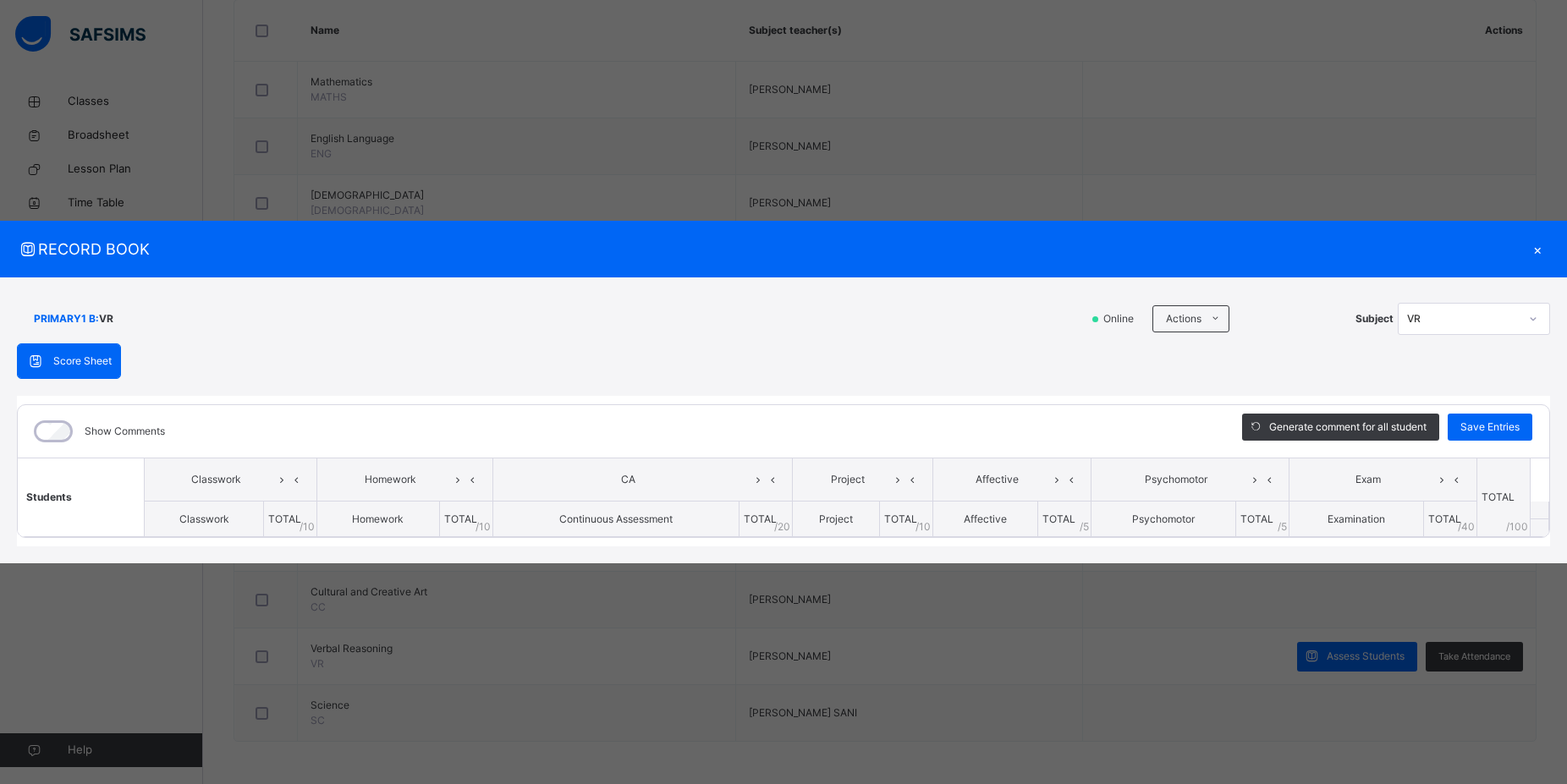 click on "RECORD BOOK × PRIMARY1   B :   VR Online Actions  Download Empty Score Sheet  Upload/map score sheet Subject  VR ESTEEM LEARNING CENTRE Date: 16th Jul 2025, 1:02:38 pm Score Sheet Score Sheet Show Comments   Generate comment for all student   Save Entries Class Level:  PRIMARY1   B Subject:  VR Session:  2024/2025 Session Session:  Third Term Students Classwork Homework CA Project Affective Psychomotor Exam TOTAL /100 Comment Classwork TOTAL / 10 Homework TOTAL / 10 Continuous Assessment TOTAL / 20 Project TOTAL / 10 Affective TOTAL / 5 Psychomotor TOTAL / 5 Examination TOTAL / 40   ×   Subject Teacher’s Comment Generate and see in full the comment developed by the AI with an option to regenerate the comment Sims Bot Please wait while the Sims Bot generates comments for all your students × How satisfied are you with using SAFSIMS? 😞 🙁 😐 🙂 😄 Very Dissatisfied Very Satisfied Submit Close Import subject assessment score Map your assessment to those on our system   Drag and Drop files here ×" at bounding box center (784, 392) 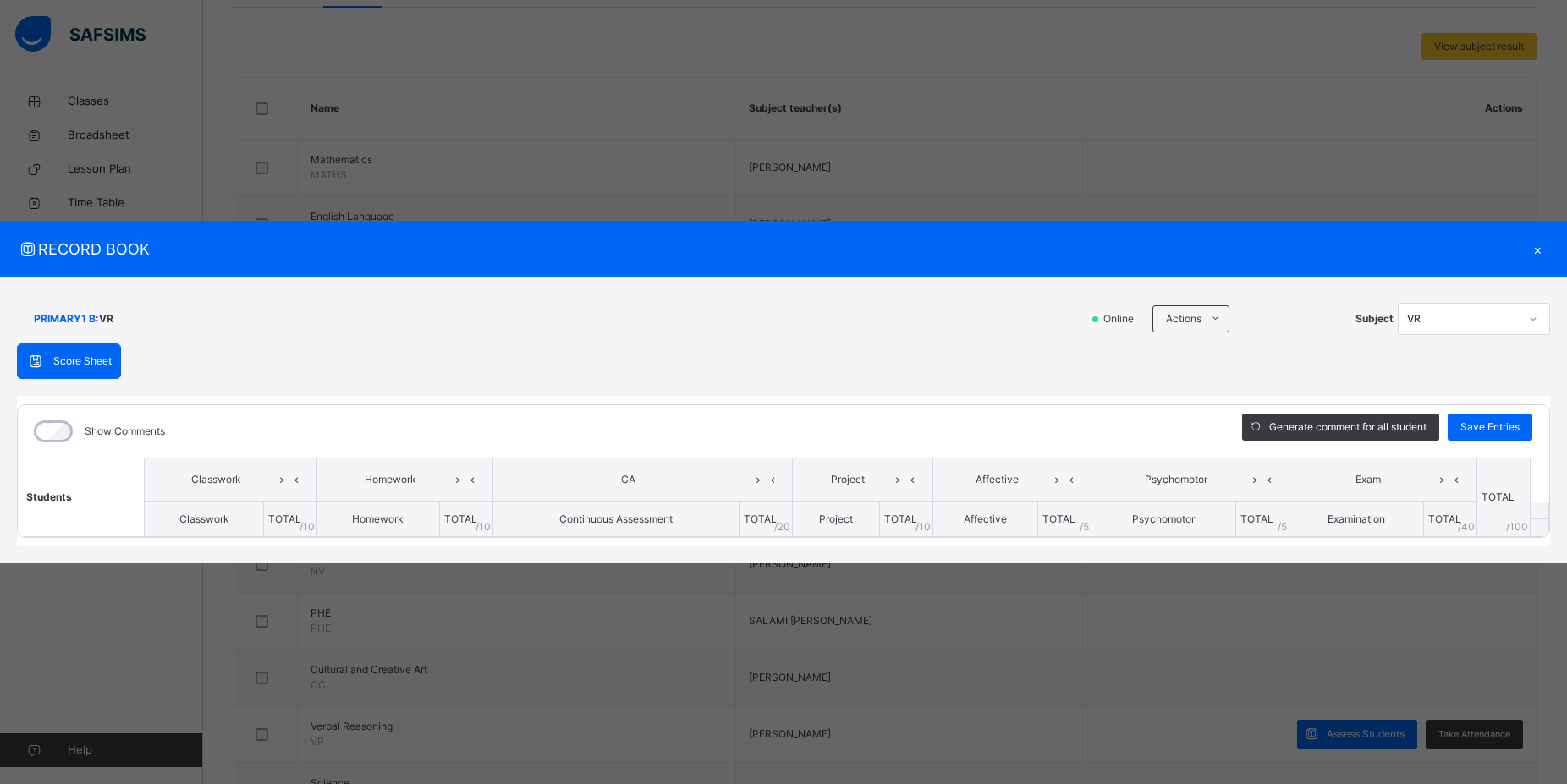 click on "×" at bounding box center (1537, 249) 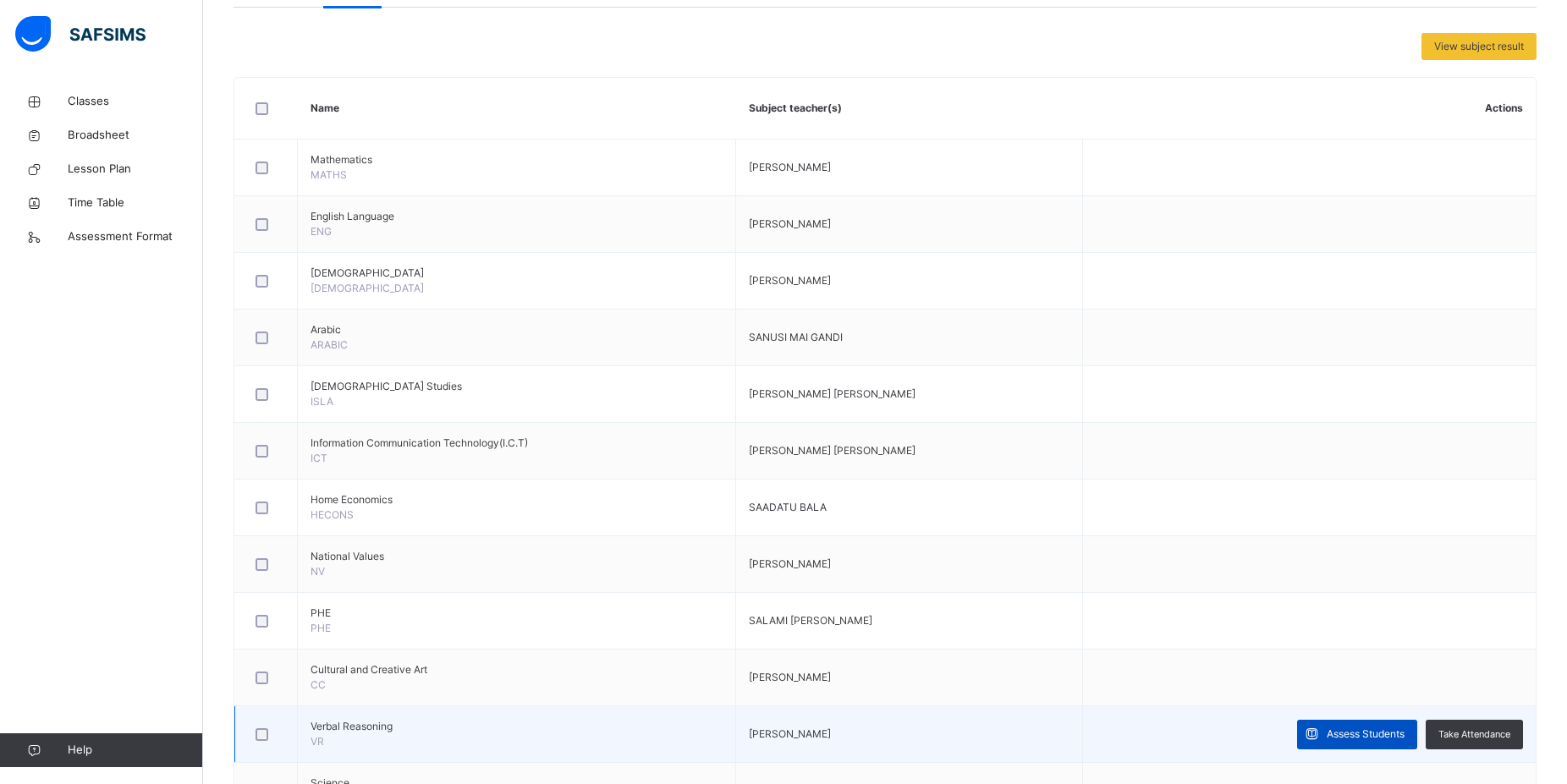 click on "Assess Students" at bounding box center (1366, 734) 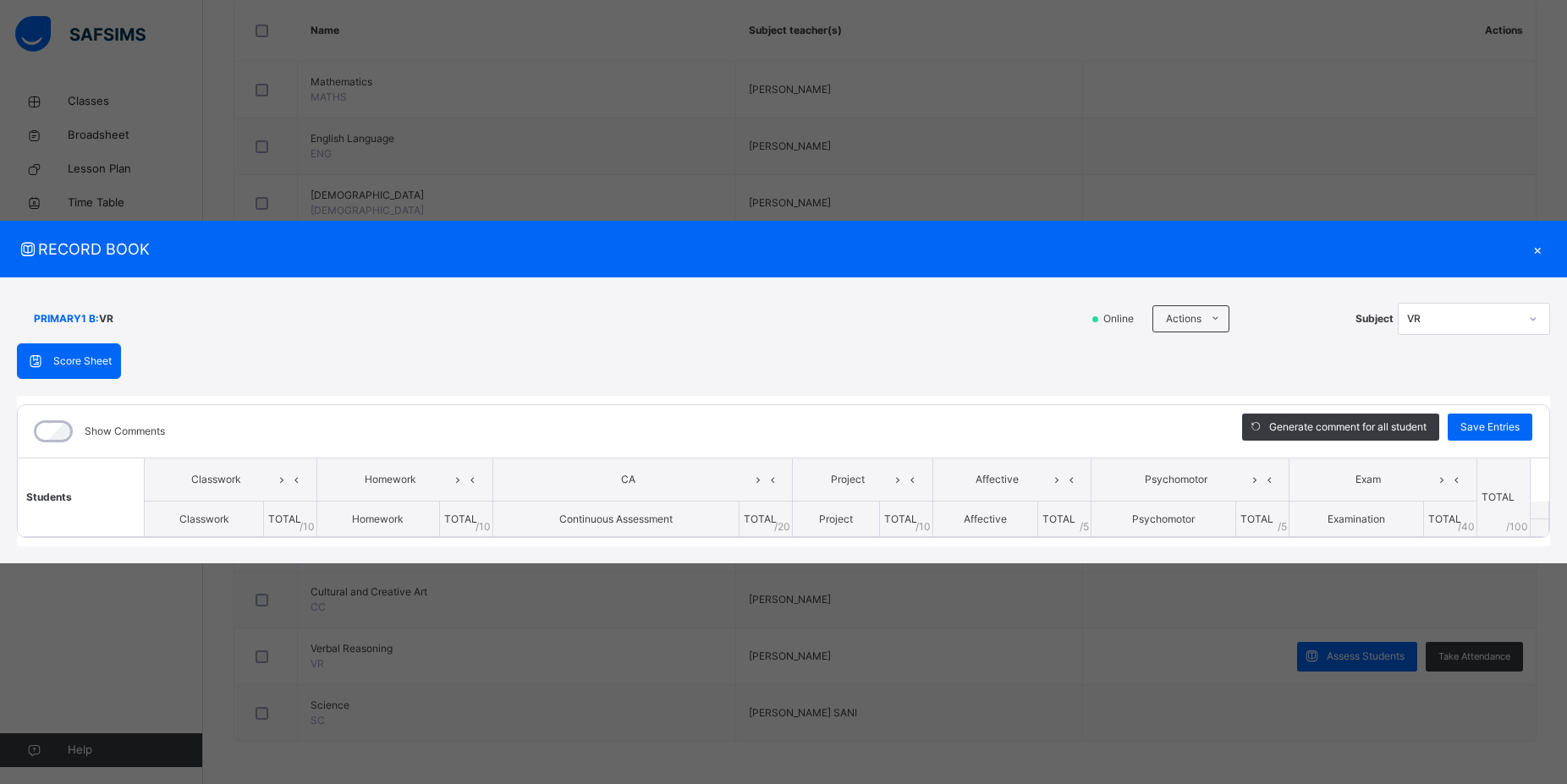 scroll, scrollTop: 0, scrollLeft: 0, axis: both 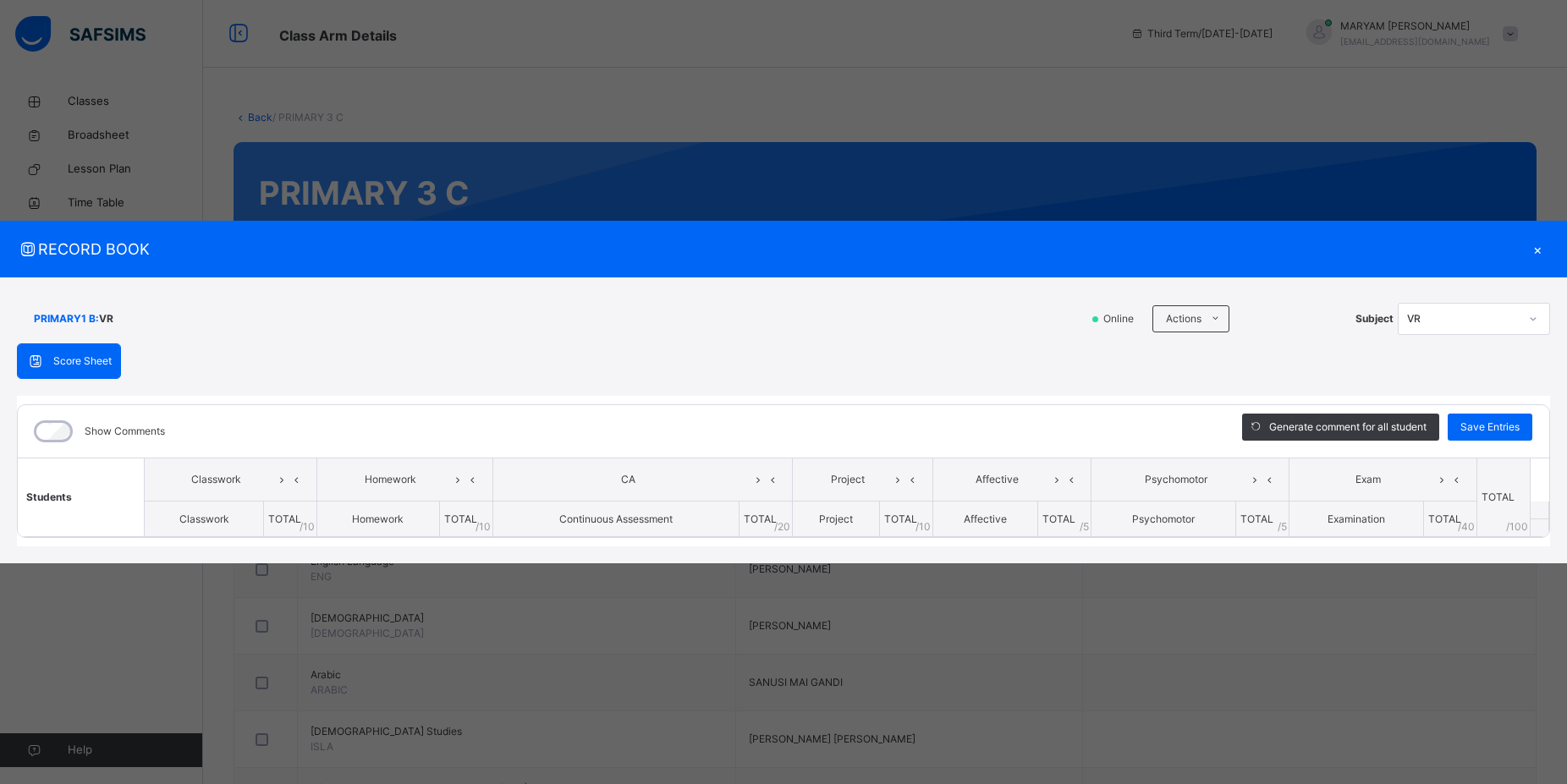 click 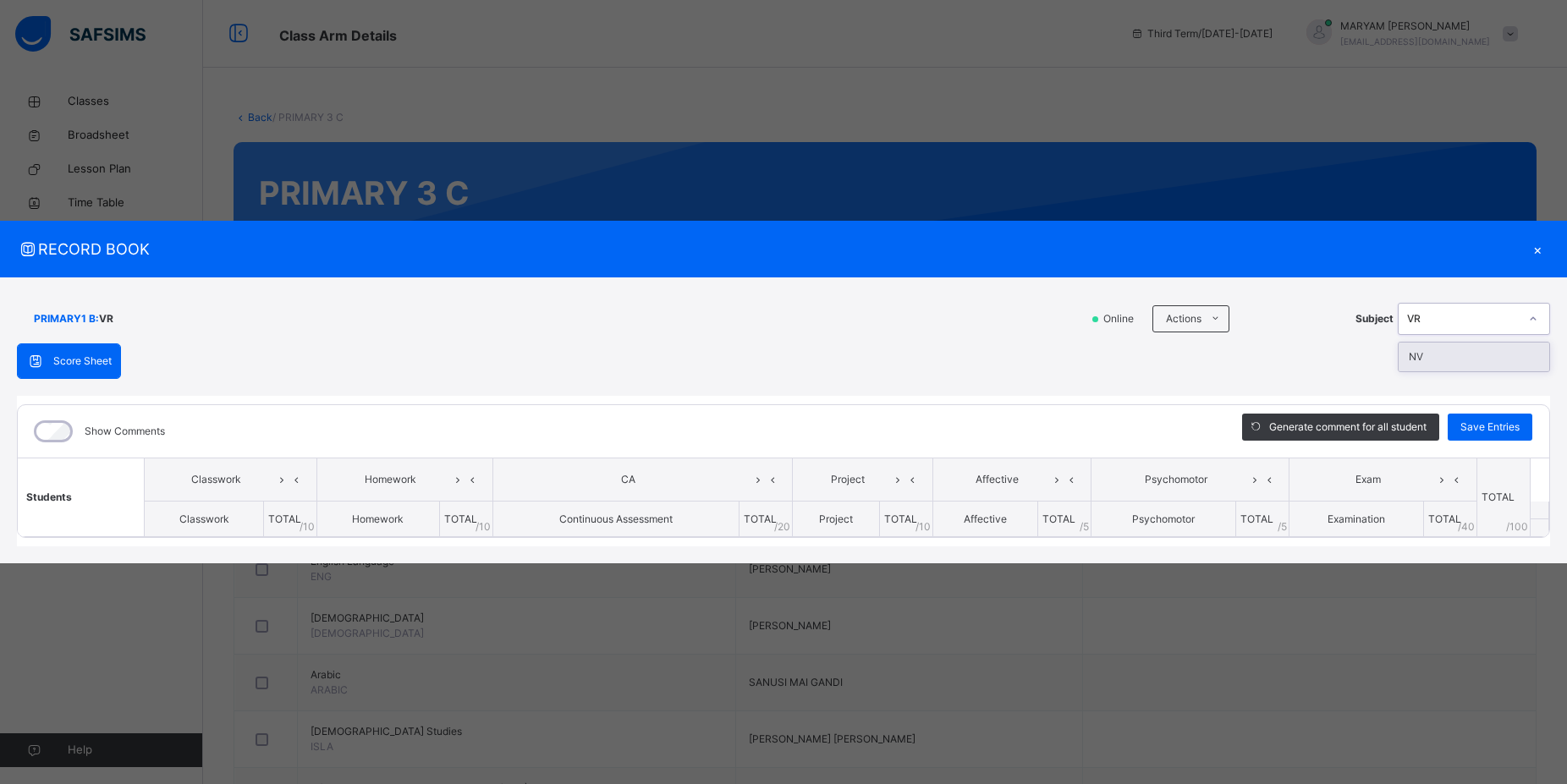 click 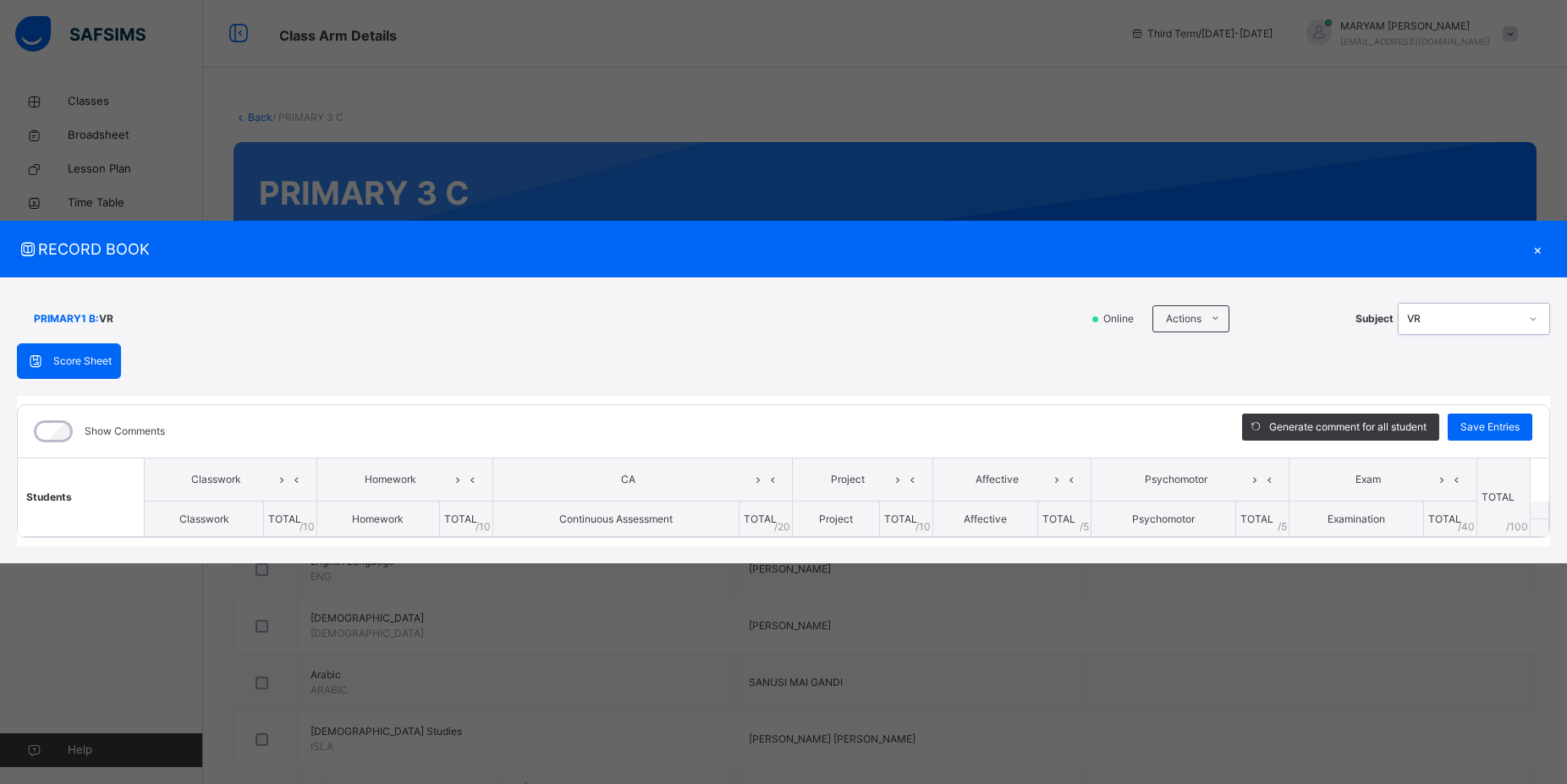 click on "×" at bounding box center [1537, 249] 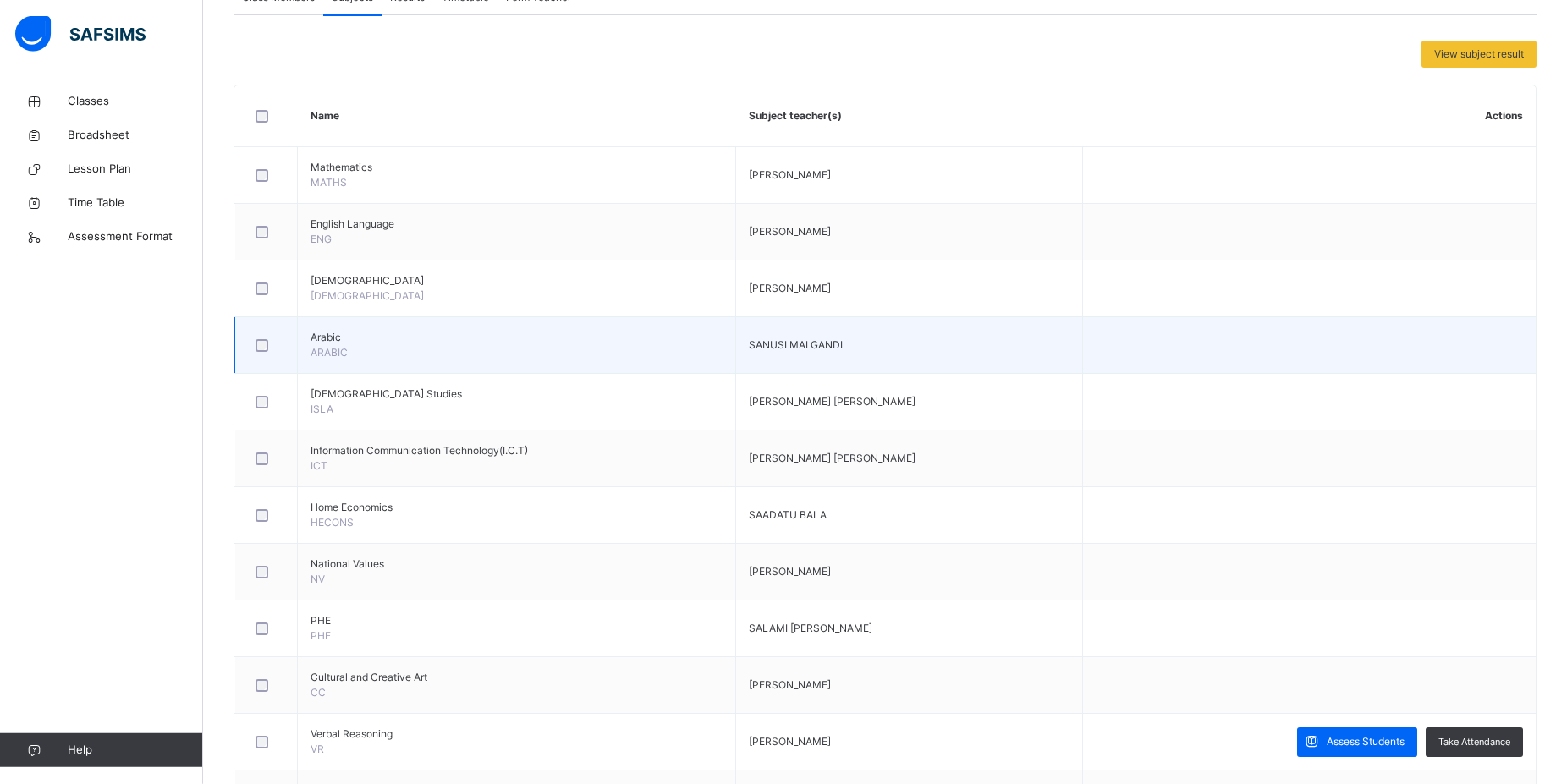scroll, scrollTop: 423, scrollLeft: 0, axis: vertical 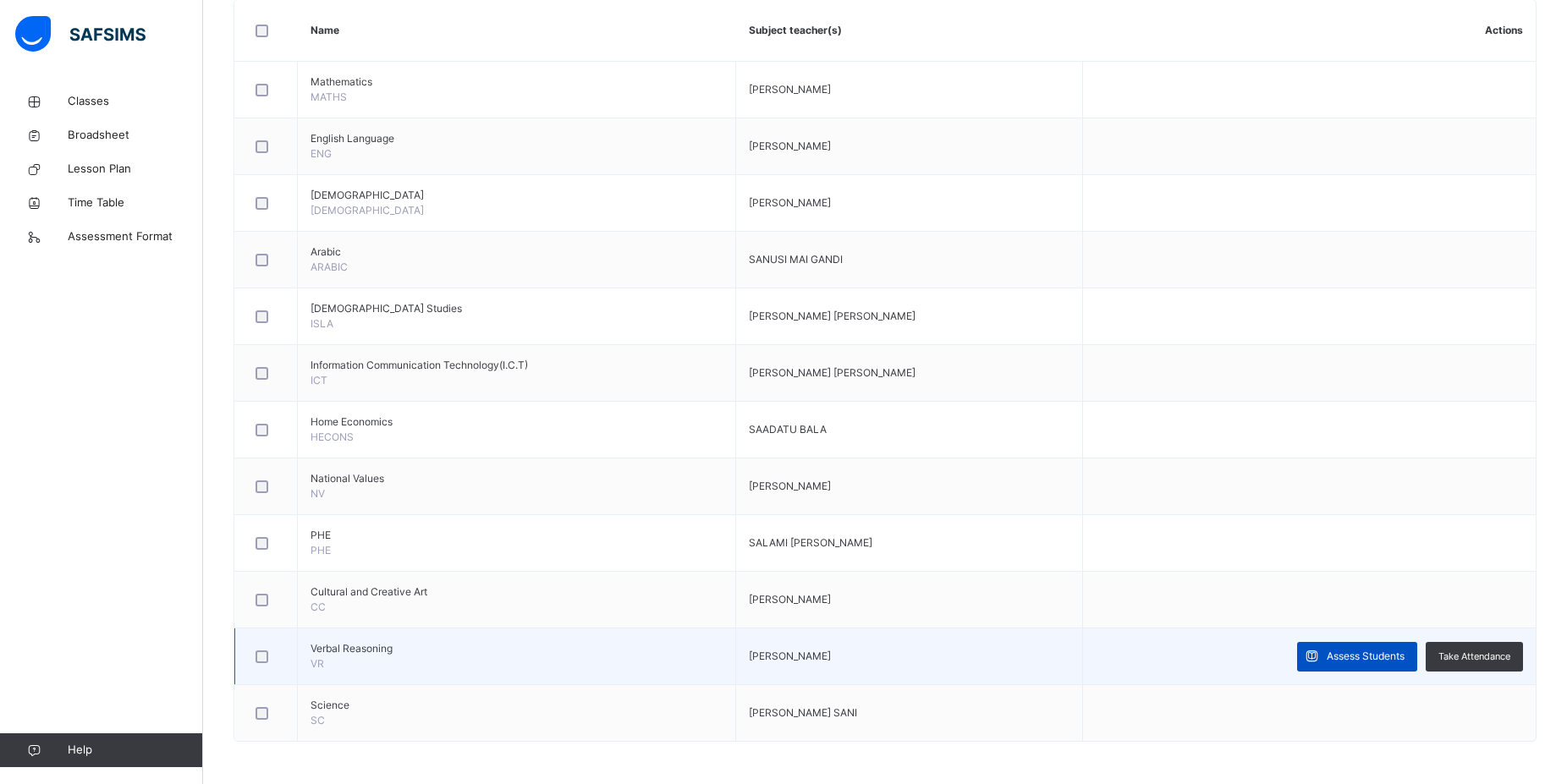 click on "Assess Students" at bounding box center (1366, 656) 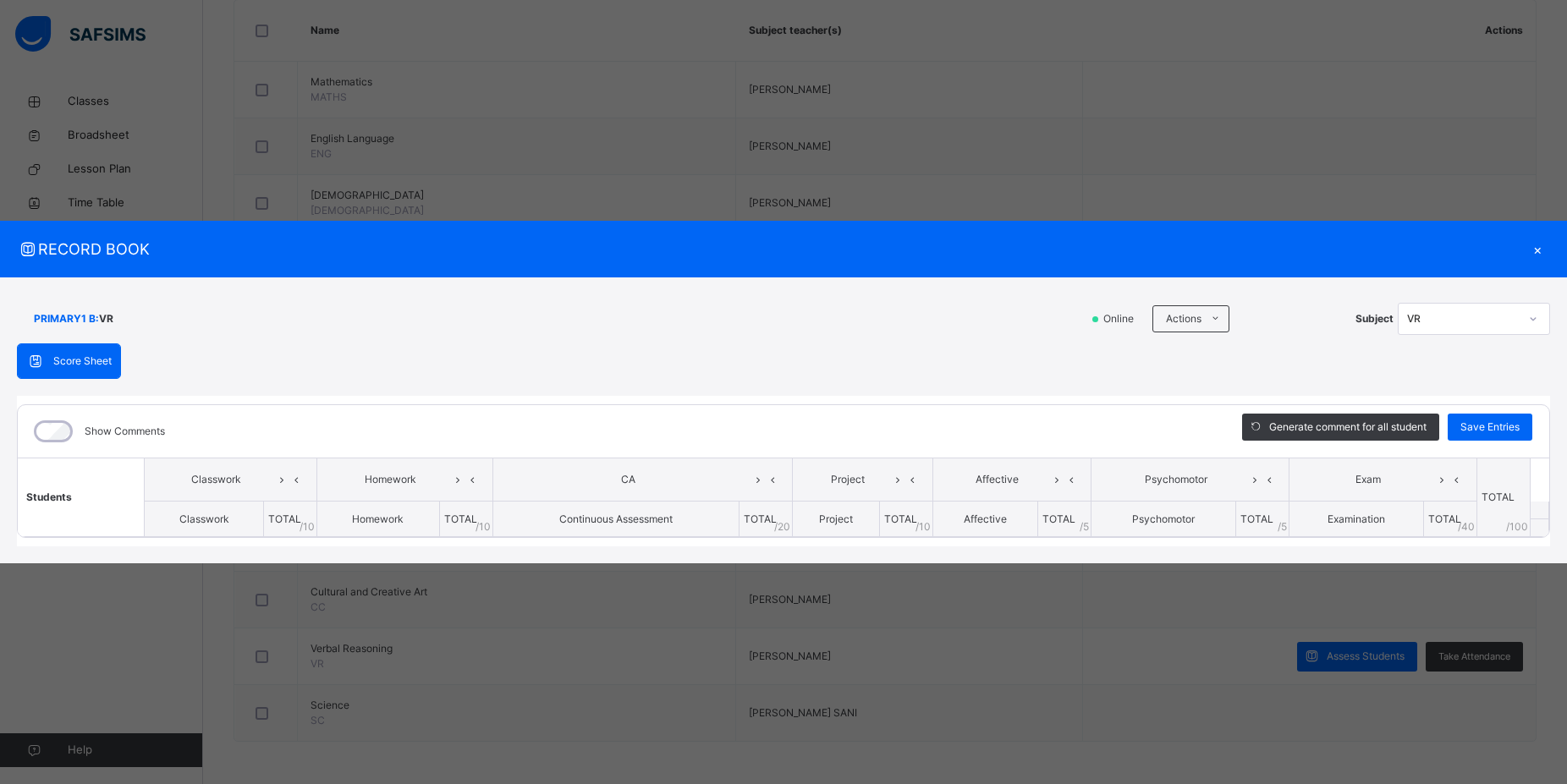 click on "RECORD BOOK × PRIMARY1   B :   VR Online Actions  Download Empty Score Sheet  Upload/map score sheet Subject  VR ESTEEM LEARNING CENTRE Date: 16th Jul 2025, 1:04:04 pm Score Sheet Score Sheet Show Comments   Generate comment for all student   Save Entries Class Level:  PRIMARY1   B Subject:  VR Session:  2024/2025 Session Session:  Third Term Students Classwork Homework CA Project Affective Psychomotor Exam TOTAL /100 Comment Classwork TOTAL / 10 Homework TOTAL / 10 Continuous Assessment TOTAL / 20 Project TOTAL / 10 Affective TOTAL / 5 Psychomotor TOTAL / 5 Examination TOTAL / 40   ×   Subject Teacher’s Comment Generate and see in full the comment developed by the AI with an option to regenerate the comment Sims Bot Please wait while the Sims Bot generates comments for all your students × How satisfied are you with using SAFSIMS? 😞 🙁 😐 🙂 😄 Very Dissatisfied Very Satisfied Submit Close Import subject assessment score Map your assessment to those on our system   Drag and Drop files here ×" at bounding box center (784, 392) 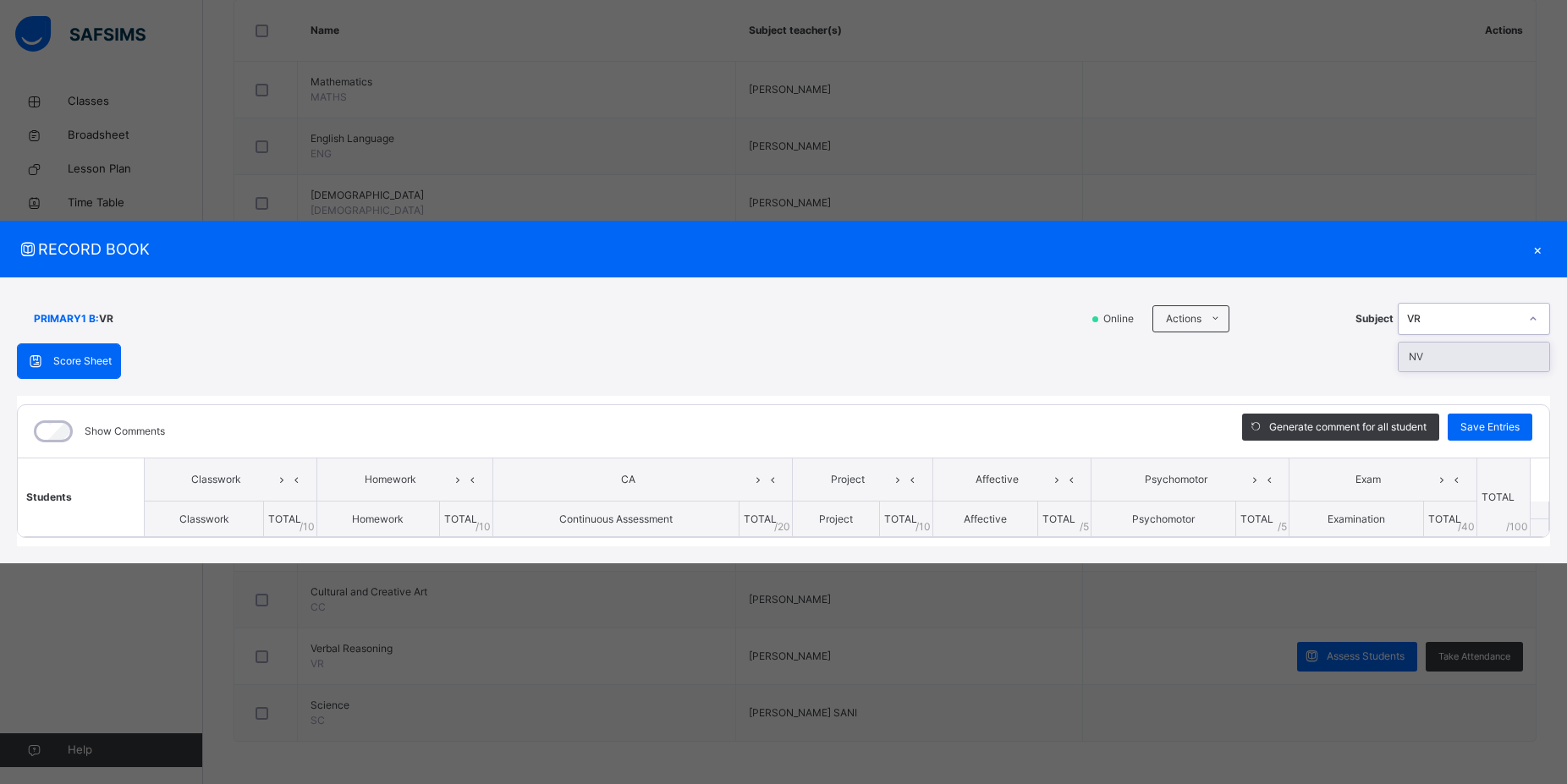 click on "Score Sheet" at bounding box center (82, 361) 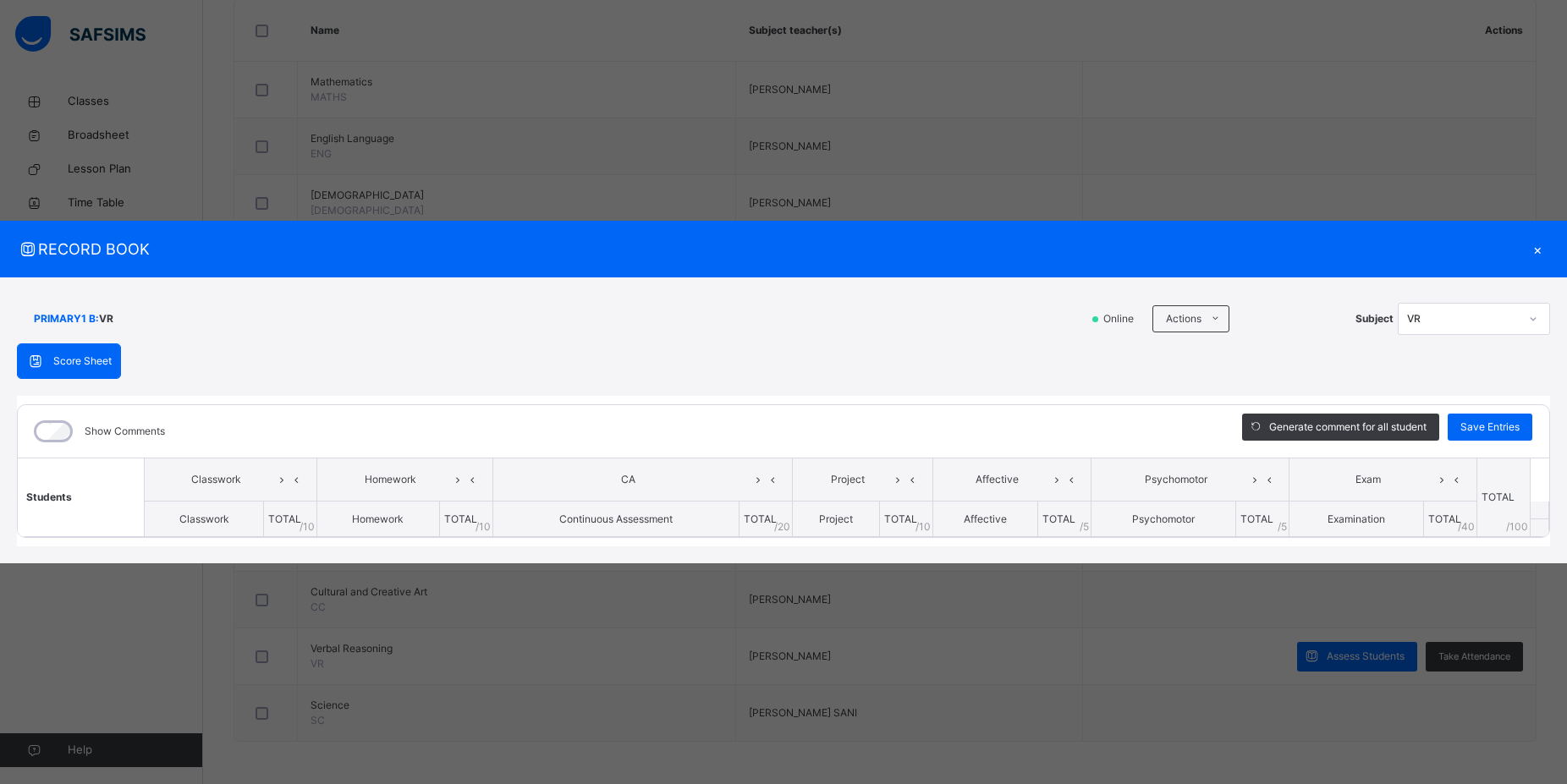 click on "Score Sheet" at bounding box center [82, 361] 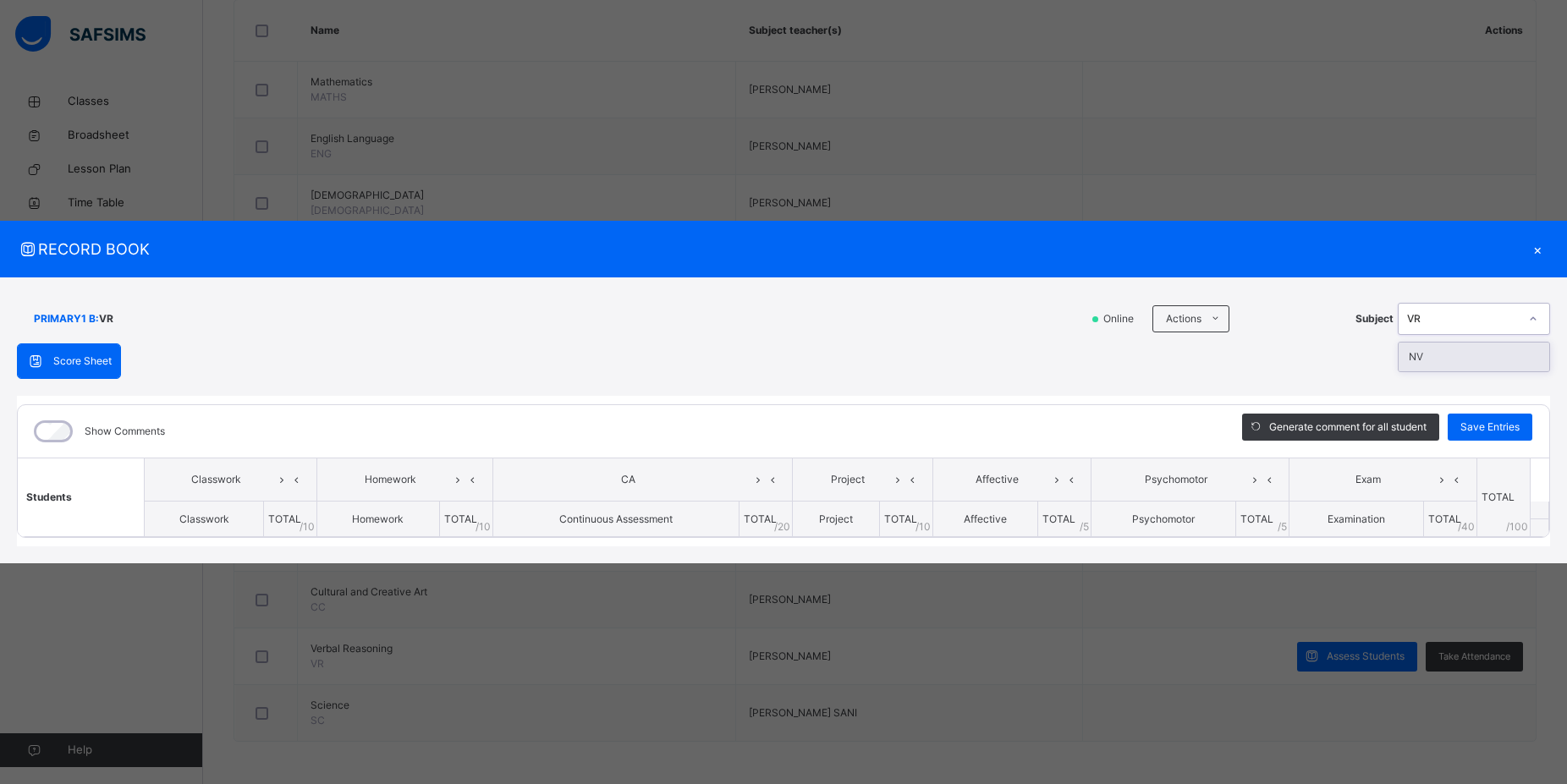 drag, startPoint x: 855, startPoint y: 299, endPoint x: 861, endPoint y: 312, distance: 14.317821 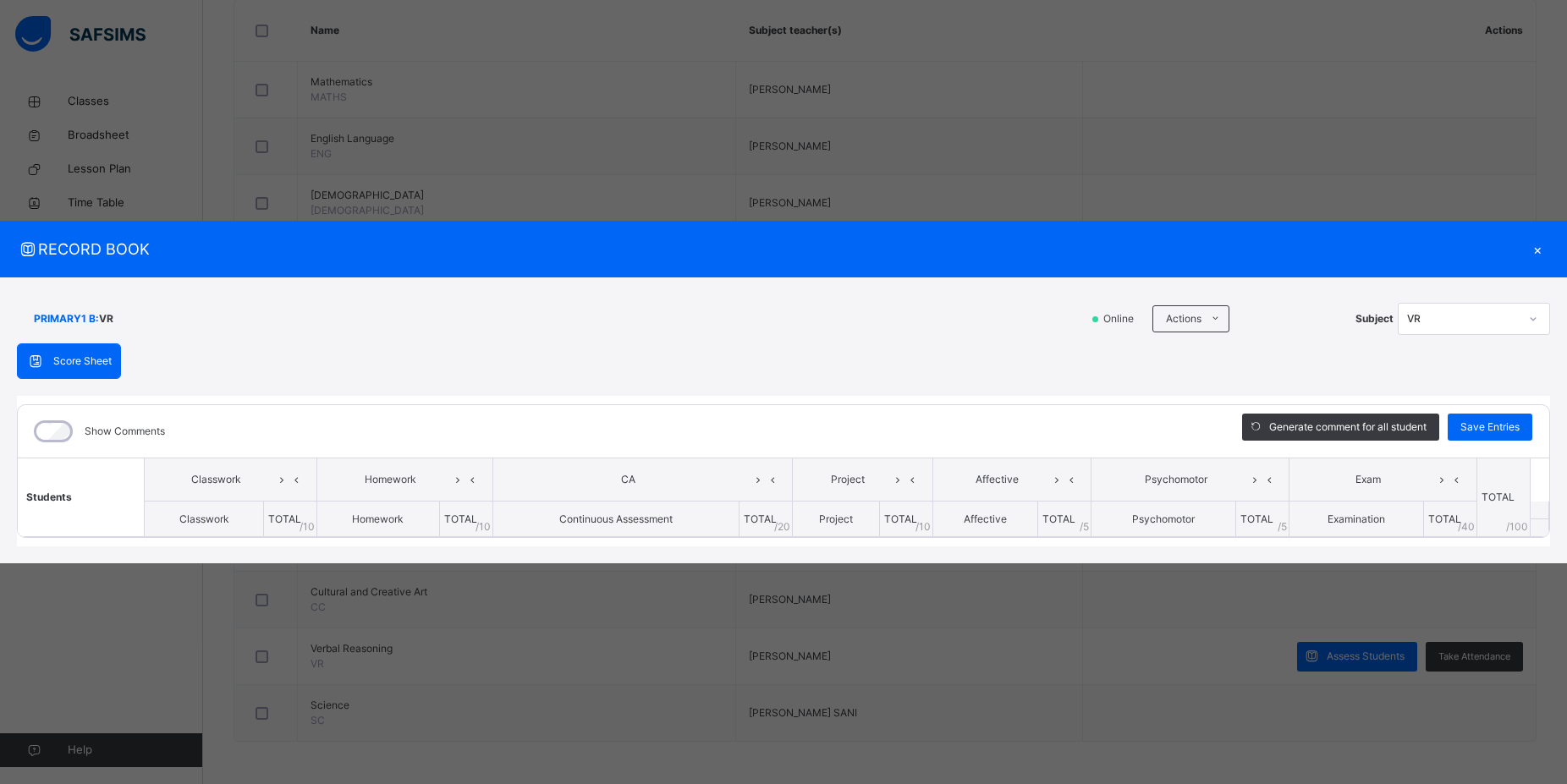 click at bounding box center [1539, 527] 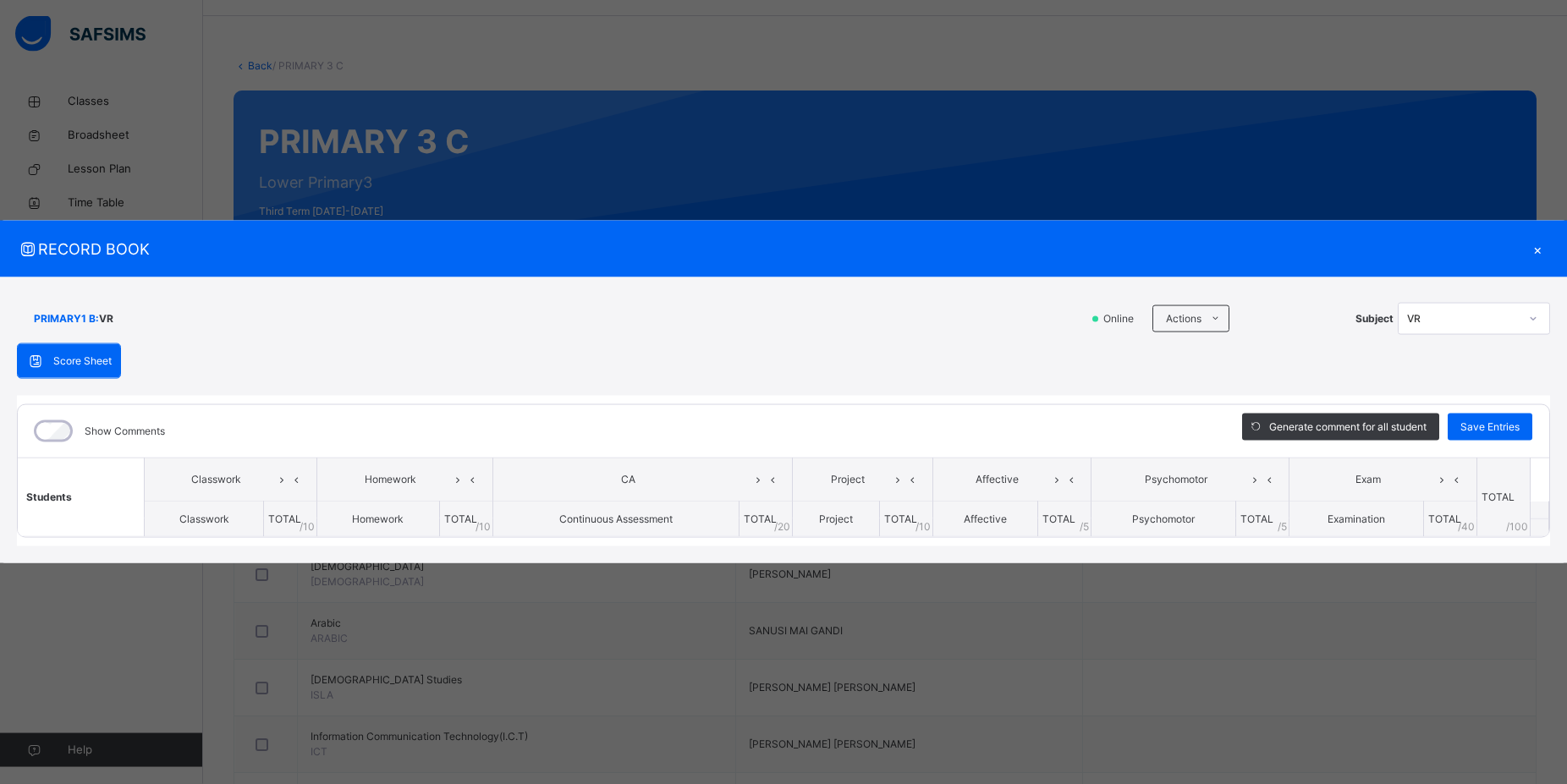 scroll, scrollTop: 0, scrollLeft: 0, axis: both 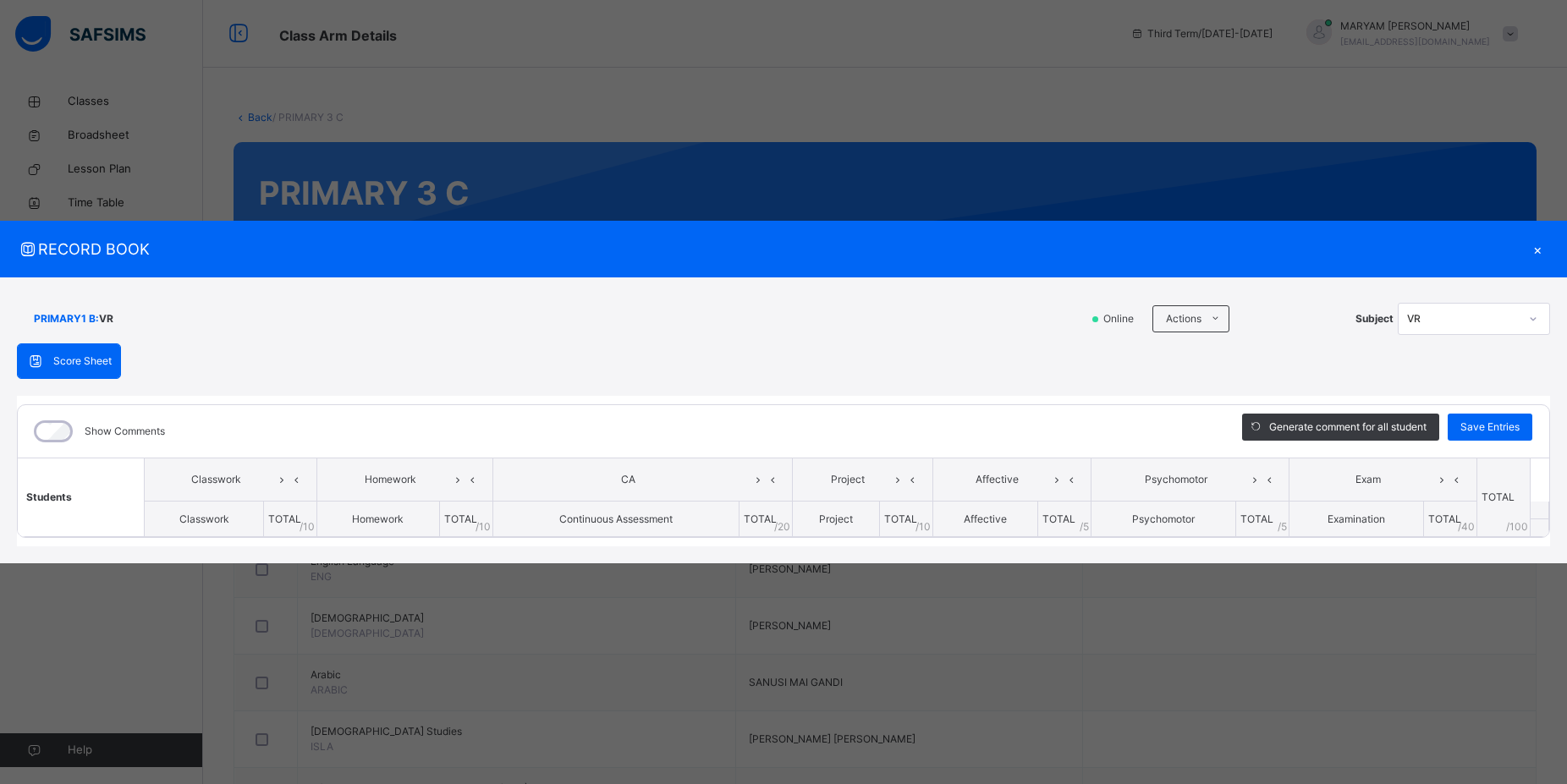 click on "Students" at bounding box center (81, 497) 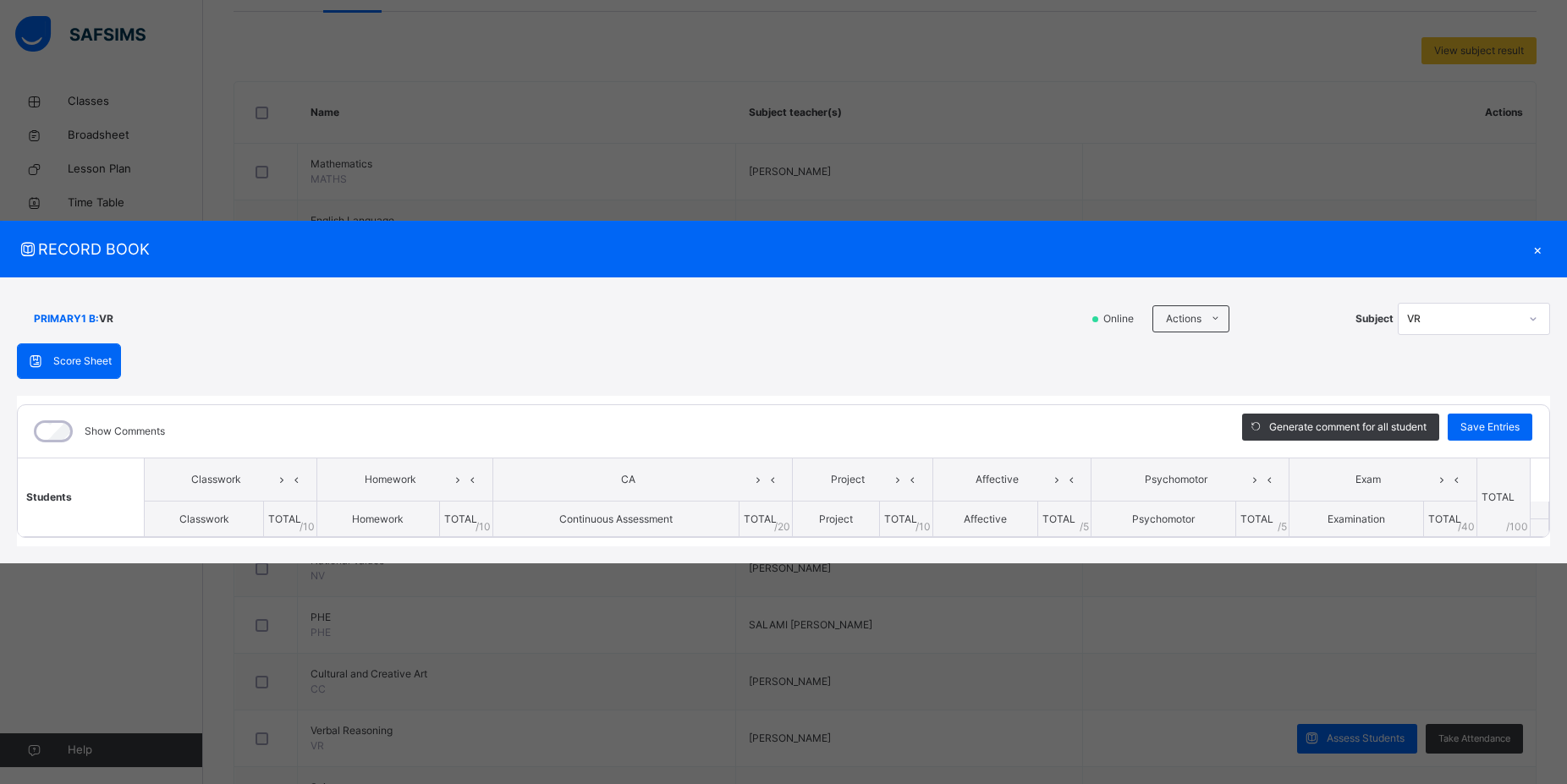 scroll, scrollTop: 423, scrollLeft: 0, axis: vertical 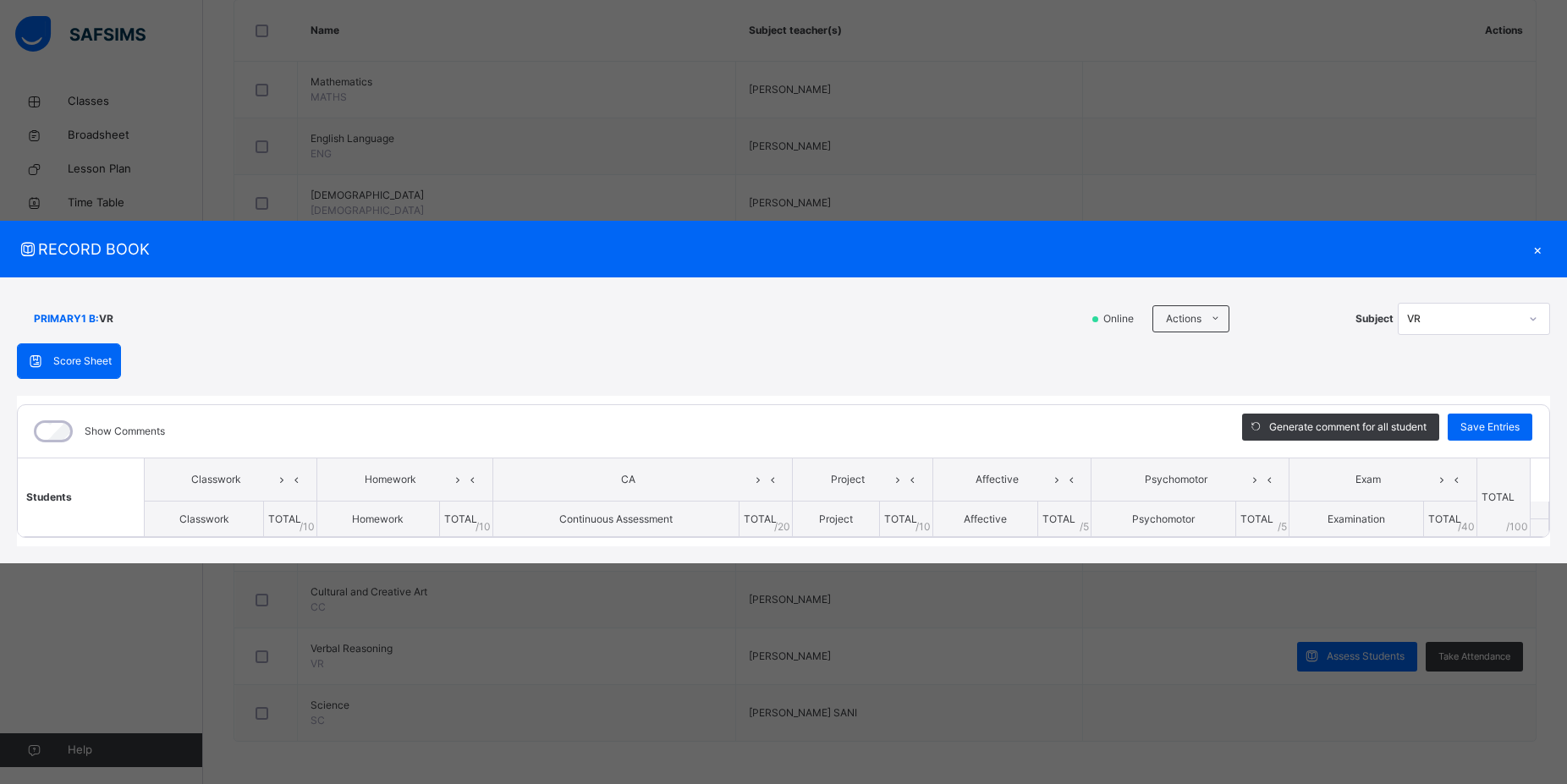 click on "×" at bounding box center [1537, 249] 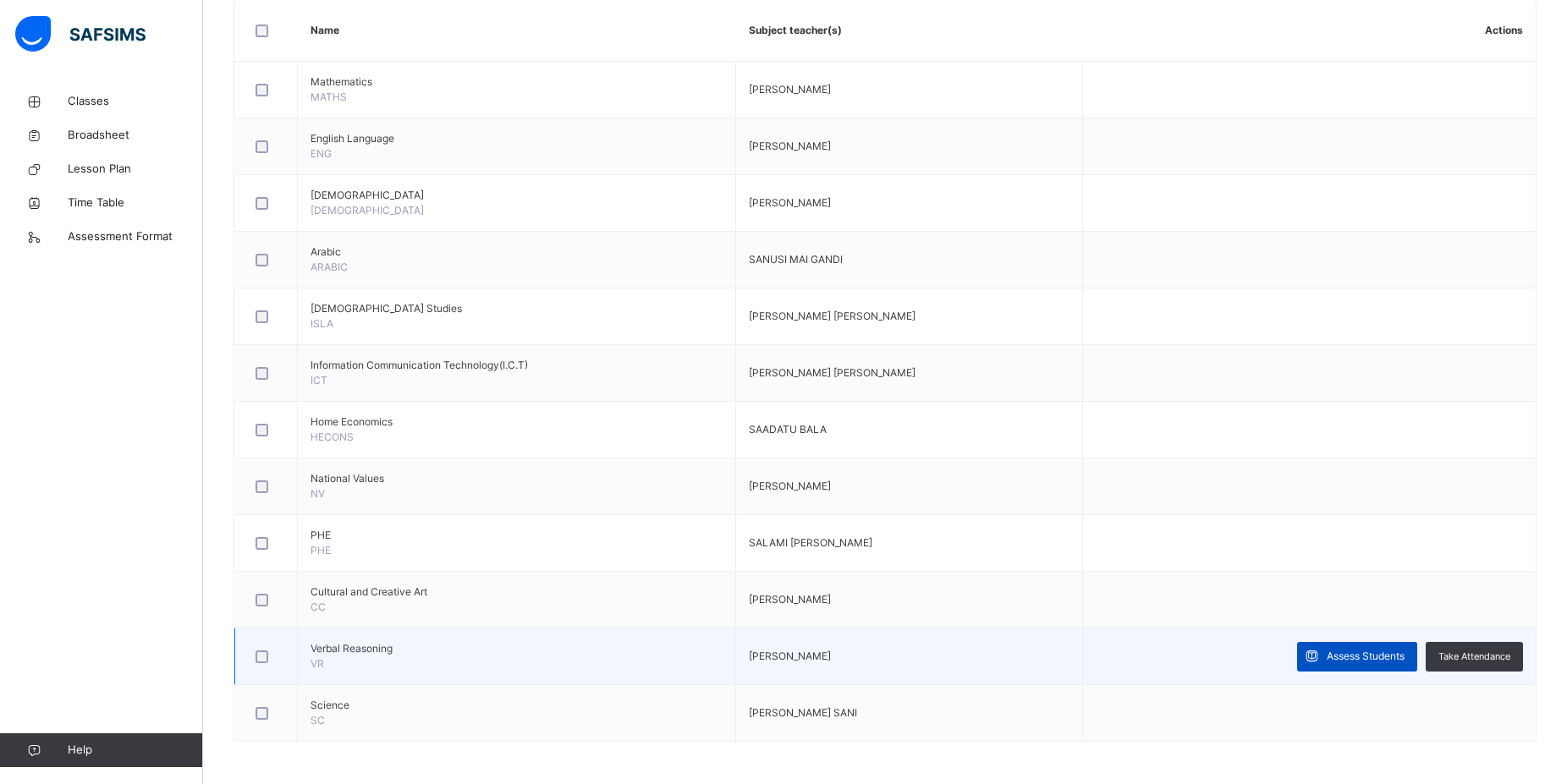 click on "Assess Students" at bounding box center [1357, 656] 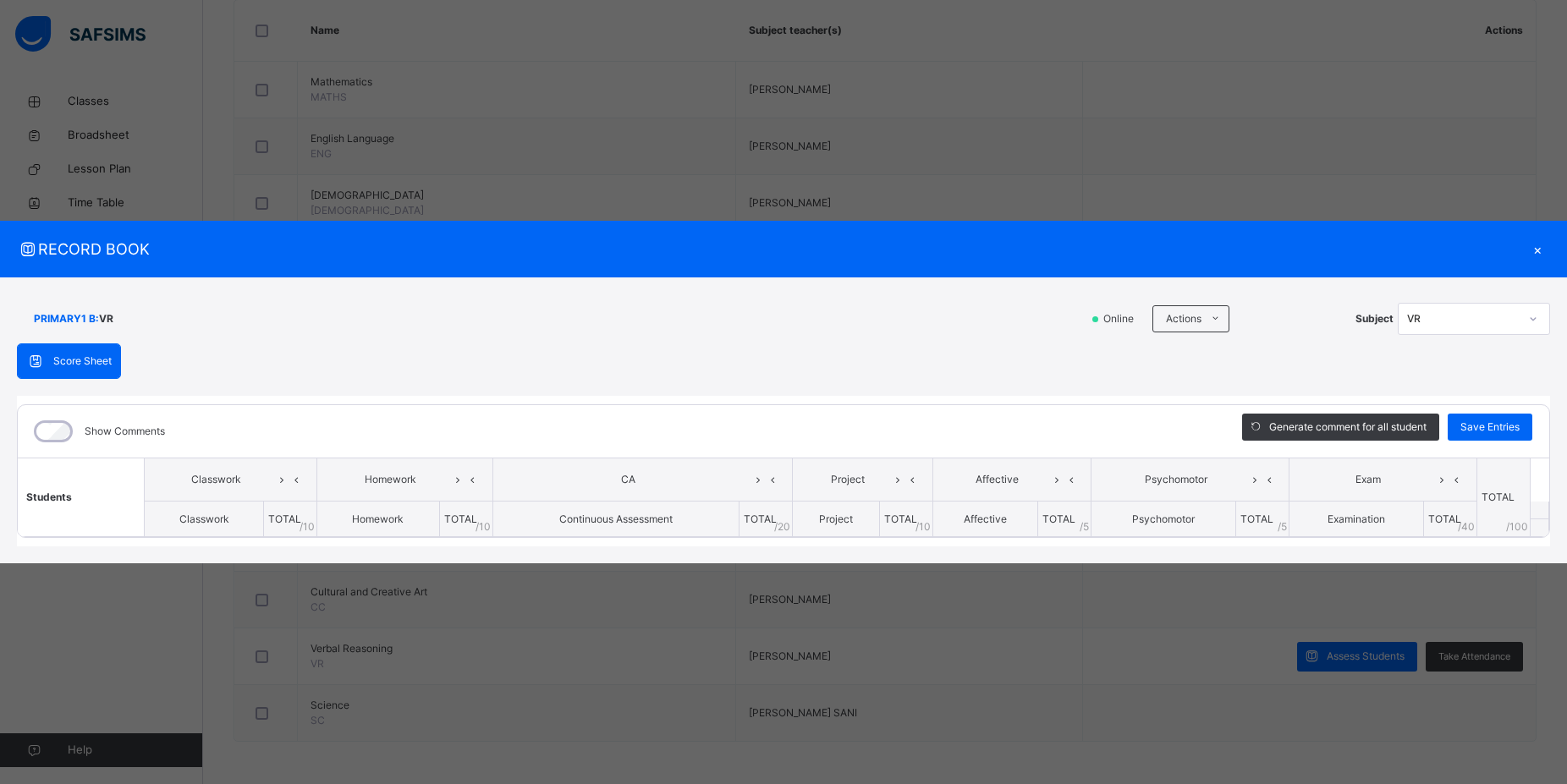 click on "Score Sheet Score Sheet Show Comments   Generate comment for all student   Save Entries Class Level:  PRIMARY1   B Subject:  VR Session:  2024/2025 Session Session:  Third Term Students Classwork Homework CA Project Affective Psychomotor Exam TOTAL /100 Comment Classwork TOTAL / 10 Homework TOTAL / 10 Continuous Assessment TOTAL / 20 Project TOTAL / 10 Affective TOTAL / 5 Psychomotor TOTAL / 5 Examination TOTAL / 40   ×   Subject Teacher’s Comment Generate and see in full the comment developed by the AI with an option to regenerate the comment Sims Bot Please wait while the Sims Bot generates comments for all your students" at bounding box center [784, 445] 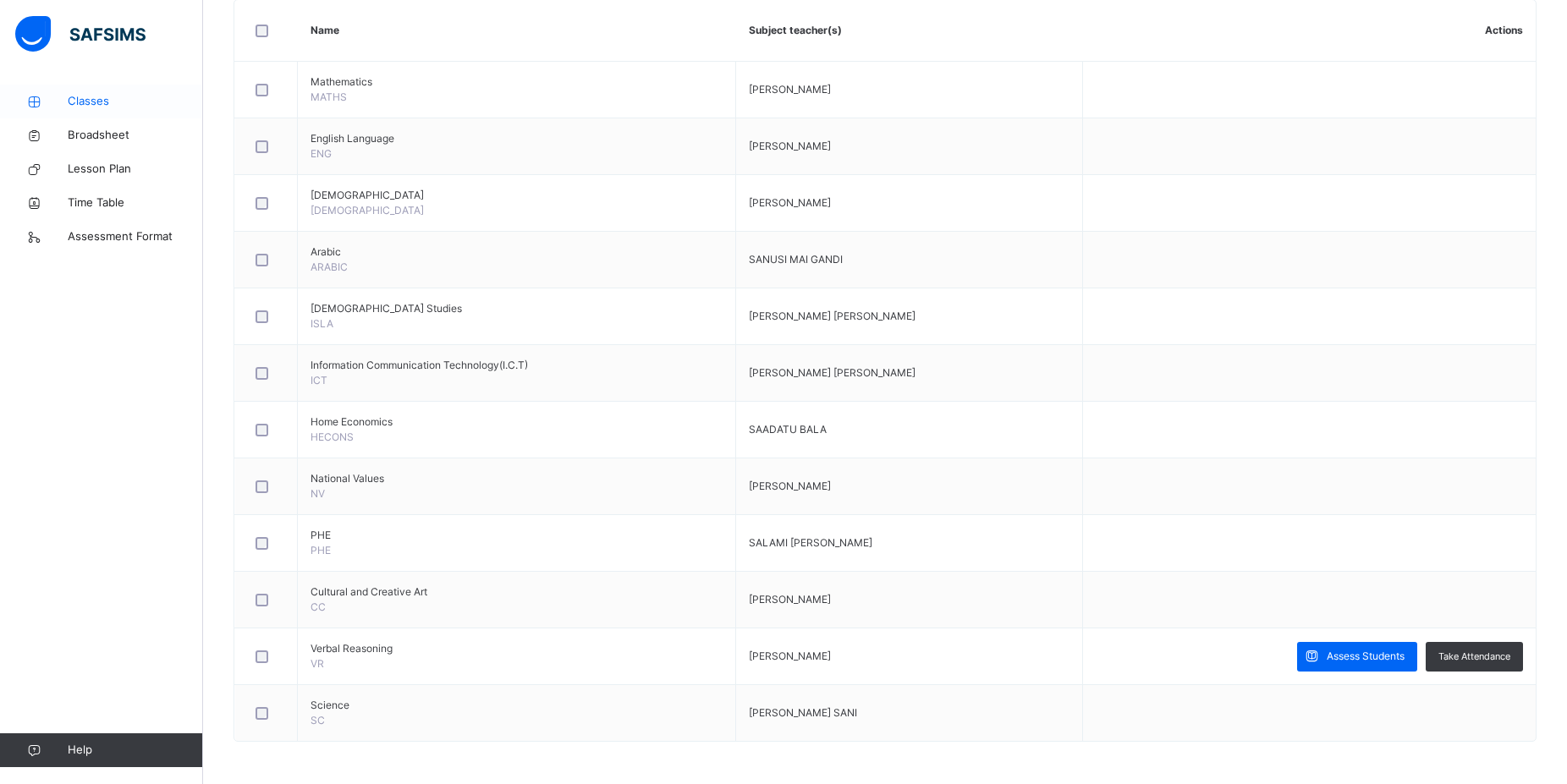 click on "Classes" at bounding box center [135, 101] 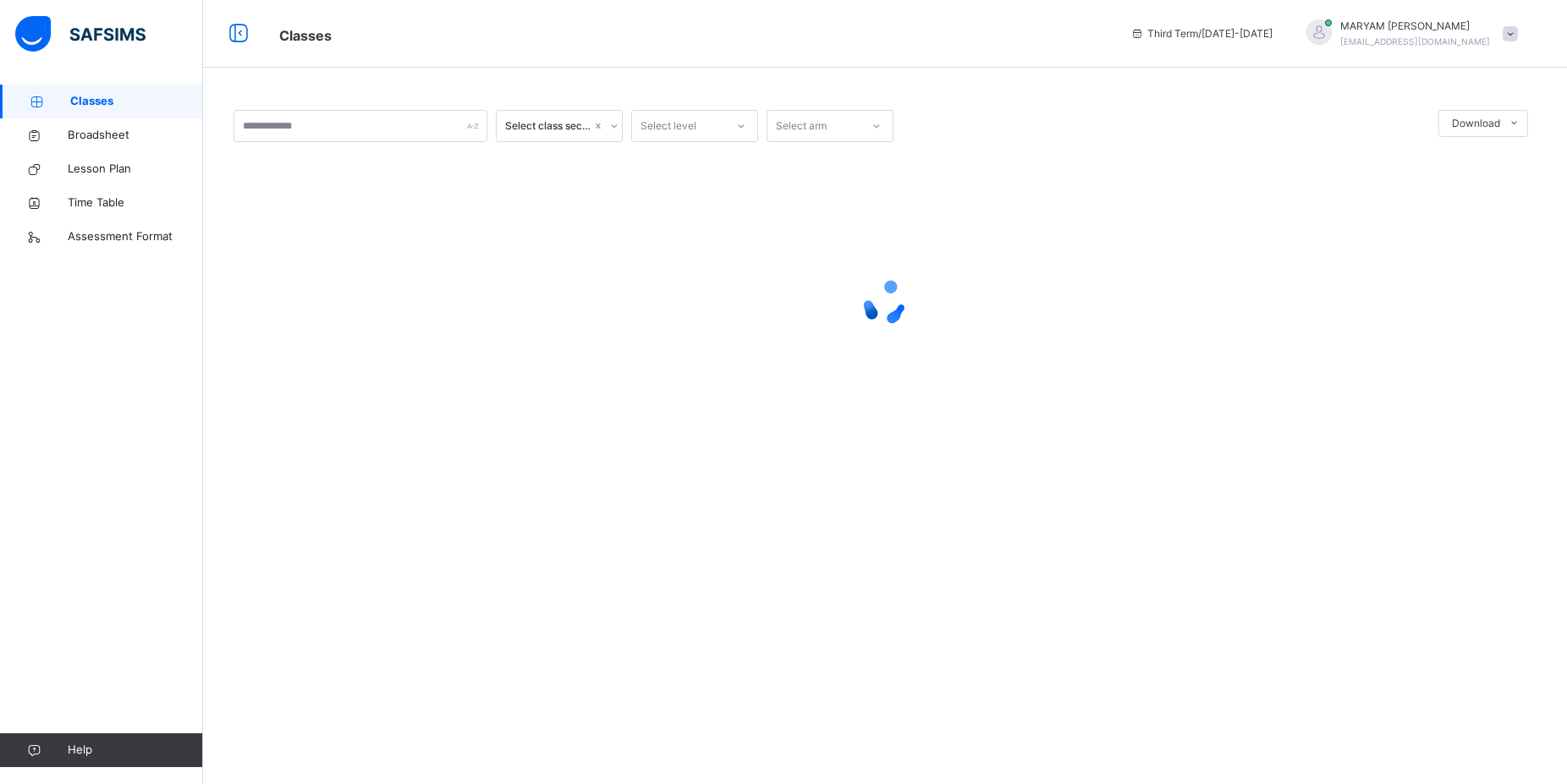 click on "Classes" at bounding box center [136, 101] 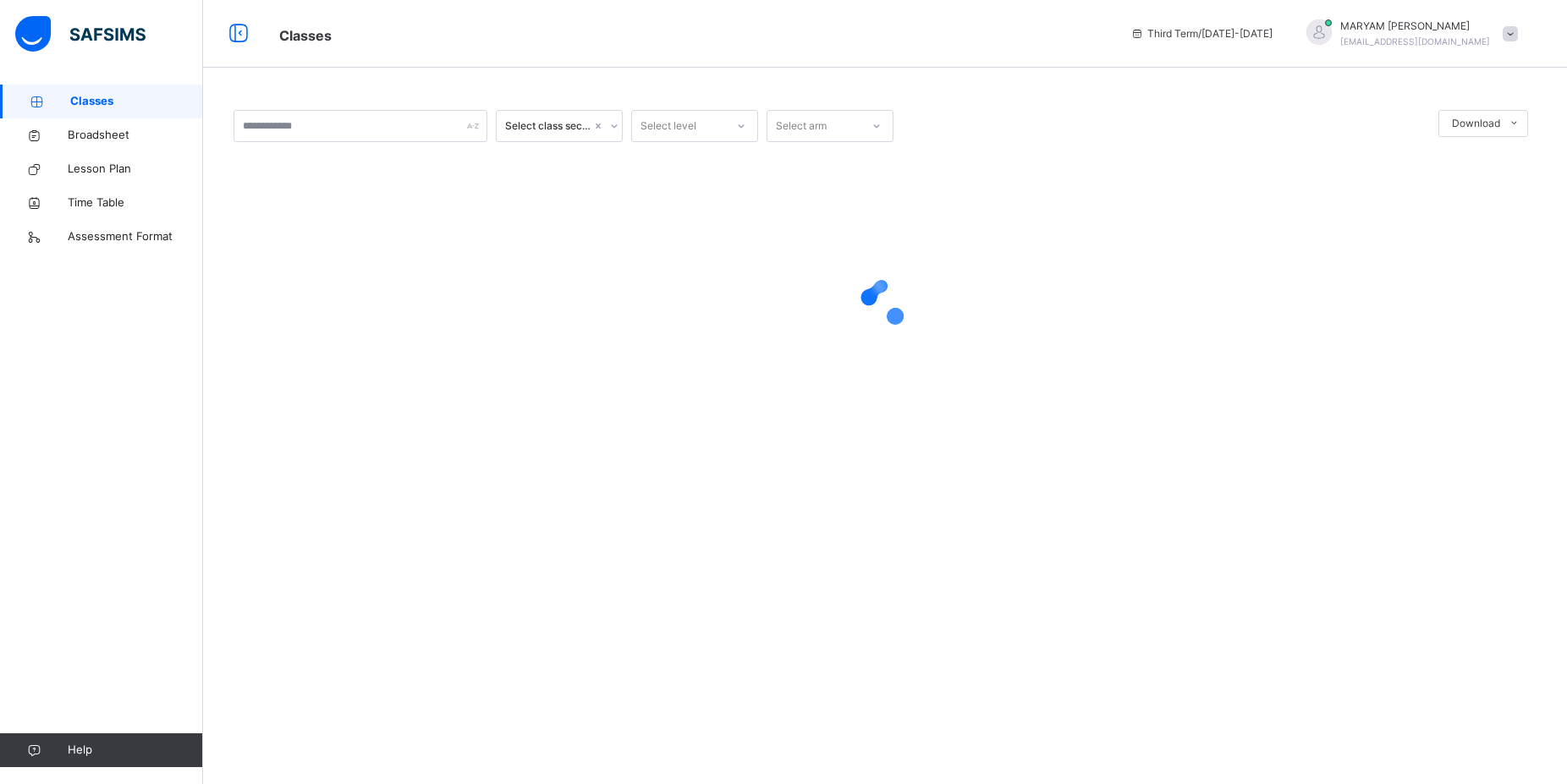 scroll, scrollTop: 0, scrollLeft: 0, axis: both 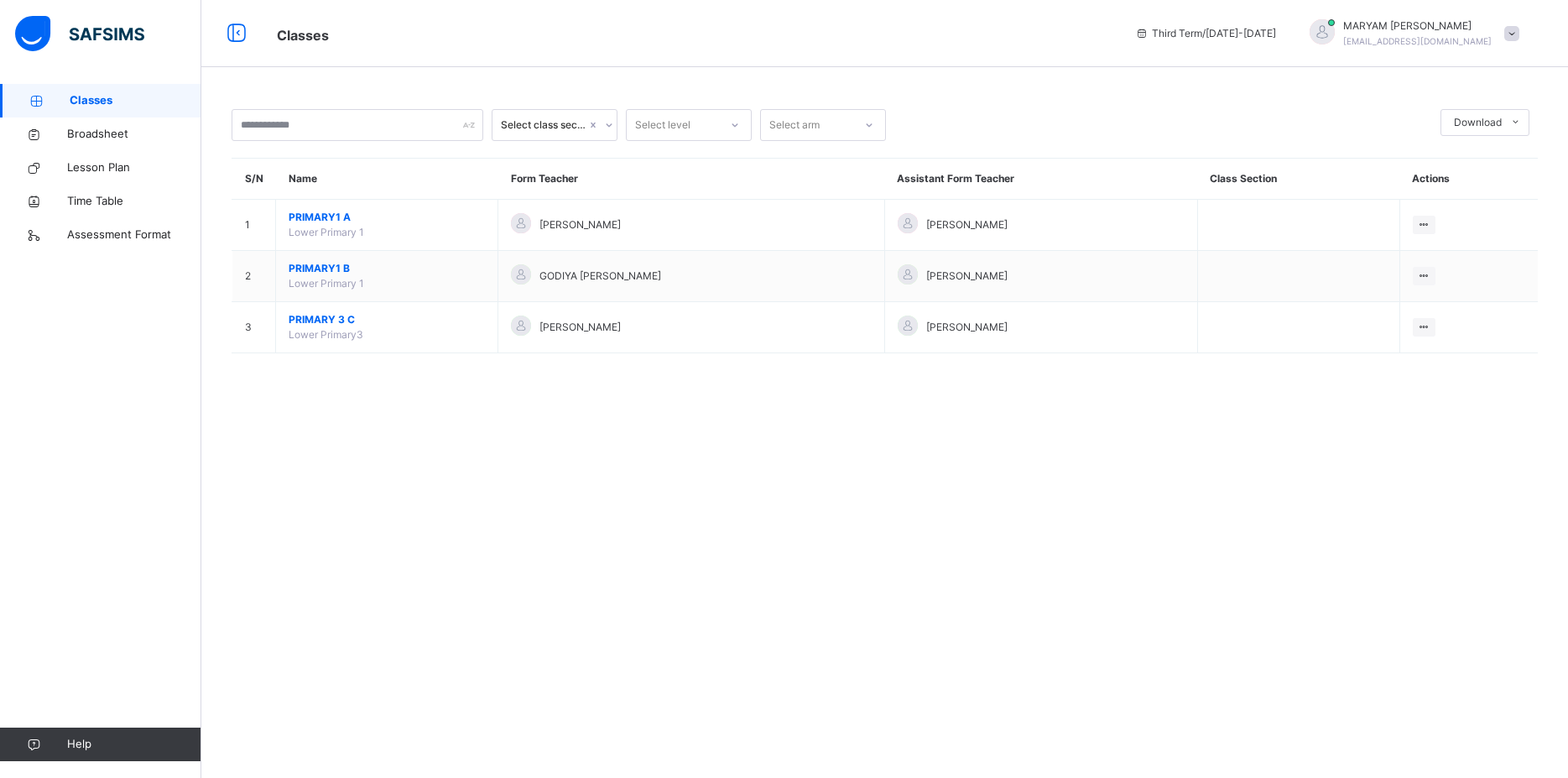 click on "PRIMARY 3   C" at bounding box center (387, 320) 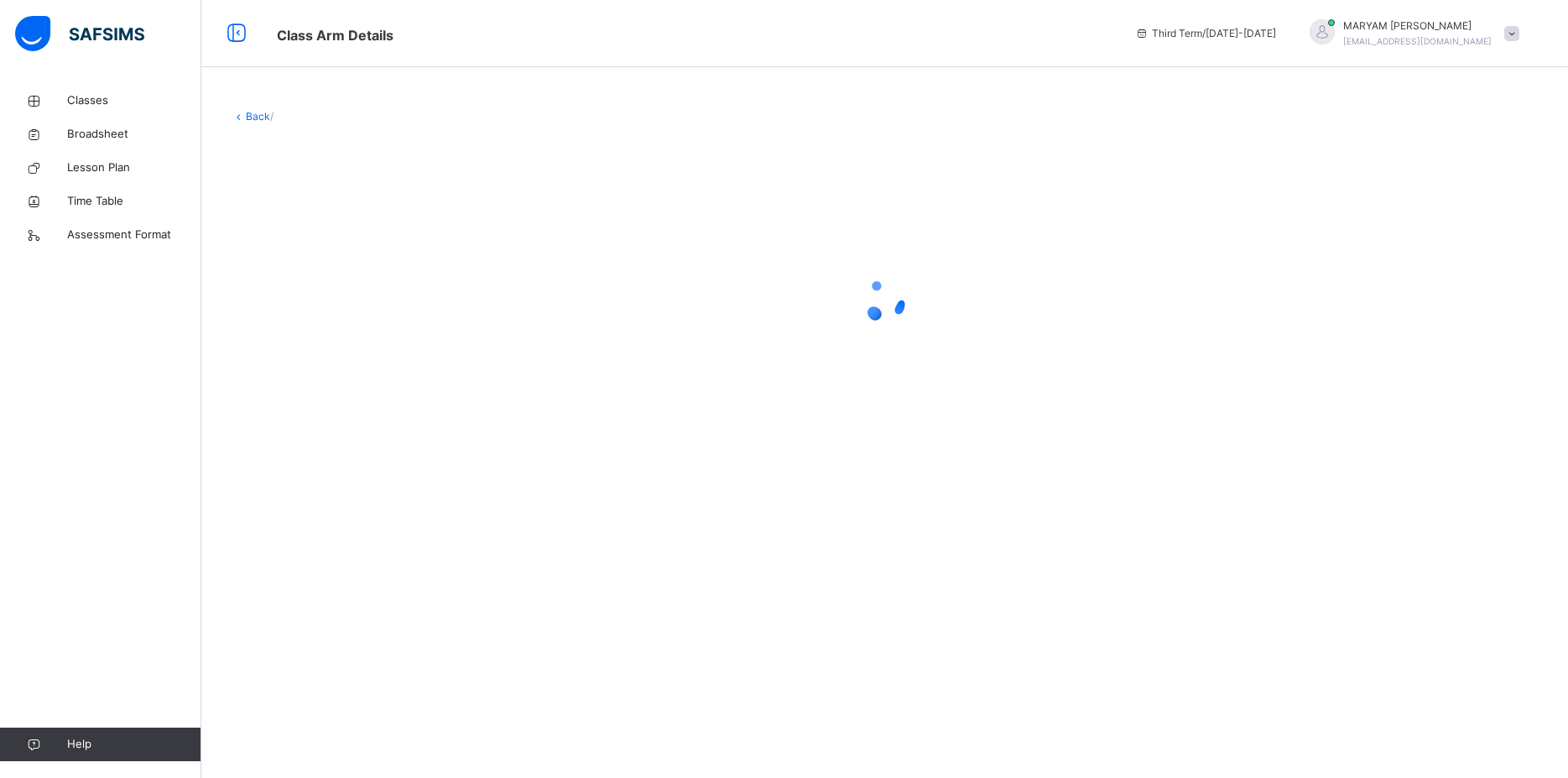 click at bounding box center (884, 300) 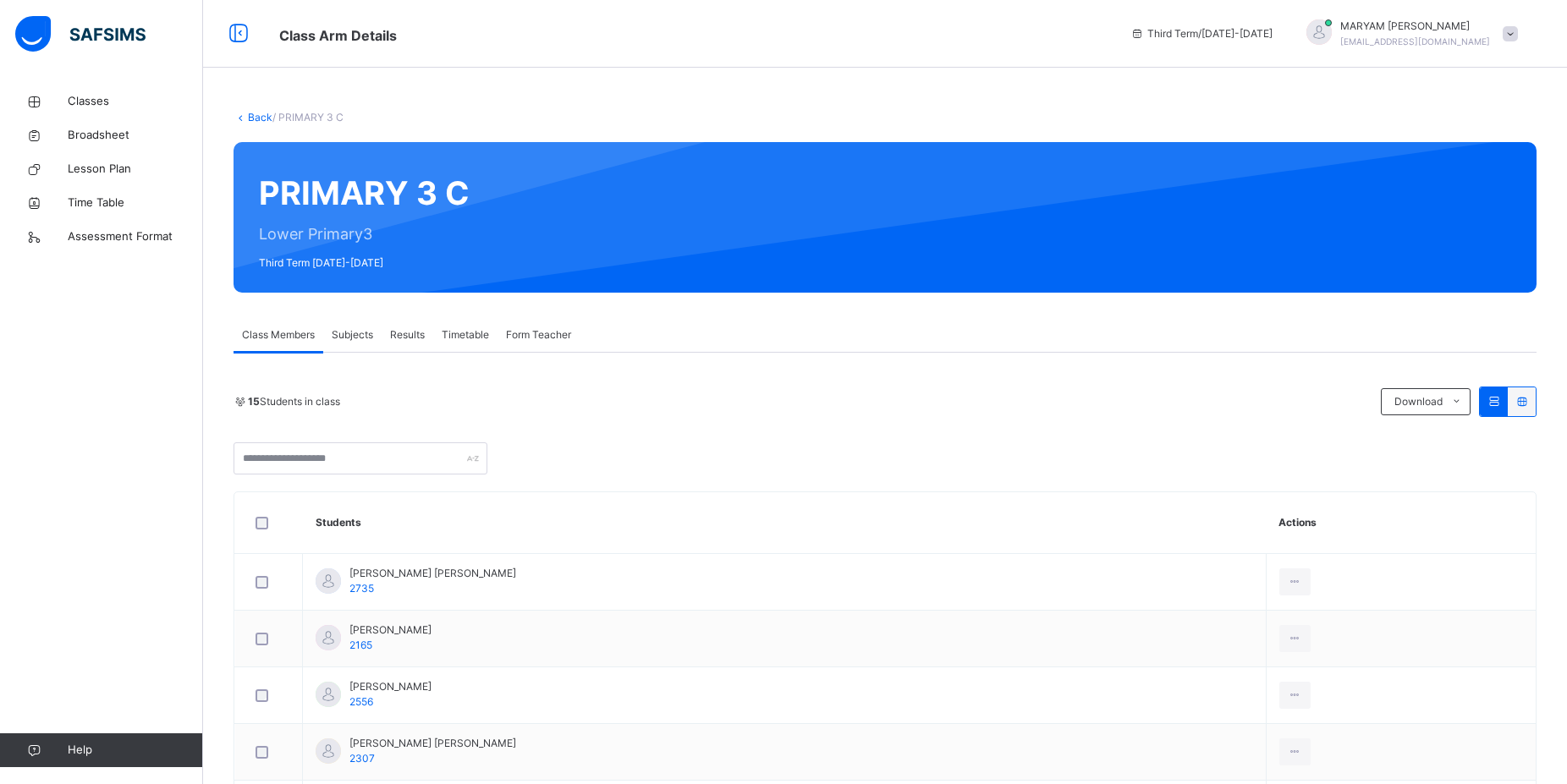 click on "Subjects" at bounding box center [352, 335] 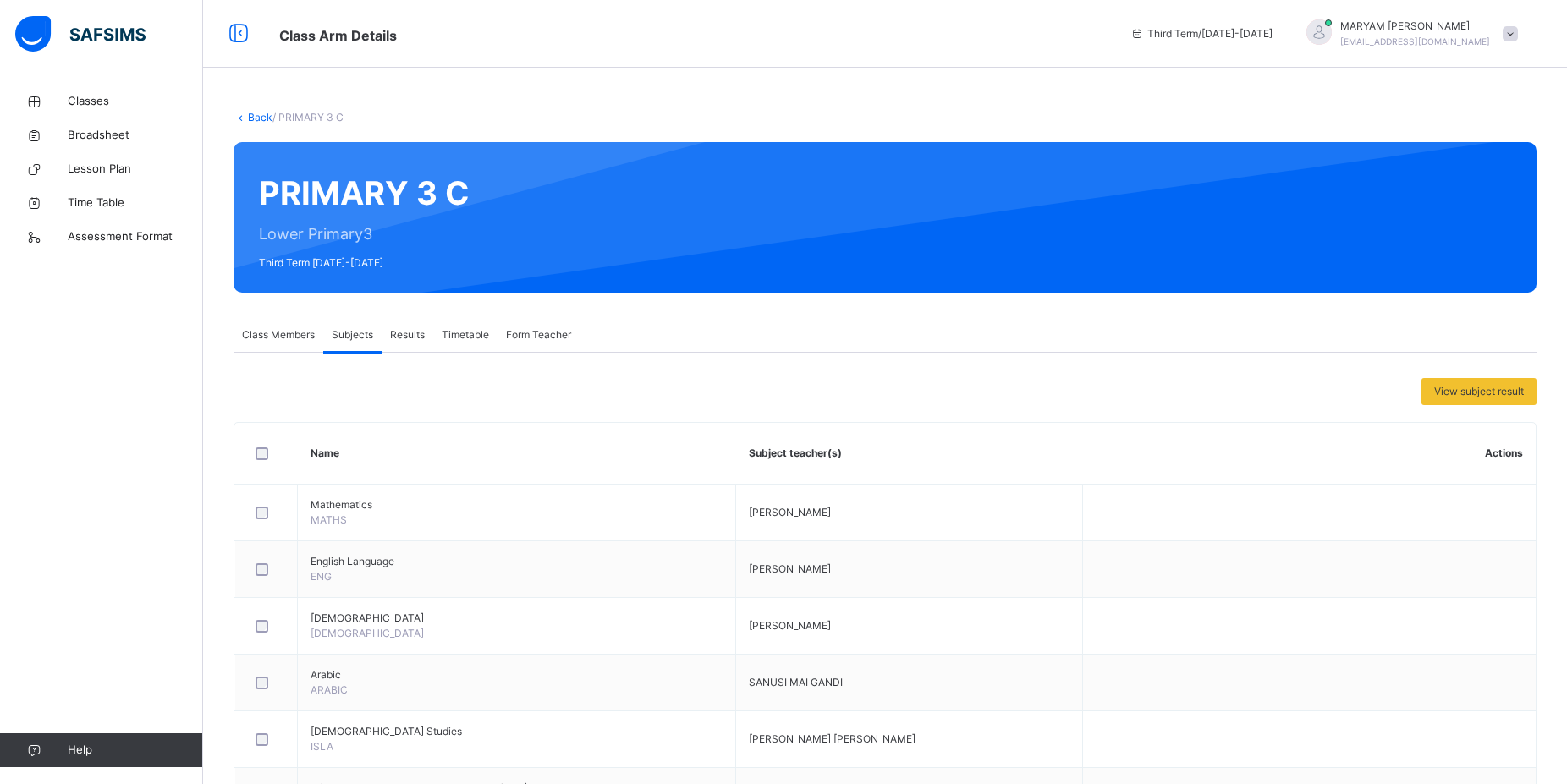 click on "Subjects" at bounding box center [352, 335] 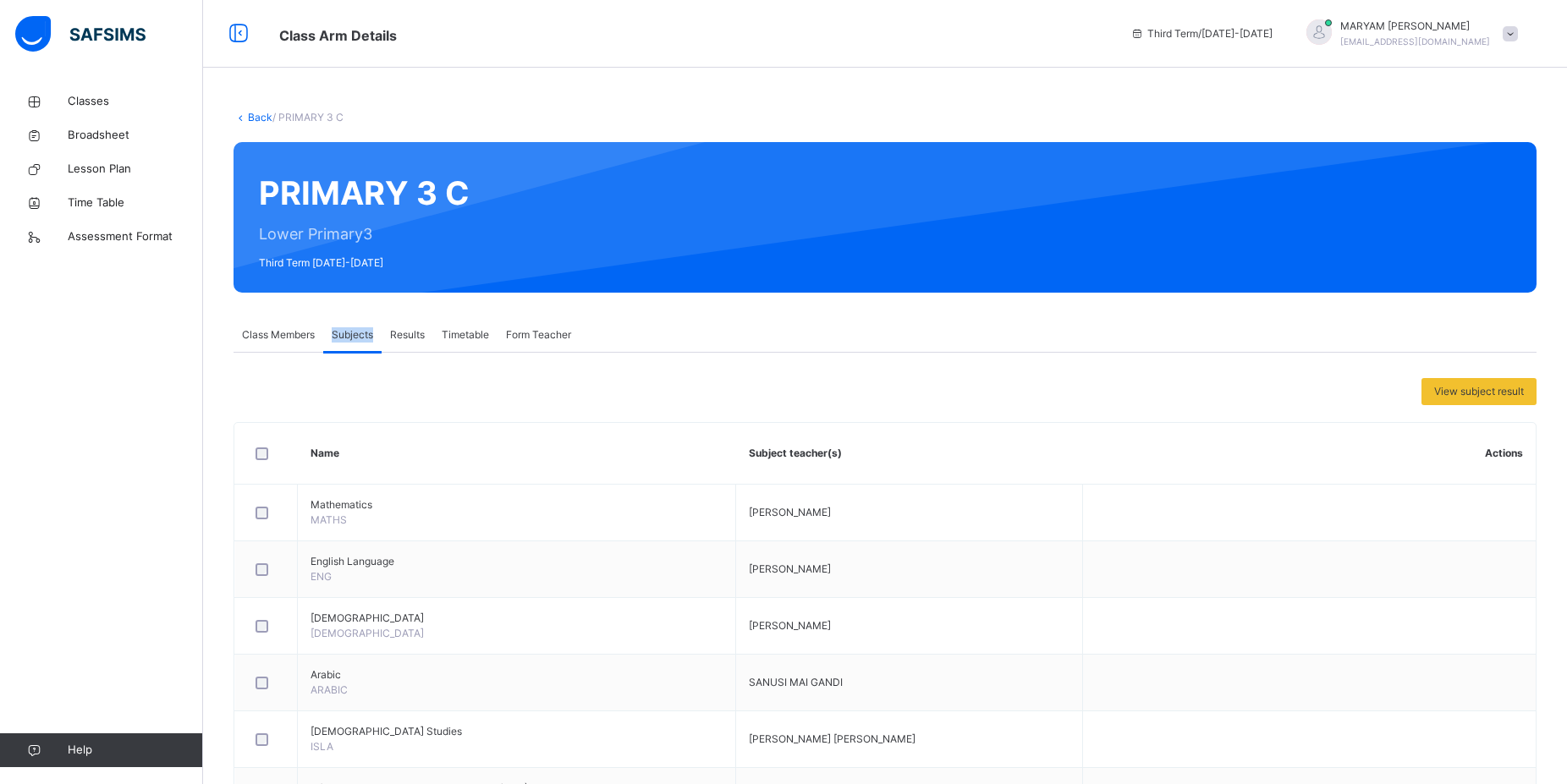 click on "Subjects" at bounding box center (352, 335) 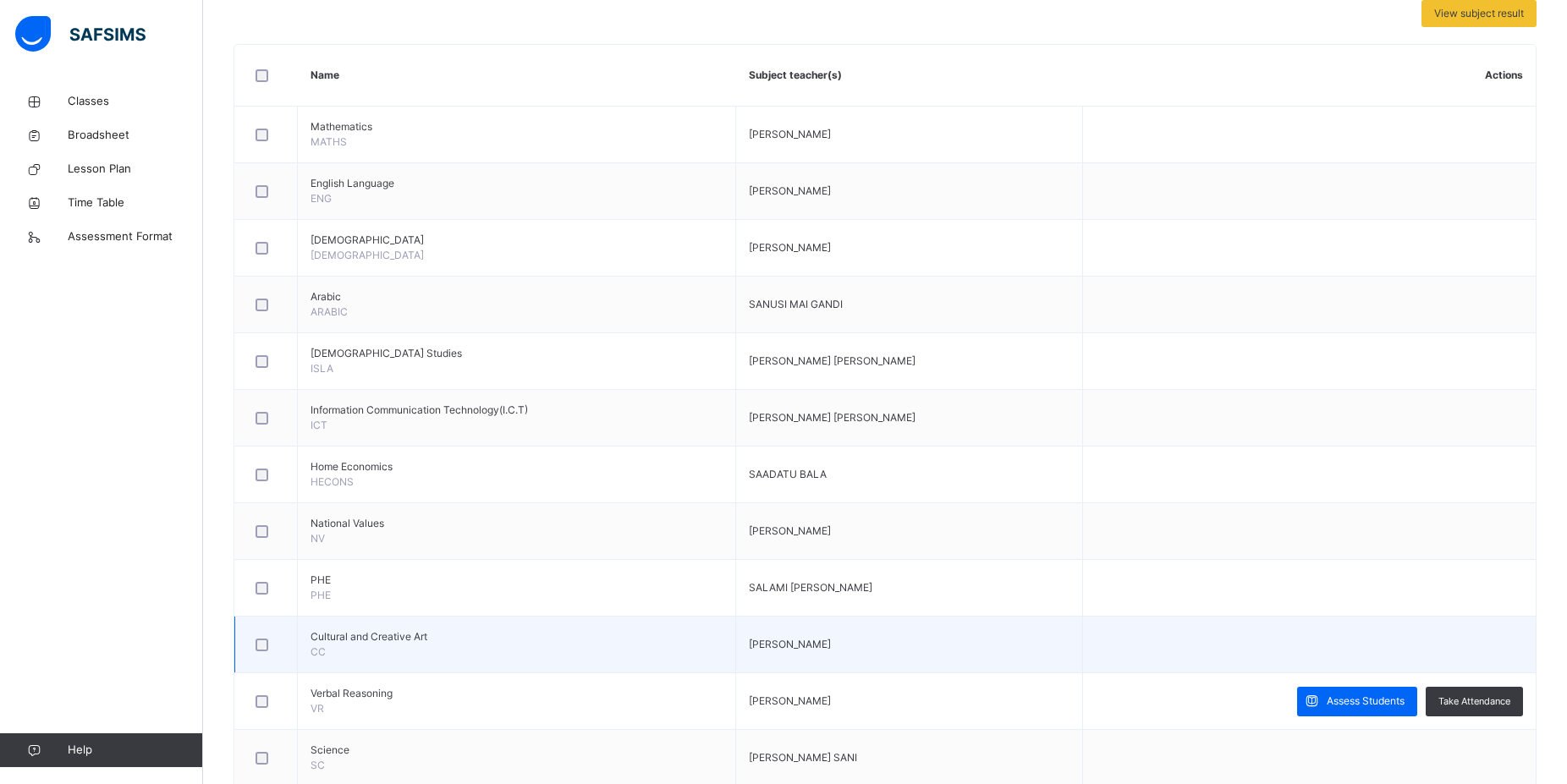 scroll, scrollTop: 394, scrollLeft: 0, axis: vertical 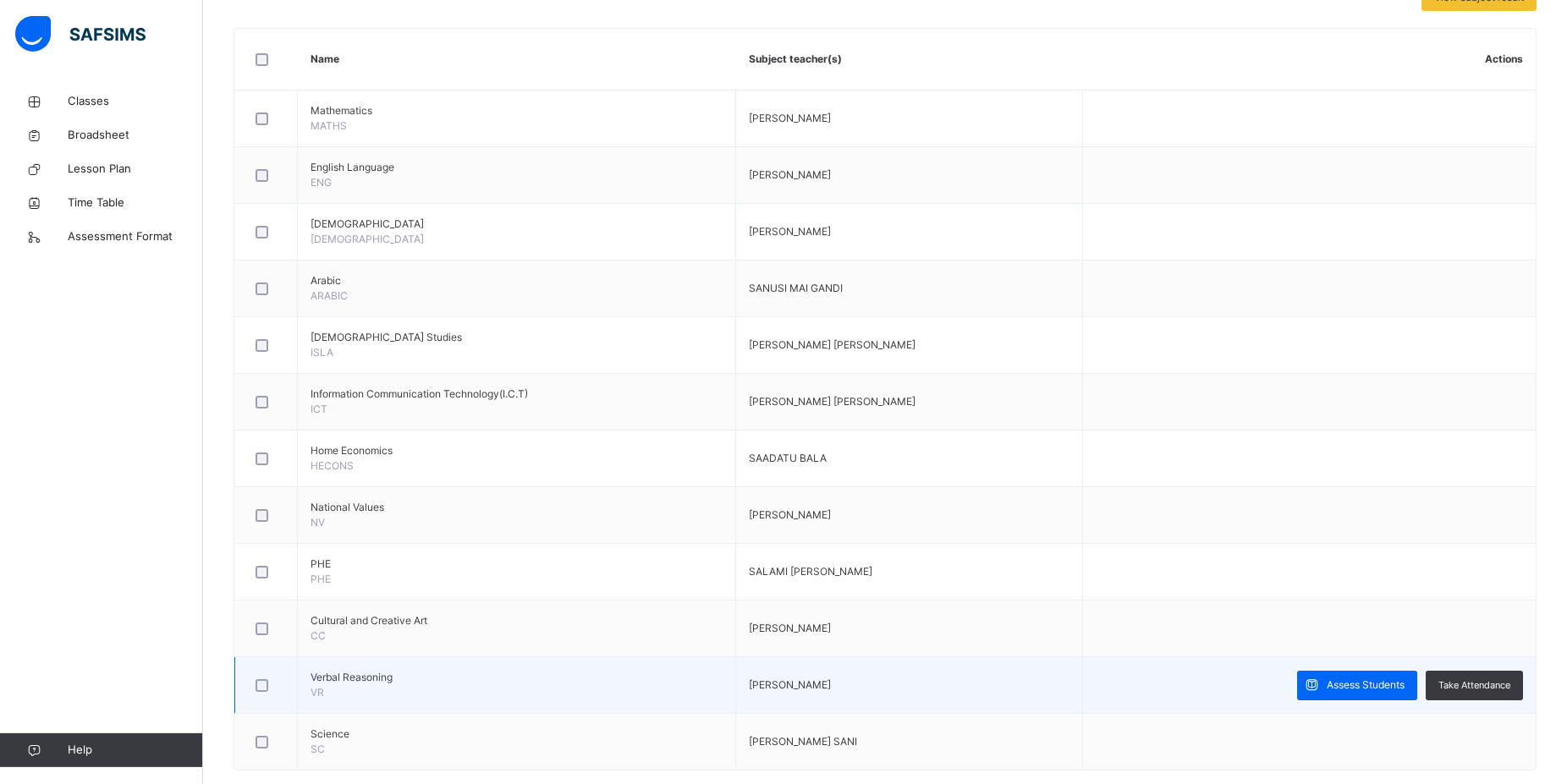 click on "[PERSON_NAME]" at bounding box center [789, 684] 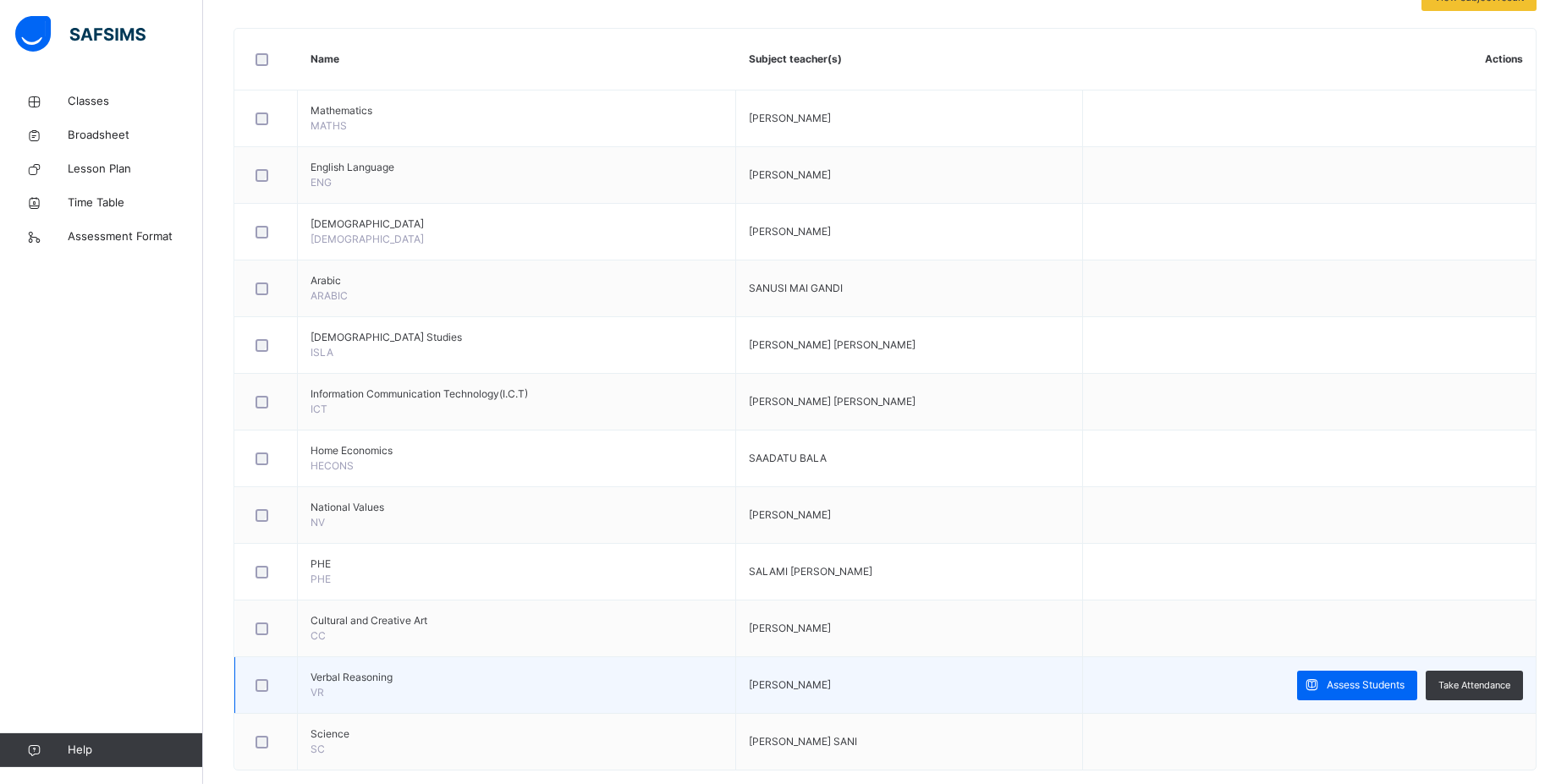 click on "Verbal Reasoning" at bounding box center [516, 677] 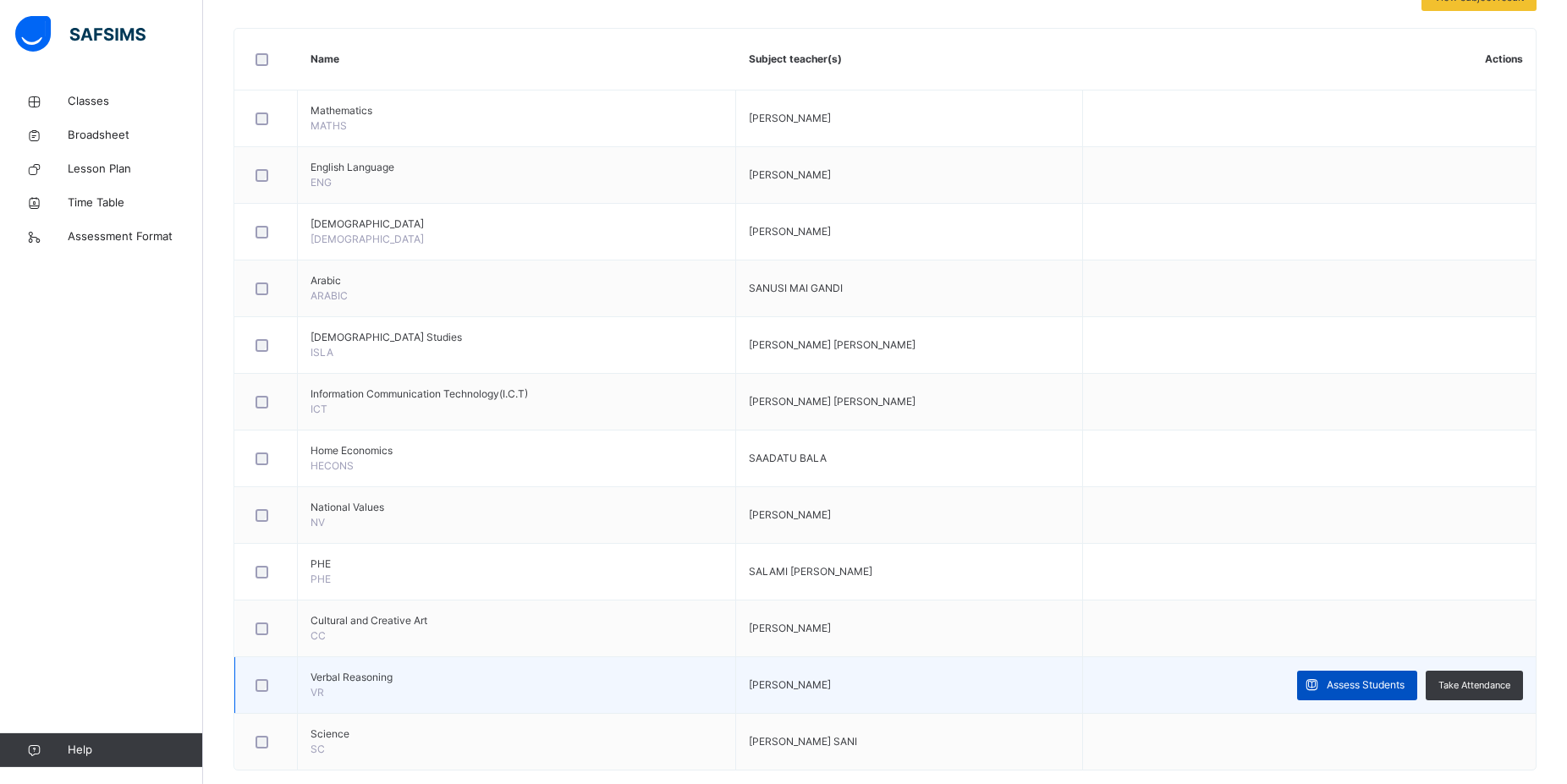 click on "Assess Students" at bounding box center [1366, 685] 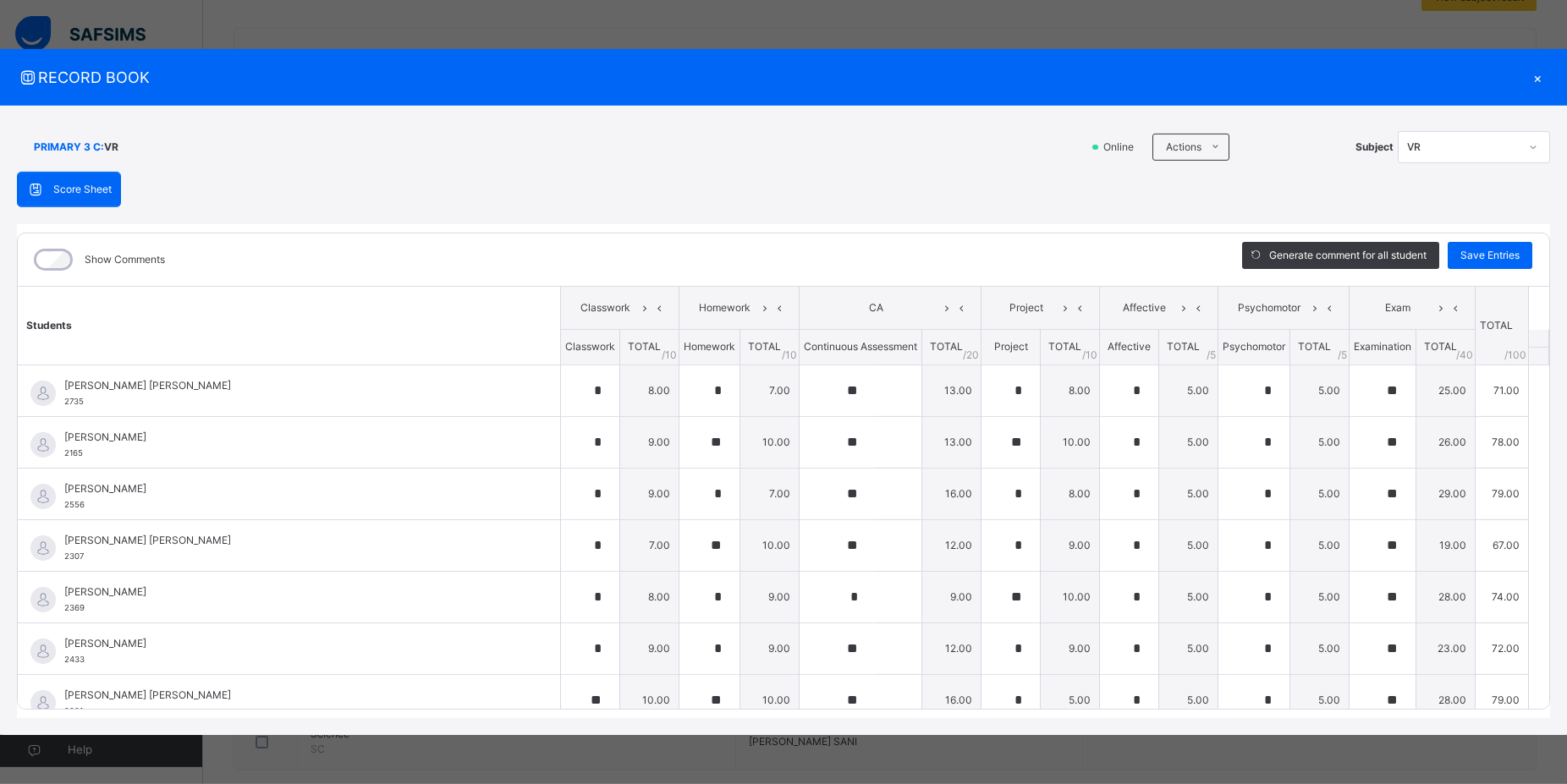 drag, startPoint x: 1549, startPoint y: 474, endPoint x: 1533, endPoint y: 487, distance: 20.615528 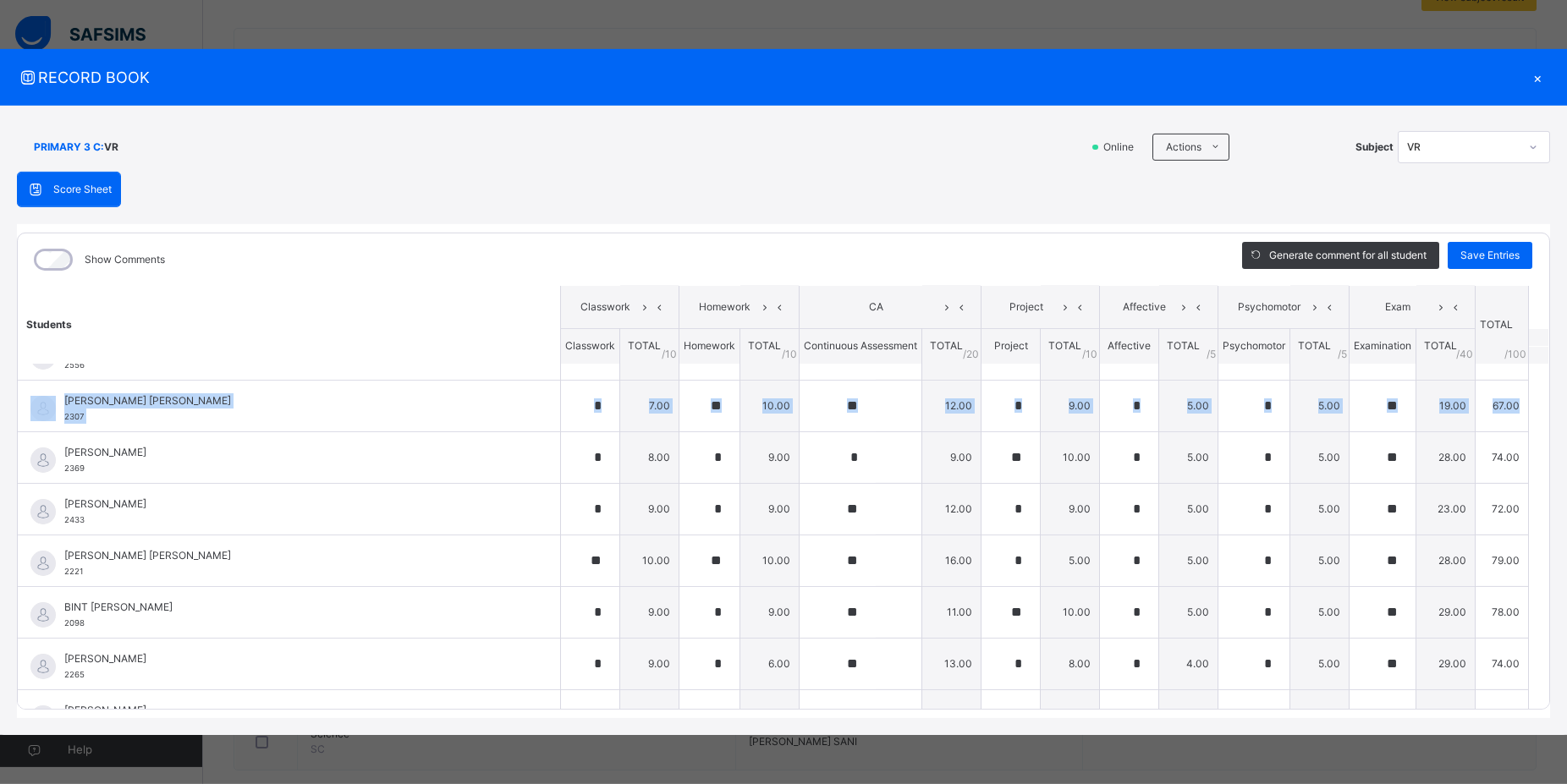 scroll, scrollTop: 0, scrollLeft: 0, axis: both 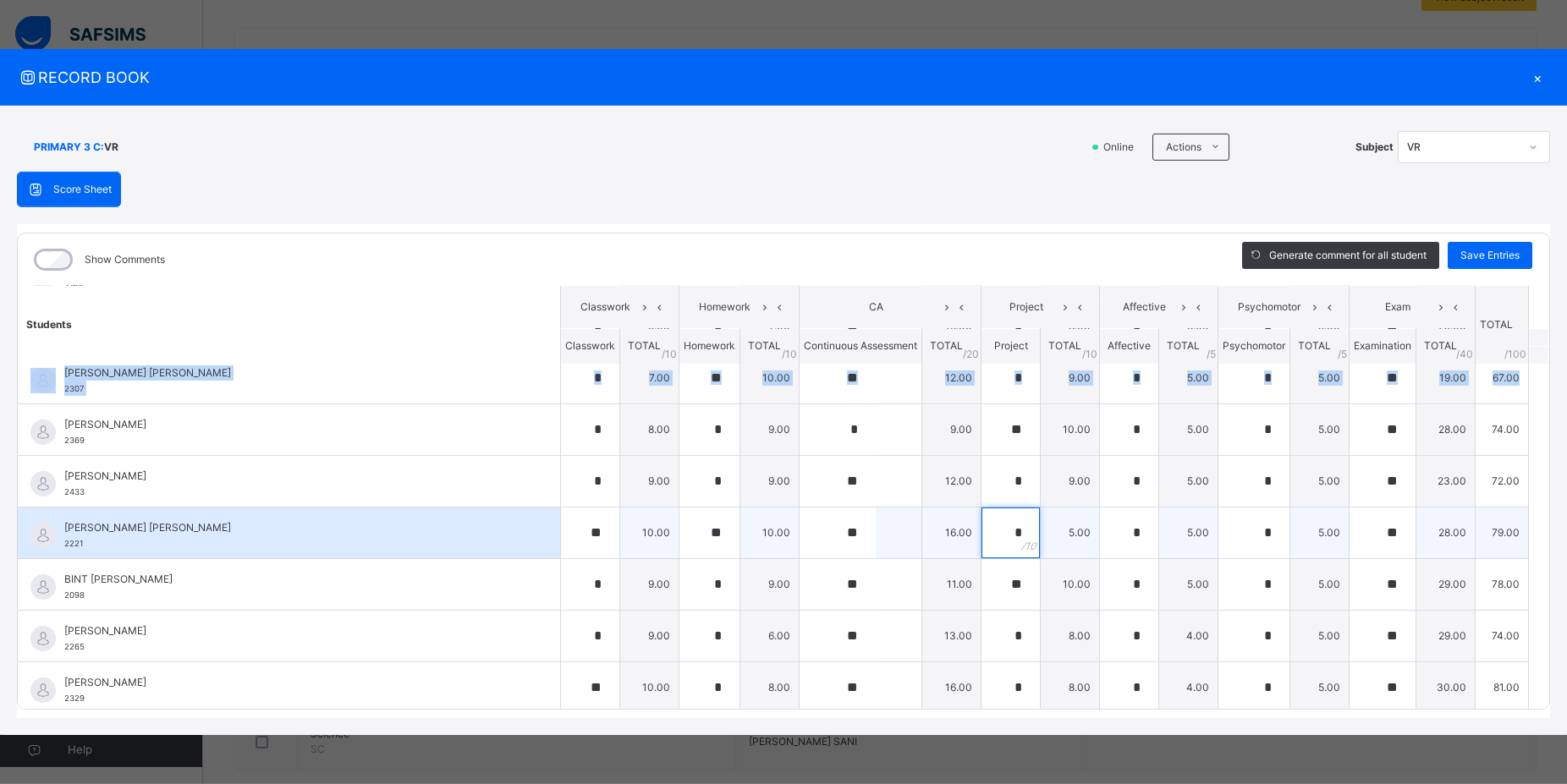 click on "*" at bounding box center [1010, 533] 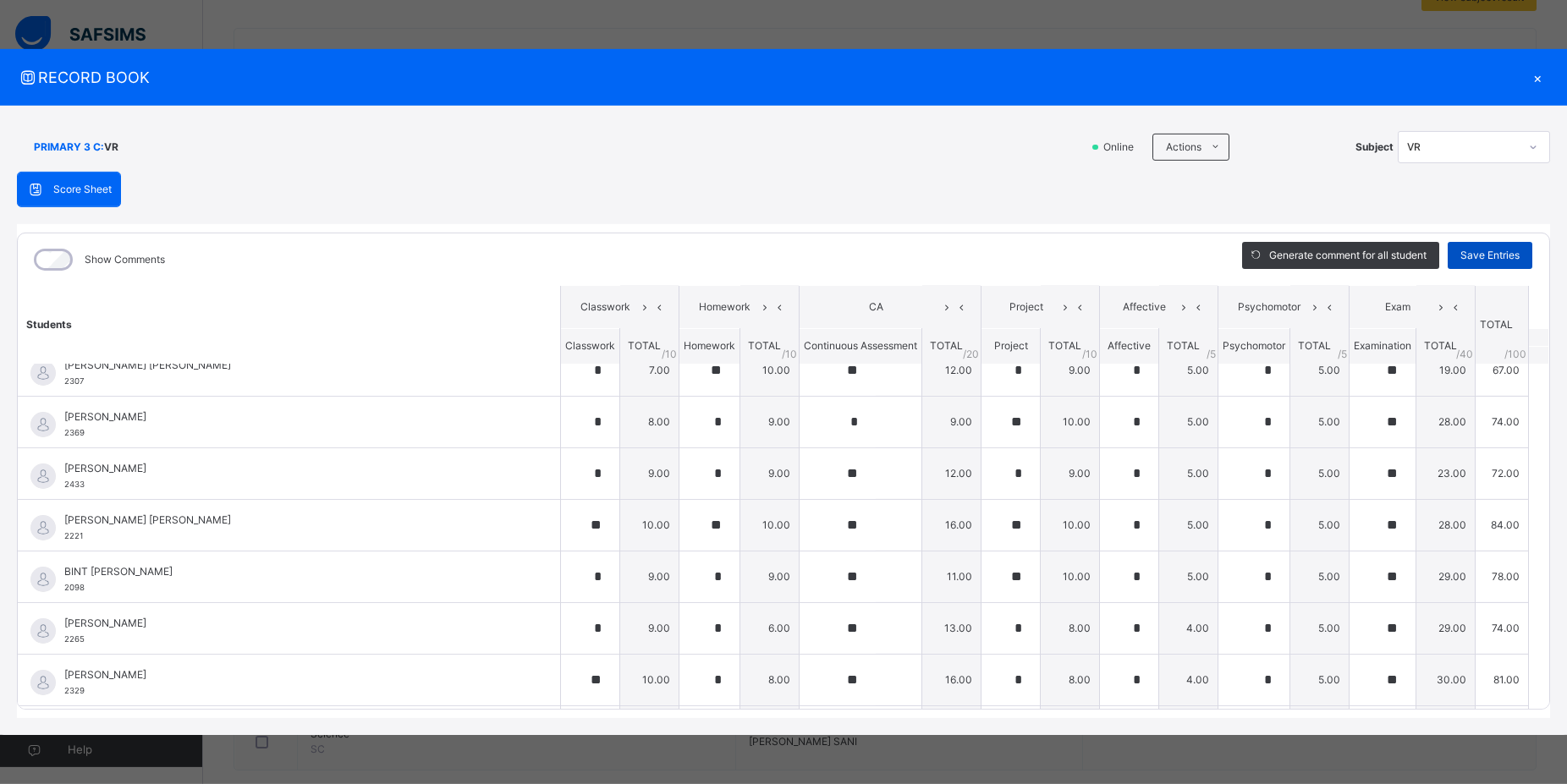 click on "Save Entries" at bounding box center (1490, 255) 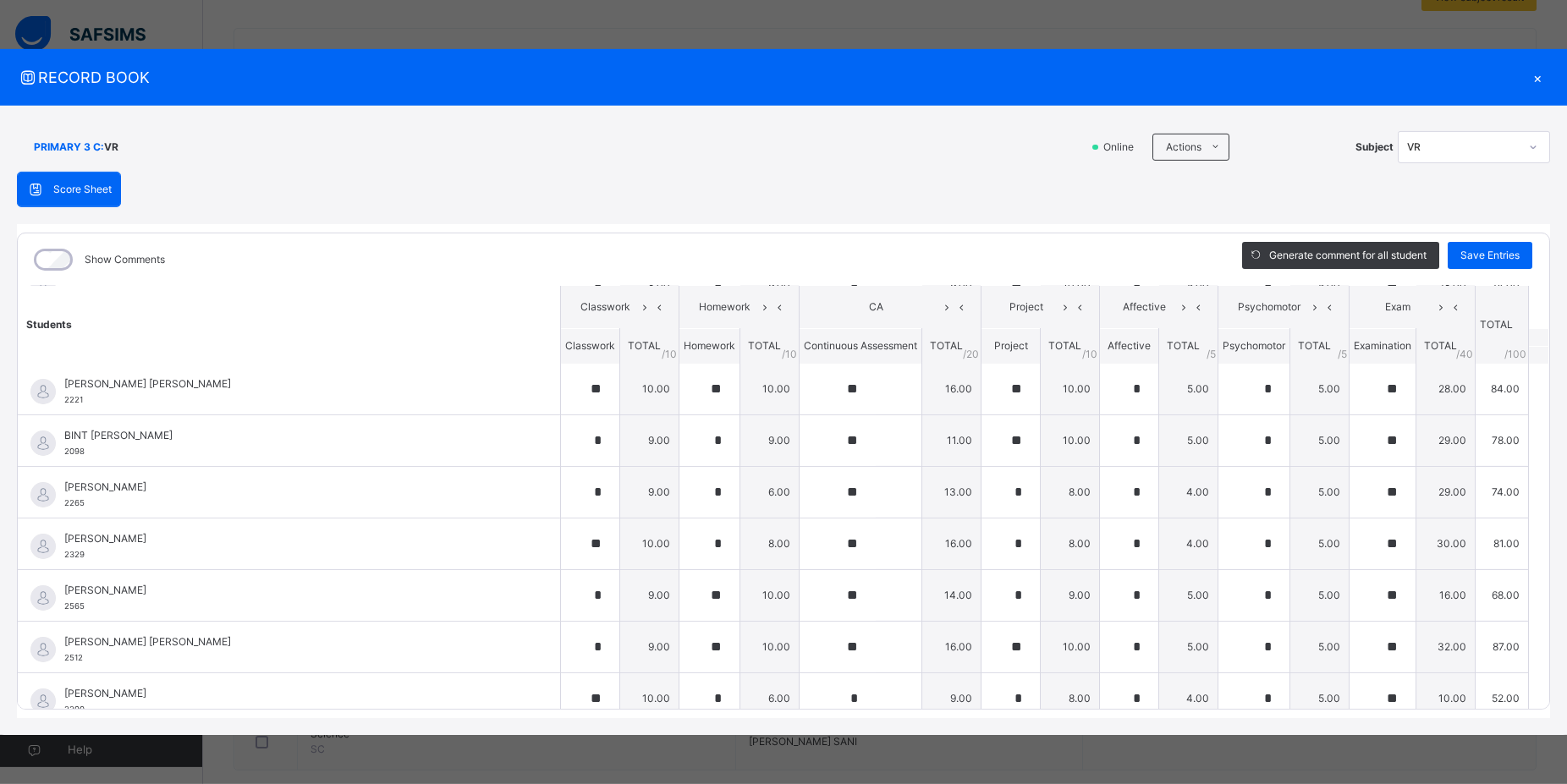 scroll, scrollTop: 226, scrollLeft: 0, axis: vertical 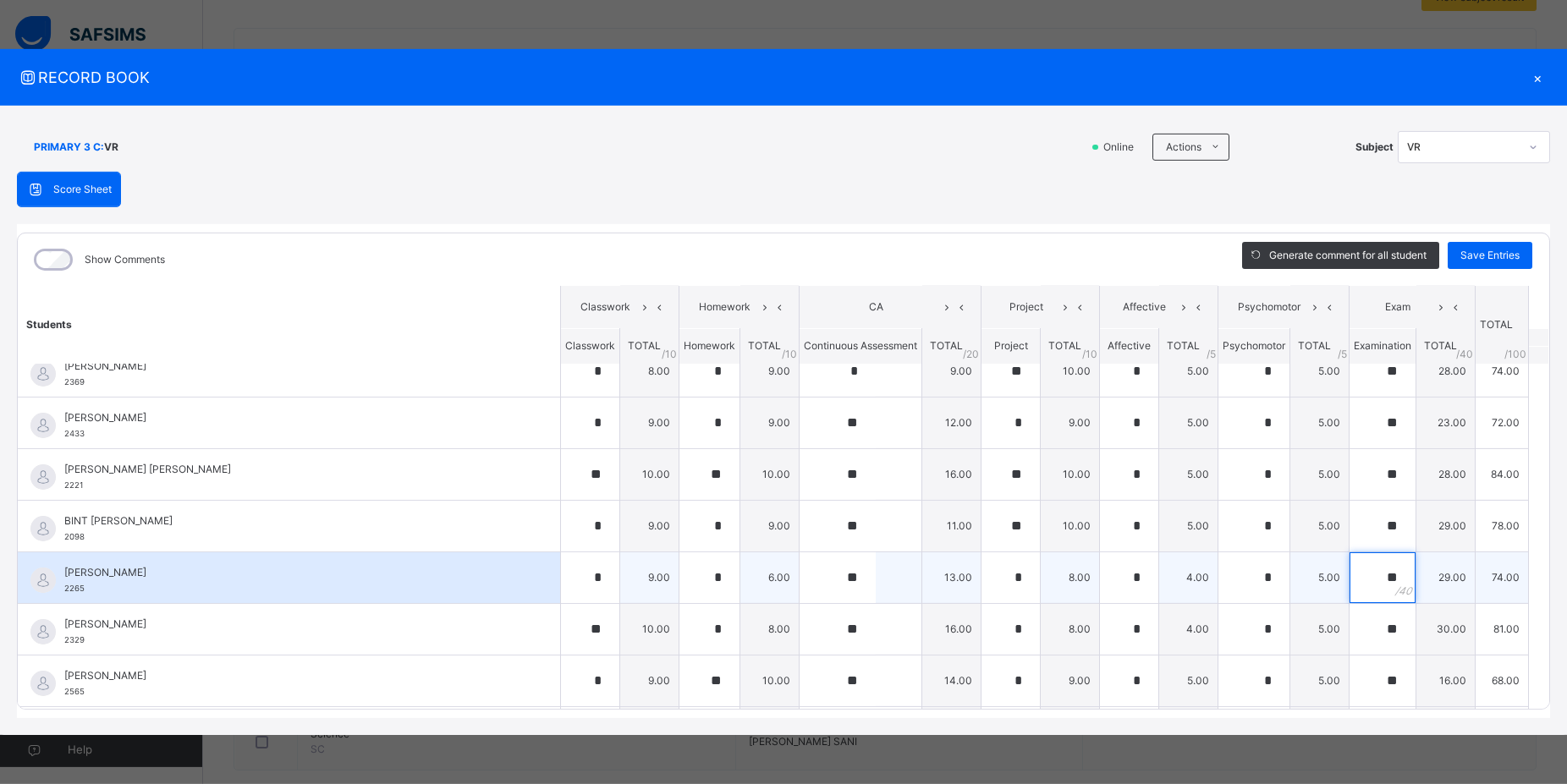 click on "**" at bounding box center [1383, 578] 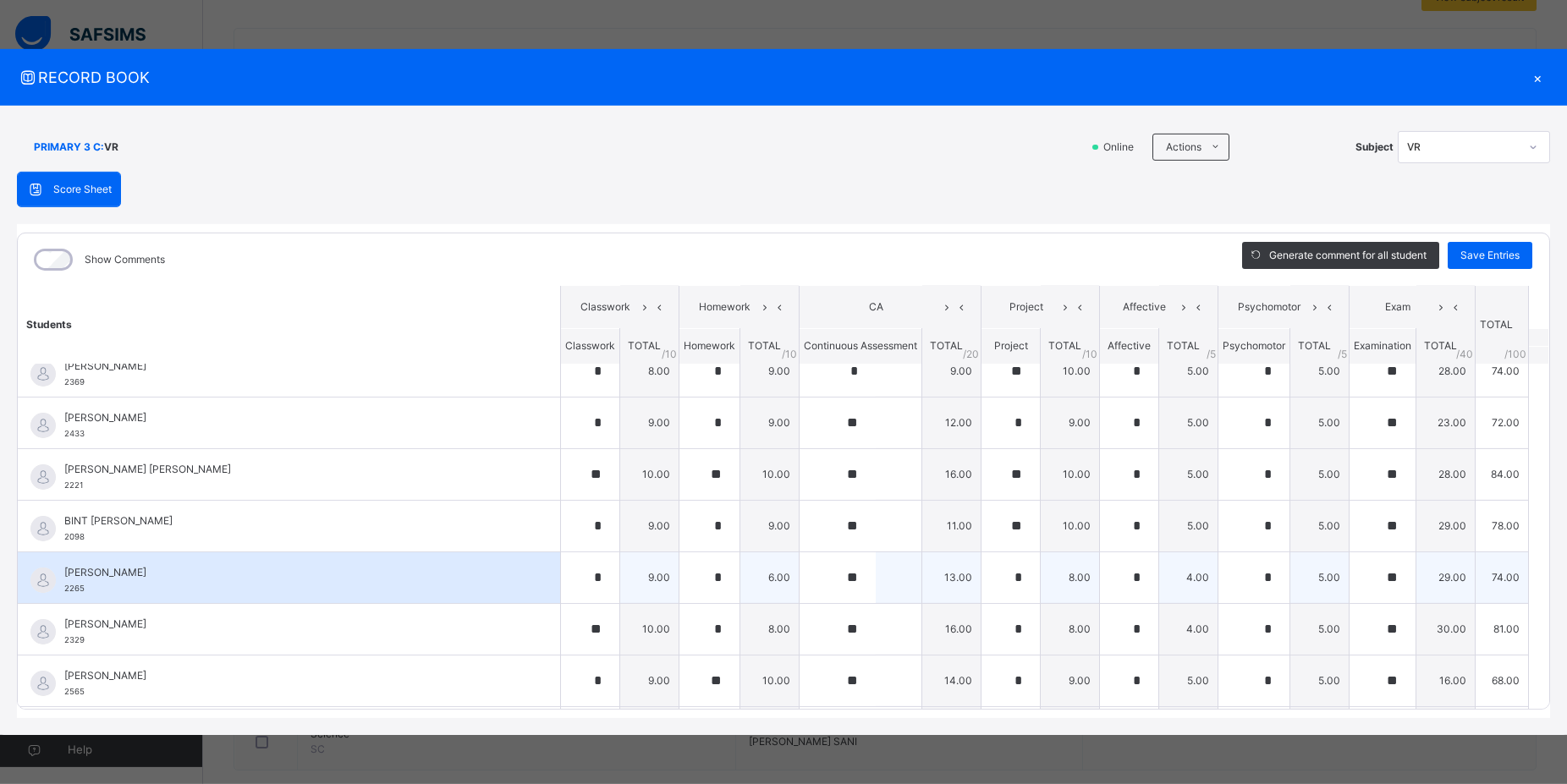 click on "**" at bounding box center (1383, 578) 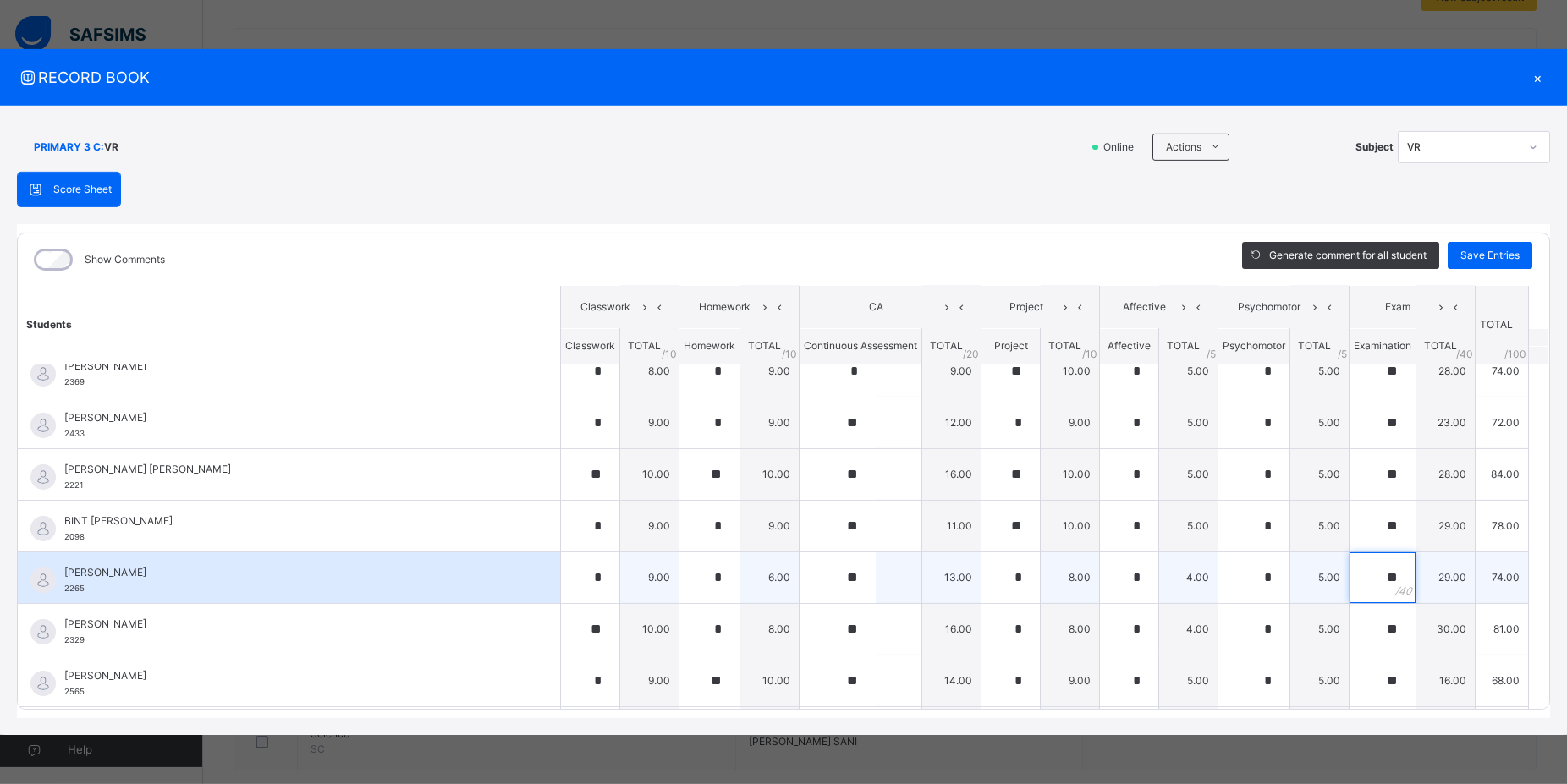 click on "**" at bounding box center (1383, 578) 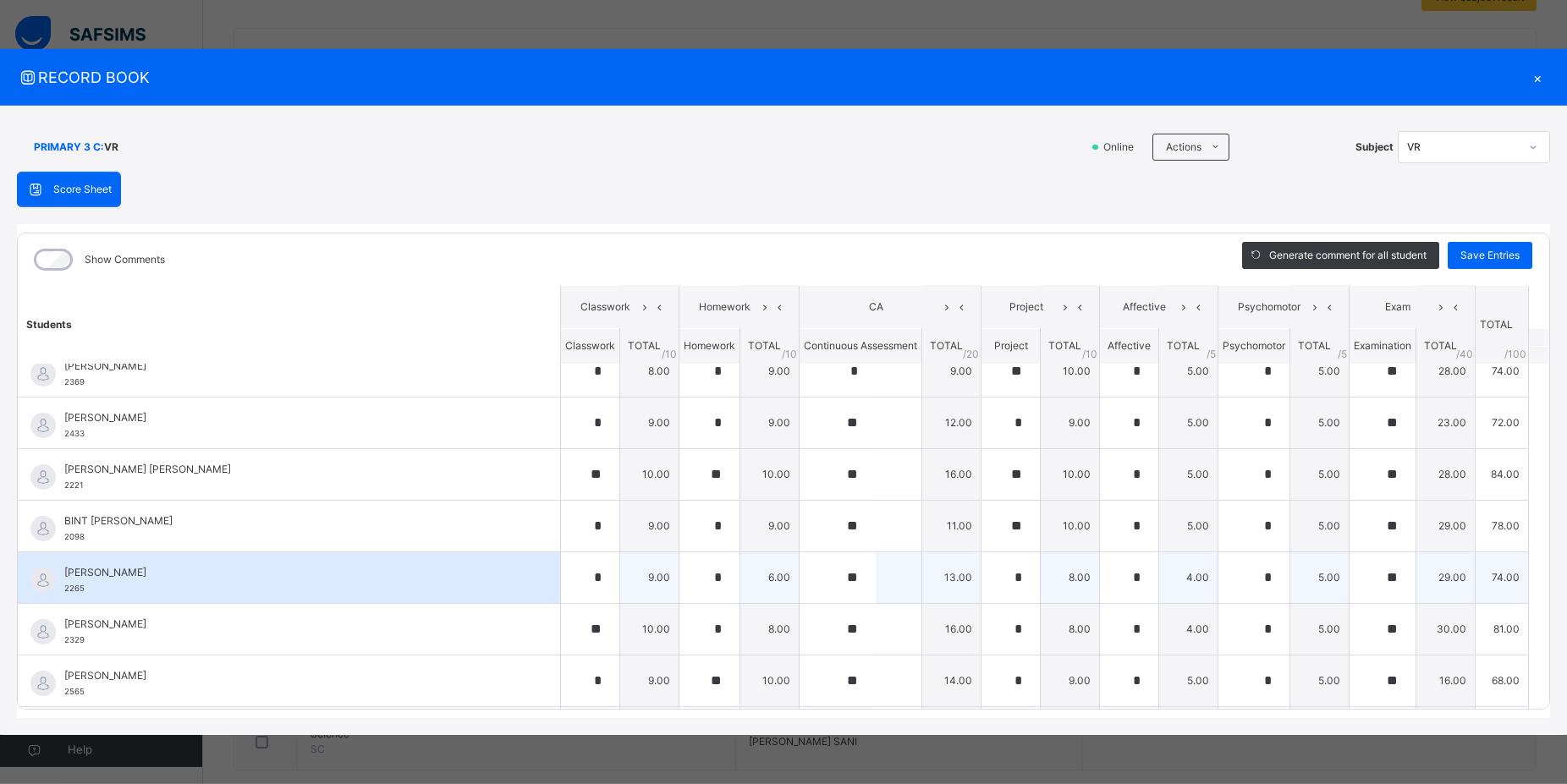 click on "**" at bounding box center [1383, 578] 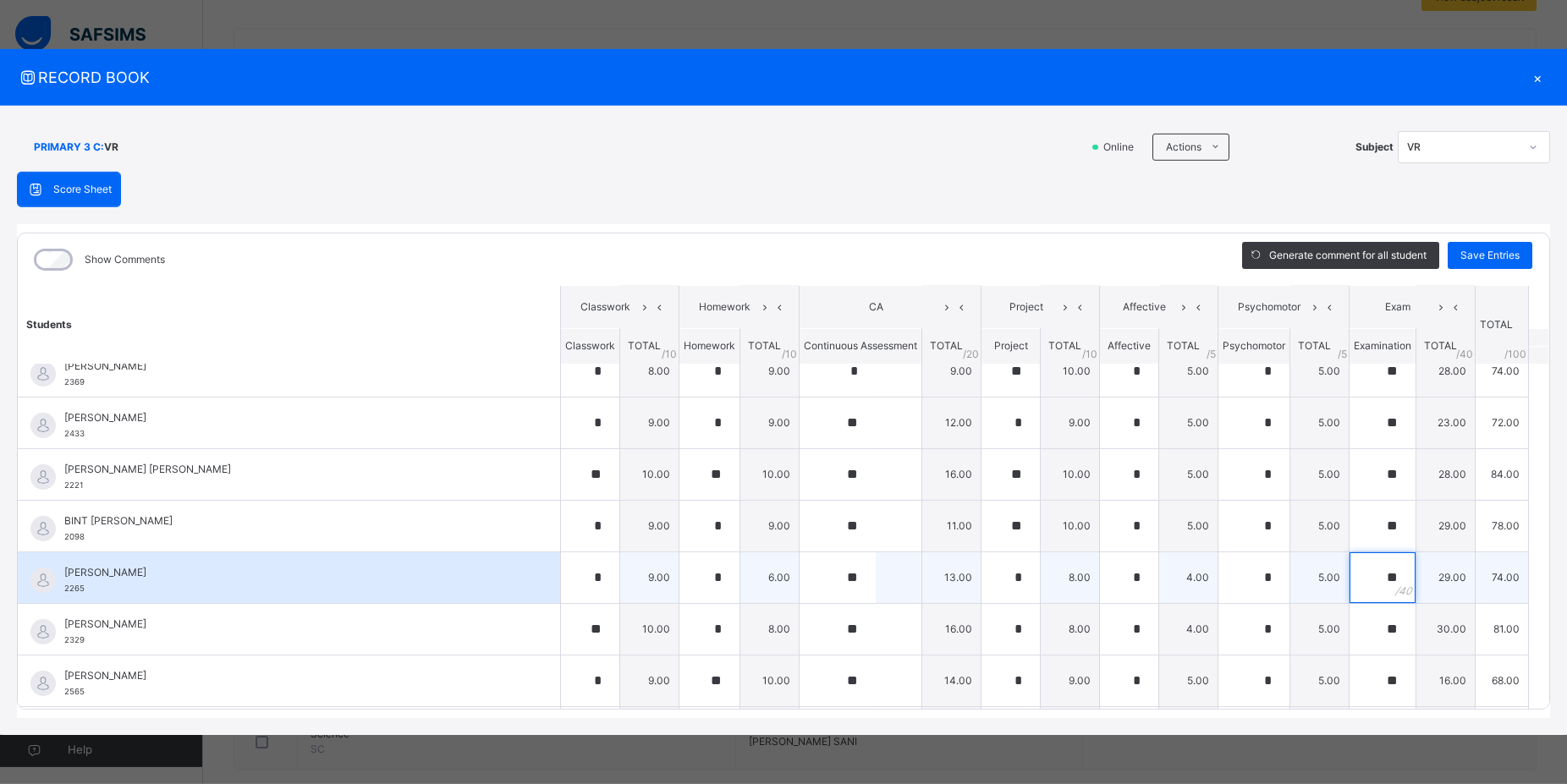 click on "**" at bounding box center (1383, 578) 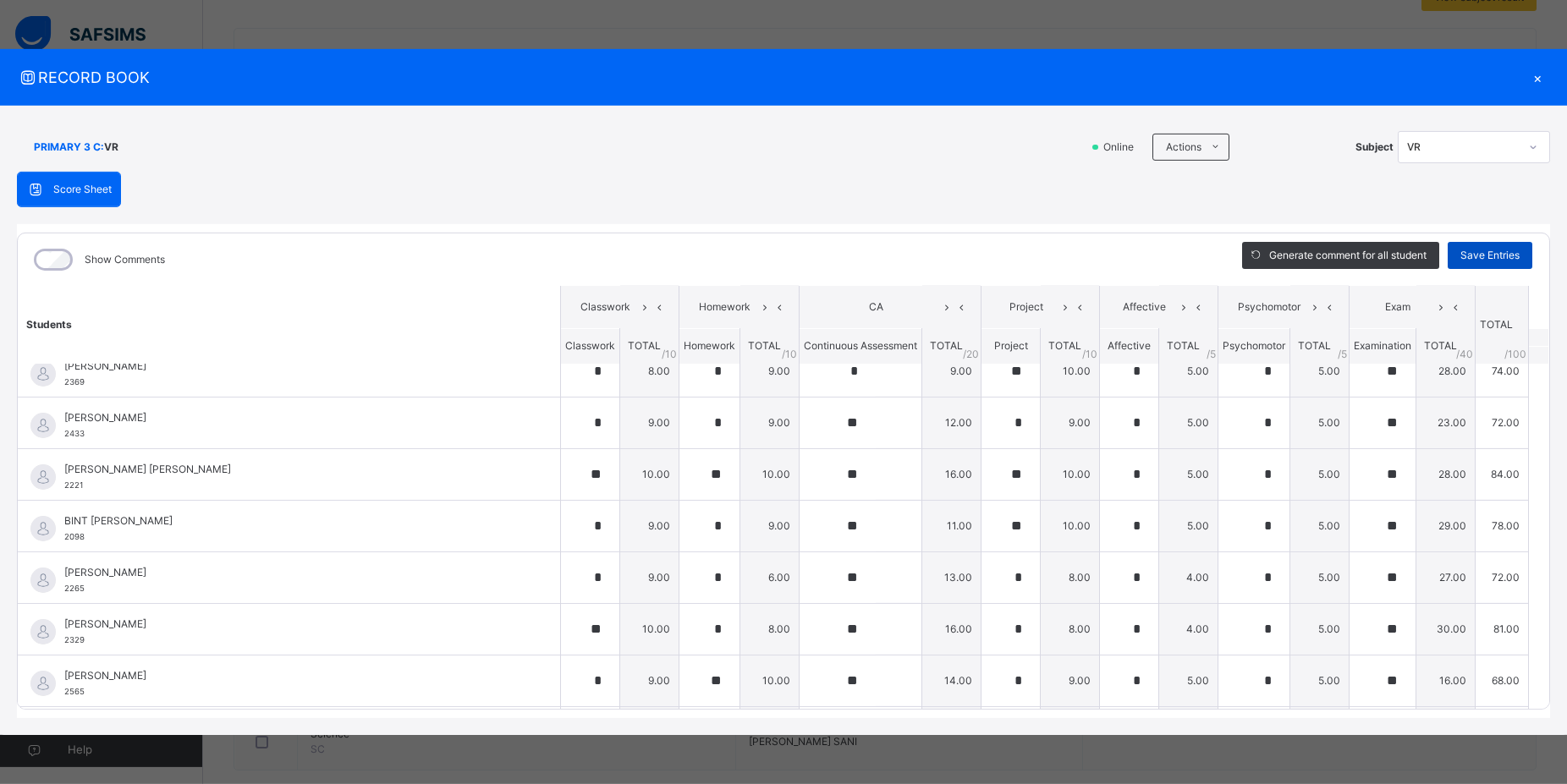 click on "Save Entries" at bounding box center (1490, 255) 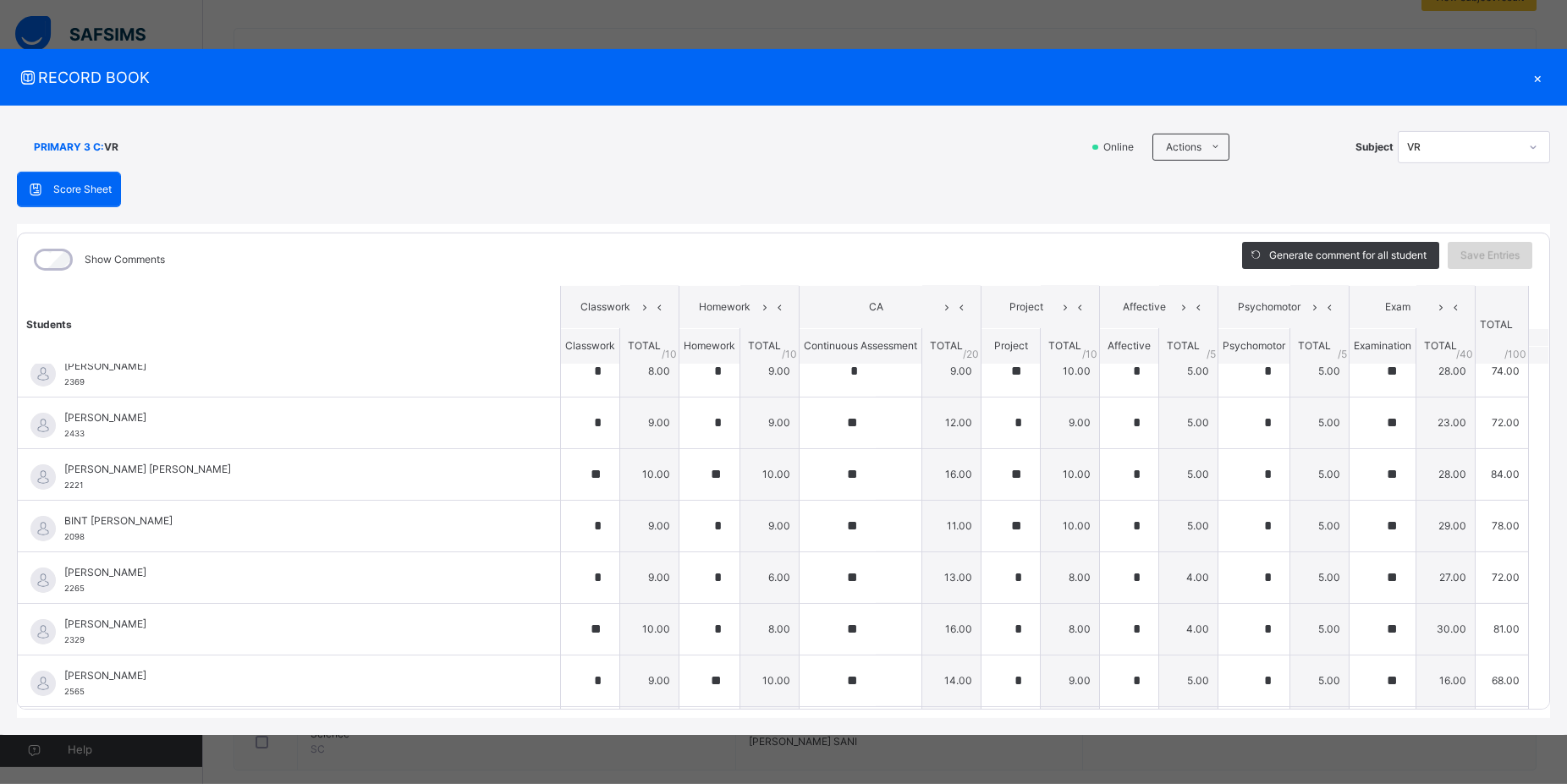 click on "Save Entries" at bounding box center (1490, 255) 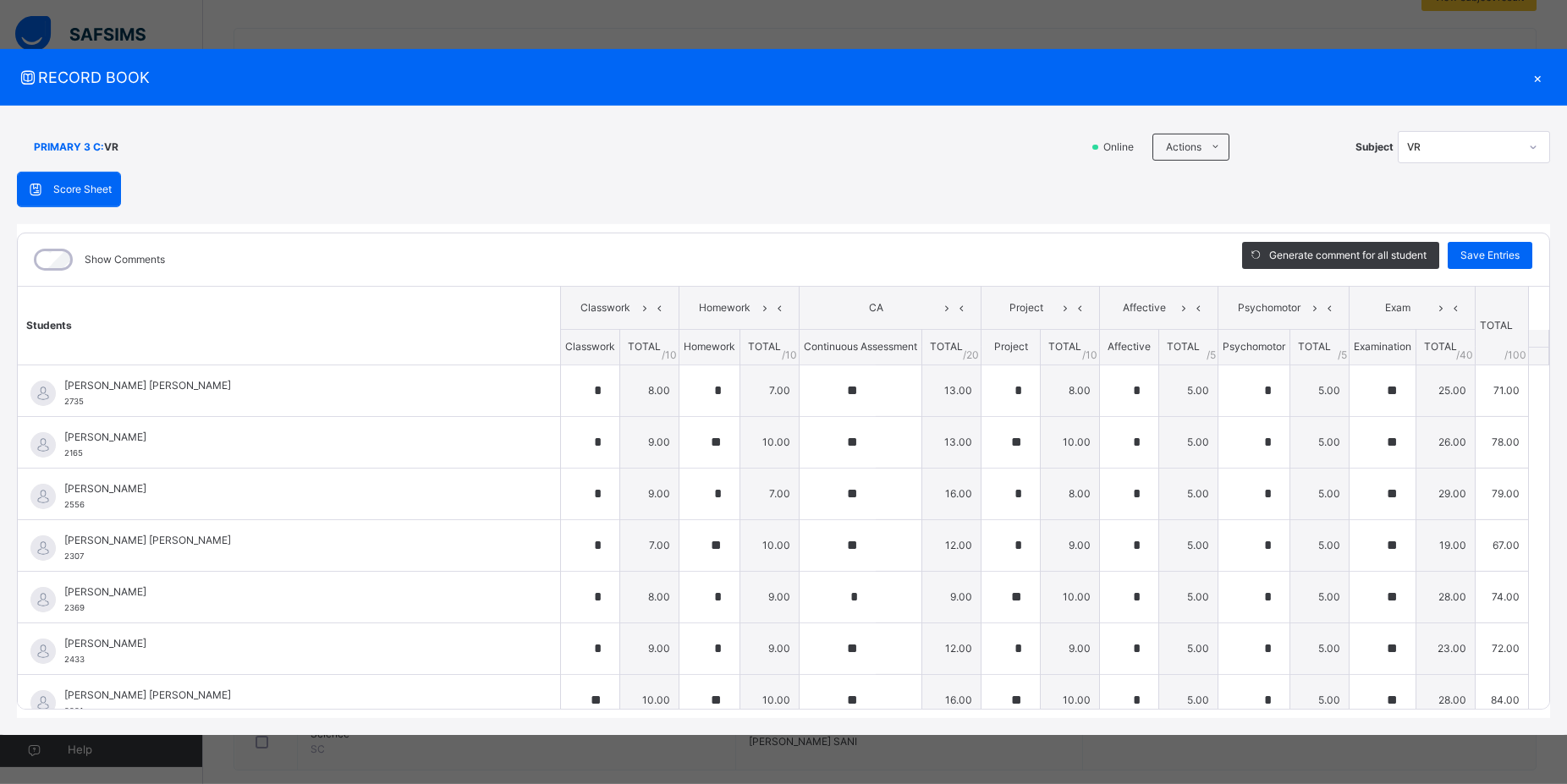 scroll, scrollTop: 397, scrollLeft: 0, axis: vertical 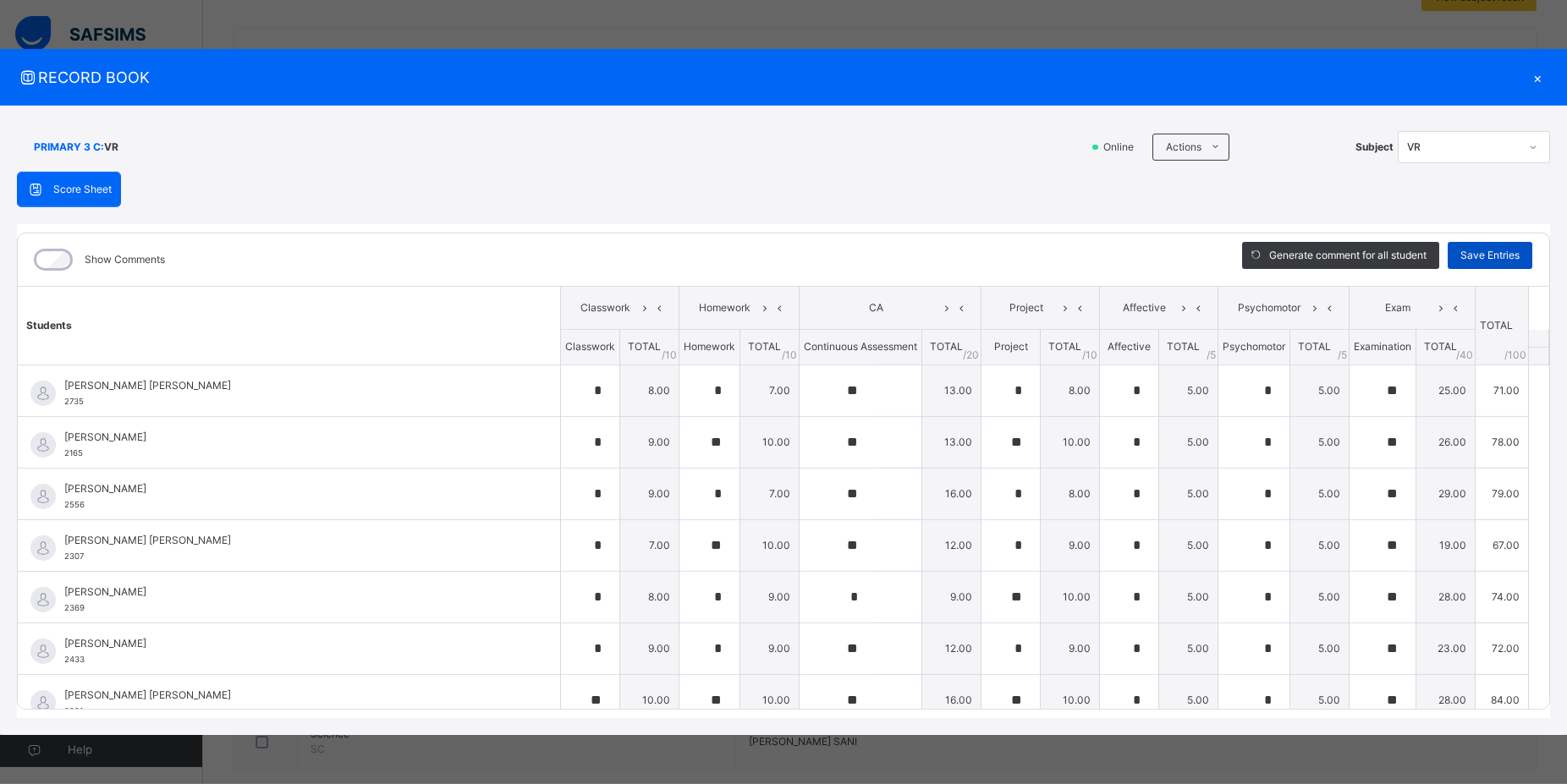 click on "Save Entries" at bounding box center (1490, 255) 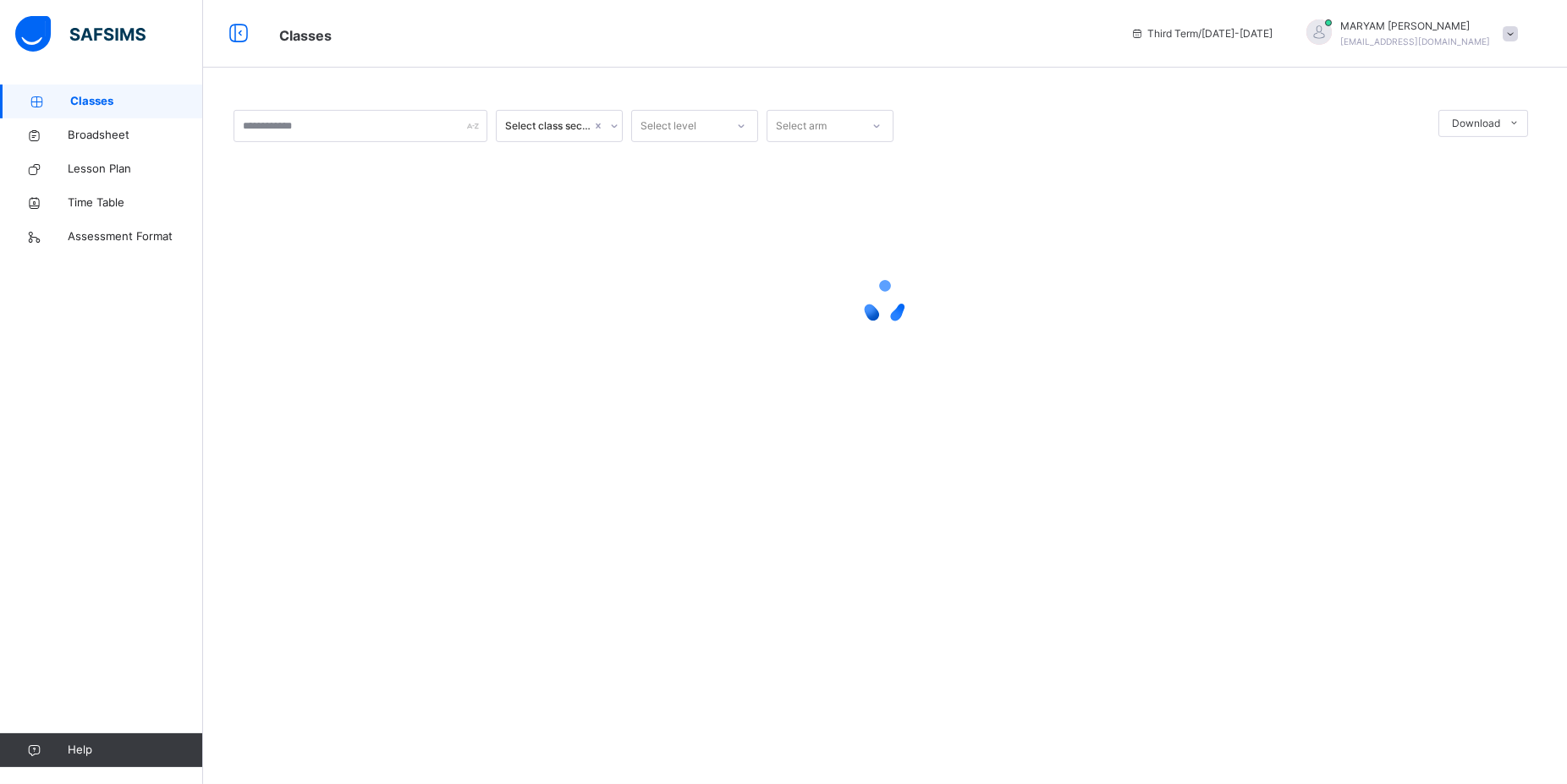 scroll, scrollTop: 0, scrollLeft: 0, axis: both 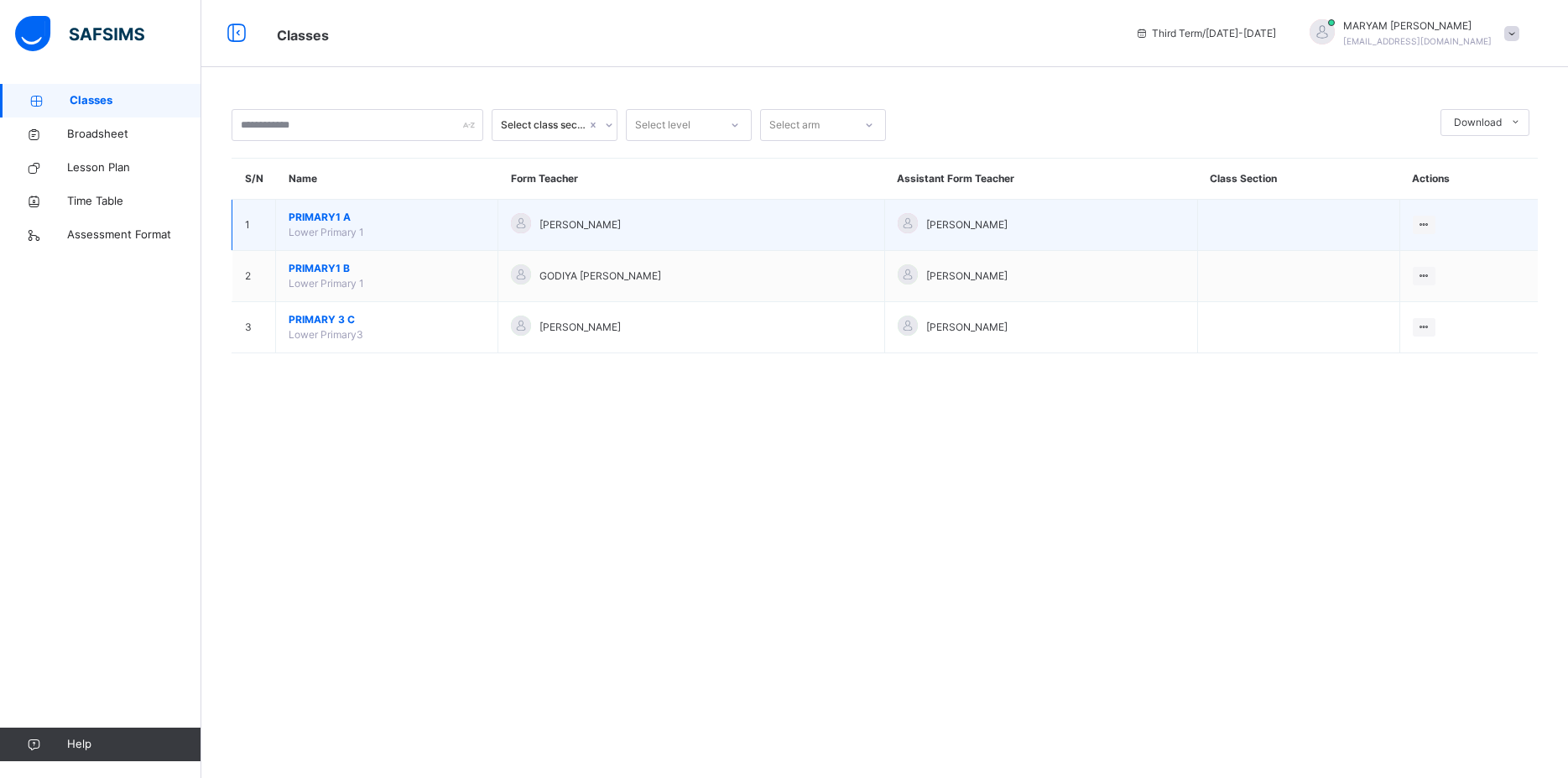 click on "PRIMARY1   A   Lower Primary 1" at bounding box center (387, 225) 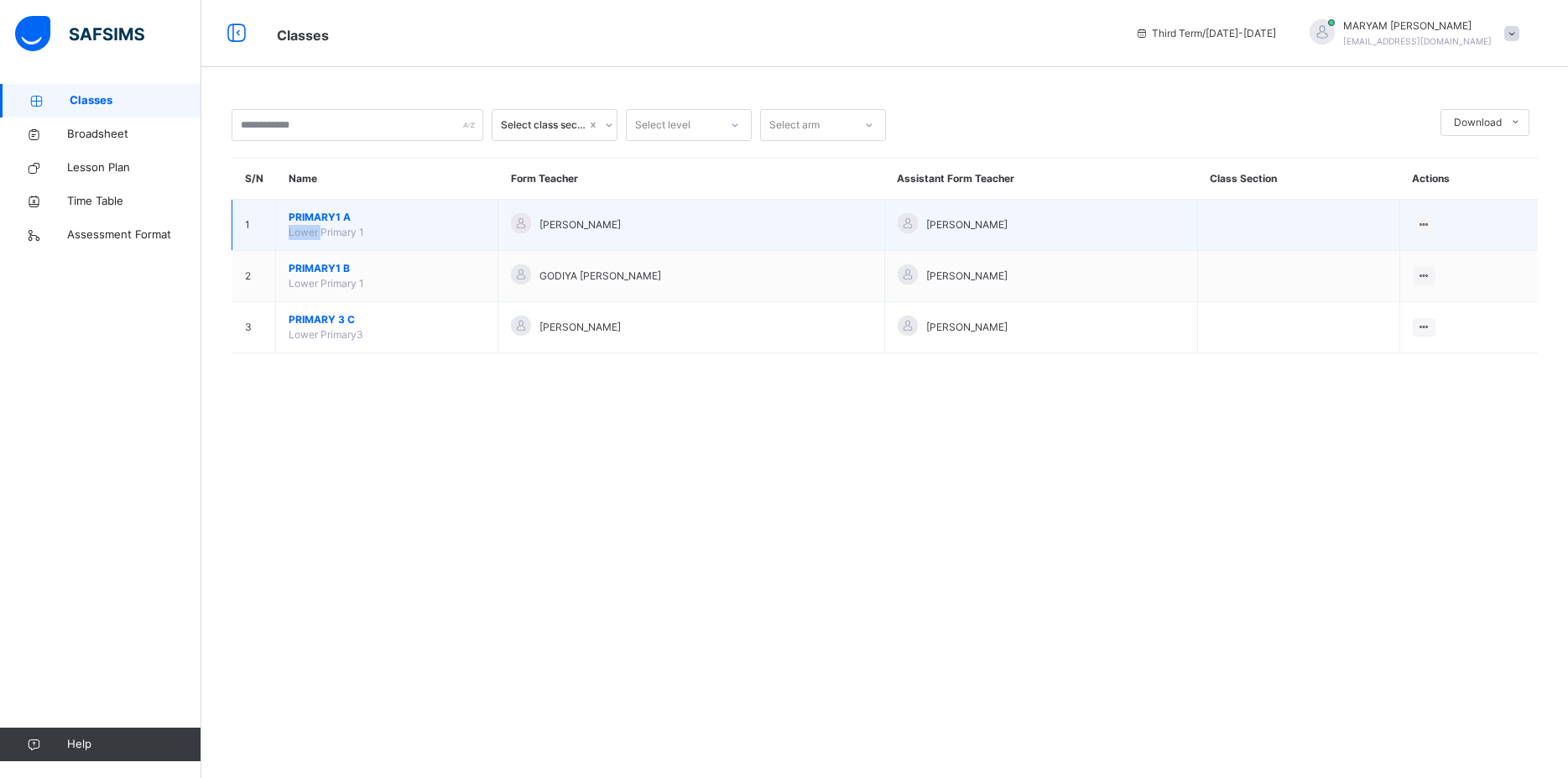 click on "Lower Primary 1" at bounding box center (326, 232) 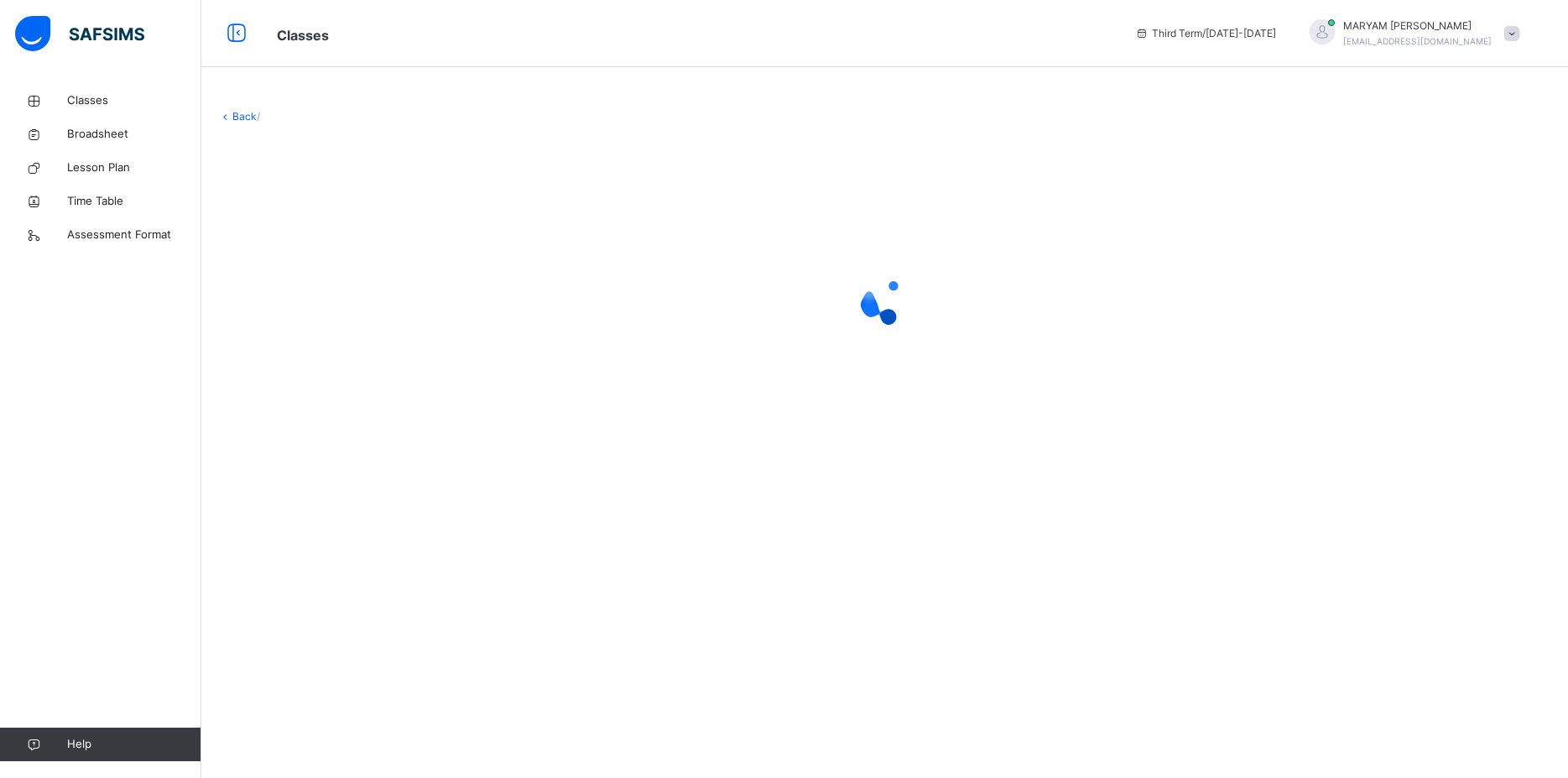 click at bounding box center (884, 300) 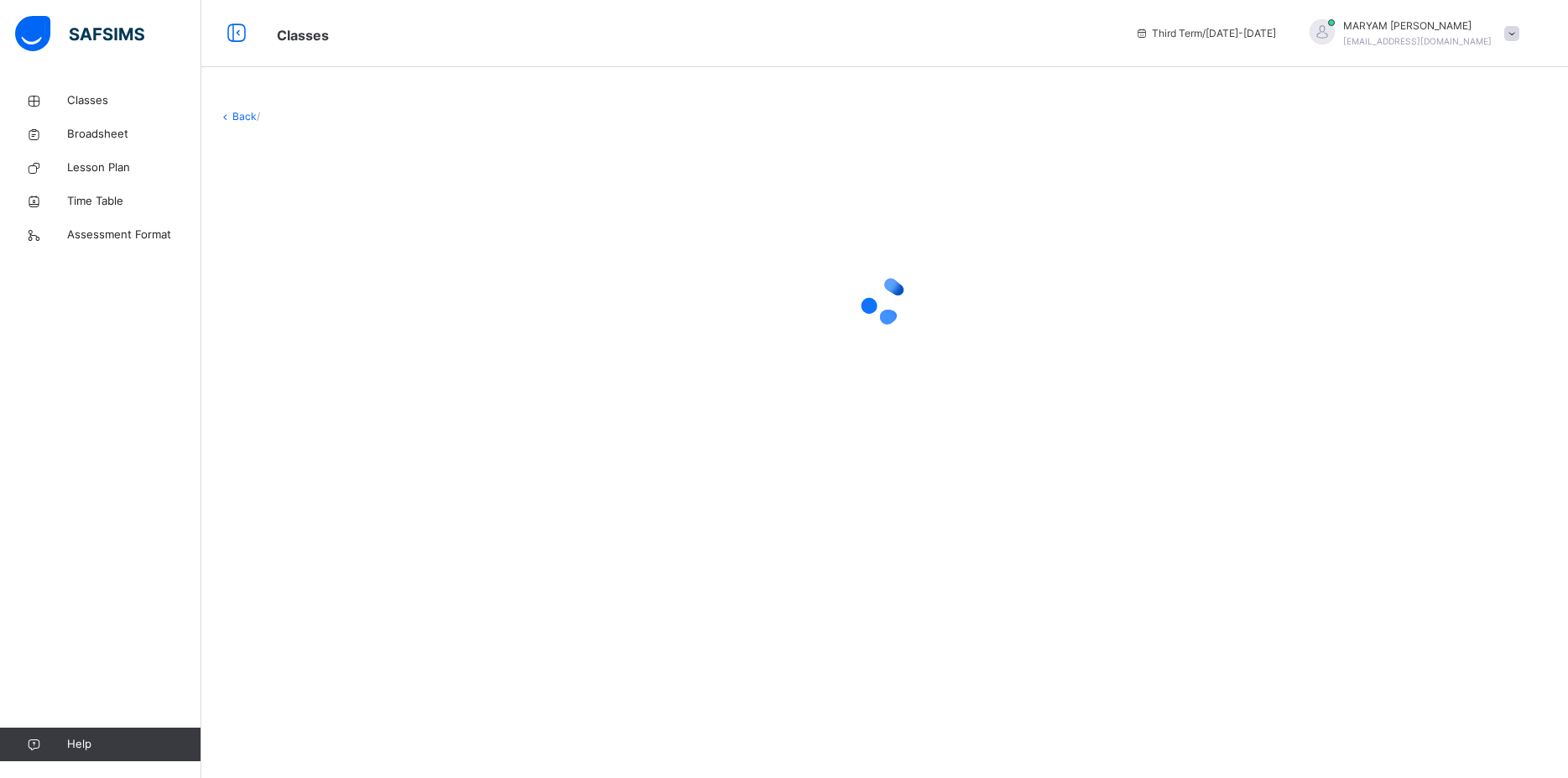 click on "Back  /" at bounding box center (884, 285) 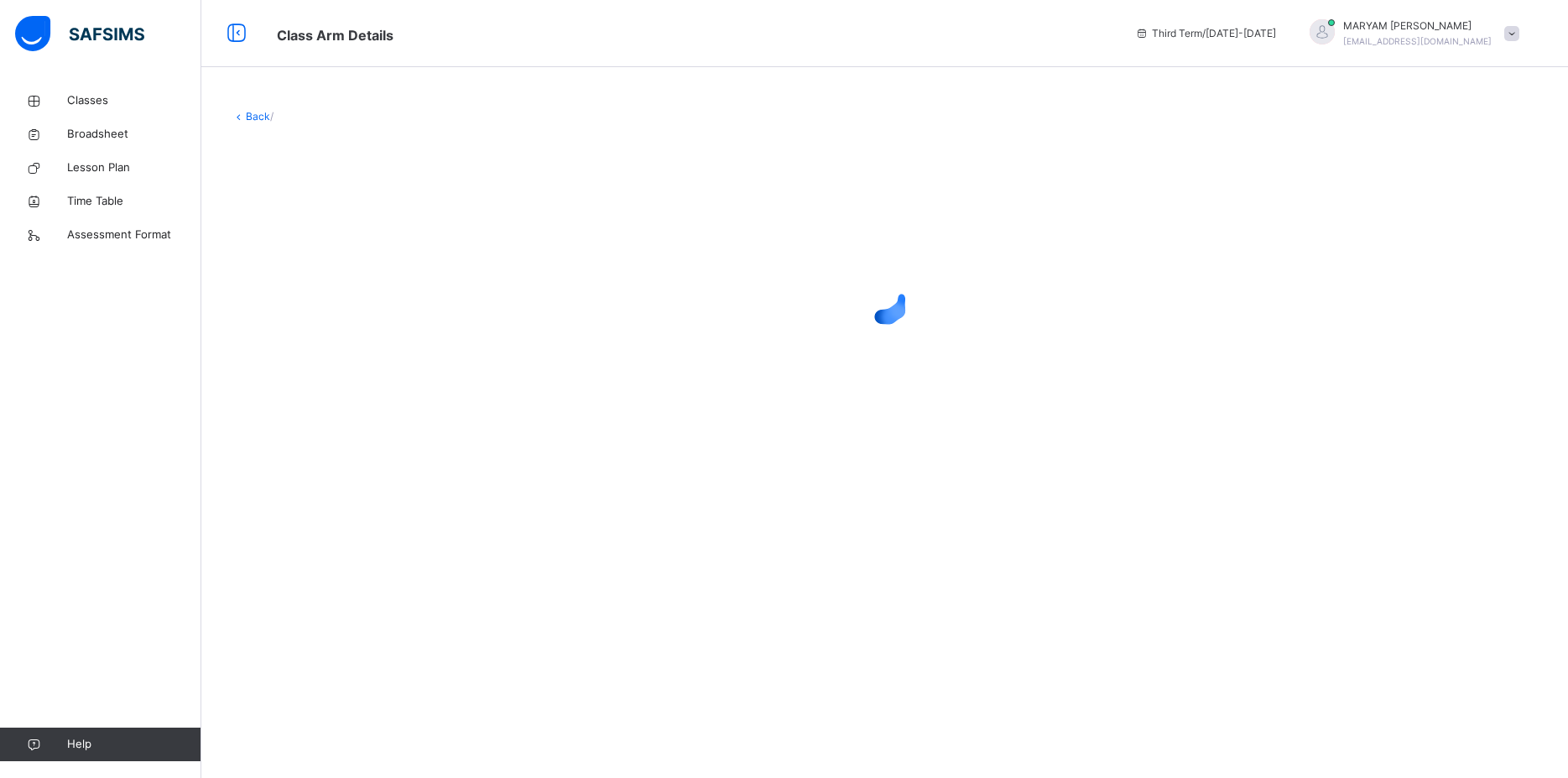 drag, startPoint x: 318, startPoint y: 436, endPoint x: 315, endPoint y: 495, distance: 59.076222 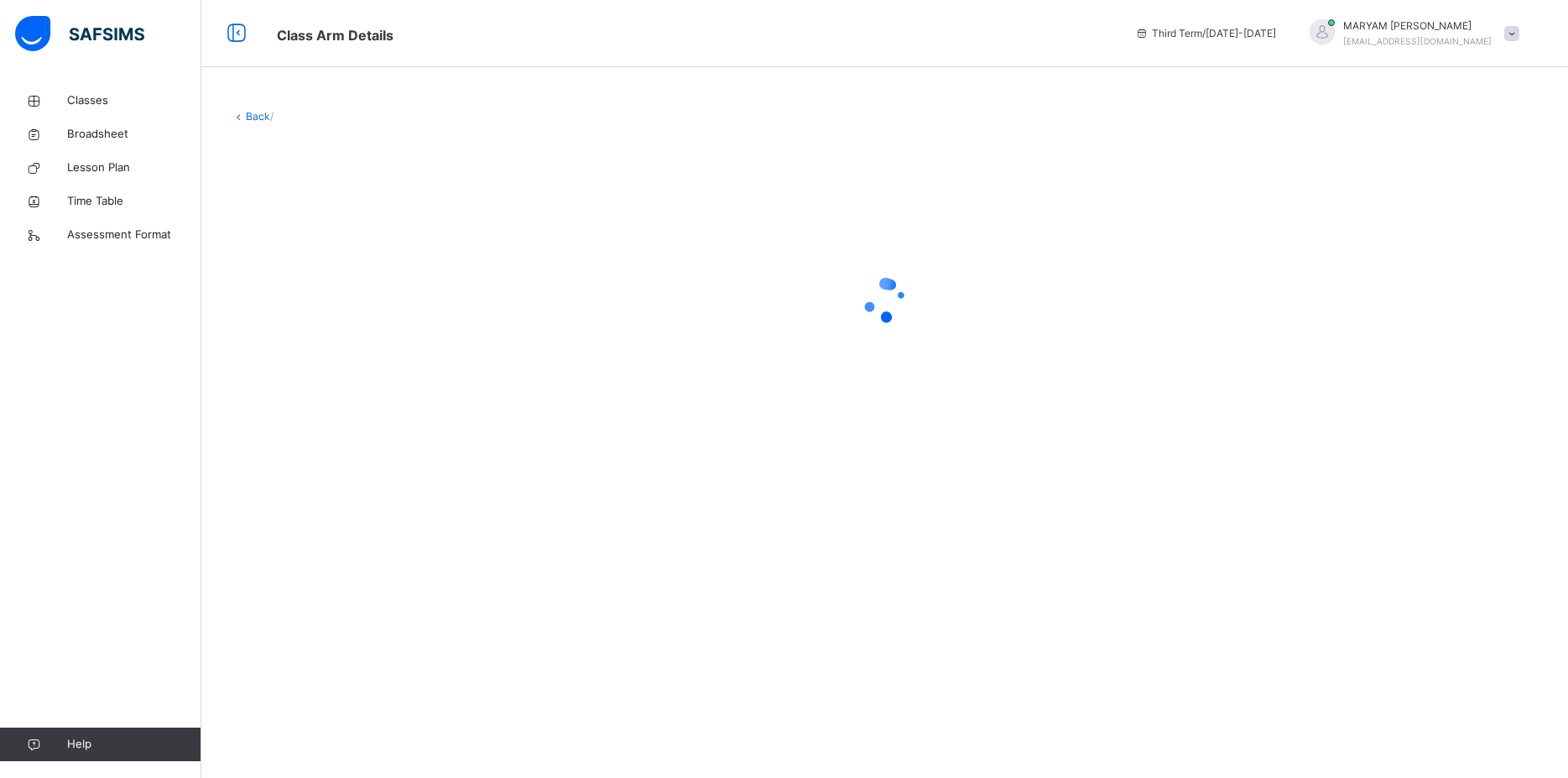 click on "Back  /" at bounding box center (884, 389) 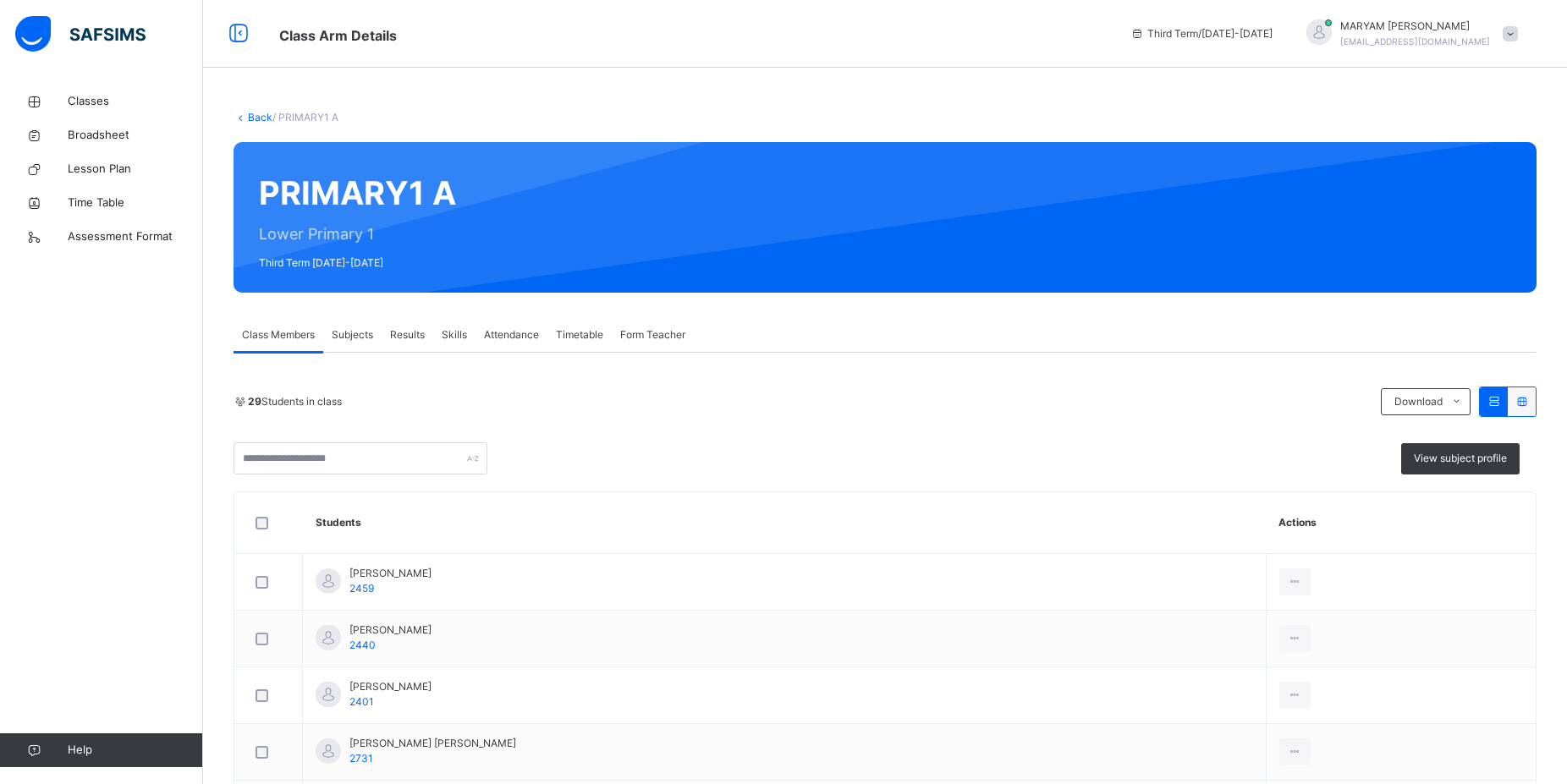 click on "Results" at bounding box center (407, 335) 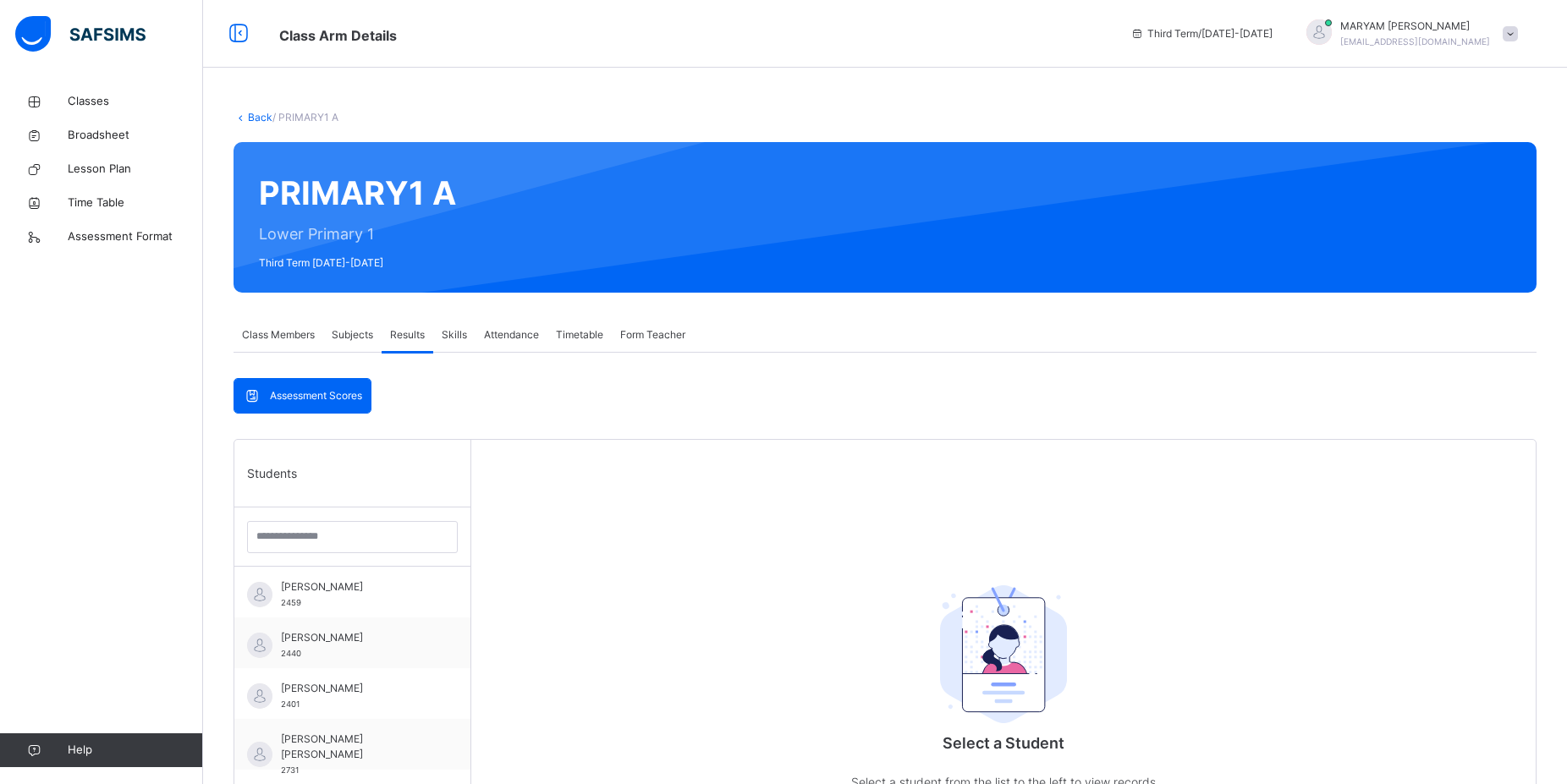 scroll, scrollTop: 300, scrollLeft: 0, axis: vertical 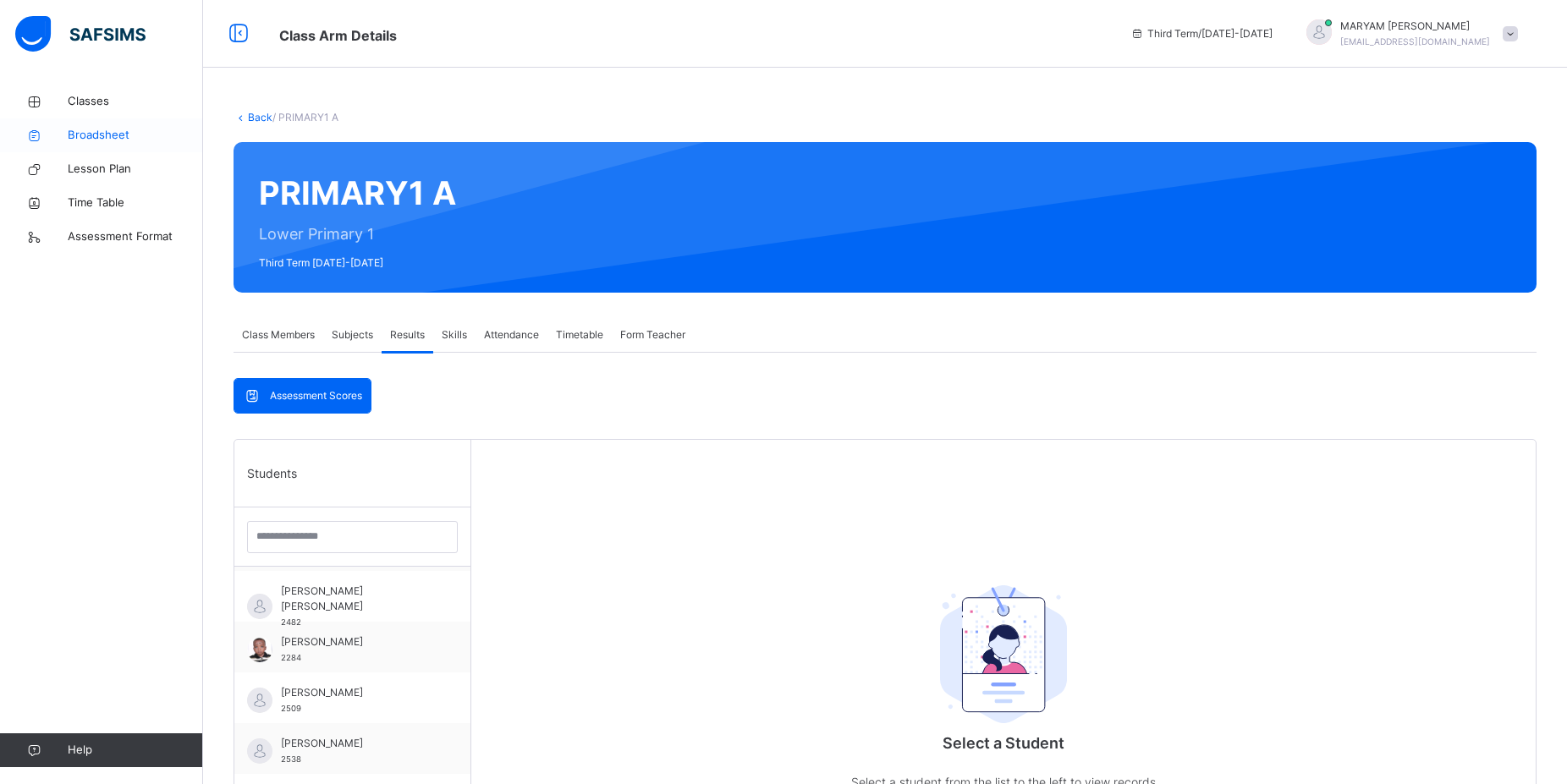 click on "Broadsheet" at bounding box center [102, 135] 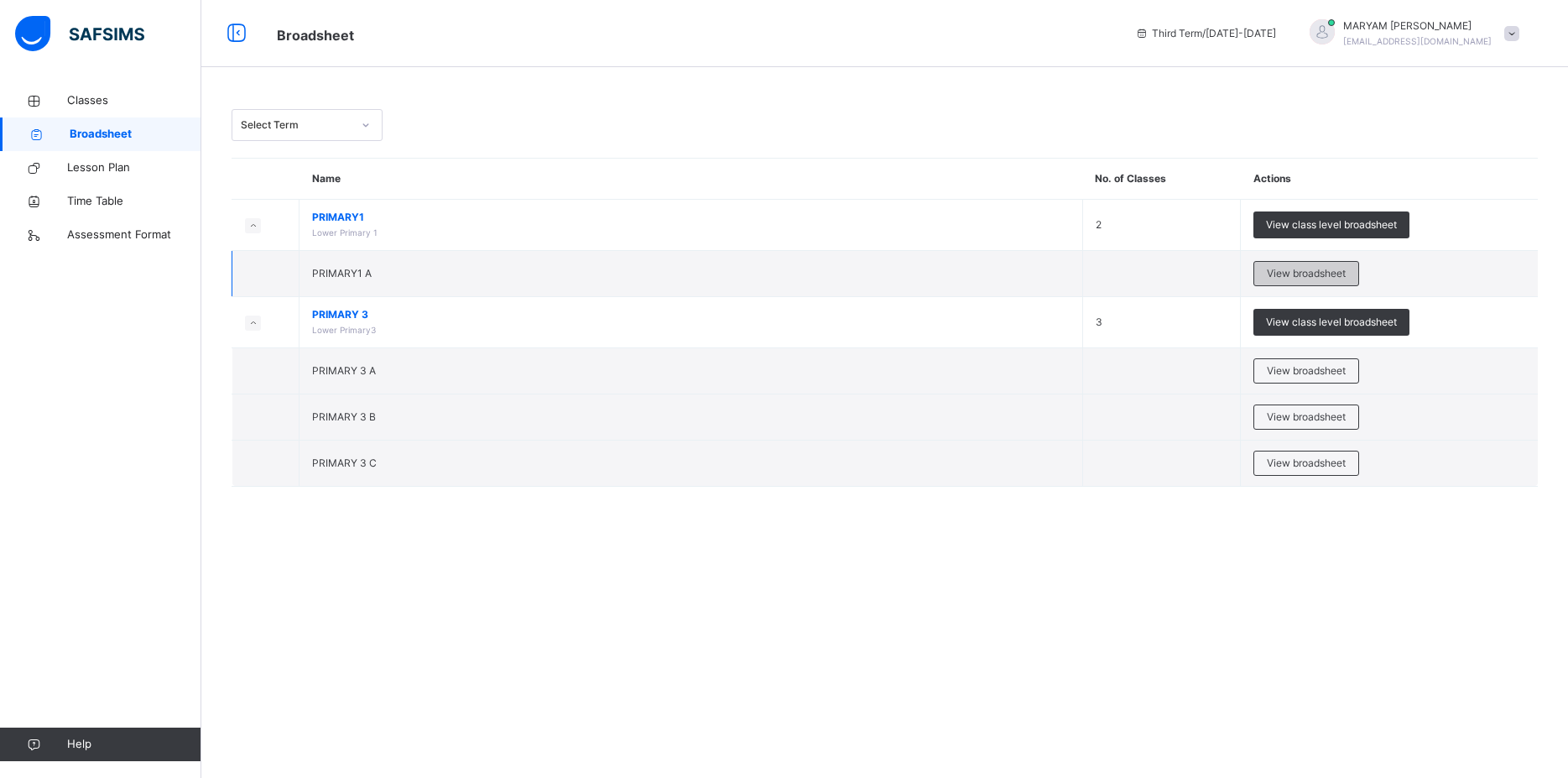 click on "View broadsheet" at bounding box center (1306, 274) 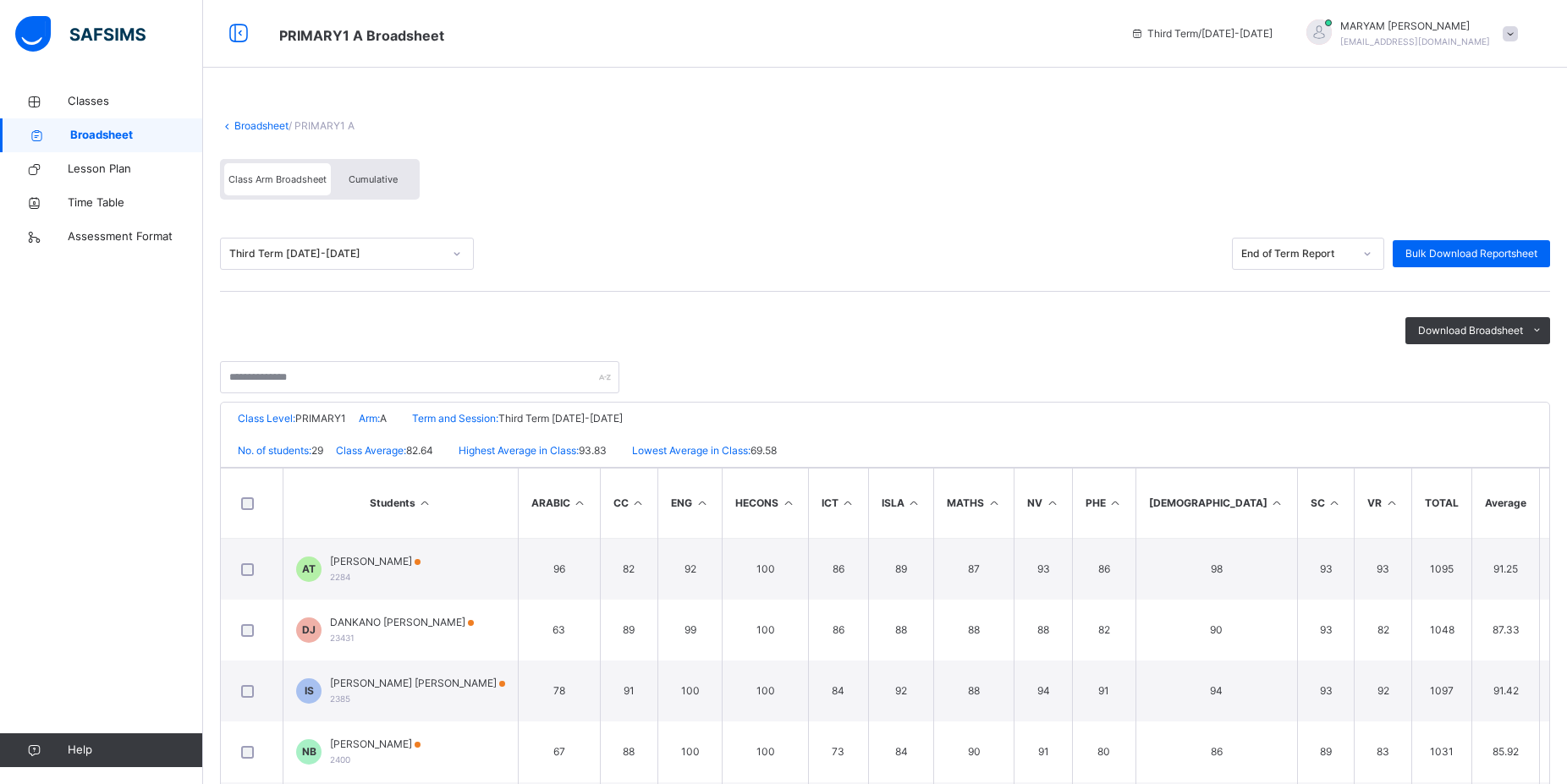 scroll, scrollTop: 140, scrollLeft: 0, axis: vertical 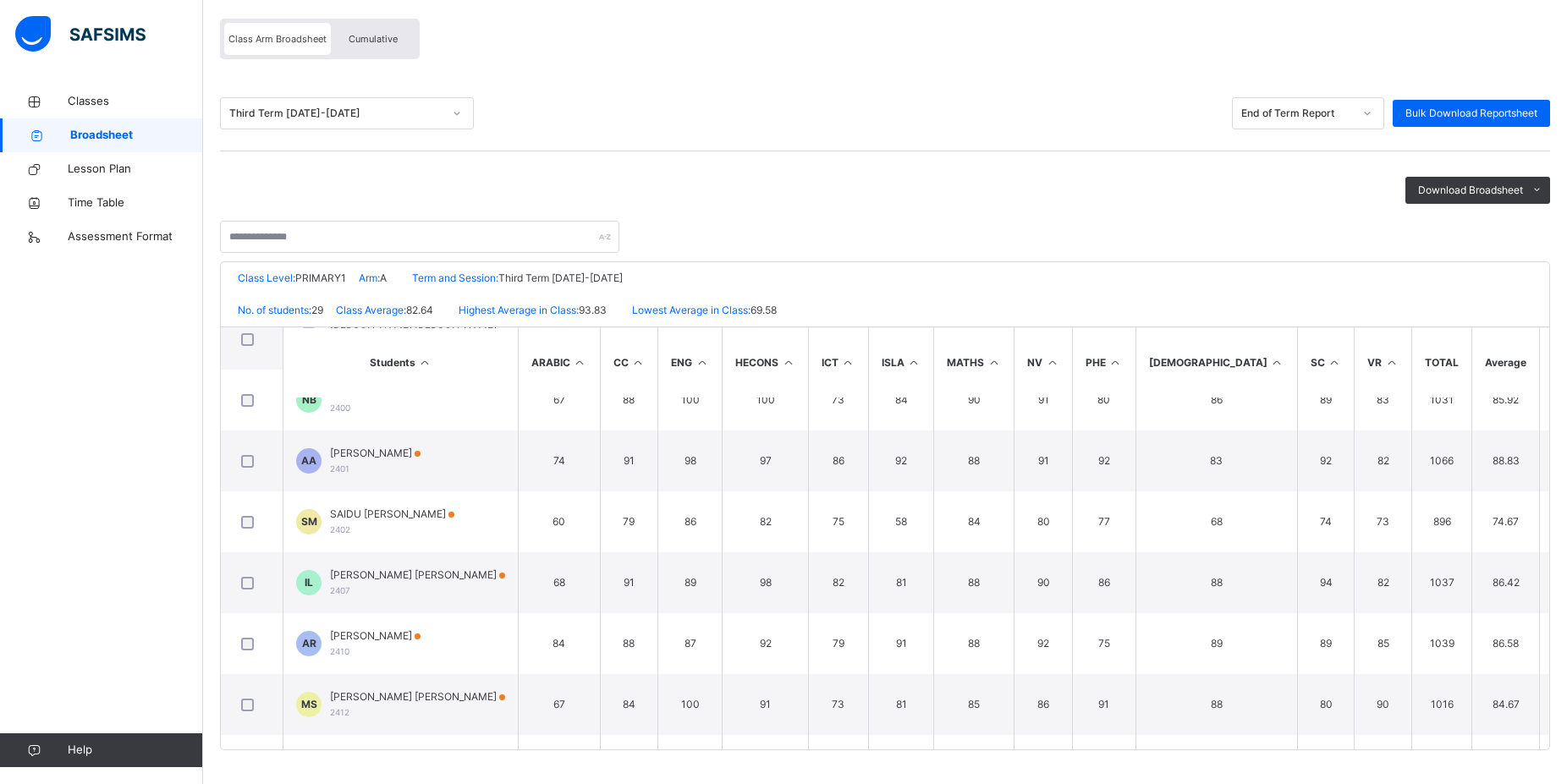 click on "Cumulative" at bounding box center [373, 39] 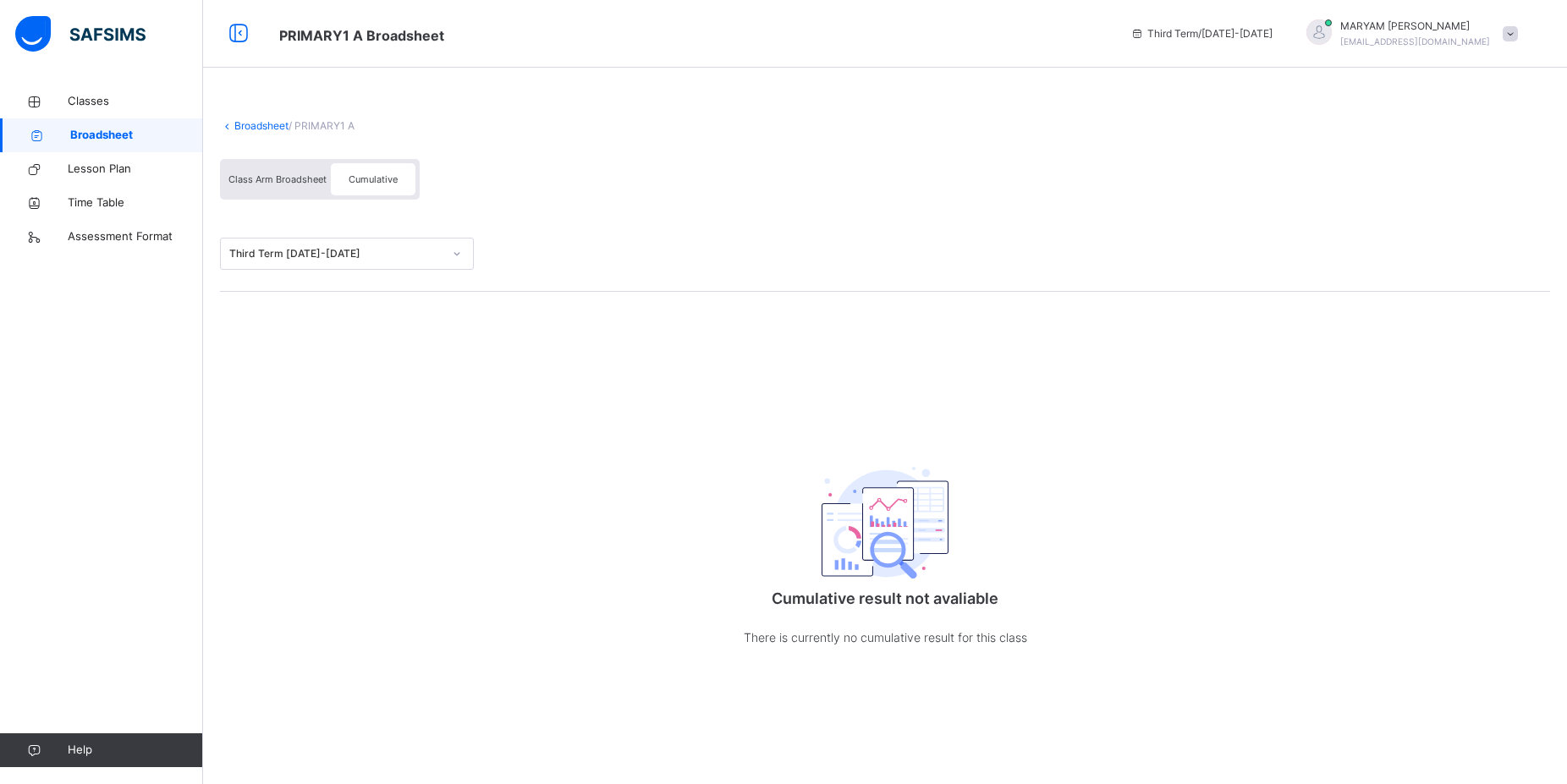 scroll, scrollTop: 0, scrollLeft: 0, axis: both 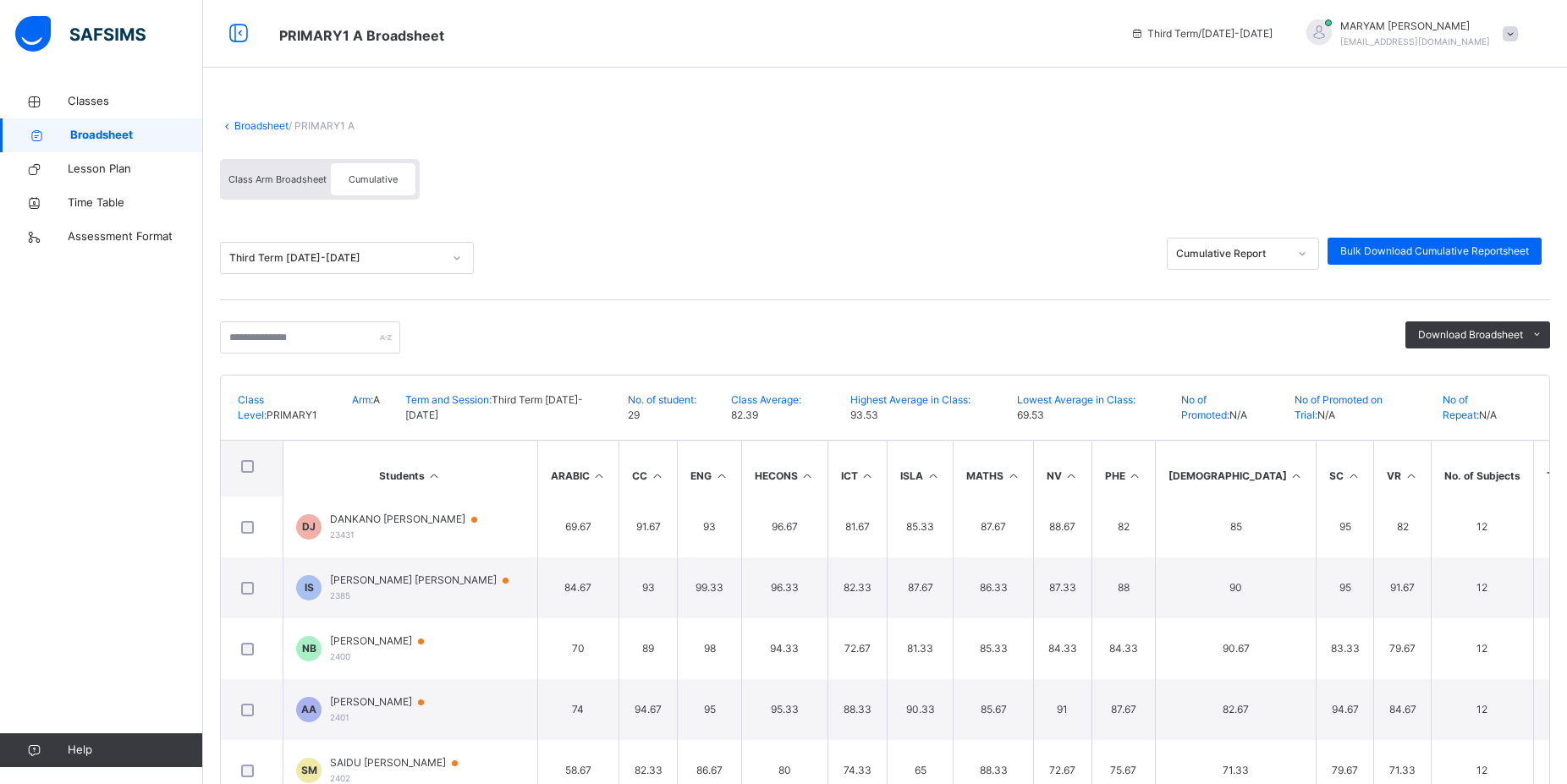 click at bounding box center (599, 475) 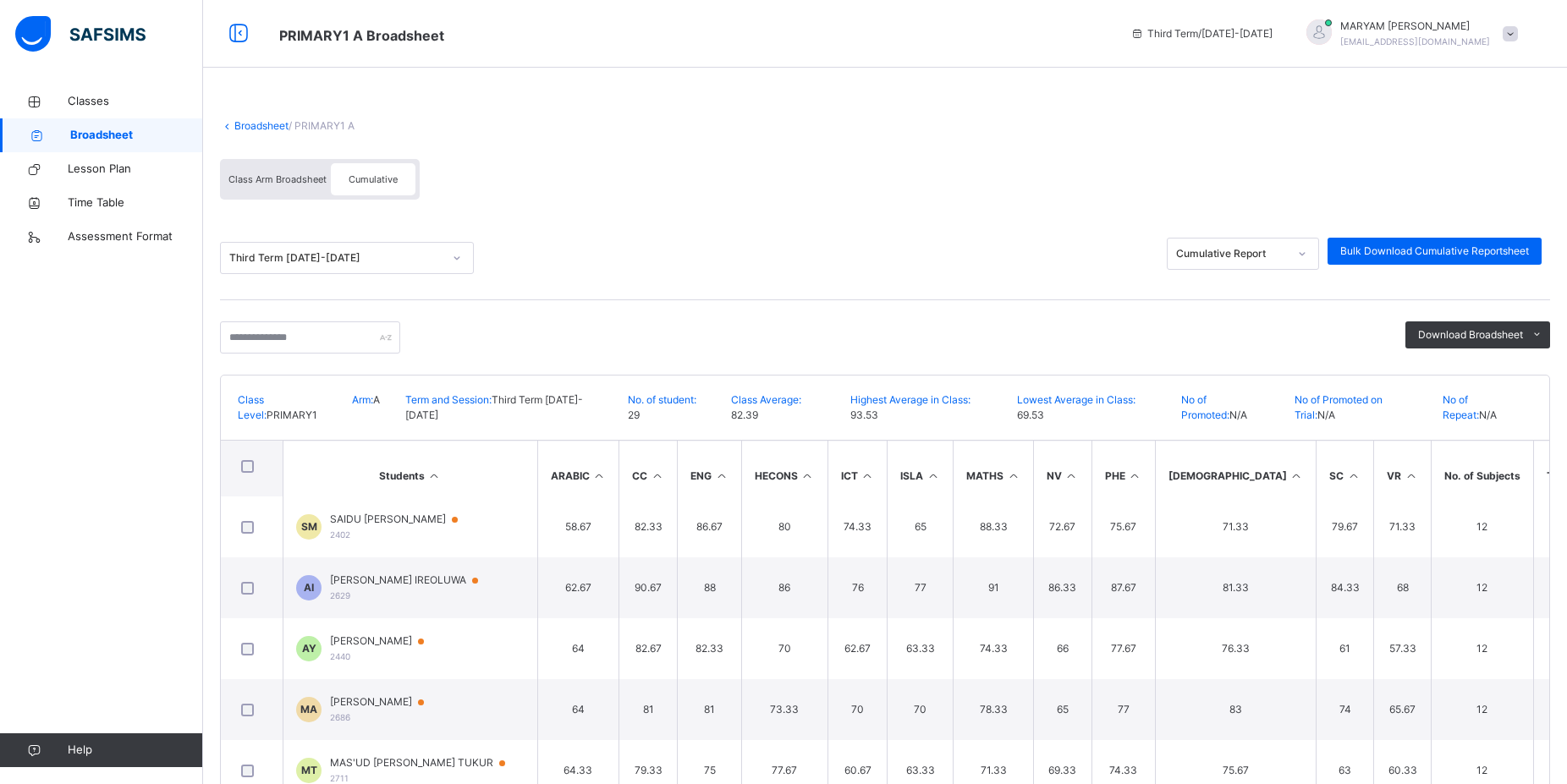 click at bounding box center [599, 475] 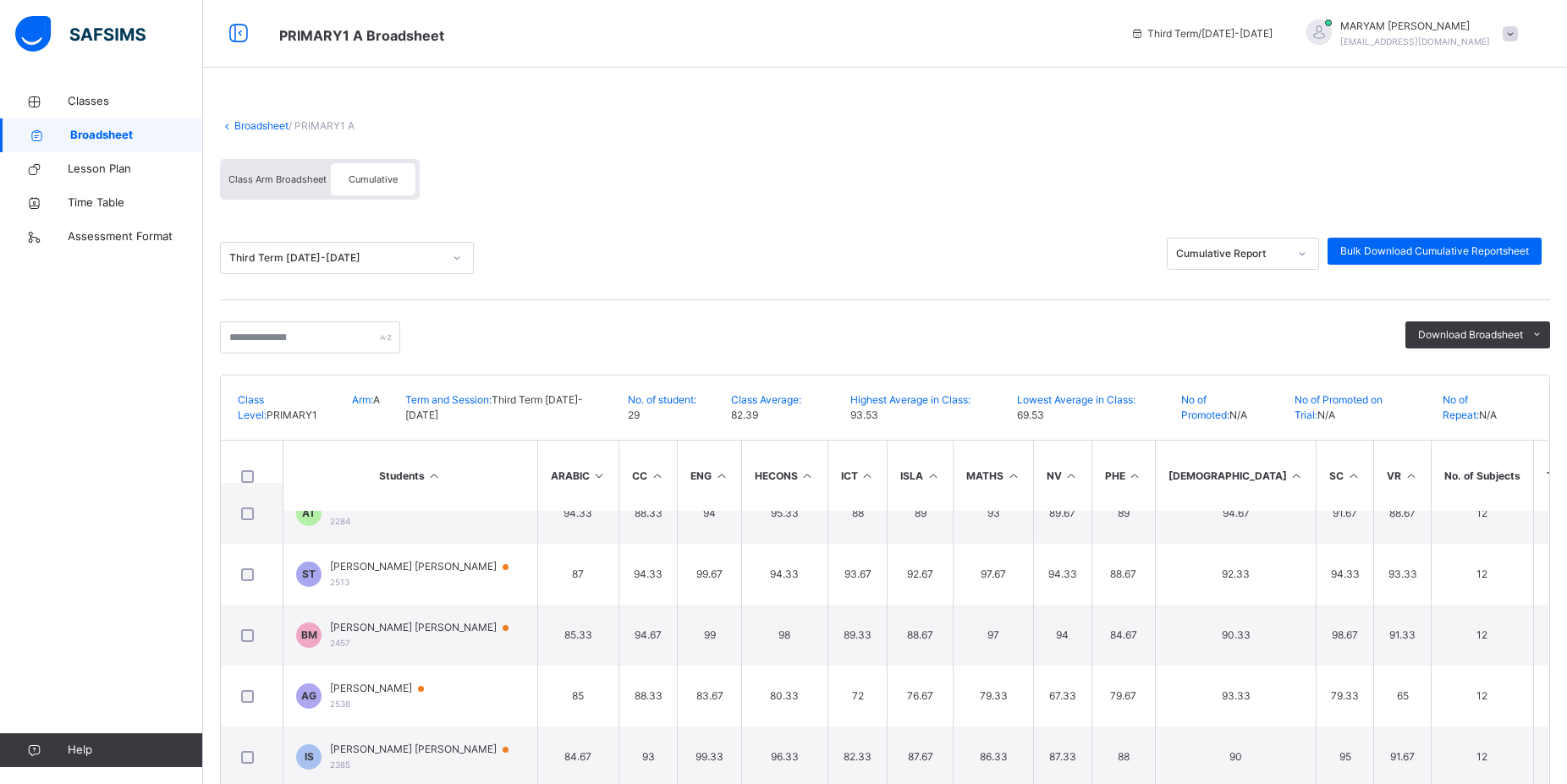 scroll, scrollTop: 0, scrollLeft: 0, axis: both 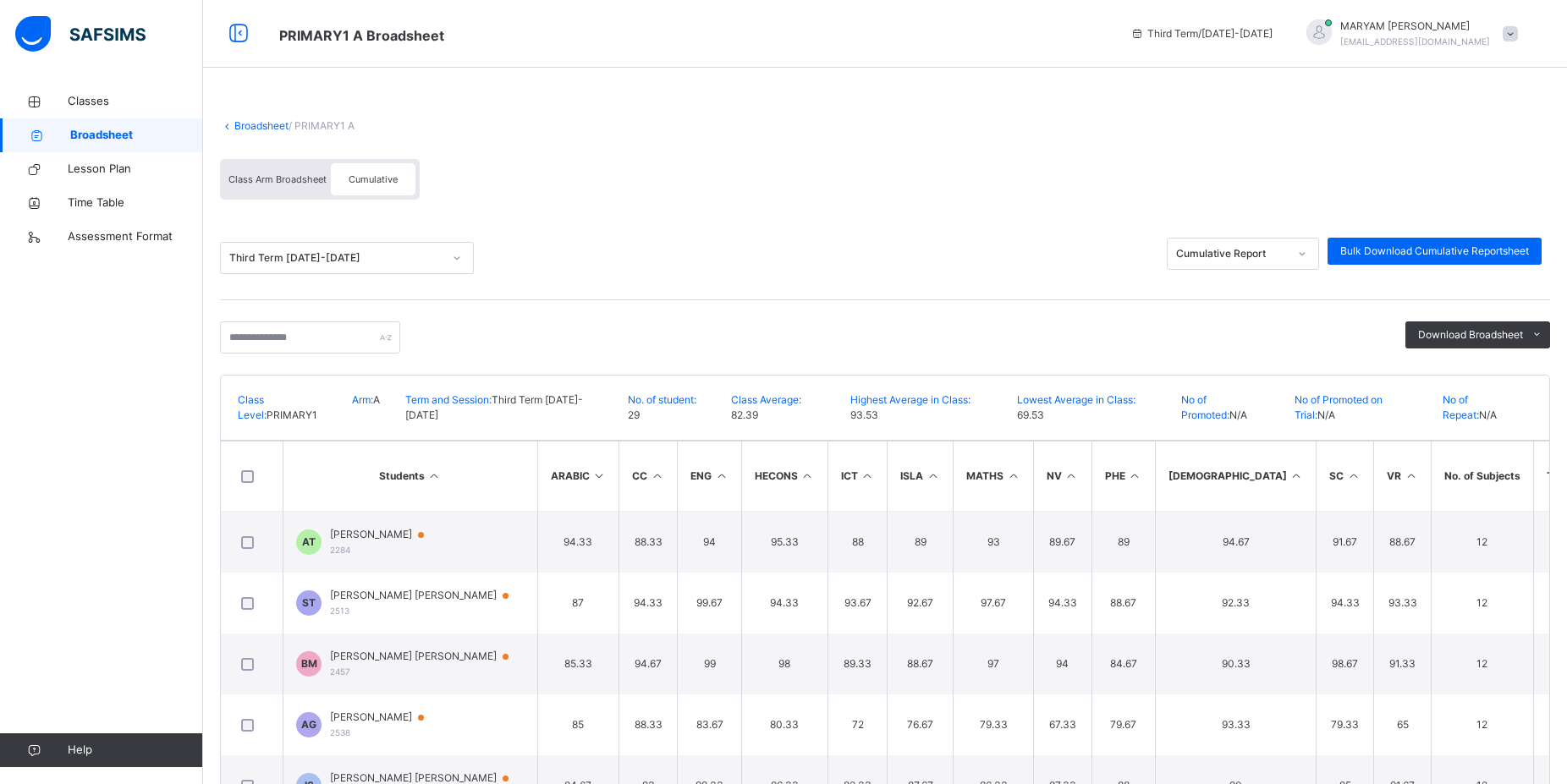 click at bounding box center [721, 475] 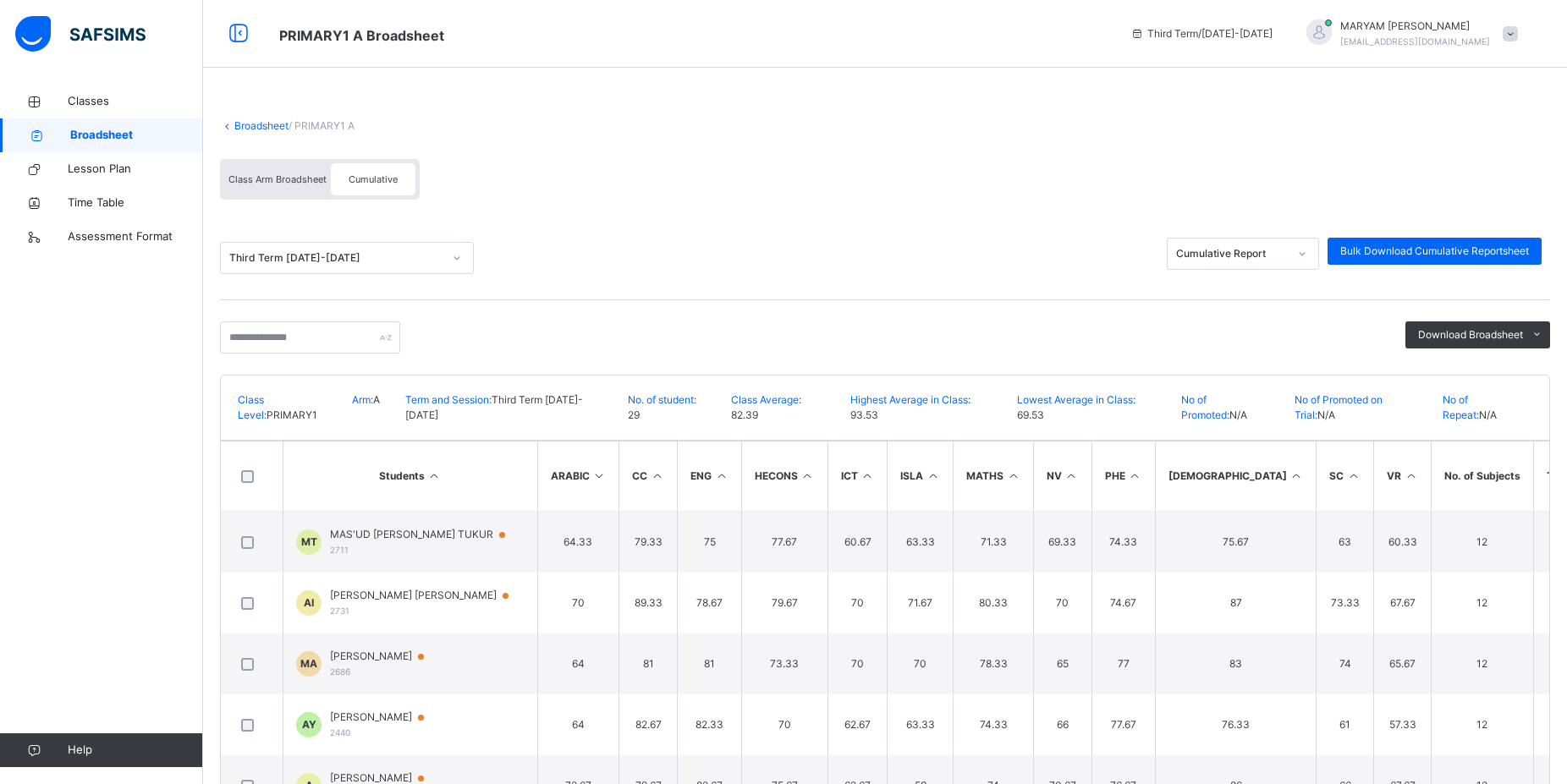 click at bounding box center [721, 475] 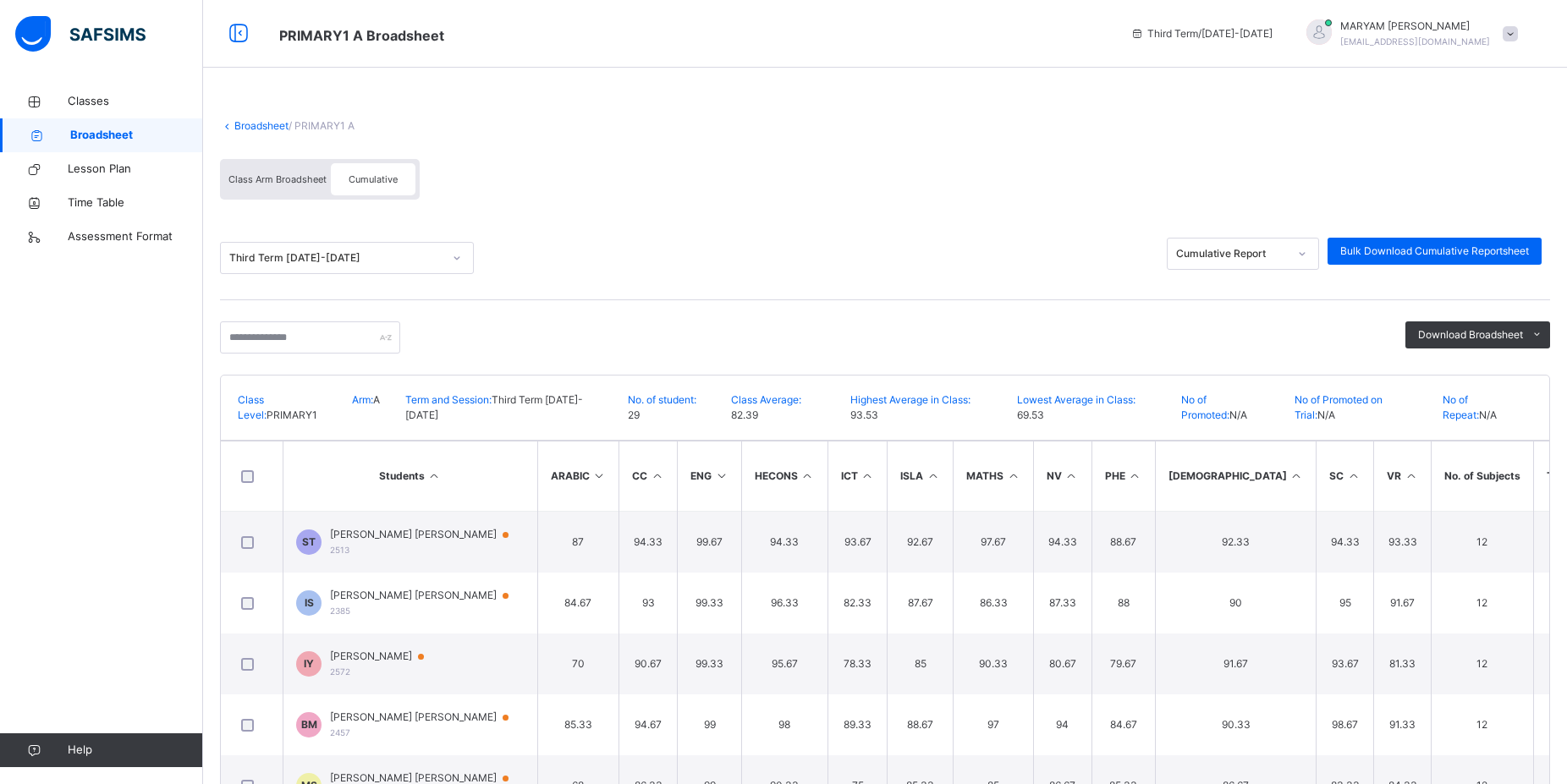 click at bounding box center [932, 475] 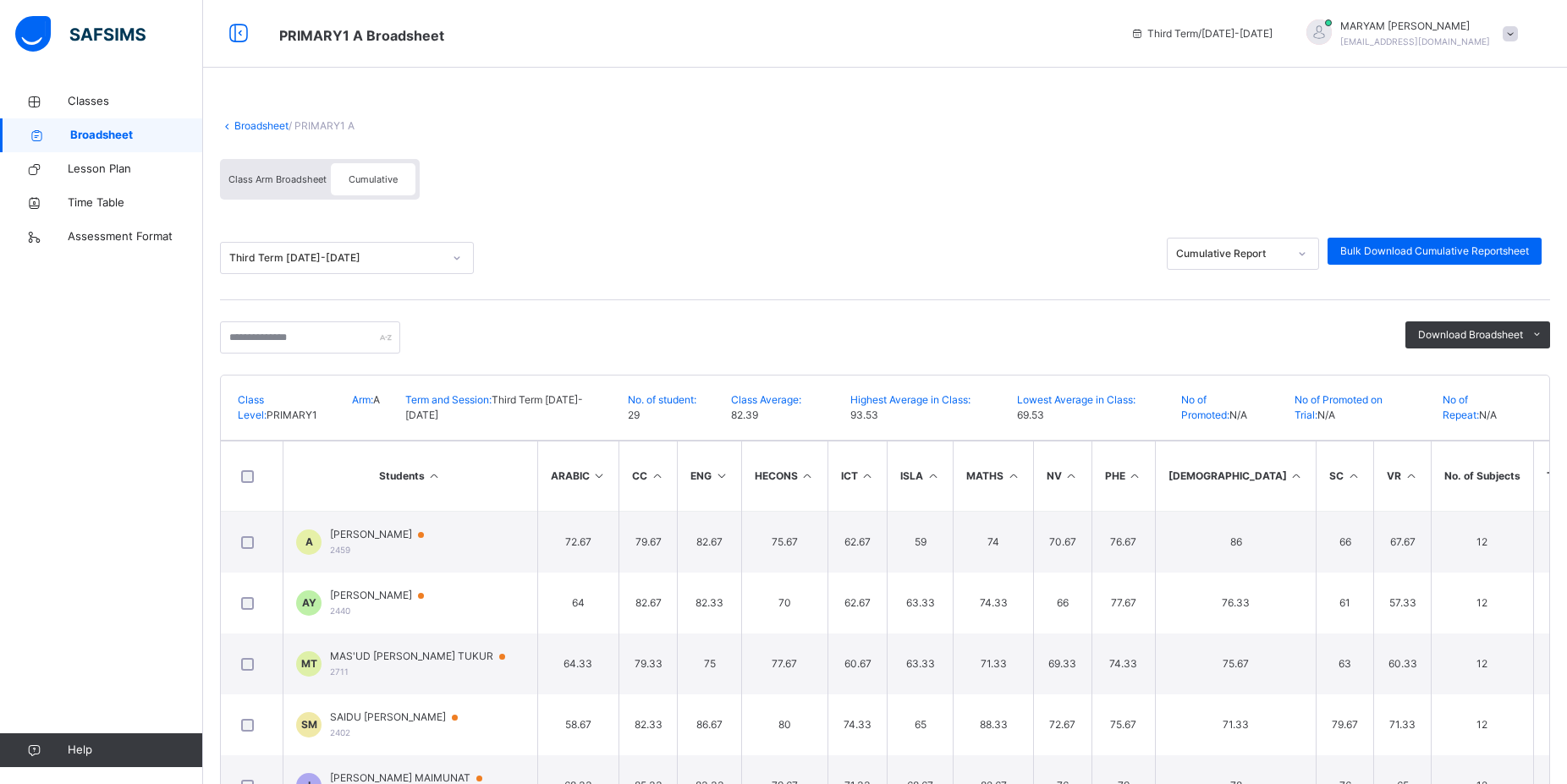 click at bounding box center (932, 475) 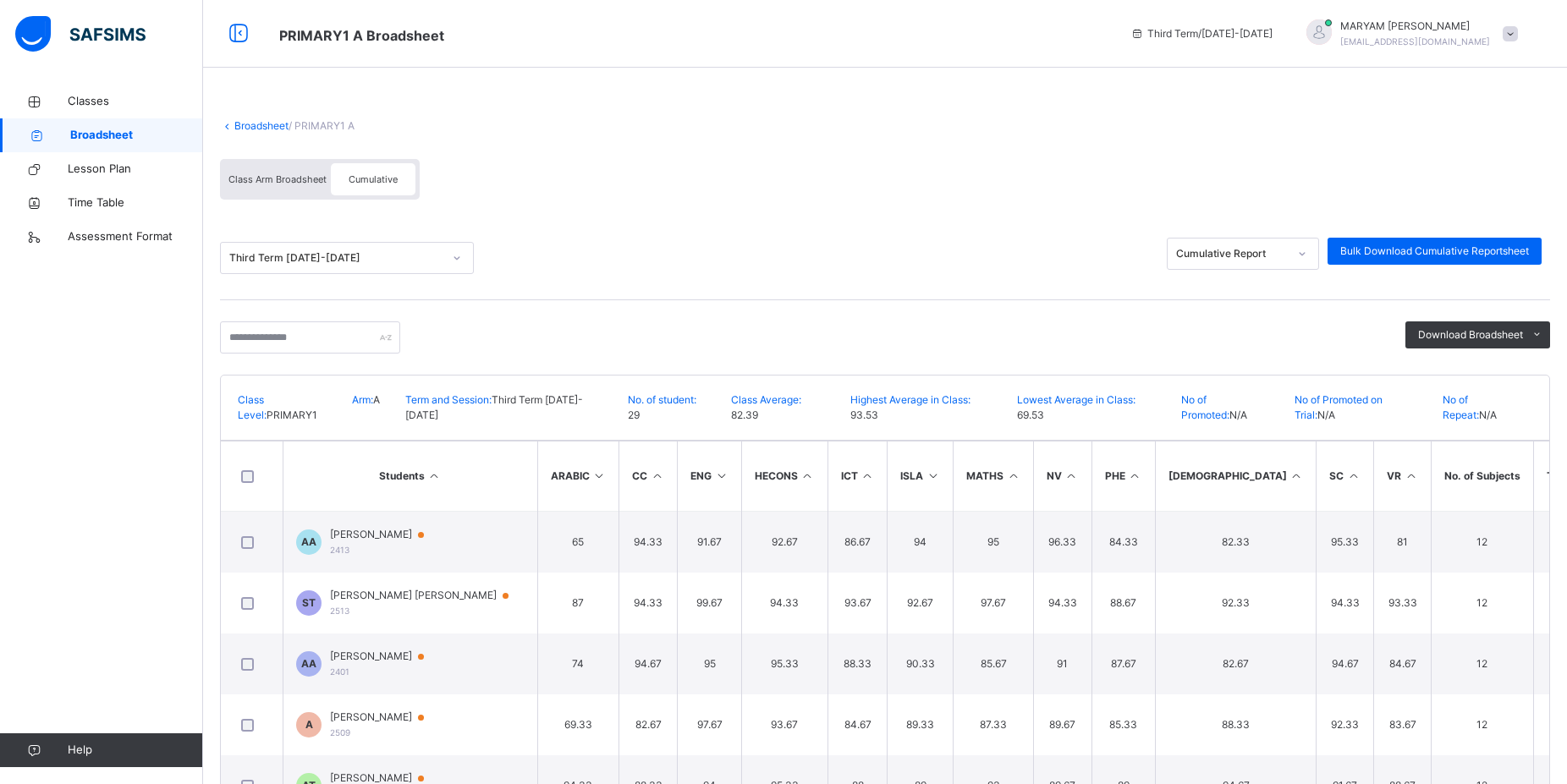click at bounding box center (1013, 475) 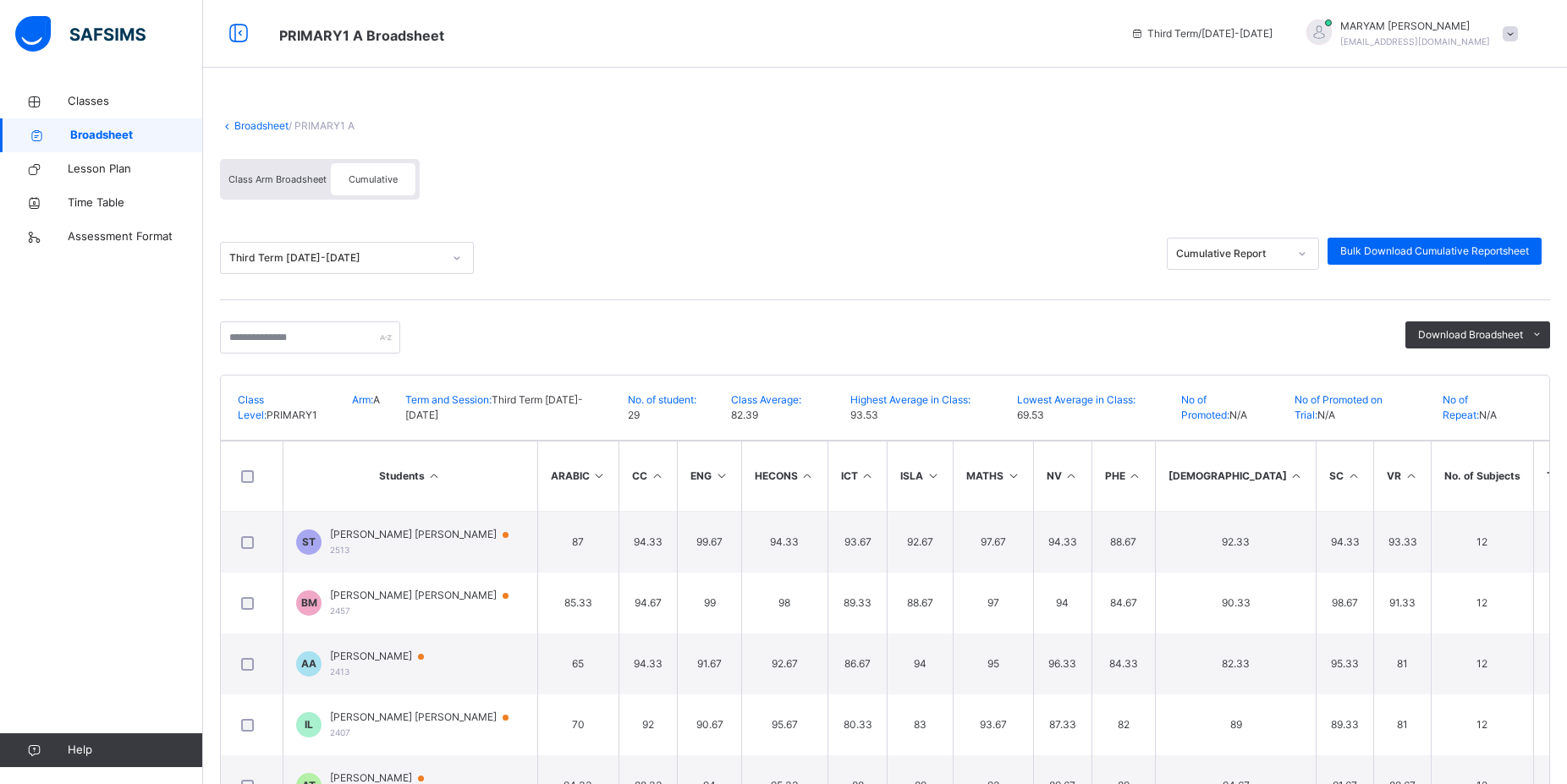 click at bounding box center [1013, 475] 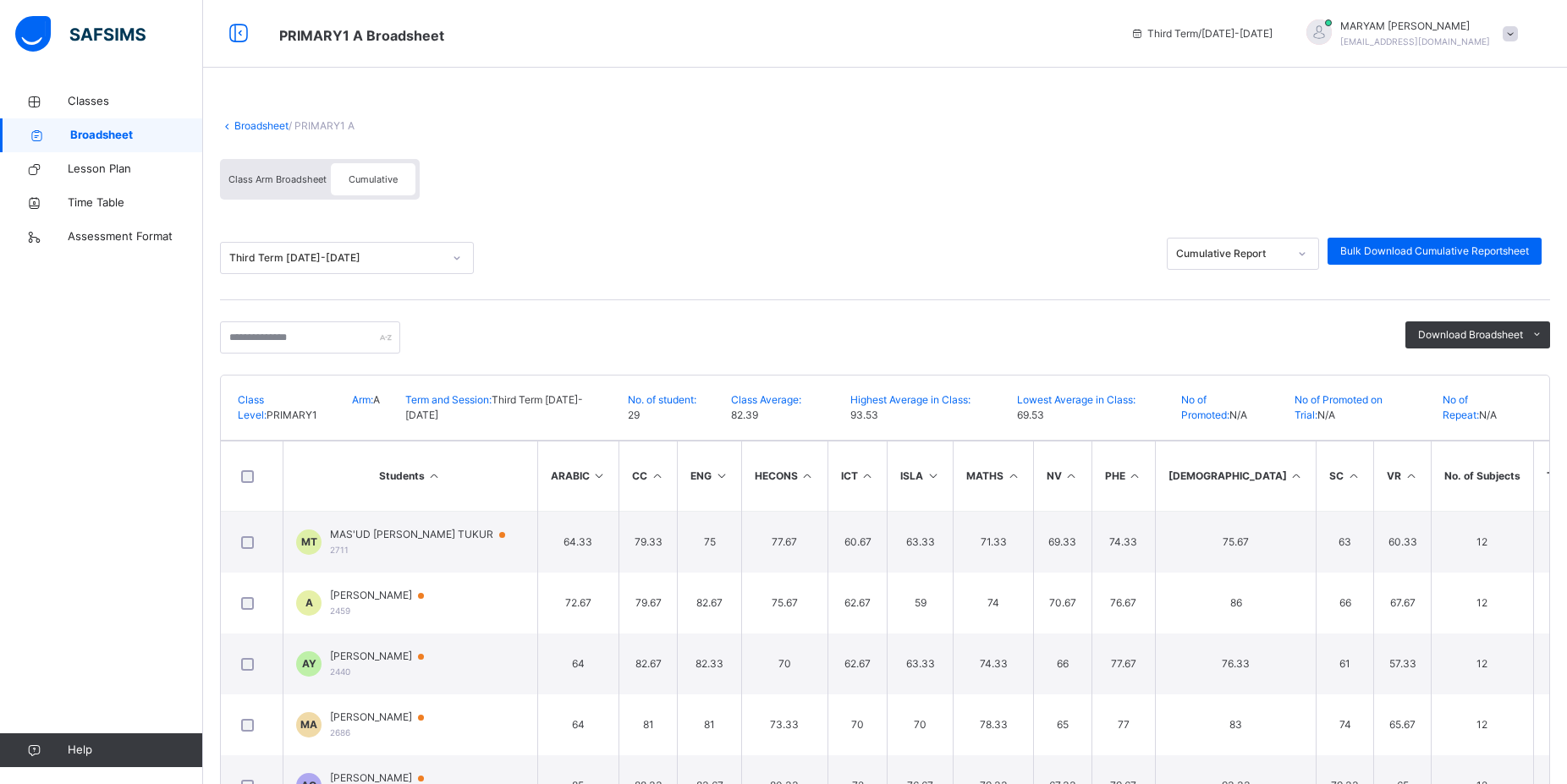 click at bounding box center (1013, 475) 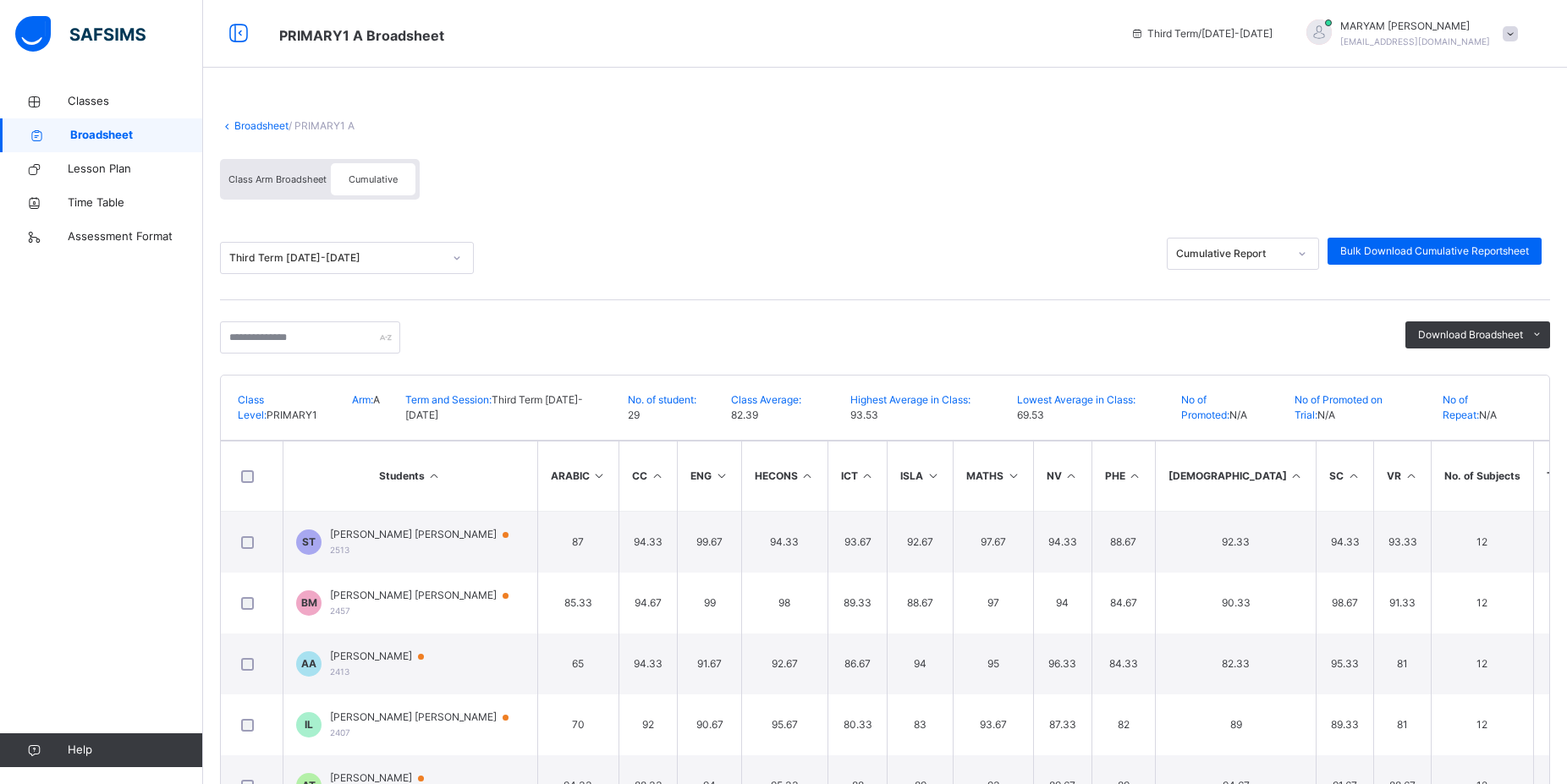 click at bounding box center (1353, 475) 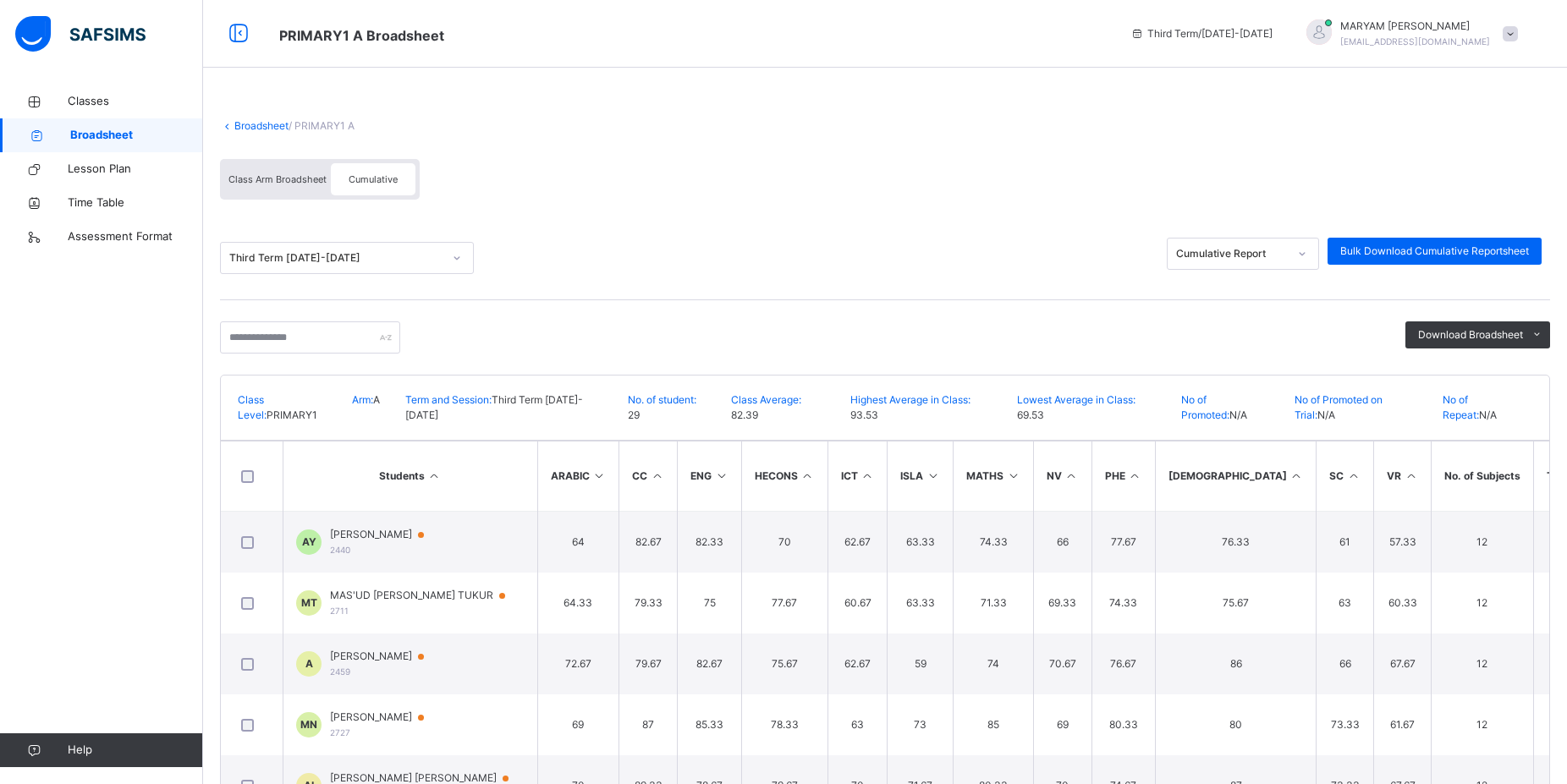 click at bounding box center [1353, 475] 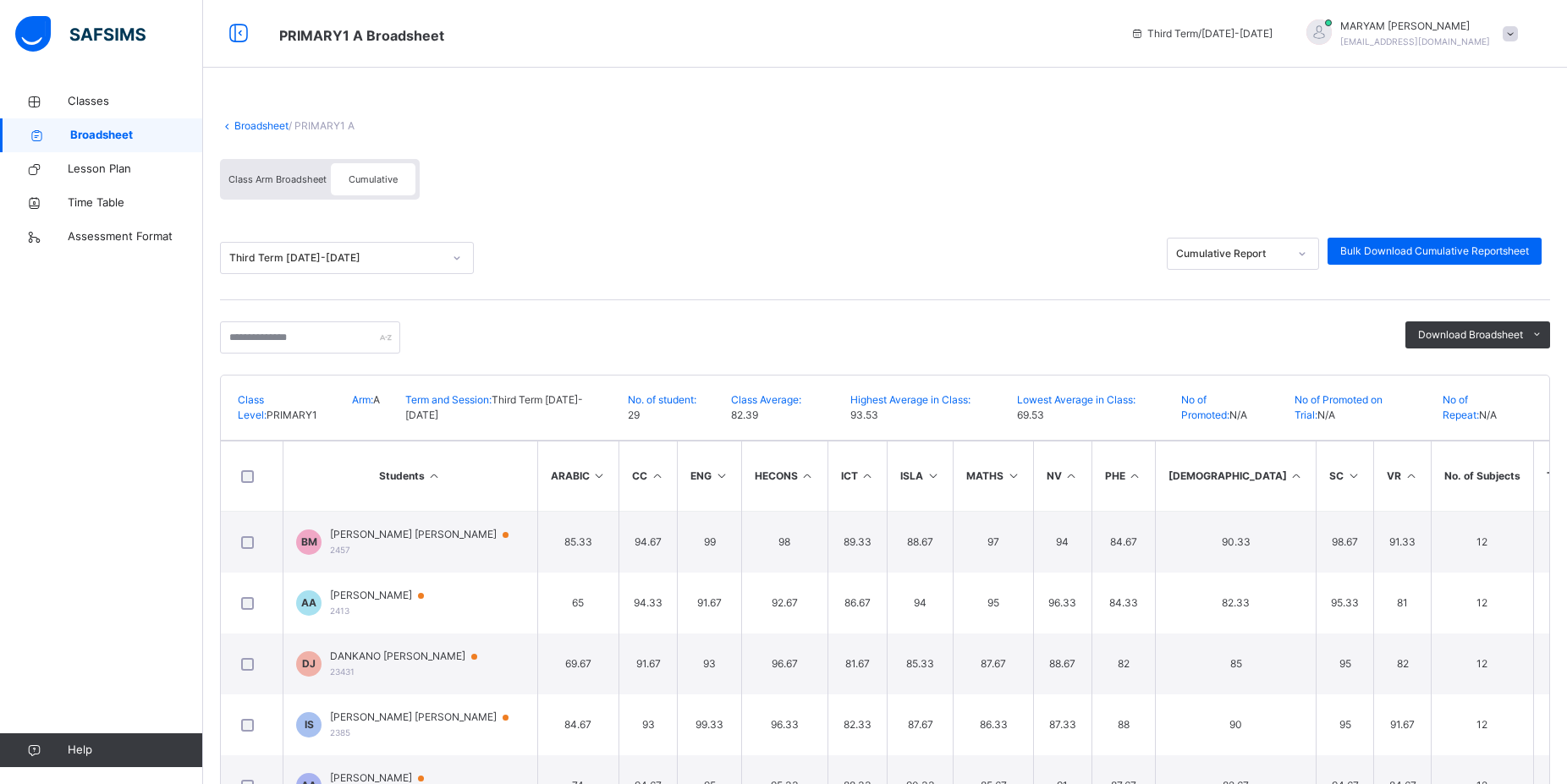 click at bounding box center (1296, 475) 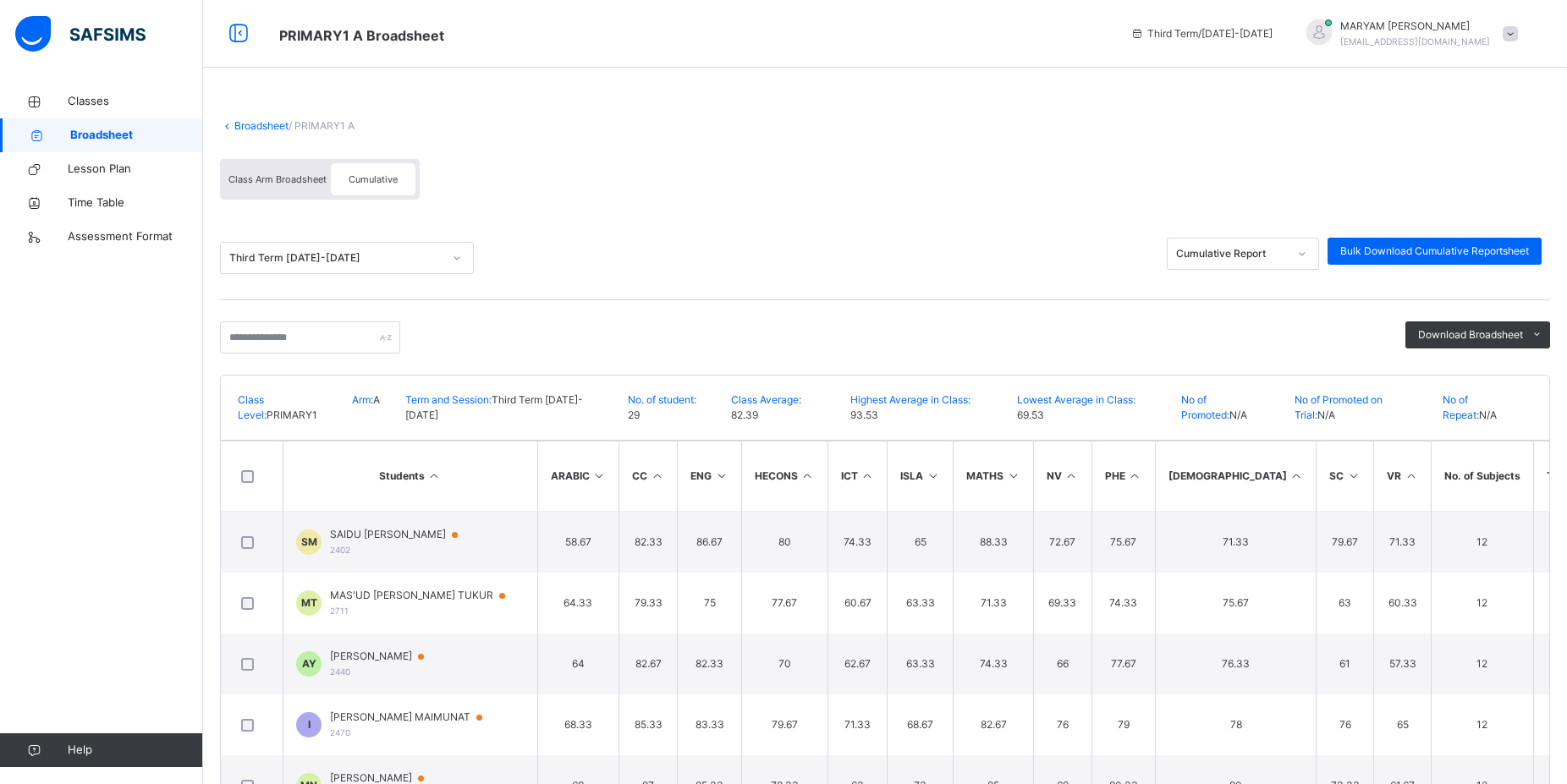 click at bounding box center (1296, 475) 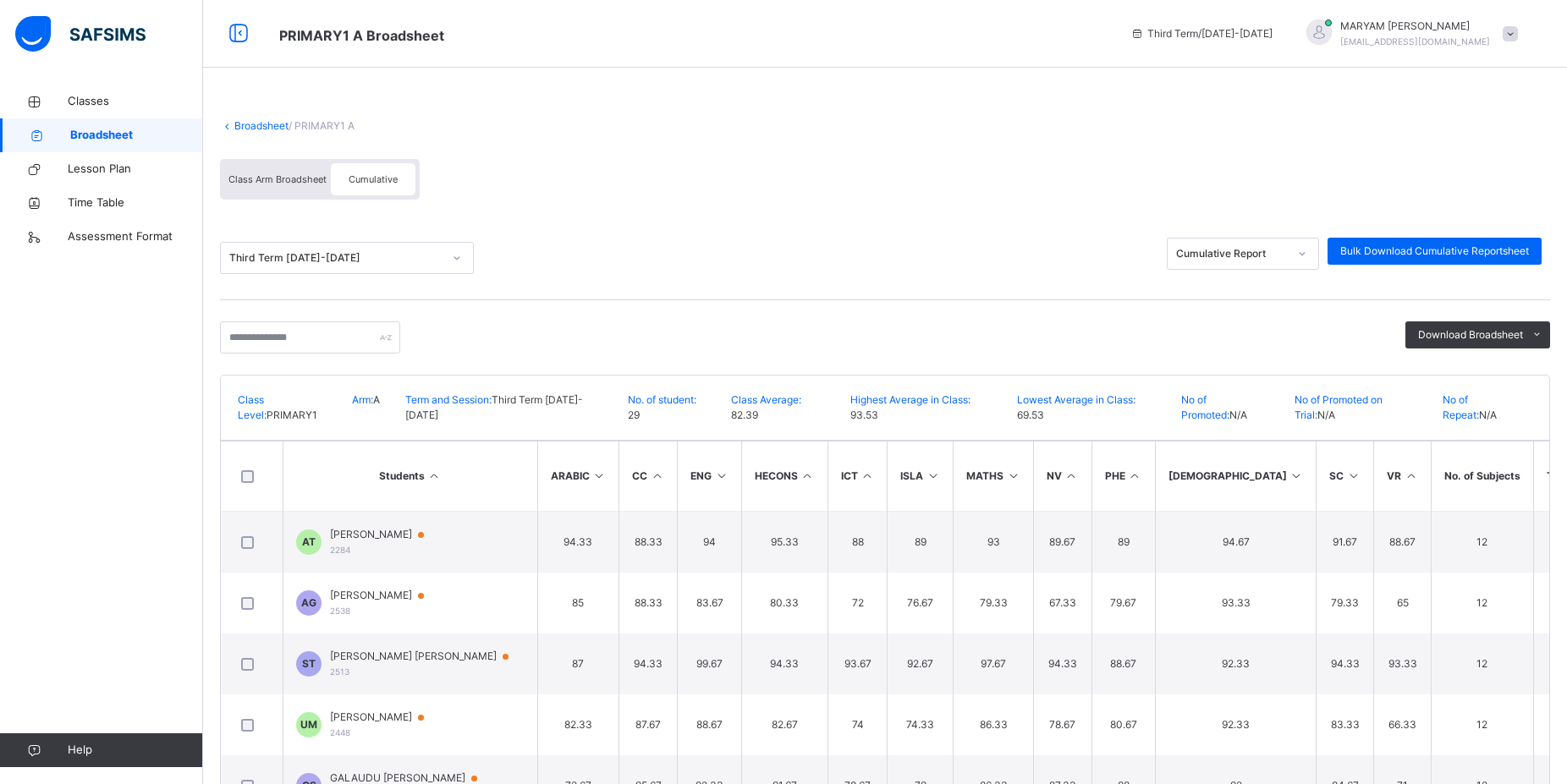 click on "[DEMOGRAPHIC_DATA]" at bounding box center [1235, 476] 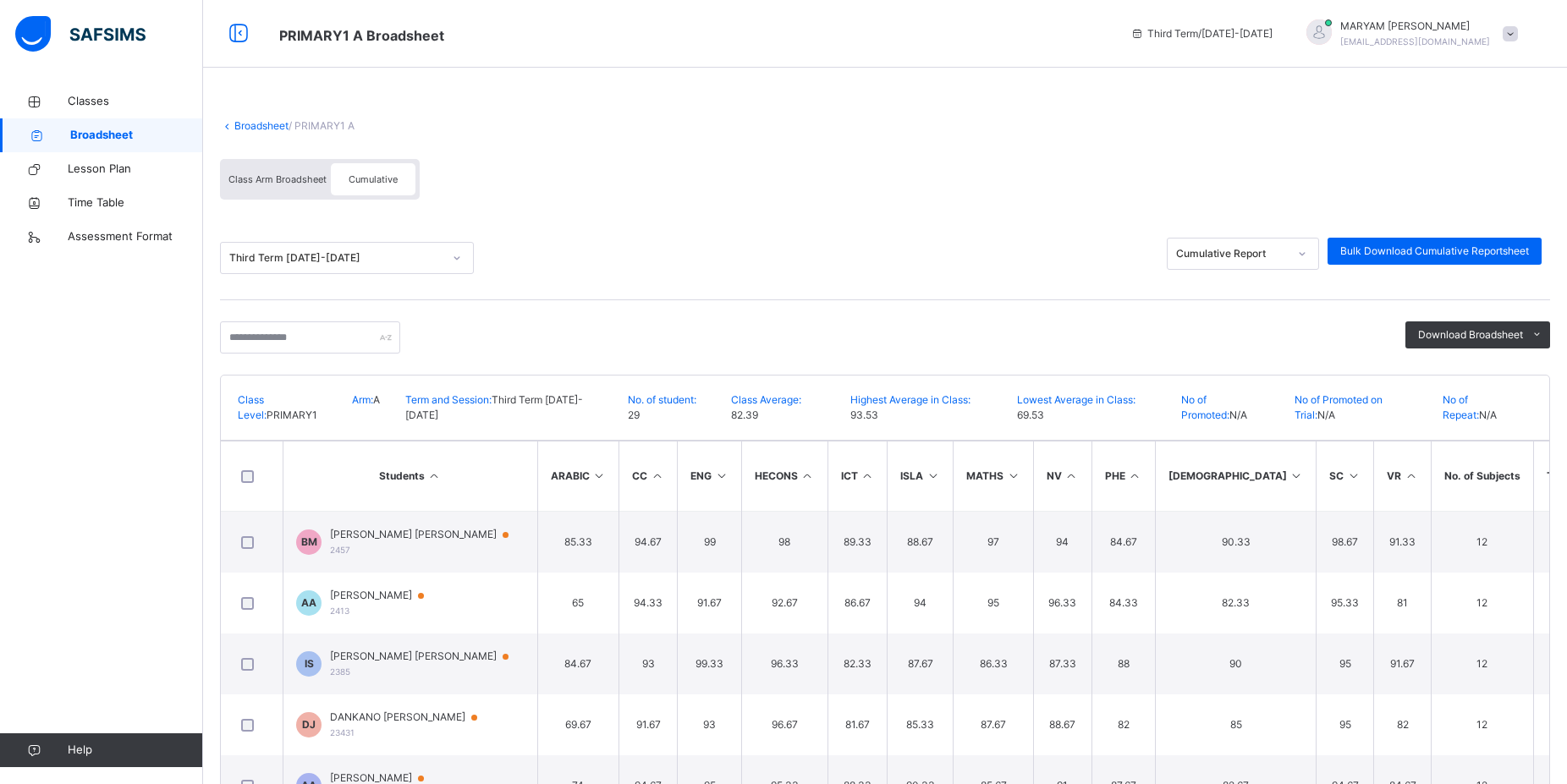 click at bounding box center [1353, 475] 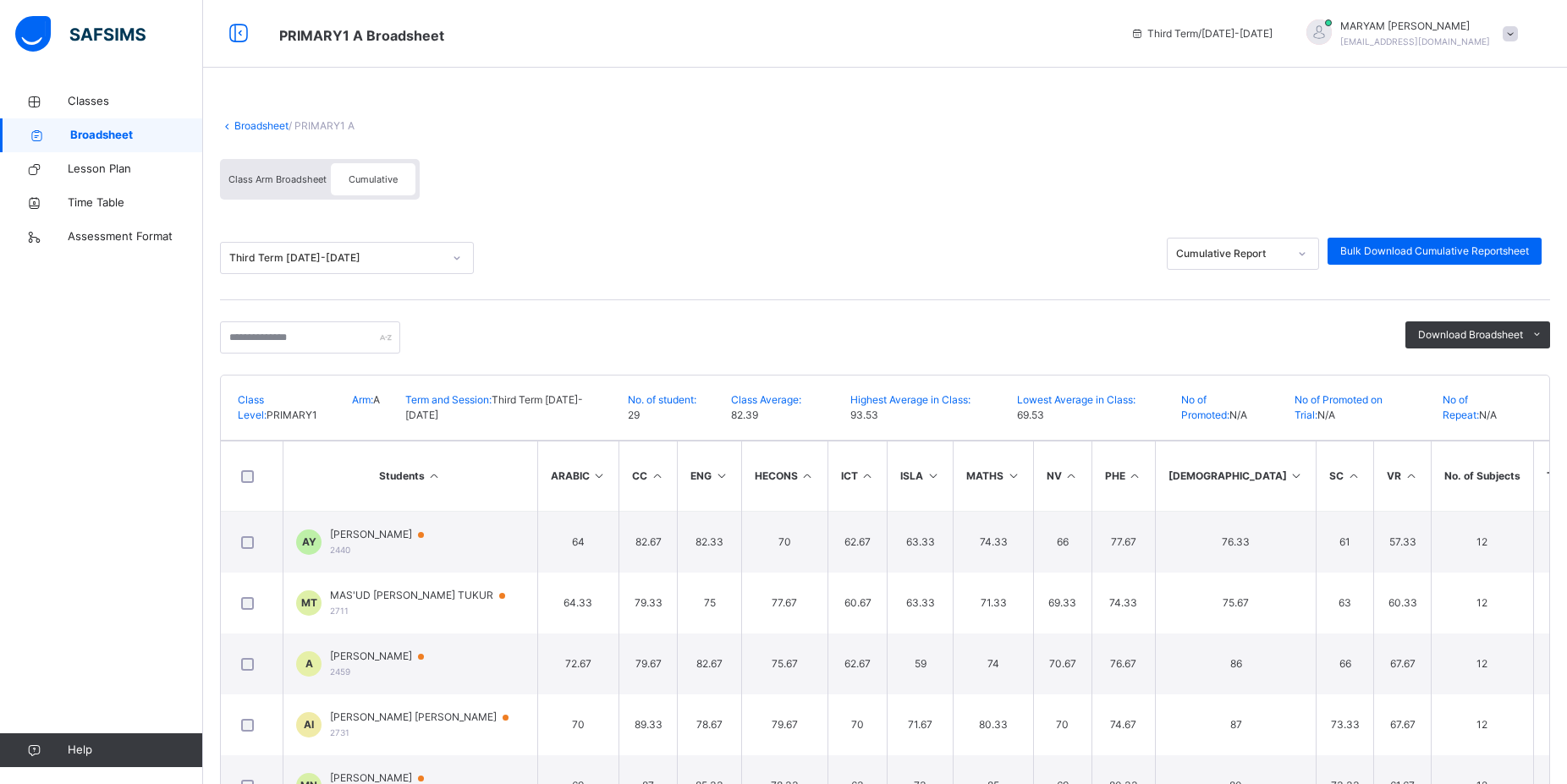 click at bounding box center (1353, 475) 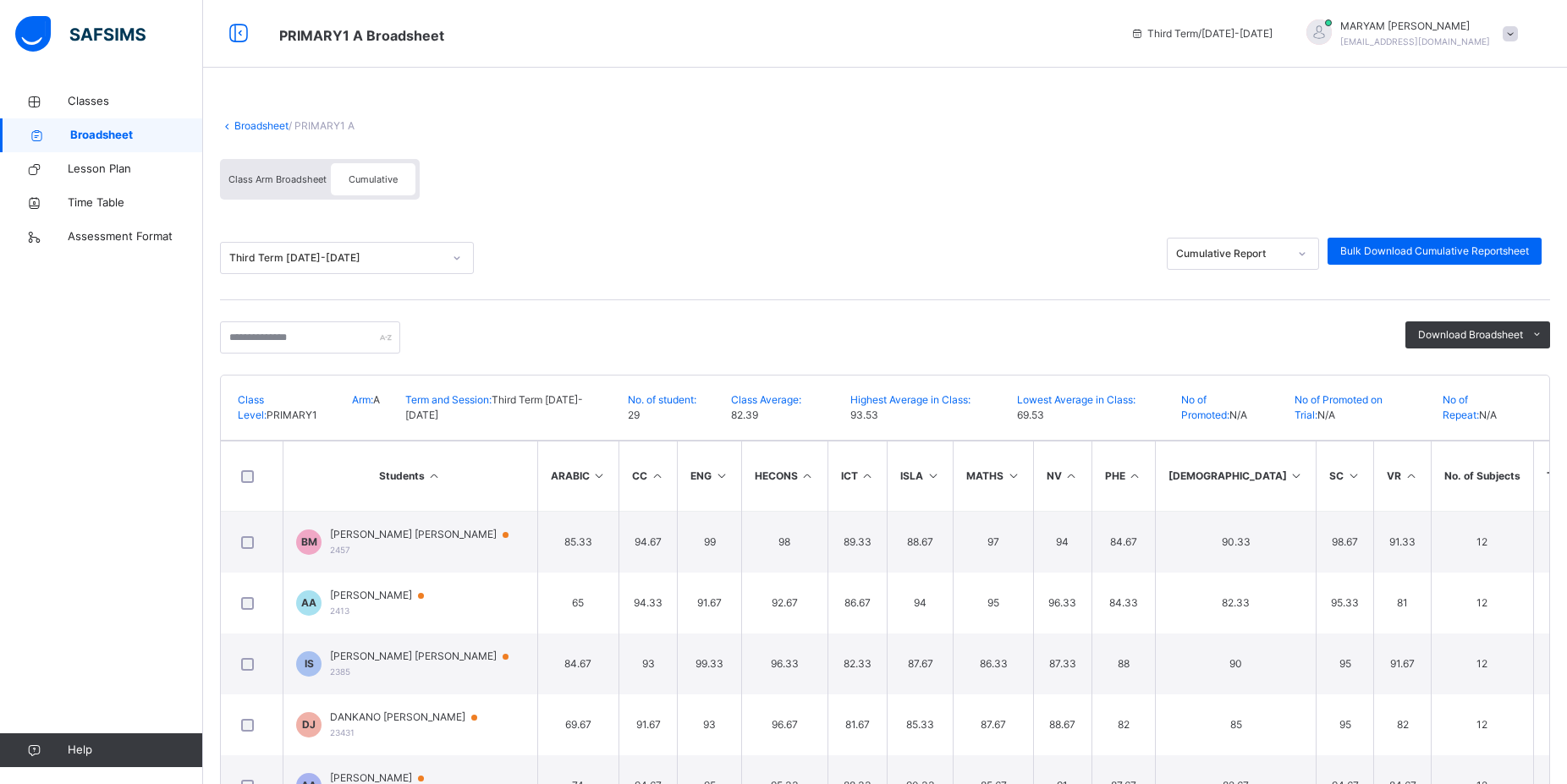 click on "Broadsheet  / PRIMARY1 A Class Arm Broadsheet Cumulative Third Term 2024-2025 Cumulative Report Bulk Download Cumulative Reportsheet Download Broadsheet PDF Excel sheet ESTEEM LEARNING CENTRE Date: 16th Jul 2025, 1:16:55 pm  Class Level:  PRIMARY1  Arm:  A  Term and Session:  Third Term 2024-2025  No. of student:    29    Class Average:    82.39  Highest Average in Class:    93.53    Lowest Average in Class:    69.53    No of Promoted:   N/A   No of Promoted on Trial:   N/A   No of Repeat:   N/A  S/NO Admission No. Full Name ARABIC CC ENG HECONS ICT ISLA MATHS NV PHE QURAN SC VR No. of Subjects TOTAL Average Position Status Grade 1 2457 BELLO ZAINAB MOHAMMED   85.33   94.67   99   98   89.33   88.67   97   94   84.67   90.33   98.67   91.33 12 3333 92.58 2nd N/A A 2 2413 ALIYU MUHAMMAD AMEEN   65   94.33   91.67   92.67   86.67   94   95   96.33   84.33   82.33   95.33   81 12 3176 88.22 6th N/A B+ 3 2385 IBRAHIM ABUBAKAR SADIQ   84.67   93   99.33   96.33   82.33   87.67   86.33   87.33   88   90   95   12 4" at bounding box center (885, 491) 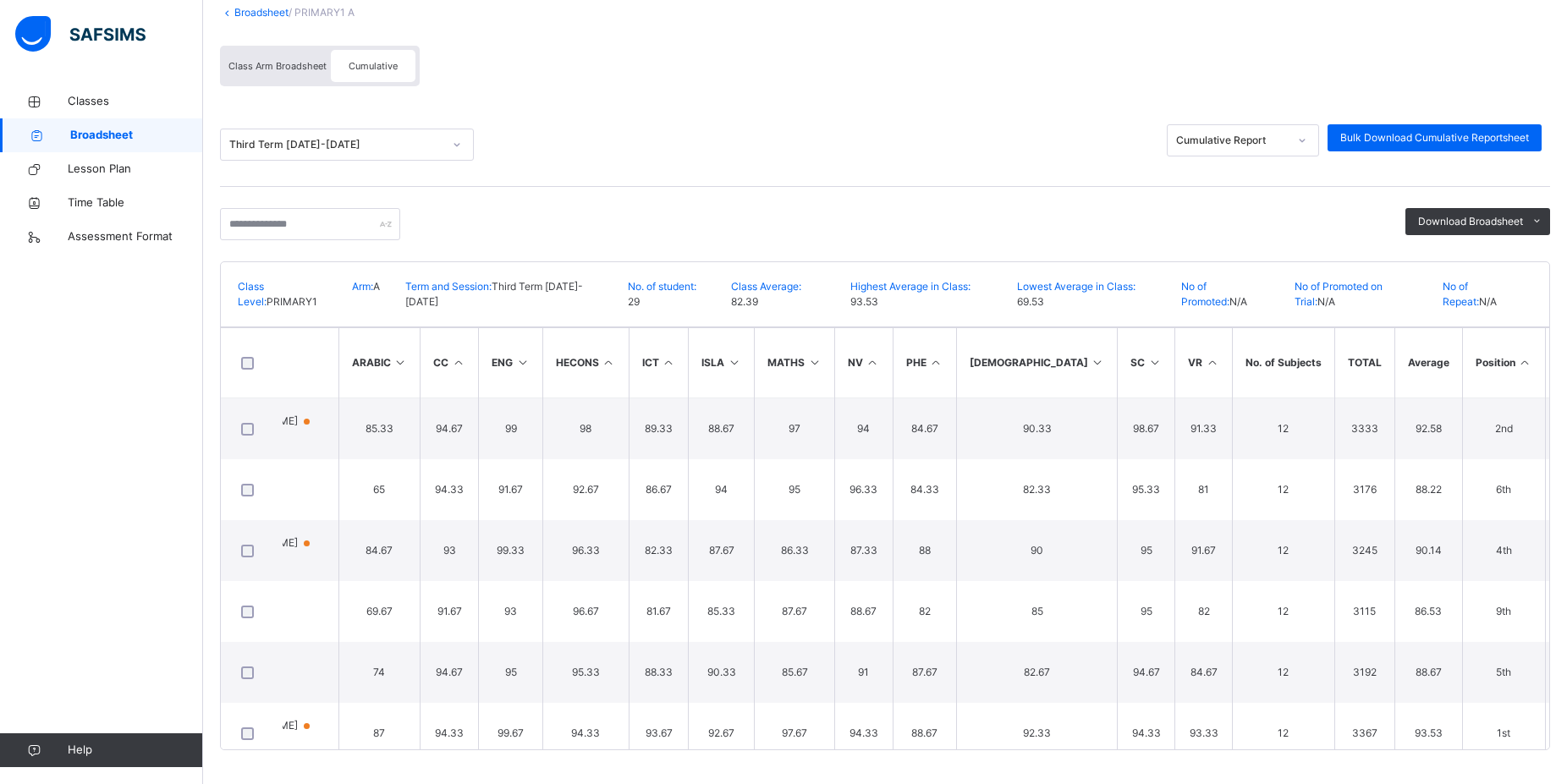 scroll, scrollTop: 0, scrollLeft: 228, axis: horizontal 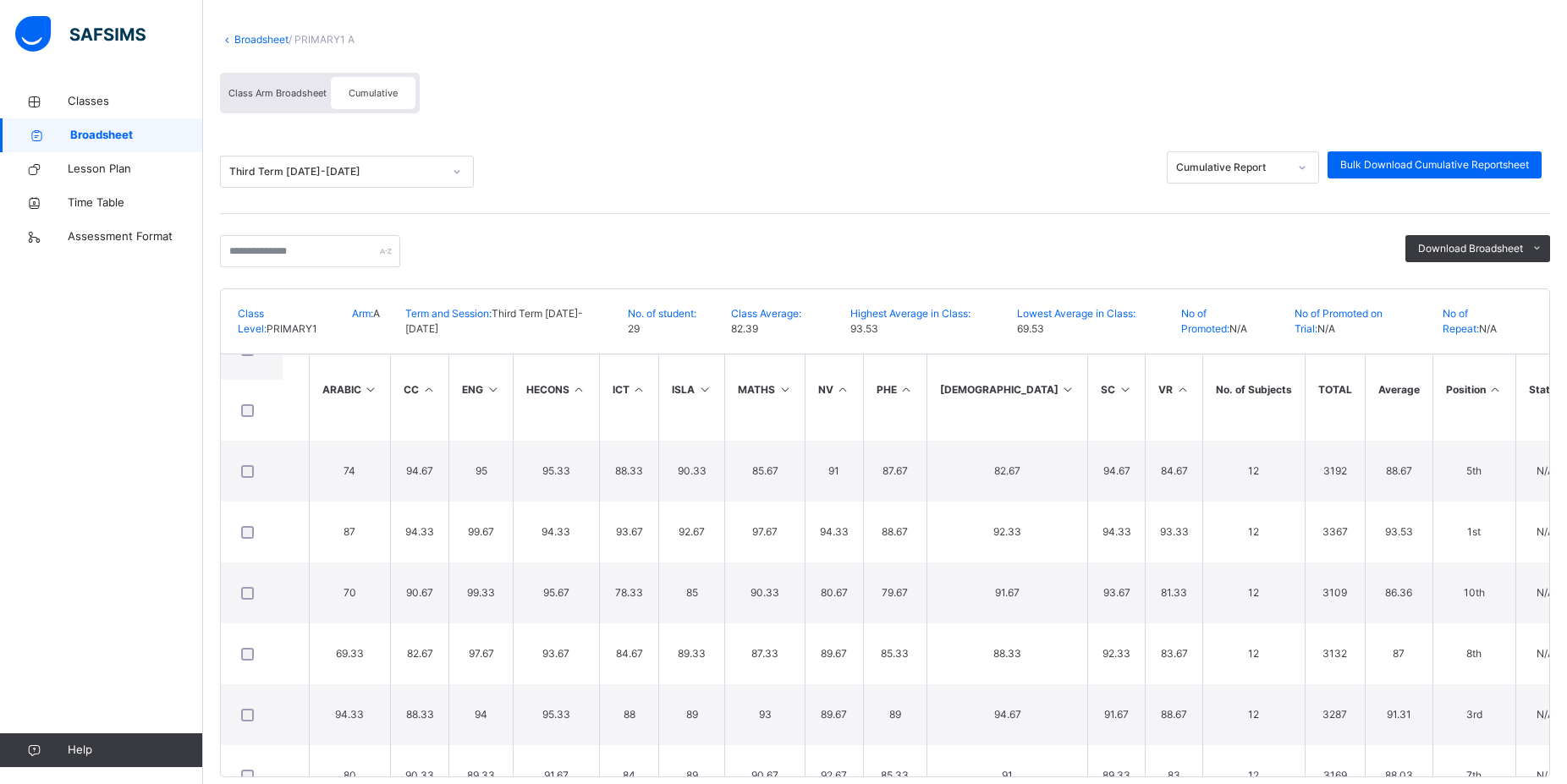 click on "Classes Broadsheet Lesson Plan Time Table Assessment Format   Help" at bounding box center (102, 425) 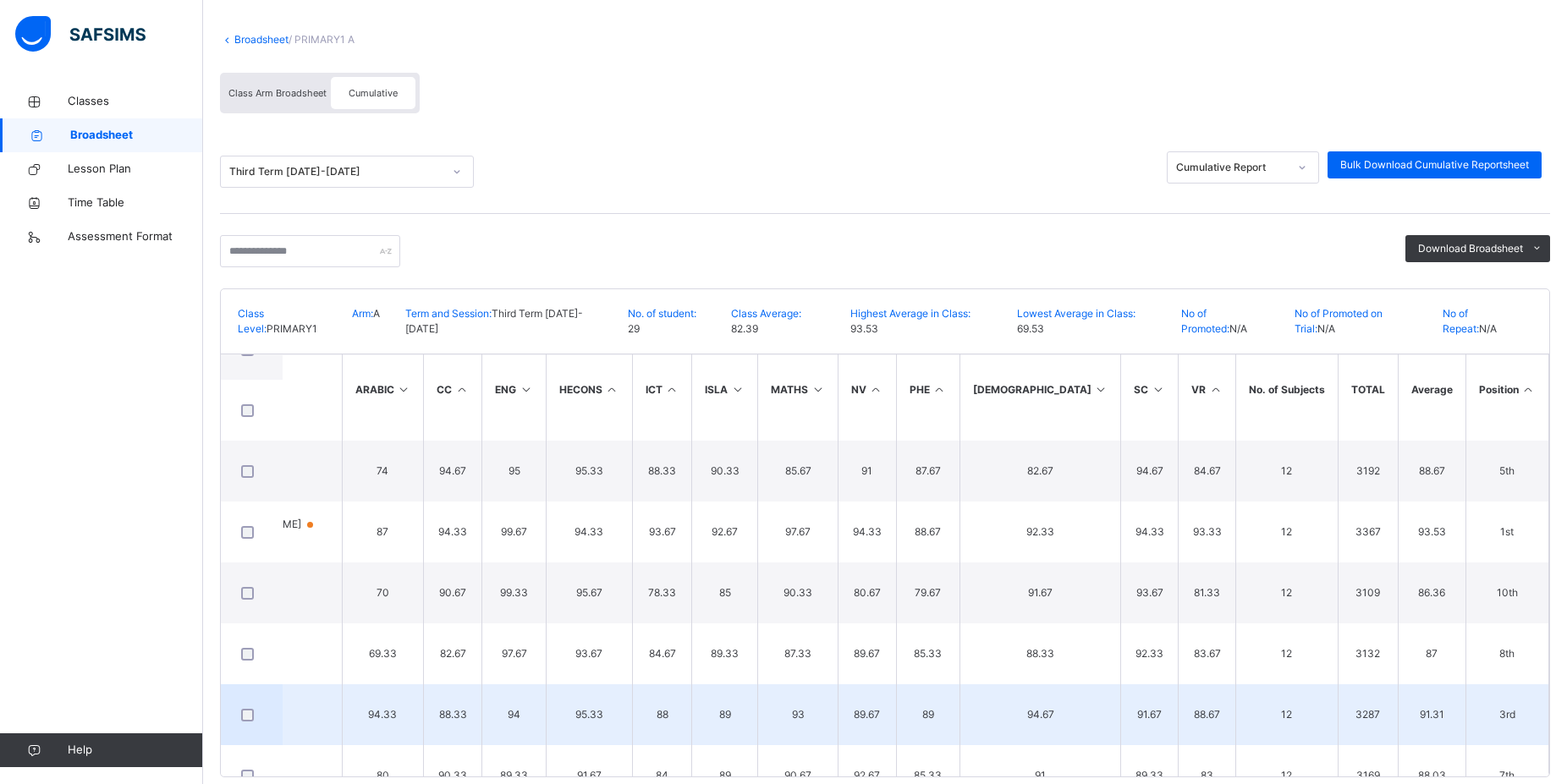click on "89" at bounding box center (725, 776) 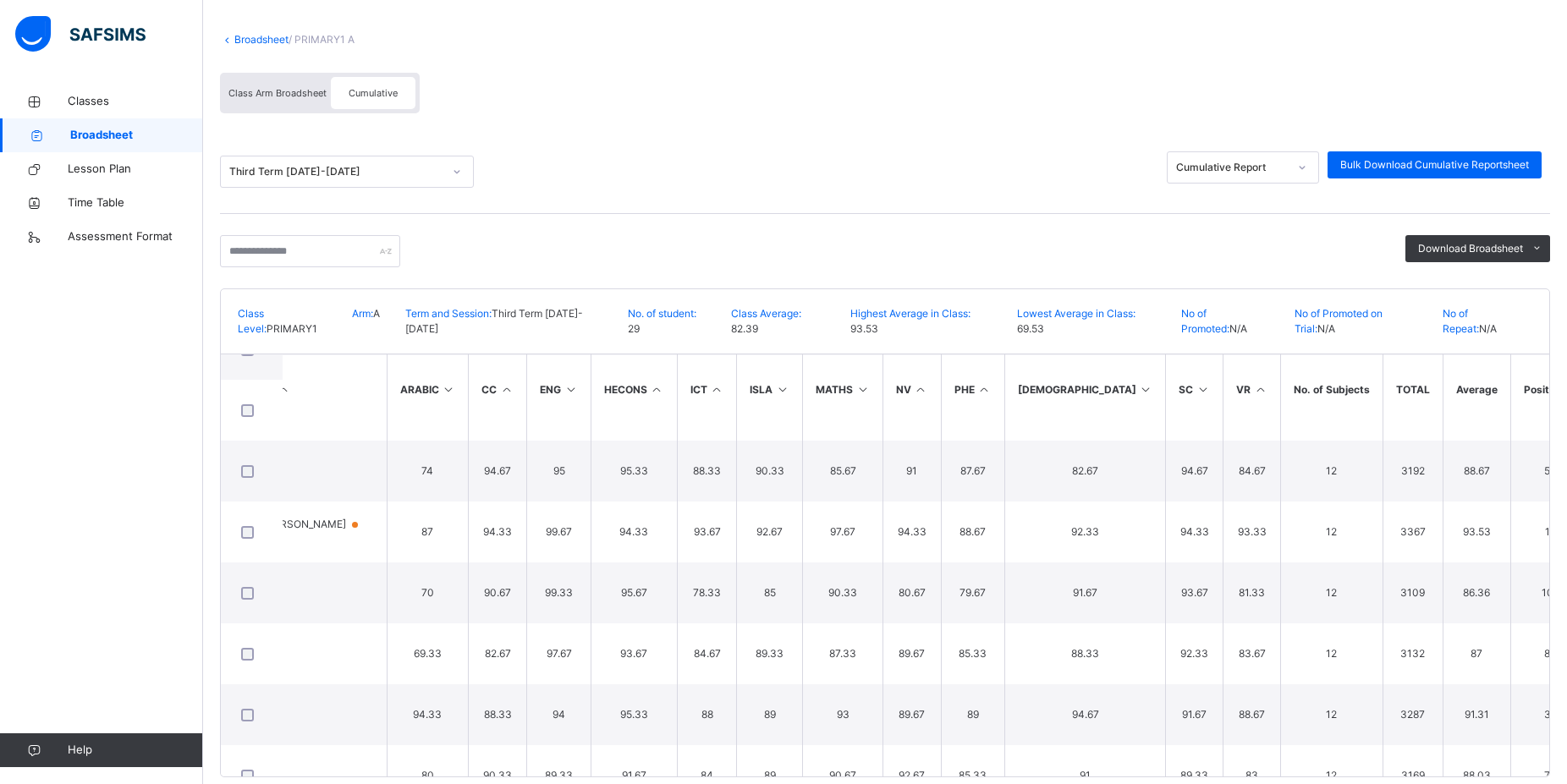 scroll, scrollTop: 228, scrollLeft: 83, axis: both 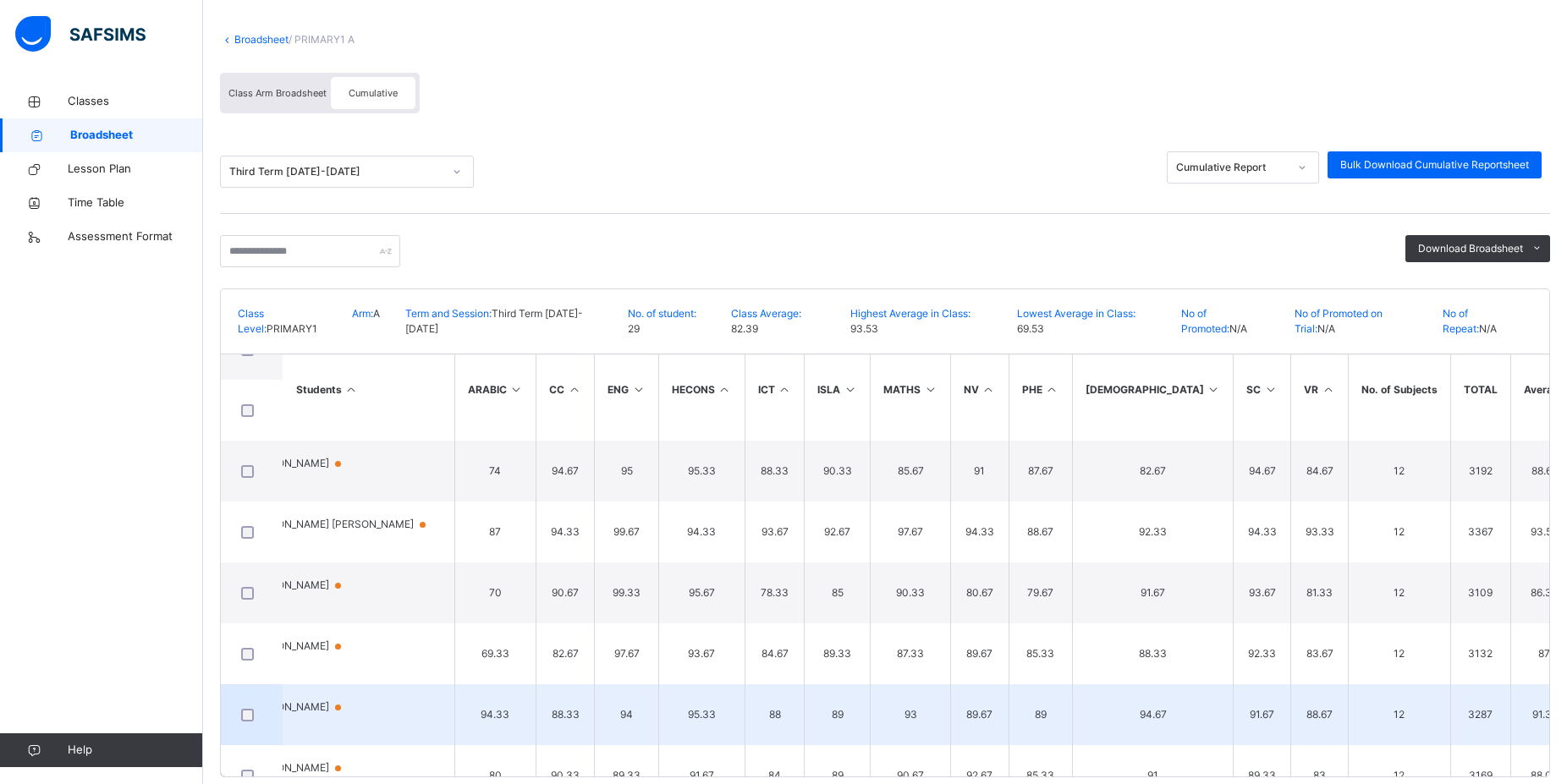 click at bounding box center [252, 593] 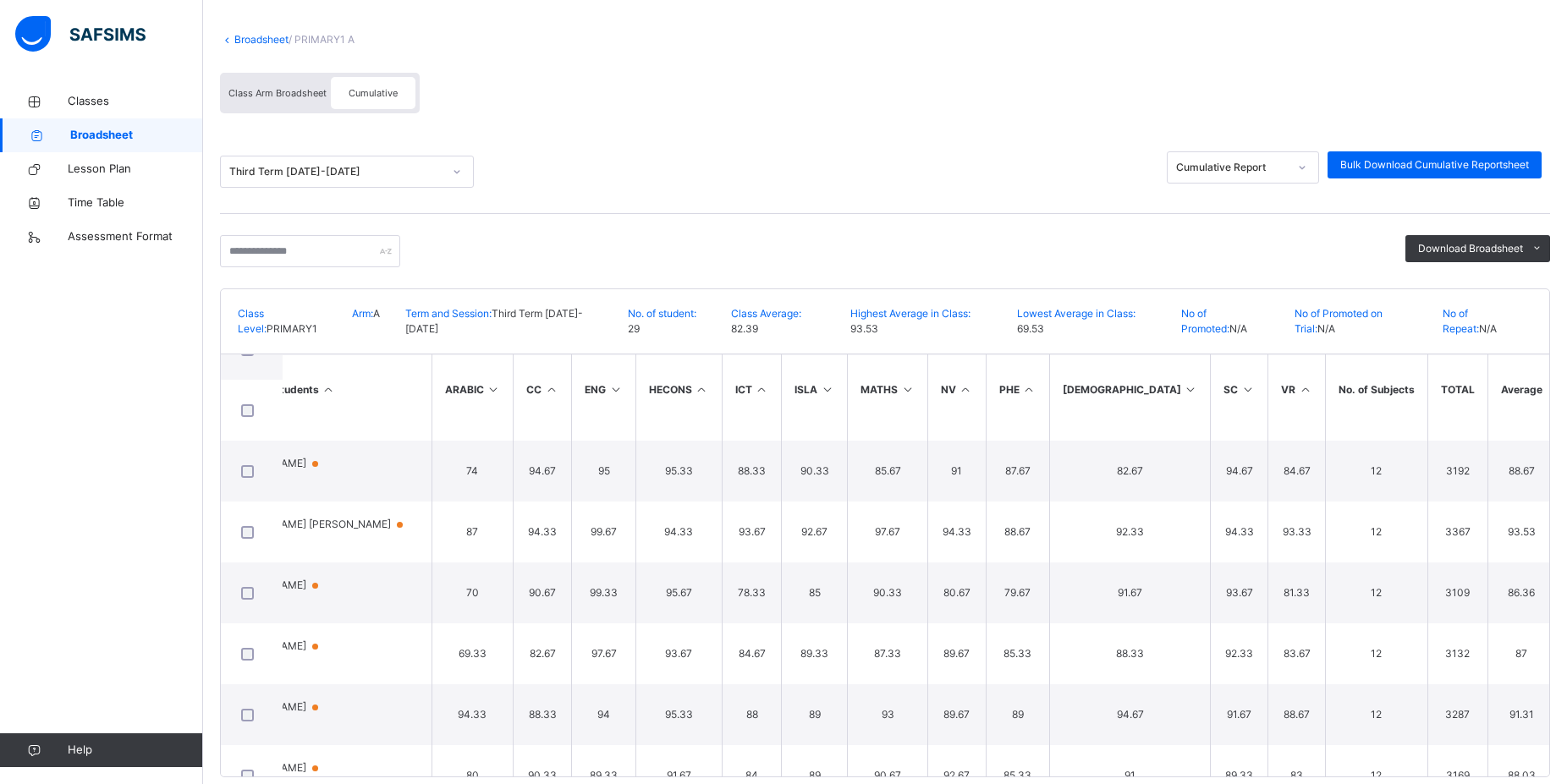 scroll, scrollTop: 228, scrollLeft: 116, axis: both 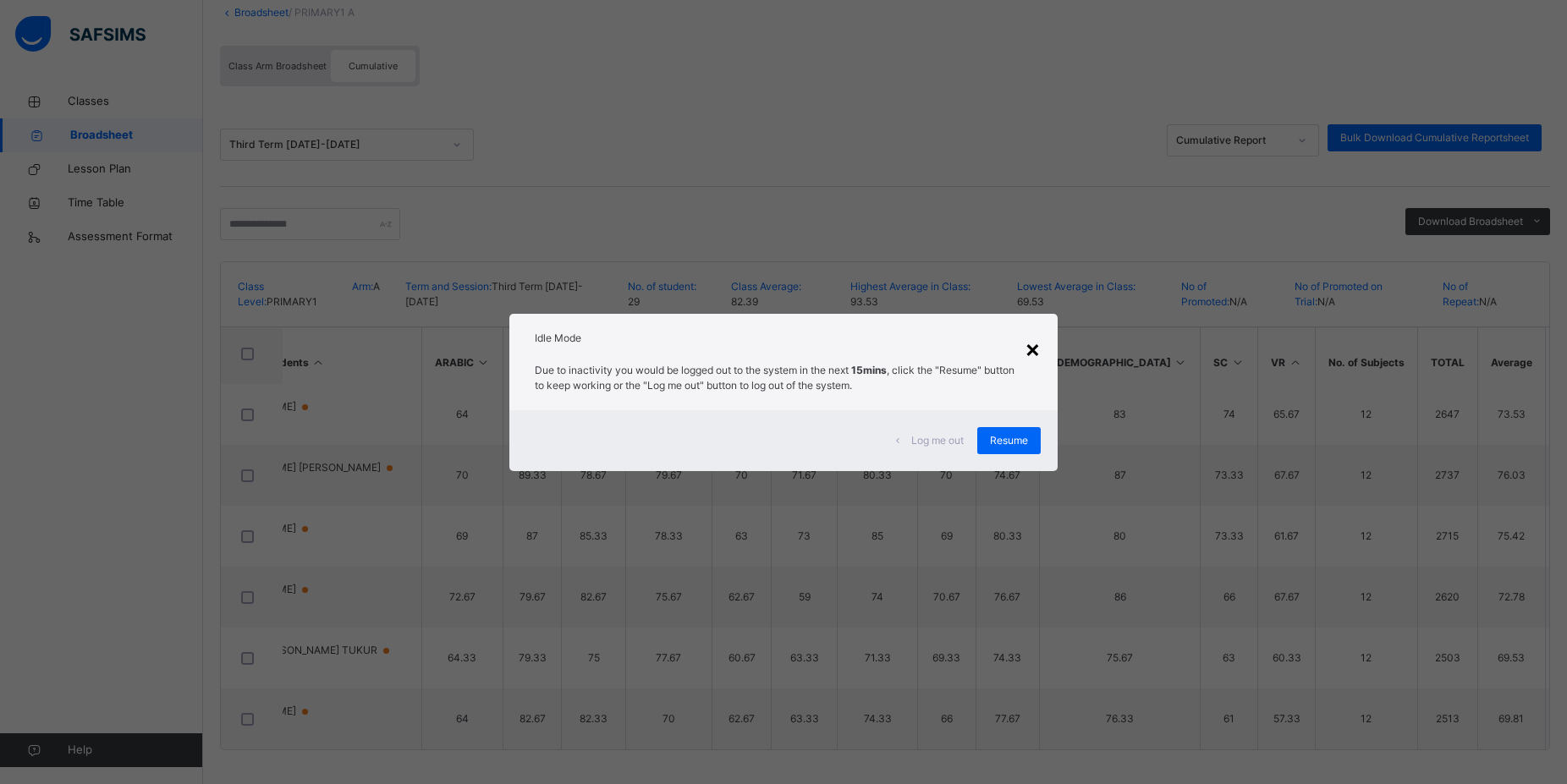 click on "×" at bounding box center (1032, 348) 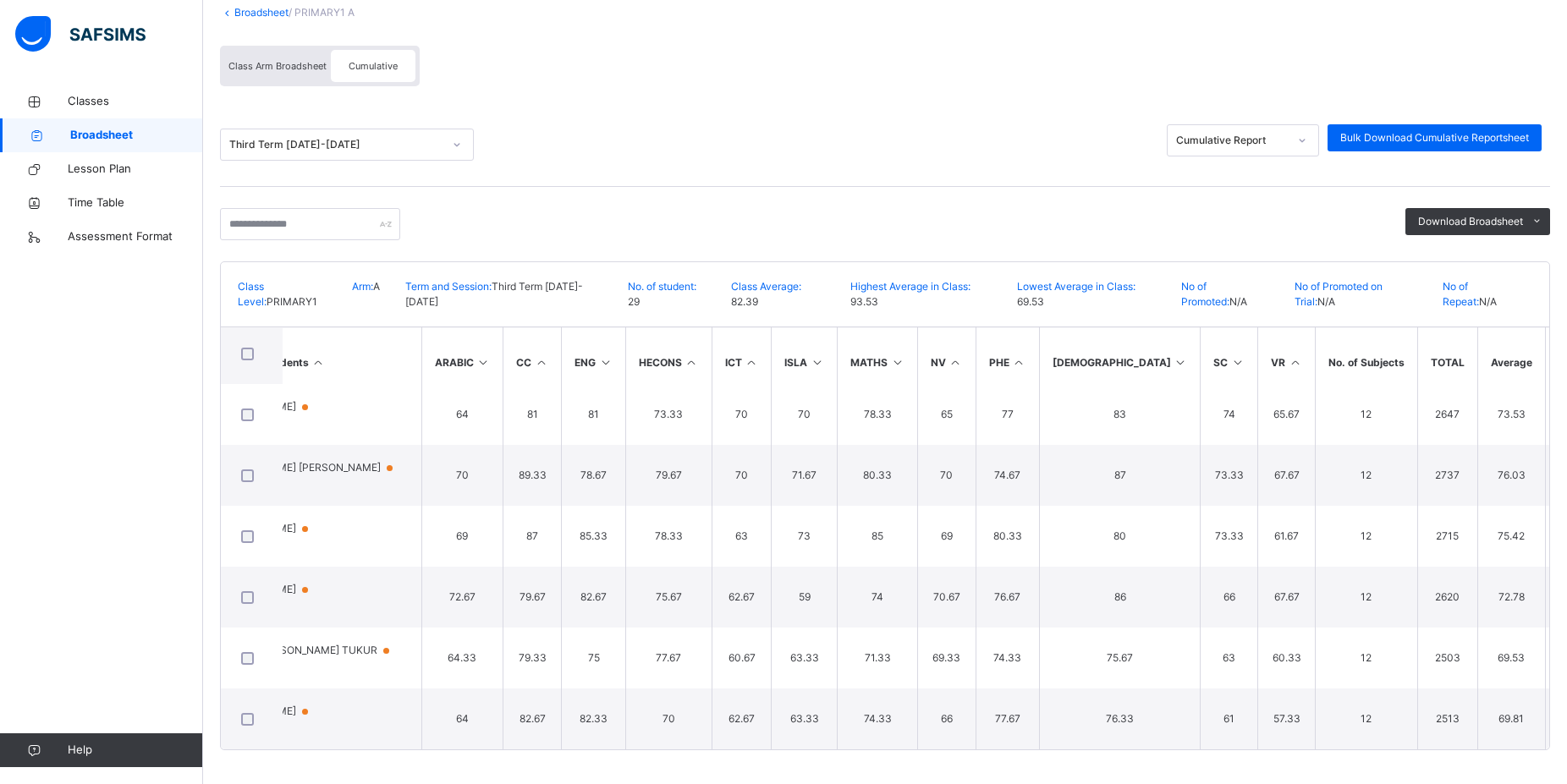 click on "29th" at bounding box center [1586, 658] 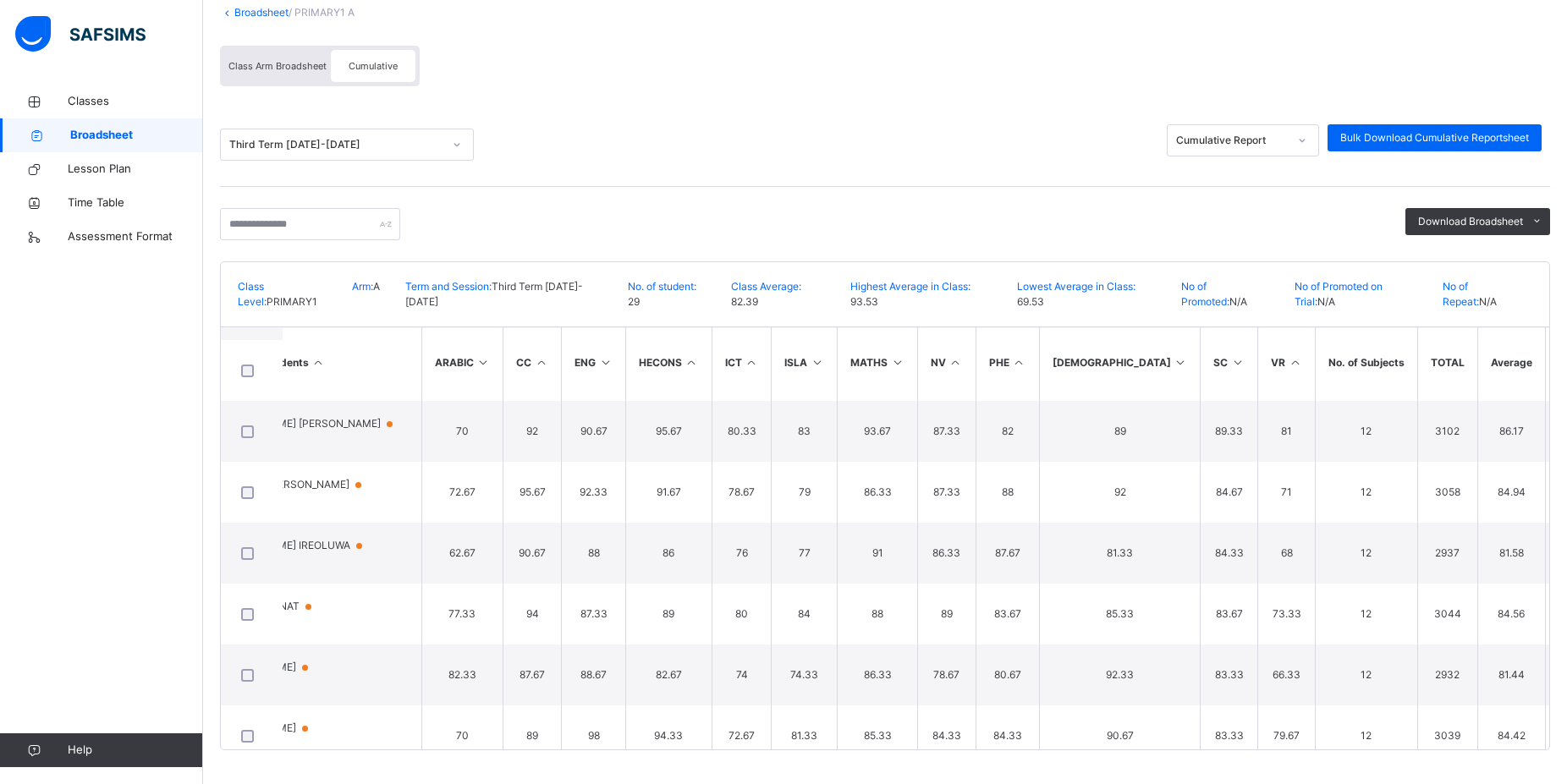 scroll, scrollTop: 1429, scrollLeft: 116, axis: both 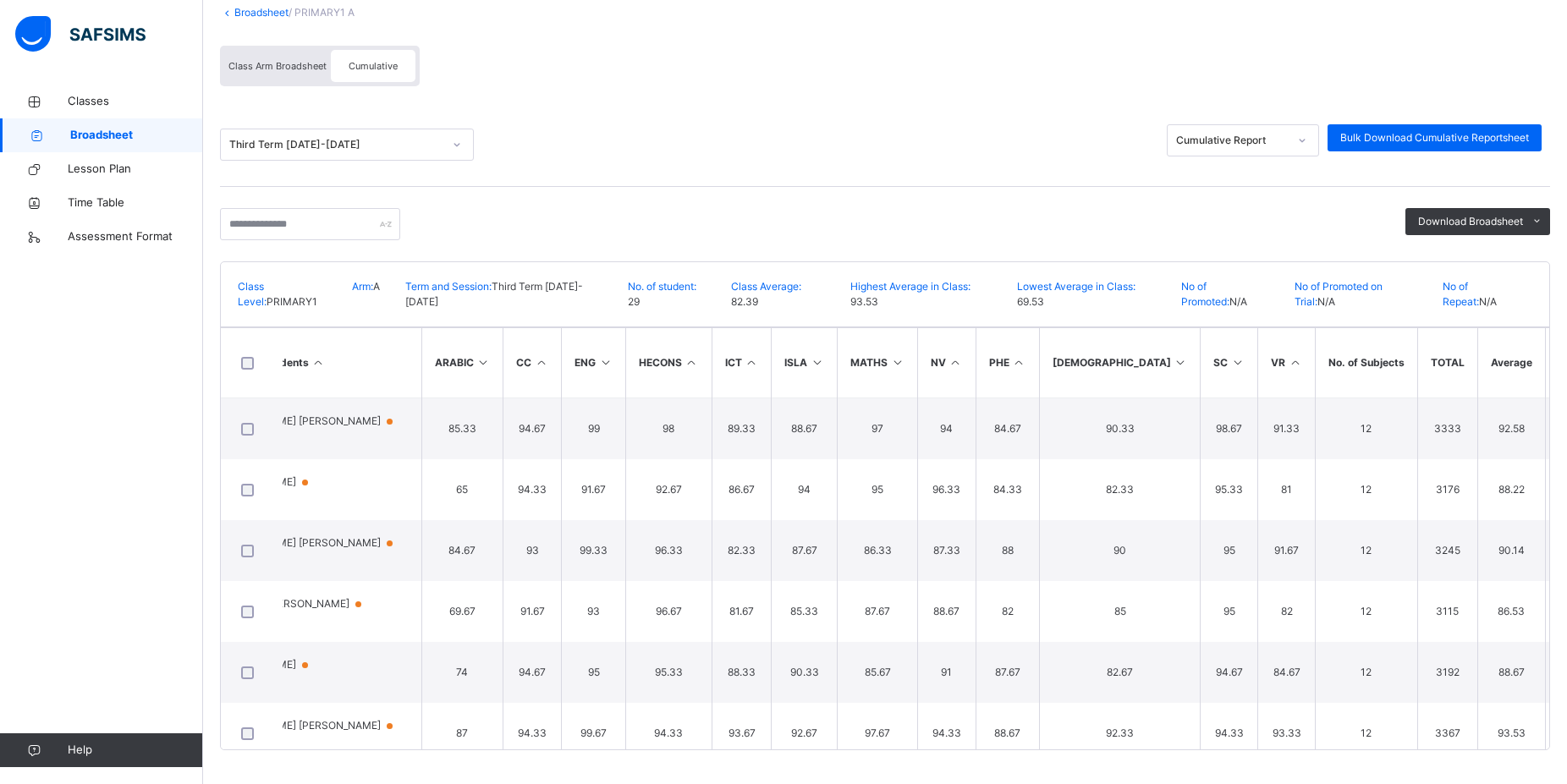 click at bounding box center (605, 362) 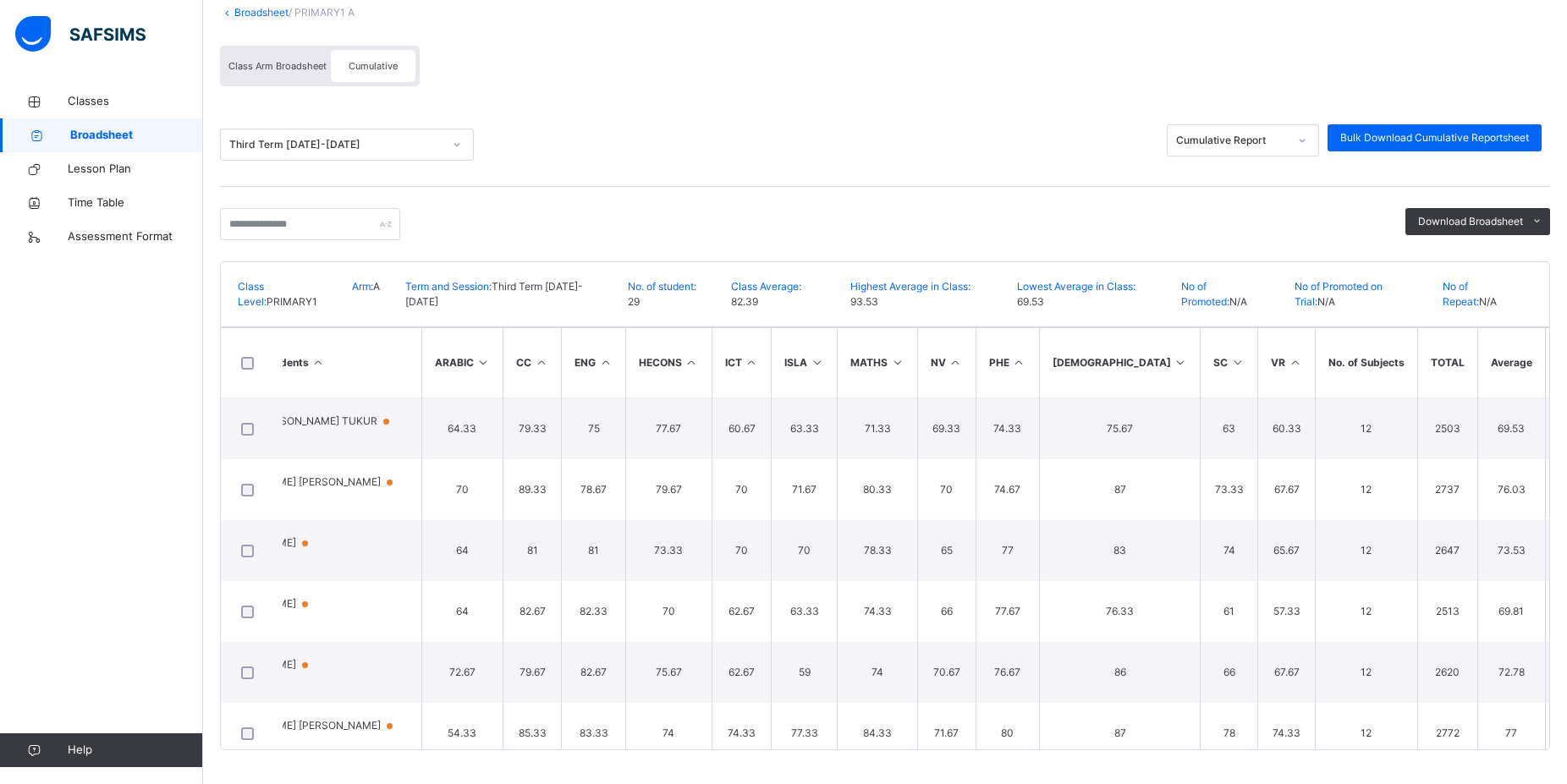 click at bounding box center [605, 362] 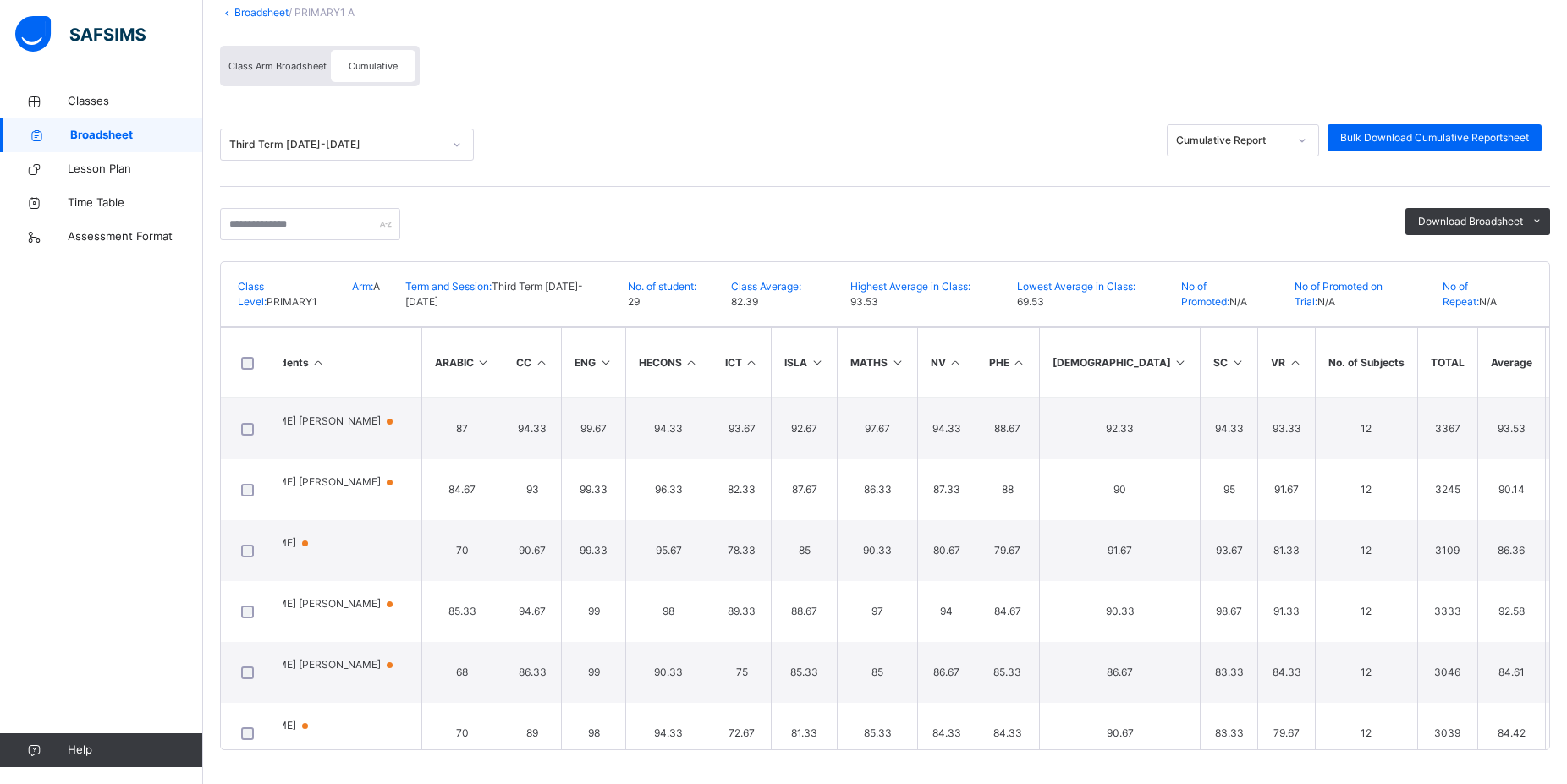 click at bounding box center [605, 362] 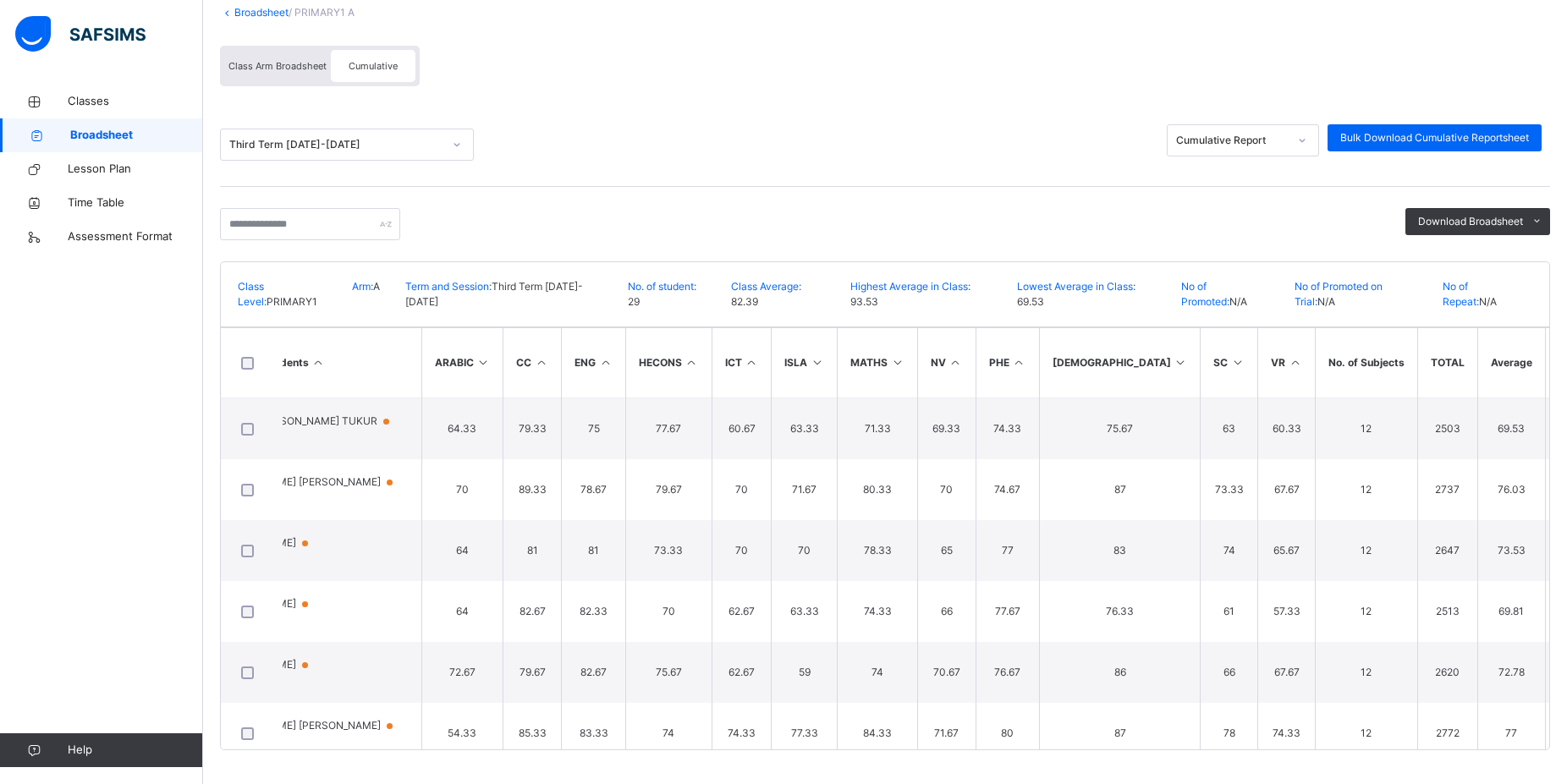 click at bounding box center (605, 362) 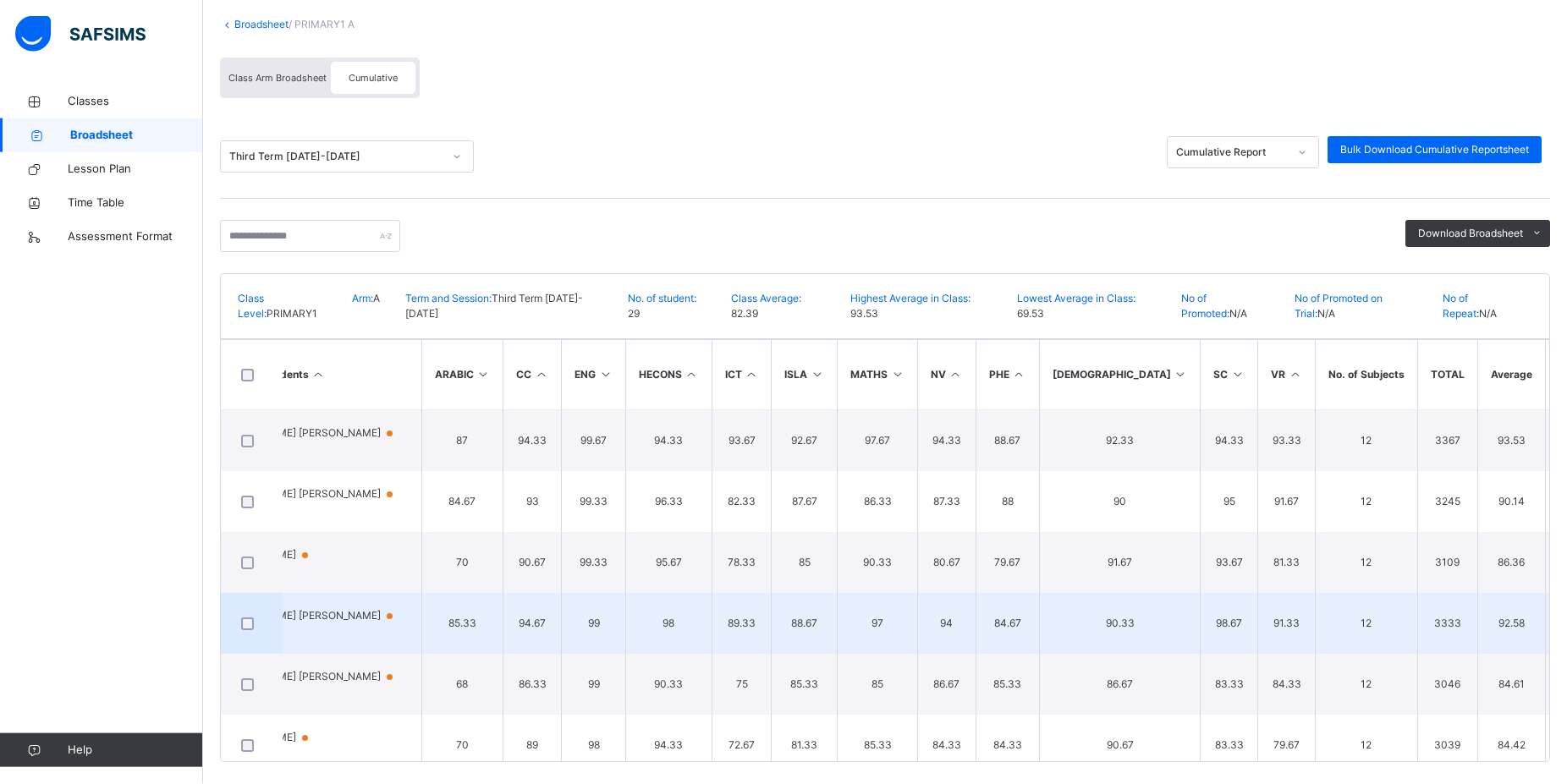 scroll, scrollTop: 113, scrollLeft: 0, axis: vertical 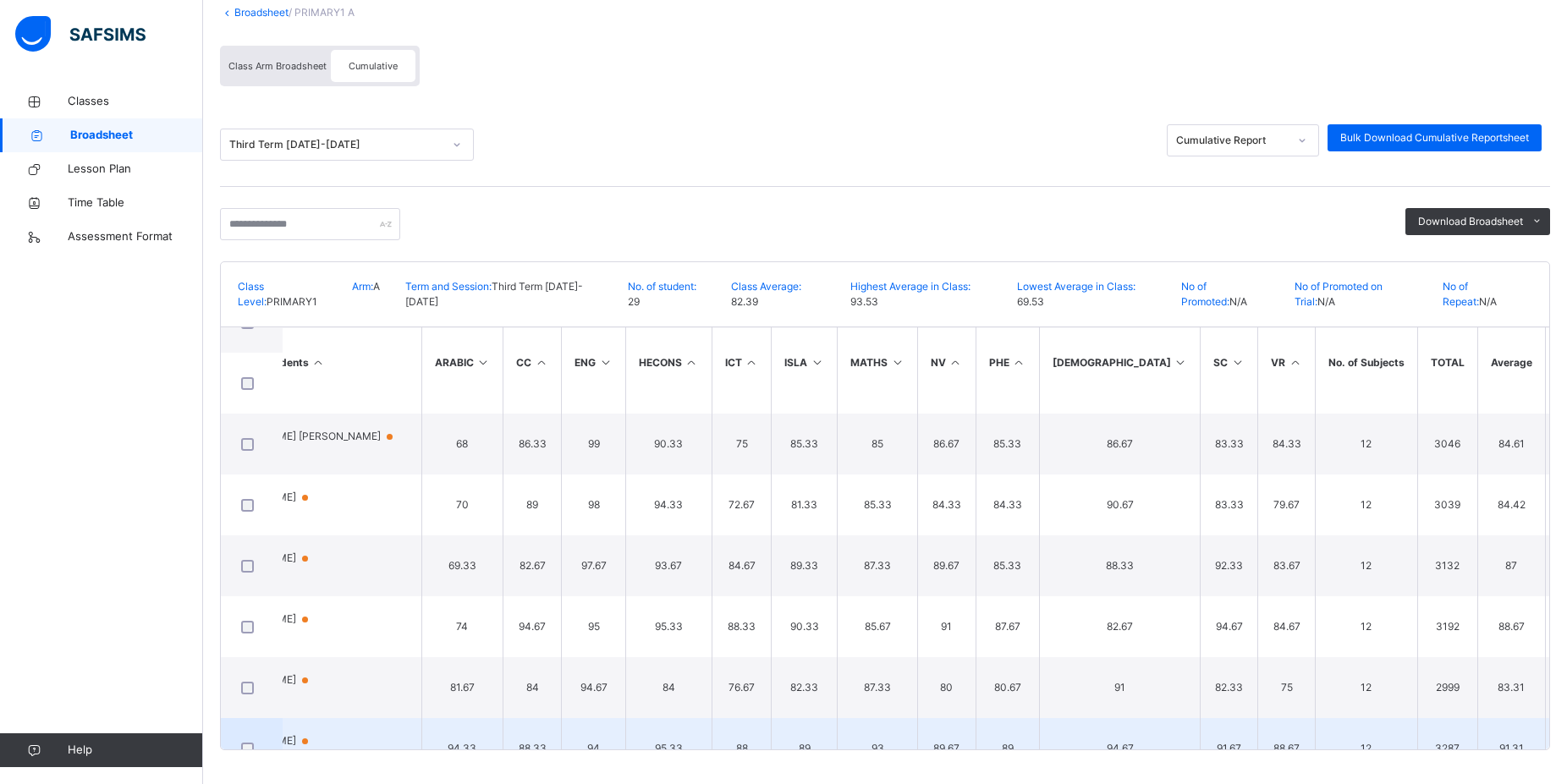 click at bounding box center (252, 748) 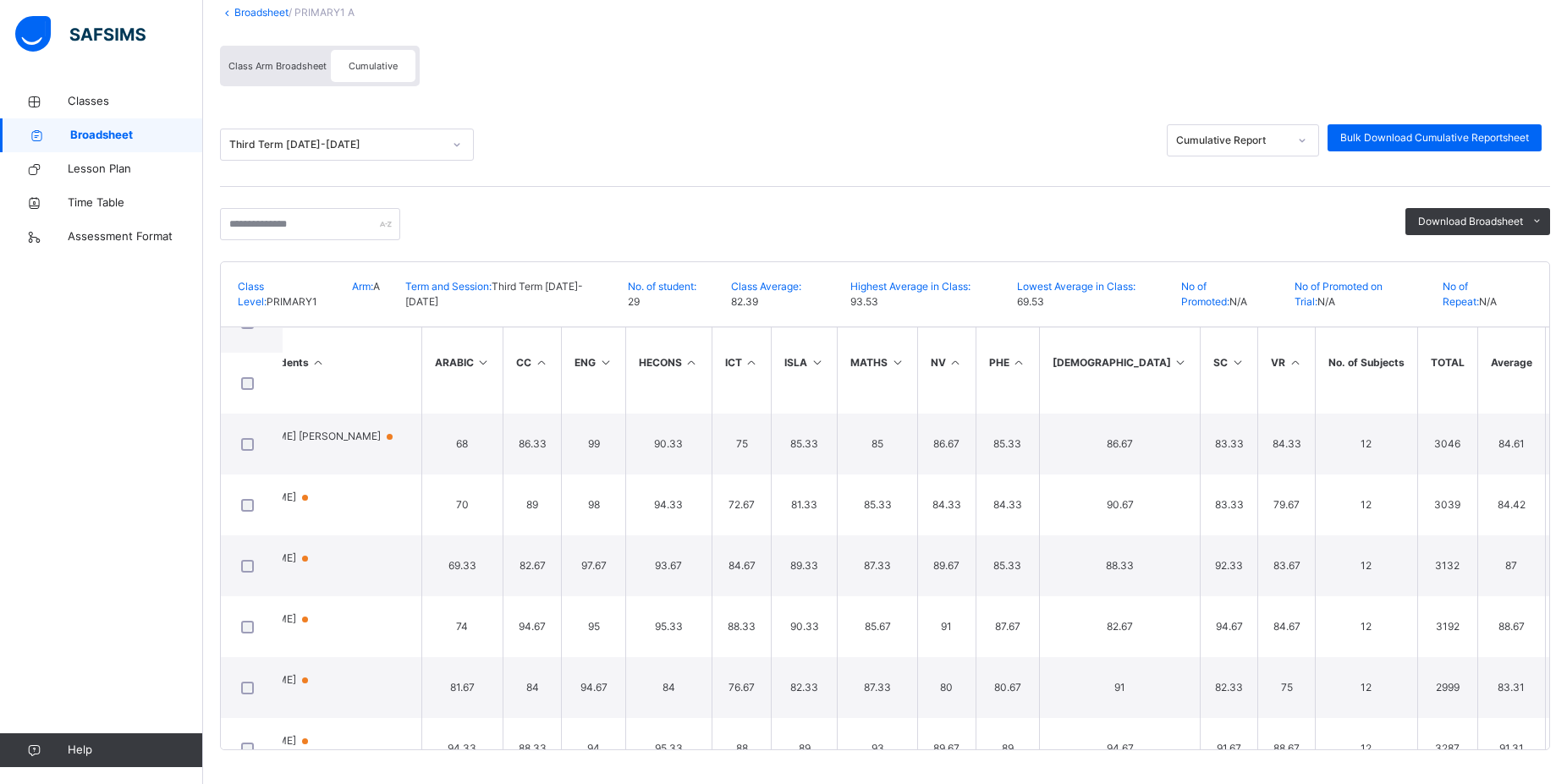scroll, scrollTop: 228, scrollLeft: 83, axis: both 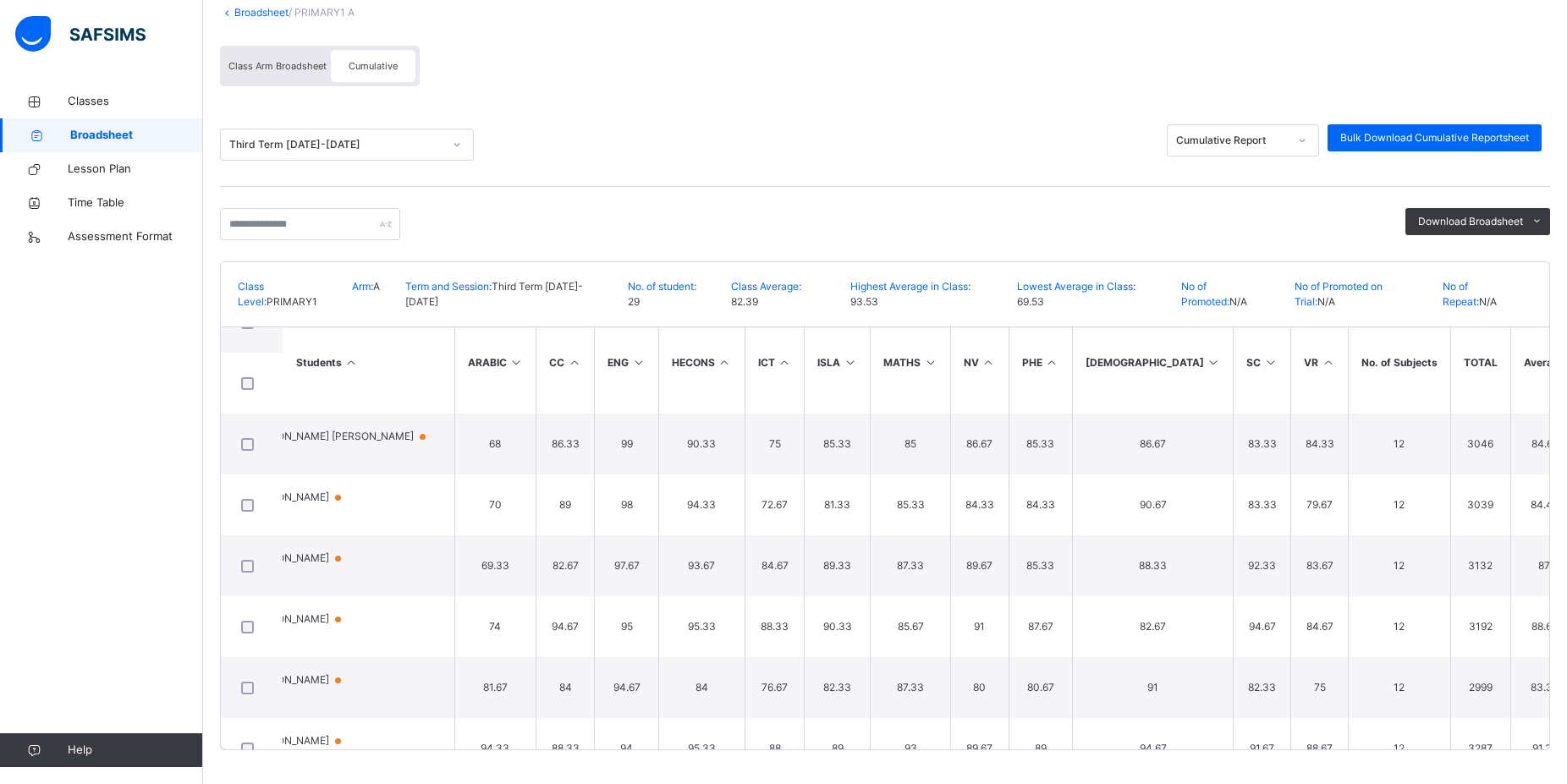 click on "Position" at bounding box center (1619, 362) 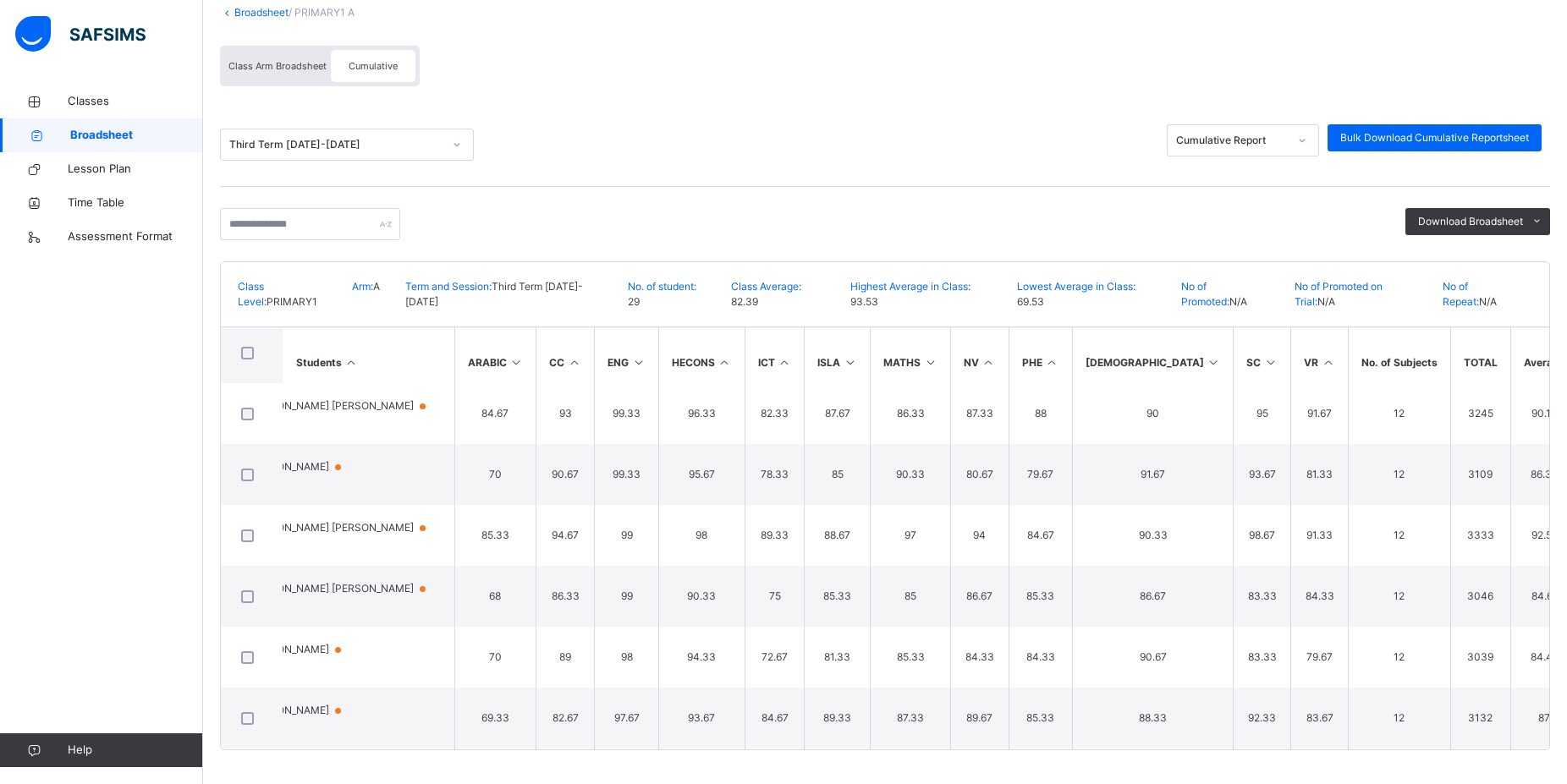 scroll, scrollTop: 38, scrollLeft: 83, axis: both 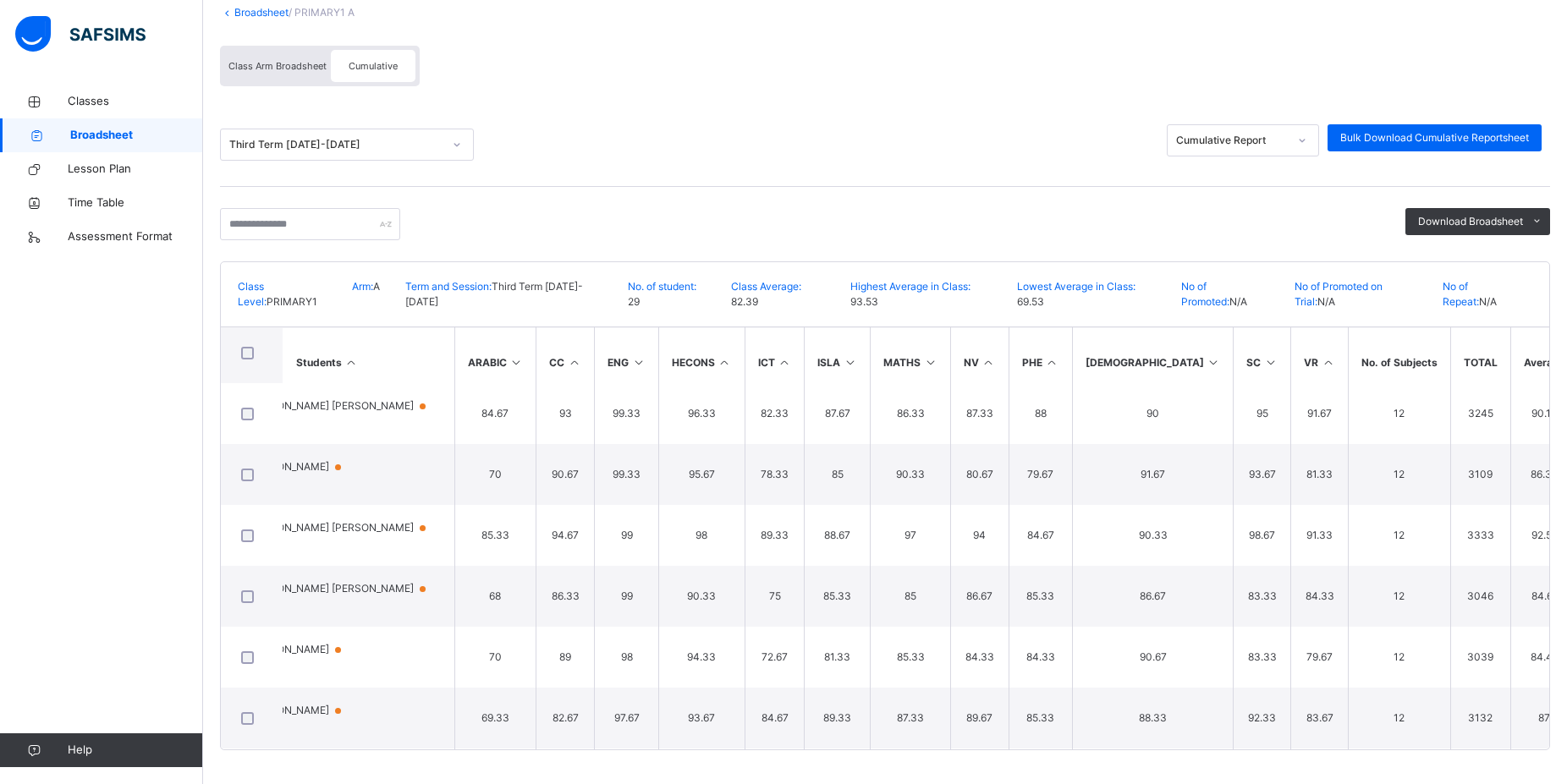 click on "Broadsheet  / PRIMARY1 A Class Arm Broadsheet Cumulative Third Term 2024-2025 Cumulative Report Bulk Download Cumulative Reportsheet Download Broadsheet PDF Excel sheet ESTEEM LEARNING CENTRE Date: 16th Jul 2025, 1:47:54 pm  Class Level:  PRIMARY1  Arm:  A  Term and Session:  Third Term 2024-2025  No. of student:    29    Class Average:    82.39  Highest Average in Class:    93.53    Lowest Average in Class:    69.53    No of Promoted:   N/A   No of Promoted on Trial:   N/A   No of Repeat:   N/A  S/NO Admission No. Full Name ARABIC CC ENG HECONS ICT ISLA MATHS NV PHE QURAN SC VR No. of Subjects TOTAL Average Position Status Grade 1 2513 SALIHU AHMAD TAOFEEK   87   94.33   99.67   94.33   93.67   92.67   97.67   94.33   88.67   92.33   94.33   93.33 12 3367 93.53 1st N/A A 2 2385 IBRAHIM ABUBAKAR SADIQ   84.67   93   99.33   96.33   82.33   87.67   86.33   87.33   88   90   95   91.67 12 3245 90.14 4th N/A B+ 3 2572 ISHAQ MUBARAK YUSUF   70   90.67   99.33   95.67   78.33   85   90.33   80.67   79.67   91.67" at bounding box center [885, 377] 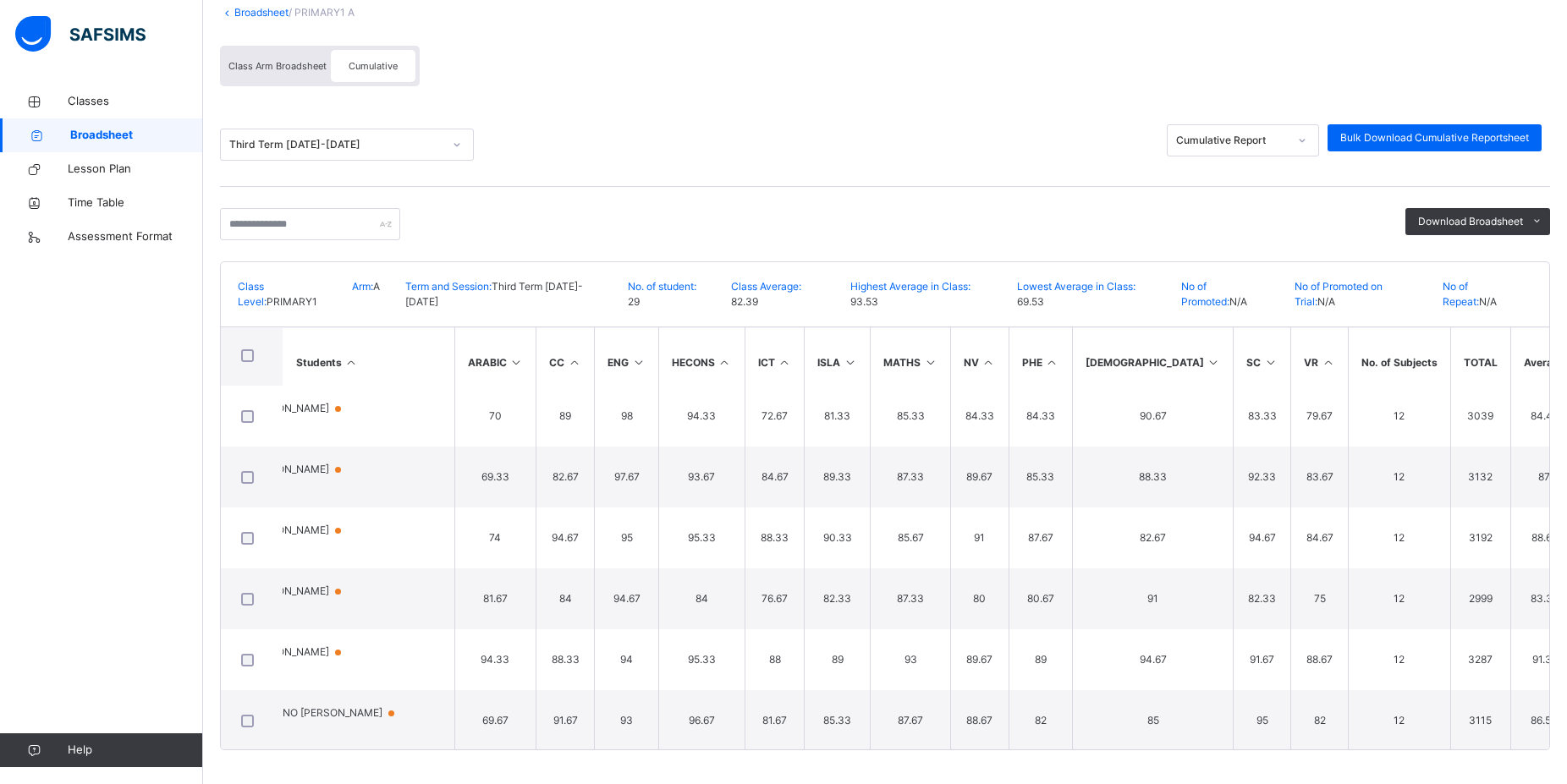 scroll, scrollTop: 355, scrollLeft: 83, axis: both 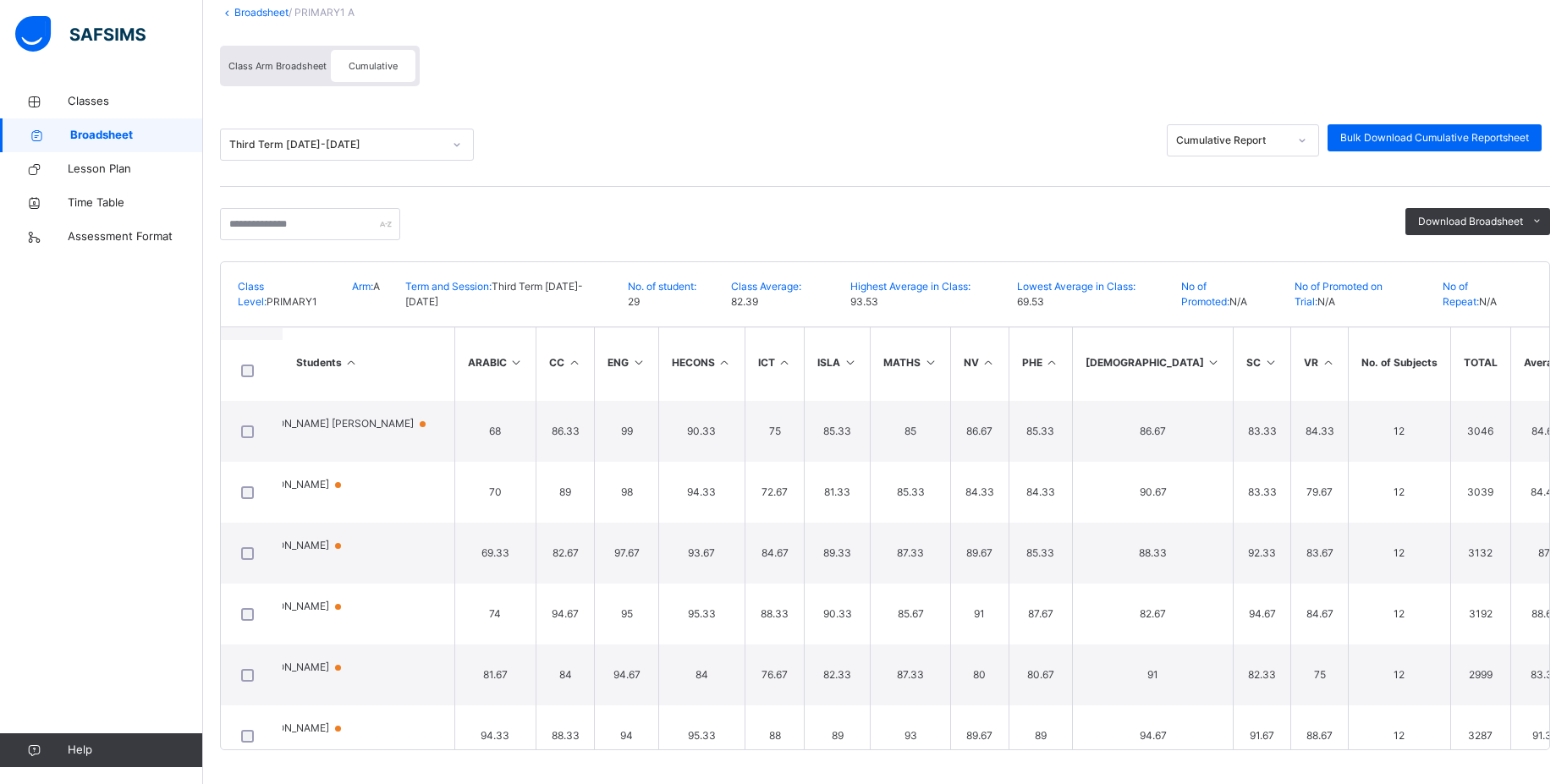 click on "Class Arm Broadsheet Cumulative" at bounding box center (885, 70) 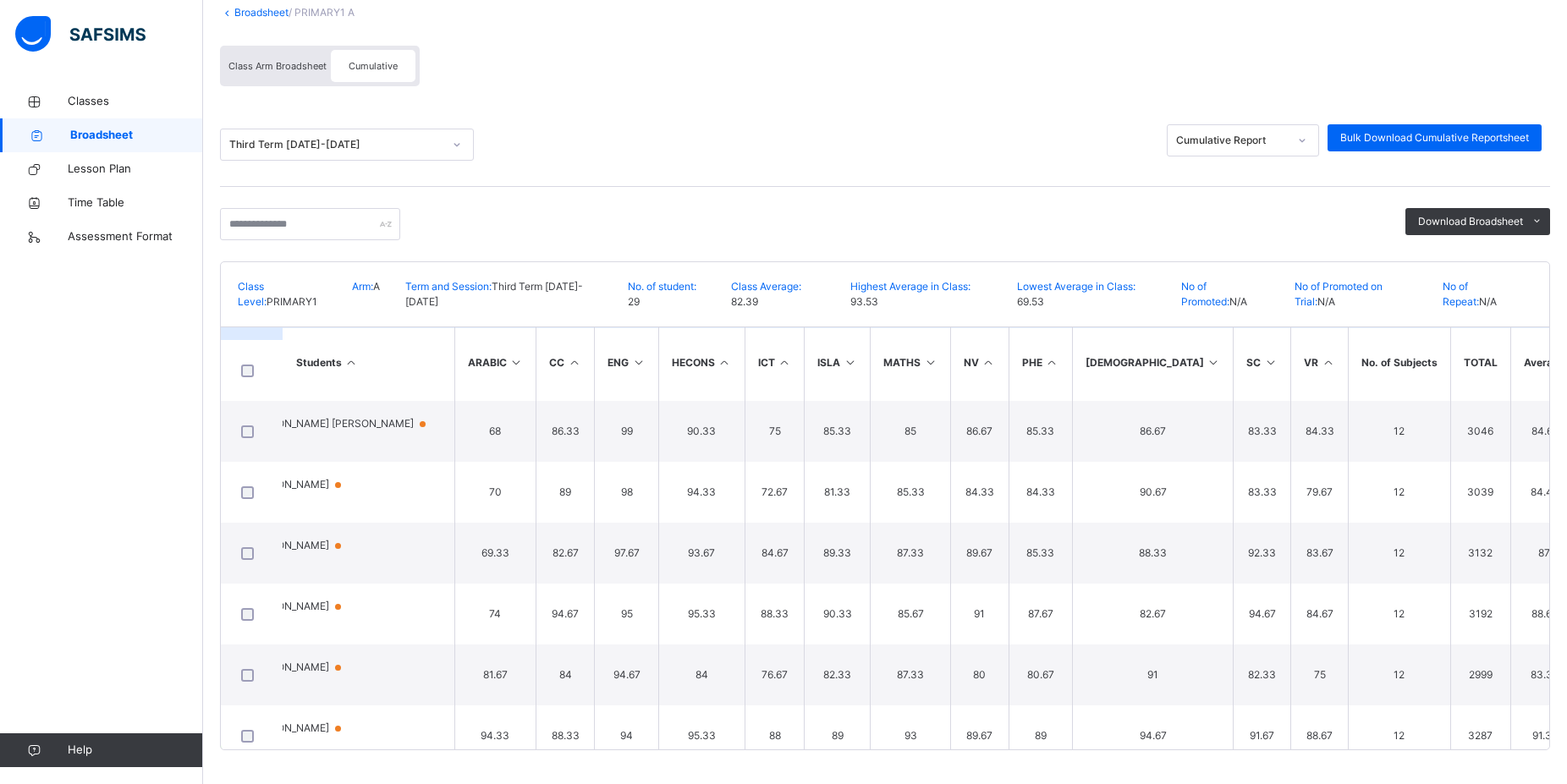click on "Broadsheet  / PRIMARY1 A Class Arm Broadsheet Cumulative" at bounding box center [885, 46] 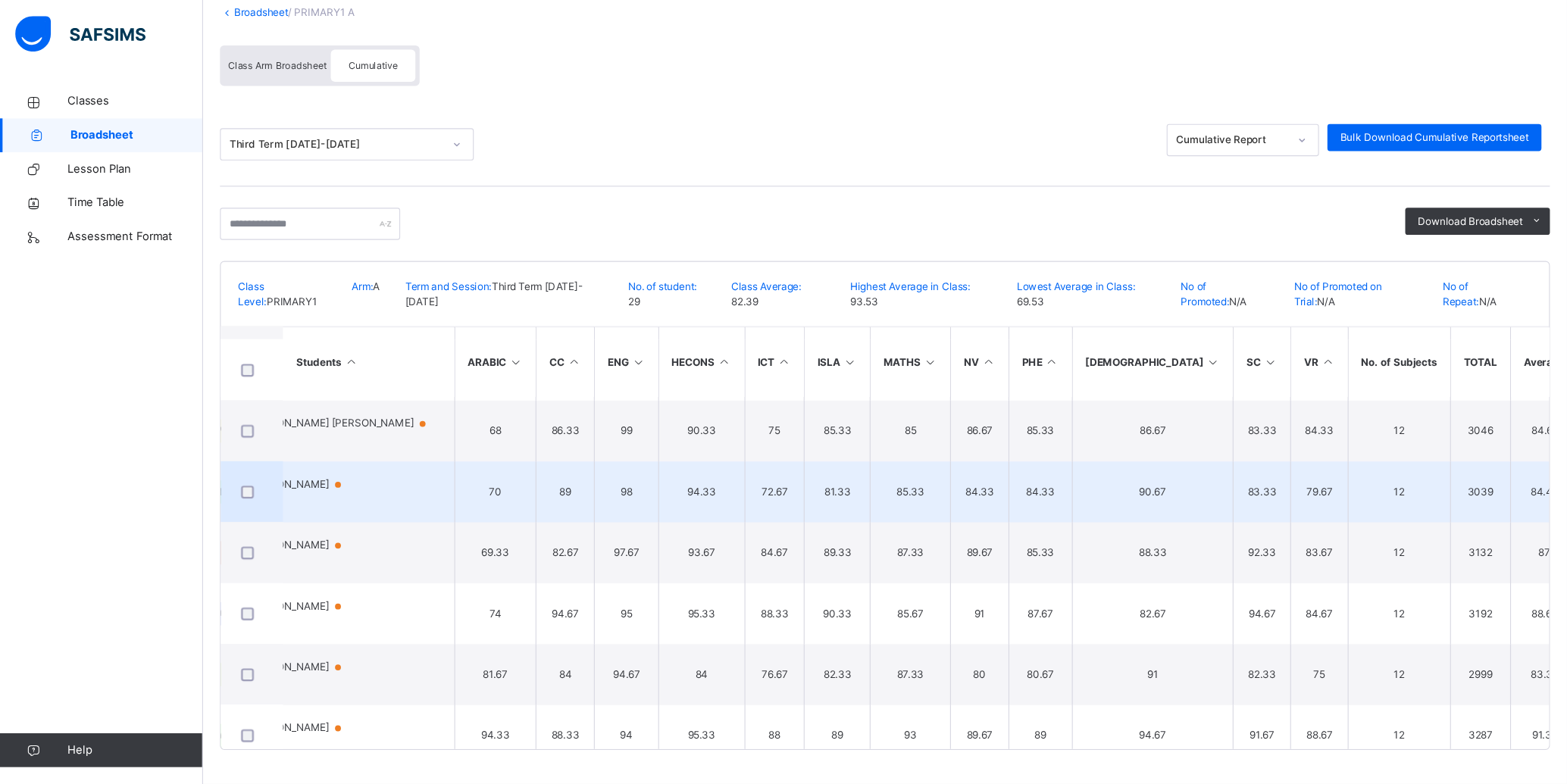 scroll, scrollTop: 5, scrollLeft: 0, axis: vertical 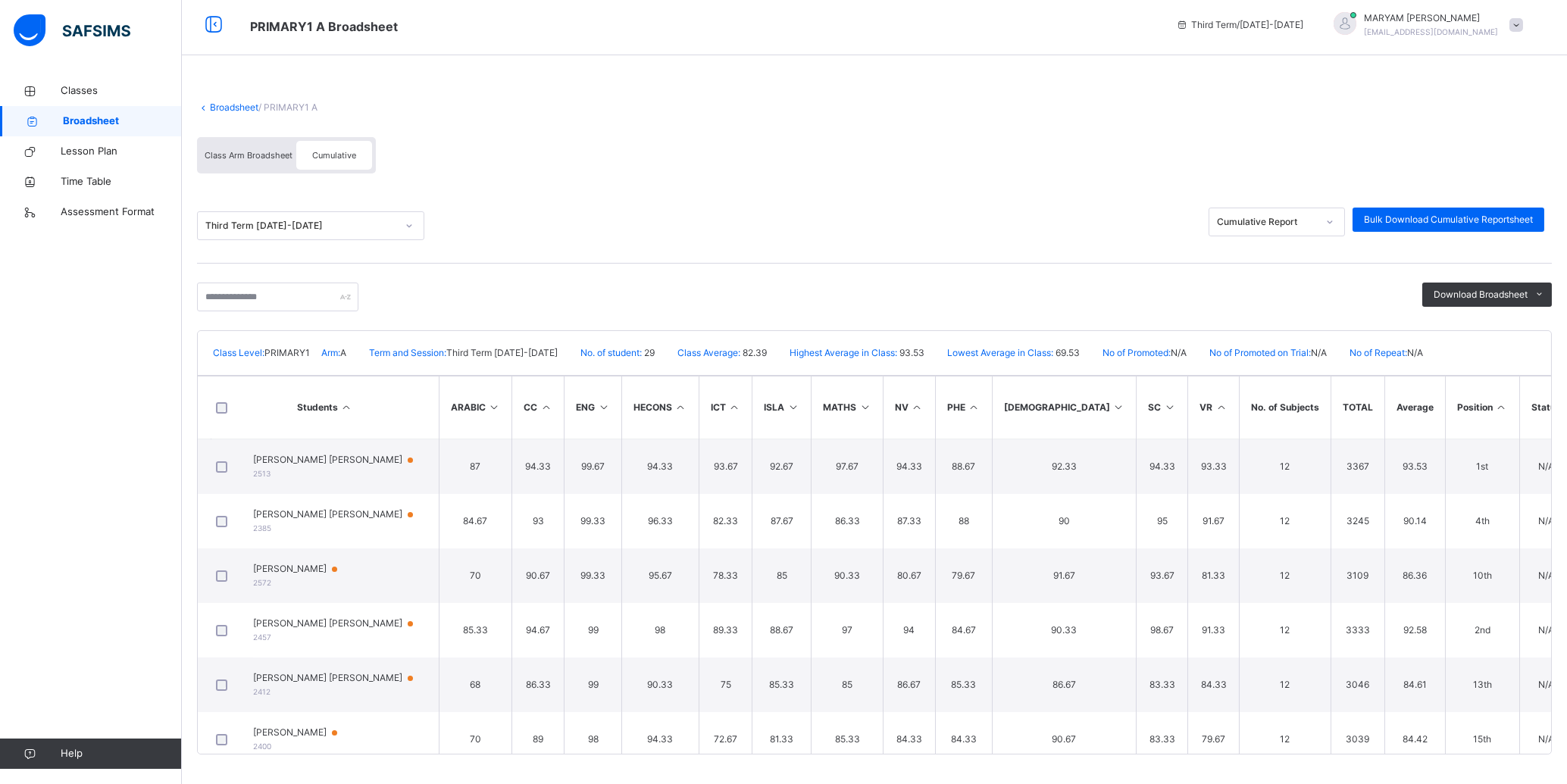 click at bounding box center (1501, 407) 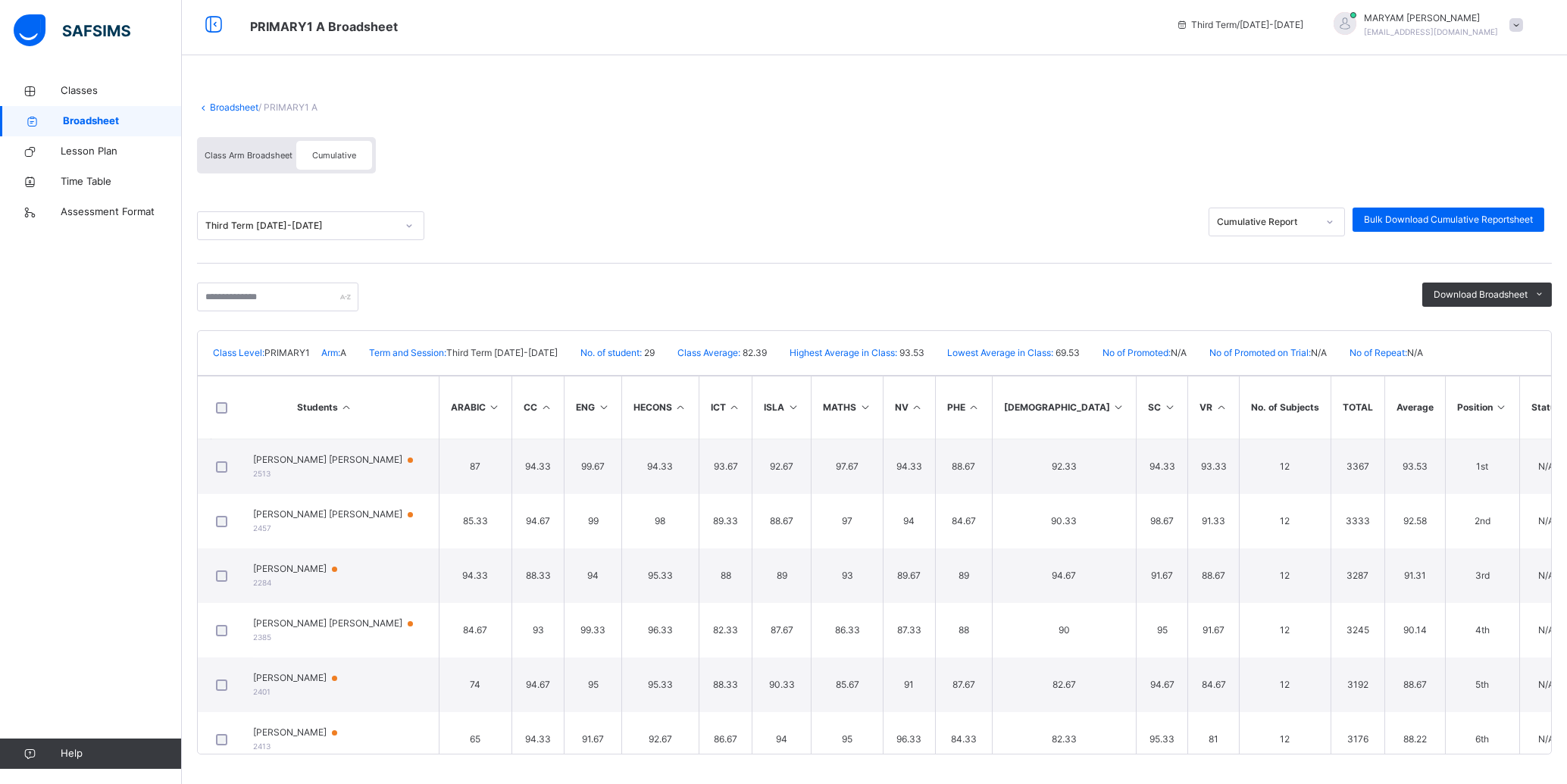 scroll, scrollTop: 0, scrollLeft: 0, axis: both 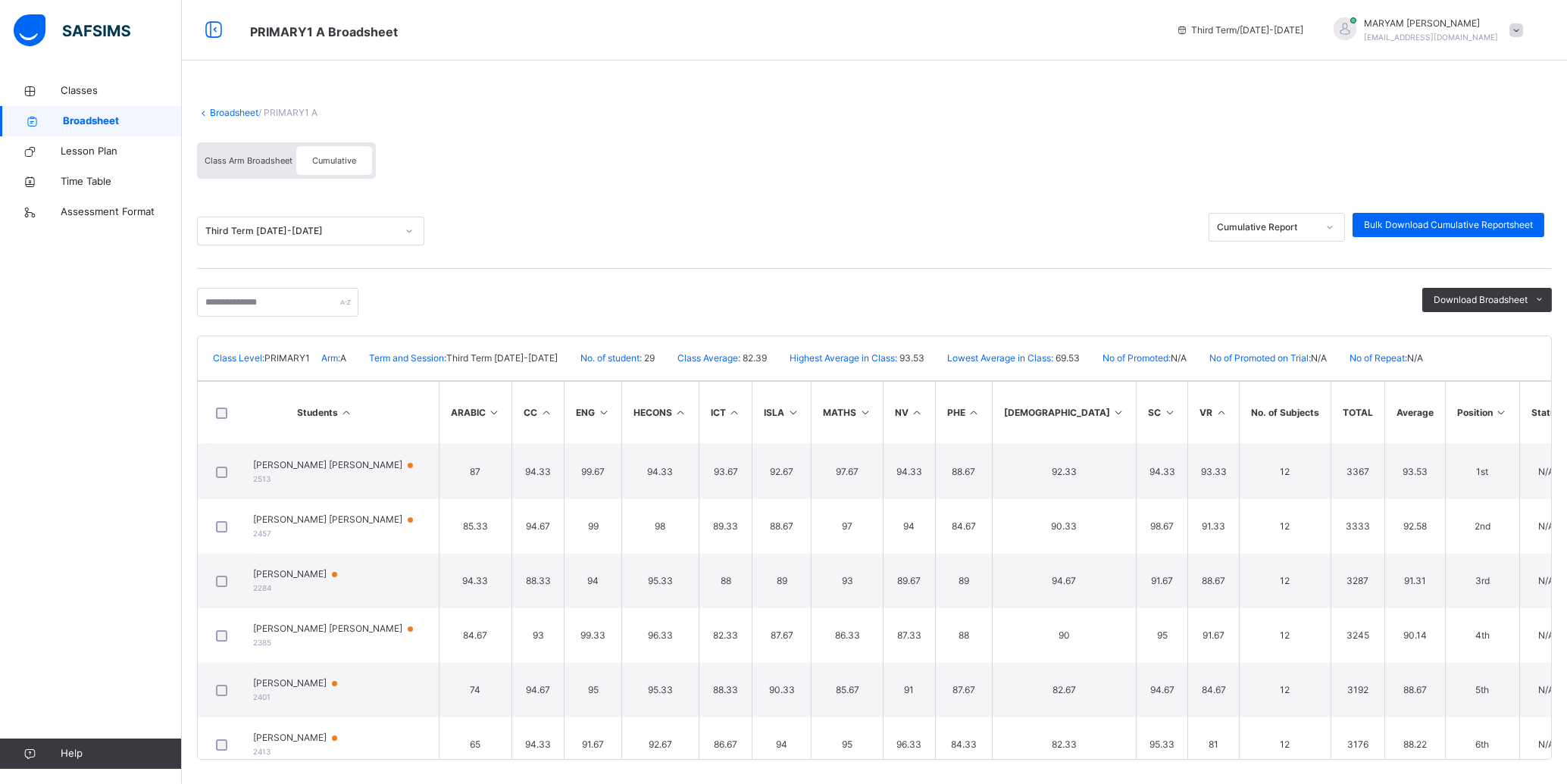 click on "Class Arm Broadsheet Cumulative" at bounding box center (874, 164) 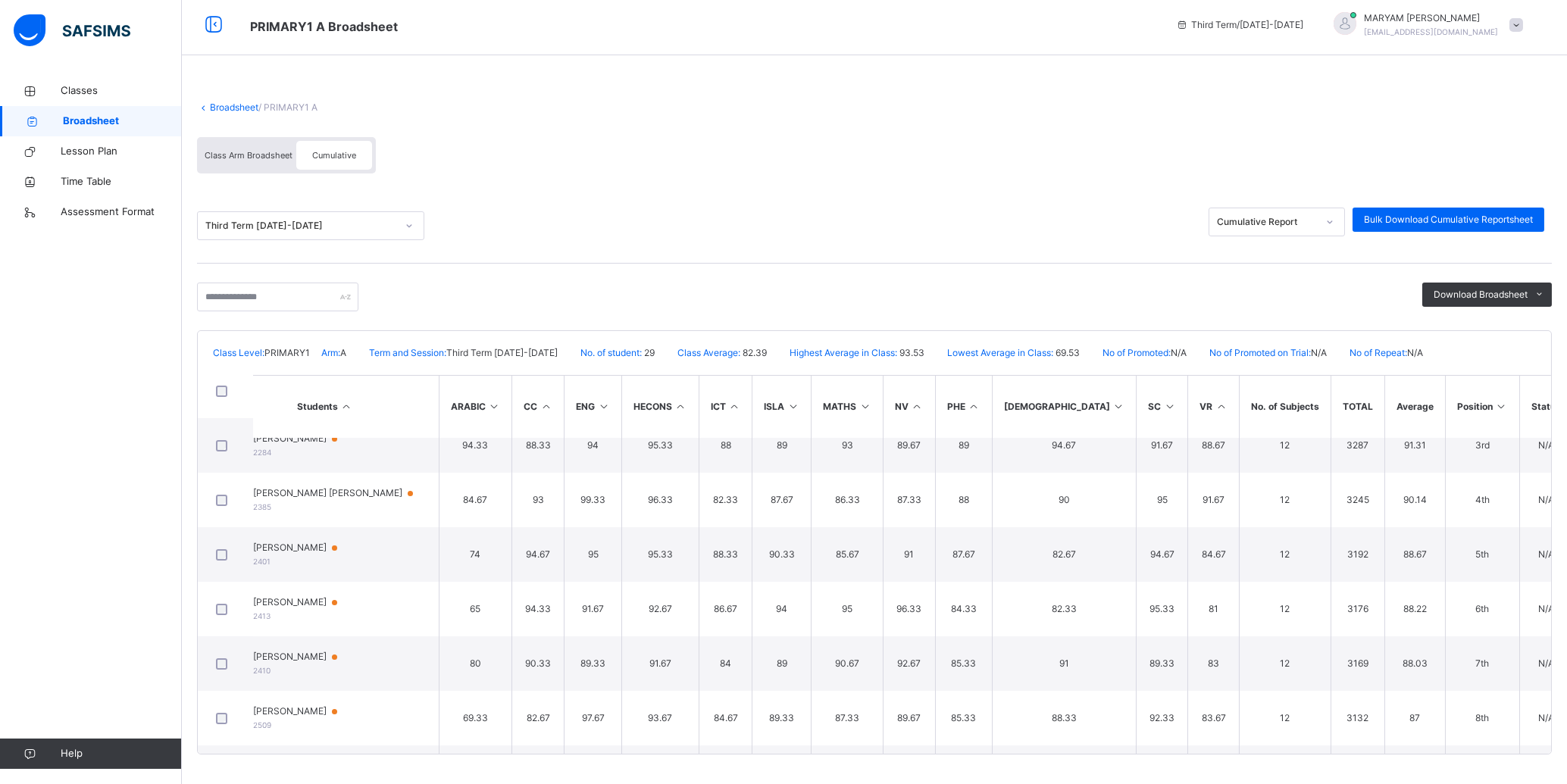 scroll, scrollTop: 132, scrollLeft: 42, axis: both 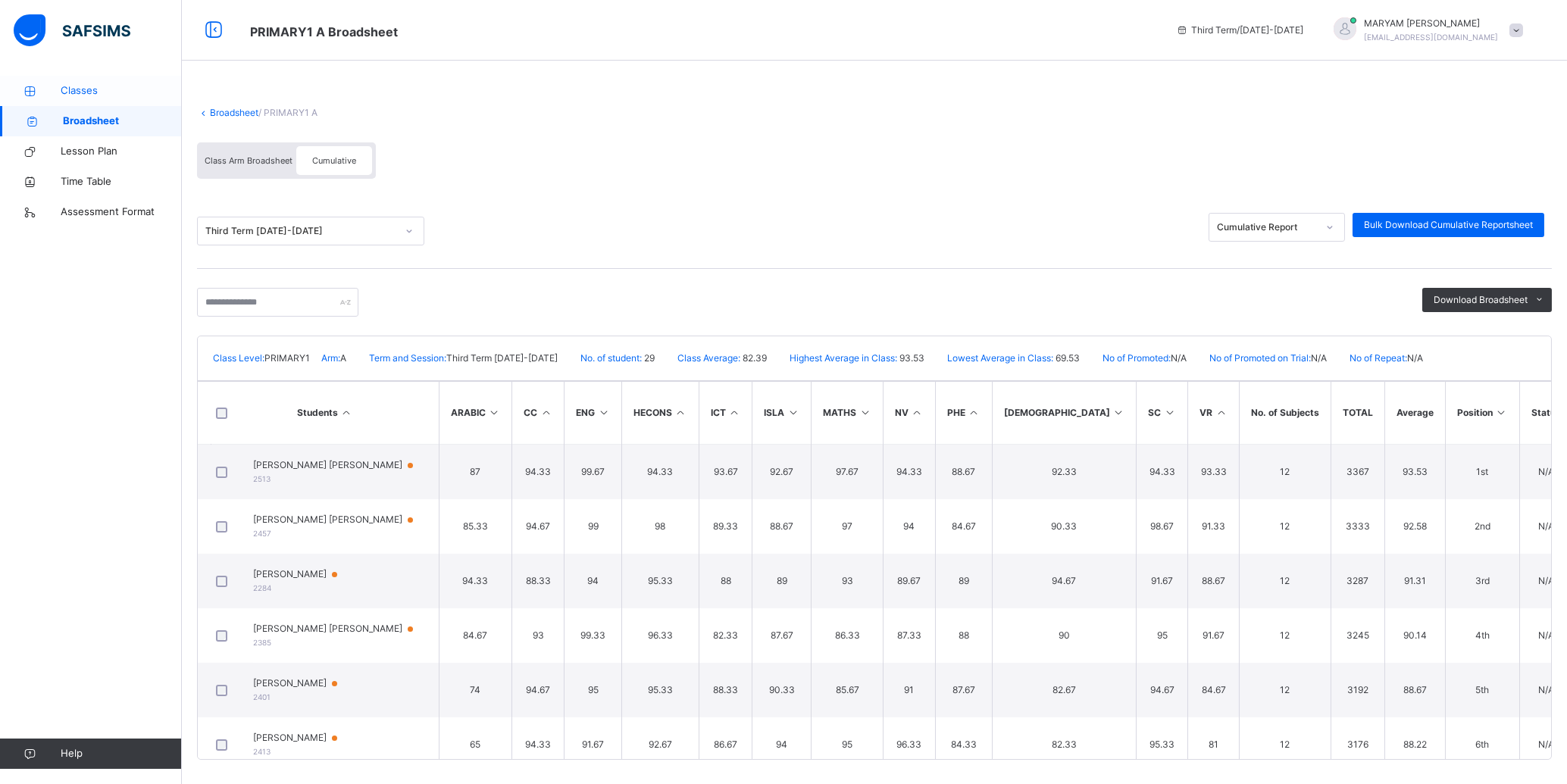 click on "Classes" at bounding box center (121, 91) 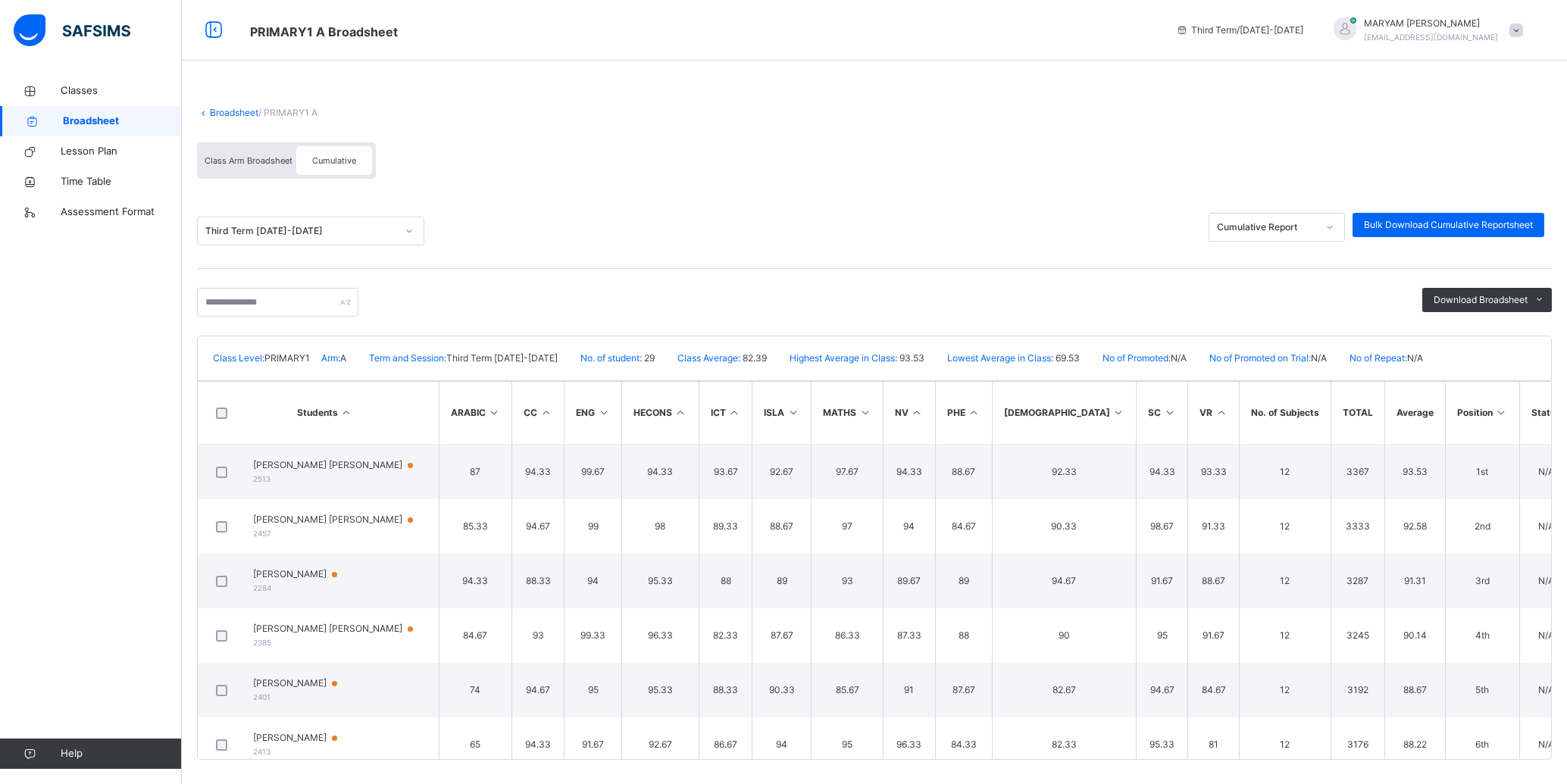 click on "Classes" at bounding box center [121, 91] 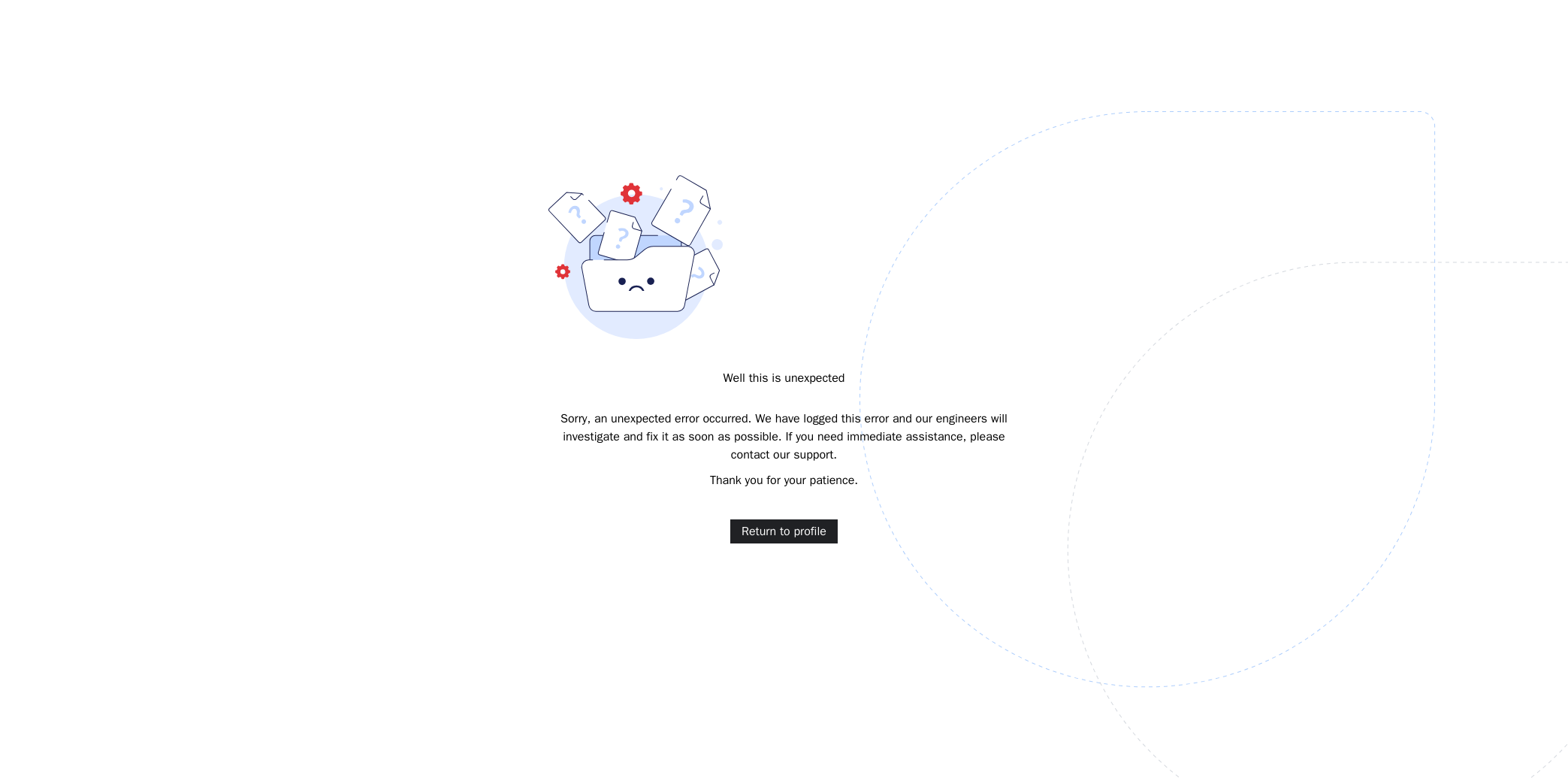 click on "Return to profile" at bounding box center [784, 531] 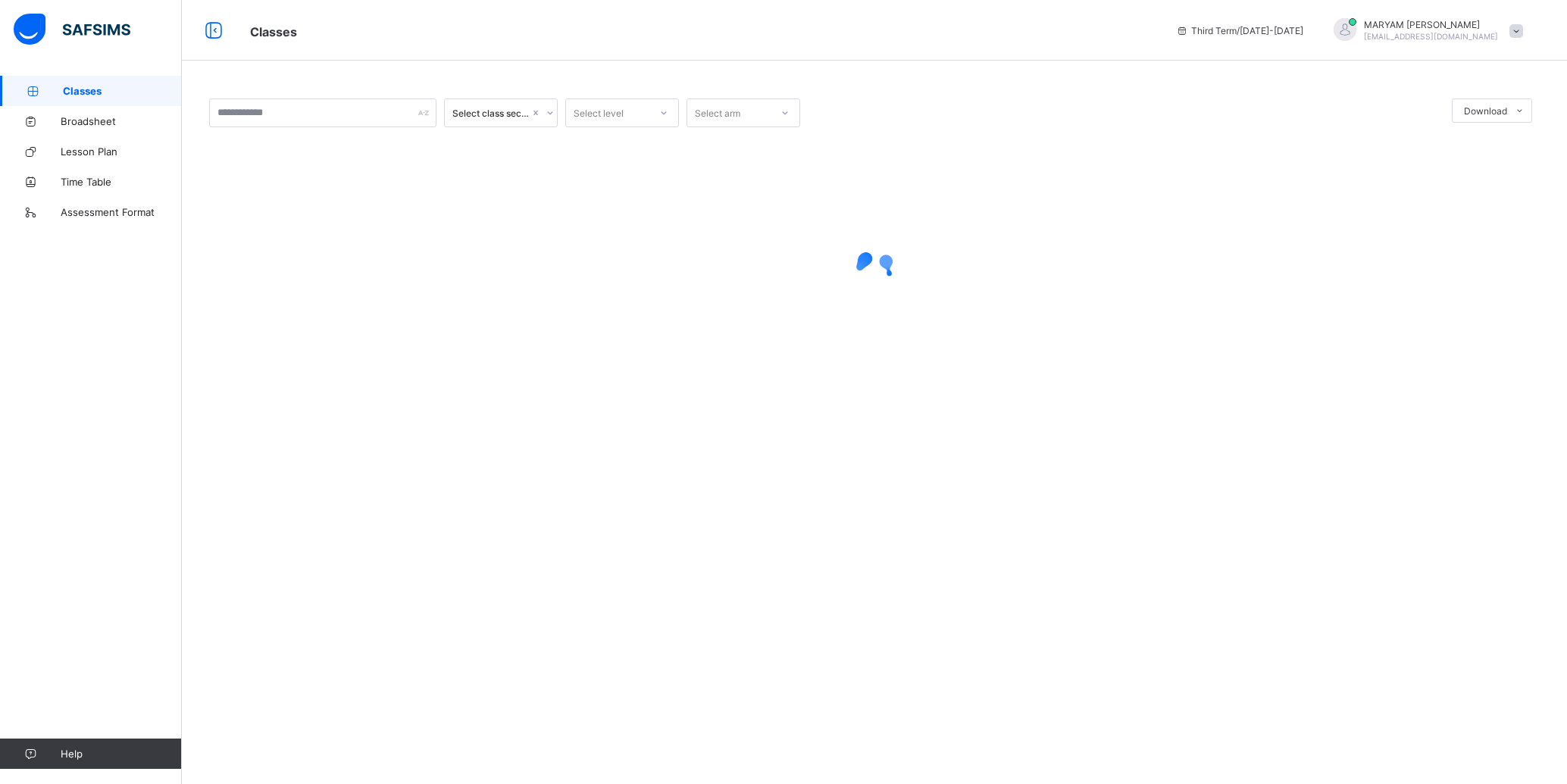 scroll, scrollTop: 0, scrollLeft: 0, axis: both 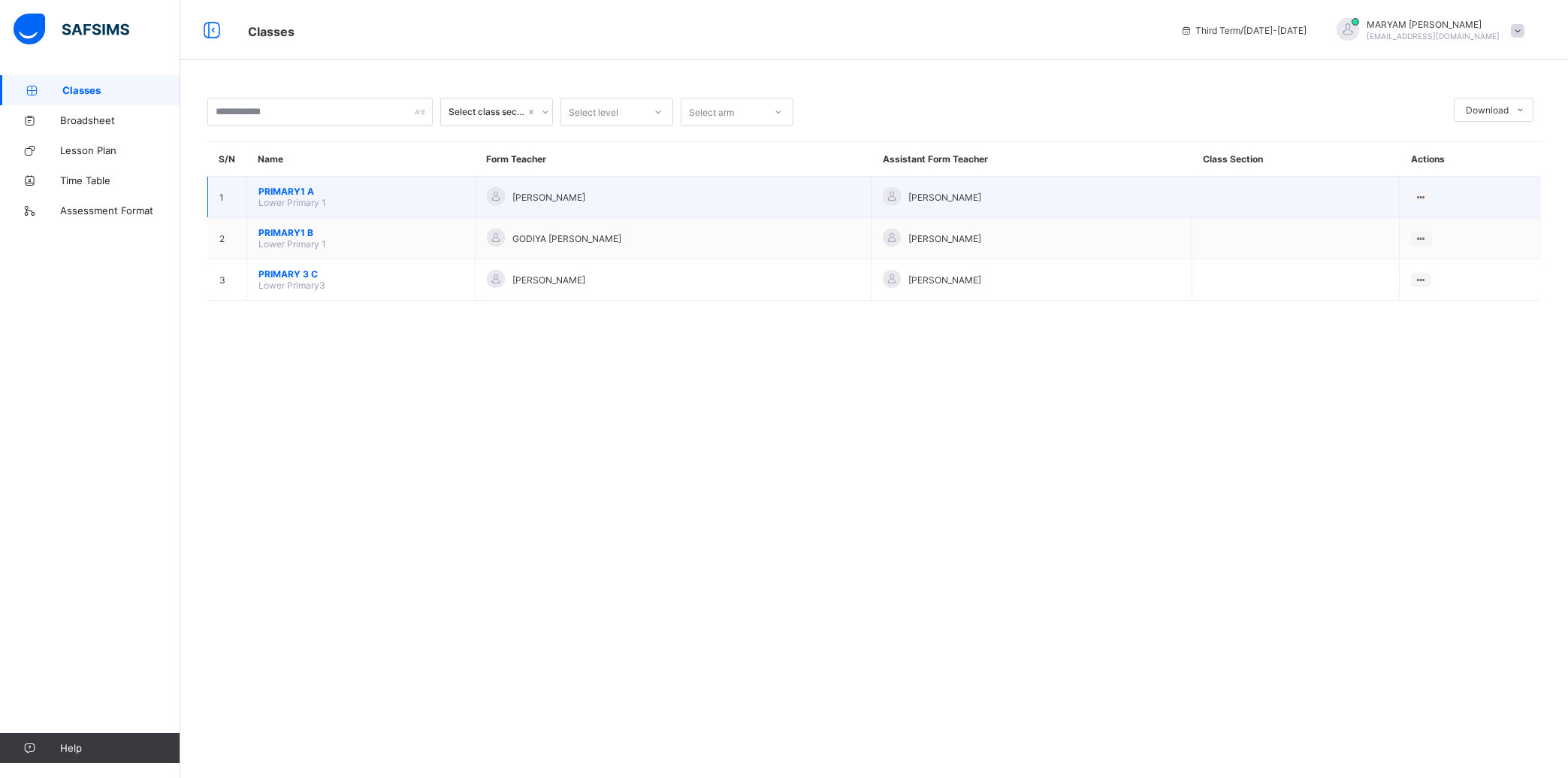 click on "Lower Primary 1" at bounding box center [292, 202] 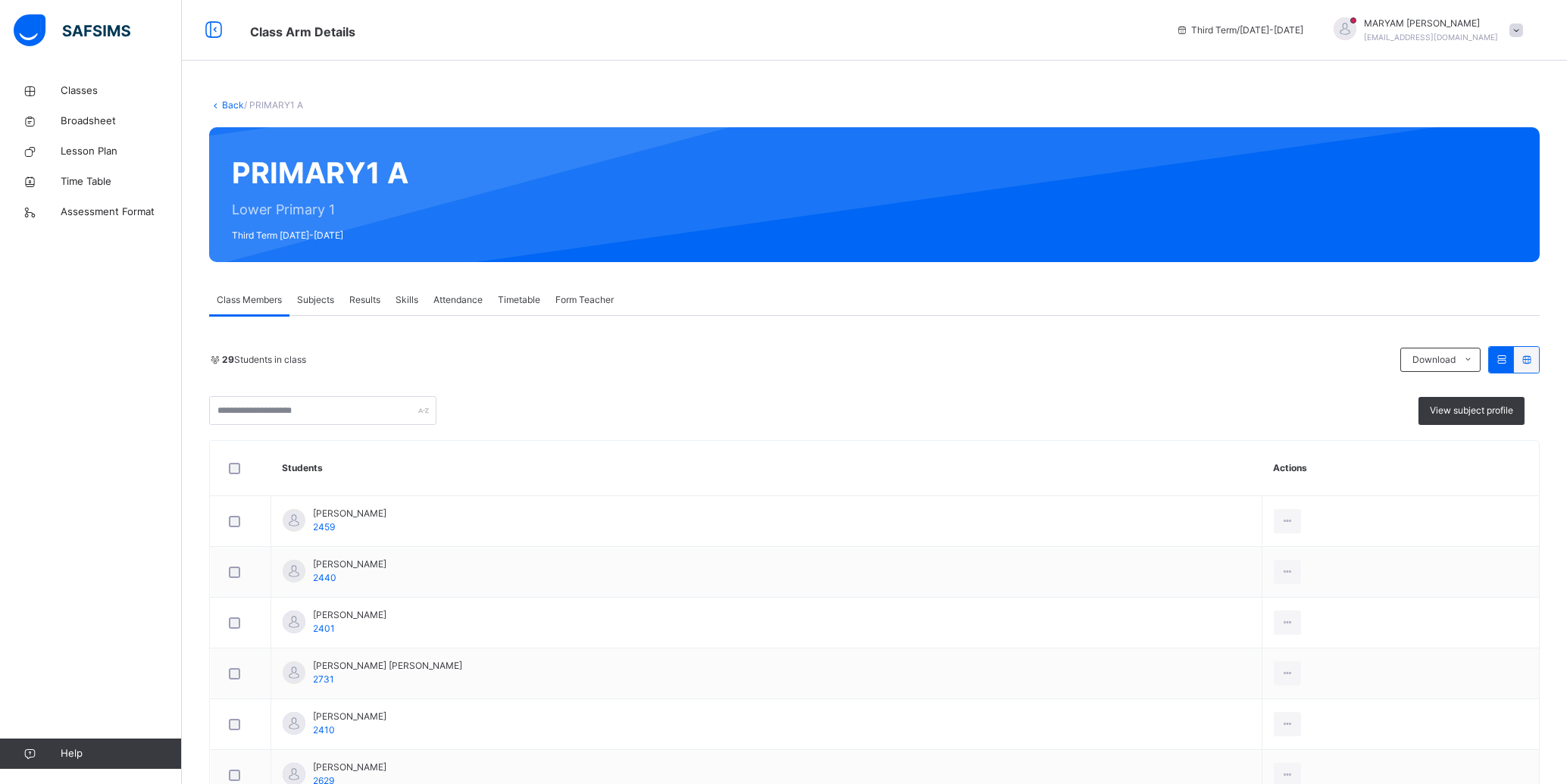 click on "Results" at bounding box center (364, 300) 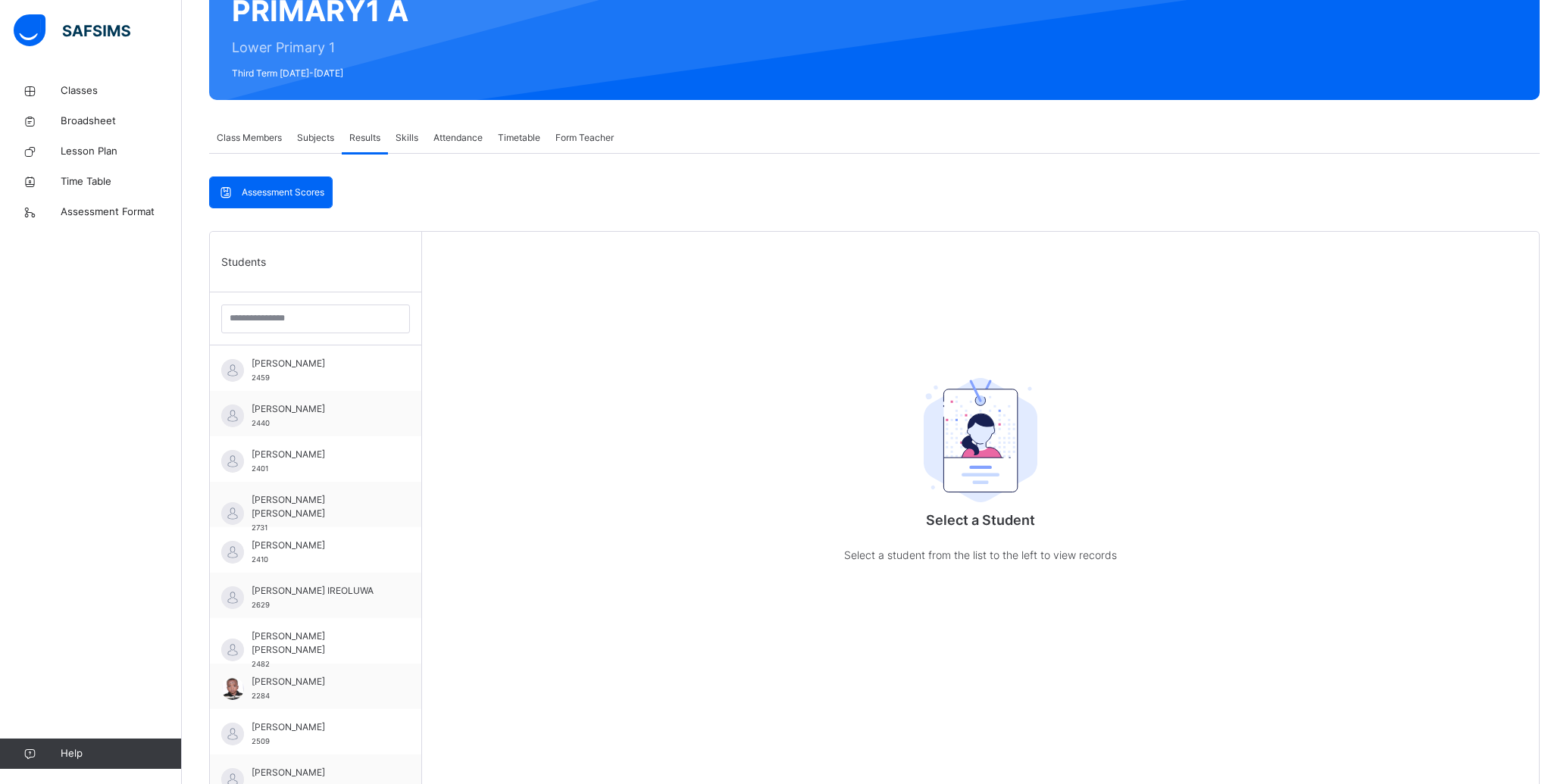 scroll, scrollTop: 440, scrollLeft: 0, axis: vertical 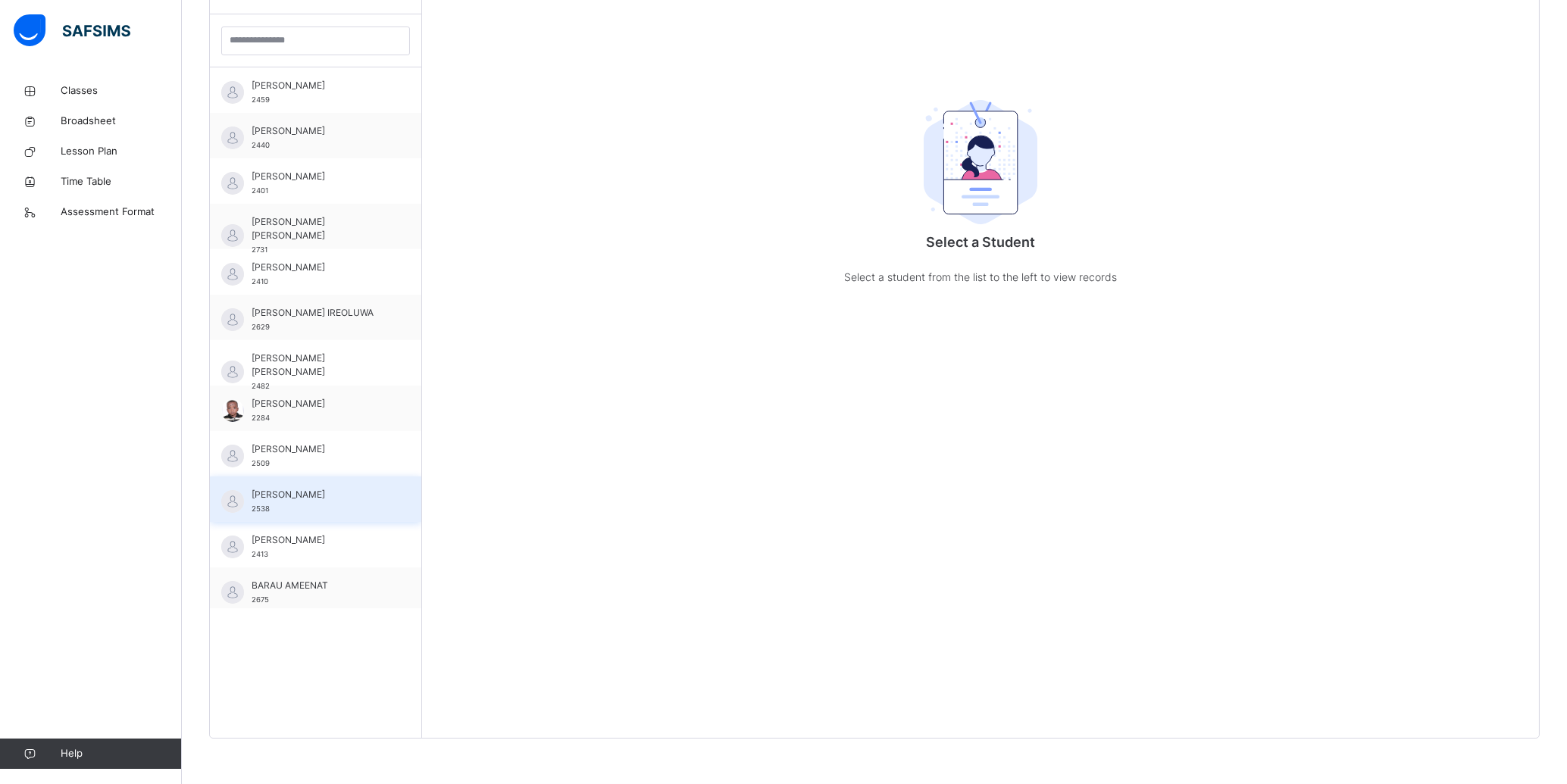 click on "[PERSON_NAME]" at bounding box center [319, 495] 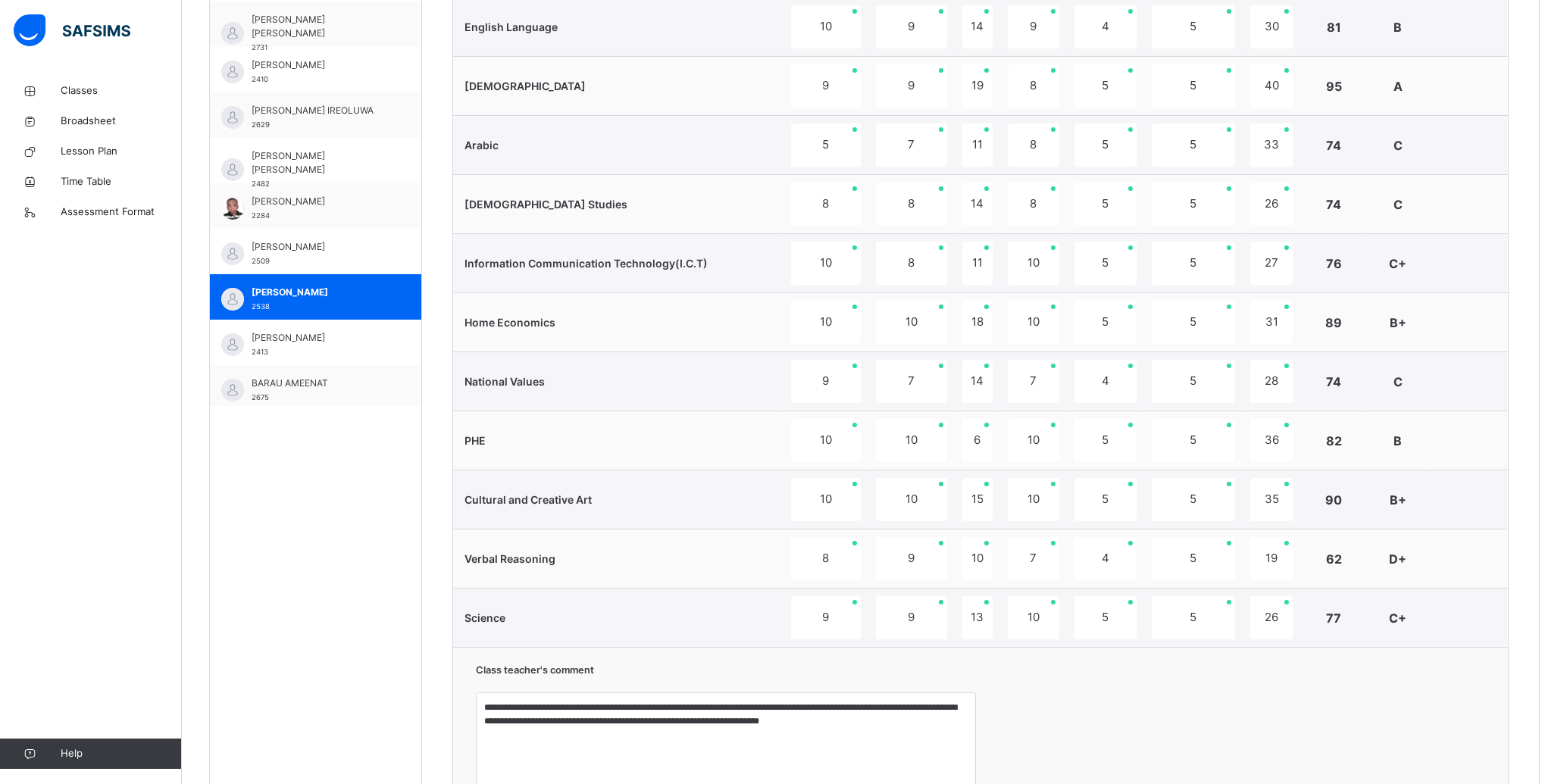 scroll, scrollTop: 561, scrollLeft: 0, axis: vertical 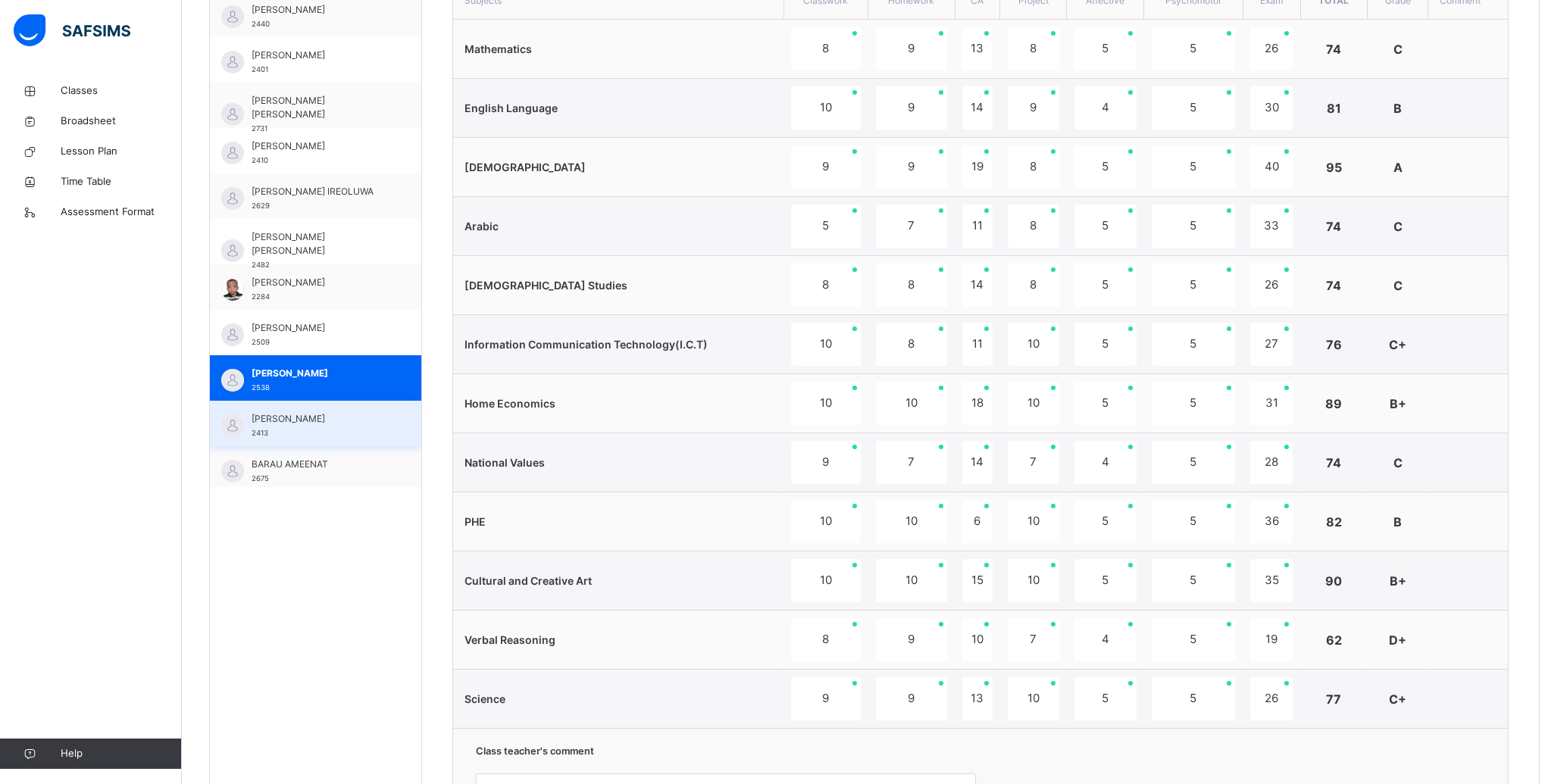 click on "[PERSON_NAME]" at bounding box center [319, 419] 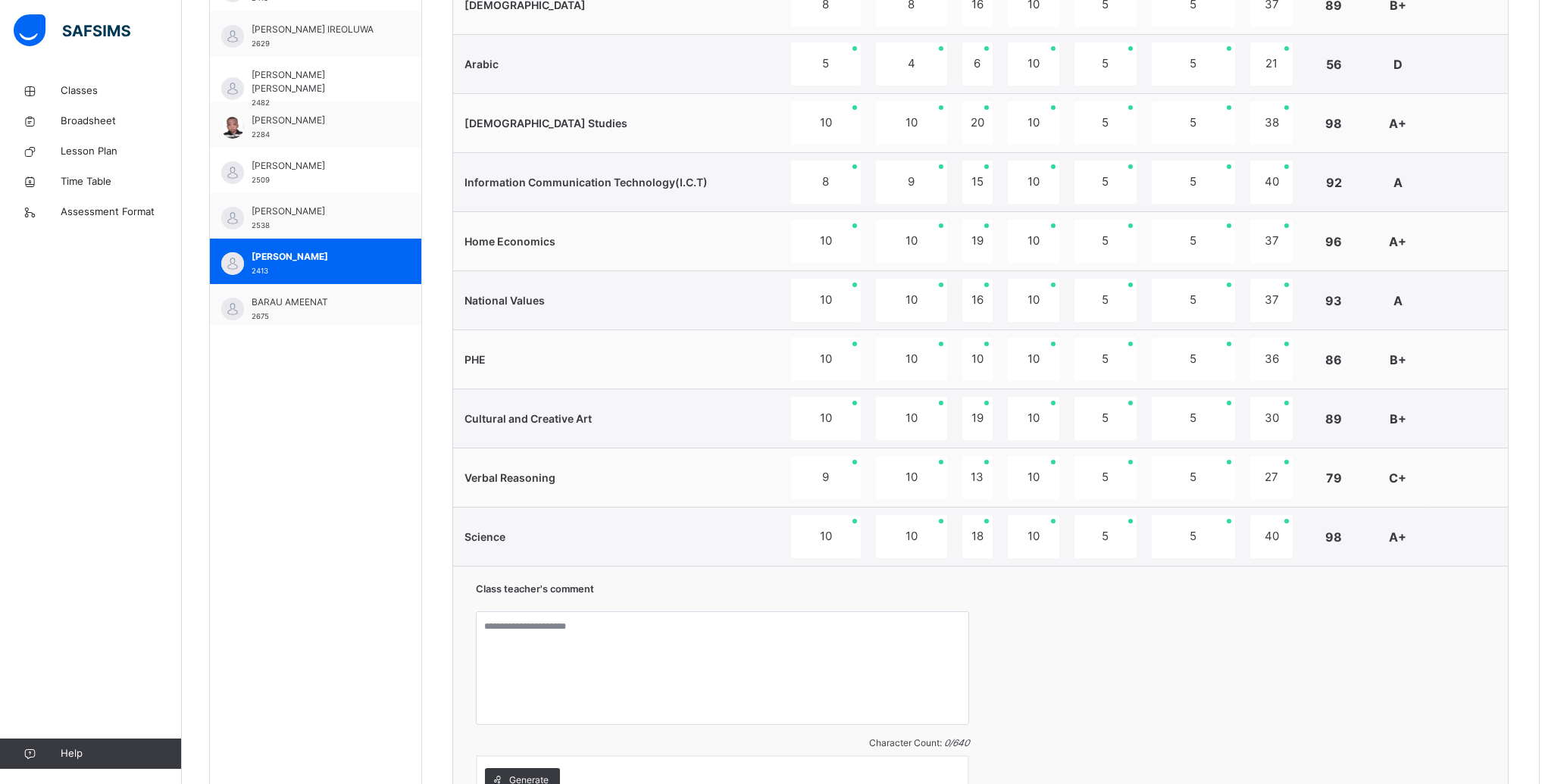 scroll, scrollTop: 886, scrollLeft: 0, axis: vertical 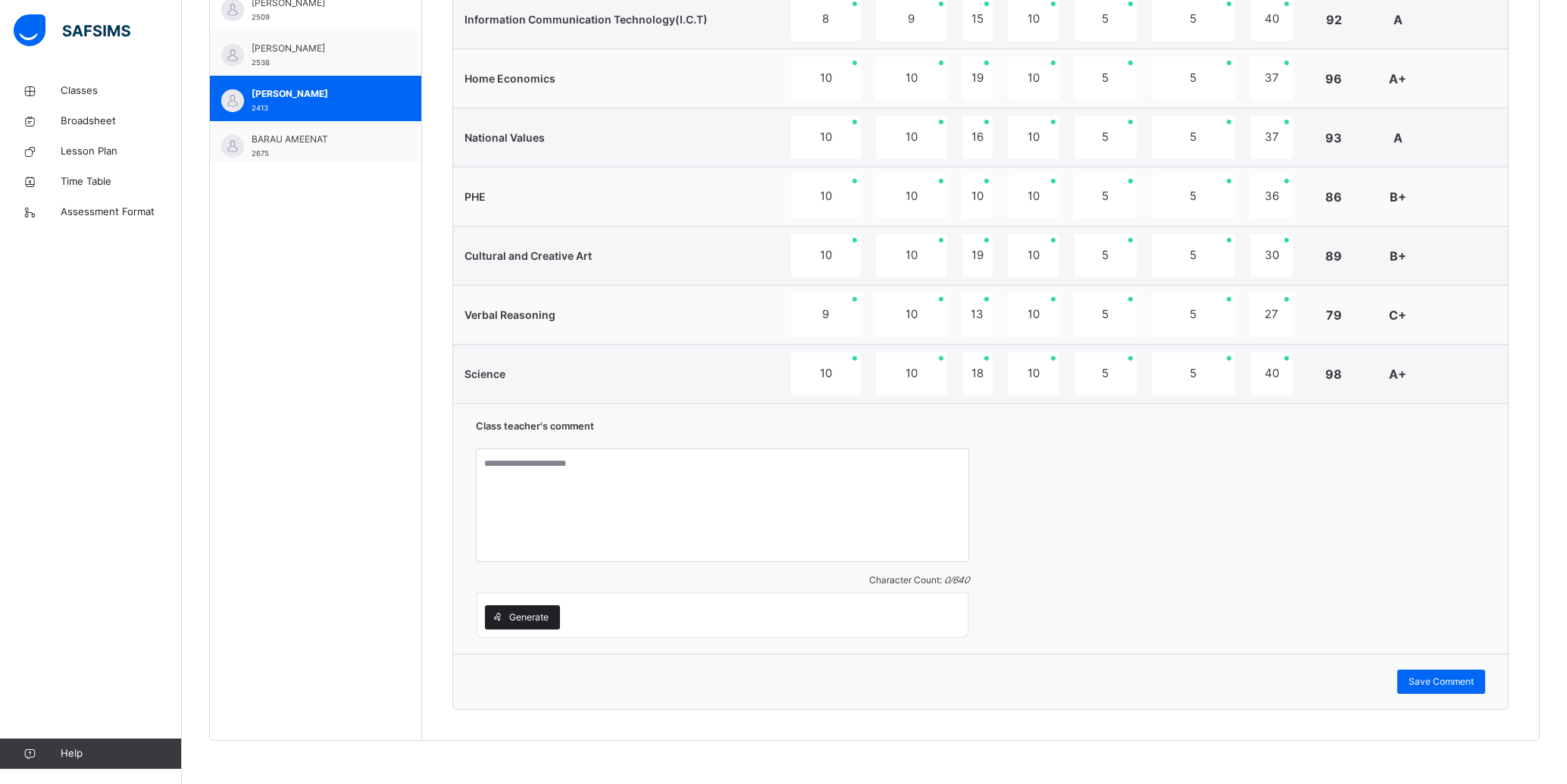 click on "Generate" at bounding box center [529, 617] 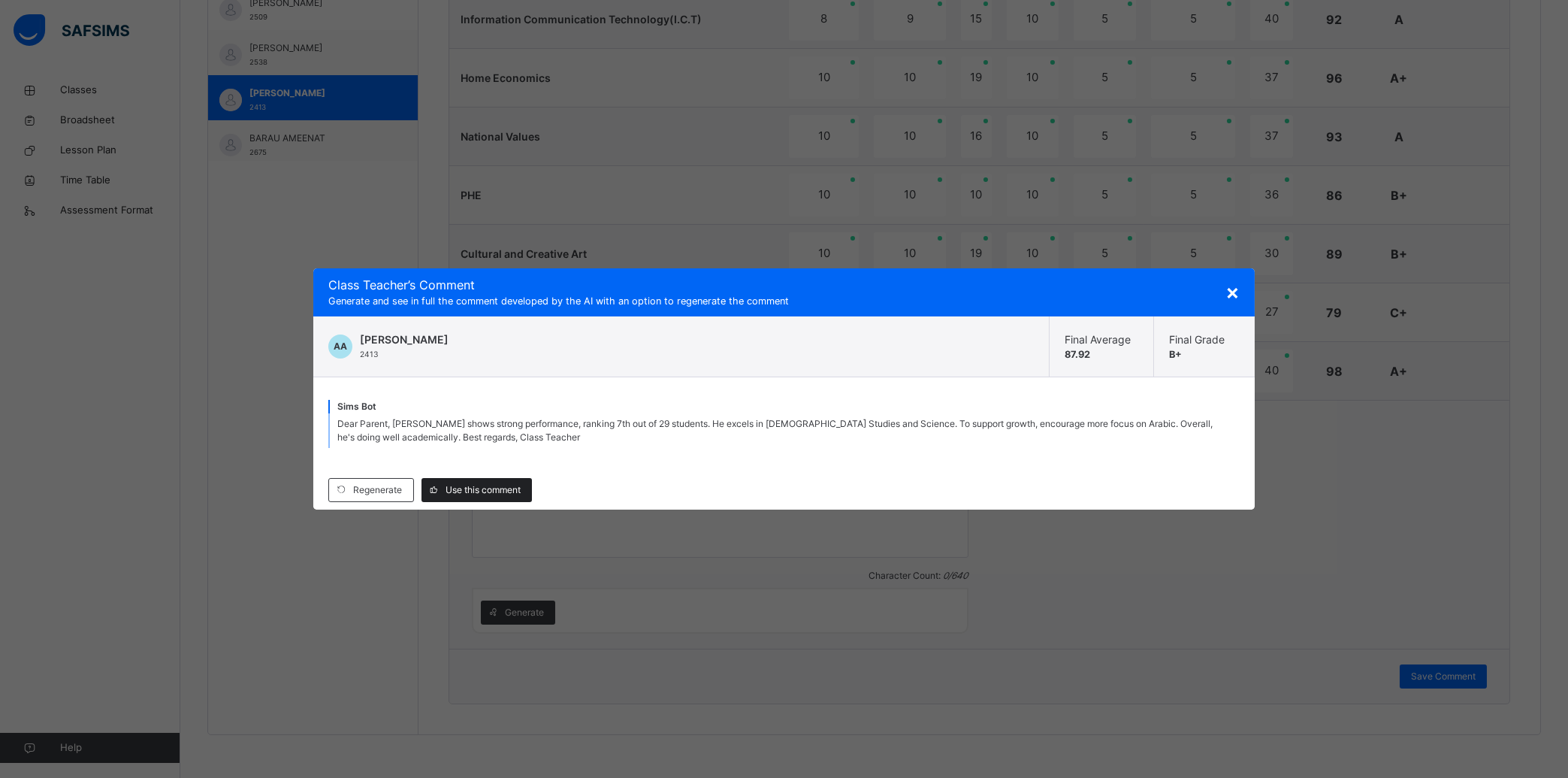 click on "Use this comment" at bounding box center [483, 490] 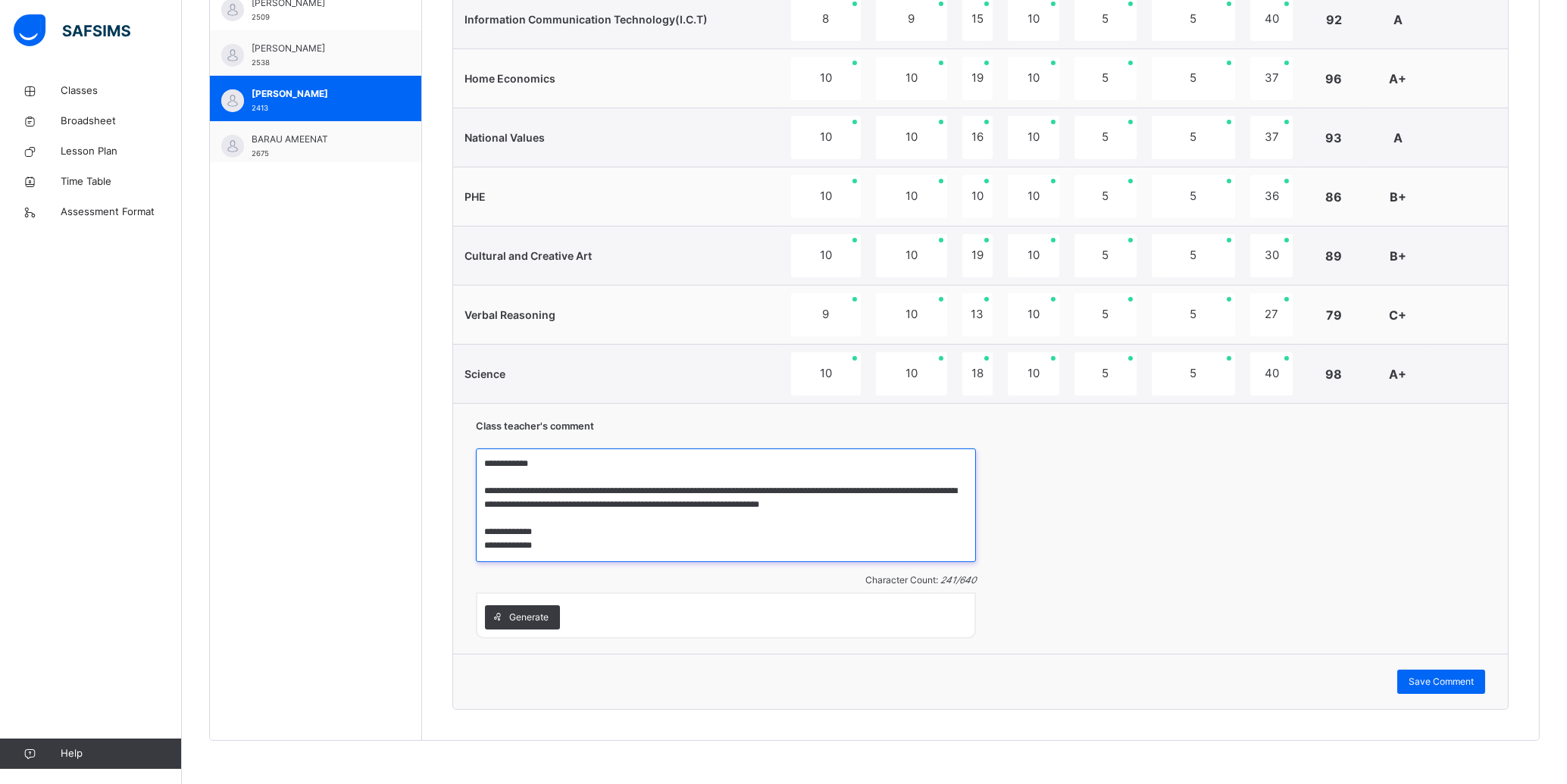 click on "**********" at bounding box center [726, 505] 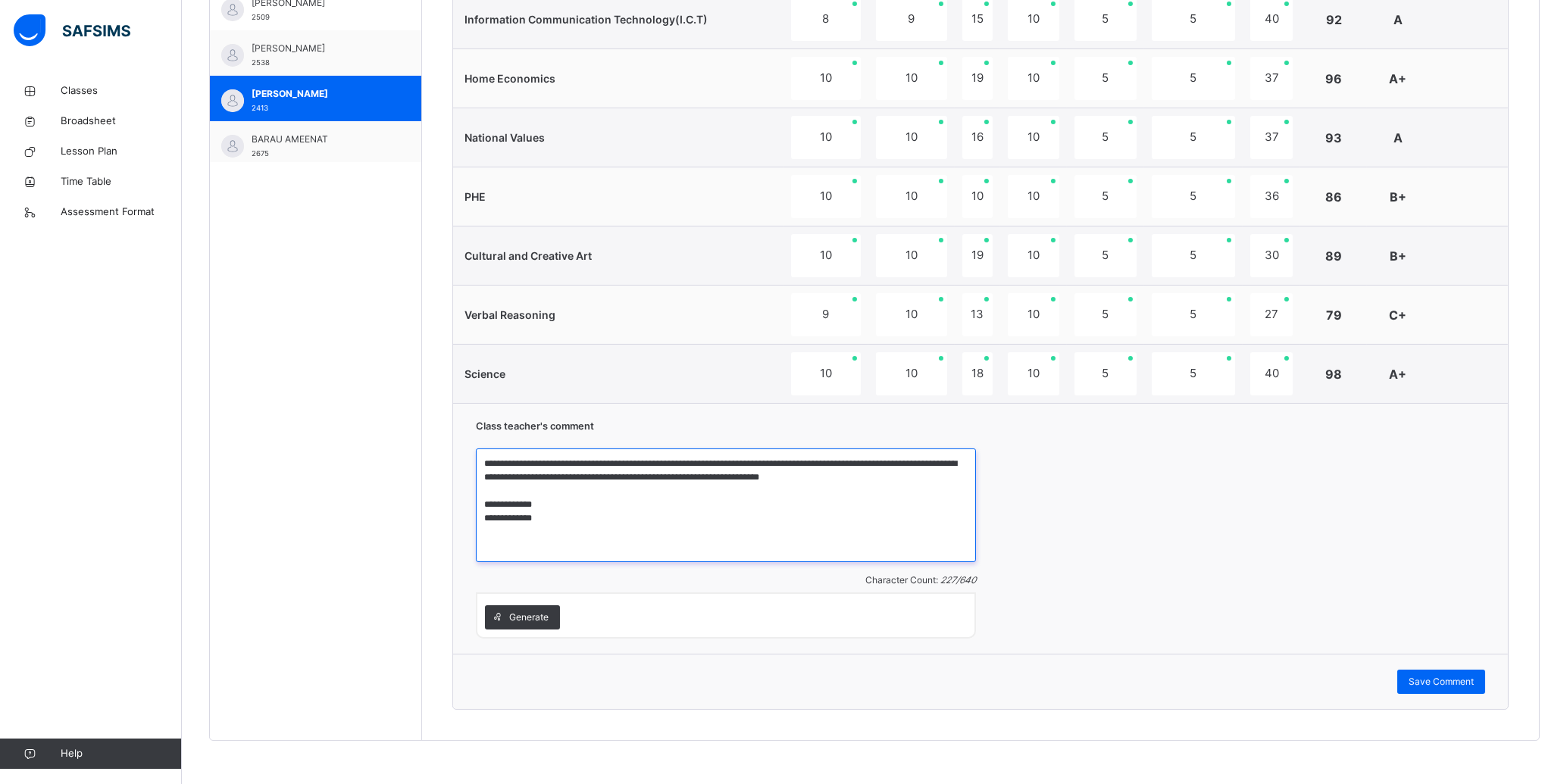 click on "**********" at bounding box center [726, 505] 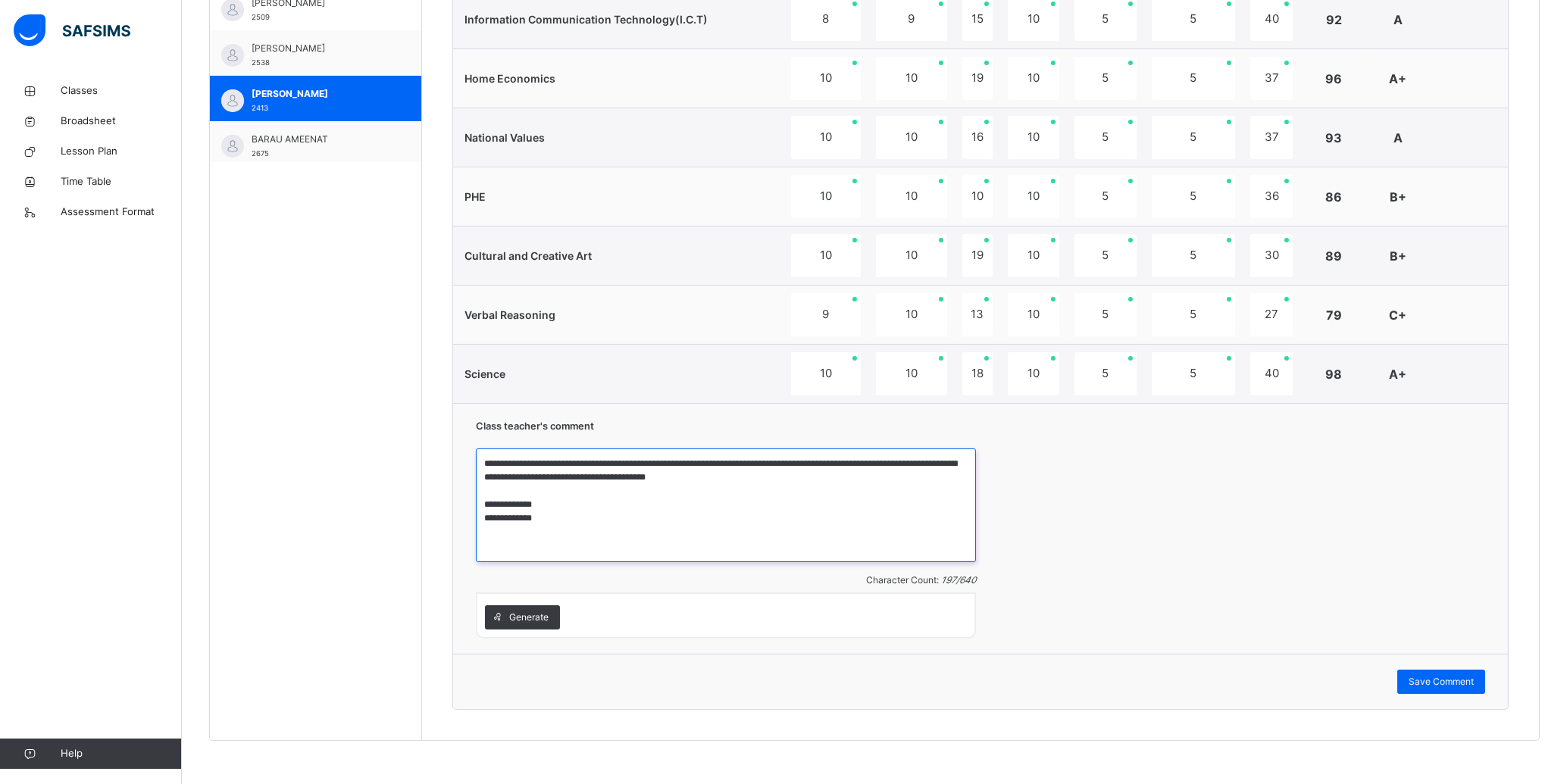 click on "**********" at bounding box center (726, 505) 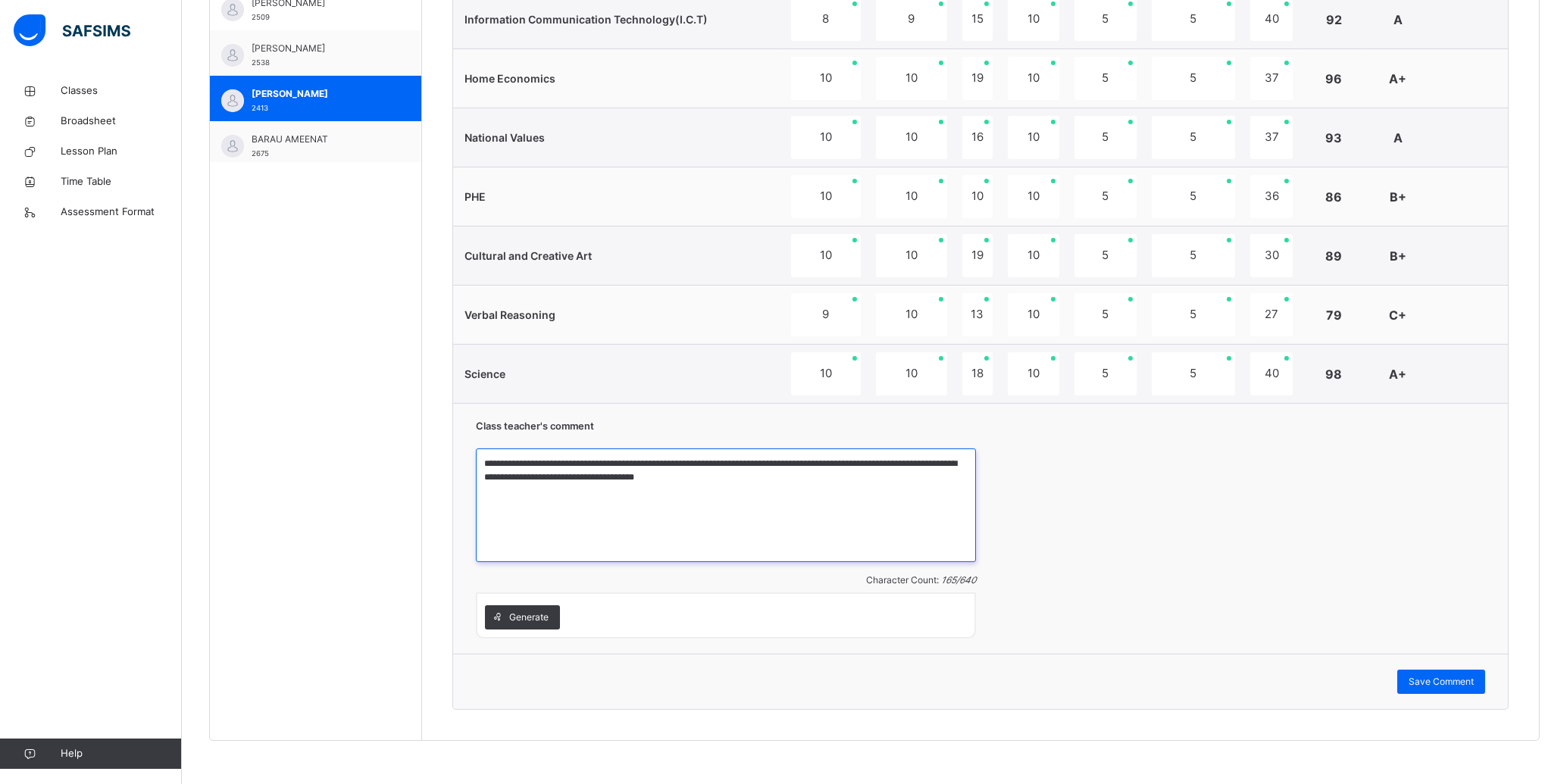 click on "**********" at bounding box center (726, 505) 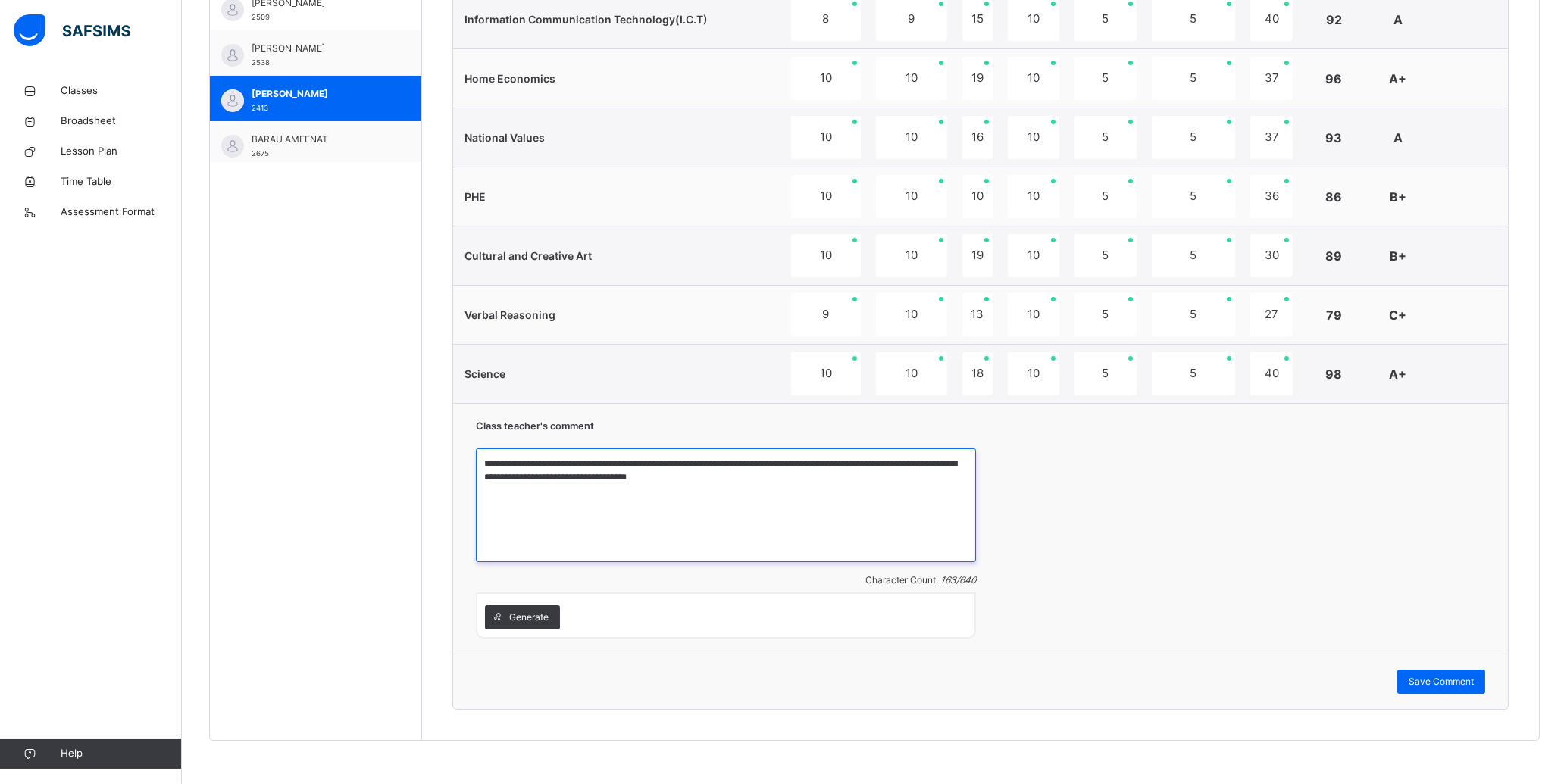 click on "**********" at bounding box center (726, 505) 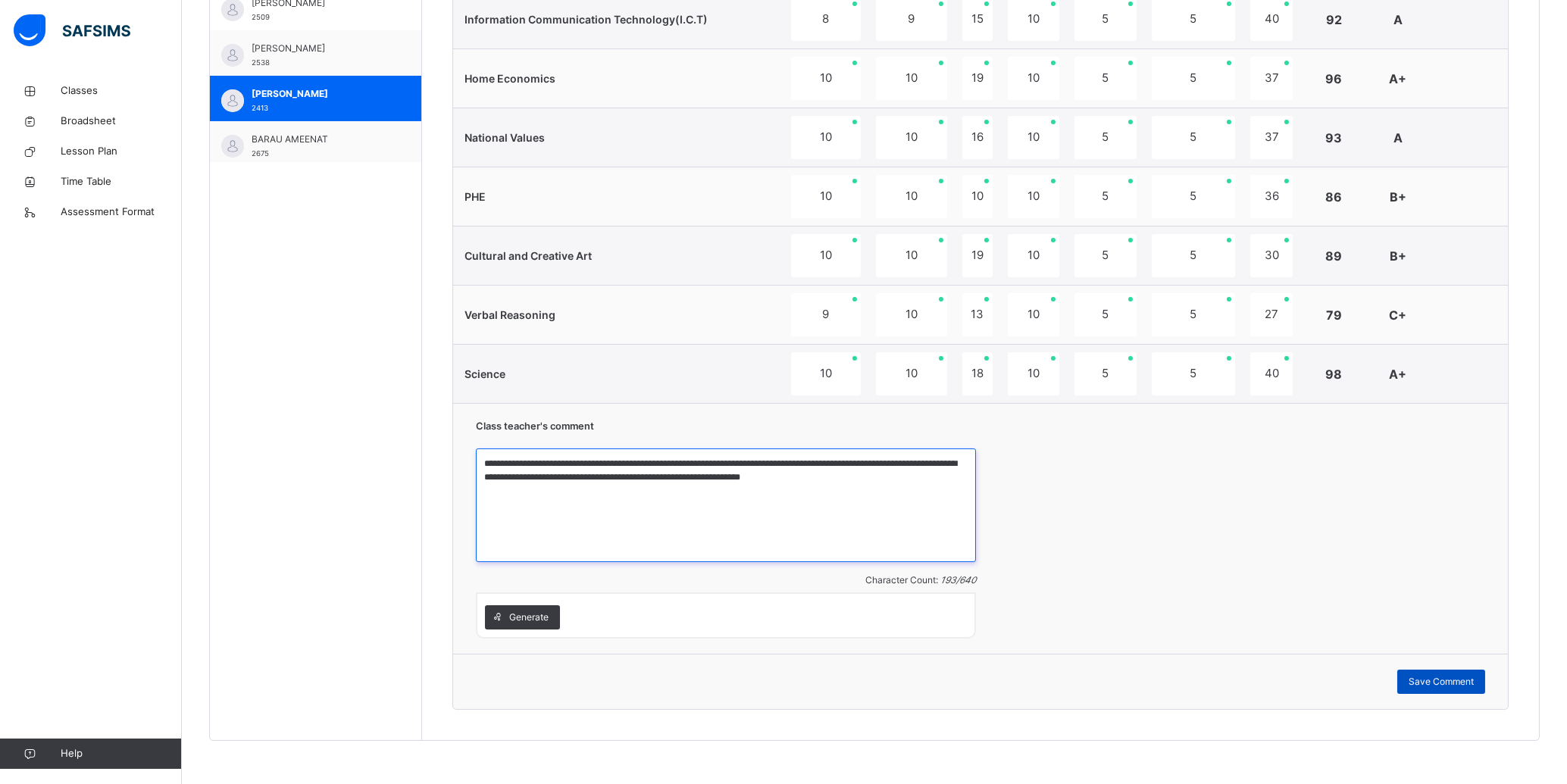 type on "**********" 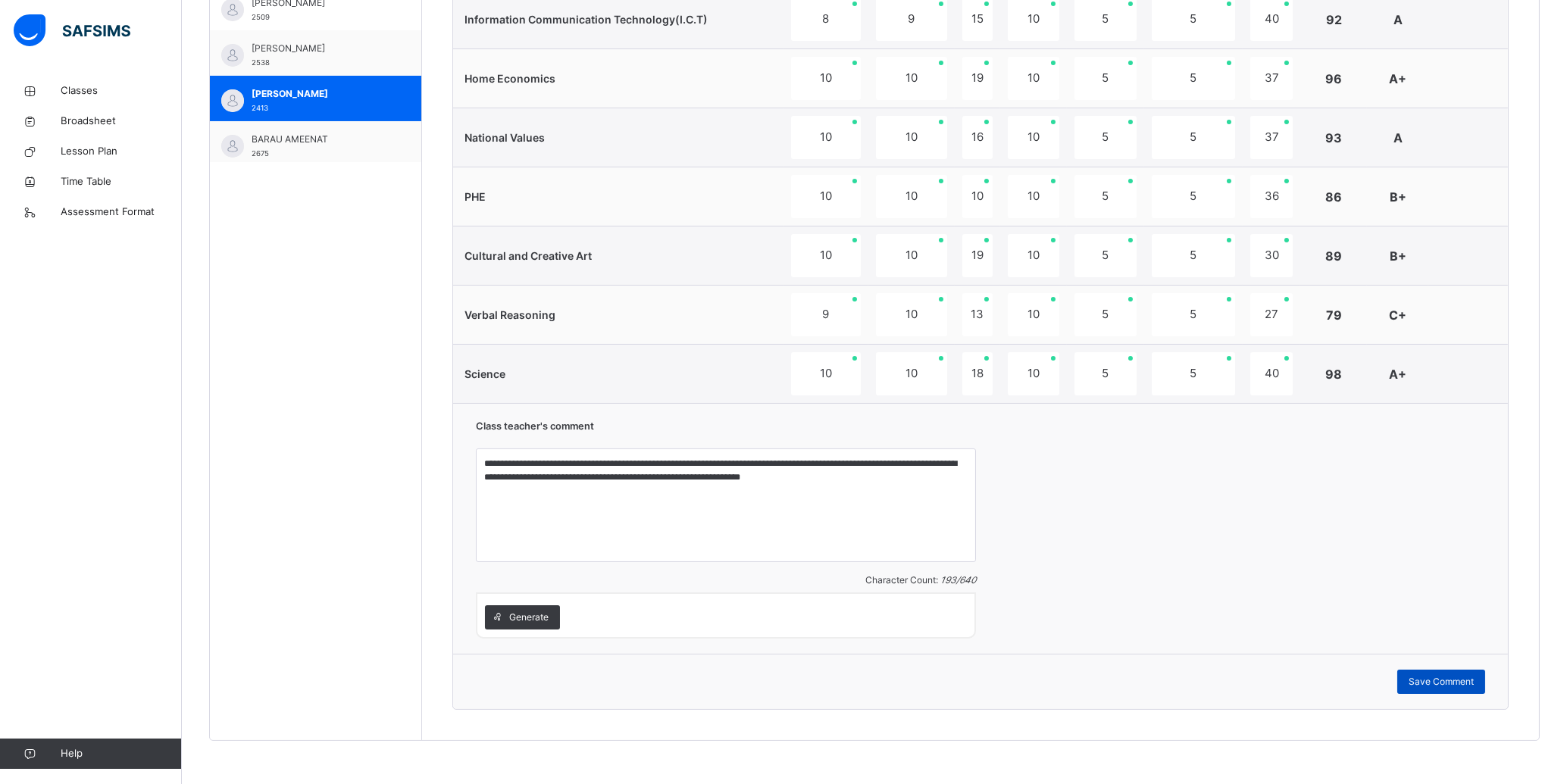 click on "Save Comment" at bounding box center [1441, 682] 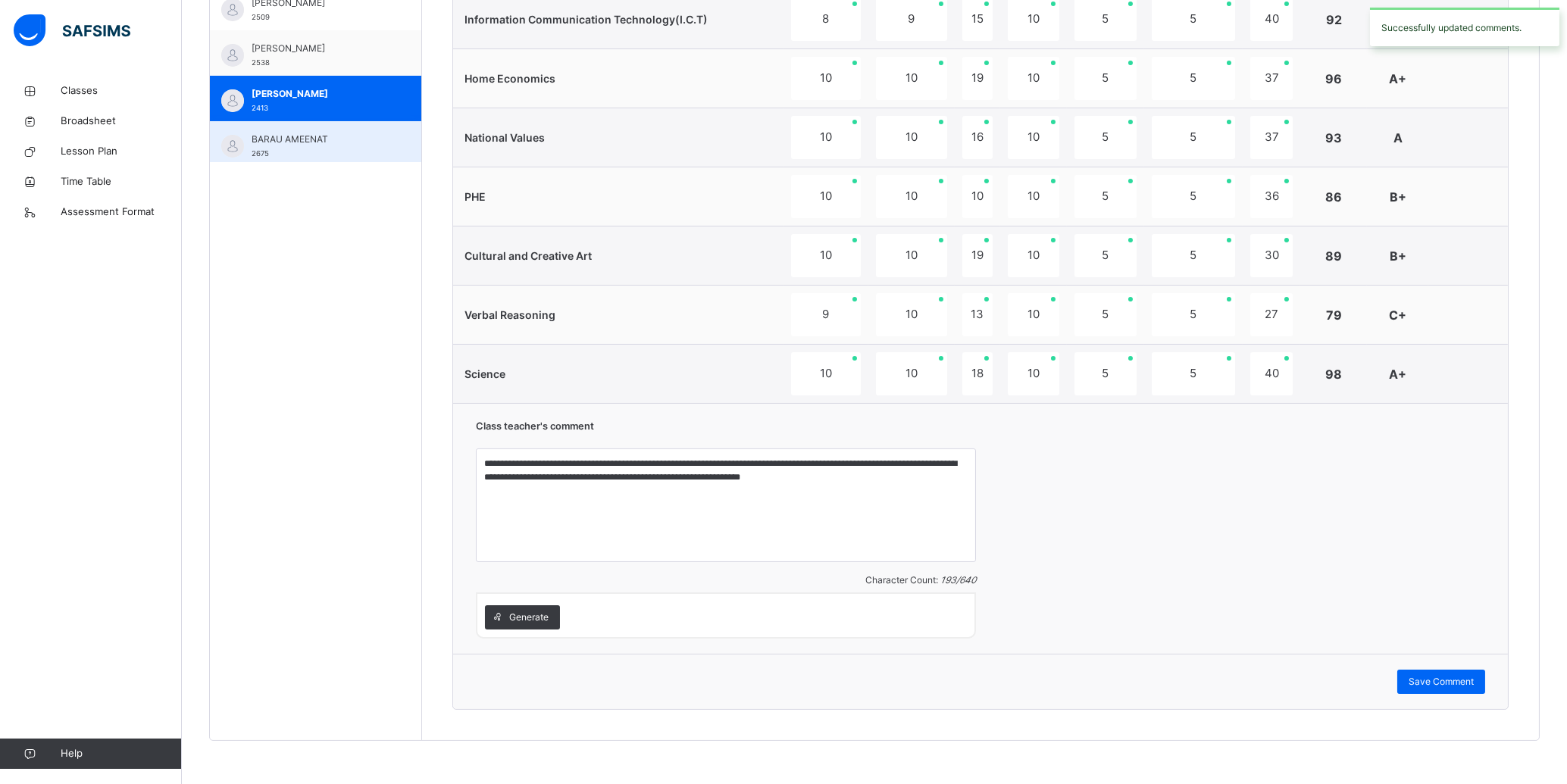 click on "BARAU AMEENAT" at bounding box center (319, 139) 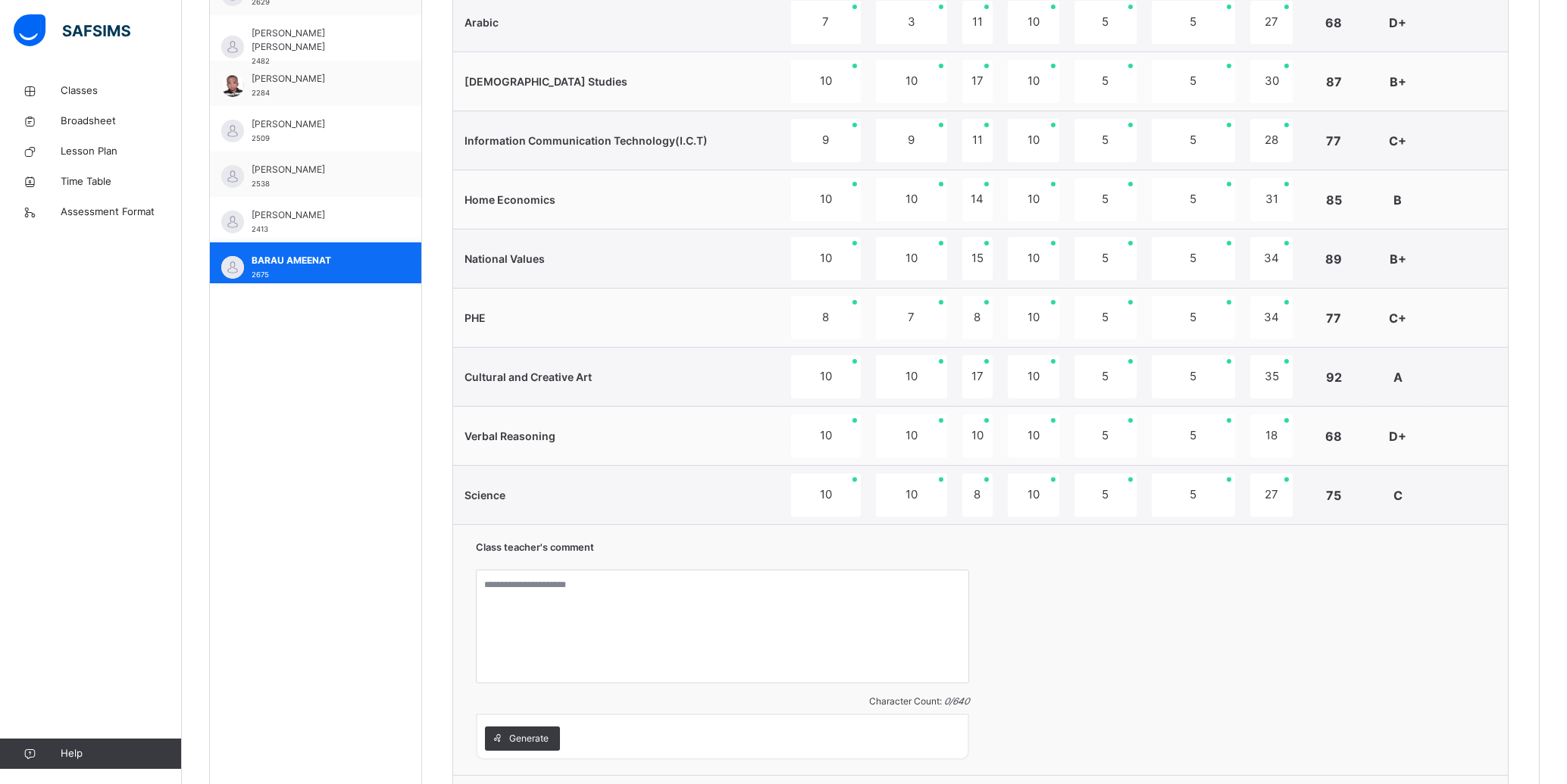 scroll, scrollTop: 886, scrollLeft: 0, axis: vertical 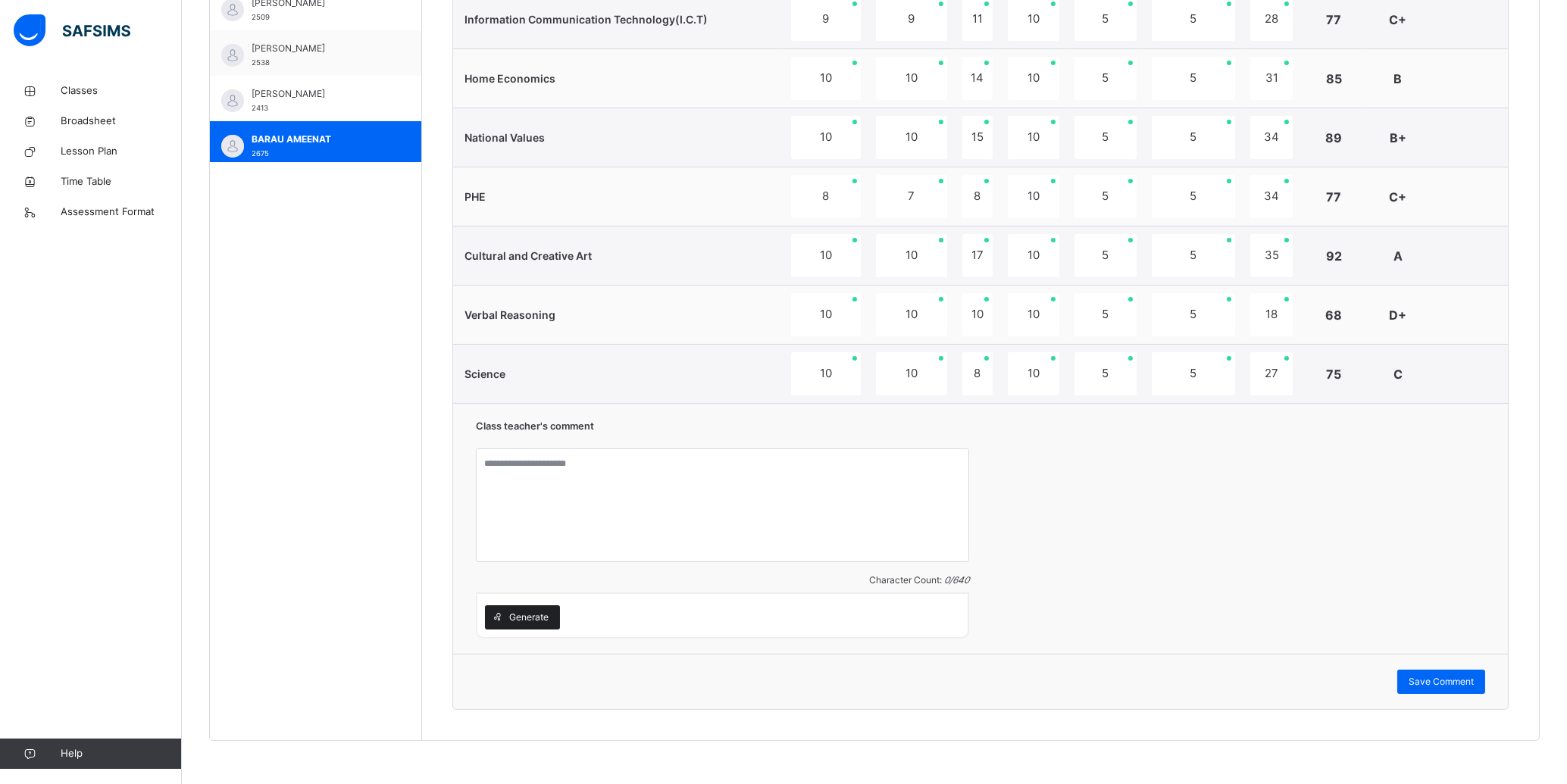 click on "Generate" at bounding box center [529, 617] 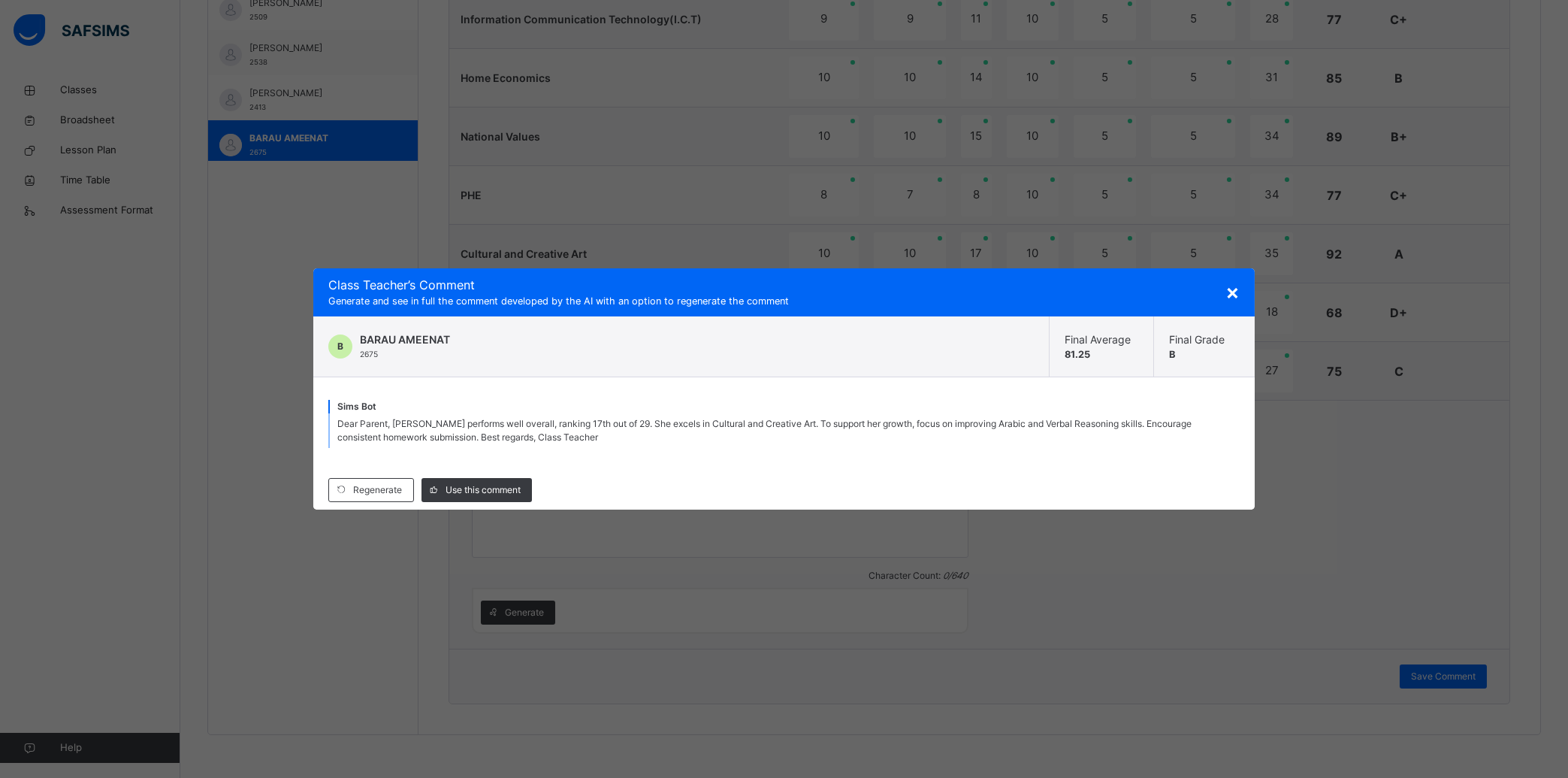 click on "×" at bounding box center (1232, 292) 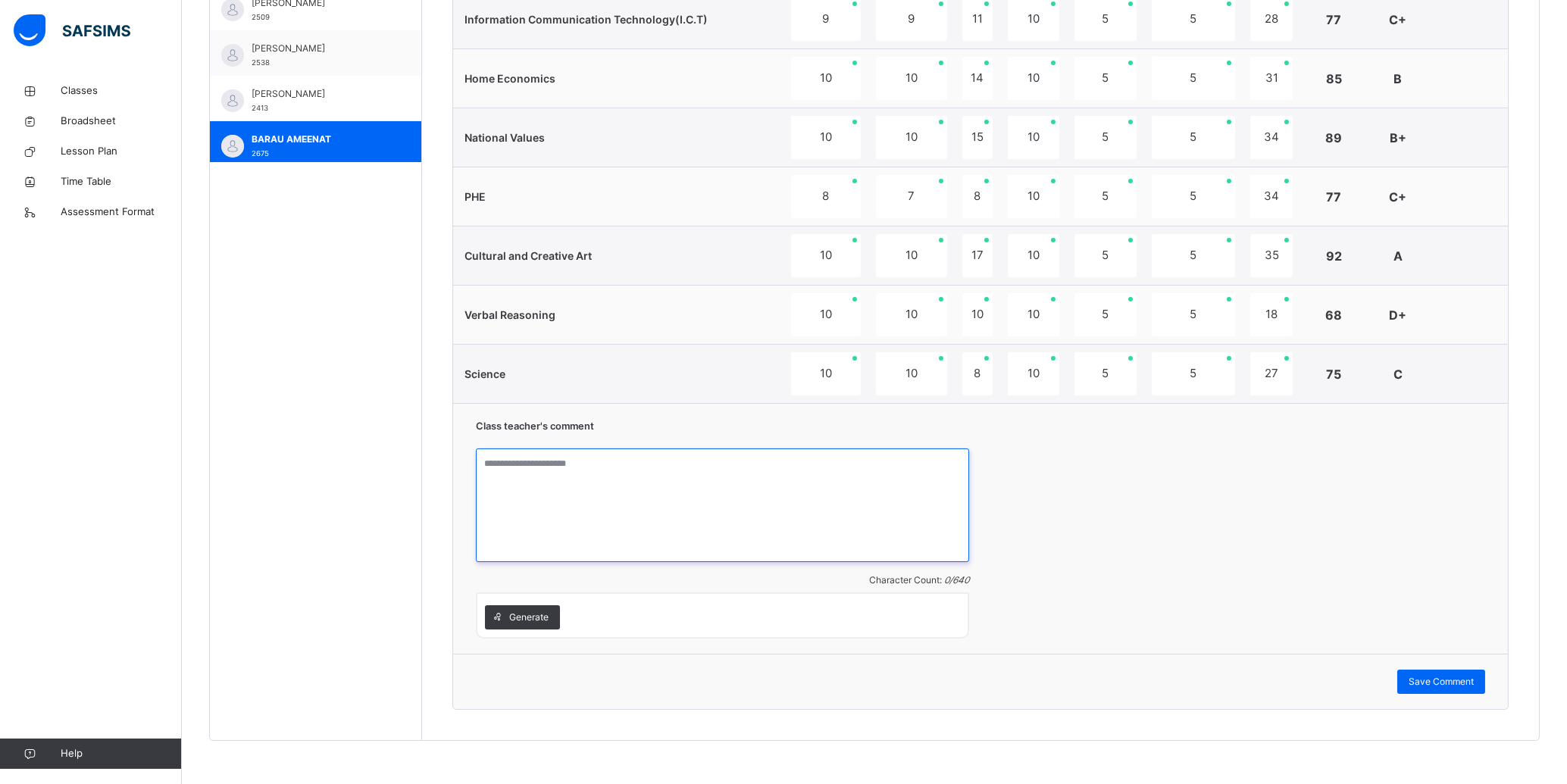 click at bounding box center [722, 505] 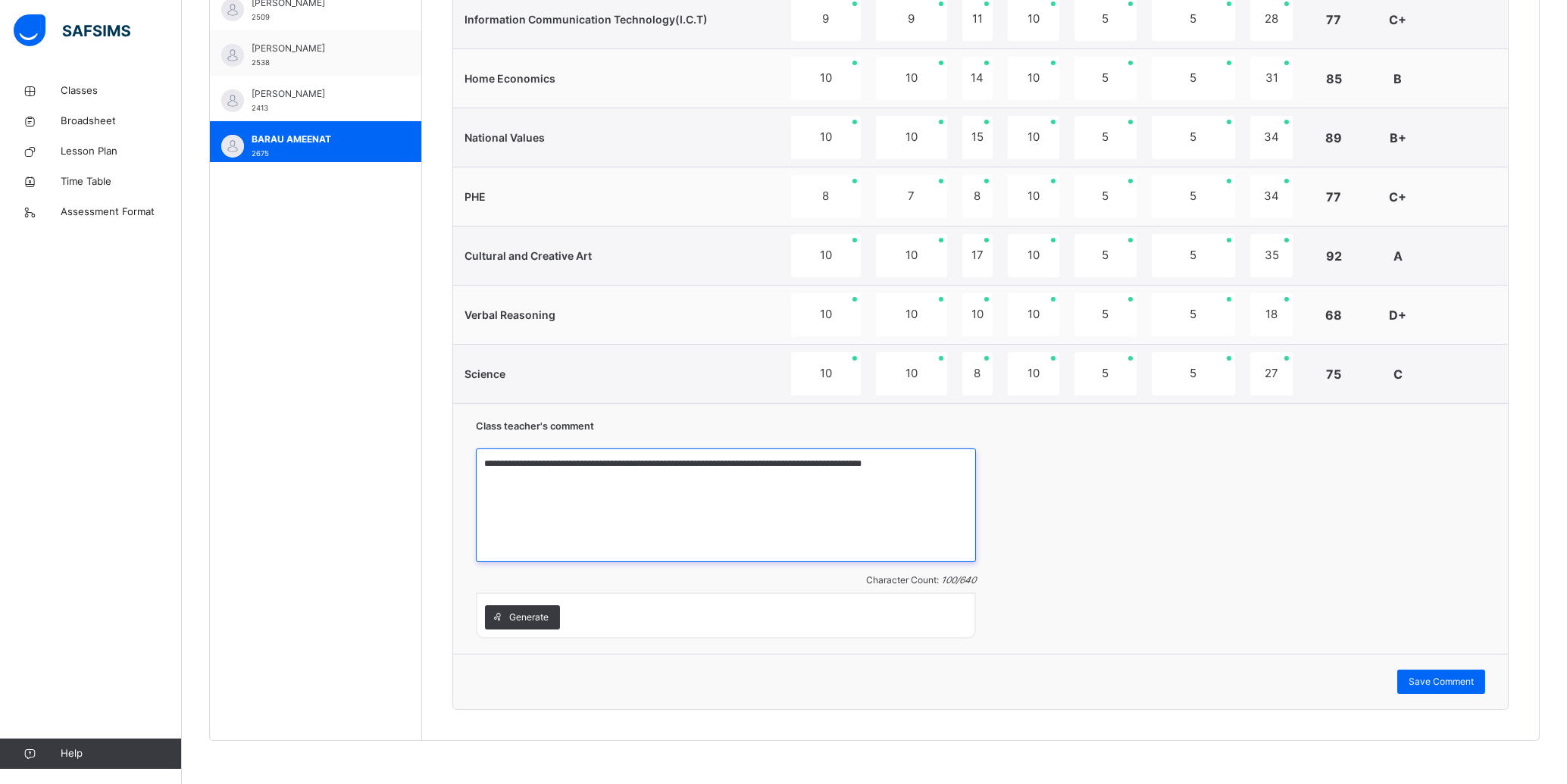 click on "**********" at bounding box center [726, 505] 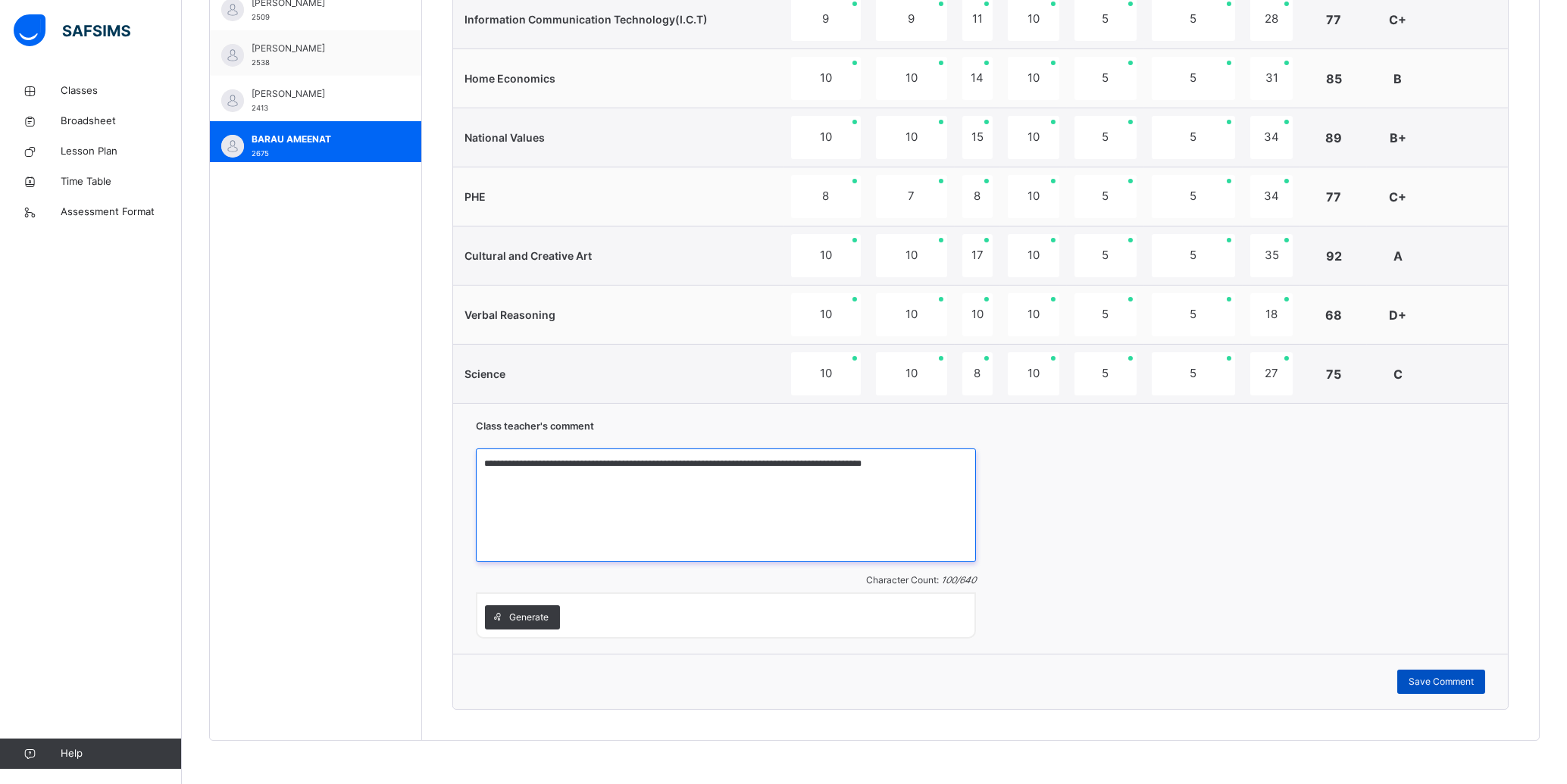 type on "**********" 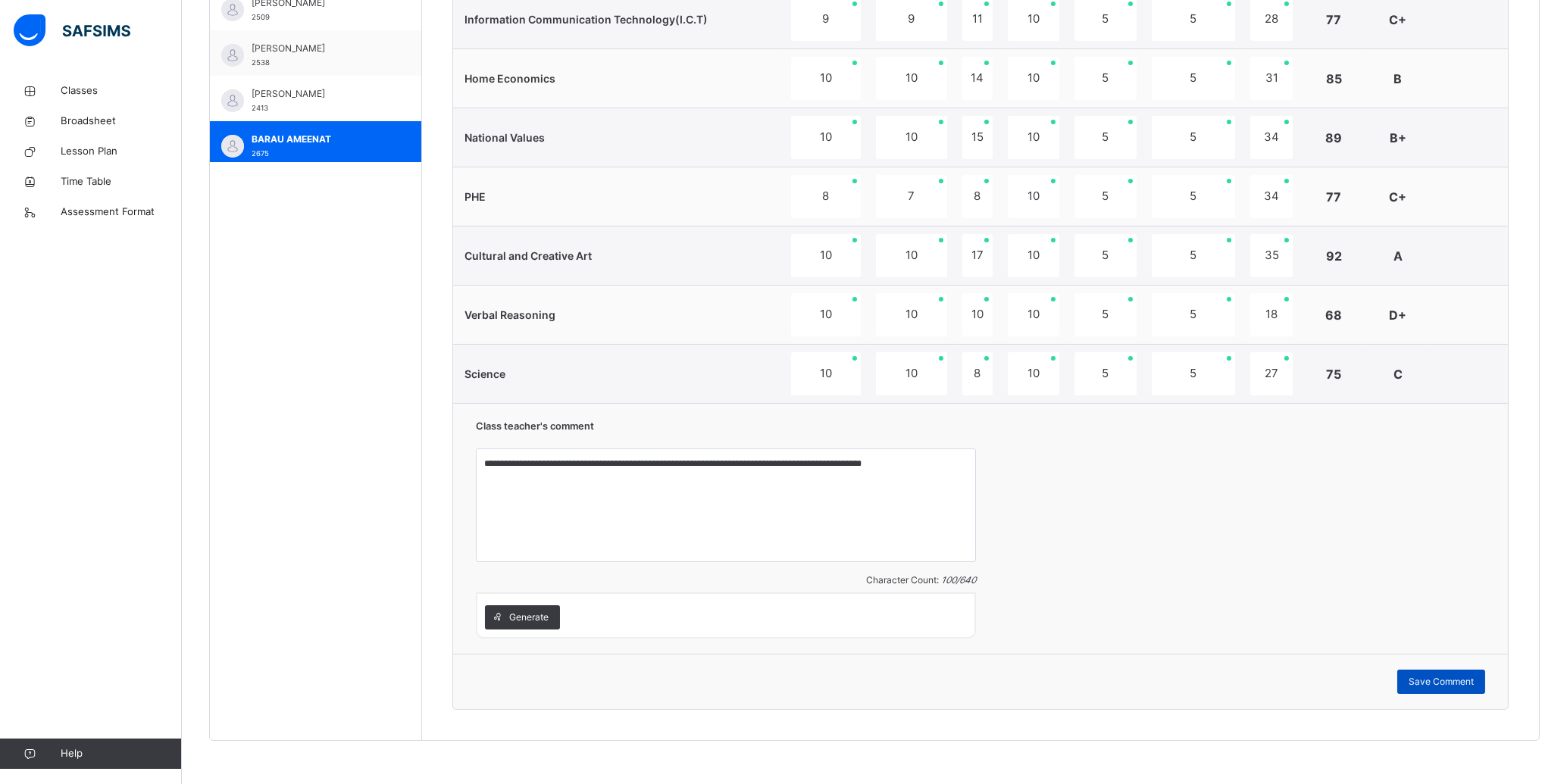 click on "Save Comment" at bounding box center [1441, 682] 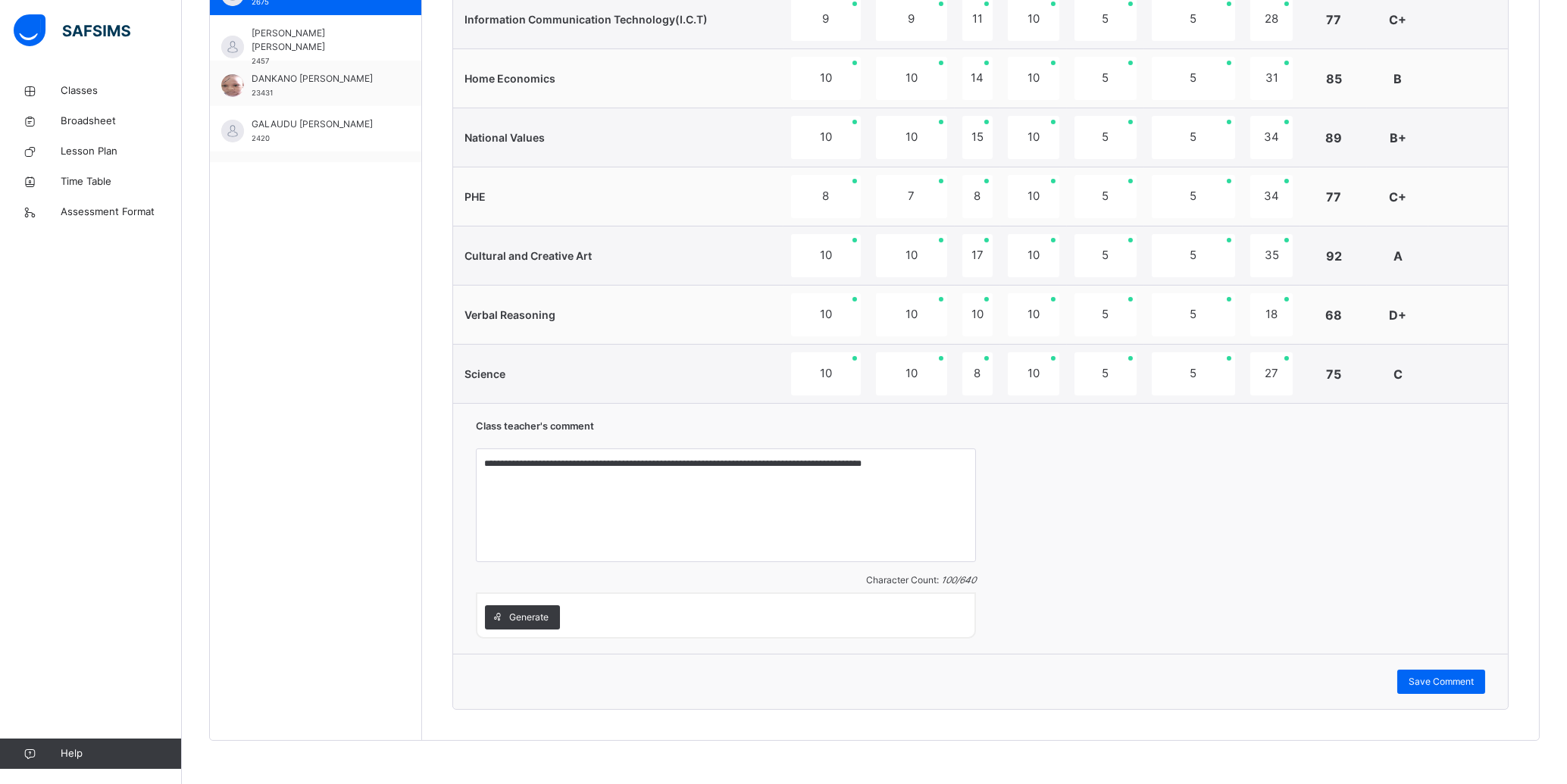 scroll, scrollTop: 86, scrollLeft: 0, axis: vertical 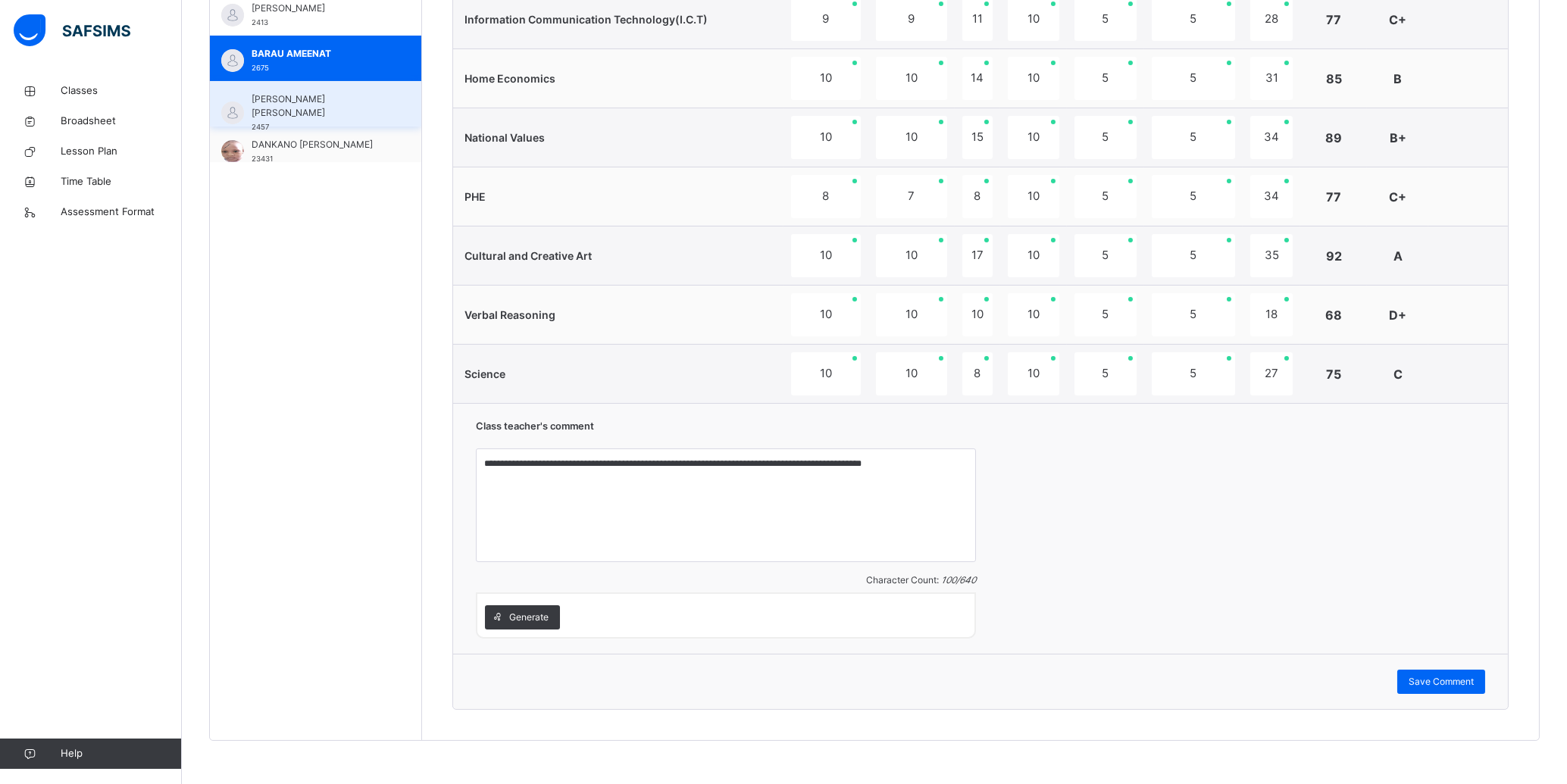 click on "[PERSON_NAME] [PERSON_NAME]" at bounding box center [319, 106] 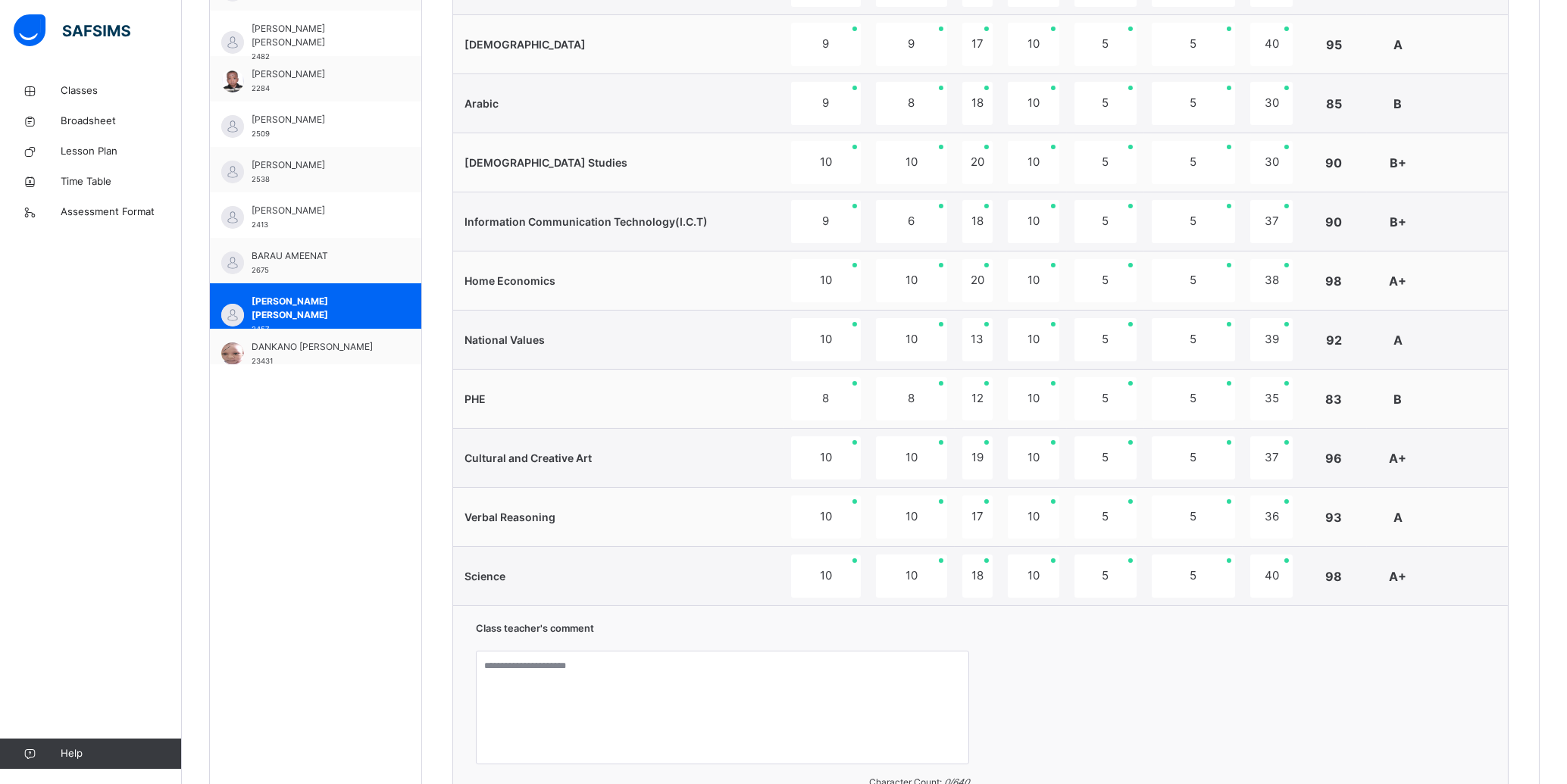 scroll, scrollTop: 886, scrollLeft: 0, axis: vertical 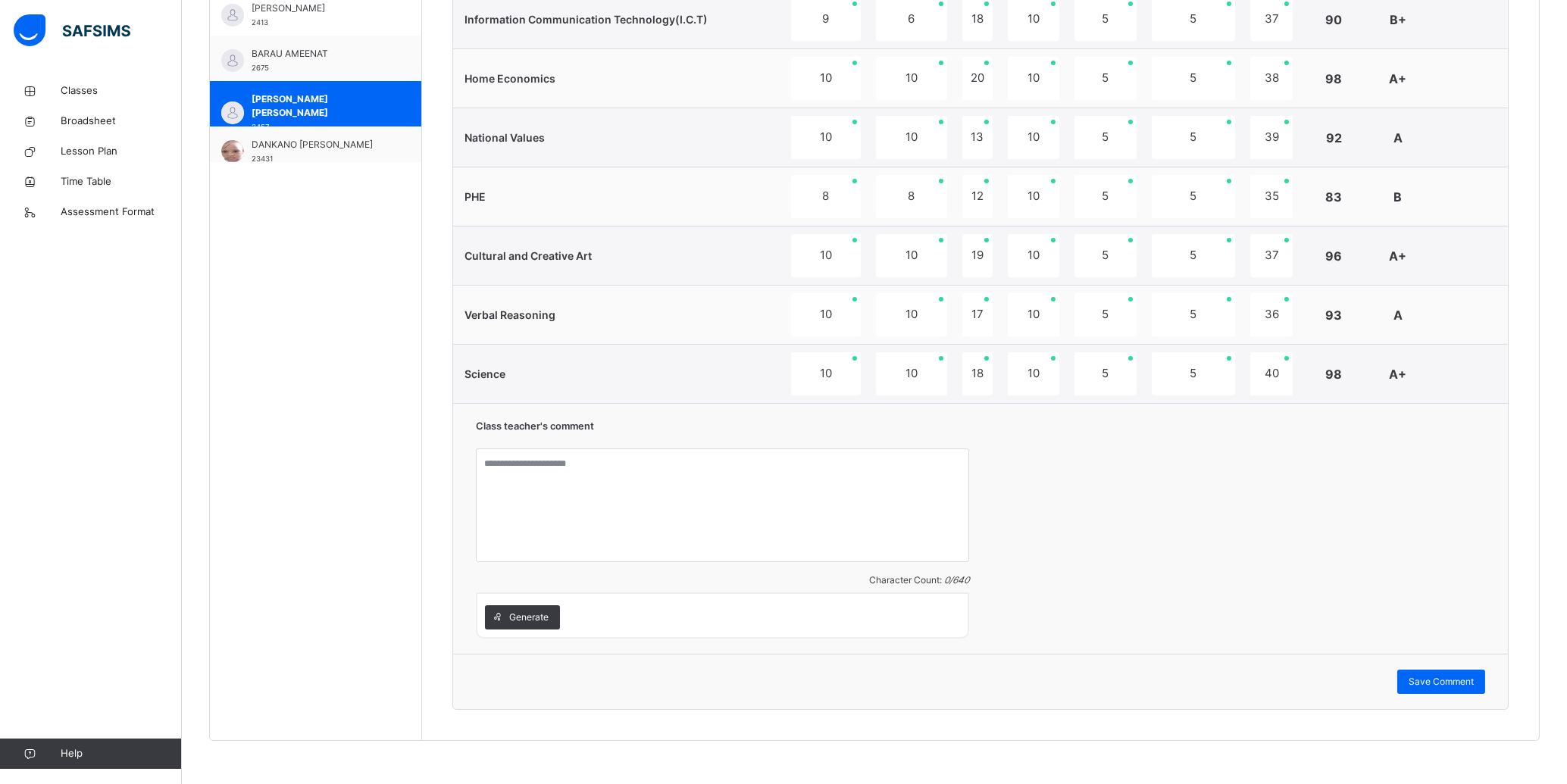 click on "Generate" at bounding box center (522, 617) 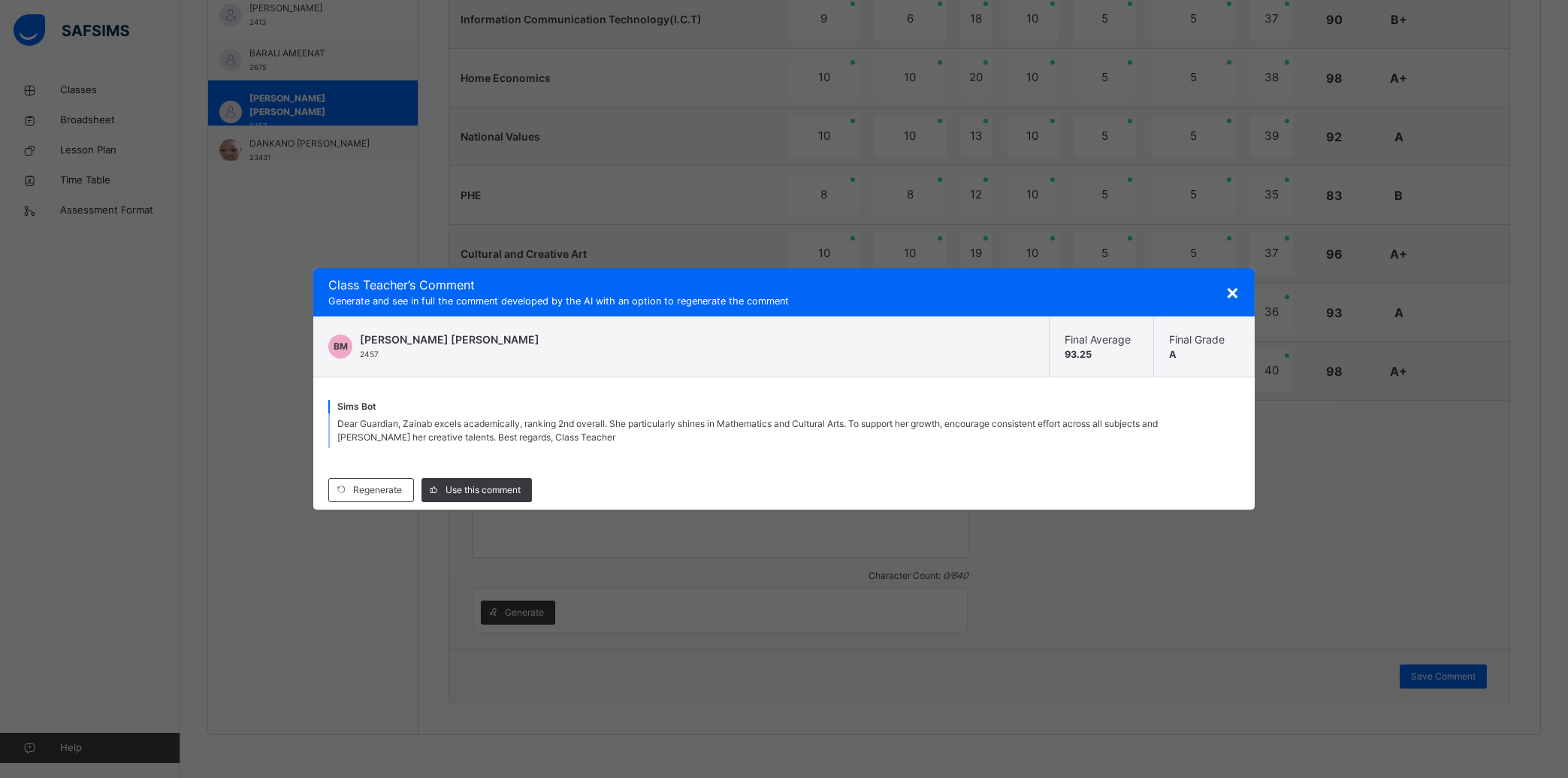 click on "Use this comment" at bounding box center [483, 490] 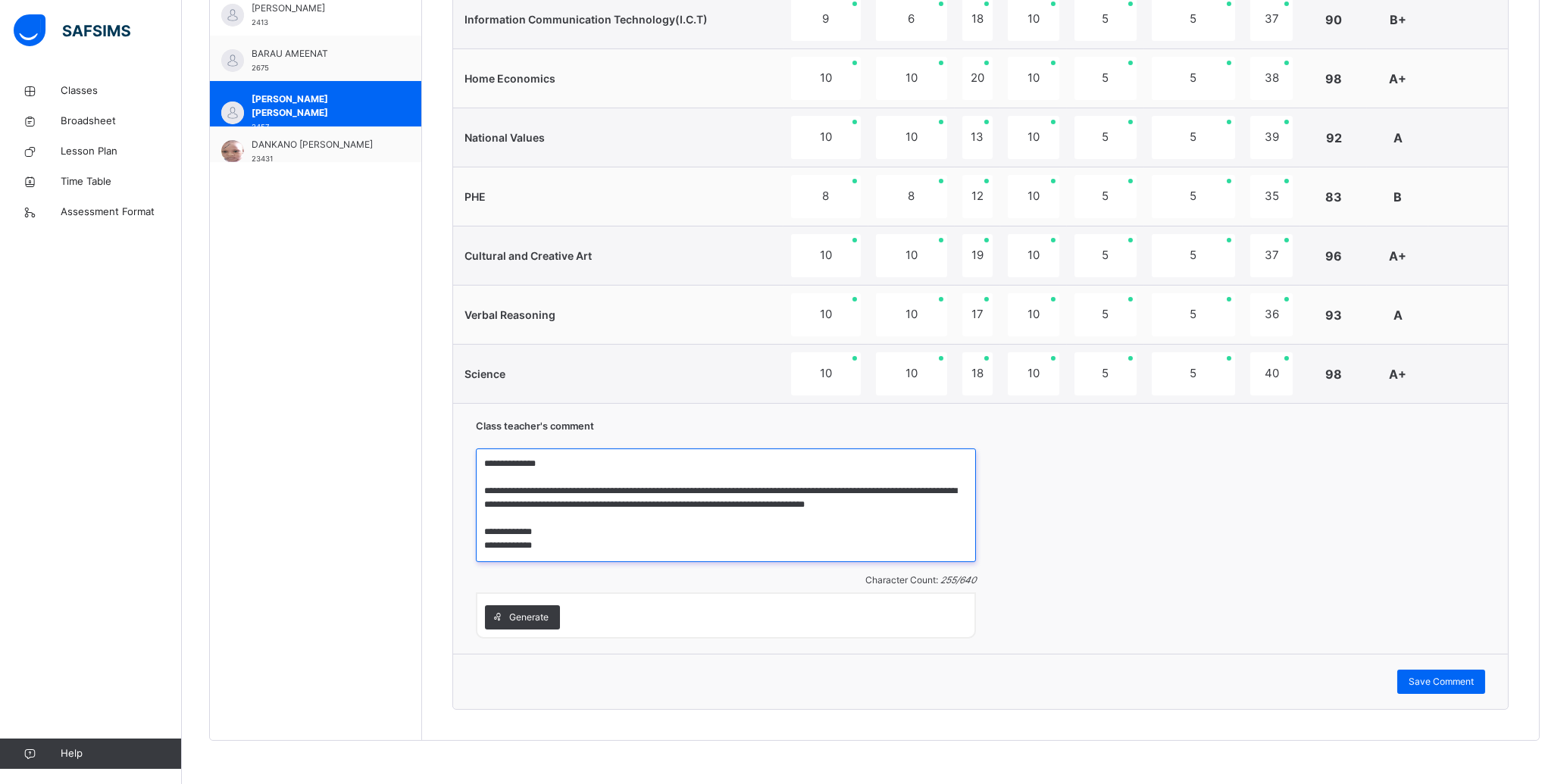 click on "**********" at bounding box center (726, 505) 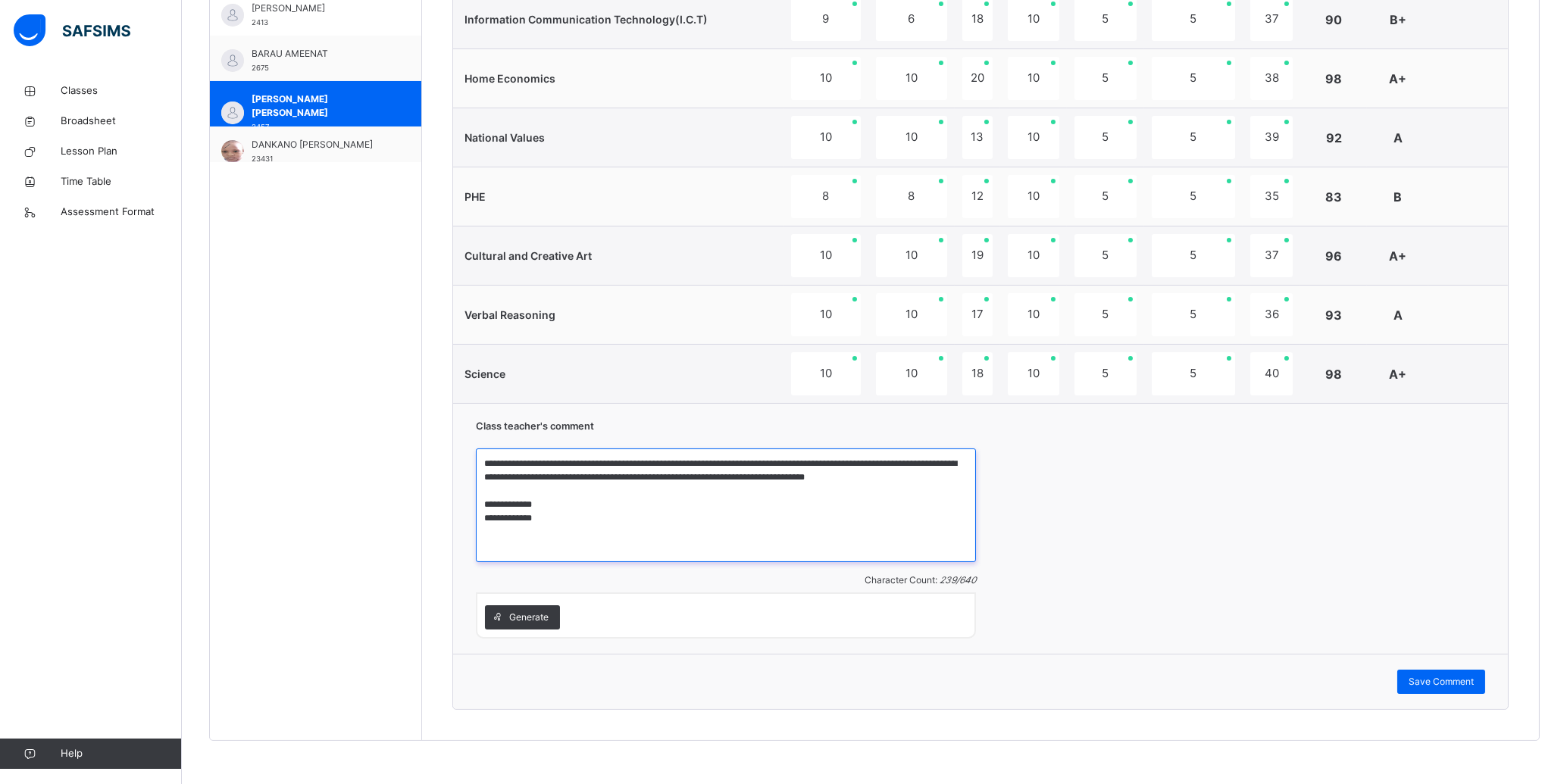 click on "**********" at bounding box center (726, 505) 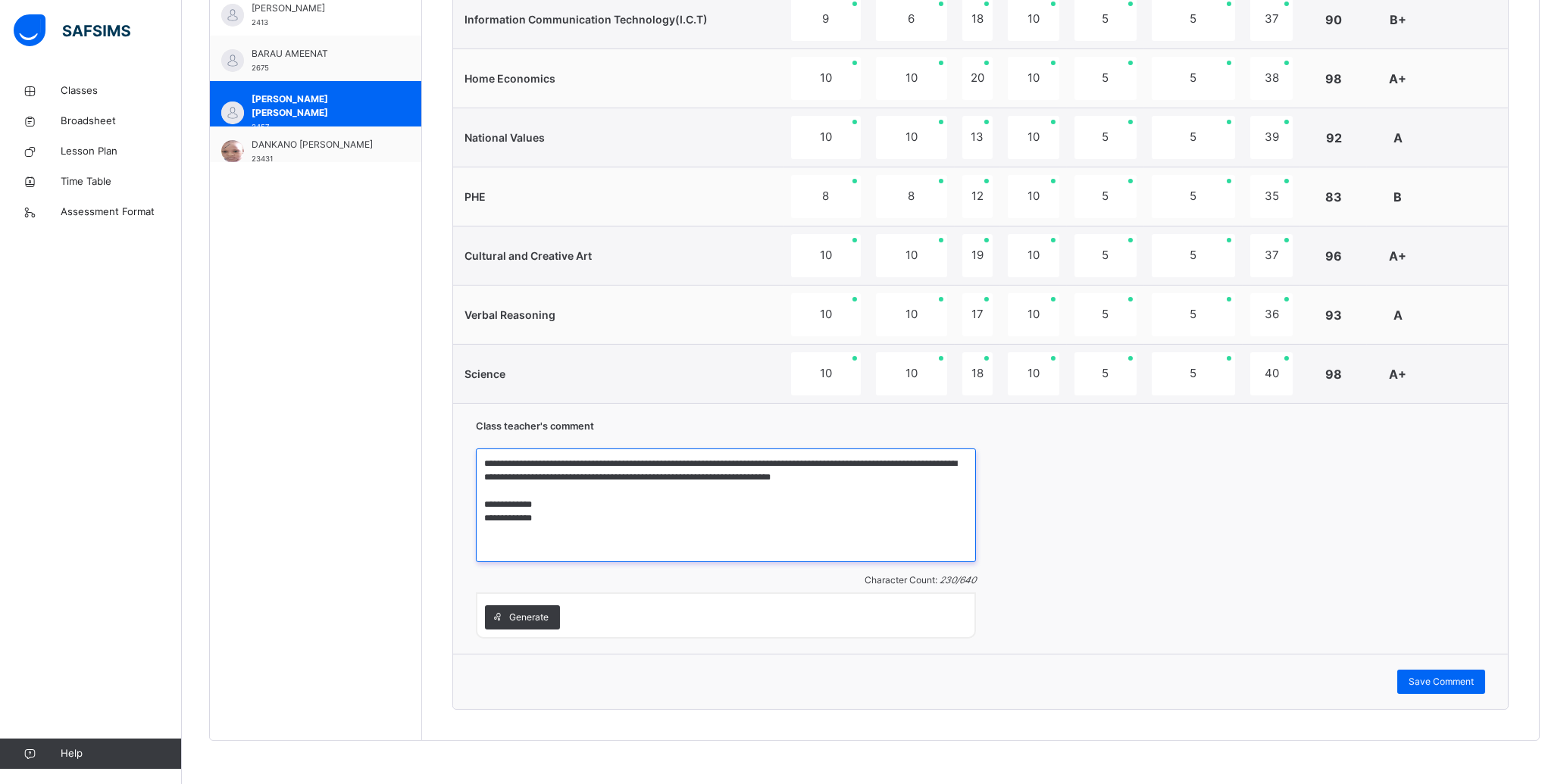 click on "**********" at bounding box center (726, 505) 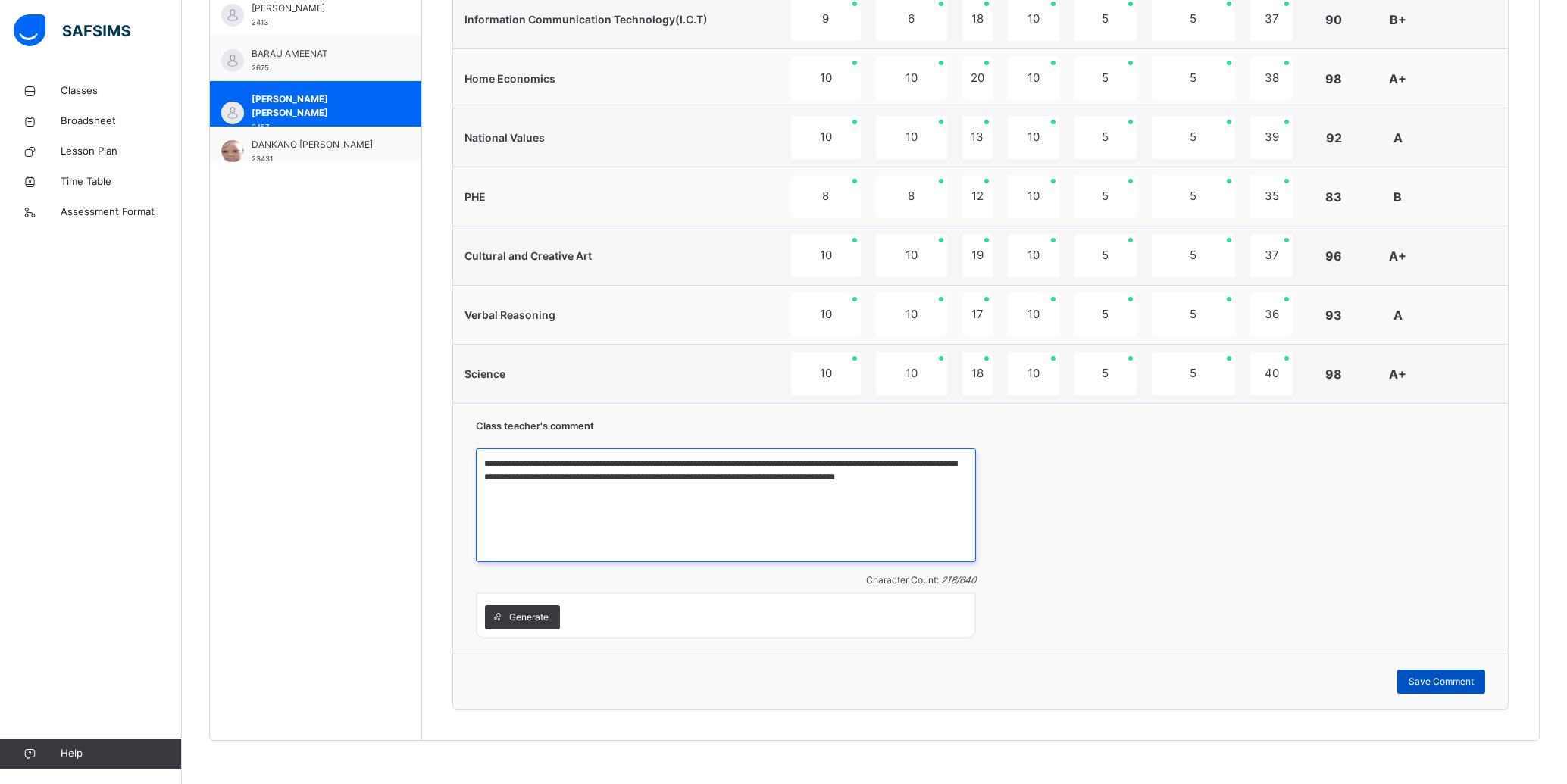 type on "**********" 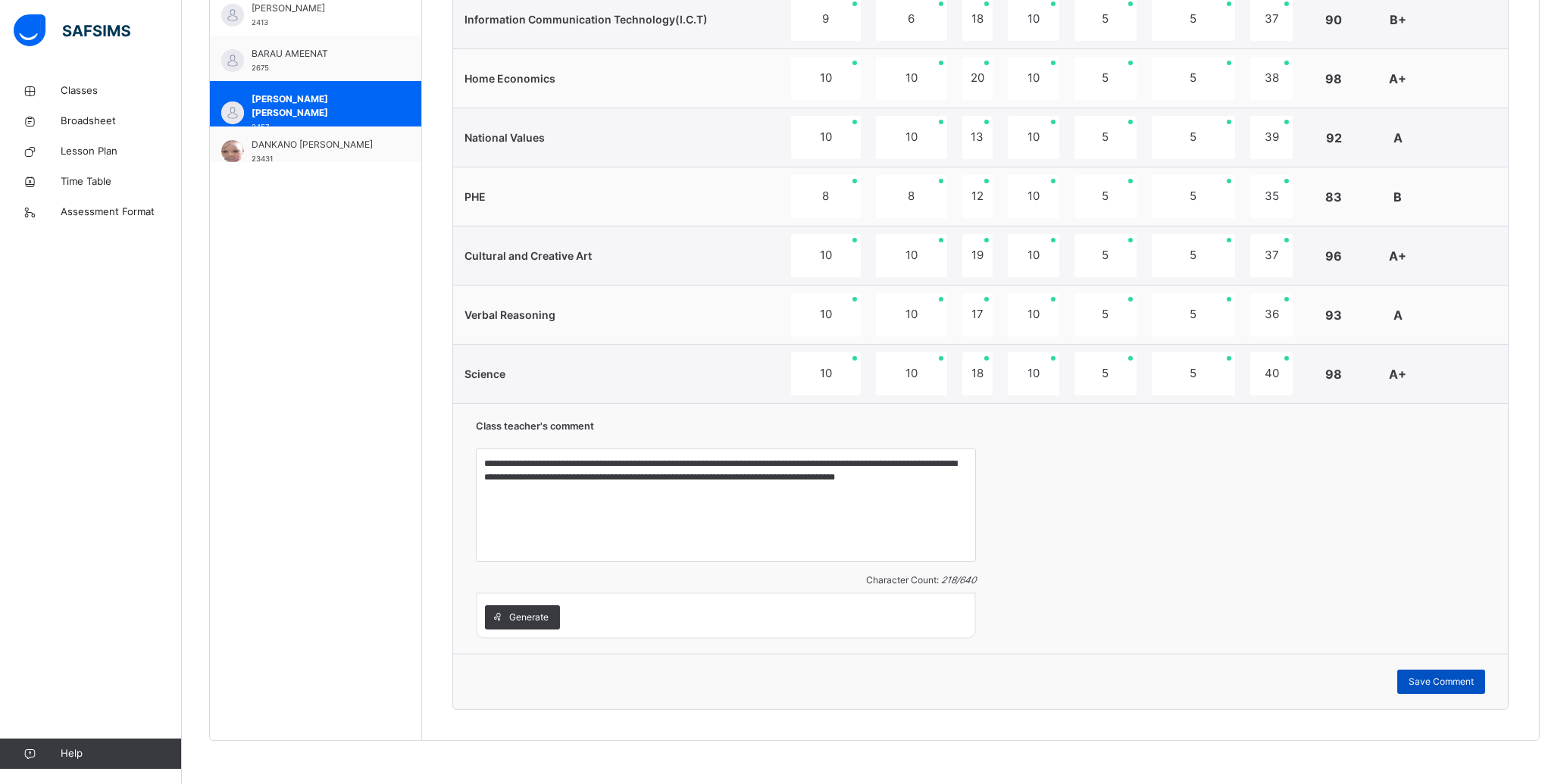 click on "Save Comment" at bounding box center (1441, 682) 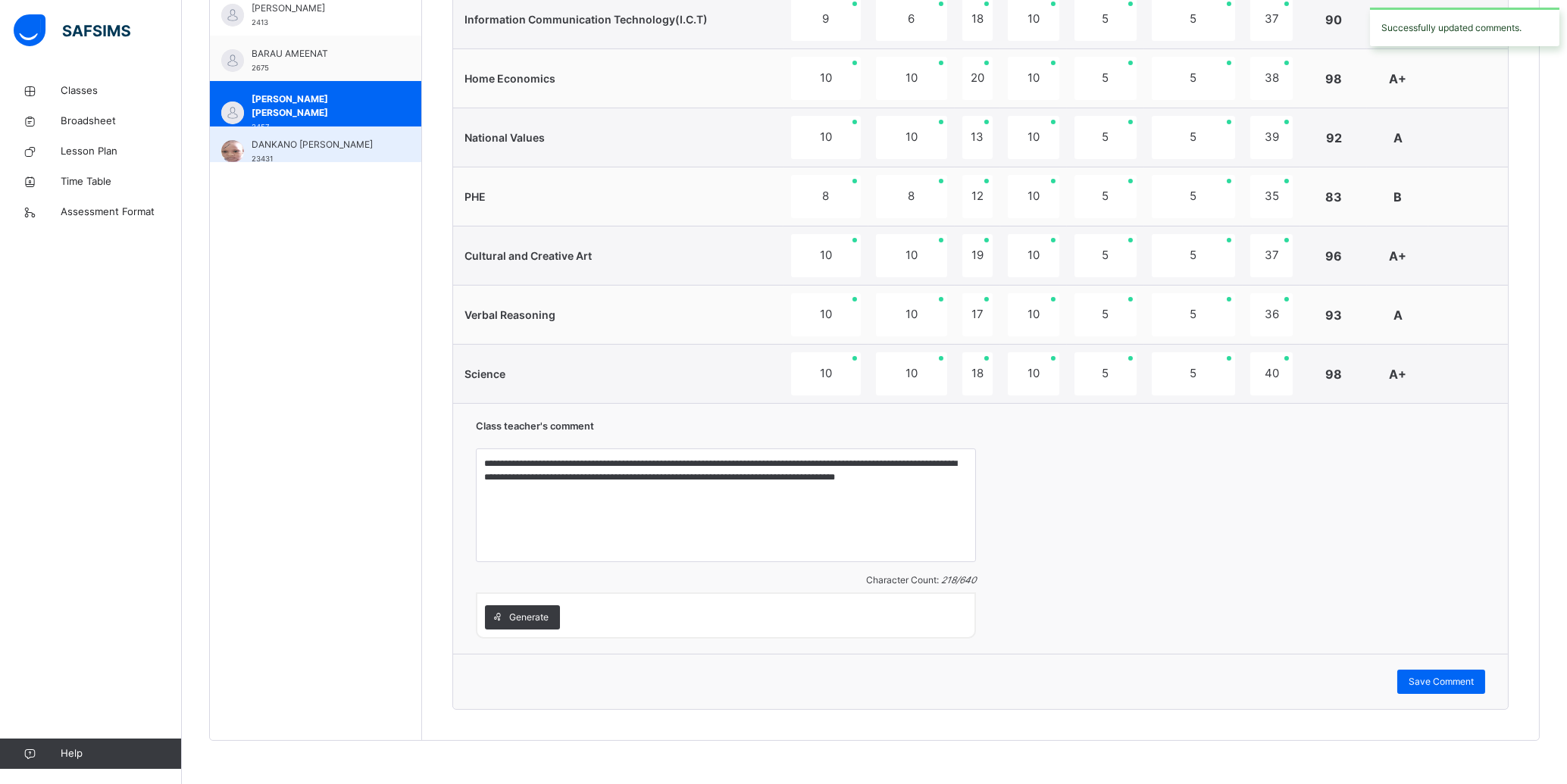 click on "DANKANO [PERSON_NAME]" at bounding box center [319, 145] 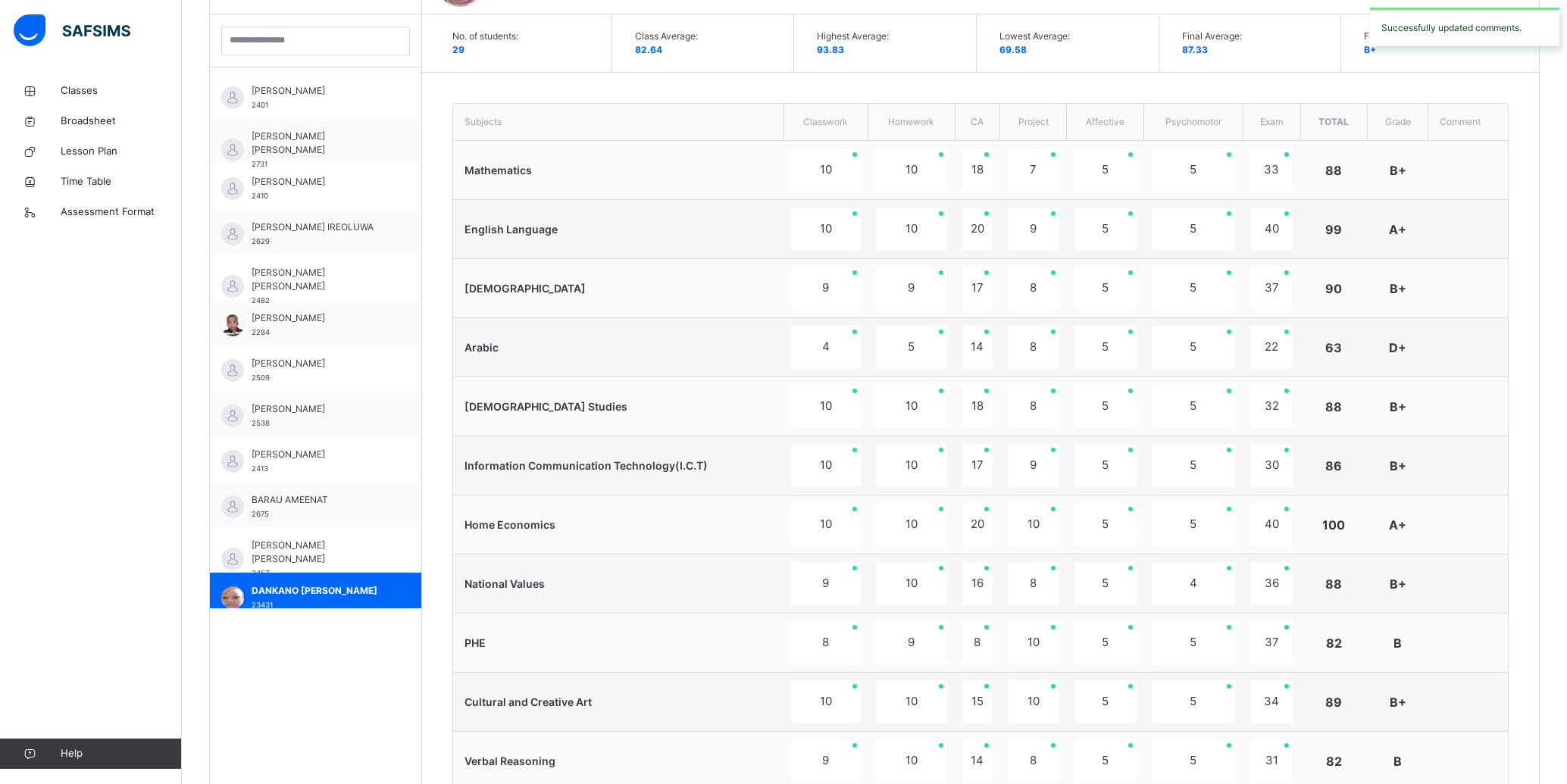 scroll, scrollTop: 886, scrollLeft: 0, axis: vertical 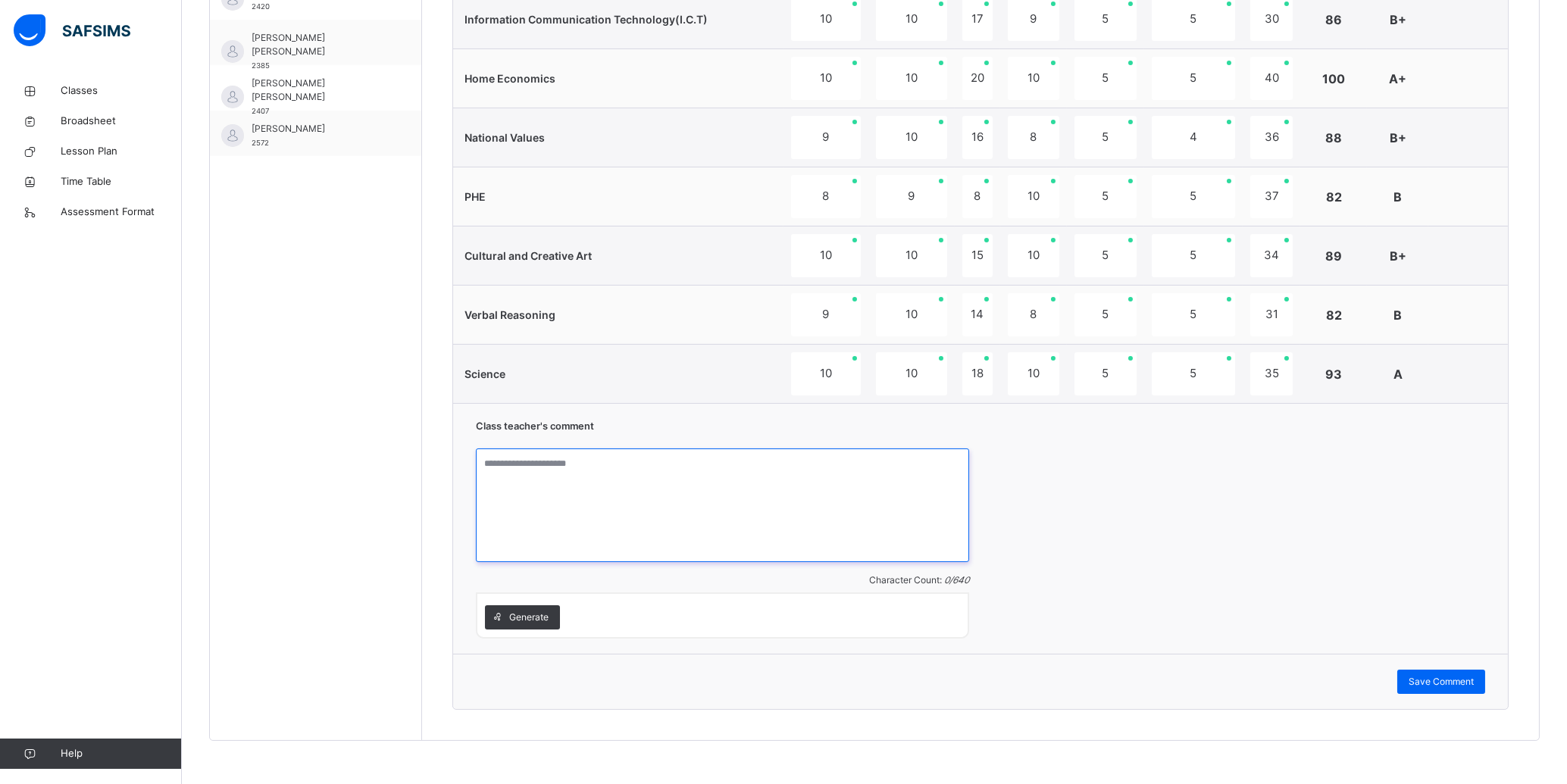 click at bounding box center (722, 505) 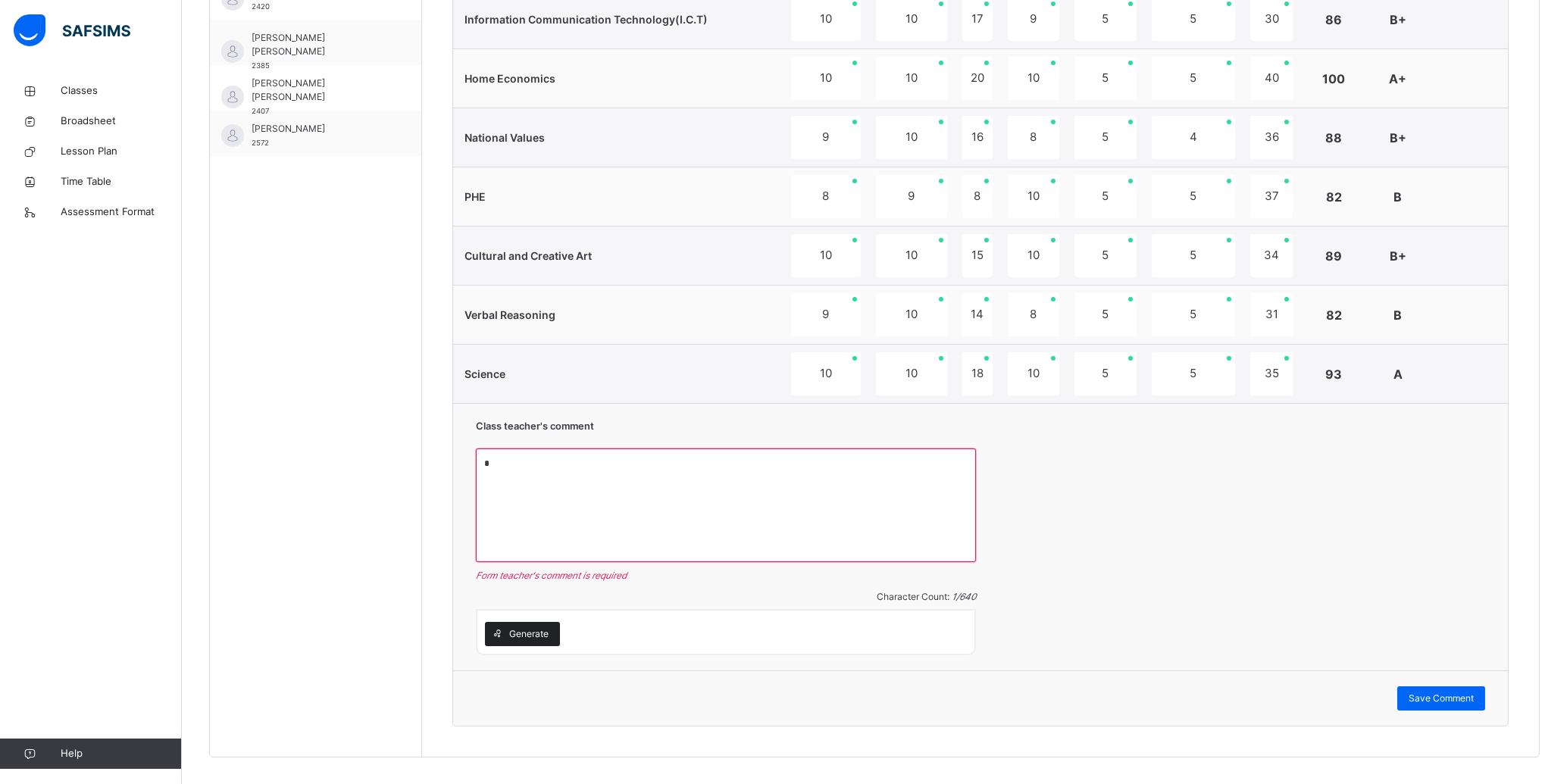 click on "Generate" at bounding box center [522, 634] 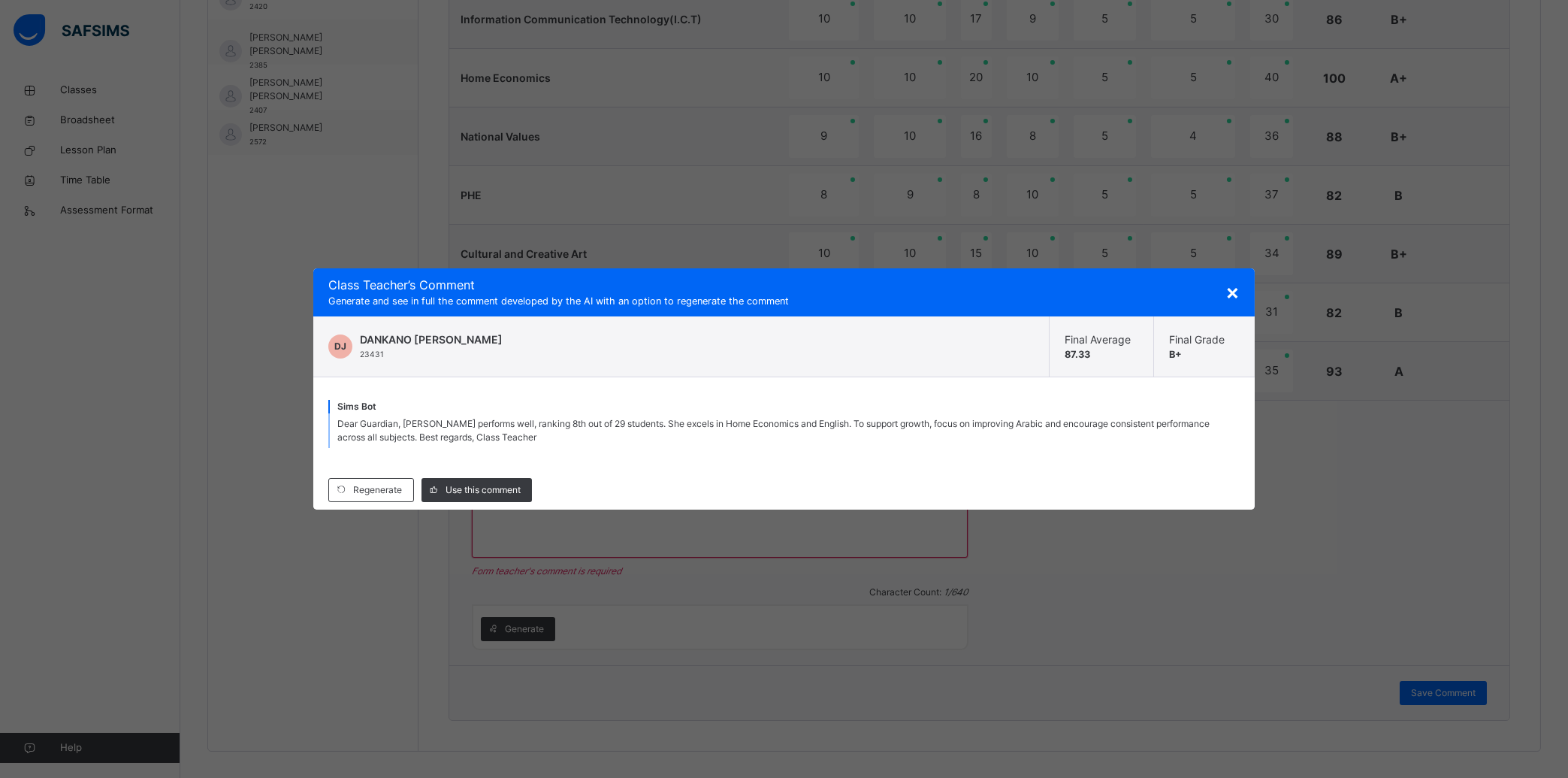 click on "×" at bounding box center [1232, 292] 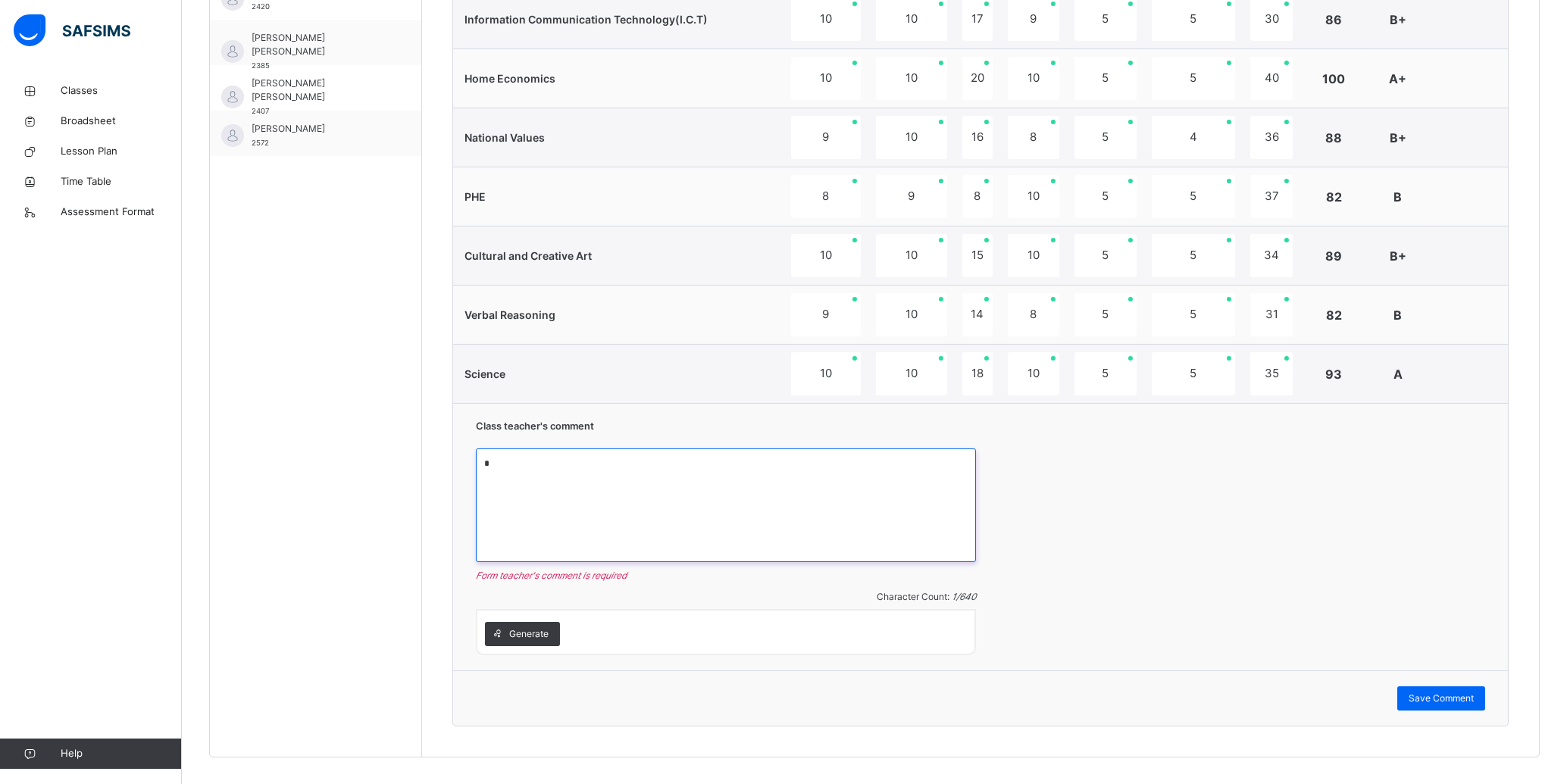click on "*" at bounding box center (726, 505) 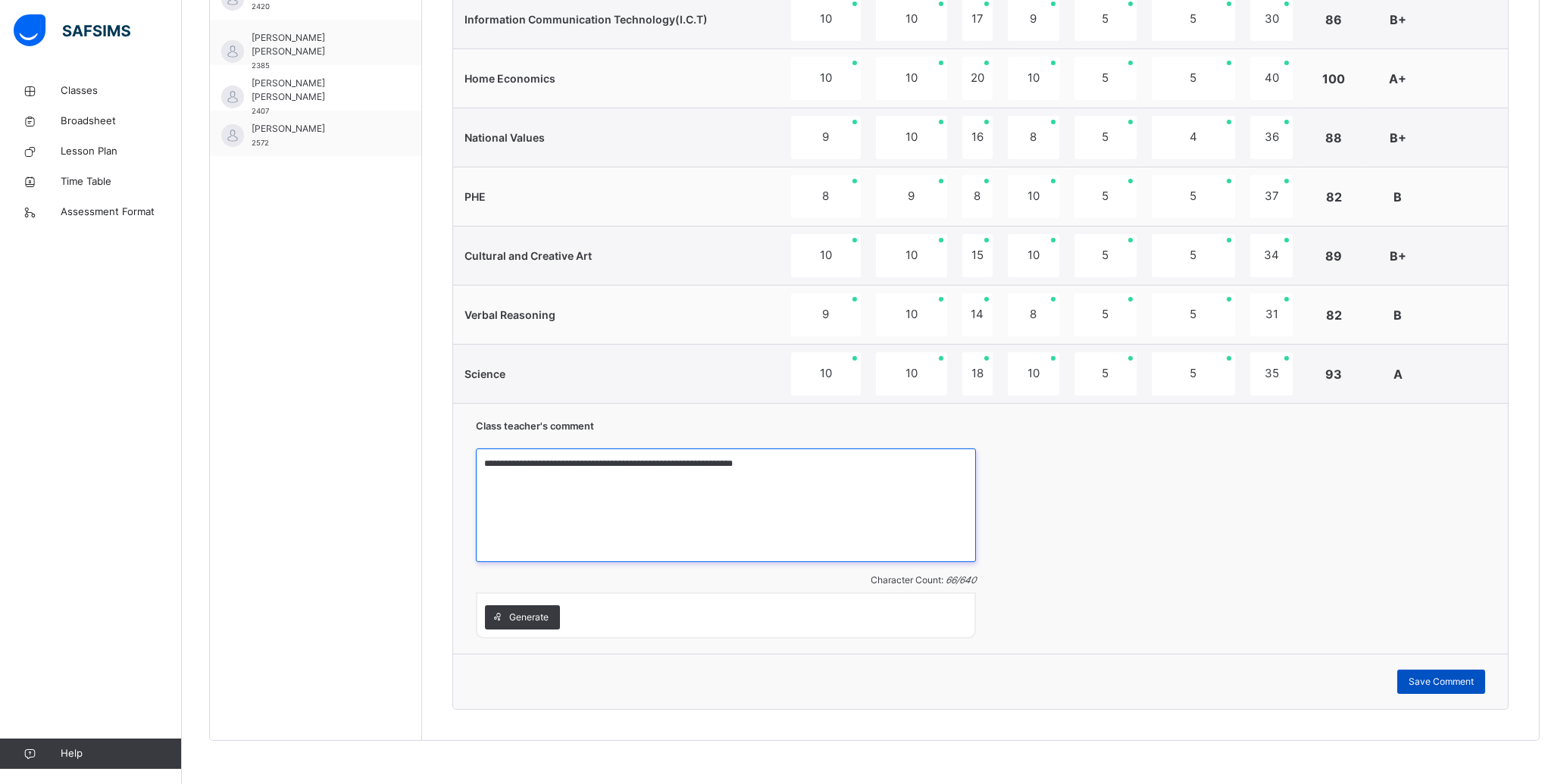 type on "**********" 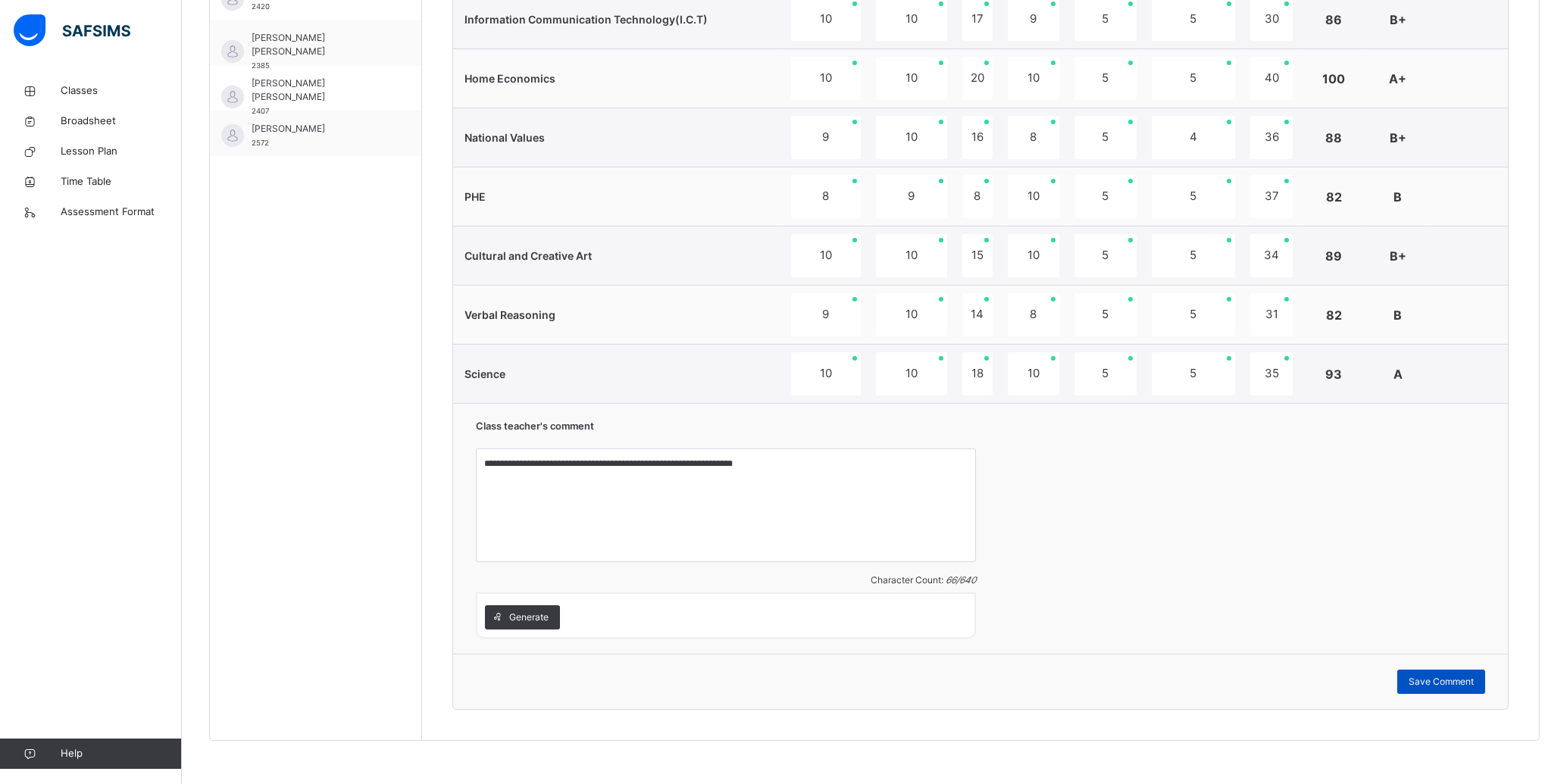 click on "Save Comment" at bounding box center (1441, 682) 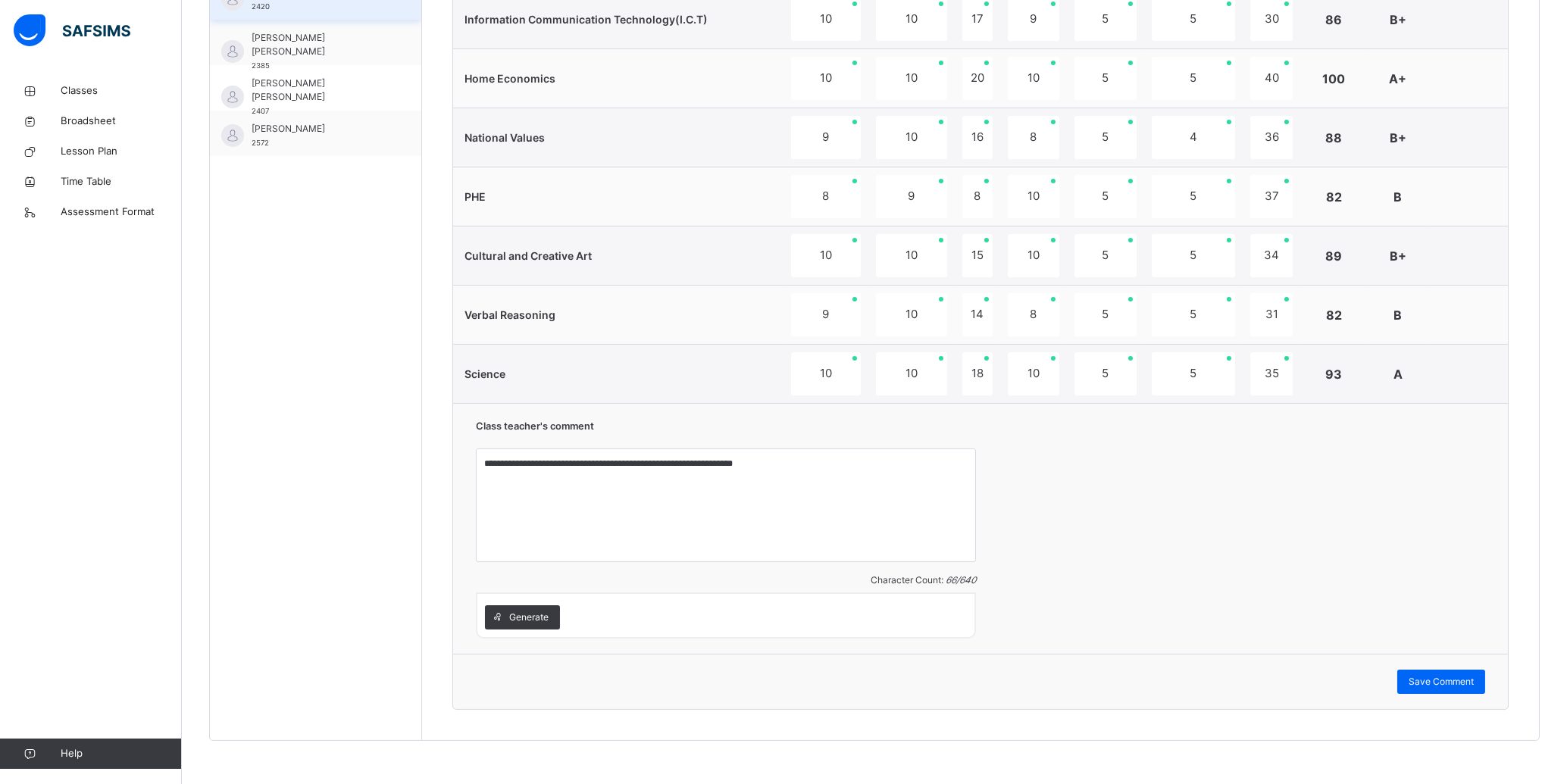 scroll, scrollTop: 151, scrollLeft: 0, axis: vertical 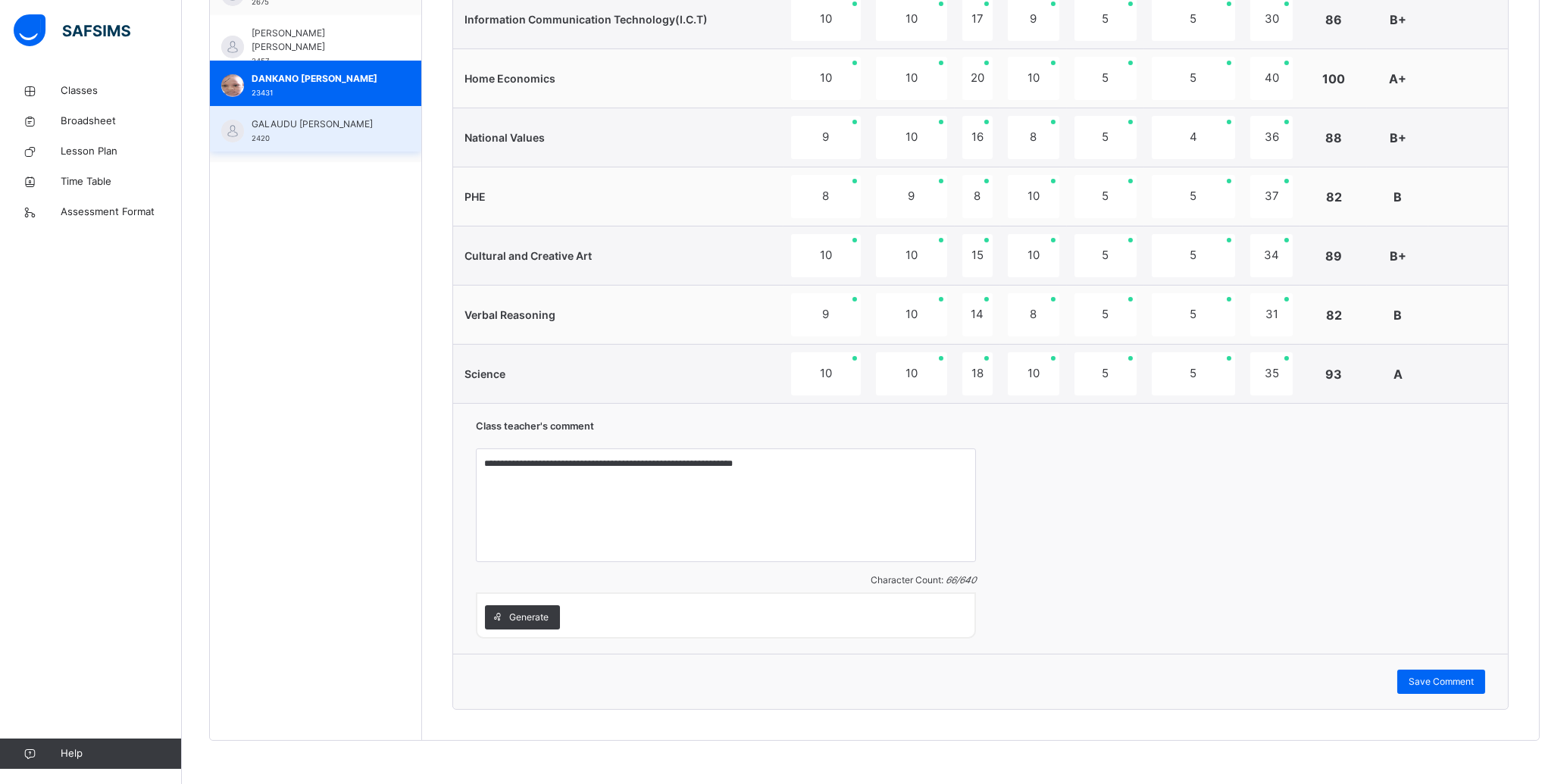 click on "GALAUDU [PERSON_NAME]" at bounding box center (319, 124) 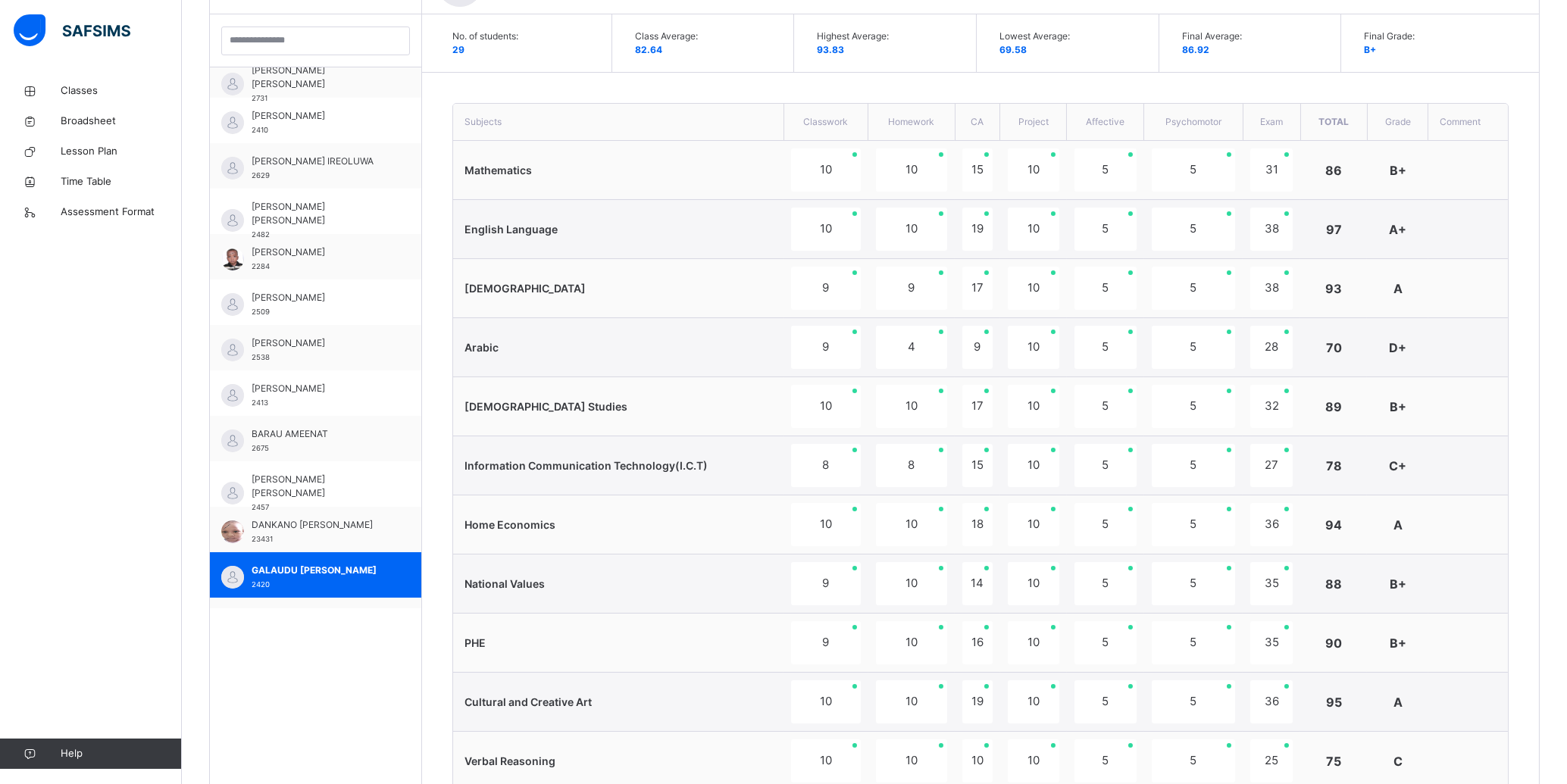 scroll, scrollTop: 886, scrollLeft: 0, axis: vertical 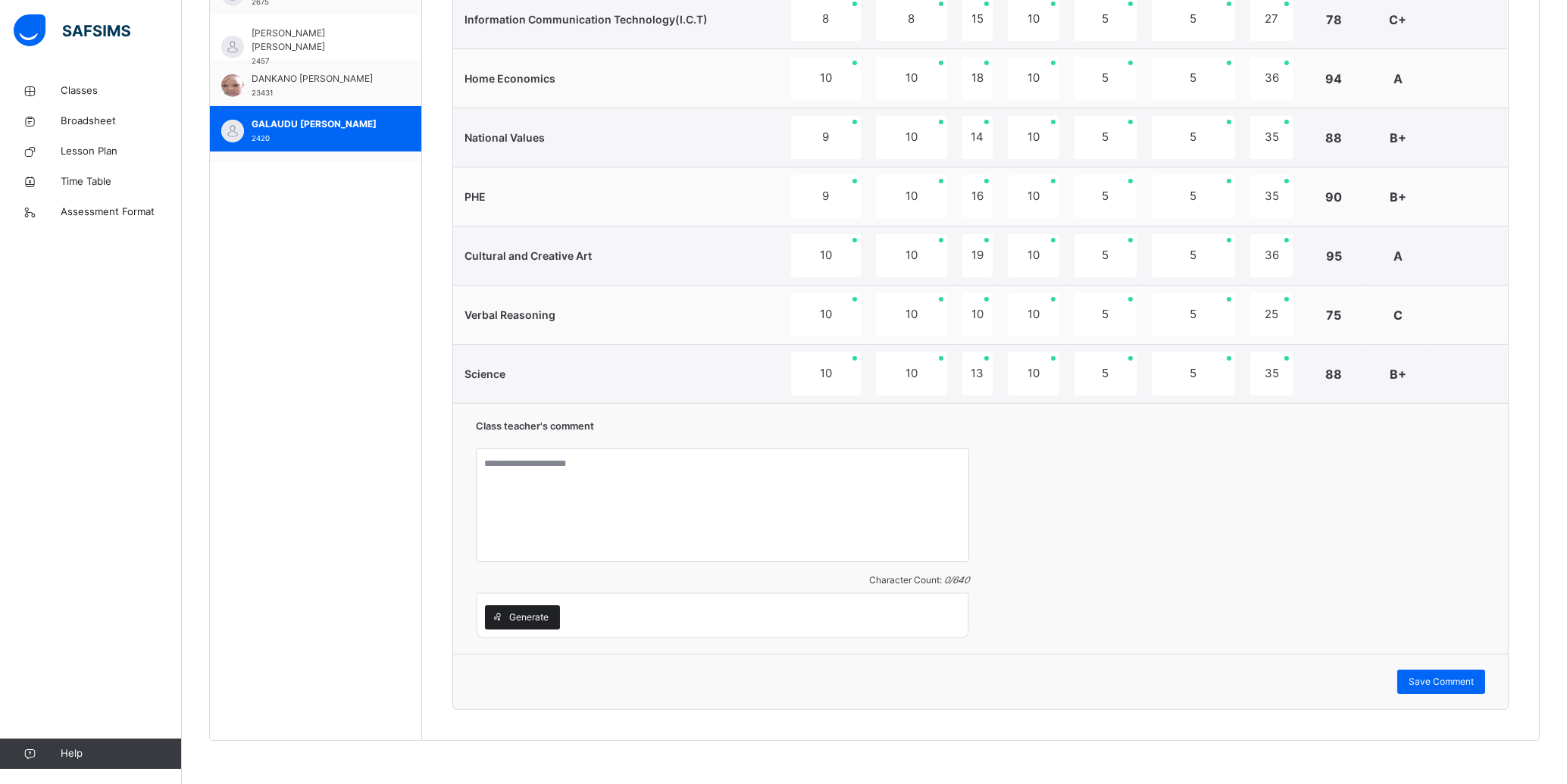click on "Generate" at bounding box center (529, 617) 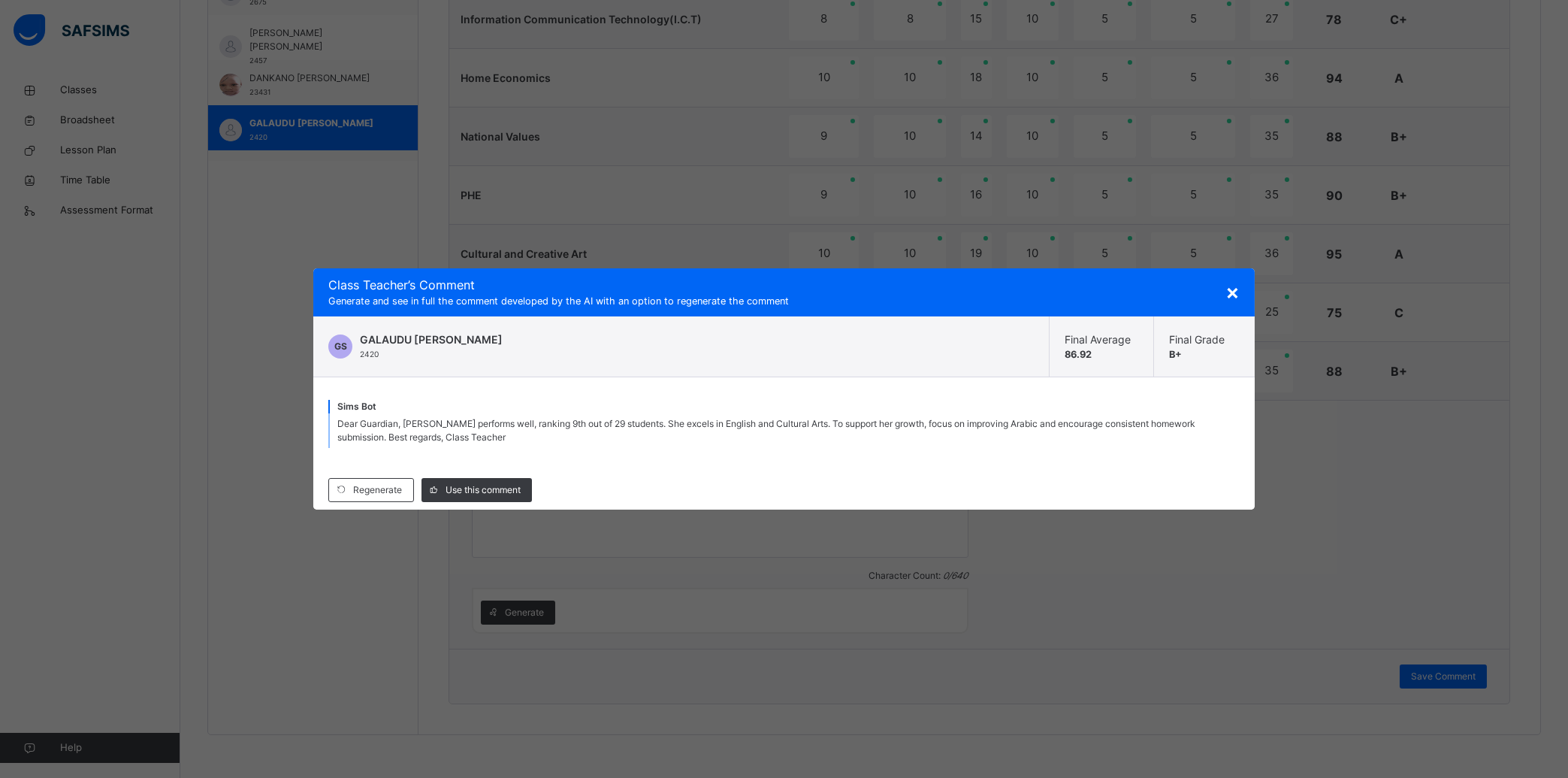 click on "×" at bounding box center [1232, 292] 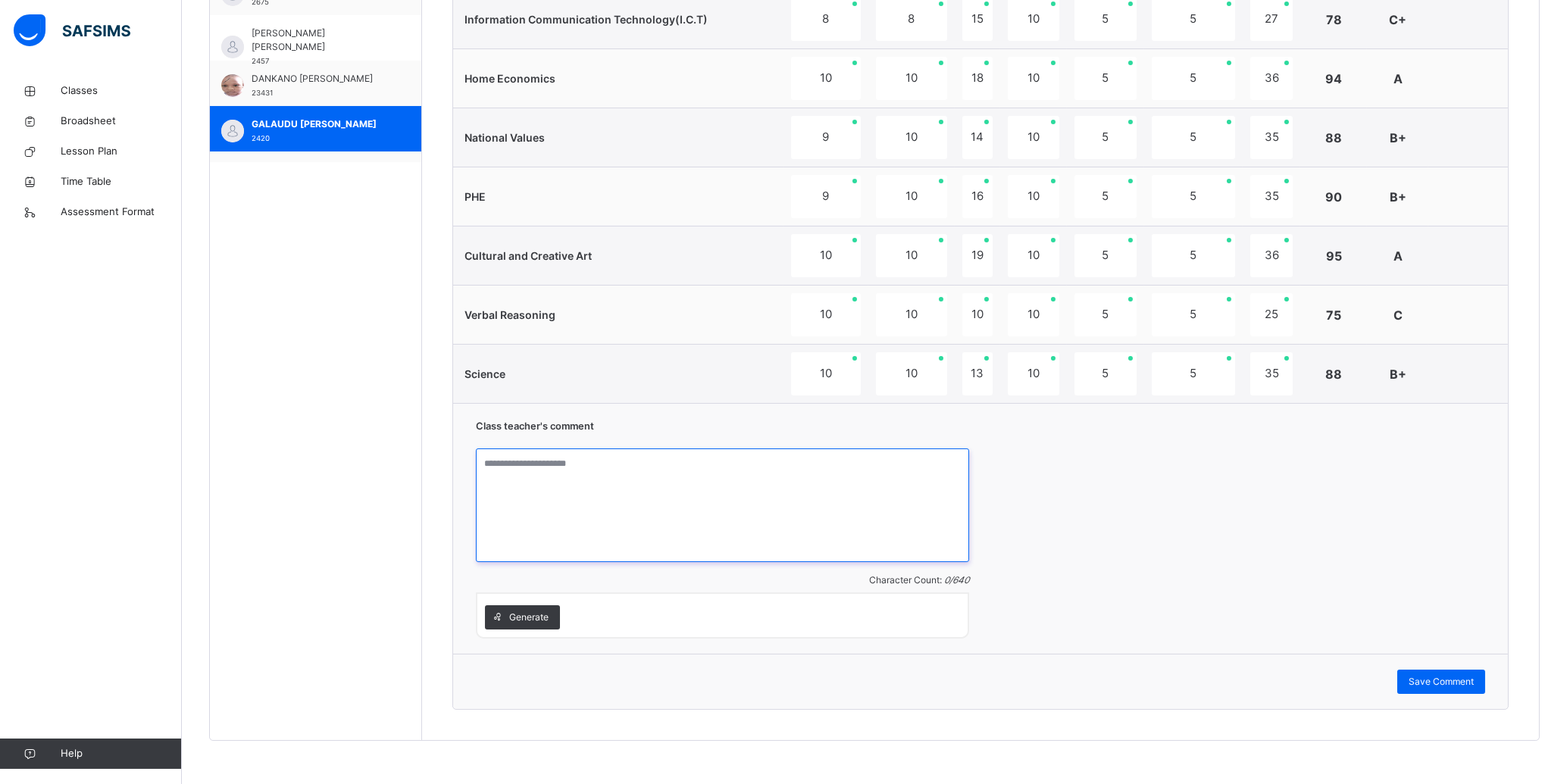 click at bounding box center (722, 505) 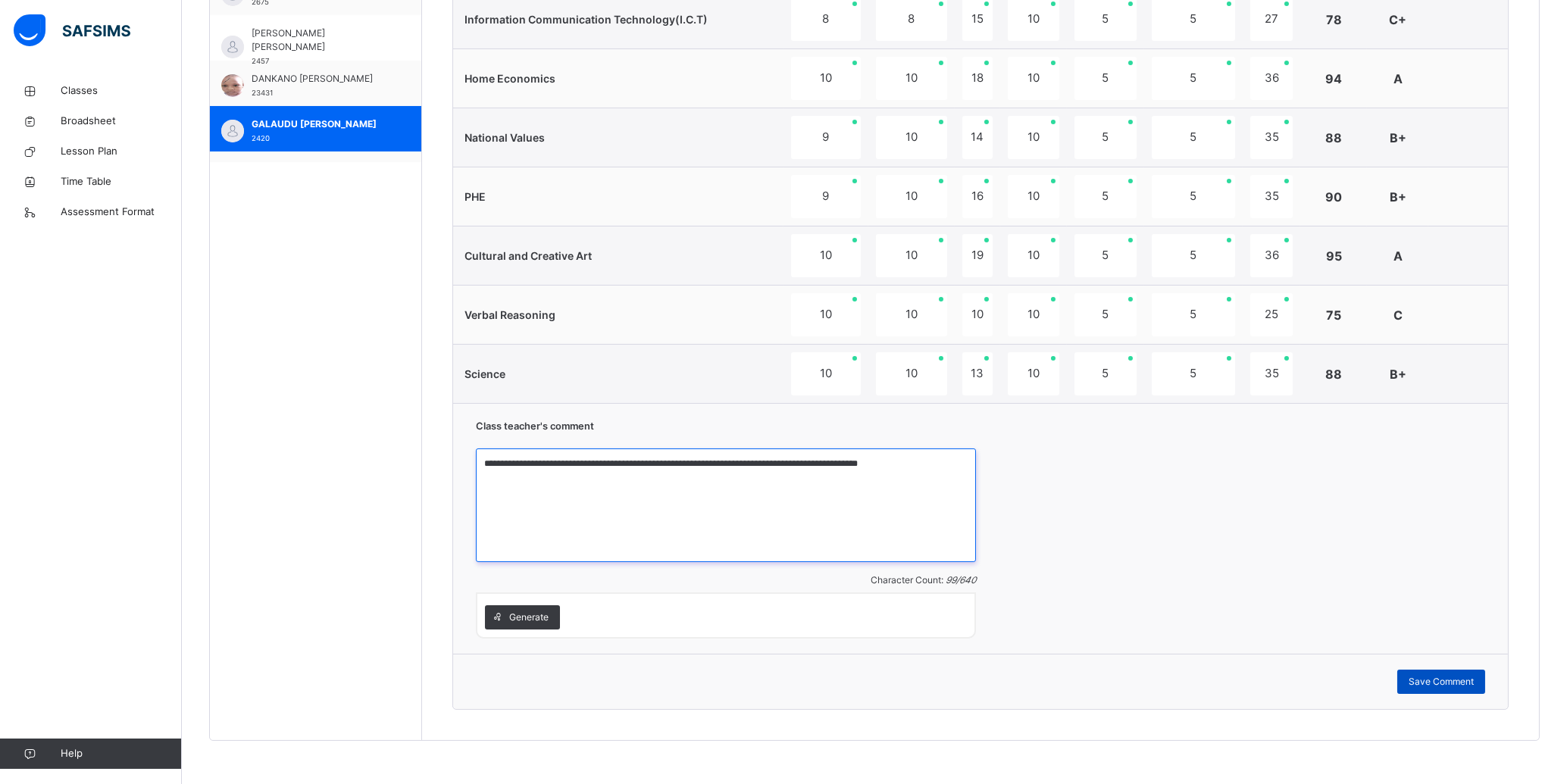 type on "**********" 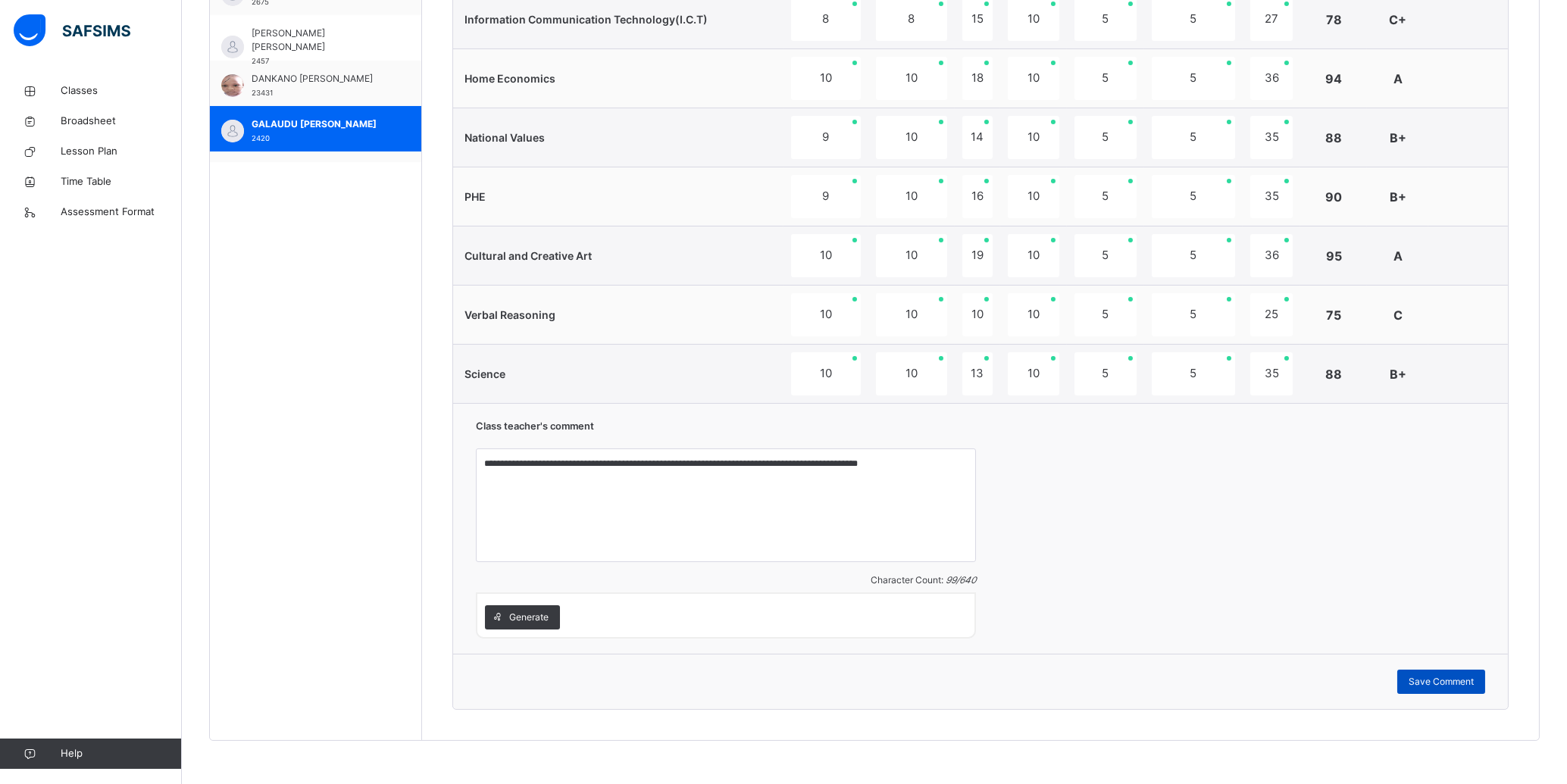 click on "Save Comment" at bounding box center [1441, 682] 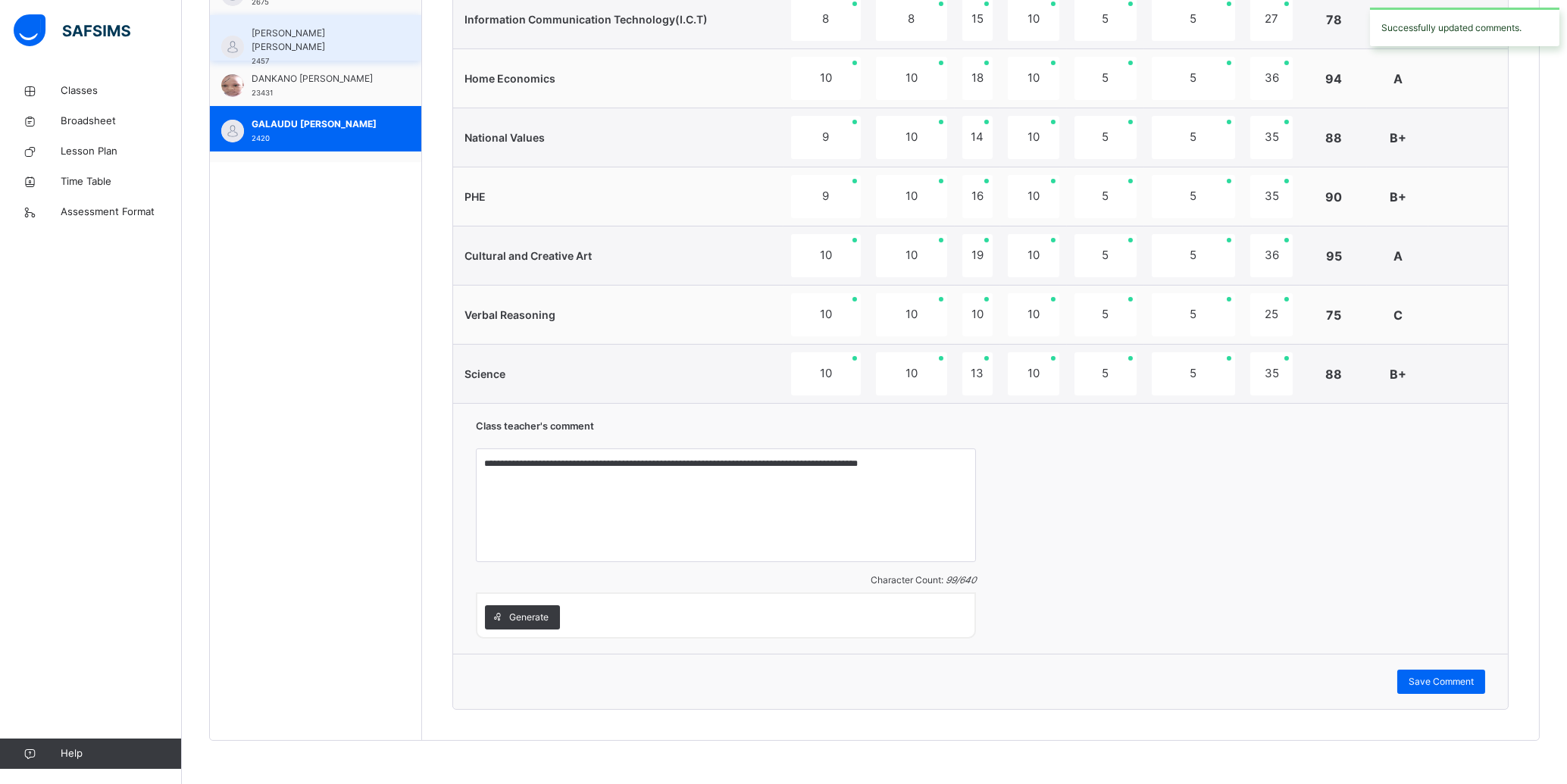 click on "[PERSON_NAME] [PERSON_NAME]" at bounding box center [319, 40] 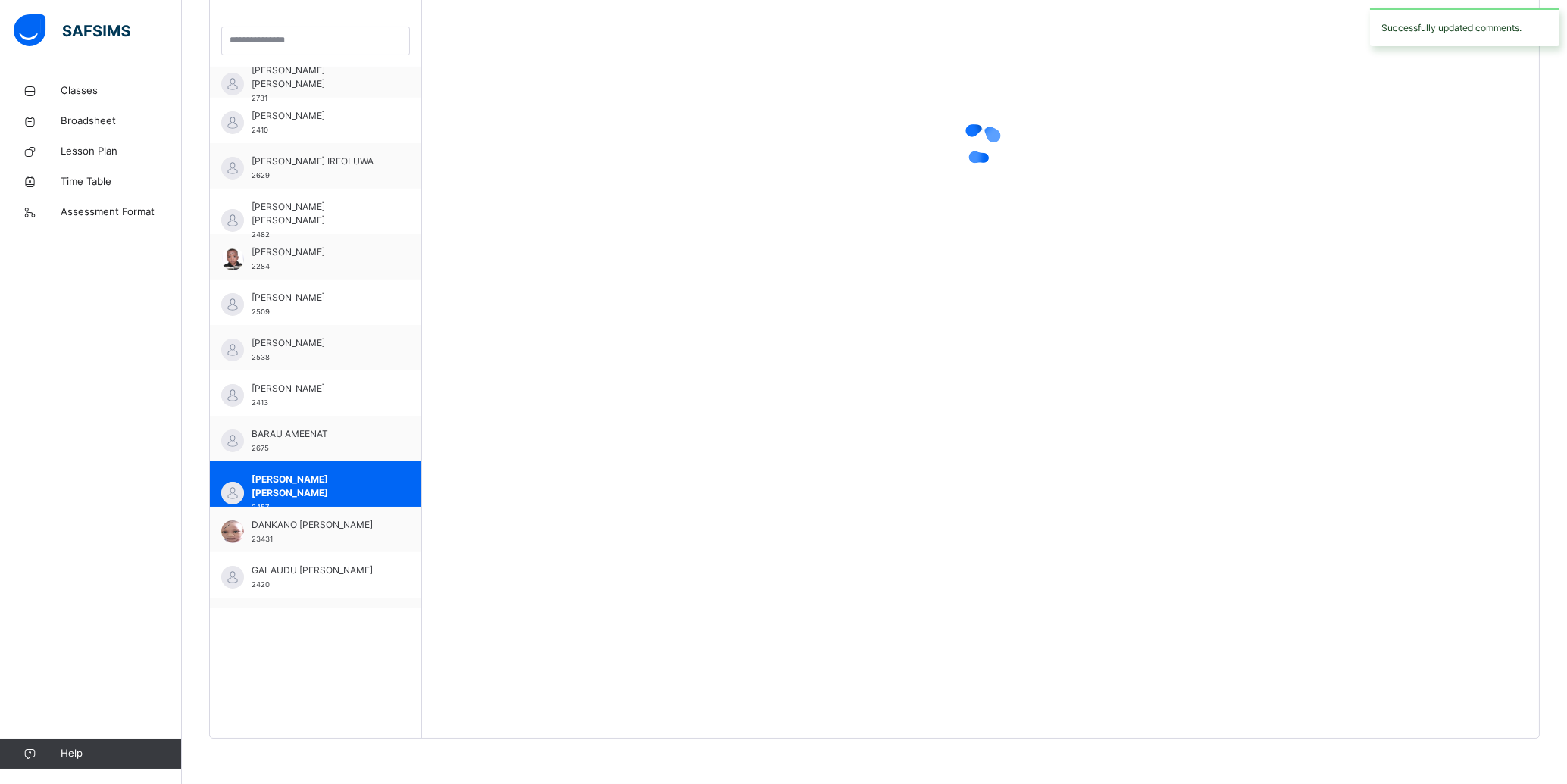 scroll, scrollTop: 440, scrollLeft: 0, axis: vertical 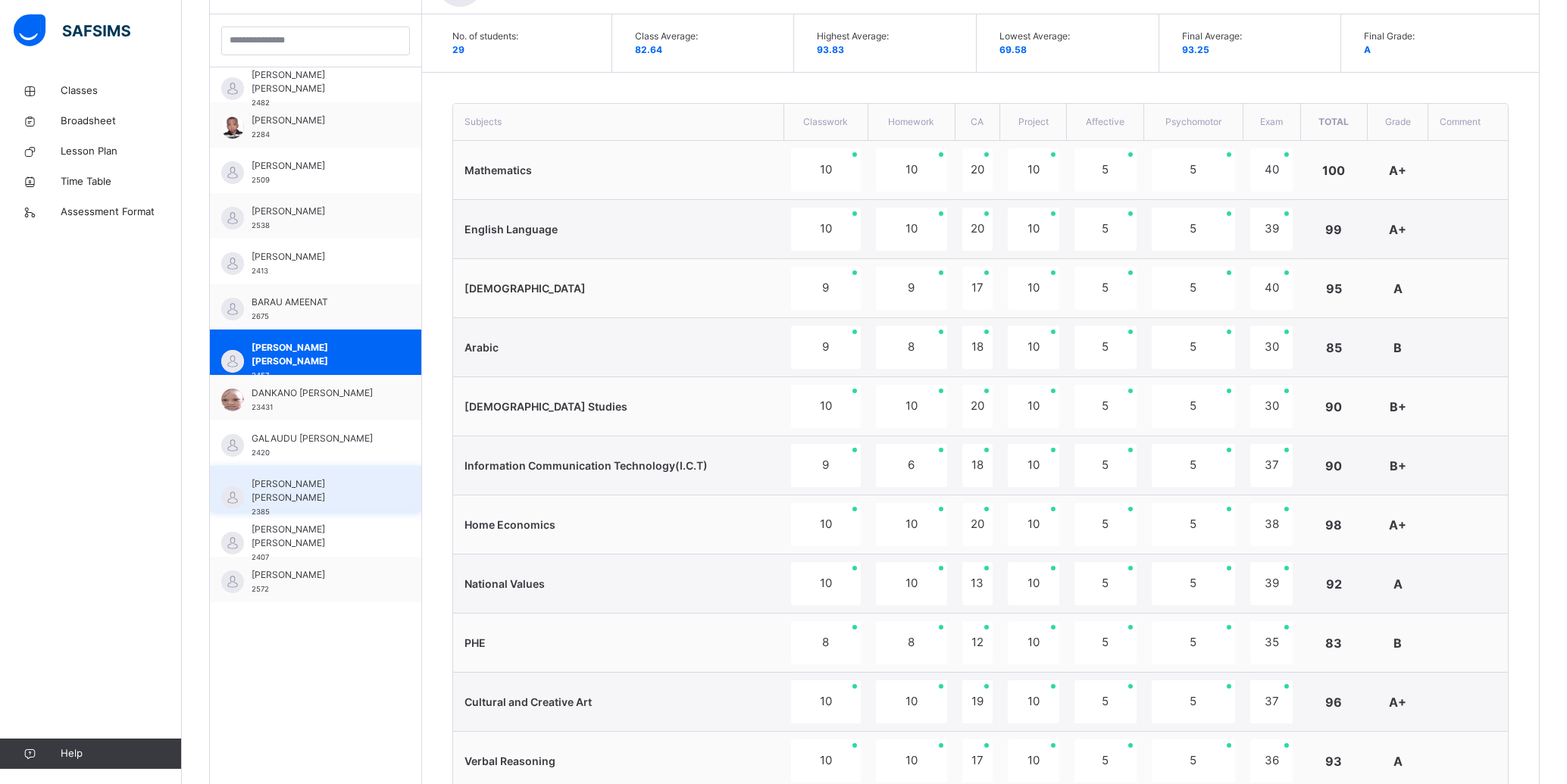 click on "[PERSON_NAME] [PERSON_NAME]" at bounding box center [319, 491] 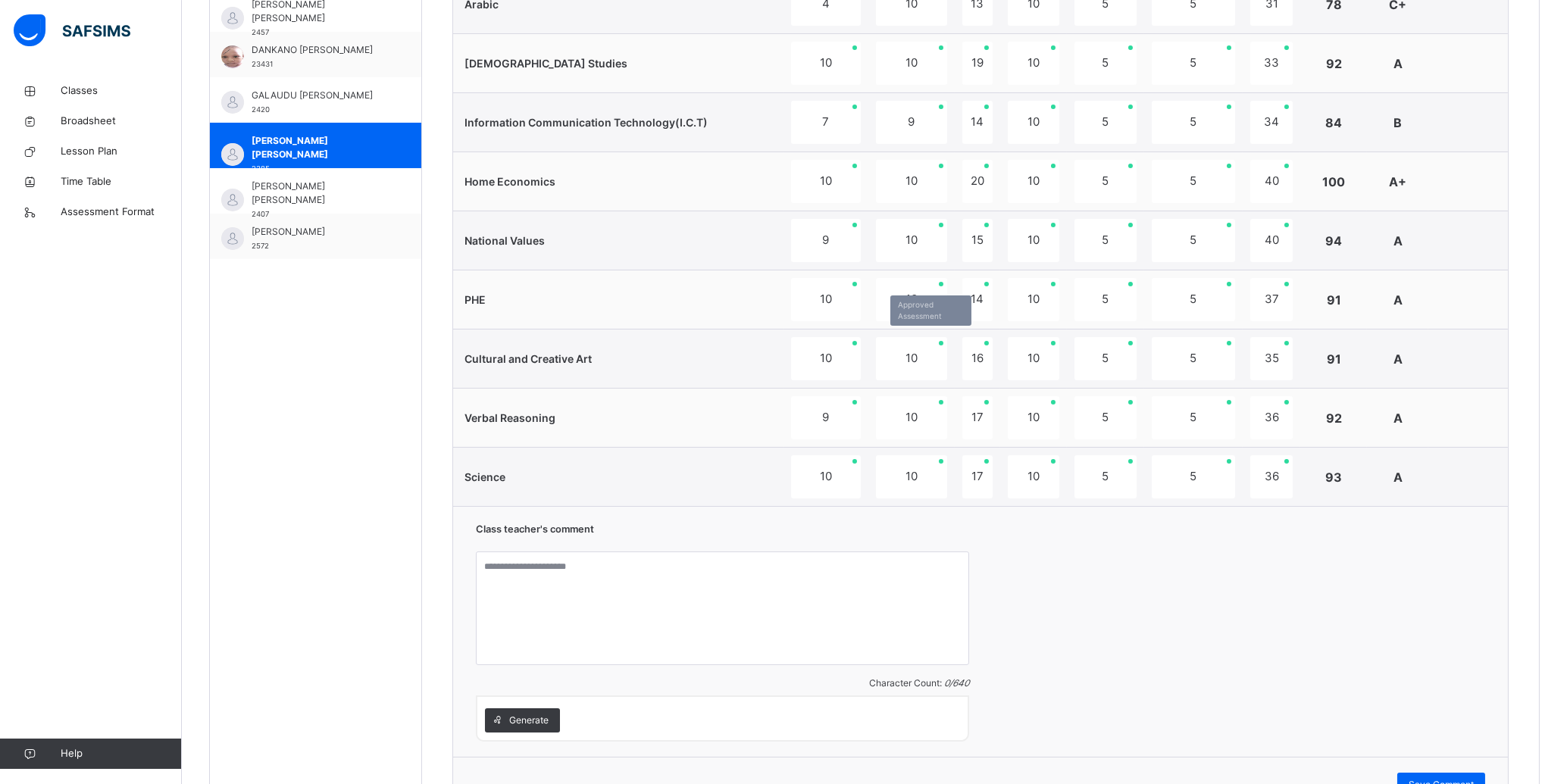 scroll, scrollTop: 886, scrollLeft: 0, axis: vertical 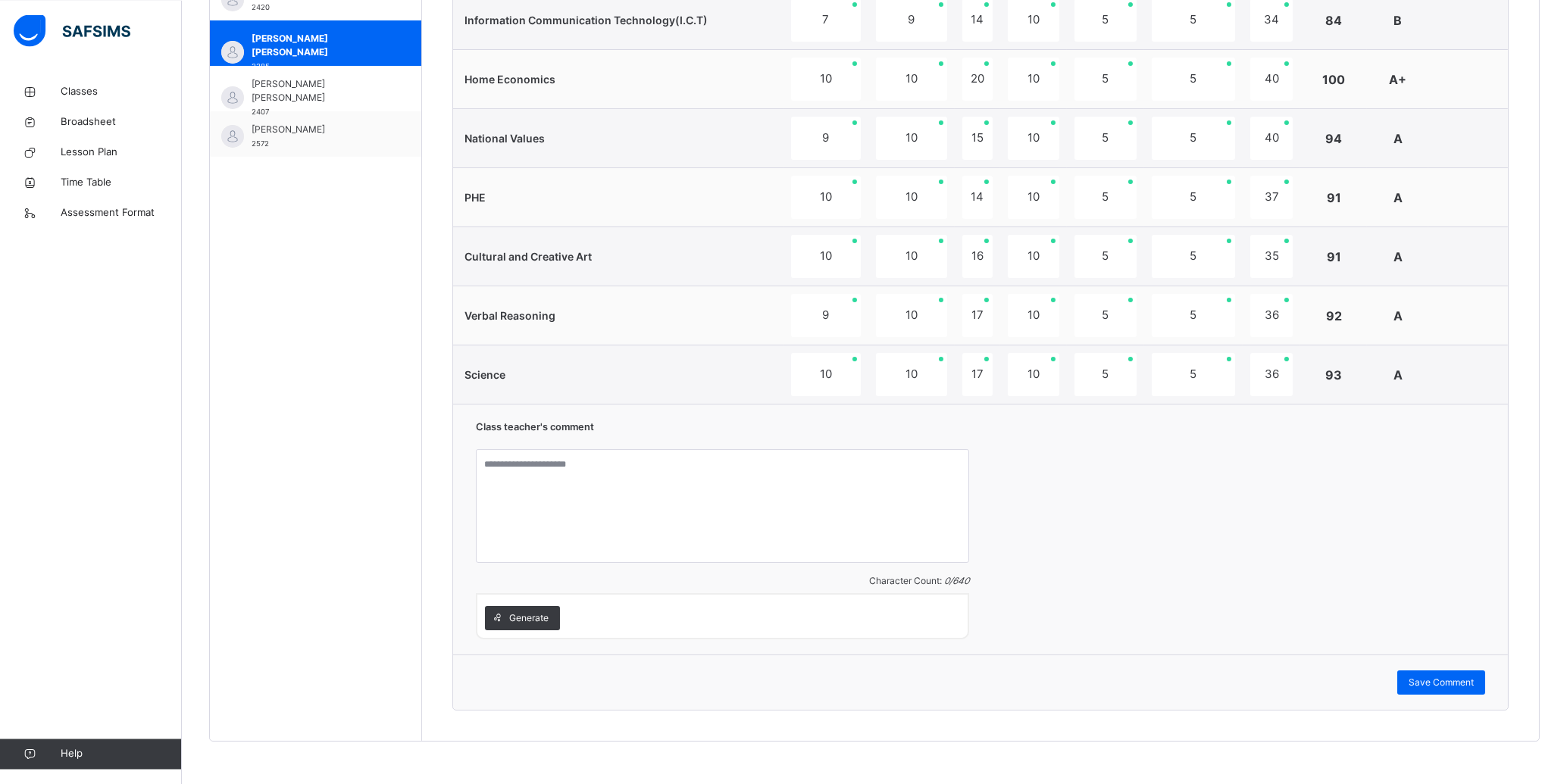 click on "Generate" at bounding box center (529, 617) 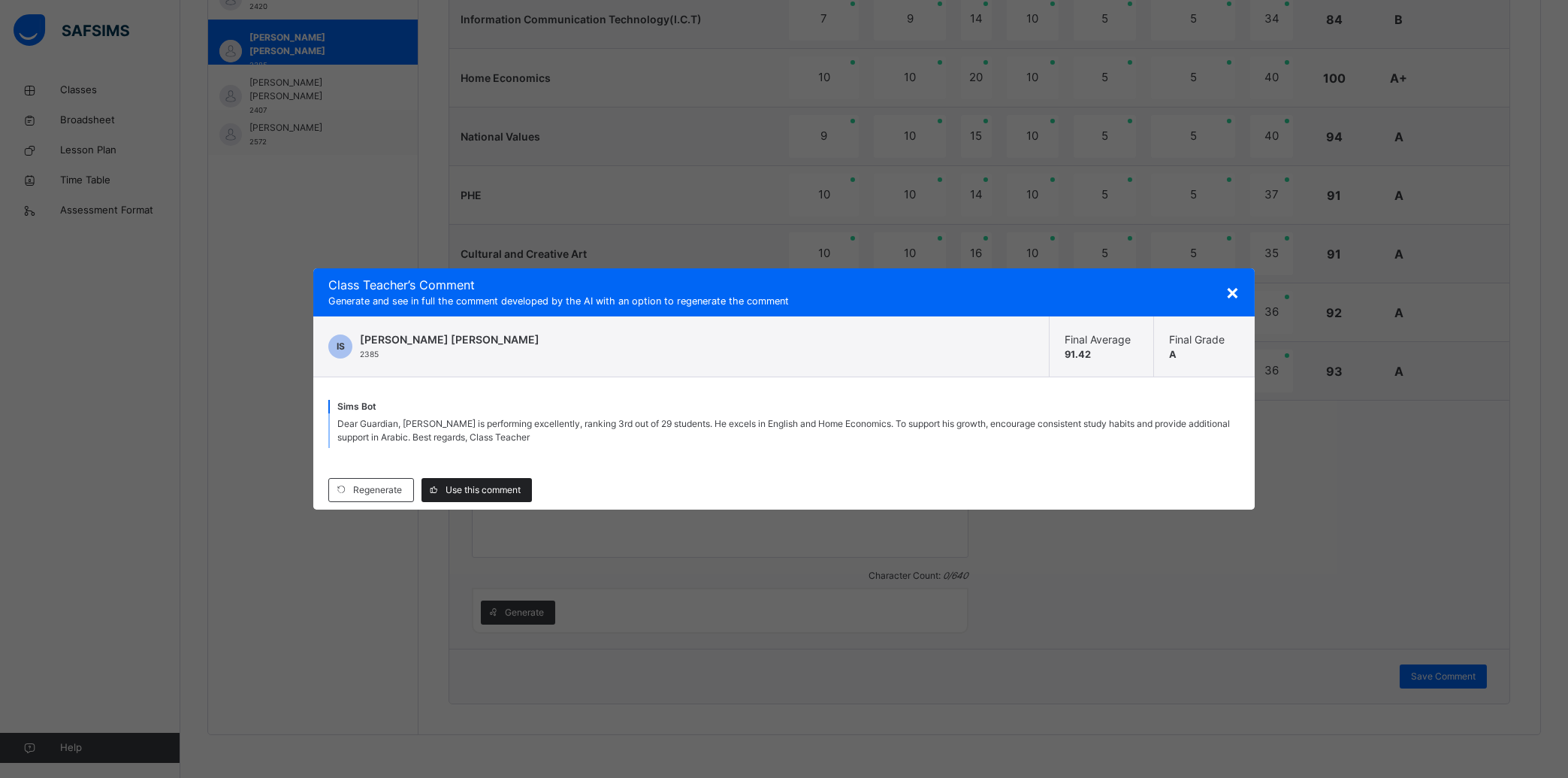 click on "Use this comment" at bounding box center (483, 490) 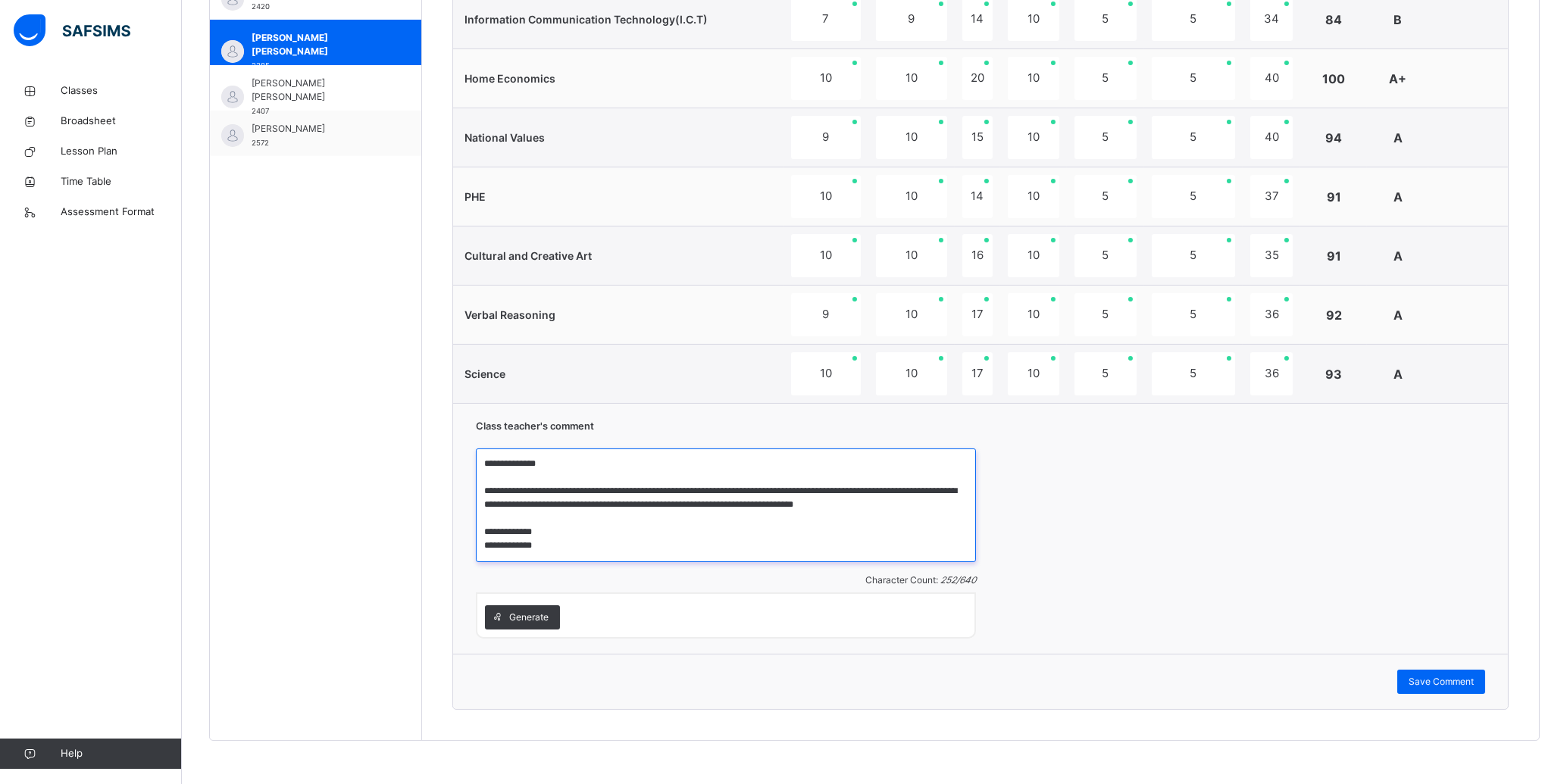 click on "**********" at bounding box center [726, 505] 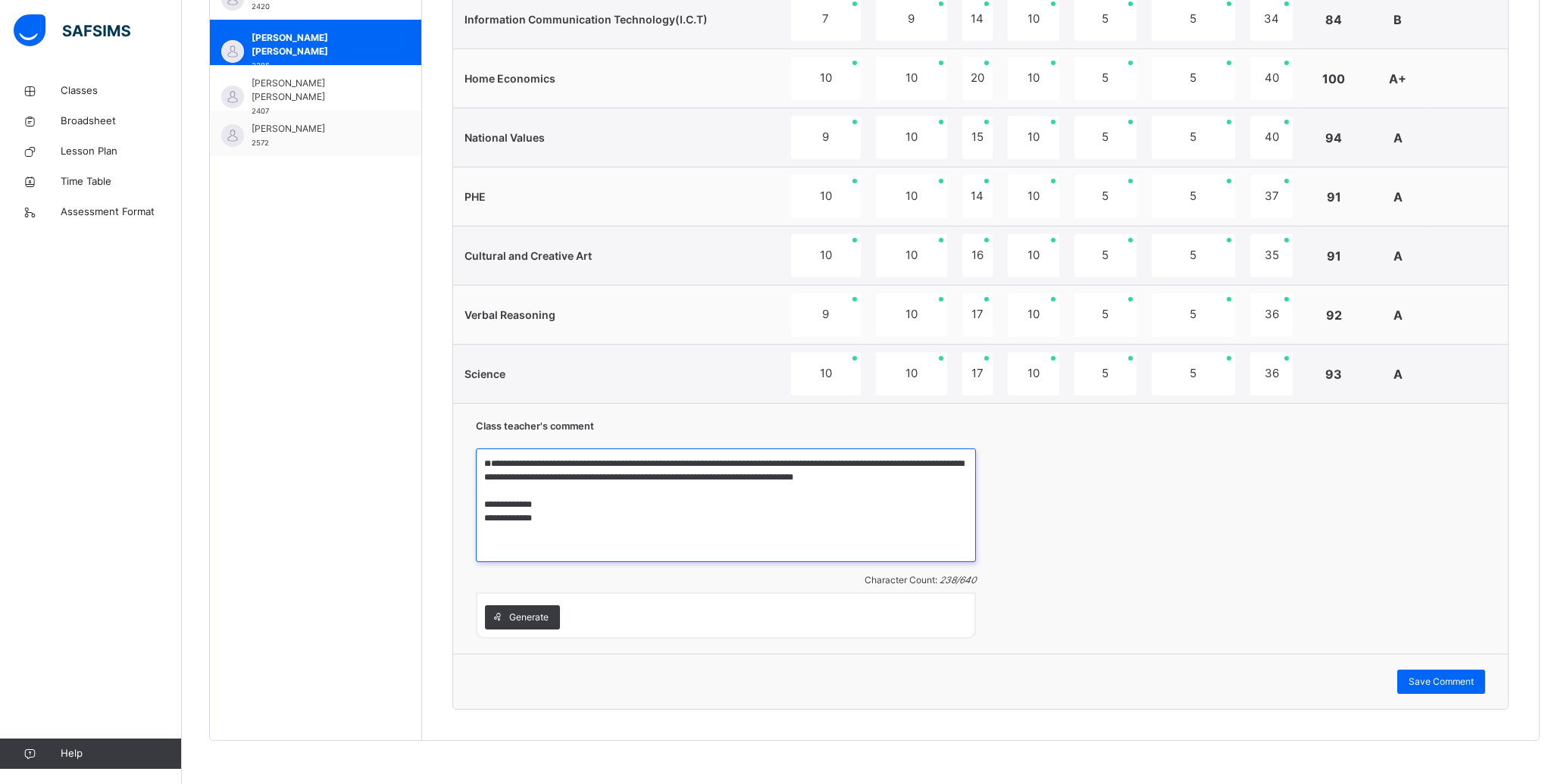 click on "**********" at bounding box center (726, 505) 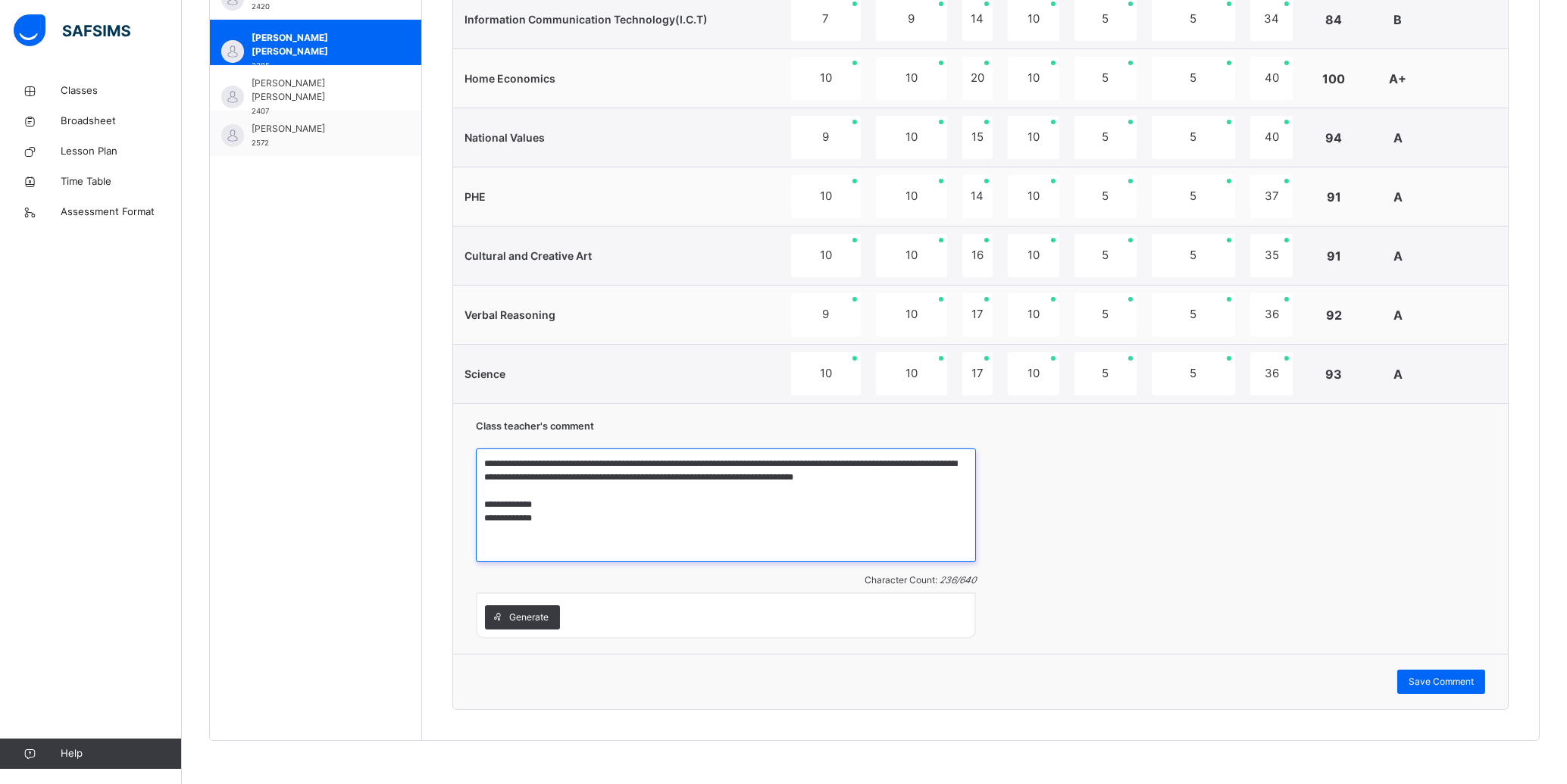 click on "**********" at bounding box center [726, 505] 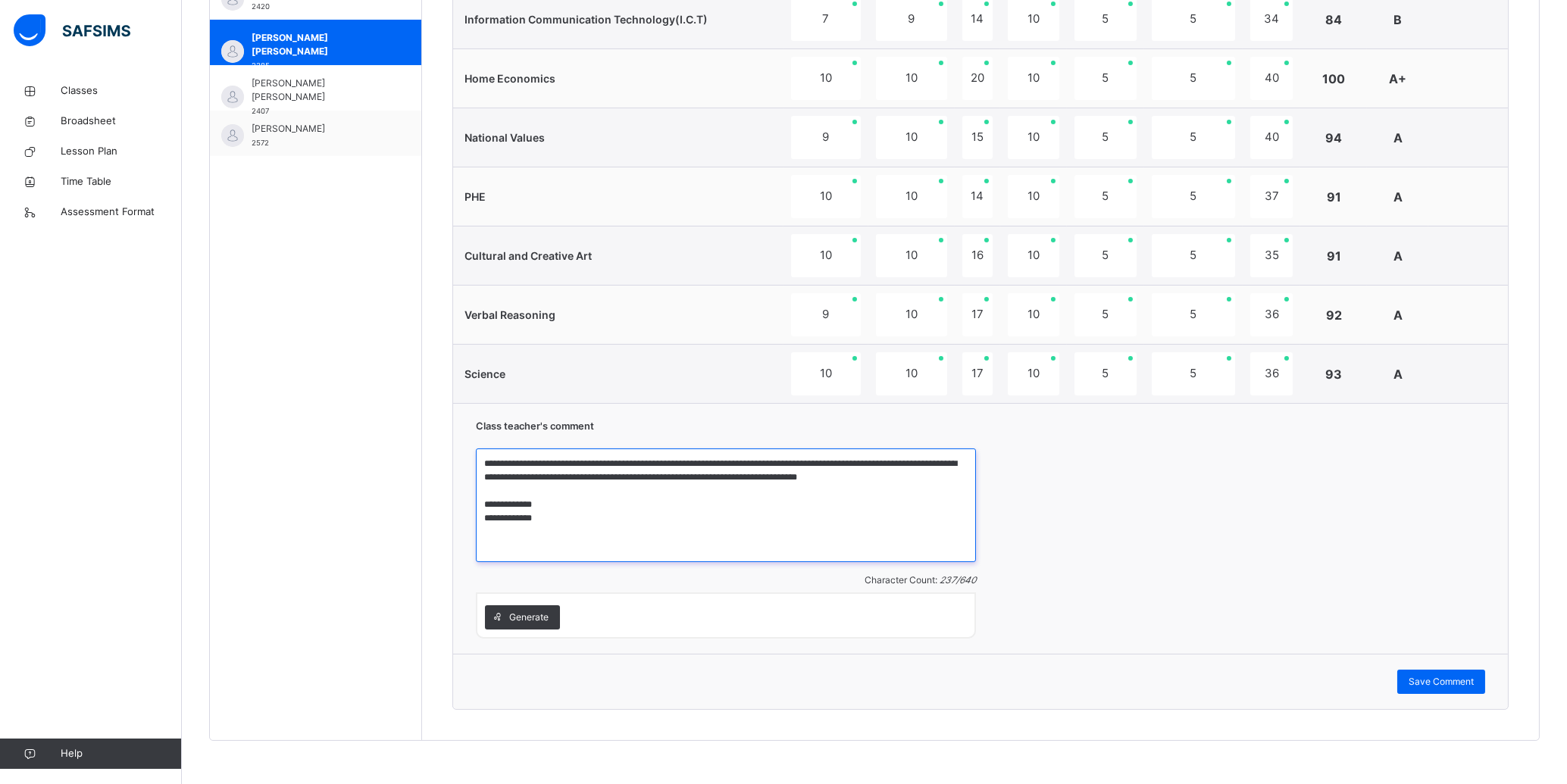 click on "**********" at bounding box center (726, 505) 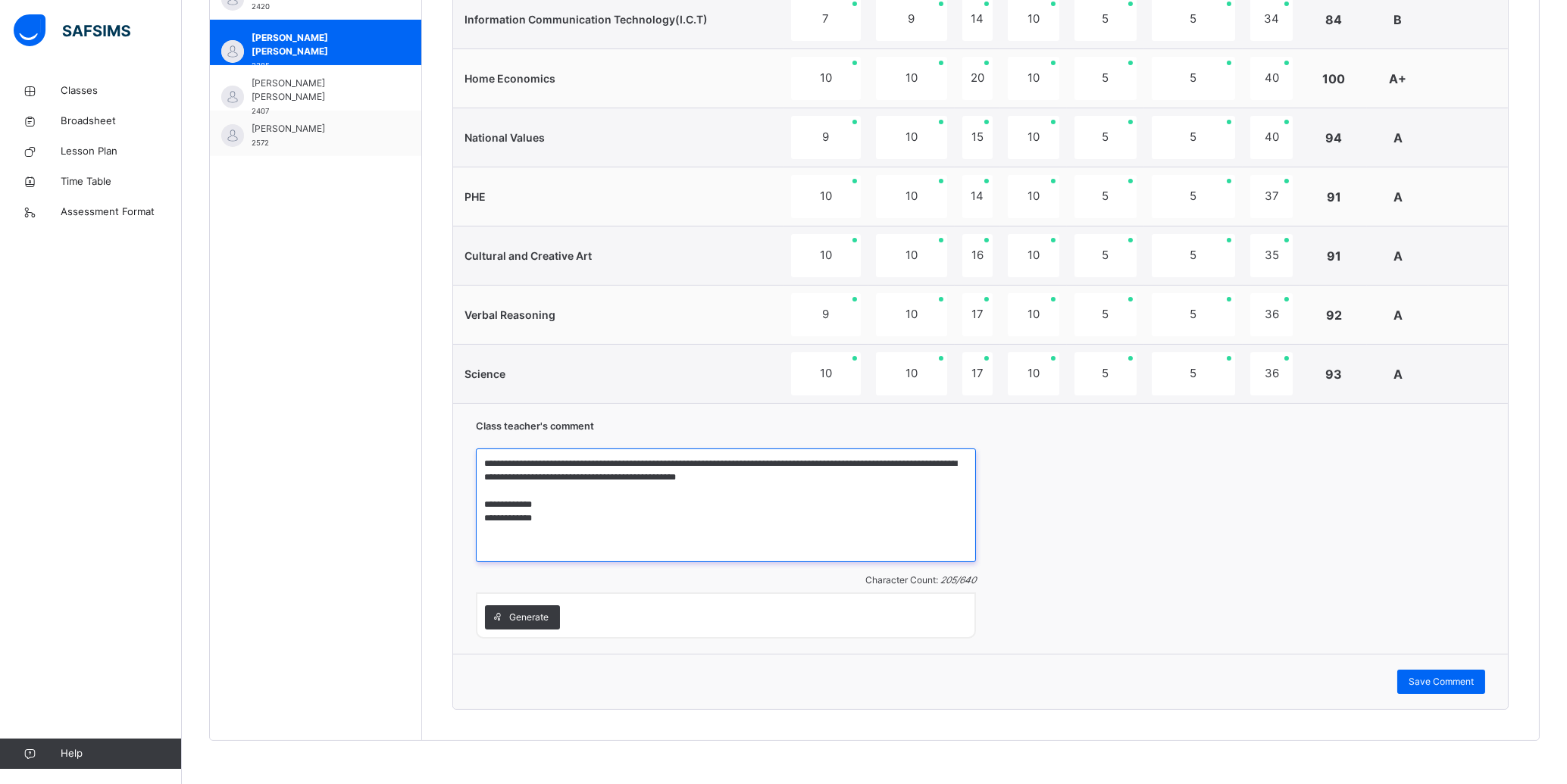 click on "**********" at bounding box center [726, 505] 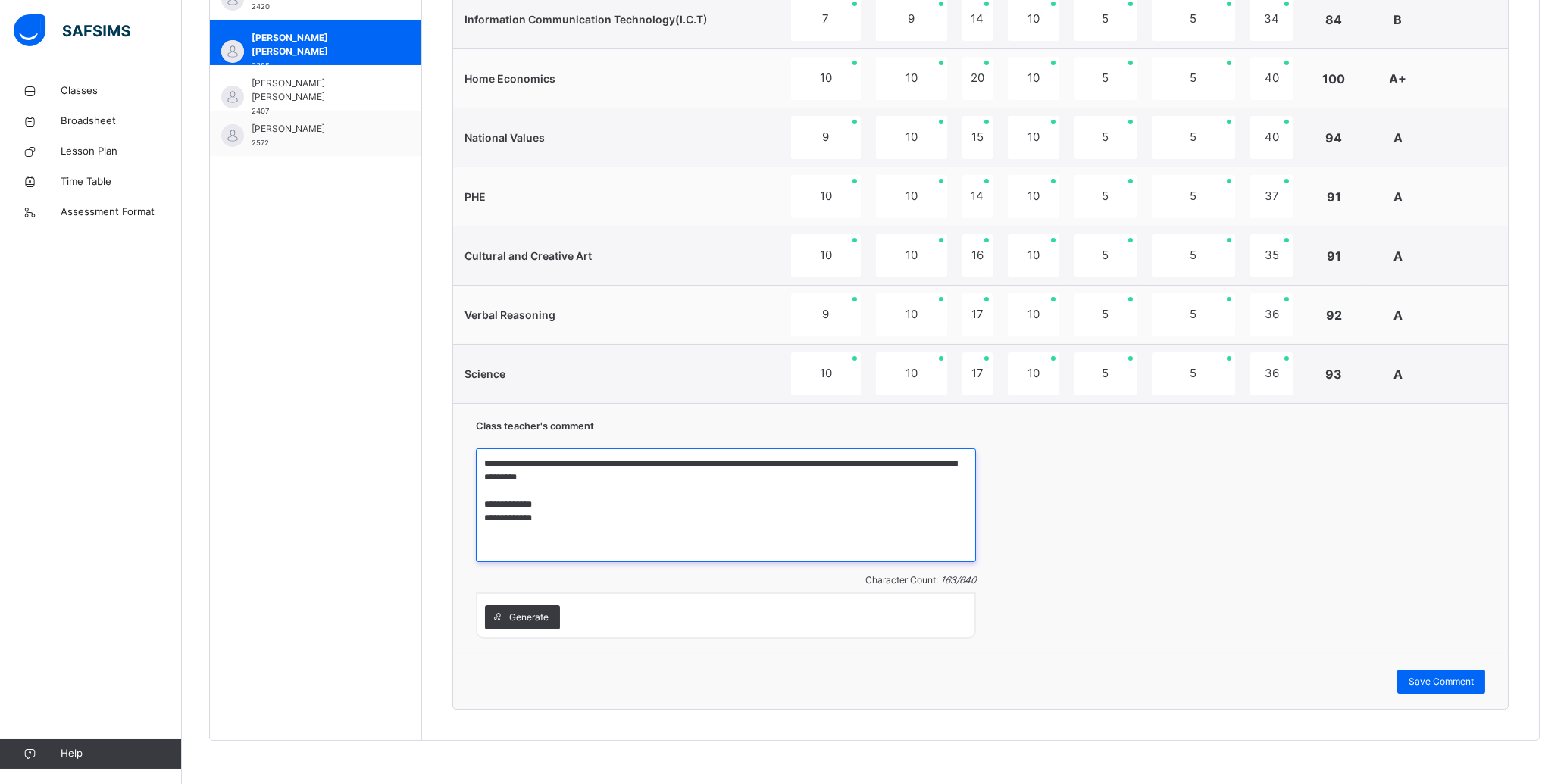 click on "**********" at bounding box center [726, 505] 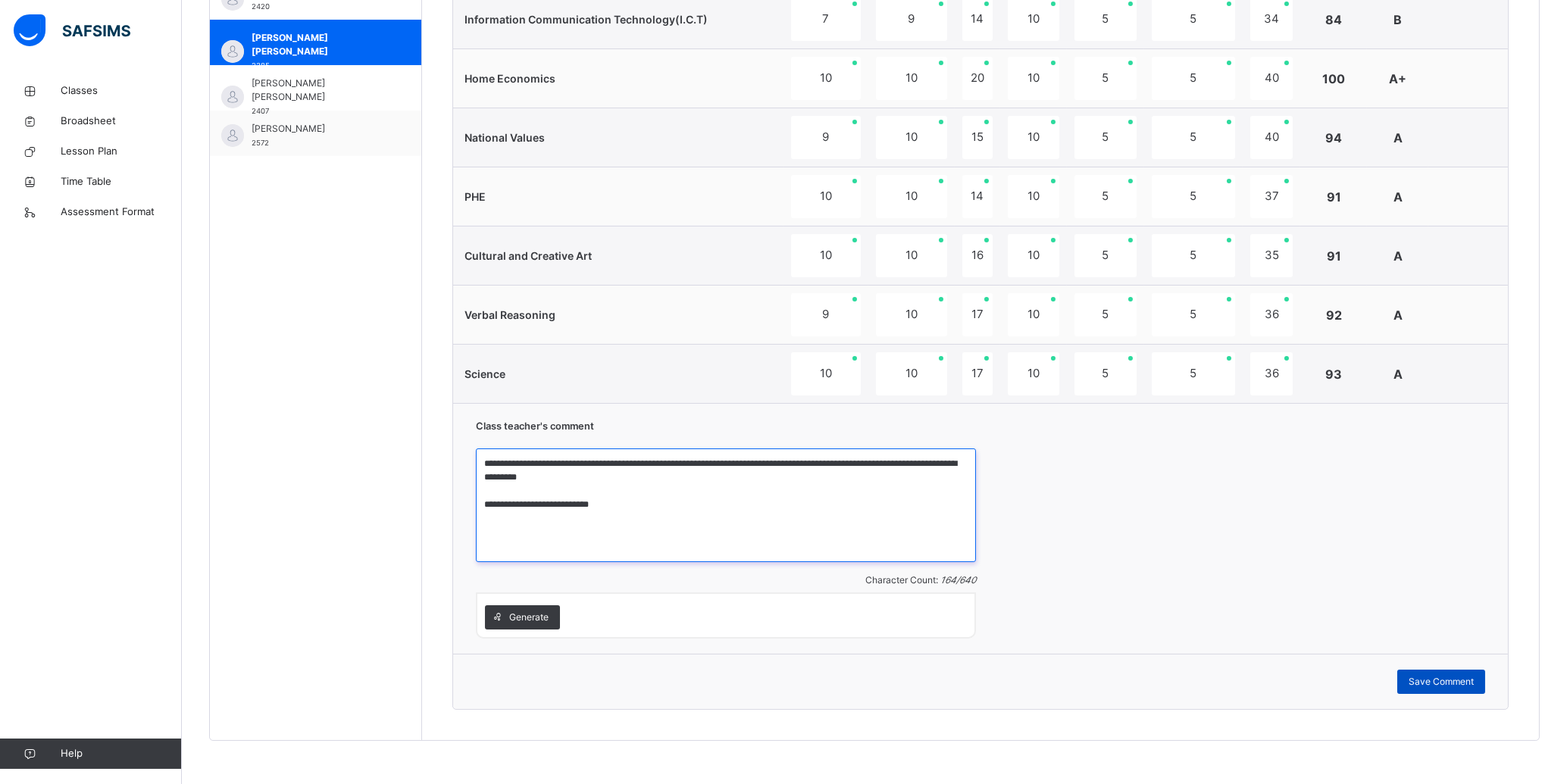 type on "**********" 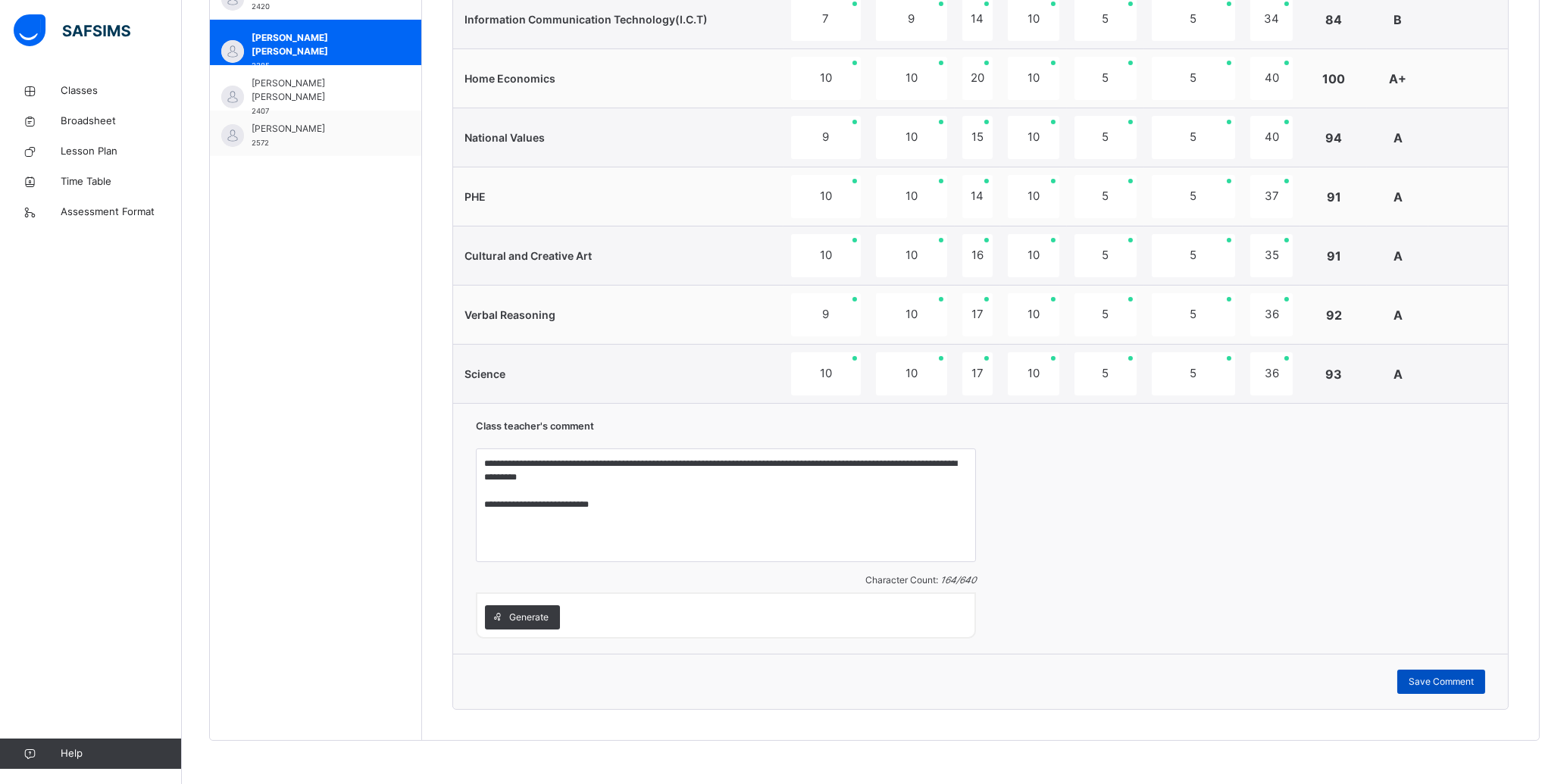 click on "Save Comment" at bounding box center [981, 681] 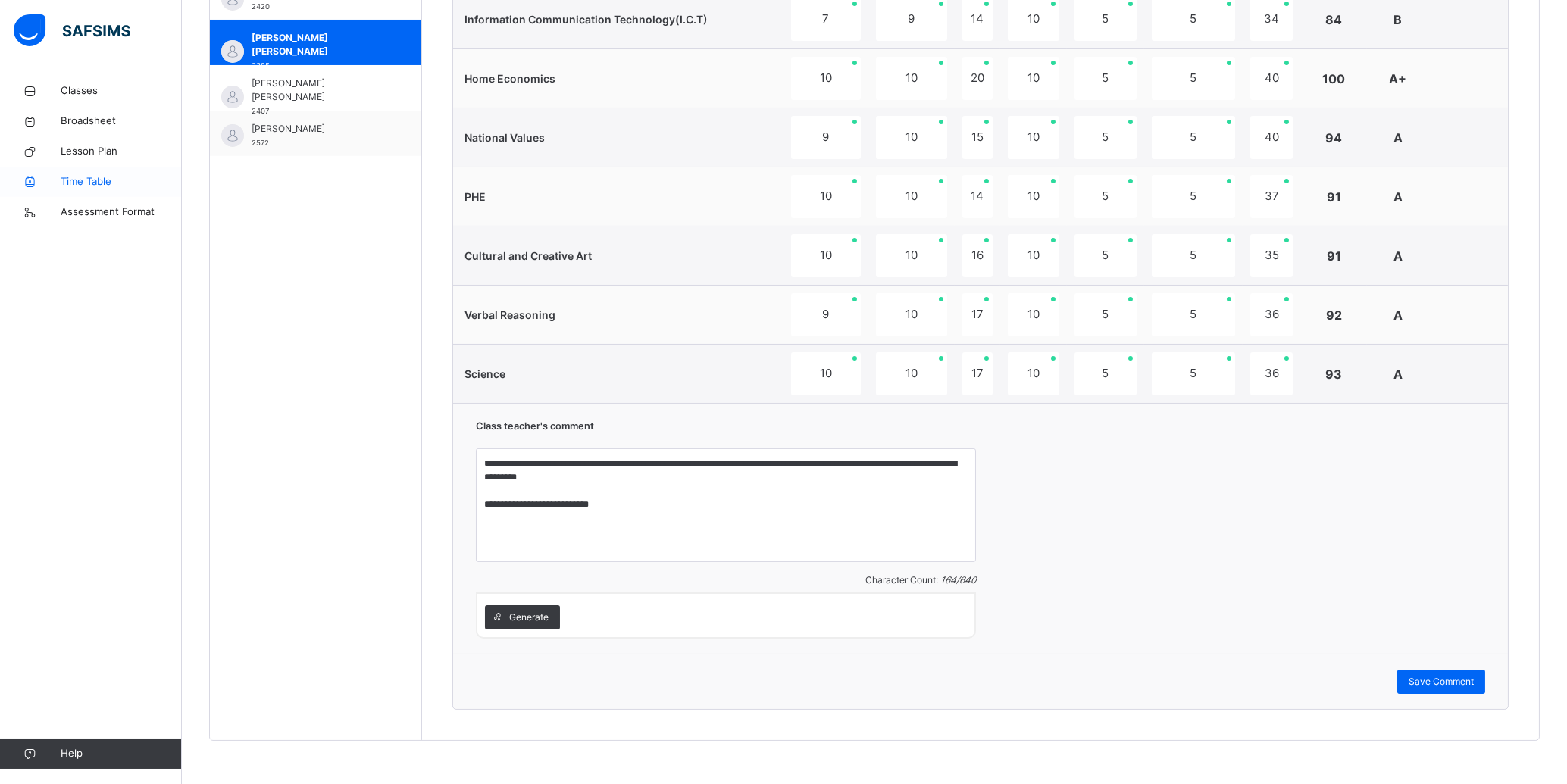 click on "Save Comment" at bounding box center [1441, 682] 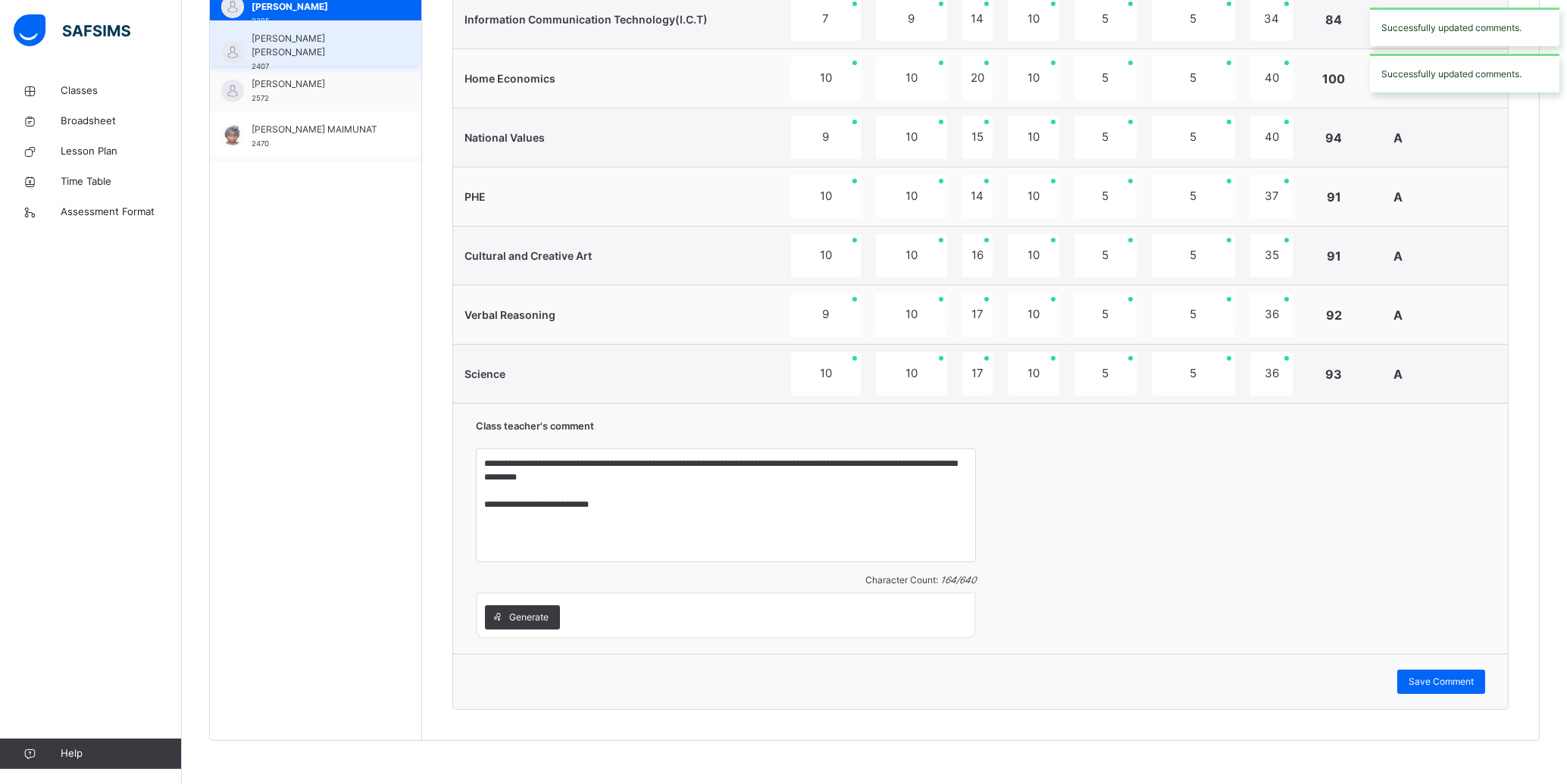 scroll, scrollTop: 349, scrollLeft: 0, axis: vertical 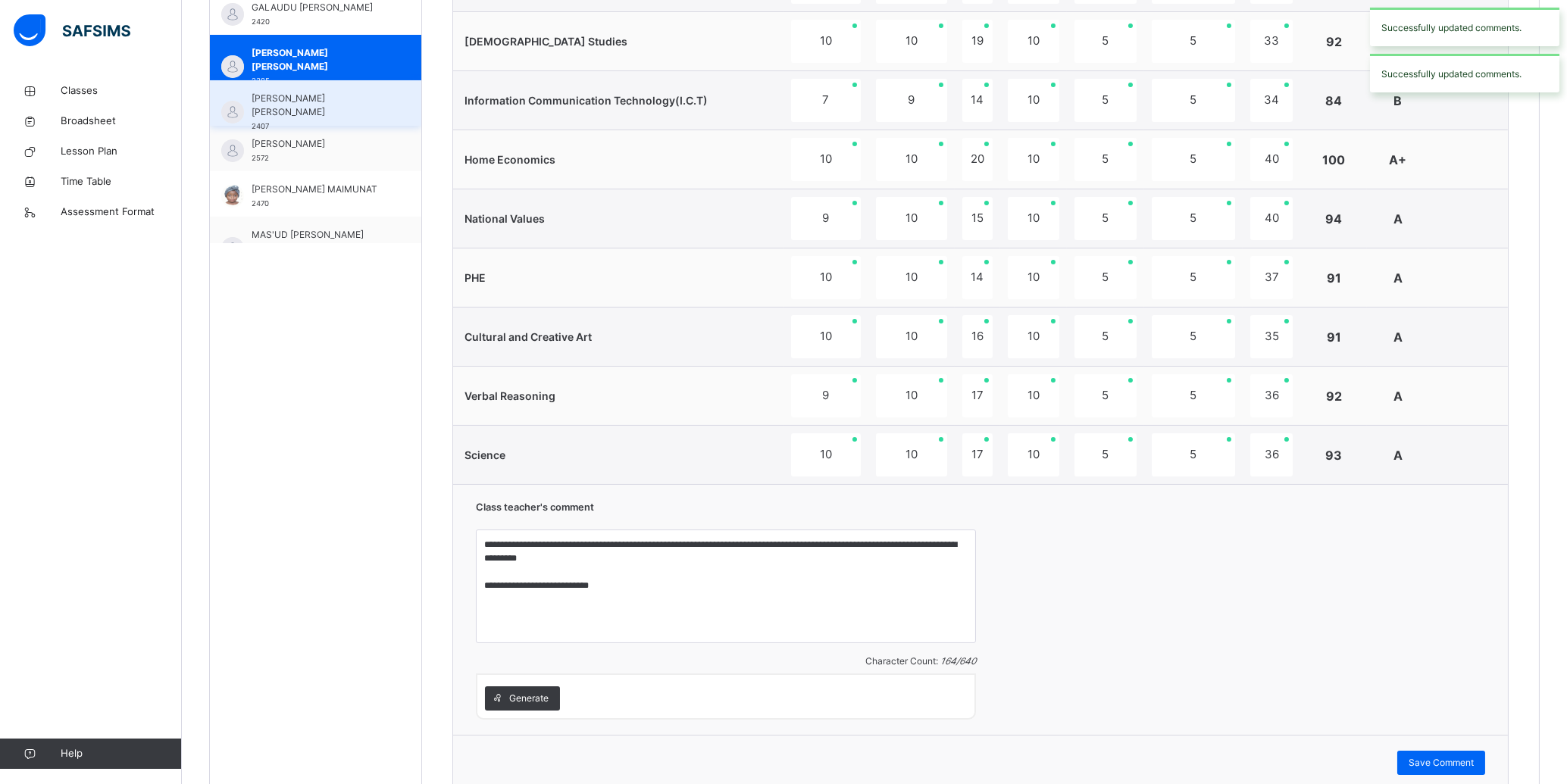 click on "IBRAHIM AISHA LAU 2407" at bounding box center (315, 103) 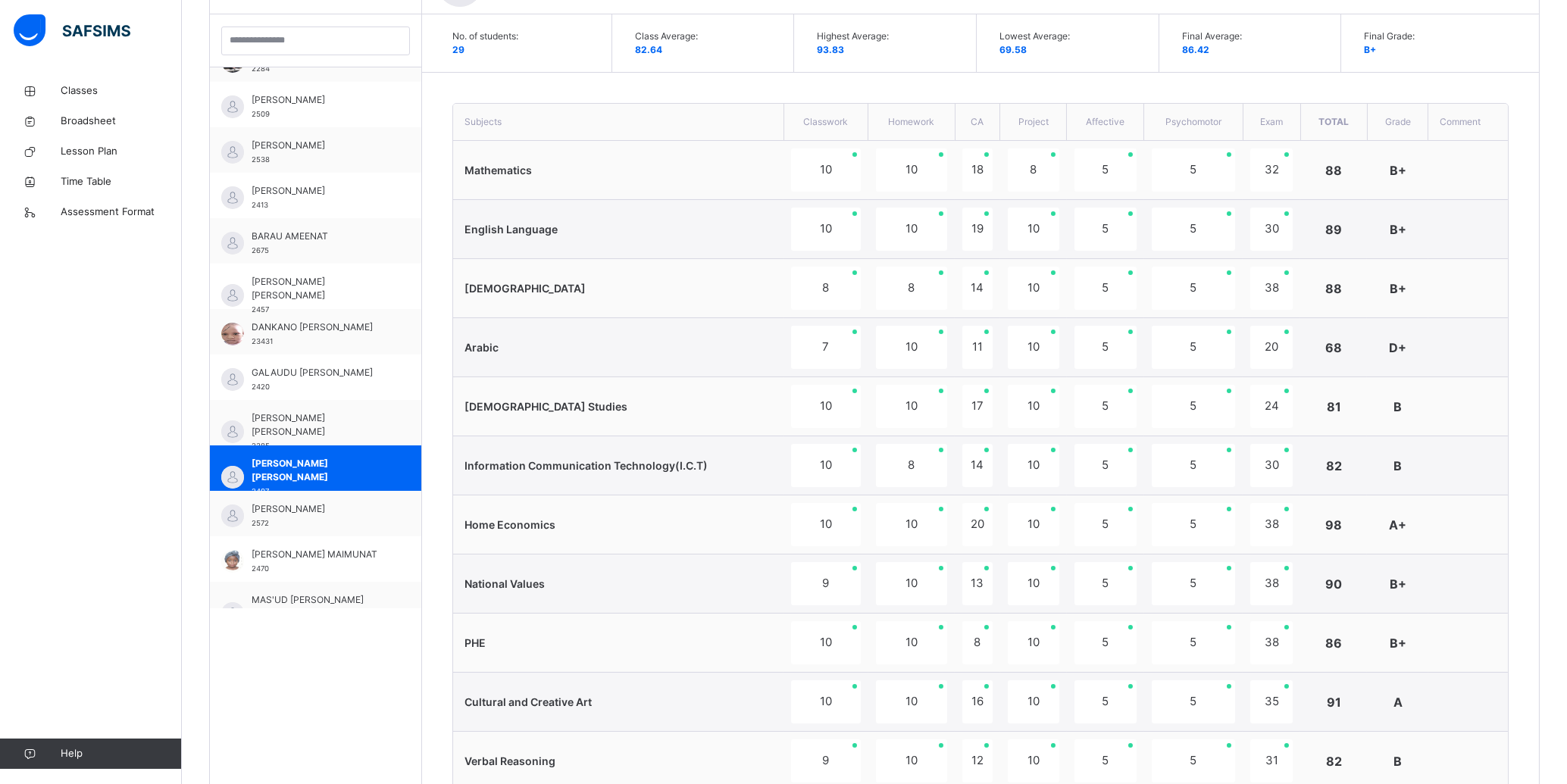 scroll, scrollTop: 886, scrollLeft: 0, axis: vertical 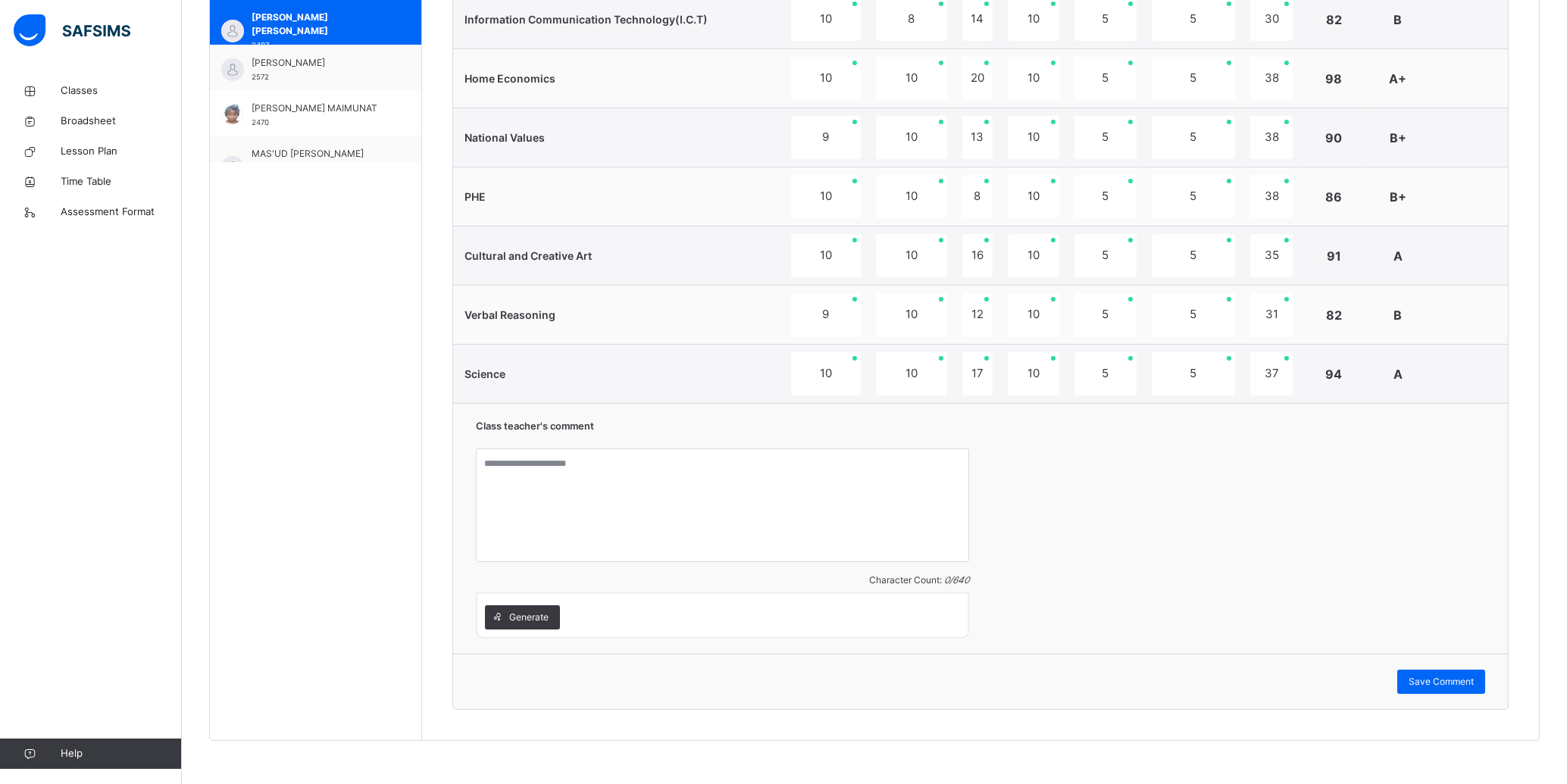 click on "Save Comment" at bounding box center [981, 681] 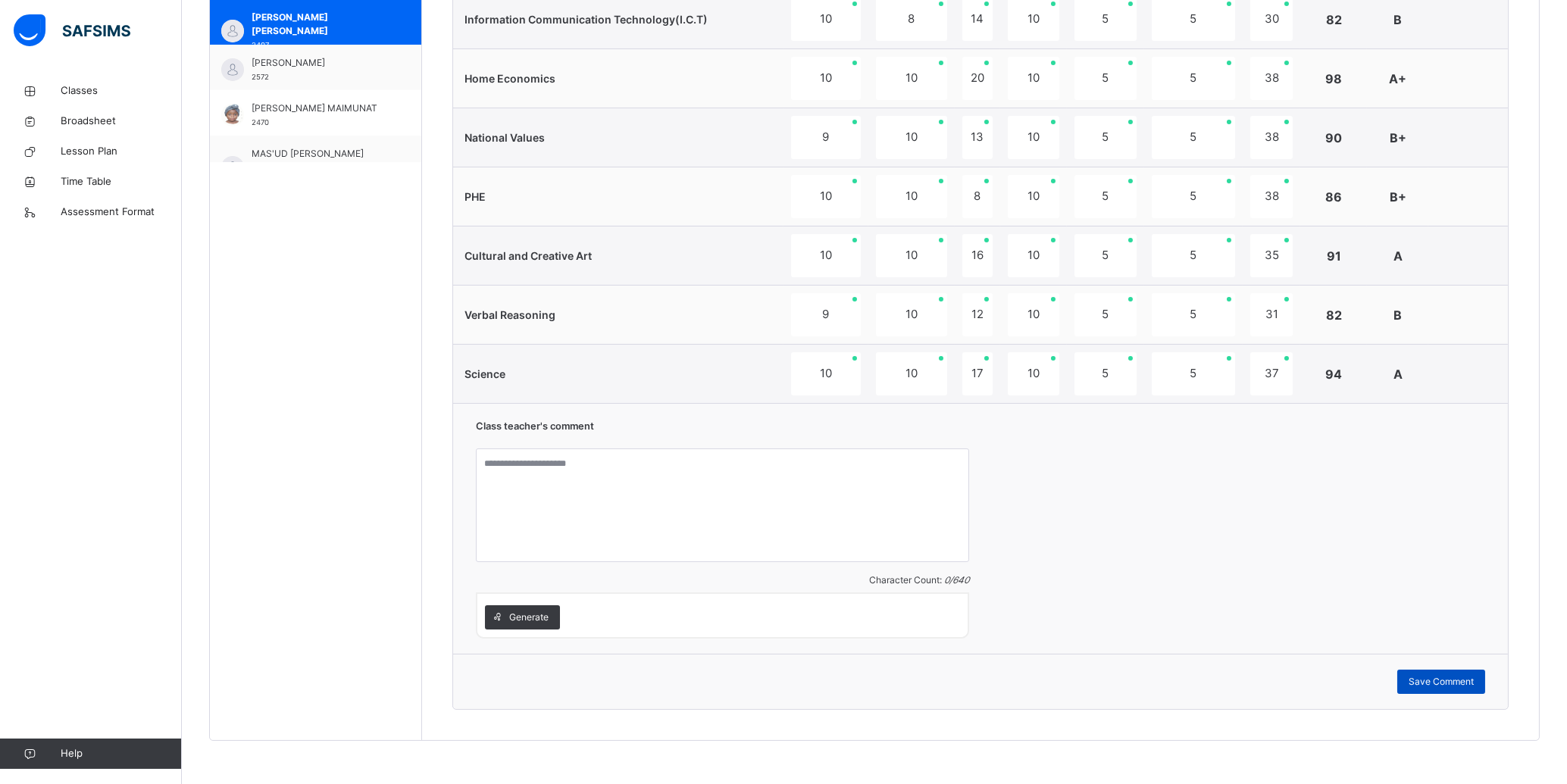 click on "Save Comment" at bounding box center (1441, 682) 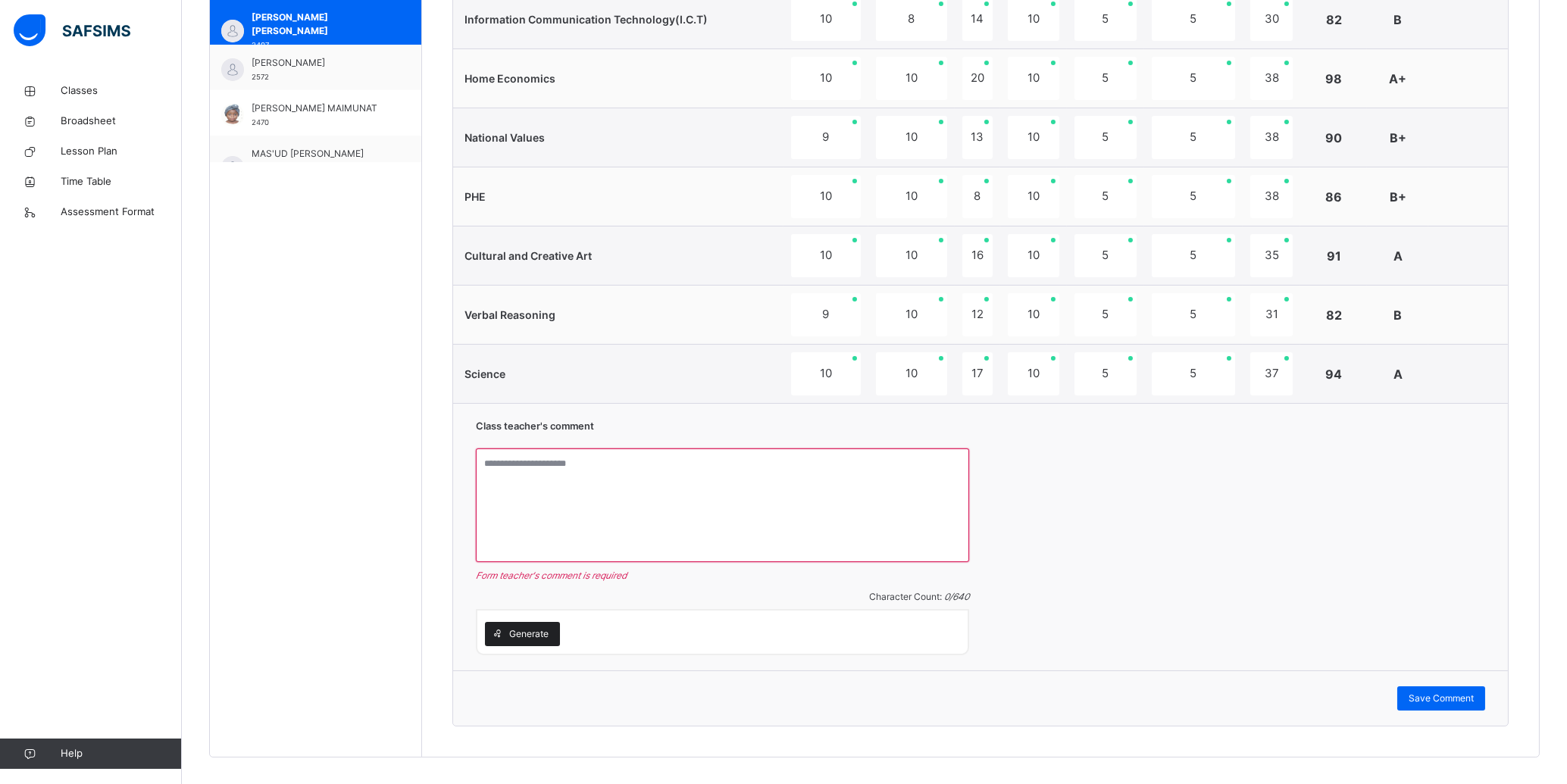 click on "Generate" at bounding box center [522, 634] 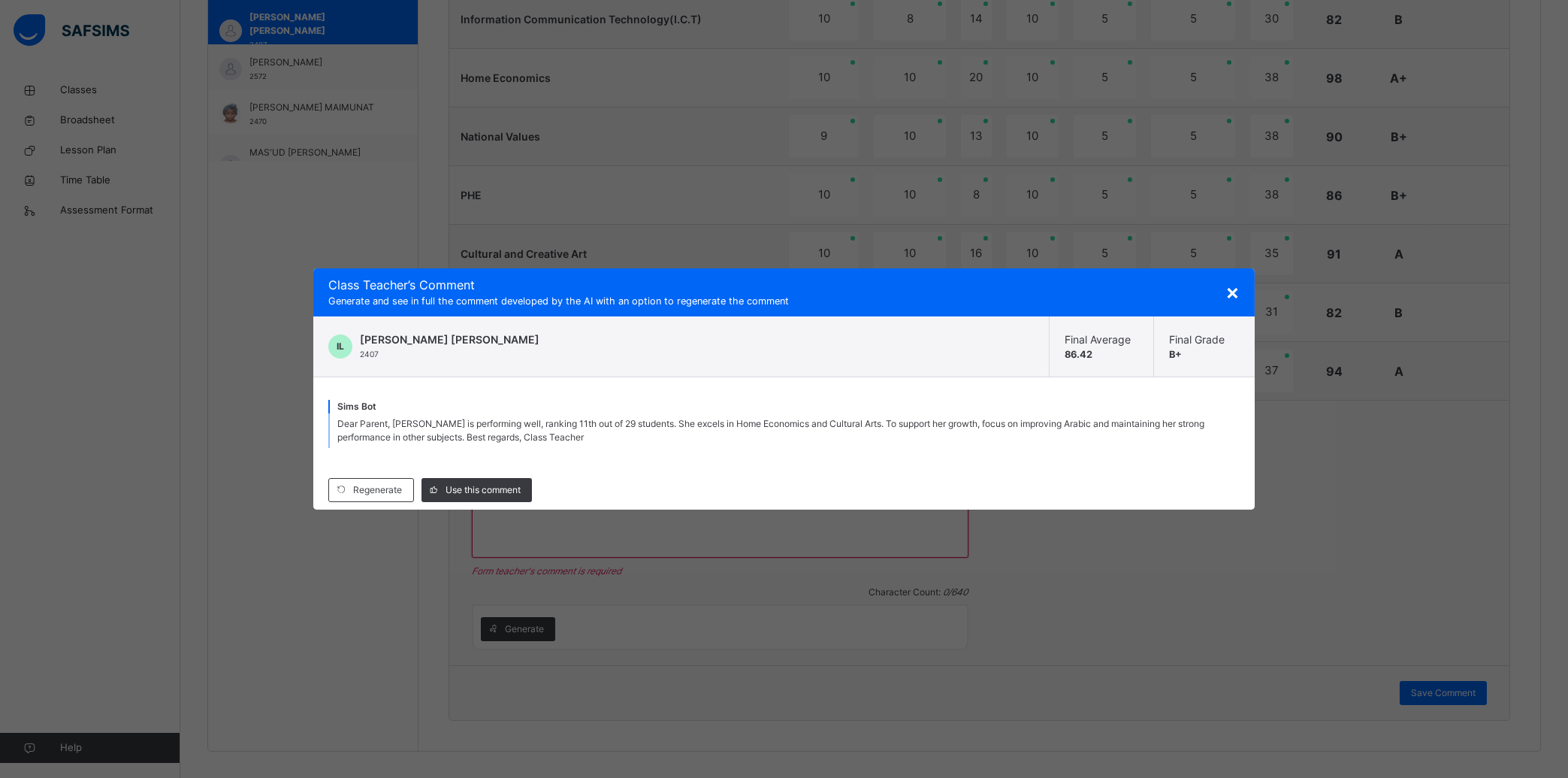 click on "Class Teacher ’s Comment" at bounding box center (784, 285) 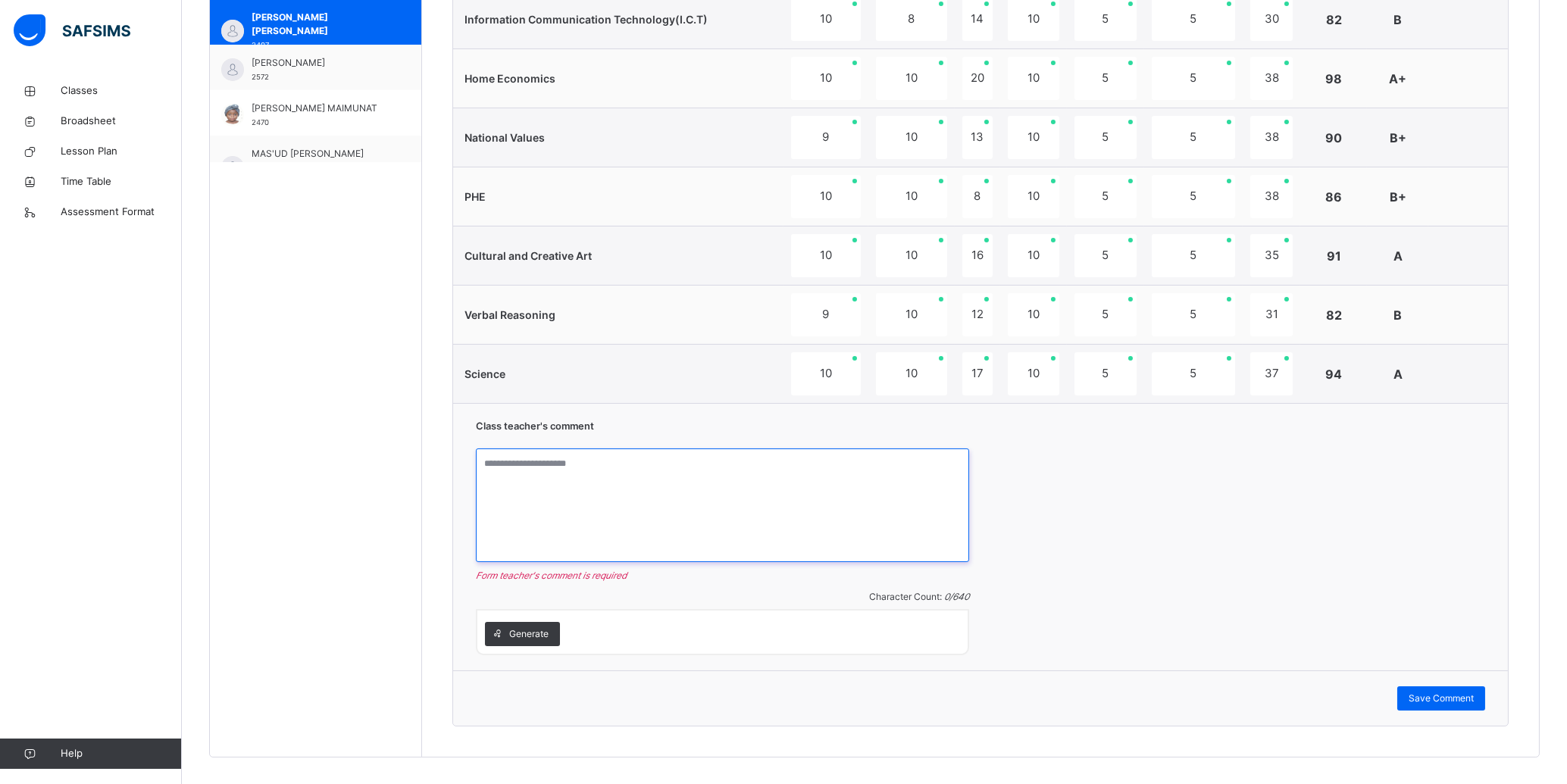 click at bounding box center [722, 505] 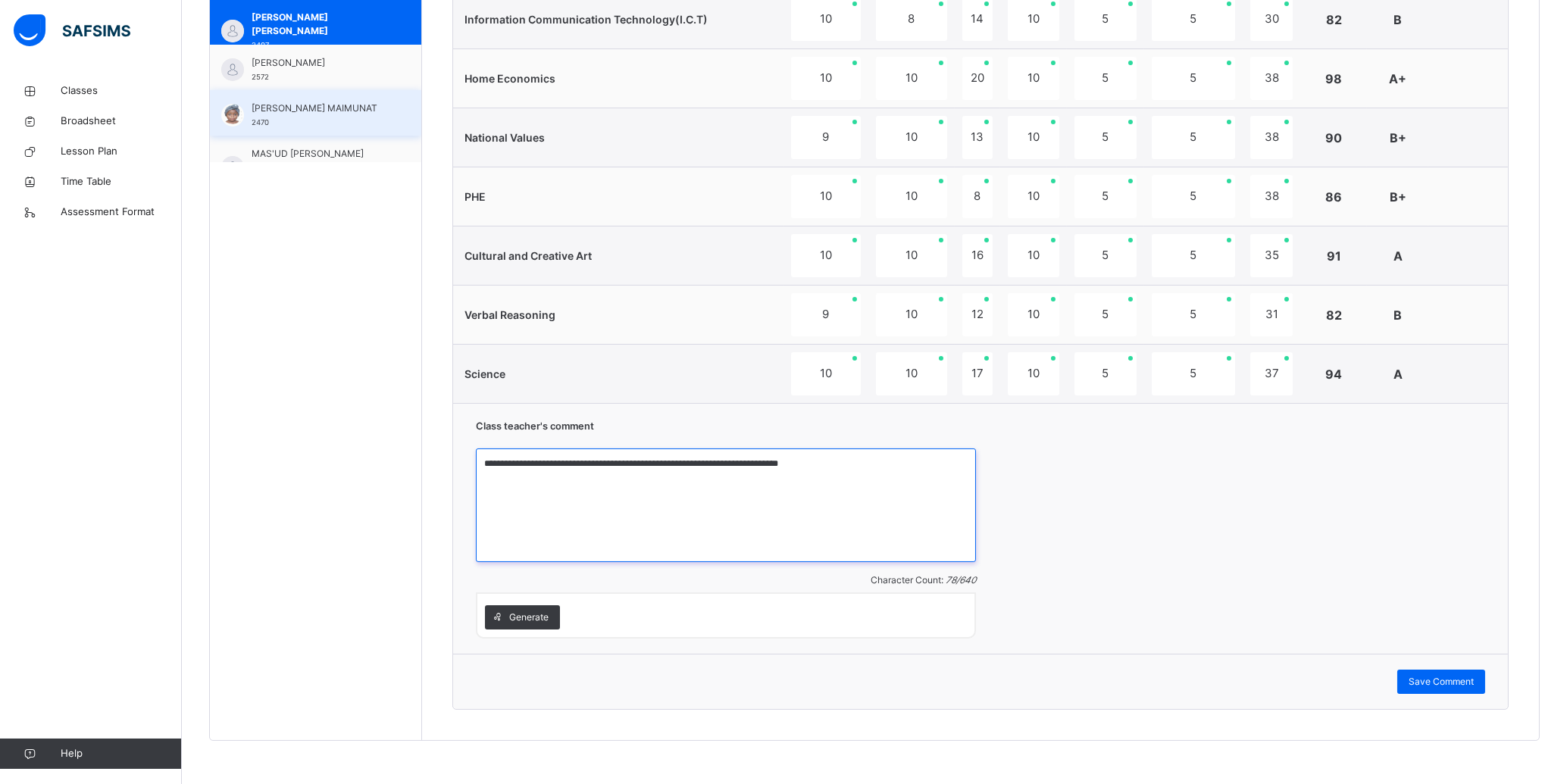 type on "**********" 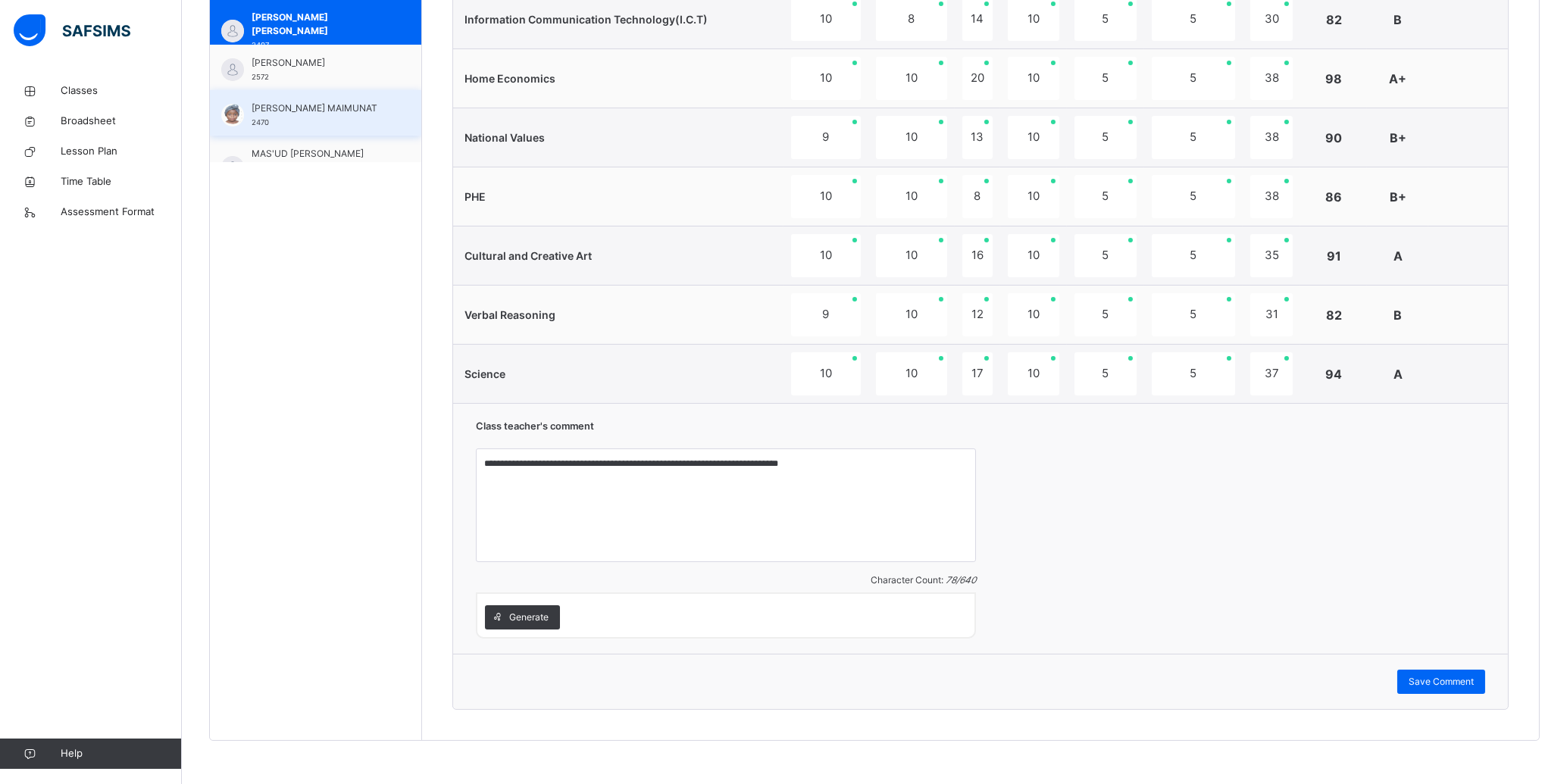 click on "Save Comment" at bounding box center (1441, 682) 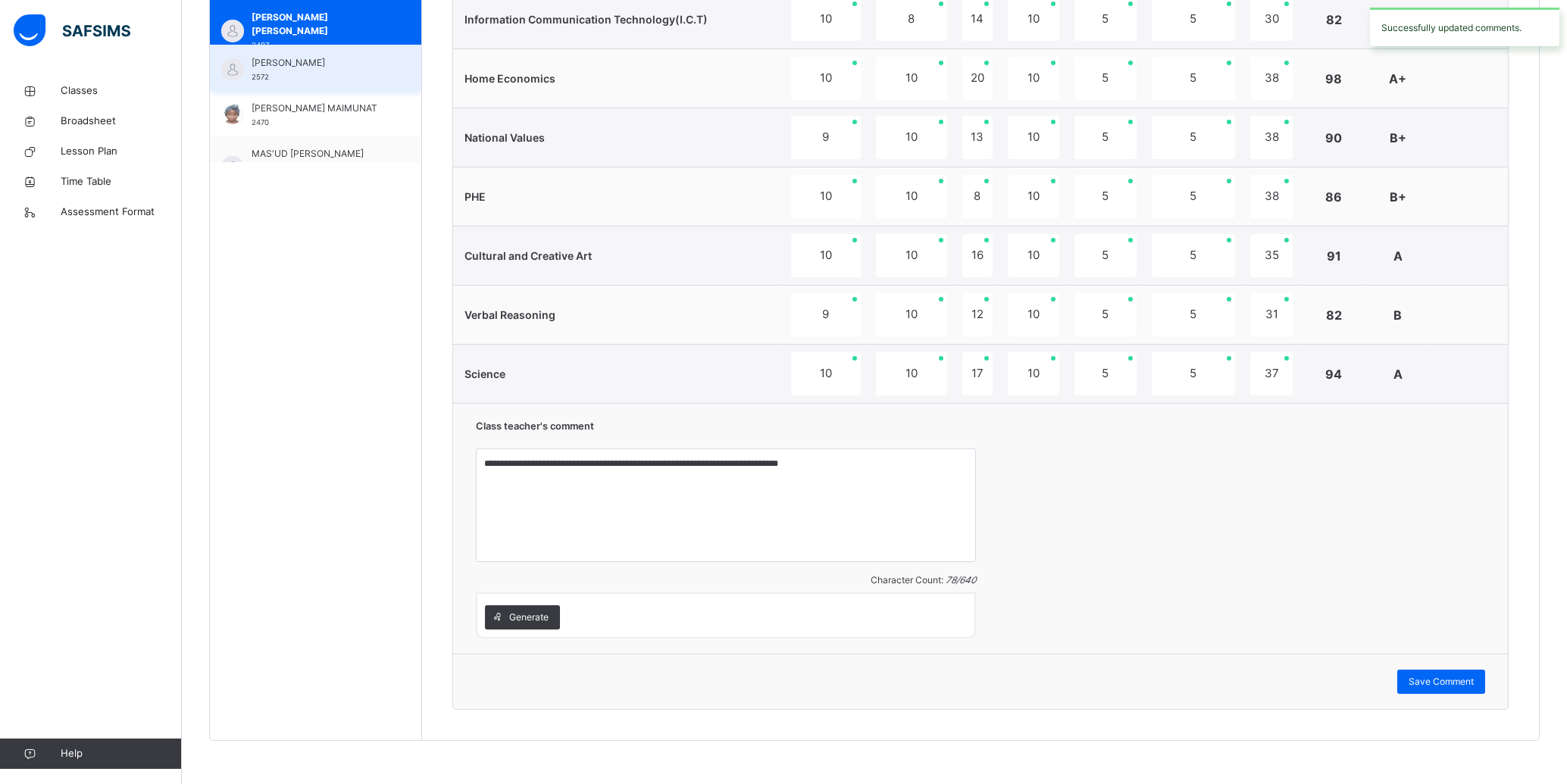 click on "[PERSON_NAME]" at bounding box center (319, 63) 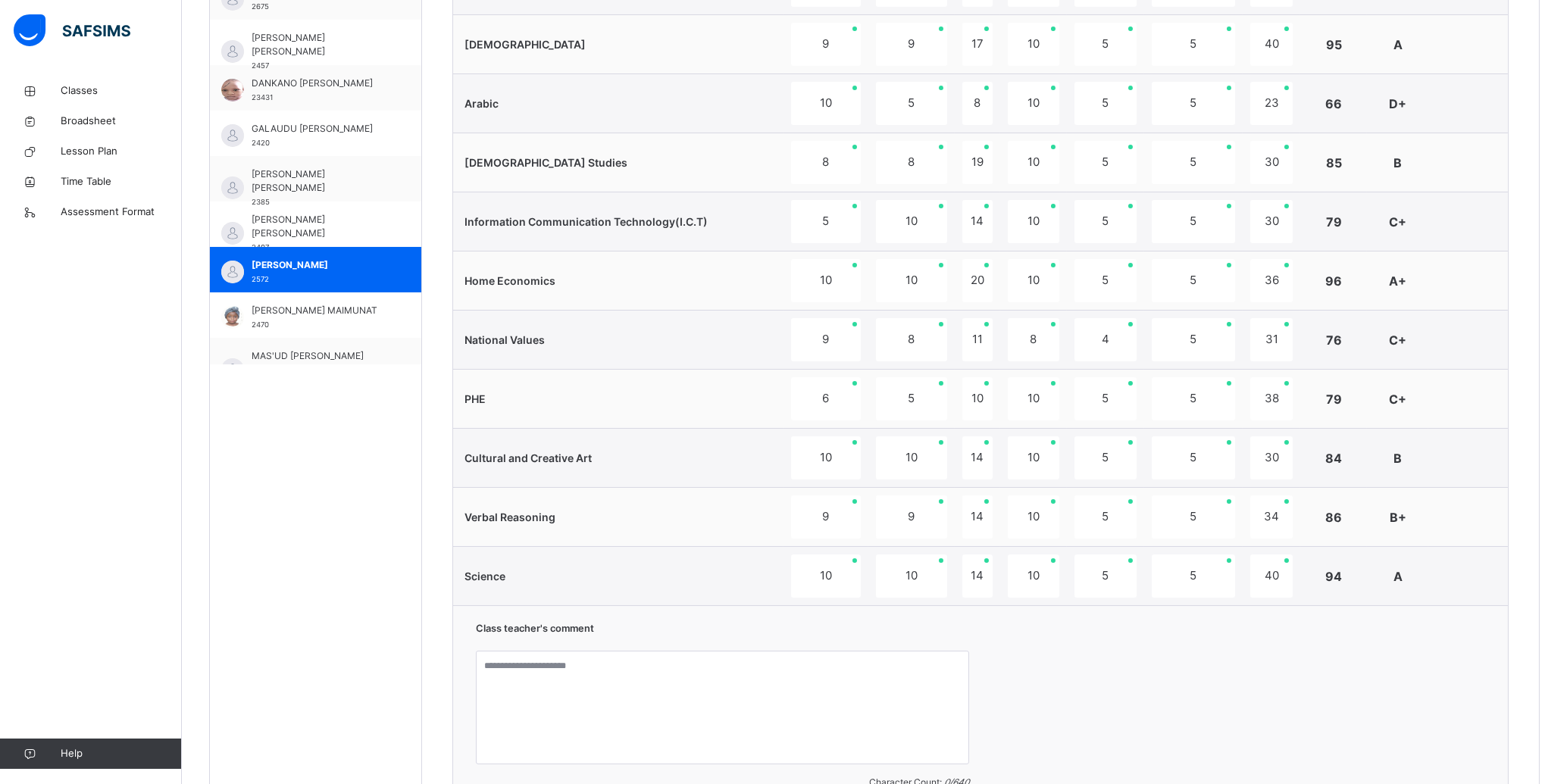 scroll, scrollTop: 886, scrollLeft: 0, axis: vertical 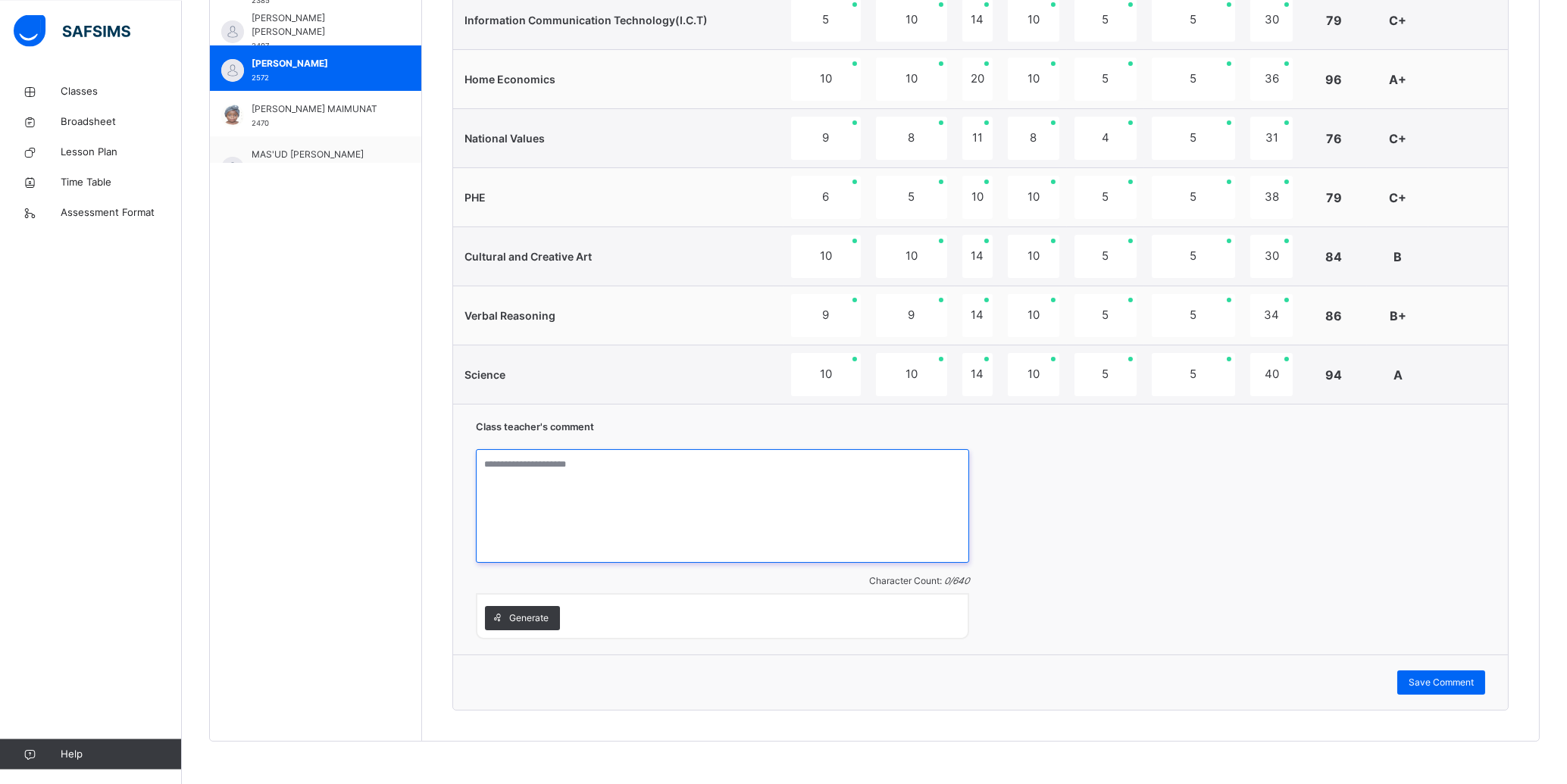 click at bounding box center [722, 505] 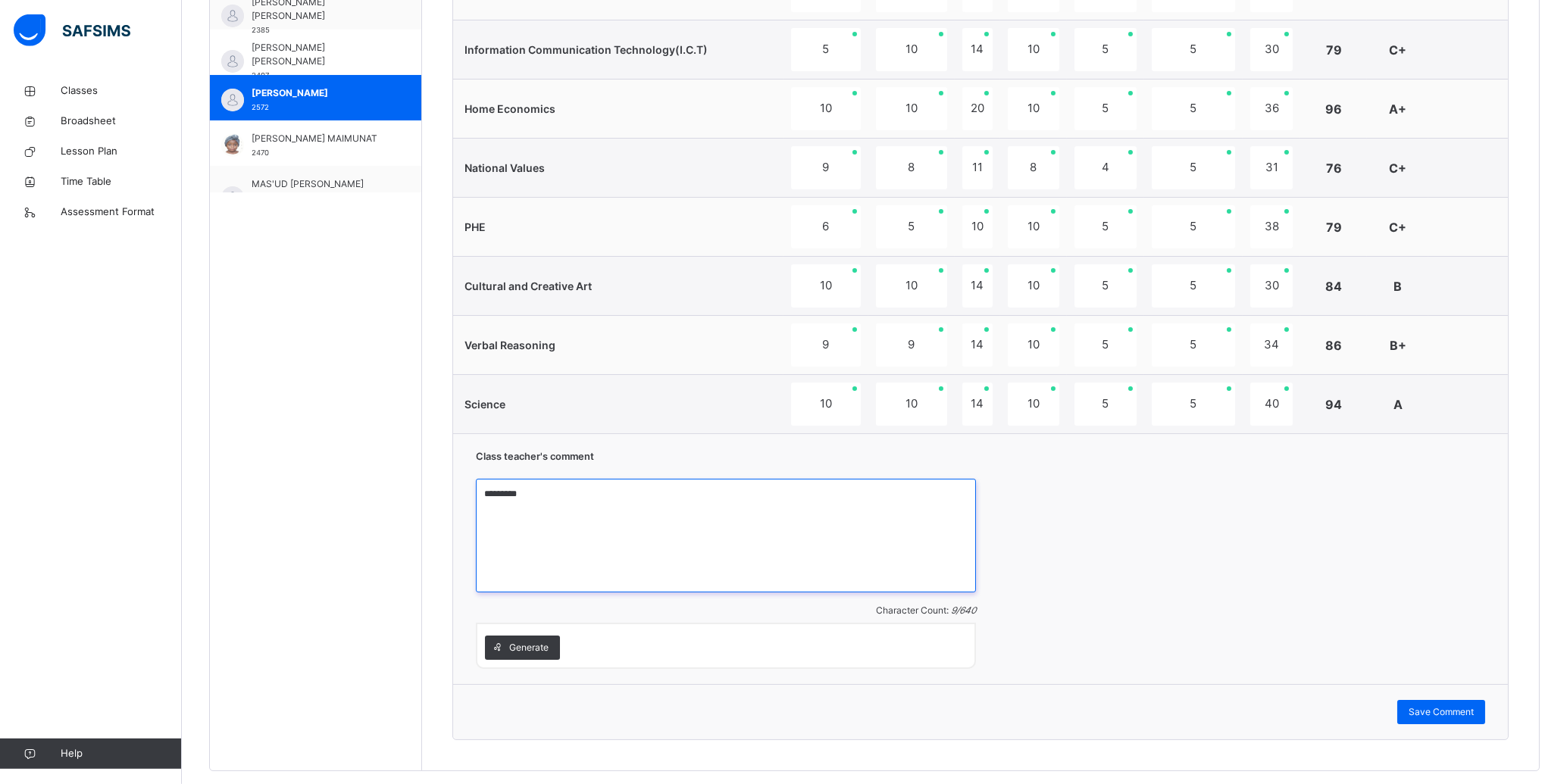 scroll, scrollTop: 886, scrollLeft: 0, axis: vertical 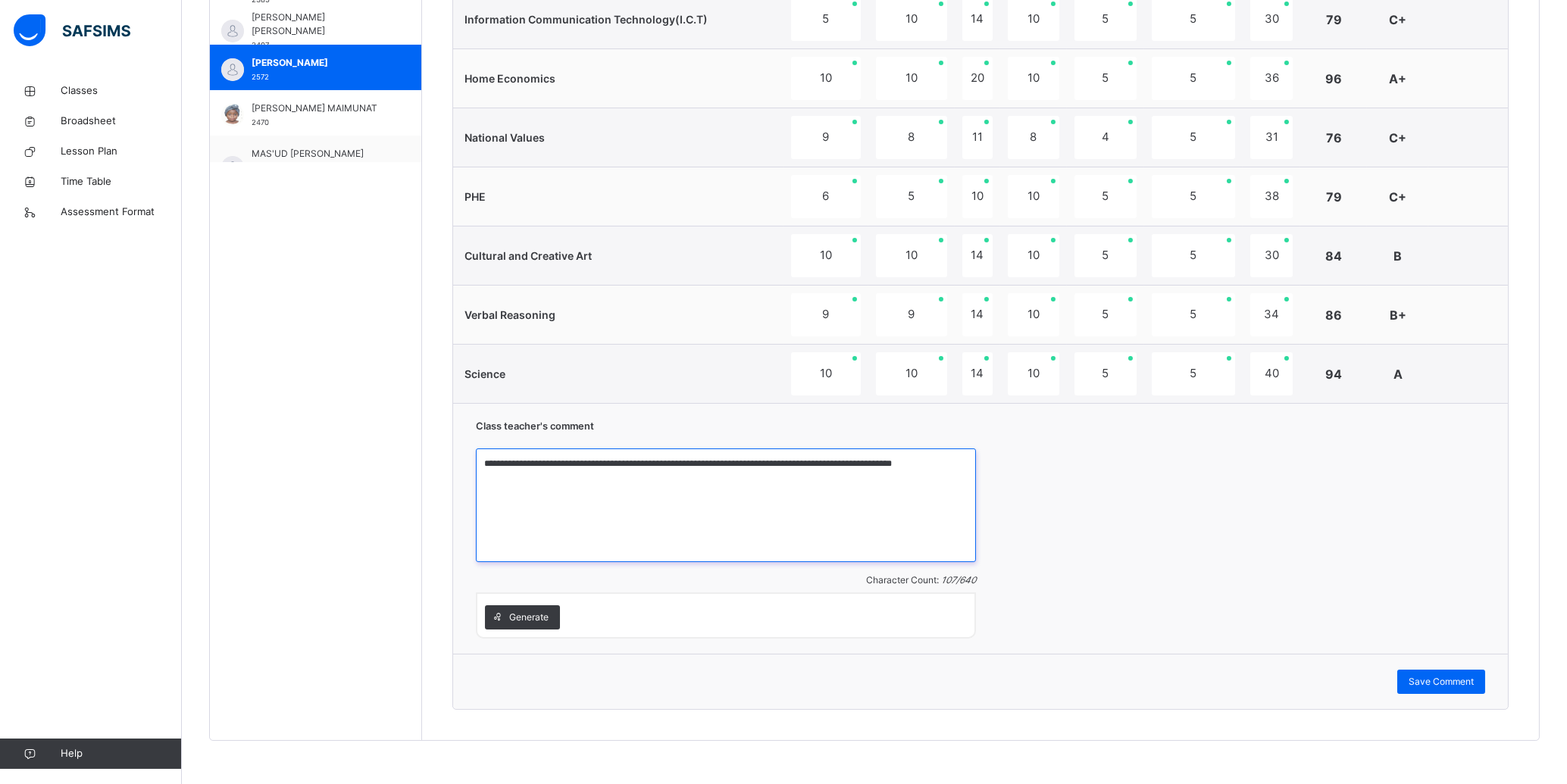 type on "**********" 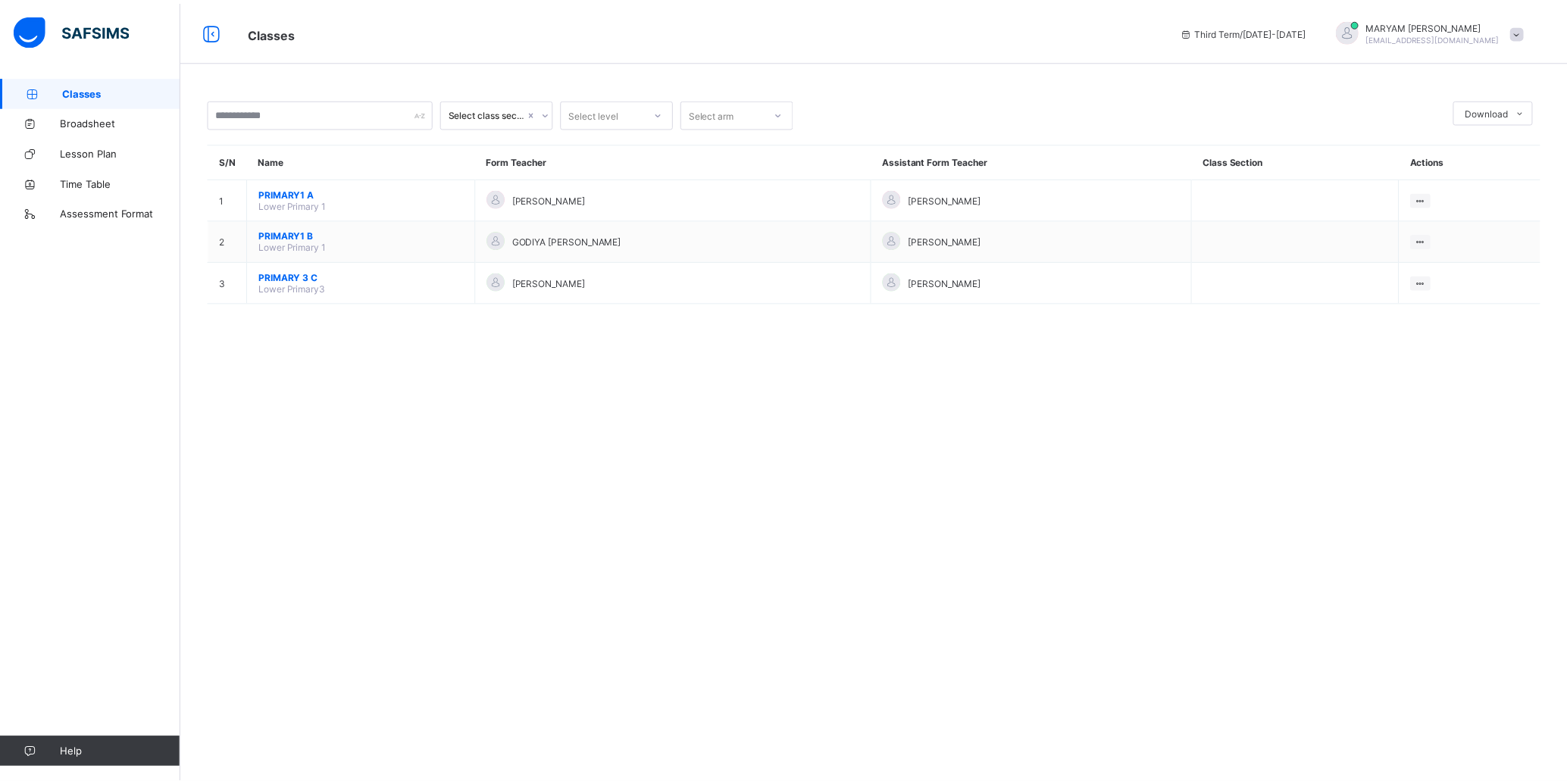 scroll, scrollTop: 0, scrollLeft: 0, axis: both 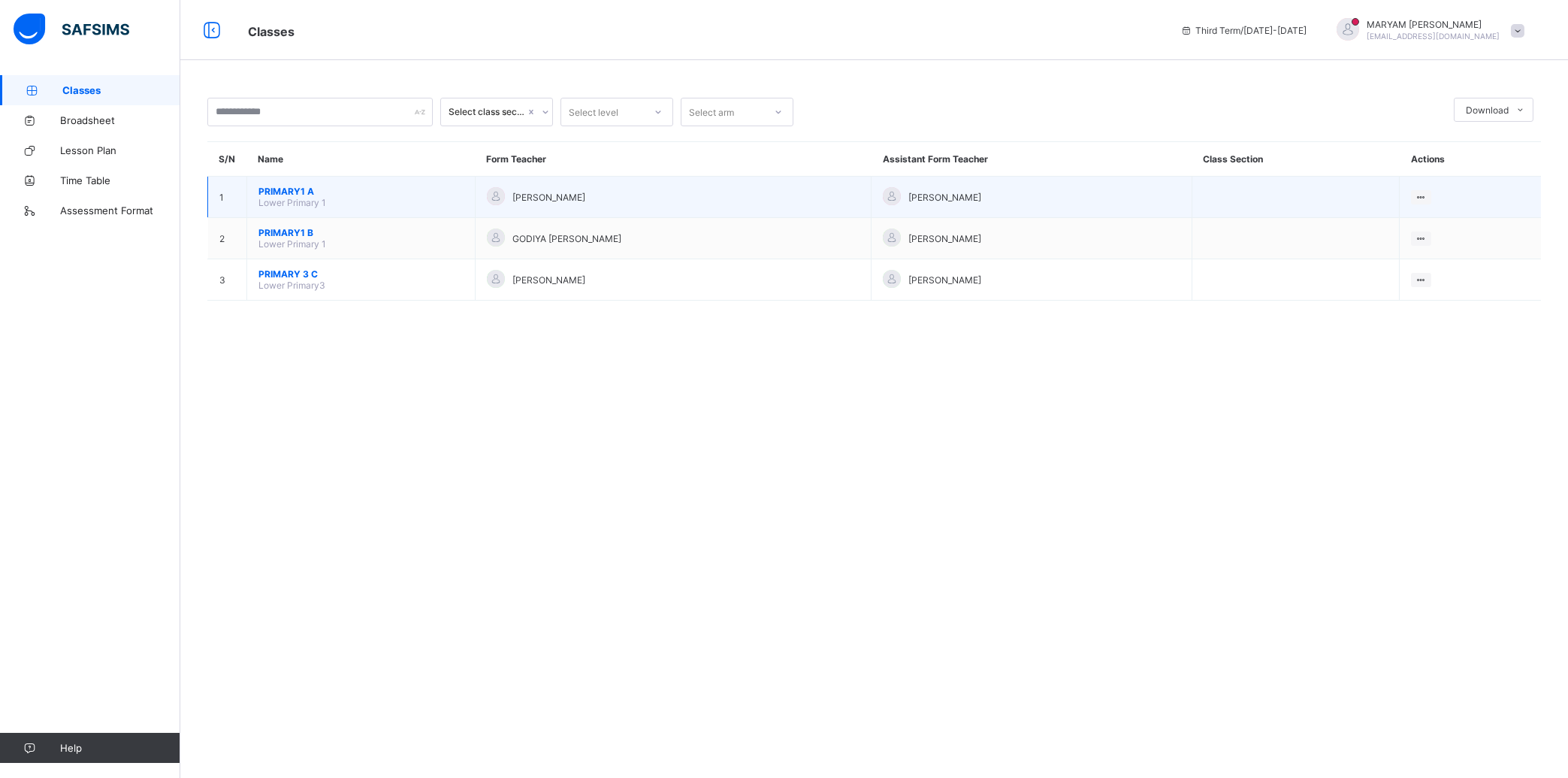 click on "PRIMARY1   A" at bounding box center (361, 191) 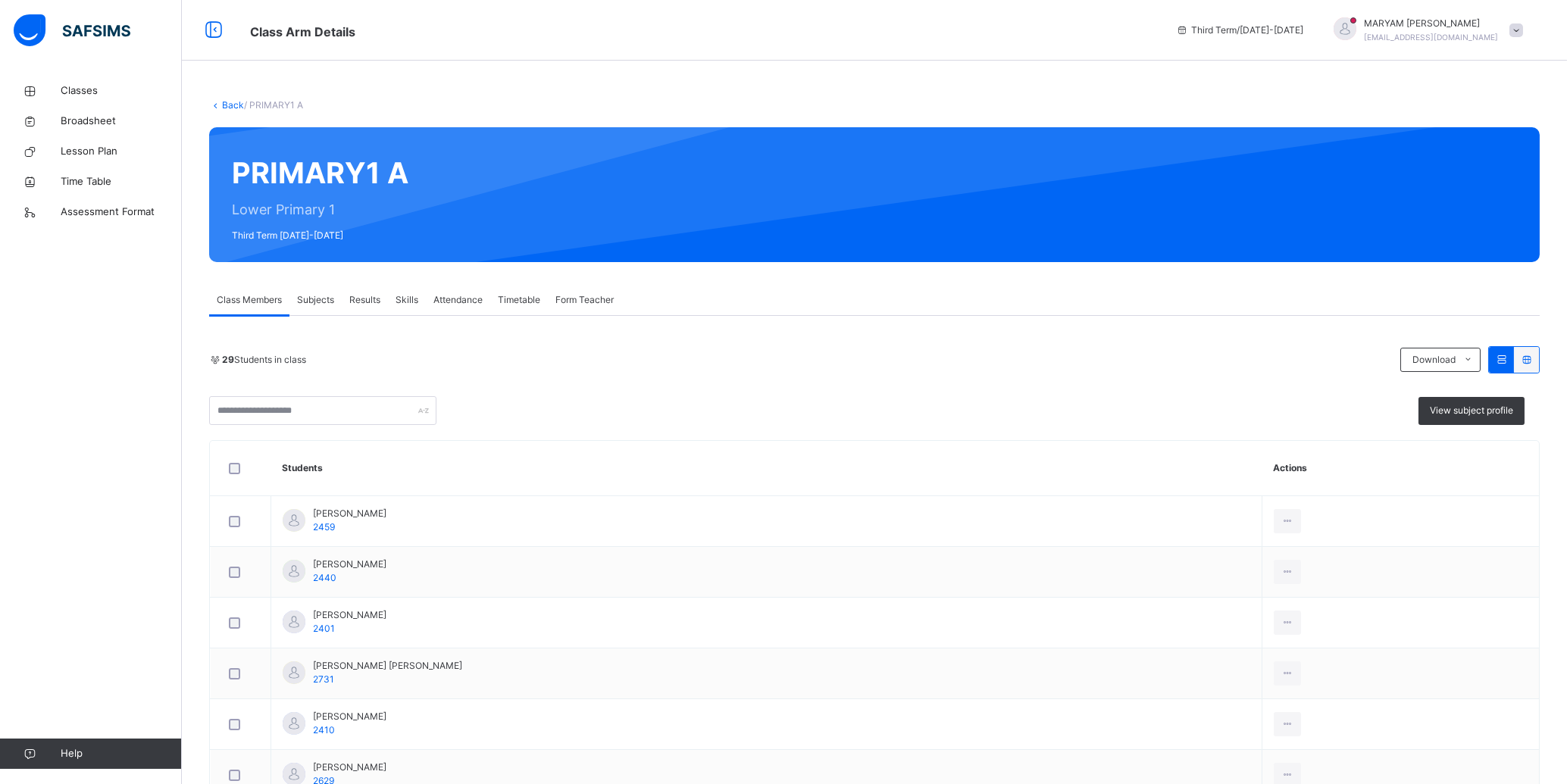 click on "Results" at bounding box center (364, 300) 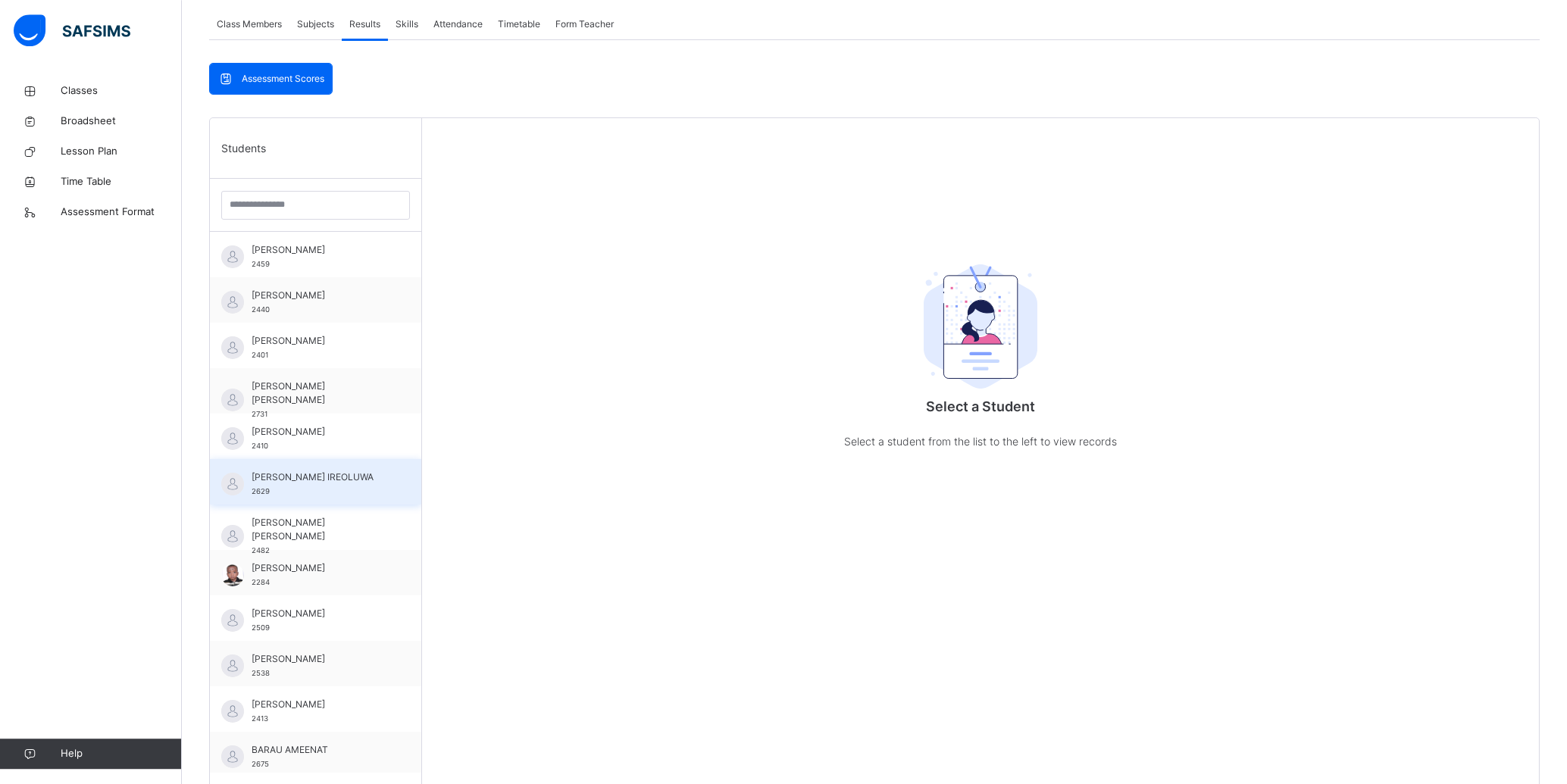 scroll, scrollTop: 440, scrollLeft: 0, axis: vertical 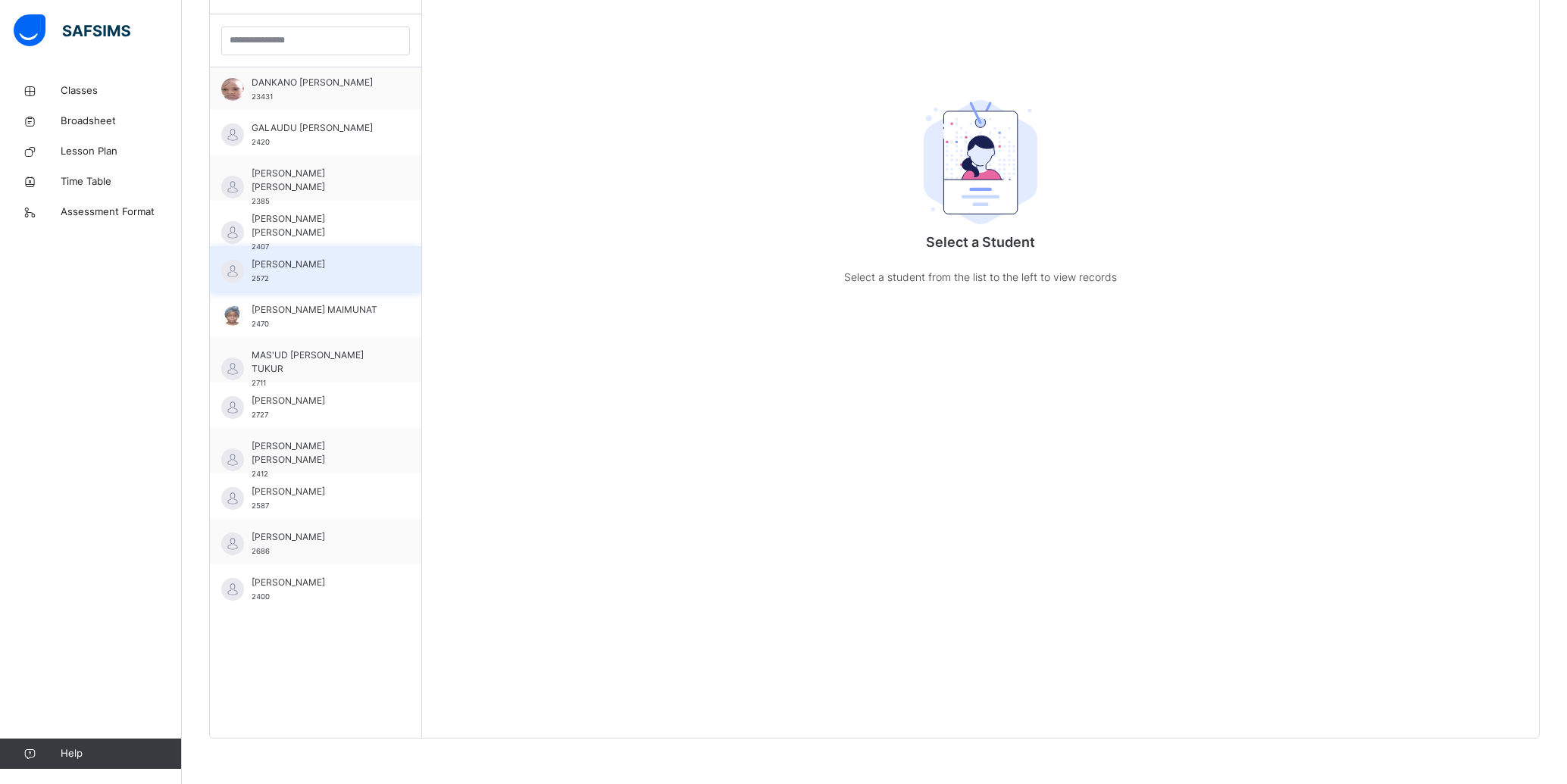 click on "[PERSON_NAME] 2572" at bounding box center [315, 269] 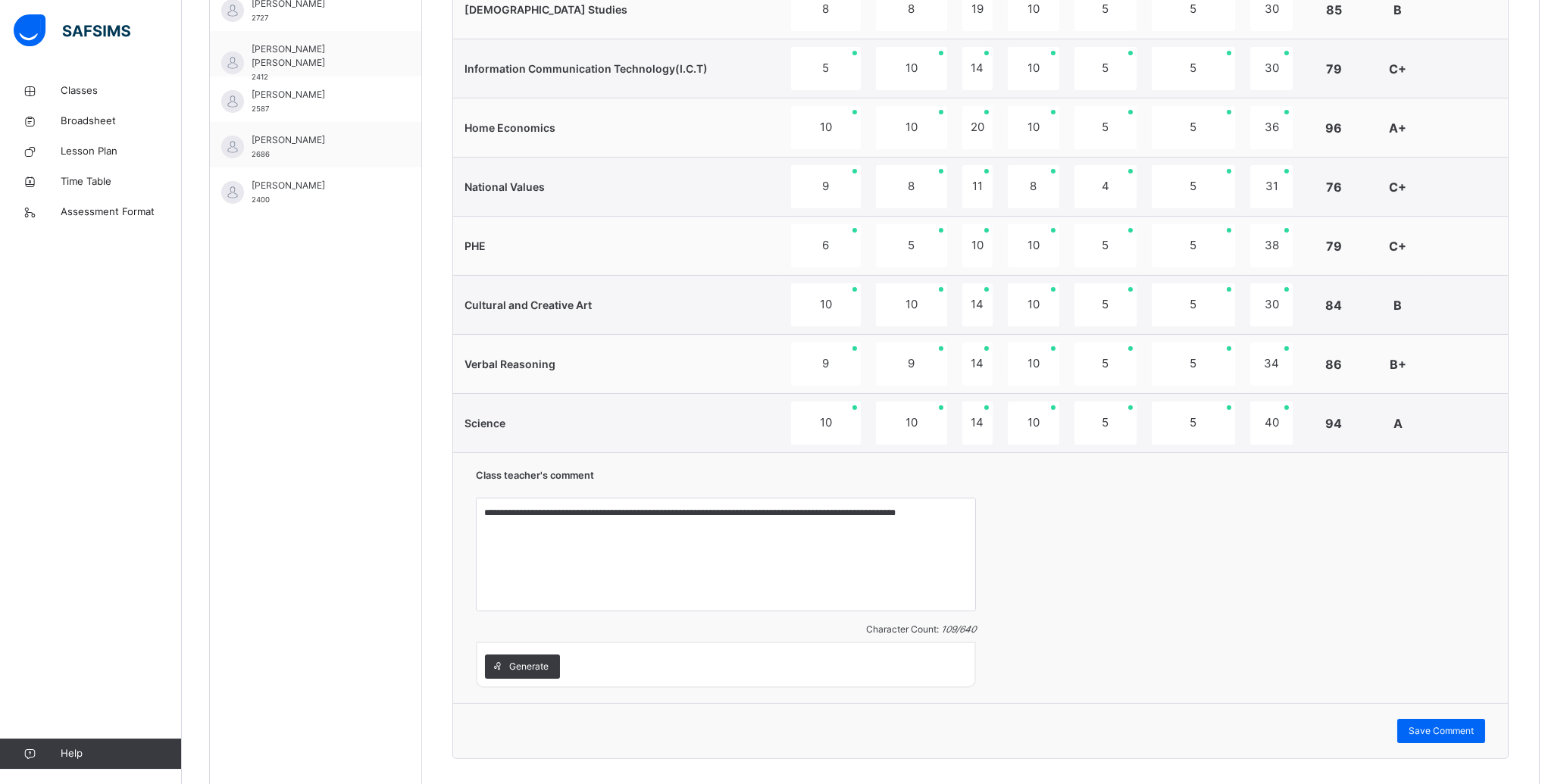 scroll, scrollTop: 886, scrollLeft: 0, axis: vertical 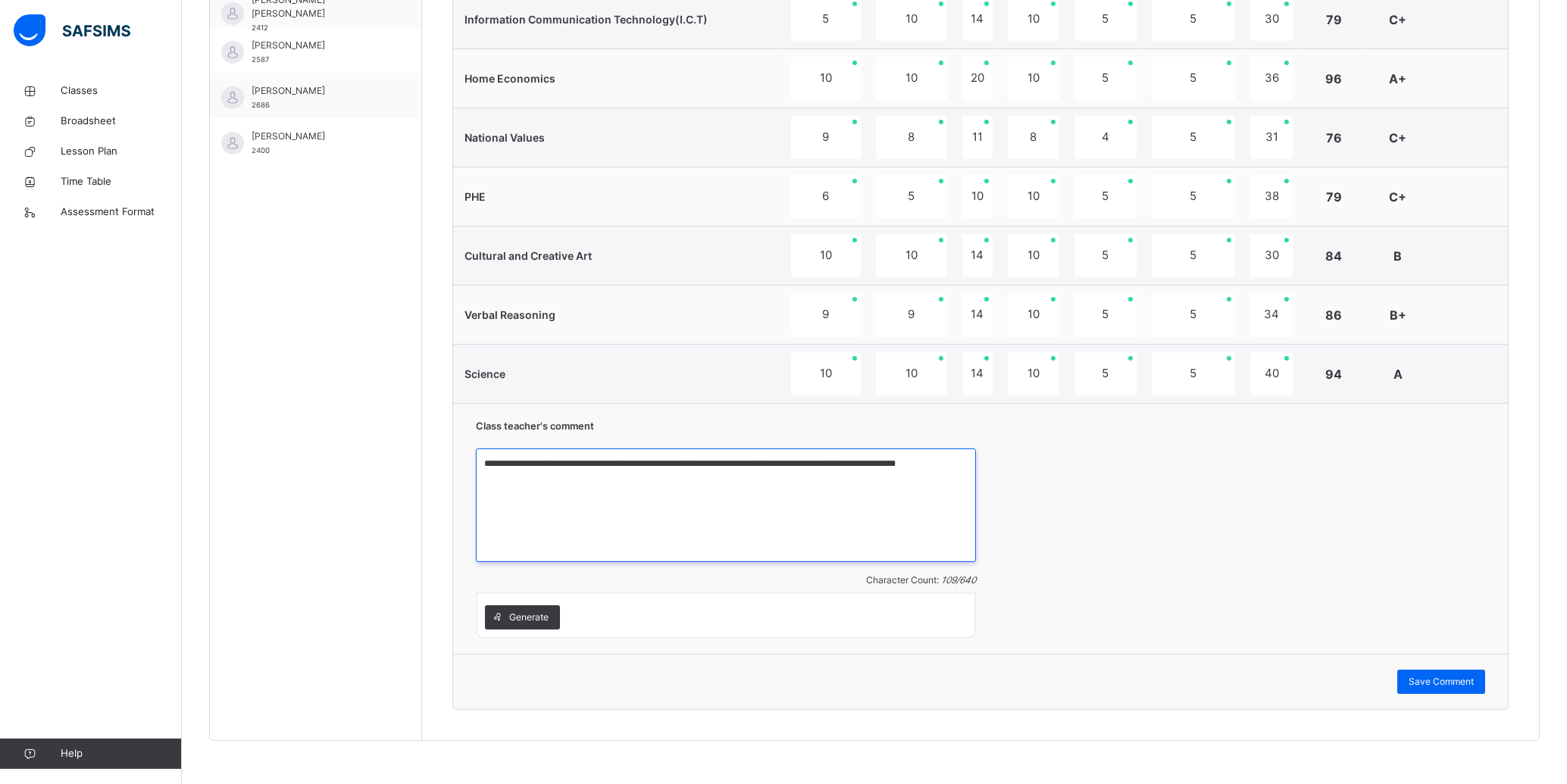 click on "**********" at bounding box center (726, 505) 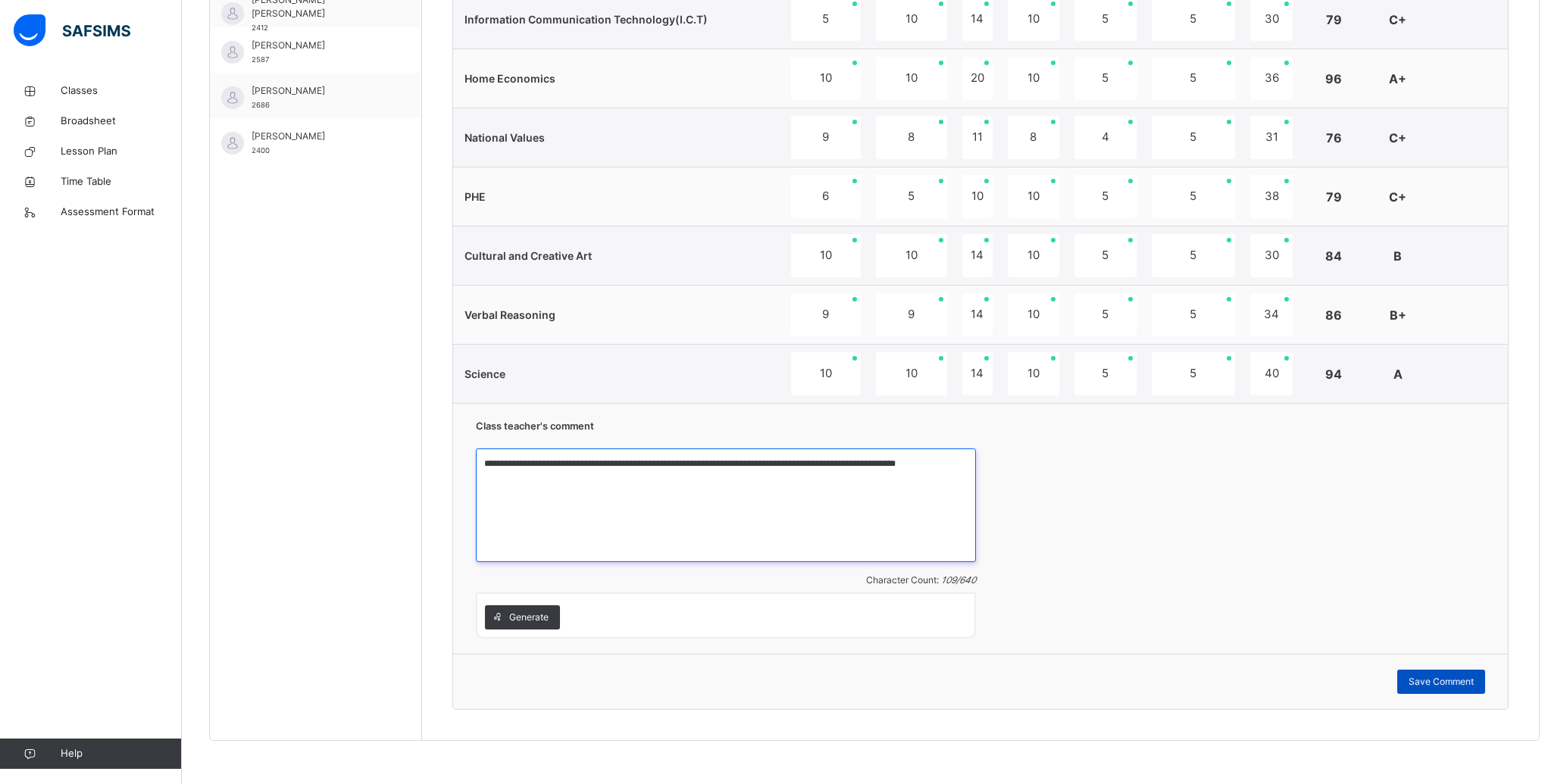 type on "**********" 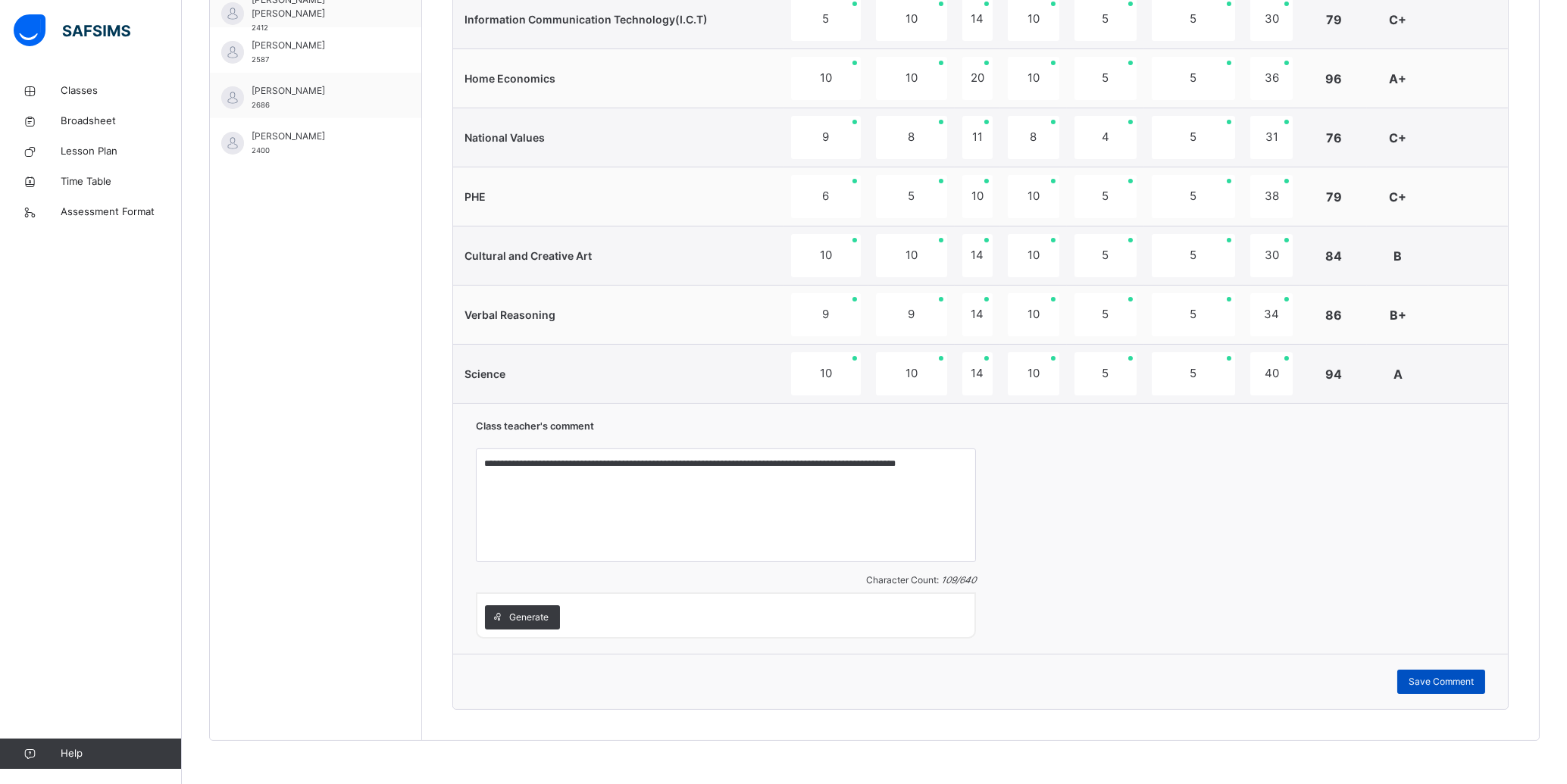 click on "Save Comment" at bounding box center (1441, 682) 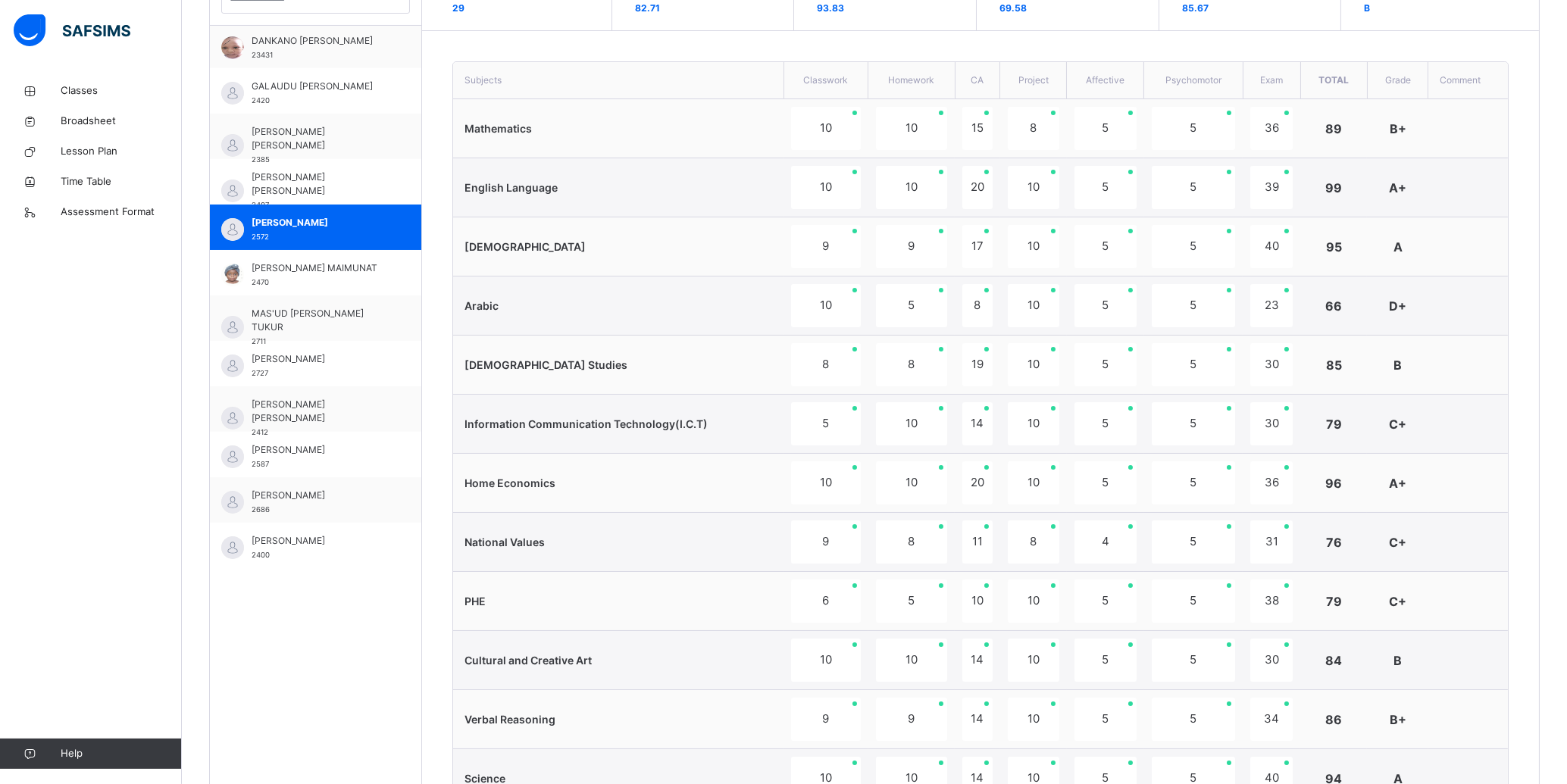 scroll, scrollTop: 480, scrollLeft: 0, axis: vertical 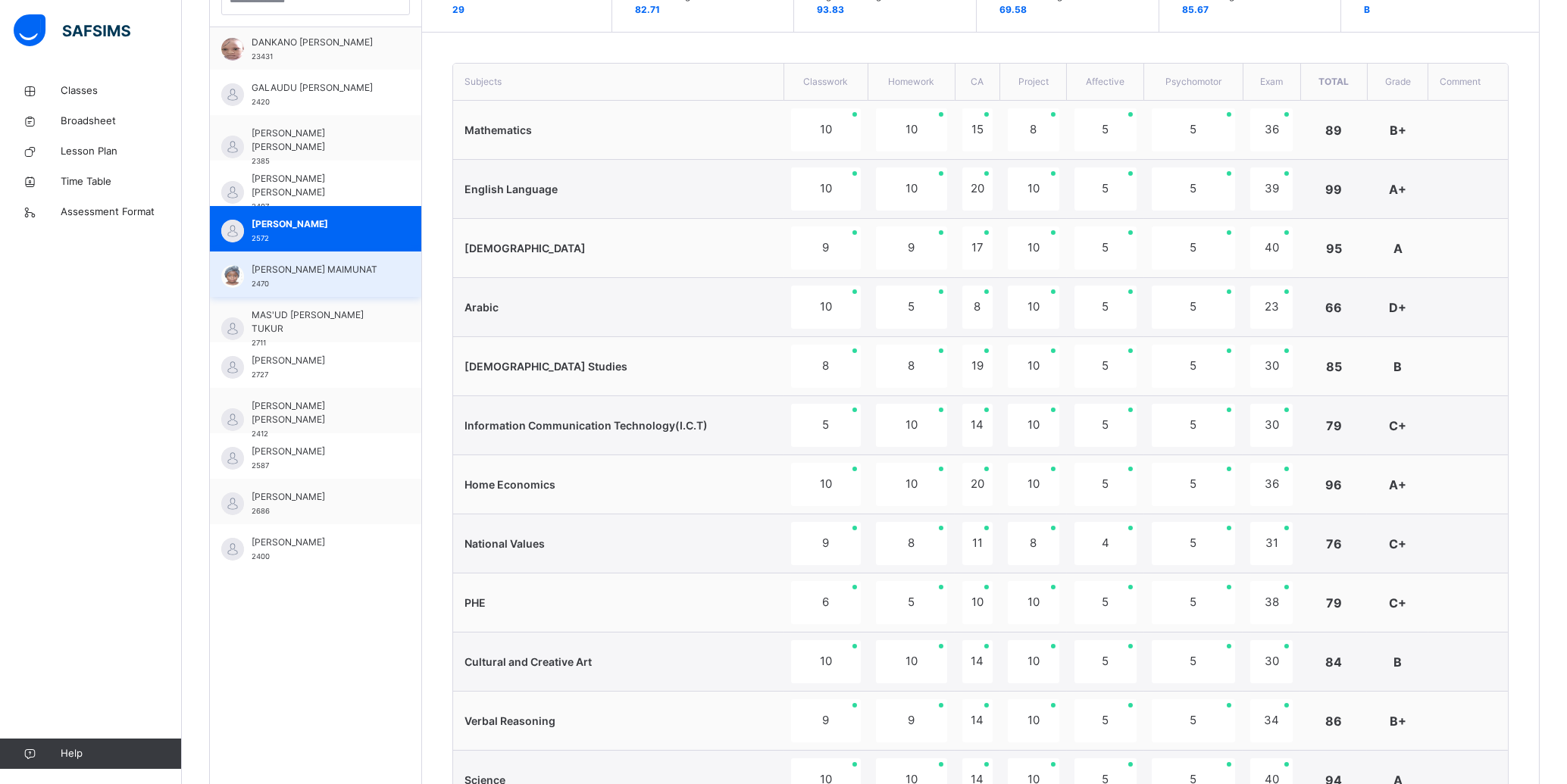 click on "[PERSON_NAME] MAIMUNAT  2470" at bounding box center [315, 274] 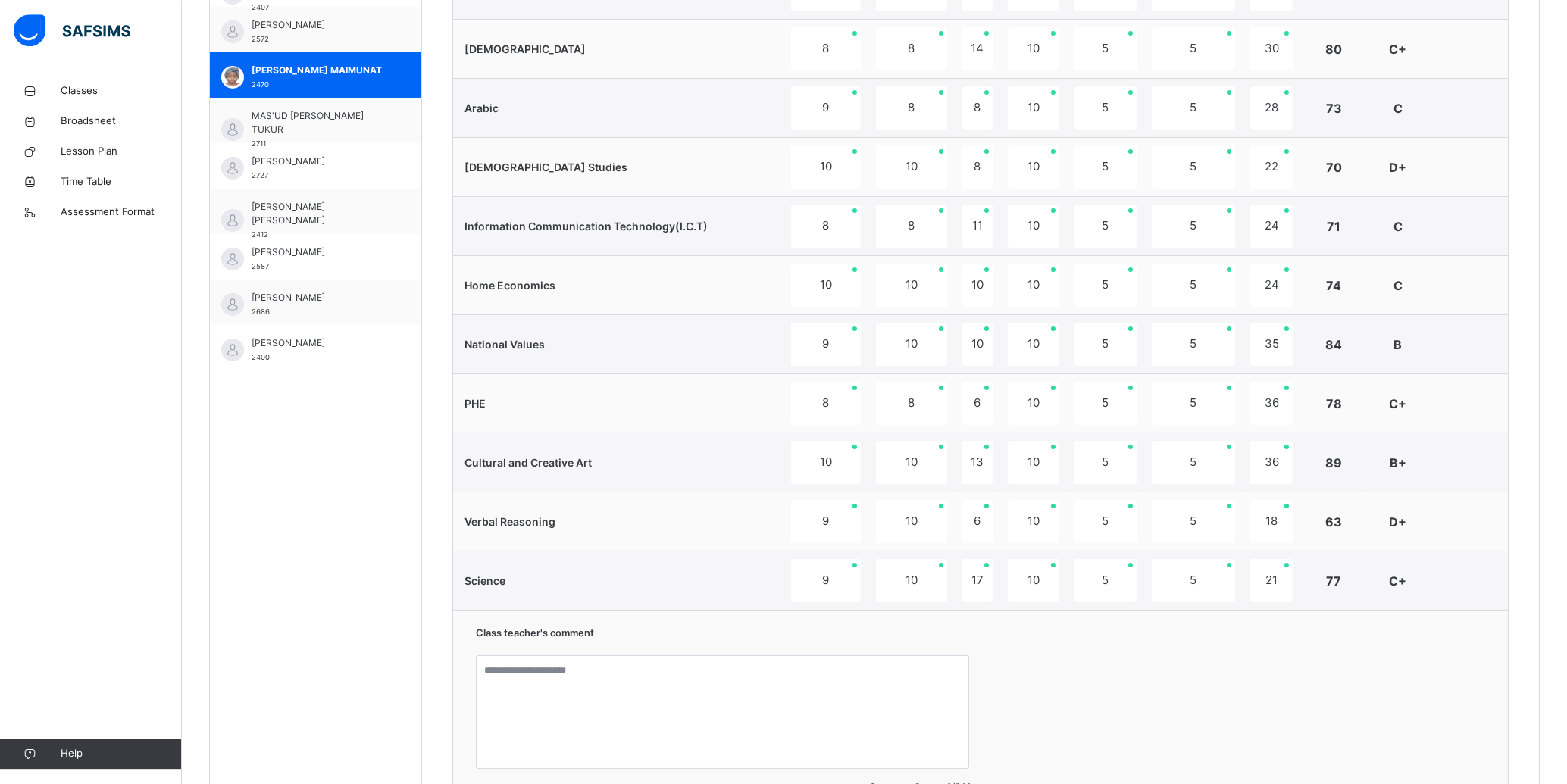 scroll, scrollTop: 886, scrollLeft: 0, axis: vertical 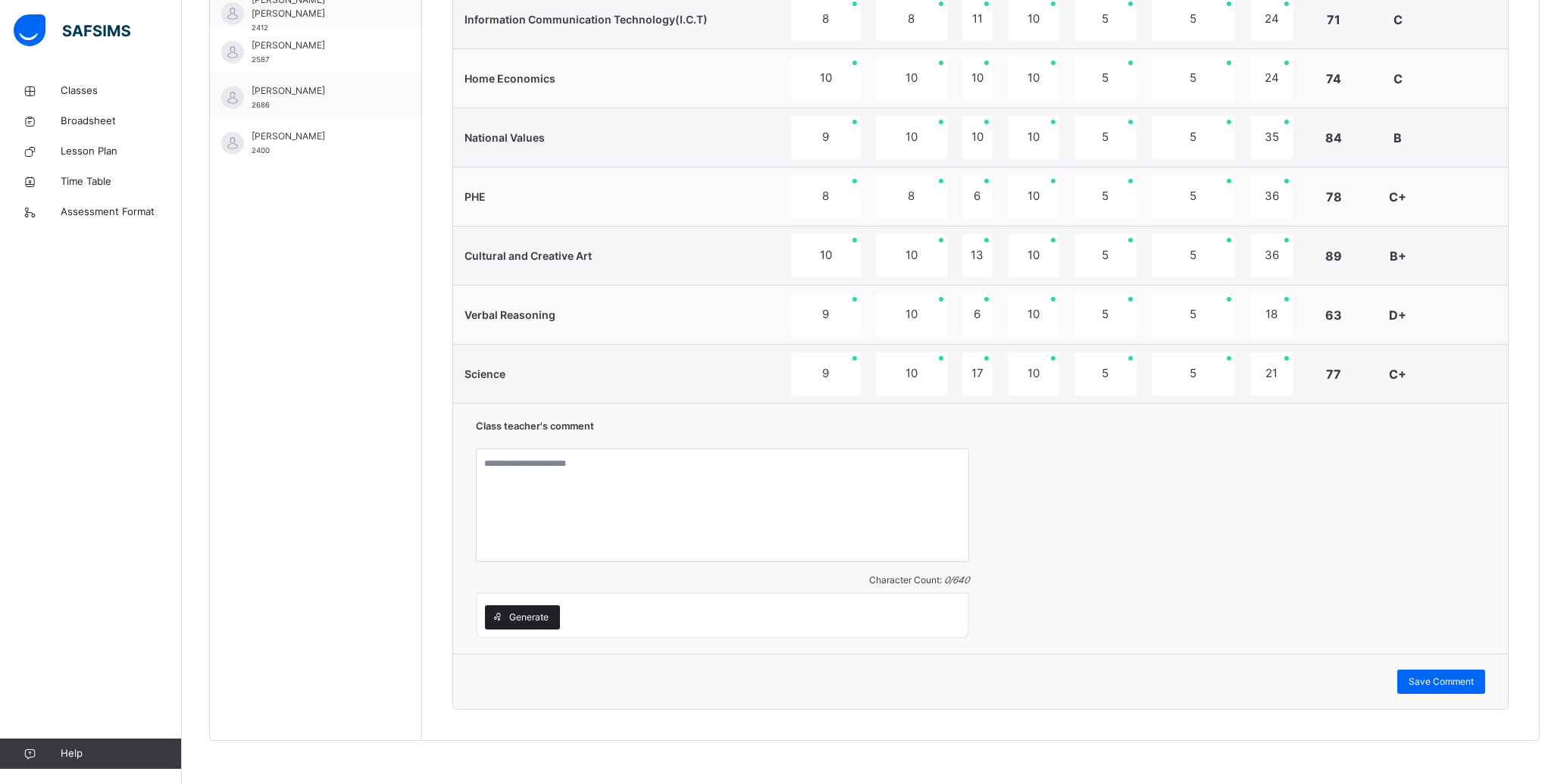 click on "Generate" at bounding box center [529, 617] 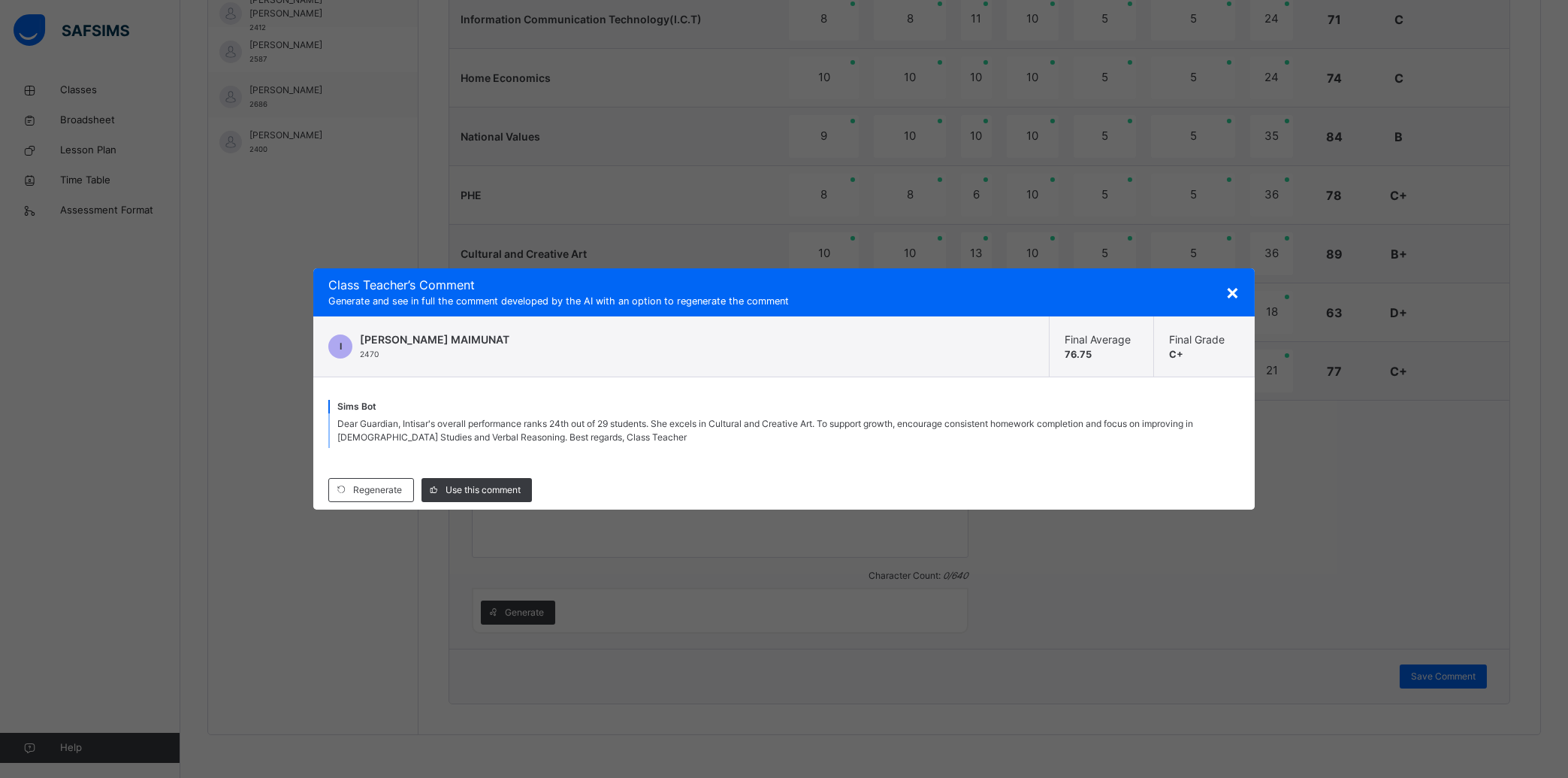 click on "×" at bounding box center [1232, 292] 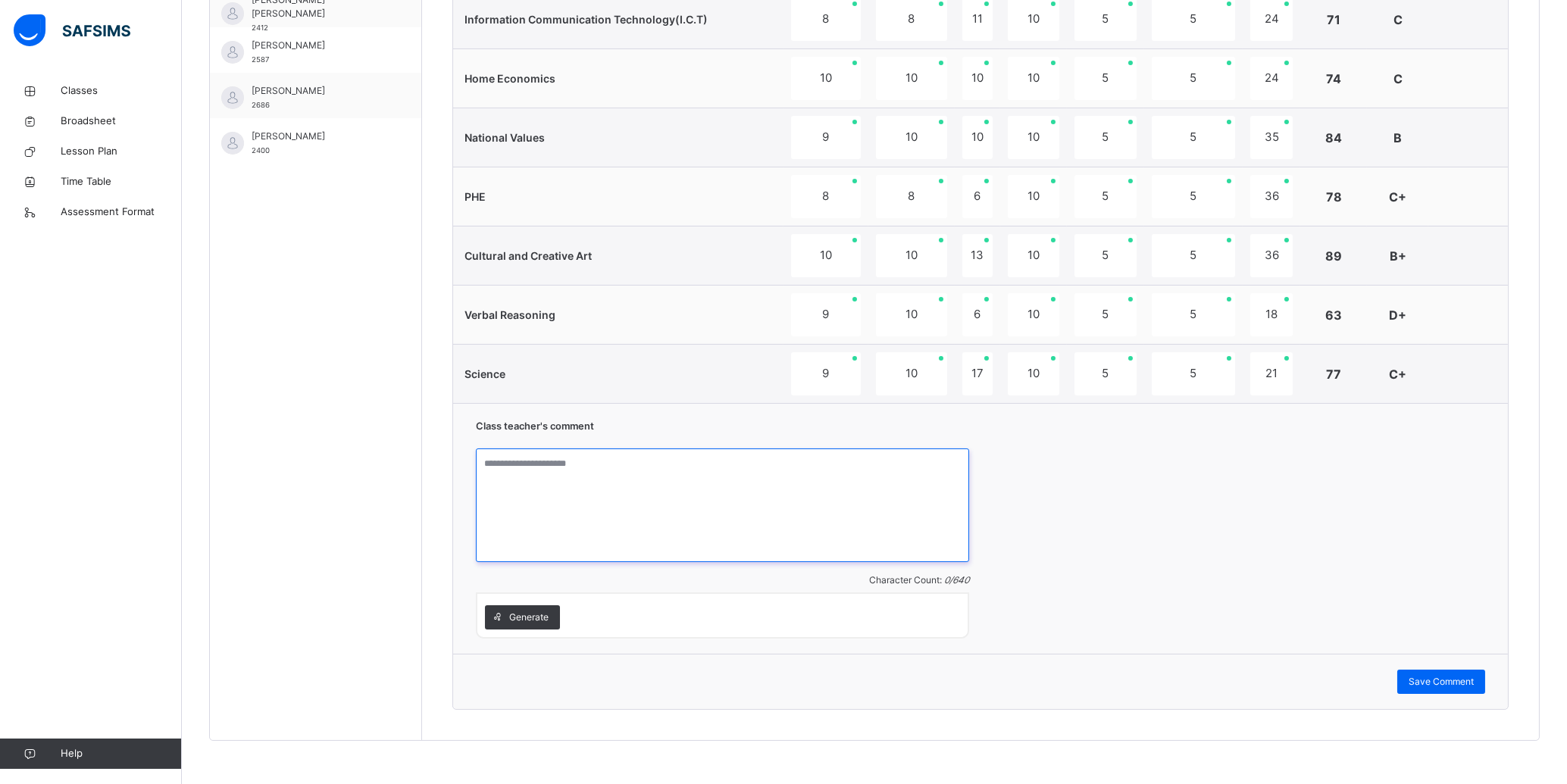 click at bounding box center (722, 505) 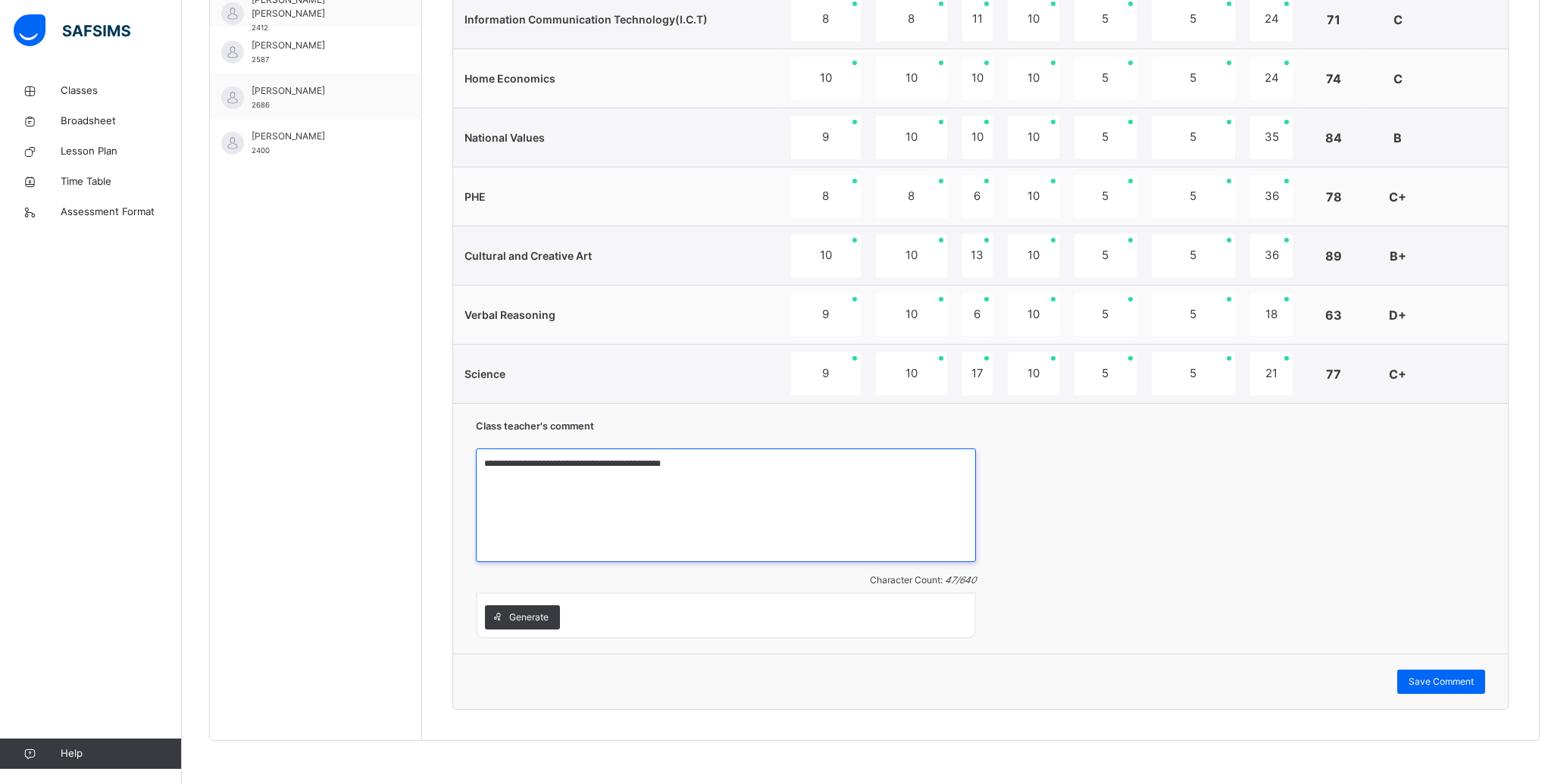 click on "**********" at bounding box center [726, 505] 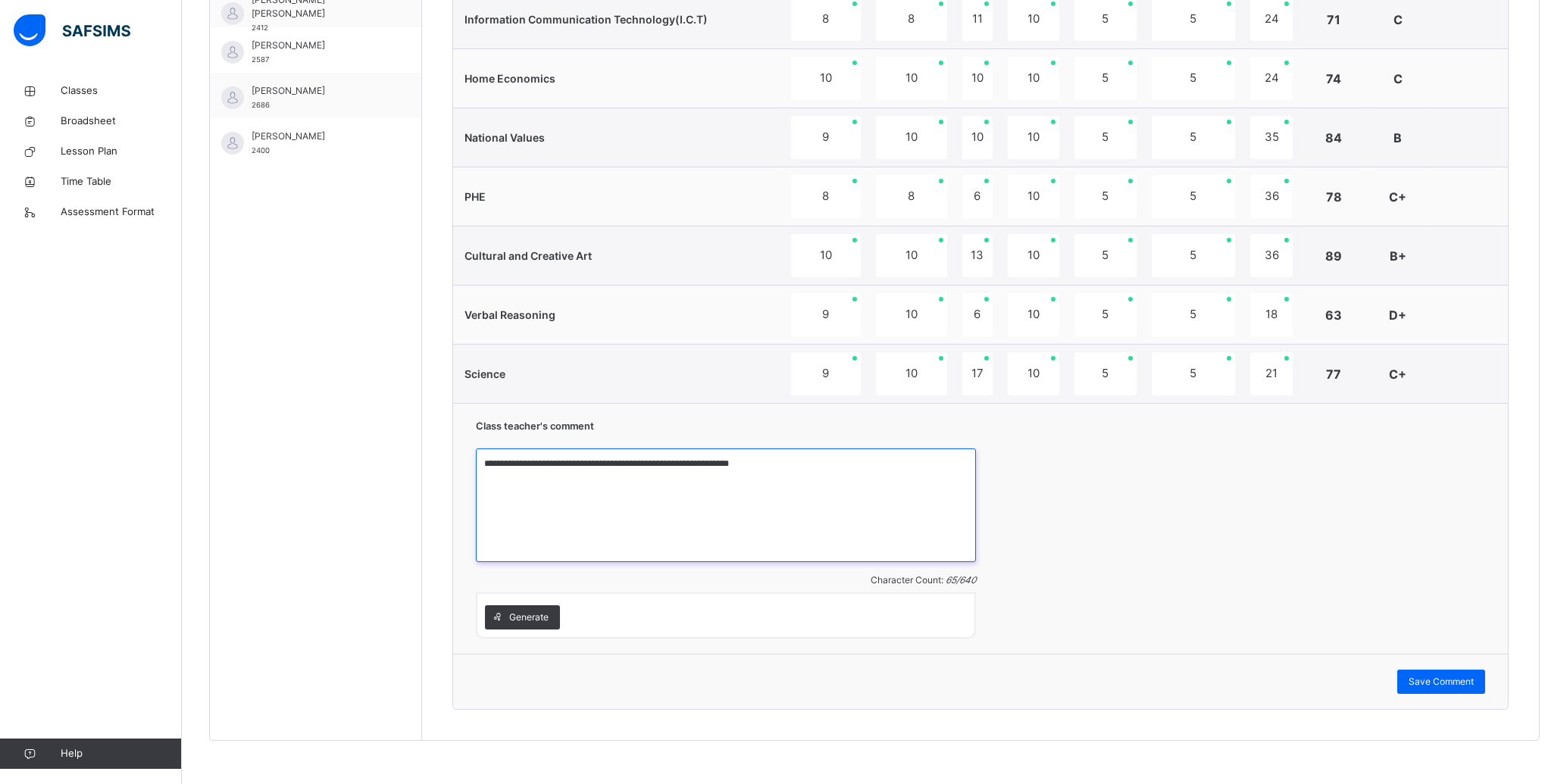 type on "**********" 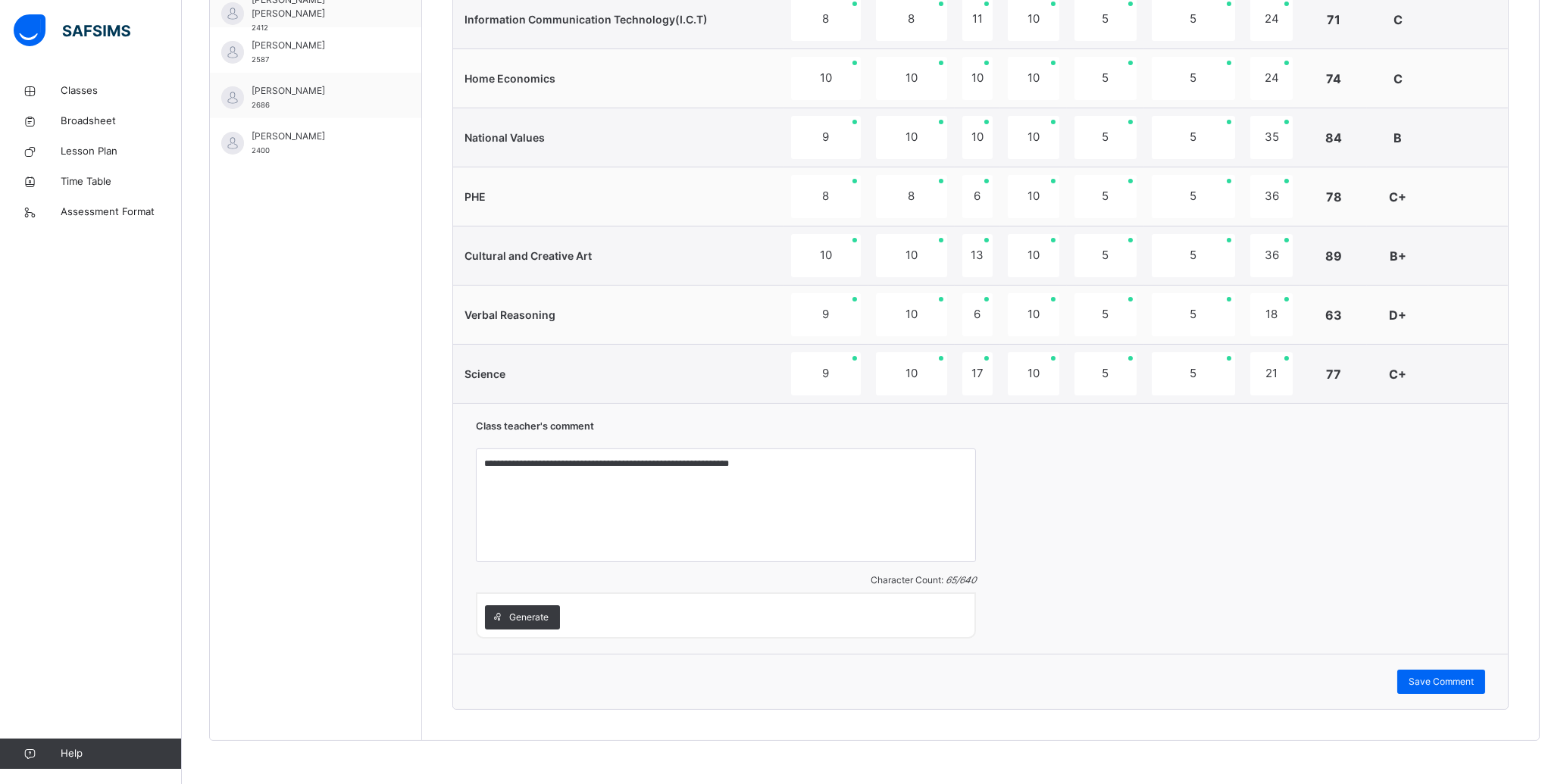 click on "Save Comment" at bounding box center (981, 681) 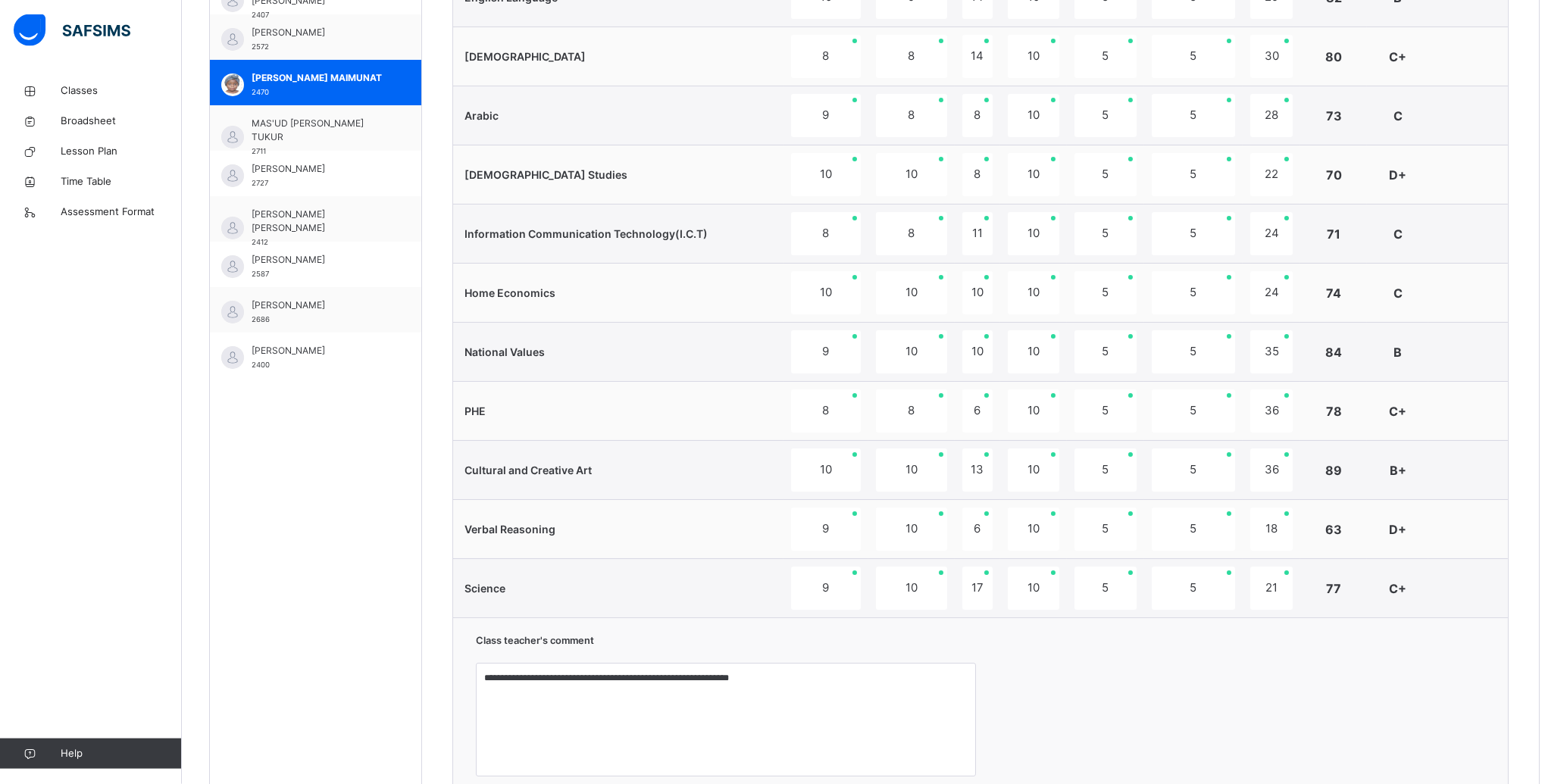 scroll, scrollTop: 642, scrollLeft: 0, axis: vertical 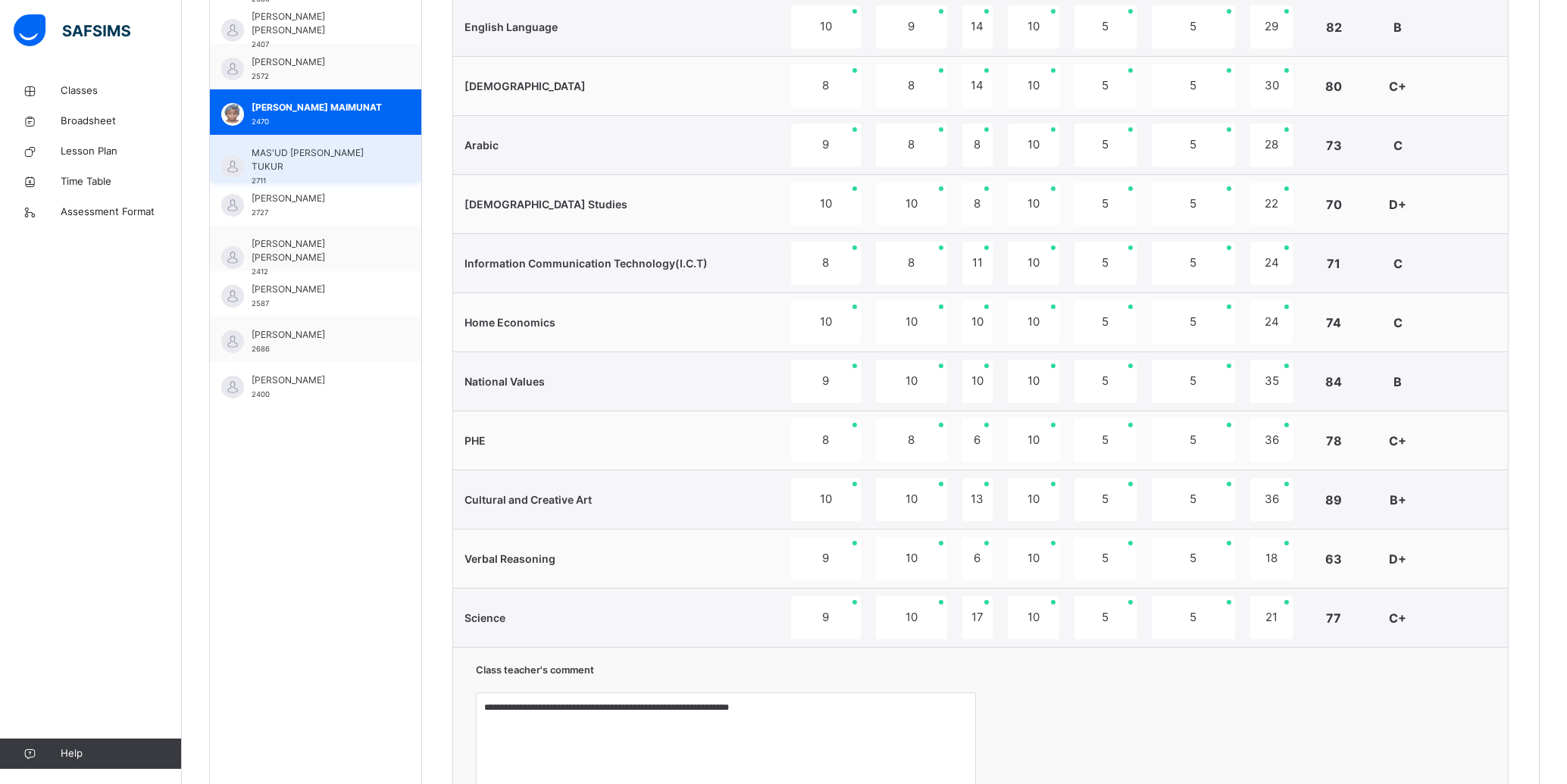 click on "MAS'UD [PERSON_NAME] TUKUR 2711" at bounding box center [315, 158] 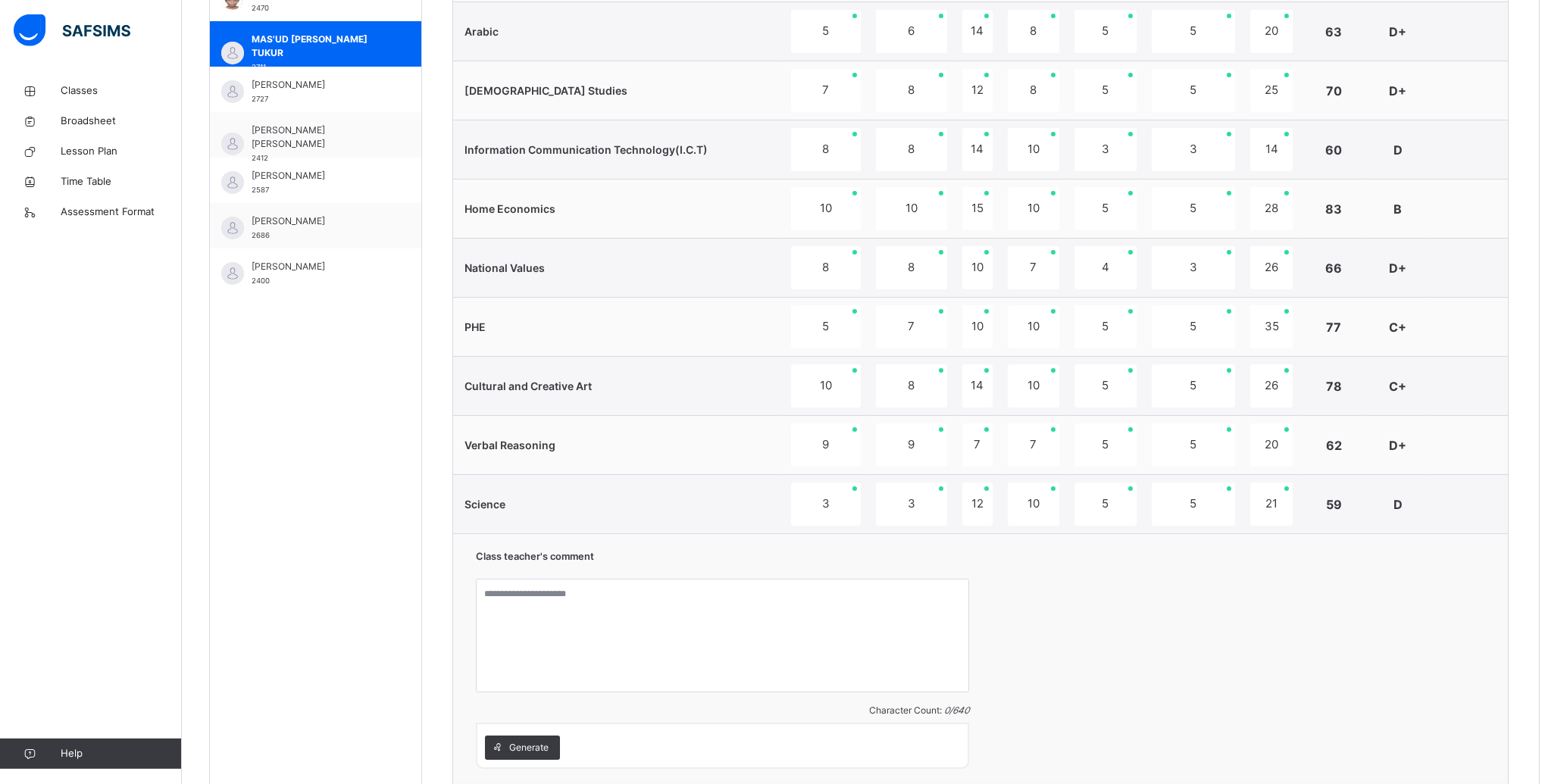 scroll, scrollTop: 886, scrollLeft: 0, axis: vertical 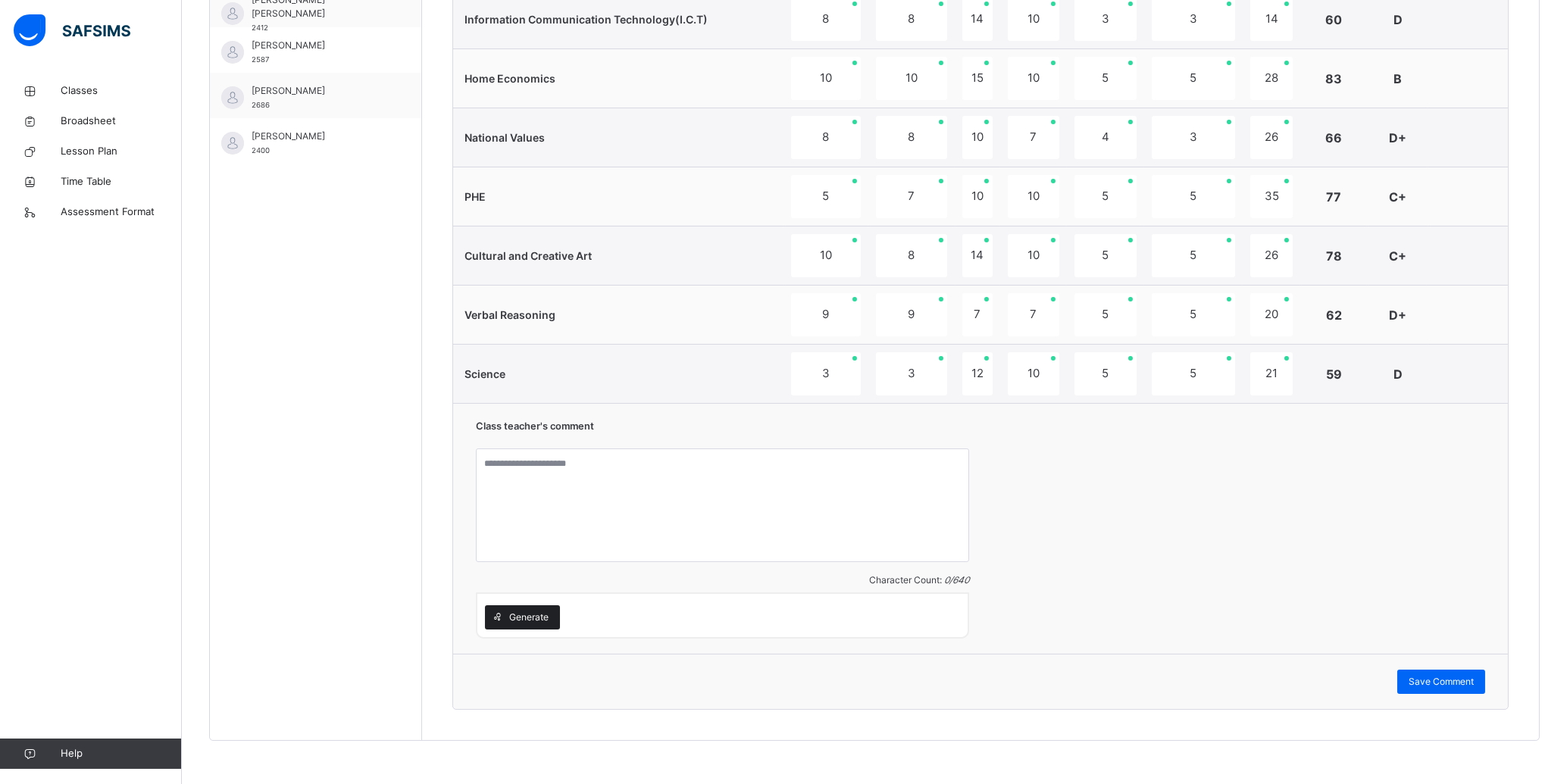 click on "Generate" at bounding box center (529, 617) 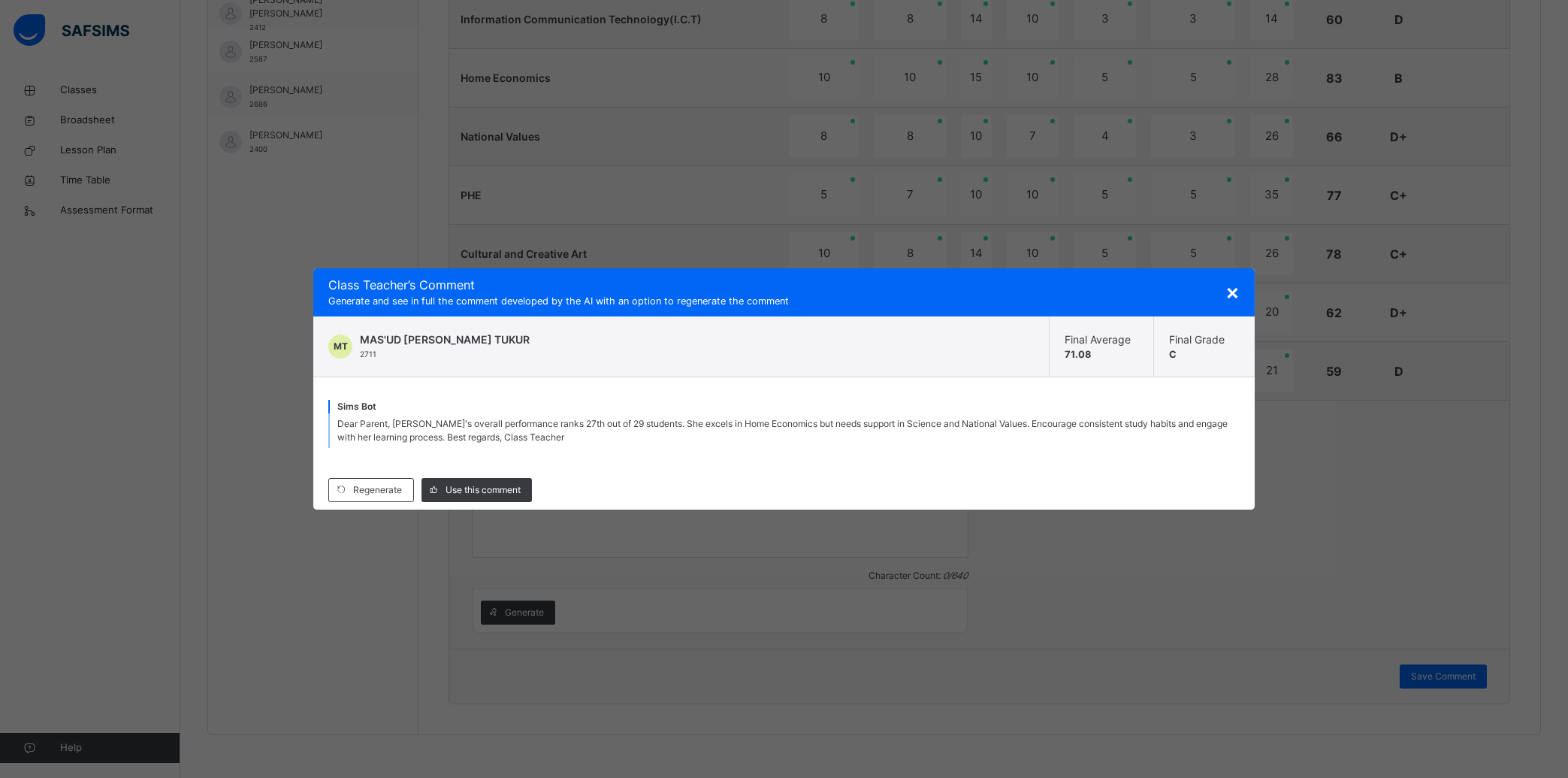 click on "×" at bounding box center (1232, 292) 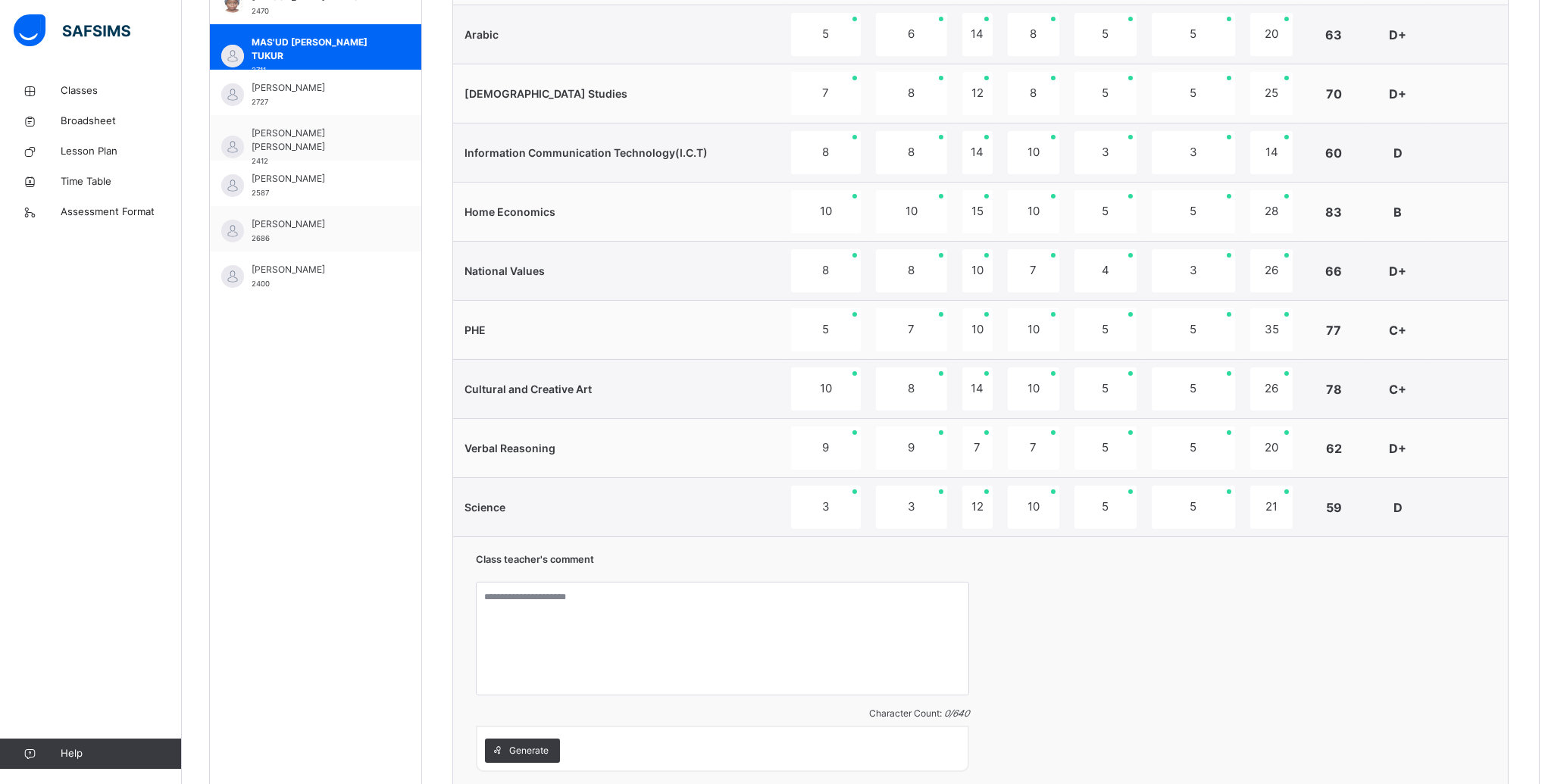 scroll, scrollTop: 805, scrollLeft: 0, axis: vertical 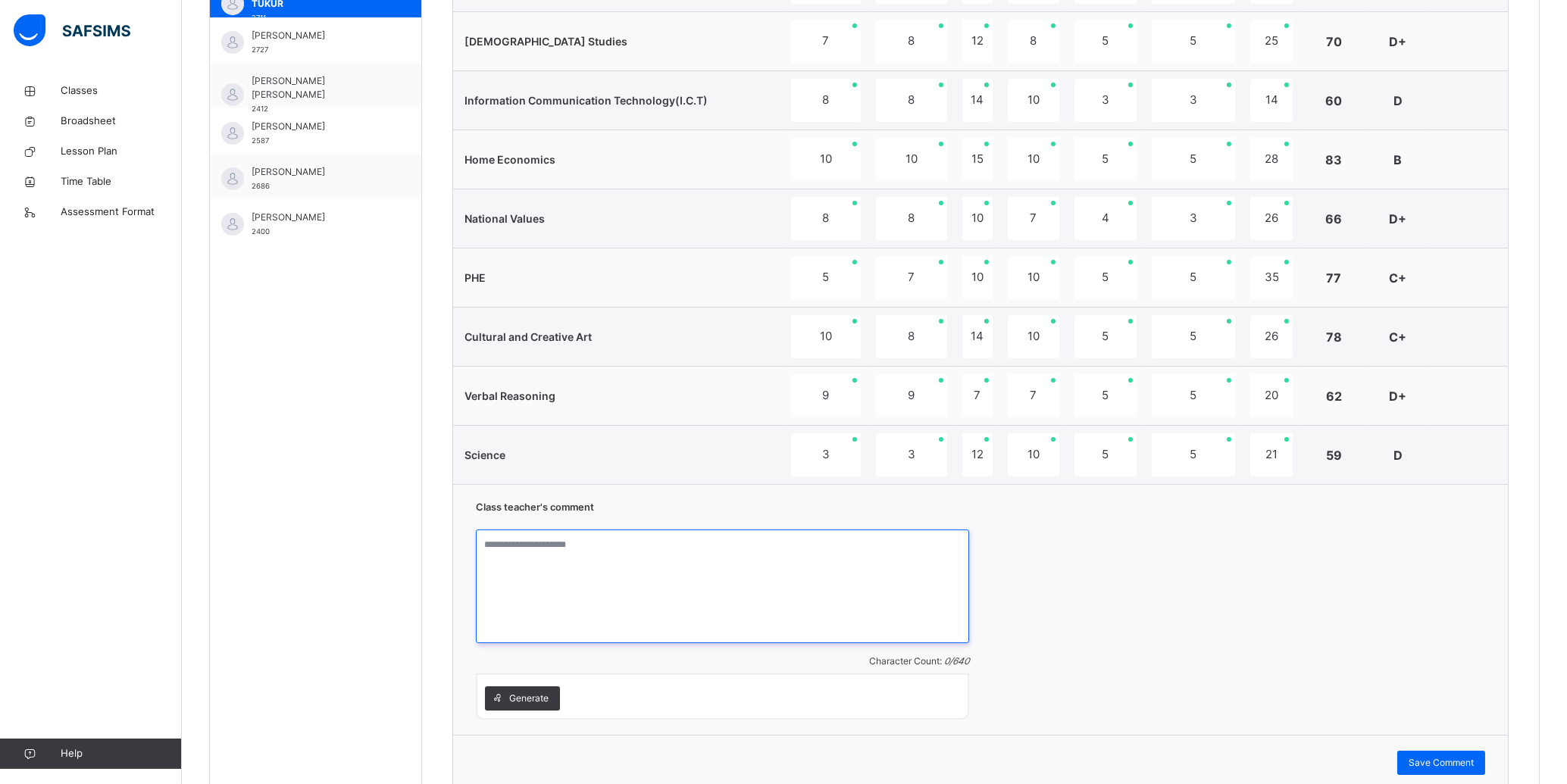 click at bounding box center [722, 586] 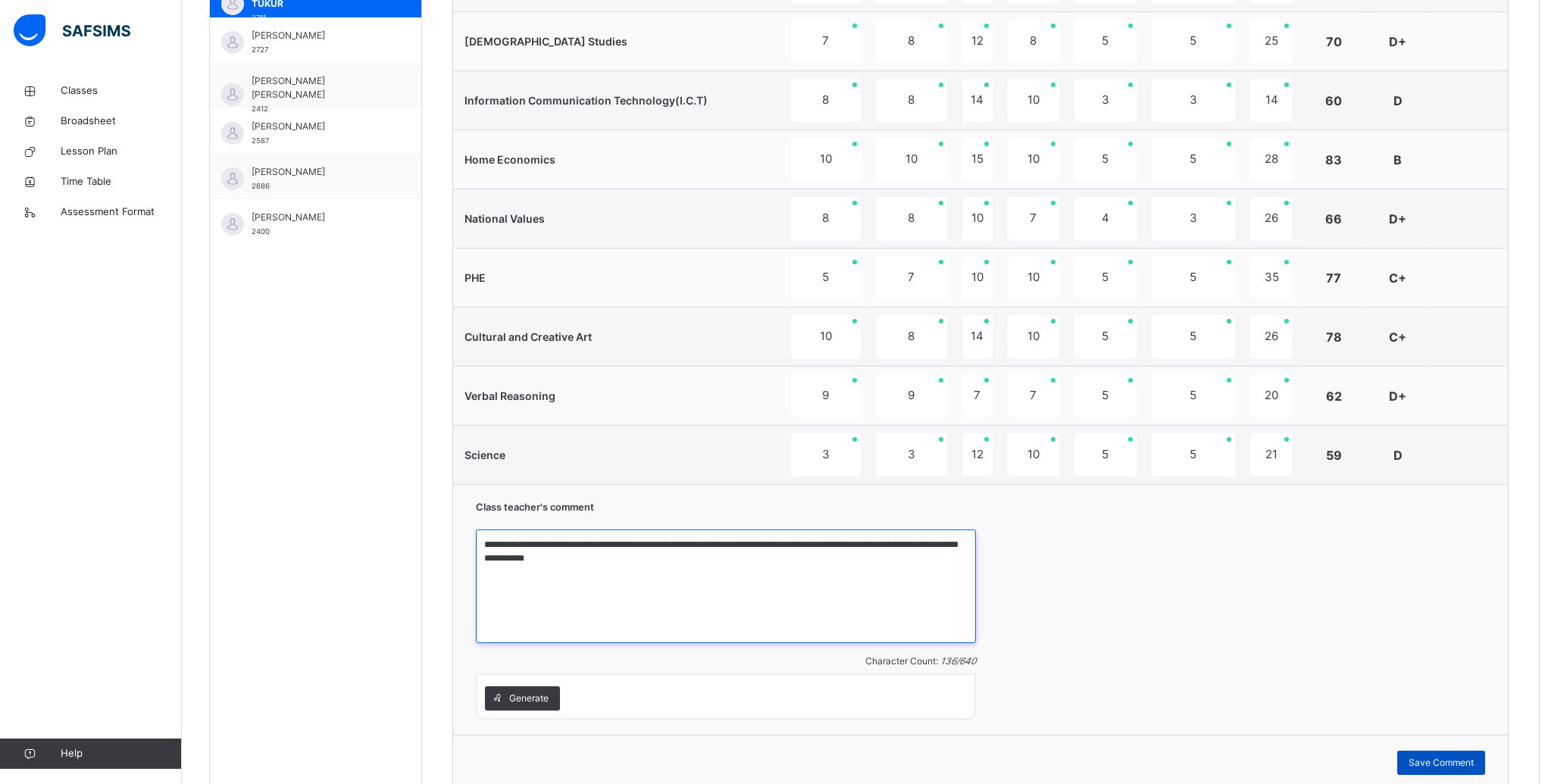 type on "**********" 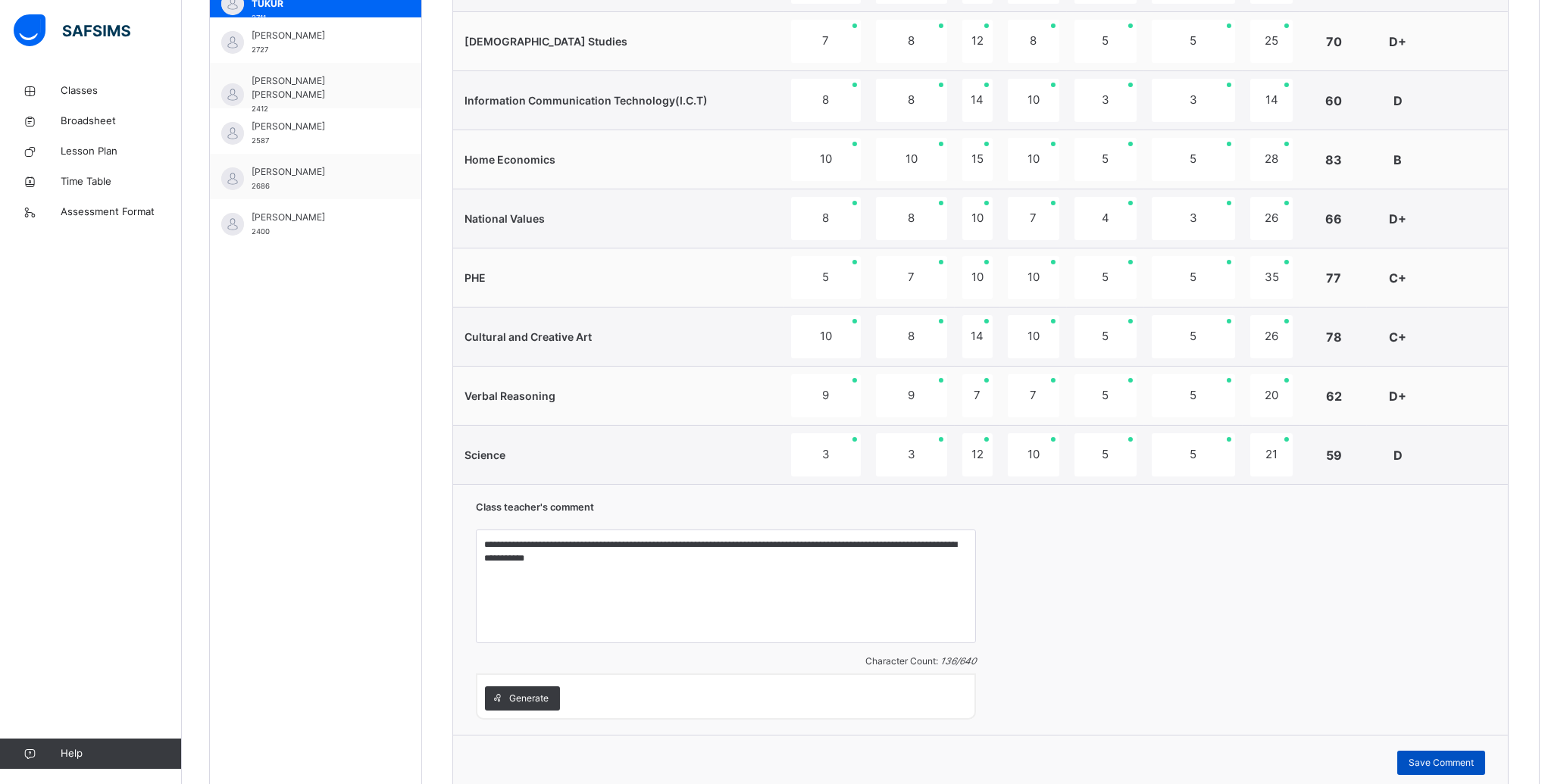 click on "Save Comment" at bounding box center (1441, 763) 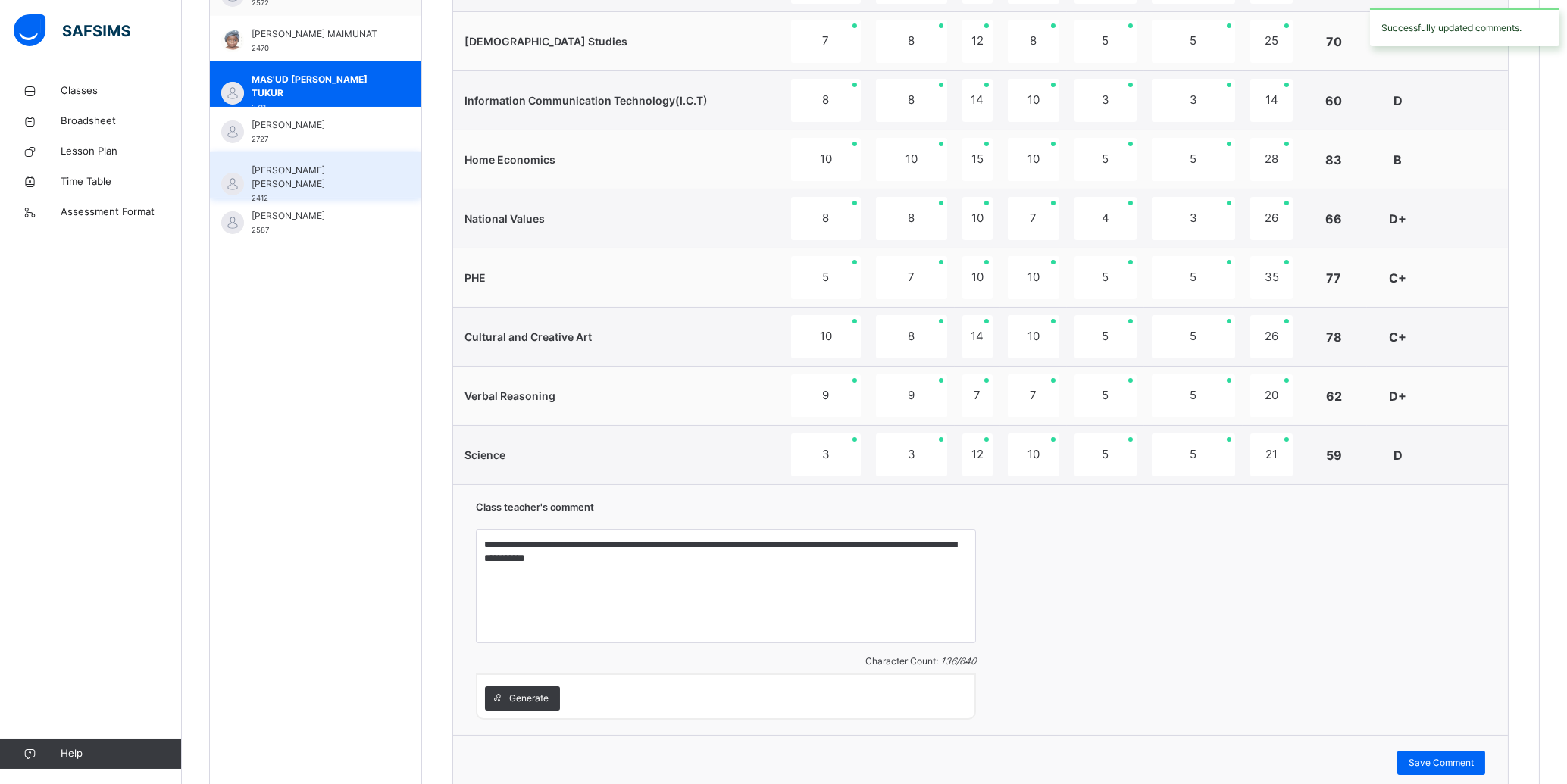 scroll, scrollTop: 528, scrollLeft: 0, axis: vertical 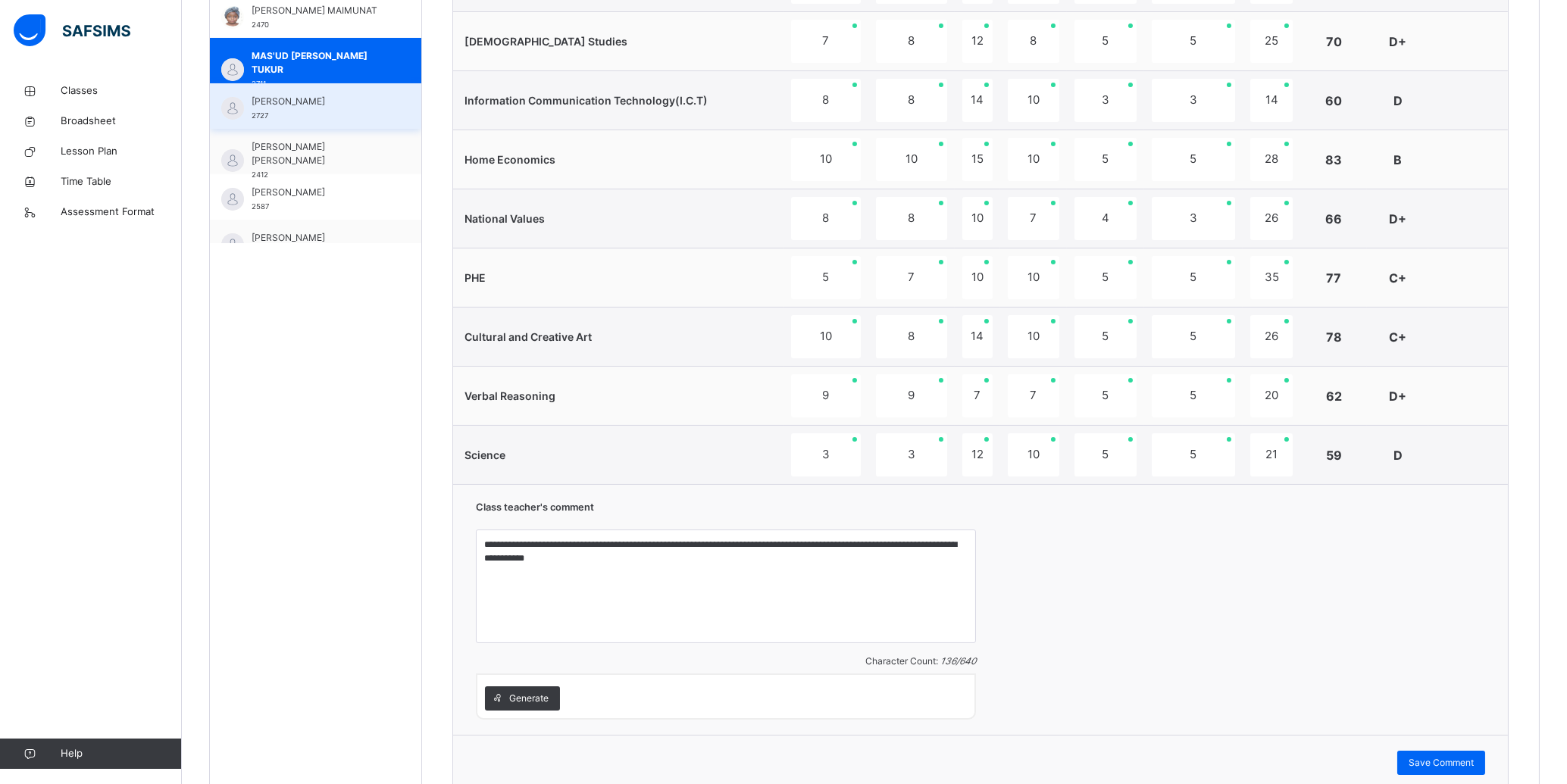 click on "[PERSON_NAME]" at bounding box center [319, 102] 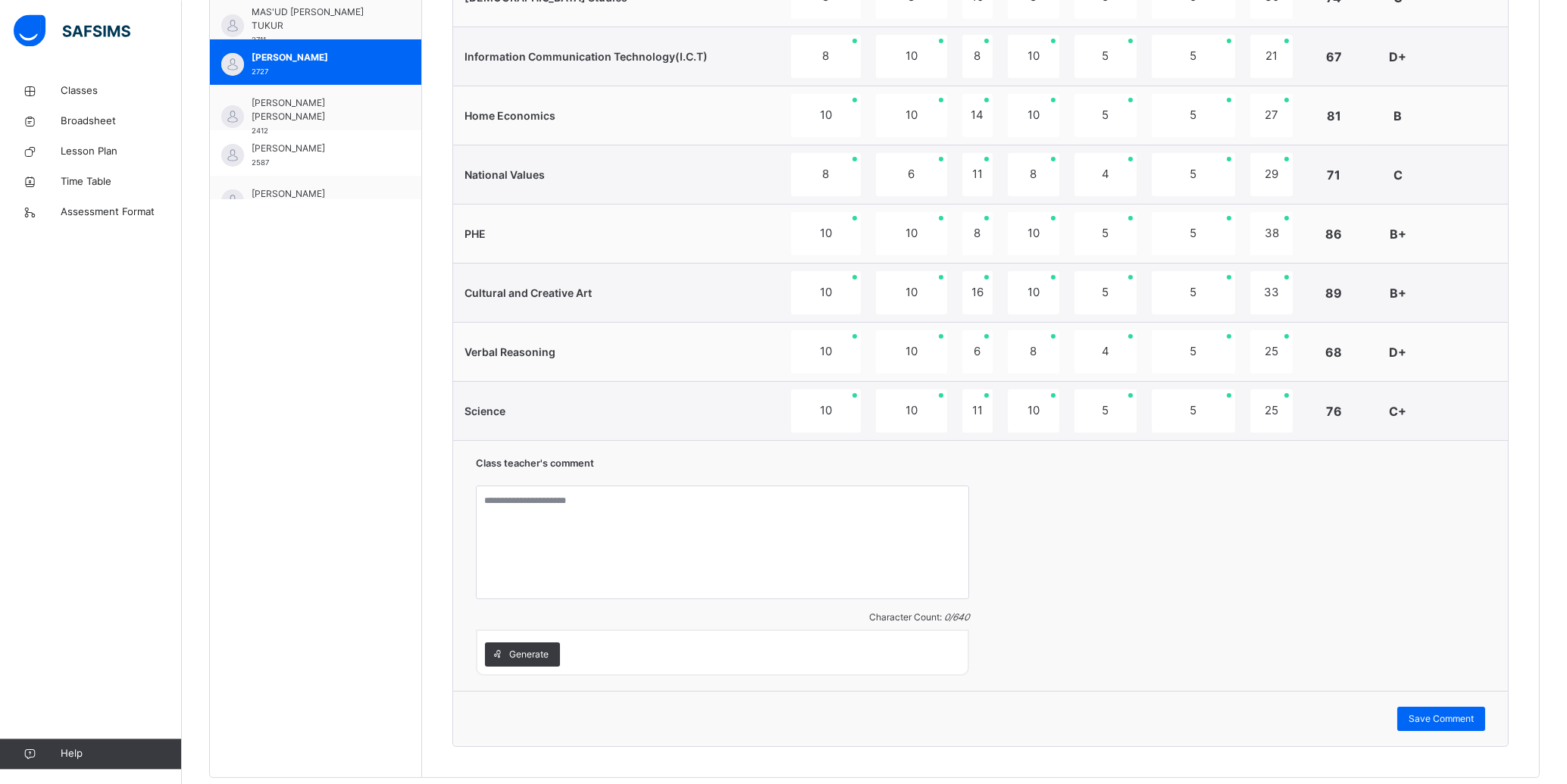 scroll, scrollTop: 886, scrollLeft: 0, axis: vertical 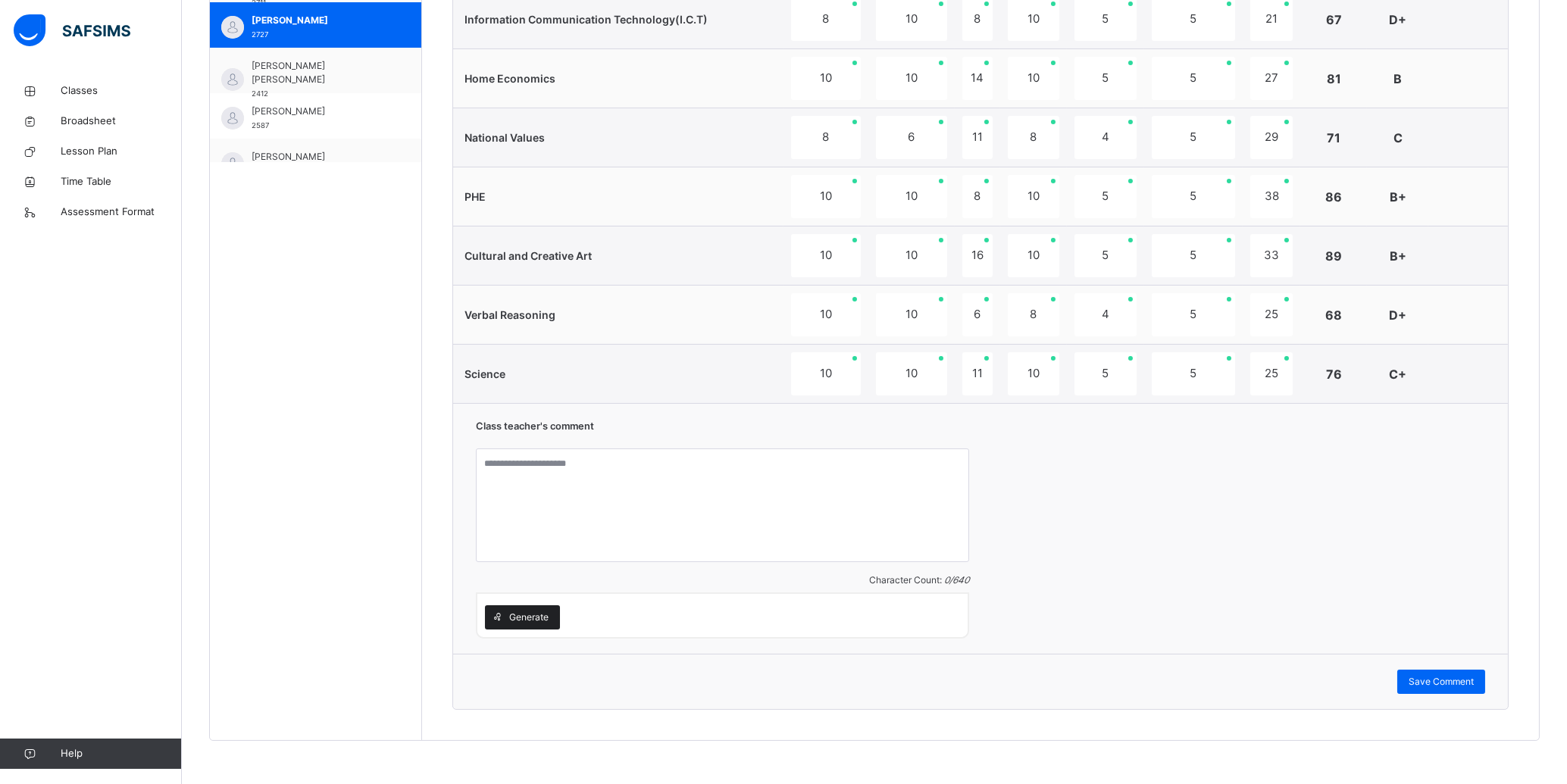 click on "Generate" at bounding box center (529, 617) 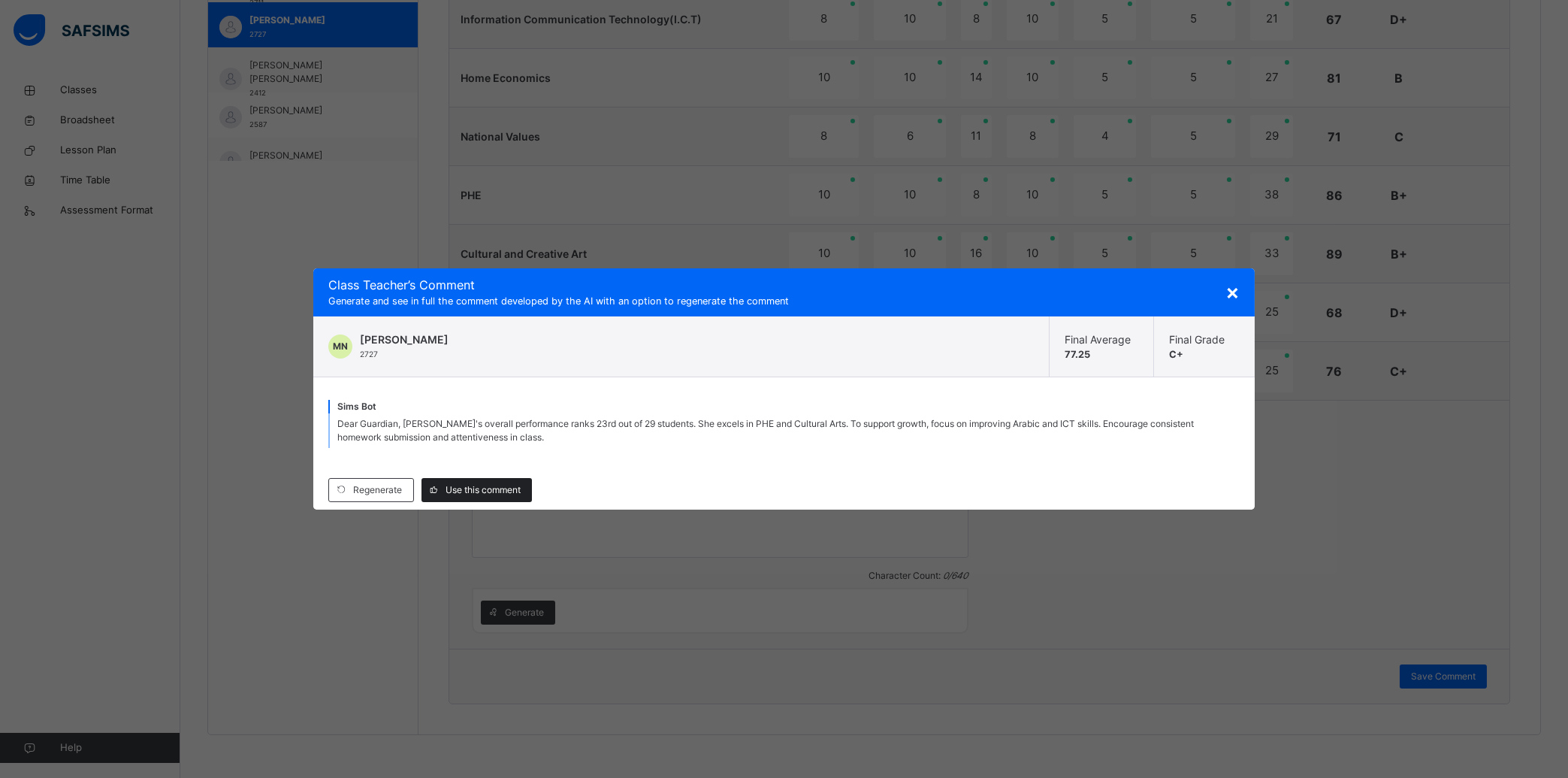 click on "Use this comment" at bounding box center [483, 490] 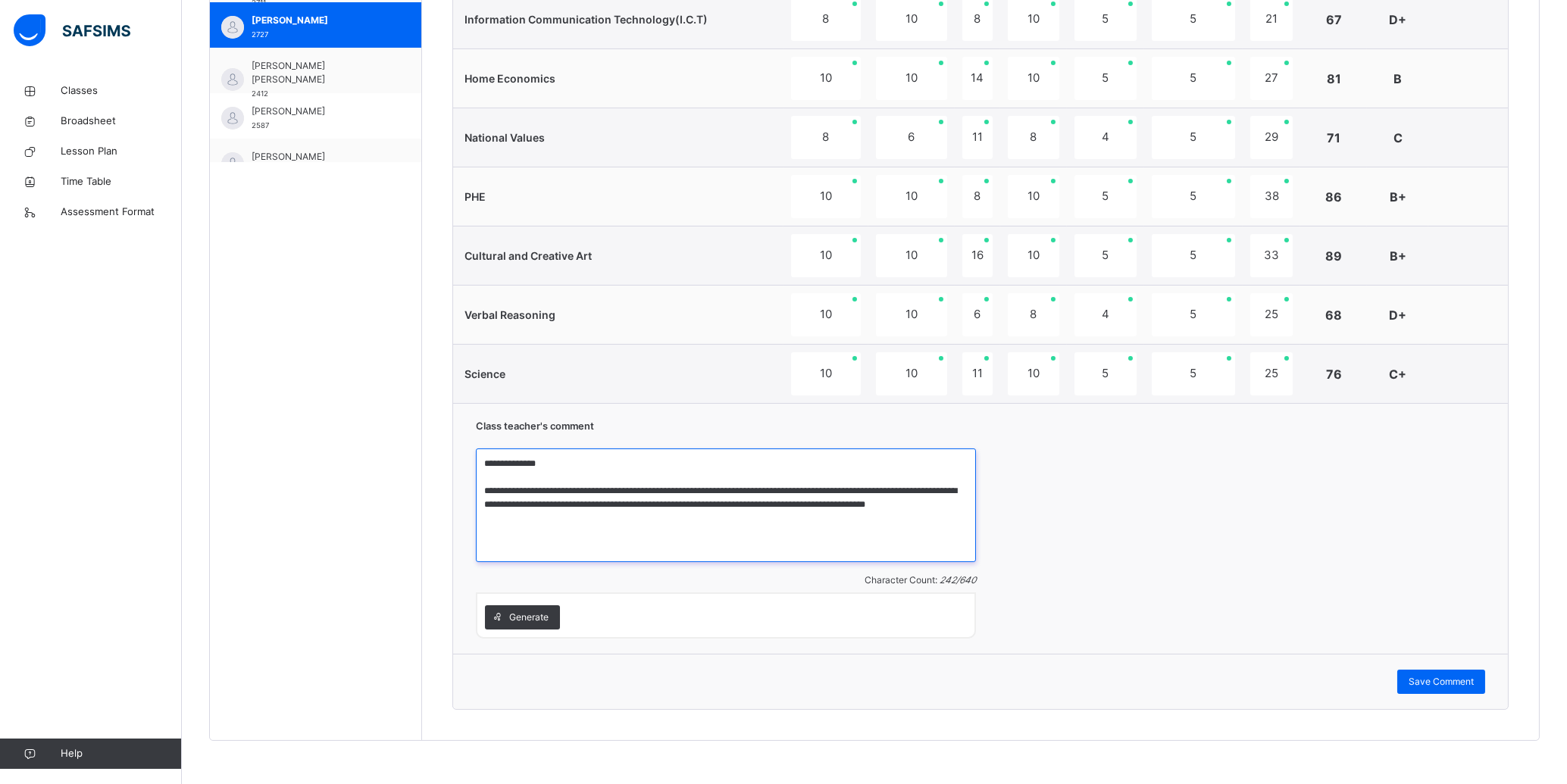 click on "**********" at bounding box center [726, 505] 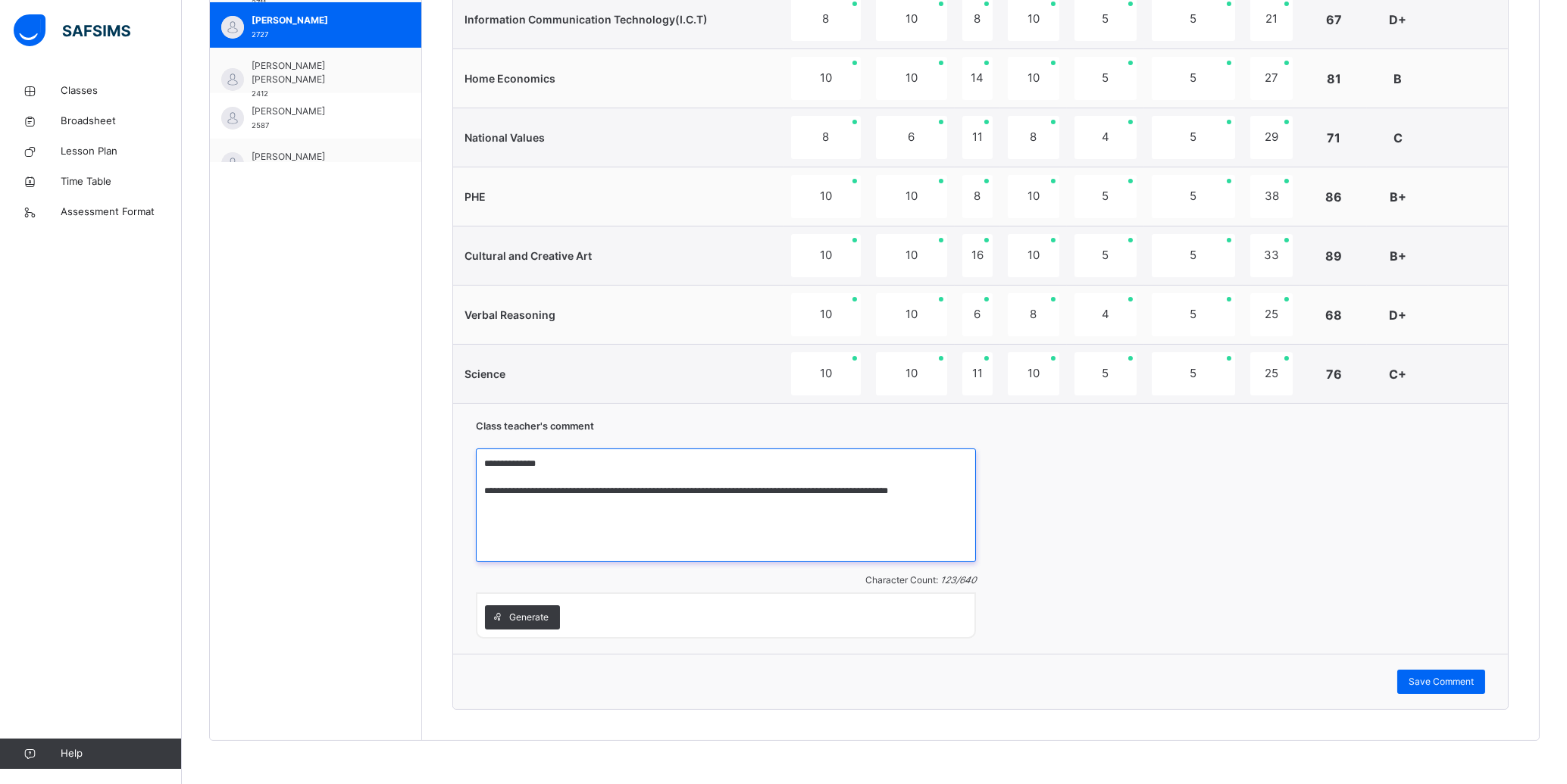 click on "**********" at bounding box center (726, 505) 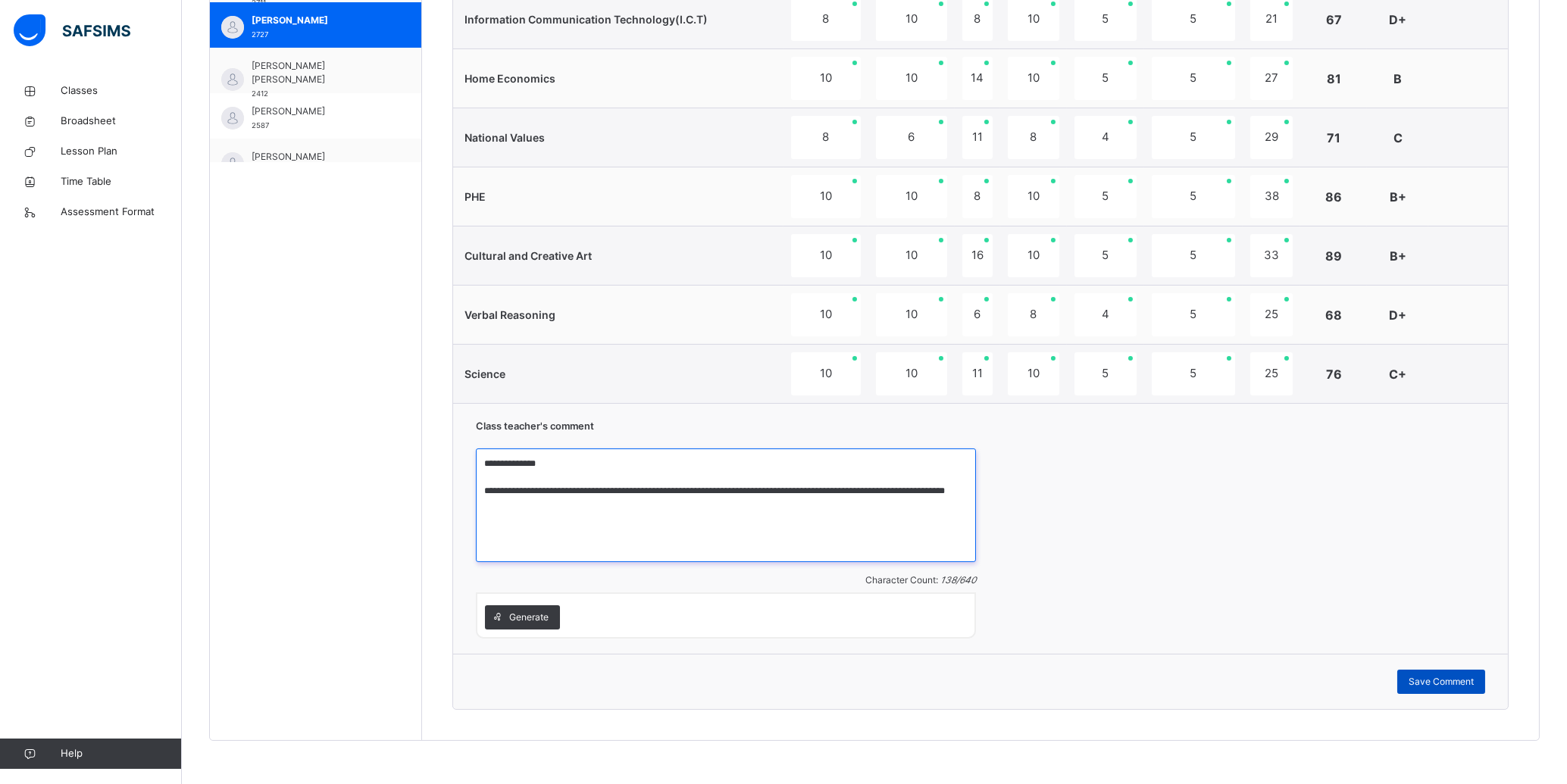 type on "**********" 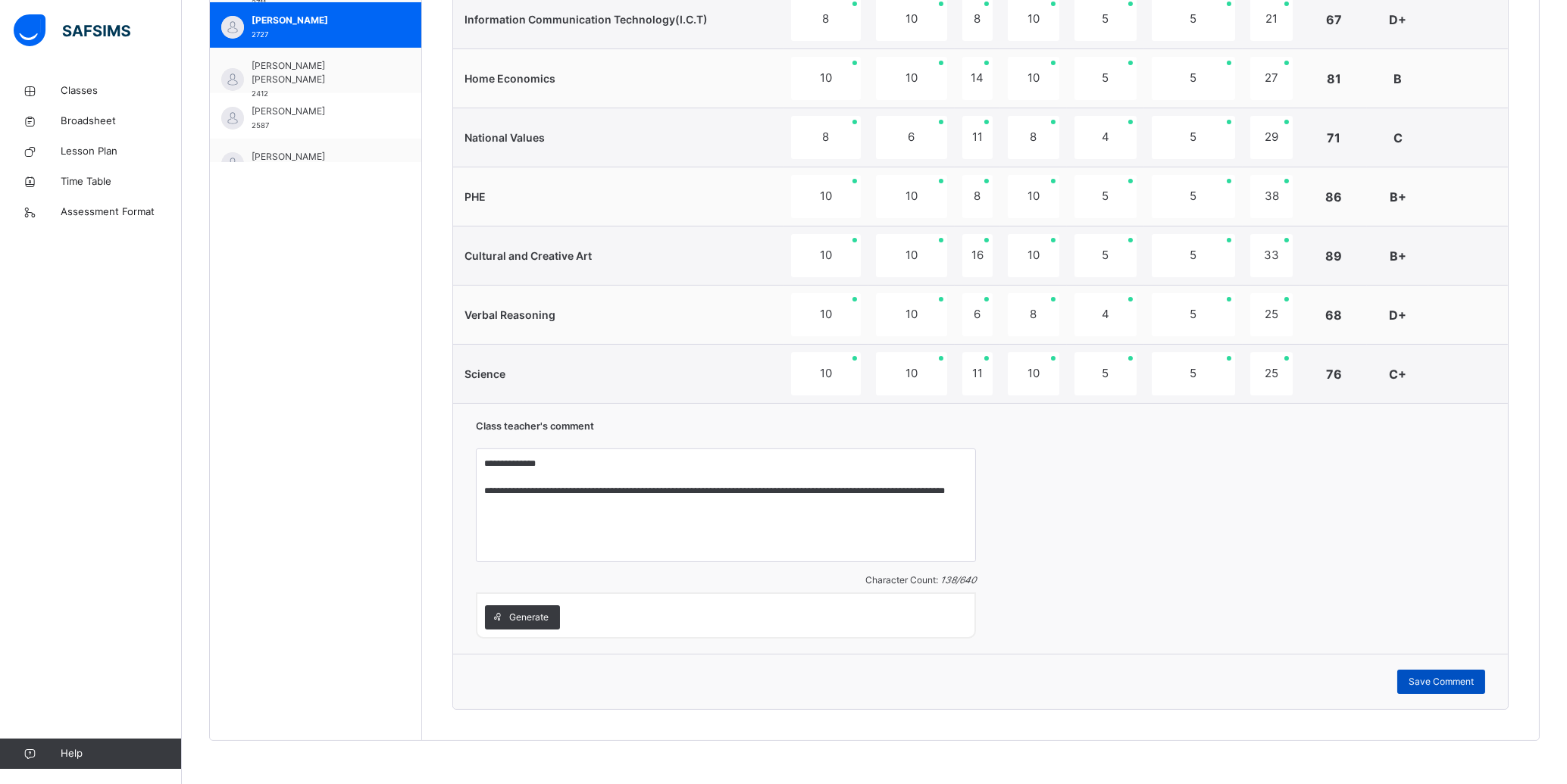 click on "Save Comment" at bounding box center (1441, 682) 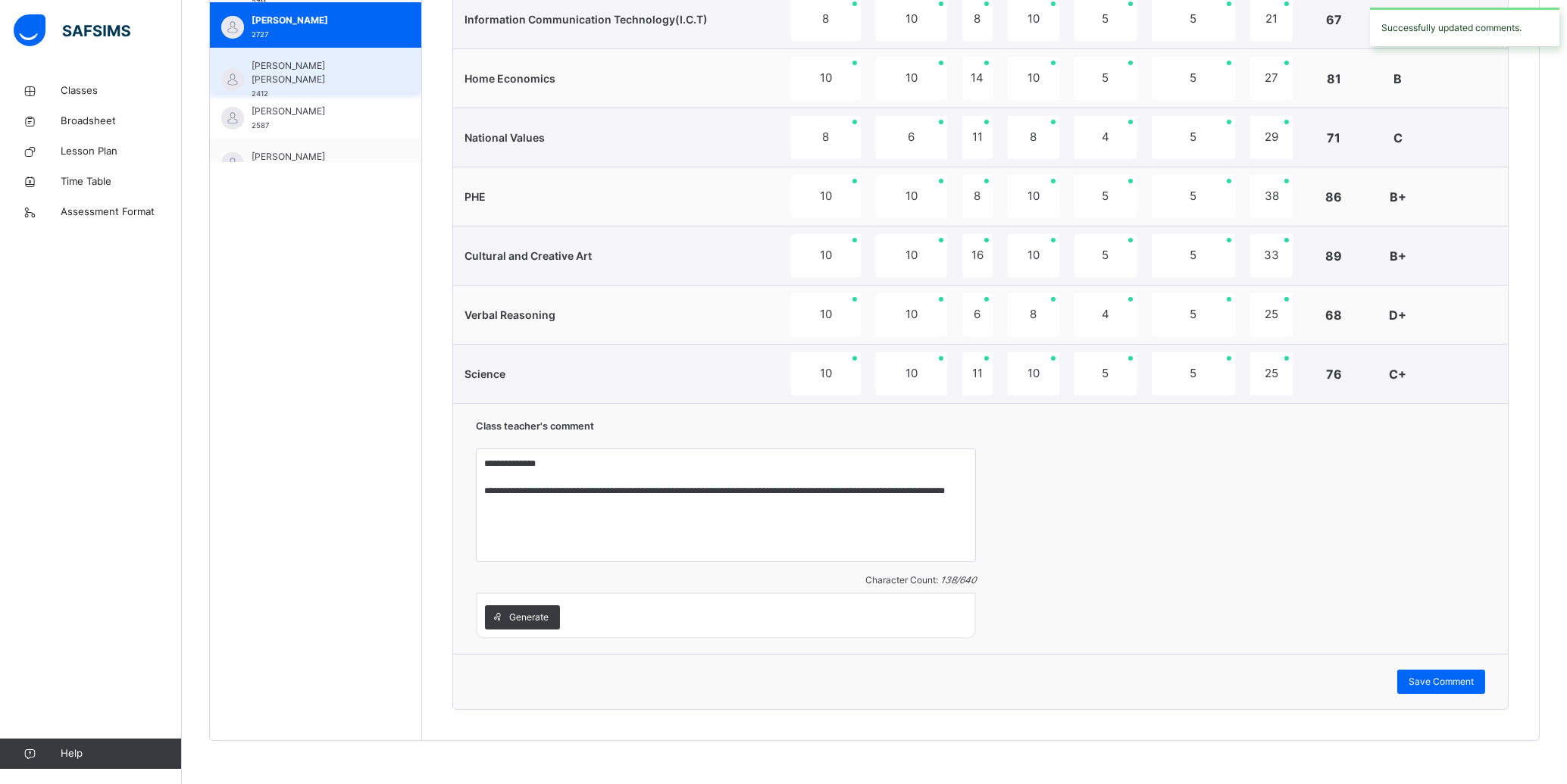 click on "[PERSON_NAME] [PERSON_NAME] 2412" at bounding box center (315, 70) 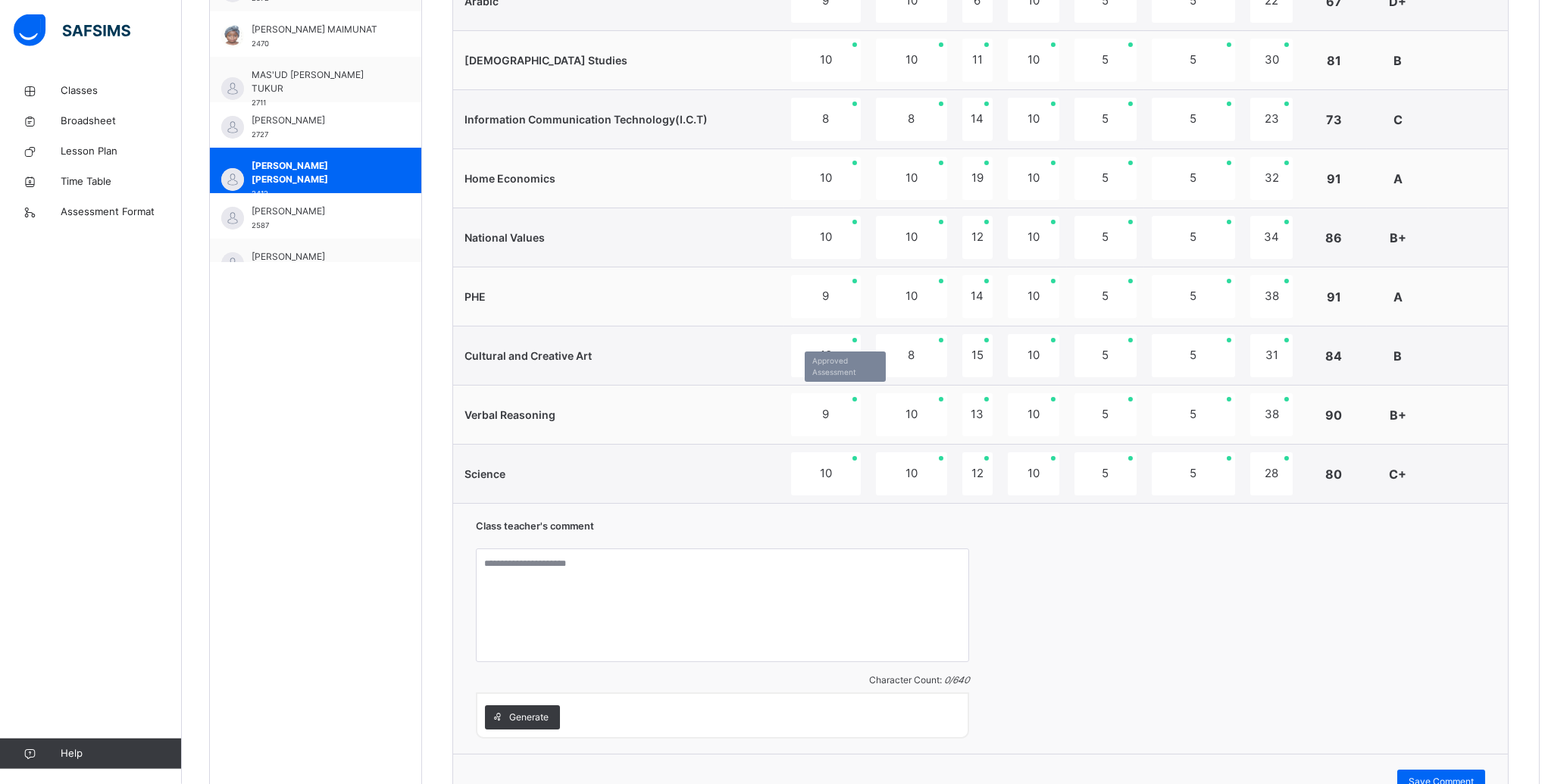 scroll, scrollTop: 886, scrollLeft: 0, axis: vertical 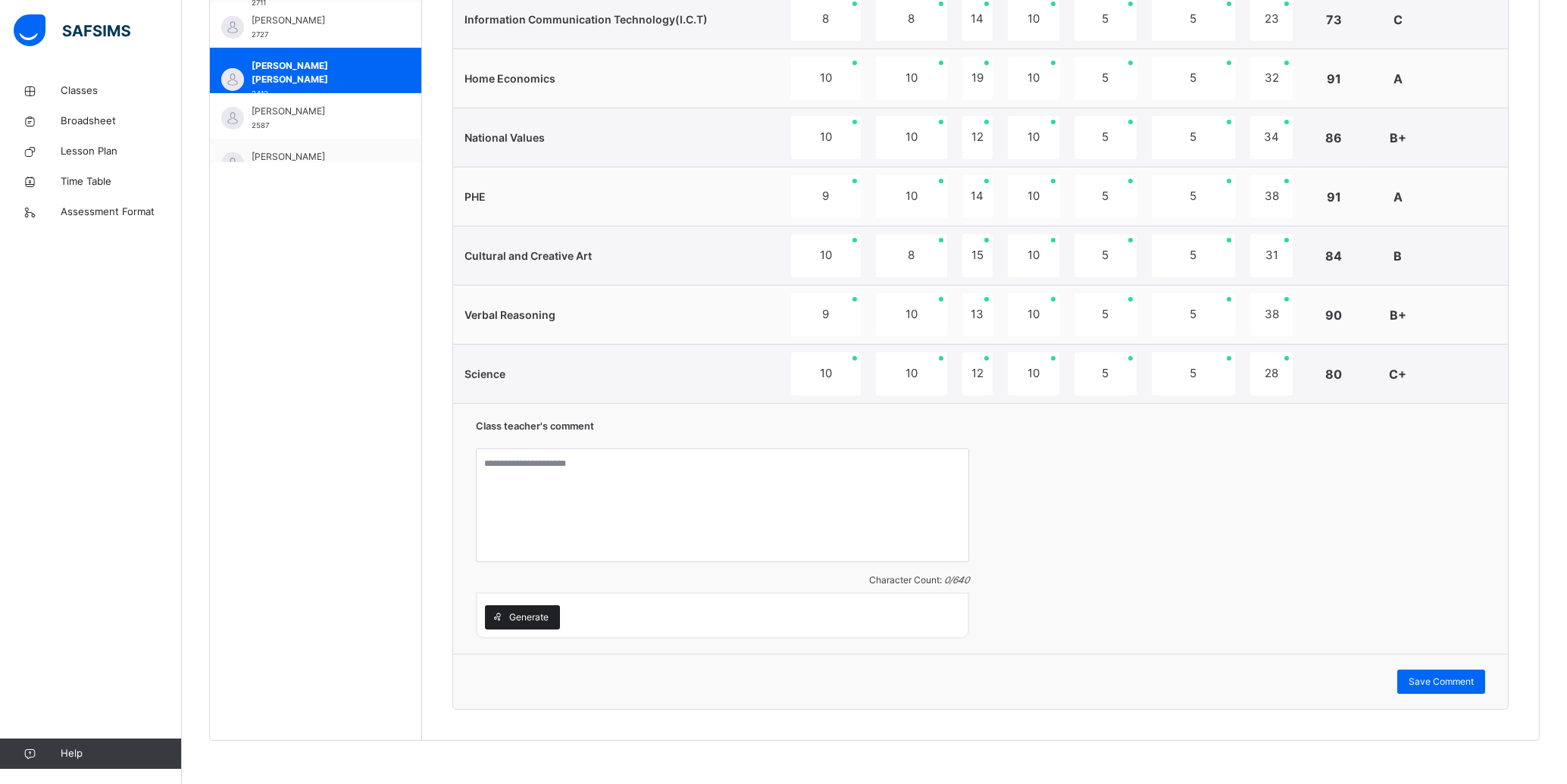 click on "Generate" at bounding box center [529, 617] 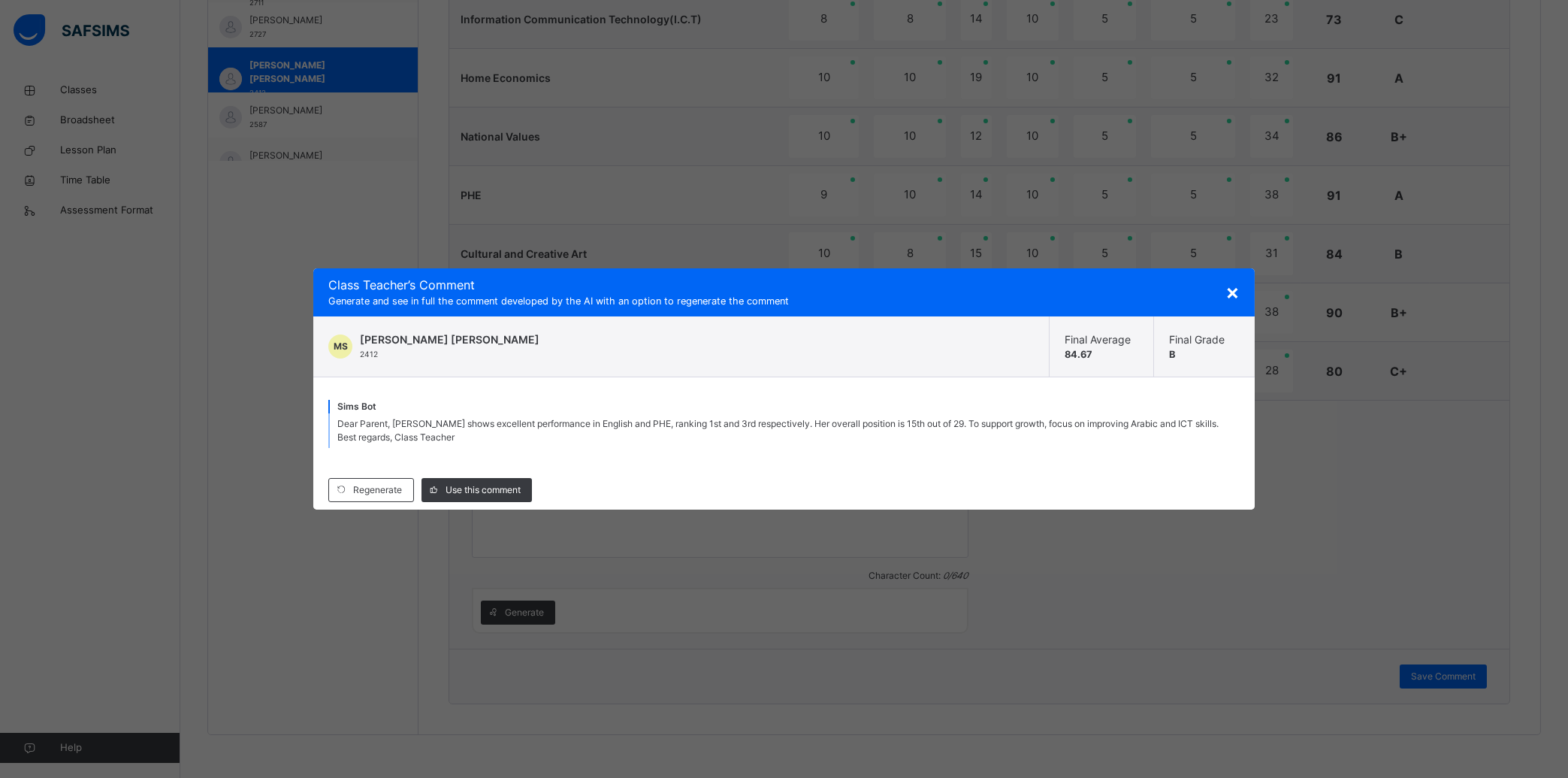 click on "×" at bounding box center [1232, 292] 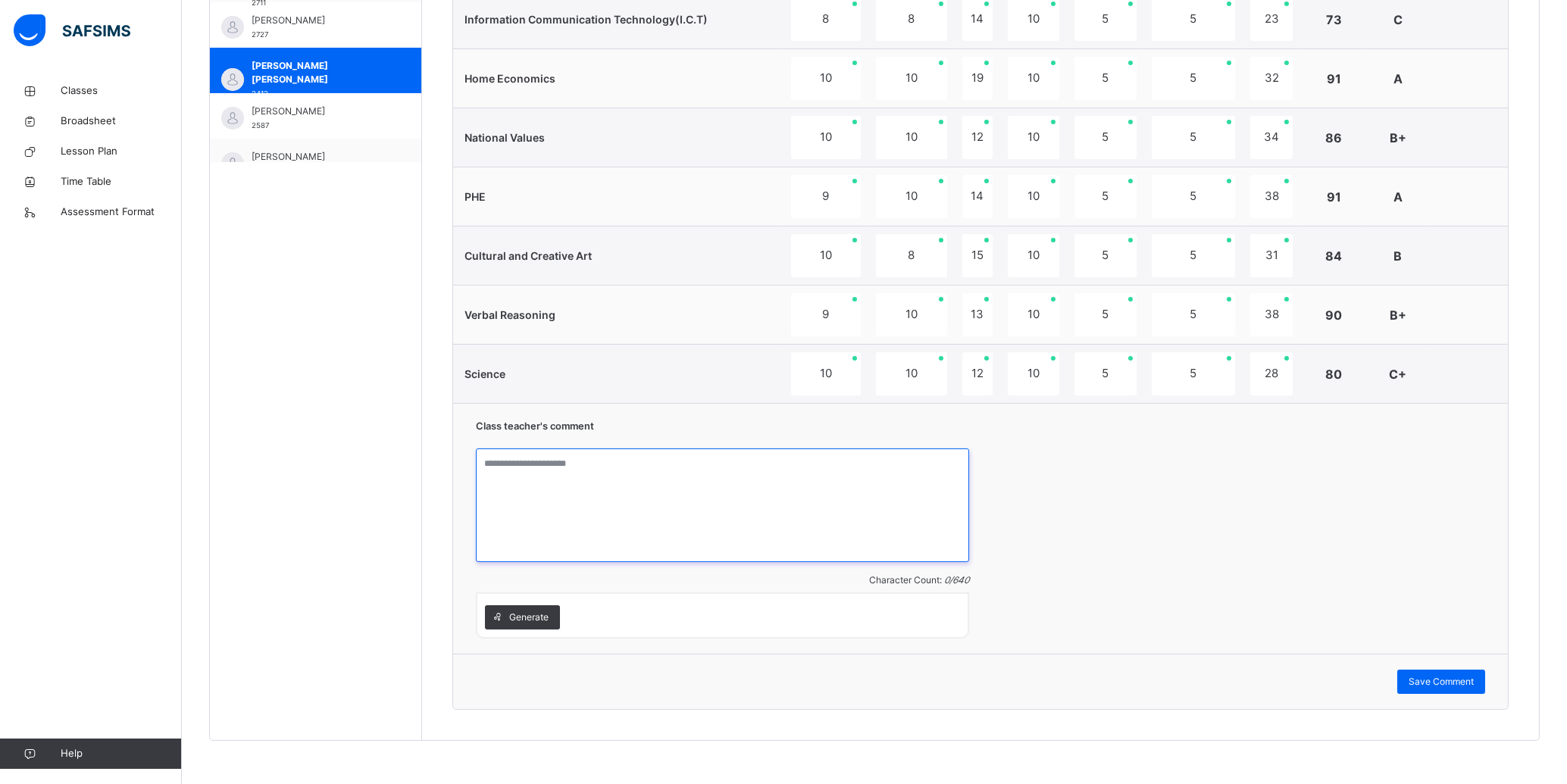click at bounding box center [722, 505] 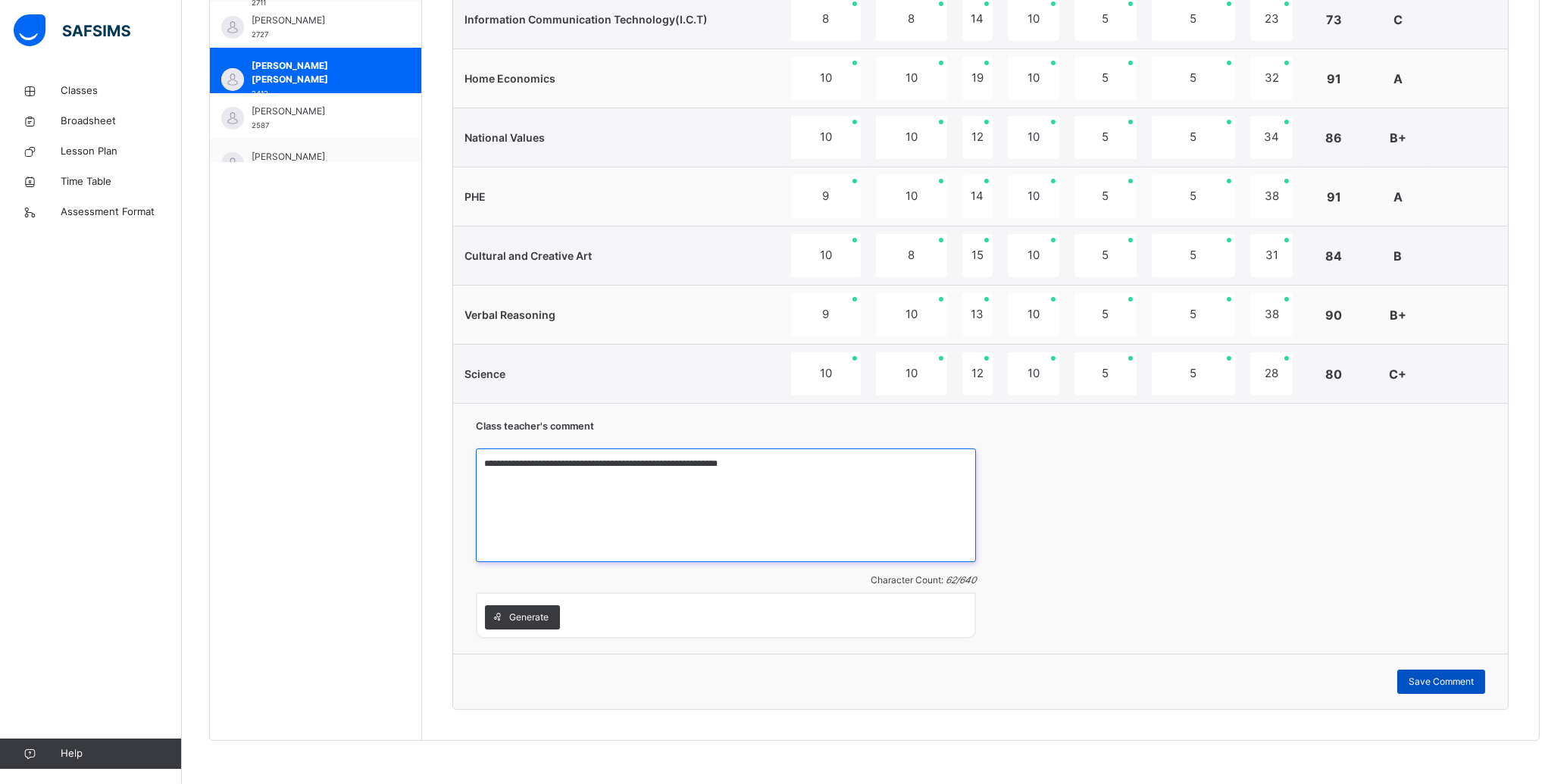 type on "**********" 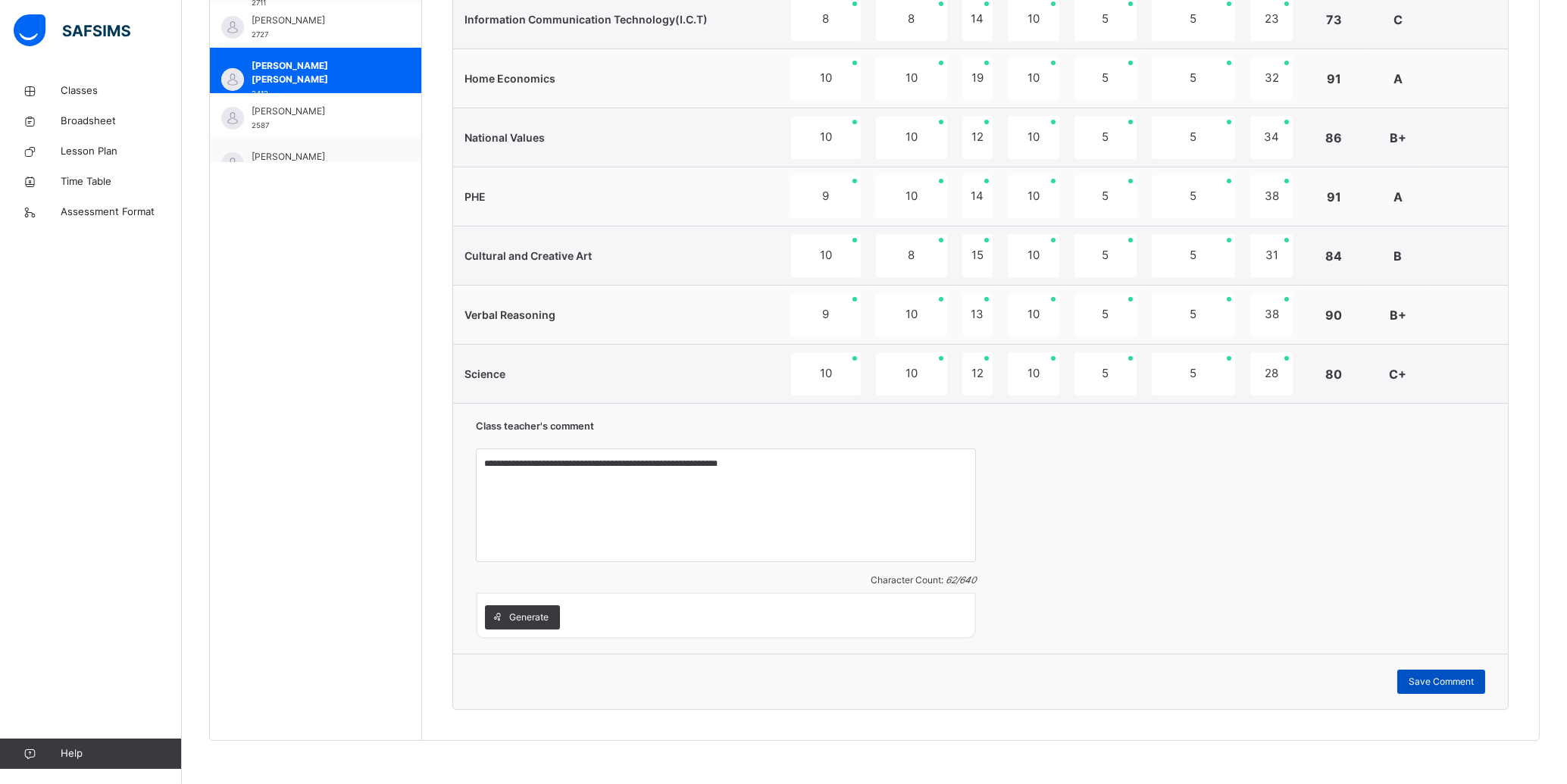 click on "Save Comment" at bounding box center [1441, 682] 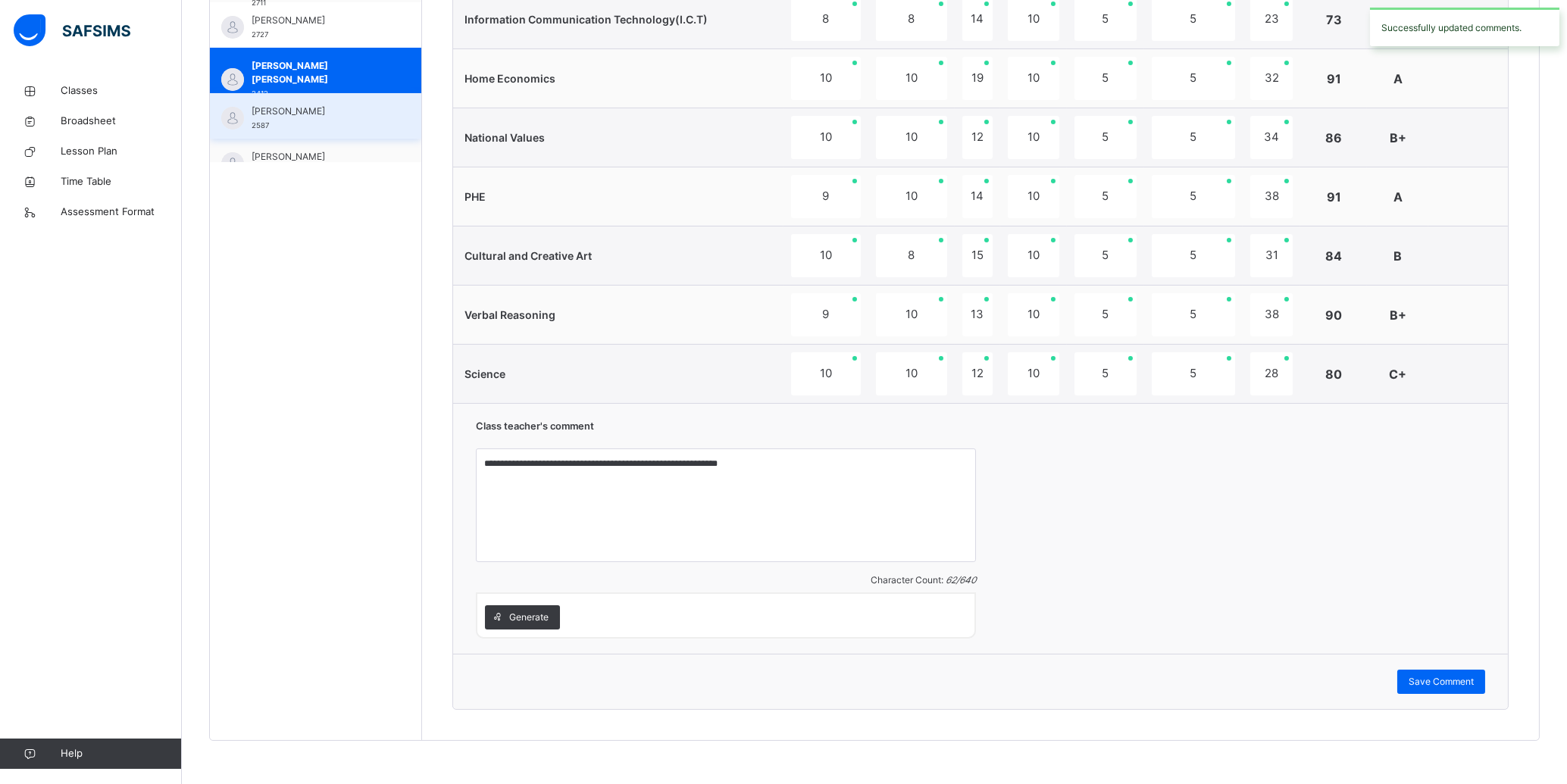 click on "[PERSON_NAME]" at bounding box center (319, 111) 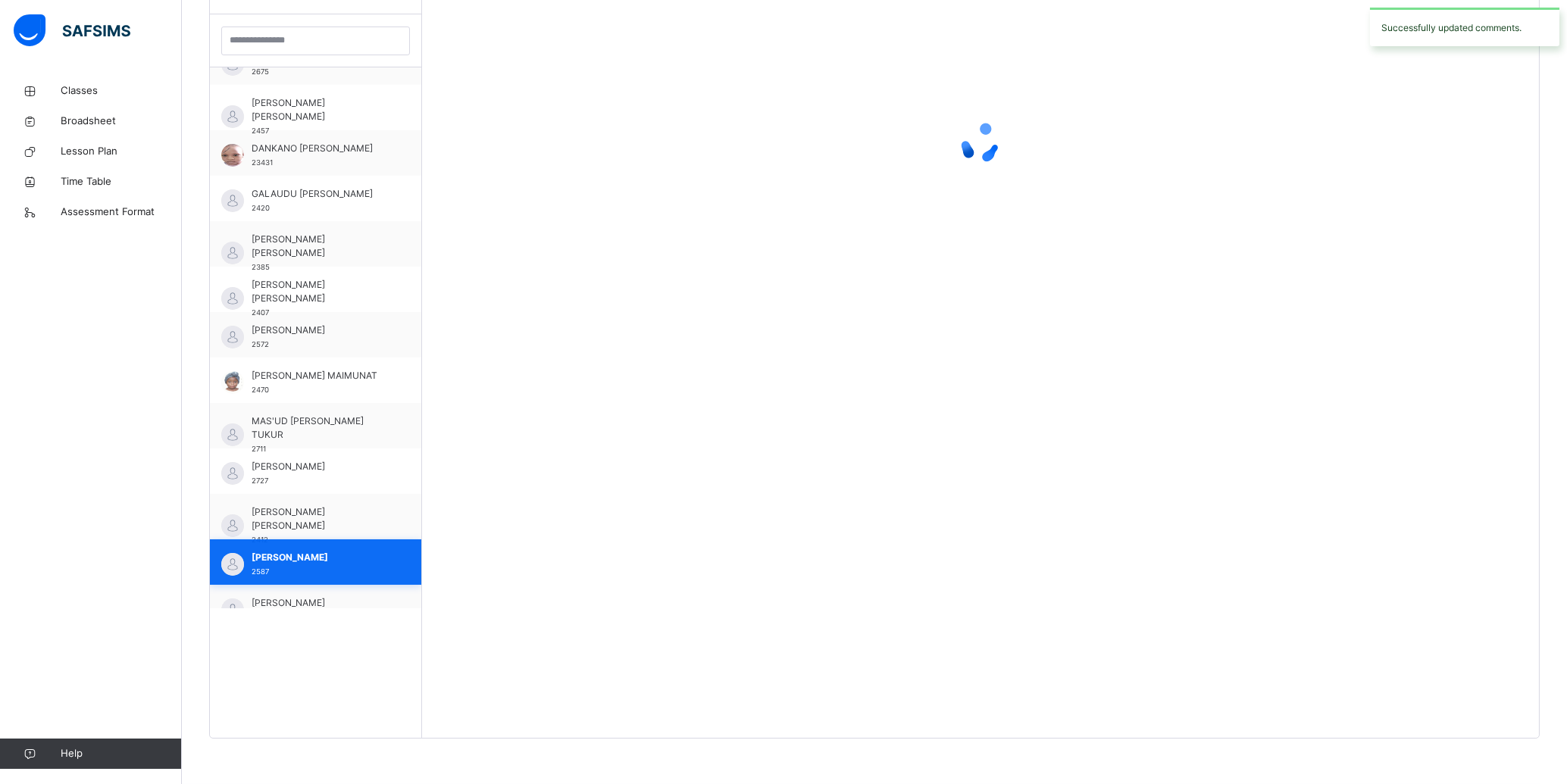 scroll, scrollTop: 440, scrollLeft: 0, axis: vertical 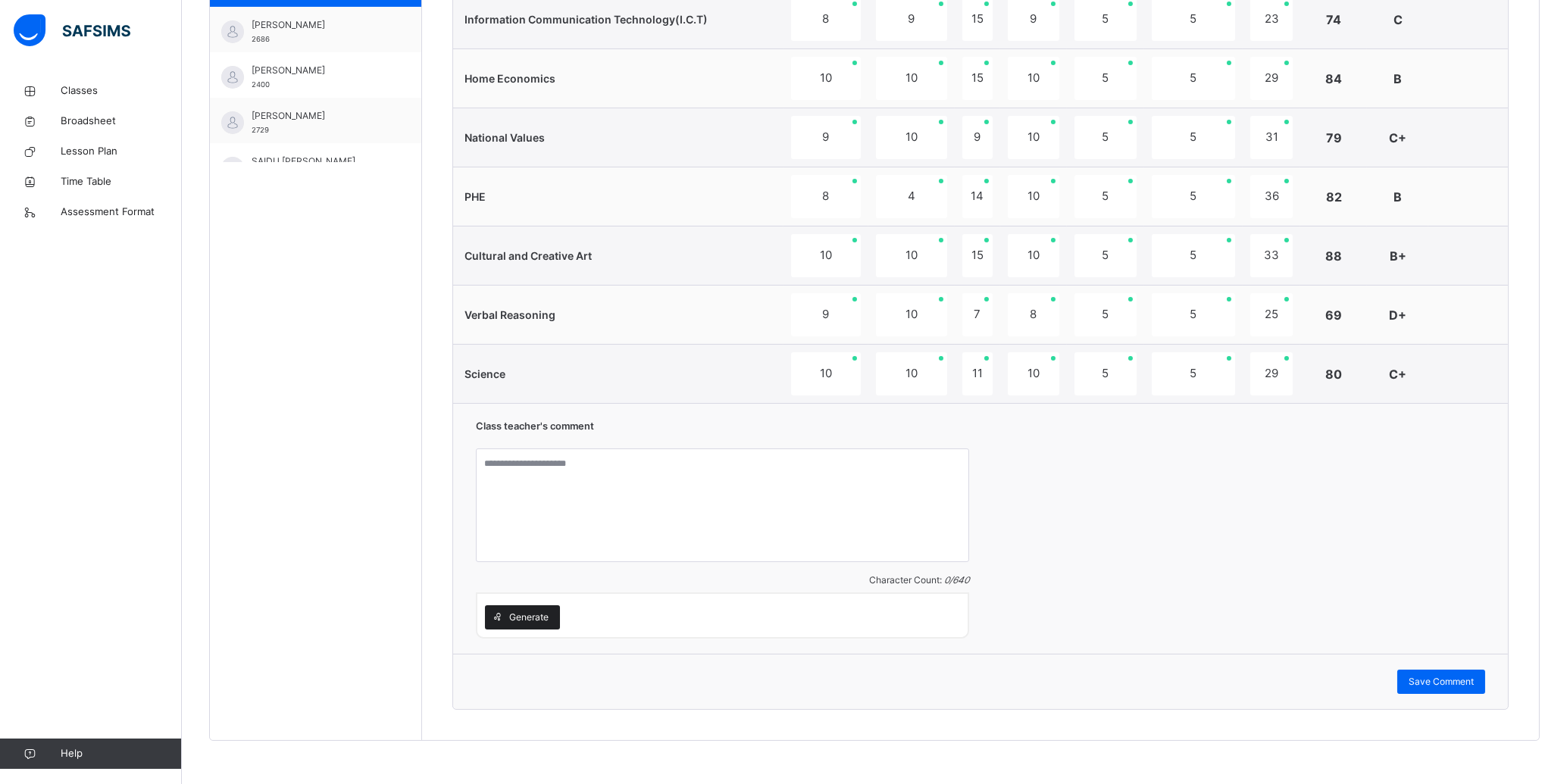 click on "Generate" at bounding box center (529, 617) 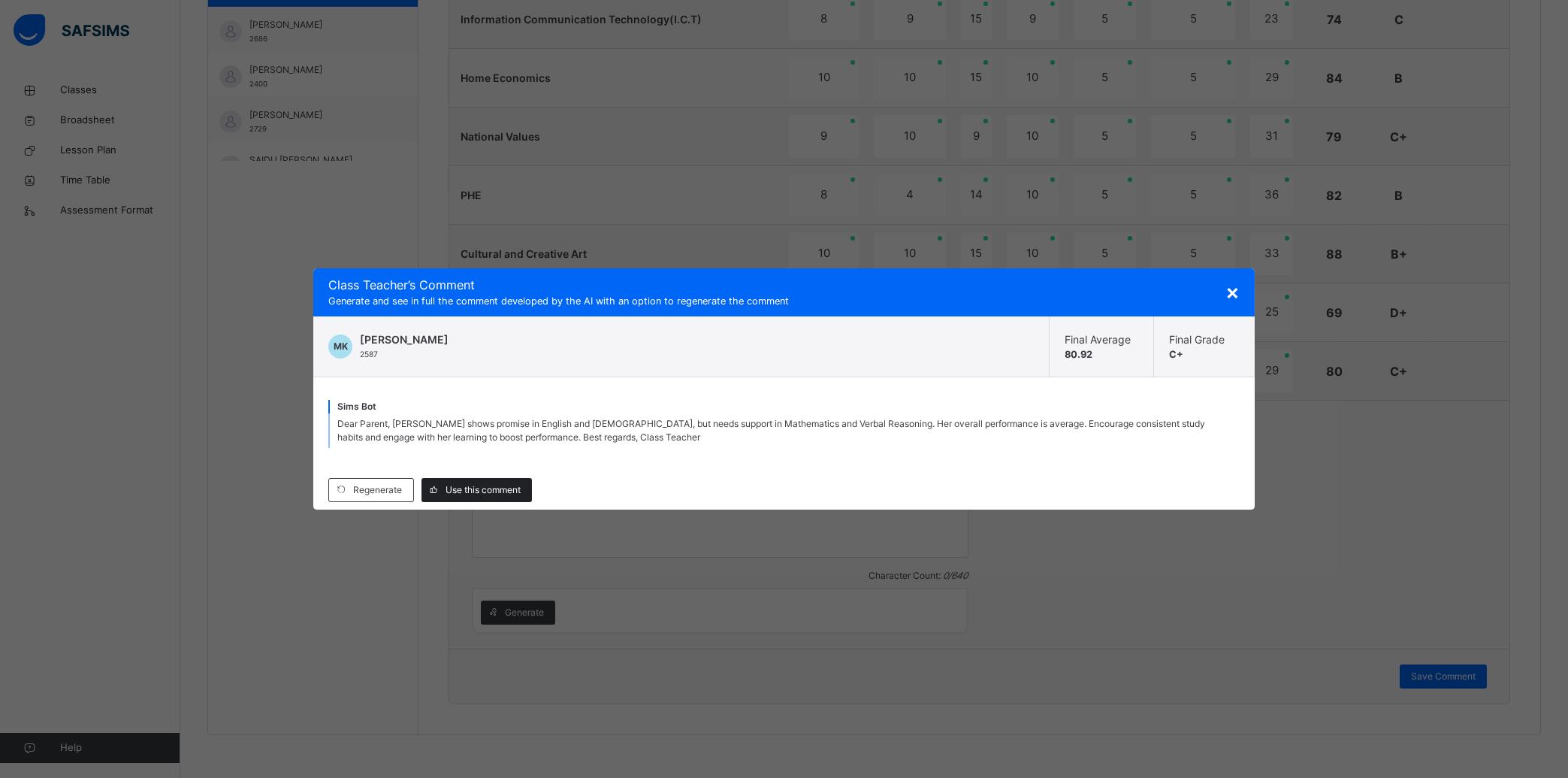 click on "Use this comment" at bounding box center [476, 490] 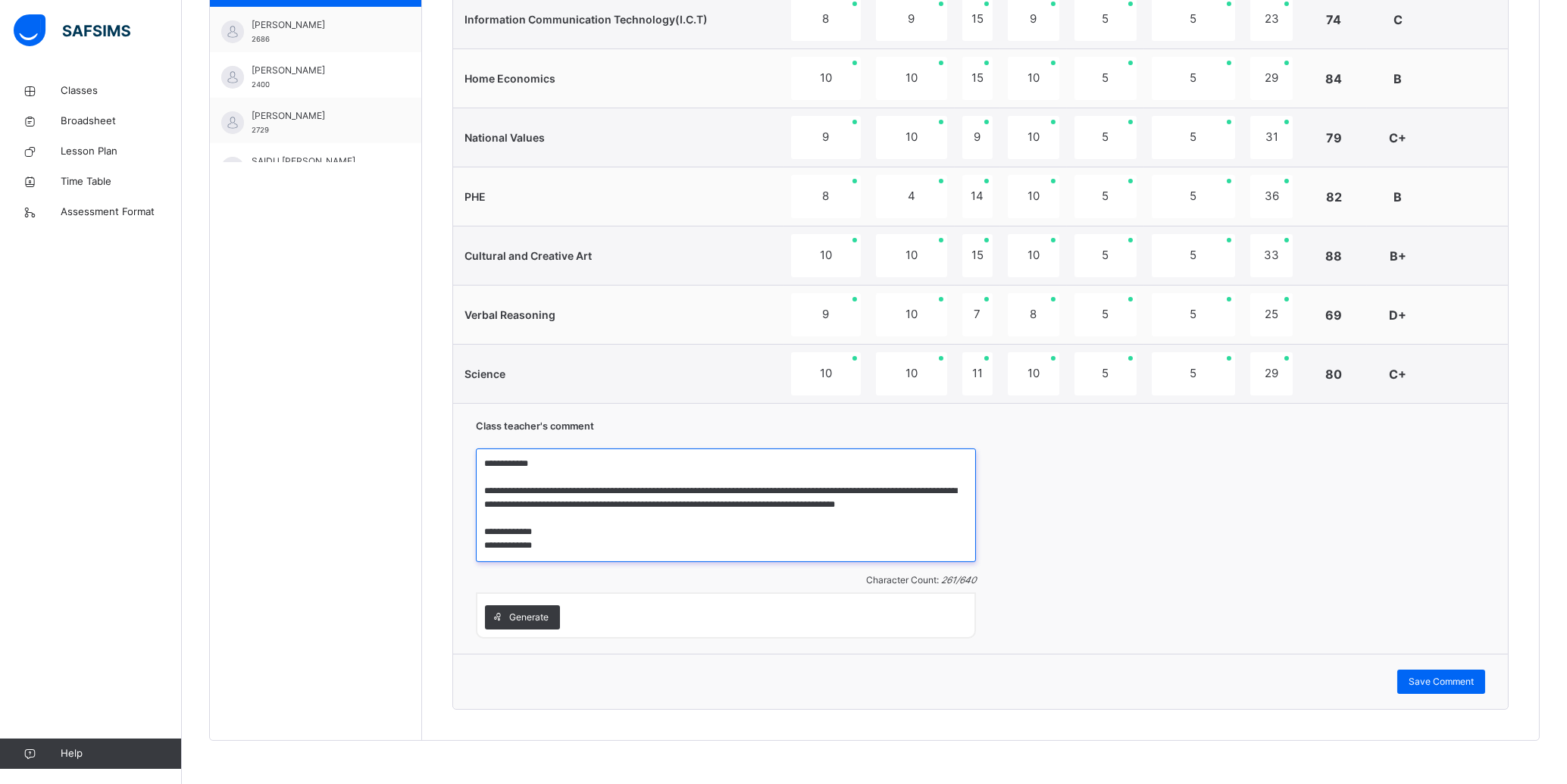 click on "**********" at bounding box center [726, 505] 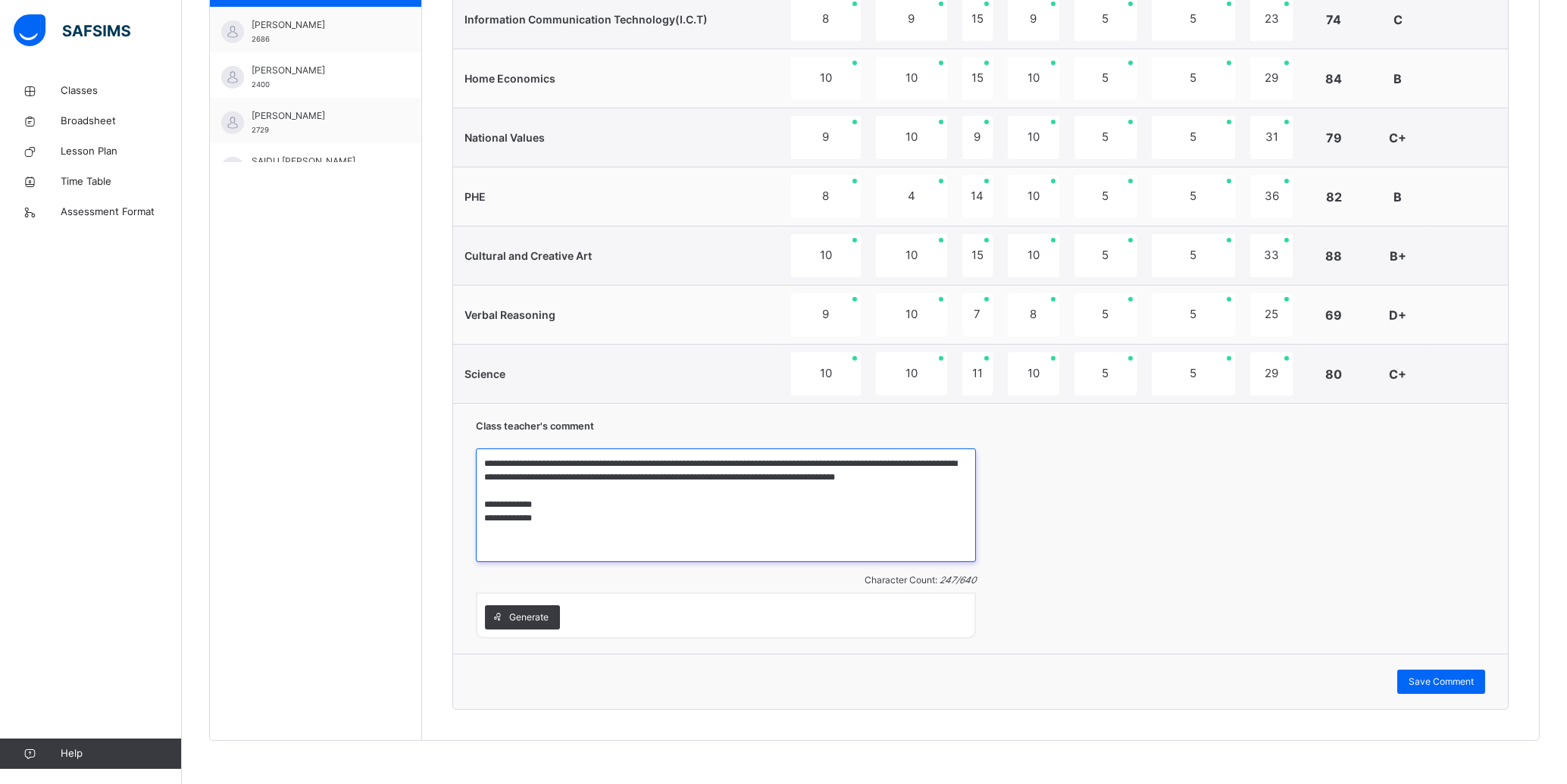 click on "**********" at bounding box center (726, 505) 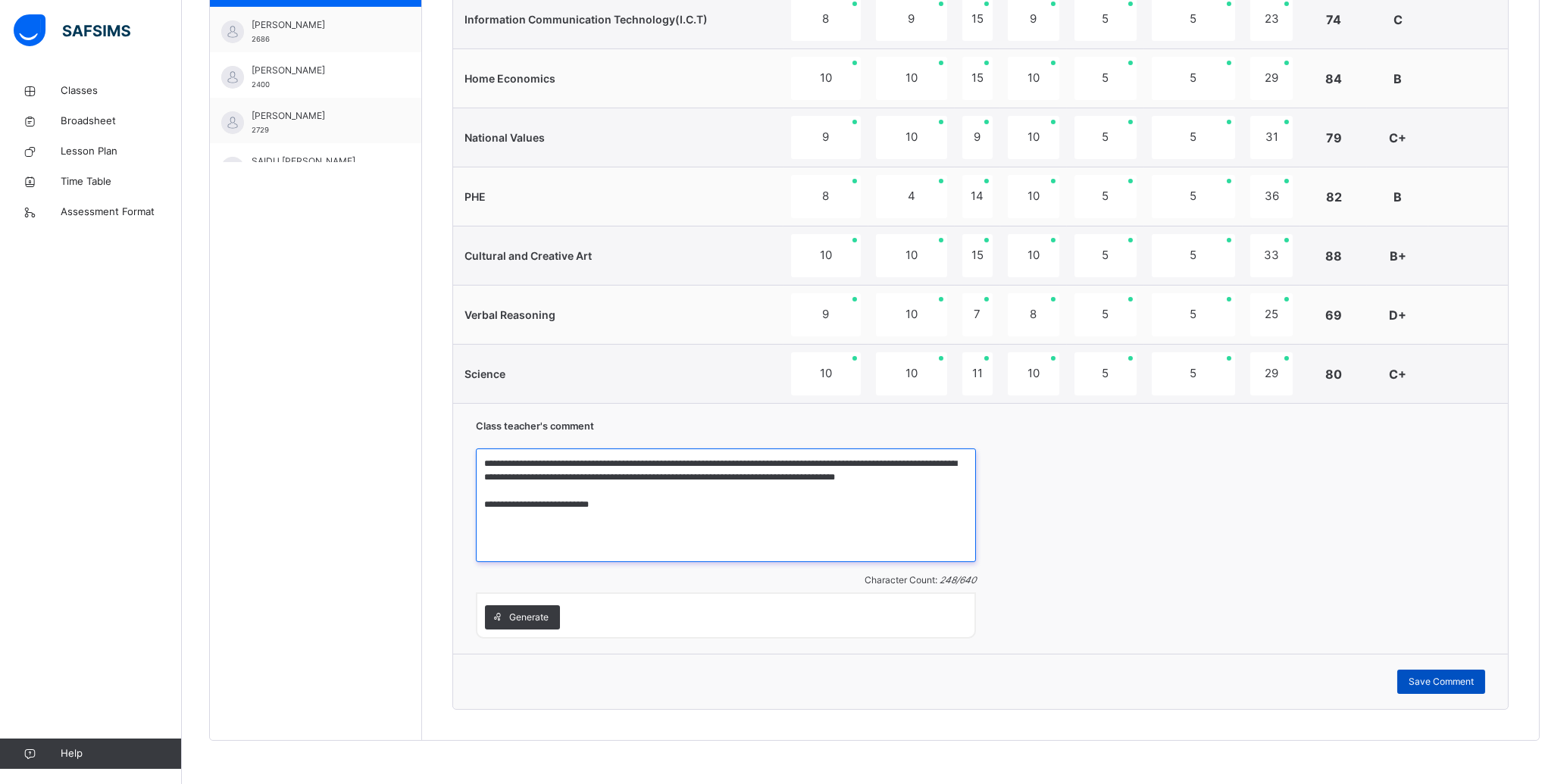 type on "**********" 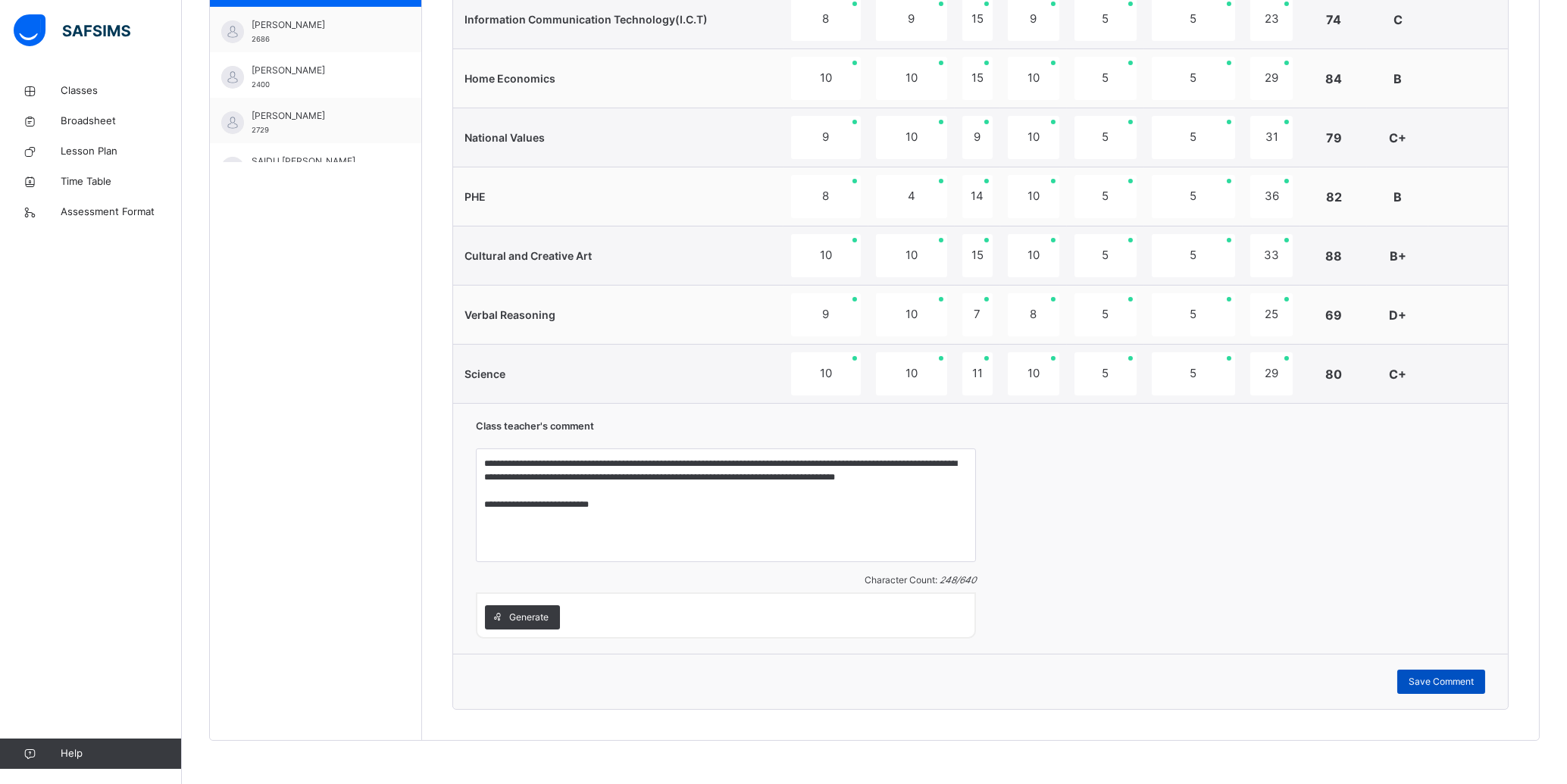 click on "Save Comment" at bounding box center [1441, 682] 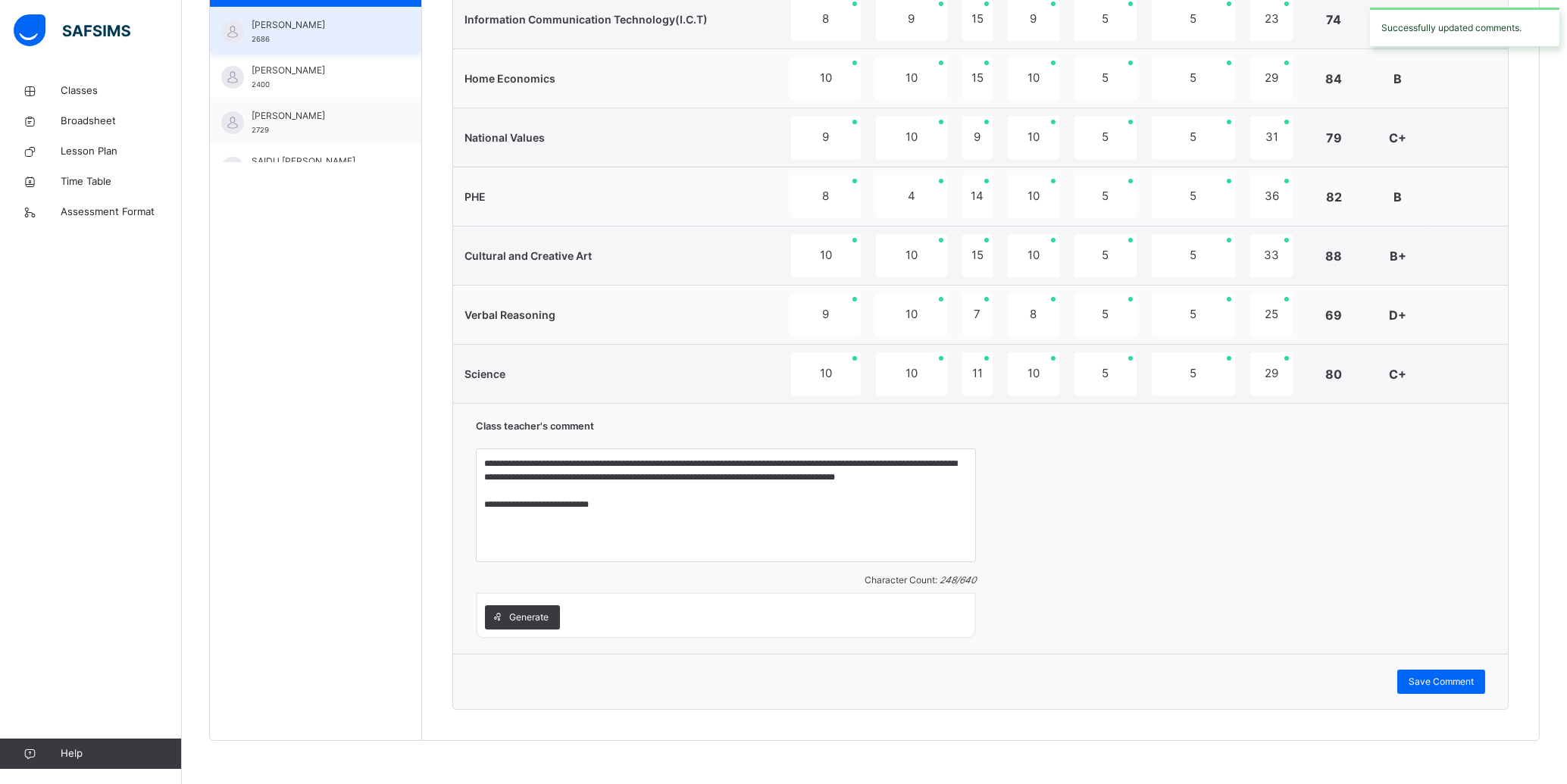 click on "[PERSON_NAME] 2686" at bounding box center [315, 30] 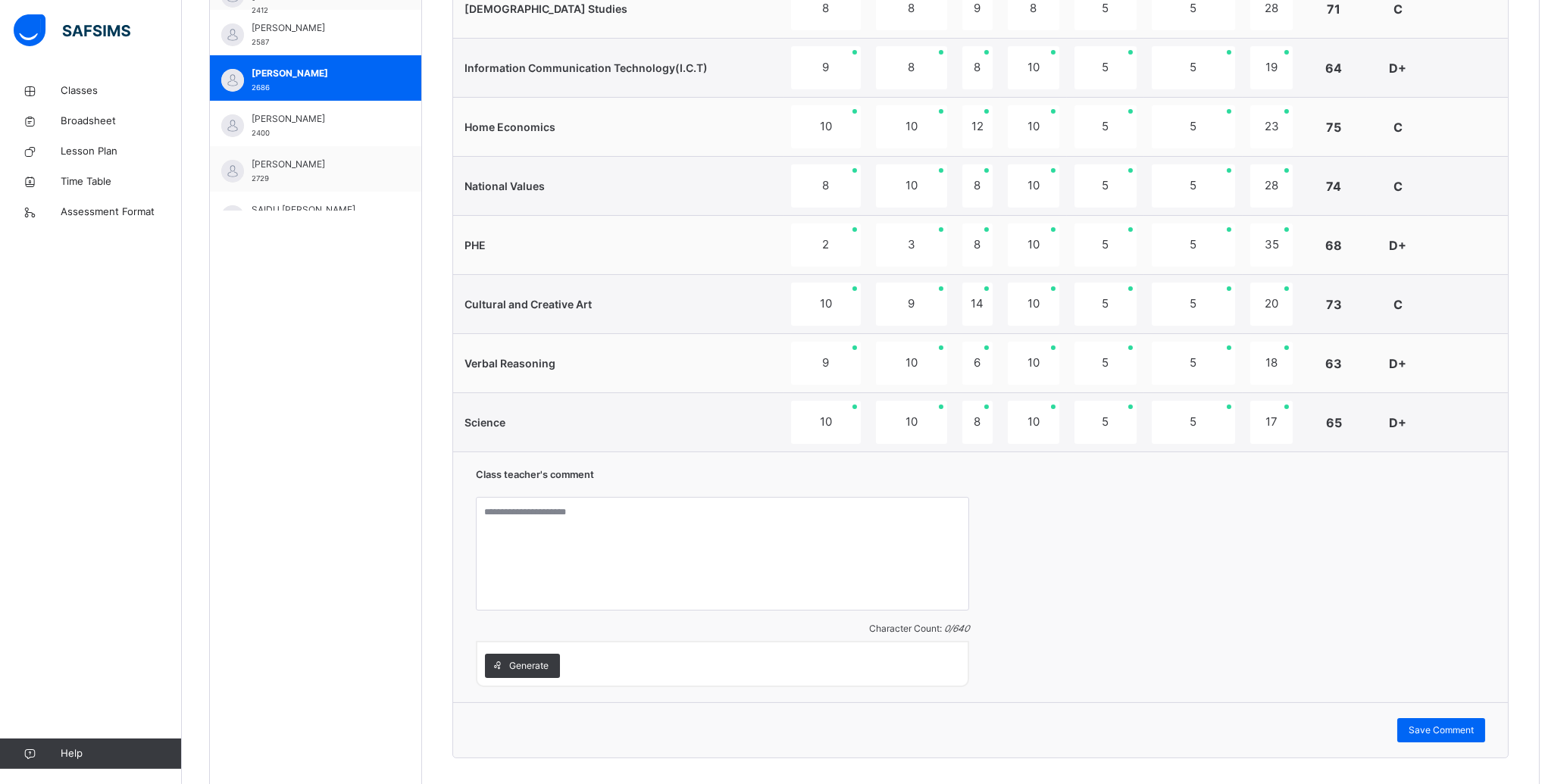 scroll, scrollTop: 886, scrollLeft: 0, axis: vertical 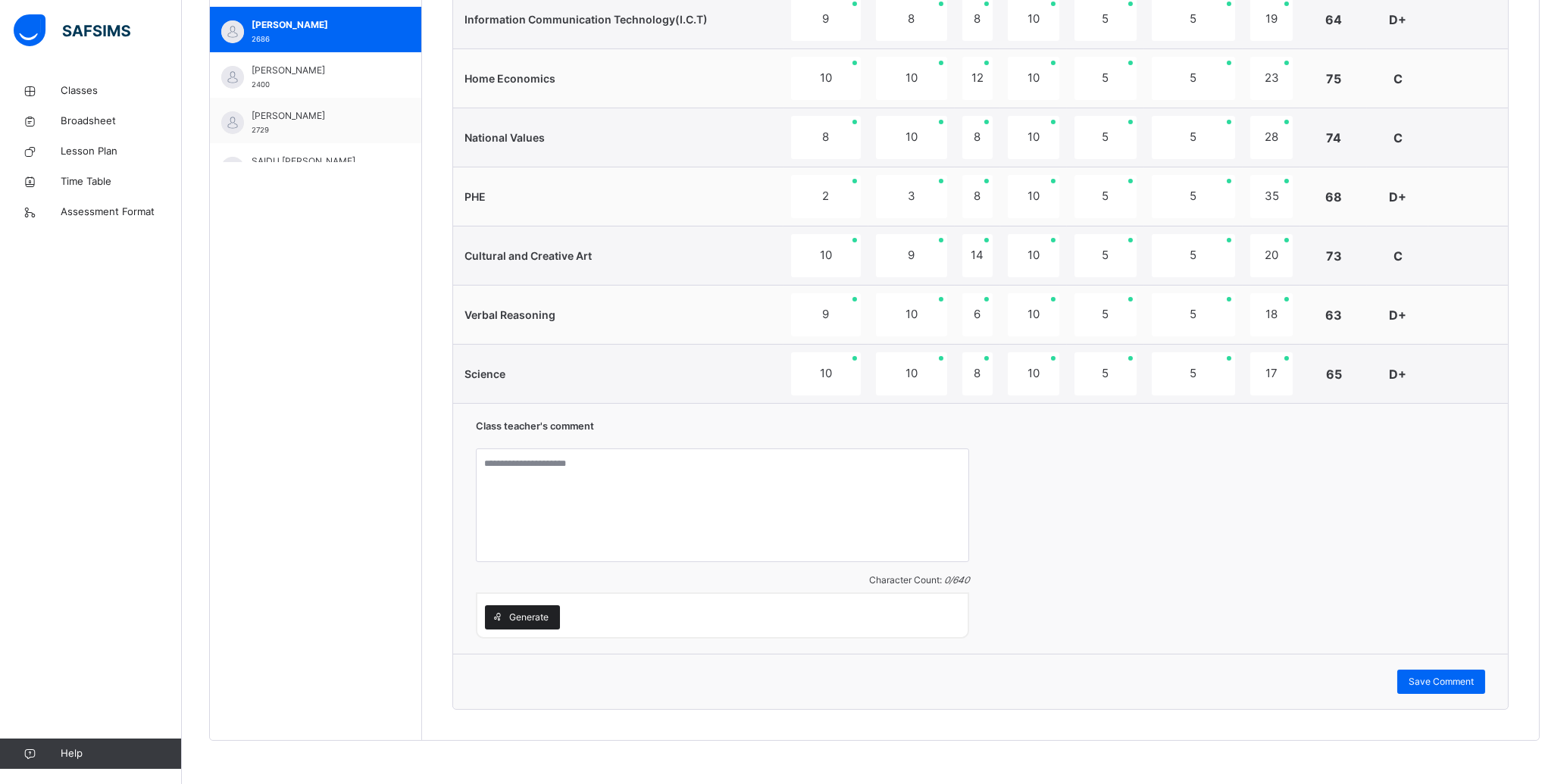 click on "Generate" at bounding box center (529, 617) 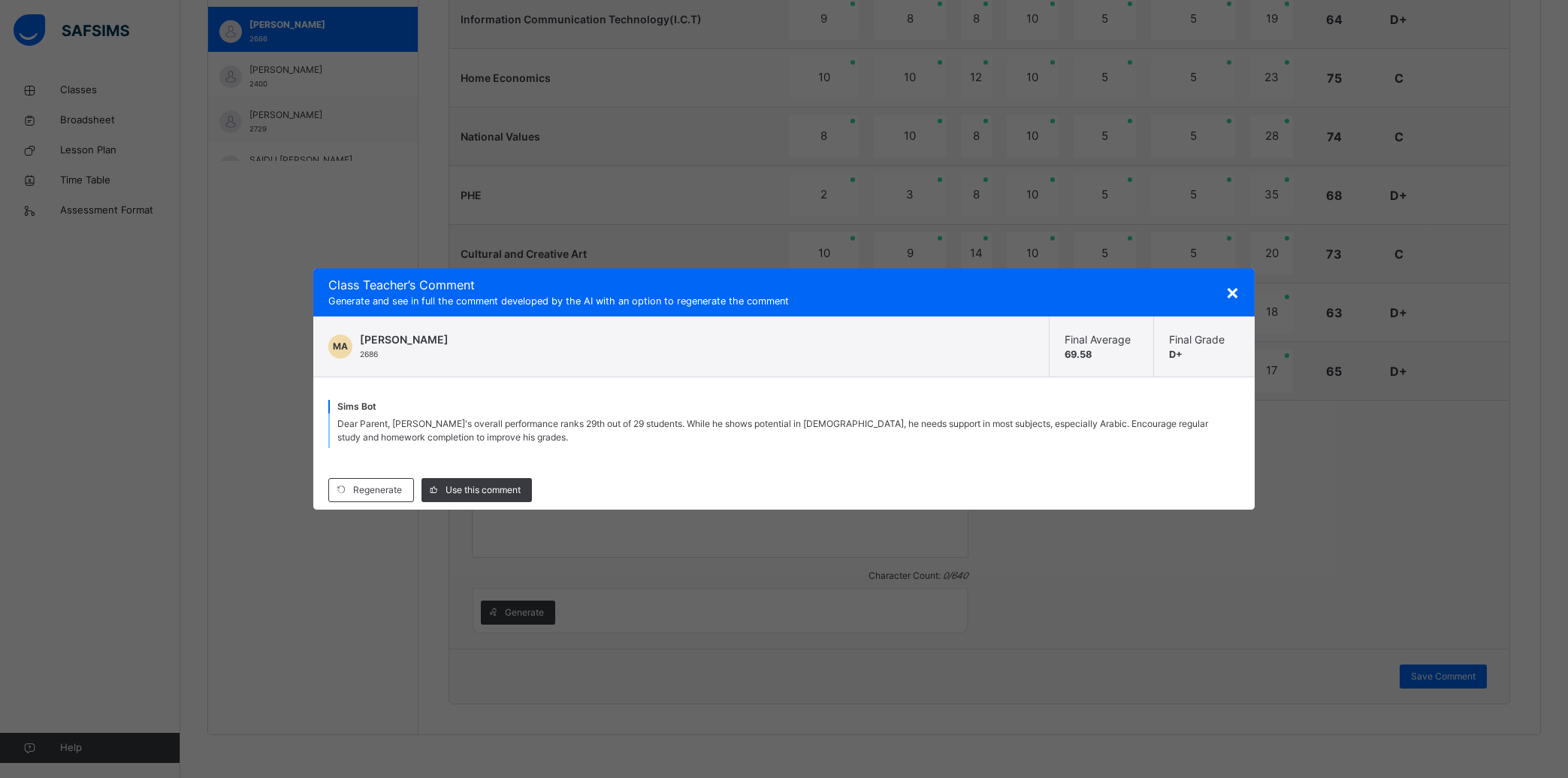 click on "Use this comment" at bounding box center (476, 490) 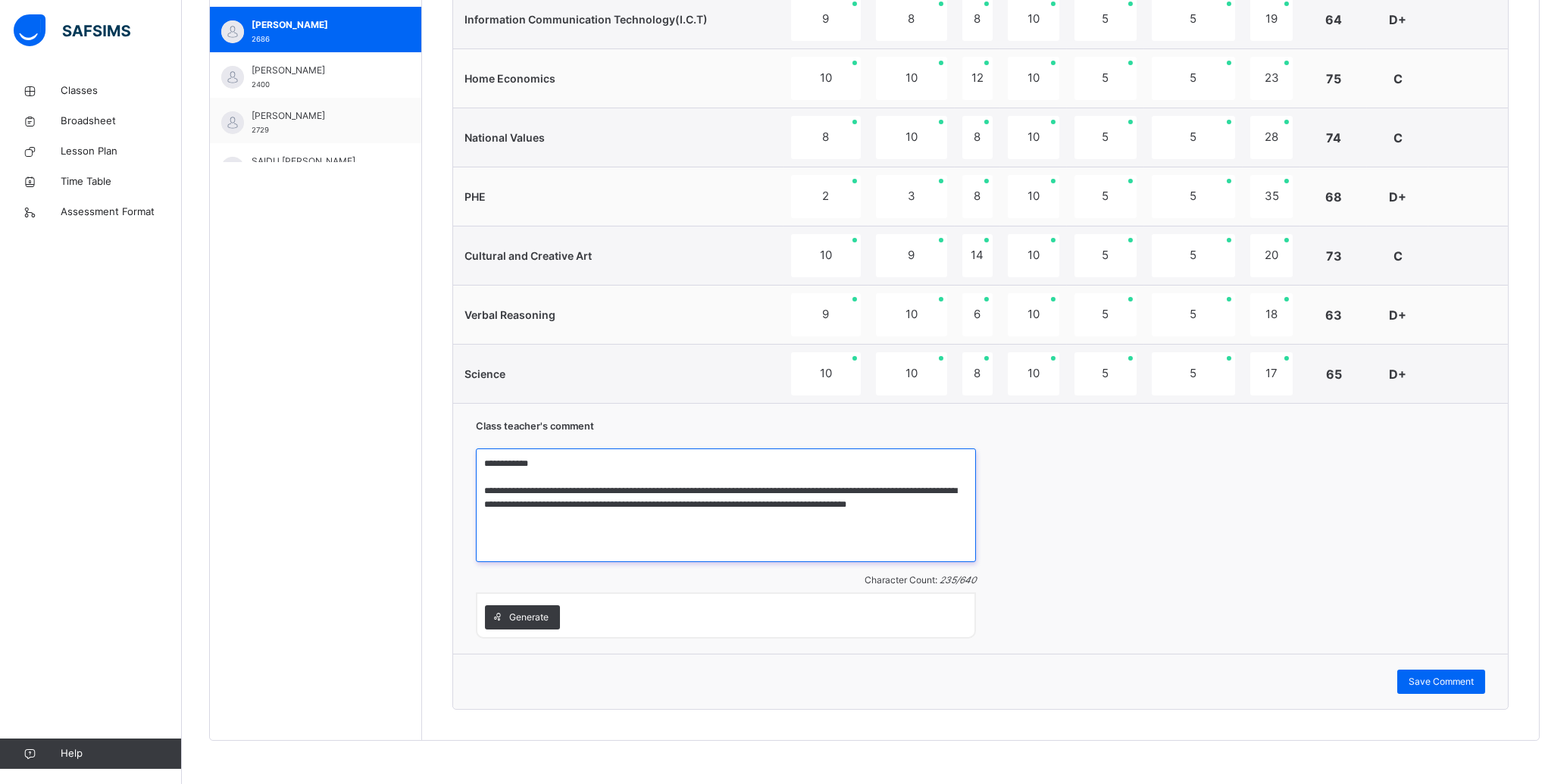 click on "**********" at bounding box center [726, 505] 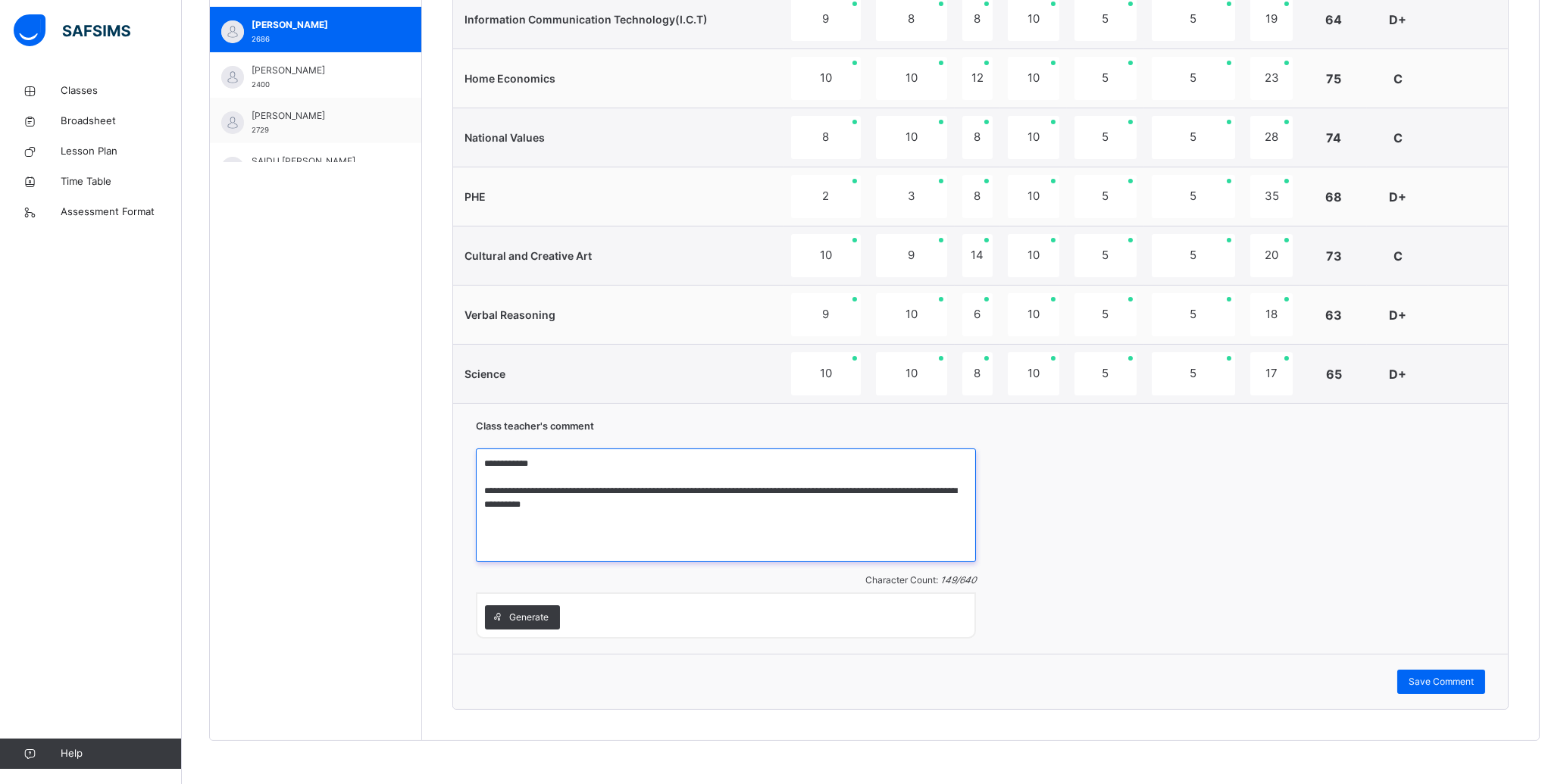 click on "**********" at bounding box center [726, 505] 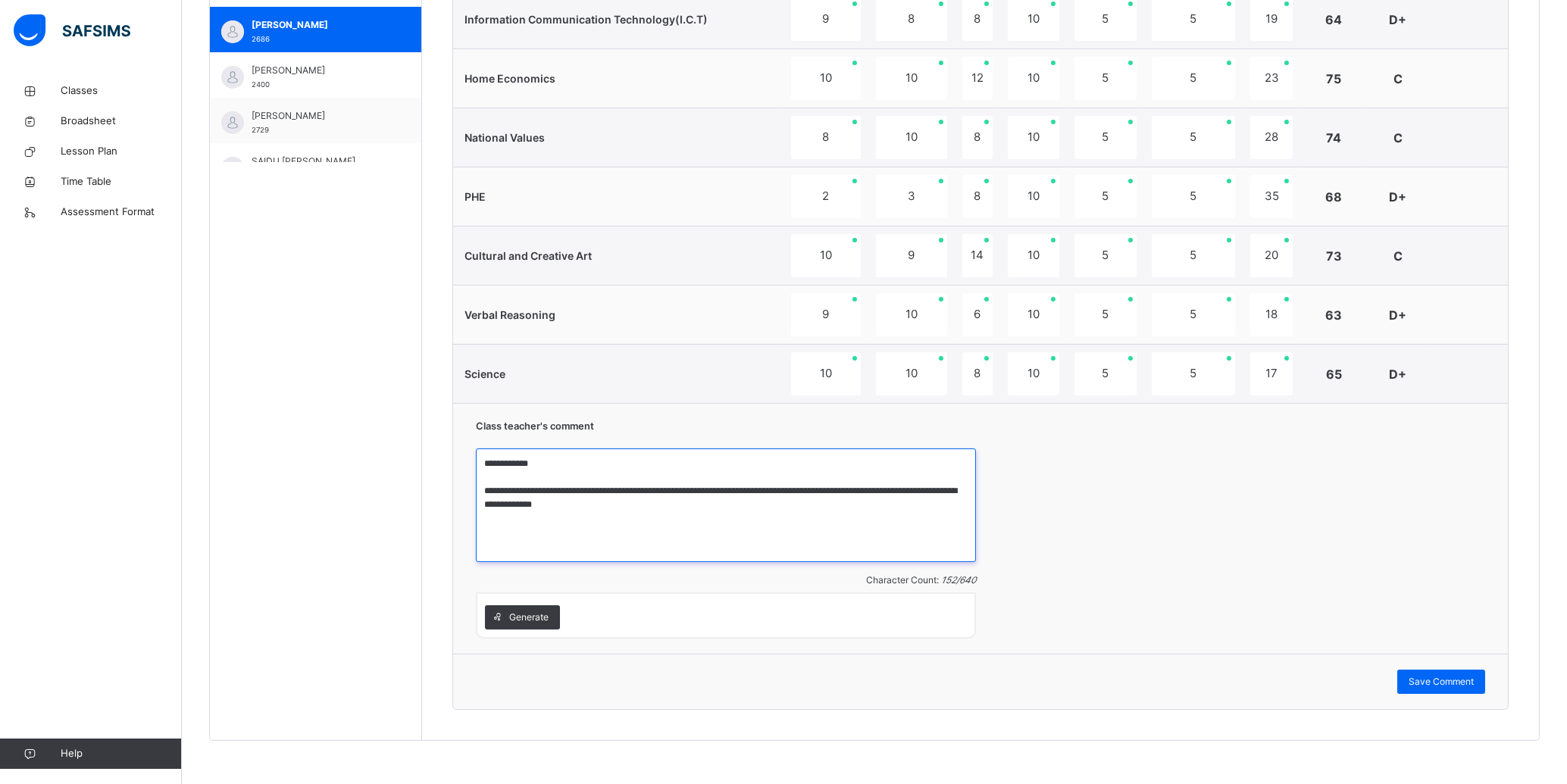 type on "**********" 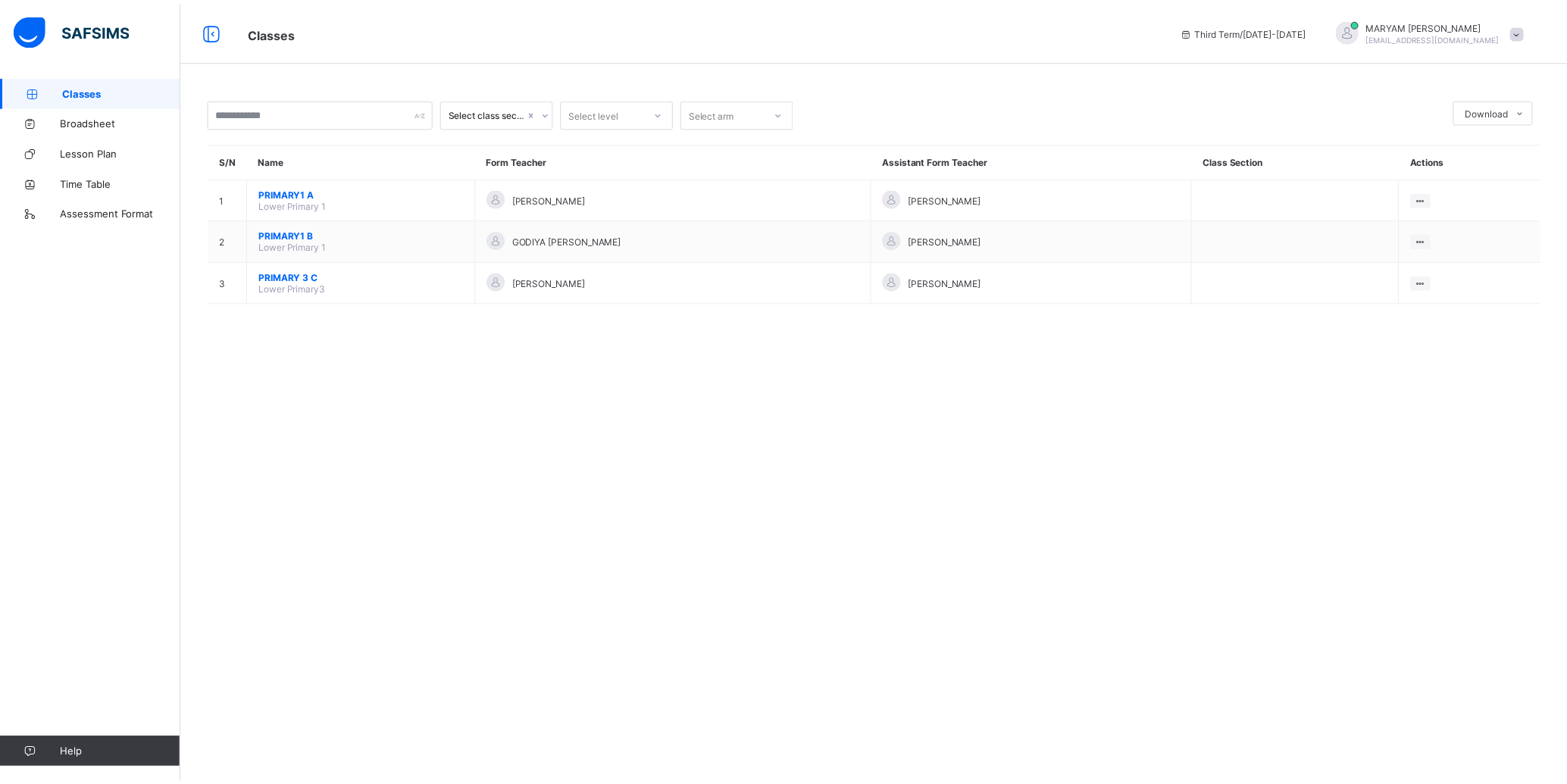 scroll, scrollTop: 0, scrollLeft: 0, axis: both 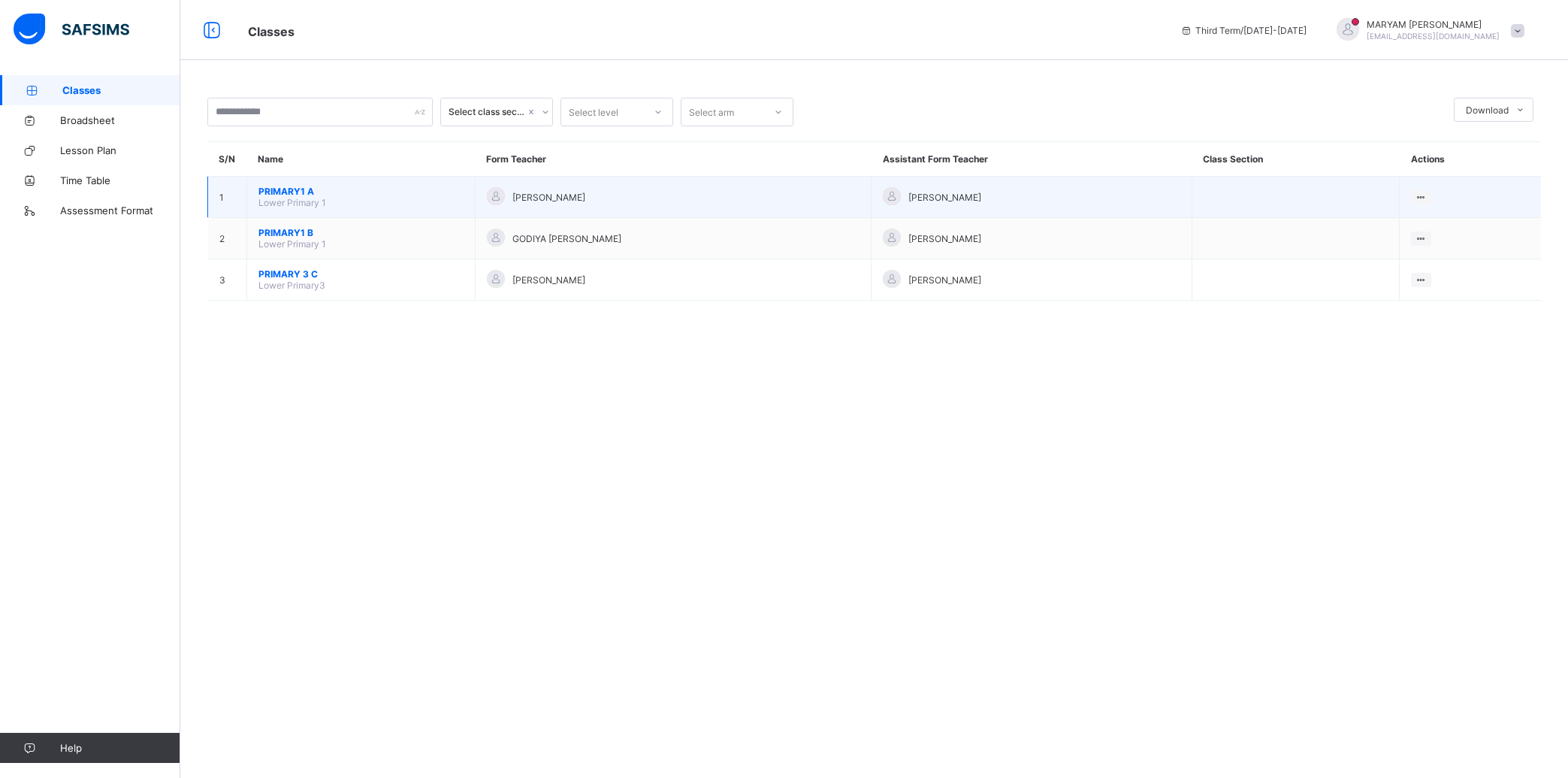 click on "PRIMARY1   A   Lower Primary 1" at bounding box center (361, 197) 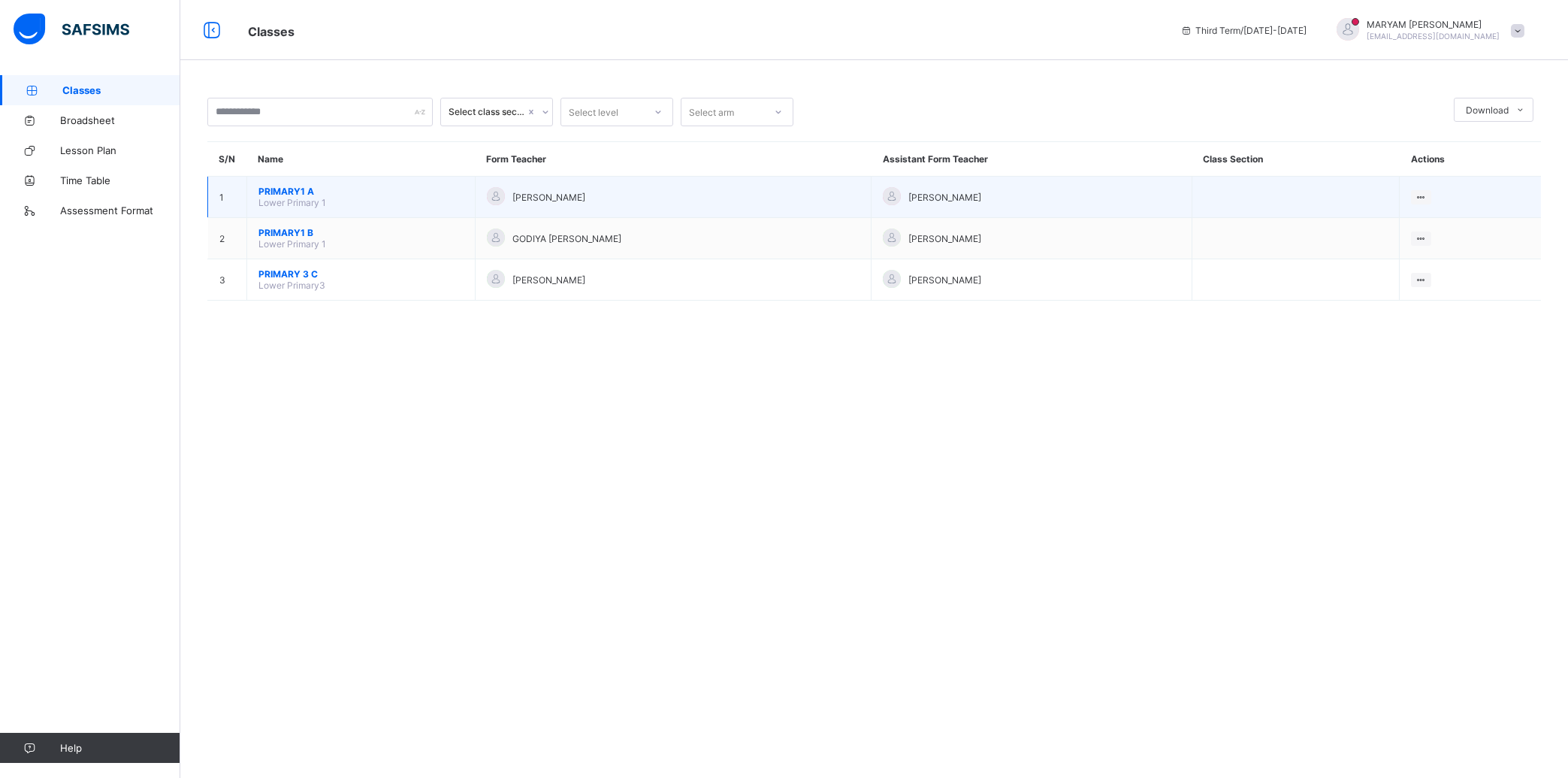 click on "PRIMARY1   A" at bounding box center [361, 191] 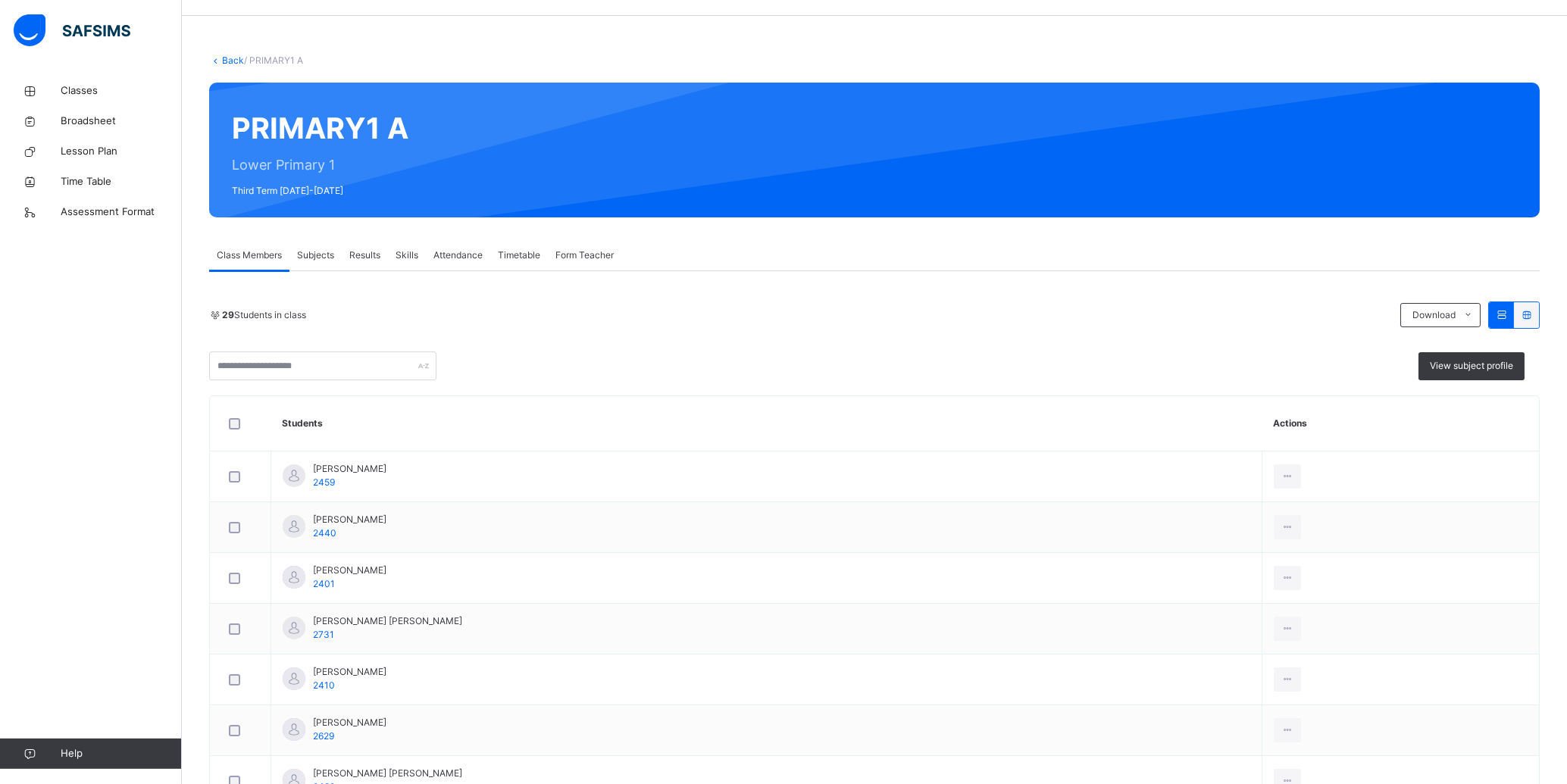 scroll, scrollTop: 243, scrollLeft: 0, axis: vertical 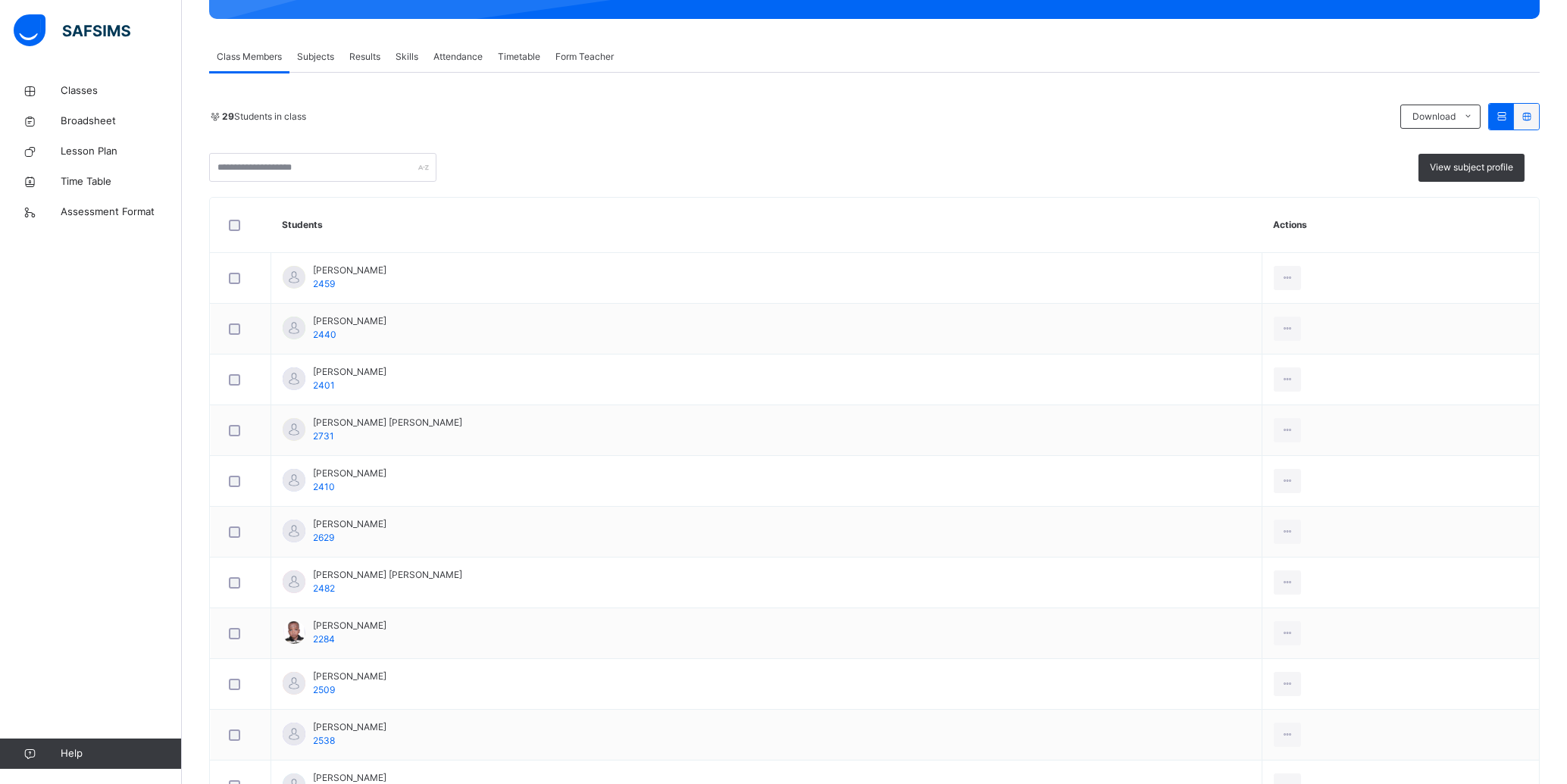 click on "Results" at bounding box center (364, 57) 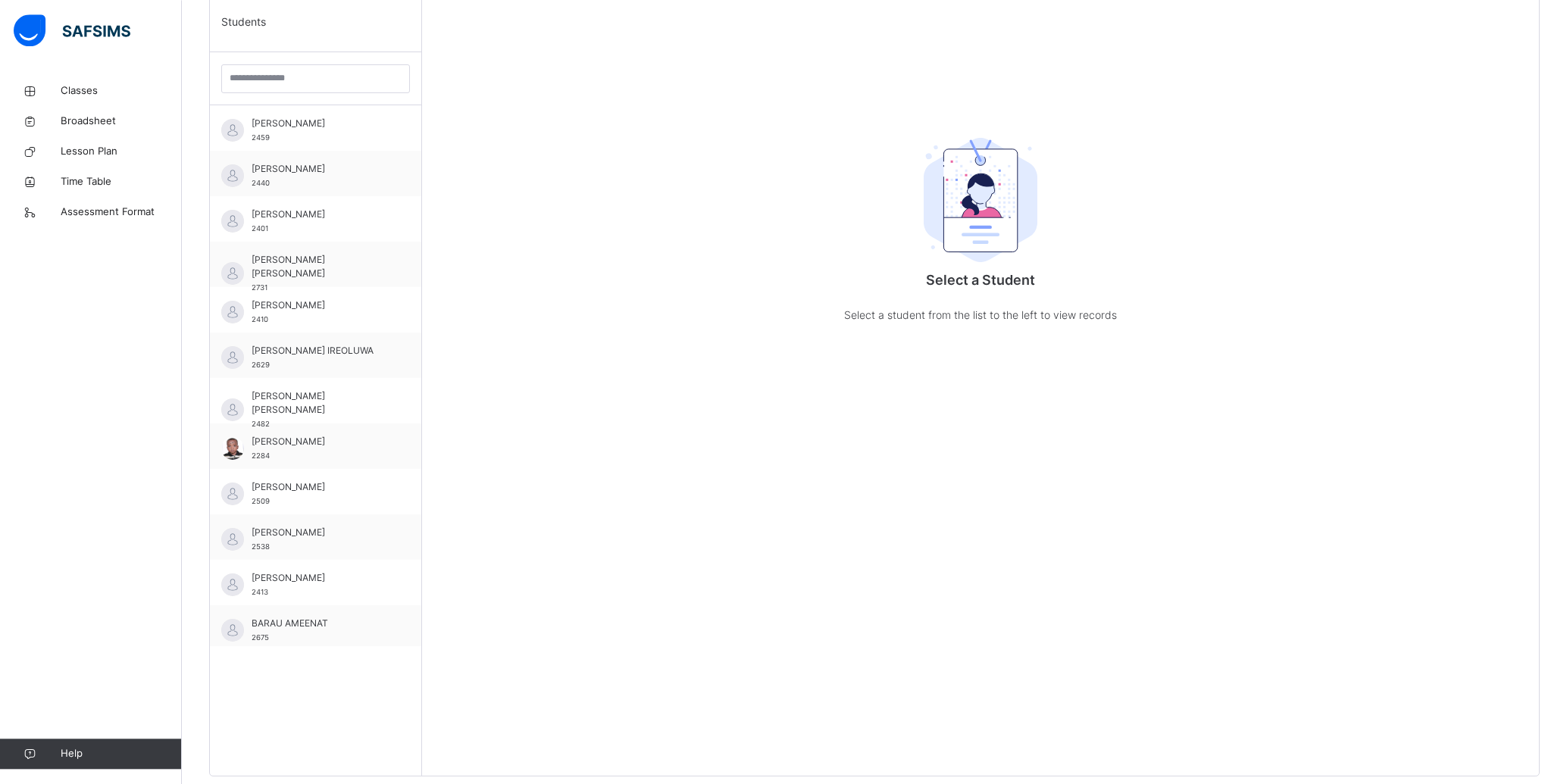 scroll, scrollTop: 440, scrollLeft: 0, axis: vertical 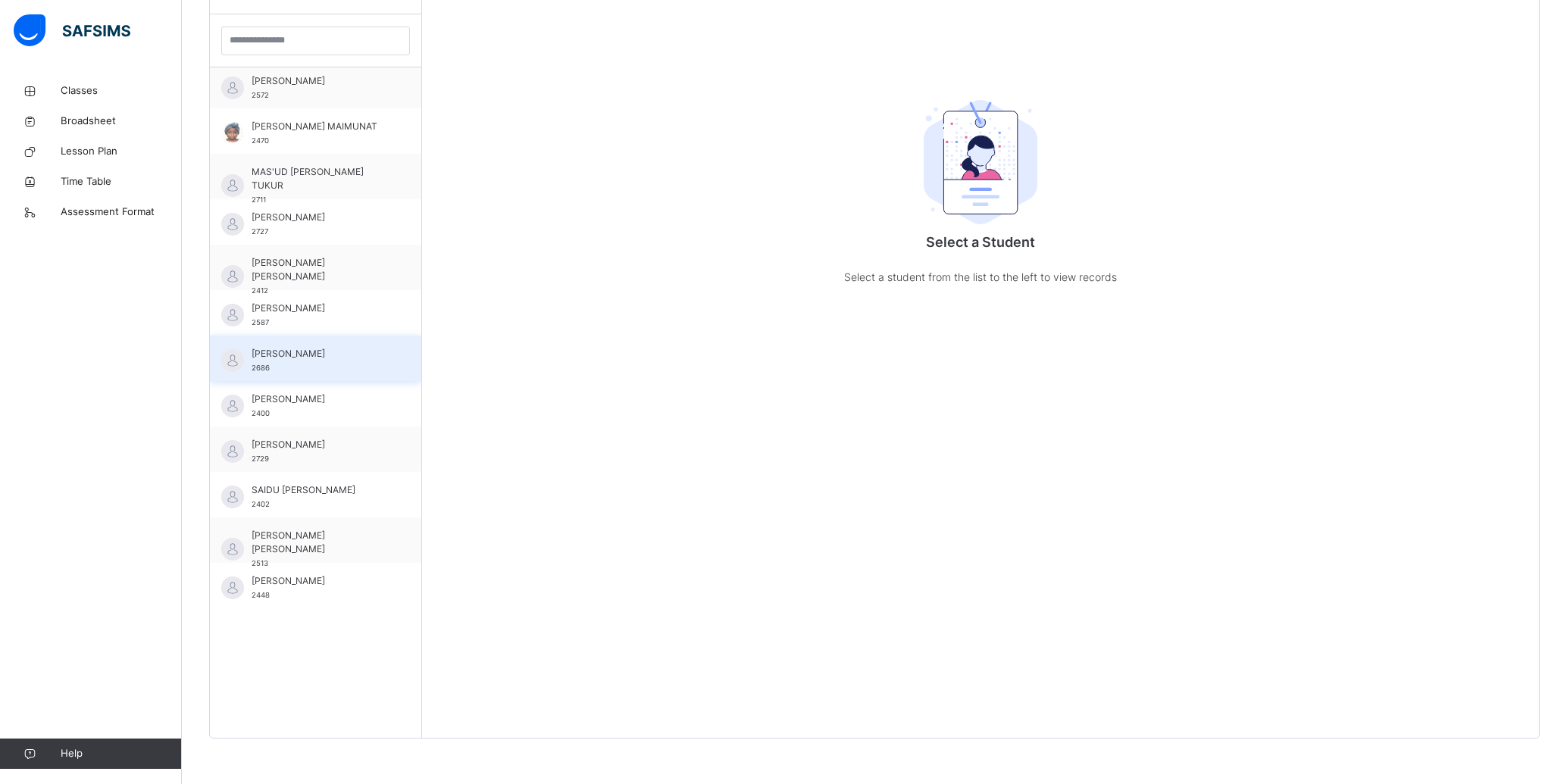 click on "[PERSON_NAME]" at bounding box center (319, 354) 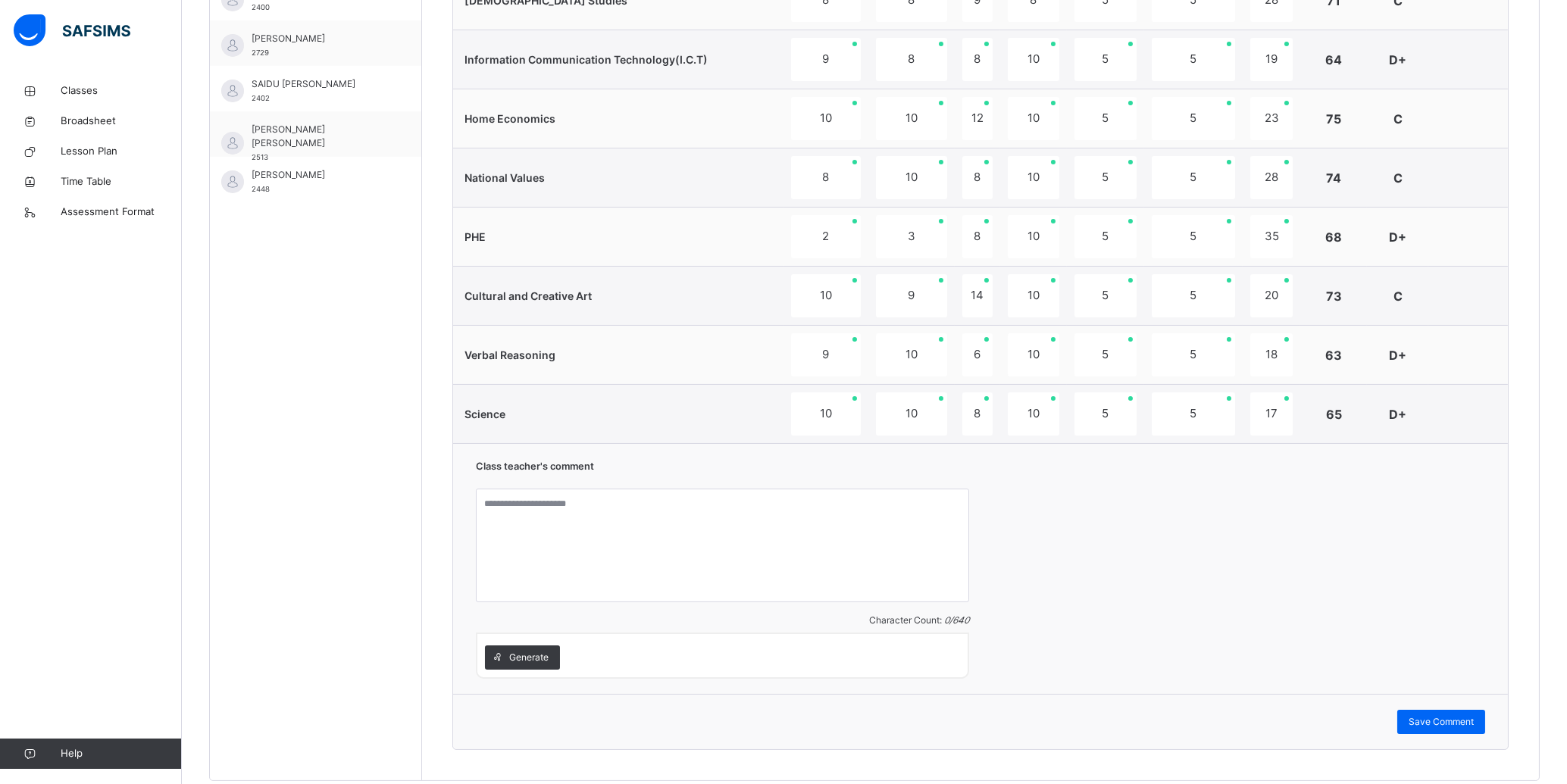scroll, scrollTop: 886, scrollLeft: 0, axis: vertical 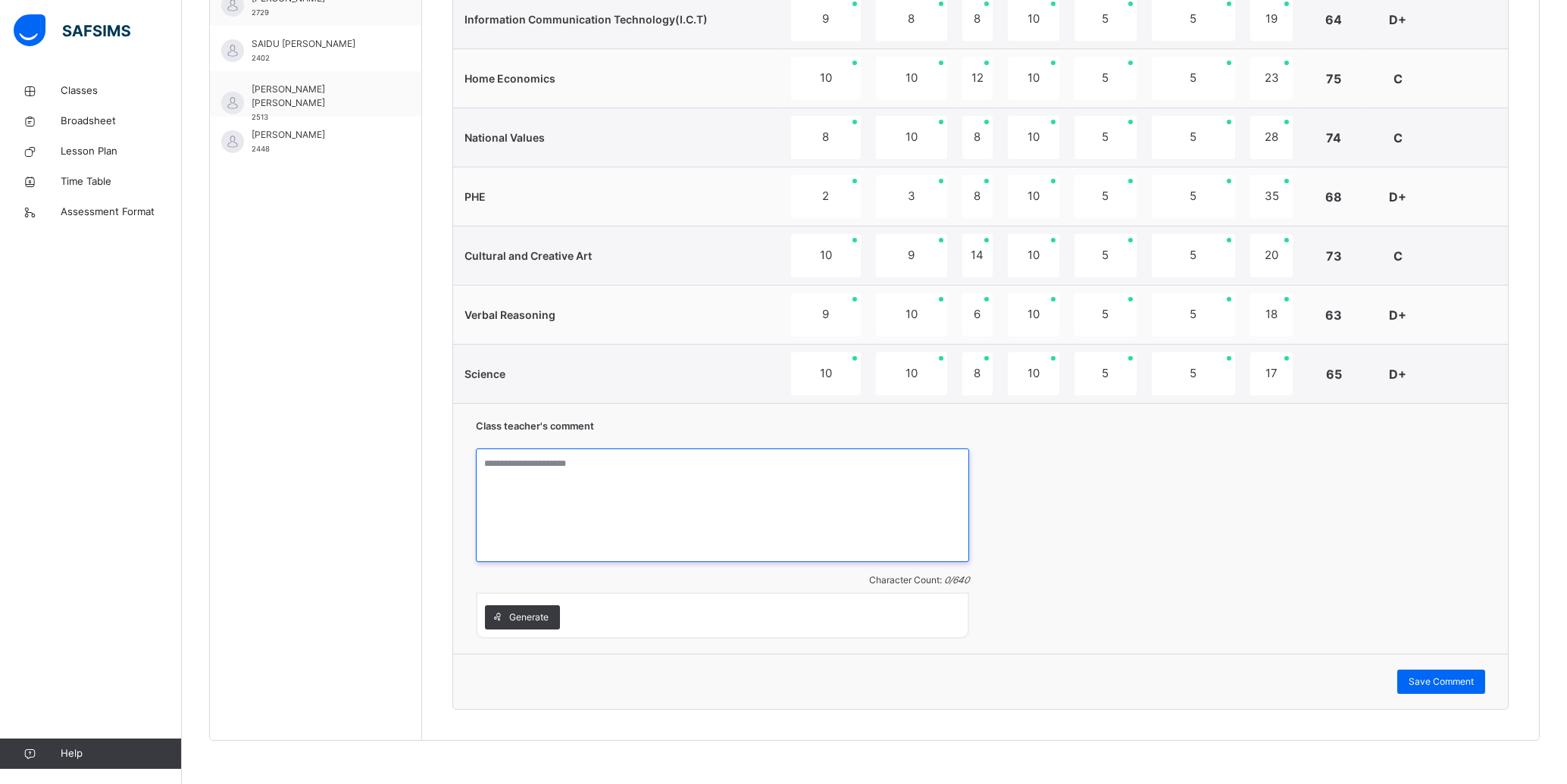 click at bounding box center (722, 505) 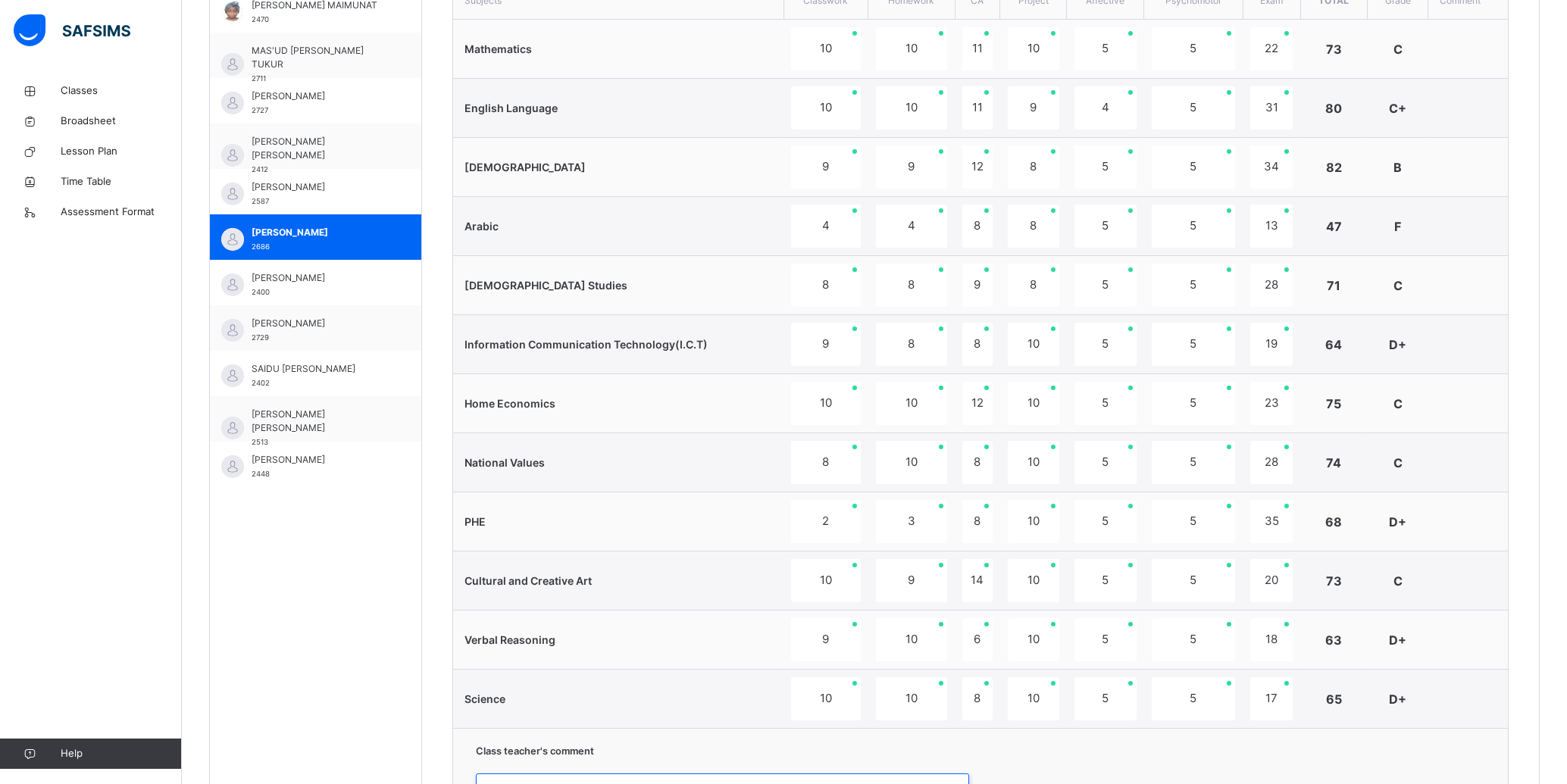 scroll, scrollTop: 886, scrollLeft: 0, axis: vertical 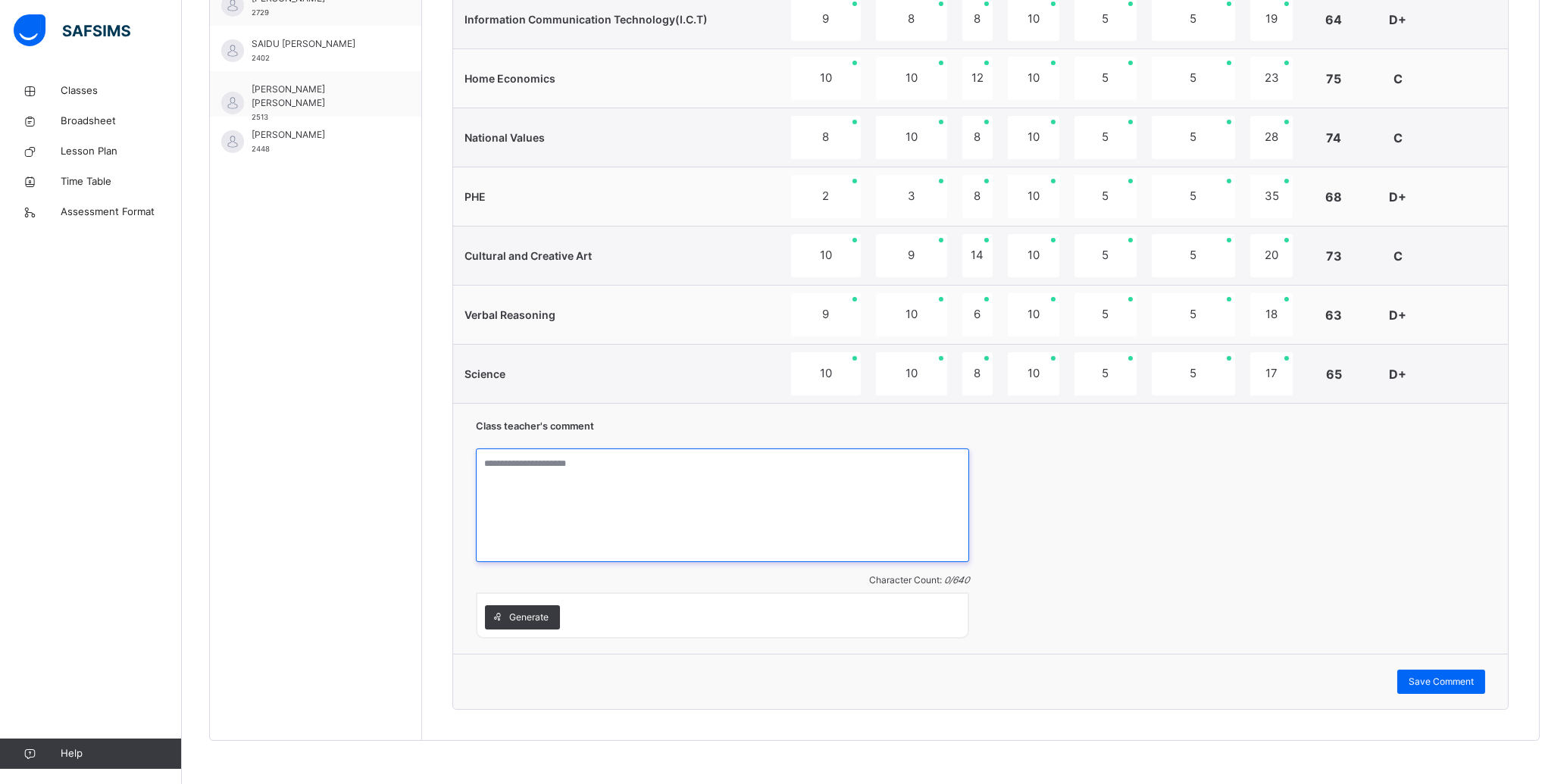 click at bounding box center [722, 505] 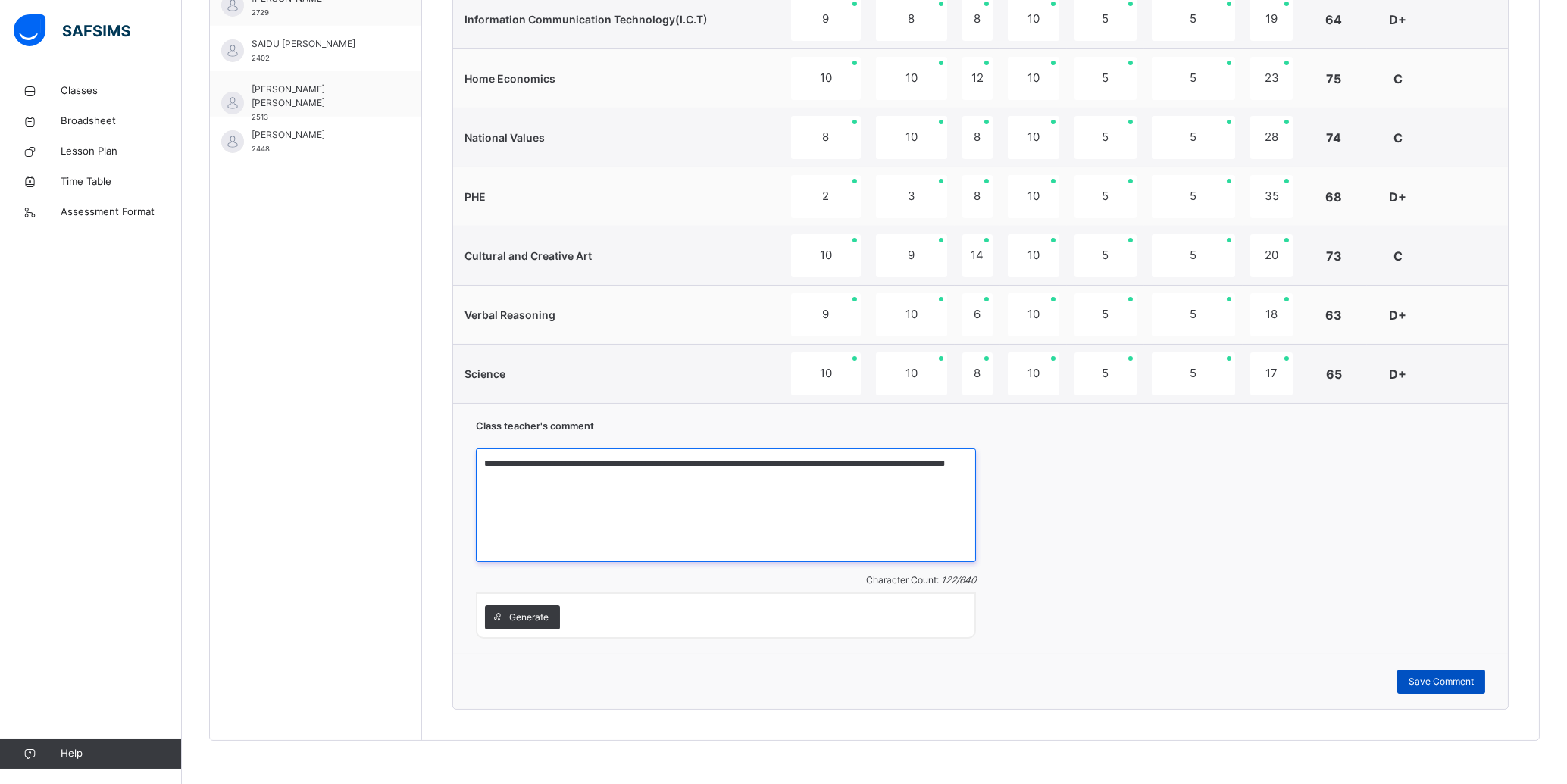 type on "**********" 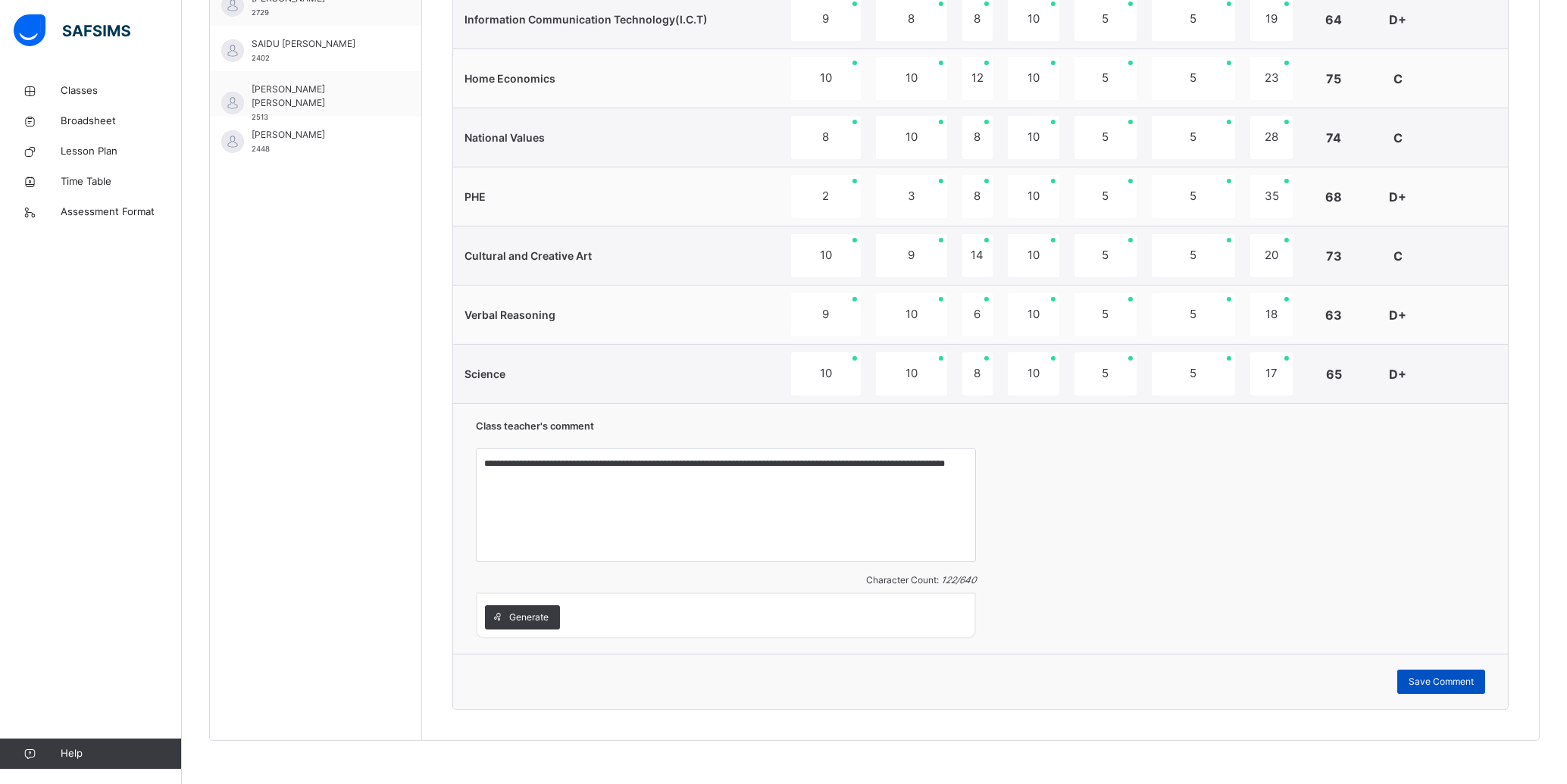 click on "Save Comment" at bounding box center (1441, 682) 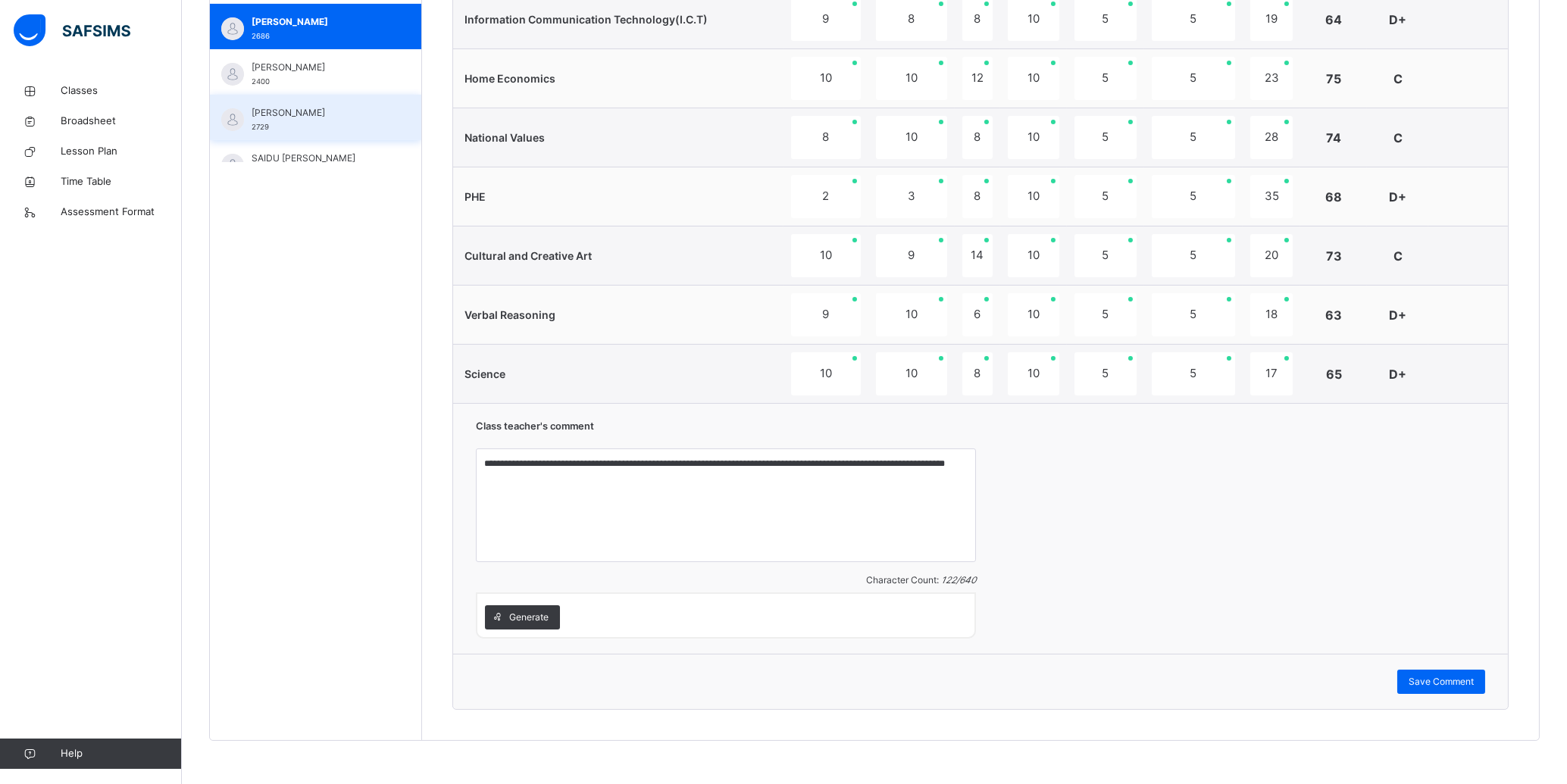 scroll, scrollTop: 645, scrollLeft: 0, axis: vertical 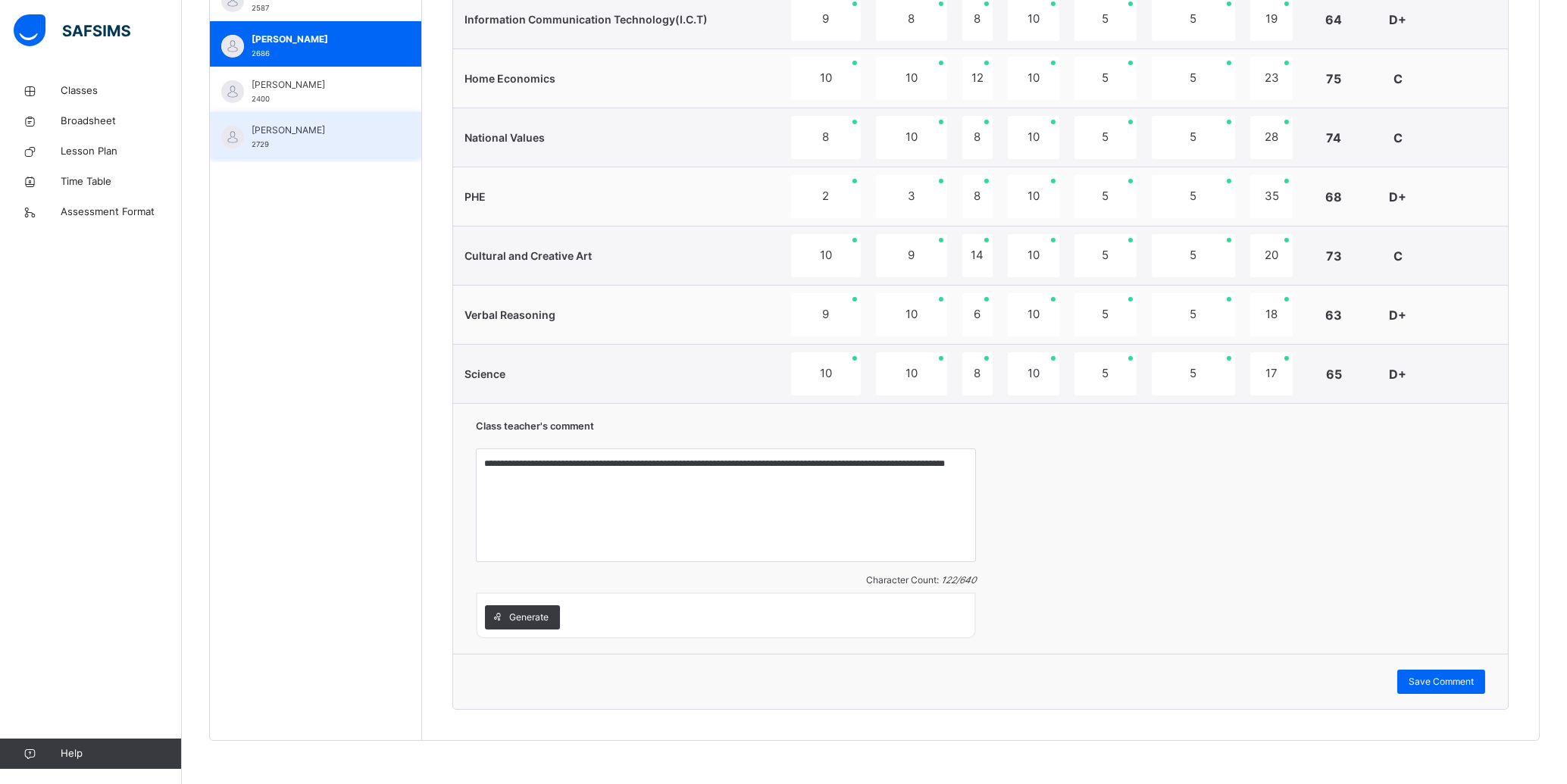 click on "[PERSON_NAME] 2400" at bounding box center [315, 89] 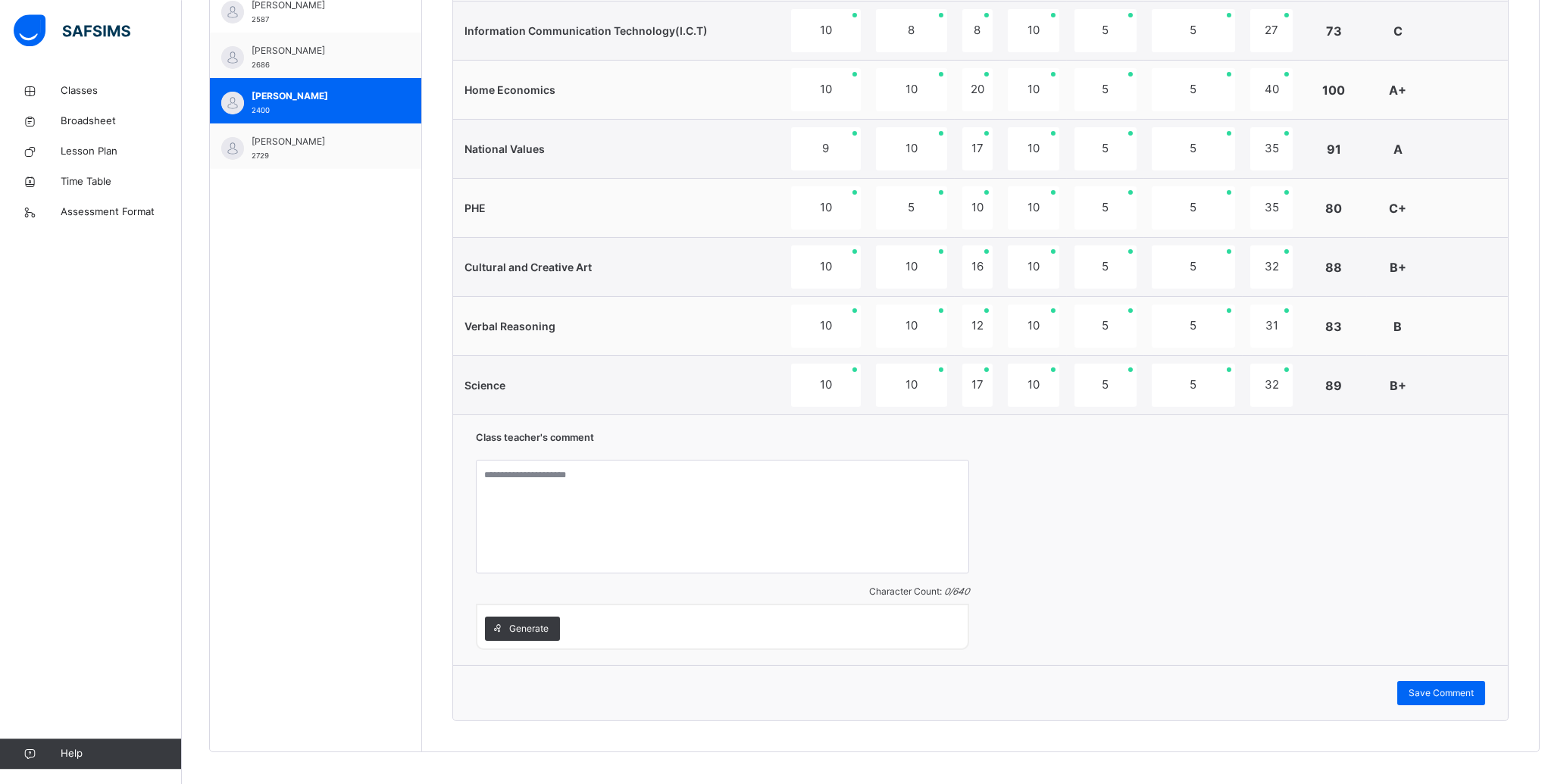 scroll, scrollTop: 886, scrollLeft: 0, axis: vertical 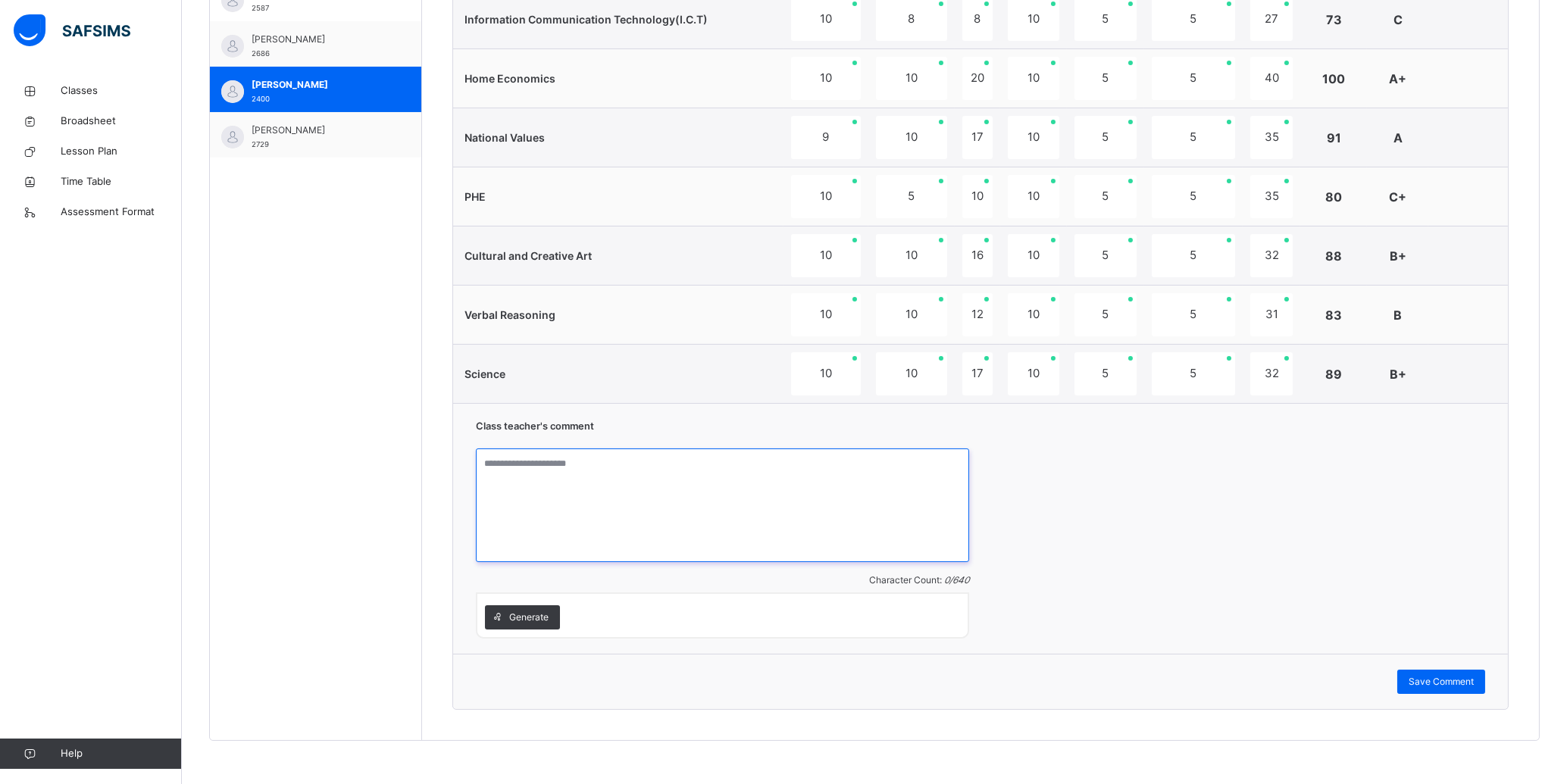 click at bounding box center (722, 505) 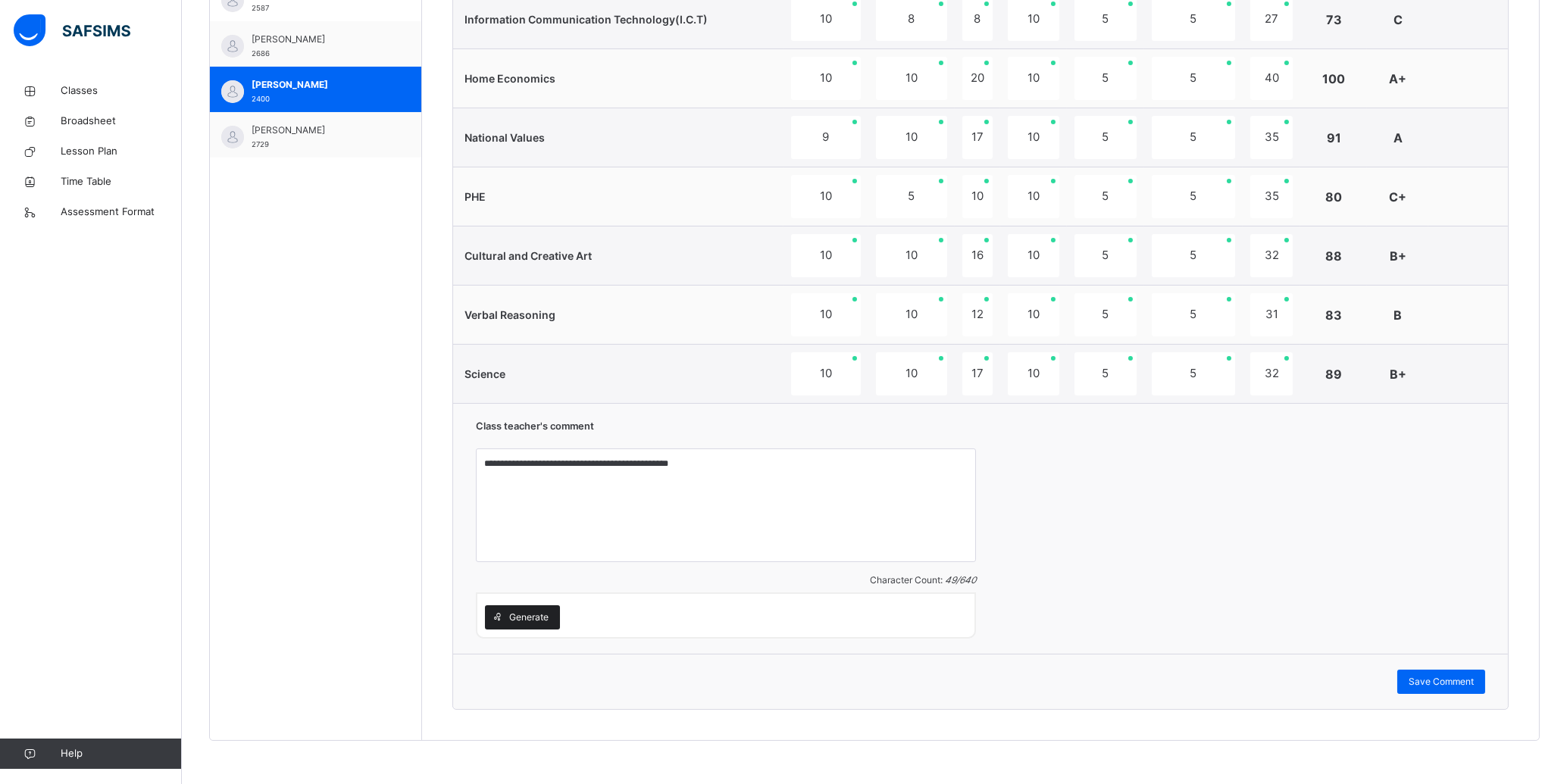 click on "Generate" at bounding box center (529, 617) 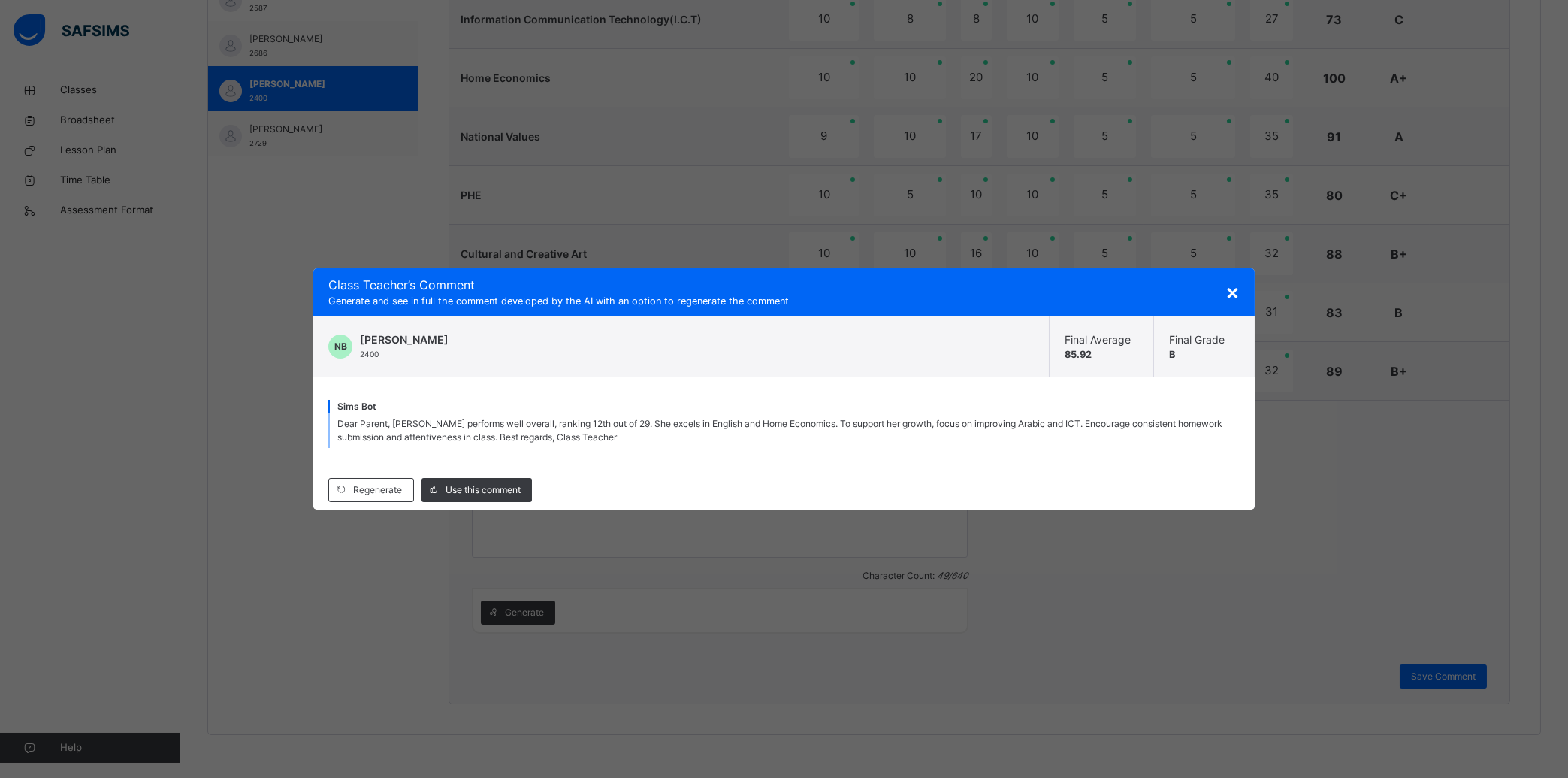 click on "×" at bounding box center [1232, 292] 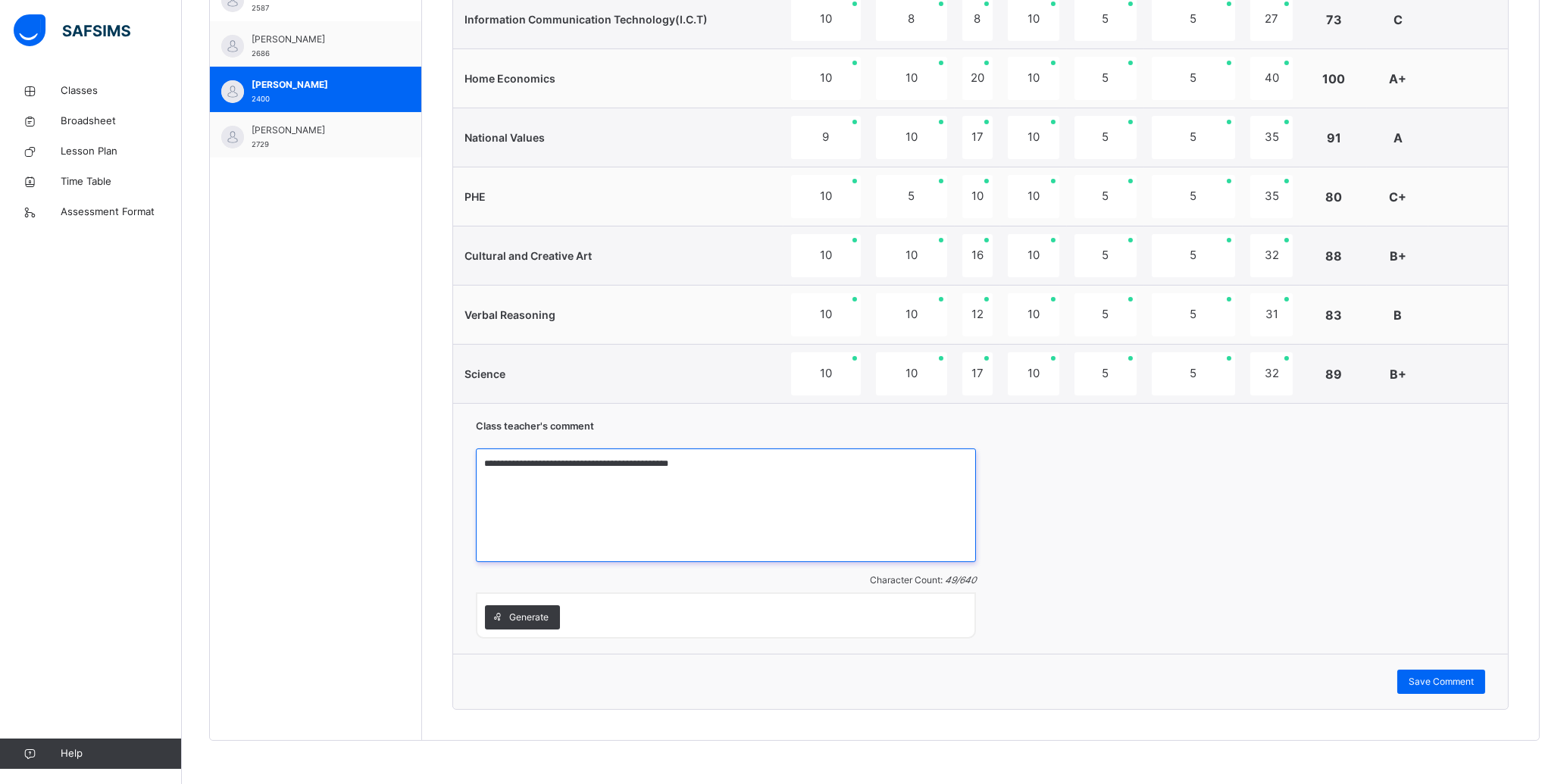 click on "**********" at bounding box center [726, 505] 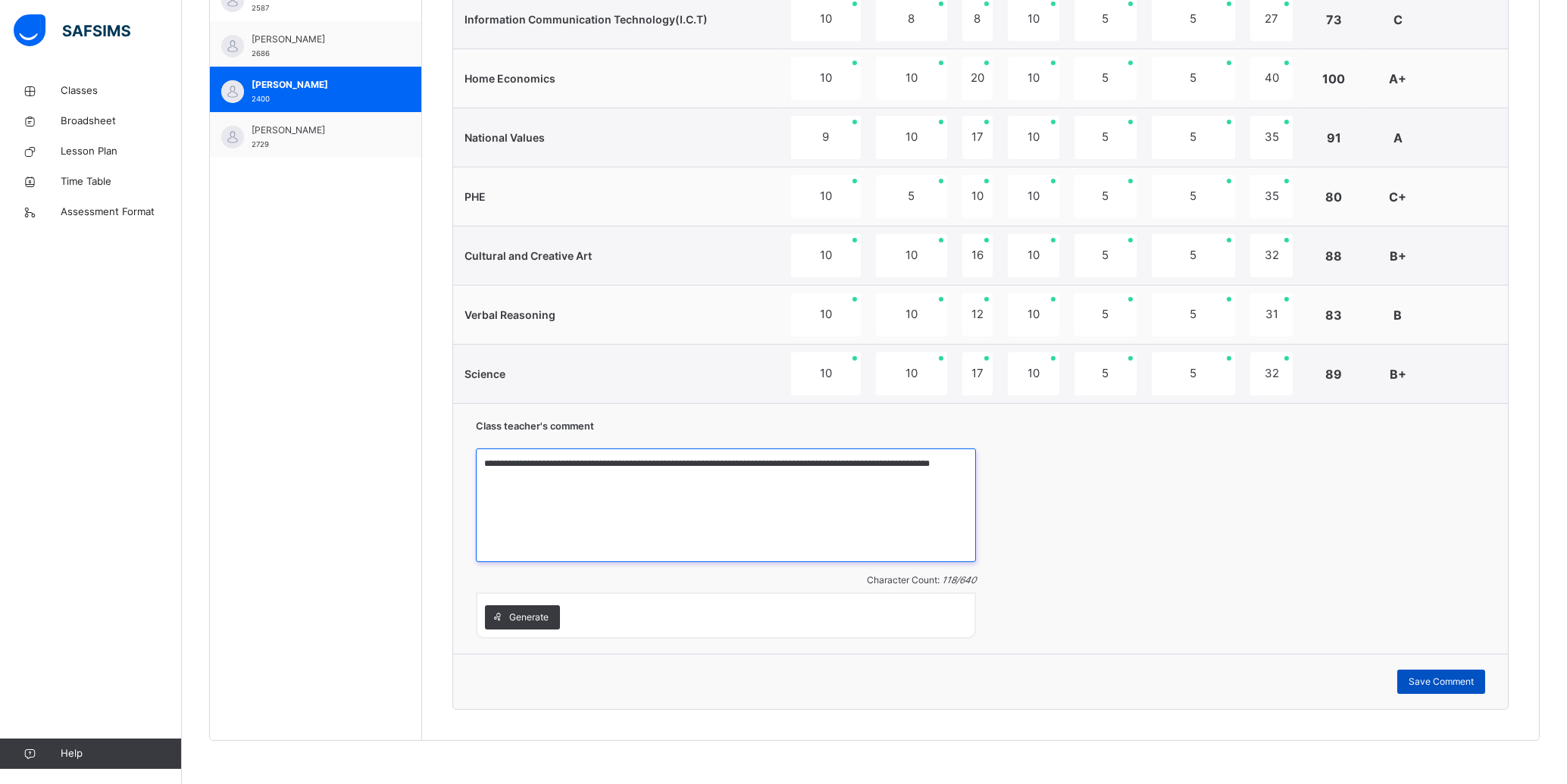 type on "**********" 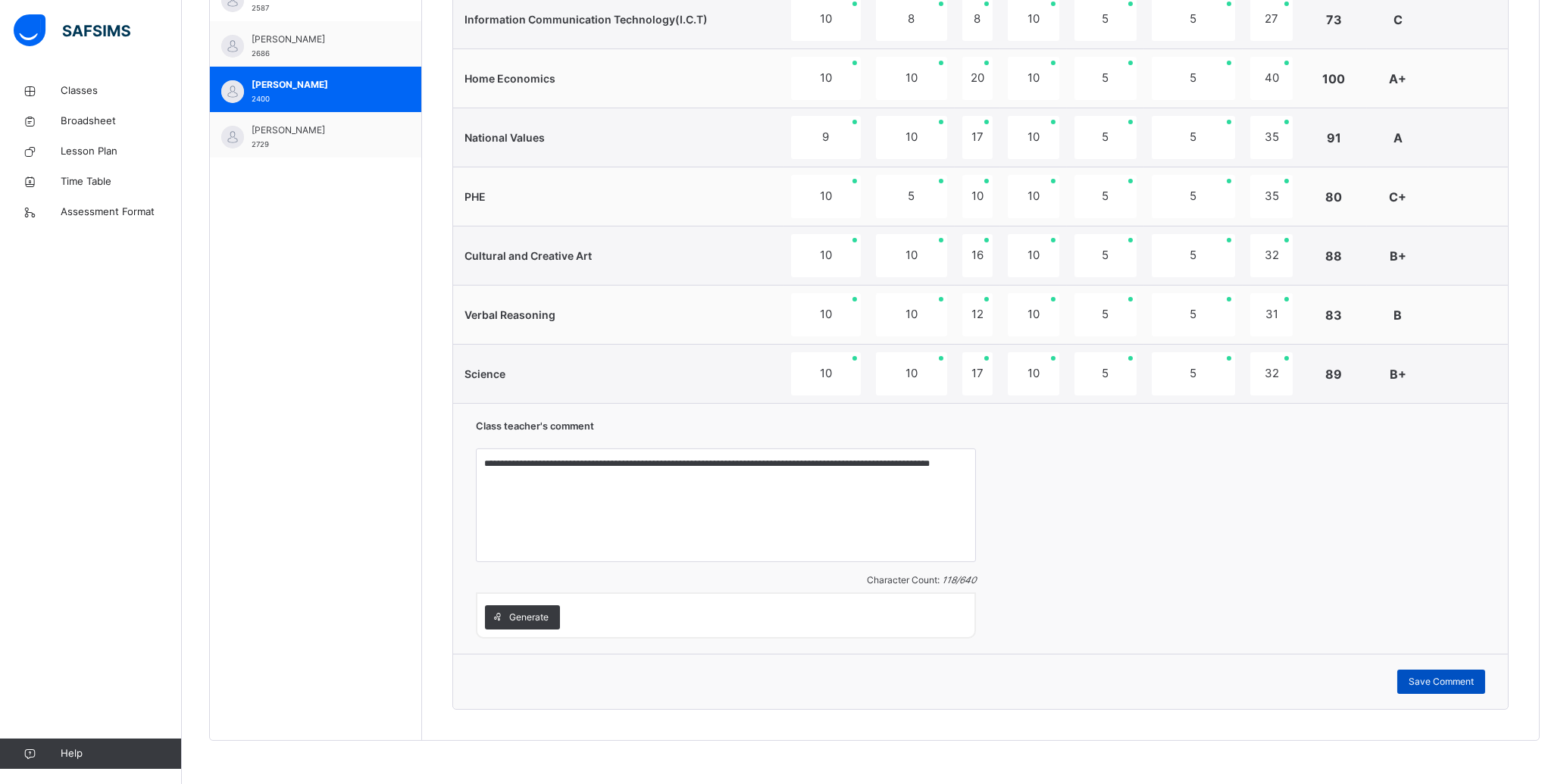 click on "Save Comment" at bounding box center (1441, 682) 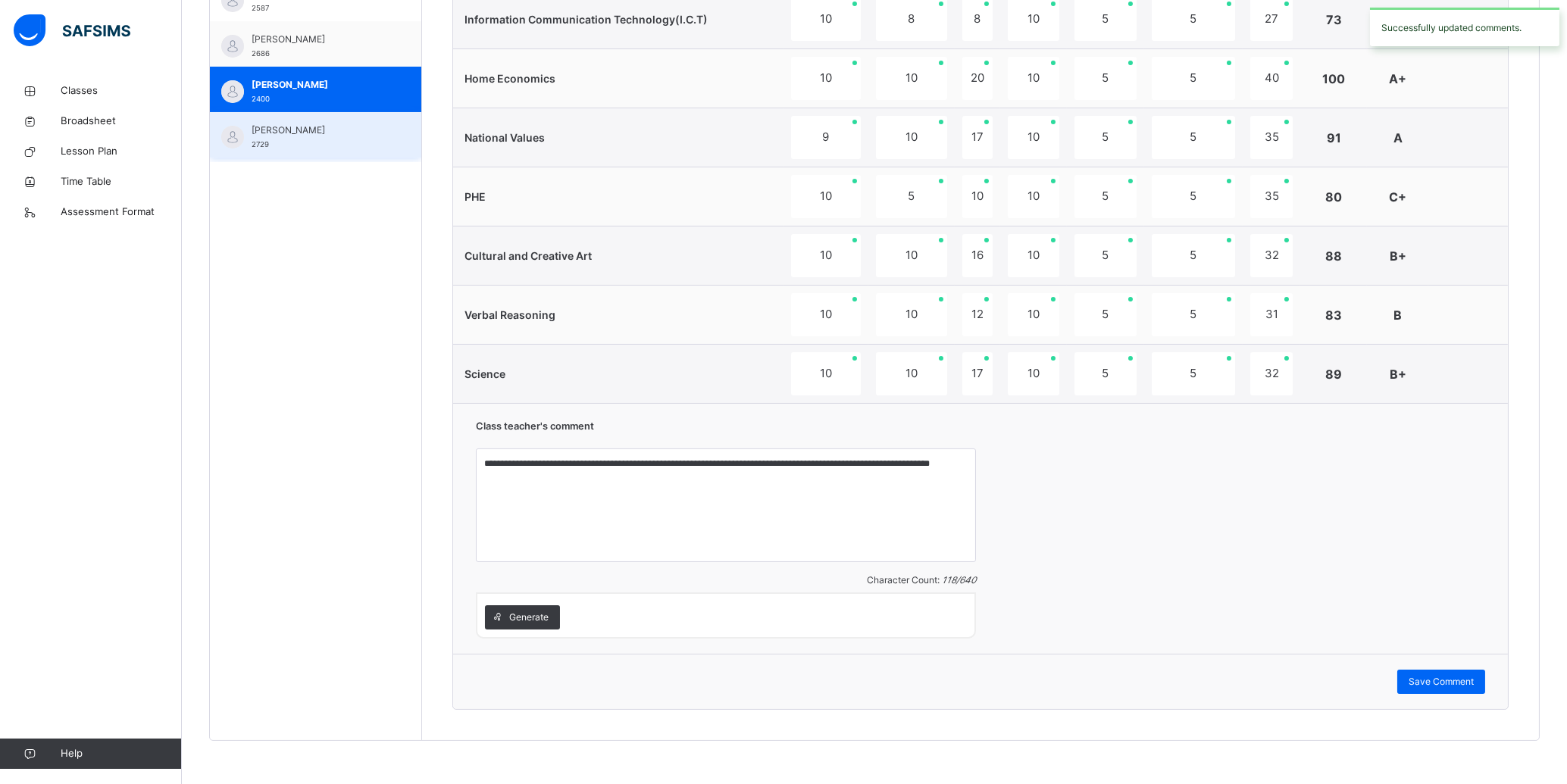 click on "[PERSON_NAME]  2729" at bounding box center (315, 135) 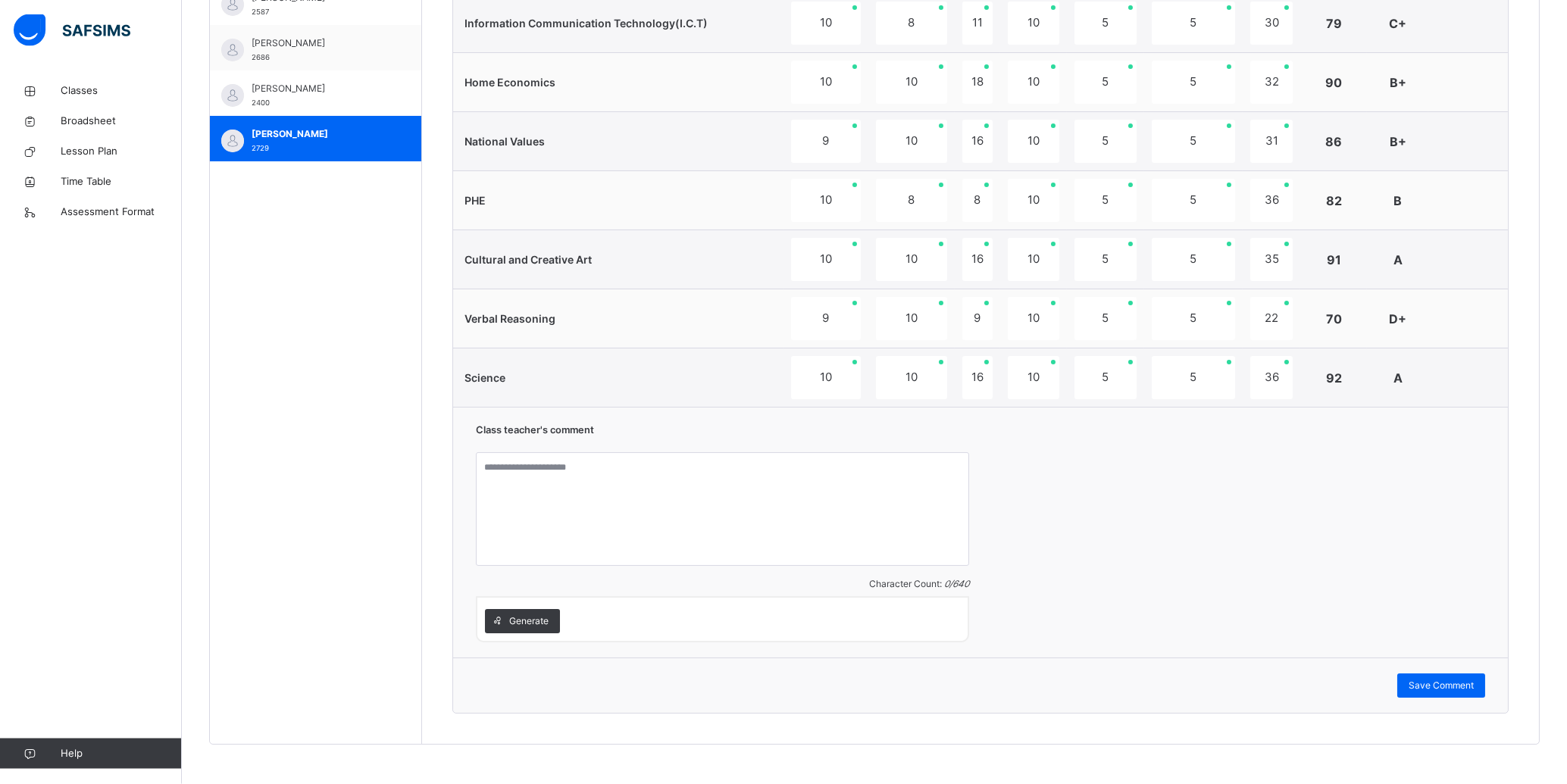 scroll, scrollTop: 886, scrollLeft: 0, axis: vertical 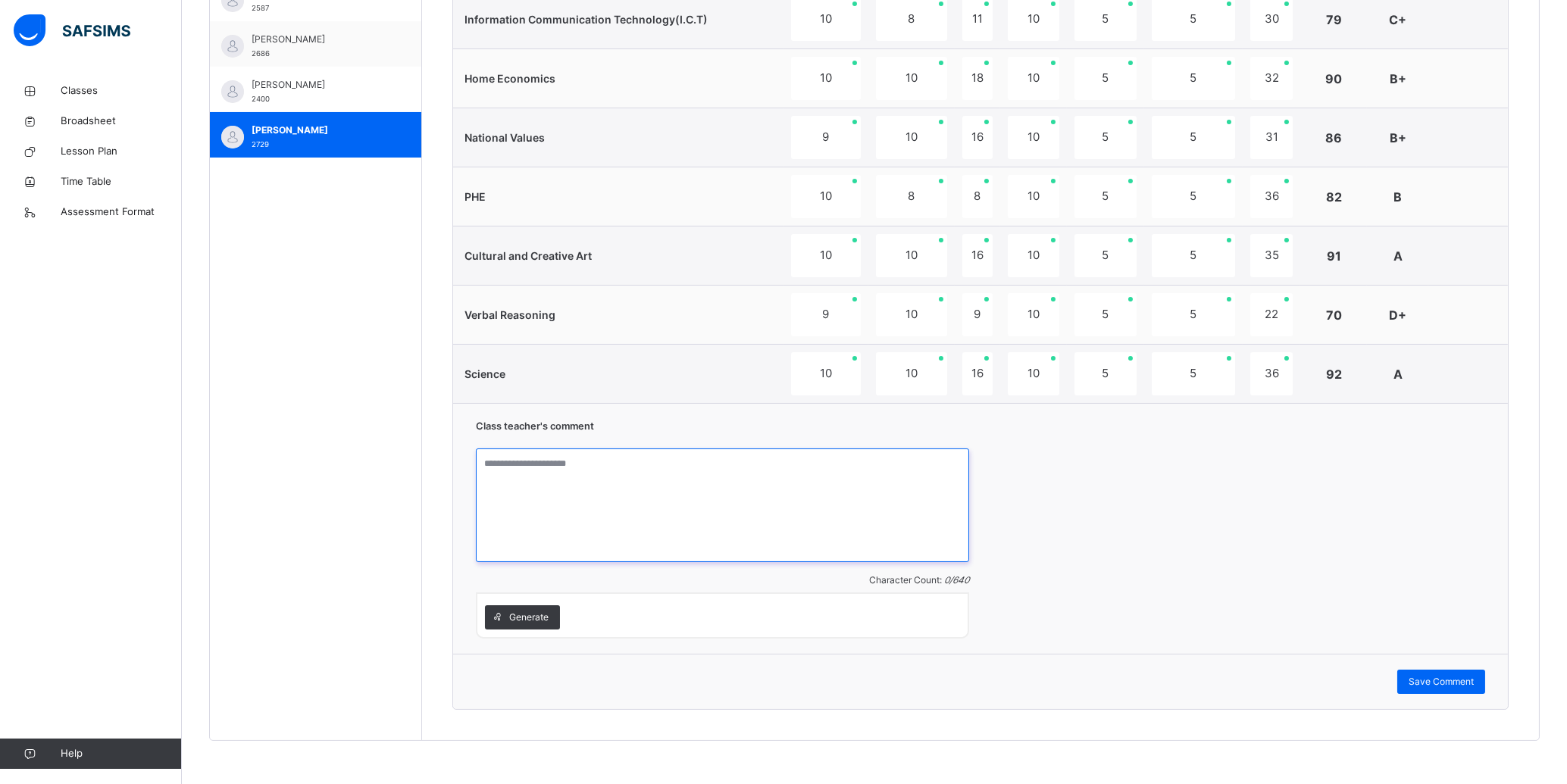 click at bounding box center [722, 505] 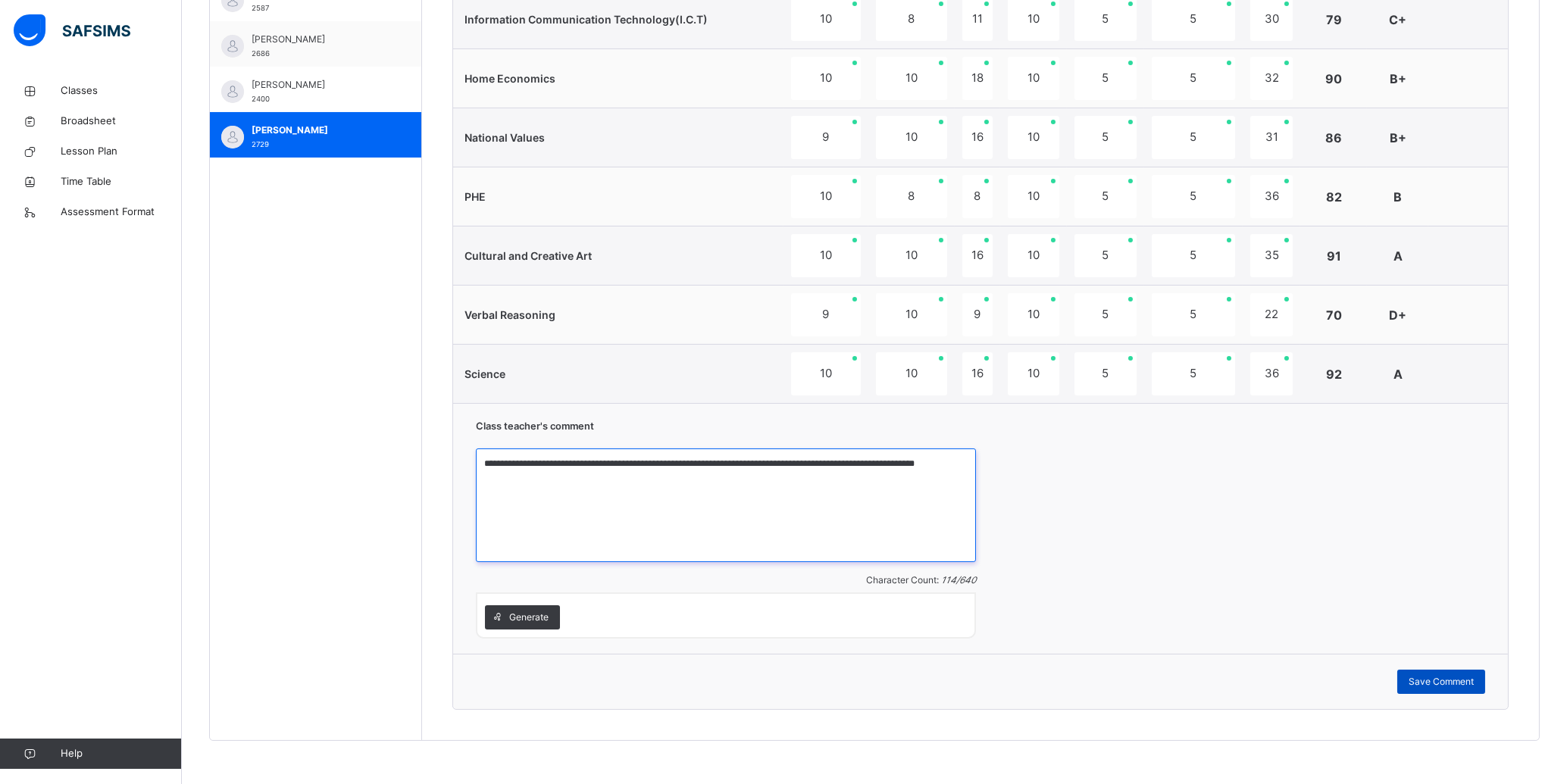 type on "**********" 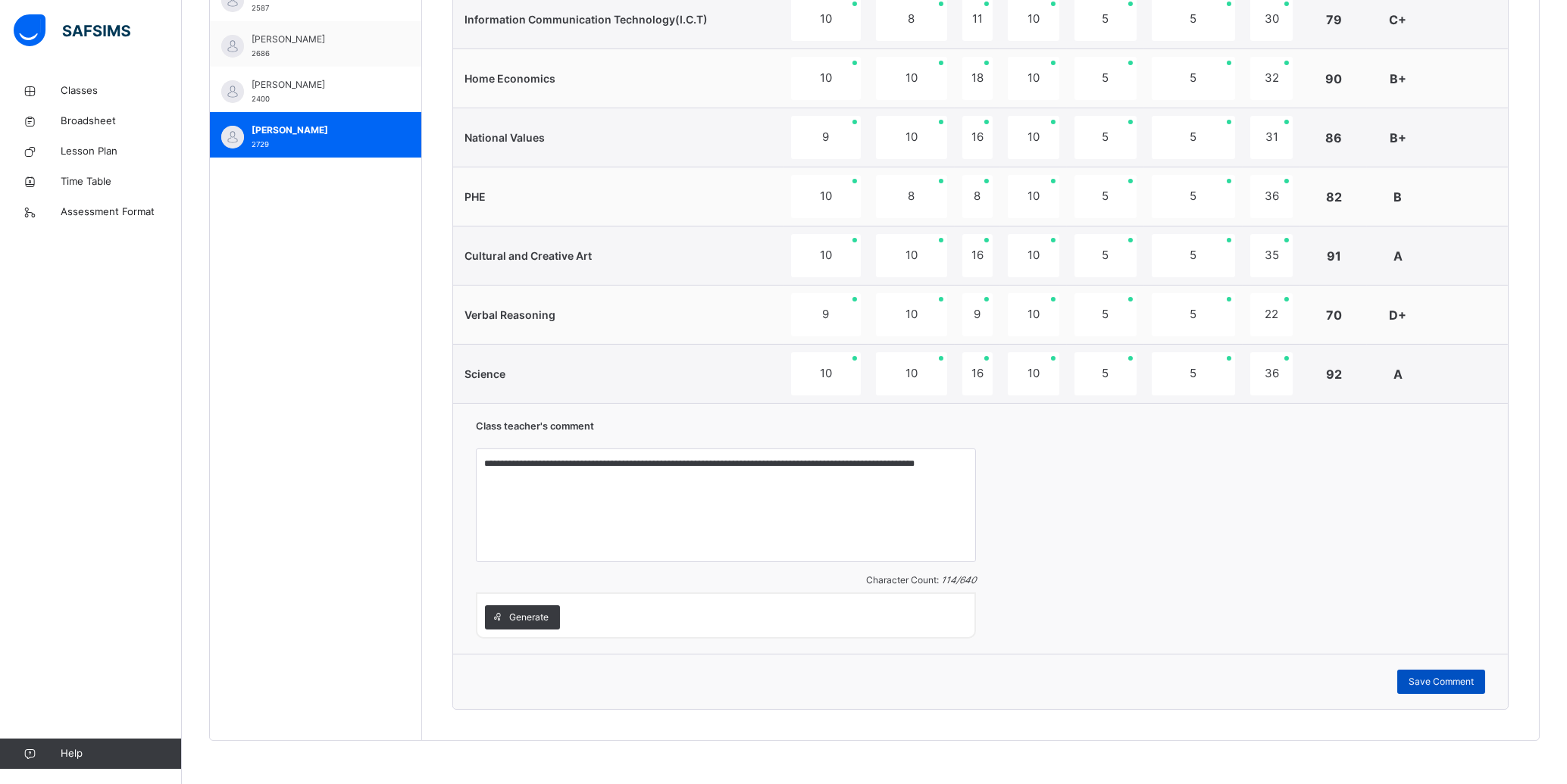 click on "Save Comment" at bounding box center [1441, 682] 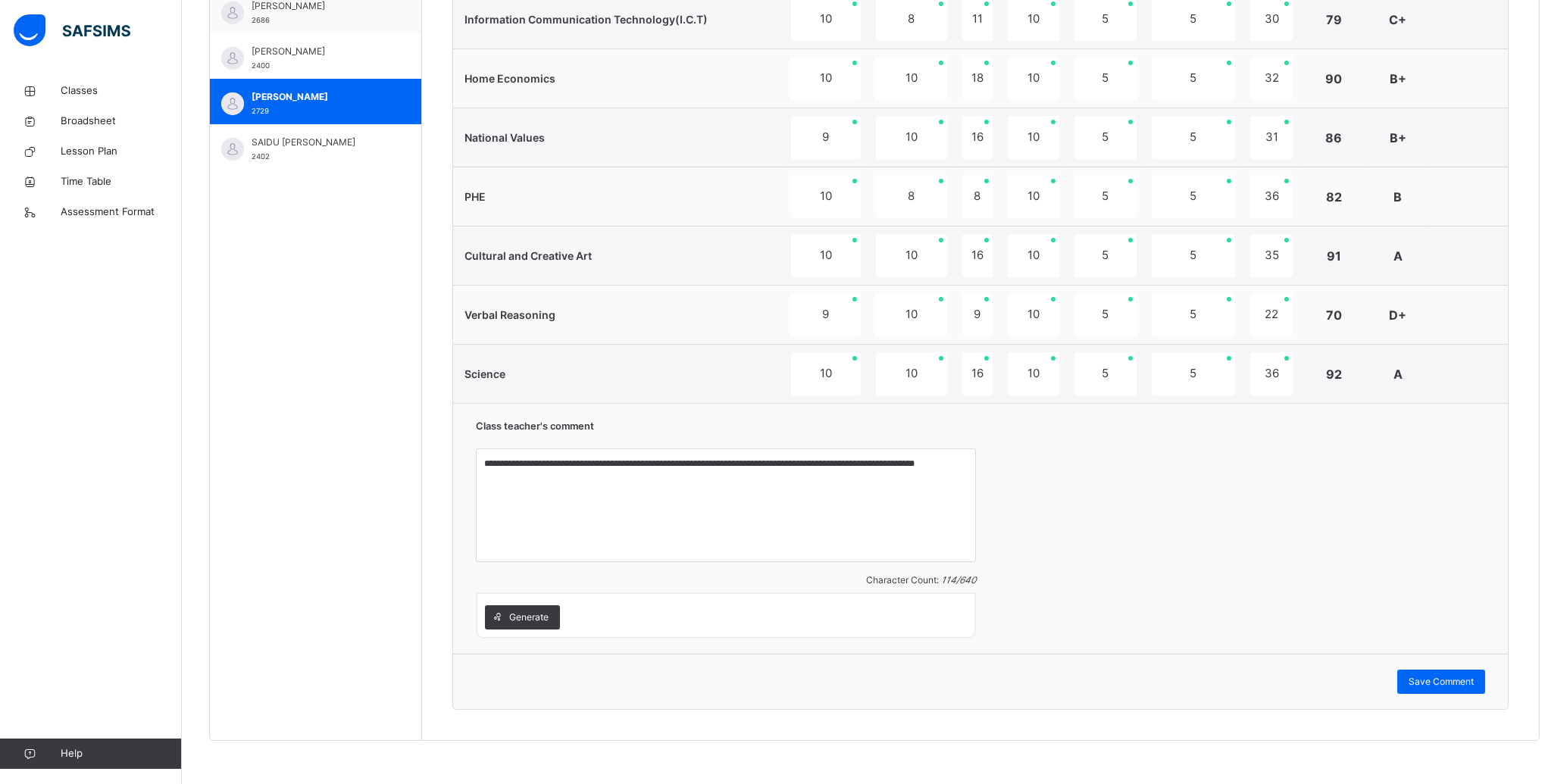 scroll, scrollTop: 711, scrollLeft: 0, axis: vertical 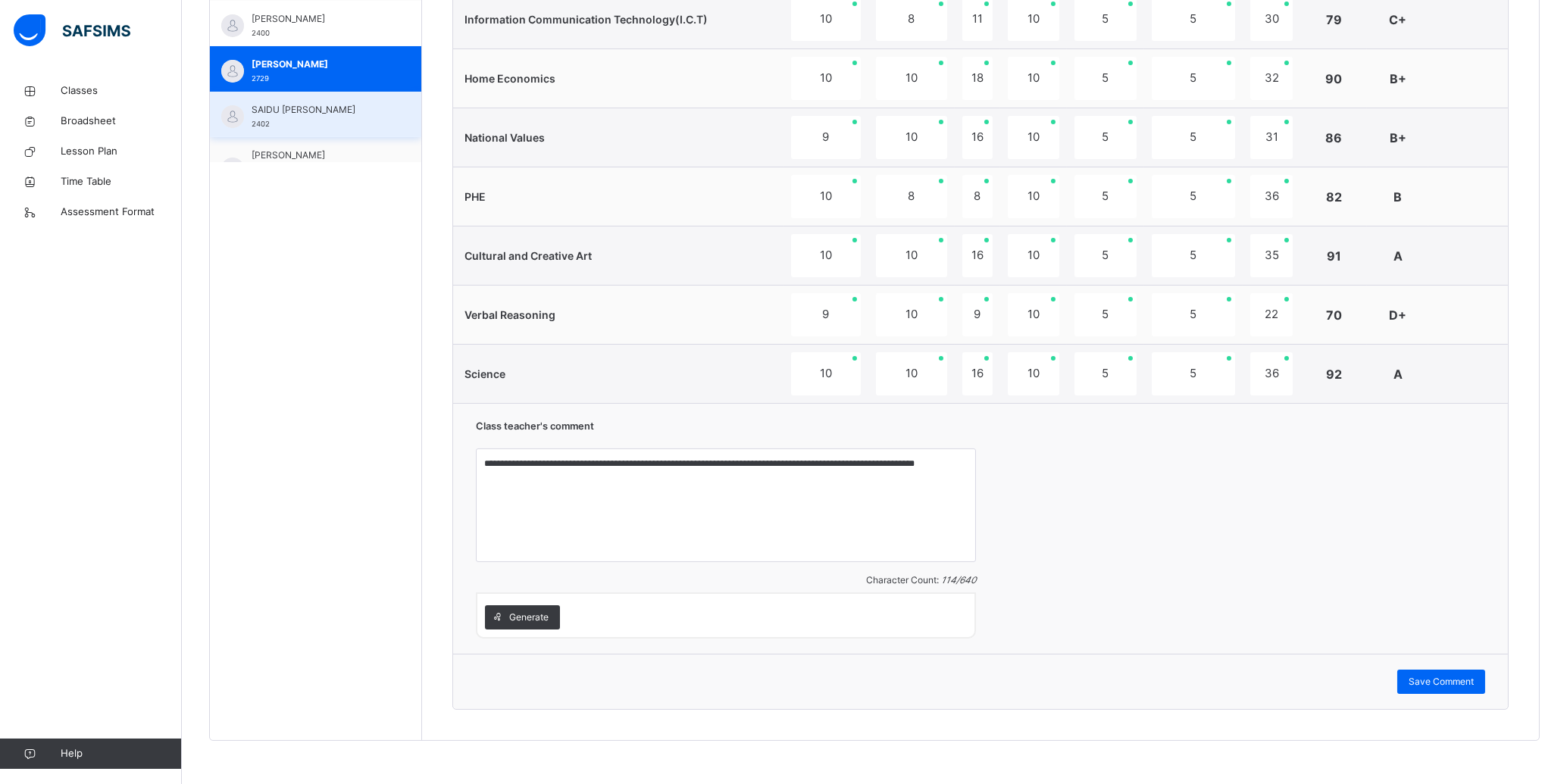 click on "SAIDU [PERSON_NAME] 2402" at bounding box center [319, 117] 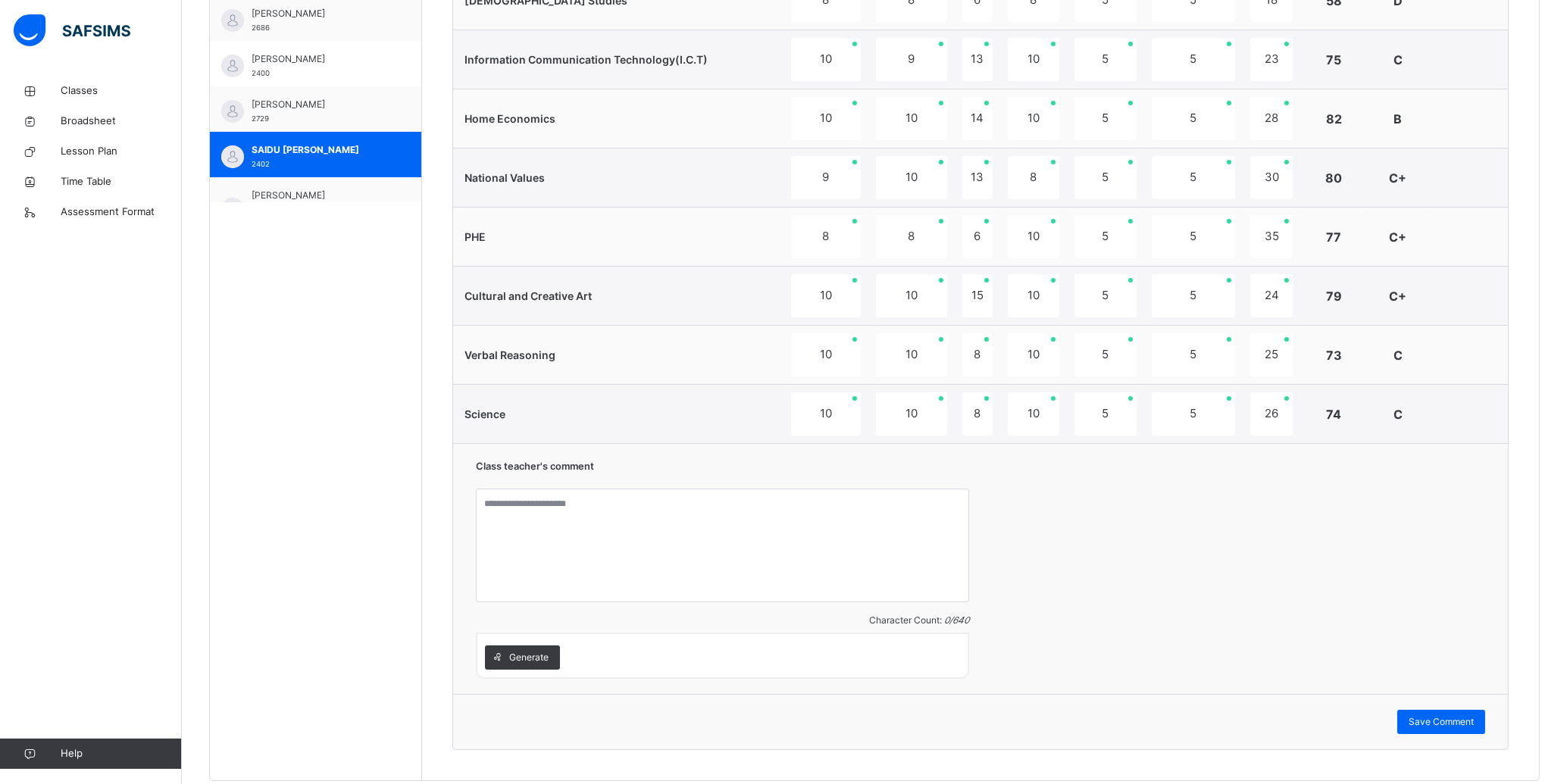 scroll, scrollTop: 886, scrollLeft: 0, axis: vertical 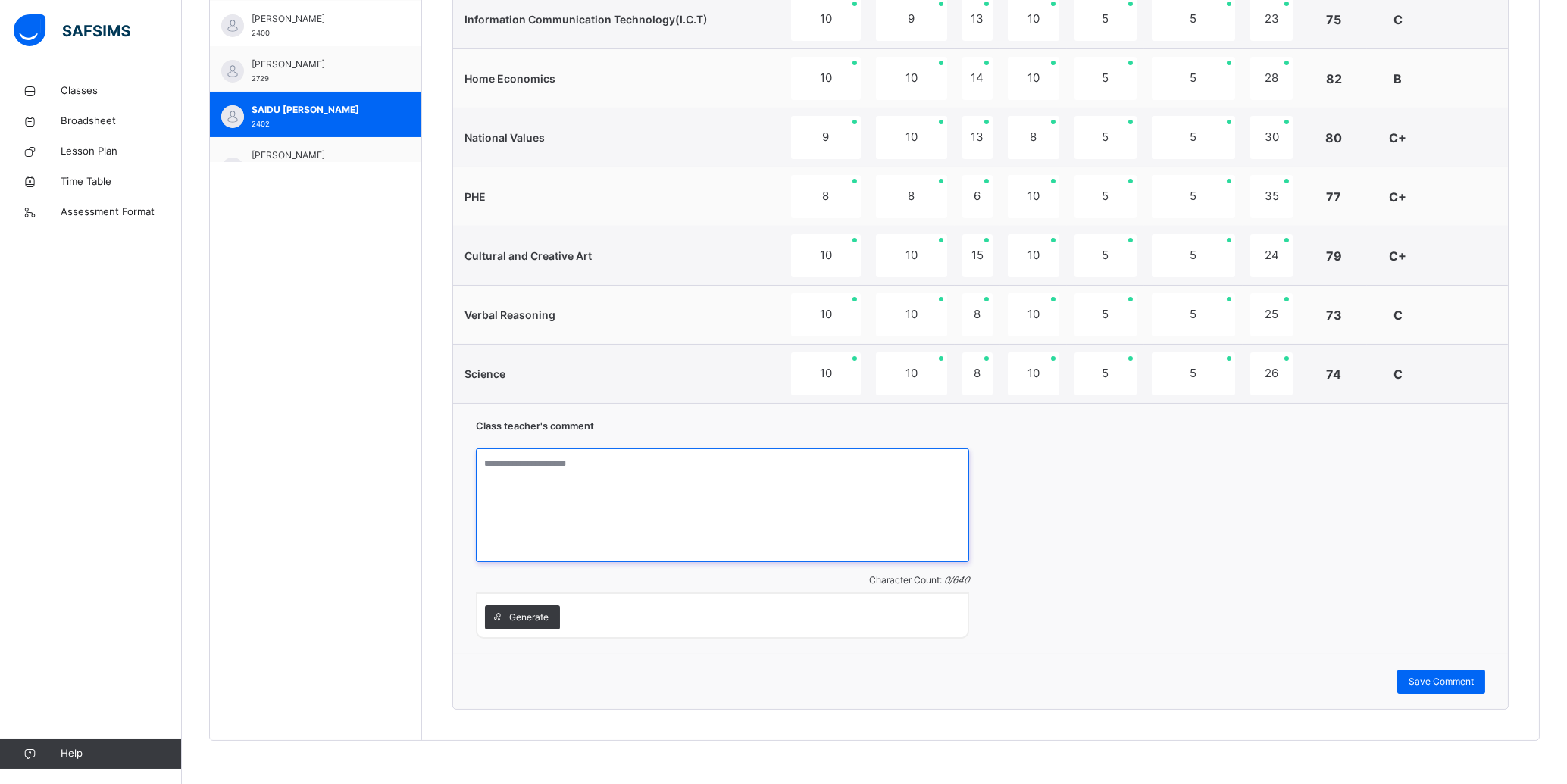click at bounding box center (722, 505) 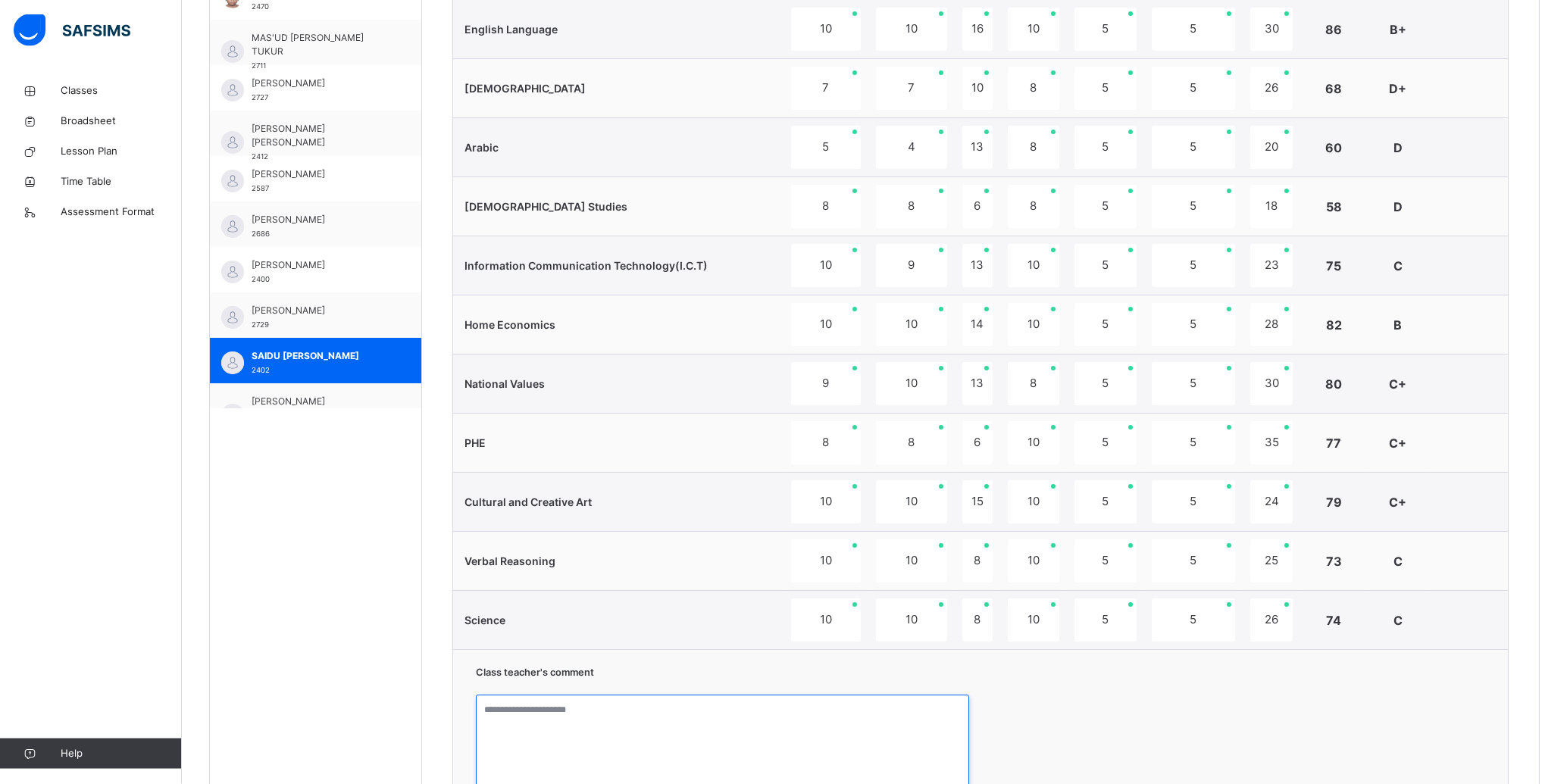 scroll, scrollTop: 805, scrollLeft: 0, axis: vertical 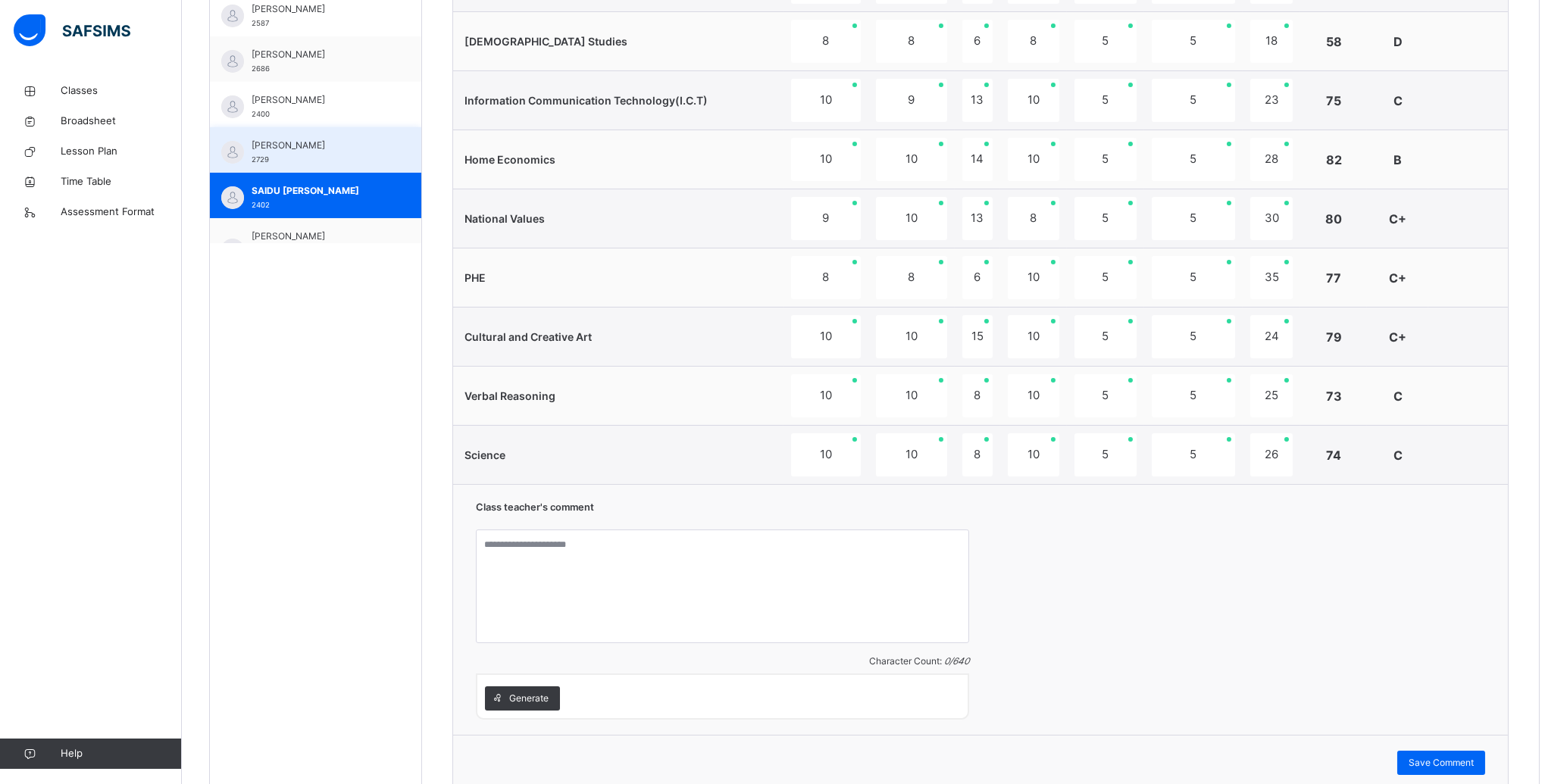 click on "[PERSON_NAME]  2729" at bounding box center [315, 150] 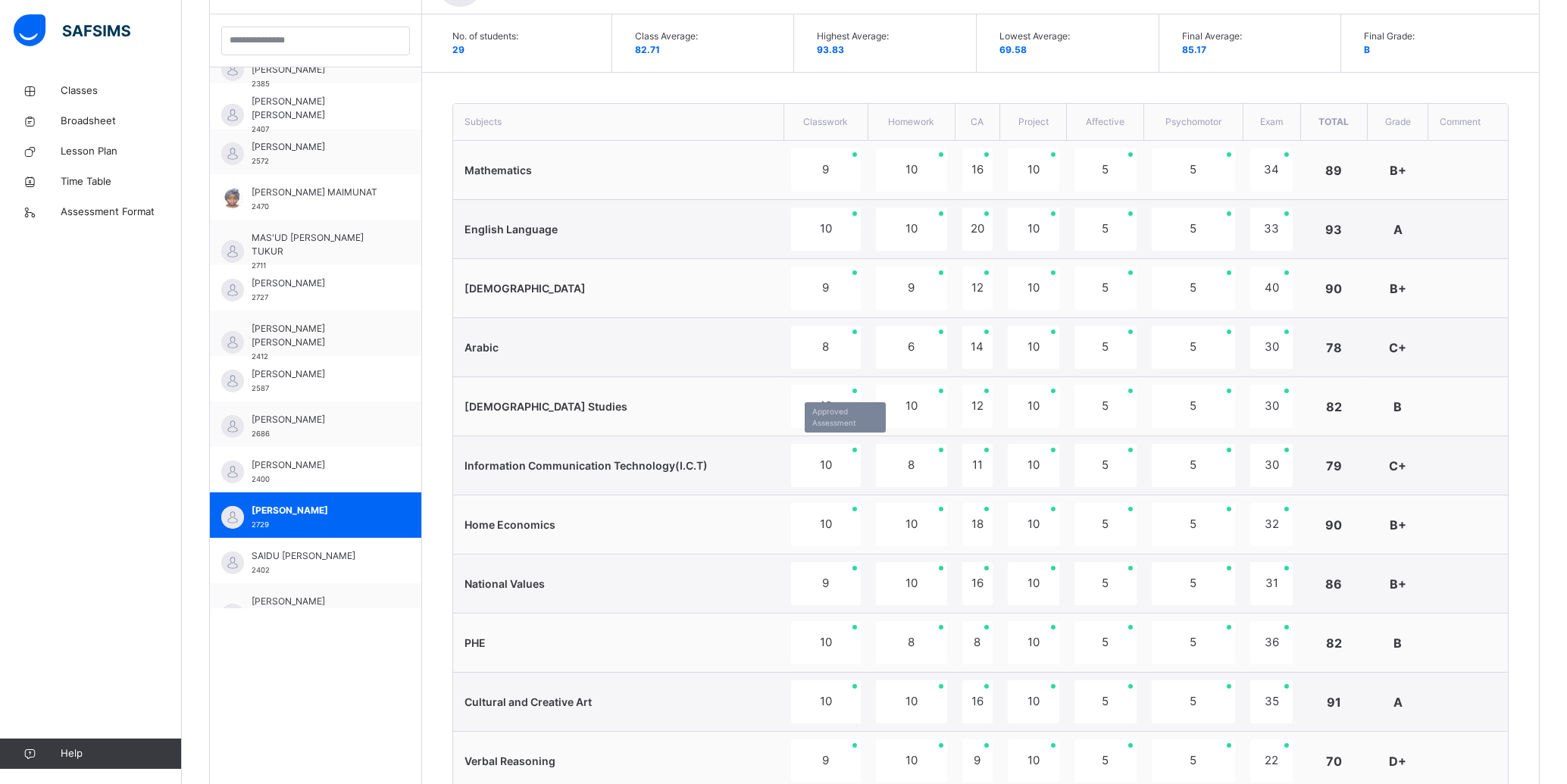 scroll, scrollTop: 886, scrollLeft: 0, axis: vertical 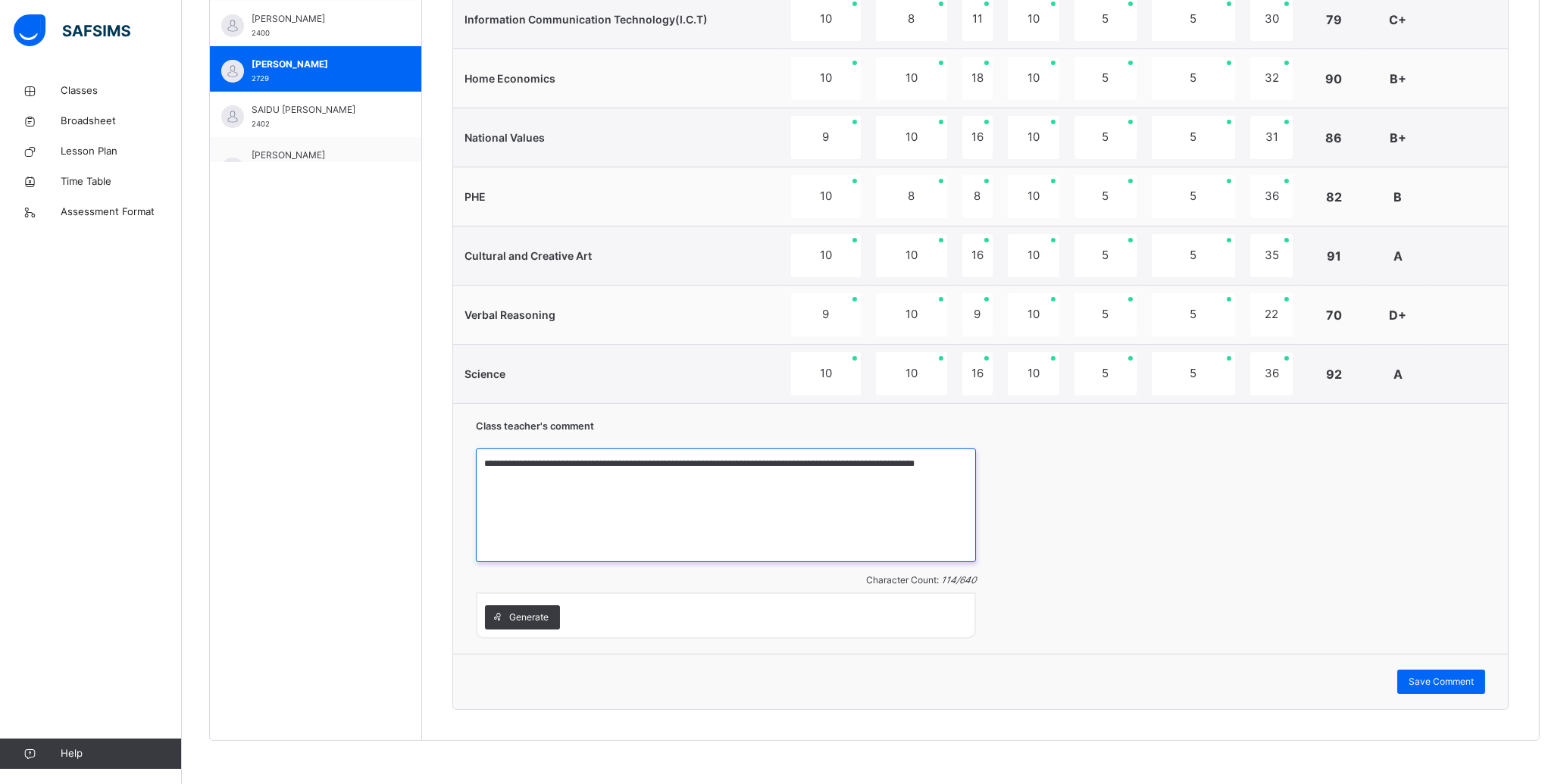 click on "**********" at bounding box center (726, 505) 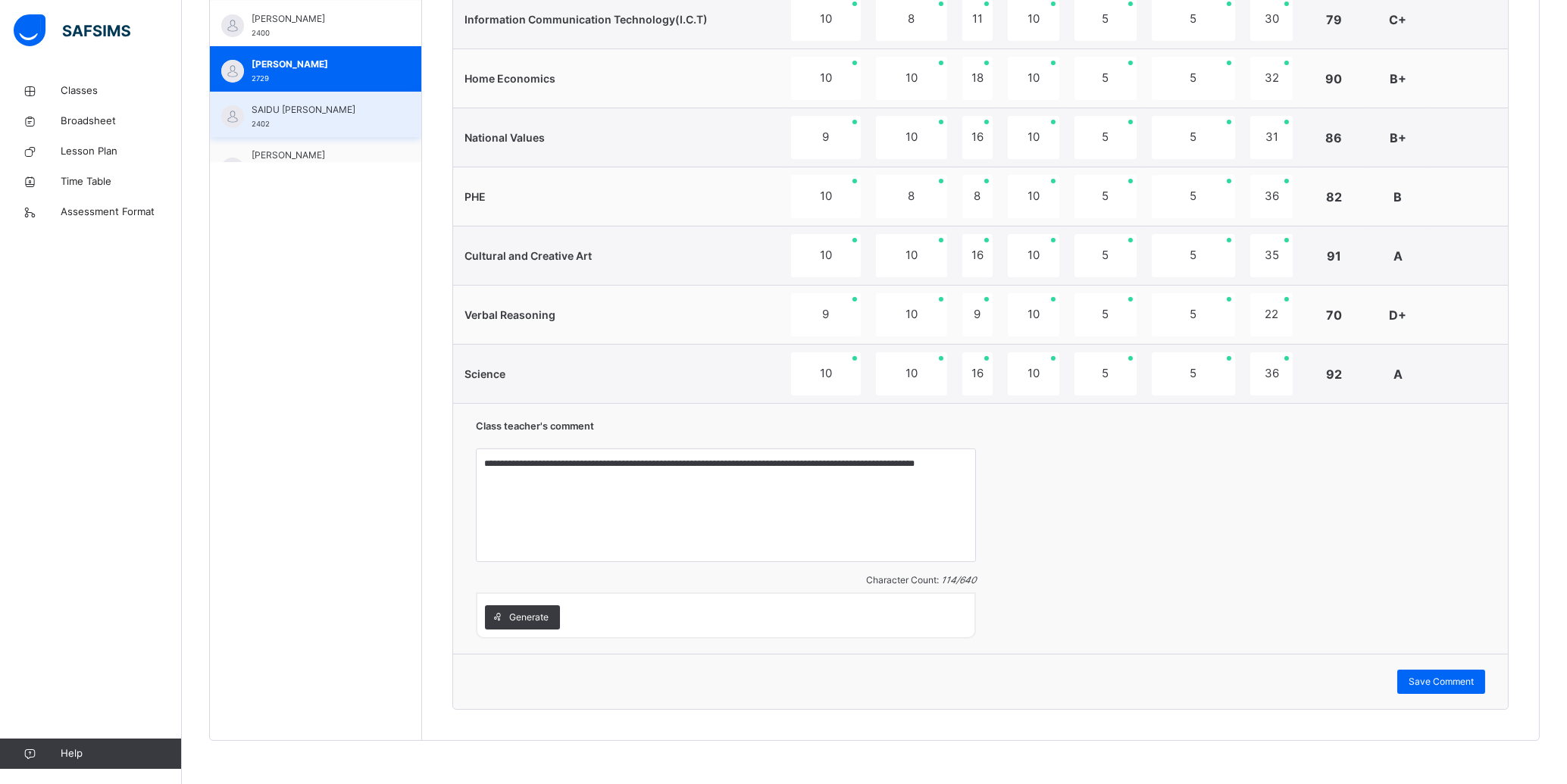 click on "SAIDU [PERSON_NAME]" at bounding box center (319, 110) 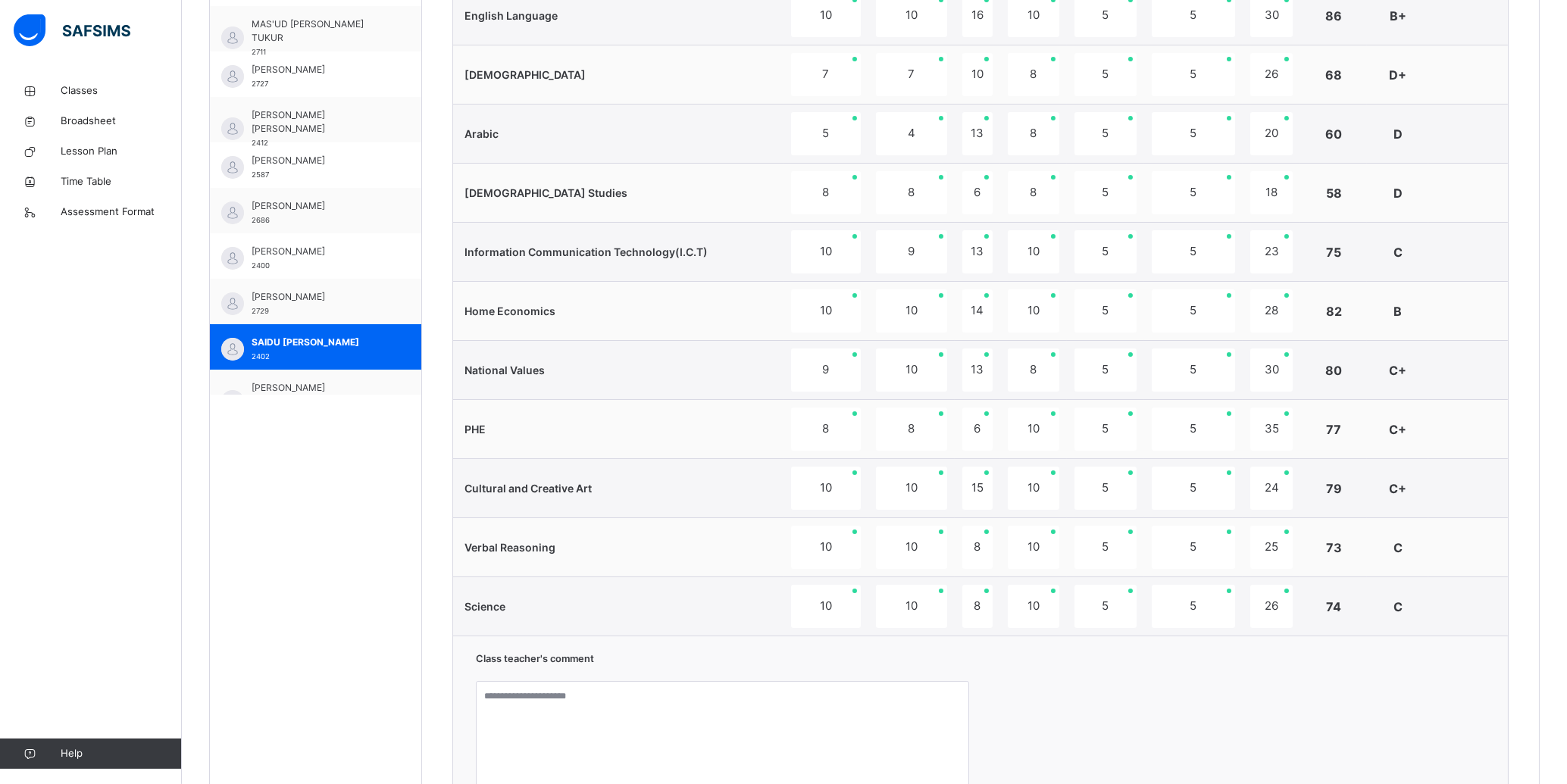scroll, scrollTop: 886, scrollLeft: 0, axis: vertical 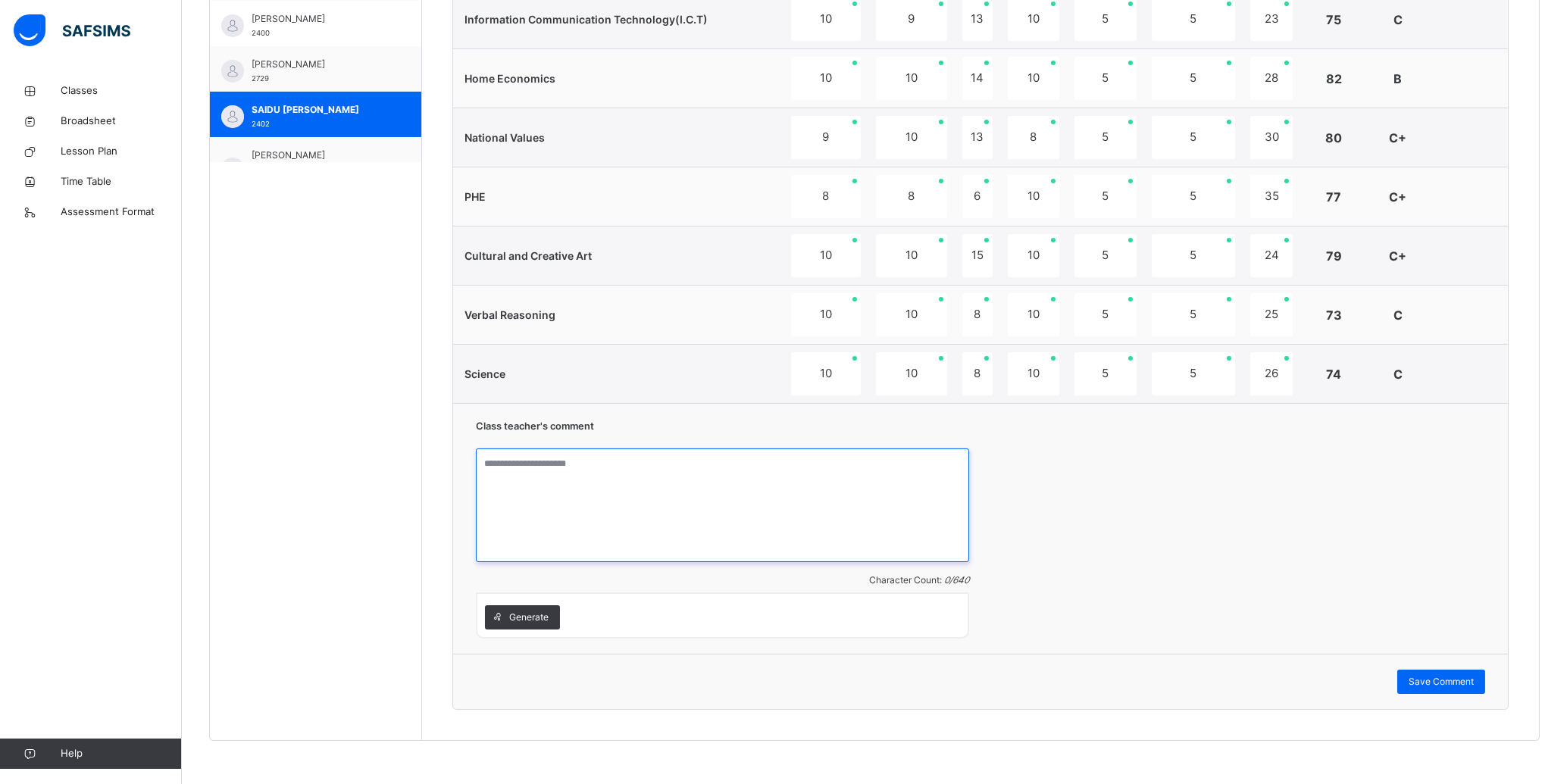 click at bounding box center [722, 505] 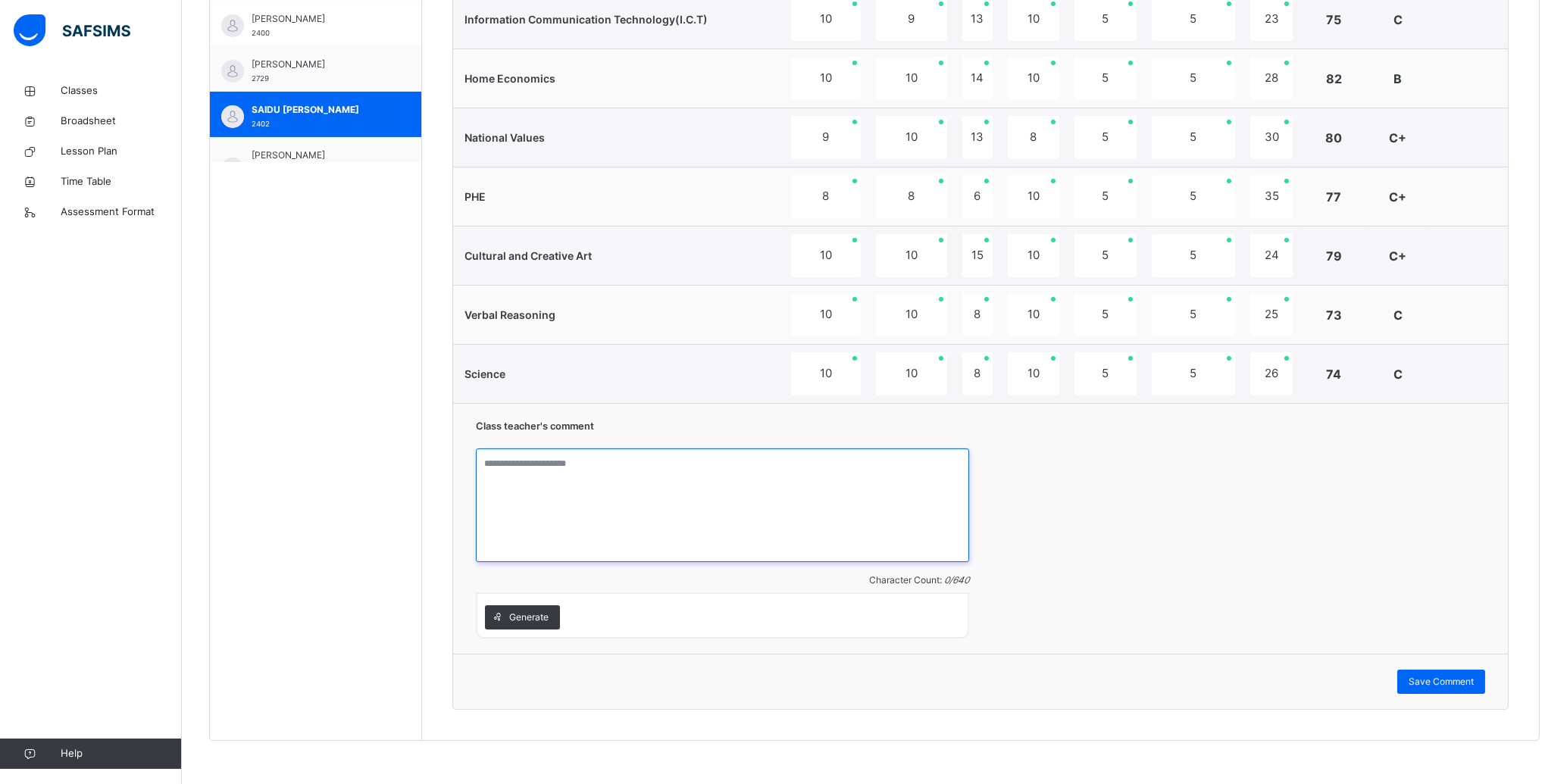paste on "**********" 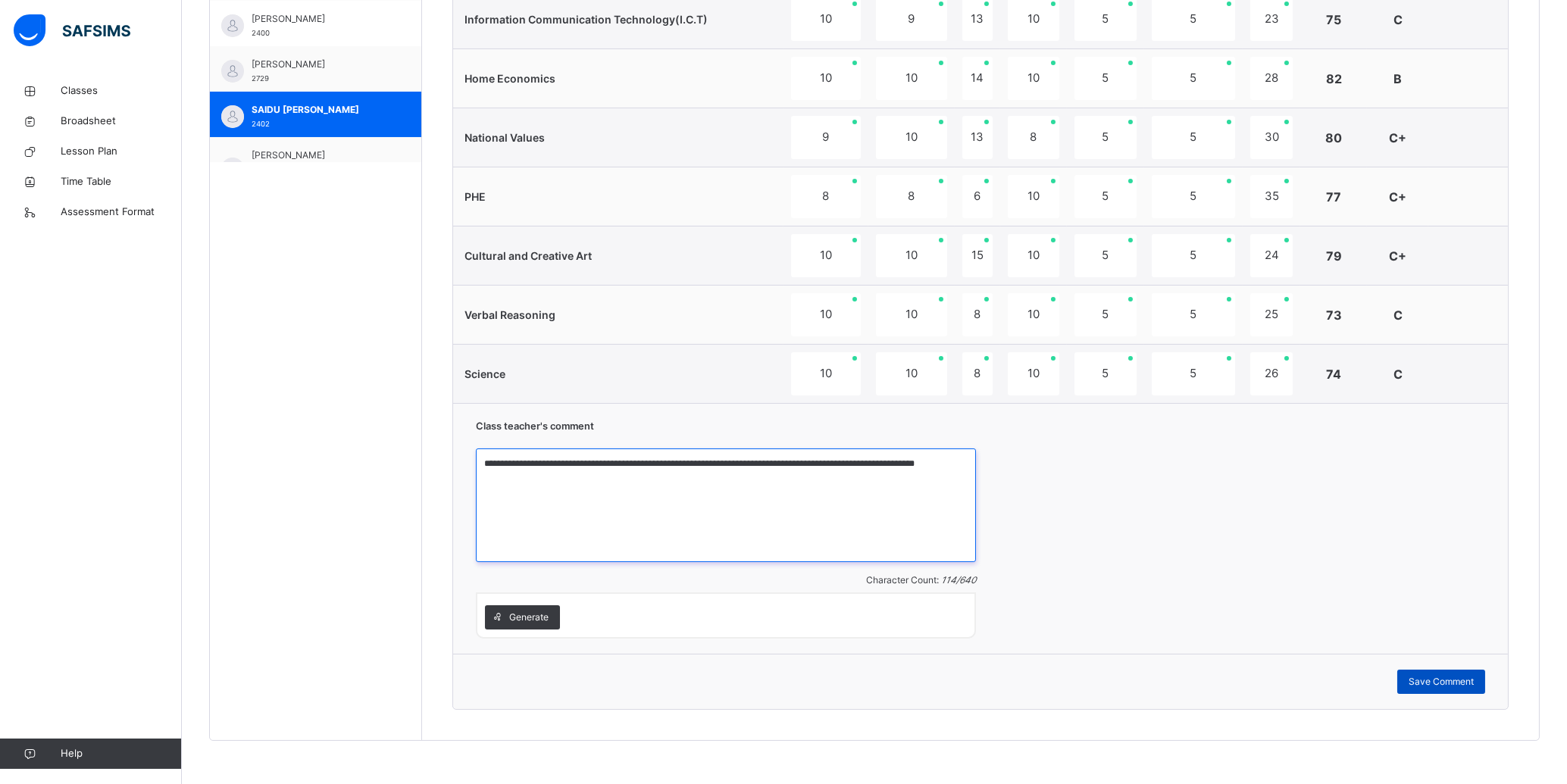 type on "**********" 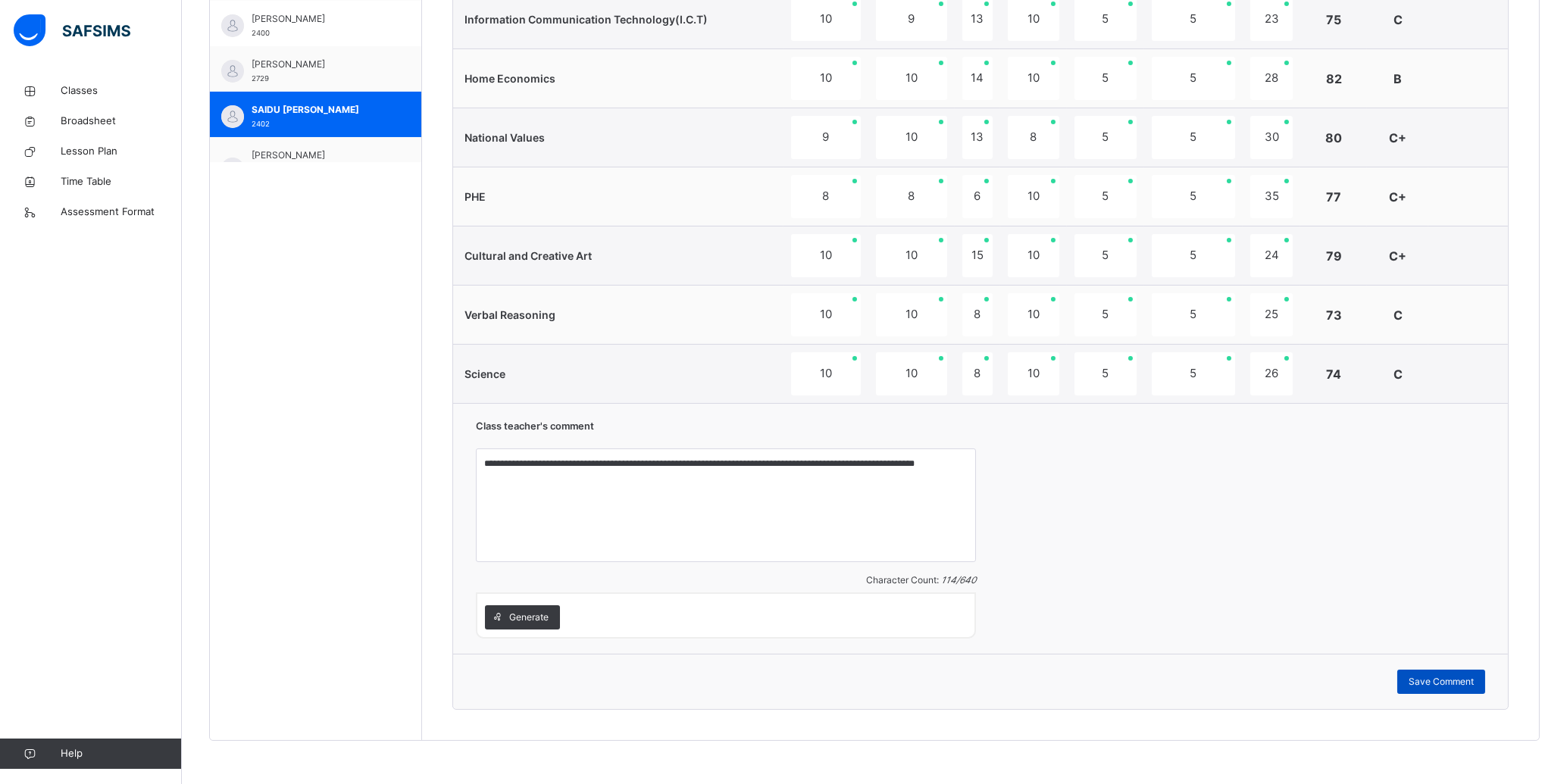 click on "Save Comment" at bounding box center [1441, 682] 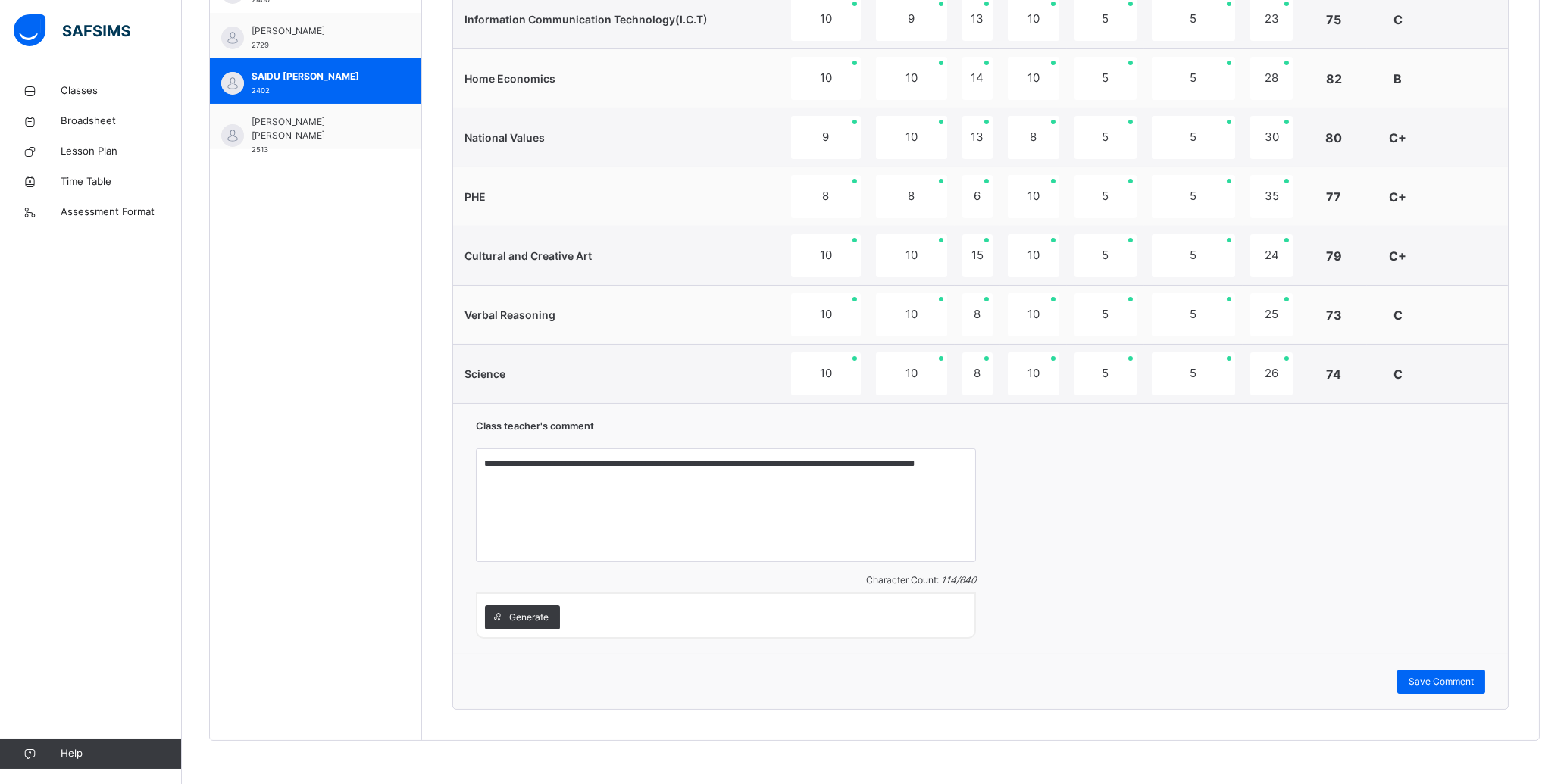 scroll, scrollTop: 777, scrollLeft: 0, axis: vertical 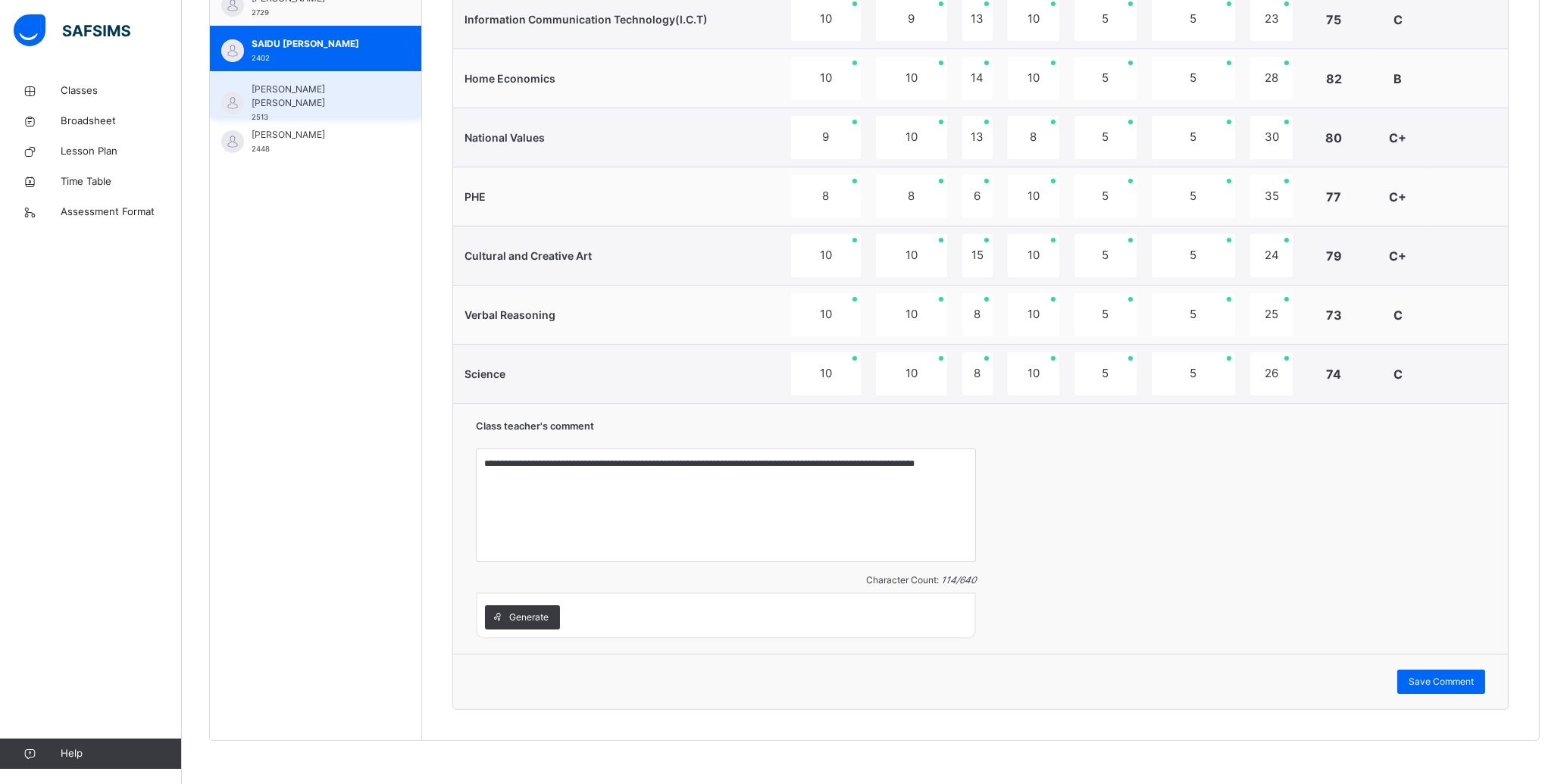 click on "[PERSON_NAME] [PERSON_NAME]" at bounding box center [319, 96] 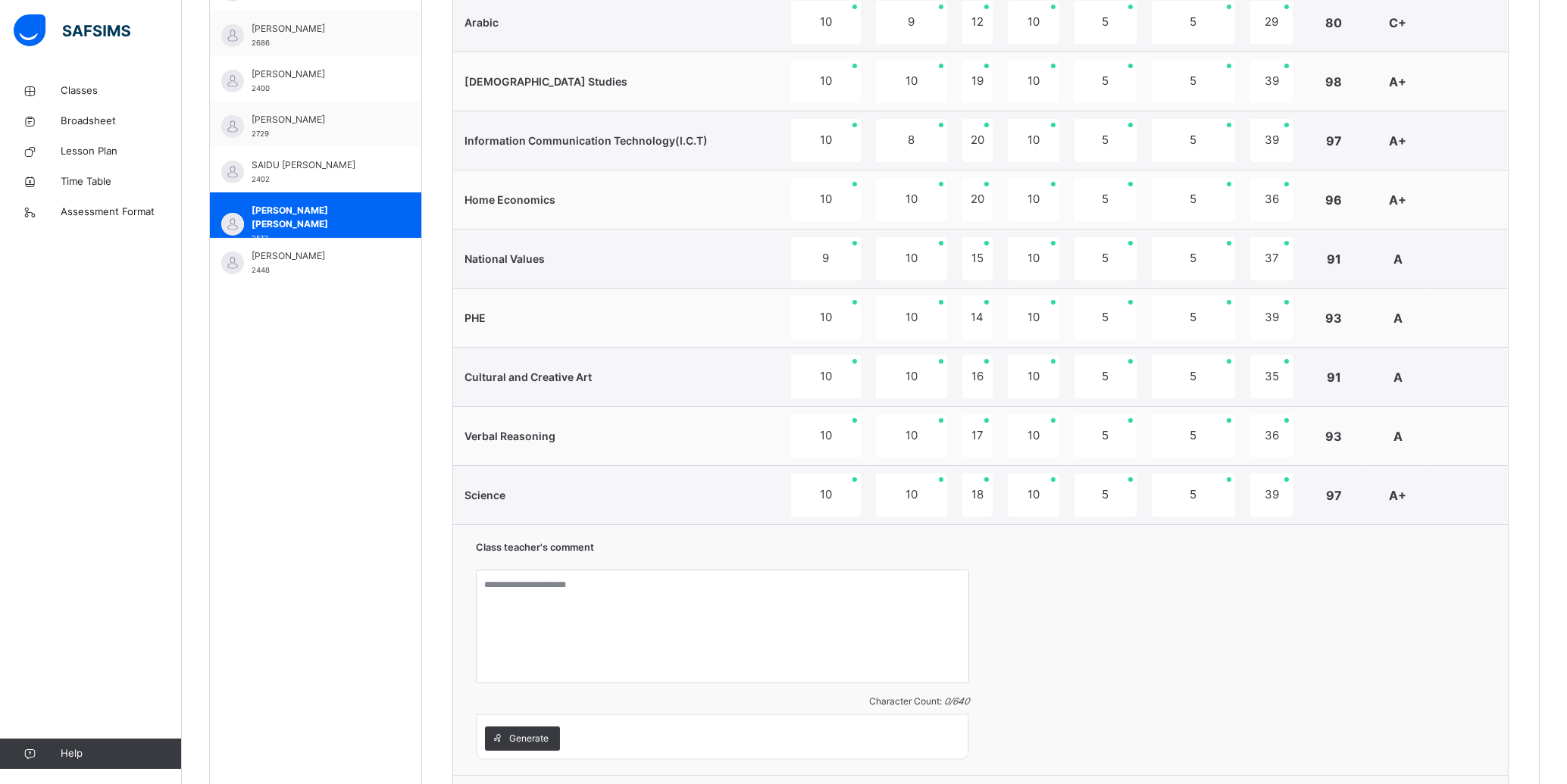scroll, scrollTop: 886, scrollLeft: 0, axis: vertical 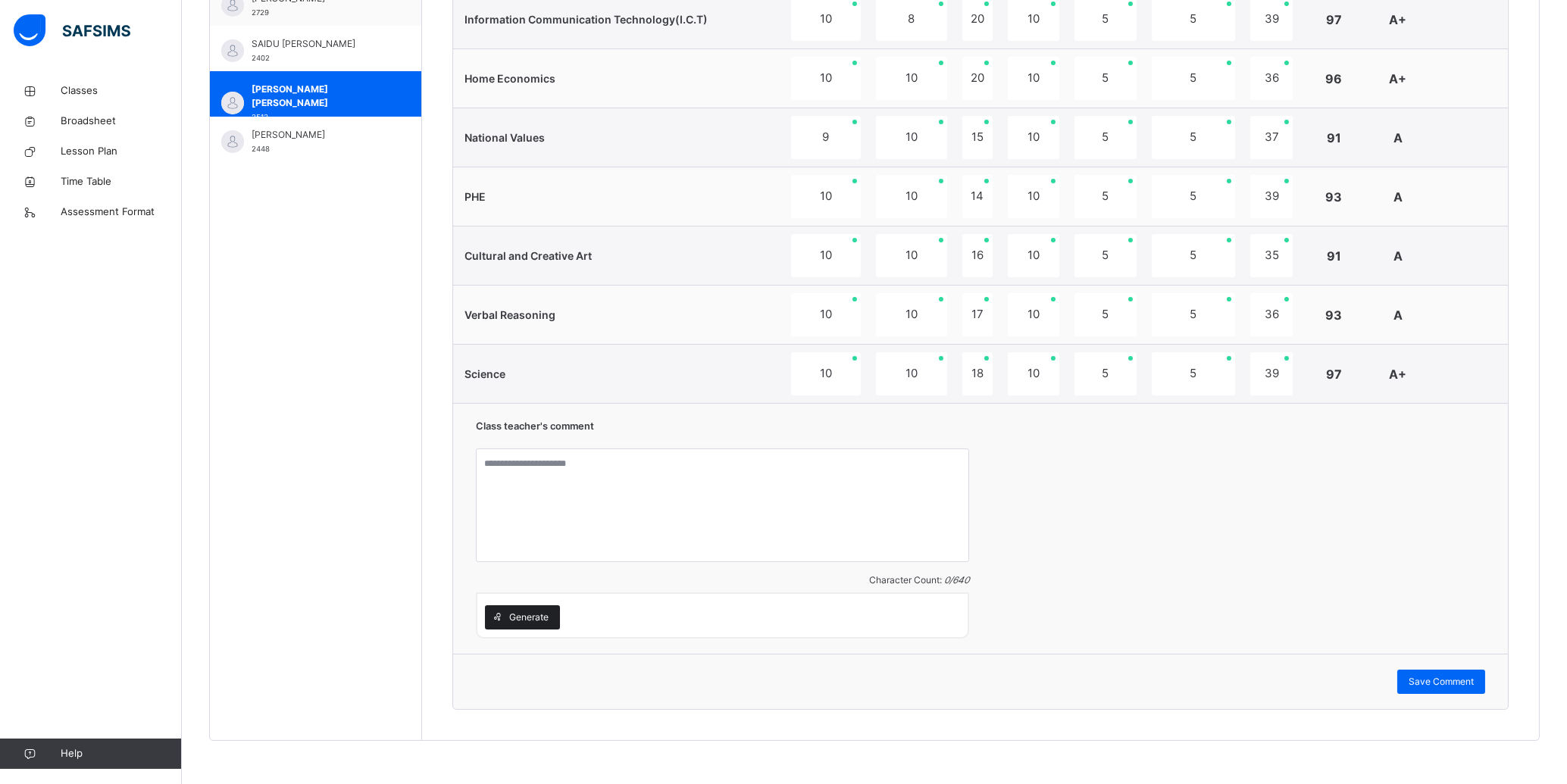 click on "Generate" at bounding box center [529, 617] 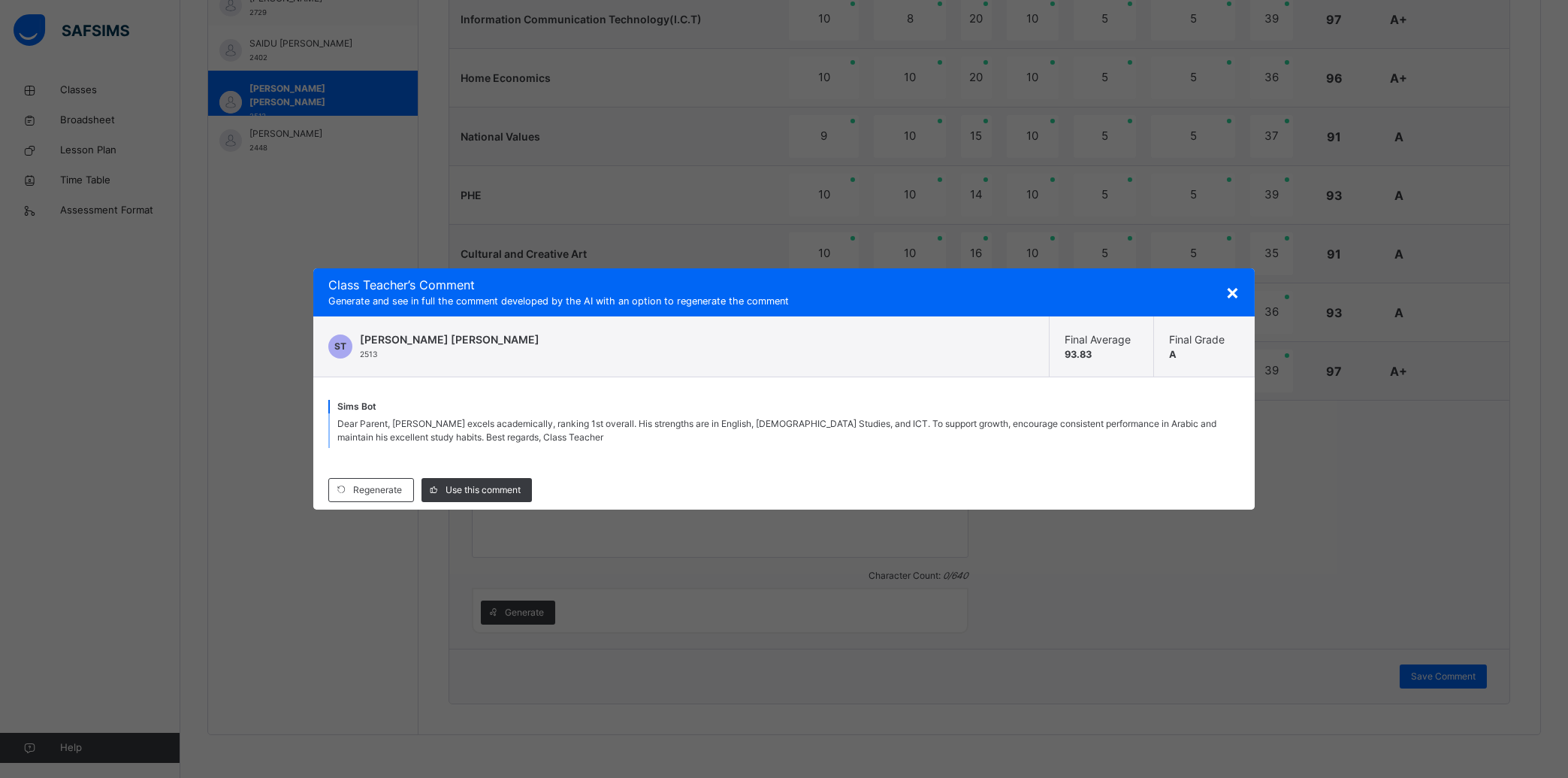 click on "×" at bounding box center (1232, 292) 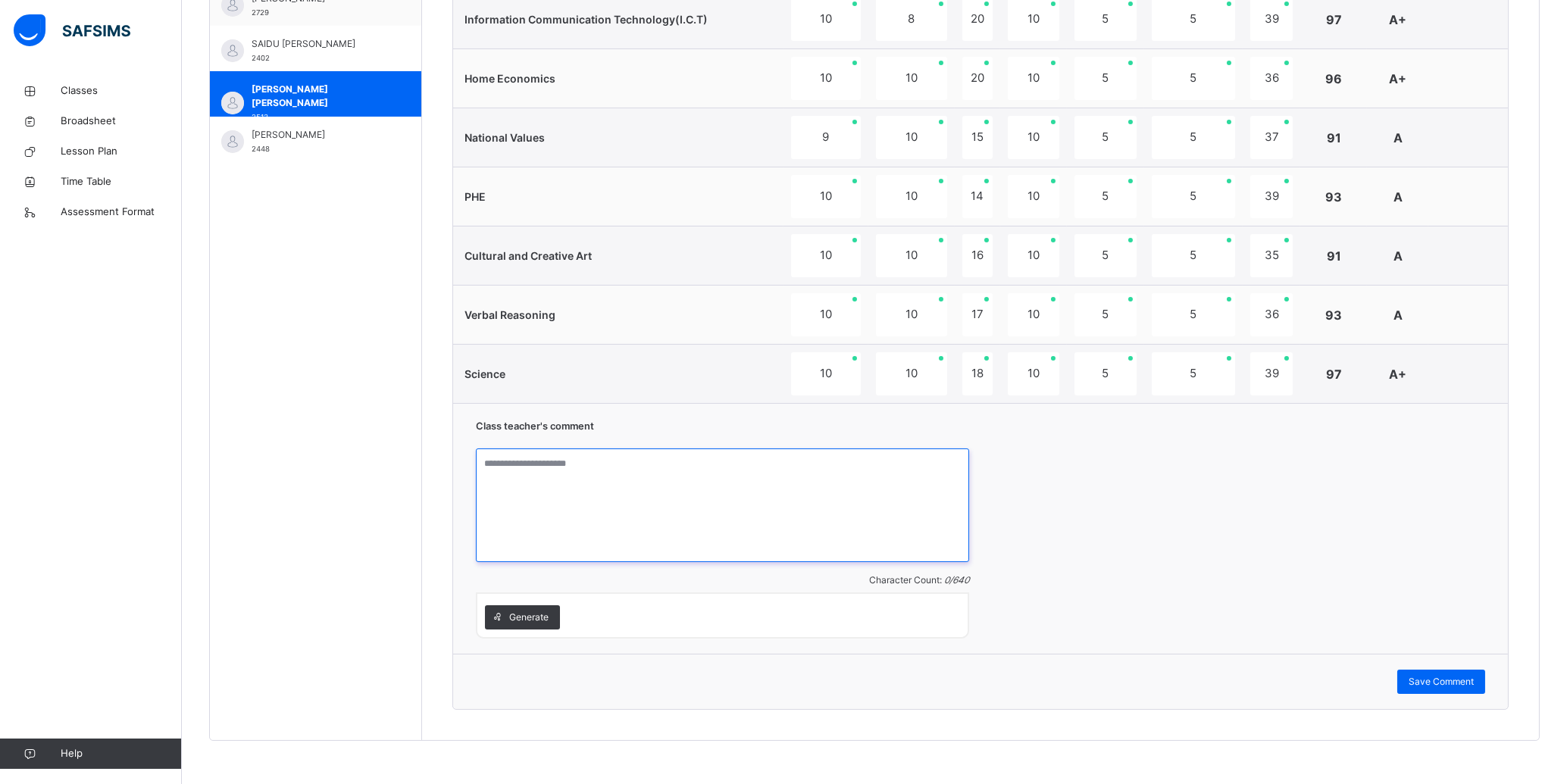 click at bounding box center [722, 505] 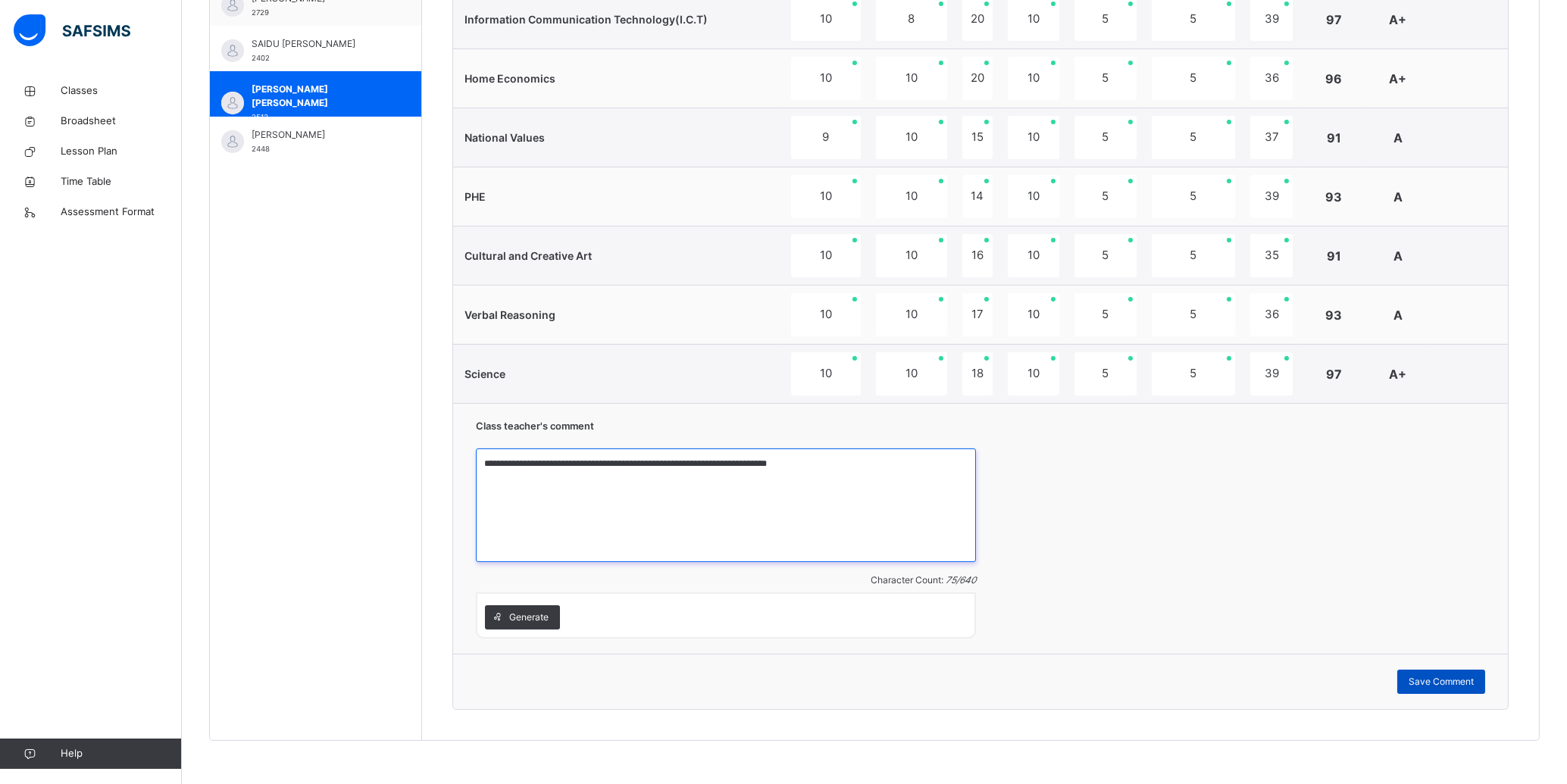 type on "**********" 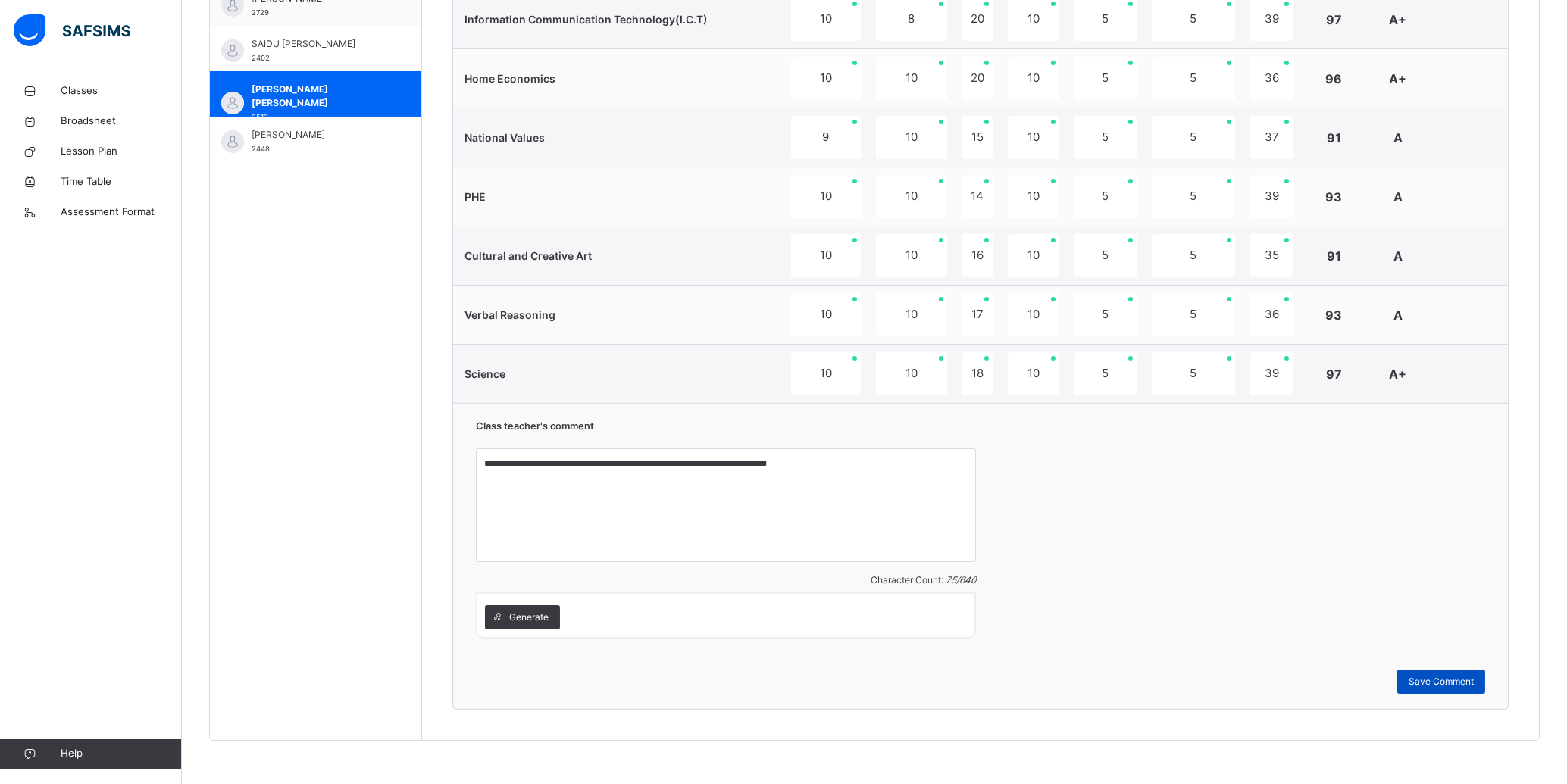 click on "Save Comment" at bounding box center (1441, 682) 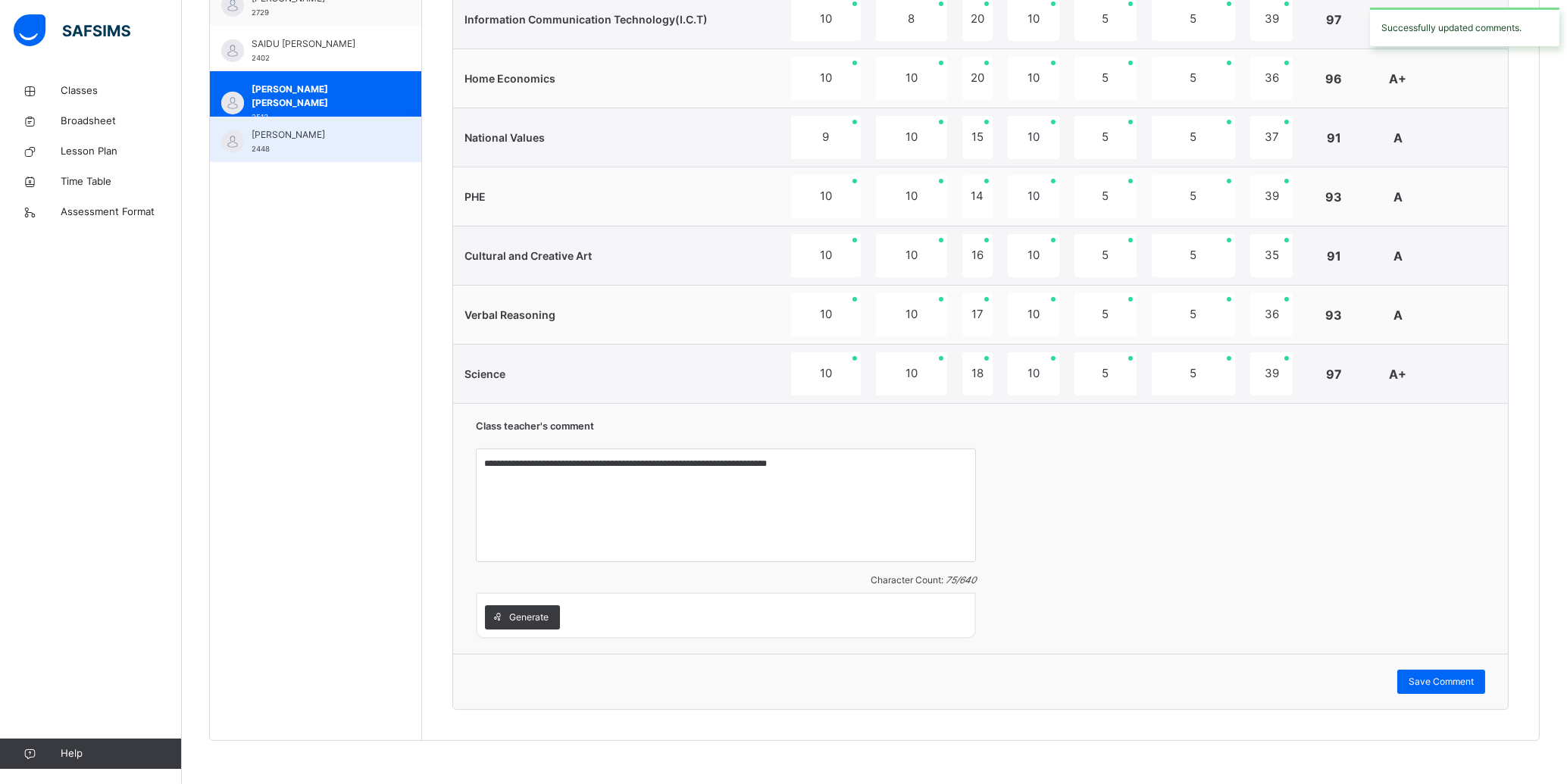 click on "[PERSON_NAME] 2448" at bounding box center (319, 142) 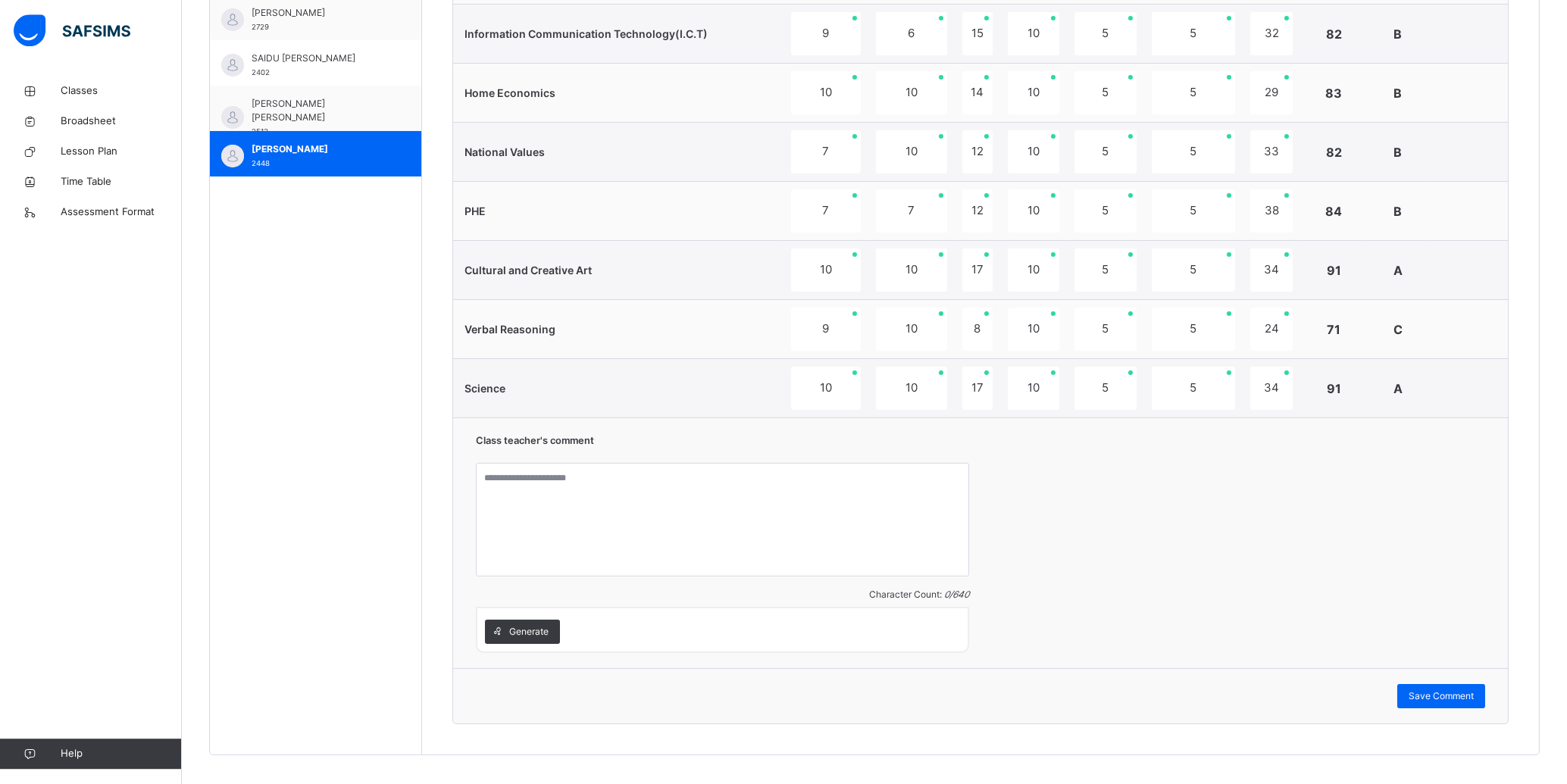 scroll, scrollTop: 886, scrollLeft: 0, axis: vertical 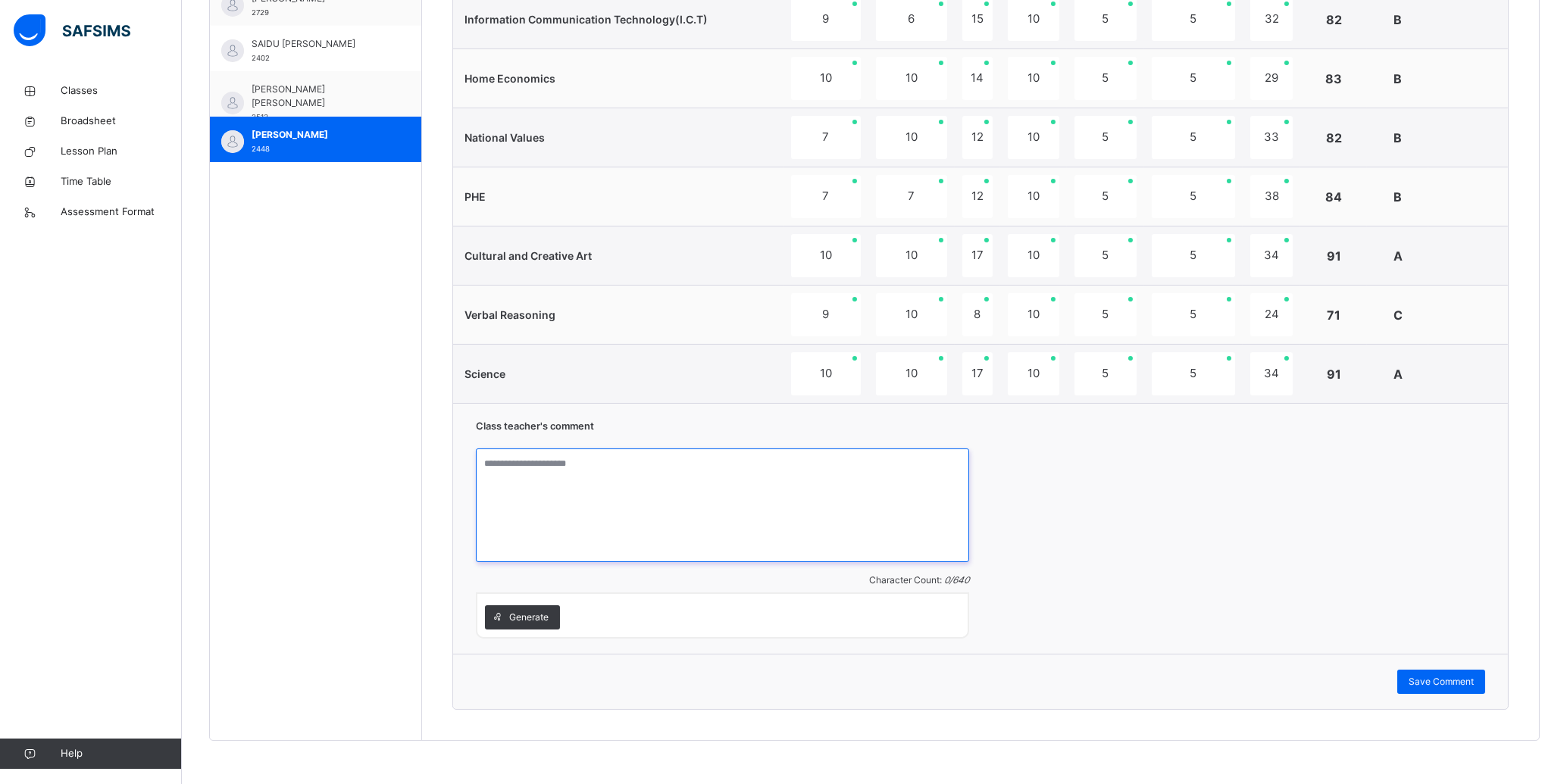 click at bounding box center (722, 505) 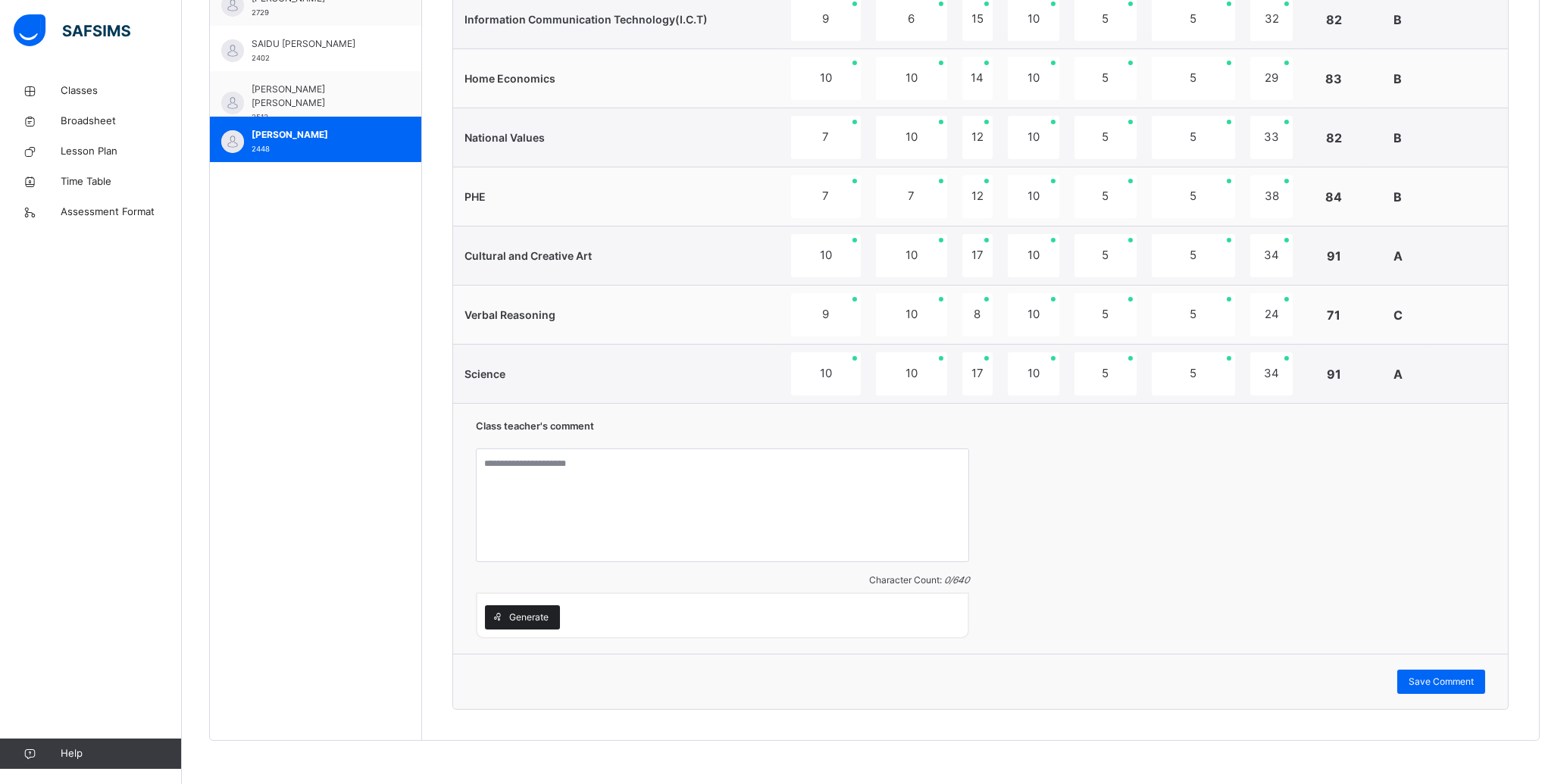 click on "Generate" at bounding box center [522, 617] 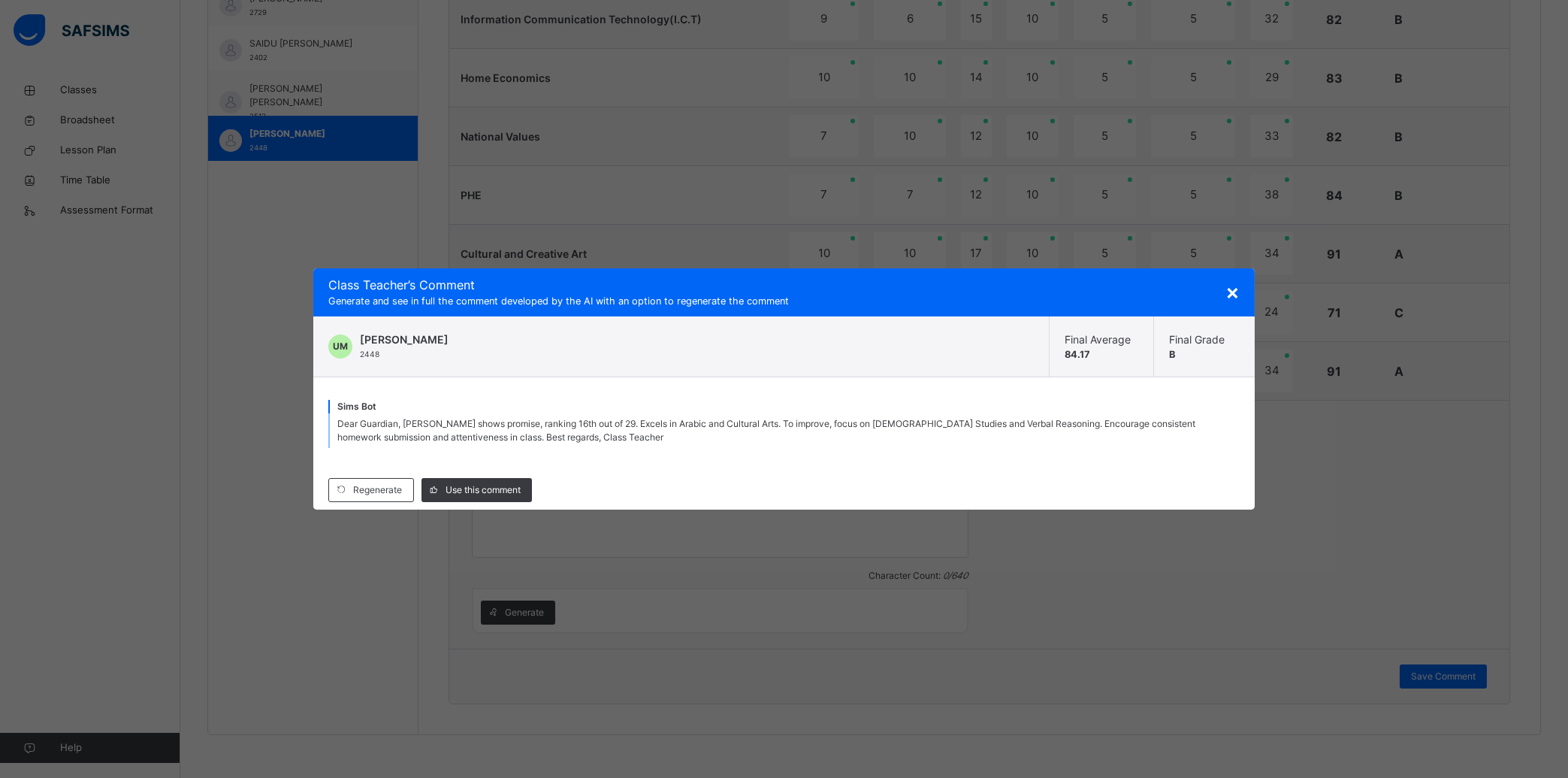 click on "×" at bounding box center (1232, 292) 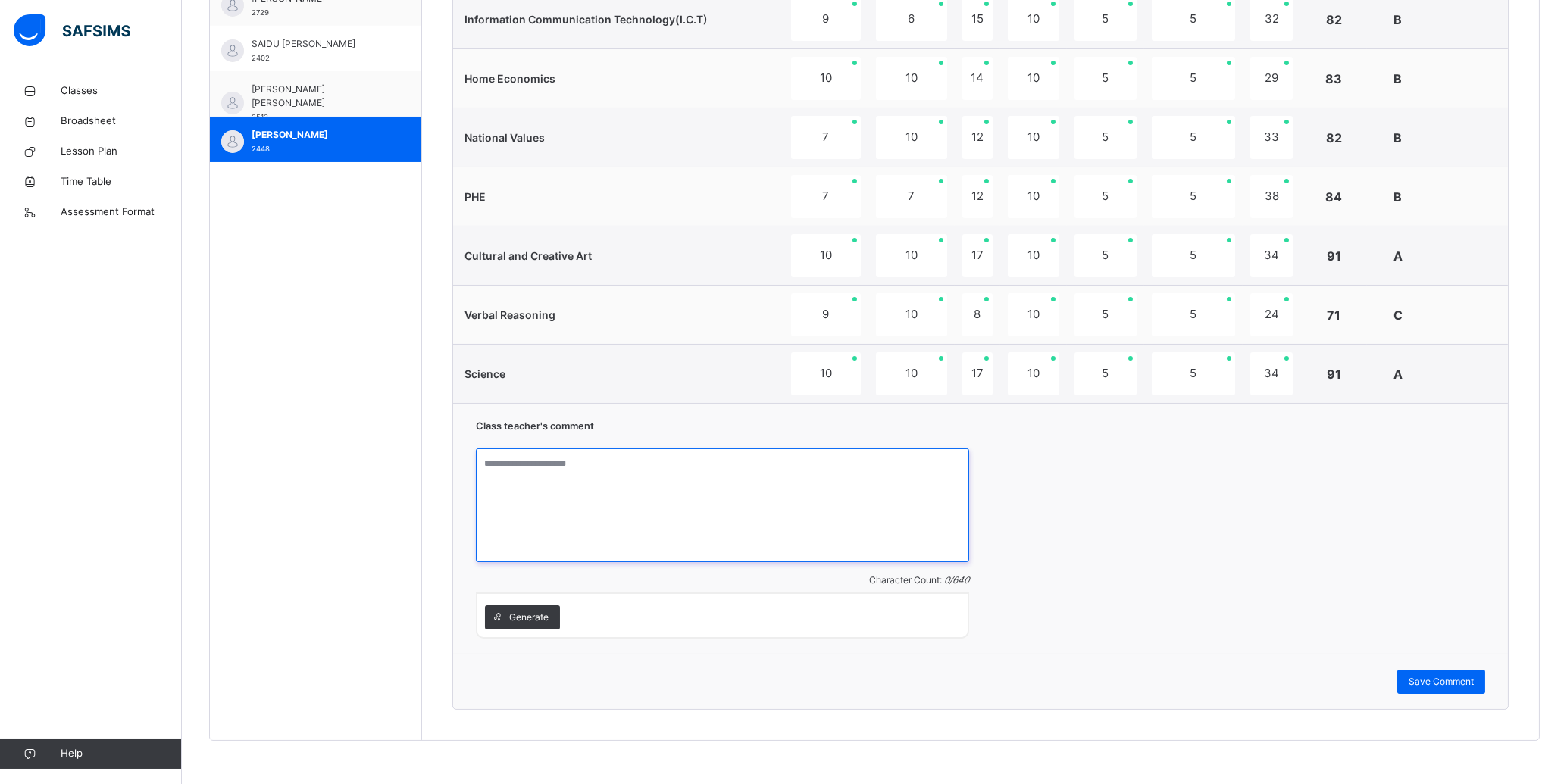 click at bounding box center (722, 505) 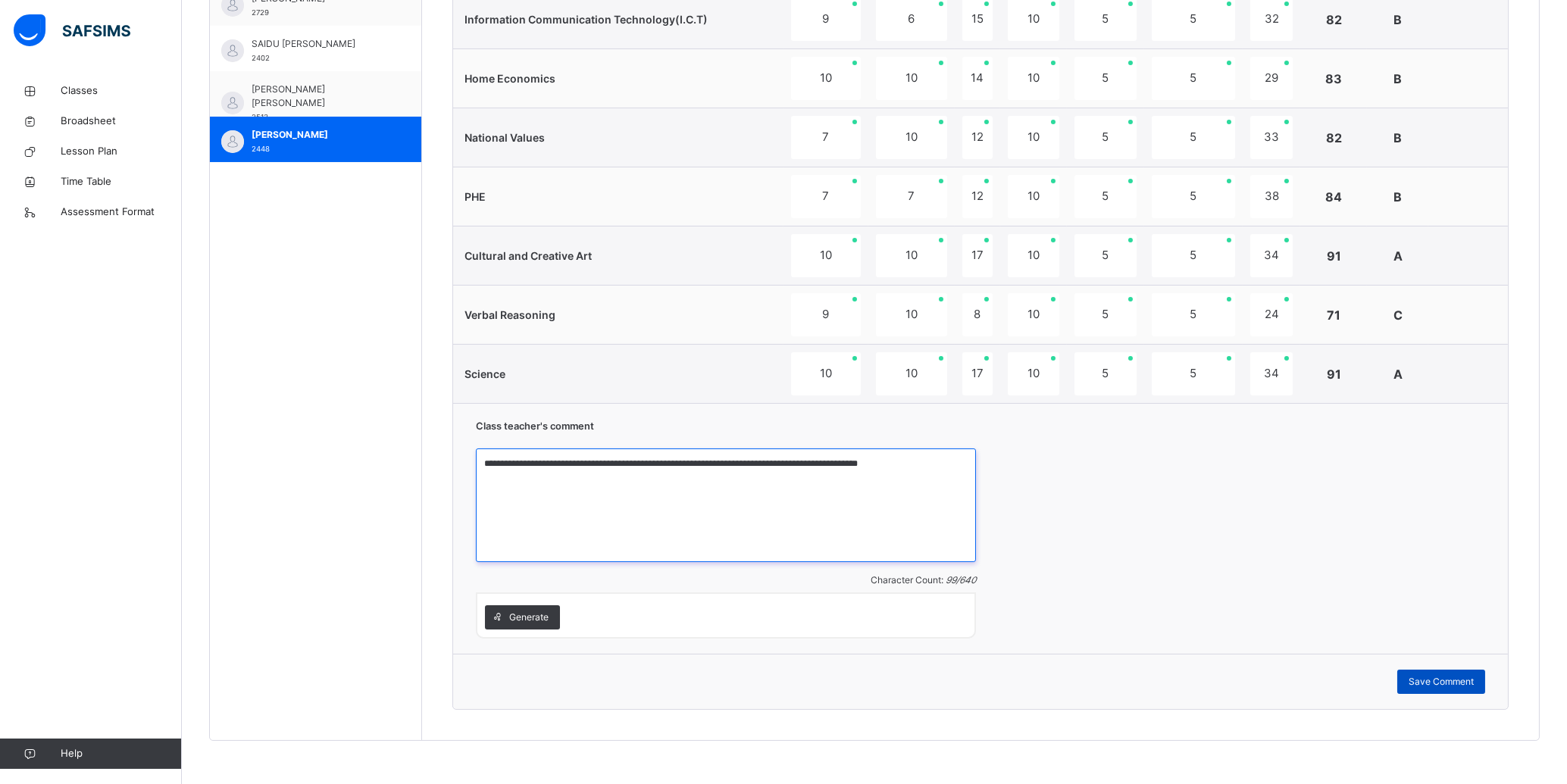 type on "**********" 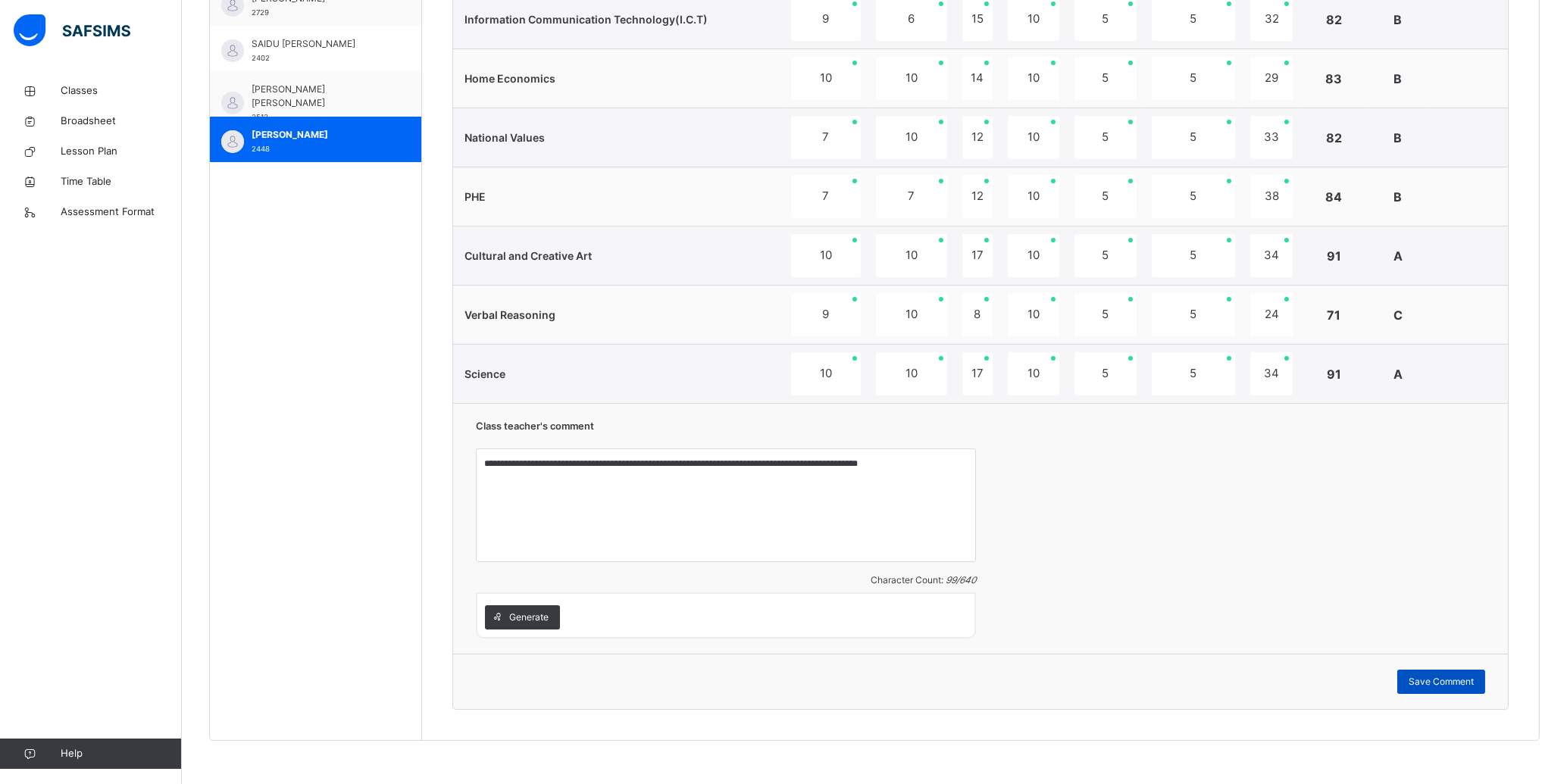 click on "Save Comment" at bounding box center (1441, 682) 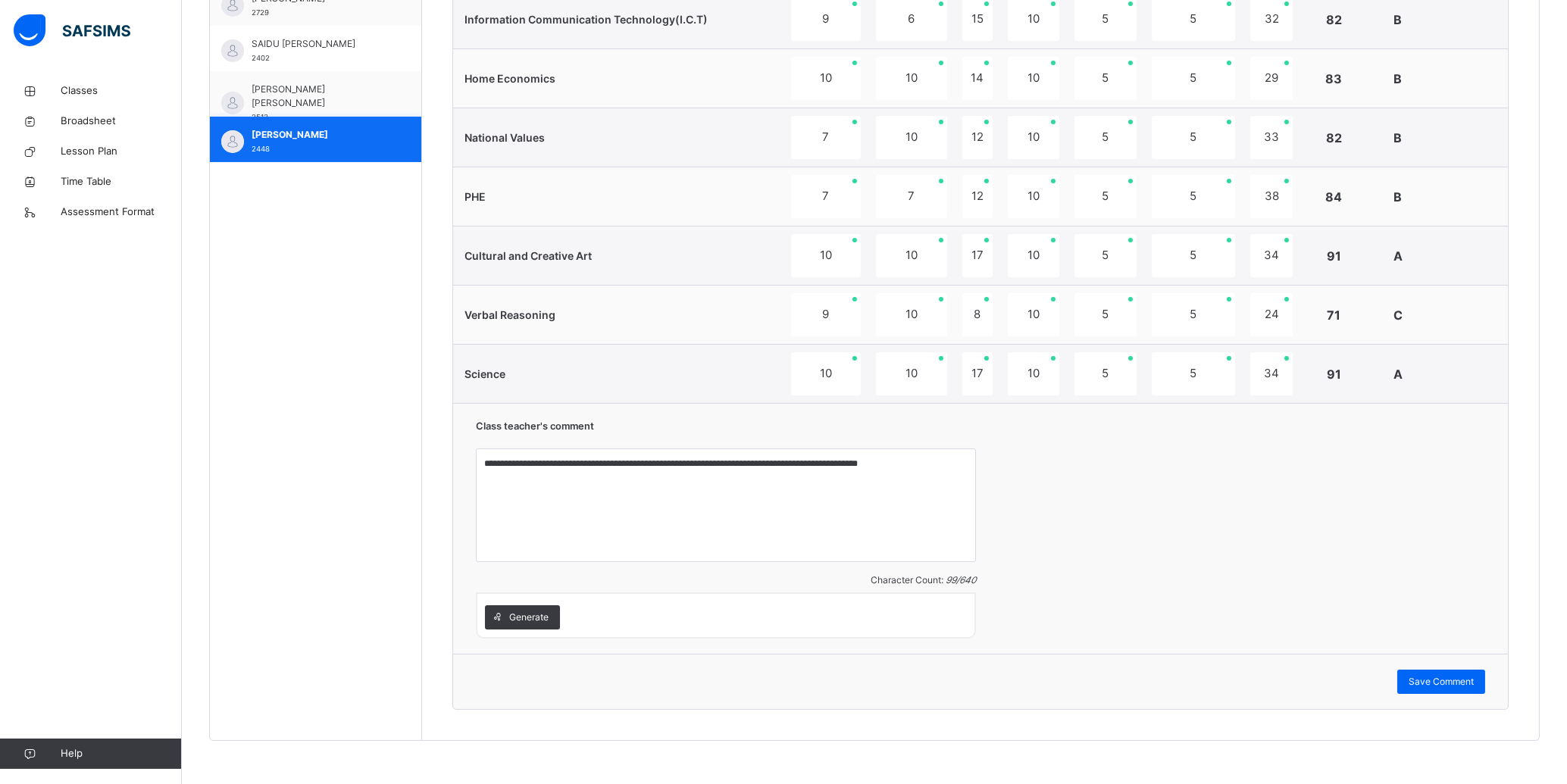 scroll, scrollTop: 579, scrollLeft: 0, axis: vertical 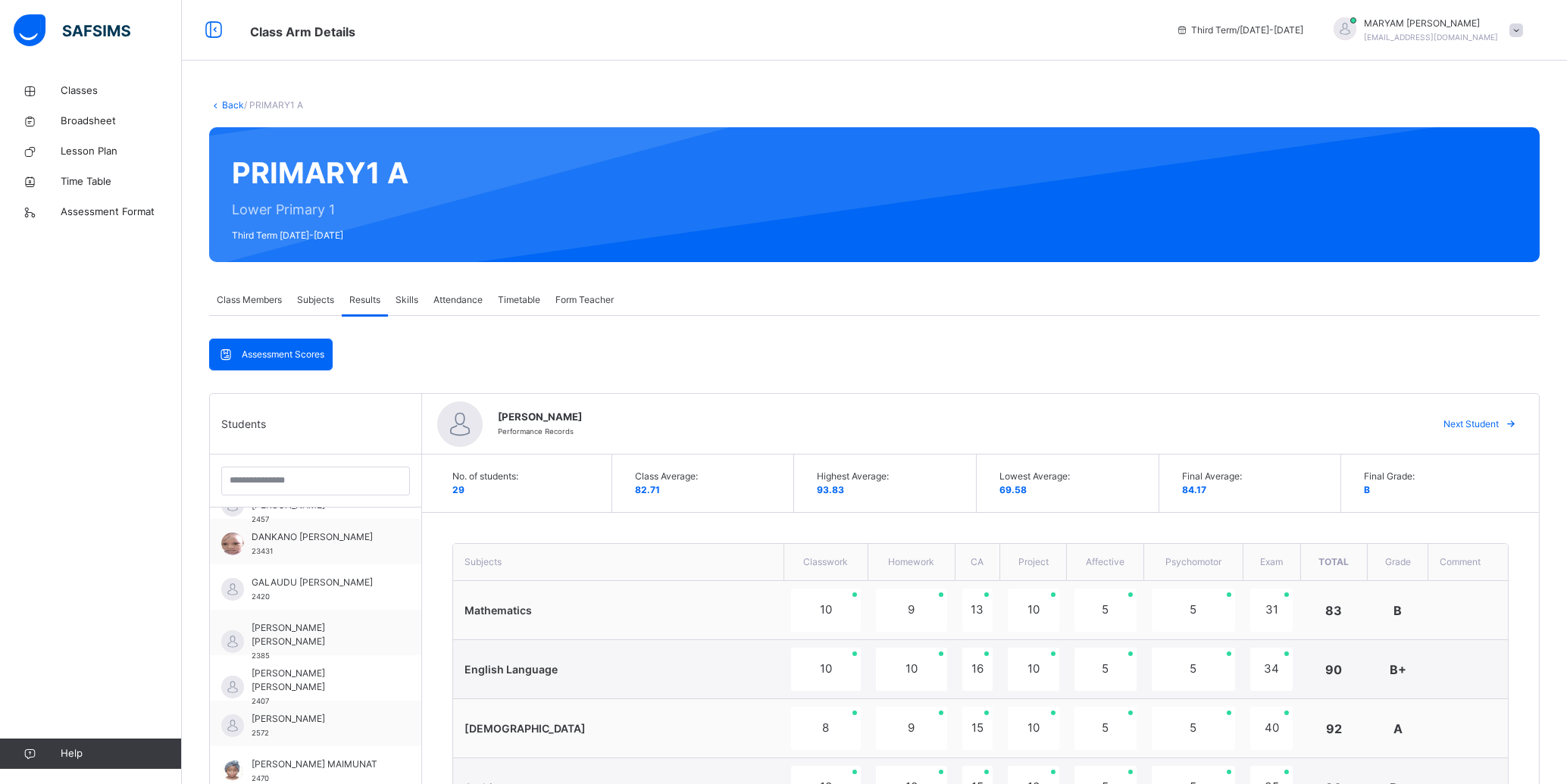 click on "Attendance" at bounding box center (458, 300) 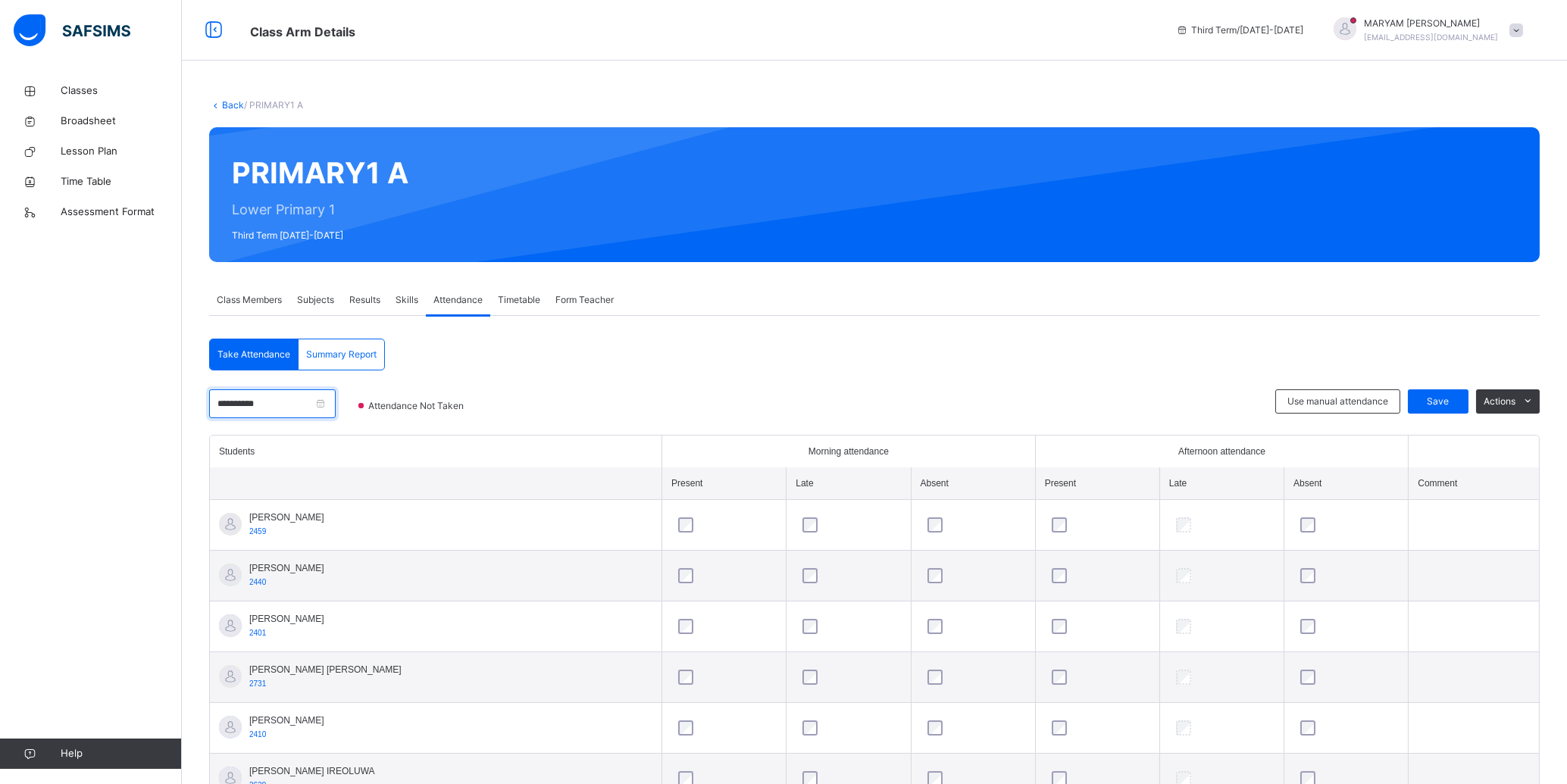 click on "**********" at bounding box center (272, 404) 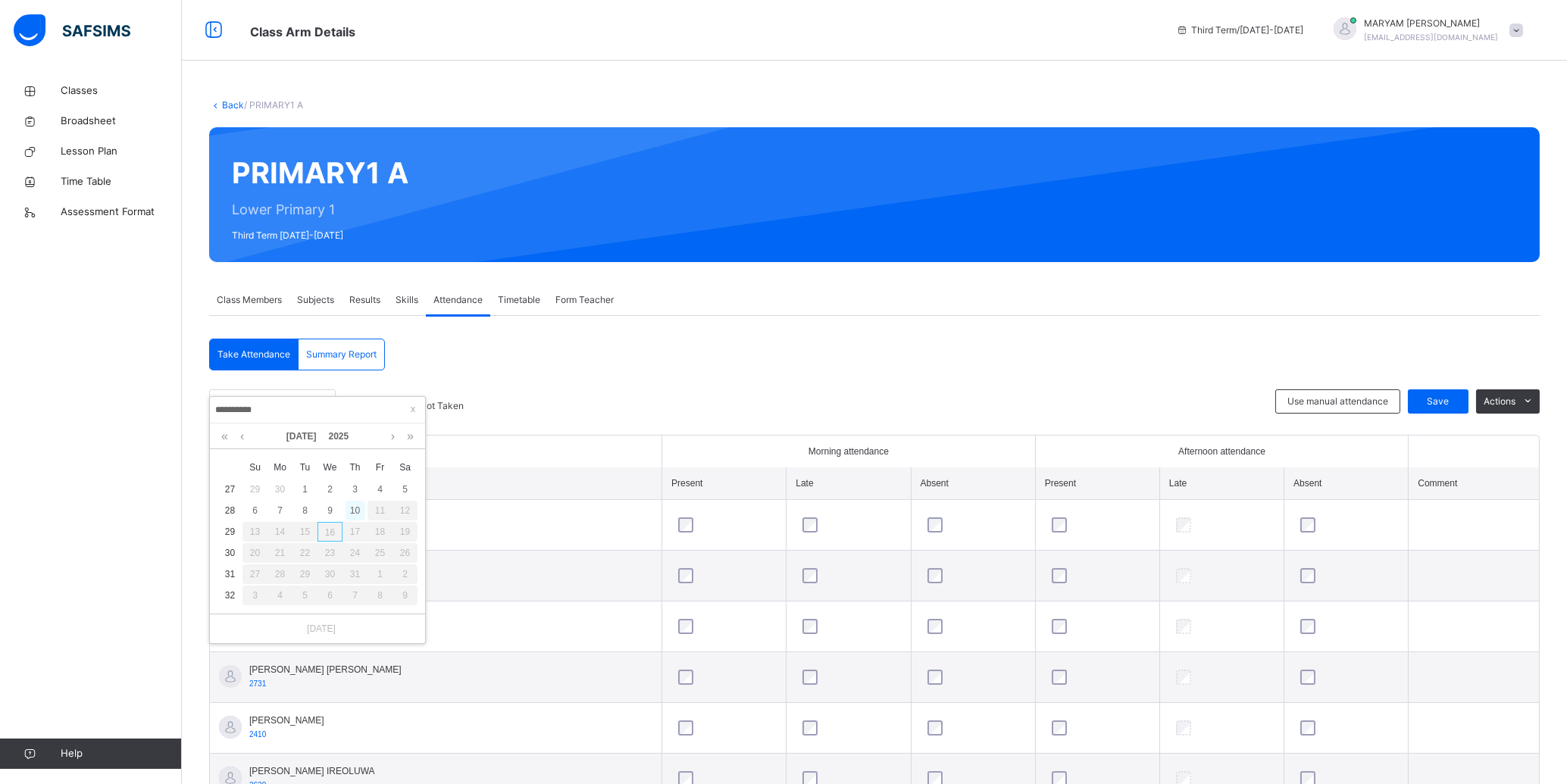 click on "10" at bounding box center [355, 511] 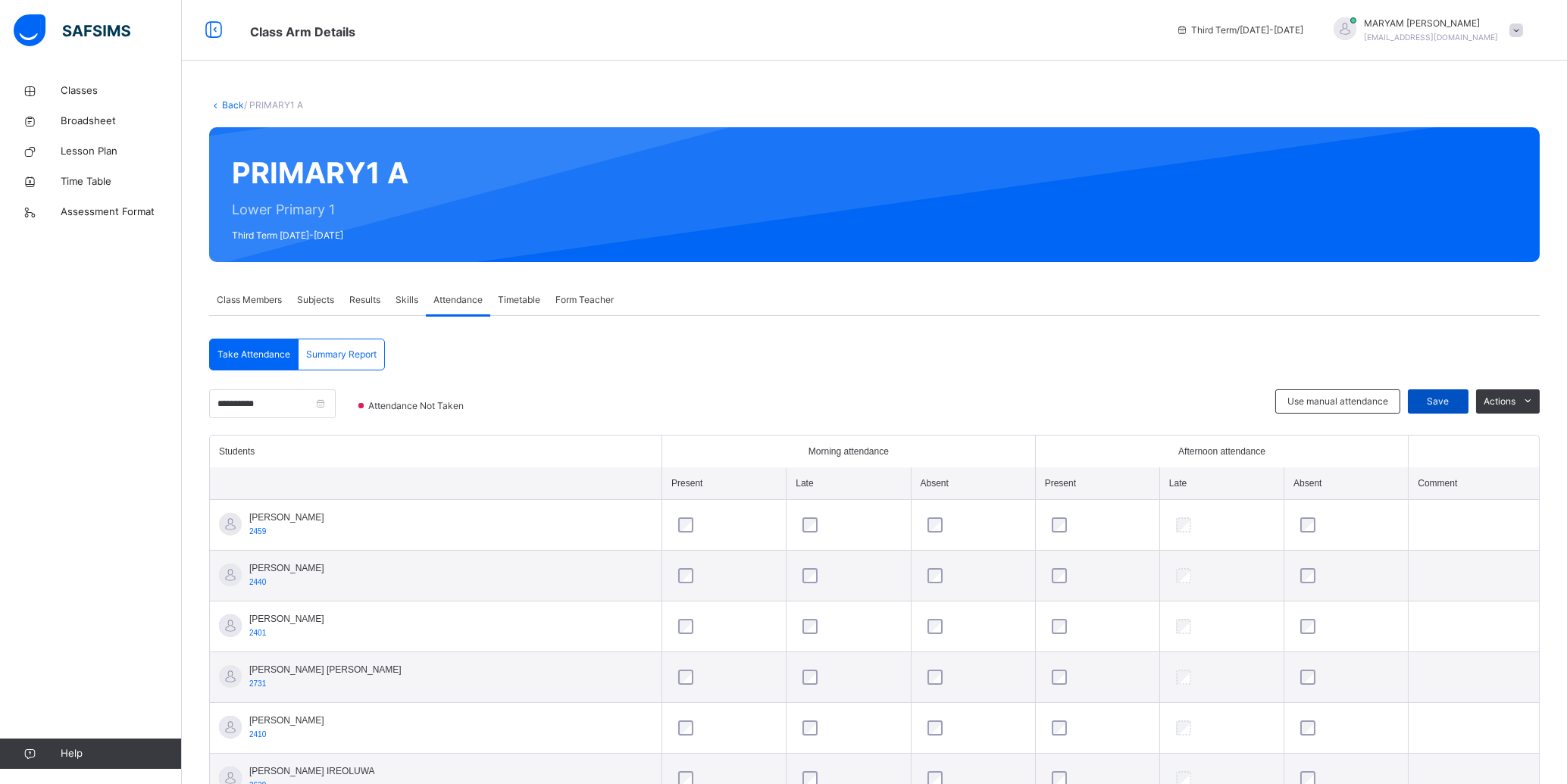 click on "Save" at bounding box center (1438, 401) 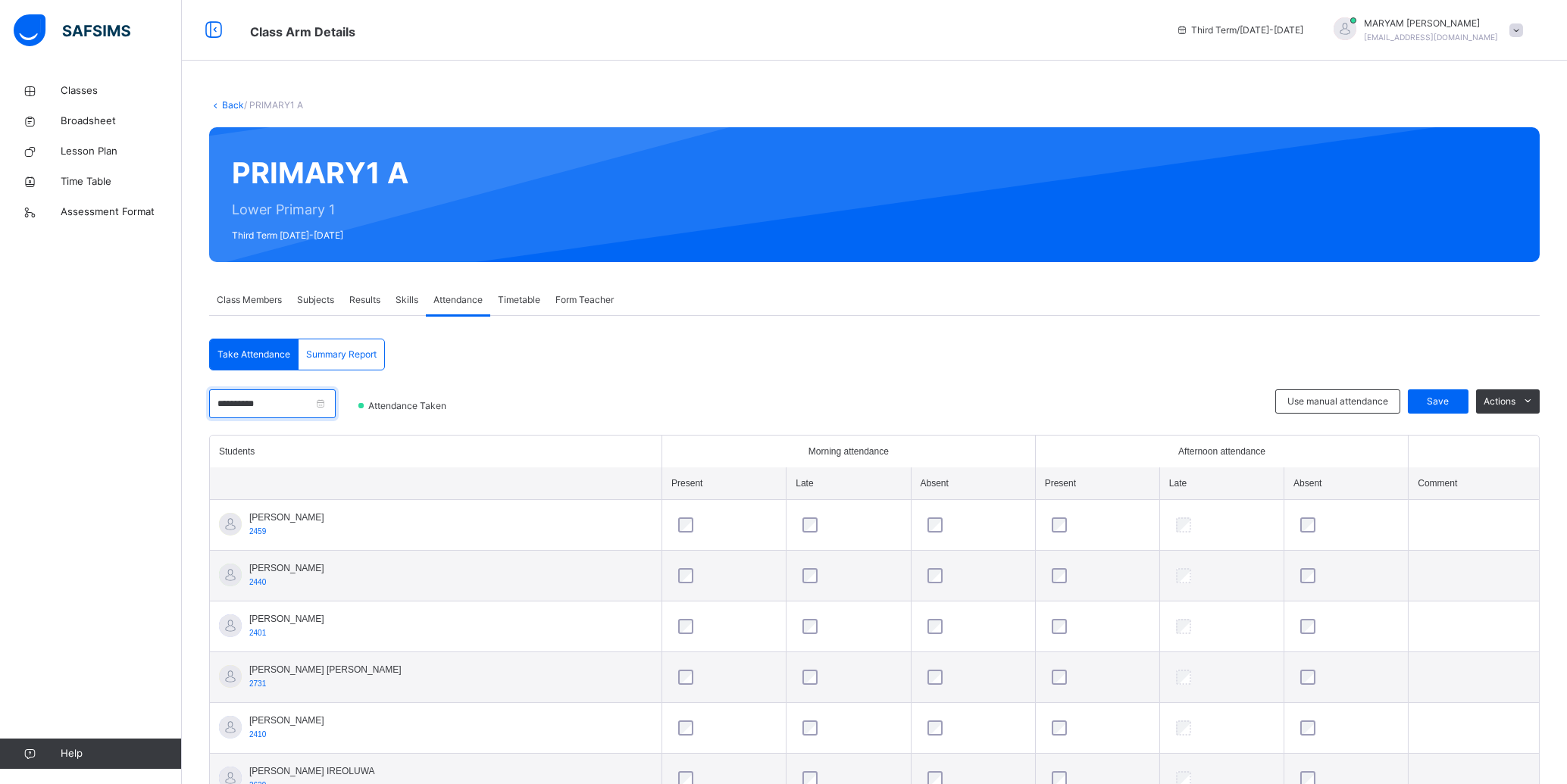 click on "**********" at bounding box center [272, 404] 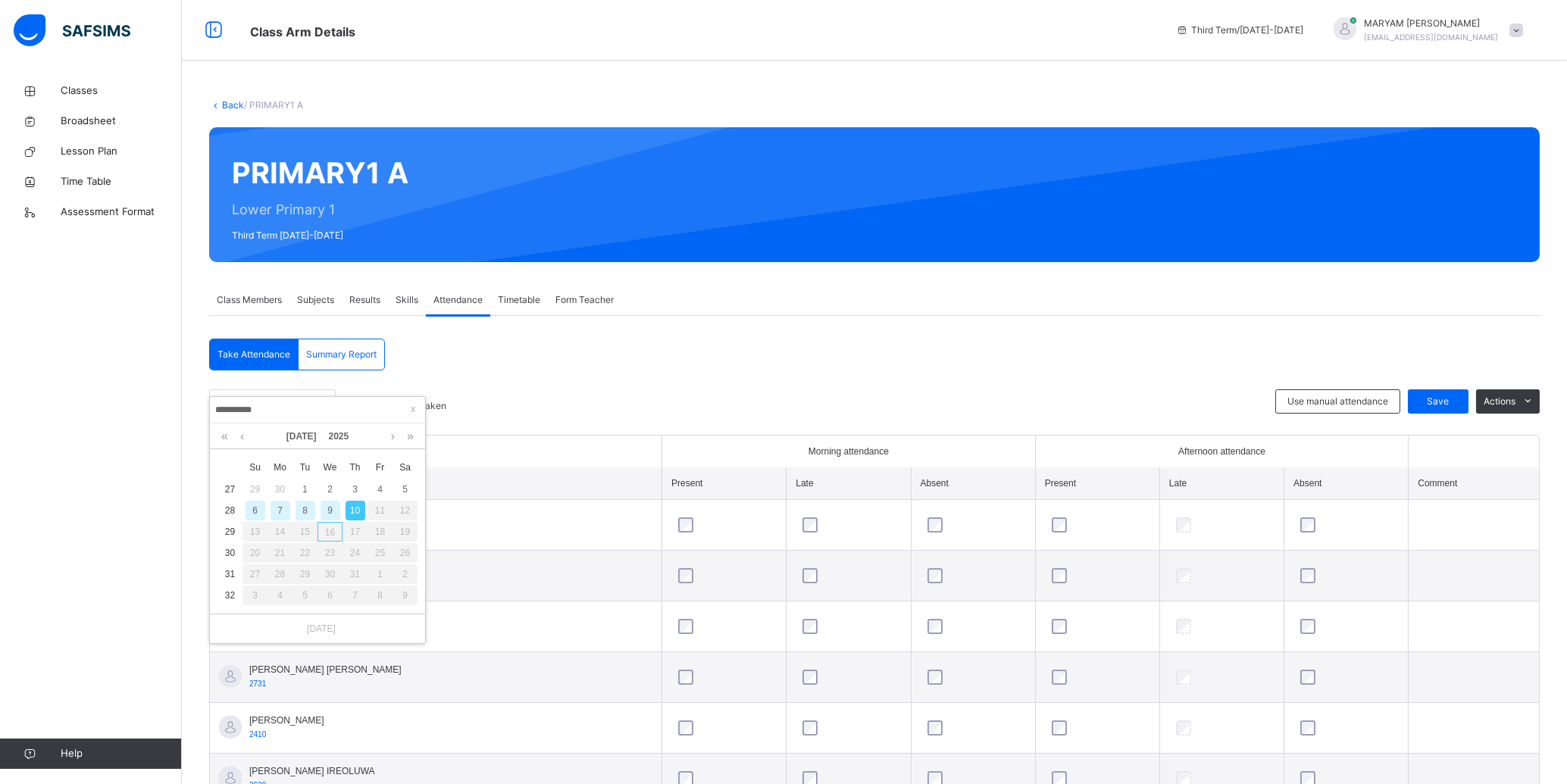 click on "9" at bounding box center (330, 511) 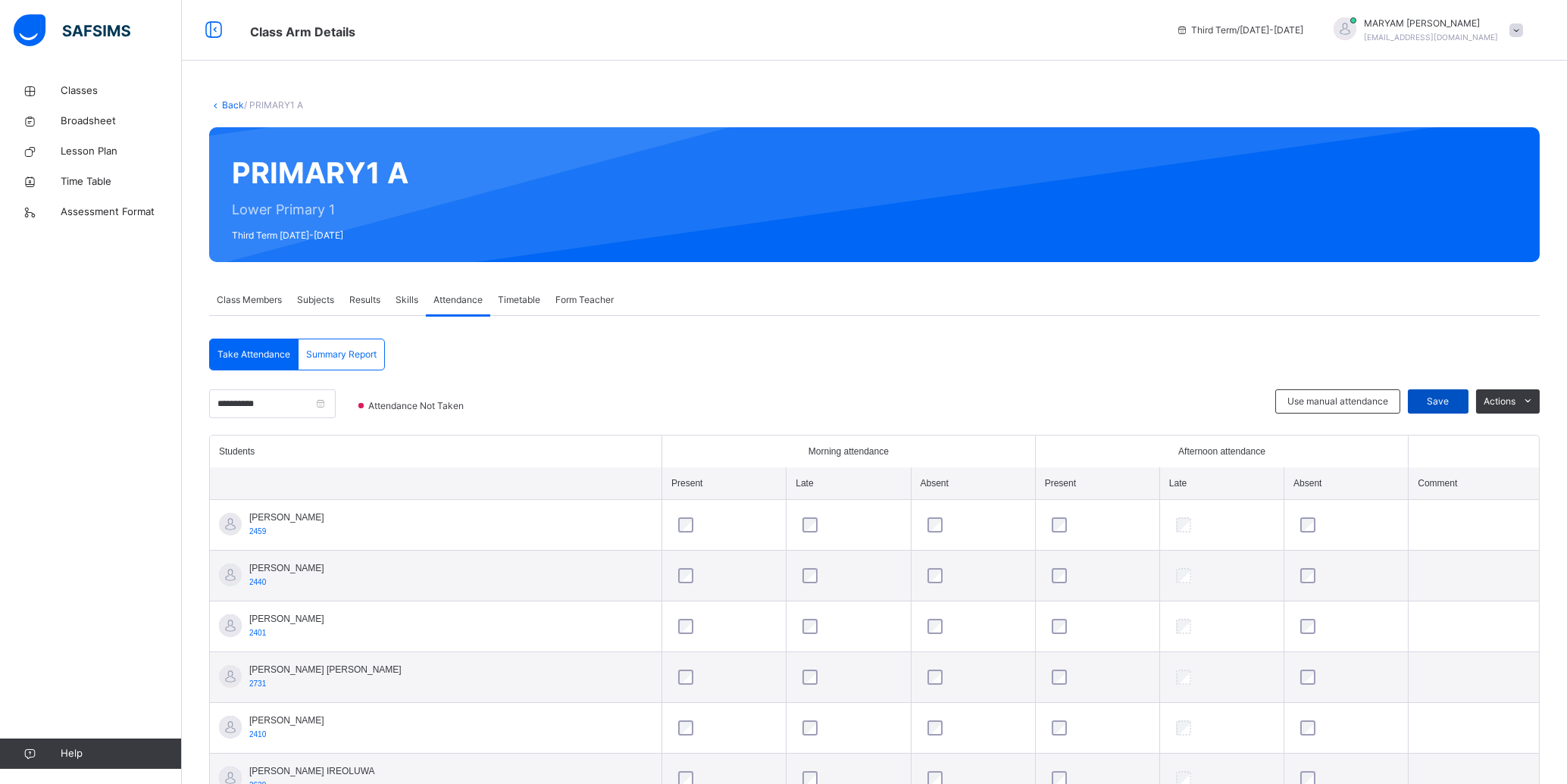 click on "Save" at bounding box center (1438, 401) 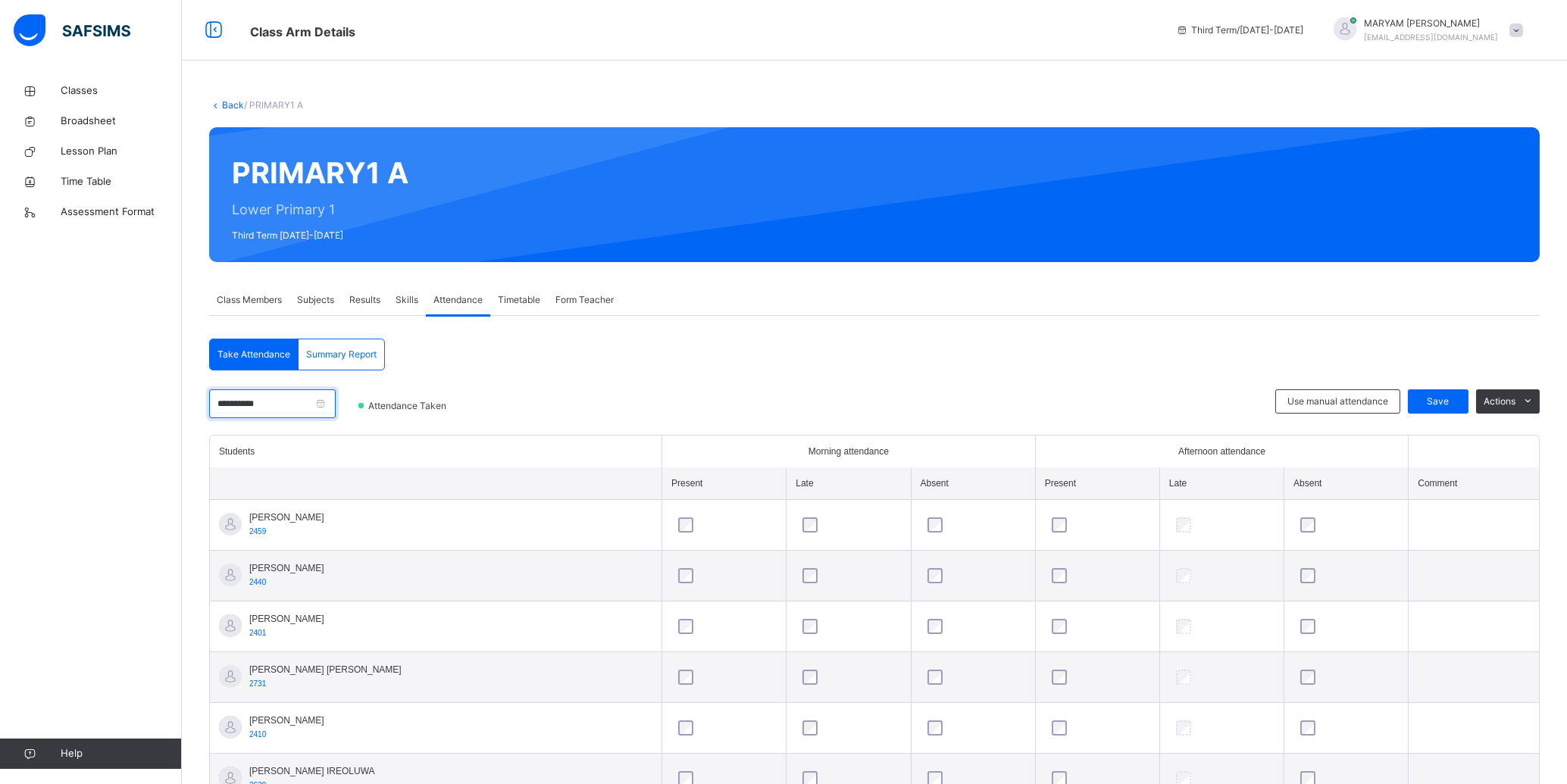 click on "**********" at bounding box center (272, 404) 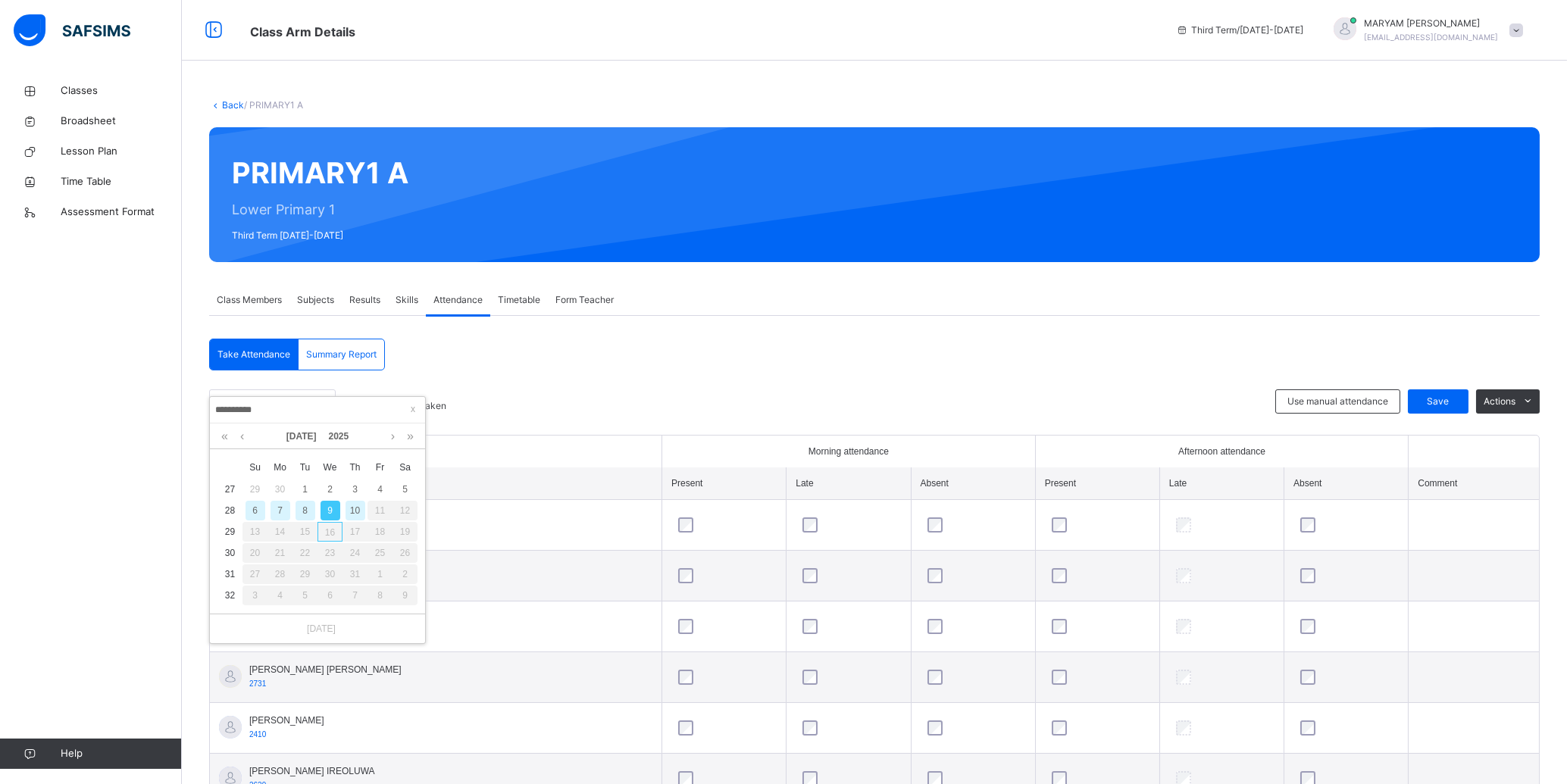 click on "8" at bounding box center [305, 511] 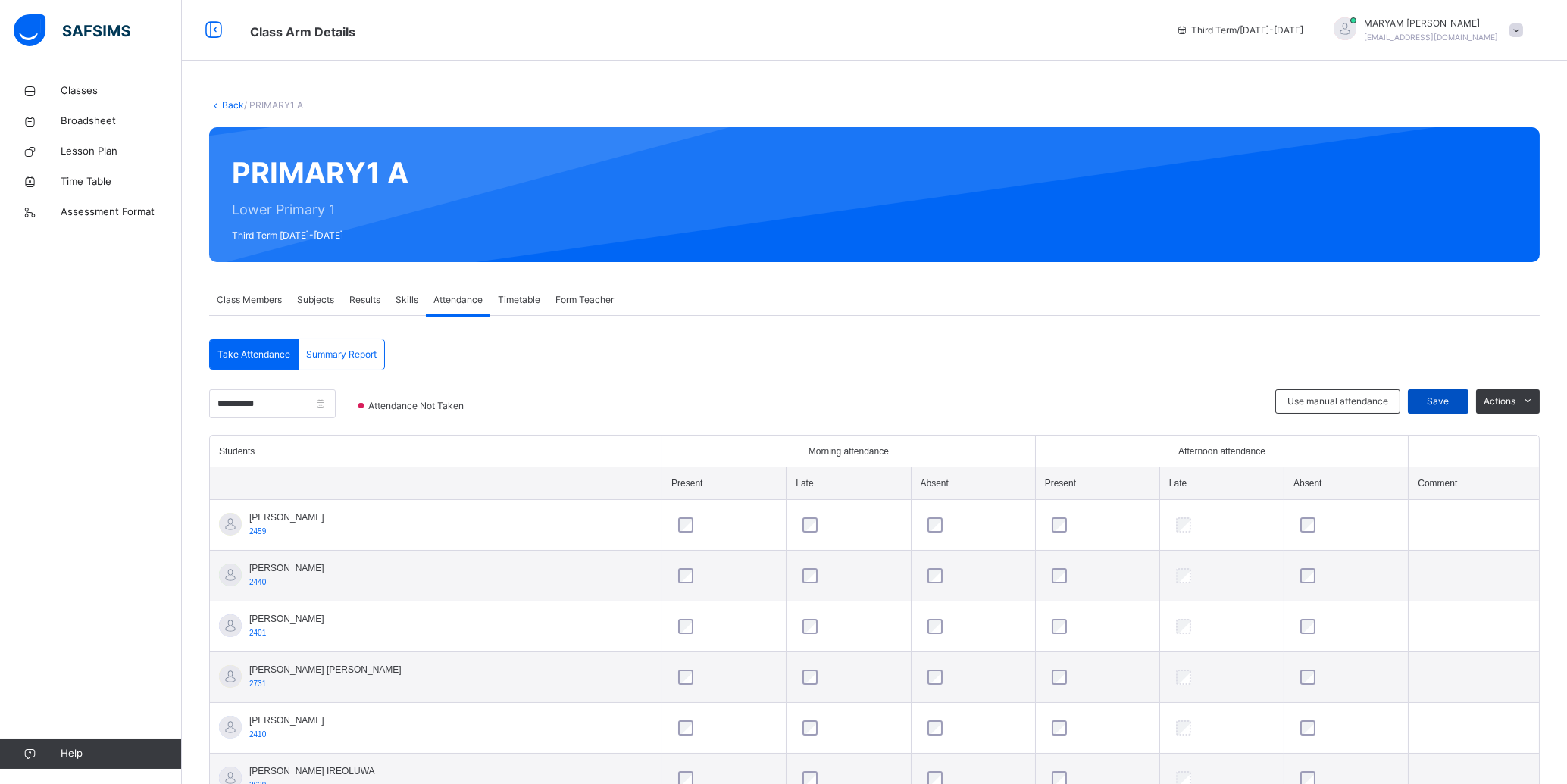 click on "Save" at bounding box center [1438, 401] 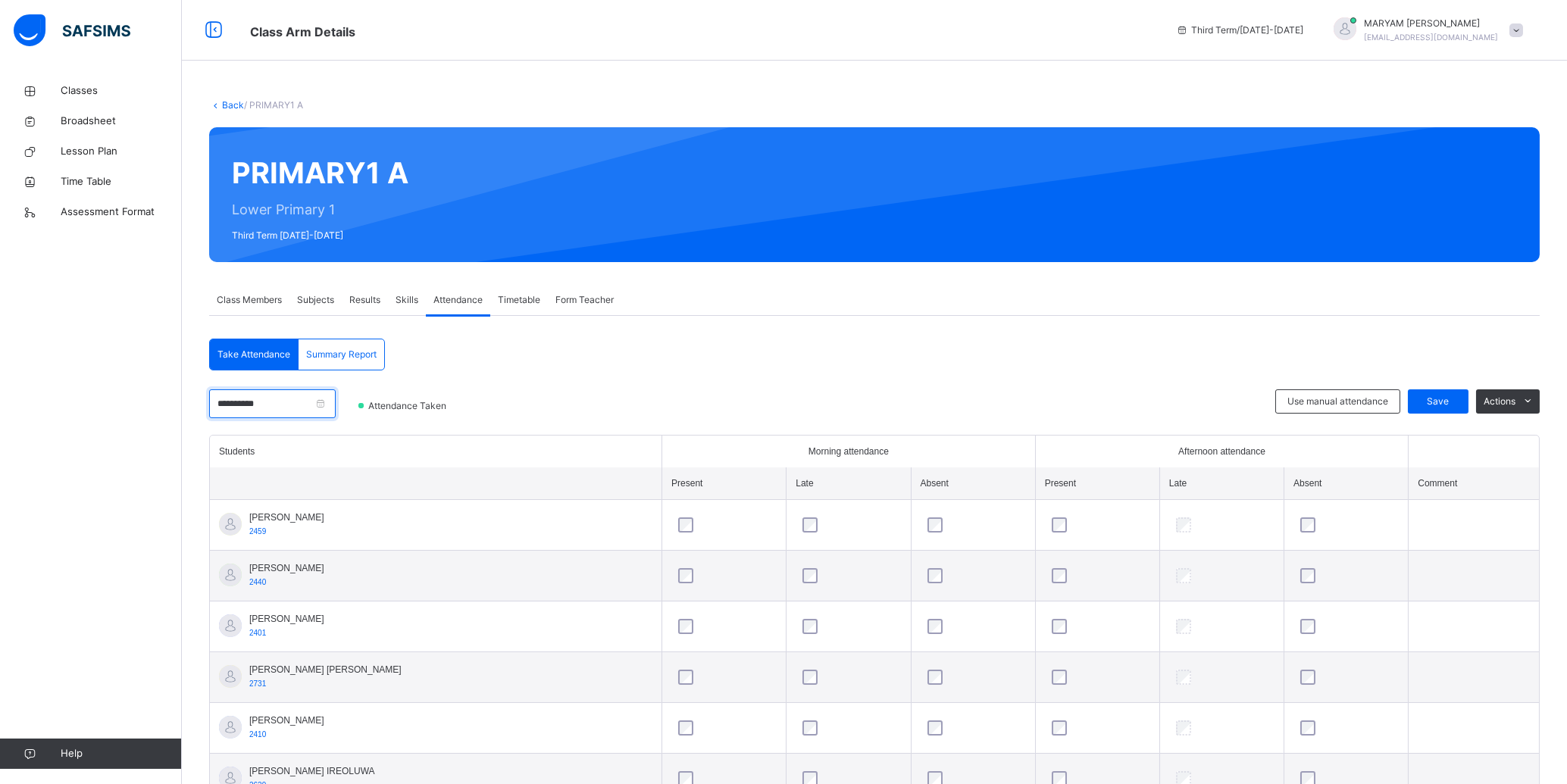 click on "**********" at bounding box center [272, 404] 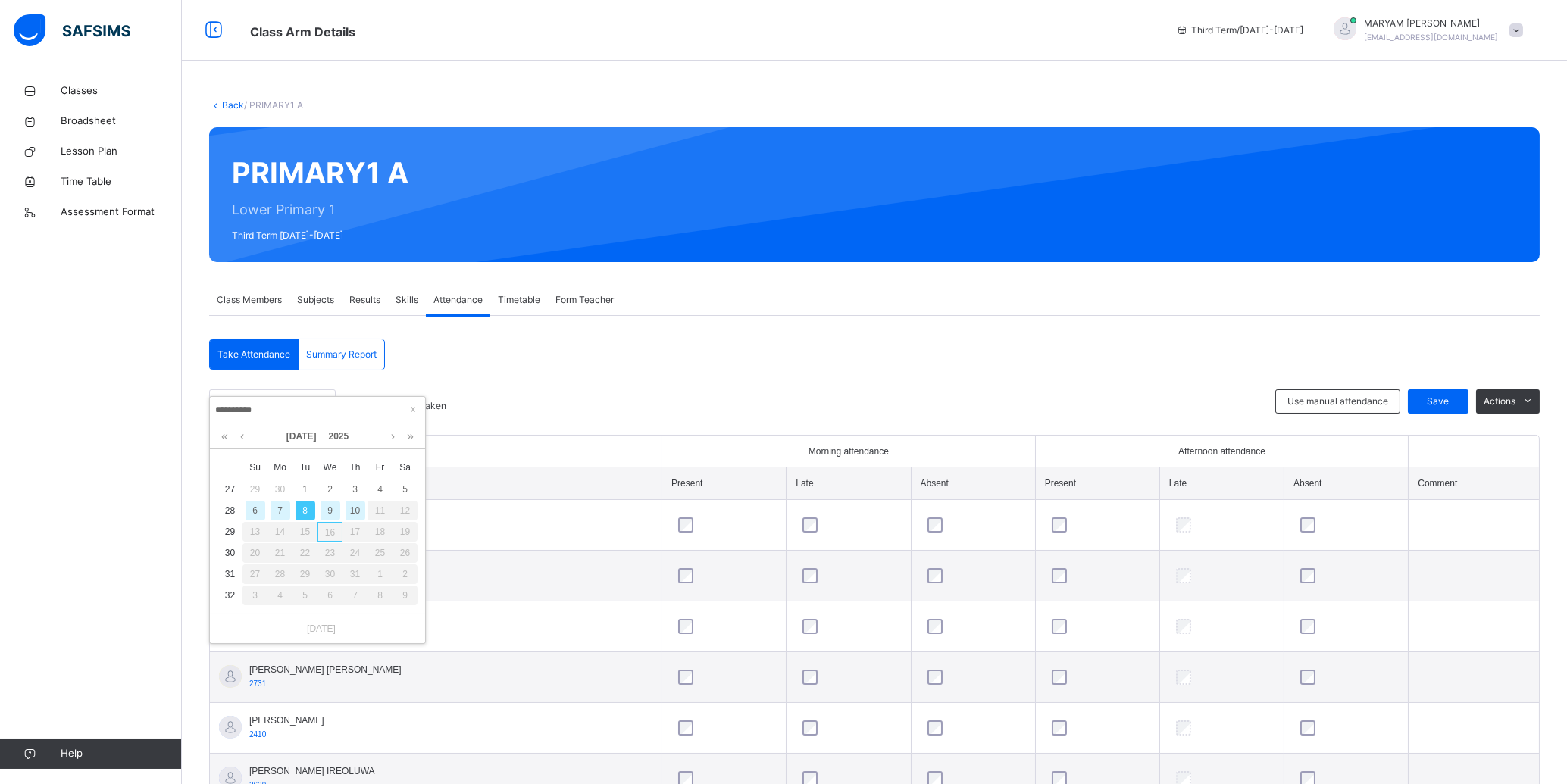 click on "7" at bounding box center [280, 511] 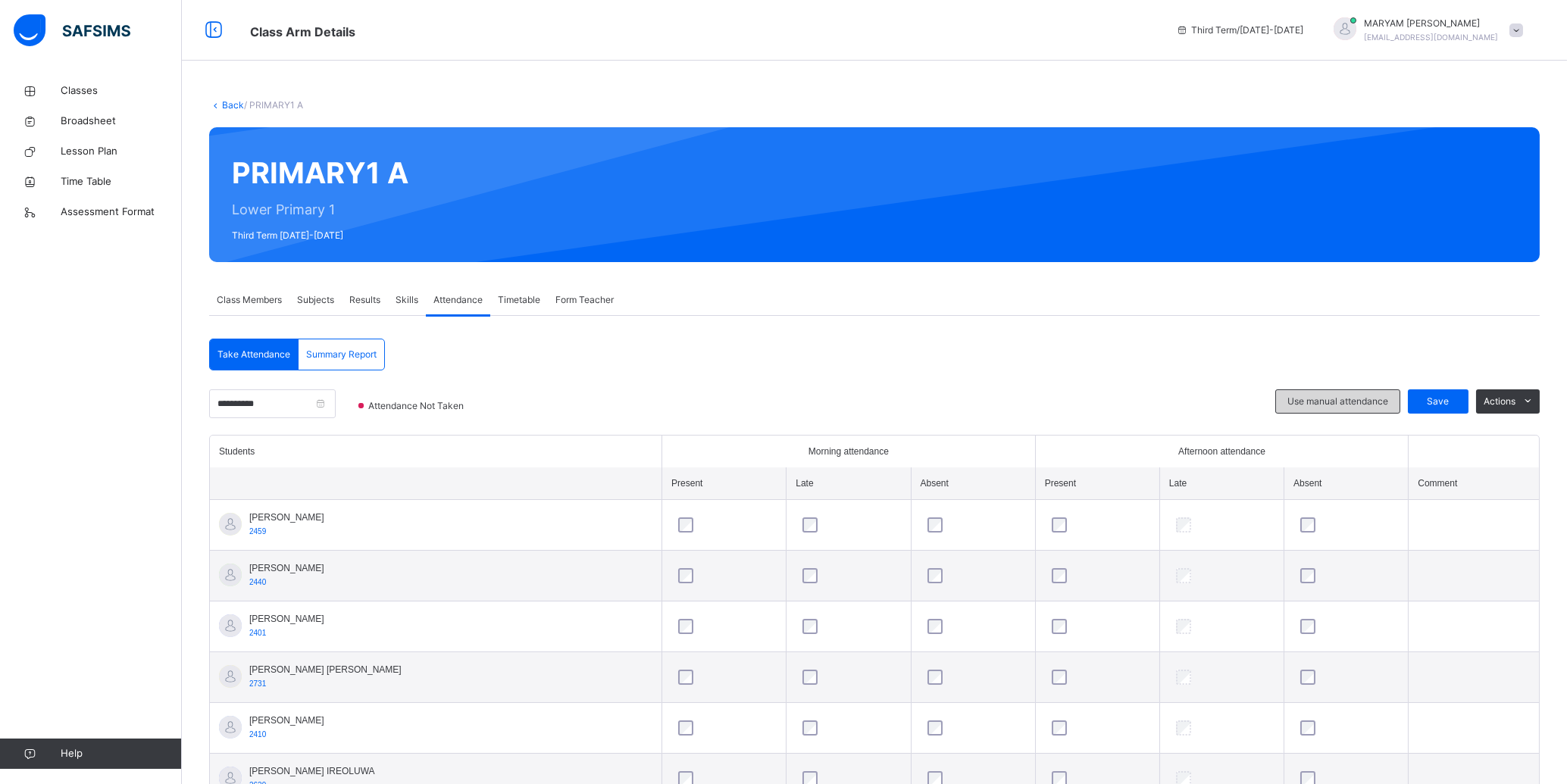 click on "Save" at bounding box center (1438, 401) 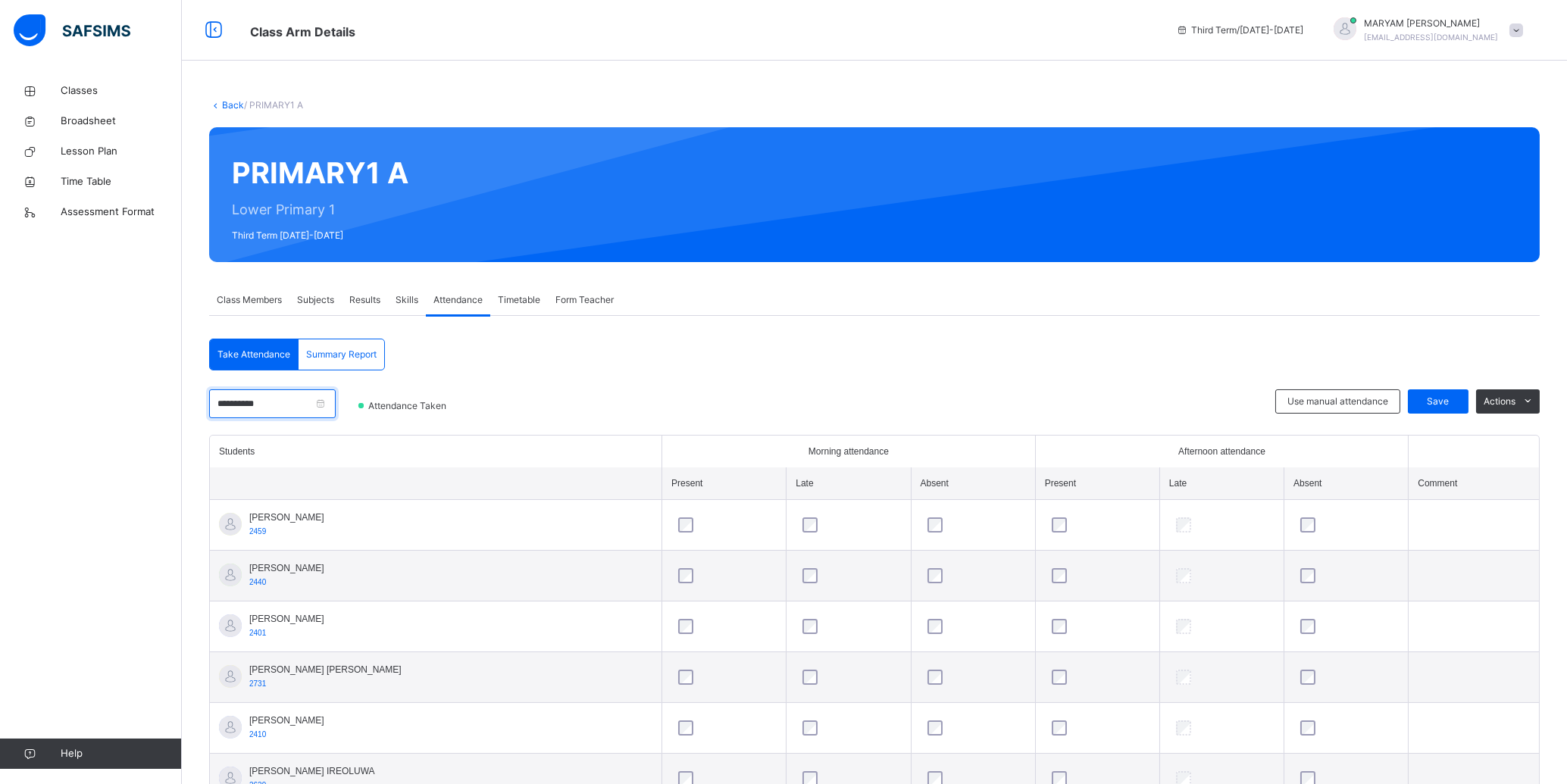 click on "**********" at bounding box center [272, 404] 